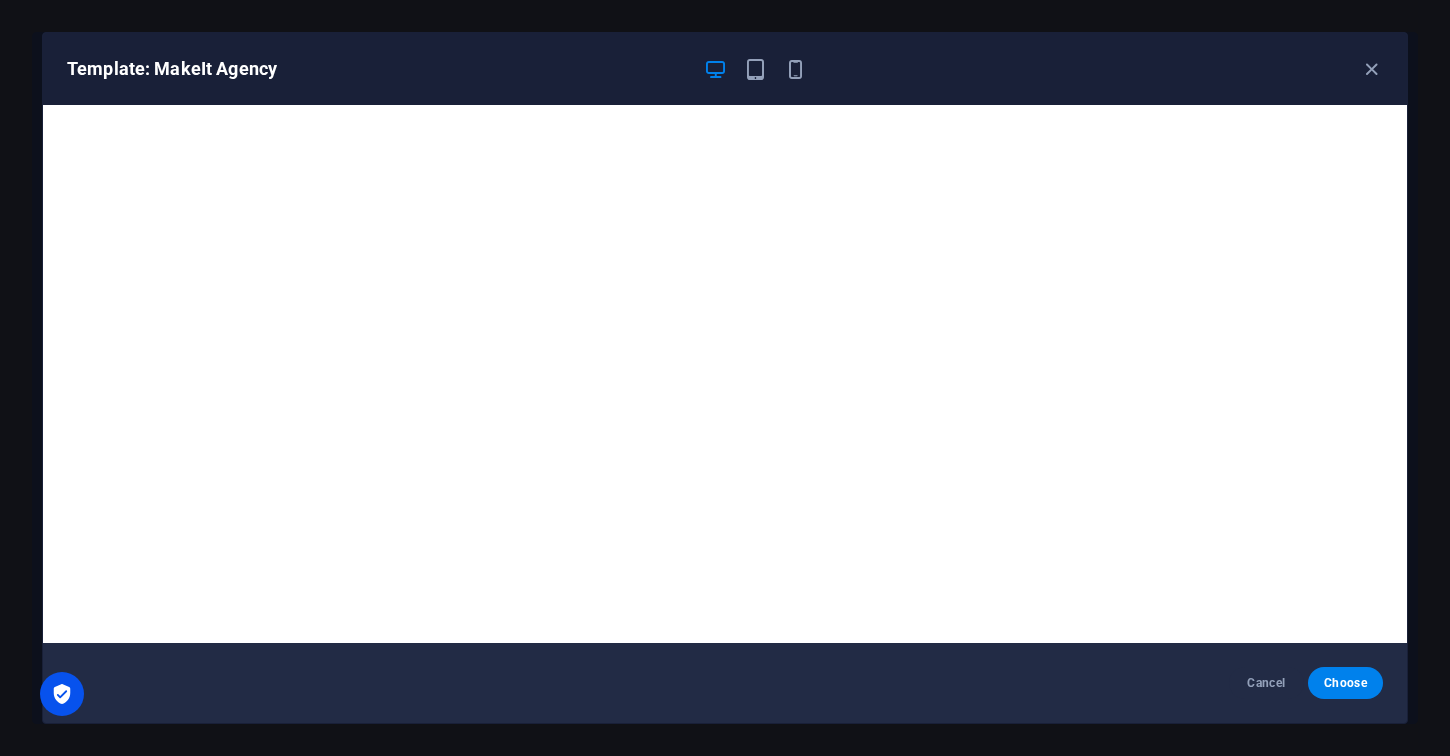 scroll, scrollTop: 0, scrollLeft: 0, axis: both 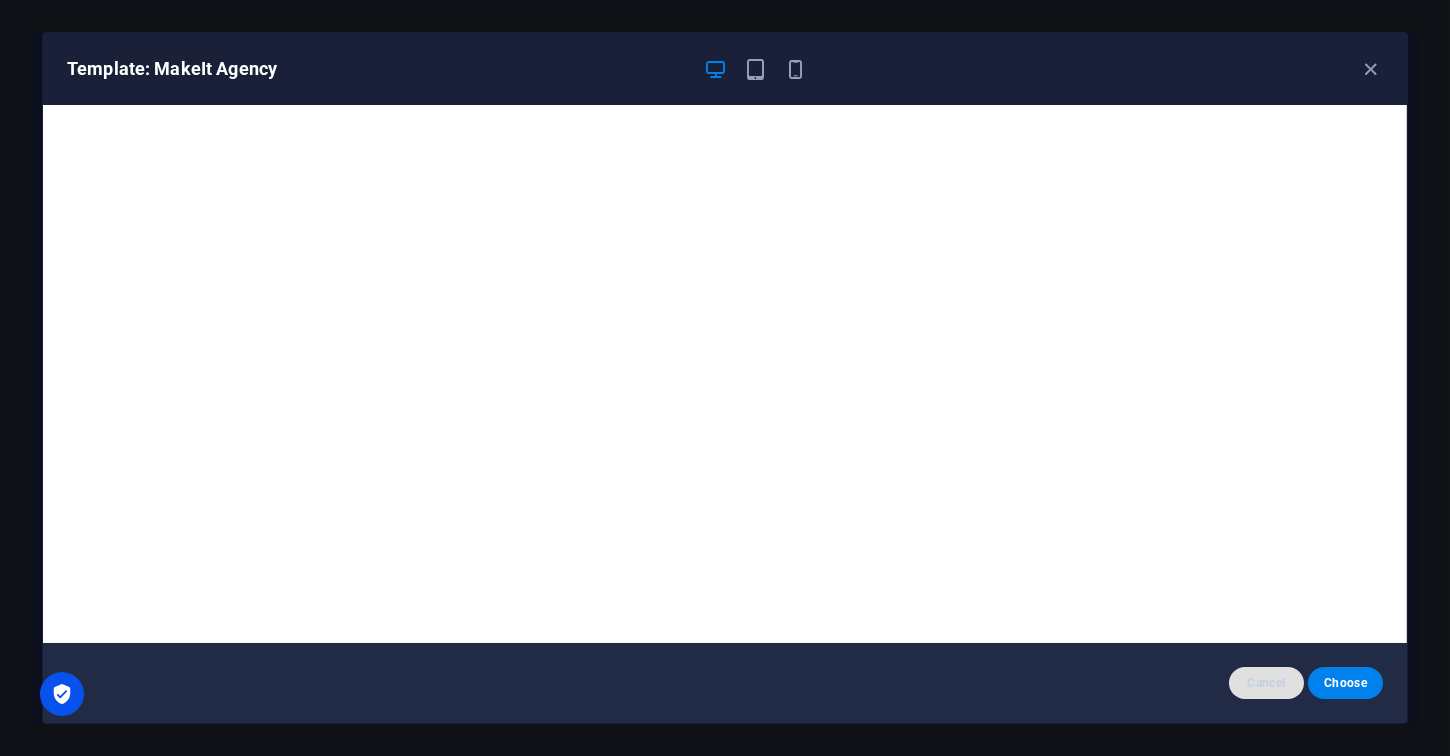 click on "Cancel" at bounding box center (1266, 683) 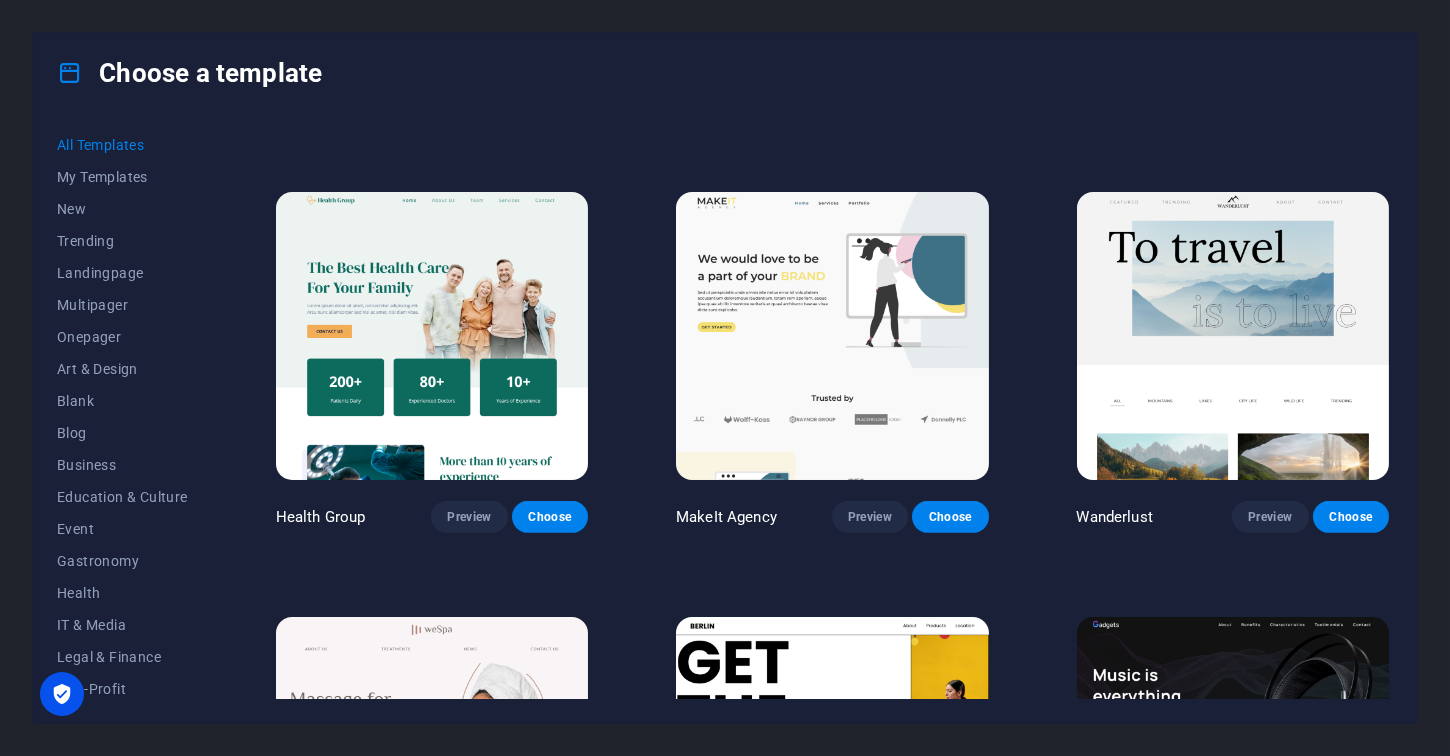 click on "Choose a template" at bounding box center [189, 73] 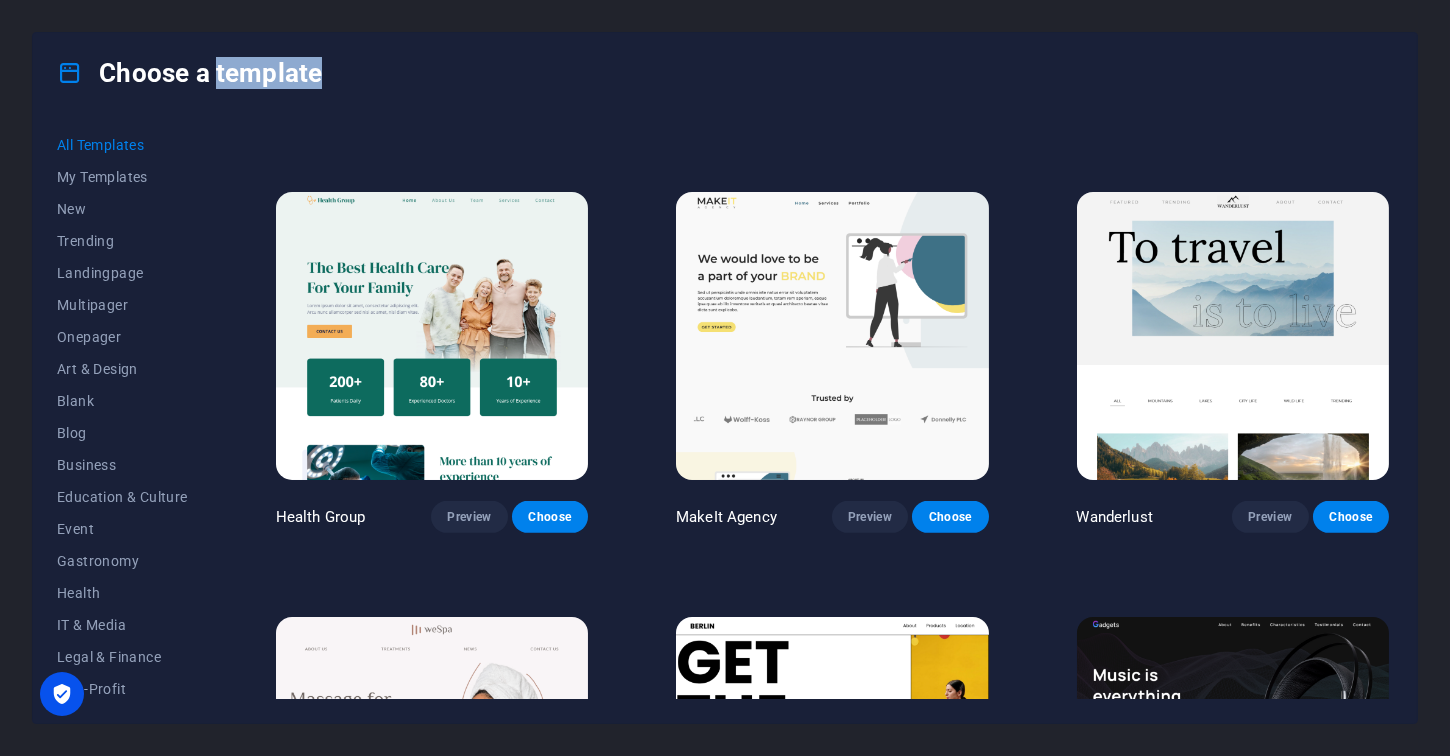 click on "Choose a template" at bounding box center [189, 73] 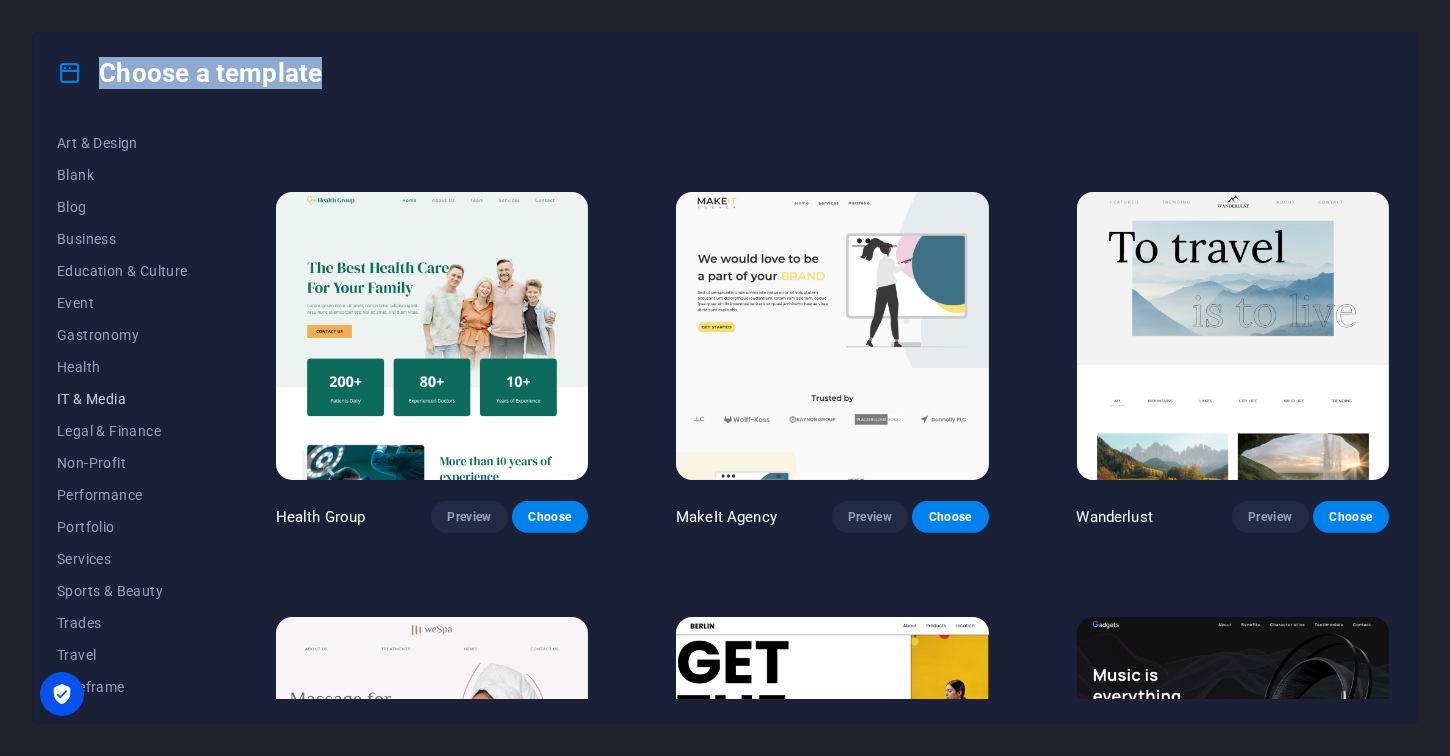 scroll, scrollTop: 229, scrollLeft: 0, axis: vertical 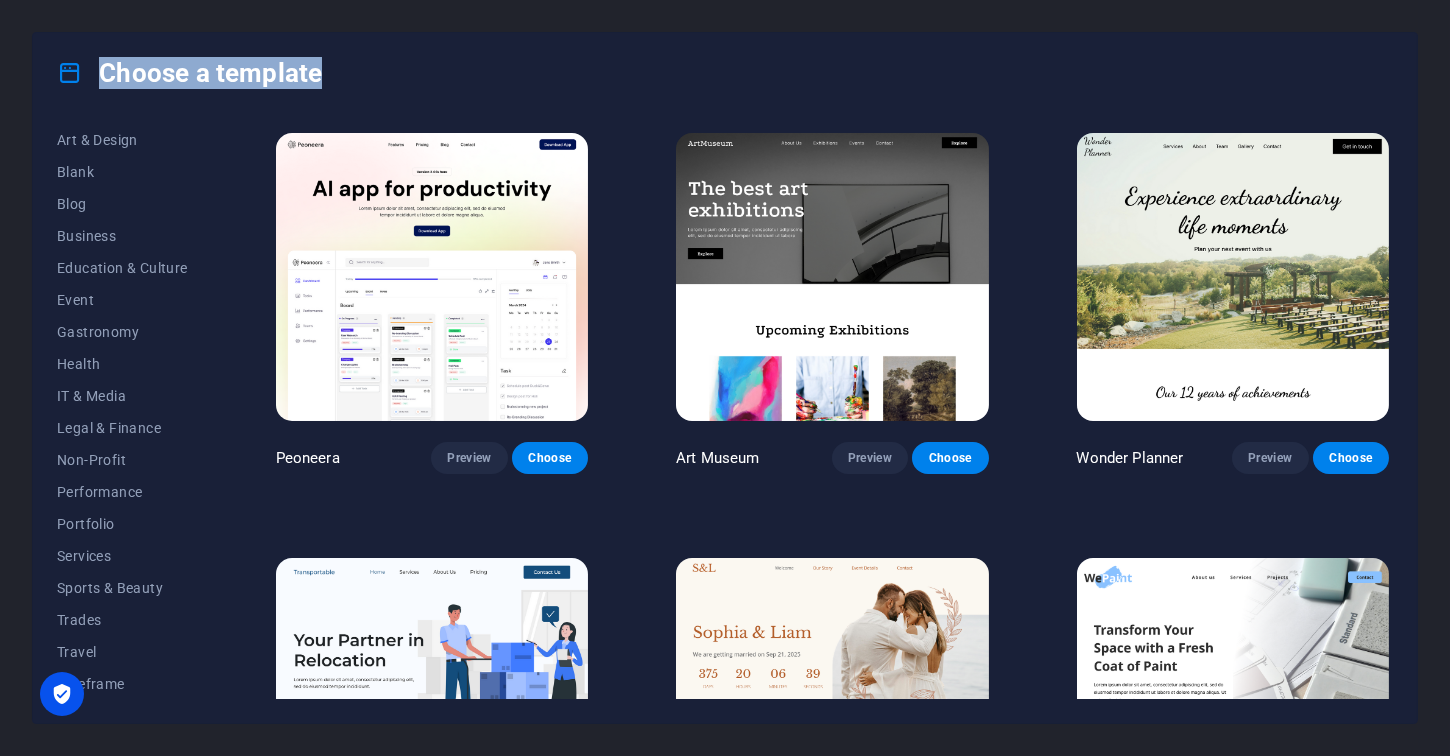 click at bounding box center (432, 277) 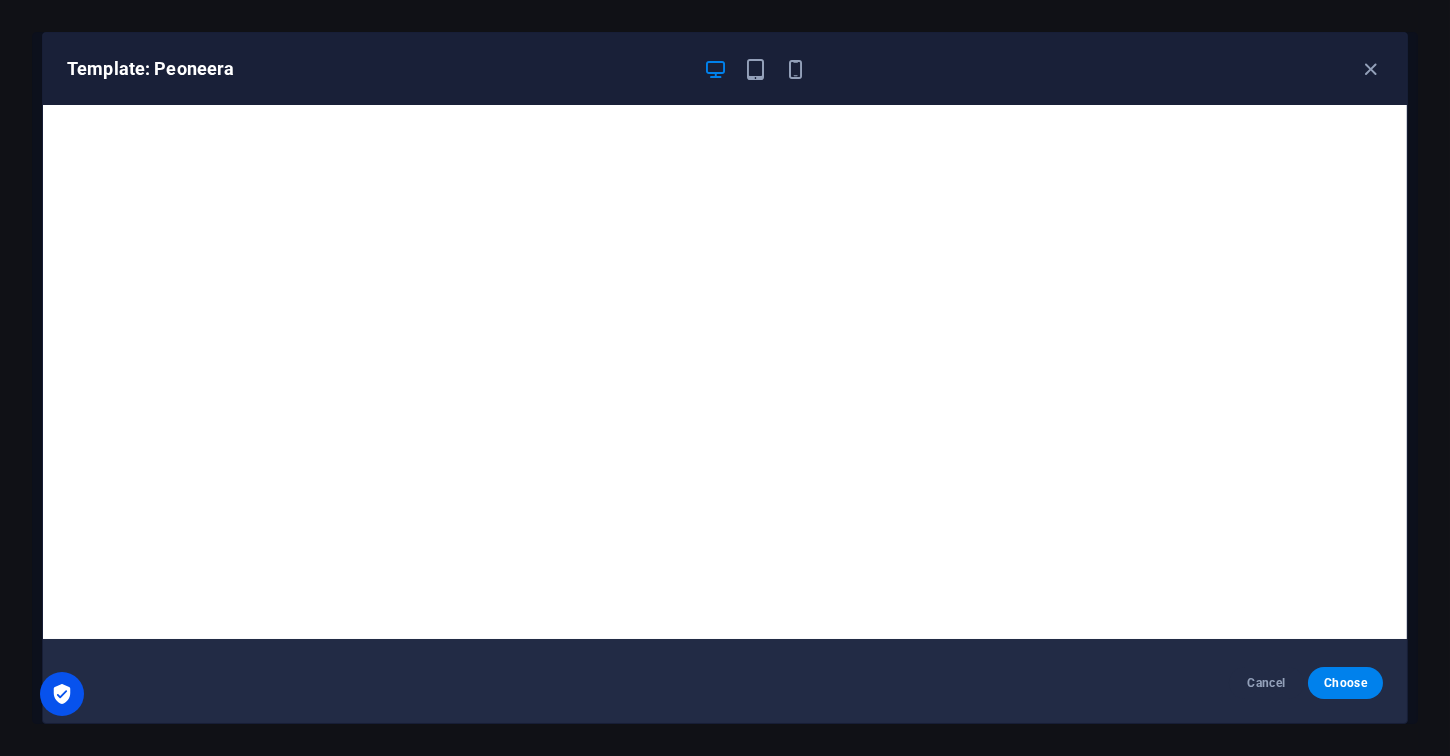 scroll, scrollTop: 5, scrollLeft: 0, axis: vertical 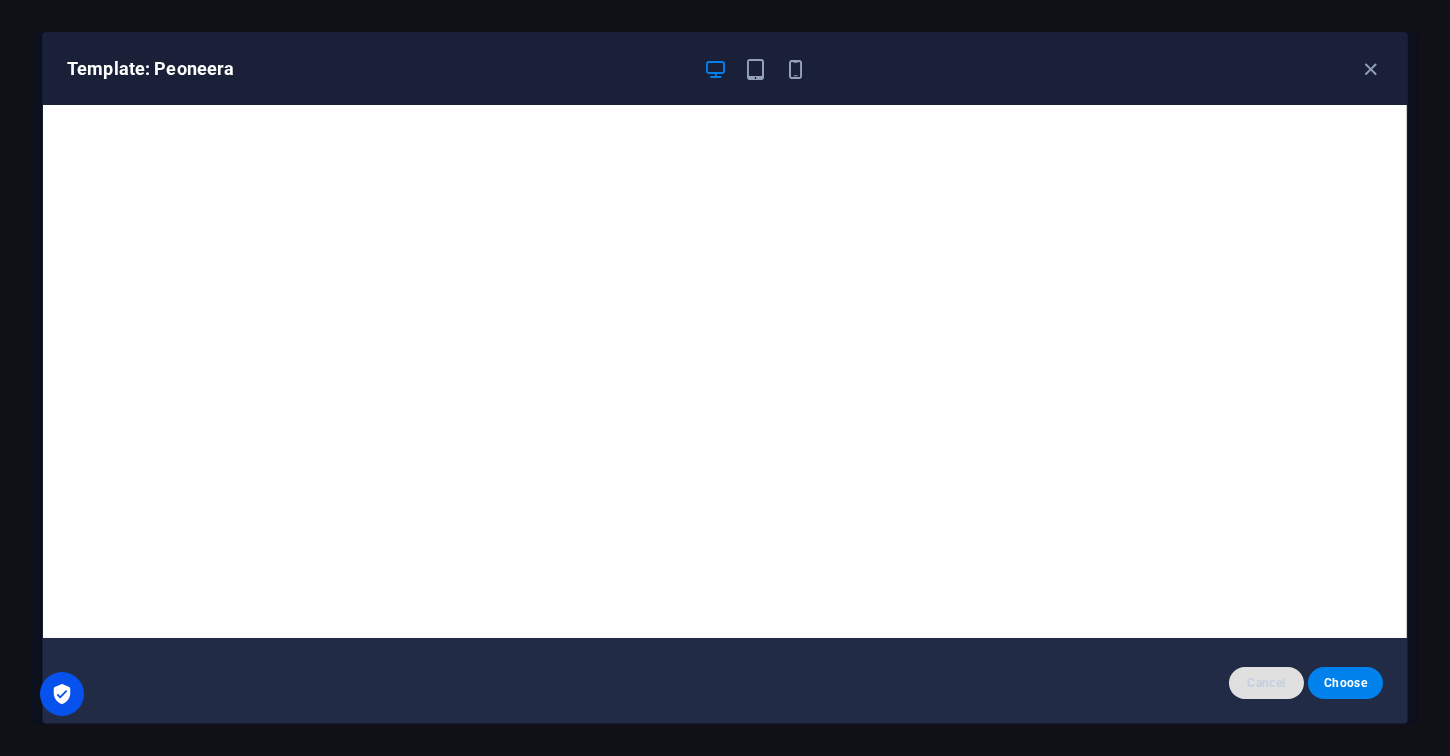 click on "Cancel" at bounding box center (1266, 683) 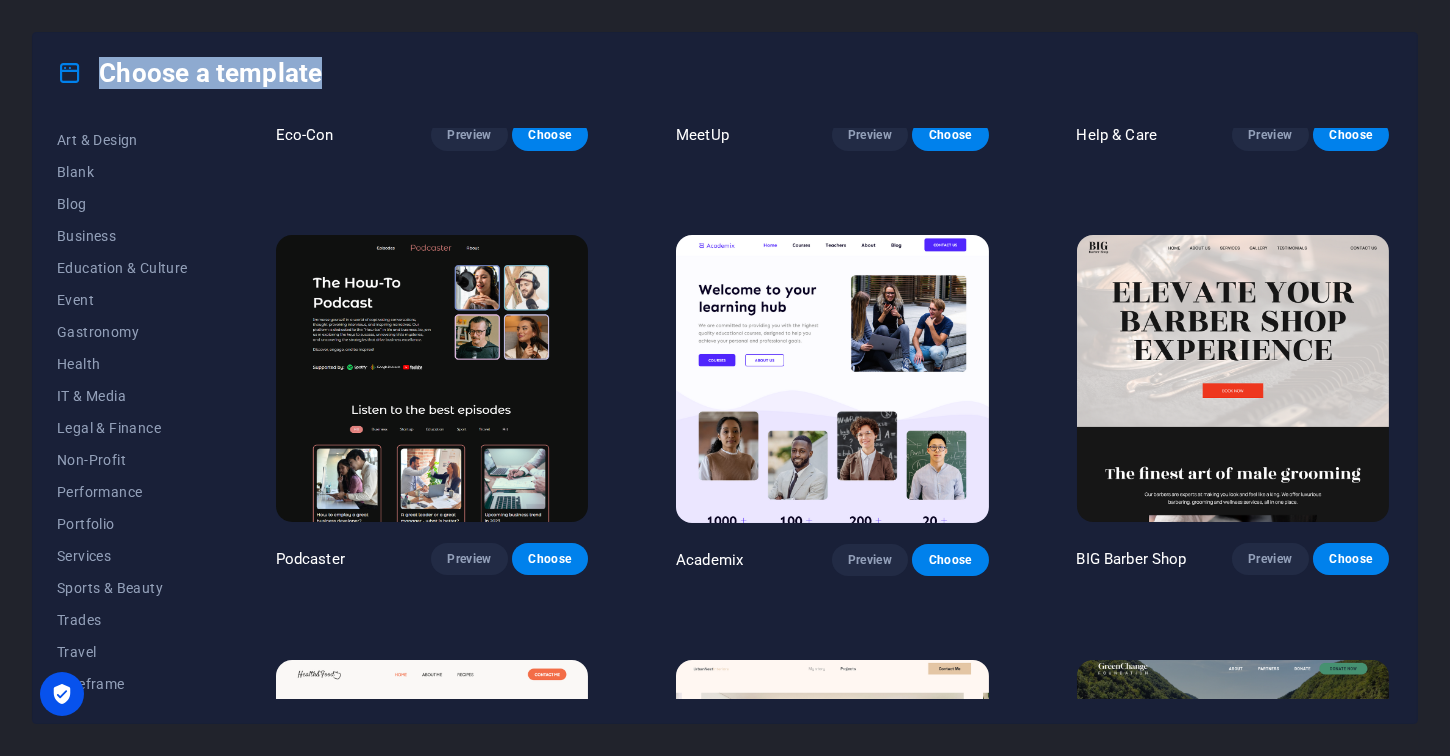 scroll, scrollTop: 1000, scrollLeft: 0, axis: vertical 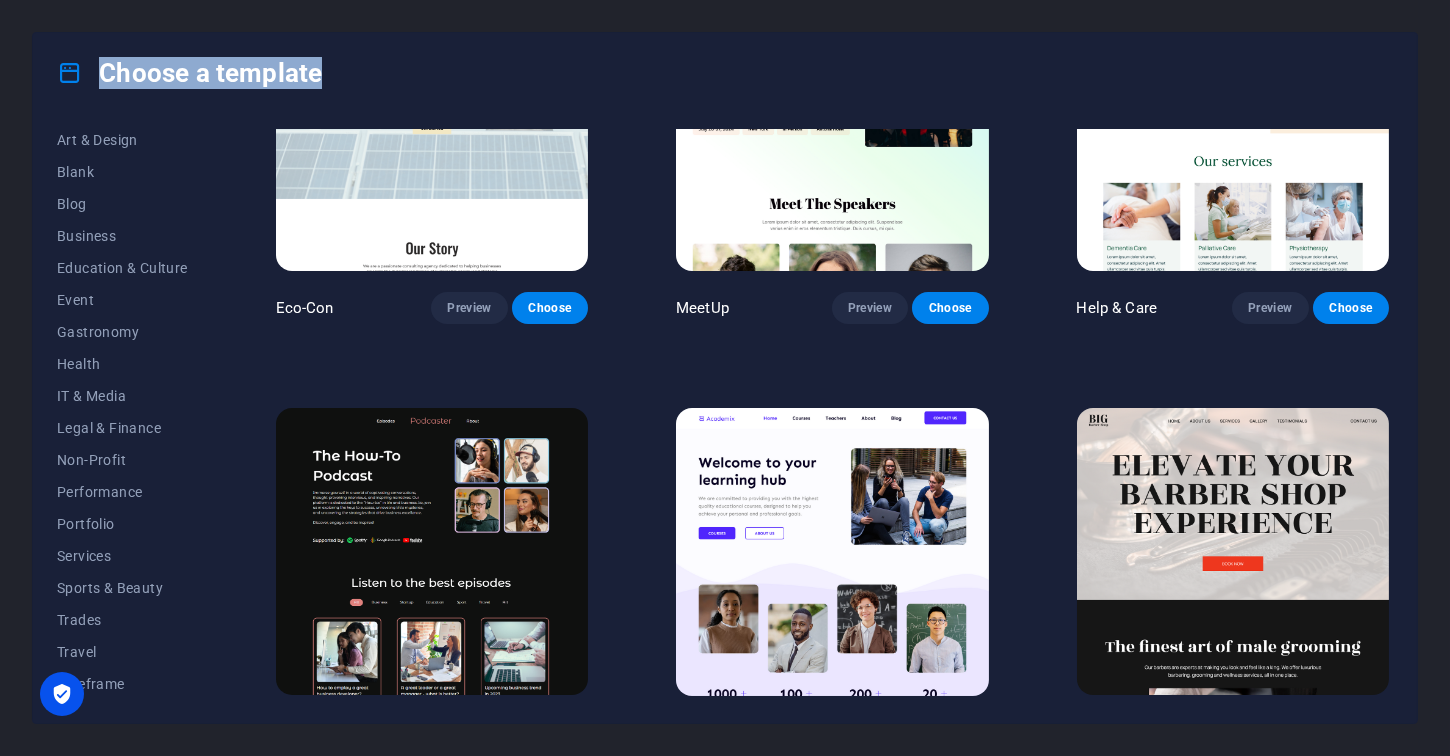 click at bounding box center (432, 552) 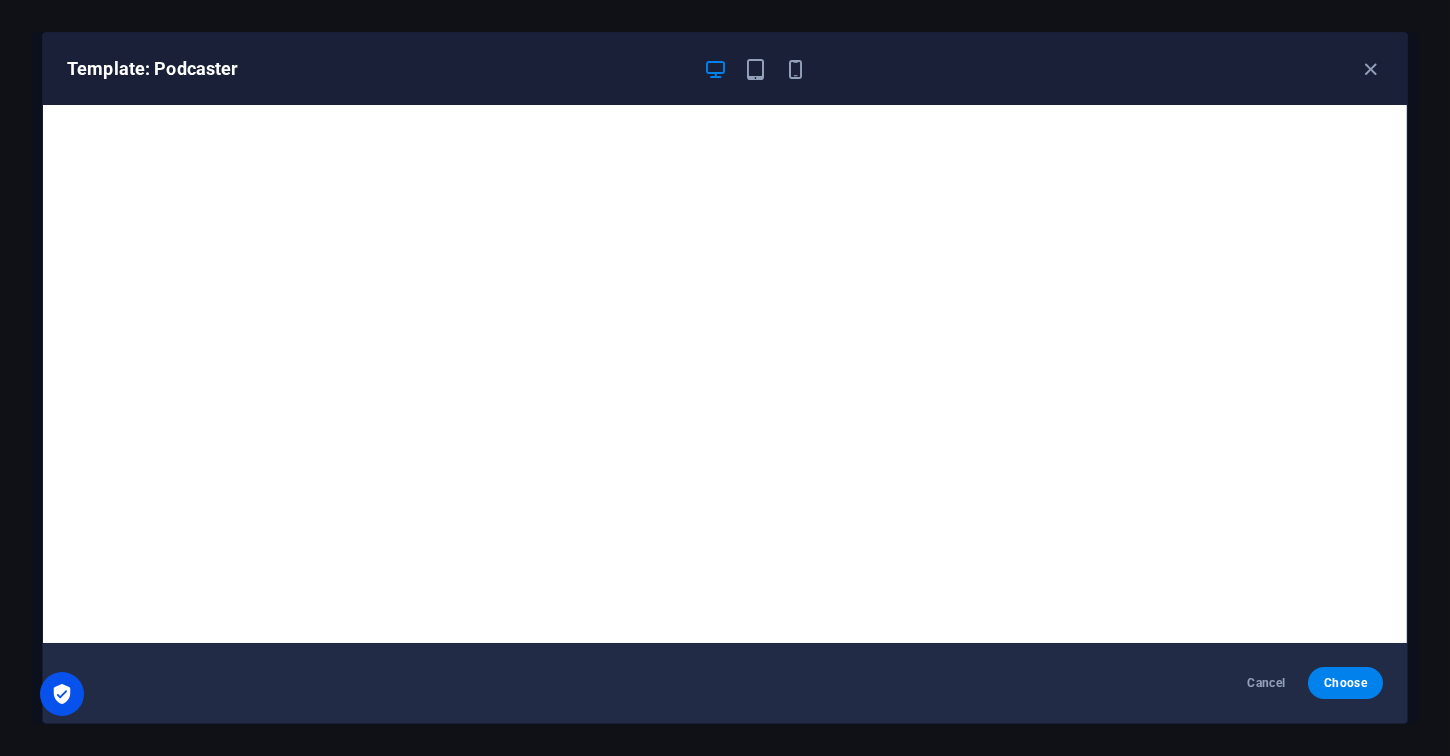 scroll, scrollTop: 1, scrollLeft: 0, axis: vertical 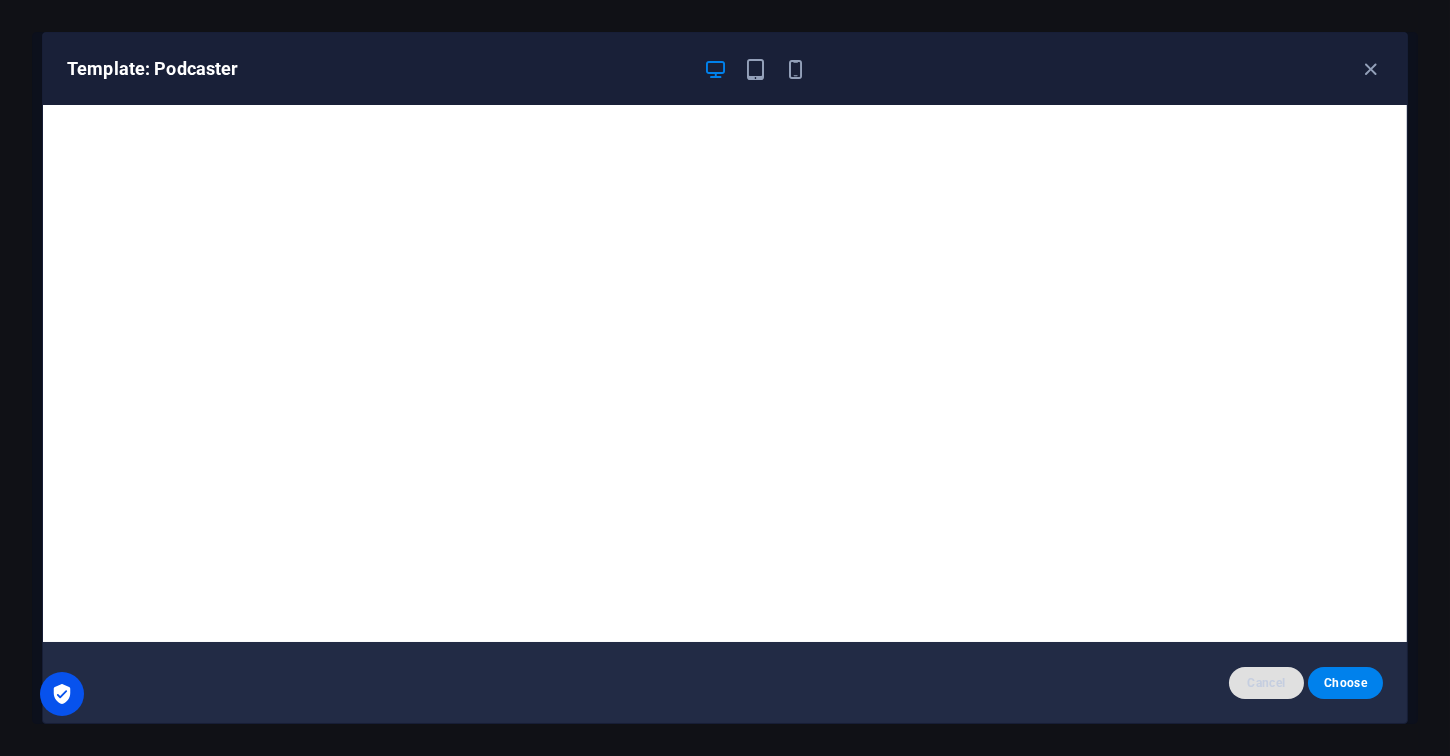 click on "Cancel" at bounding box center (1266, 683) 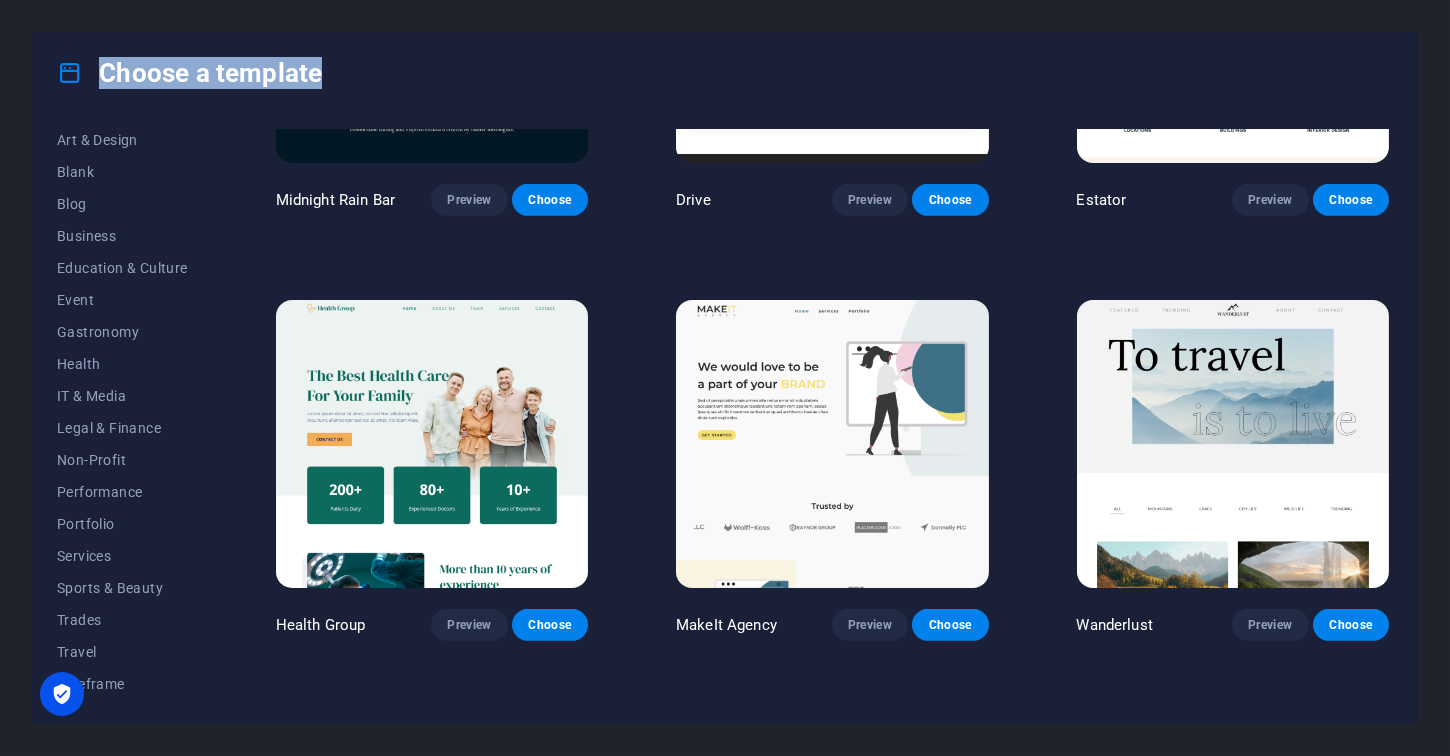 scroll, scrollTop: 3555, scrollLeft: 0, axis: vertical 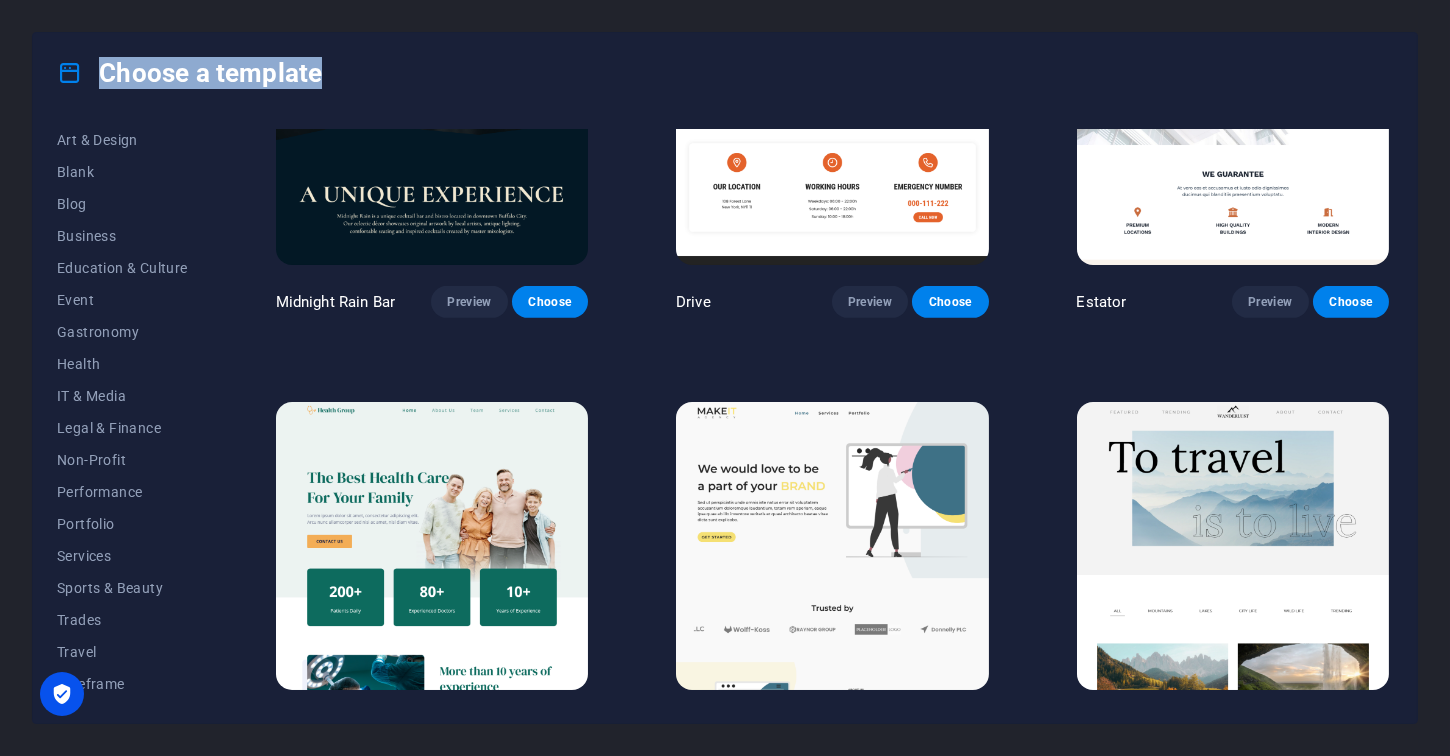 click at bounding box center [1233, 546] 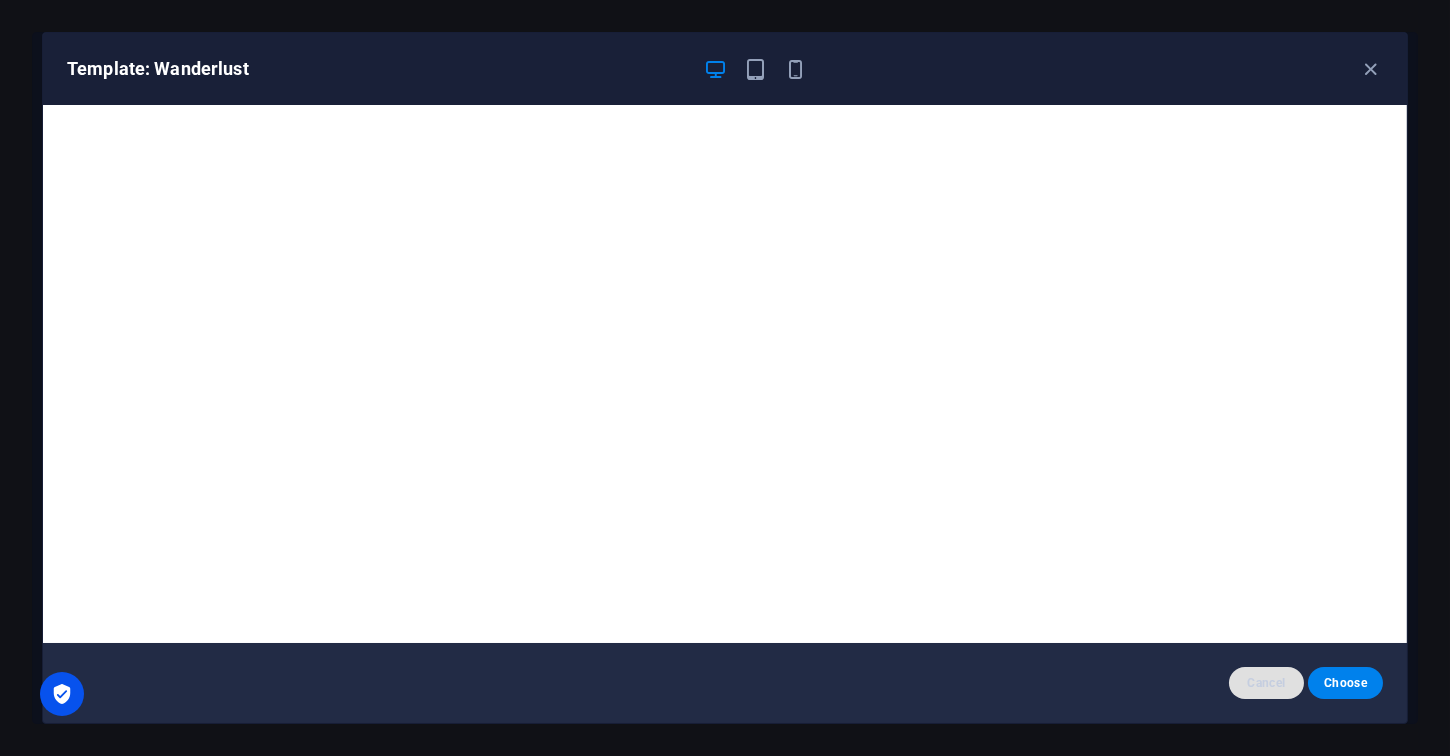 click on "Cancel" at bounding box center [1266, 683] 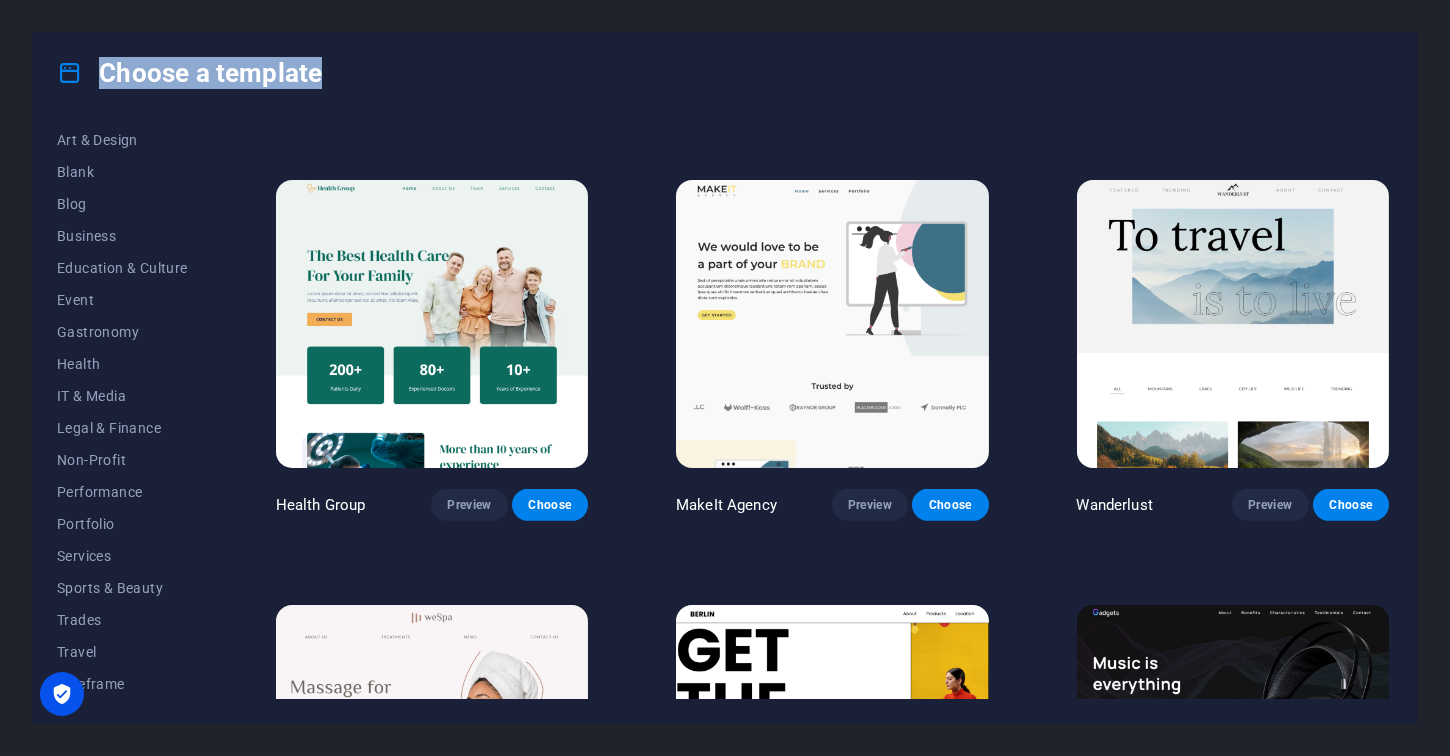 scroll, scrollTop: 4222, scrollLeft: 0, axis: vertical 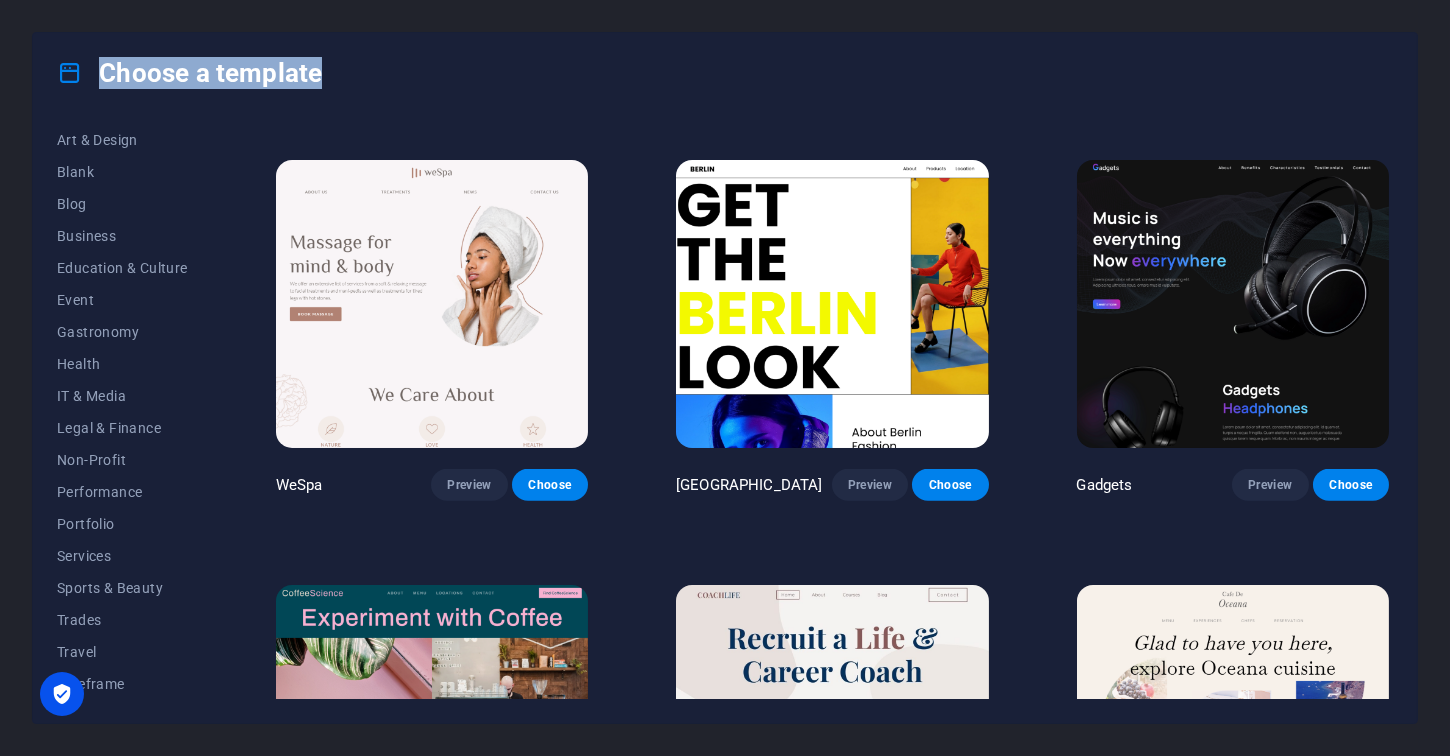 click at bounding box center [1233, 304] 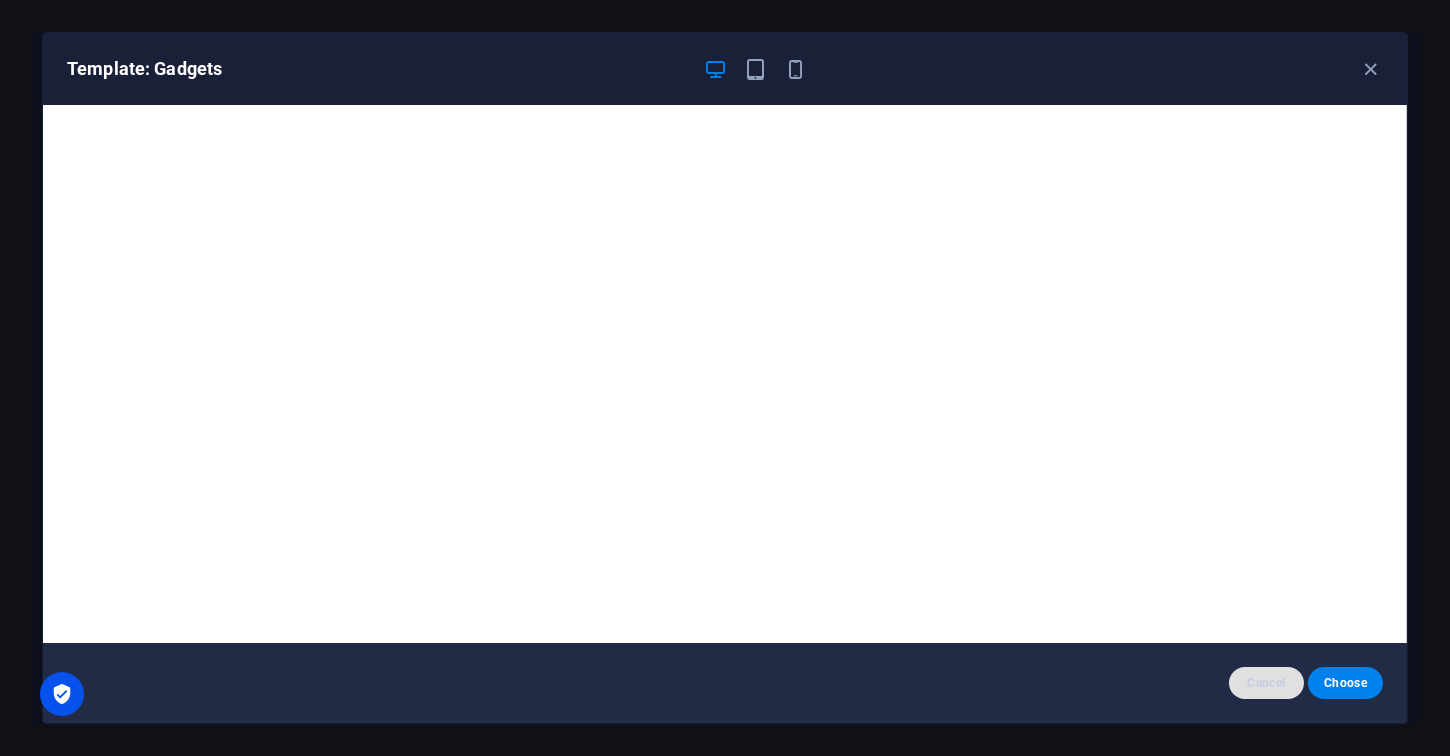 click on "Cancel" at bounding box center (1266, 683) 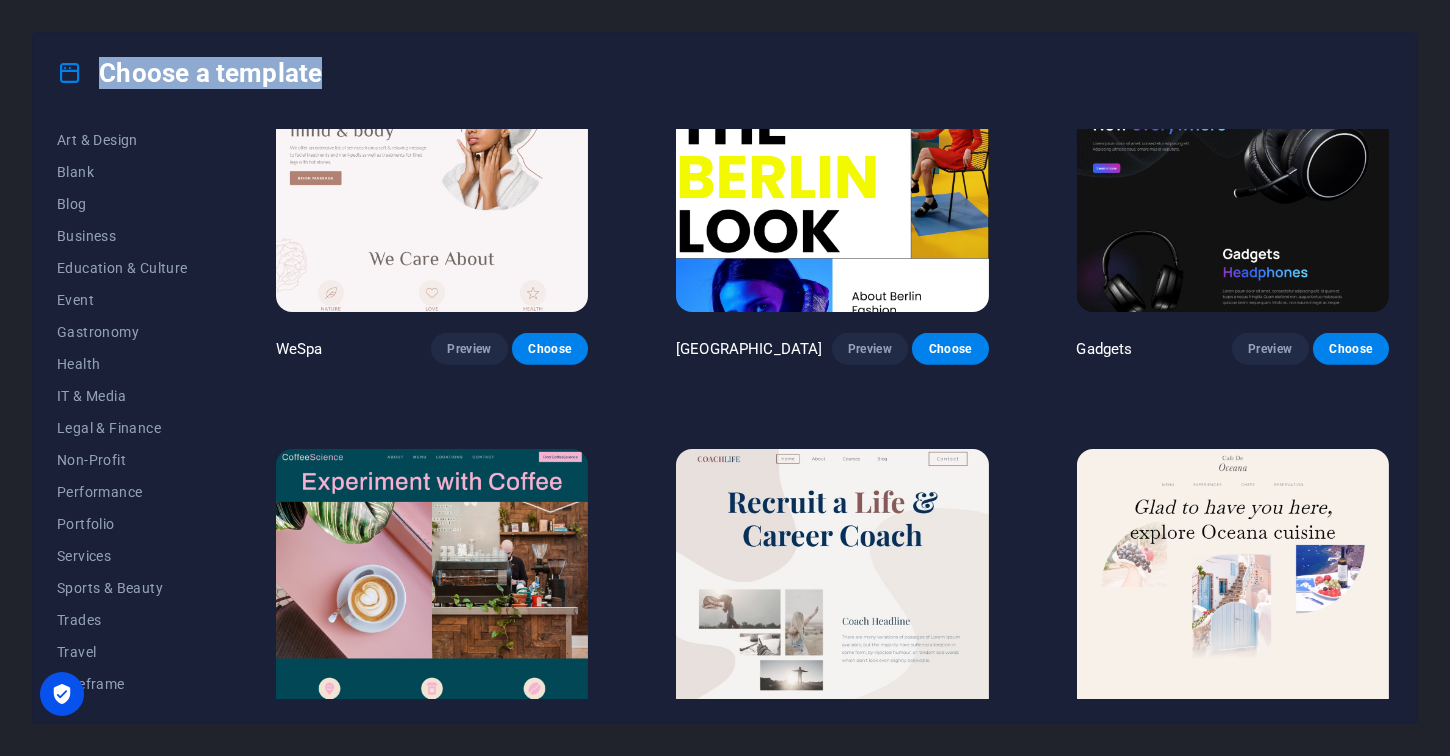 scroll, scrollTop: 4444, scrollLeft: 0, axis: vertical 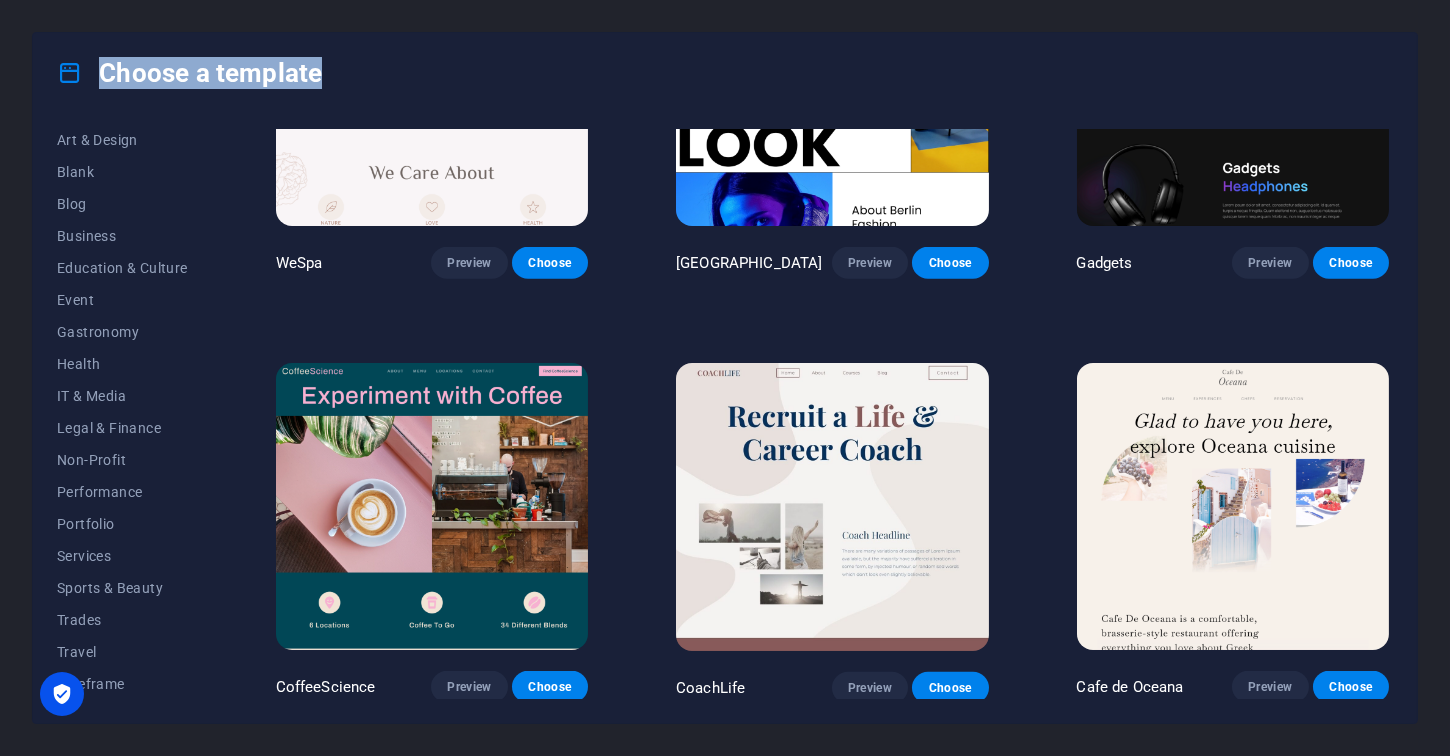click at bounding box center (432, 507) 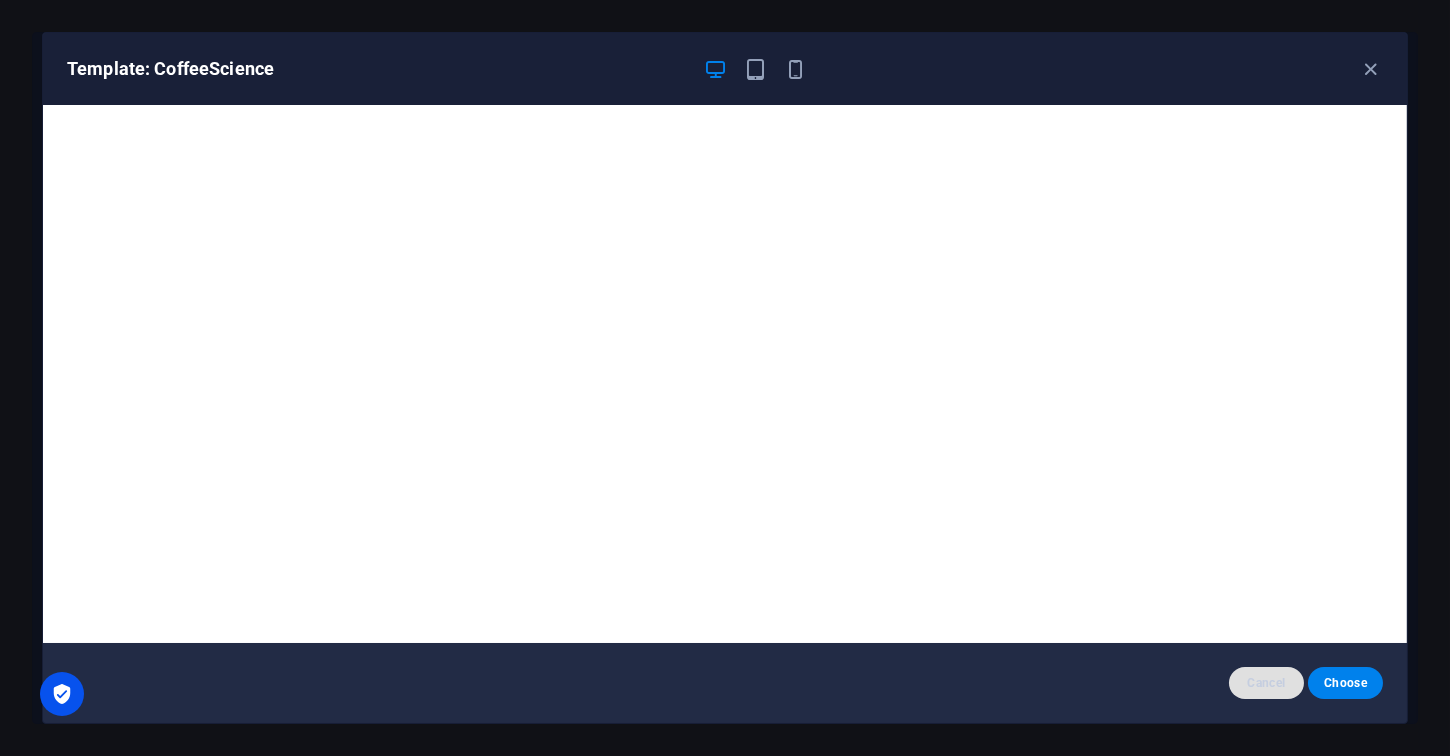 click on "Cancel" at bounding box center (1266, 683) 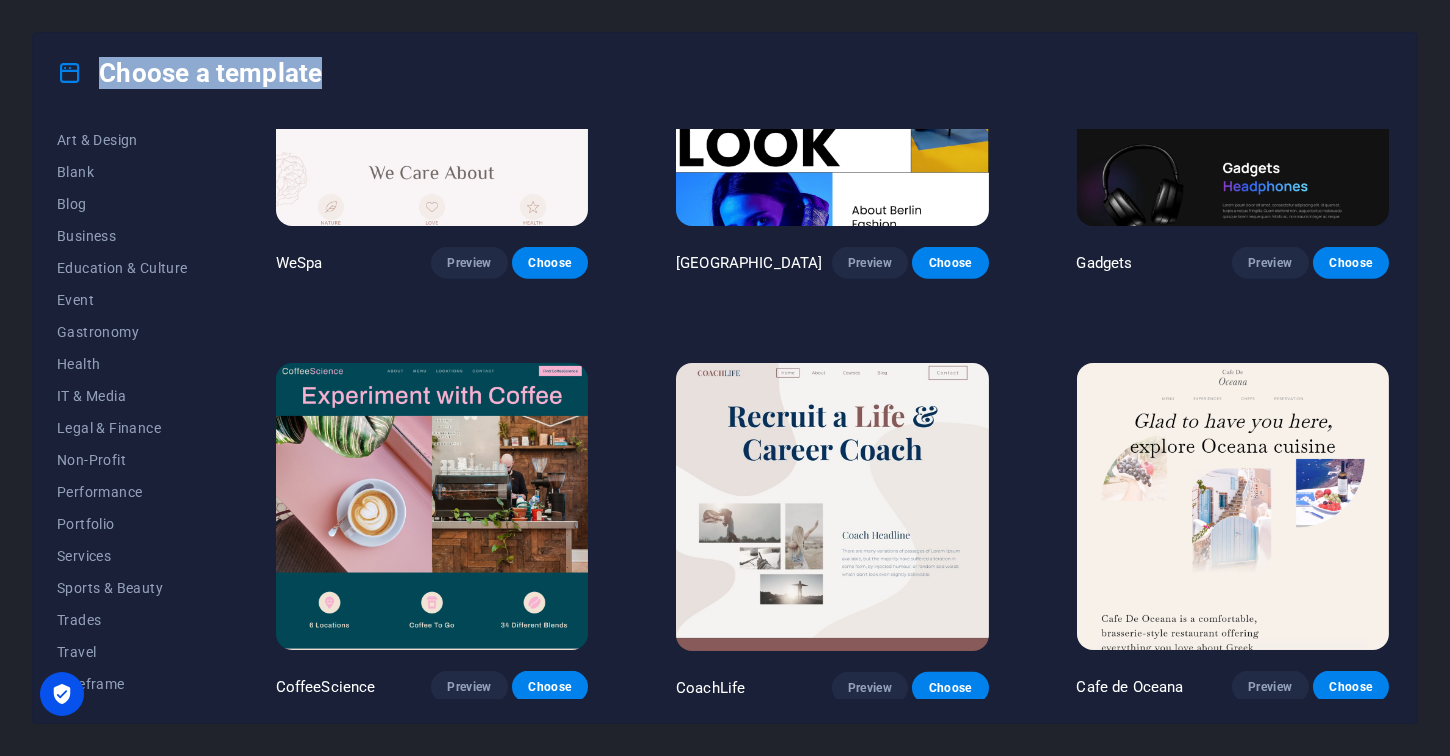 click at bounding box center (832, 507) 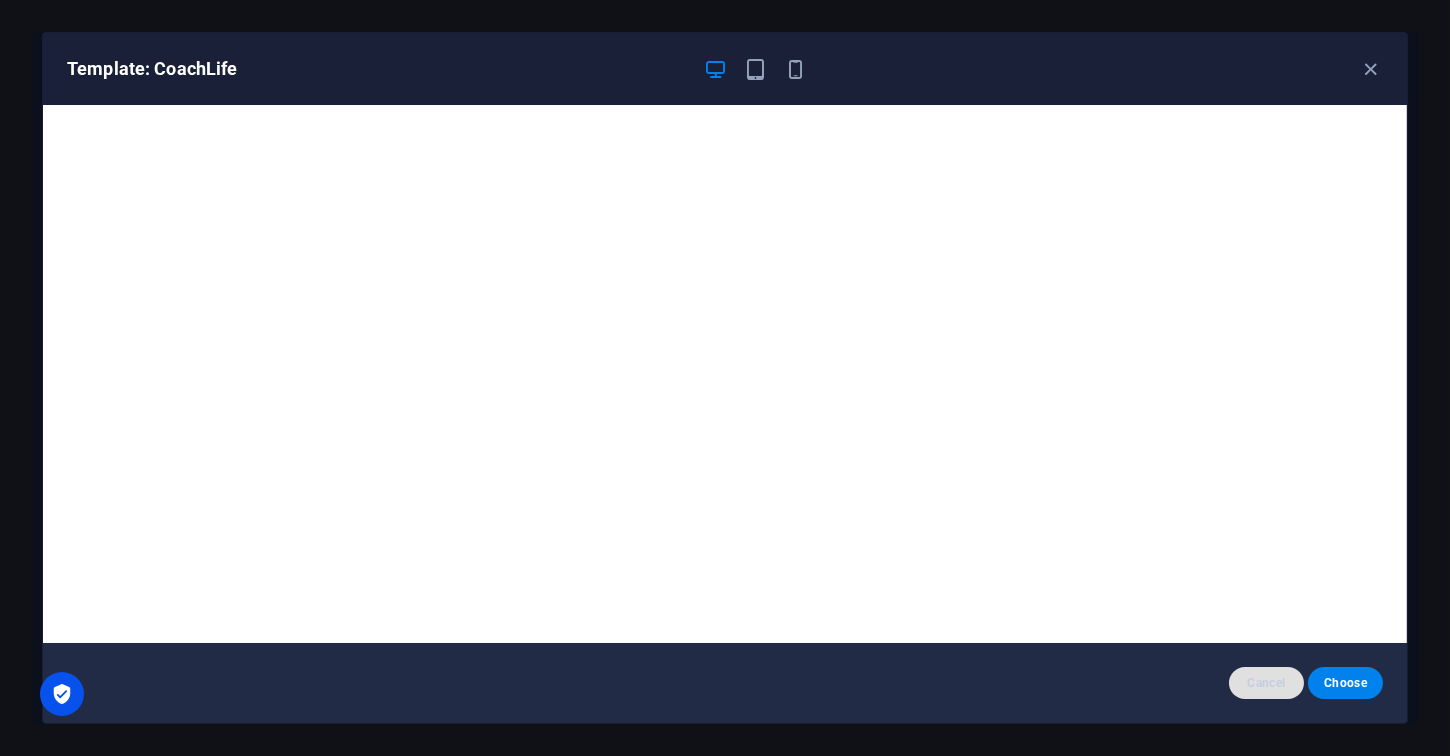 click on "Cancel" at bounding box center [1266, 683] 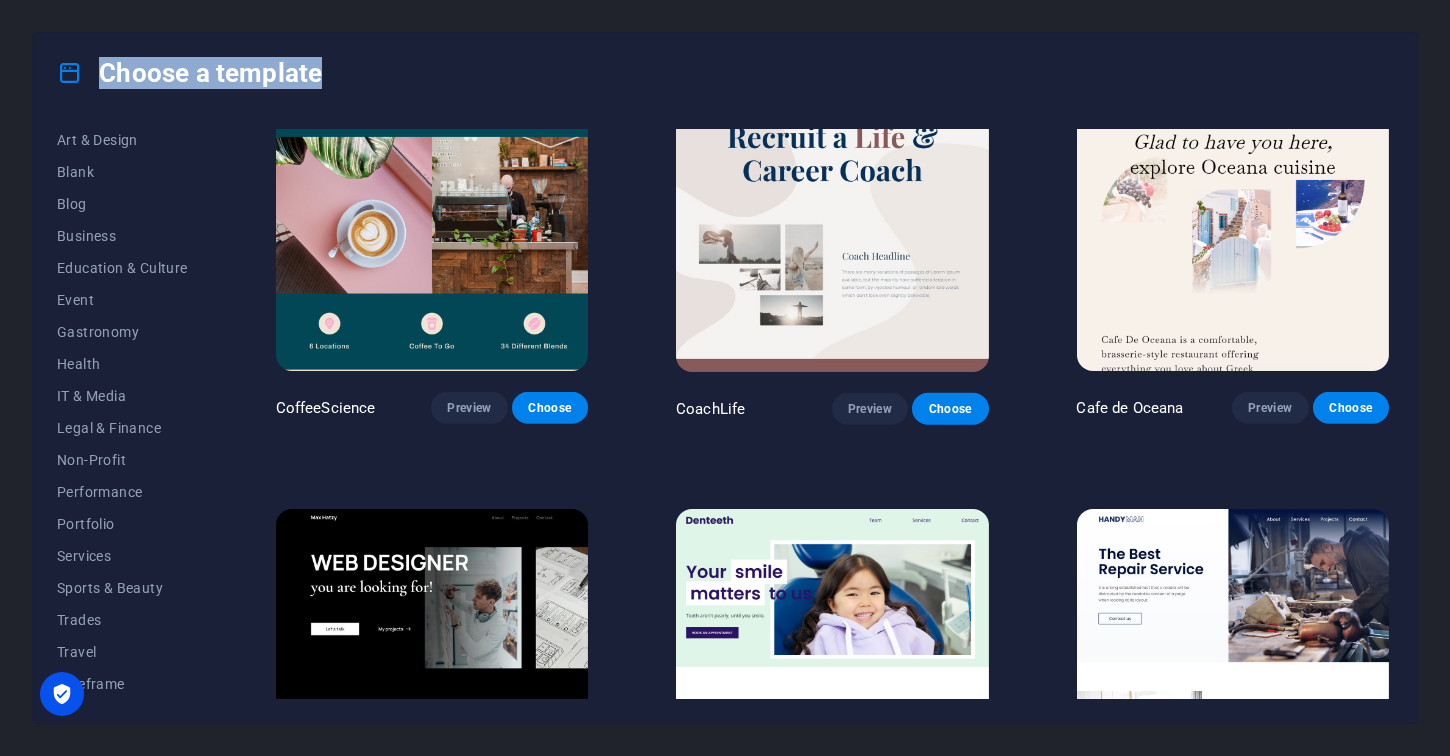 scroll, scrollTop: 4888, scrollLeft: 0, axis: vertical 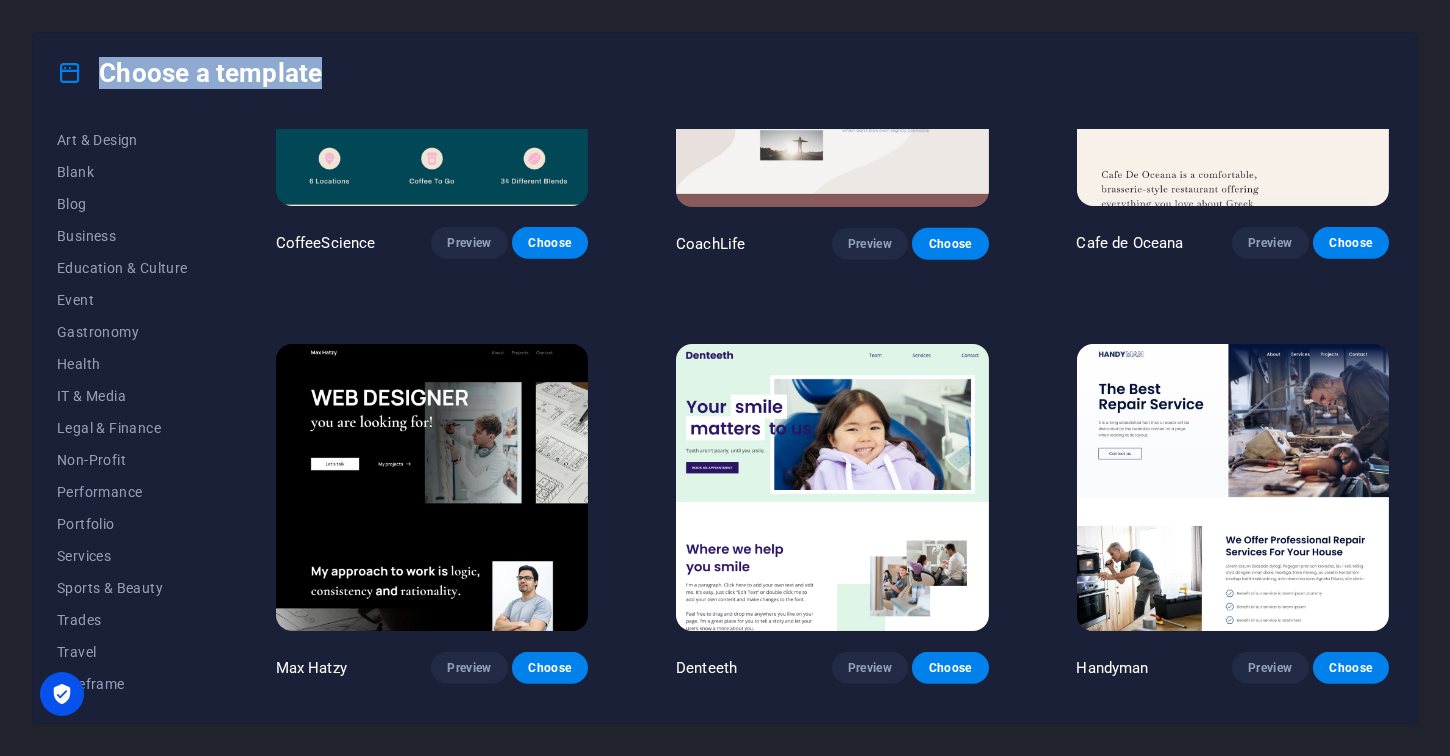 click at bounding box center (432, 488) 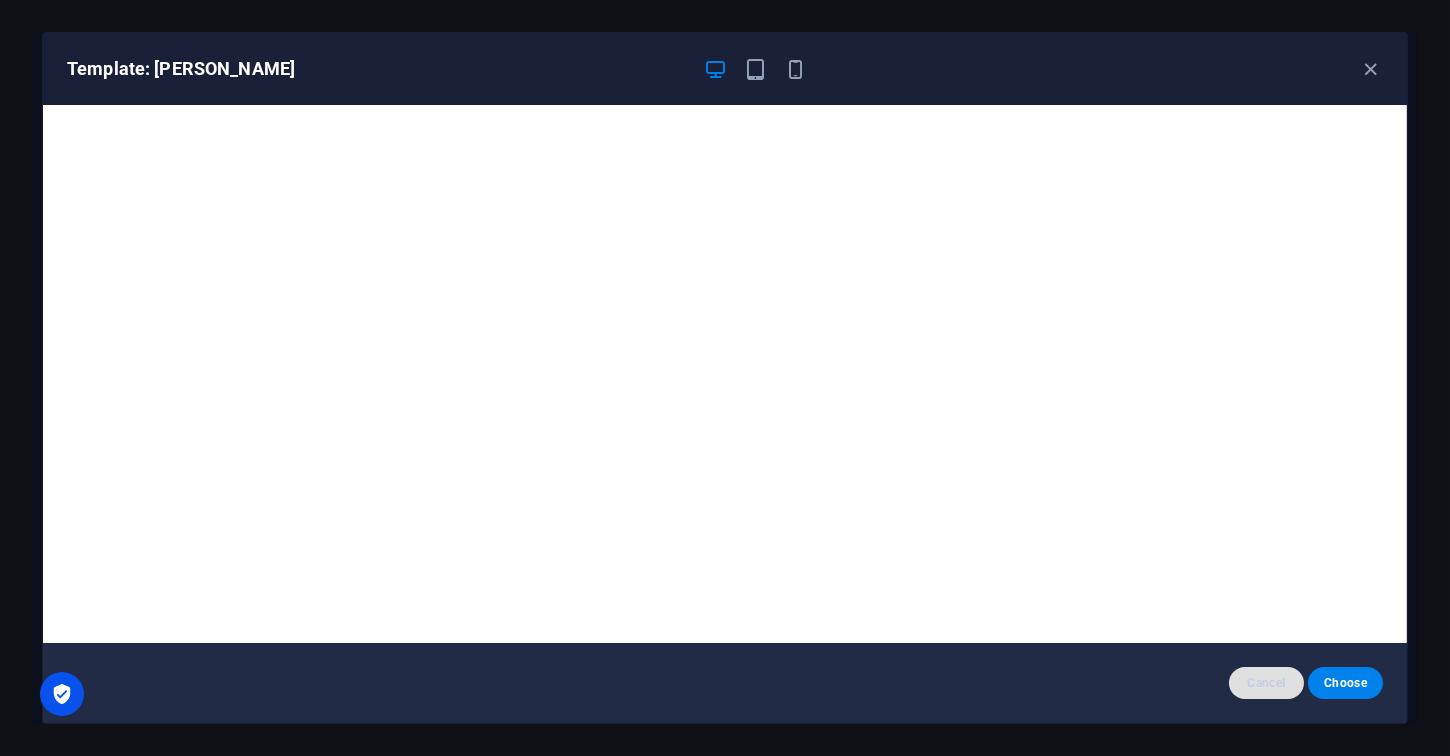 click on "Cancel" at bounding box center [1266, 683] 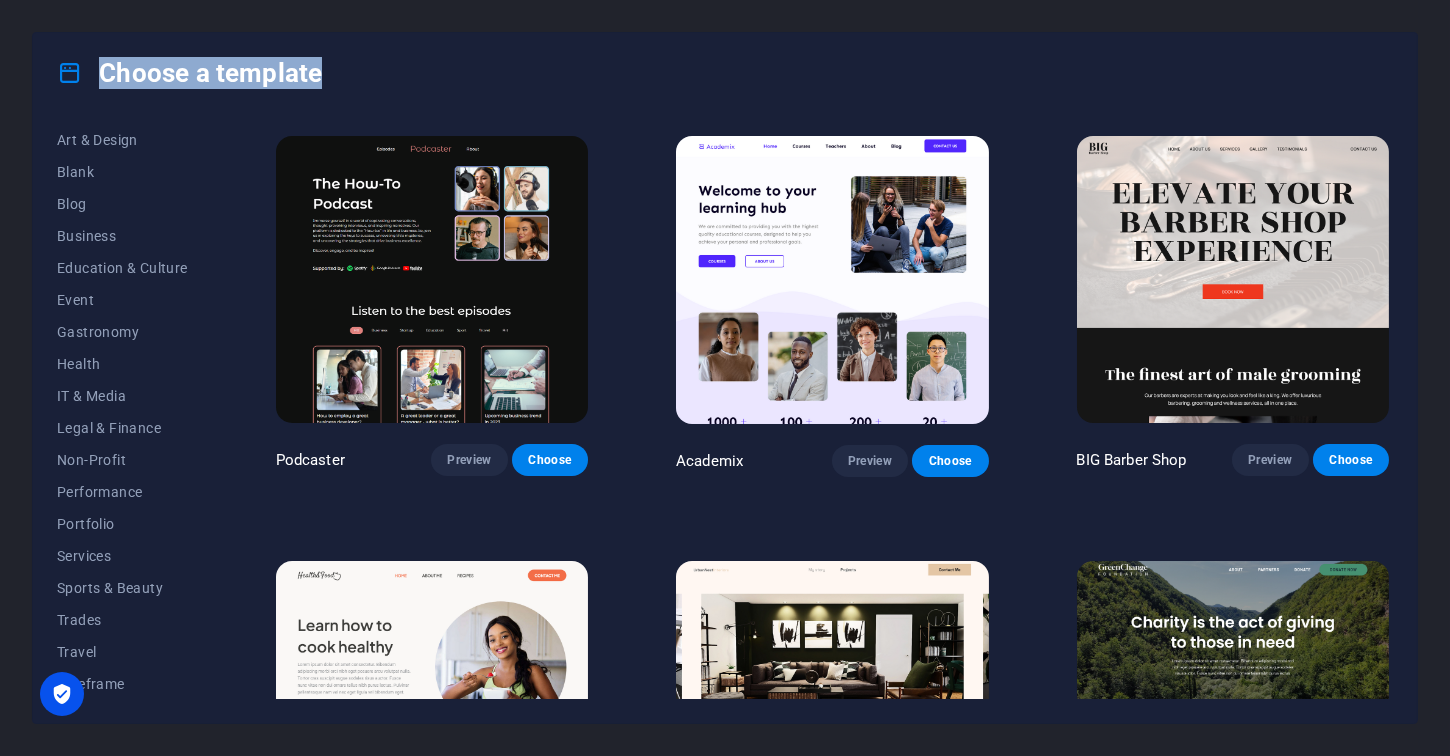scroll, scrollTop: 1110, scrollLeft: 0, axis: vertical 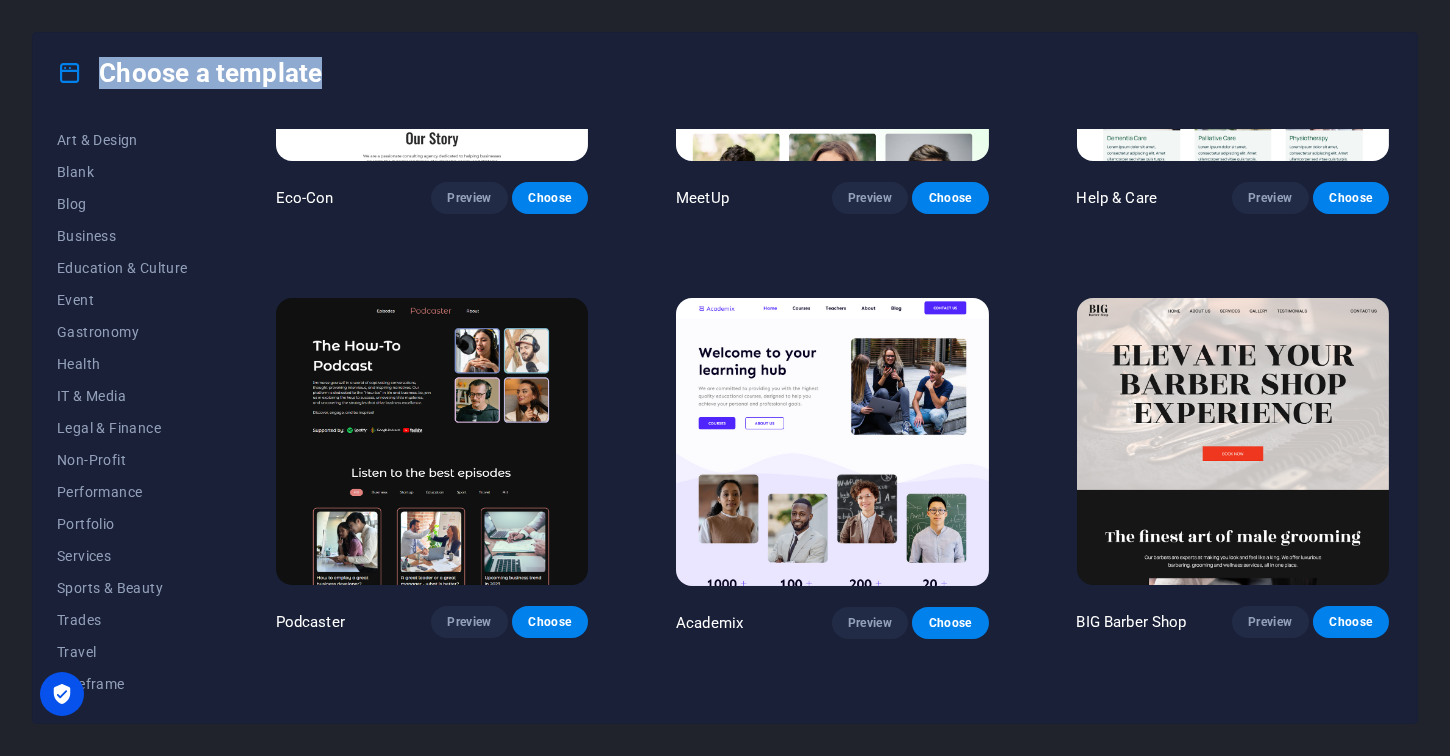 click at bounding box center [432, 442] 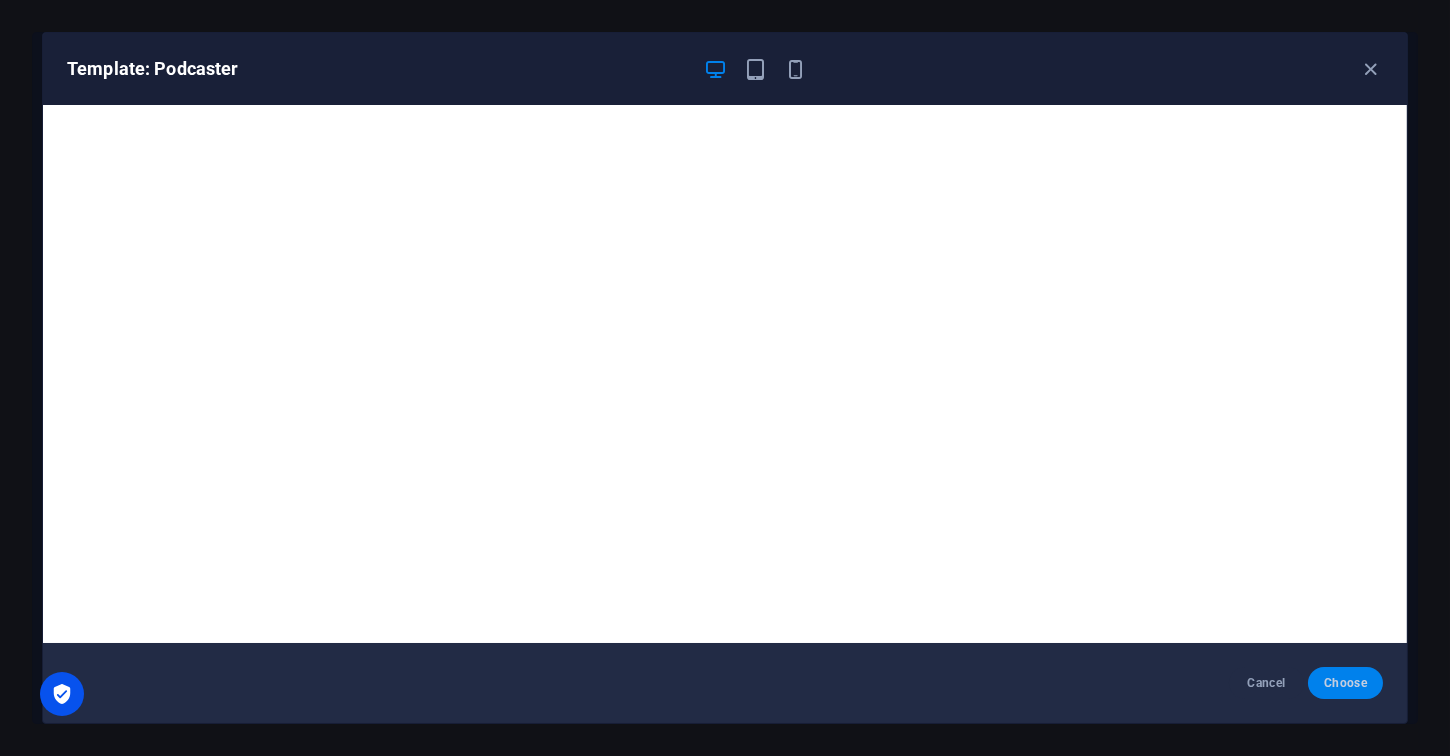 click on "Choose" at bounding box center [1345, 683] 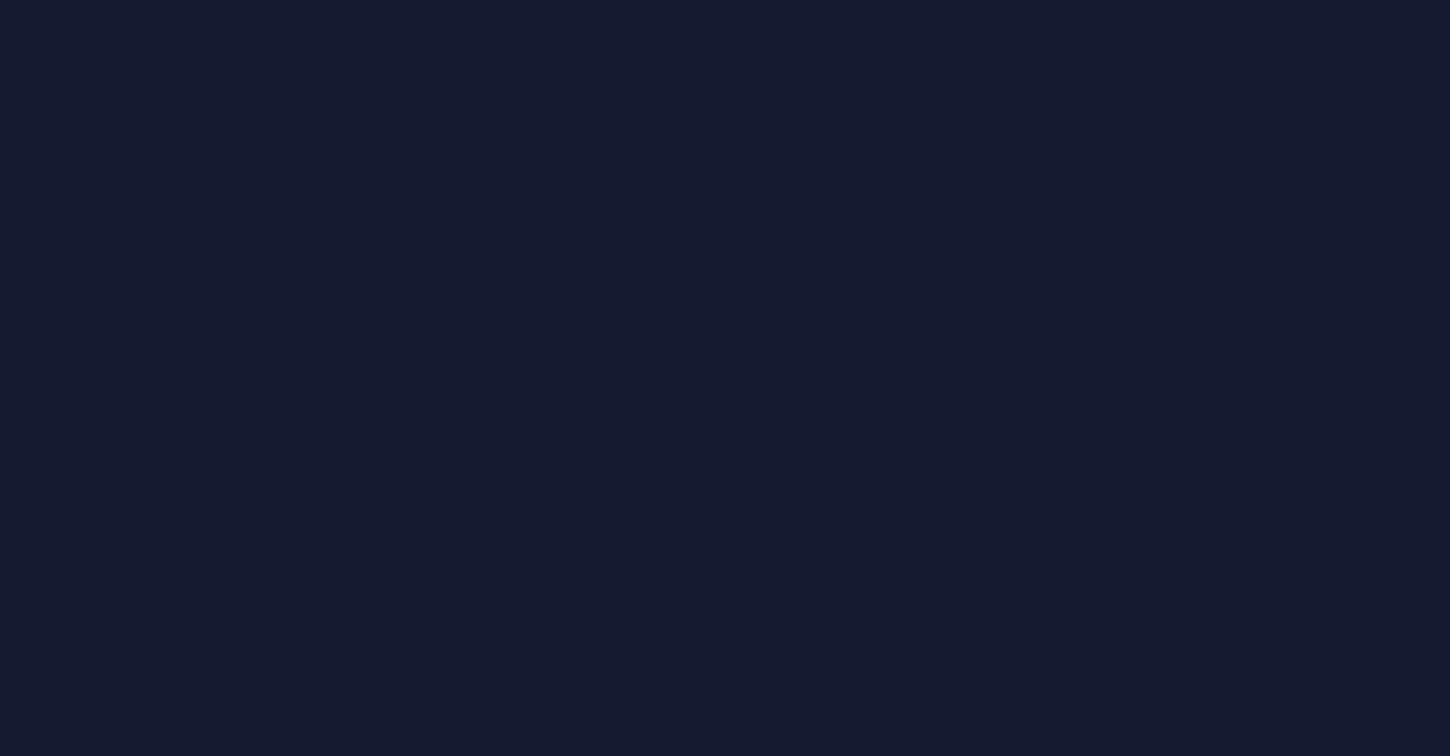 scroll, scrollTop: 0, scrollLeft: 0, axis: both 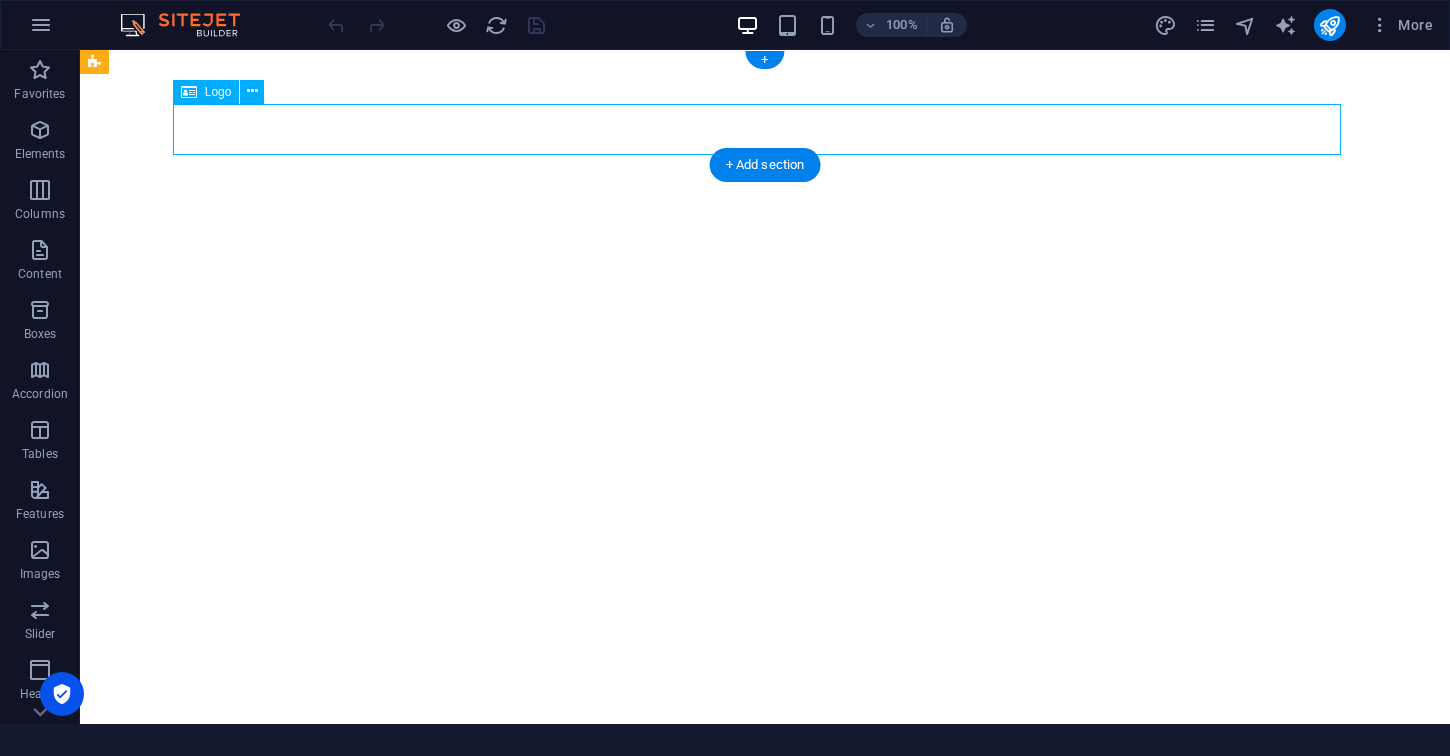 select on "px" 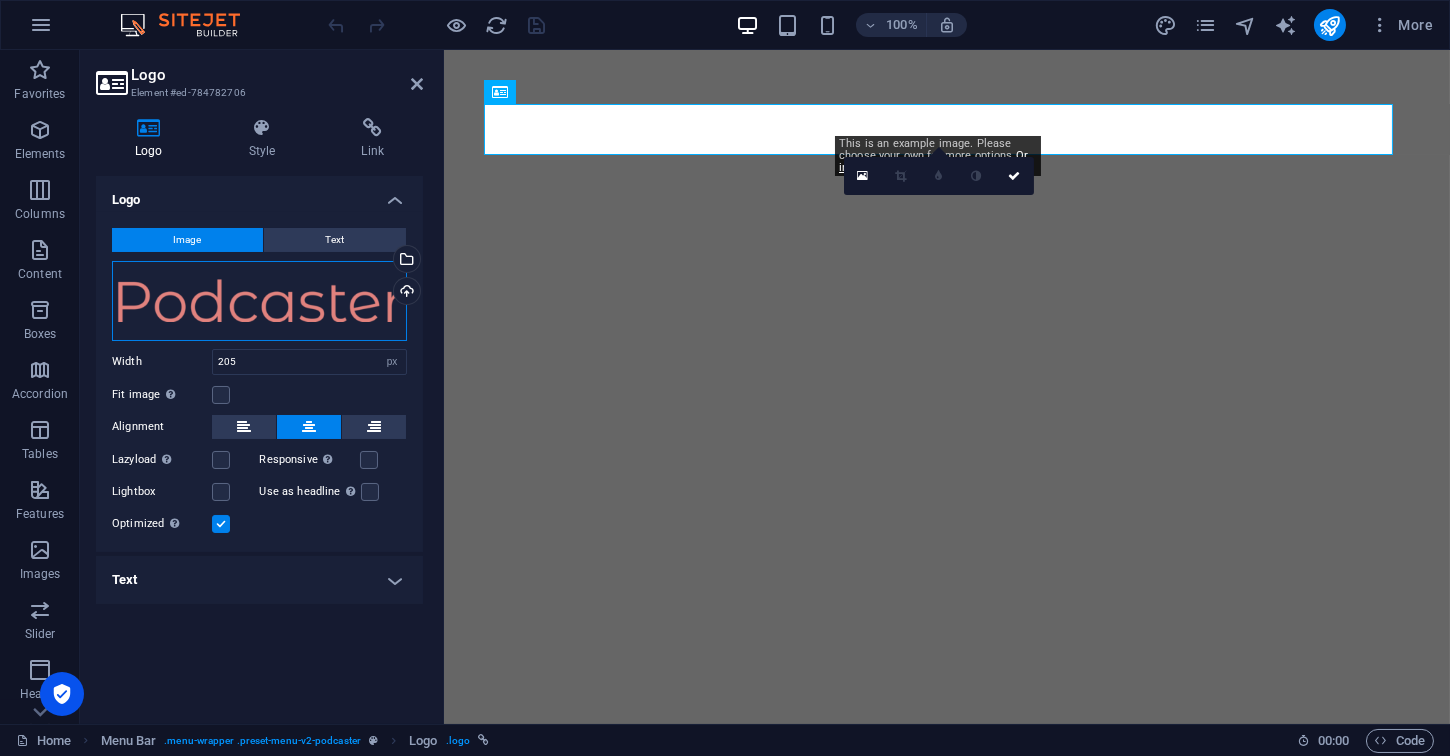 click on "Drag files here, click to choose files or select files from Files or our free stock photos & videos" at bounding box center (259, 301) 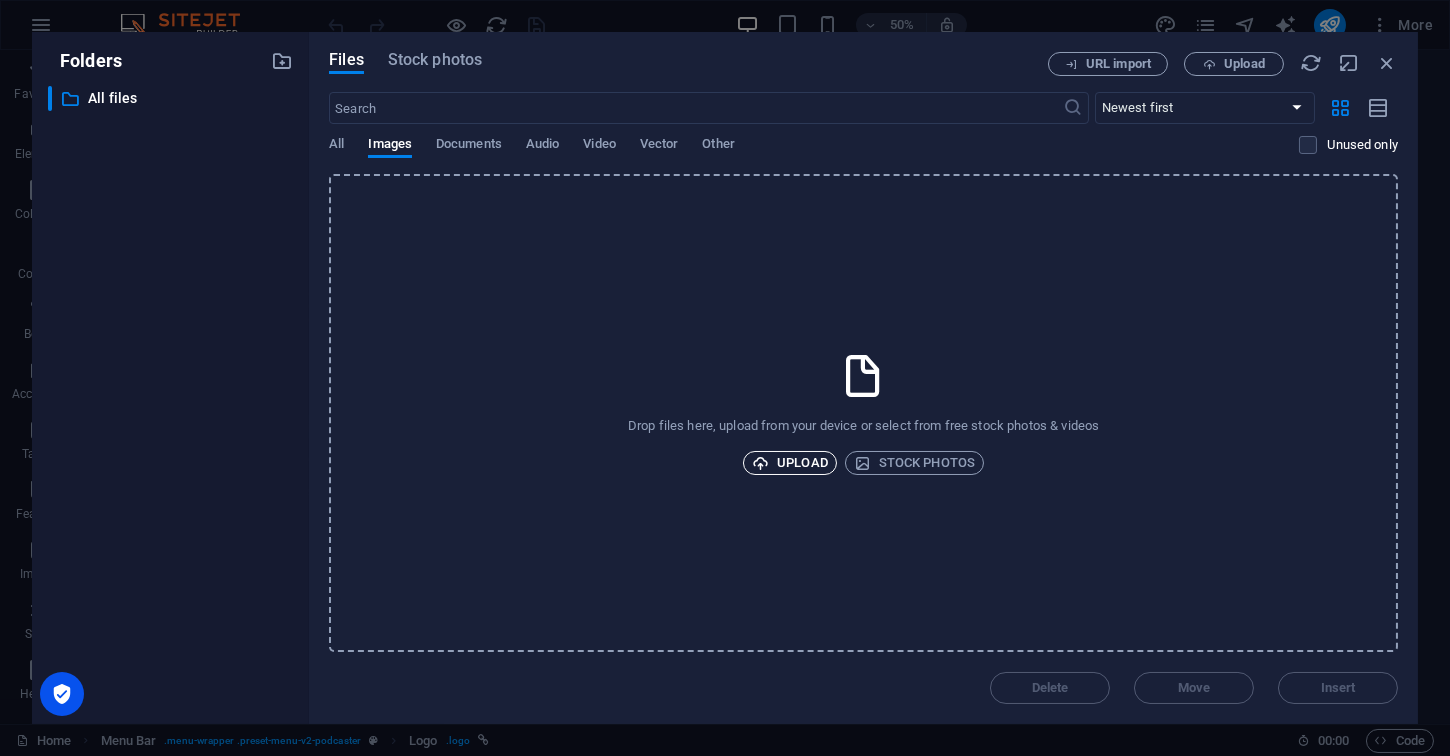 click on "Upload" at bounding box center (790, 463) 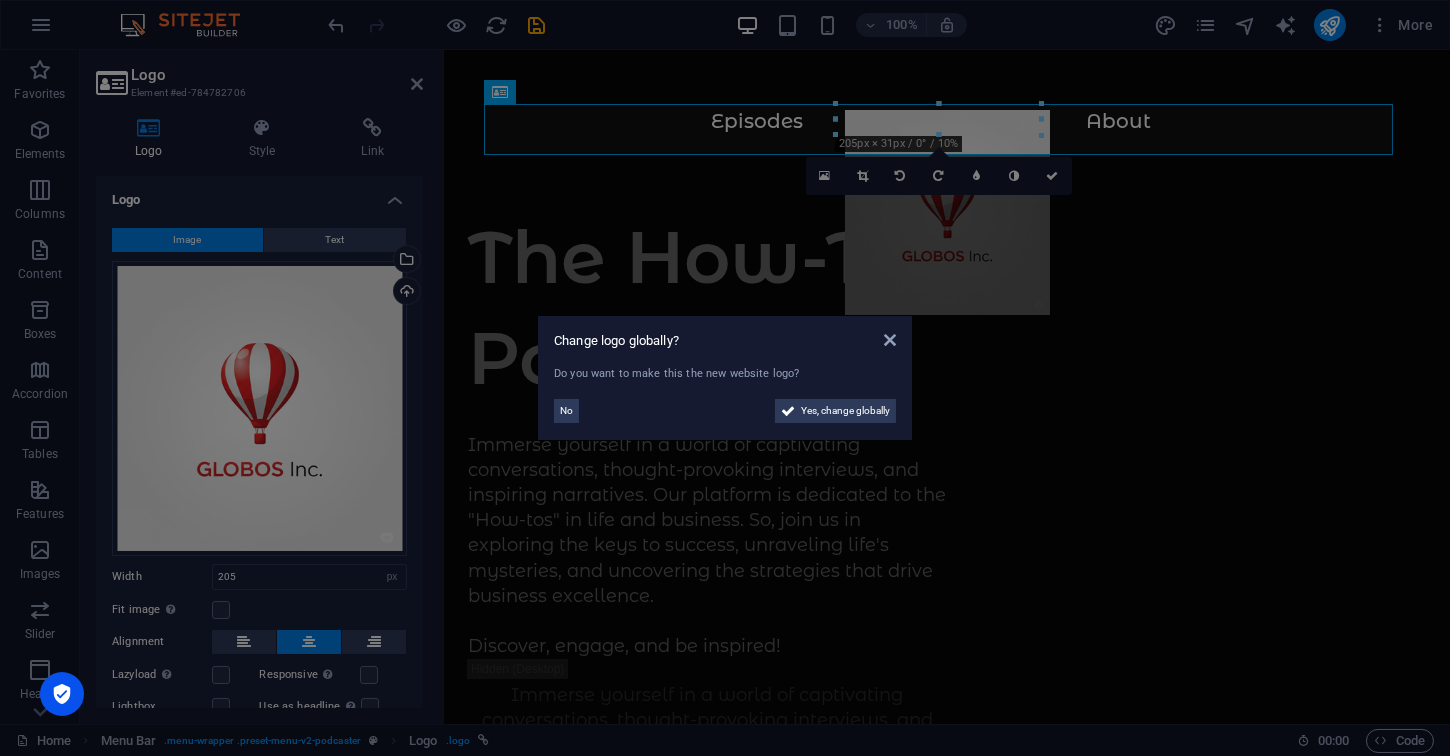 scroll, scrollTop: 0, scrollLeft: 0, axis: both 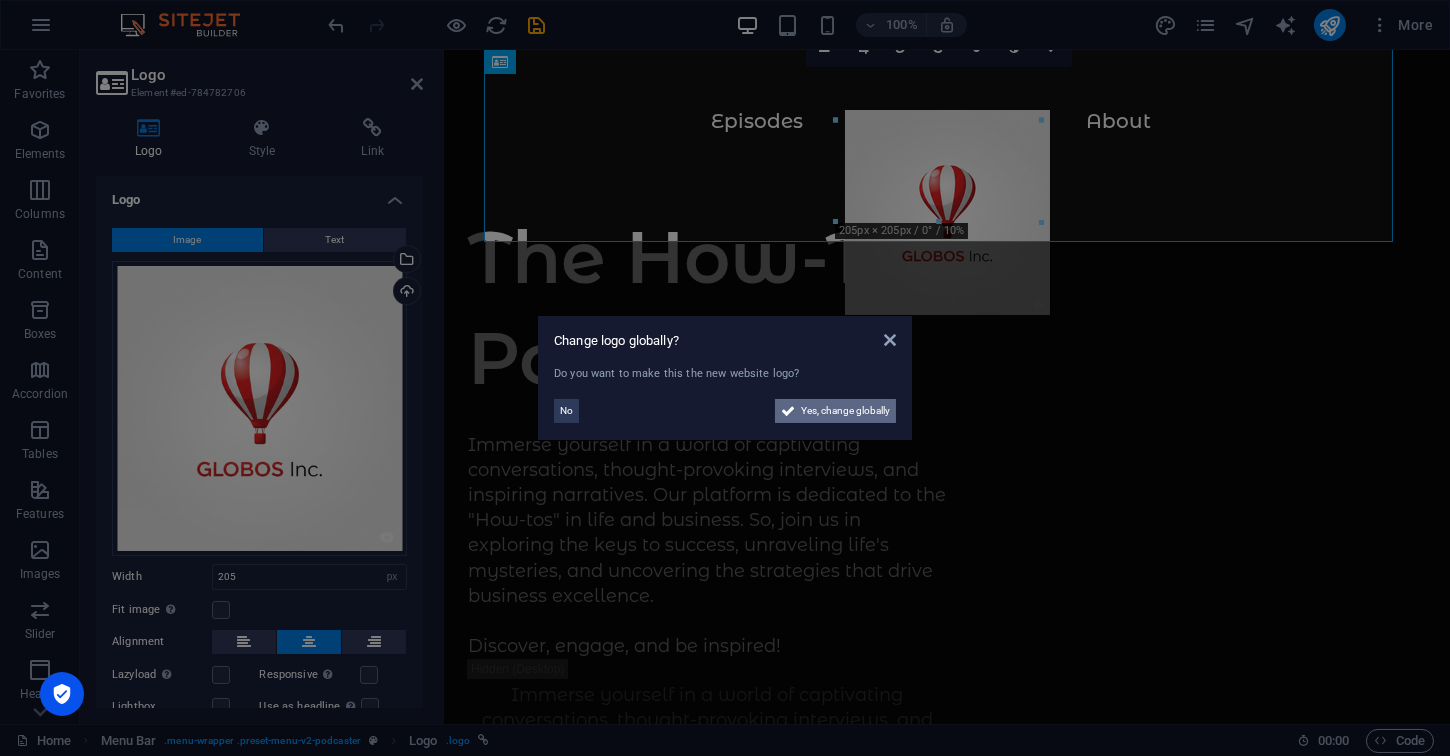 click on "Yes, change globally" at bounding box center [845, 411] 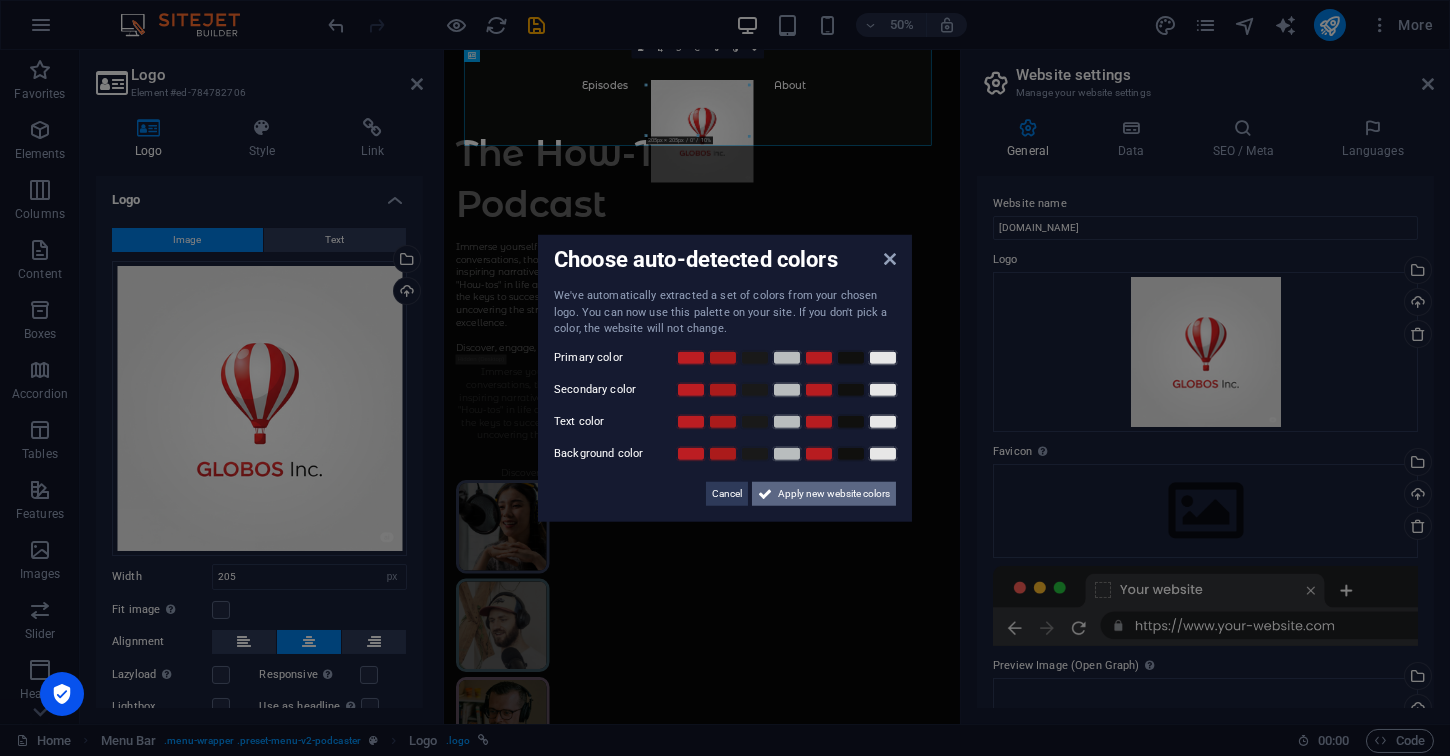 click on "Apply new website colors" at bounding box center [834, 493] 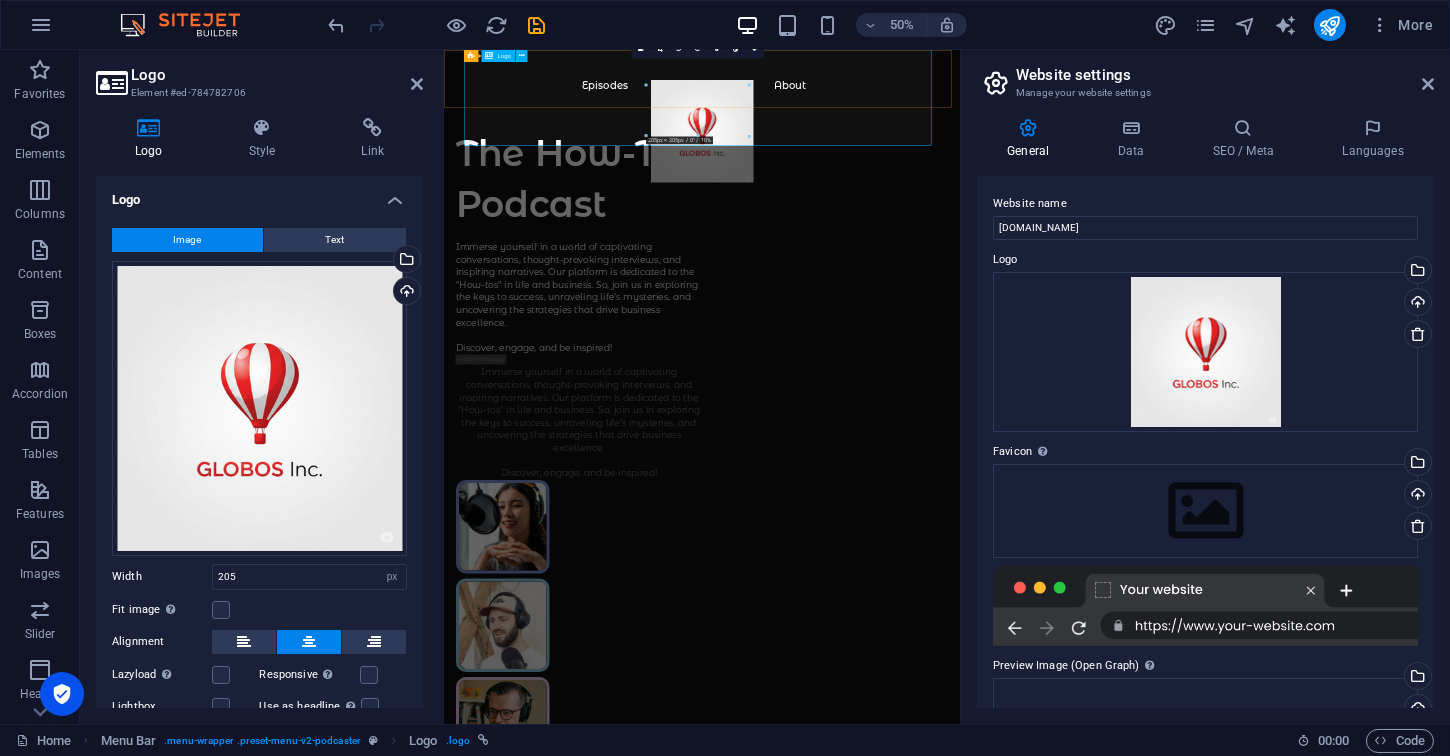click at bounding box center [959, 222] 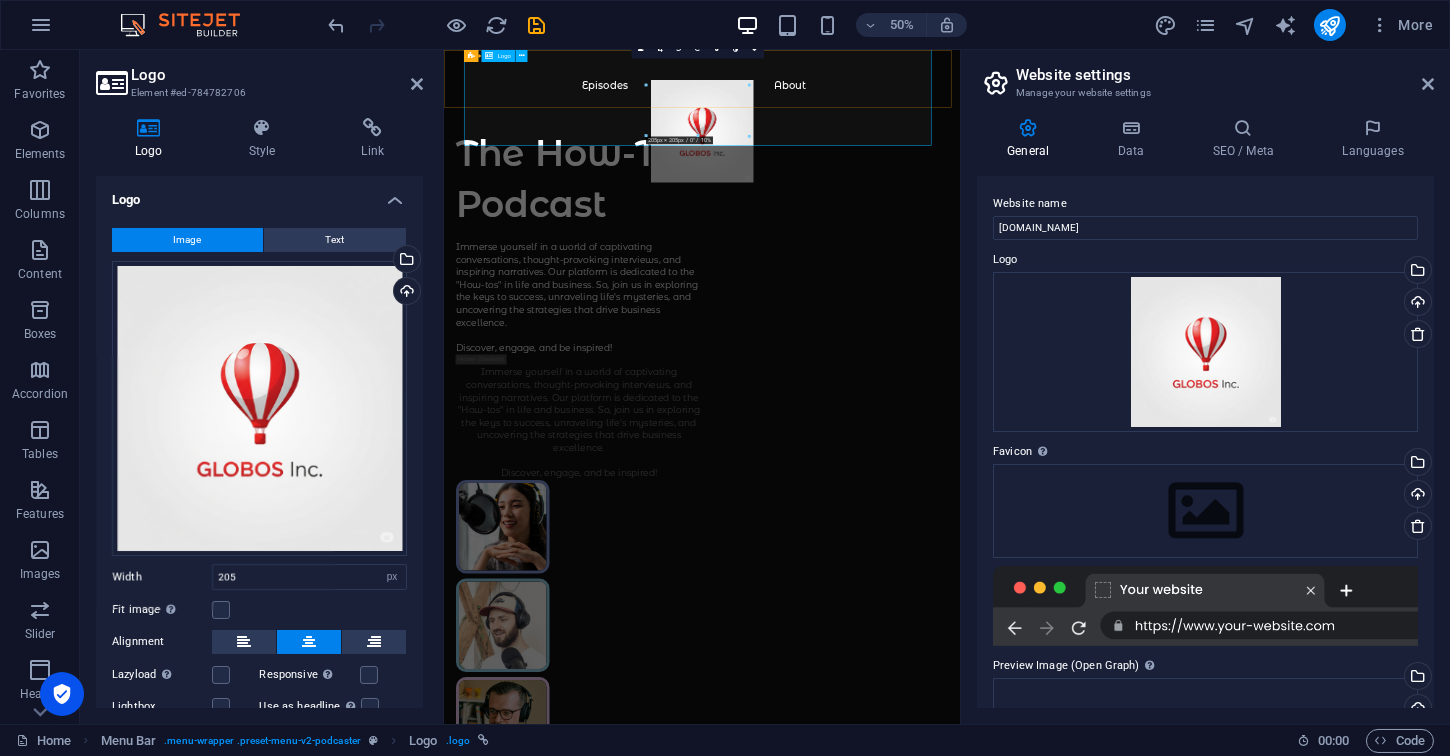 click at bounding box center (959, 222) 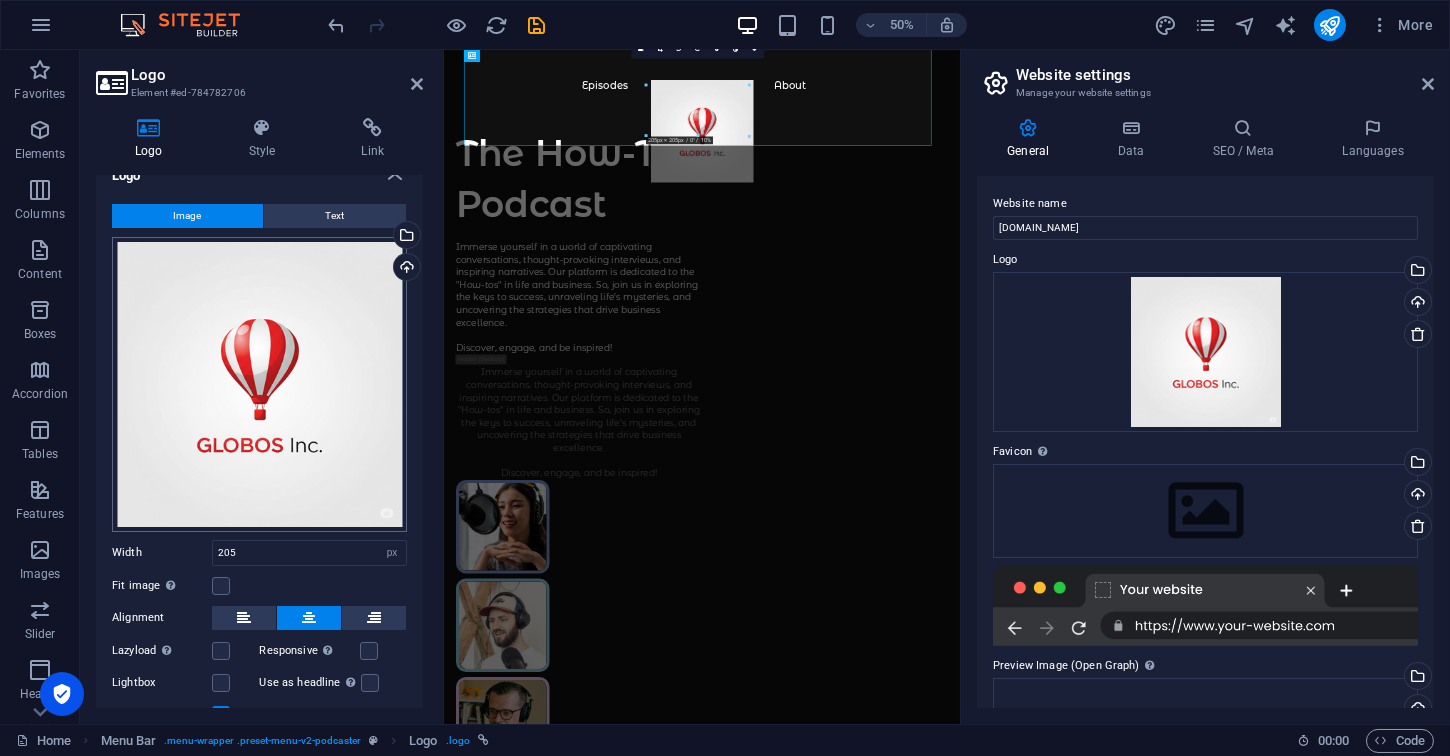 scroll, scrollTop: 0, scrollLeft: 0, axis: both 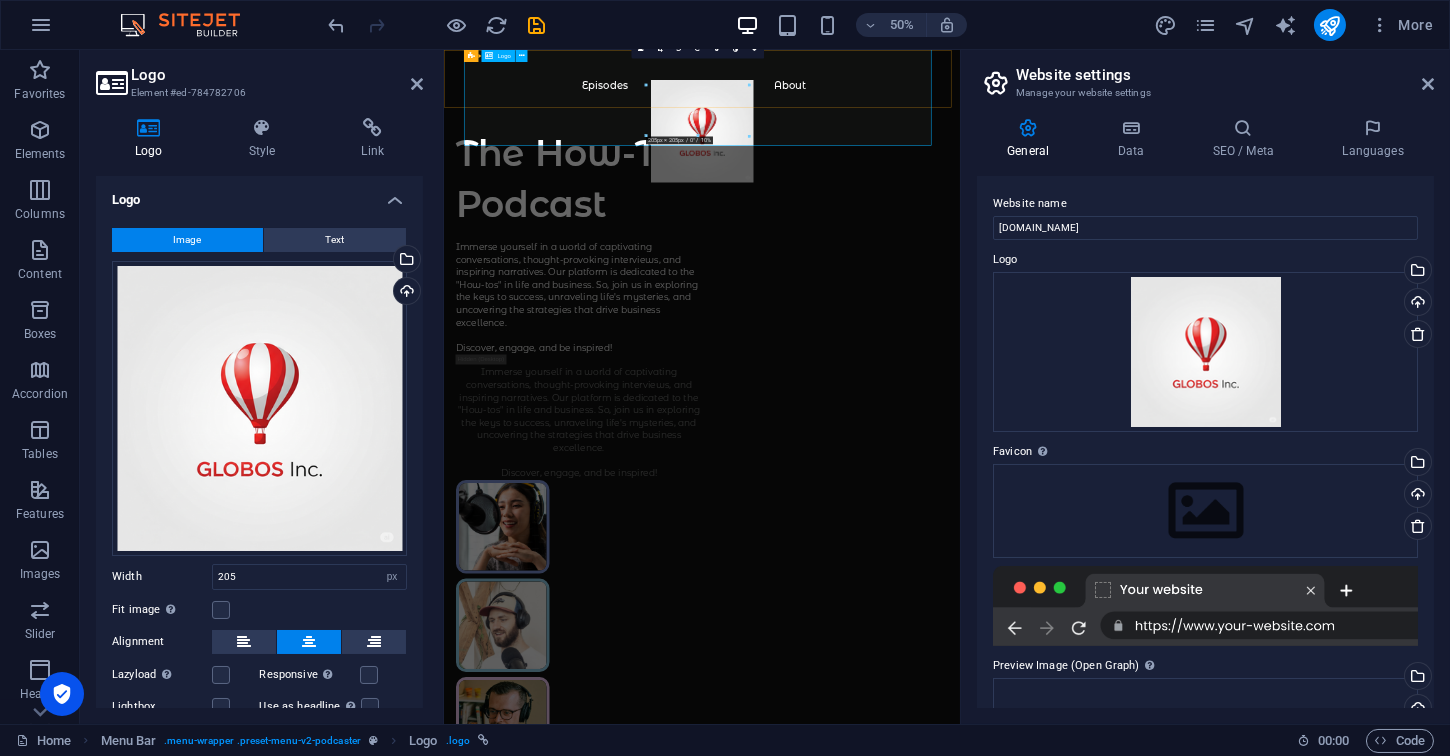 click at bounding box center (959, 222) 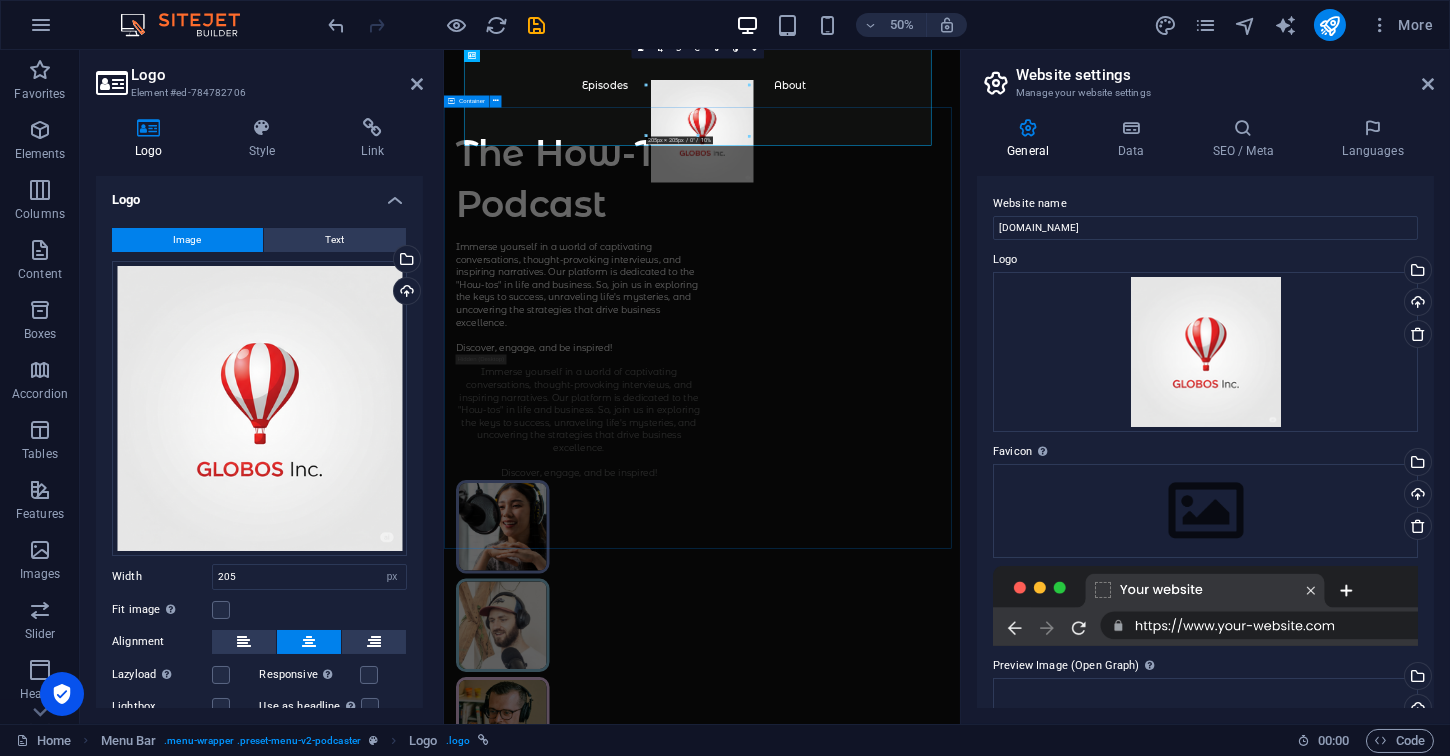click on "The How-To Podcast Immerse yourself in a world of captivating conversations, thought-provoking interviews, and inspiring narratives. Our platform is dedicated to the "How-tos" in life and business. So, join us in exploring the keys to success, unraveling life's mysteries, and uncovering the strategies that drive business excellence. Discover, engage, and be inspired! Immerse yourself in a world of captivating conversations, thought-provoking interviews, and inspiring narratives. Our platform is dedicated to the "How-tos" in life and business. So, join us in exploring the keys to success, unraveling life's mysteries, and uncovering the strategies that drive business excellence. Discover, engage, and be inspired! Supported by:" at bounding box center (959, 1033) 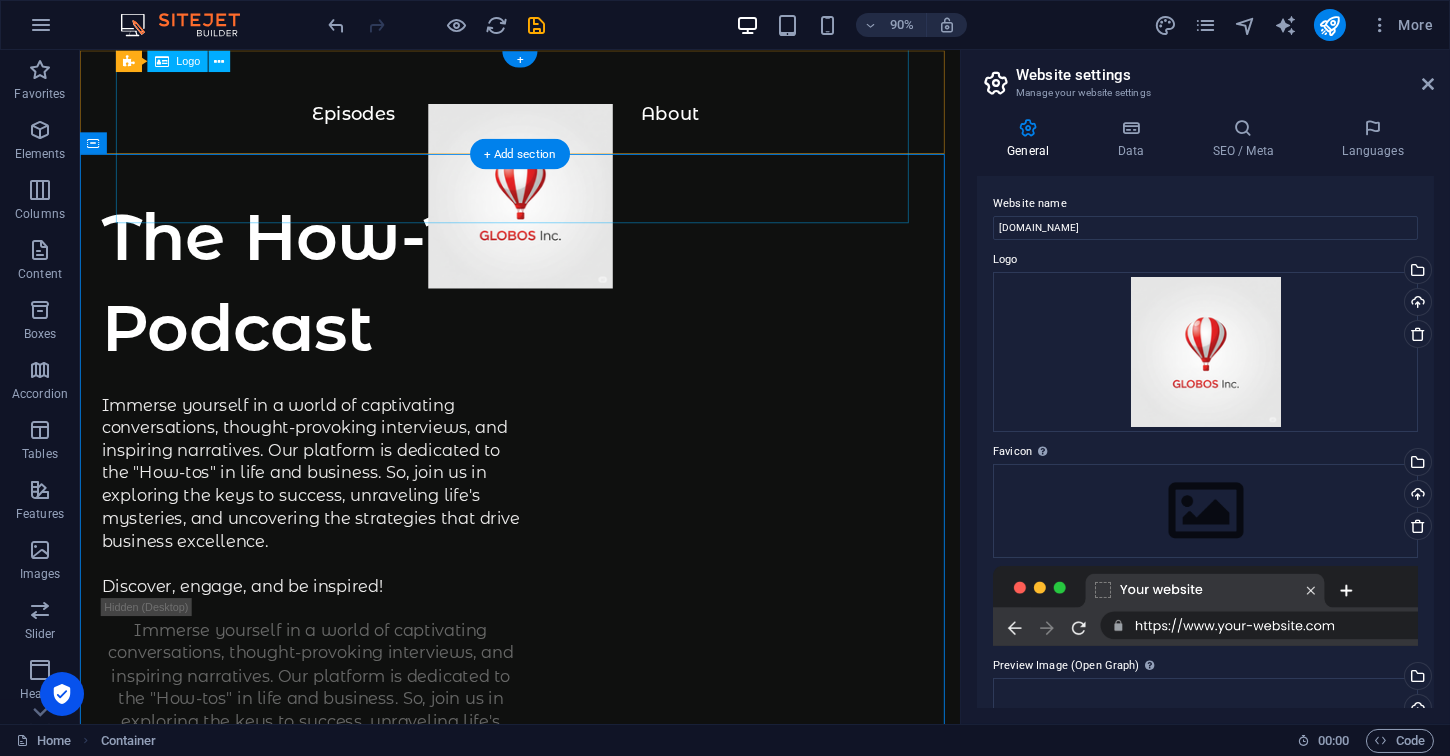 click at bounding box center (569, 222) 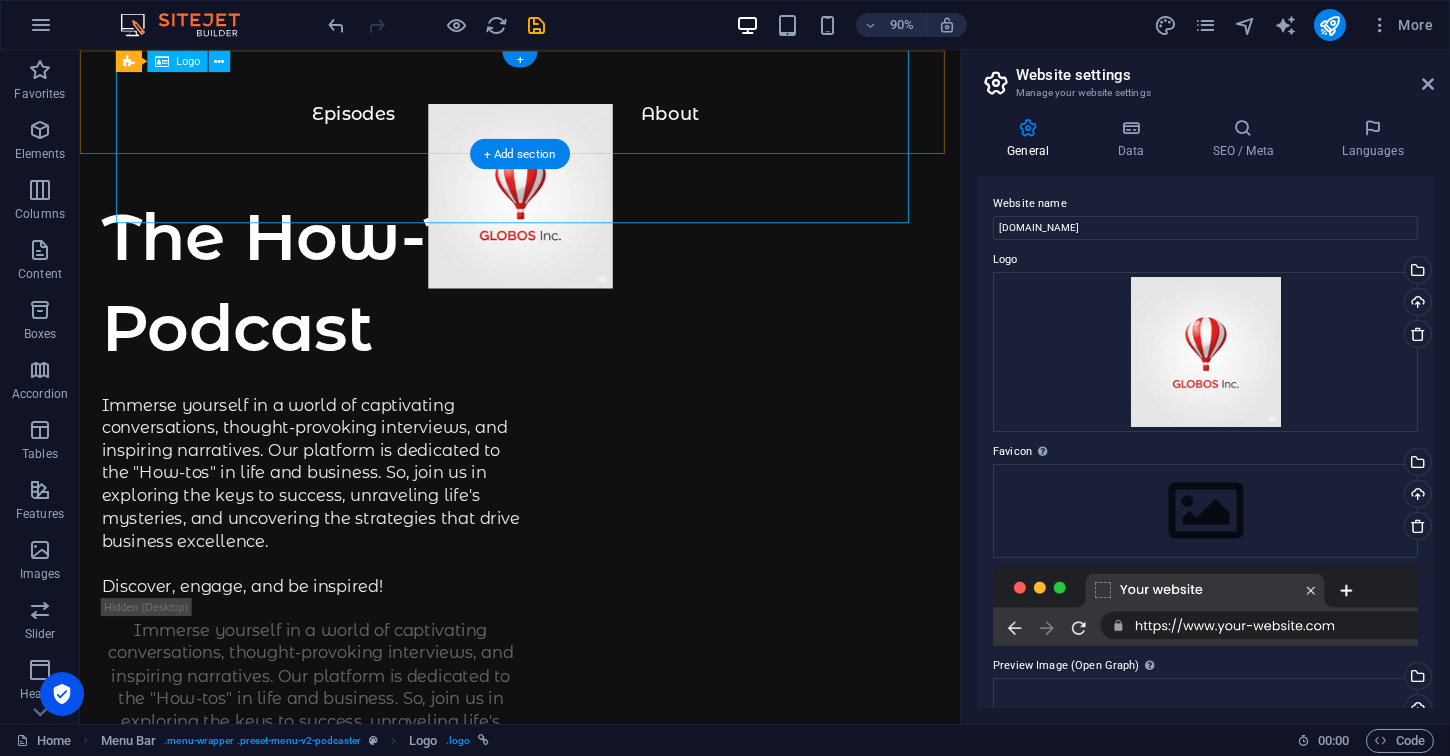 click at bounding box center (569, 222) 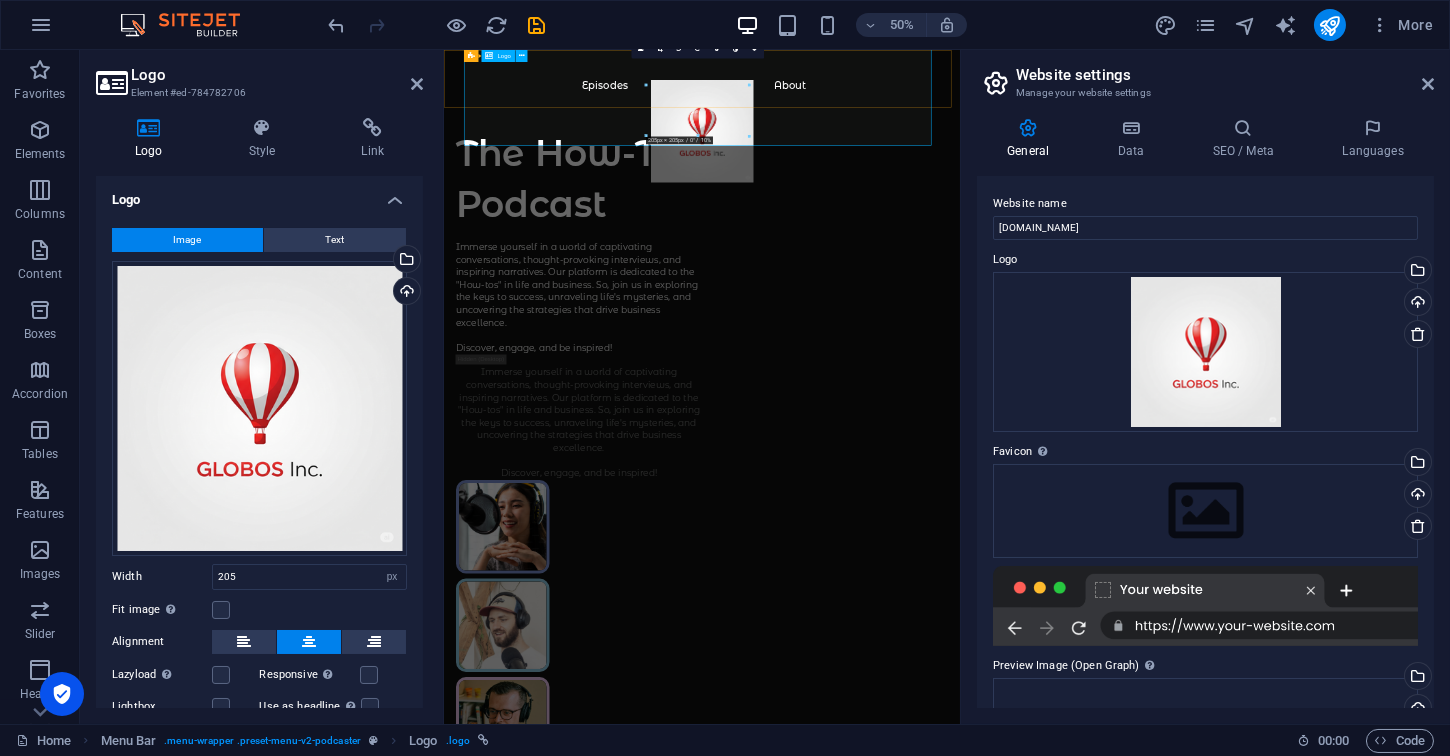 click at bounding box center (959, 222) 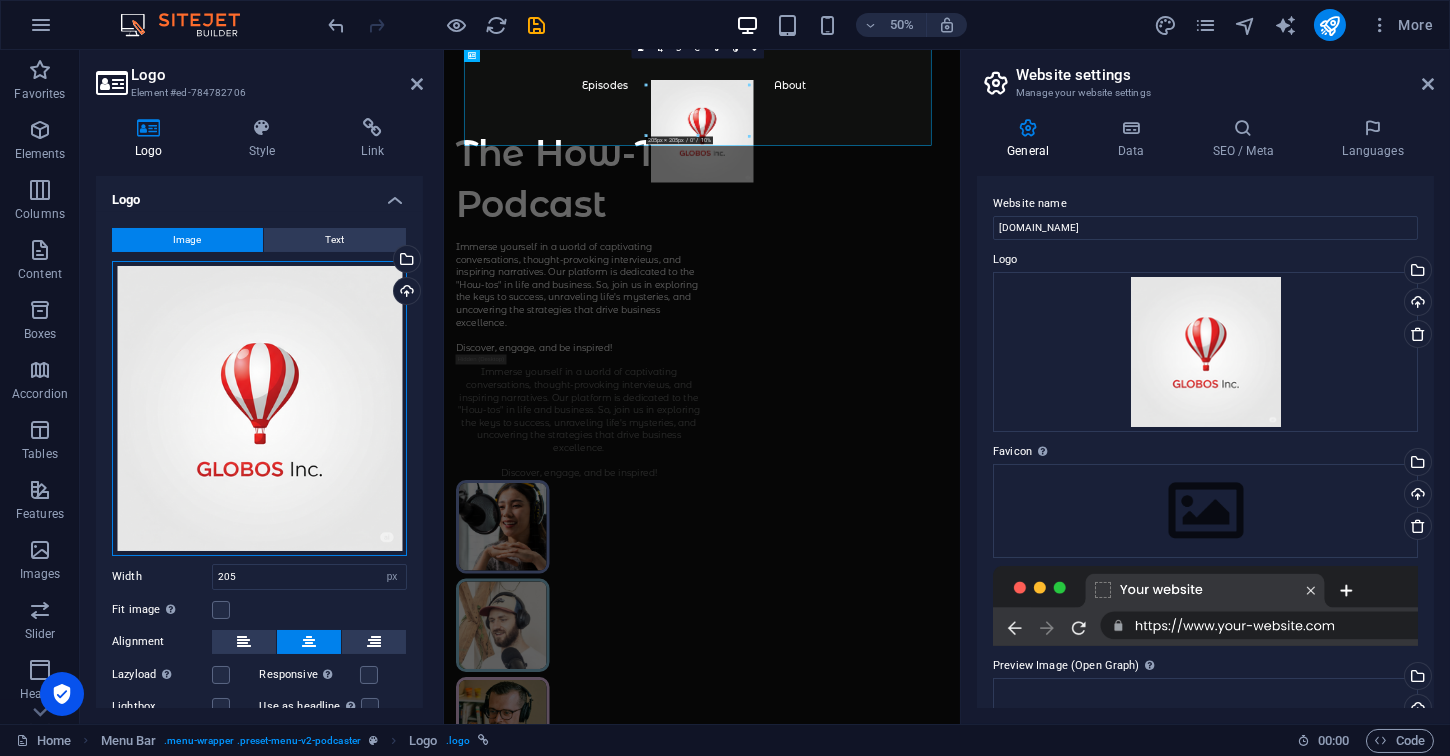click on "Drag files here, click to choose files or select files from Files or our free stock photos & videos" at bounding box center (259, 408) 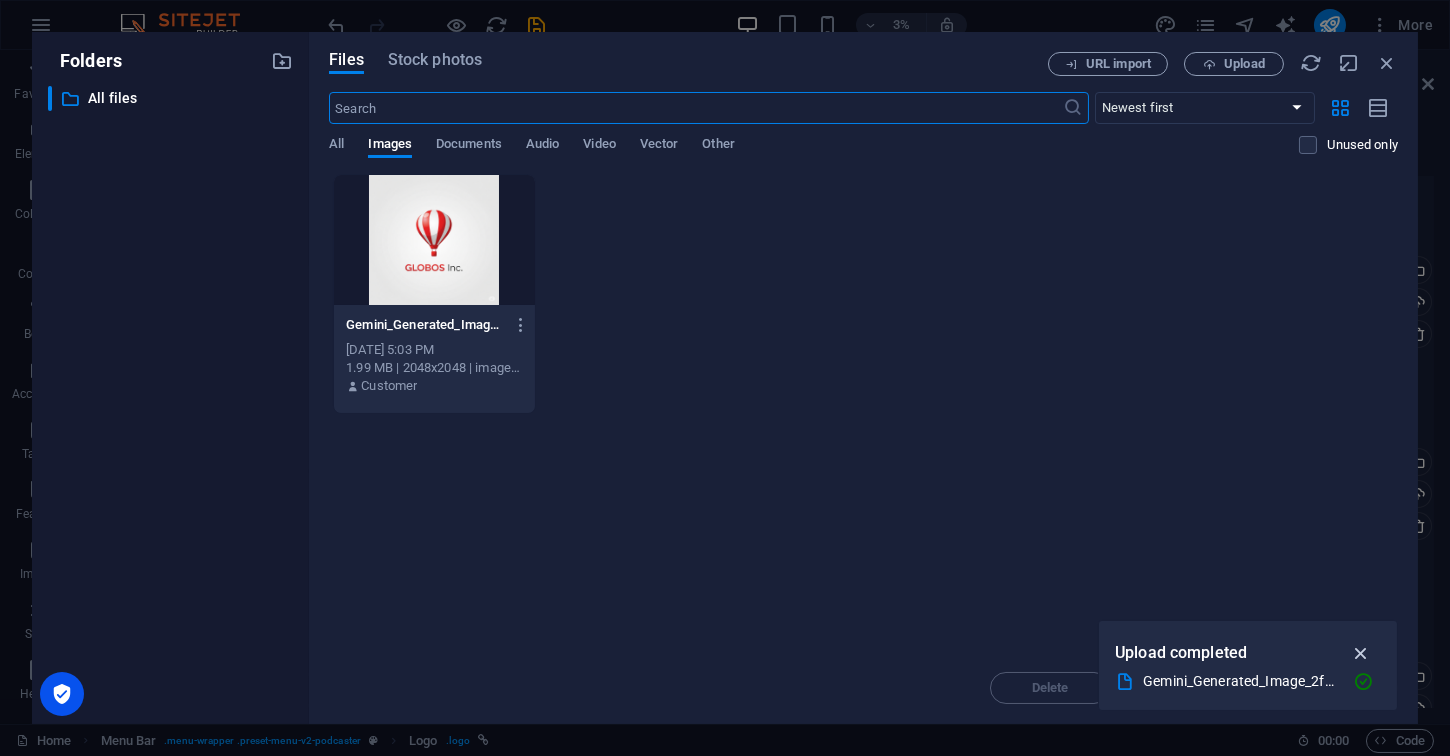 click at bounding box center (1361, 653) 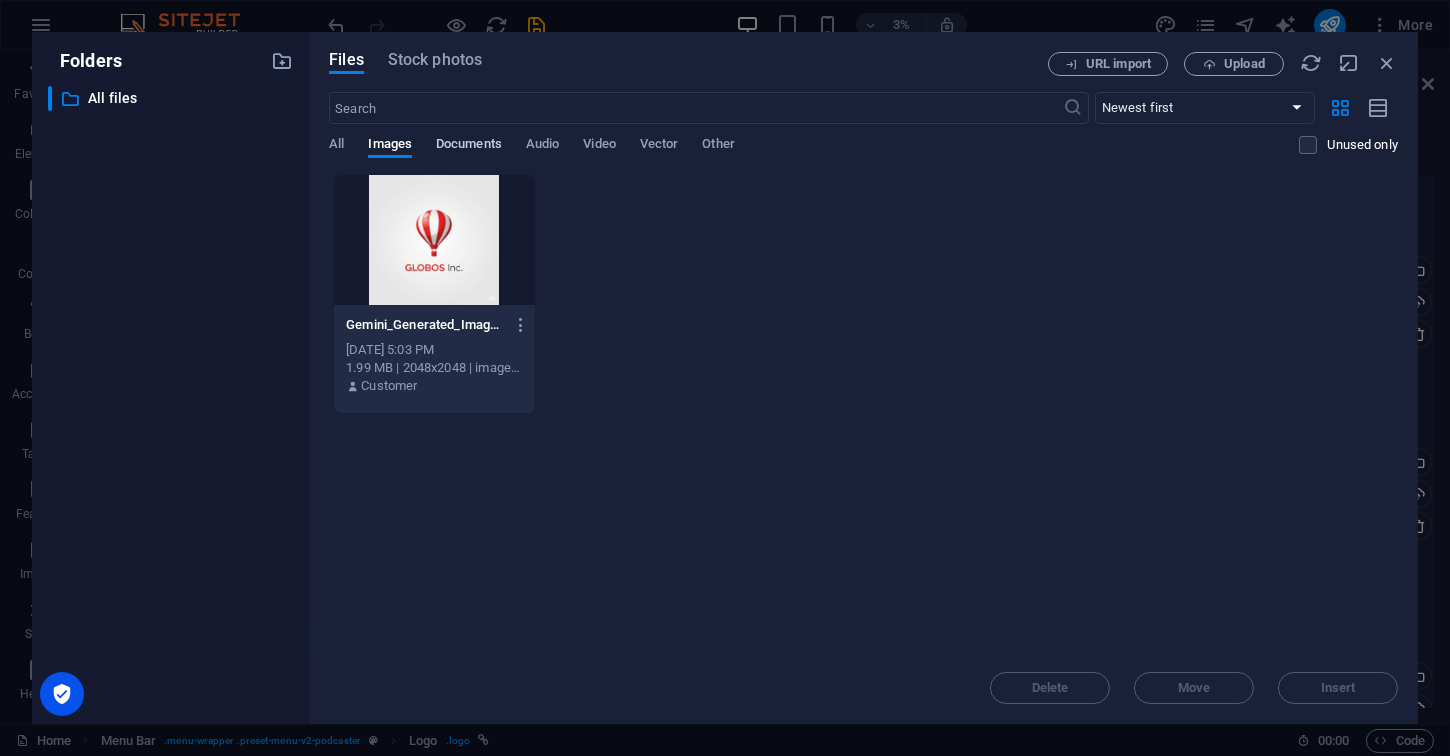 click on "Documents" at bounding box center [469, 146] 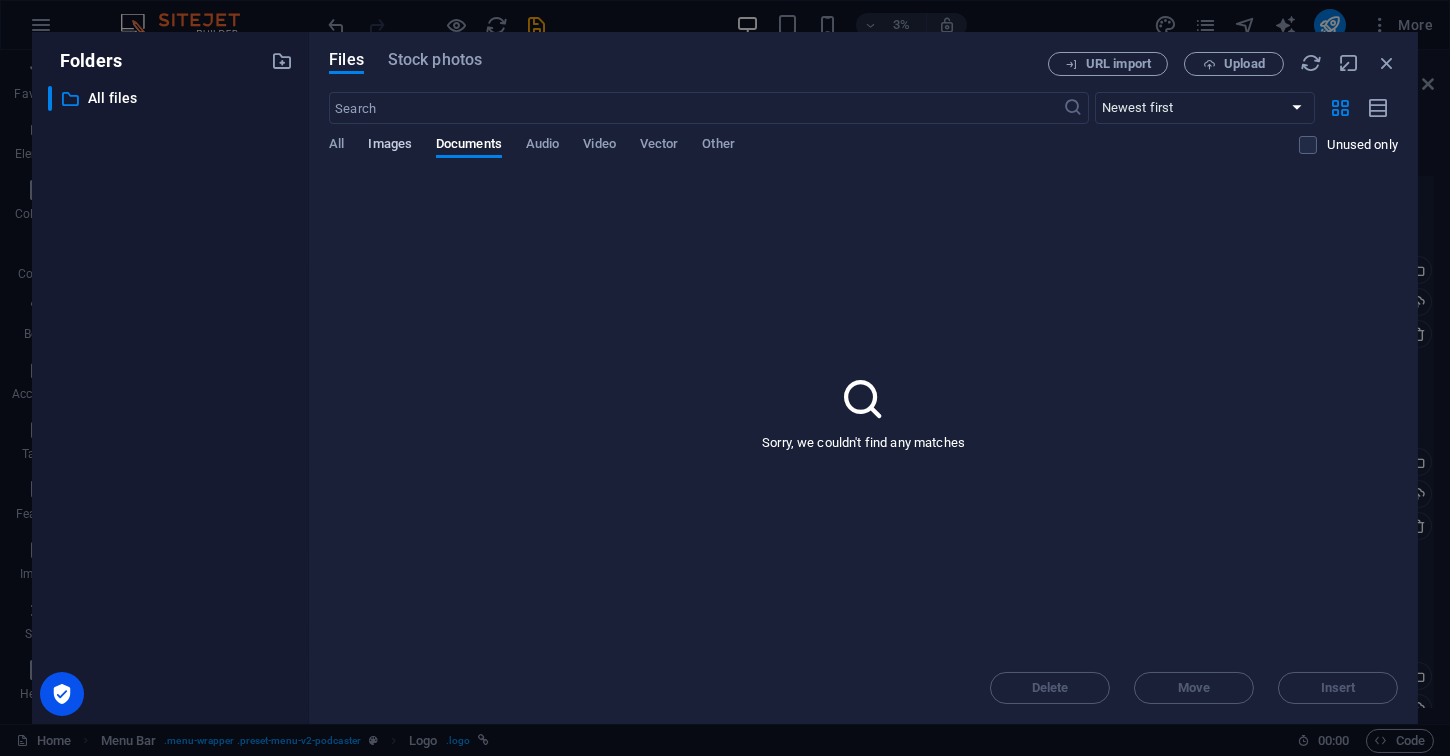 click on "Images" at bounding box center (390, 146) 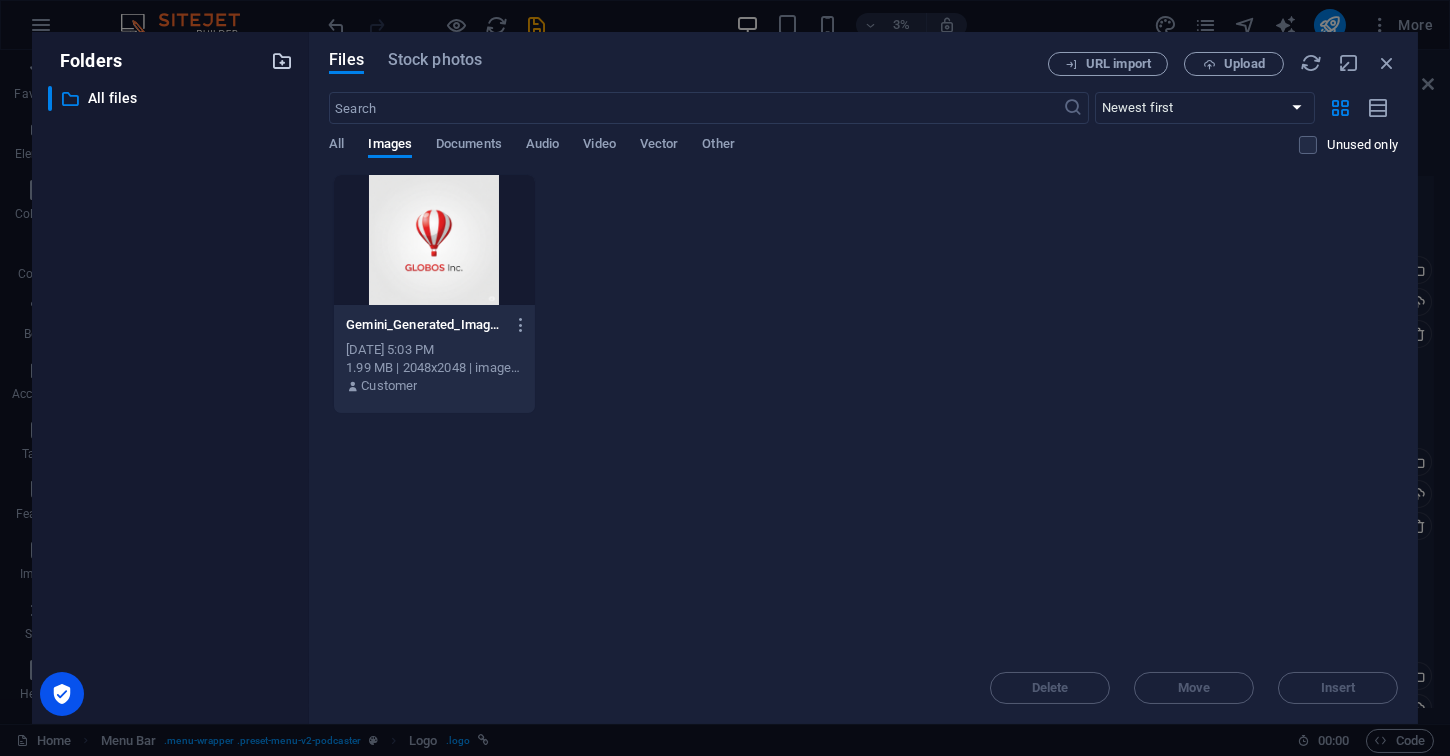 click at bounding box center (282, 61) 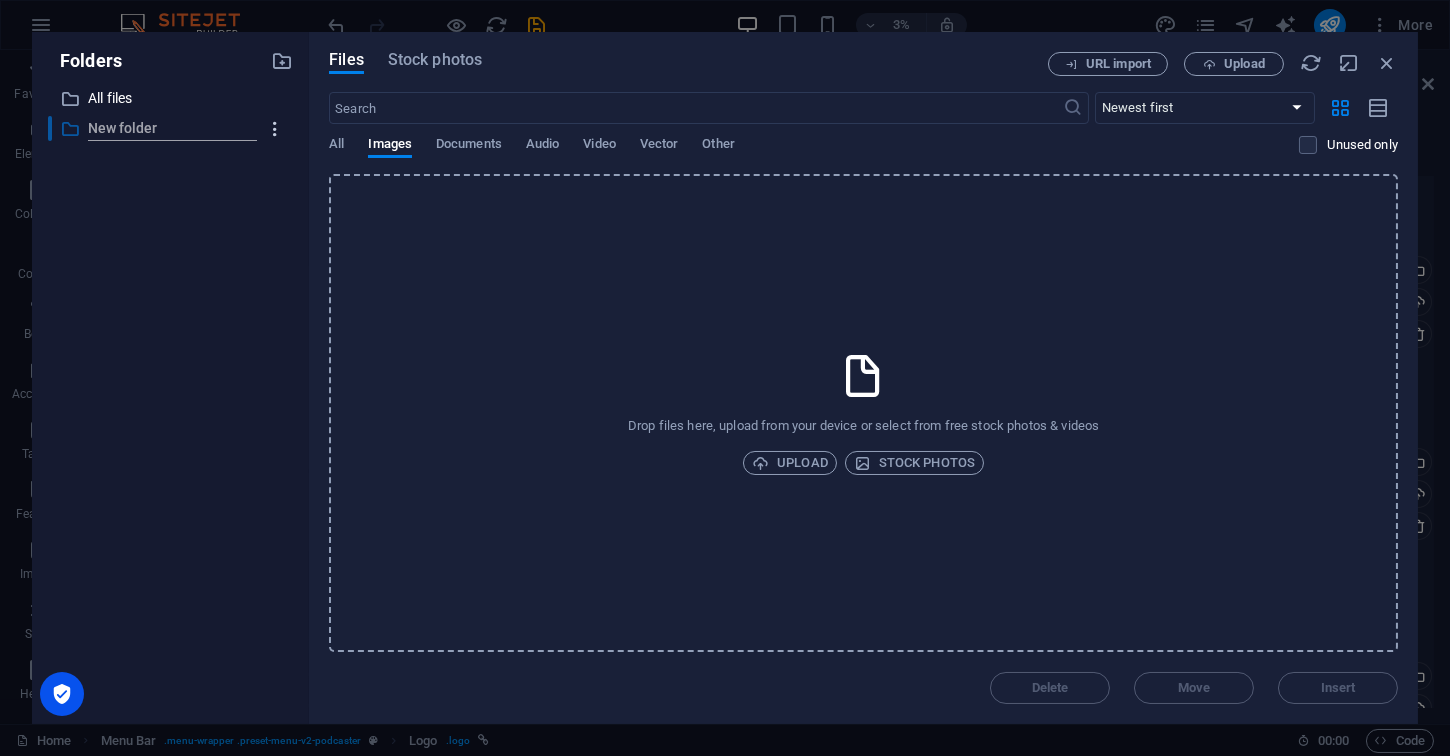 click at bounding box center (275, 129) 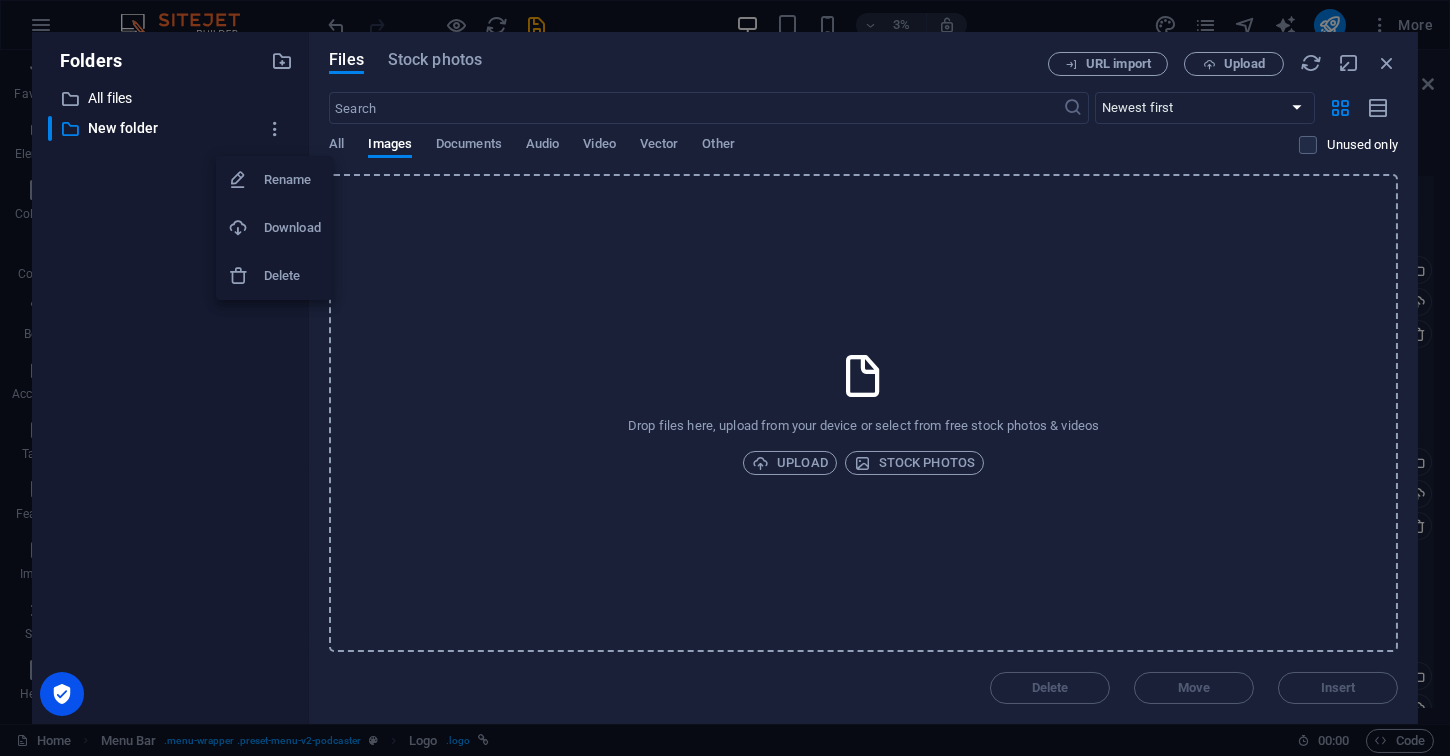 click on "Delete" at bounding box center (274, 276) 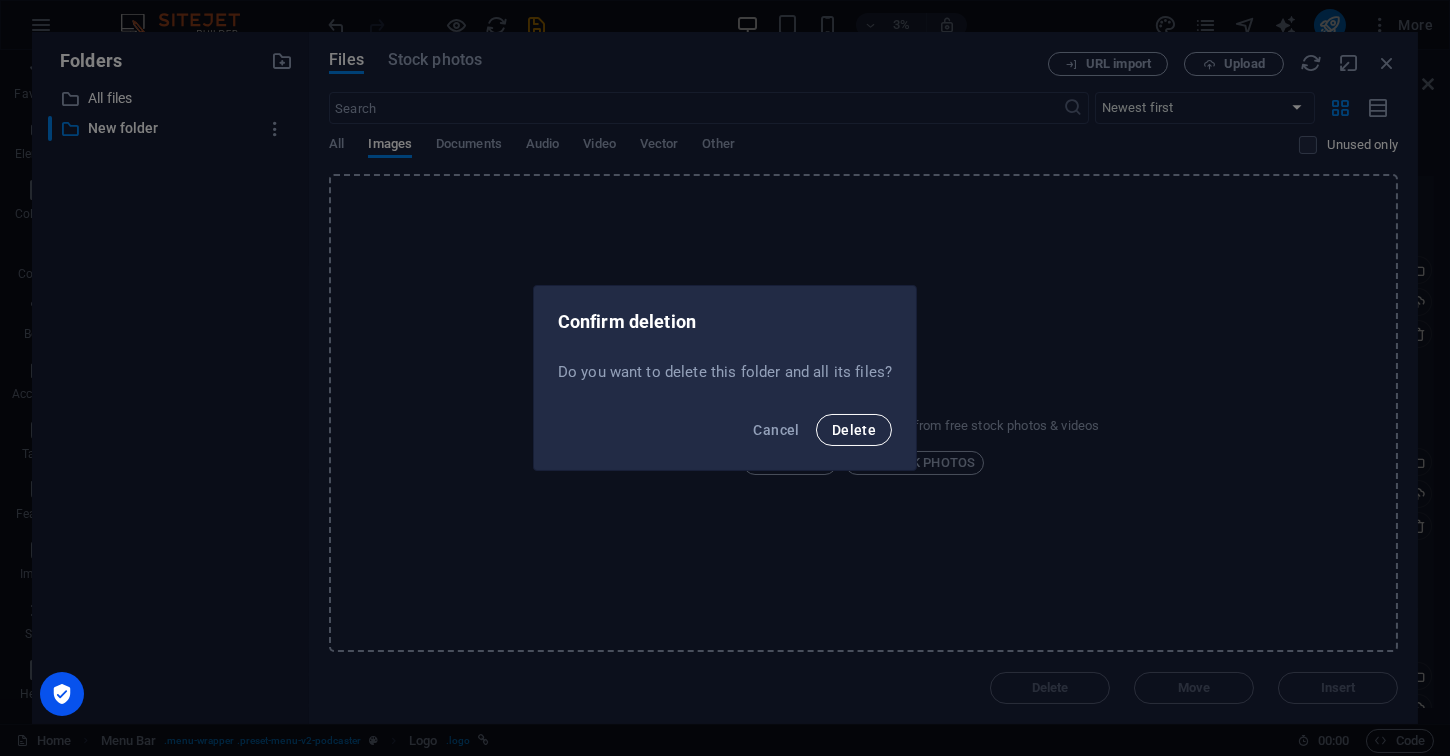 click on "Delete" at bounding box center [854, 430] 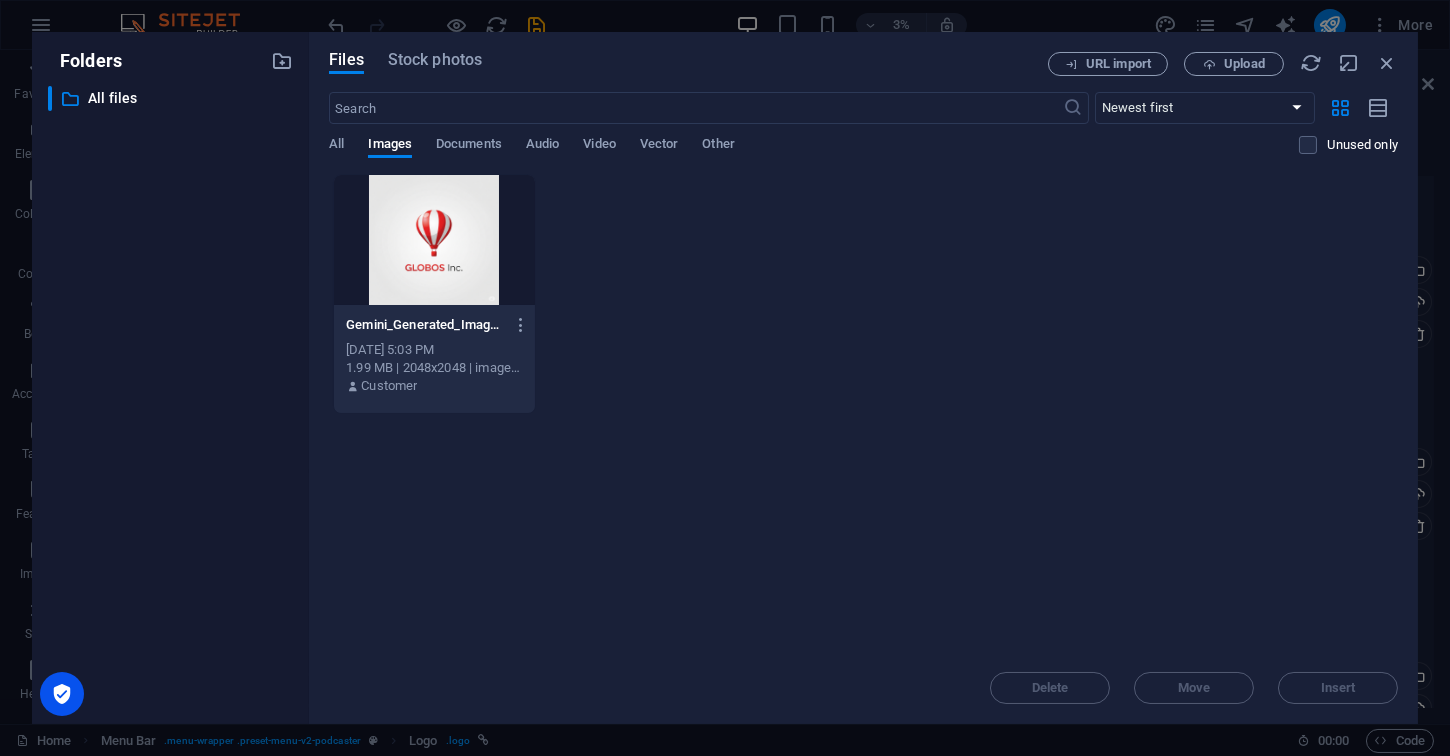 click on "Gemini_Generated_Image_2f72oa2f72oa2f72-sZfTM0G8L1AT0QLsGaAVfQ.png Gemini_Generated_Image_2f72oa2f72oa2f72-sZfTM0G8L1AT0QLsGaAVfQ.png Jul 11, 2025 5:03 PM 1.99 MB | 2048x2048 | image/png Customer" at bounding box center [863, 294] 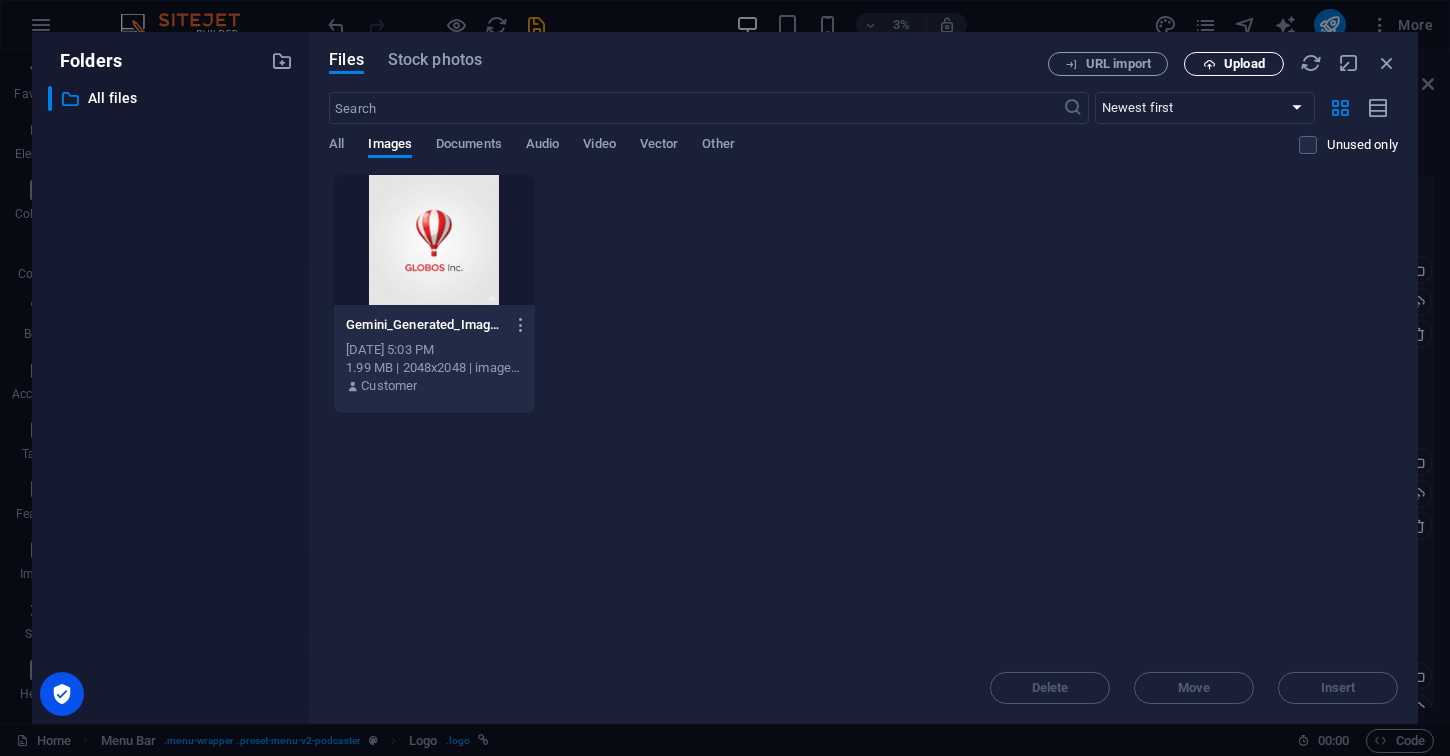 click on "Upload" at bounding box center [1244, 64] 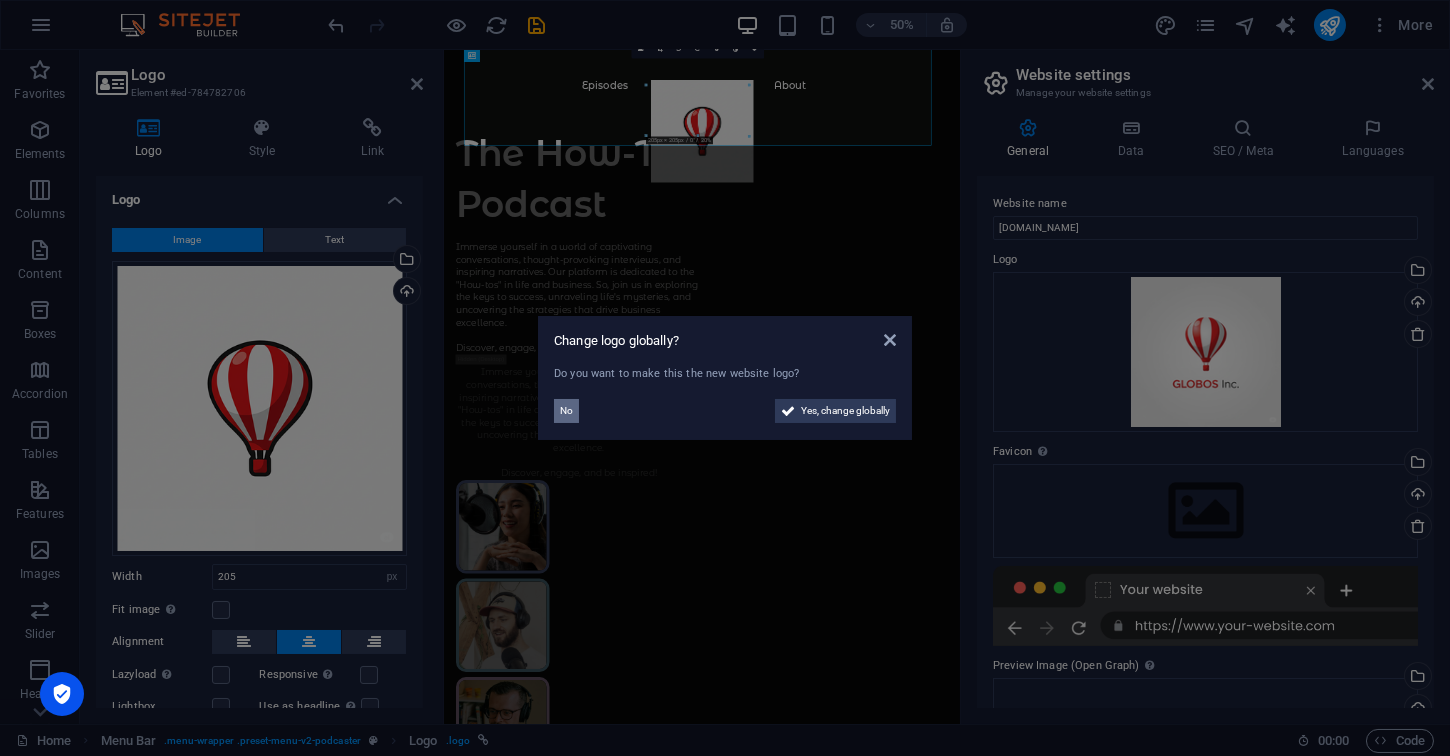 click on "No" at bounding box center (566, 411) 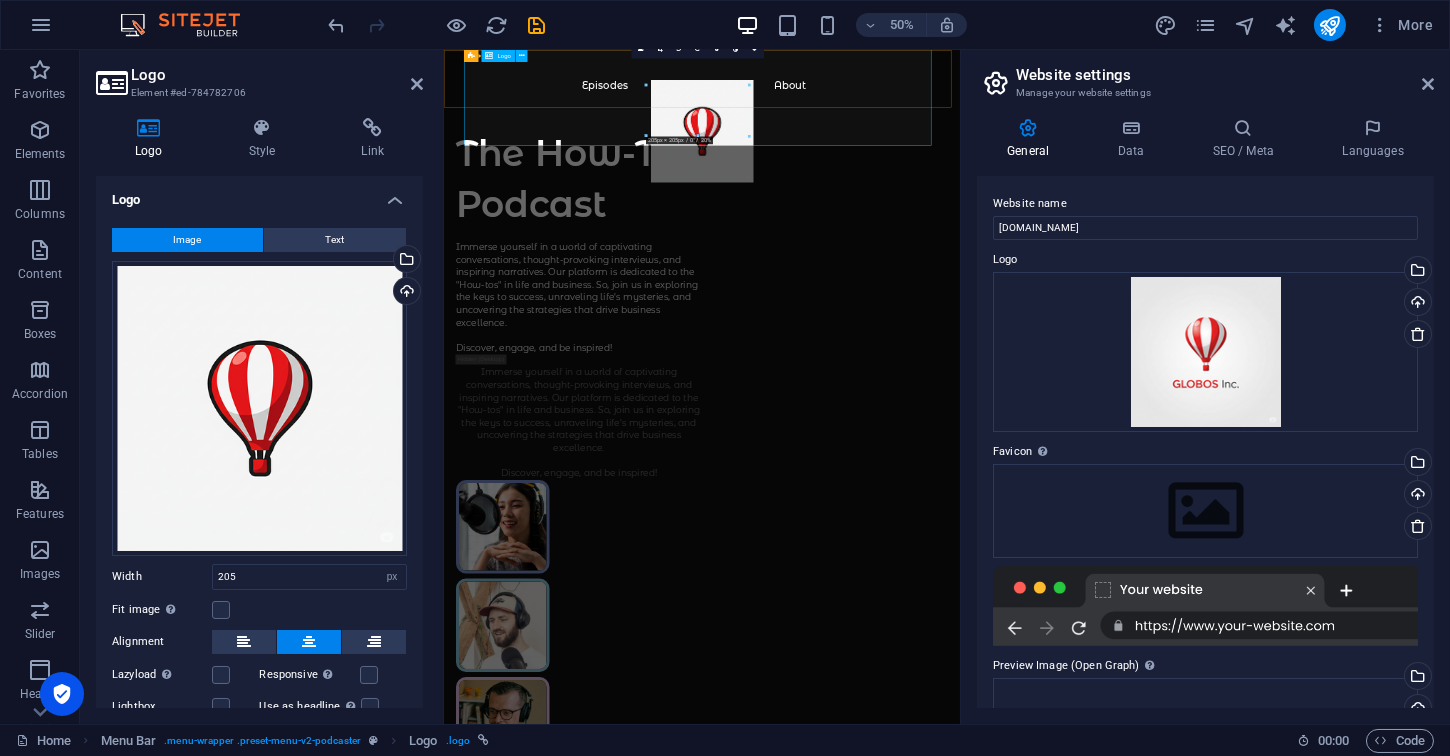 click at bounding box center [959, 222] 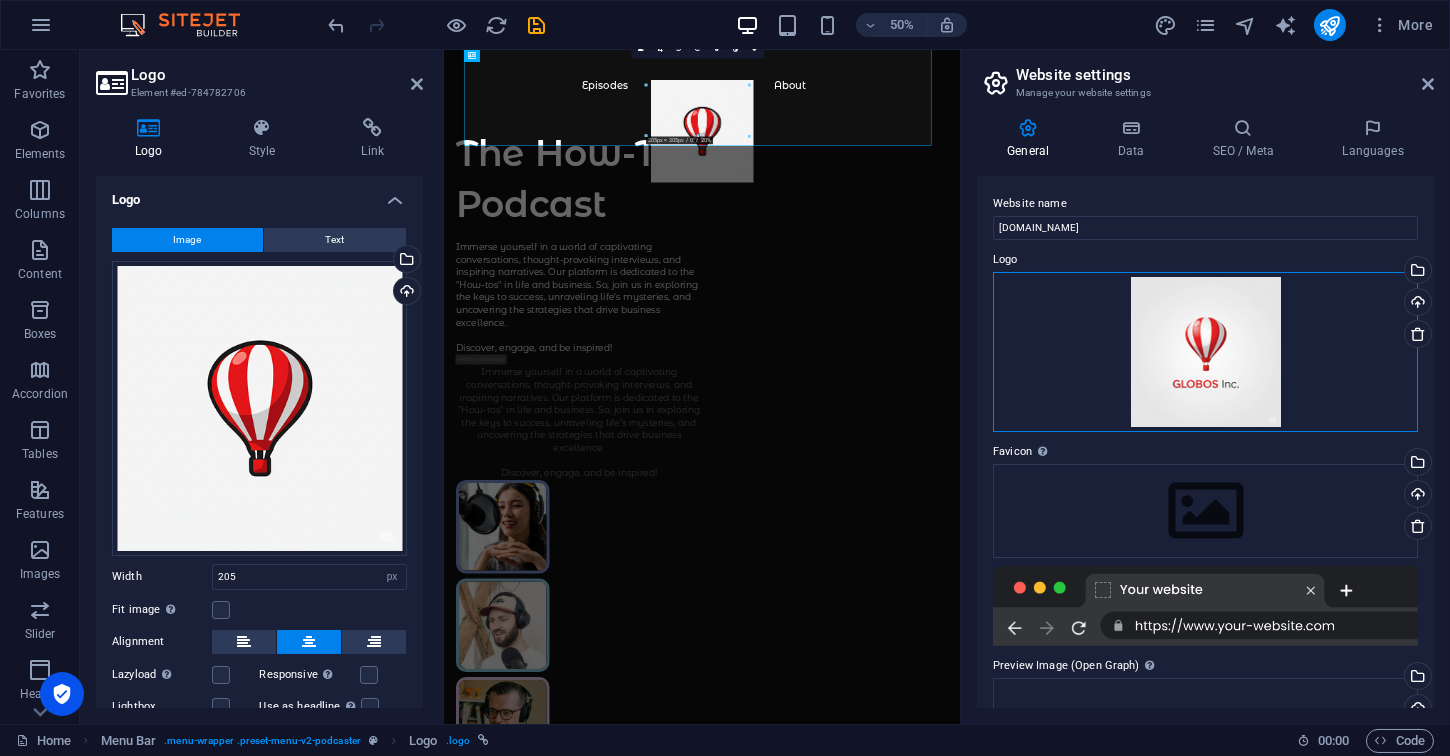 click on "Drag files here, click to choose files or select files from Files or our free stock photos & videos" at bounding box center (1205, 352) 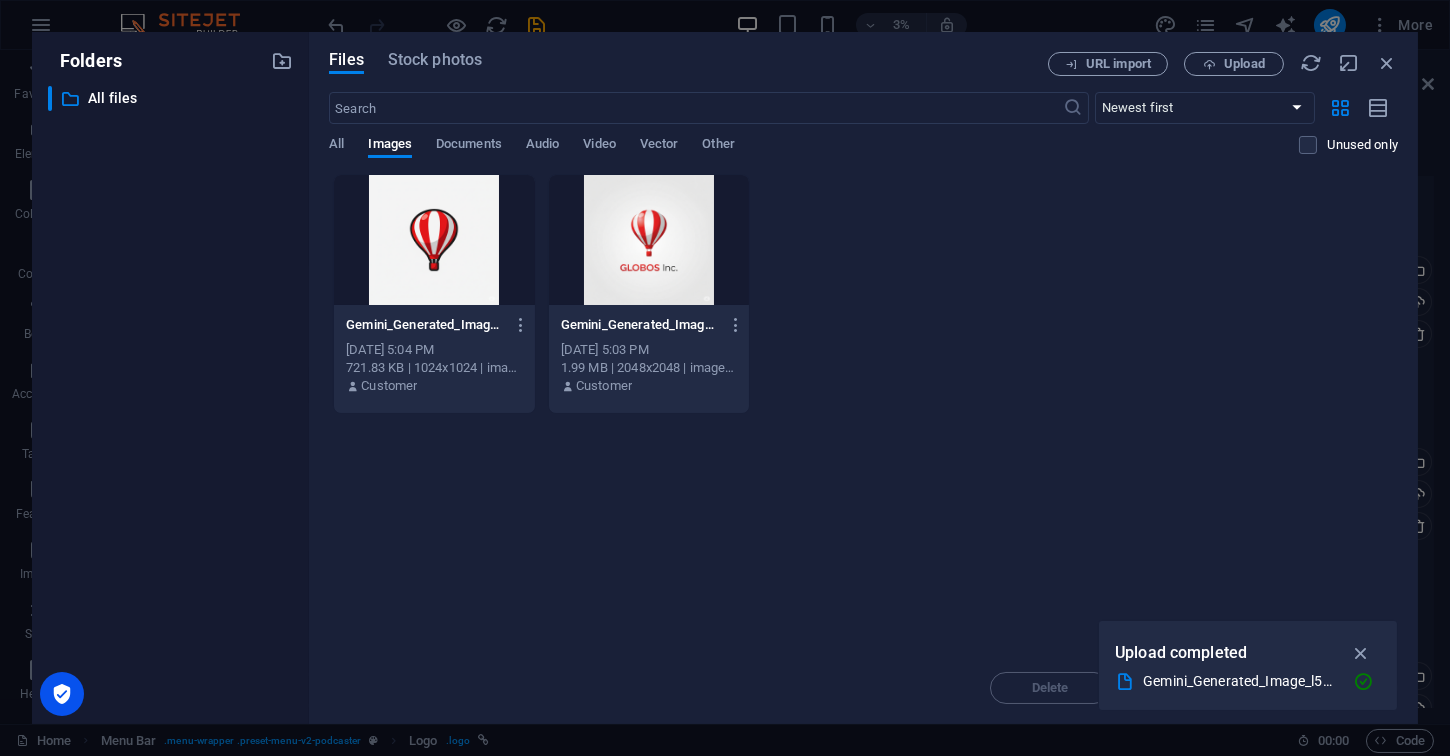 click at bounding box center [649, 240] 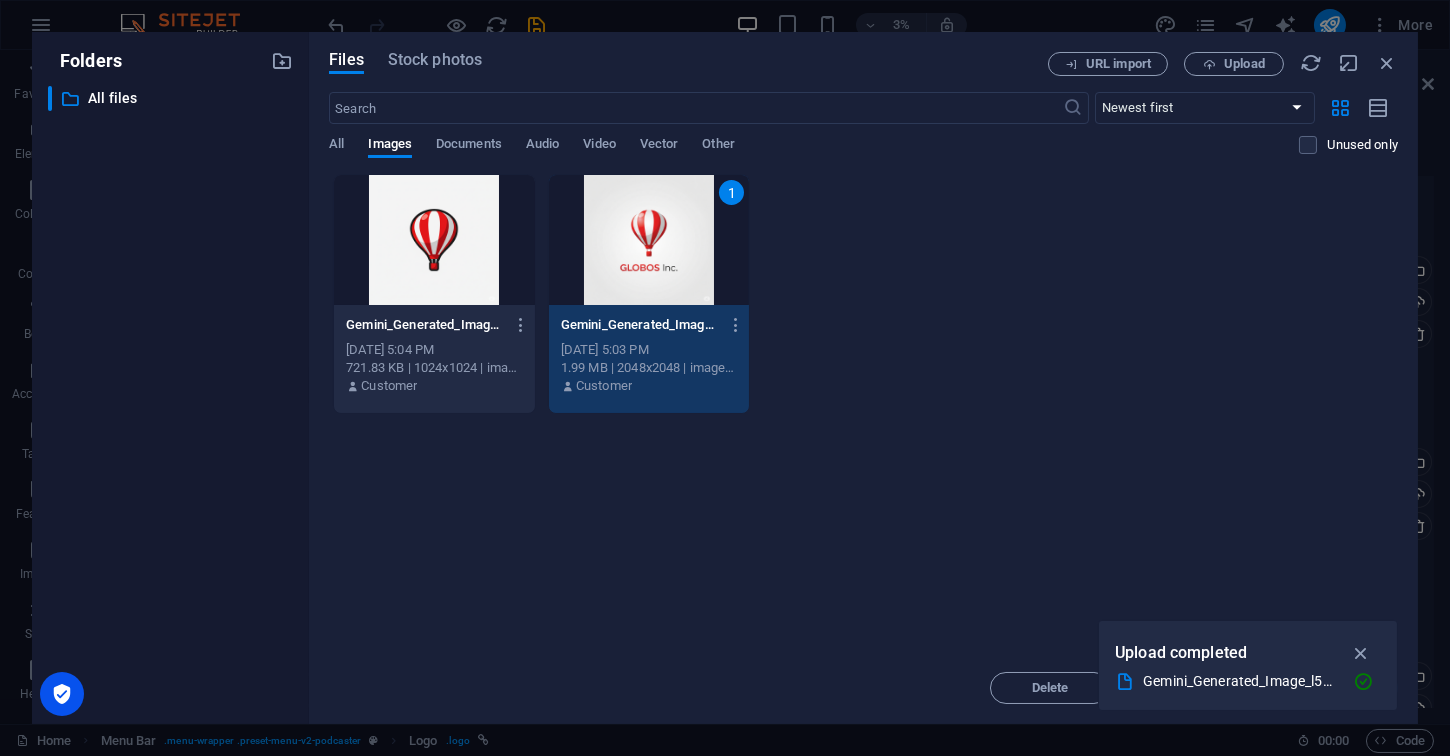 click on "1" at bounding box center (649, 240) 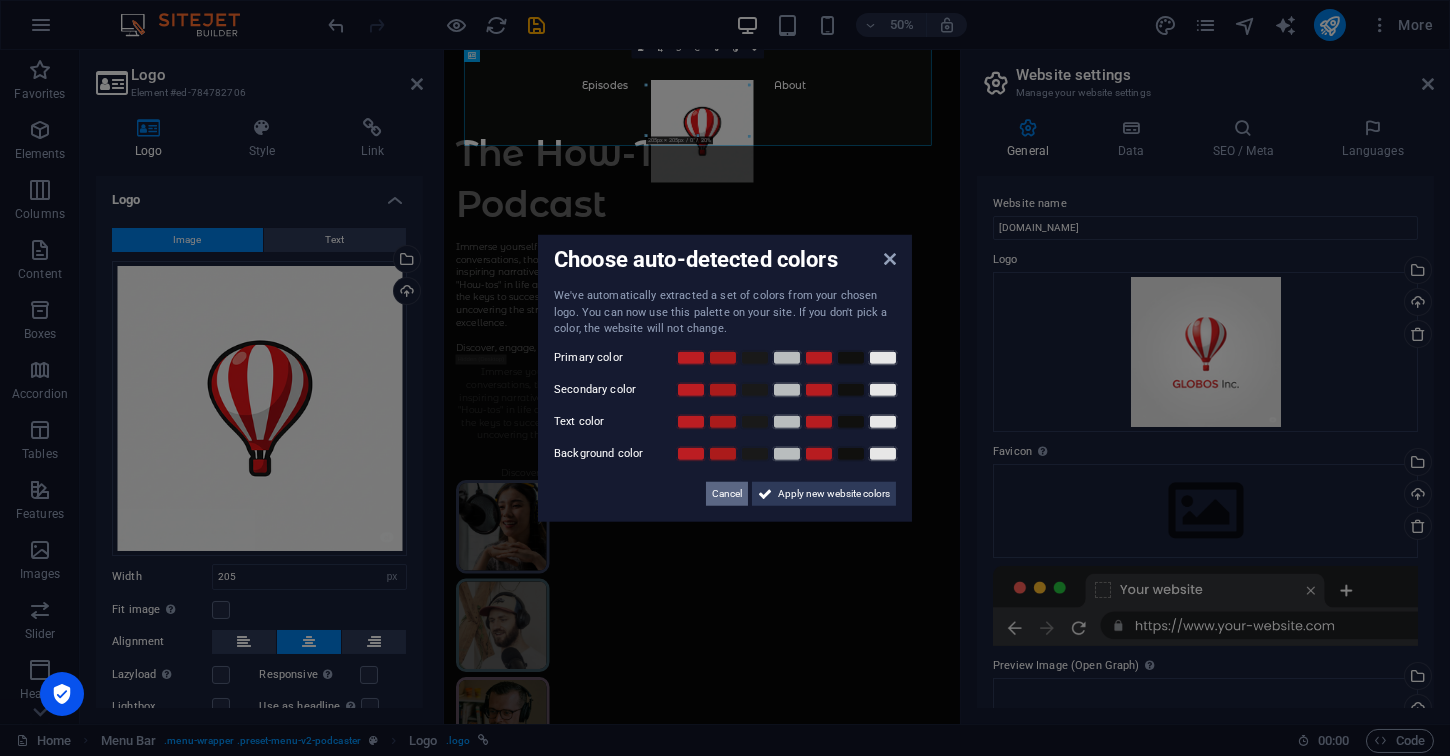 click on "Cancel" at bounding box center [727, 493] 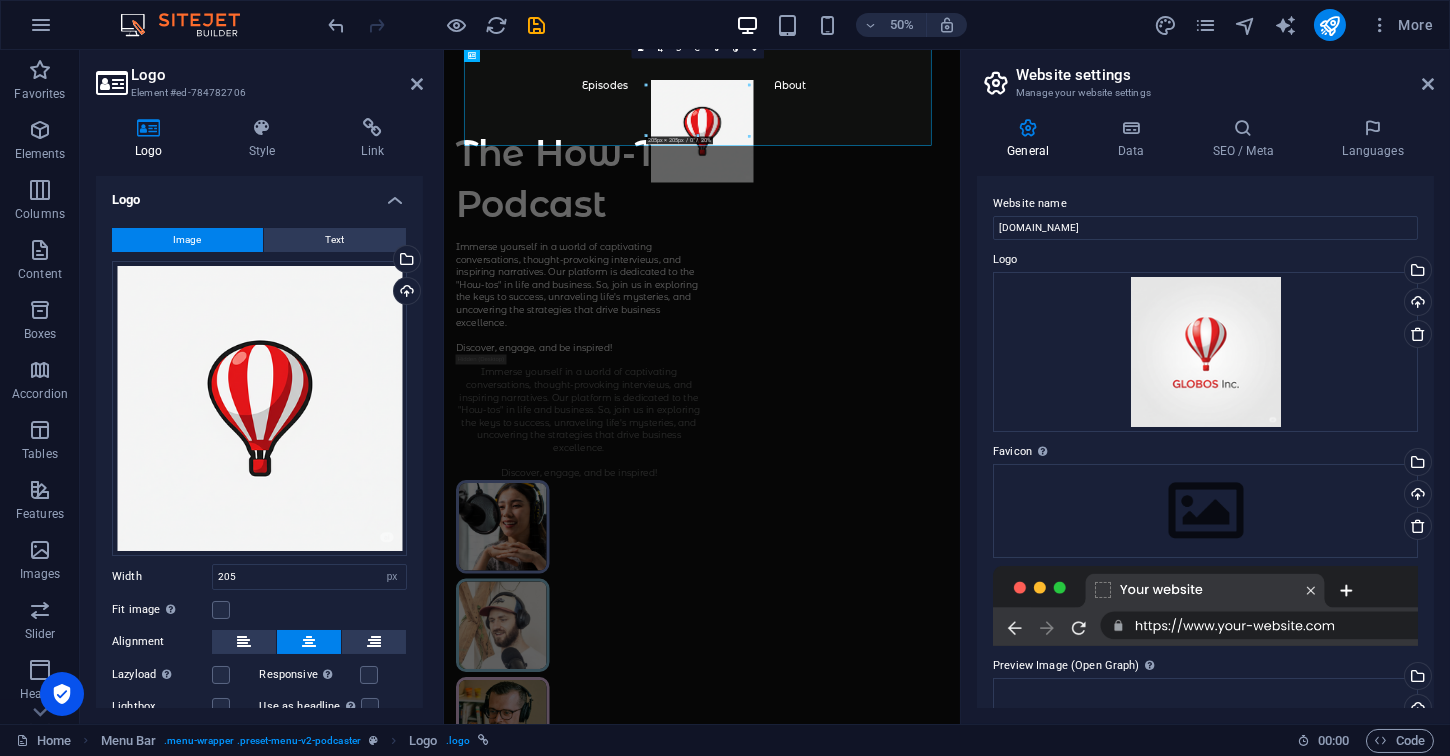 click on "16:10 16:9 4:3 1:1 1:2 0" at bounding box center (697, 49) 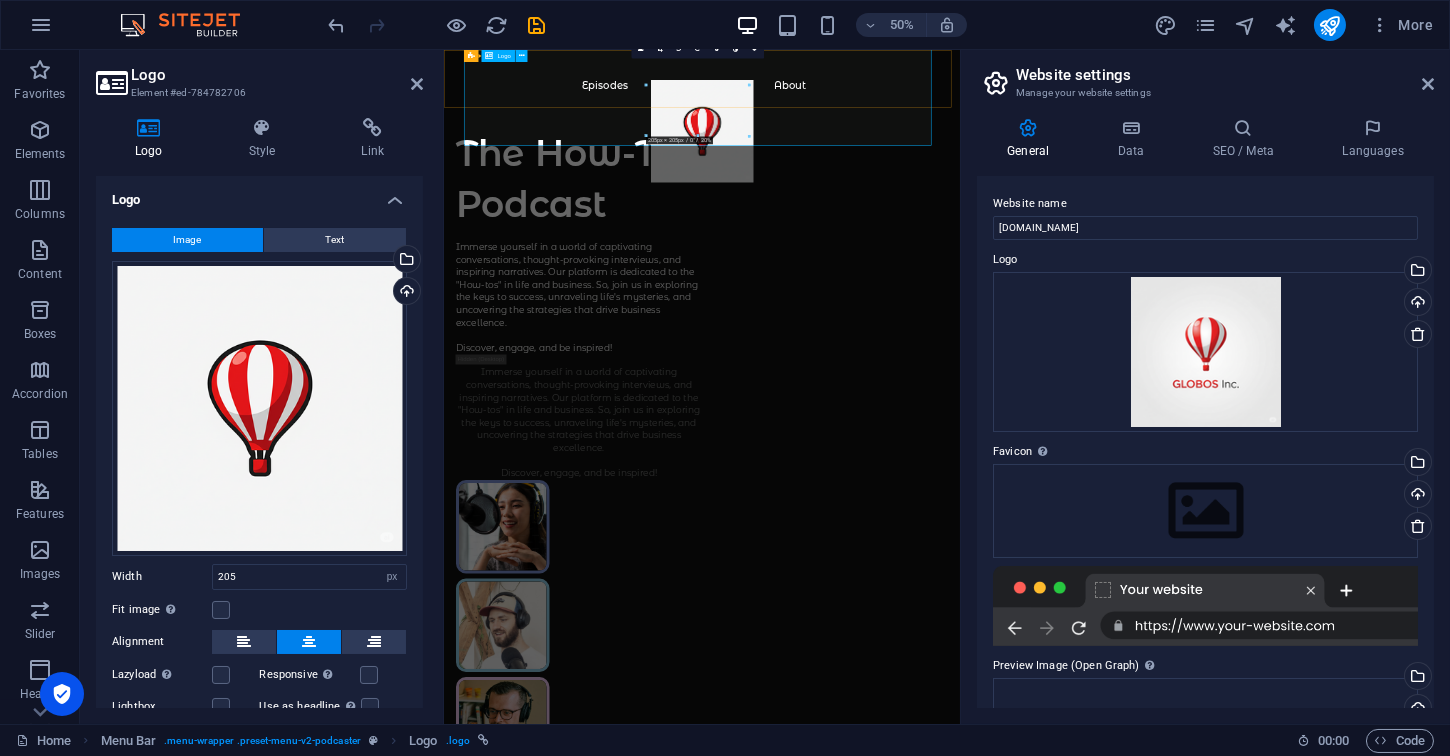 click at bounding box center [959, 222] 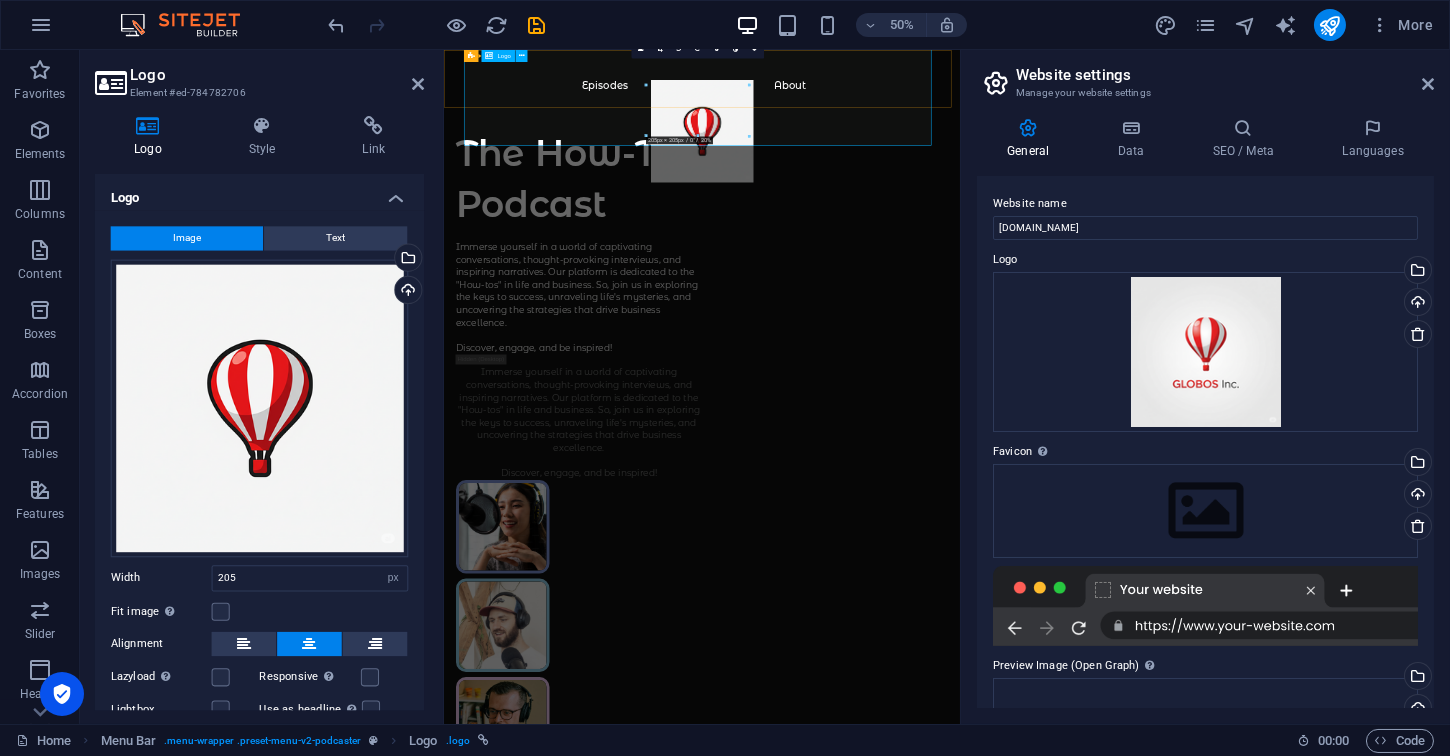 click at bounding box center (959, 222) 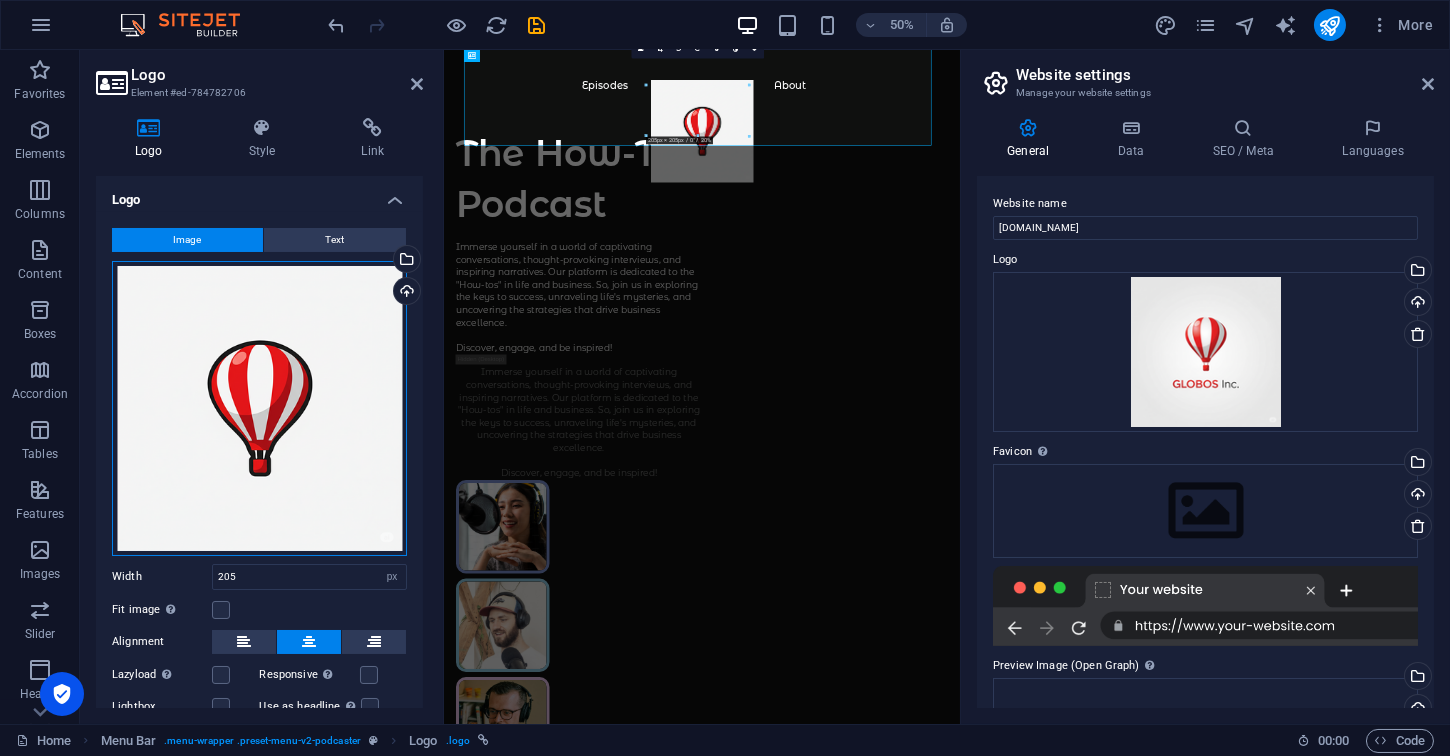 click on "Drag files here, click to choose files or select files from Files or our free stock photos & videos" at bounding box center [259, 408] 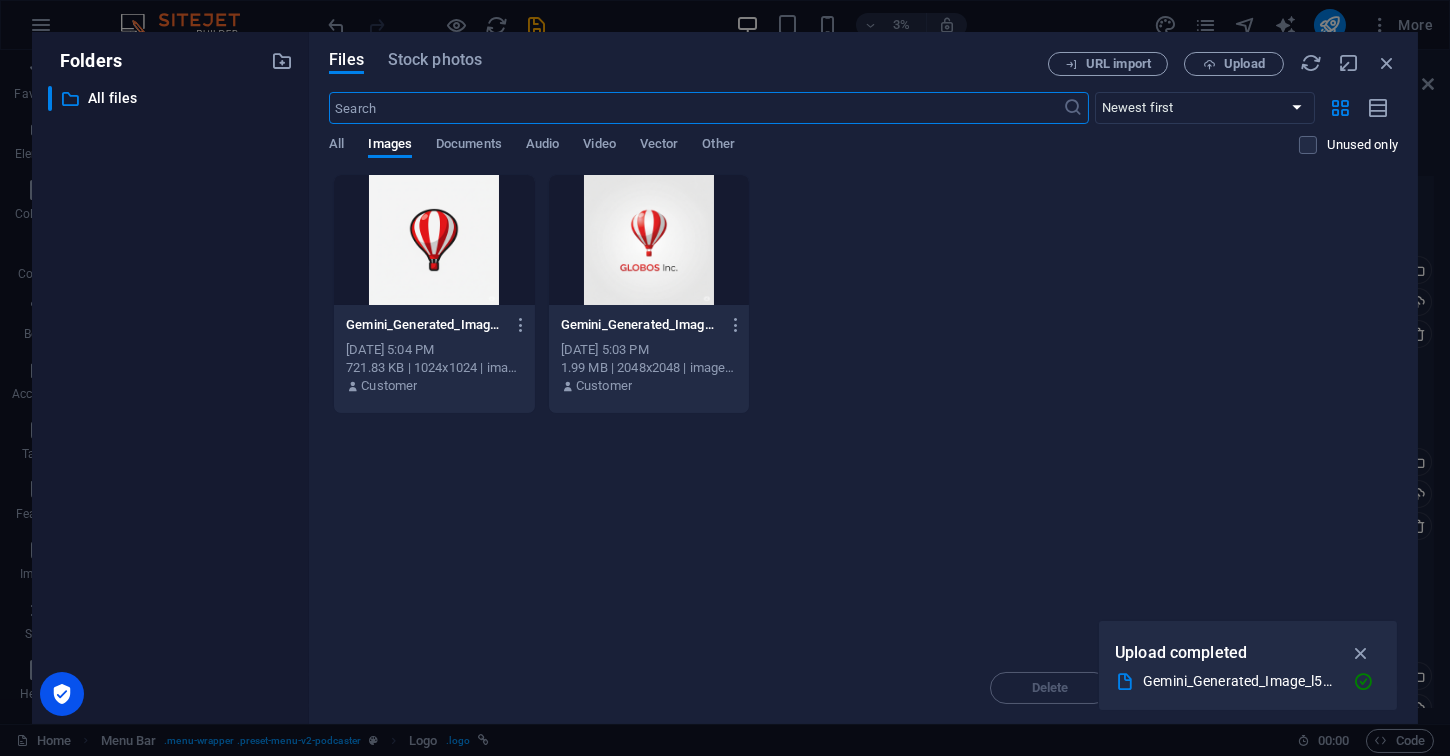 click at bounding box center (649, 240) 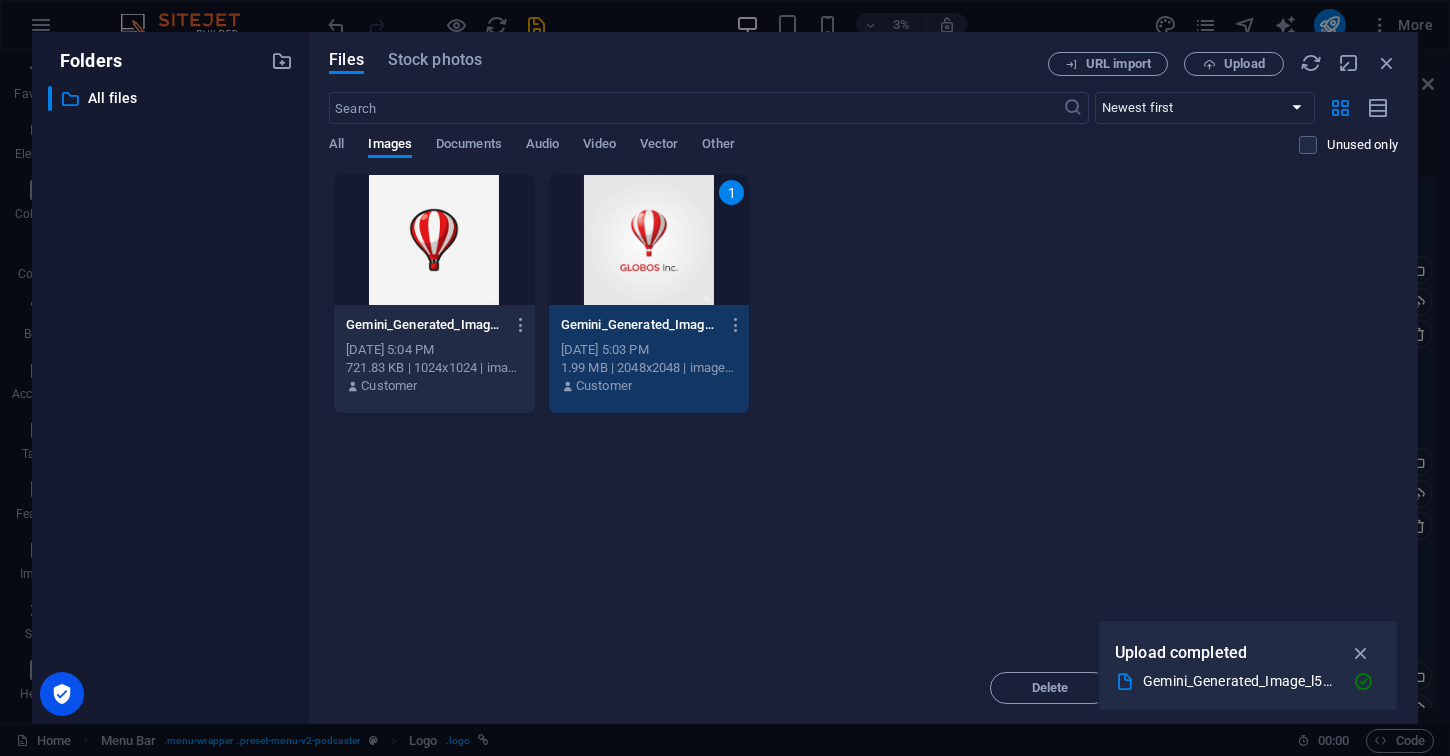 click on "1" at bounding box center (649, 240) 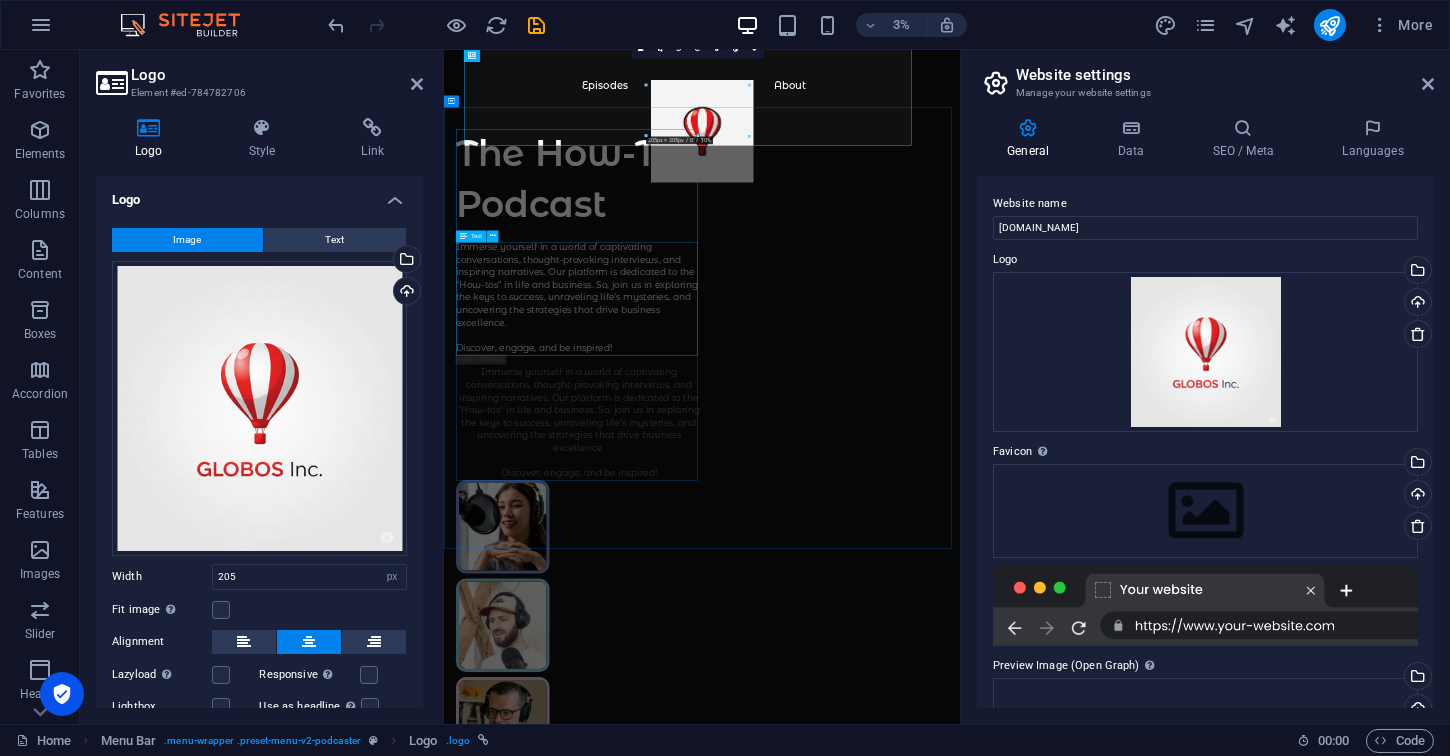 click on "Immerse yourself in a world of captivating conversations, thought-provoking interviews, and inspiring narratives. Our platform is dedicated to the "How-tos" in life and business. So, join us in exploring the keys to success, unraveling life's mysteries, and uncovering the strategies that drive business excellence. Discover, engage, and be inspired!" at bounding box center (713, 546) 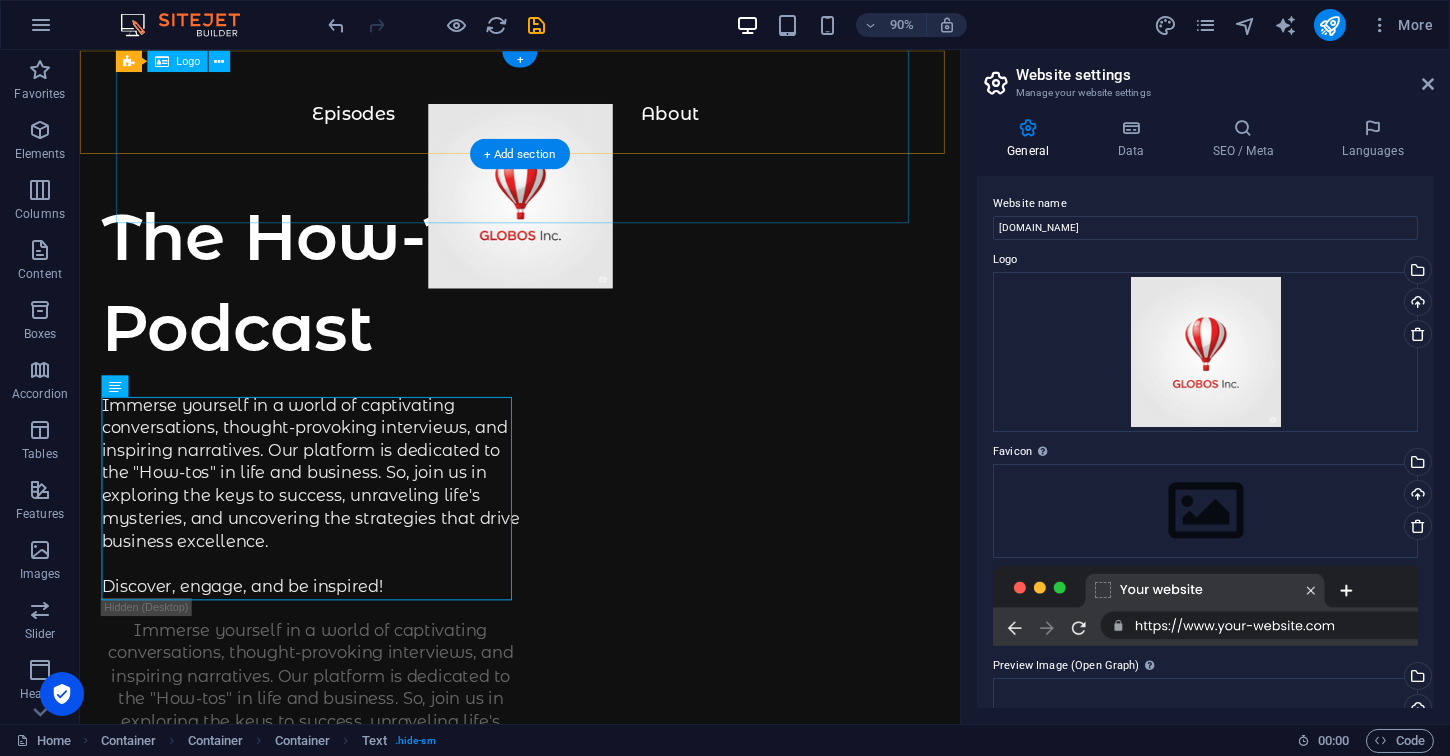 click at bounding box center (569, 222) 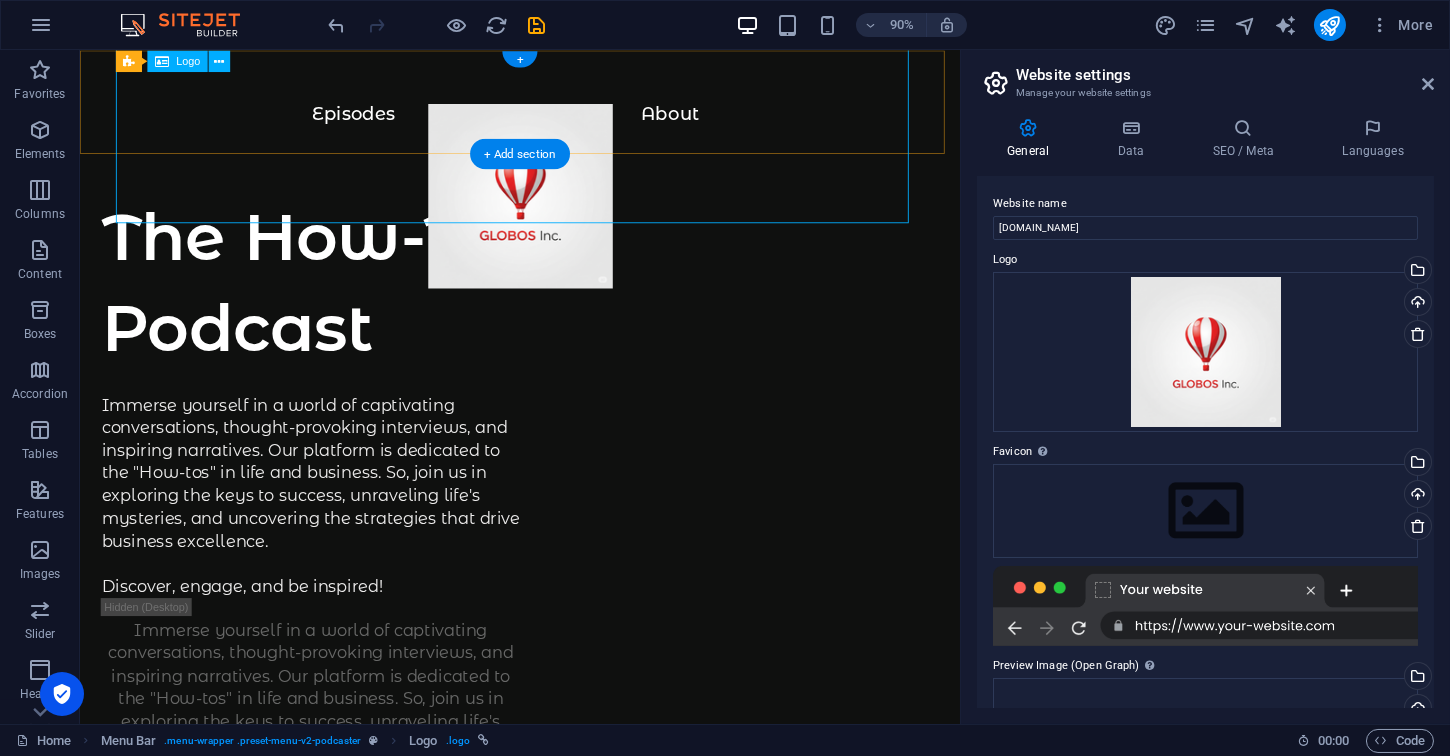 click at bounding box center (569, 222) 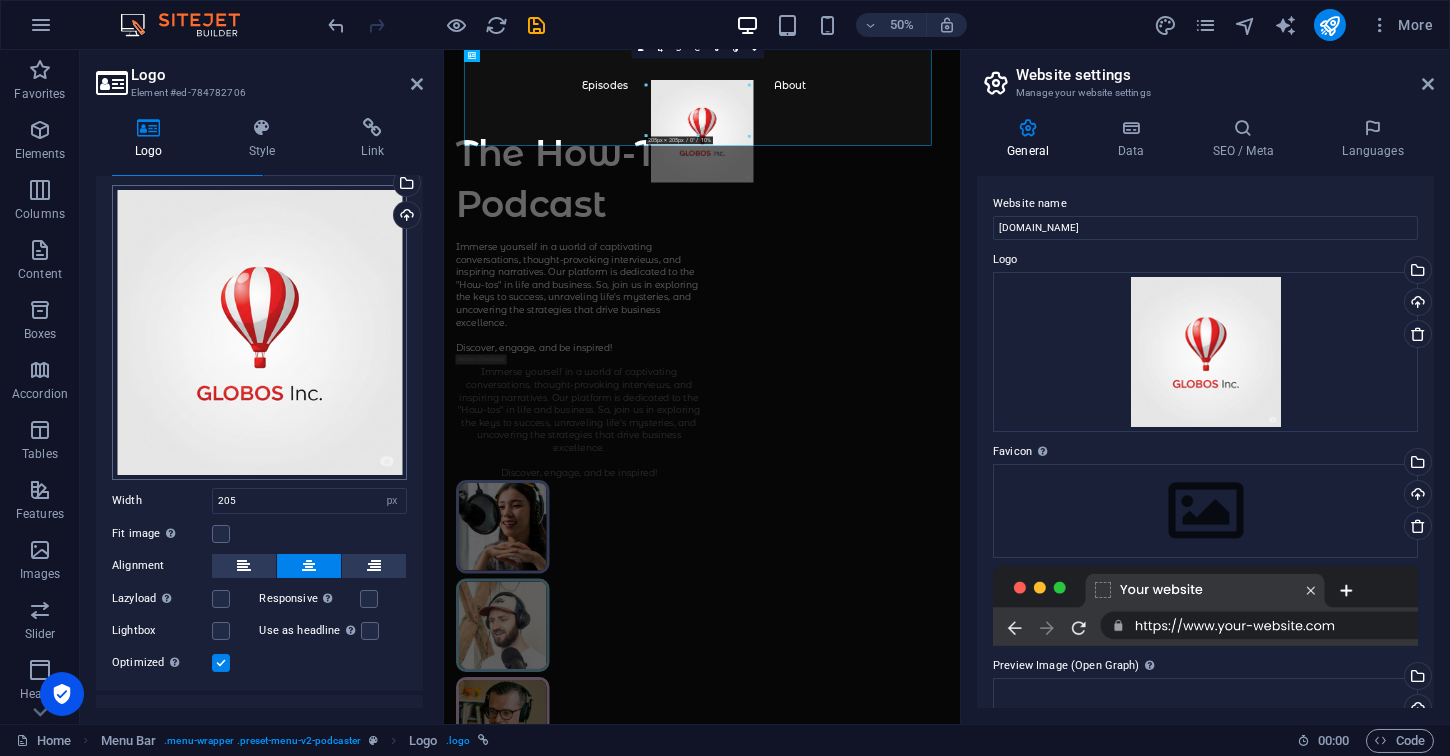 scroll, scrollTop: 106, scrollLeft: 0, axis: vertical 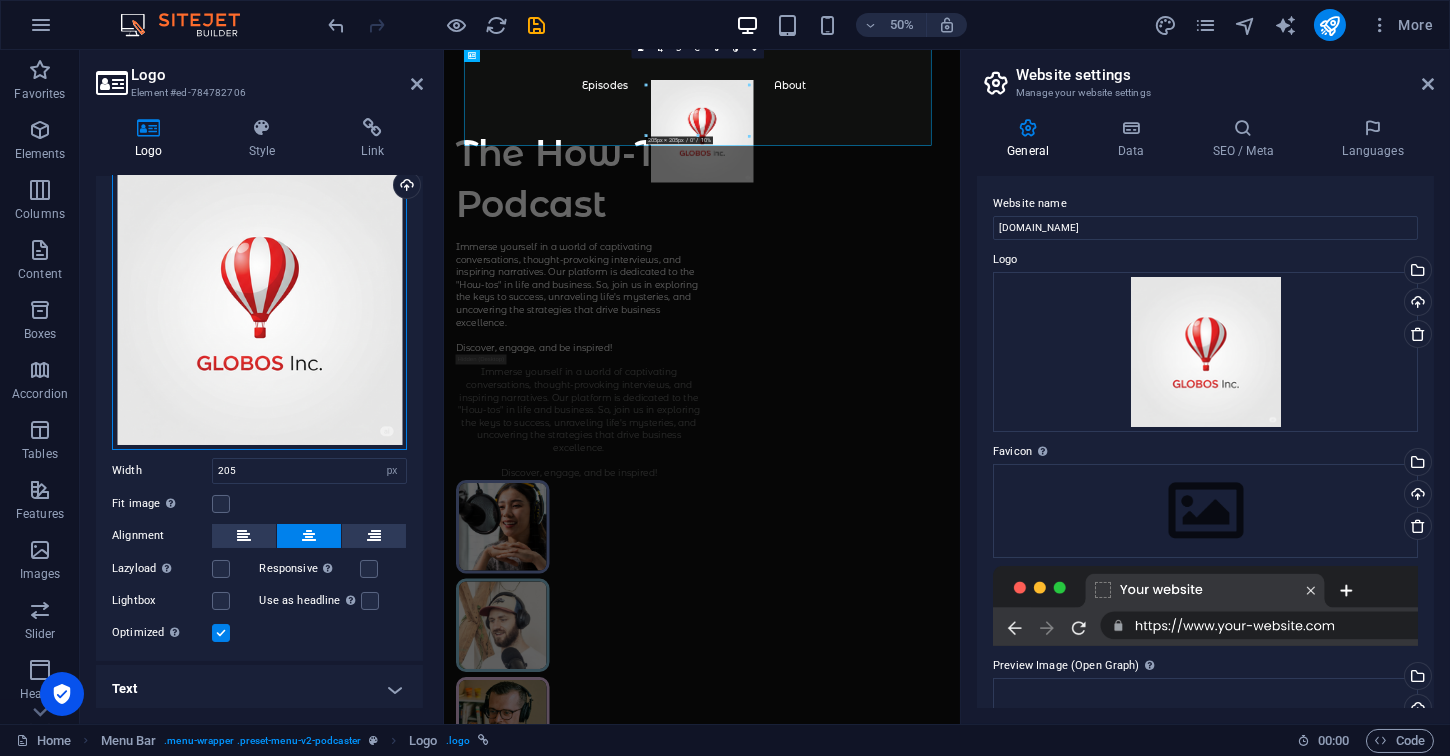 drag, startPoint x: 325, startPoint y: 368, endPoint x: 211, endPoint y: 224, distance: 183.66273 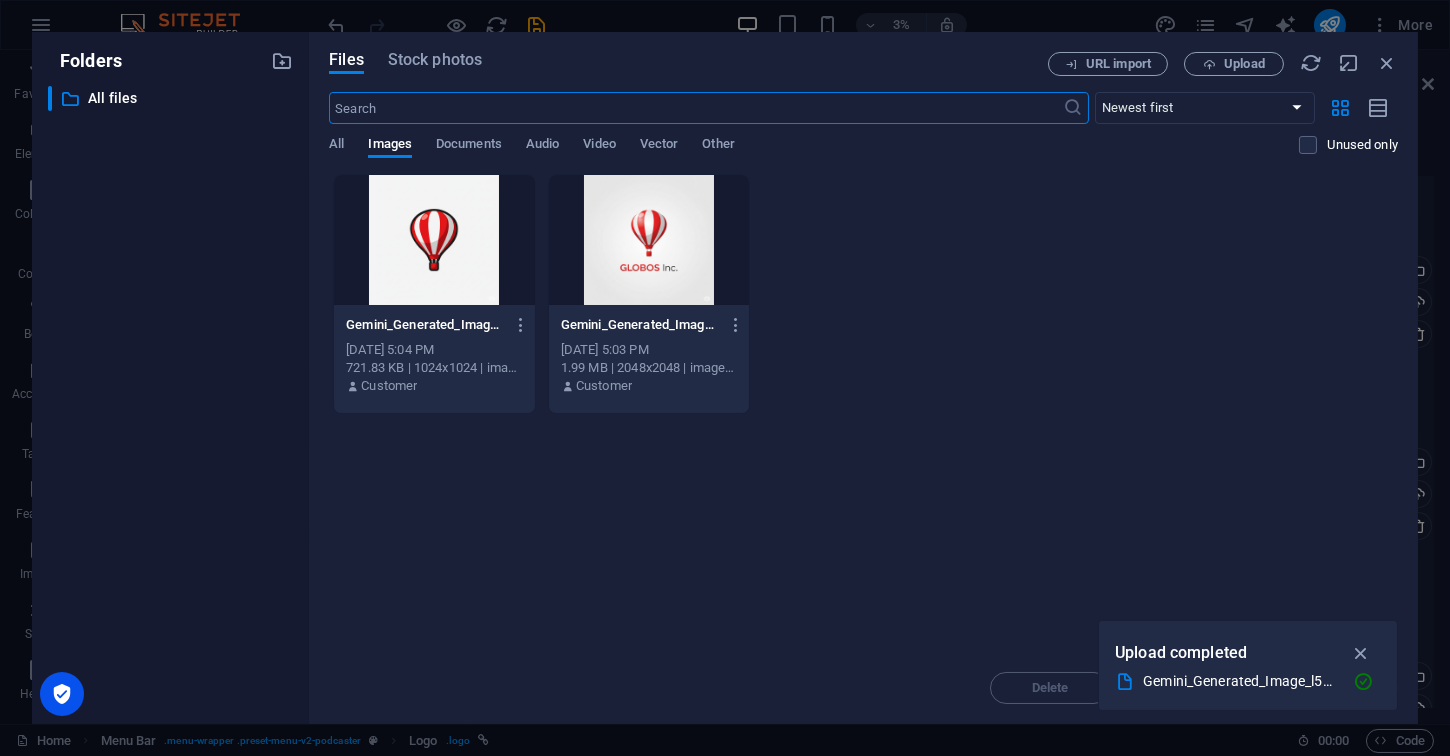 click at bounding box center [649, 240] 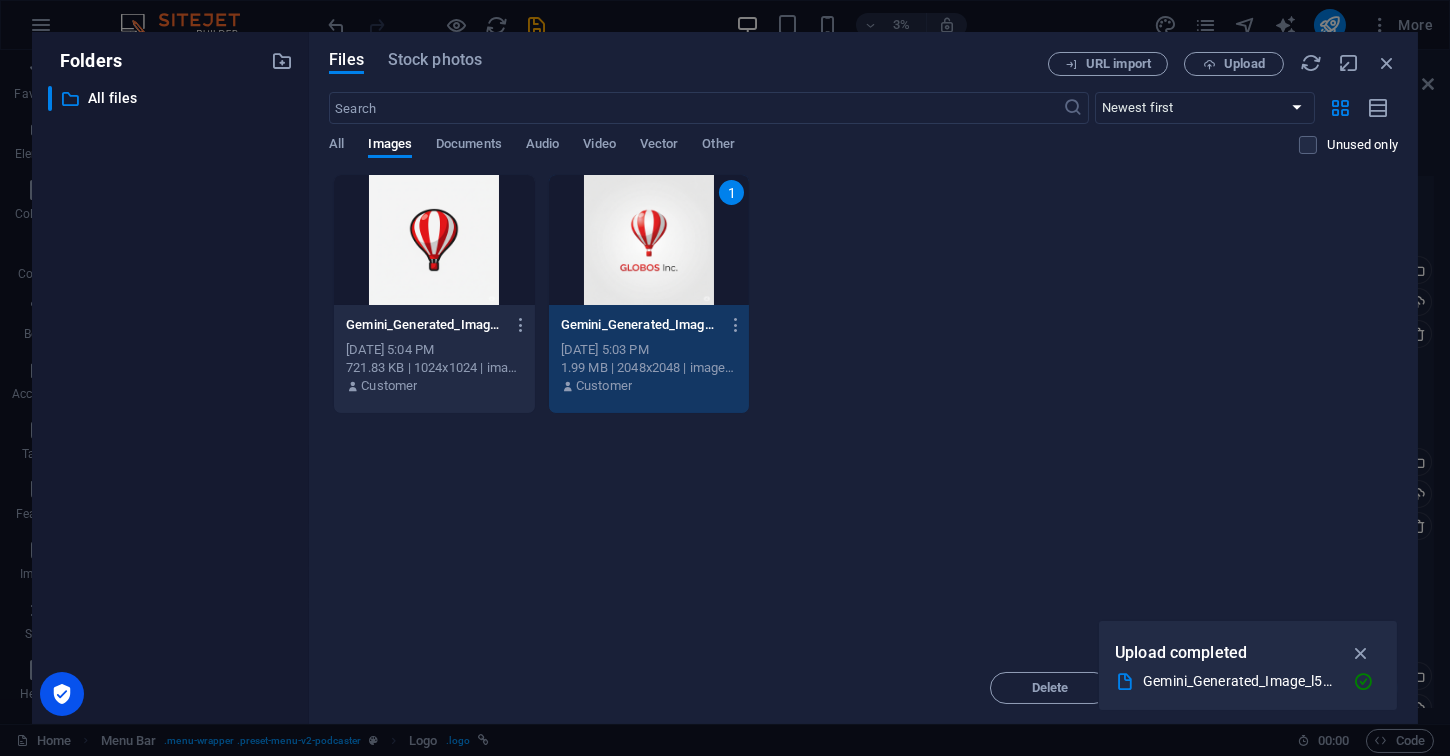 click on "1" at bounding box center [649, 240] 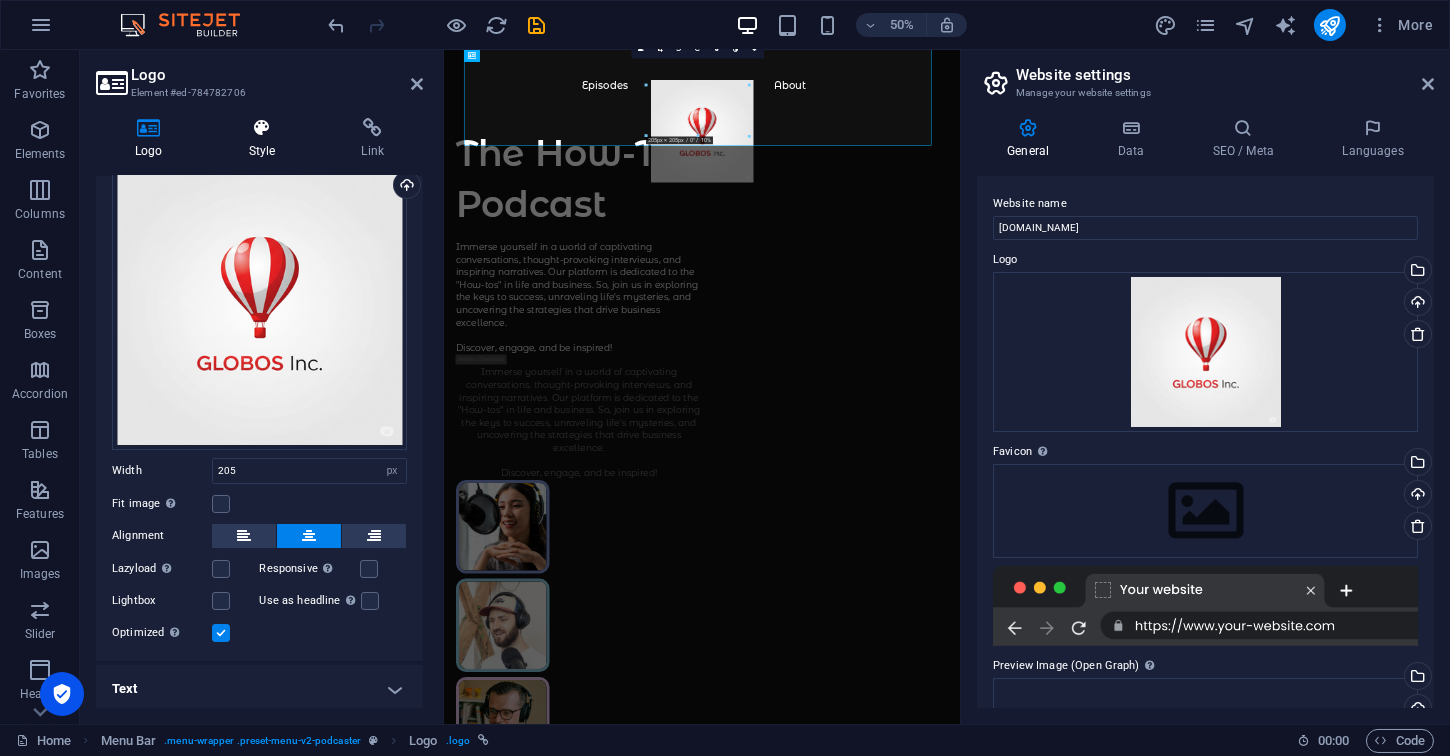 click on "Style" at bounding box center [266, 139] 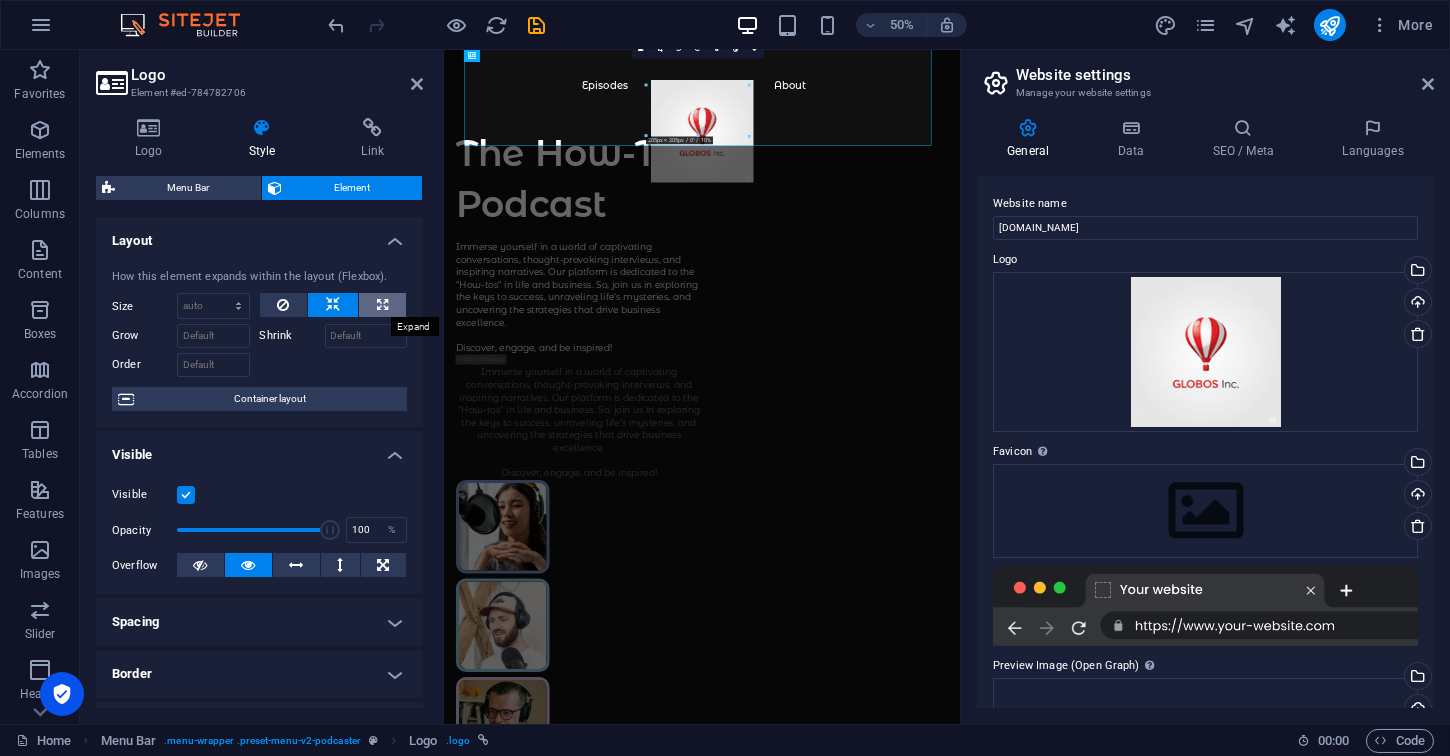 click at bounding box center (382, 305) 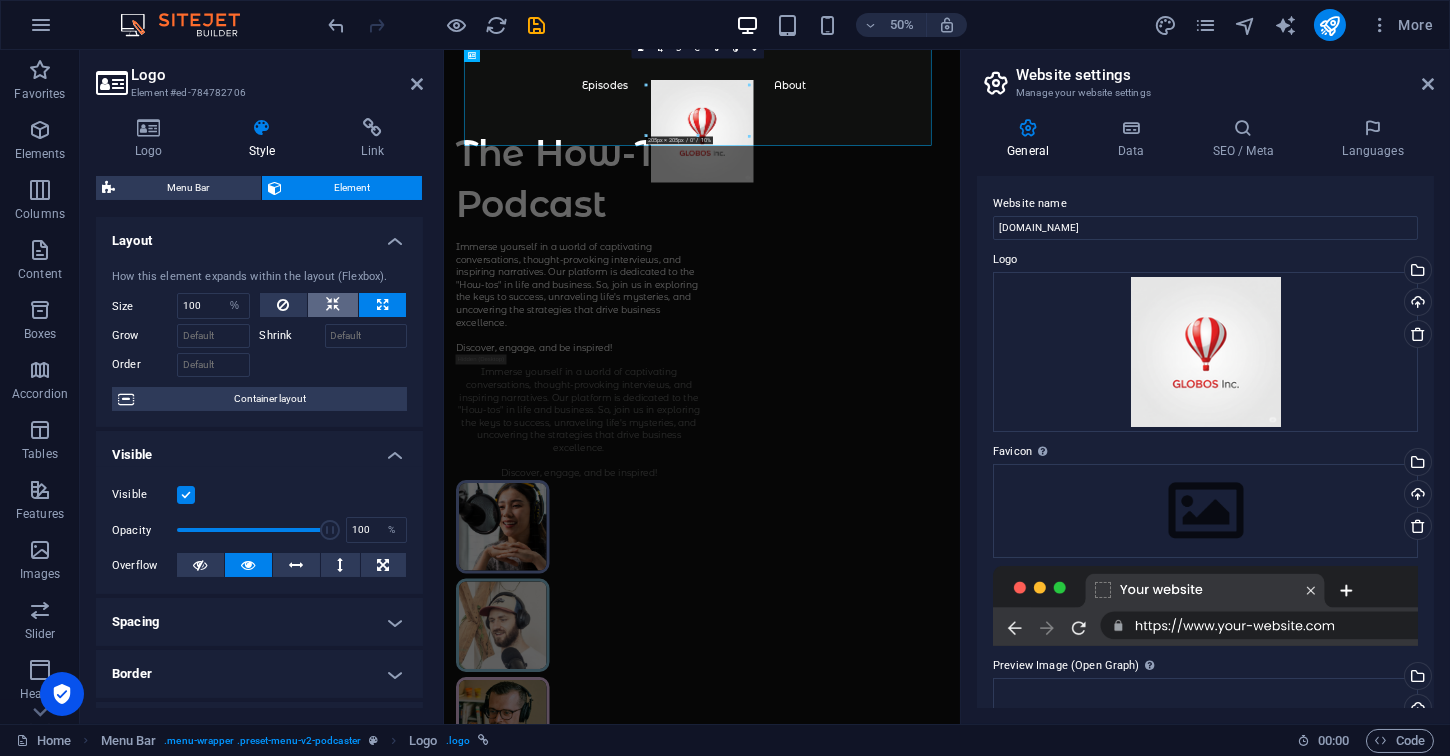 click at bounding box center [333, 305] 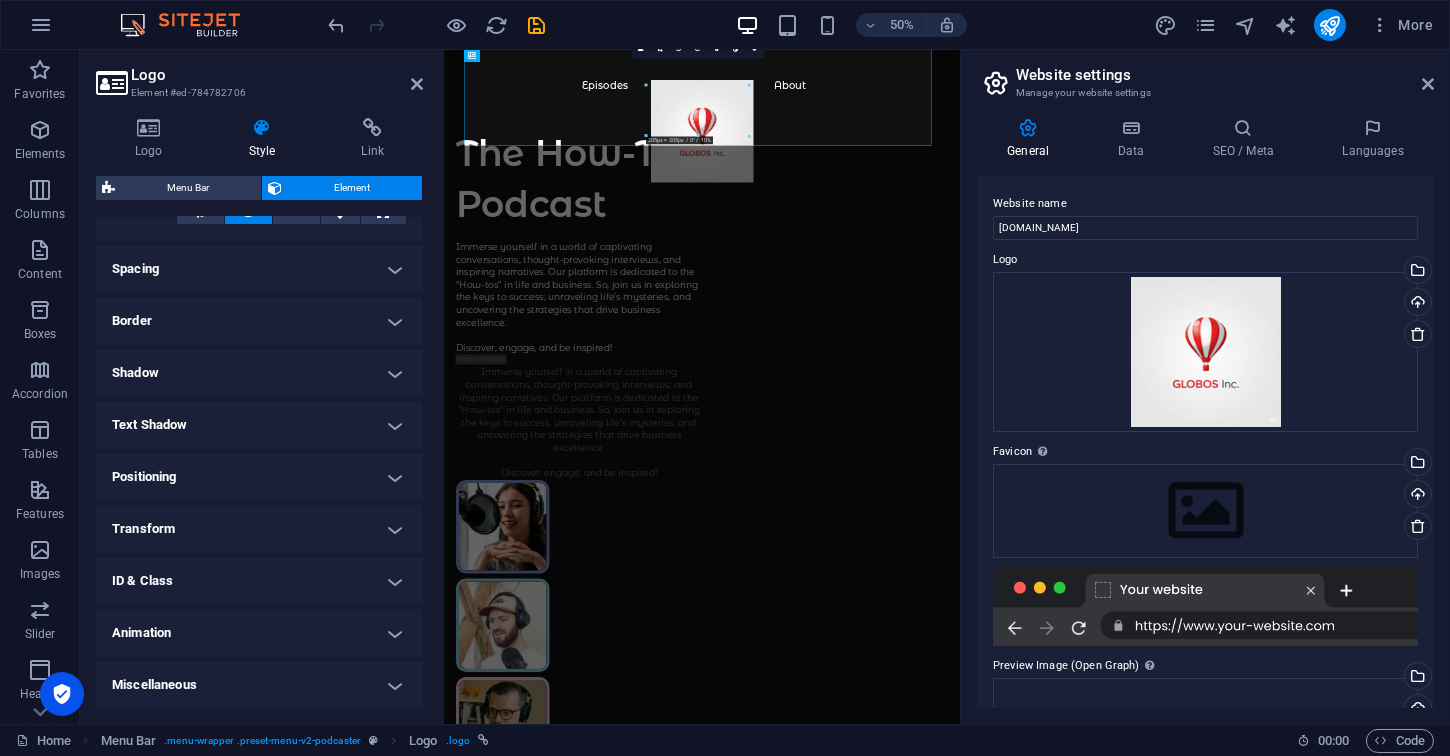 scroll, scrollTop: 0, scrollLeft: 0, axis: both 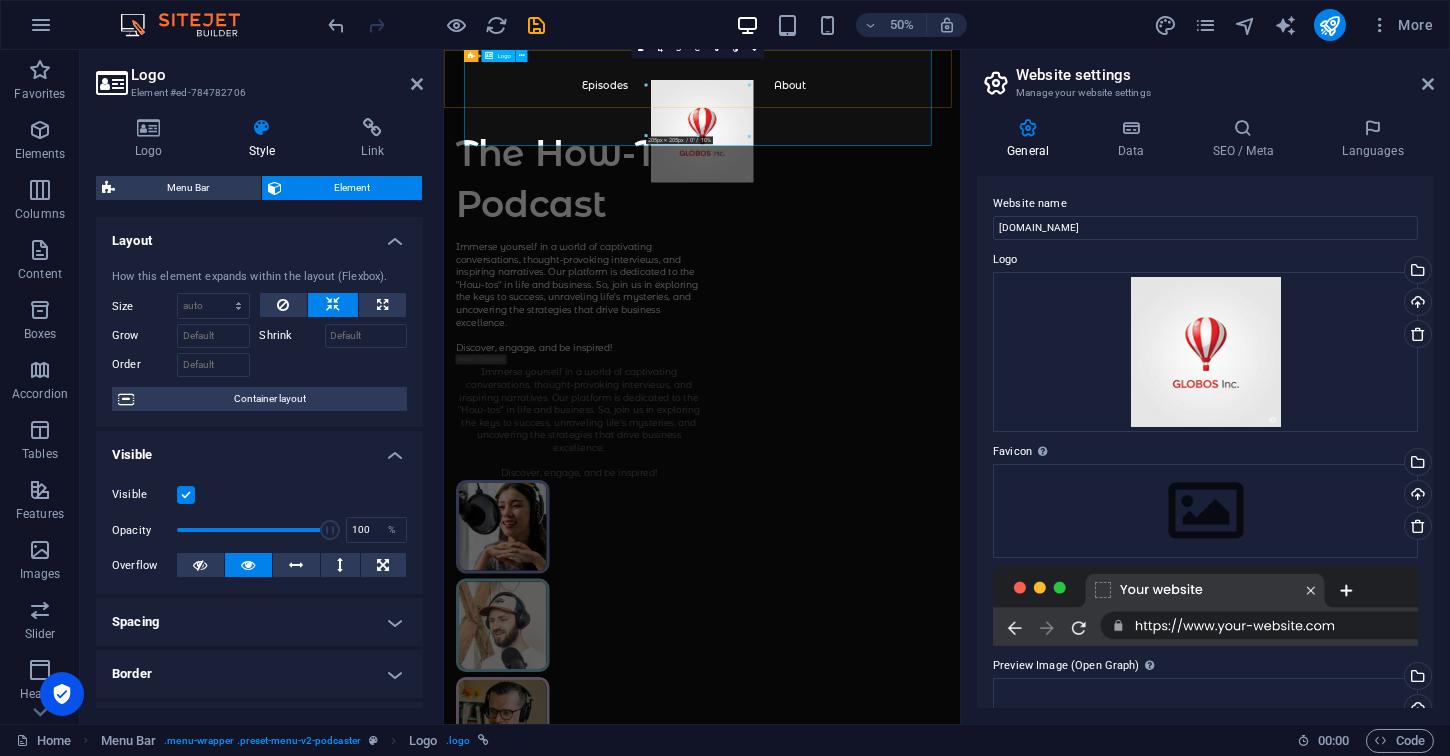 click at bounding box center (959, 222) 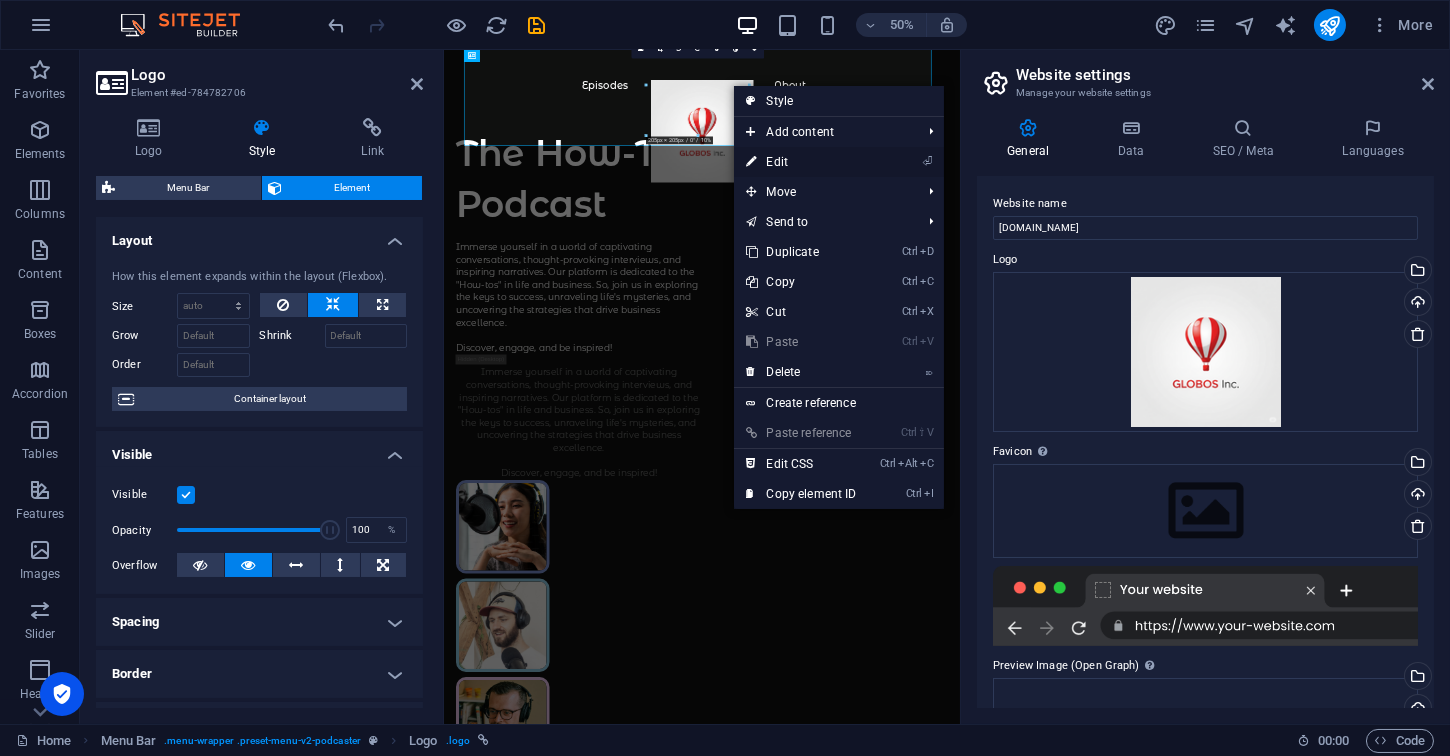 click on "⏎  Edit" at bounding box center (801, 162) 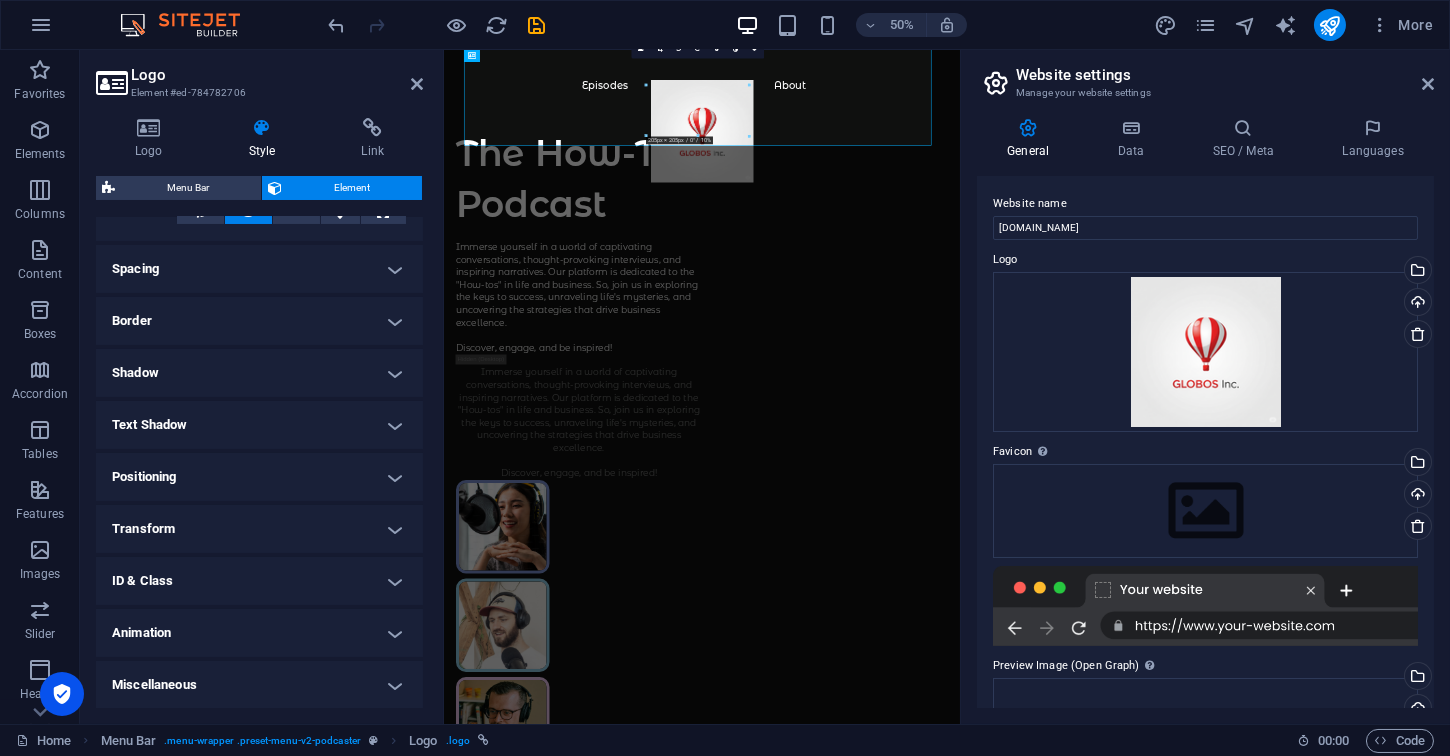 scroll, scrollTop: 0, scrollLeft: 0, axis: both 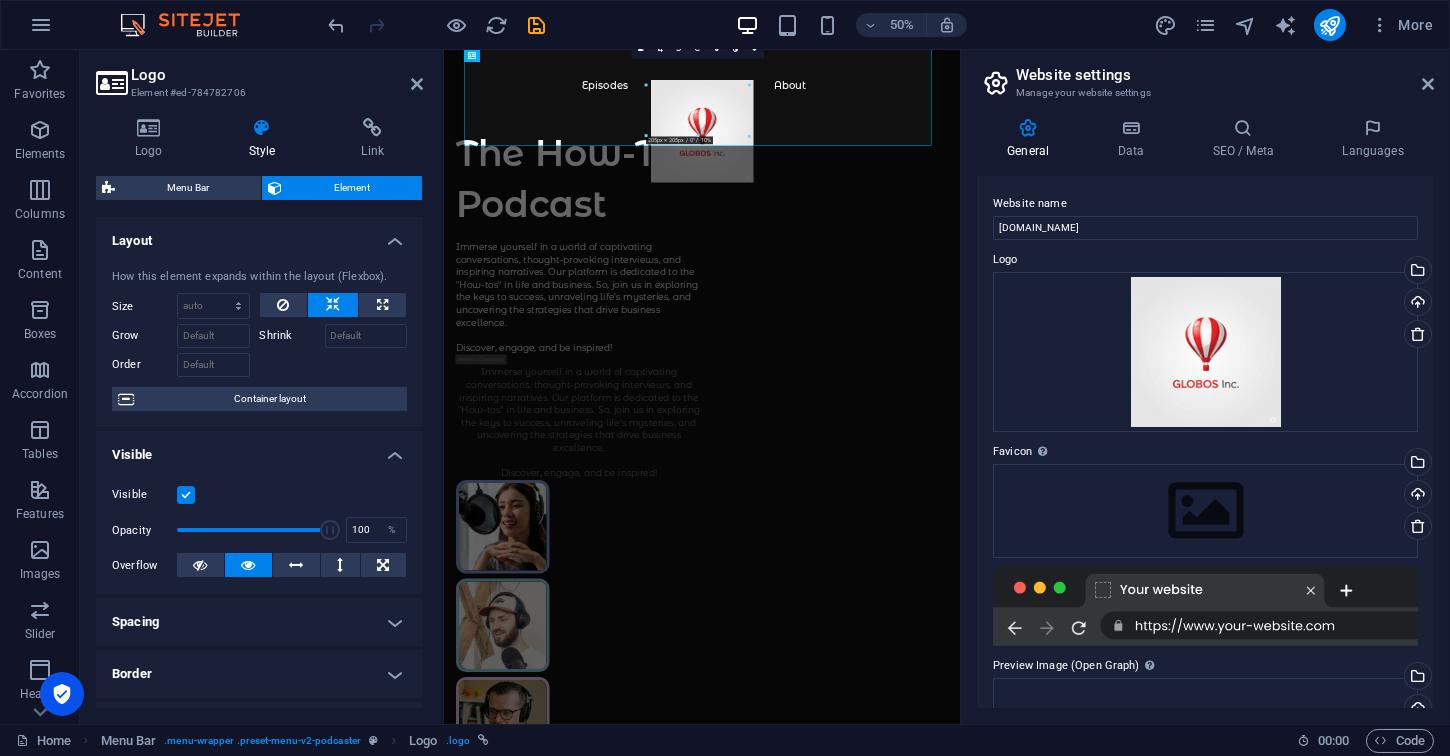 click on "Shrink" at bounding box center [292, 336] 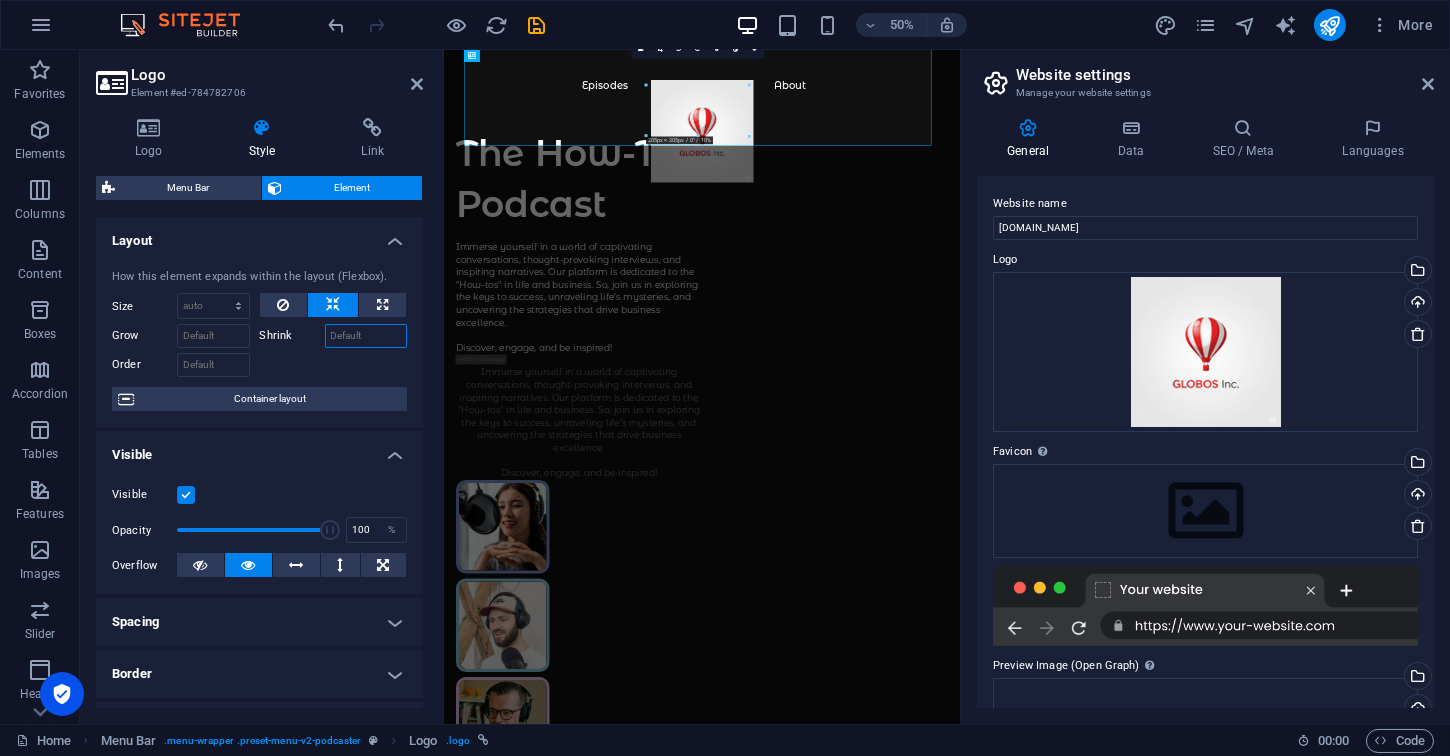 click on "Shrink" at bounding box center [366, 336] 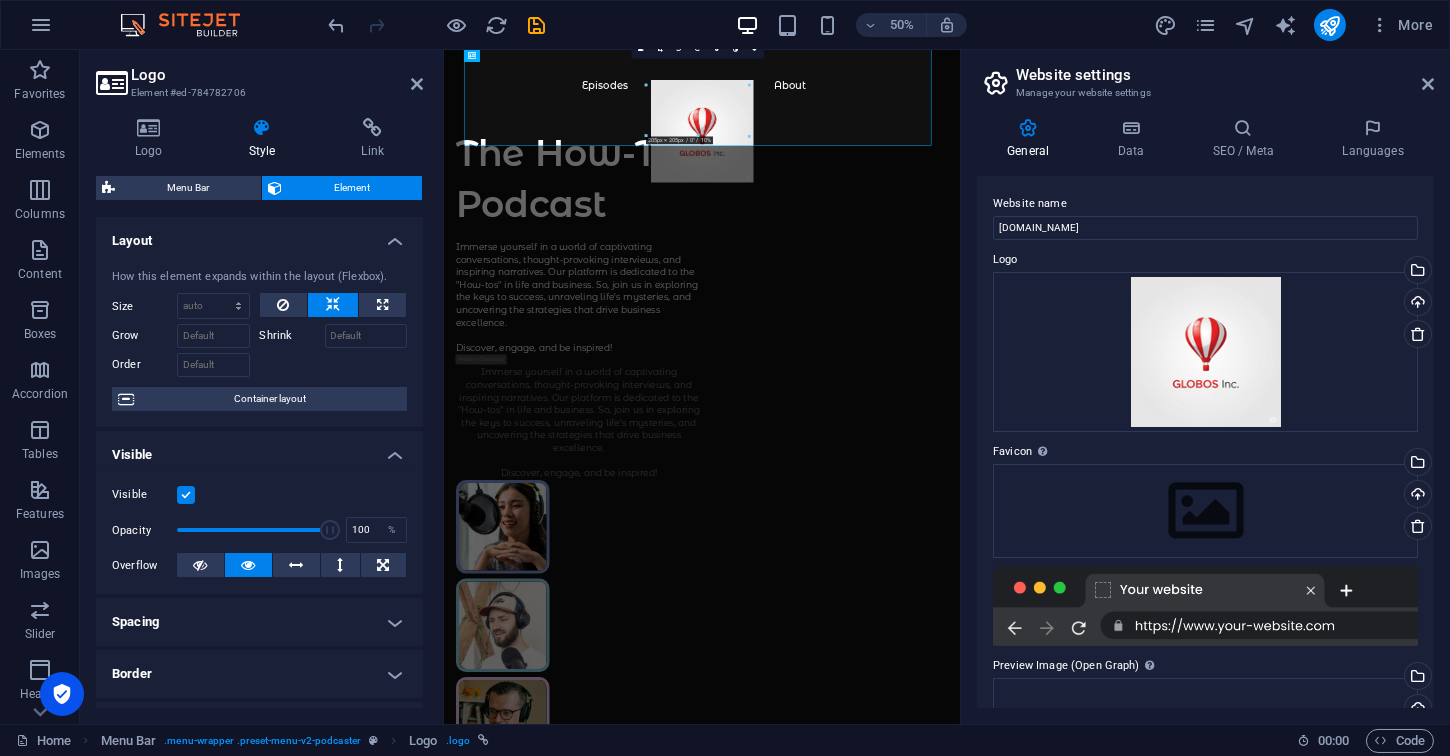 click on "Shrink" at bounding box center [292, 336] 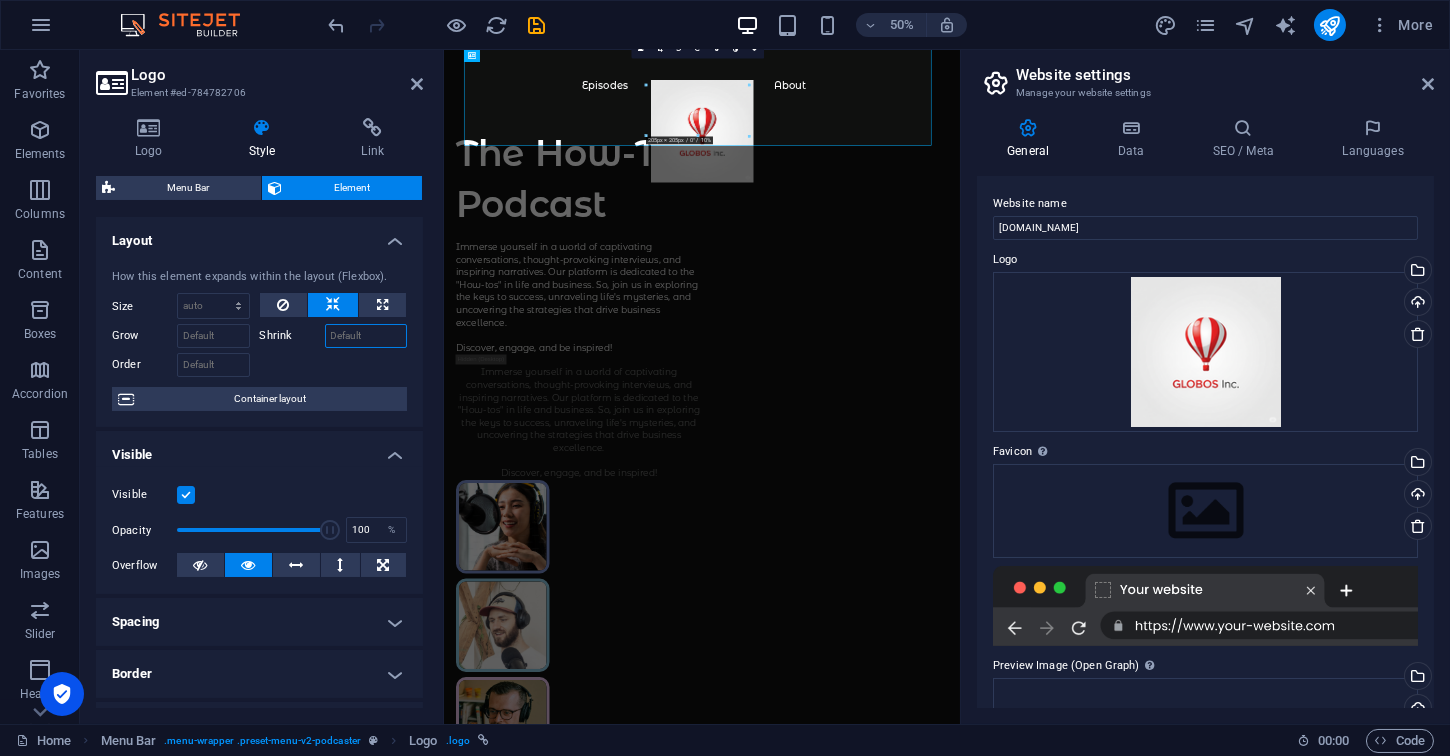 click on "Shrink" at bounding box center (366, 336) 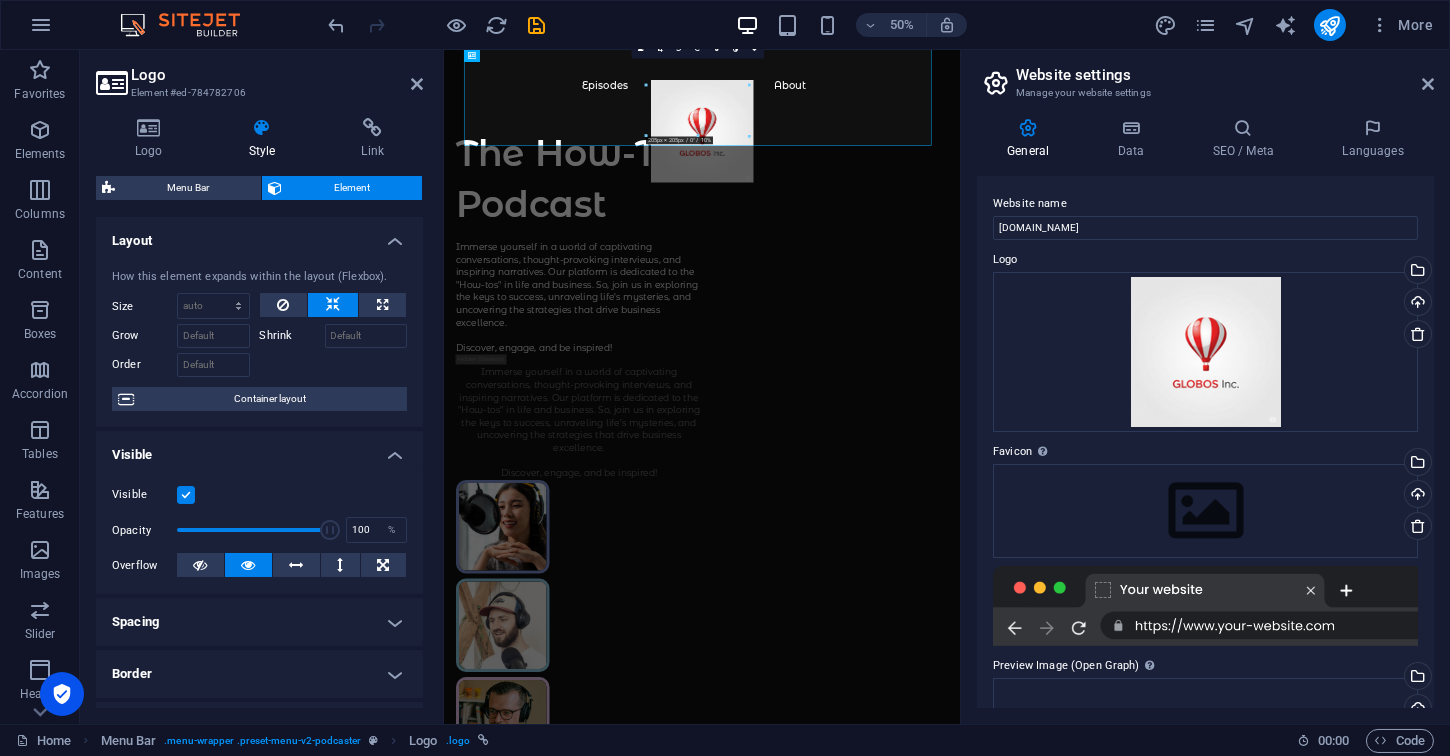click on "How this element expands within the layout (Flexbox). Size Default auto px % 1/1 1/2 1/3 1/4 1/5 1/6 1/7 1/8 1/9 1/10 Grow Shrink Order Container layout" at bounding box center (259, 340) 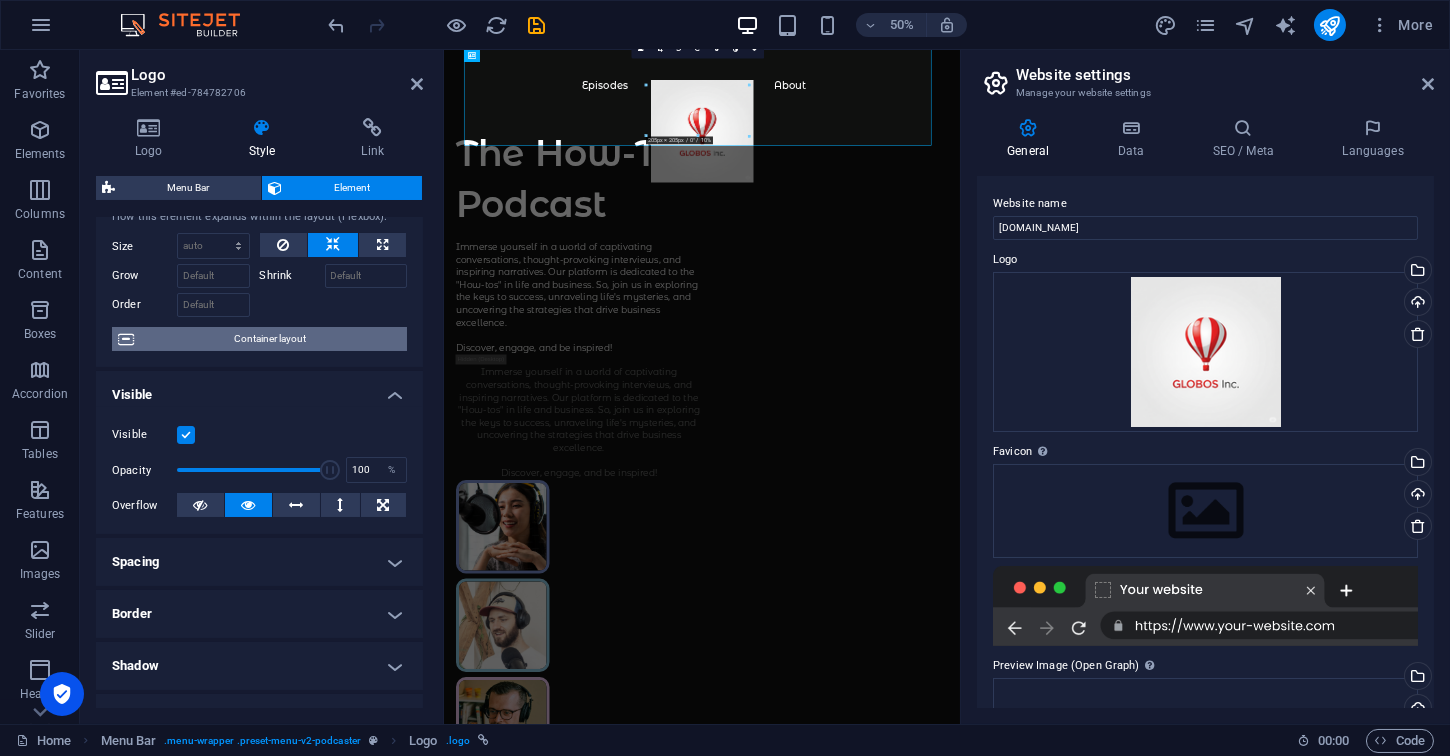 scroll, scrollTop: 0, scrollLeft: 0, axis: both 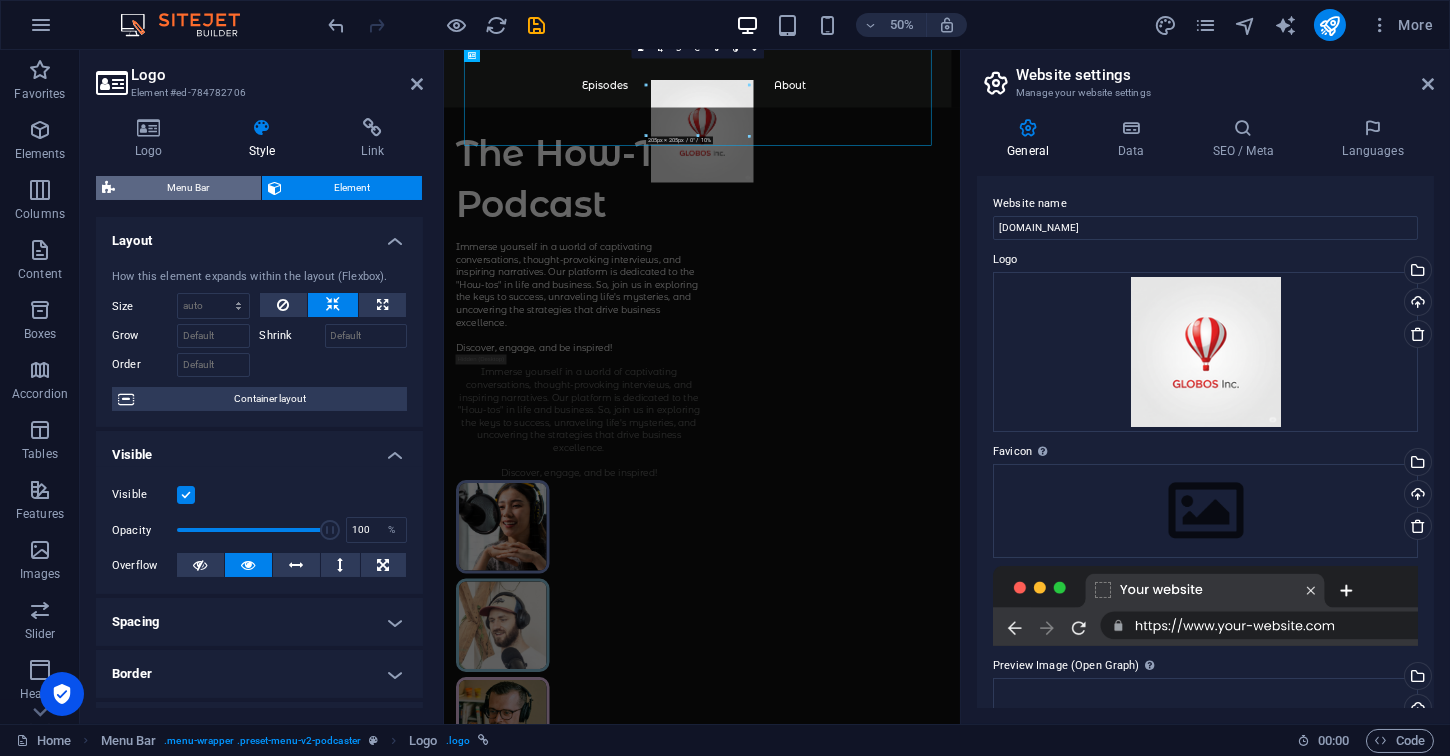 click on "Menu Bar" at bounding box center (188, 188) 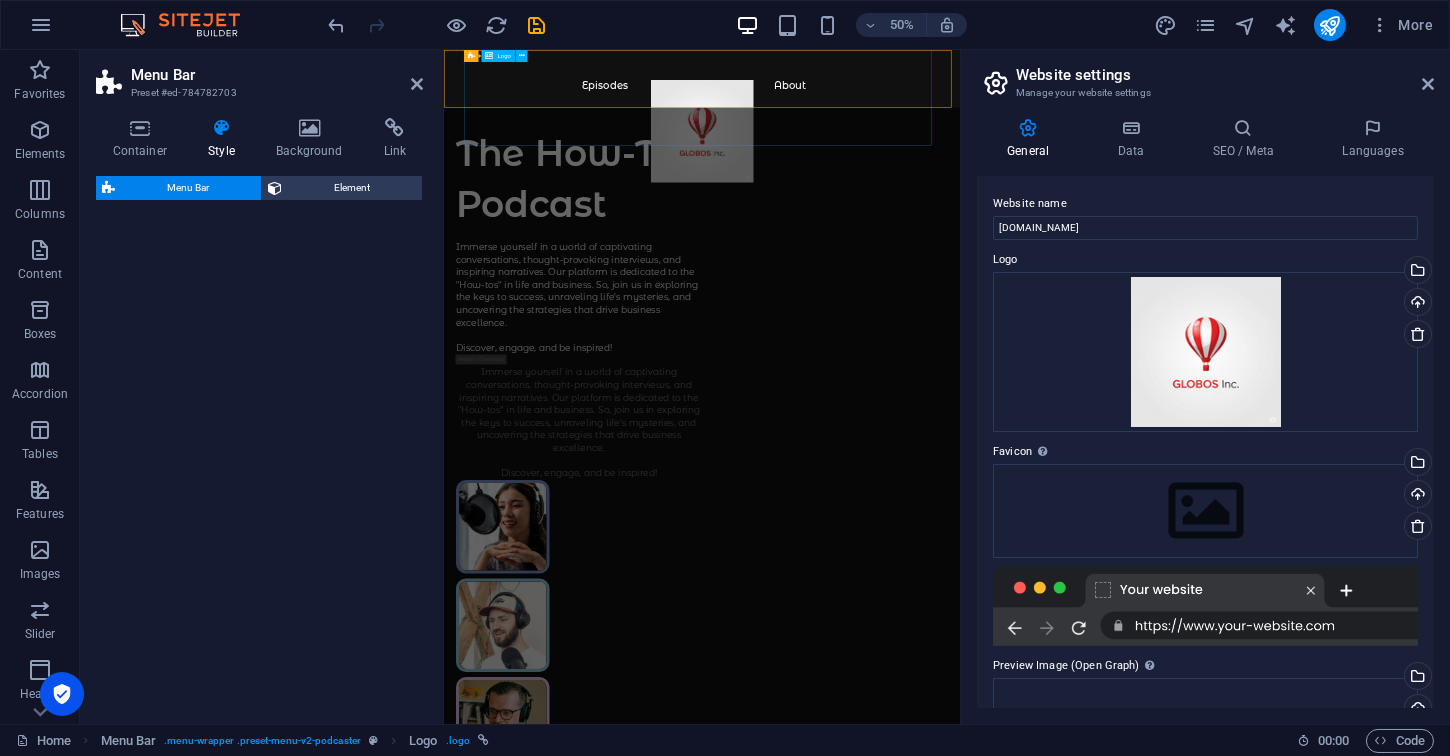 click at bounding box center [959, 222] 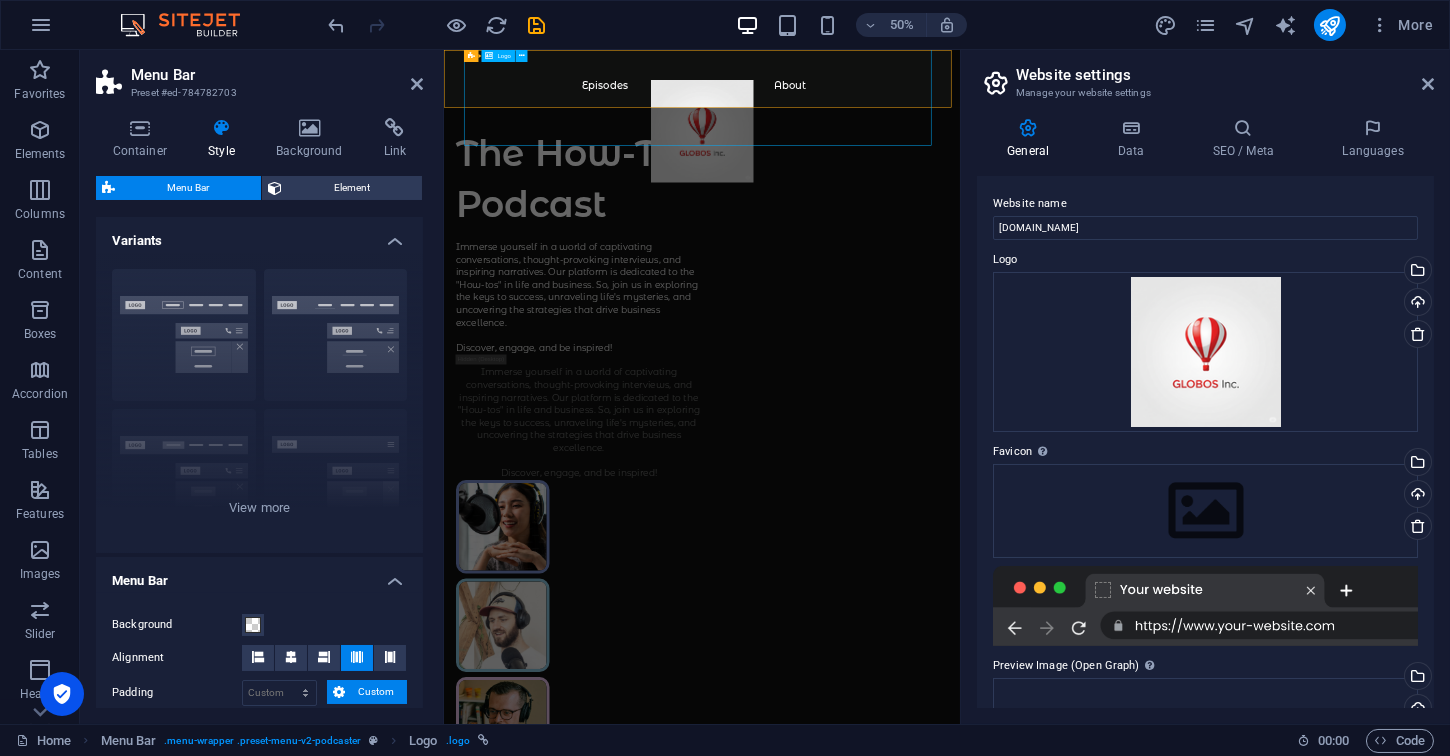 drag, startPoint x: 903, startPoint y: 86, endPoint x: 1104, endPoint y: 70, distance: 201.6358 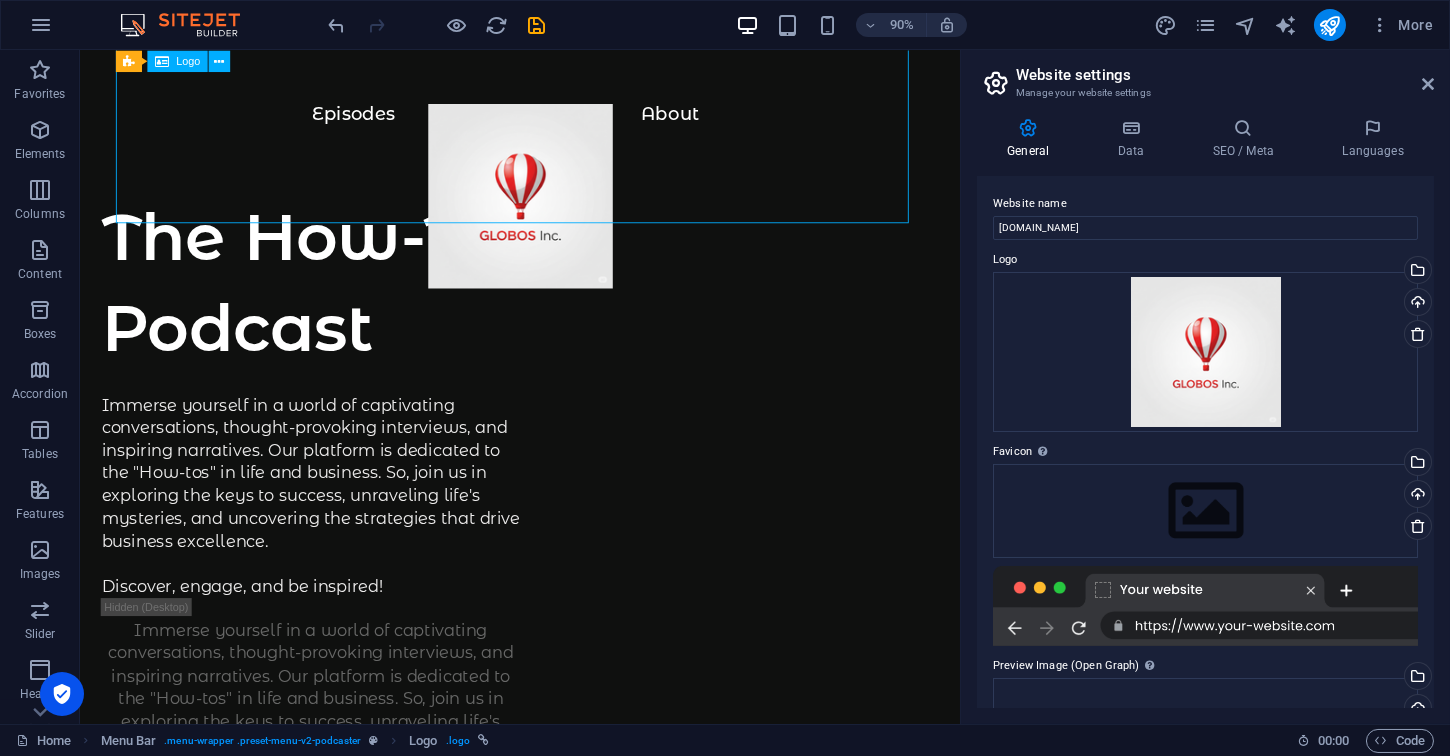 click at bounding box center (569, 222) 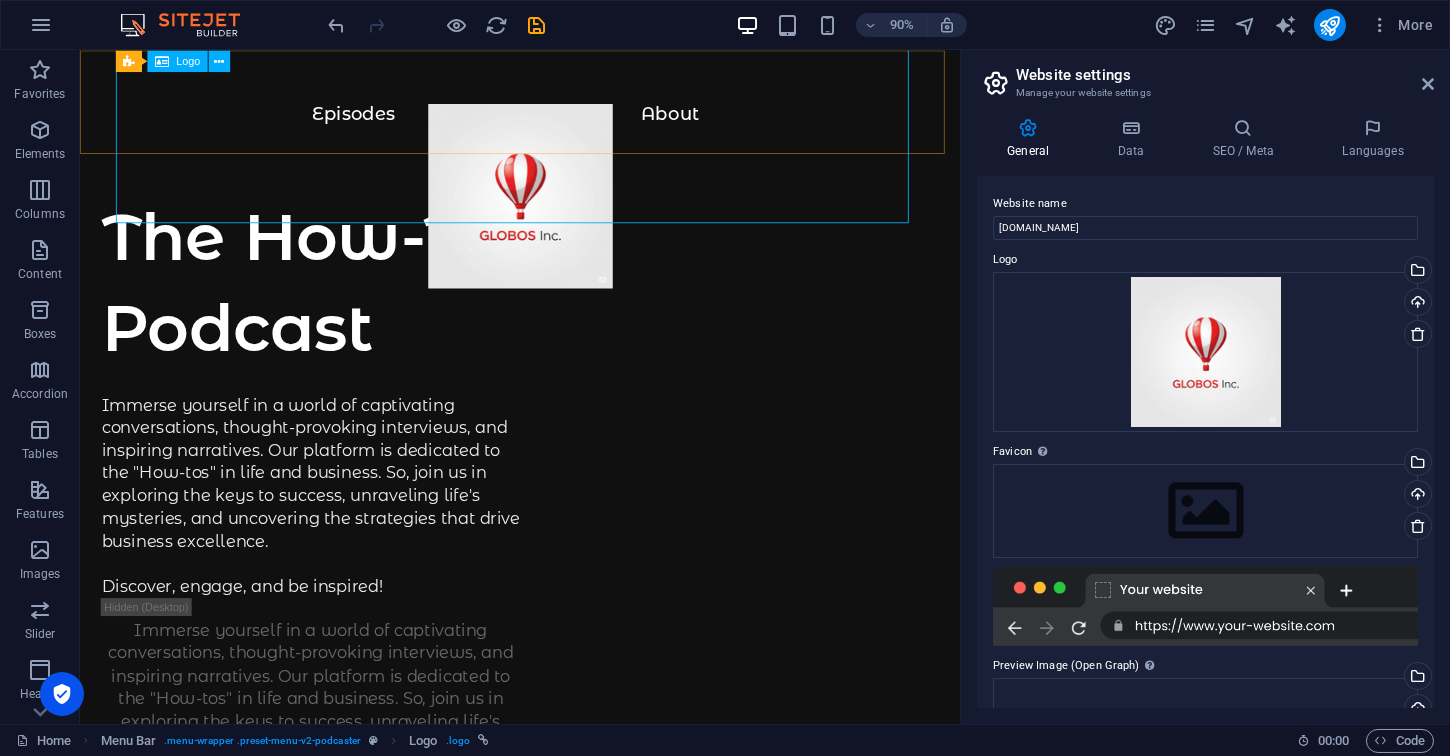 click on "Logo" at bounding box center (188, 60) 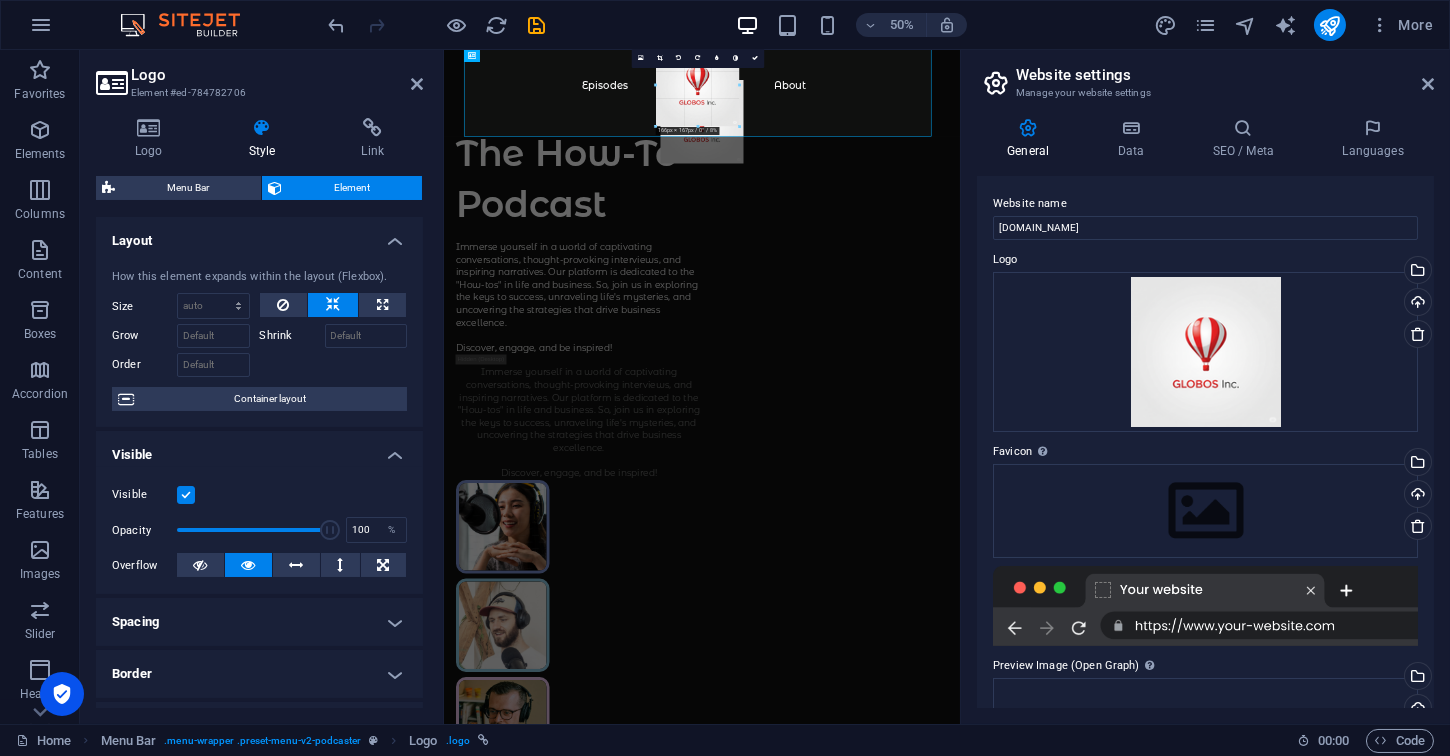 drag, startPoint x: 750, startPoint y: 137, endPoint x: 702, endPoint y: 94, distance: 64.44377 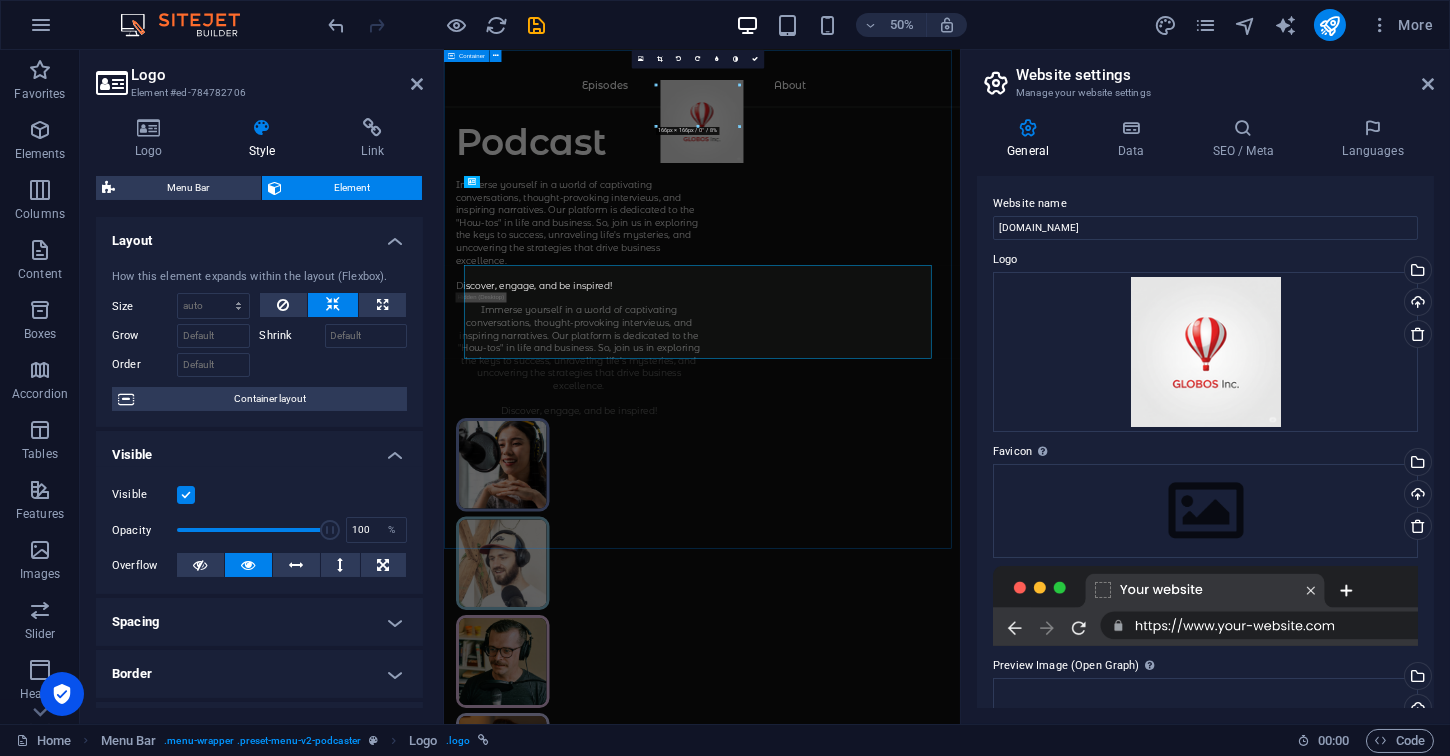 scroll, scrollTop: 0, scrollLeft: 0, axis: both 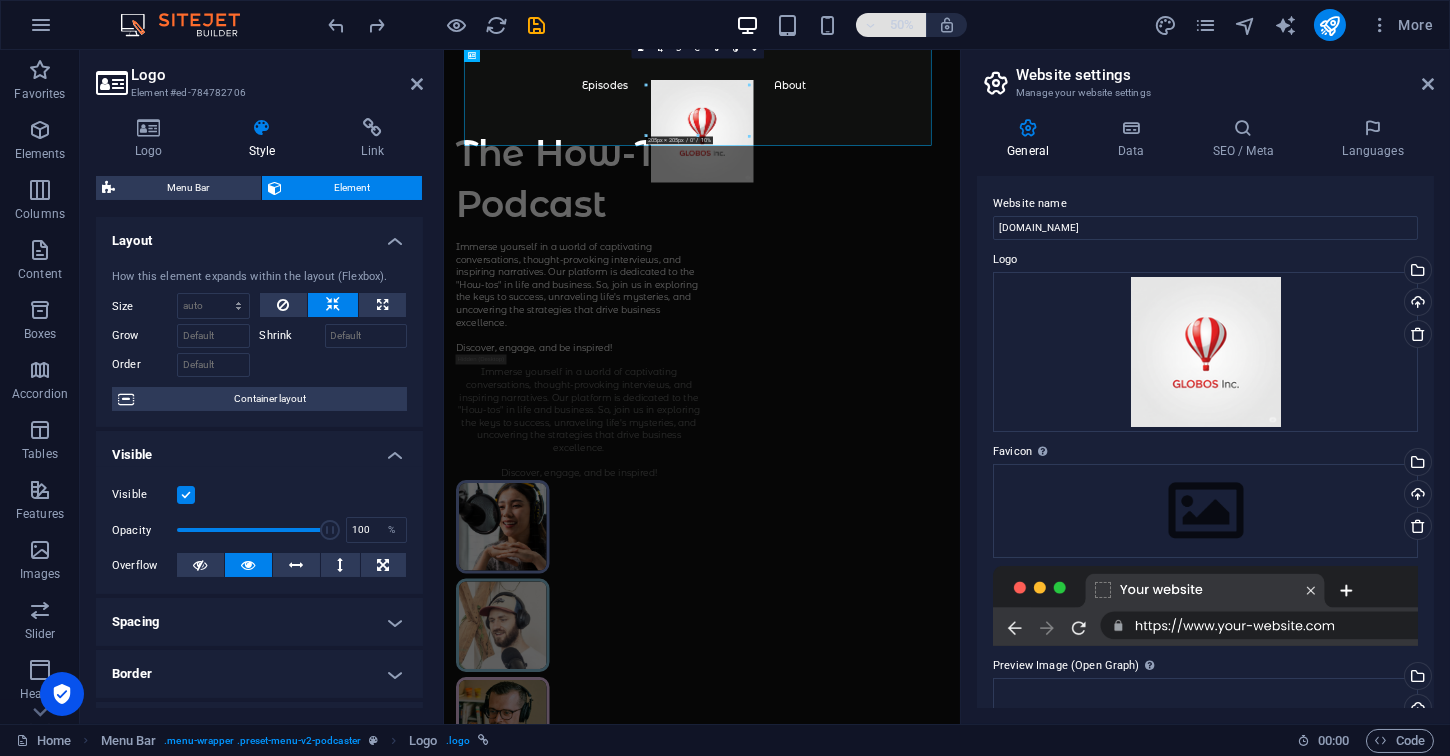 click at bounding box center (871, 25) 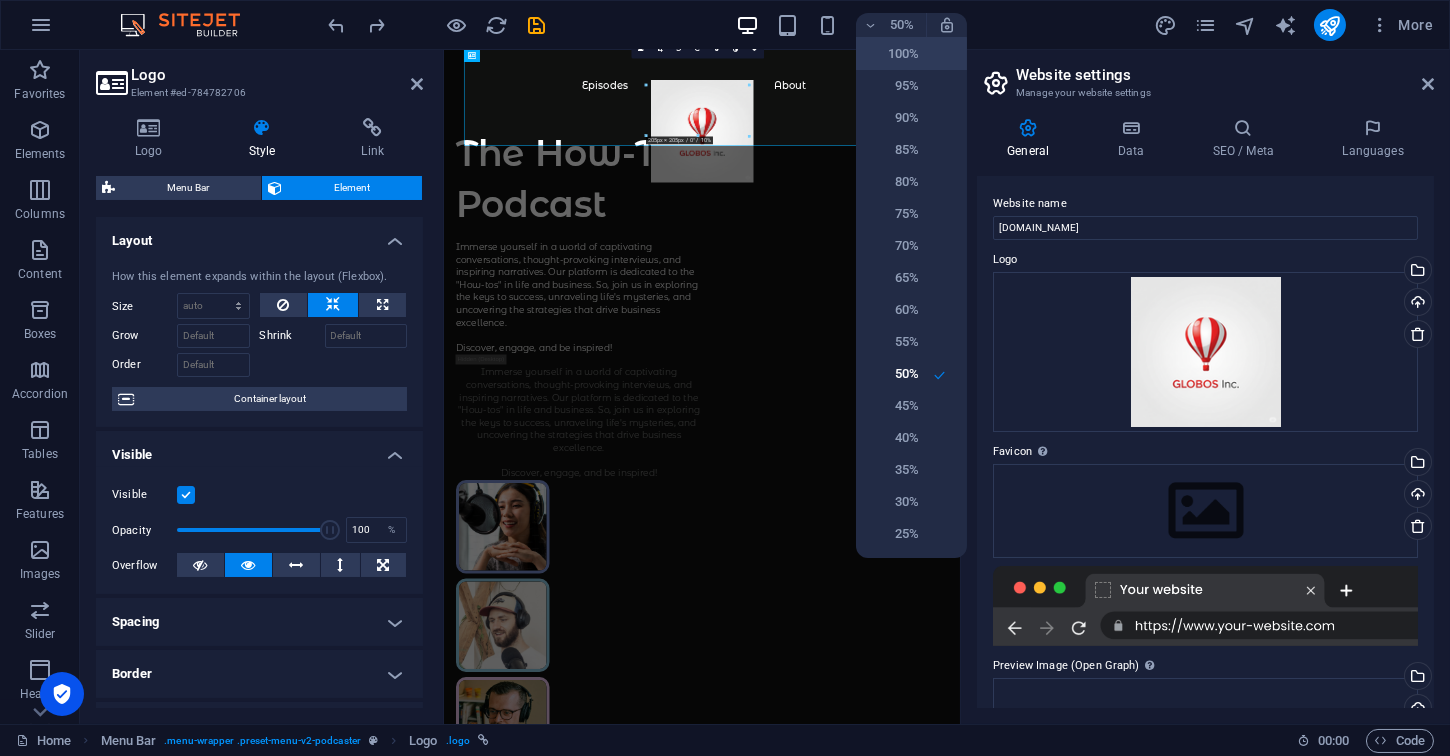 click on "100%" at bounding box center (893, 54) 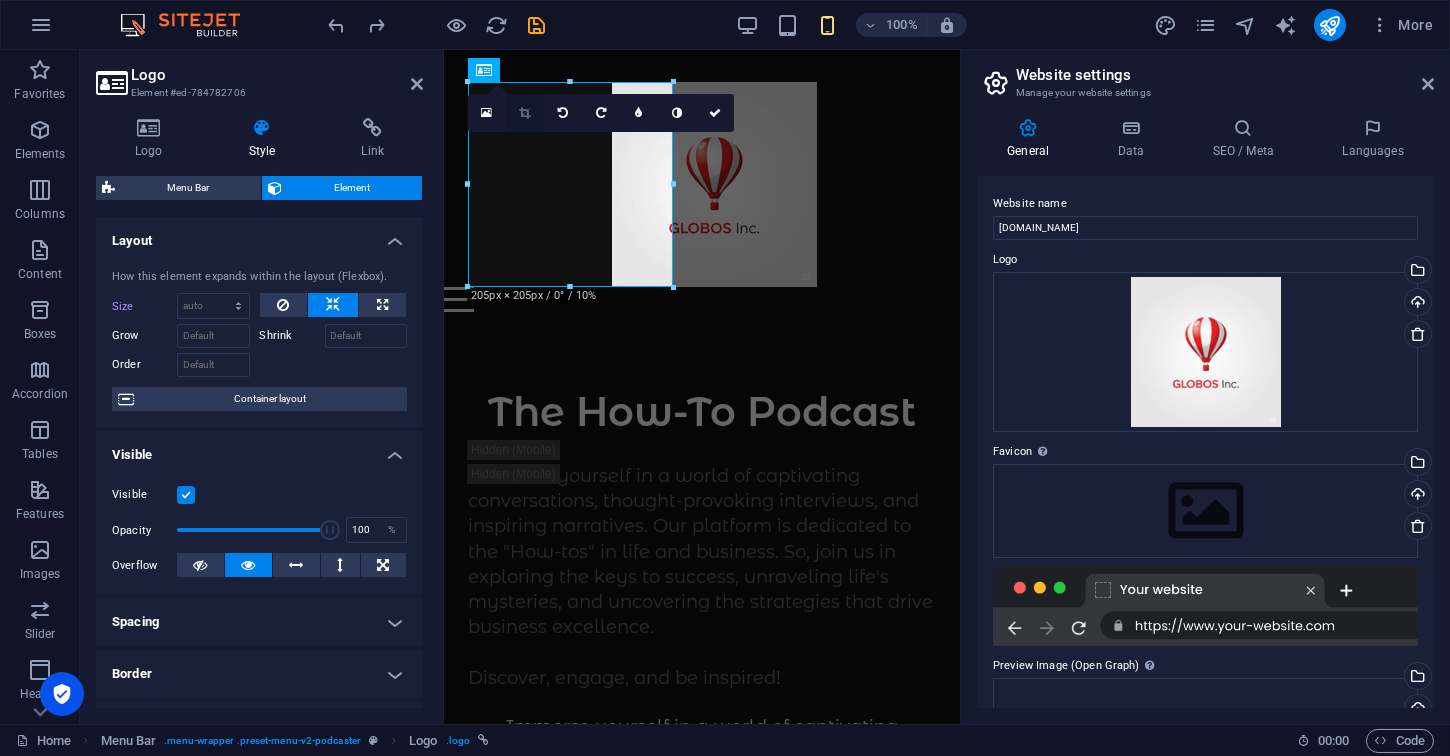 click at bounding box center (524, 113) 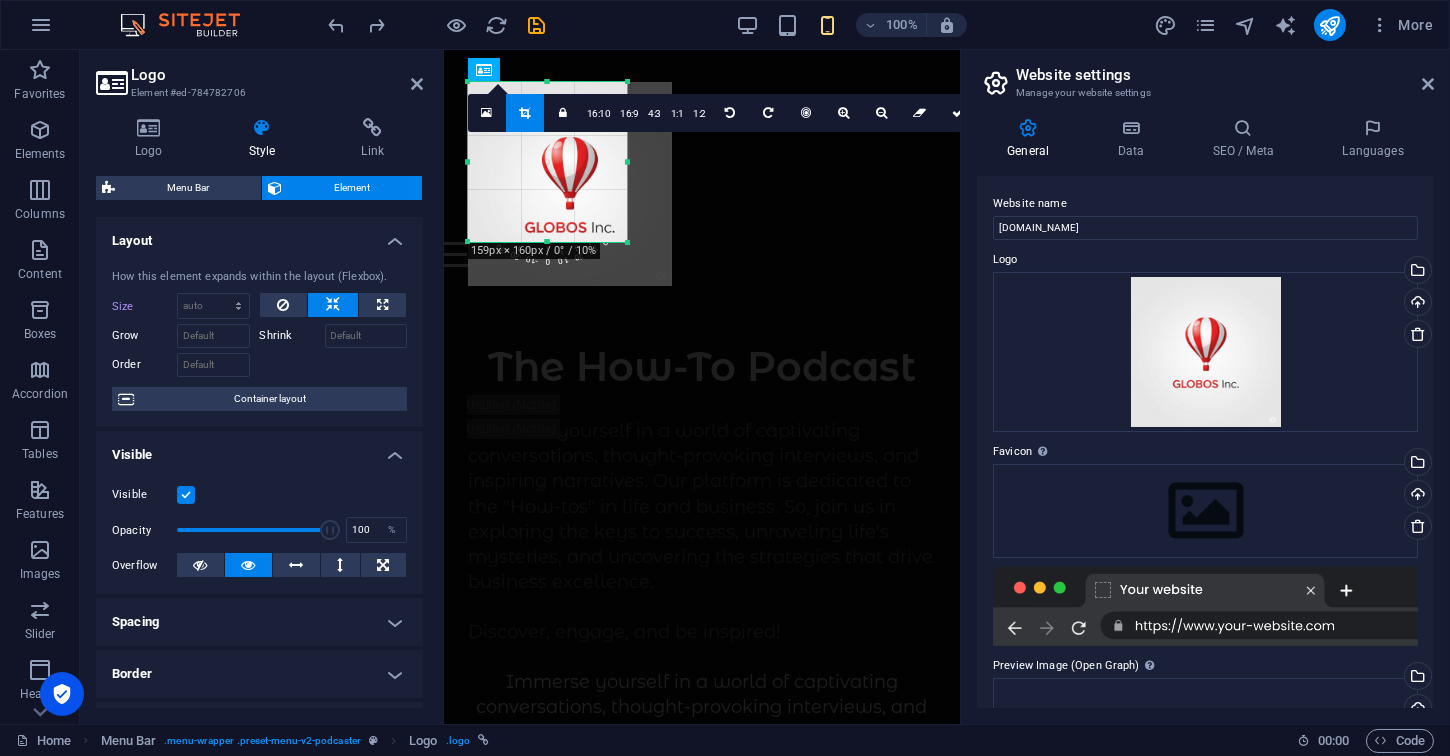 drag, startPoint x: 673, startPoint y: 290, endPoint x: 627, endPoint y: 245, distance: 64.3506 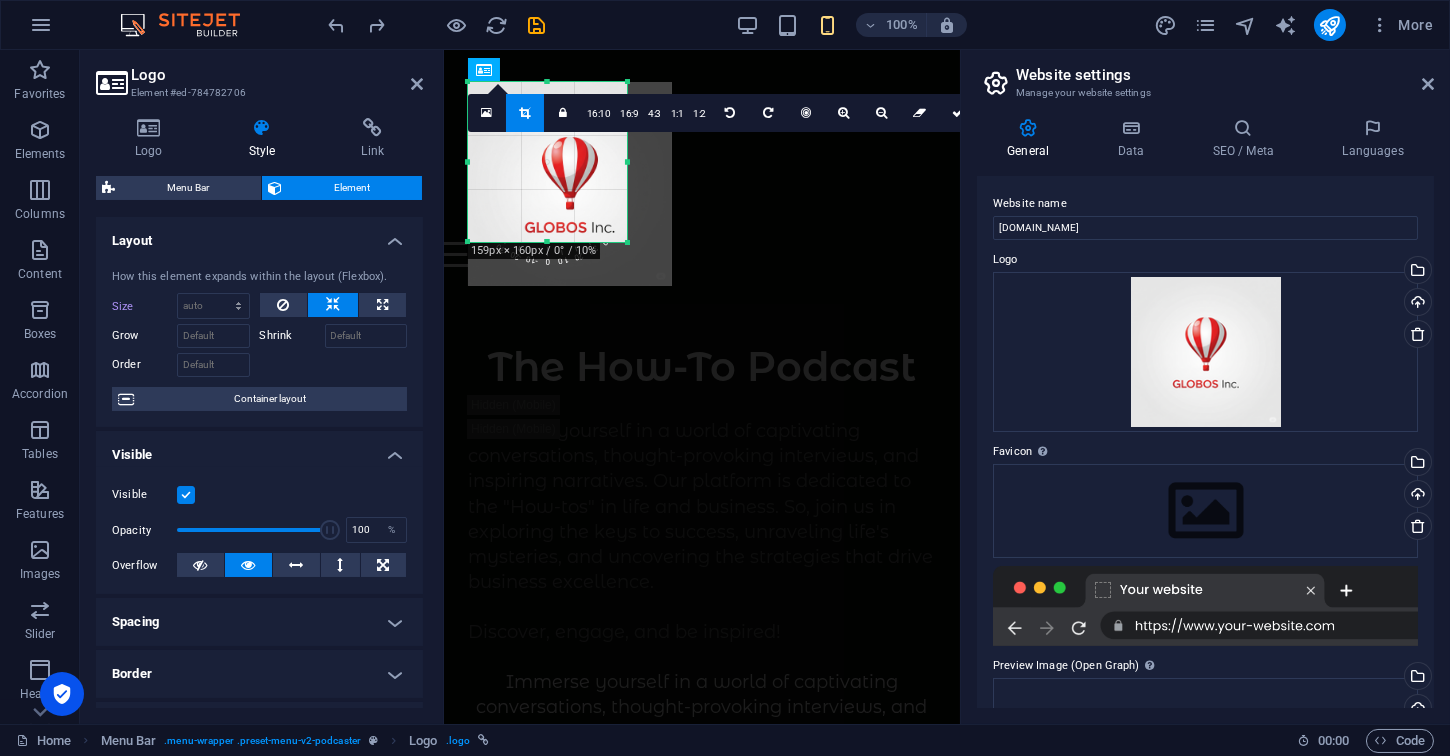 click at bounding box center [628, 243] 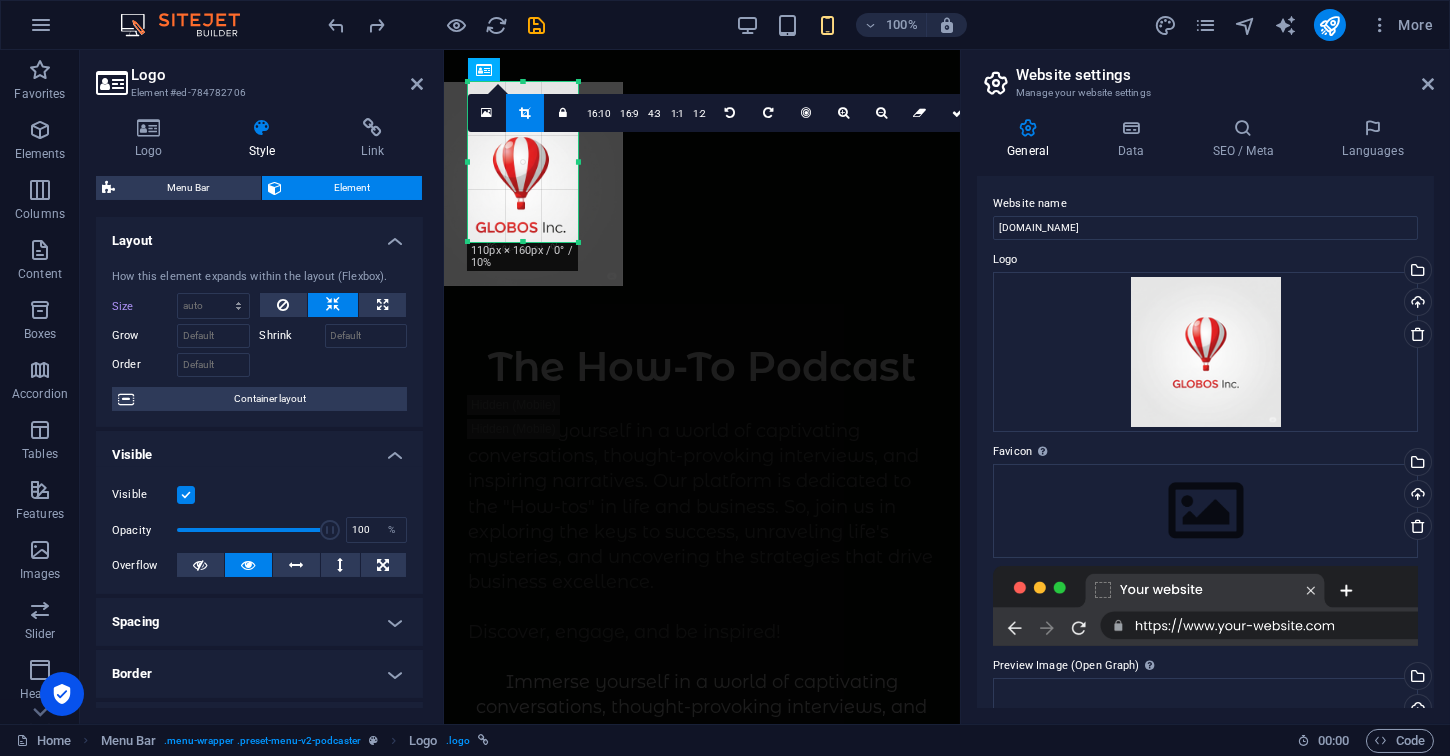 drag, startPoint x: 470, startPoint y: 158, endPoint x: 519, endPoint y: 172, distance: 50.96077 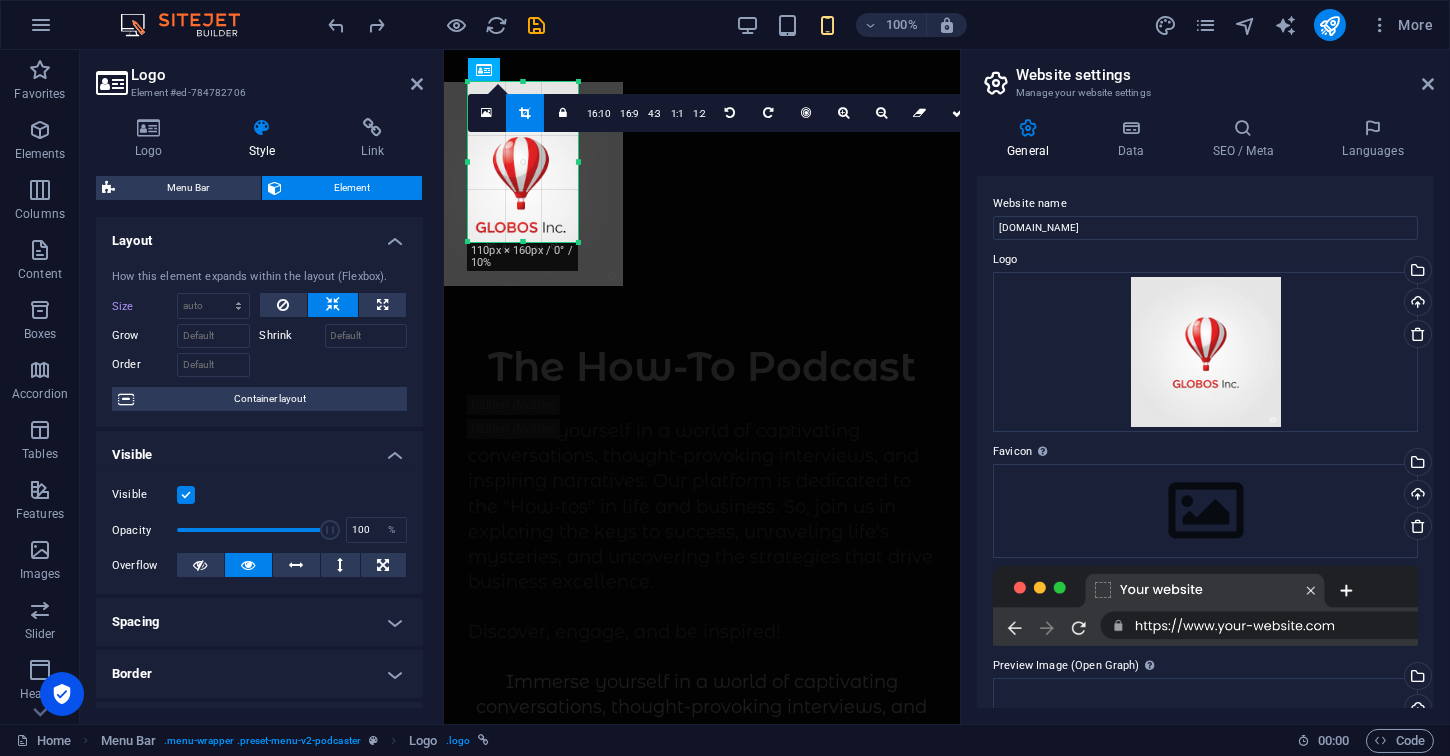 click on "180 170 160 150 140 130 120 110 100 90 80 70 60 50 40 30 20 10 0 -10 -20 -30 -40 -50 -60 -70 -80 -90 -100 -110 -120 -130 -140 -150 -160 -170 110px × 160px / 0° / 10% 16:10 16:9 4:3 1:1 1:2 0" at bounding box center (523, 162) 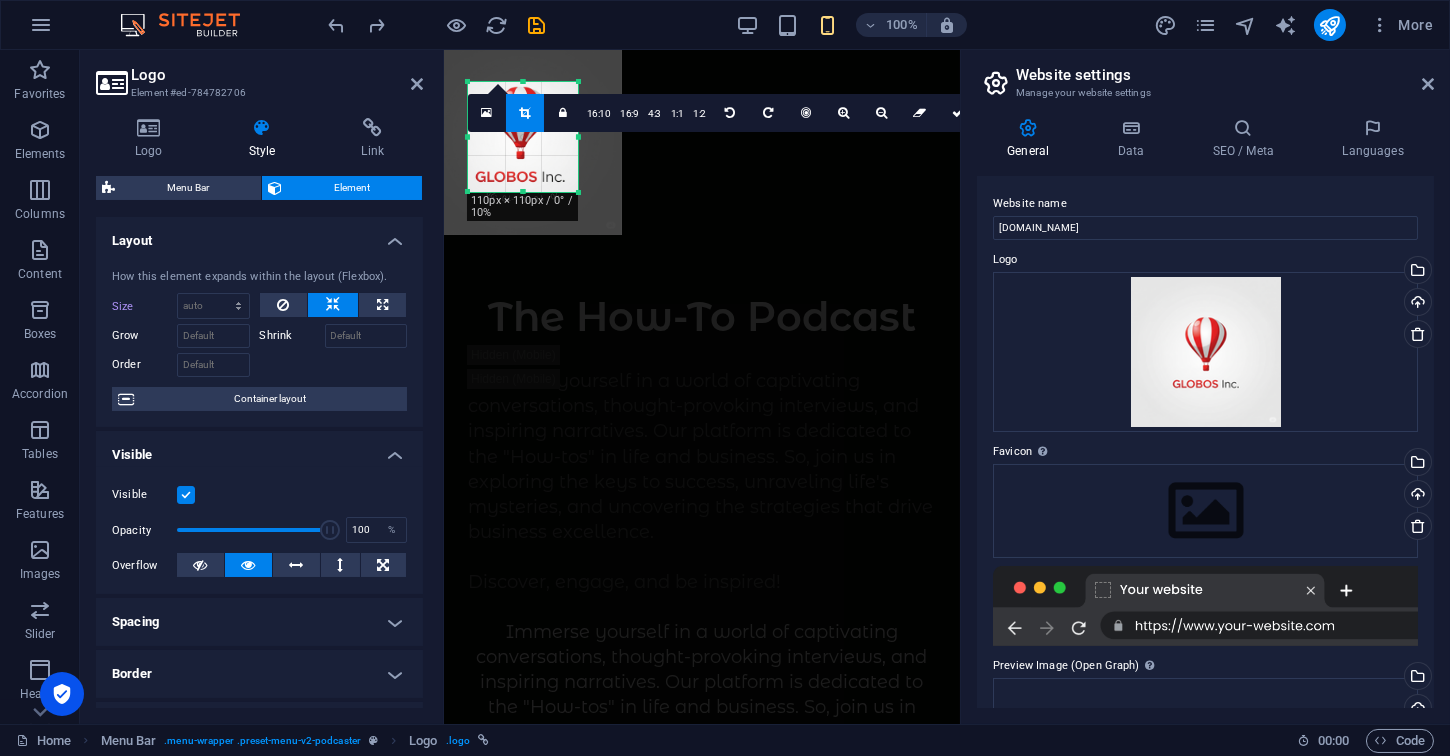 drag, startPoint x: 523, startPoint y: 84, endPoint x: 524, endPoint y: 128, distance: 44.011364 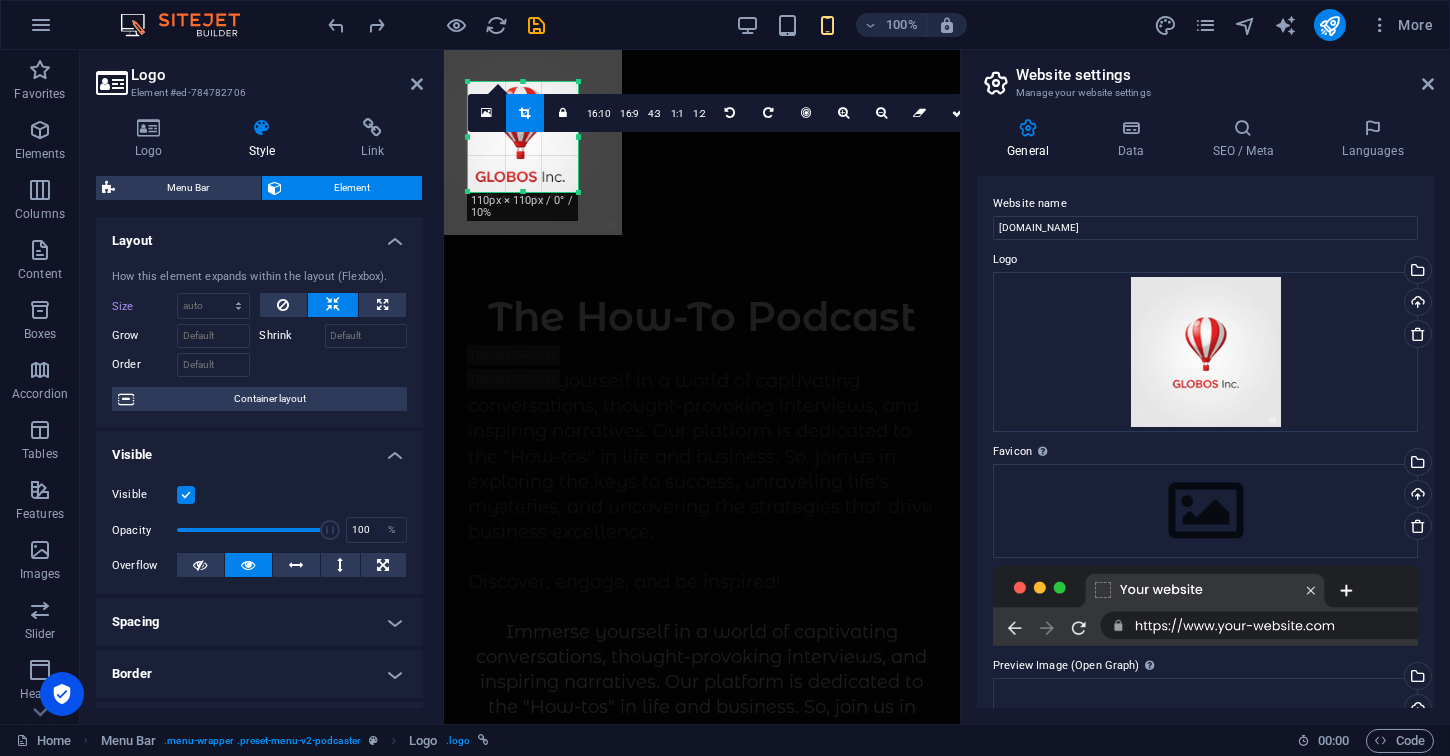 click on "180 170 160 150 140 130 120 110 100 90 80 70 60 50 40 30 20 10 0 -10 -20 -30 -40 -50 -60 -70 -80 -90 -100 -110 -120 -130 -140 -150 -160 -170 110px × 110px / 0° / 10% 16:10 16:9 4:3 1:1 1:2 0" at bounding box center (523, 137) 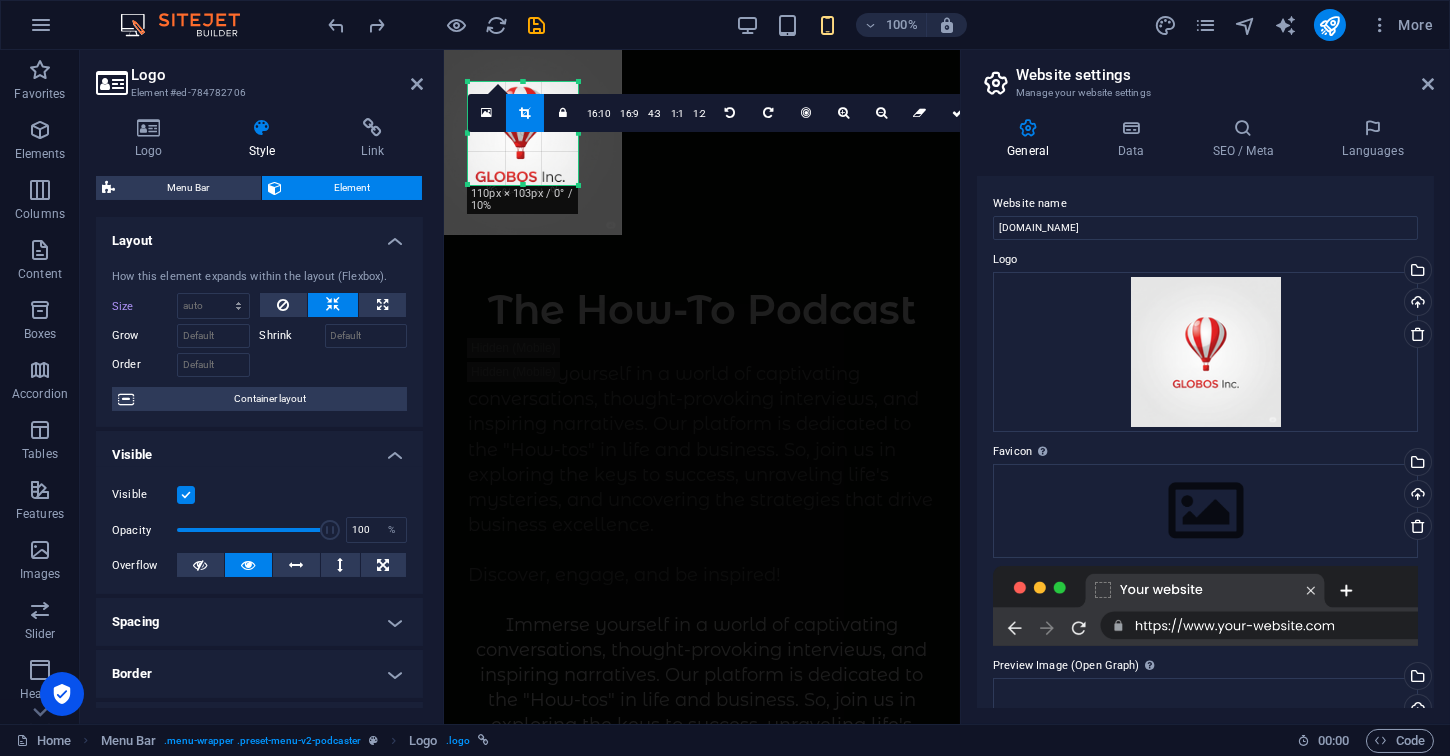 drag, startPoint x: 529, startPoint y: 195, endPoint x: 520, endPoint y: 188, distance: 11.401754 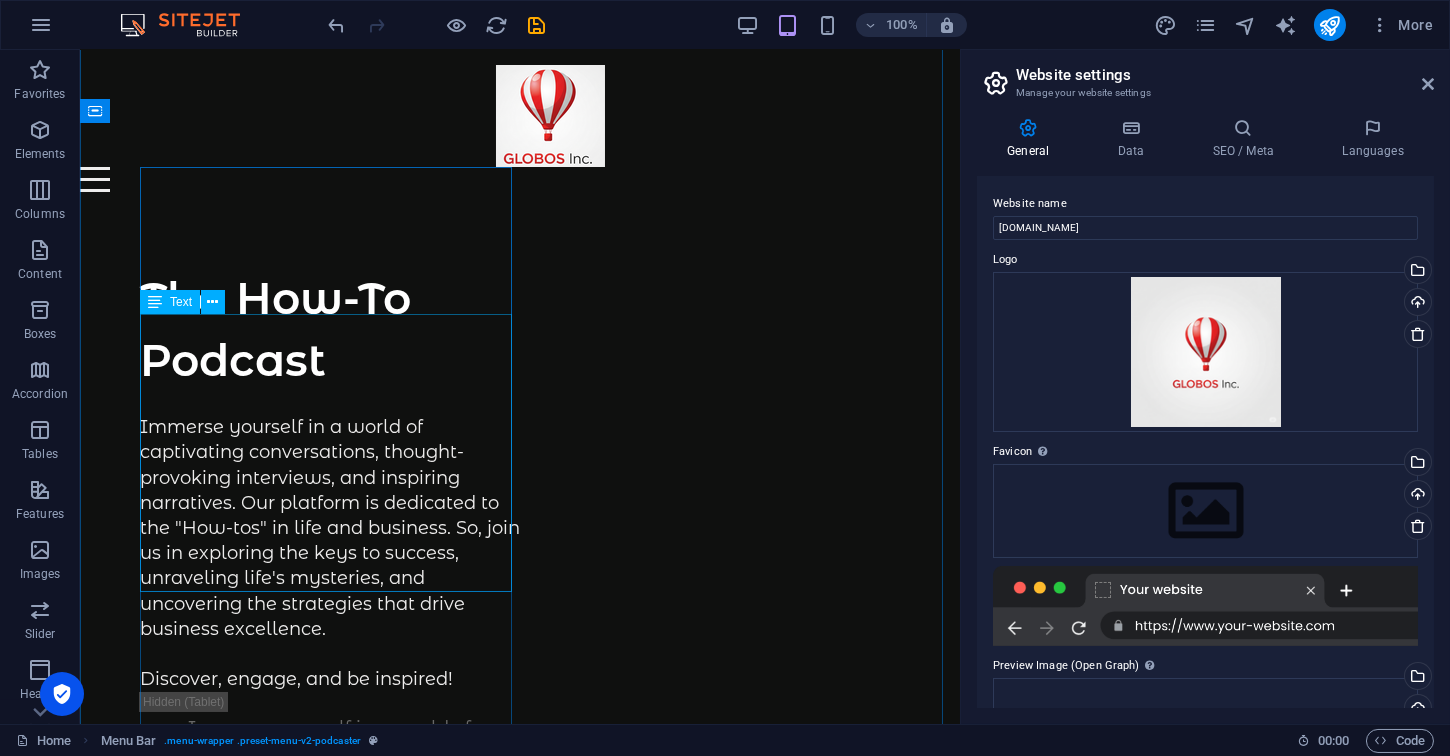 scroll, scrollTop: 0, scrollLeft: 0, axis: both 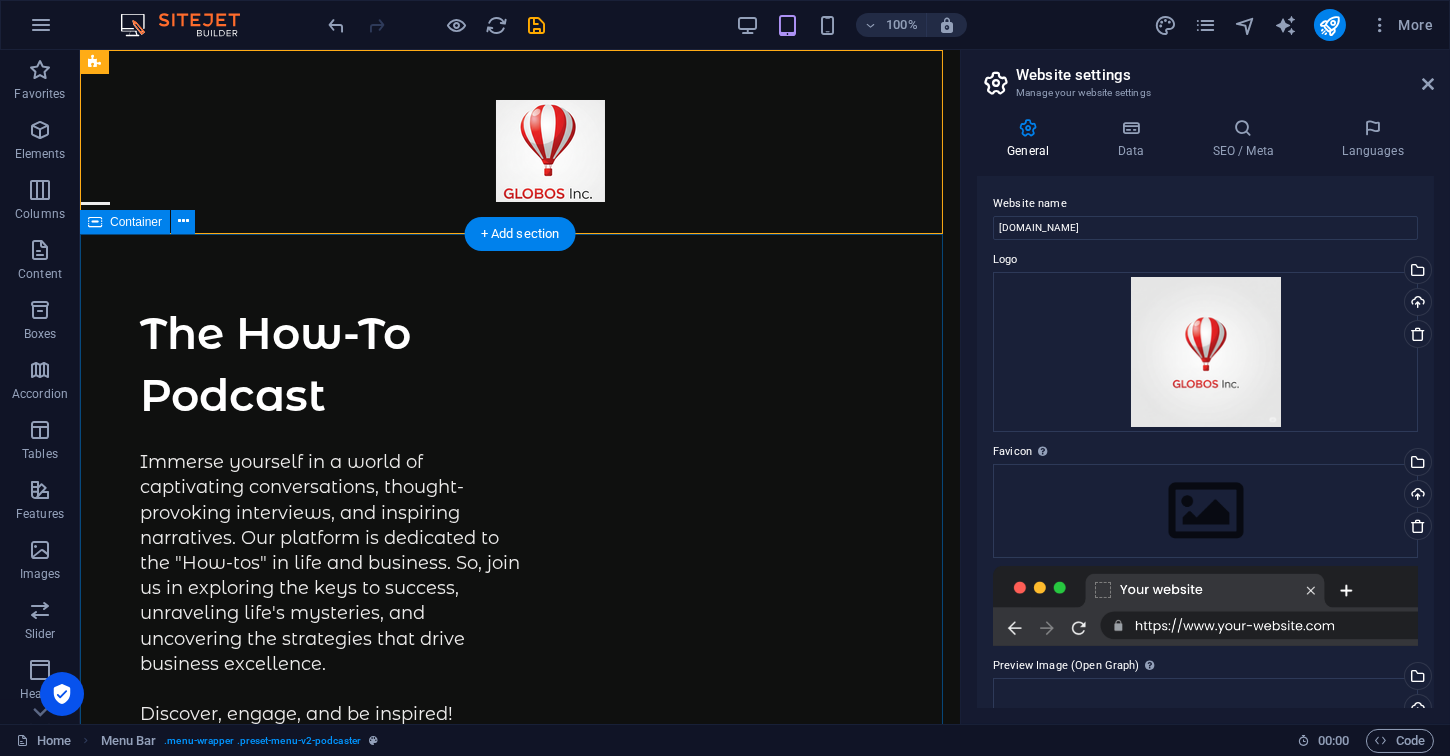 click on "The How-To Podcast Immerse yourself in a world of captivating conversations, thought-provoking interviews, and inspiring narratives. Our platform is dedicated to the "How-tos" in life and business. So, join us in exploring the keys to success, unraveling life's mysteries, and uncovering the strategies that drive business excellence. Discover, engage, and be inspired! Immerse yourself in a world of captivating conversations, thought-provoking interviews, and inspiring narratives. Our platform is dedicated to the "How-tos" in life and business. So, join us in exploring the keys to success, unraveling life's mysteries, and uncovering the strategies that drive business excellence. Discover, engage, and be inspired! Supported by:" at bounding box center [520, 1040] 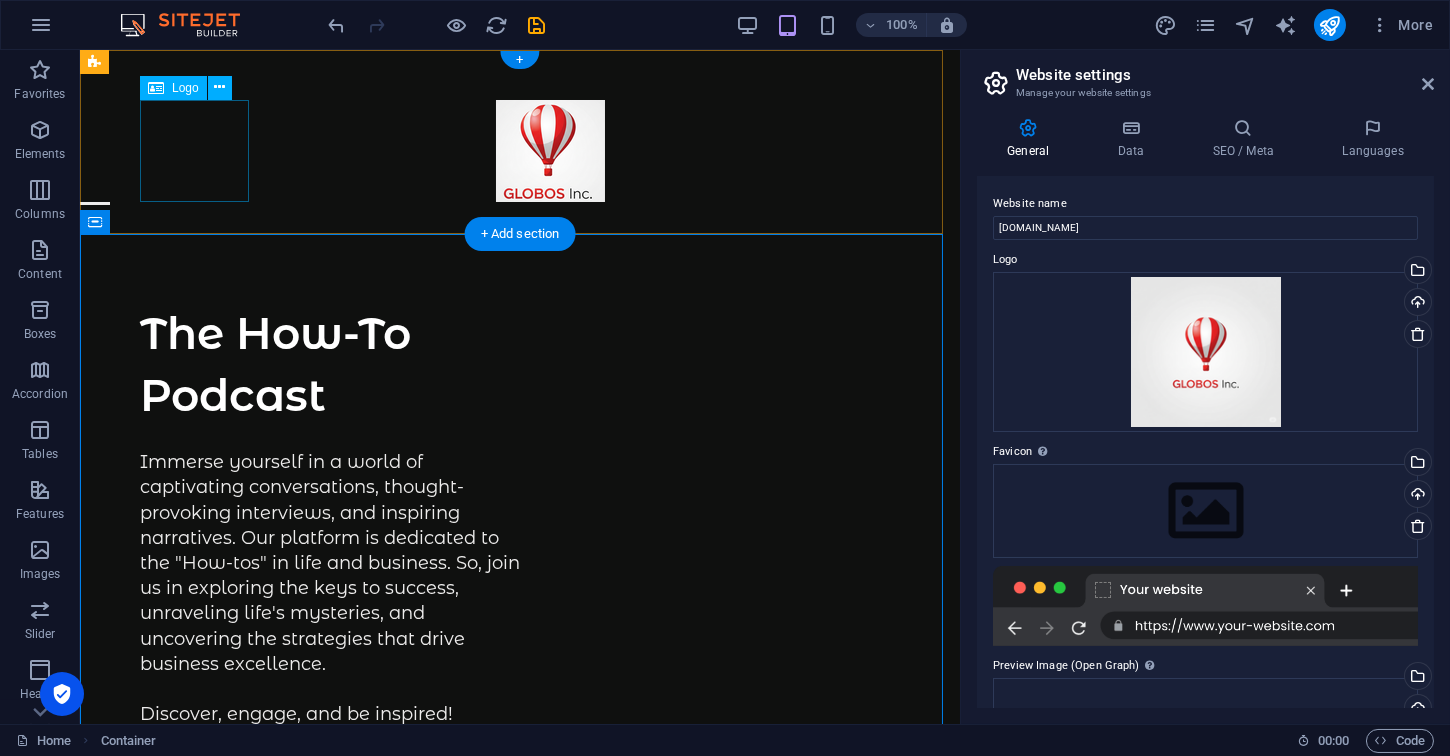 click at bounding box center [550, 151] 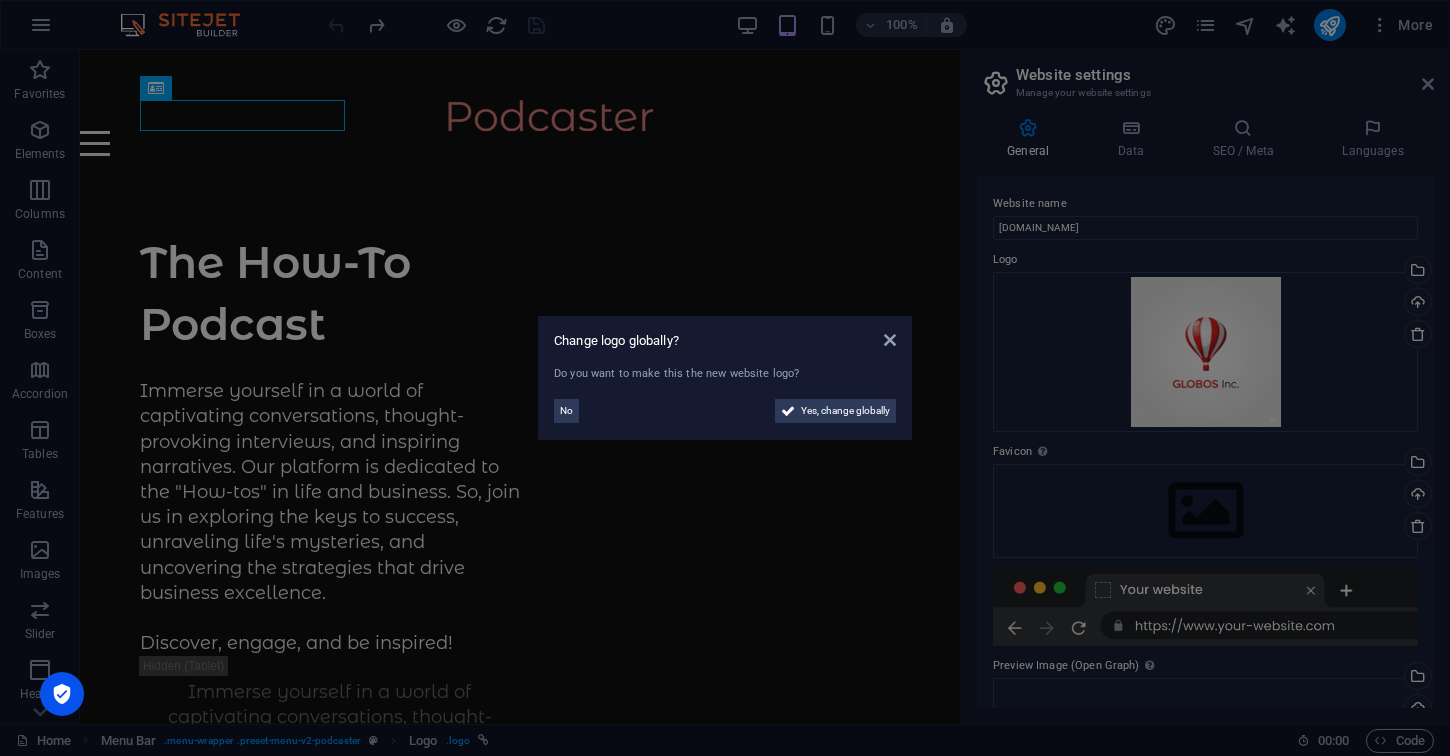 click on "Change logo globally? Do you want to make this the new website logo? No Yes, change globally" at bounding box center (725, 378) 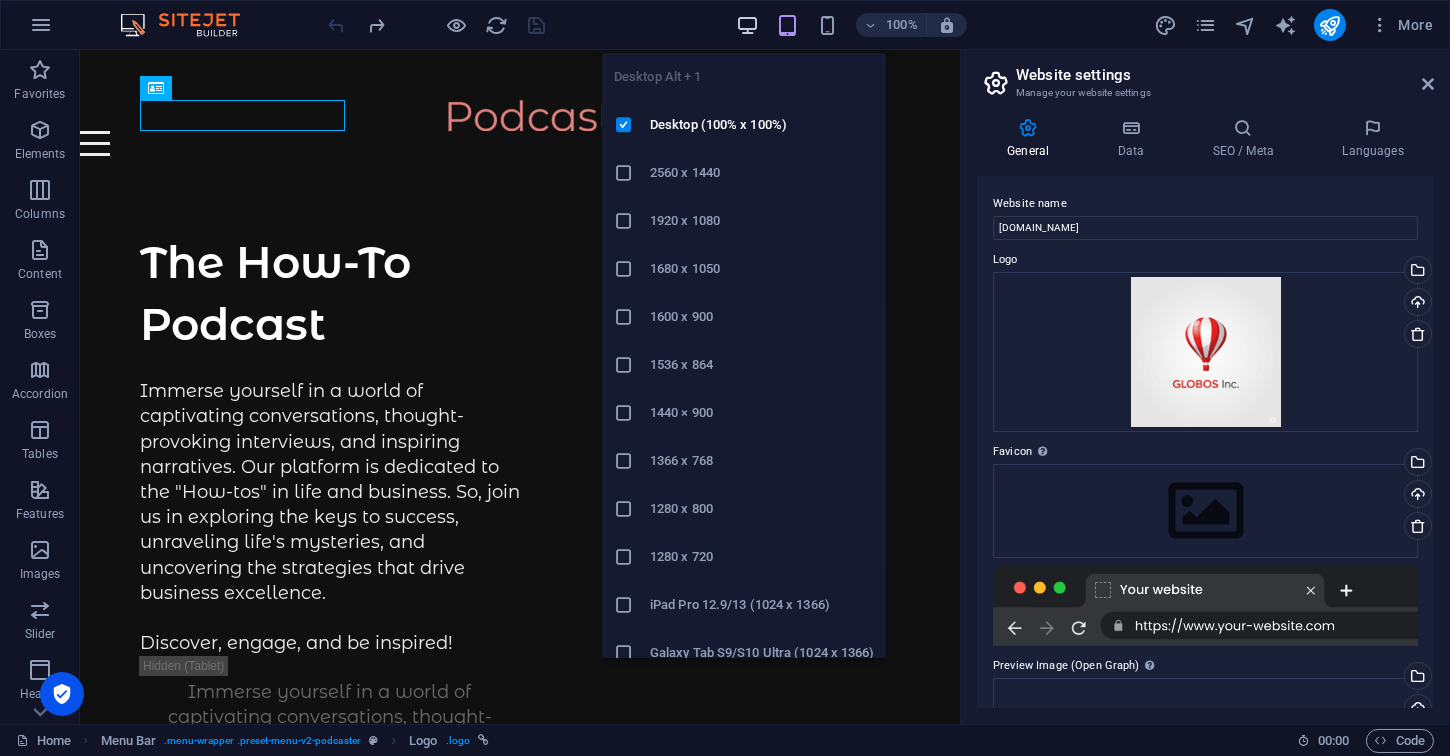 click at bounding box center (747, 25) 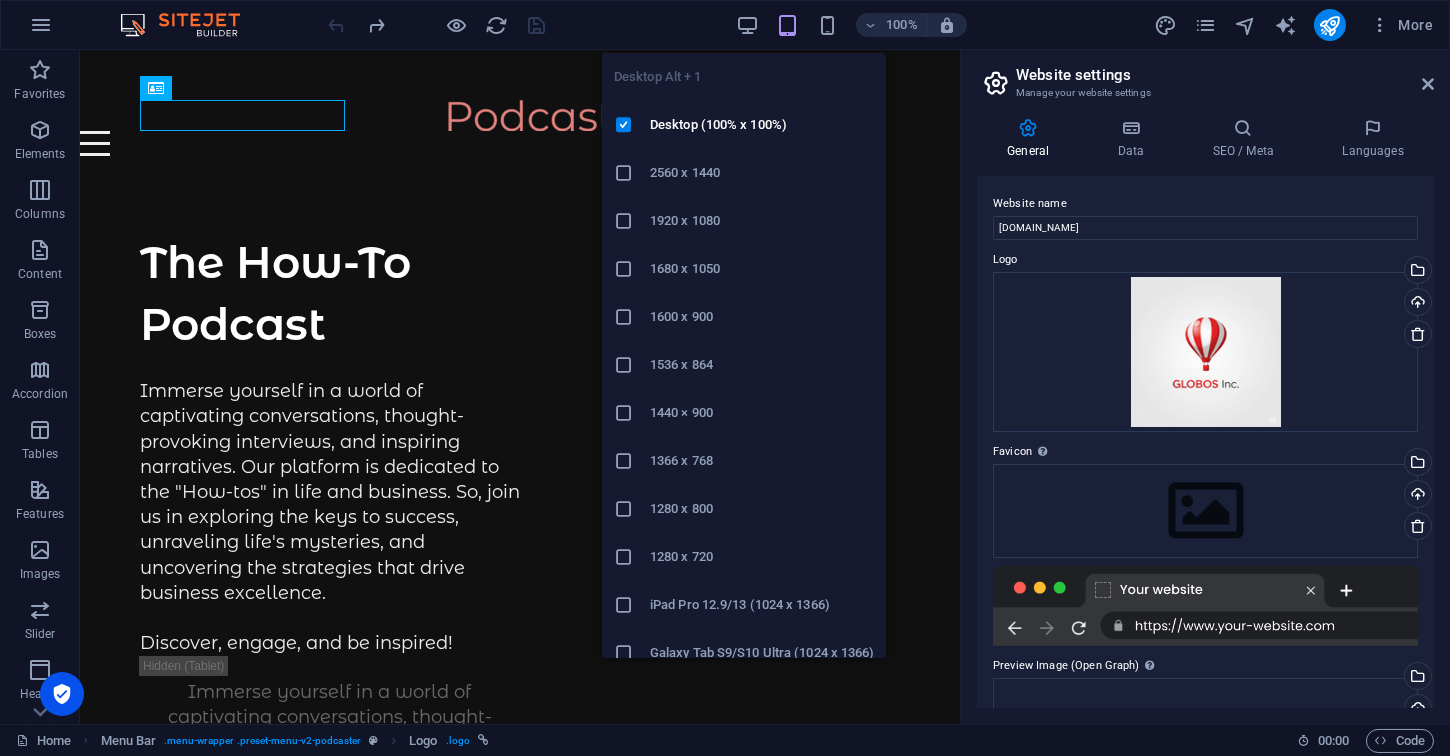 scroll, scrollTop: 18, scrollLeft: 0, axis: vertical 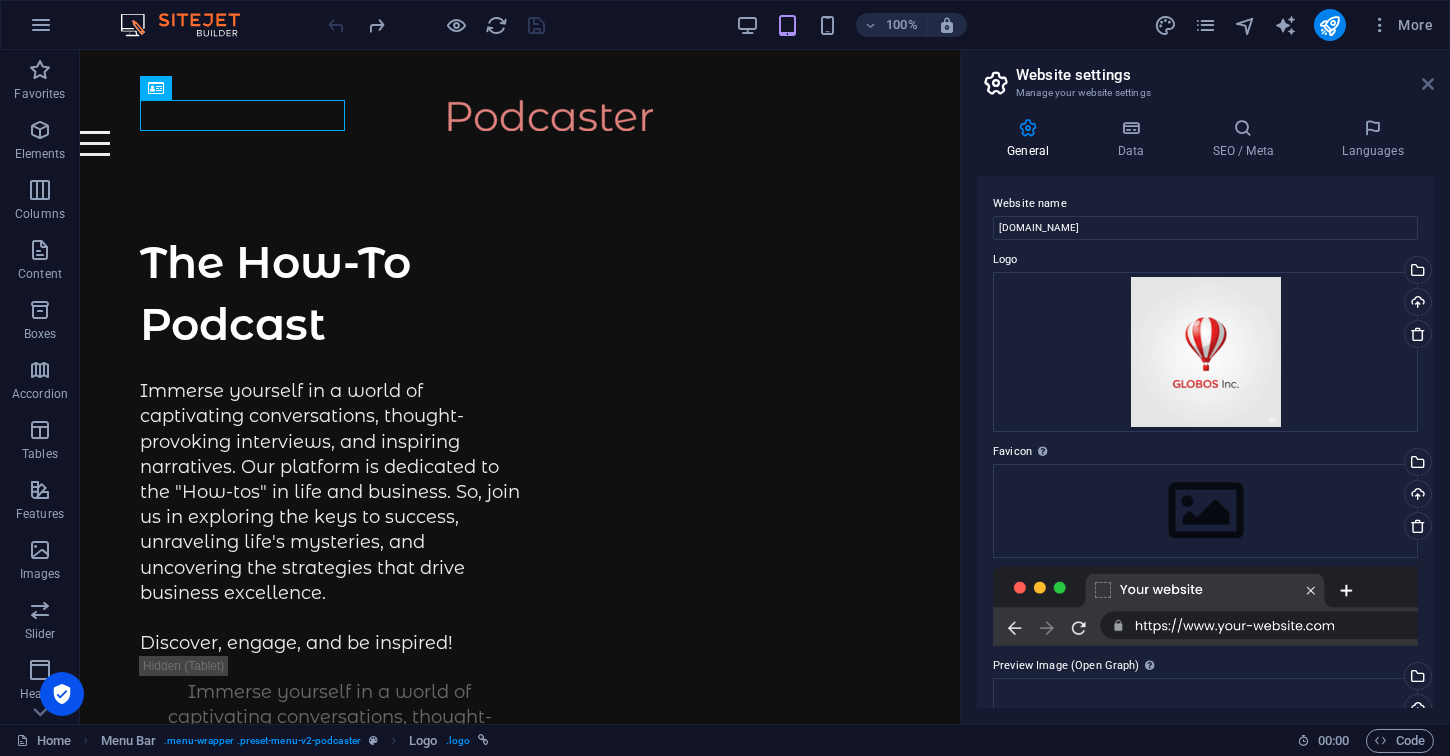 click at bounding box center [1428, 84] 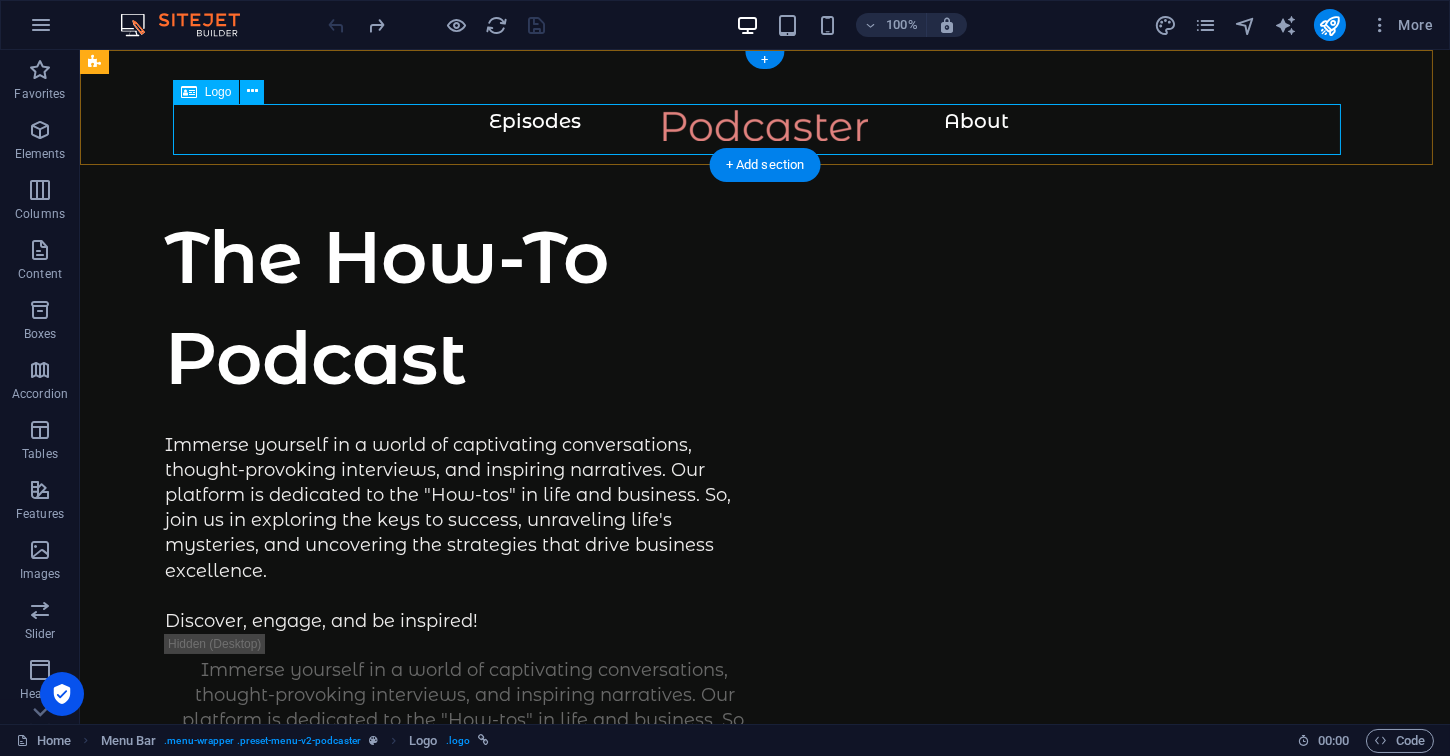 click at bounding box center (765, 135) 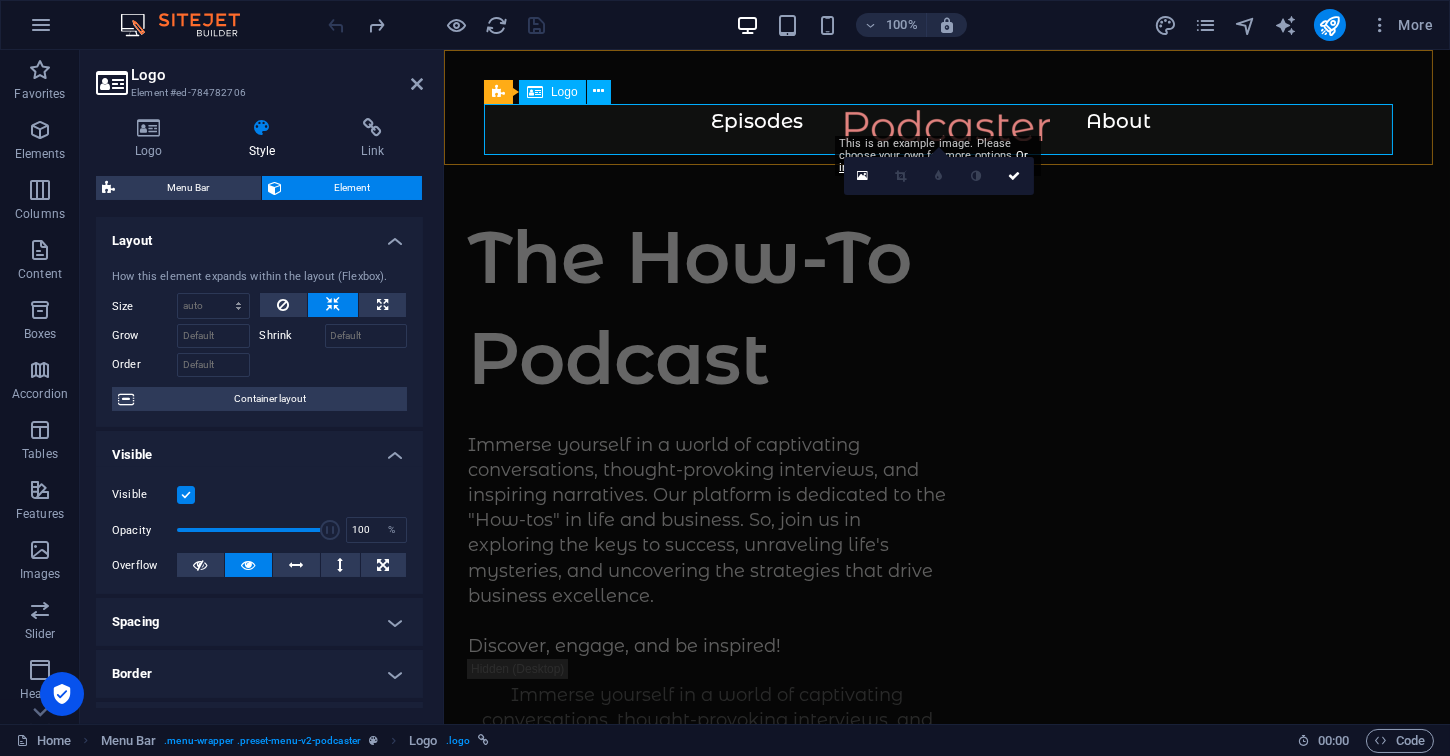 click at bounding box center [946, 135] 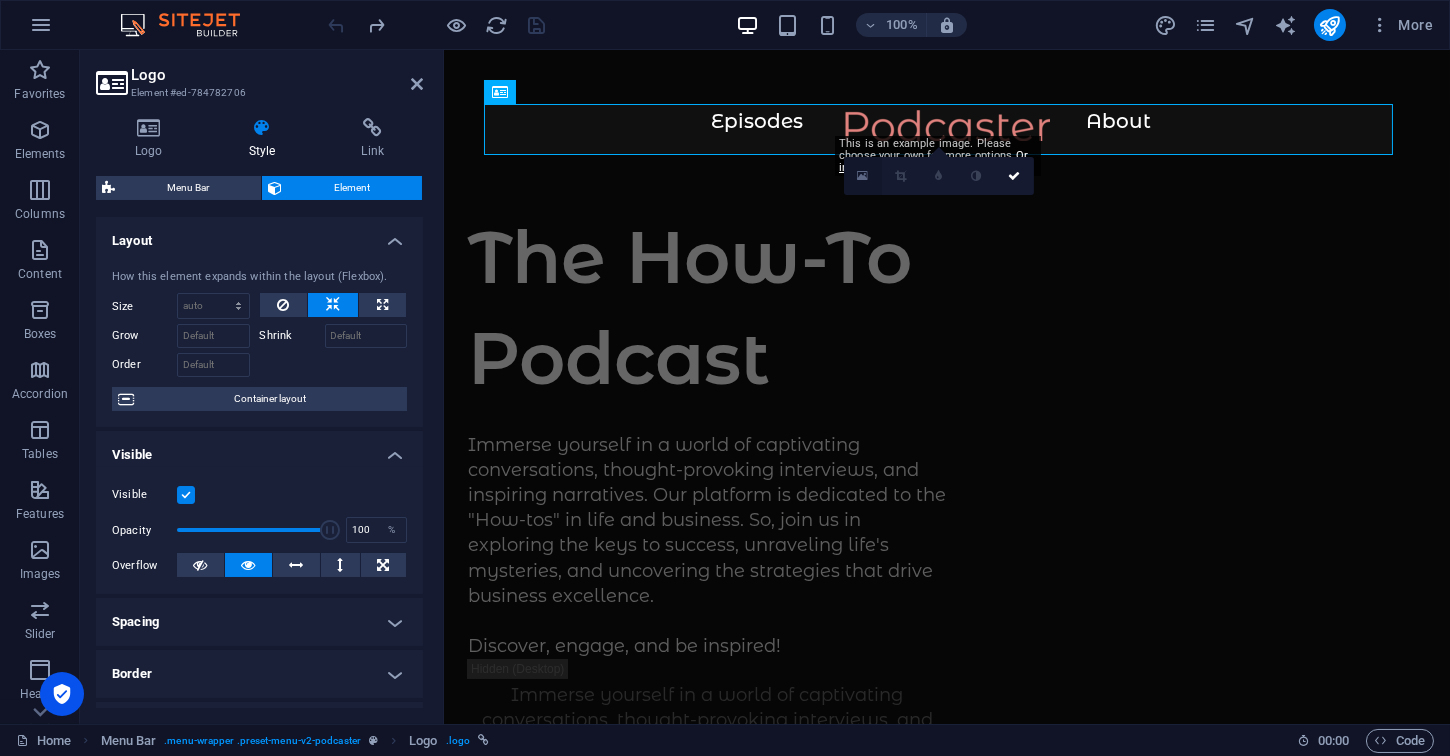 click at bounding box center (863, 176) 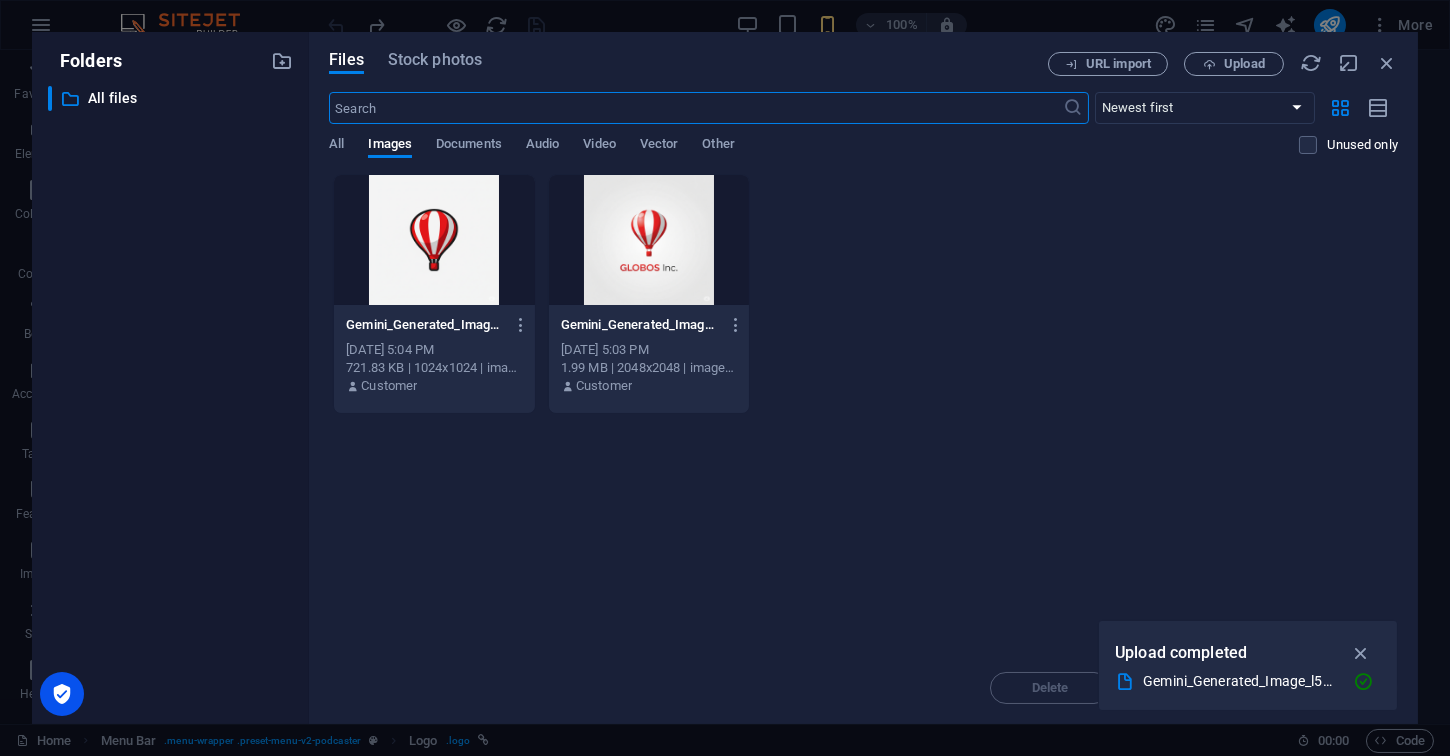 click on "Gemini_Generated_Image_l5n9sgl5n9sgl5n9-OtKzLgL3hacaPFPsGlXwAw.png Gemini_Generated_Image_l5n9sgl5n9sgl5n9-OtKzLgL3hacaPFPsGlXwAw.png Jul 11, 2025 5:04 PM 721.83 KB | 1024x1024 | image/png Customer Gemini_Generated_Image_2f72oa2f72oa2f72-sZfTM0G8L1AT0QLsGaAVfQ.png Gemini_Generated_Image_2f72oa2f72oa2f72-sZfTM0G8L1AT0QLsGaAVfQ.png Jul 11, 2025 5:03 PM 1.99 MB | 2048x2048 | image/png Customer" at bounding box center [863, 294] 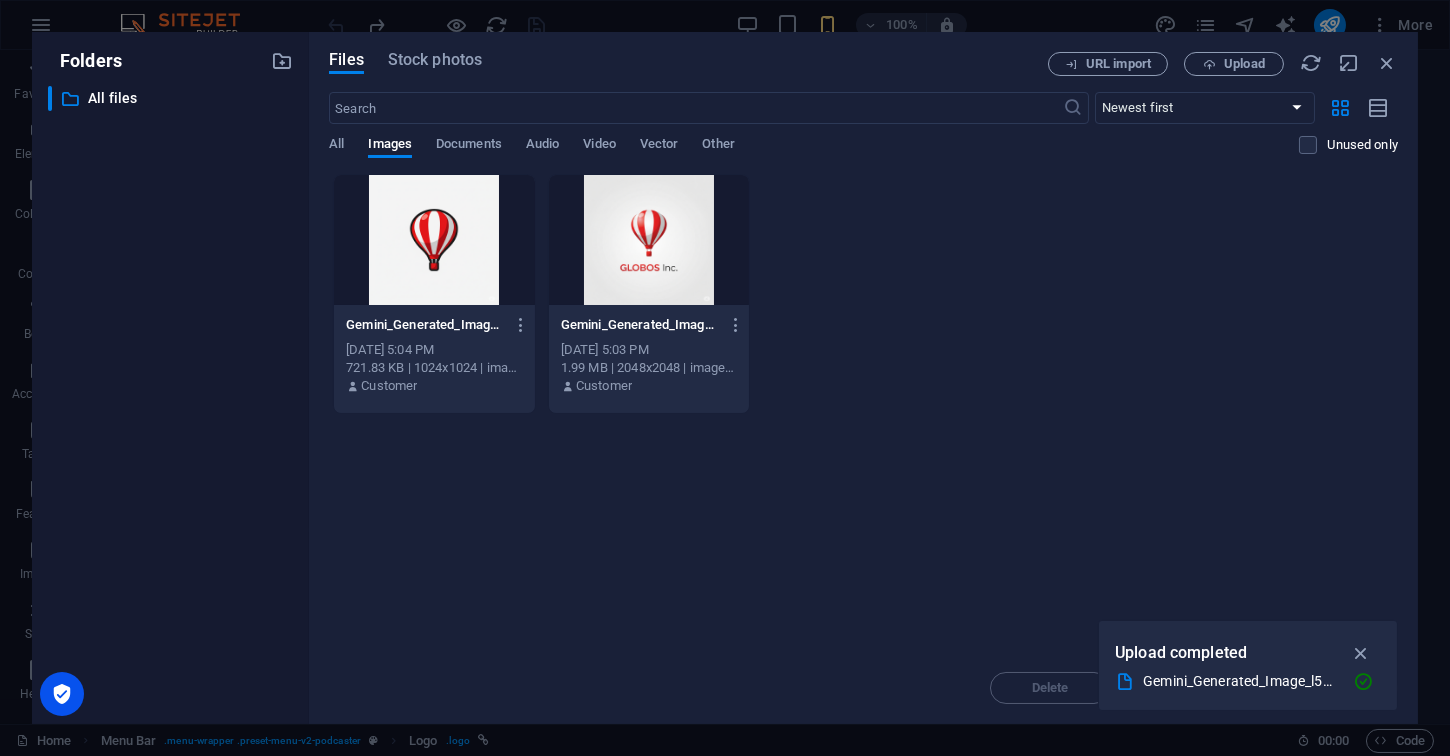 click at bounding box center (649, 240) 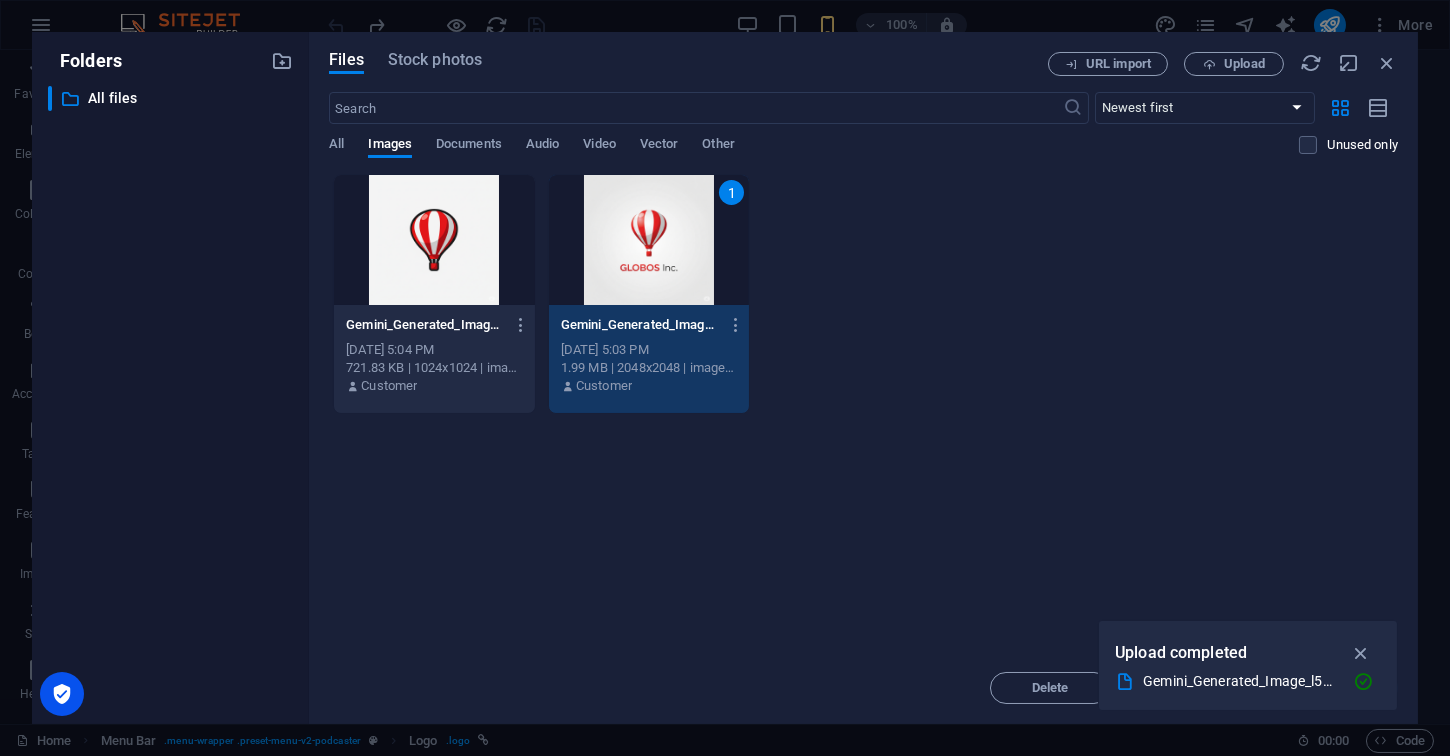 click on "1" at bounding box center [649, 240] 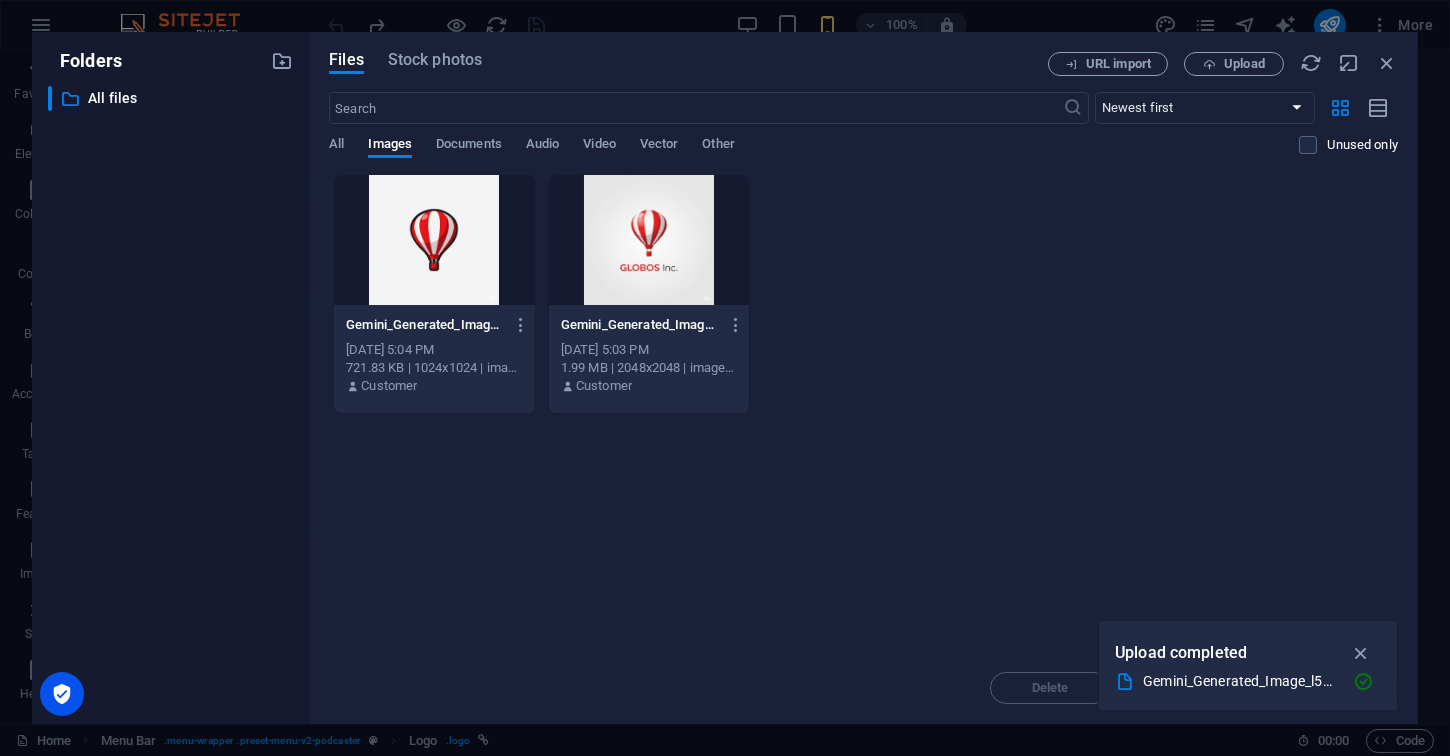 click at bounding box center (649, 240) 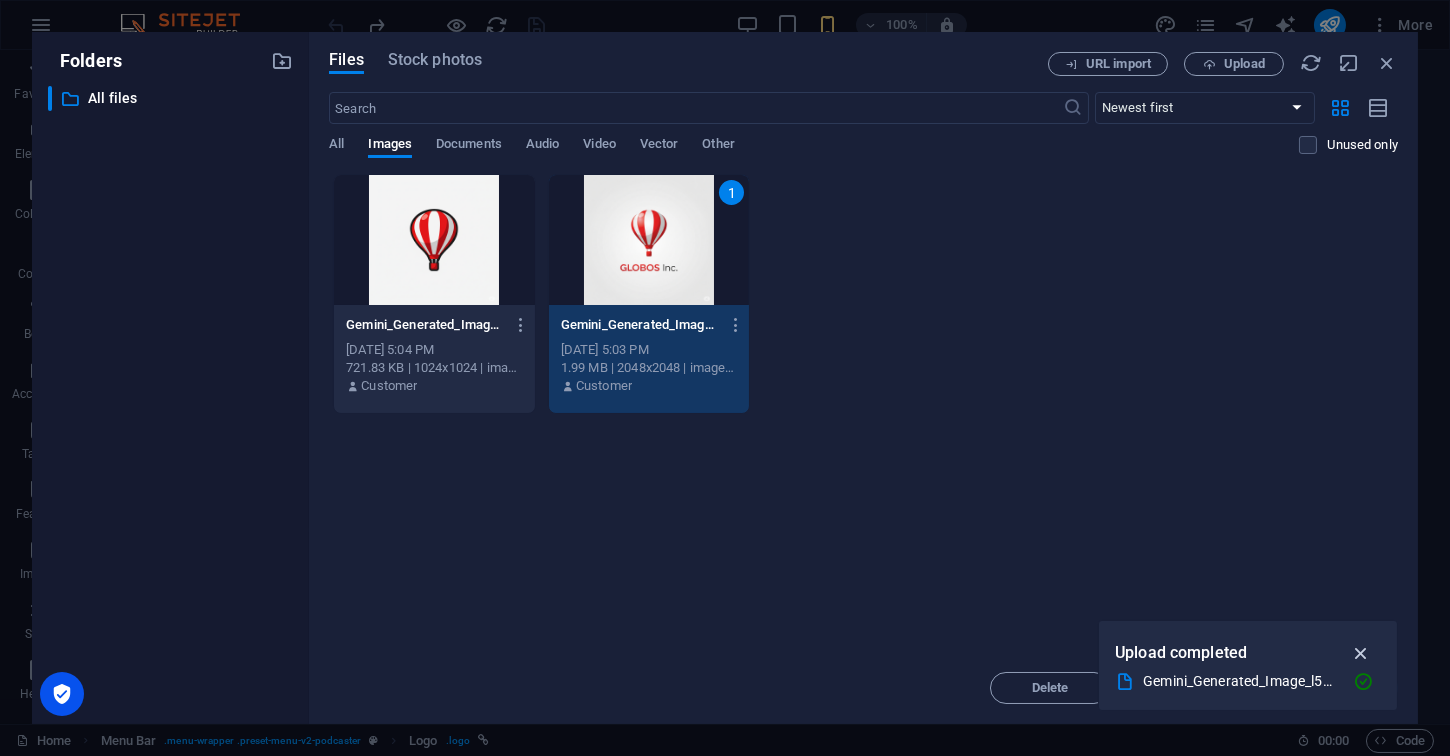 click at bounding box center [1361, 653] 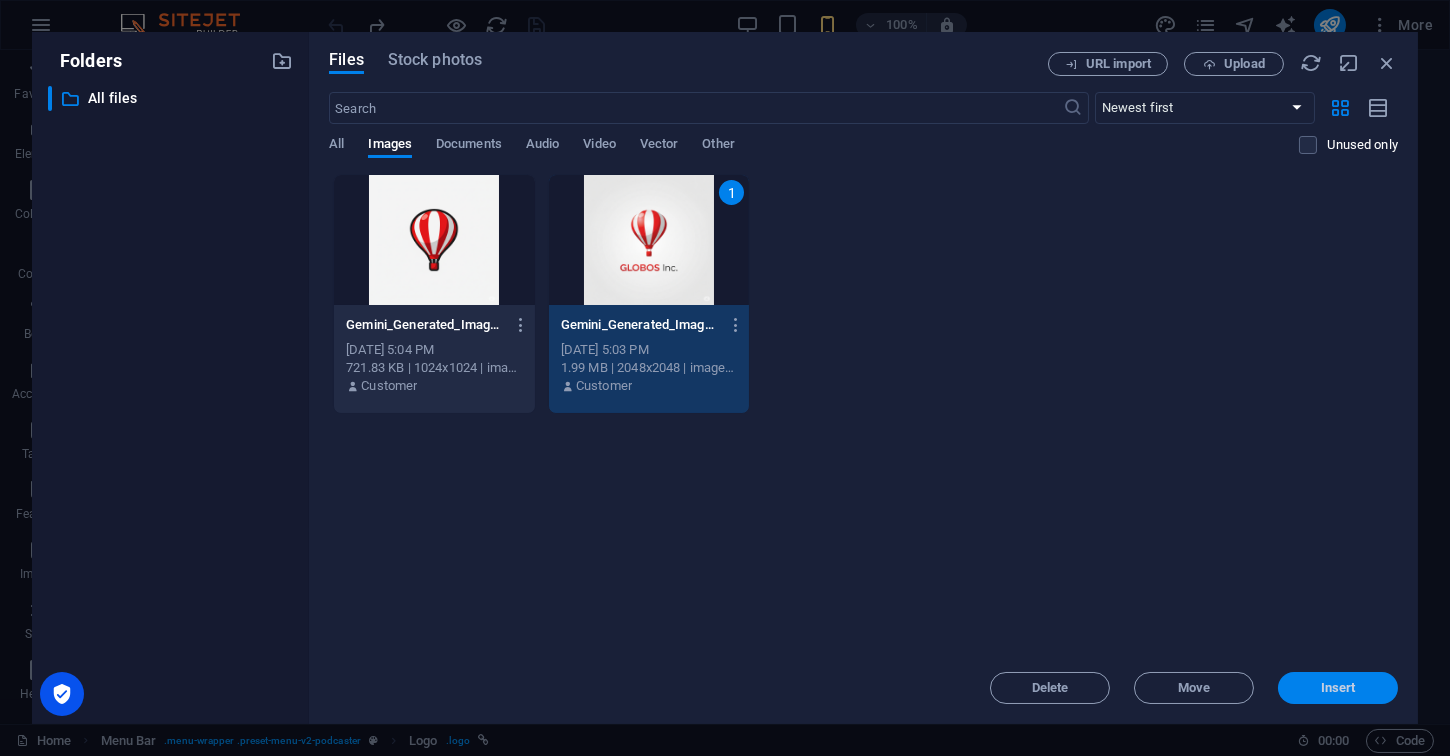 click on "Insert" at bounding box center [1338, 688] 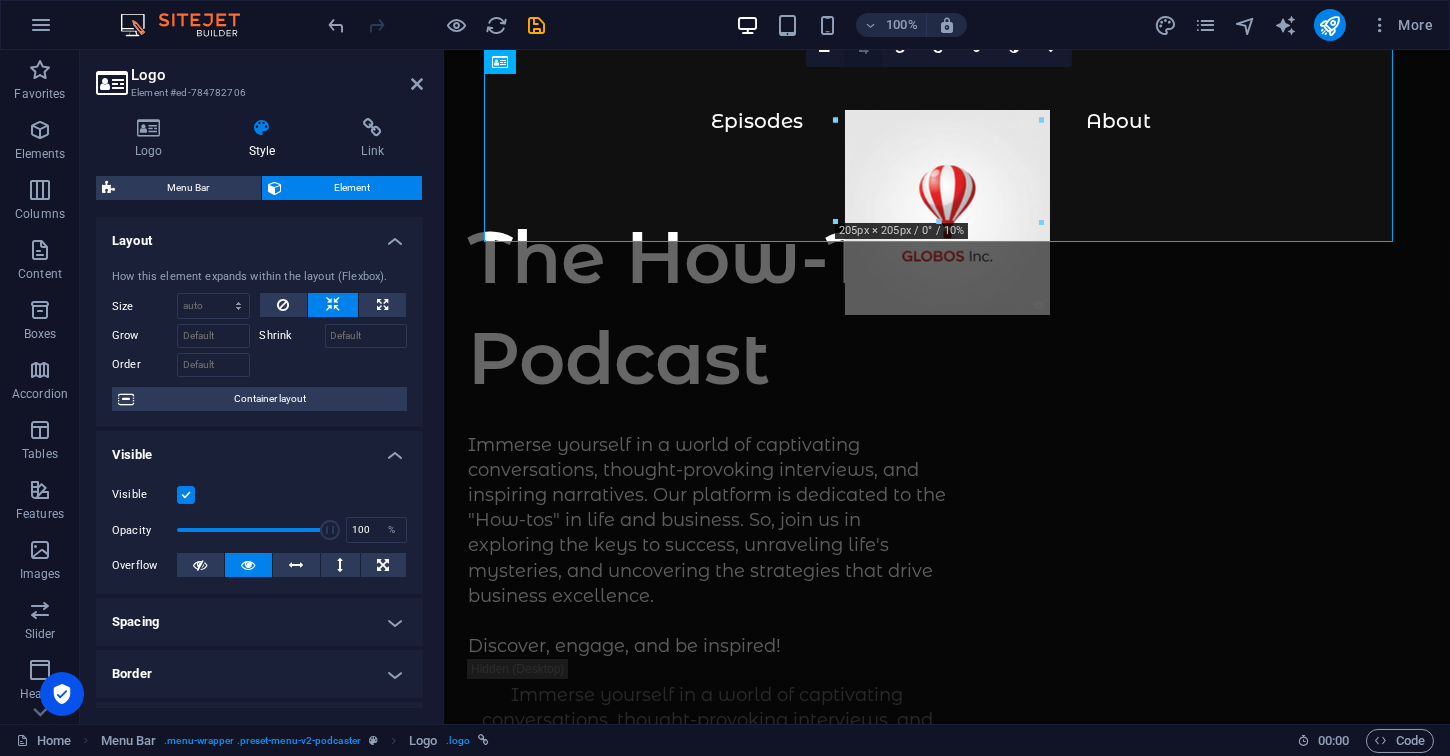 click at bounding box center [862, 48] 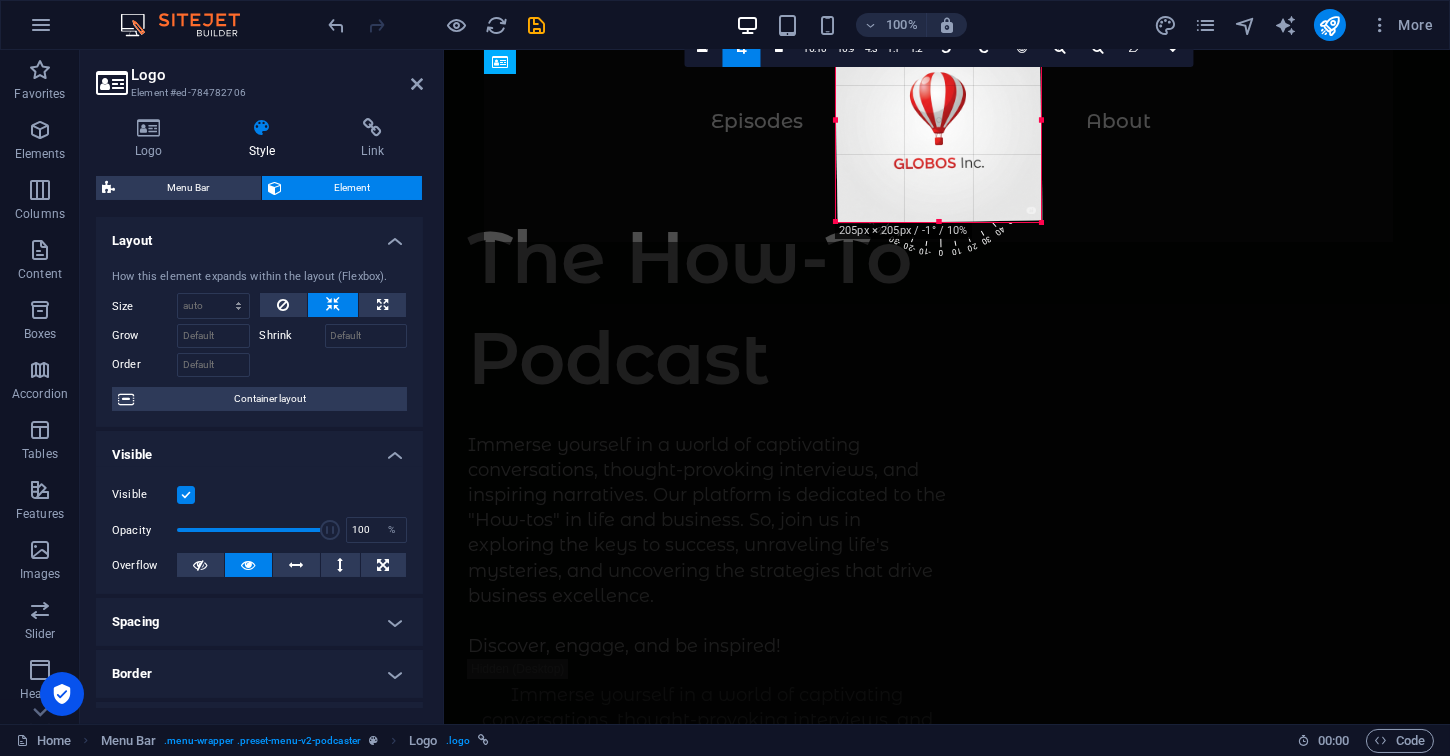 click on "180 170 160 150 140 130 120 110 100 90 80 70 60 50 40 30 20 10 0 -10 -20 -30 -40 -50 -60 -70 -80 -90 -100 -110 -120 -130 -140 -150 -160 -170 205px × 205px / -1° / 10% 16:10 16:9 4:3 1:1 1:2 0" at bounding box center [938, 119] 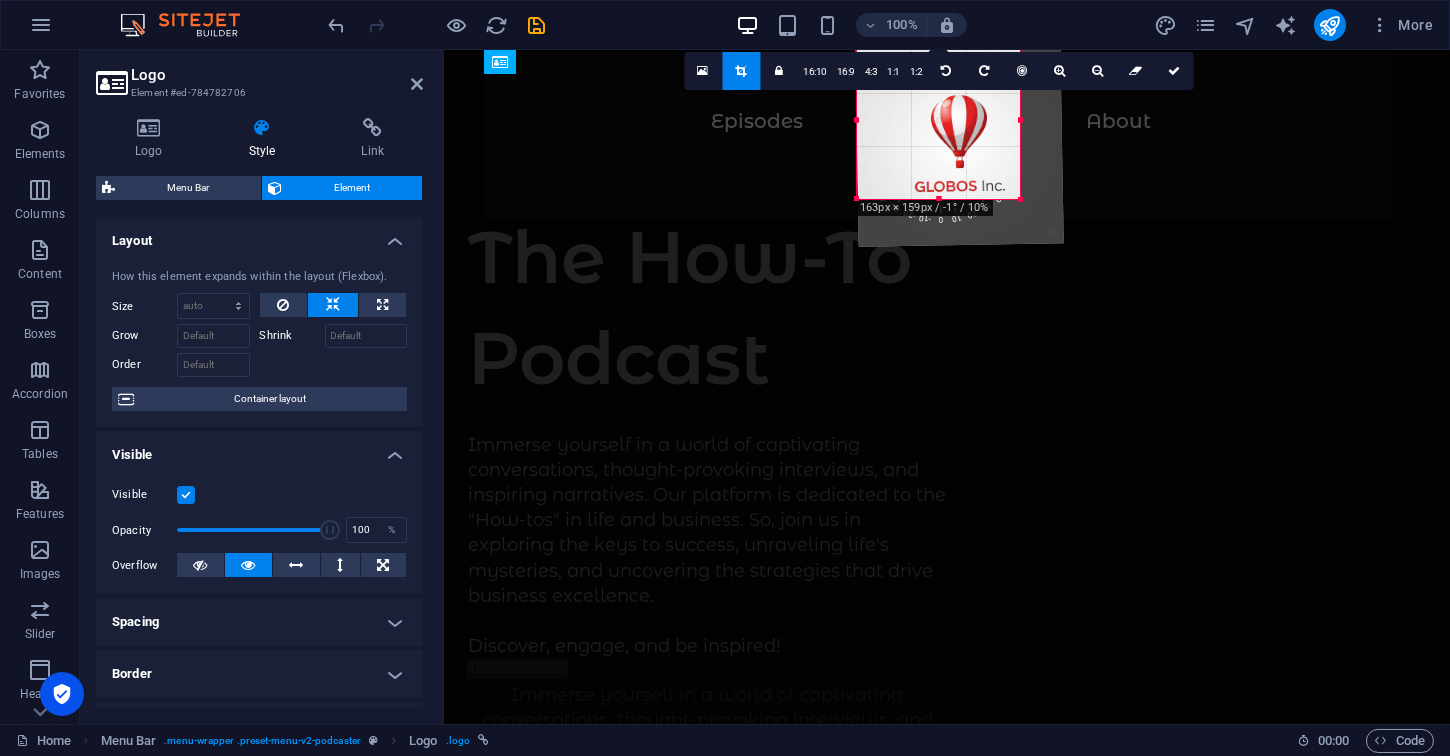 drag, startPoint x: 1039, startPoint y: 219, endPoint x: 997, endPoint y: 173, distance: 62.289646 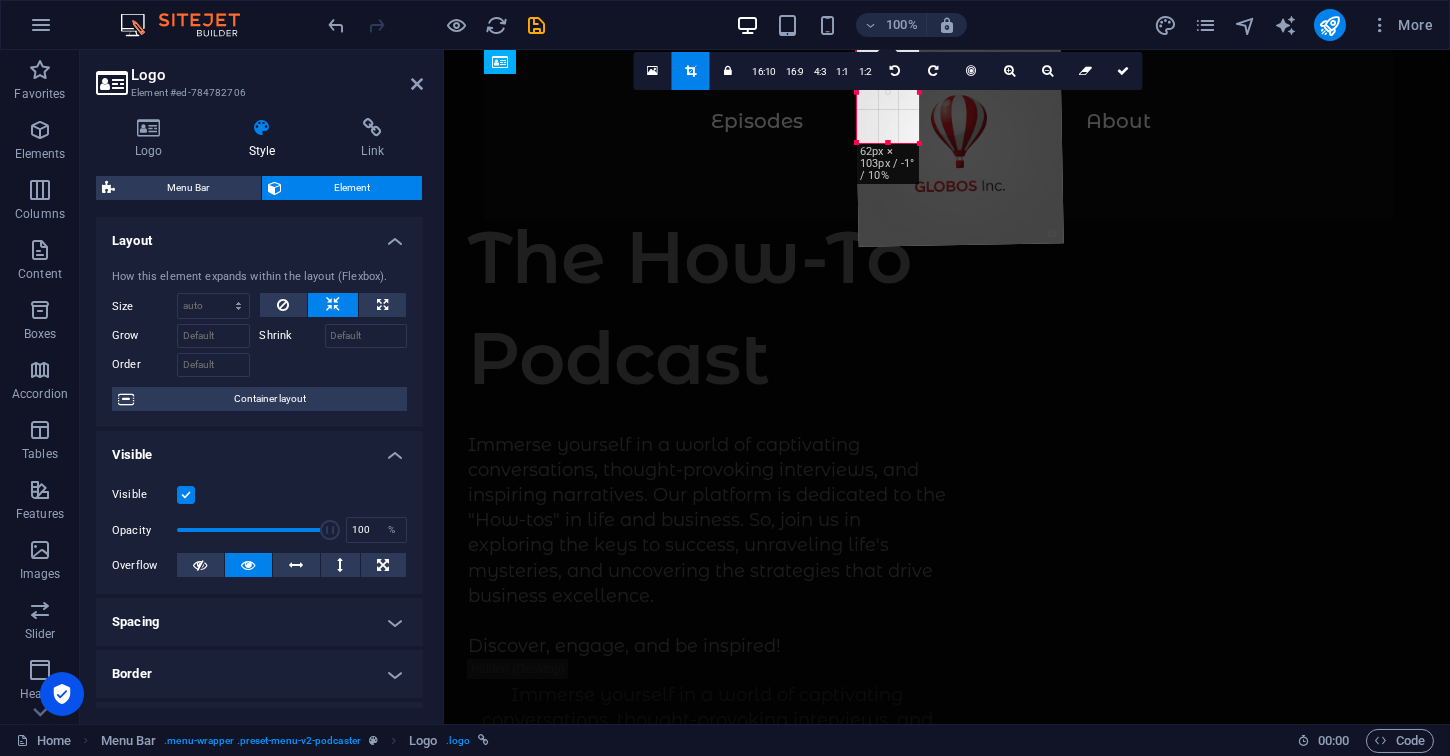 click at bounding box center (920, 144) 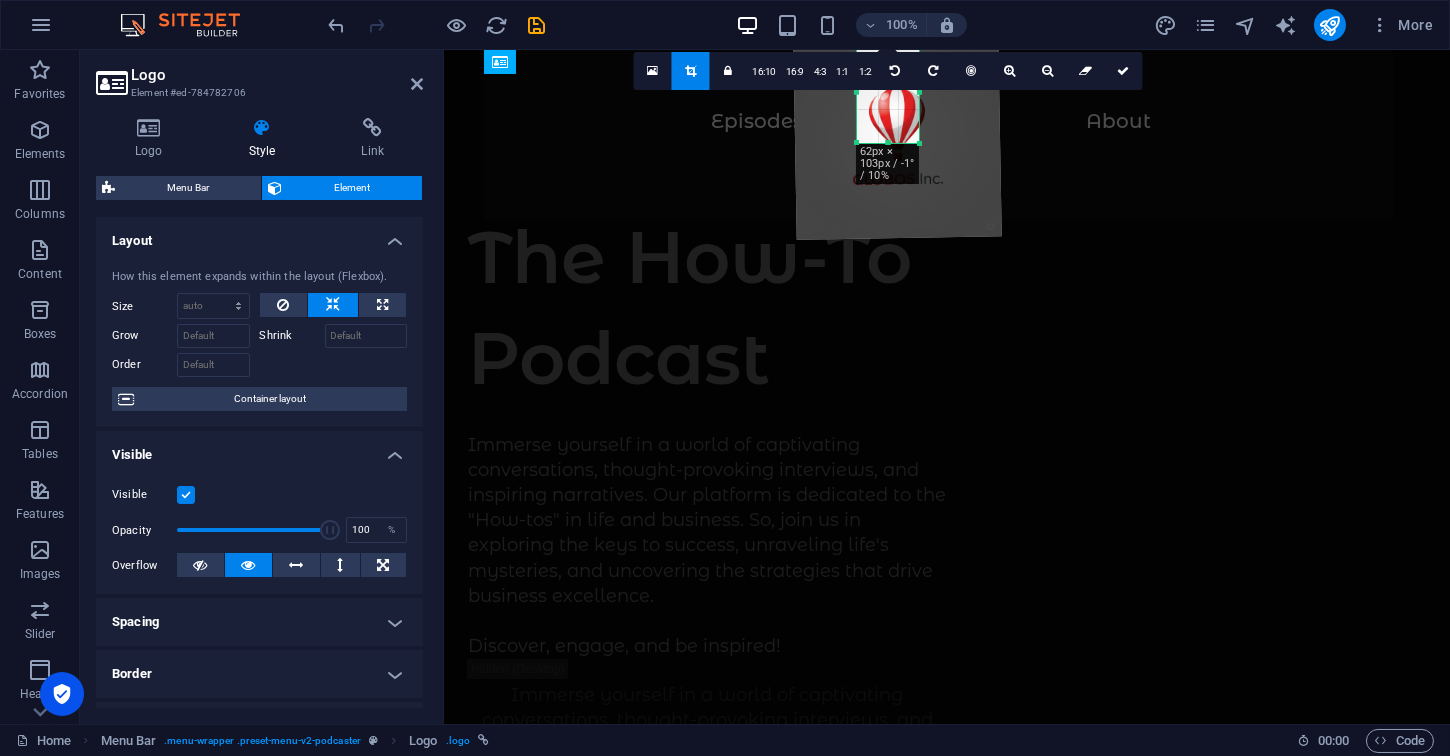 drag, startPoint x: 888, startPoint y: 114, endPoint x: 835, endPoint y: 107, distance: 53.460266 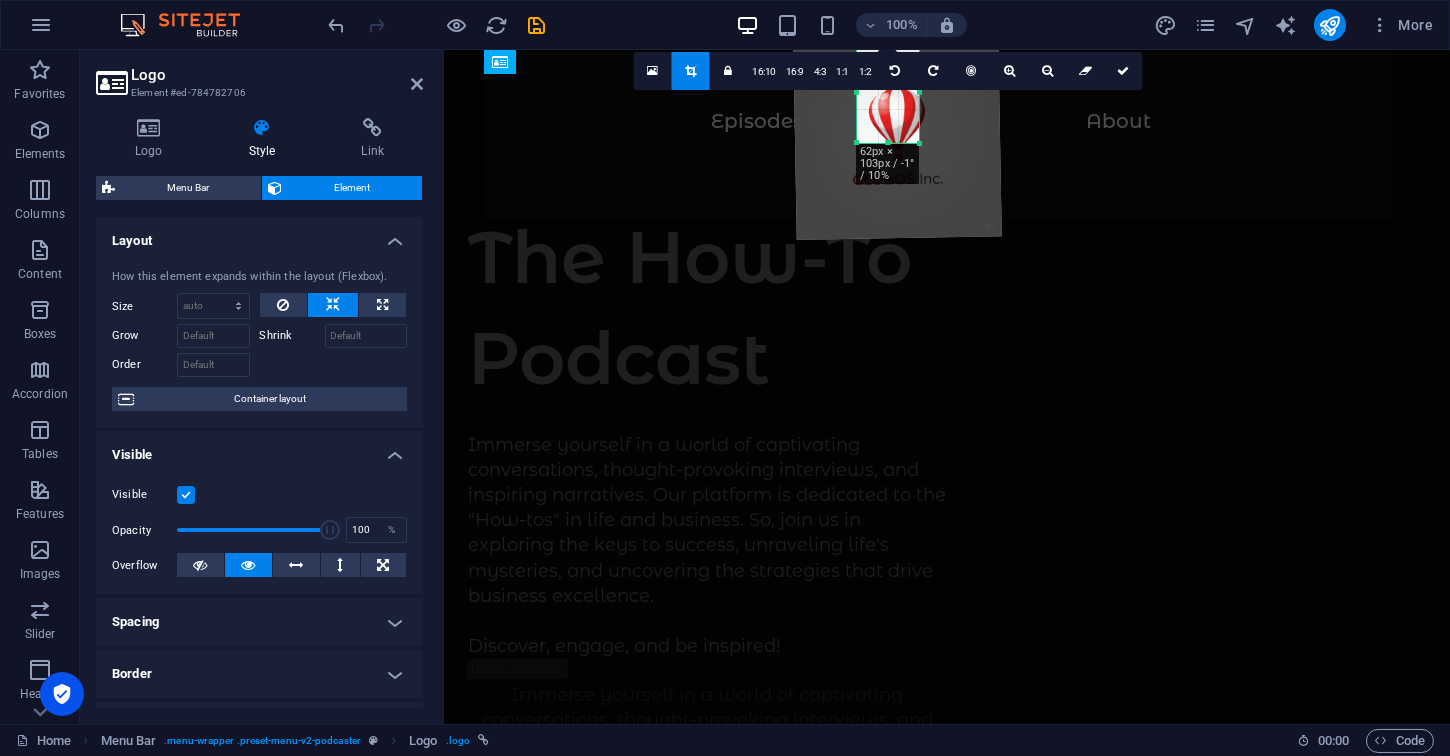 click at bounding box center (897, 135) 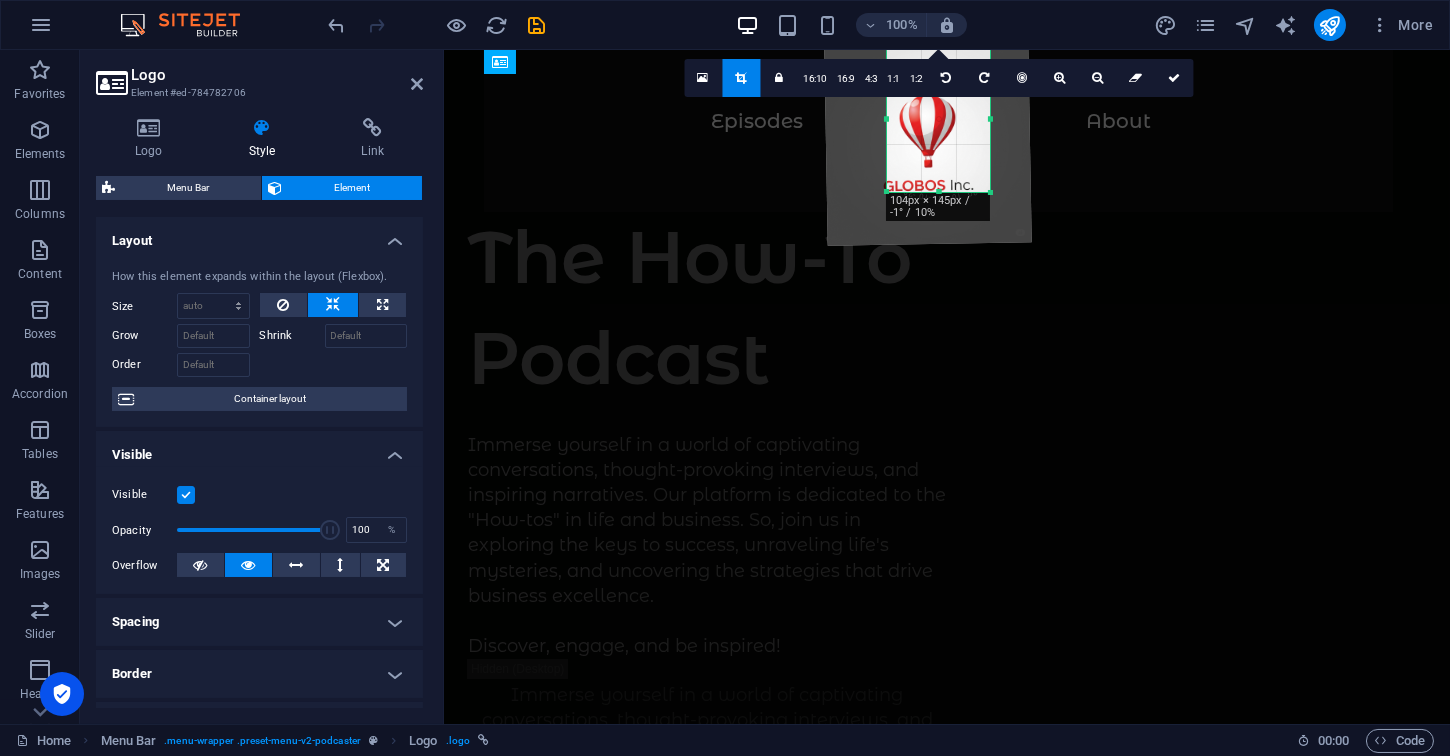 drag, startPoint x: 920, startPoint y: 148, endPoint x: 962, endPoint y: 189, distance: 58.694122 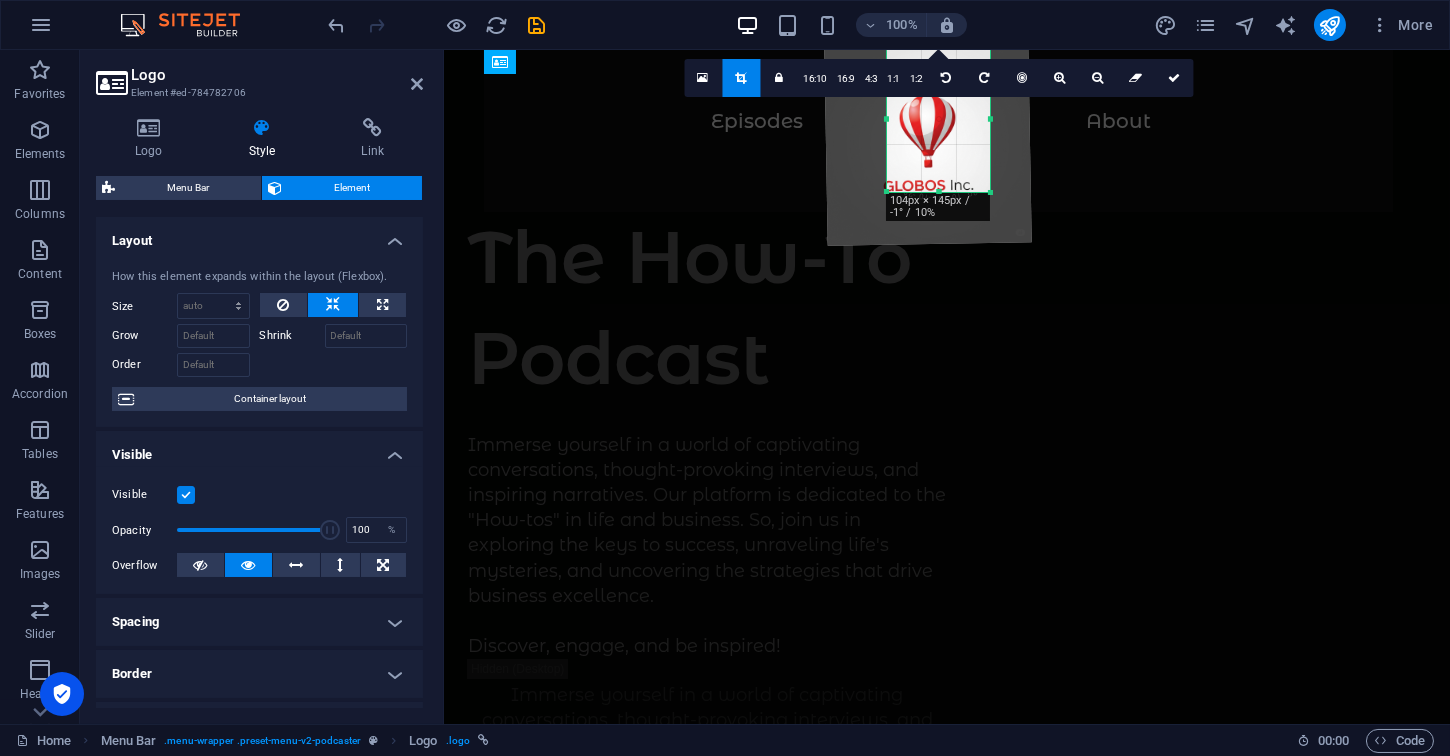 click on "180 170 160 150 140 130 120 110 100 90 80 70 60 50 40 30 20 10 0 -10 -20 -30 -40 -50 -60 -70 -80 -90 -100 -110 -120 -130 -140 -150 -160 -170 104px × 145px / -1° / 10% 16:10 16:9 4:3 1:1 1:2 0" at bounding box center [939, 119] 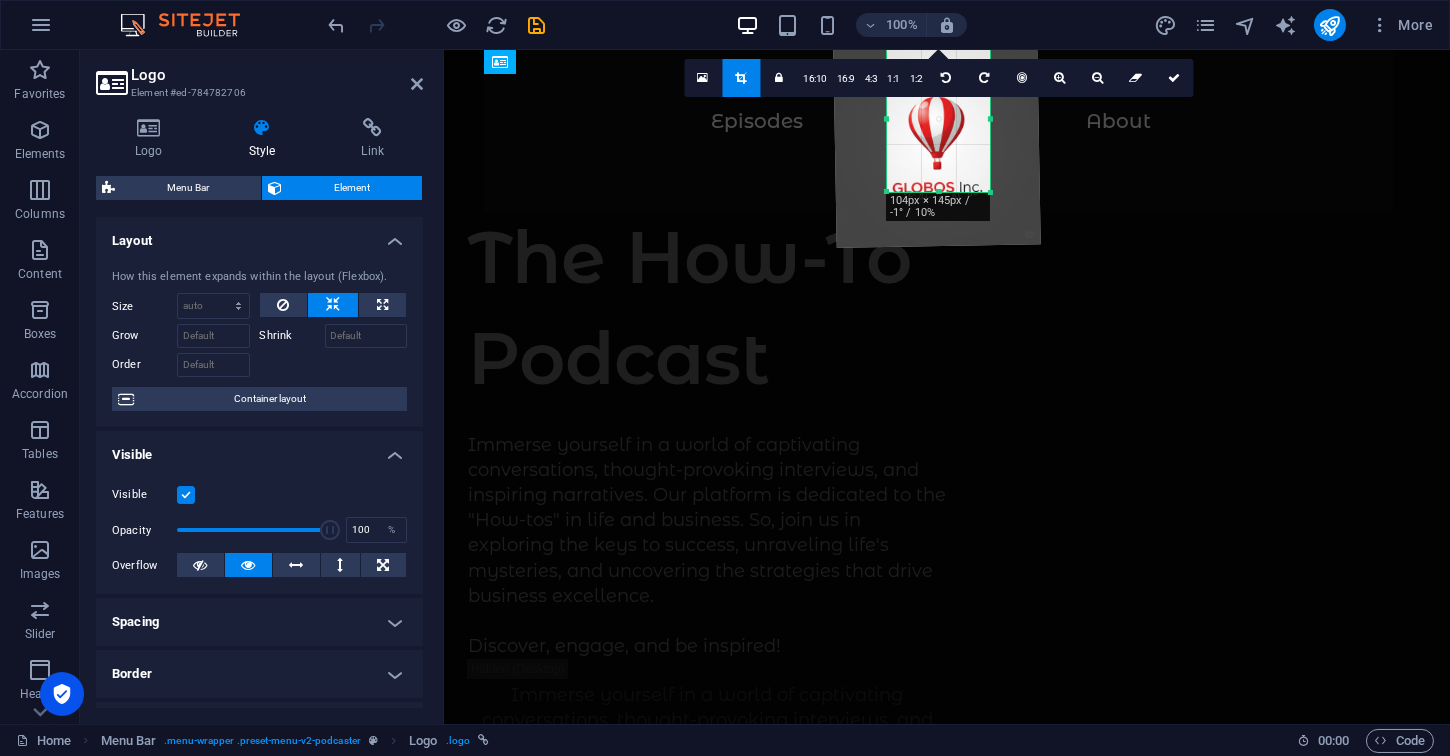 drag, startPoint x: 946, startPoint y: 148, endPoint x: 956, endPoint y: 149, distance: 10.049875 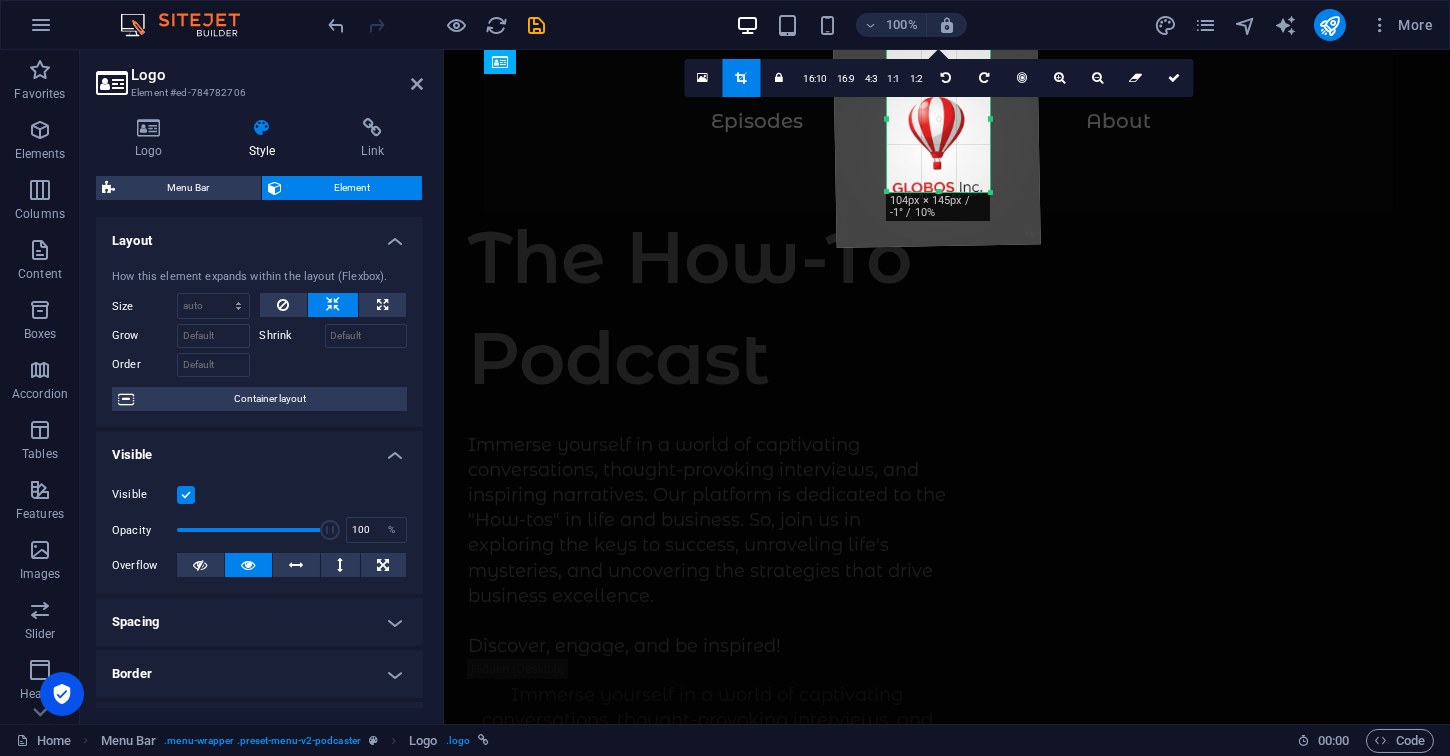 click at bounding box center [937, 144] 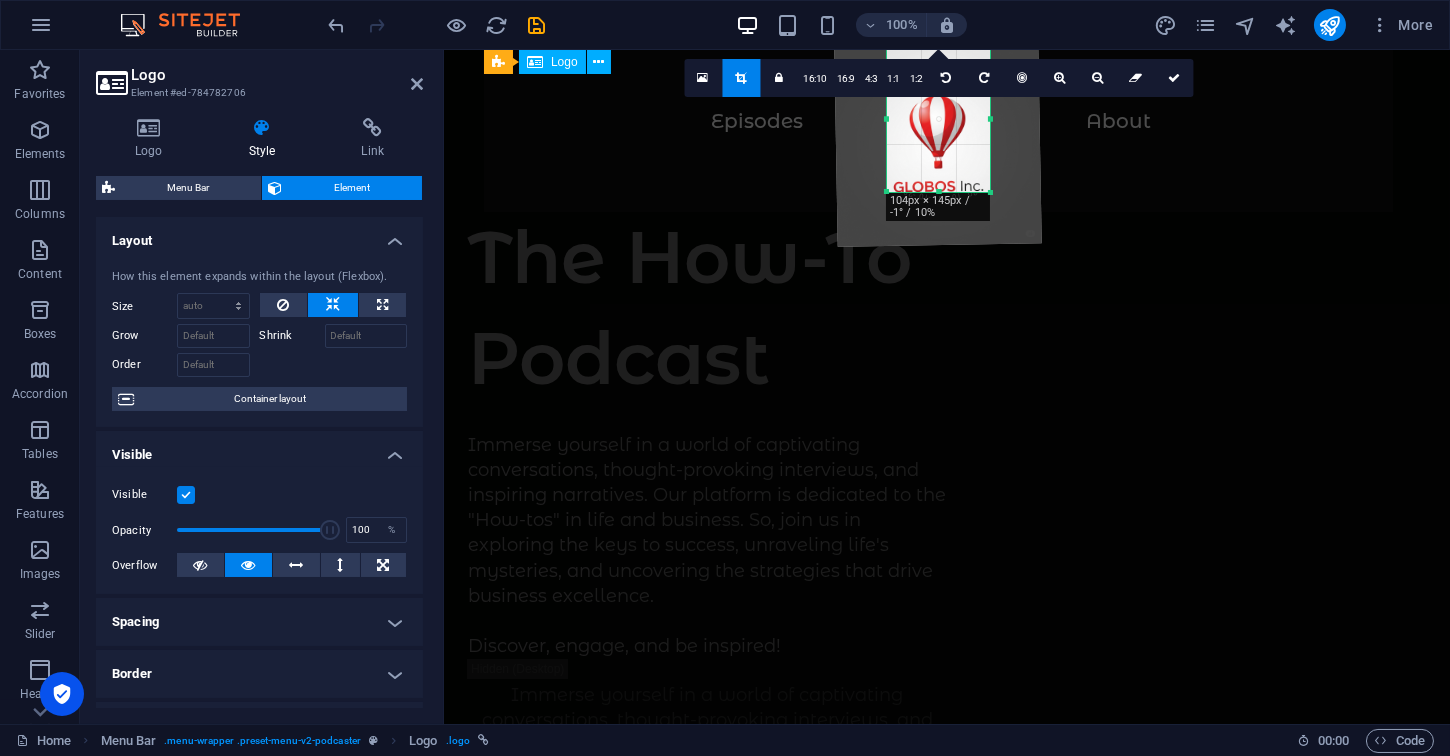 click at bounding box center (946, 192) 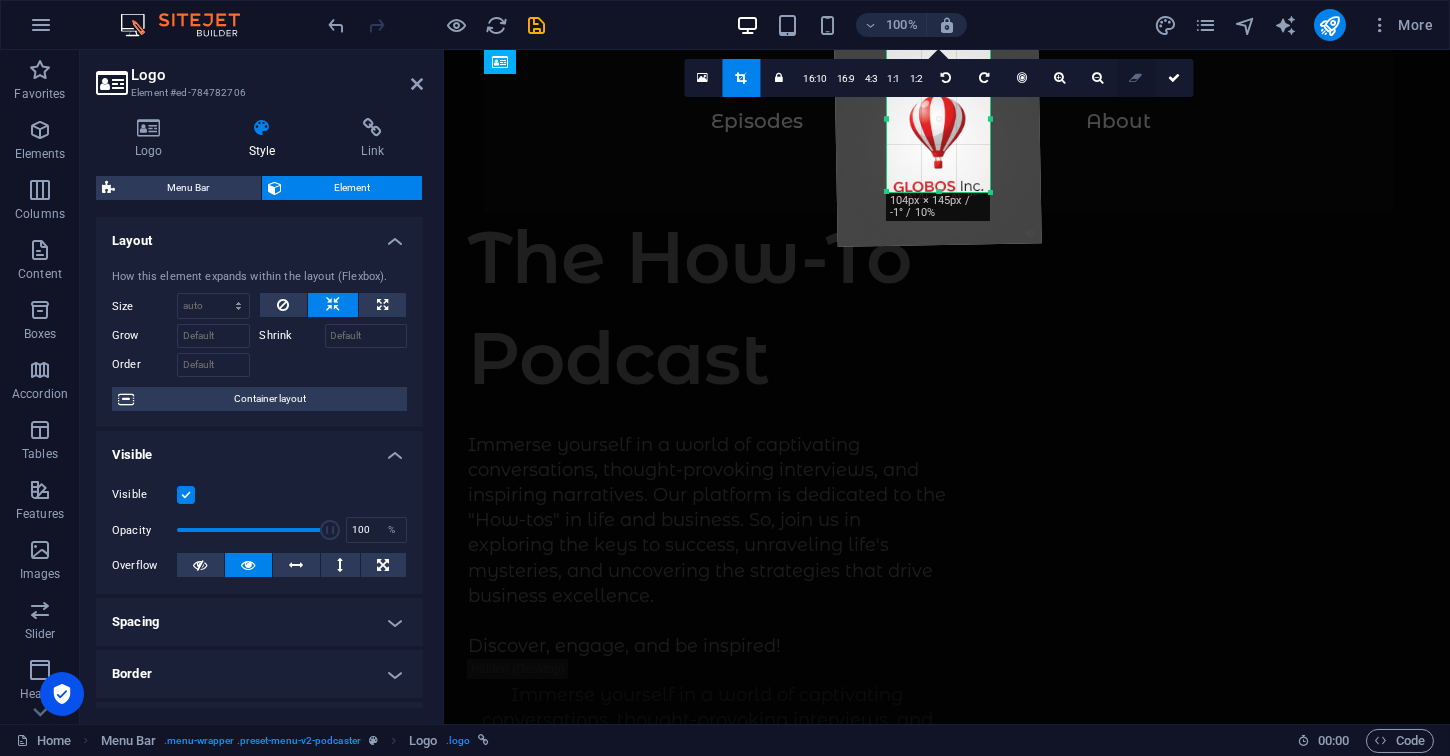 click at bounding box center (1136, 78) 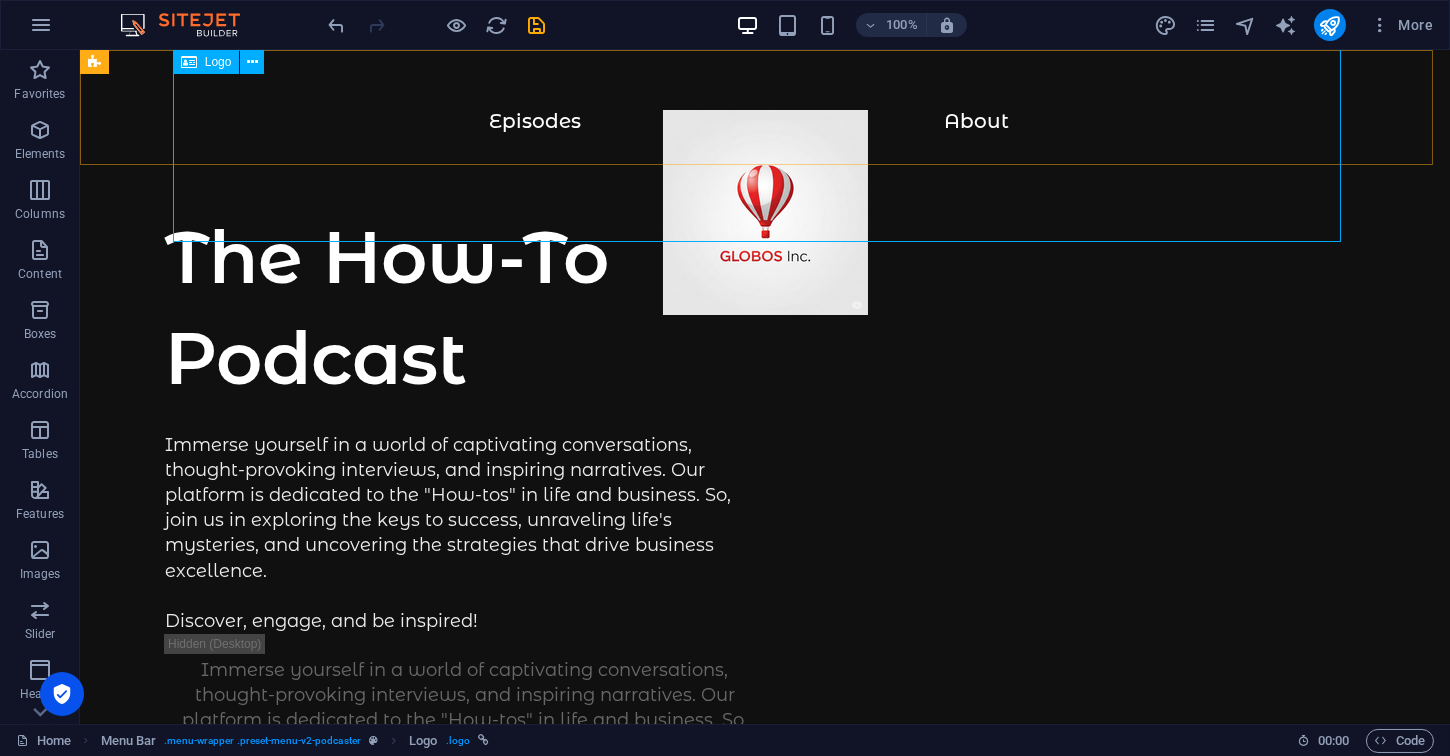 click at bounding box center (189, 62) 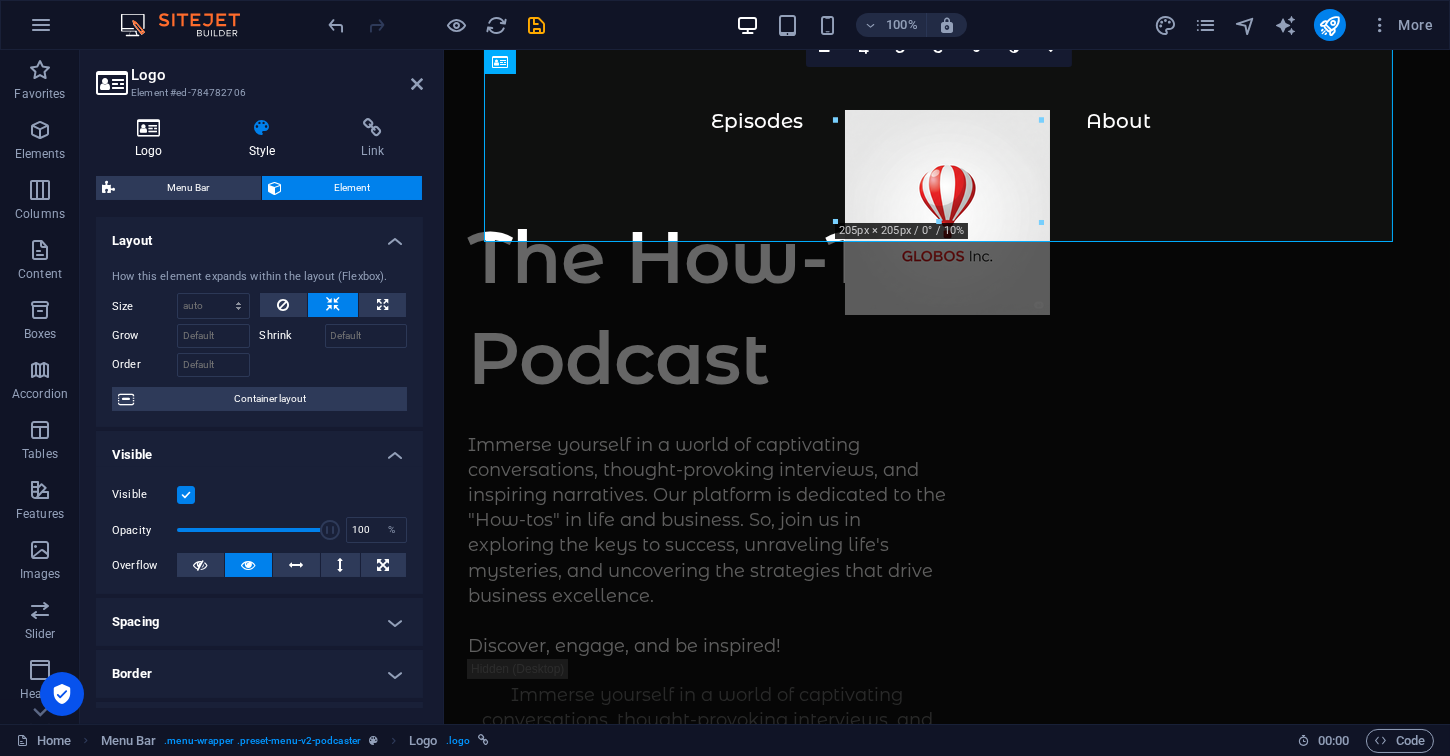 click on "Logo" at bounding box center (153, 139) 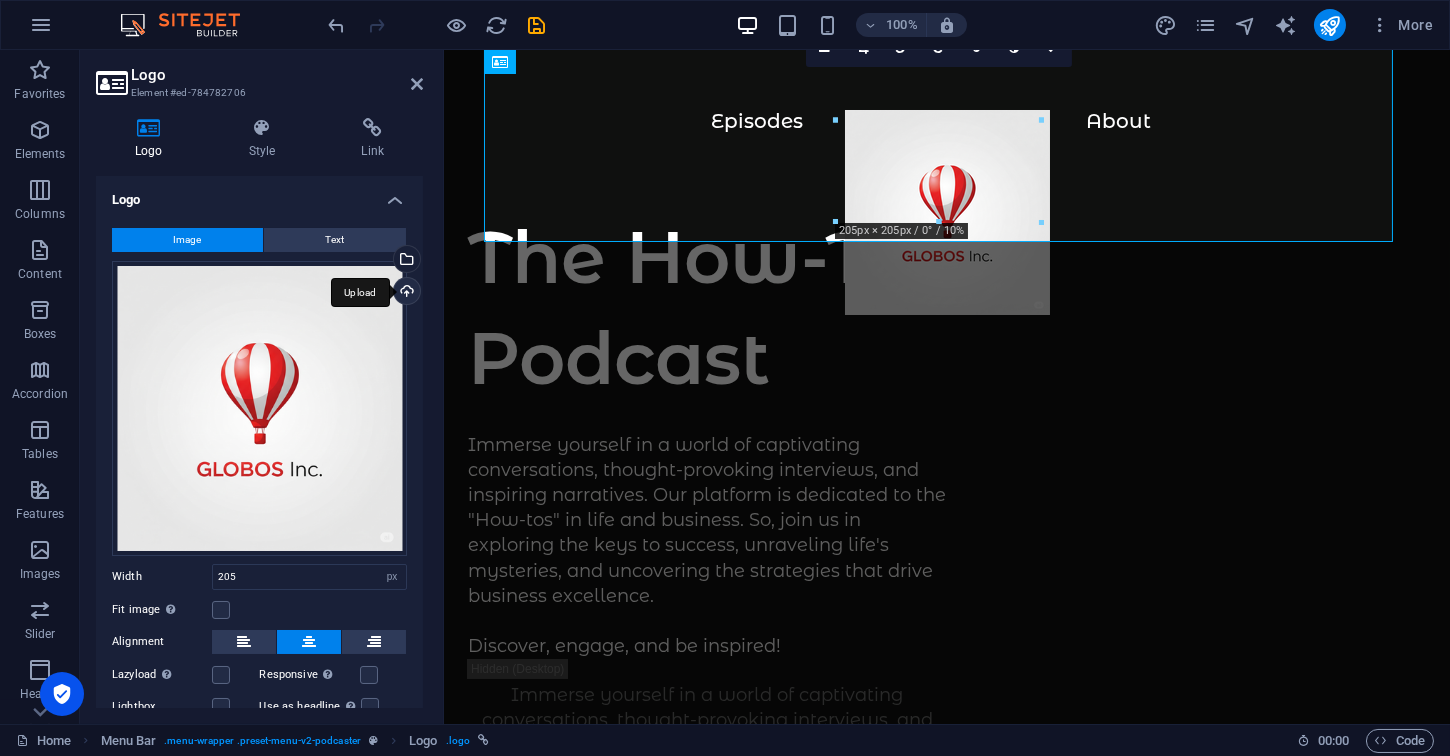 click on "Upload" at bounding box center [405, 293] 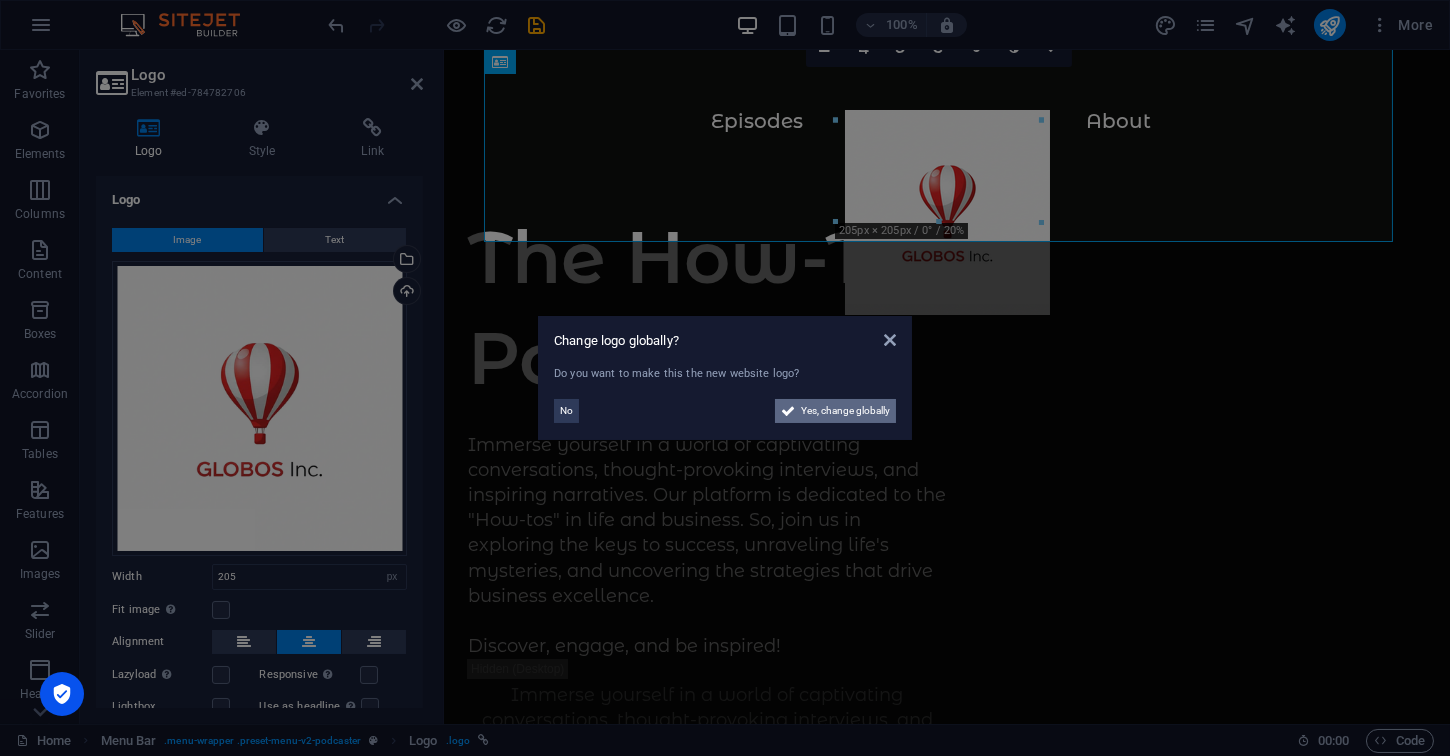click on "Yes, change globally" at bounding box center (845, 411) 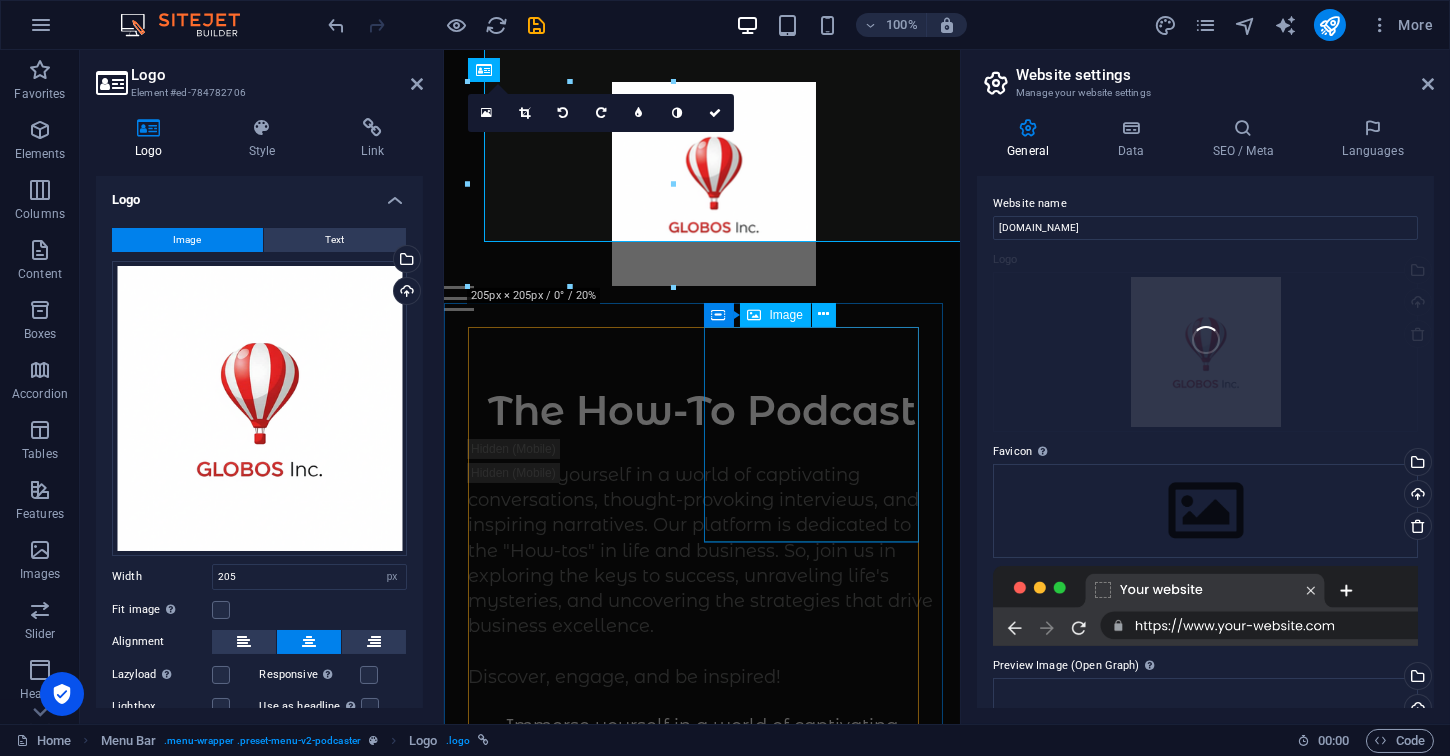 type on "204" 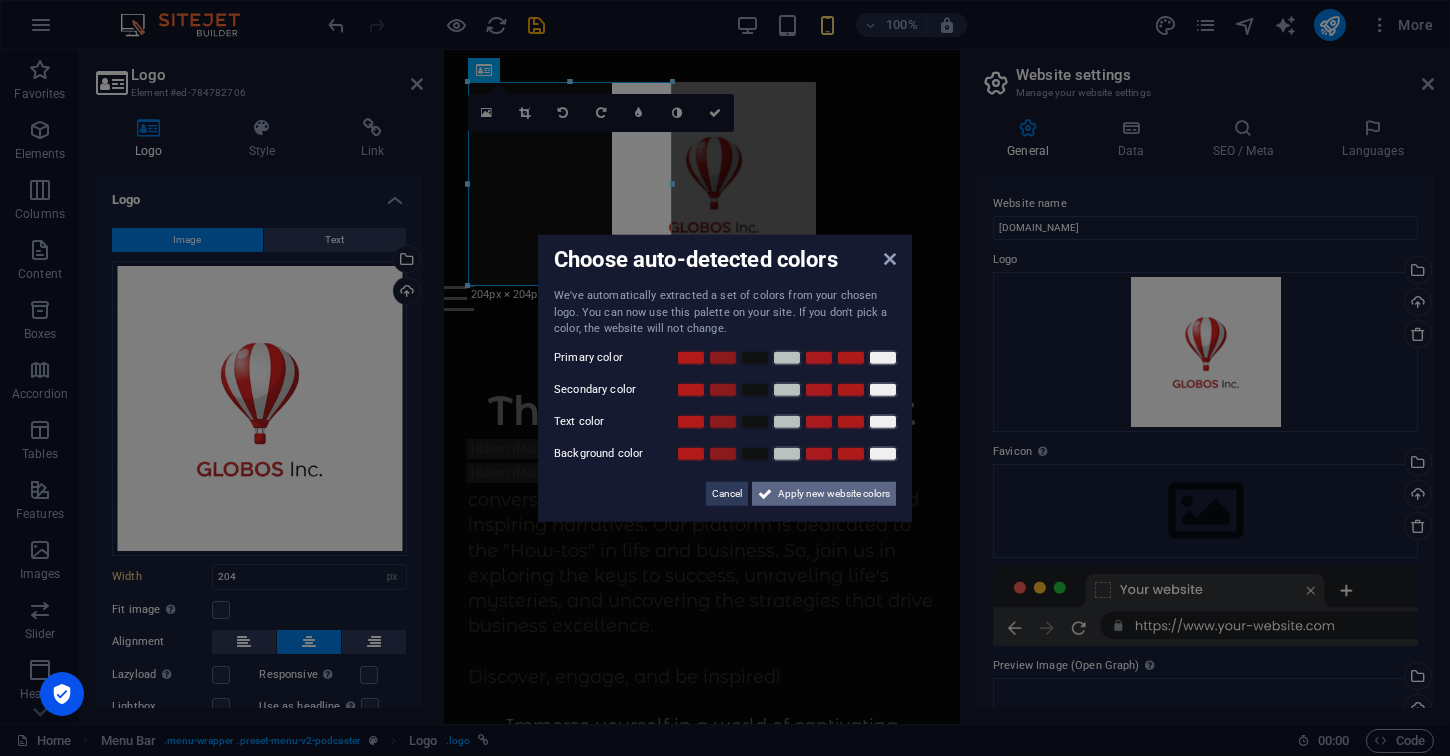 click on "Apply new website colors" at bounding box center [834, 493] 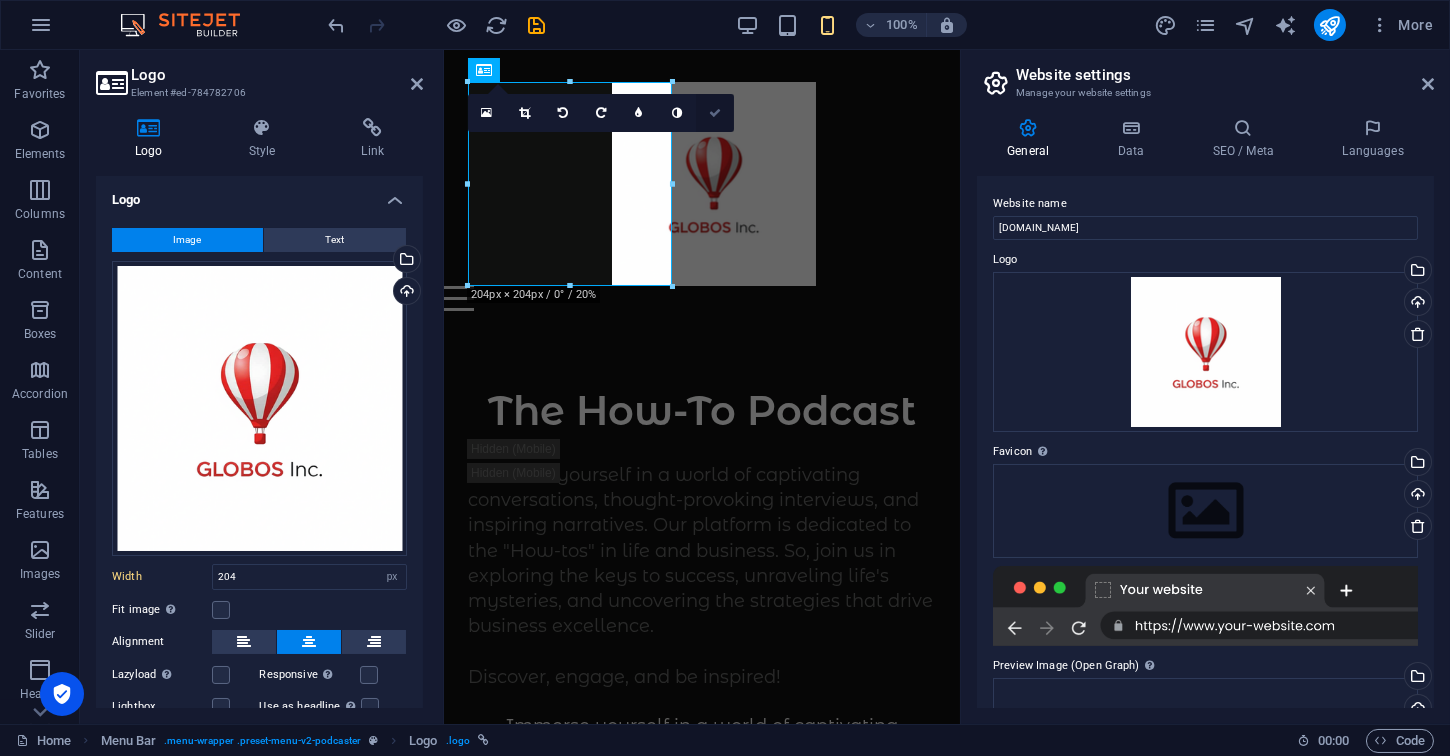 click at bounding box center [715, 113] 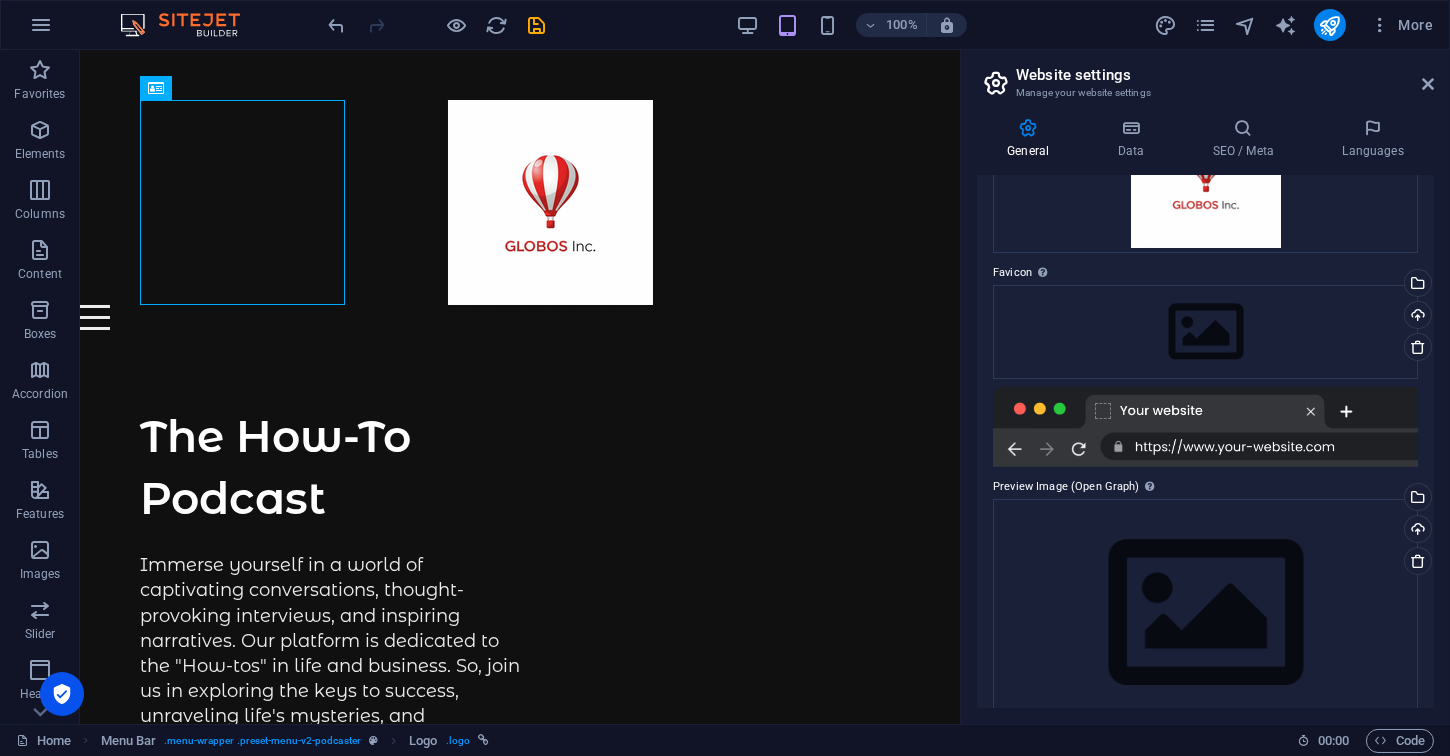 scroll, scrollTop: 214, scrollLeft: 0, axis: vertical 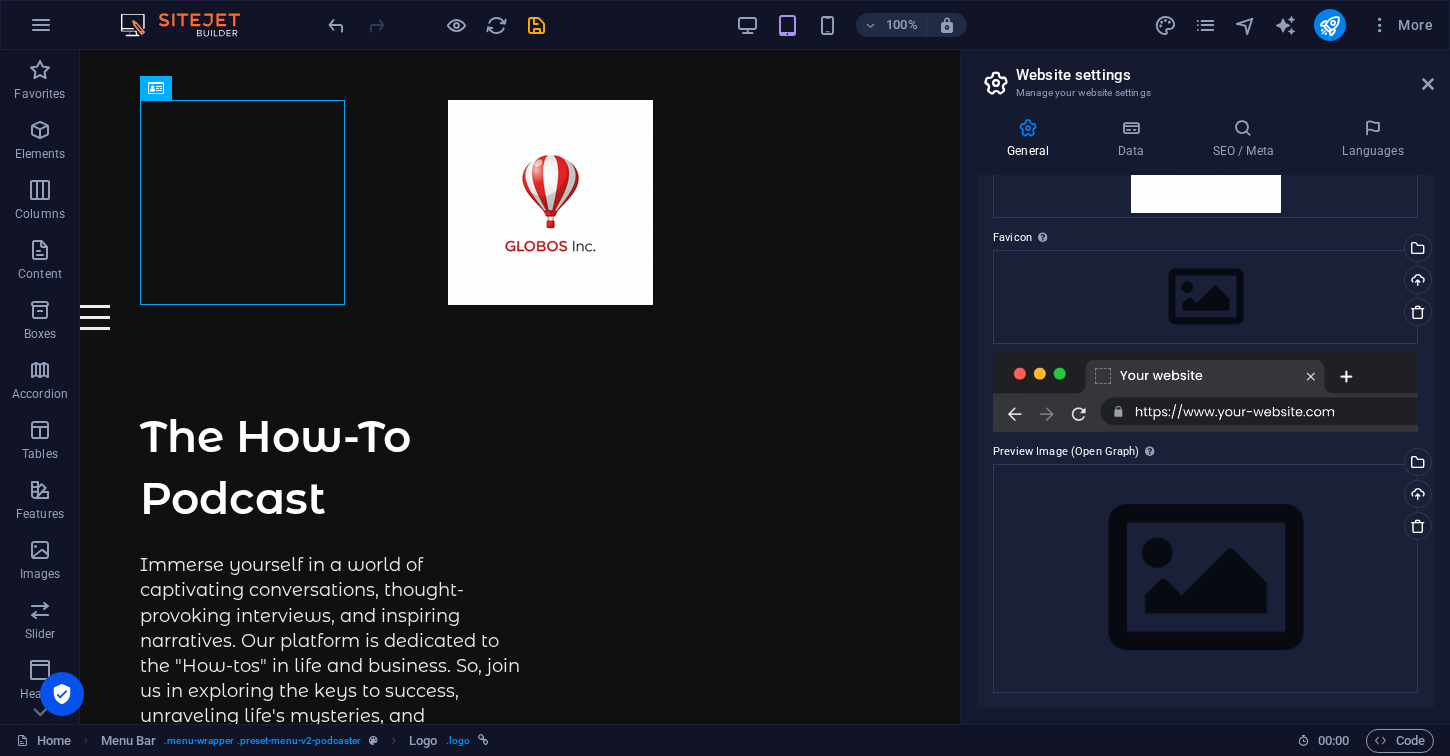 click on "Favicon Set the favicon of your website here. A favicon is a small icon shown in the browser tab next to your website title. It helps visitors identify your website." at bounding box center [1205, 238] 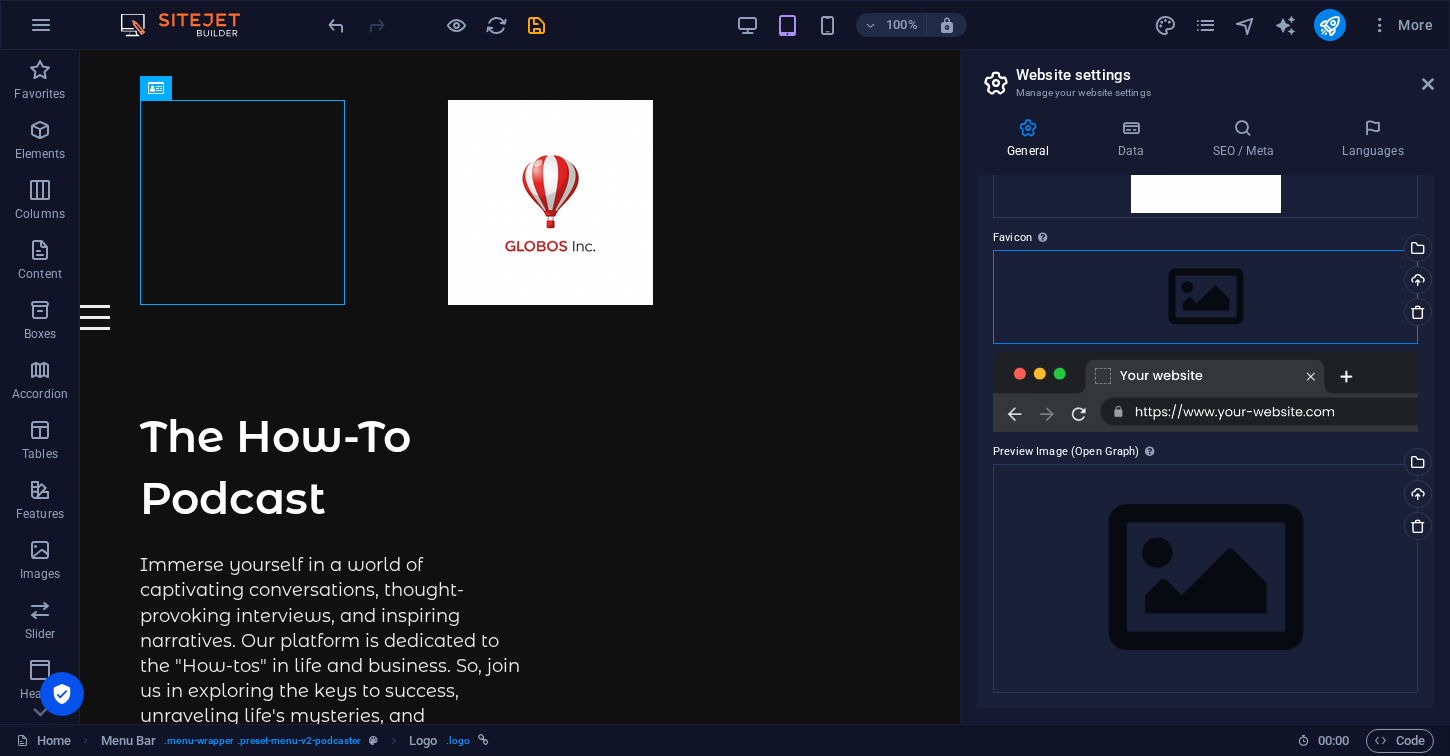click on "Drag files here, click to choose files or select files from Files or our free stock photos & videos" at bounding box center (1205, 297) 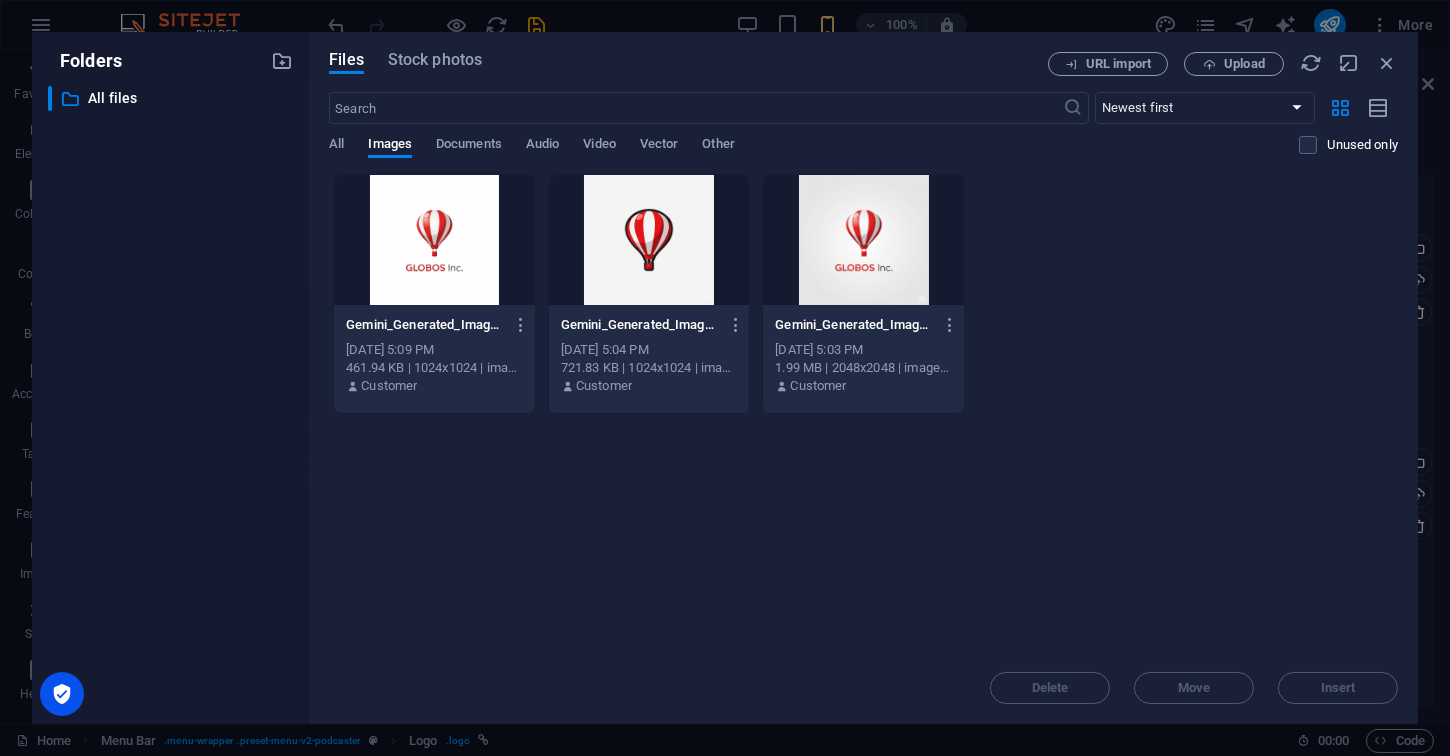click at bounding box center (649, 240) 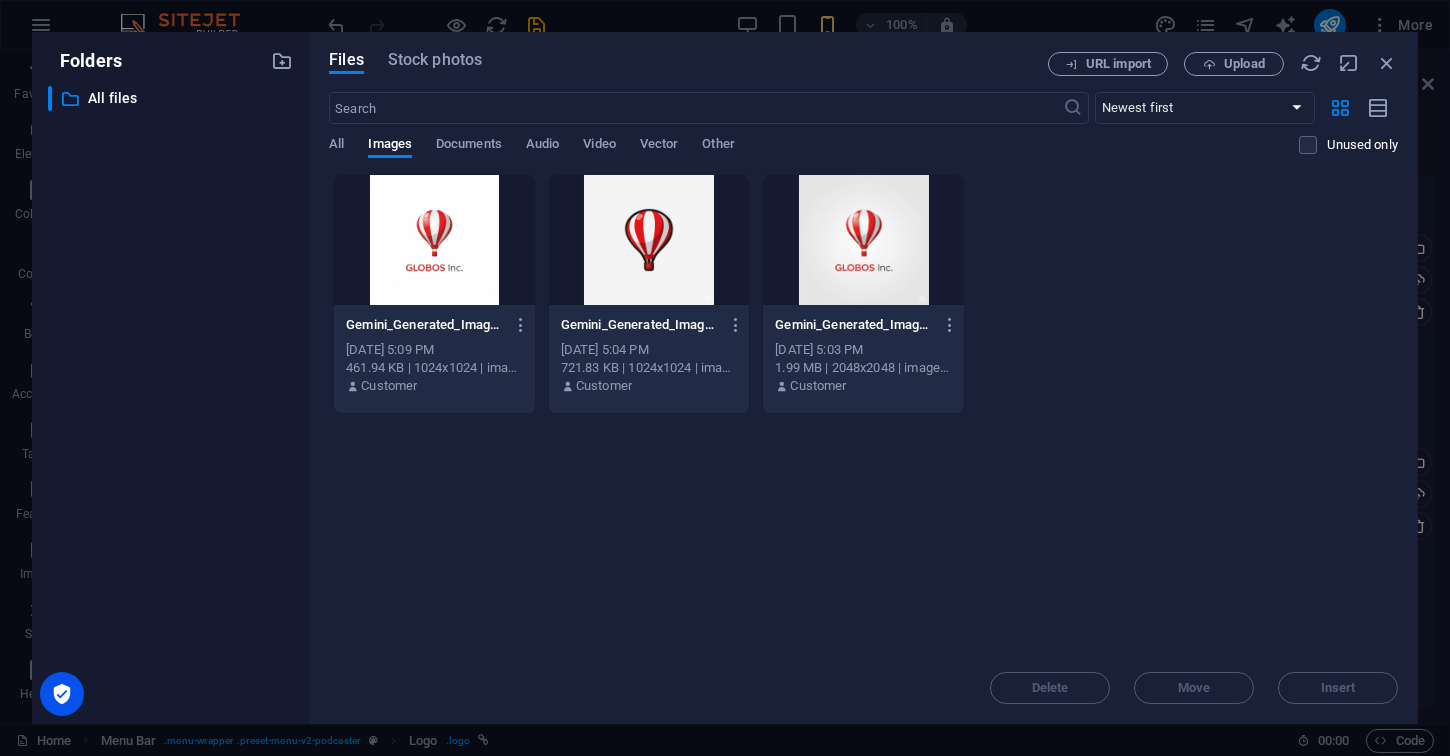 click at bounding box center (649, 240) 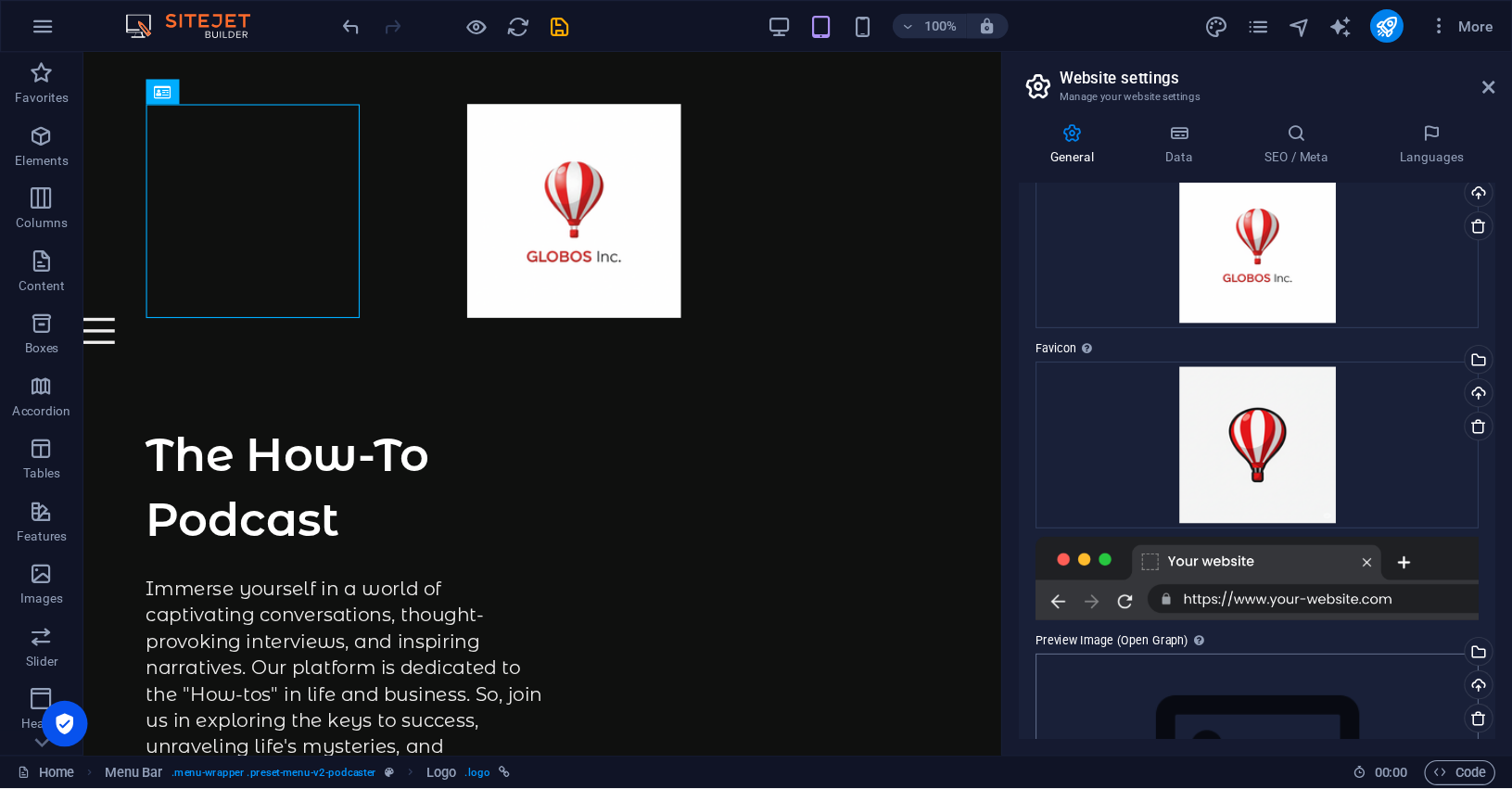 scroll, scrollTop: 0, scrollLeft: 0, axis: both 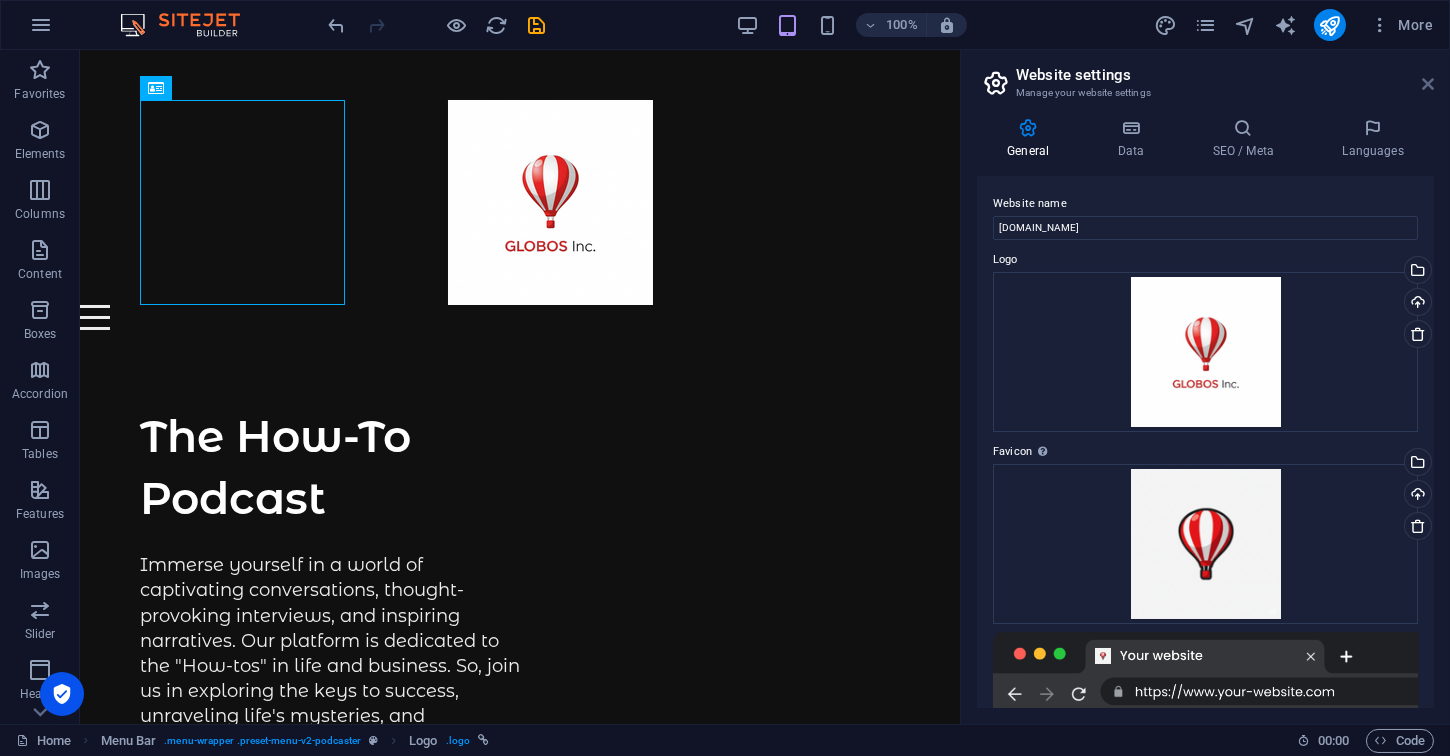 click at bounding box center (1428, 84) 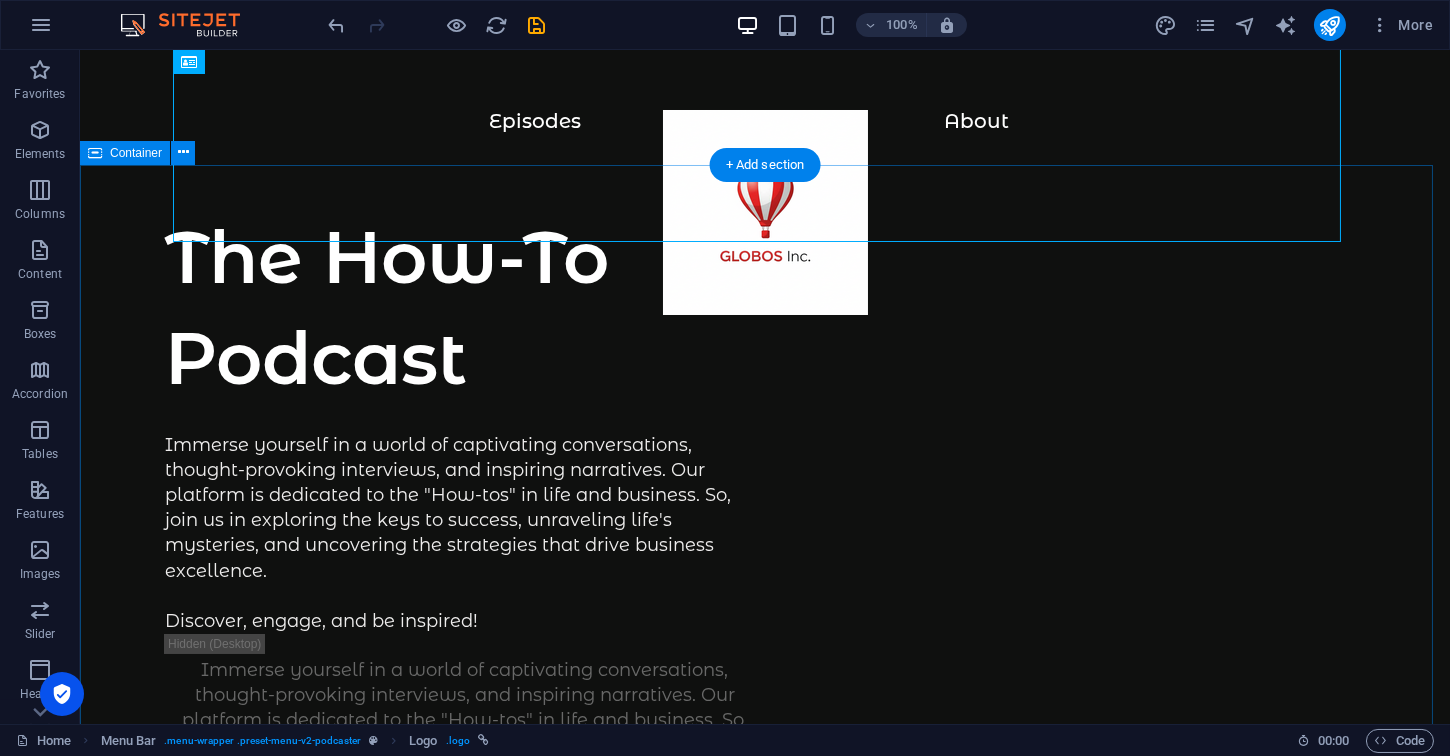 click on "The How-To Podcast Immerse yourself in a world of captivating conversations, thought-provoking interviews, and inspiring narratives. Our platform is dedicated to the "How-tos" in life and business. So, join us in exploring the keys to success, unraveling life's mysteries, and uncovering the strategies that drive business excellence. Discover, engage, and be inspired! Immerse yourself in a world of captivating conversations, thought-provoking interviews, and inspiring narratives. Our platform is dedicated to the "How-tos" in life and business. So, join us in exploring the keys to success, unraveling life's mysteries, and uncovering the strategies that drive business excellence. Discover, engage, and be inspired! Supported by:" at bounding box center [765, 1094] 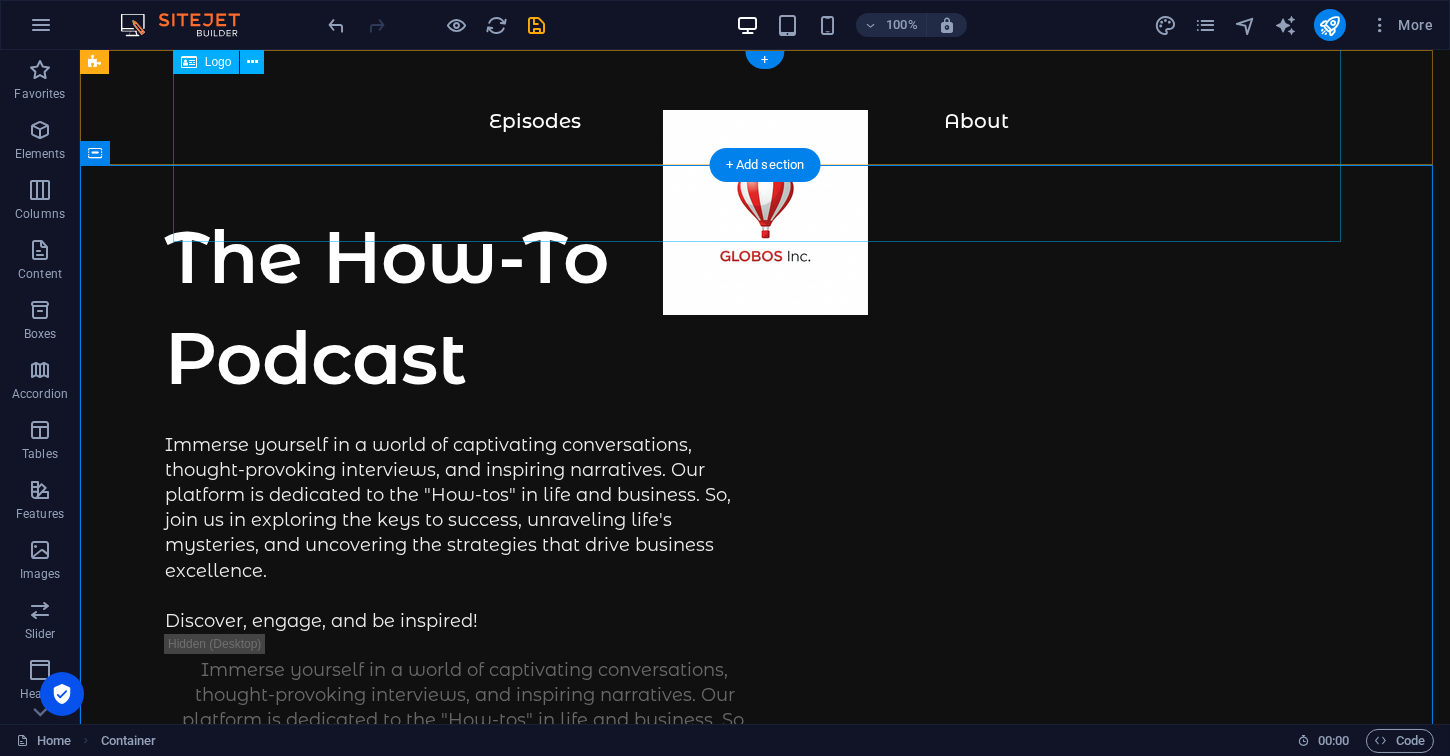 click at bounding box center [765, 222] 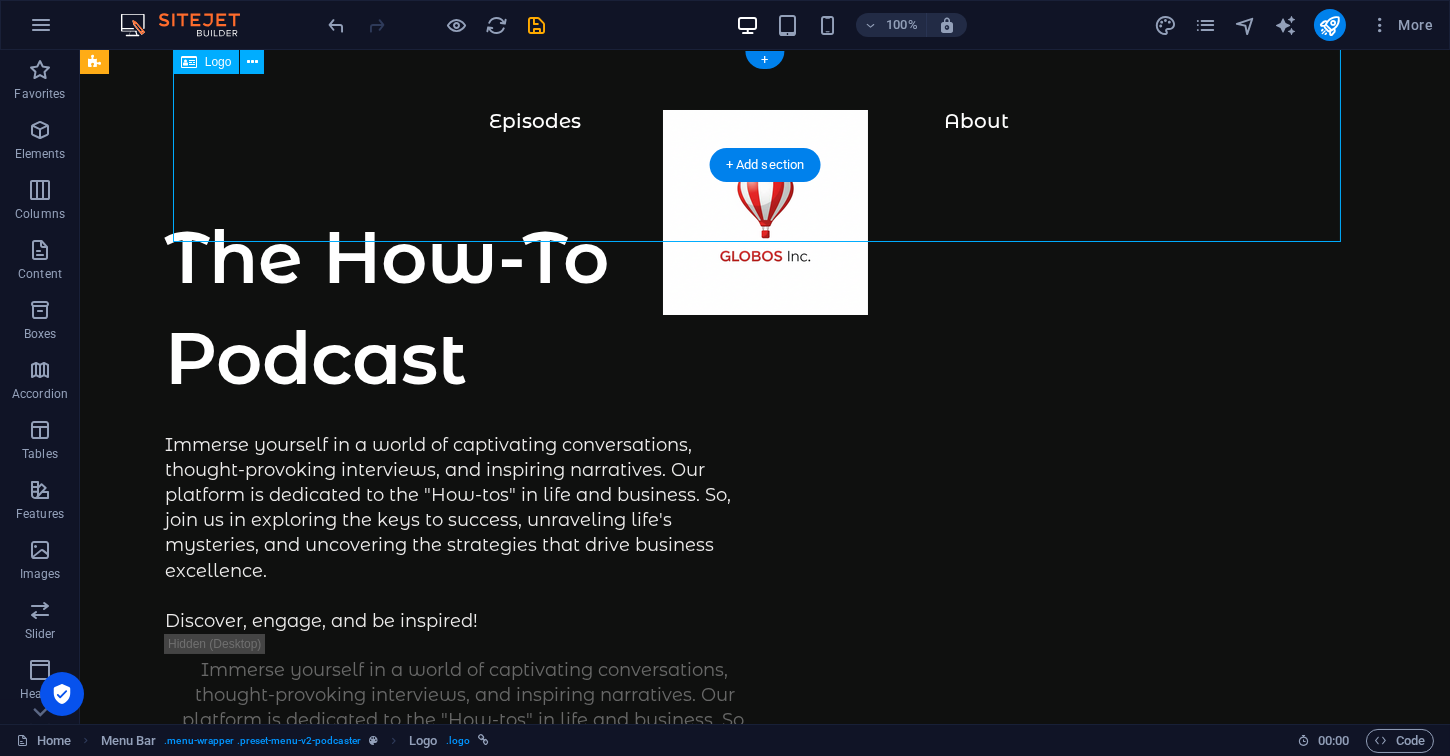 click at bounding box center [765, 222] 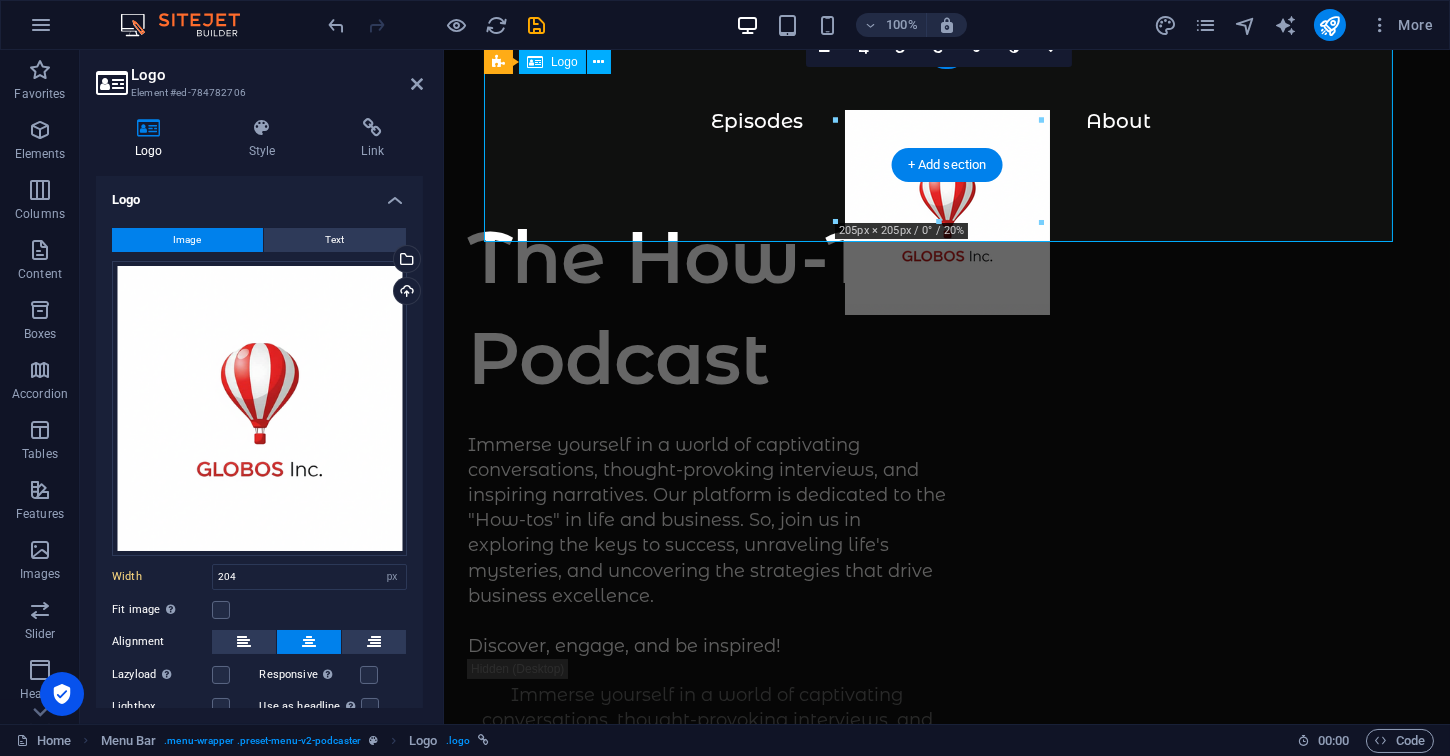 type on "205" 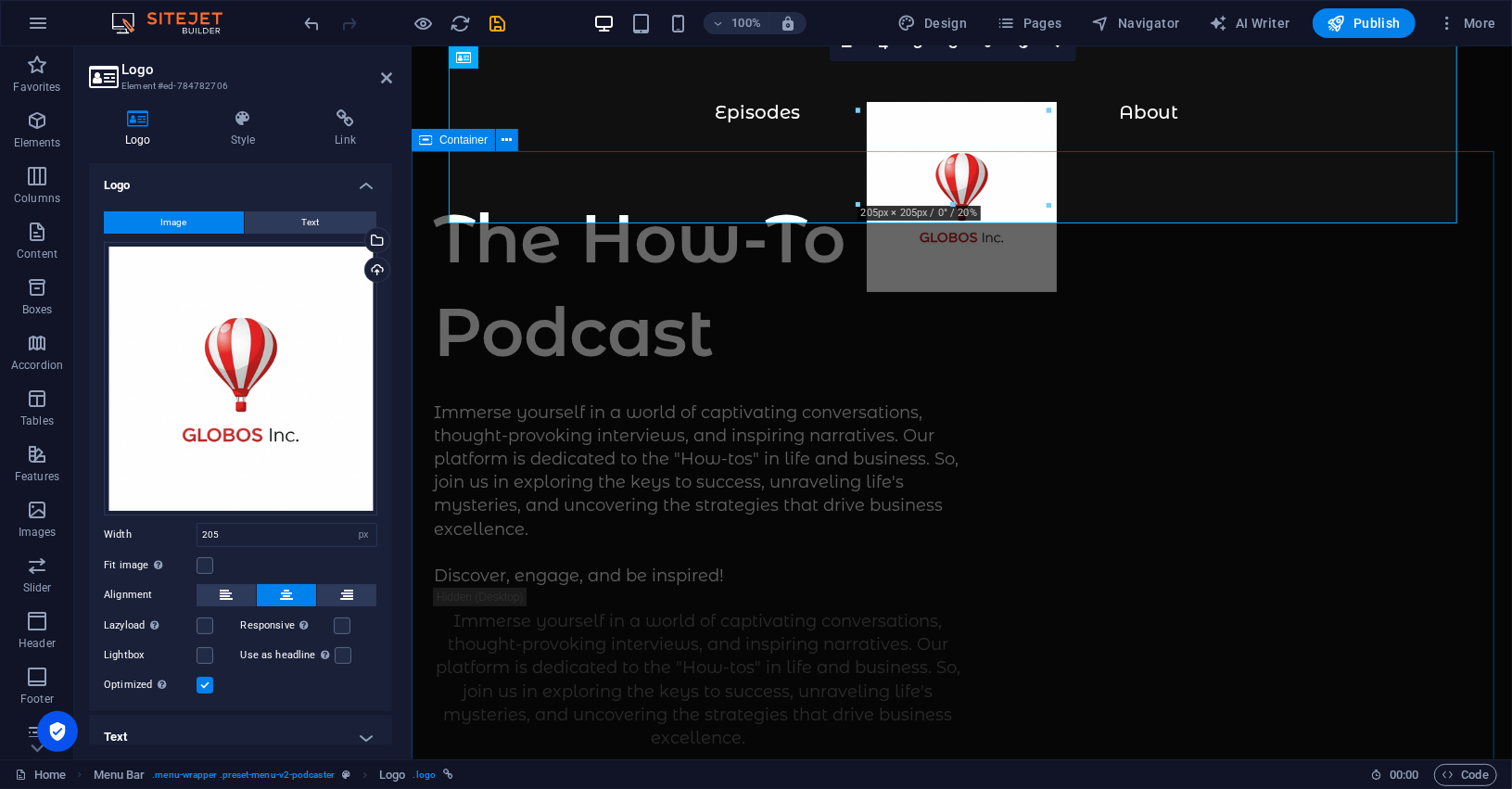 click on "The How-To Podcast Immerse yourself in a world of captivating conversations, thought-provoking interviews, and inspiring narratives. Our platform is dedicated to the "How-tos" in life and business. So, join us in exploring the keys to success, unraveling life's mysteries, and uncovering the strategies that drive business excellence. Discover, engage, and be inspired! Immerse yourself in a world of captivating conversations, thought-provoking interviews, and inspiring narratives. Our platform is dedicated to the "How-tos" in life and business. So, join us in exploring the keys to success, unraveling life's mysteries, and uncovering the strategies that drive business excellence. Discover, engage, and be inspired! Supported by:" at bounding box center (960, 991) 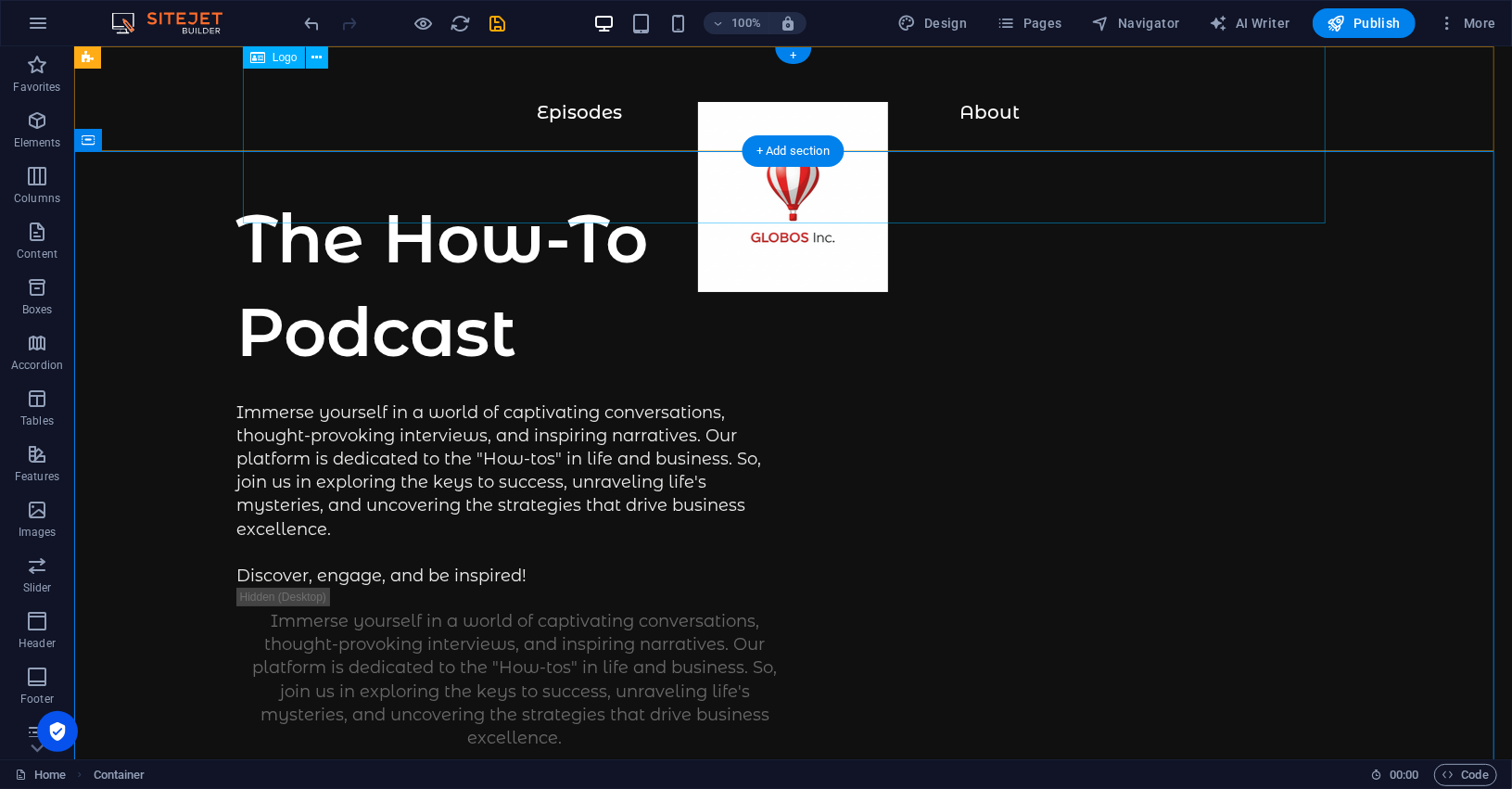 click at bounding box center [792, 205] 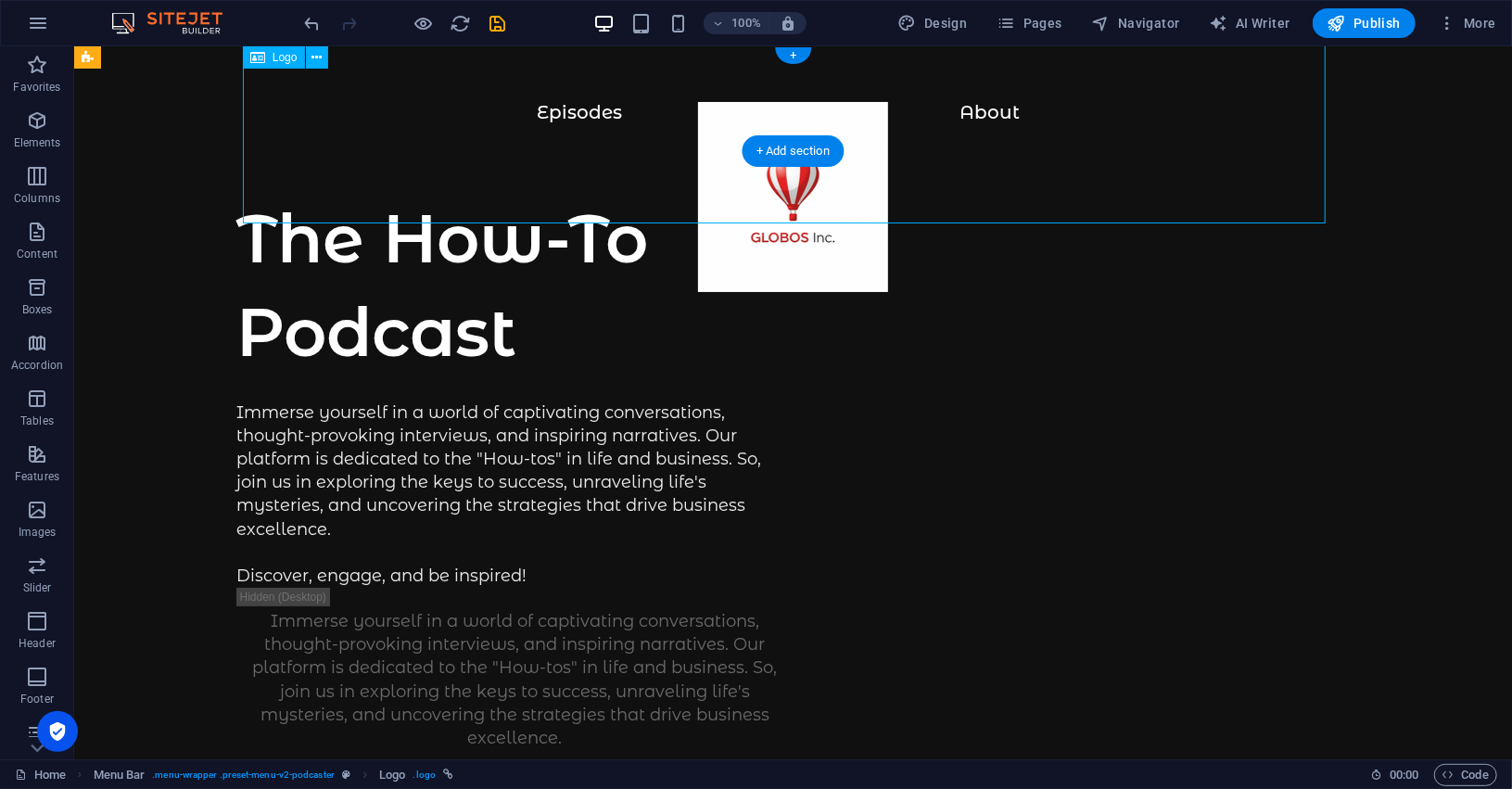 click at bounding box center [792, 205] 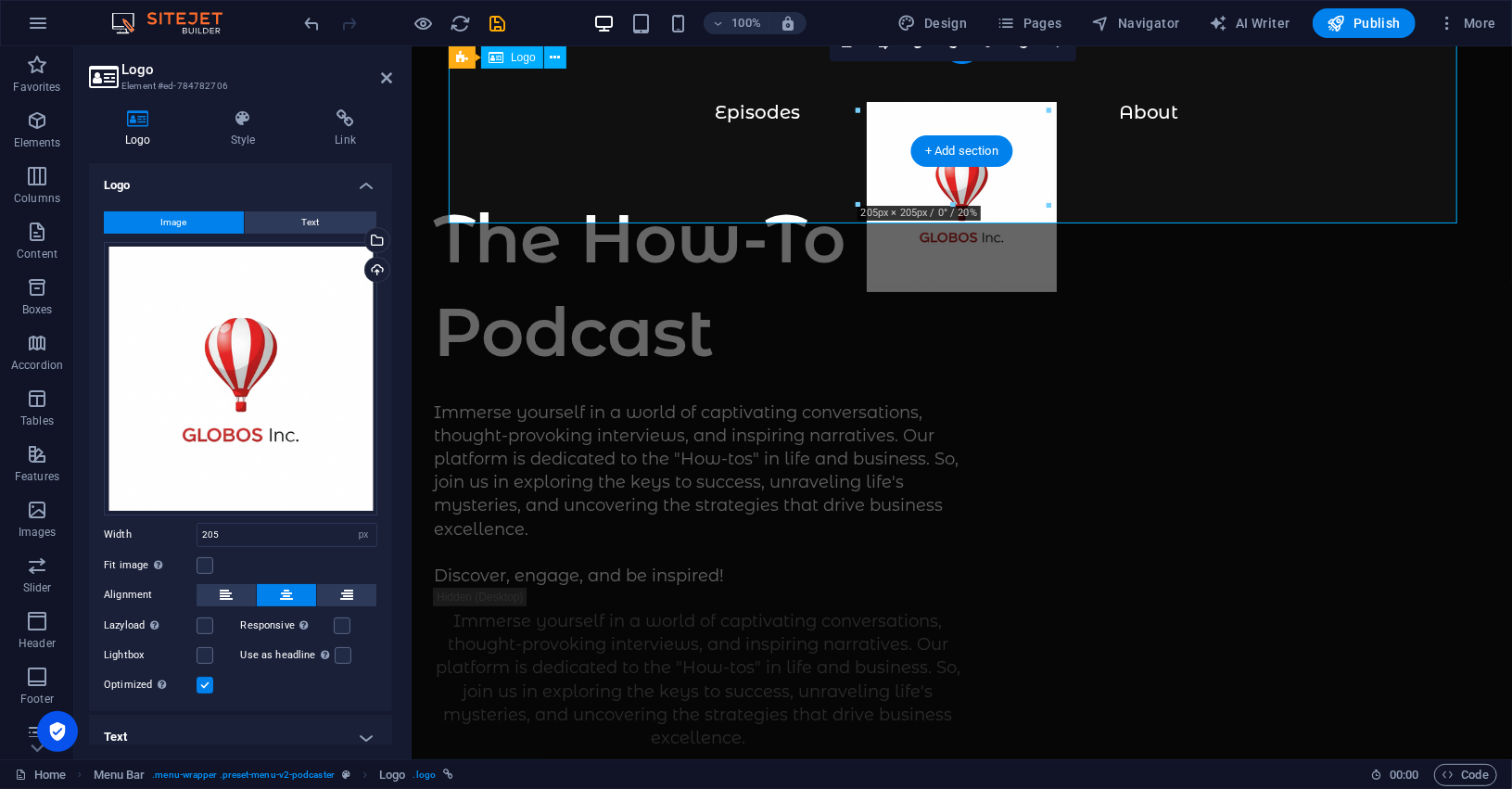 click at bounding box center (960, 205) 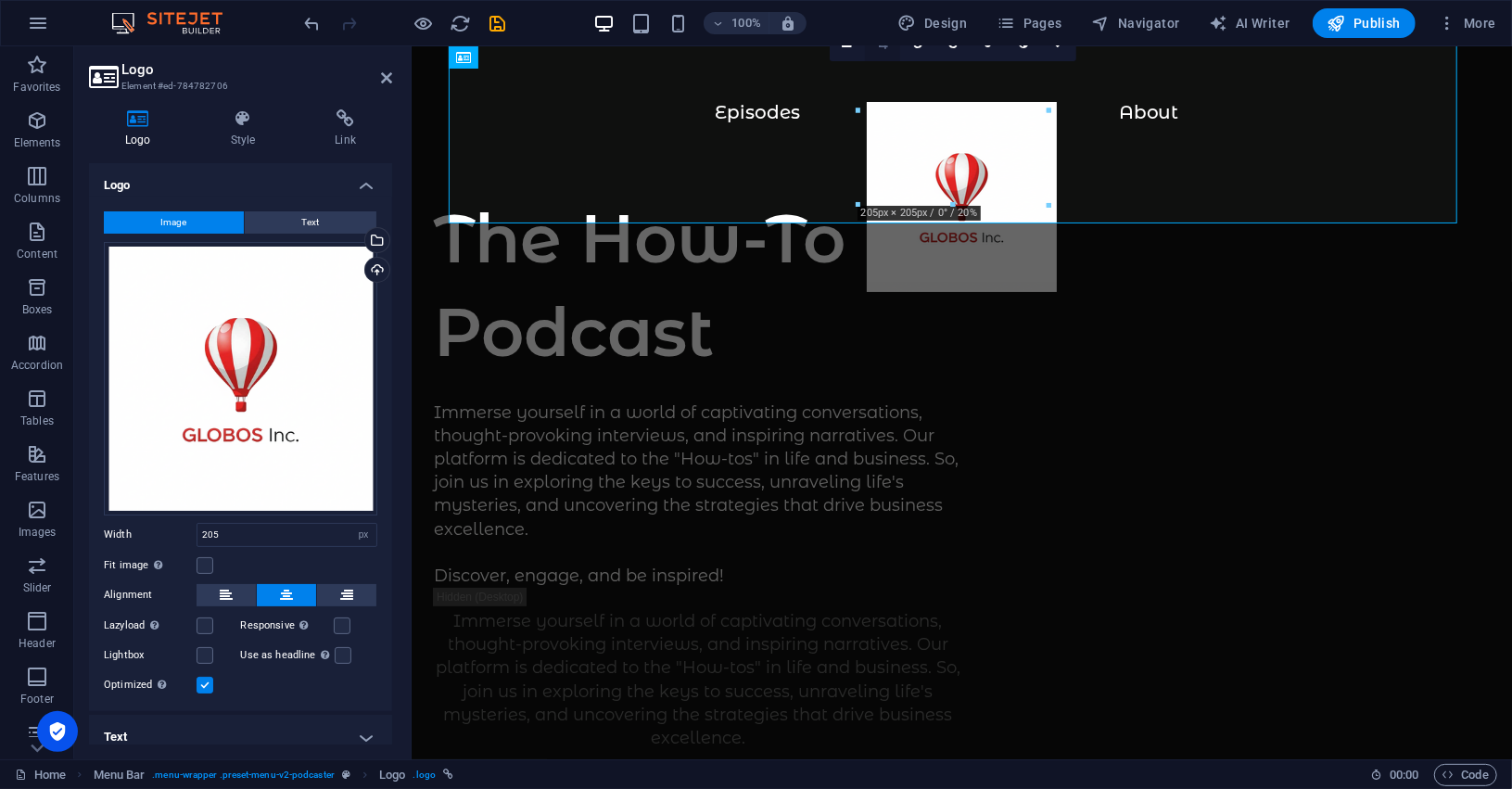 click at bounding box center [883, 44] 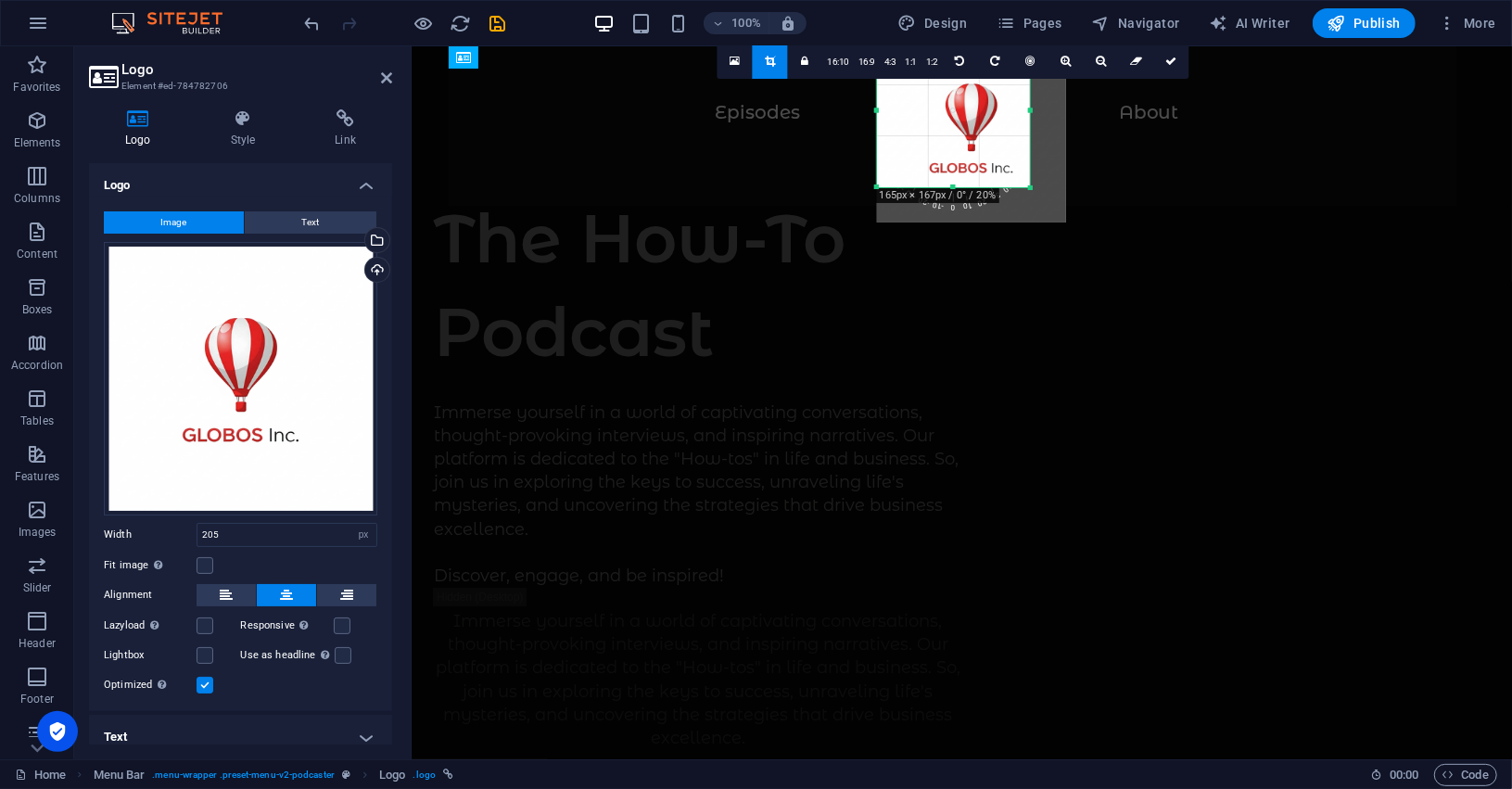 drag, startPoint x: 1047, startPoint y: 203, endPoint x: 1010, endPoint y: 168, distance: 50.93133 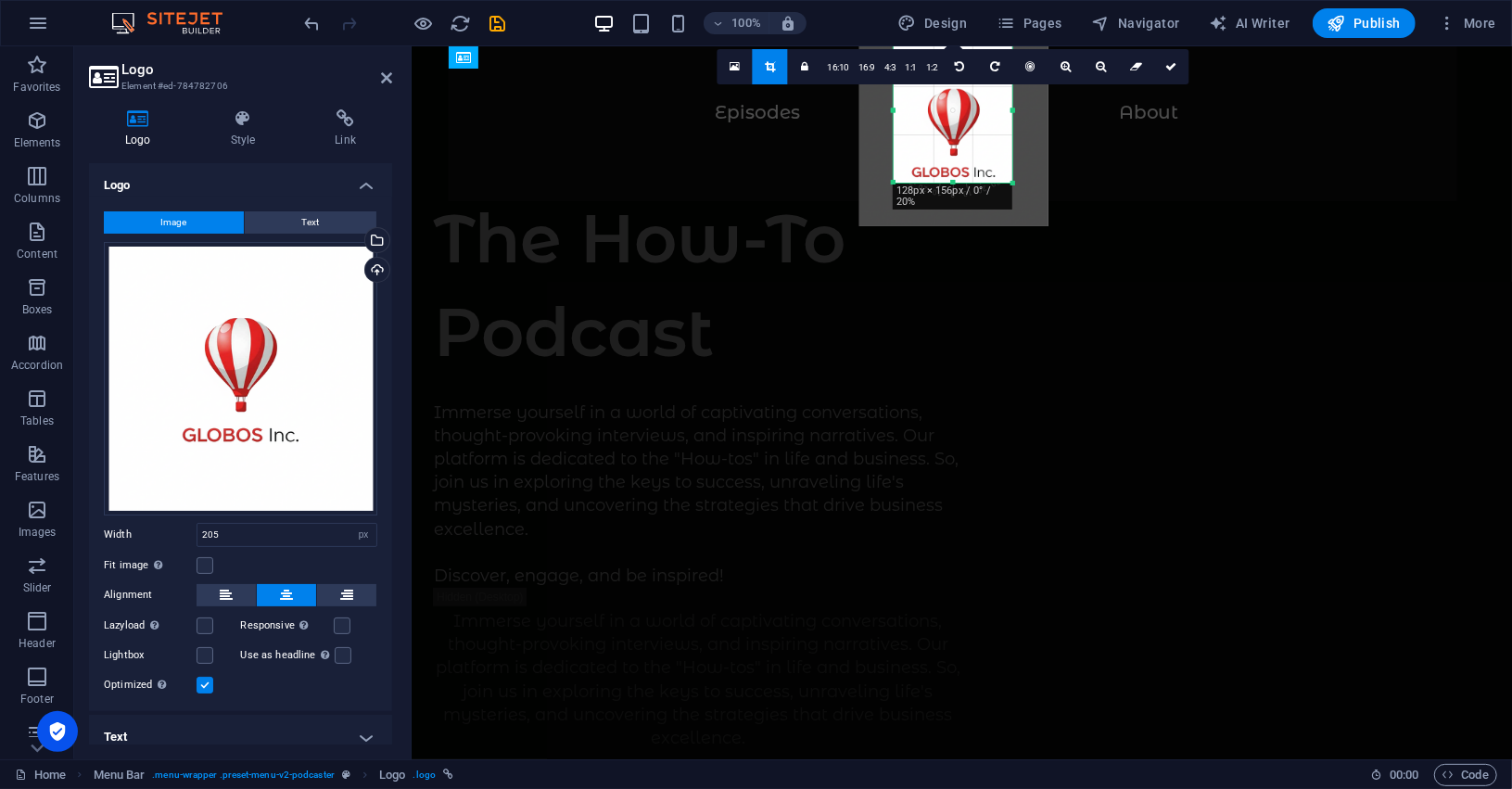 drag, startPoint x: 878, startPoint y: 189, endPoint x: 912, endPoint y: 179, distance: 35.44009 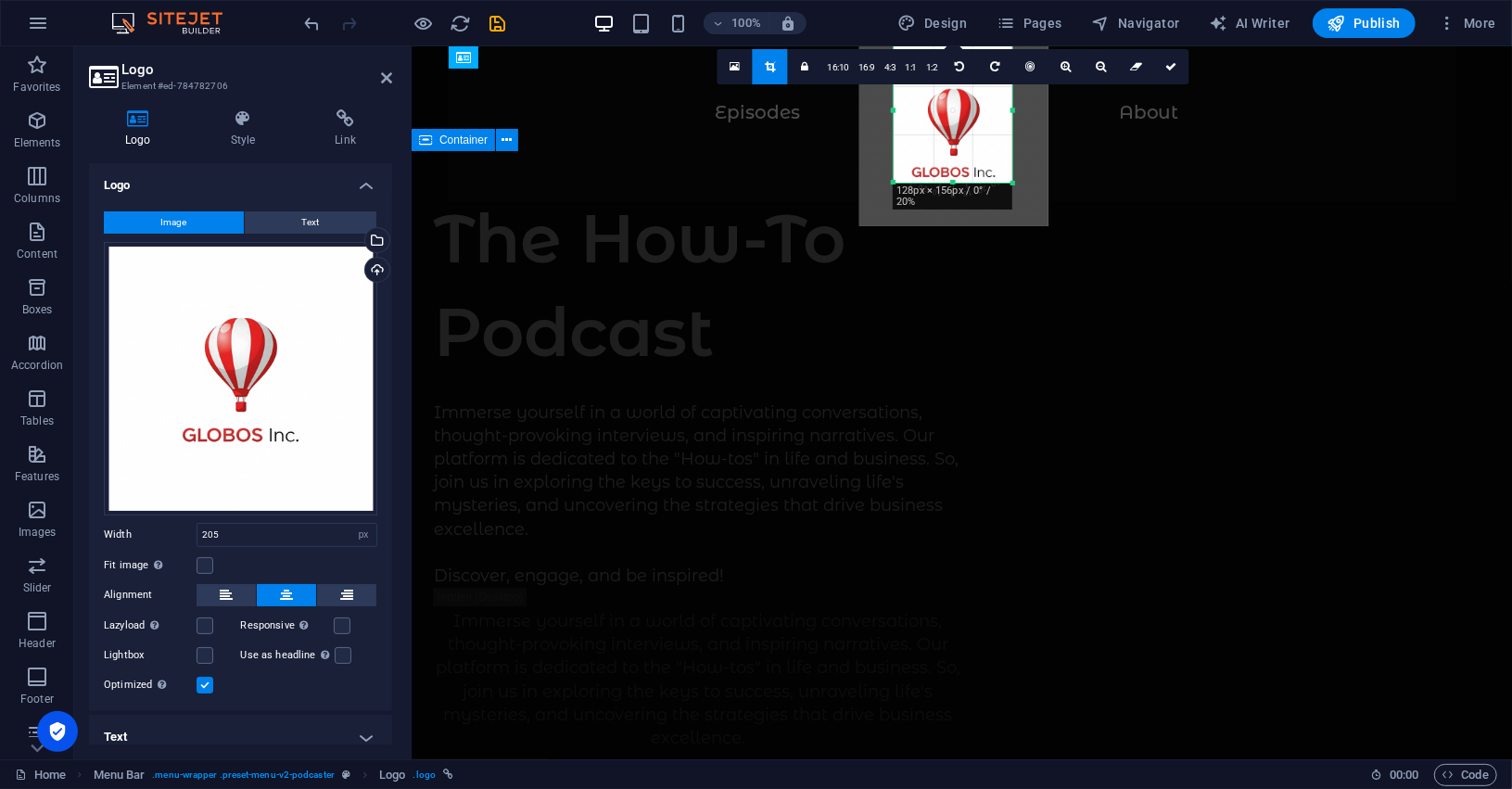 click on "The How-To Podcast Immerse yourself in a world of captivating conversations, thought-provoking interviews, and inspiring narratives. Our platform is dedicated to the "How-tos" in life and business. So, join us in exploring the keys to success, unraveling life's mysteries, and uncovering the strategies that drive business excellence. Discover, engage, and be inspired! Immerse yourself in a world of captivating conversations, thought-provoking interviews, and inspiring narratives. Our platform is dedicated to the "How-tos" in life and business. So, join us in exploring the keys to success, unraveling life's mysteries, and uncovering the strategies that drive business excellence. Discover, engage, and be inspired! Supported by:" at bounding box center (960, 991) 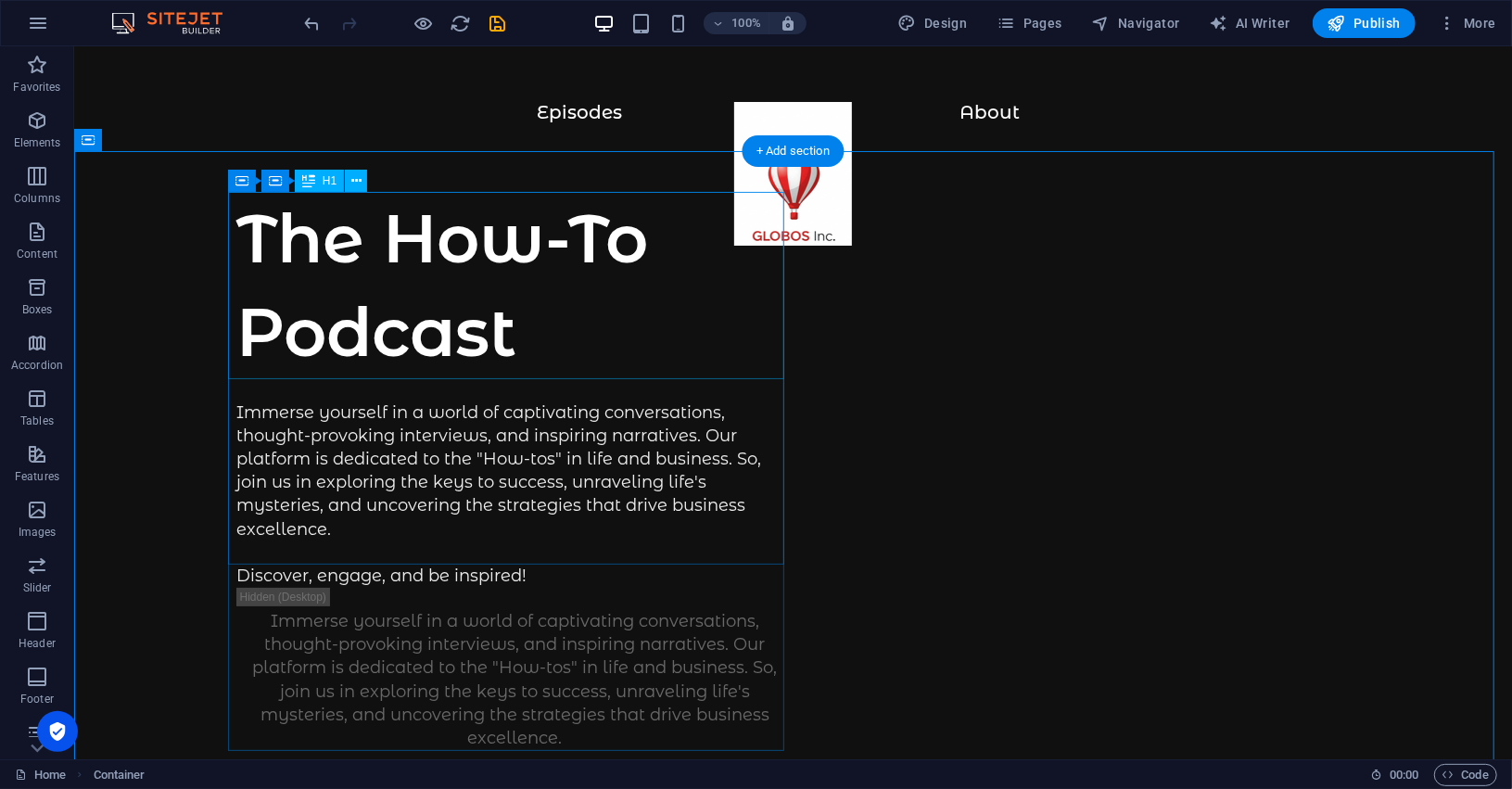 click on "The How-To Podcast" at bounding box center (515, 285) 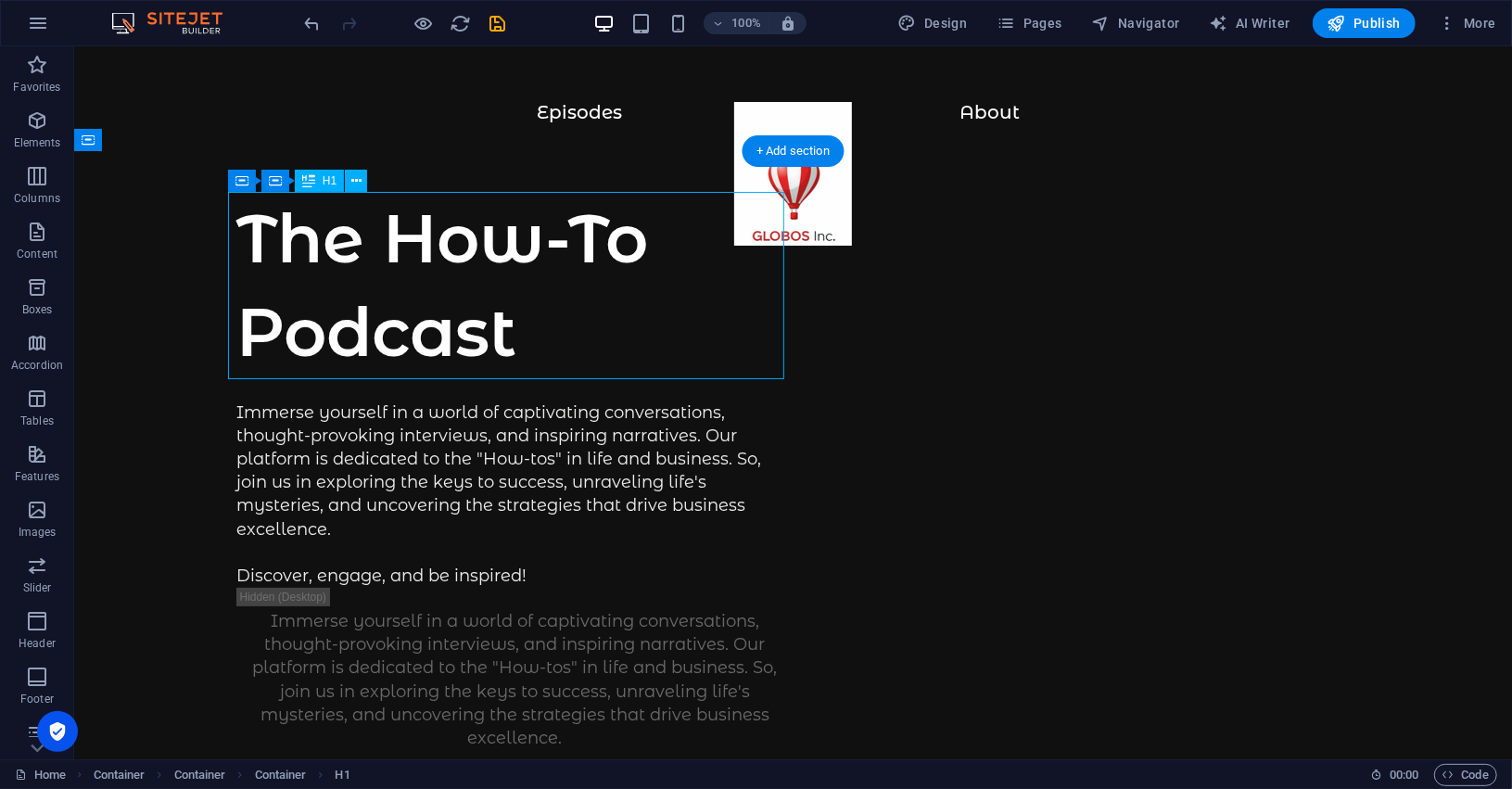 click on "The How-To Podcast Immerse yourself in a world of captivating conversations, thought-provoking interviews, and inspiring narratives. Our platform is dedicated to the "How-tos" in life and business. So, join us in exploring the keys to success, unraveling life's mysteries, and uncovering the strategies that drive business excellence. Discover, engage, and be inspired! Immerse yourself in a world of captivating conversations, thought-provoking interviews, and inspiring narratives. Our platform is dedicated to the "How-tos" in life and business. So, join us in exploring the keys to success, unraveling life's mysteries, and uncovering the strategies that drive business excellence. Discover, engage, and be inspired! Supported by:" at bounding box center [792, 1013] 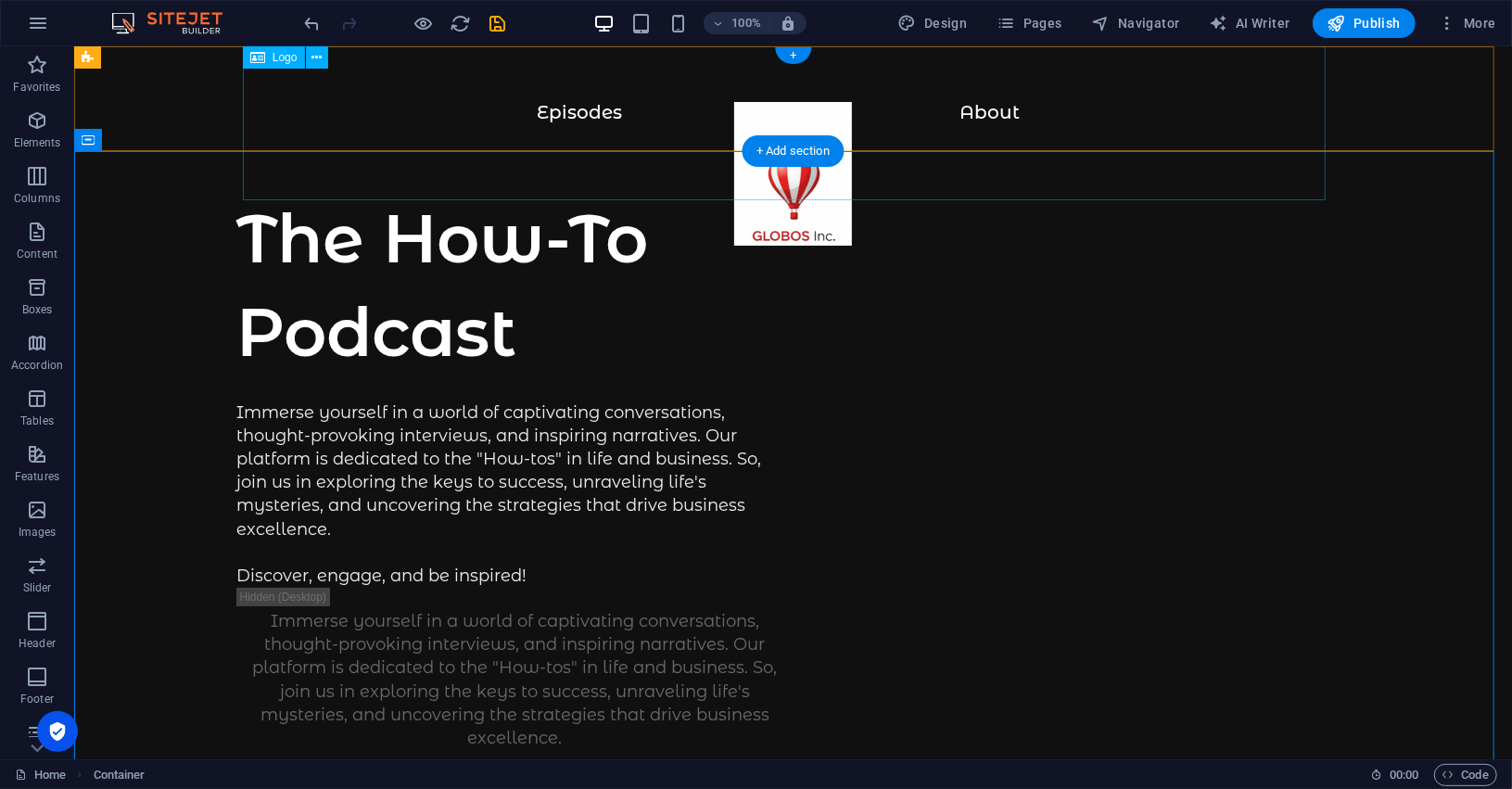click at bounding box center (792, 182) 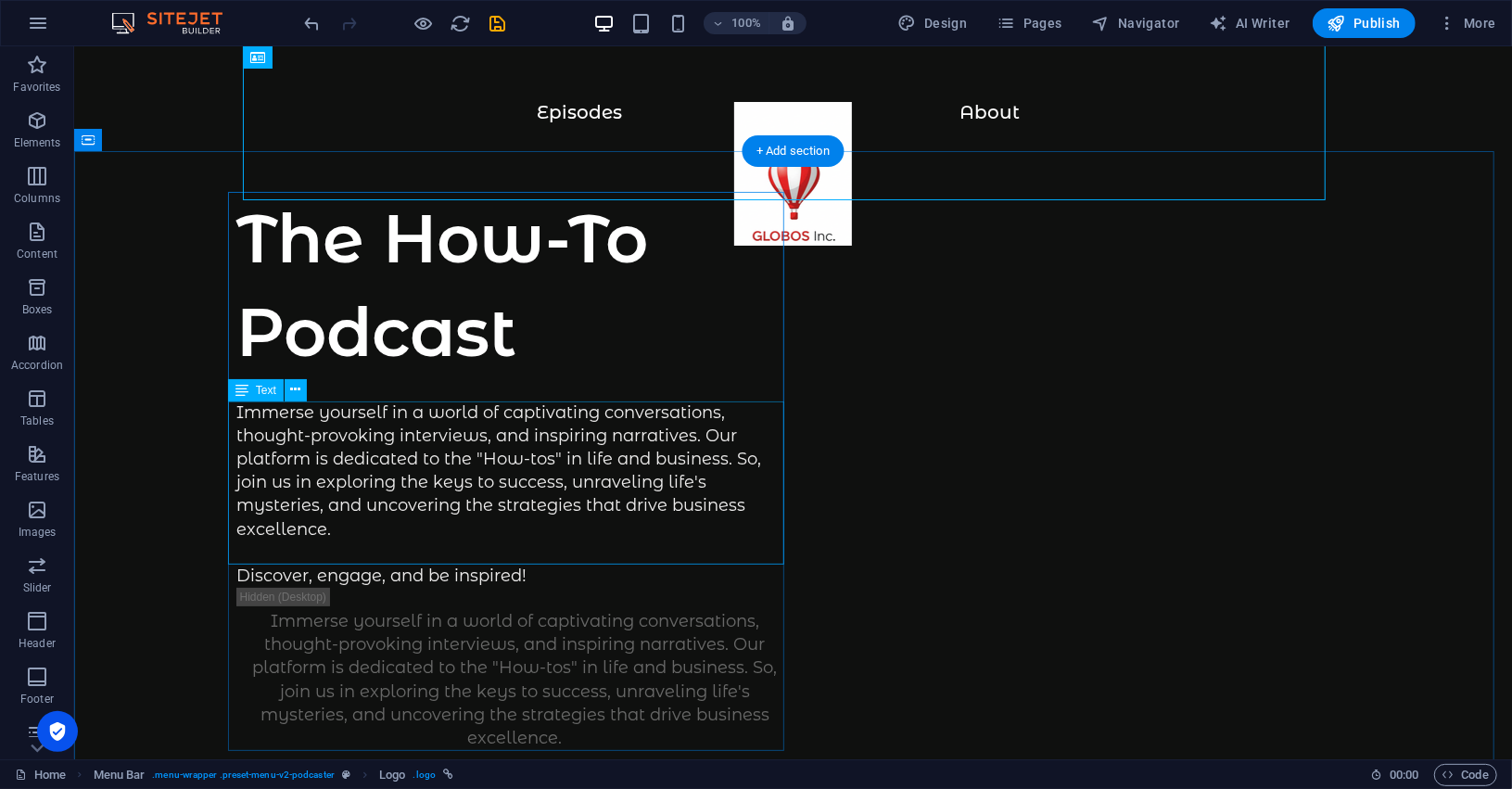 click on "Immerse yourself in a world of captivating conversations, thought-provoking interviews, and inspiring narratives. Our platform is dedicated to the "How-tos" in life and business. So, join us in exploring the keys to success, unraveling life's mysteries, and uncovering the strategies that drive business excellence. Discover, engage, and be inspired!" at bounding box center (515, 494) 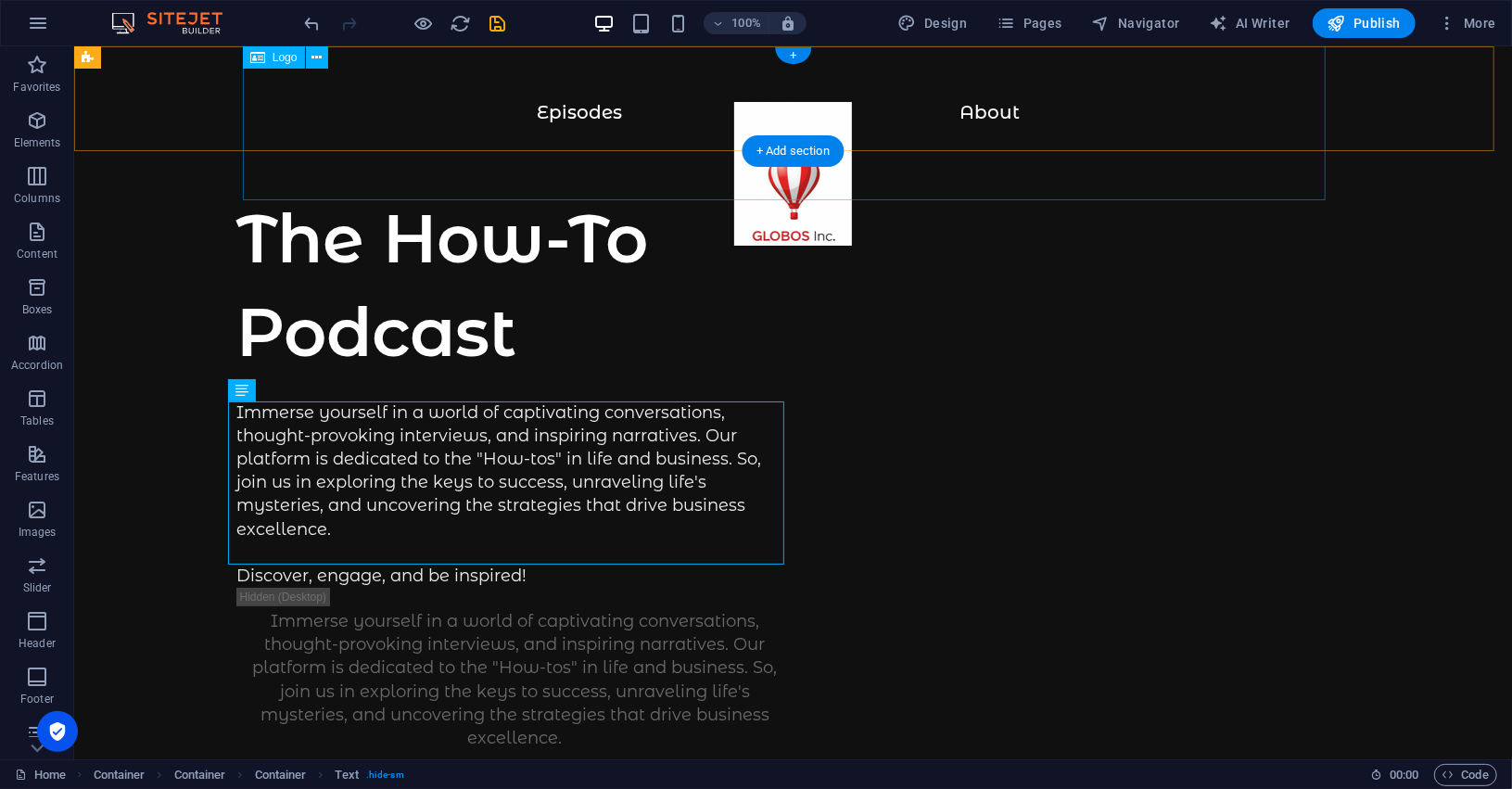 click at bounding box center [792, 182] 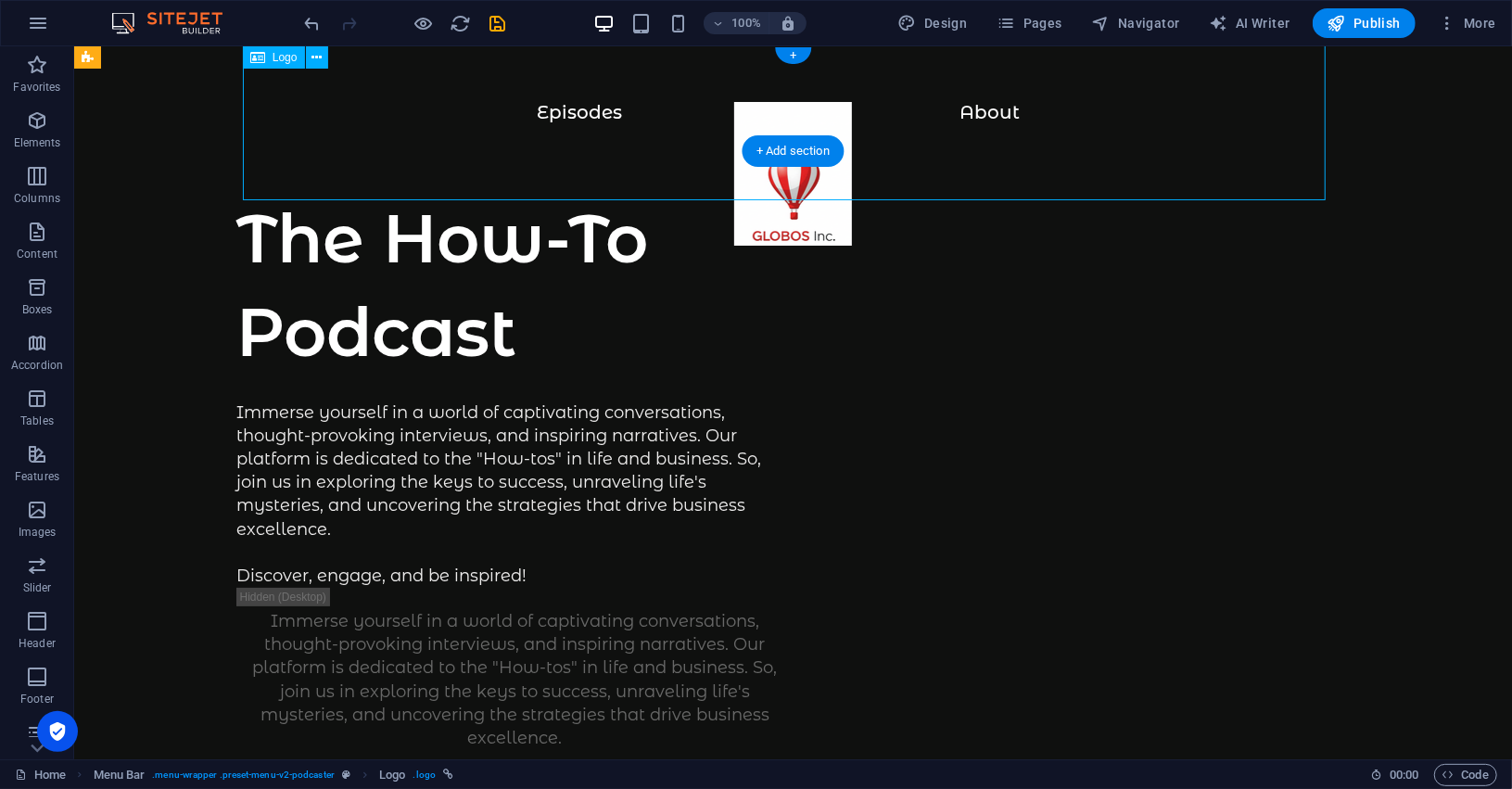 click at bounding box center [792, 182] 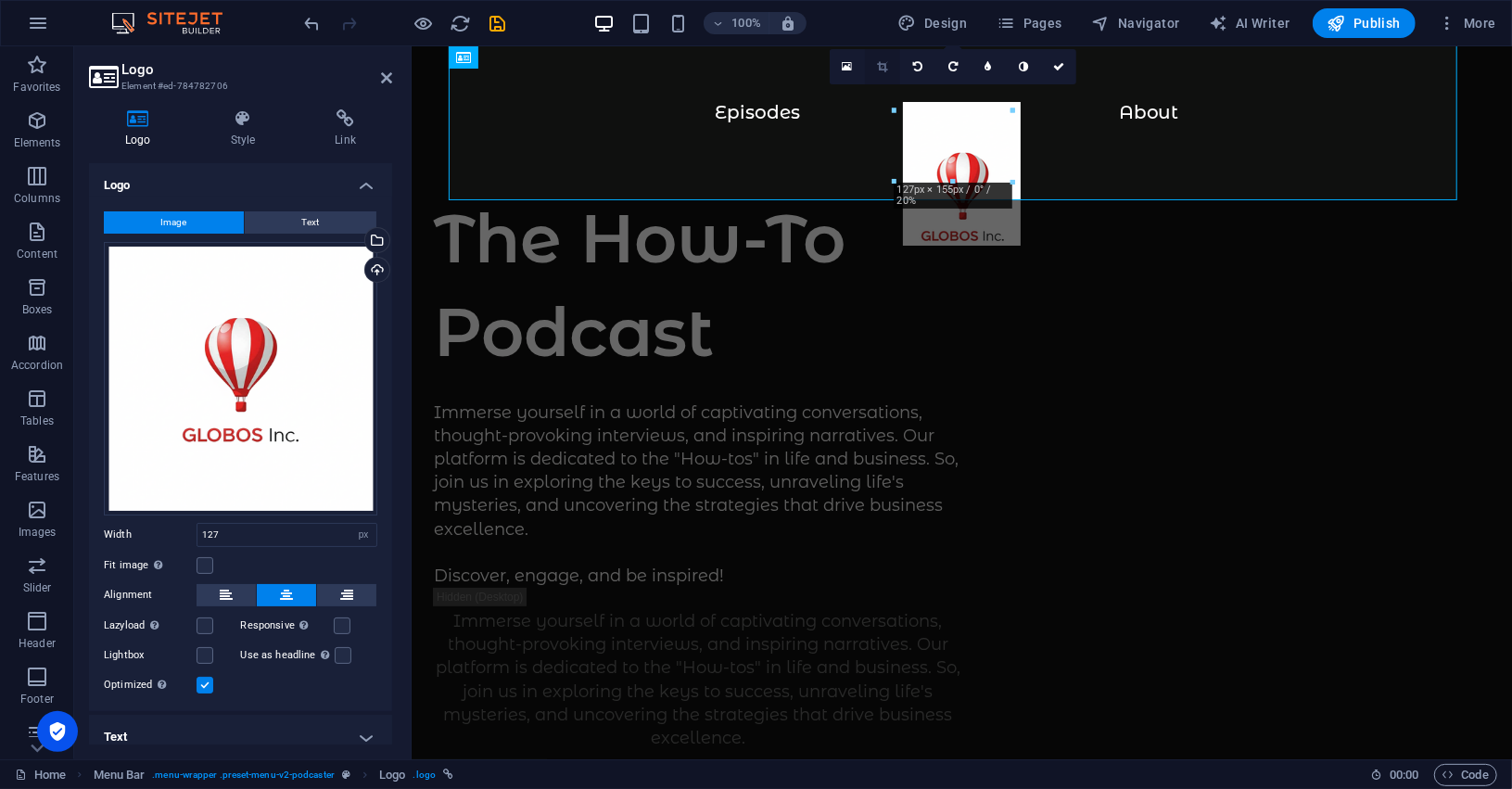 click at bounding box center [883, 67] 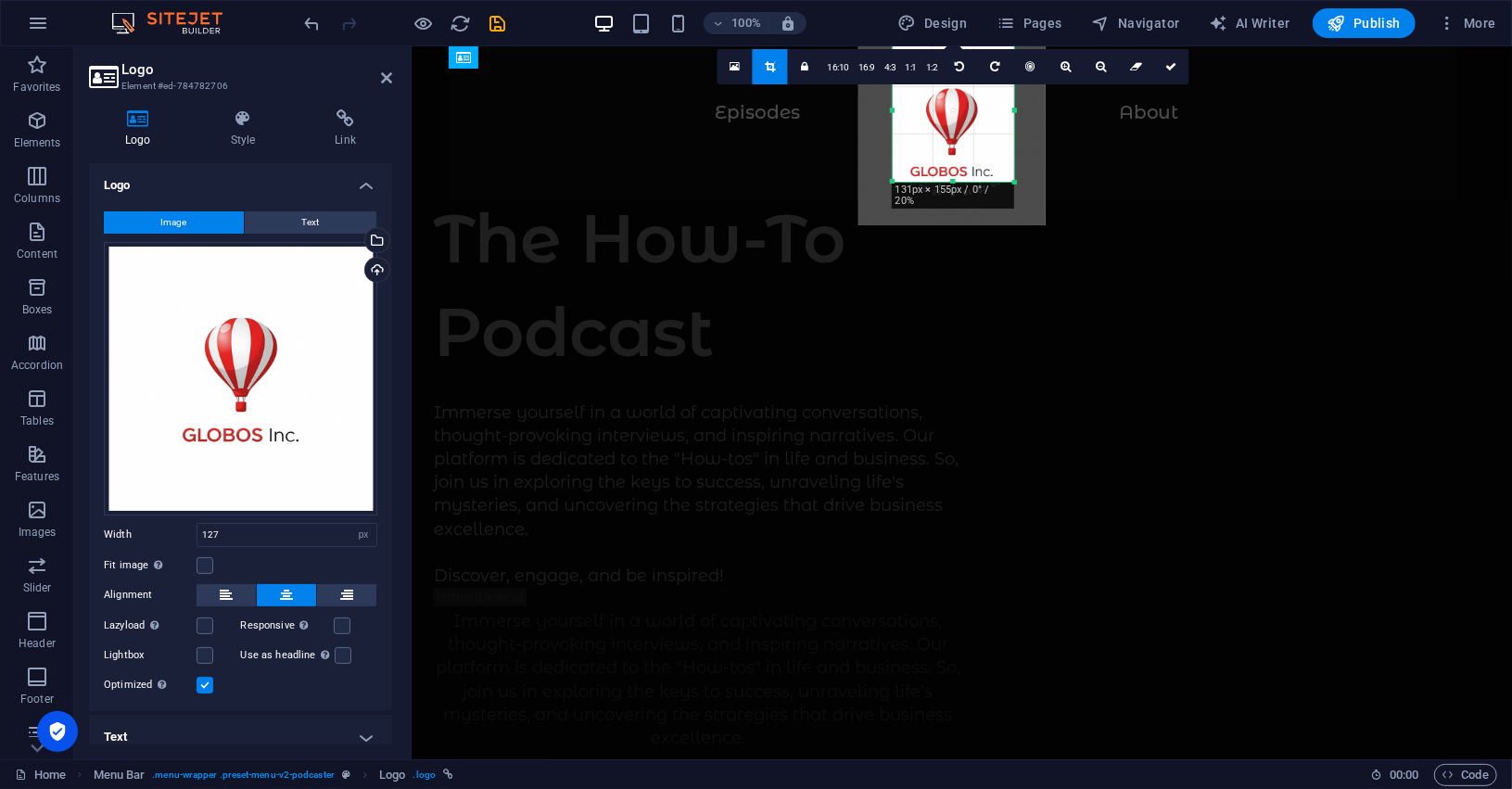 drag, startPoint x: 1012, startPoint y: 115, endPoint x: 1016, endPoint y: 124, distance: 9.848858 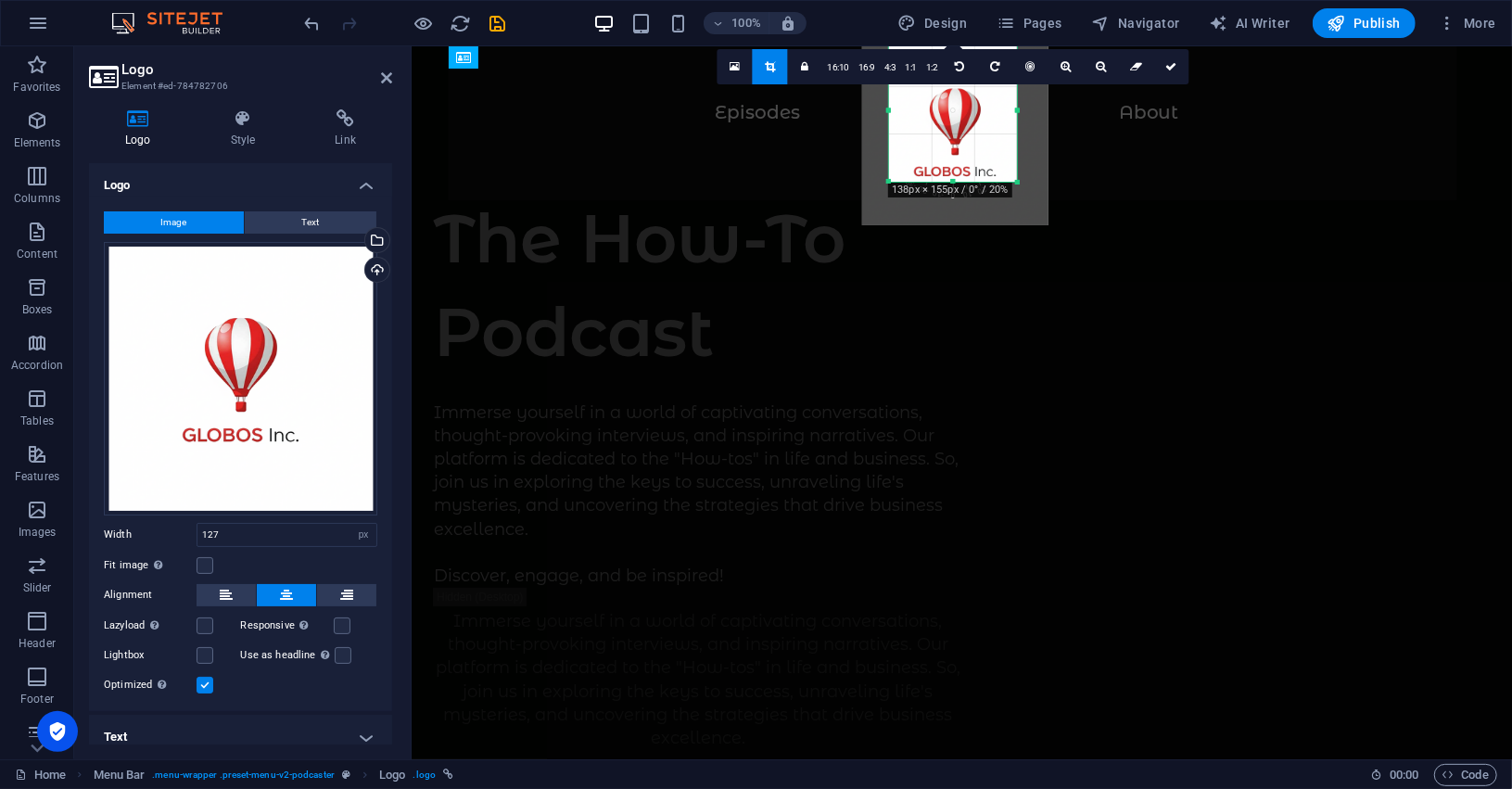 click at bounding box center [889, 109] 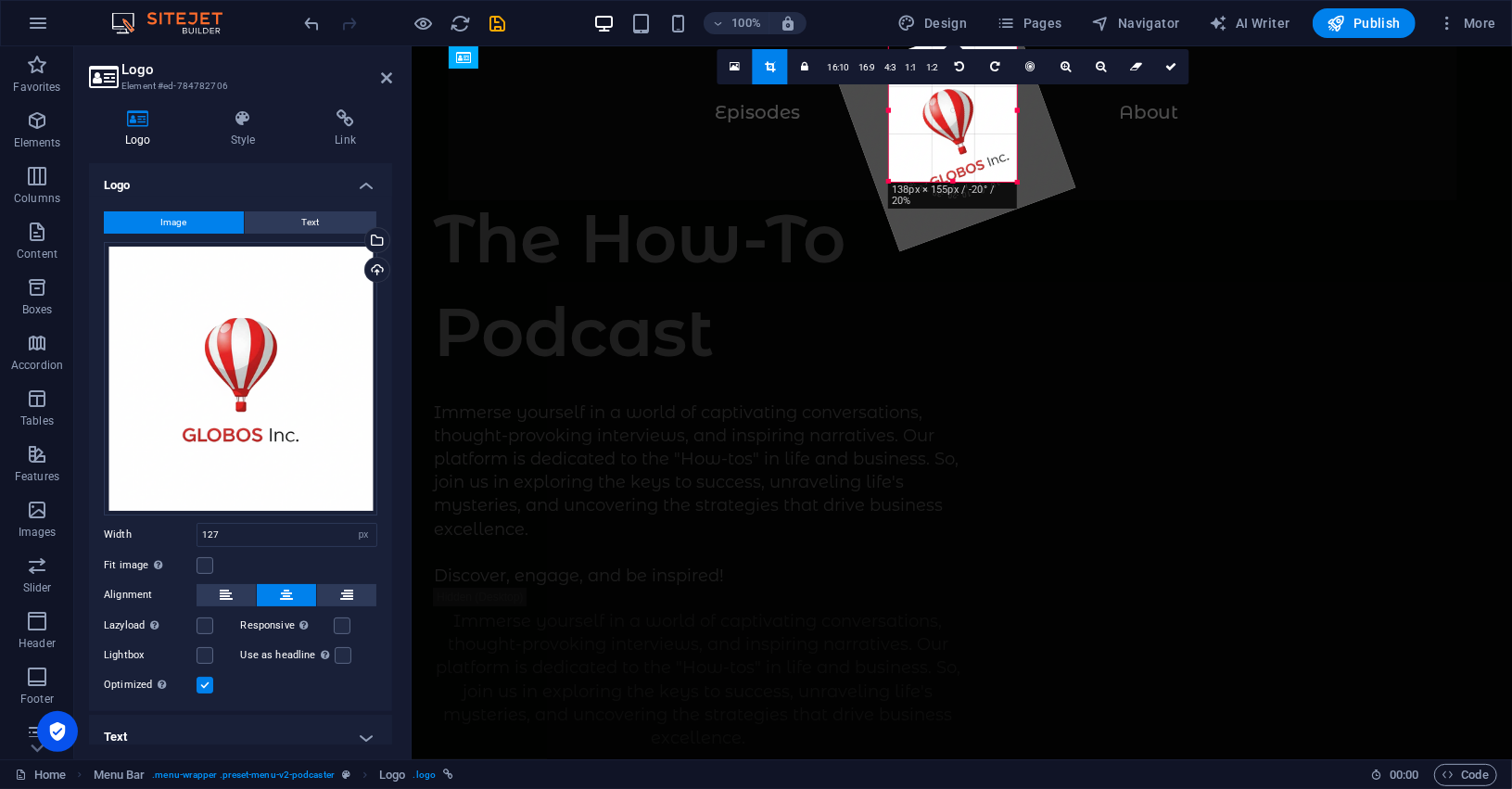type on "205" 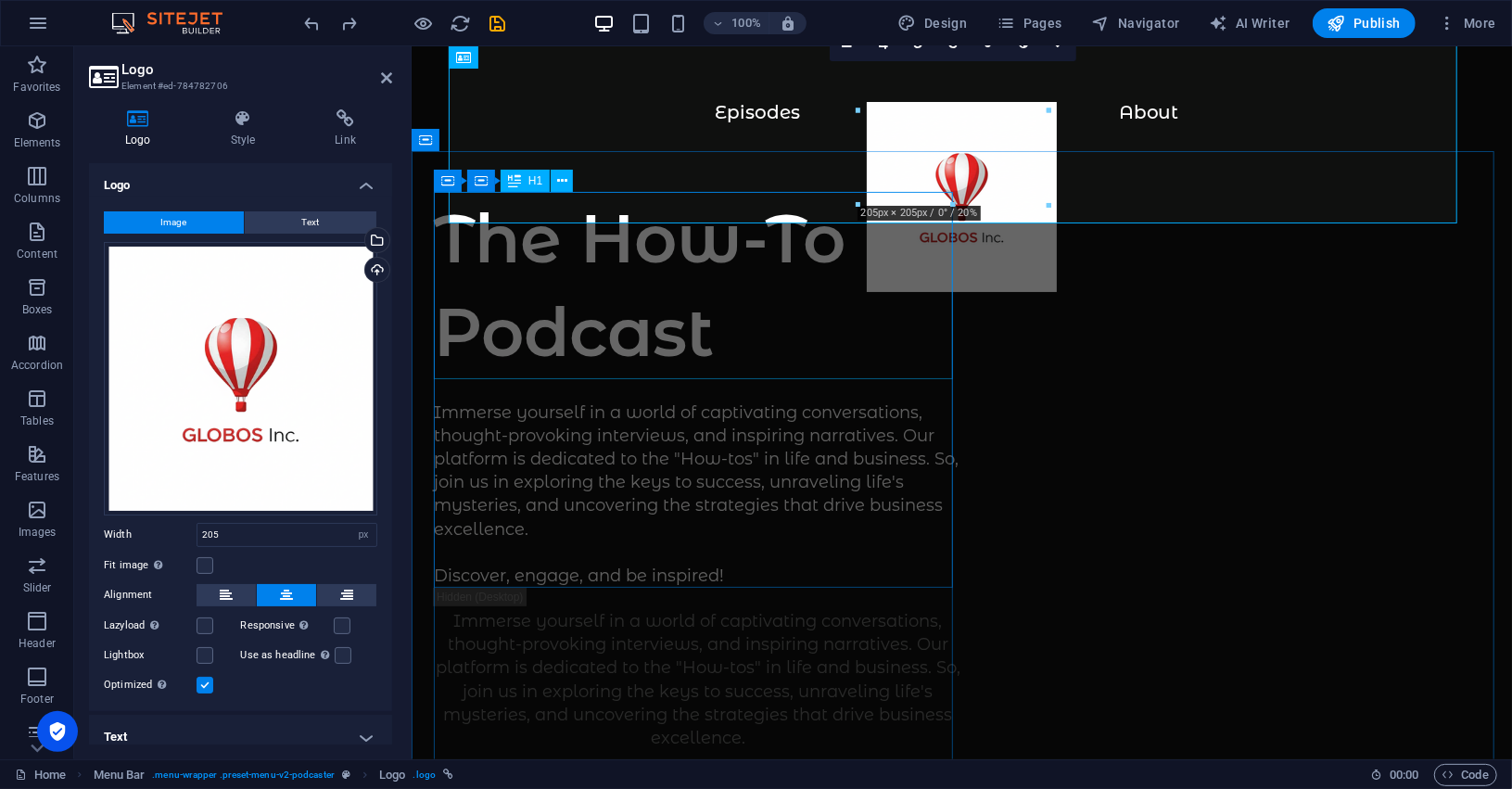 click on "The How-To Podcast" at bounding box center (697, 285) 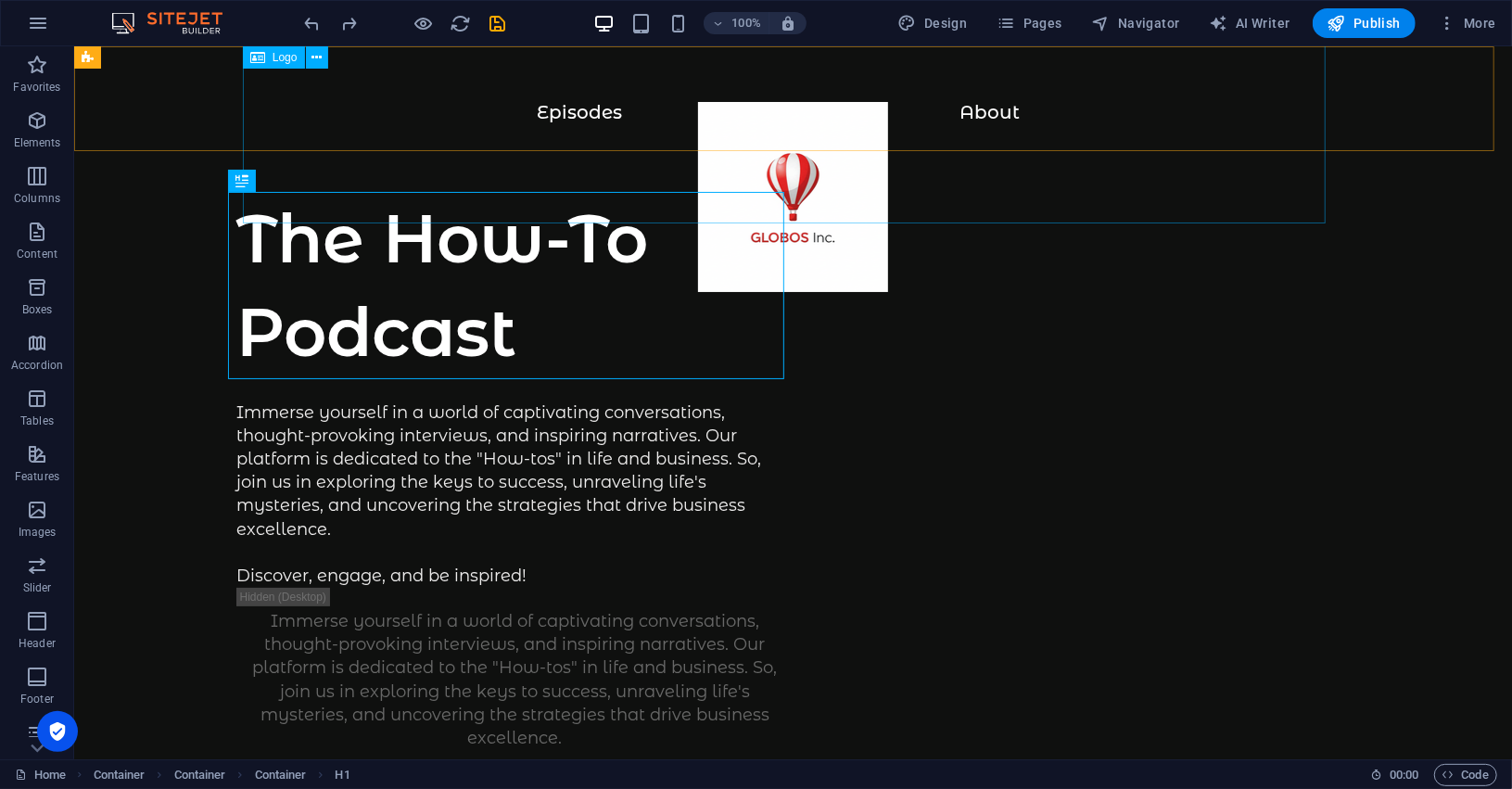 click at bounding box center [792, 205] 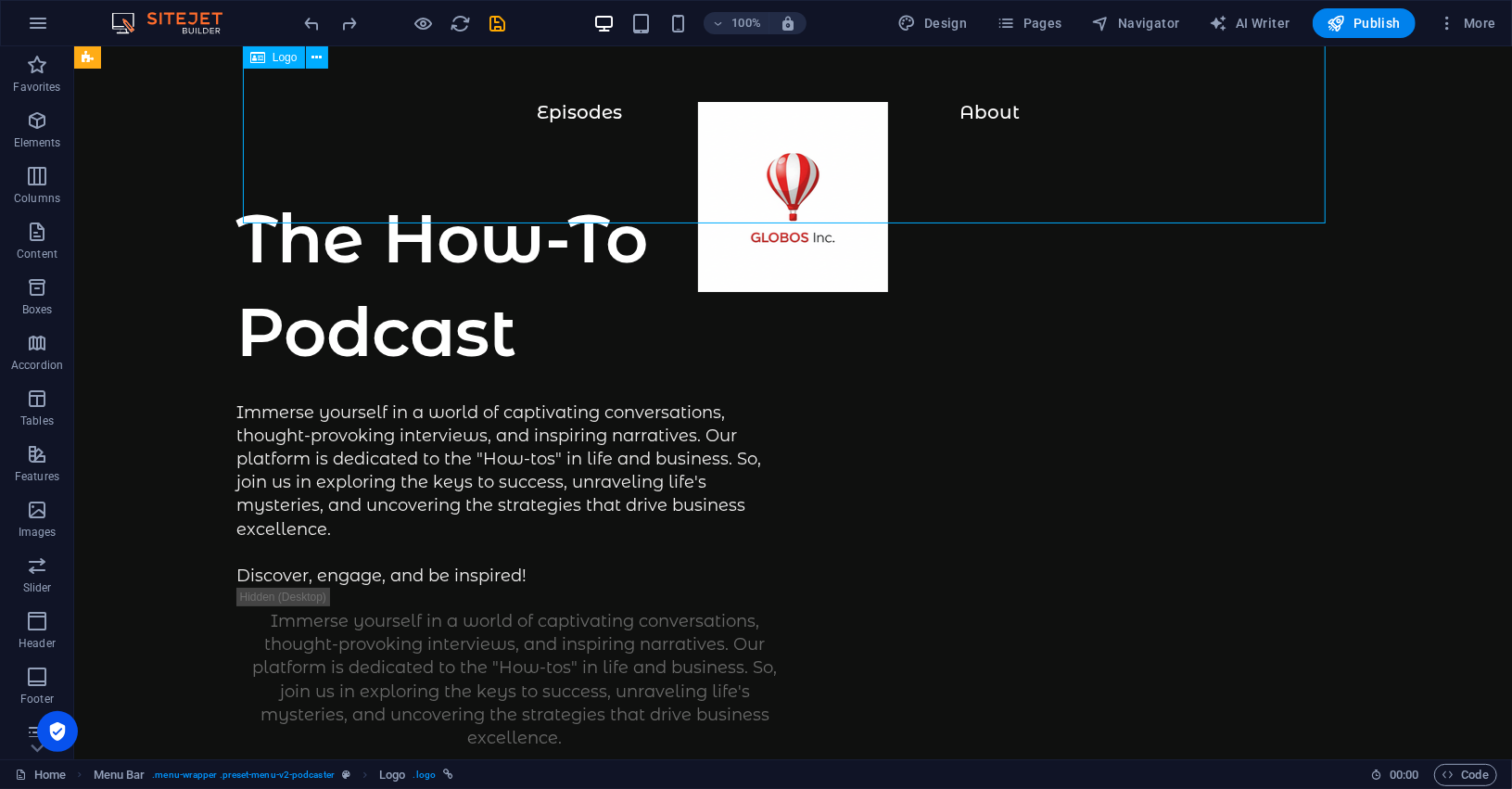 click at bounding box center [792, 205] 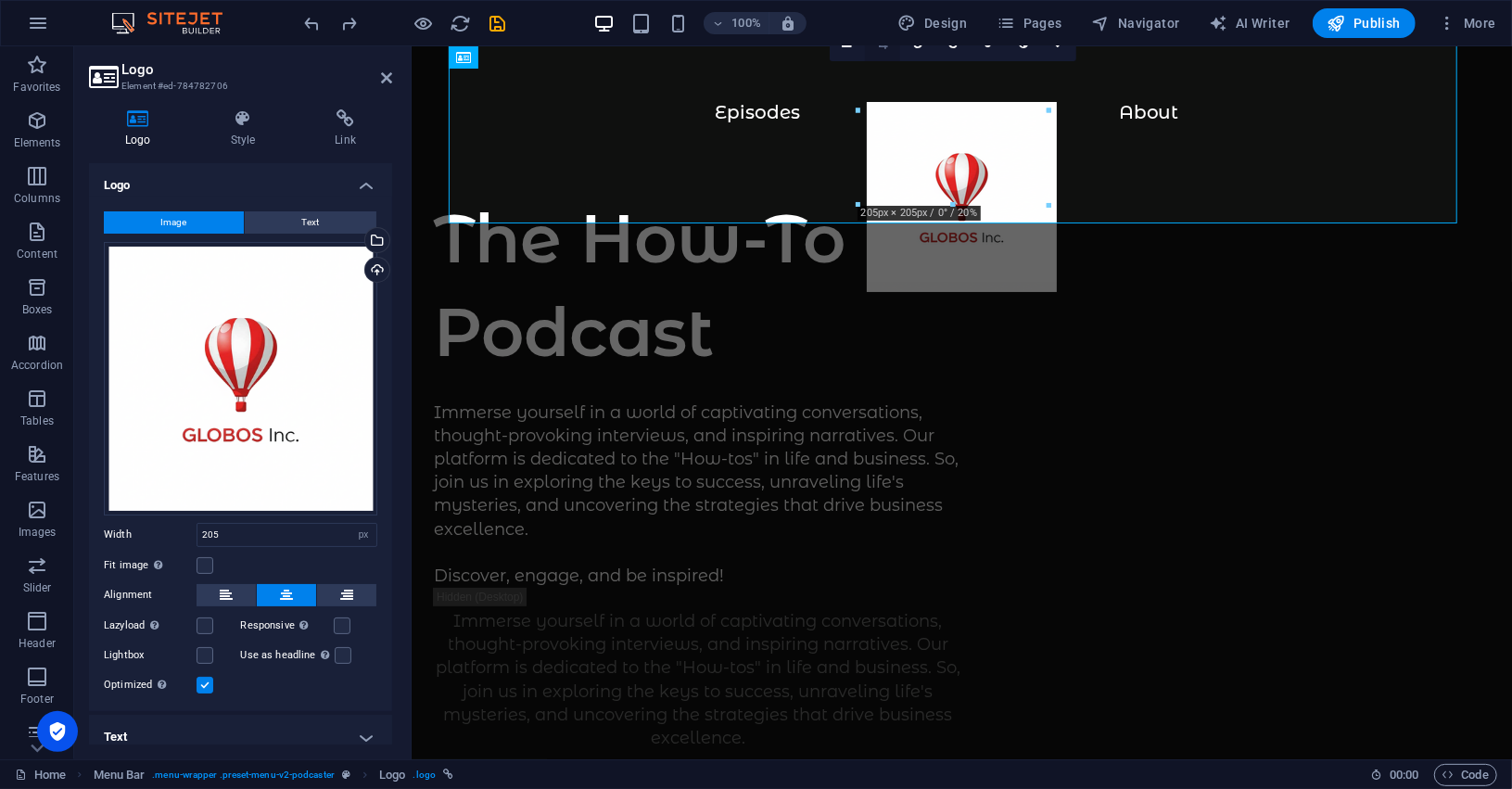 click at bounding box center (883, 44) 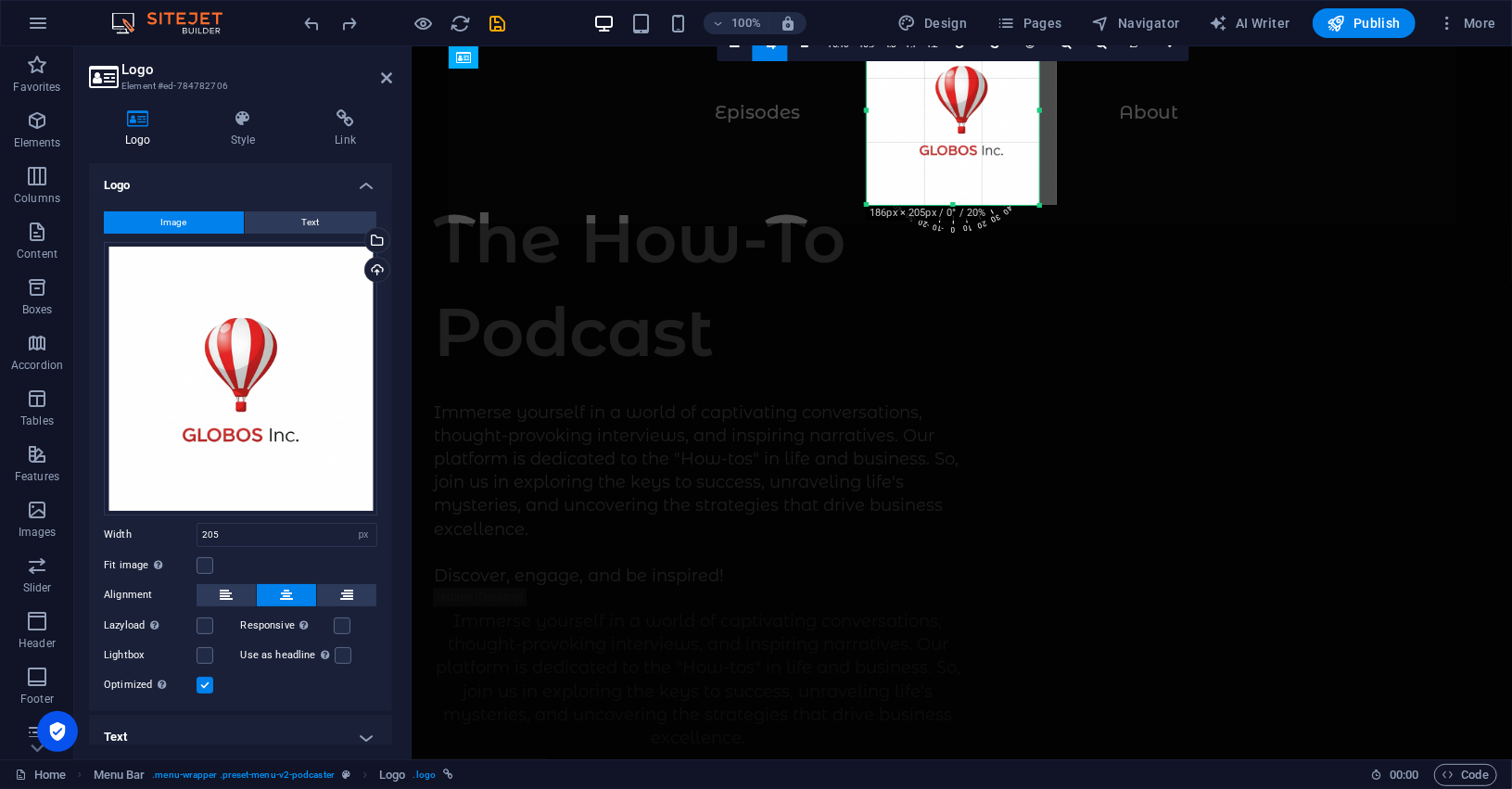 drag, startPoint x: 1045, startPoint y: 113, endPoint x: 1028, endPoint y: 112, distance: 17.029386 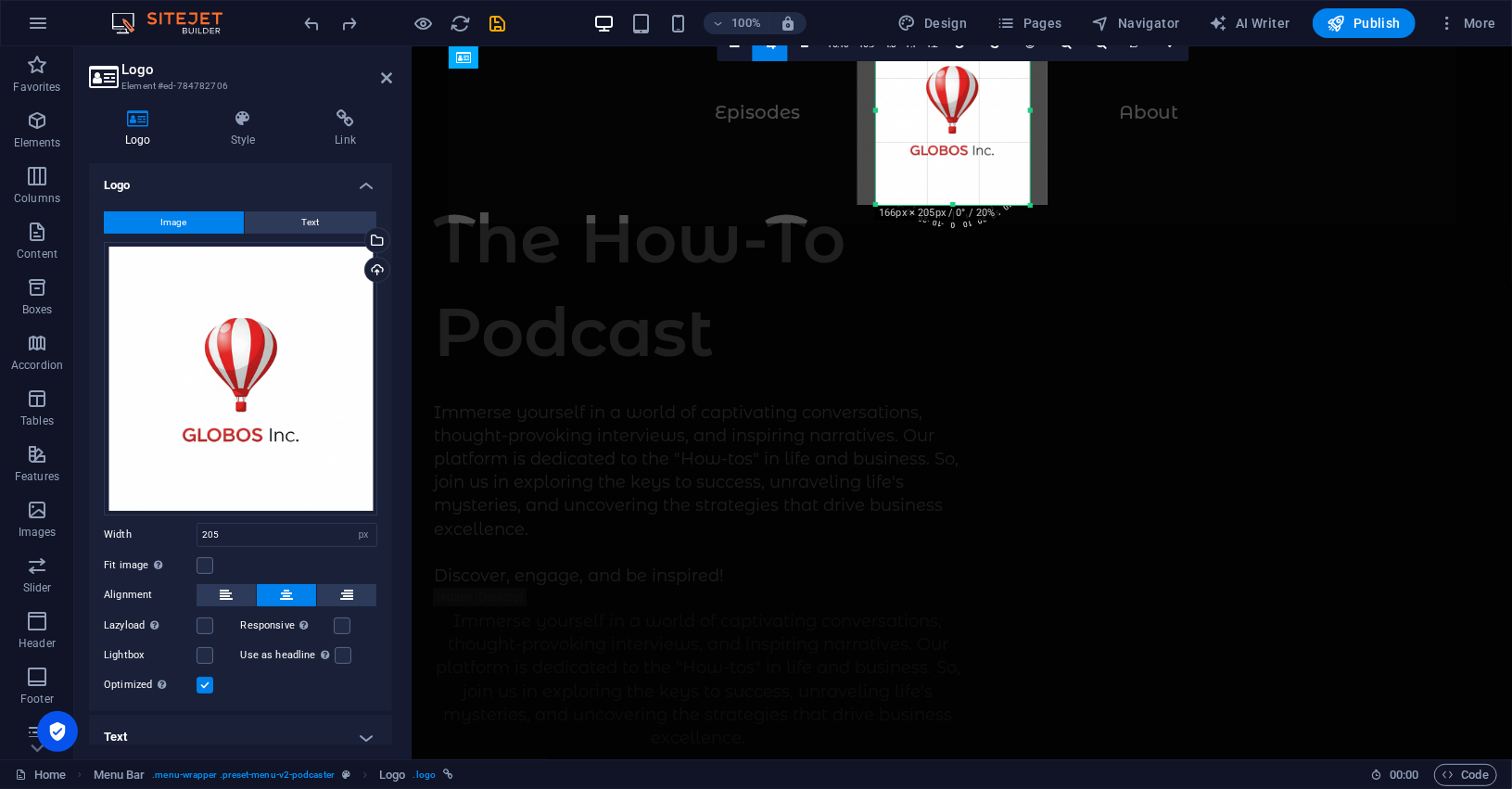 drag, startPoint x: 868, startPoint y: 108, endPoint x: 886, endPoint y: 114, distance: 18.973666 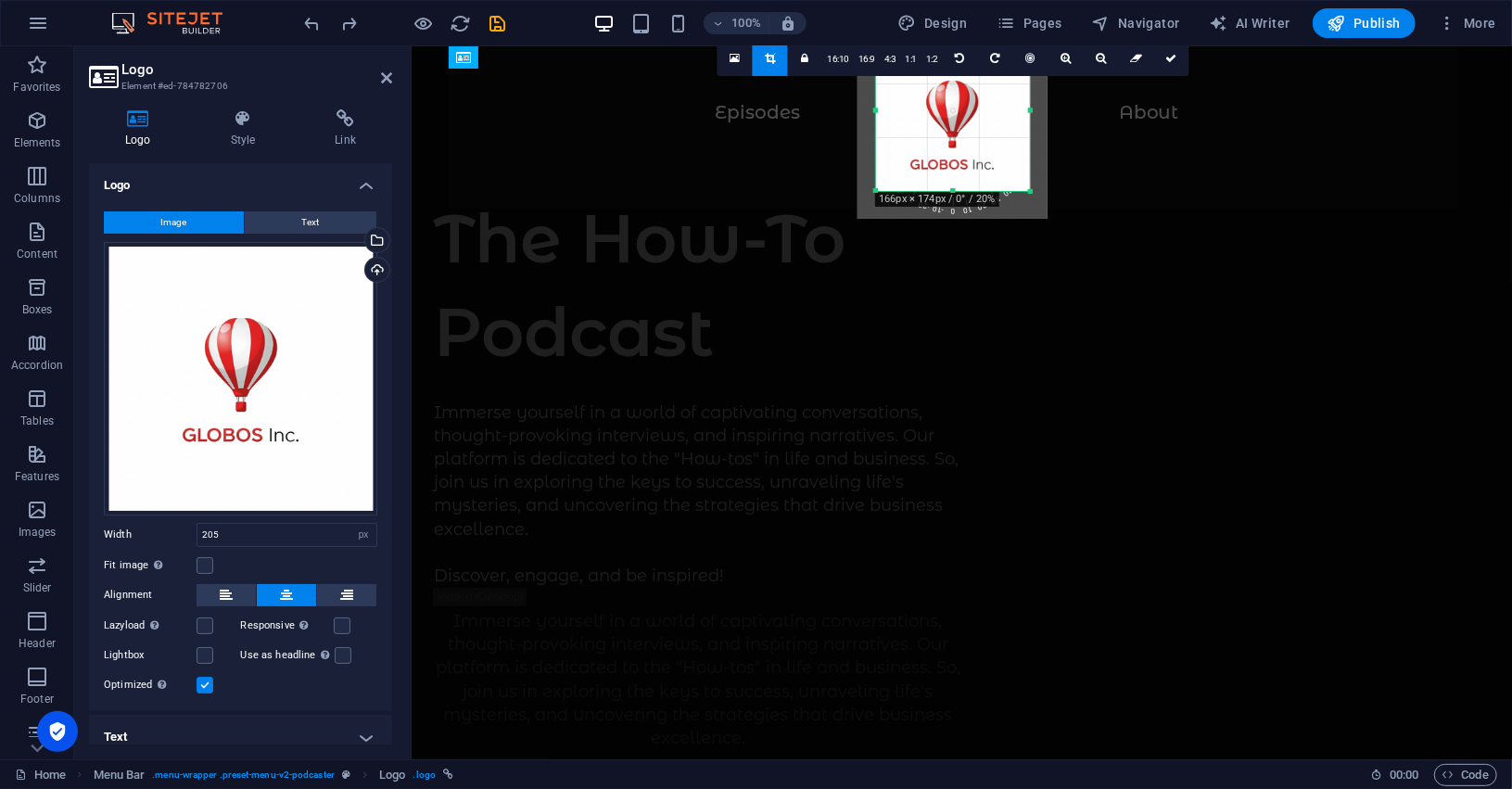 drag, startPoint x: 951, startPoint y: 201, endPoint x: 947, endPoint y: 172, distance: 29.275 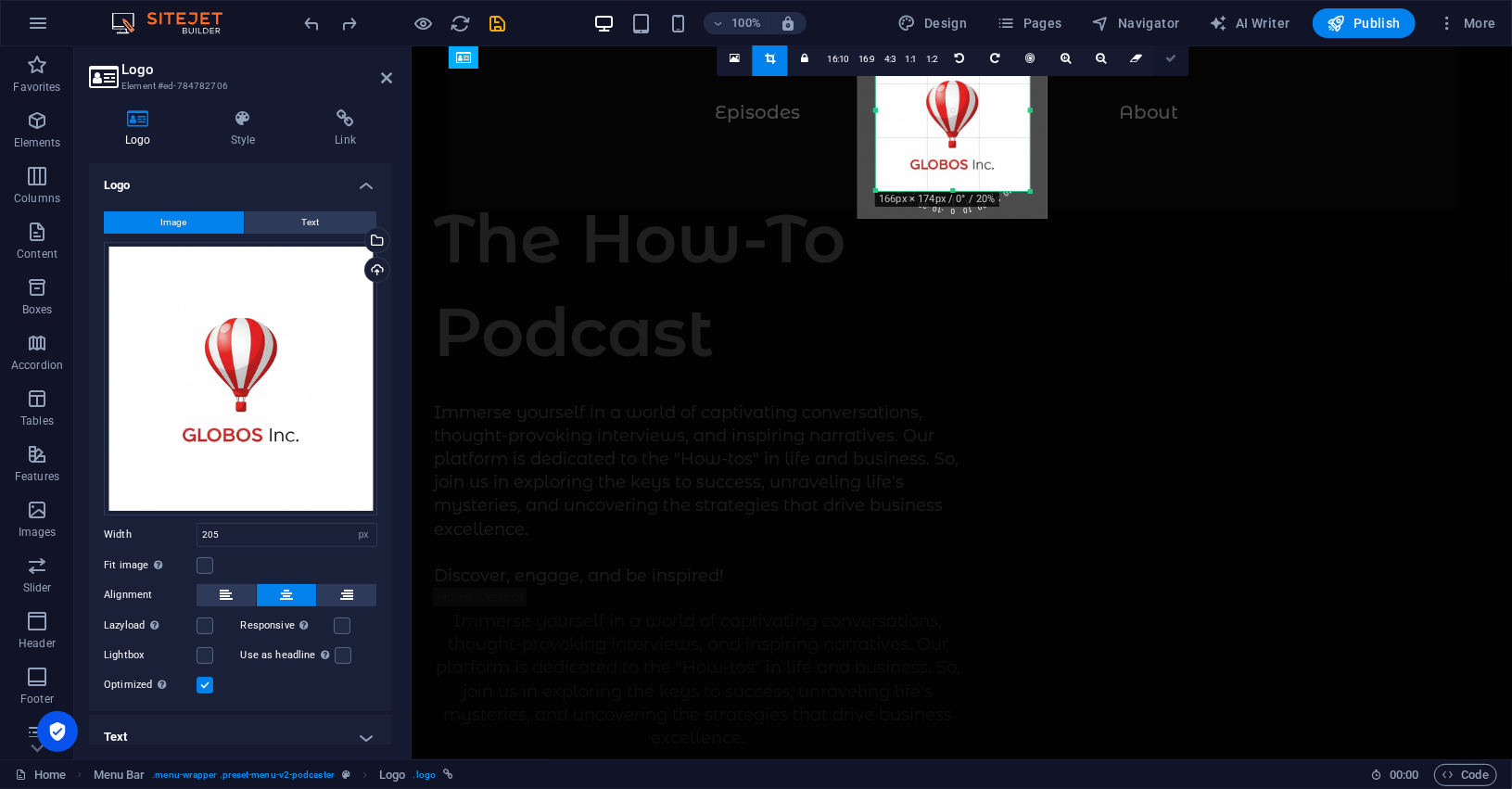 click at bounding box center [1172, 58] 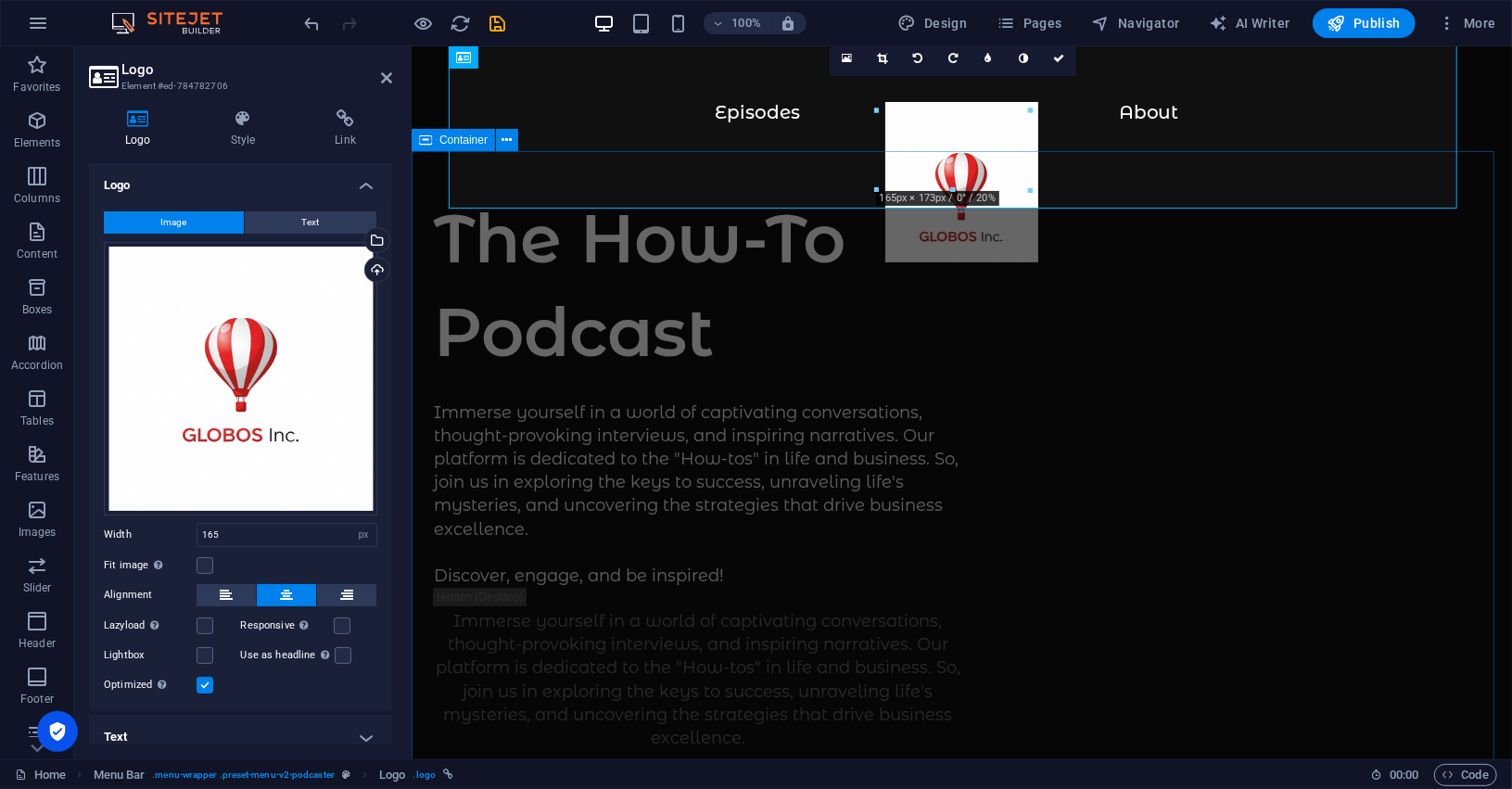 click on "The How-To Podcast Immerse yourself in a world of captivating conversations, thought-provoking interviews, and inspiring narratives. Our platform is dedicated to the "How-tos" in life and business. So, join us in exploring the keys to success, unraveling life's mysteries, and uncovering the strategies that drive business excellence. Discover, engage, and be inspired! Immerse yourself in a world of captivating conversations, thought-provoking interviews, and inspiring narratives. Our platform is dedicated to the "How-tos" in life and business. So, join us in exploring the keys to success, unraveling life's mysteries, and uncovering the strategies that drive business excellence. Discover, engage, and be inspired! Supported by:" at bounding box center (960, 991) 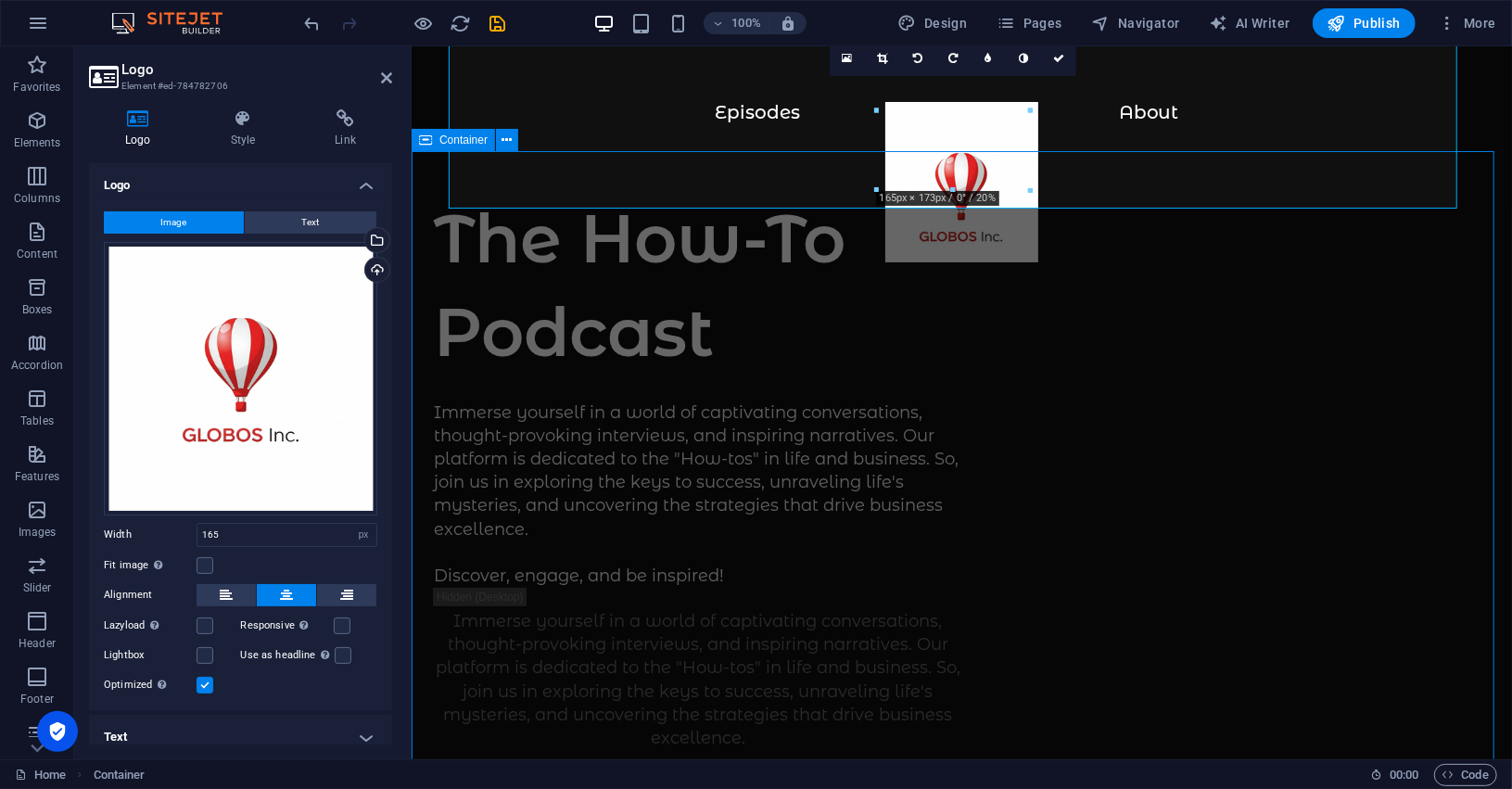 click on "The How-To Podcast Immerse yourself in a world of captivating conversations, thought-provoking interviews, and inspiring narratives. Our platform is dedicated to the "How-tos" in life and business. So, join us in exploring the keys to success, unraveling life's mysteries, and uncovering the strategies that drive business excellence. Discover, engage, and be inspired! Immerse yourself in a world of captivating conversations, thought-provoking interviews, and inspiring narratives. Our platform is dedicated to the "How-tos" in life and business. So, join us in exploring the keys to success, unraveling life's mysteries, and uncovering the strategies that drive business excellence. Discover, engage, and be inspired! Supported by:" at bounding box center (960, 991) 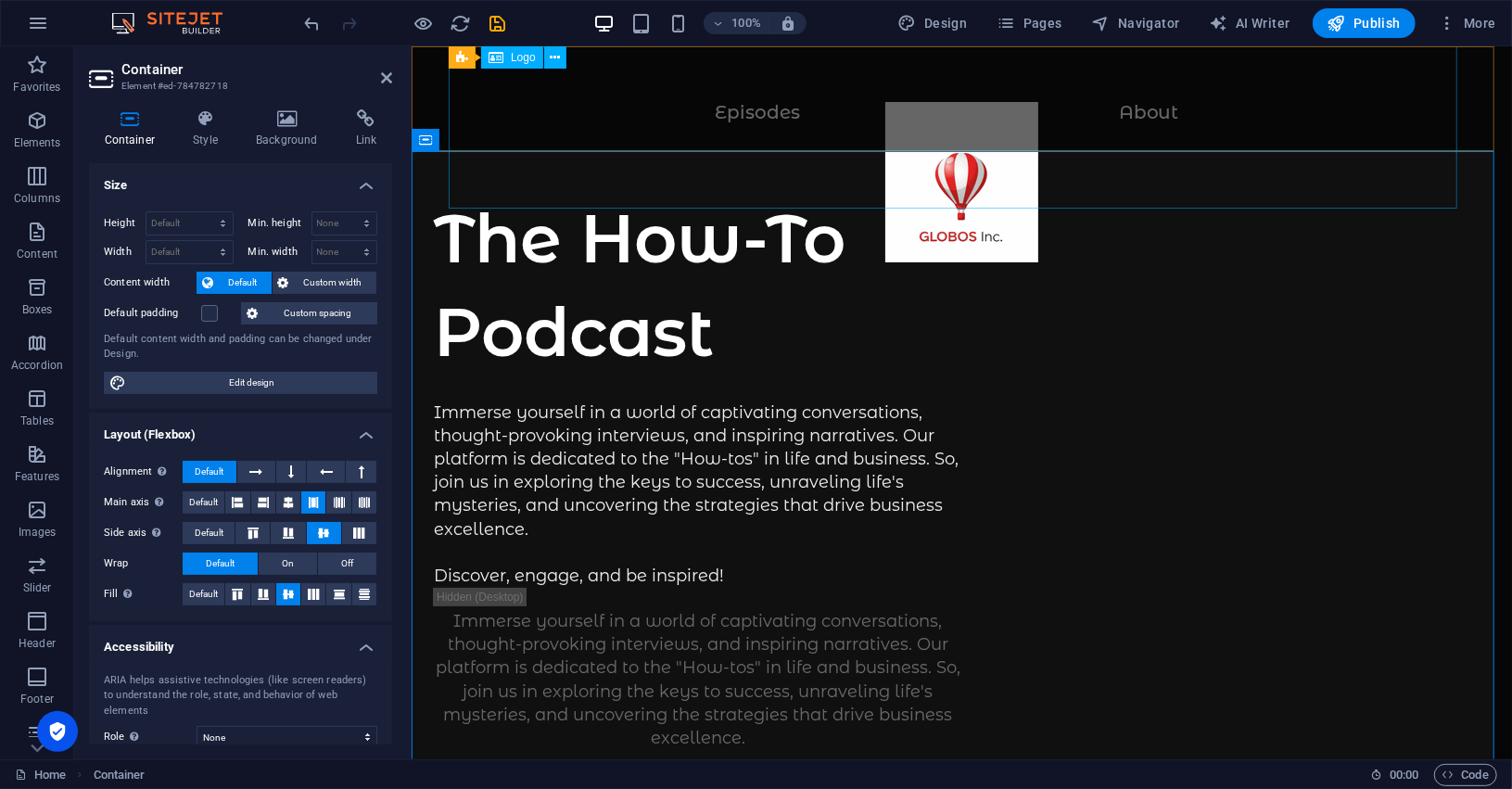 click at bounding box center [960, 190] 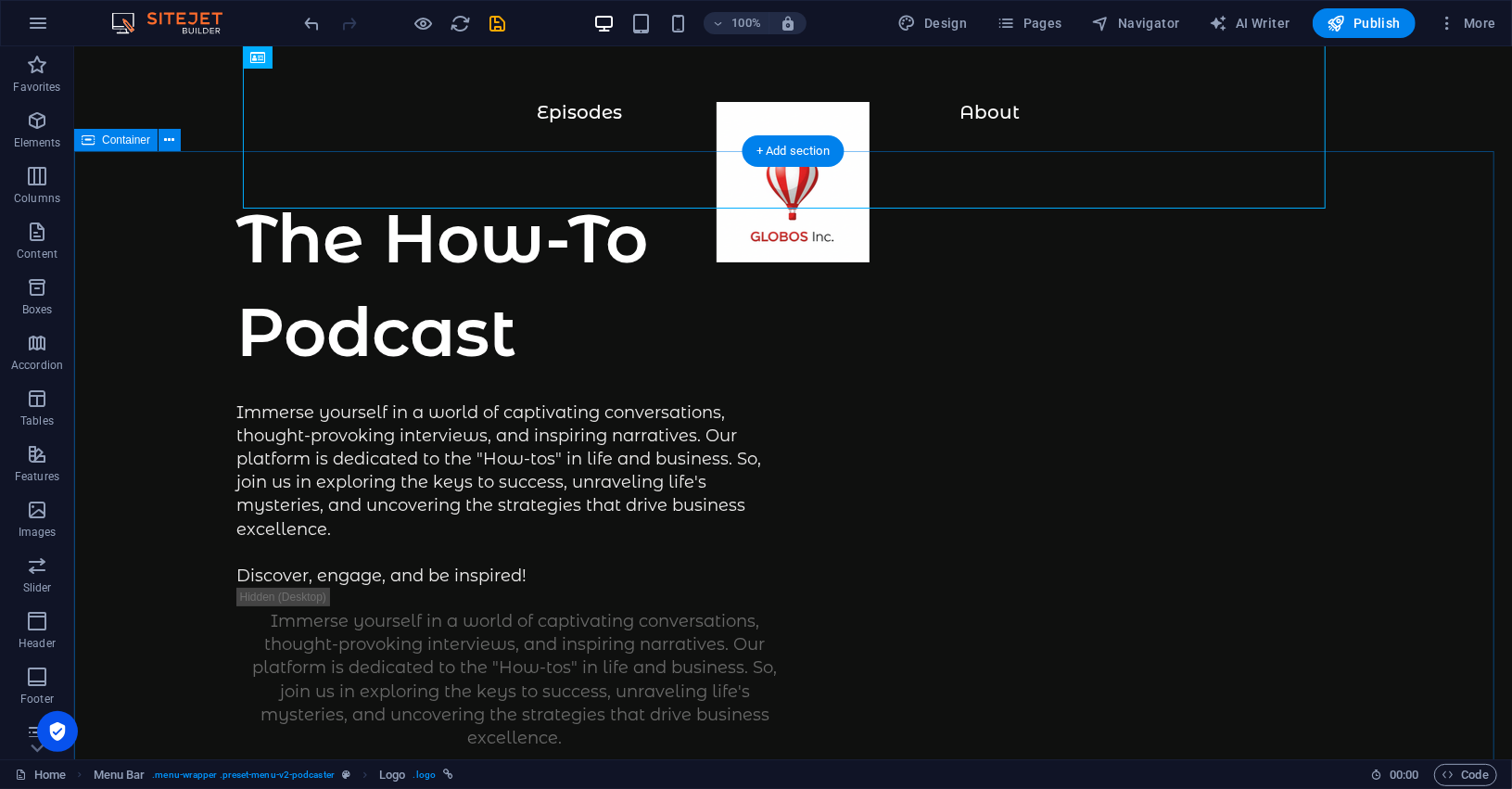 click on "The How-To Podcast Immerse yourself in a world of captivating conversations, thought-provoking interviews, and inspiring narratives. Our platform is dedicated to the "How-tos" in life and business. So, join us in exploring the keys to success, unraveling life's mysteries, and uncovering the strategies that drive business excellence. Discover, engage, and be inspired! Immerse yourself in a world of captivating conversations, thought-provoking interviews, and inspiring narratives. Our platform is dedicated to the "How-tos" in life and business. So, join us in exploring the keys to success, unraveling life's mysteries, and uncovering the strategies that drive business excellence. Discover, engage, and be inspired! Supported by:" at bounding box center (792, 1013) 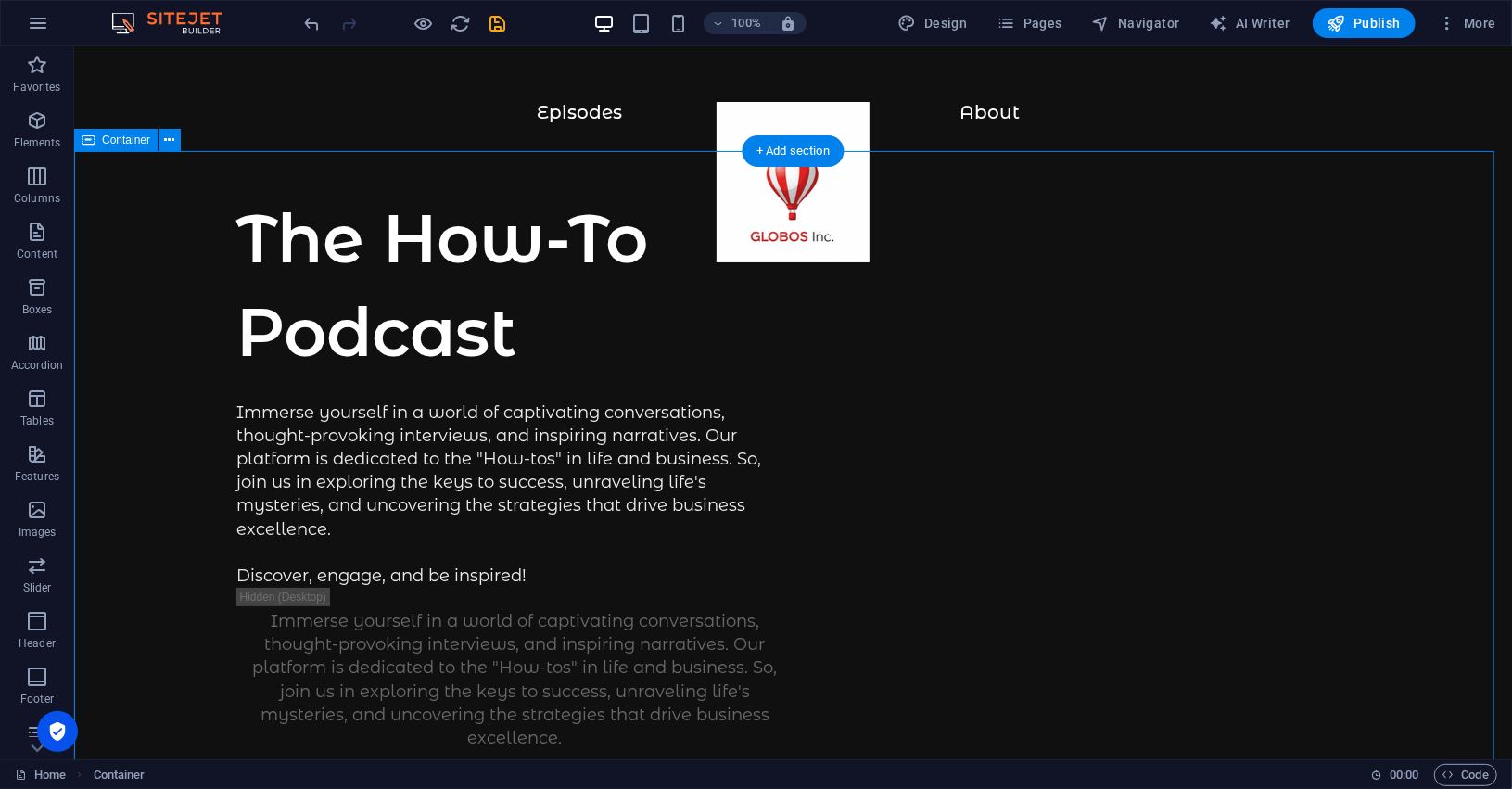 click on "The How-To Podcast Immerse yourself in a world of captivating conversations, thought-provoking interviews, and inspiring narratives. Our platform is dedicated to the "How-tos" in life and business. So, join us in exploring the keys to success, unraveling life's mysteries, and uncovering the strategies that drive business excellence. Discover, engage, and be inspired! Immerse yourself in a world of captivating conversations, thought-provoking interviews, and inspiring narratives. Our platform is dedicated to the "How-tos" in life and business. So, join us in exploring the keys to success, unraveling life's mysteries, and uncovering the strategies that drive business excellence. Discover, engage, and be inspired! Supported by:" at bounding box center (792, 1013) 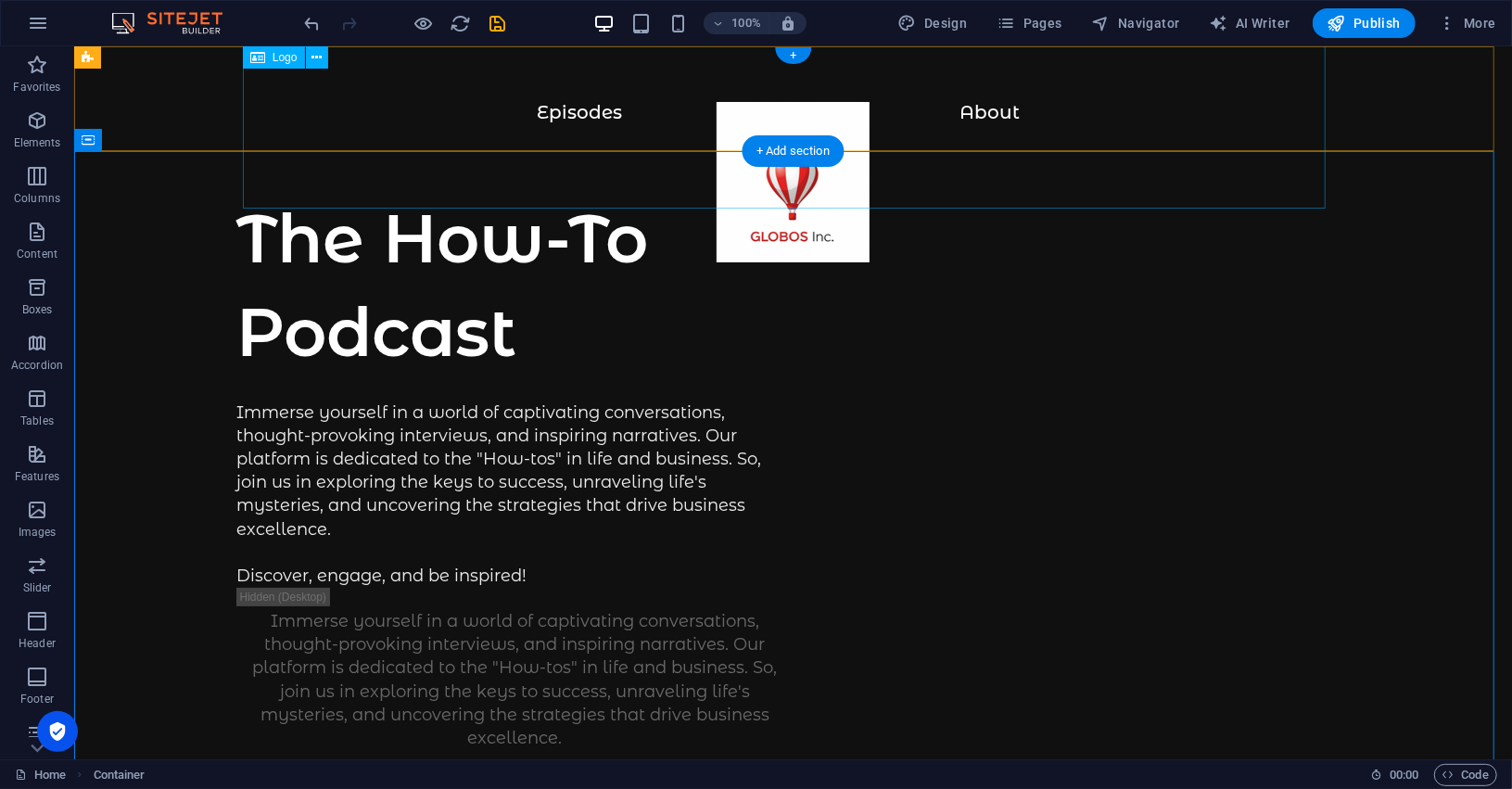 click at bounding box center [792, 190] 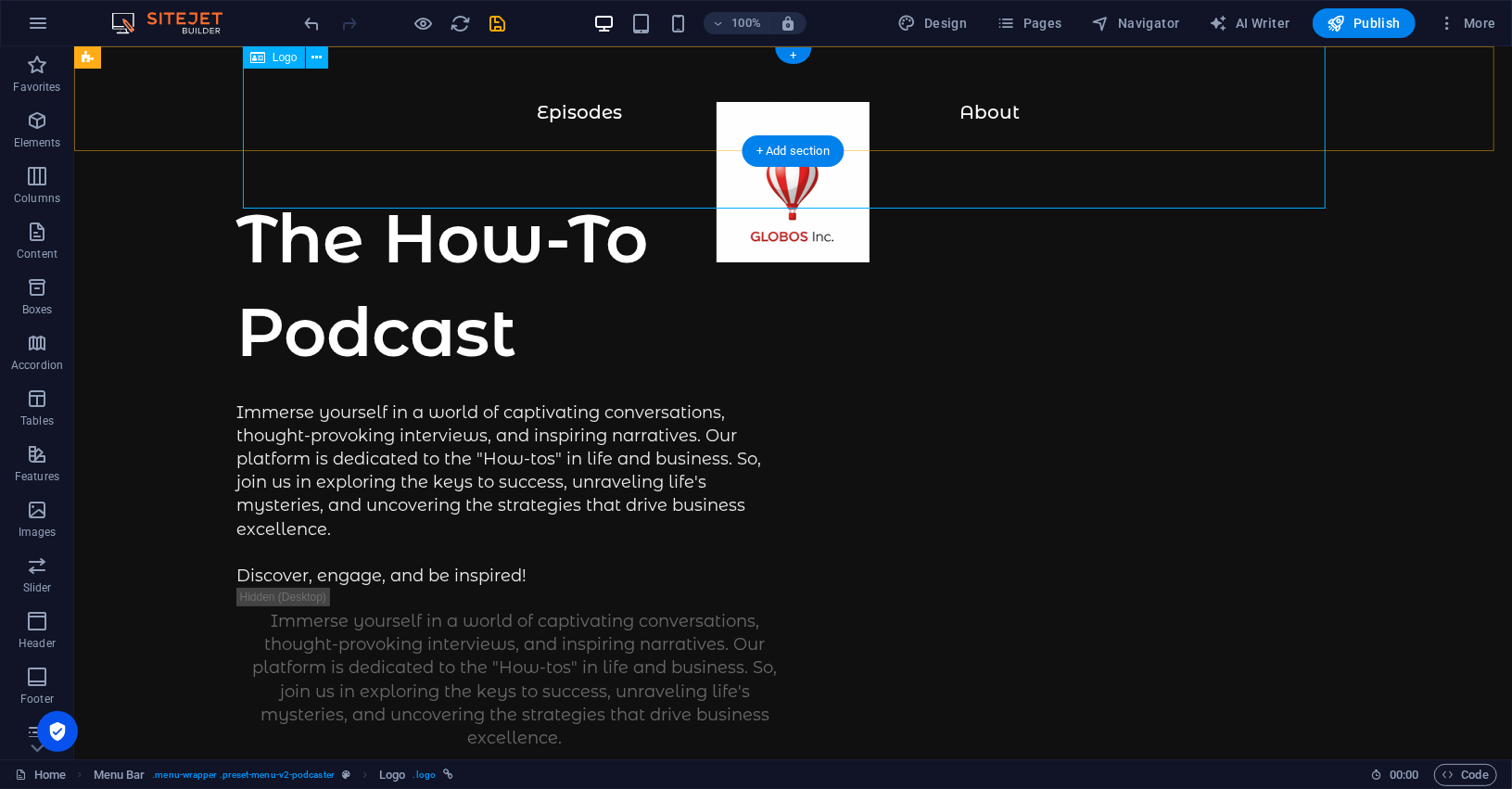 click at bounding box center [792, 190] 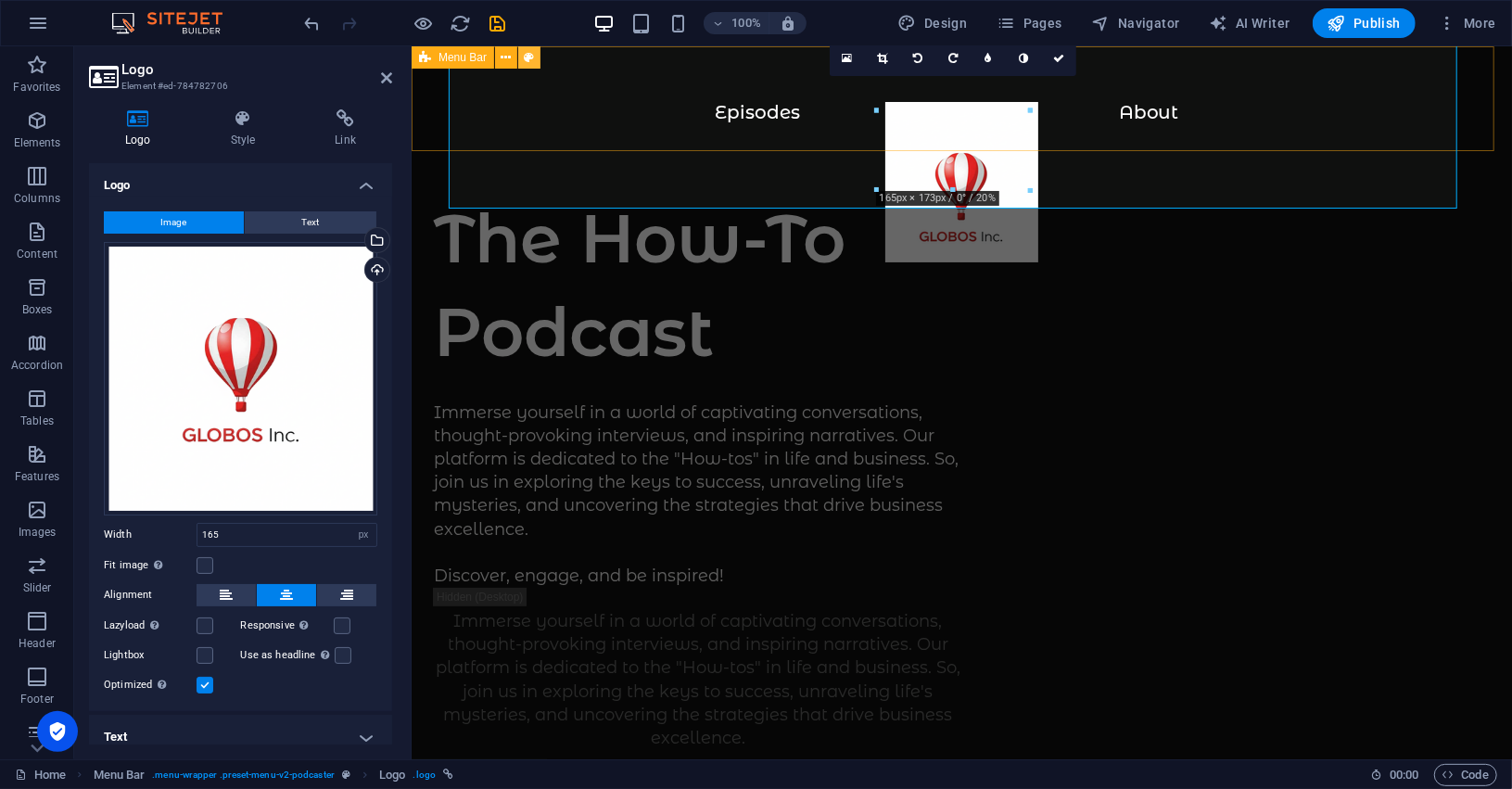 click at bounding box center (529, 57) 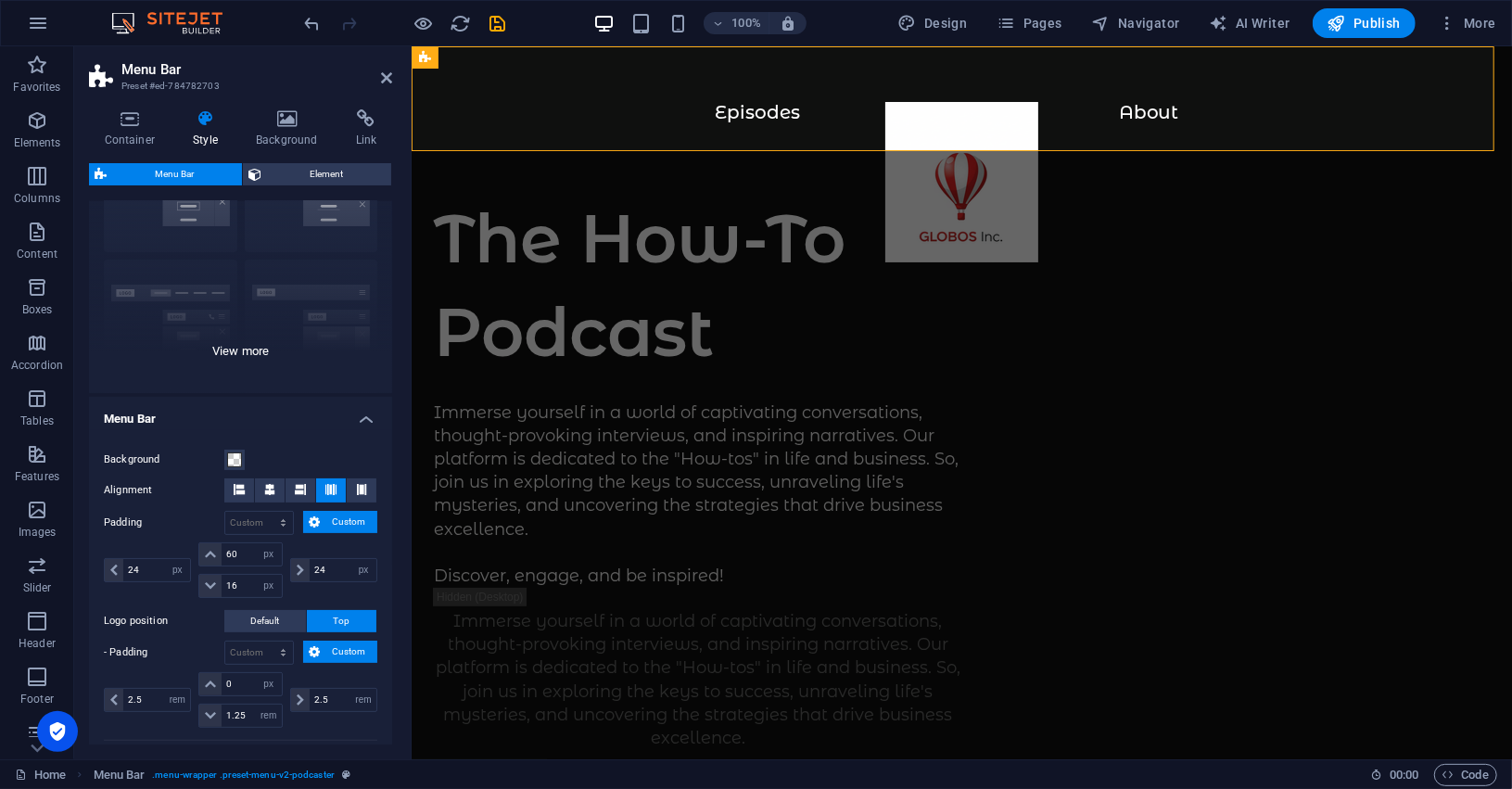 scroll, scrollTop: 0, scrollLeft: 0, axis: both 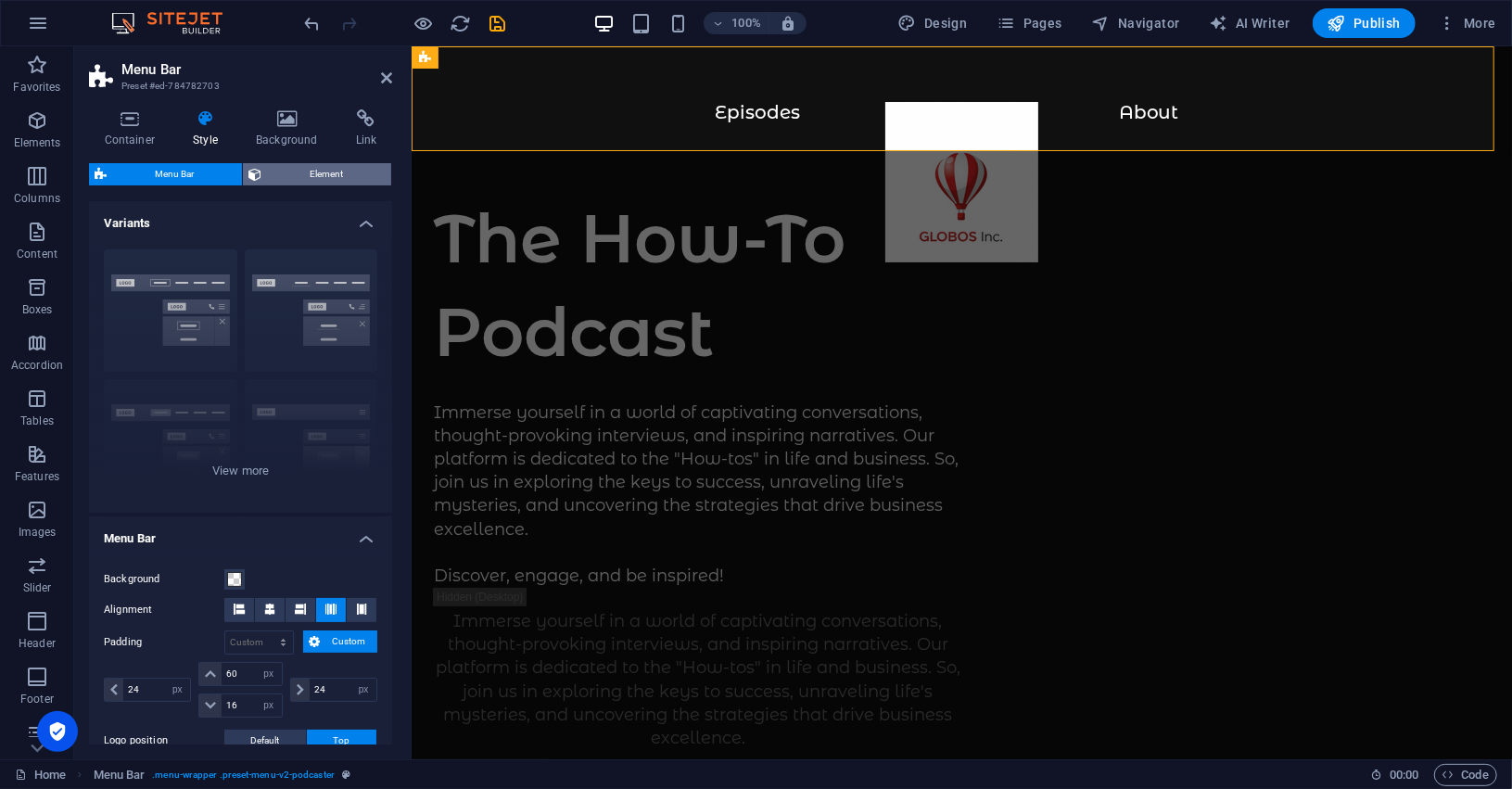 click on "Element" at bounding box center (326, 174) 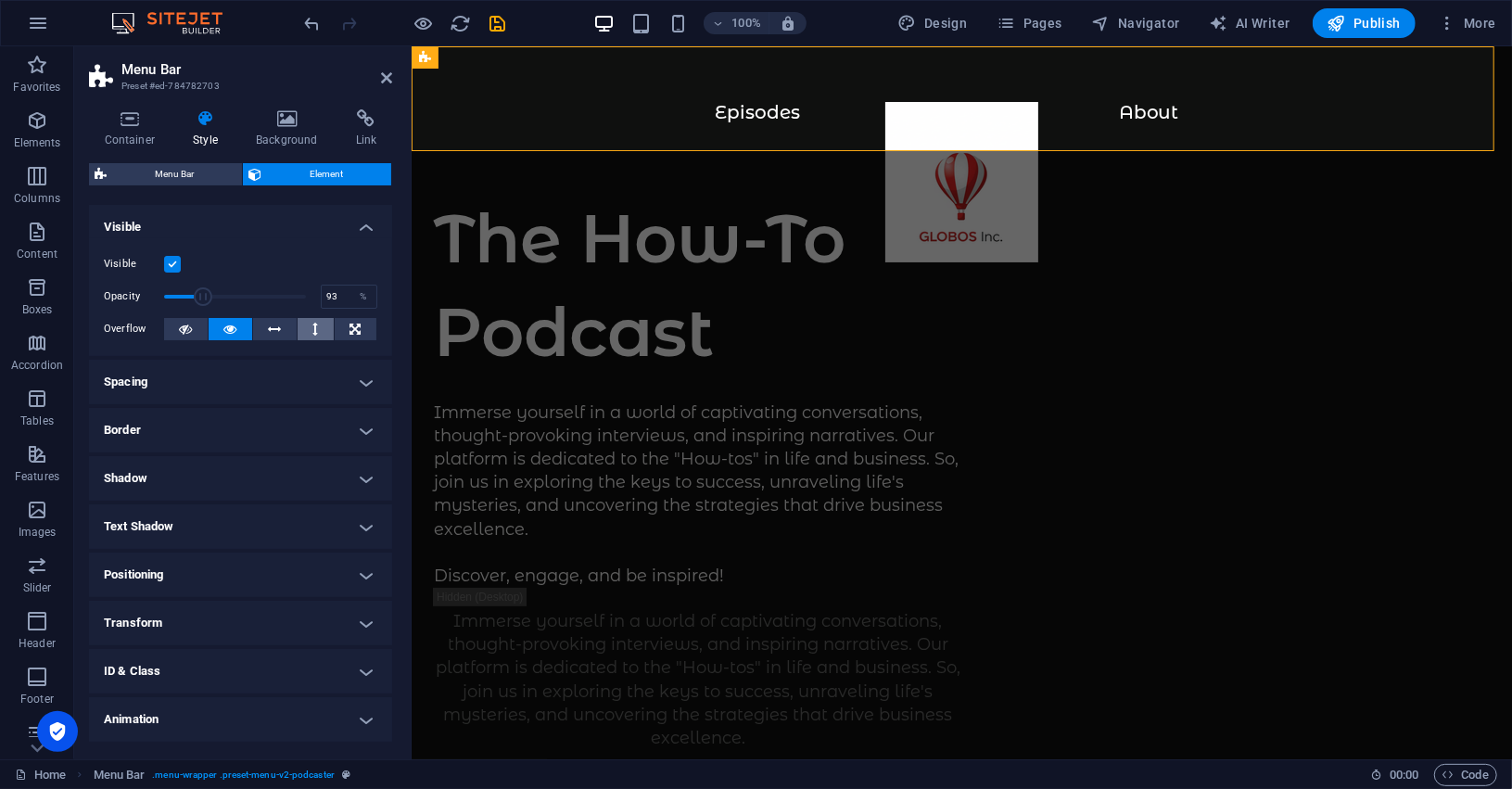 type on "100" 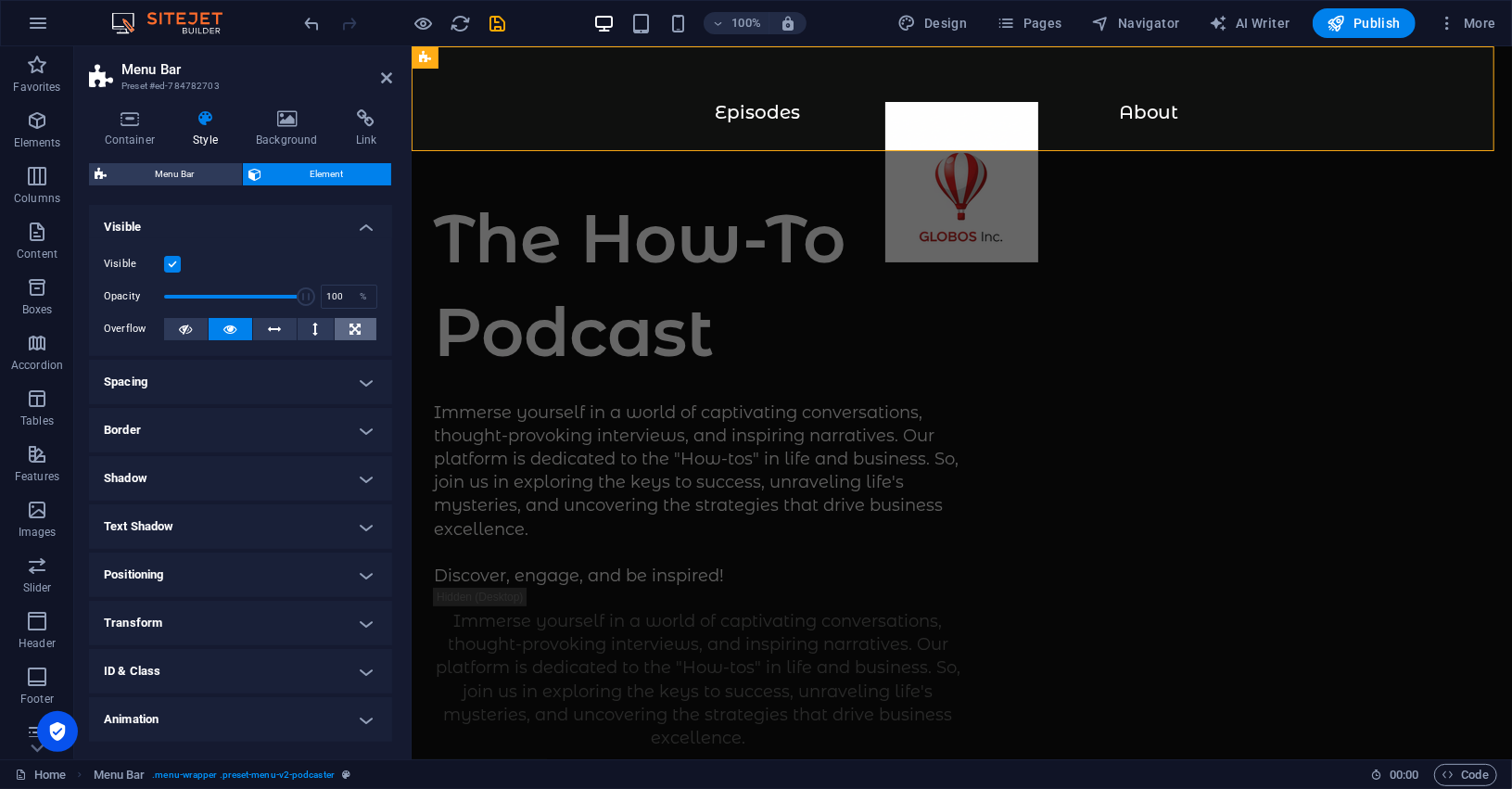 drag, startPoint x: 303, startPoint y: 299, endPoint x: 354, endPoint y: 322, distance: 55.9464 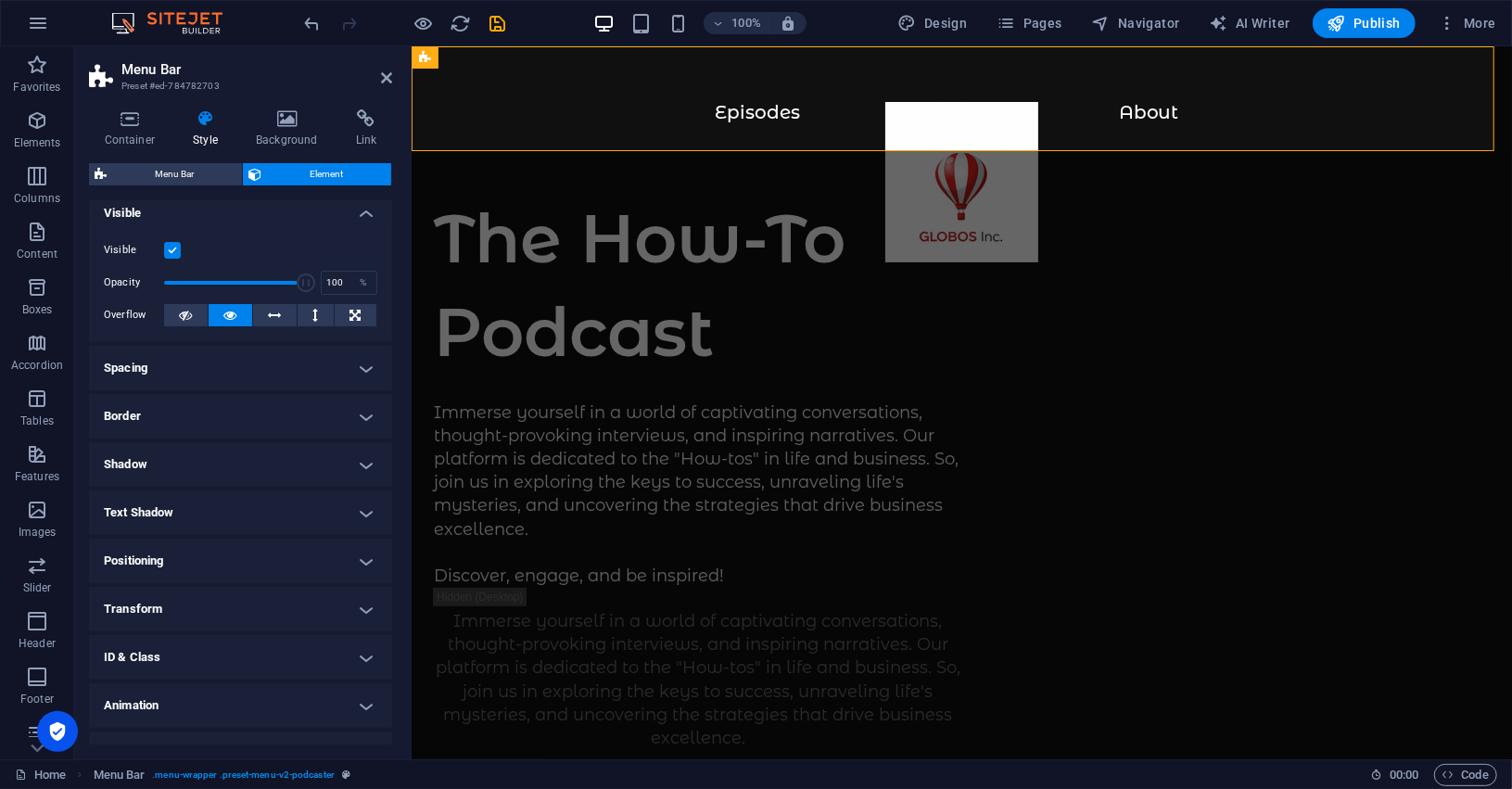scroll, scrollTop: 0, scrollLeft: 0, axis: both 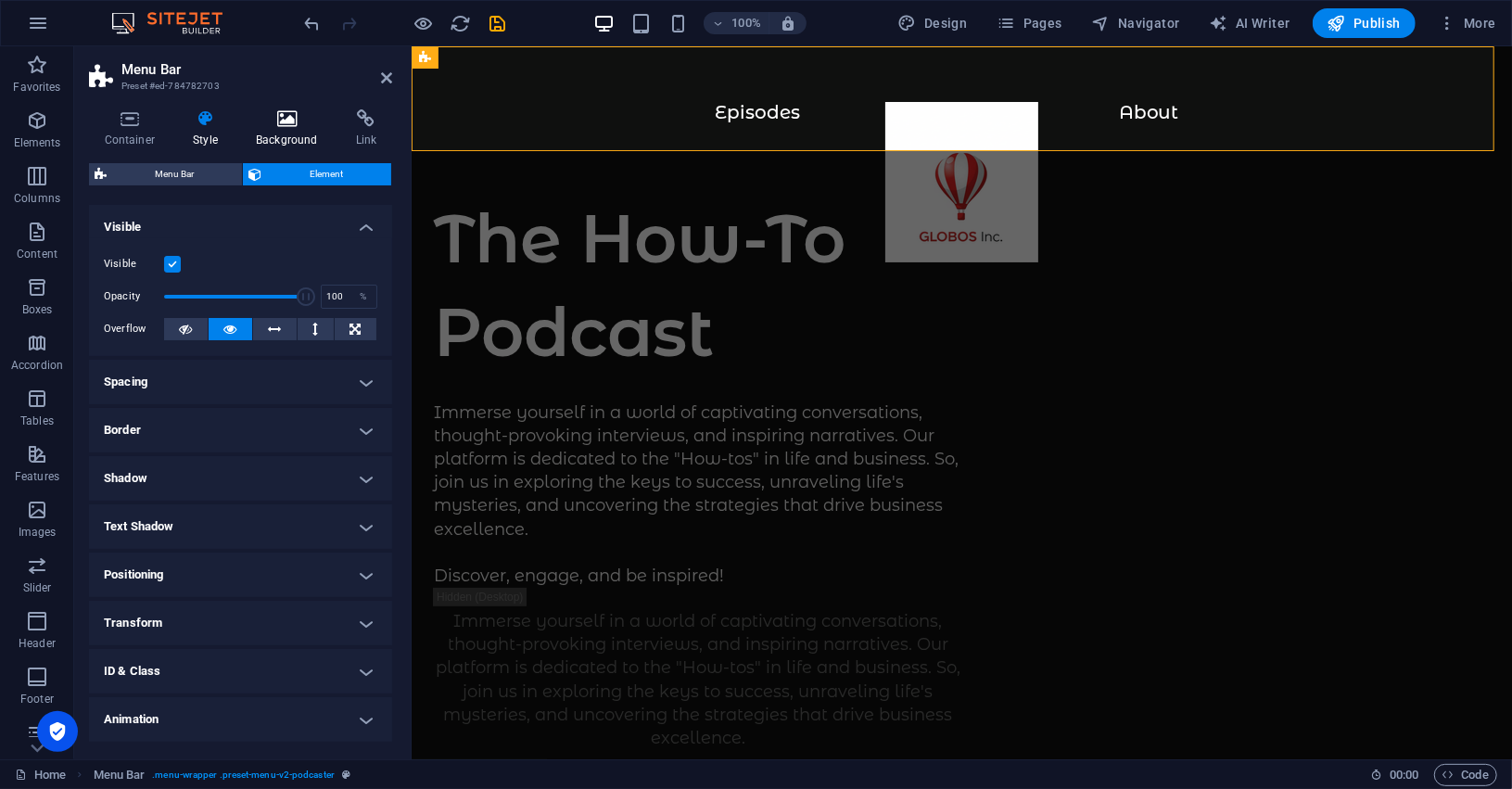 click at bounding box center [287, 119] 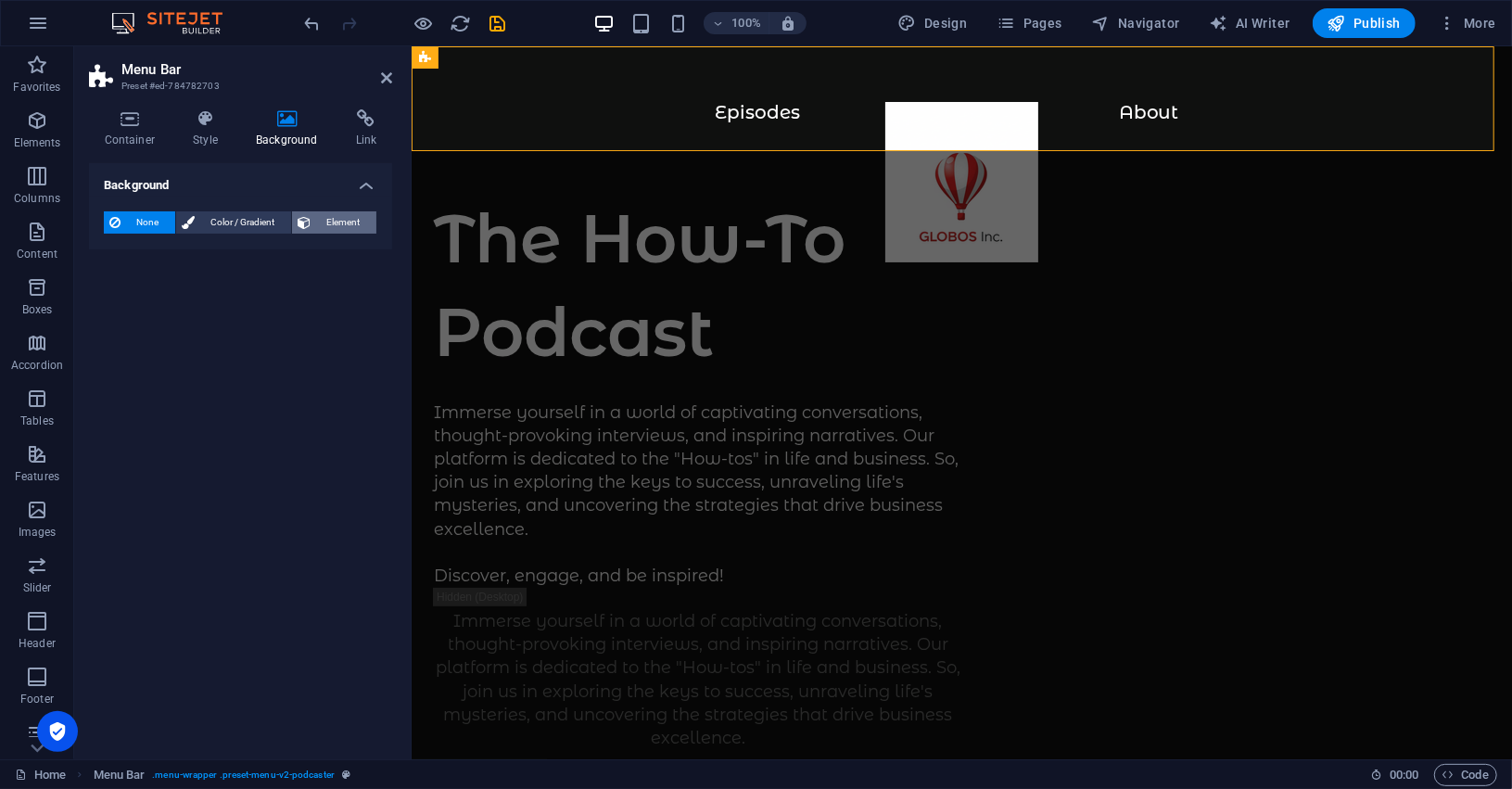 click on "Element" at bounding box center [343, 223] 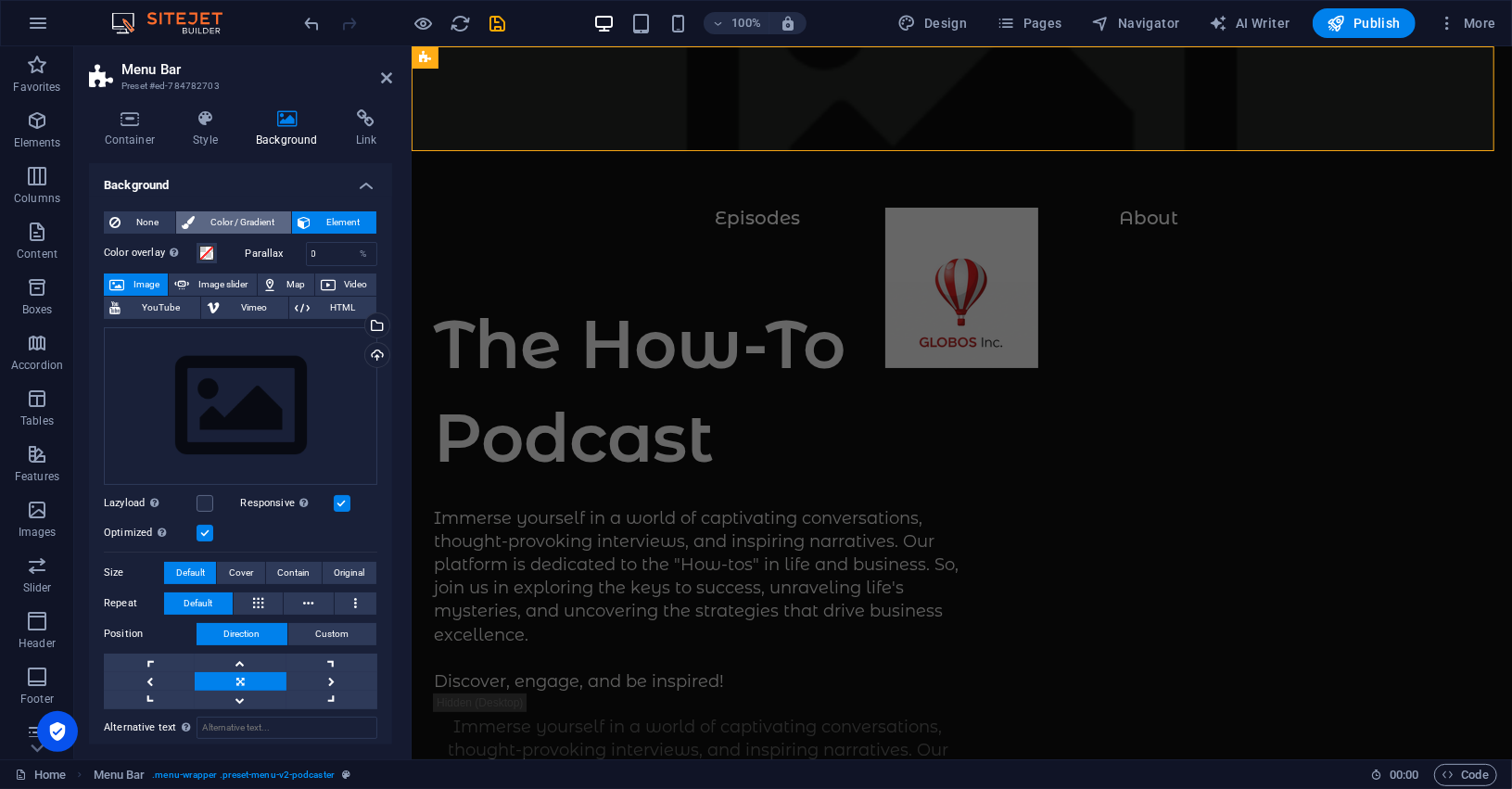 click on "Color / Gradient" at bounding box center [243, 223] 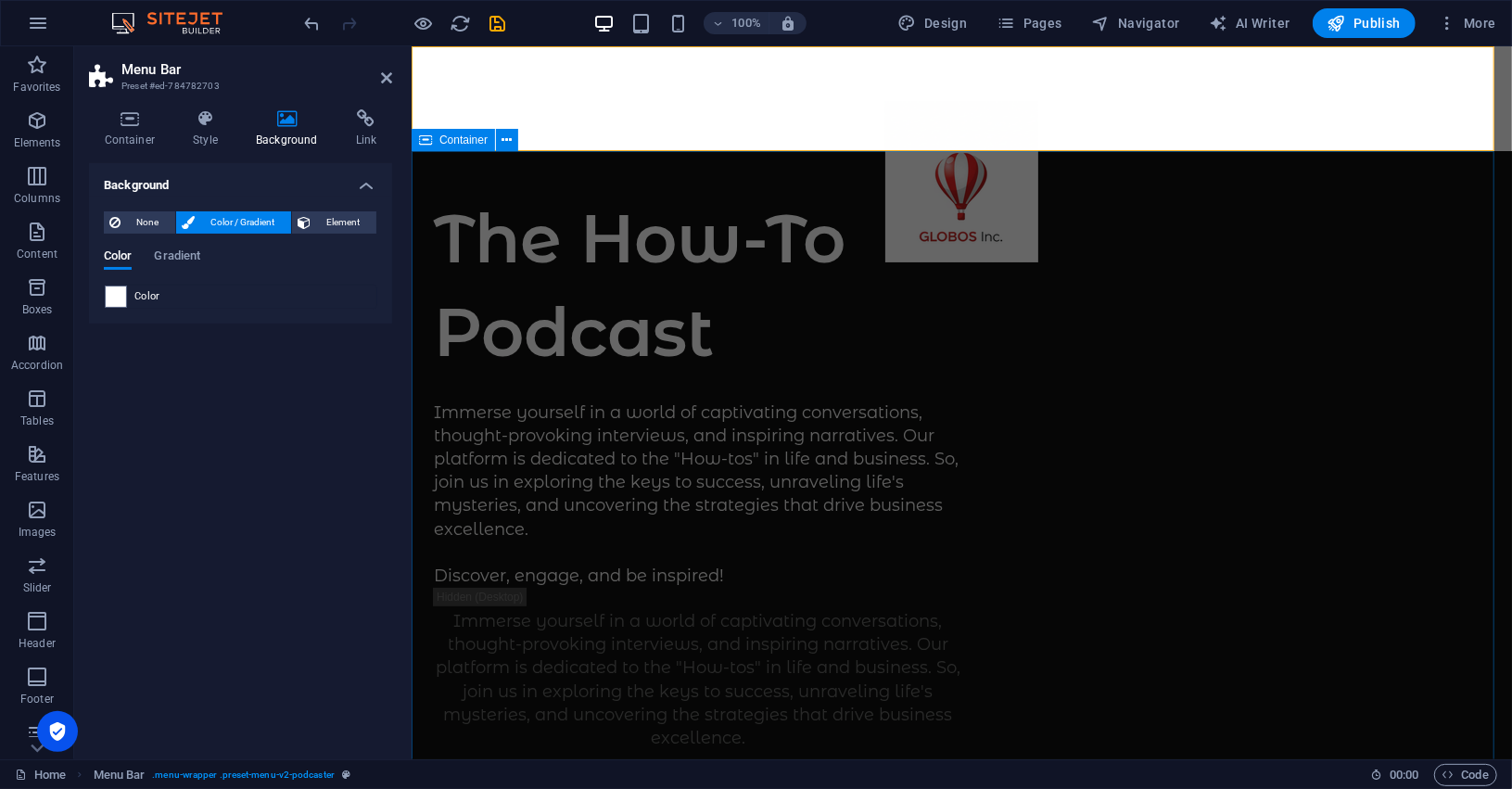 click on "The How-To Podcast Immerse yourself in a world of captivating conversations, thought-provoking interviews, and inspiring narratives. Our platform is dedicated to the "How-tos" in life and business. So, join us in exploring the keys to success, unraveling life's mysteries, and uncovering the strategies that drive business excellence. Discover, engage, and be inspired! Immerse yourself in a world of captivating conversations, thought-provoking interviews, and inspiring narratives. Our platform is dedicated to the "How-tos" in life and business. So, join us in exploring the keys to success, unraveling life's mysteries, and uncovering the strategies that drive business excellence. Discover, engage, and be inspired! Supported by:" at bounding box center [960, 991] 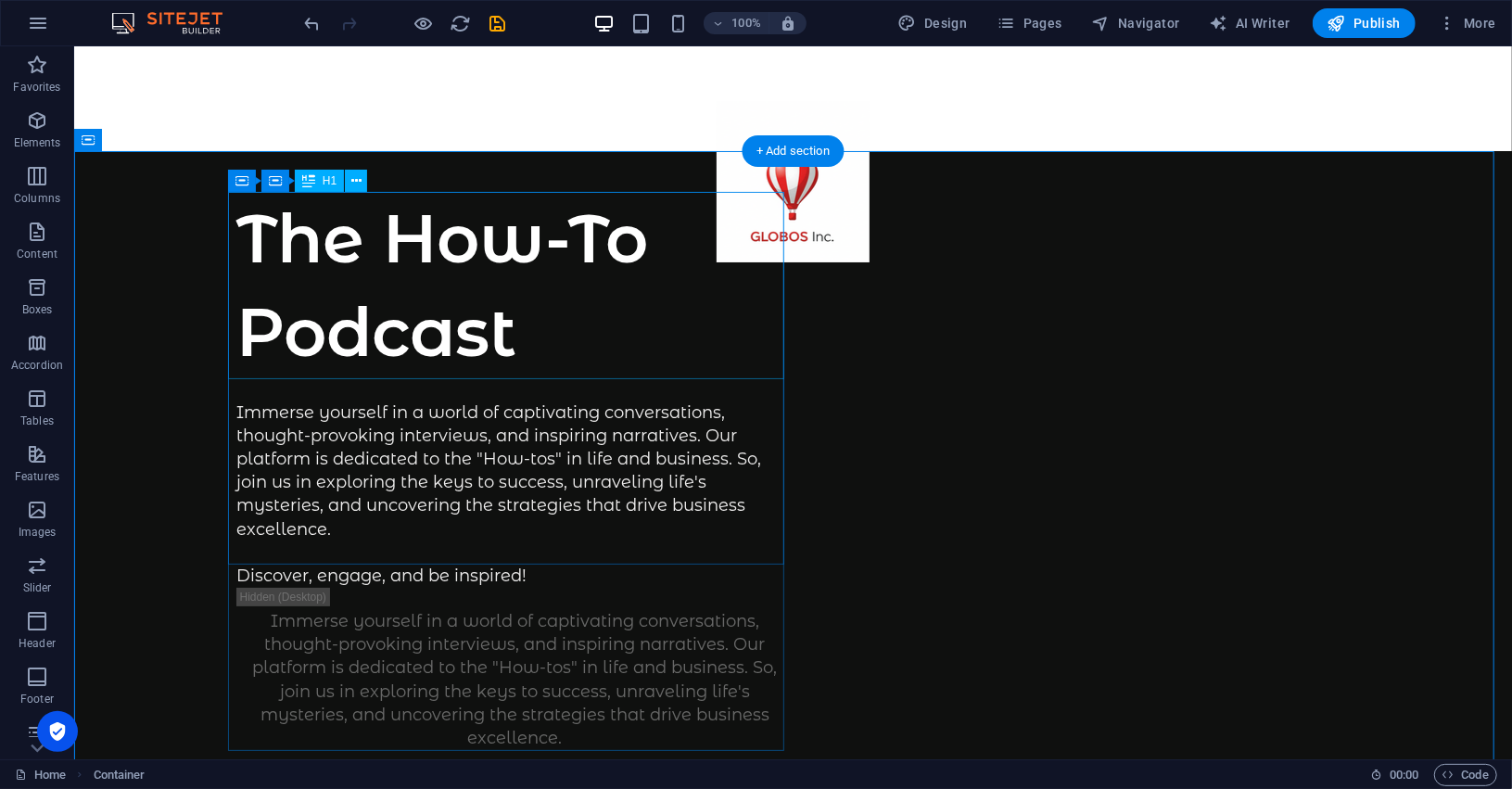 click on "The How-To Podcast" at bounding box center (515, 285) 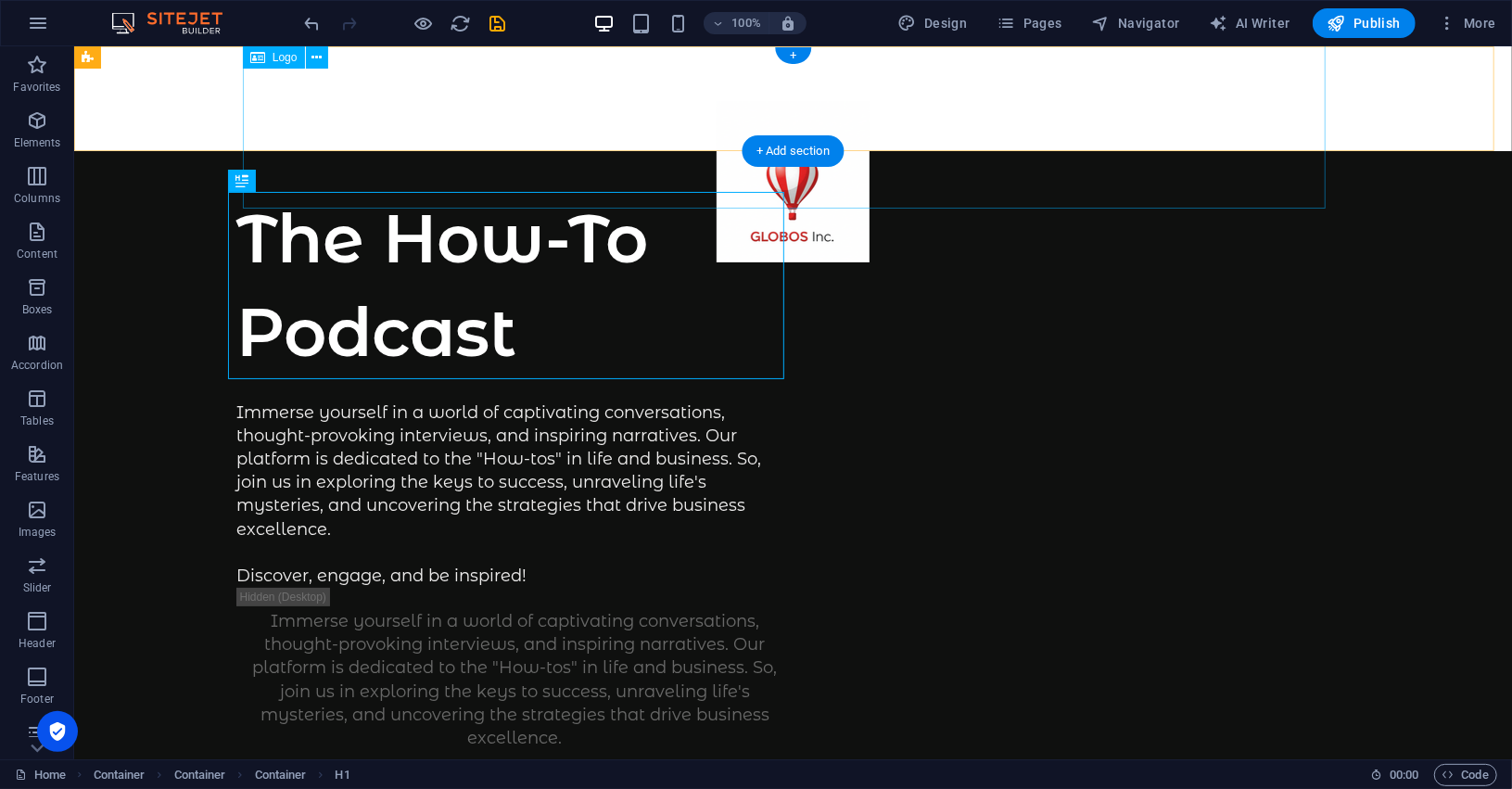 click at bounding box center [792, 190] 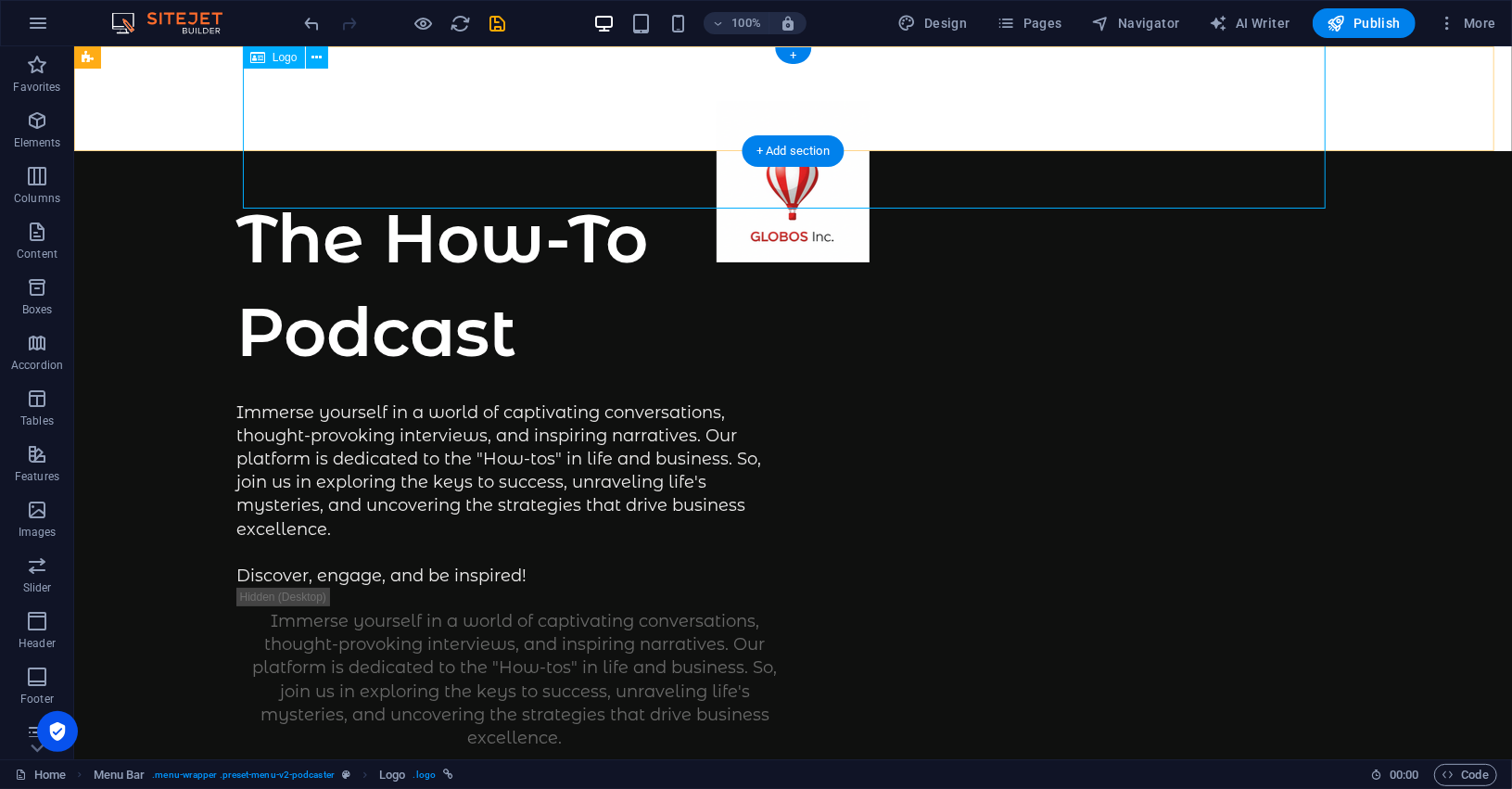 click at bounding box center [792, 190] 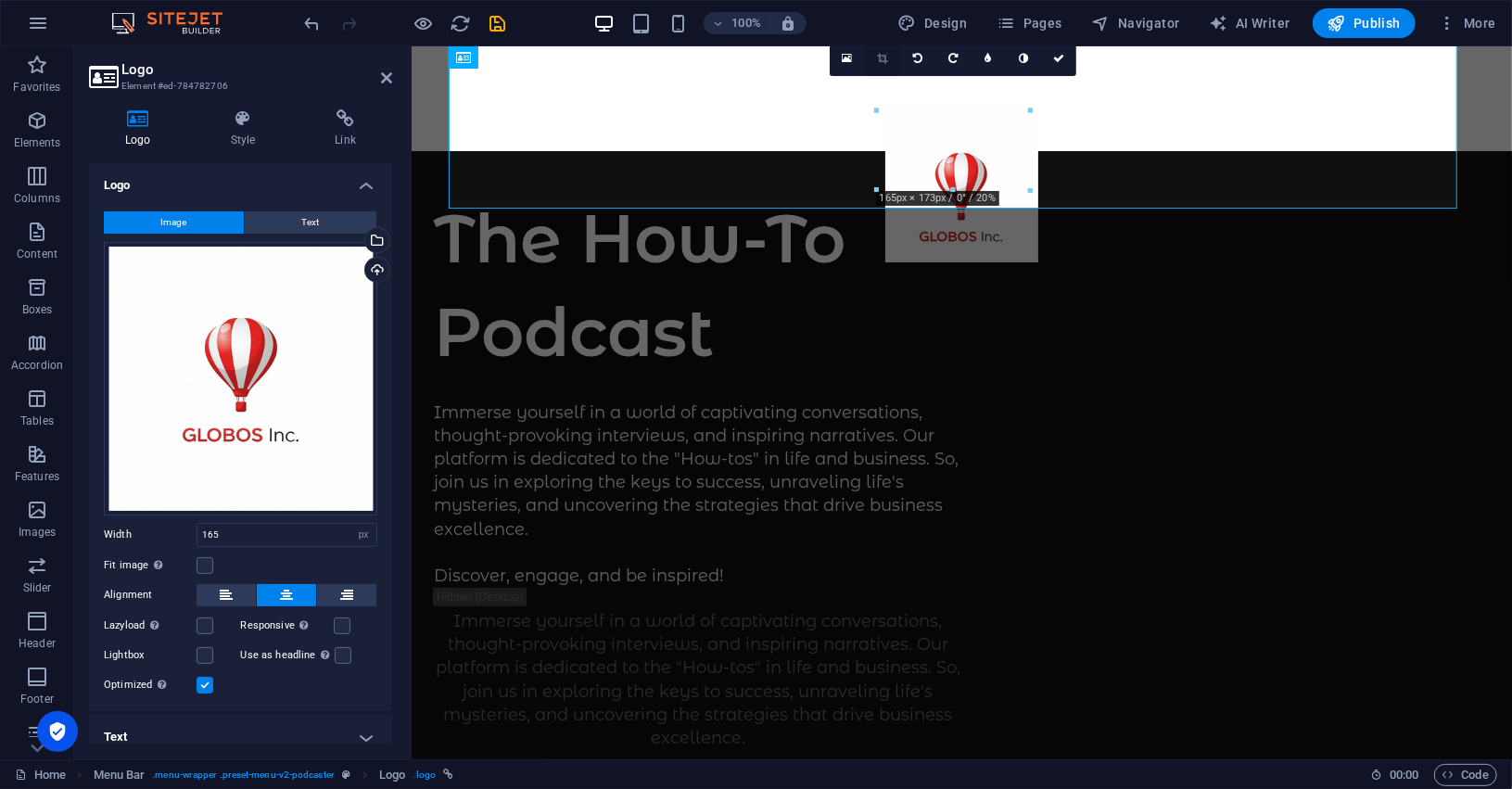 click at bounding box center [883, 58] 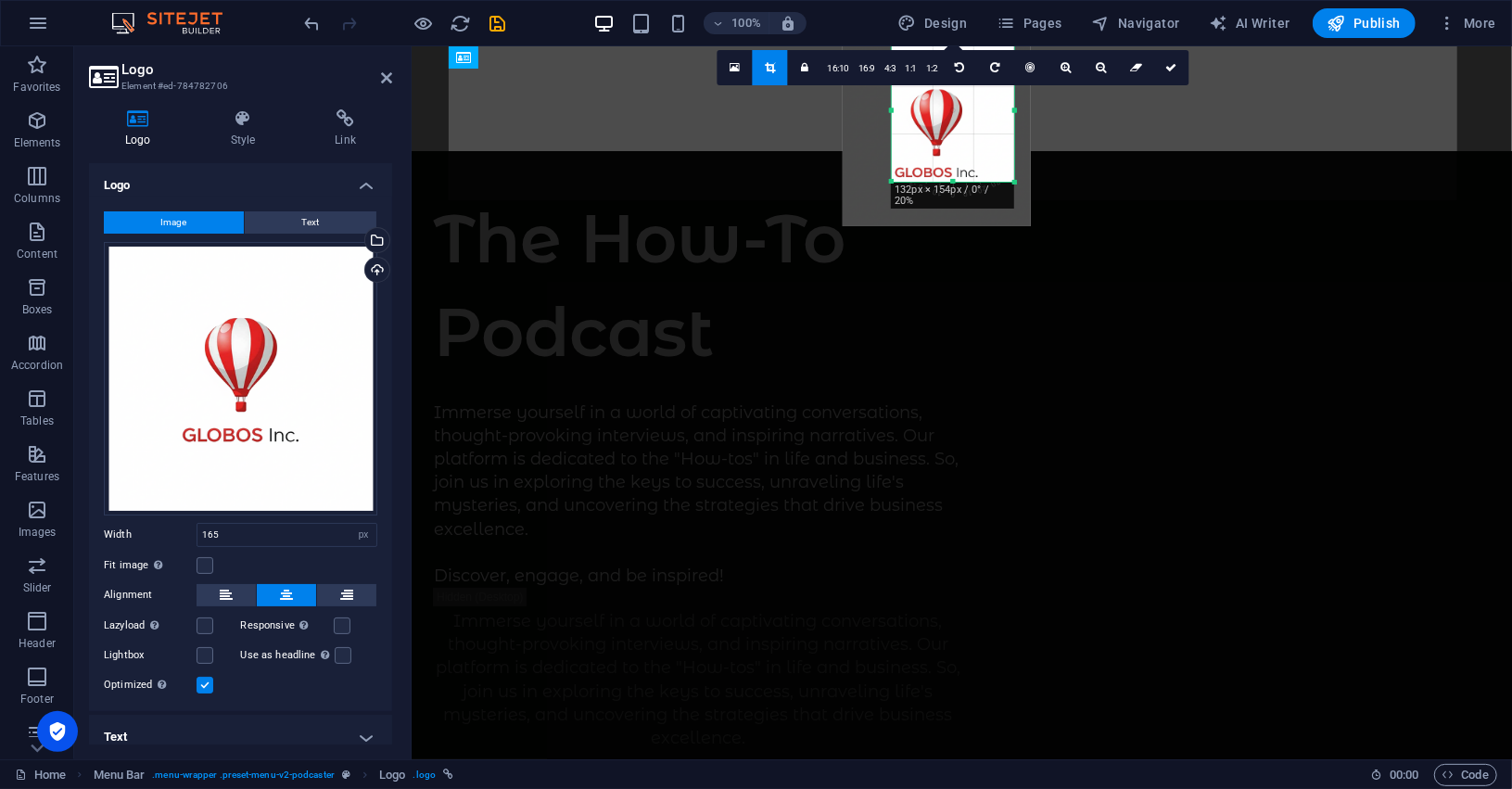 drag, startPoint x: 876, startPoint y: 192, endPoint x: 907, endPoint y: 174, distance: 35.846897 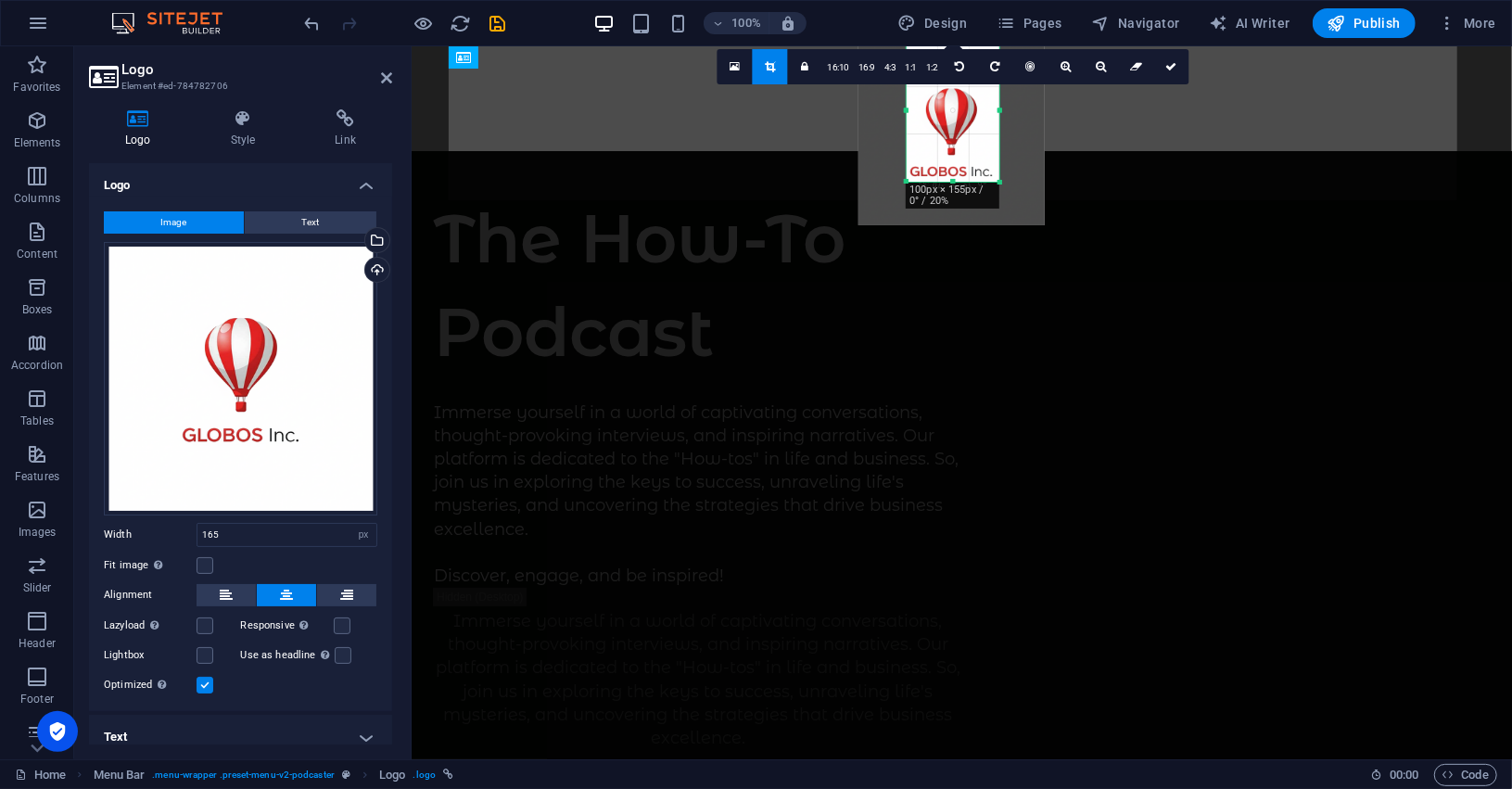 drag, startPoint x: 1010, startPoint y: 177, endPoint x: 981, endPoint y: 178, distance: 29.01724 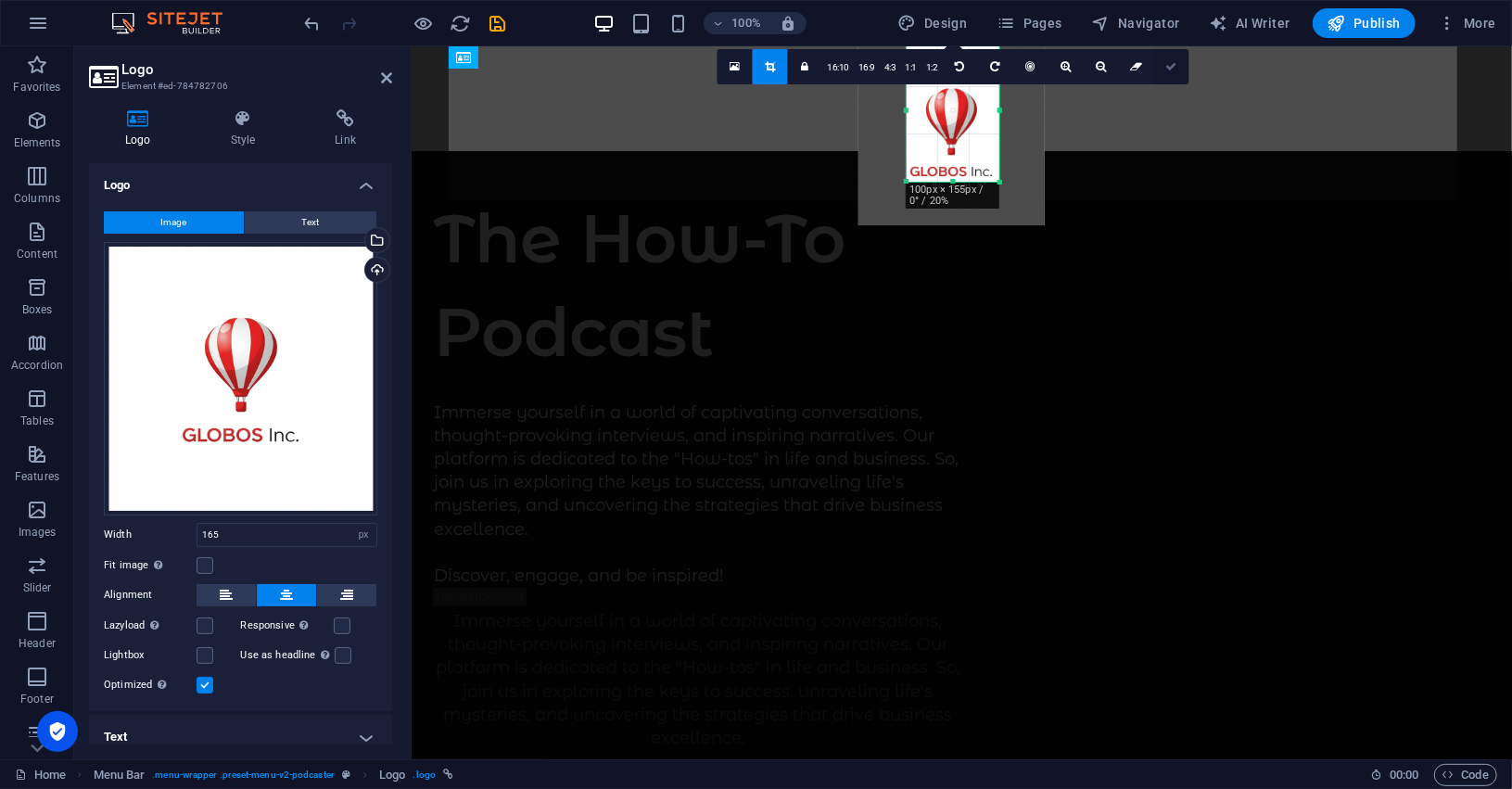 click at bounding box center (1172, 67) 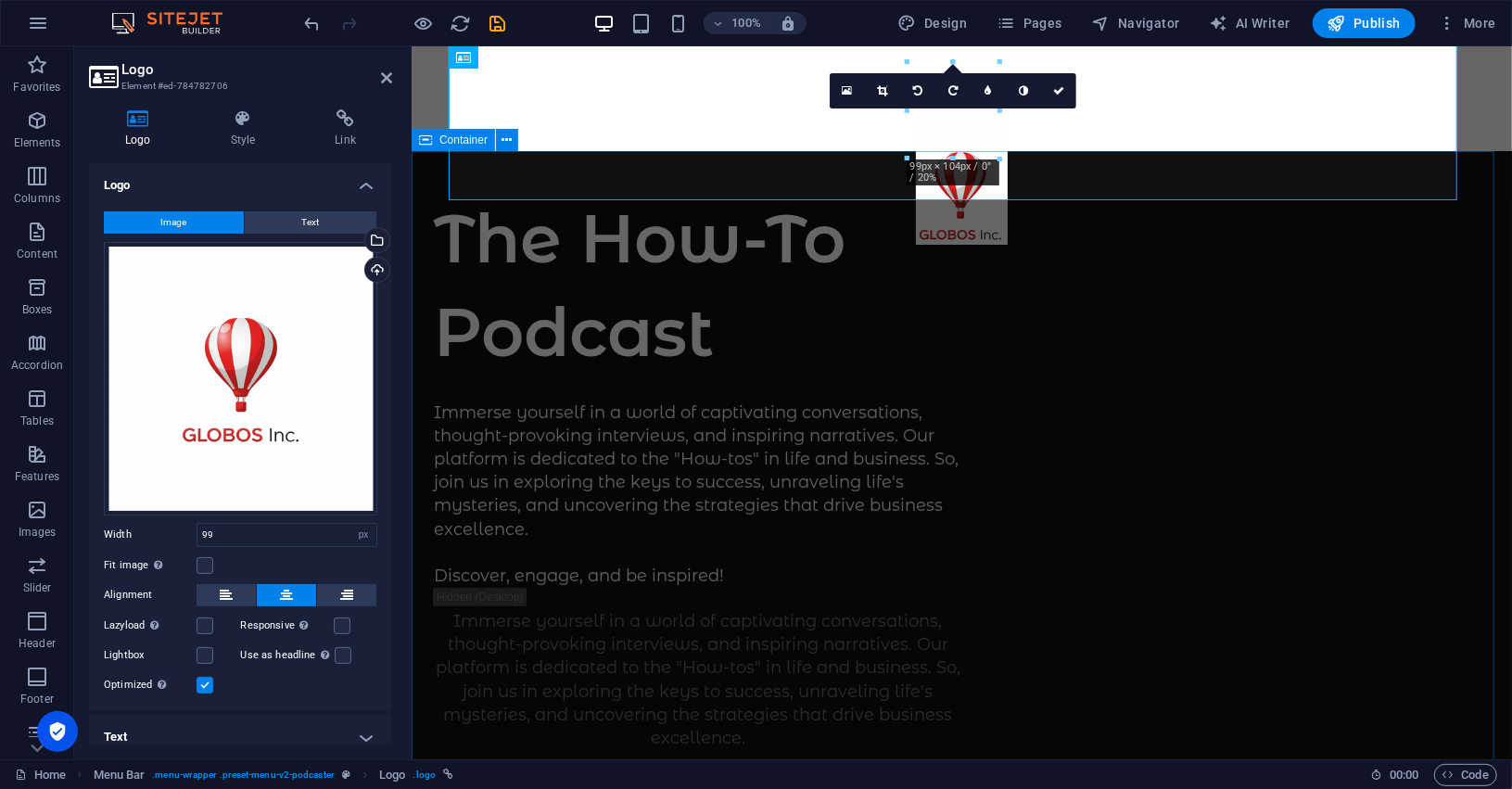 click on "The How-To Podcast Immerse yourself in a world of captivating conversations, thought-provoking interviews, and inspiring narratives. Our platform is dedicated to the "How-tos" in life and business. So, join us in exploring the keys to success, unraveling life's mysteries, and uncovering the strategies that drive business excellence. Discover, engage, and be inspired! Immerse yourself in a world of captivating conversations, thought-provoking interviews, and inspiring narratives. Our platform is dedicated to the "How-tos" in life and business. So, join us in exploring the keys to success, unraveling life's mysteries, and uncovering the strategies that drive business excellence. Discover, engage, and be inspired! Supported by:" at bounding box center (960, 991) 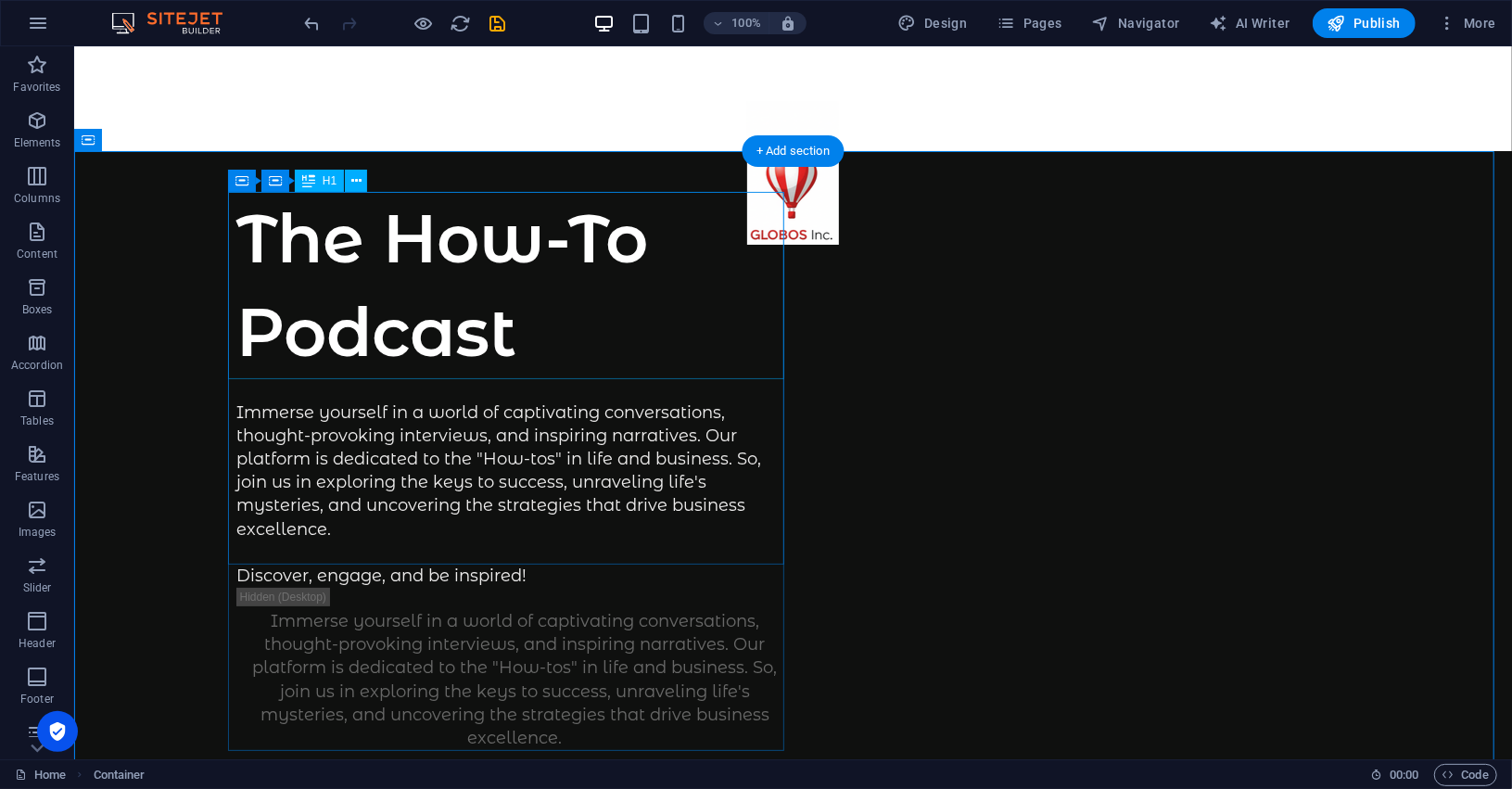 click on "The How-To Podcast" at bounding box center (515, 285) 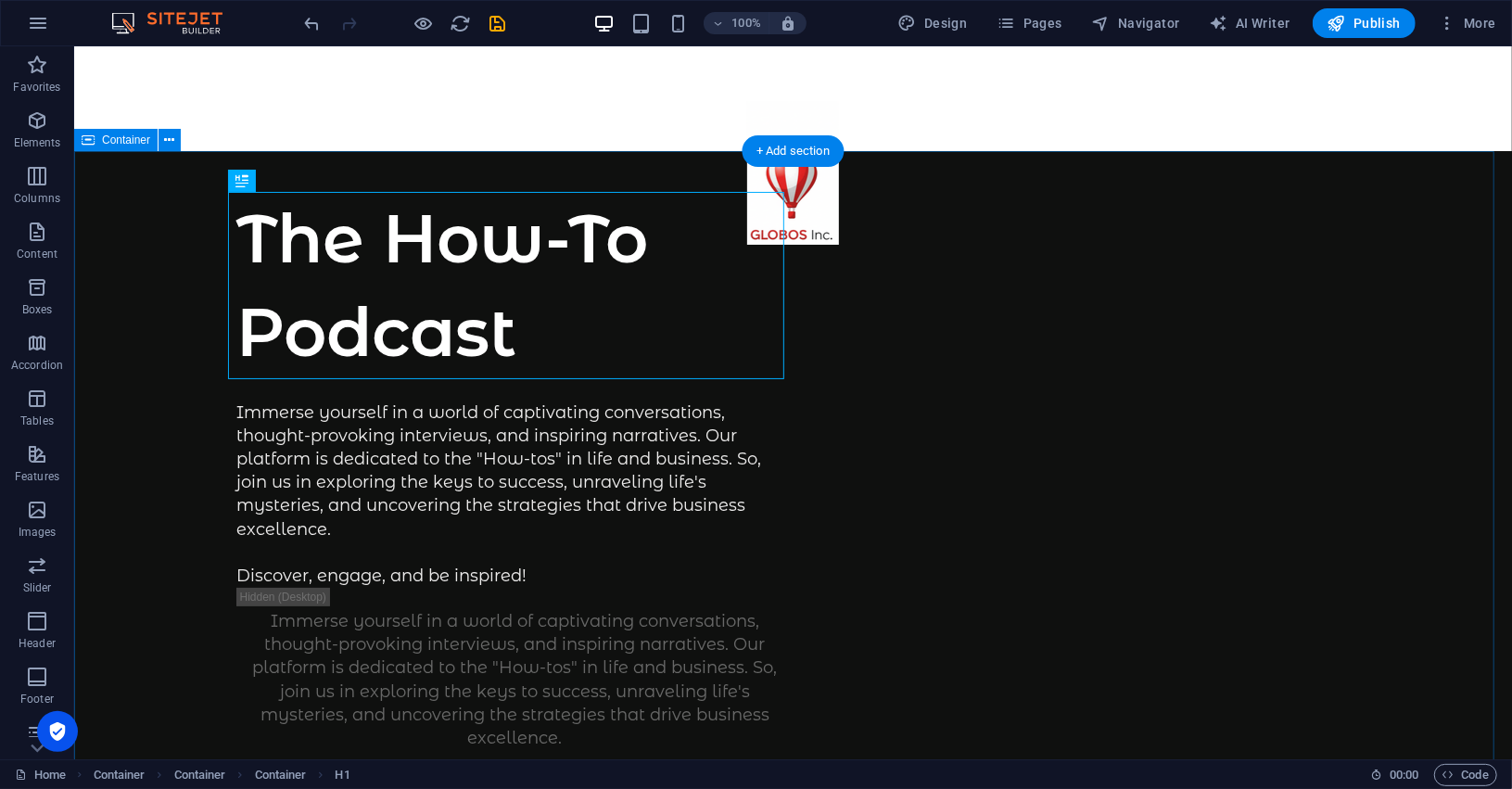 click on "The How-To Podcast Immerse yourself in a world of captivating conversations, thought-provoking interviews, and inspiring narratives. Our platform is dedicated to the "How-tos" in life and business. So, join us in exploring the keys to success, unraveling life's mysteries, and uncovering the strategies that drive business excellence. Discover, engage, and be inspired! Immerse yourself in a world of captivating conversations, thought-provoking interviews, and inspiring narratives. Our platform is dedicated to the "How-tos" in life and business. So, join us in exploring the keys to success, unraveling life's mysteries, and uncovering the strategies that drive business excellence. Discover, engage, and be inspired! Supported by:" at bounding box center [792, 1013] 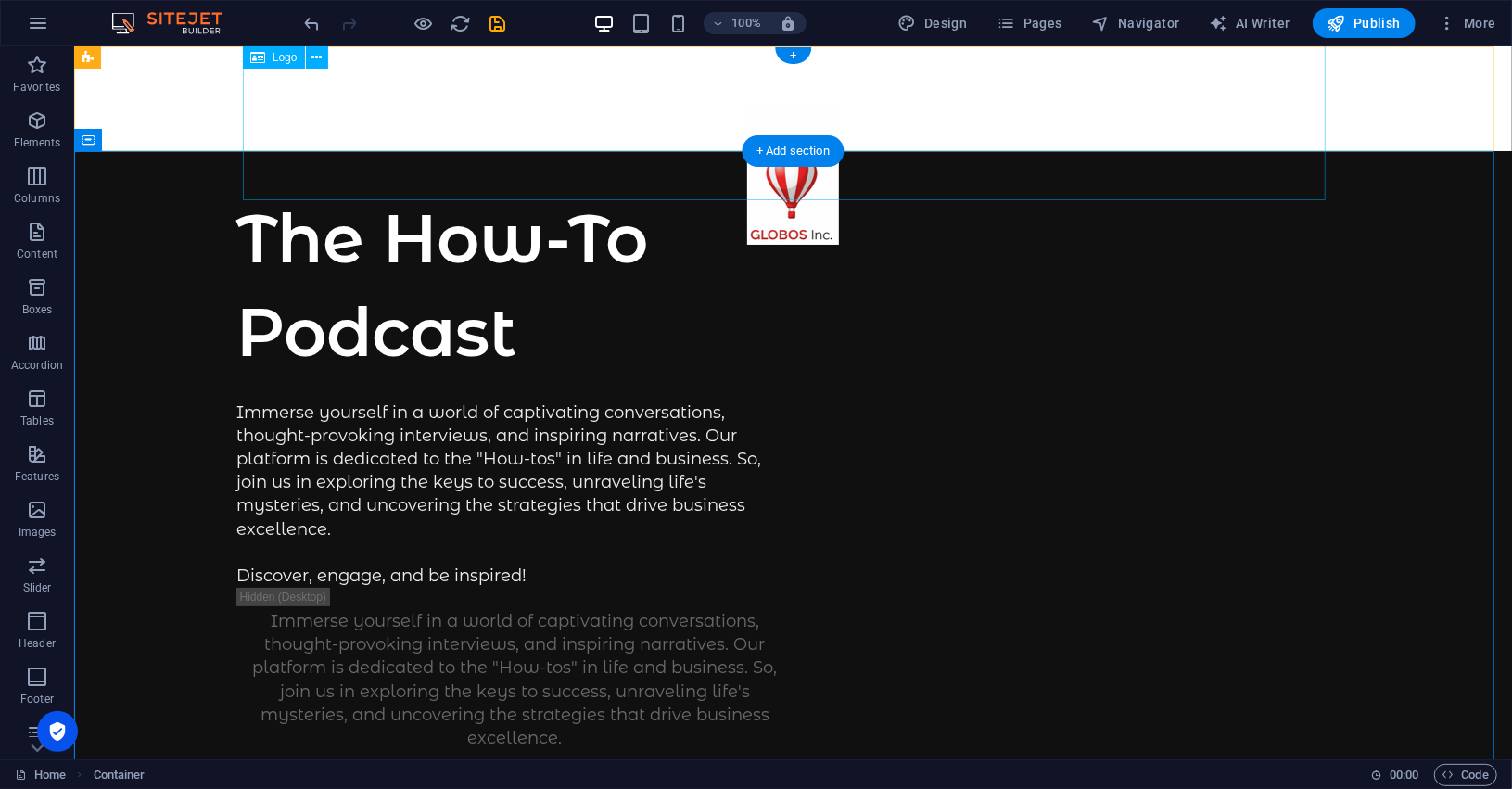 click at bounding box center [792, 182] 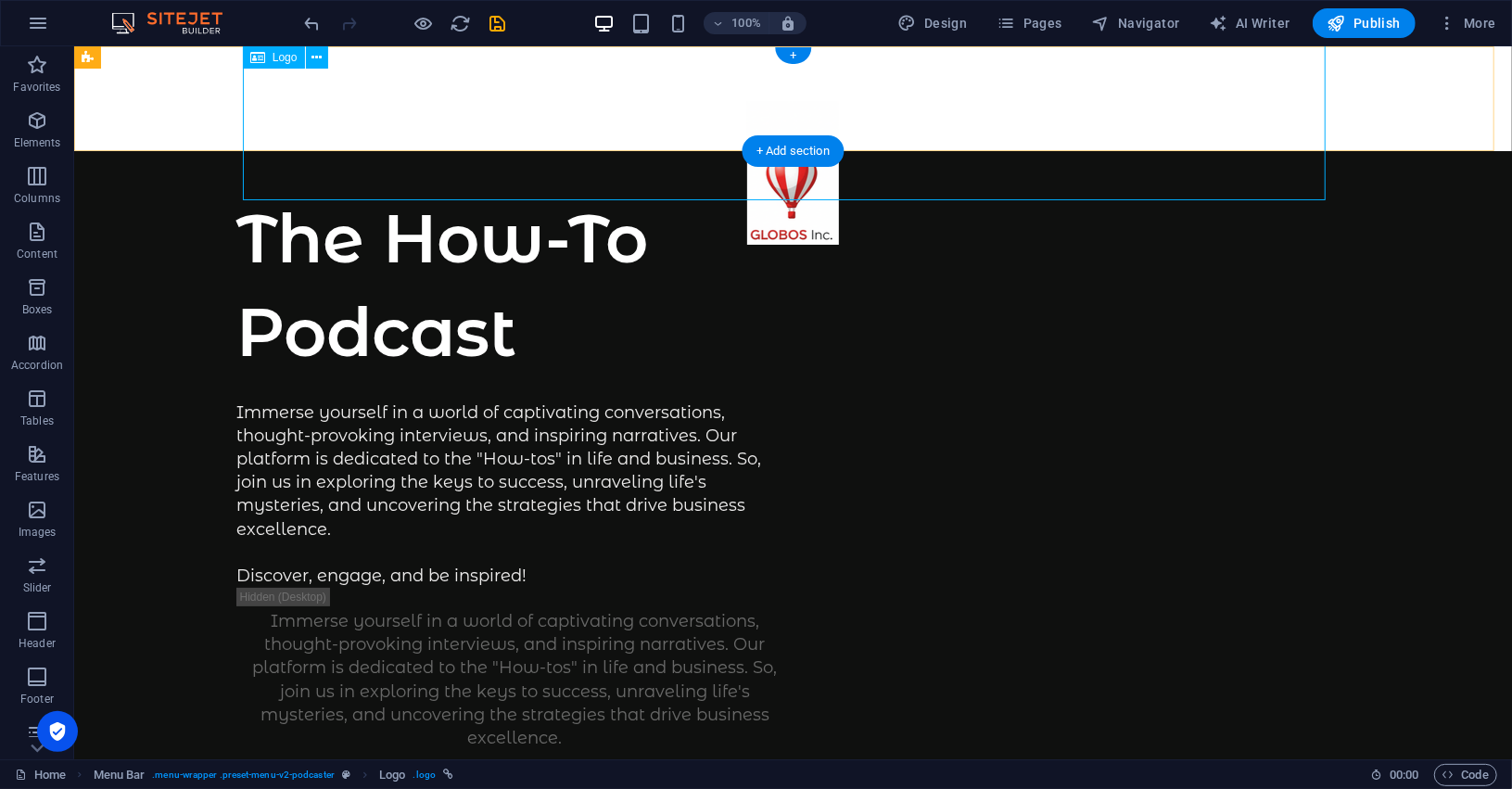 click at bounding box center (792, 182) 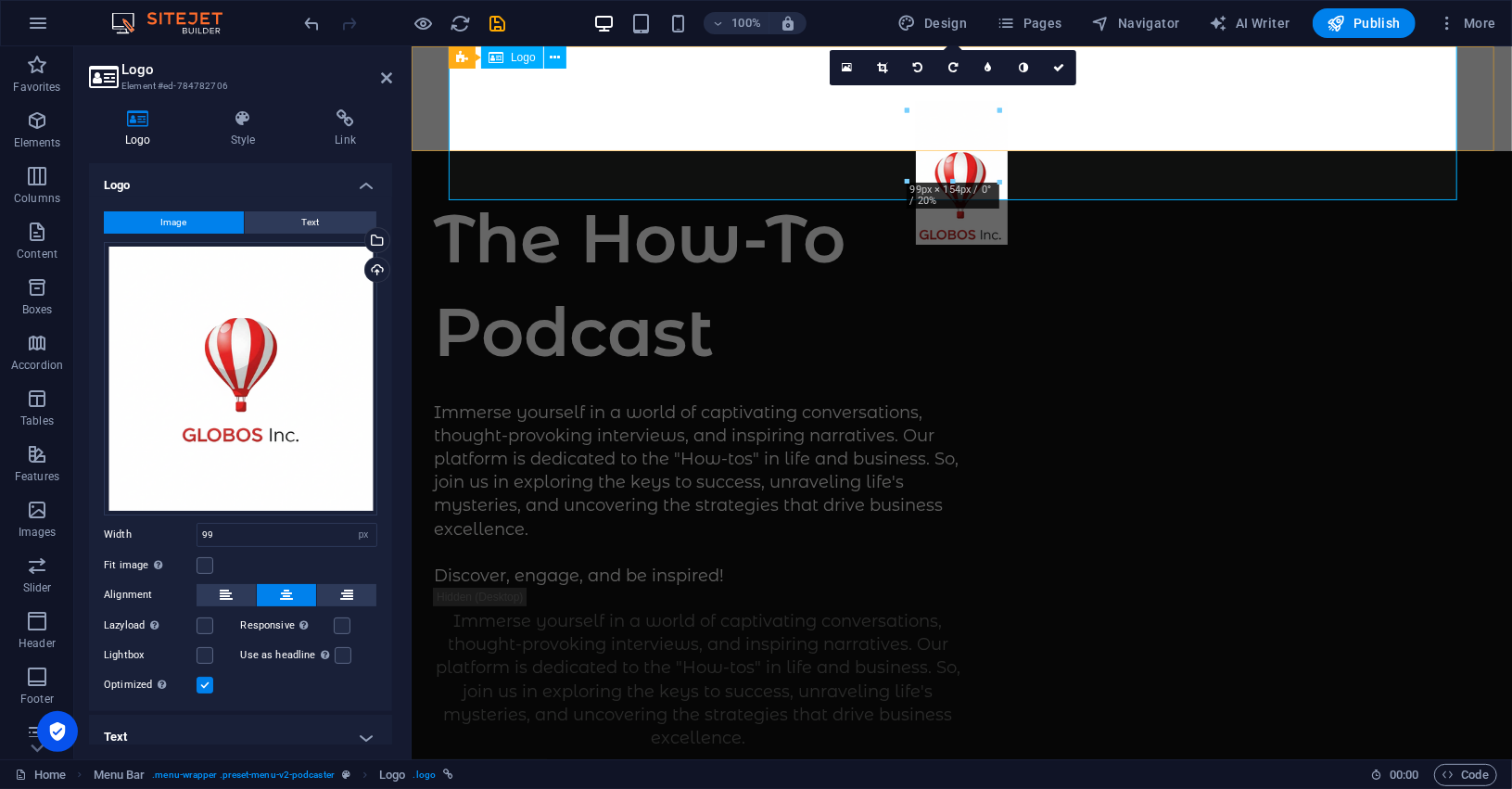 click at bounding box center (960, 182) 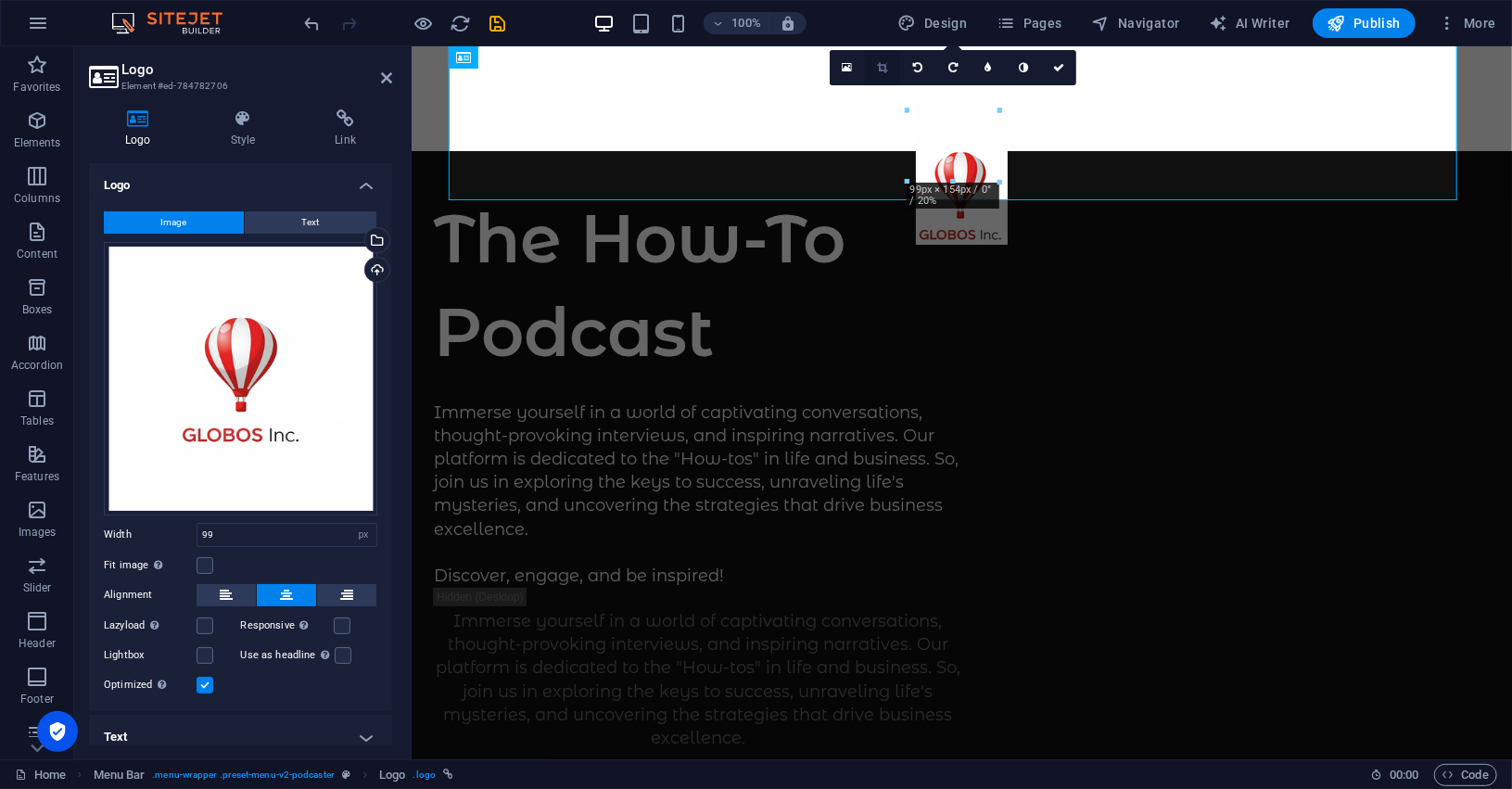 click at bounding box center (883, 68) 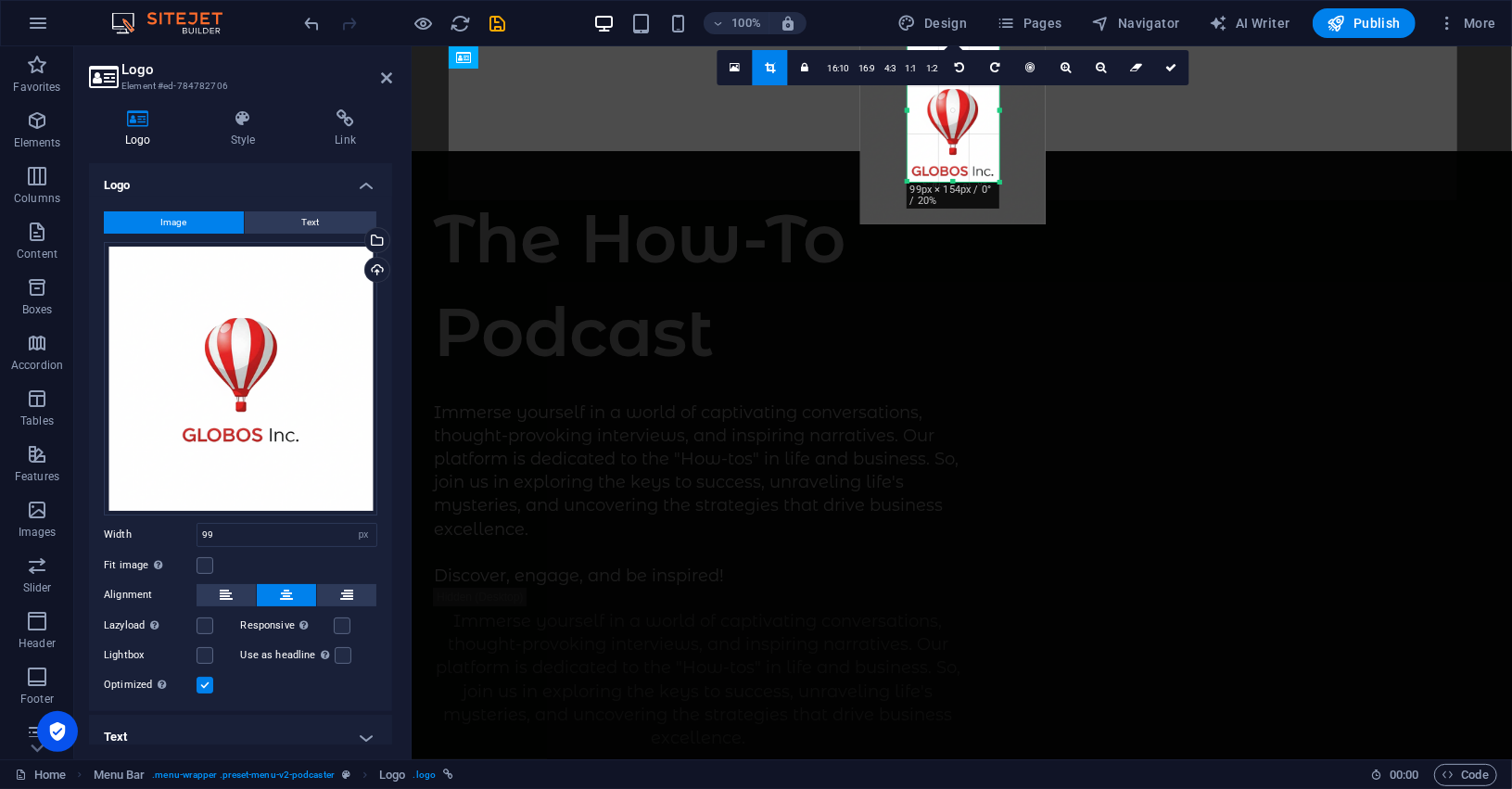 click at bounding box center [953, 132] 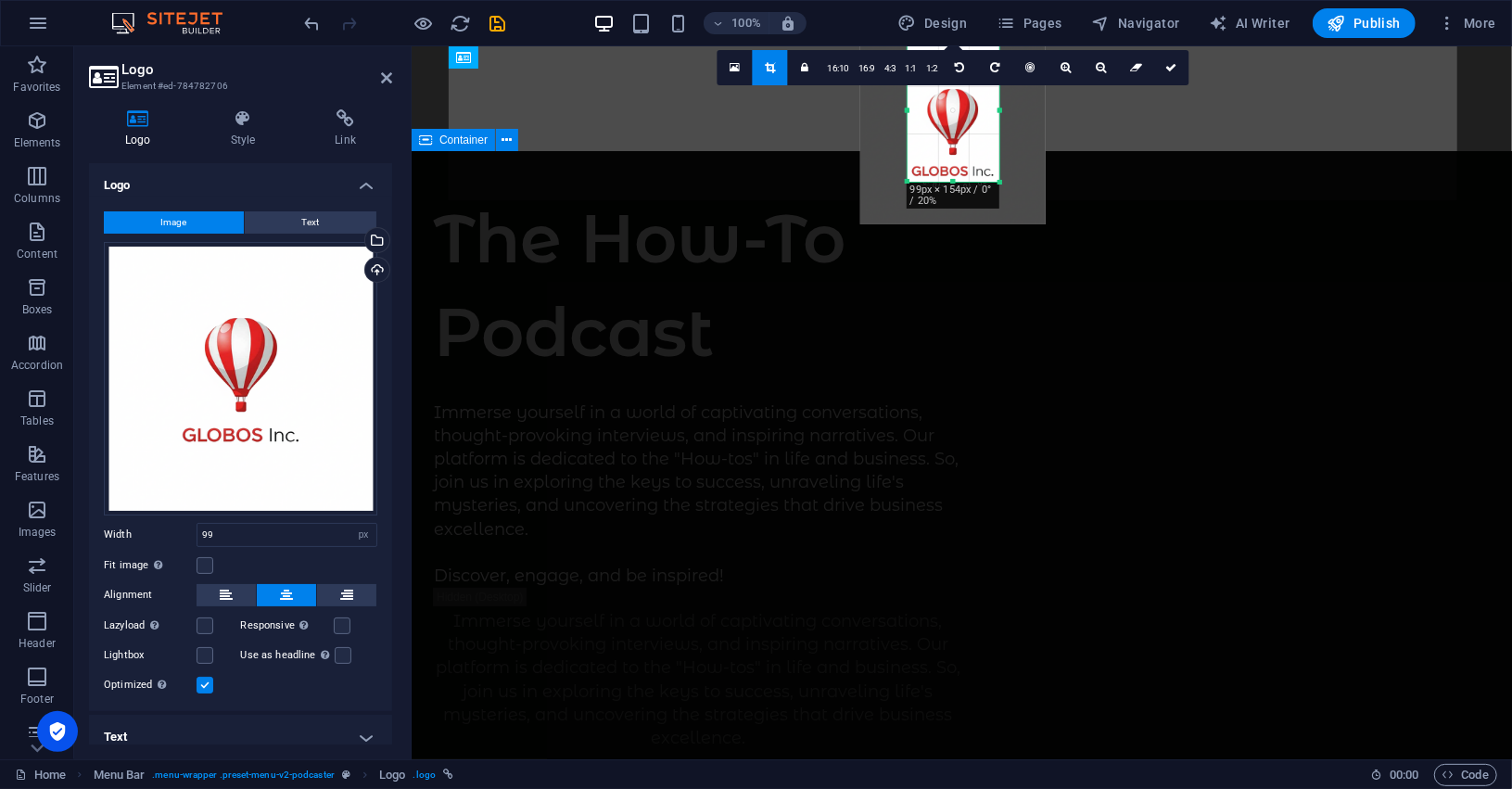 click on "The How-To Podcast Immerse yourself in a world of captivating conversations, thought-provoking interviews, and inspiring narratives. Our platform is dedicated to the "How-tos" in life and business. So, join us in exploring the keys to success, unraveling life's mysteries, and uncovering the strategies that drive business excellence. Discover, engage, and be inspired! Immerse yourself in a world of captivating conversations, thought-provoking interviews, and inspiring narratives. Our platform is dedicated to the "How-tos" in life and business. So, join us in exploring the keys to success, unraveling life's mysteries, and uncovering the strategies that drive business excellence. Discover, engage, and be inspired! Supported by:" at bounding box center (960, 991) 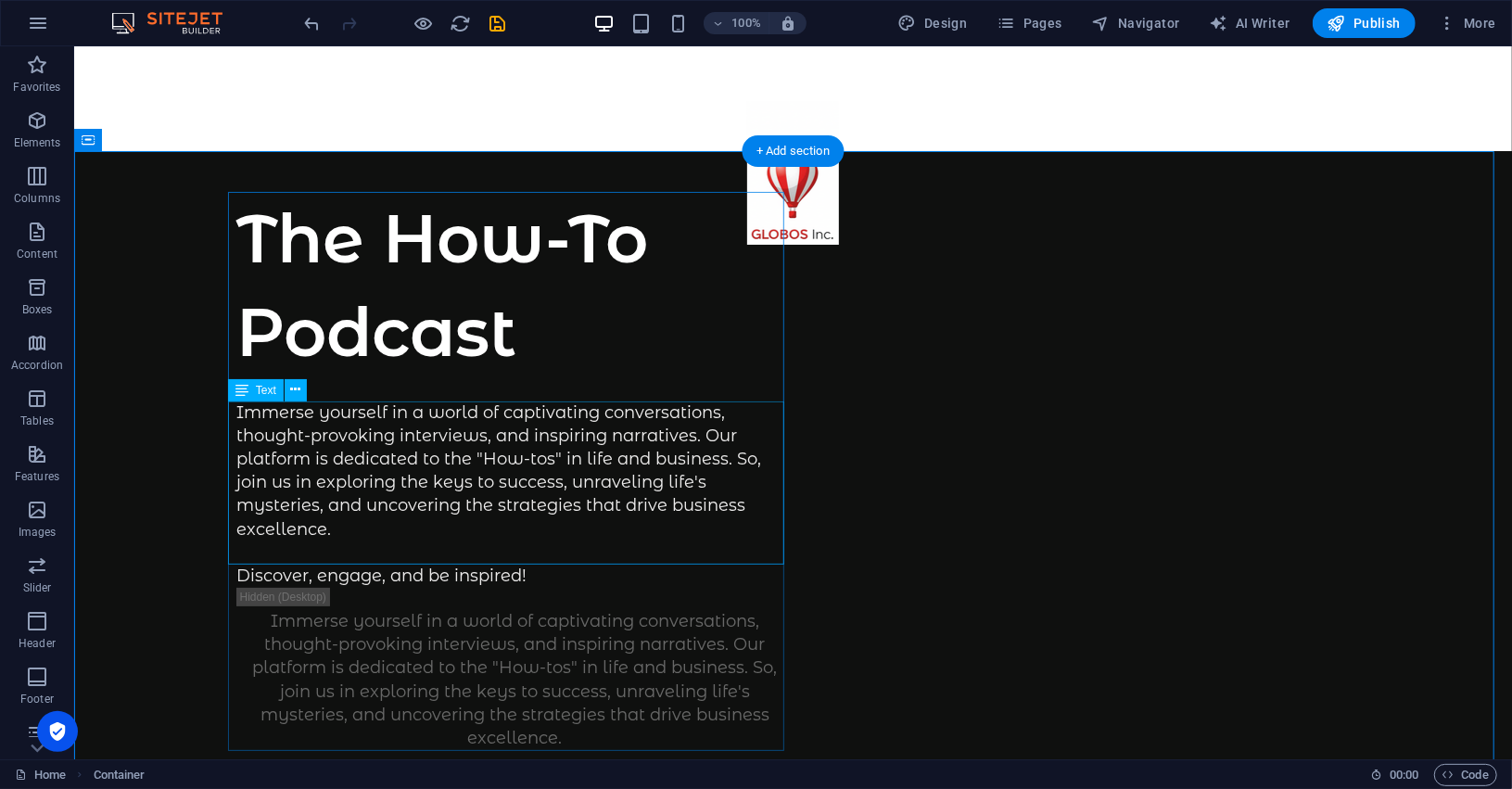 click on "The How-To Podcast" at bounding box center (515, 285) 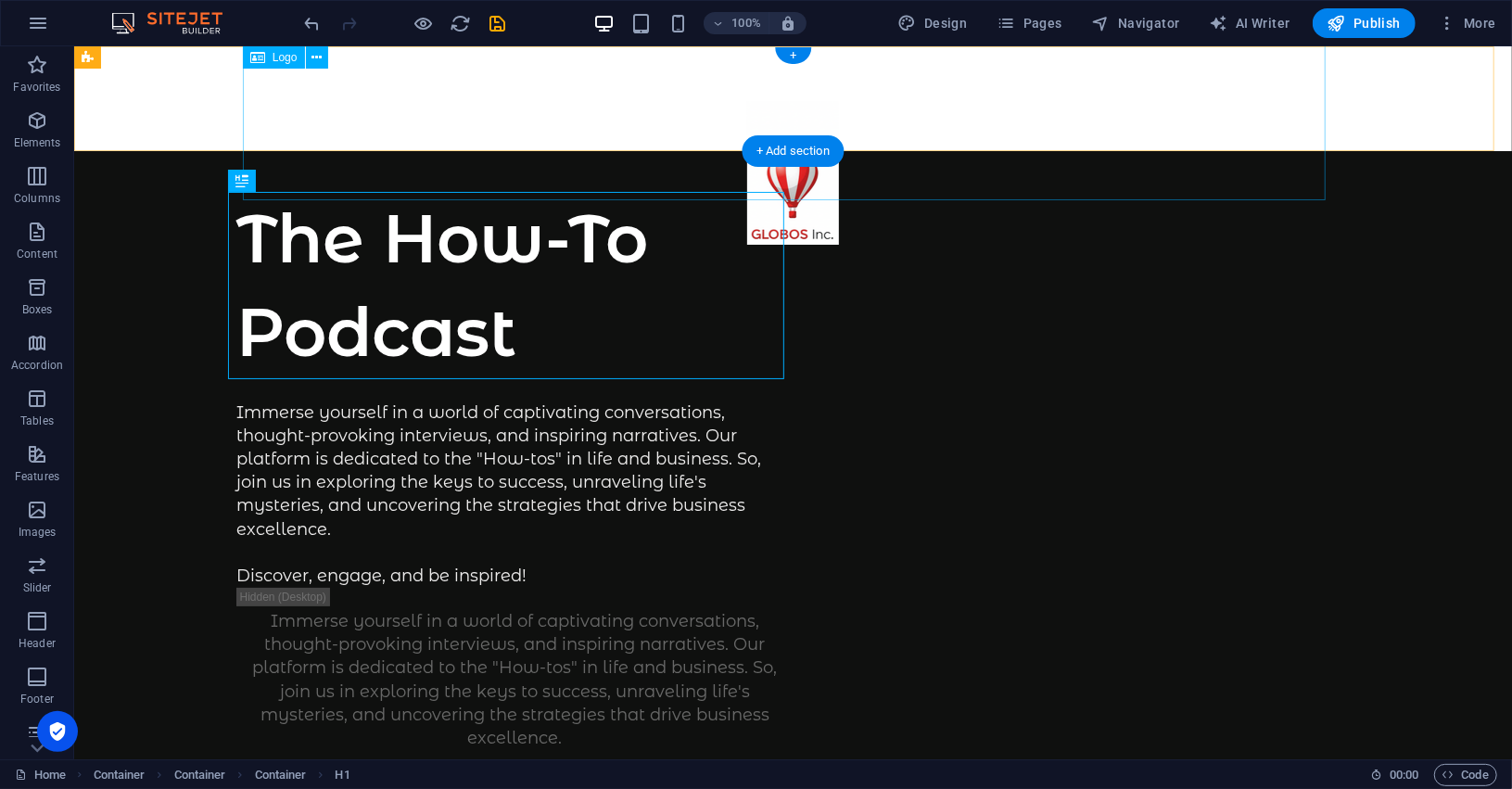 click at bounding box center (792, 182) 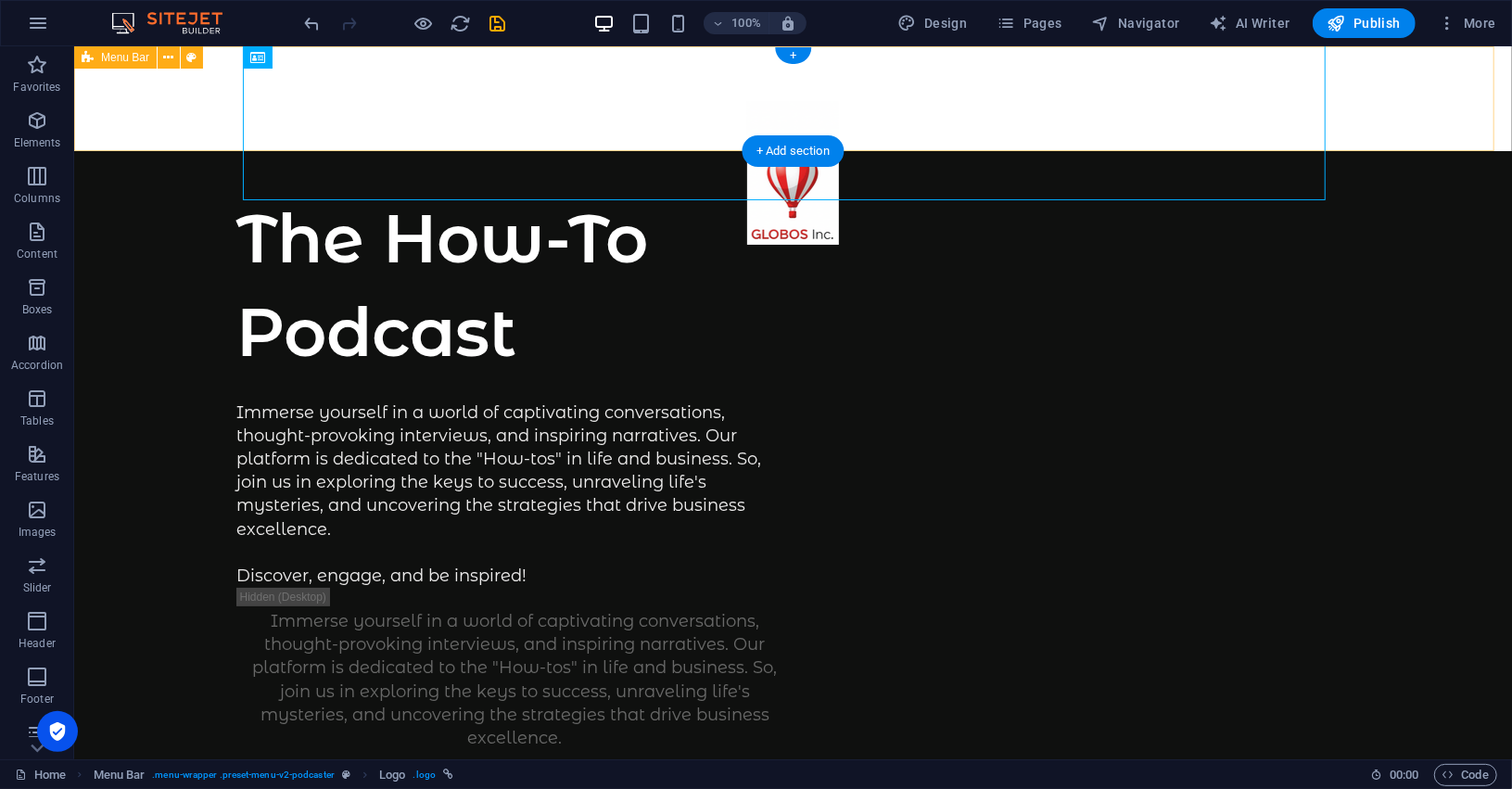 click on "Episodes About" at bounding box center [792, 97] 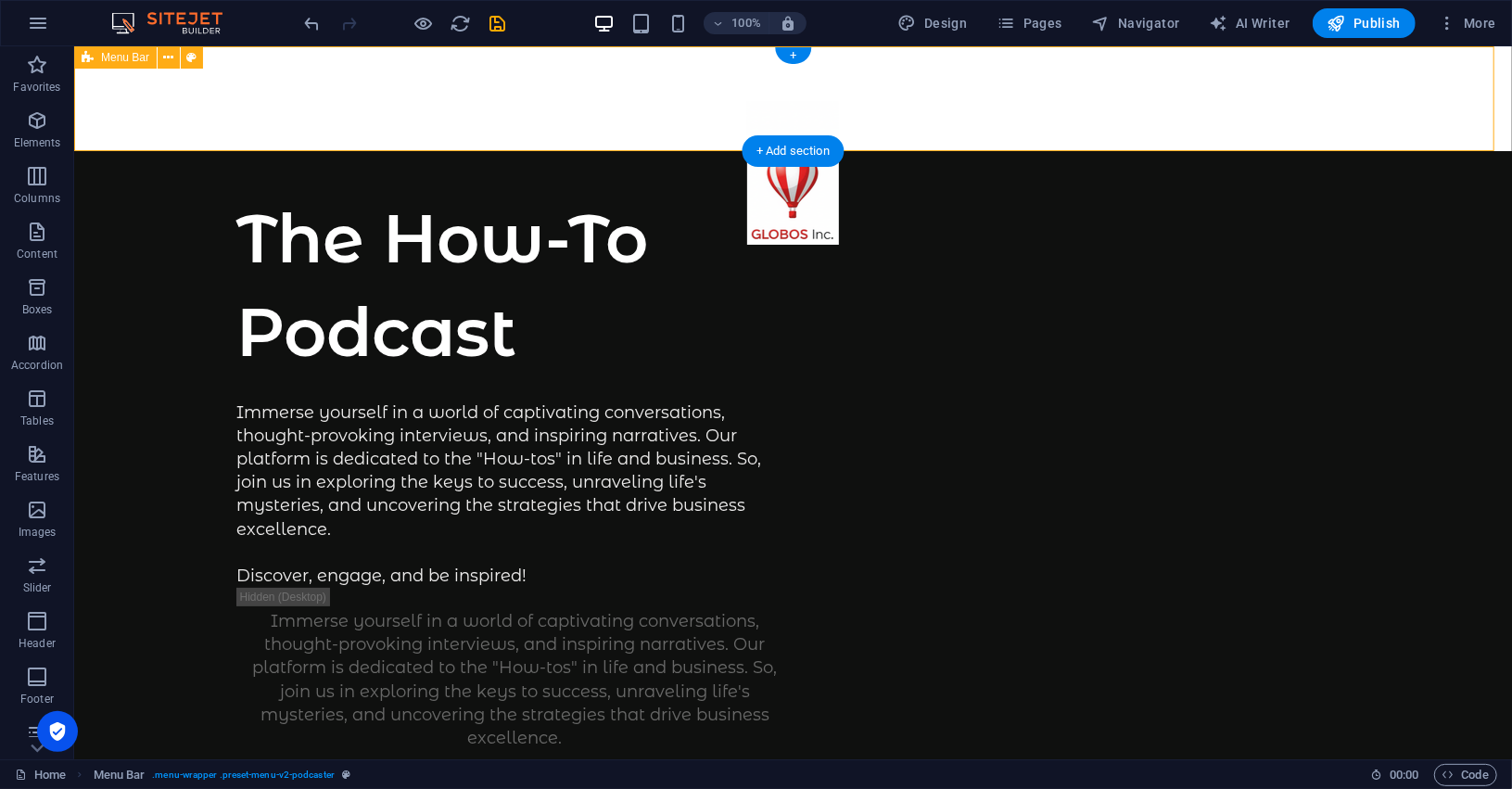 click on "Episodes About" at bounding box center (792, 97) 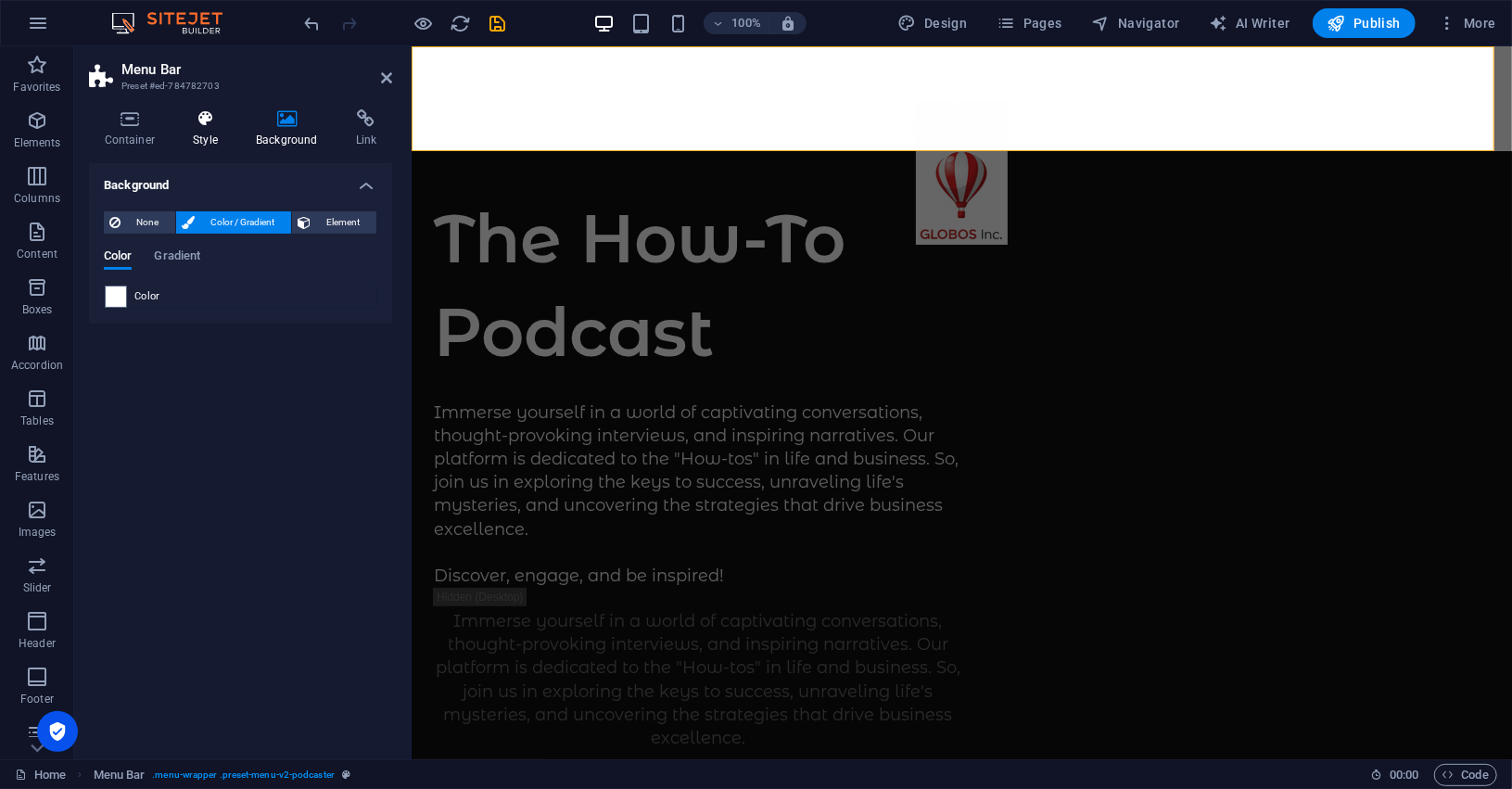 click at bounding box center (206, 119) 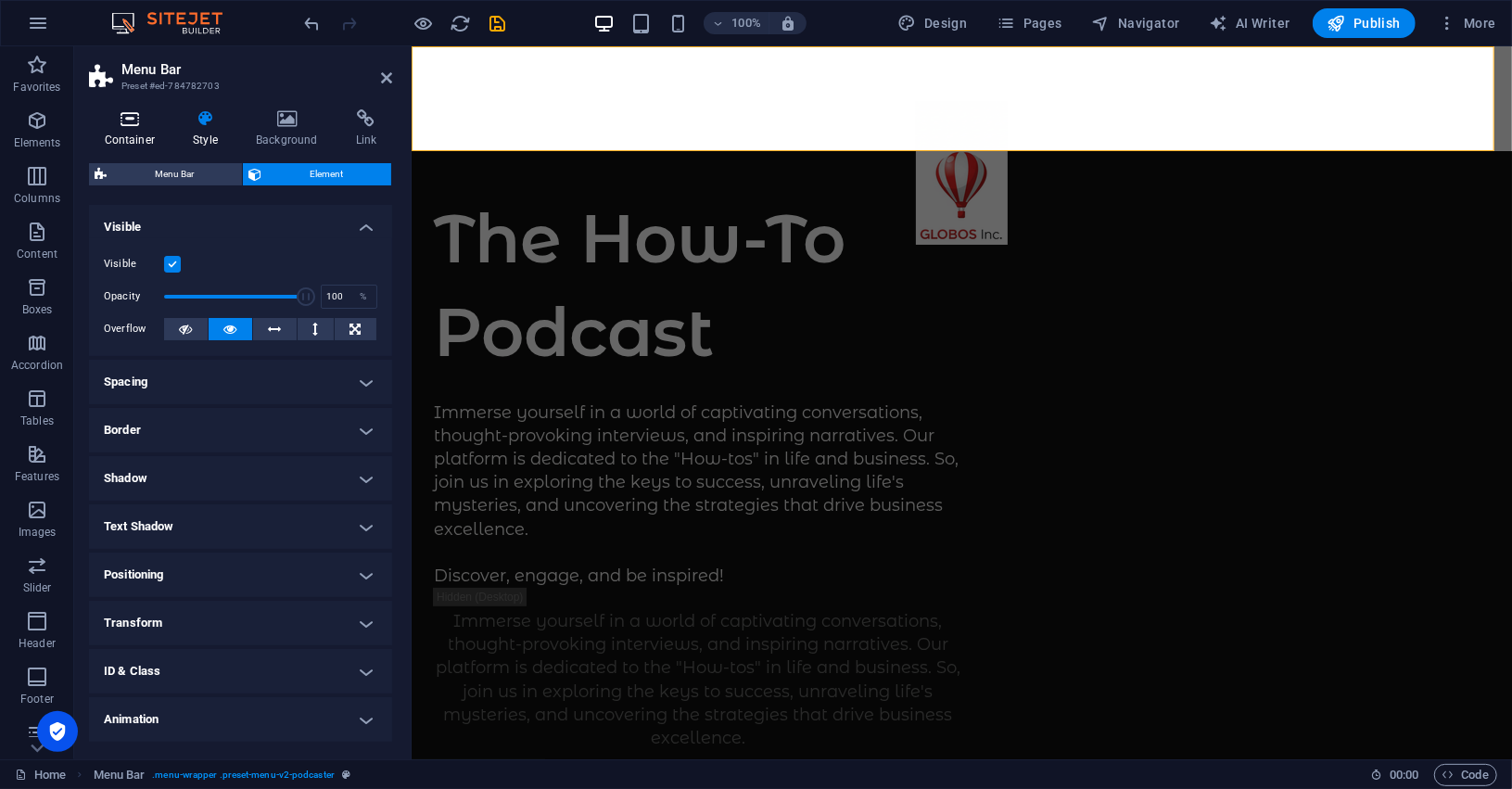 click on "Container" at bounding box center (133, 129) 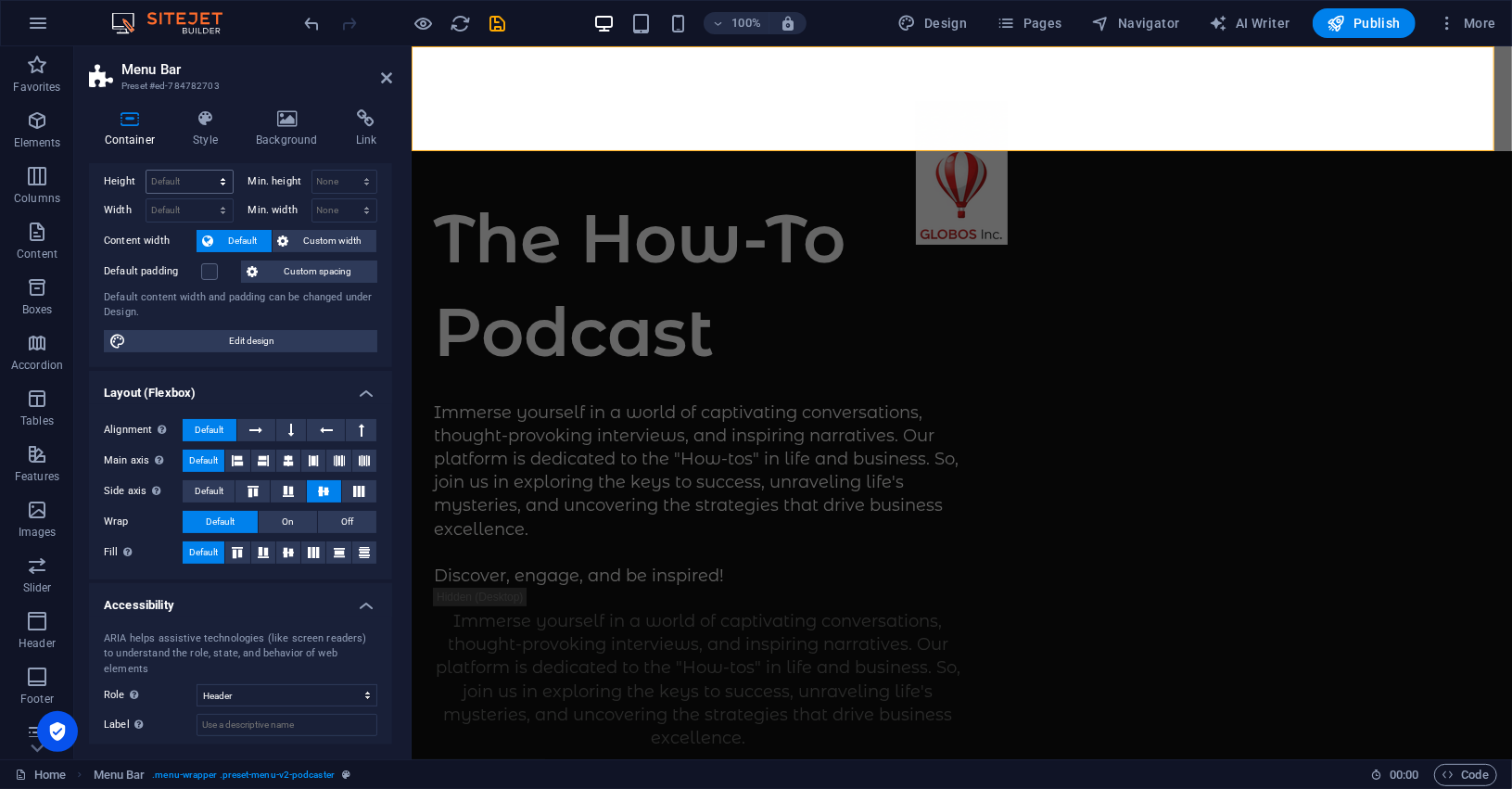 scroll, scrollTop: 0, scrollLeft: 0, axis: both 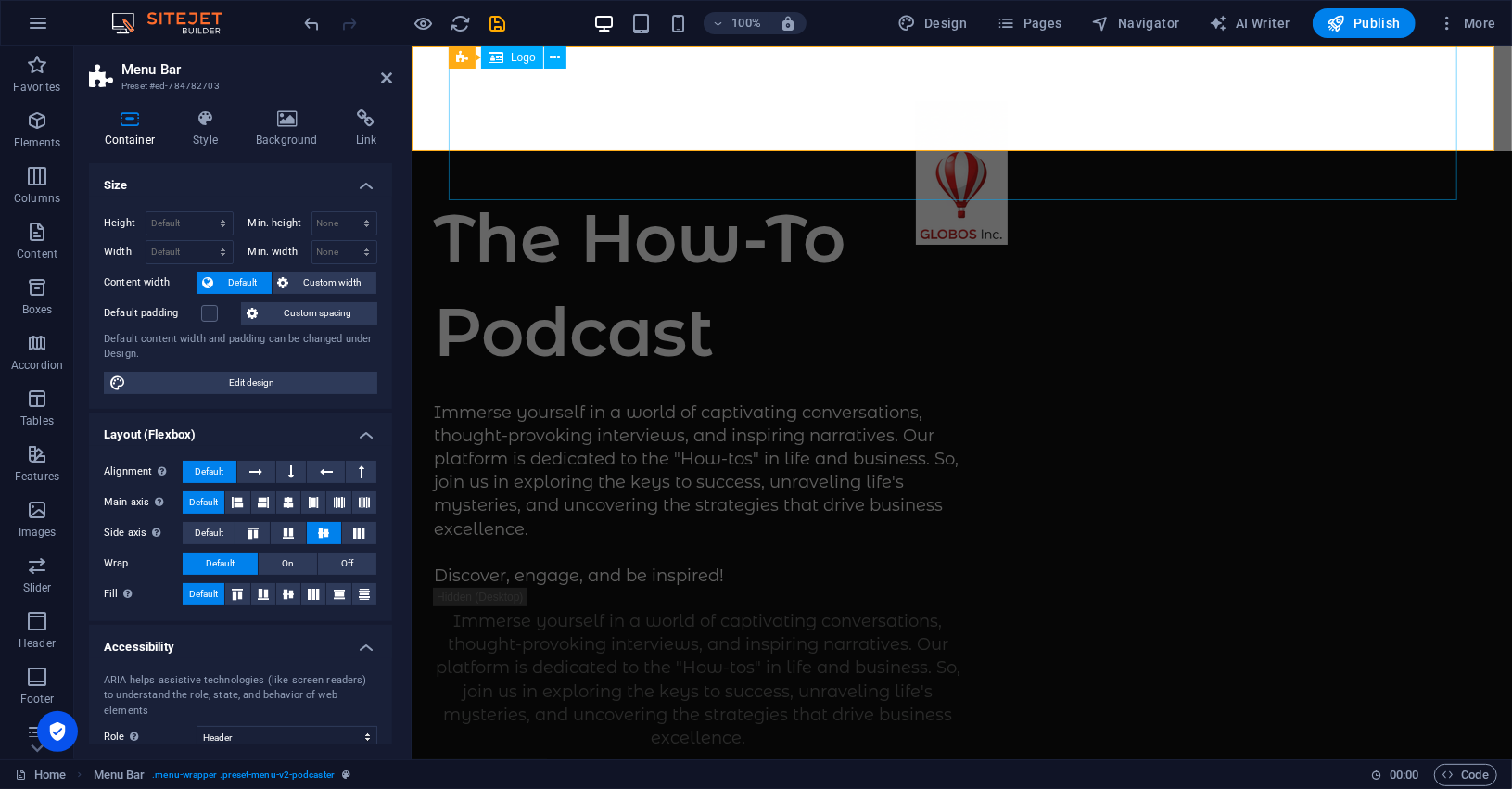 click at bounding box center (960, 182) 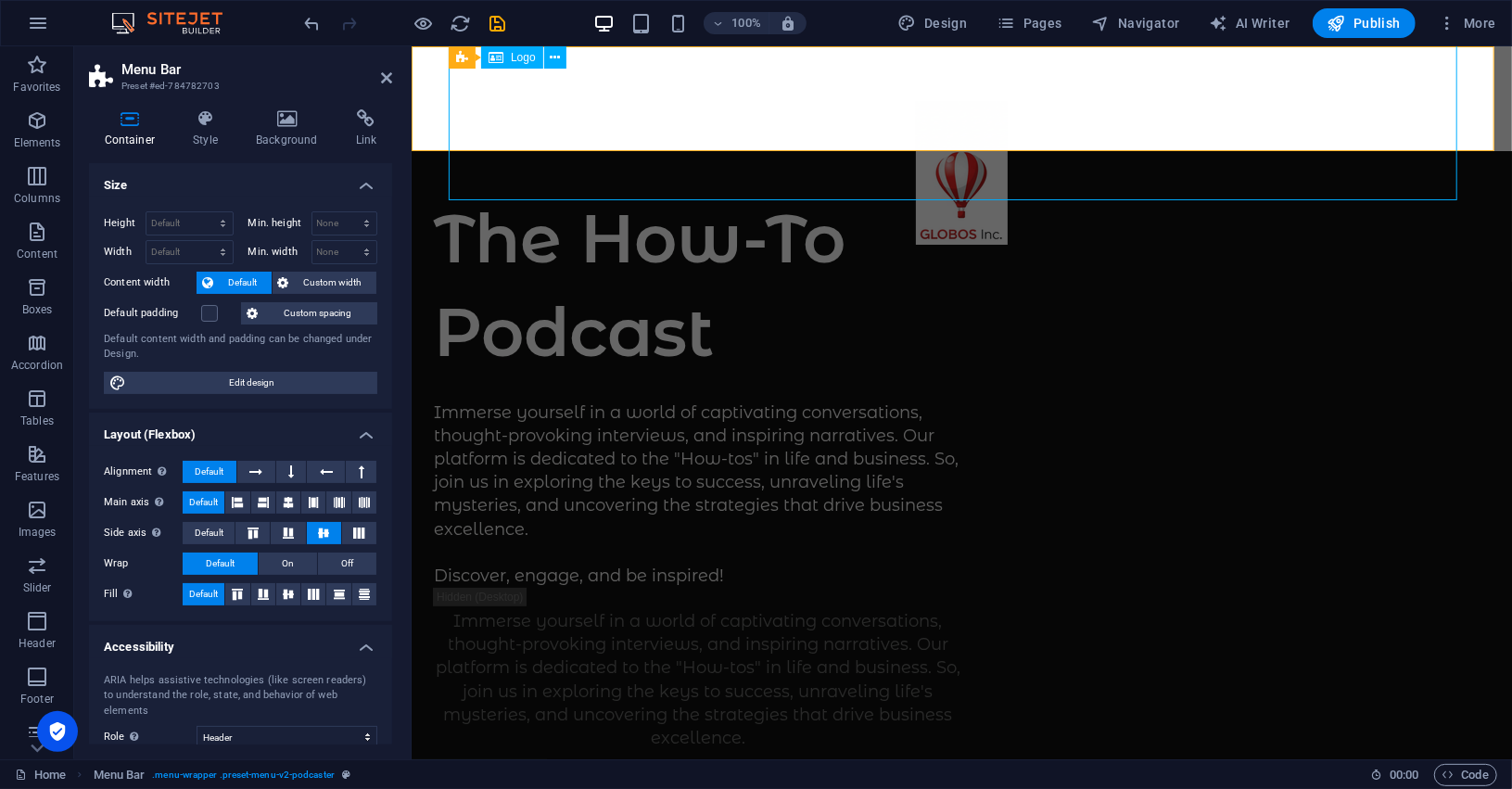 click at bounding box center (960, 182) 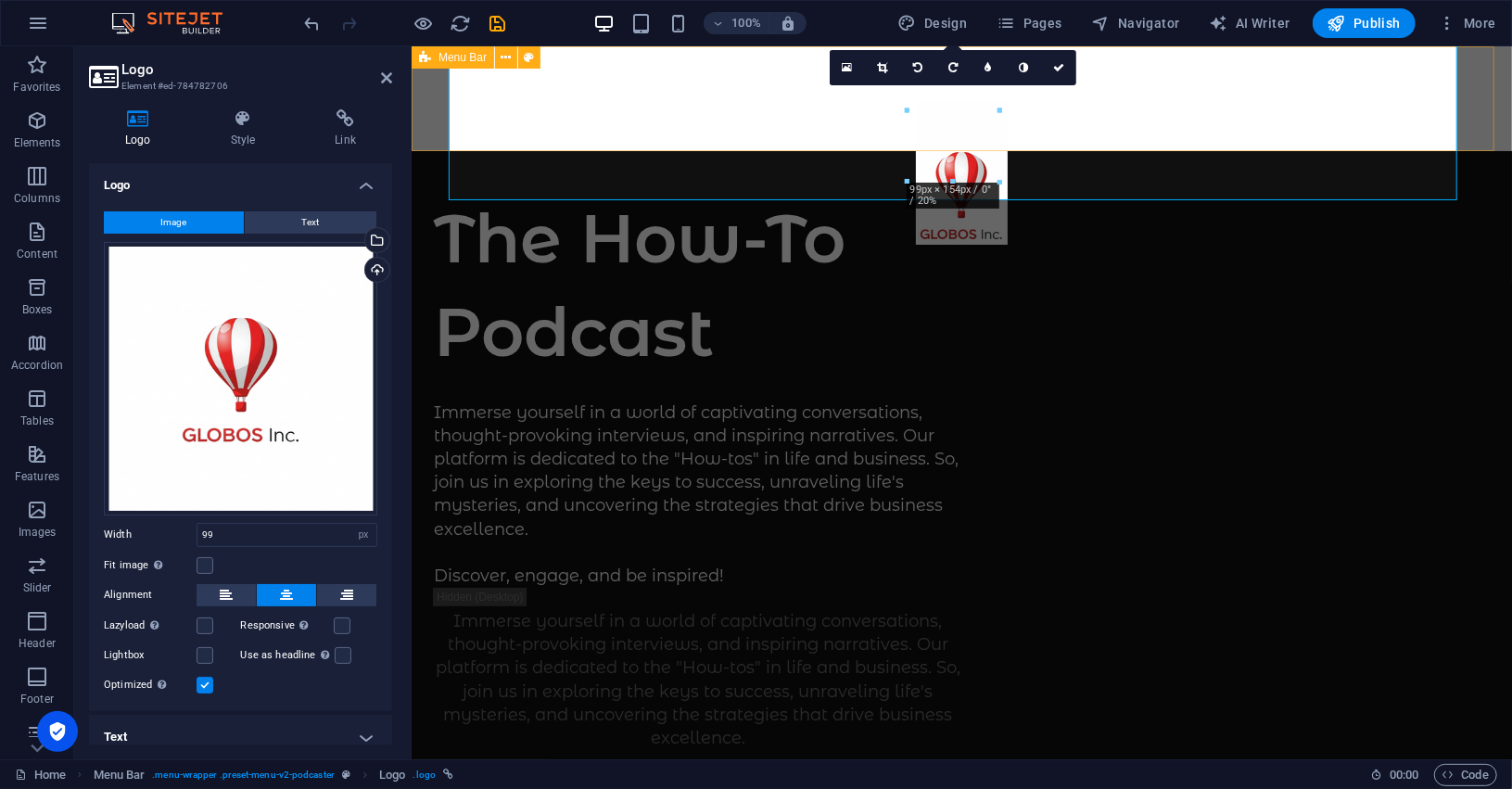 click on "Episodes About" at bounding box center [960, 97] 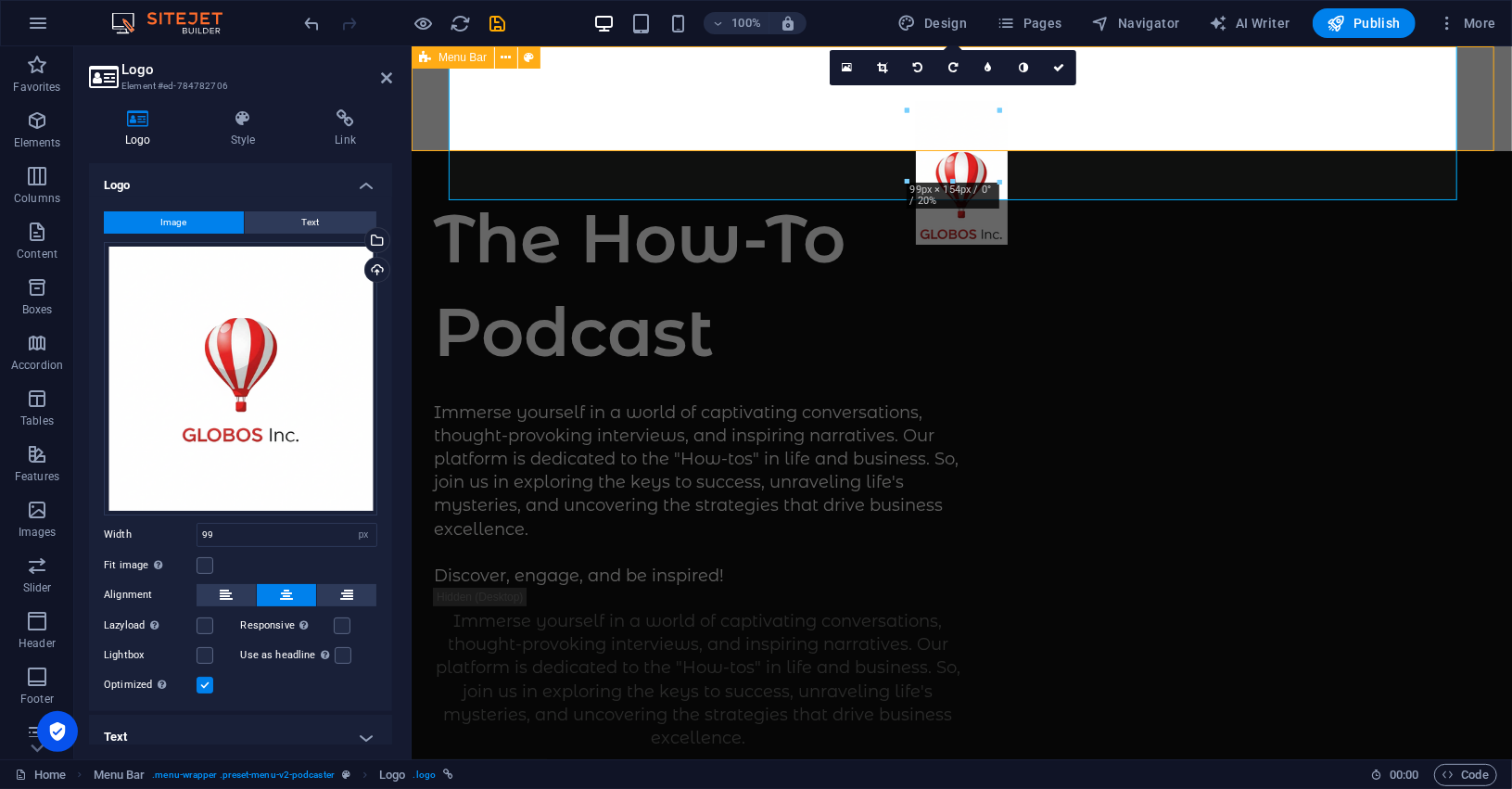 click on "Episodes About" at bounding box center [960, 97] 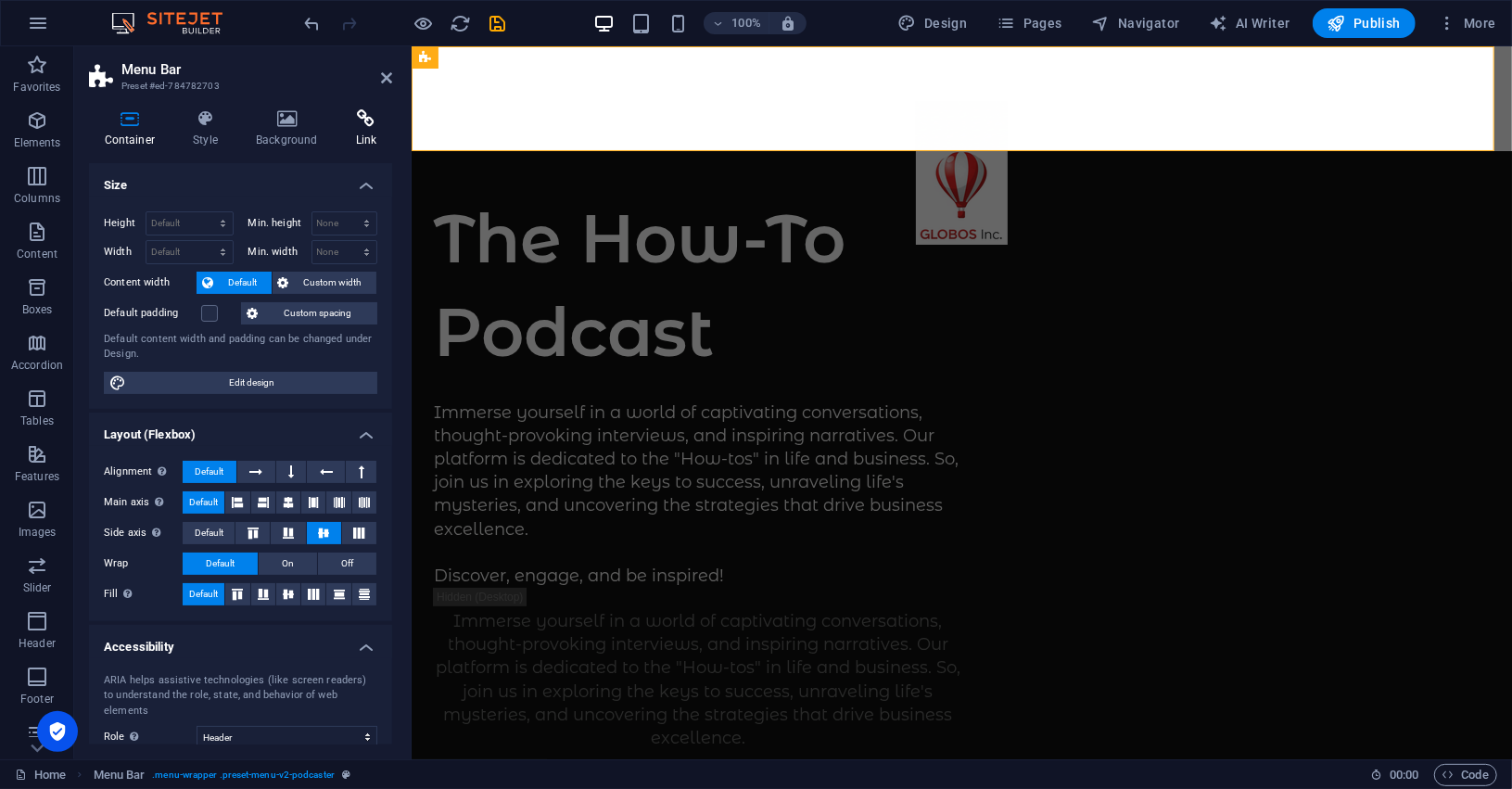 click at bounding box center [366, 119] 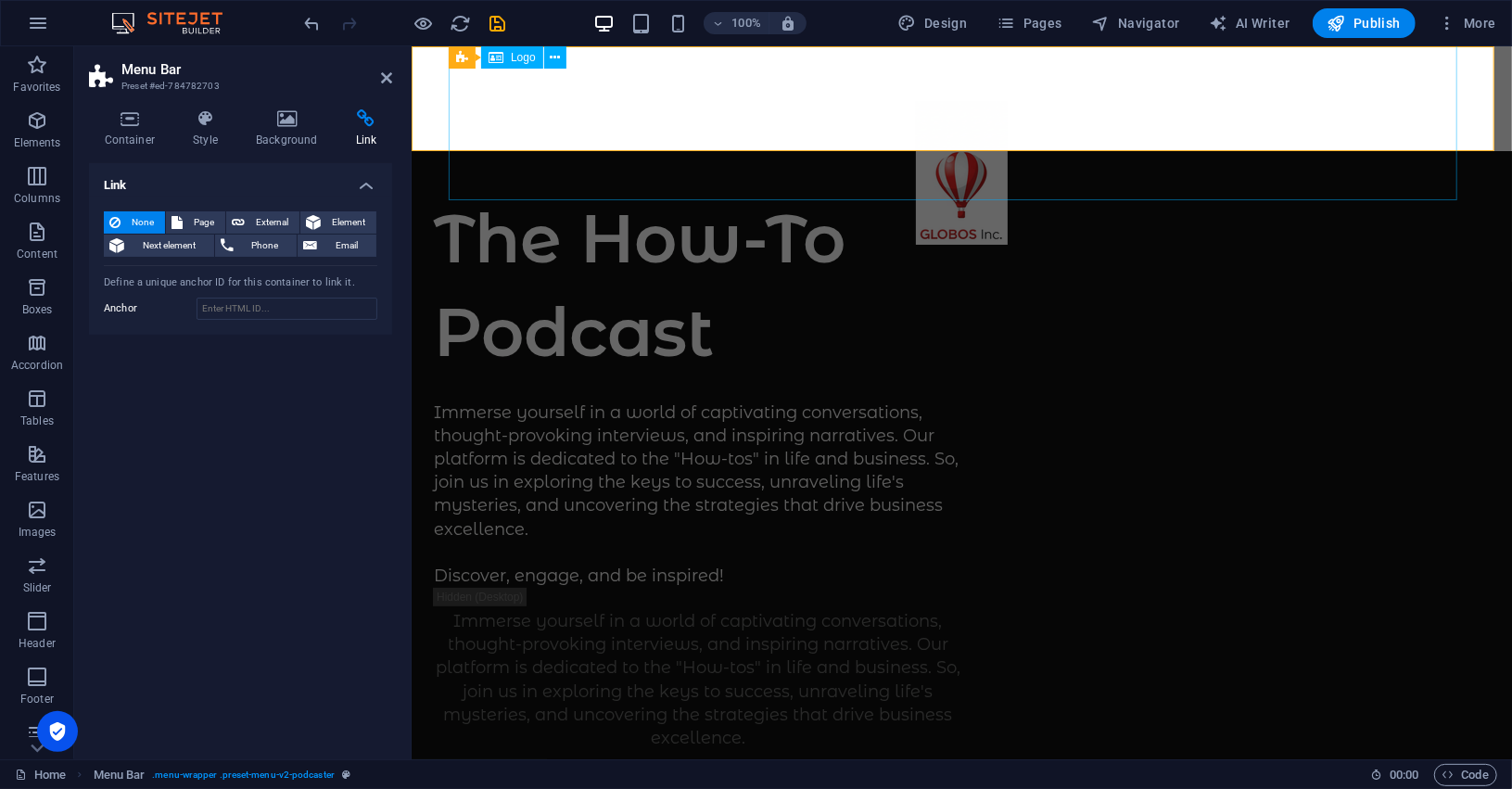 click at bounding box center [960, 182] 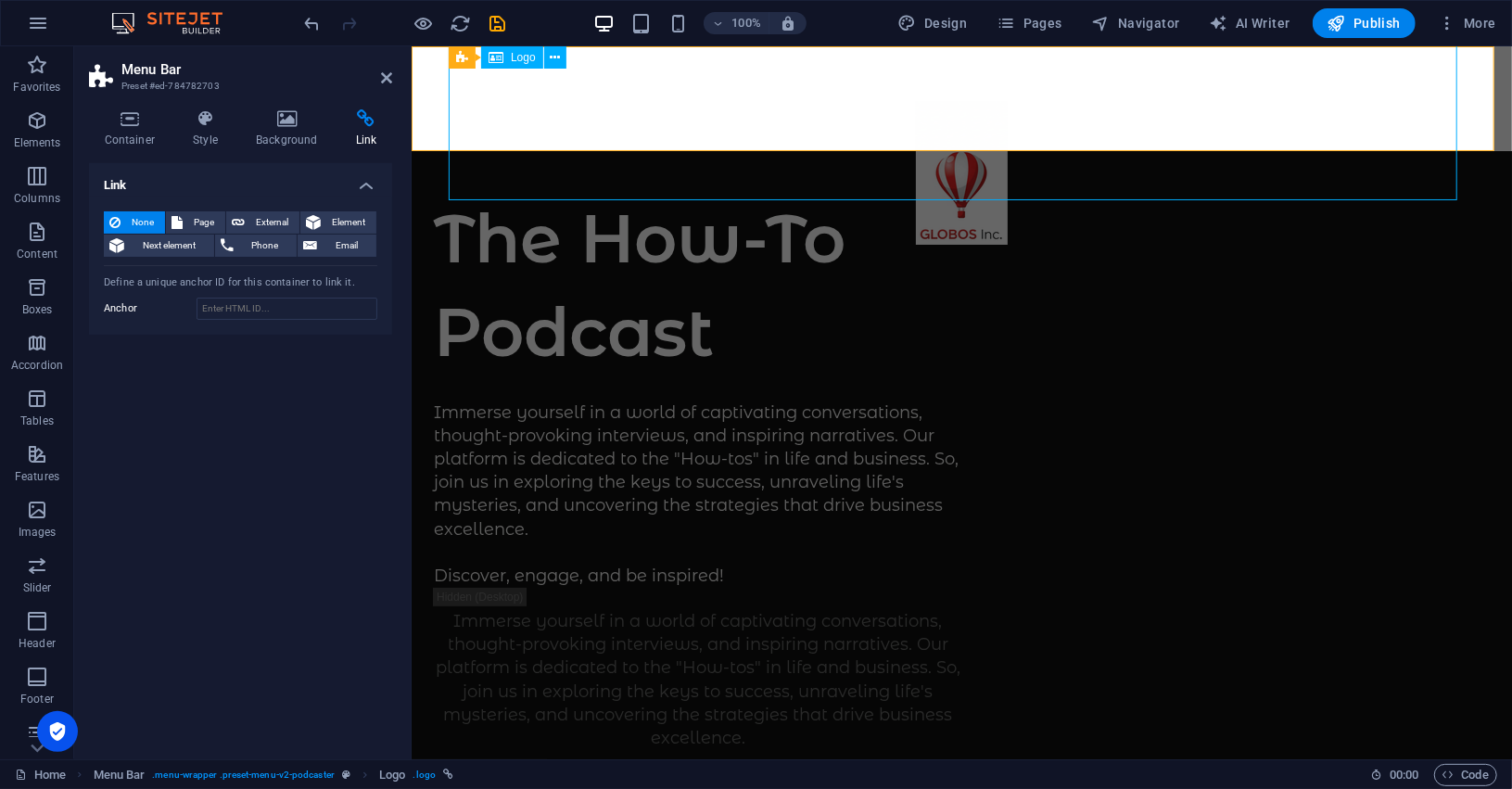 click at bounding box center (960, 182) 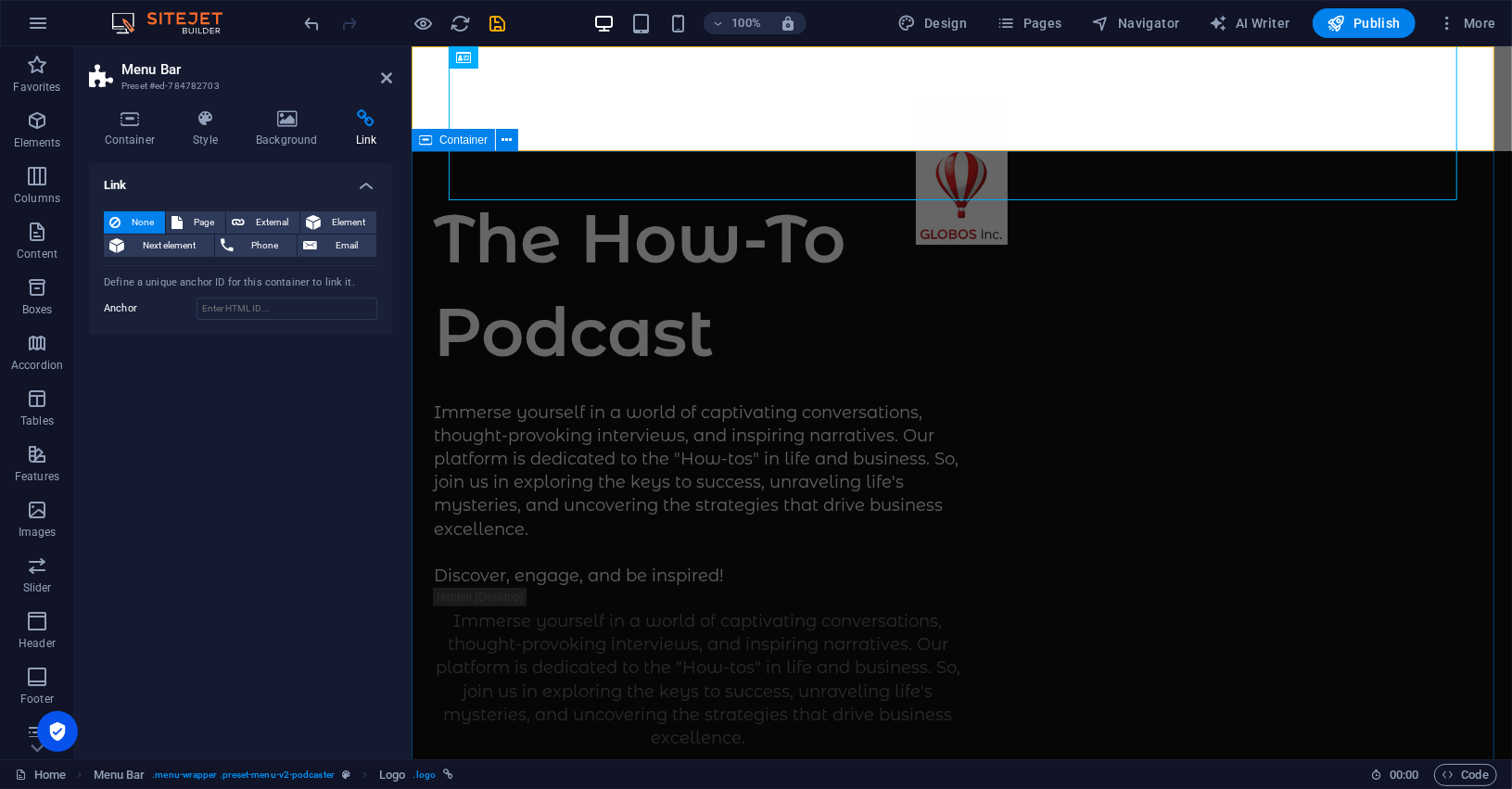 click on "The How-To Podcast Immerse yourself in a world of captivating conversations, thought-provoking interviews, and inspiring narratives. Our platform is dedicated to the "How-tos" in life and business. So, join us in exploring the keys to success, unraveling life's mysteries, and uncovering the strategies that drive business excellence. Discover, engage, and be inspired! Immerse yourself in a world of captivating conversations, thought-provoking interviews, and inspiring narratives. Our platform is dedicated to the "How-tos" in life and business. So, join us in exploring the keys to success, unraveling life's mysteries, and uncovering the strategies that drive business excellence. Discover, engage, and be inspired! Supported by:" at bounding box center [960, 991] 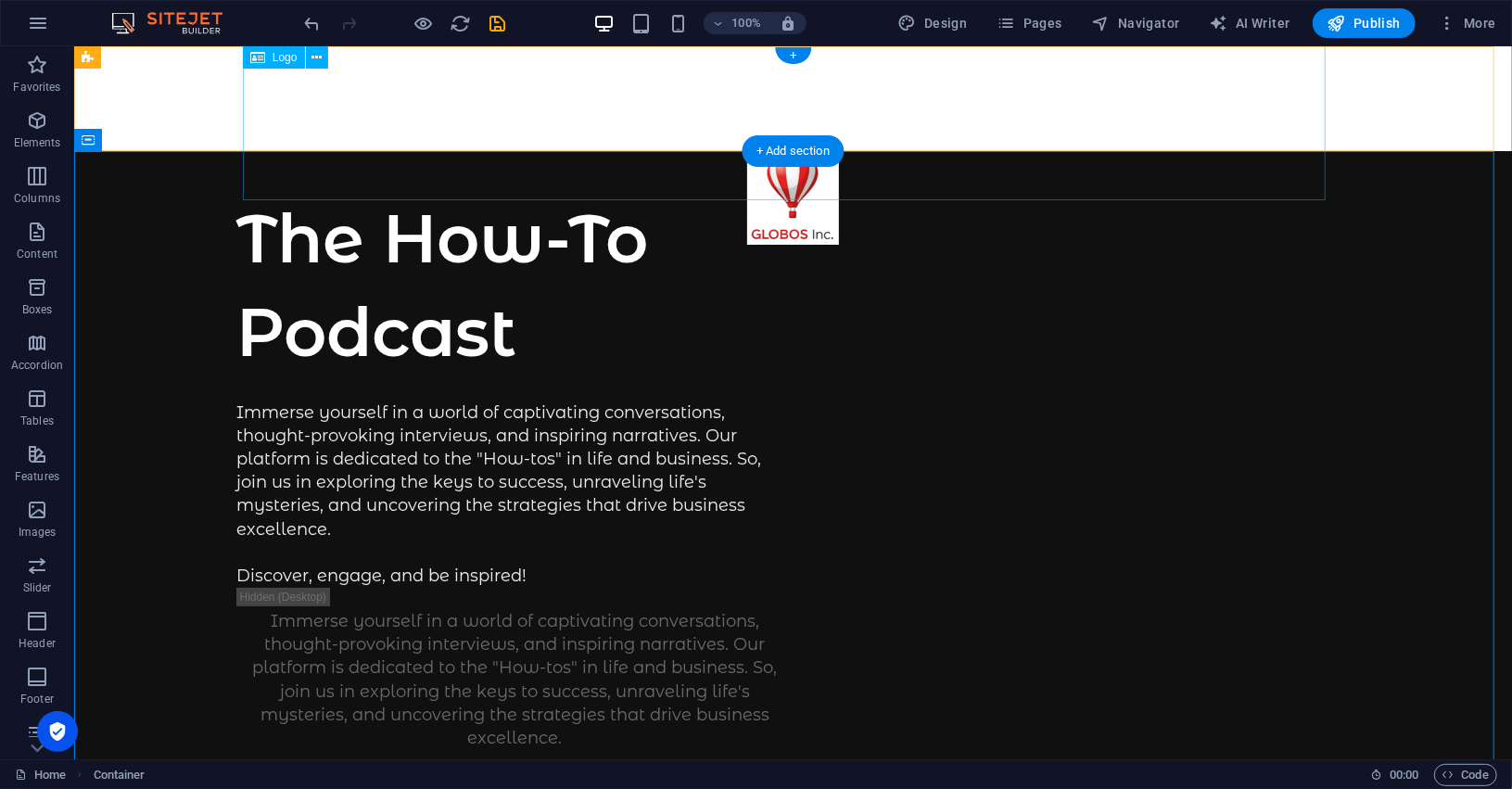 click at bounding box center (792, 182) 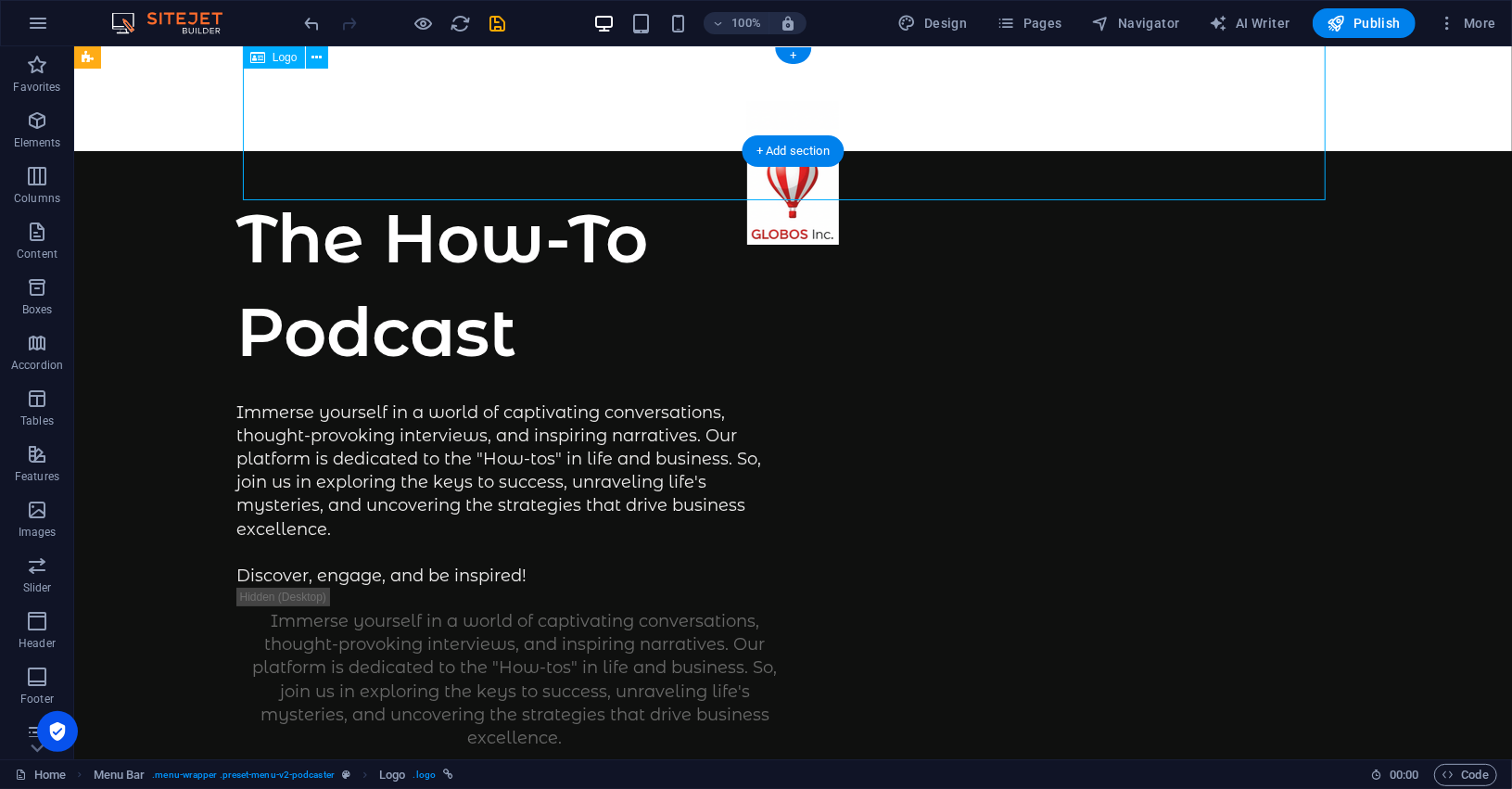 drag, startPoint x: 781, startPoint y: 107, endPoint x: 861, endPoint y: 106, distance: 80.00625 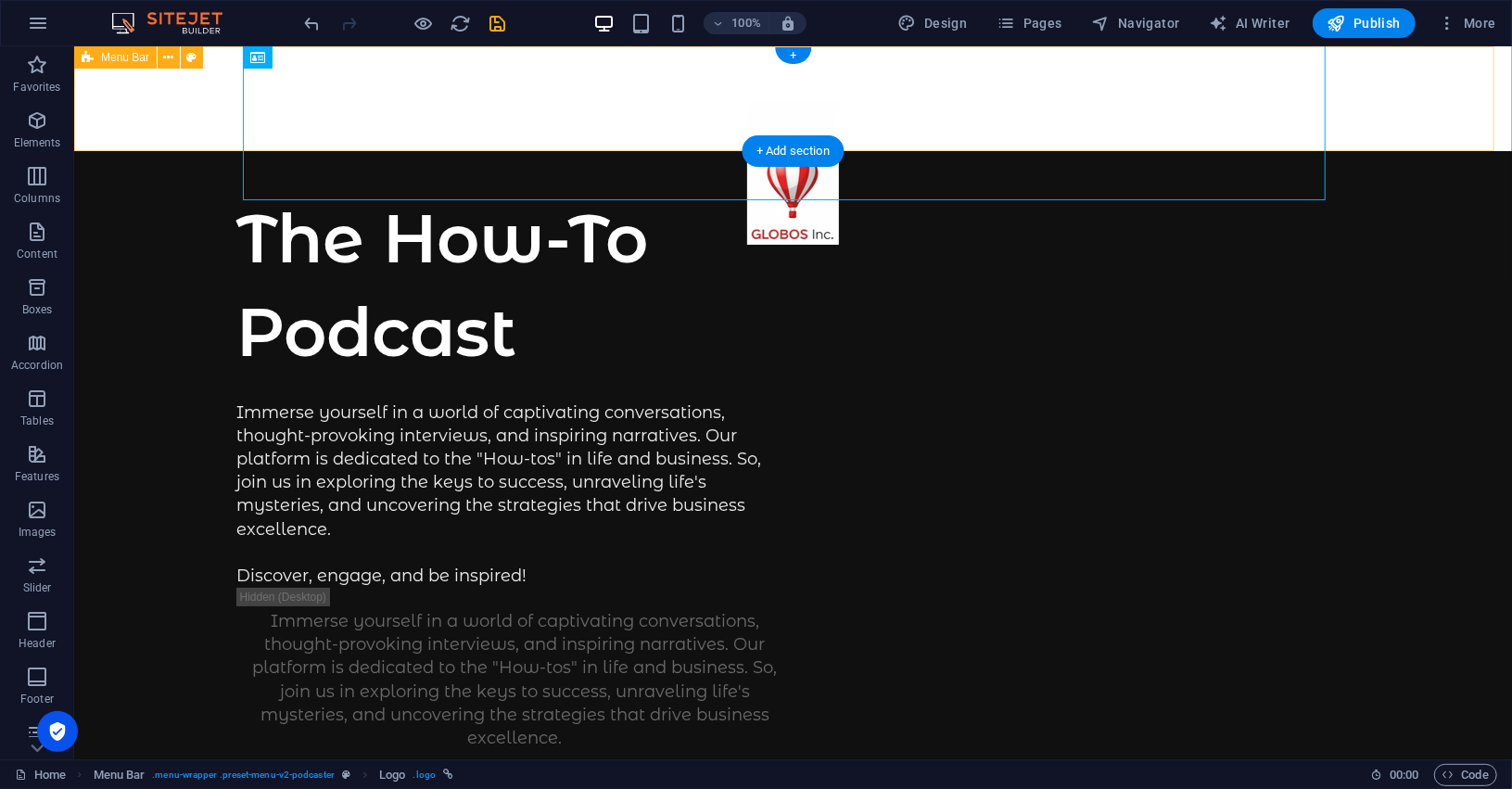 click on "Episodes About" at bounding box center [792, 97] 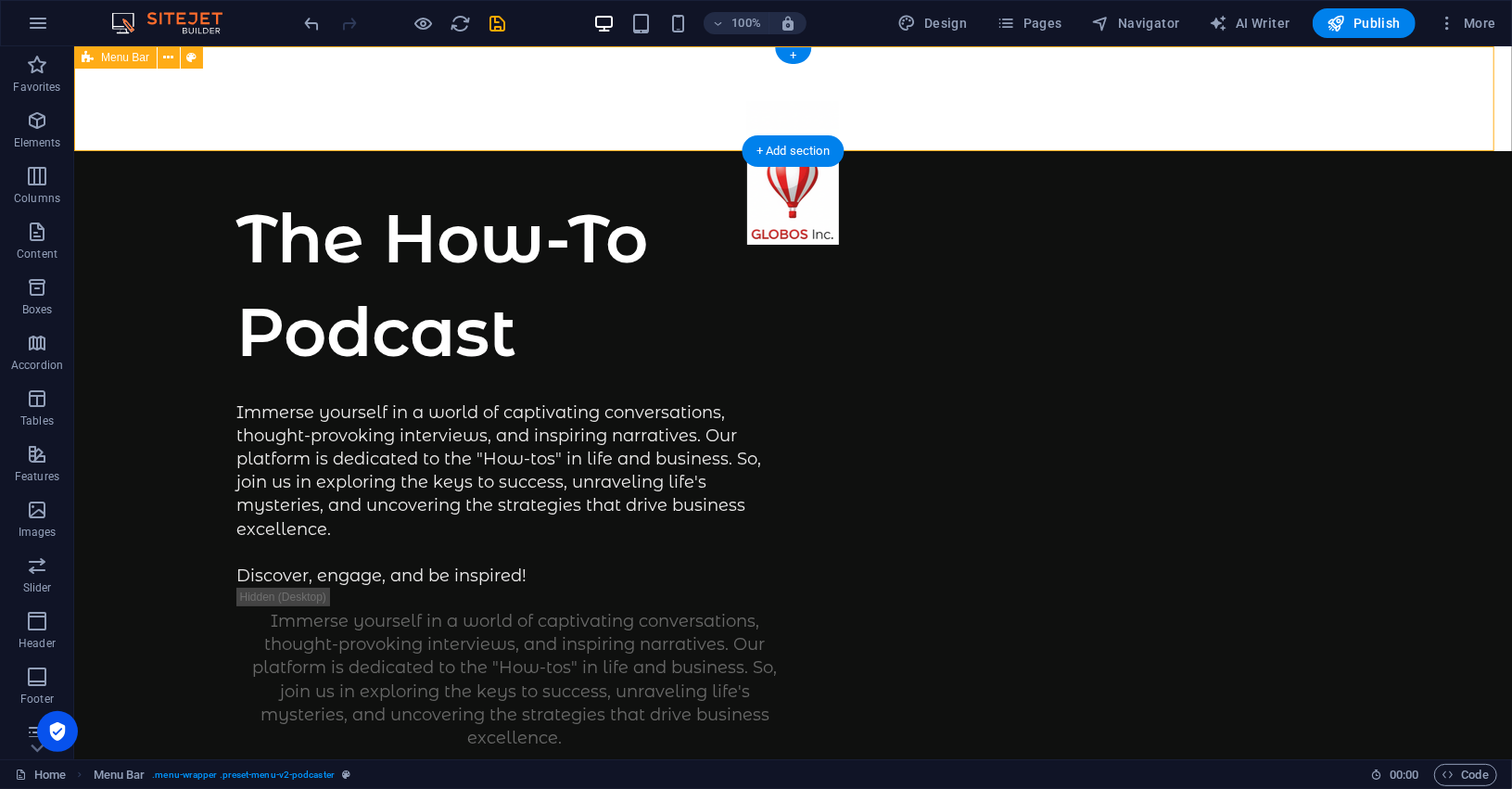 click on "Episodes About" at bounding box center (792, 97) 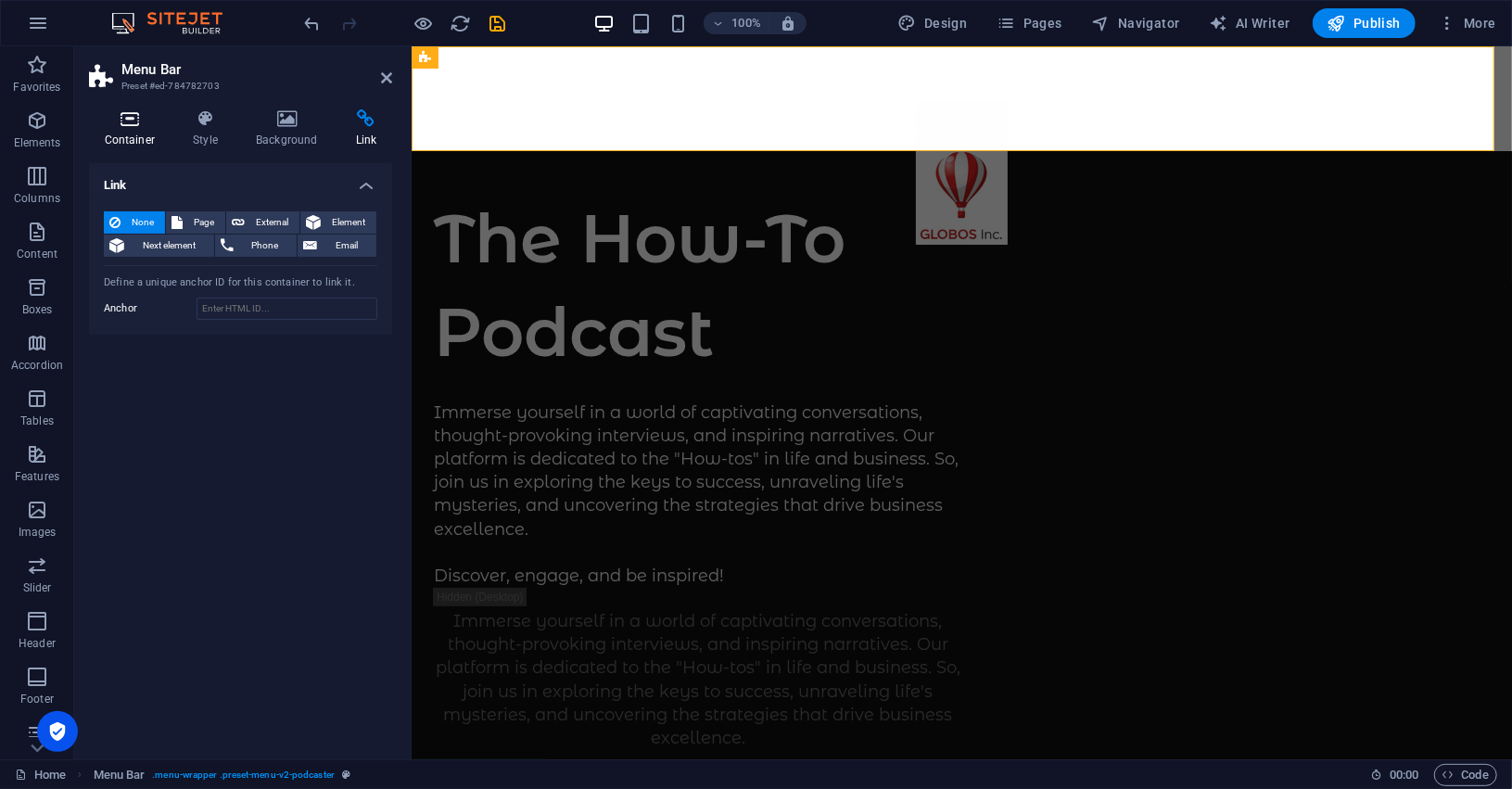 click at bounding box center (130, 119) 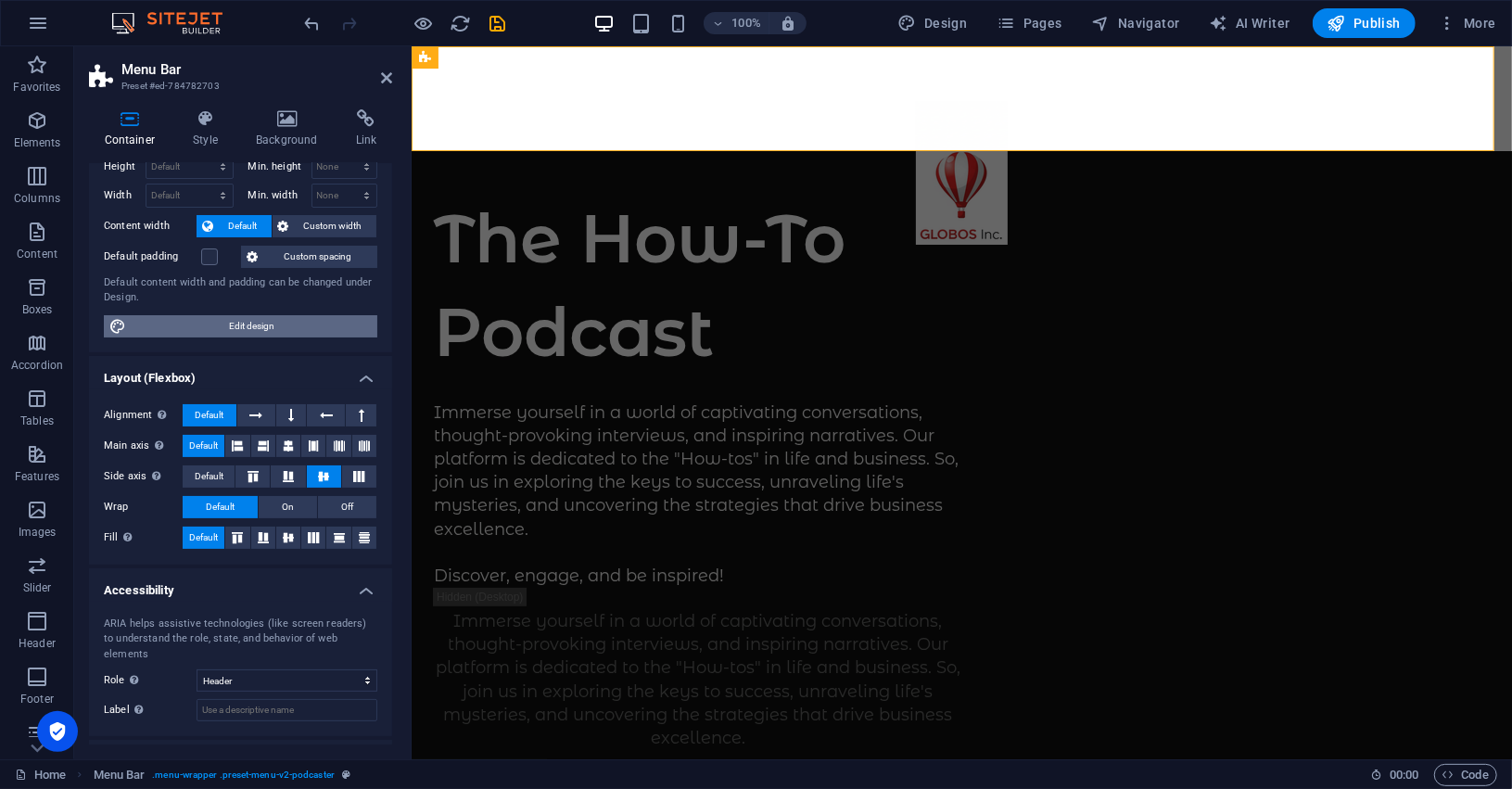 scroll, scrollTop: 0, scrollLeft: 0, axis: both 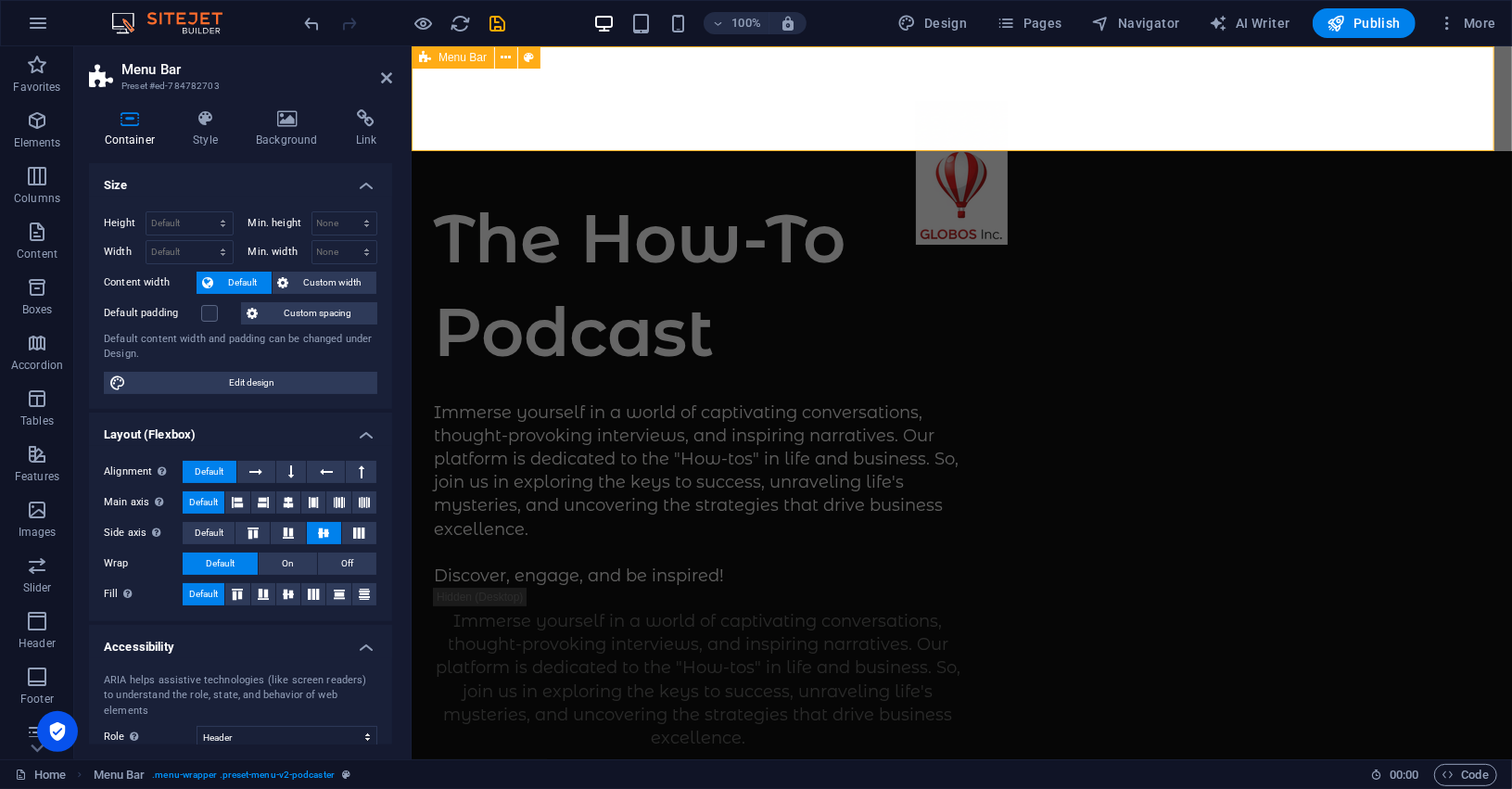 click on "Episodes About" at bounding box center [960, 97] 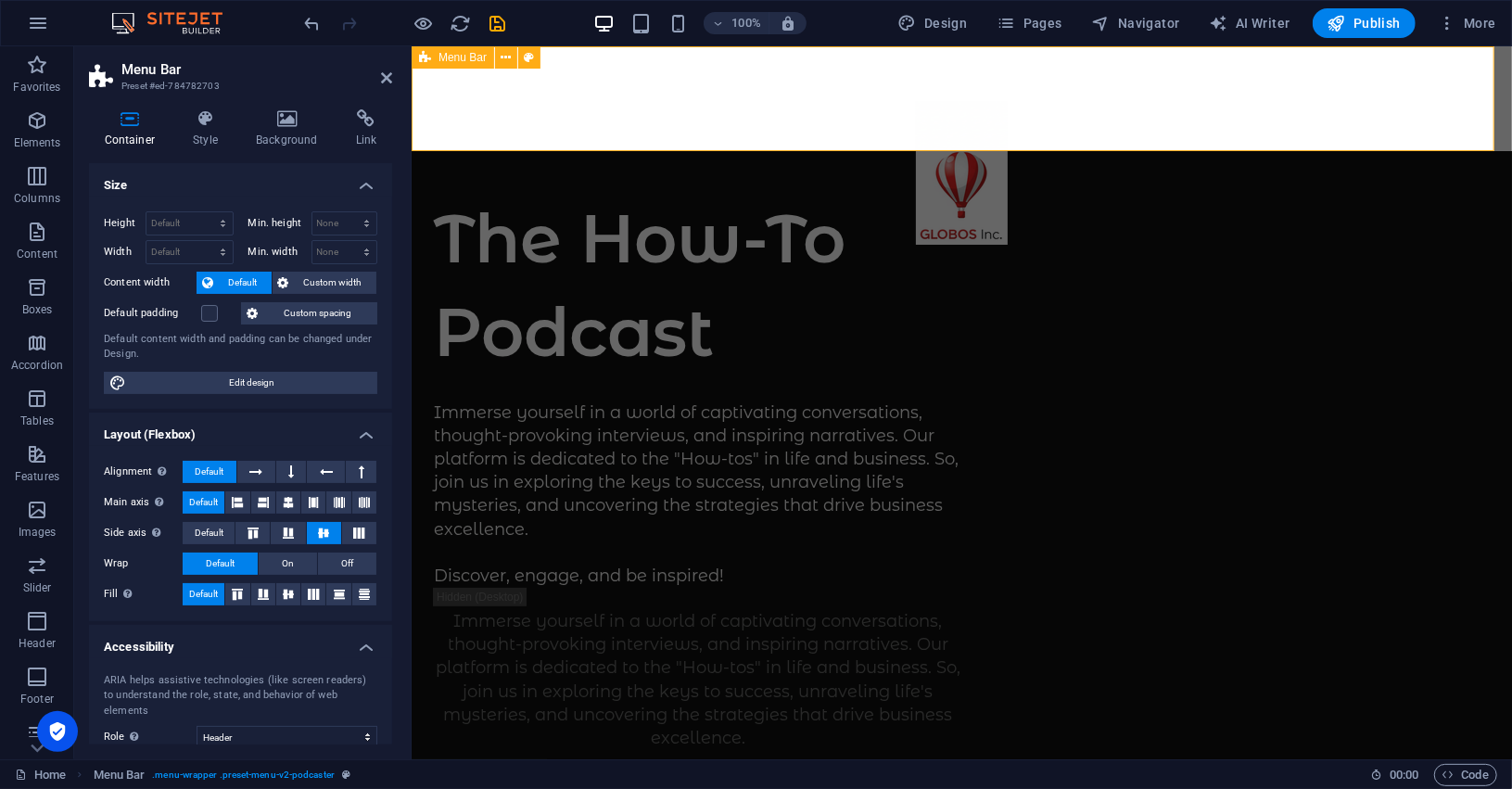 click on "Episodes About" at bounding box center (960, 97) 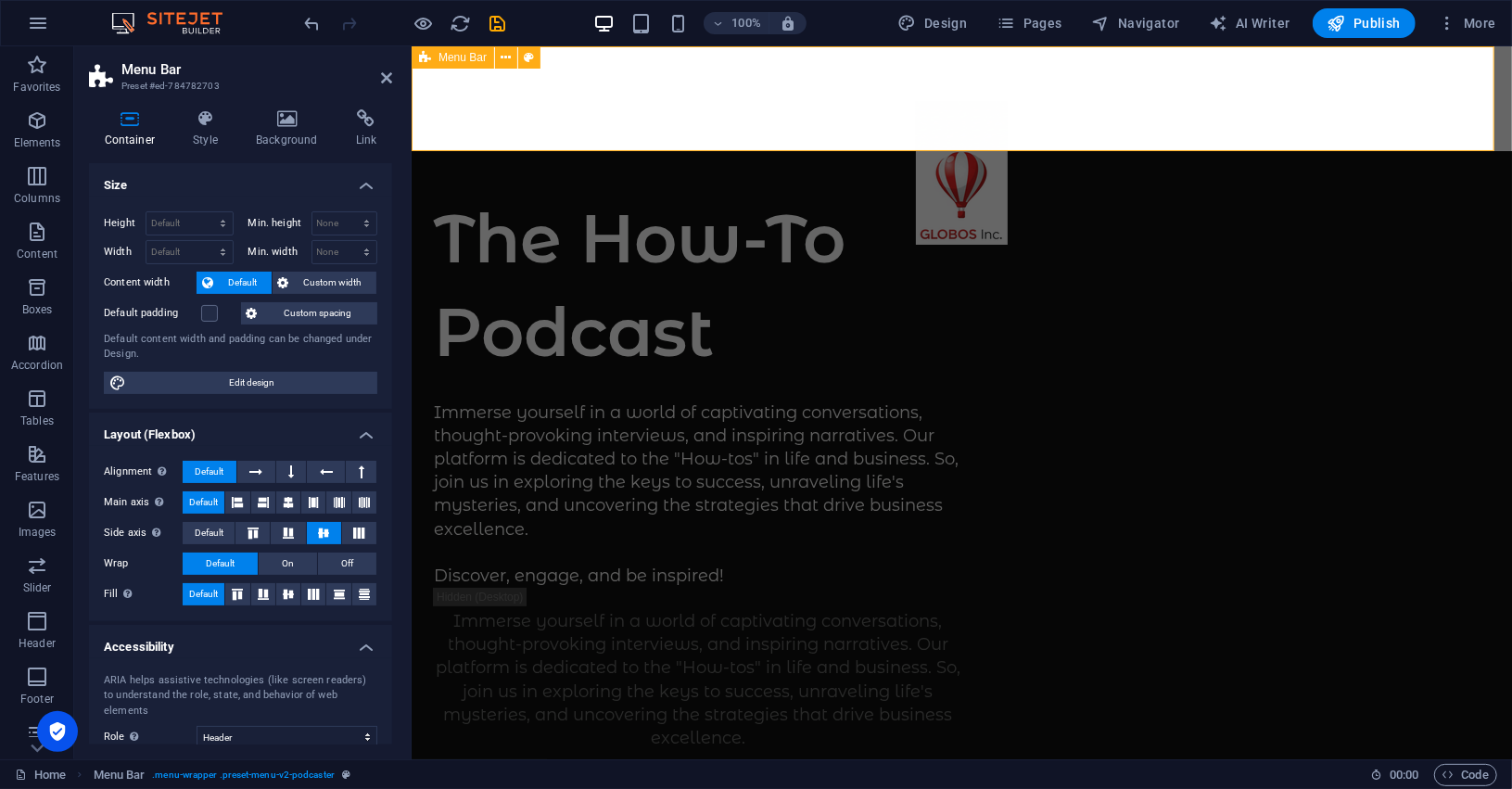 click on "Episodes About" at bounding box center (960, 97) 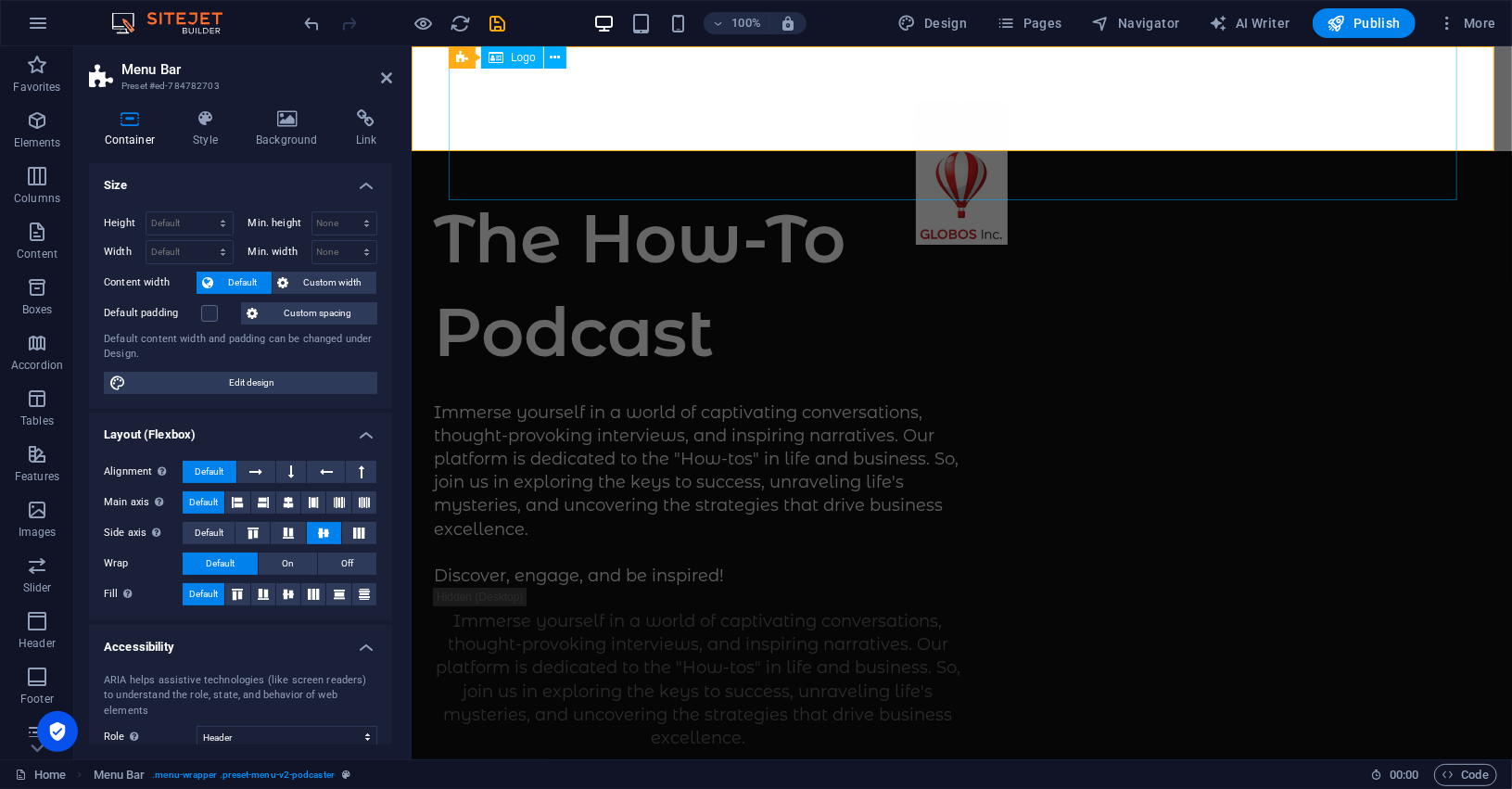 click at bounding box center (960, 182) 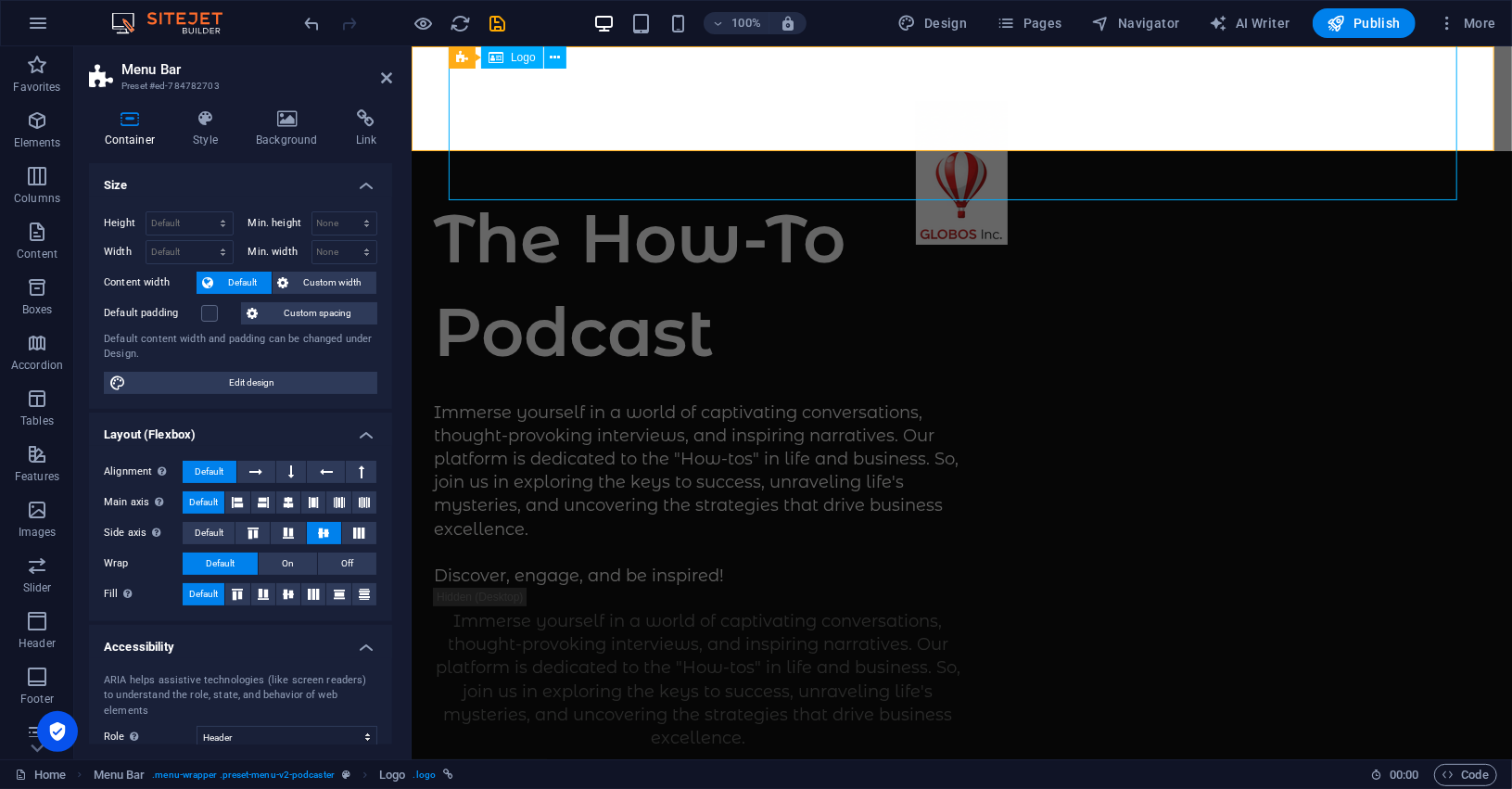 click at bounding box center [960, 182] 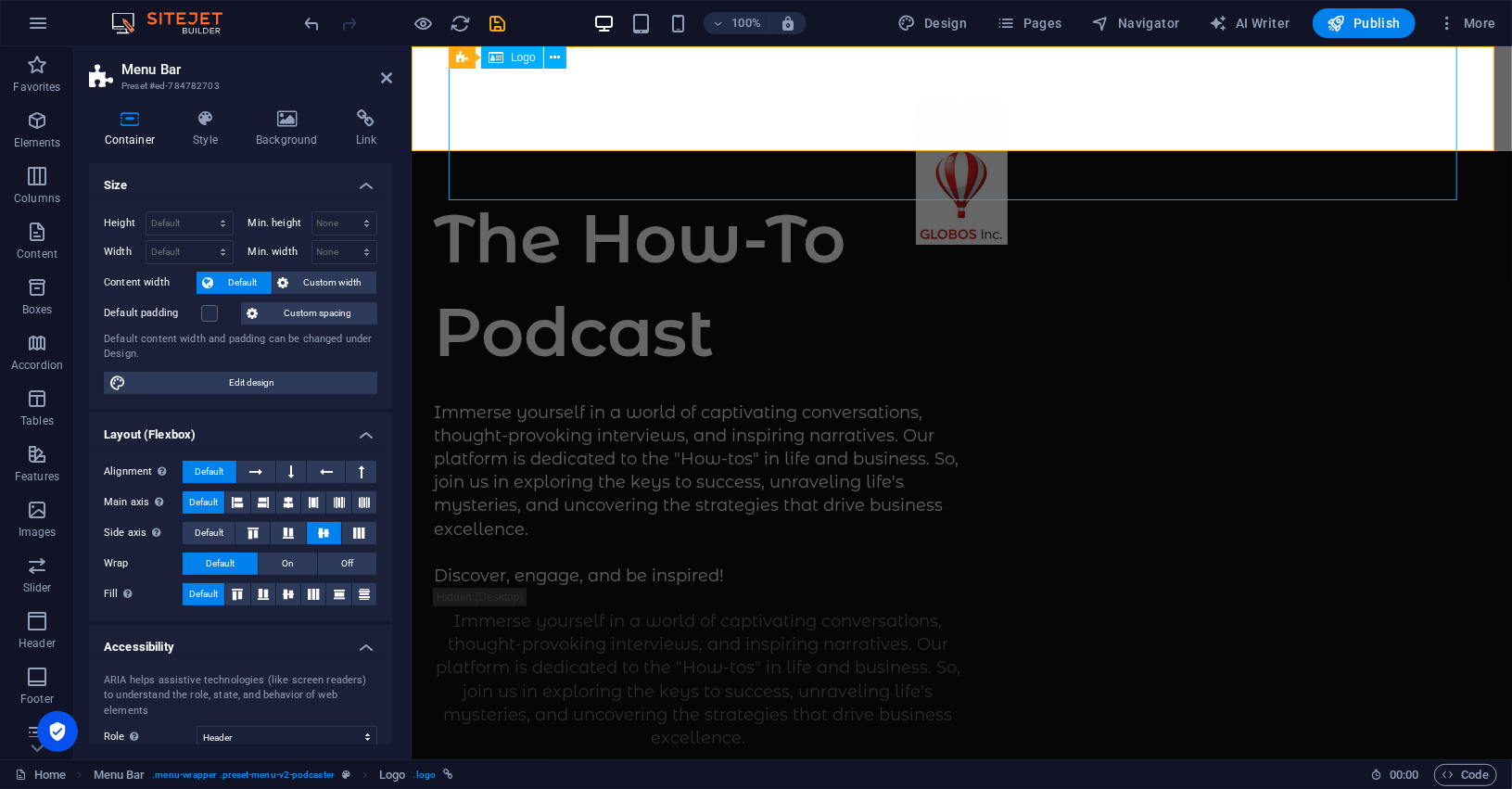 select on "px" 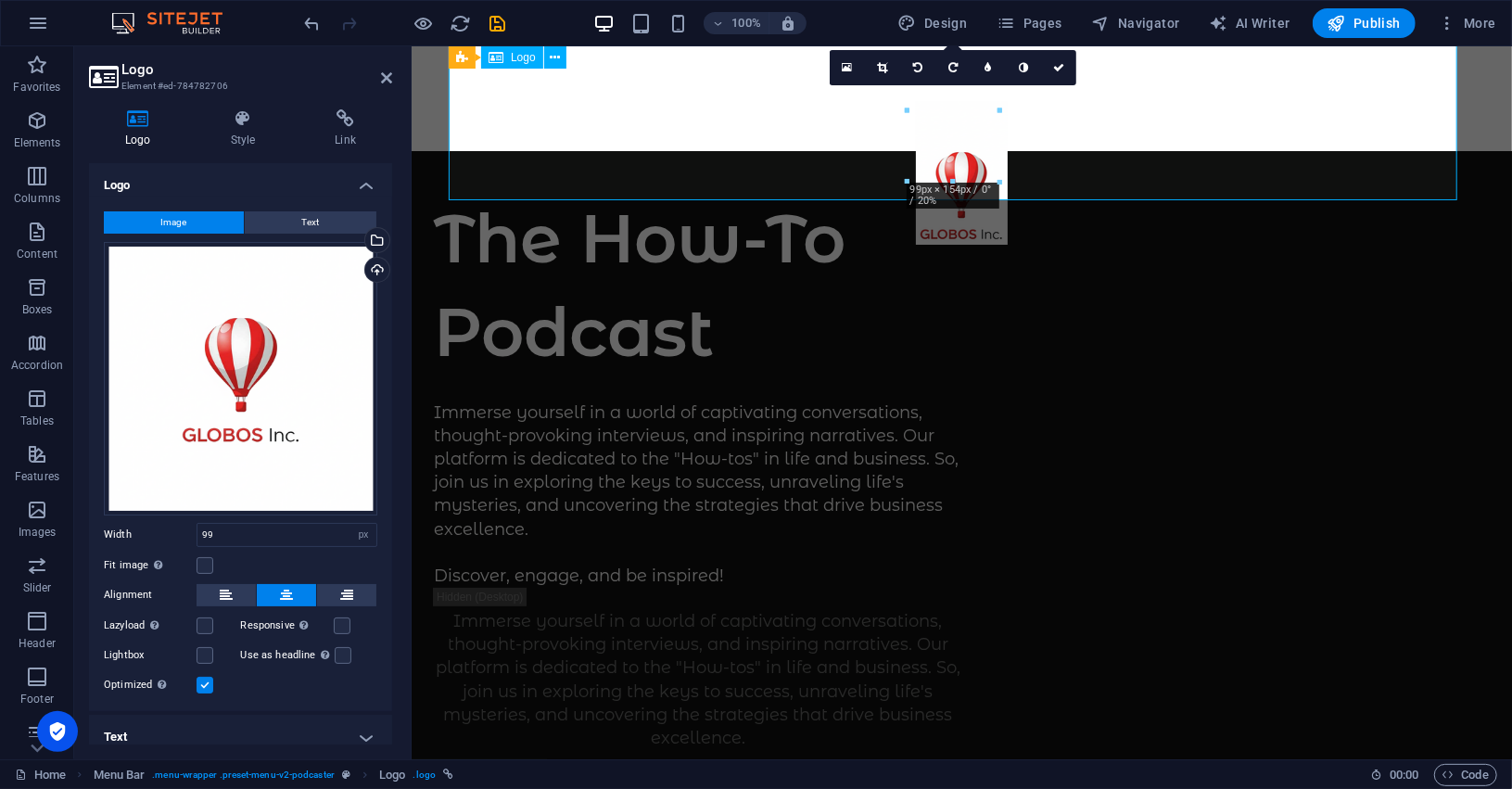 click at bounding box center [960, 182] 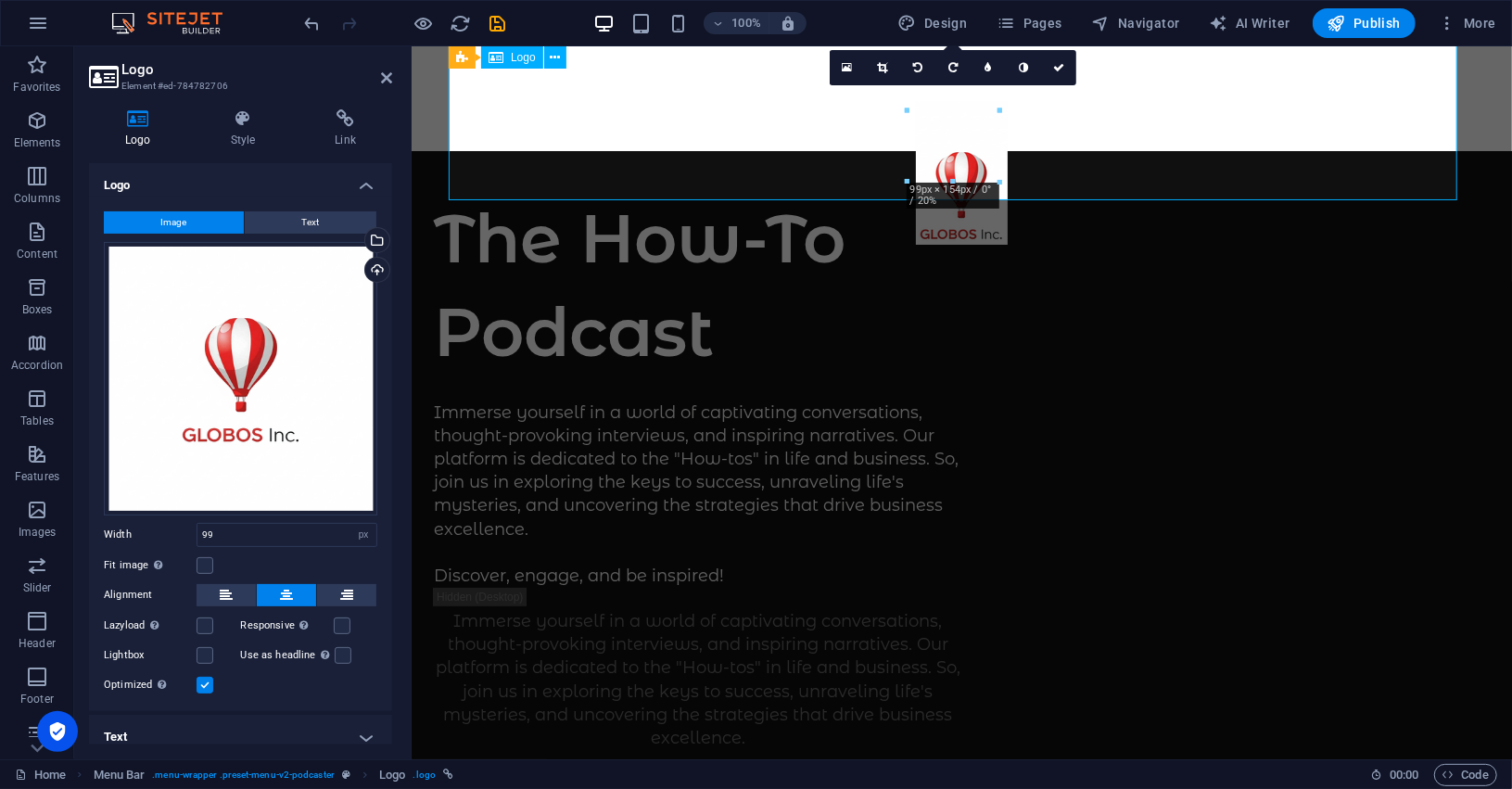 click at bounding box center (960, 182) 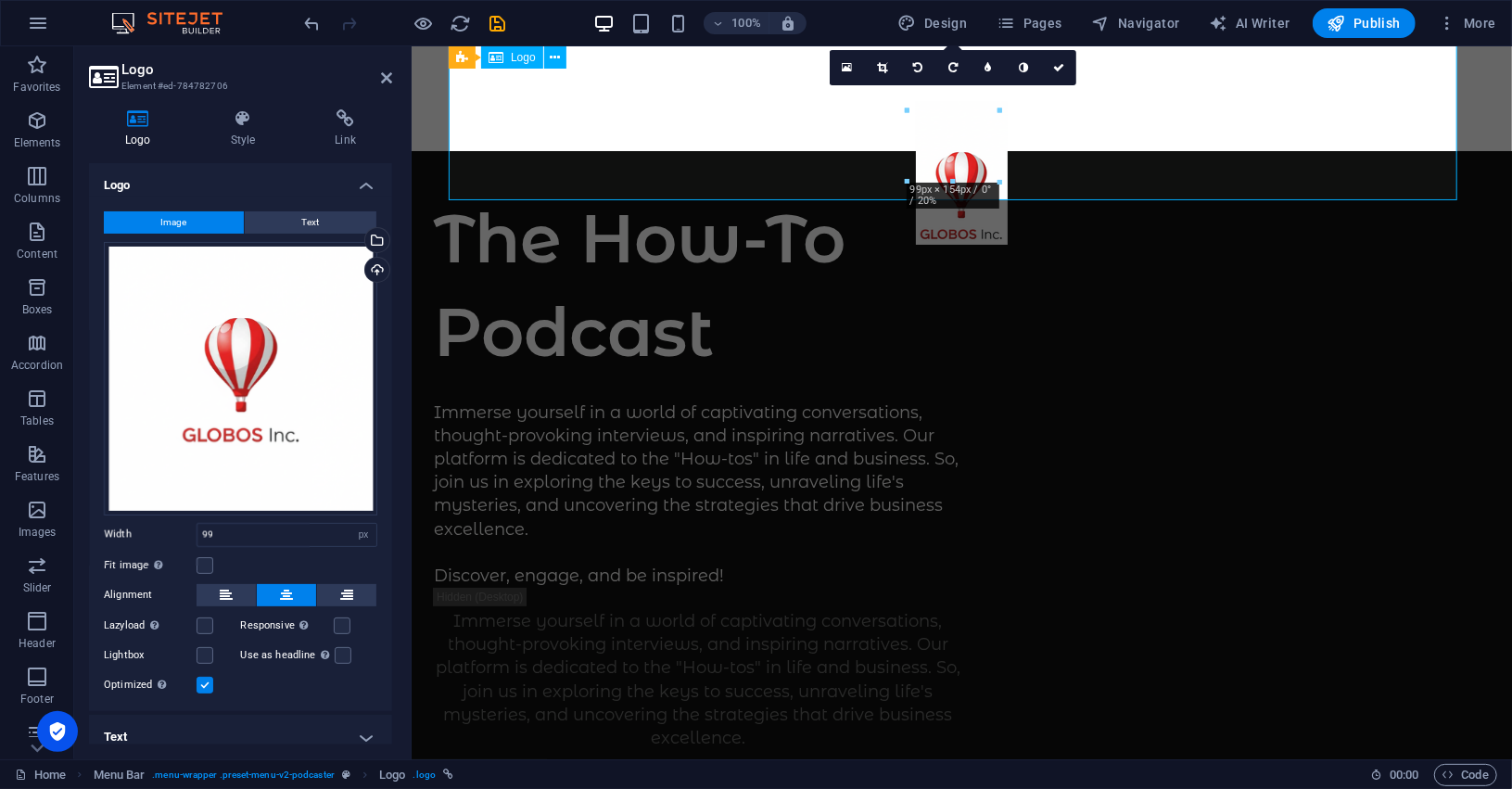 click at bounding box center [960, 182] 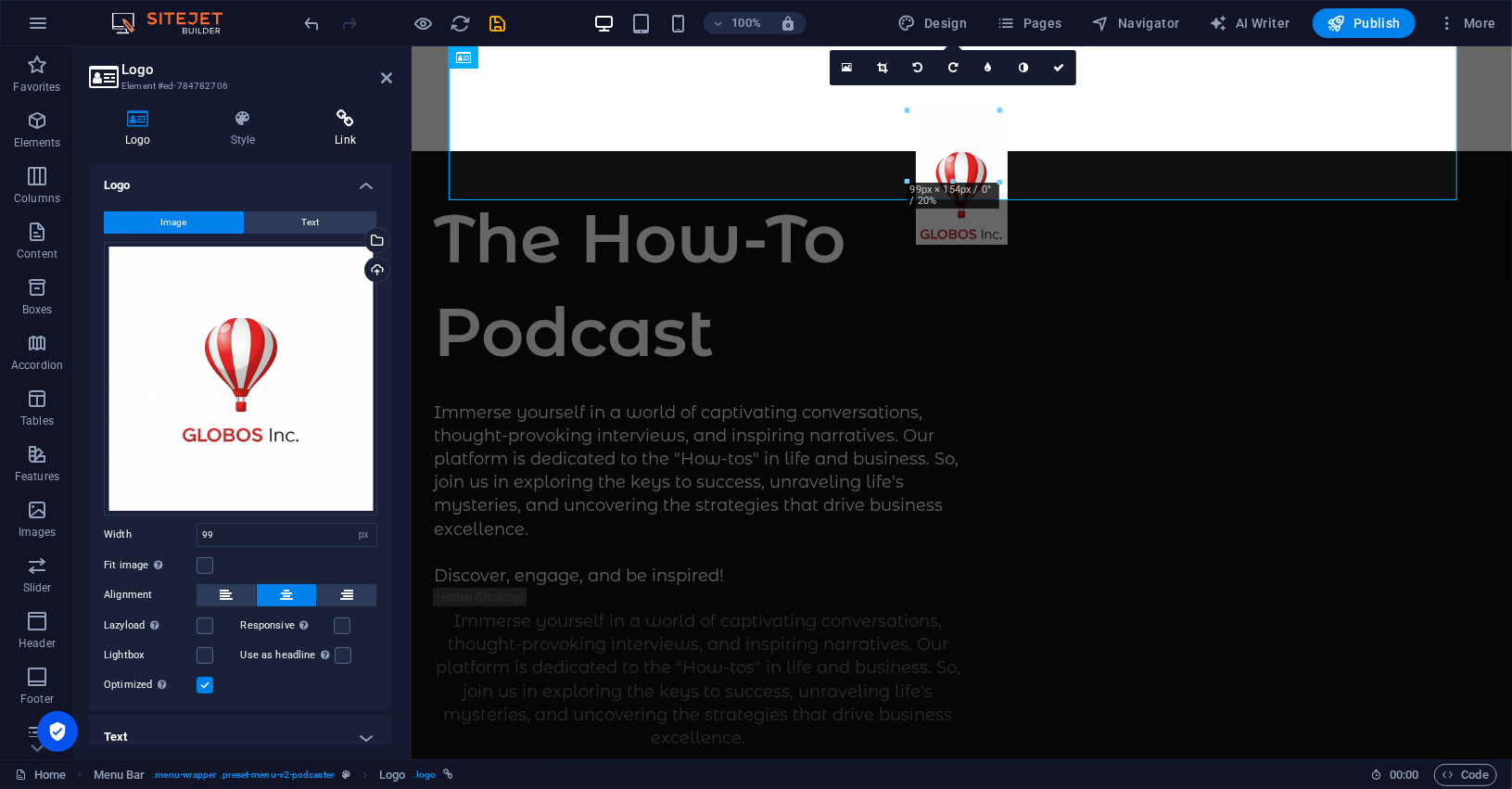 click on "Link" at bounding box center (345, 129) 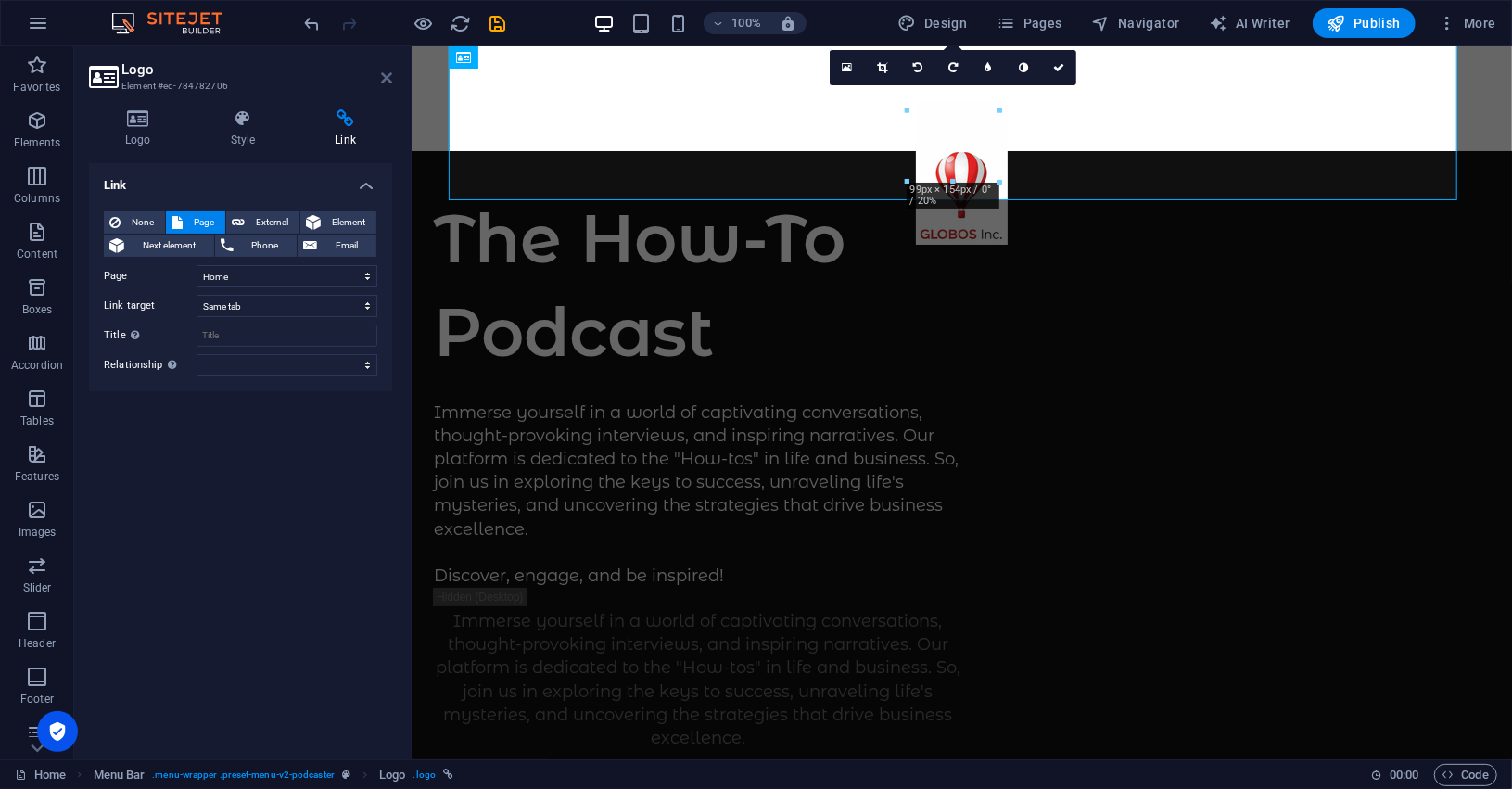 click at bounding box center [387, 78] 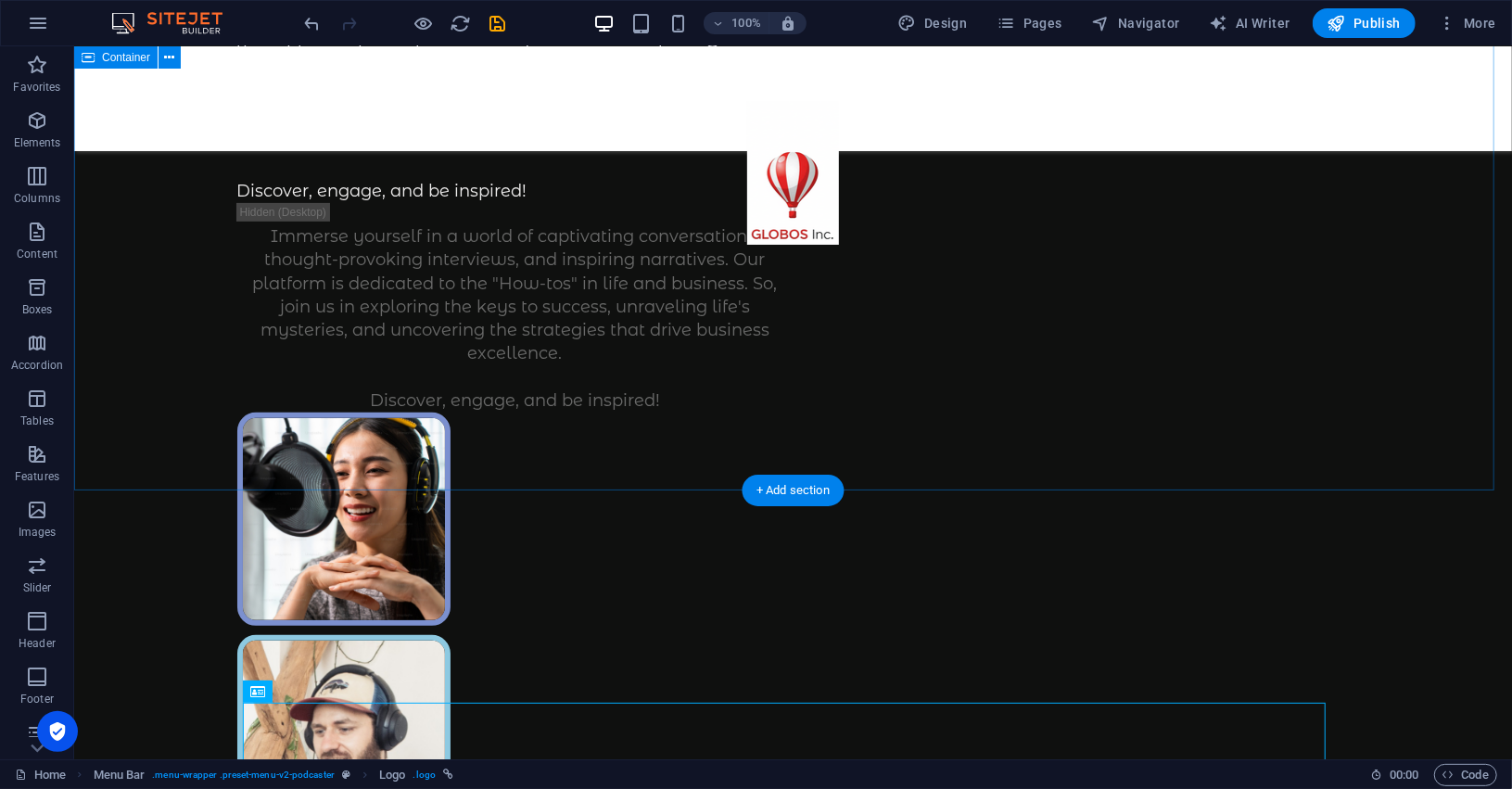 scroll, scrollTop: 0, scrollLeft: 0, axis: both 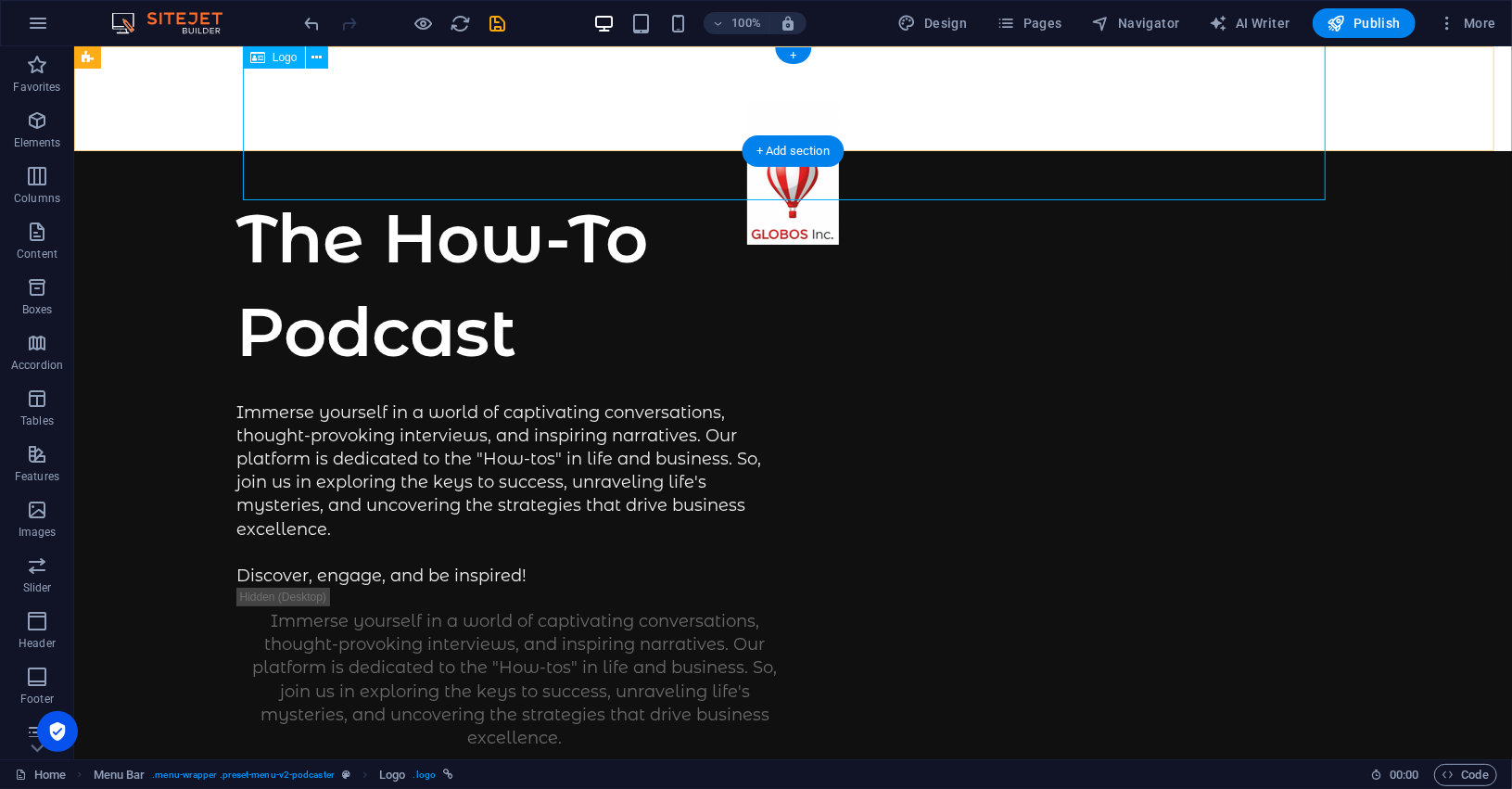 click at bounding box center (792, 182) 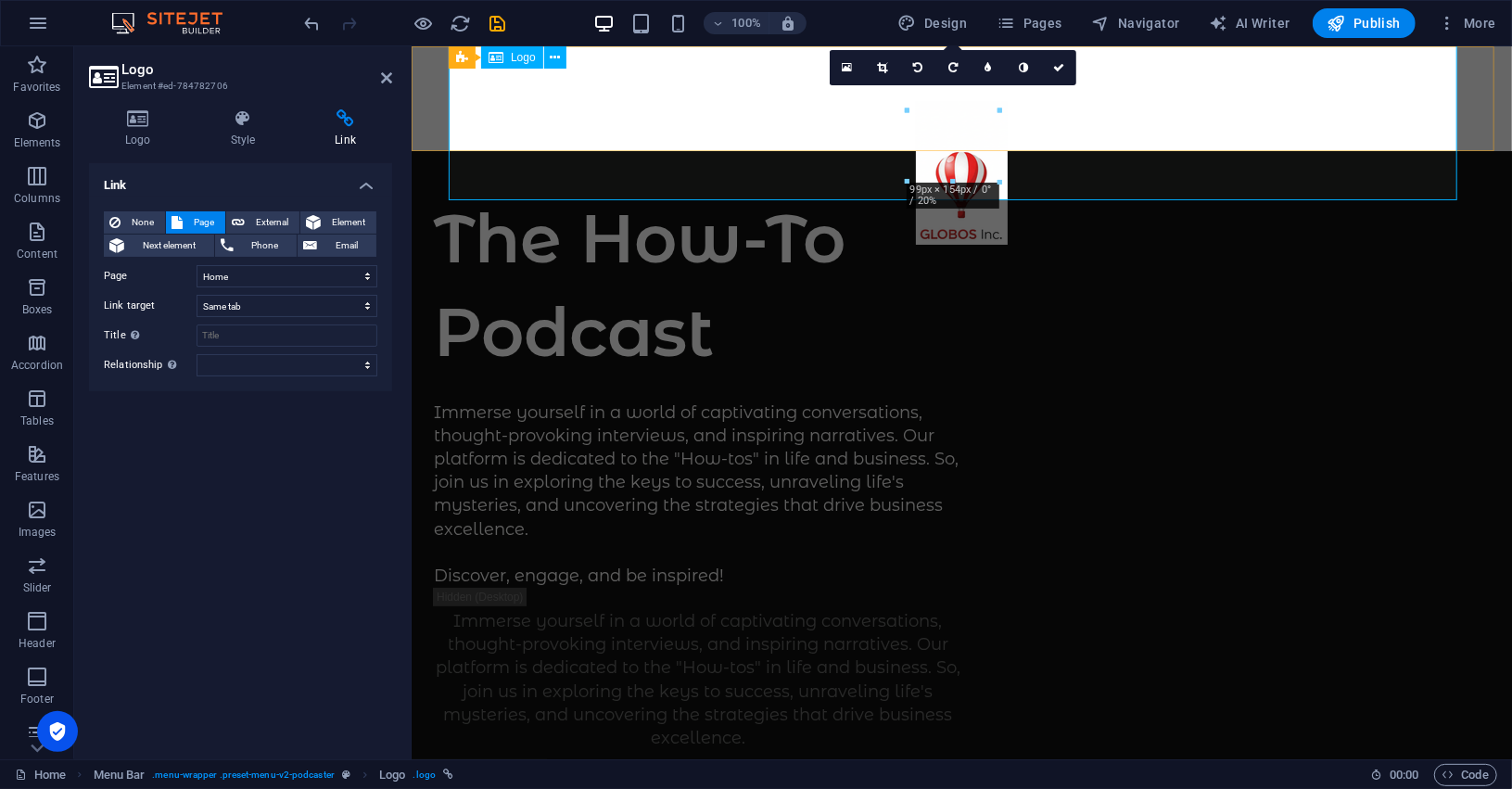 click at bounding box center [960, 182] 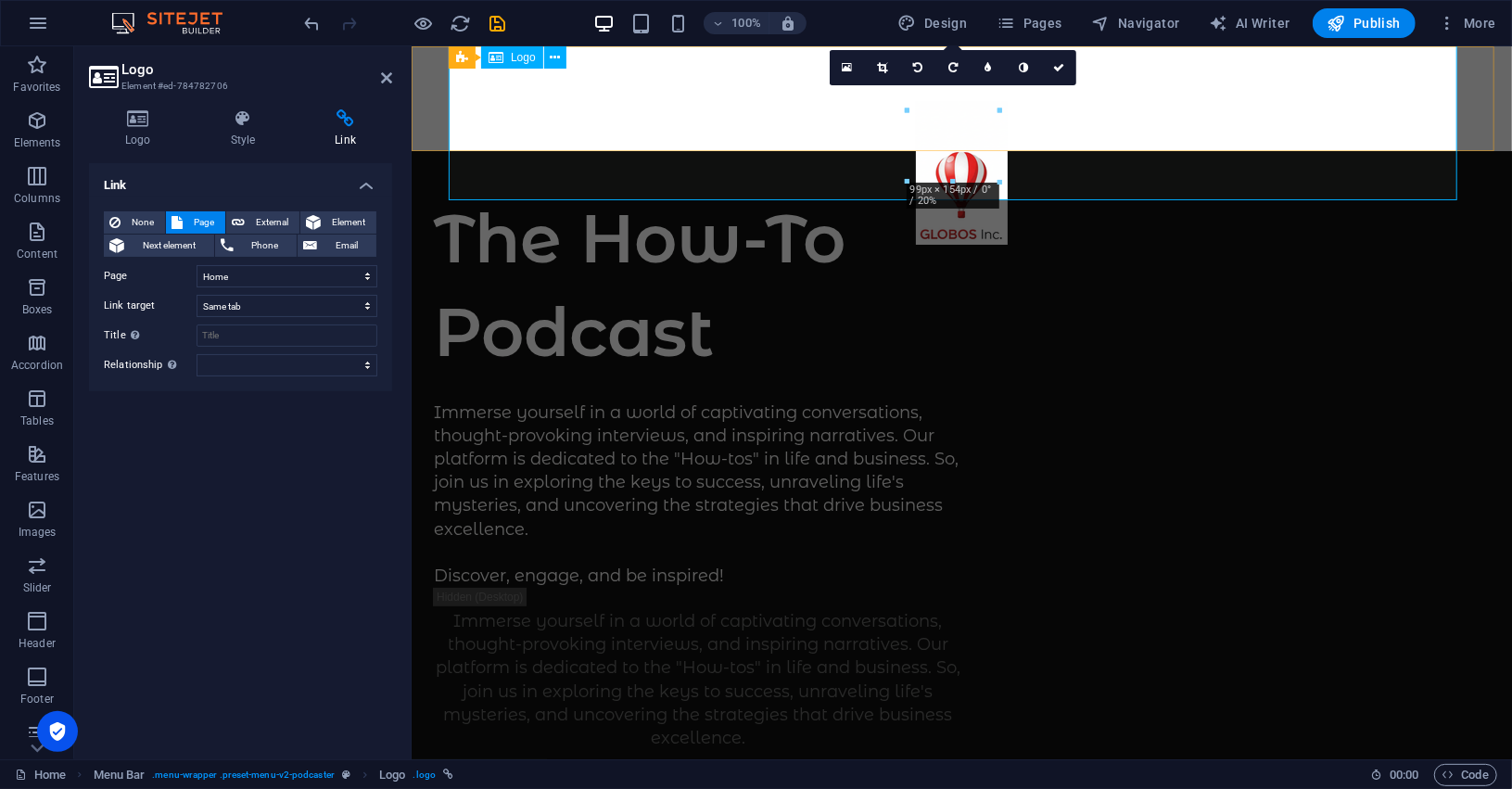 click at bounding box center (960, 182) 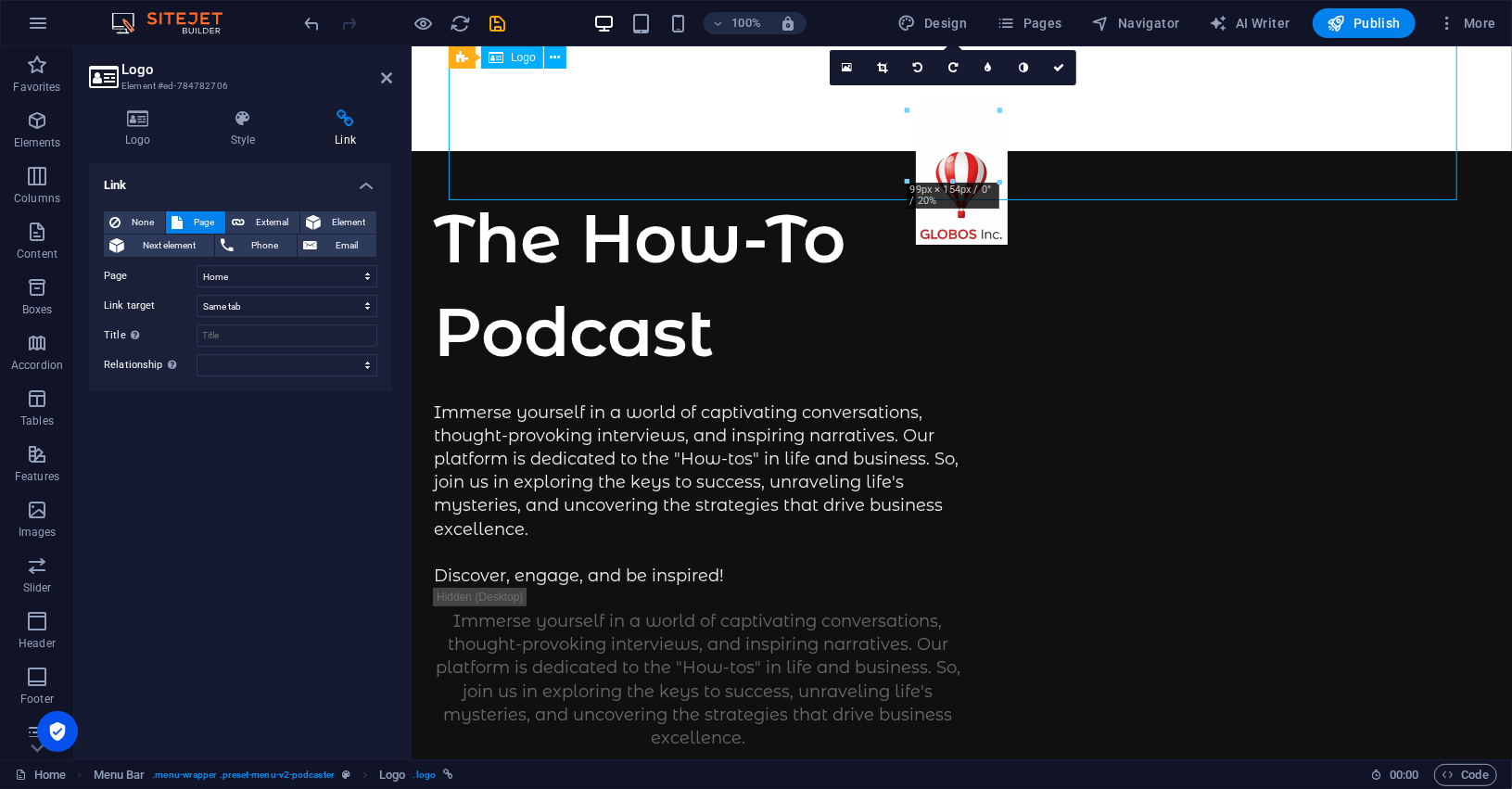 drag, startPoint x: 949, startPoint y: 115, endPoint x: 947, endPoint y: 73, distance: 42.047592 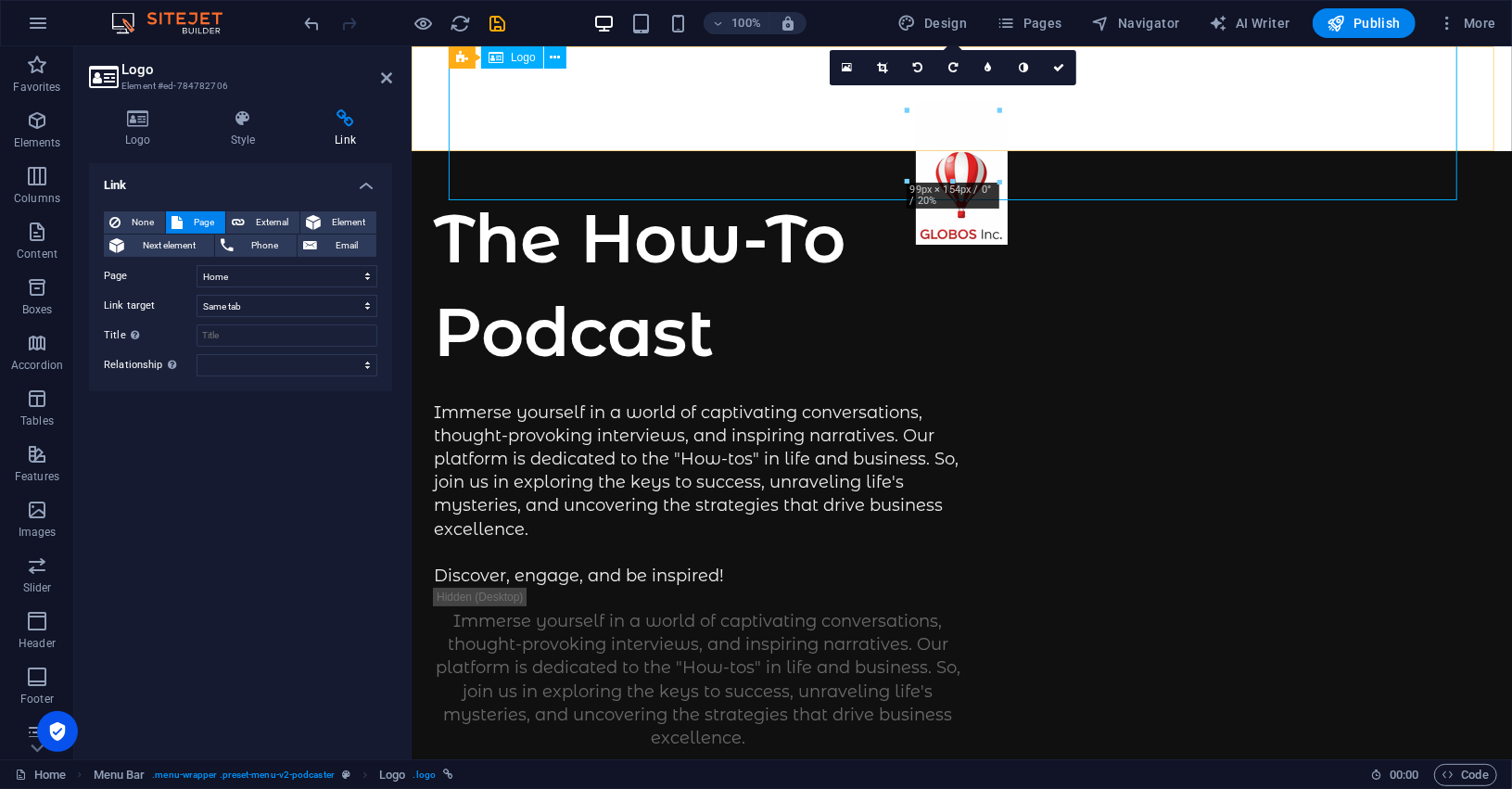 click at bounding box center (960, 182) 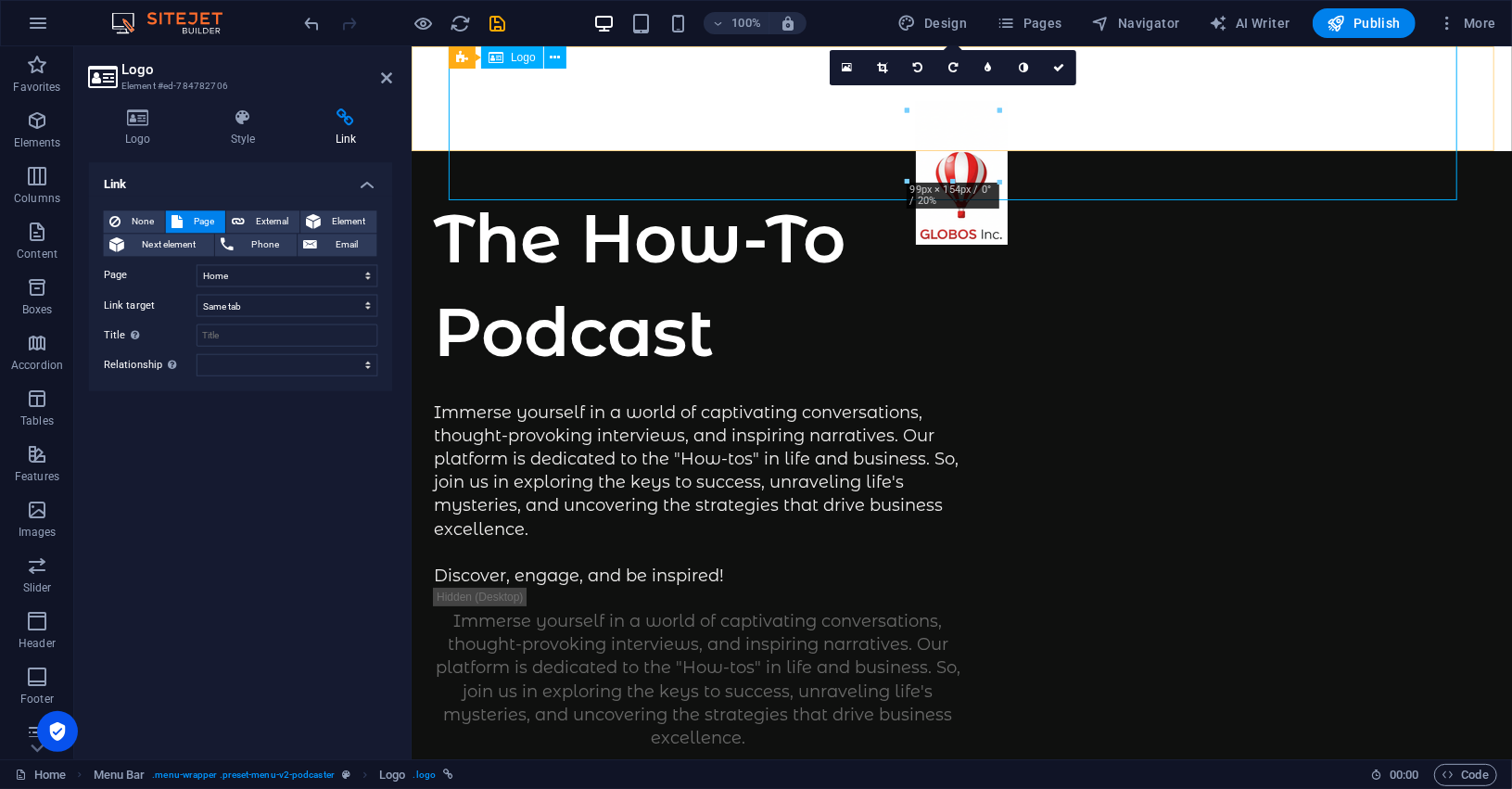 click at bounding box center [960, 182] 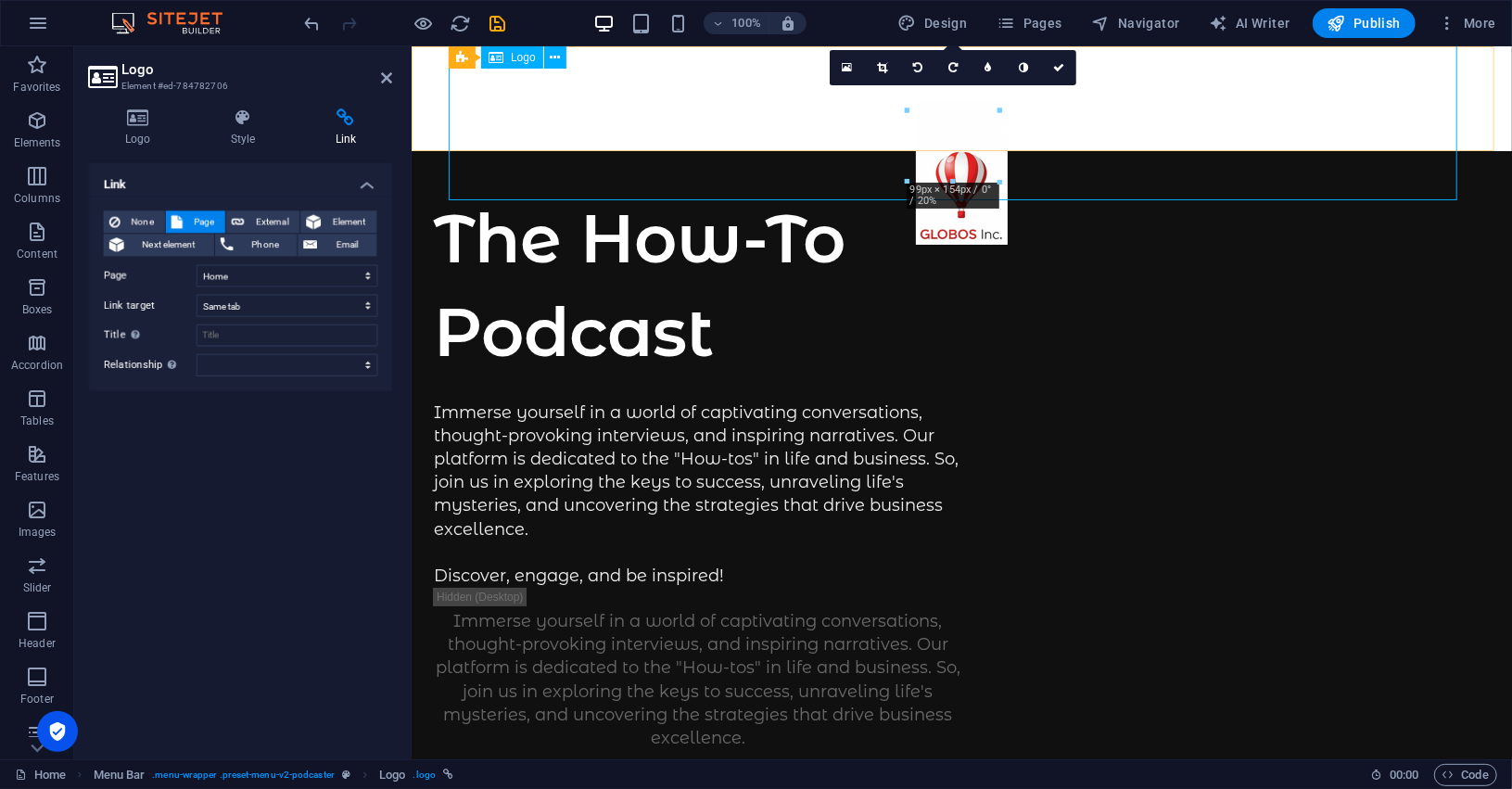 click at bounding box center (960, 182) 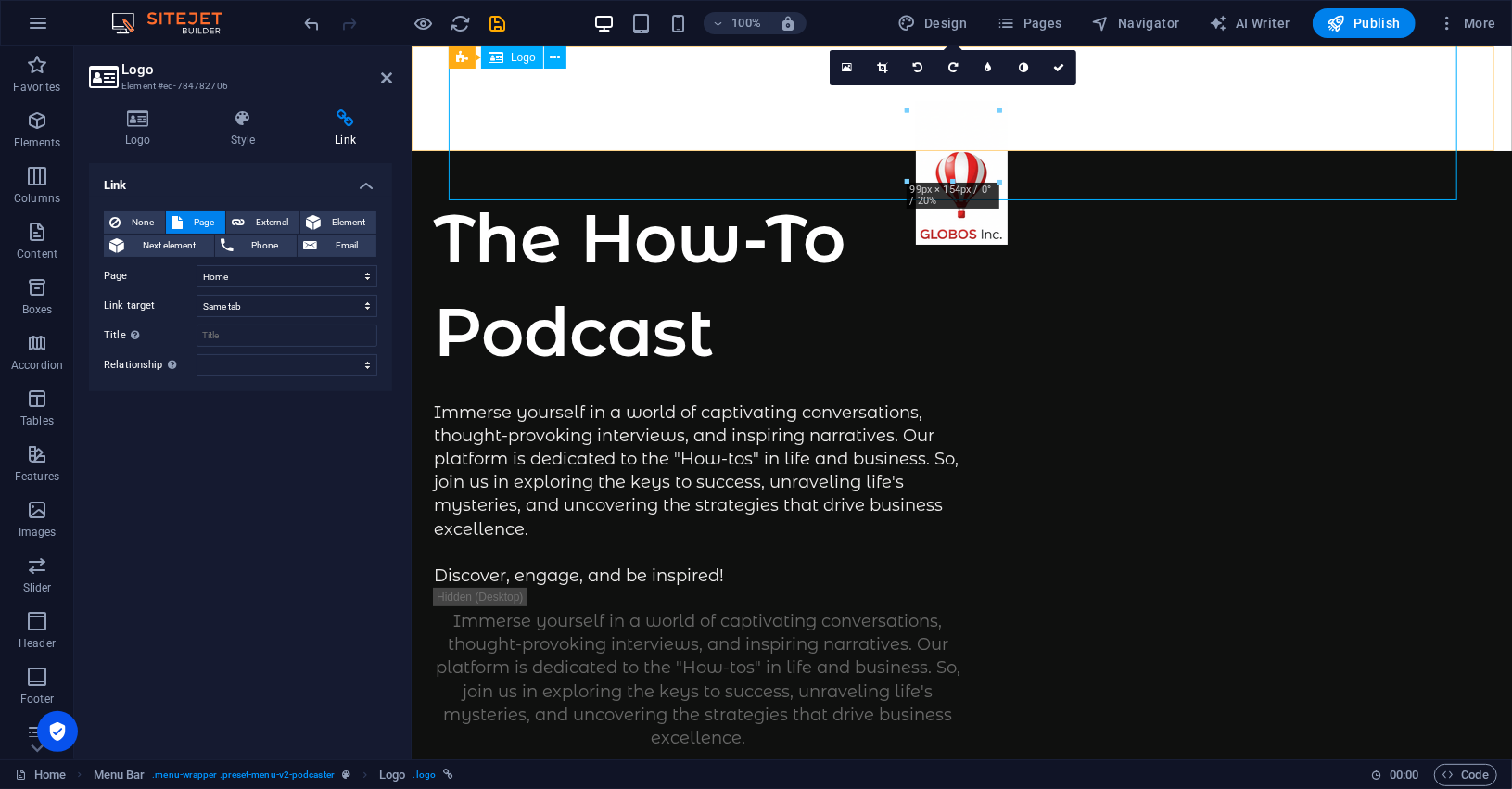 click at bounding box center (960, 182) 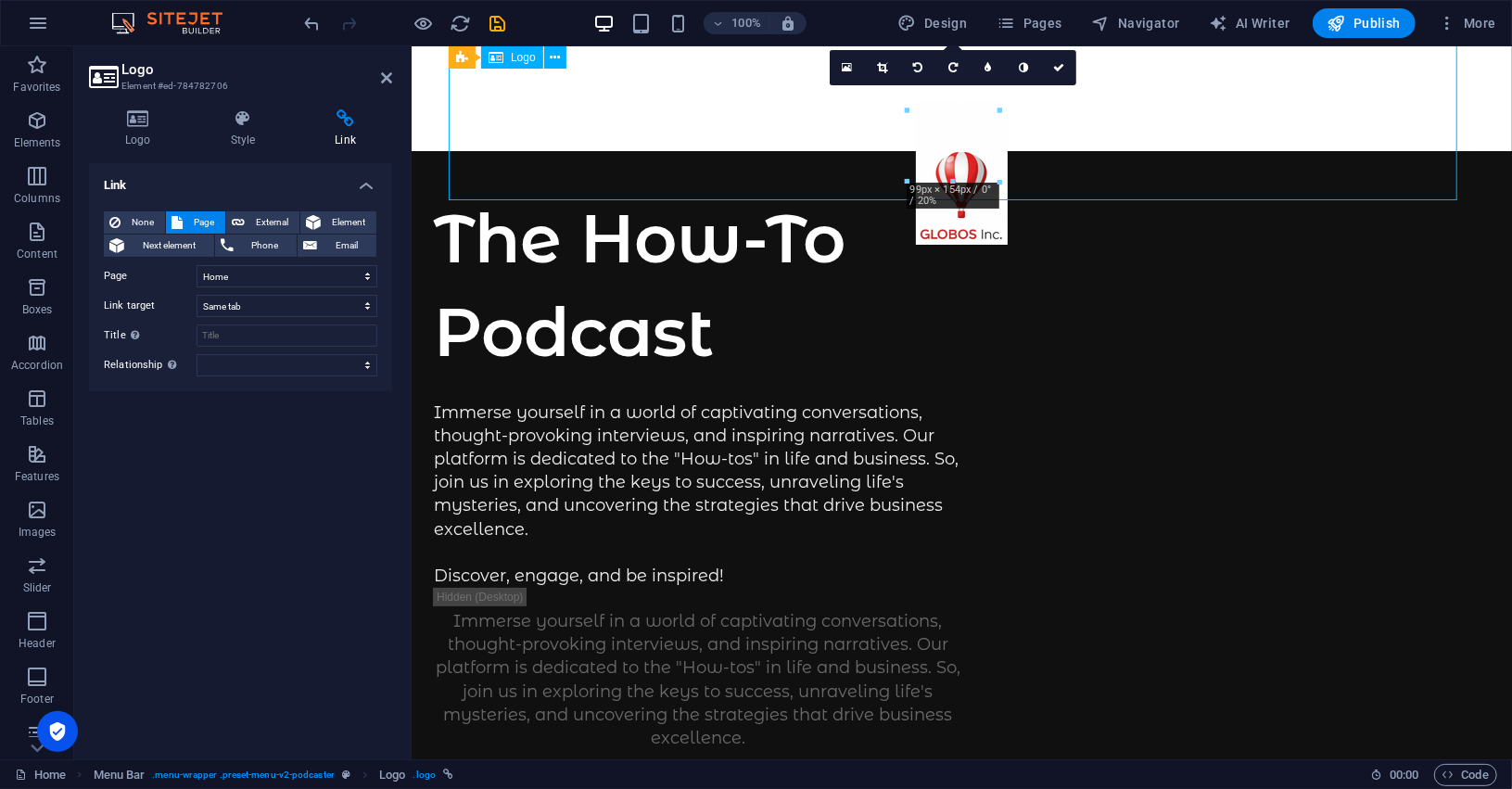 click at bounding box center [960, 182] 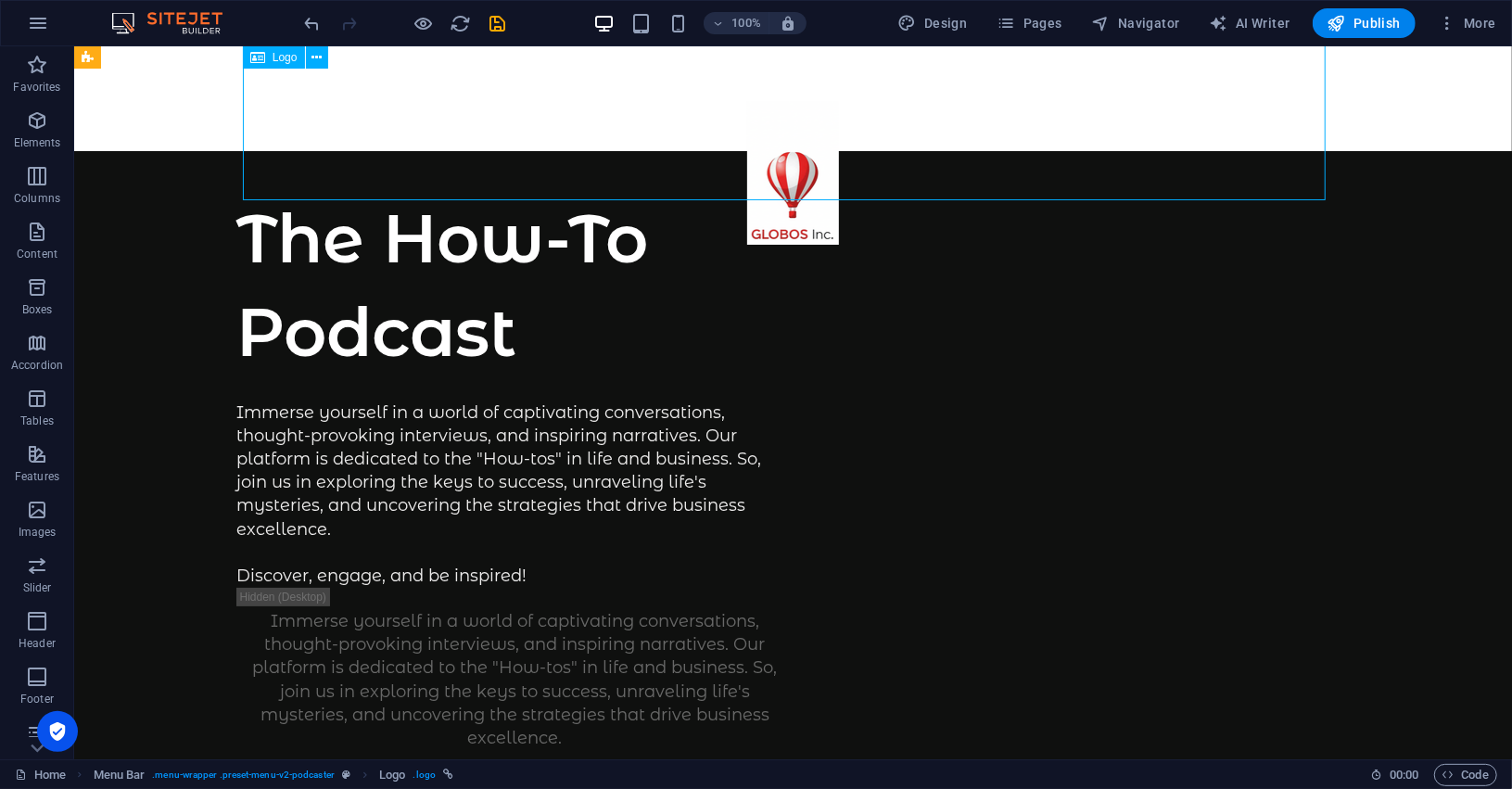 click at bounding box center (792, 182) 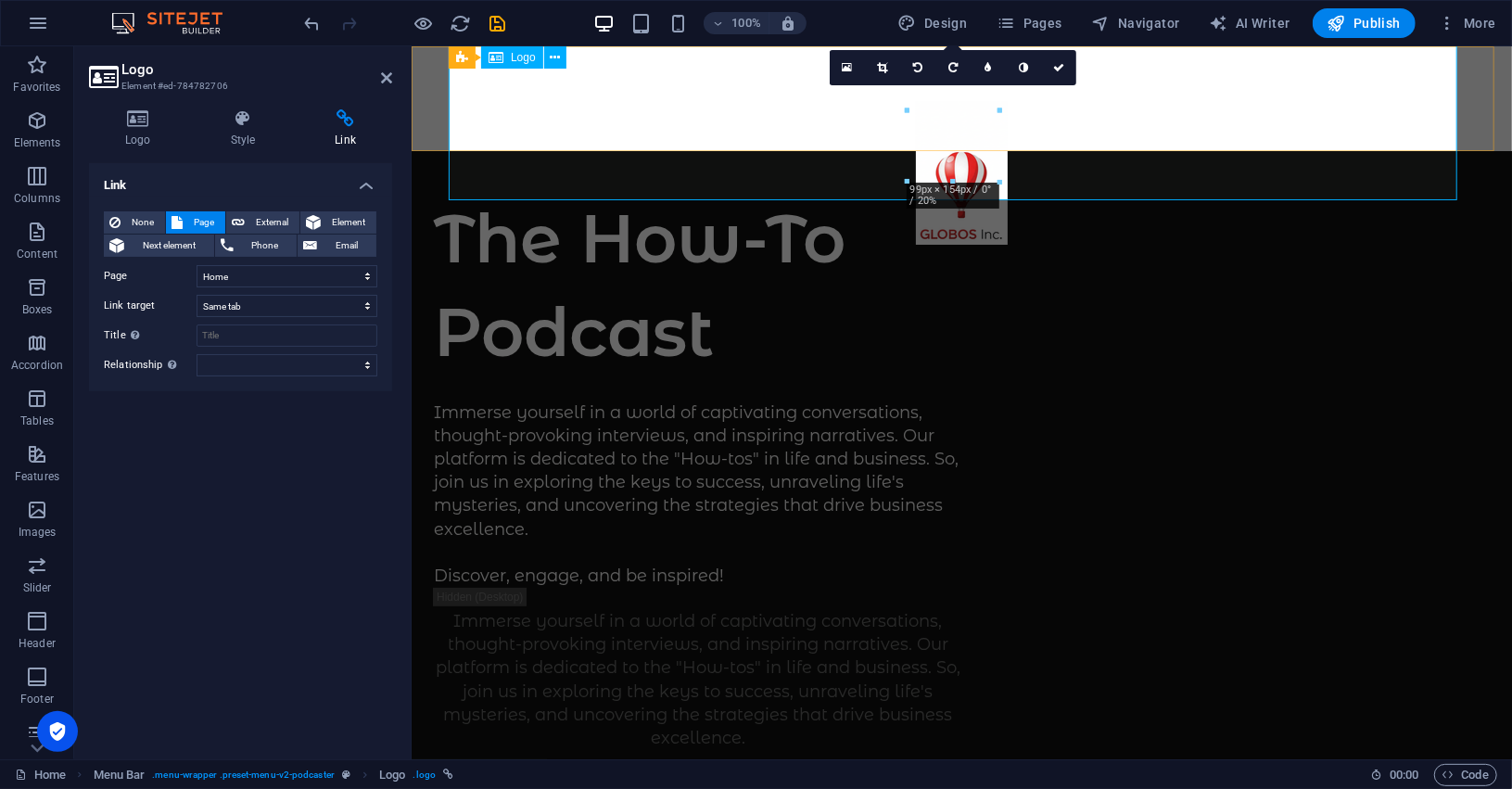 click at bounding box center (960, 182) 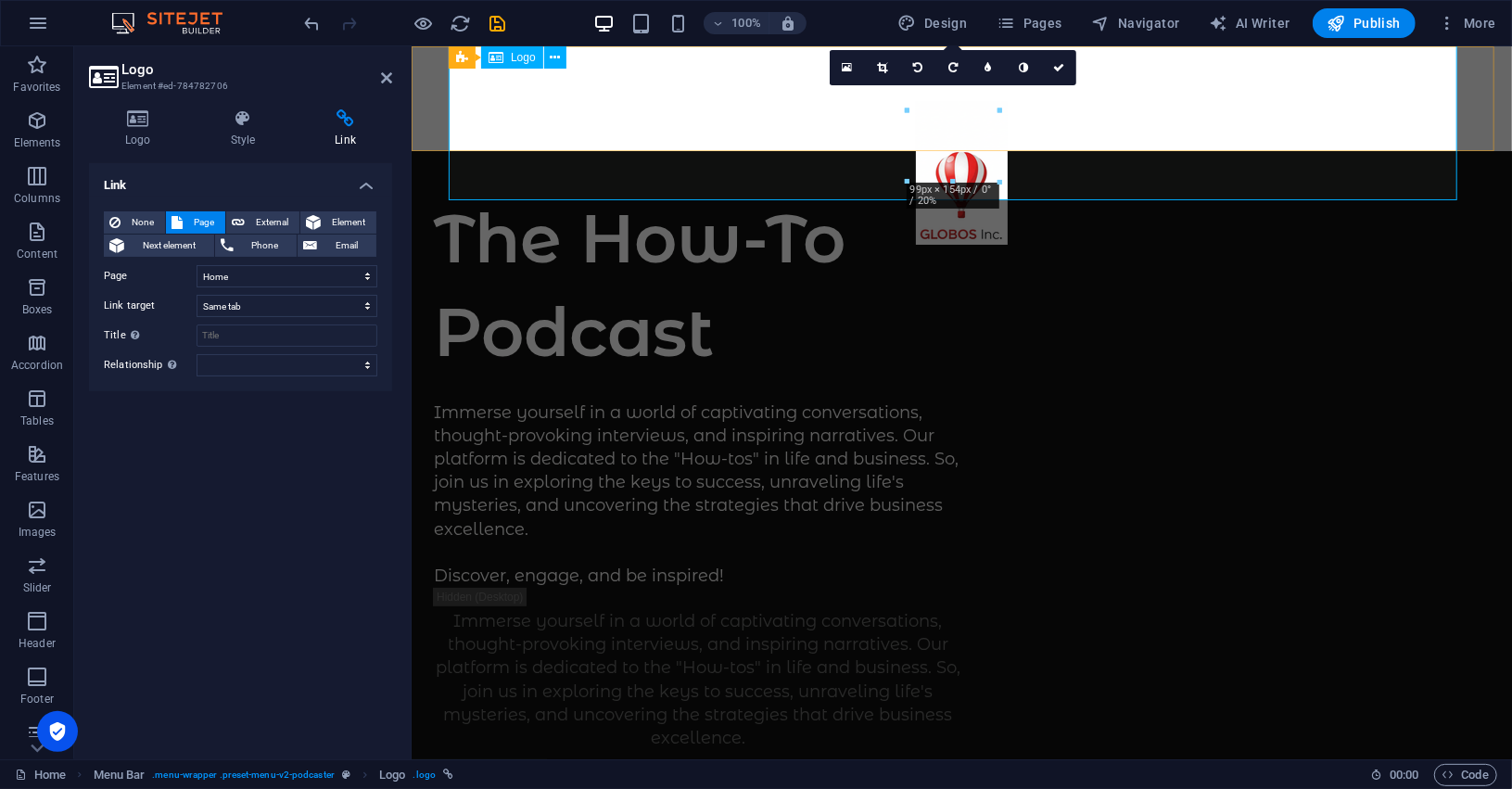click on "16:10 16:9 4:3 1:1 1:2 0" at bounding box center (953, 68) 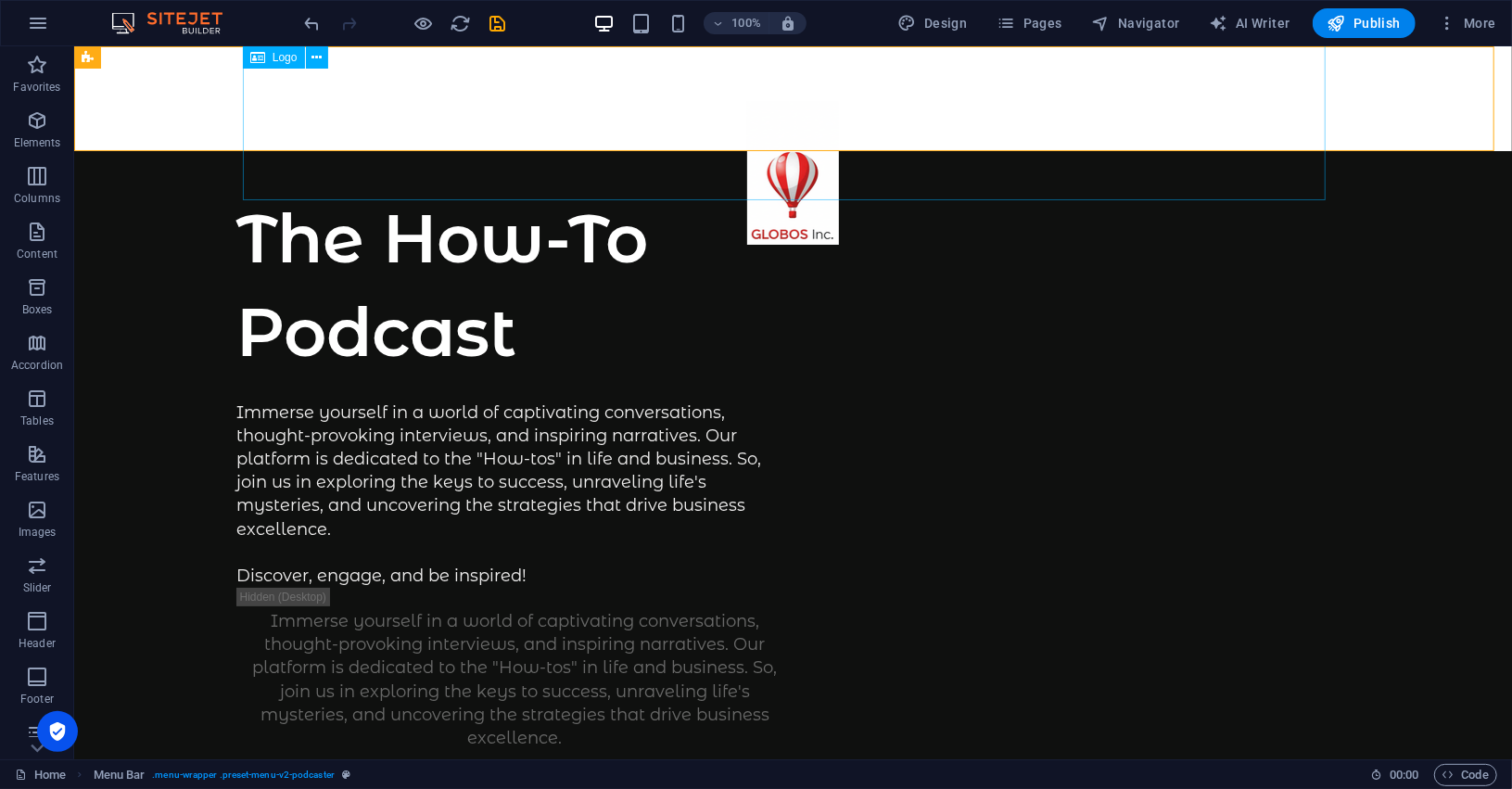 click at bounding box center (792, 182) 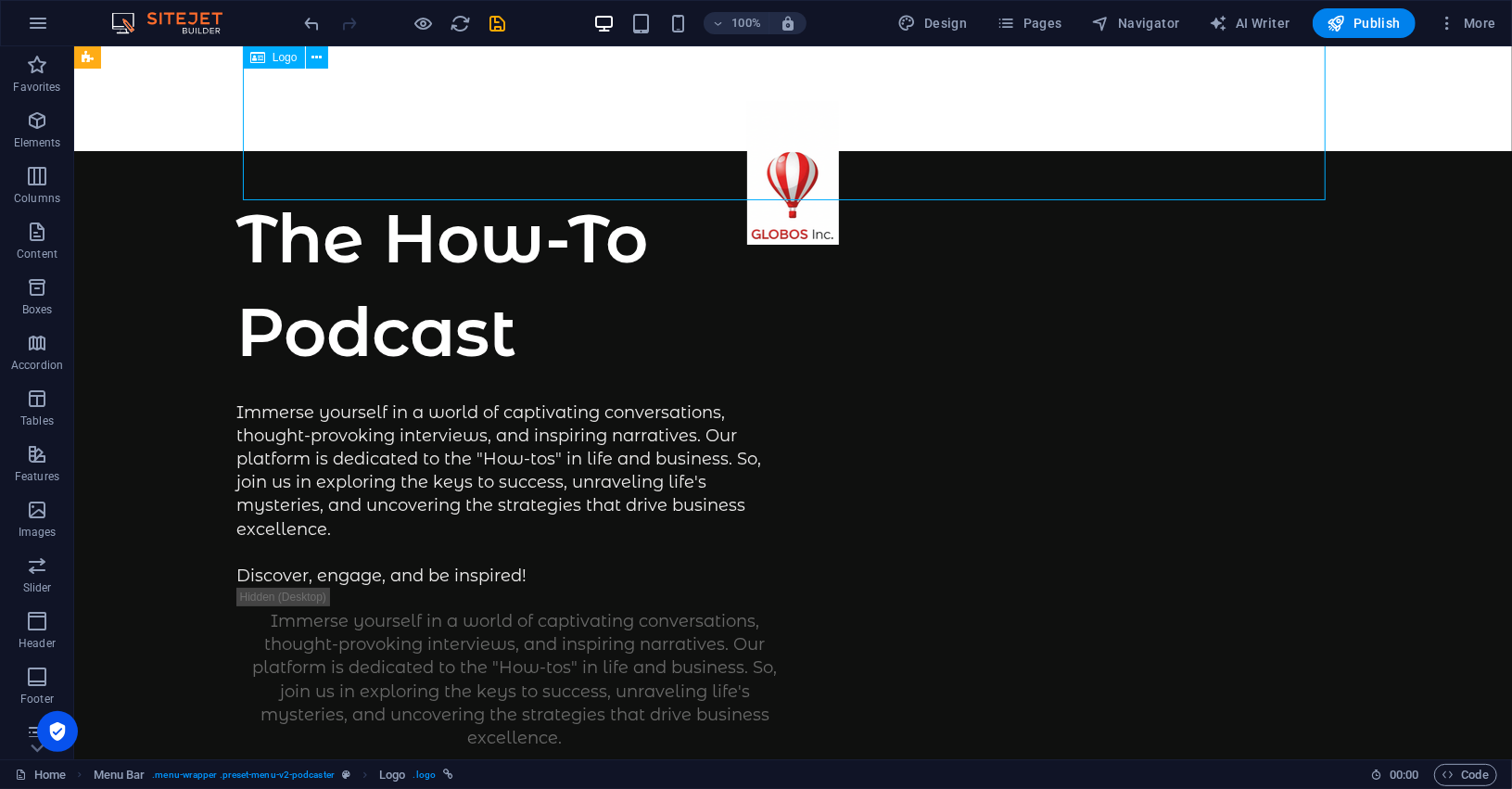 click at bounding box center [792, 182] 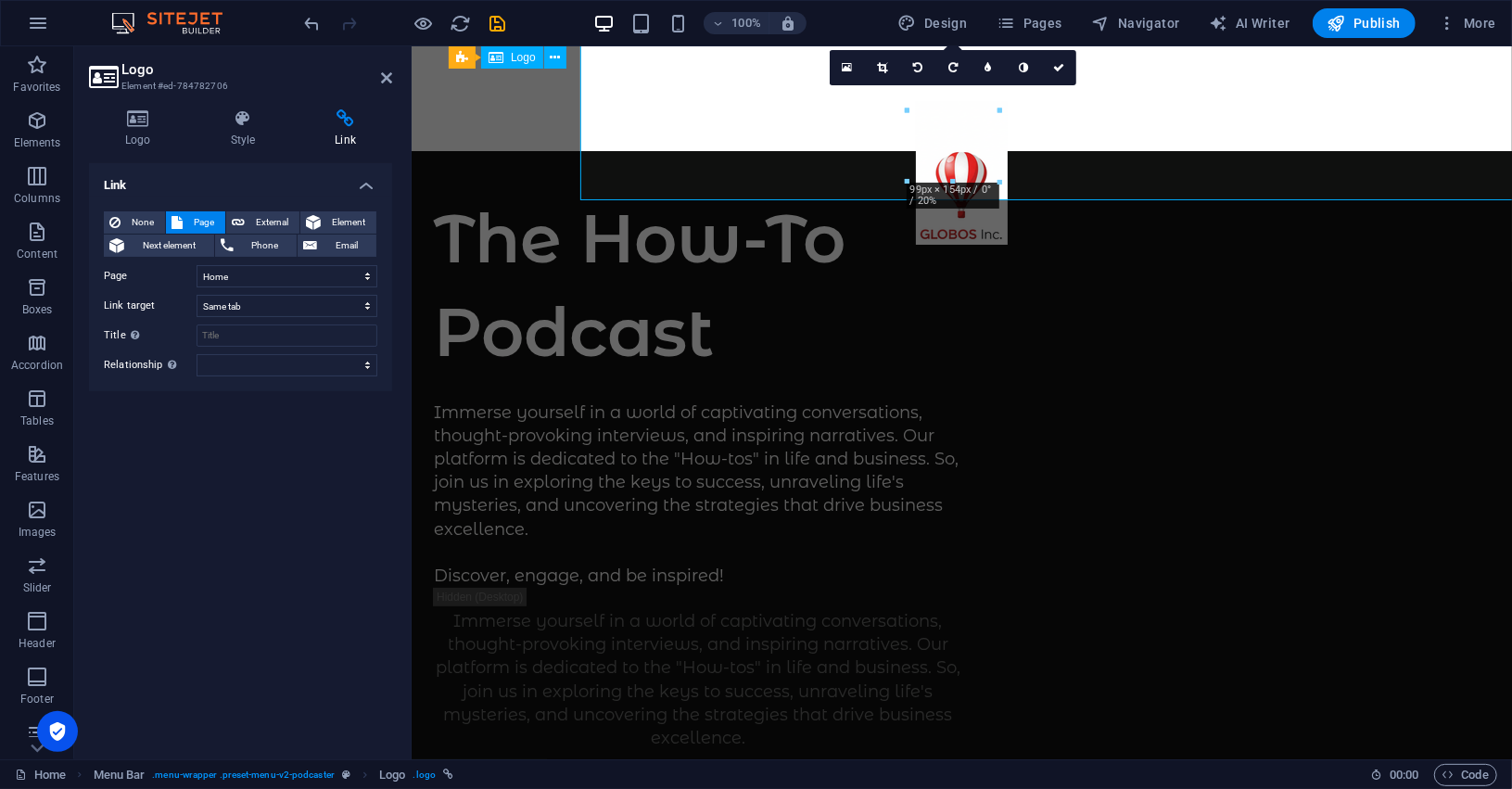 click at bounding box center (960, 182) 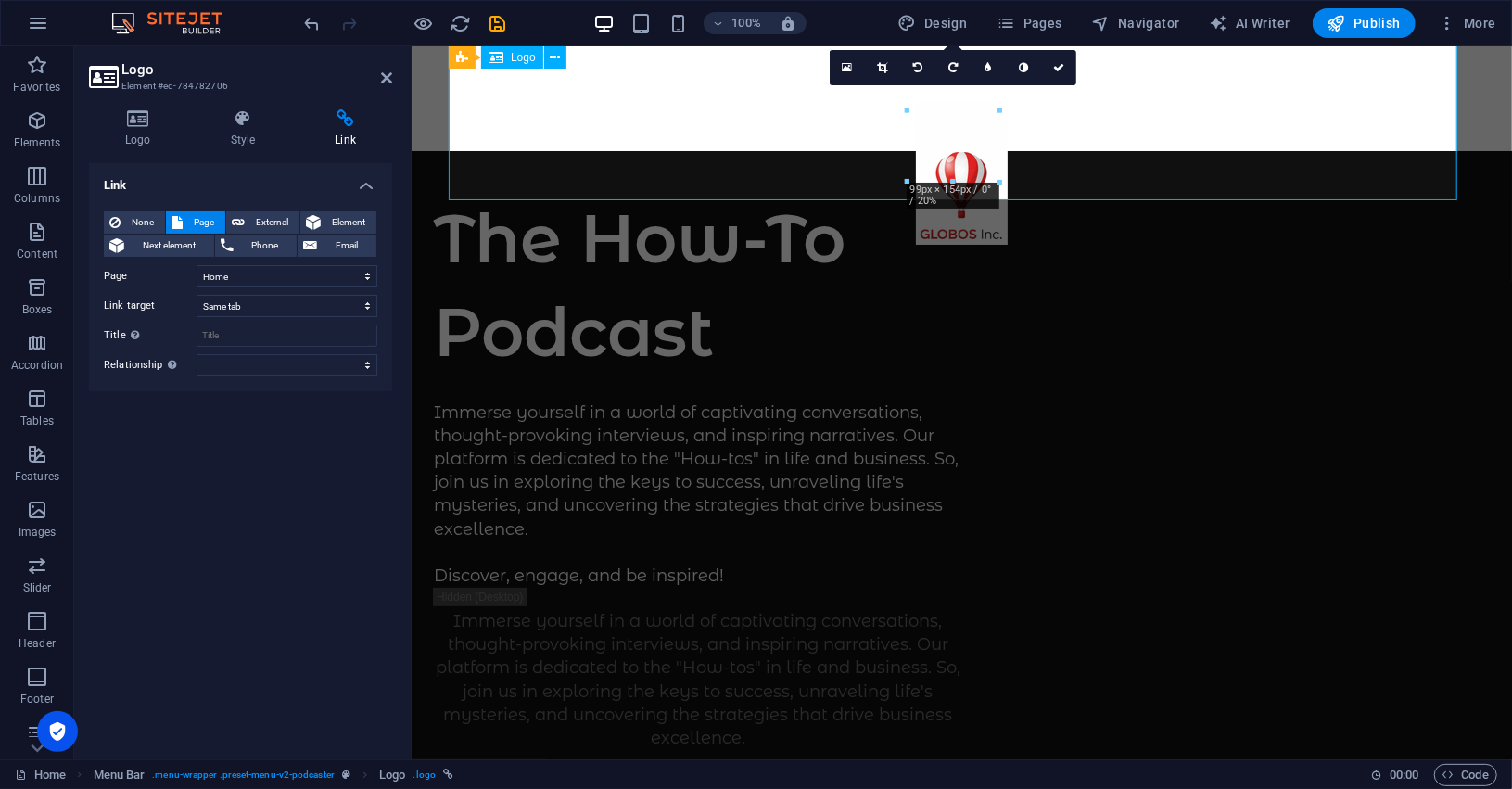 click at bounding box center (960, 182) 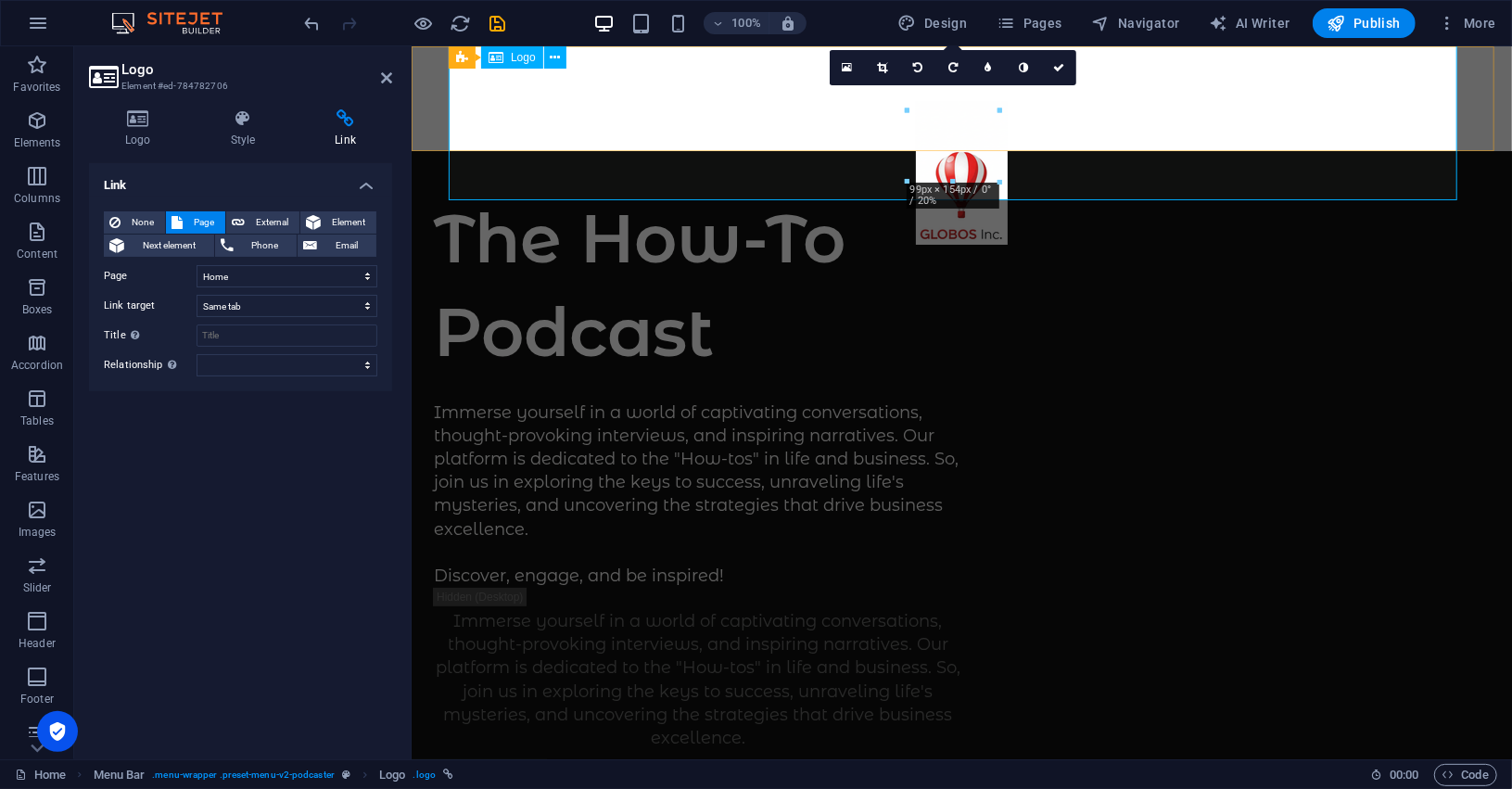 click at bounding box center (960, 182) 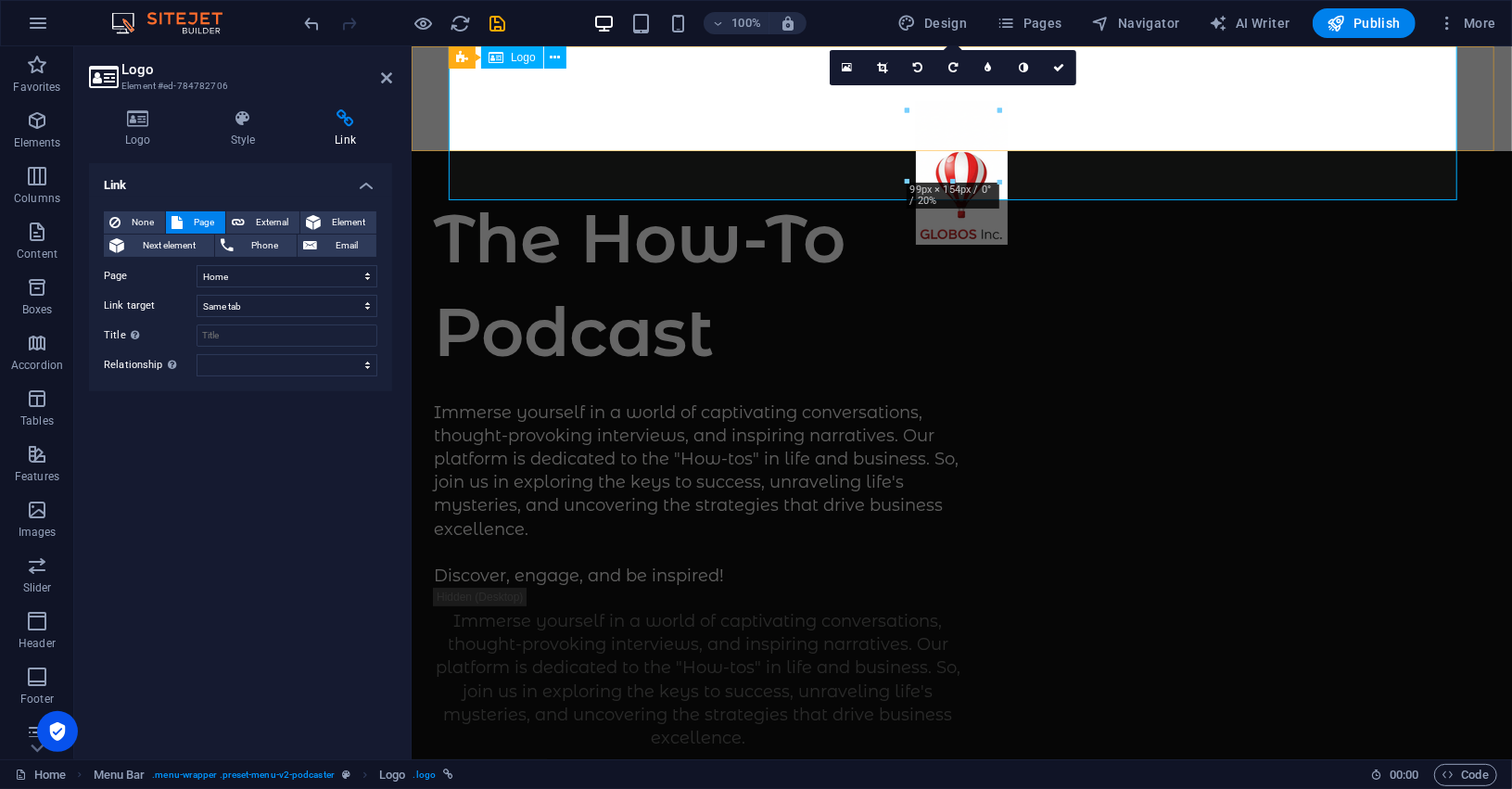 click at bounding box center (960, 182) 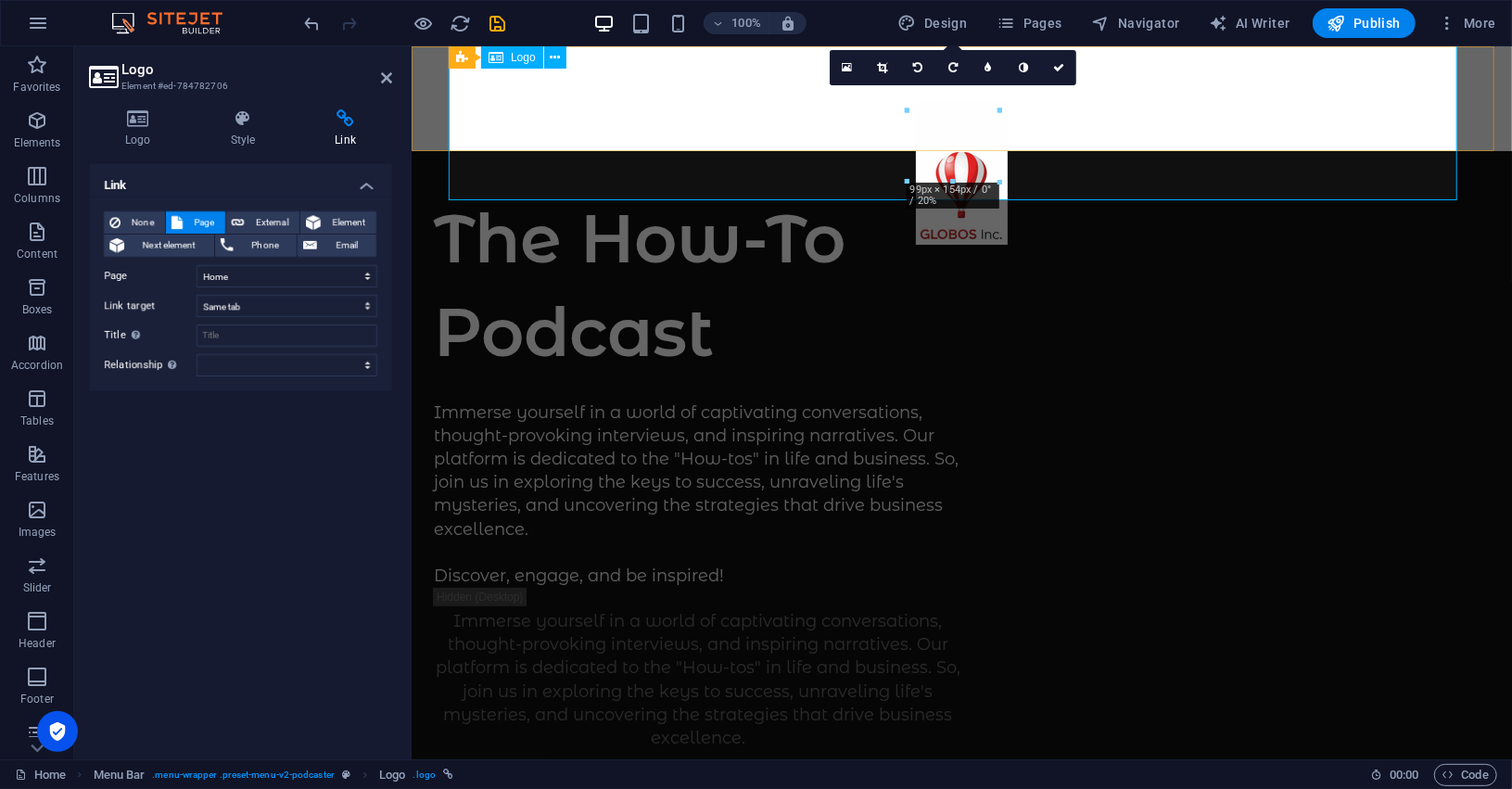 click at bounding box center (960, 182) 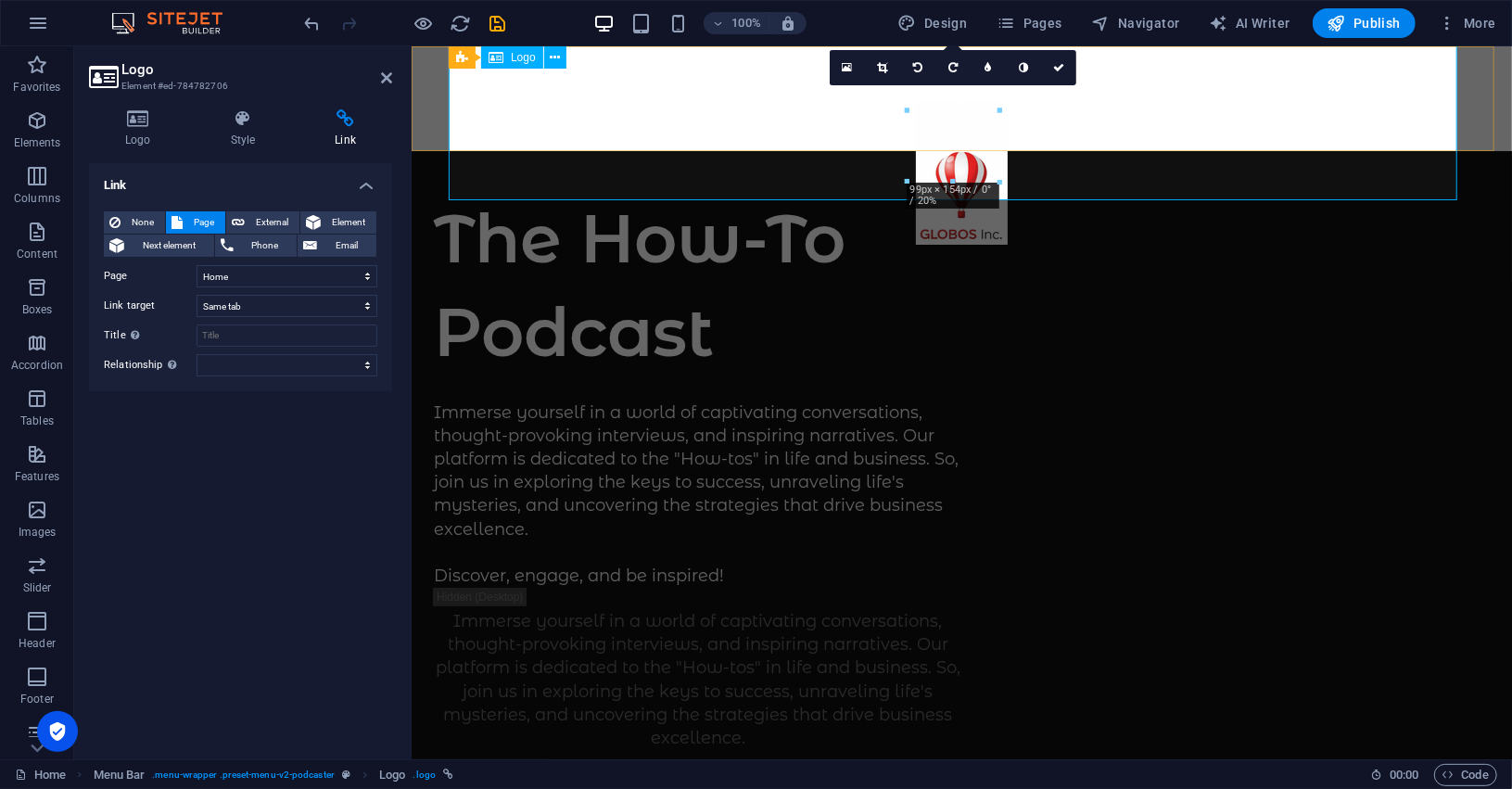 click at bounding box center [960, 182] 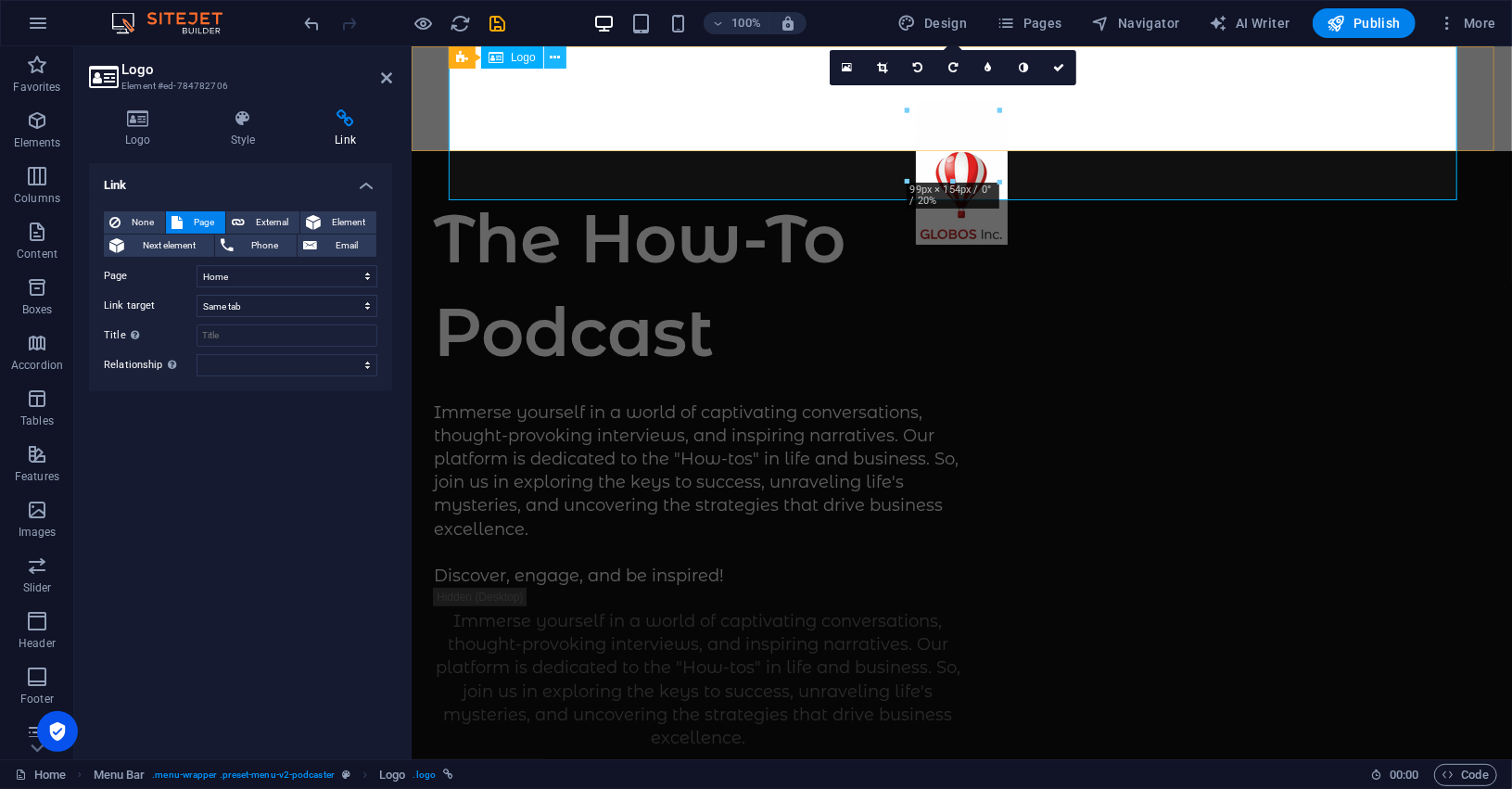 click at bounding box center [554, 57] 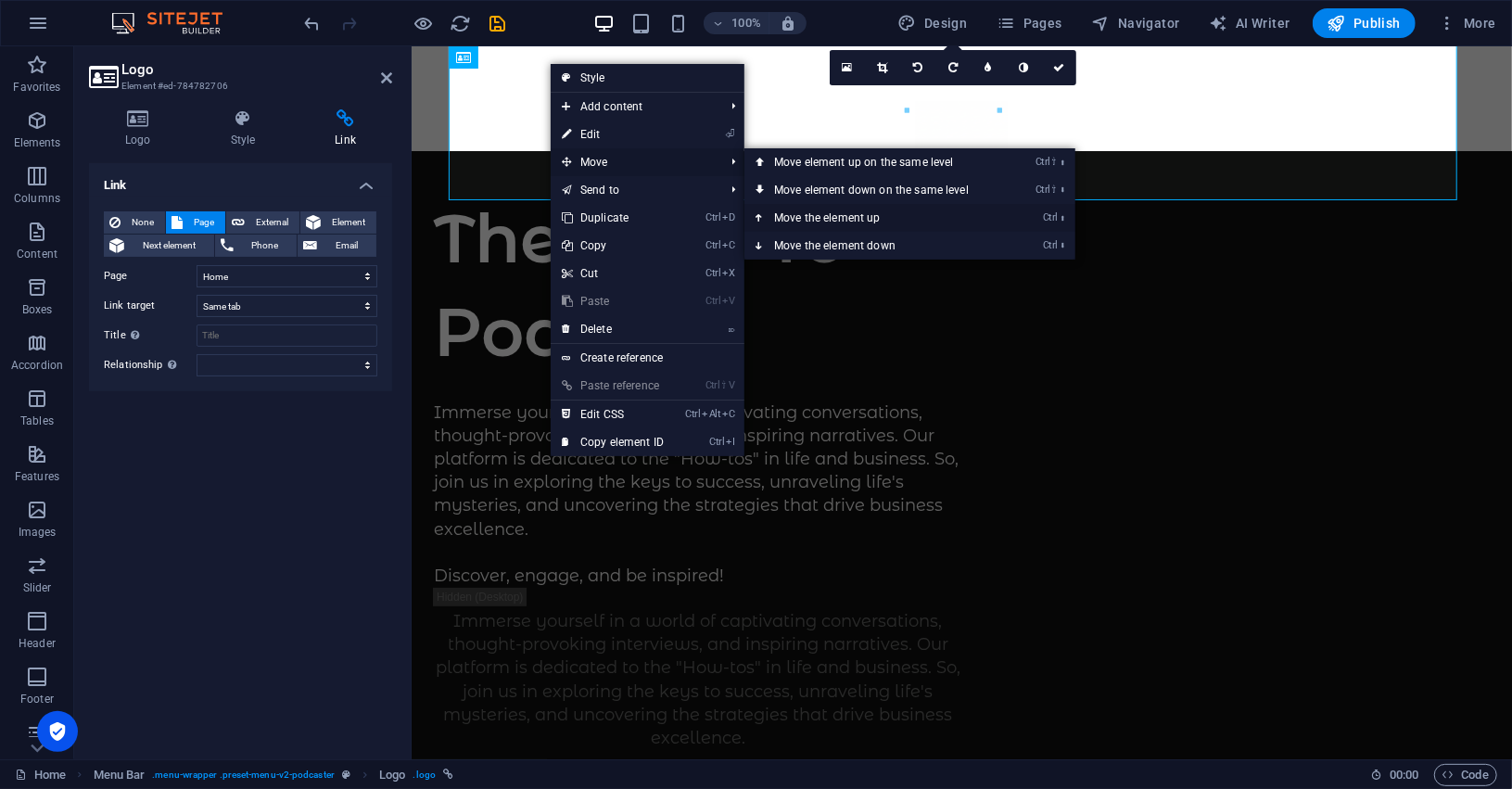 click on "Ctrl ⬆  Move the element up" at bounding box center [875, 218] 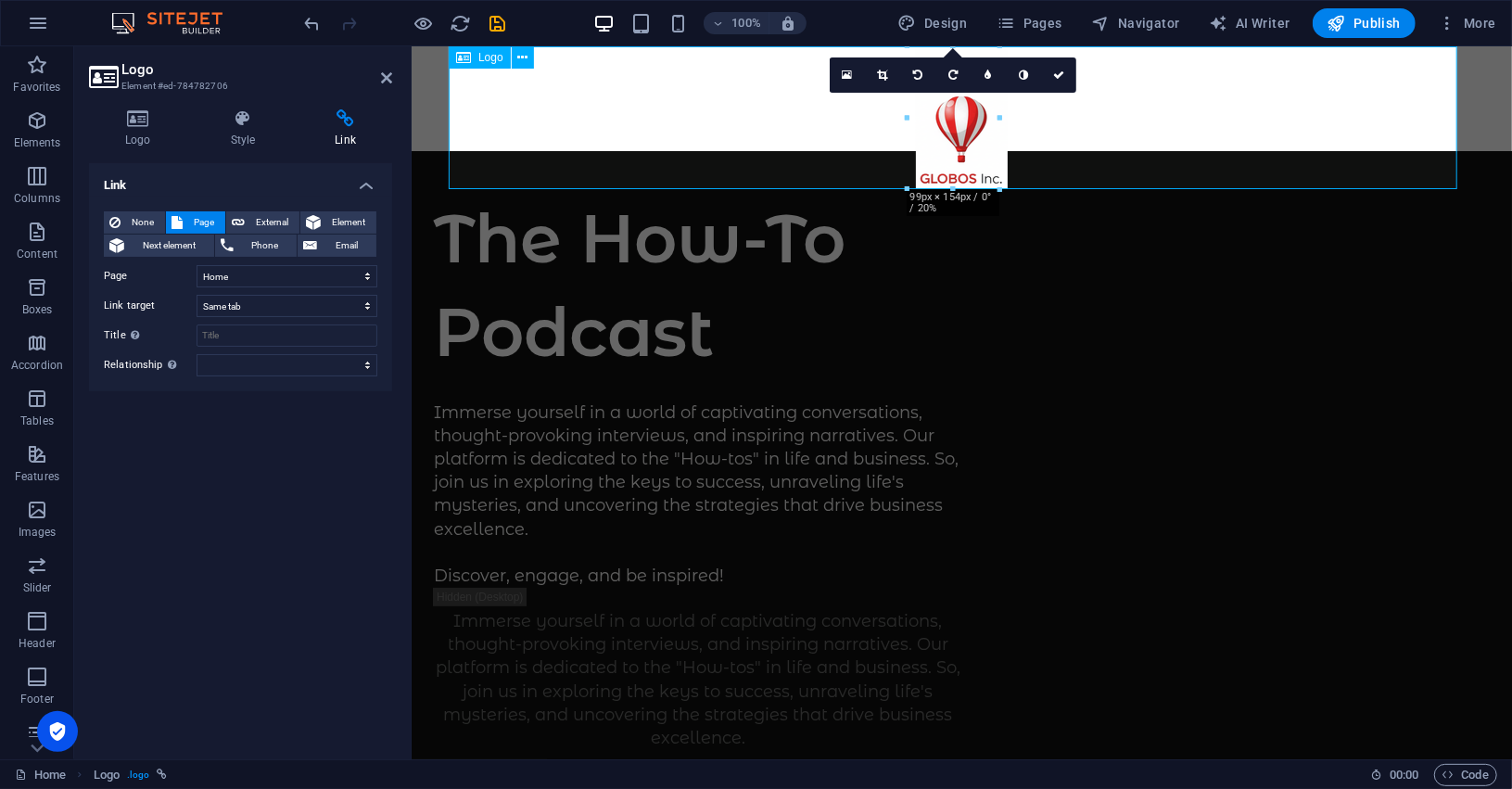 click at bounding box center (960, 117) 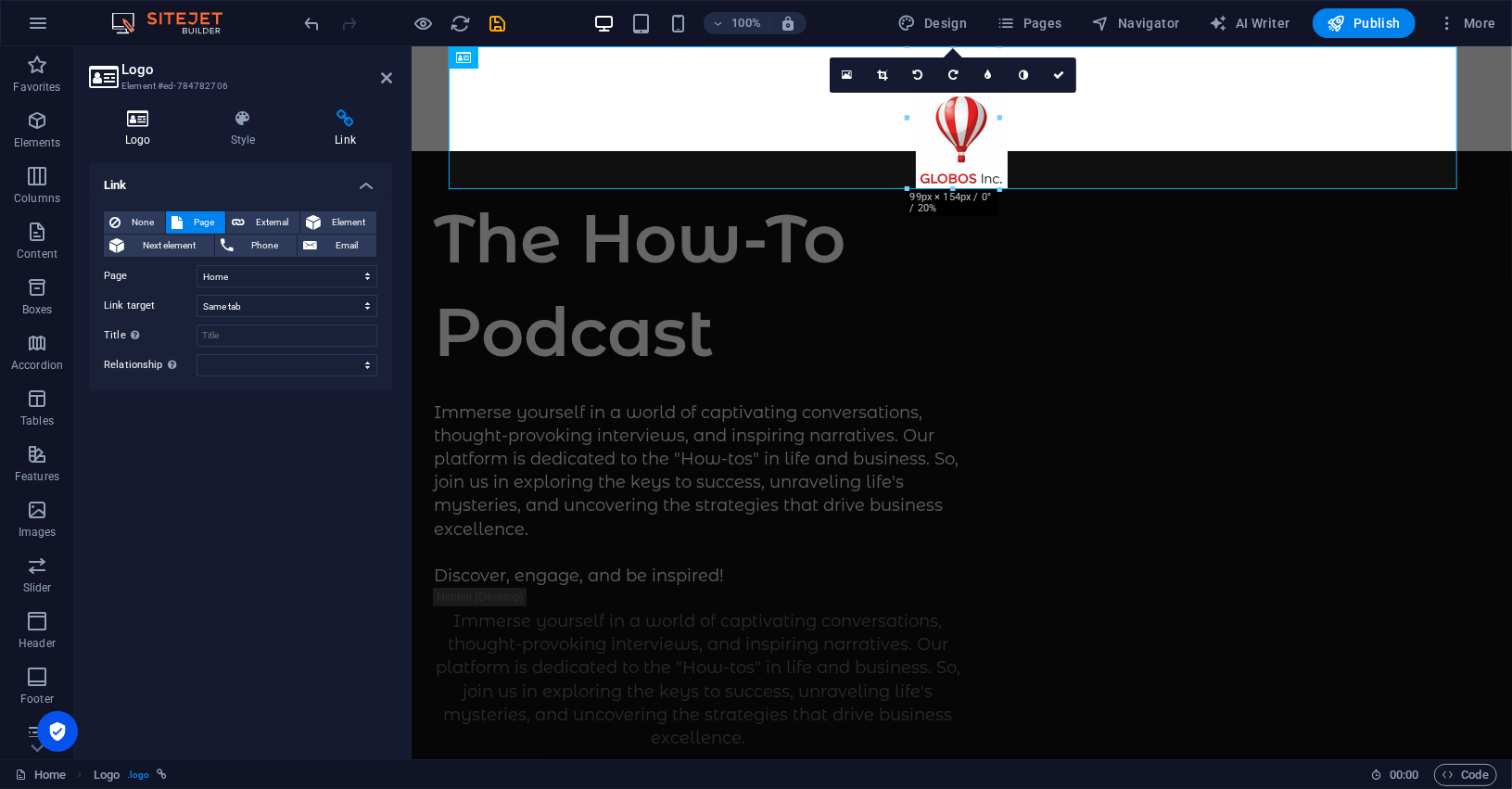 click at bounding box center [138, 119] 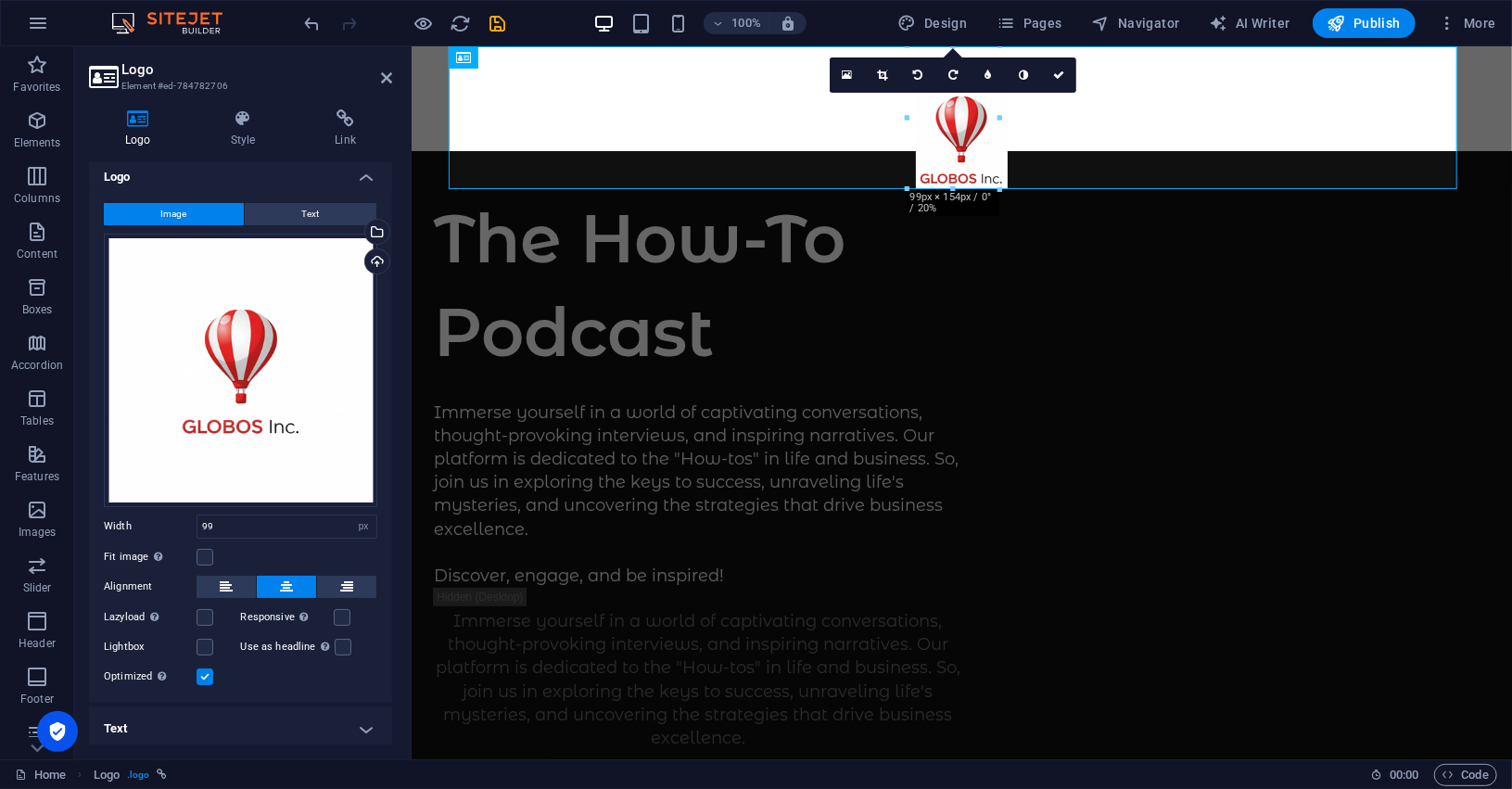 scroll, scrollTop: 10, scrollLeft: 0, axis: vertical 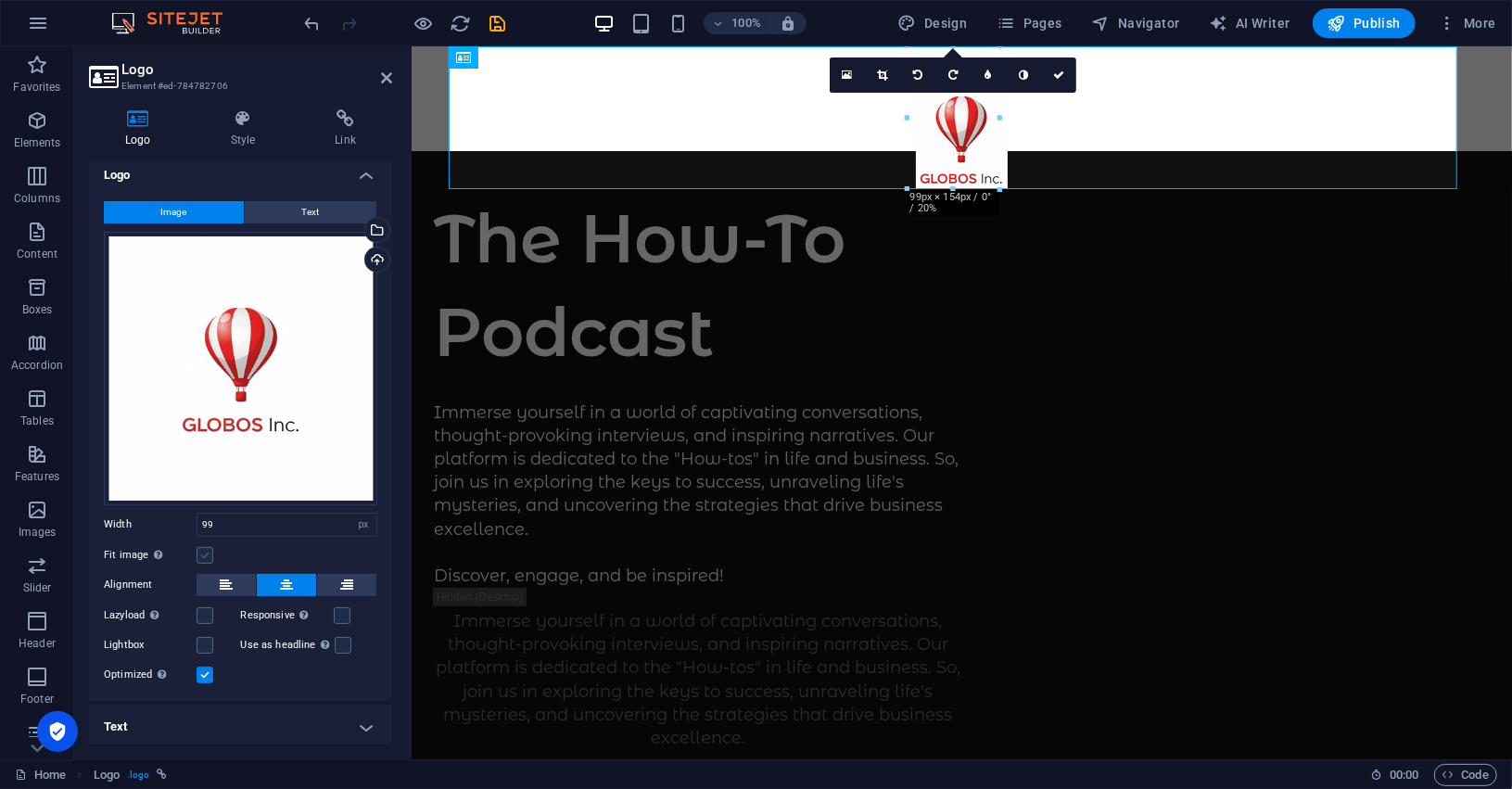 click at bounding box center (205, 555) 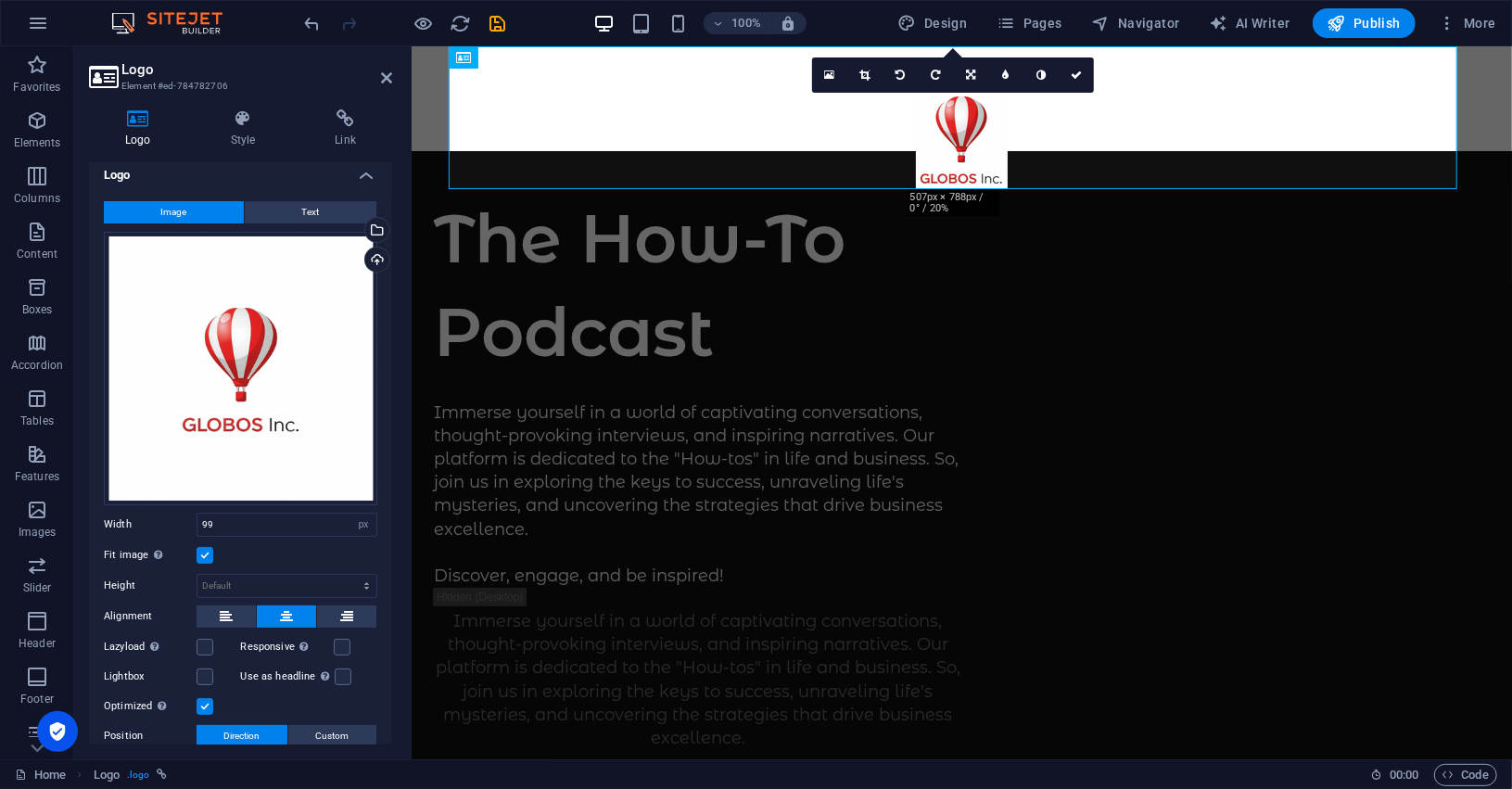 scroll, scrollTop: 135, scrollLeft: 0, axis: vertical 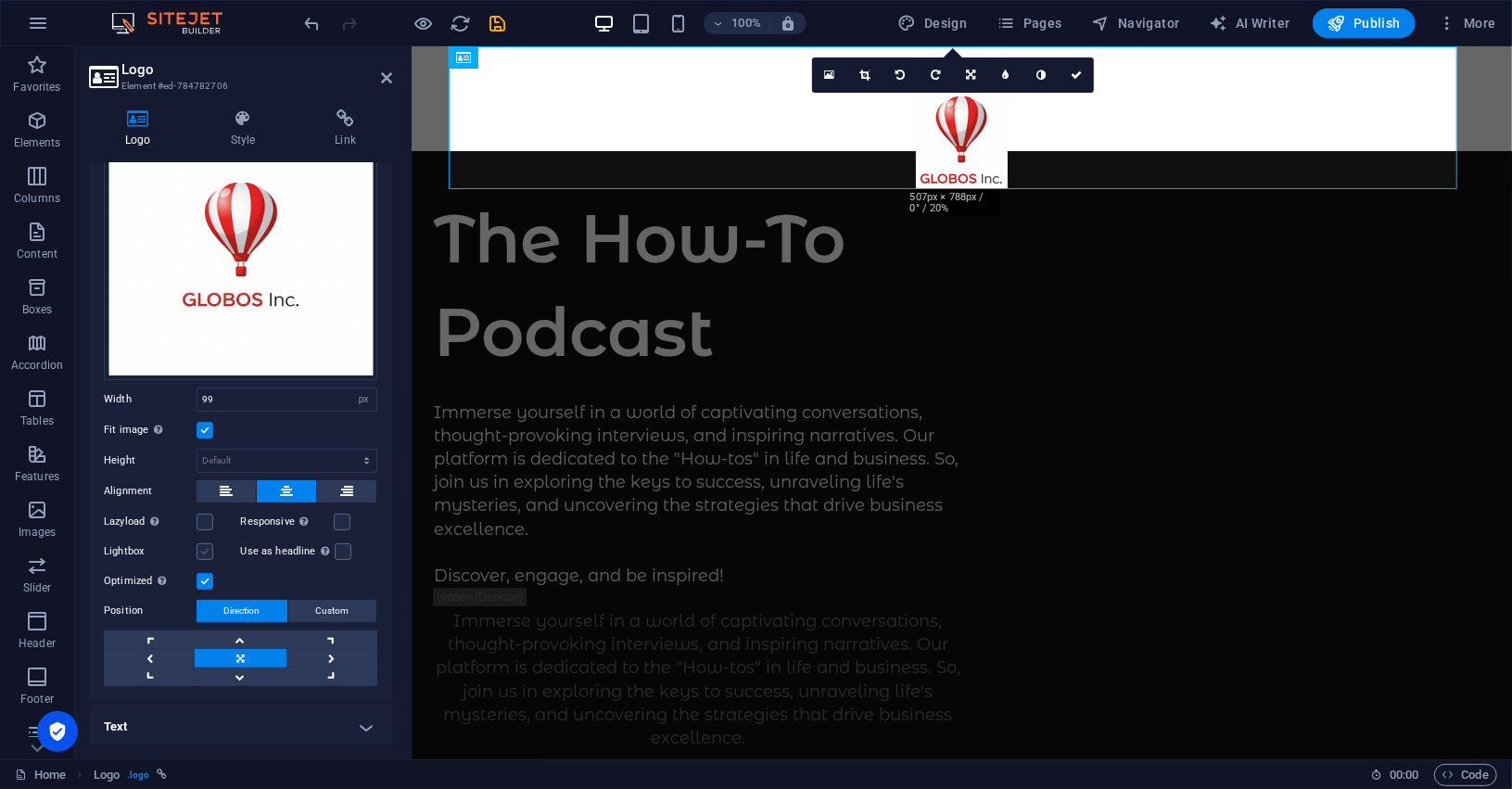 click at bounding box center [205, 552] 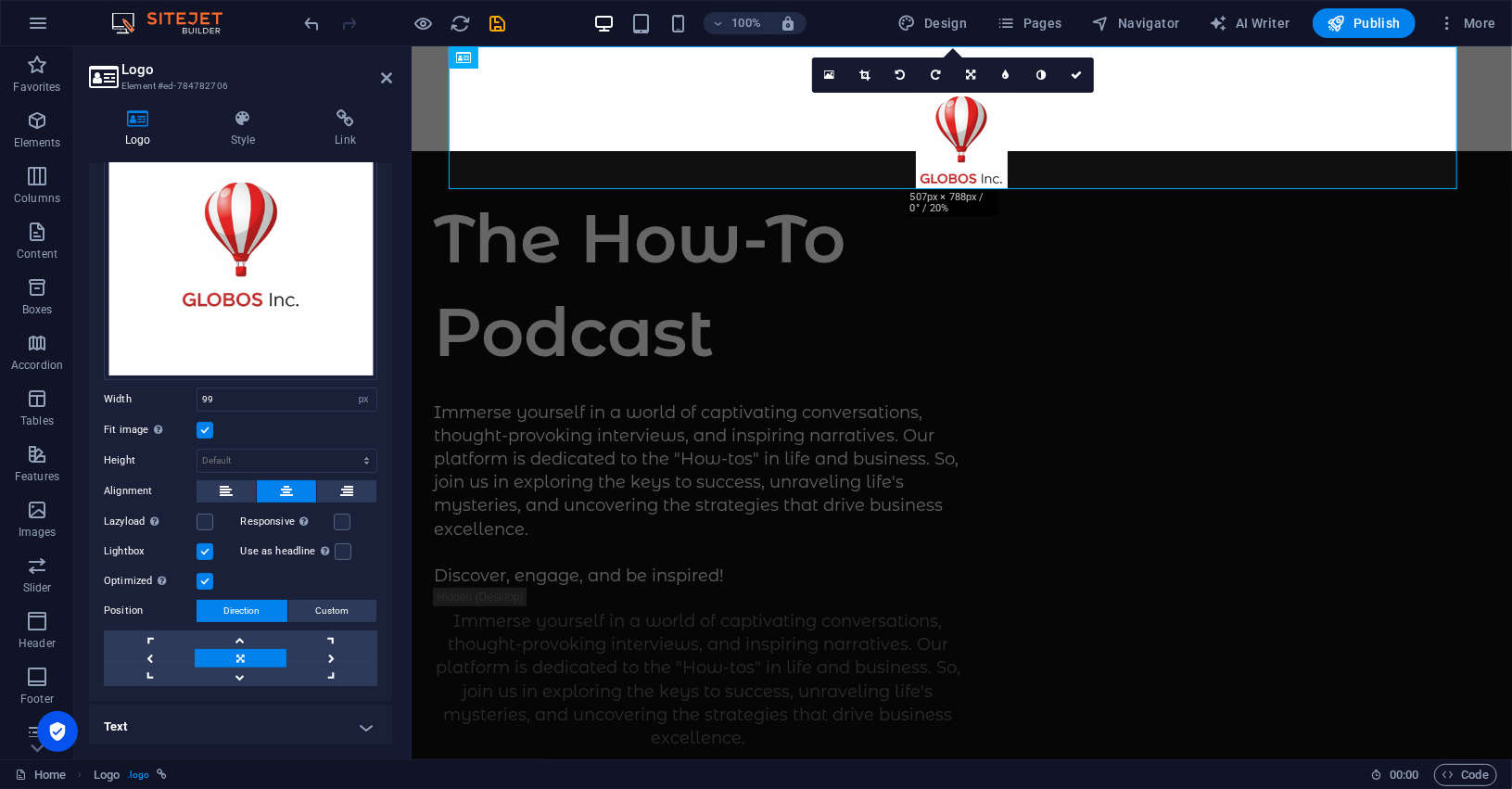 click at bounding box center [205, 552] 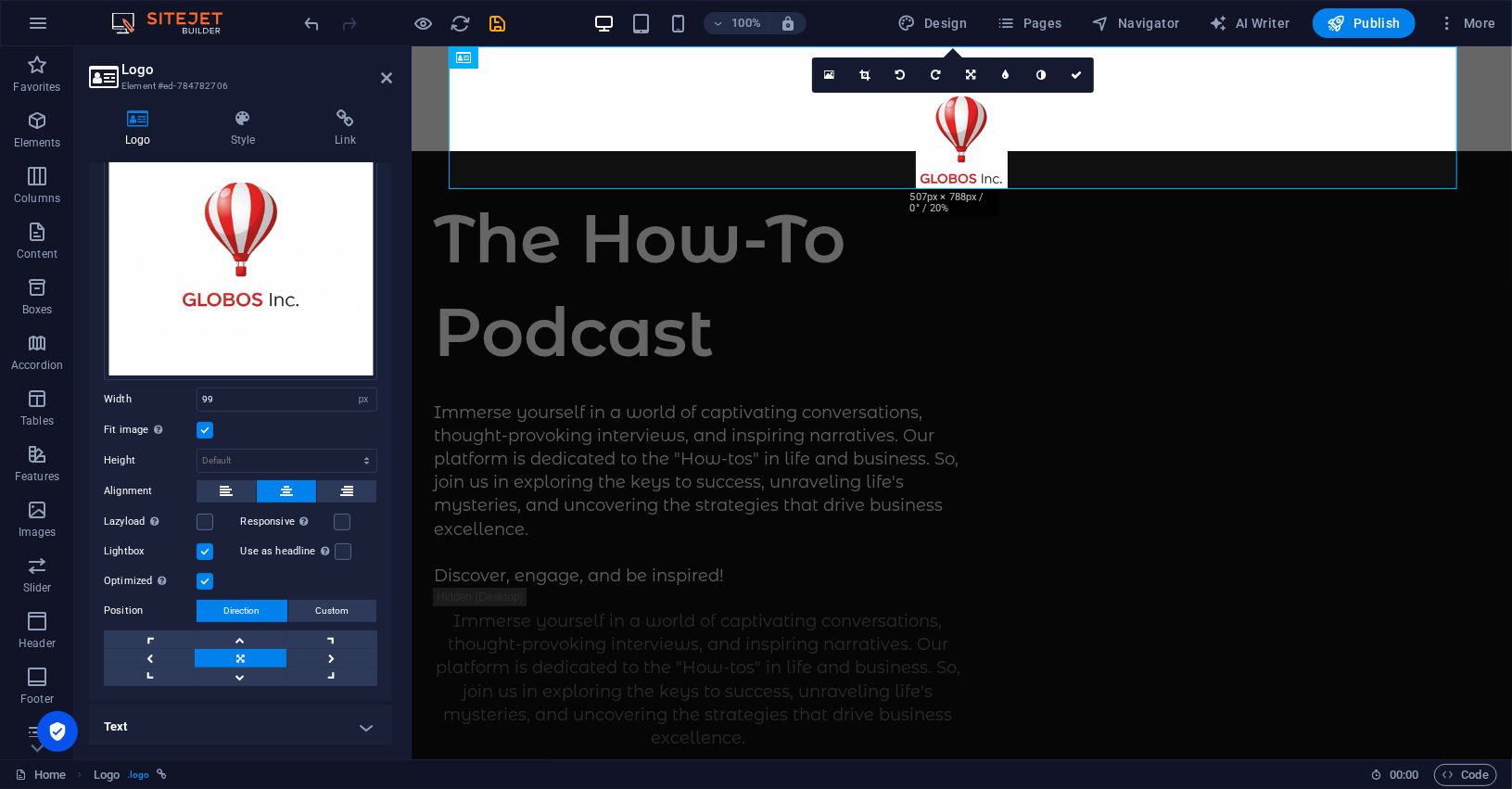 click on "Lightbox" at bounding box center (0, 0) 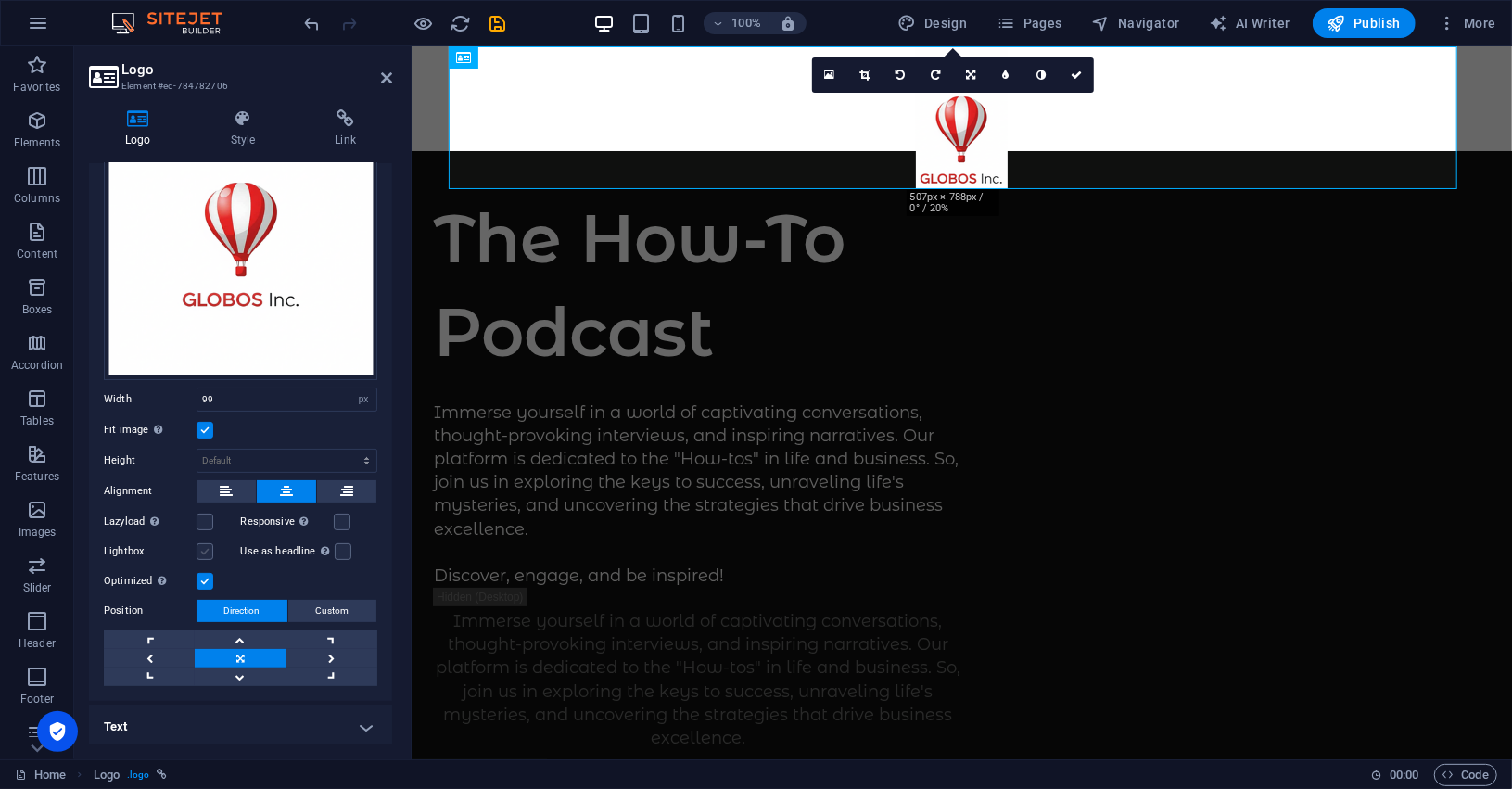 click at bounding box center (205, 552) 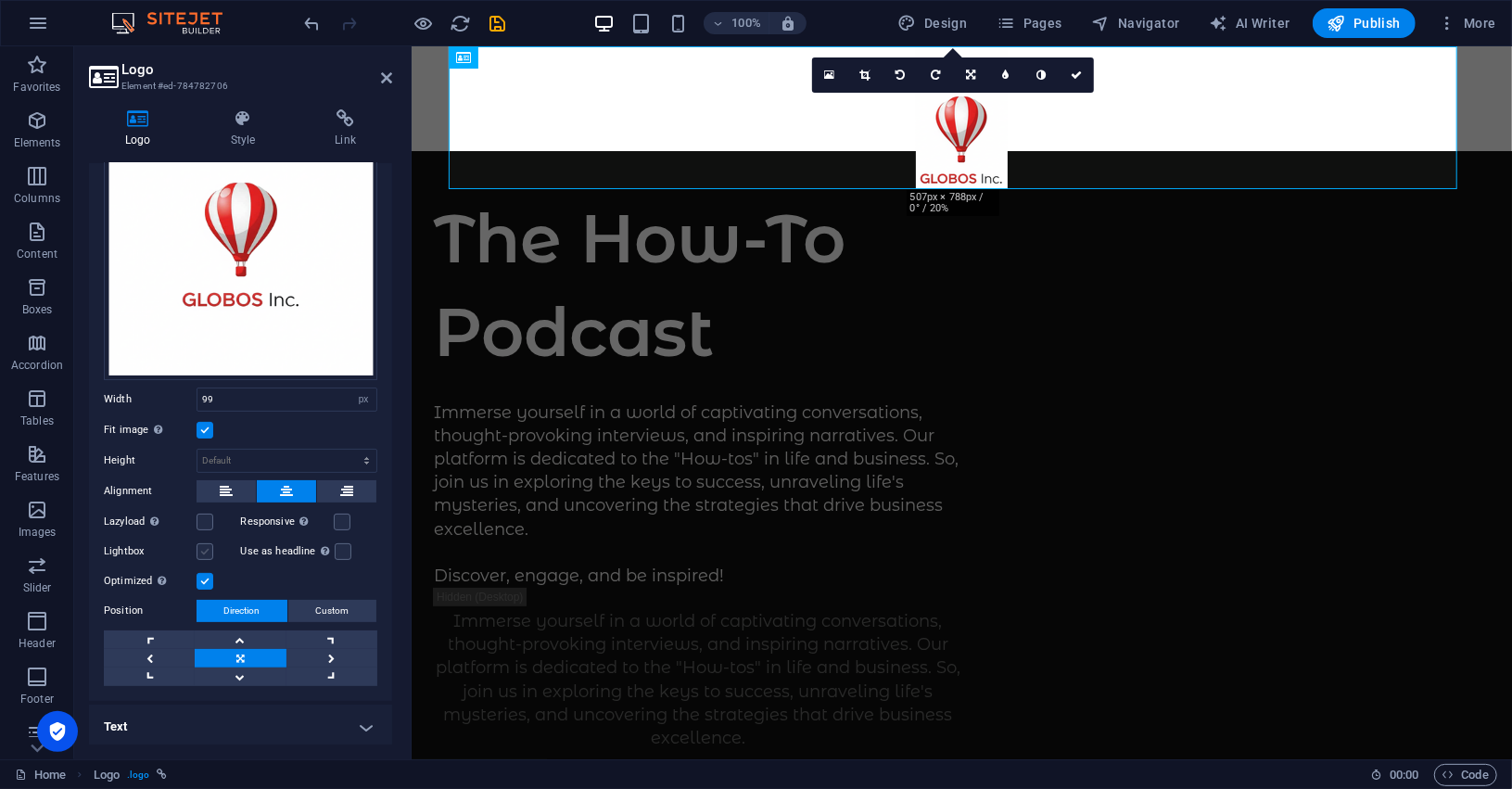 click on "Lightbox" at bounding box center [0, 0] 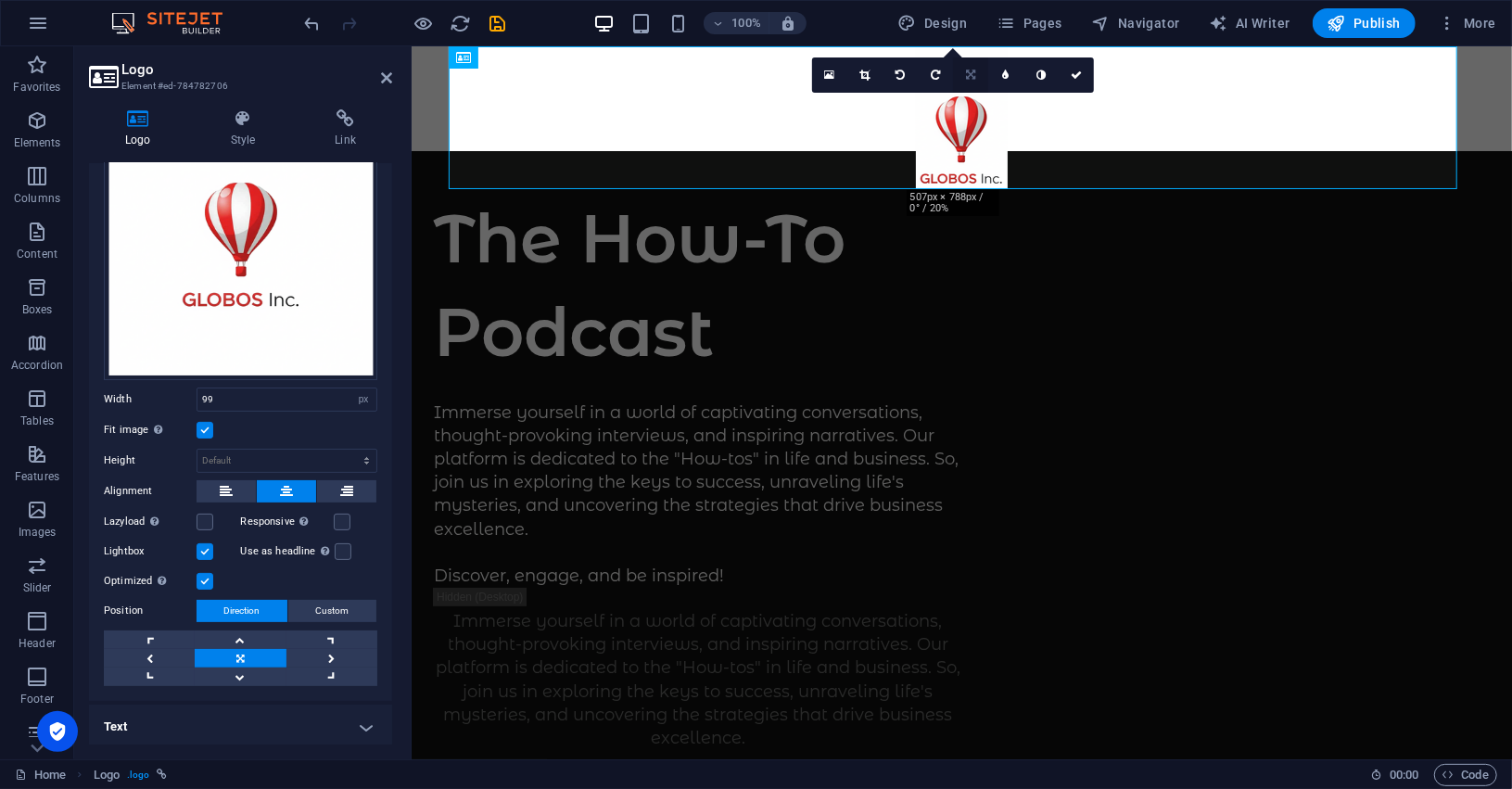 click at bounding box center [971, 75] 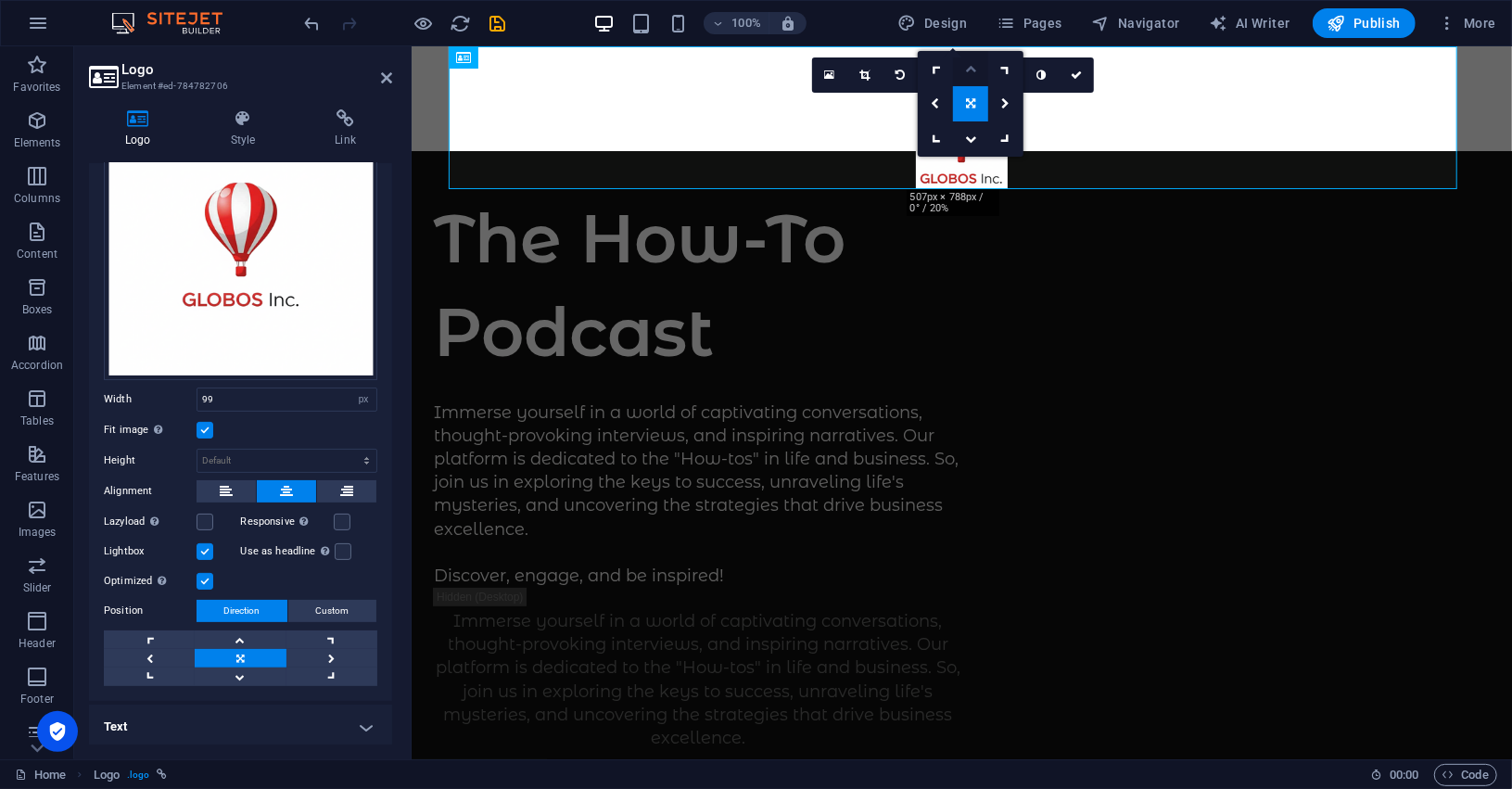 click at bounding box center [971, 69] 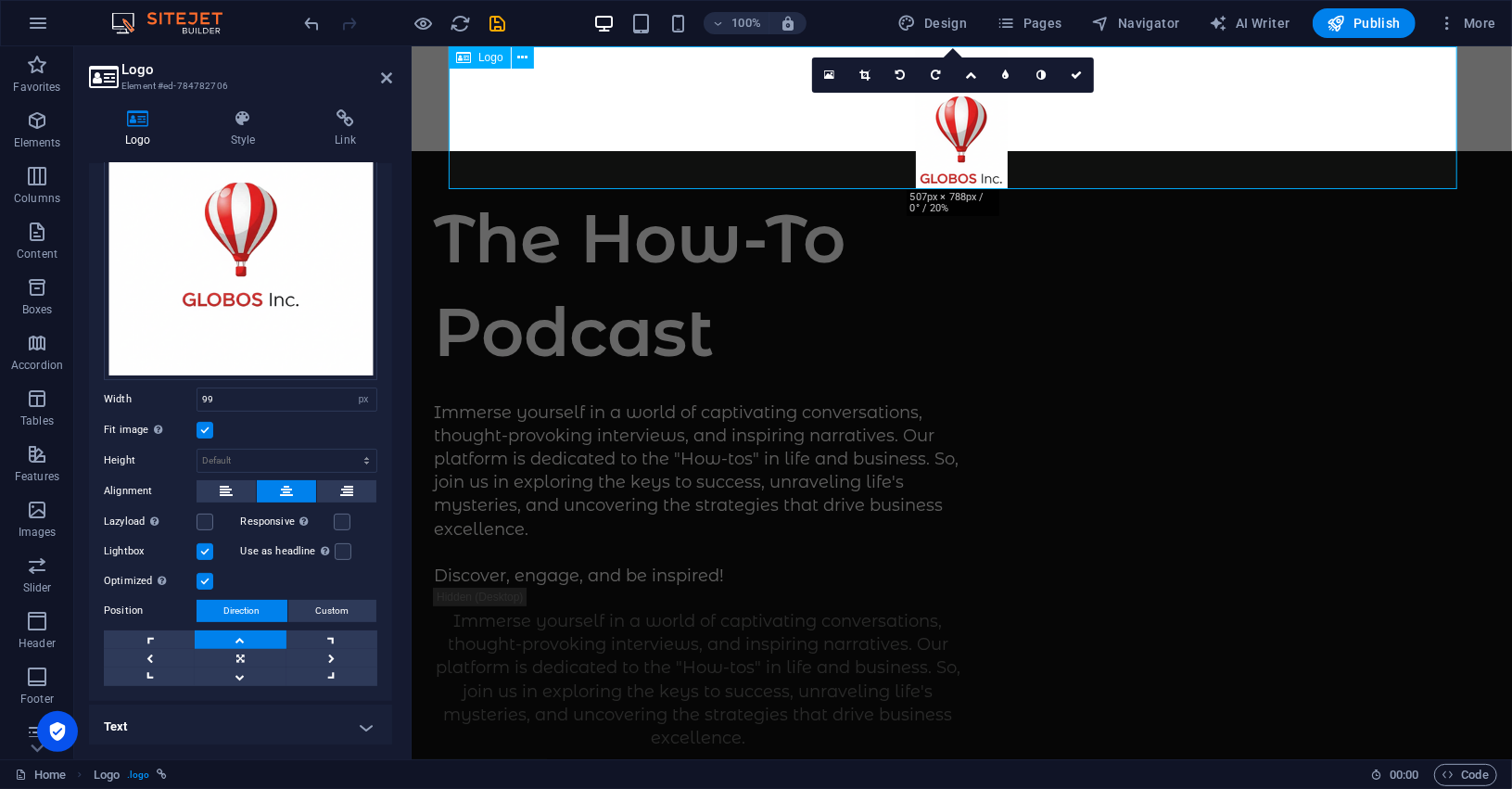 click at bounding box center [960, 117] 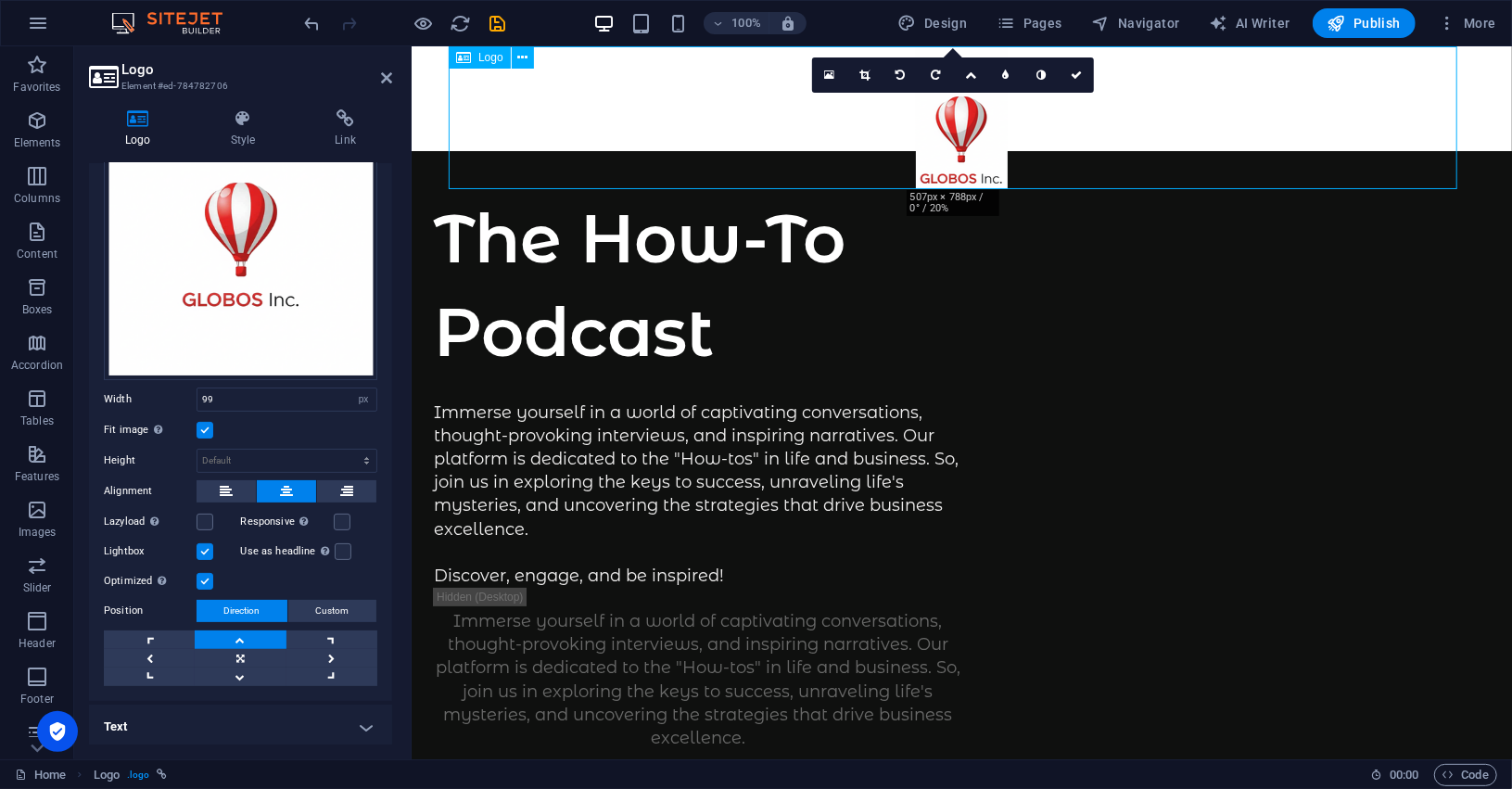drag, startPoint x: 967, startPoint y: 176, endPoint x: 965, endPoint y: 154, distance: 22.090722 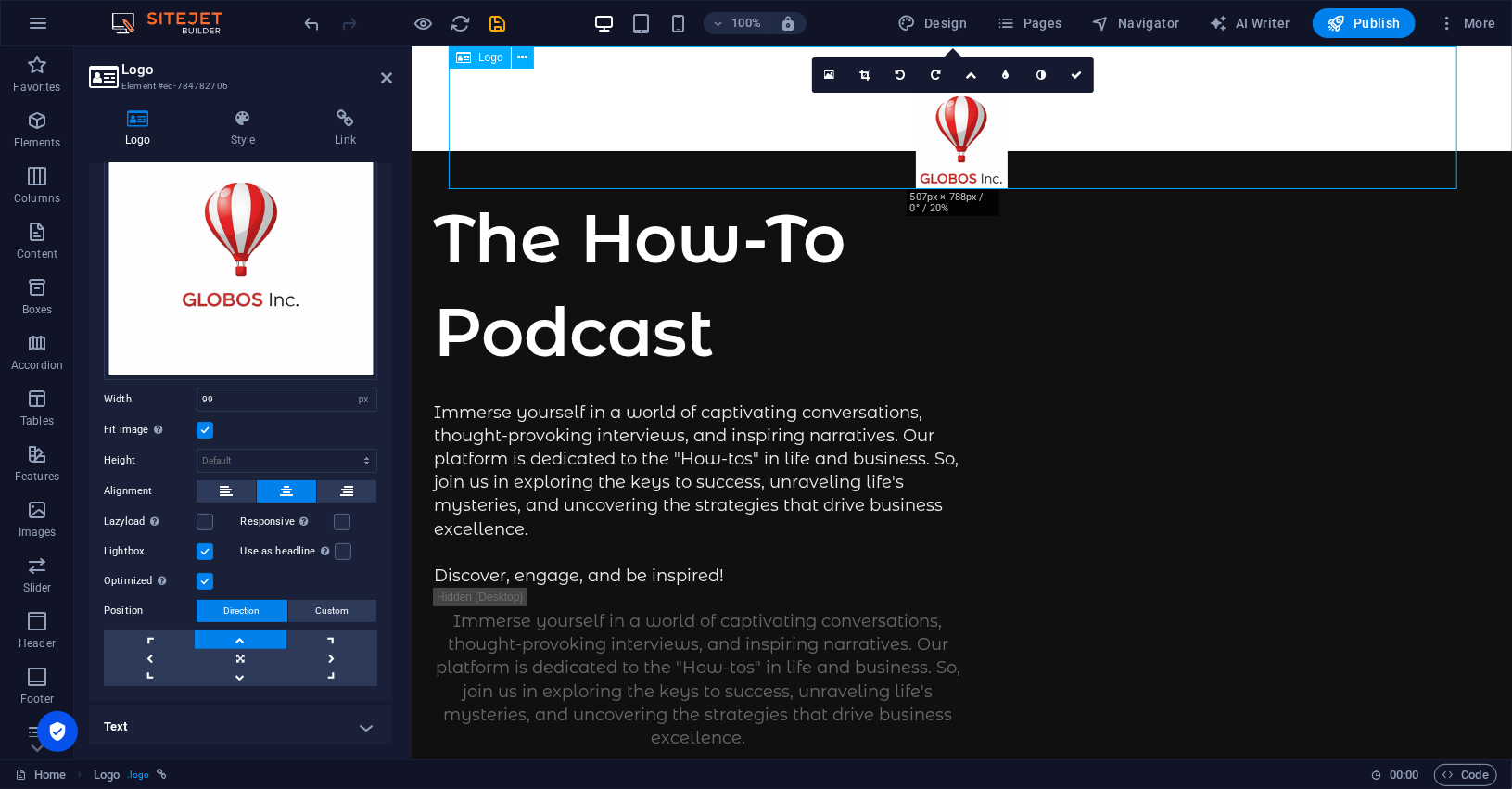 click at bounding box center (960, 117) 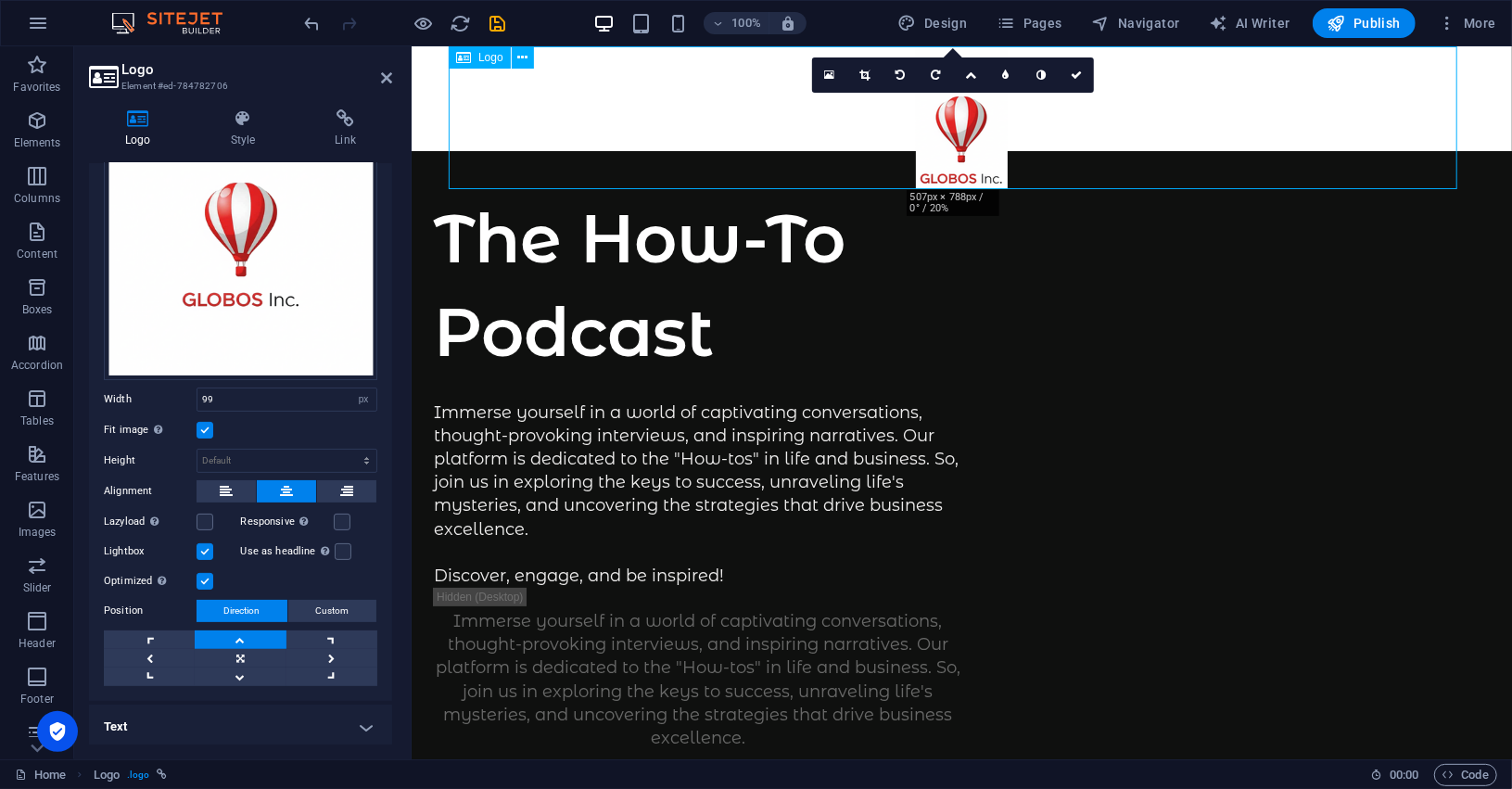 click at bounding box center [960, 117] 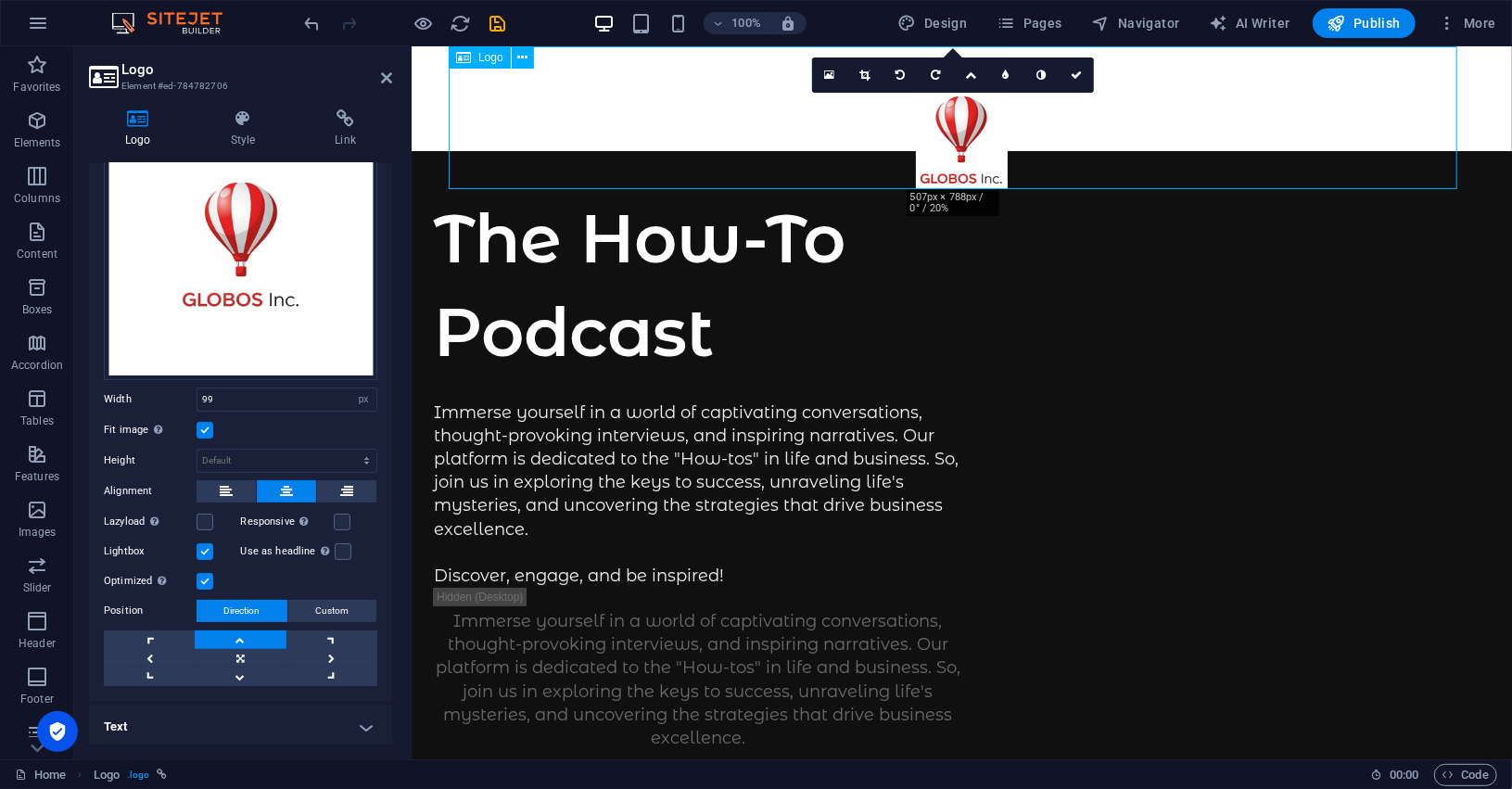 click at bounding box center (960, 117) 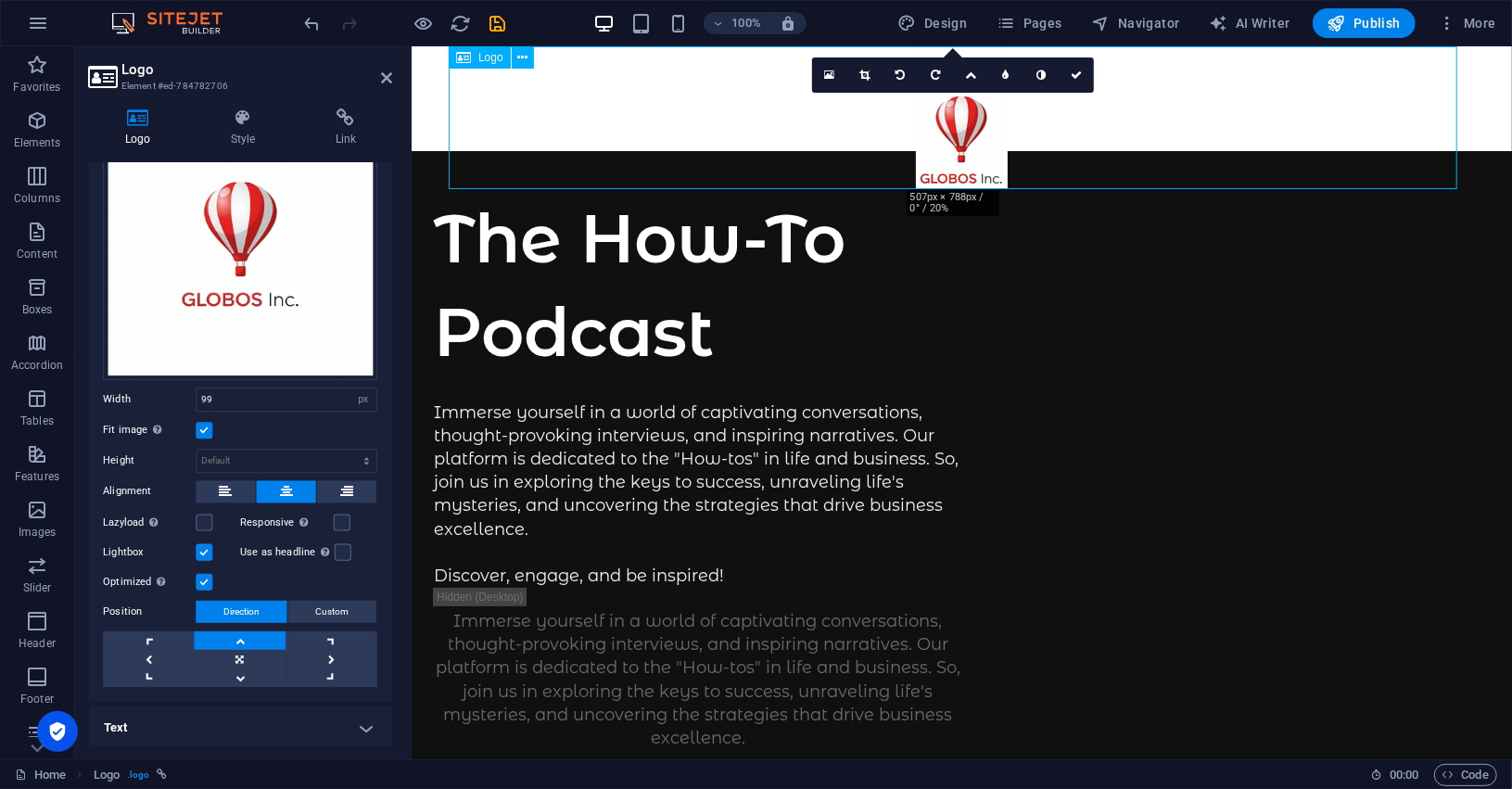 click at bounding box center (960, 117) 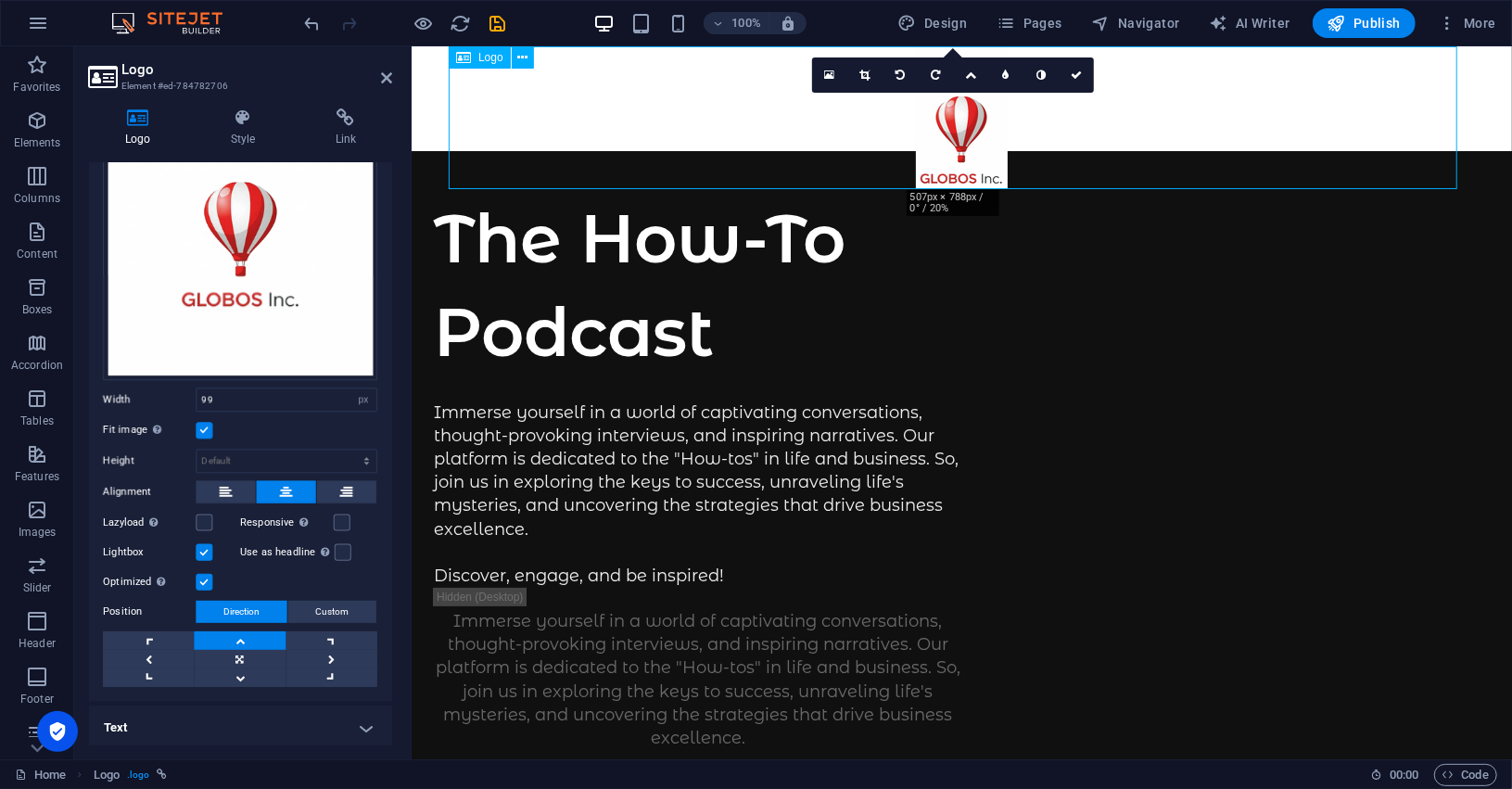 click at bounding box center [960, 117] 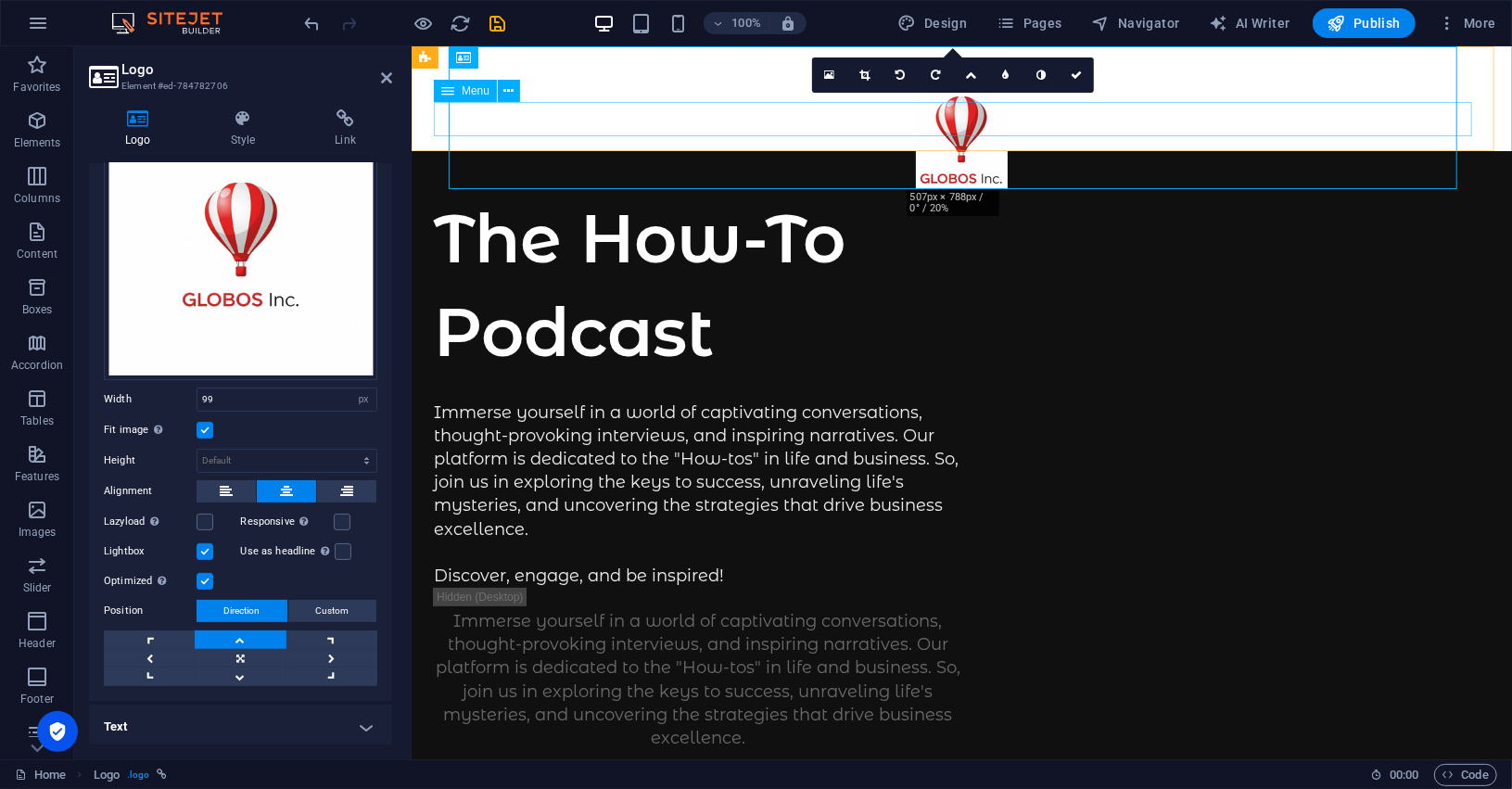 click on "Episodes About" at bounding box center [960, 118] 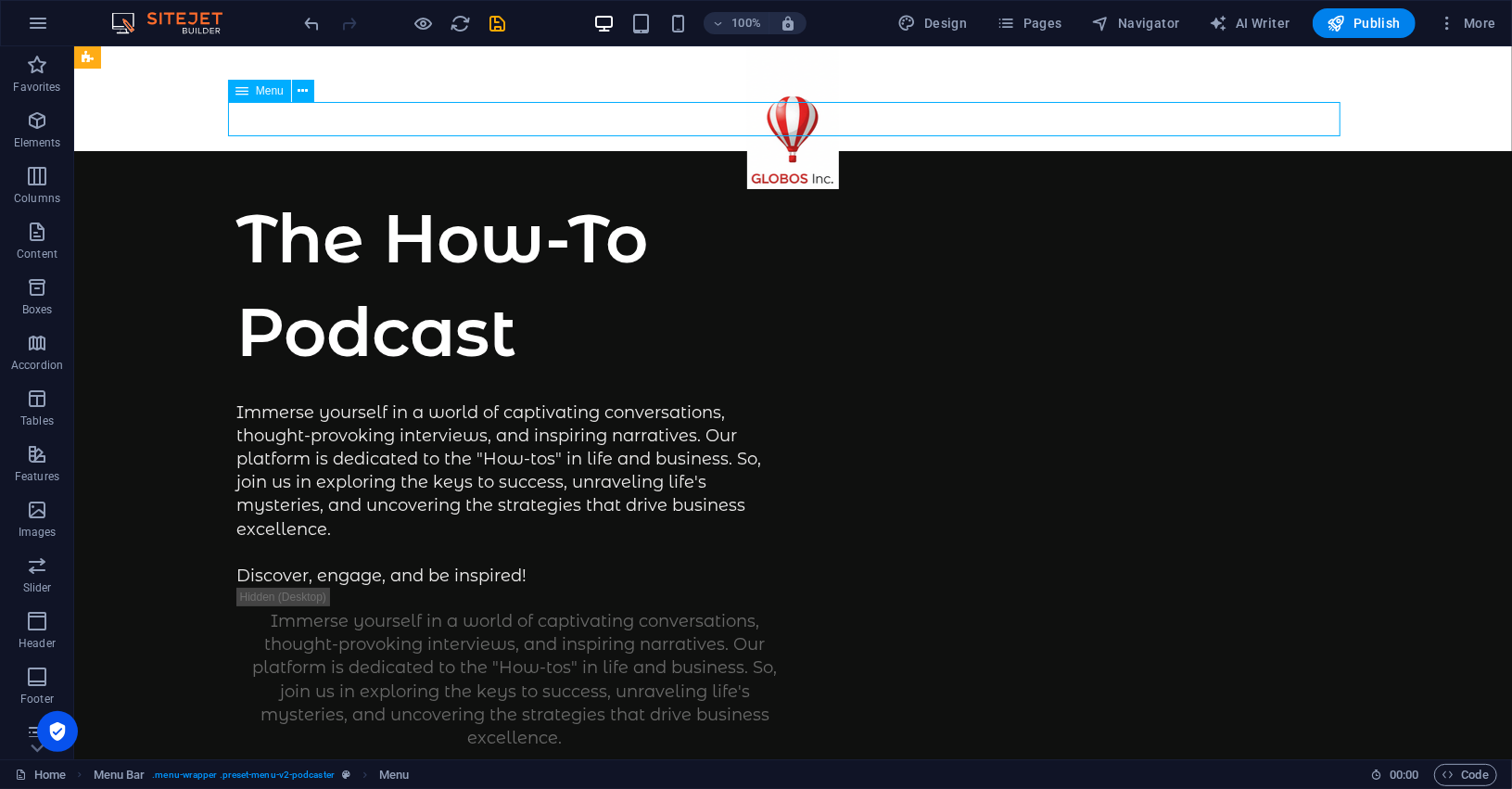 click on "Episodes About" at bounding box center [793, 118] 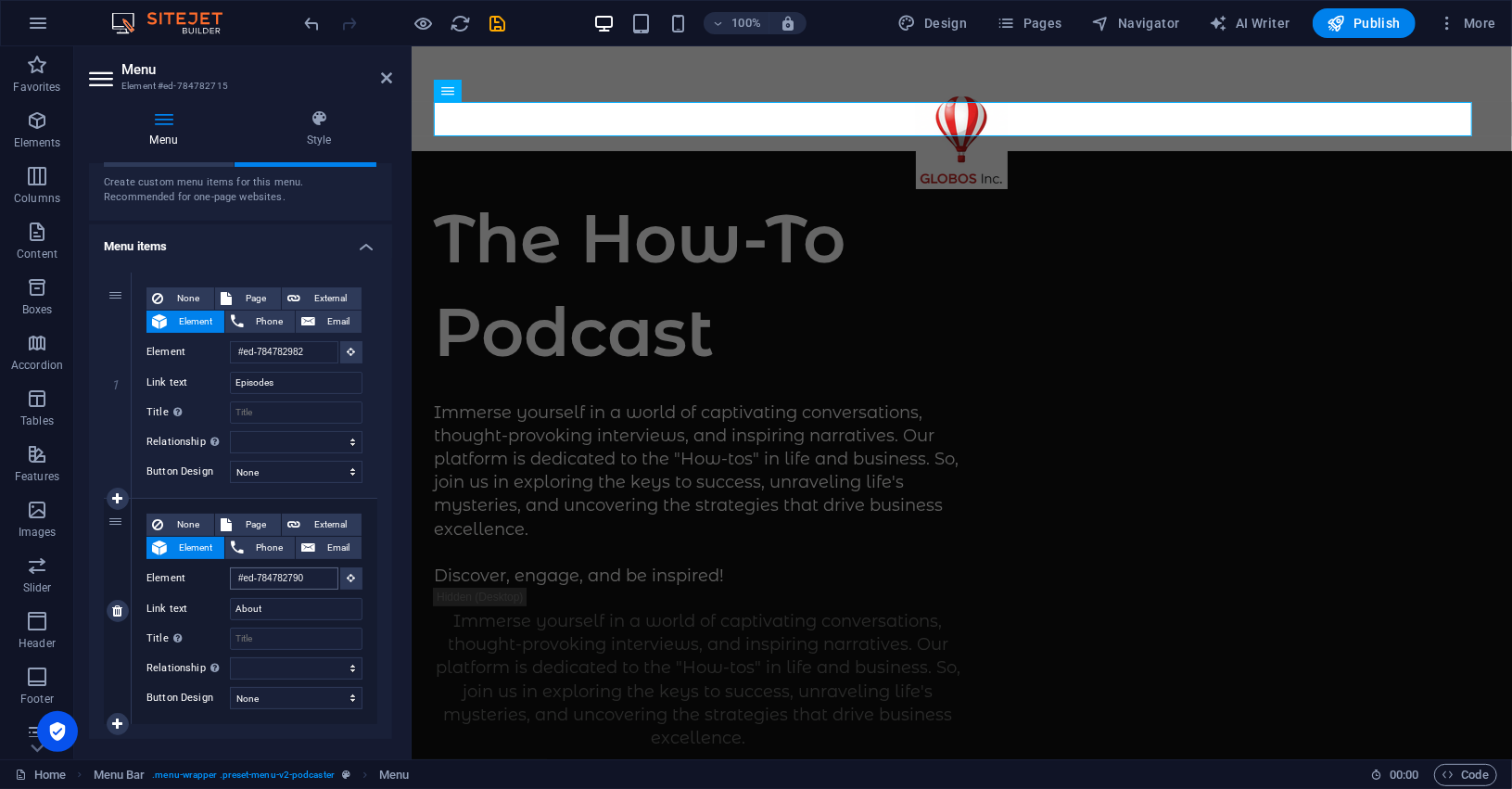 scroll, scrollTop: 97, scrollLeft: 0, axis: vertical 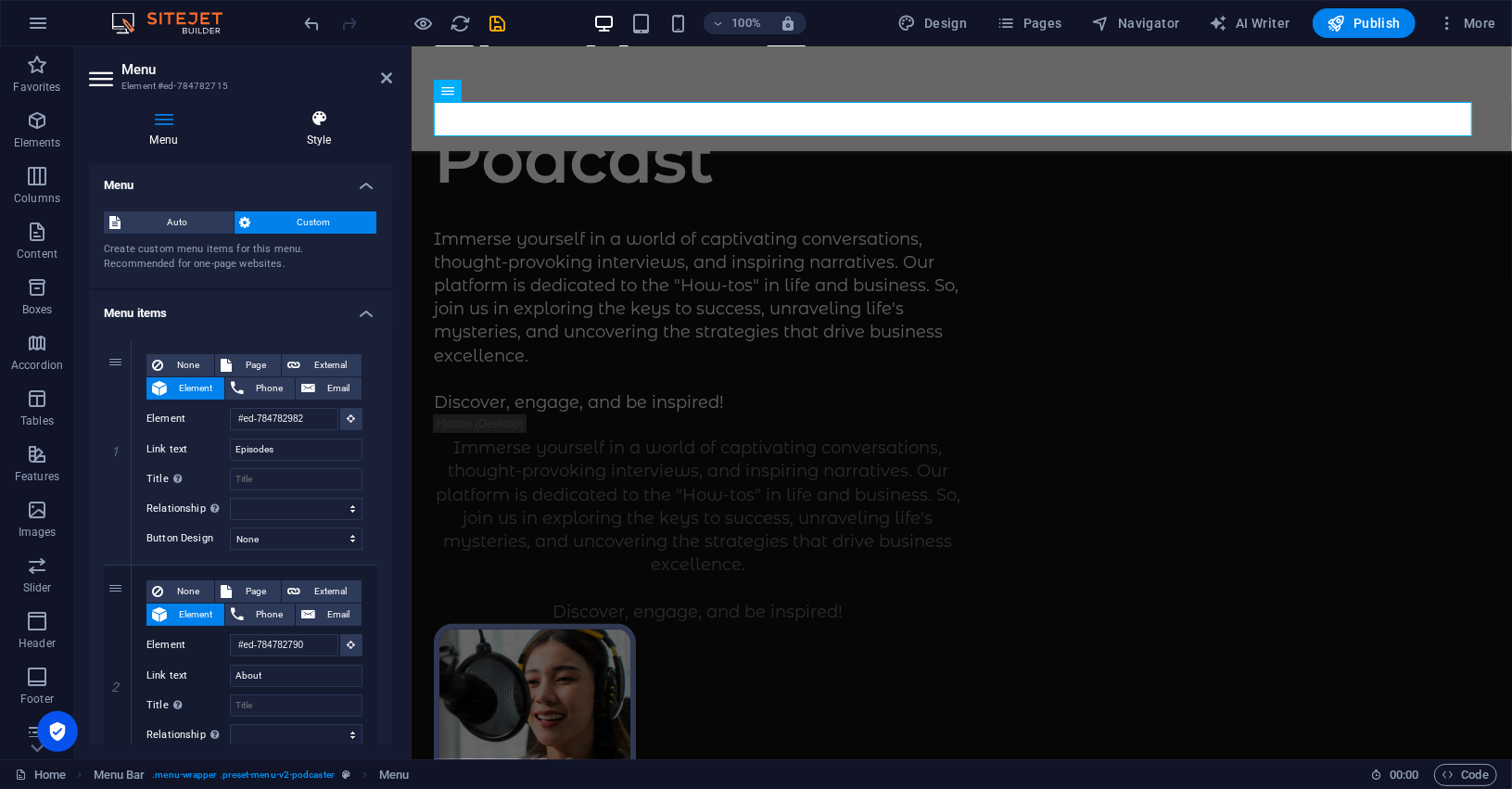 click at bounding box center (319, 119) 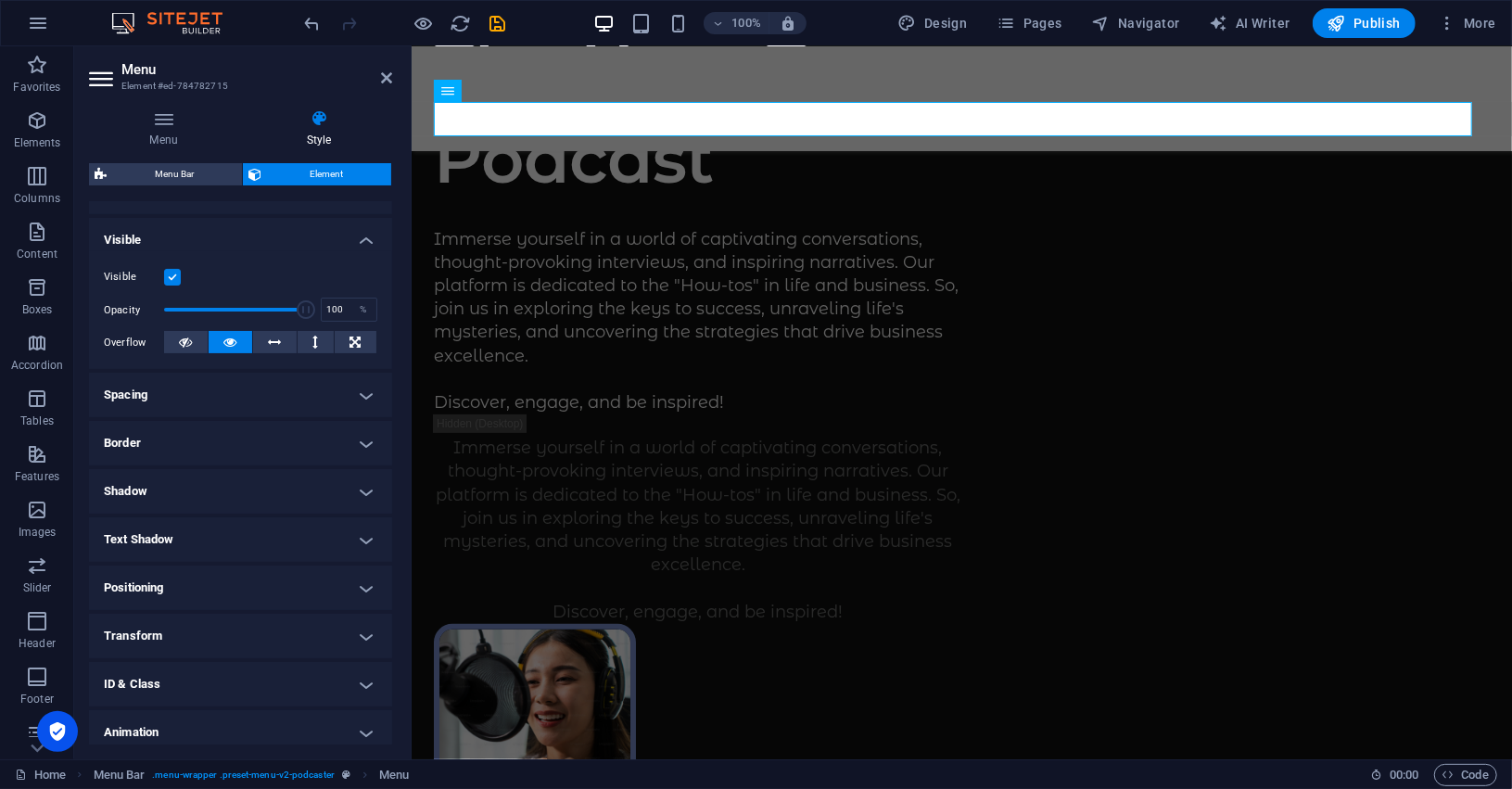 scroll, scrollTop: 239, scrollLeft: 0, axis: vertical 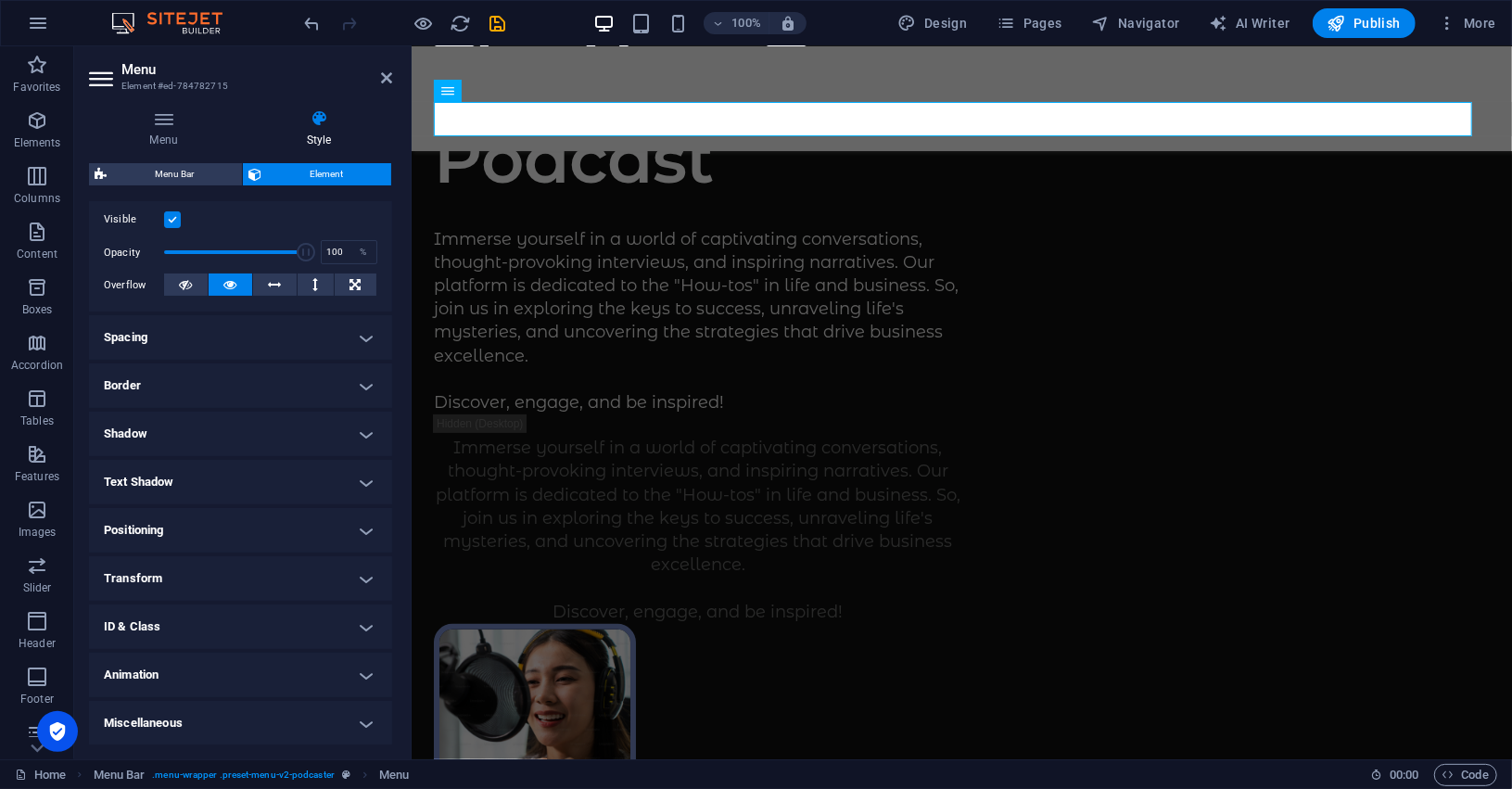 click at bounding box center [319, 119] 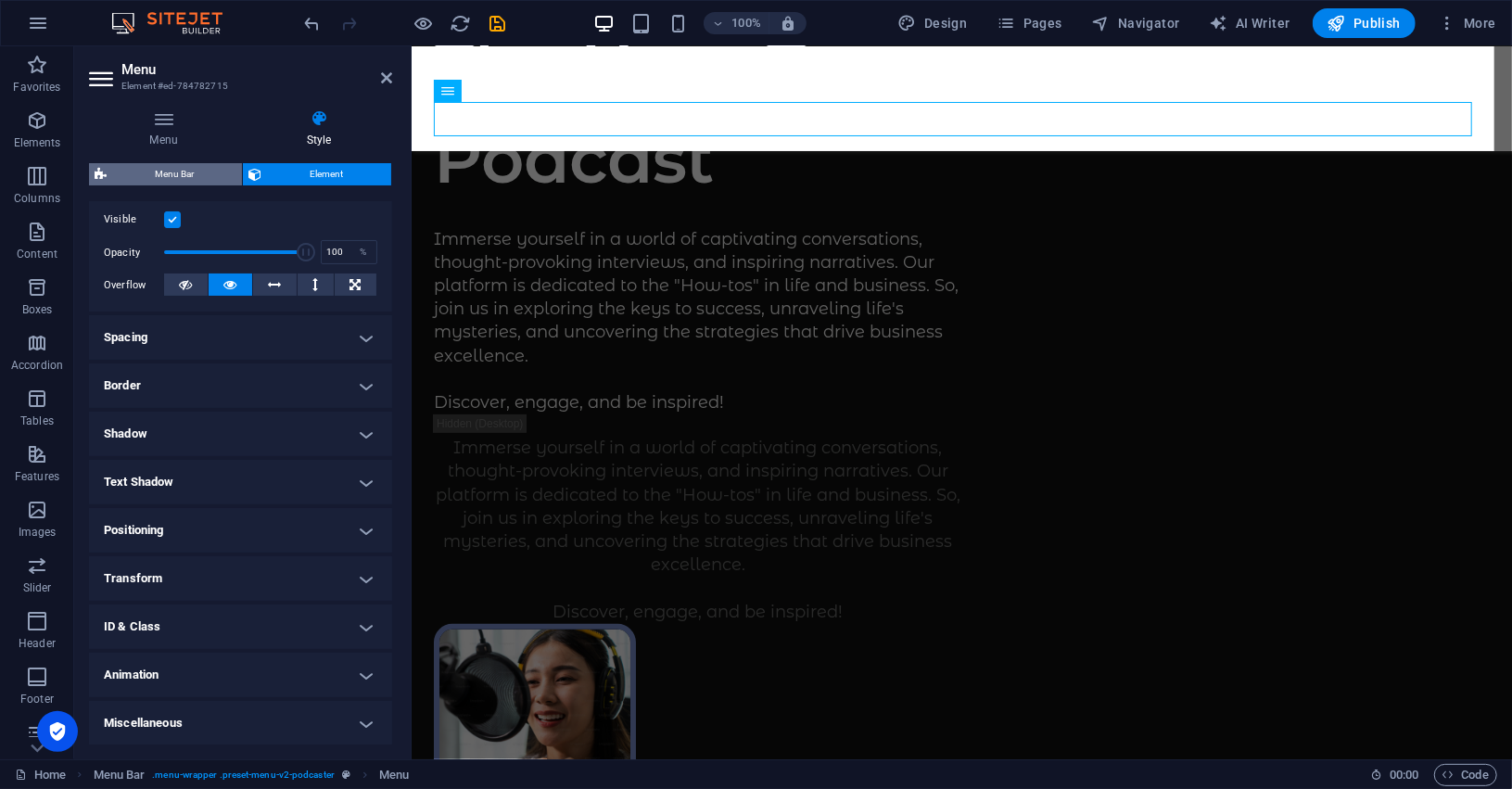 click on "Menu Bar" at bounding box center [174, 174] 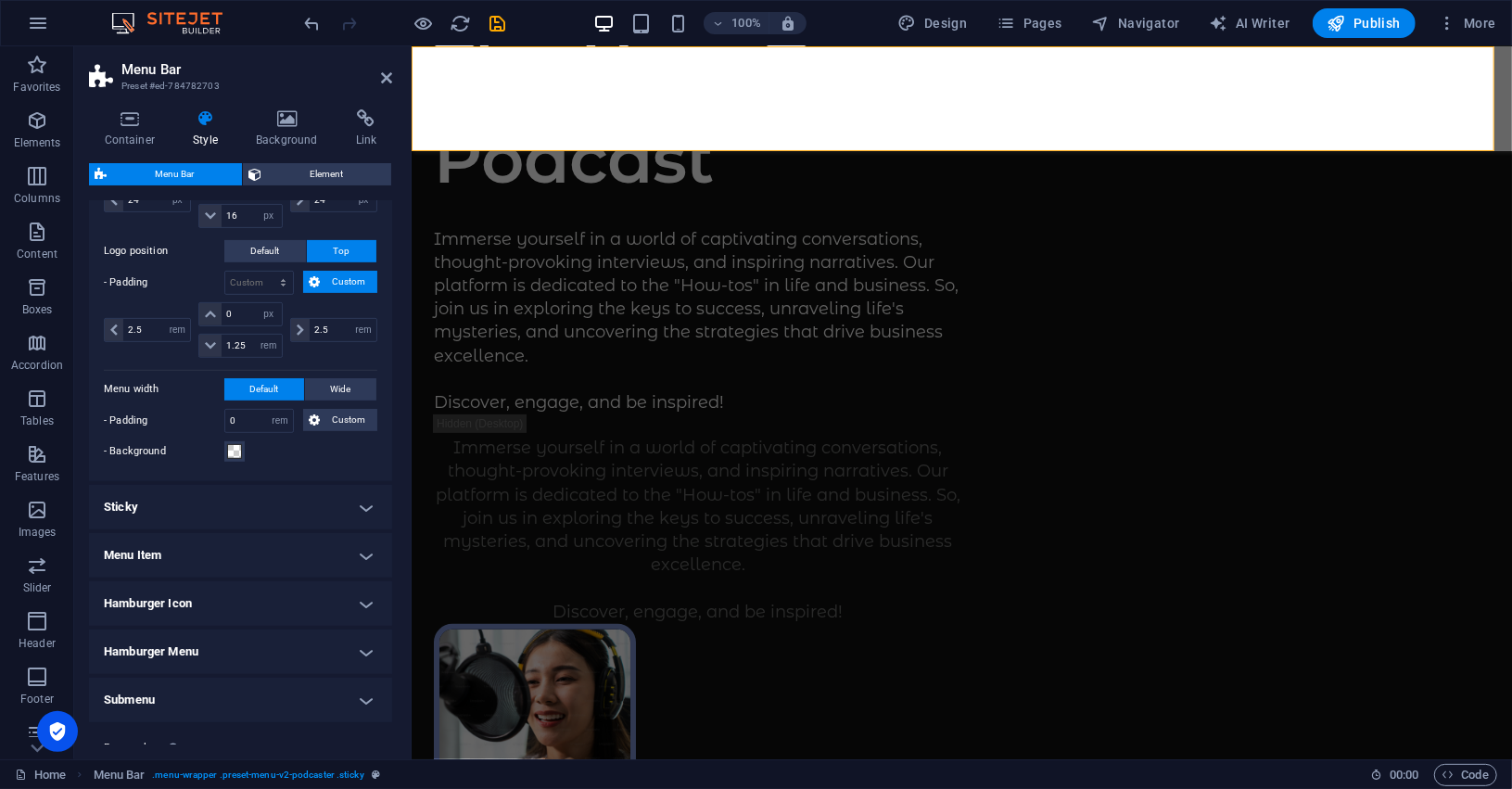 scroll, scrollTop: 541, scrollLeft: 0, axis: vertical 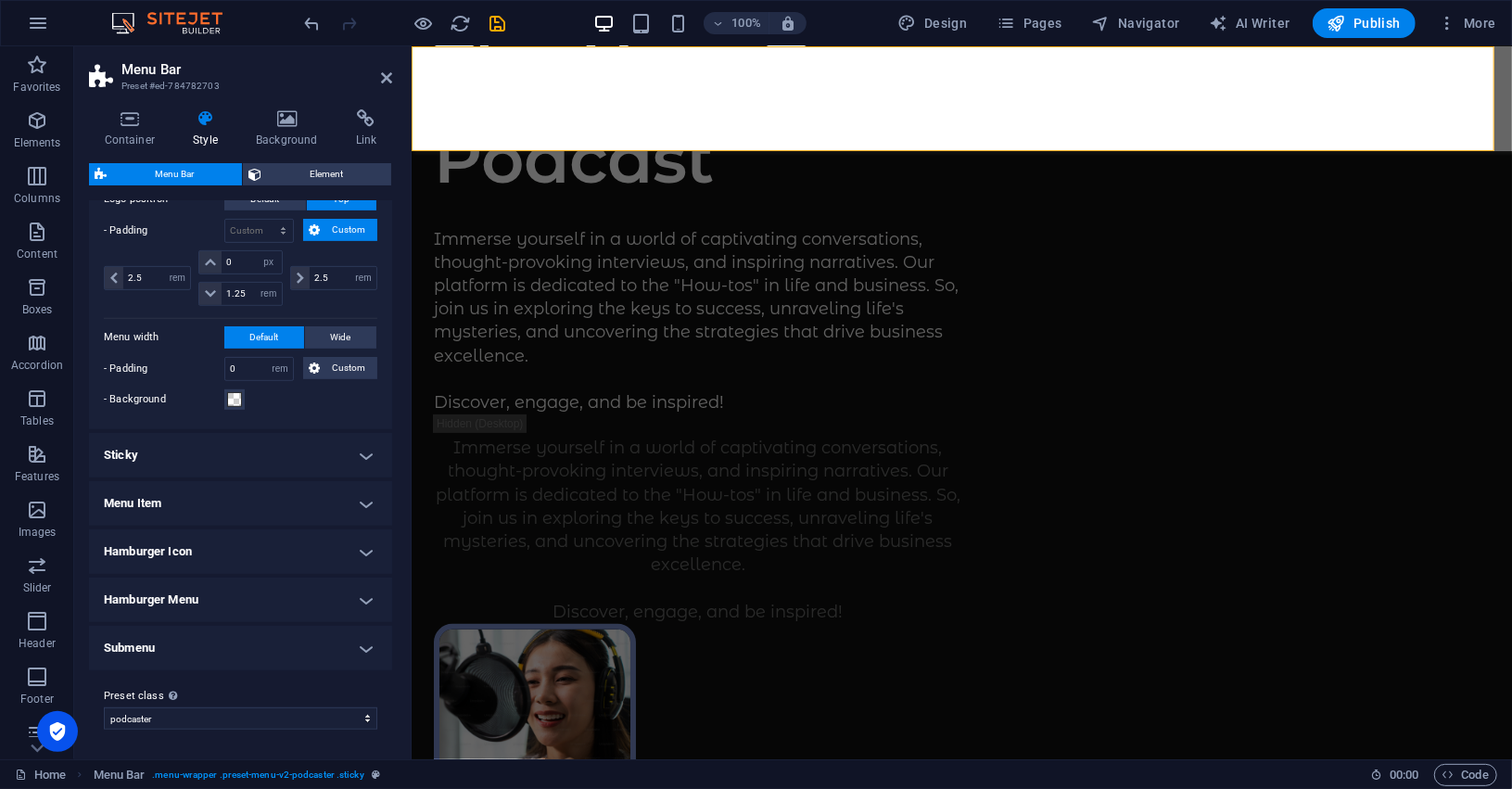 click on "Menu Item" at bounding box center (240, 503) 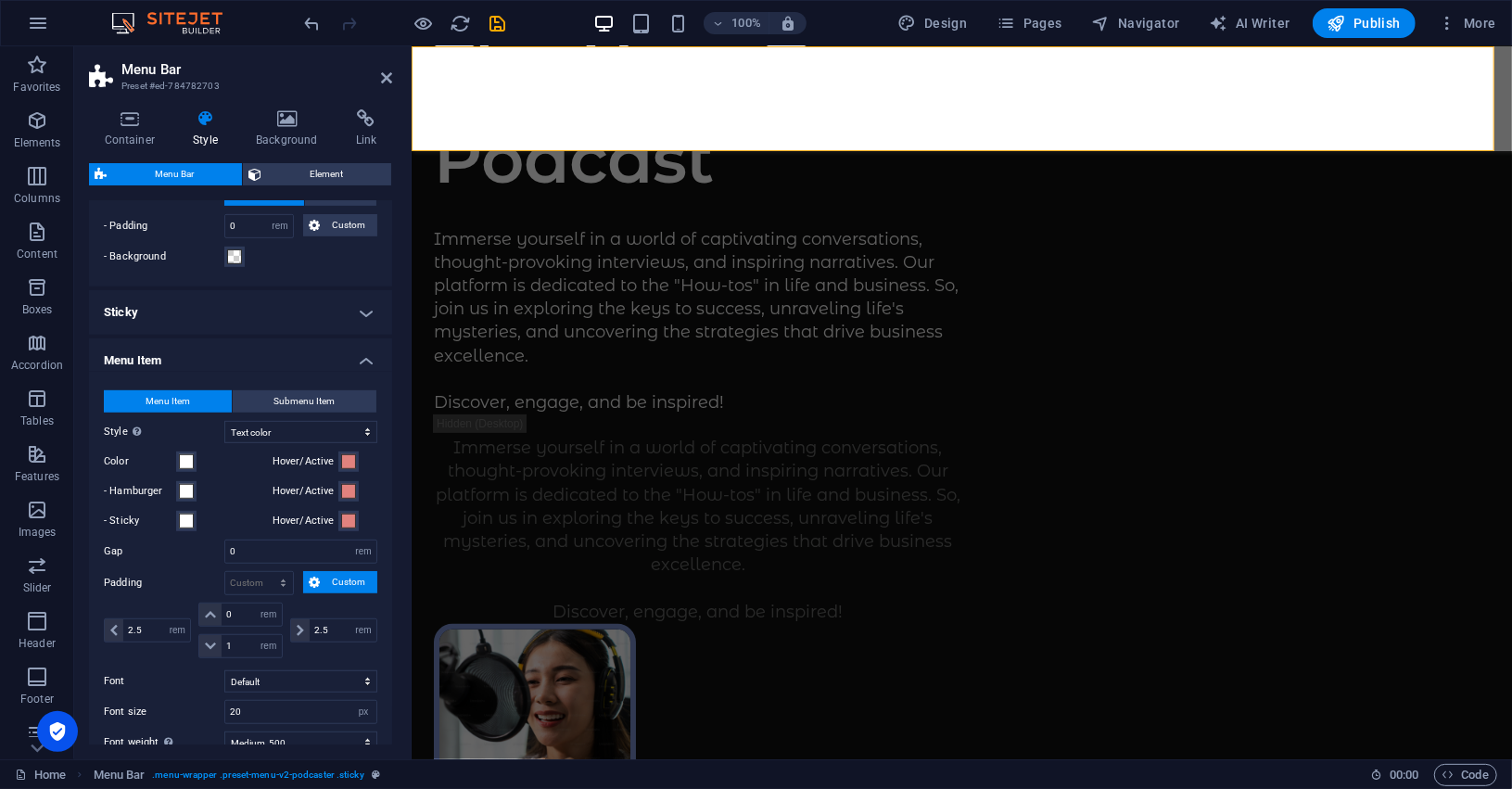 scroll, scrollTop: 656, scrollLeft: 0, axis: vertical 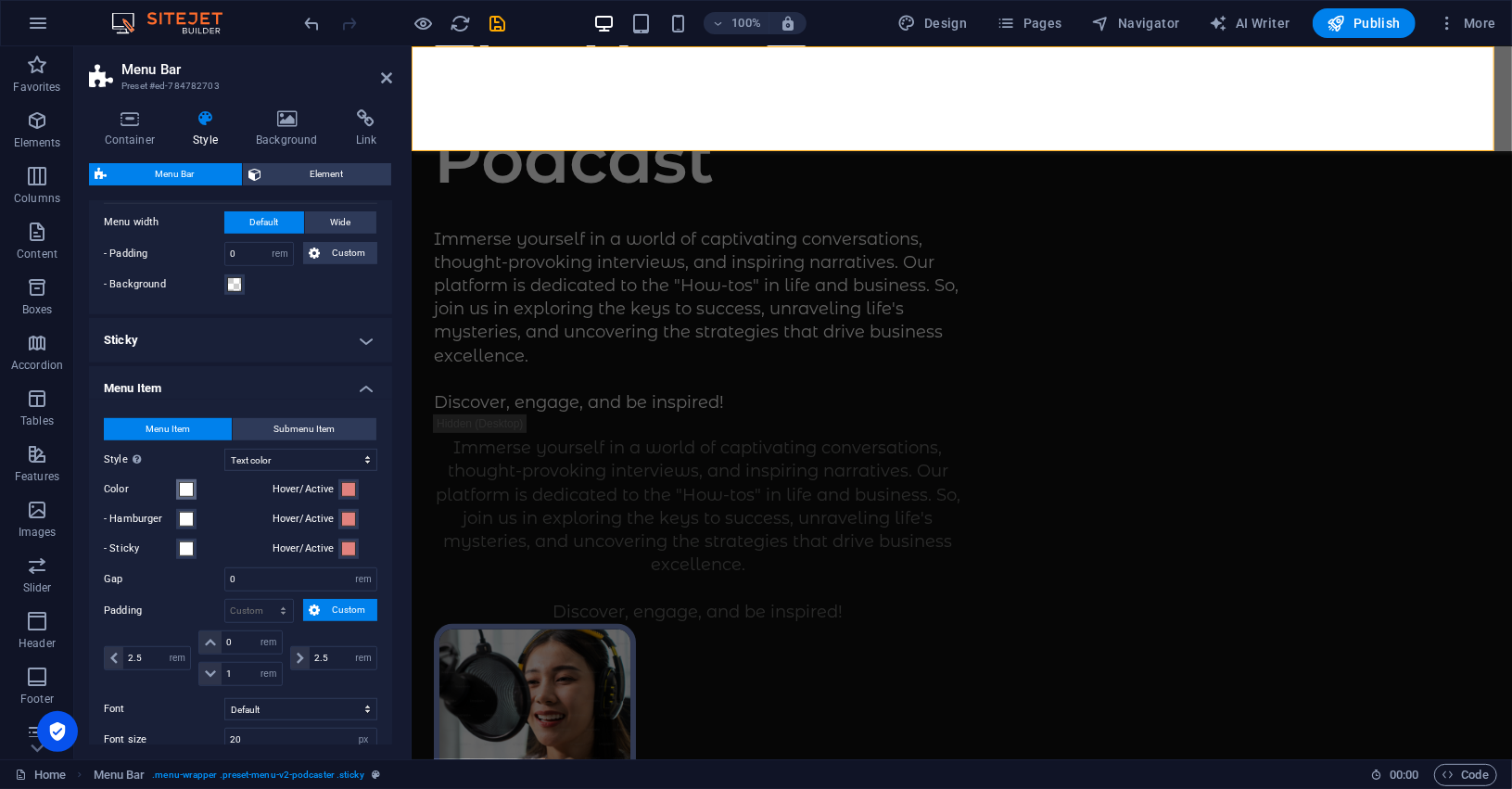 click at bounding box center [186, 490] 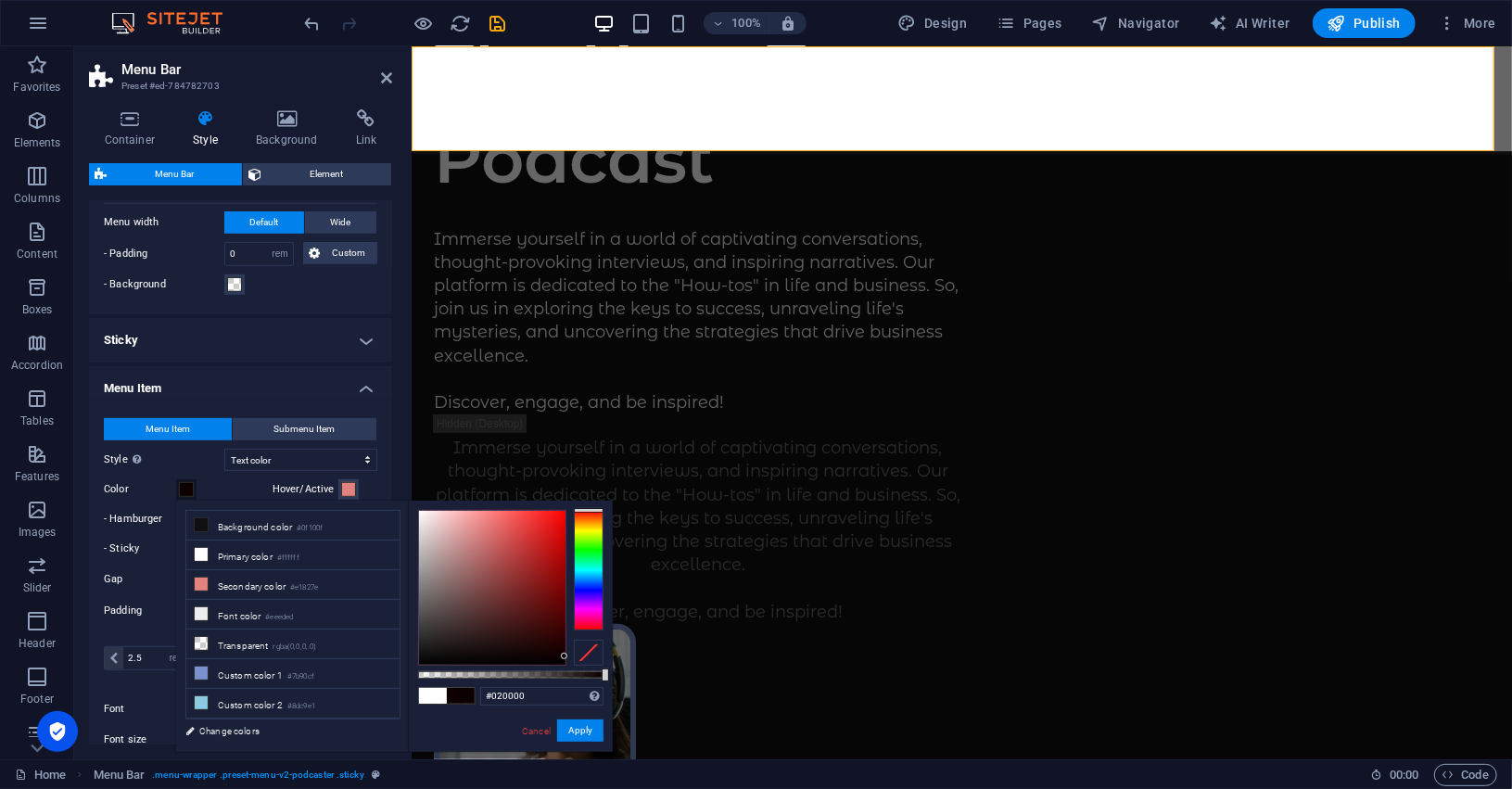 type on "#000000" 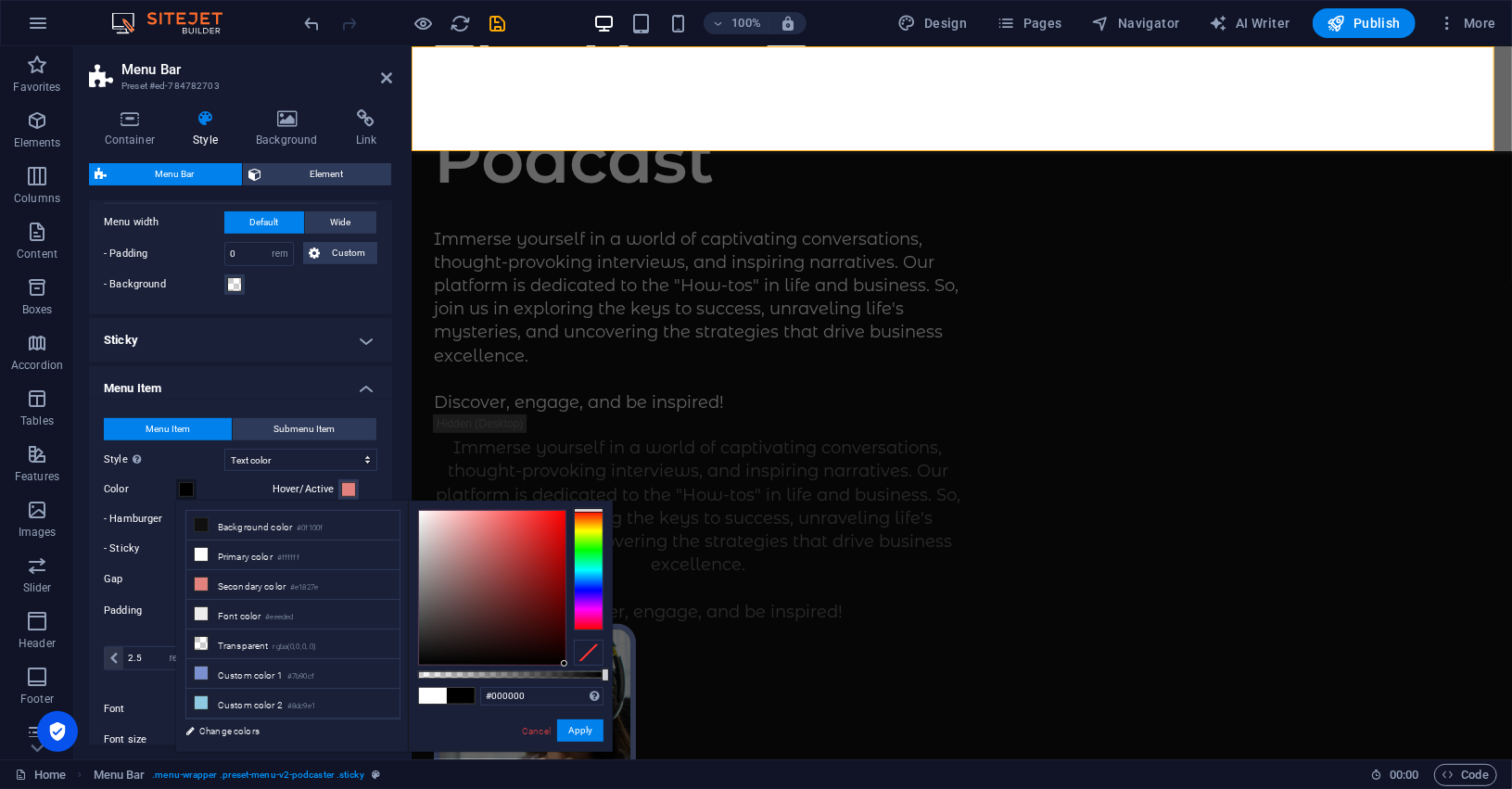 drag, startPoint x: 466, startPoint y: 551, endPoint x: 655, endPoint y: 722, distance: 254.87644 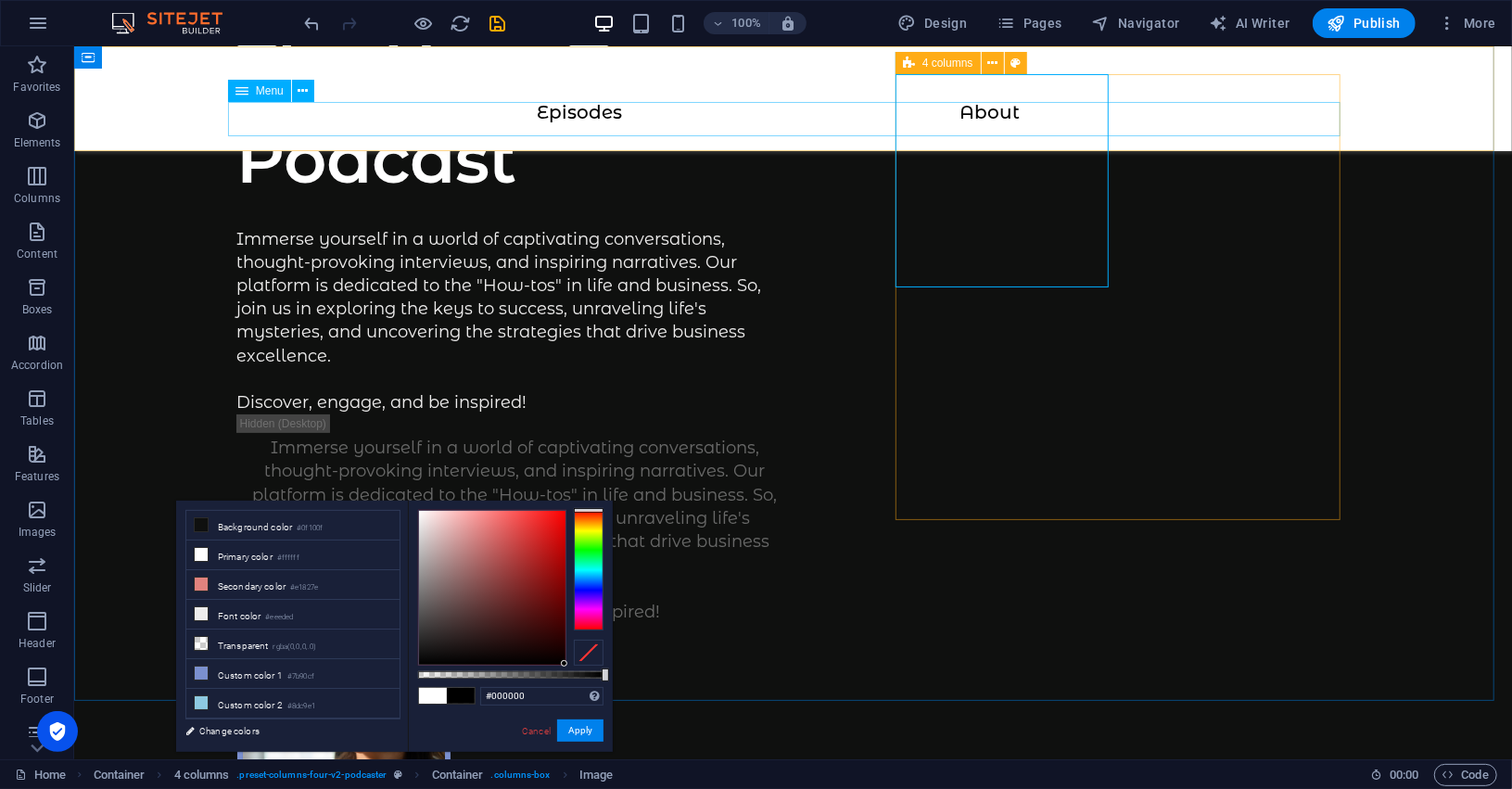 click on "Episodes About" at bounding box center [793, 118] 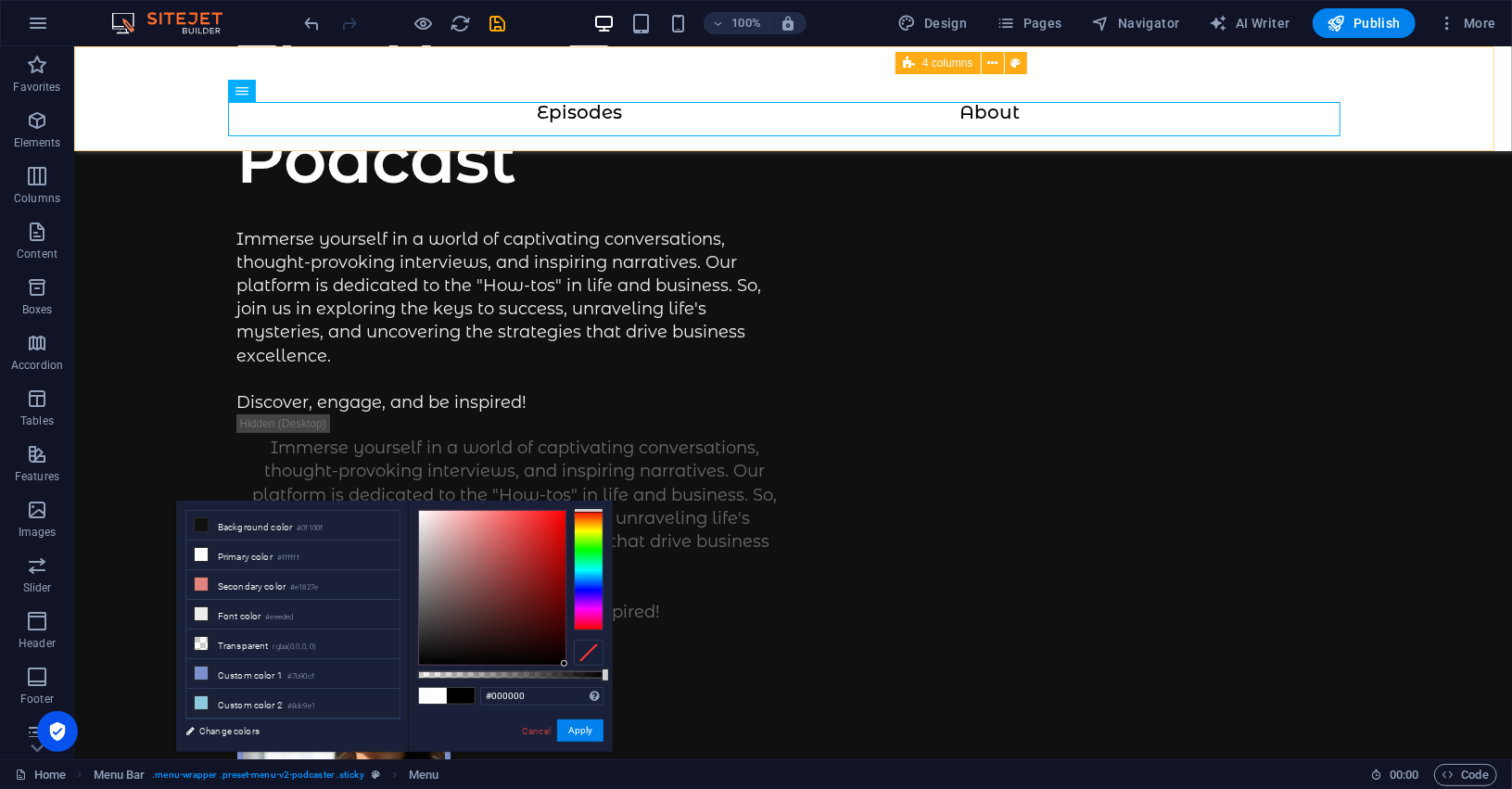 click on "Episodes About" at bounding box center [792, 97] 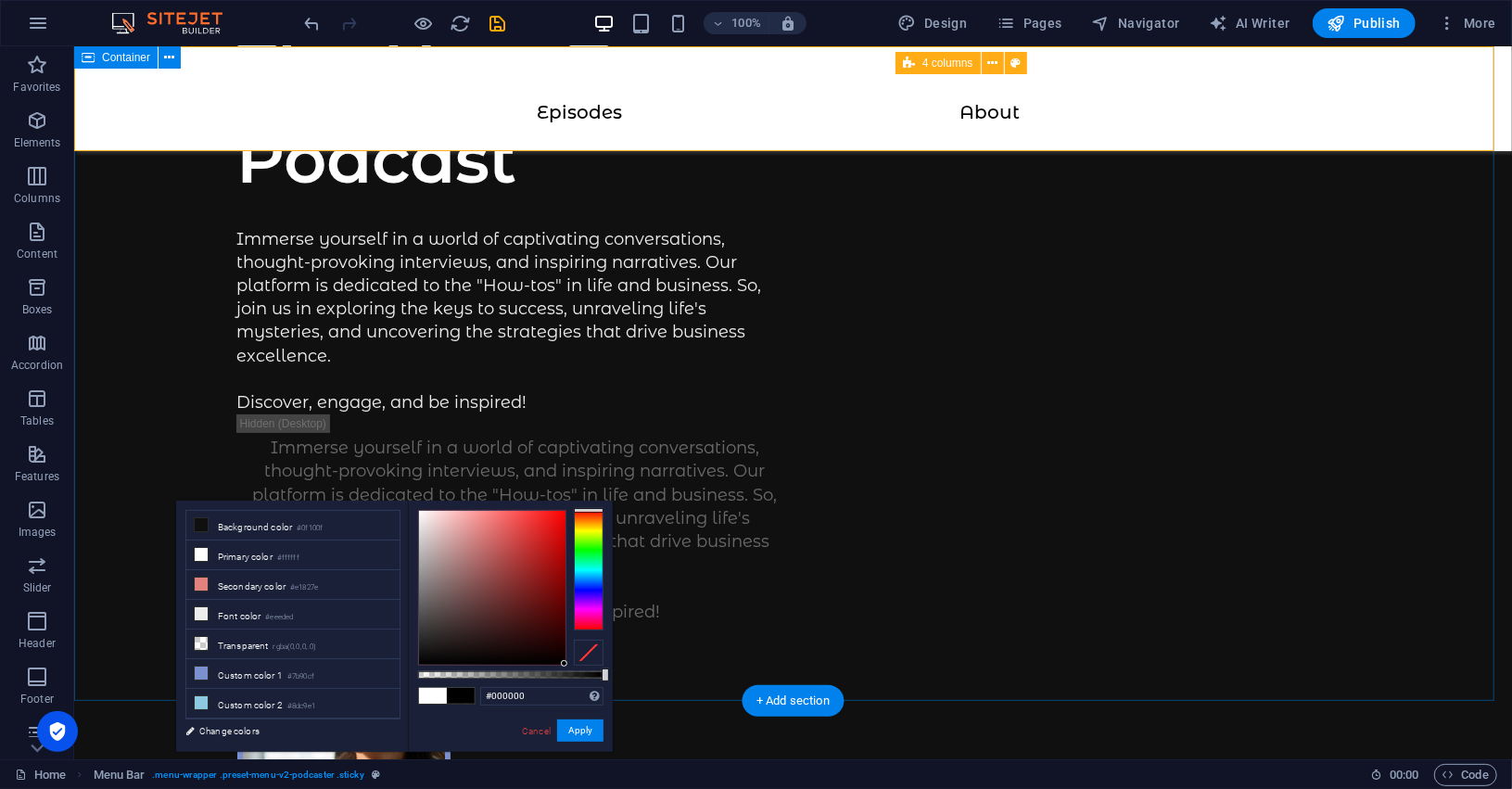 click on "The How-To Podcast Immerse yourself in a world of captivating conversations, thought-provoking interviews, and inspiring narratives. Our platform is dedicated to the "How-tos" in life and business. So, join us in exploring the keys to success, unraveling life's mysteries, and uncovering the strategies that drive business excellence. Discover, engage, and be inspired! Immerse yourself in a world of captivating conversations, thought-provoking interviews, and inspiring narratives. Our platform is dedicated to the "How-tos" in life and business. So, join us in exploring the keys to success, unraveling life's mysteries, and uncovering the strategies that drive business excellence. Discover, engage, and be inspired! Supported by:" at bounding box center [792, 788] 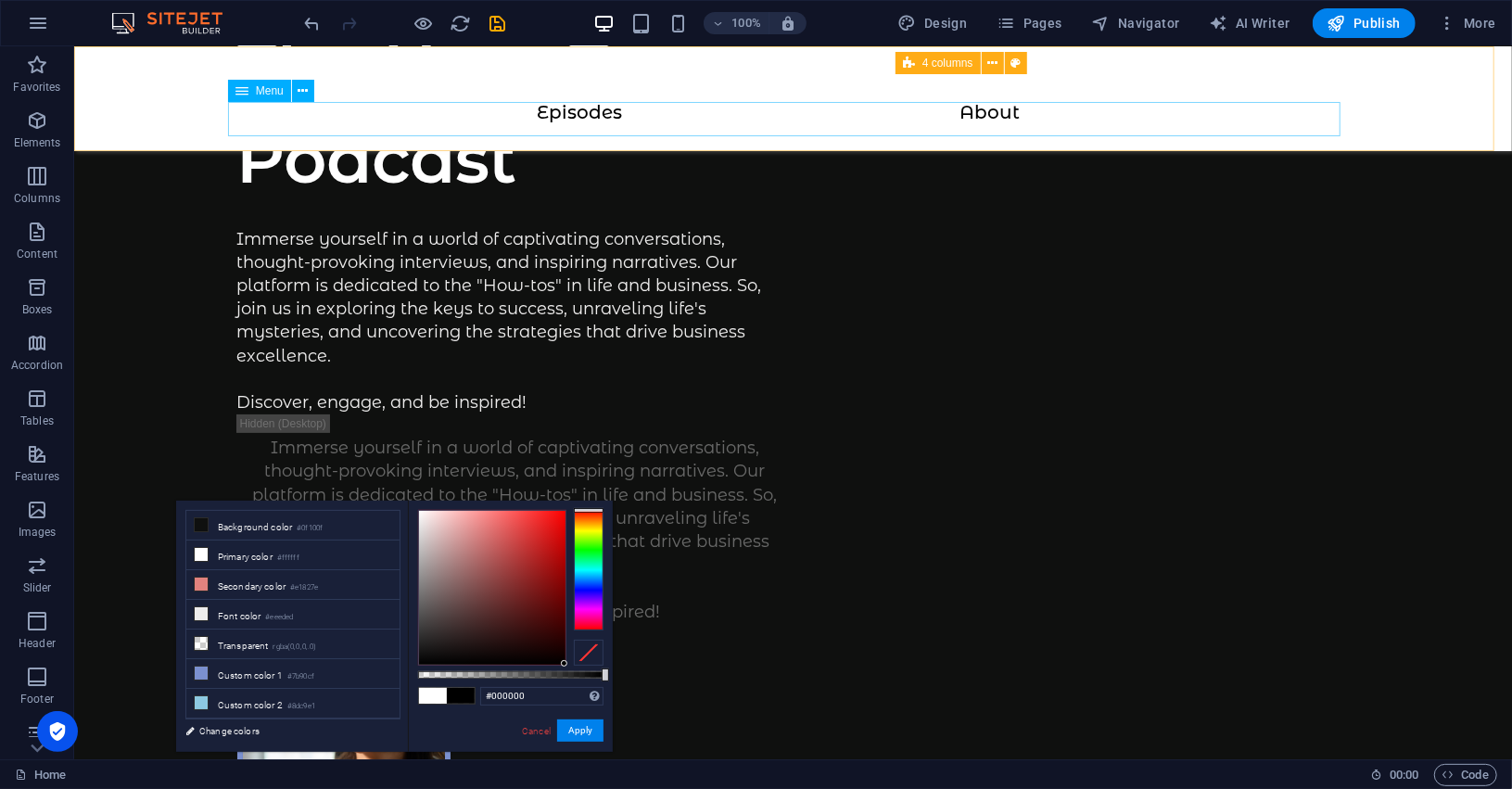 click on "Episodes About" at bounding box center (793, 118) 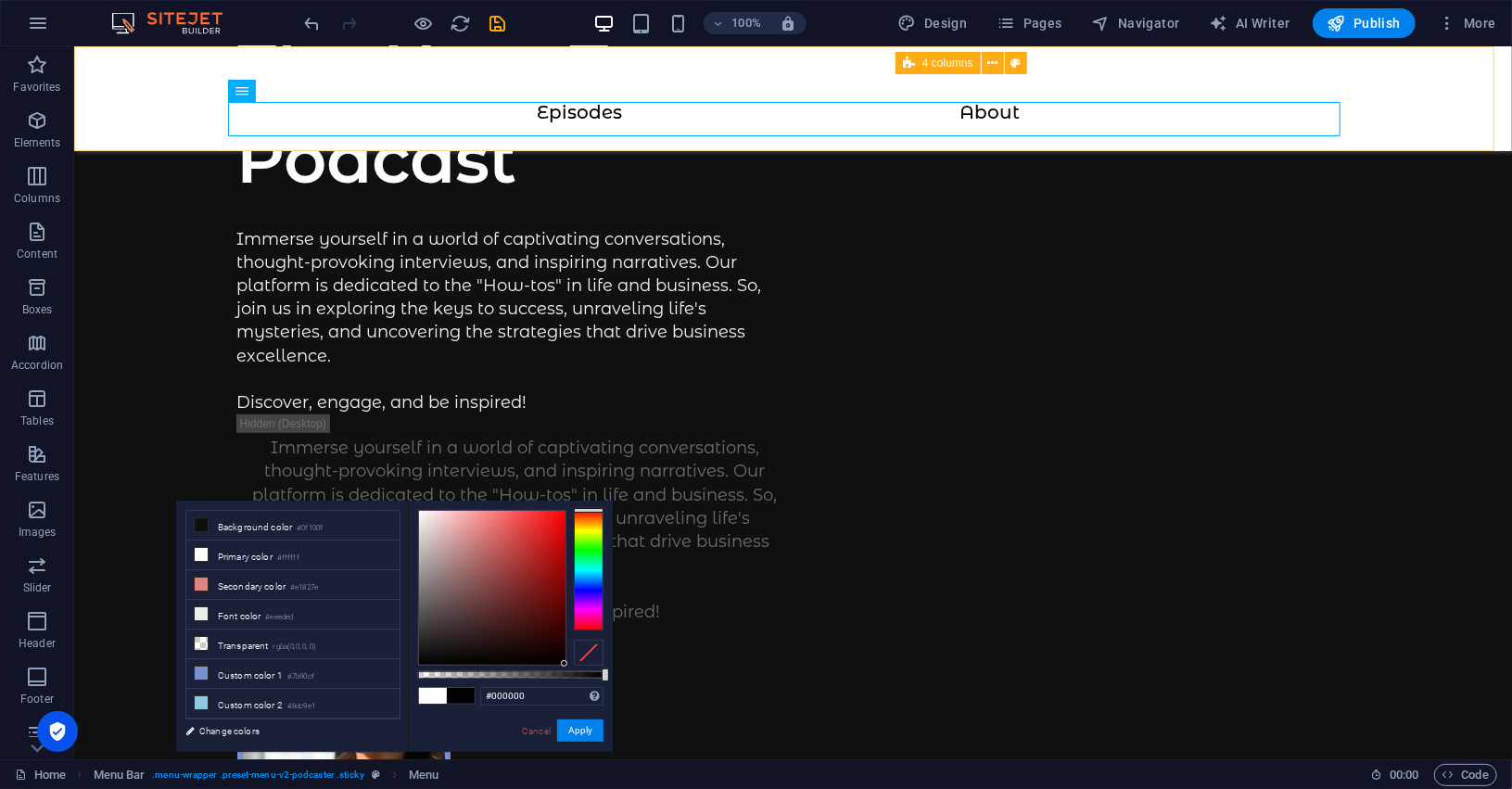 click on "Episodes About" at bounding box center (792, 97) 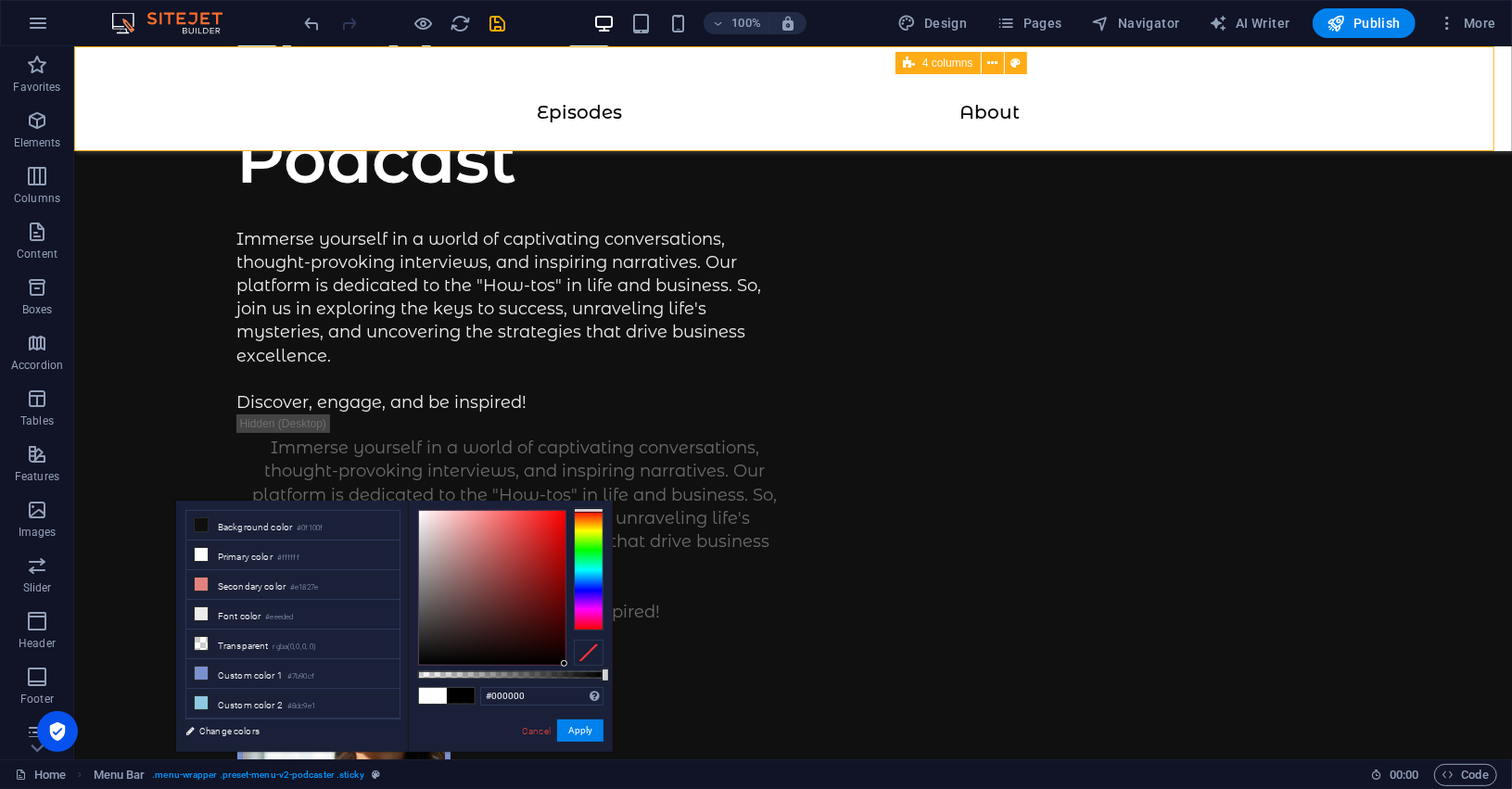 click on "Episodes About" at bounding box center (792, 97) 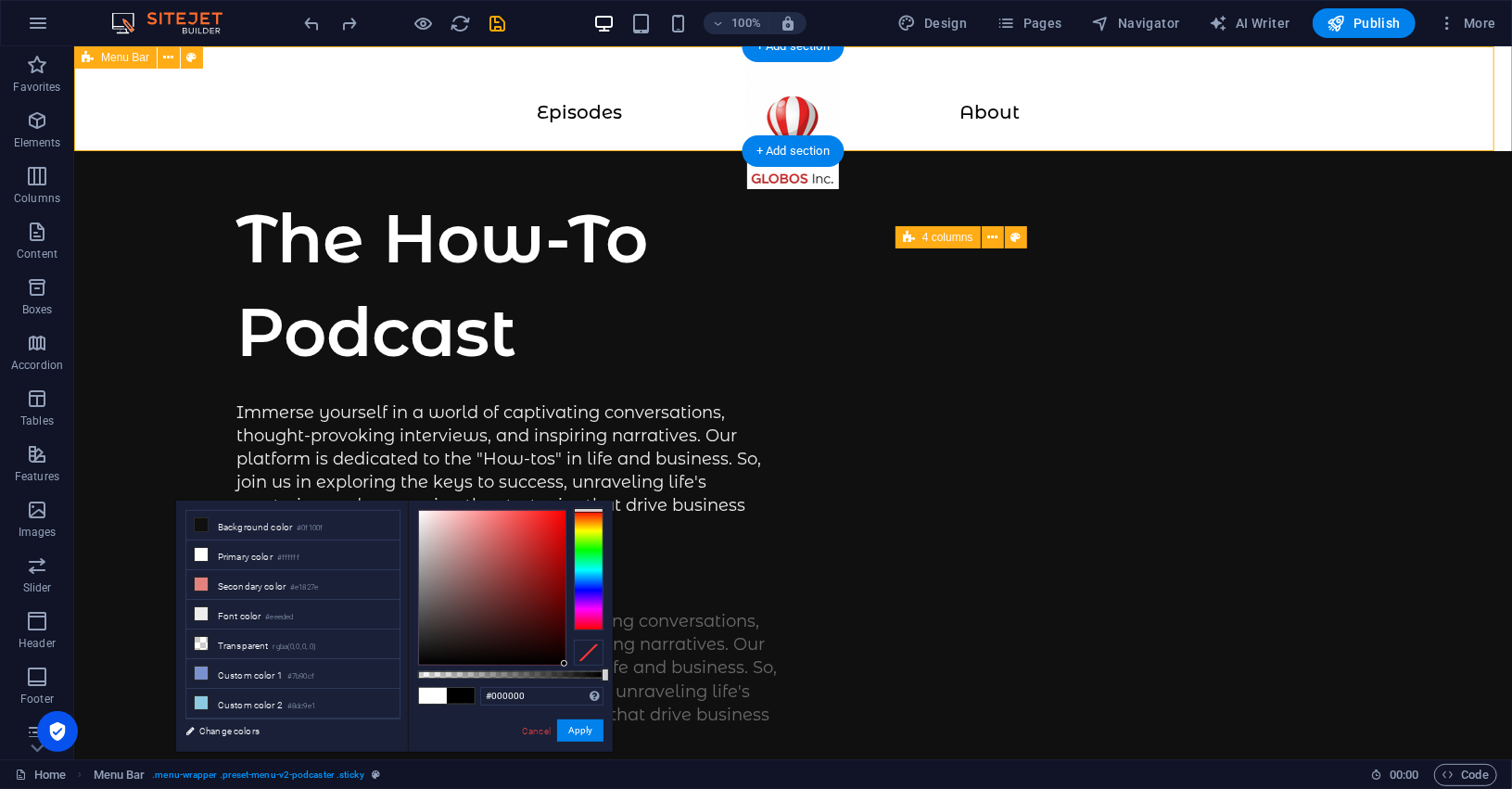 click on "Episodes About" at bounding box center [792, 97] 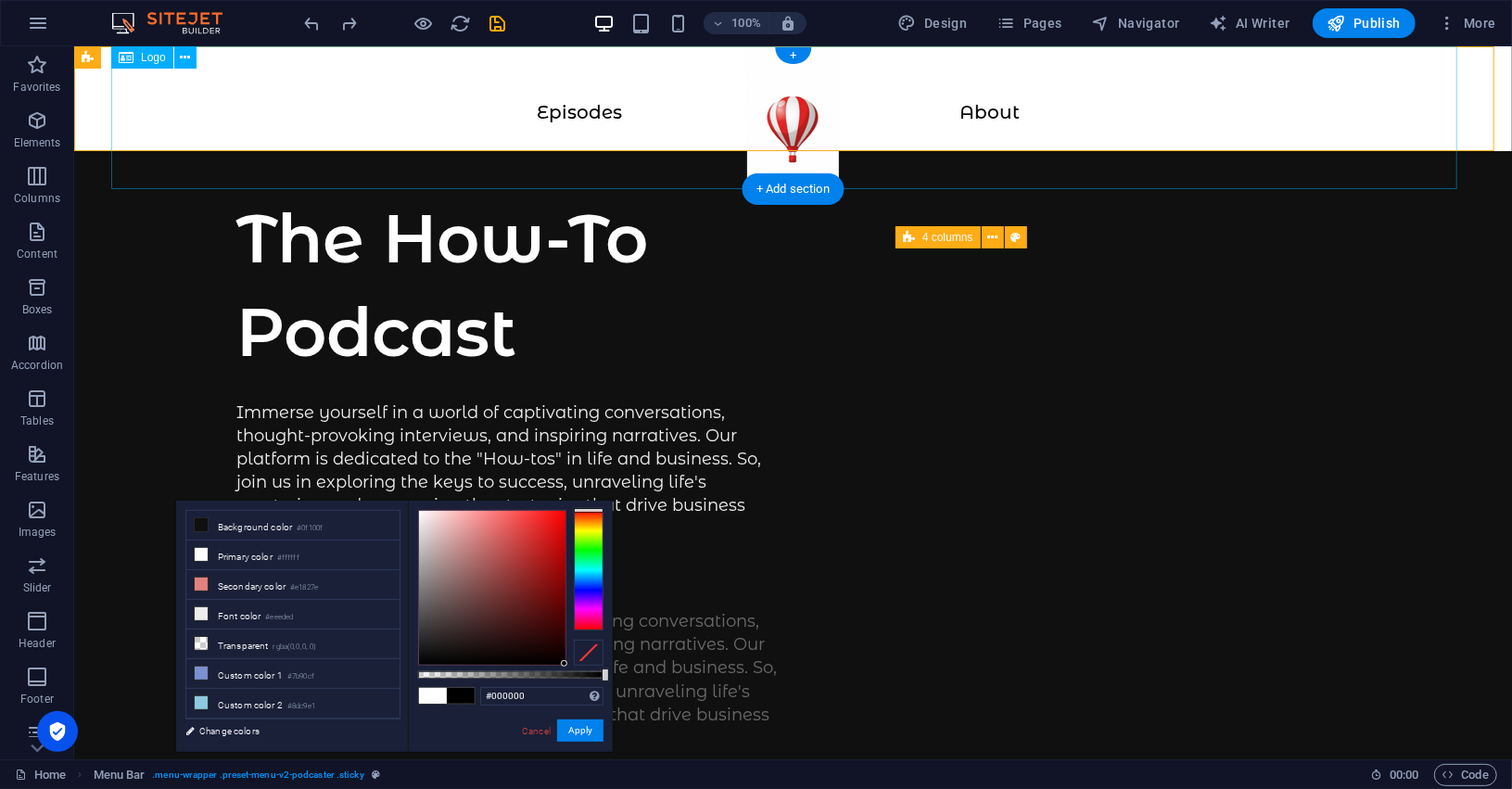 click at bounding box center (792, 117) 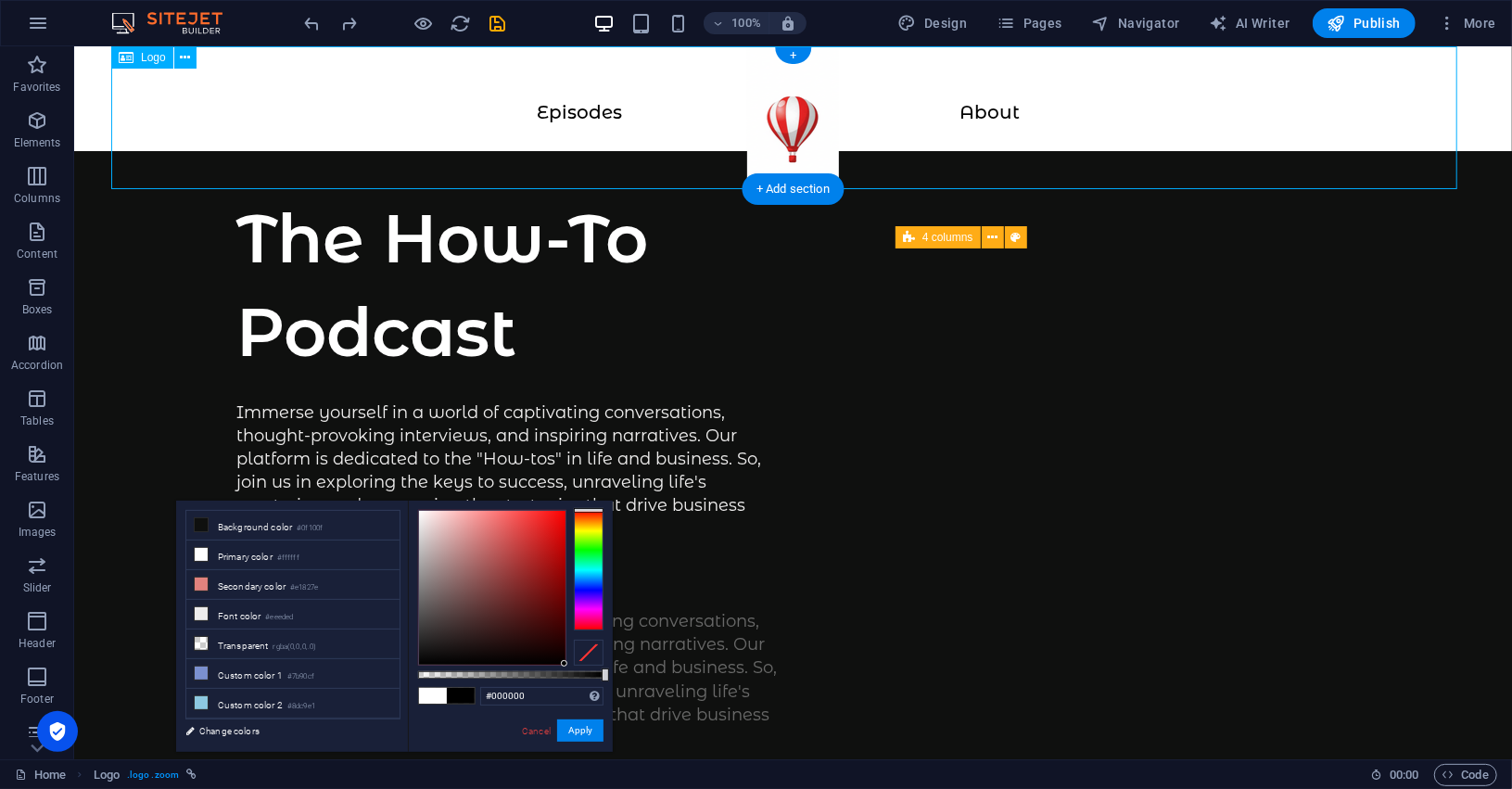 click at bounding box center (792, 117) 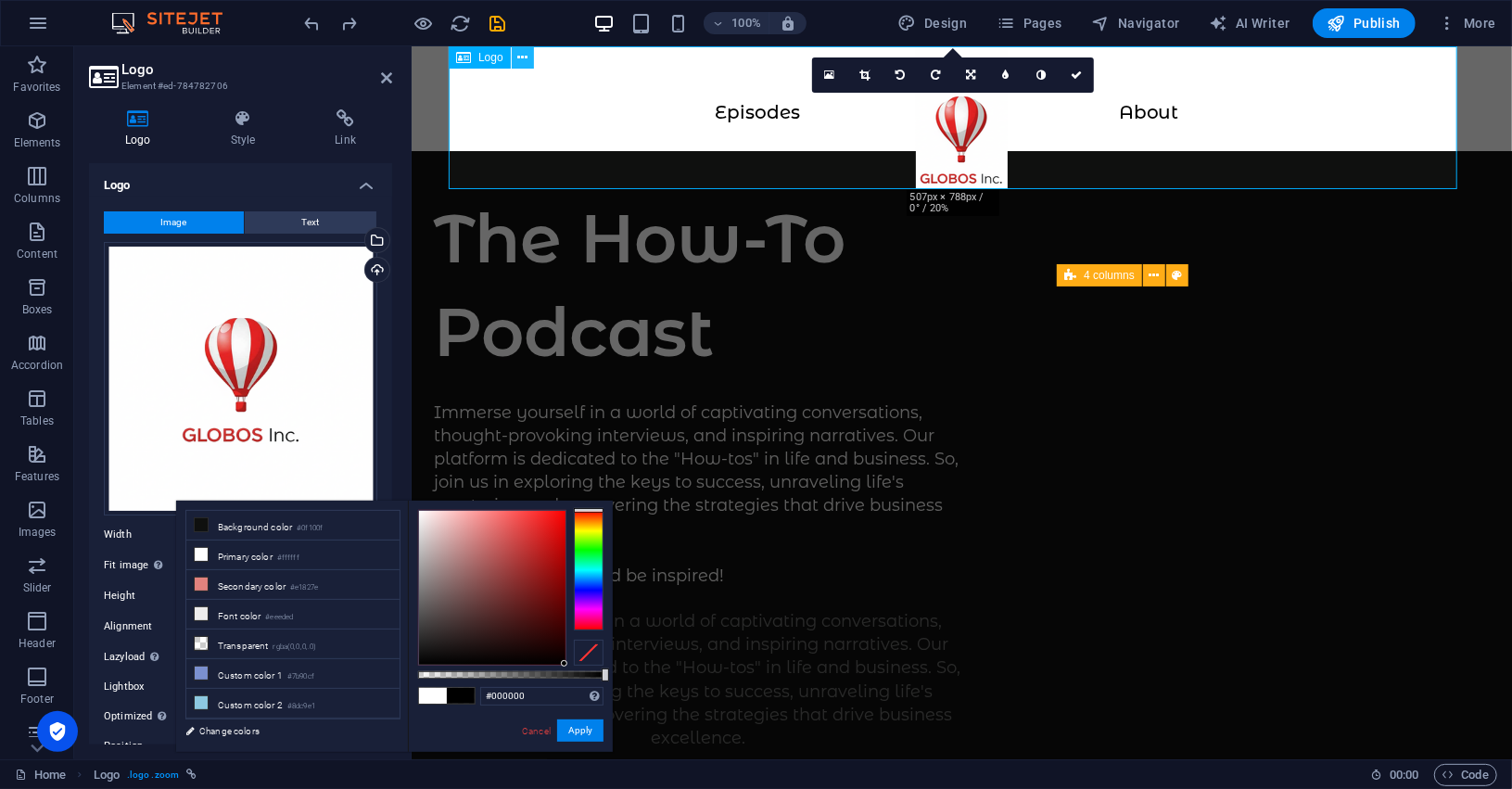 click at bounding box center (522, 57) 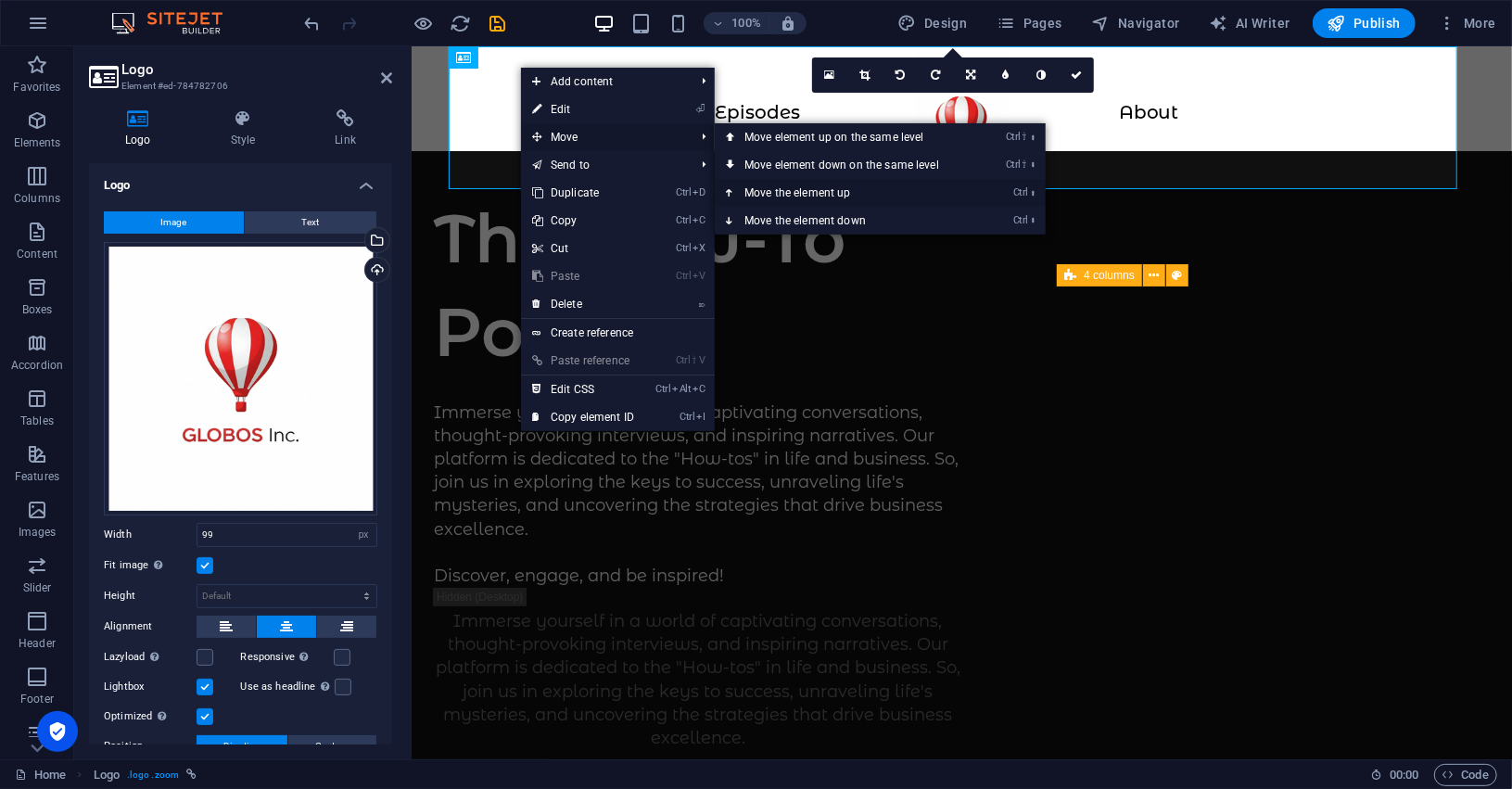 click on "Ctrl ⬆  Move the element up" at bounding box center (845, 193) 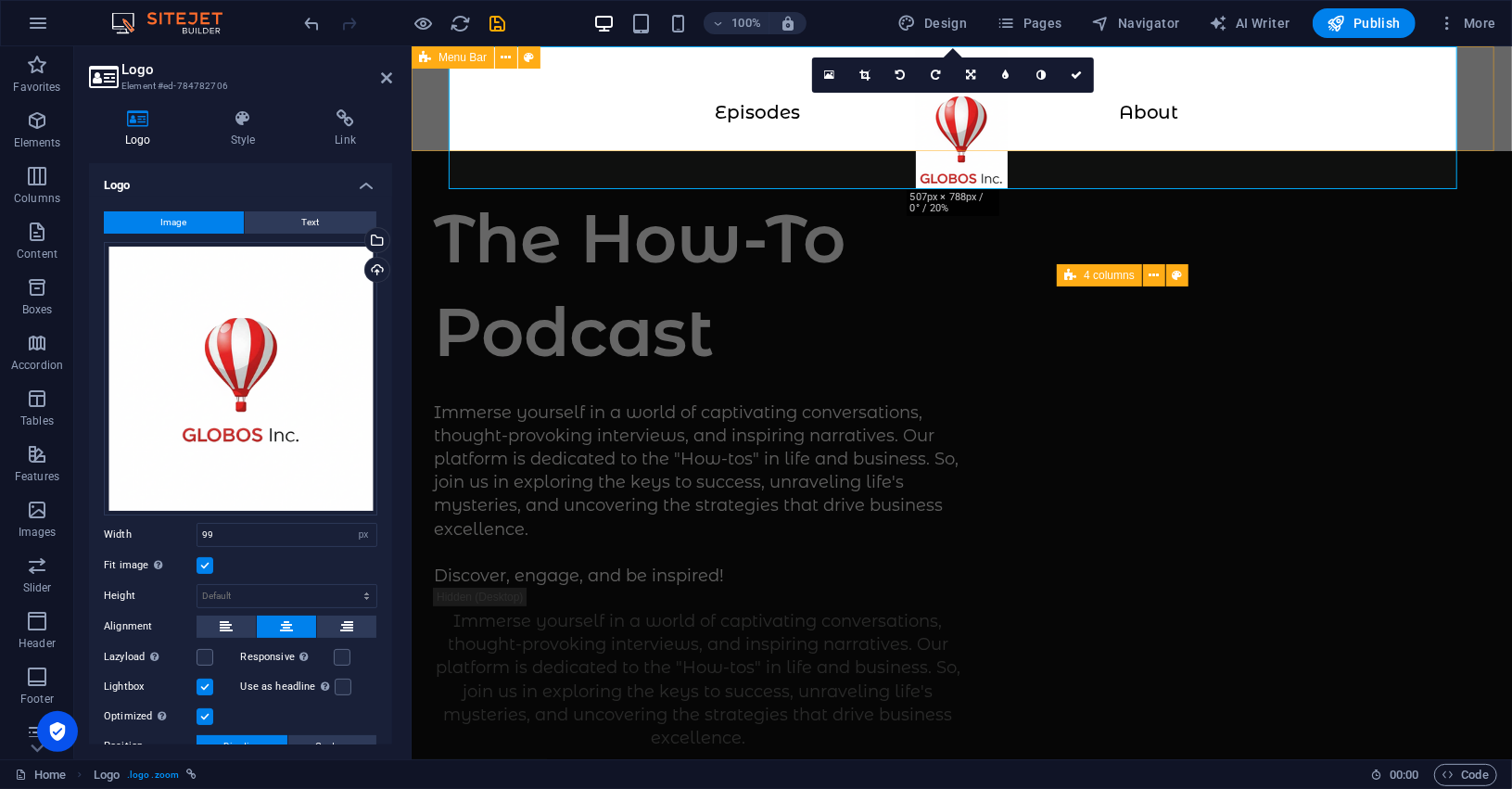 click on "Episodes About" at bounding box center [960, 97] 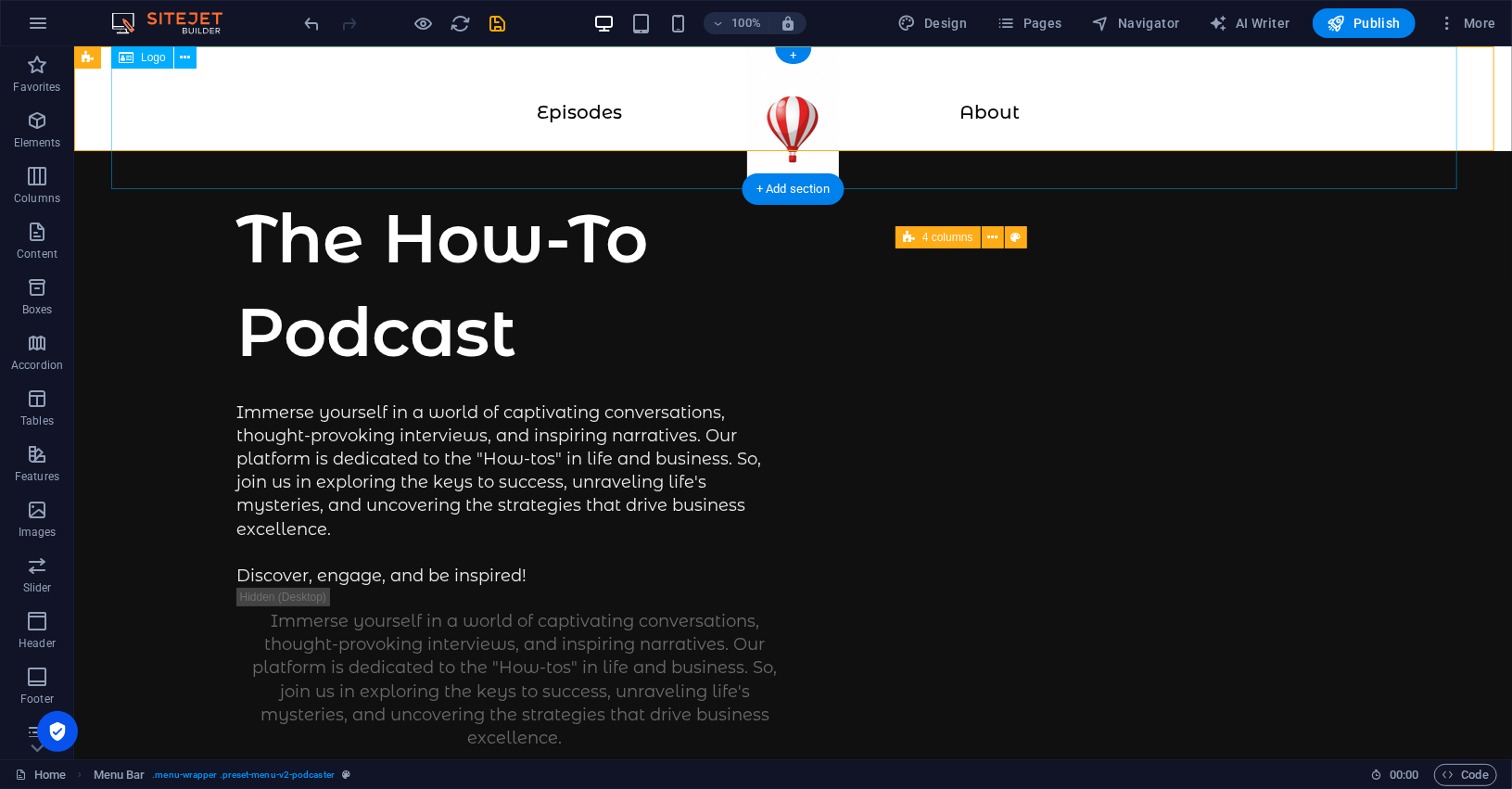 click at bounding box center [792, 117] 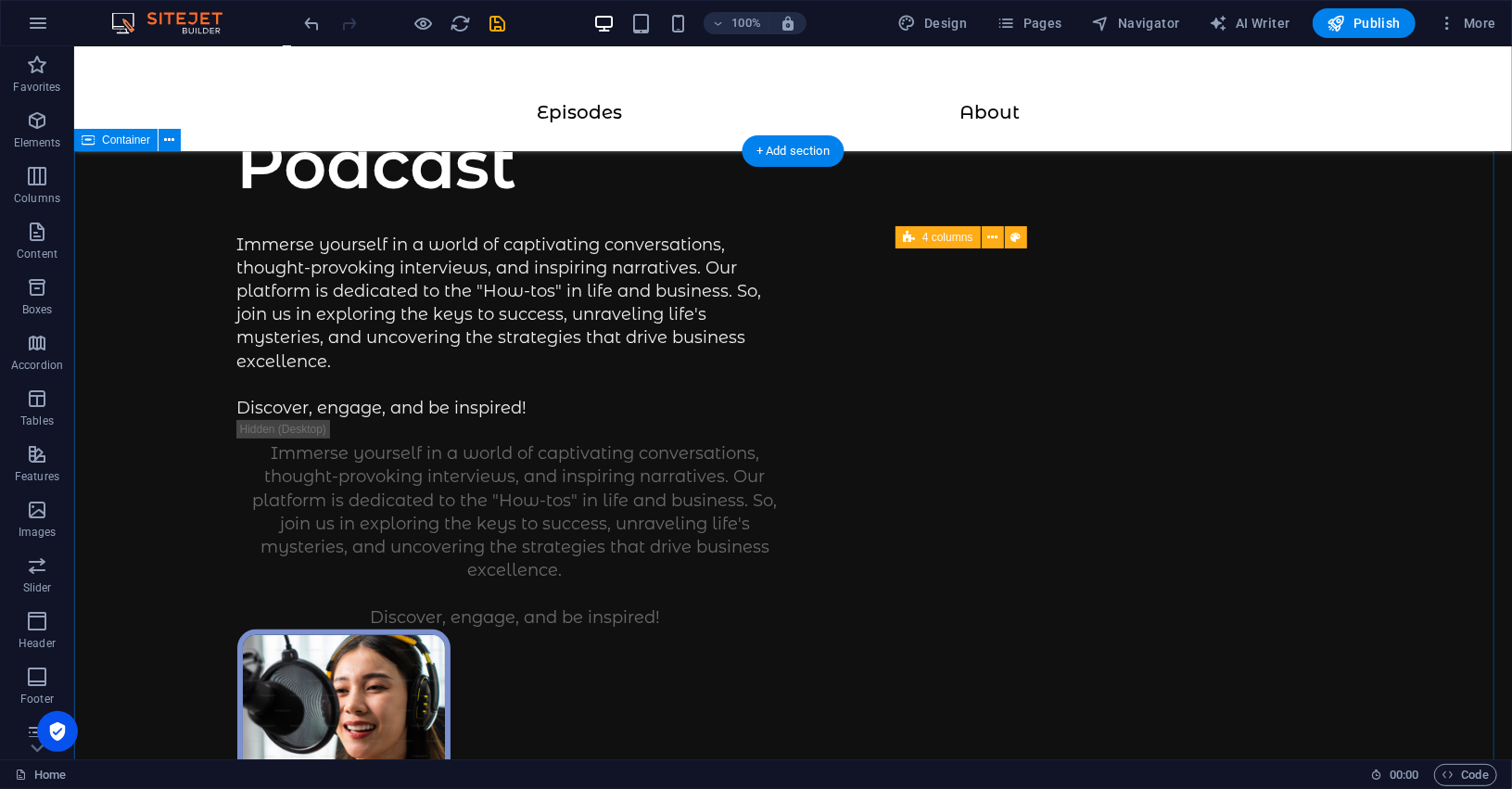 scroll, scrollTop: 0, scrollLeft: 0, axis: both 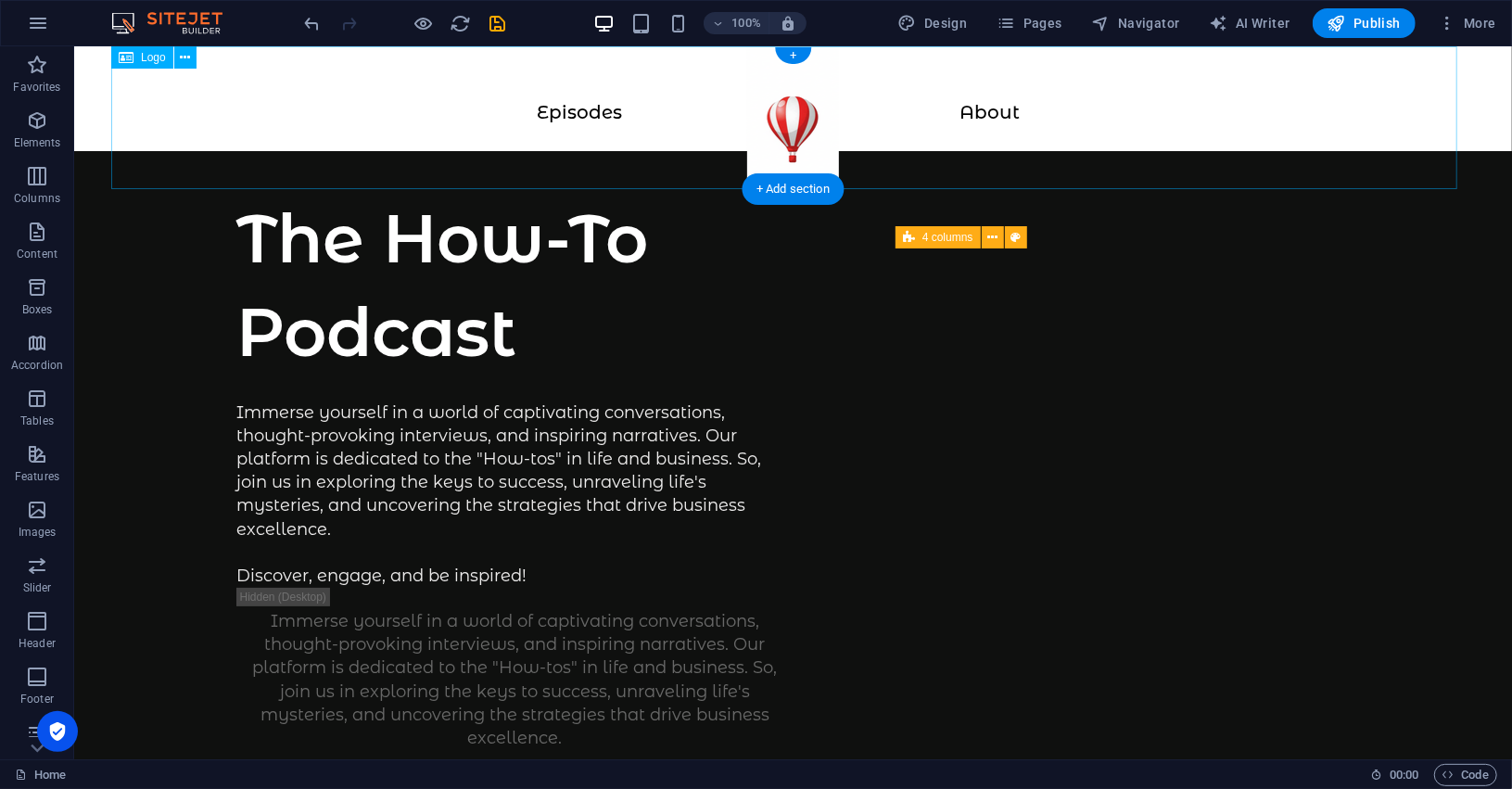 click at bounding box center [792, 117] 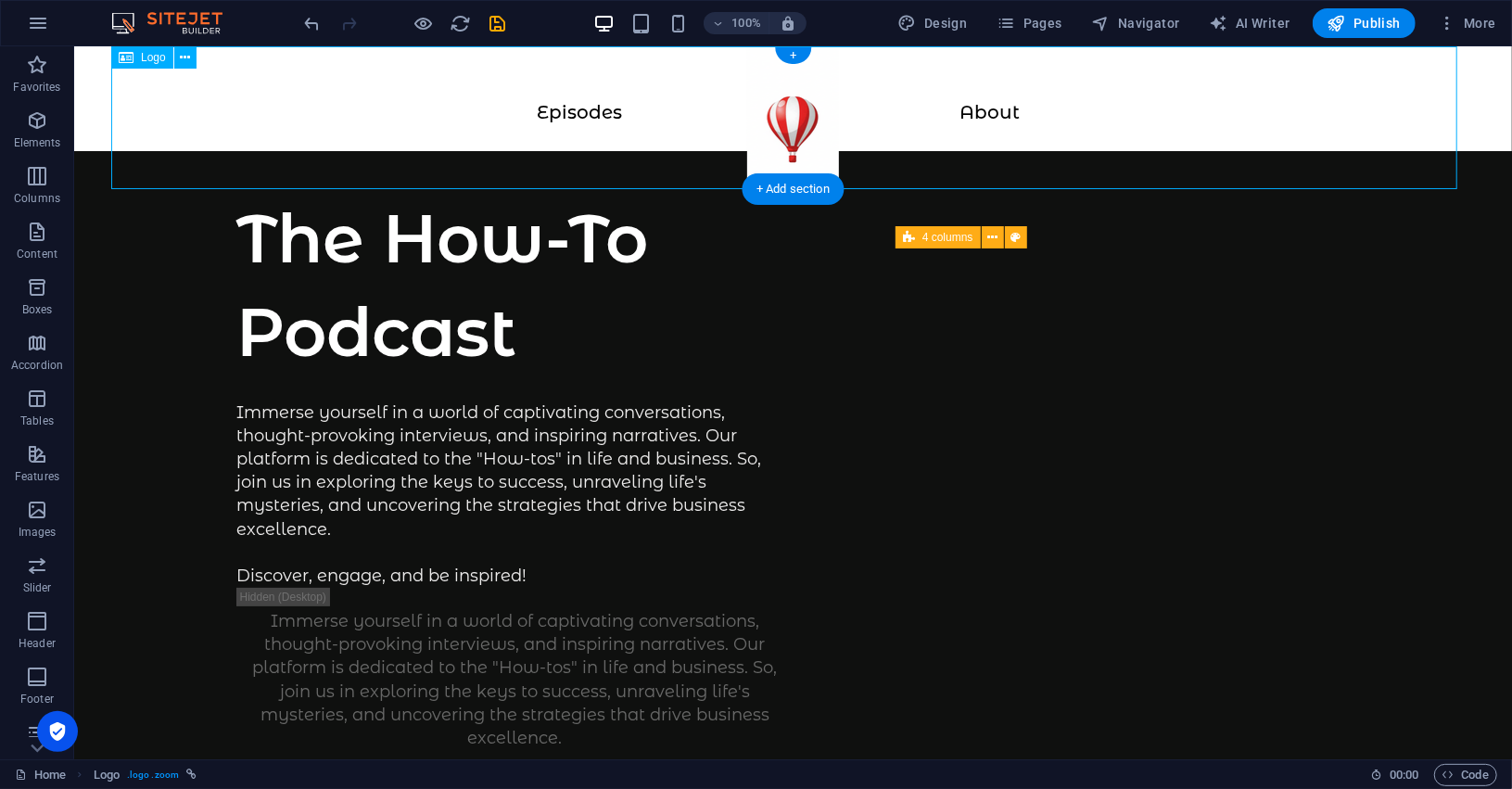 click at bounding box center [792, 117] 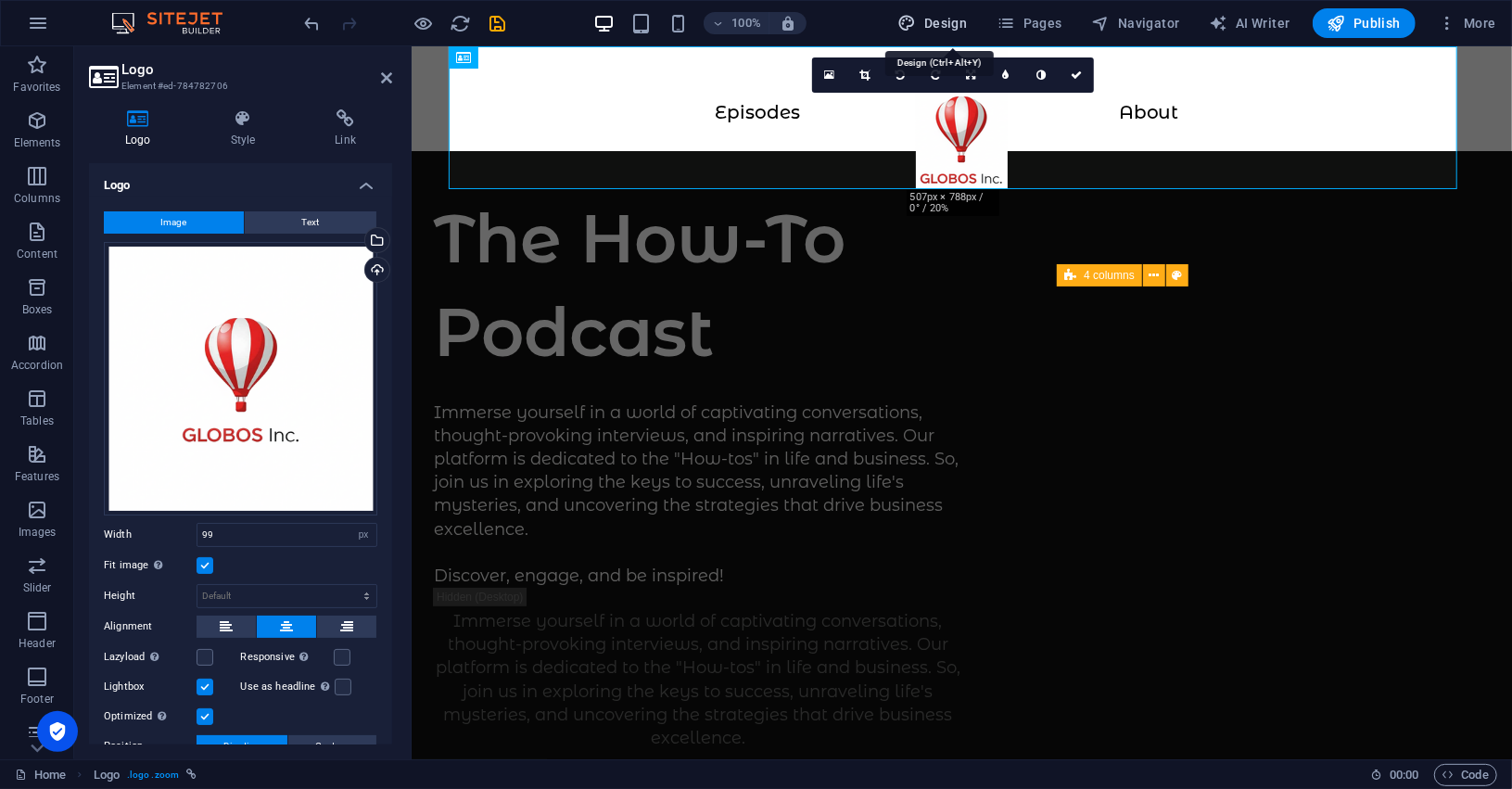click on "Design" at bounding box center (933, 23) 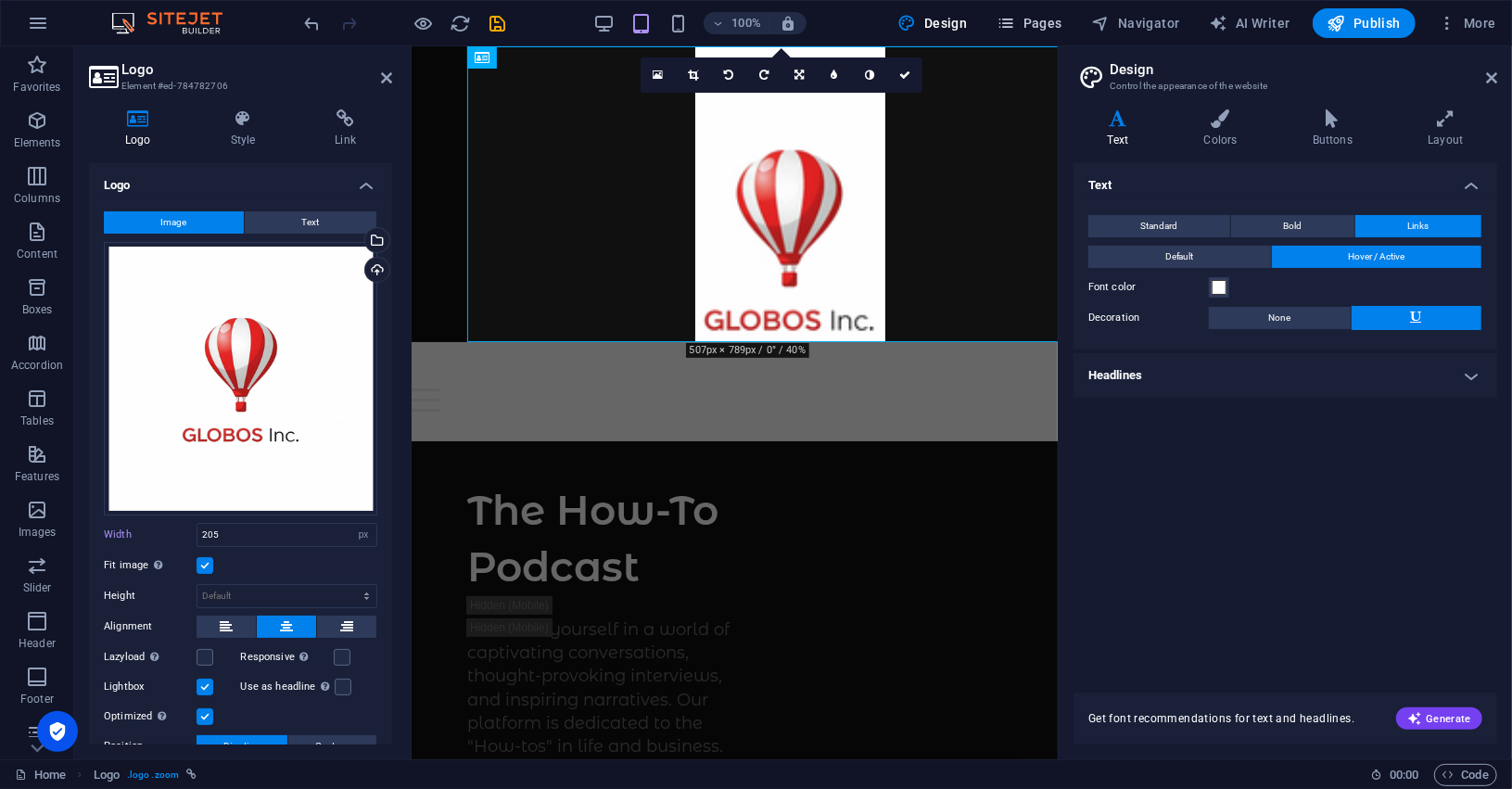 type on "205" 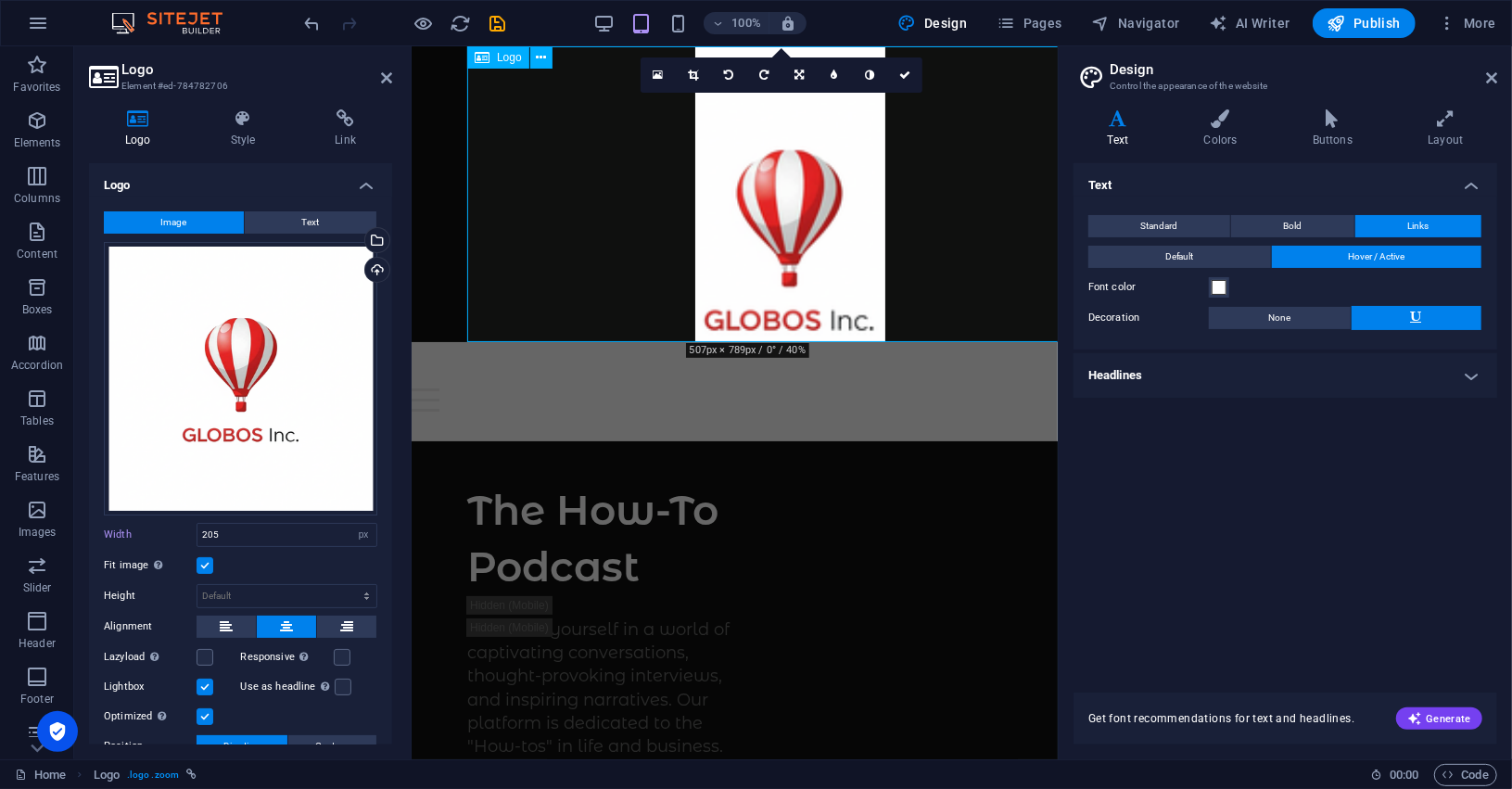 click at bounding box center (789, 193) 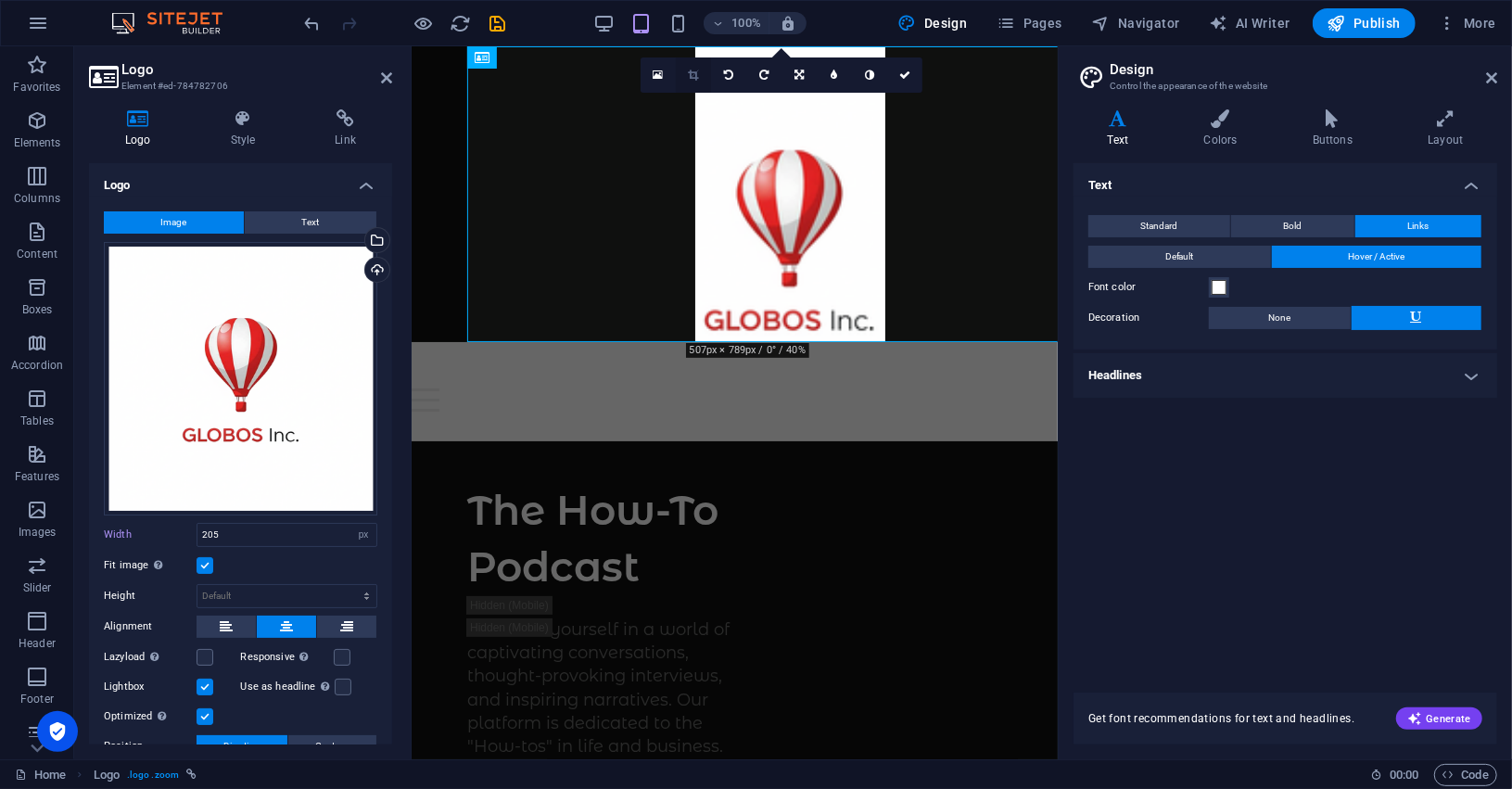 click at bounding box center (693, 75) 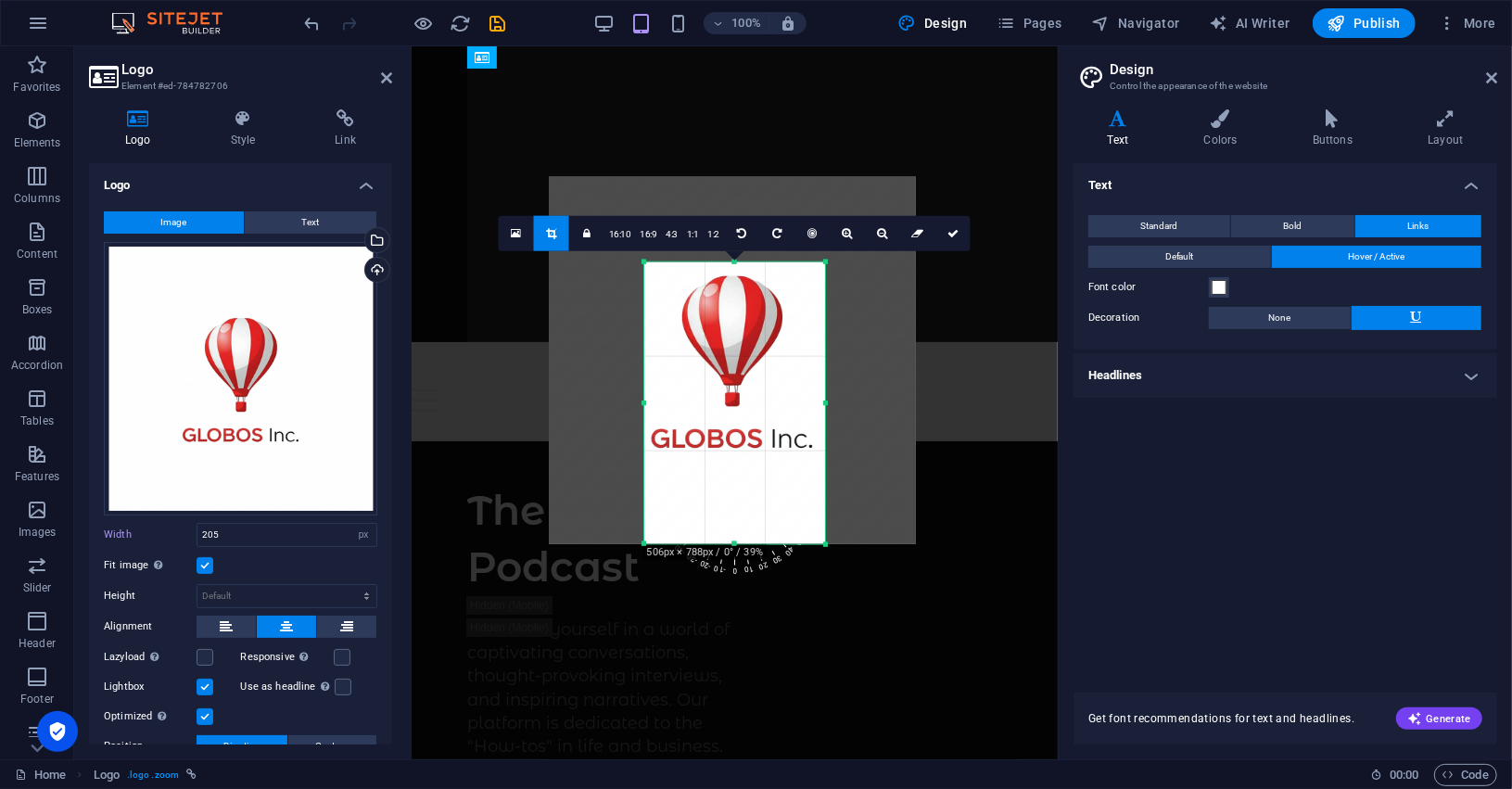drag, startPoint x: 743, startPoint y: 436, endPoint x: 743, endPoint y: 352, distance: 84 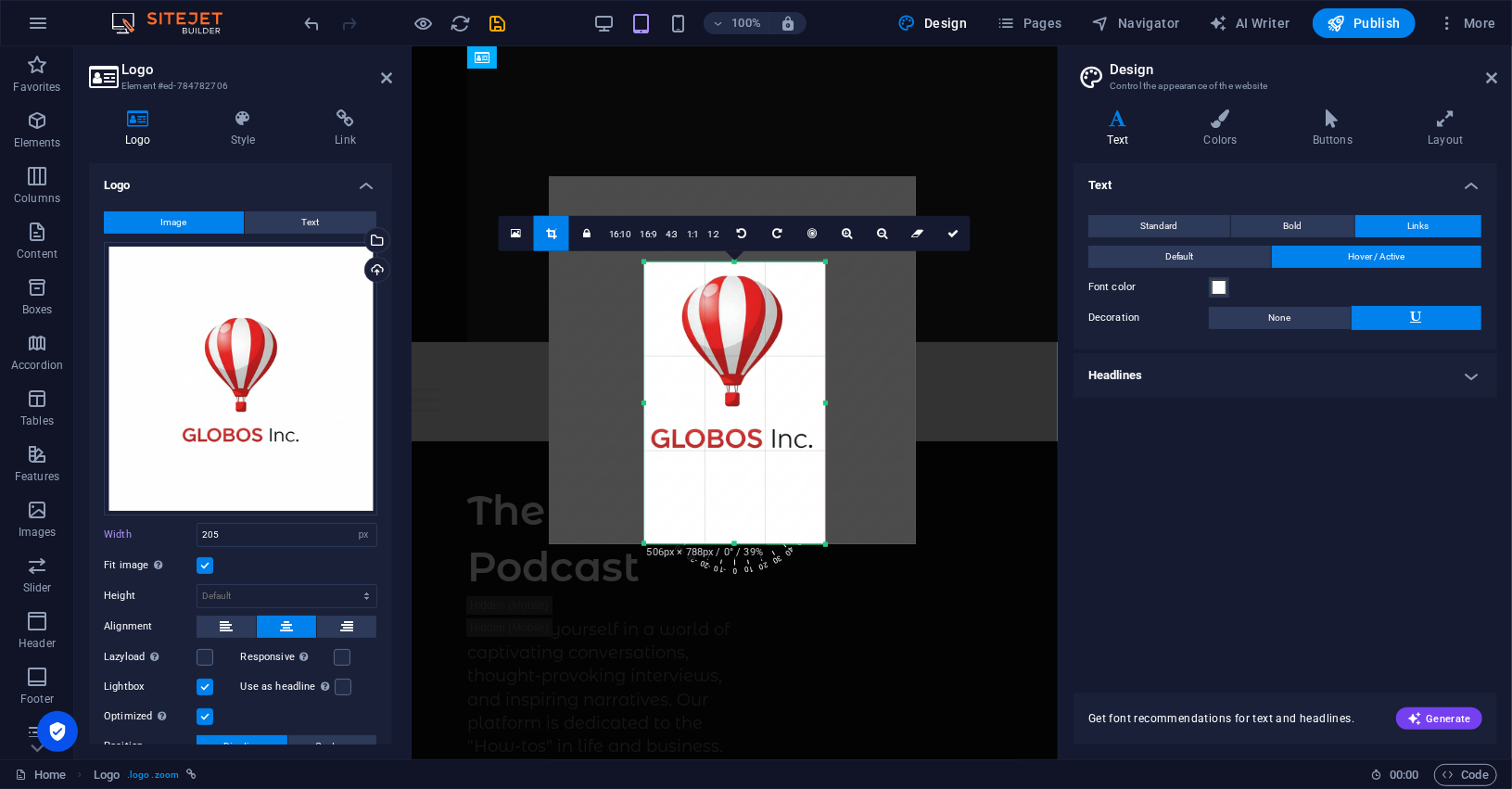 click at bounding box center (732, 361) 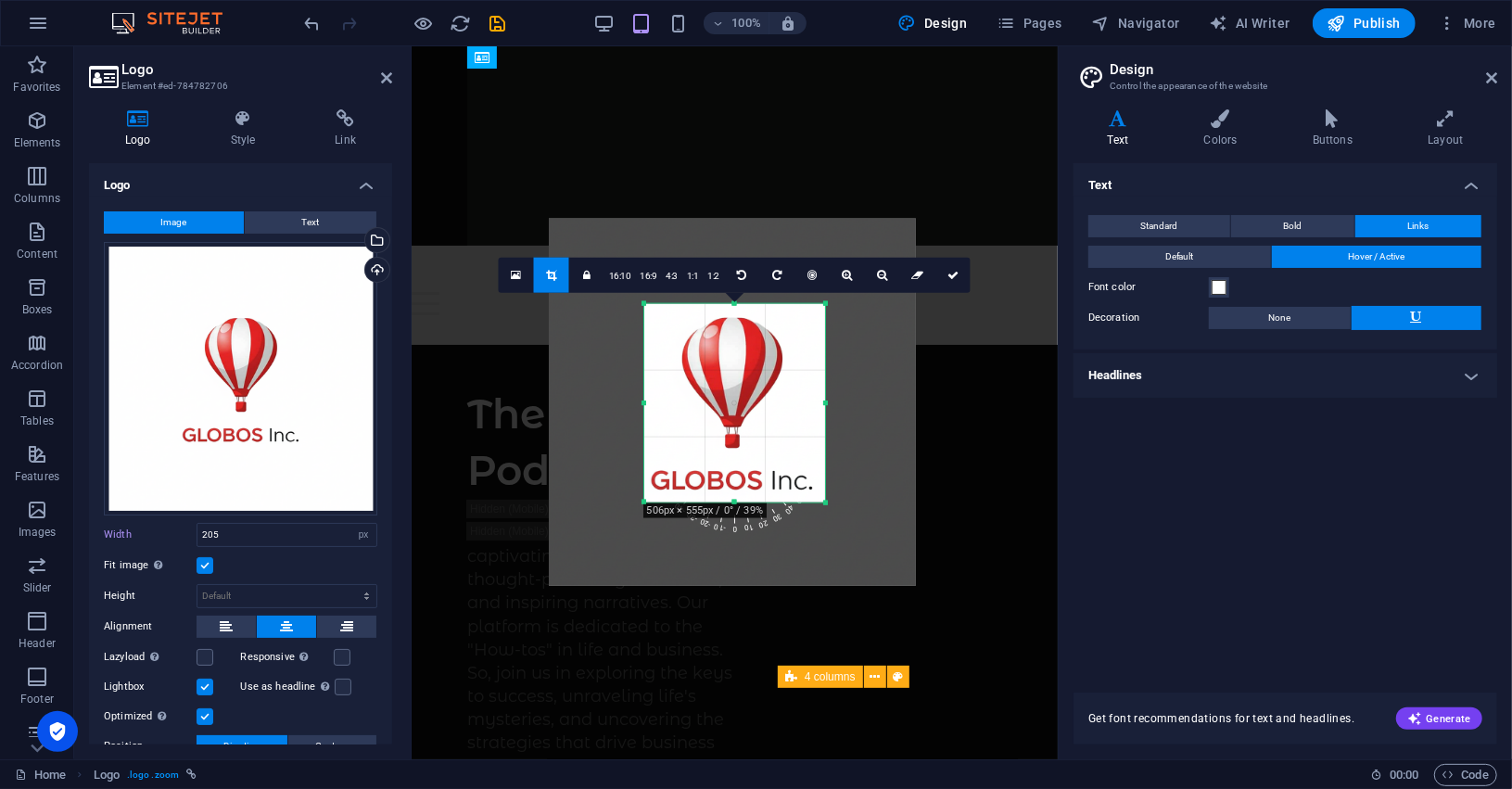 drag, startPoint x: 733, startPoint y: 545, endPoint x: 760, endPoint y: 462, distance: 87.28115 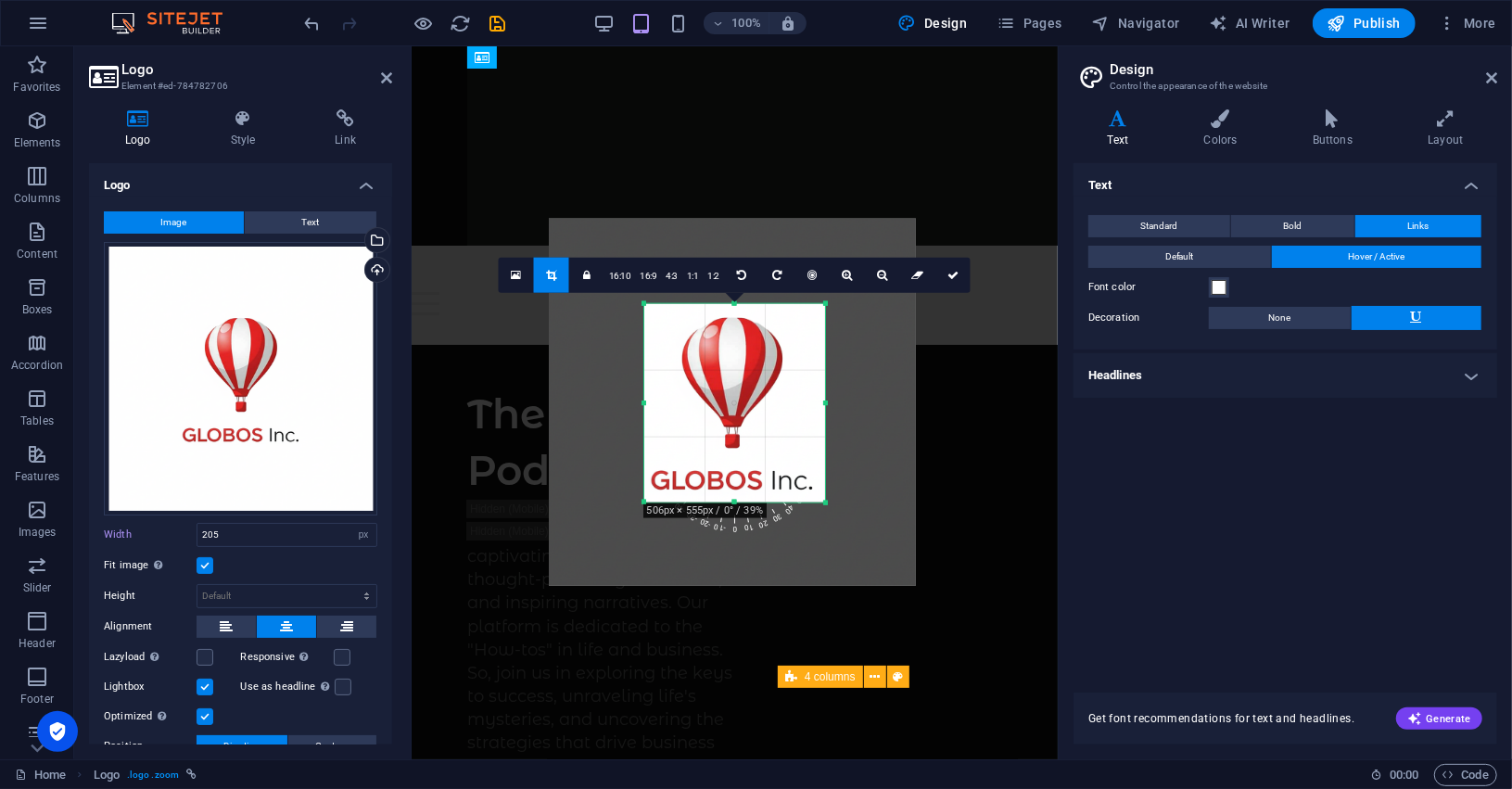 click at bounding box center (734, 4880) 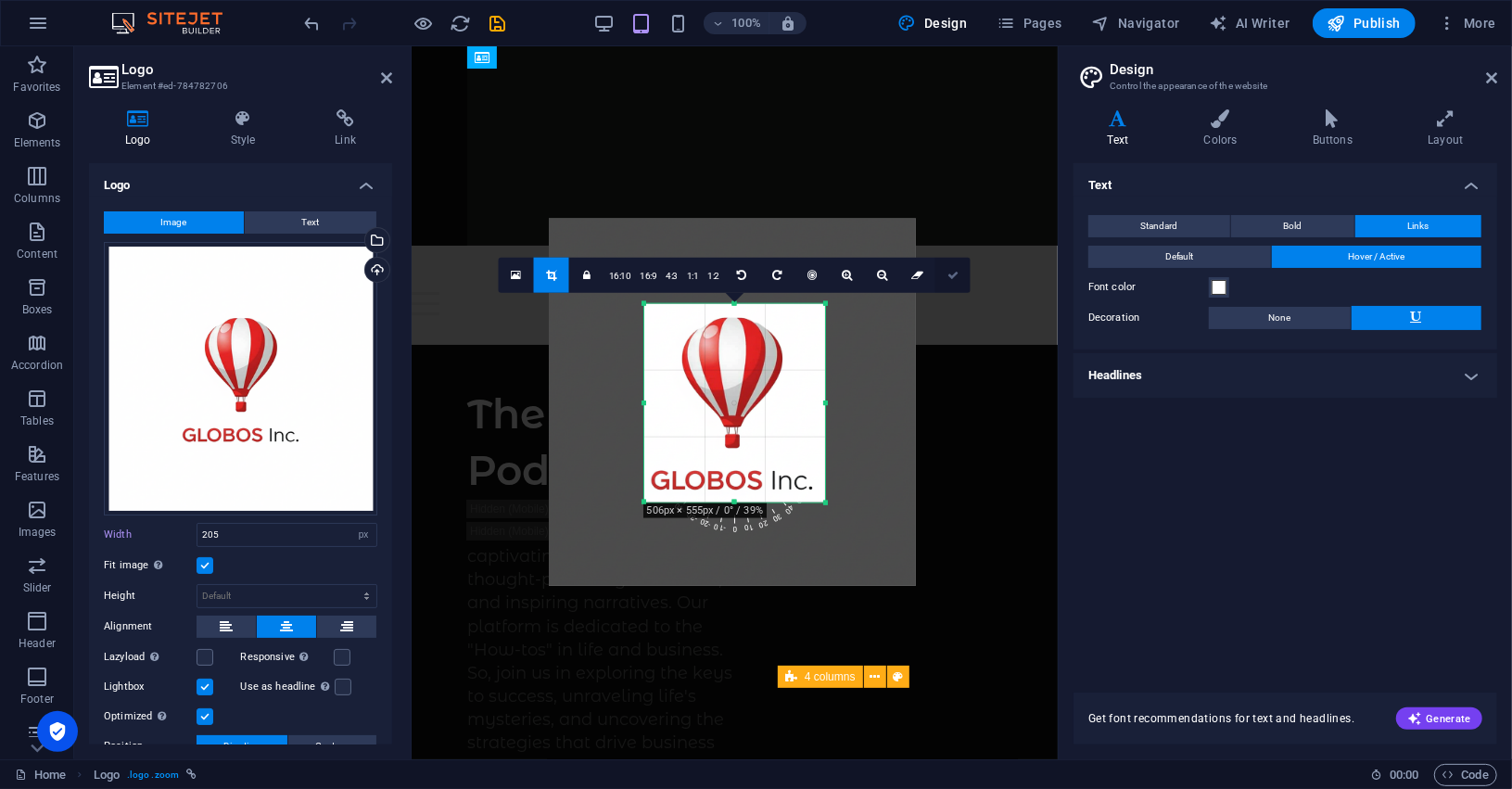 click at bounding box center [953, 274] 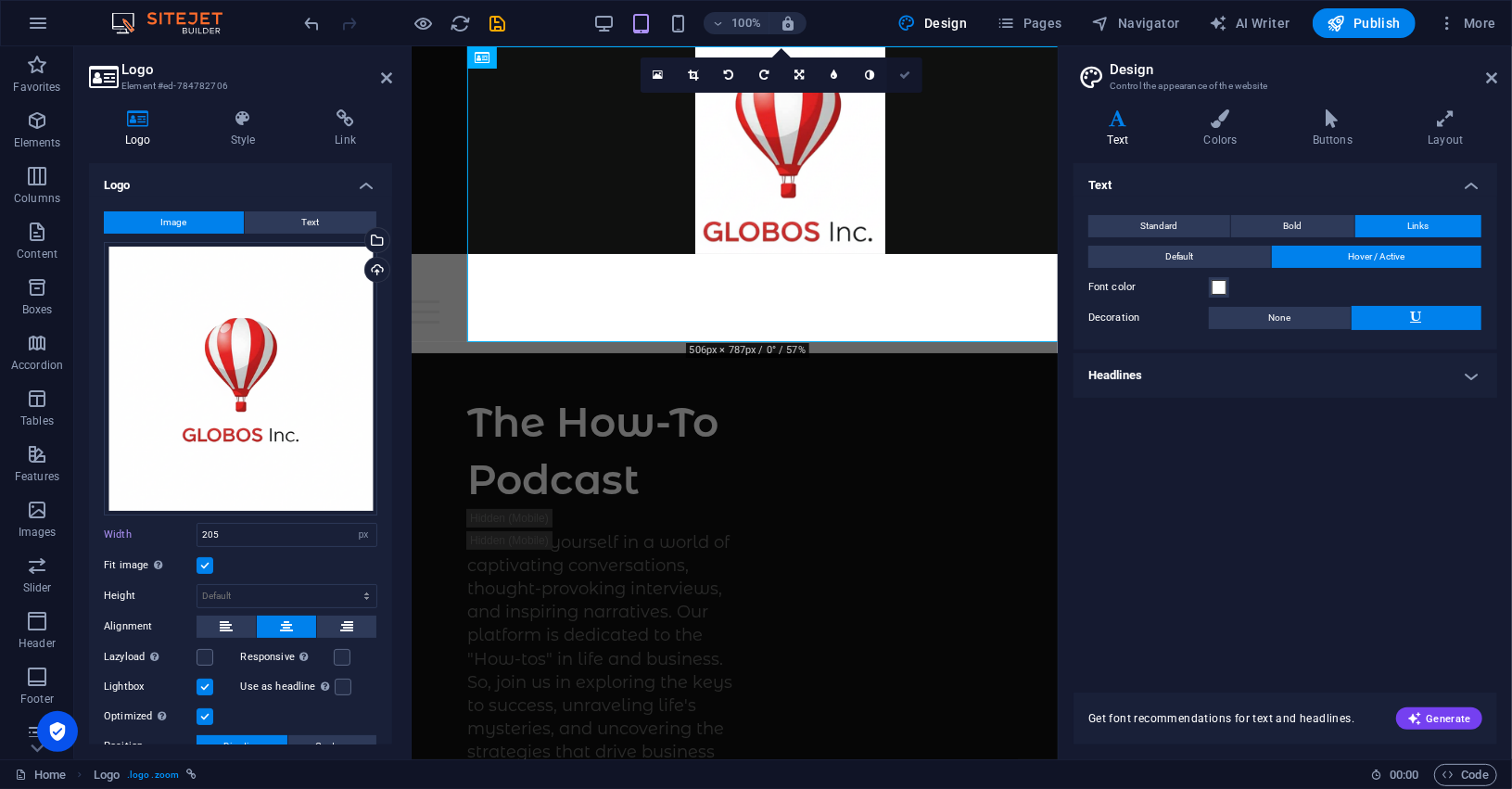 click at bounding box center (905, 75) 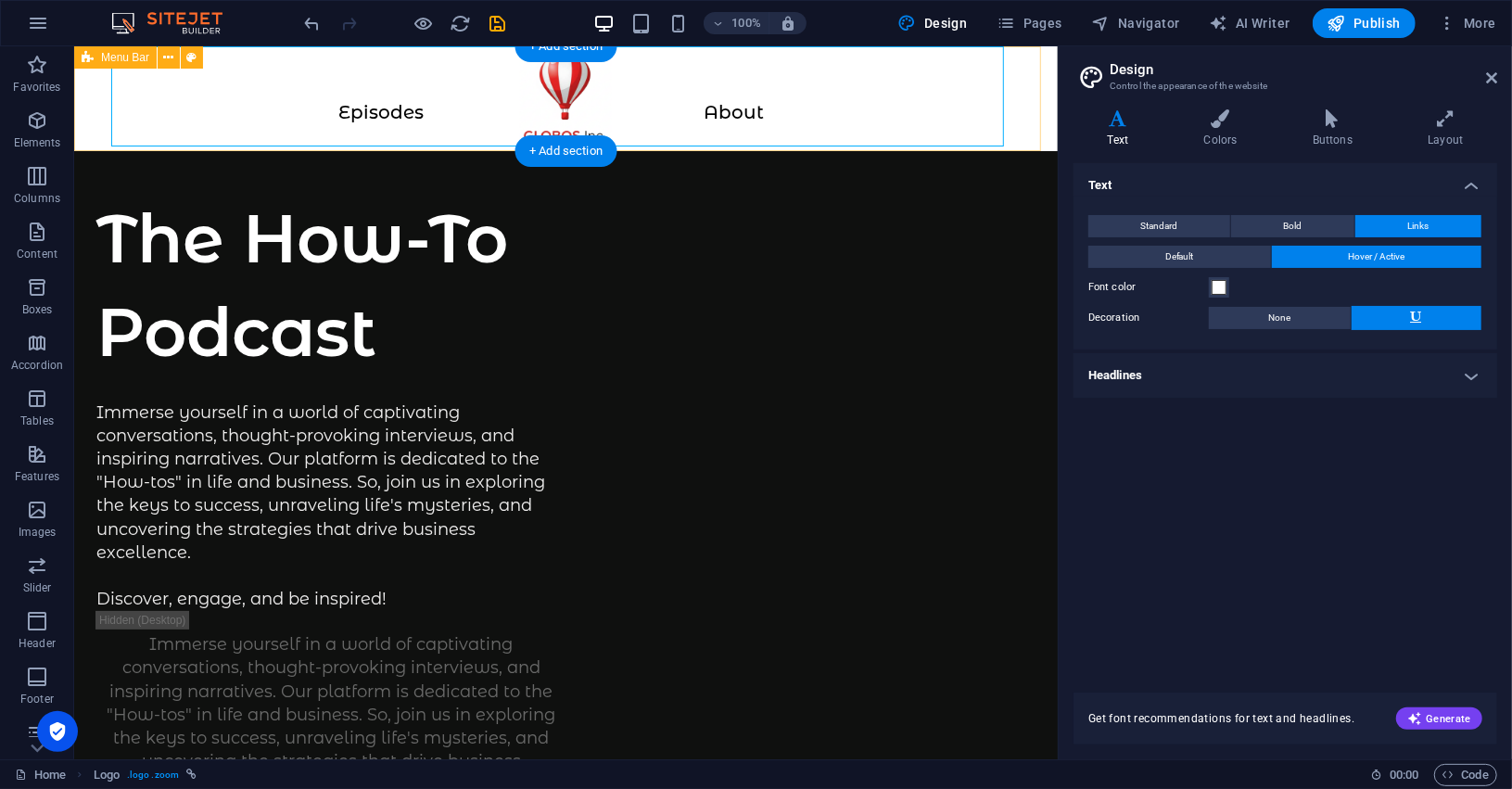 click on "Episodes About" at bounding box center [565, 97] 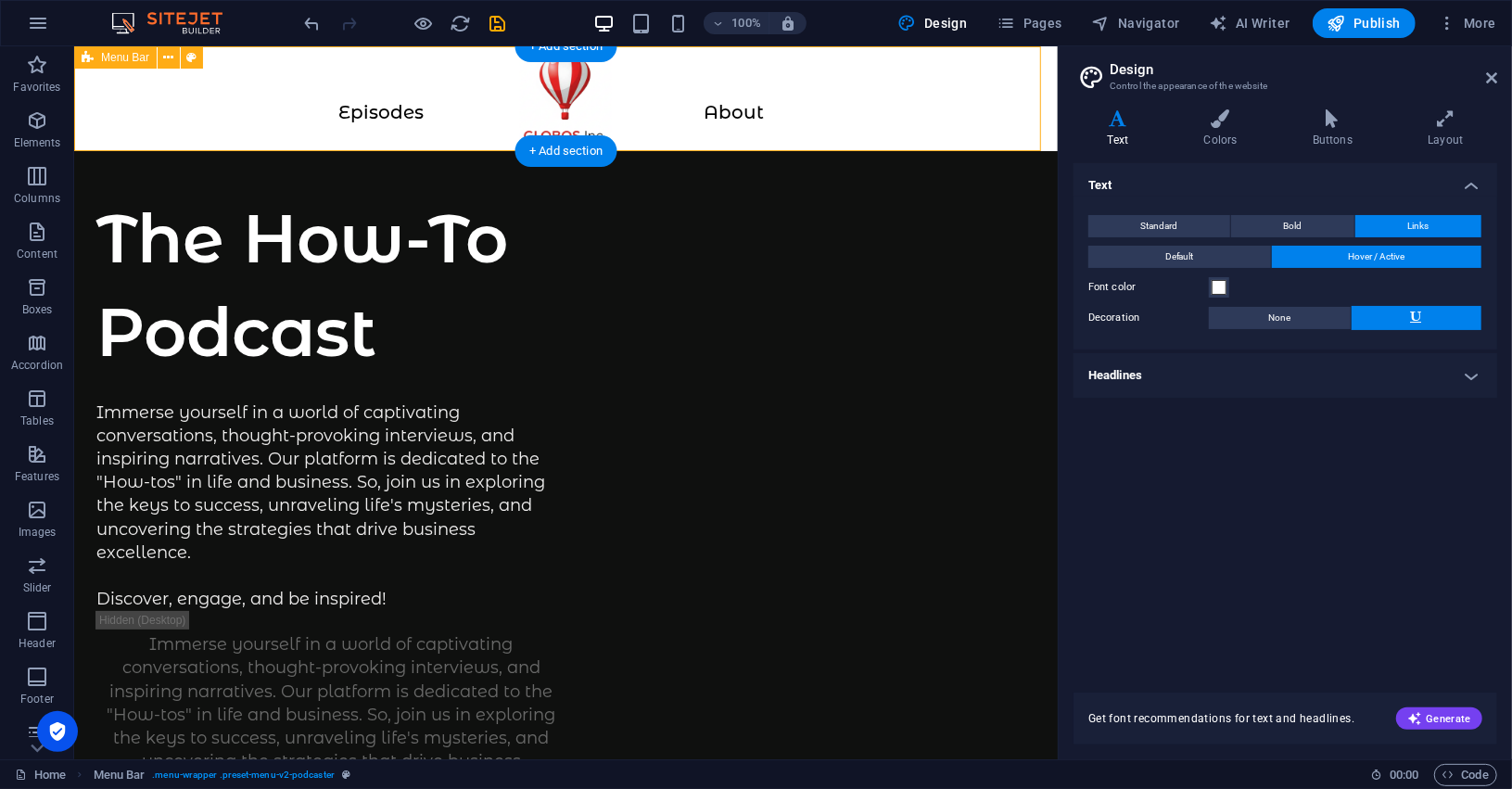 click on "Episodes About" at bounding box center [565, 97] 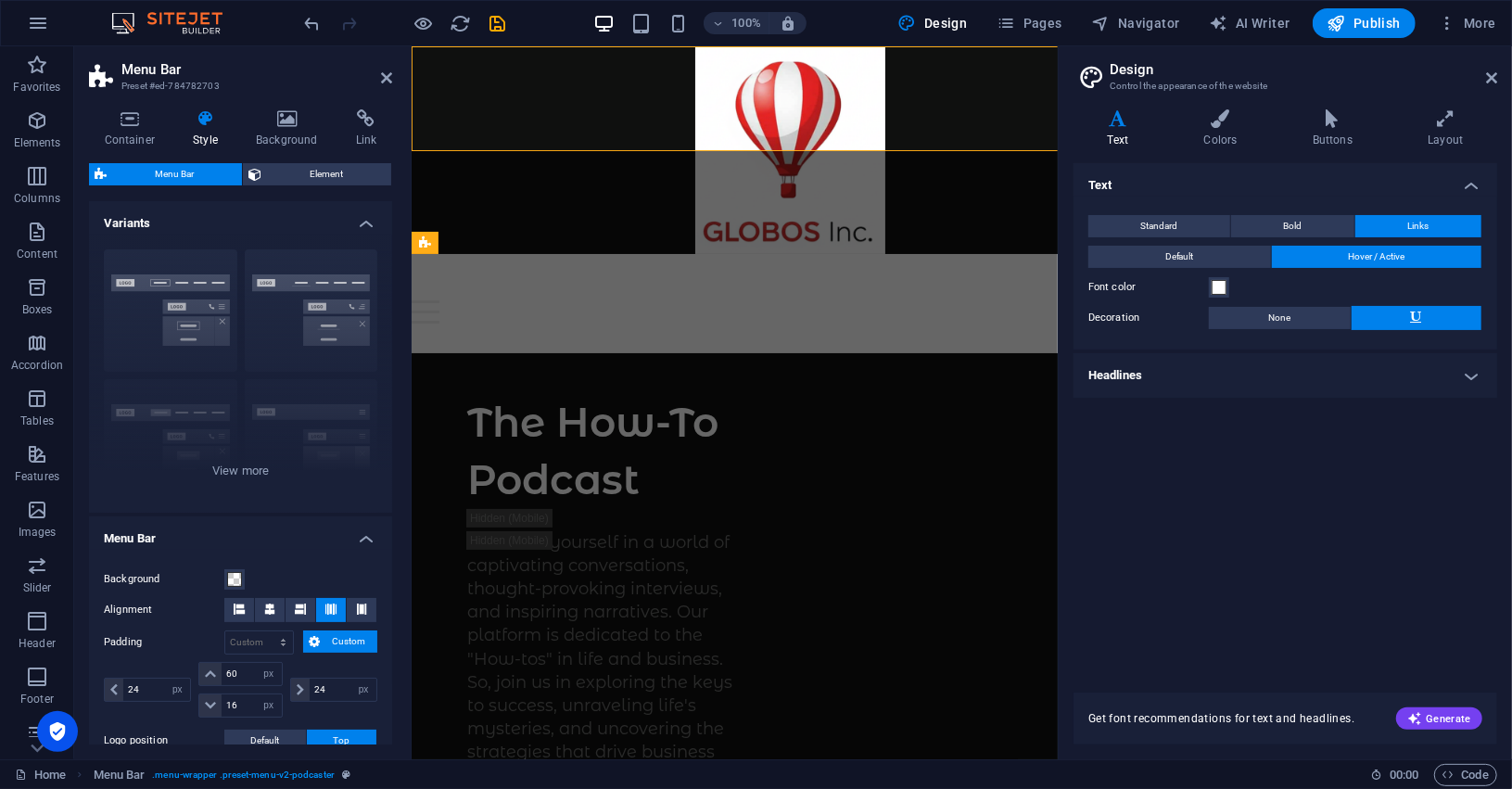 type on "0" 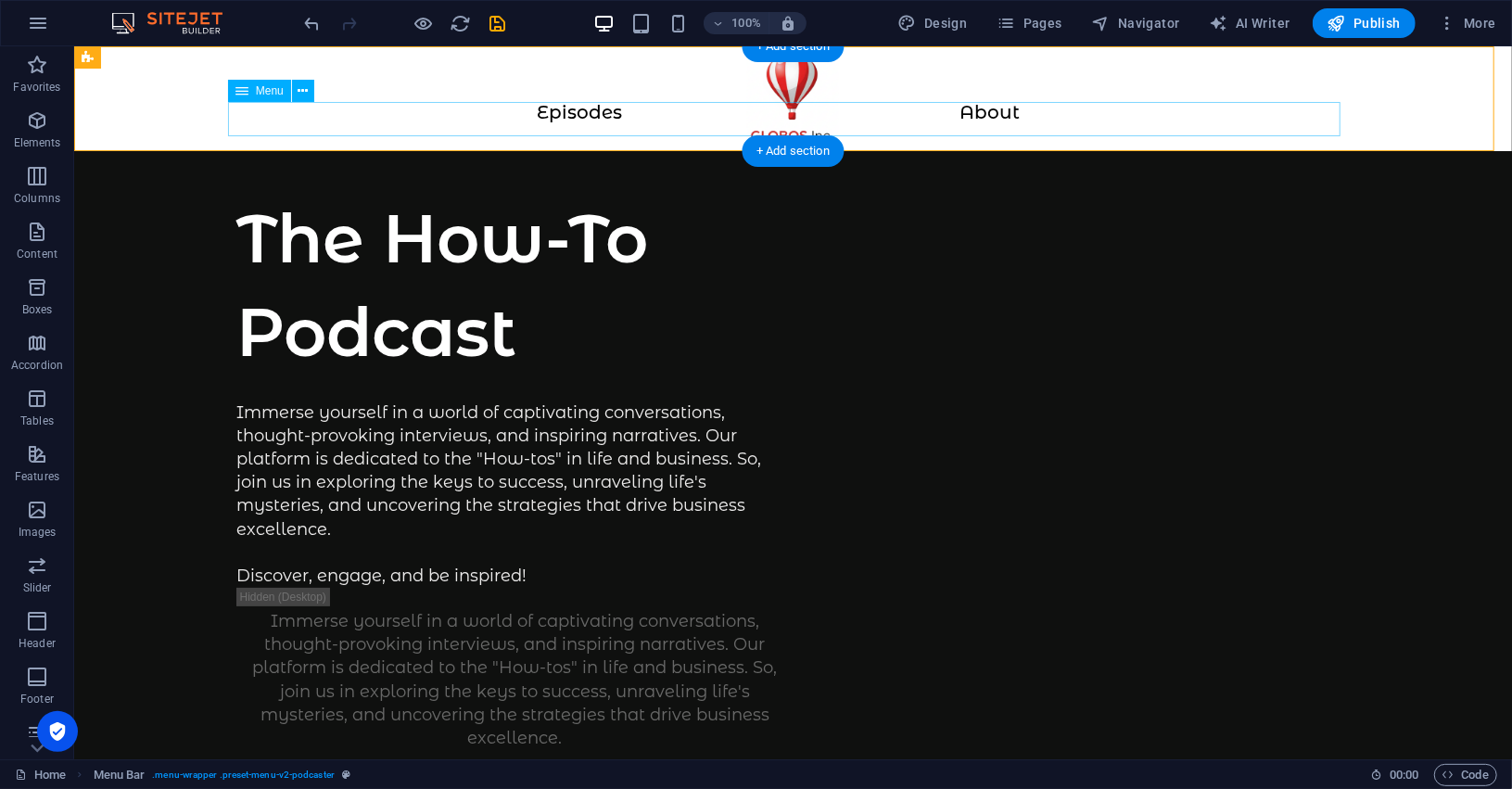 click on "Episodes About" at bounding box center (793, 118) 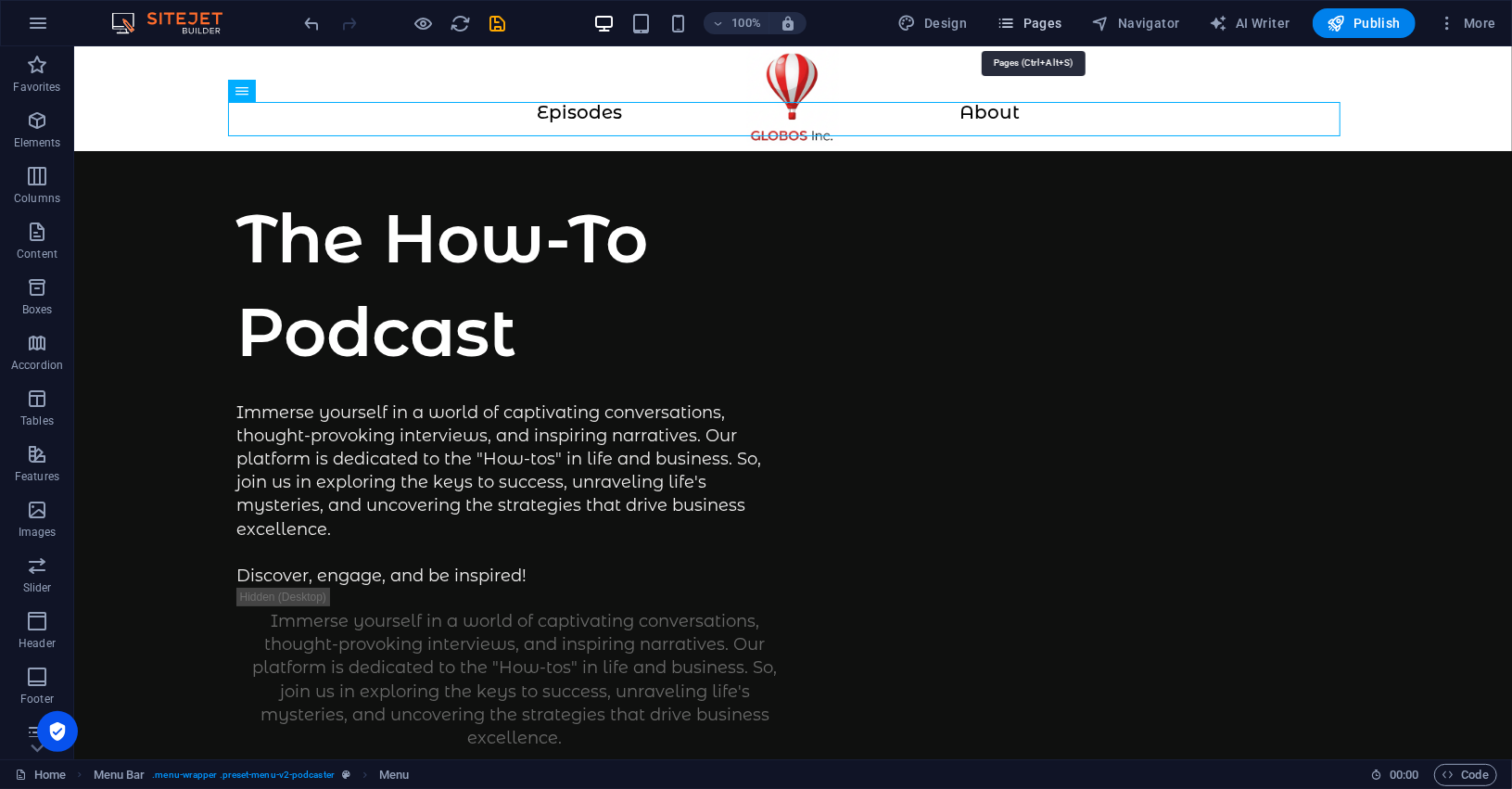 click on "Pages" at bounding box center [1029, 23] 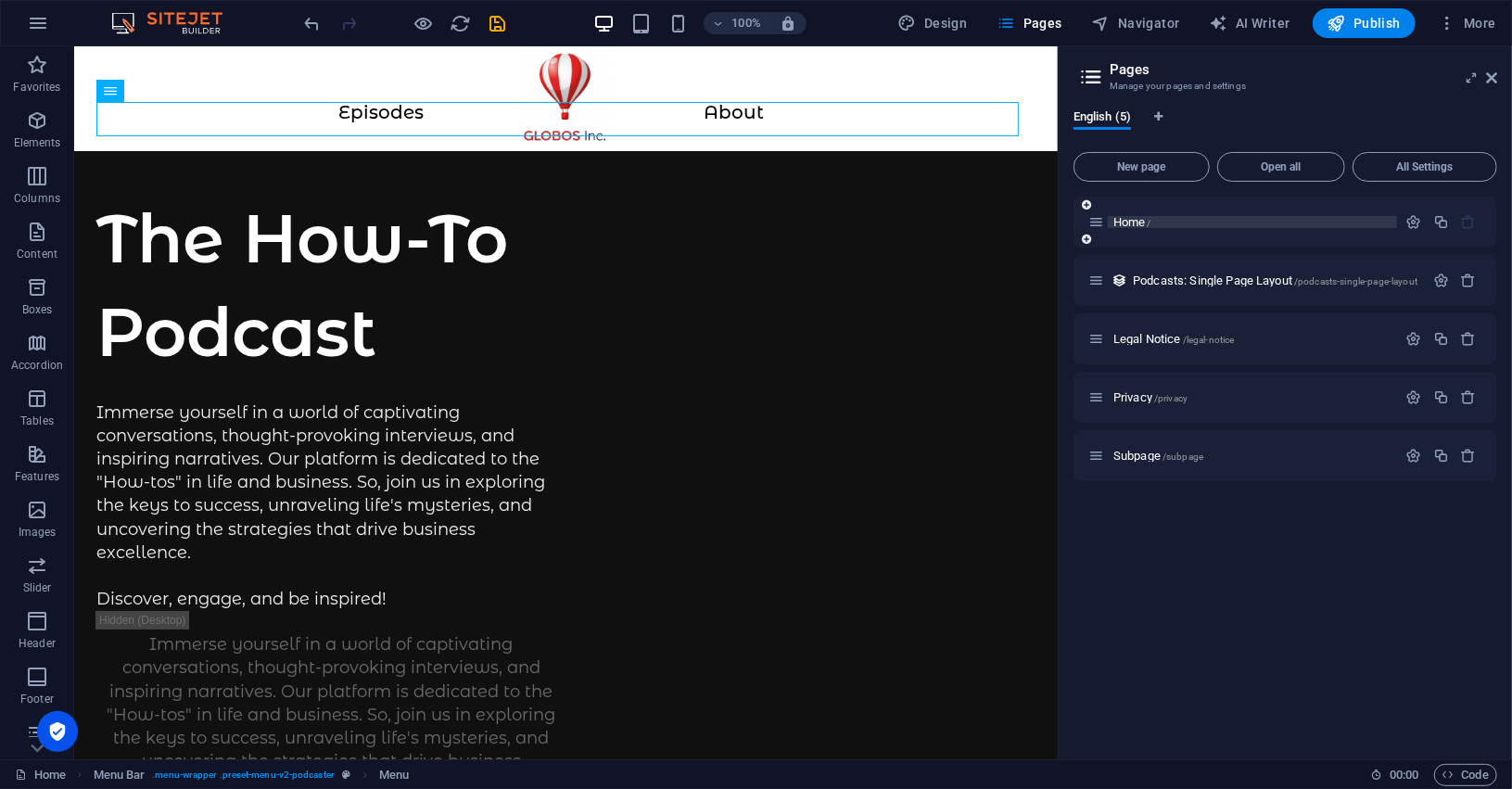 click on "Home /" at bounding box center (1252, 222) 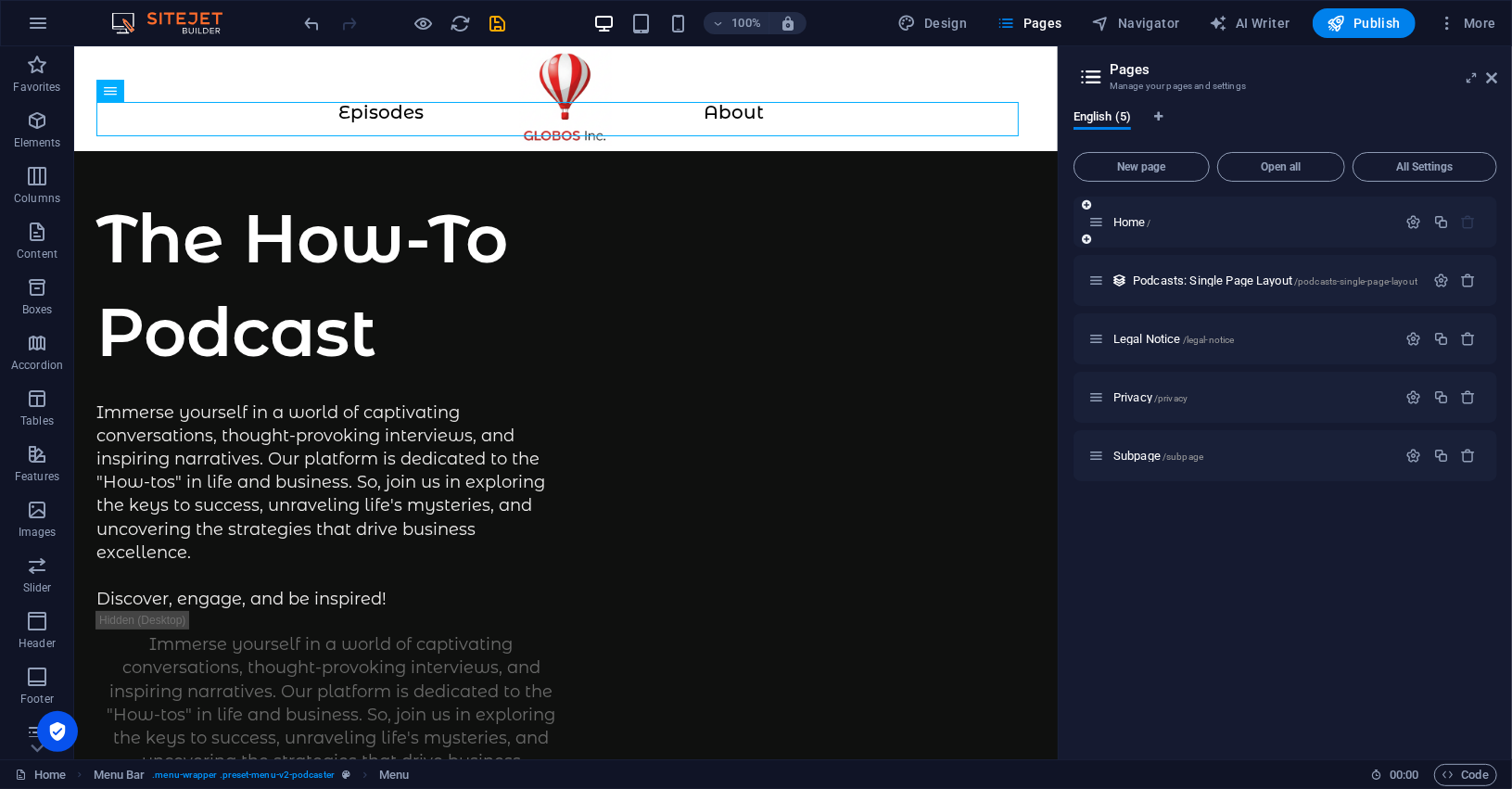 click at bounding box center [1096, 222] 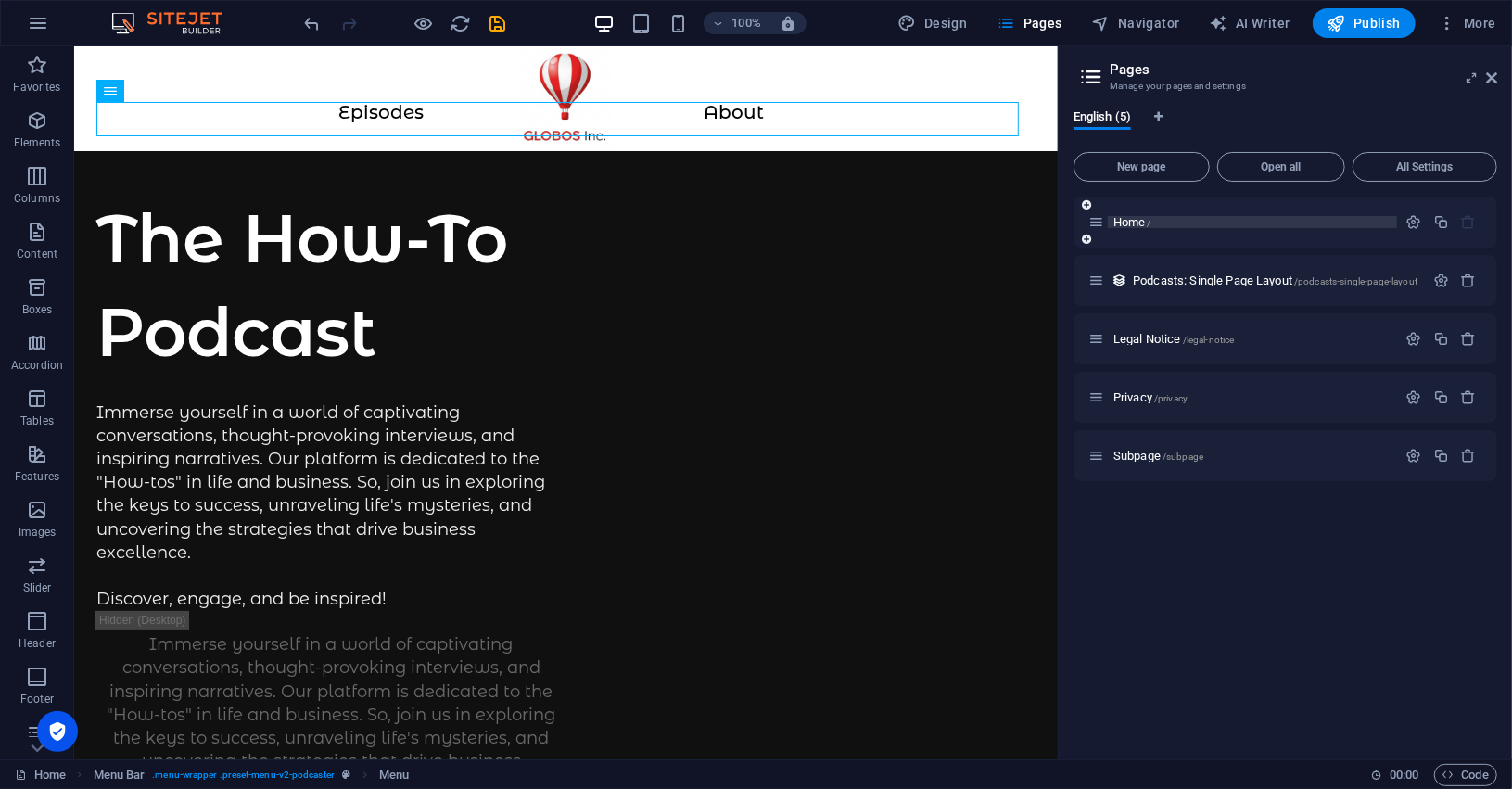 click on "Home /" at bounding box center (1252, 222) 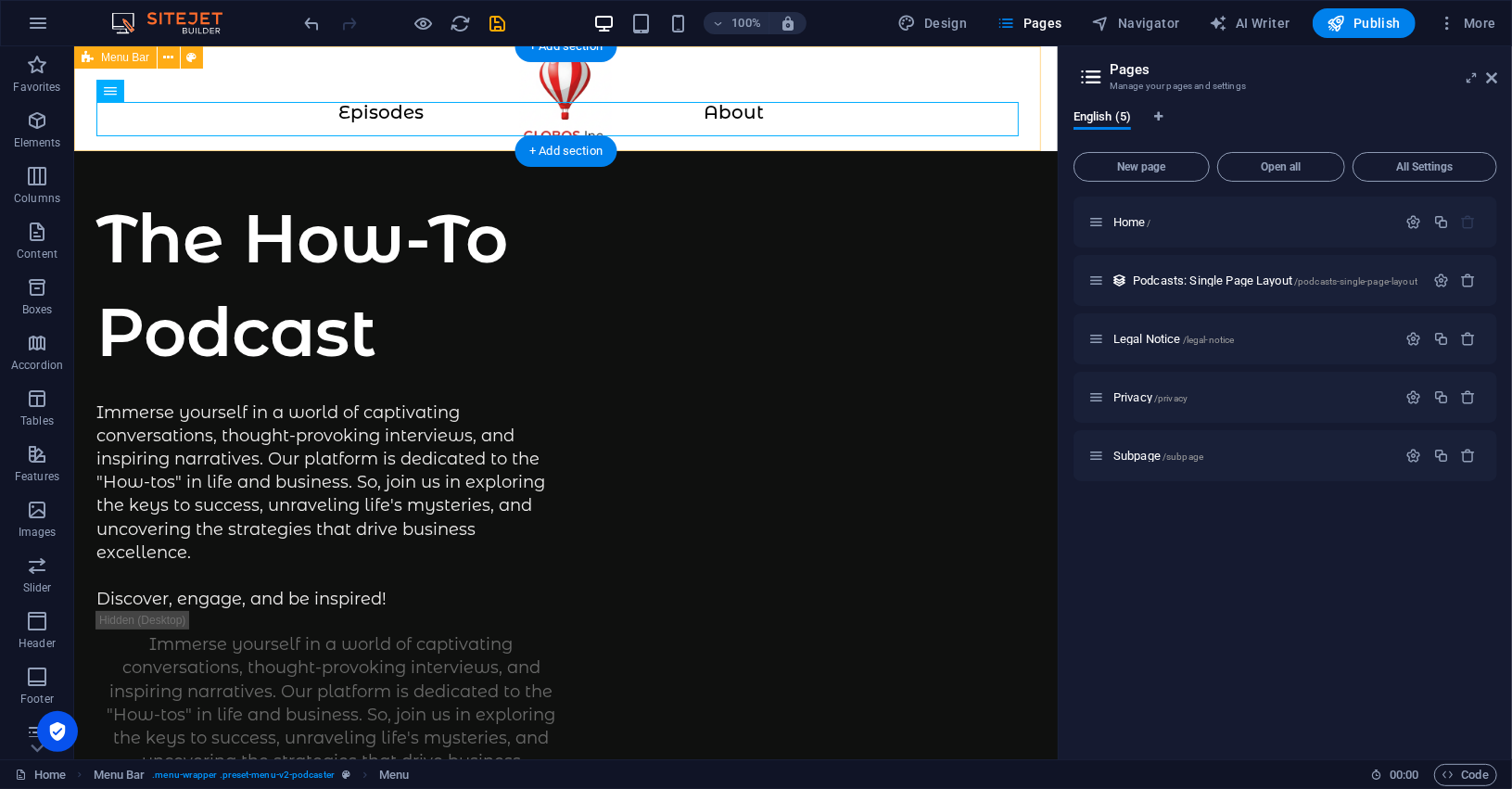 click on "Episodes About" at bounding box center (565, 97) 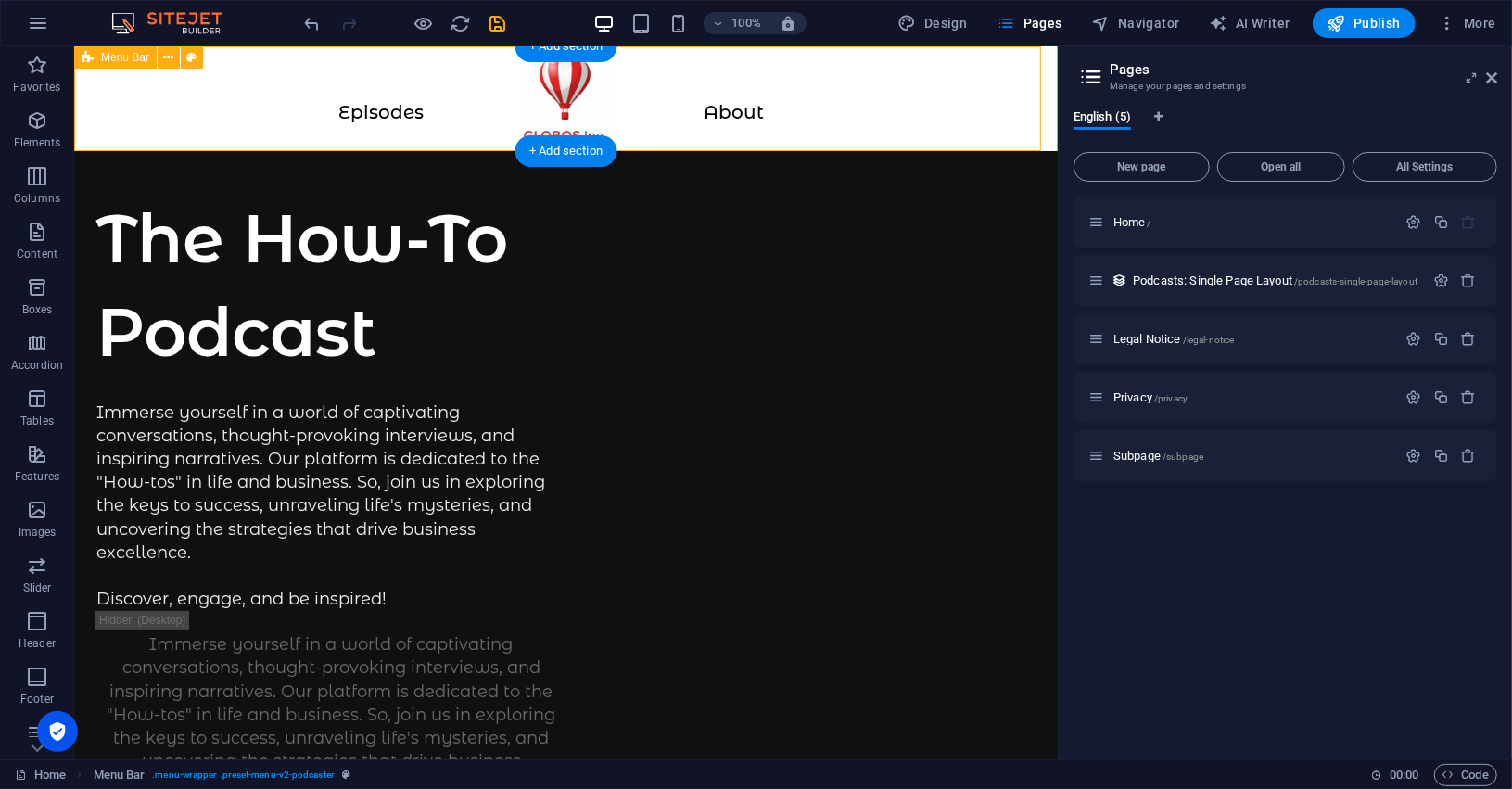 click on "Episodes About" at bounding box center [565, 97] 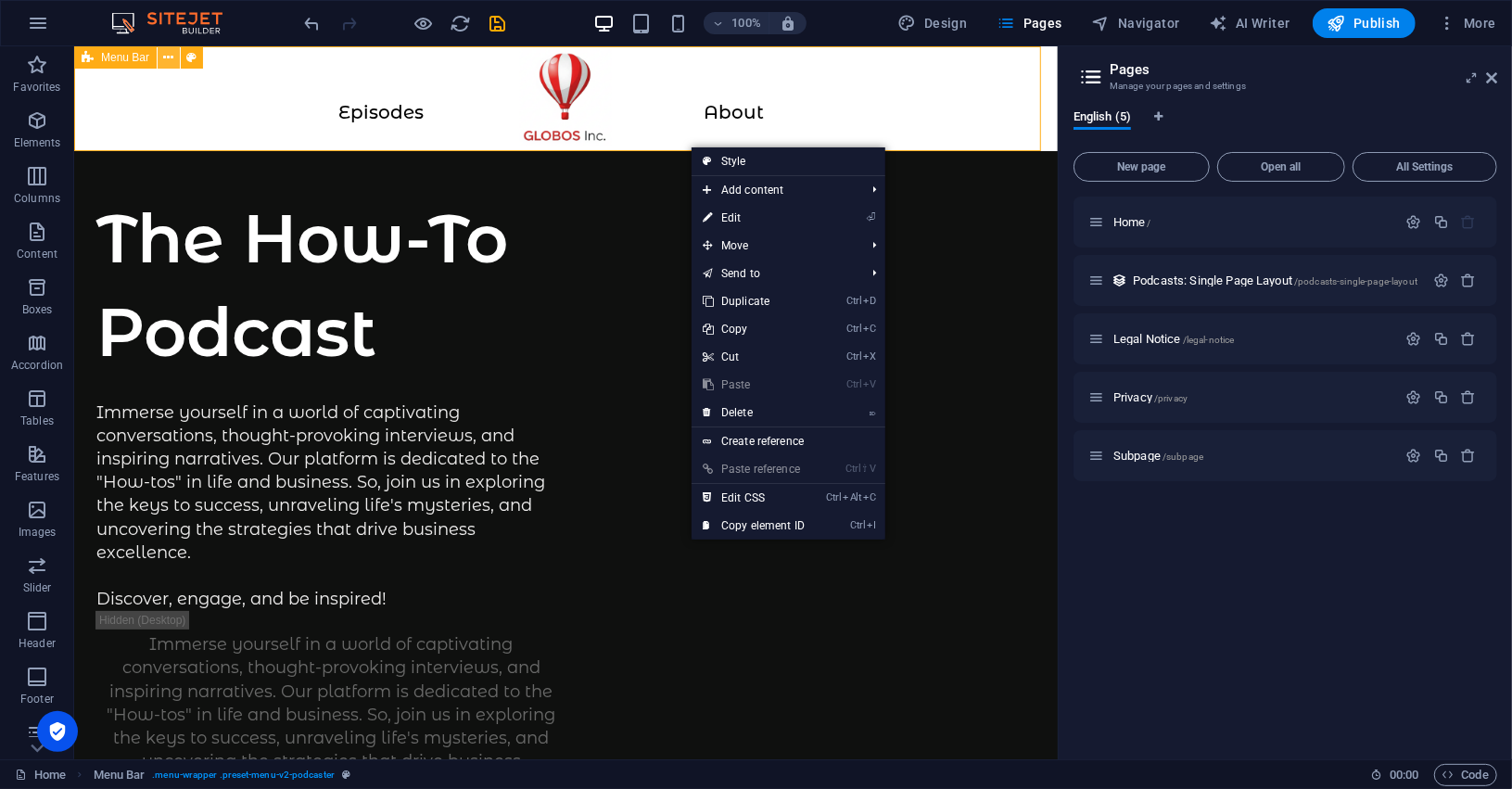 click at bounding box center [169, 57] 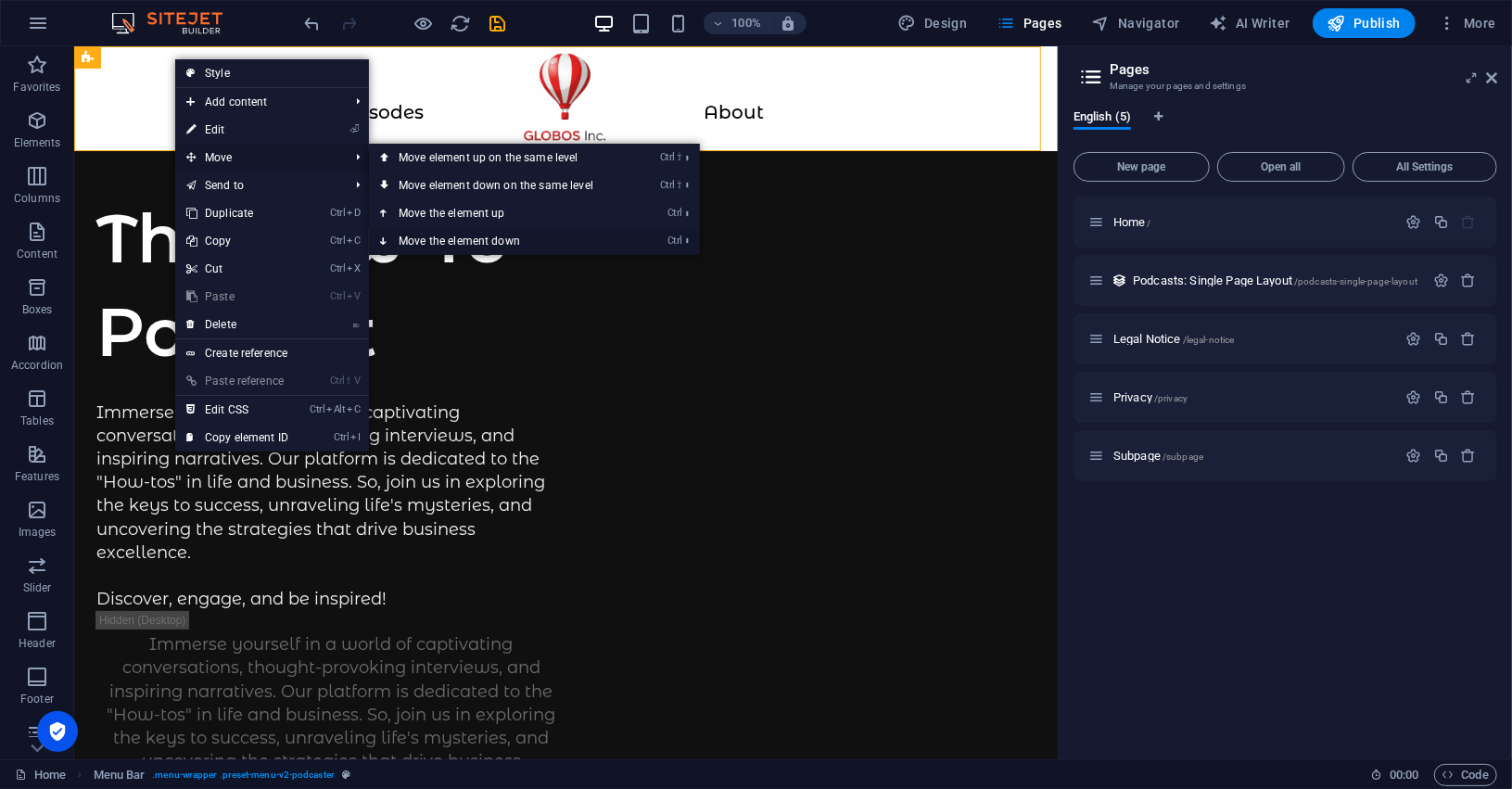 click on "Ctrl ⬇  Move the element down" at bounding box center [500, 241] 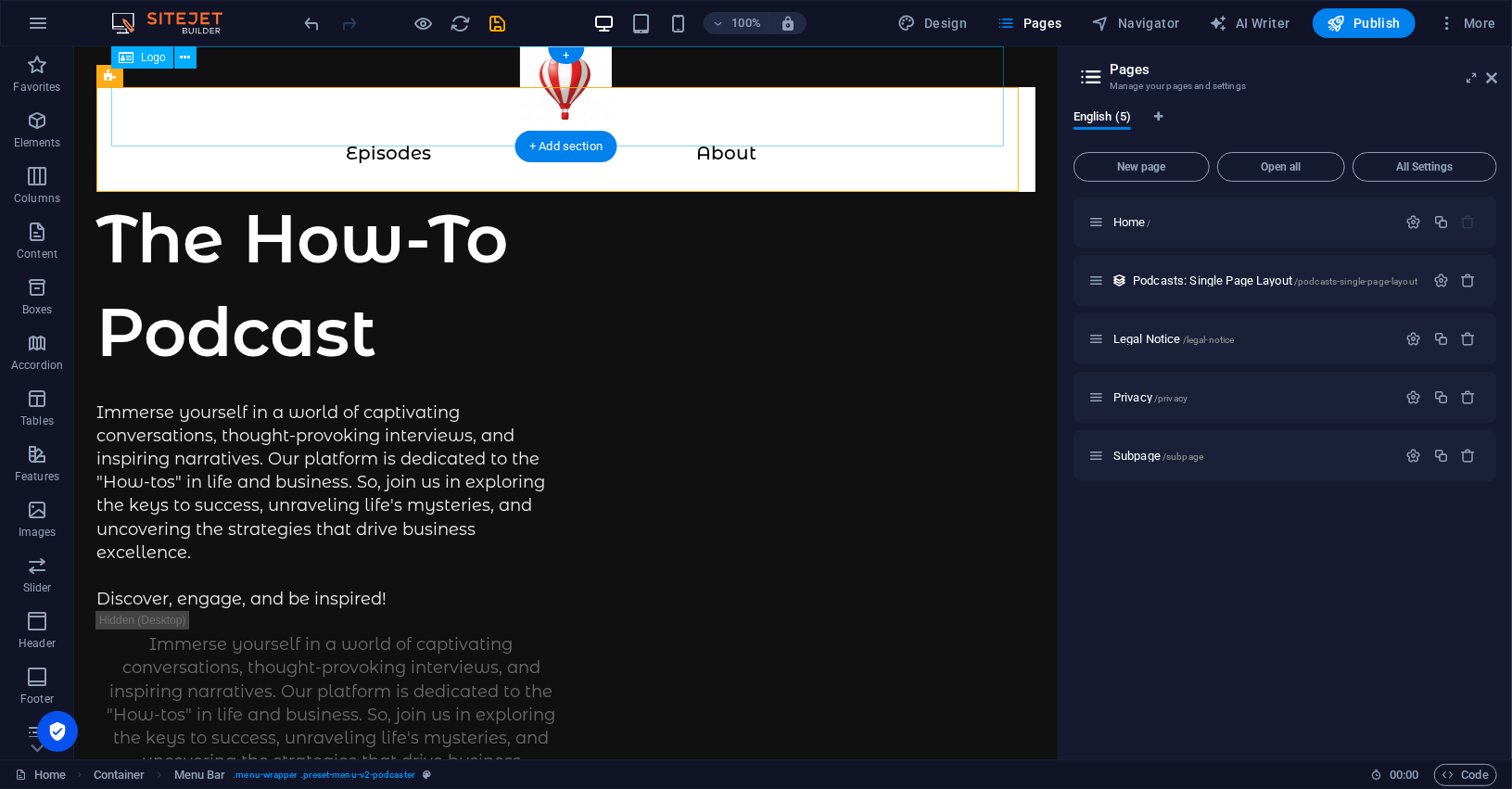 click at bounding box center (565, 95) 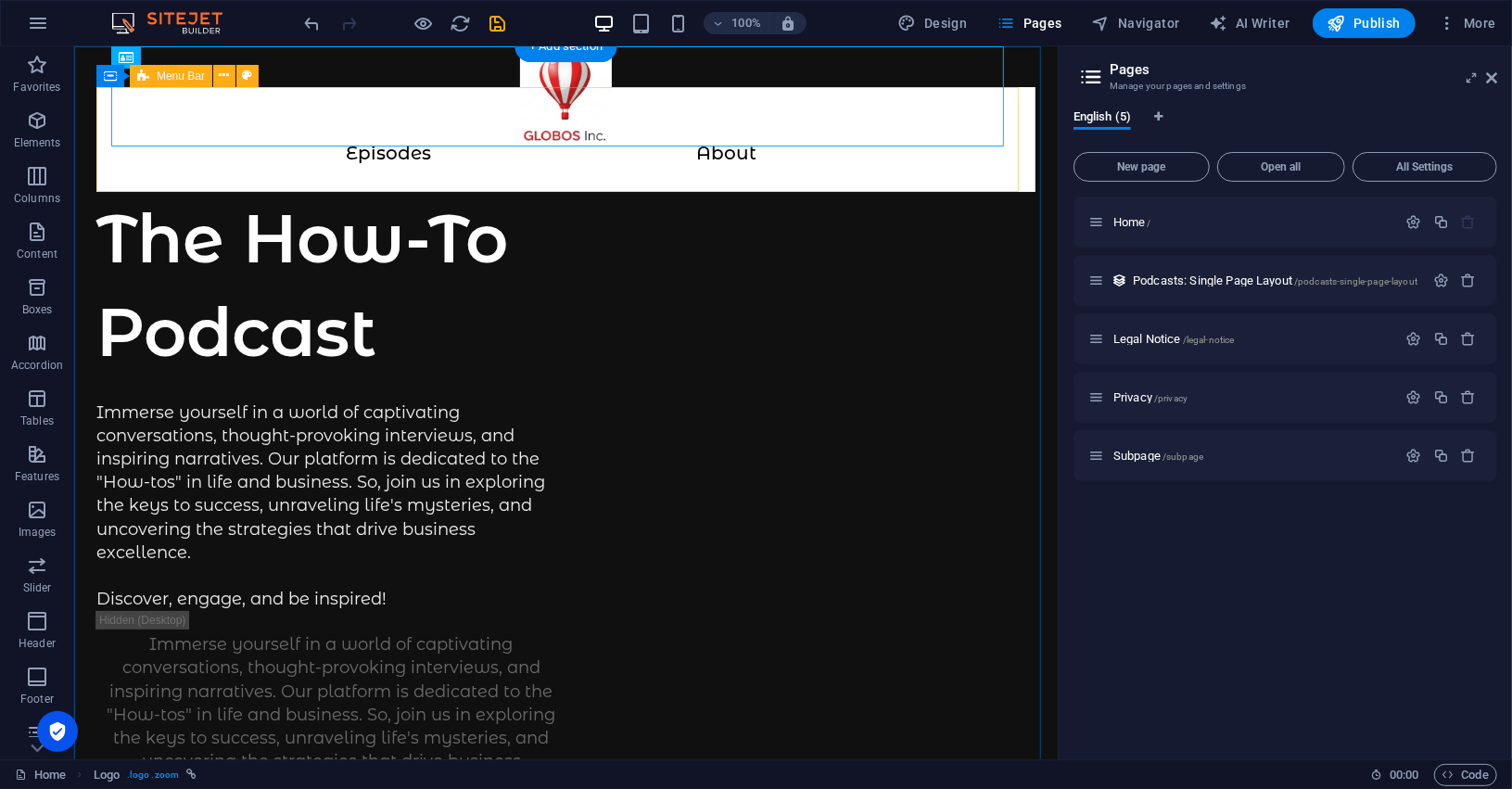 click on "Episodes About" at bounding box center (565, 138) 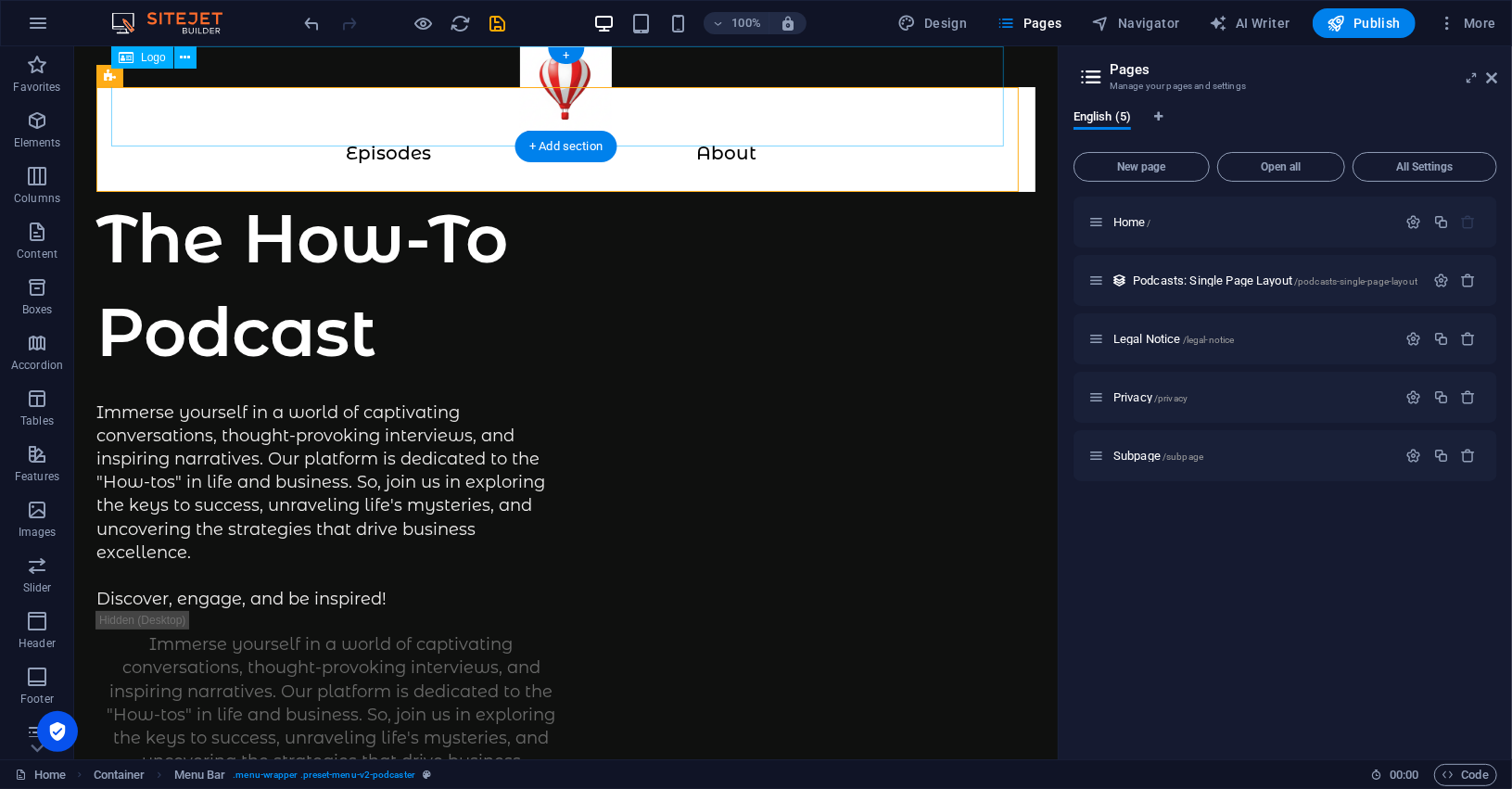click at bounding box center [565, 95] 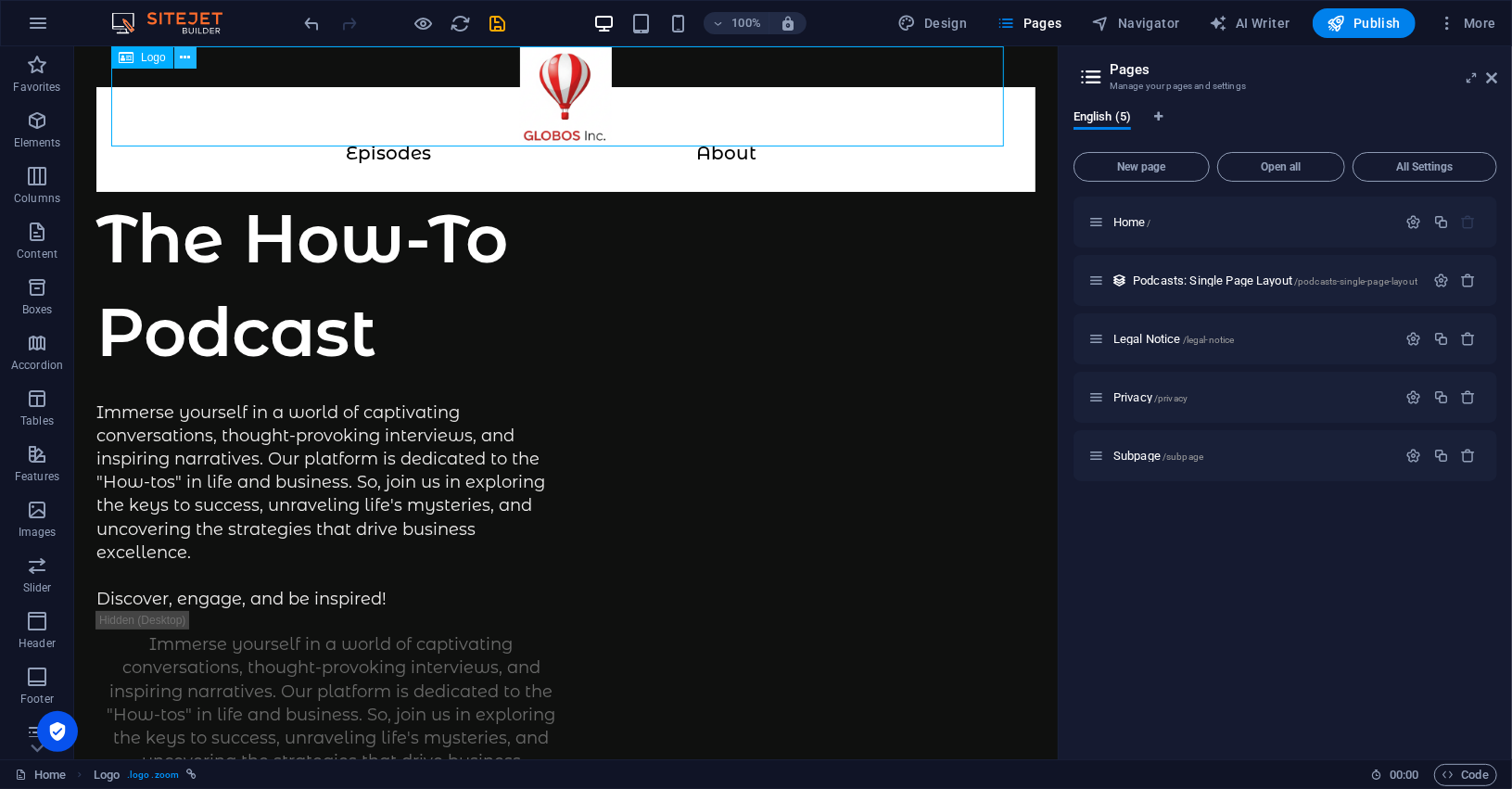 click at bounding box center (184, 57) 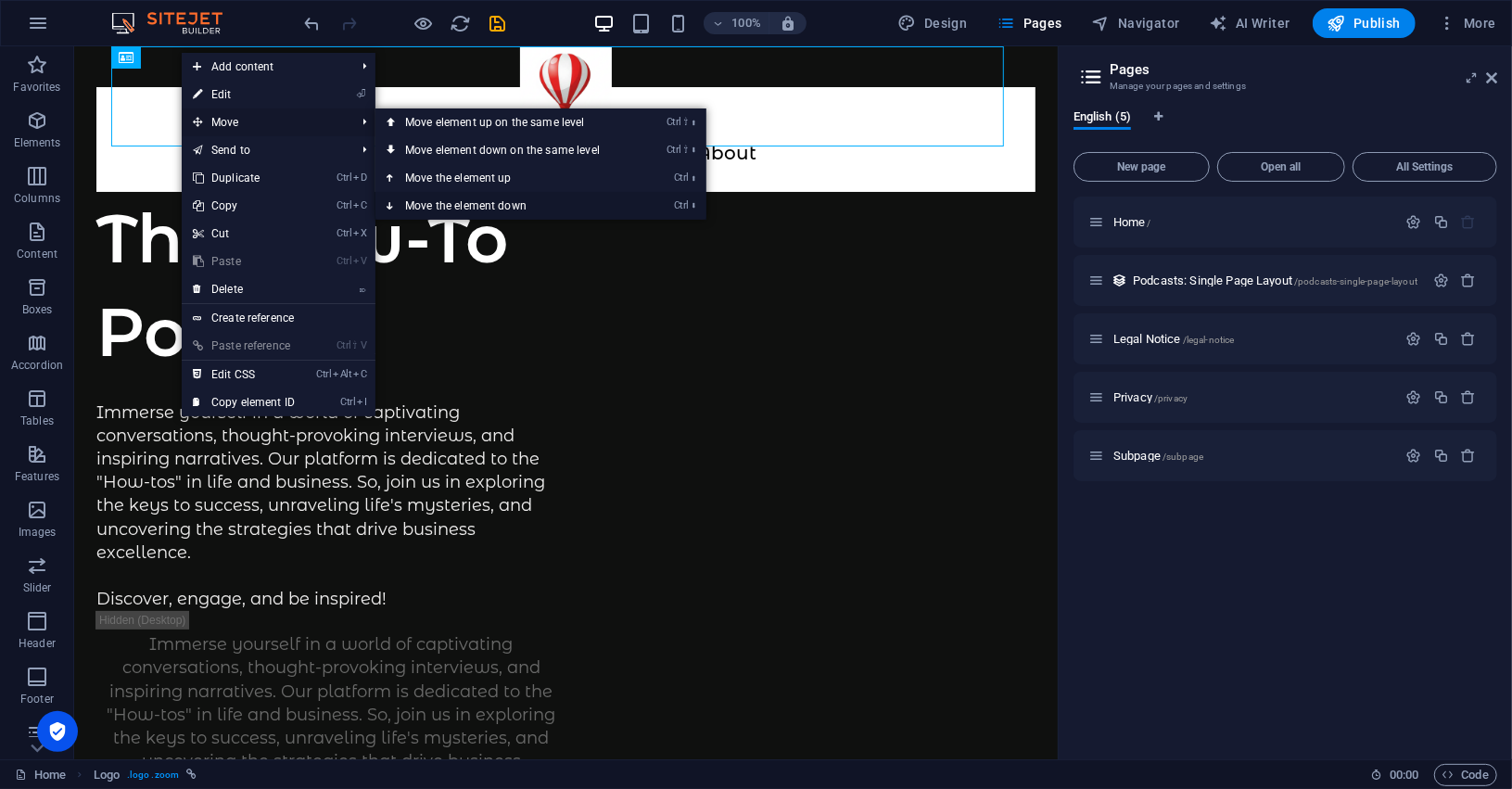click on "Ctrl ⬇  Move the element down" at bounding box center (506, 206) 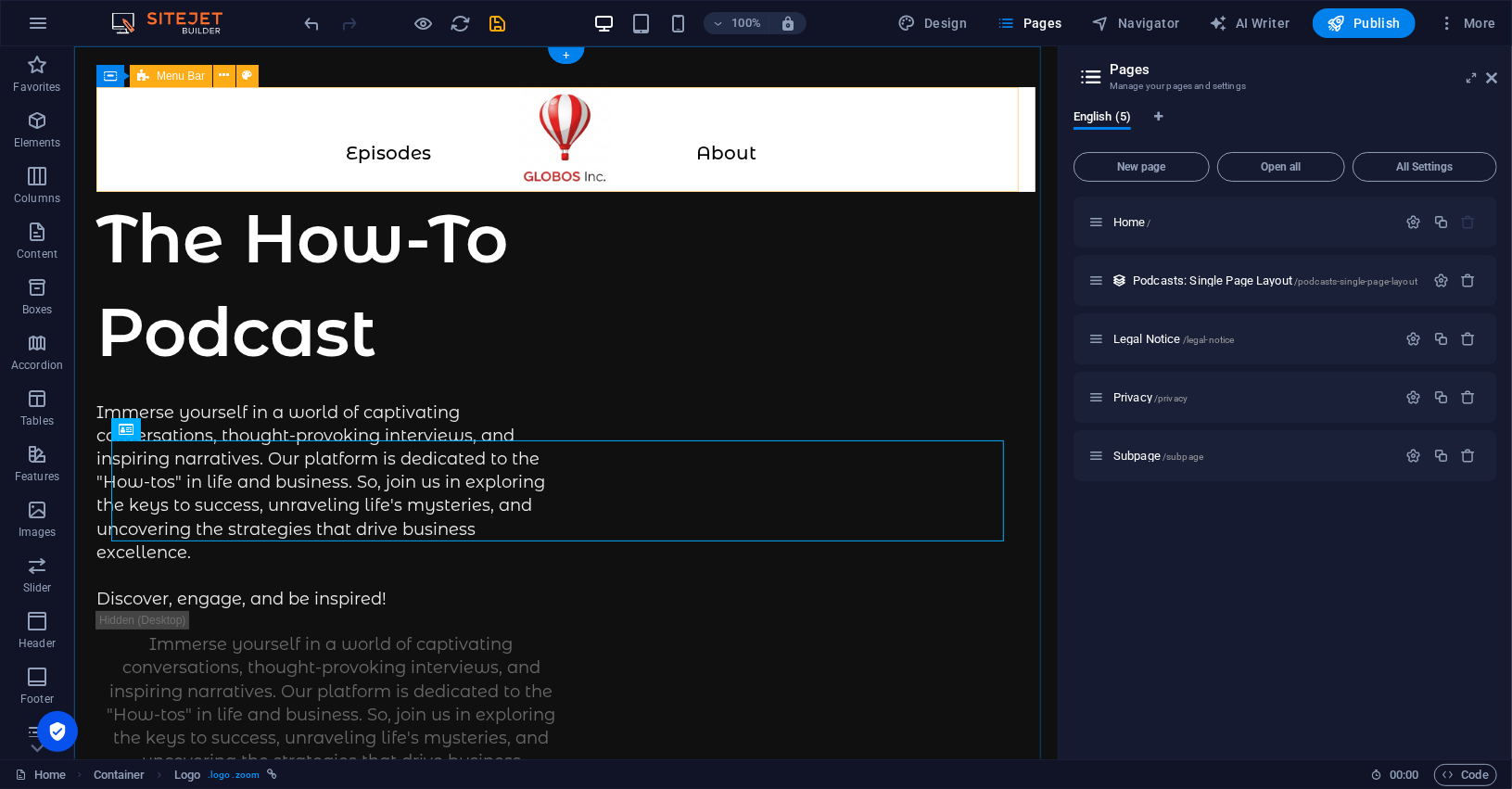 click on "Episodes About" at bounding box center (565, 138) 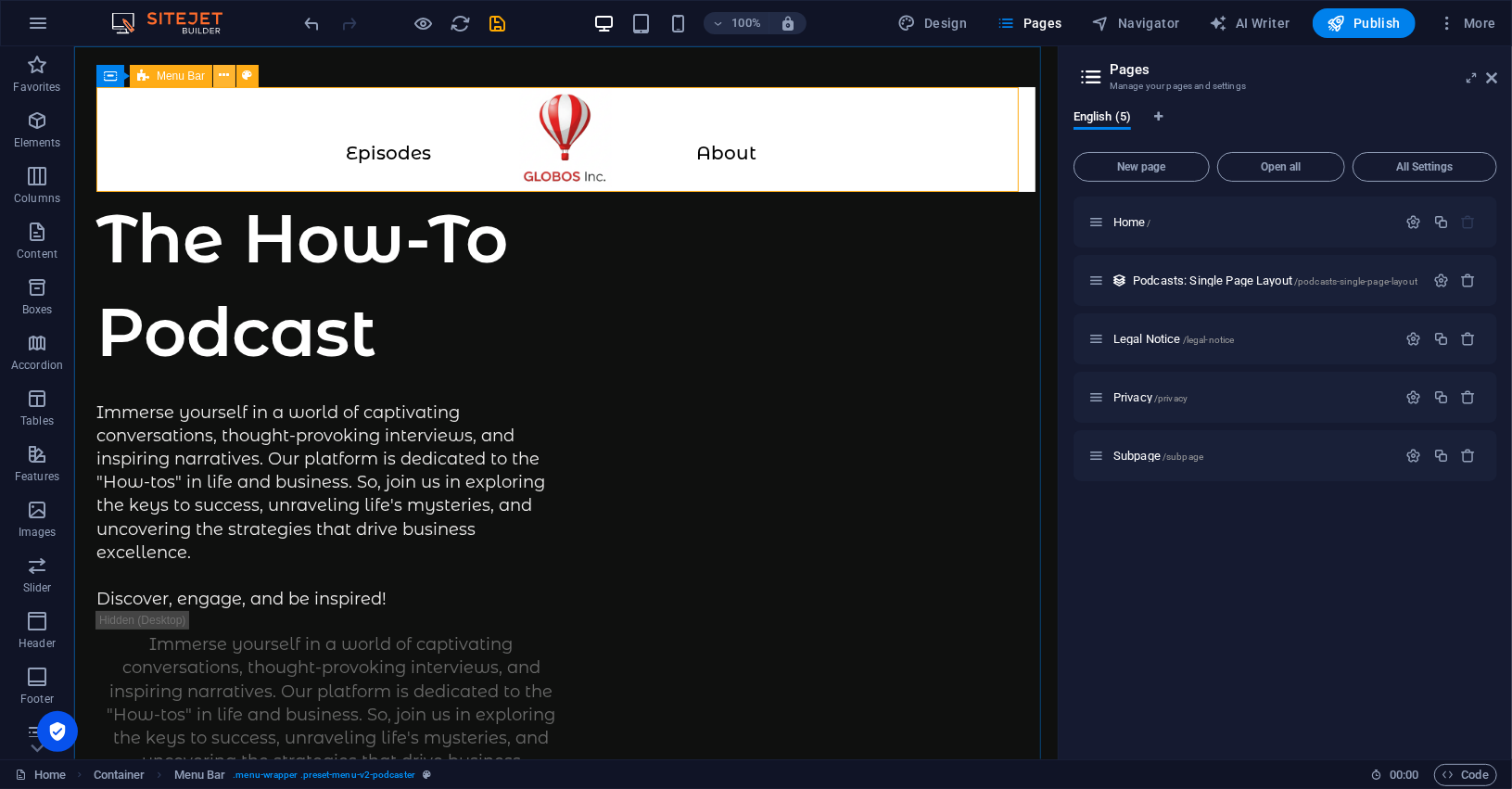 click at bounding box center (224, 75) 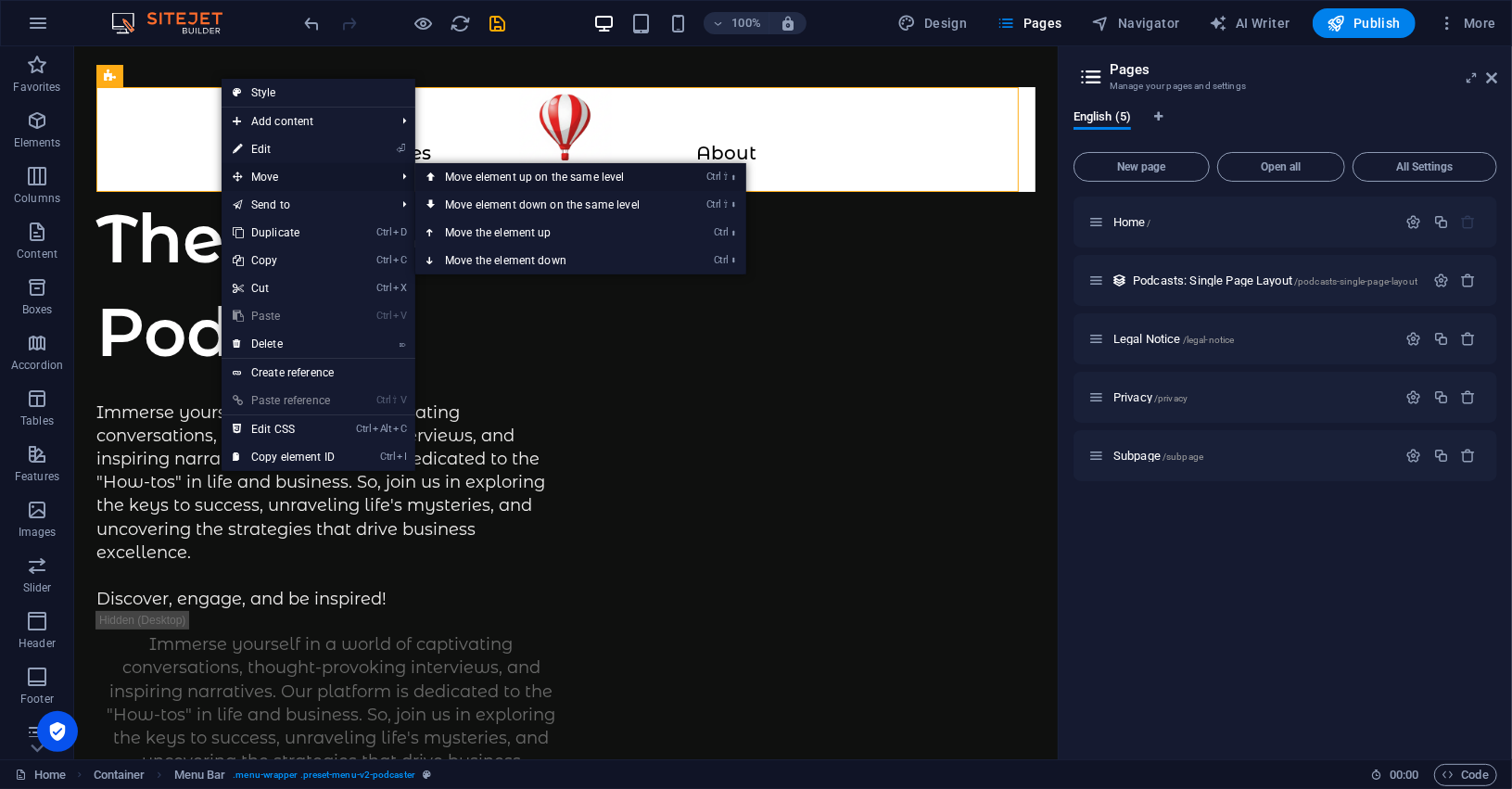 click on "Ctrl ⇧ ⬆  Move element up on the same level" at bounding box center (546, 177) 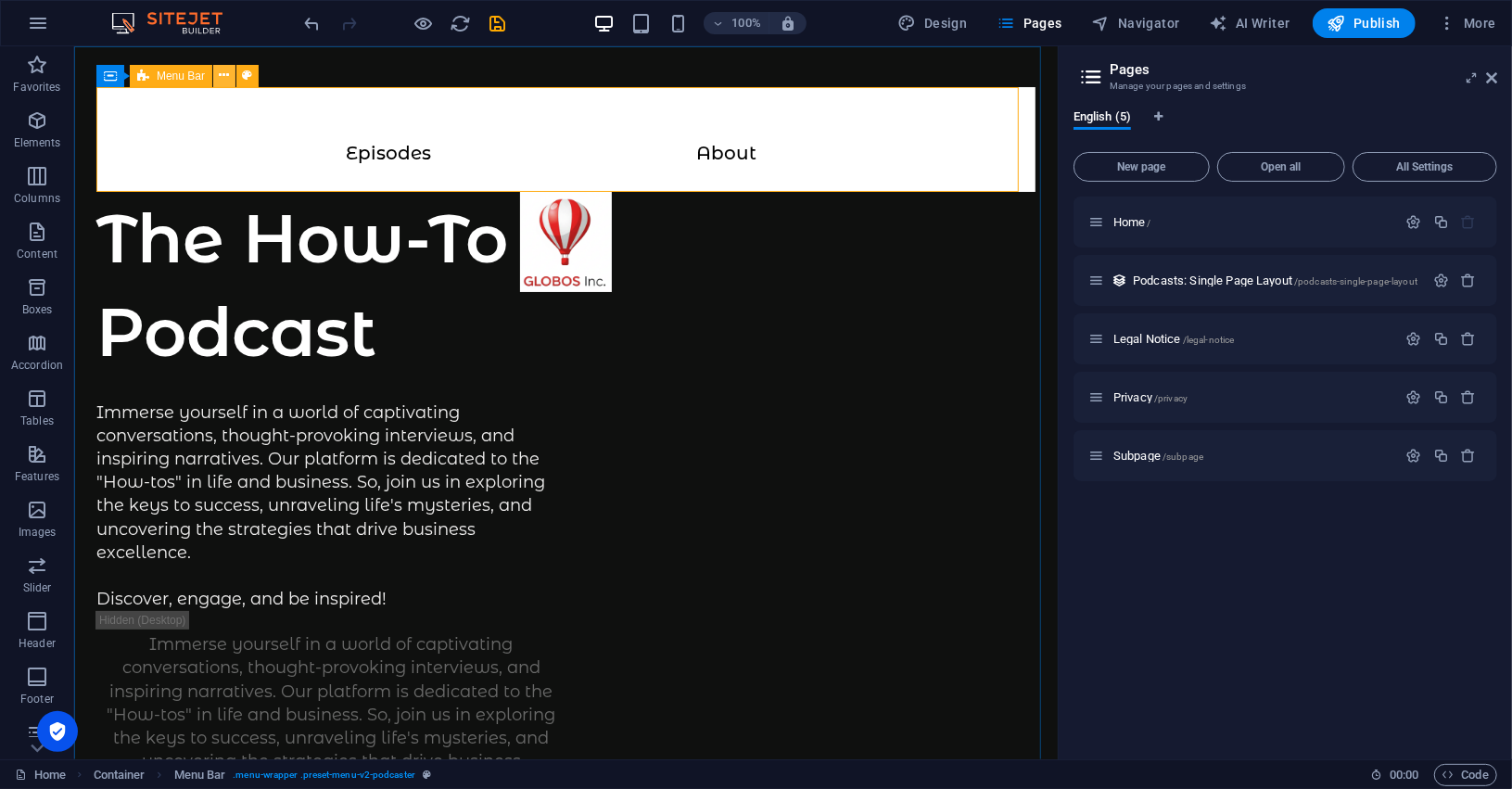 click at bounding box center [224, 76] 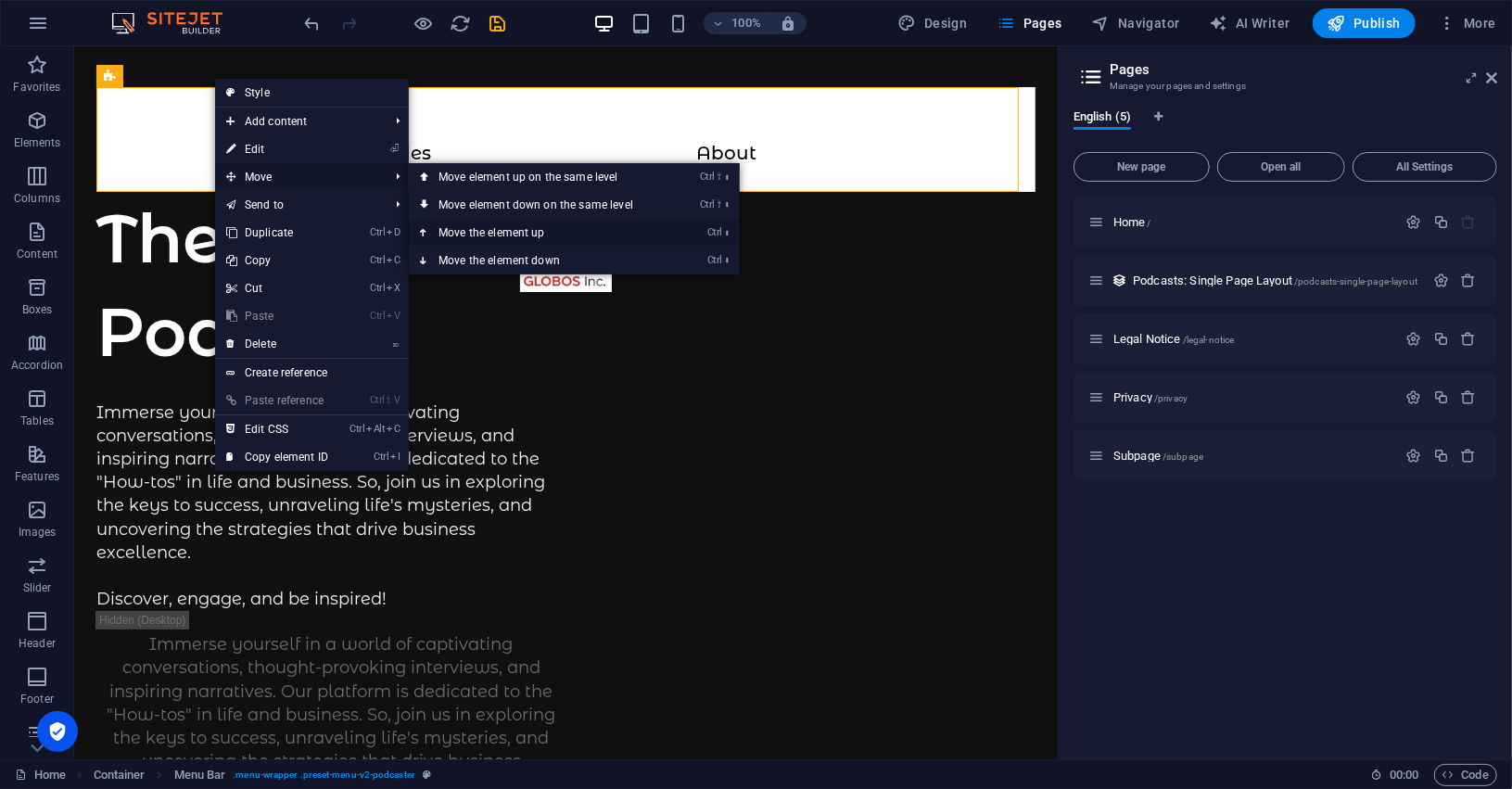 click on "Ctrl ⬆  Move the element up" at bounding box center [540, 233] 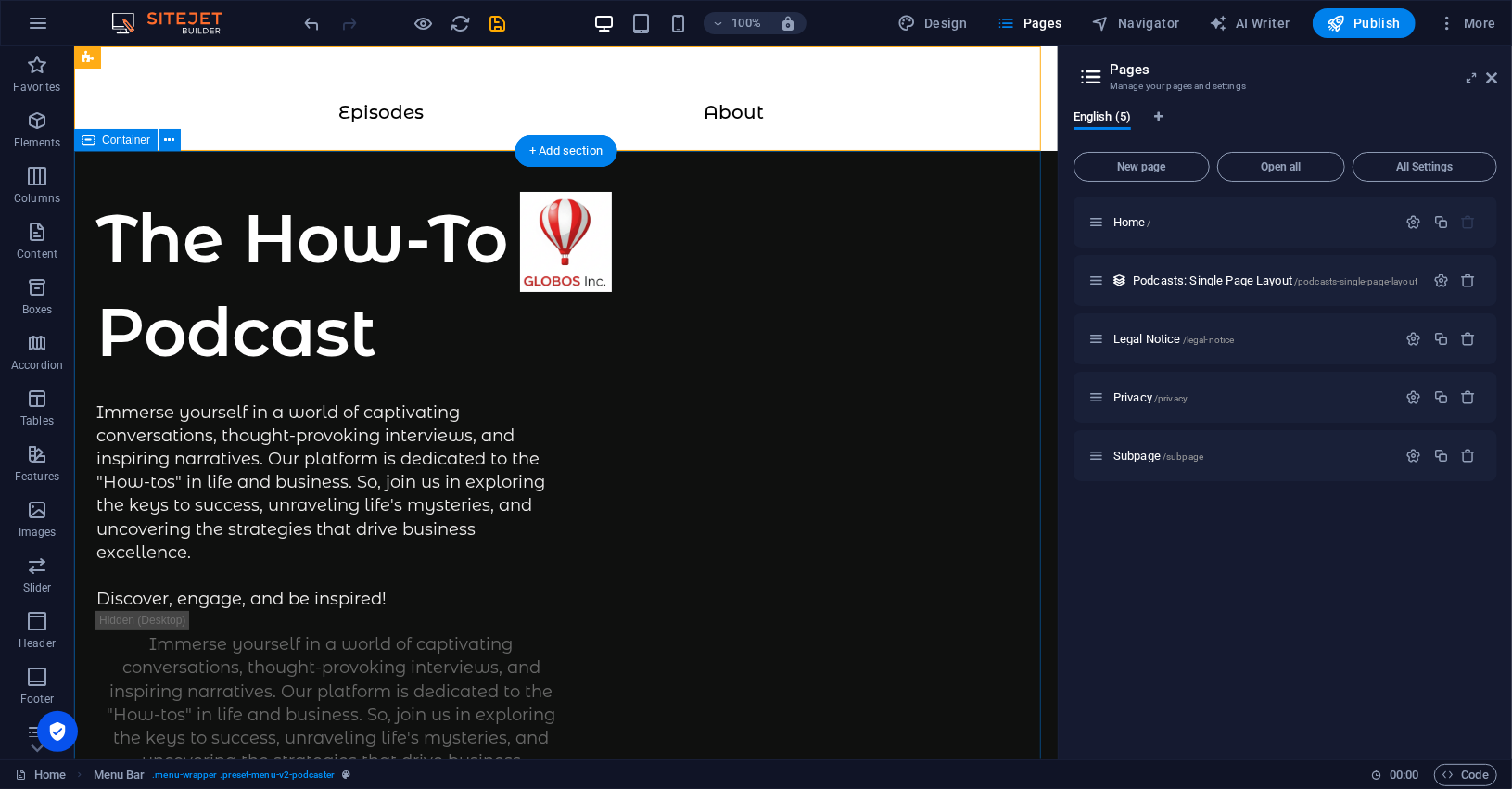 click on "The How-To Podcast Immerse yourself in a world of captivating conversations, thought-provoking interviews, and inspiring narratives. Our platform is dedicated to the "How-tos" in life and business. So, join us in exploring the keys to success, unraveling life's mysteries, and uncovering the strategies that drive business excellence. Discover, engage, and be inspired! Immerse yourself in a world of captivating conversations, thought-provoking interviews, and inspiring narratives. Our platform is dedicated to the "How-tos" in life and business. So, join us in exploring the keys to success, unraveling life's mysteries, and uncovering the strategies that drive business excellence. Discover, engage, and be inspired! Supported by:" at bounding box center (565, 967) 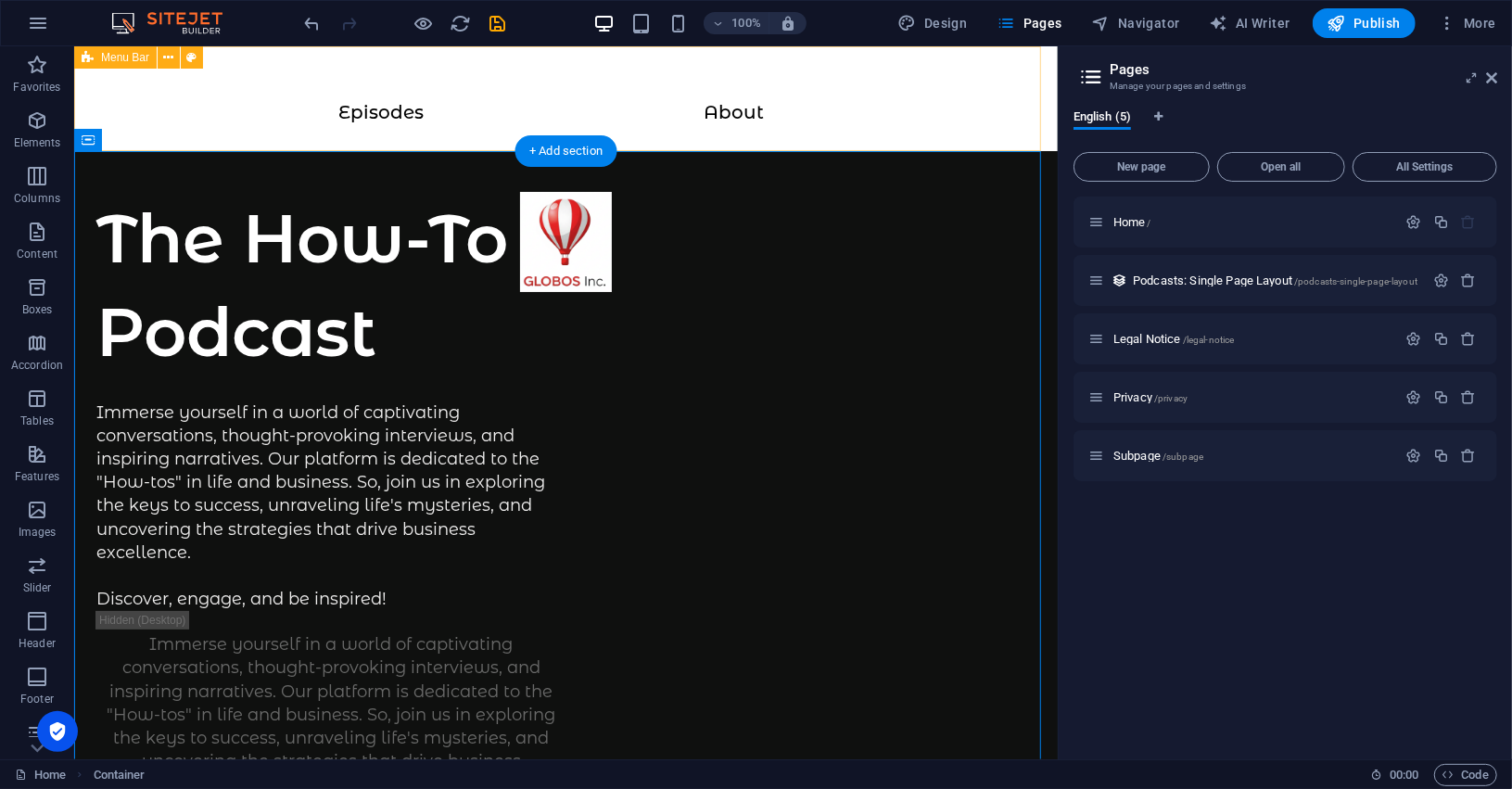 click on "Episodes About" at bounding box center (565, 97) 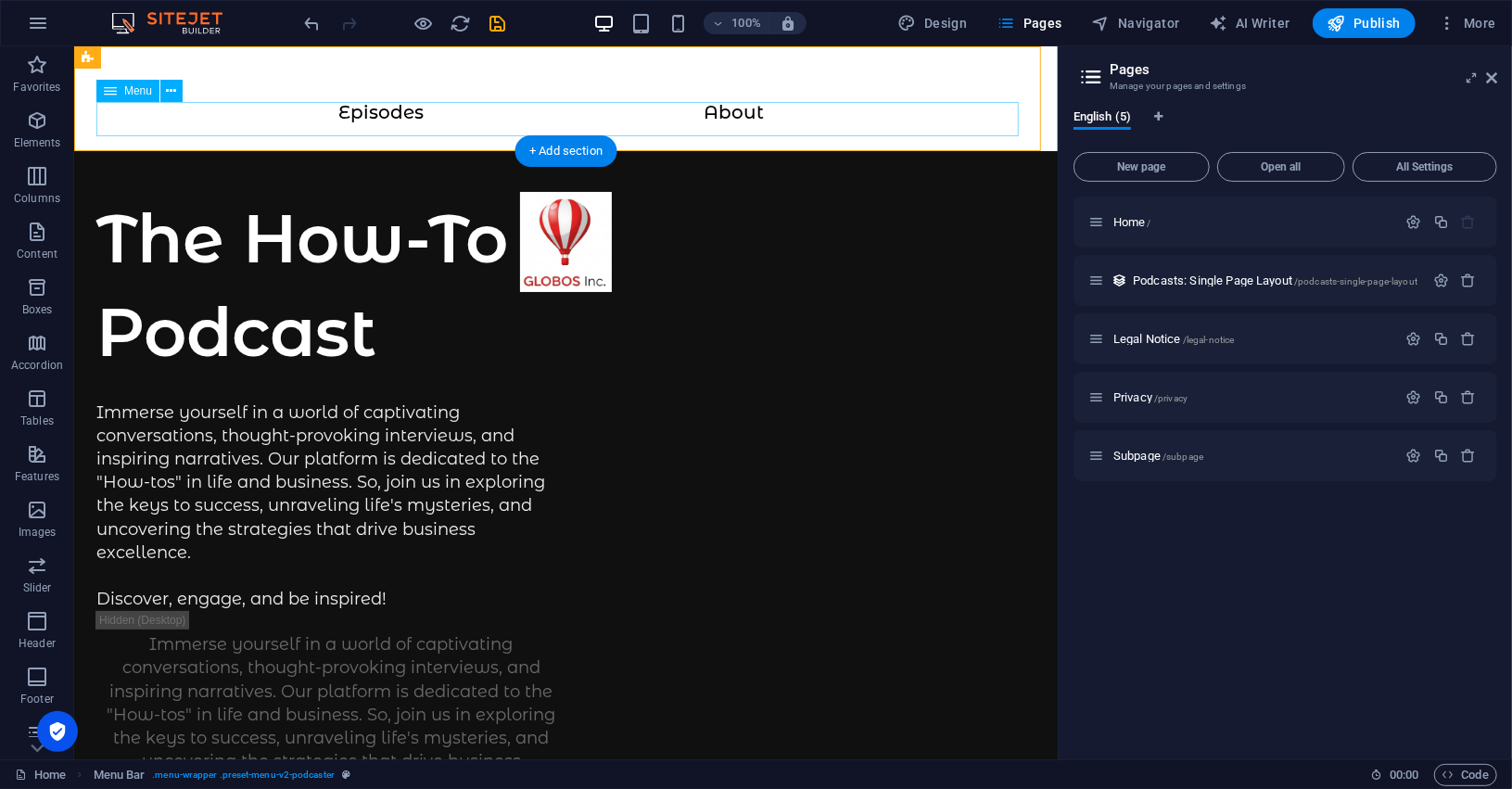 click on "Episodes About" at bounding box center (565, 118) 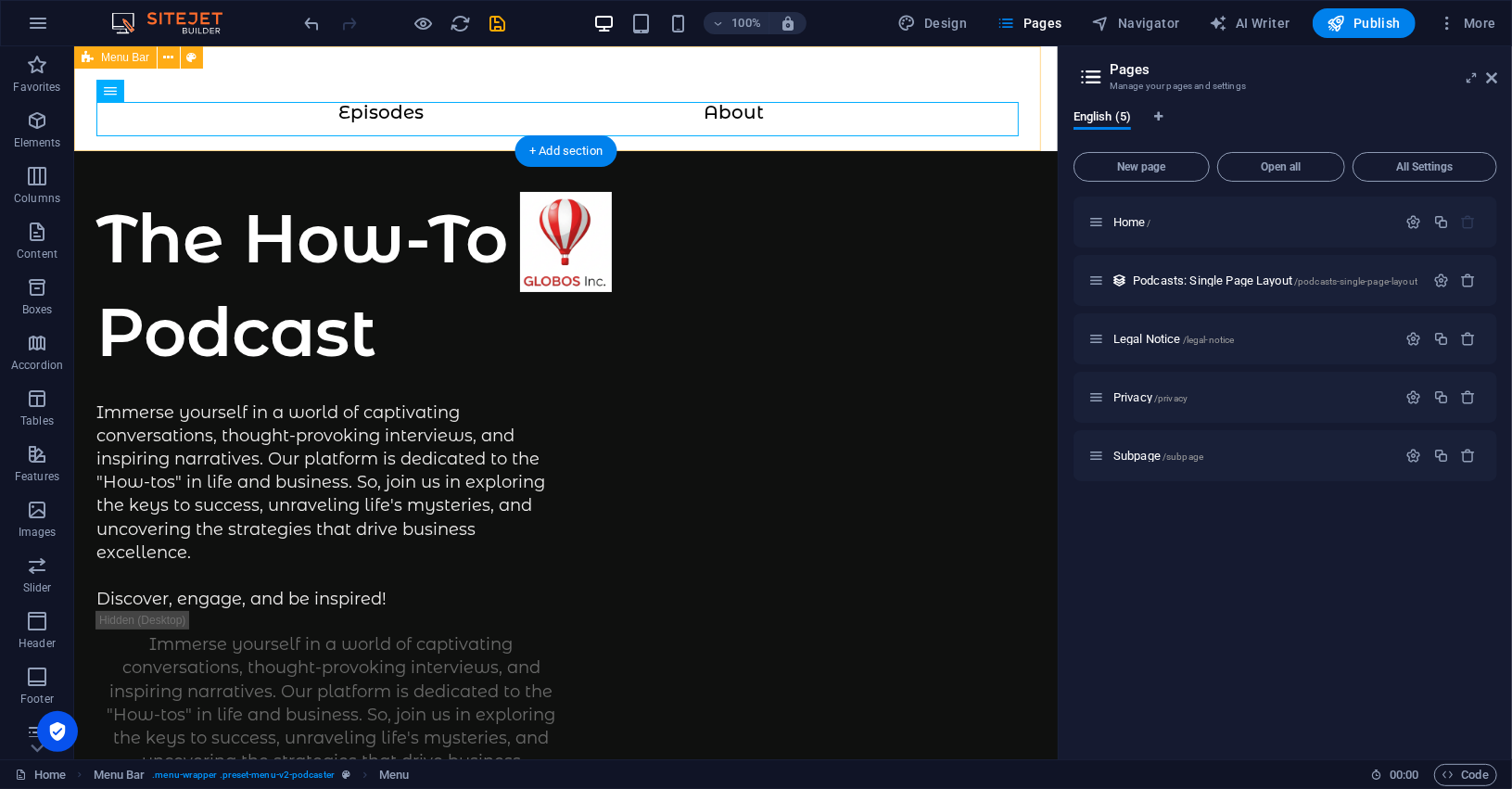 click on "Episodes About" at bounding box center [565, 97] 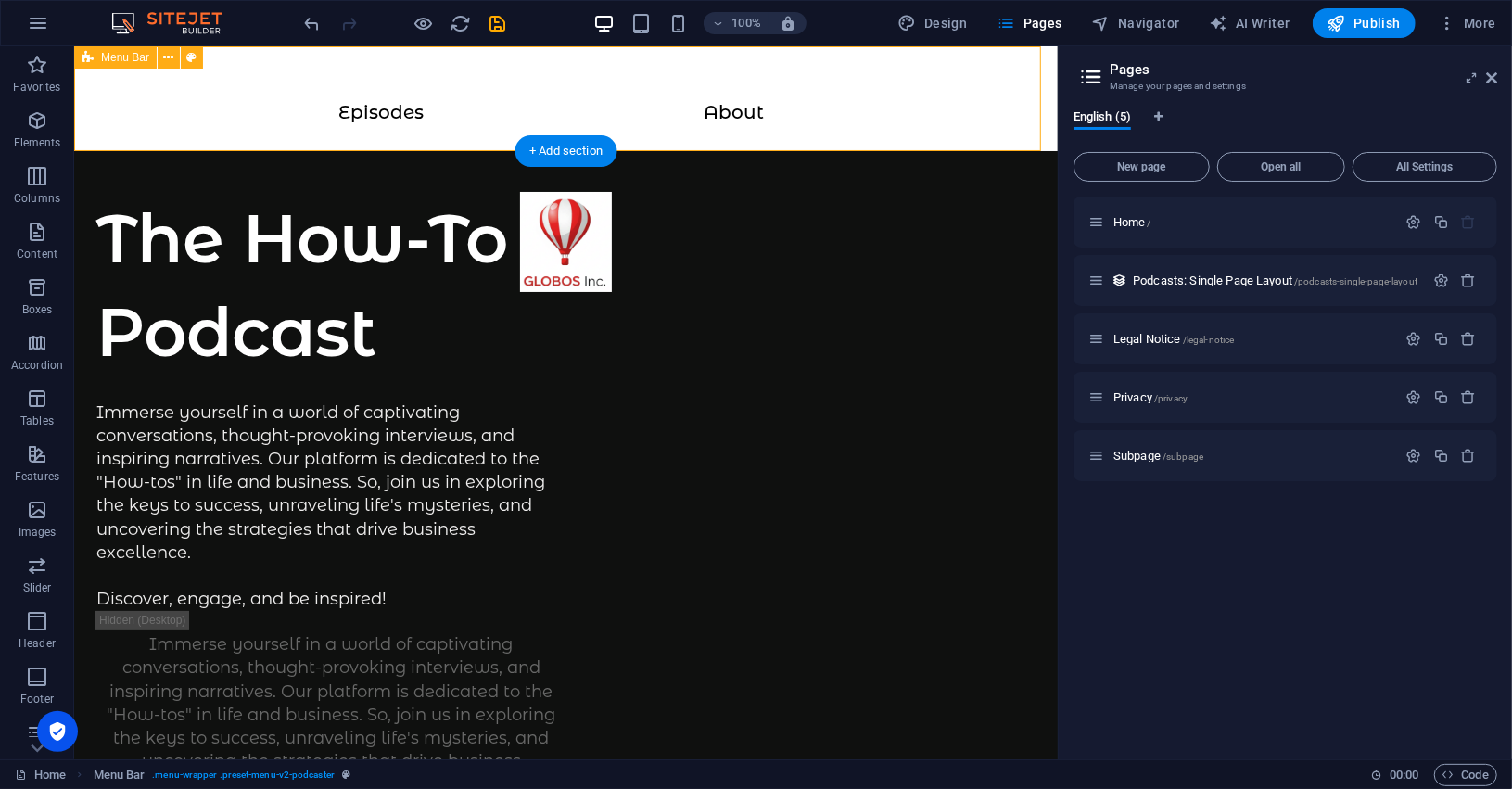 click on "Episodes About" at bounding box center [565, 97] 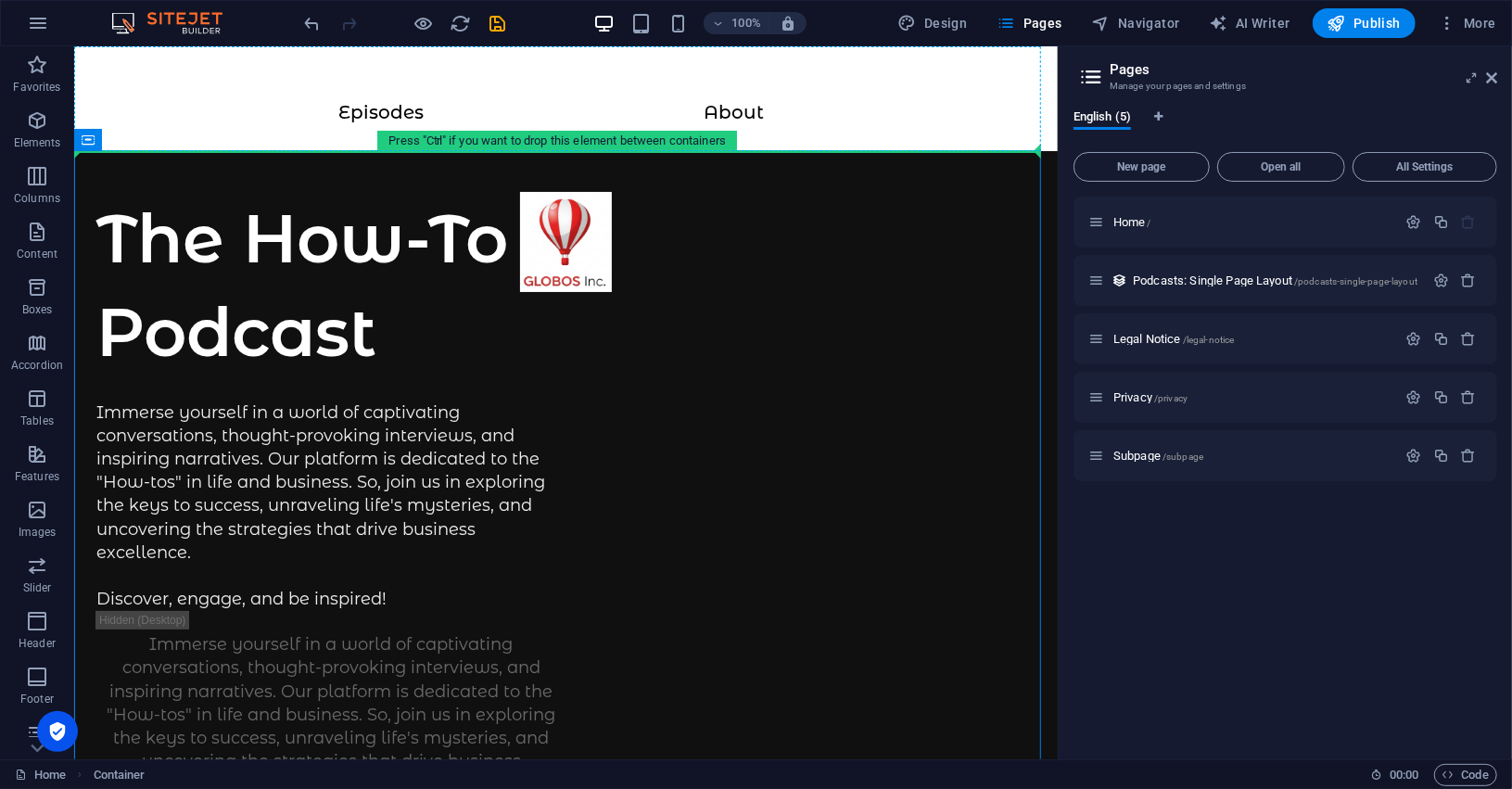 drag, startPoint x: 526, startPoint y: 121, endPoint x: 546, endPoint y: 101, distance: 28.284271 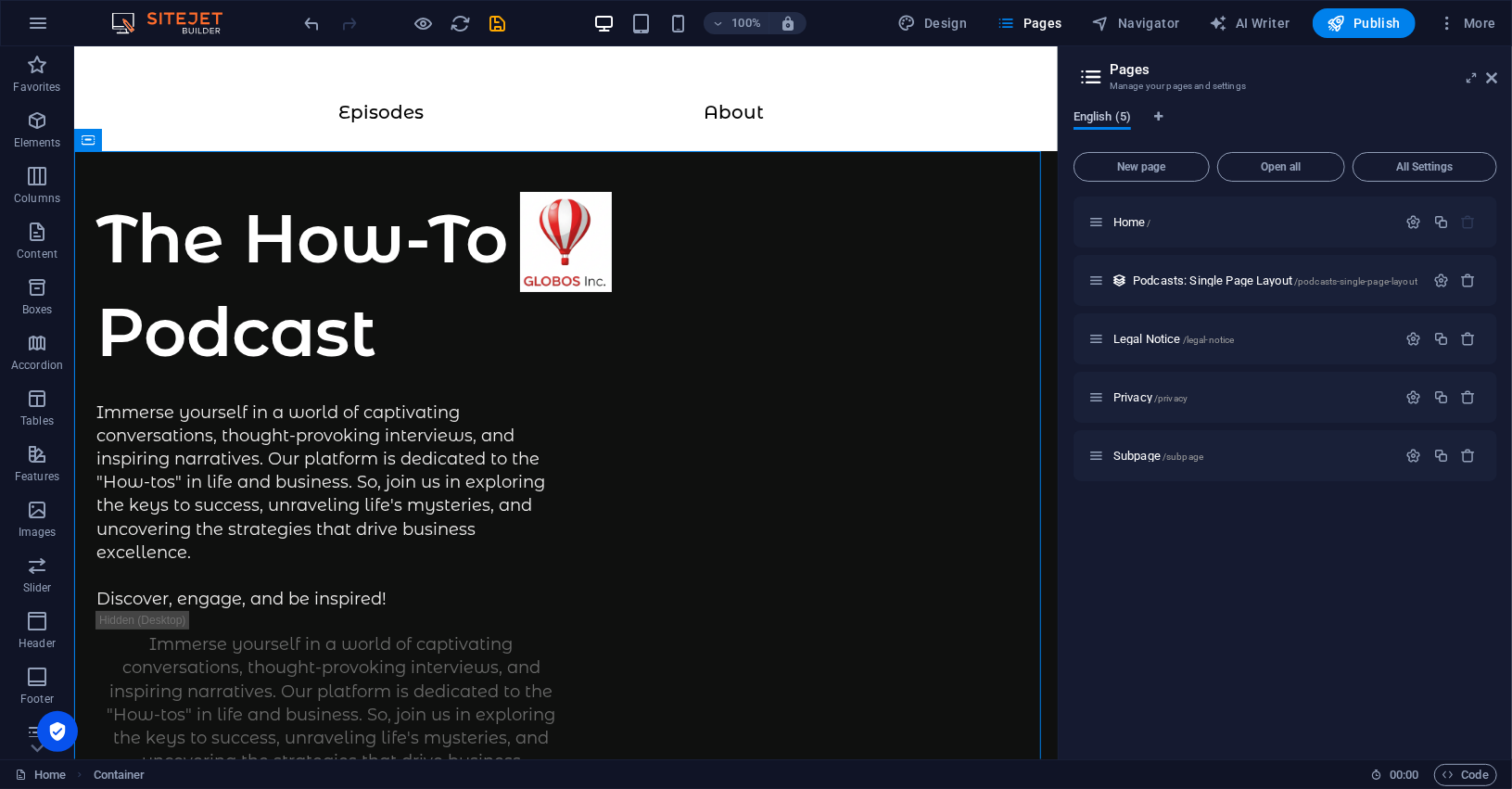 click on "English (5)" at bounding box center (1102, 119) 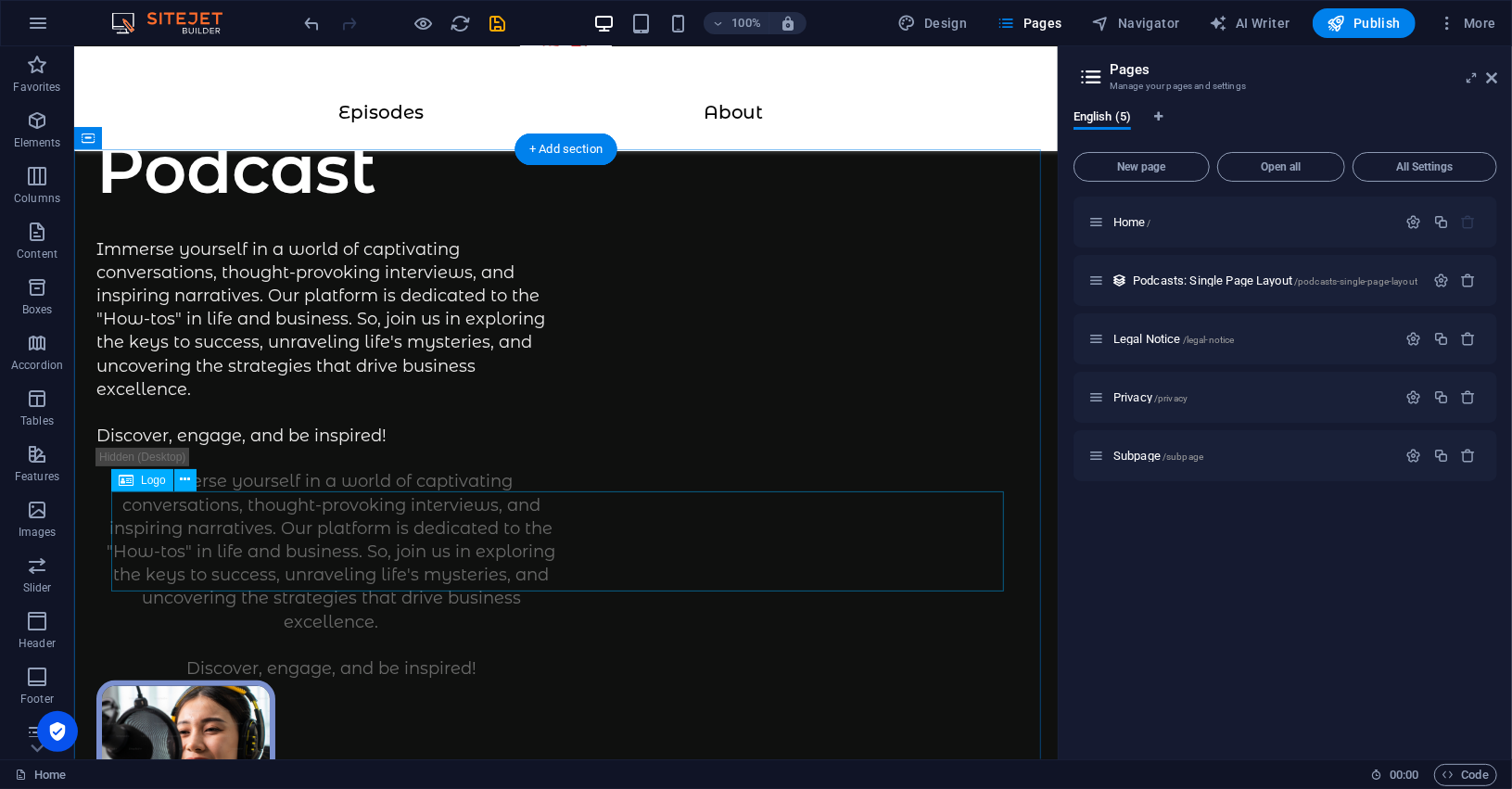 scroll, scrollTop: 0, scrollLeft: 0, axis: both 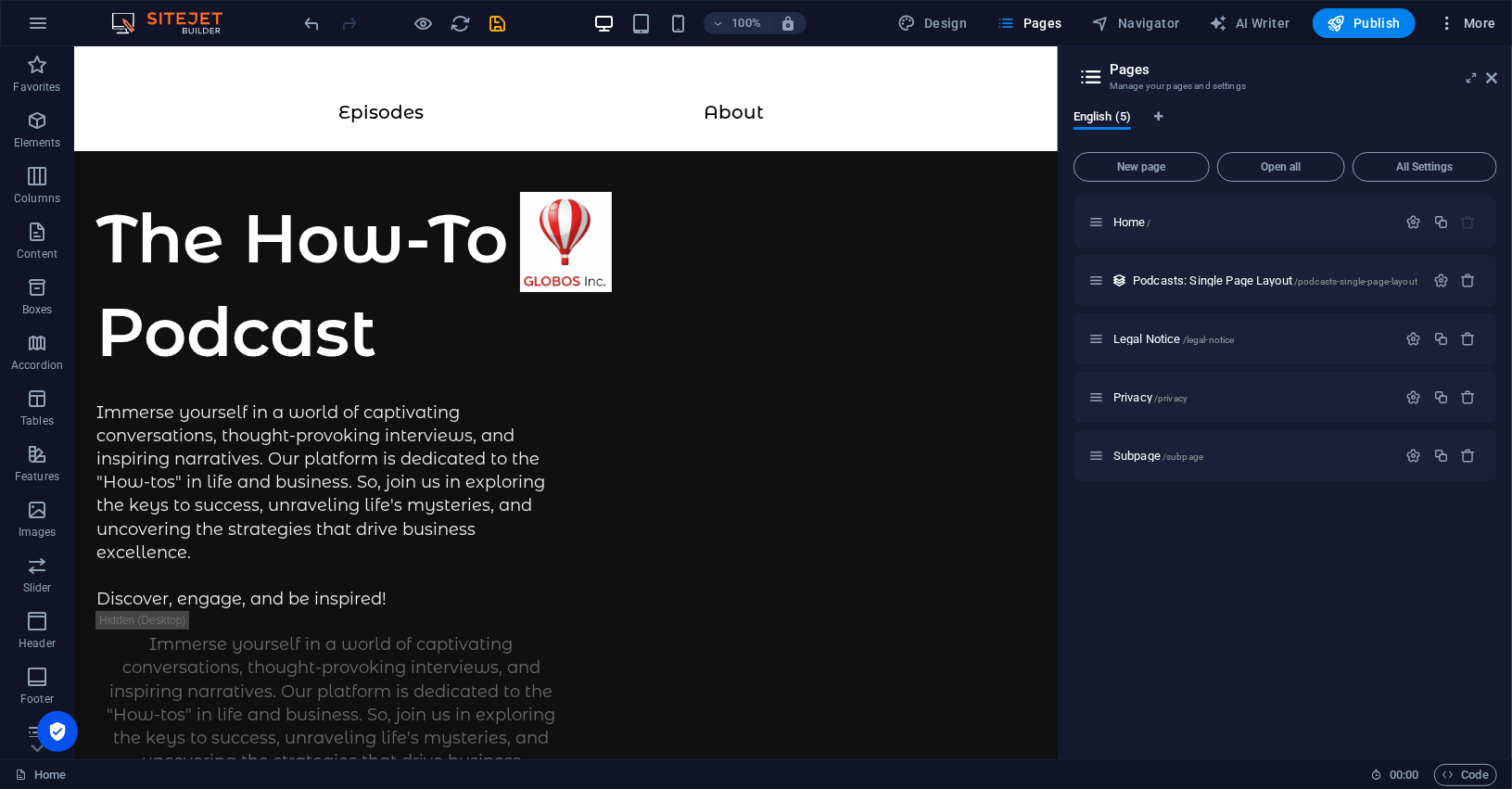 click on "More" at bounding box center [1467, 23] 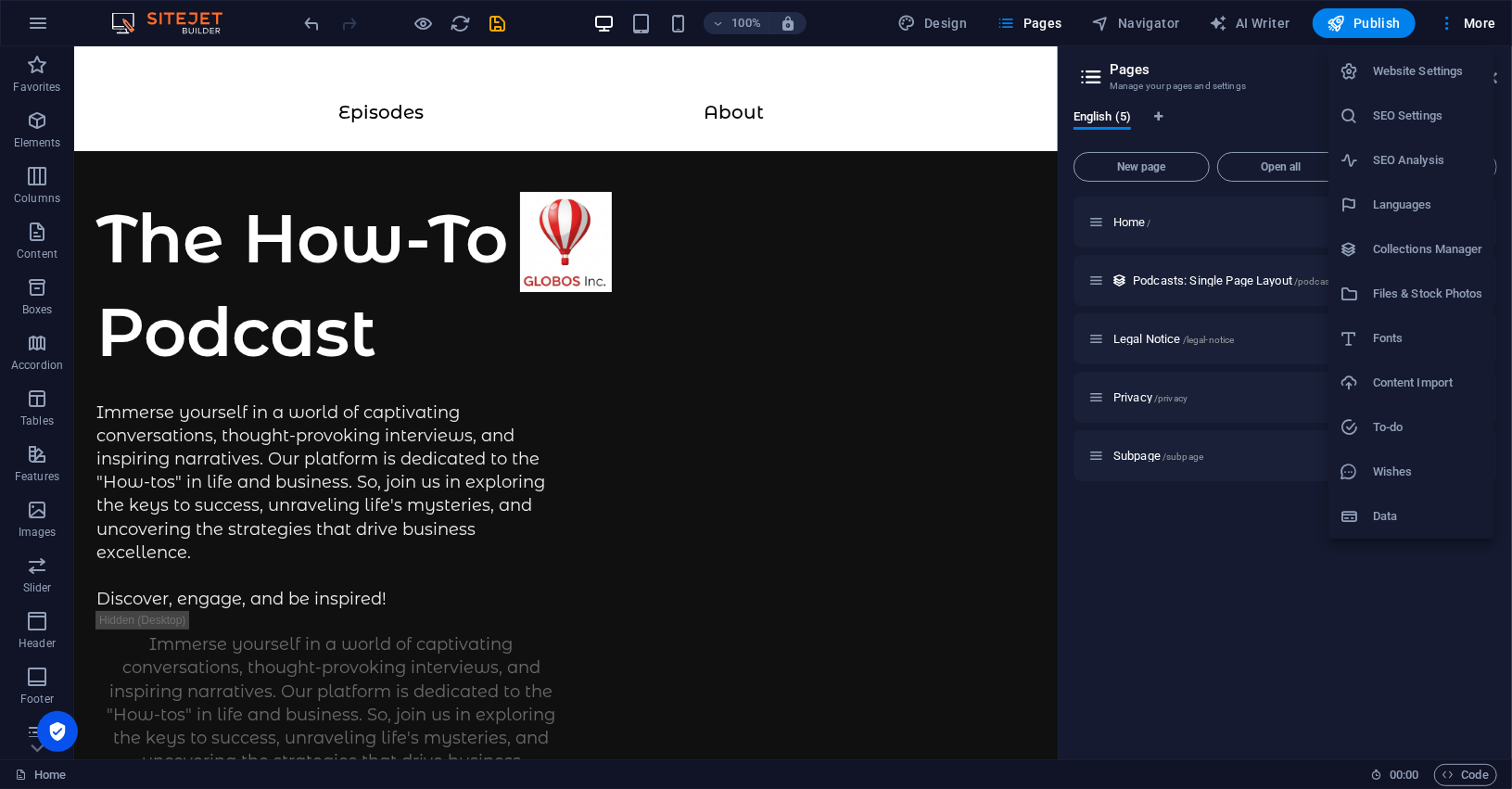 click at bounding box center [756, 394] 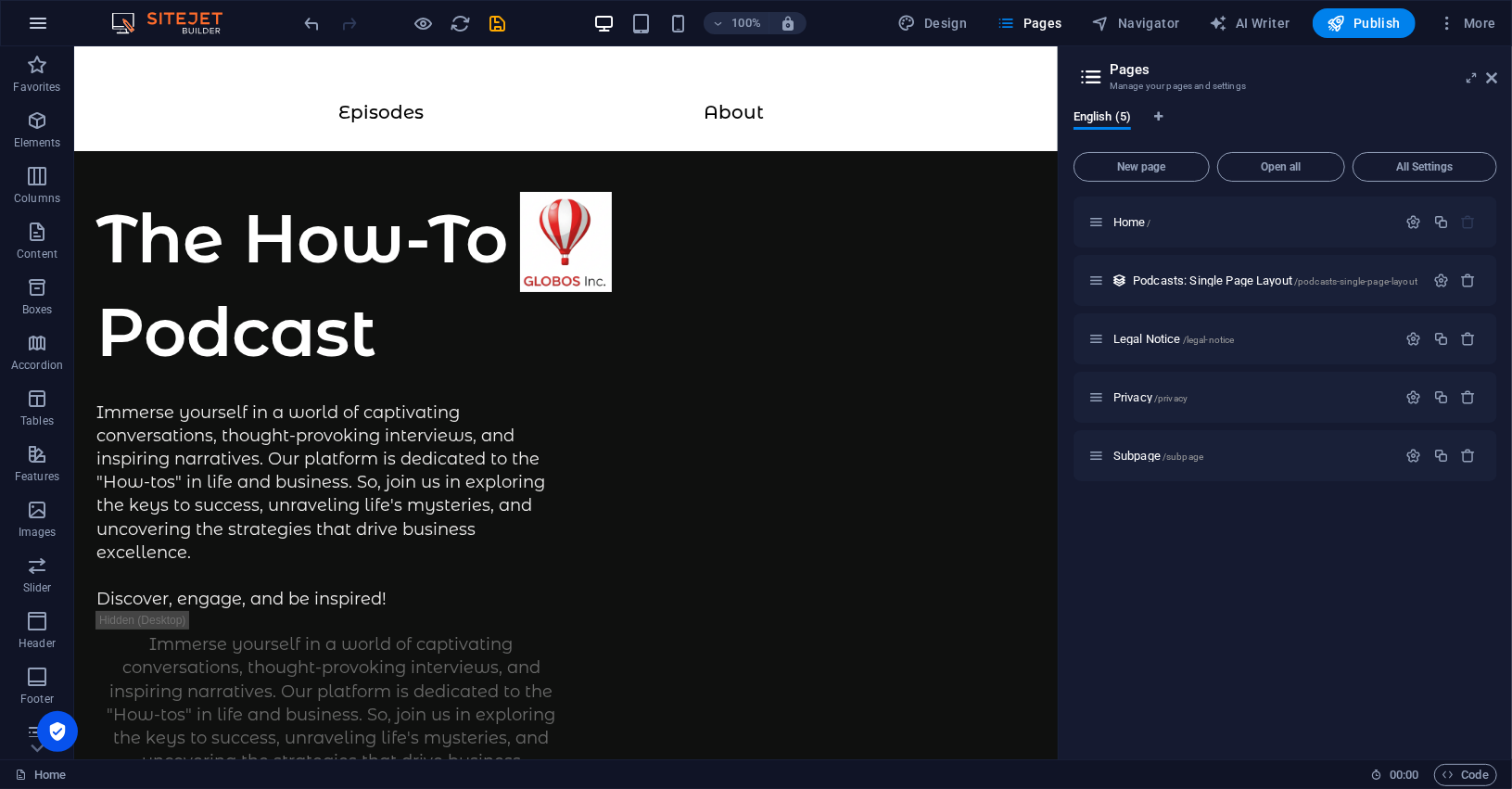 click at bounding box center (38, 23) 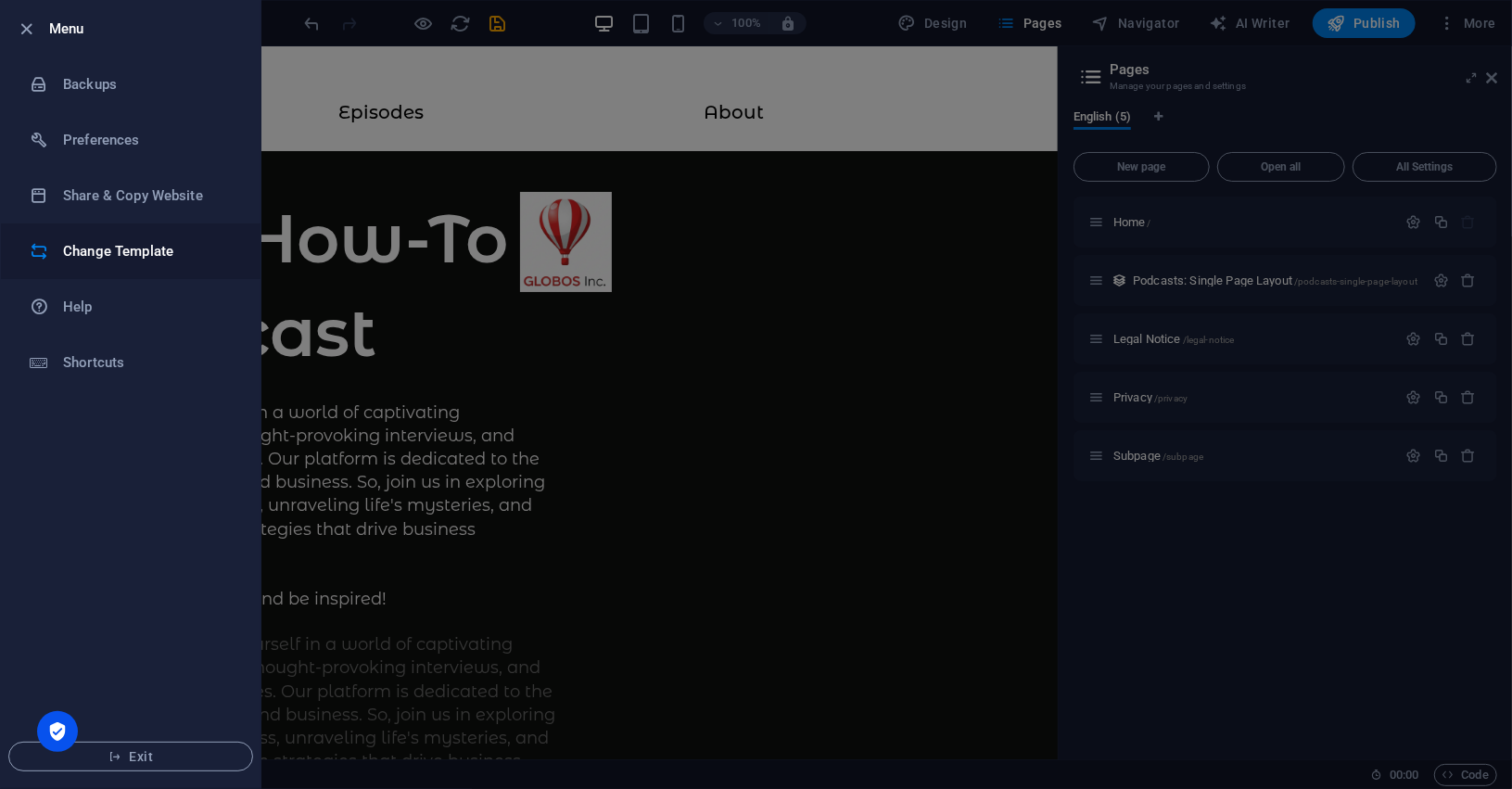 click on "Change Template" at bounding box center [148, 251] 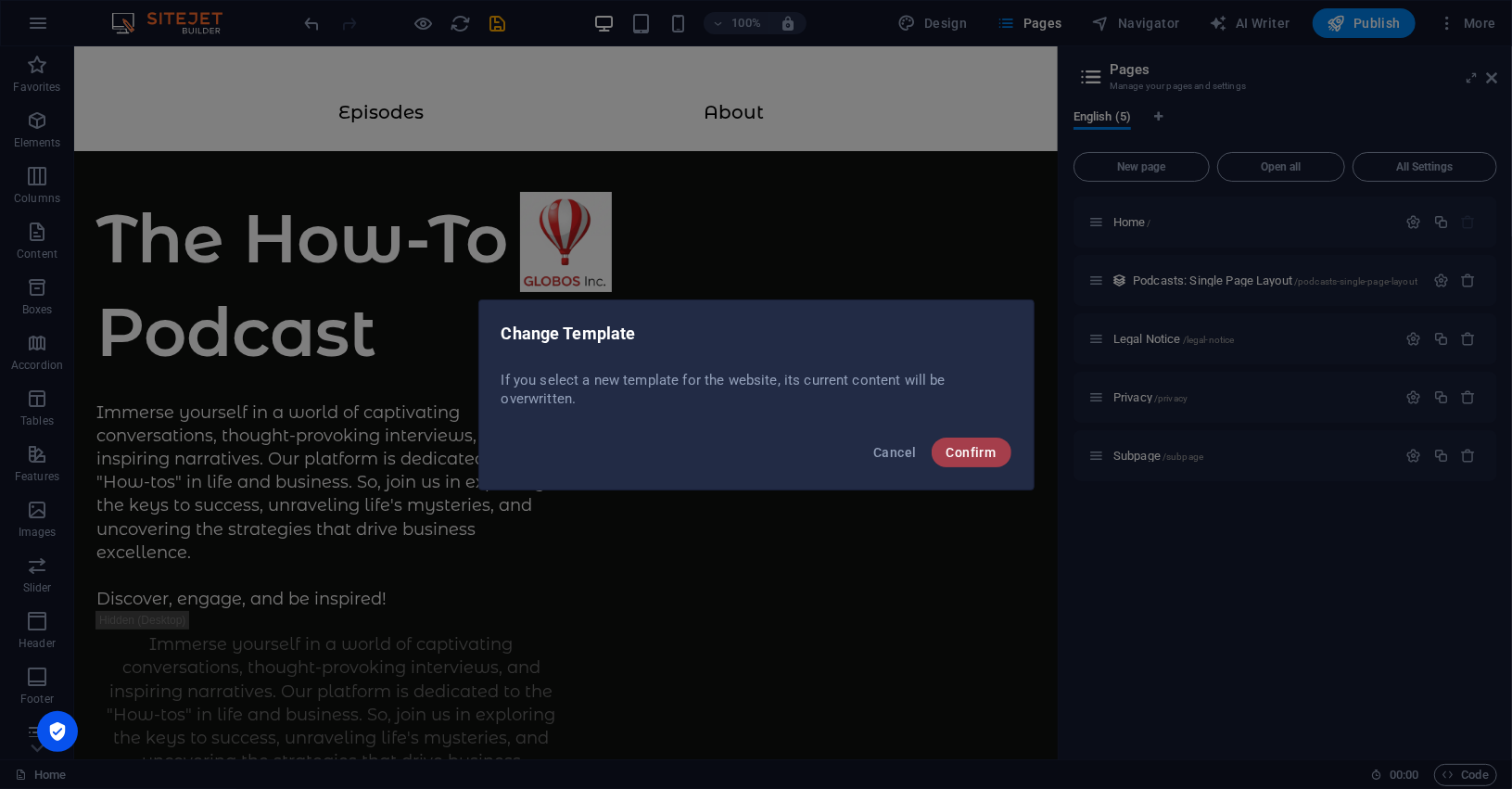 click on "Confirm" at bounding box center (972, 452) 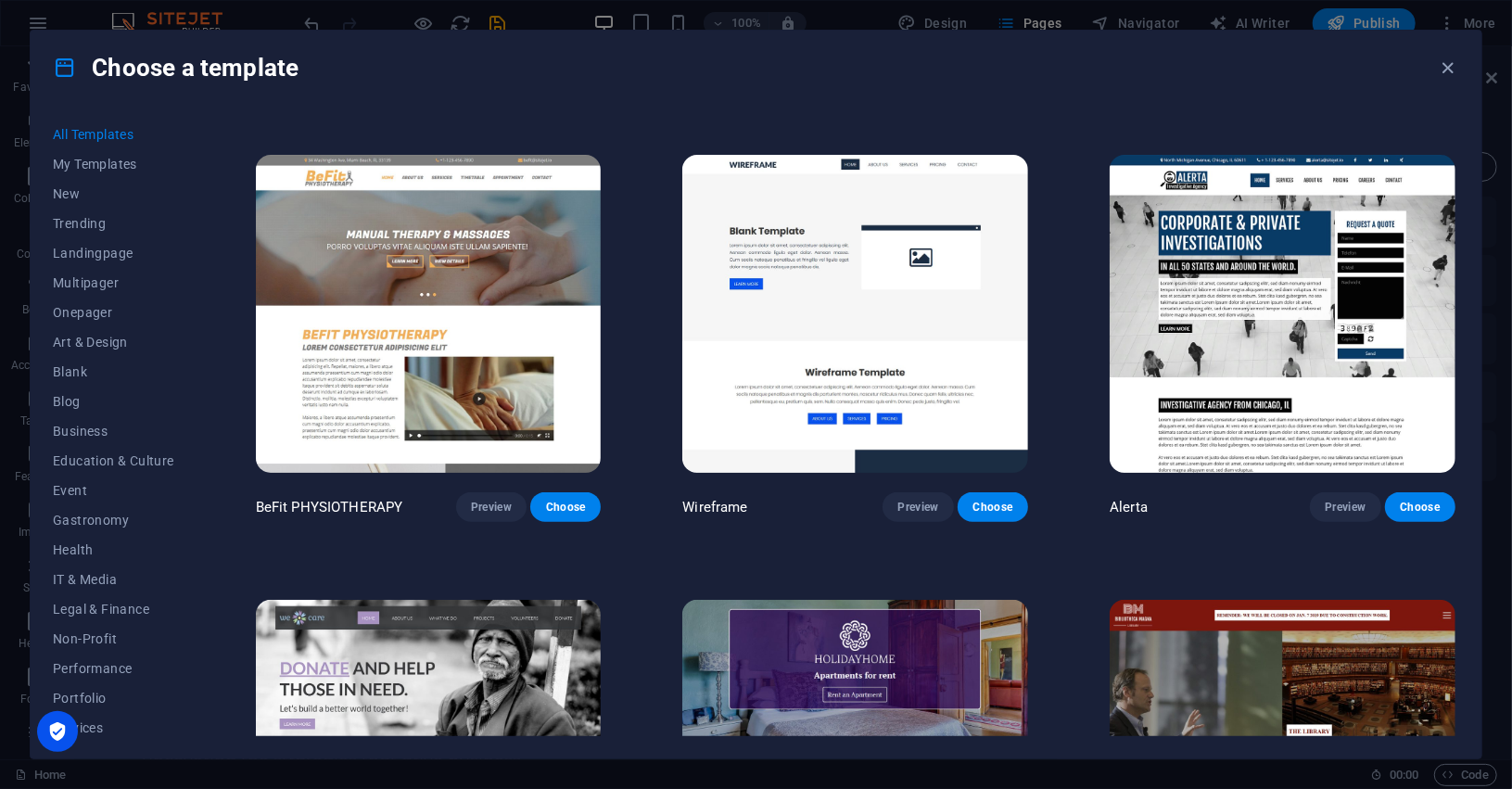 scroll, scrollTop: 4287, scrollLeft: 0, axis: vertical 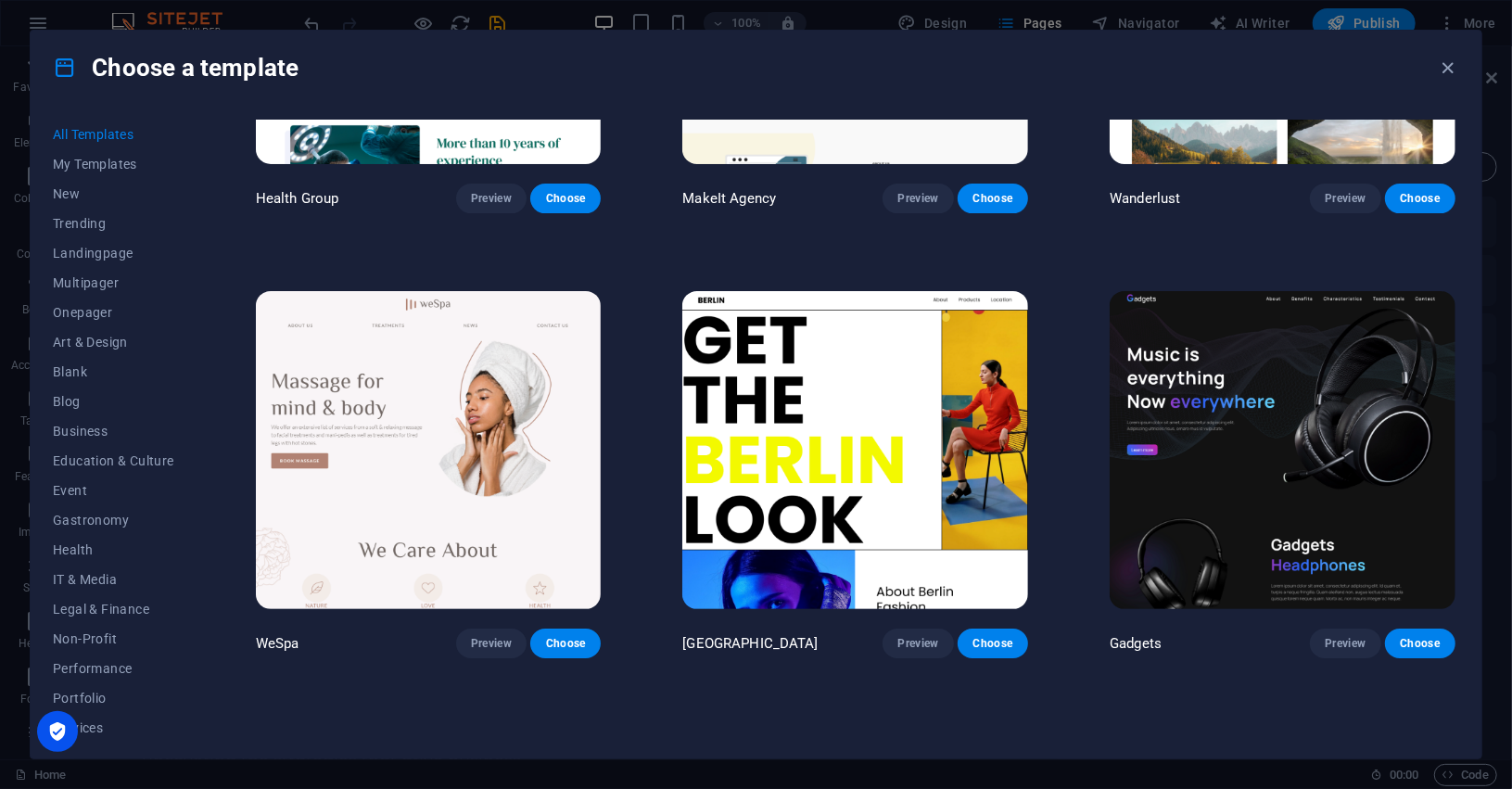 click at bounding box center (428, 450) 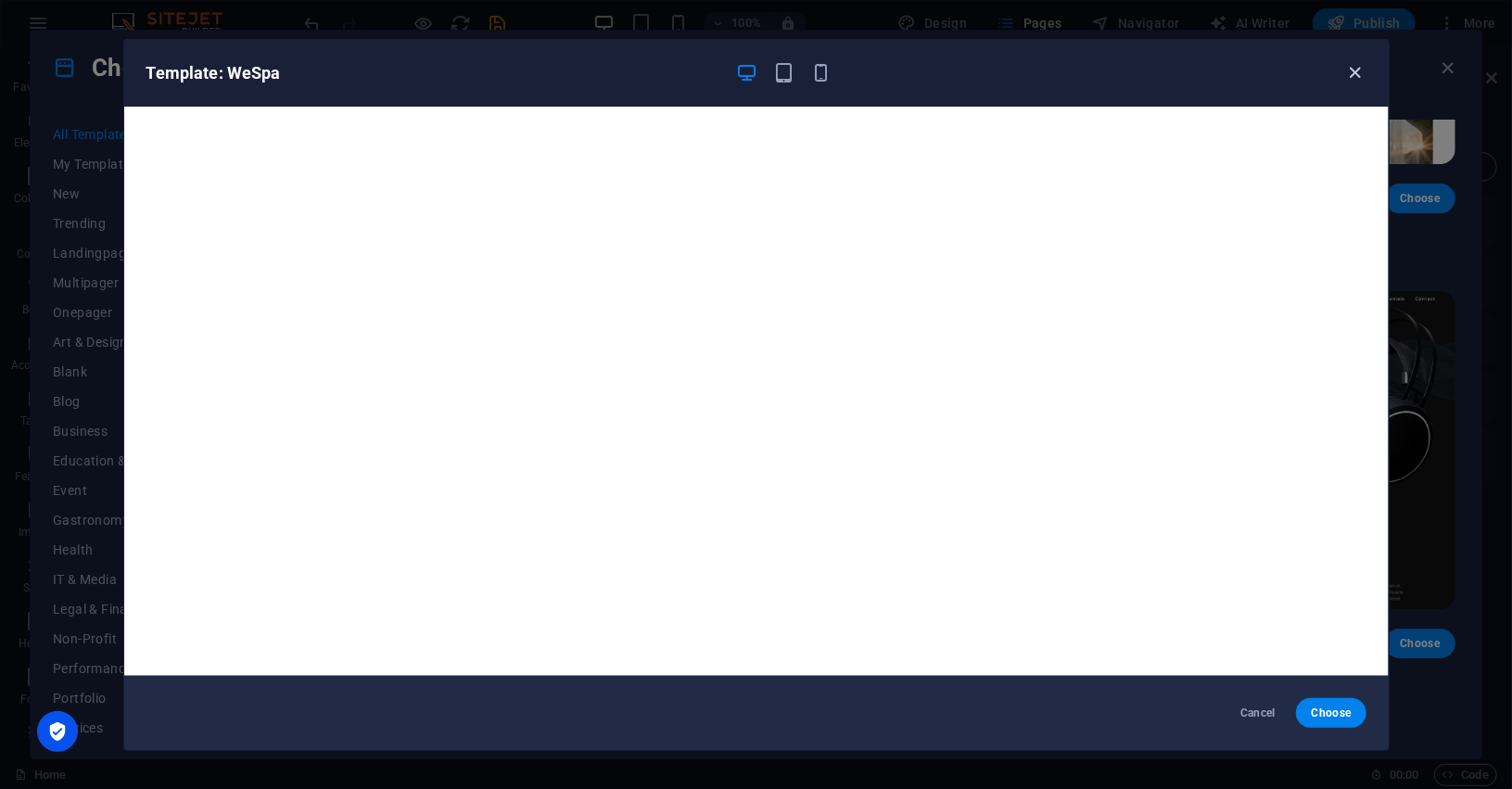 click at bounding box center [1354, 72] 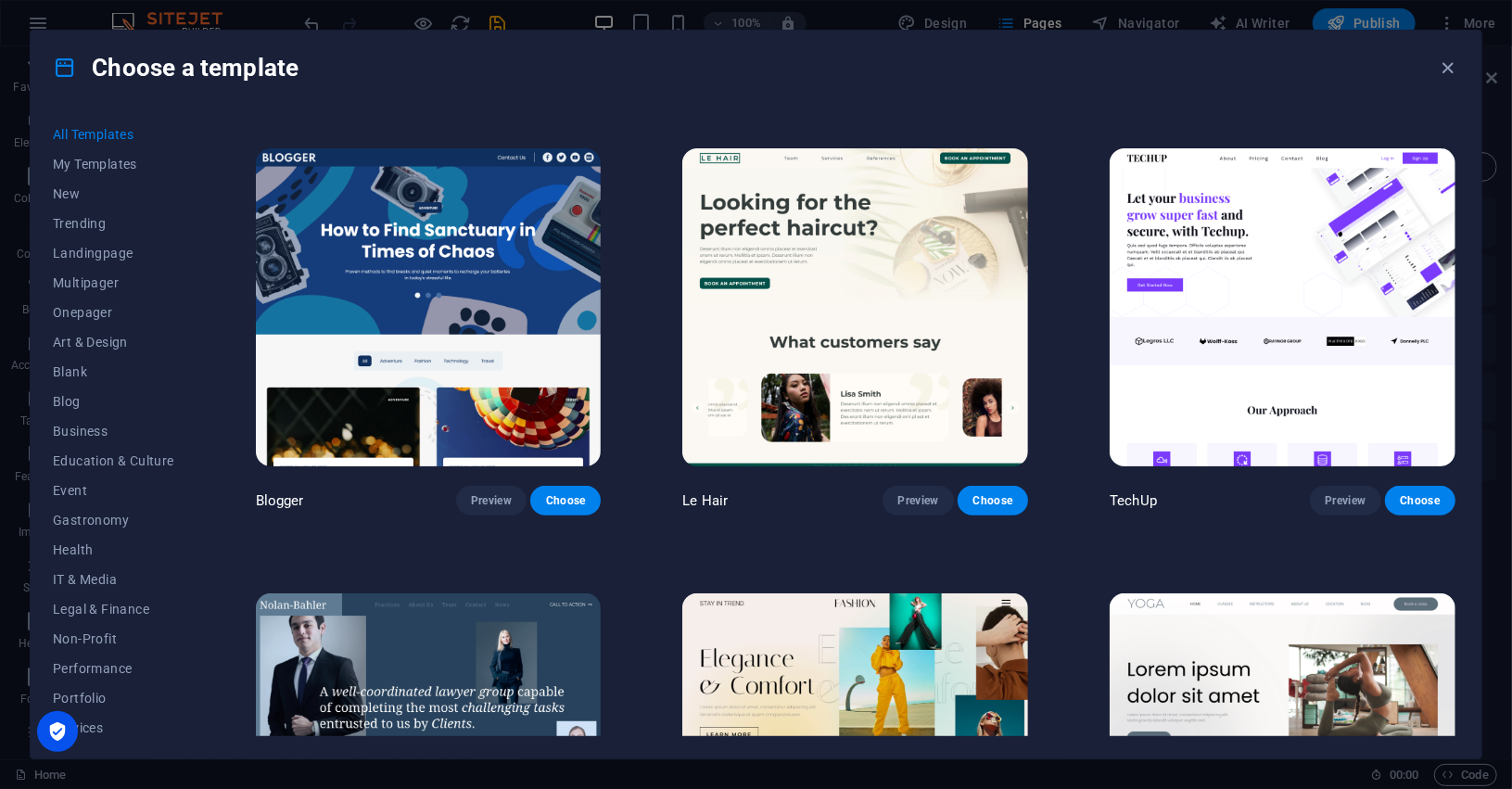 scroll, scrollTop: 5678, scrollLeft: 0, axis: vertical 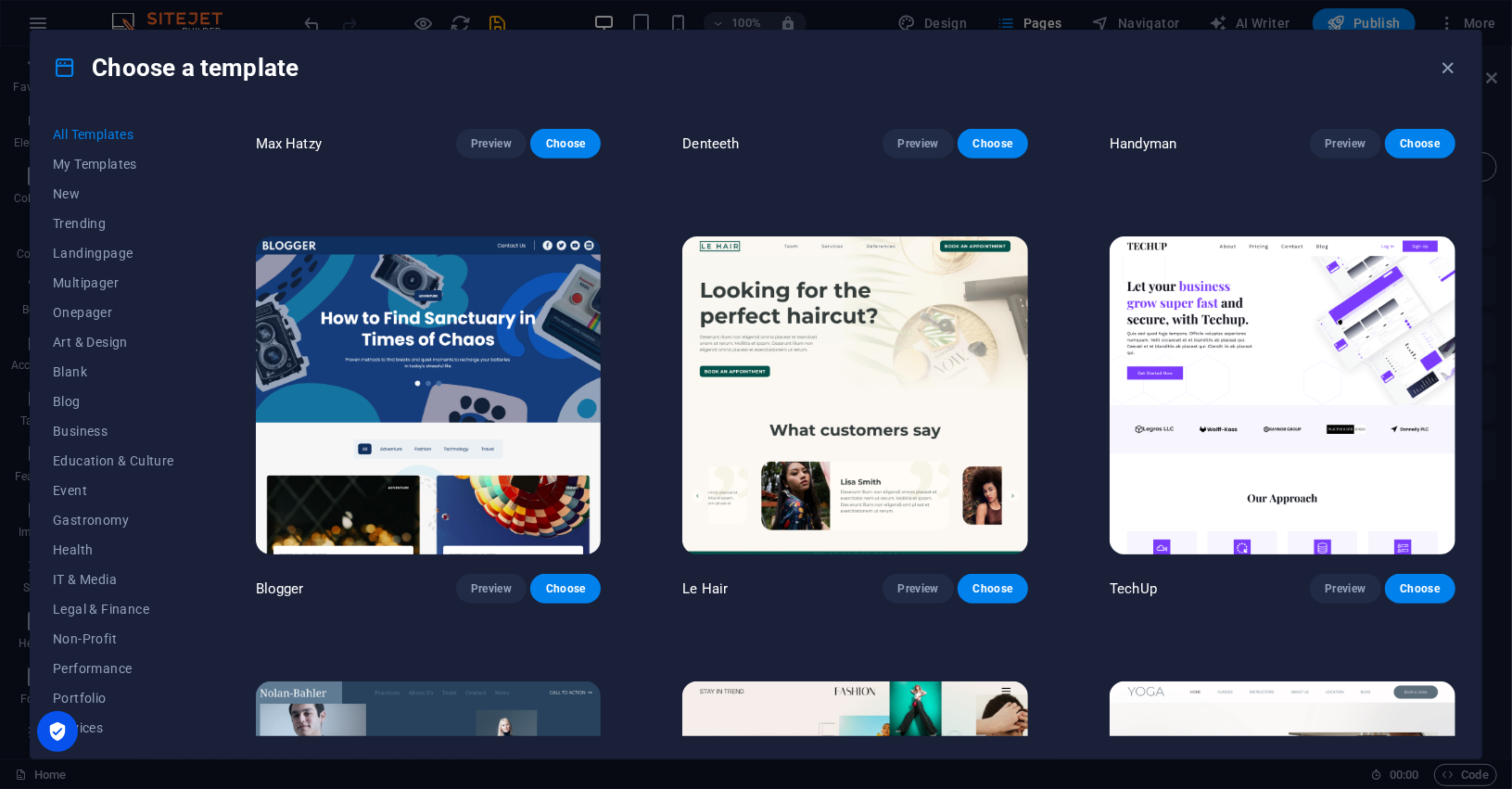 click at bounding box center [1282, 395] 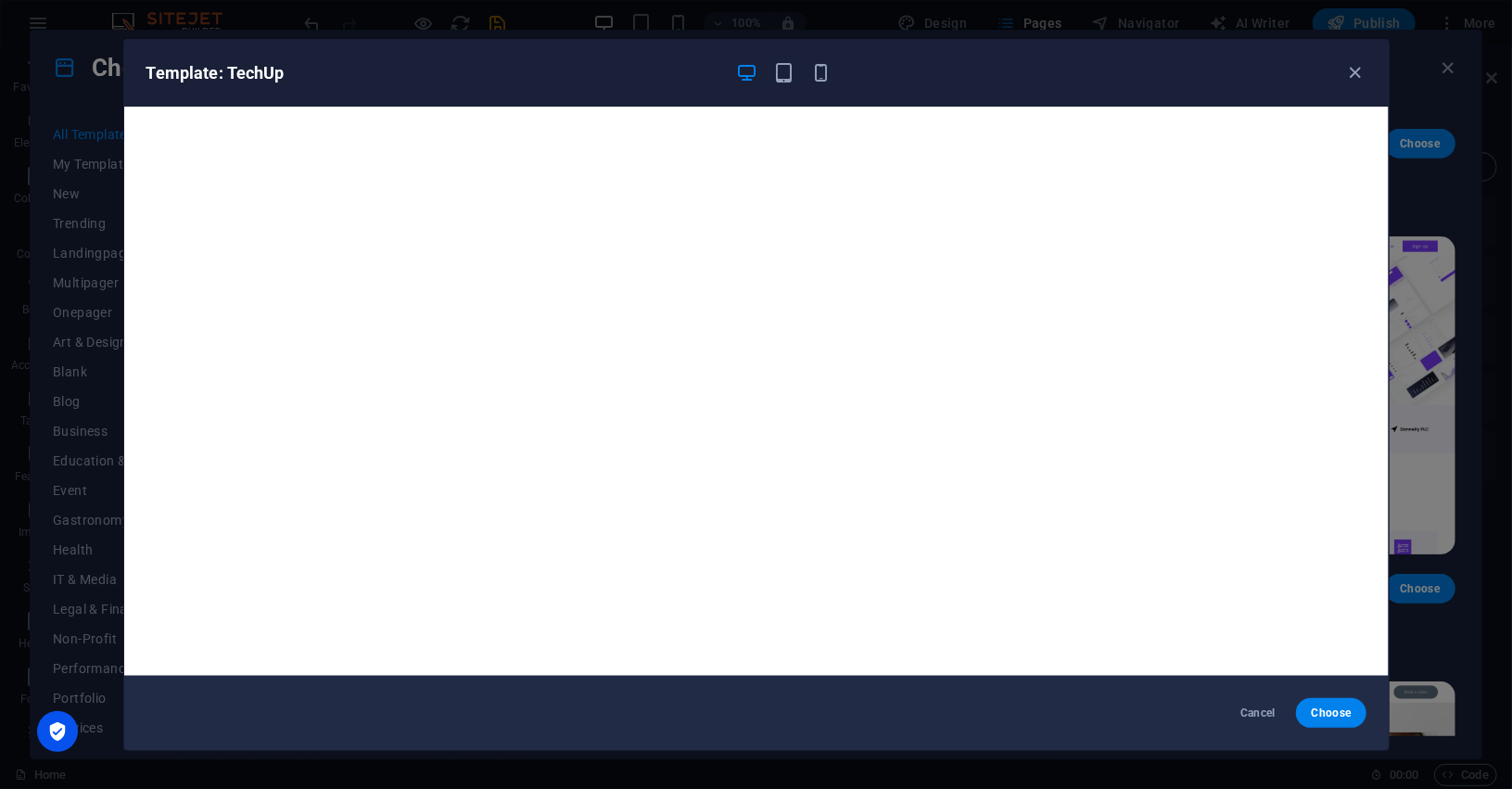 click on "Template: TechUp" at bounding box center (745, 73) 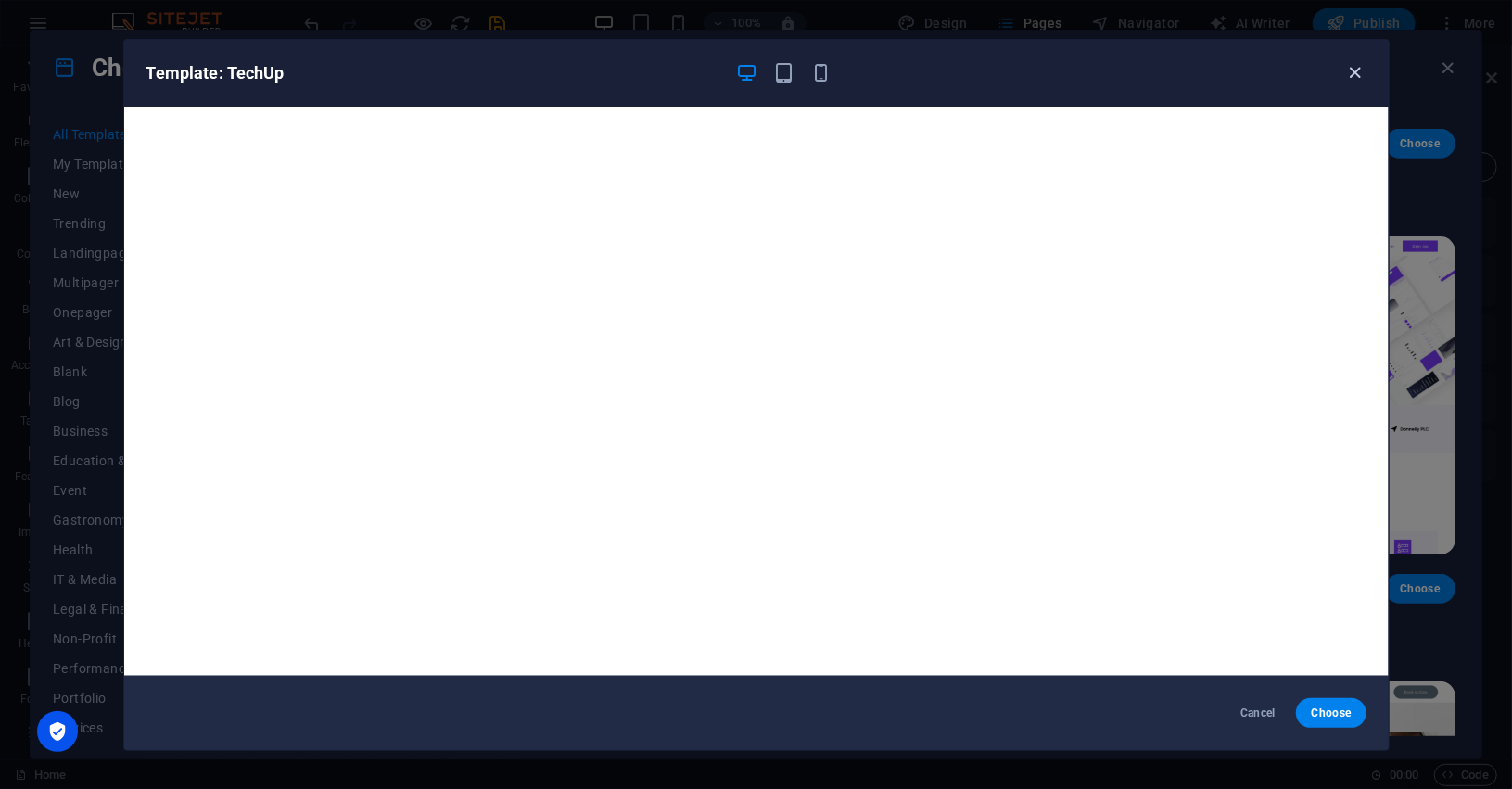 click at bounding box center [1354, 72] 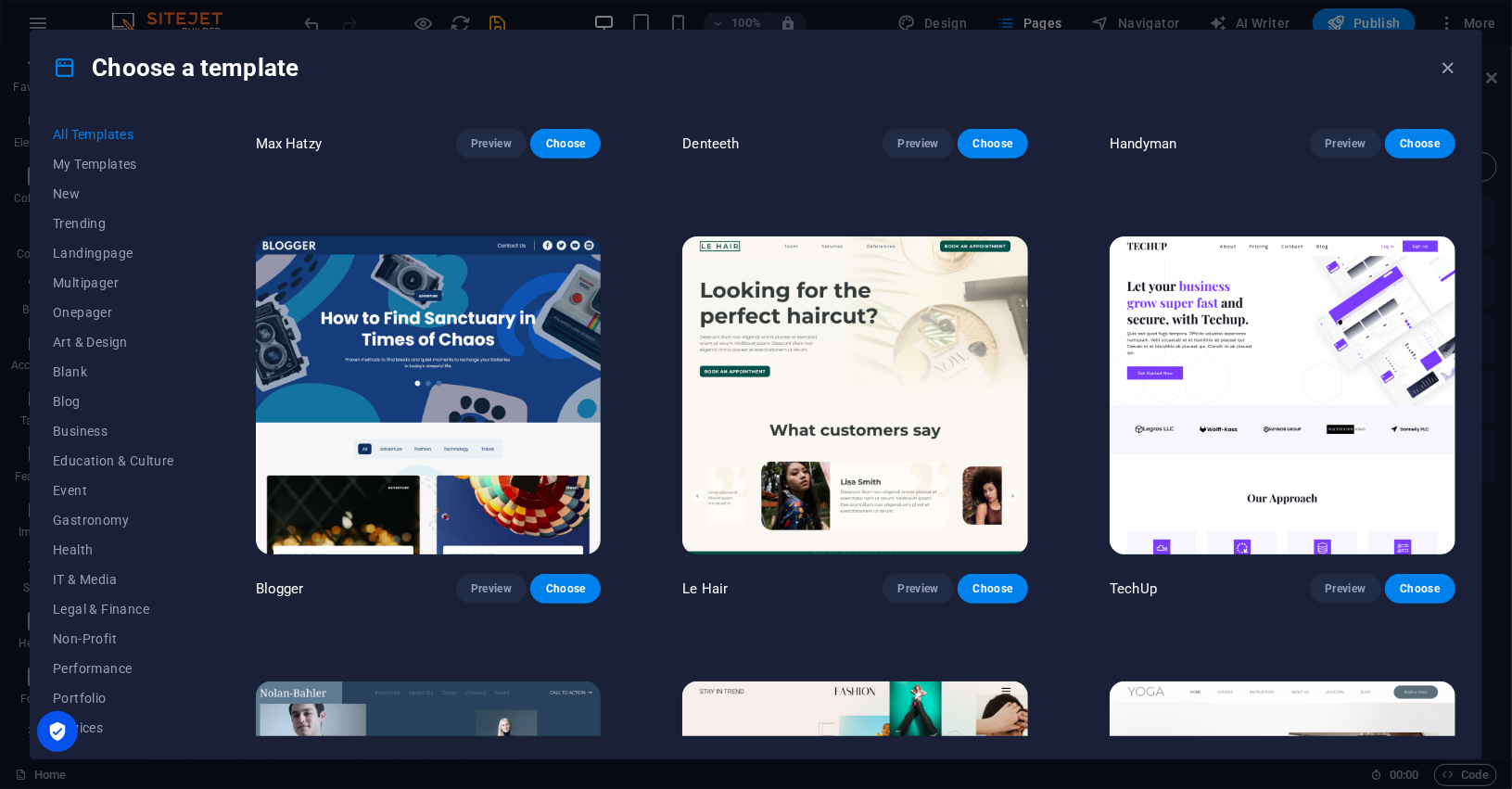 click at bounding box center [428, 395] 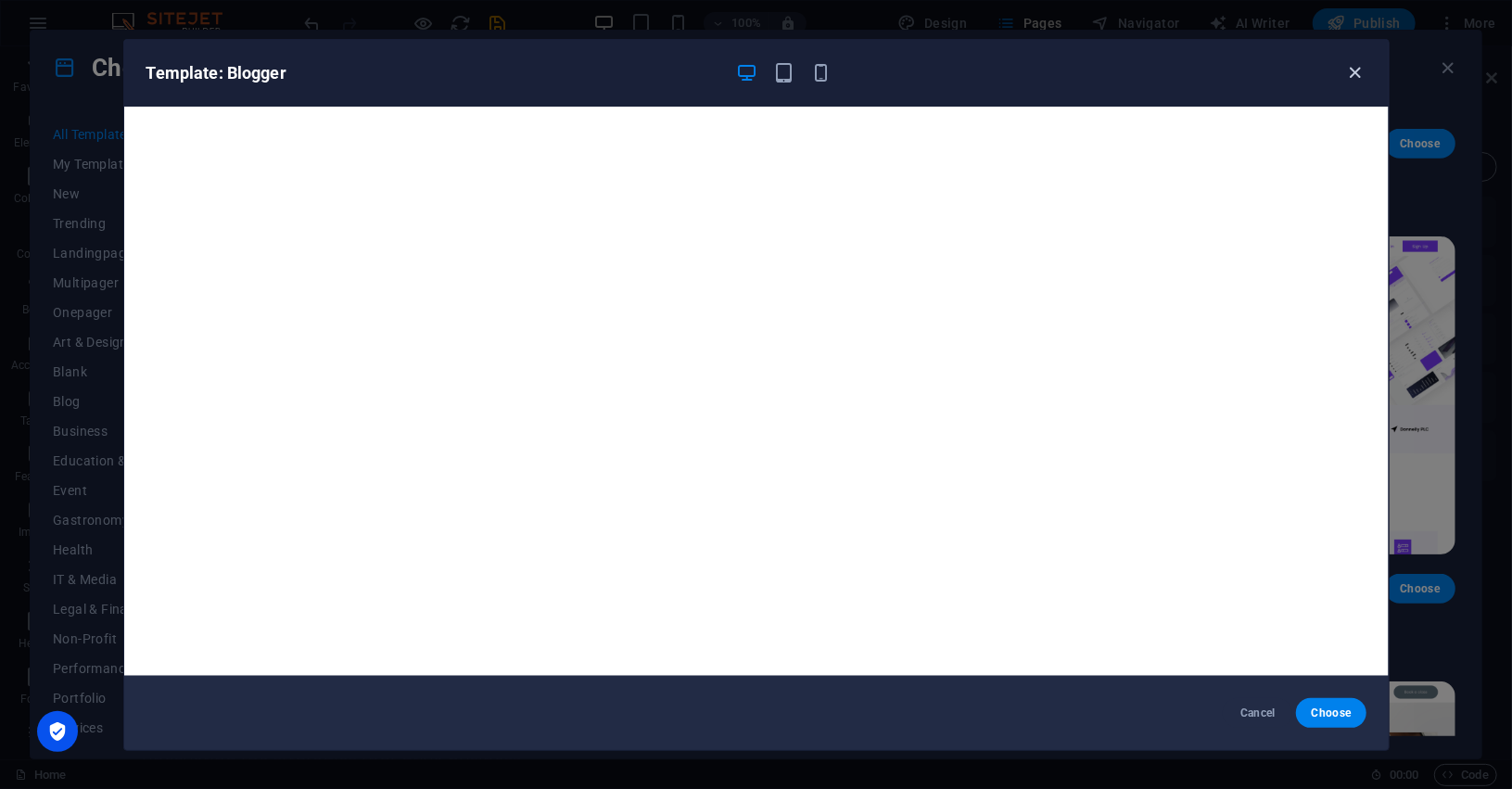 click at bounding box center [1354, 72] 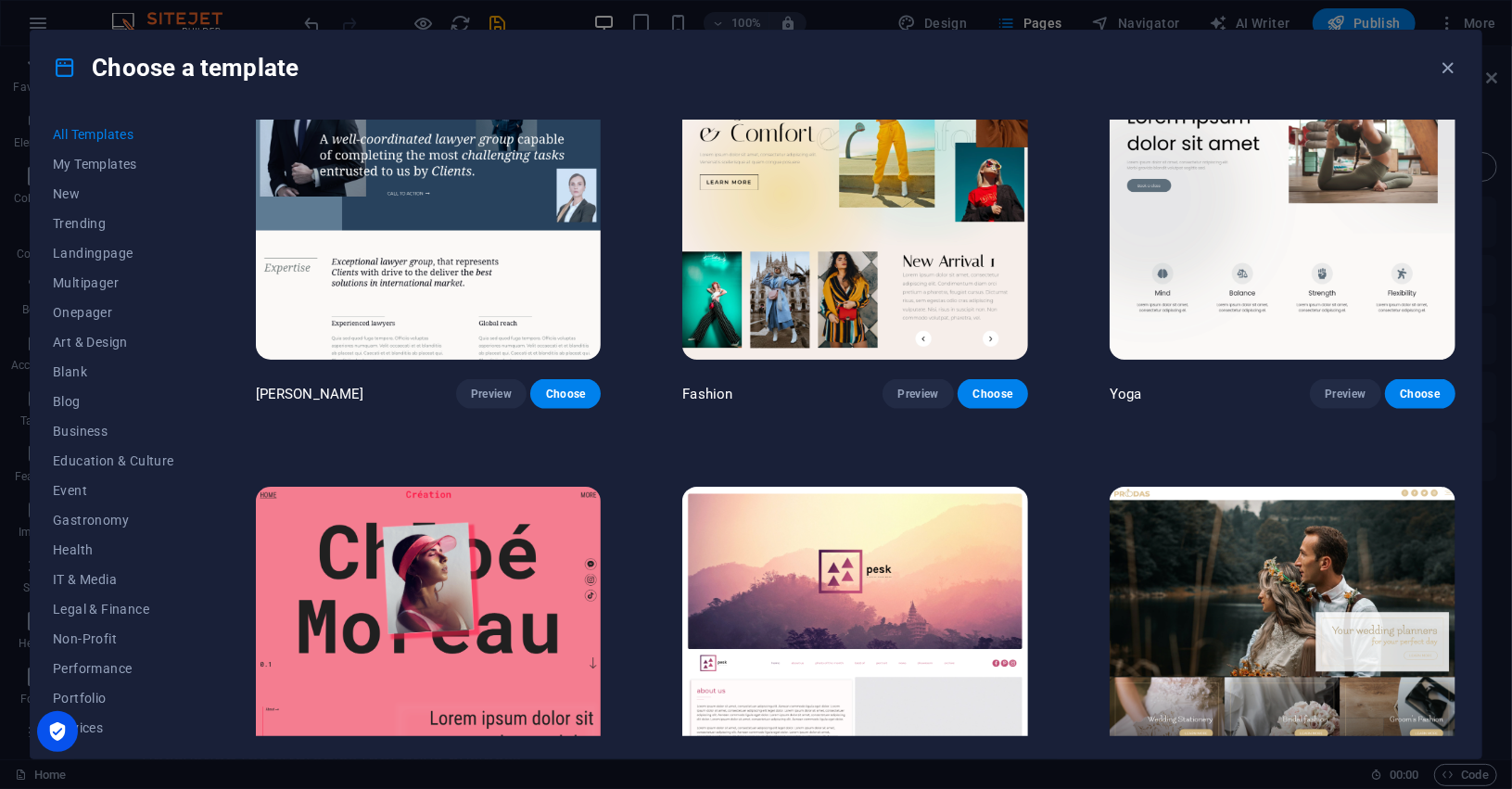 scroll, scrollTop: 6489, scrollLeft: 0, axis: vertical 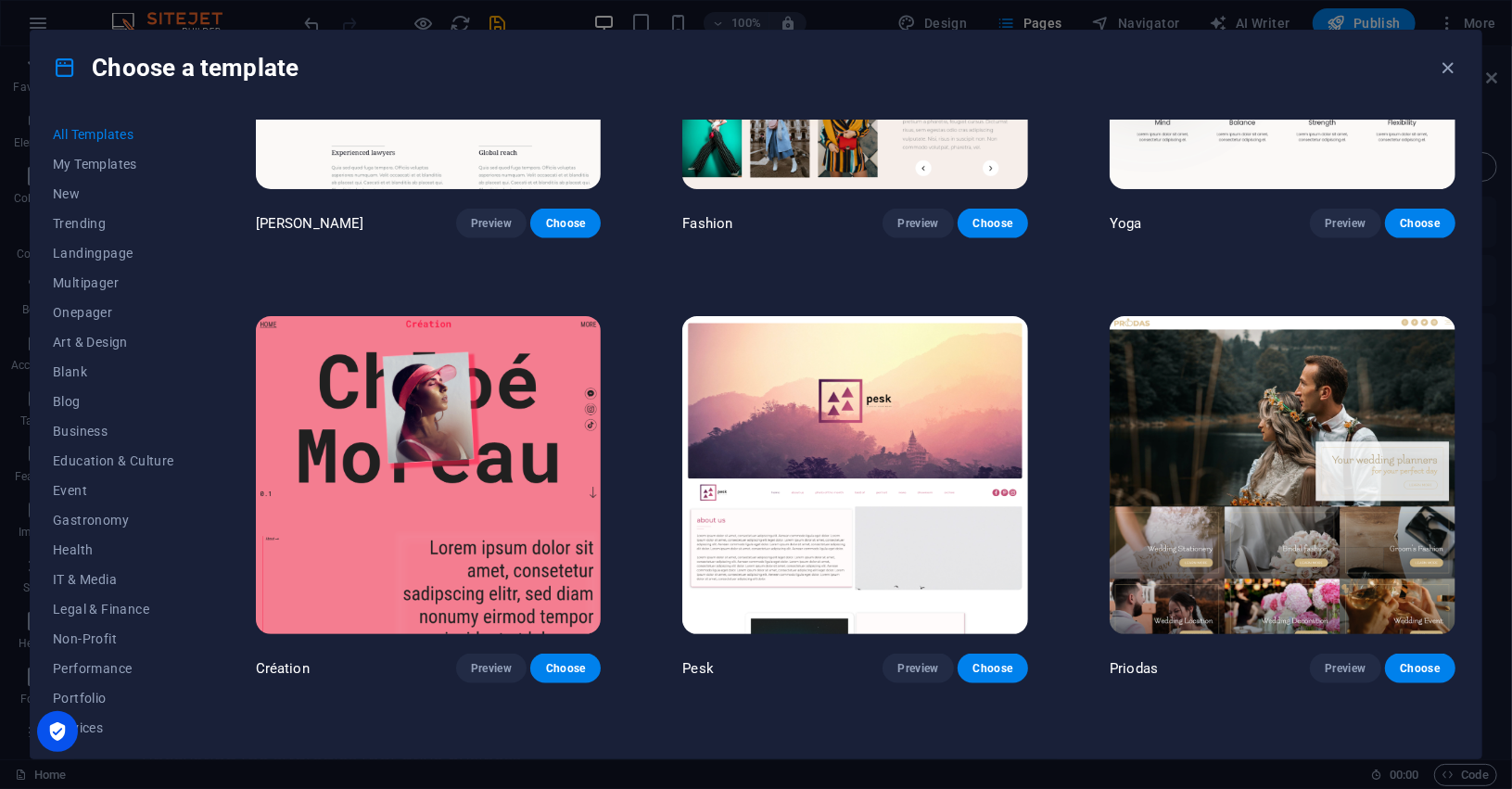 click at bounding box center [428, 475] 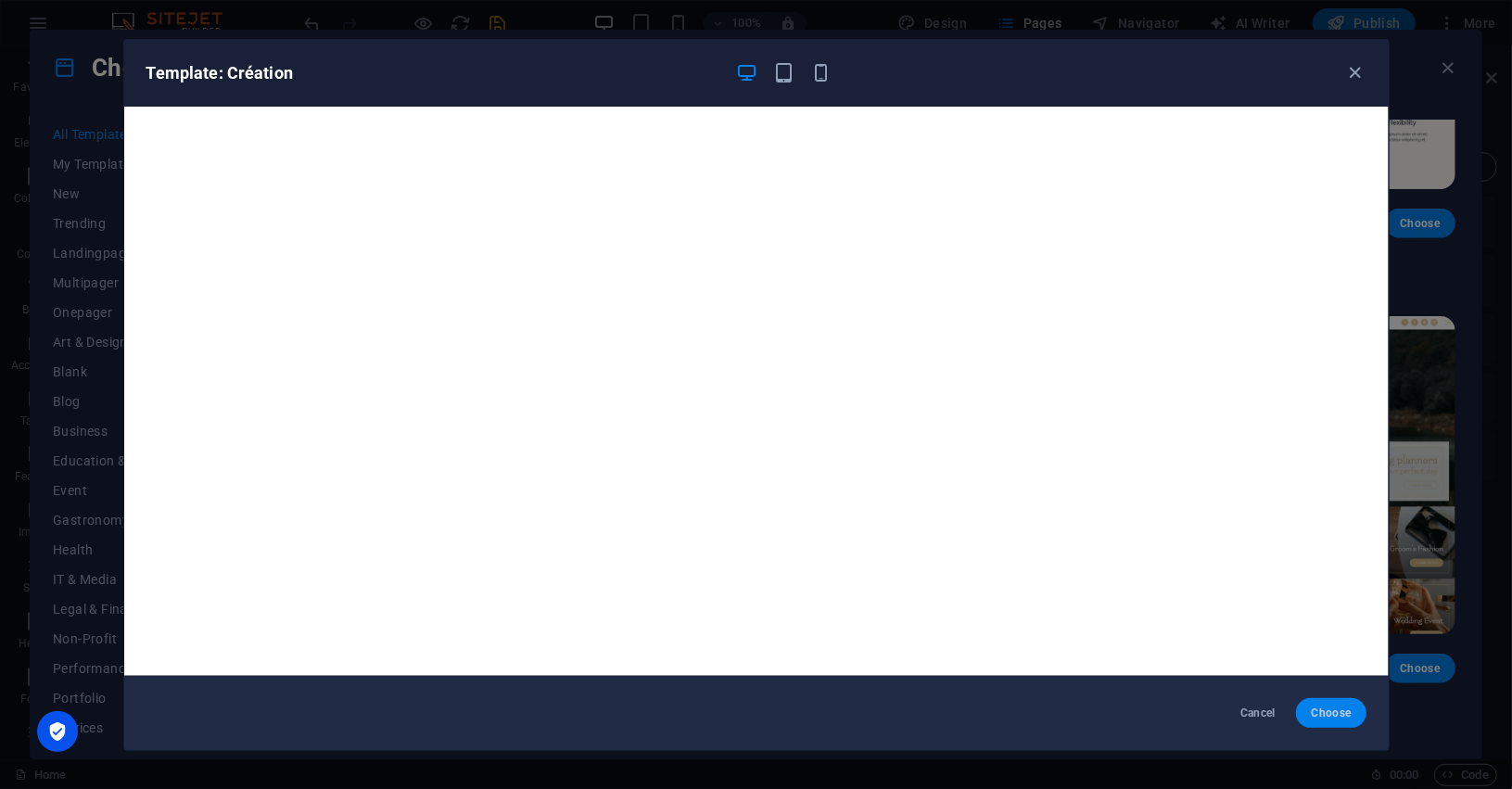 click on "Choose" at bounding box center [1330, 713] 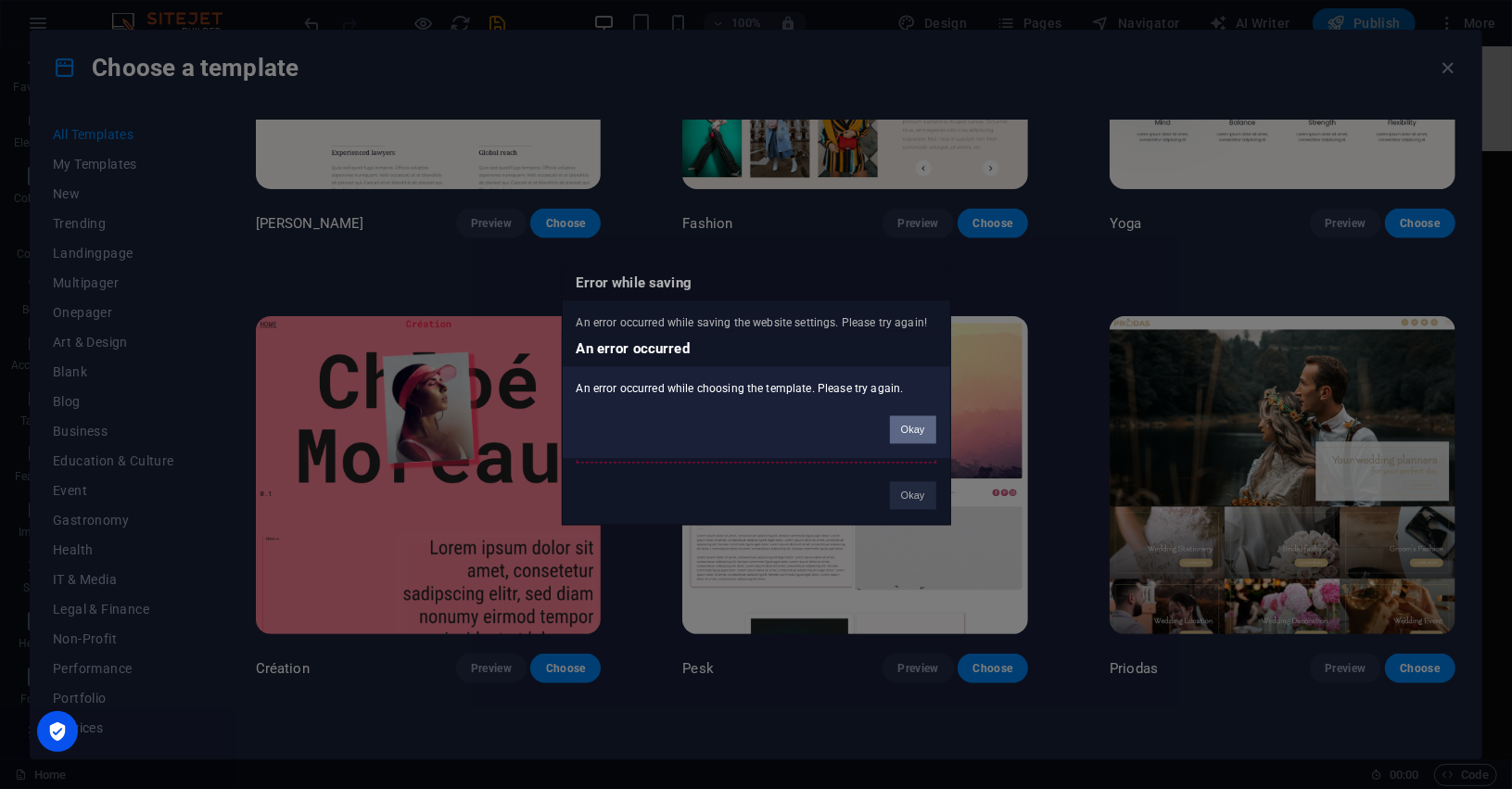 click on "Okay" at bounding box center [913, 429] 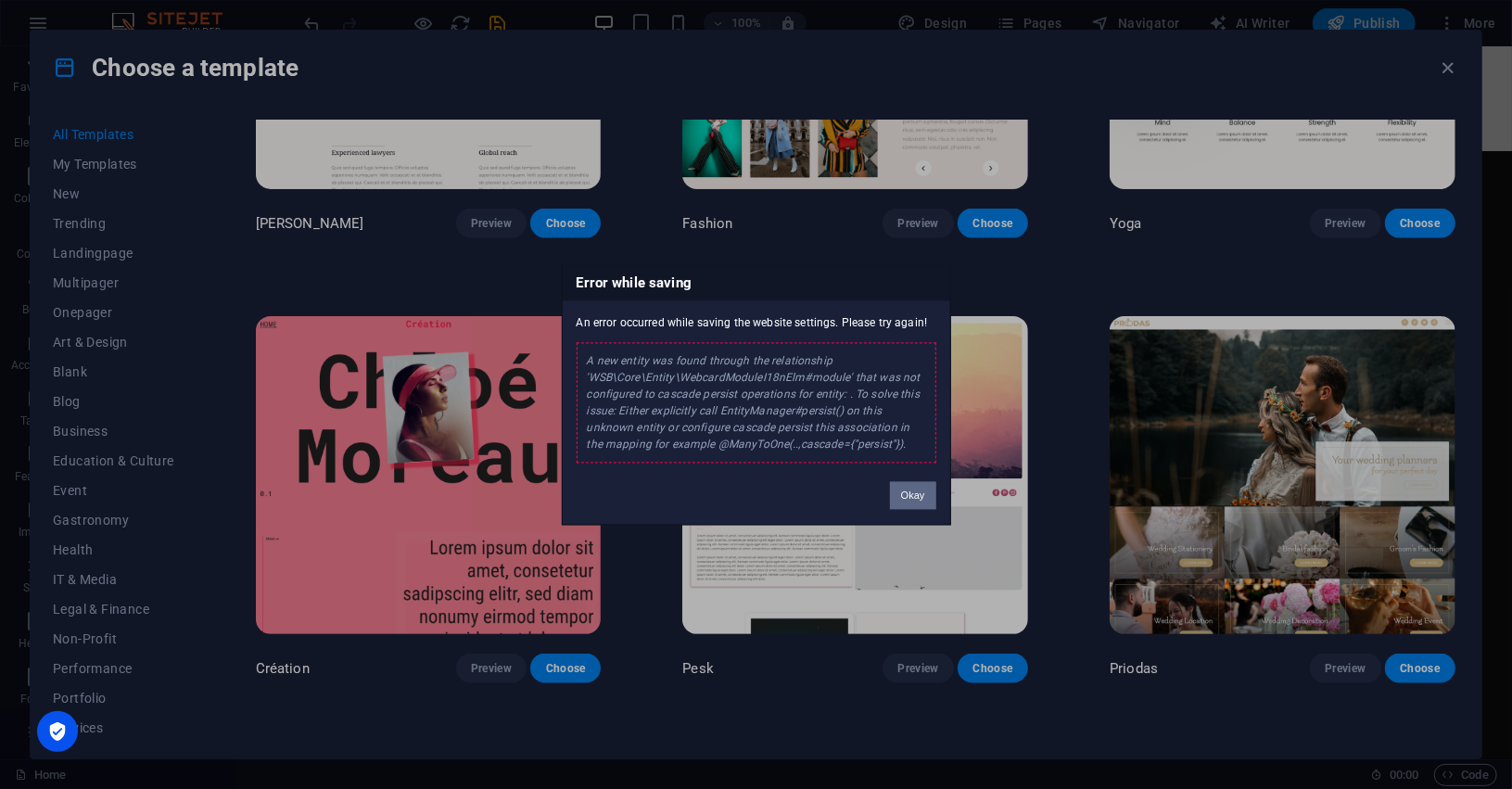 click on "Okay" at bounding box center (913, 495) 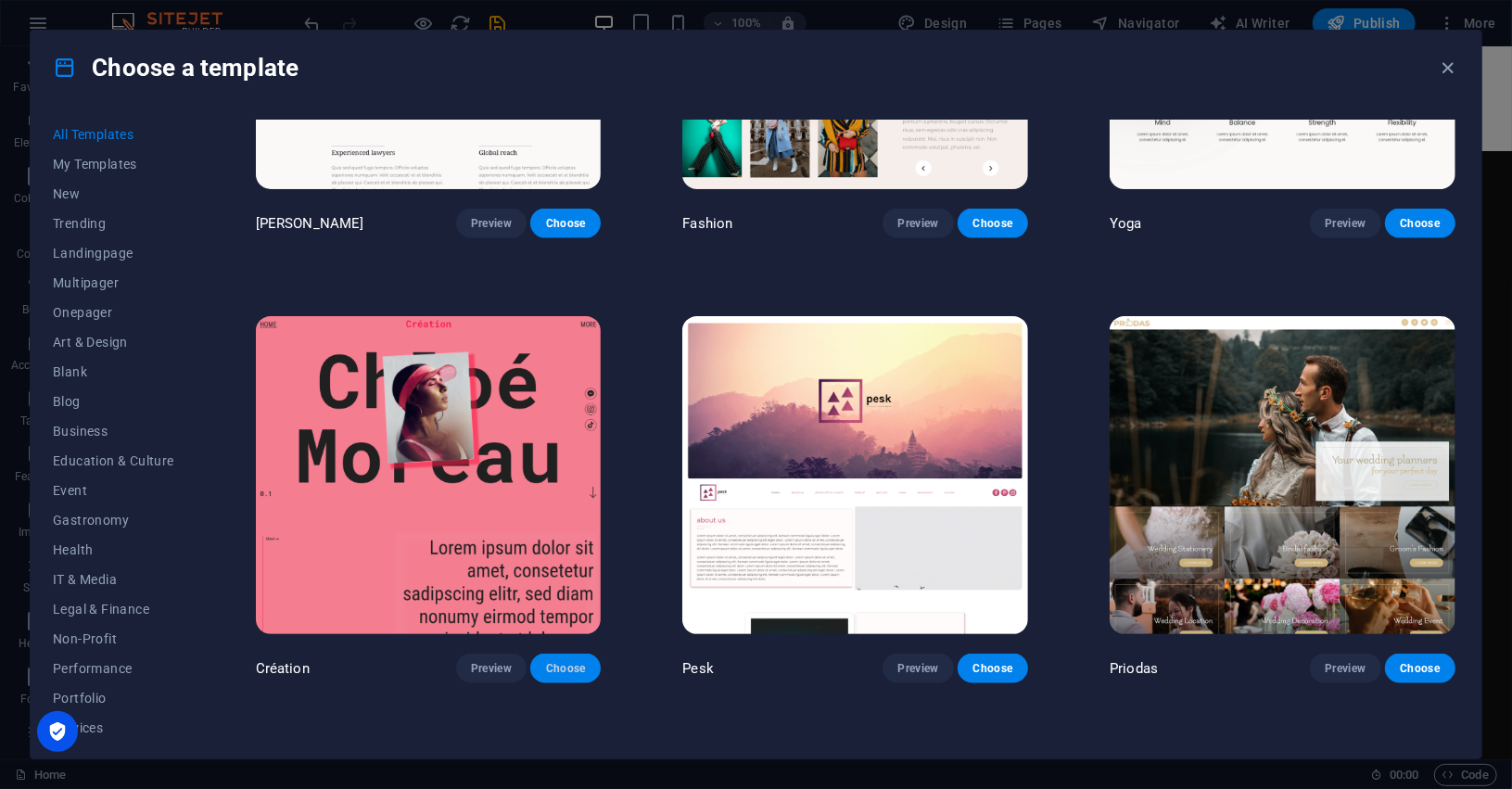 click on "Choose" at bounding box center (565, 668) 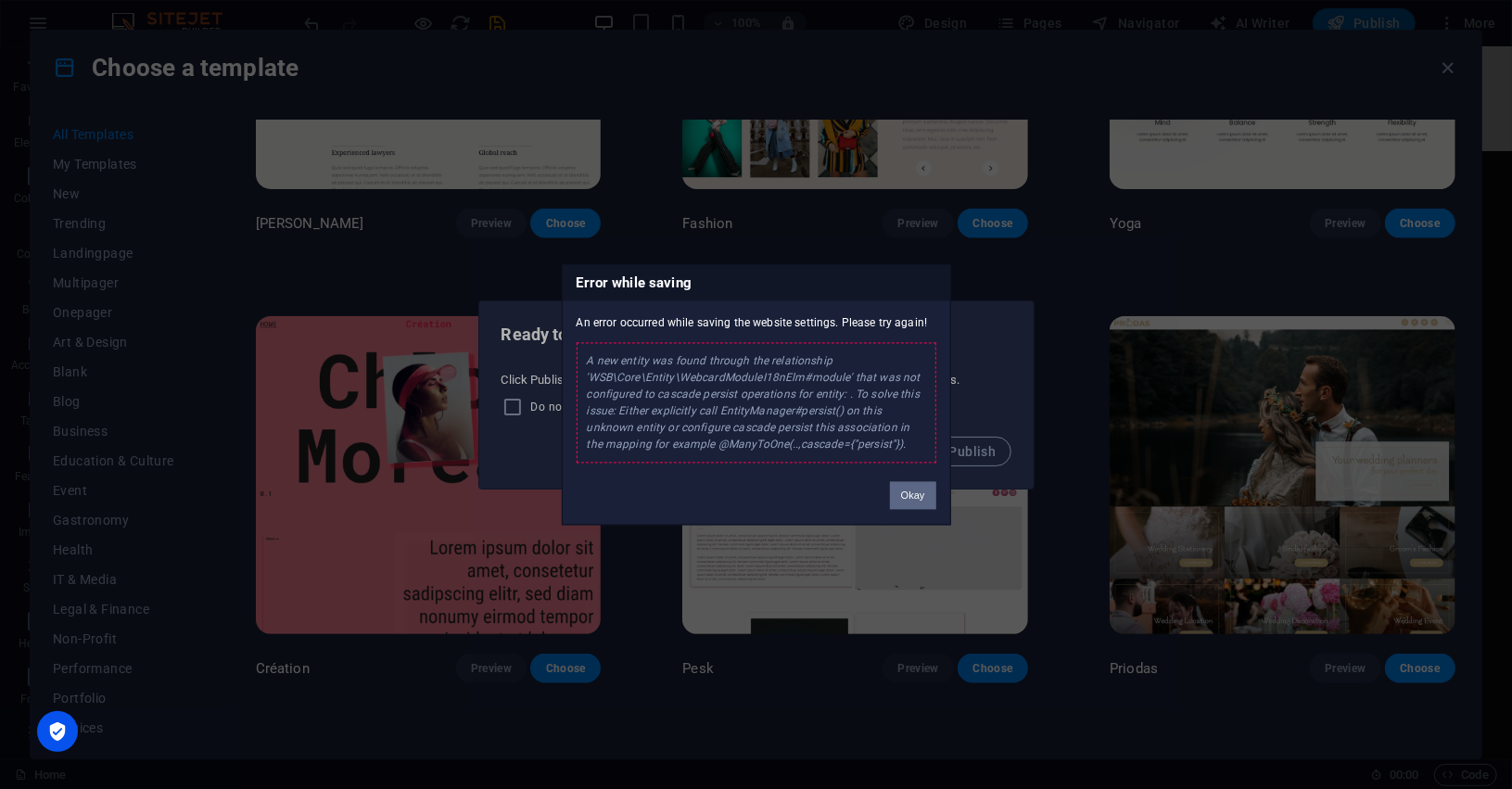click on "Okay" at bounding box center [913, 495] 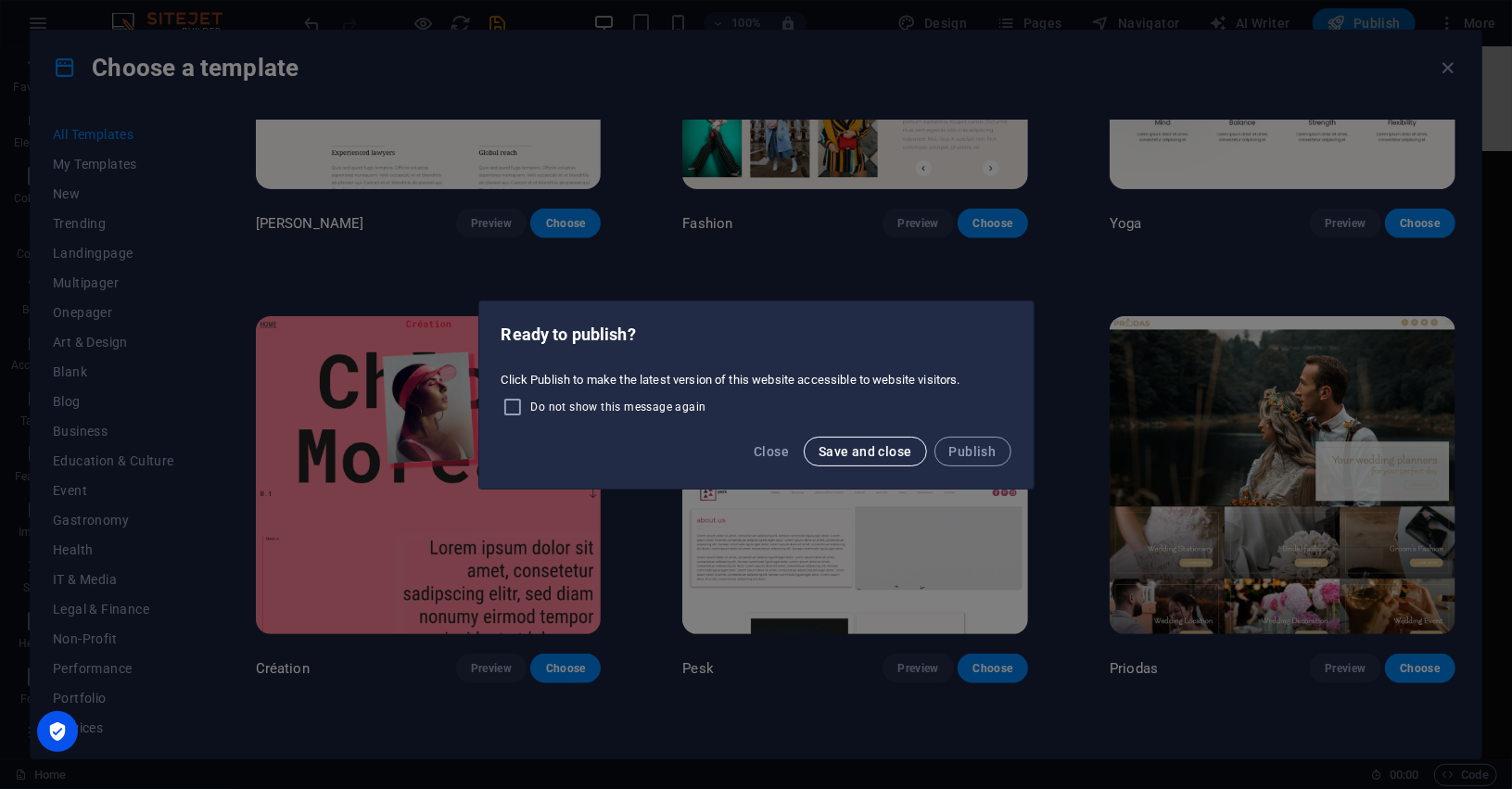 click on "Save and close" at bounding box center (865, 452) 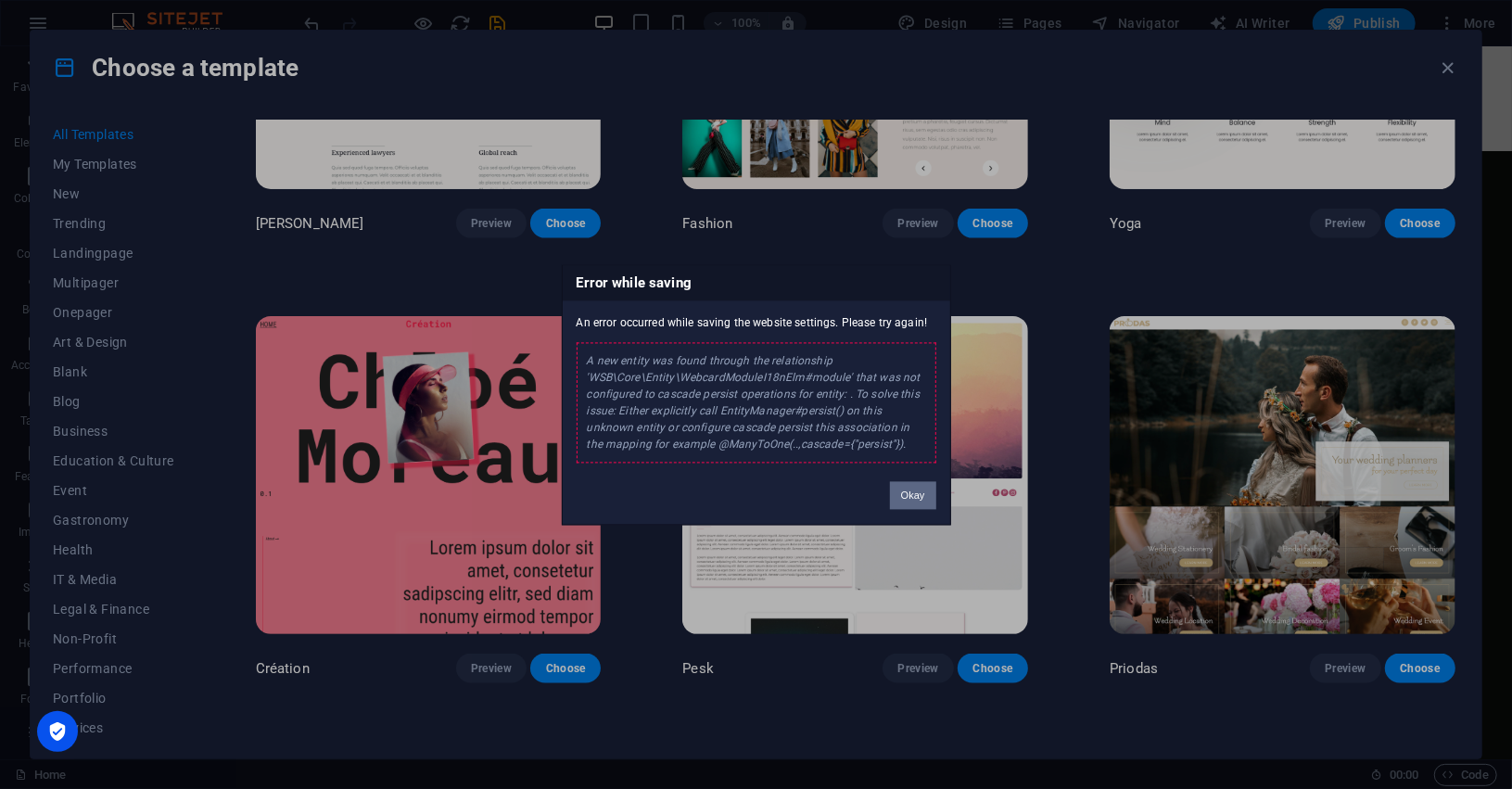 click on "Okay" at bounding box center (913, 495) 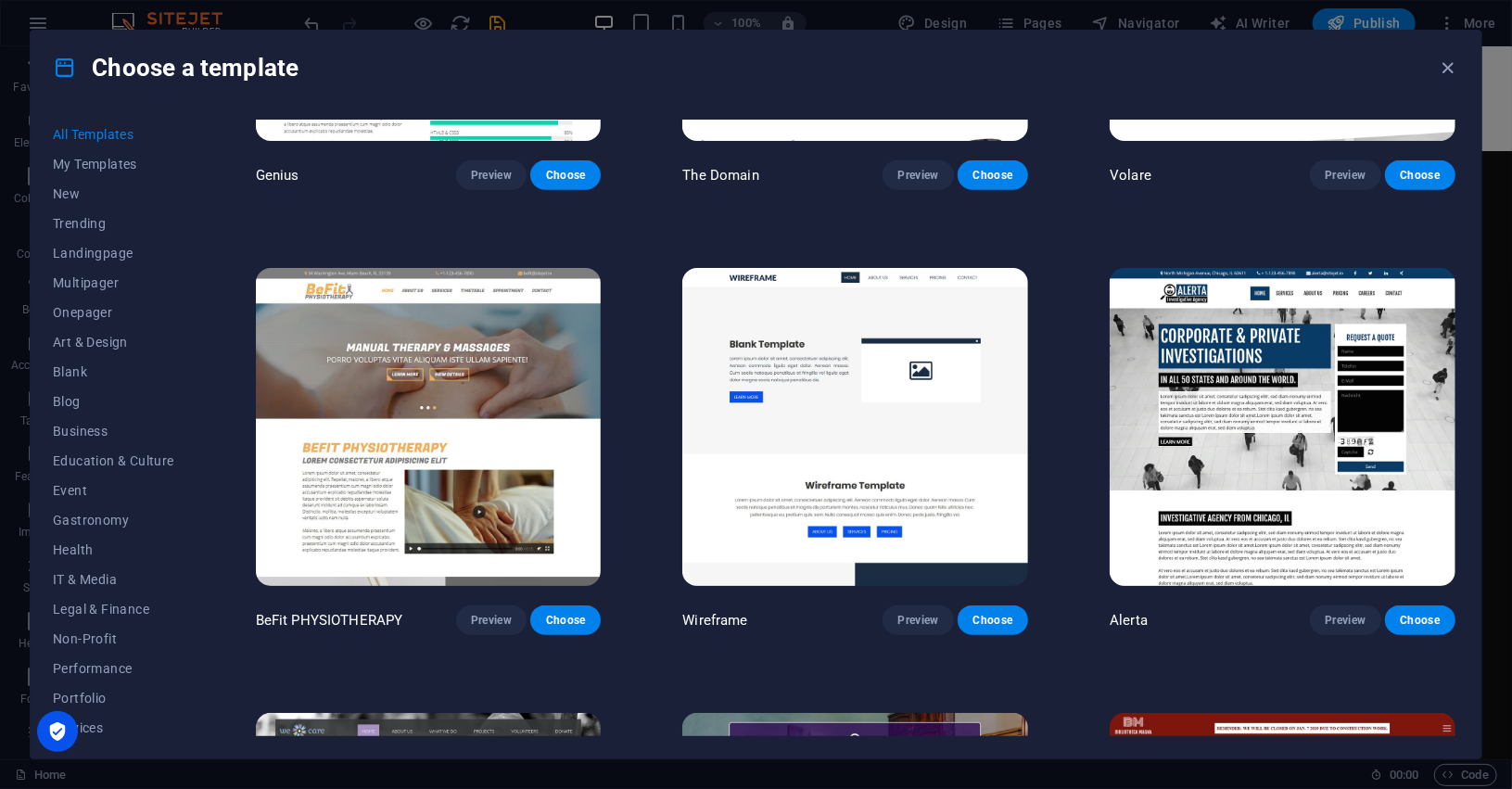 scroll, scrollTop: 9967, scrollLeft: 0, axis: vertical 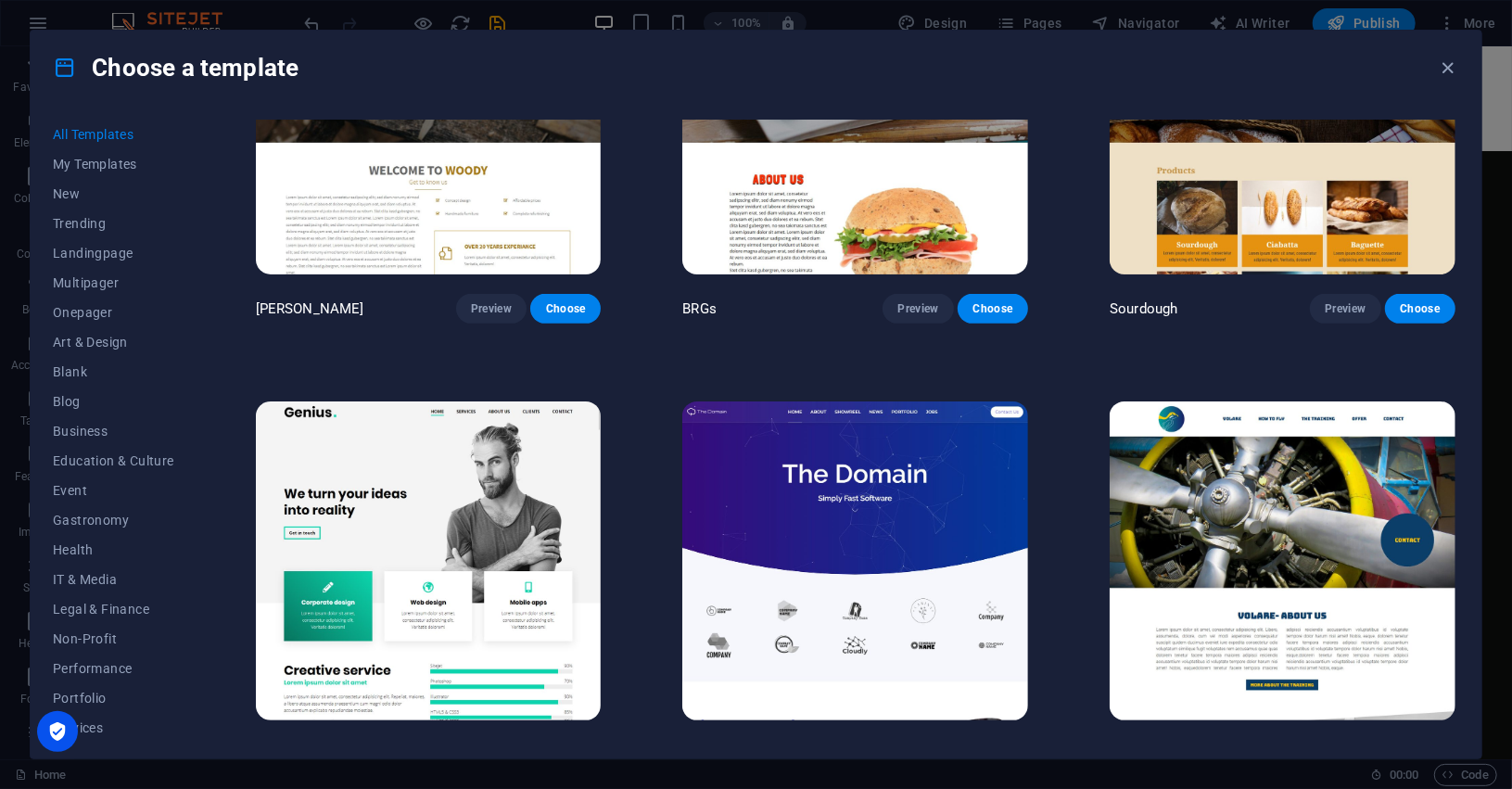 click at bounding box center (428, 560) 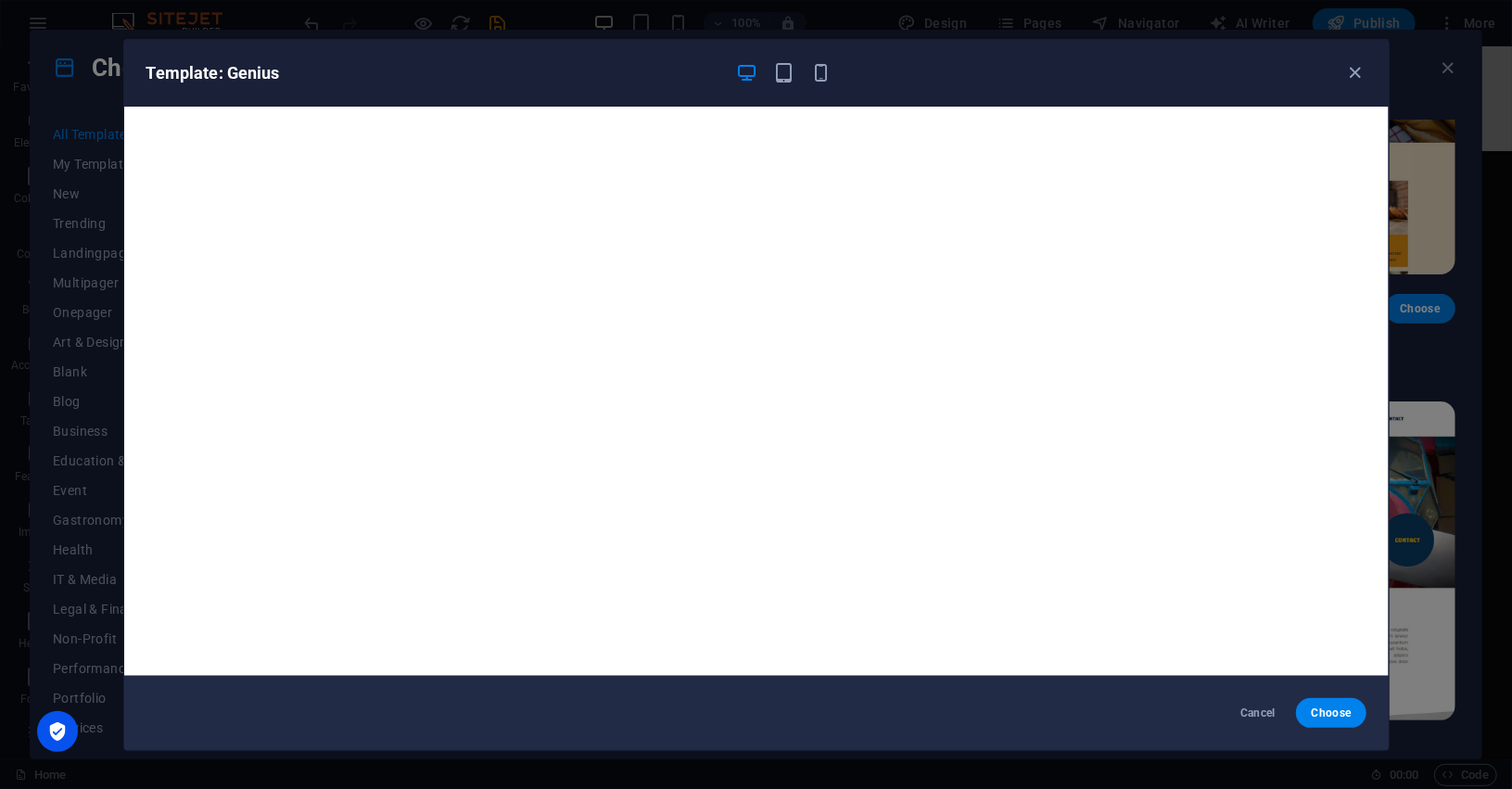 click on "Choose" at bounding box center (1330, 713) 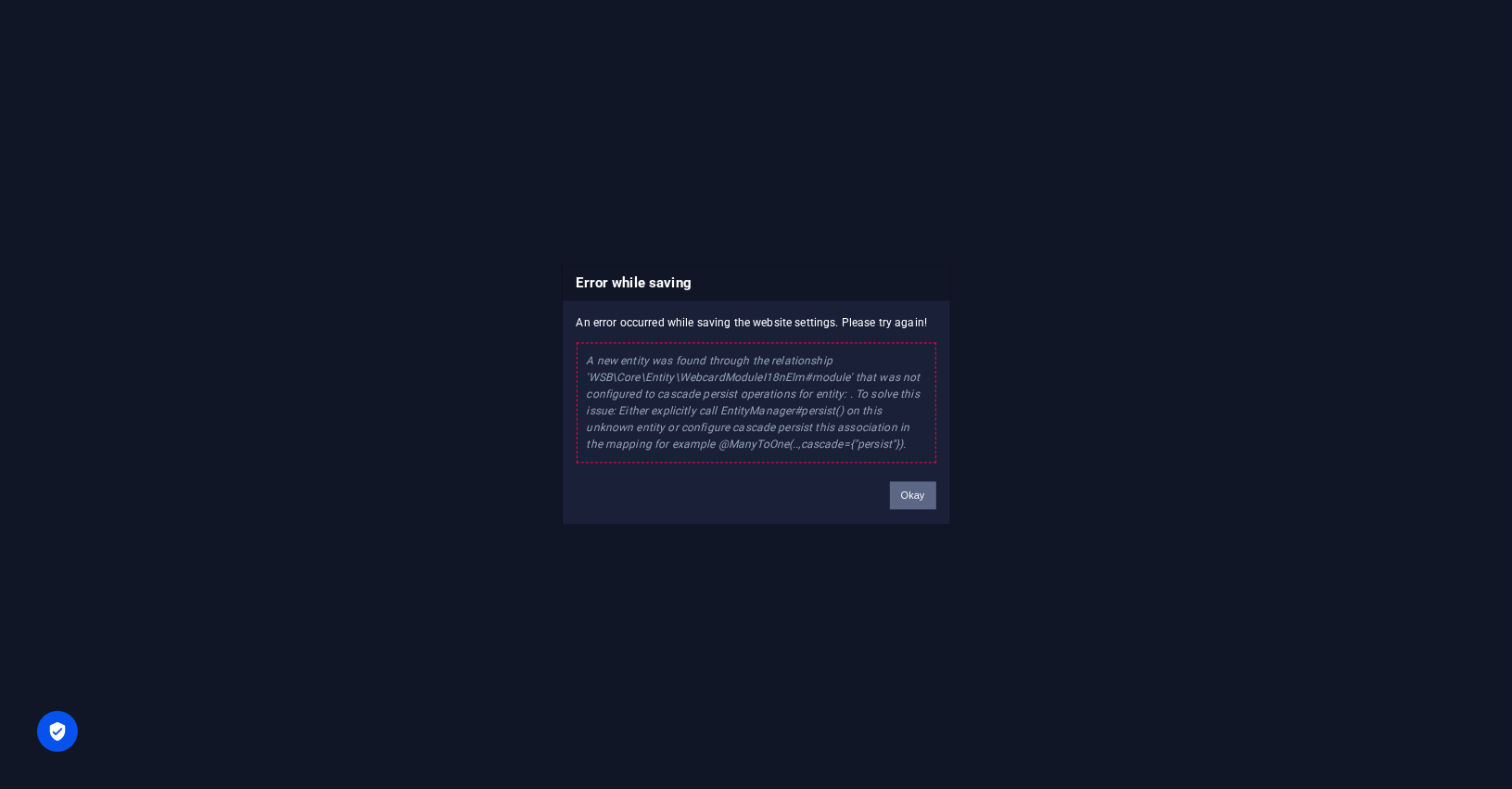 click on "Okay" at bounding box center (913, 495) 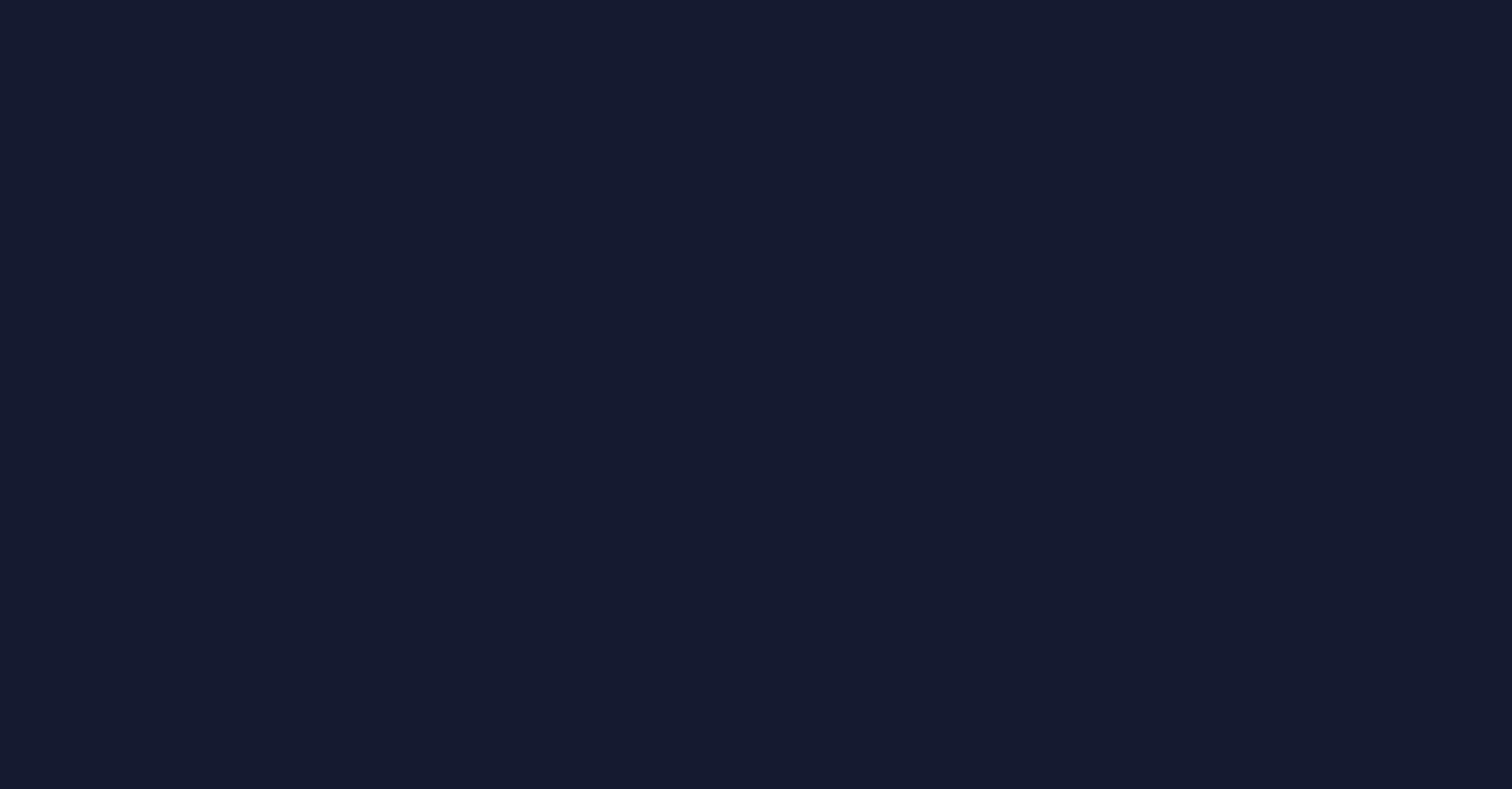 scroll, scrollTop: 0, scrollLeft: 0, axis: both 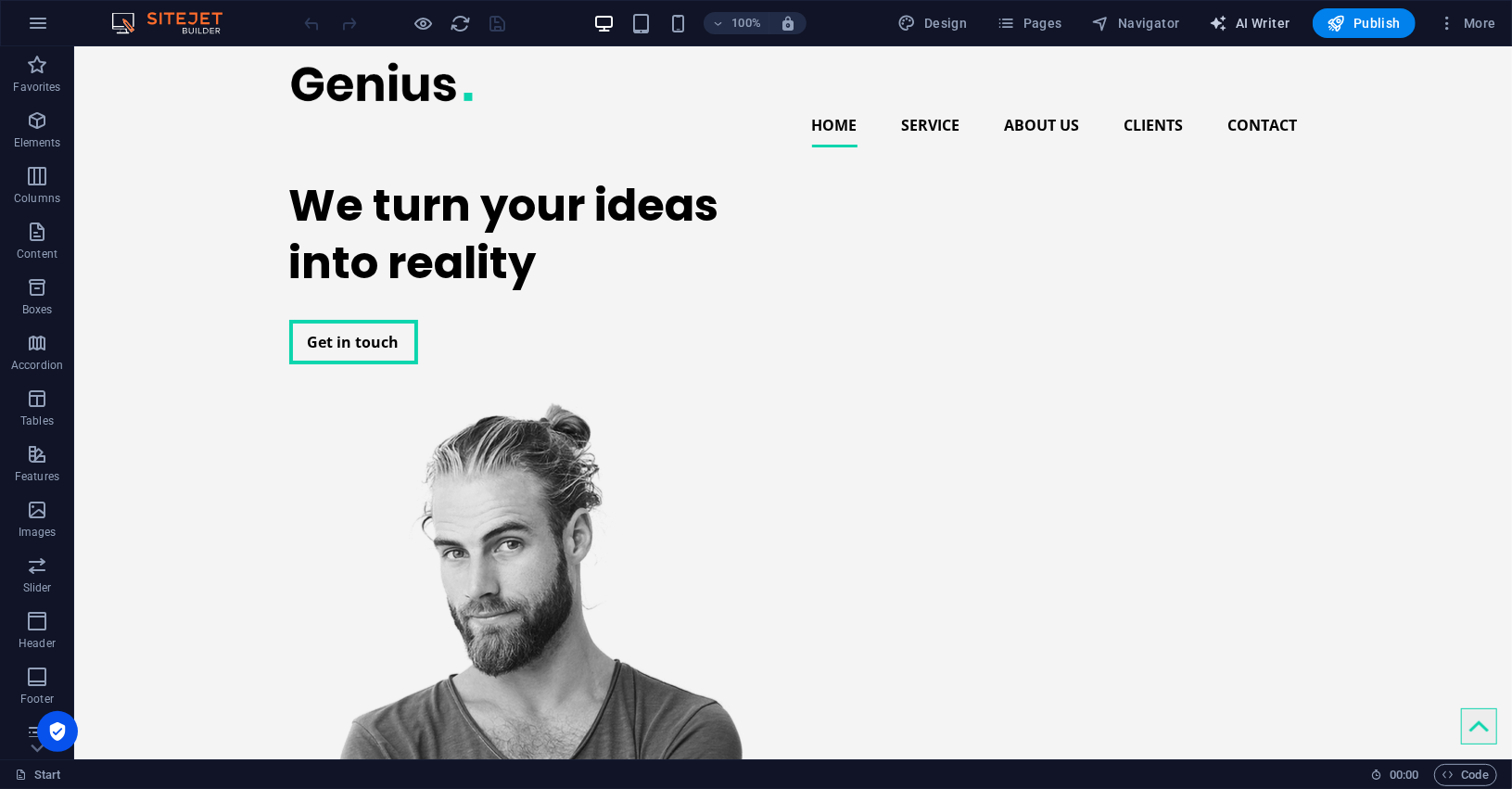 click on "AI Writer" at bounding box center [1250, 23] 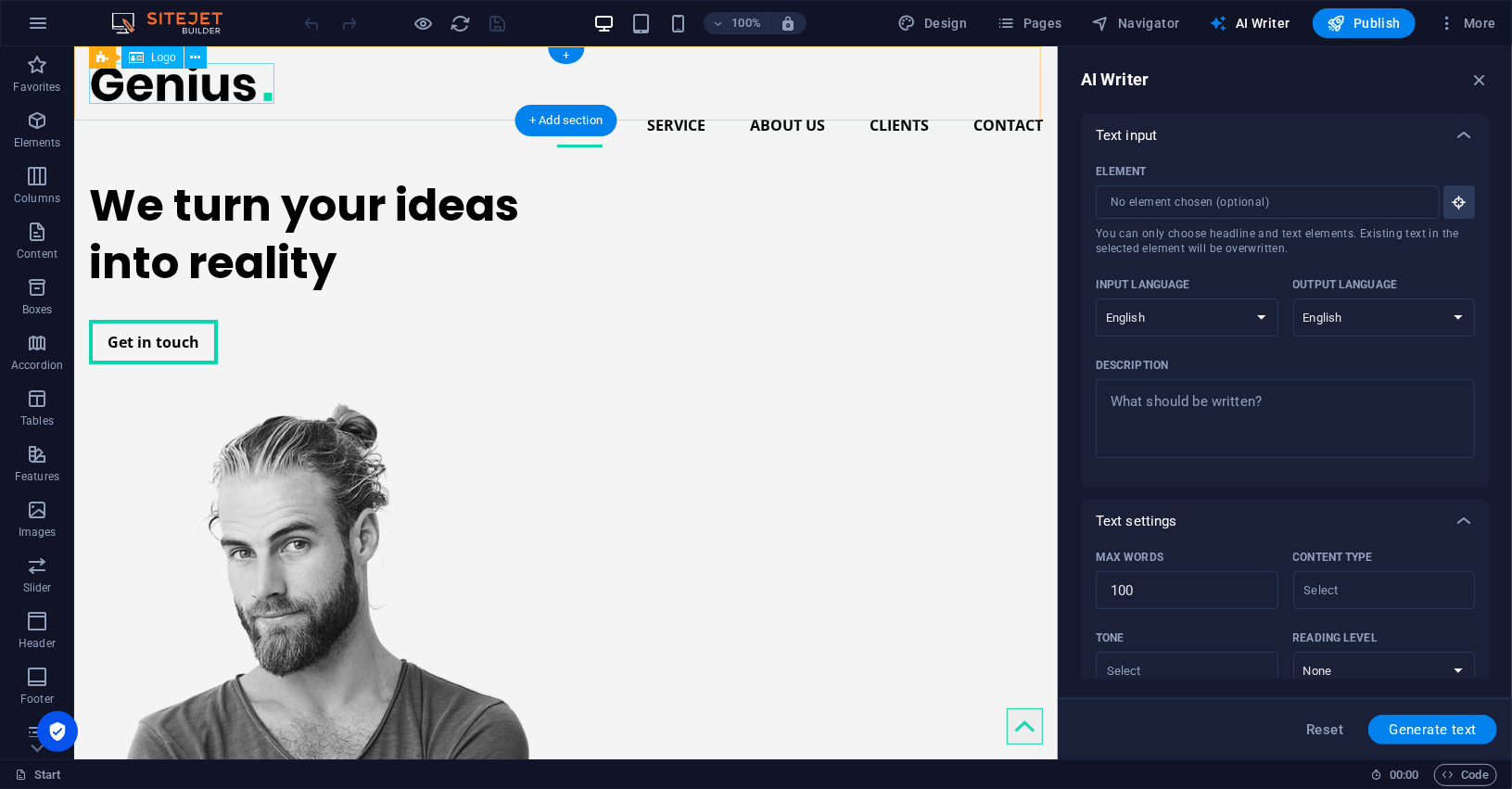 click at bounding box center (565, 81) 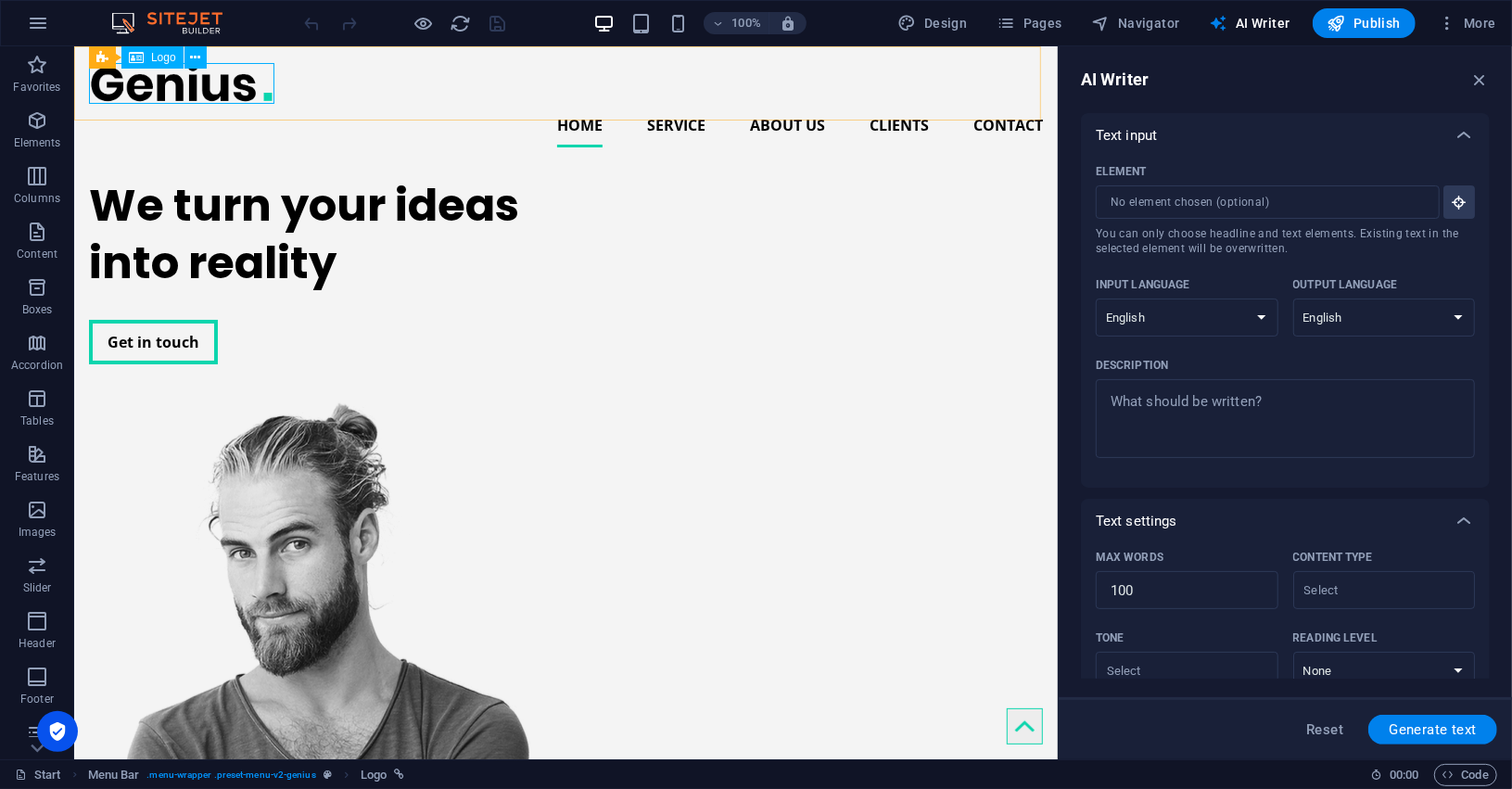 click on "Logo" at bounding box center [152, 57] 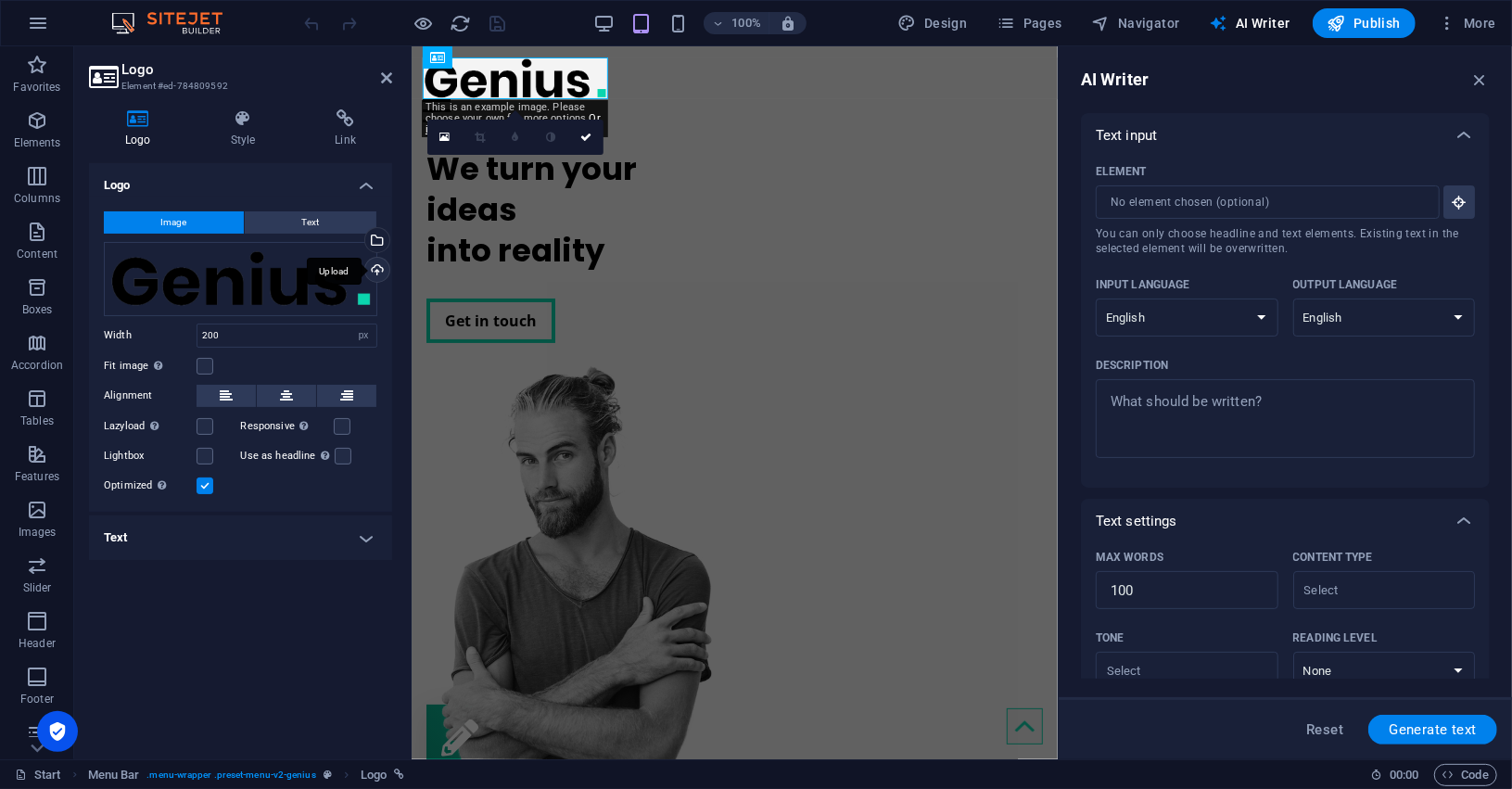 click on "Upload" at bounding box center (375, 272) 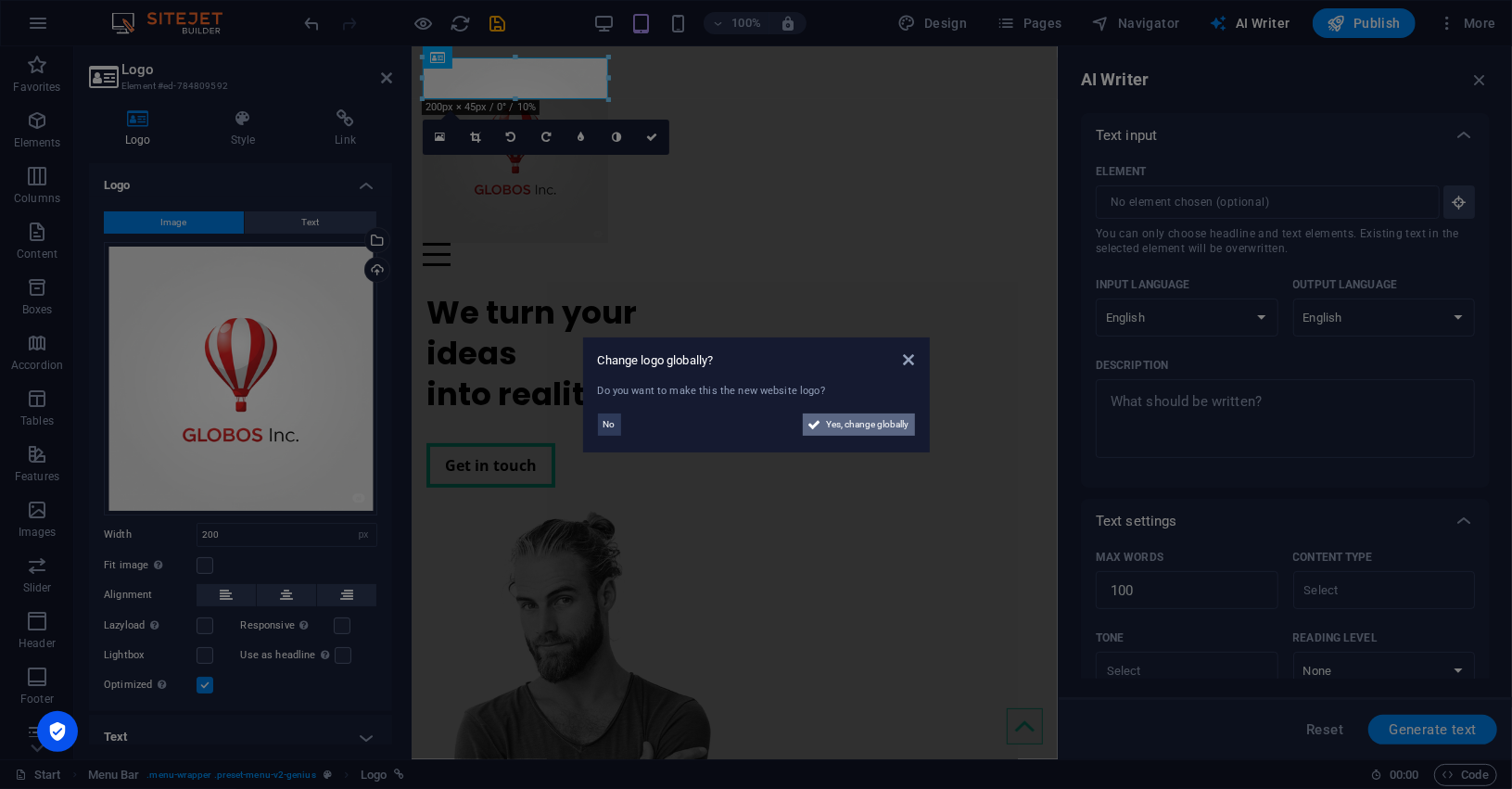 click on "Yes, change globally" at bounding box center [868, 425] 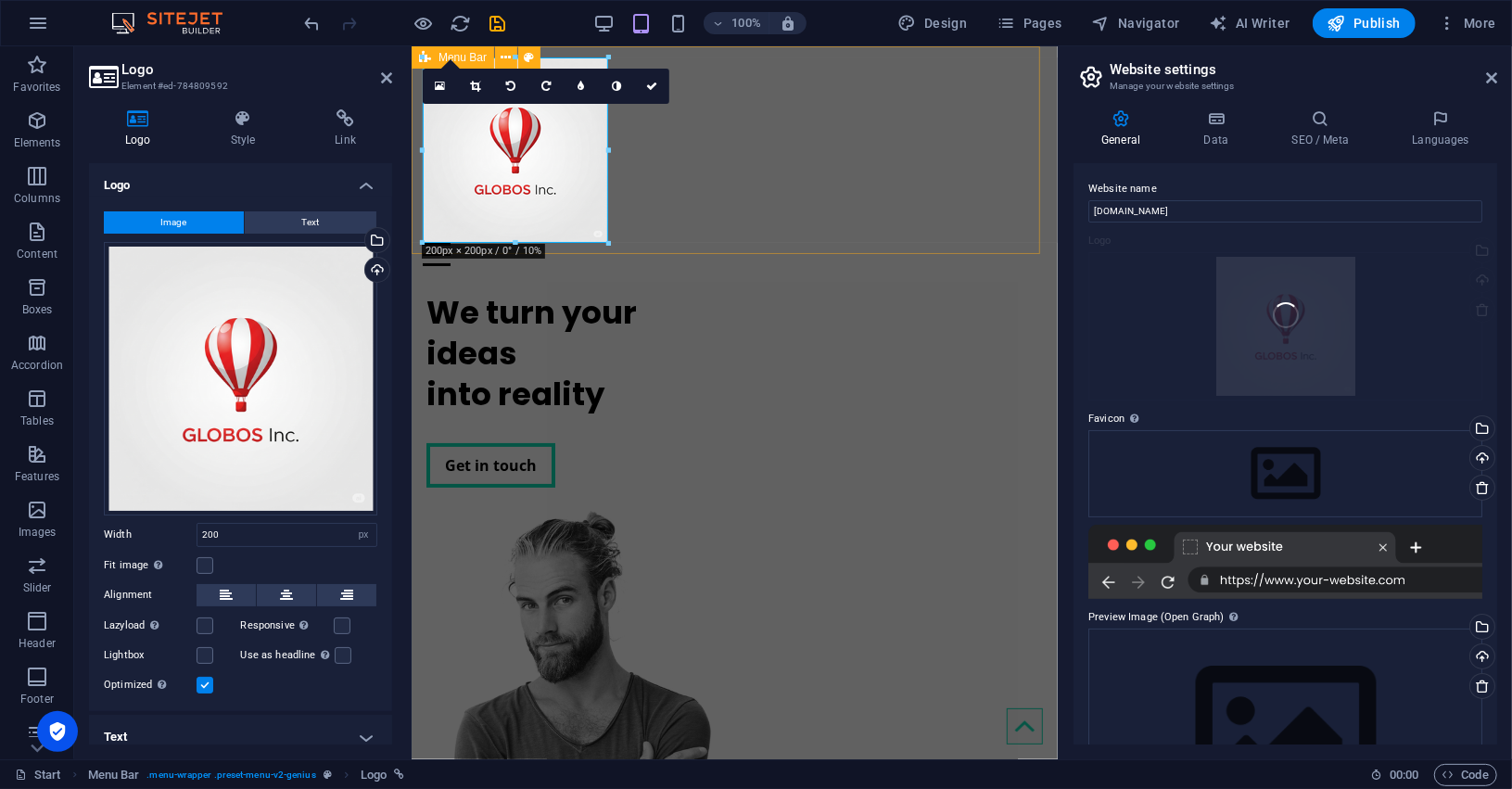 click on "Home Service About us Clients Contact" at bounding box center (733, 160) 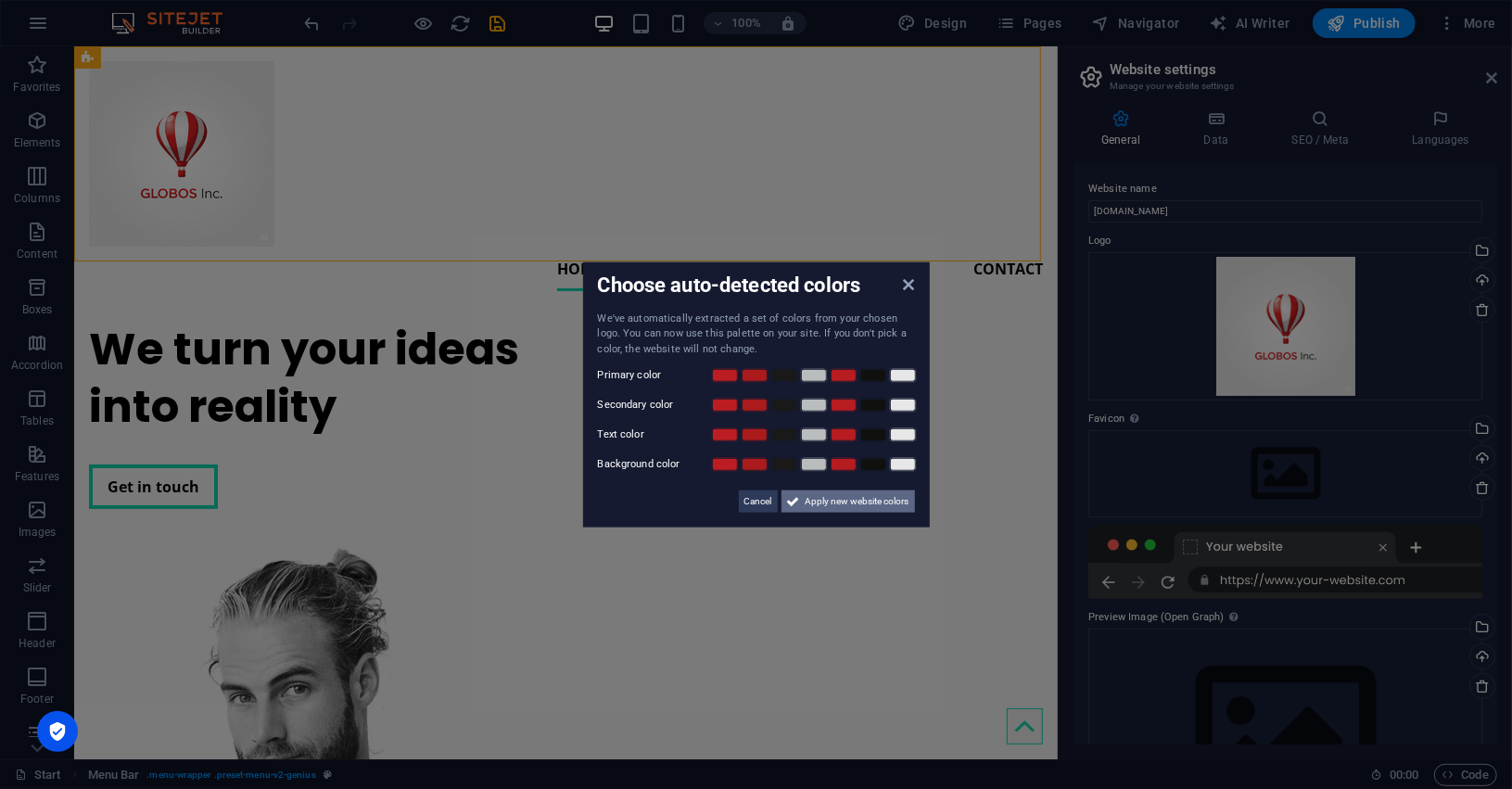 click on "Apply new website colors" at bounding box center [858, 502] 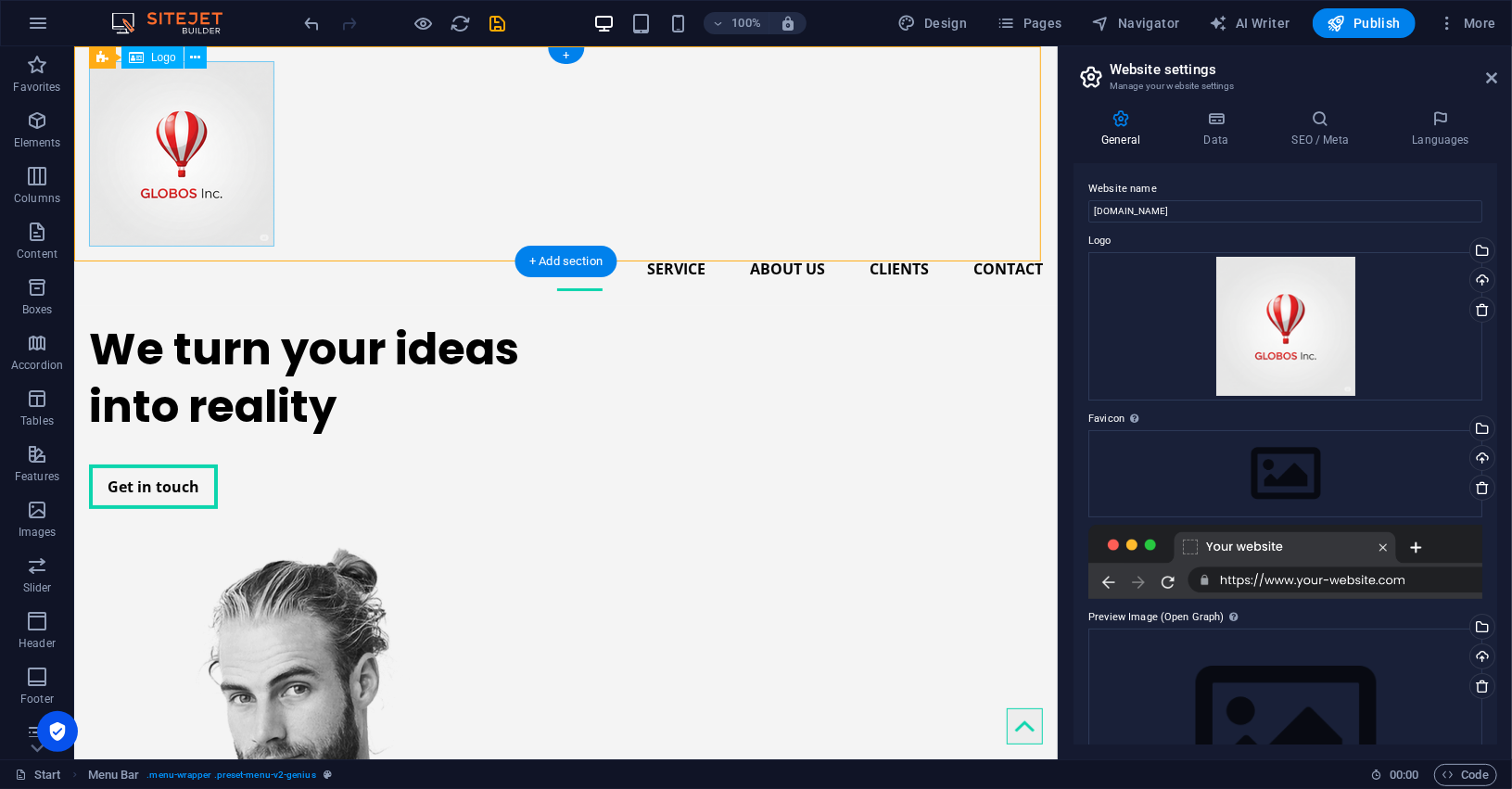 click at bounding box center (565, 153) 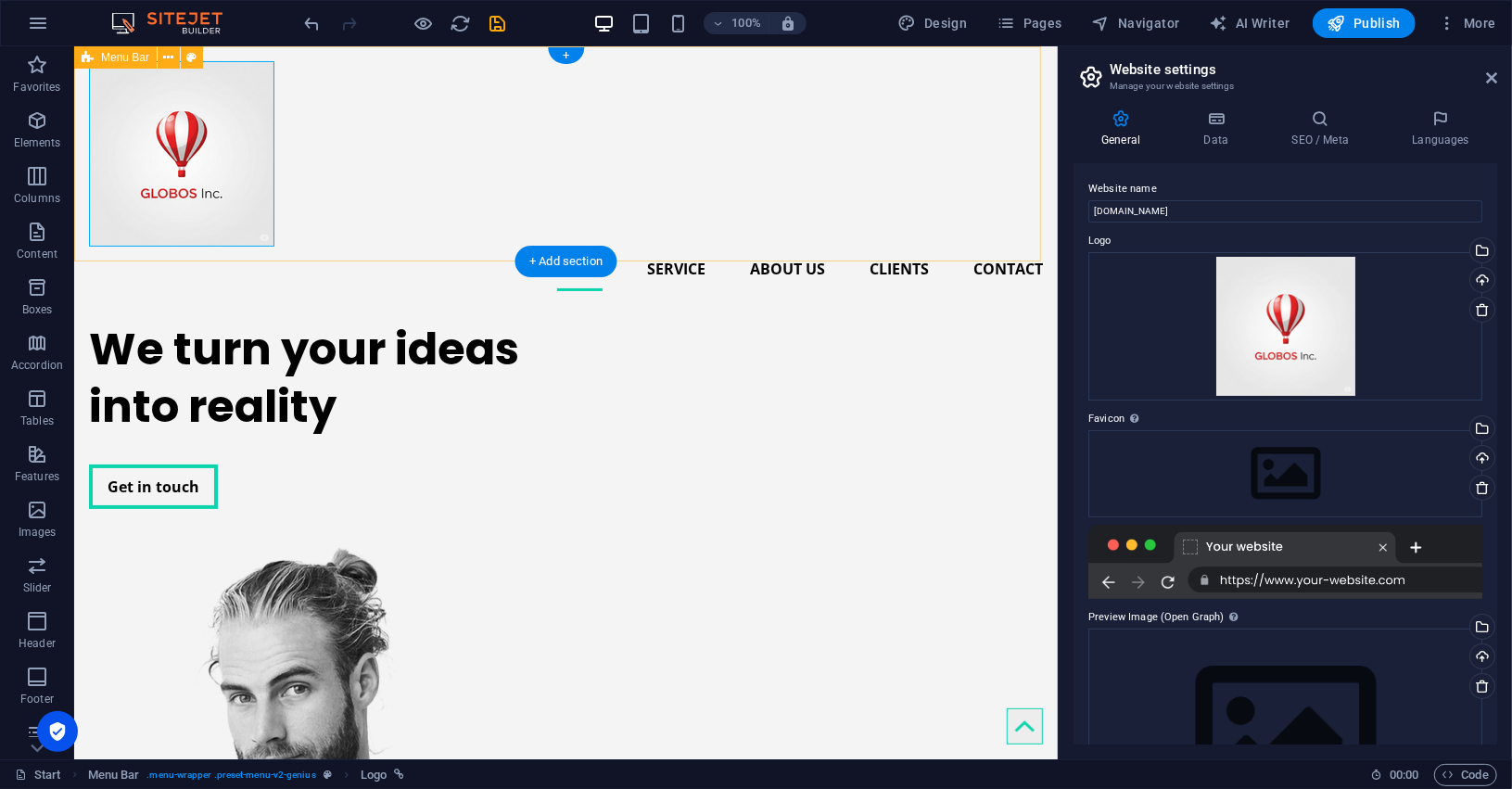 click on "Home Service About us Clients Contact" at bounding box center (565, 175) 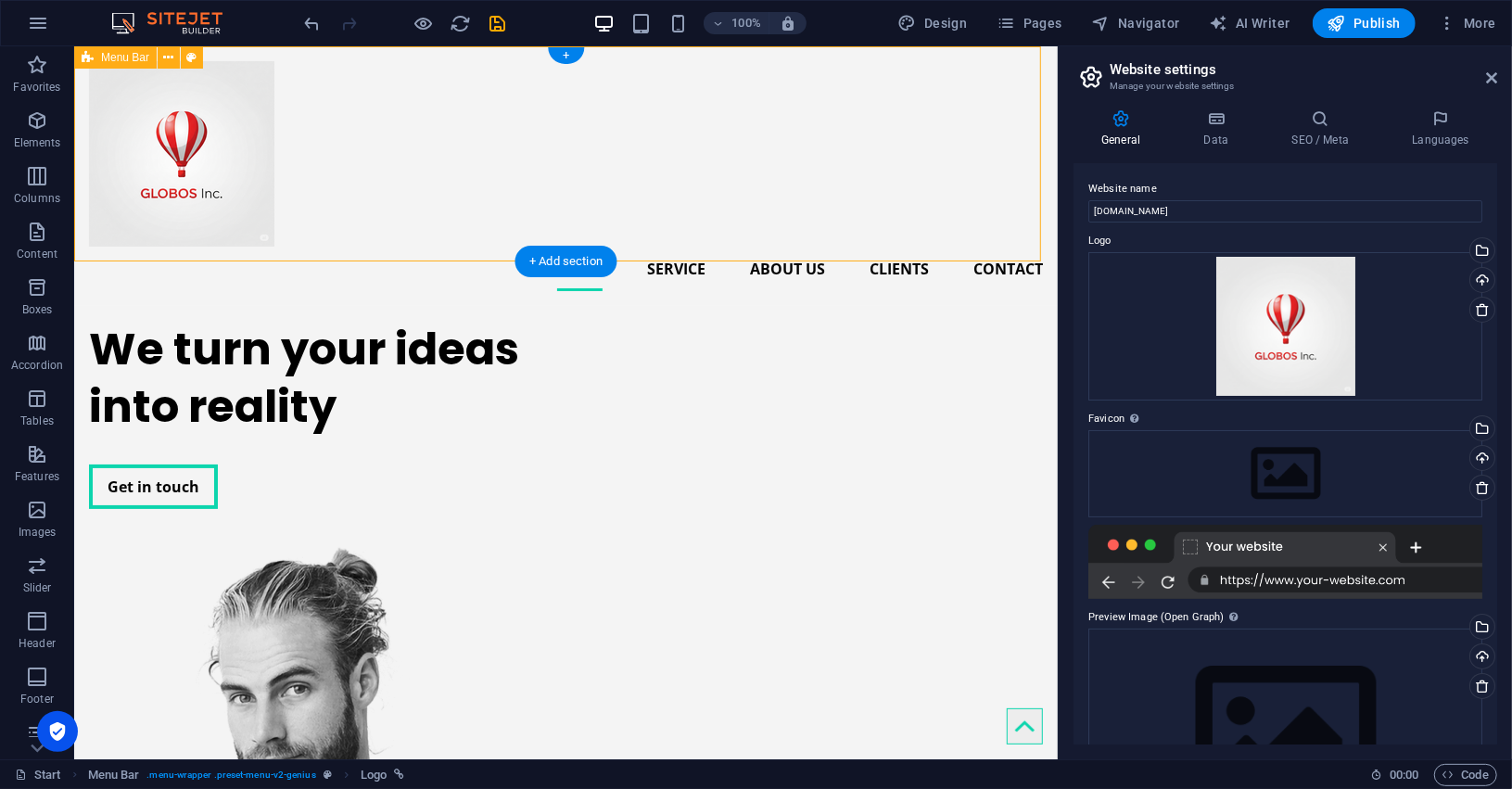 drag, startPoint x: 409, startPoint y: 67, endPoint x: 105, endPoint y: 129, distance: 310.25796 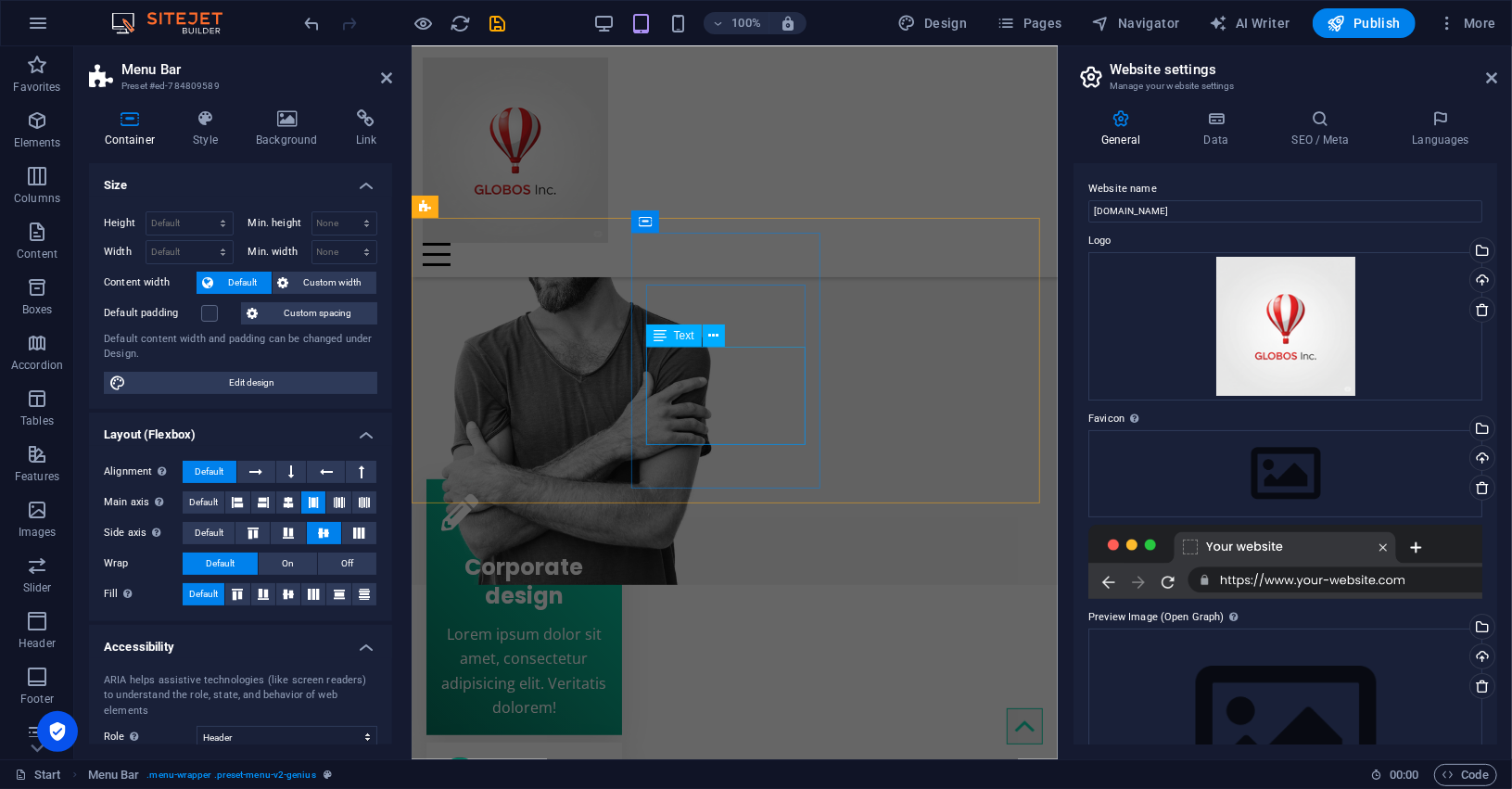 scroll, scrollTop: 0, scrollLeft: 0, axis: both 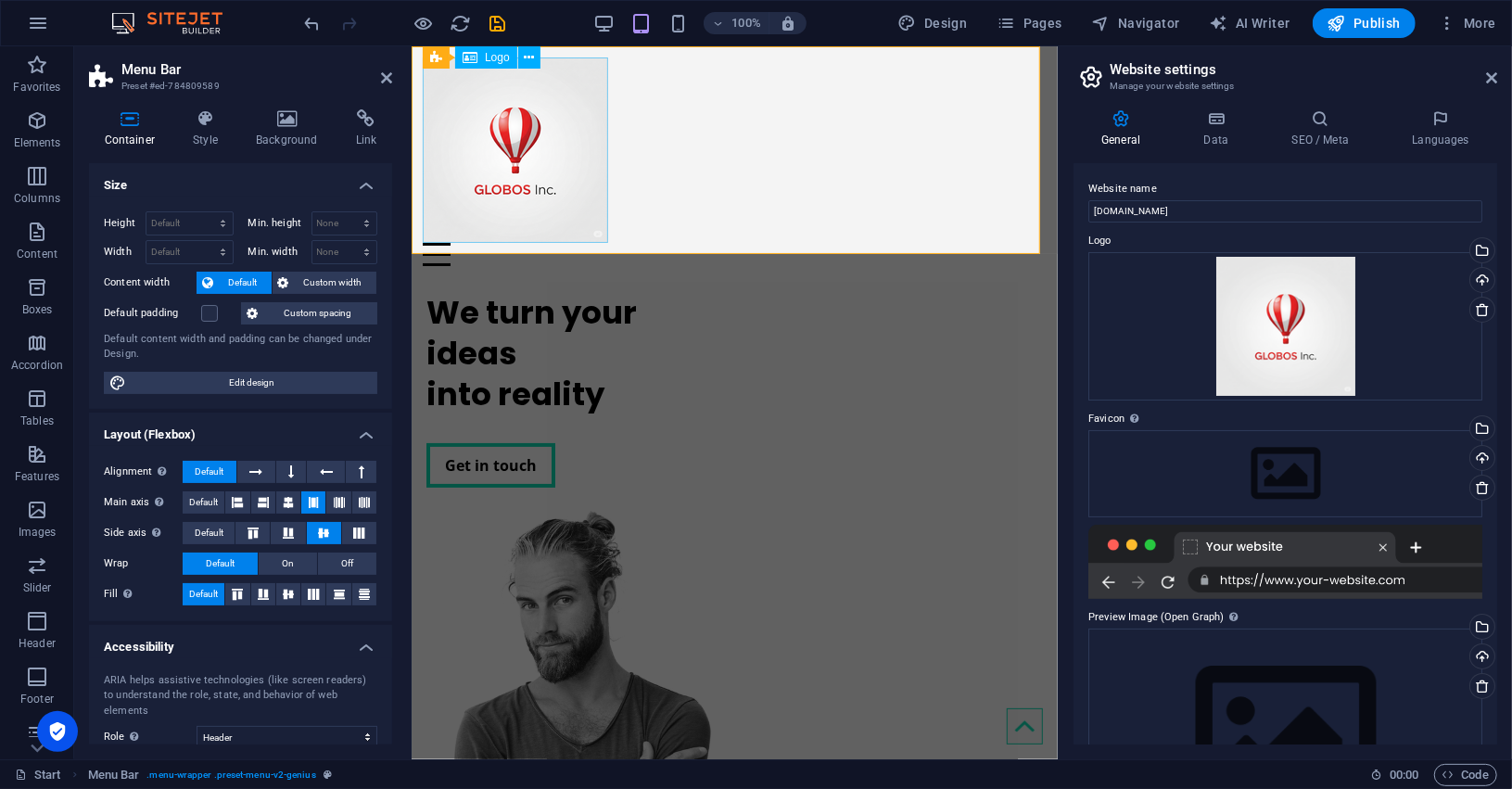click at bounding box center [733, 149] 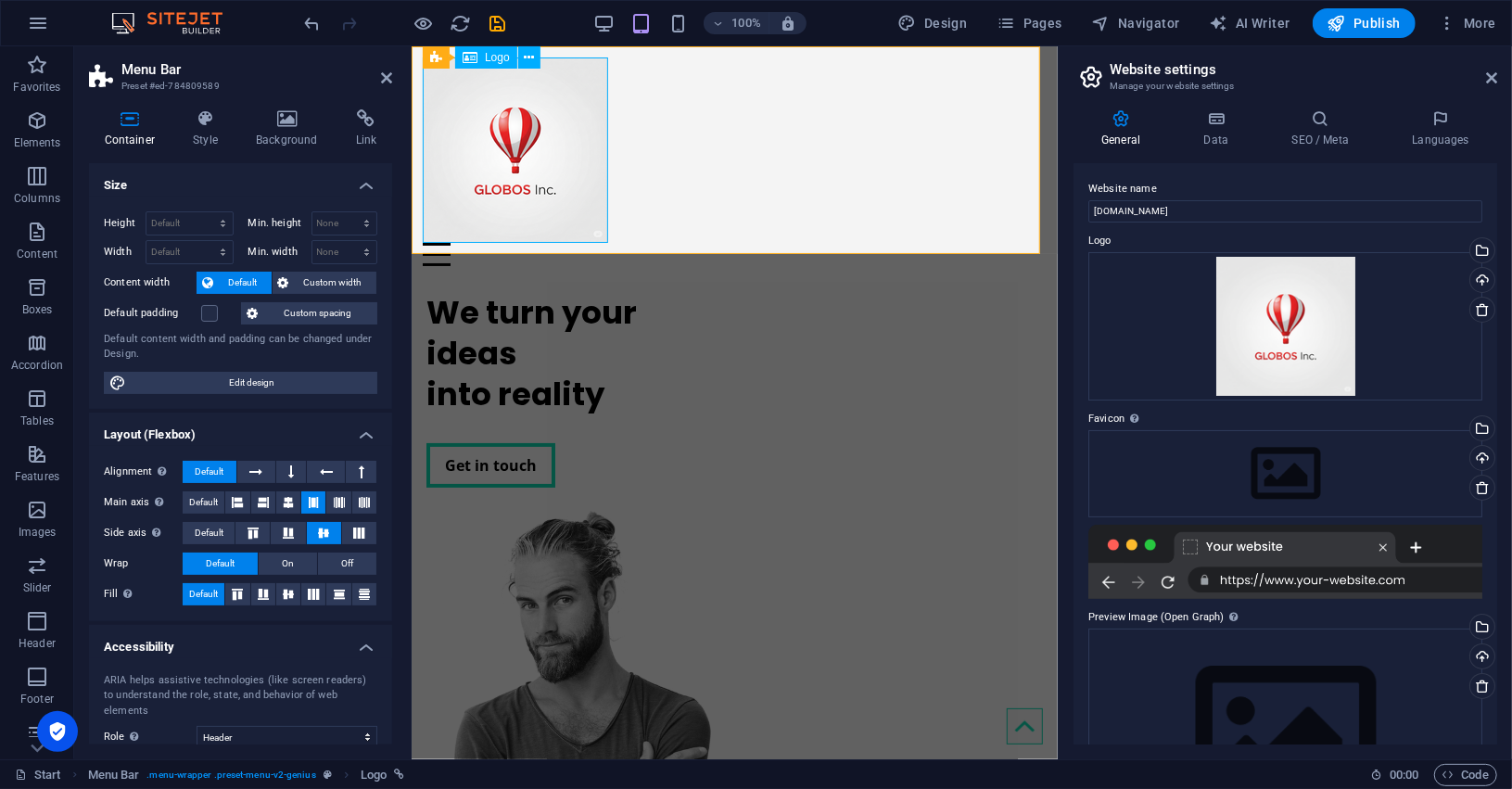 click at bounding box center (733, 149) 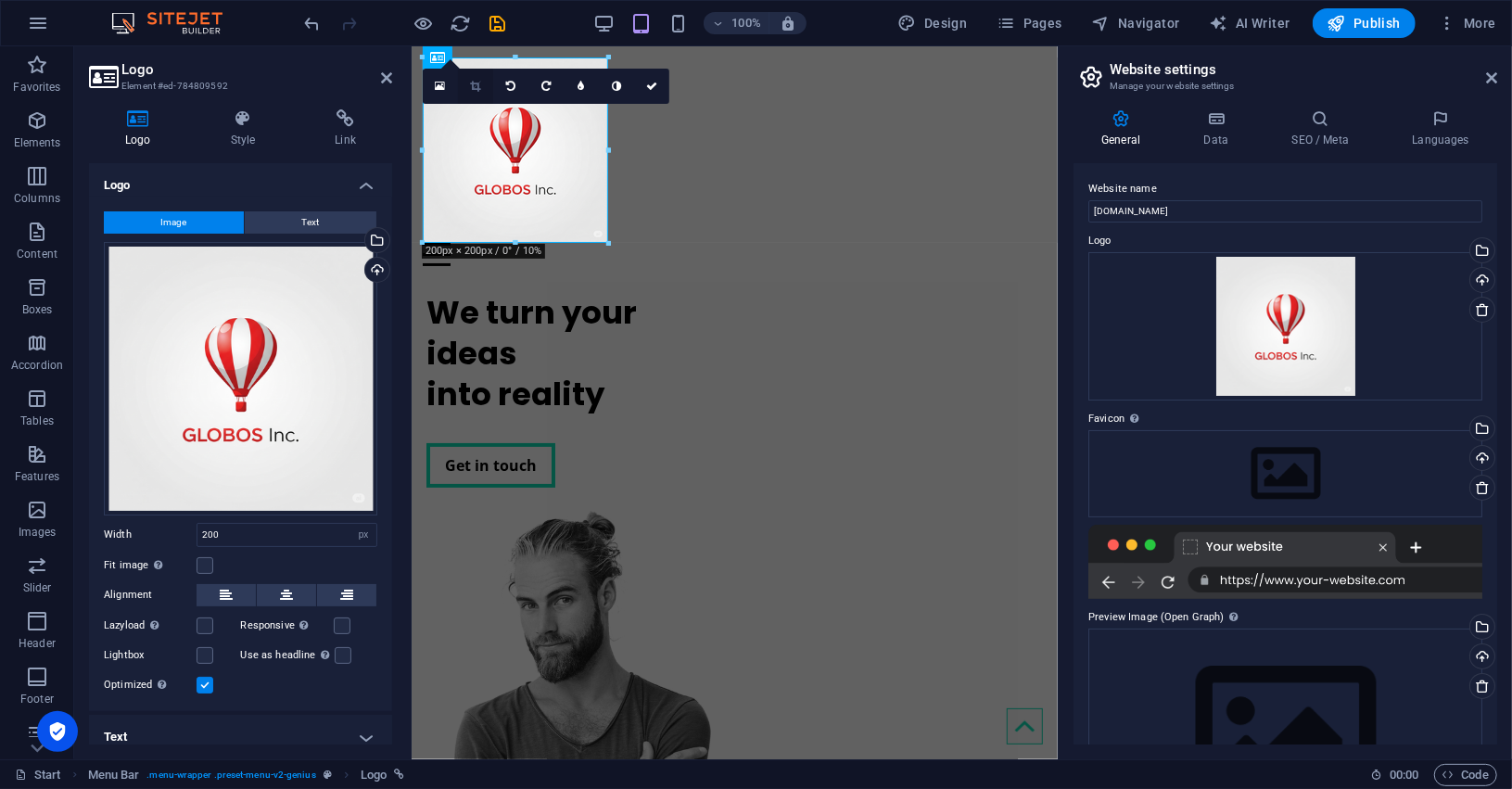click at bounding box center [476, 86] 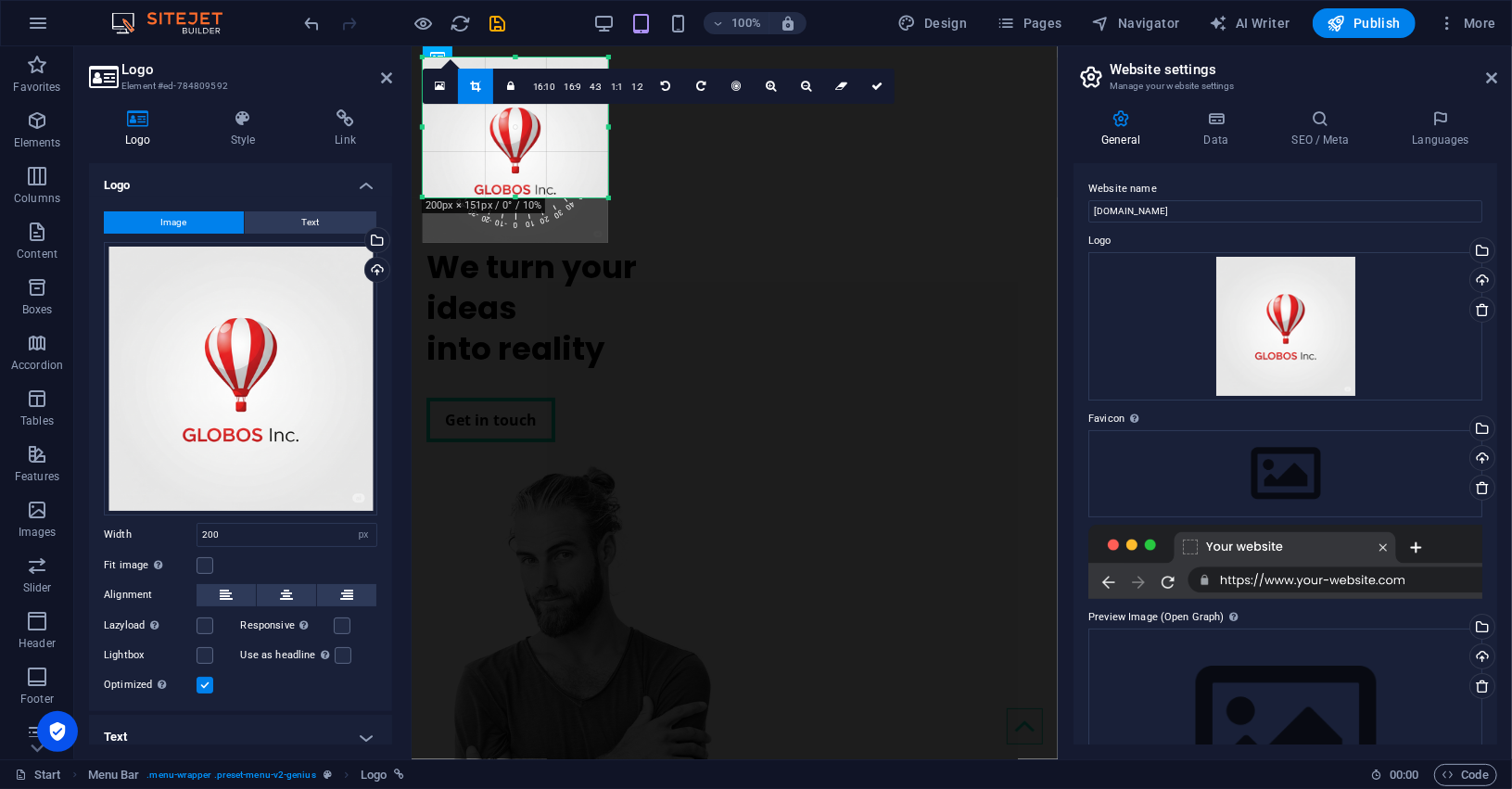 drag, startPoint x: 603, startPoint y: 246, endPoint x: 603, endPoint y: 200, distance: 46 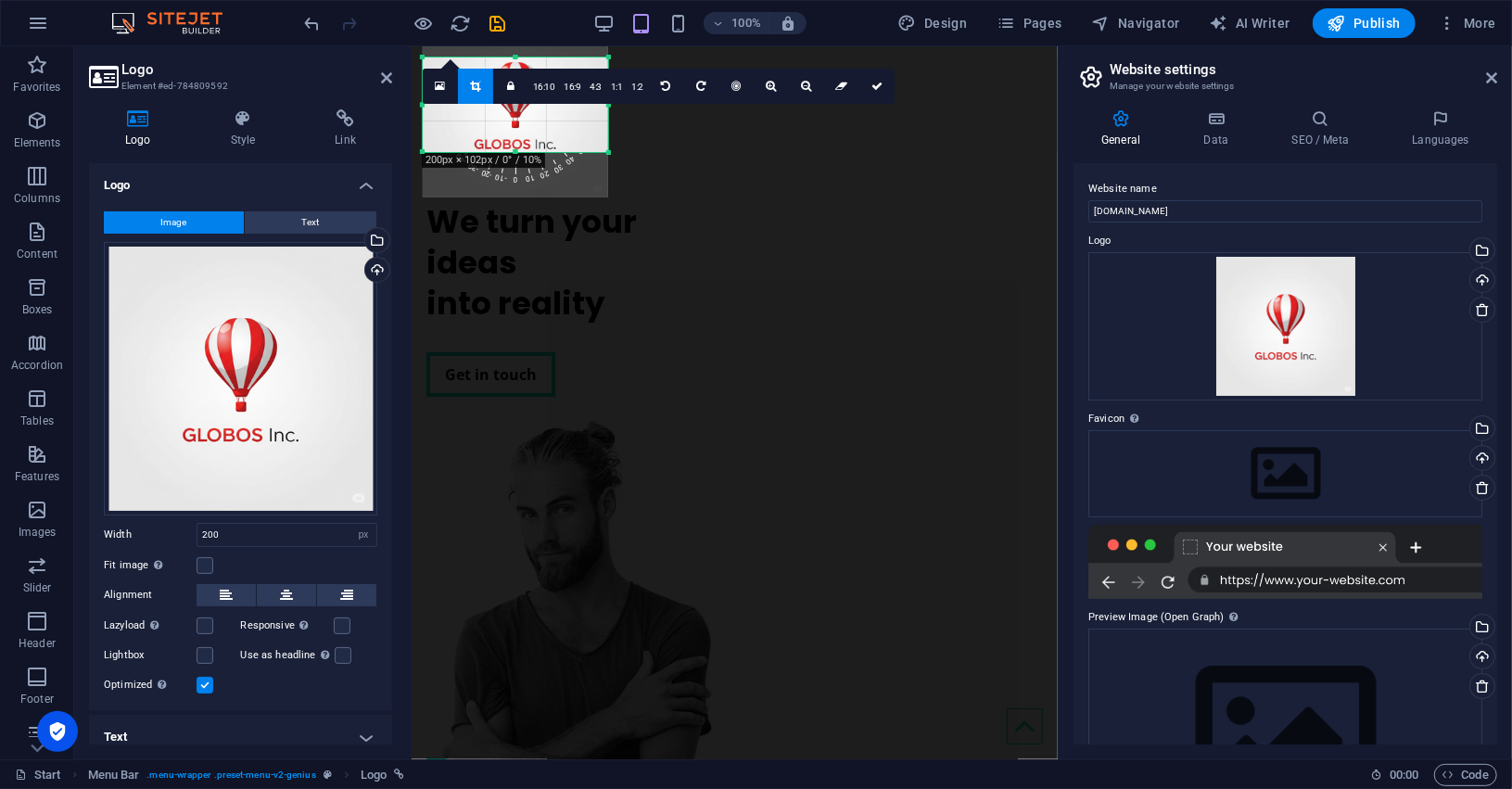 drag, startPoint x: 519, startPoint y: 59, endPoint x: 514, endPoint y: 105, distance: 46.270941 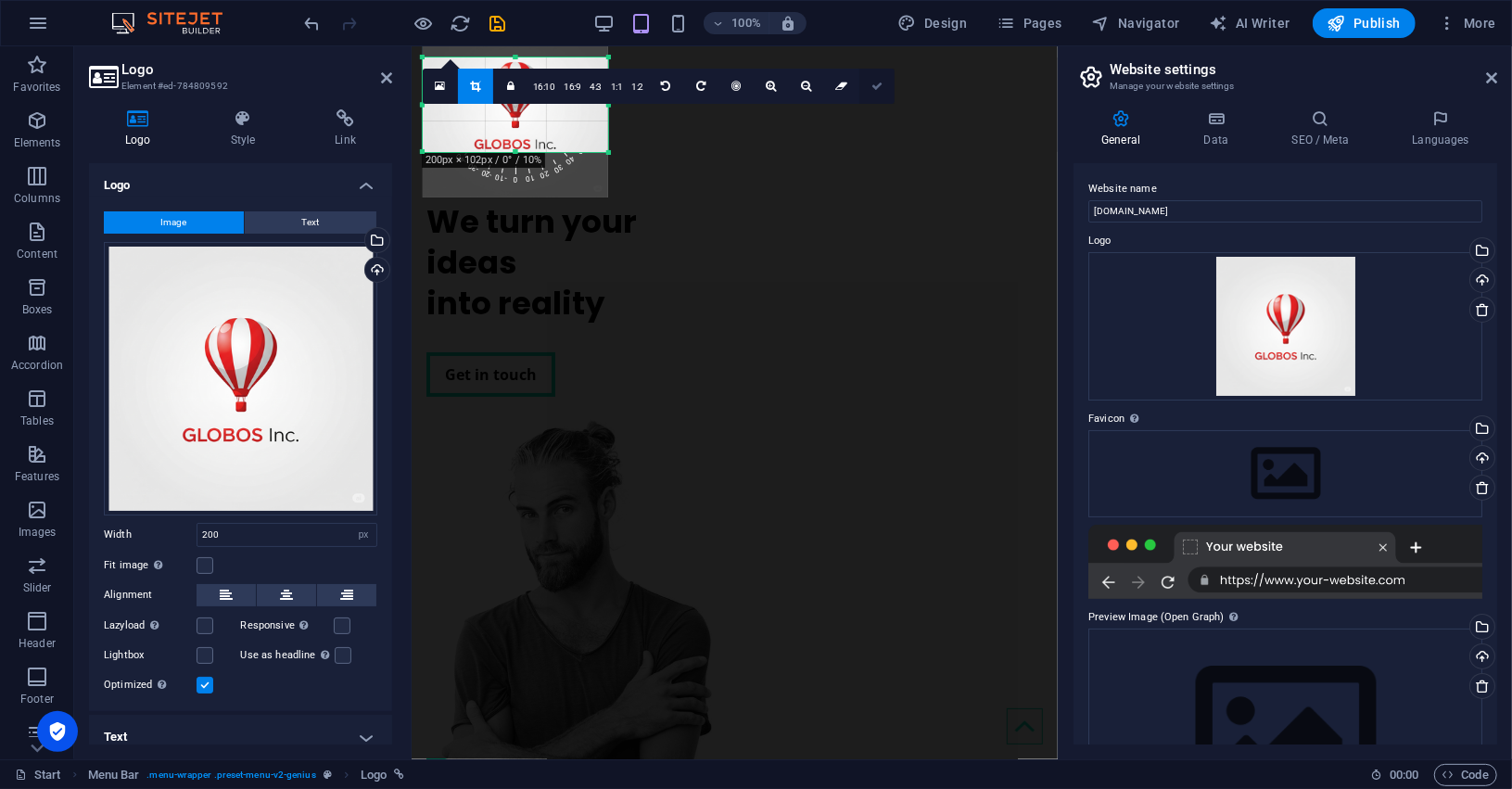 click at bounding box center (877, 86) 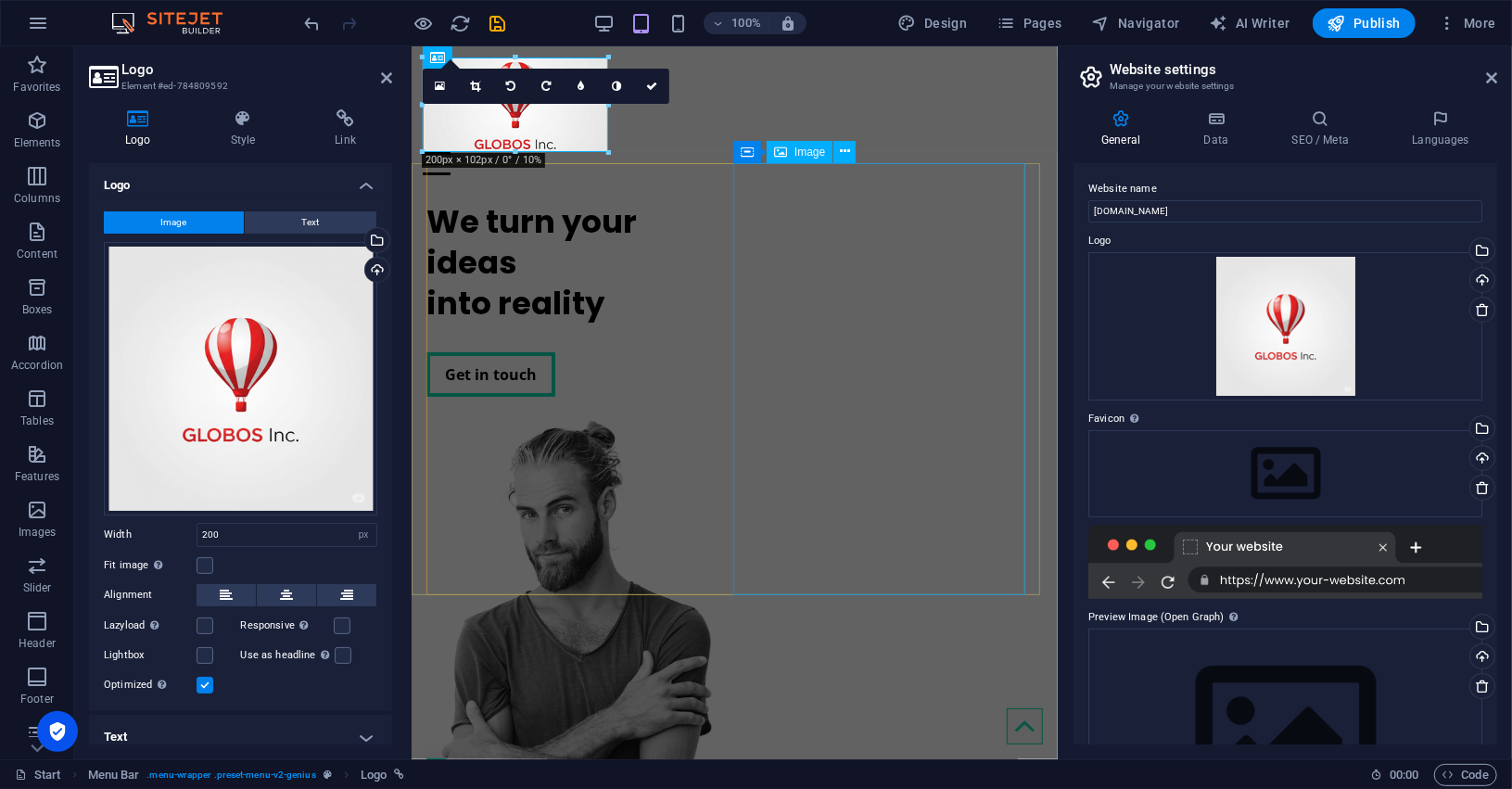 click at bounding box center [576, 641] 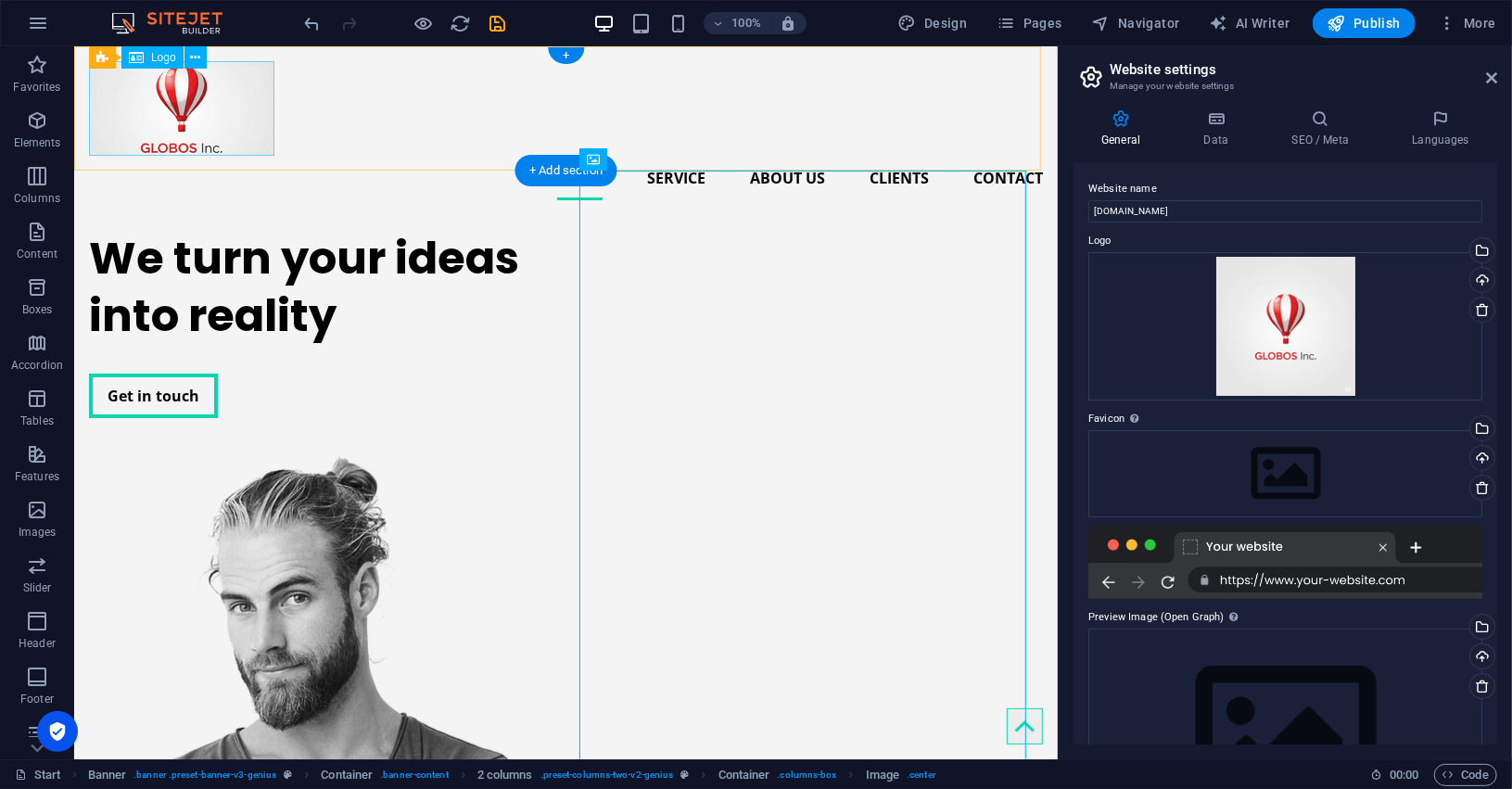 click at bounding box center [565, 108] 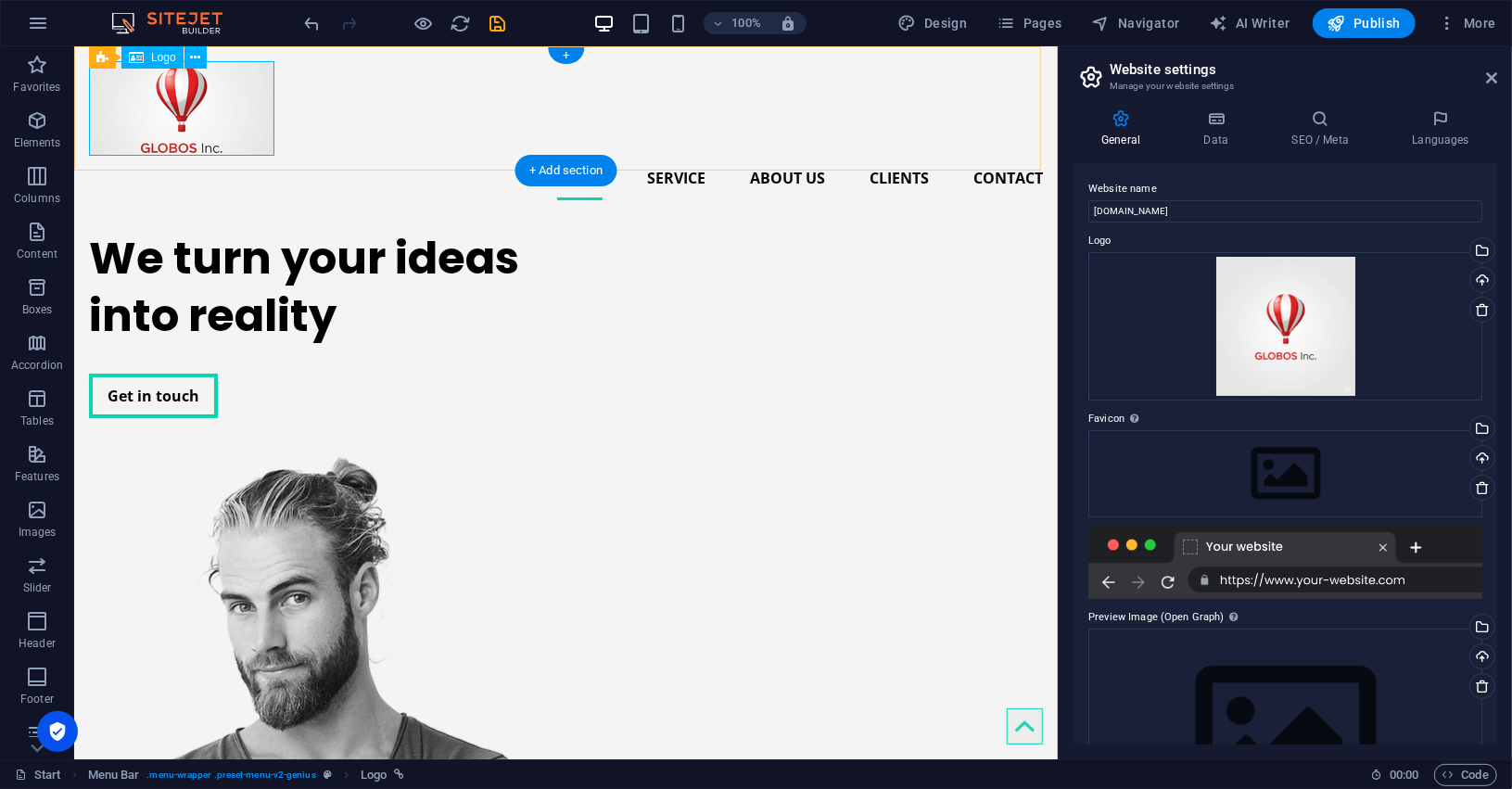 click at bounding box center (565, 108) 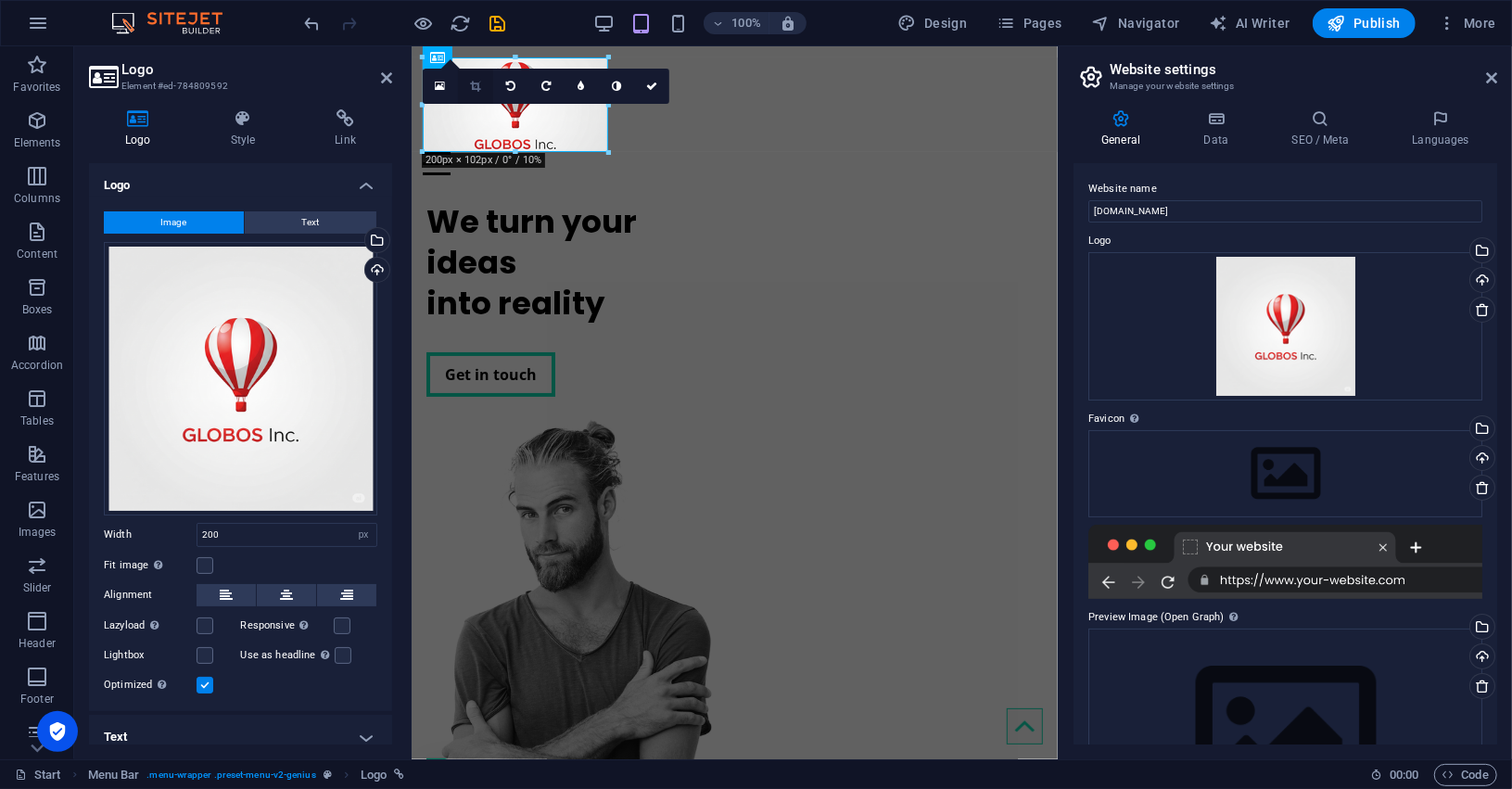 click at bounding box center (475, 86) 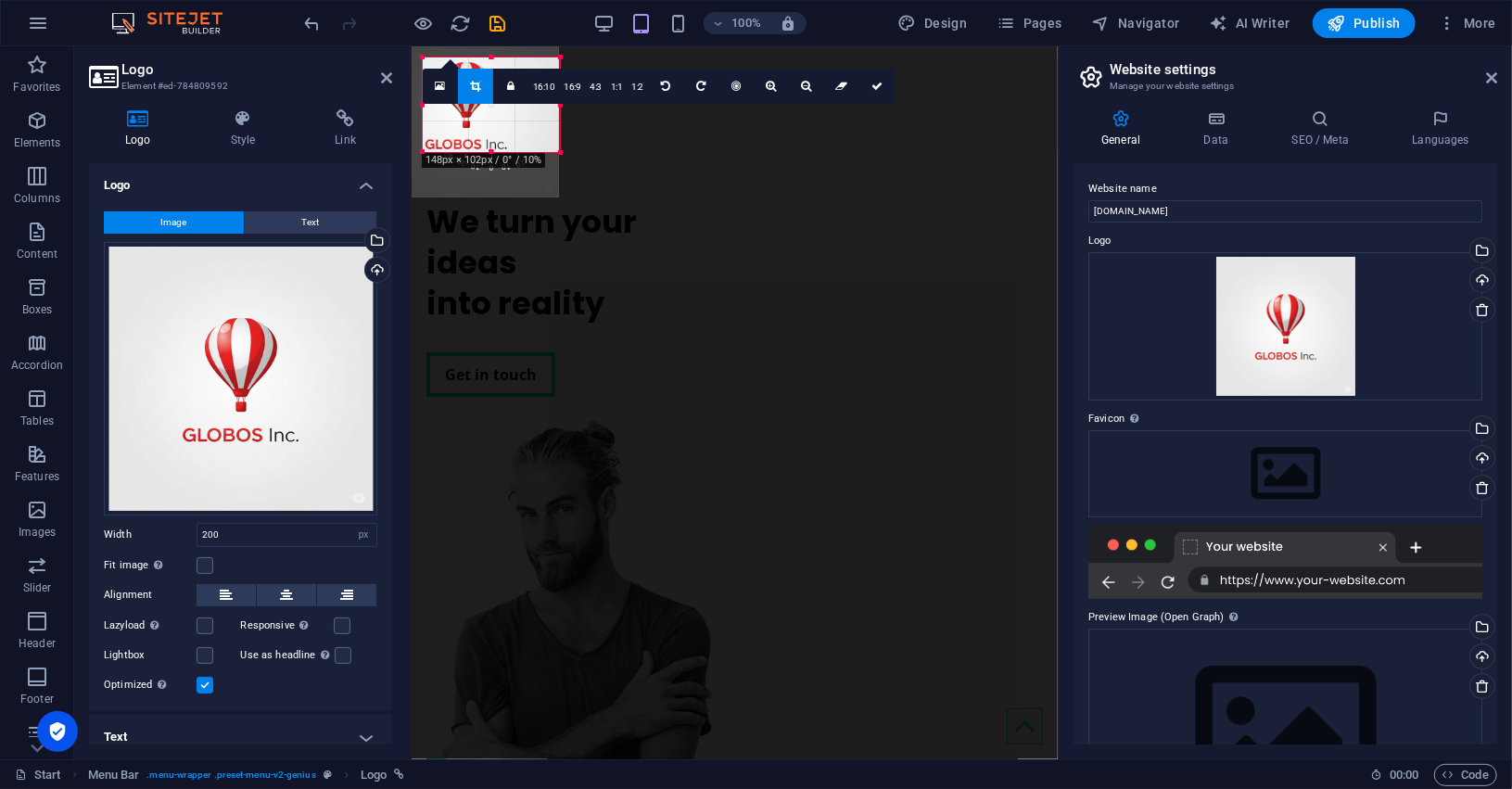 drag, startPoint x: 423, startPoint y: 108, endPoint x: 472, endPoint y: 113, distance: 49.254441 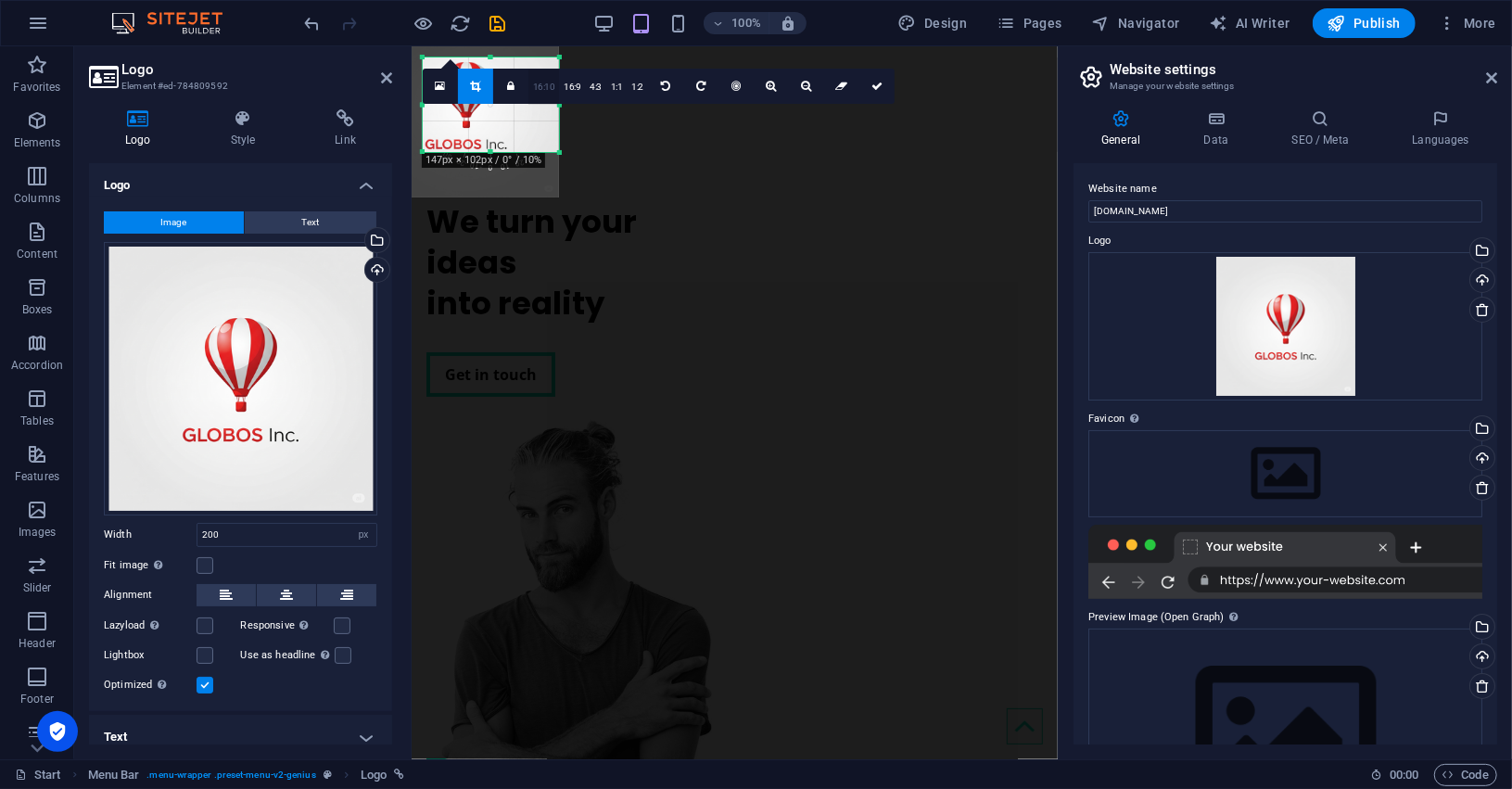 click on "180 170 160 150 140 130 120 110 100 90 80 70 60 50 40 30 20 10 0 -10 -20 -30 -40 -50 -60 -70 -80 -90 -100 -110 -120 -130 -140 -150 -160 -170 147px × 102px / 0° / 10% 16:10 16:9 4:3 1:1 1:2 0" at bounding box center (490, 105) 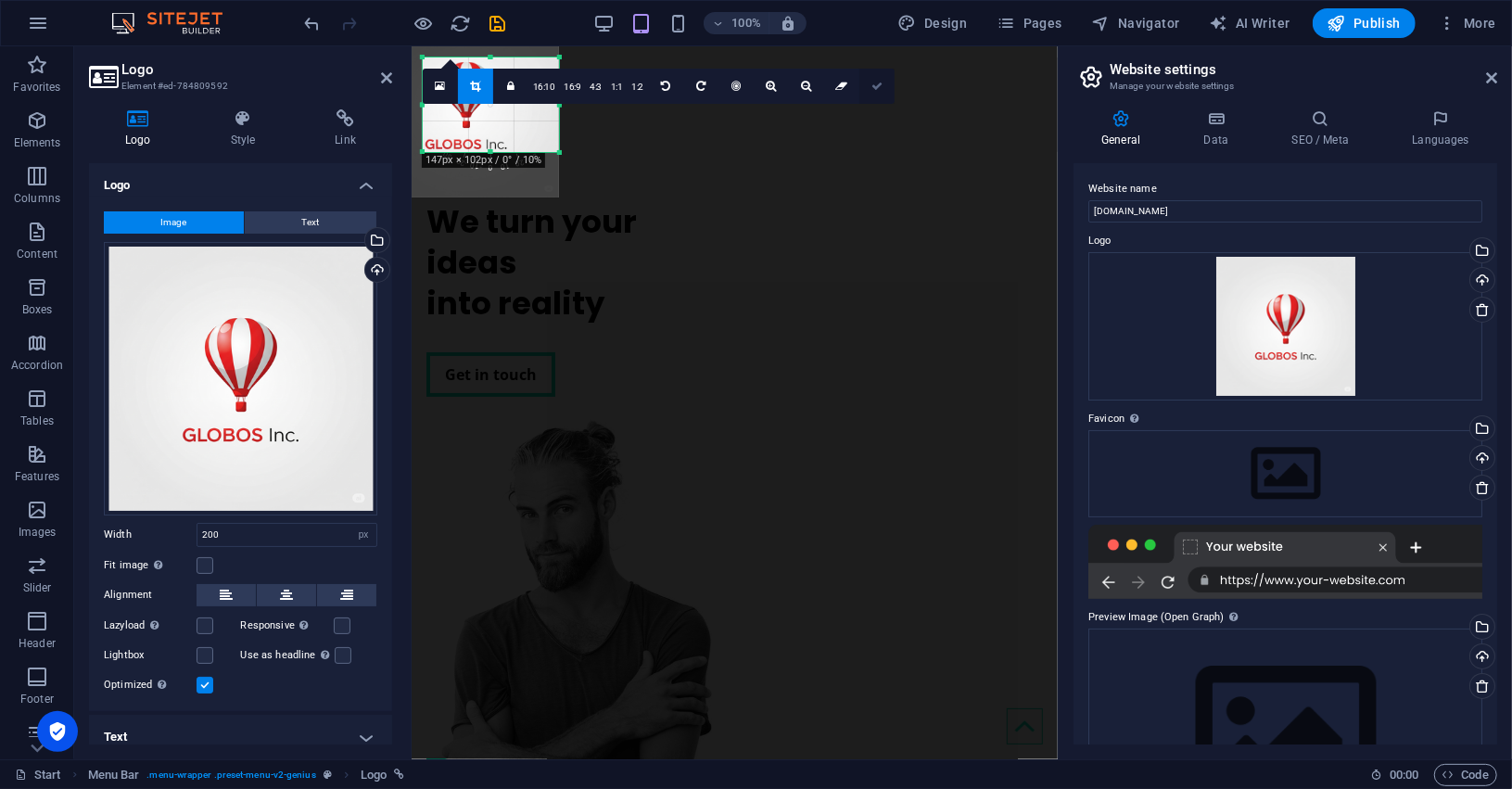 click at bounding box center [877, 86] 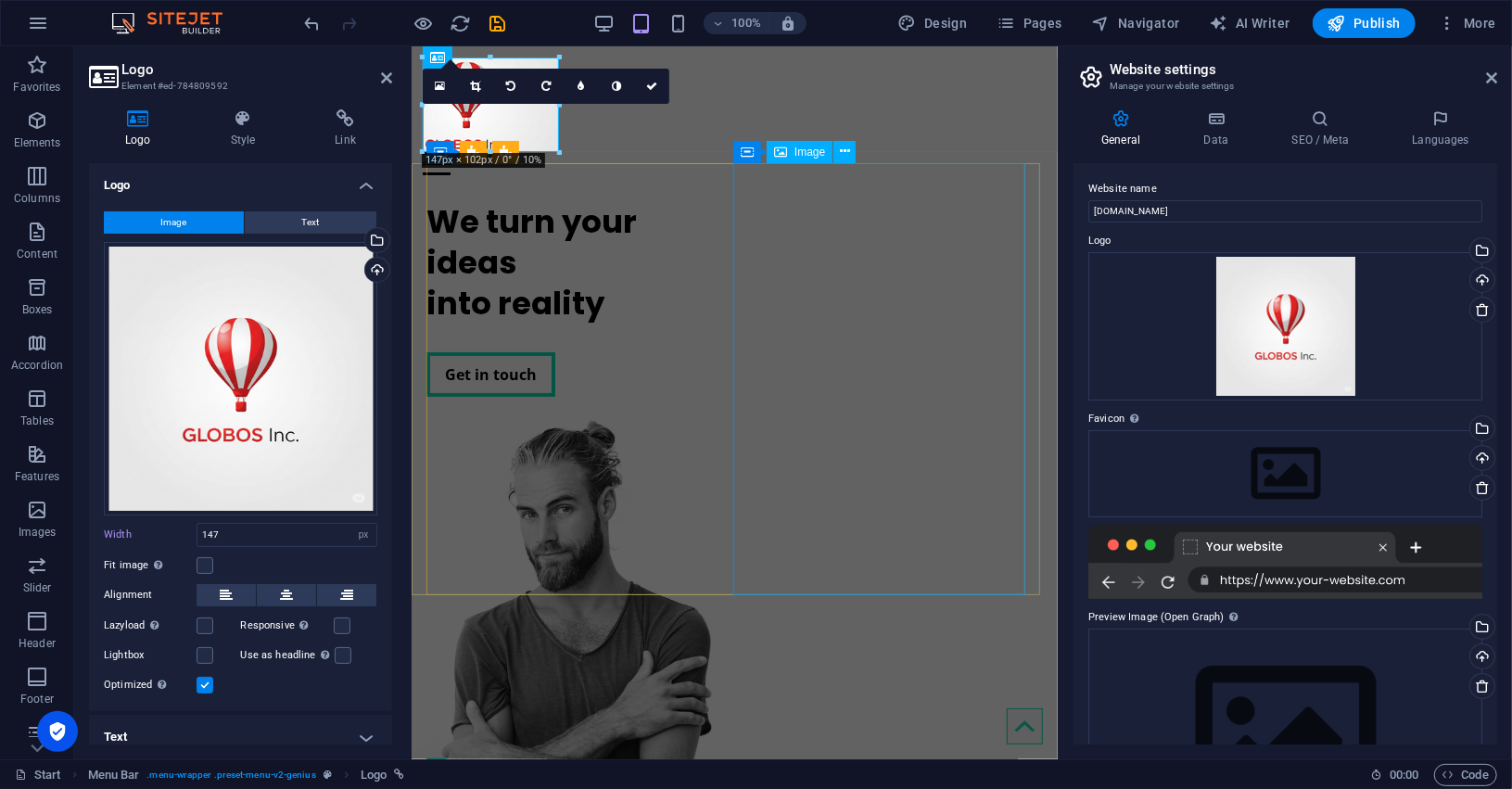 click at bounding box center [576, 641] 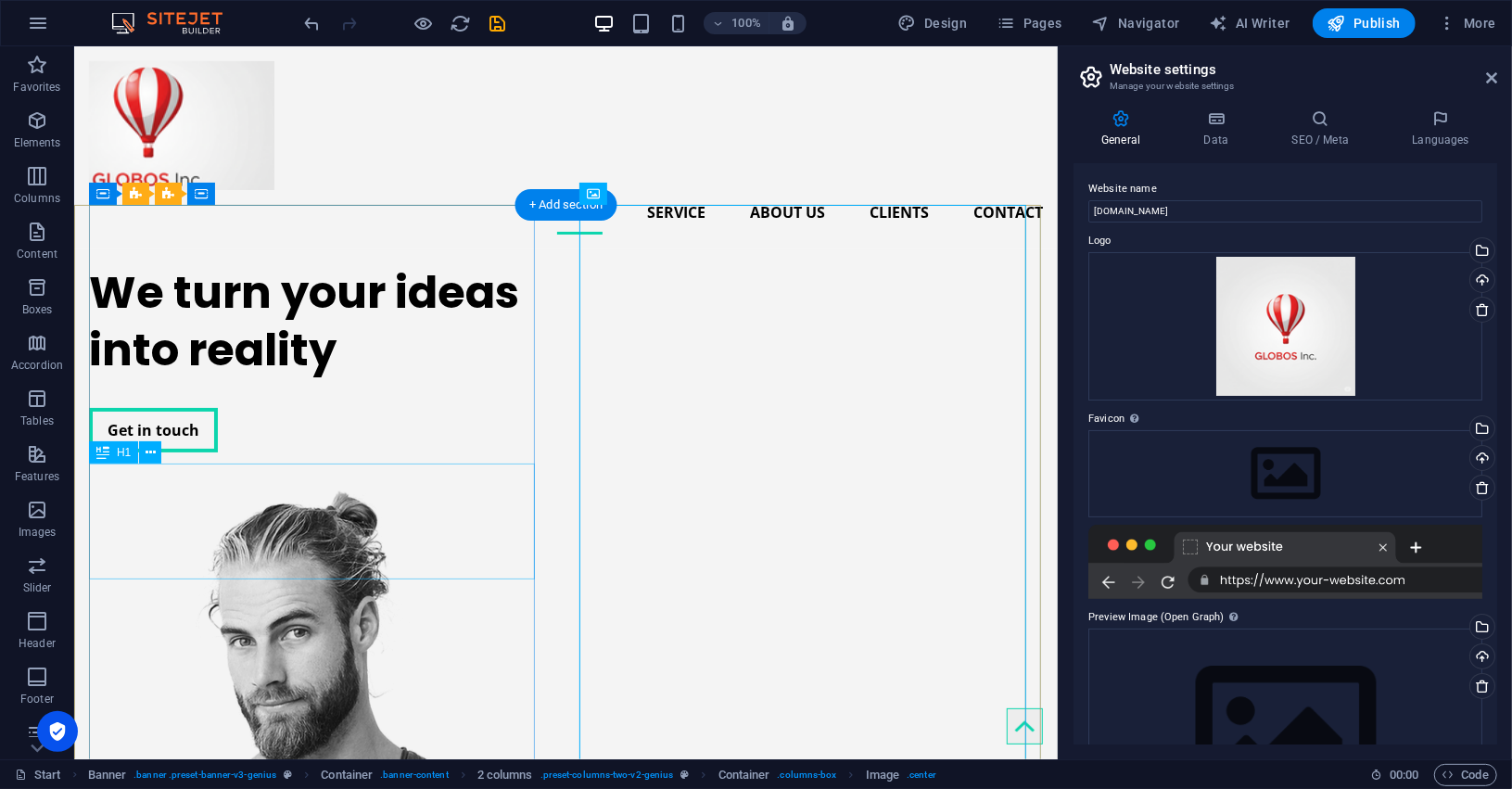 click on "We turn your ideas into reality" at bounding box center (315, 321) 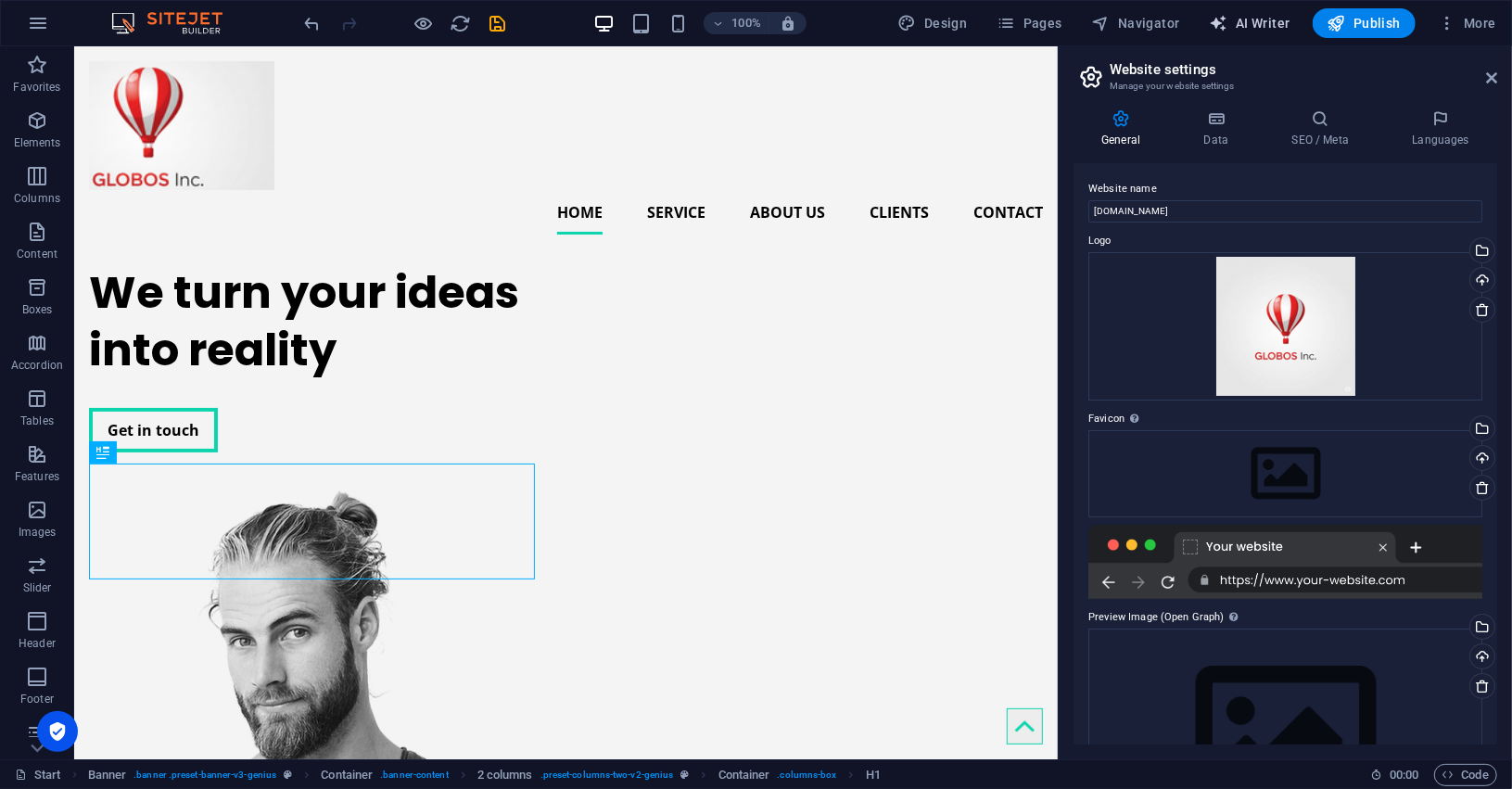 click on "AI Writer" at bounding box center [1250, 23] 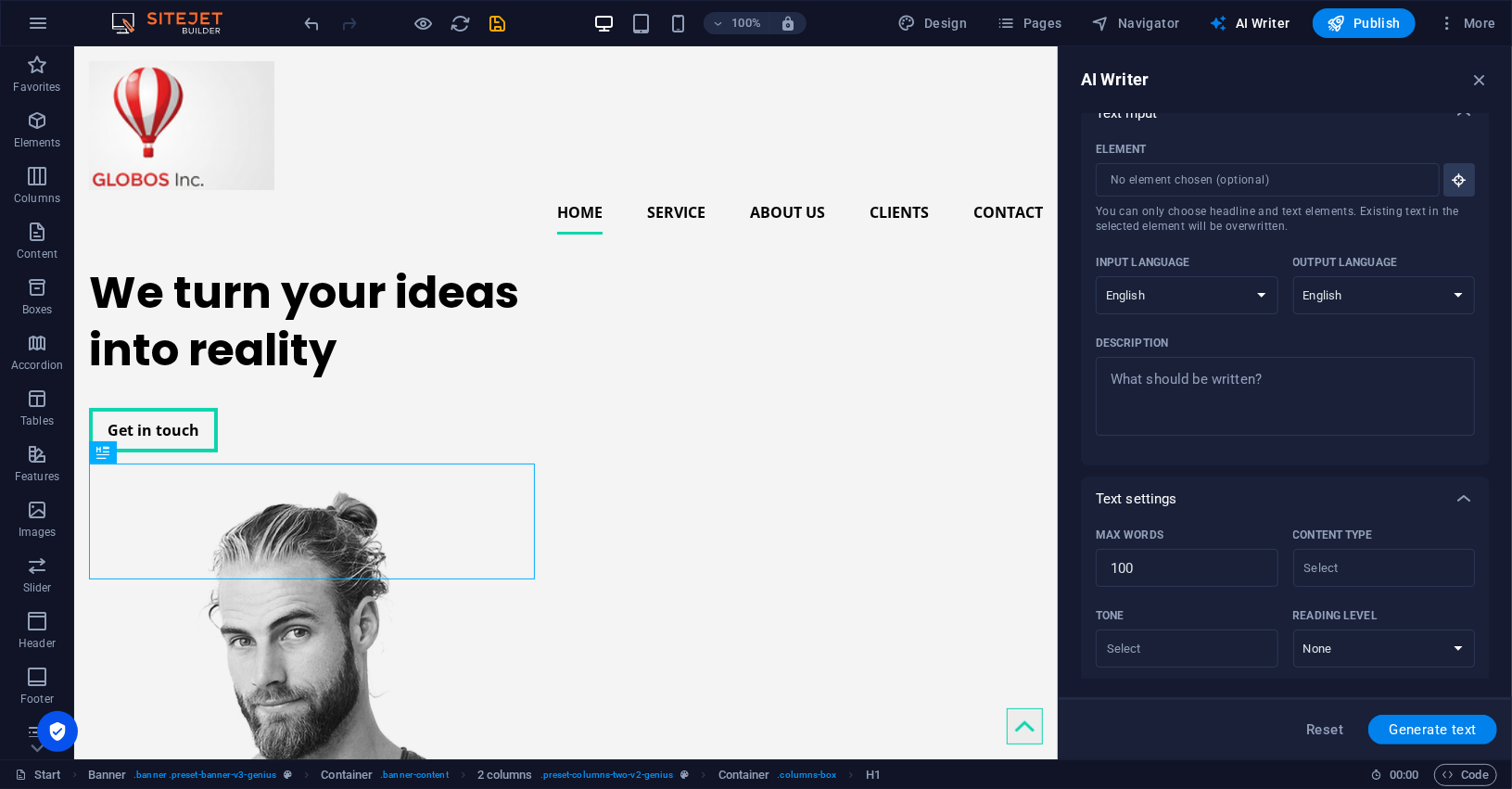 scroll, scrollTop: 0, scrollLeft: 0, axis: both 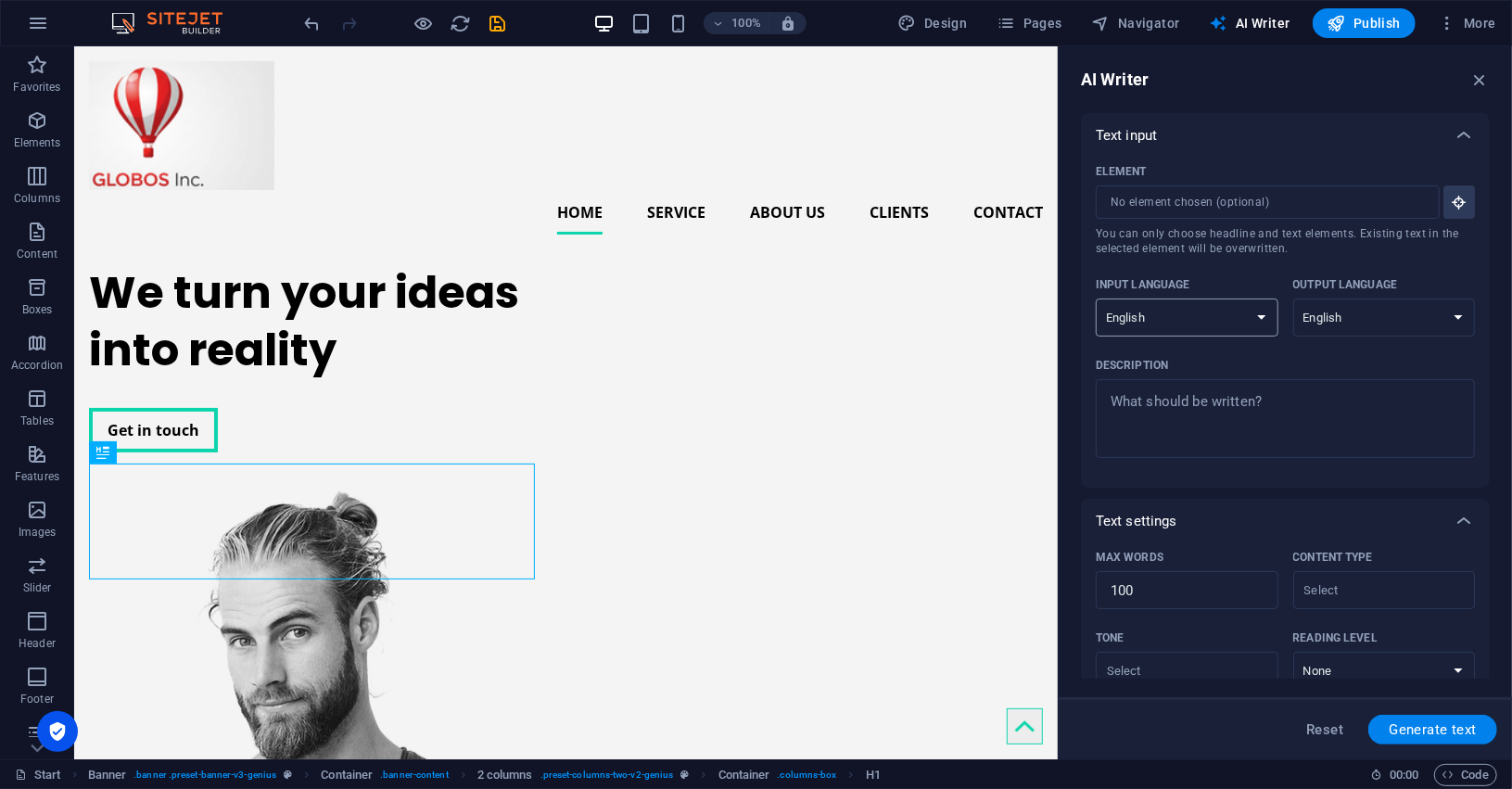 click on "Albanian Arabic Armenian Awadhi Azerbaijani Bashkir Basque Belarusian Bengali Bhojpuri Bosnian Brazilian Portuguese Bulgarian Cantonese (Yue) Catalan Chhattisgarhi Chinese Croatian Czech Danish Dogri Dutch English Estonian Faroese Finnish French Galician Georgian German Greek Gujarati Haryanvi Hindi Hungarian Indonesian Irish Italian Japanese Javanese Kannada Kashmiri Kazakh Konkani Korean Kyrgyz Latvian Lithuanian Macedonian Maithili Malay Maltese Mandarin Mandarin Chinese Marathi Marwari Min Nan Moldovan Mongolian Montenegrin Nepali Norwegian Oriya Pashto Persian (Farsi) Polish Portuguese Punjabi Rajasthani Romanian Russian Sanskrit Santali Serbian Sindhi Sinhala Slovak Slovene Slovenian Spanish Ukrainian Urdu Uzbek Vietnamese Welsh Wu" at bounding box center (1187, 317) 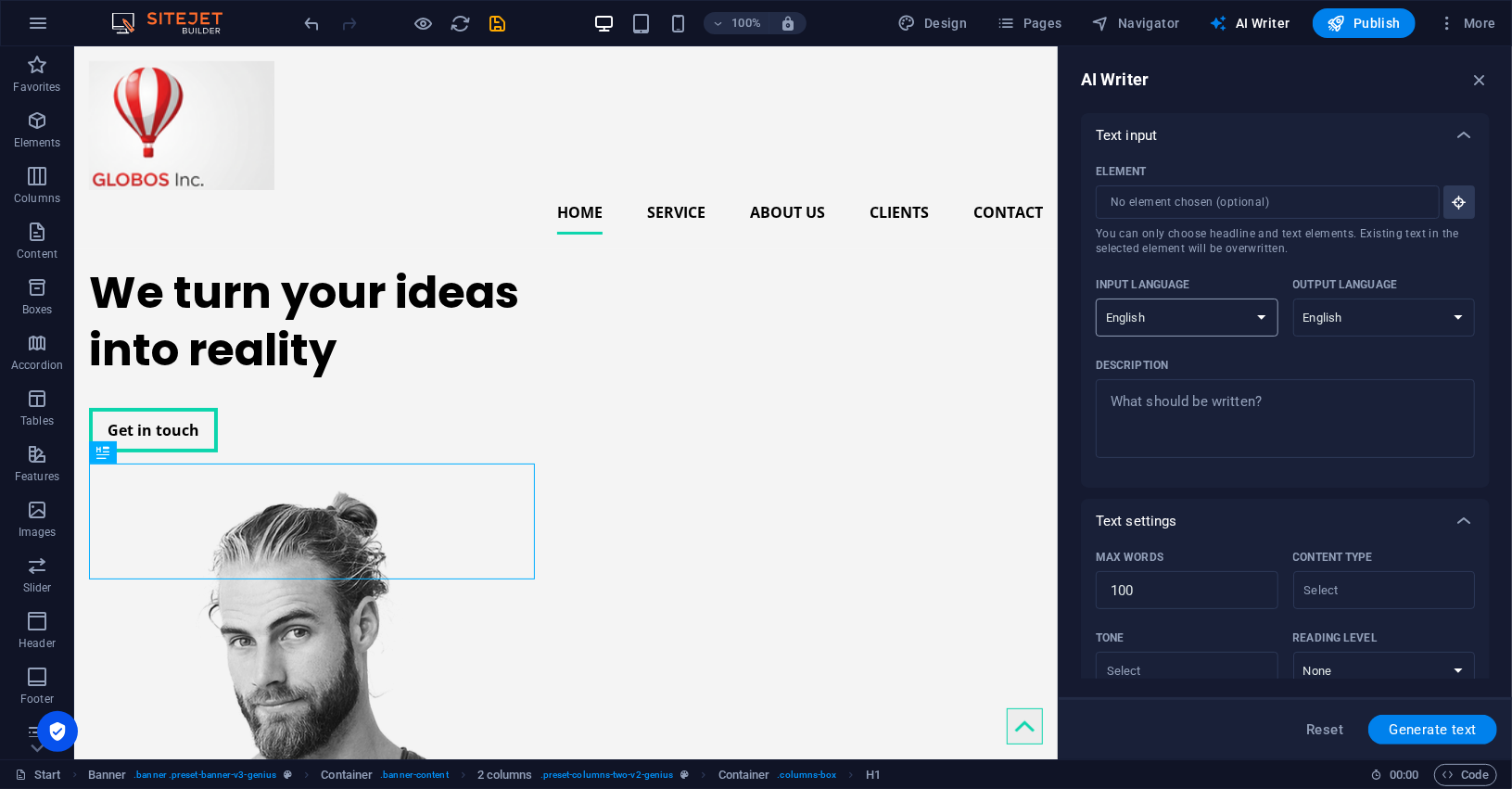 select on "Spanish" 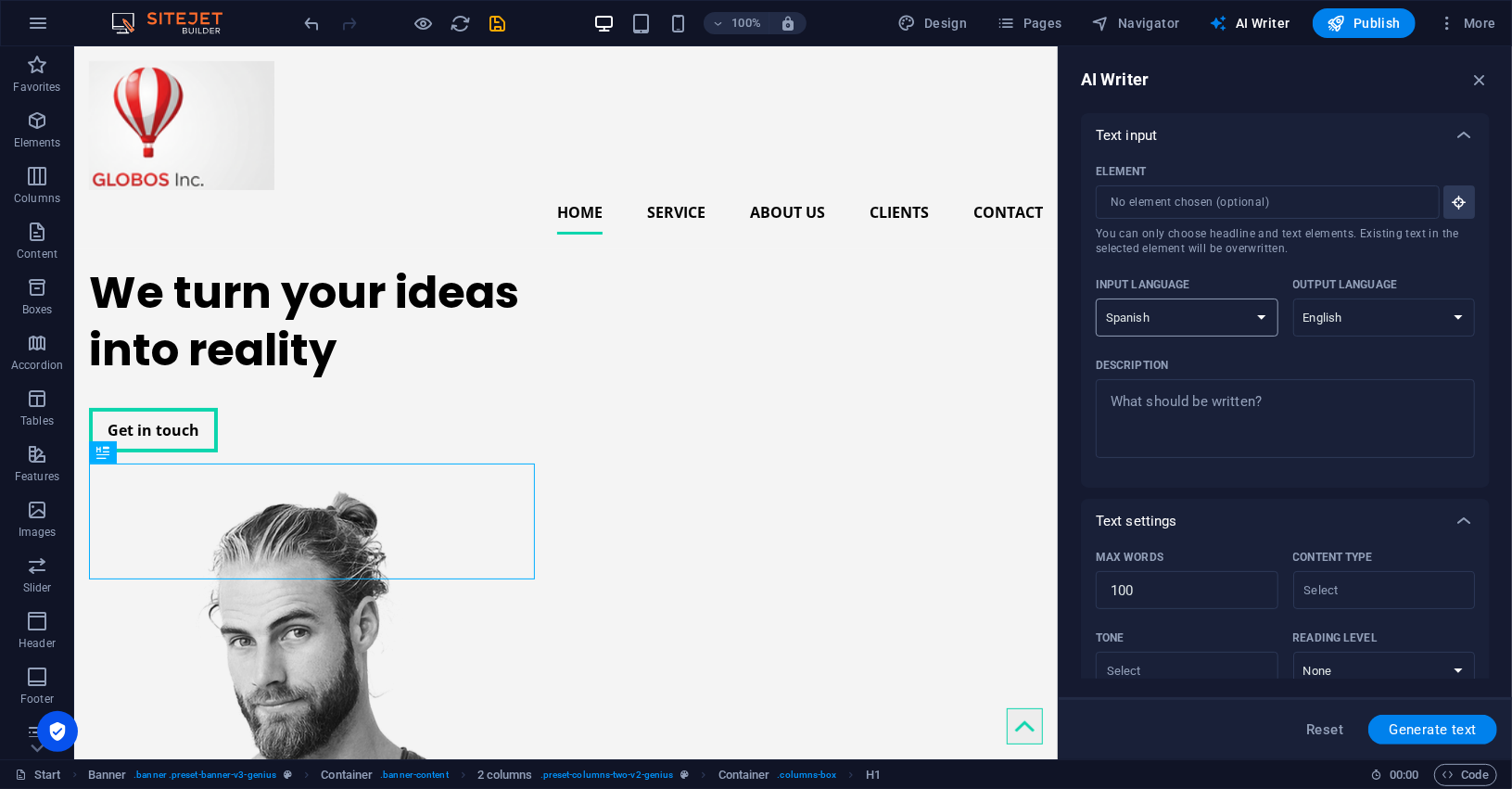 click on "Albanian Arabic Armenian Awadhi Azerbaijani Bashkir Basque Belarusian Bengali Bhojpuri Bosnian Brazilian Portuguese Bulgarian Cantonese (Yue) Catalan Chhattisgarhi Chinese Croatian Czech Danish Dogri Dutch English Estonian Faroese Finnish French Galician Georgian German Greek Gujarati Haryanvi Hindi Hungarian Indonesian Irish Italian Japanese Javanese Kannada Kashmiri Kazakh Konkani Korean Kyrgyz Latvian Lithuanian Macedonian Maithili Malay Maltese Mandarin Mandarin Chinese Marathi Marwari Min Nan Moldovan Mongolian Montenegrin Nepali Norwegian Oriya Pashto Persian (Farsi) Polish Portuguese Punjabi Rajasthani Romanian Russian Sanskrit Santali Serbian Sindhi Sinhala Slovak Slovene Slovenian Spanish Ukrainian Urdu Uzbek Vietnamese Welsh Wu" at bounding box center (1187, 317) 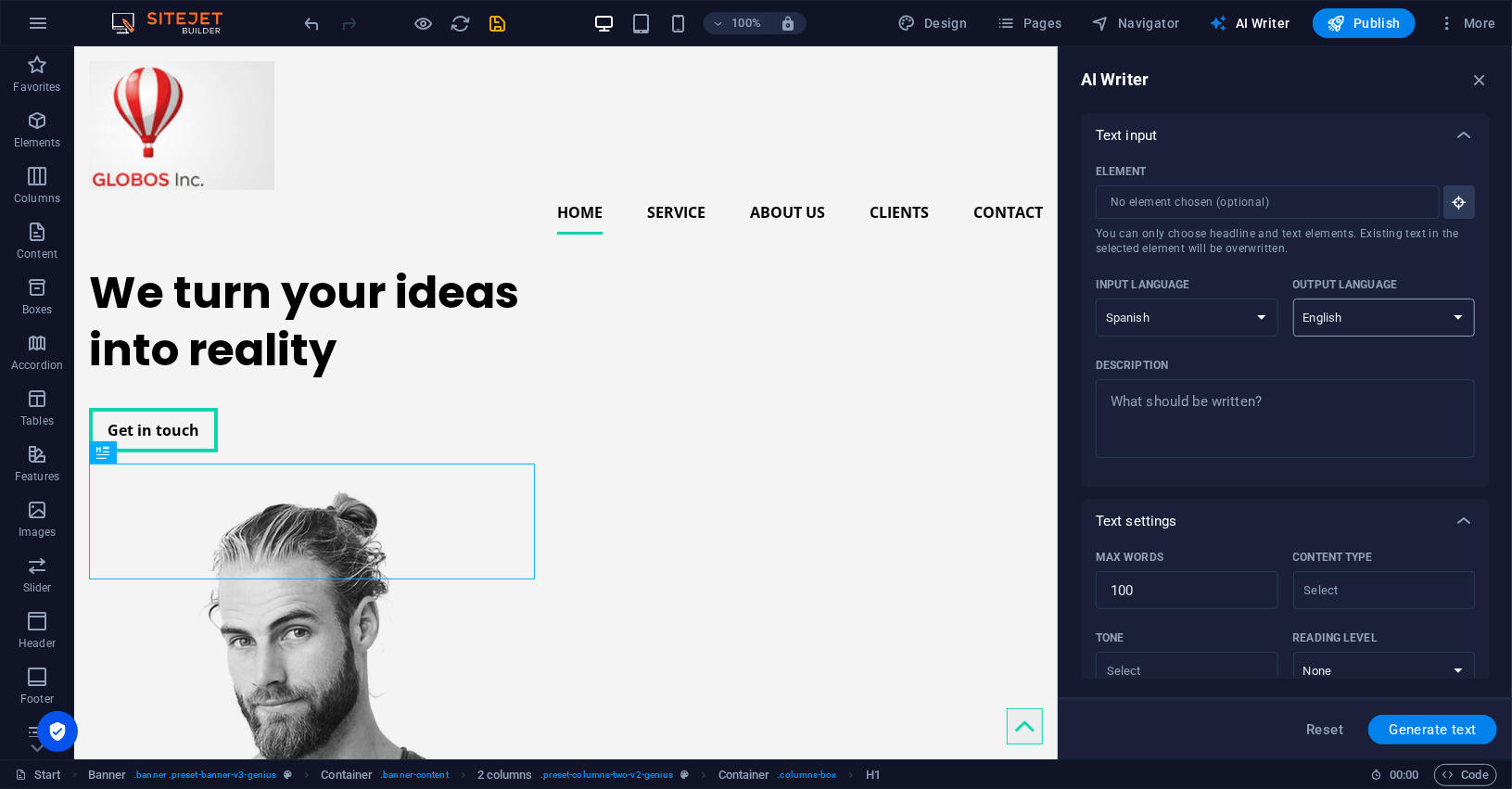 click on "Albanian Arabic Armenian Awadhi Azerbaijani Bashkir Basque Belarusian Bengali Bhojpuri Bosnian Brazilian Portuguese Bulgarian Cantonese (Yue) Catalan Chhattisgarhi Chinese Croatian Czech Danish Dogri Dutch English Estonian Faroese Finnish French Galician Georgian German Greek Gujarati Haryanvi Hindi Hungarian Indonesian Irish Italian Japanese Javanese Kannada Kashmiri Kazakh Konkani Korean Kyrgyz Latvian Lithuanian Macedonian Maithili Malay Maltese Mandarin Mandarin Chinese Marathi Marwari Min Nan Moldovan Mongolian Montenegrin Nepali Norwegian Oriya Pashto Persian (Farsi) Polish Portuguese Punjabi Rajasthani Romanian Russian Sanskrit Santali Serbian Sindhi Sinhala Slovak Slovene Slovenian Spanish Ukrainian Urdu Uzbek Vietnamese Welsh Wu" at bounding box center (1384, 317) 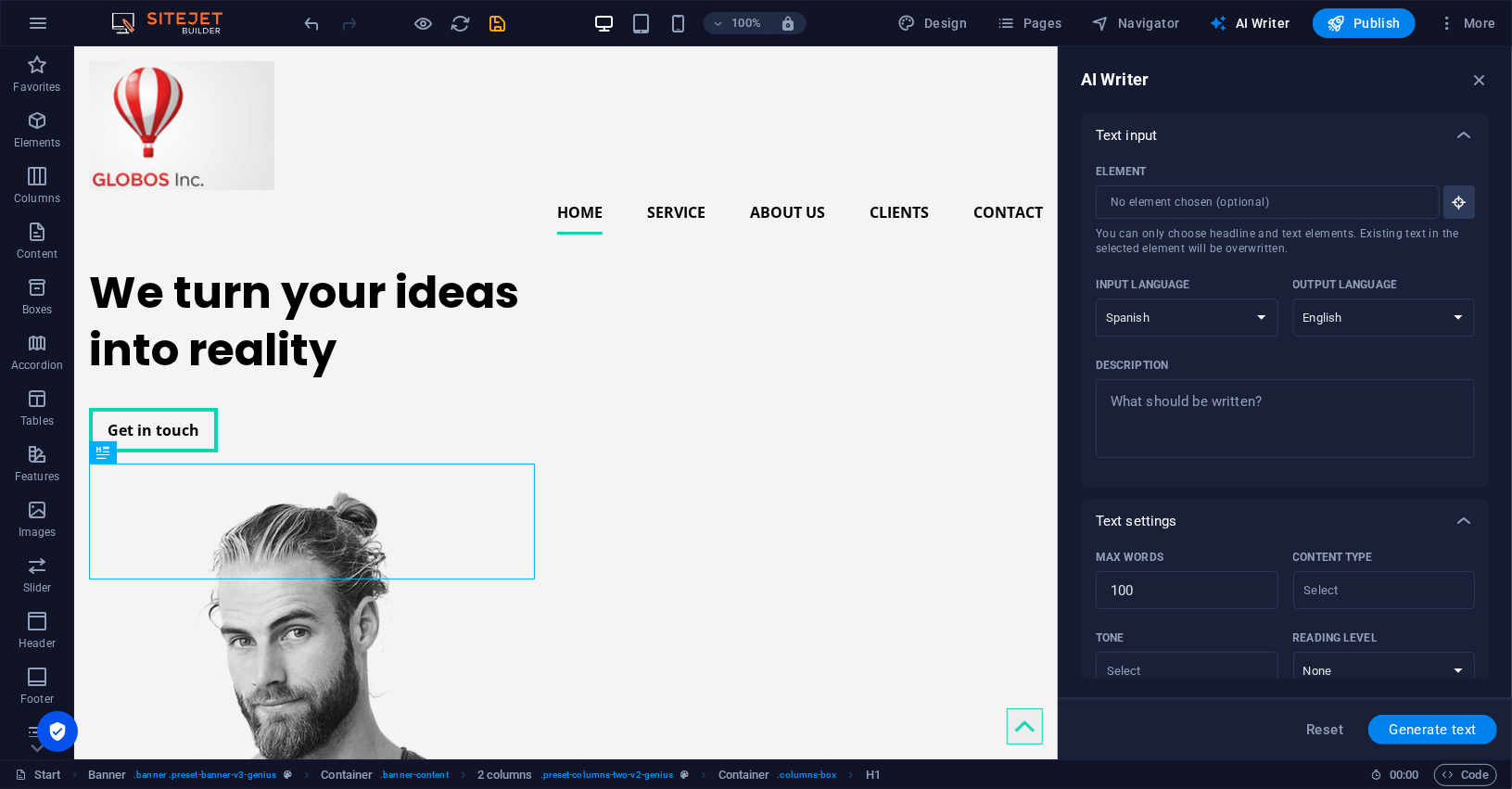 select on "Spanish" 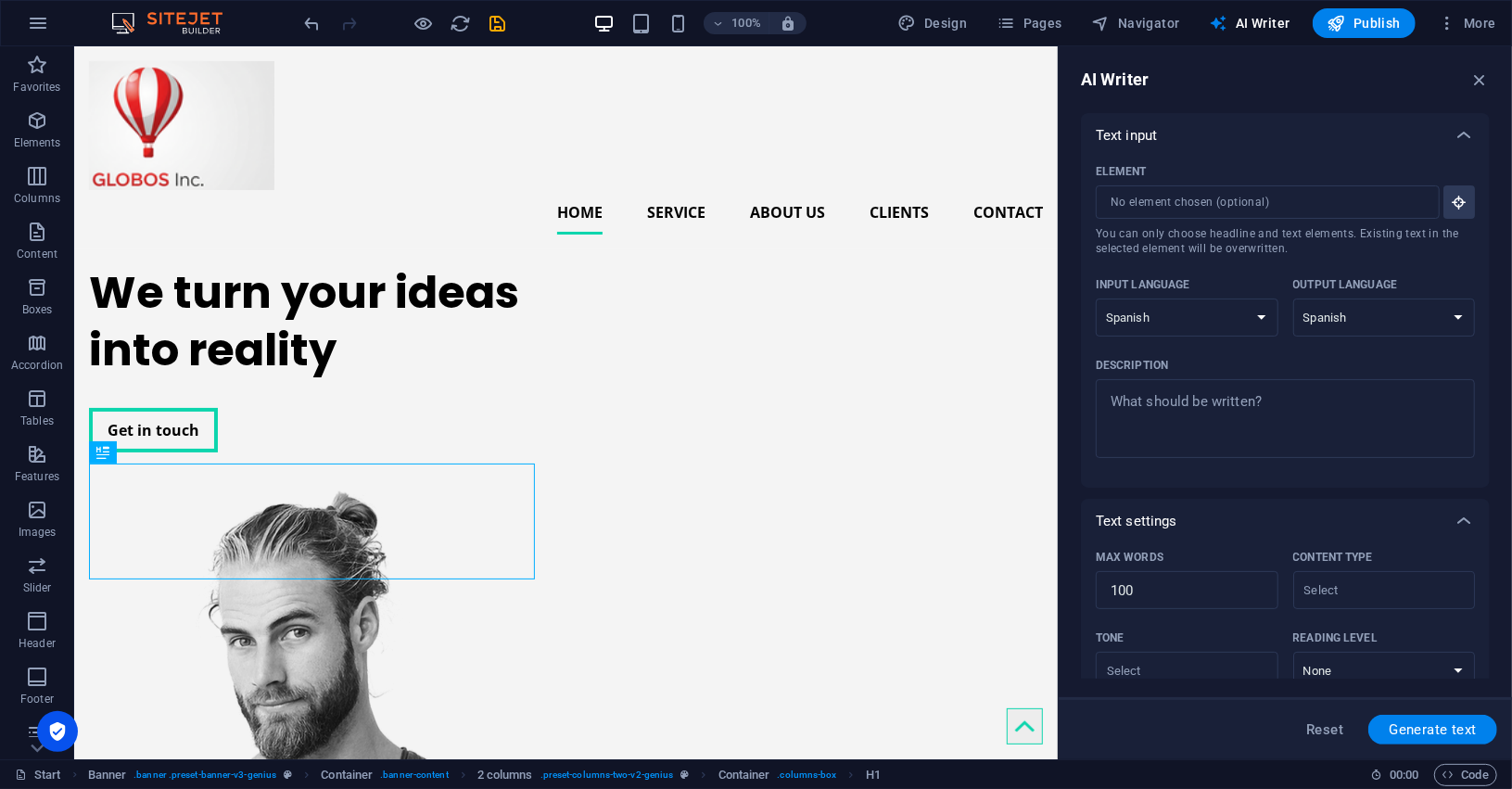 click on "Albanian Arabic Armenian Awadhi Azerbaijani Bashkir Basque Belarusian Bengali Bhojpuri Bosnian Brazilian Portuguese Bulgarian Cantonese (Yue) Catalan Chhattisgarhi Chinese Croatian Czech Danish Dogri Dutch English Estonian Faroese Finnish French Galician Georgian German Greek Gujarati Haryanvi Hindi Hungarian Indonesian Irish Italian Japanese Javanese Kannada Kashmiri Kazakh Konkani Korean Kyrgyz Latvian Lithuanian Macedonian Maithili Malay Maltese Mandarin Mandarin Chinese Marathi Marwari Min Nan Moldovan Mongolian Montenegrin Nepali Norwegian Oriya Pashto Persian (Farsi) Polish Portuguese Punjabi Rajasthani Romanian Russian Sanskrit Santali Serbian Sindhi Sinhala Slovak Slovene Slovenian Spanish Ukrainian Urdu Uzbek Vietnamese Welsh Wu" at bounding box center [1384, 317] 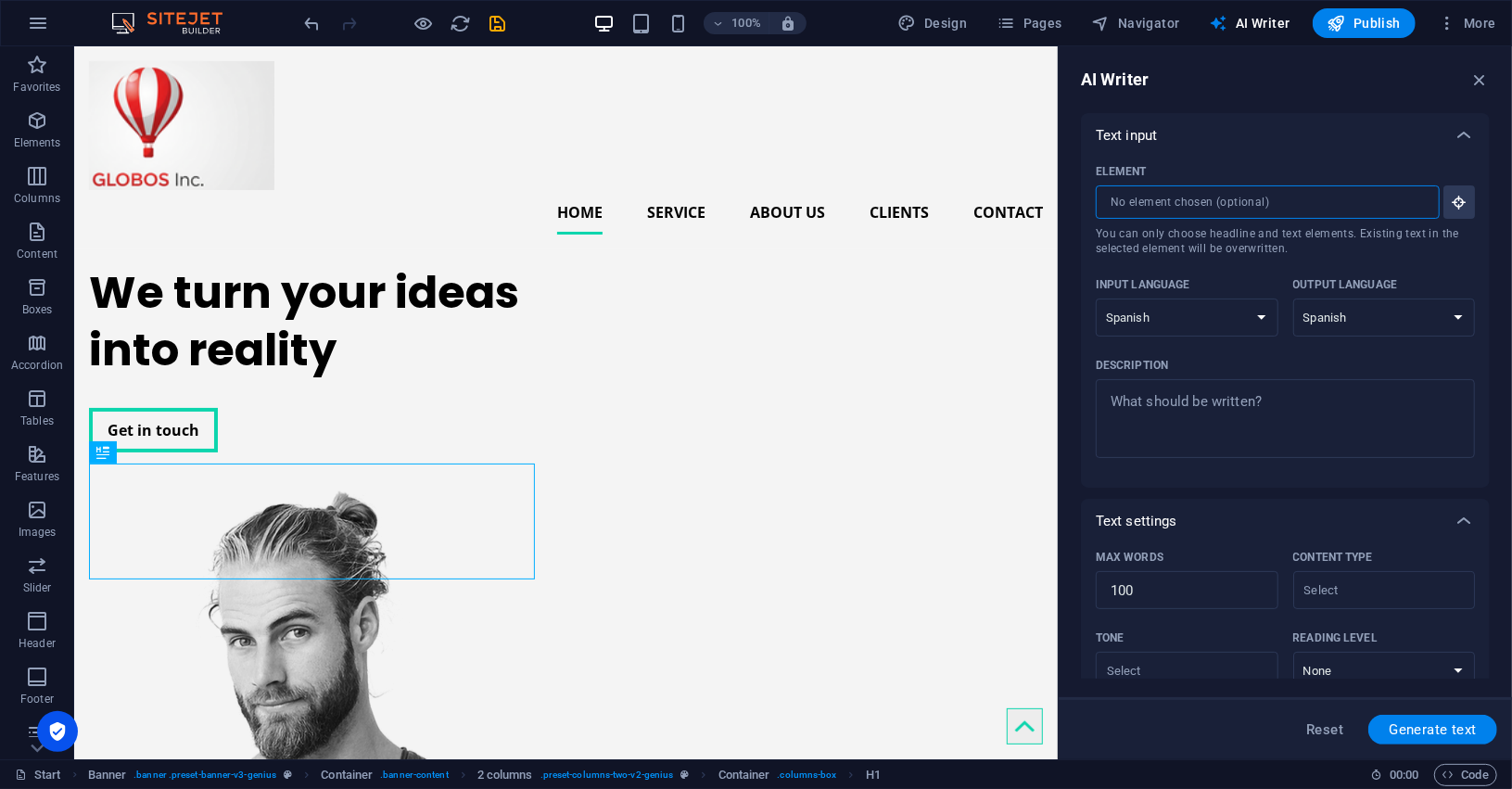 click on "Element ​ You can only choose headline and text elements. Existing text in the selected element will be overwritten." at bounding box center [1261, 202] 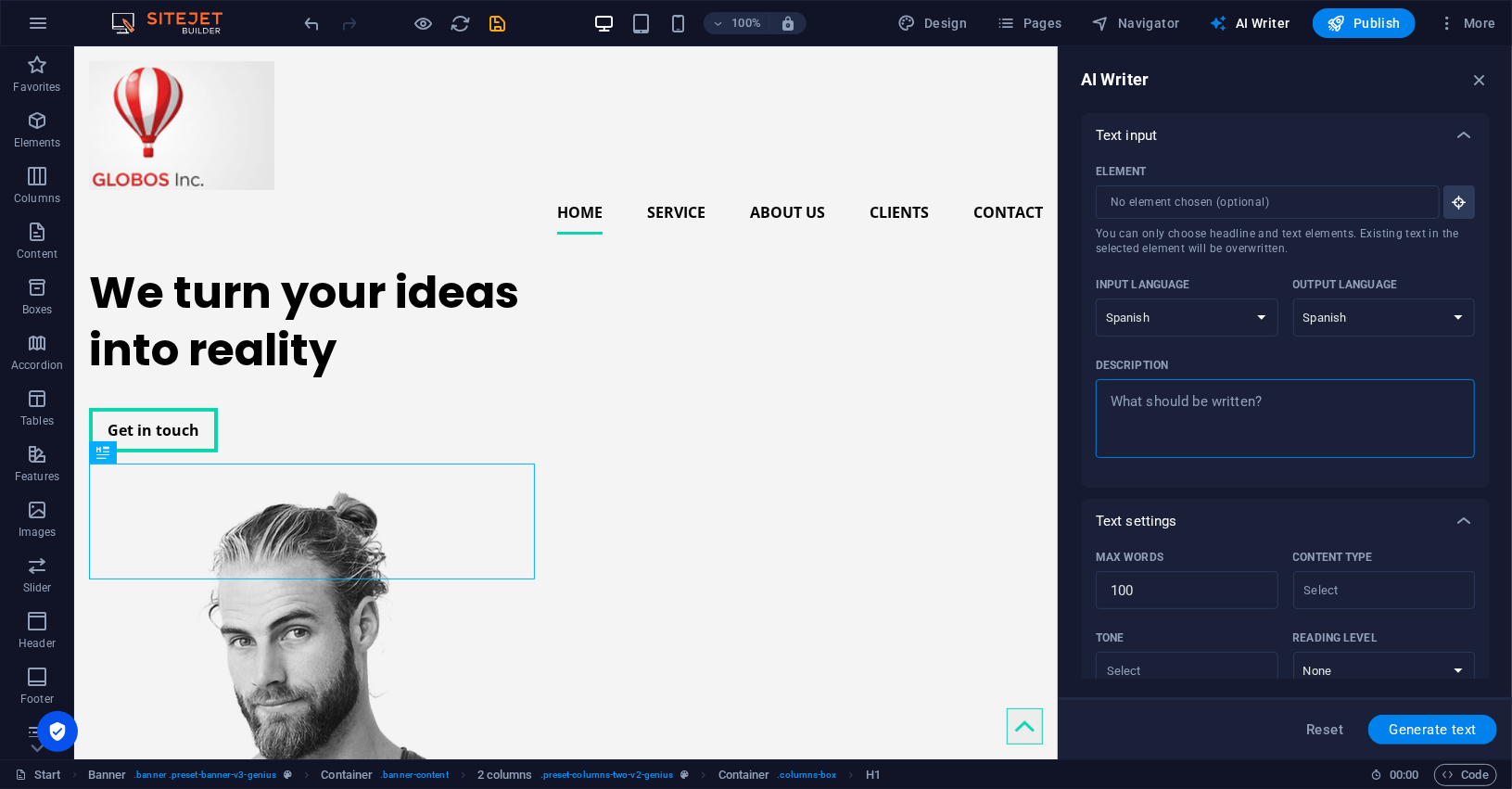 click on "Description x ​" at bounding box center (1285, 418) 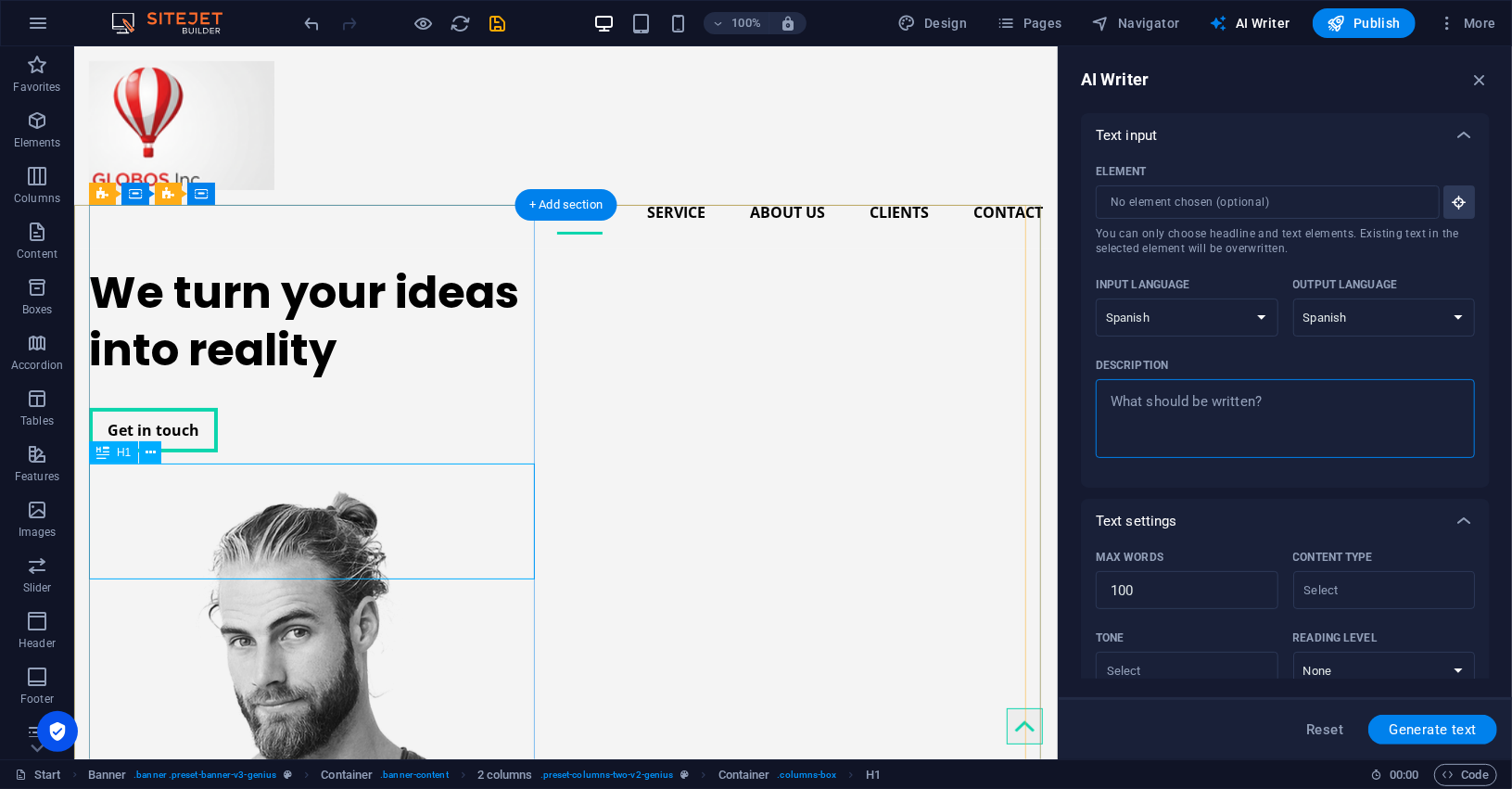 type on "x" 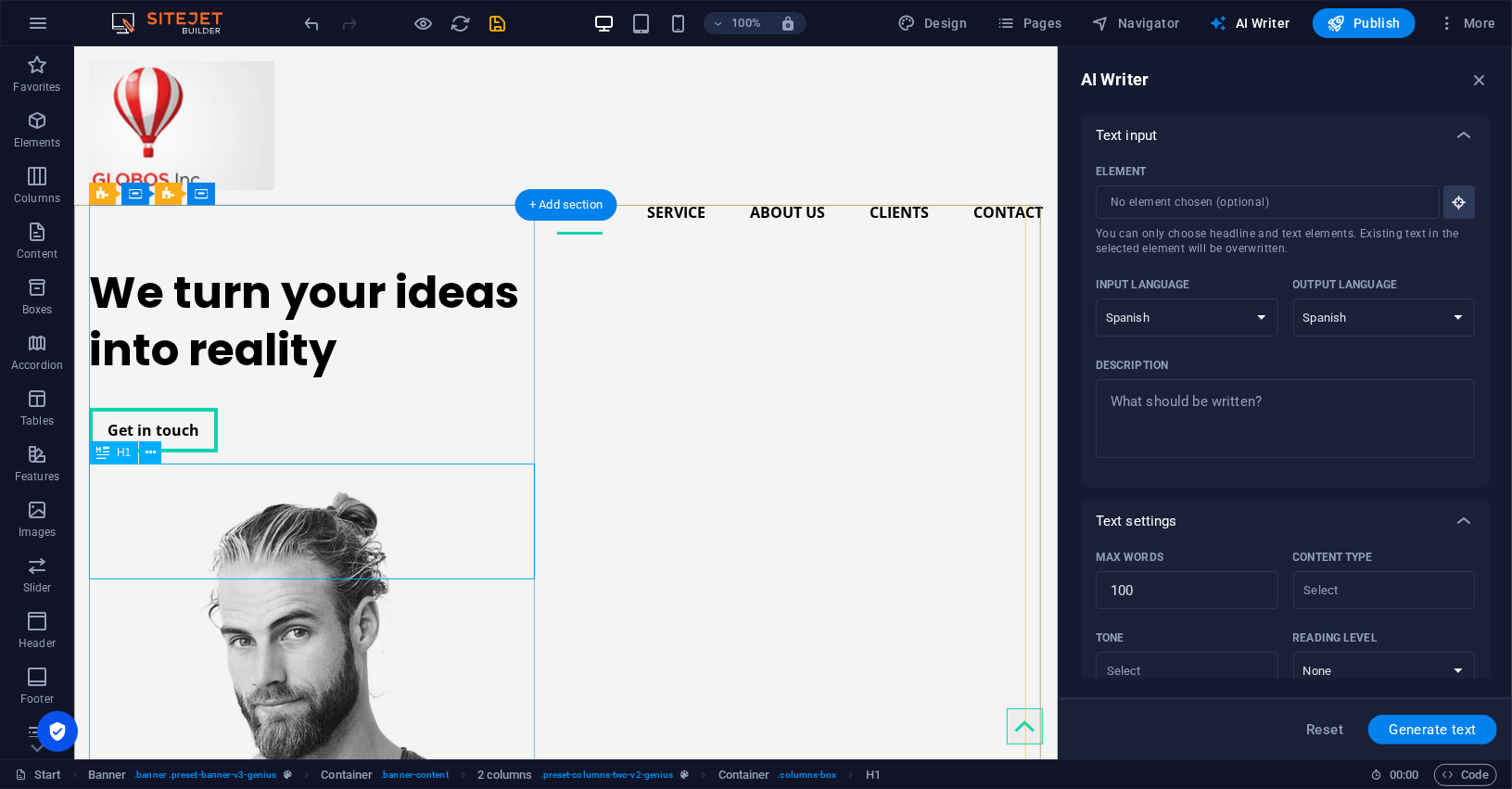 click on "We turn your ideas into reality" at bounding box center (315, 321) 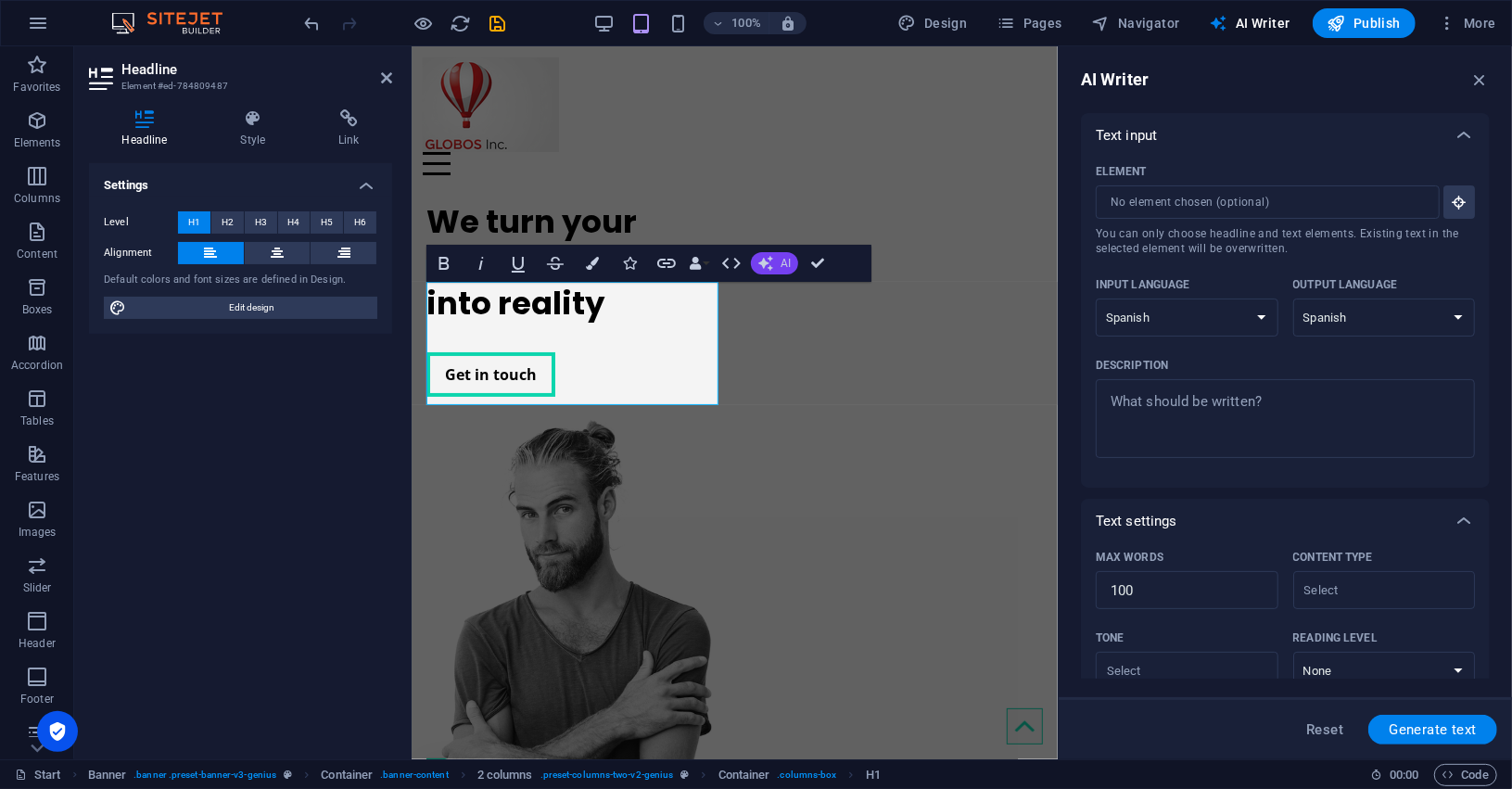click 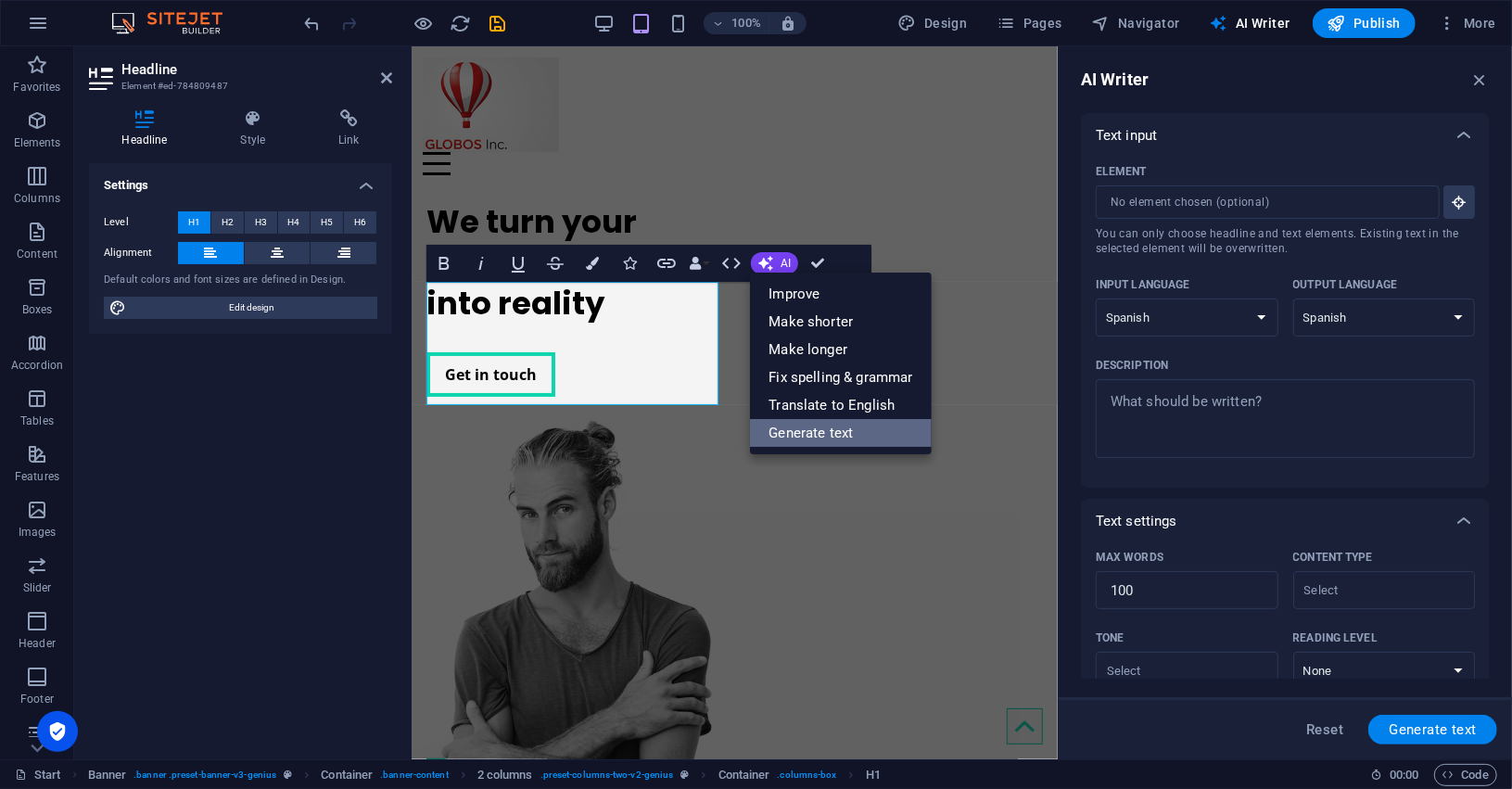 click on "Generate text" at bounding box center [840, 433] 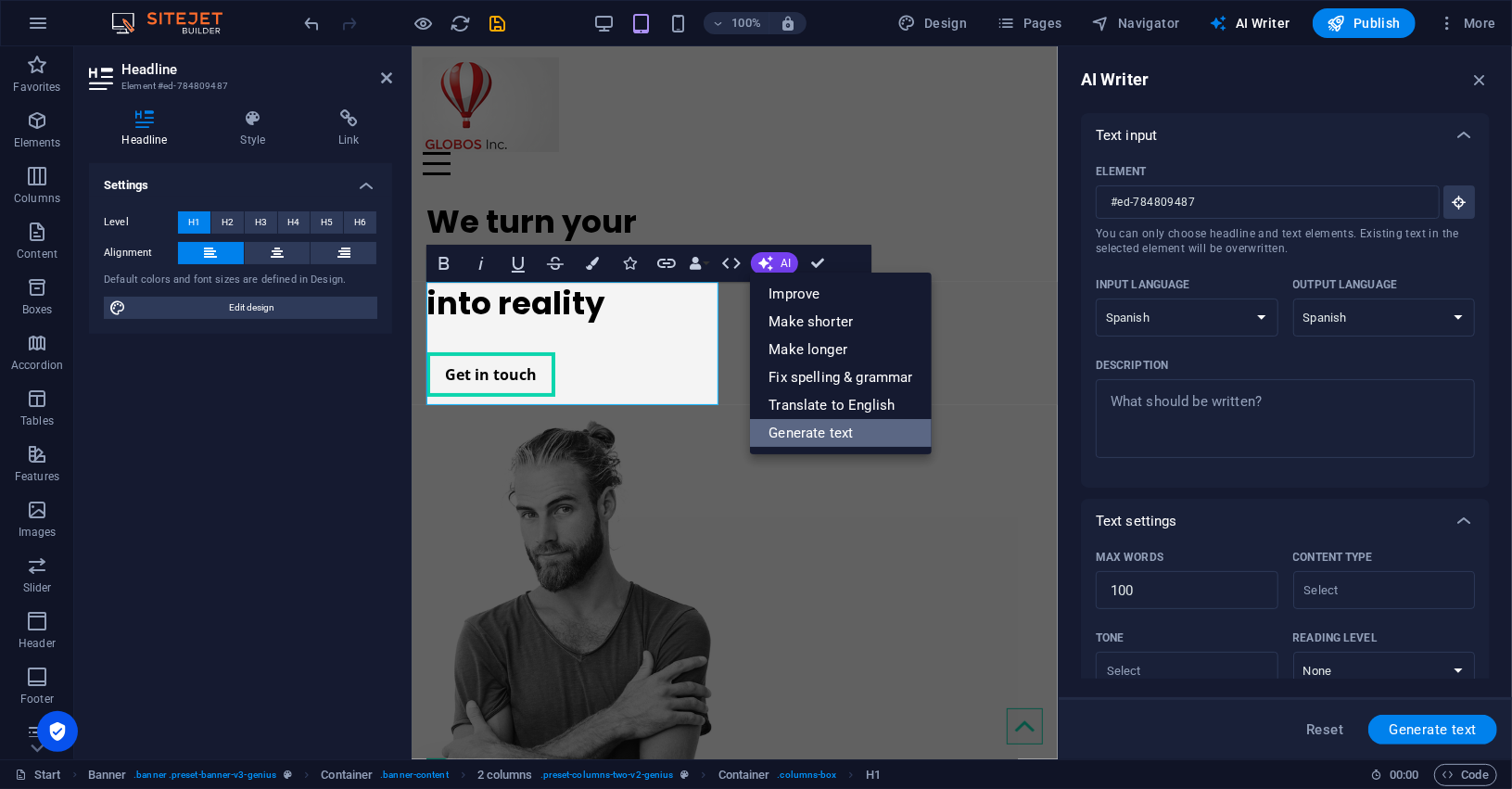 select on "English" 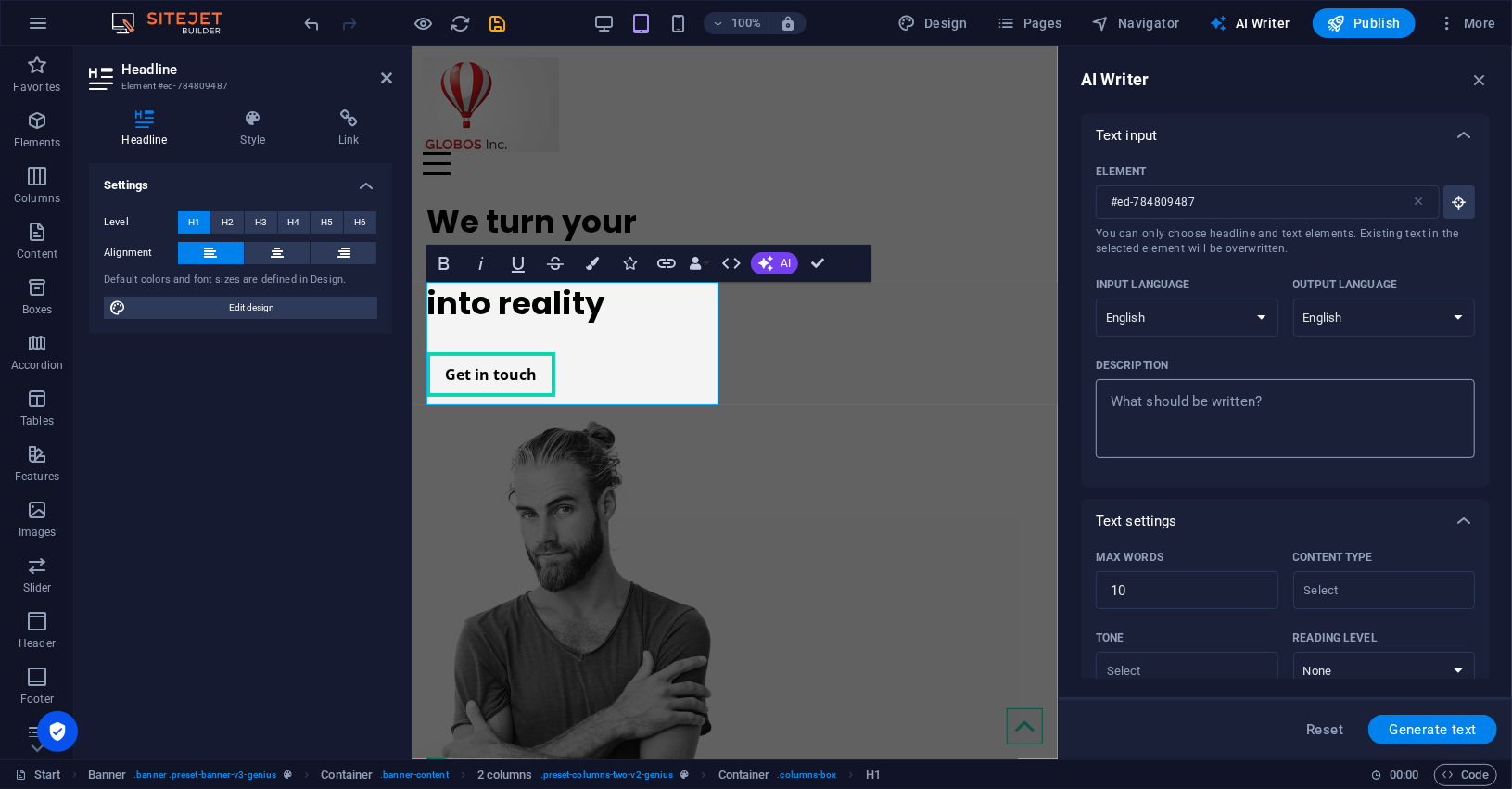 type on "x" 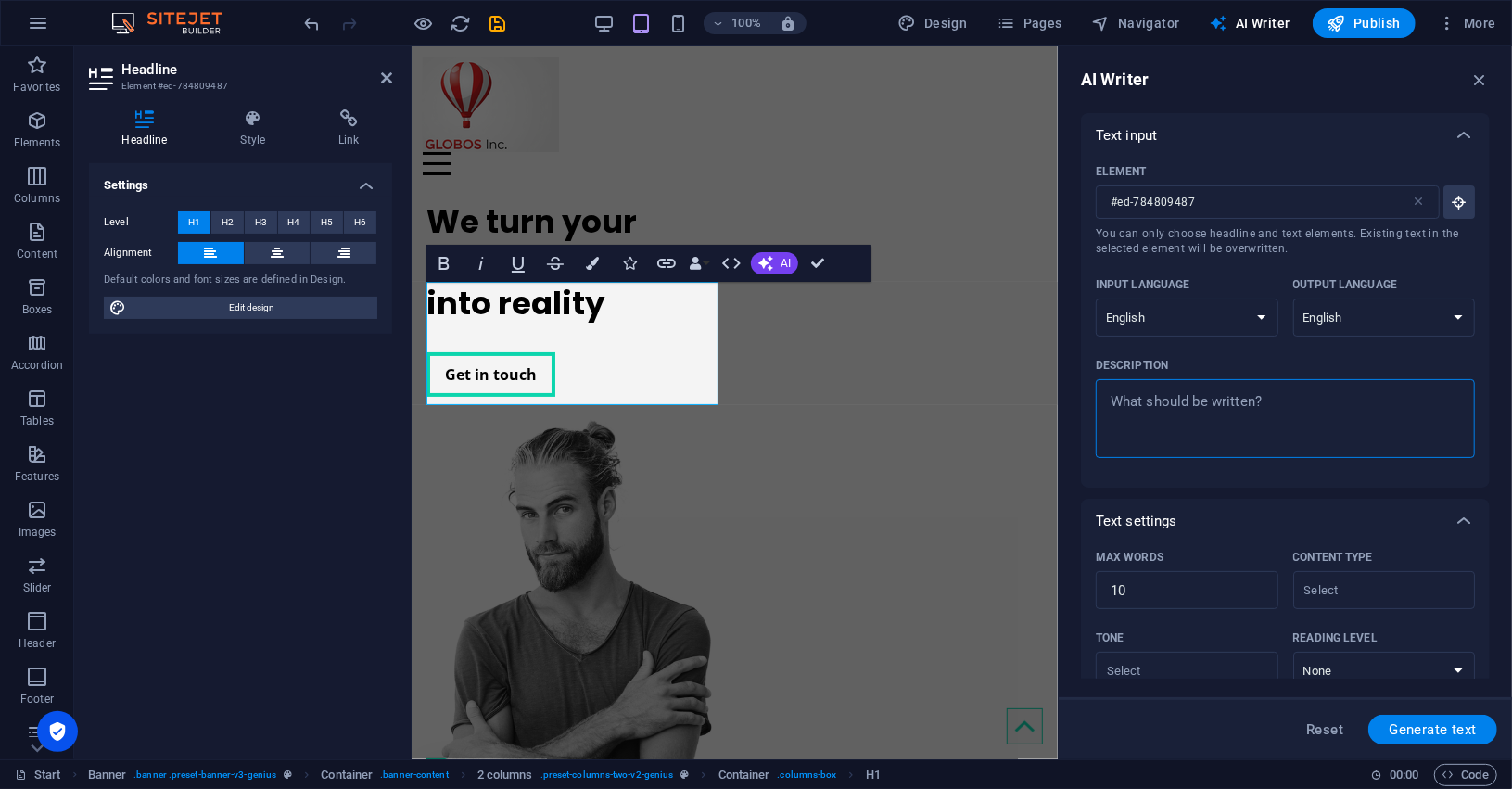 type on "o" 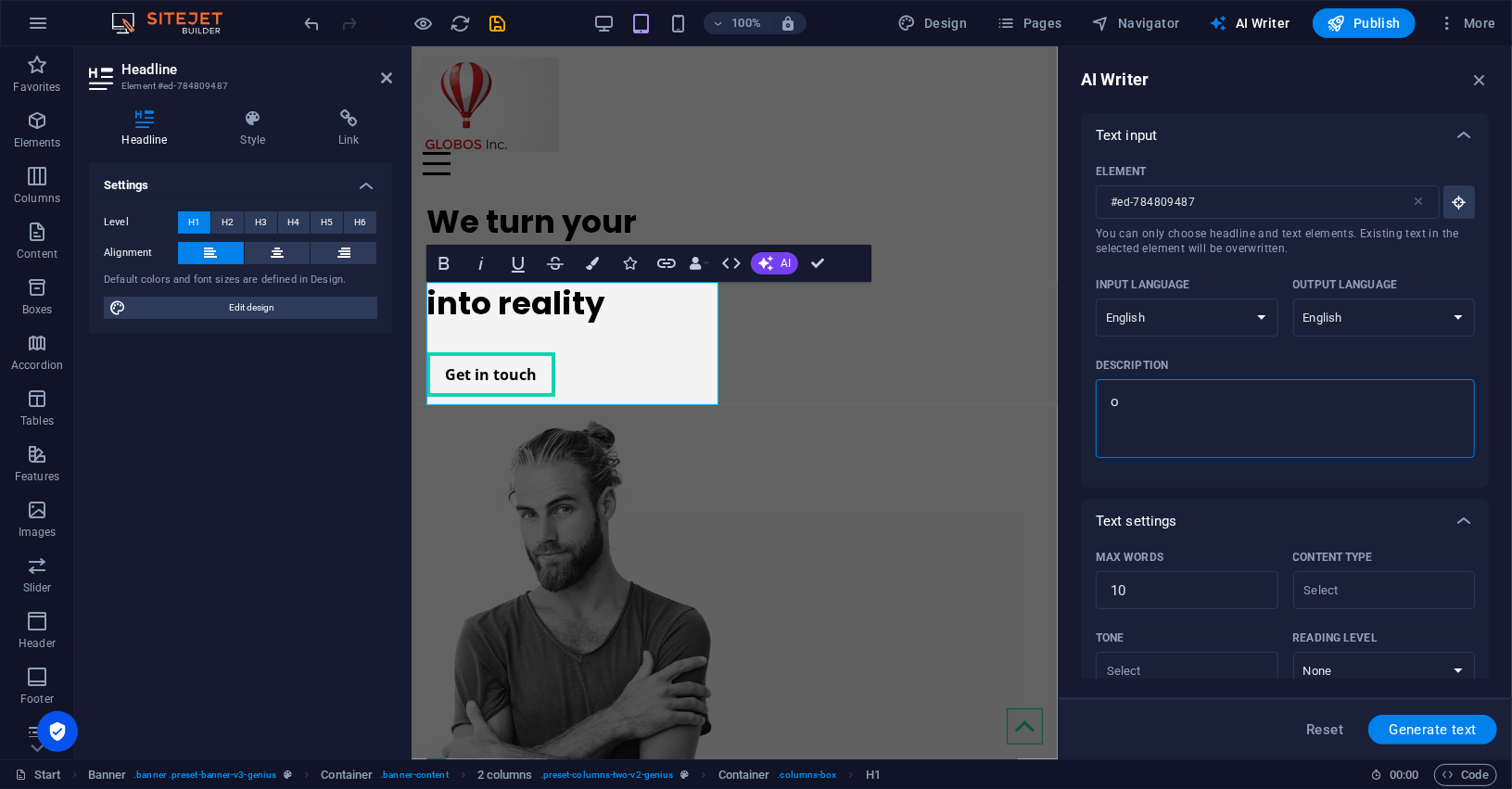 type on "of" 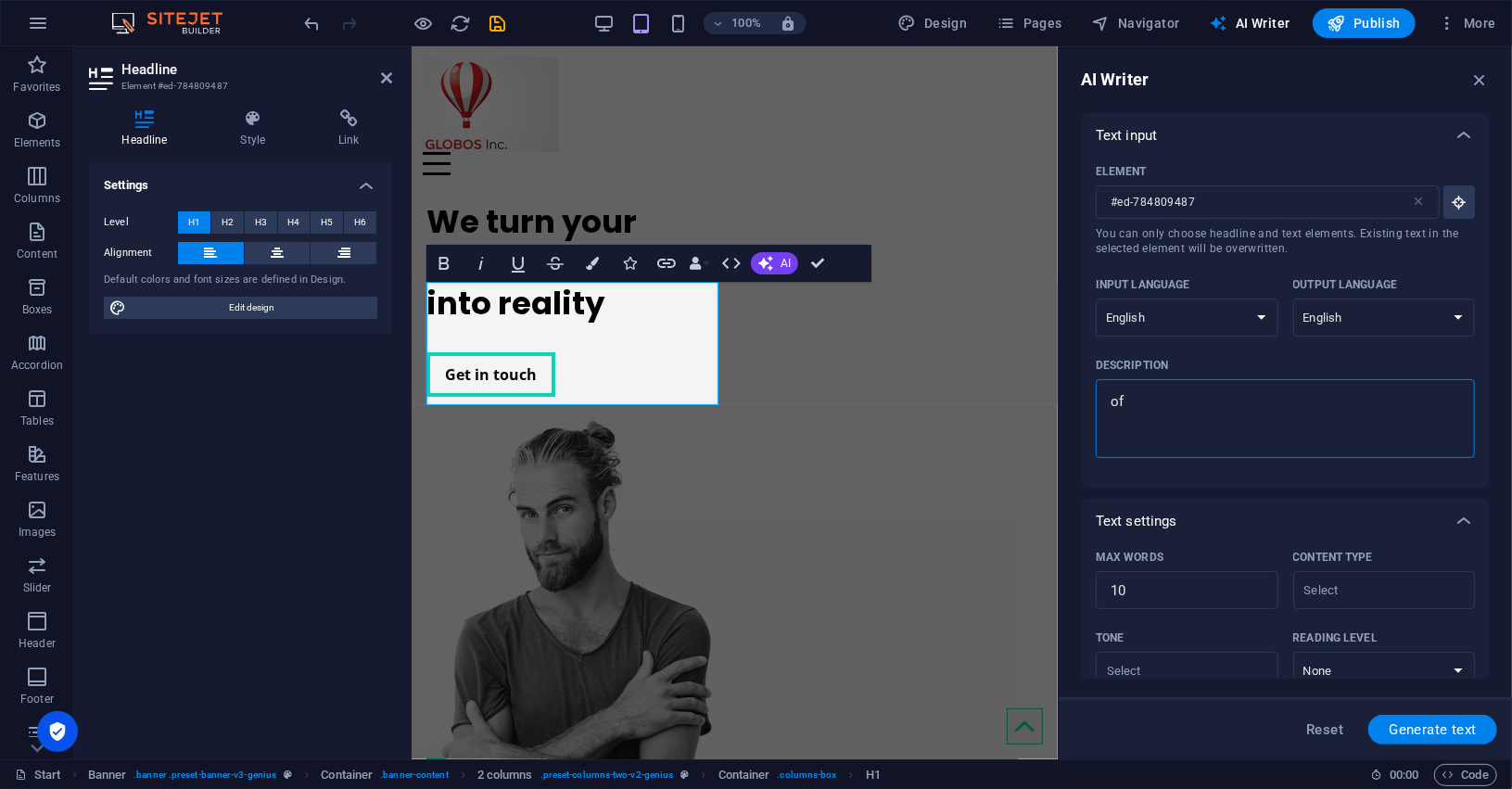 type on "ofe" 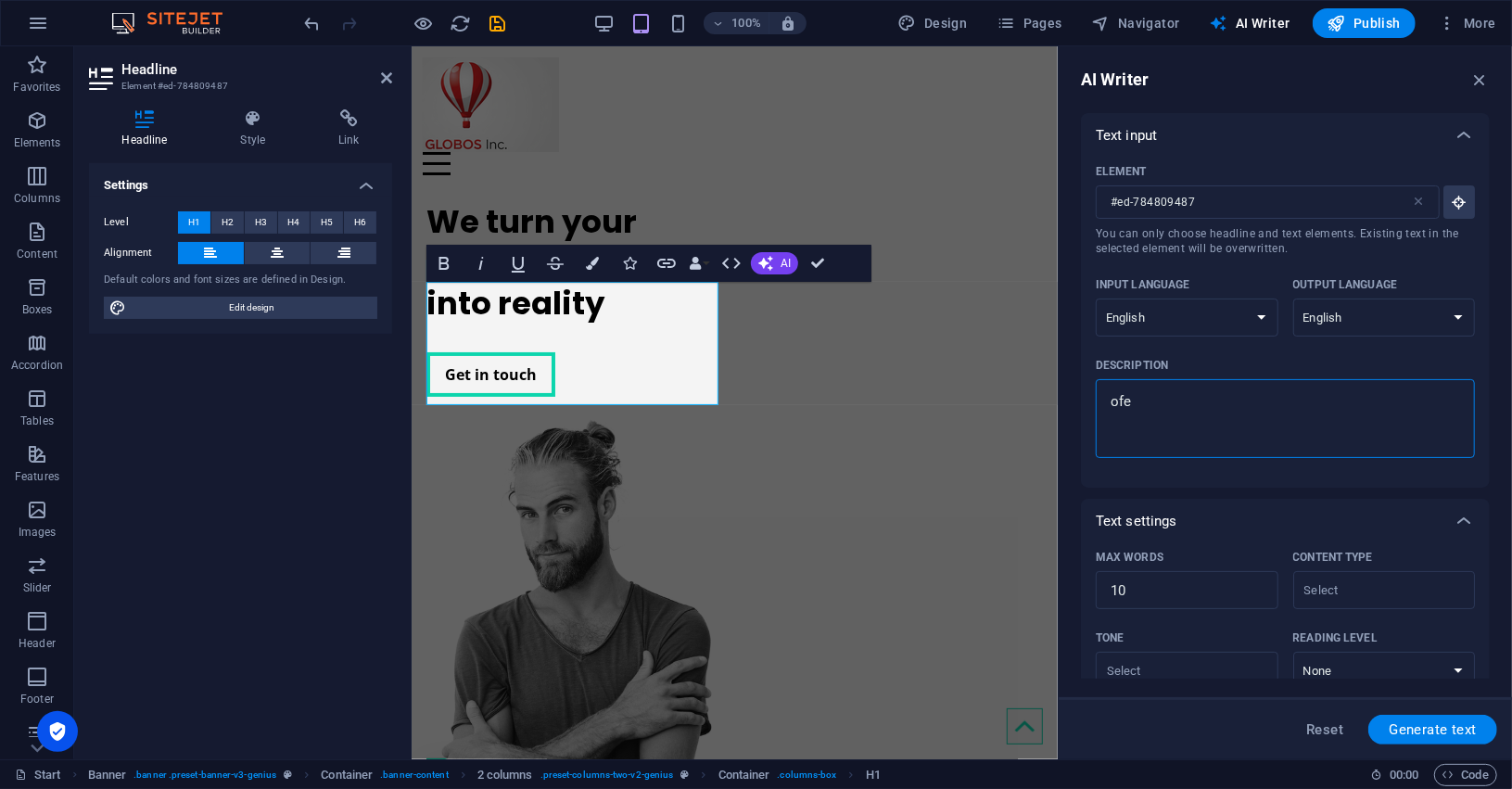type on "of" 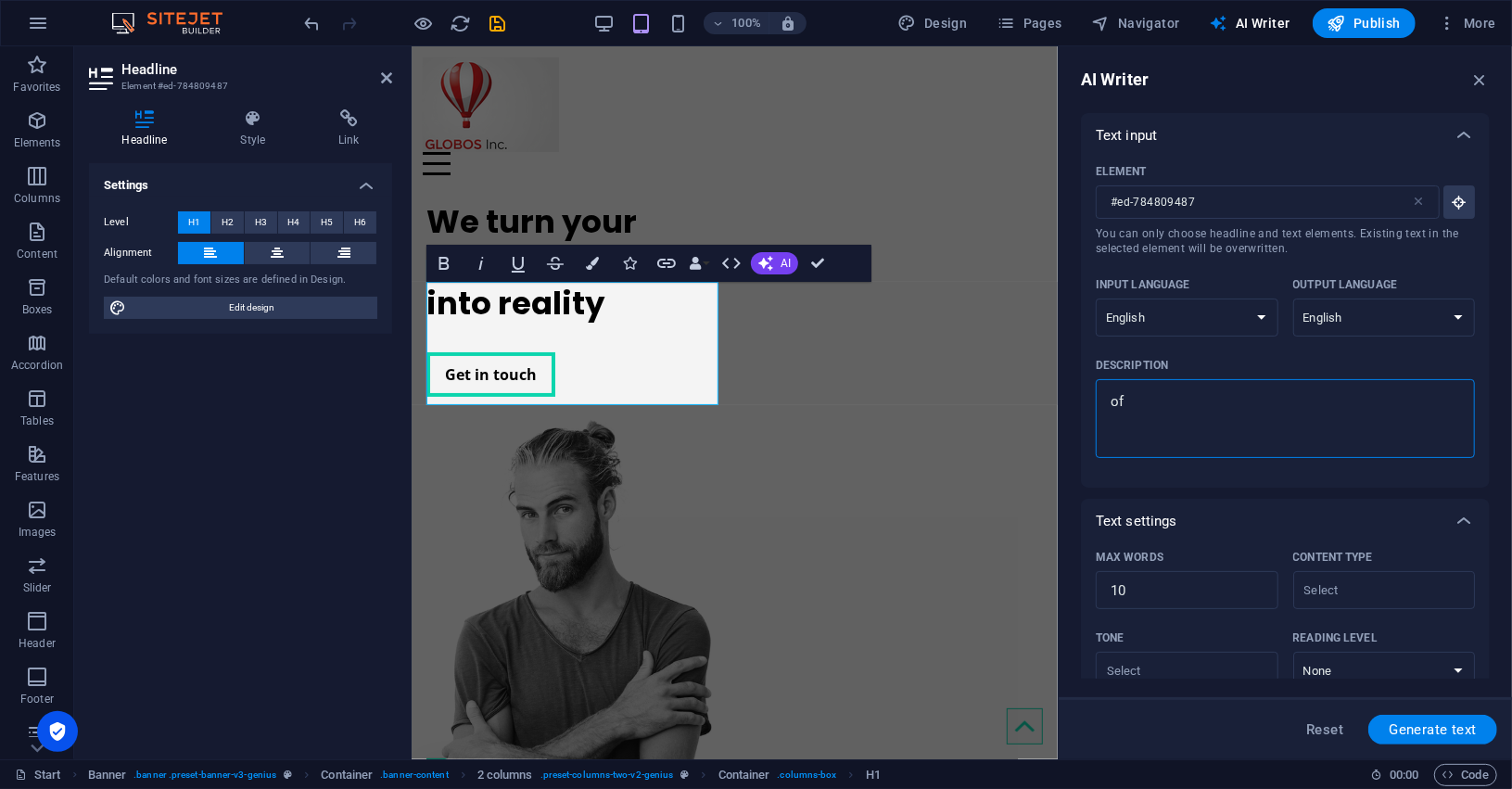 type on "ofr" 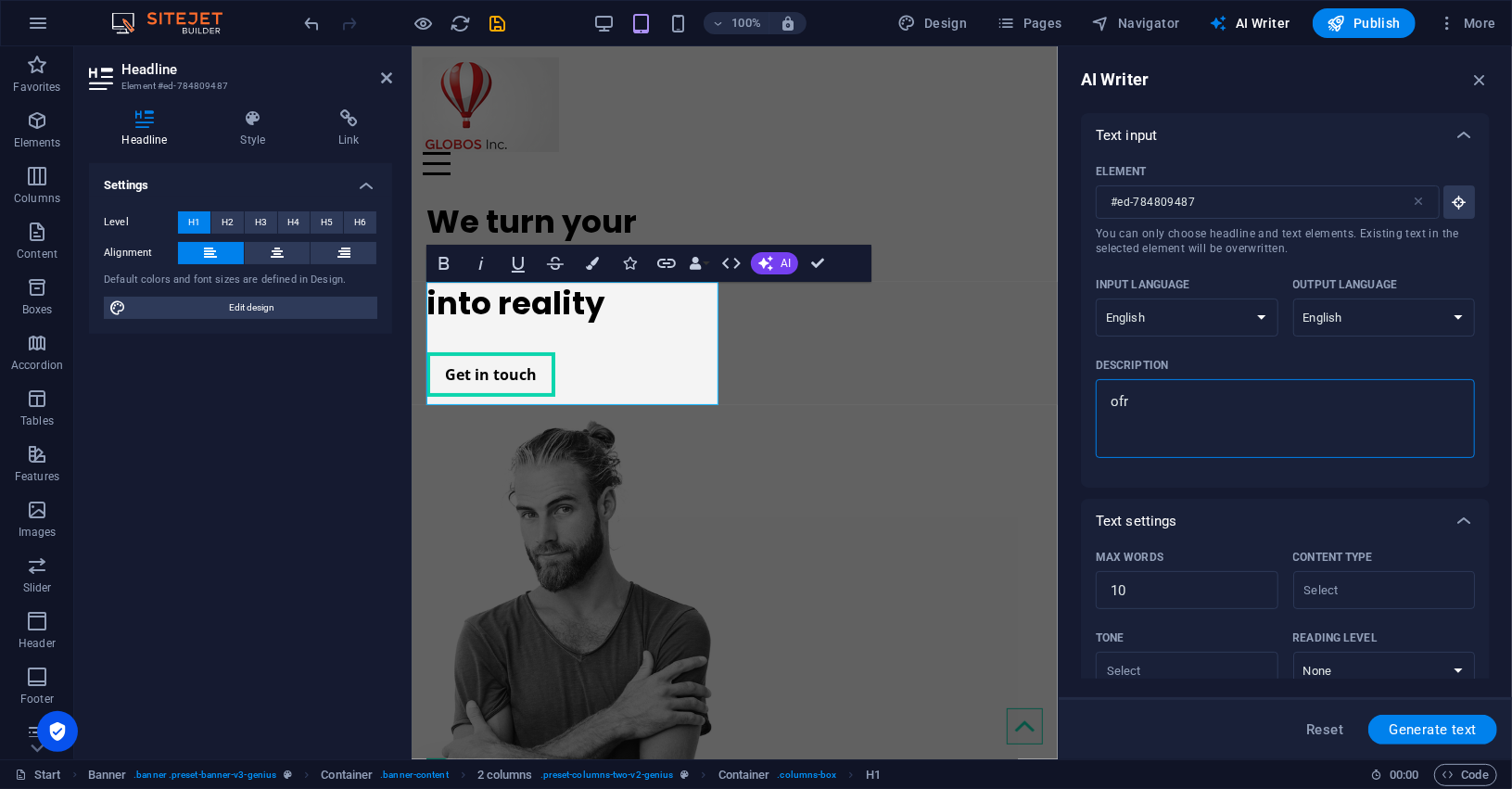 type on "ofre" 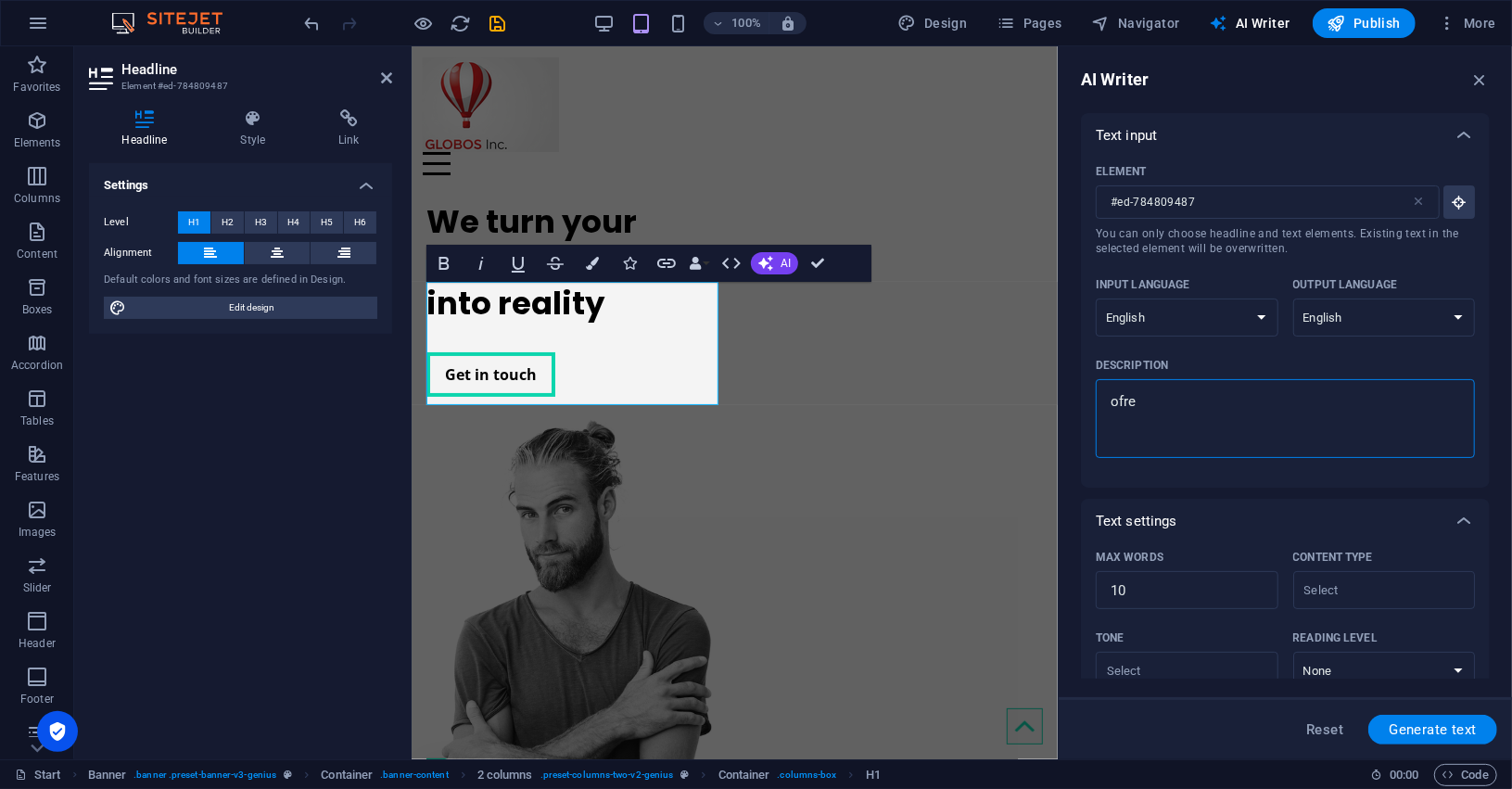 type on "ofrec" 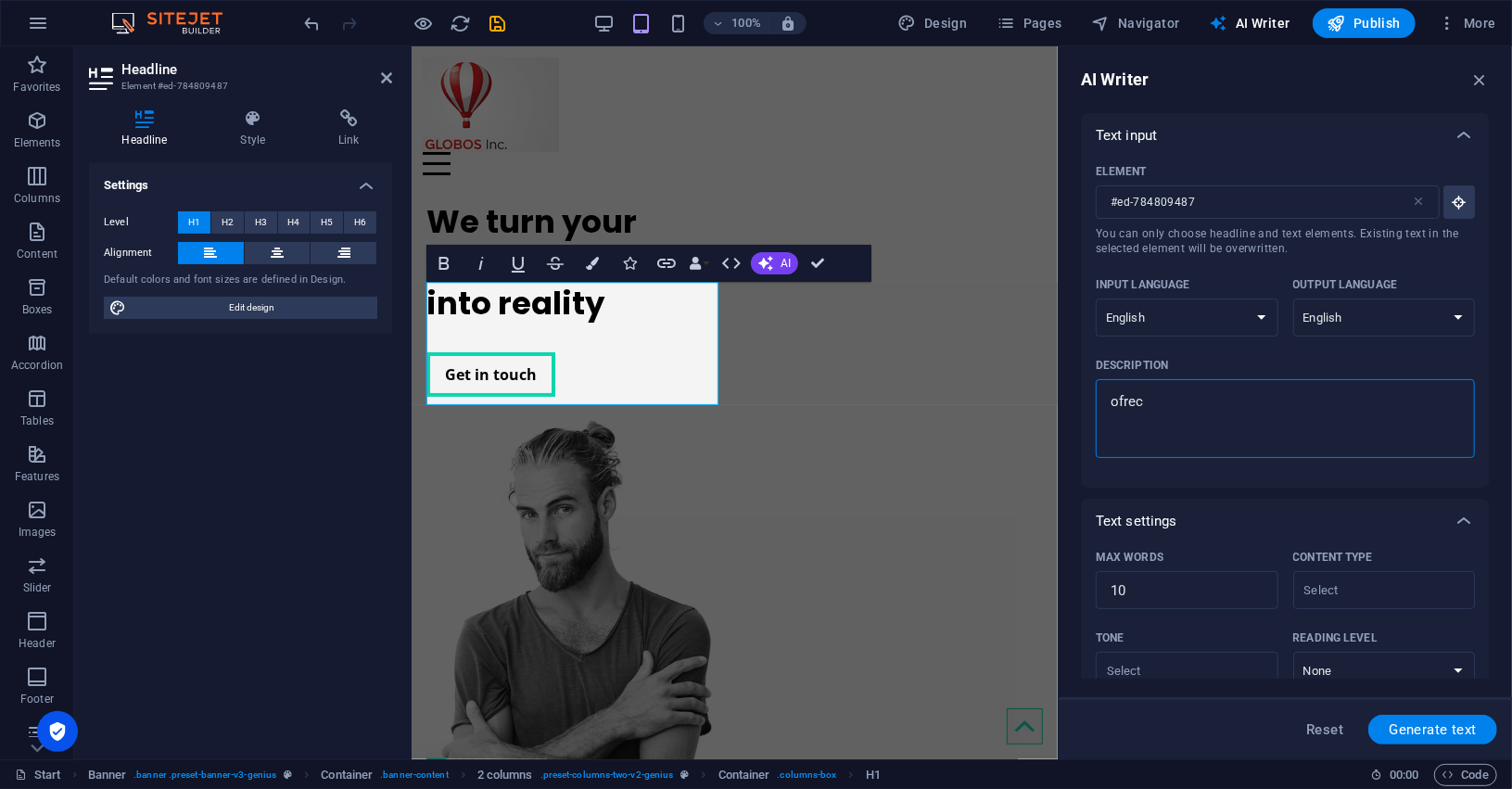 type on "ofrece" 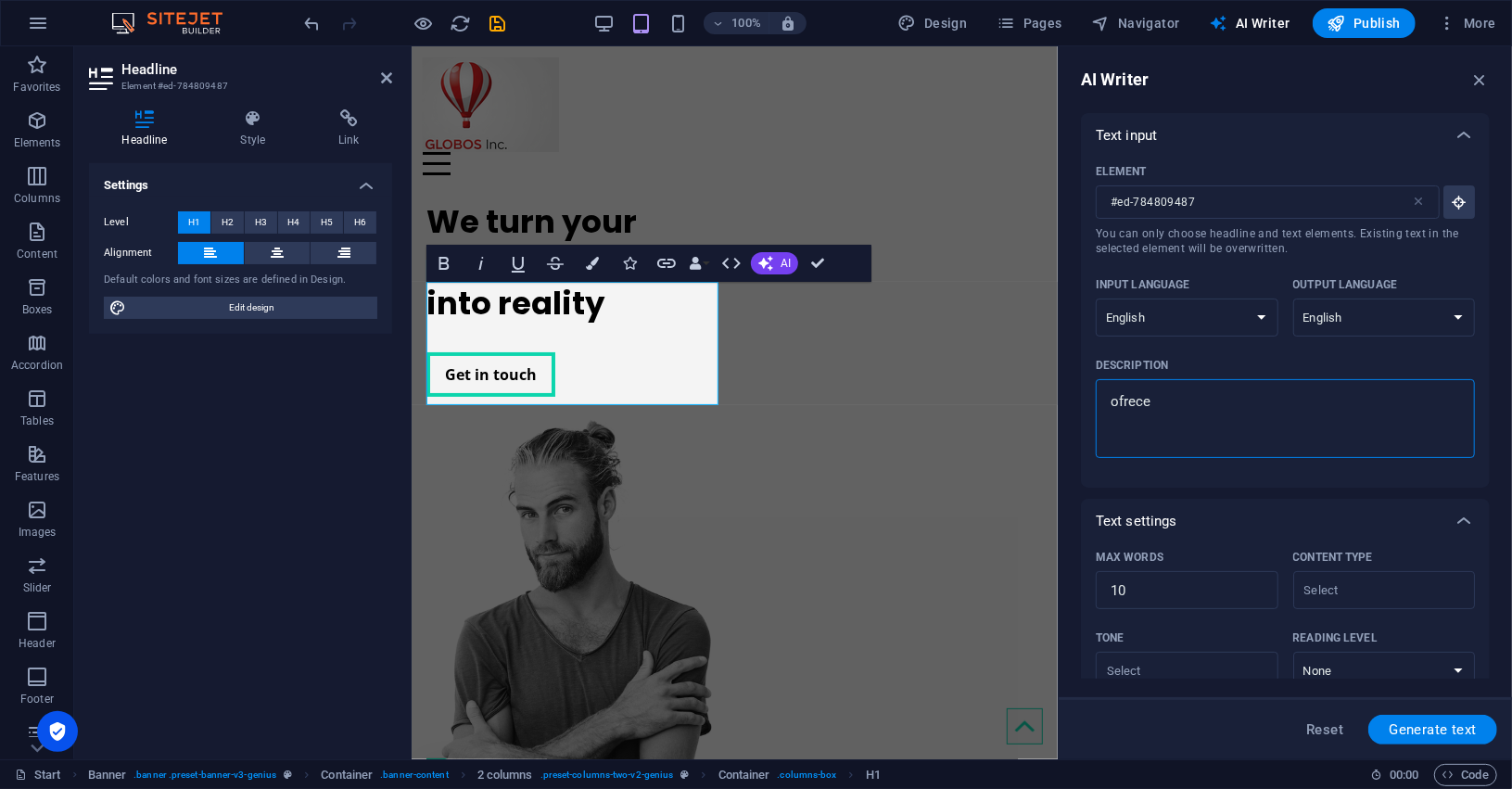 type on "ofrecem" 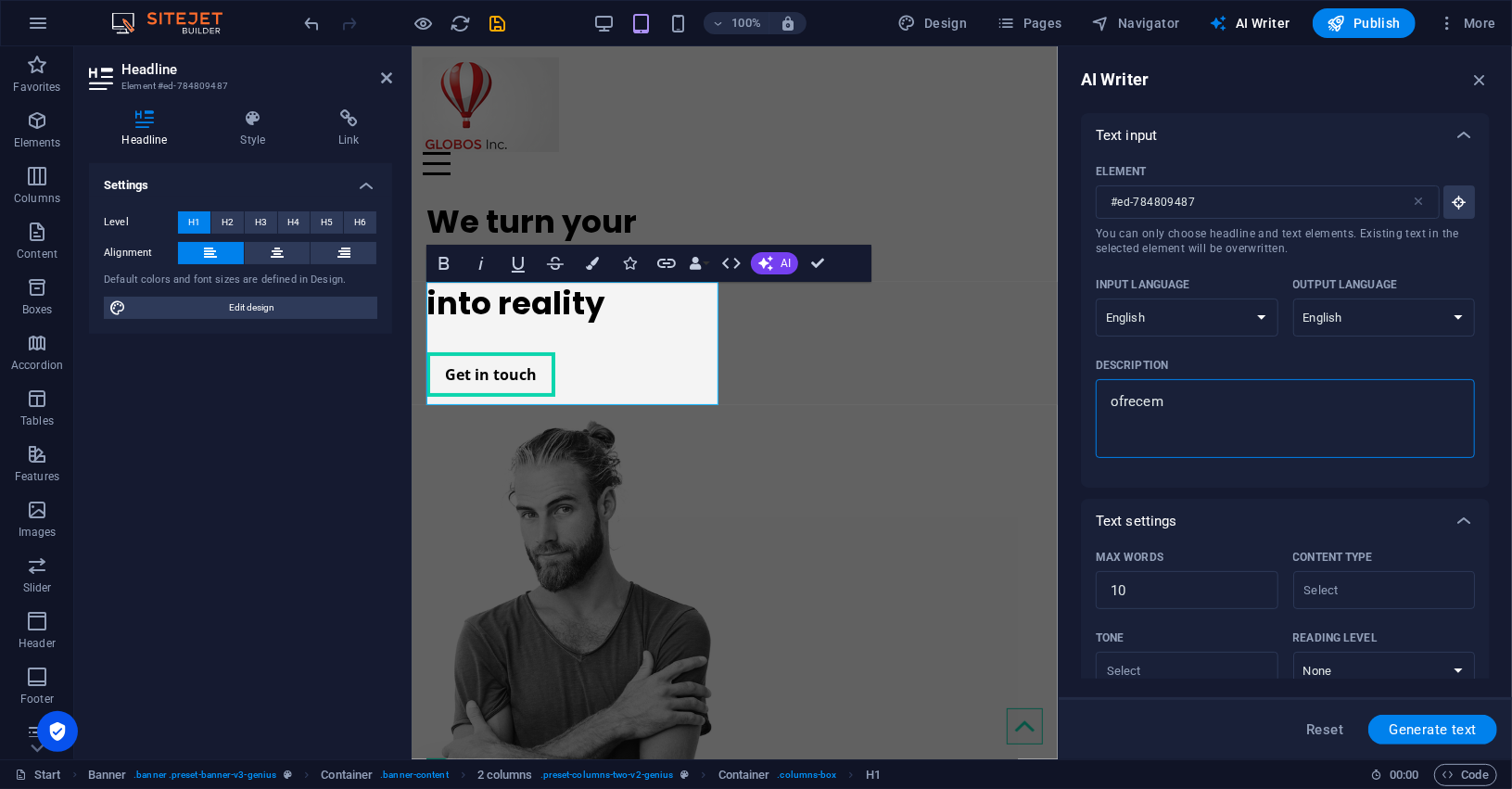 type on "ofrecemo" 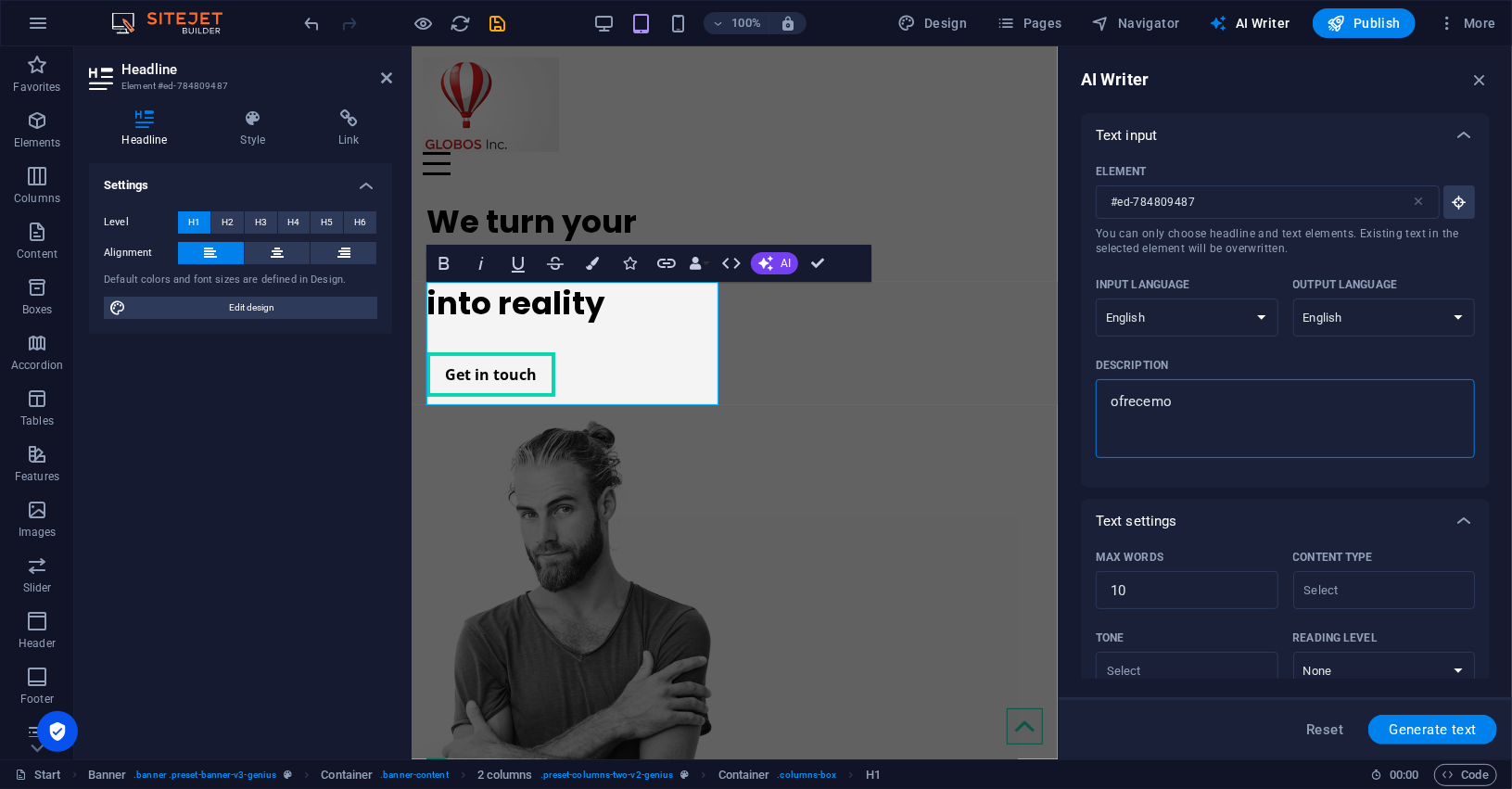 type on "ofrecemos" 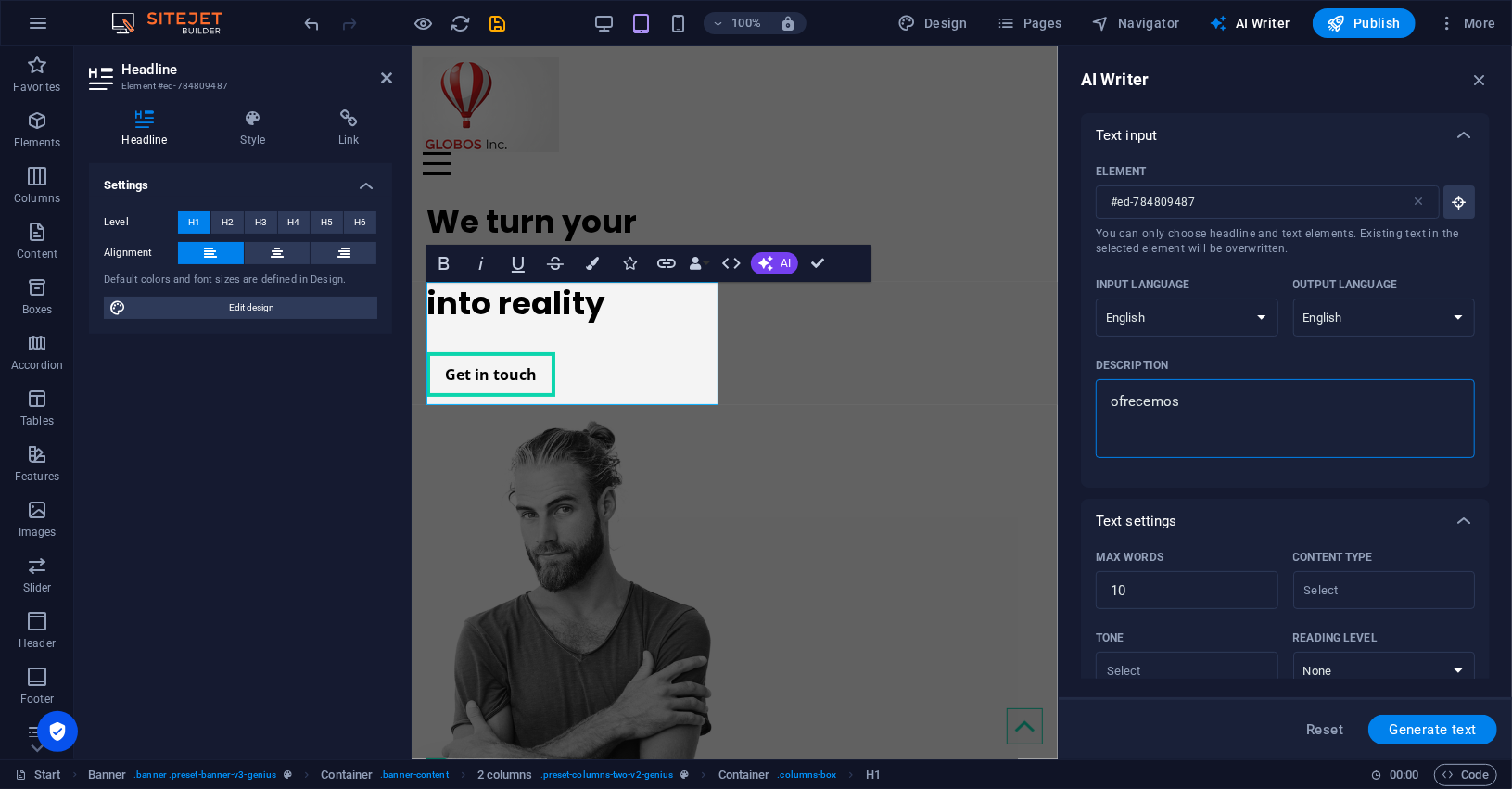type on "ofrecemos" 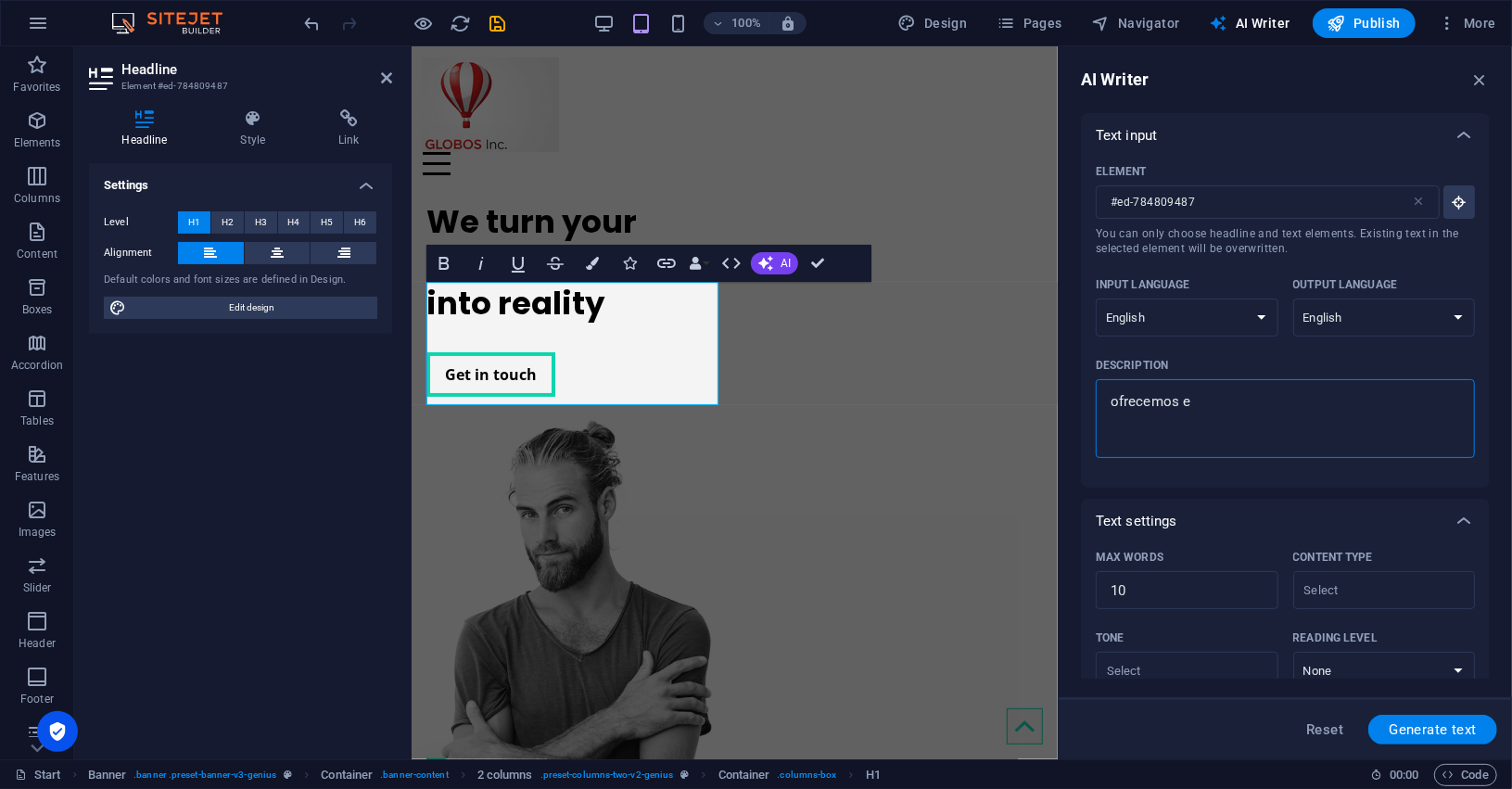 type on "ofrecemos el" 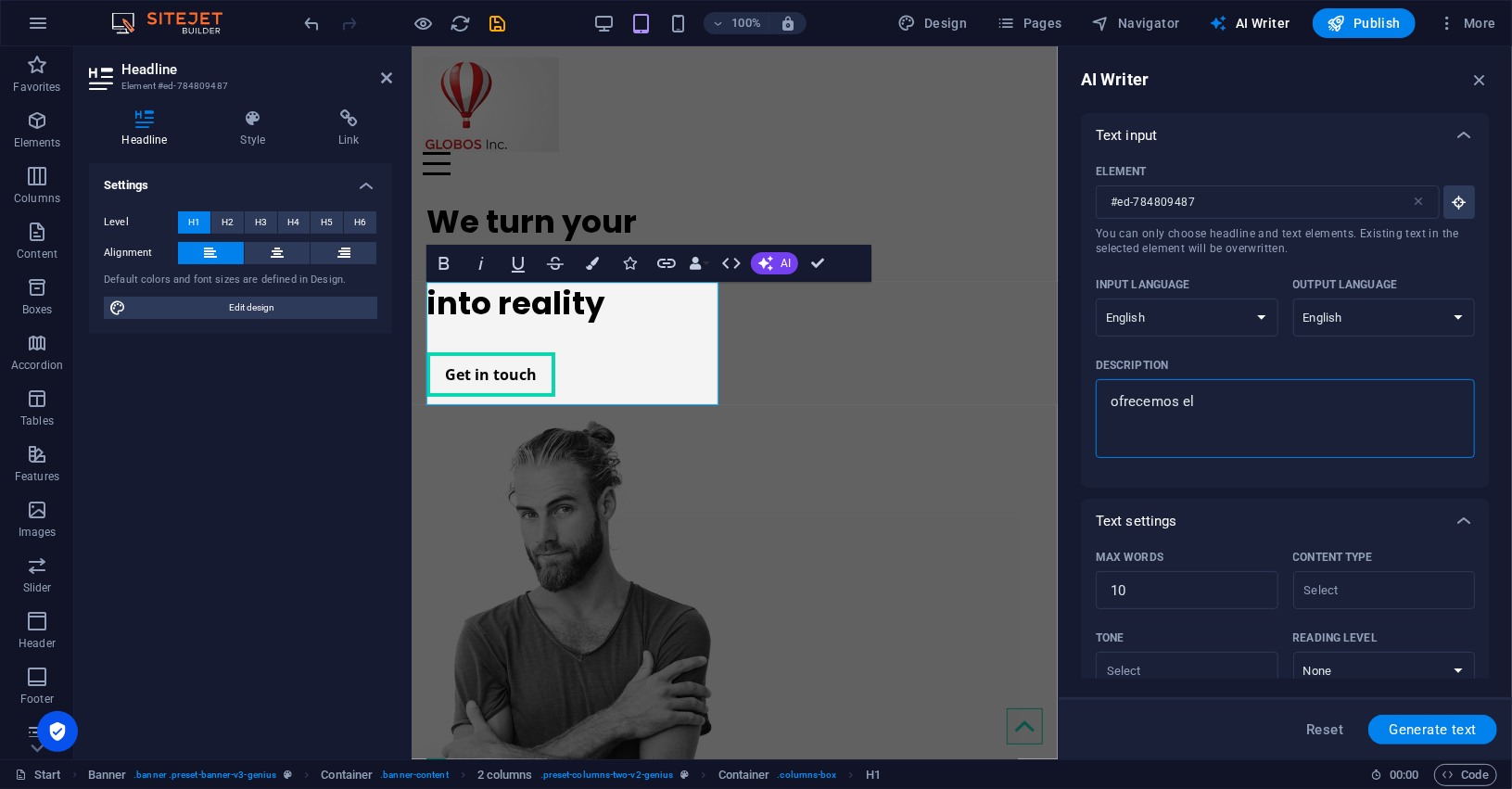 type on "ofrecemos el" 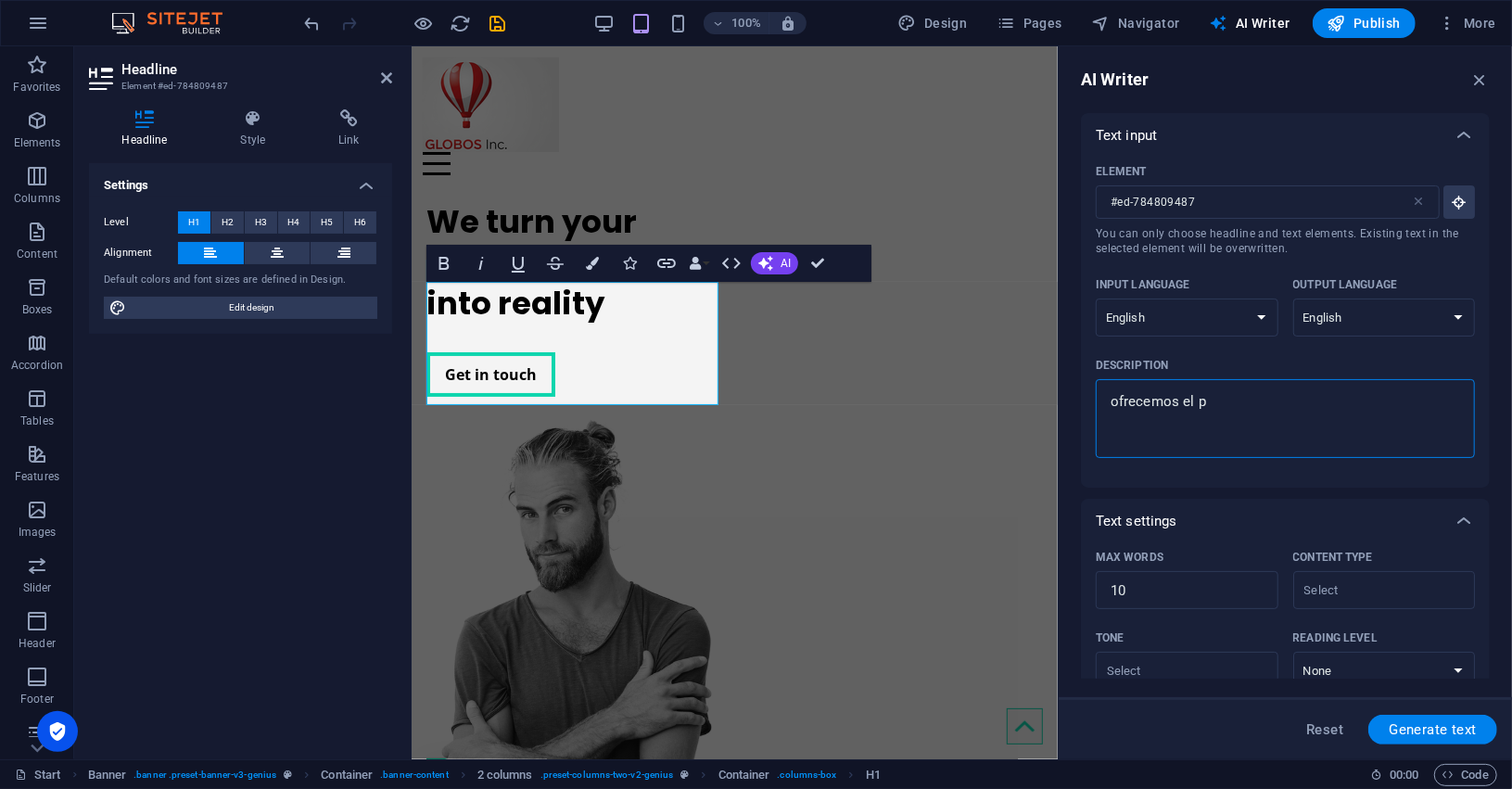 type on "ofrecemos el pa" 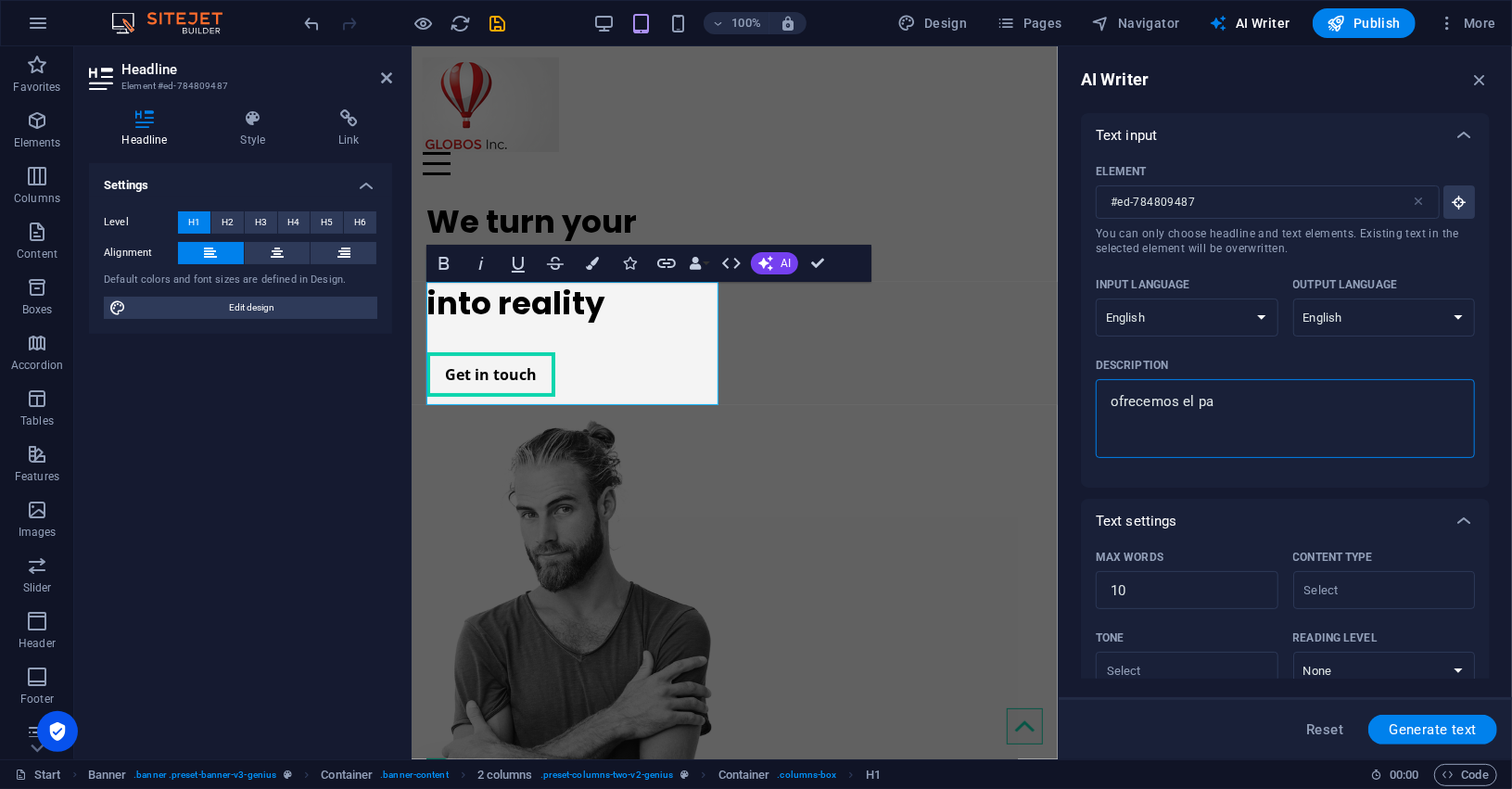 type on "ofrecemos el pac" 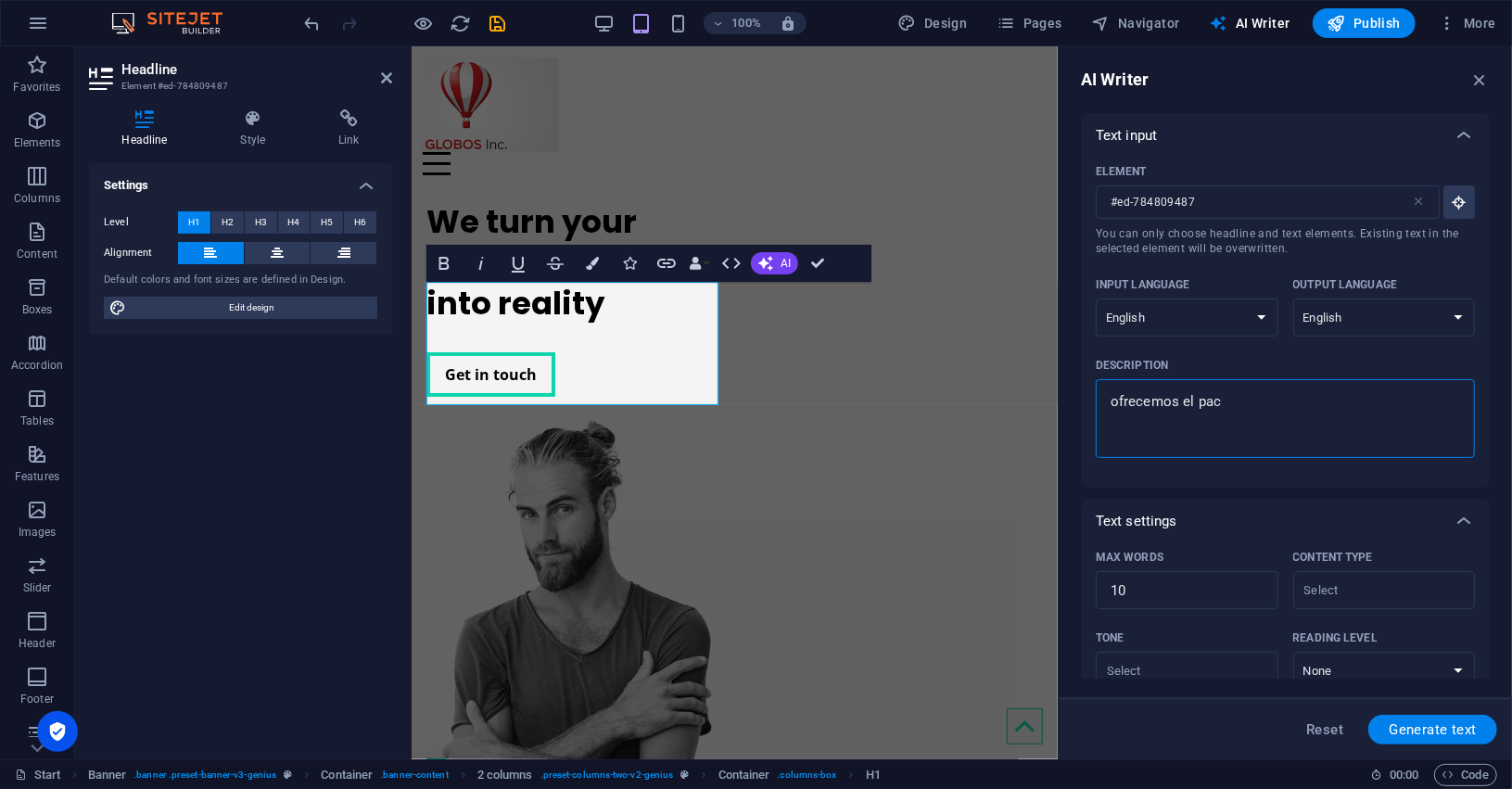 type on "ofrecemos el pack" 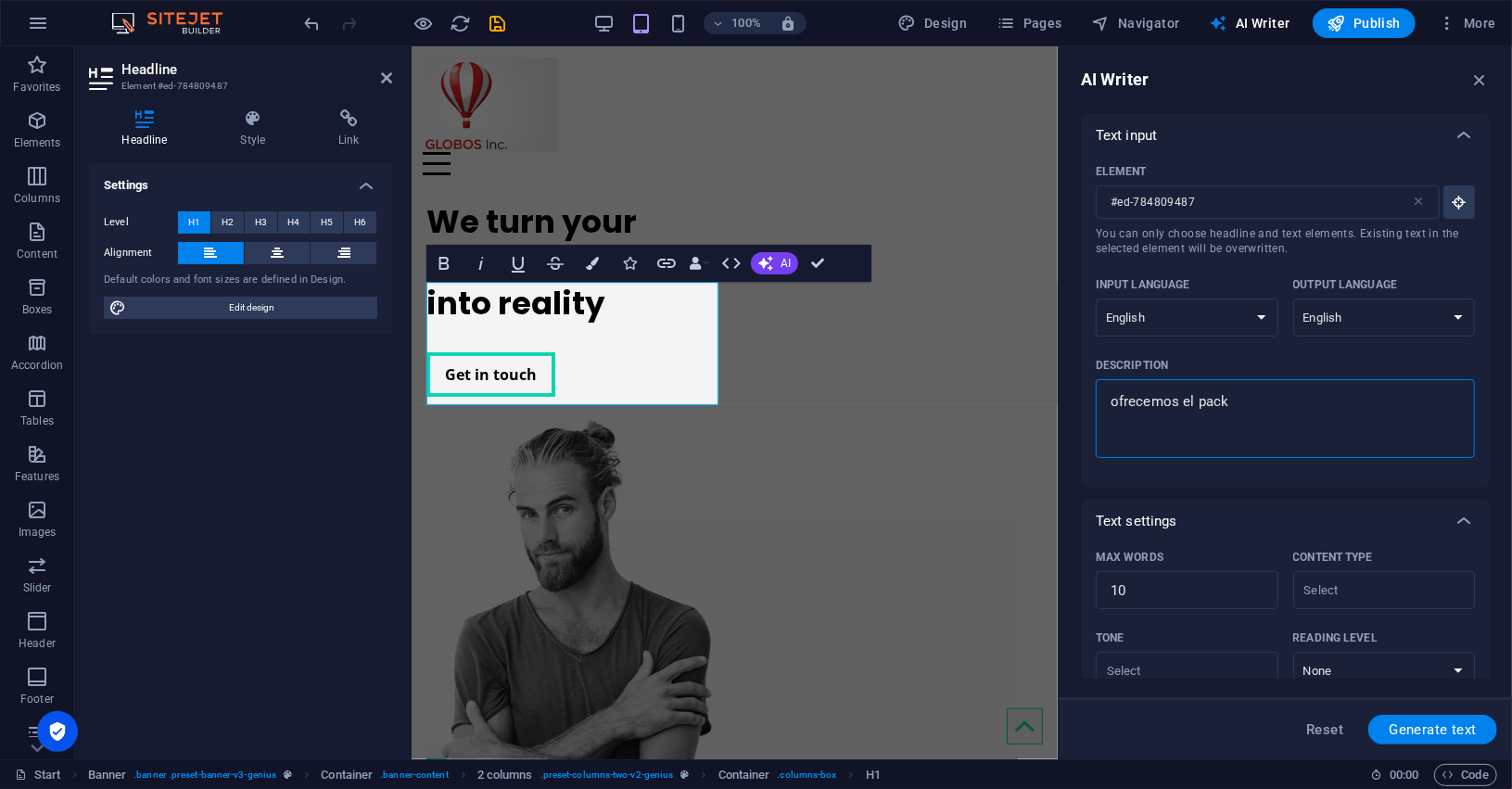 type on "ofrecemos el pack" 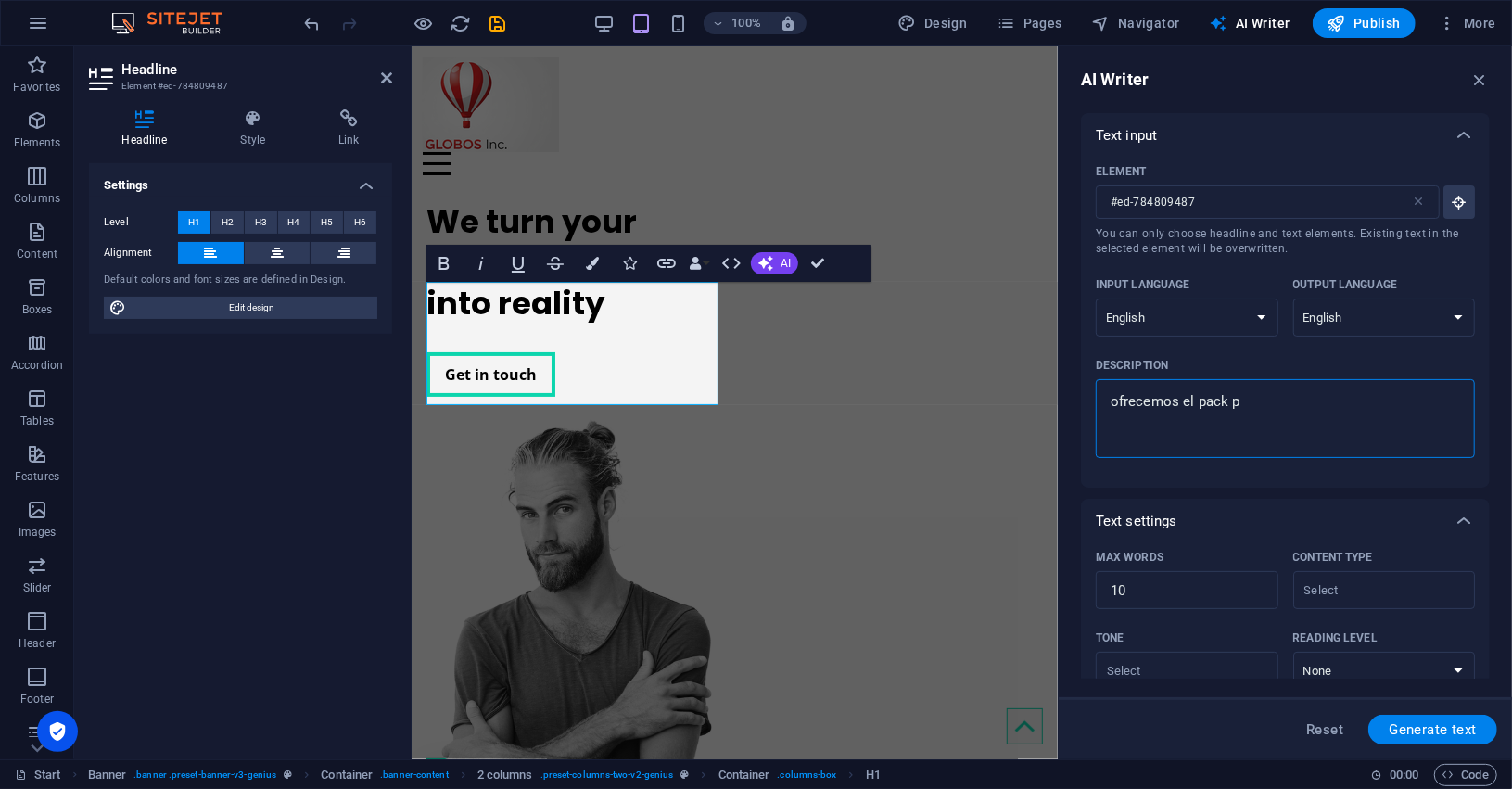 type on "ofrecemos el pack pa" 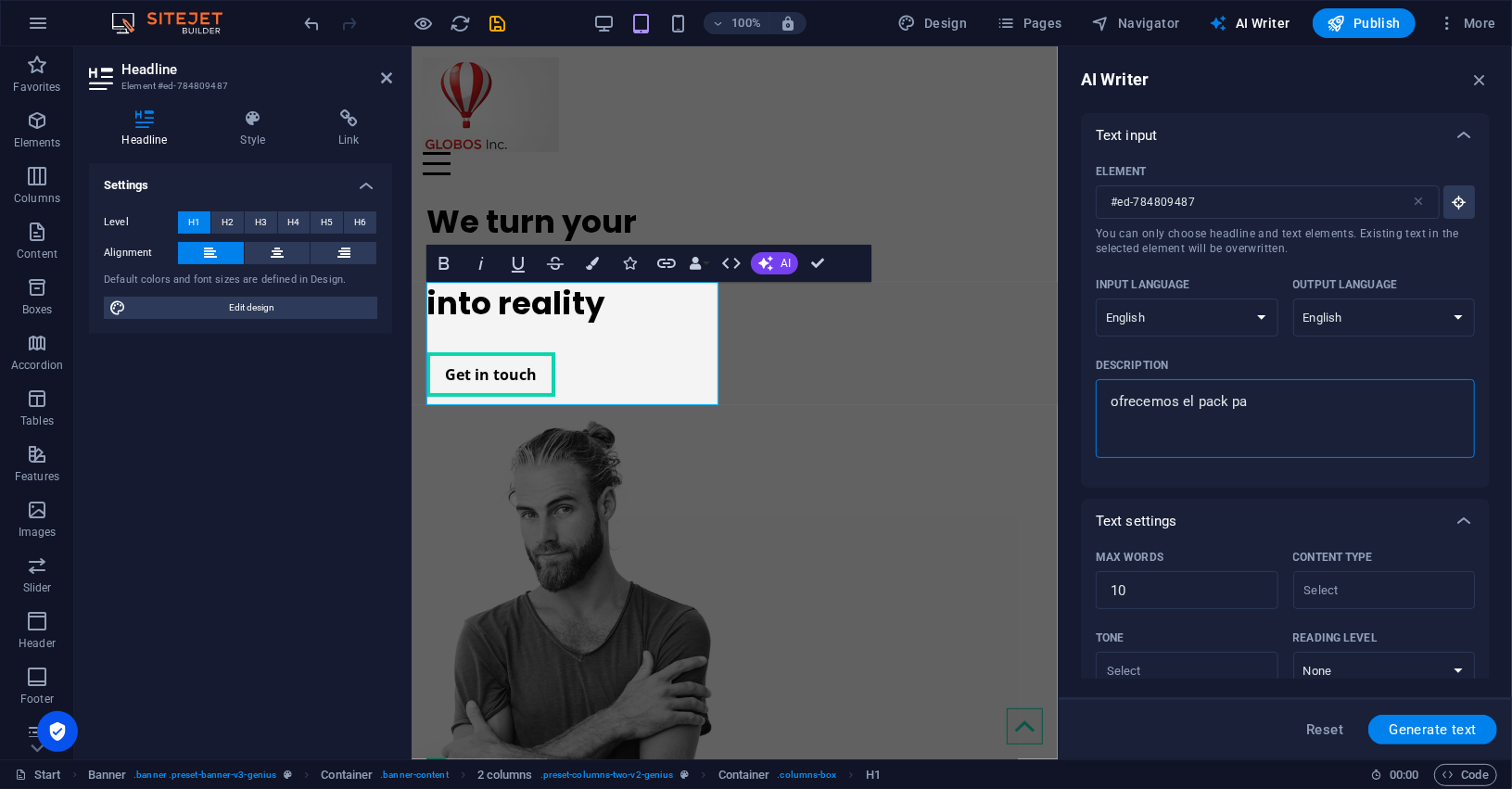 type on "x" 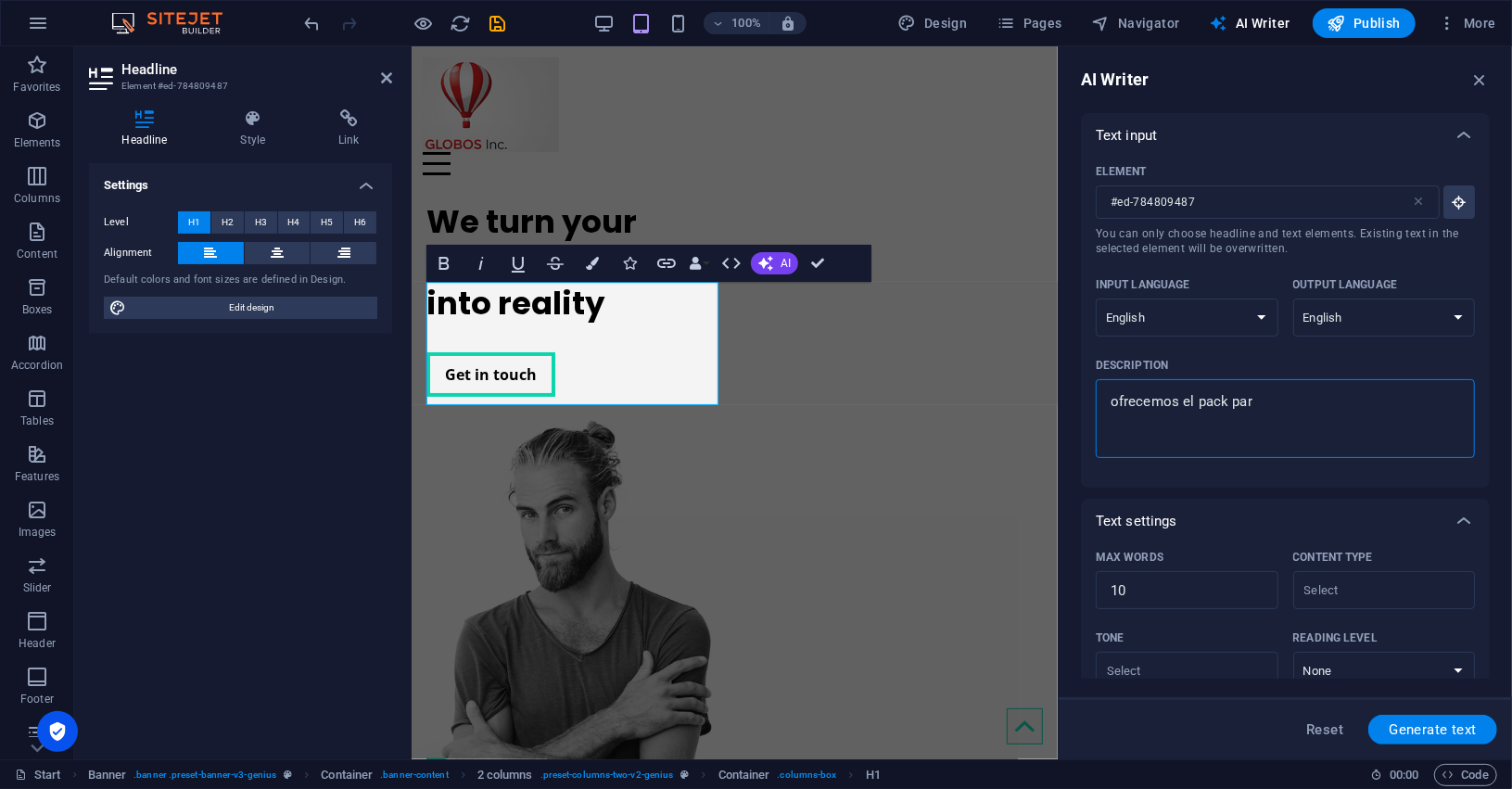 type on "ofrecemos el pack para" 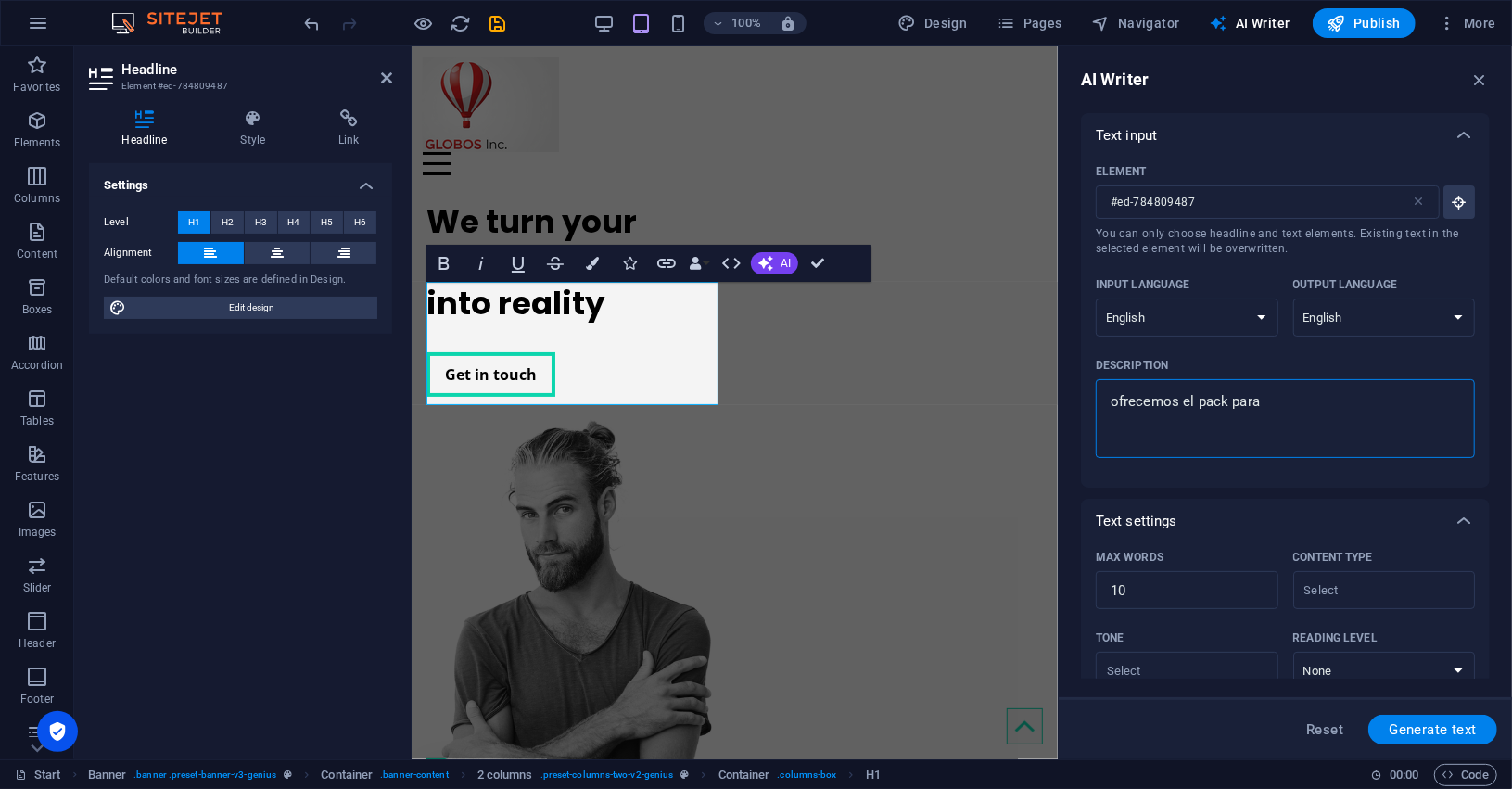 type on "ofrecemos el pack para" 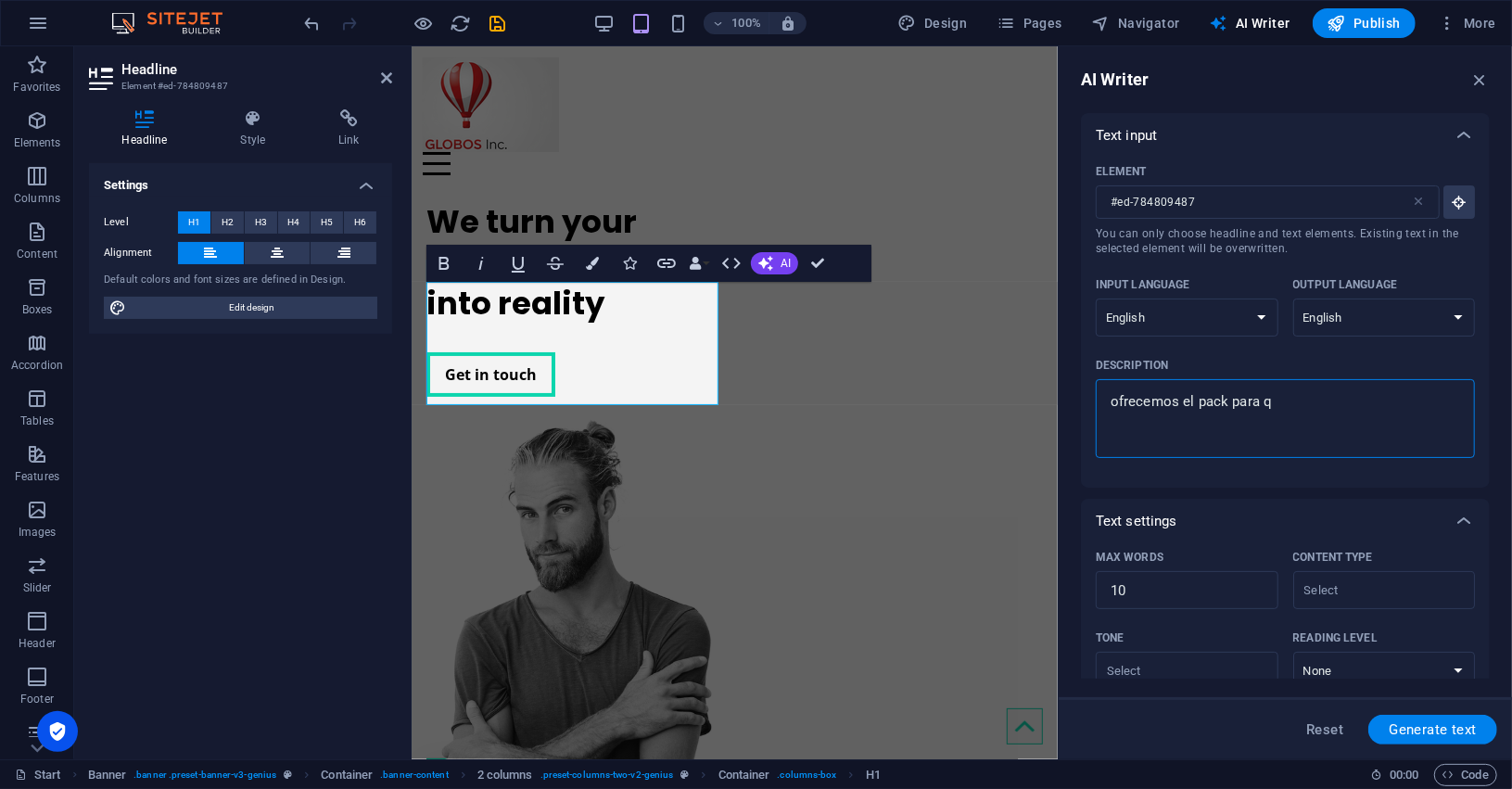 type on "x" 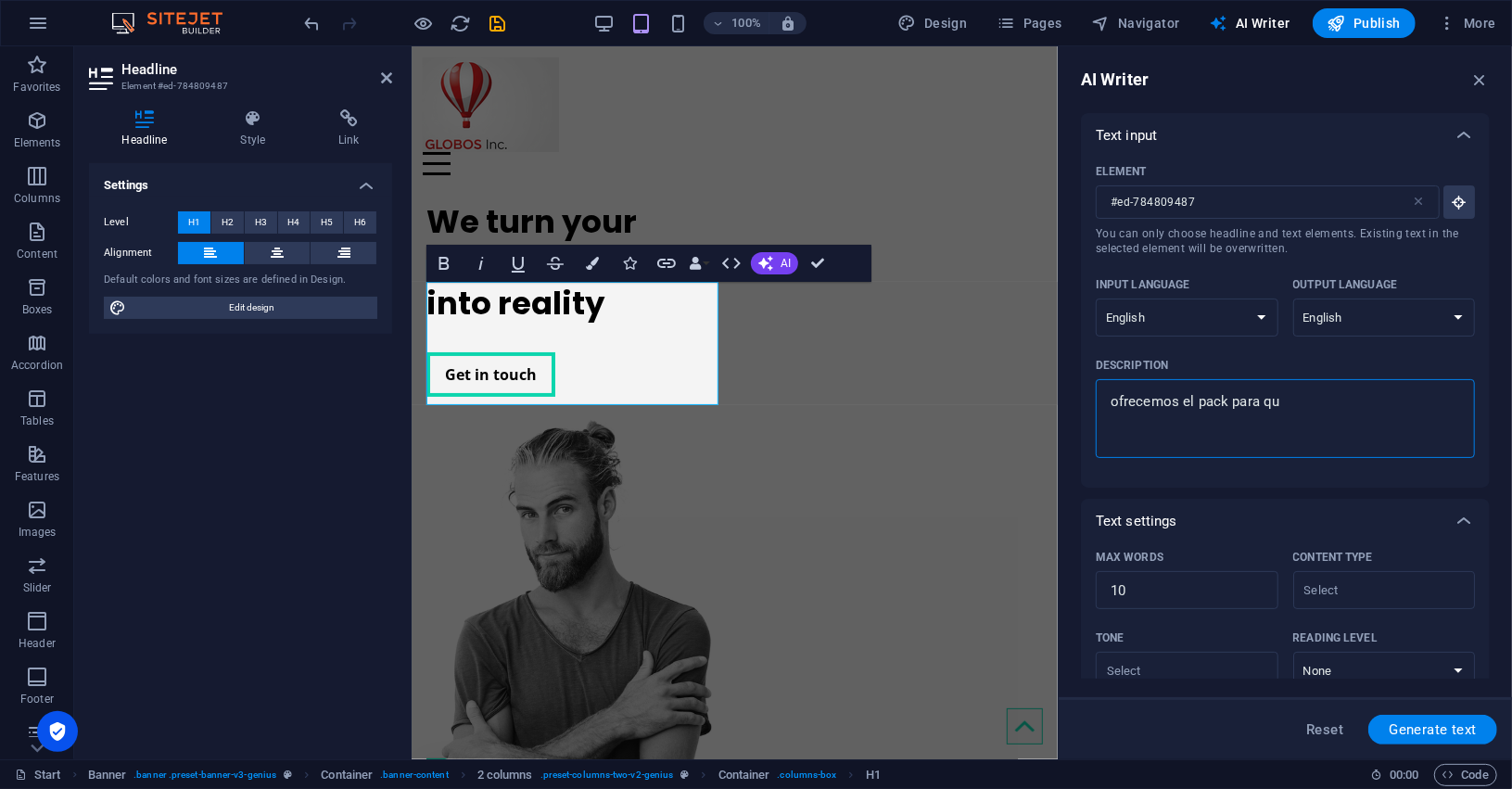 type on "ofrecemos el pack para qu" 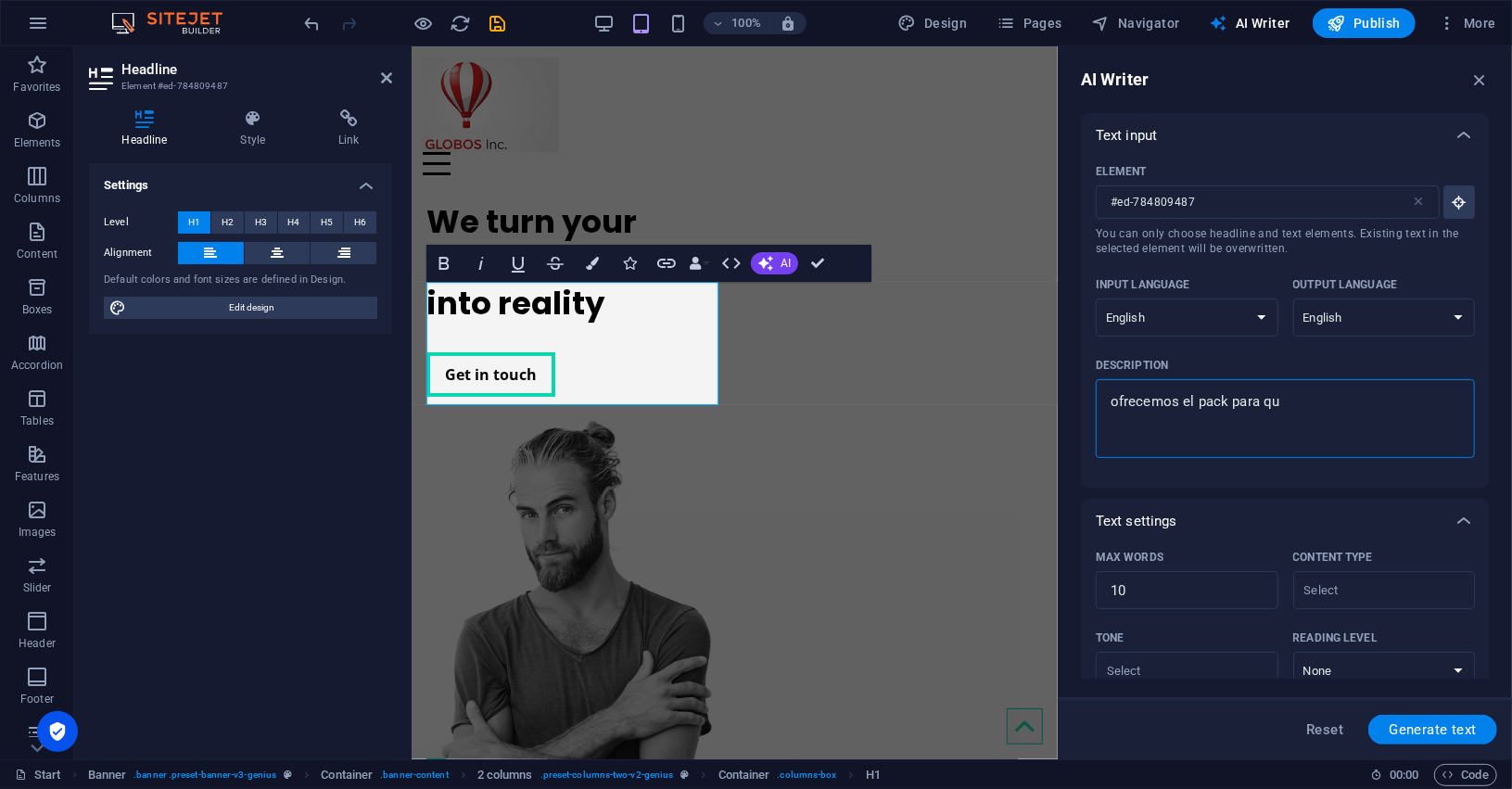 type on "ofrecemos el pack para qu s" 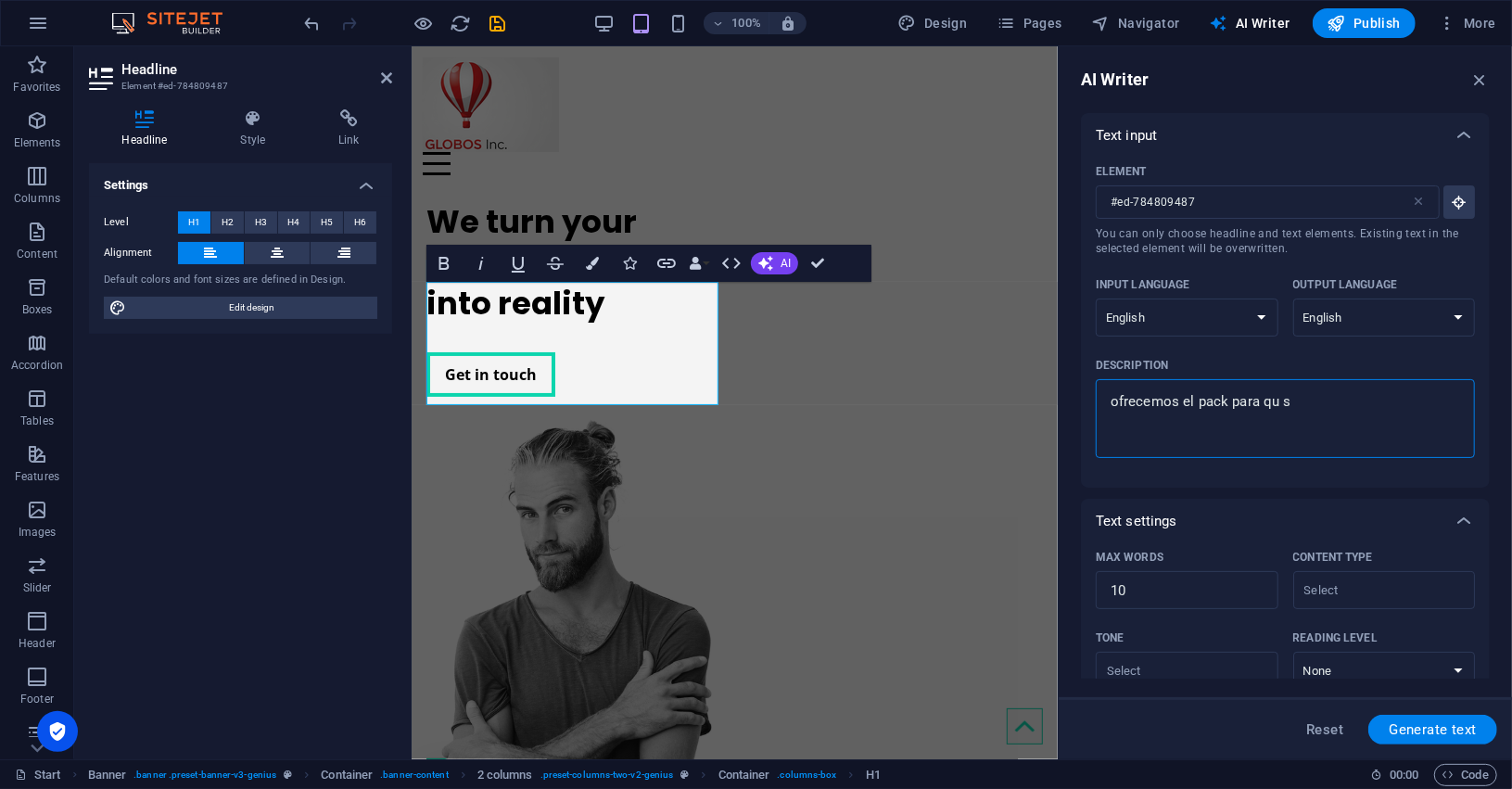 type on "ofrecemos el pack para qu se" 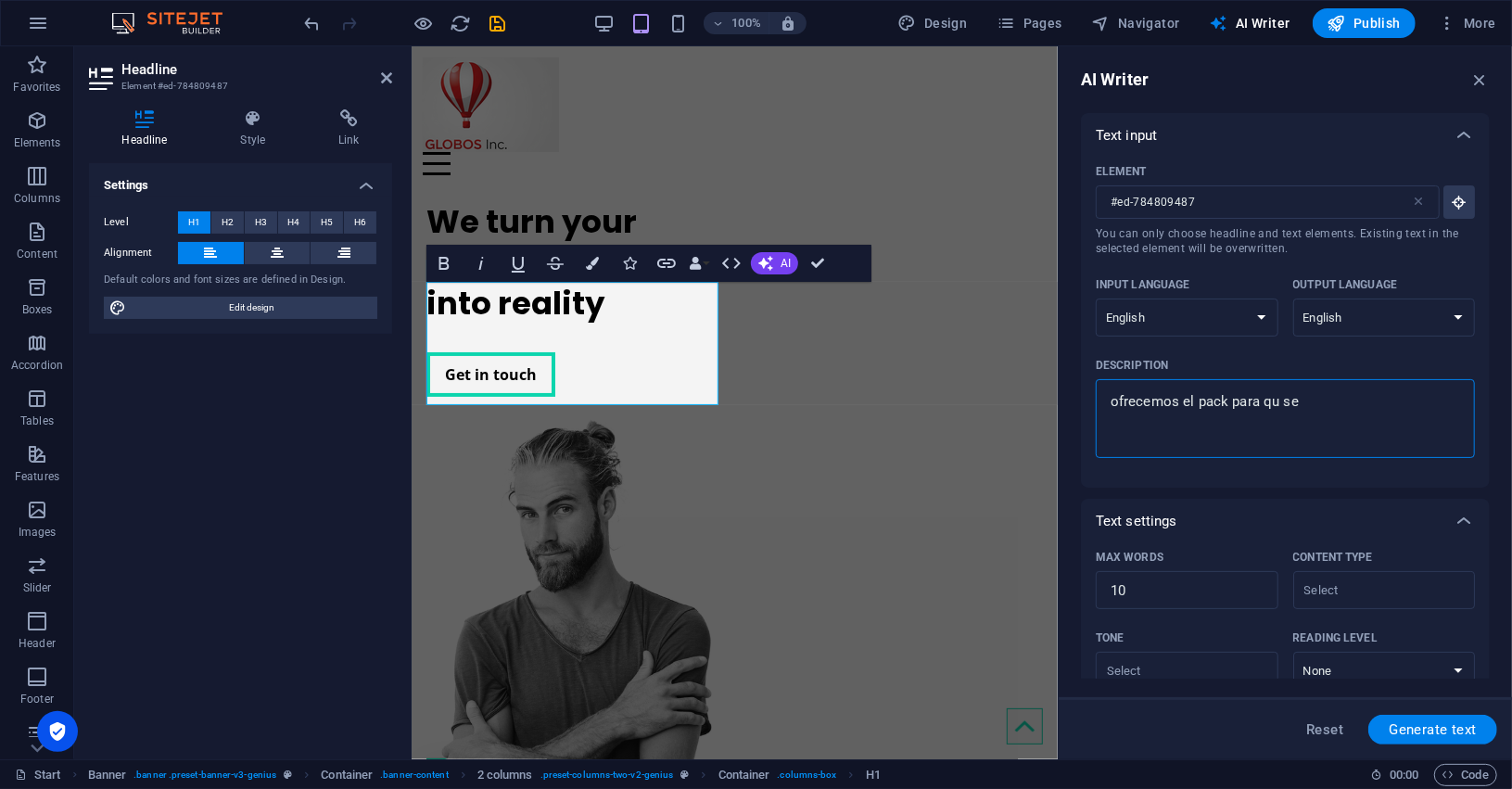 type on "ofrecemos el pack para qu sea" 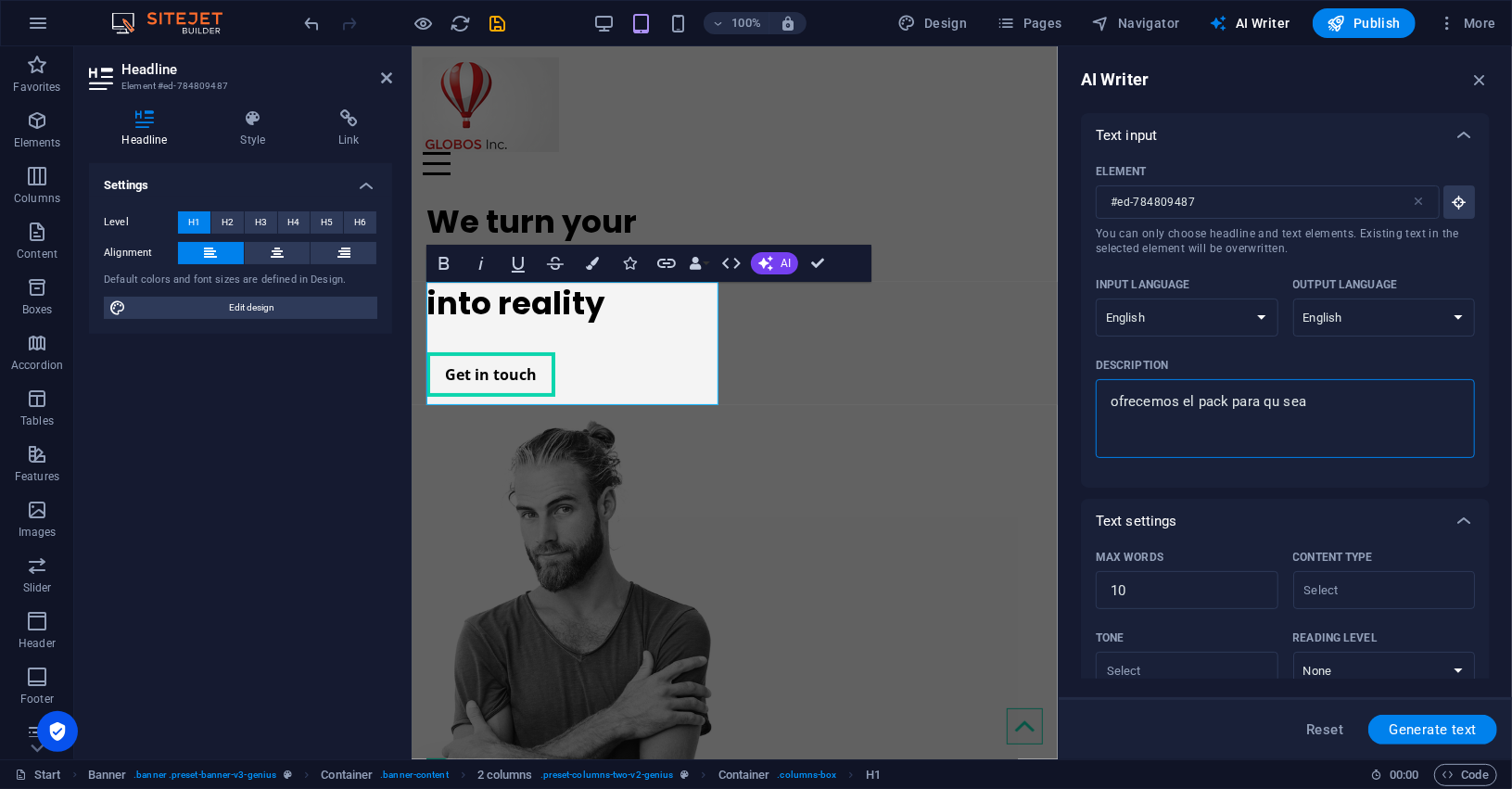 type on "ofrecemos el pack para qu seas" 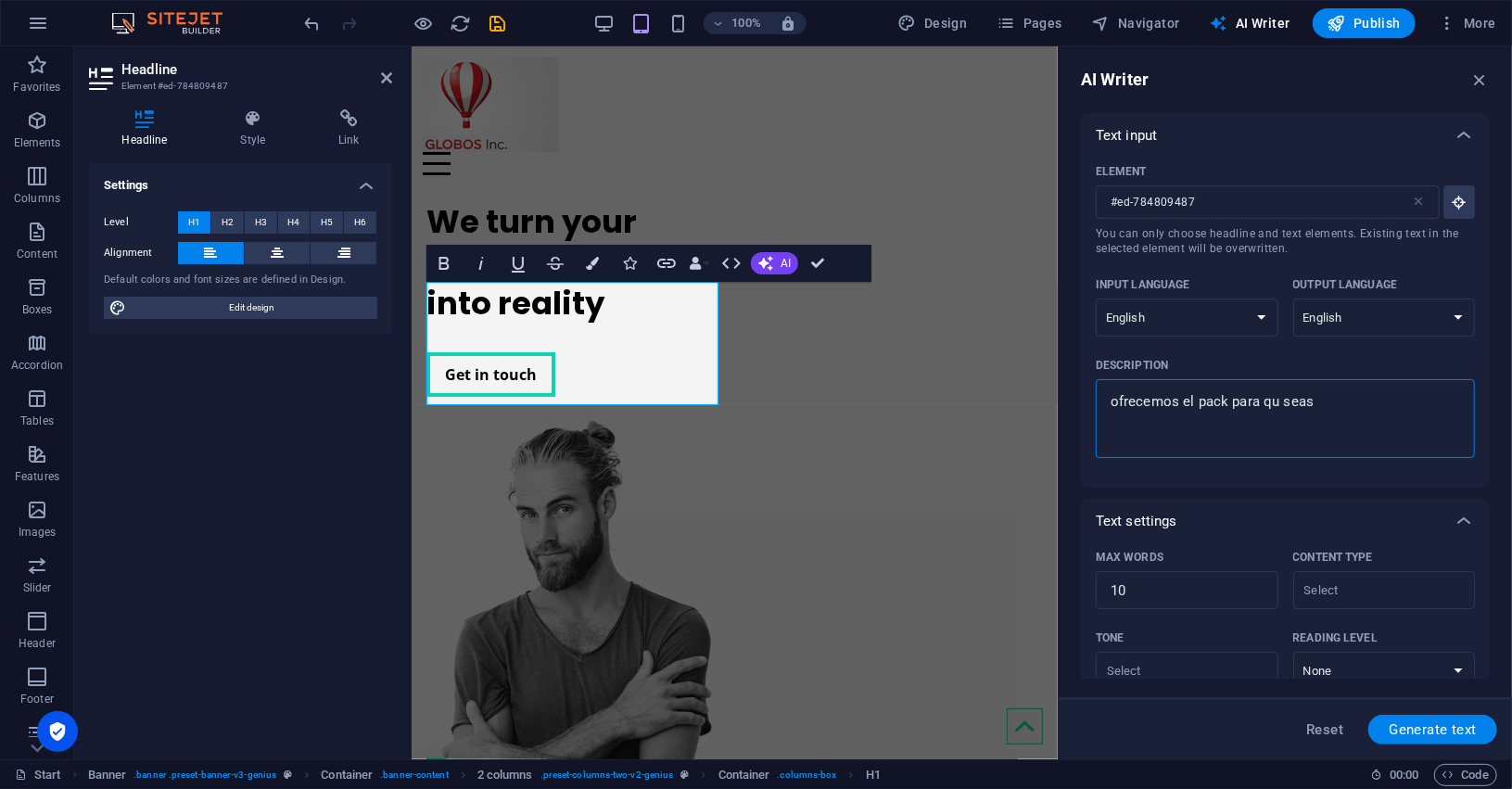 type on "ofrecemos el pack para qu seas" 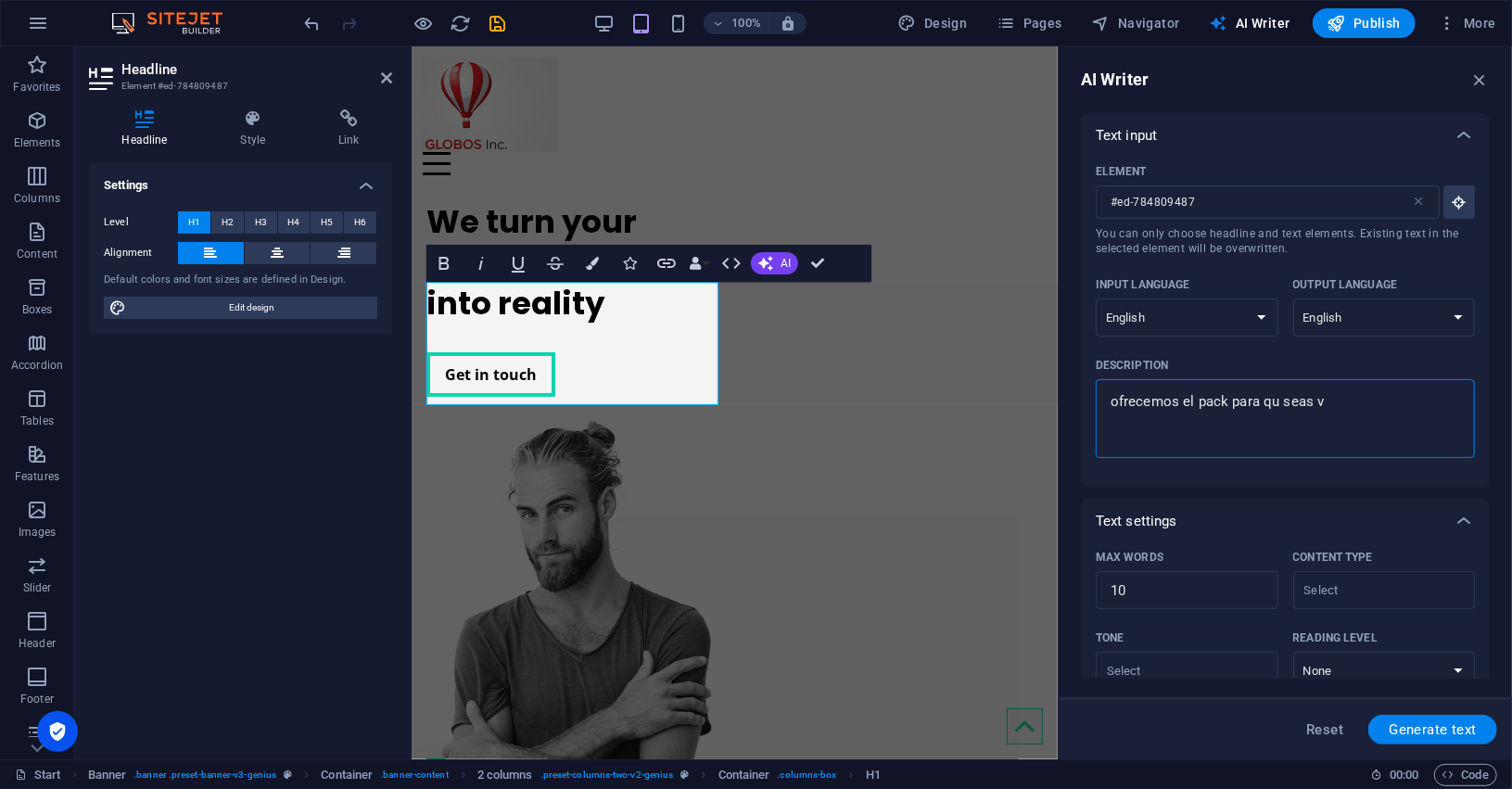 type on "ofrecemos el pack para qu seas vi" 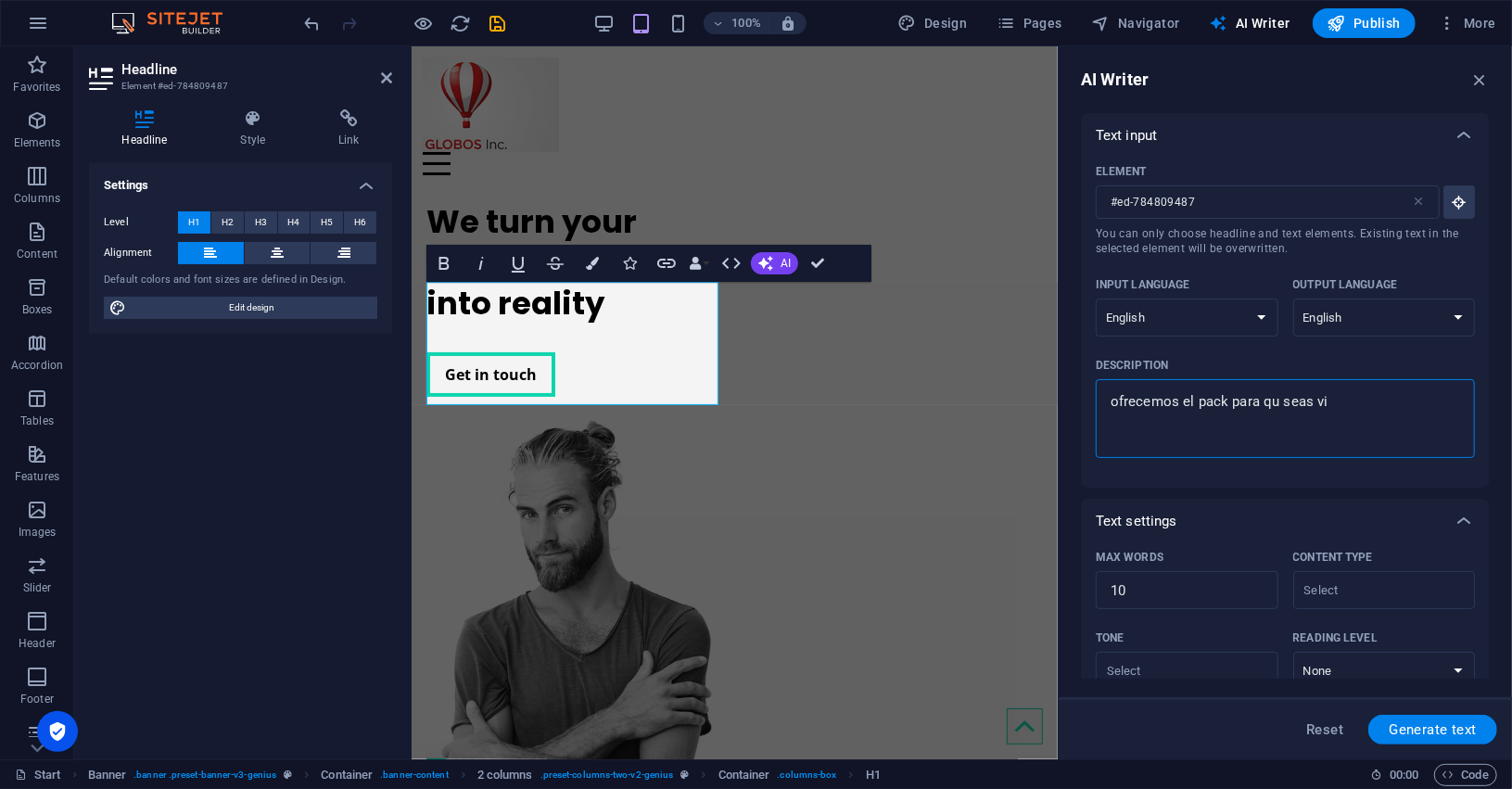 type on "ofrecemos el pack para qu seas vii" 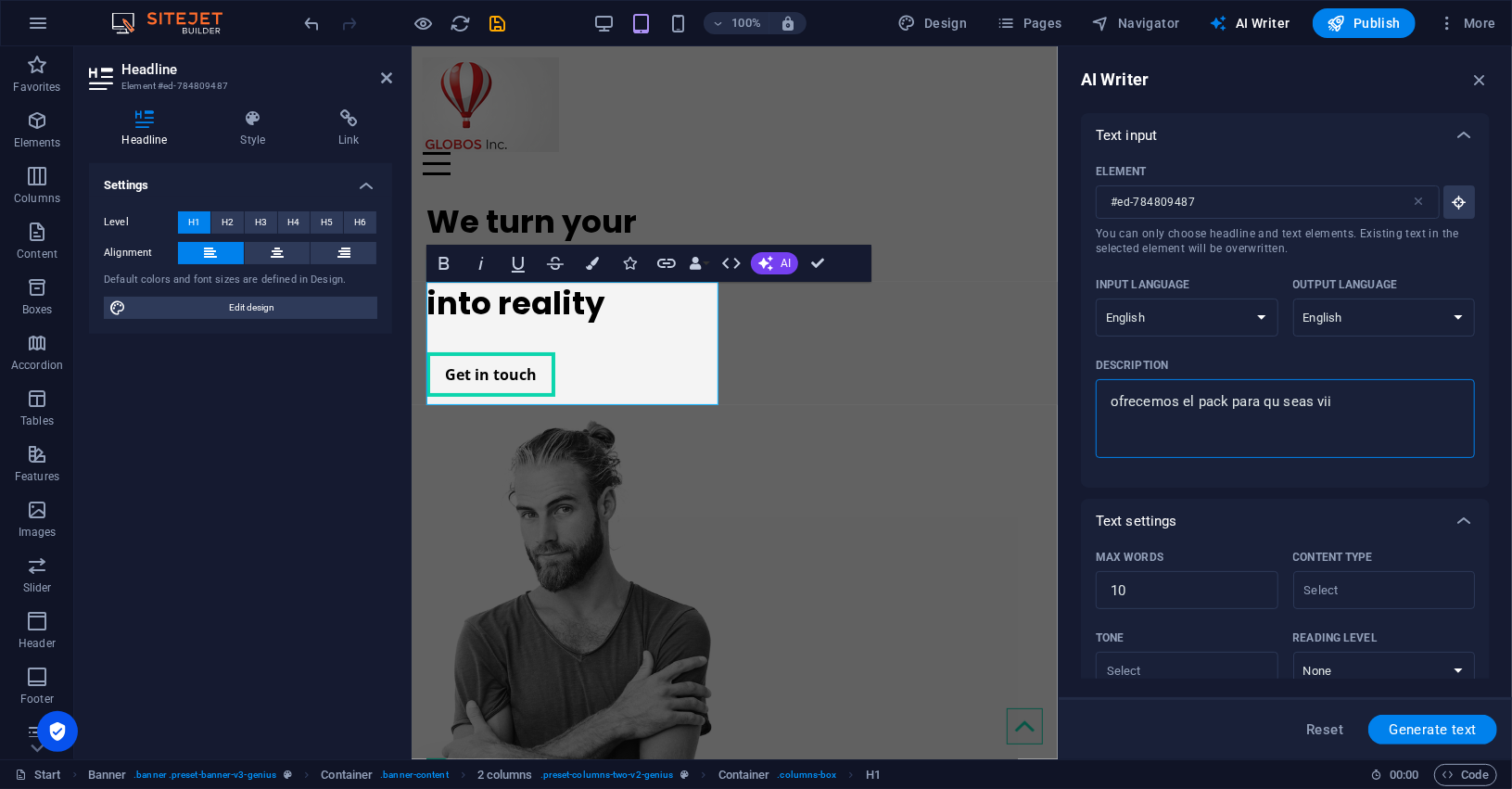 type on "ofrecemos el pack para qu seas vi" 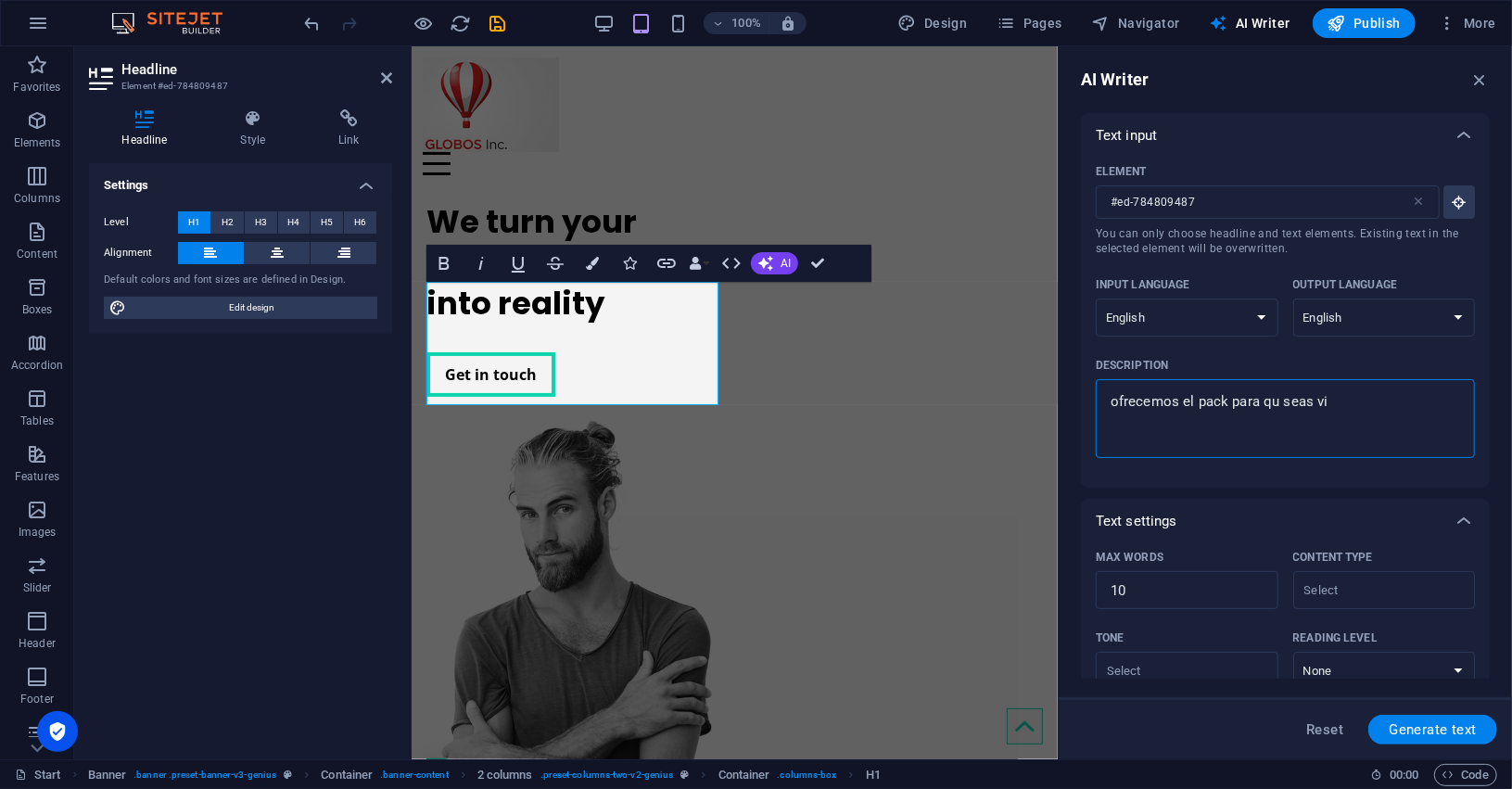 type on "ofrecemos el pack para qu seas vis" 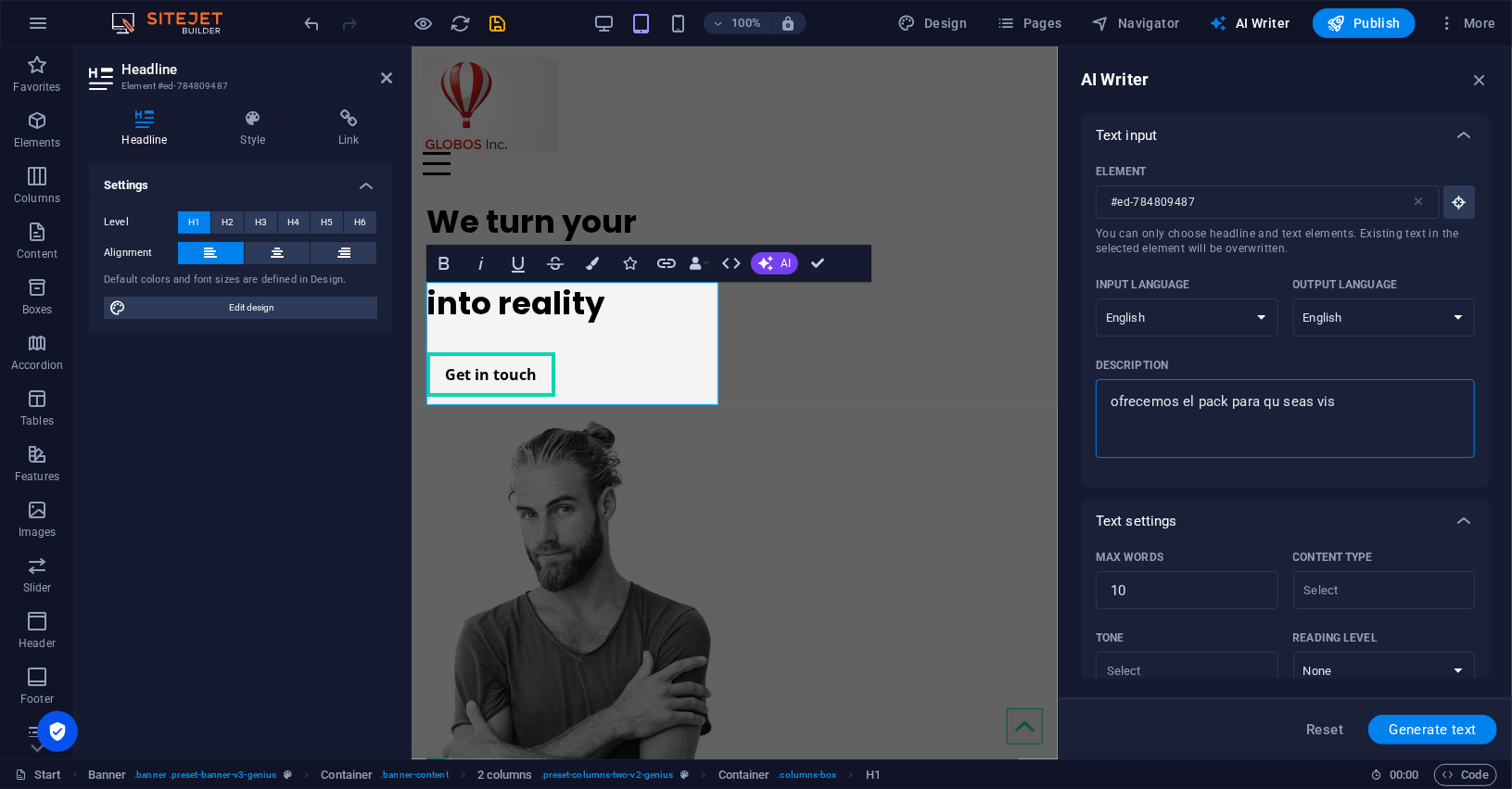 type on "ofrecemos el pack para qu seas visi" 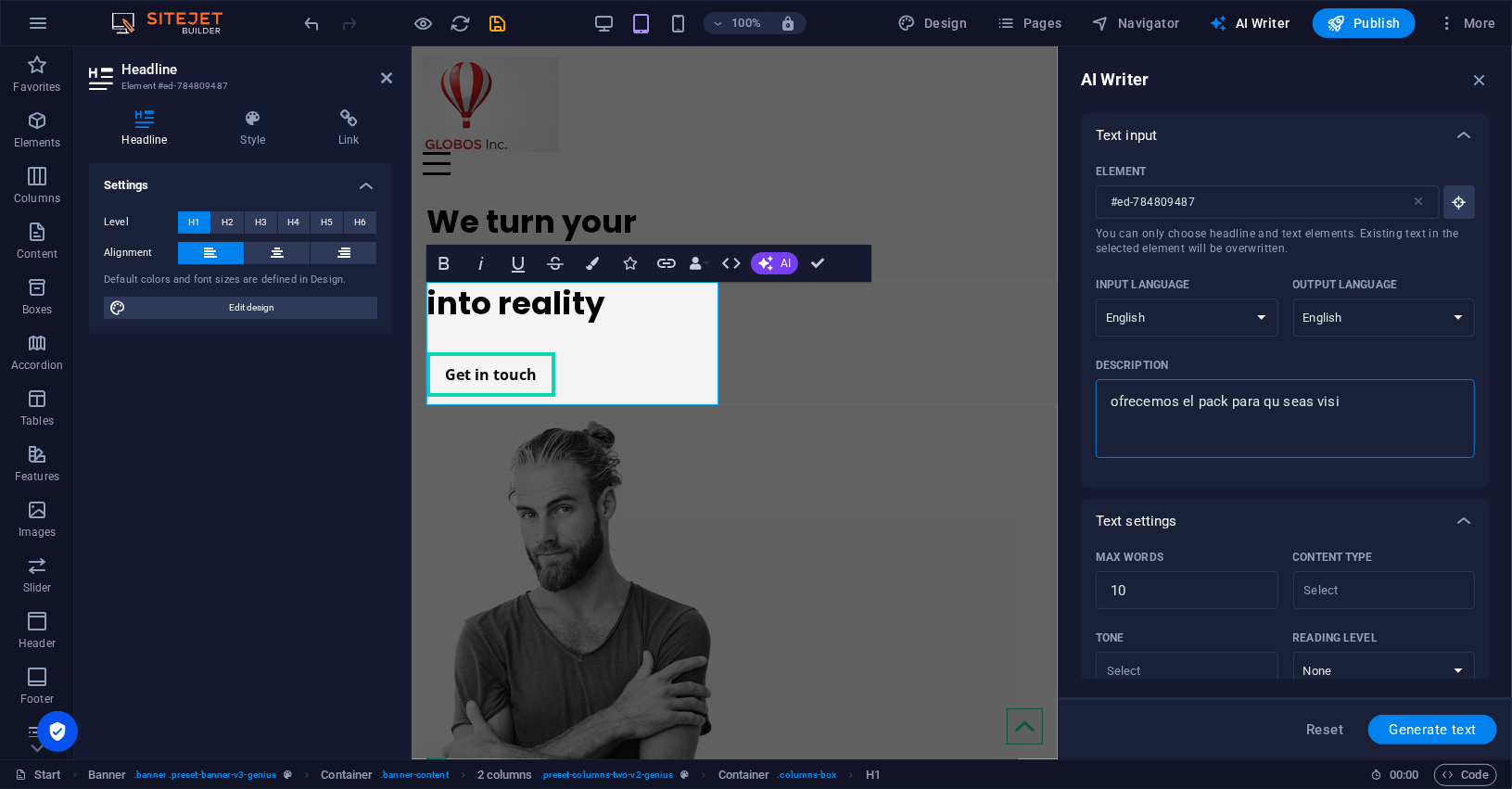 type on "ofrecemos el pack para qu seas visib" 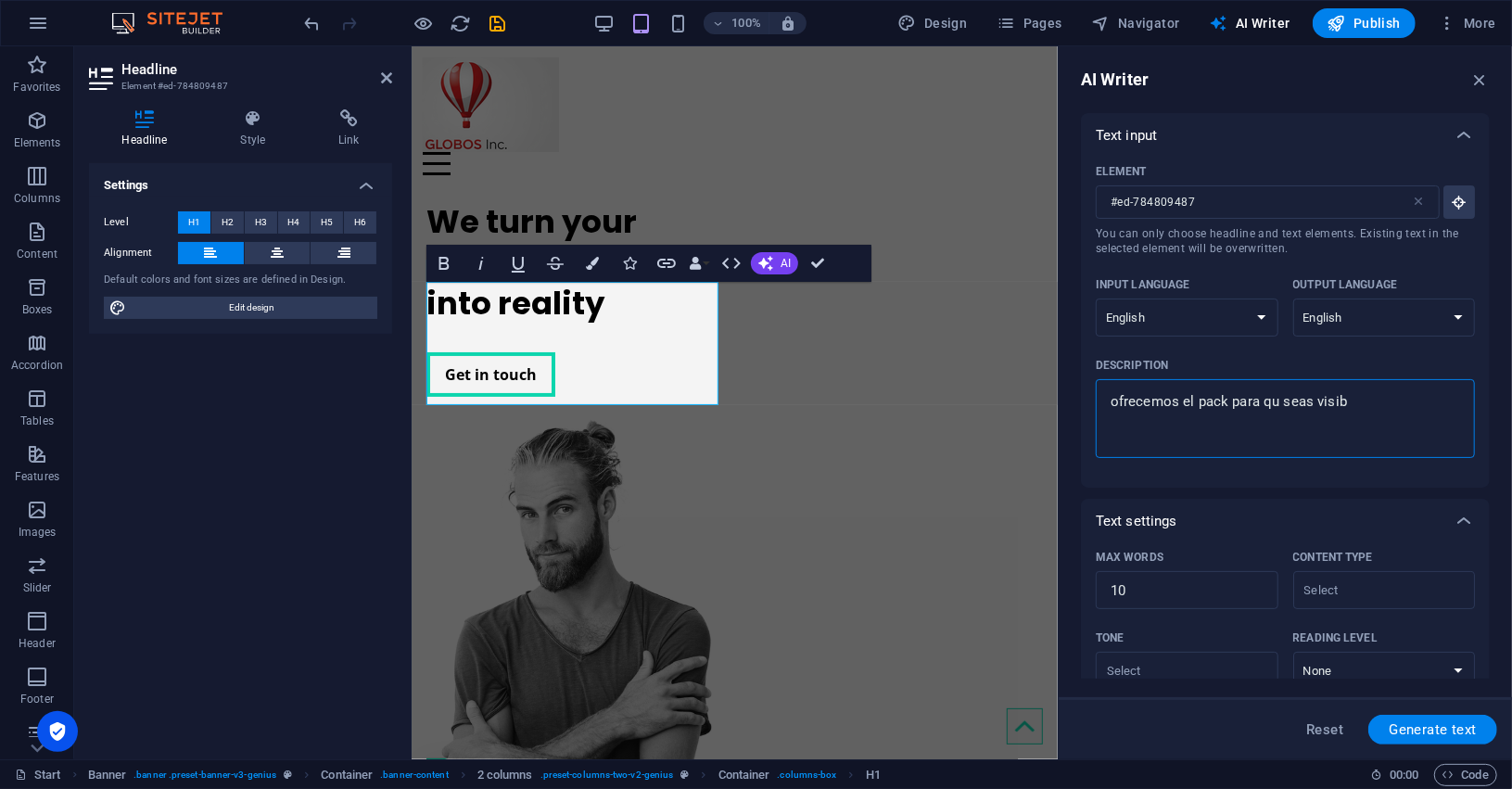 type on "ofrecemos el pack para qu seas visibl" 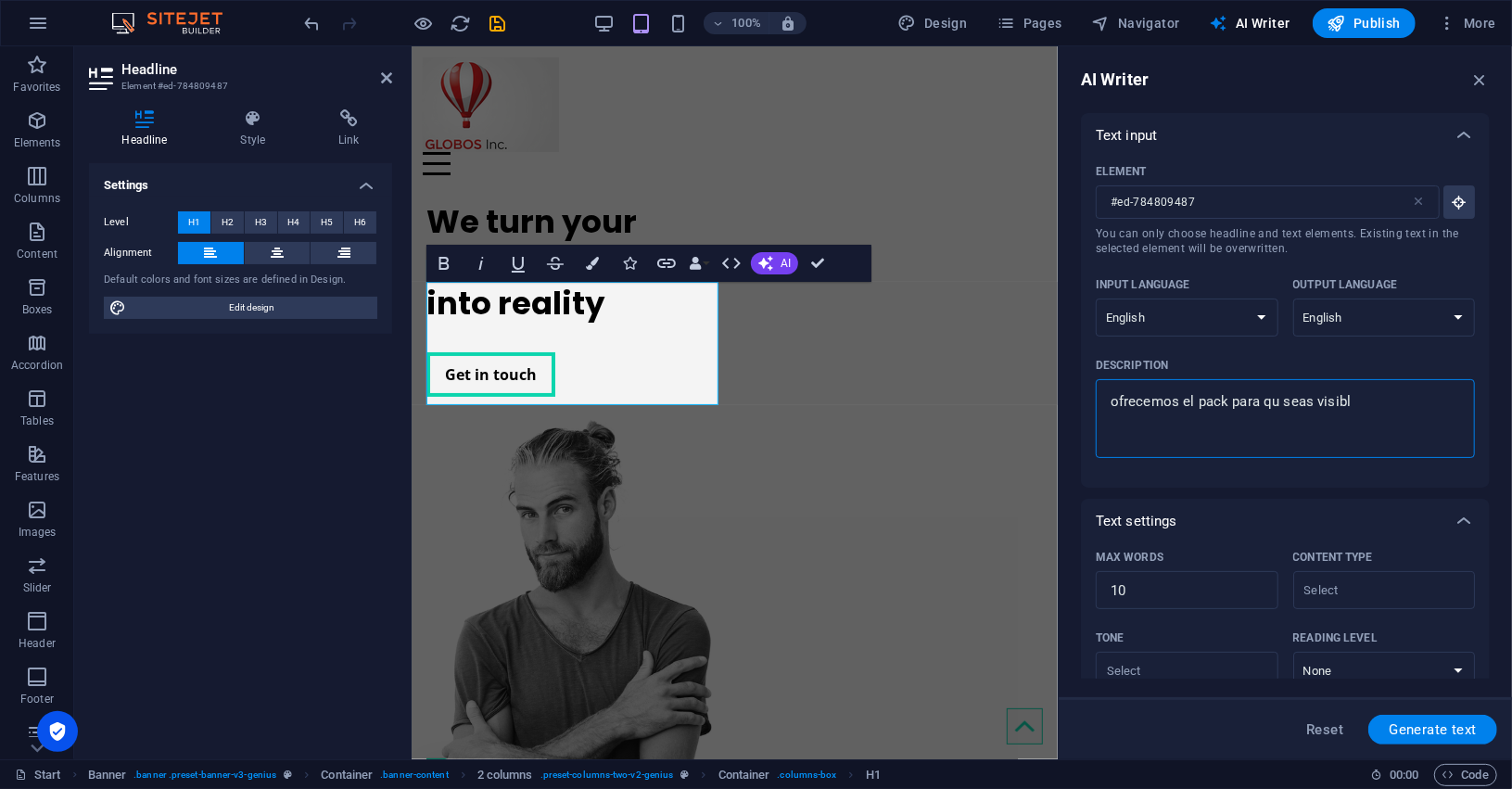 type on "ofrecemos el pack para qu seas visible" 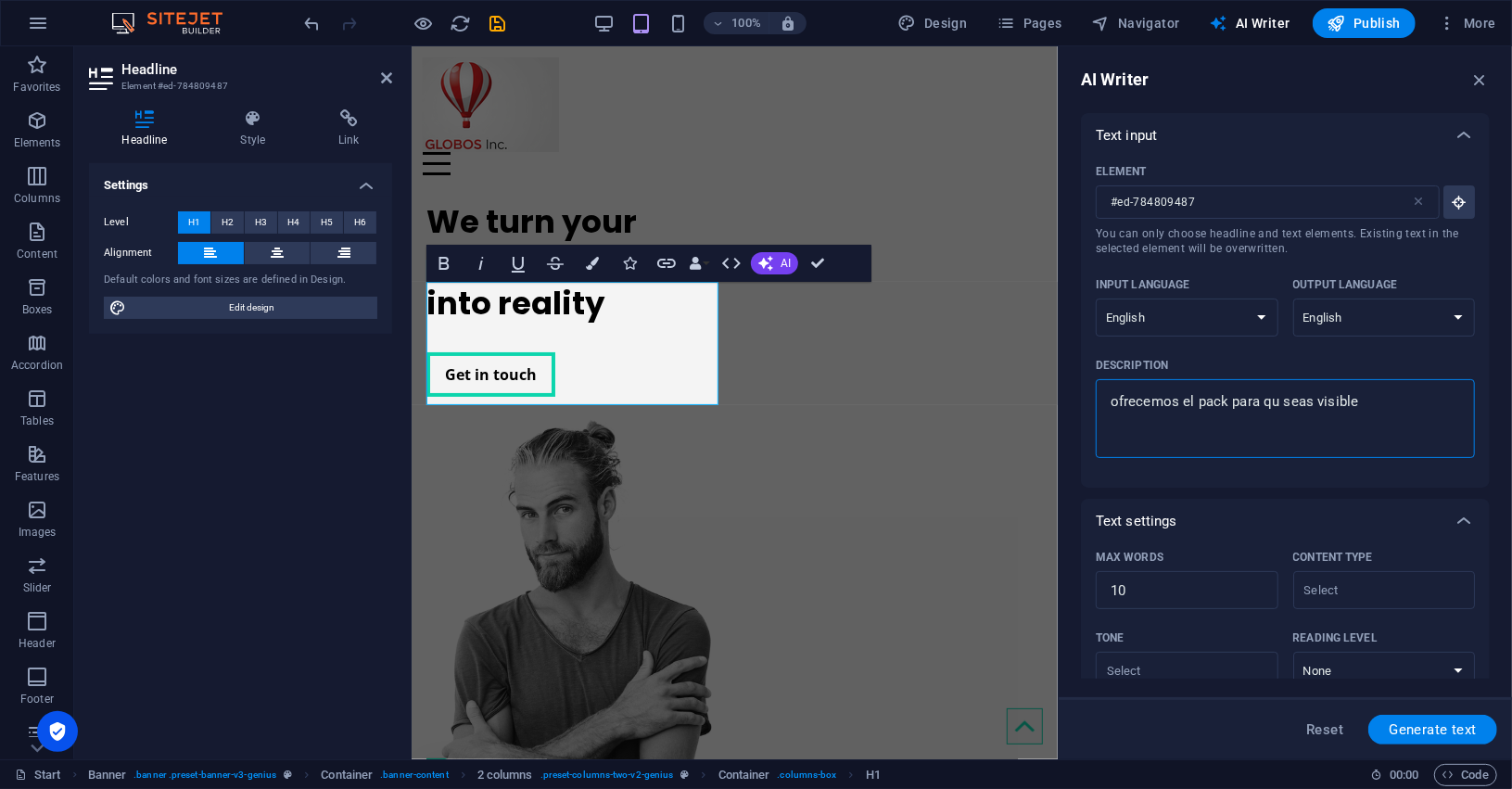 type on "ofrecemos el pack para qu seas visible" 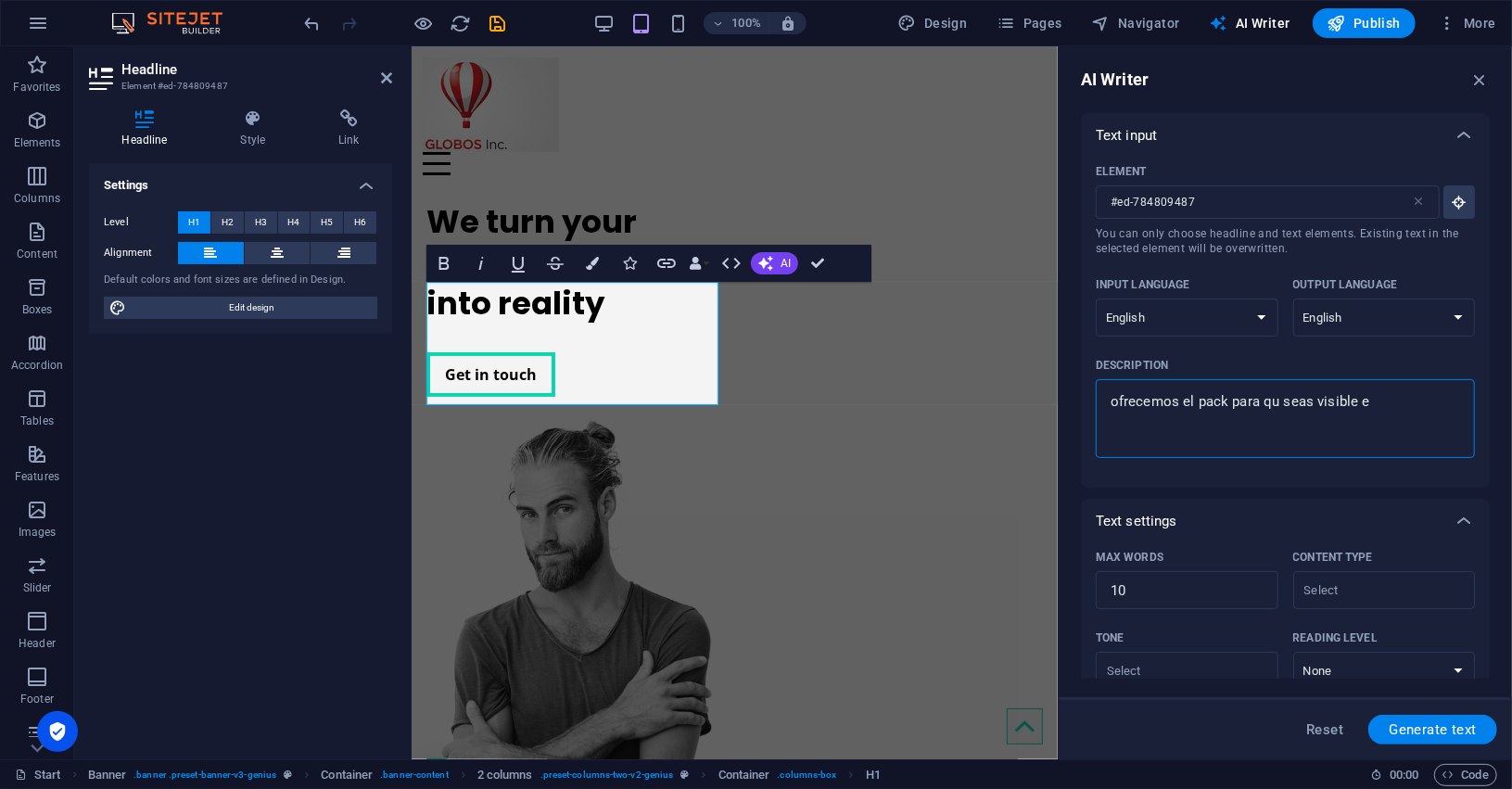 type on "ofrecemos el pack para qu seas visible en" 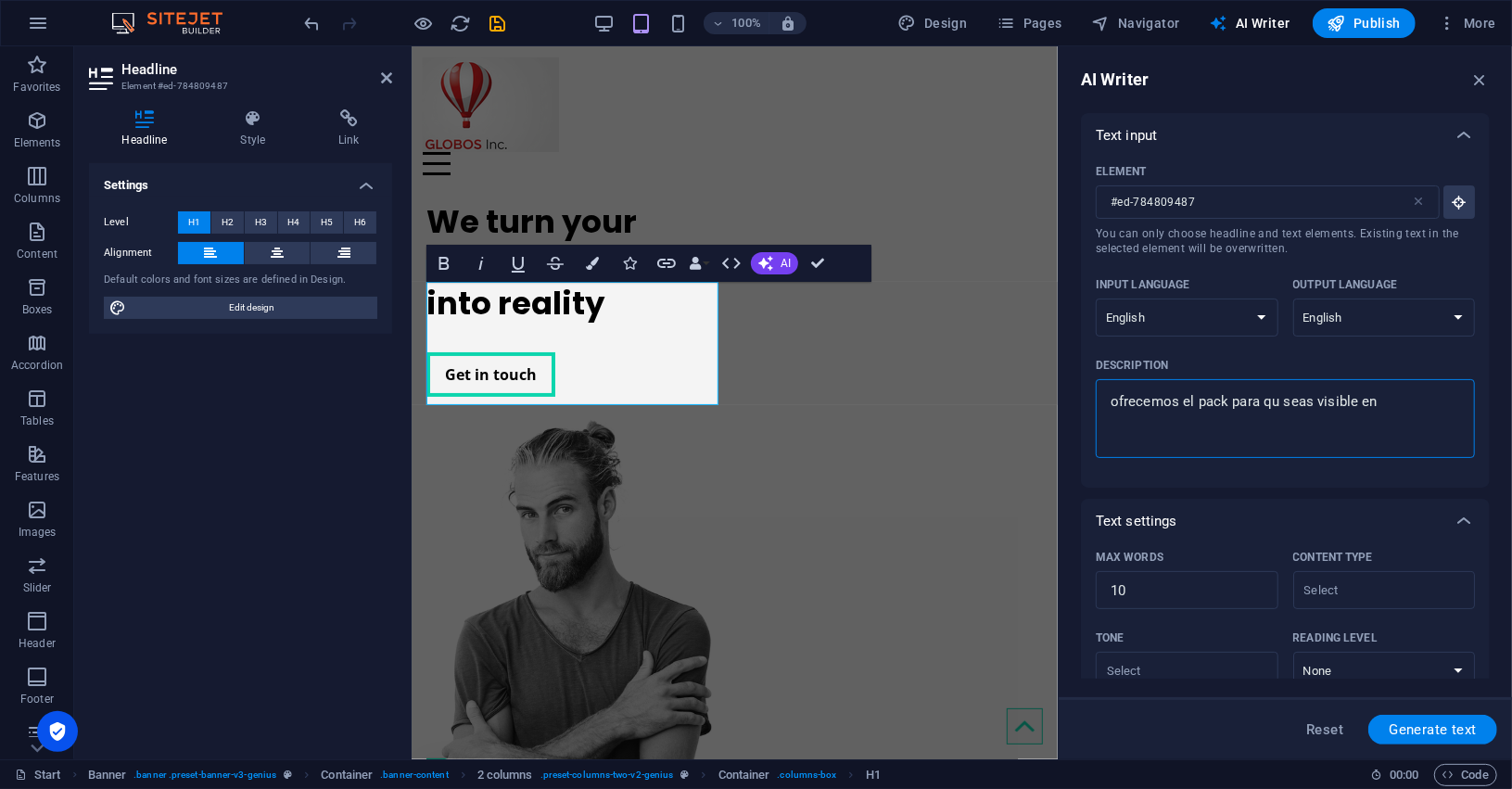 type on "ofrecemos el pack para qu seas visible en" 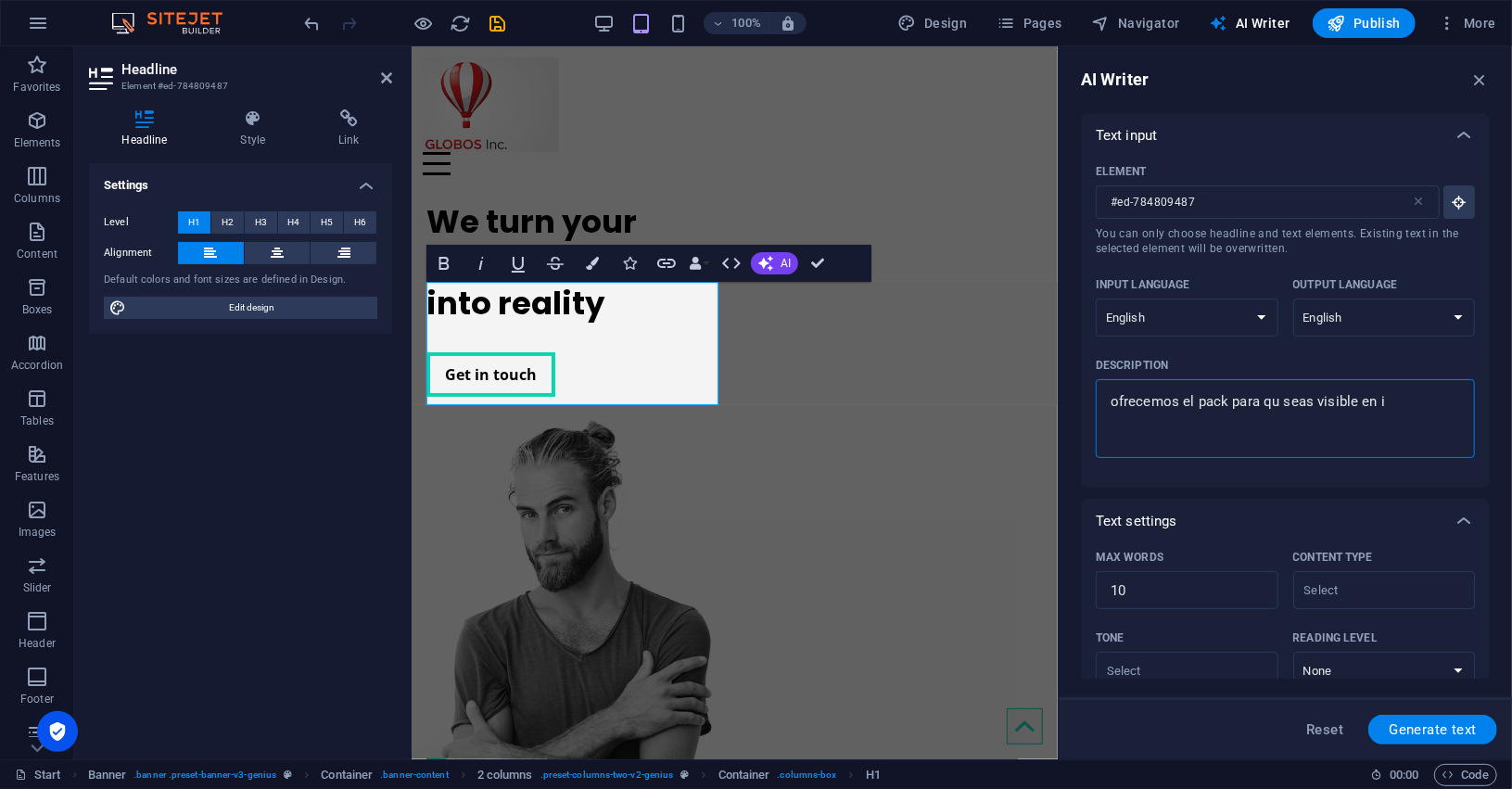 type on "ofrecemos el pack para qu seas visible en in" 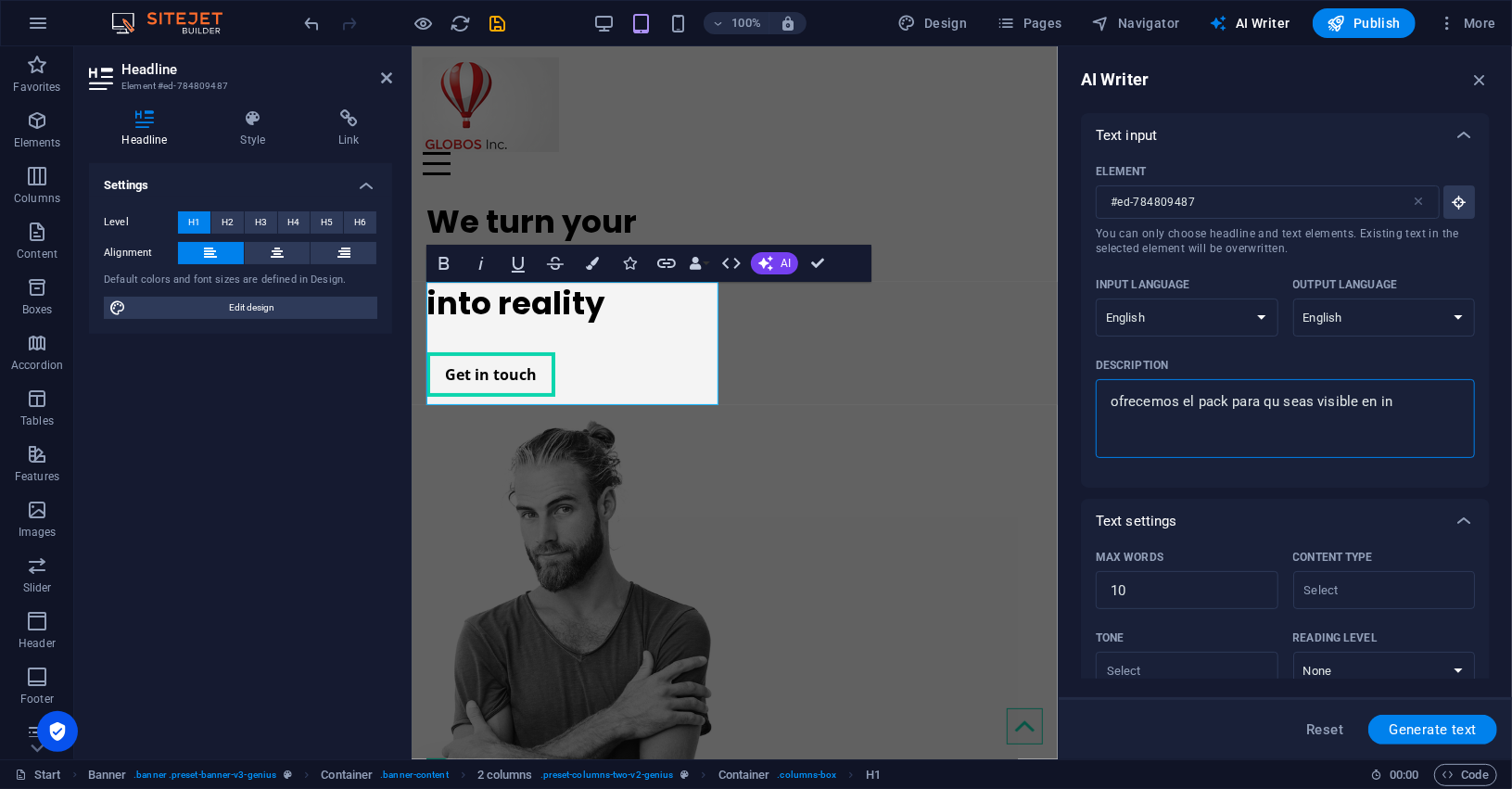 type on "ofrecemos el pack para qu seas visible en int" 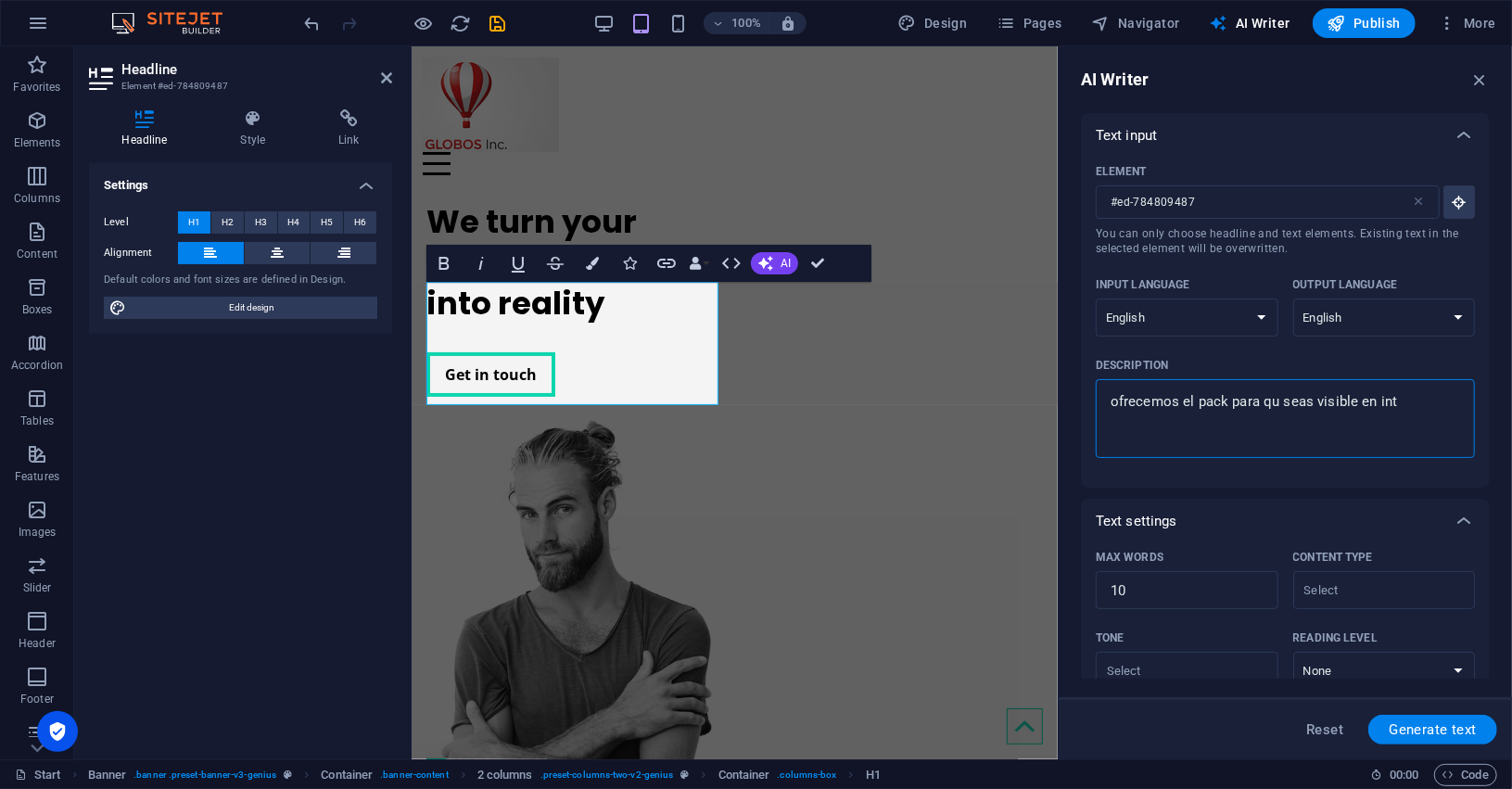 type on "ofrecemos el pack para qu seas visible en inte" 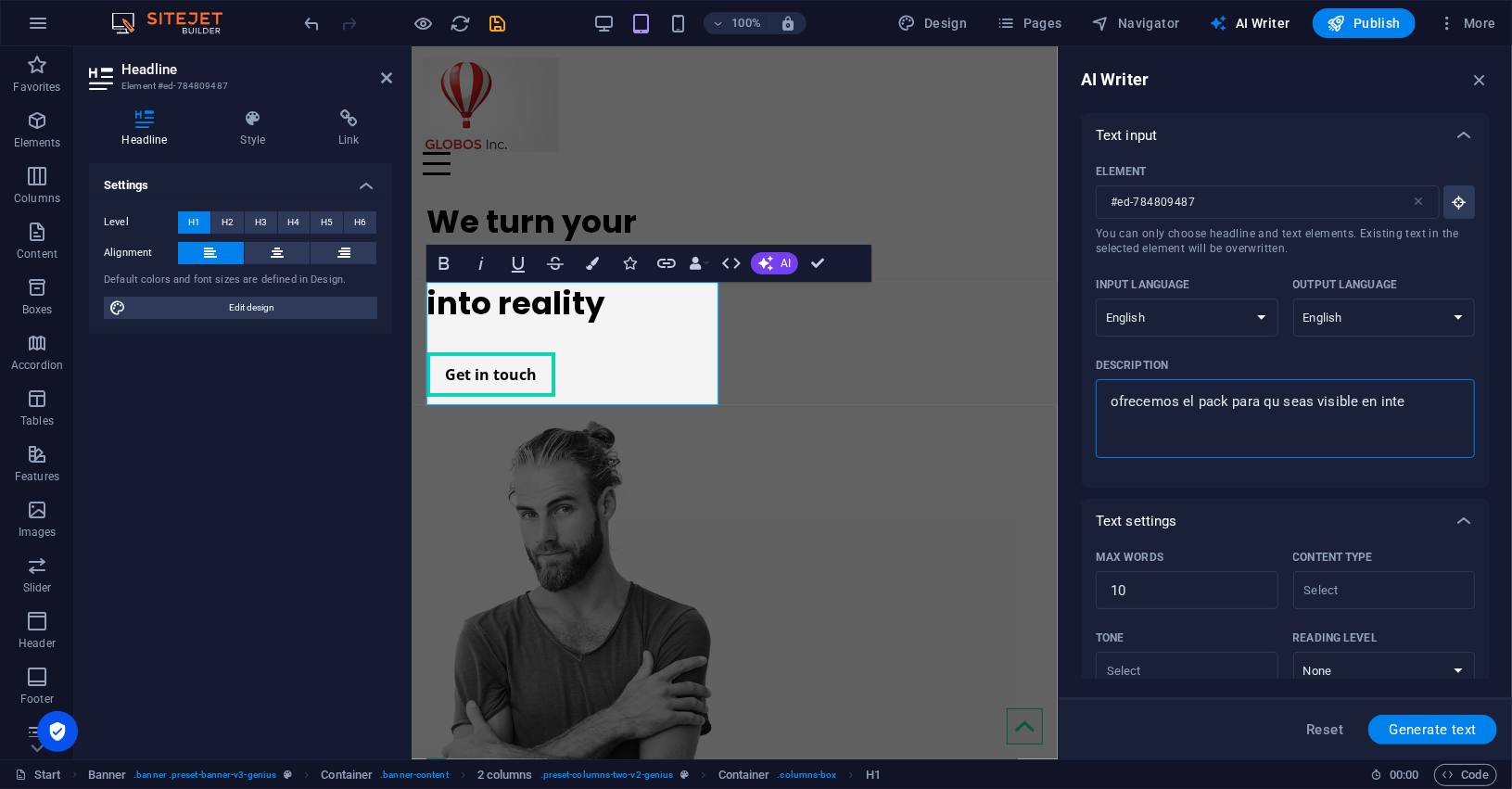 type on "ofrecemos el pack para qu seas visible en inter" 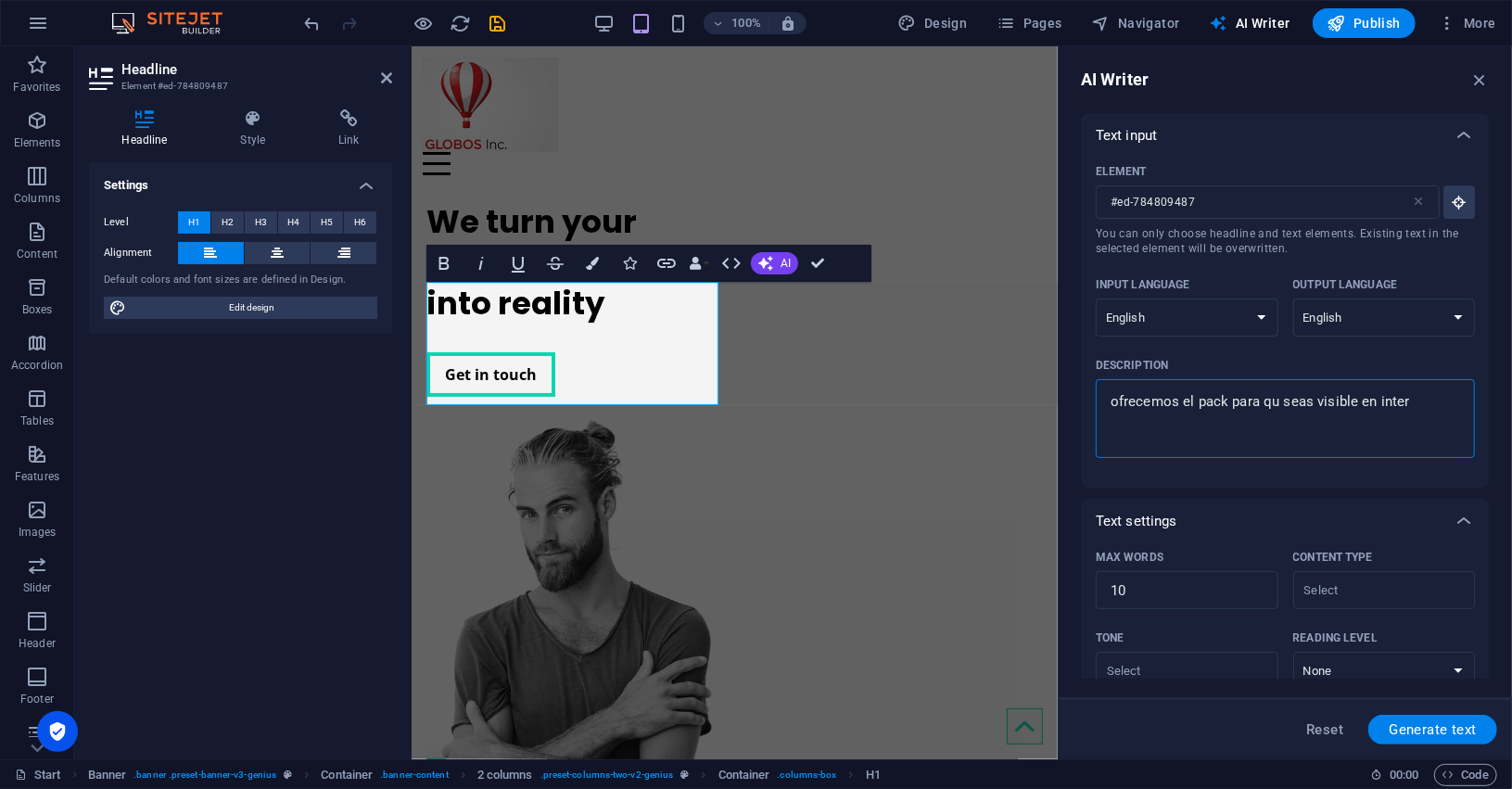 type on "ofrecemos el pack para qu seas visible en intern" 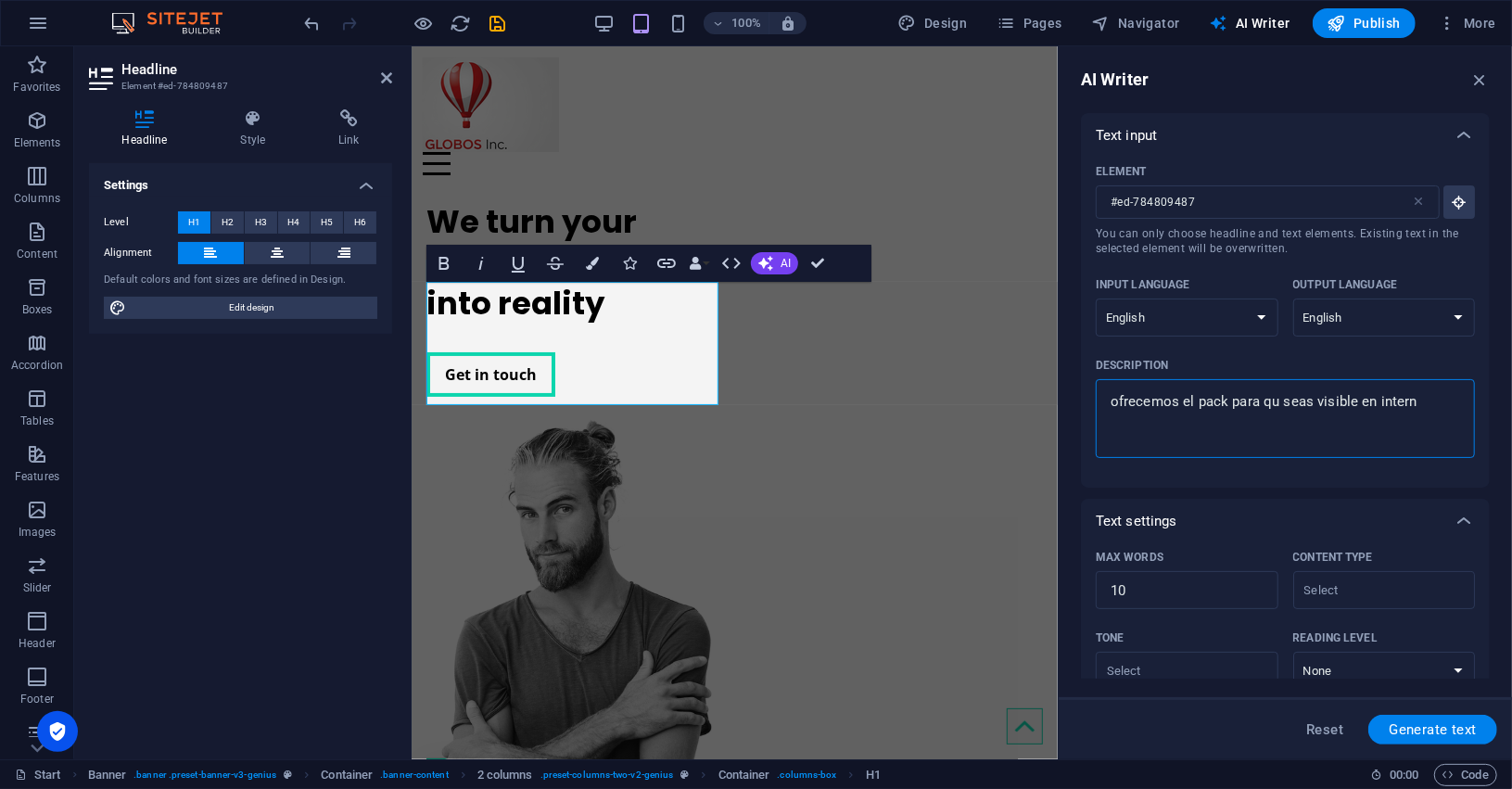 type on "ofrecemos el pack para qu seas visible en interne" 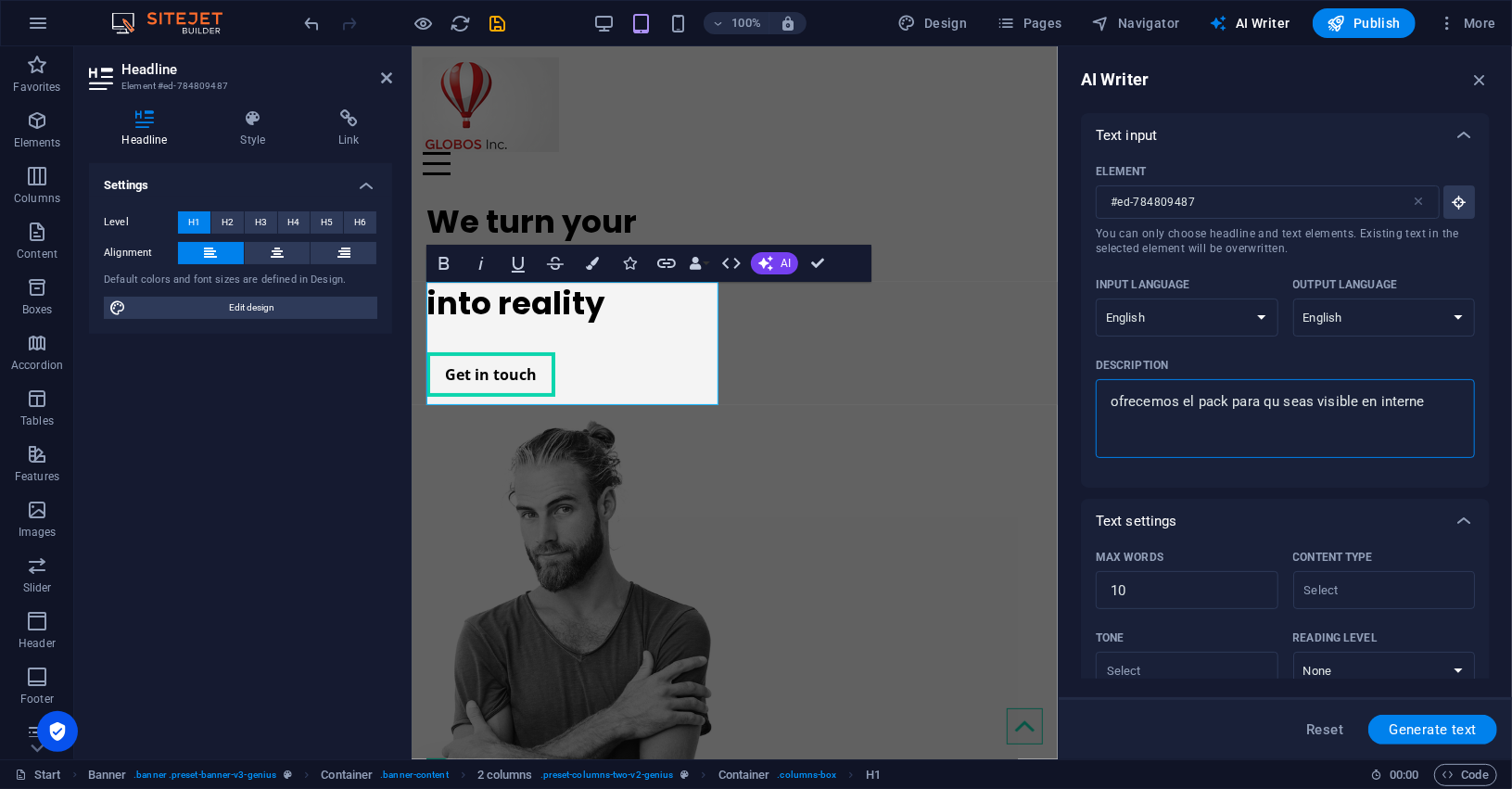 type on "ofrecemos el pack para qu seas visible en internet" 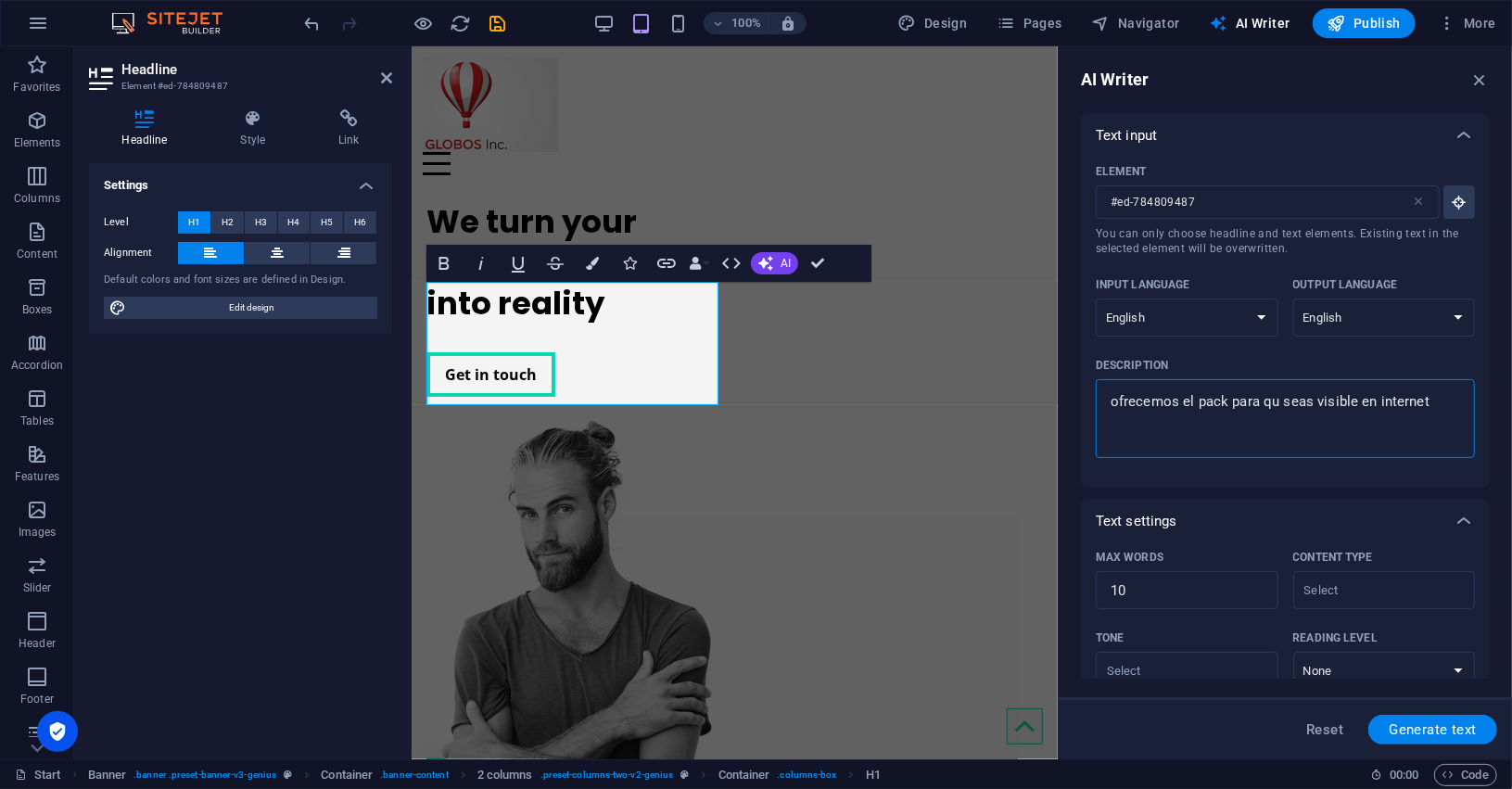 type on "ofrecemos el pack para qu sea visible en internet" 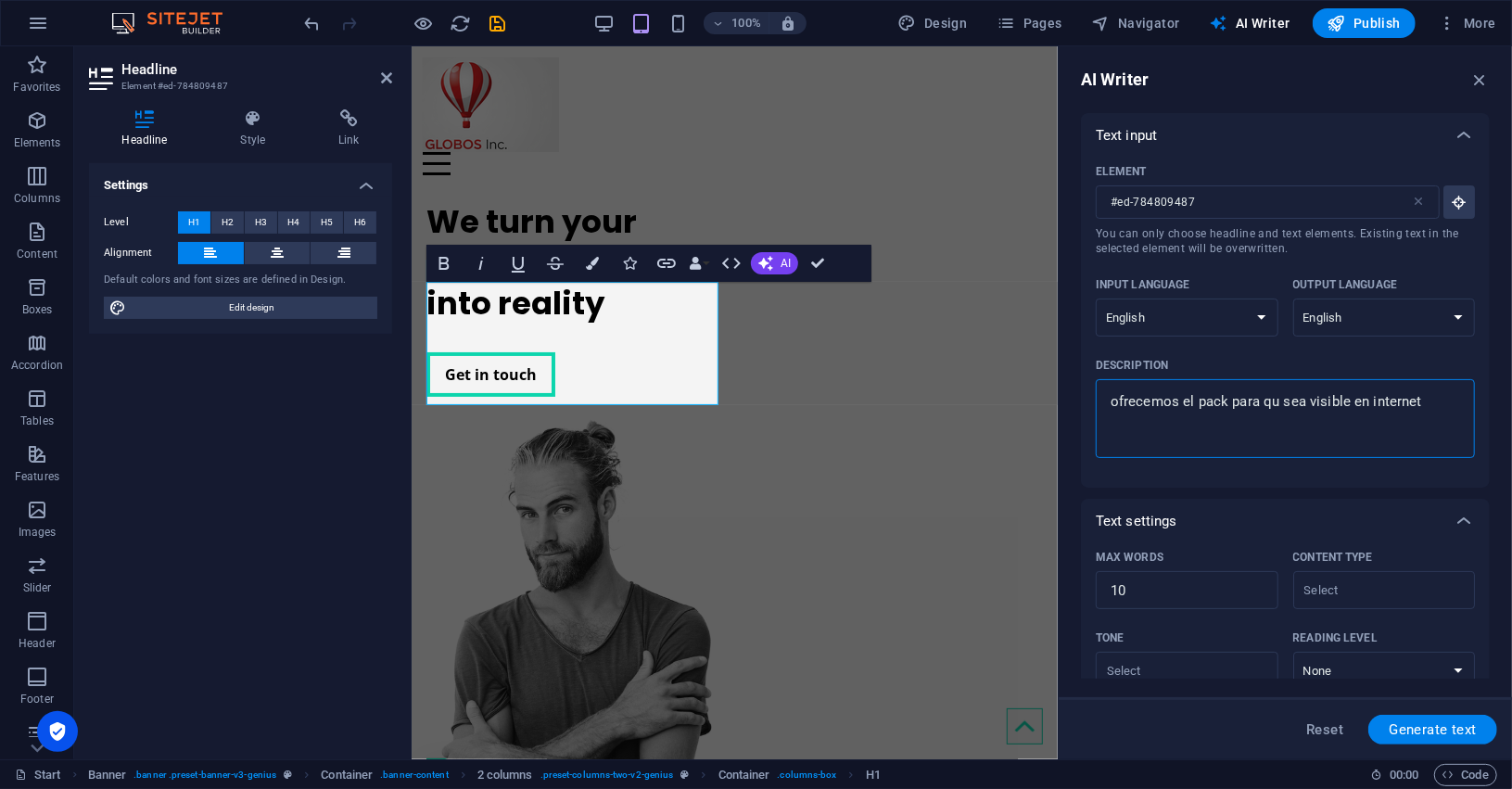 type on "ofrecemos el pack para qu se visible en internet" 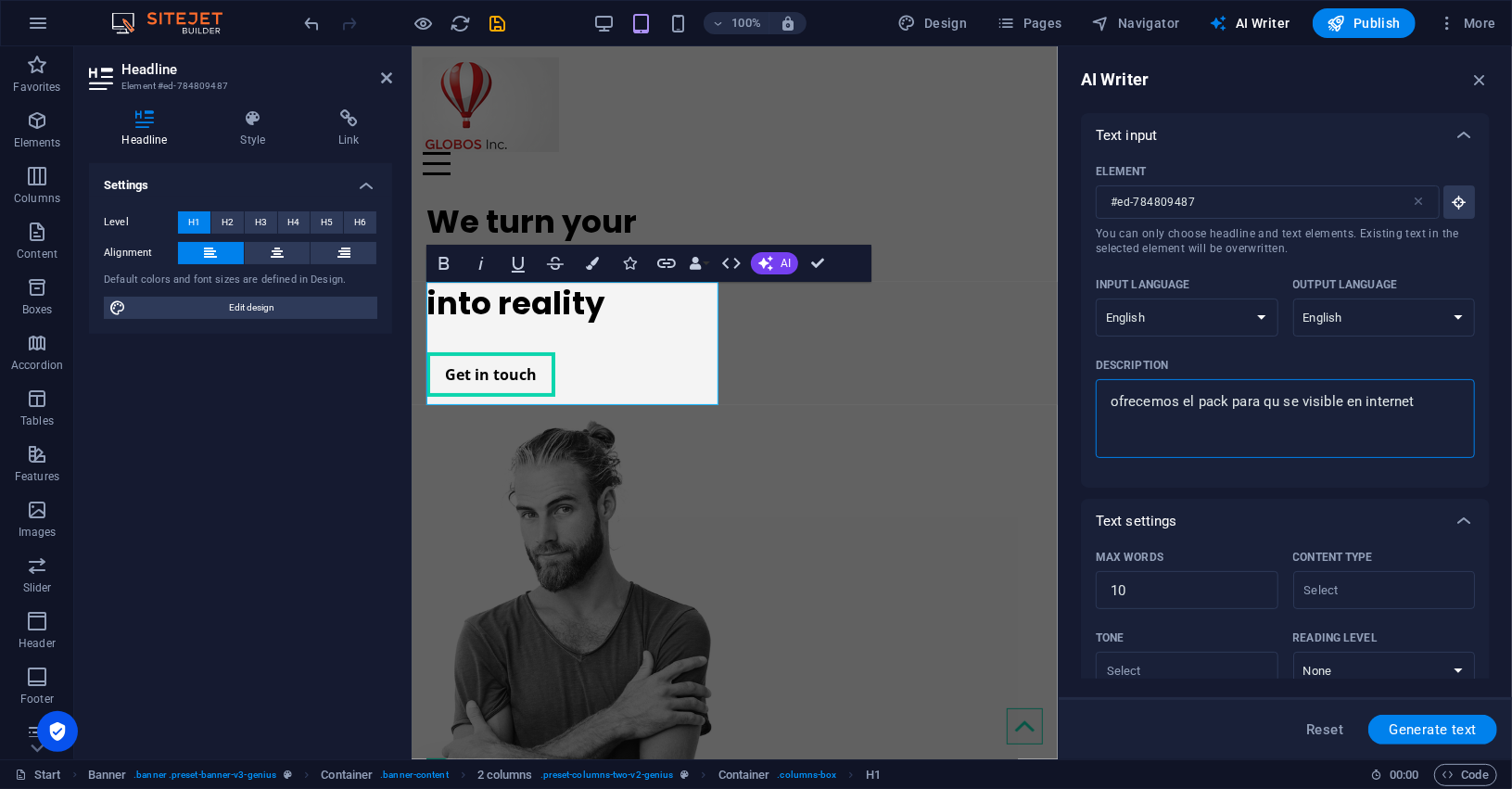 type on "ofrecemos el pack para qu s visible en internet" 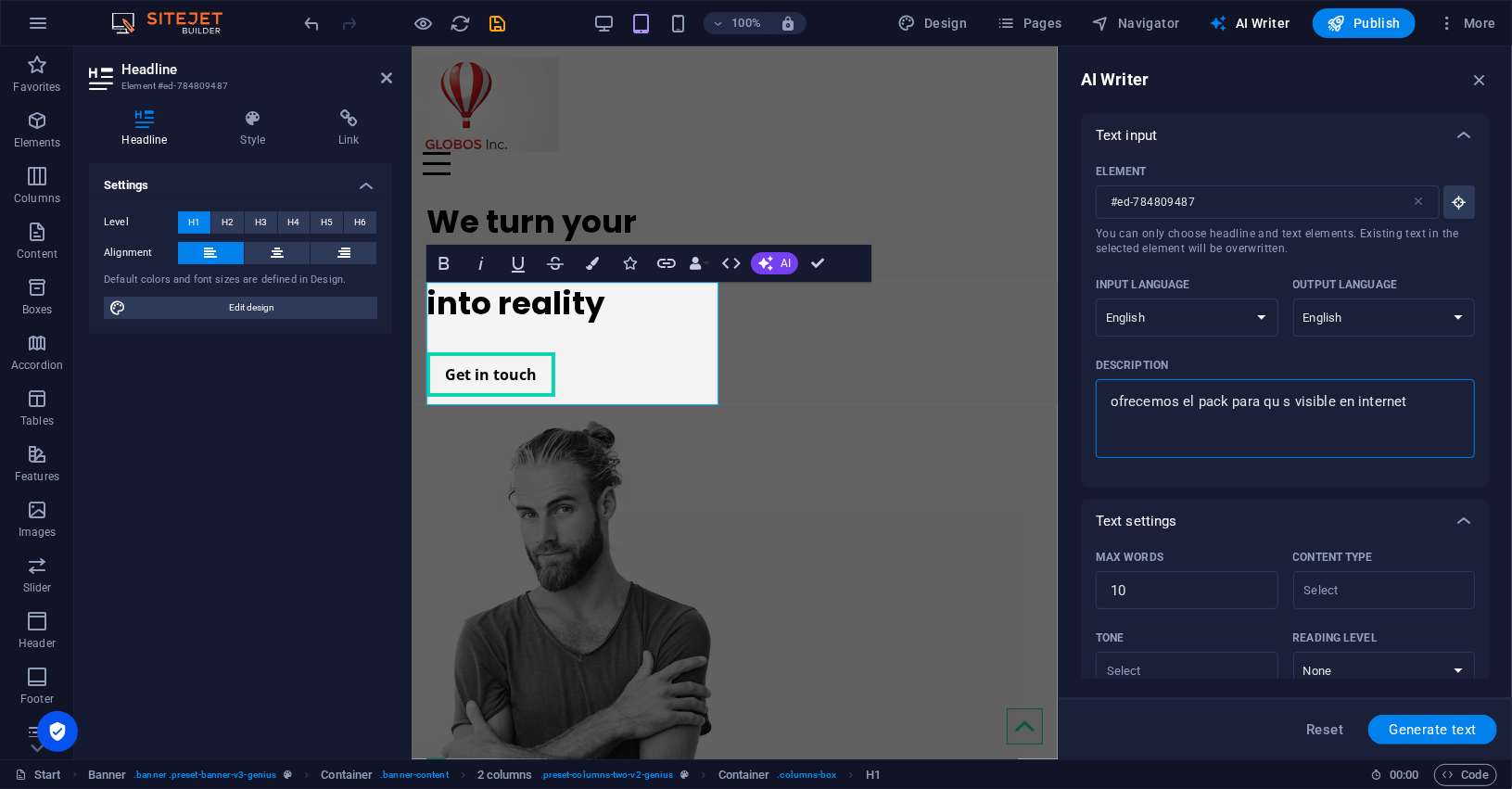 type on "ofrecemos el pack para qu  visible en internet" 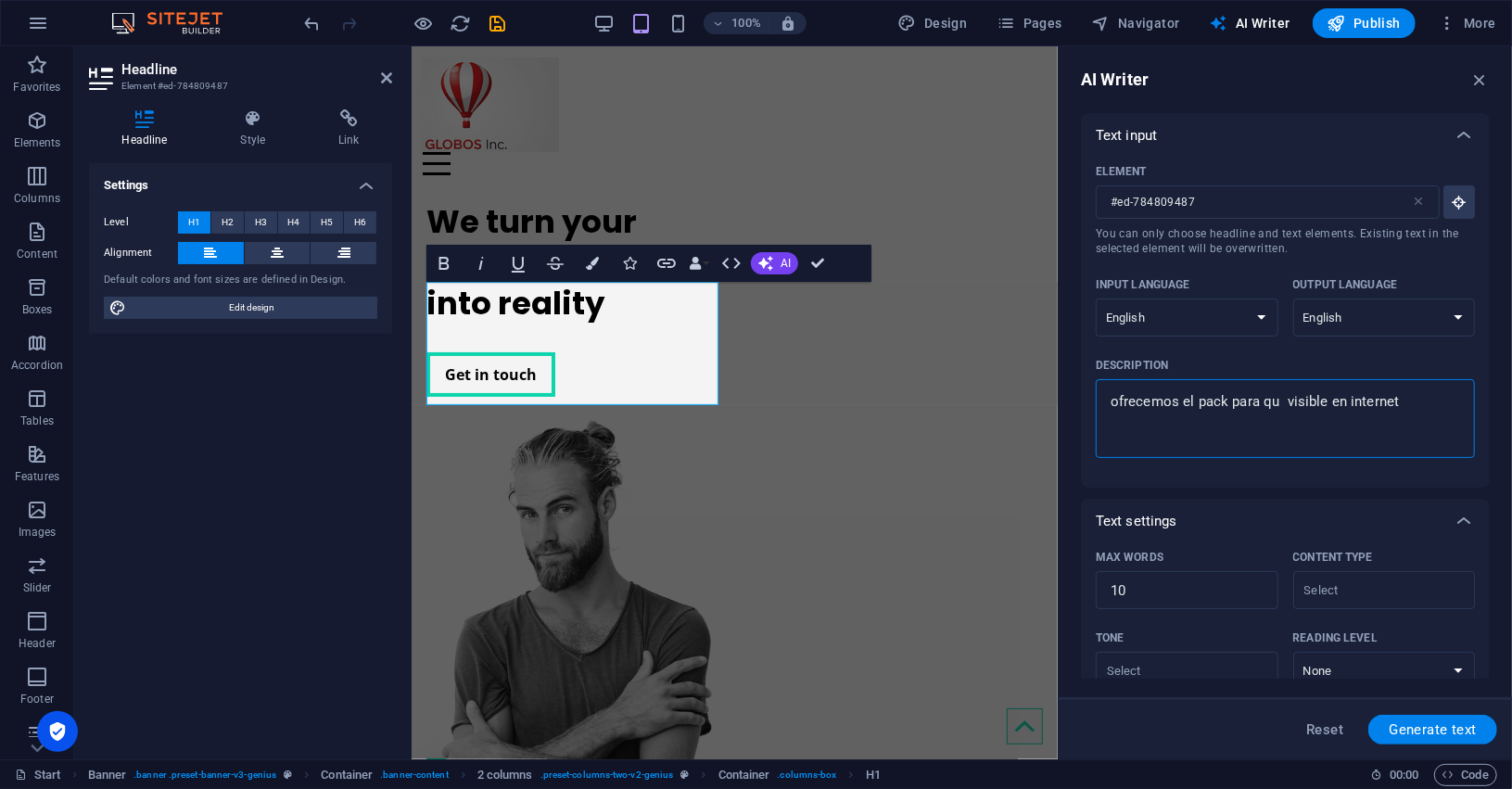 type on "ofrecemos el pack para qu visible en internet" 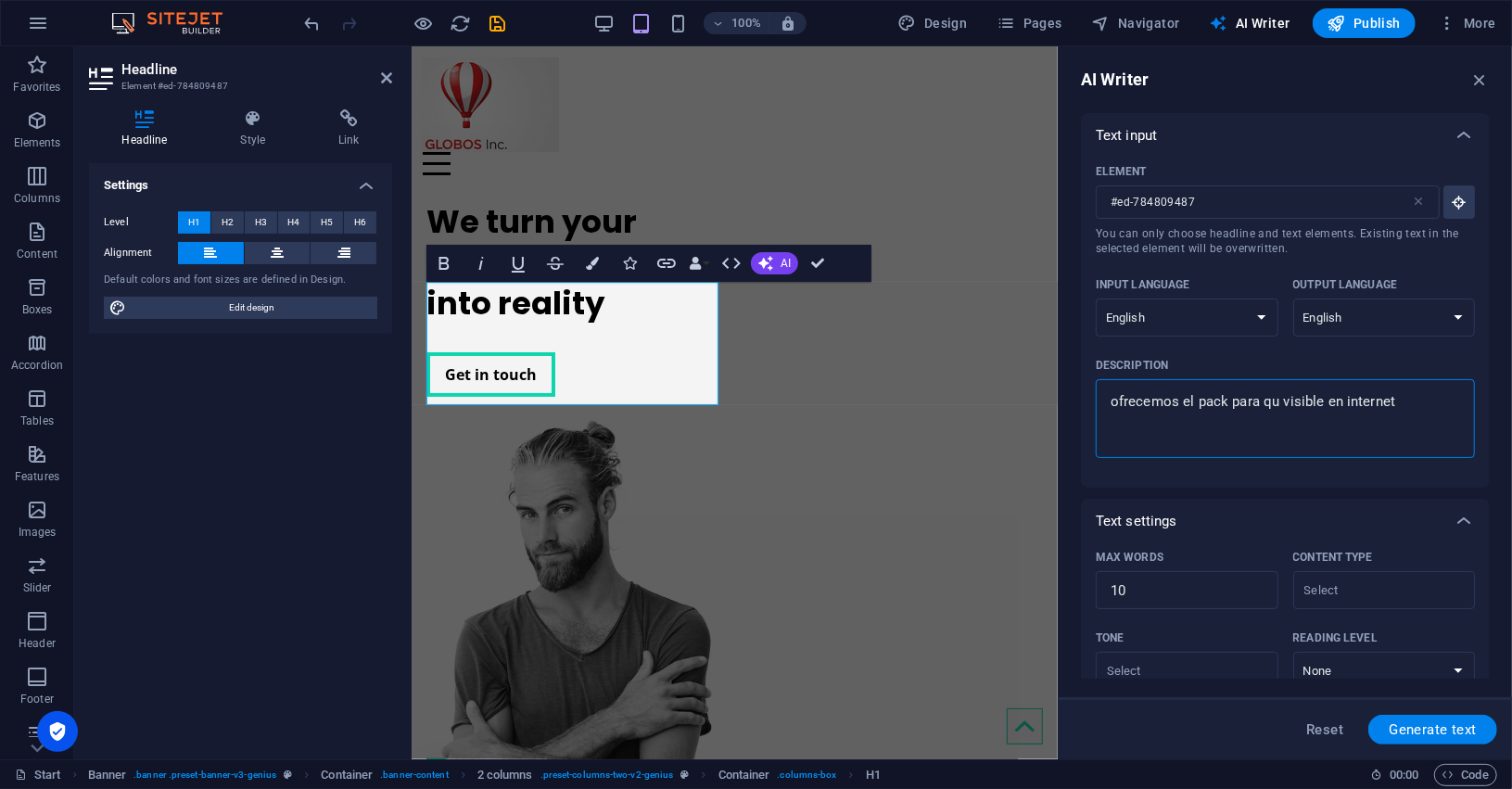type on "ofrecemos el pack para que visible en internet" 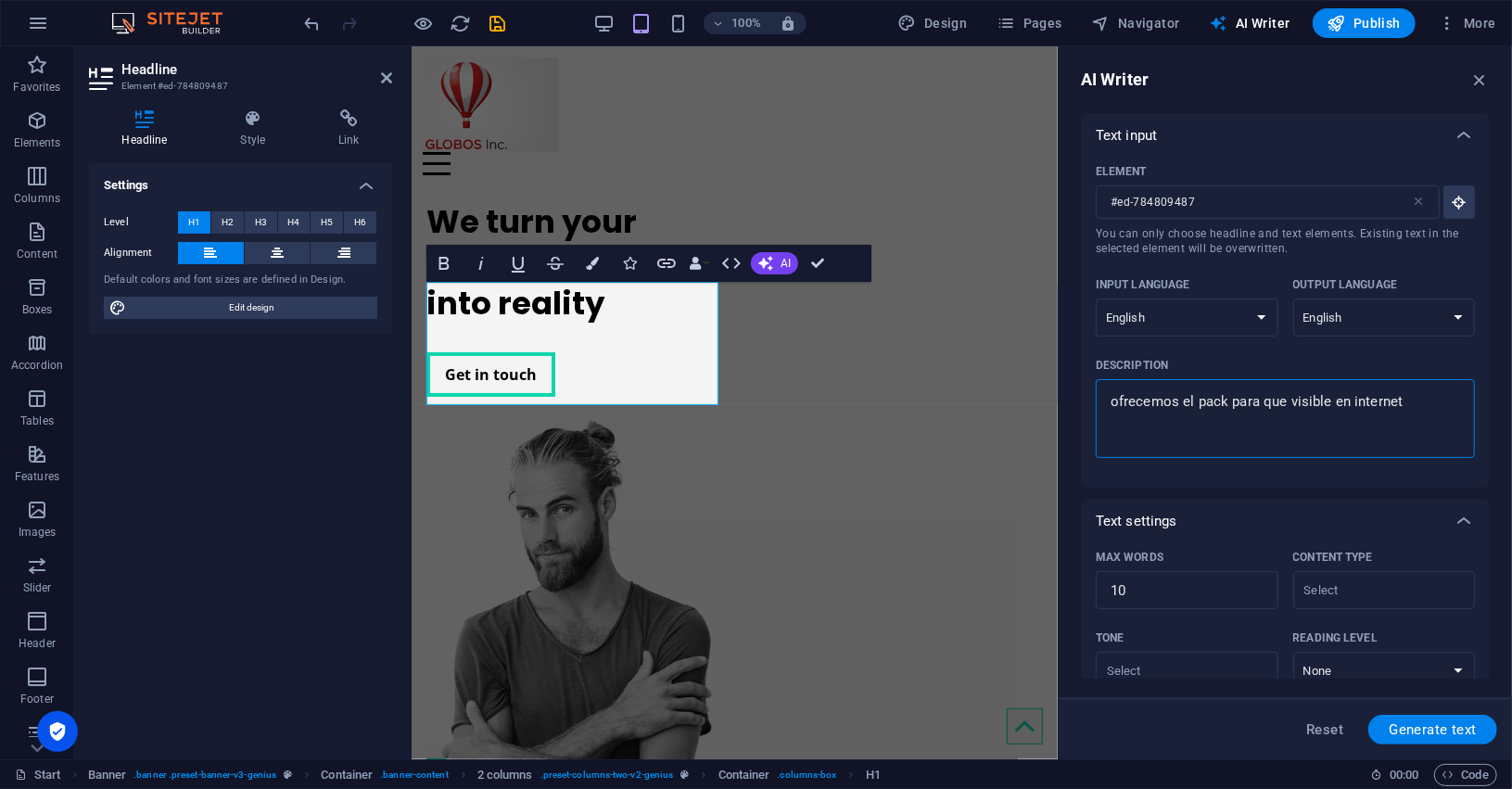 type on "ofrecemos el pack para que  visible en internet" 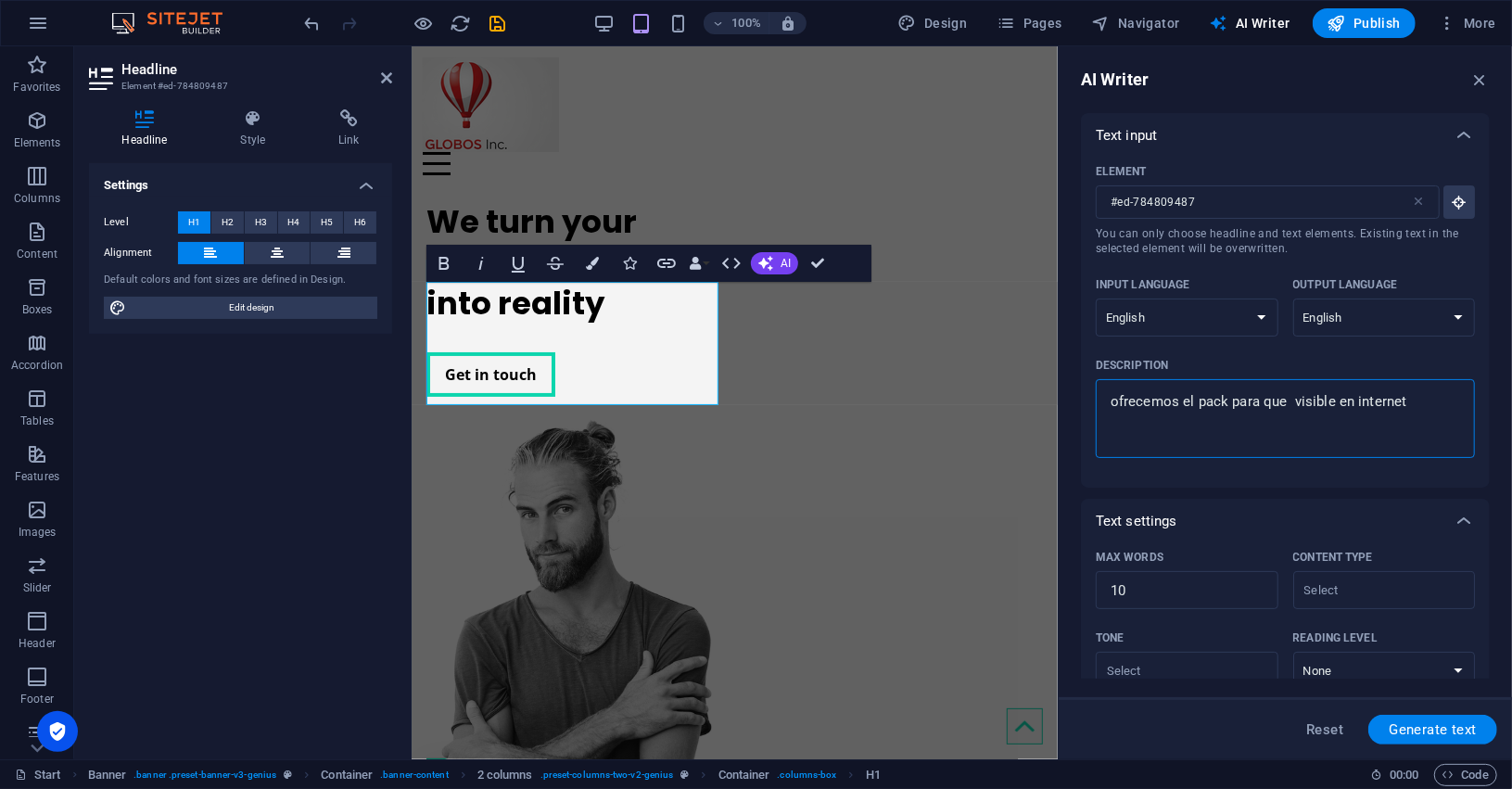 type on "ofrecemos el pack para que r visible en internet" 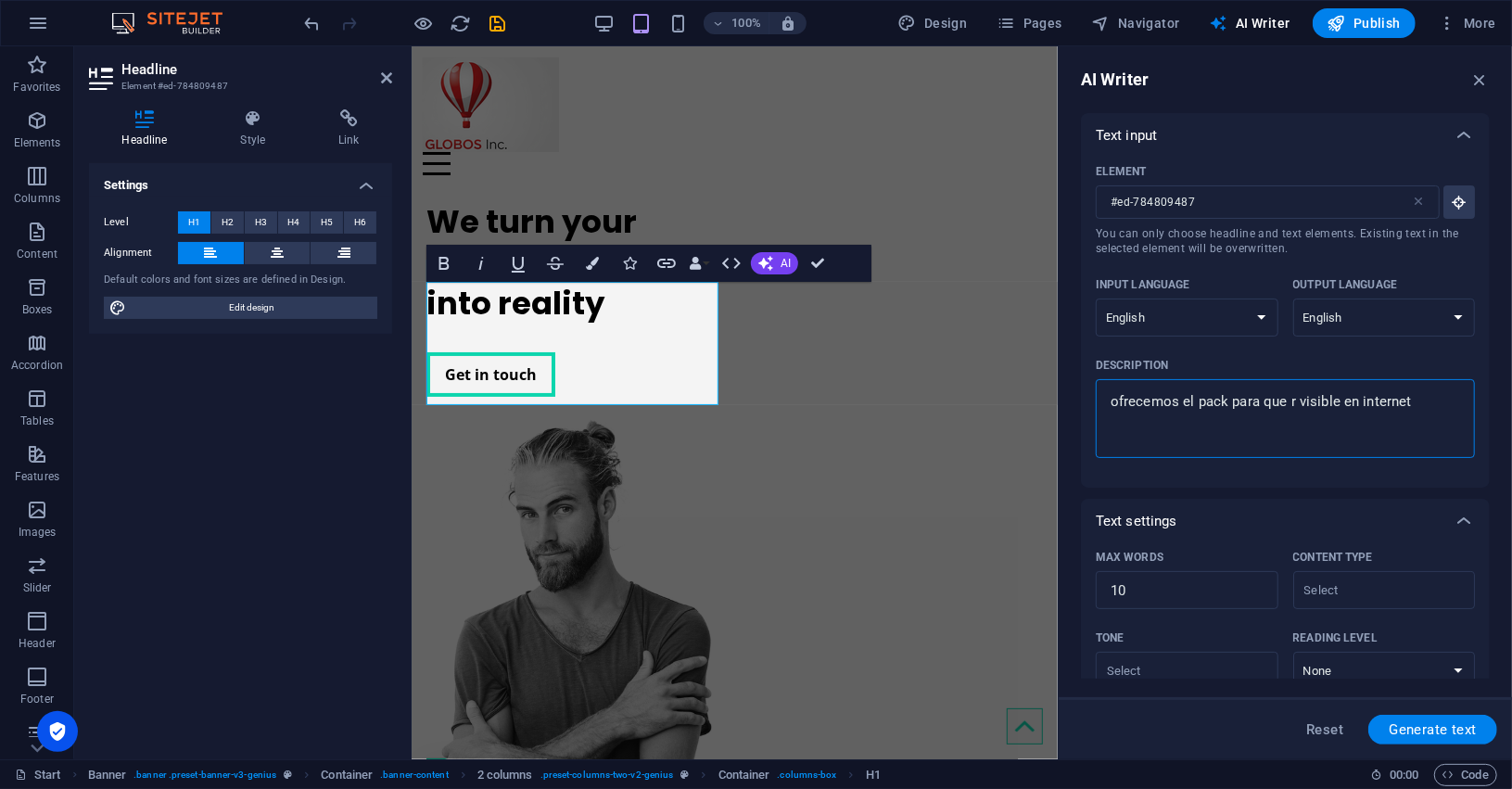 type on "ofrecemos el pack para que ru visible en internet" 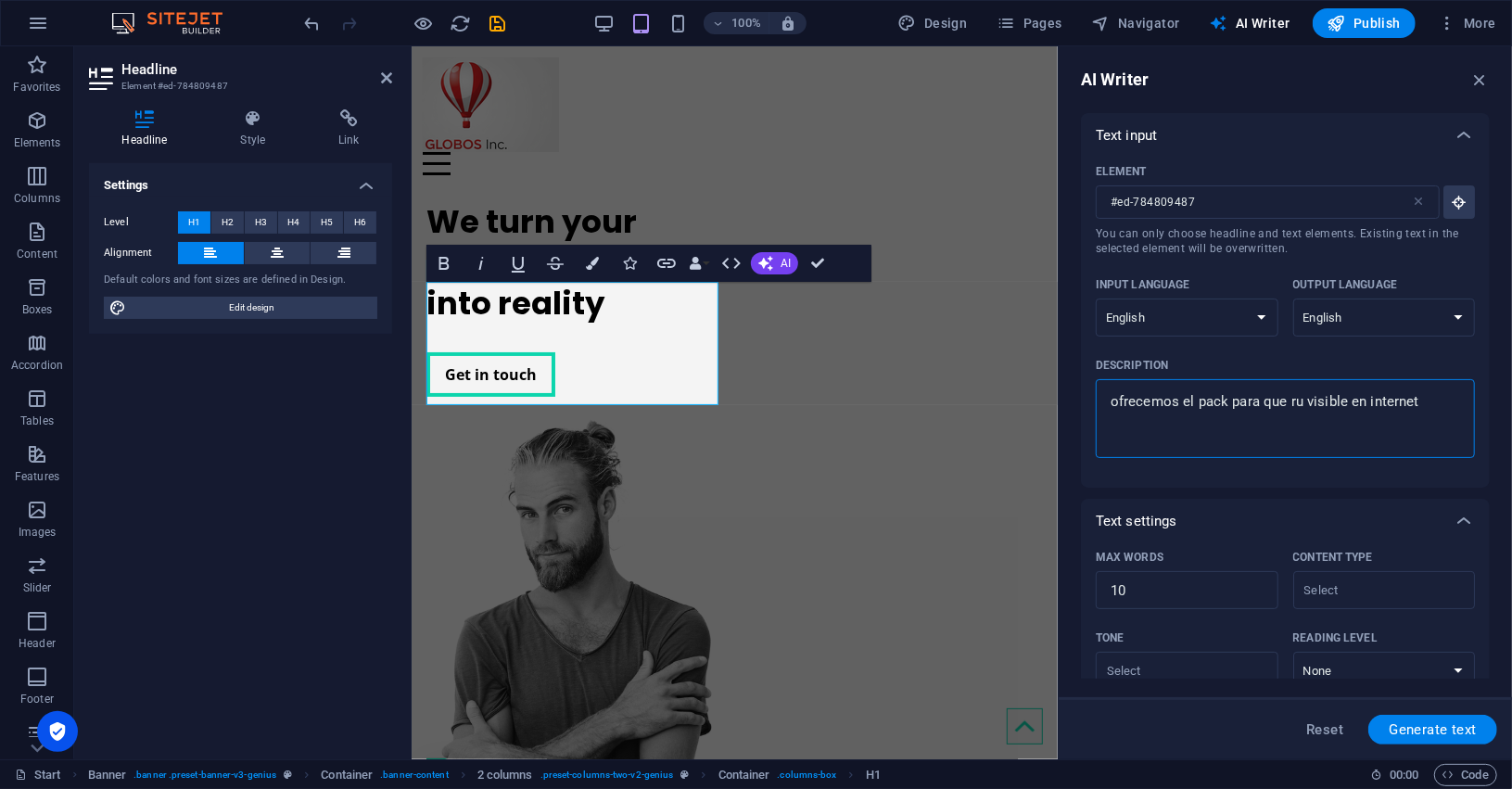 type on "ofrecemos el pack para que ru  visible en internet" 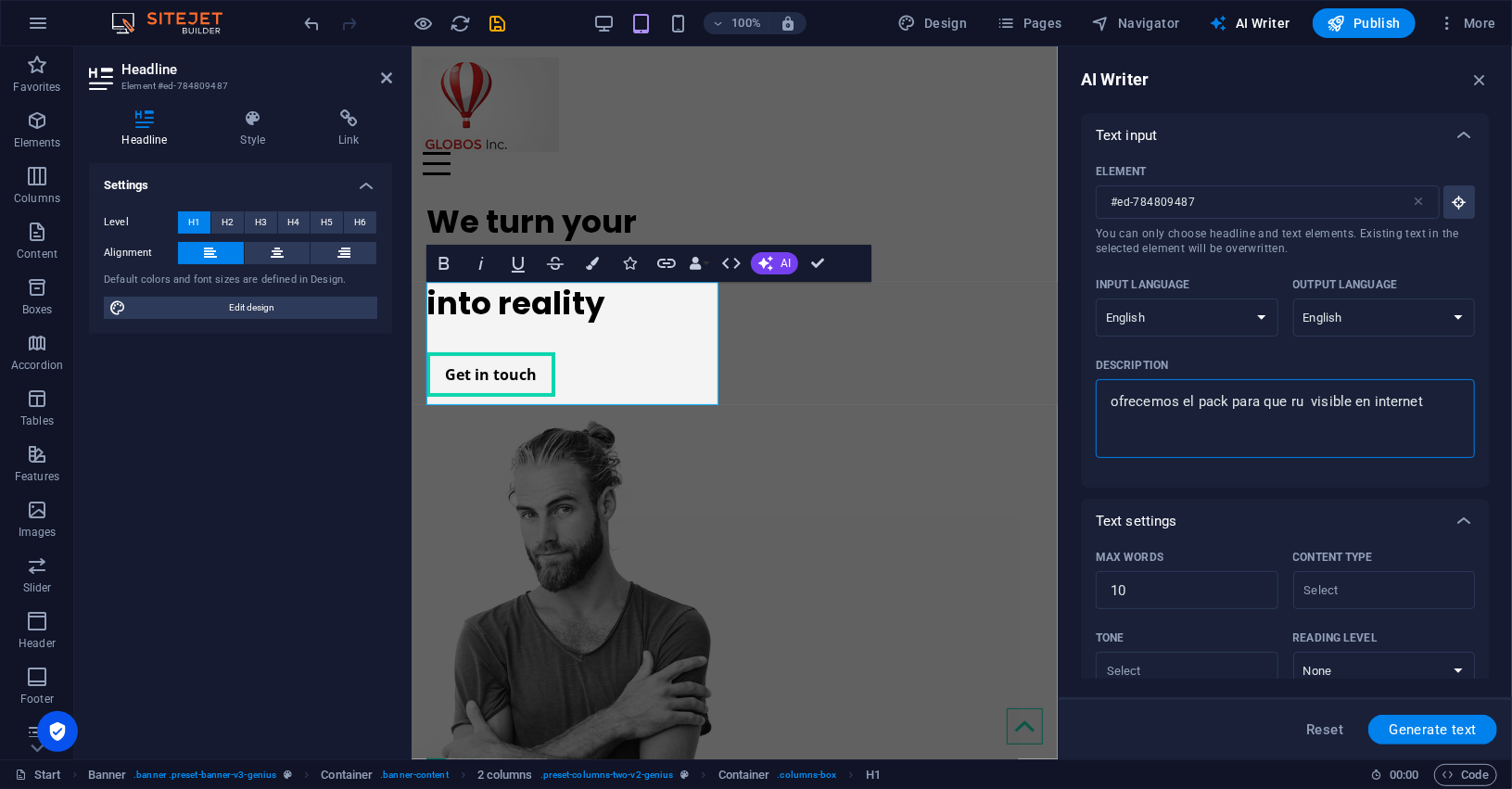 type on "ofrecemos el pack para que ru visible en internet" 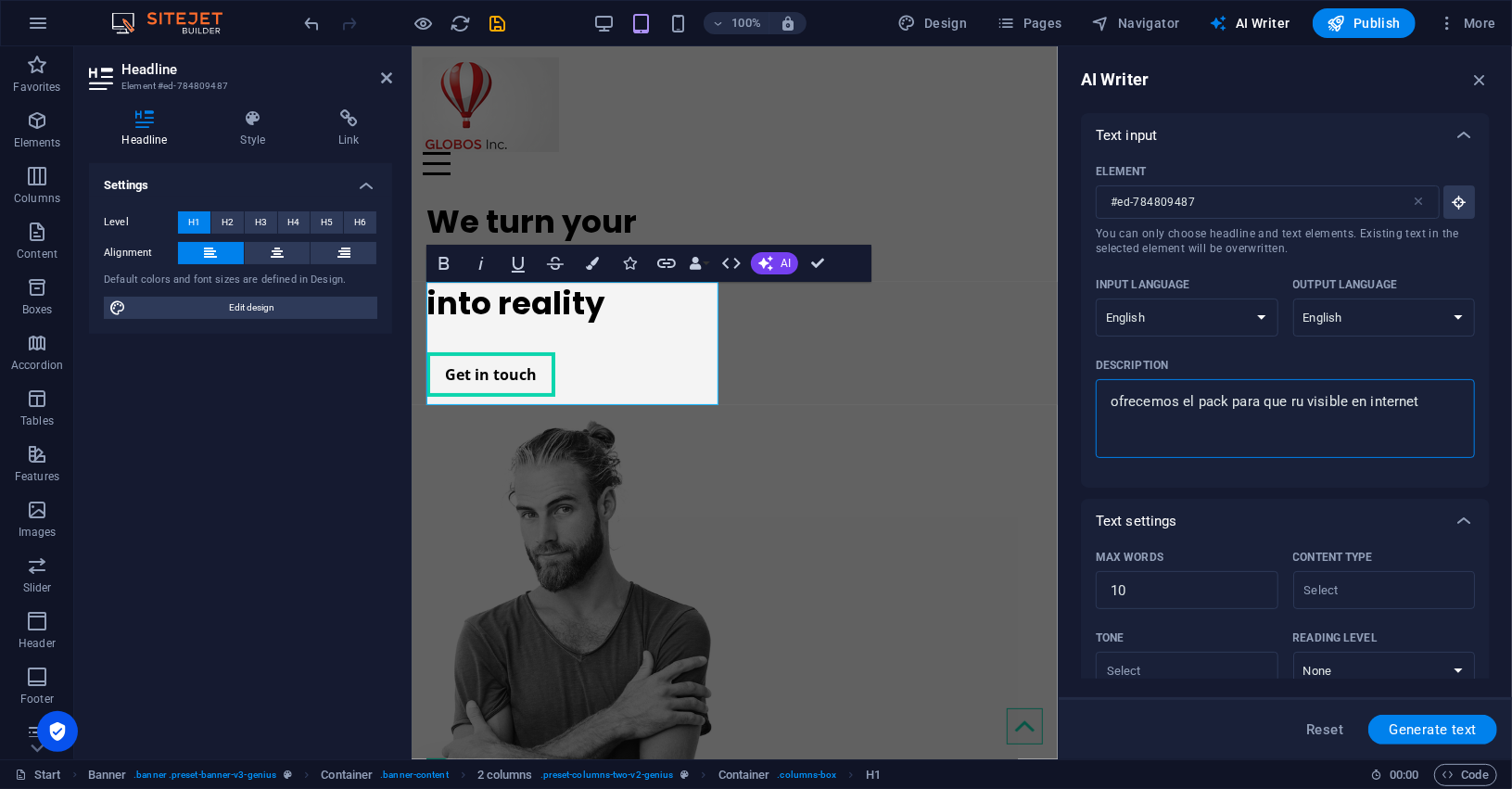 type on "ofrecemos el pack para que r visible en internet" 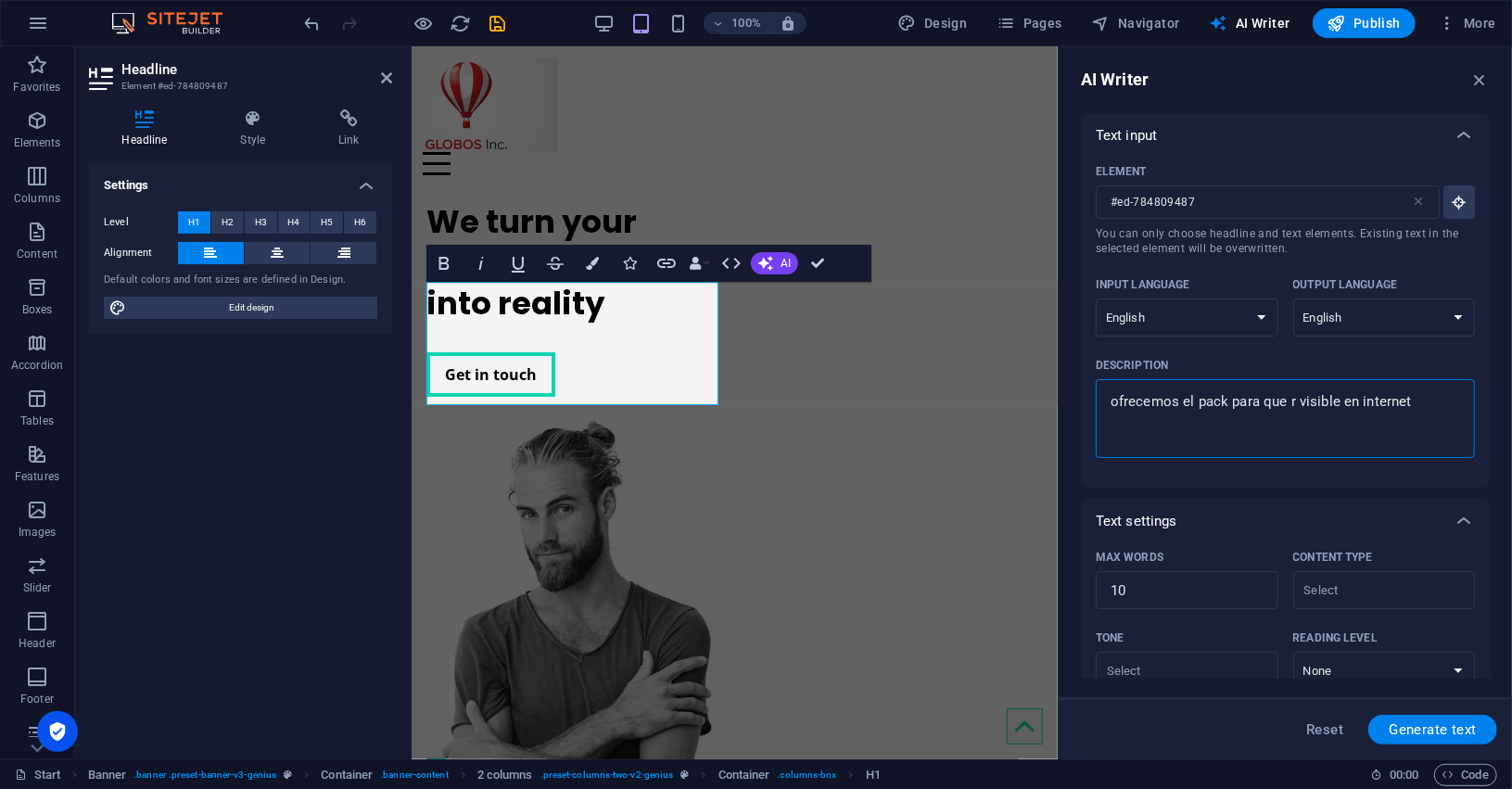 type on "ofrecemos el pack para que  visible en internet" 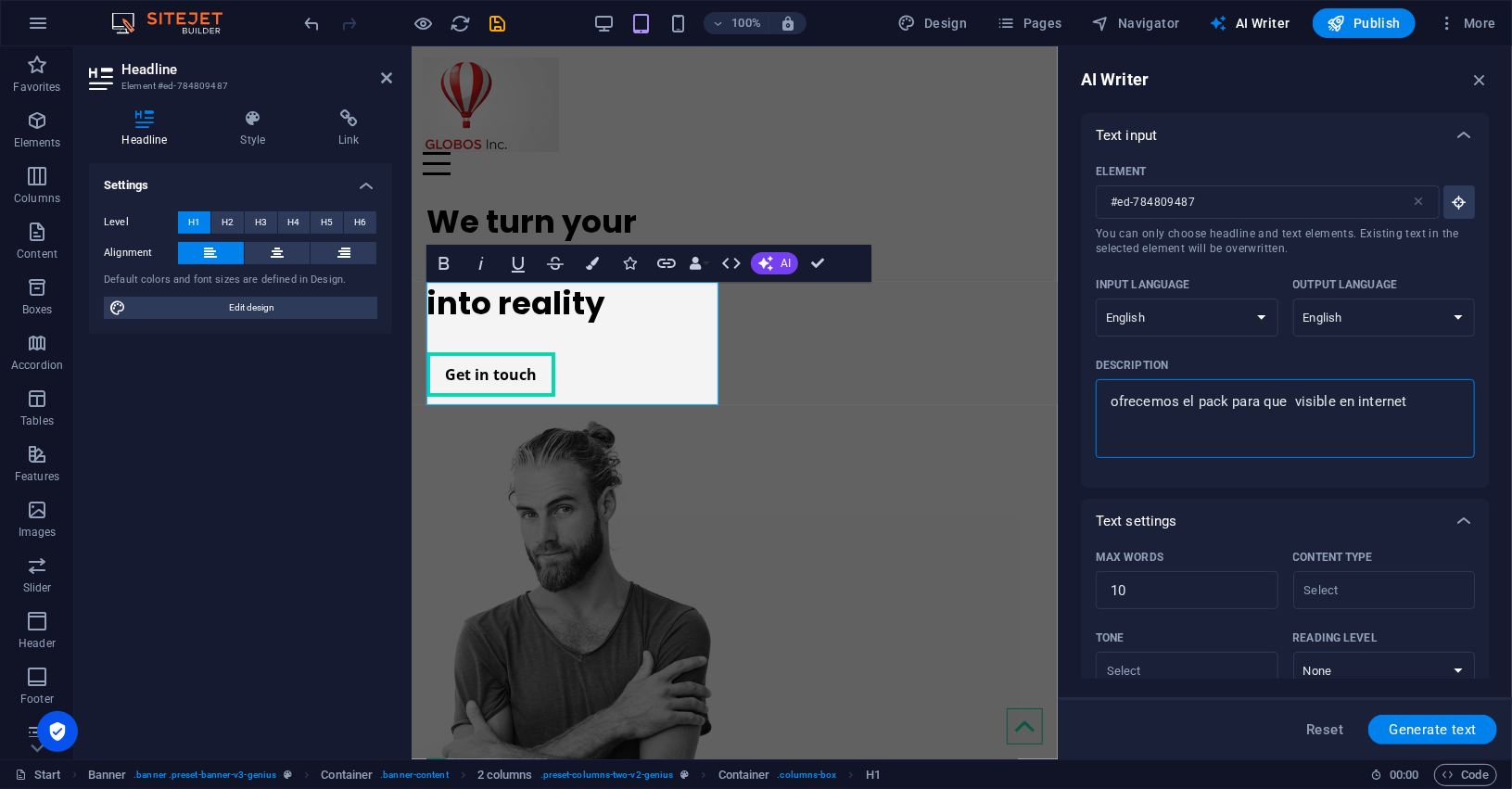 type on "ofrecemos el pack para que t visible en internet" 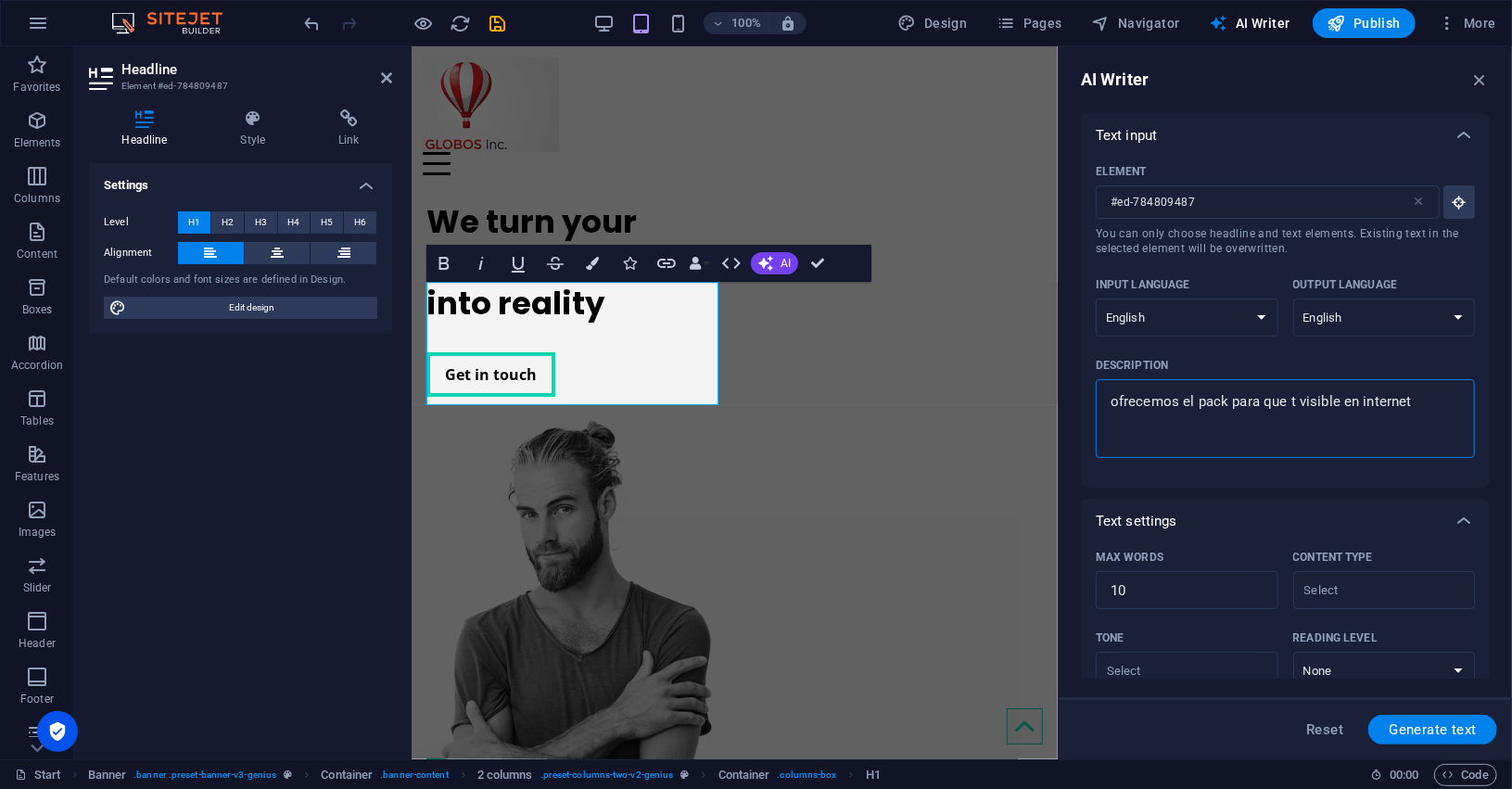 type on "ofrecemos el pack para que ti visible en internet" 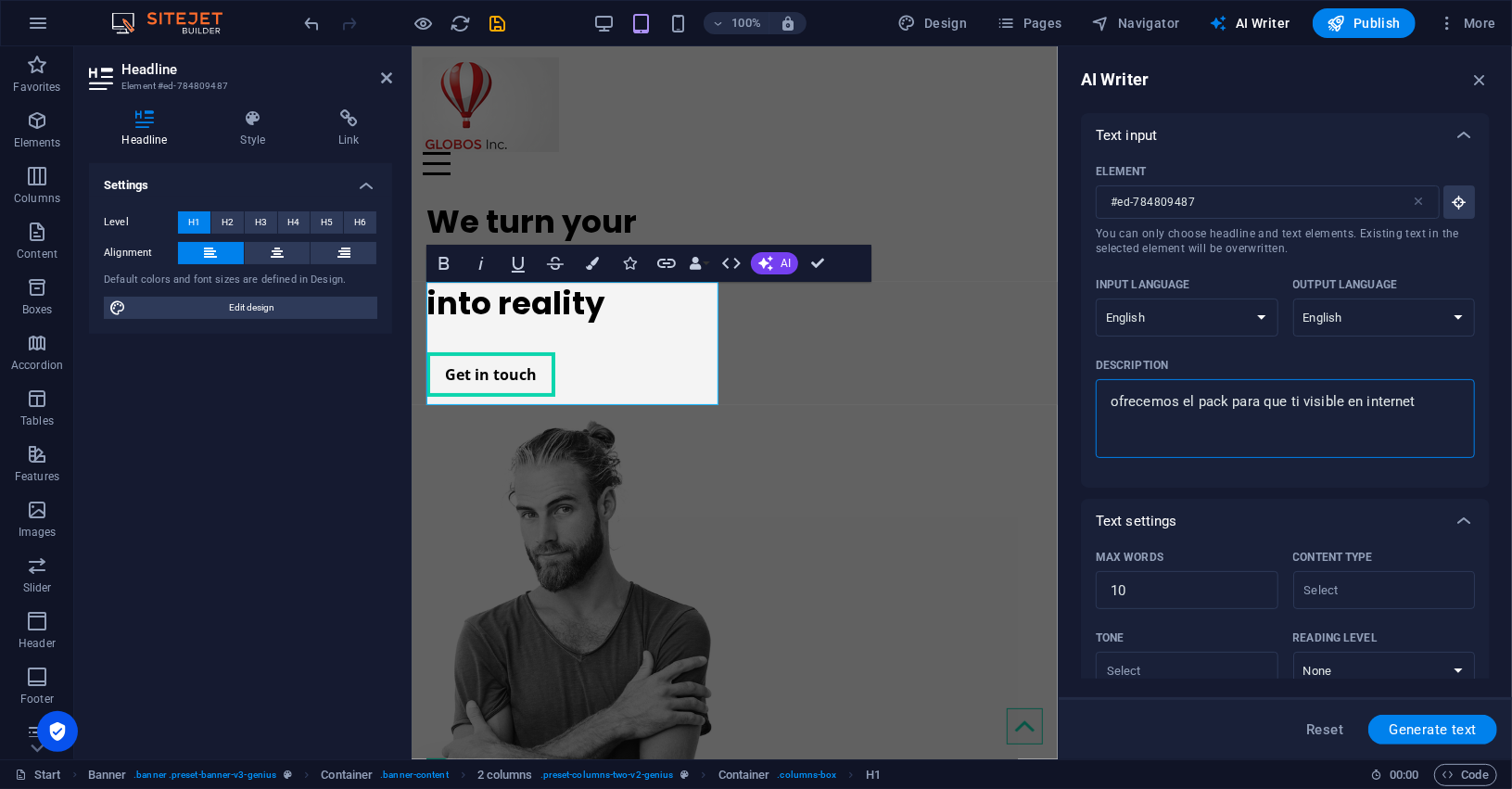 type on "x" 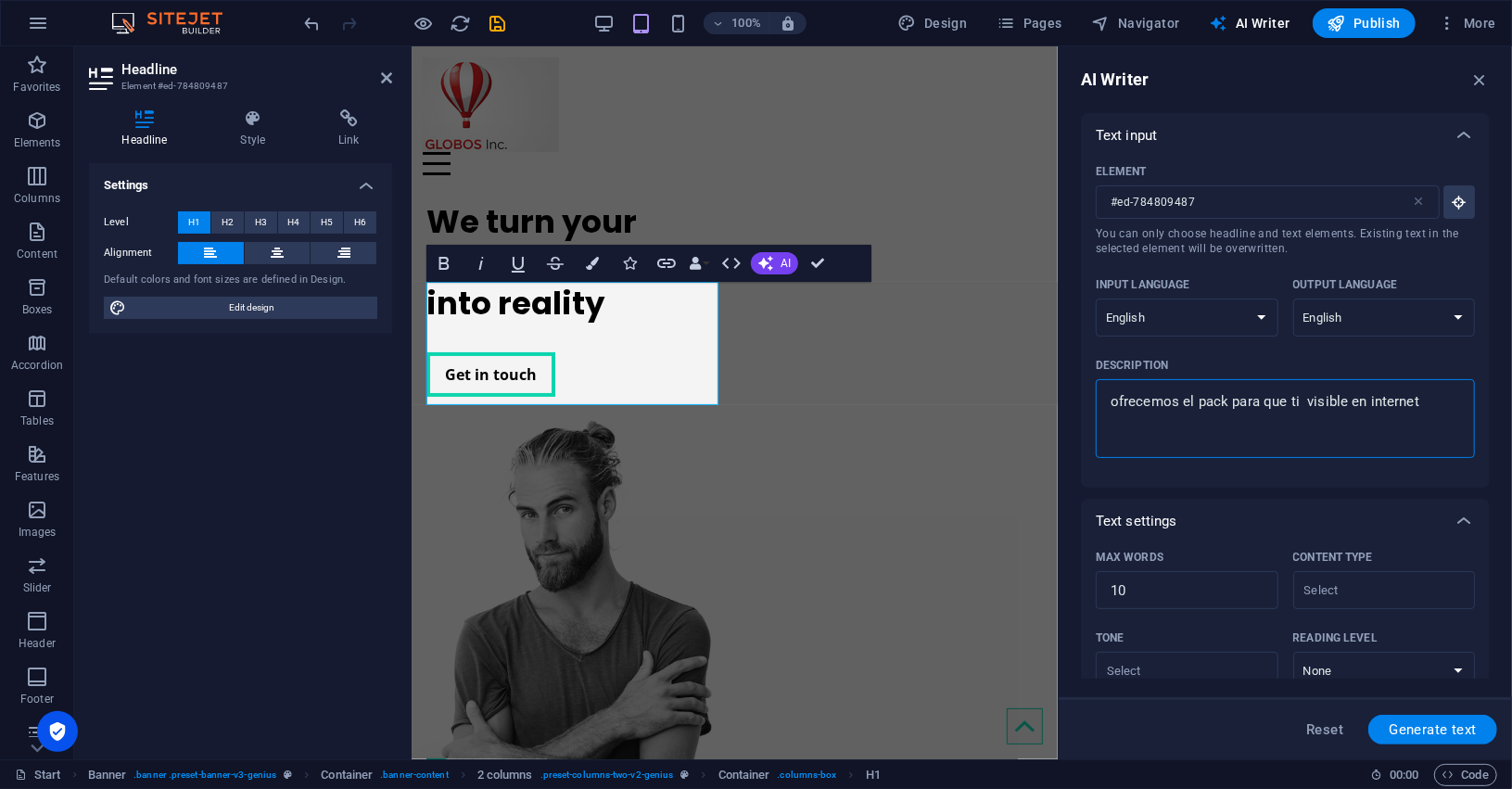 type on "ofrecemos el pack para que ti visible en internet" 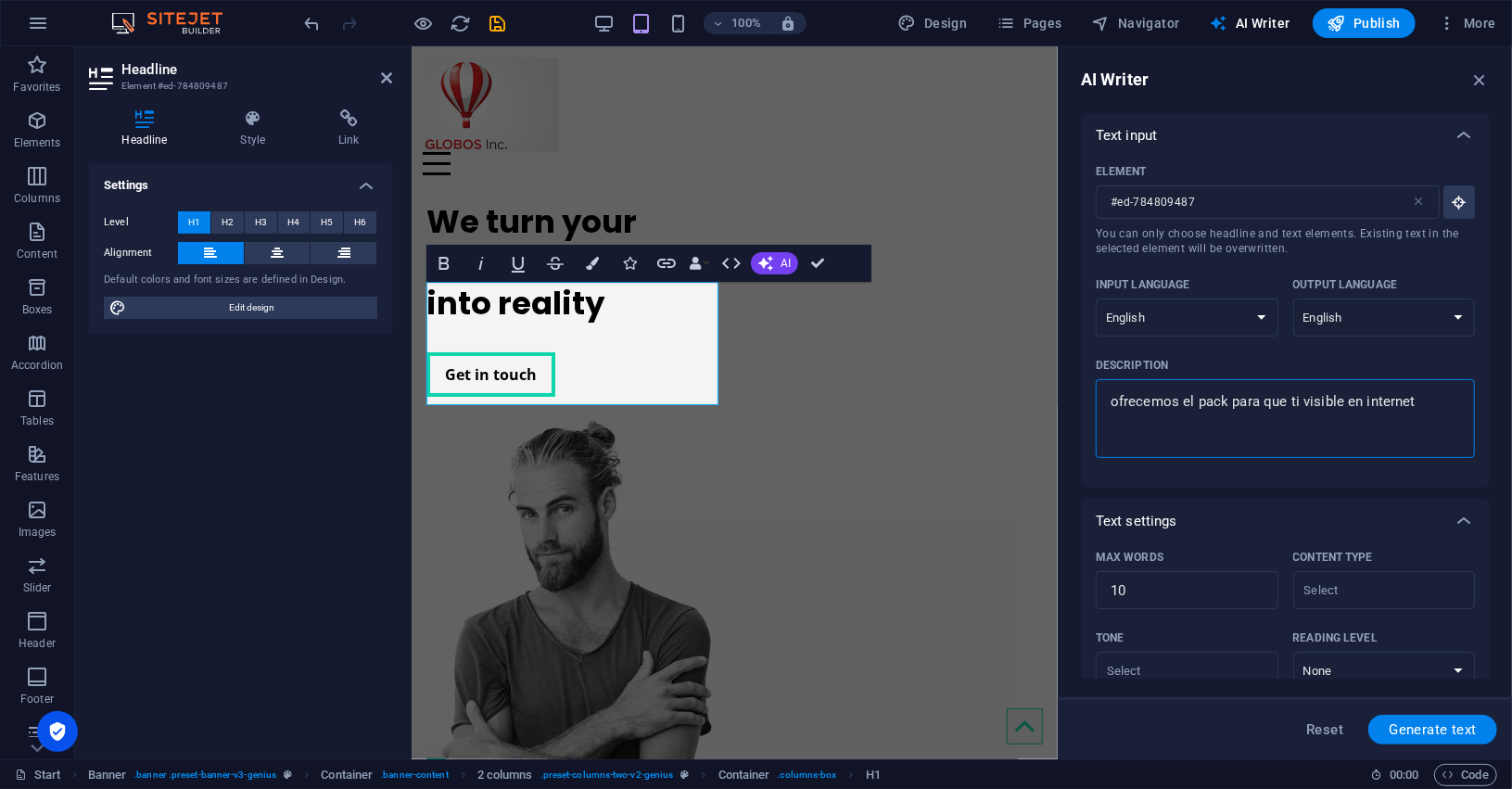 type on "ofrecemos el pack para que t visible en internet" 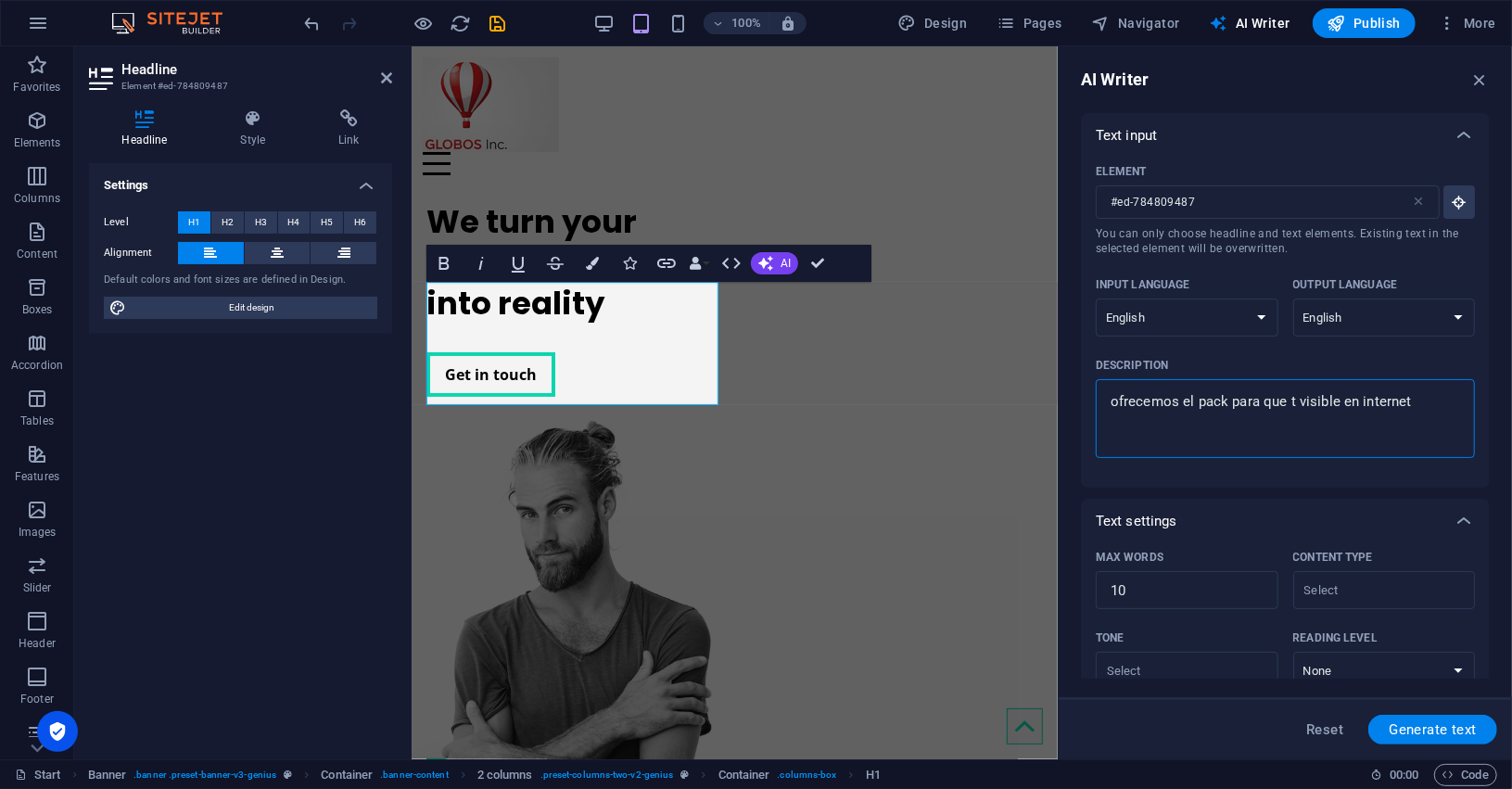 type on "ofrecemos el pack para que tu visible en internet" 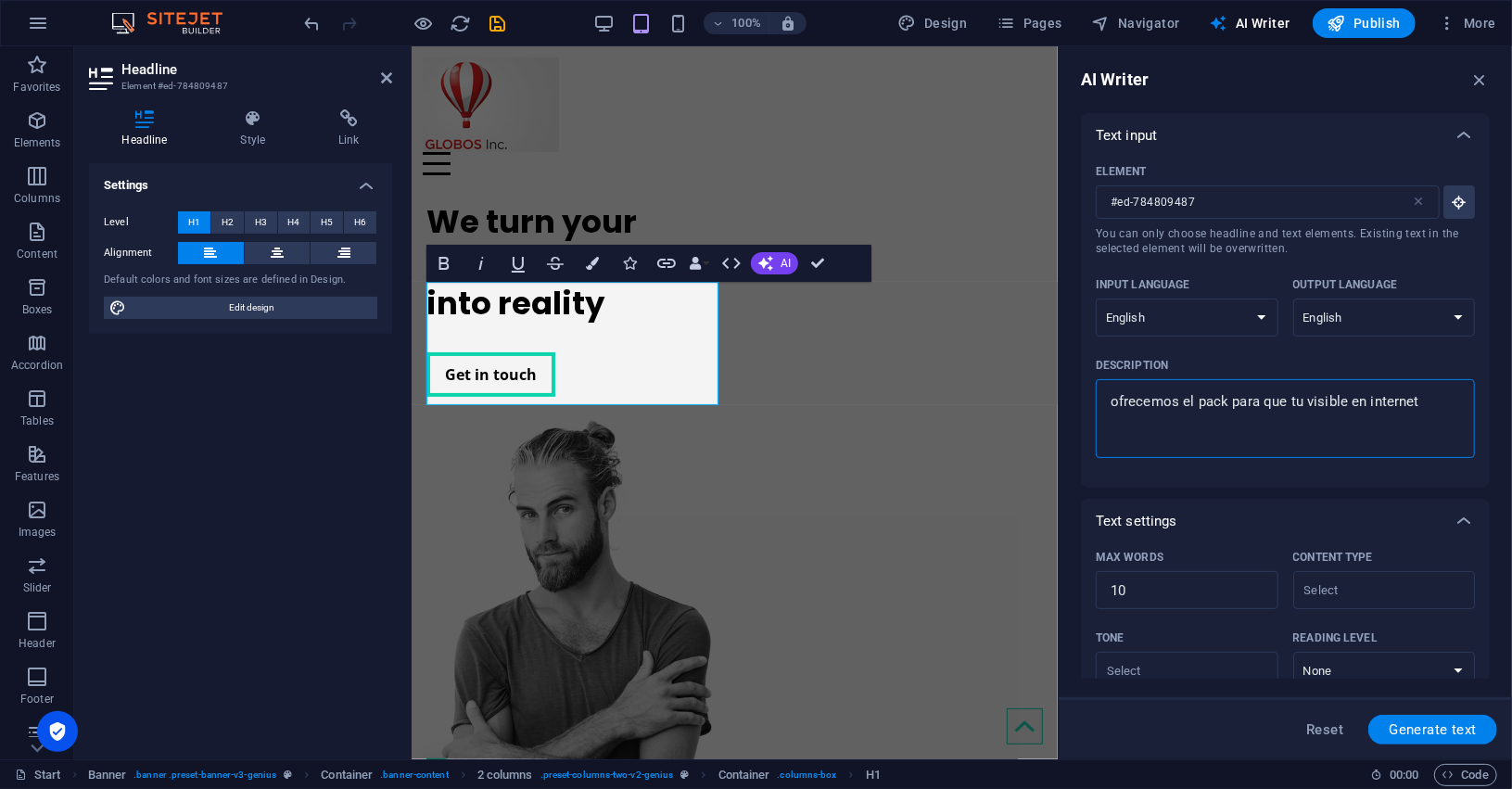 type on "x" 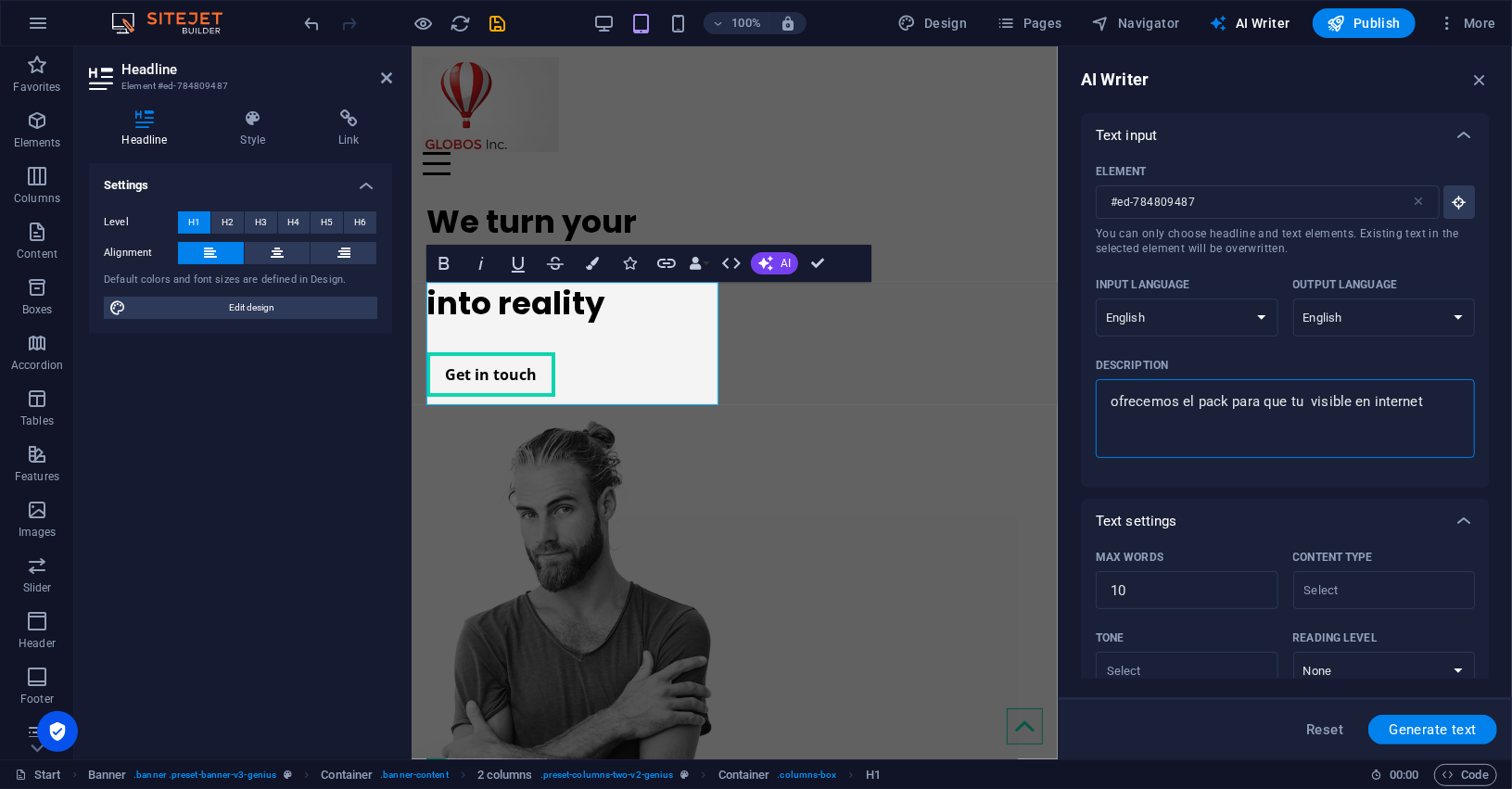 type on "ofrecemos el pack para que tu n visible en internet" 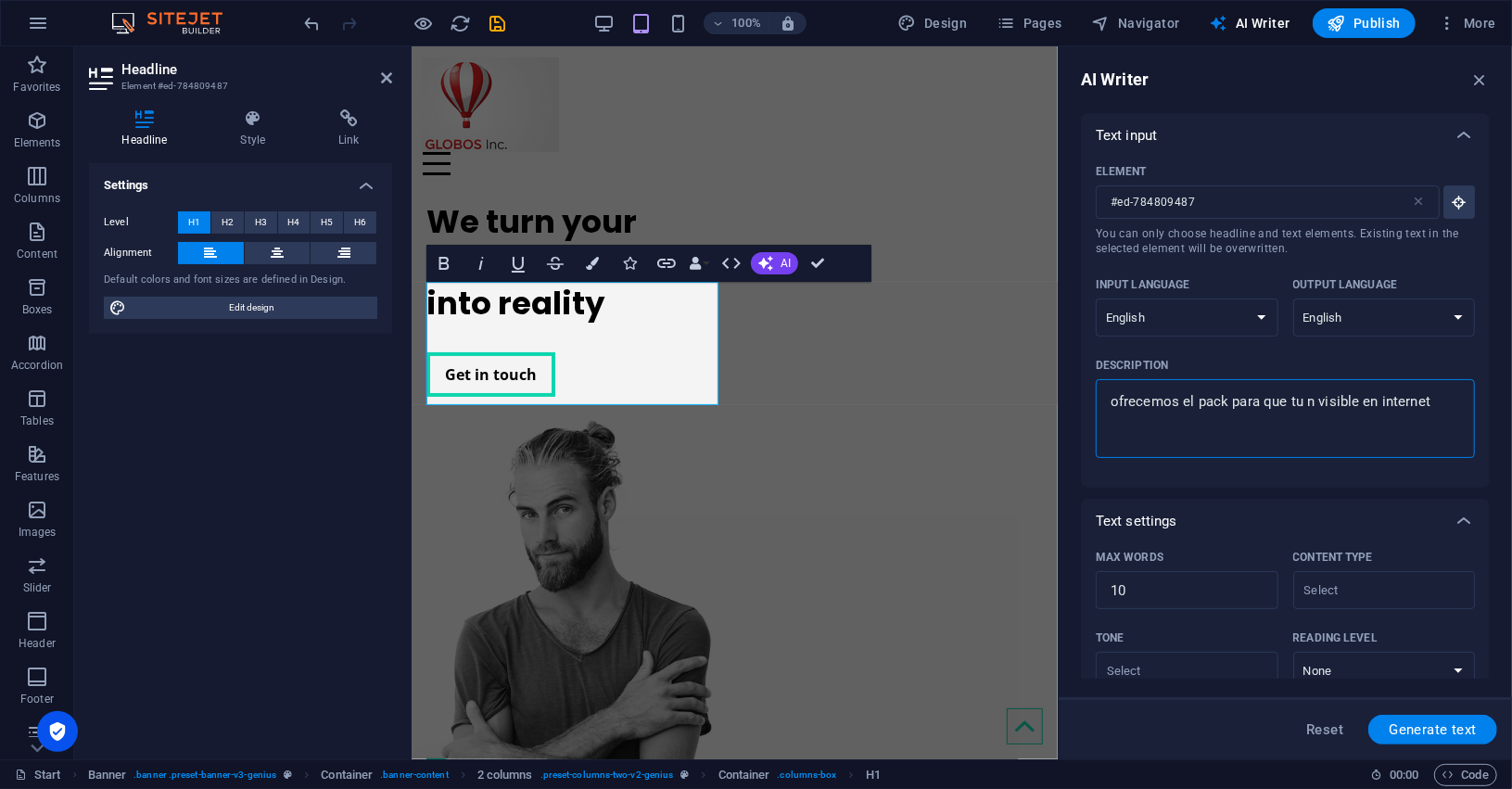 type on "ofrecemos el pack para que tu ne visible en internet" 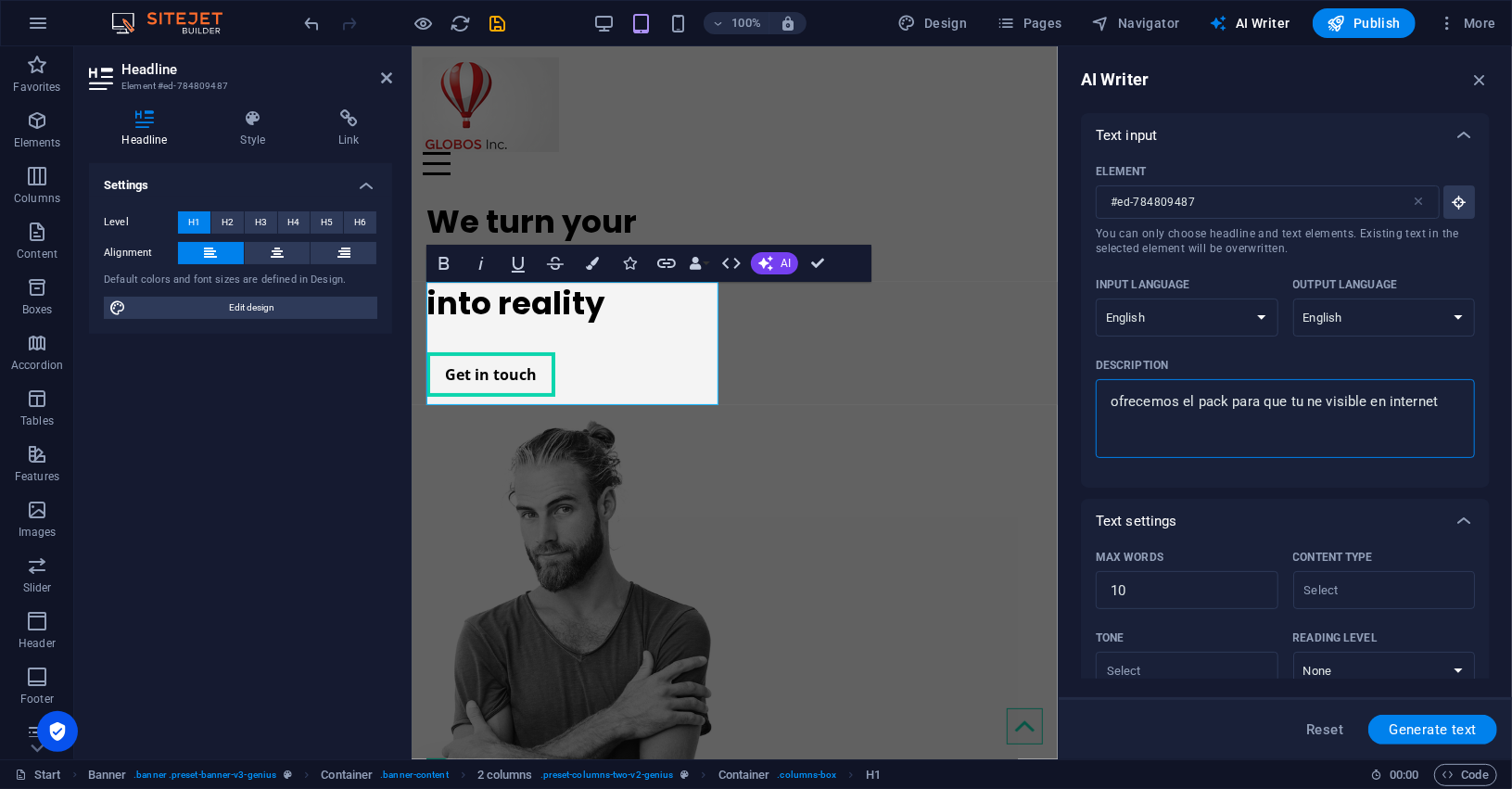type on "ofrecemos el pack para que tu neg visible en internet" 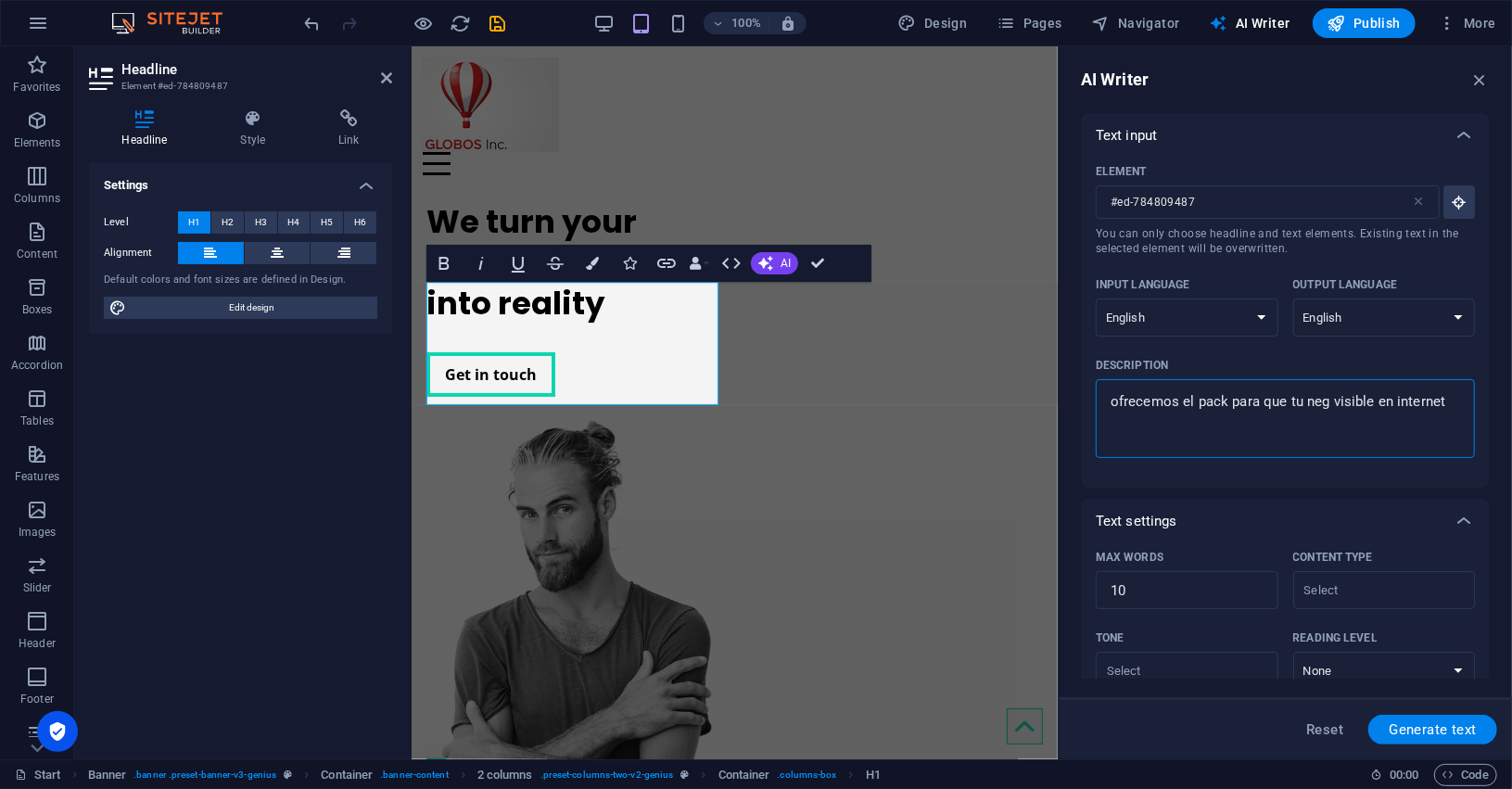 type on "ofrecemos el pack para que tu negc visible en internet" 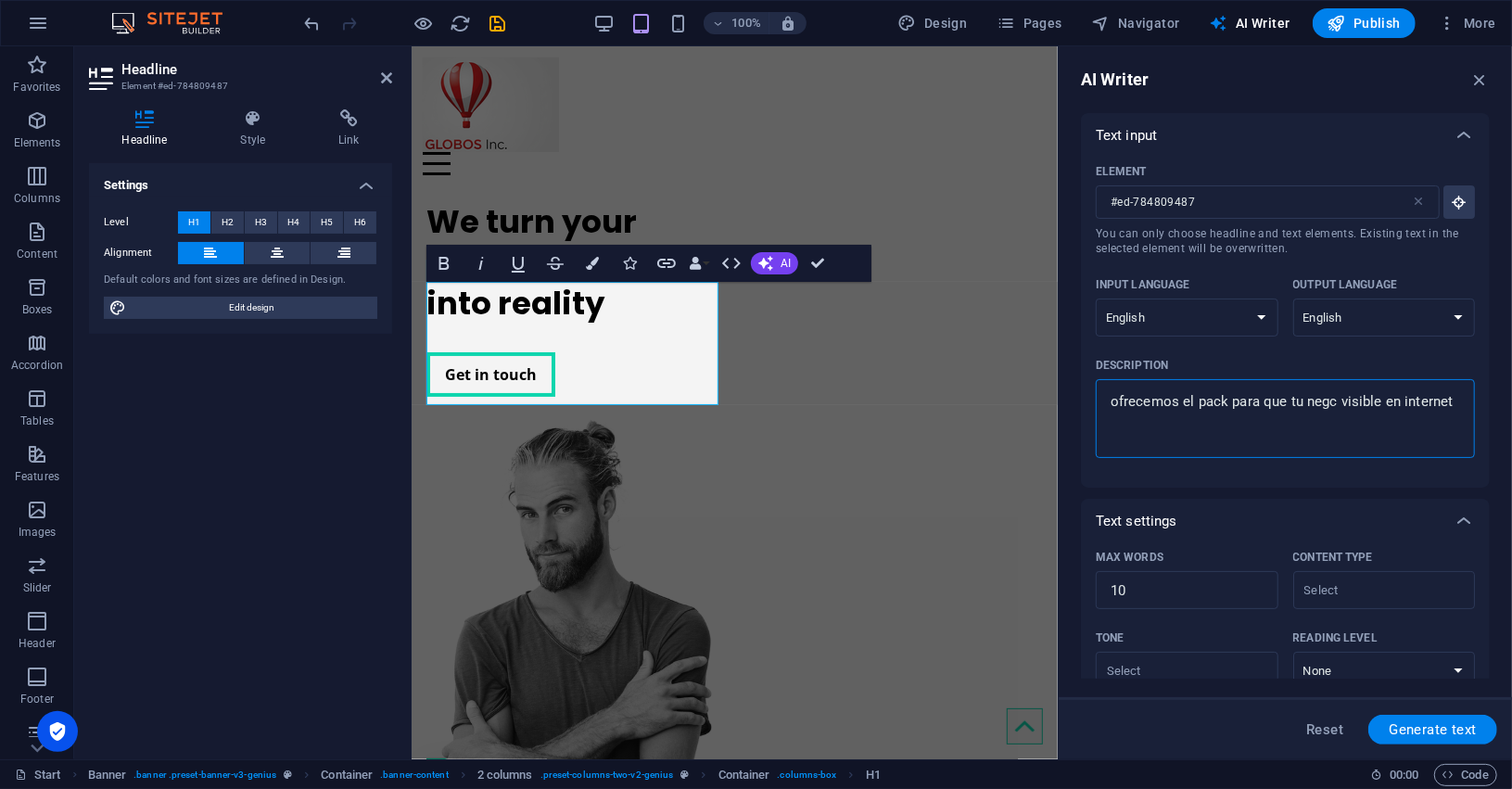 type on "ofrecemos el pack para que tu negci visible en internet" 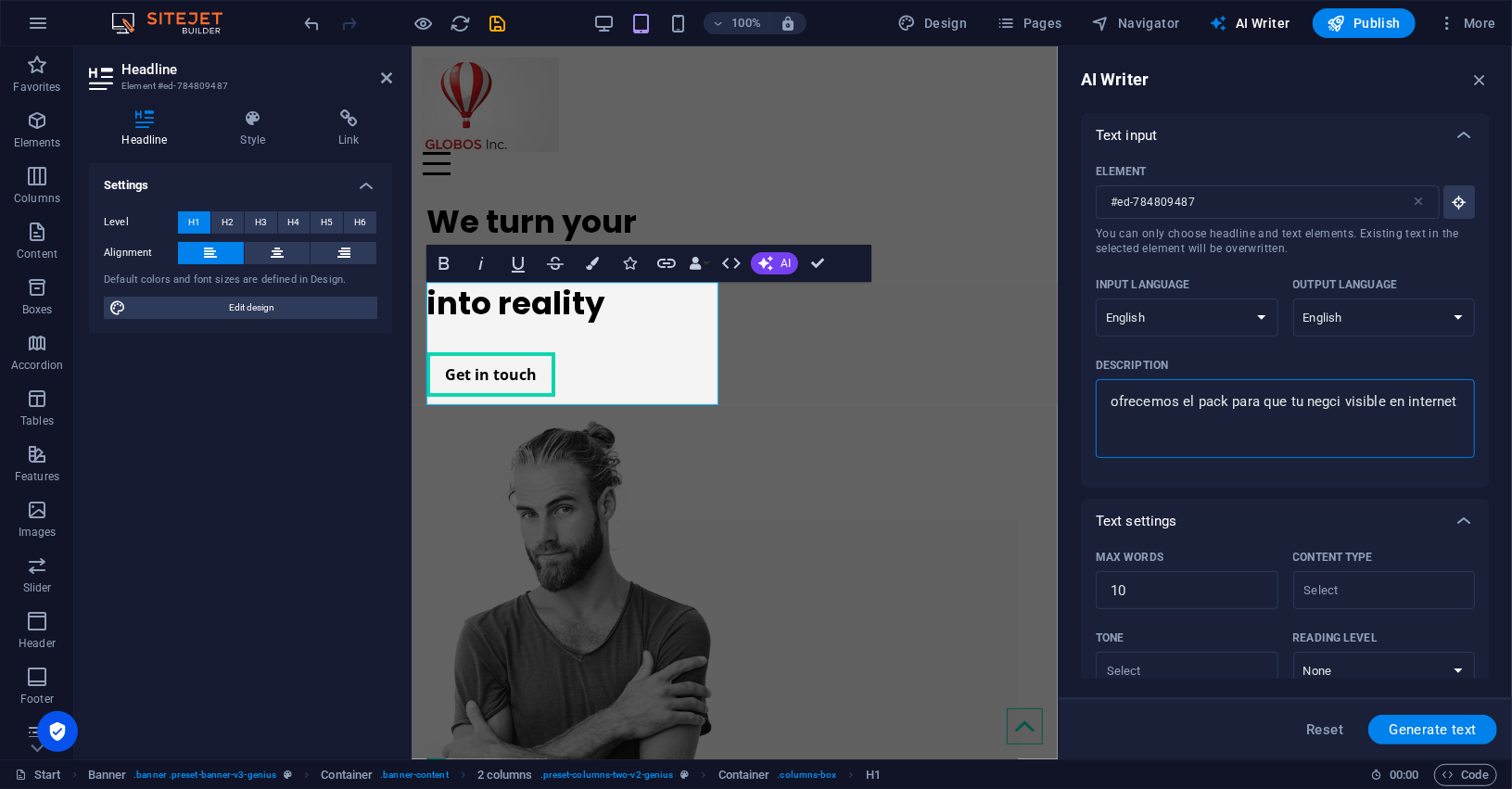 type on "ofrecemos el pack para que tu negcio visible en internet" 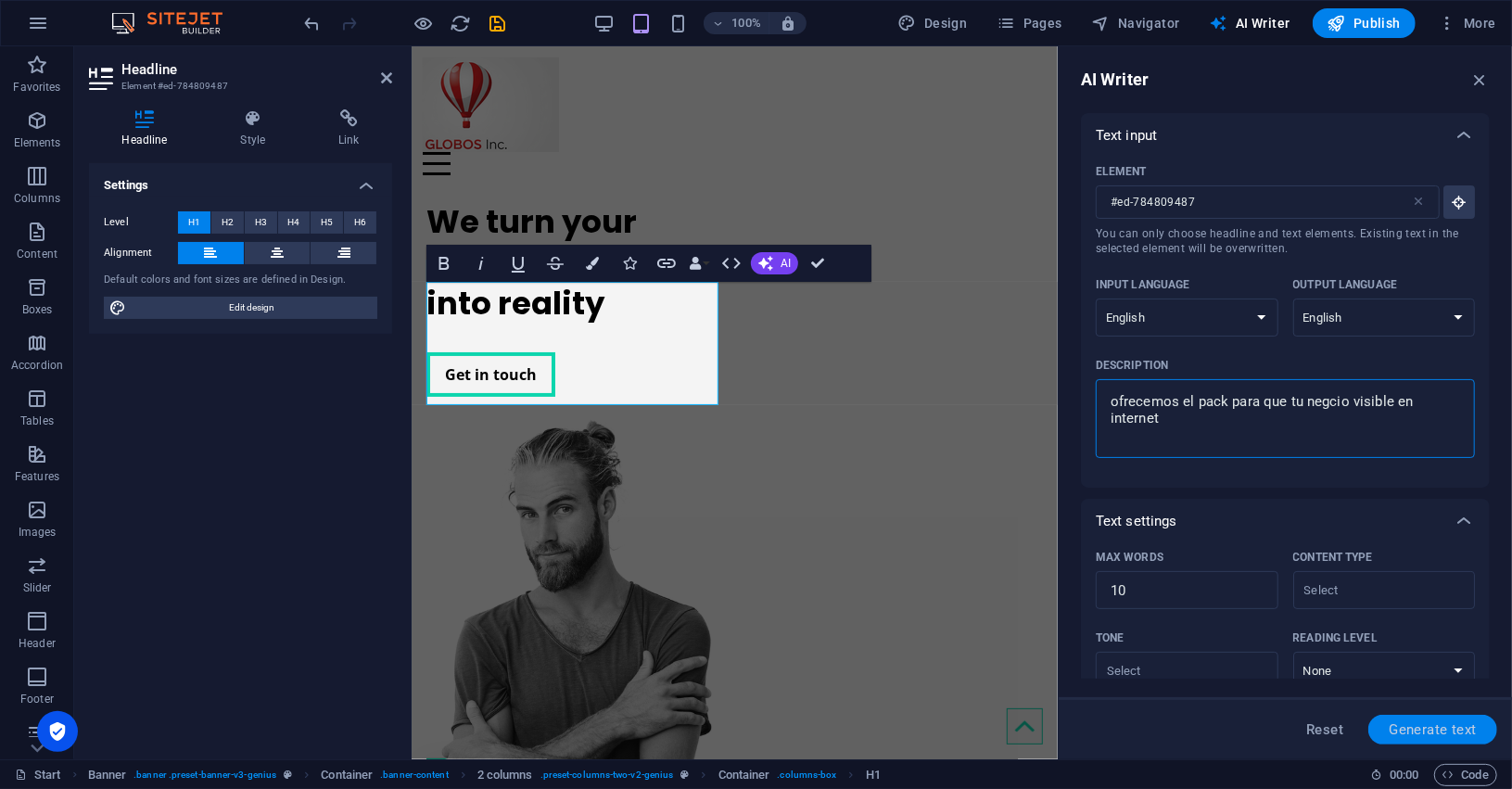 type on "ofrecemos el pack para que tu negcio visible en internet" 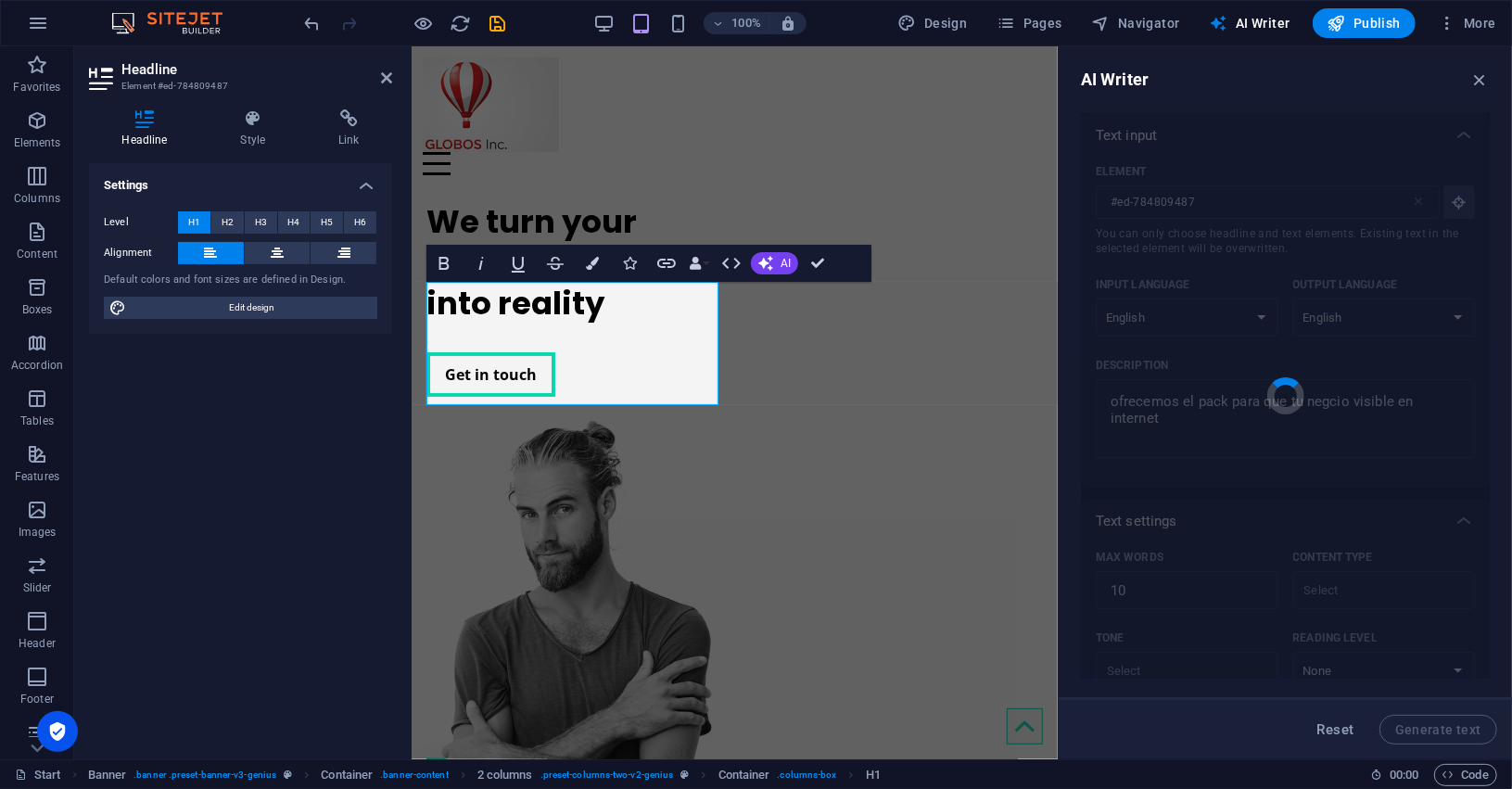 type 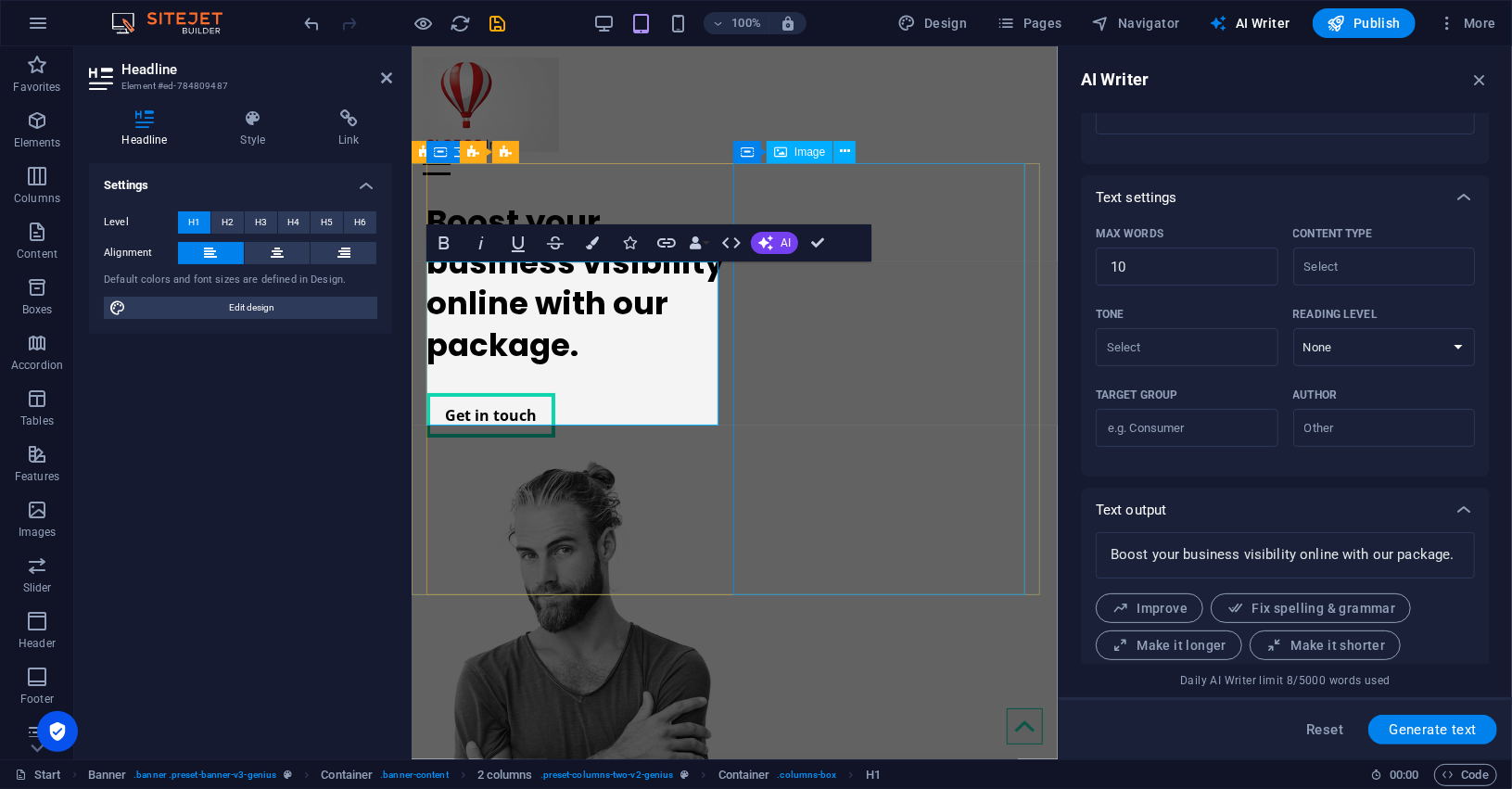 scroll, scrollTop: 377, scrollLeft: 0, axis: vertical 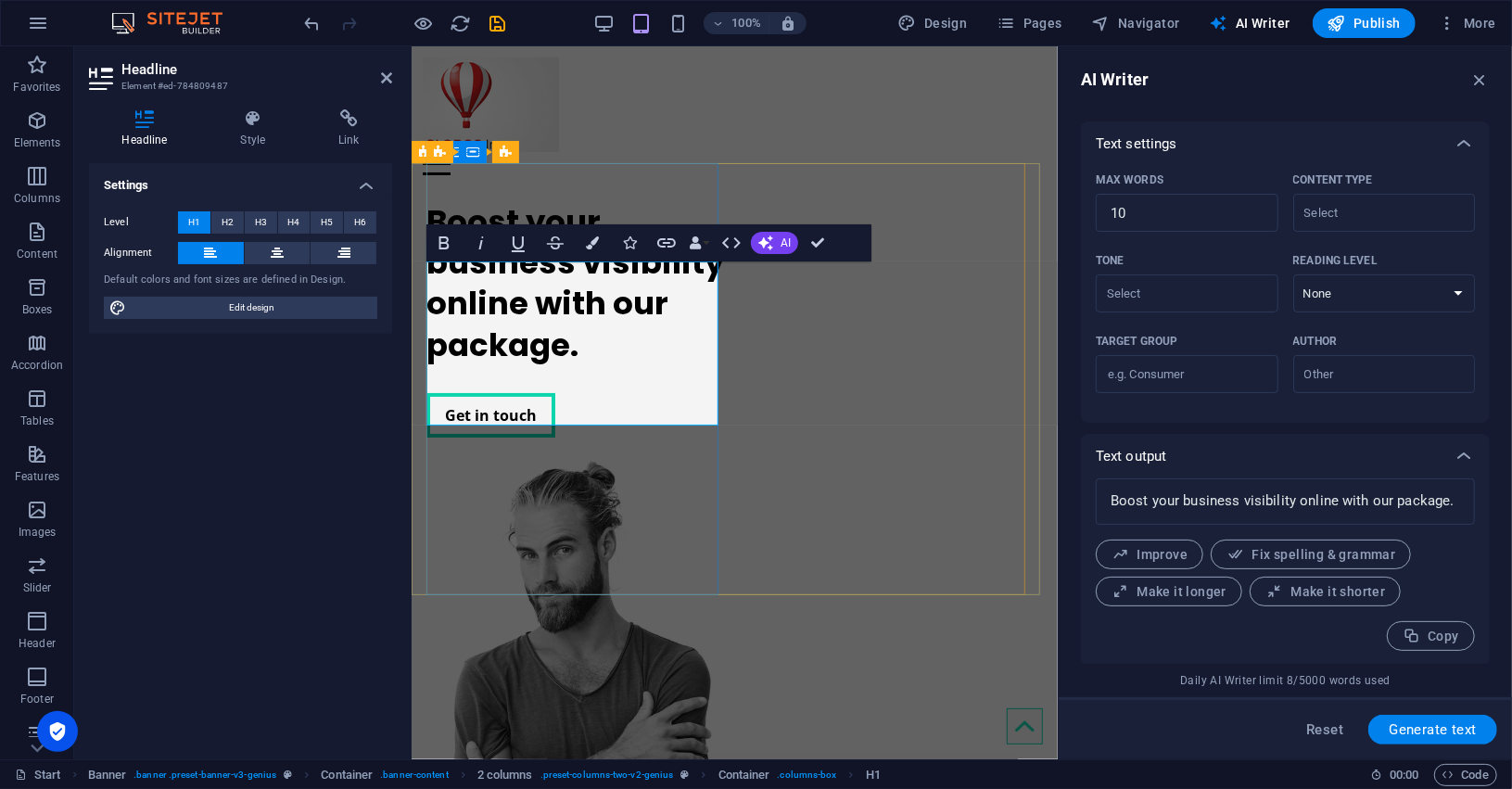 click on "Boost your business visibility online with our package." at bounding box center [576, 282] 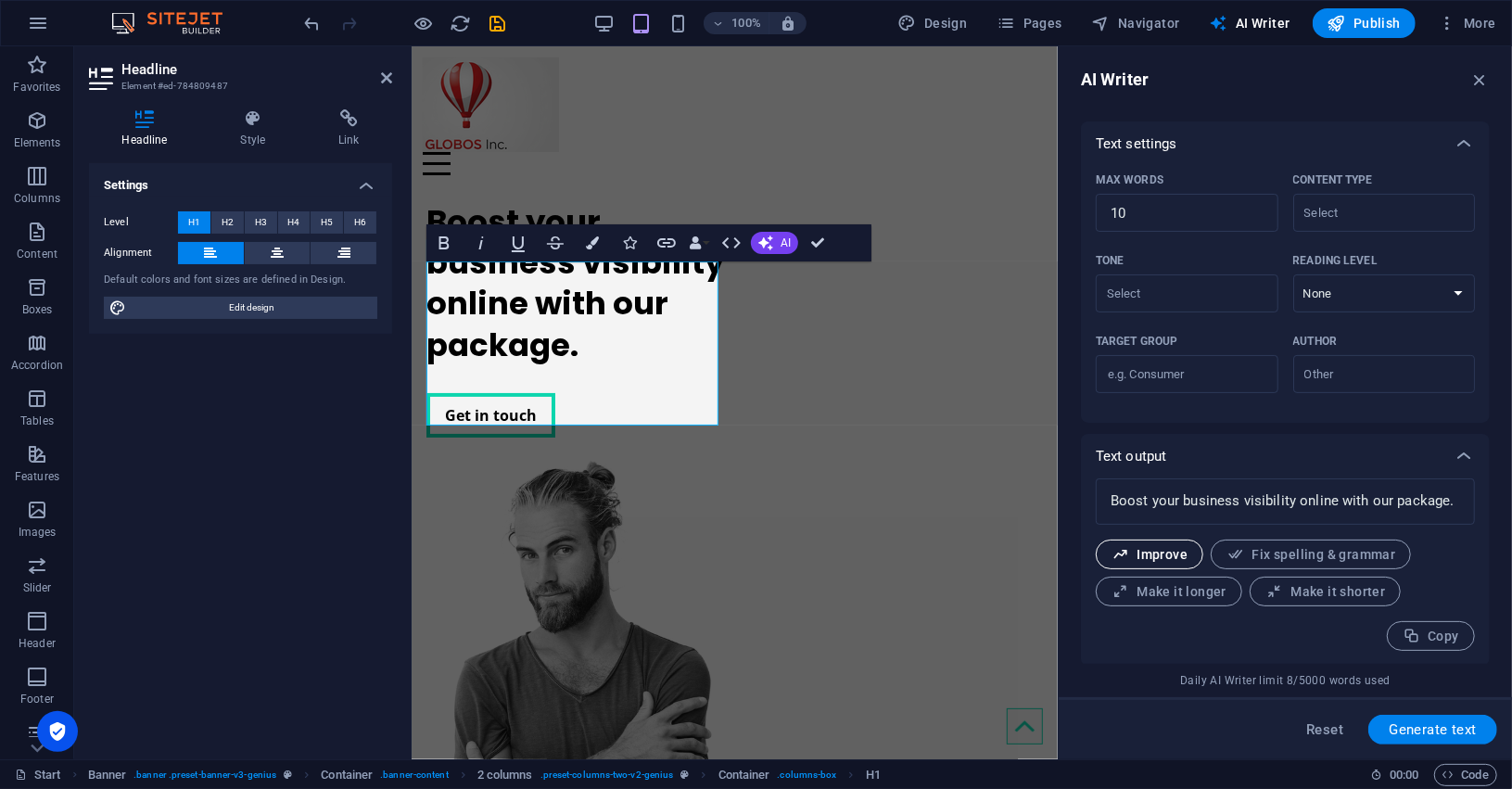 click on "Improve" at bounding box center [1150, 554] 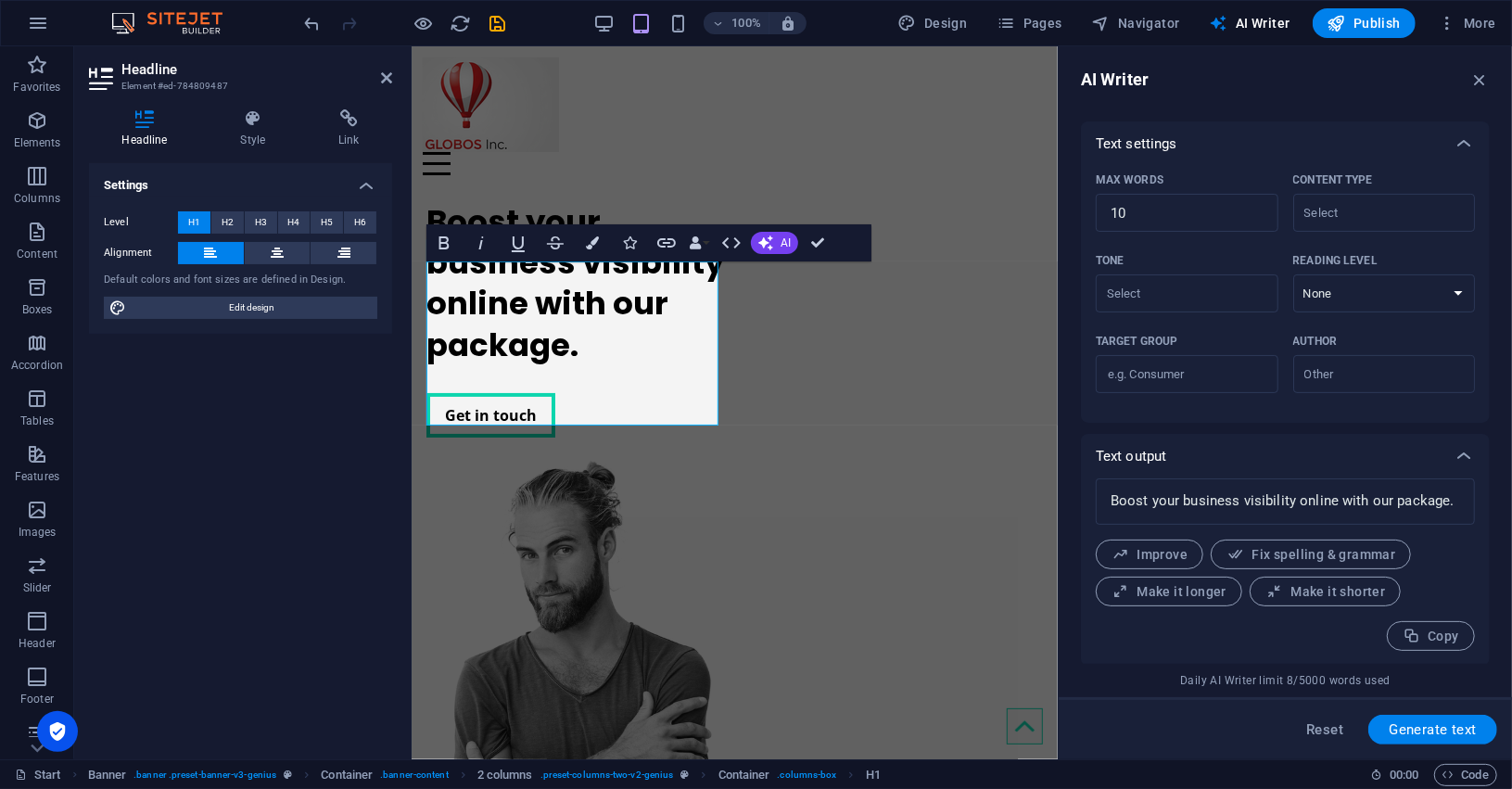 type on "x" 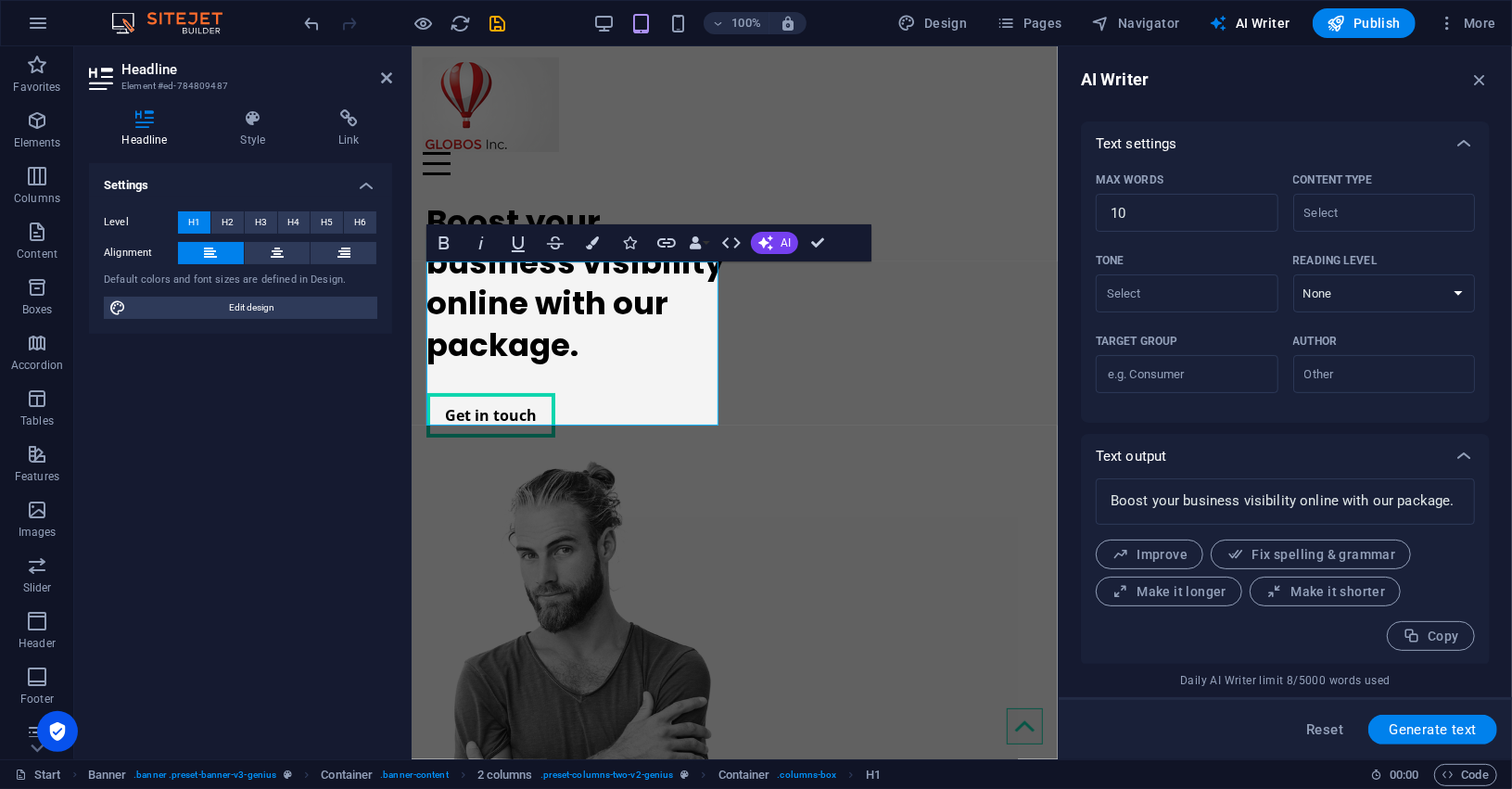 type on "x" 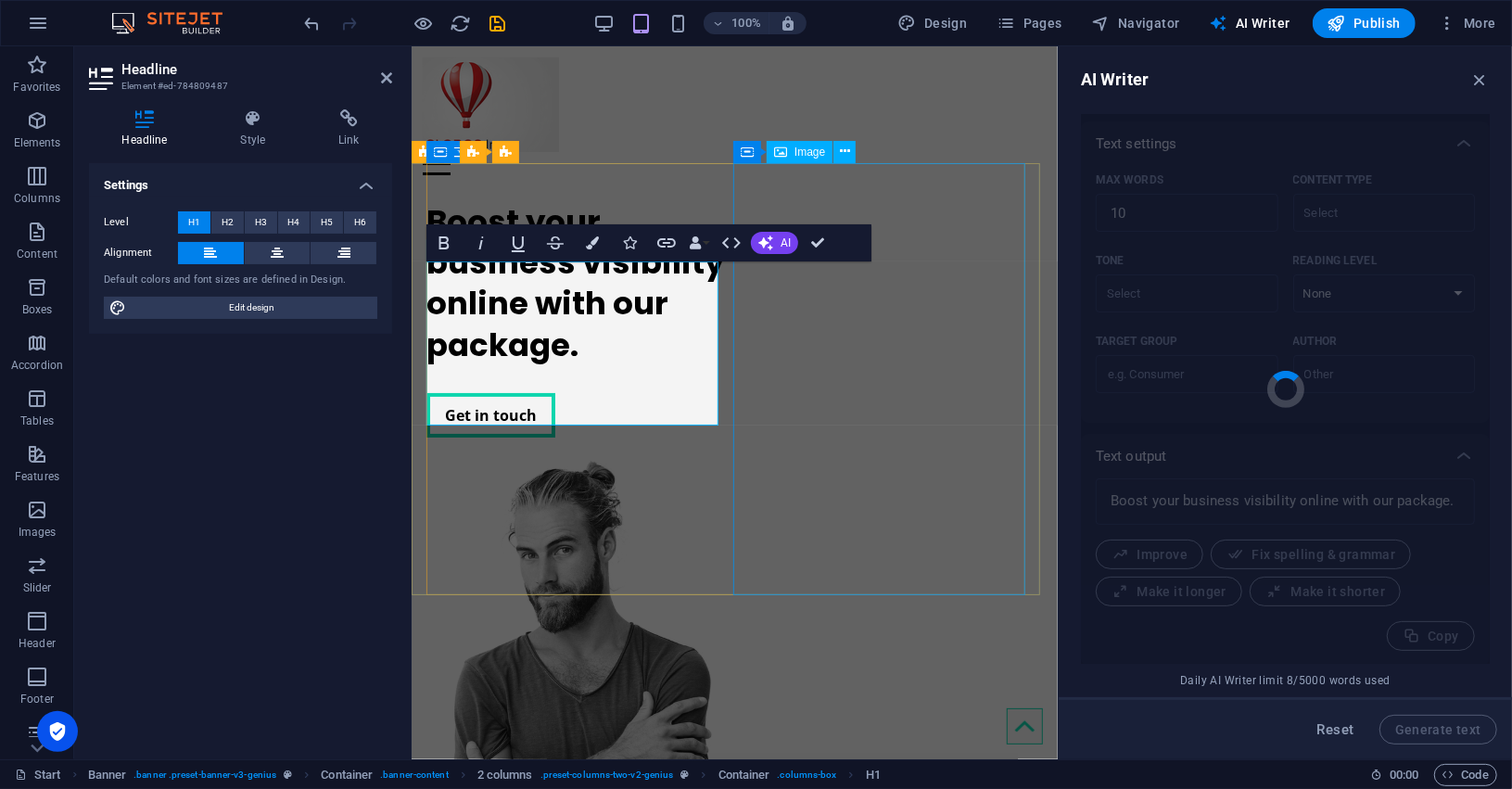 type on "x" 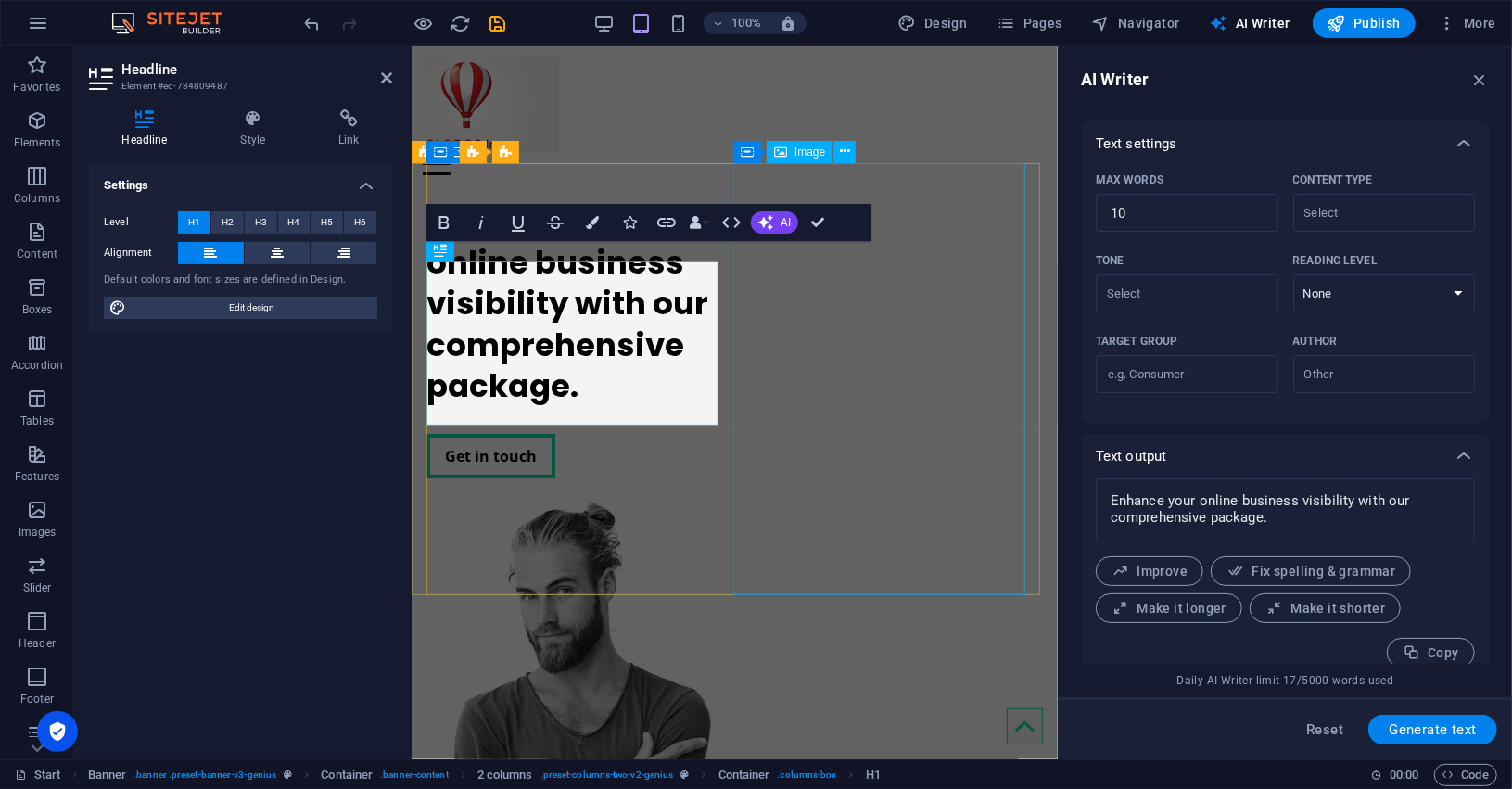 scroll, scrollTop: 394, scrollLeft: 0, axis: vertical 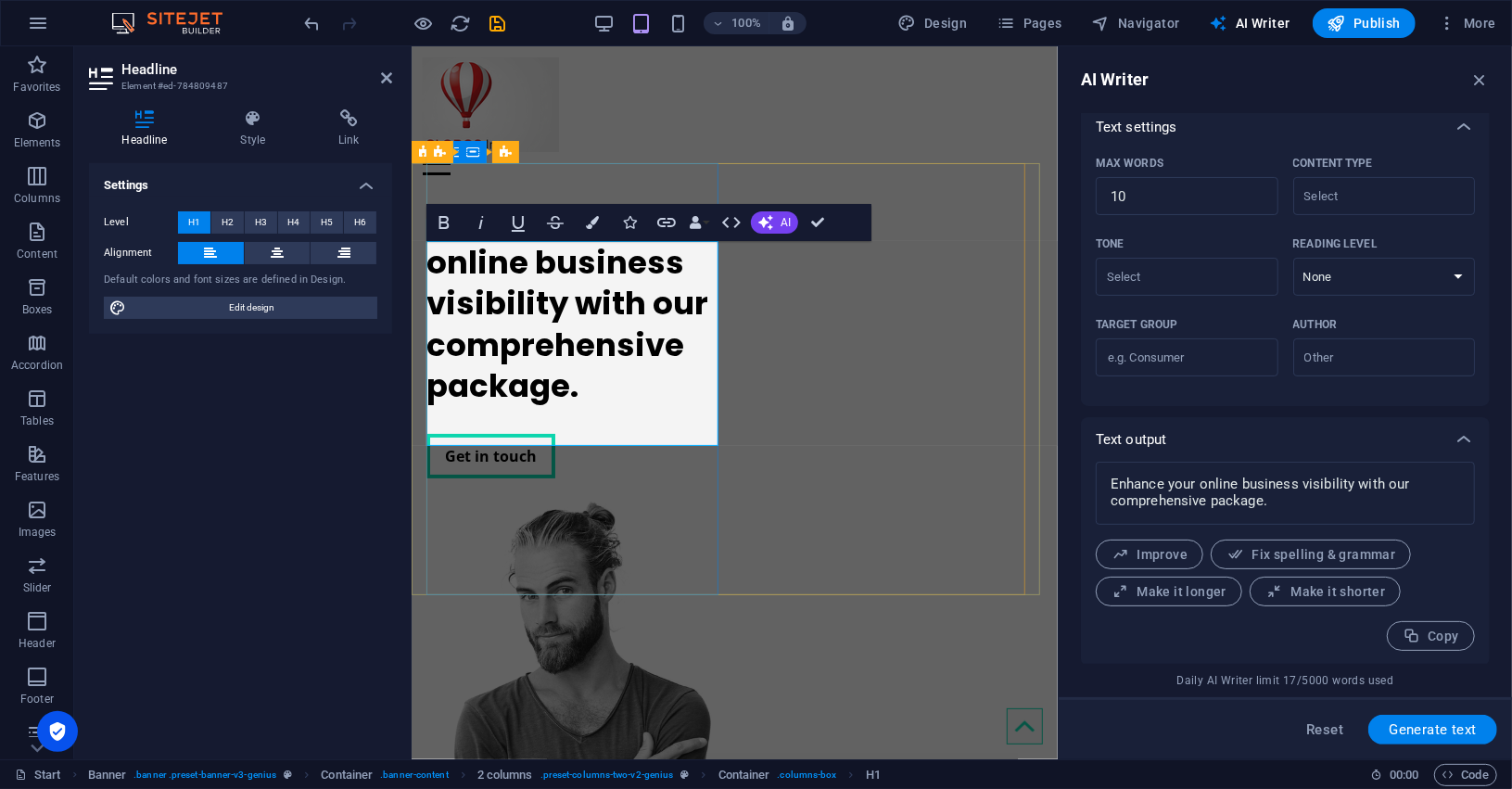 click on "Enhance your online business visibility with our comprehensive package." at bounding box center (576, 302) 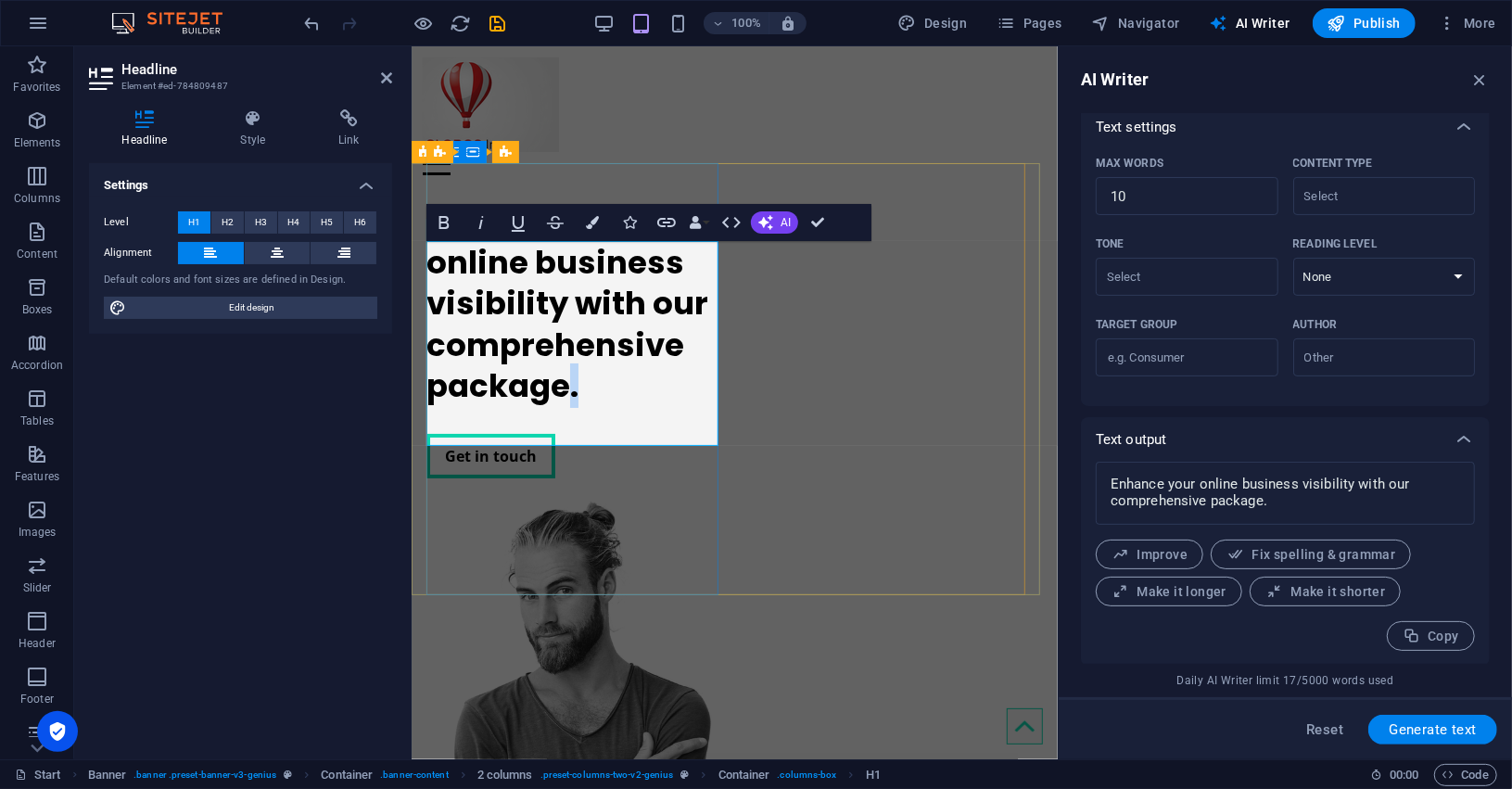 click on "Enhance your online business visibility with our comprehensive package." at bounding box center [576, 302] 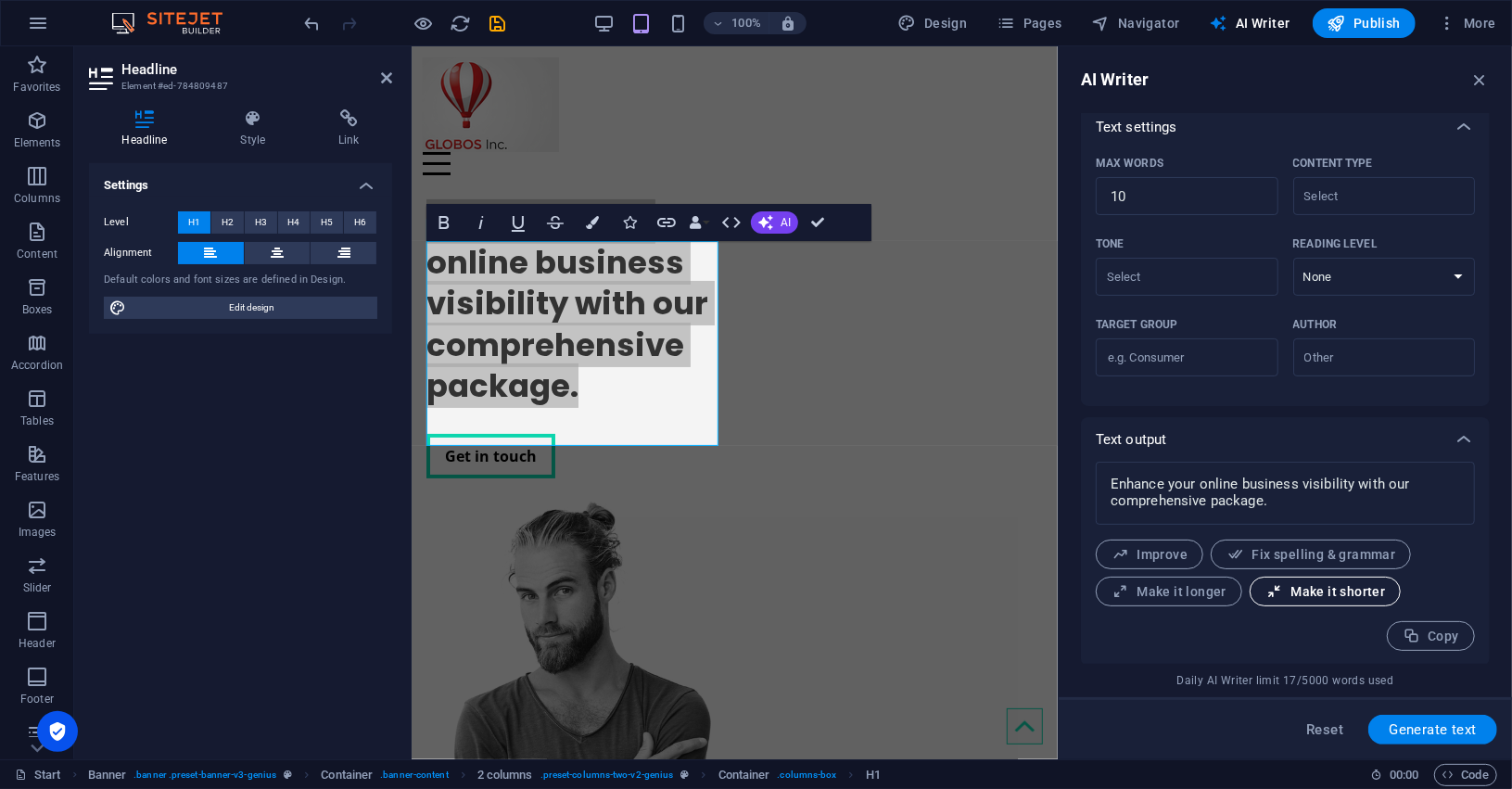 click on "Make it shorter" at bounding box center (1325, 592) 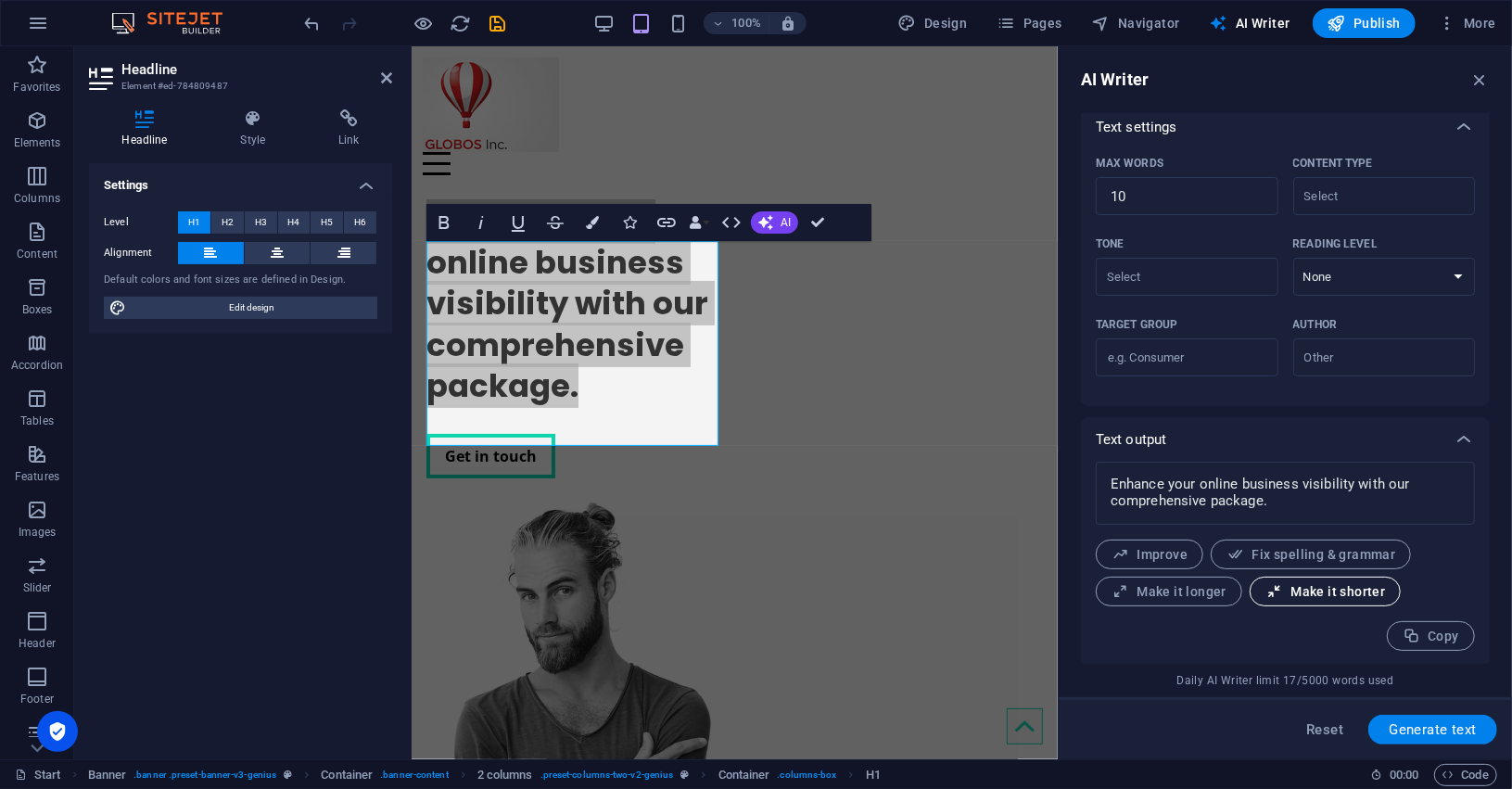 type on "x" 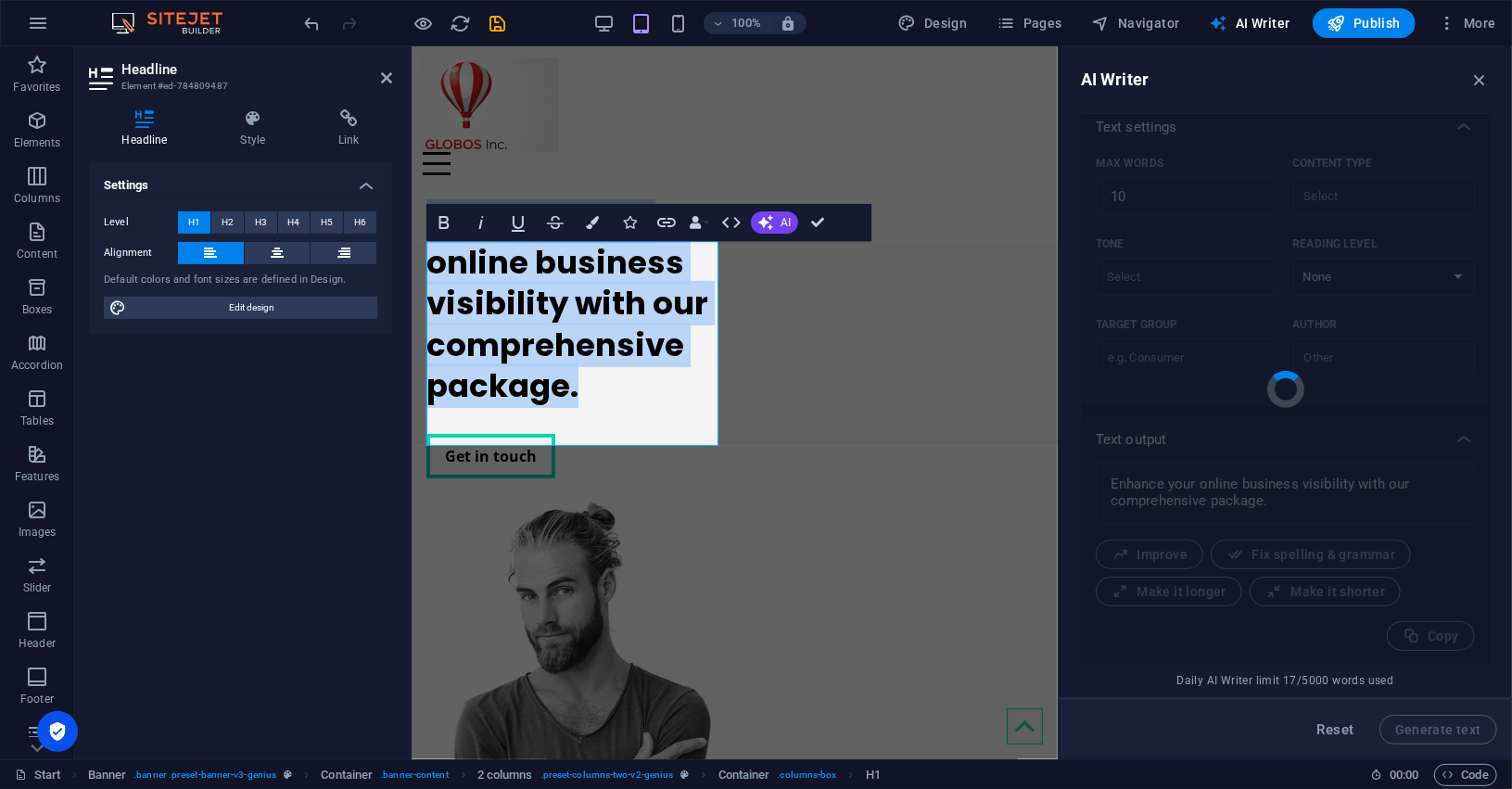 type on "x" 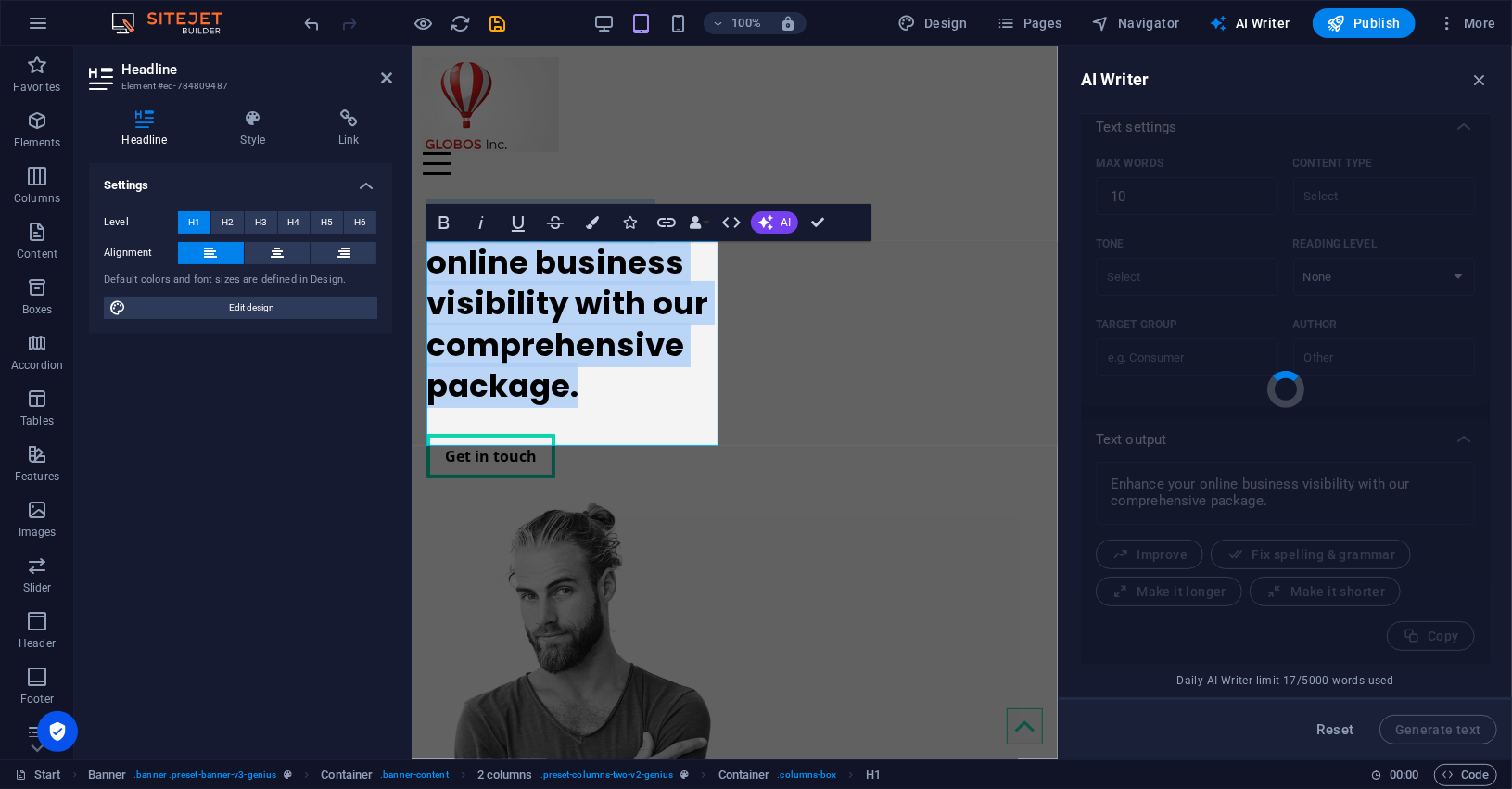 type on "Boost your online business visibility with our complete package." 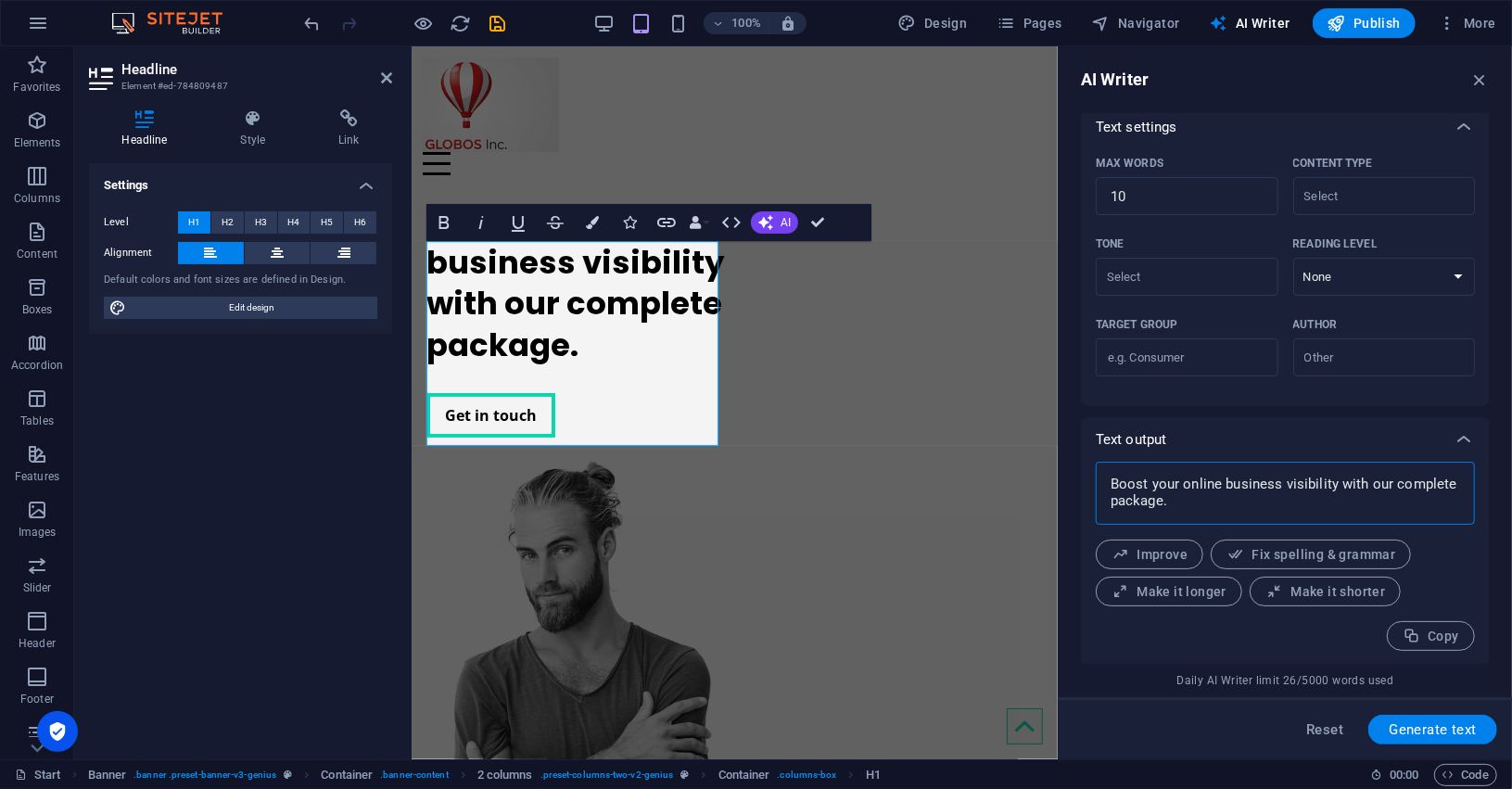 click on "Boost your online business visibility with our complete package." at bounding box center (1285, 493) 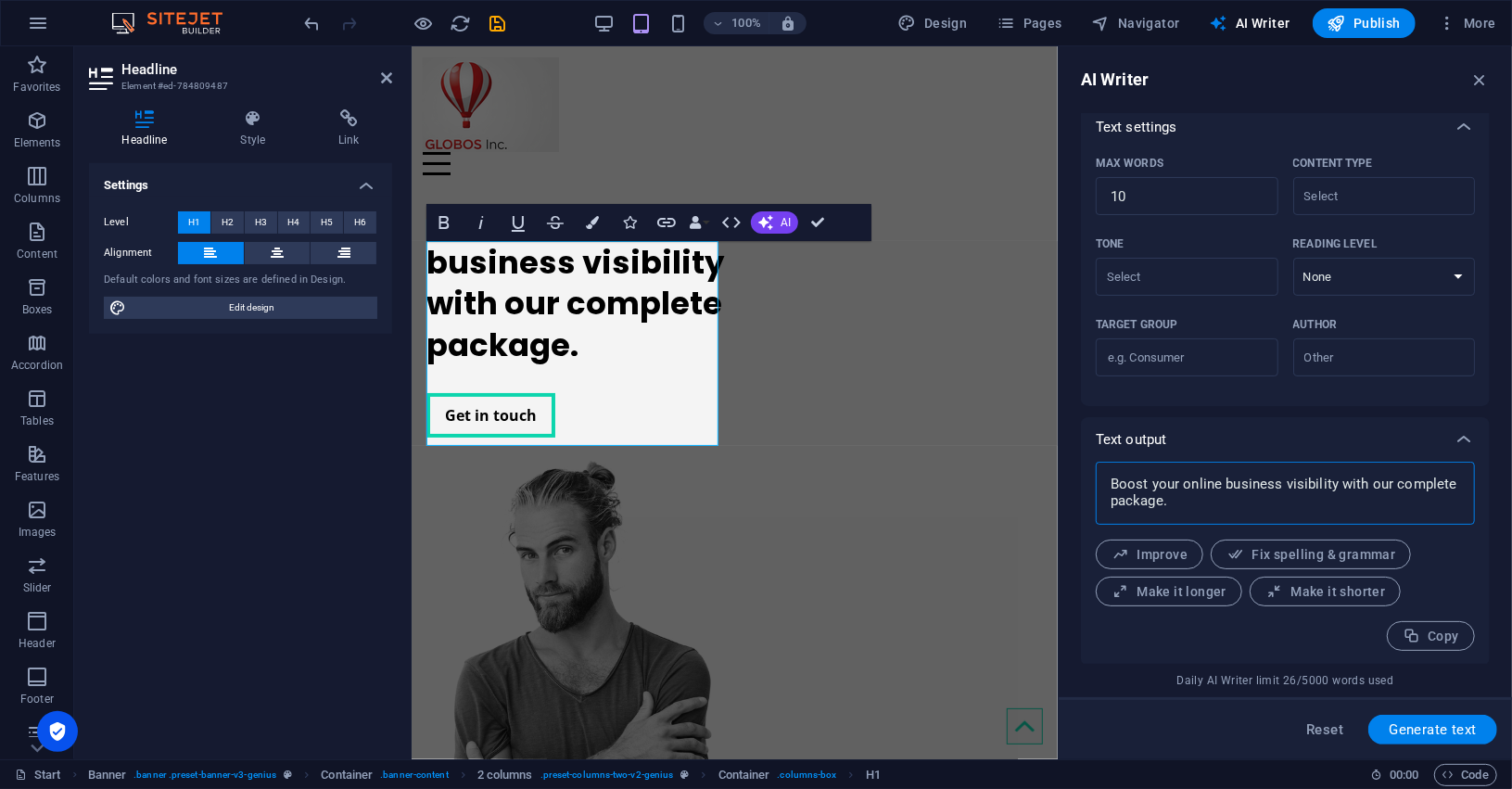 type on "x" 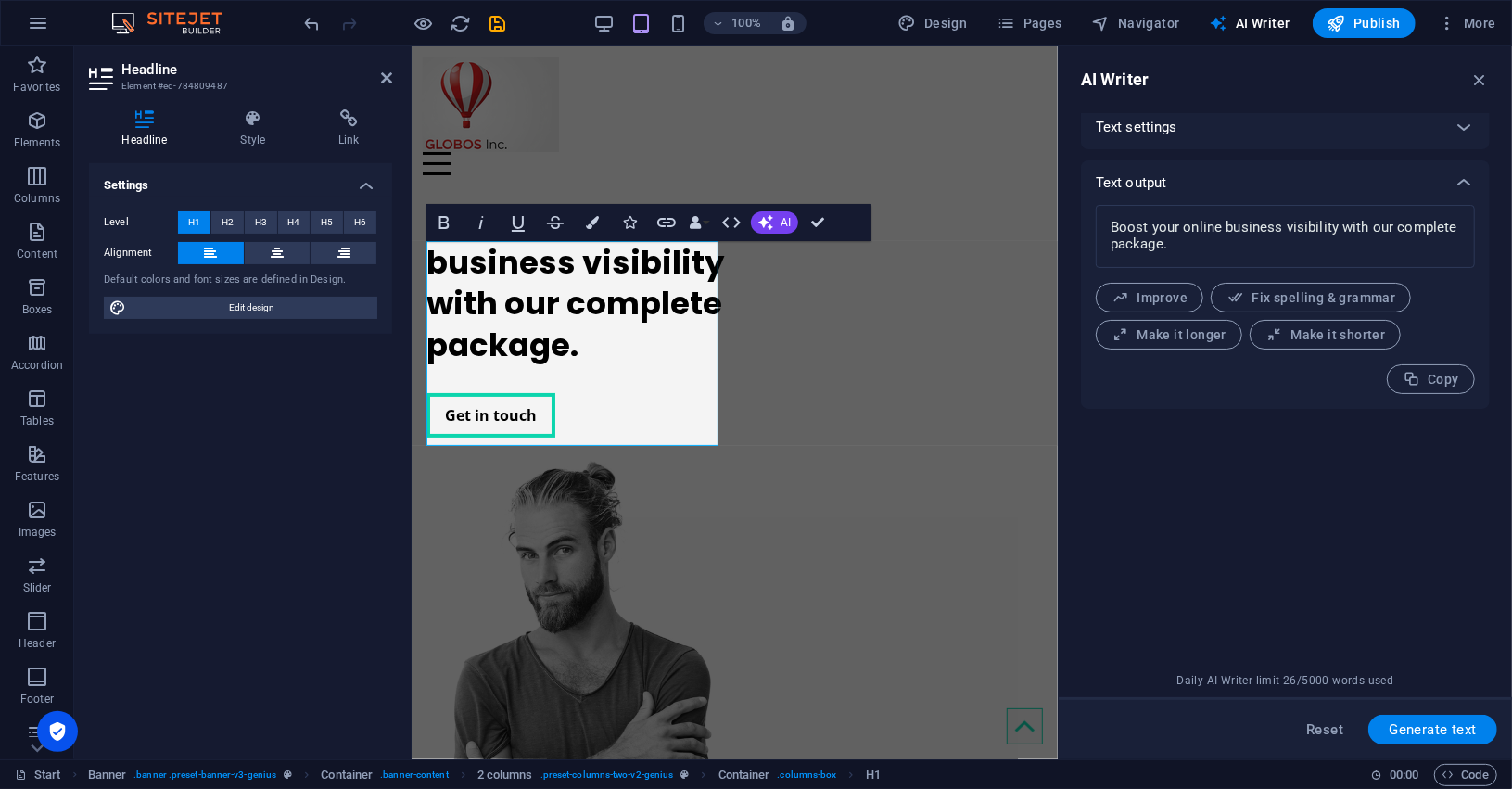 click on "Text settings" at bounding box center [1137, 127] 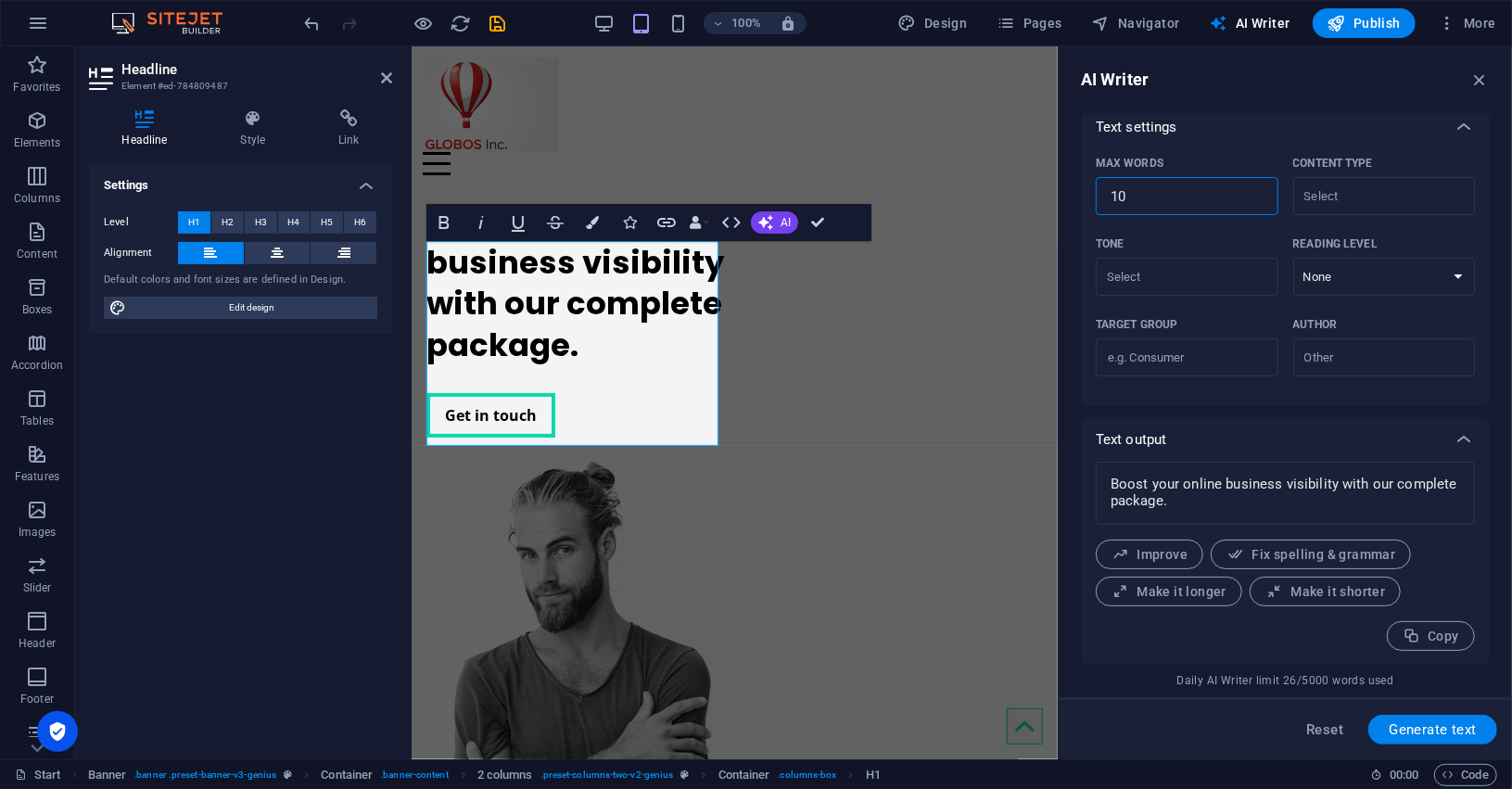 click on "10" at bounding box center [1187, 197] 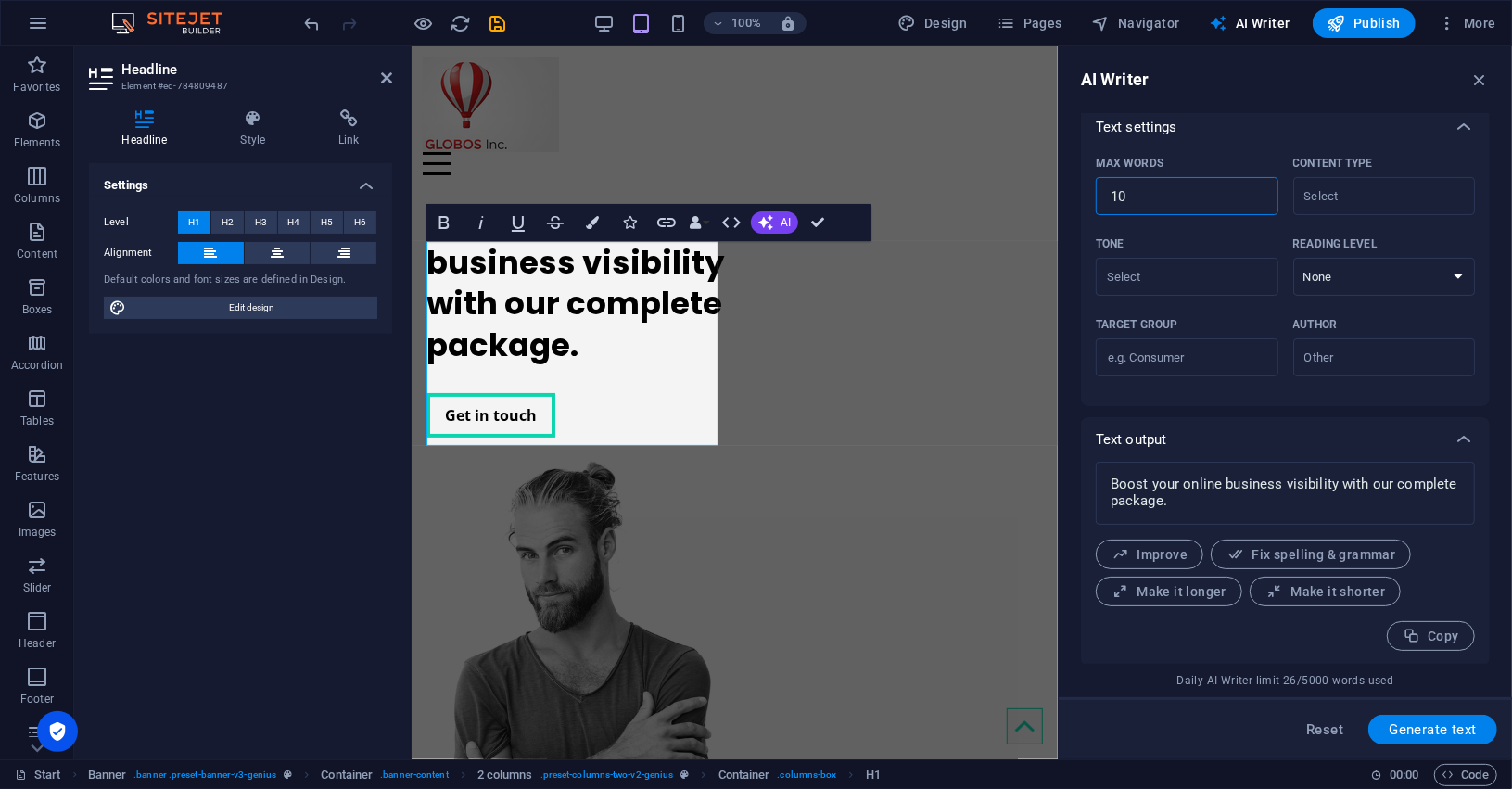 type on "x" 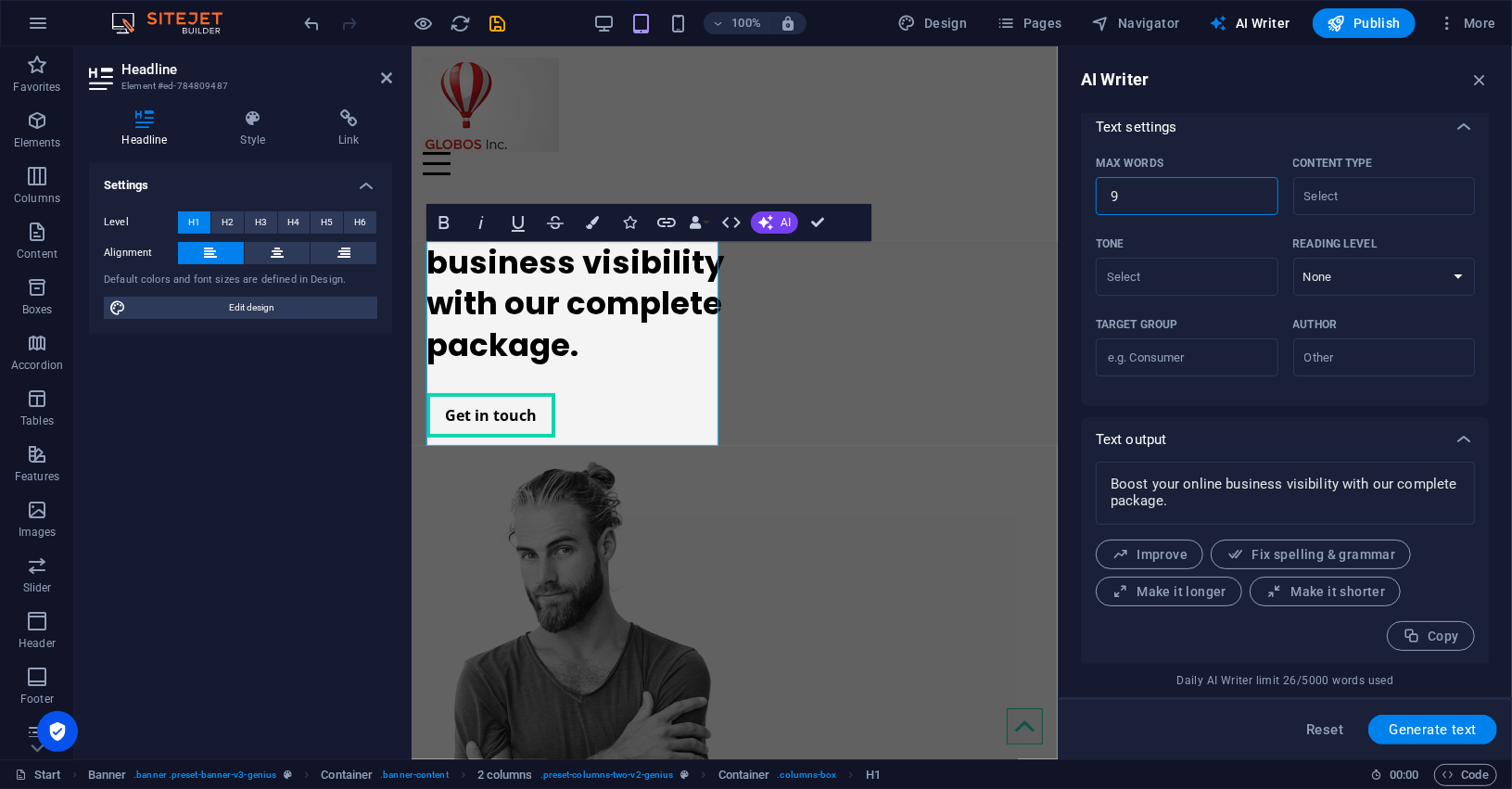 type on "9" 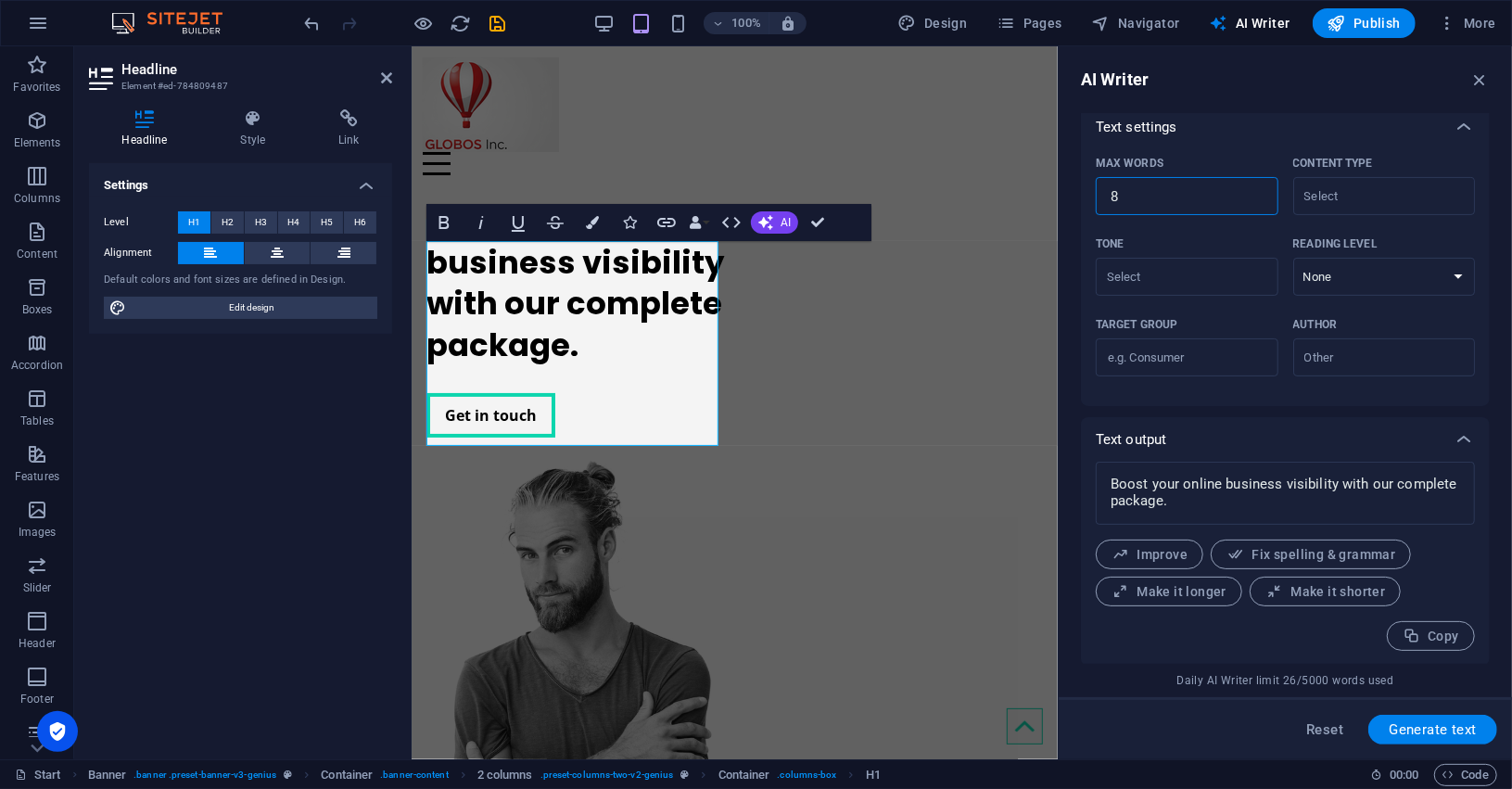 click on "8" at bounding box center (1187, 197) 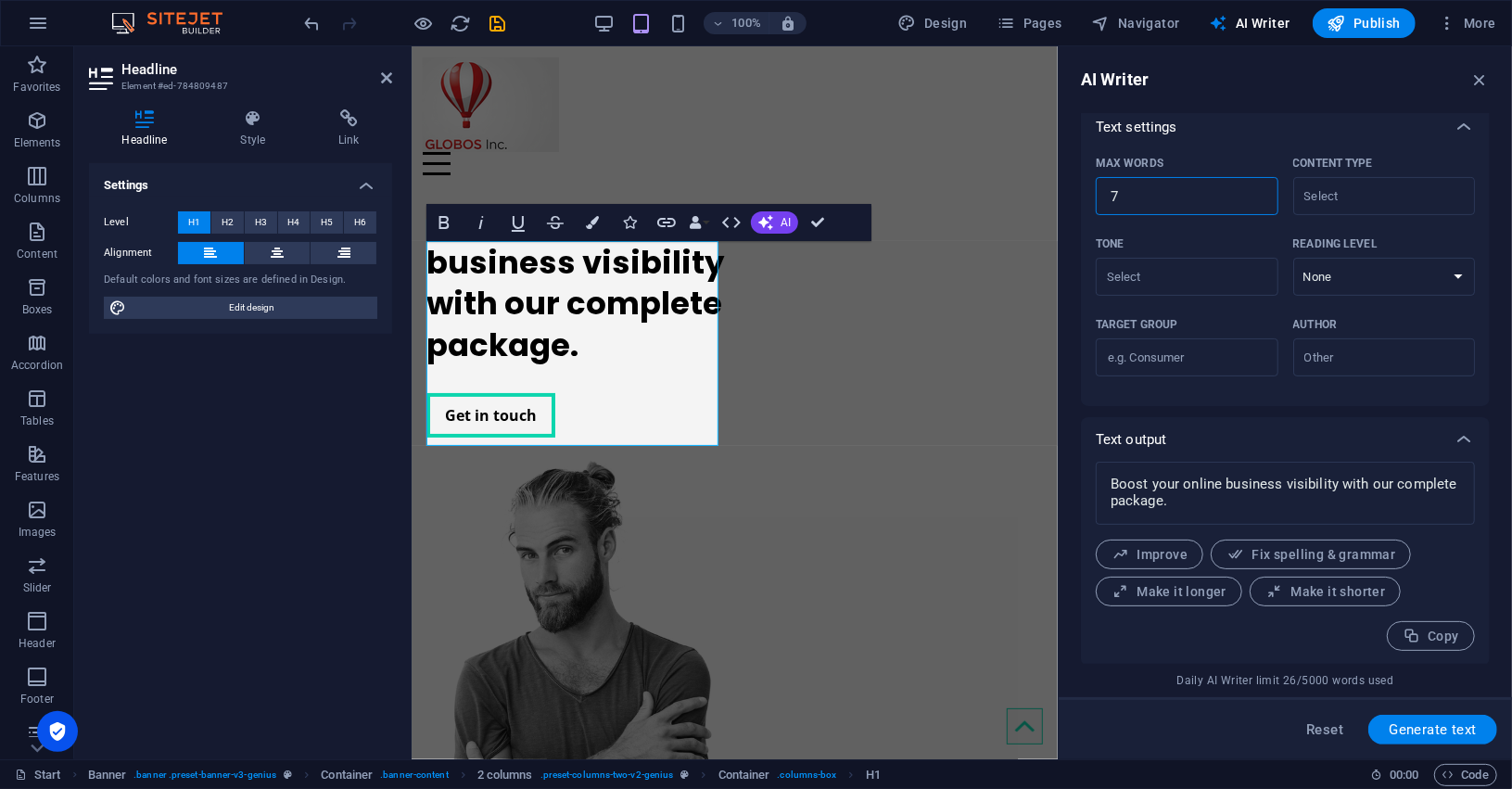 click on "7" at bounding box center [1187, 197] 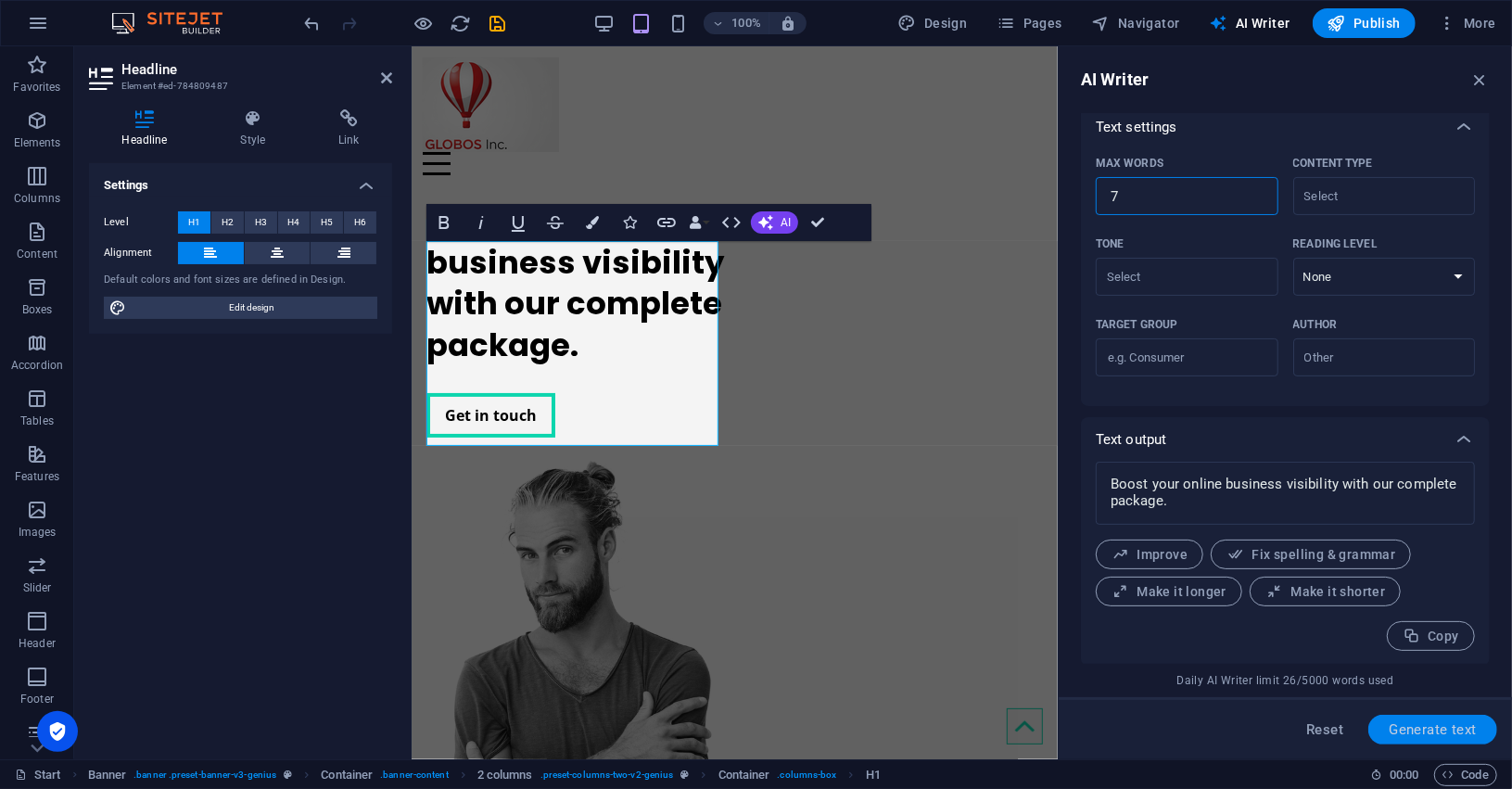 click on "Generate text" at bounding box center [1432, 730] 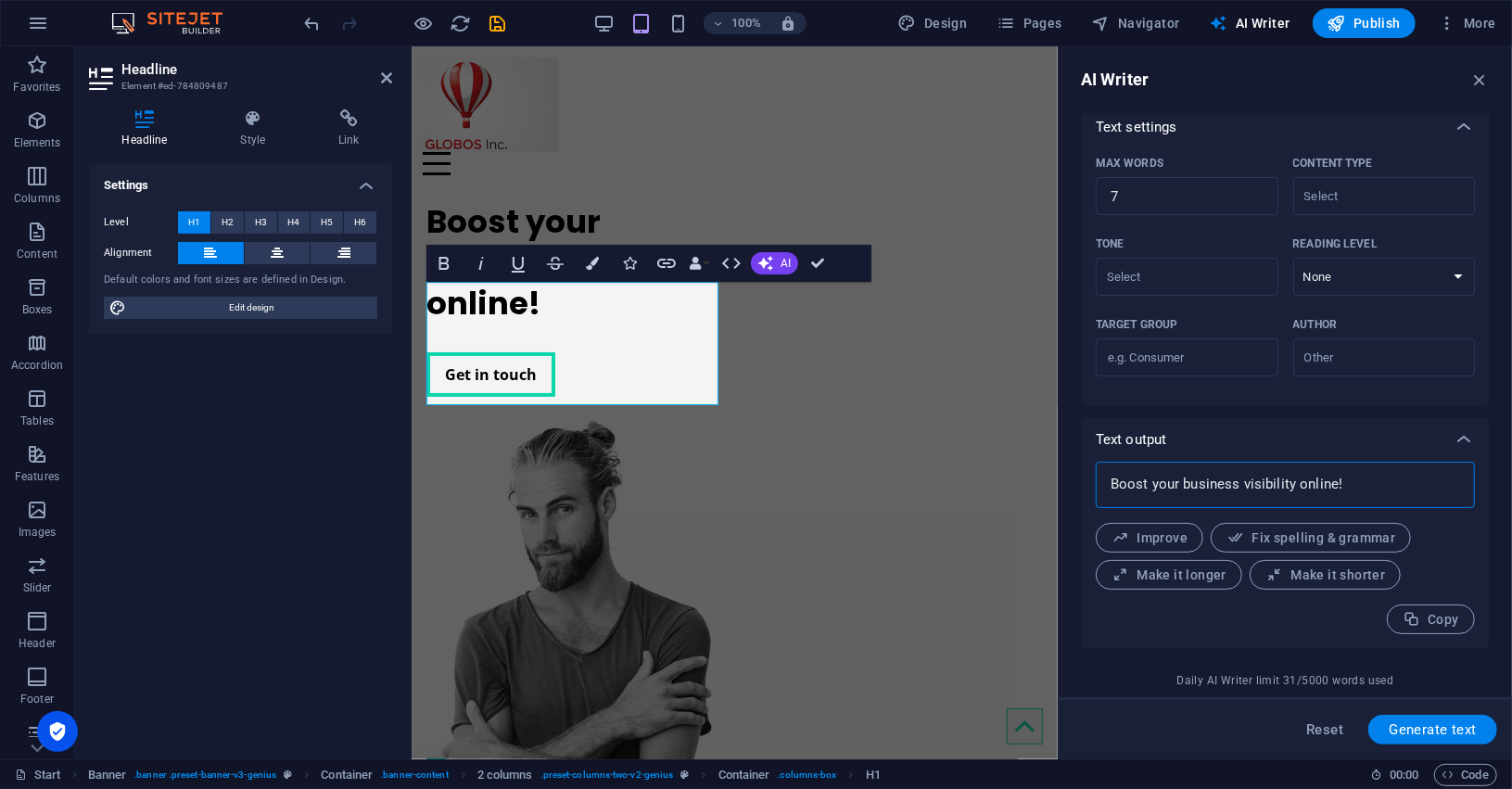click on "Boost your business visibility online!" at bounding box center [1285, 485] 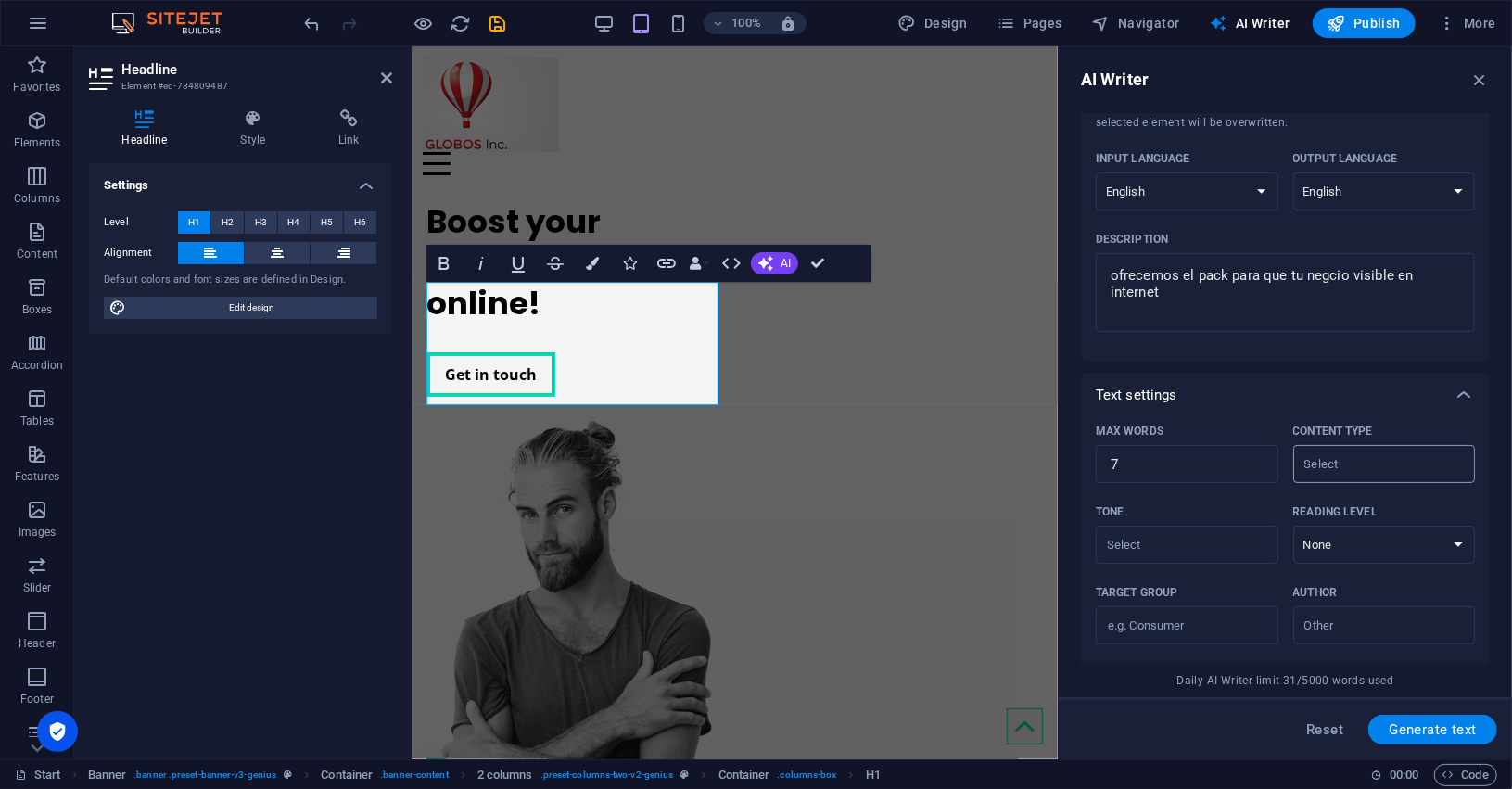 scroll, scrollTop: 0, scrollLeft: 0, axis: both 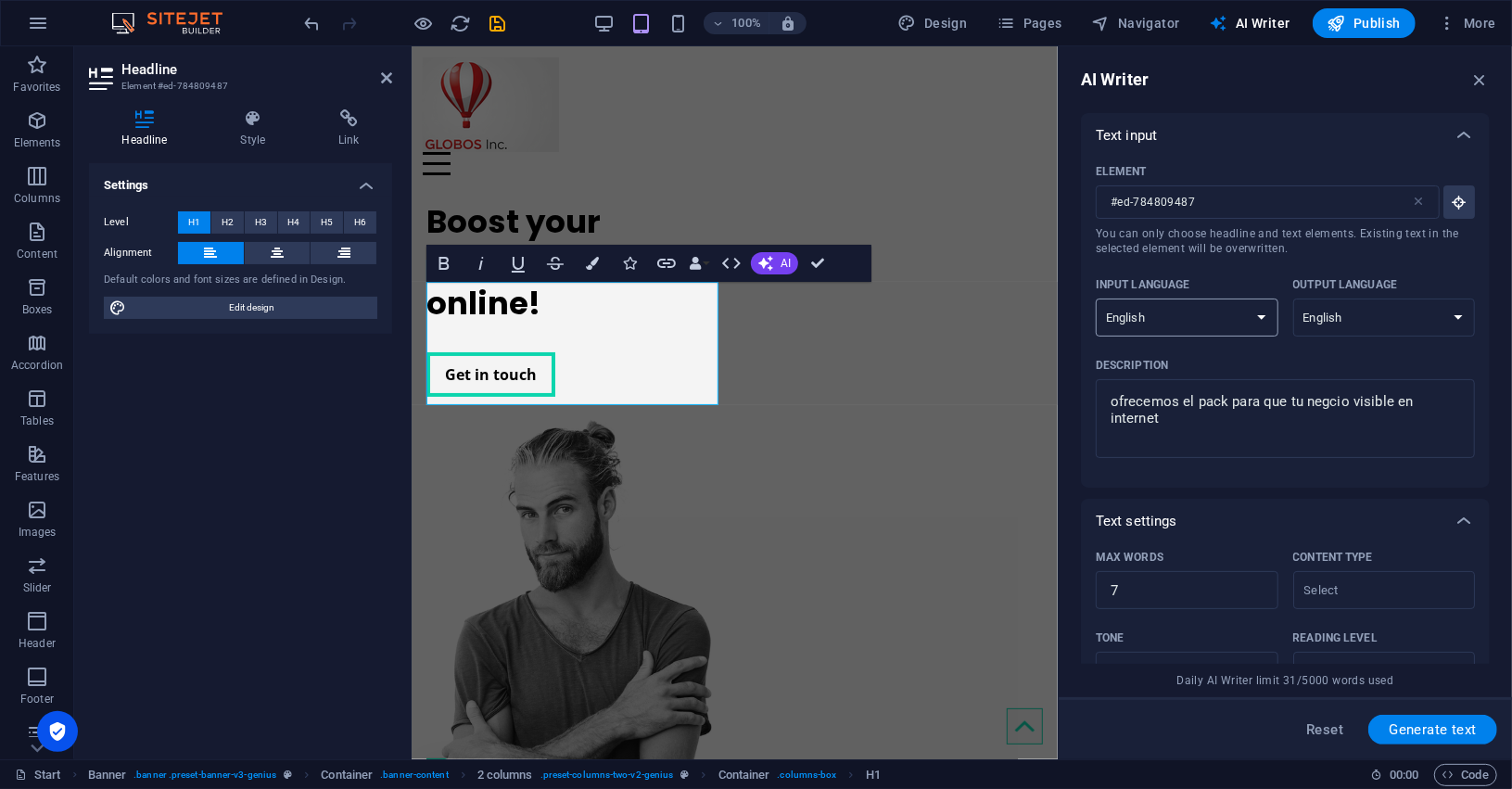 click on "Albanian Arabic Armenian Awadhi Azerbaijani Bashkir Basque Belarusian Bengali Bhojpuri Bosnian Brazilian Portuguese Bulgarian Cantonese (Yue) Catalan Chhattisgarhi Chinese Croatian Czech Danish Dogri Dutch English Estonian Faroese Finnish French Galician Georgian German Greek Gujarati Haryanvi Hindi Hungarian Indonesian Irish Italian Japanese Javanese Kannada Kashmiri Kazakh Konkani Korean Kyrgyz Latvian Lithuanian Macedonian Maithili Malay Maltese Mandarin Mandarin Chinese Marathi Marwari Min Nan Moldovan Mongolian Montenegrin Nepali Norwegian Oriya Pashto Persian (Farsi) Polish Portuguese Punjabi Rajasthani Romanian Russian Sanskrit Santali Serbian Sindhi Sinhala Slovak Slovene Slovenian Spanish Ukrainian Urdu Uzbek Vietnamese Welsh Wu" at bounding box center [1187, 317] 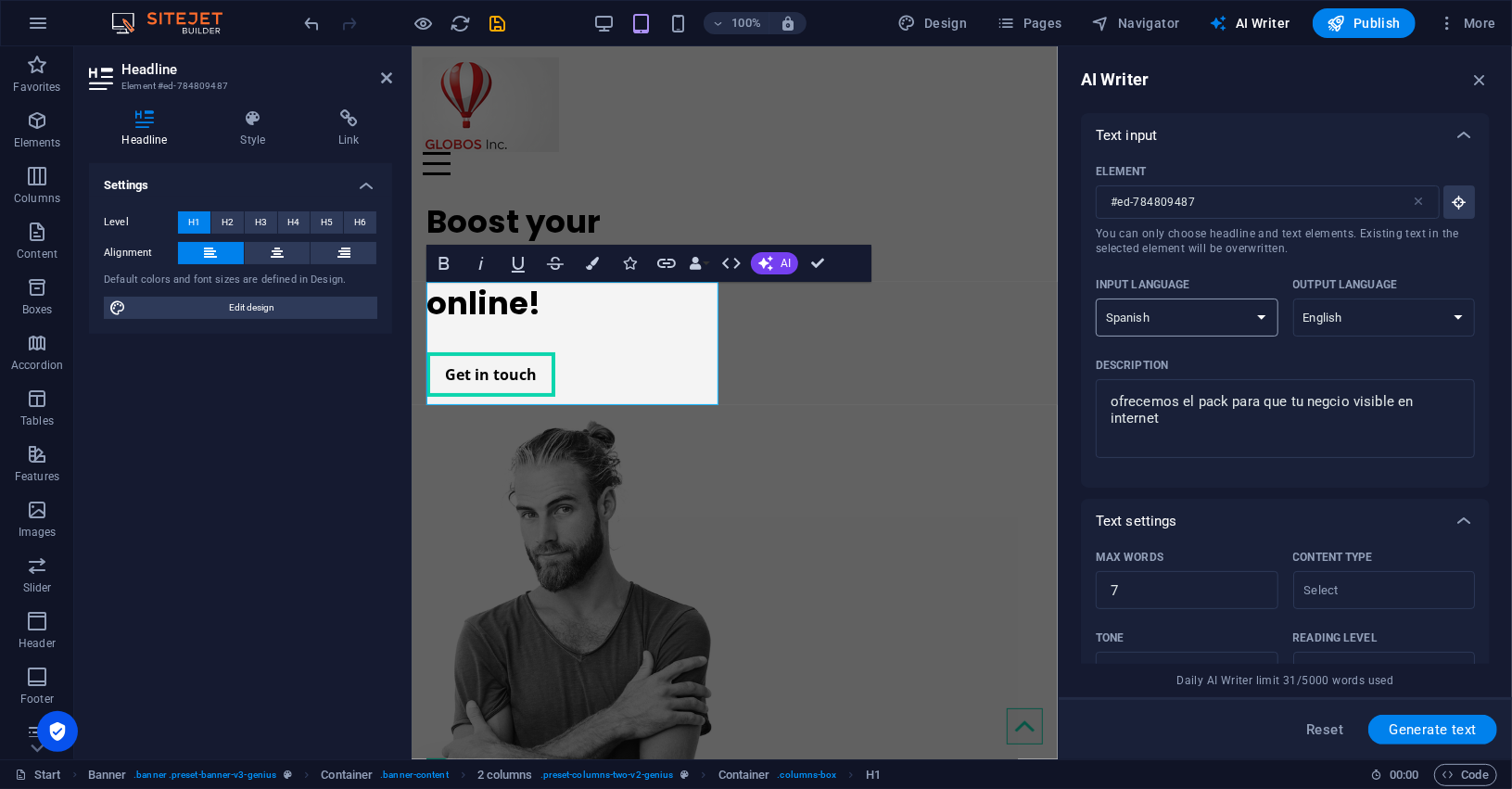 click on "Albanian Arabic Armenian Awadhi Azerbaijani Bashkir Basque Belarusian Bengali Bhojpuri Bosnian Brazilian Portuguese Bulgarian Cantonese (Yue) Catalan Chhattisgarhi Chinese Croatian Czech Danish Dogri Dutch English Estonian Faroese Finnish French Galician Georgian German Greek Gujarati Haryanvi Hindi Hungarian Indonesian Irish Italian Japanese Javanese Kannada Kashmiri Kazakh Konkani Korean Kyrgyz Latvian Lithuanian Macedonian Maithili Malay Maltese Mandarin Mandarin Chinese Marathi Marwari Min Nan Moldovan Mongolian Montenegrin Nepali Norwegian Oriya Pashto Persian (Farsi) Polish Portuguese Punjabi Rajasthani Romanian Russian Sanskrit Santali Serbian Sindhi Sinhala Slovak Slovene Slovenian Spanish Ukrainian Urdu Uzbek Vietnamese Welsh Wu" at bounding box center [1187, 317] 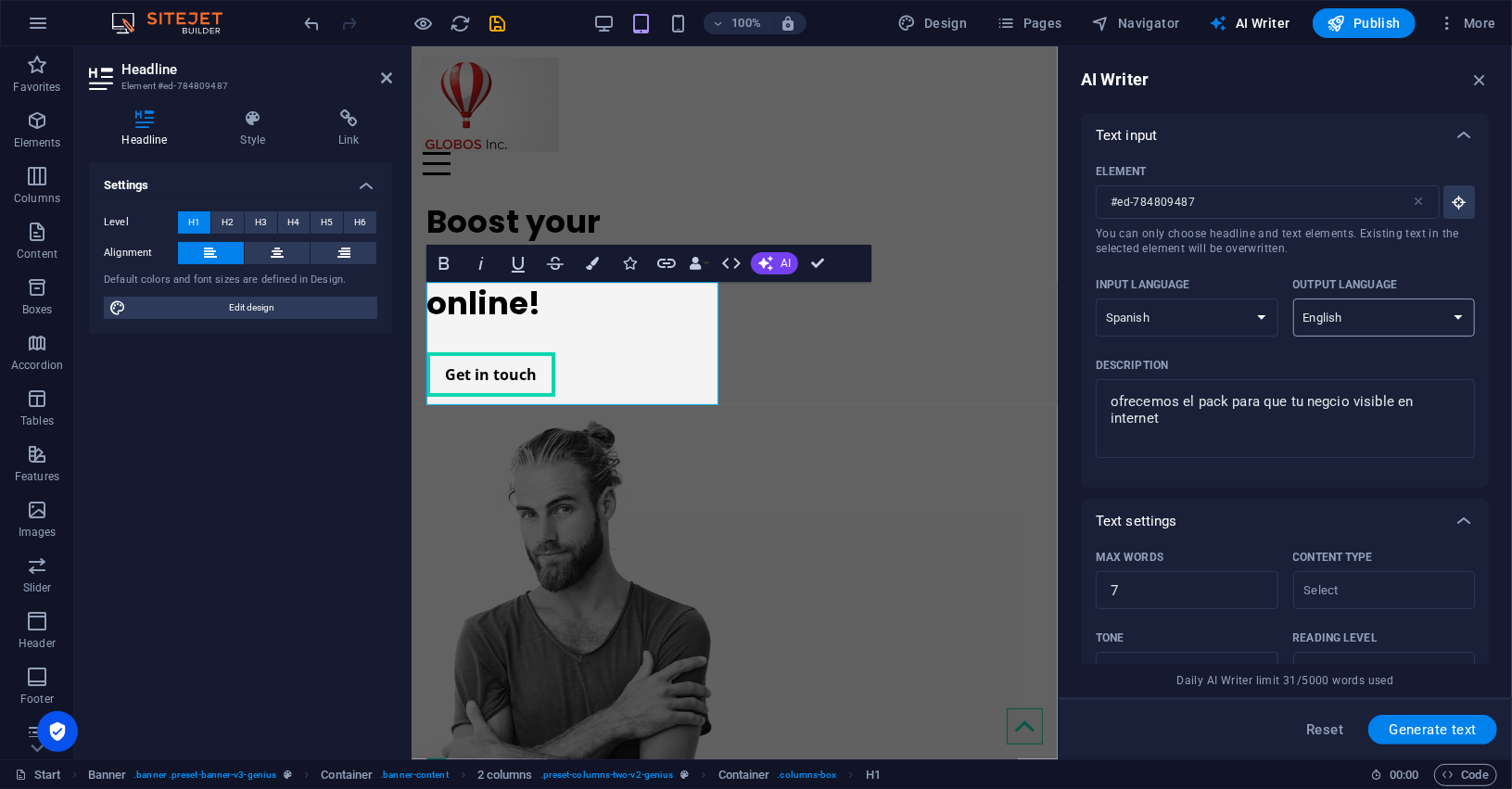 click on "Albanian Arabic Armenian Awadhi Azerbaijani Bashkir Basque Belarusian Bengali Bhojpuri Bosnian Brazilian Portuguese Bulgarian Cantonese (Yue) Catalan Chhattisgarhi Chinese Croatian Czech Danish Dogri Dutch English Estonian Faroese Finnish French Galician Georgian German Greek Gujarati Haryanvi Hindi Hungarian Indonesian Irish Italian Japanese Javanese Kannada Kashmiri Kazakh Konkani Korean Kyrgyz Latvian Lithuanian Macedonian Maithili Malay Maltese Mandarin Mandarin Chinese Marathi Marwari Min Nan Moldovan Mongolian Montenegrin Nepali Norwegian Oriya Pashto Persian (Farsi) Polish Portuguese Punjabi Rajasthani Romanian Russian Sanskrit Santali Serbian Sindhi Sinhala Slovak Slovene Slovenian Spanish Ukrainian Urdu Uzbek Vietnamese Welsh Wu" at bounding box center [1384, 317] 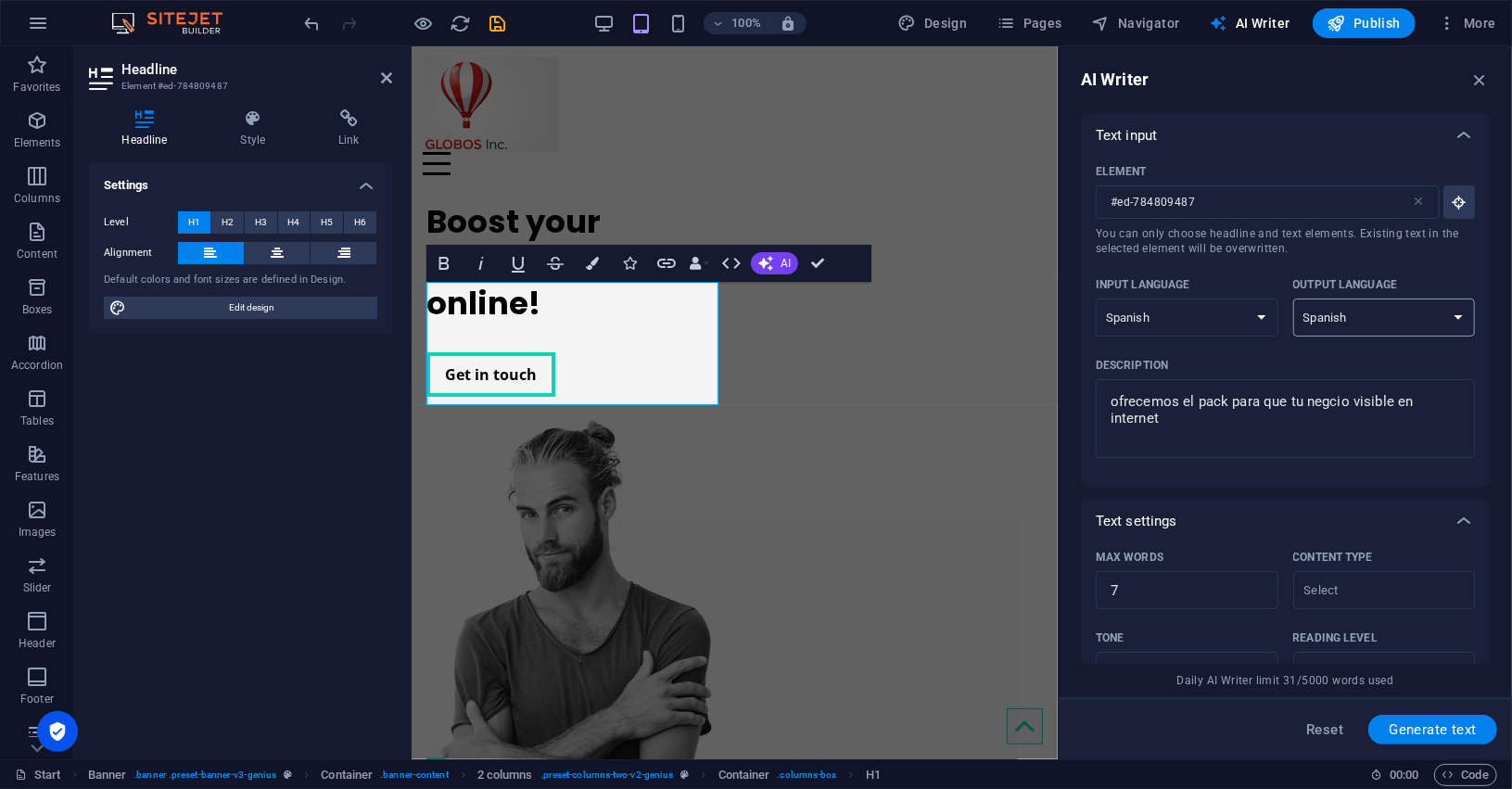 click on "Albanian Arabic Armenian Awadhi Azerbaijani Bashkir Basque Belarusian Bengali Bhojpuri Bosnian Brazilian Portuguese Bulgarian Cantonese (Yue) Catalan Chhattisgarhi Chinese Croatian Czech Danish Dogri Dutch English Estonian Faroese Finnish French Galician Georgian German Greek Gujarati Haryanvi Hindi Hungarian Indonesian Irish Italian Japanese Javanese Kannada Kashmiri Kazakh Konkani Korean Kyrgyz Latvian Lithuanian Macedonian Maithili Malay Maltese Mandarin Mandarin Chinese Marathi Marwari Min Nan Moldovan Mongolian Montenegrin Nepali Norwegian Oriya Pashto Persian (Farsi) Polish Portuguese Punjabi Rajasthani Romanian Russian Sanskrit Santali Serbian Sindhi Sinhala Slovak Slovene Slovenian Spanish Ukrainian Urdu Uzbek Vietnamese Welsh Wu" at bounding box center (1384, 317) 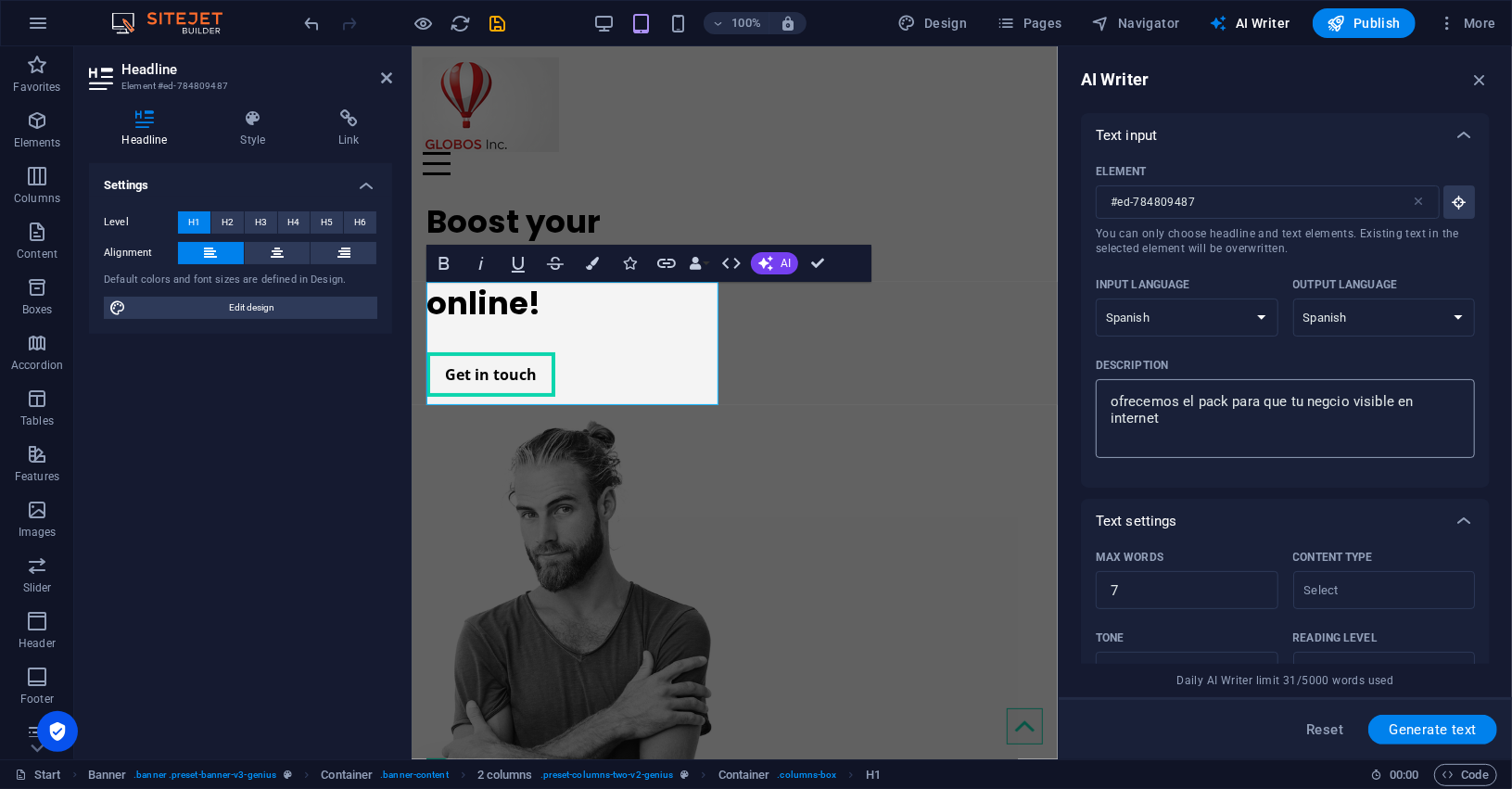 click on "ofrecemos el pack para que tu negcio visible en internet" at bounding box center (1285, 418) 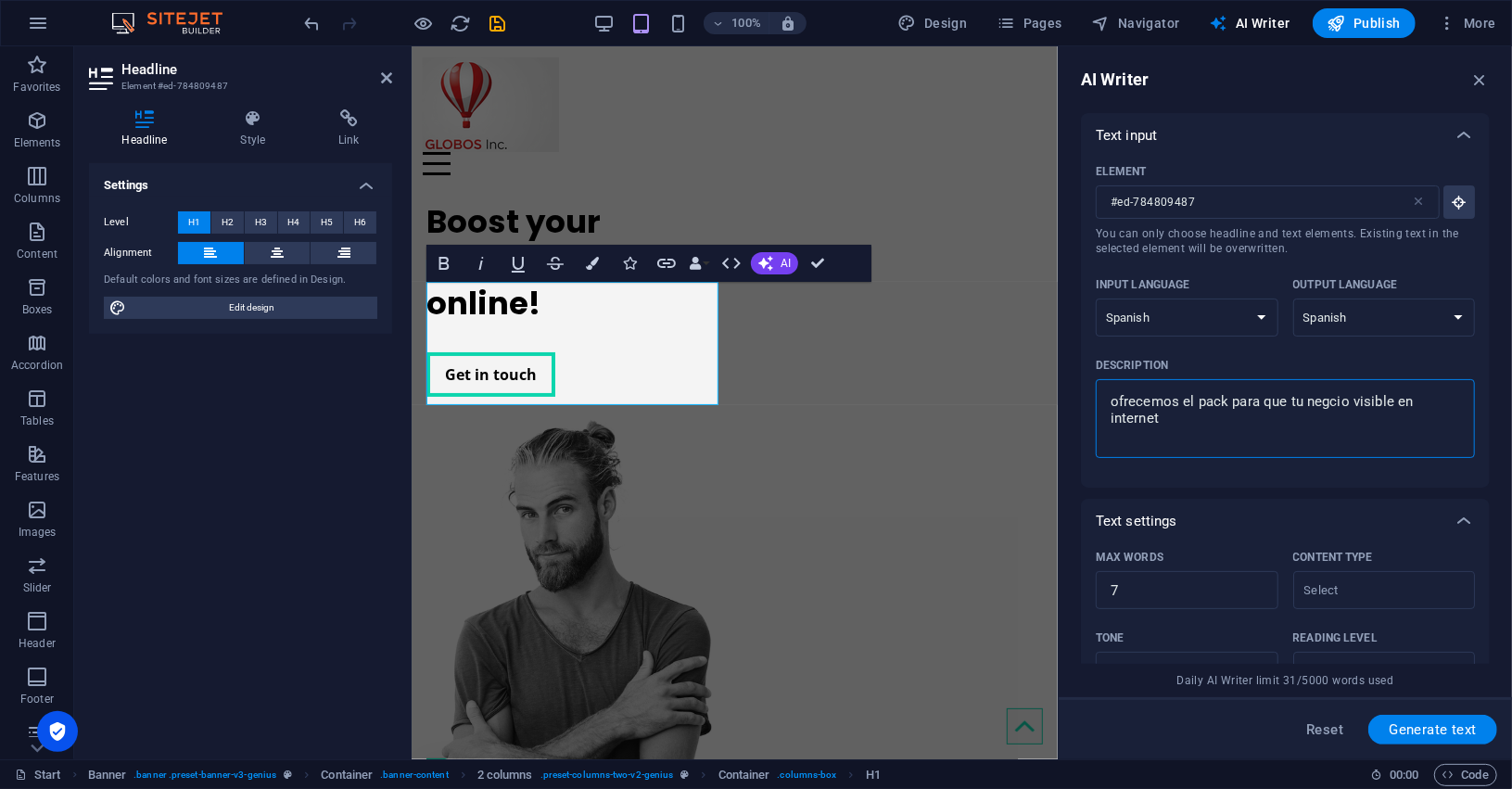 drag, startPoint x: 1222, startPoint y: 400, endPoint x: 1183, endPoint y: 403, distance: 39.115214 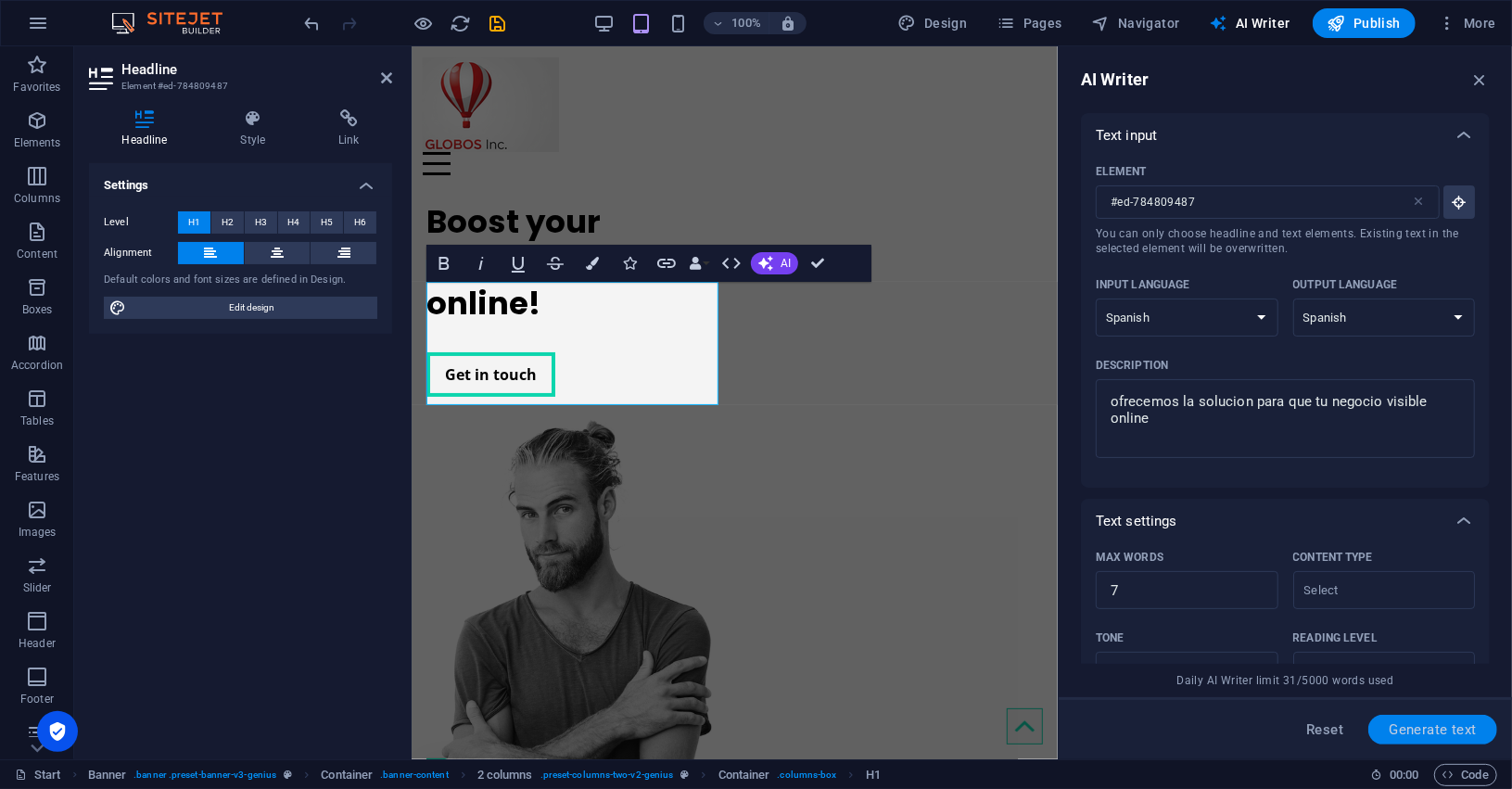 click on "Generate text" at bounding box center (1432, 730) 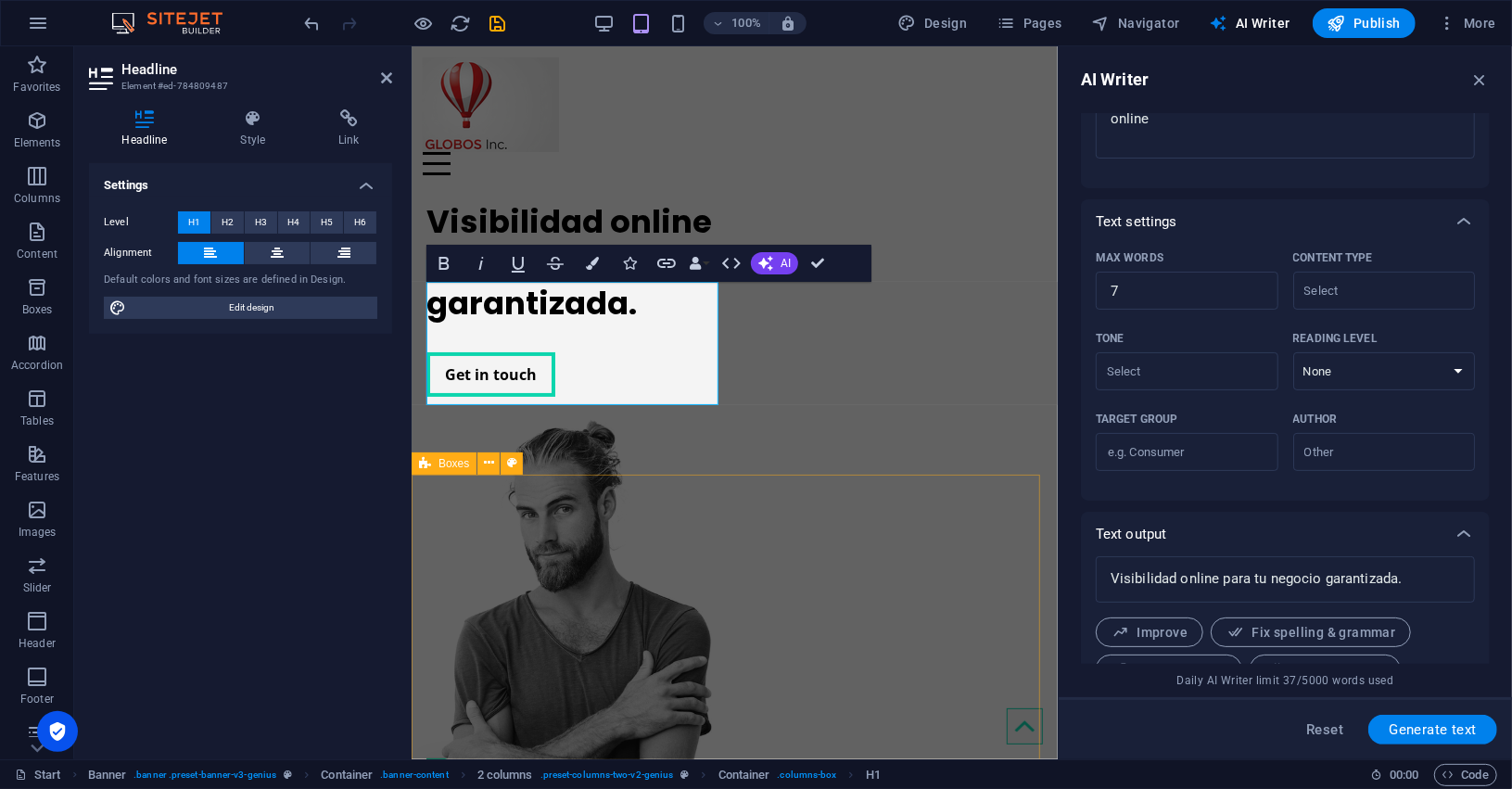 scroll, scrollTop: 377, scrollLeft: 0, axis: vertical 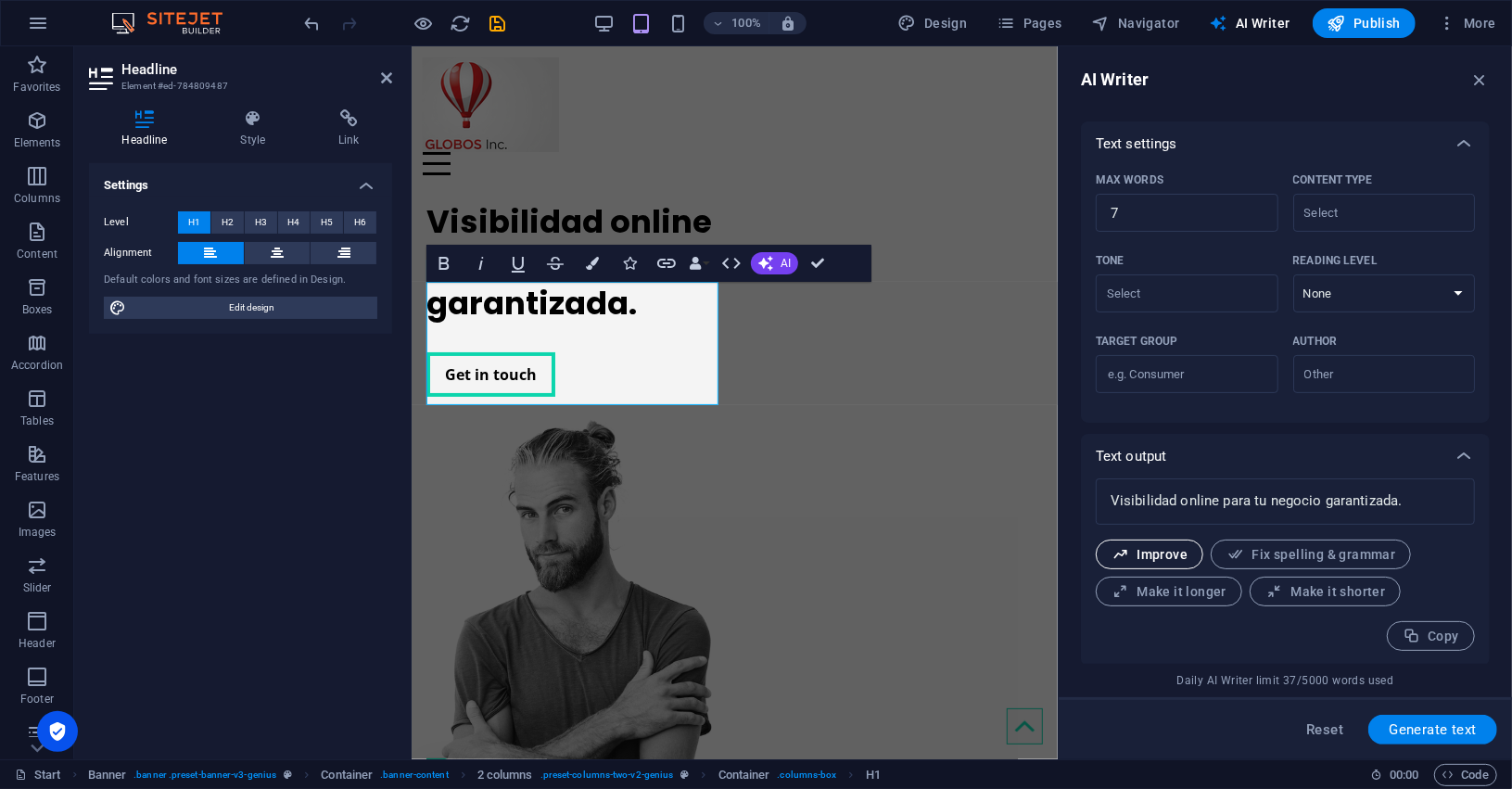 click on "Improve" at bounding box center (1150, 554) 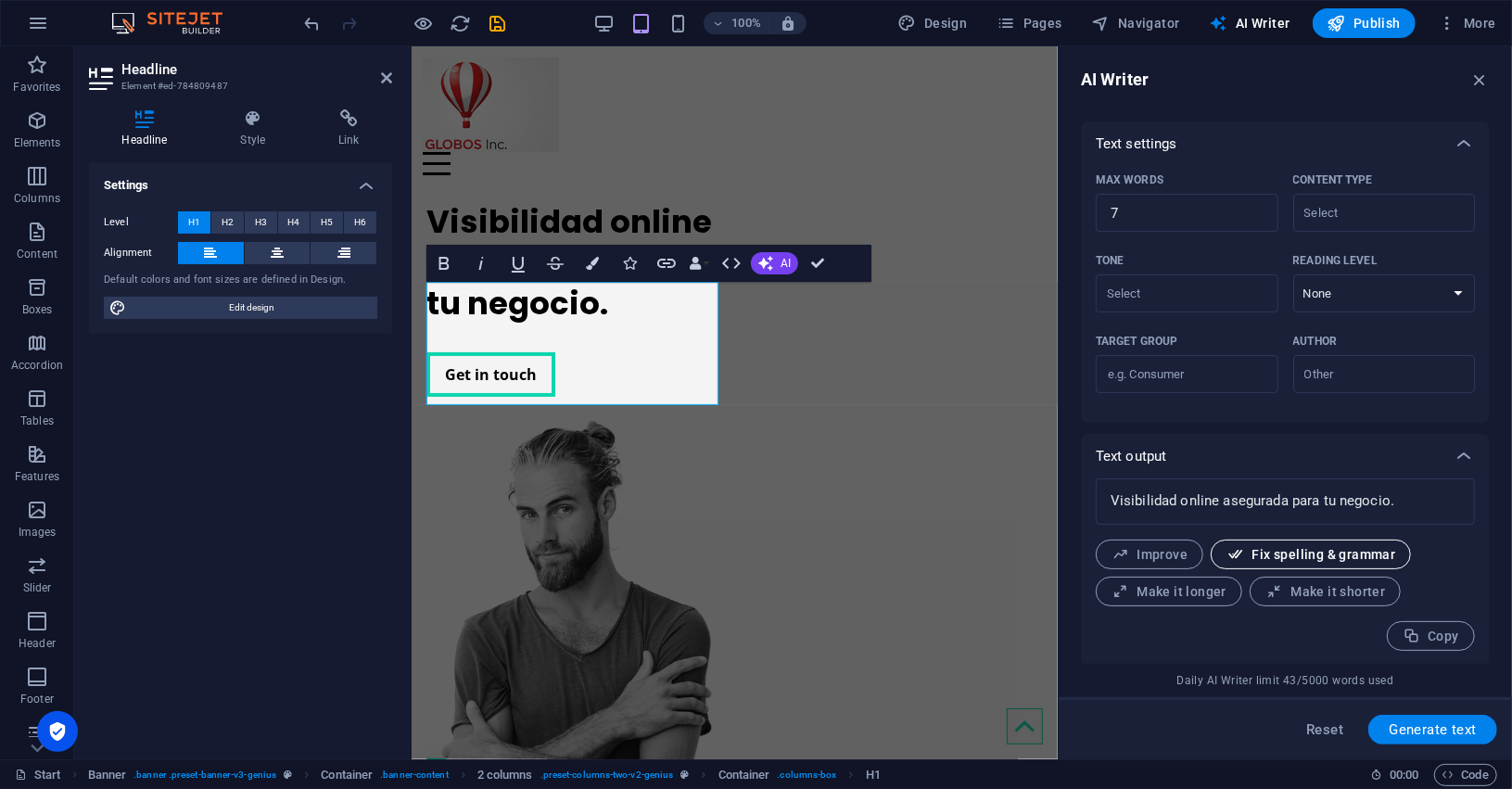 click on "Fix spelling & grammar" at bounding box center [1311, 554] 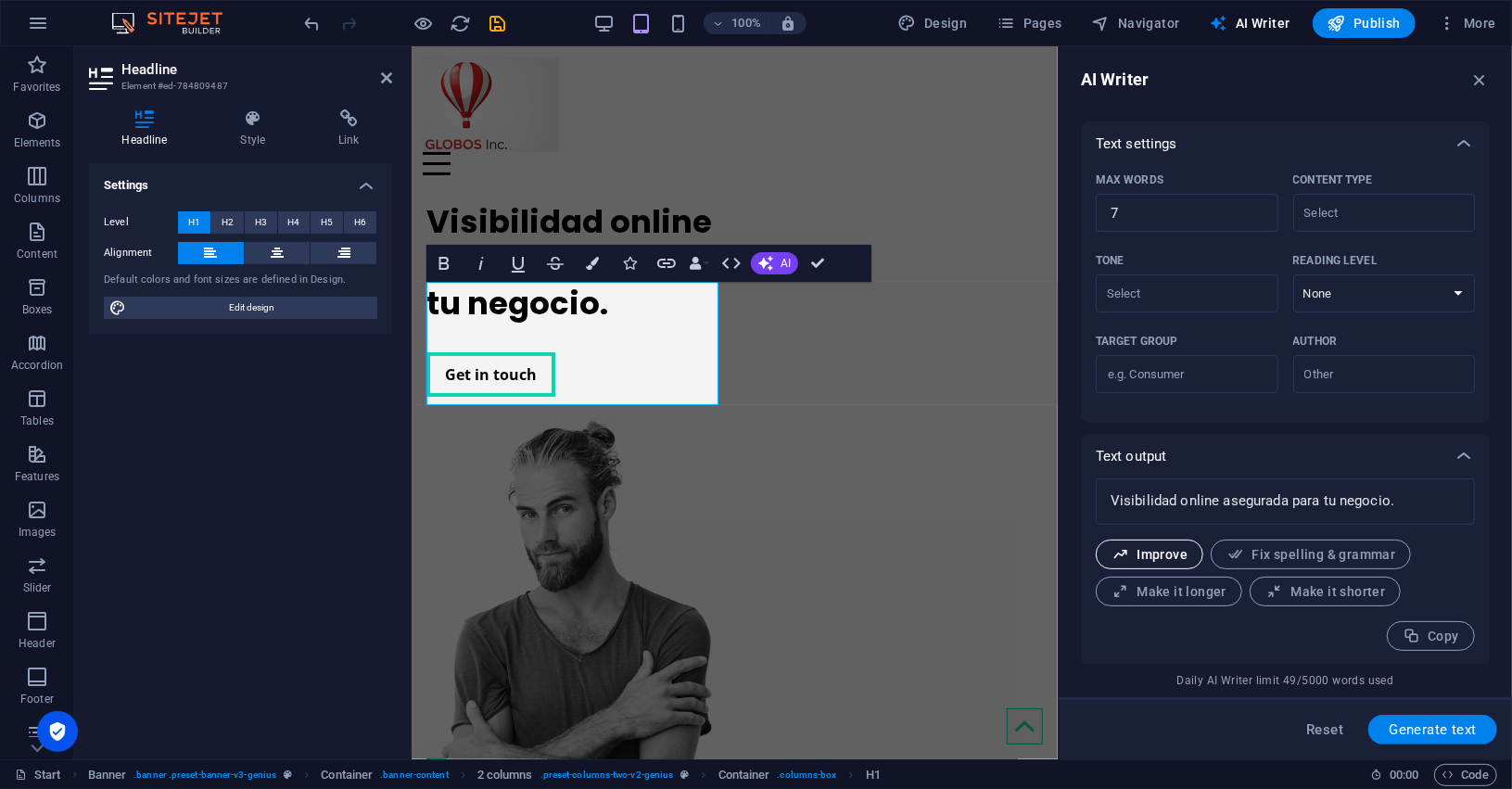 click on "Improve" at bounding box center (1150, 554) 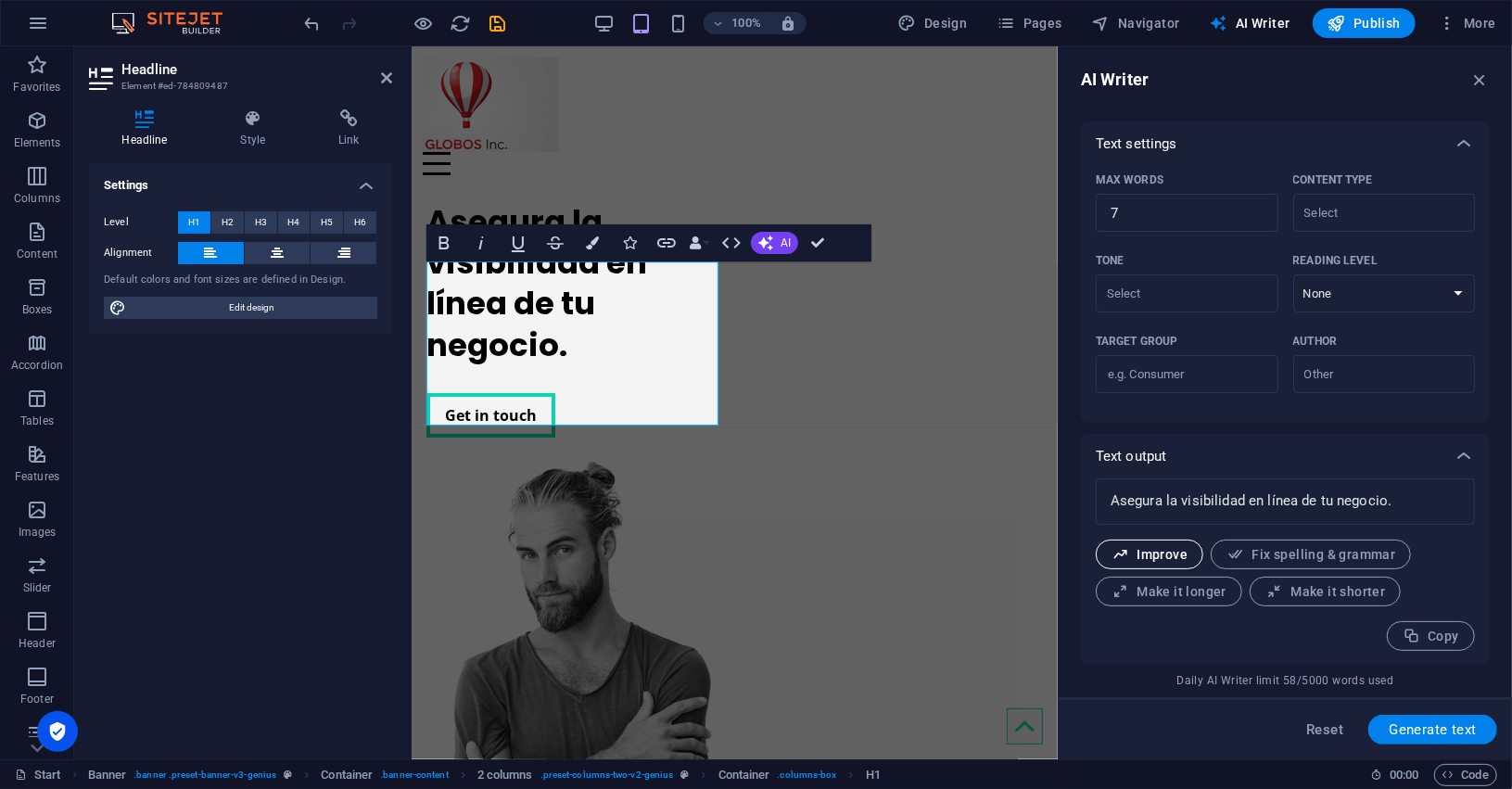 click at bounding box center [1120, 554] 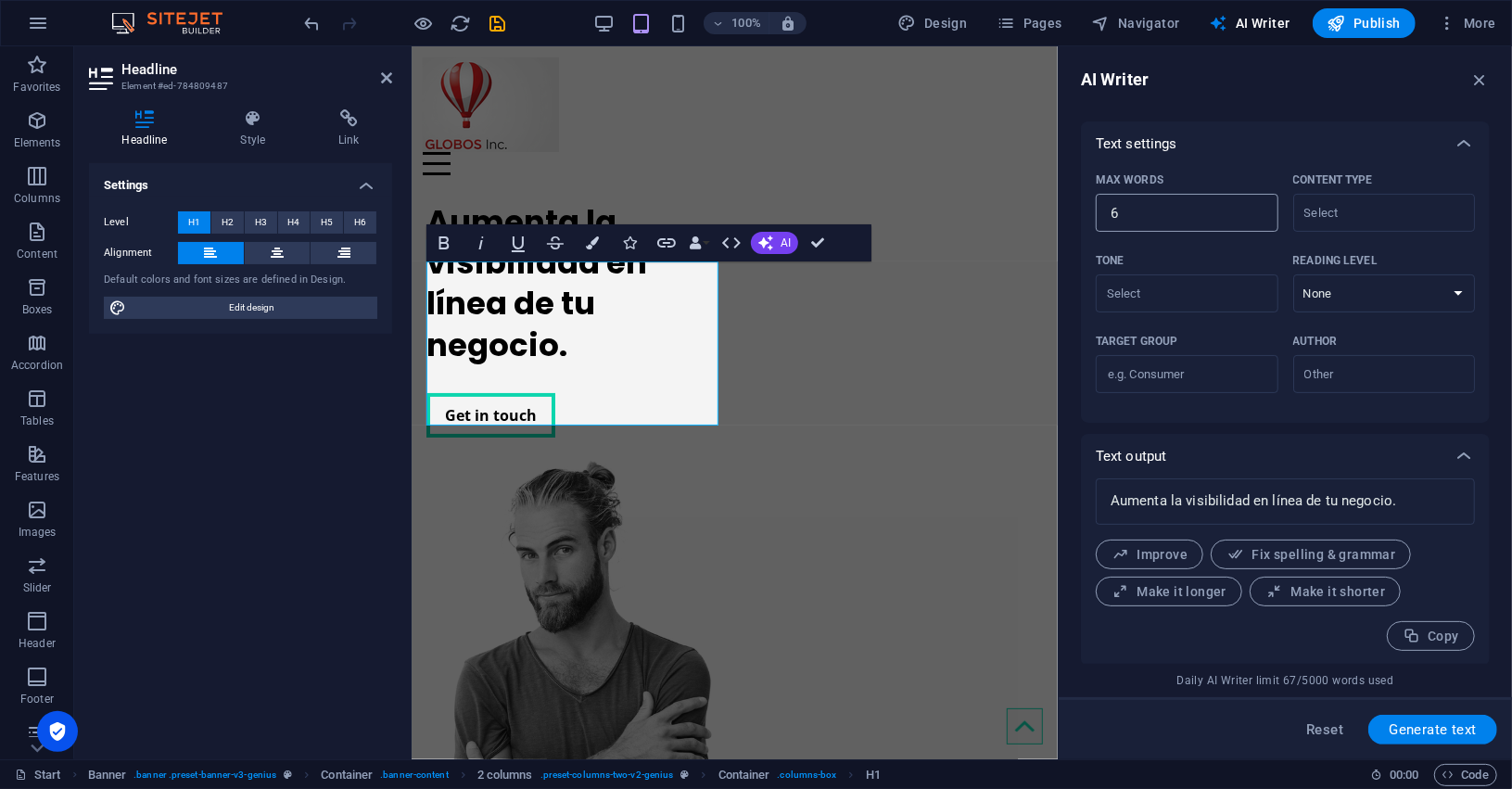 click on "6" at bounding box center (1187, 213) 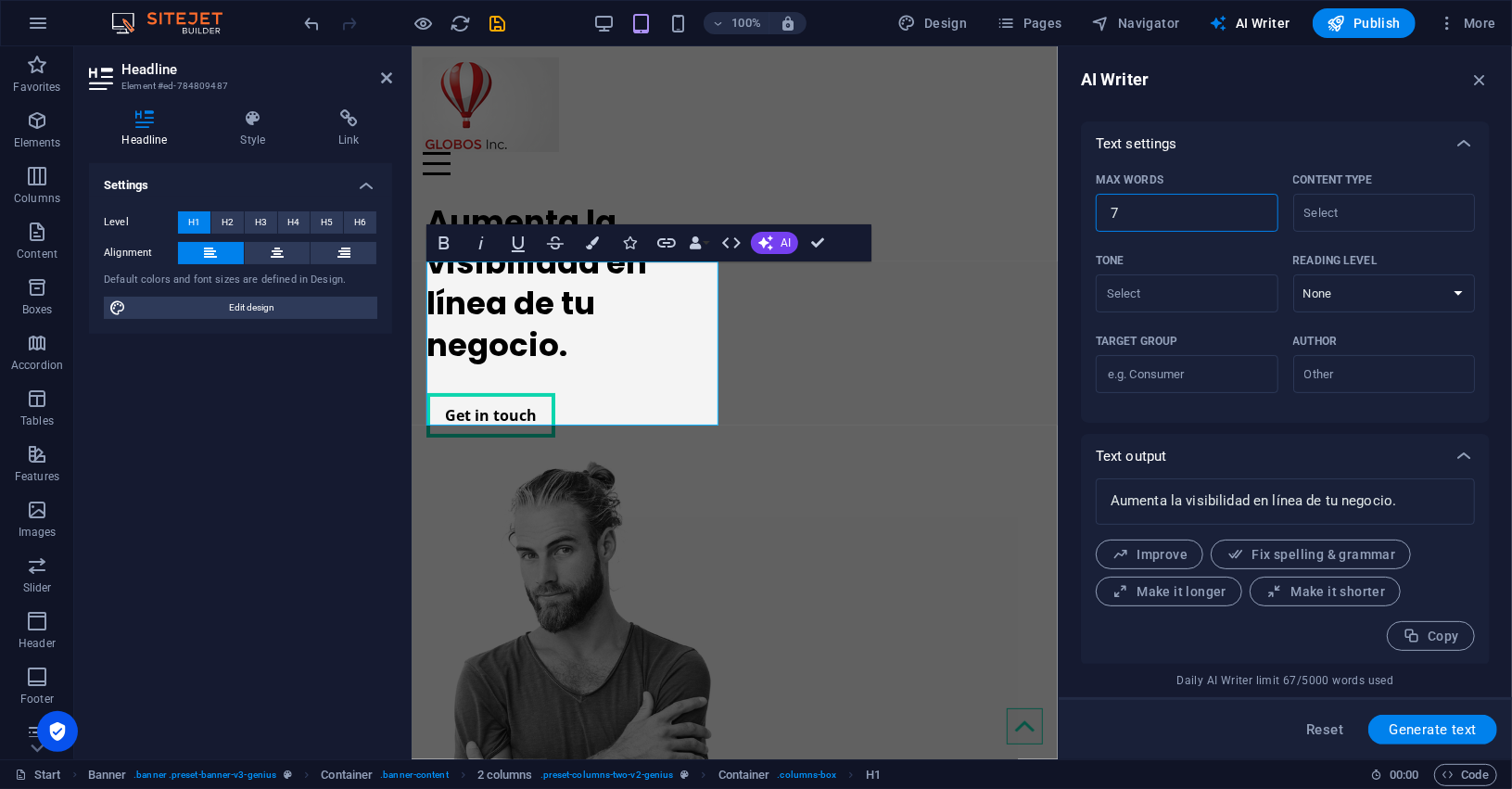 click on "7" at bounding box center [1187, 213] 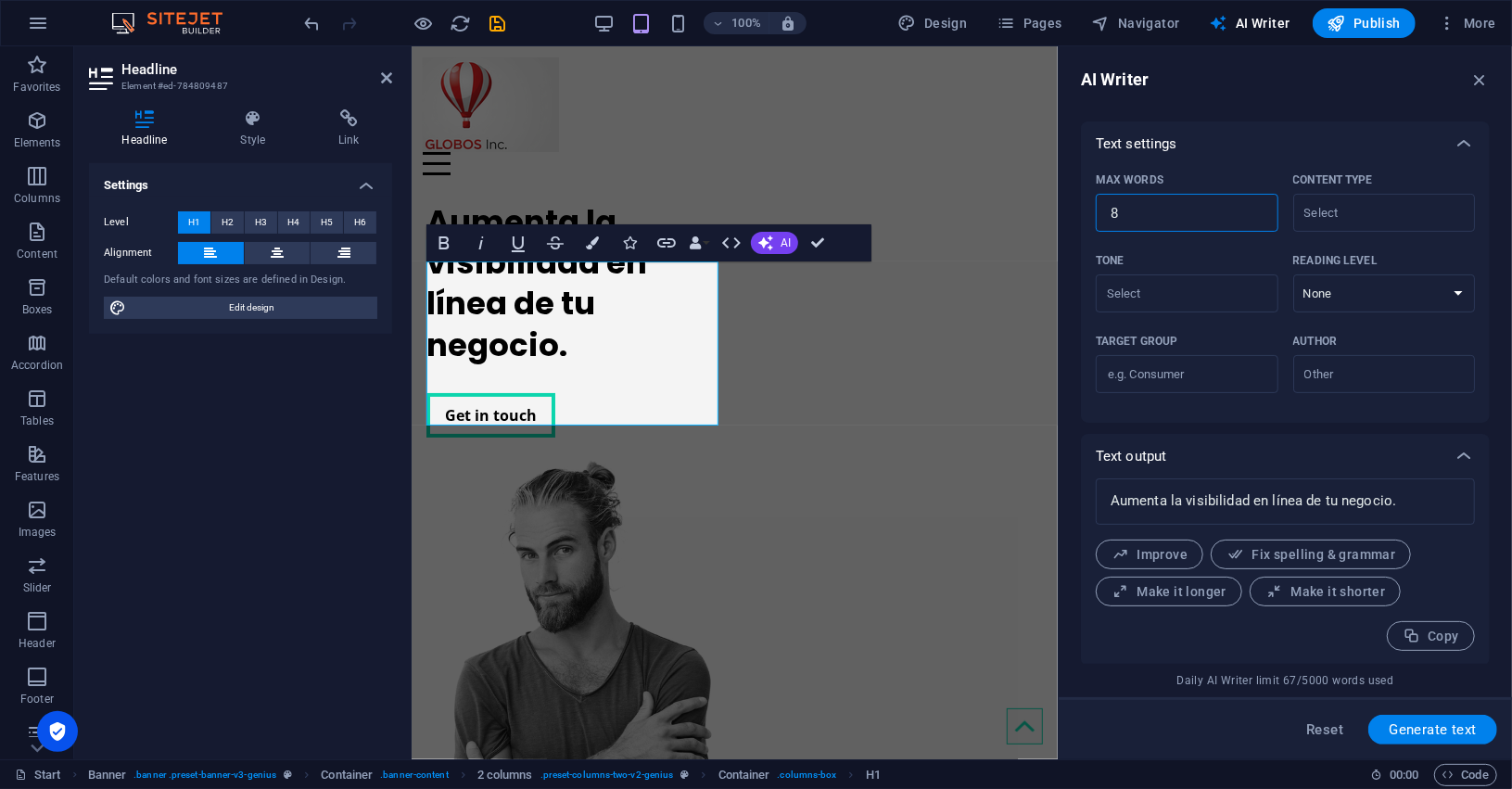 click on "8" at bounding box center [1187, 213] 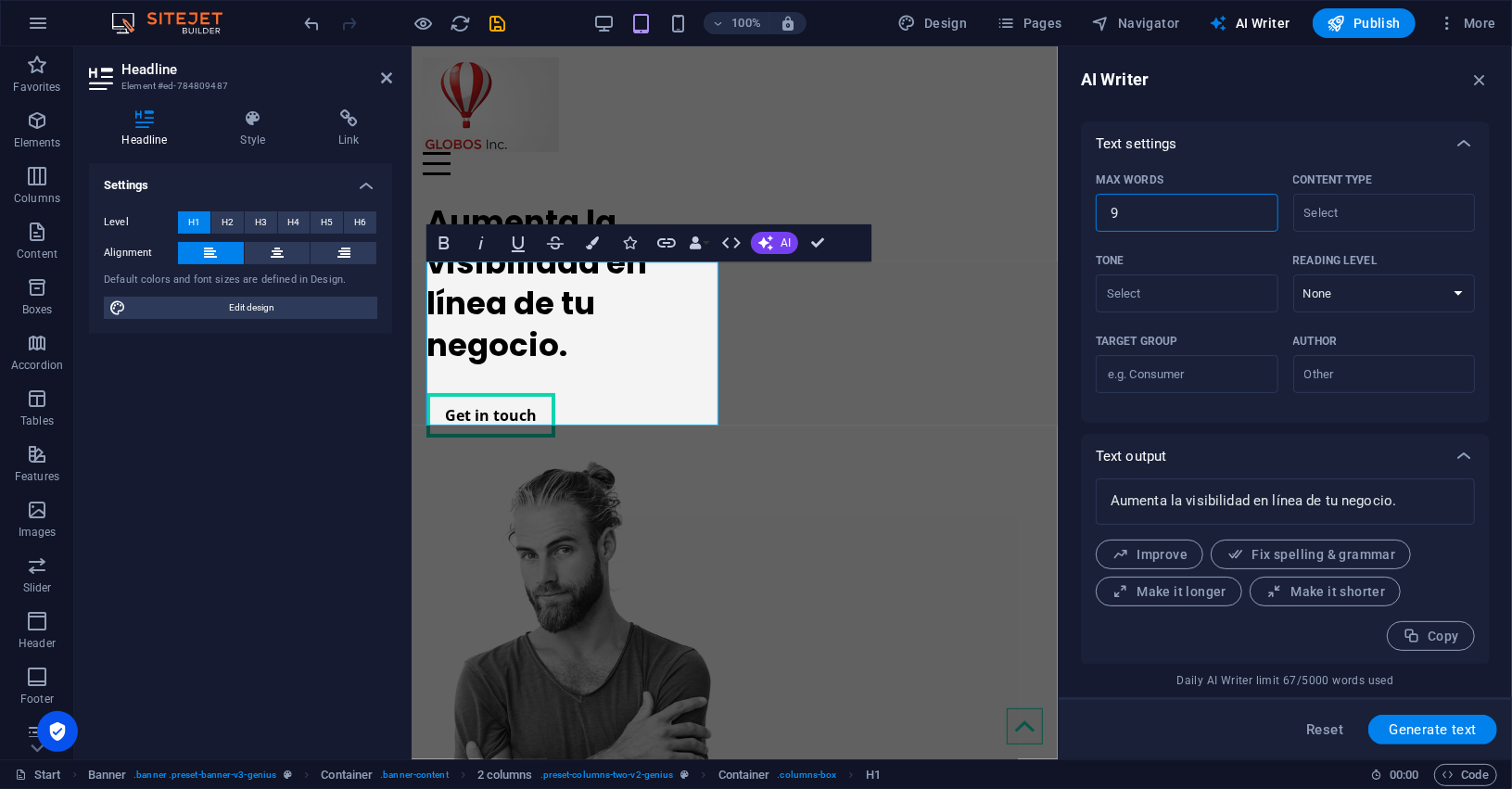 click on "9" at bounding box center [1187, 213] 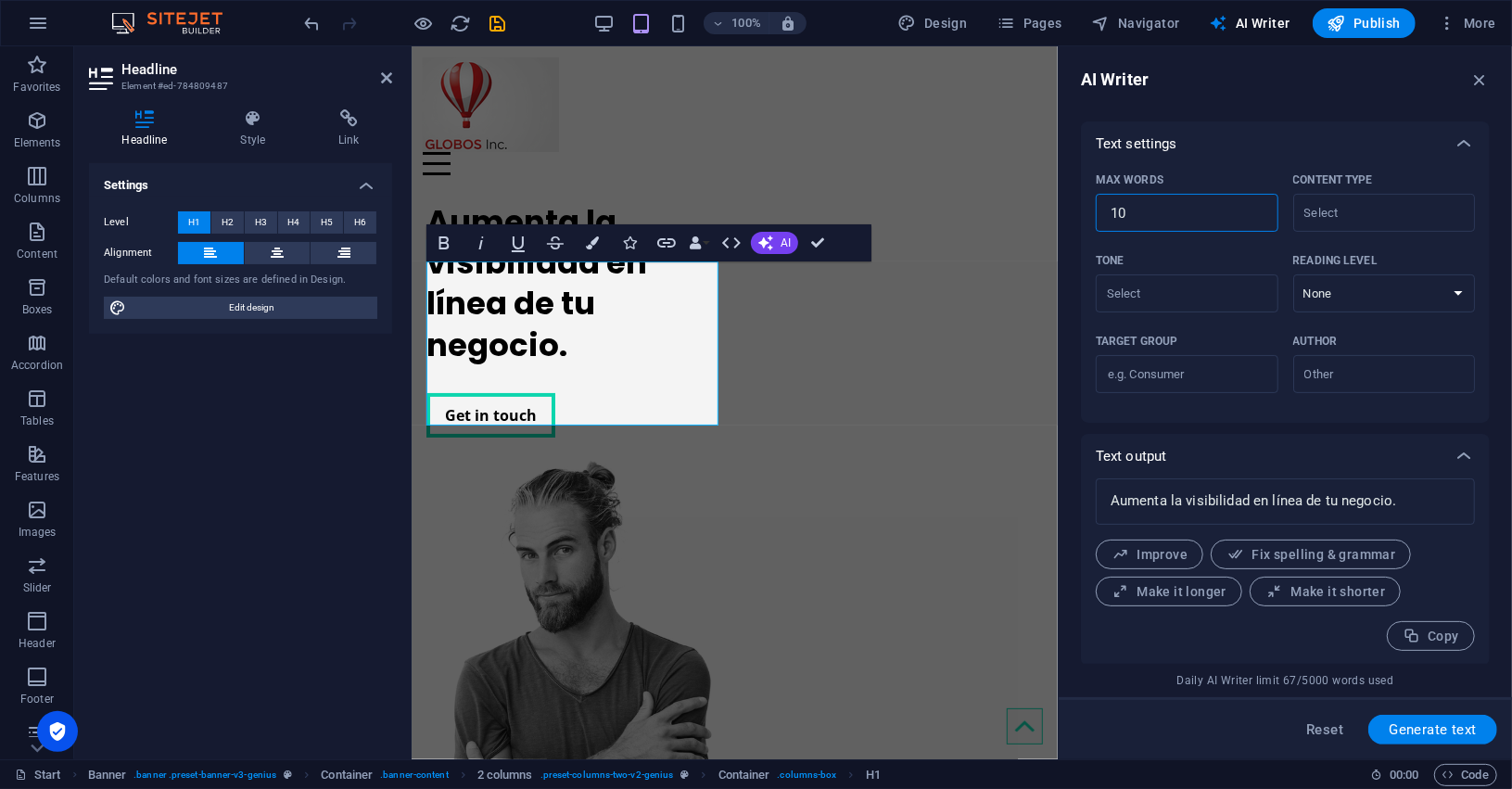 click on "10" at bounding box center [1187, 213] 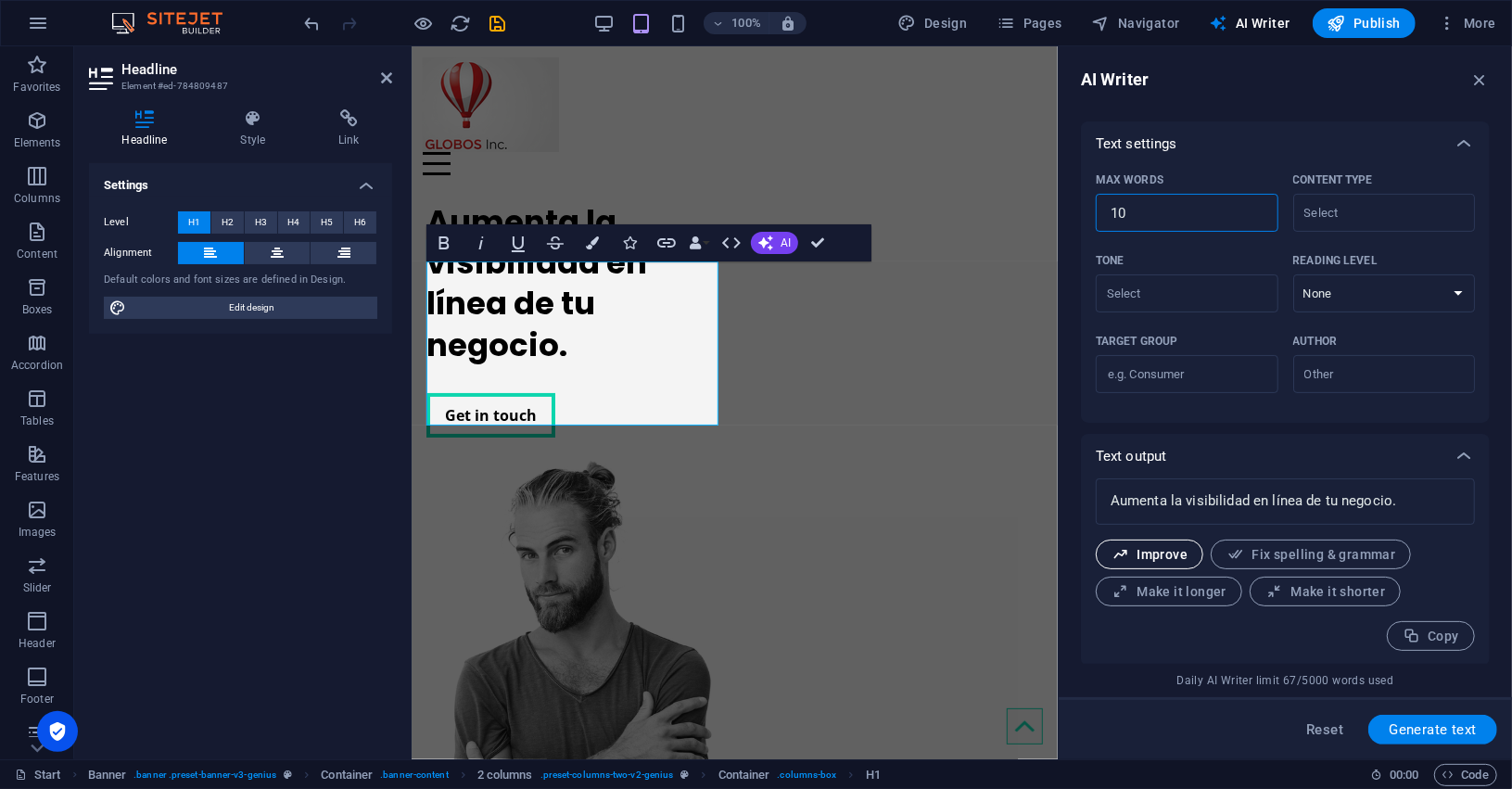 click on "Improve" at bounding box center (1150, 554) 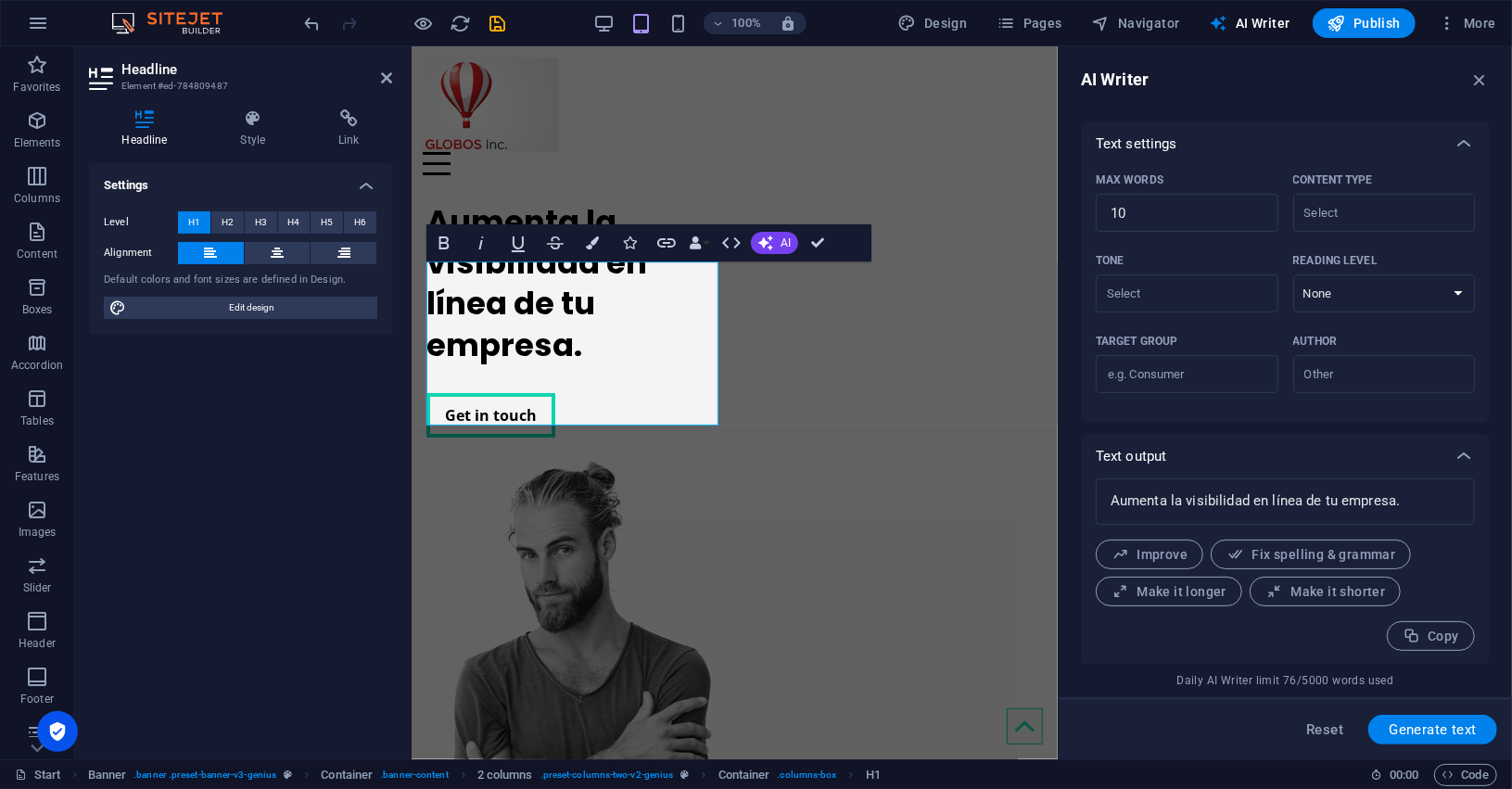 click on "Improve" at bounding box center (1150, 554) 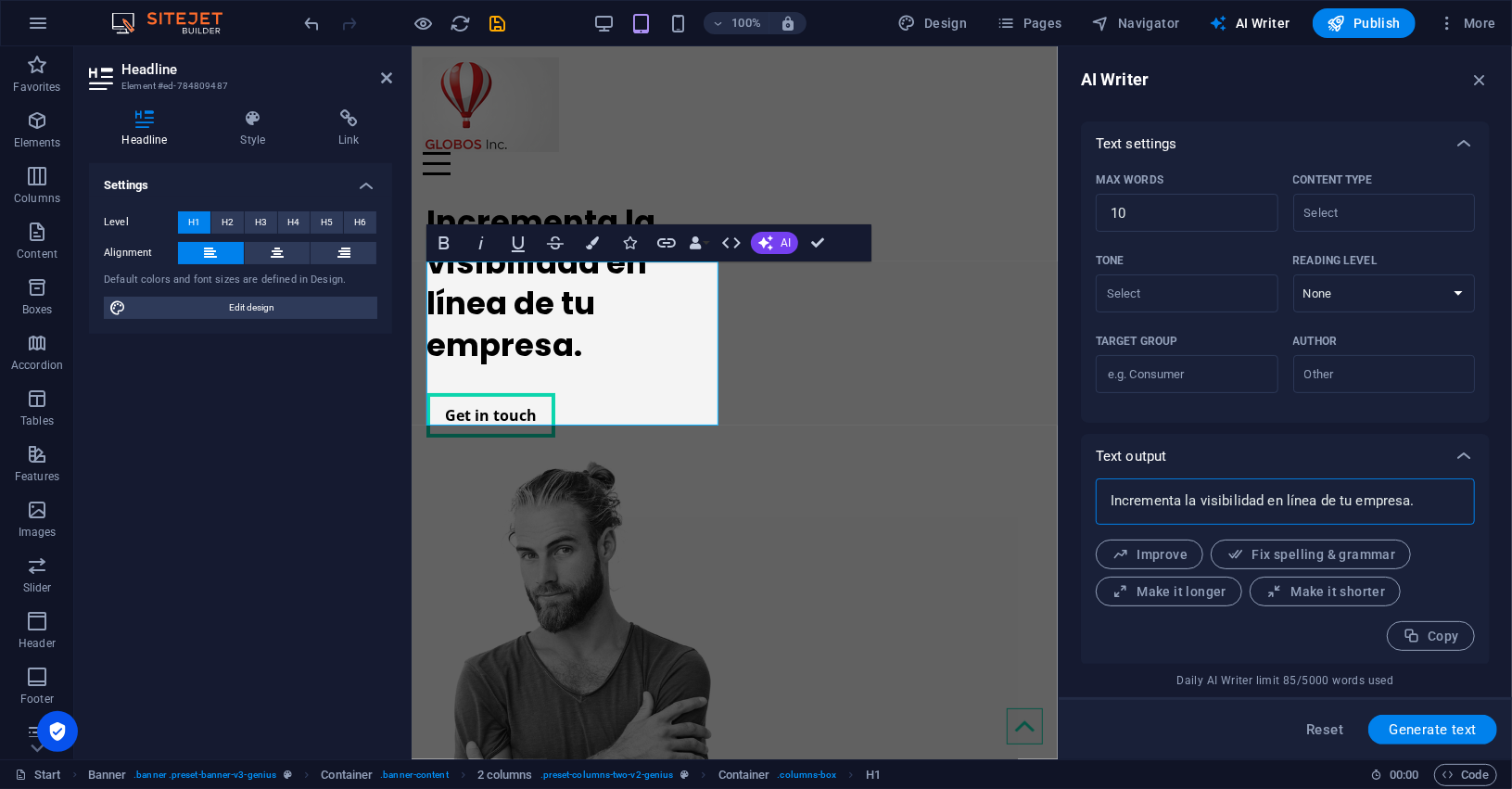 click on "Incrementa la visibilidad en línea de tu empresa." at bounding box center (1285, 502) 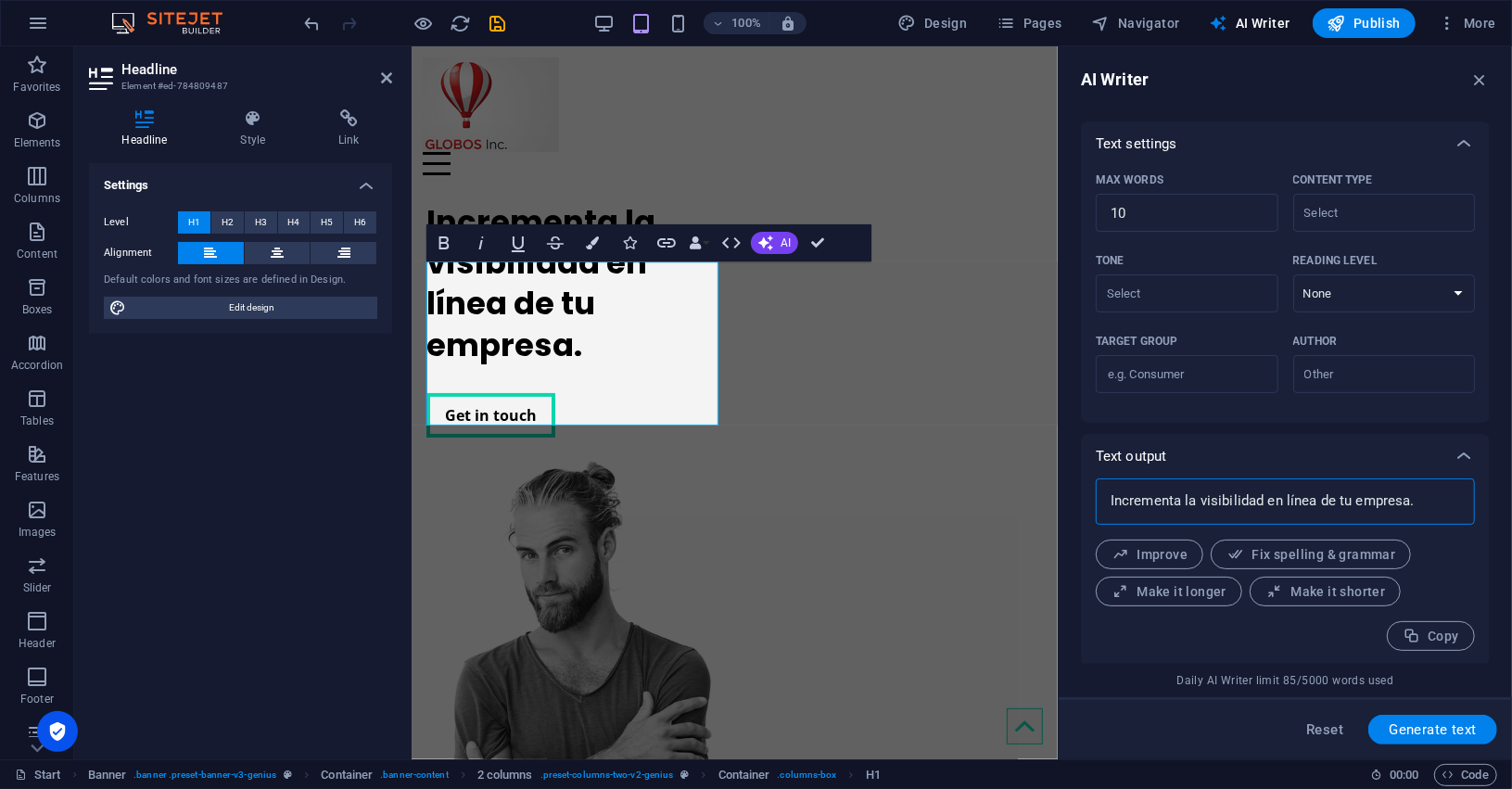 click on "Incrementa la visibilidad en línea de tu empresa." at bounding box center [1285, 502] 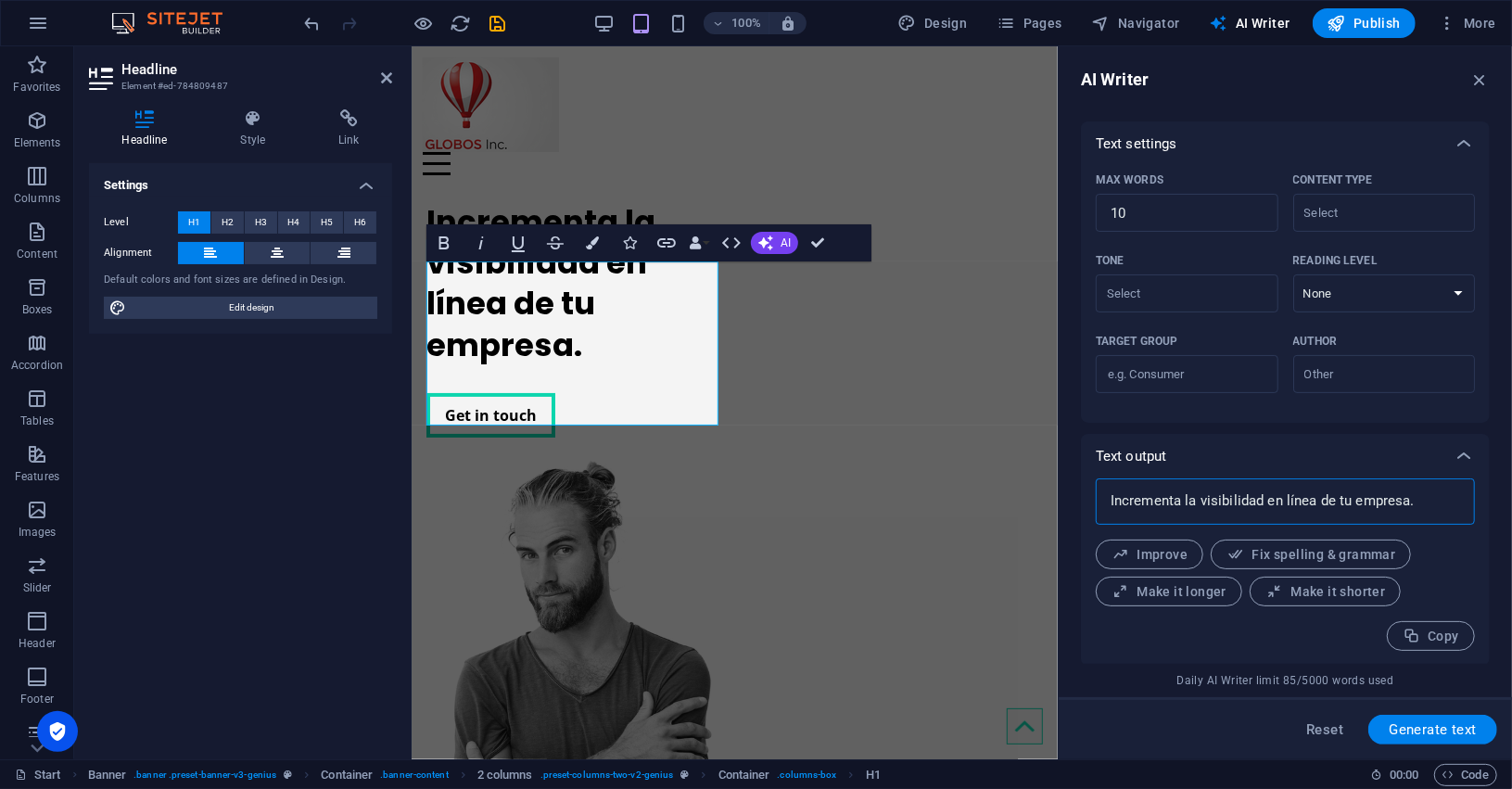click on "Incrementa la visibilidad en línea de tu empresa." at bounding box center (1285, 502) 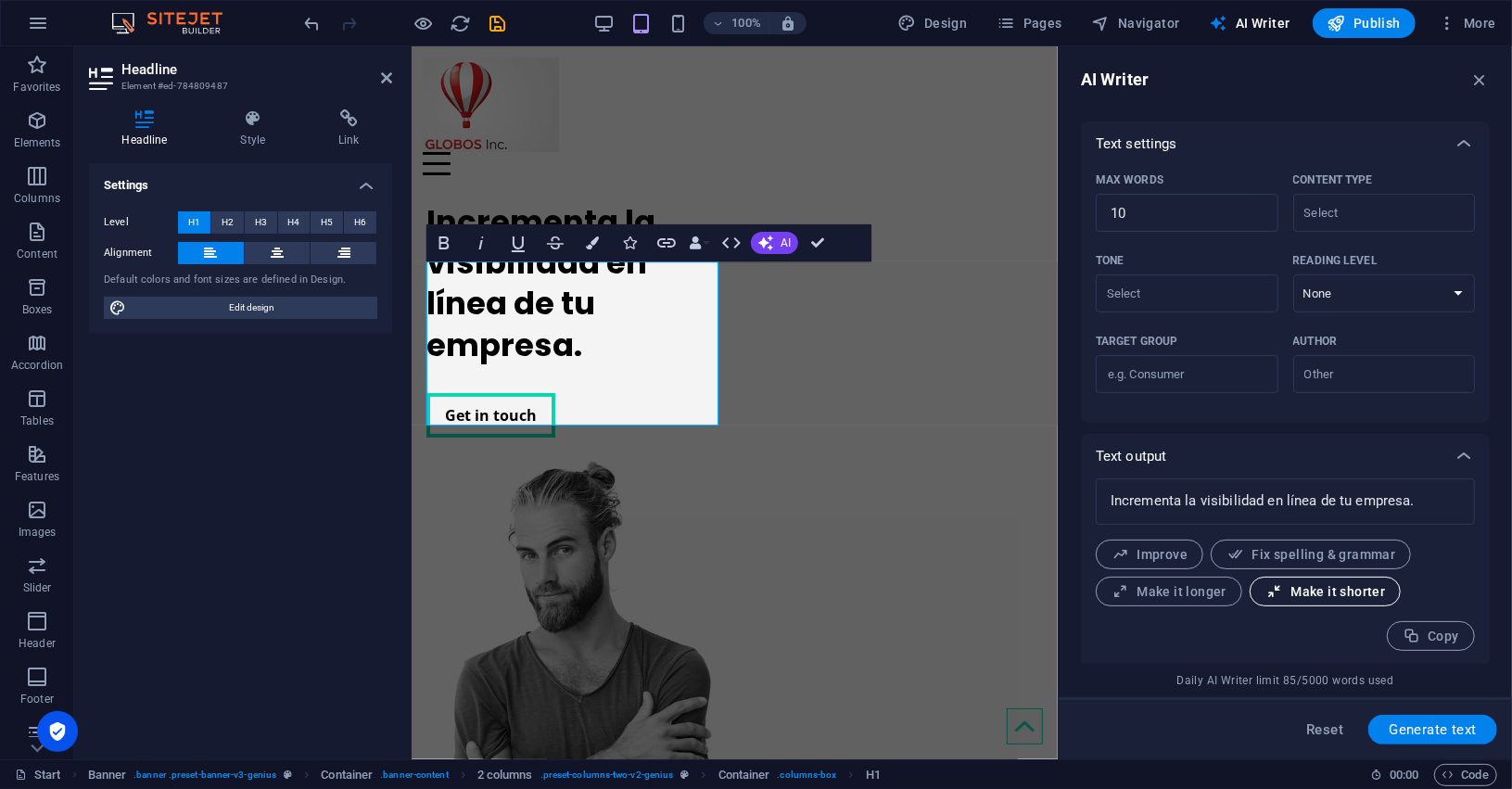click on "Make it shorter" at bounding box center [1325, 592] 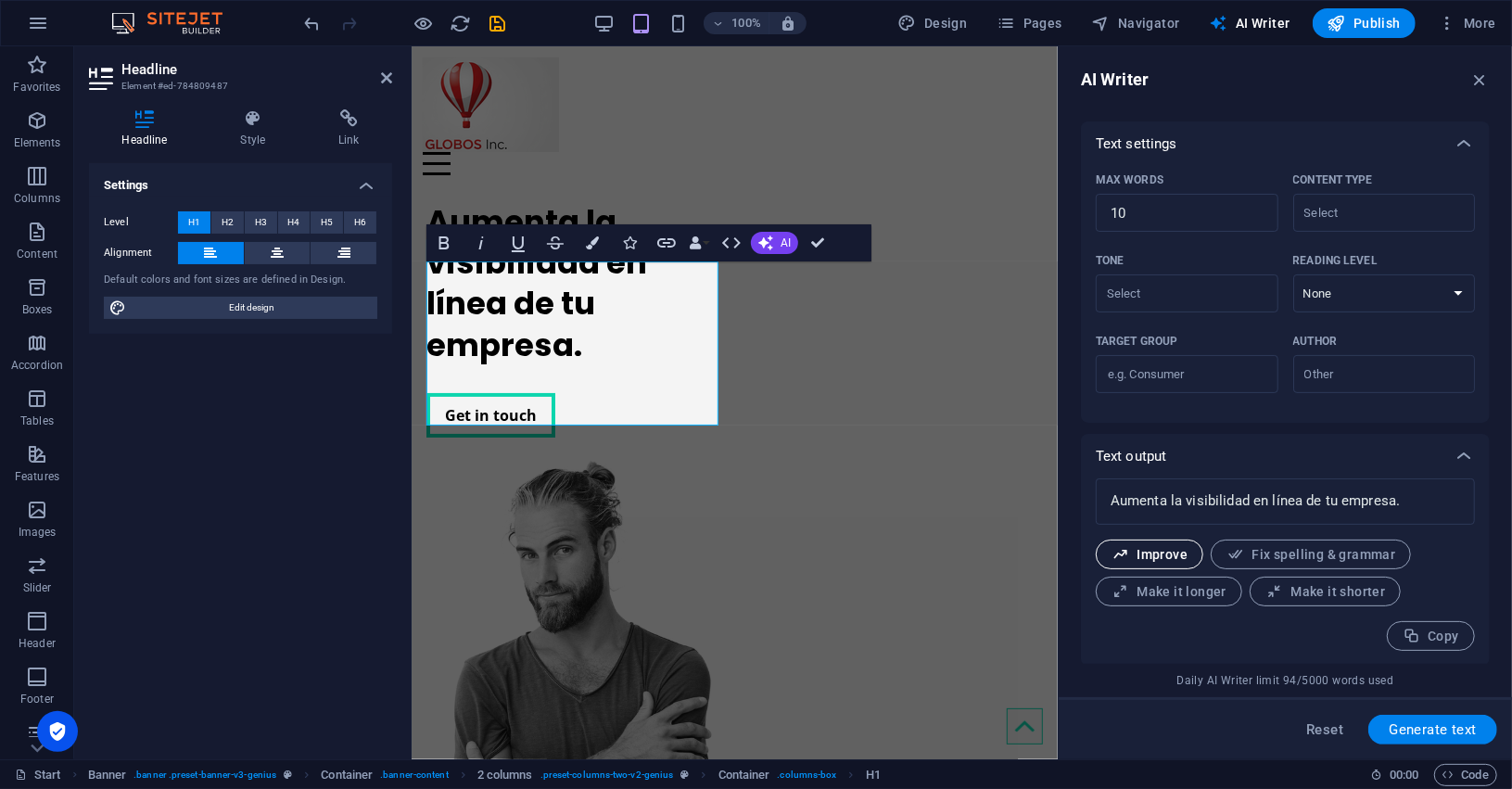 click on "Improve" at bounding box center (1150, 554) 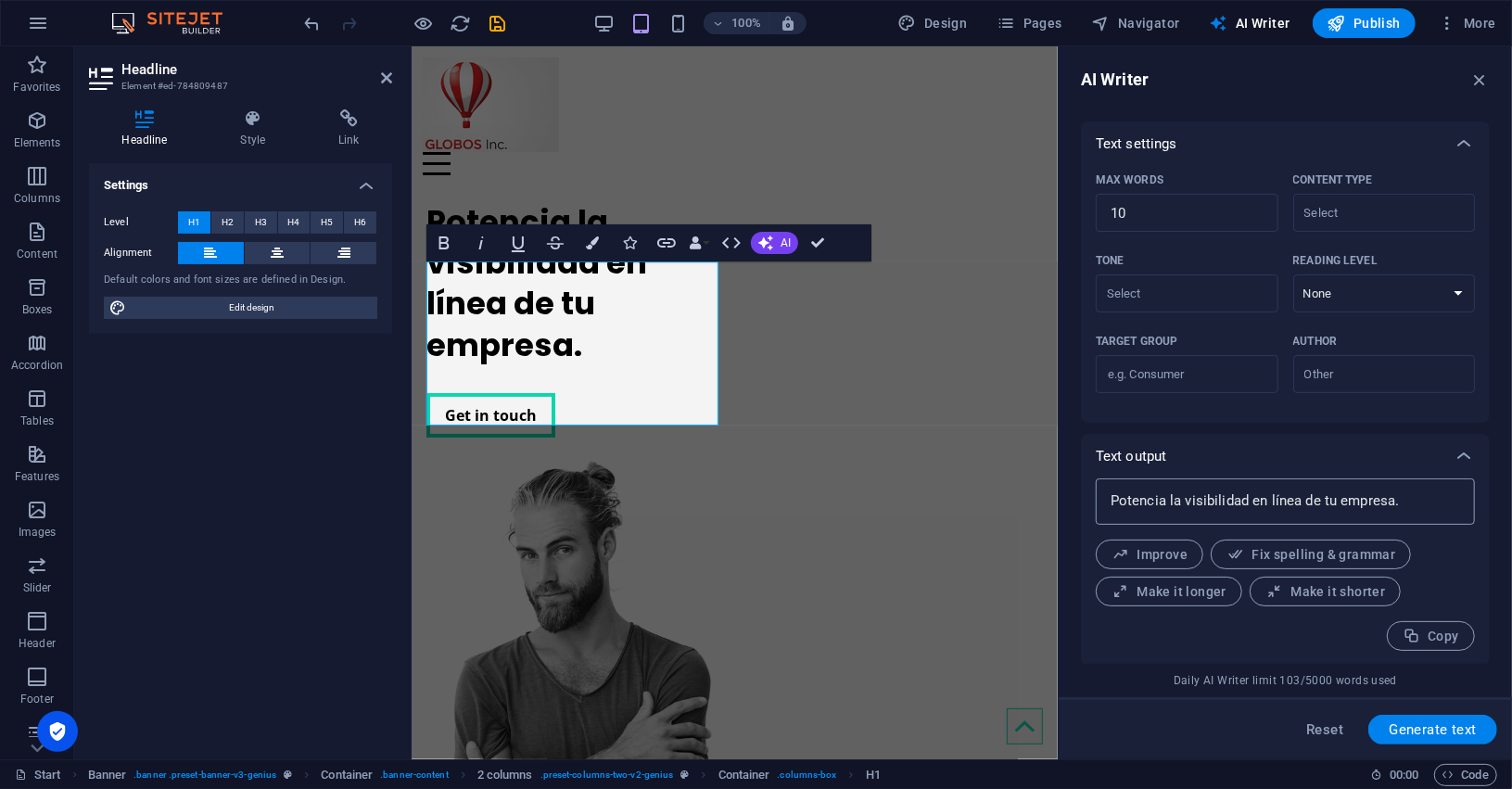 click on "Potencia la visibilidad en línea de tu empresa. x ​" at bounding box center (1285, 502) 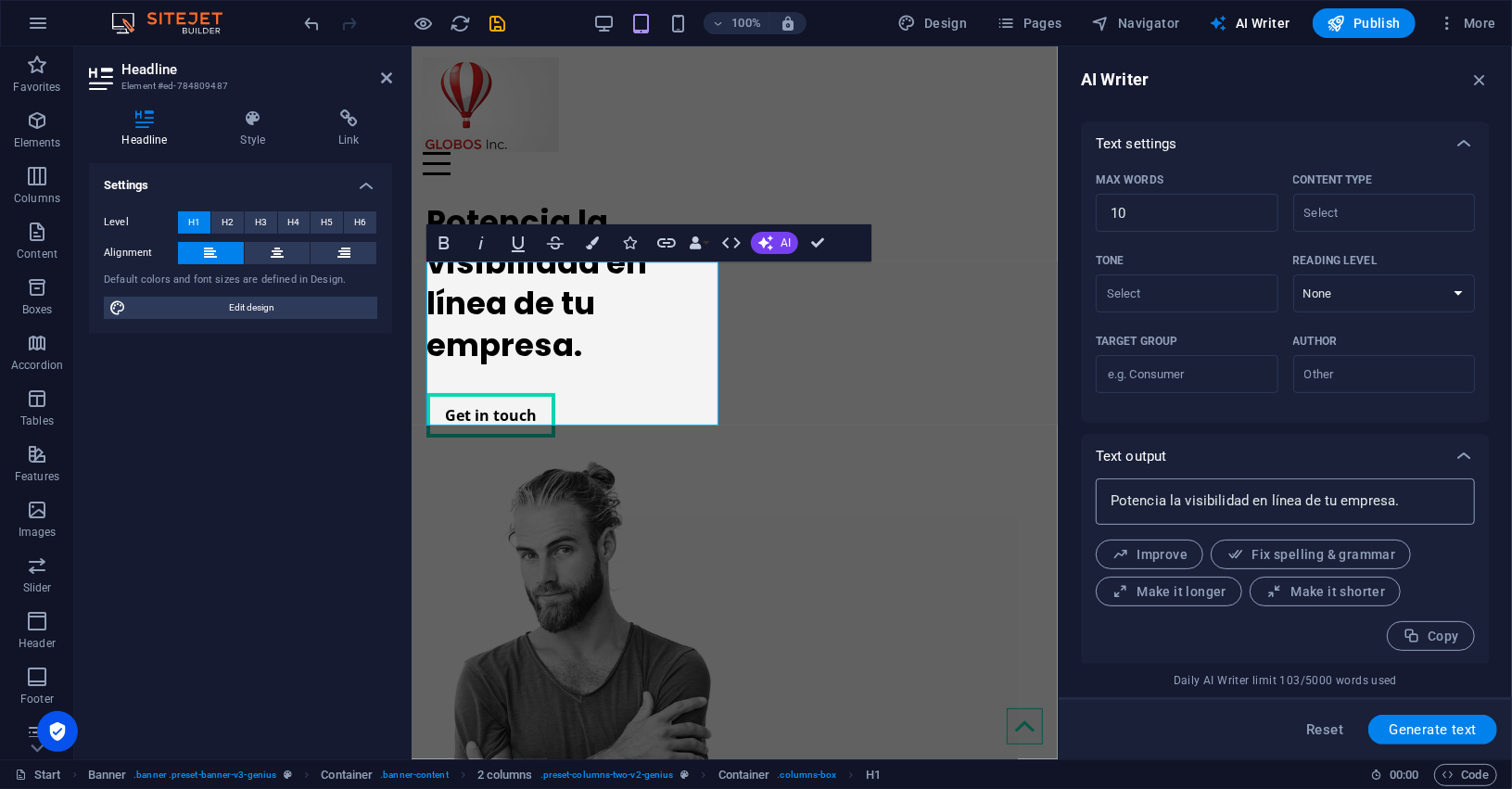 click on "Potencia la visibilidad en línea de tu empresa. x ​" at bounding box center [1285, 502] 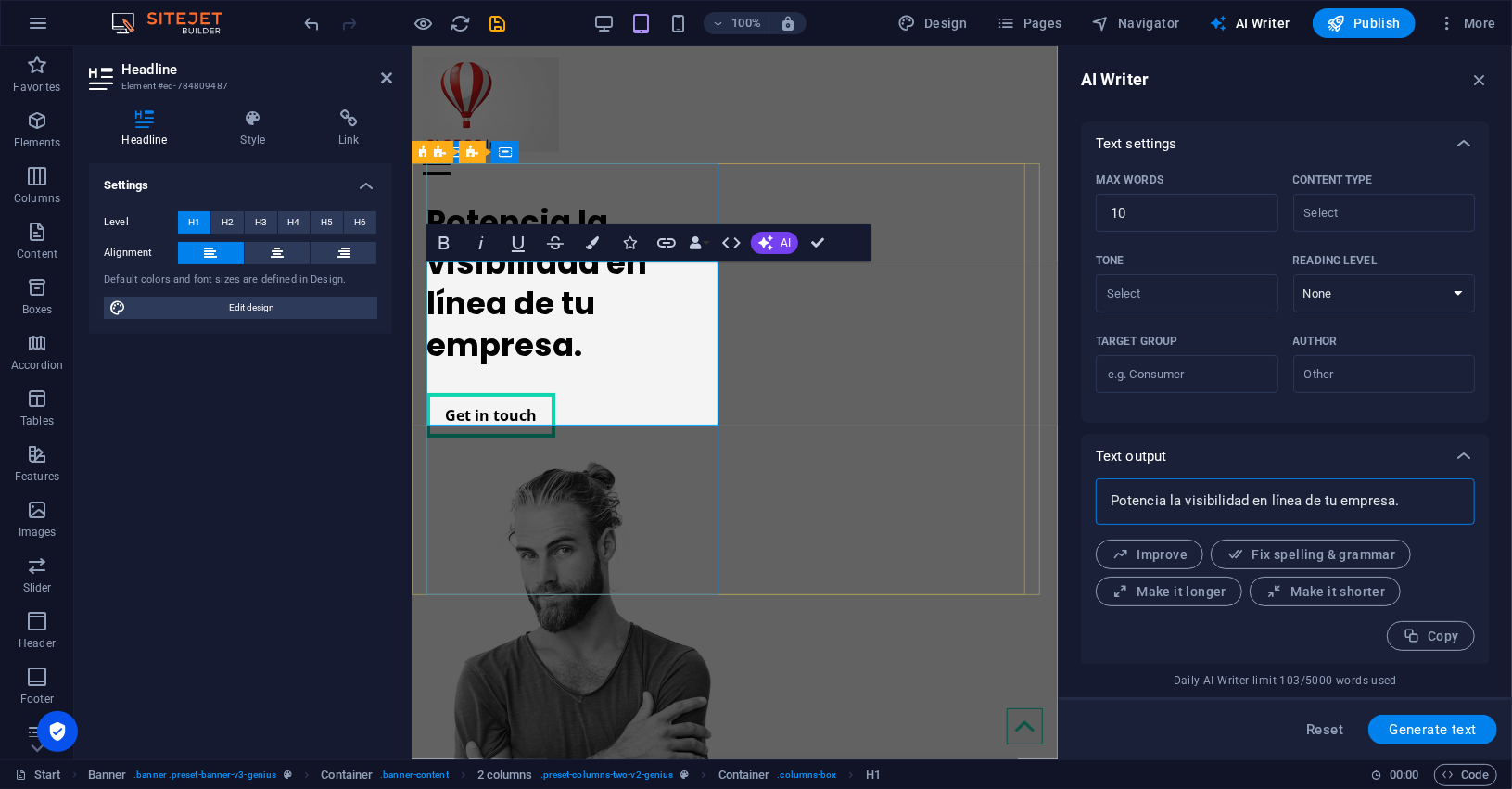 click on "Potencia la visibilidad en línea de tu empresa." at bounding box center (576, 282) 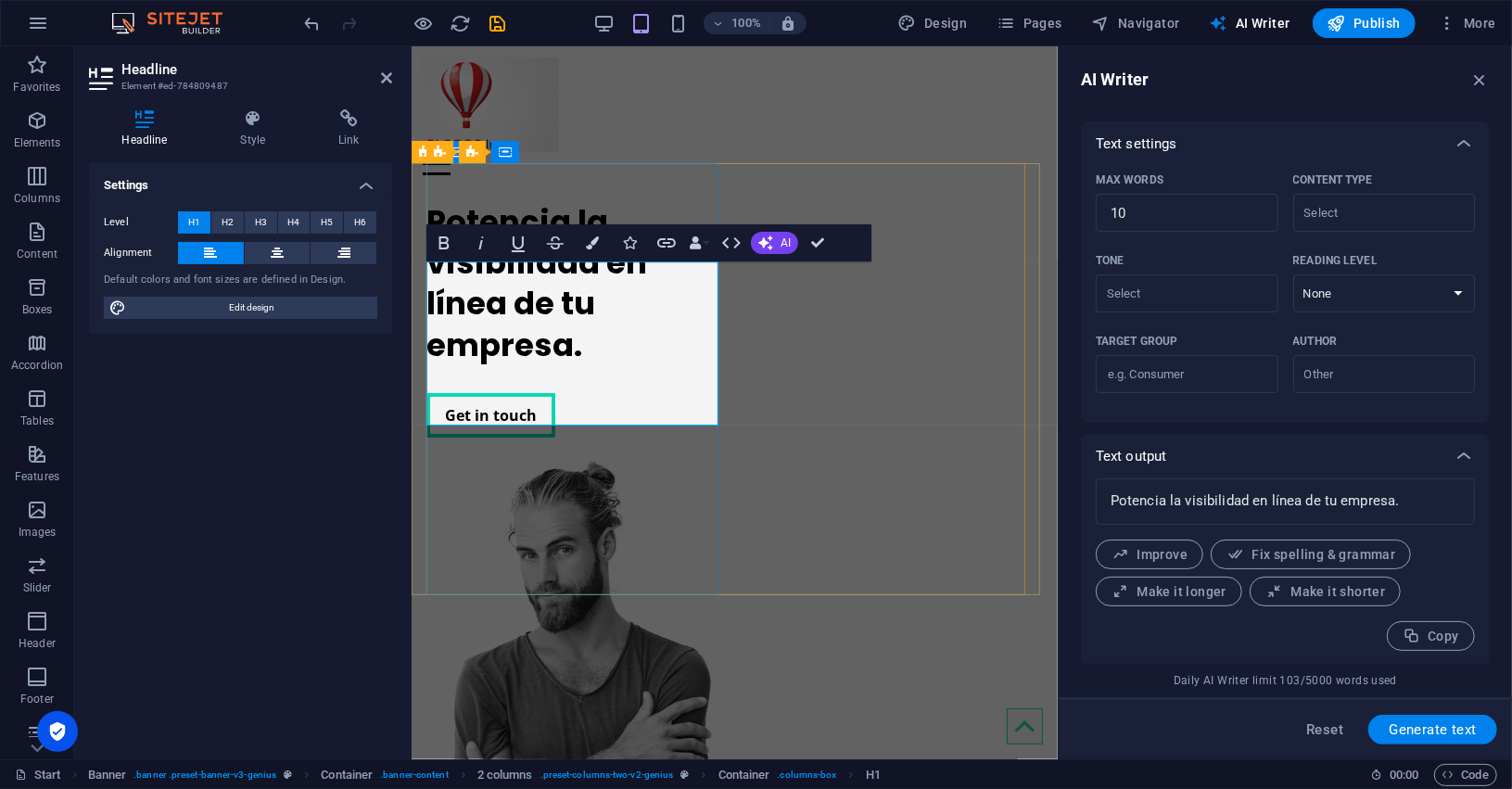 click on "Potencia la visibilidad en línea de tu empresa." at bounding box center [576, 282] 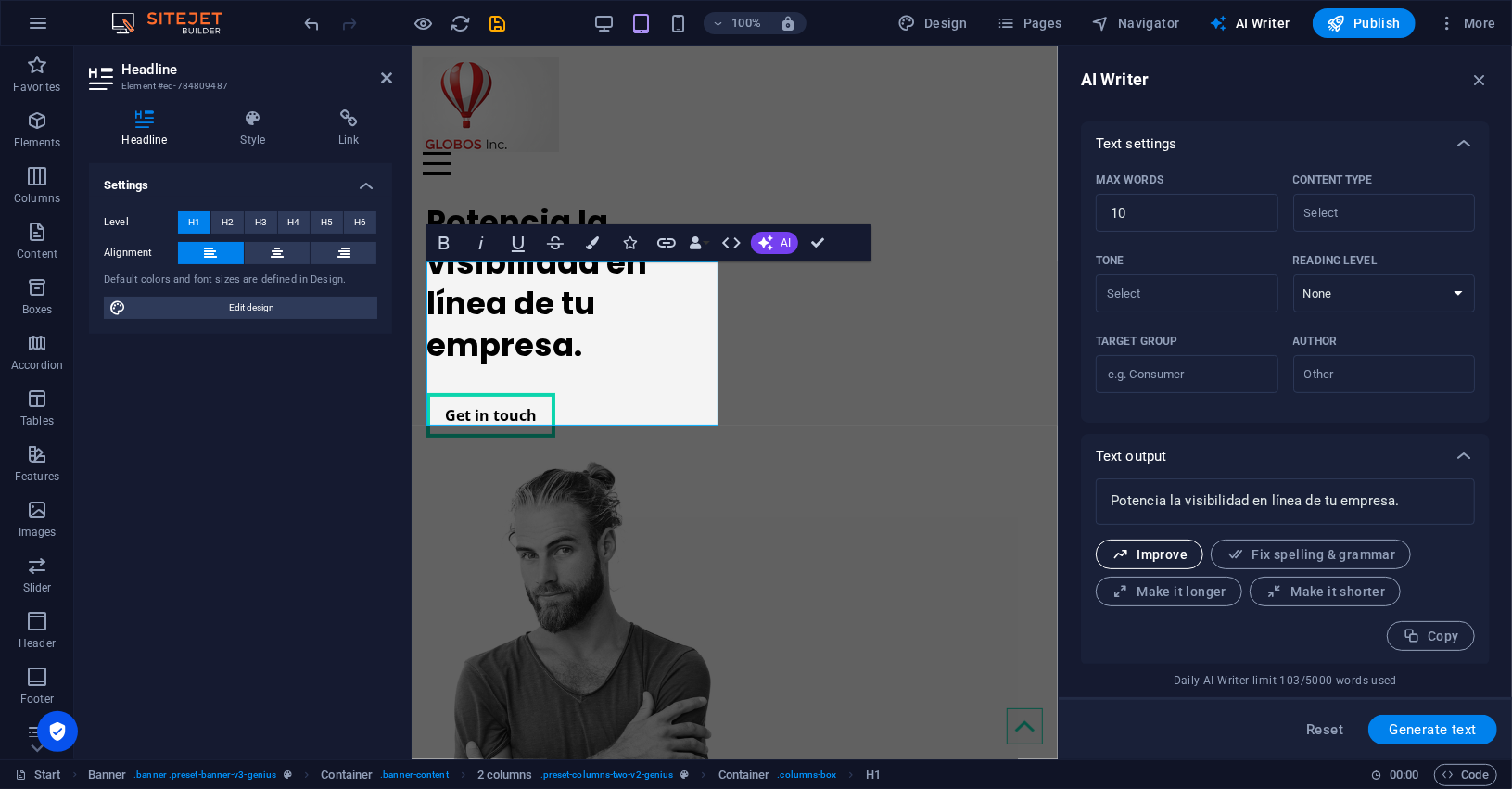 click on "Improve" at bounding box center (1150, 554) 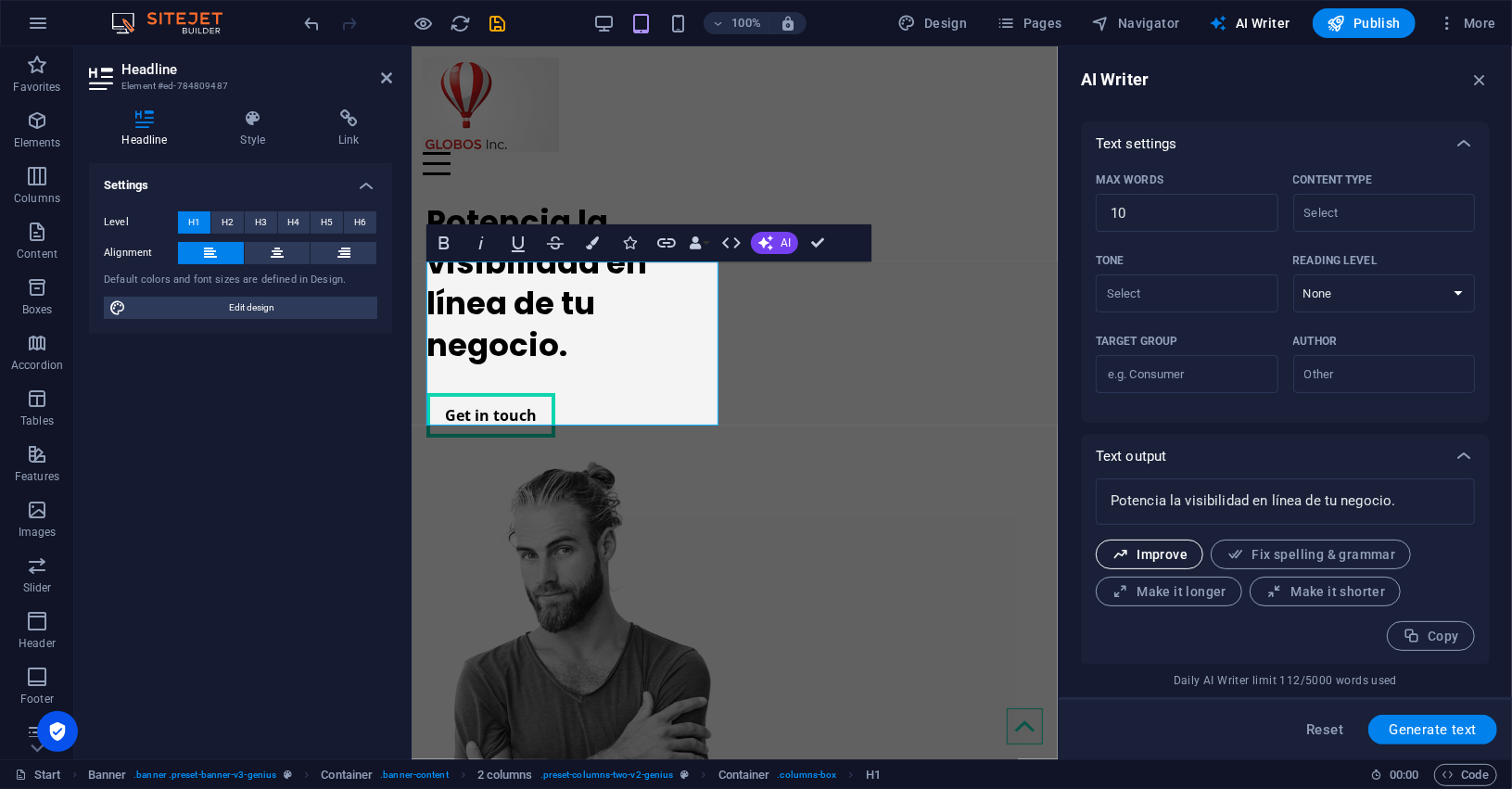 click on "Improve" at bounding box center [1150, 554] 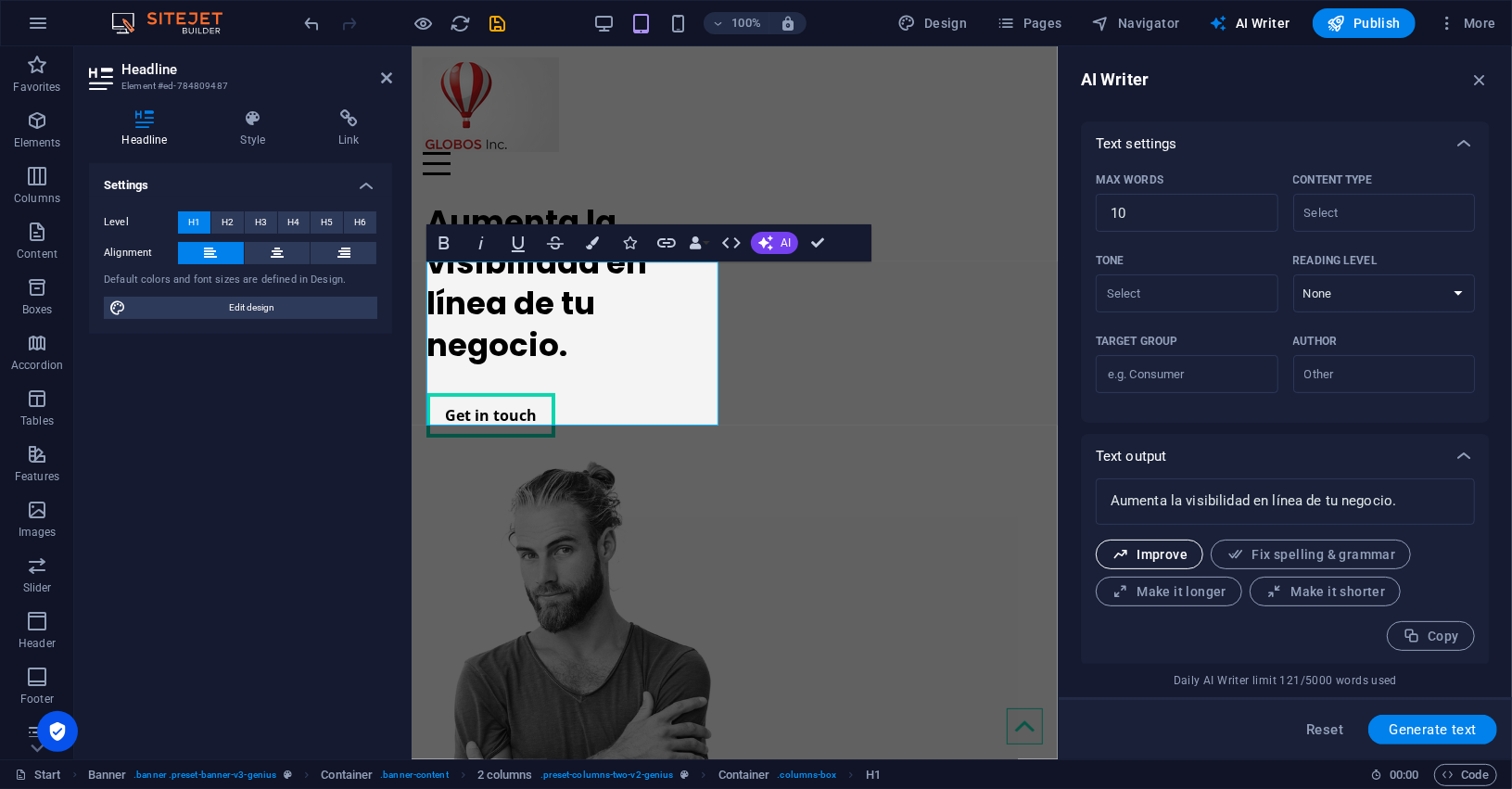 click on "Improve" at bounding box center (1150, 554) 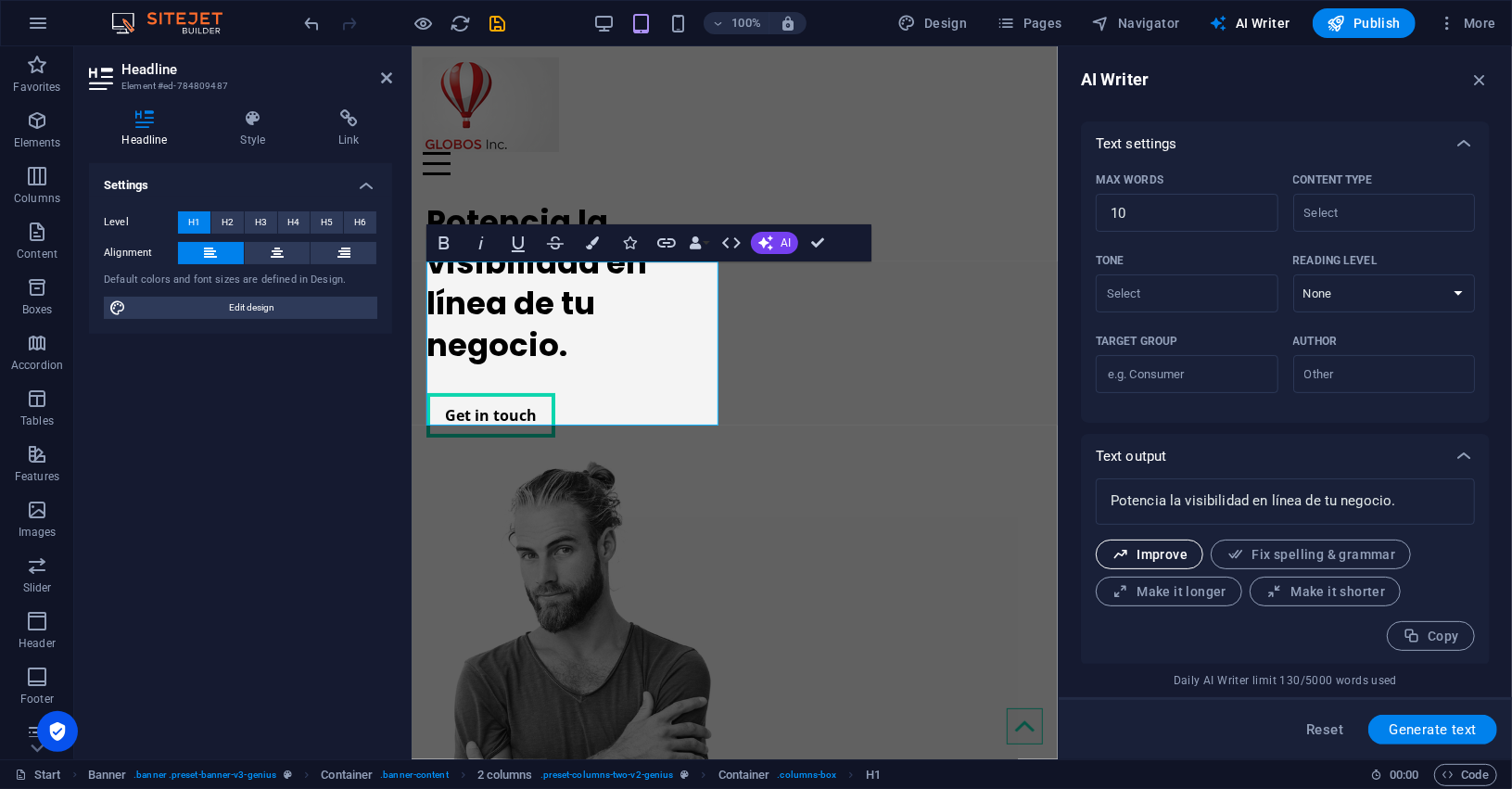 click at bounding box center [1120, 554] 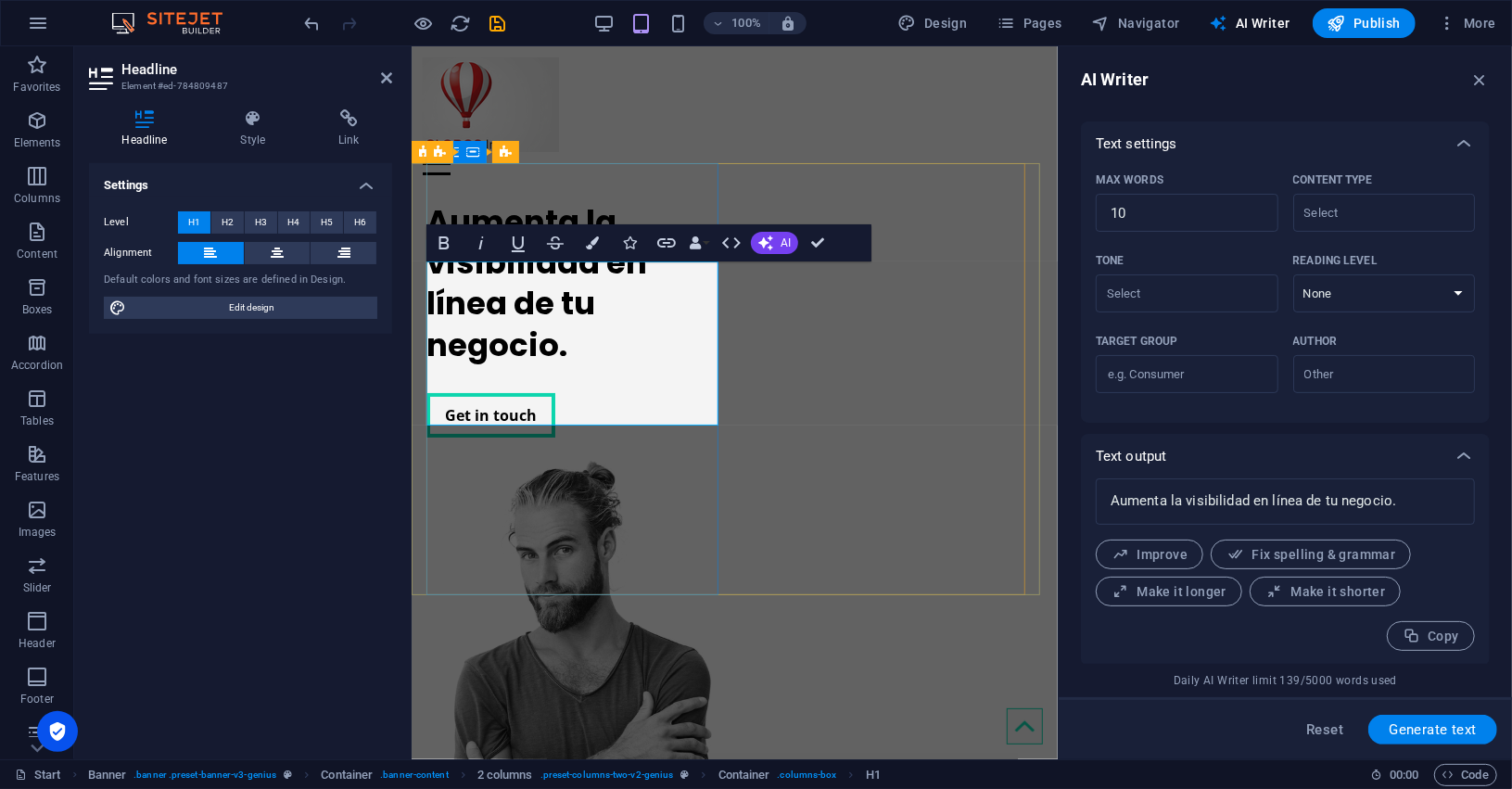 click on "Aumenta la visibilidad en línea de tu negocio." at bounding box center [576, 282] 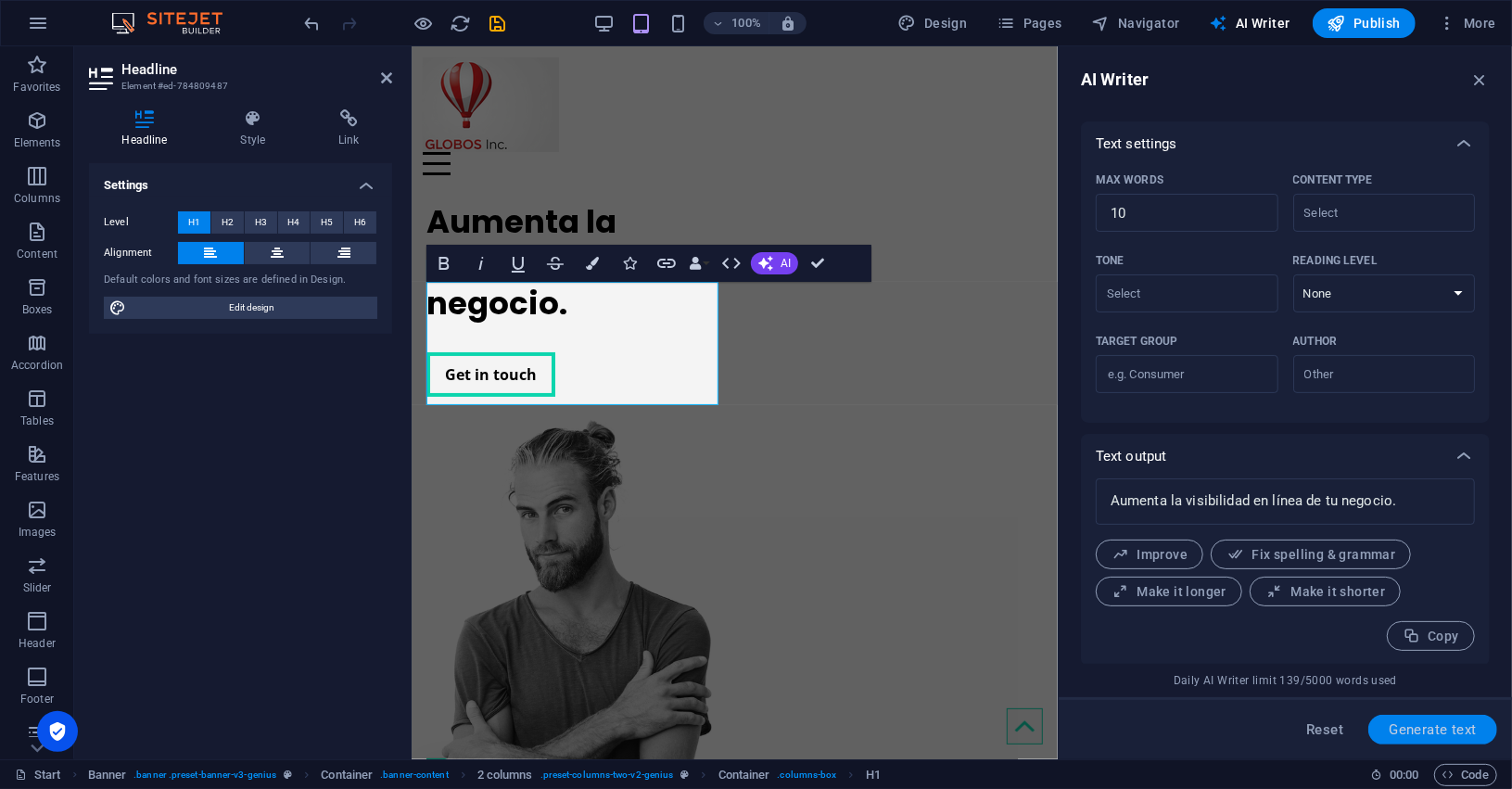 click on "Generate text" at bounding box center (1432, 730) 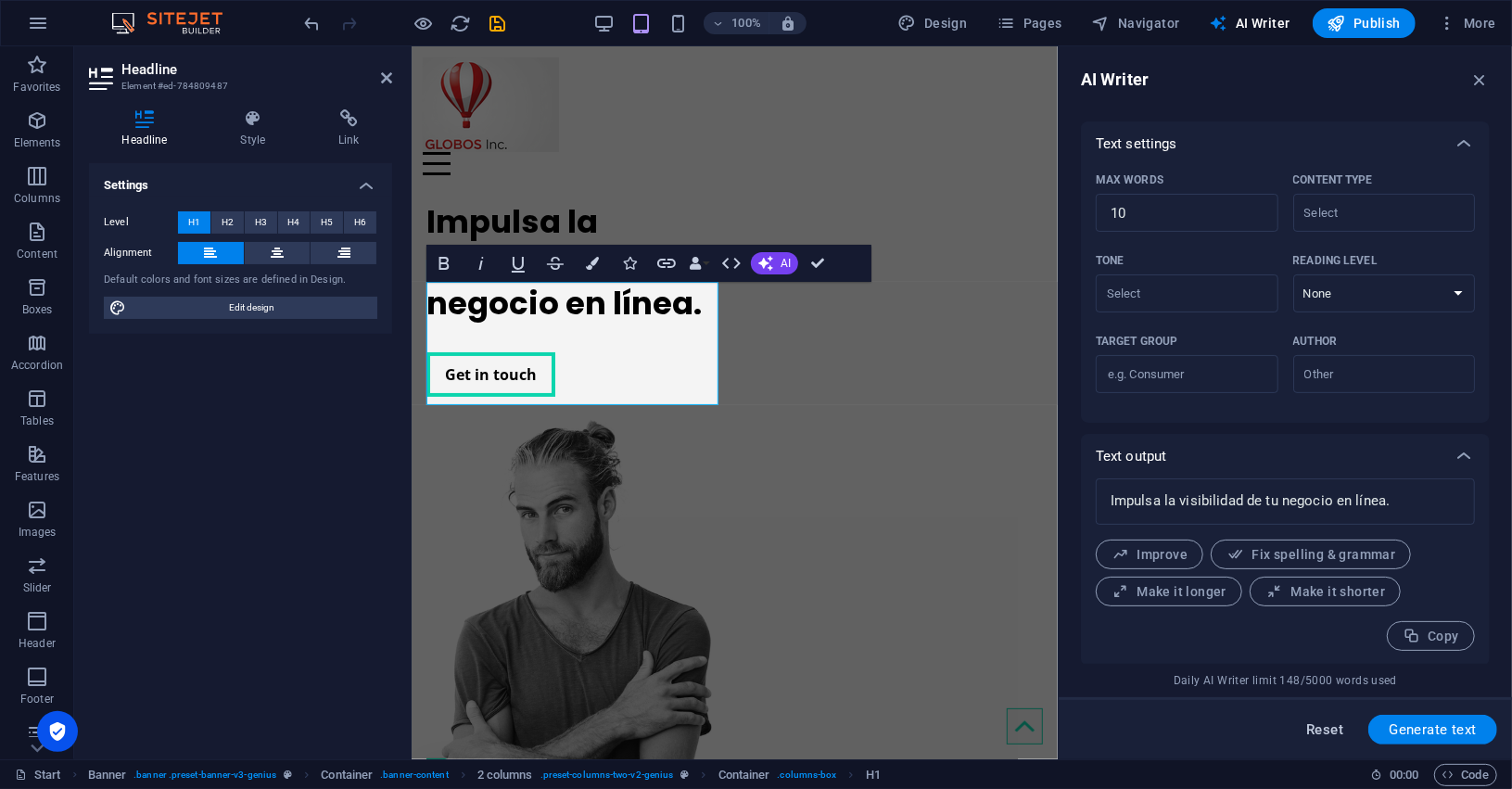 click on "Reset" at bounding box center [1325, 730] 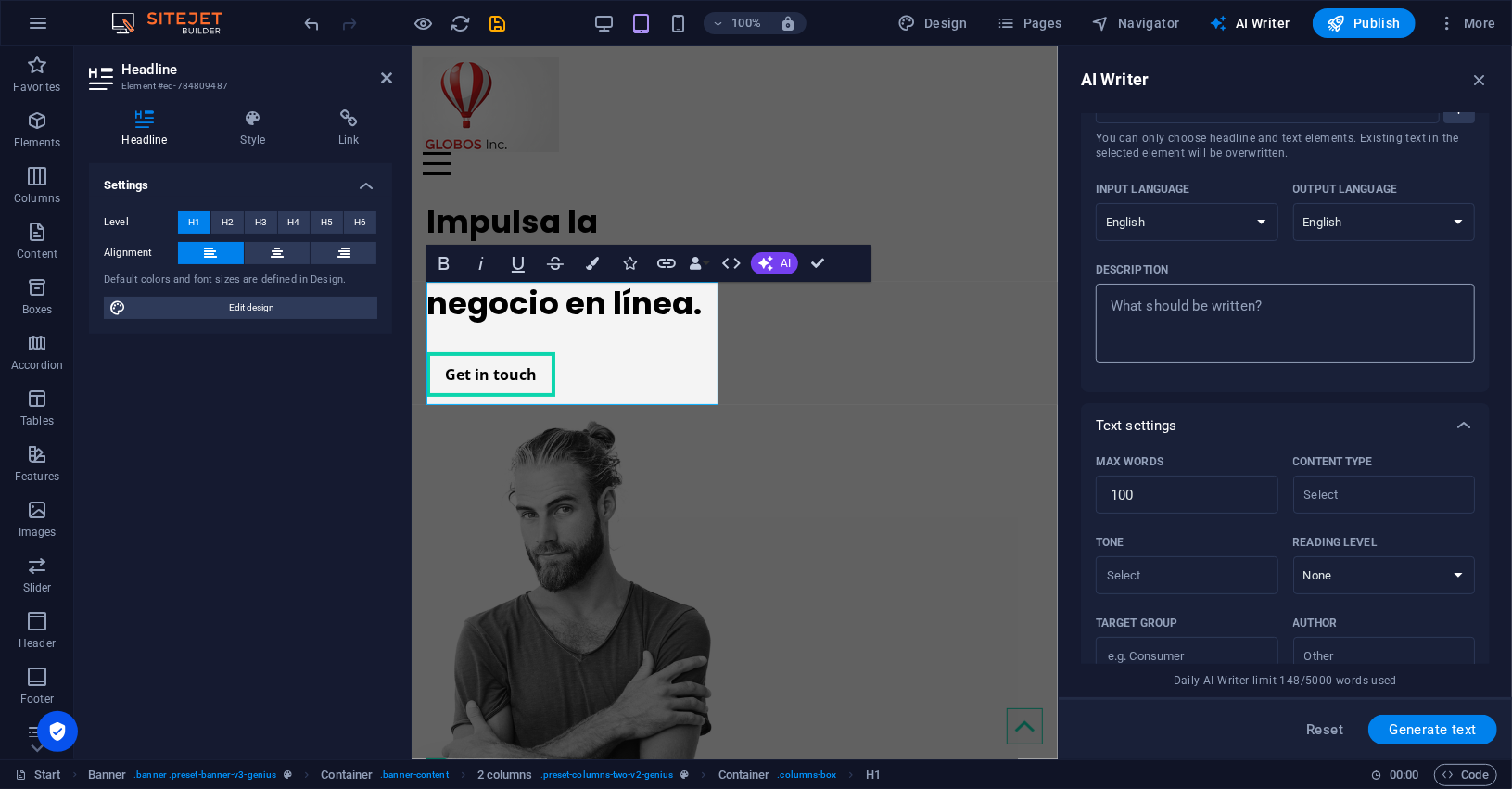 scroll, scrollTop: 0, scrollLeft: 0, axis: both 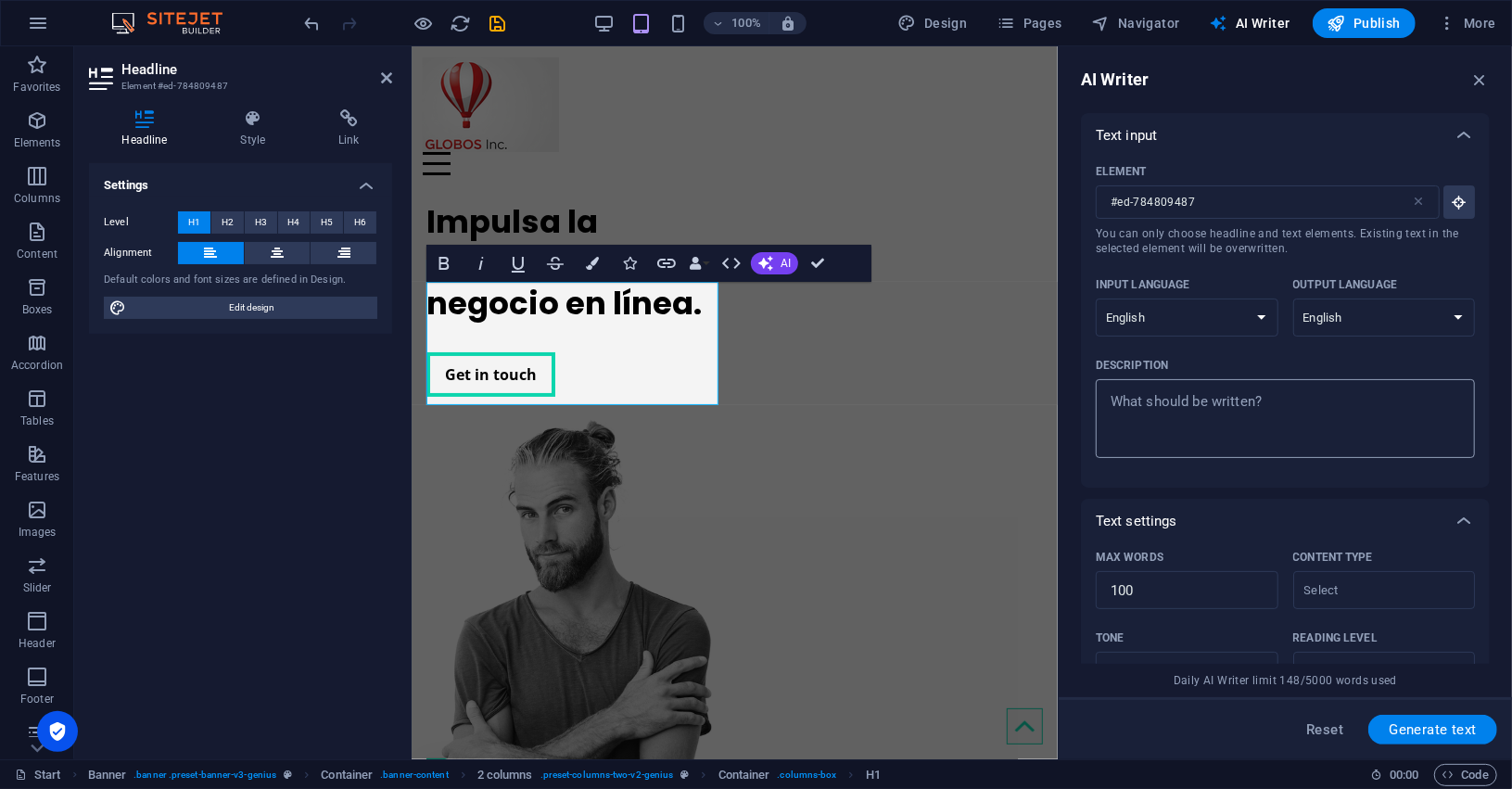 click on "x ​" at bounding box center [1285, 418] 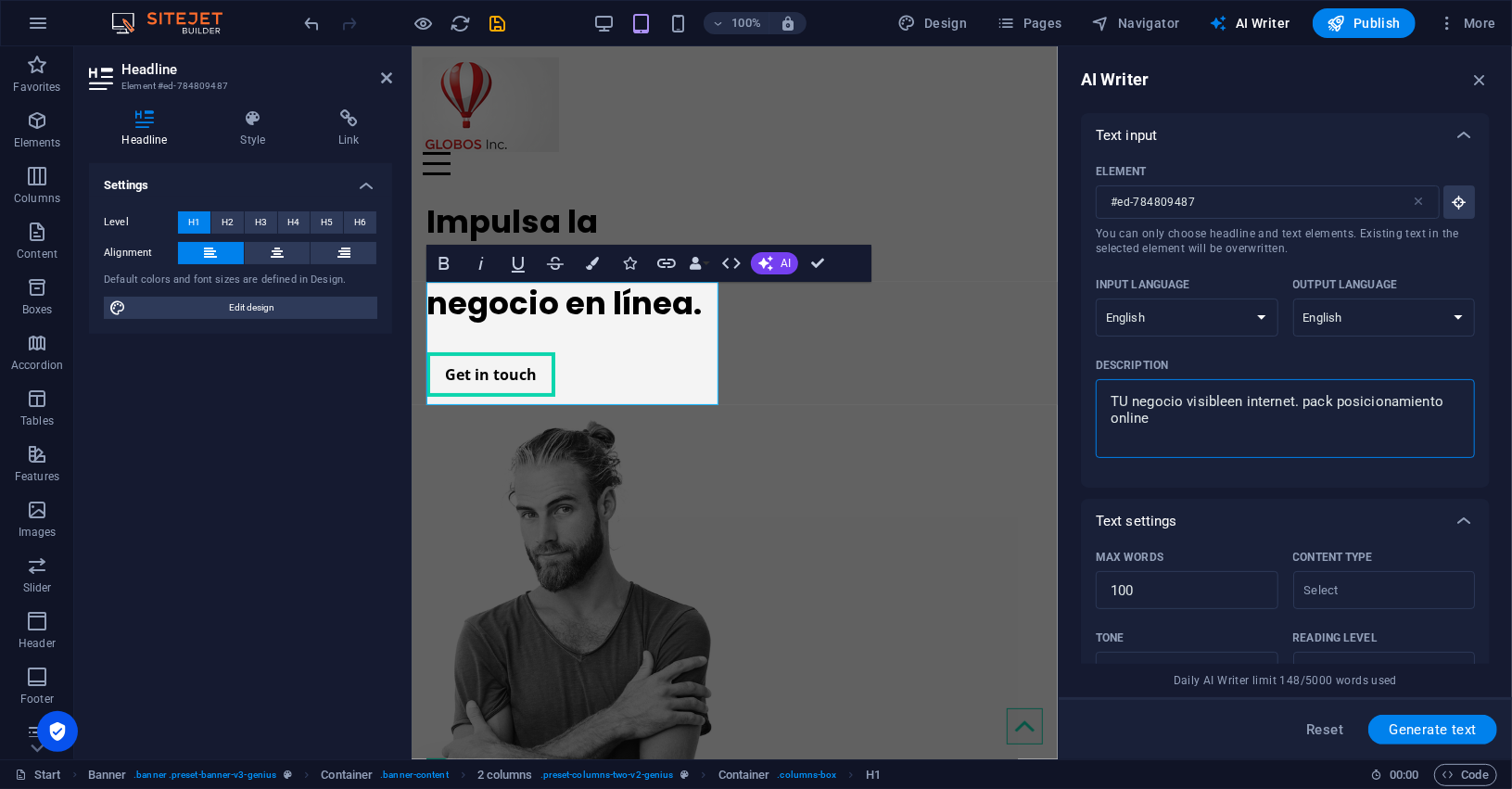 click on "Reset Generate text" at bounding box center [1285, 728] 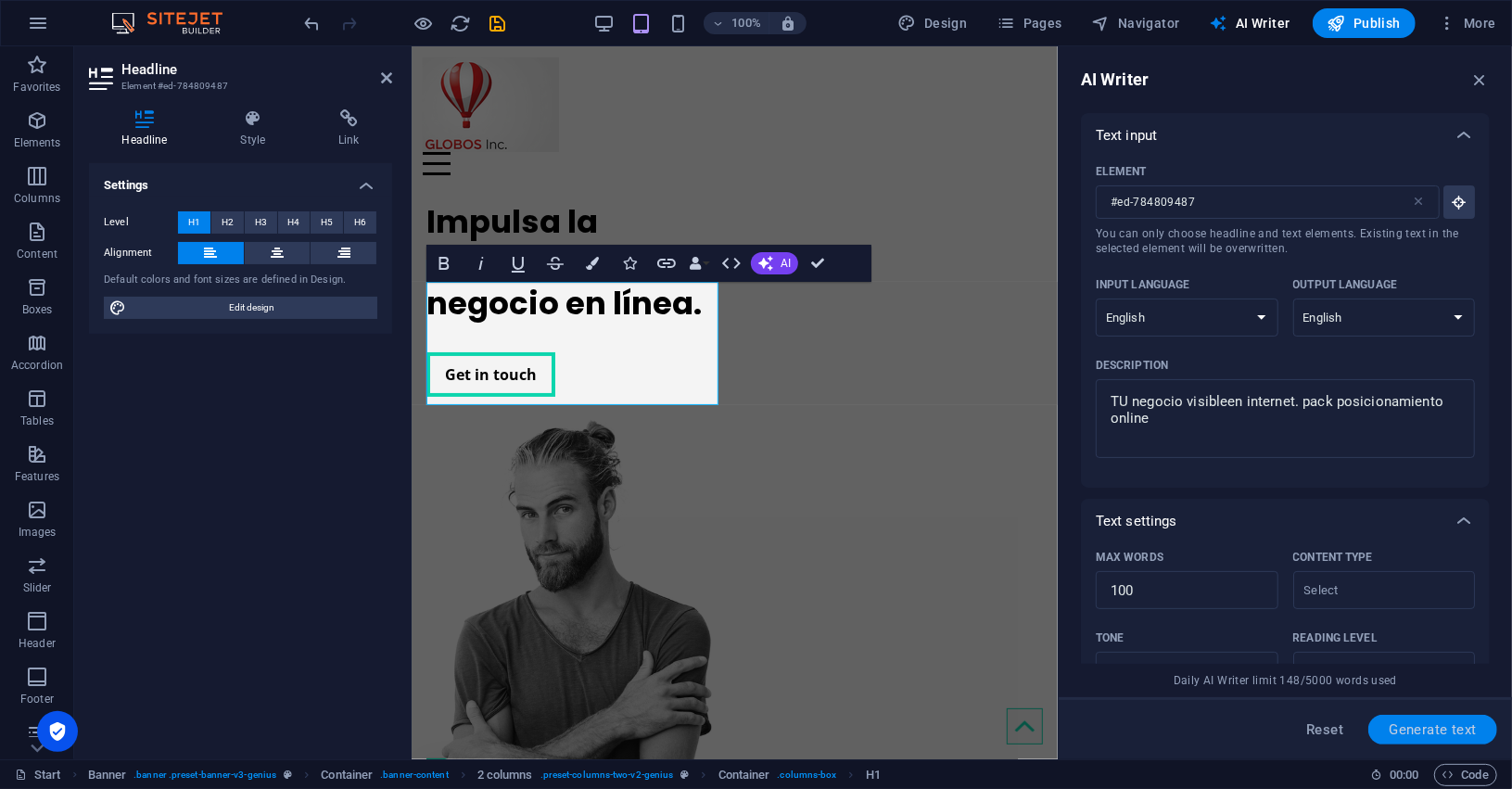 click on "Generate text" at bounding box center [1432, 730] 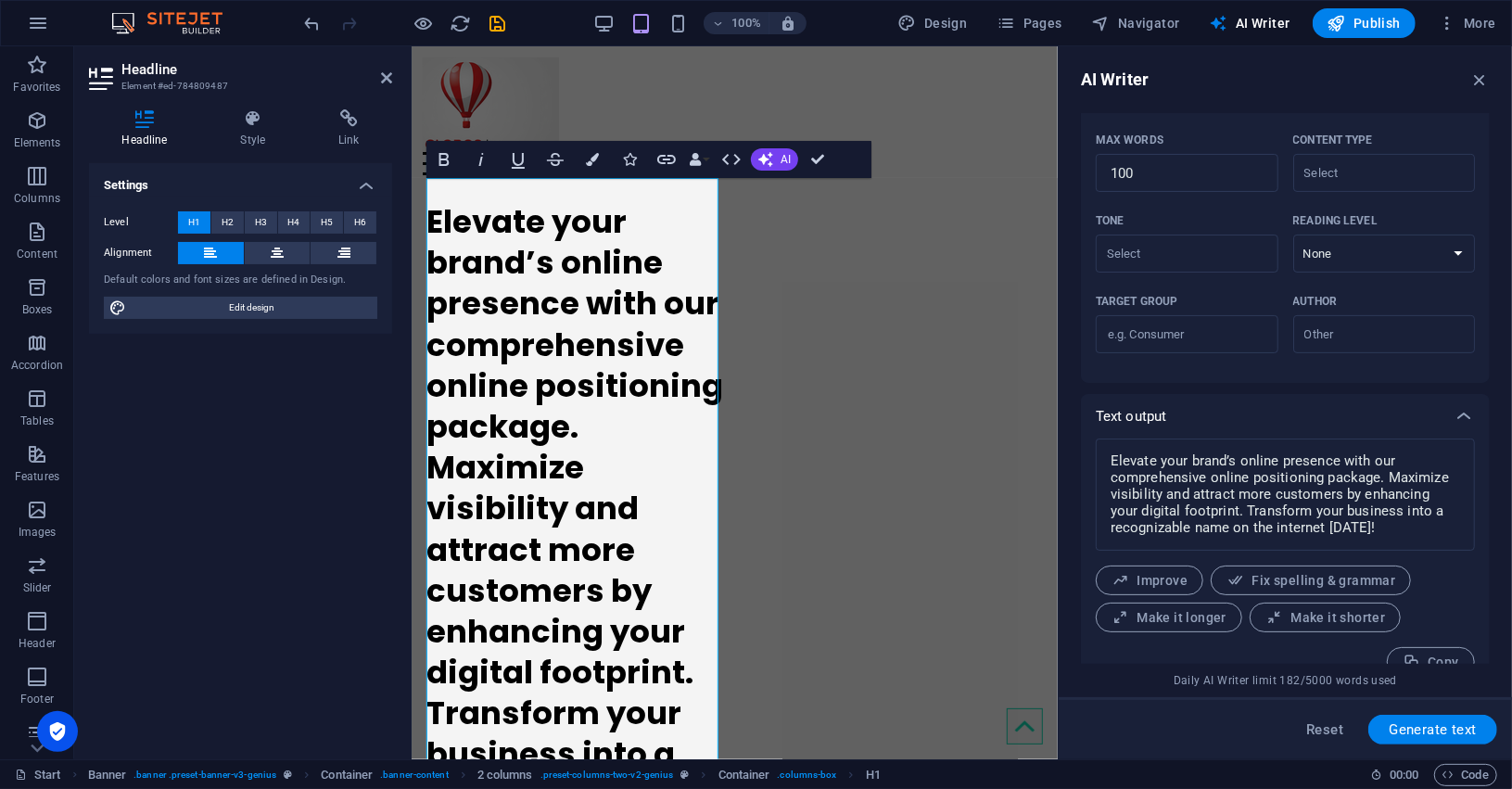 scroll, scrollTop: 443, scrollLeft: 0, axis: vertical 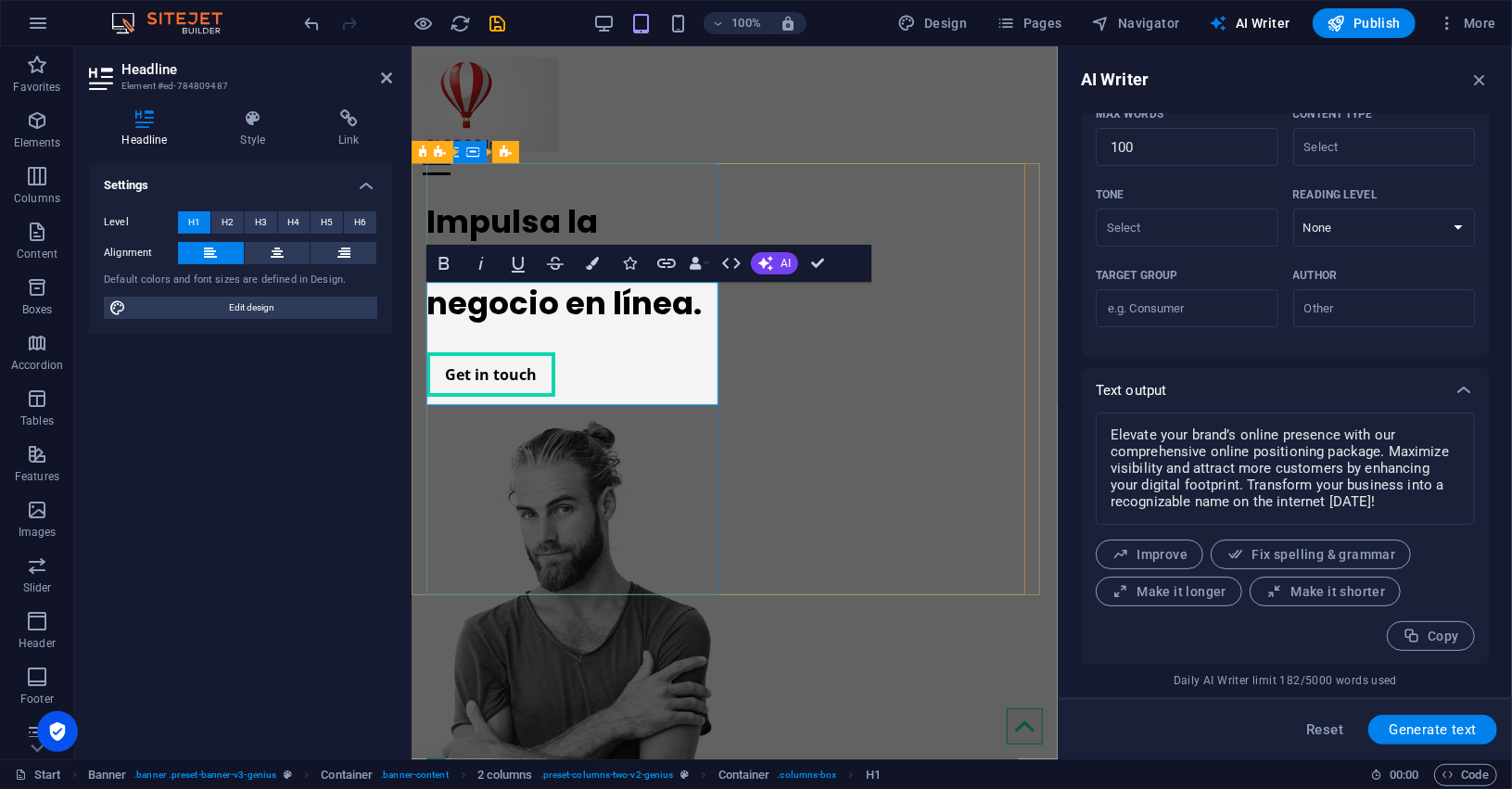 click on "Impulsa la visibilidad de tu negocio en línea." at bounding box center [576, 261] 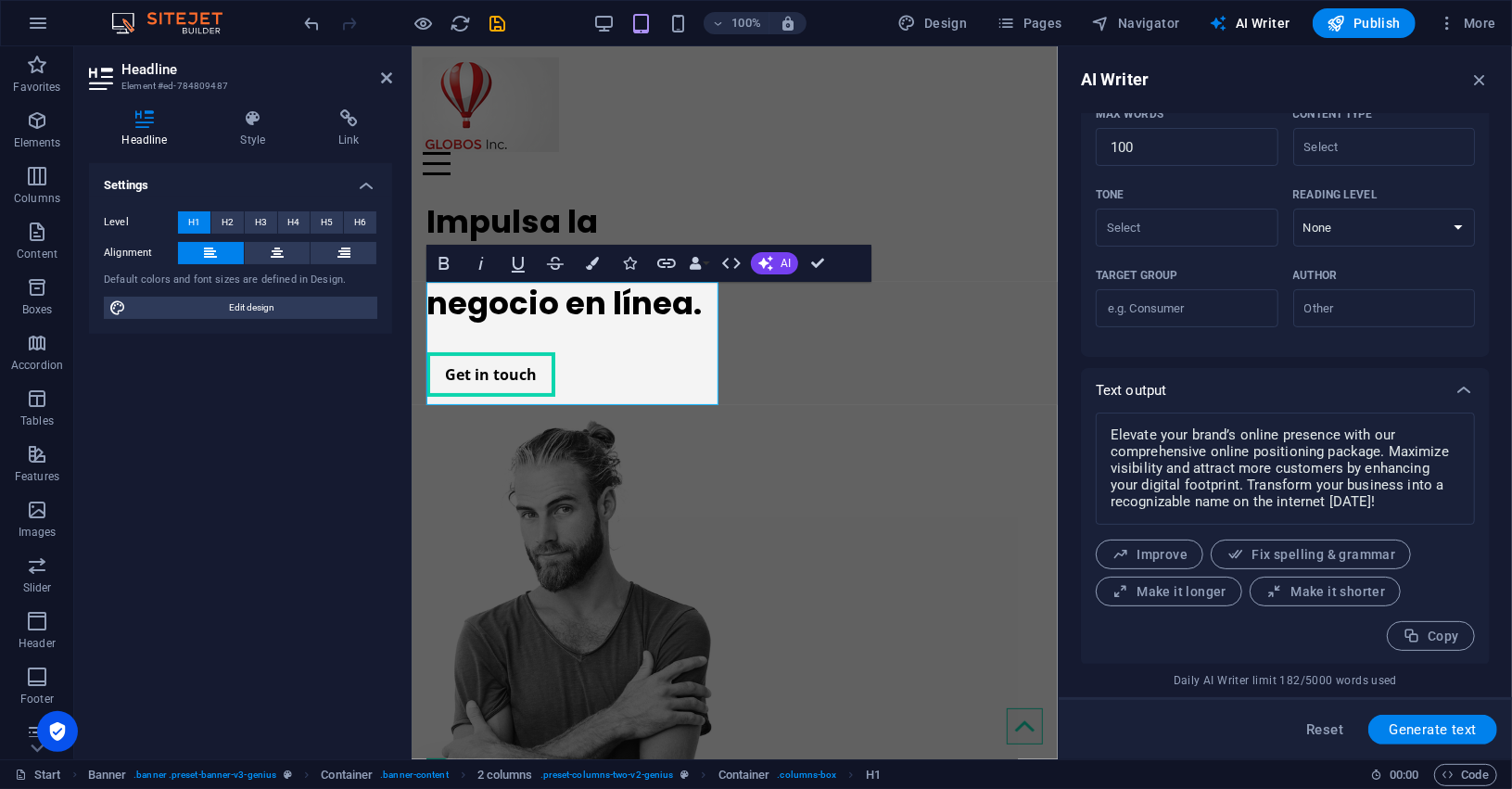 click on "Bold Italic Underline Strikethrough Colors Icons Link Data Bindings Company First name Last name Street ZIP code City Email Phone Mobile Fax Custom field 1 Custom field 2 Custom field 3 Custom field 4 Custom field 5 Custom field 6 HTML AI Improve Make shorter Make longer Fix spelling & grammar Translate to English Generate text Confirm (Ctrl+⏎)" at bounding box center (630, 263) 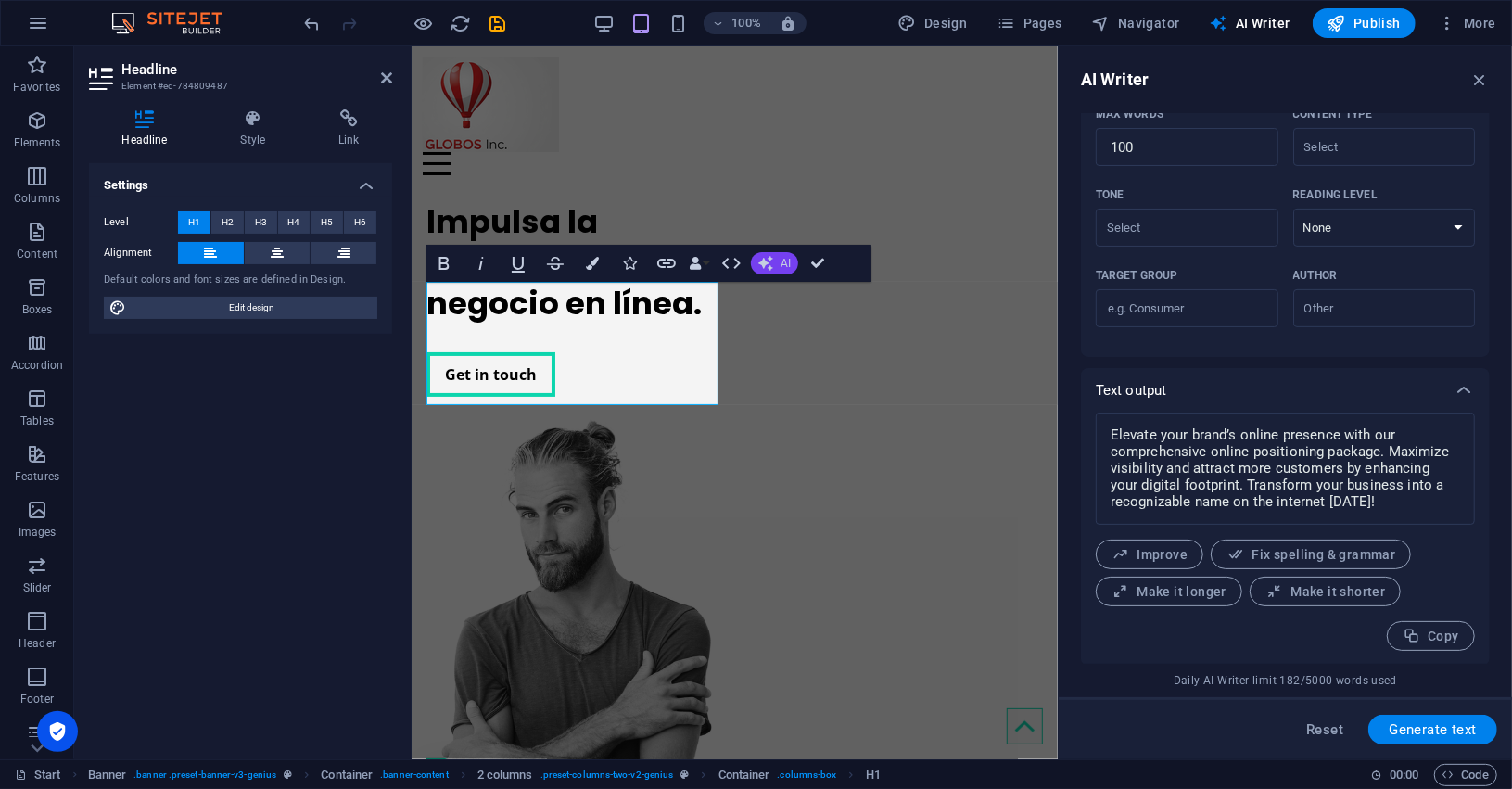 click on "AI" at bounding box center (785, 263) 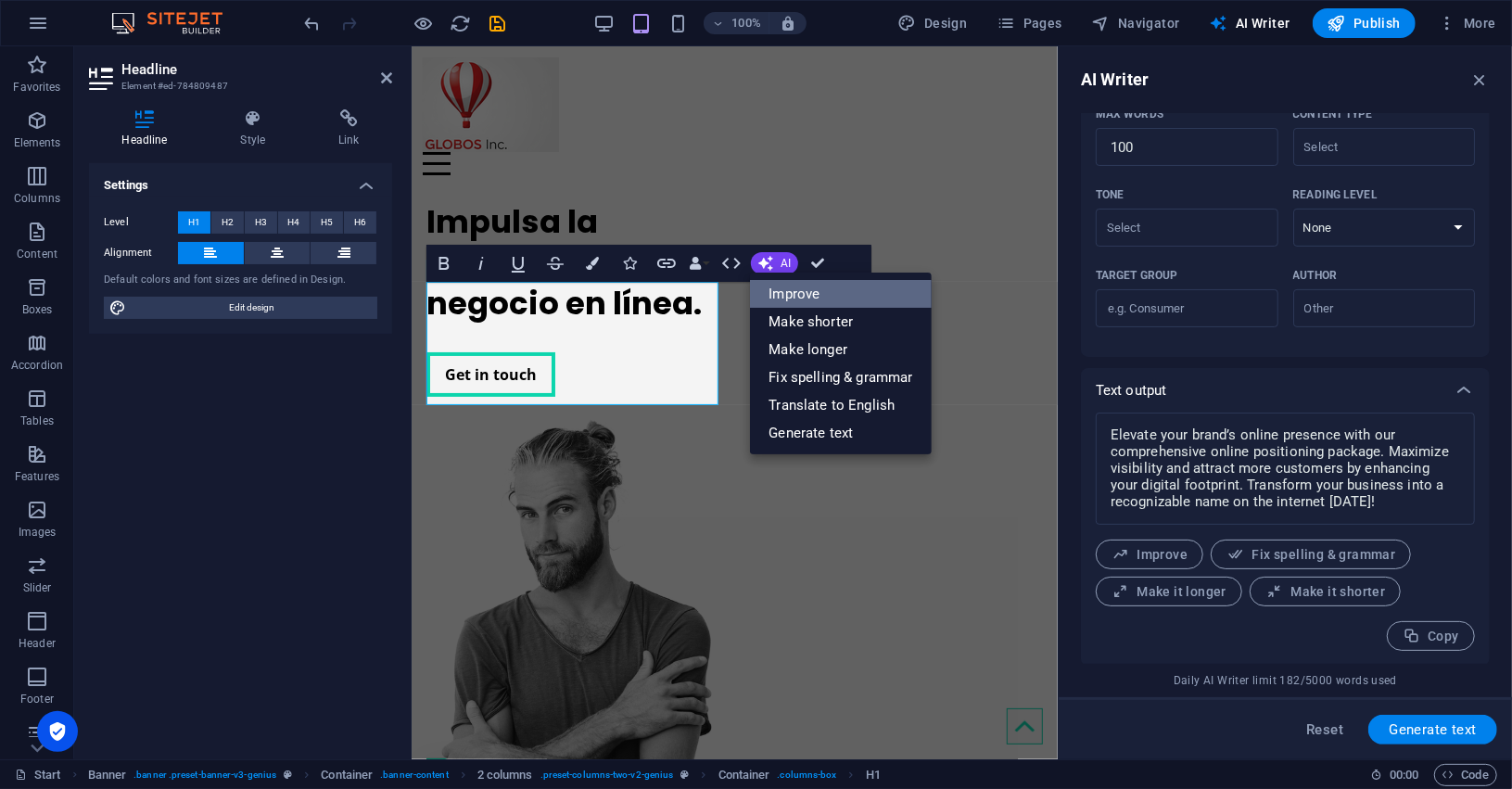 click on "Improve" at bounding box center [840, 294] 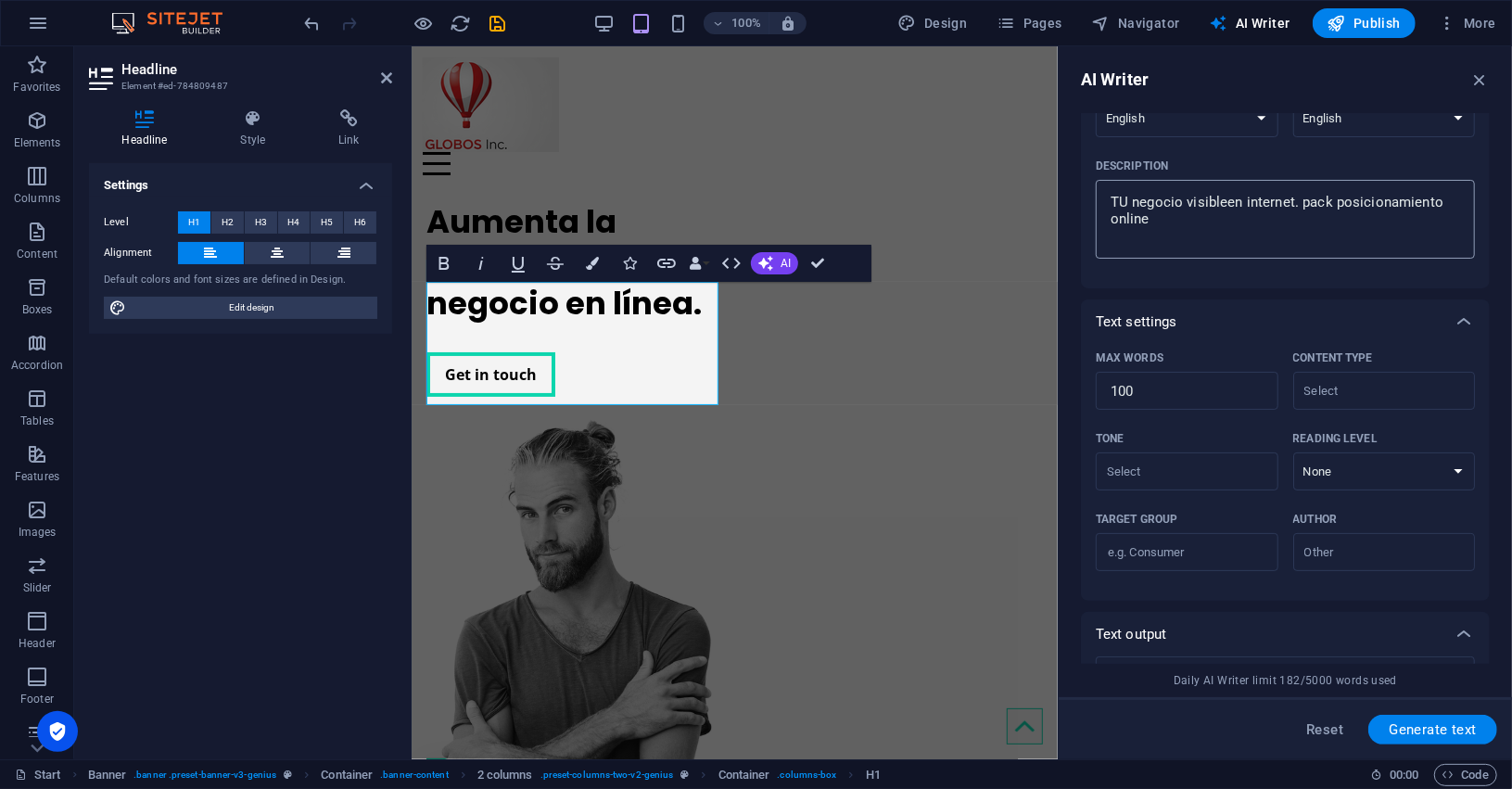 scroll, scrollTop: 0, scrollLeft: 0, axis: both 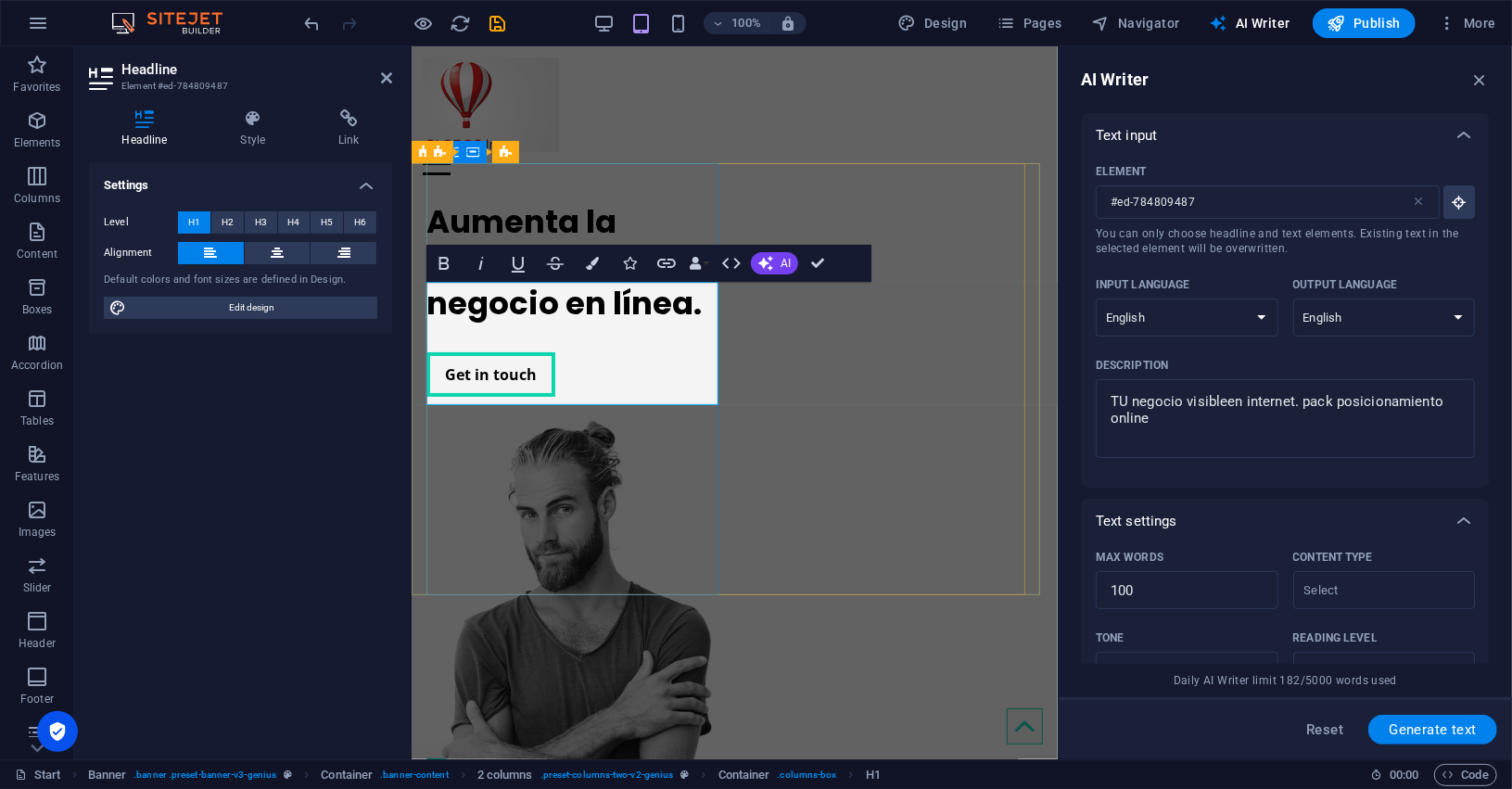 click on "Aumenta la visibilidad de tu negocio en línea." at bounding box center (576, 261) 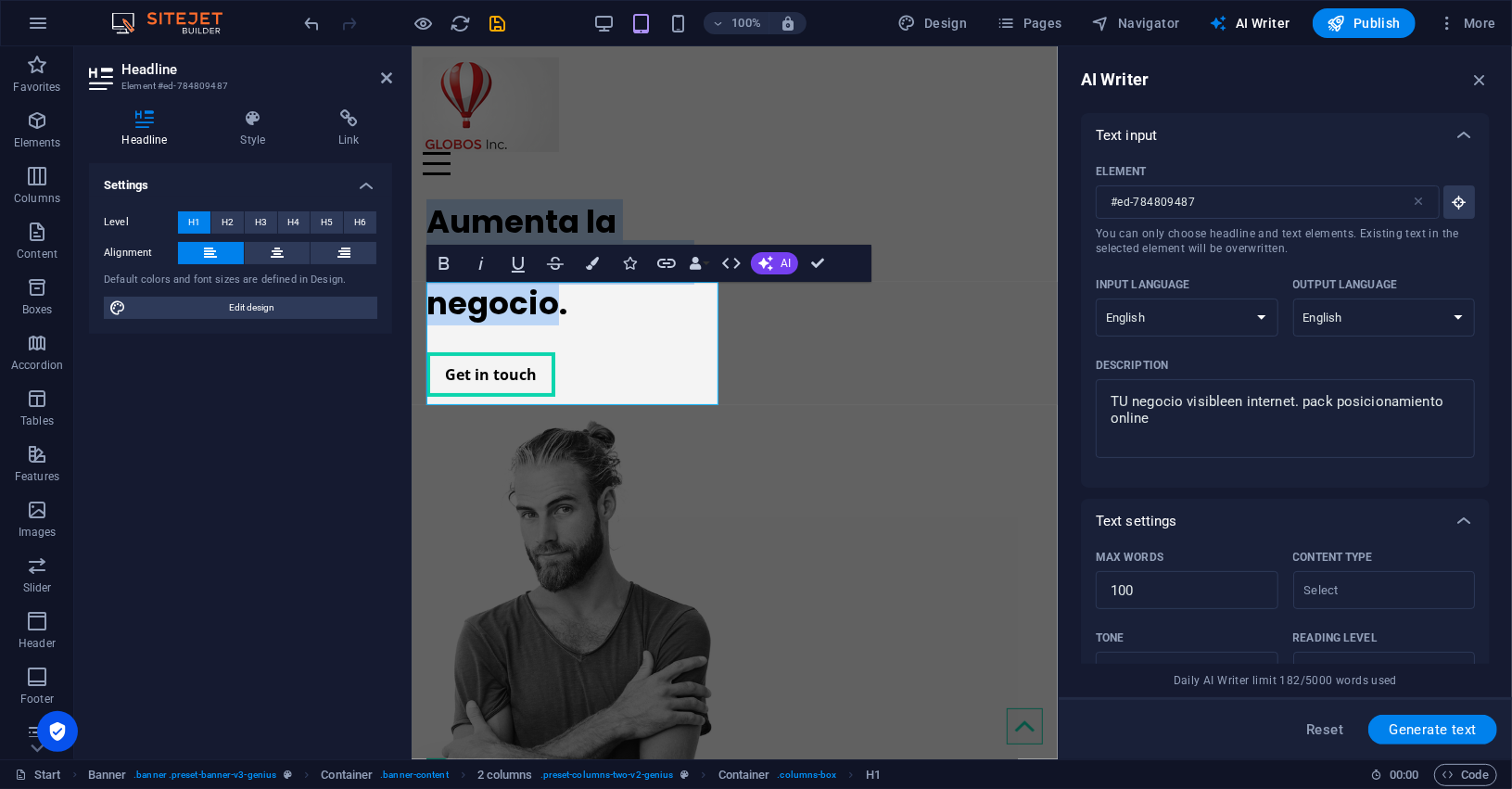 drag, startPoint x: 549, startPoint y: 384, endPoint x: 385, endPoint y: 308, distance: 180.75398 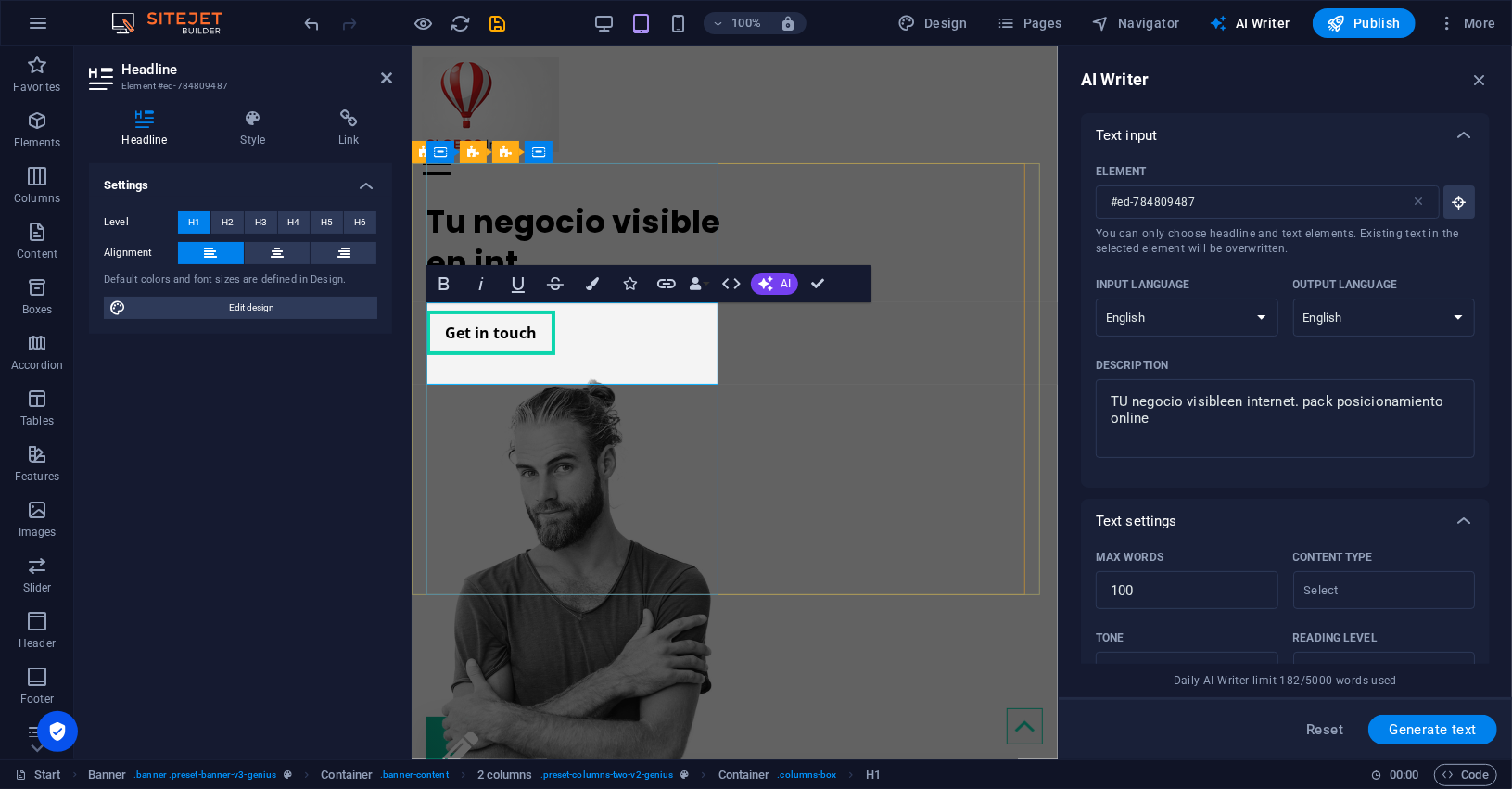 click on "Tu negocio visible en int." at bounding box center (576, 241) 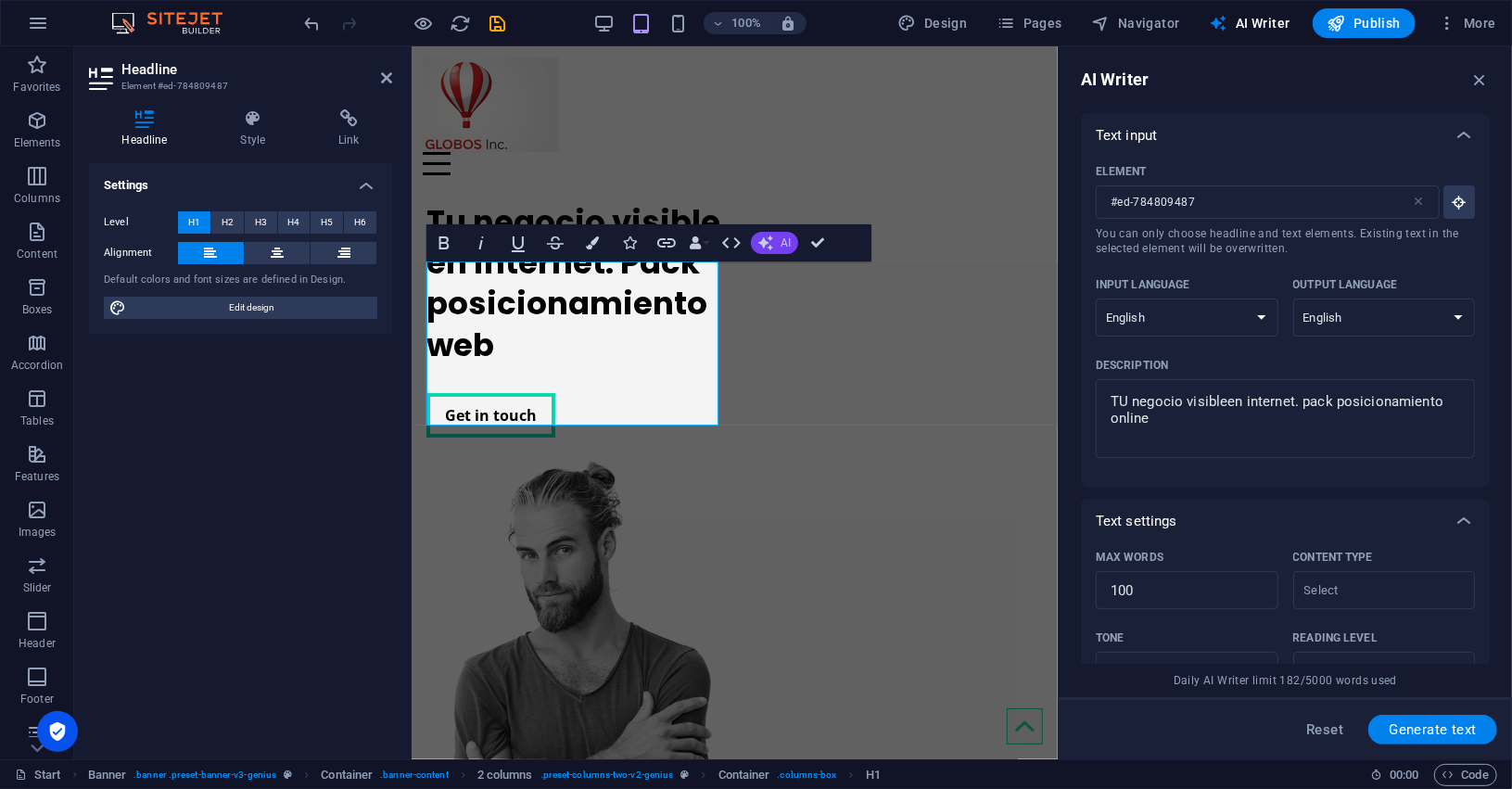 click 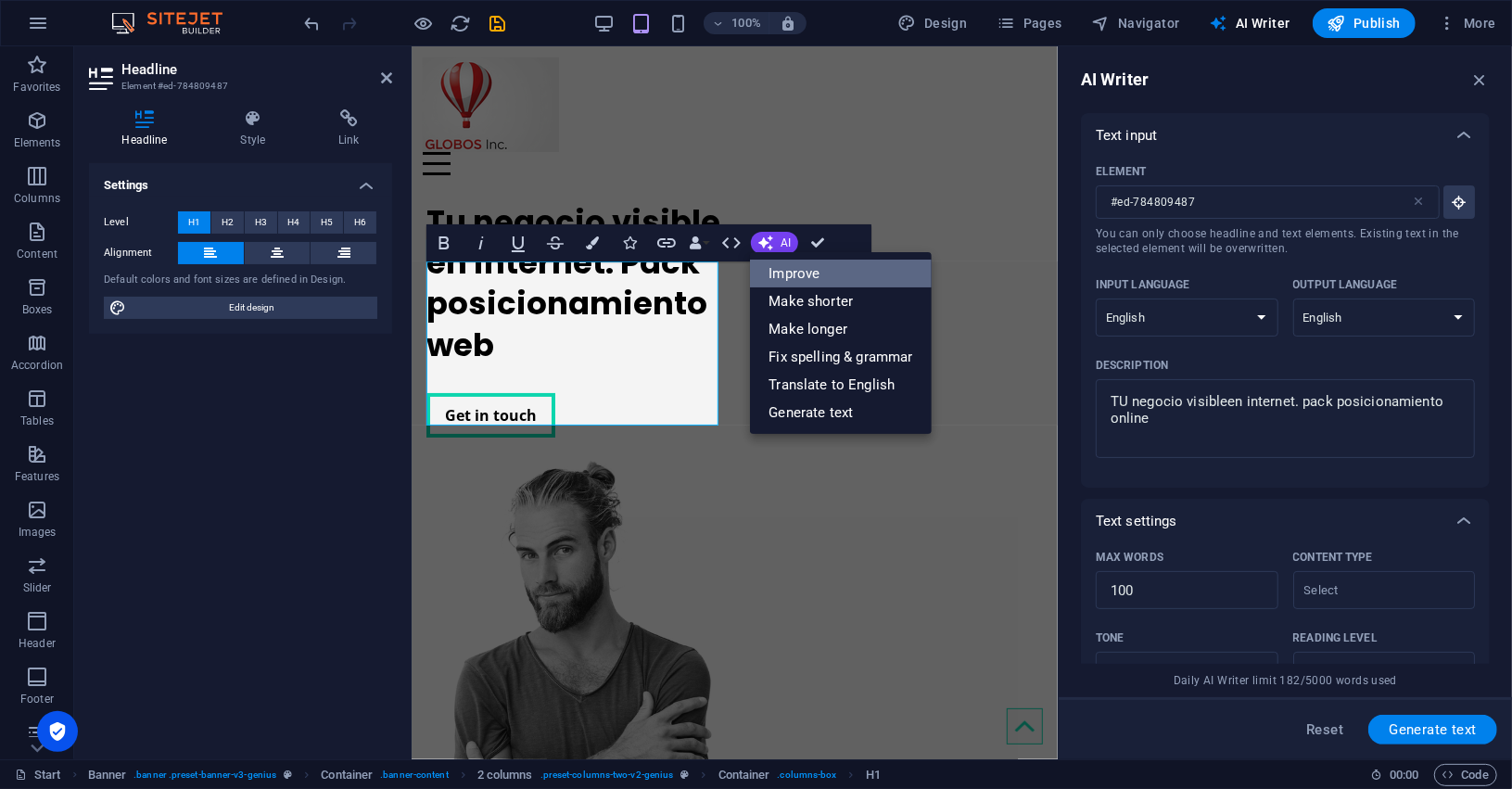 click on "Improve" at bounding box center [840, 274] 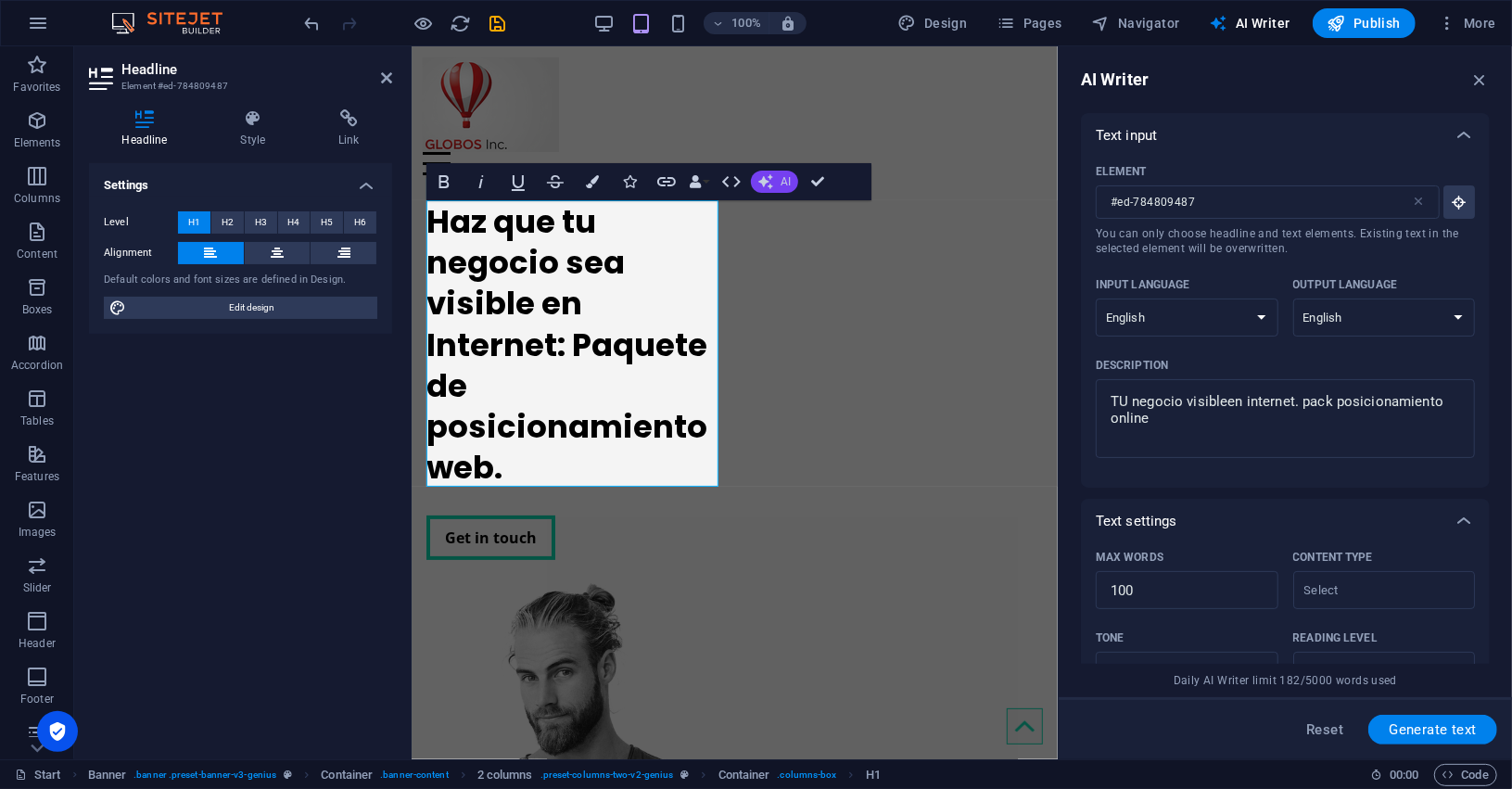 click 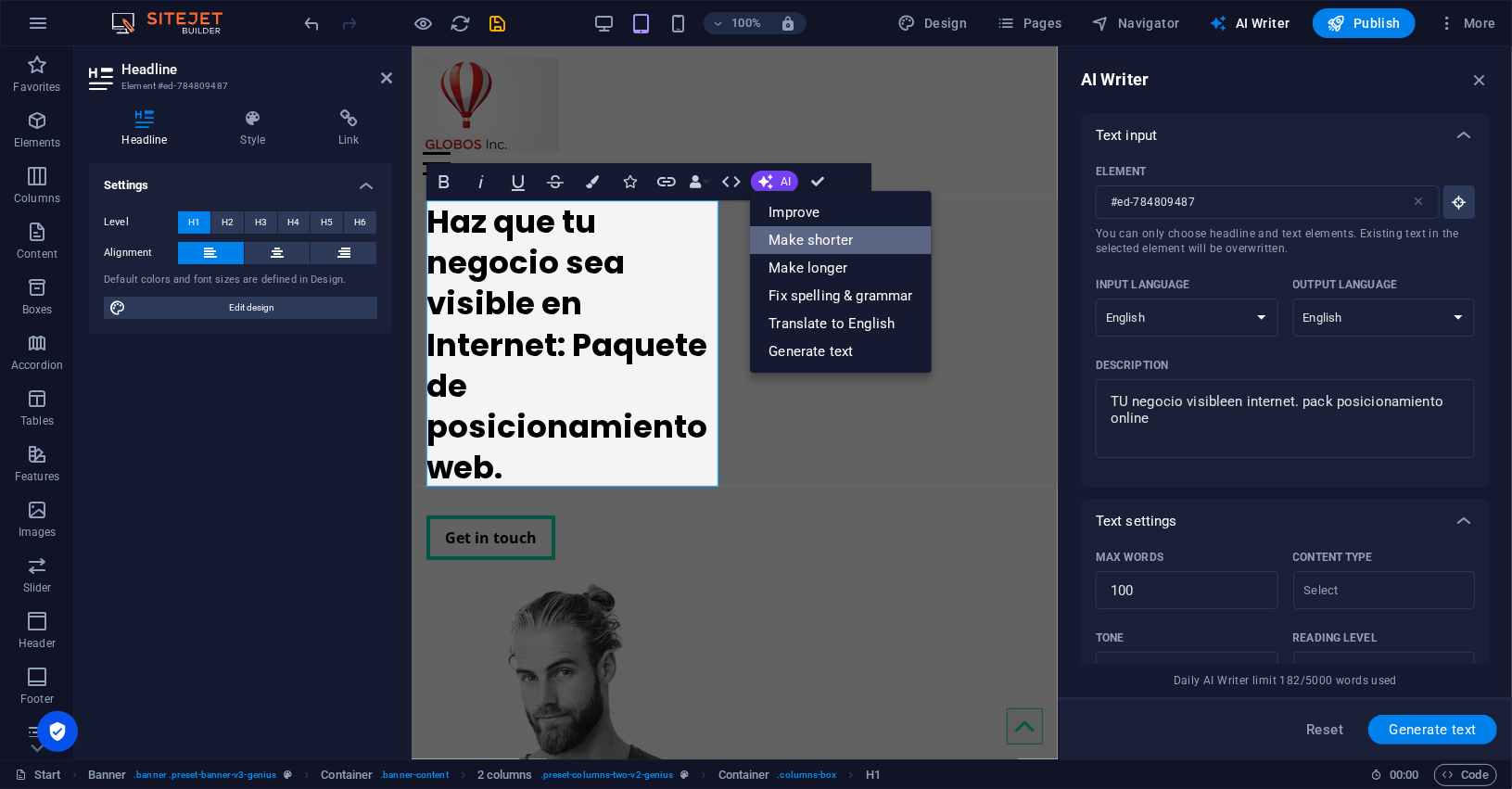click on "Make shorter" at bounding box center (840, 240) 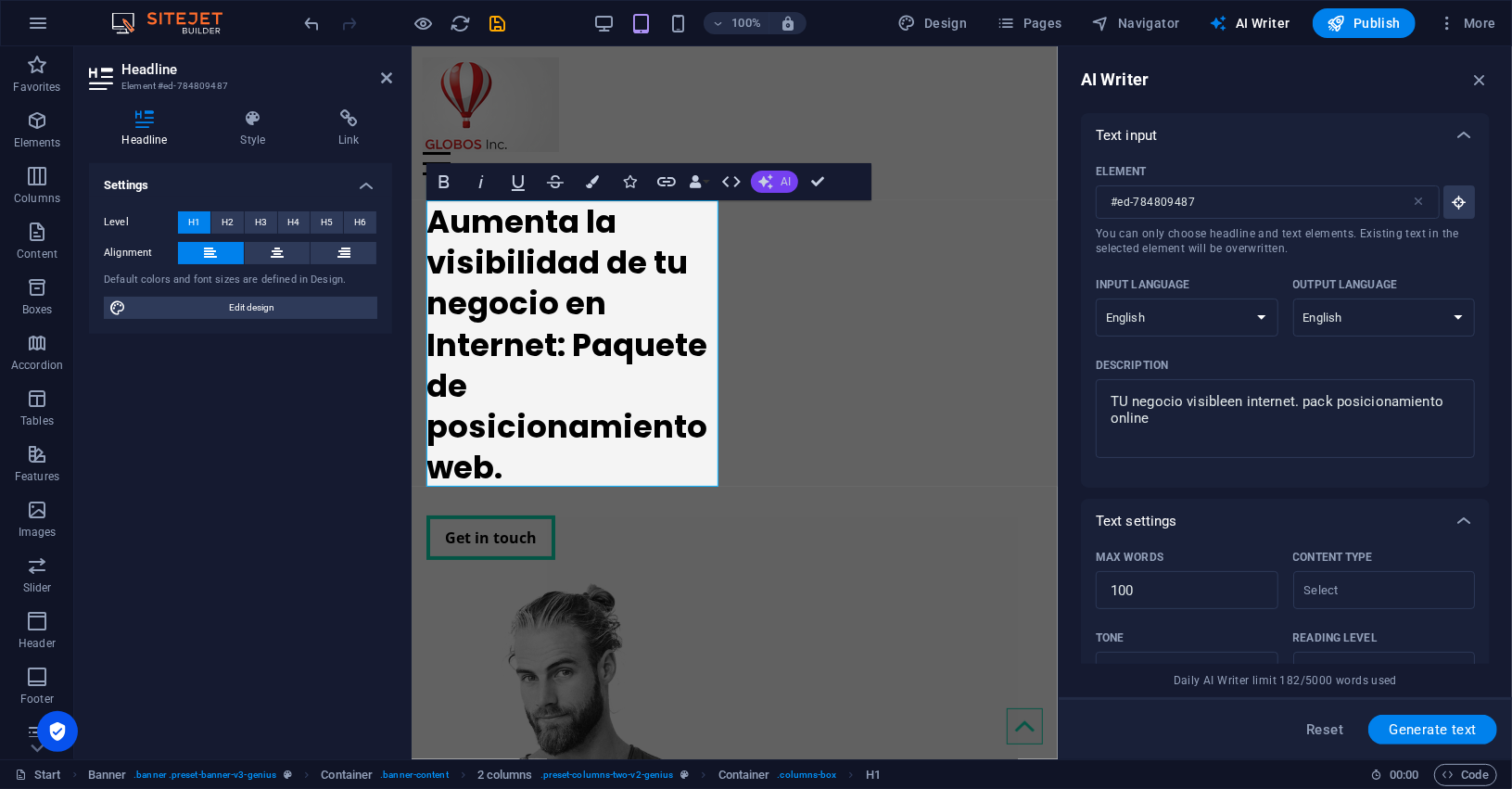 click on "AI" at bounding box center (774, 182) 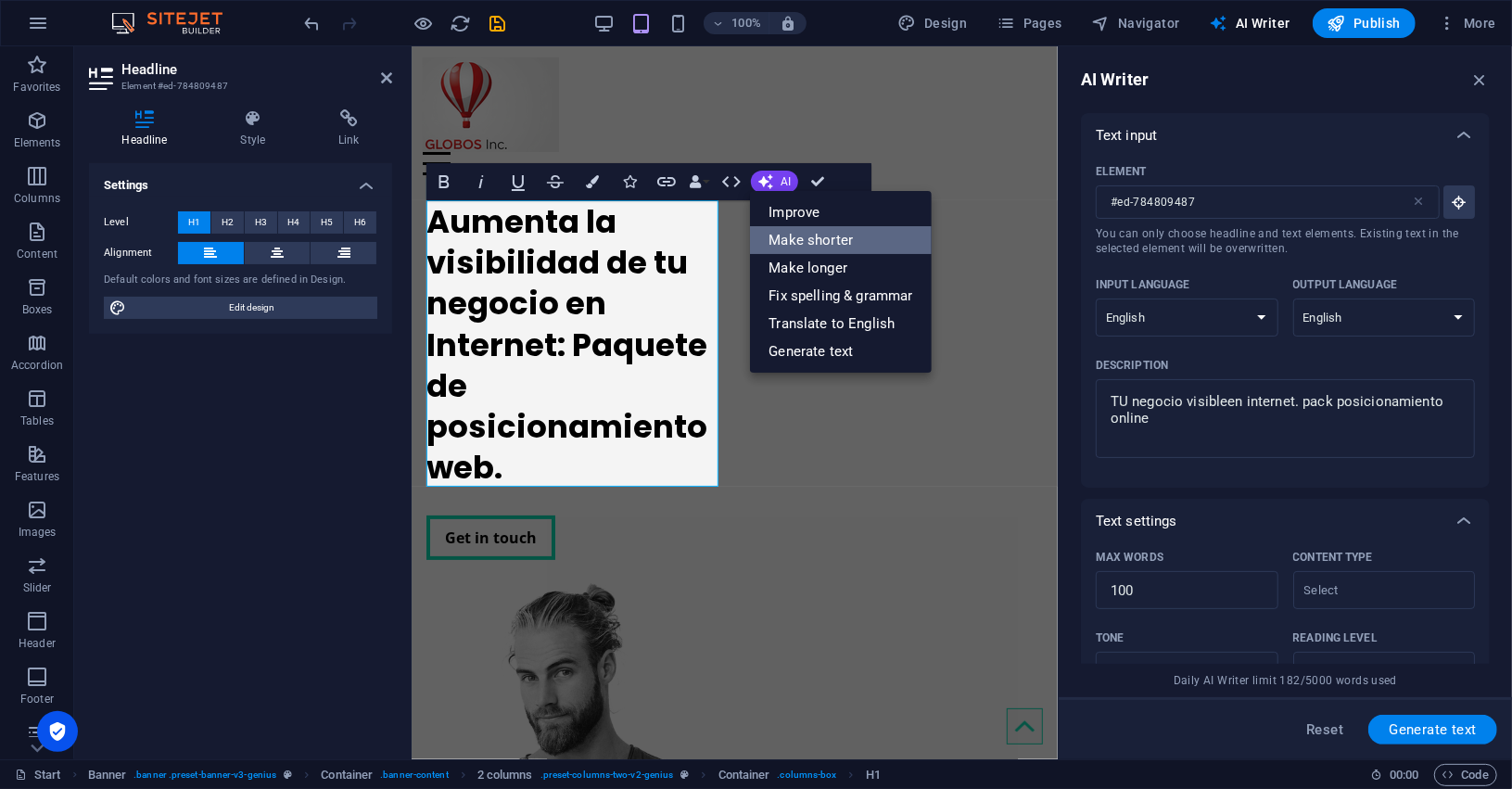 click on "Make shorter" at bounding box center [840, 240] 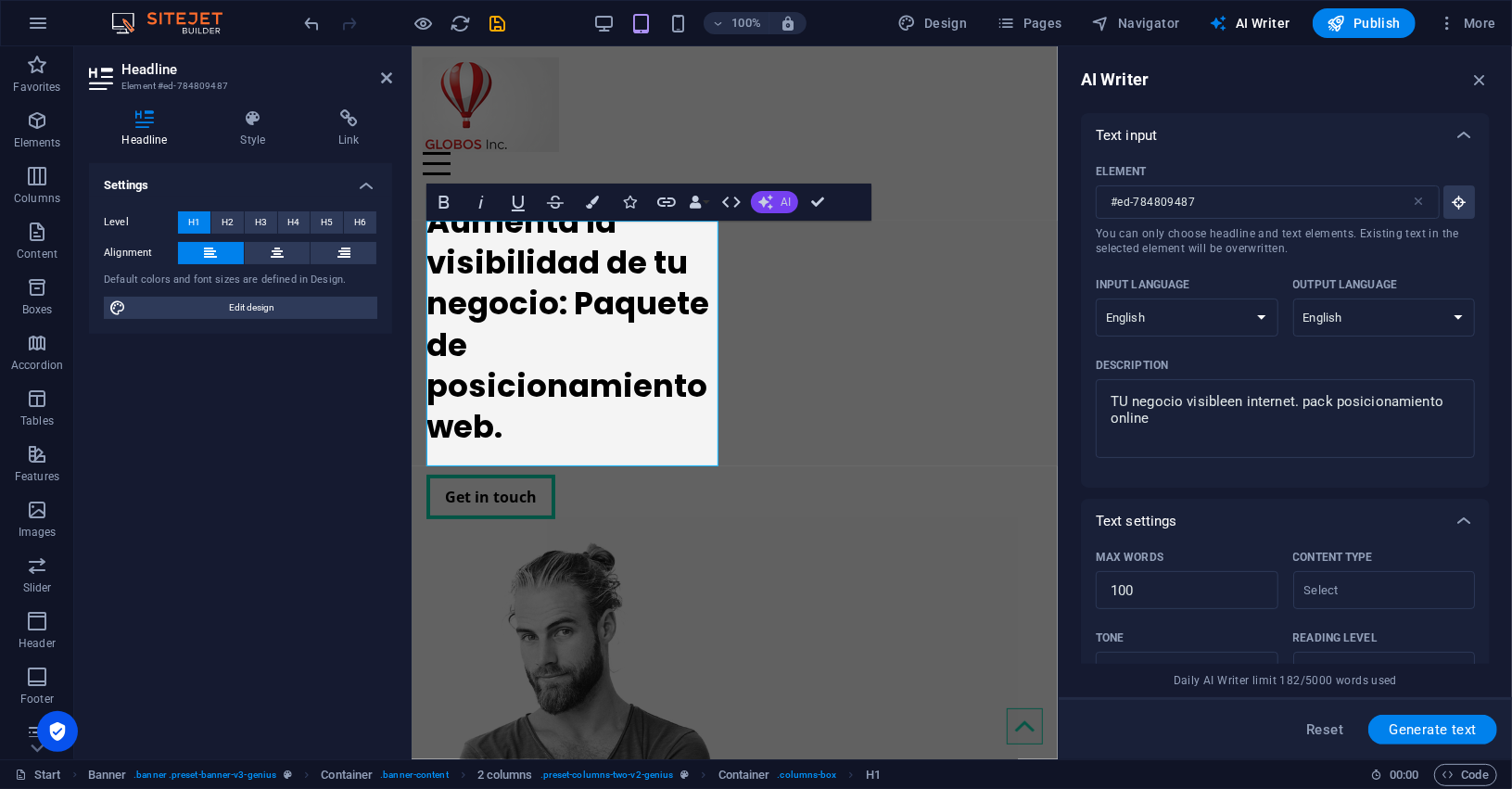 click on "AI" at bounding box center [774, 202] 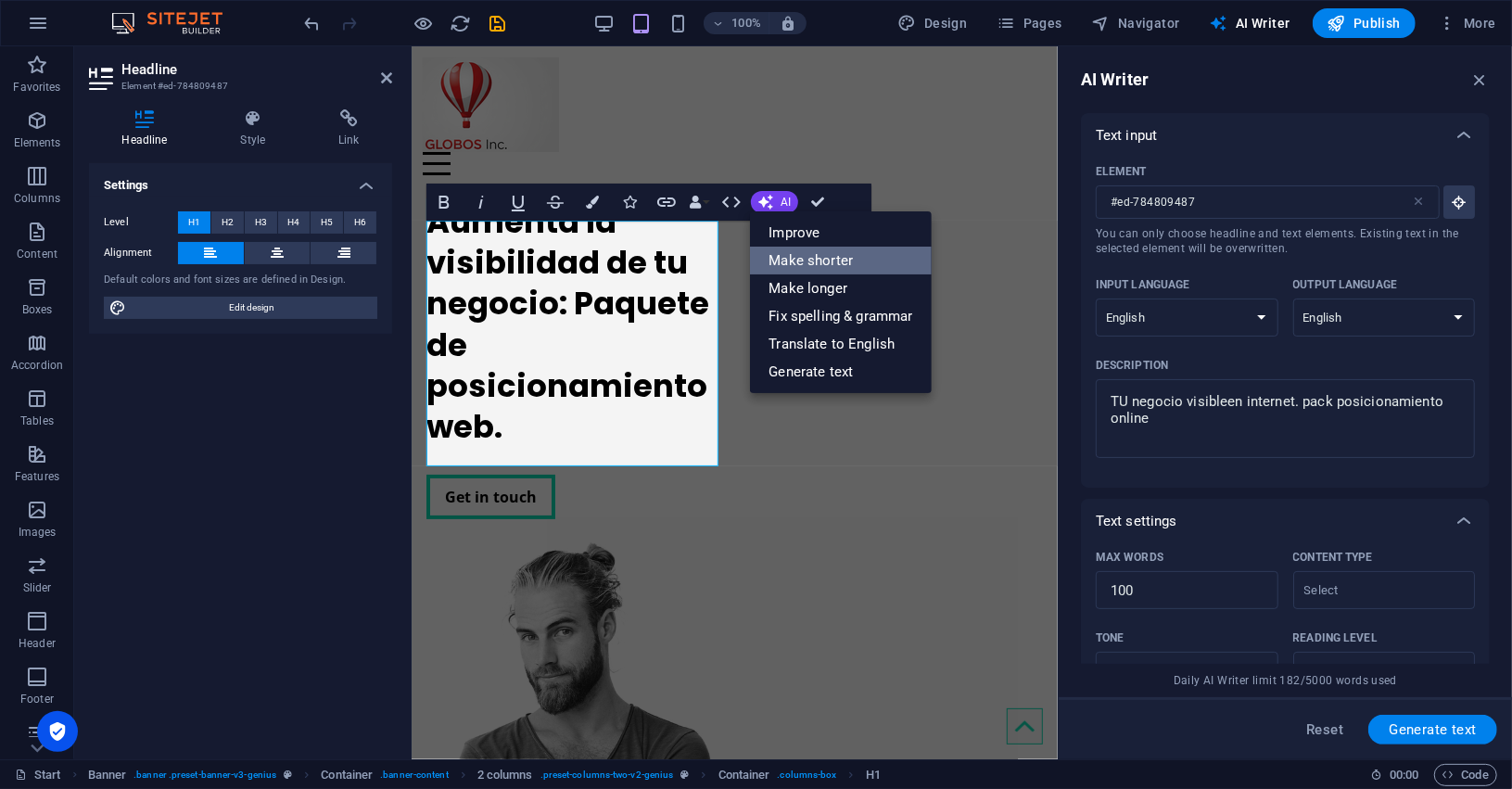 click on "Make shorter" at bounding box center (840, 261) 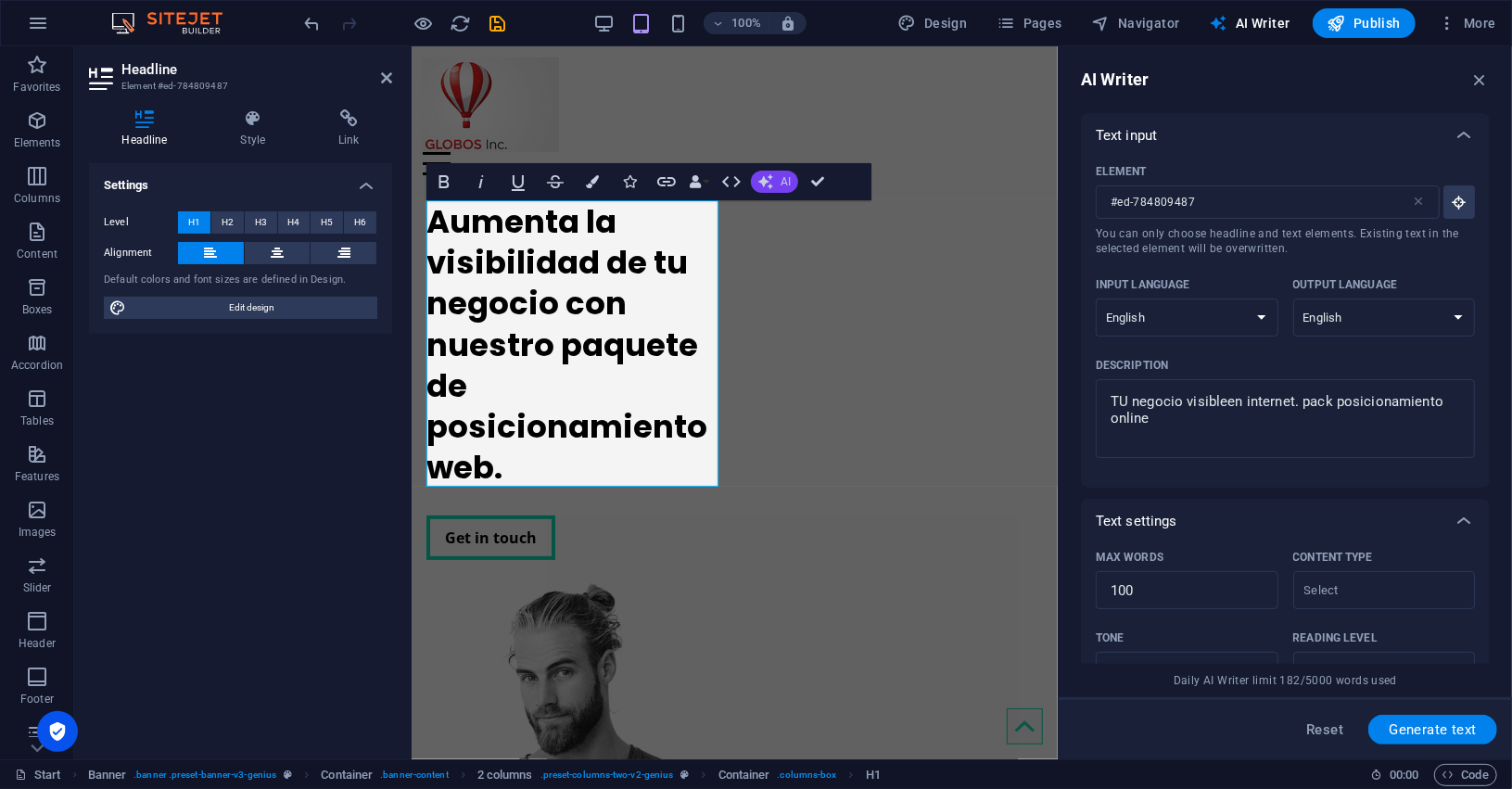 click on "AI" at bounding box center (774, 182) 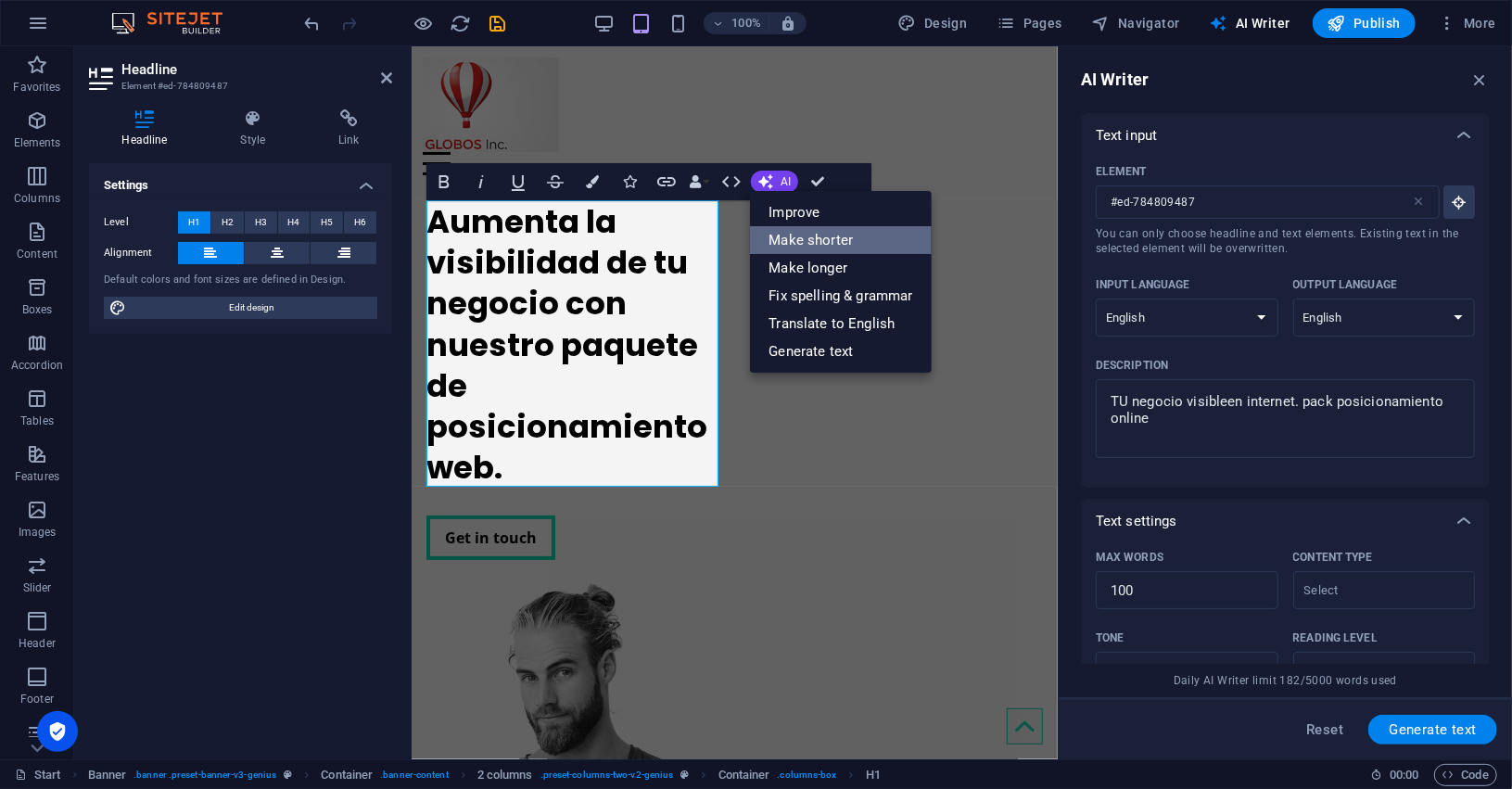 click on "Make shorter" at bounding box center (840, 240) 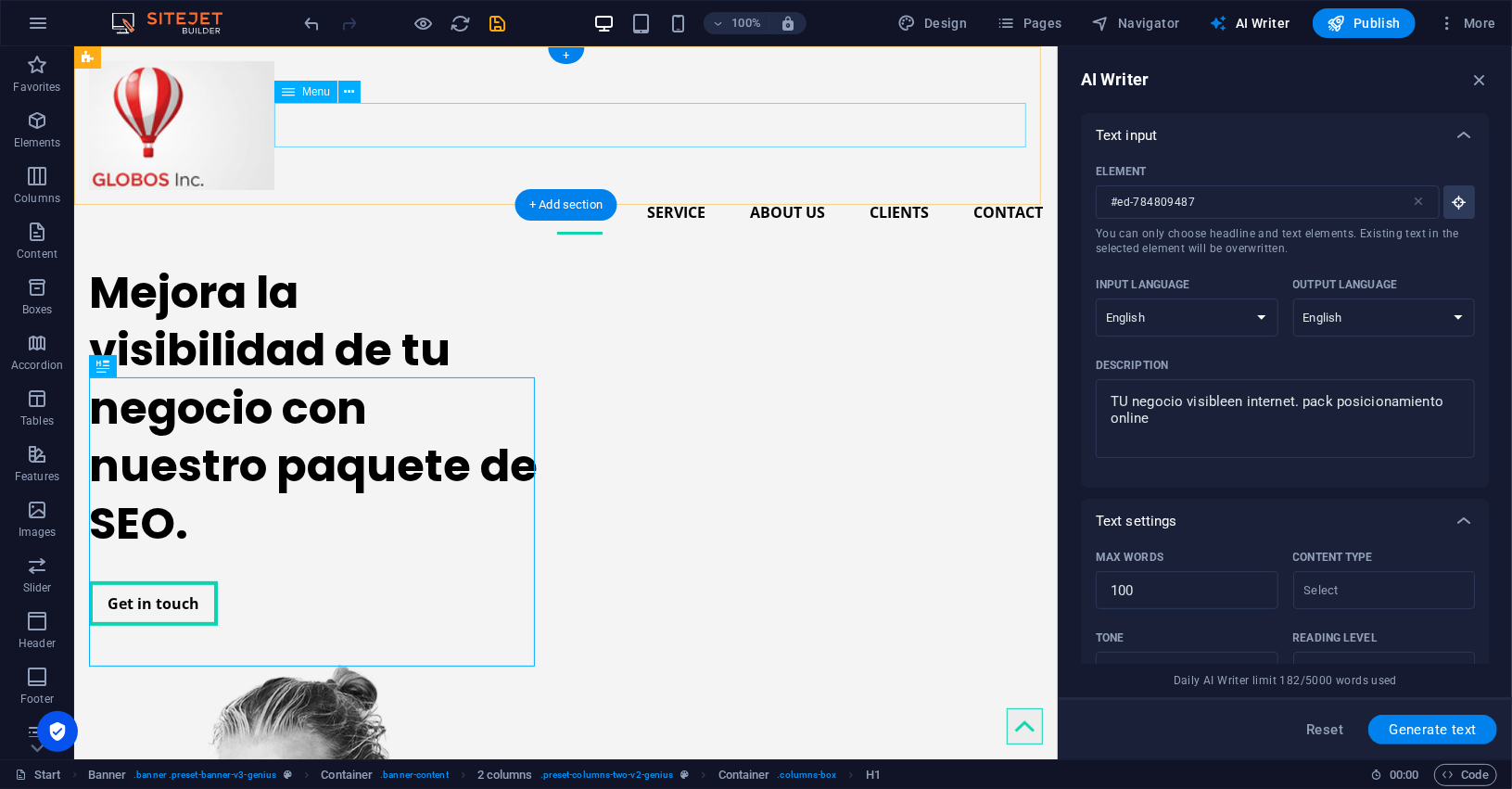 click on "Home Service About us Clients Contact" at bounding box center [565, 211] 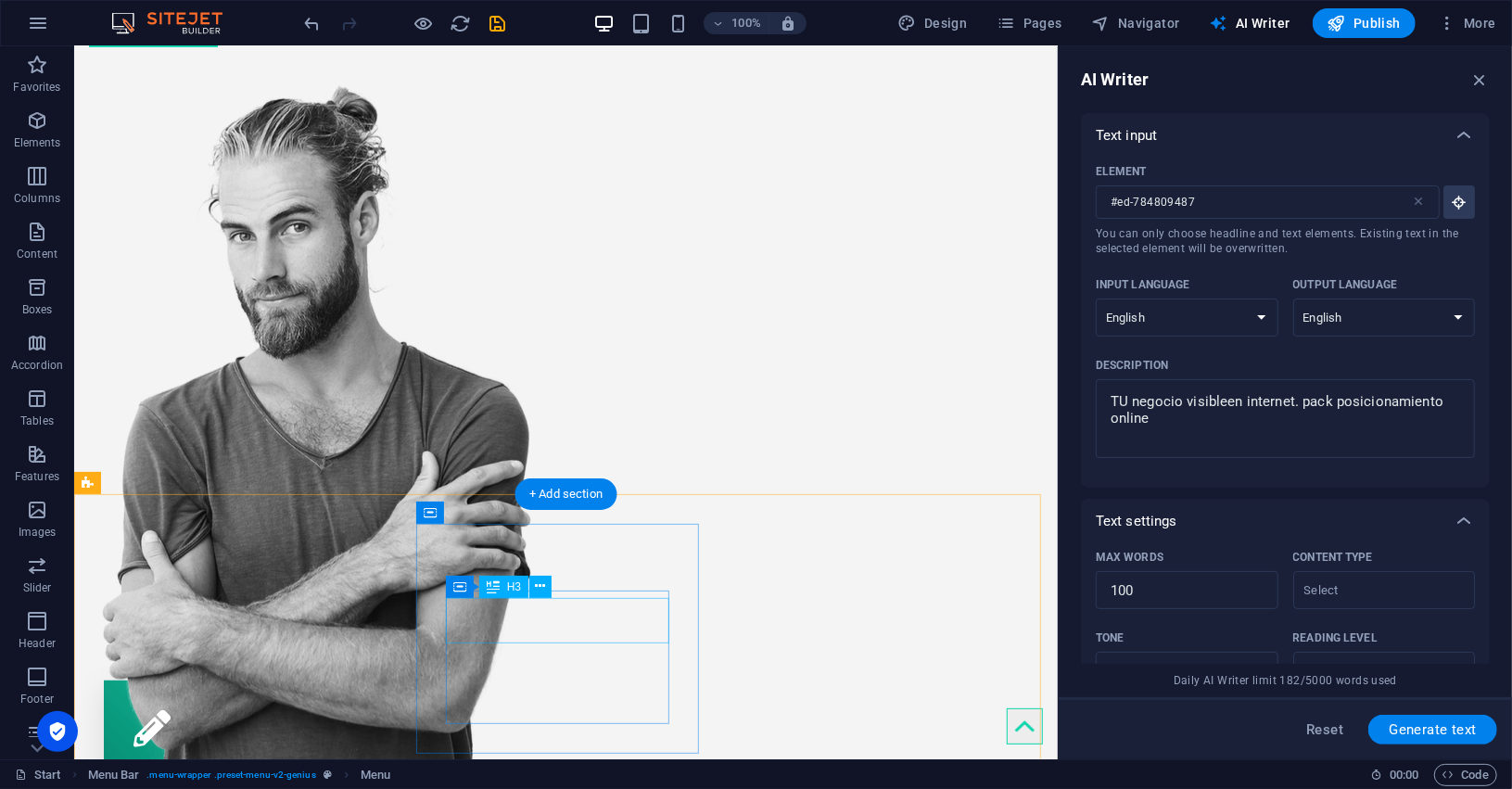 scroll, scrollTop: 0, scrollLeft: 0, axis: both 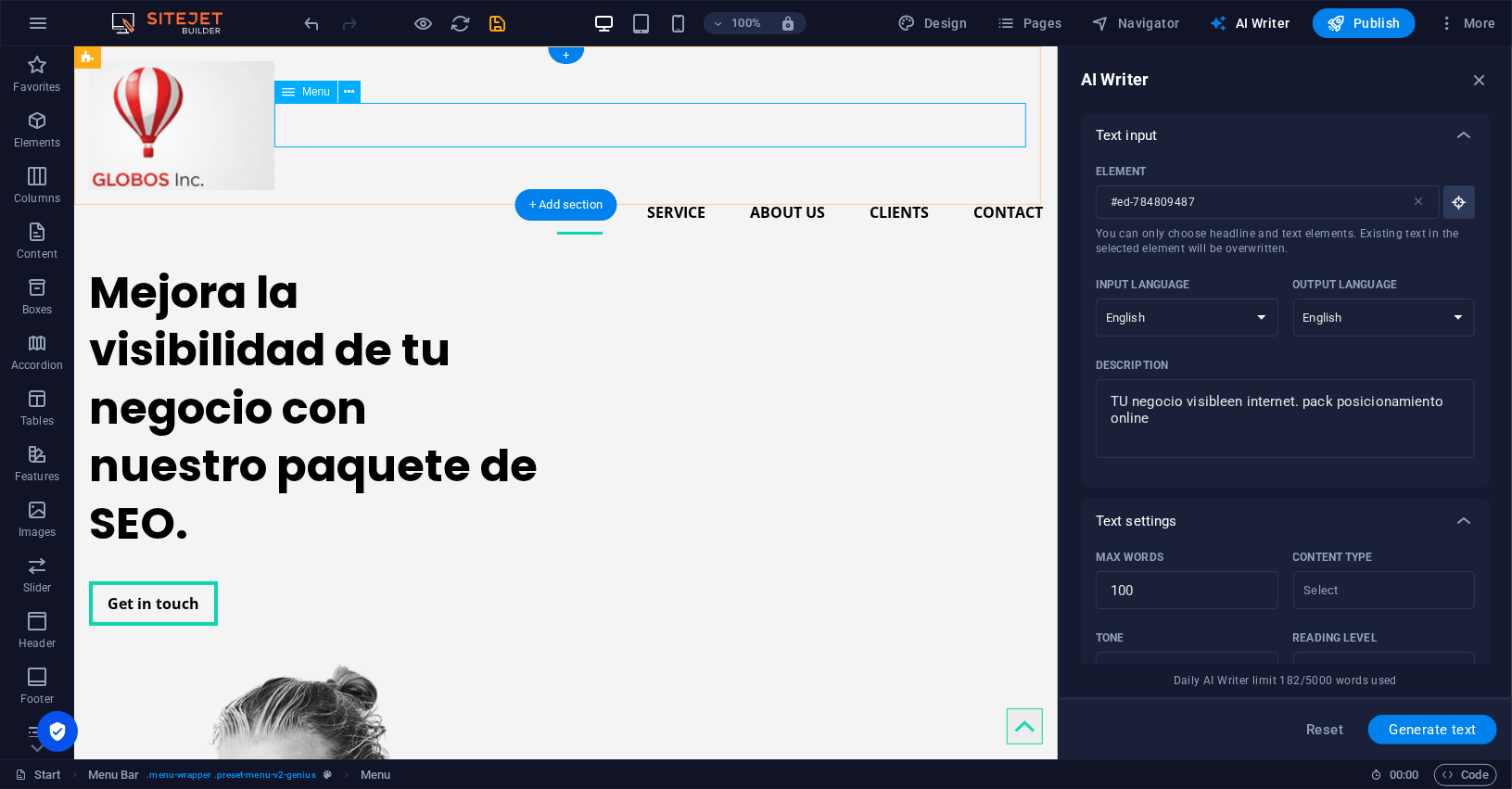 click on "Home Service About us Clients Contact" at bounding box center [565, 211] 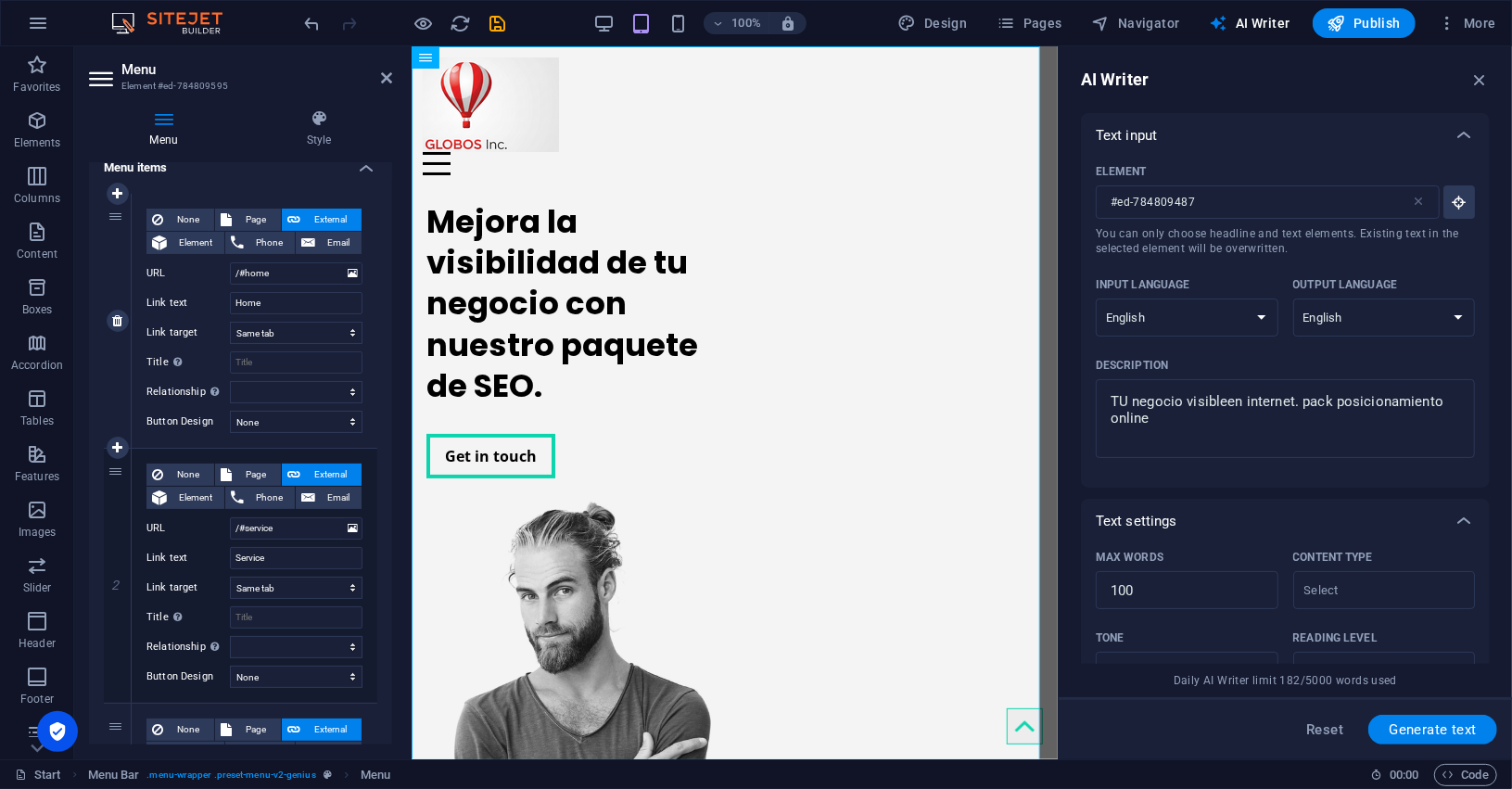 scroll, scrollTop: 115, scrollLeft: 0, axis: vertical 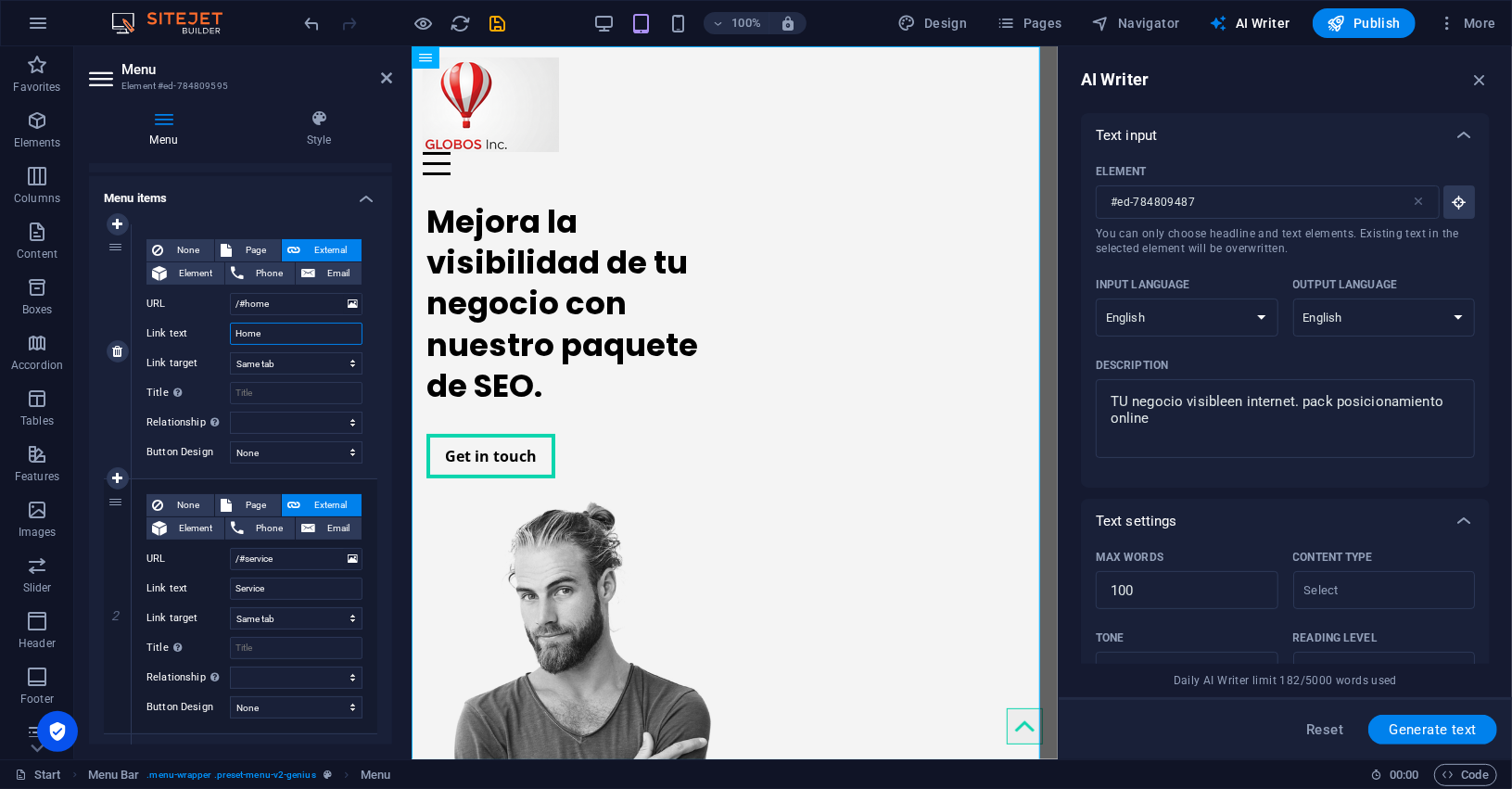 click on "Home" at bounding box center [296, 334] 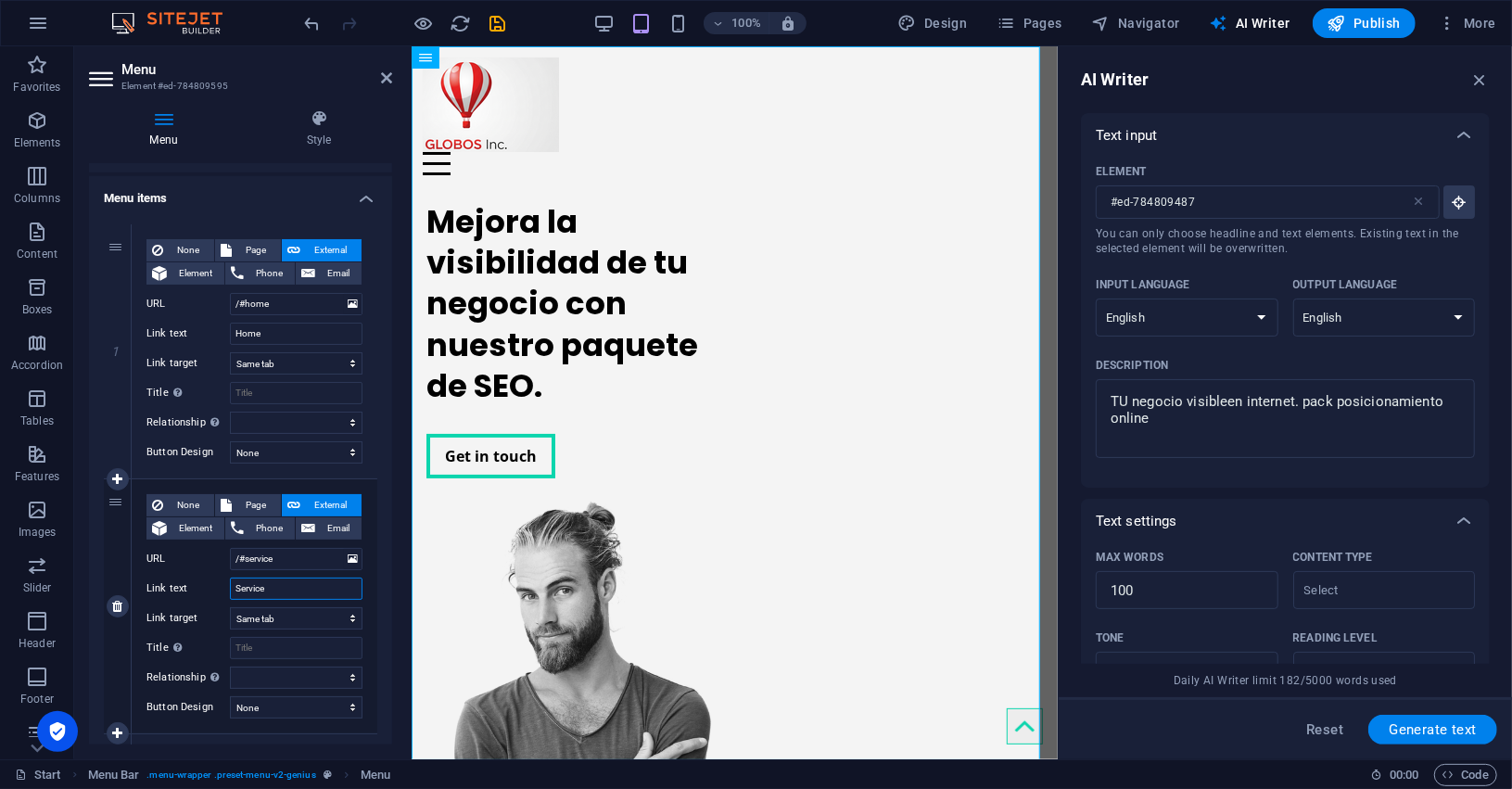 click on "Service" at bounding box center [296, 589] 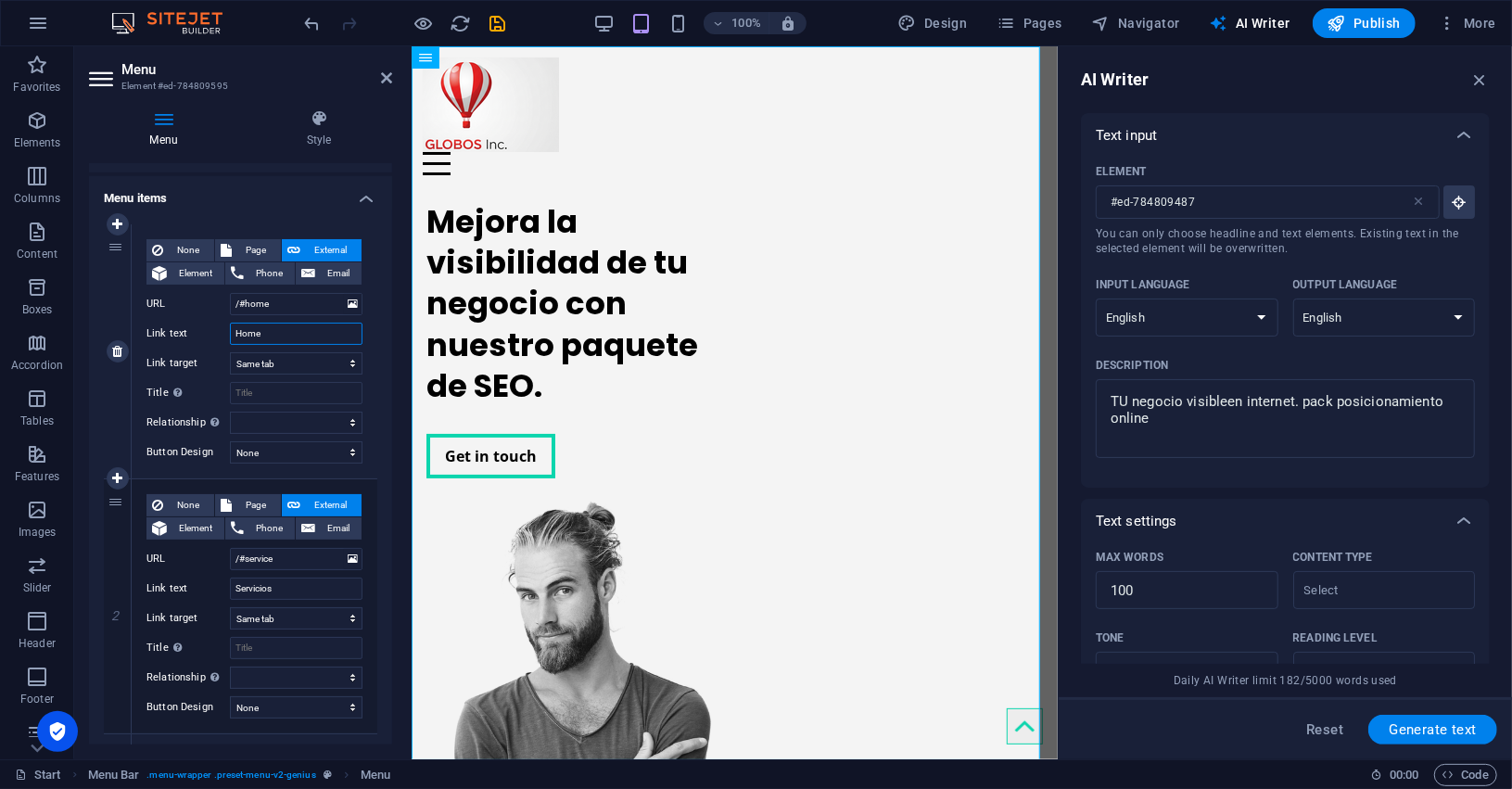 click on "Home" at bounding box center [296, 334] 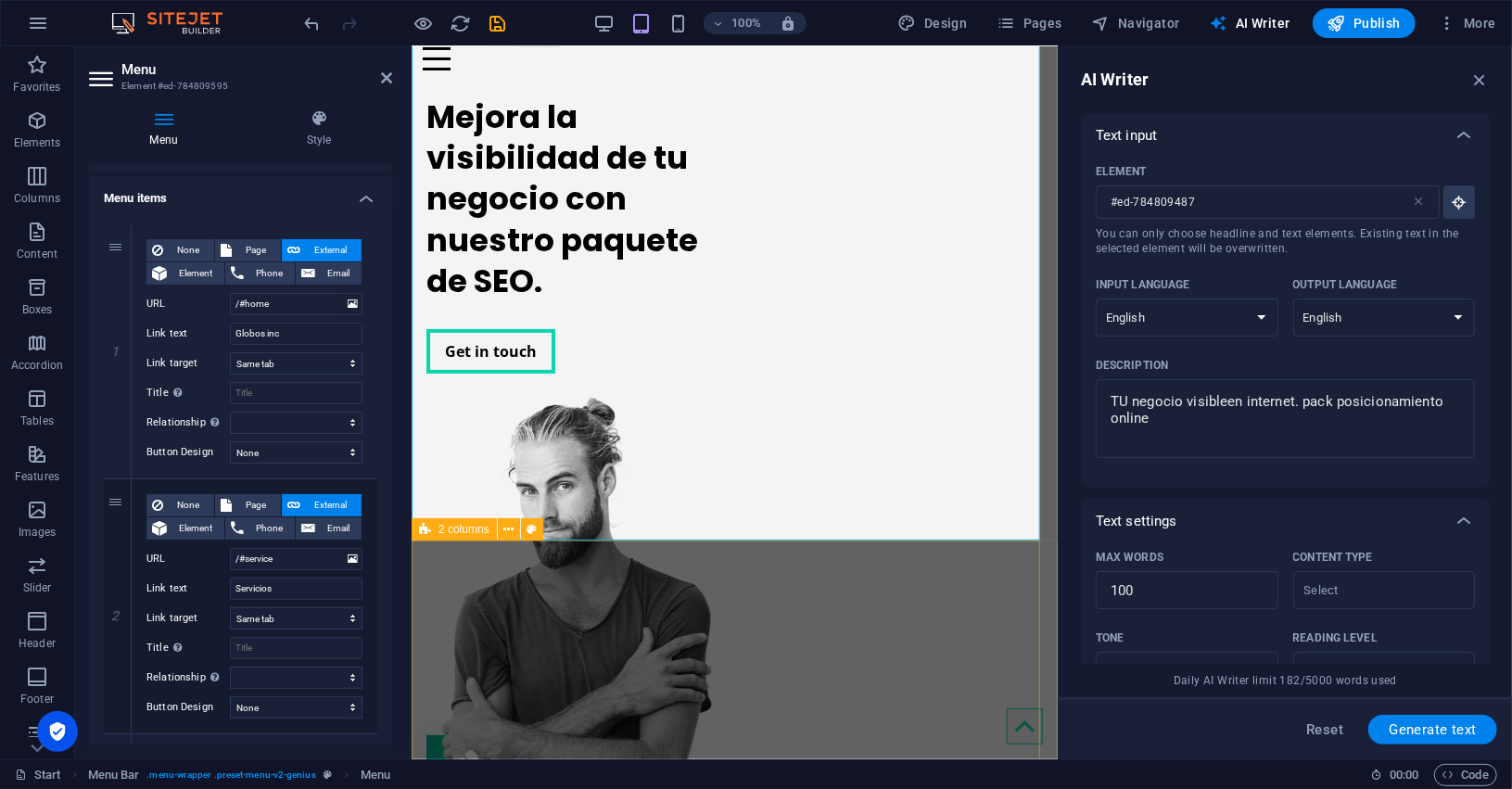 scroll, scrollTop: 232, scrollLeft: 0, axis: vertical 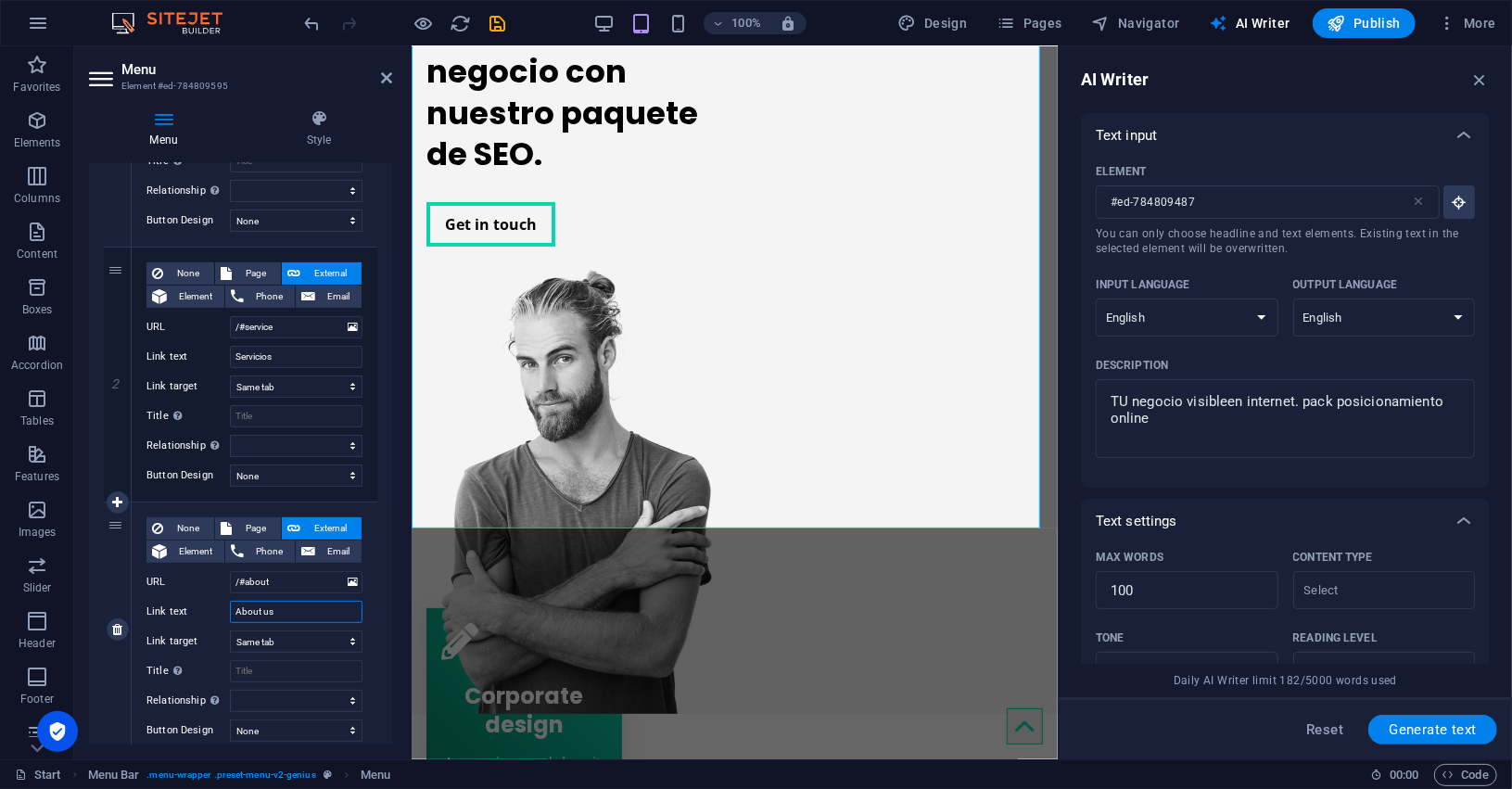 click on "About us" at bounding box center (296, 612) 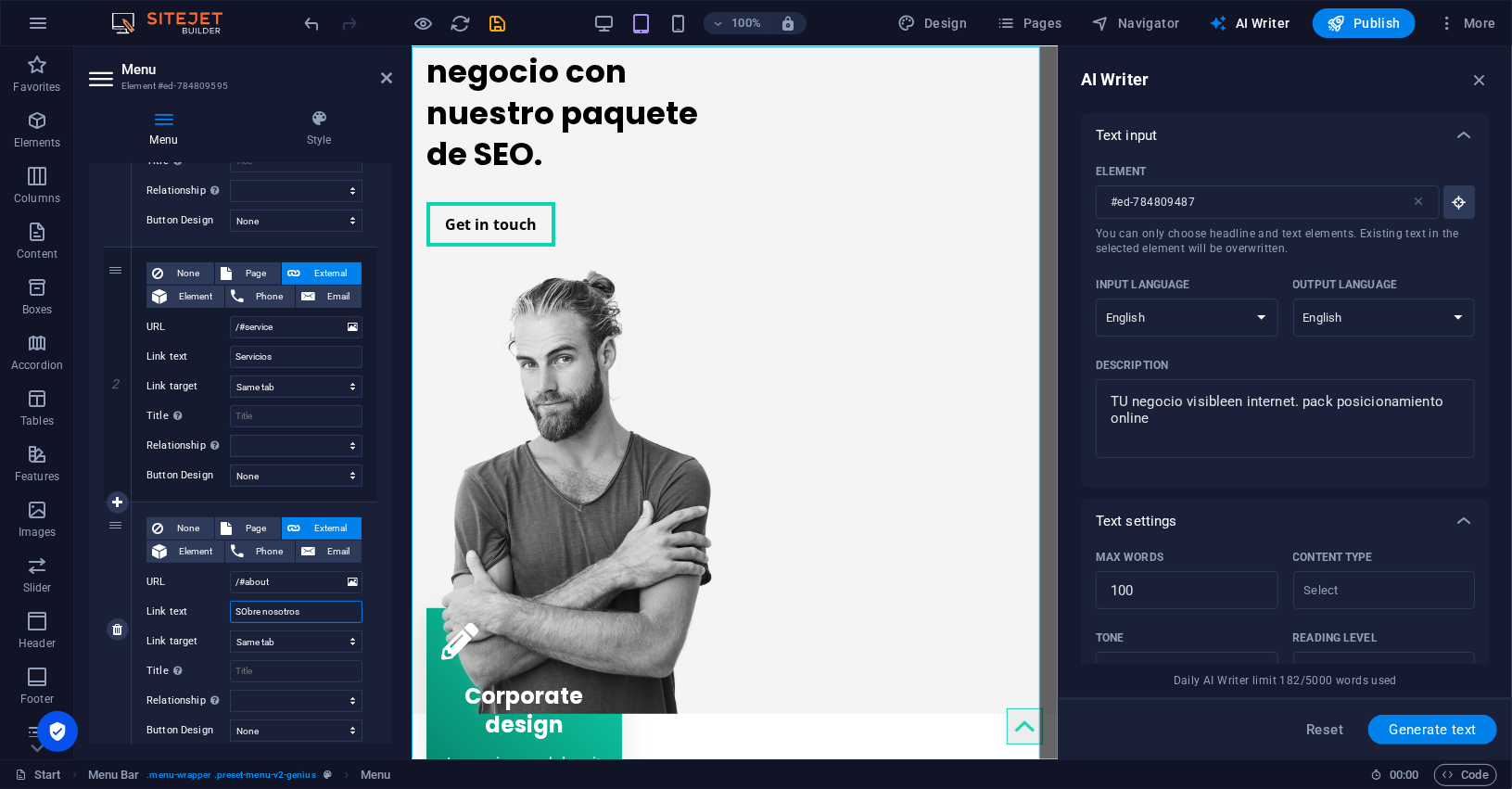 click on "SObre nosotros" at bounding box center [296, 612] 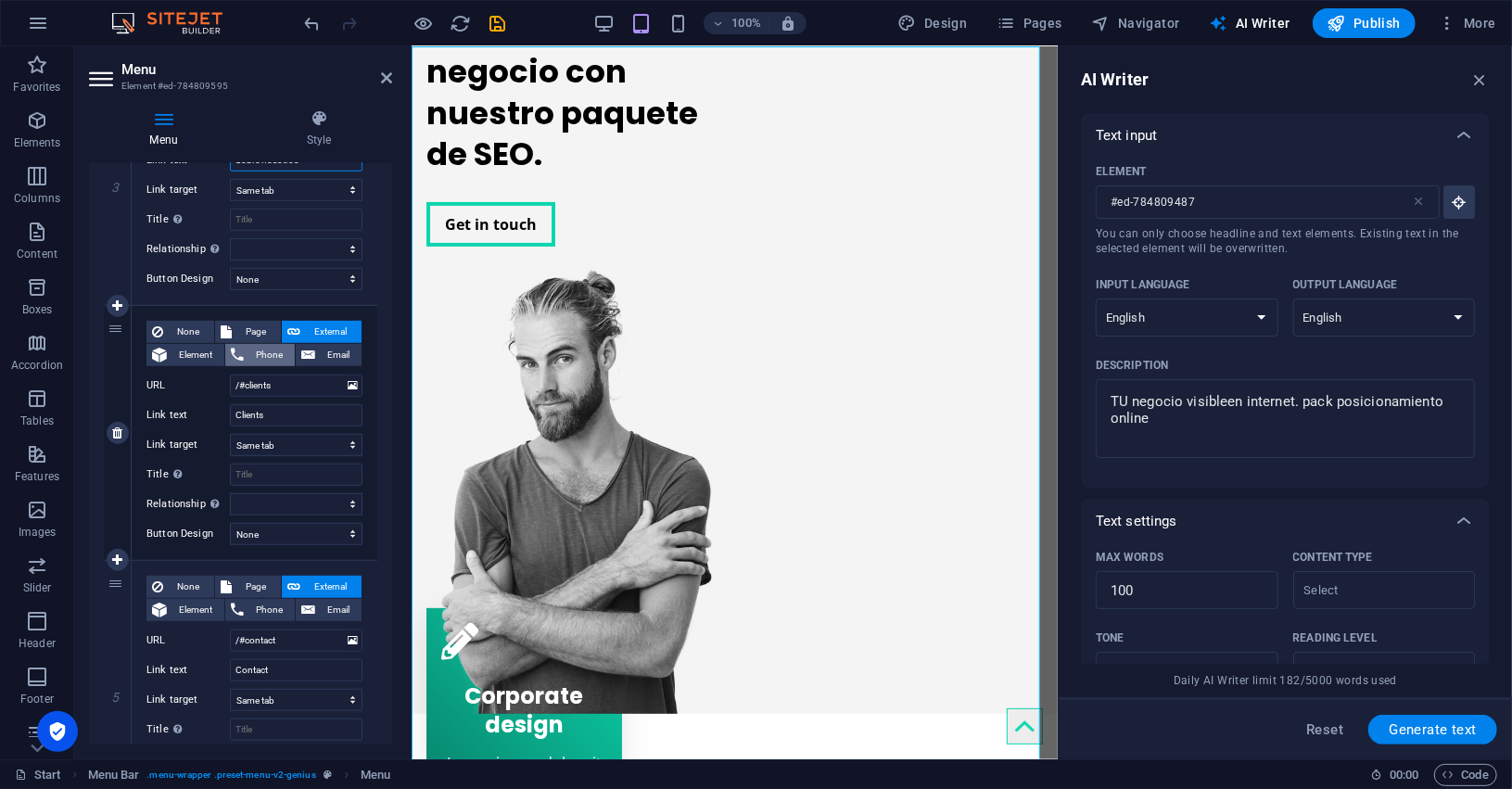 scroll, scrollTop: 811, scrollLeft: 0, axis: vertical 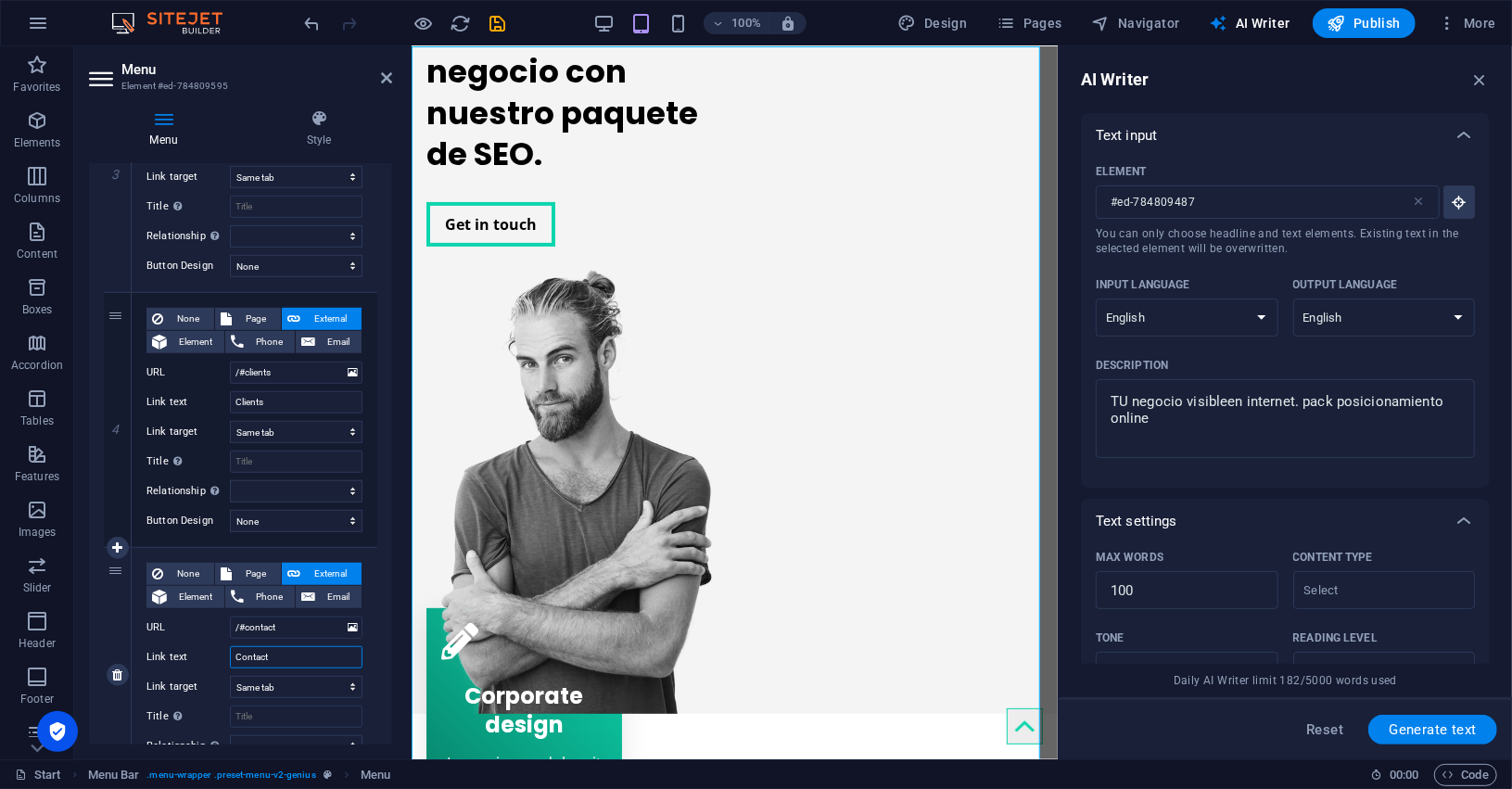 click on "Contact" at bounding box center (296, 657) 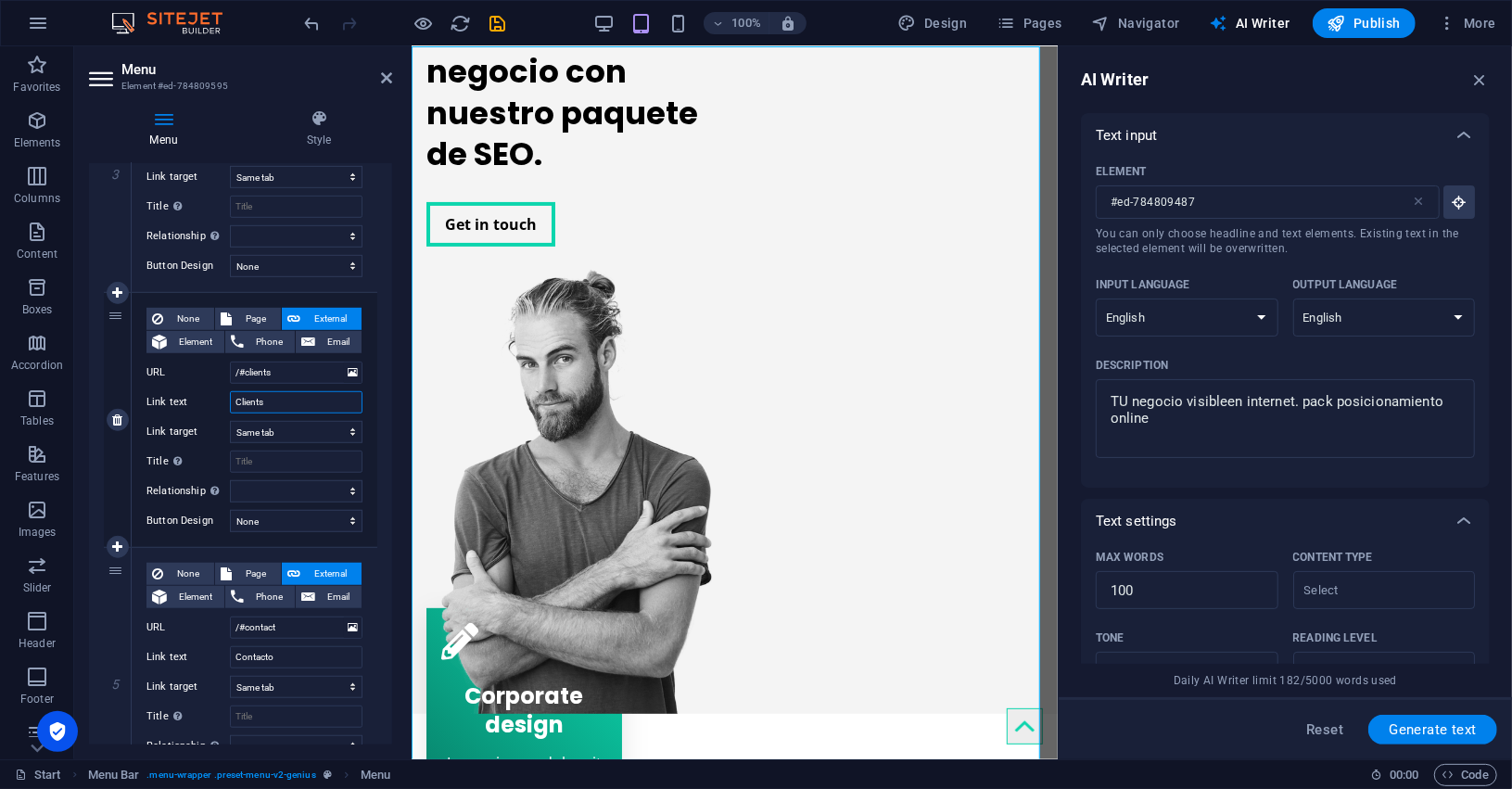 click on "Clients" at bounding box center (296, 402) 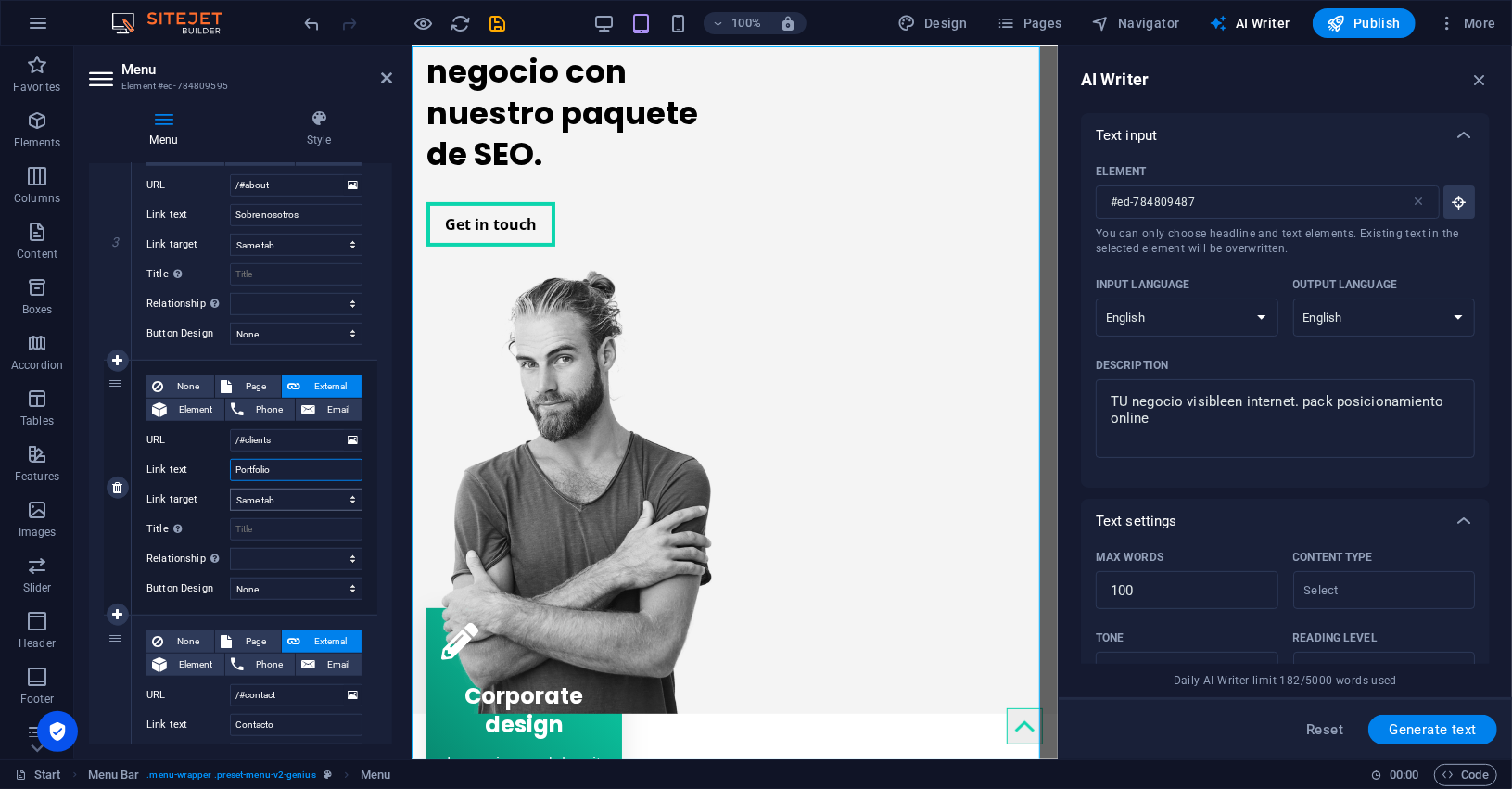 scroll, scrollTop: 920, scrollLeft: 0, axis: vertical 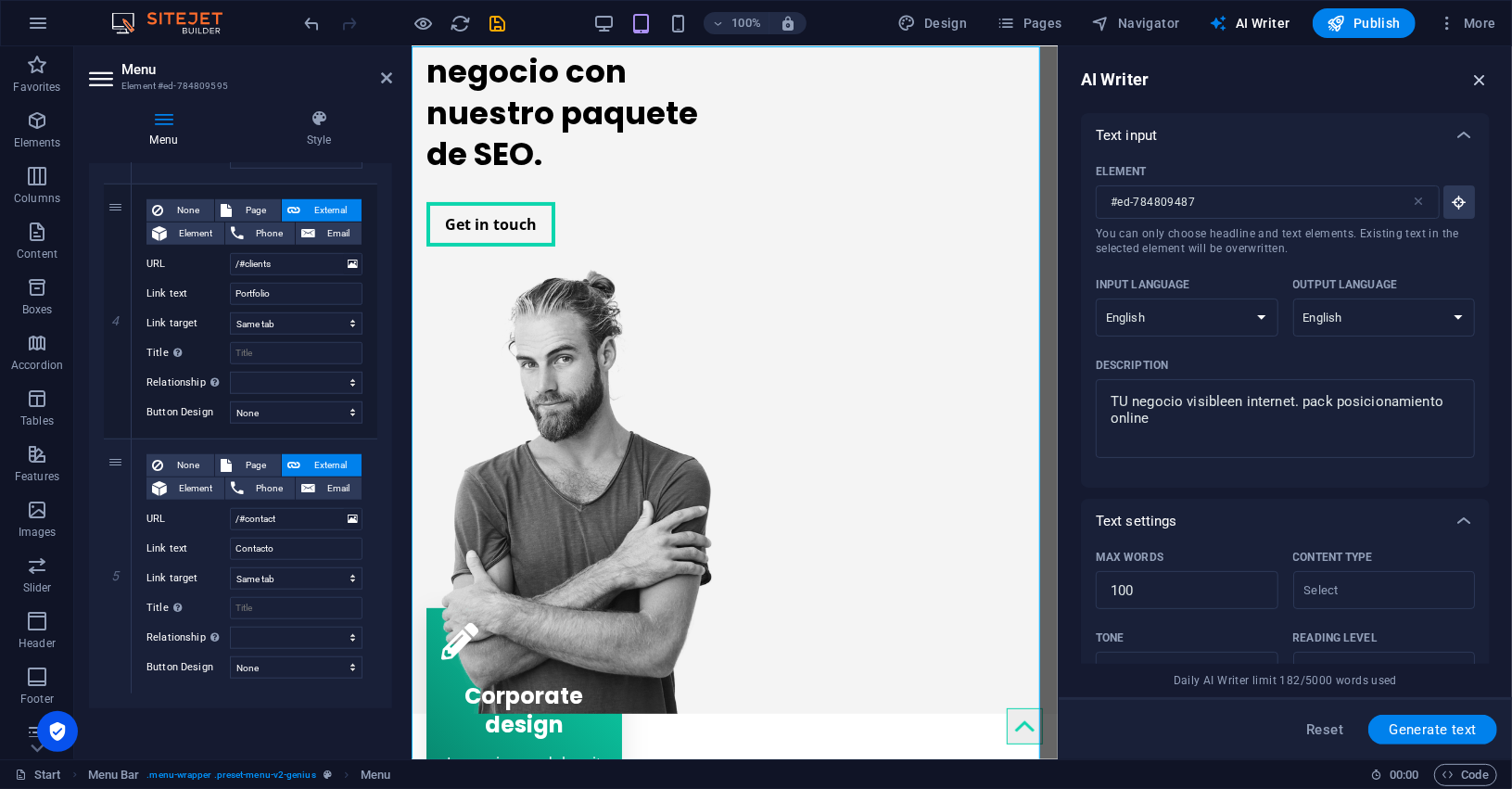 click at bounding box center (1480, 80) 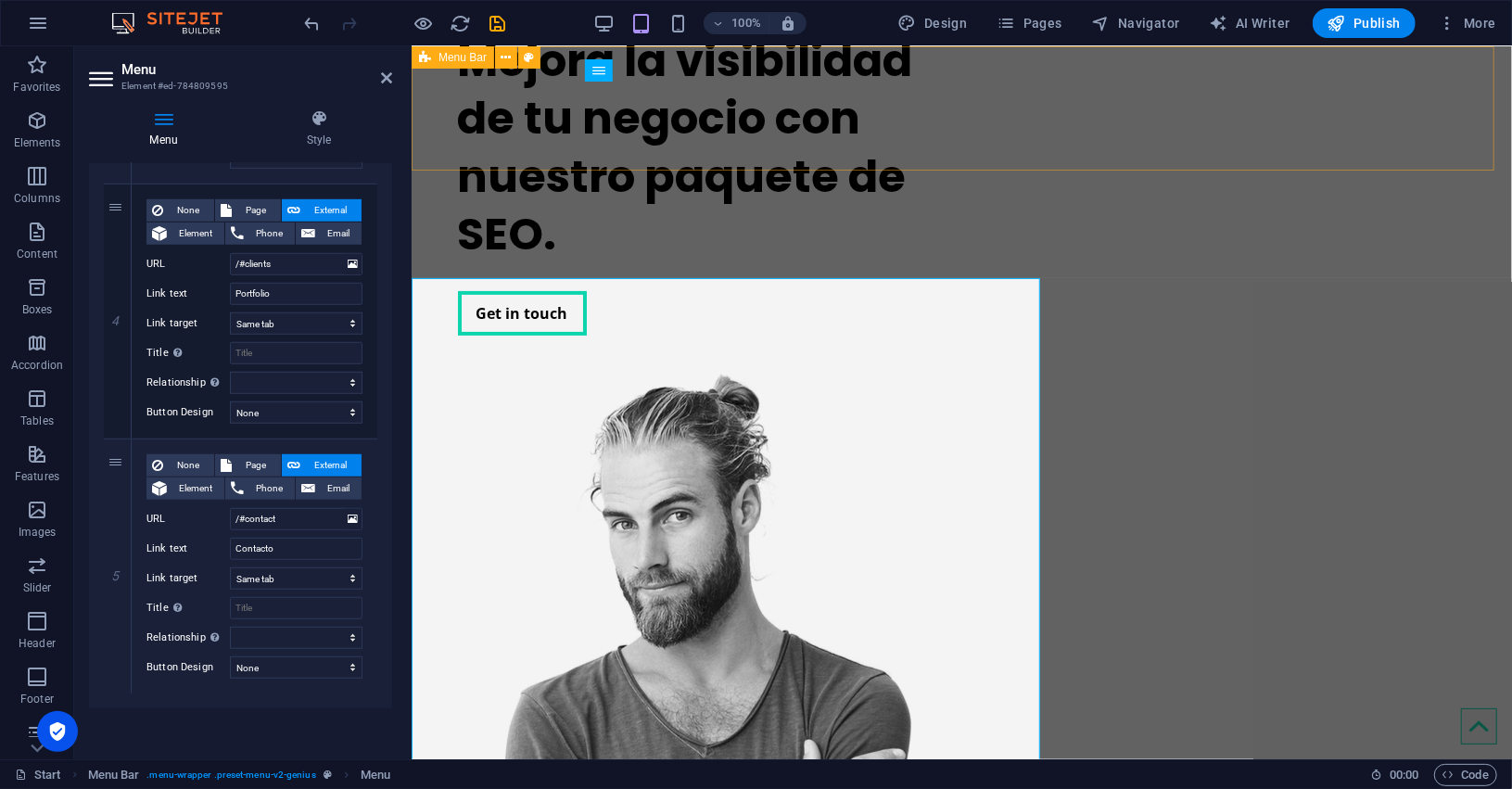 scroll, scrollTop: 0, scrollLeft: 0, axis: both 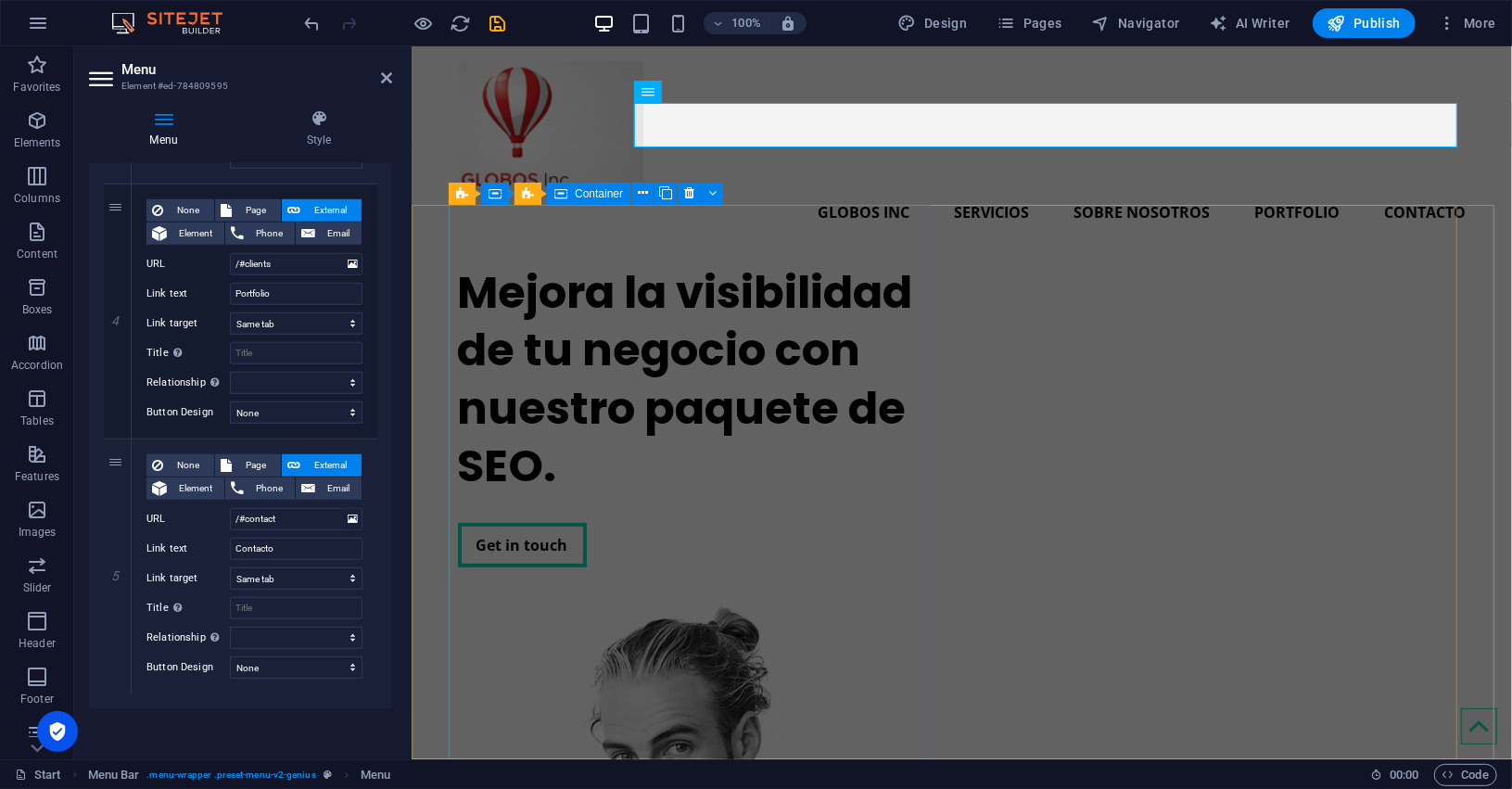 click on "Mejora la visibilidad de tu negocio con nuestro paquete de SEO. Get in touch" at bounding box center [698, 415] 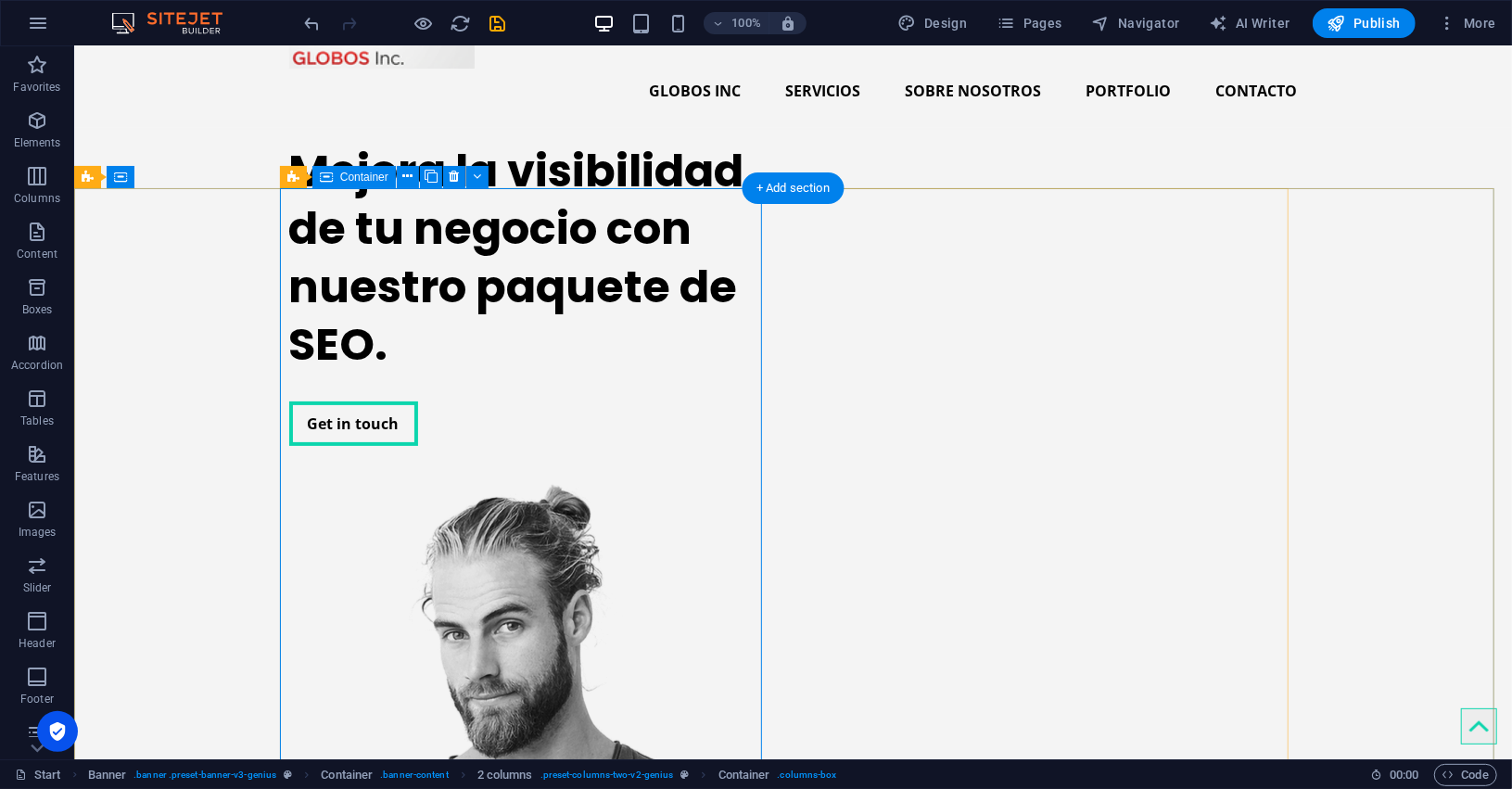 scroll, scrollTop: 347, scrollLeft: 0, axis: vertical 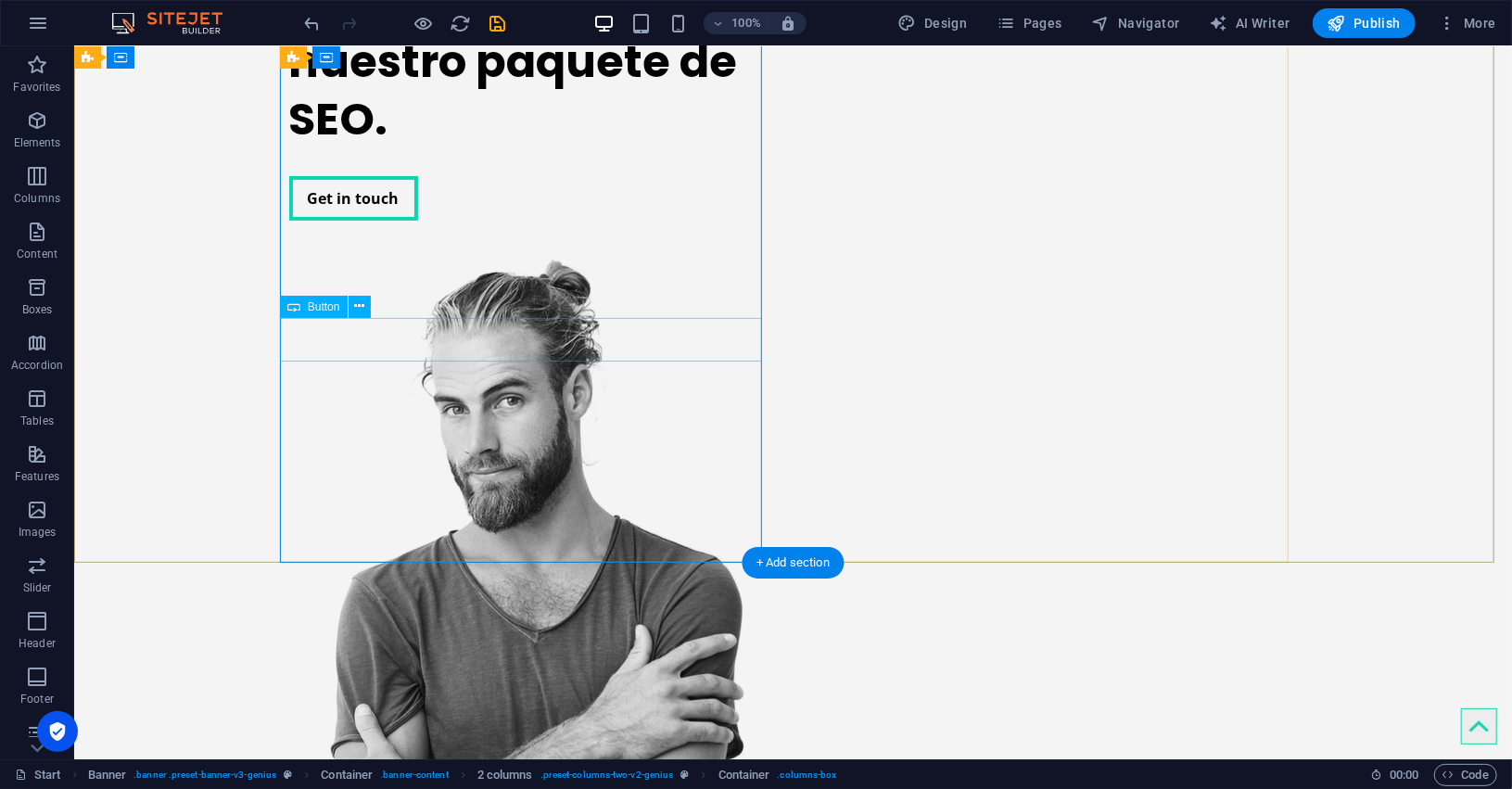 click on "Get in touch" at bounding box center (529, 197) 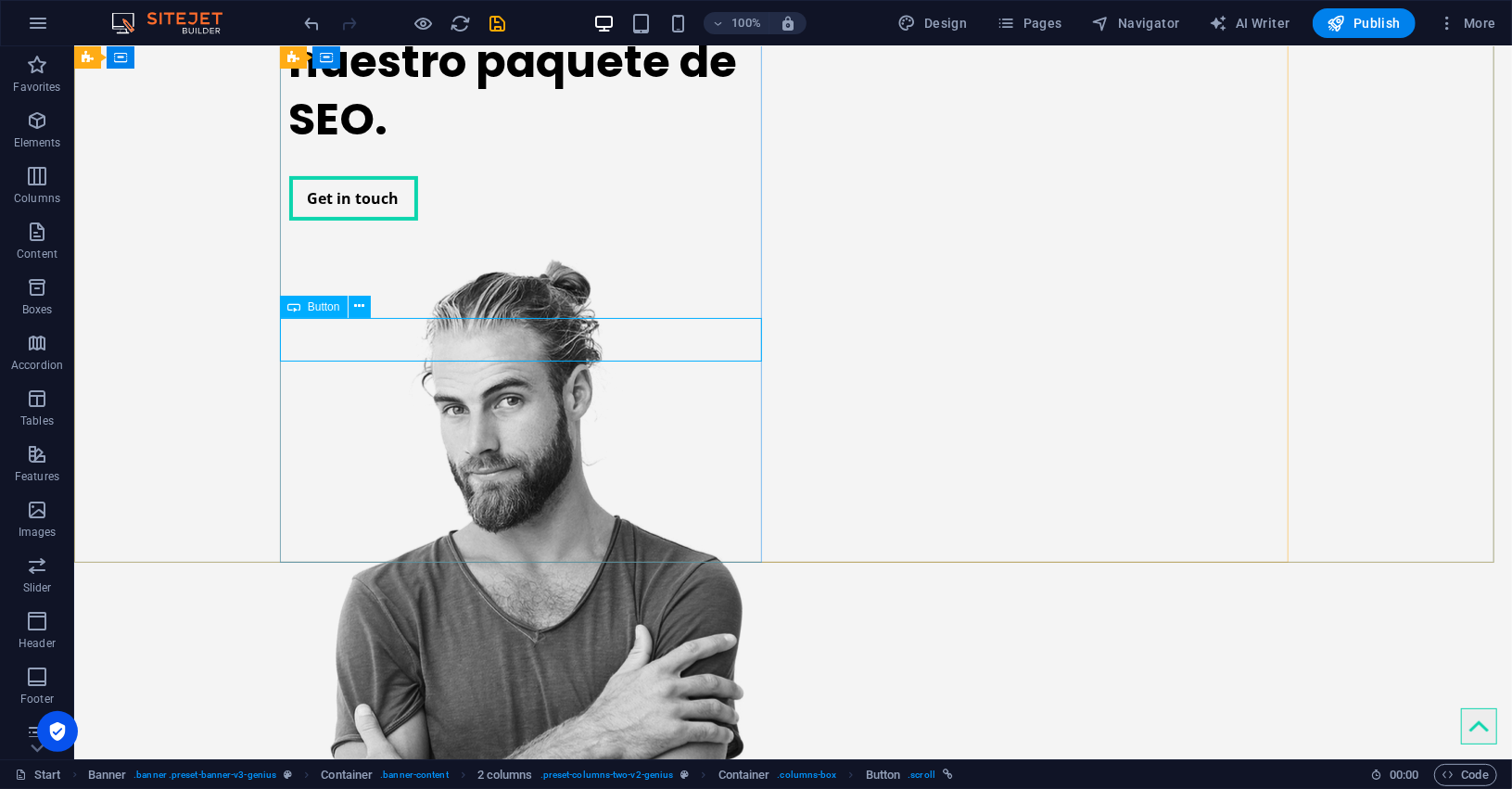 click on "Button" at bounding box center (324, 307) 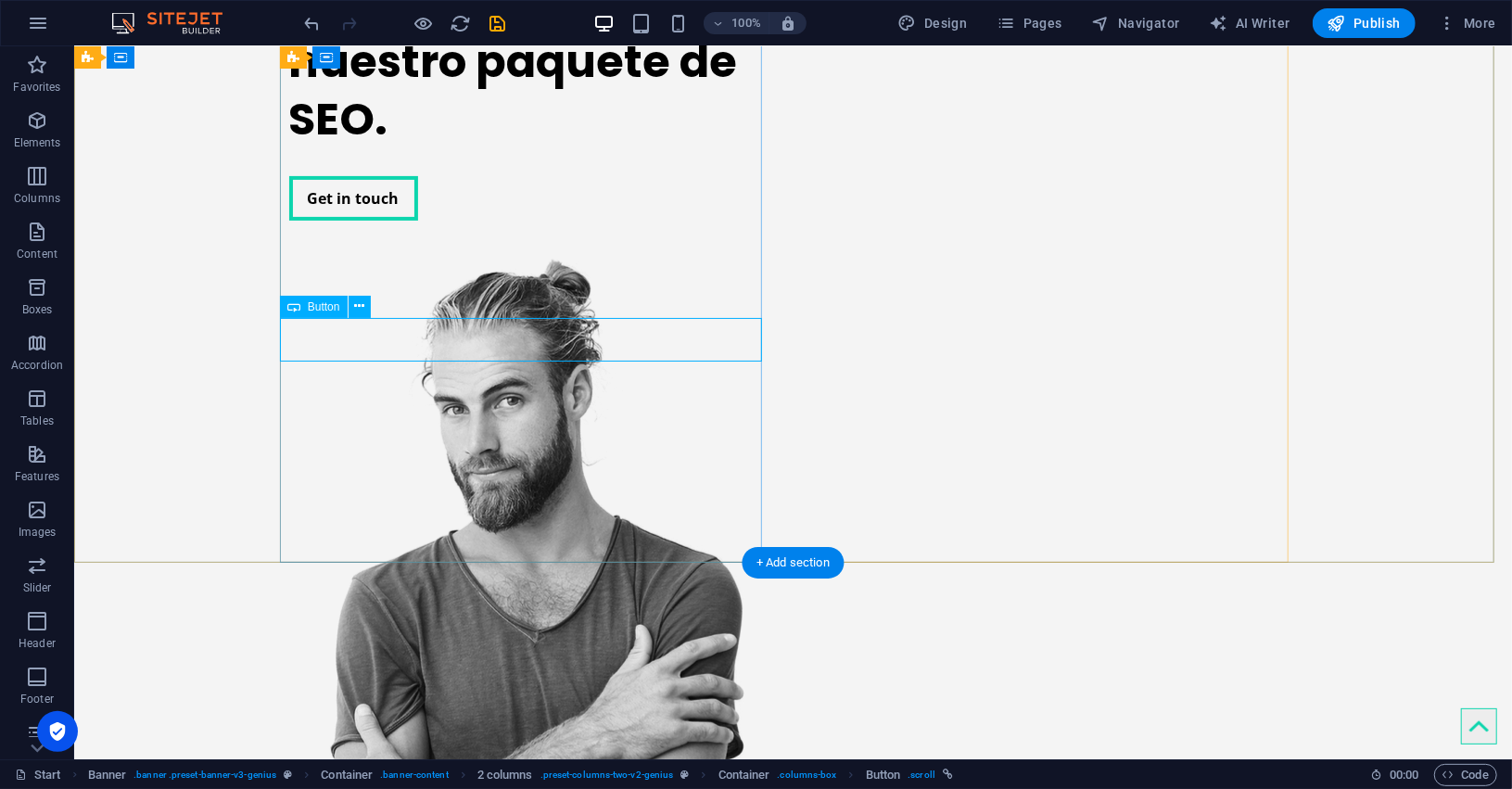 click on "Get in touch" at bounding box center (529, 197) 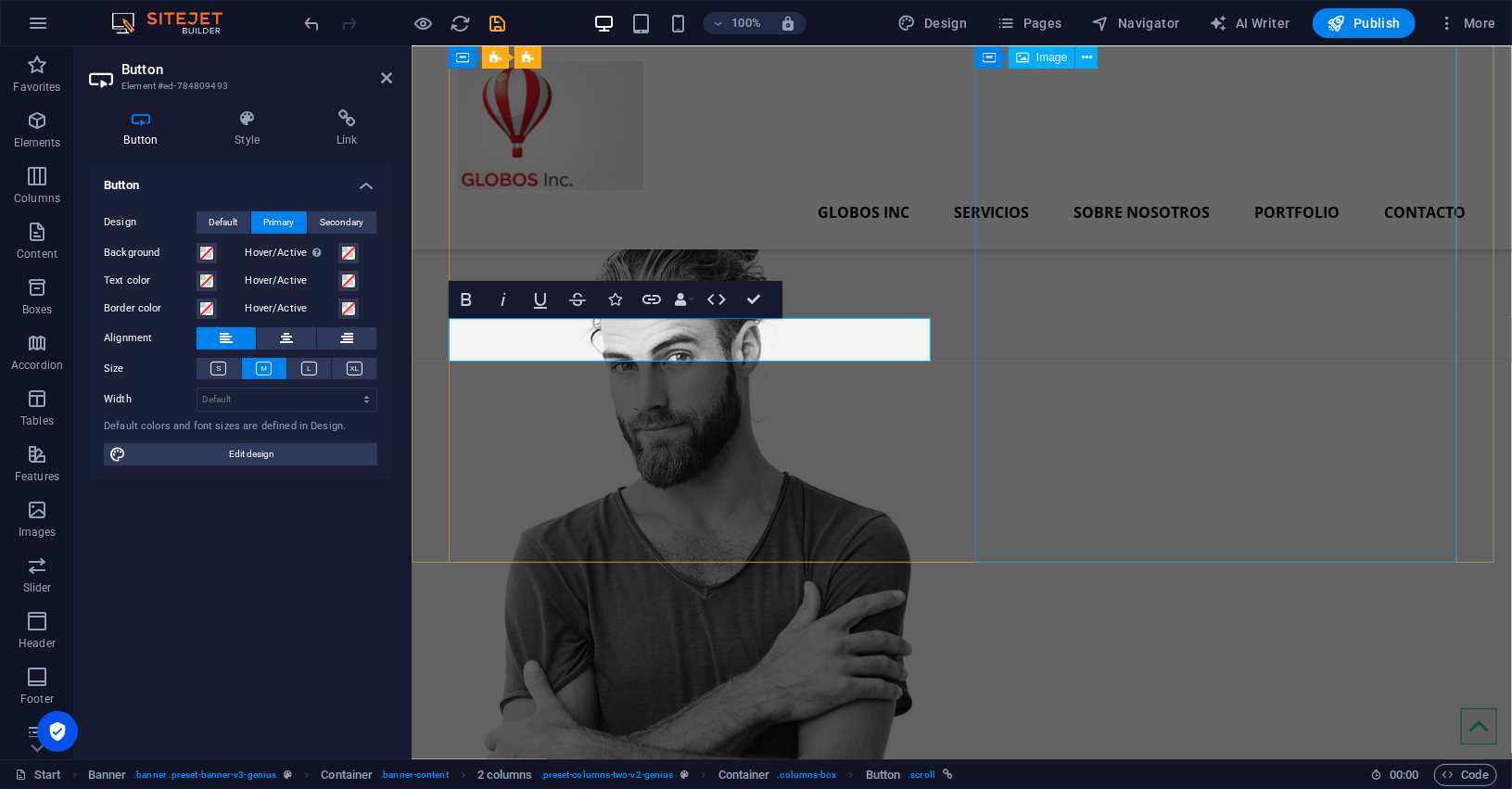 drag, startPoint x: 1002, startPoint y: 270, endPoint x: 1344, endPoint y: 272, distance: 342.00585 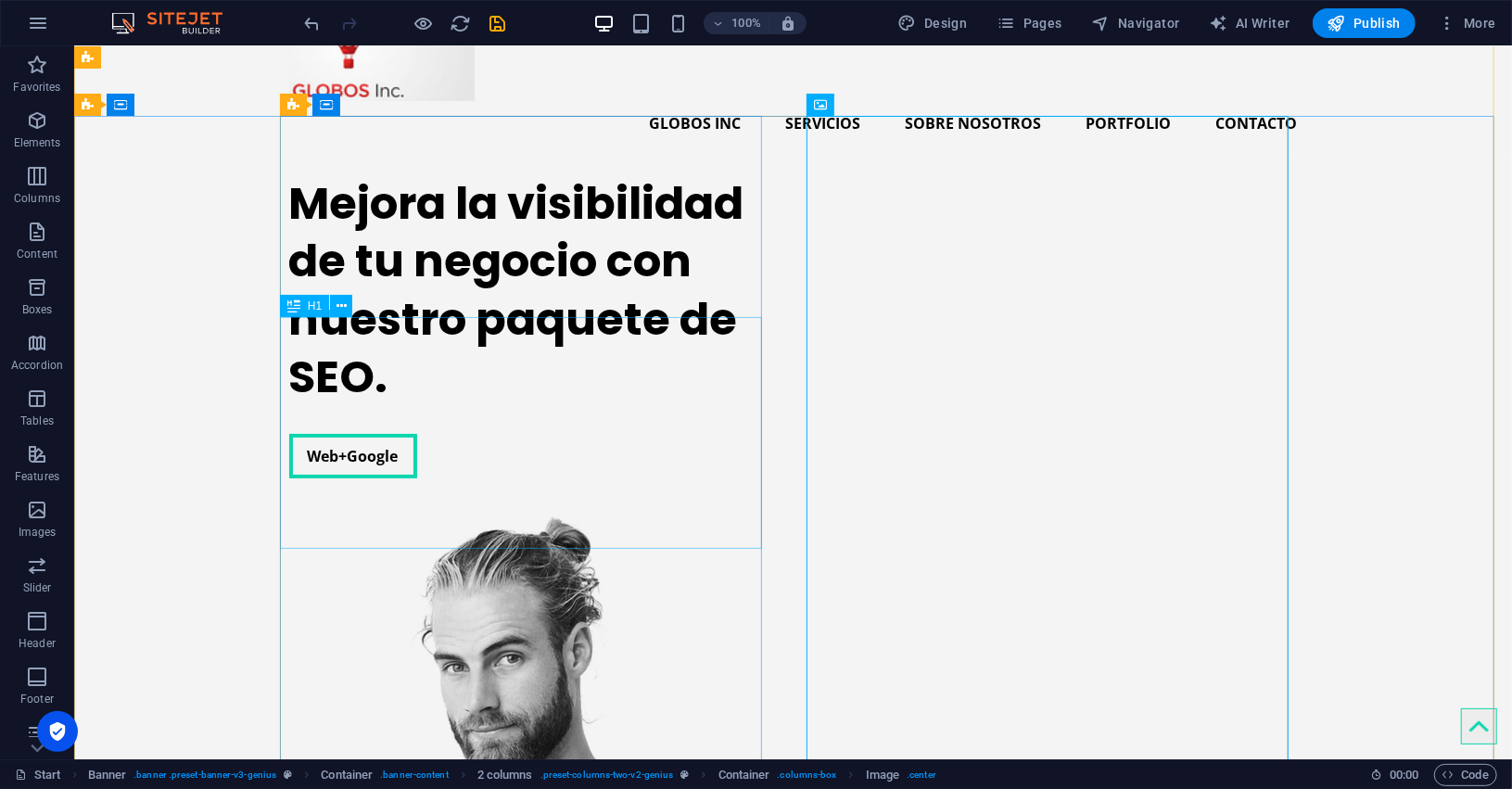 scroll, scrollTop: 0, scrollLeft: 0, axis: both 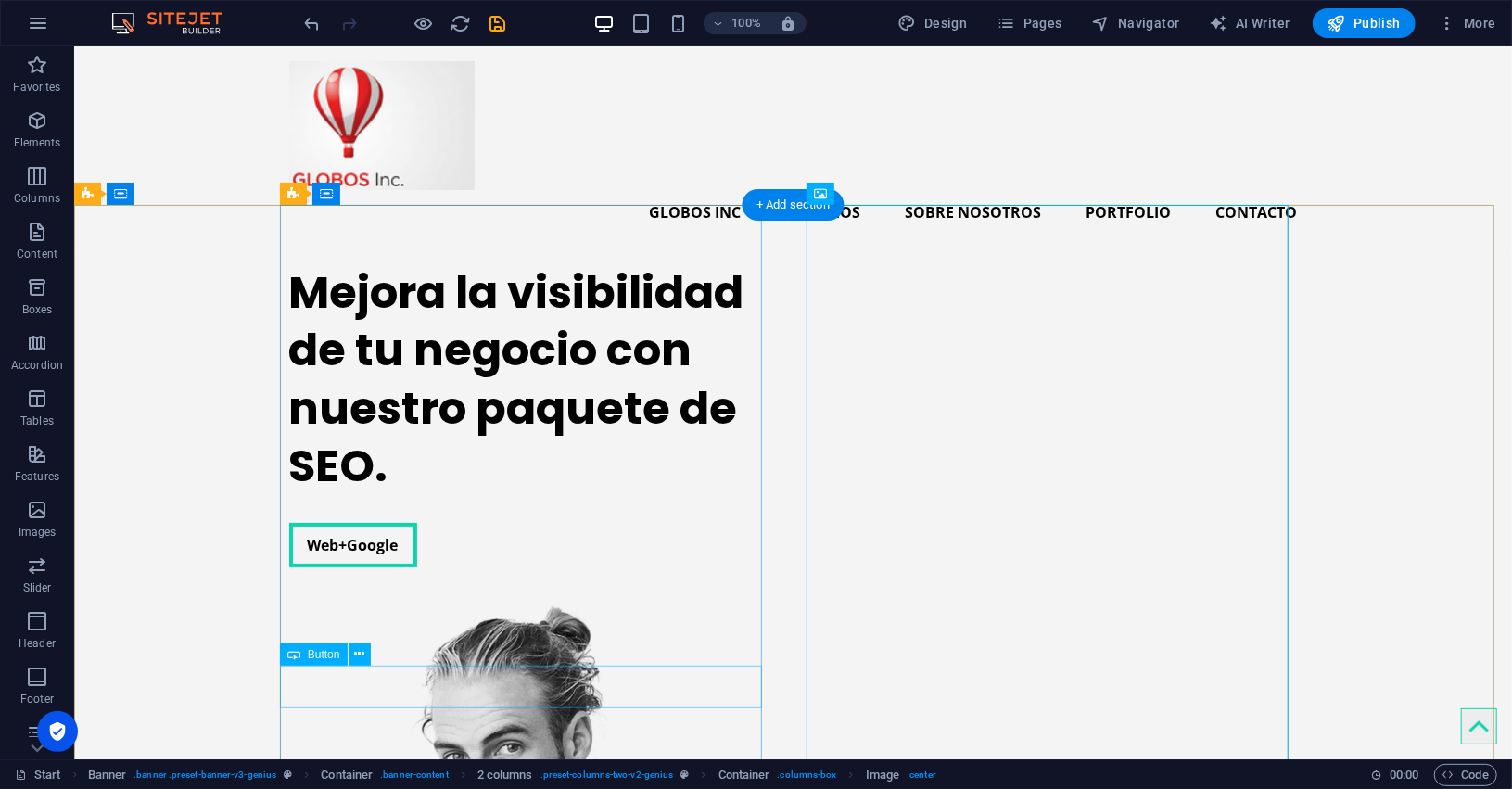 click on "Web+Google" at bounding box center [529, 544] 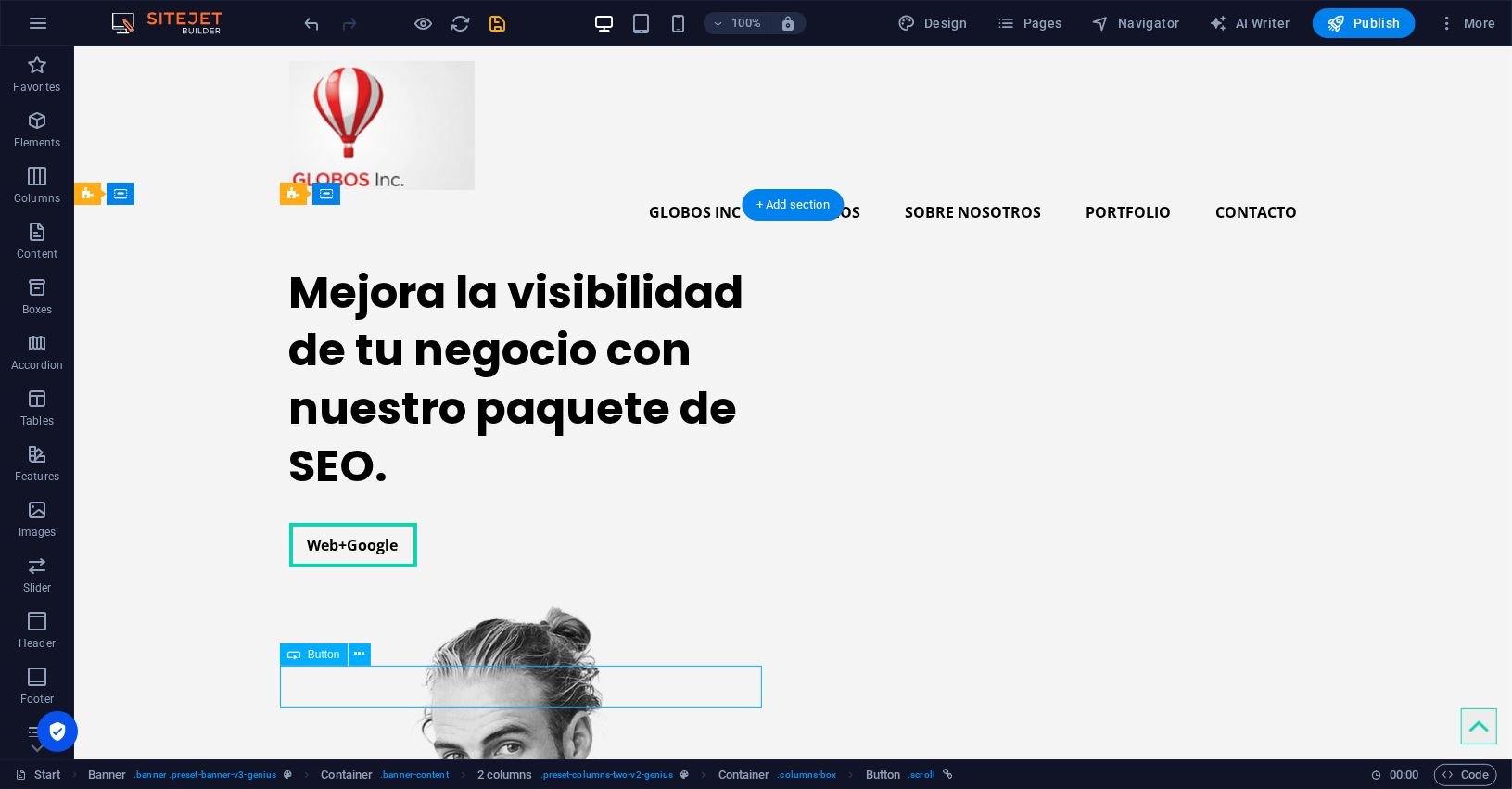 click on "Web+Google" at bounding box center [529, 544] 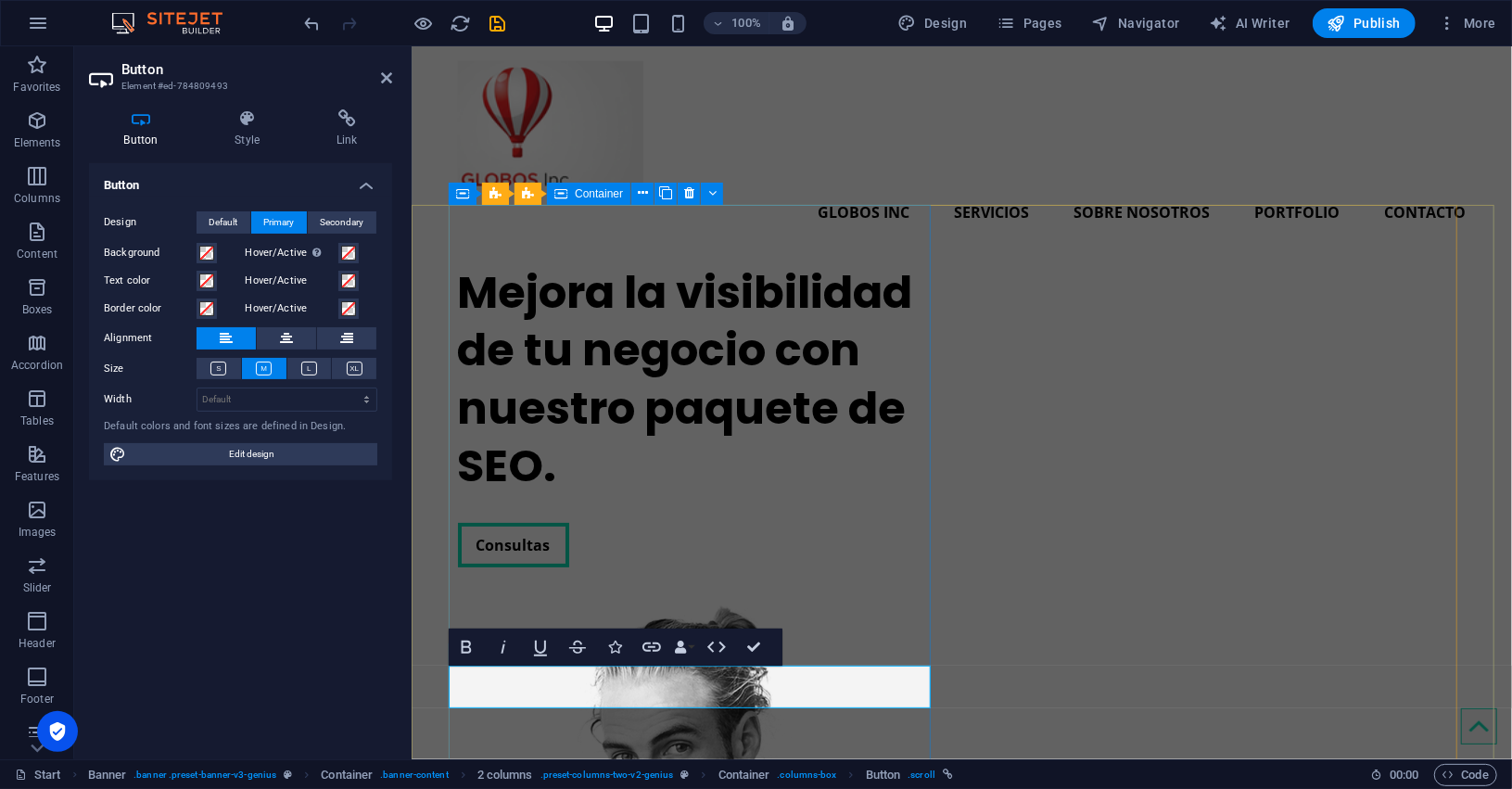 click on "Mejora la visibilidad de tu negocio con nuestro paquete de SEO. Consultas" at bounding box center [698, 415] 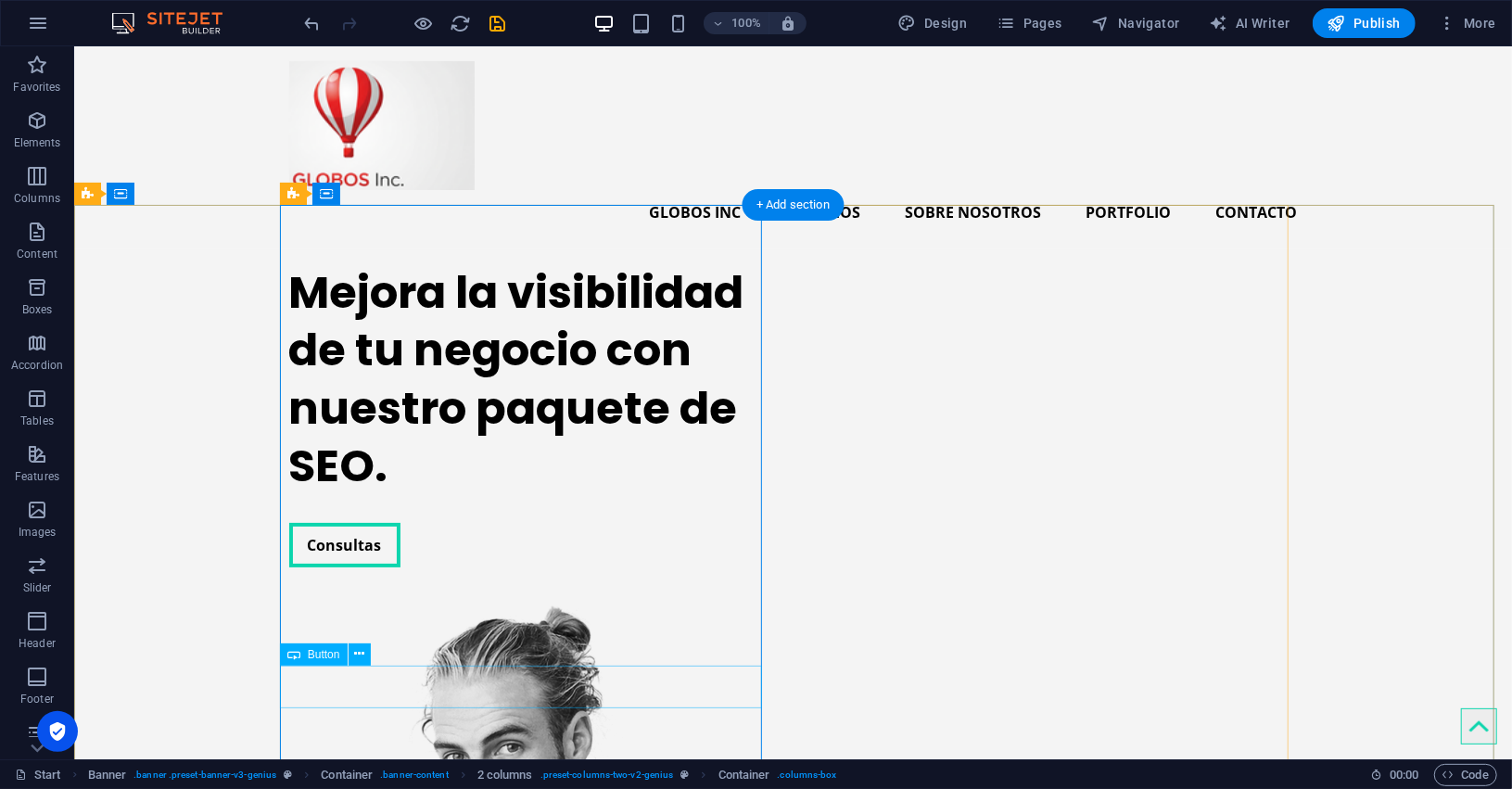 click on "Consultas" at bounding box center [529, 544] 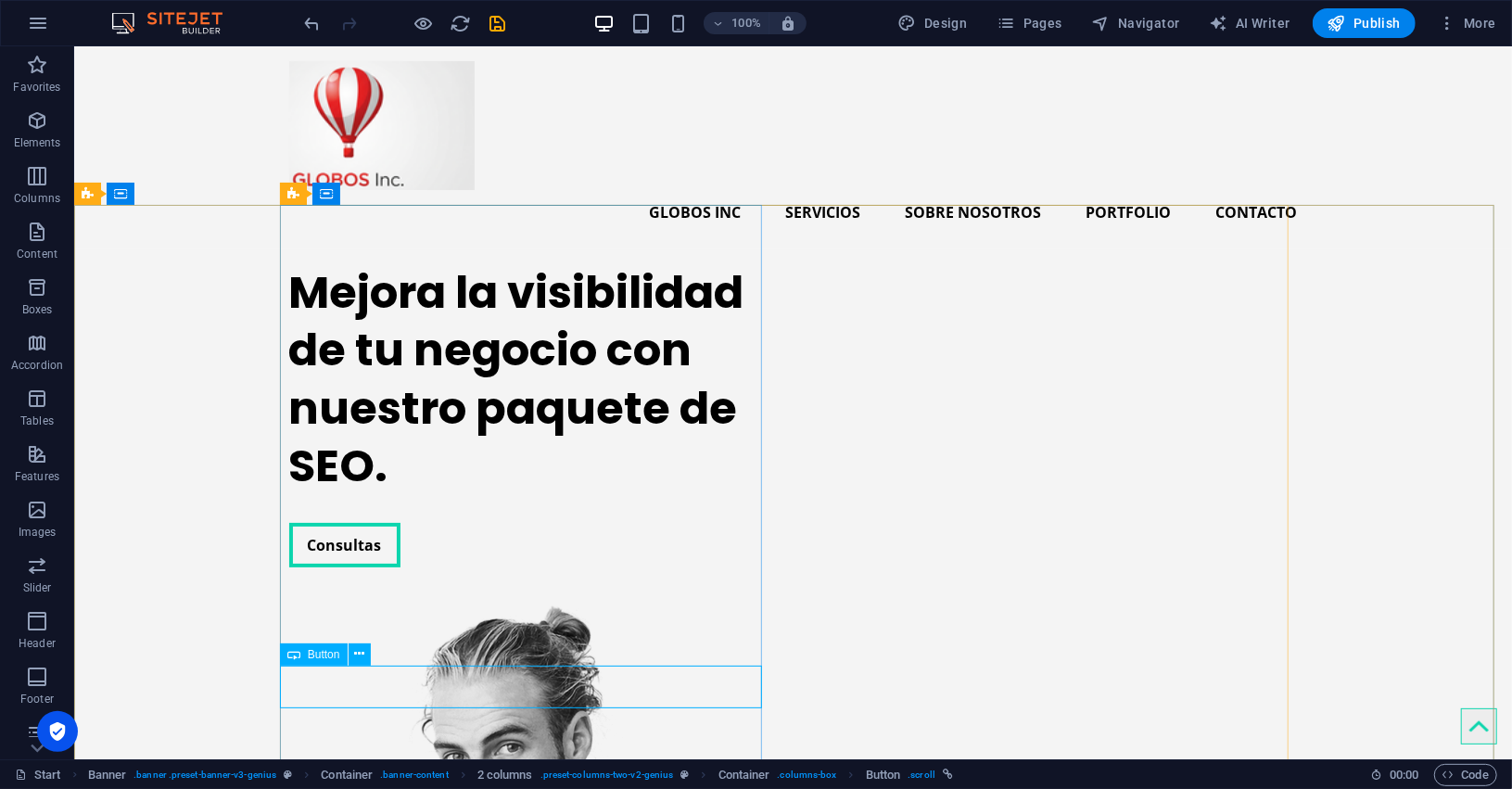 click on "Button" at bounding box center [324, 655] 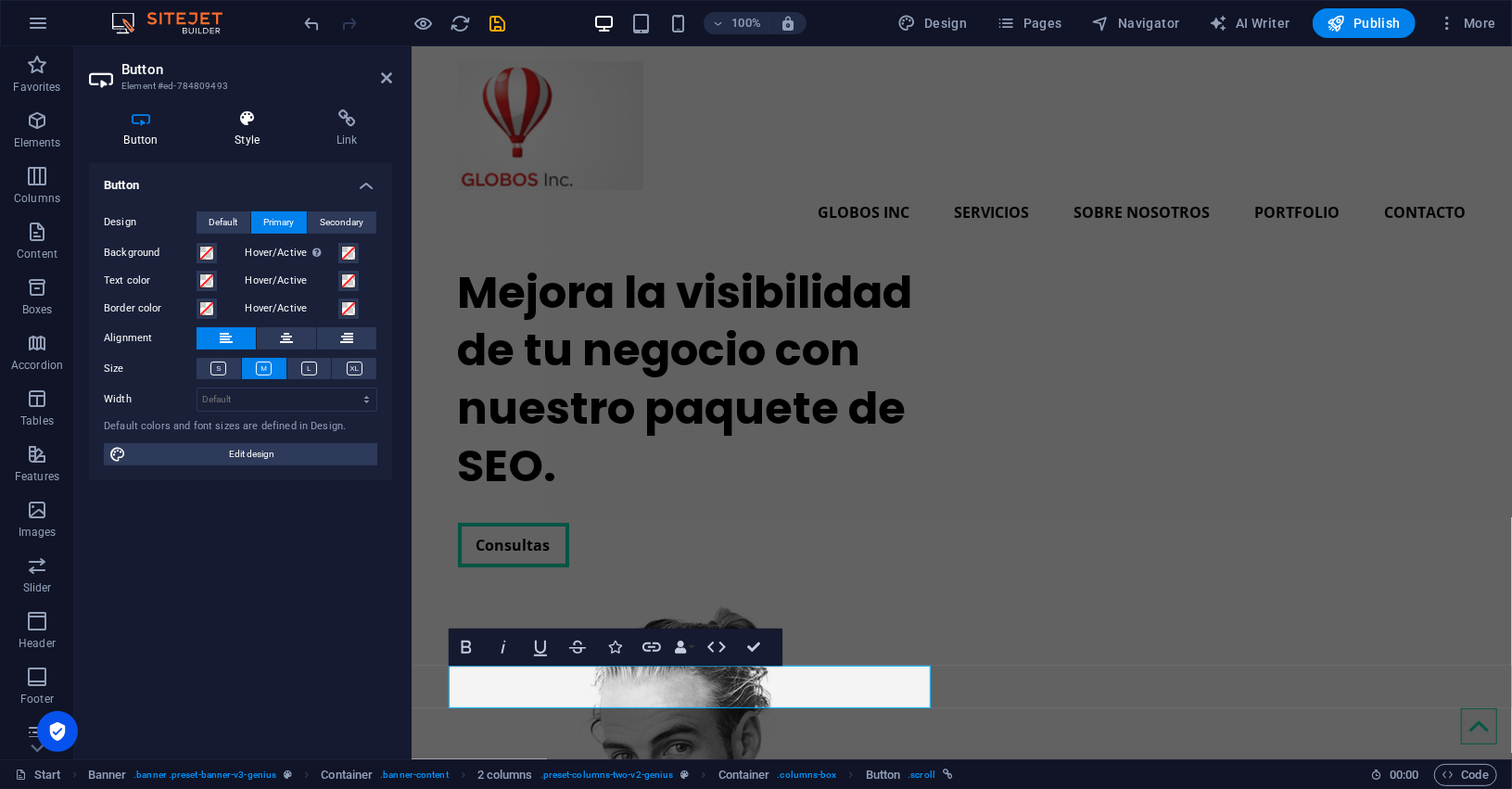 click on "Style" at bounding box center (251, 129) 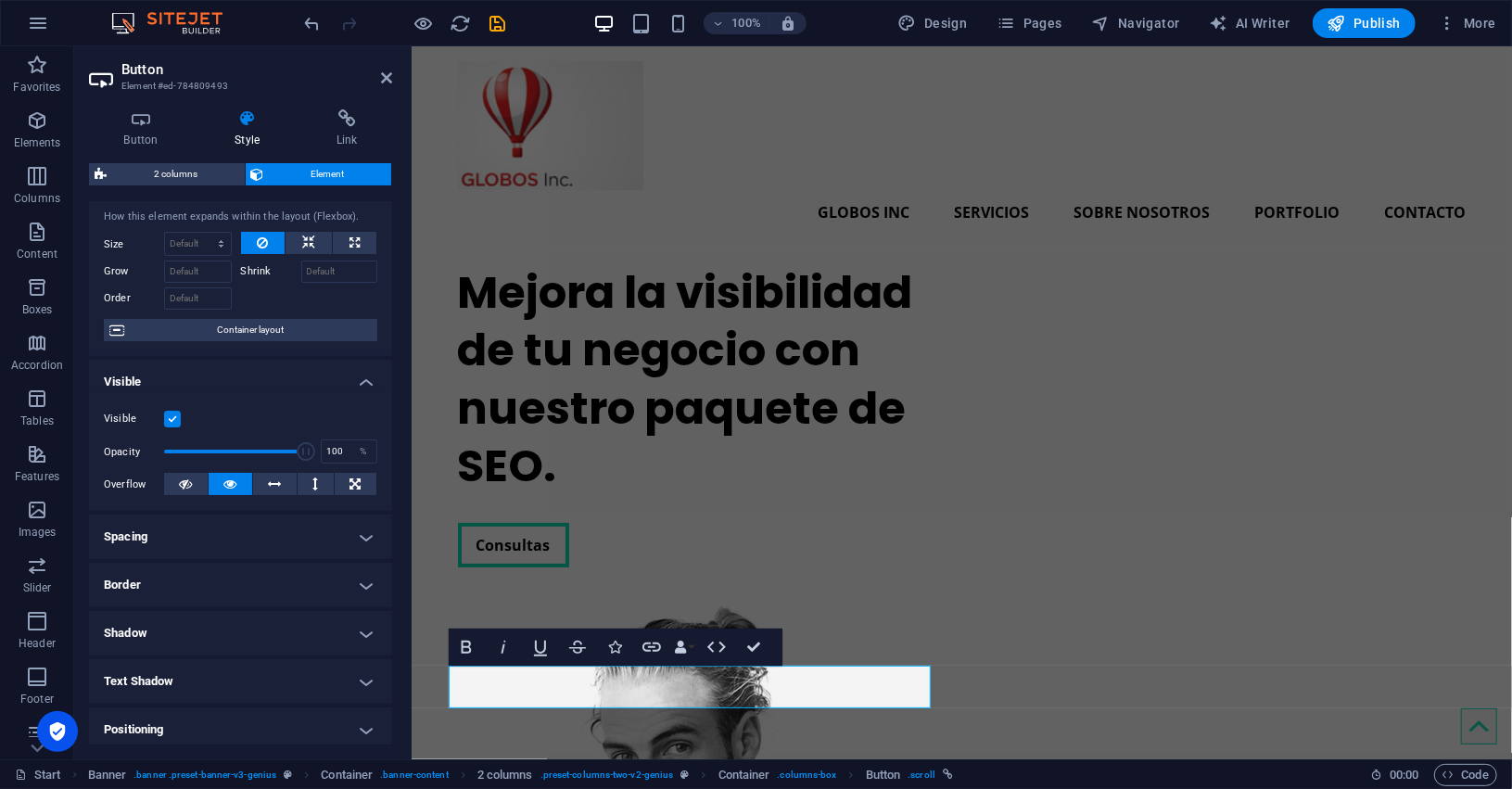 scroll, scrollTop: 0, scrollLeft: 0, axis: both 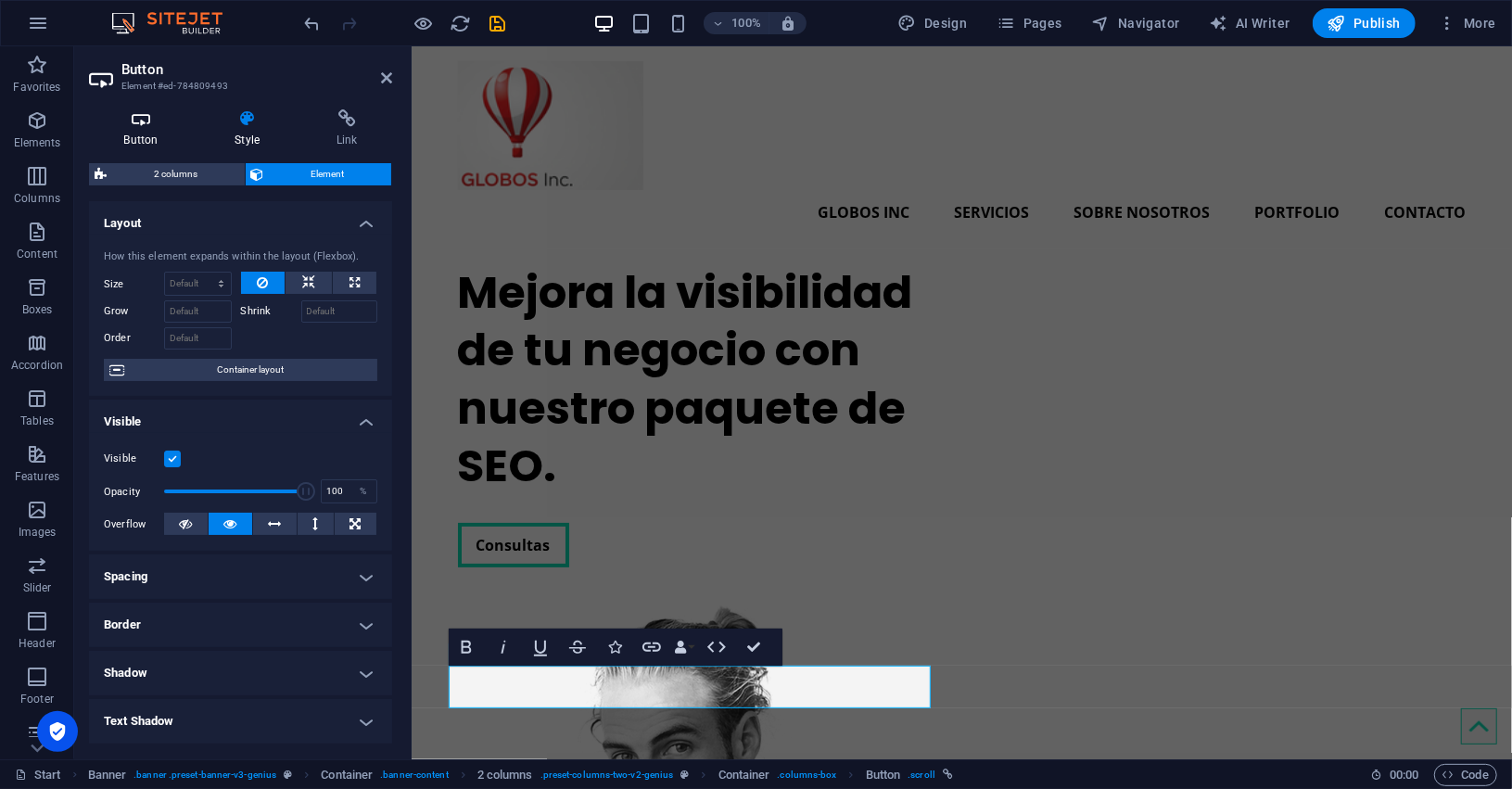 click on "Button" at bounding box center (145, 129) 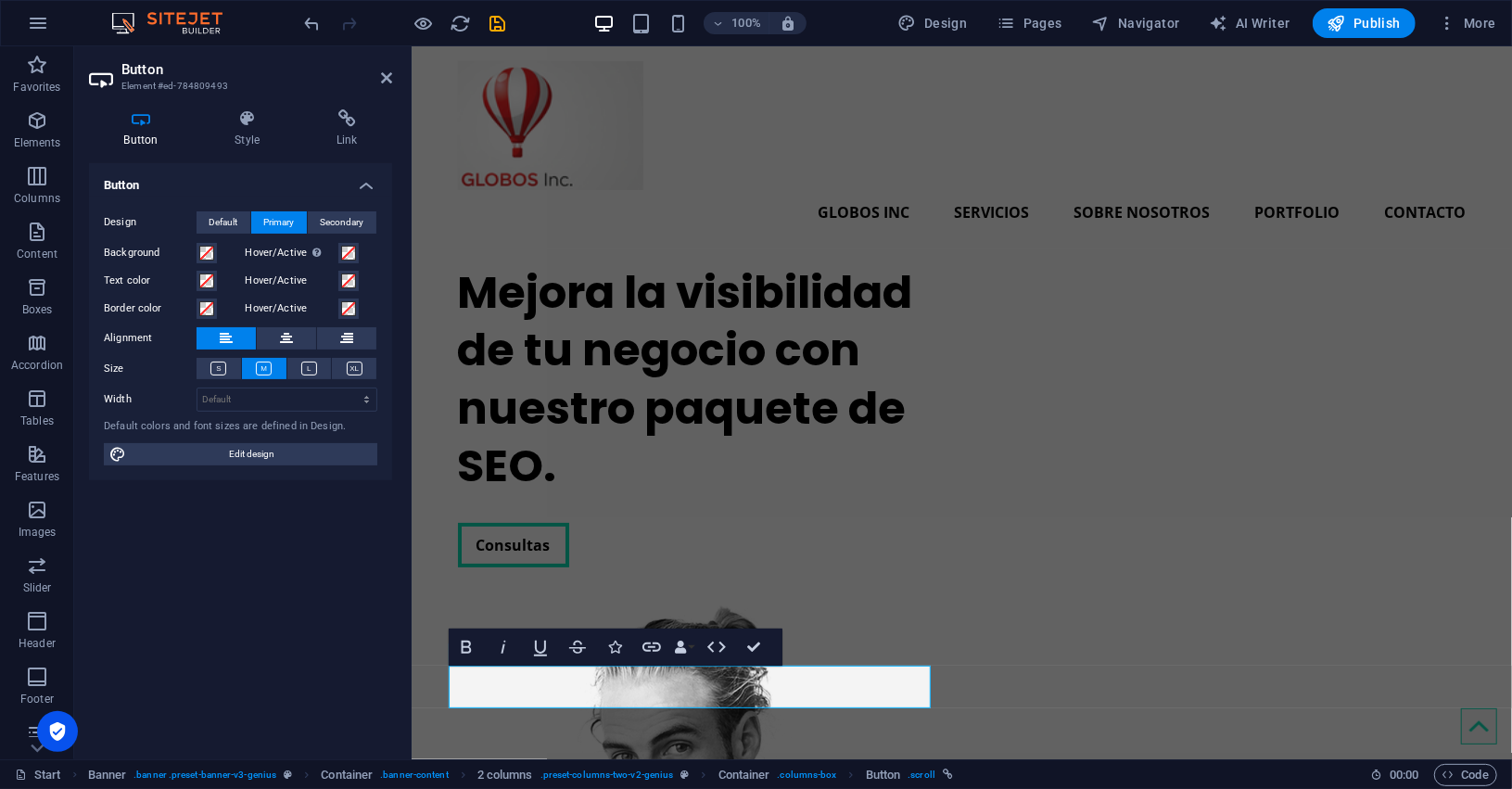 click on "Edit design" at bounding box center [251, 454] 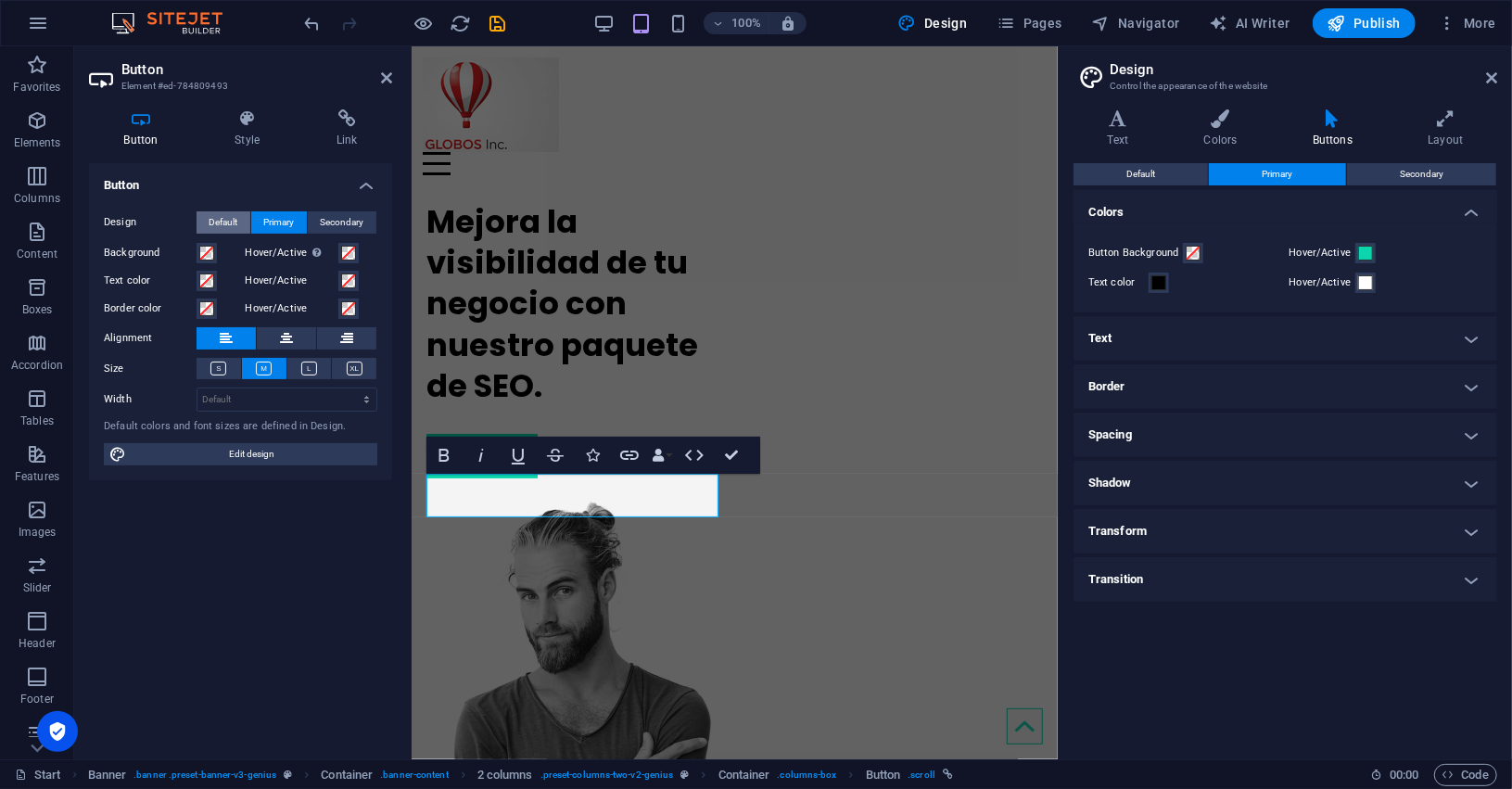 click on "Default" at bounding box center (223, 223) 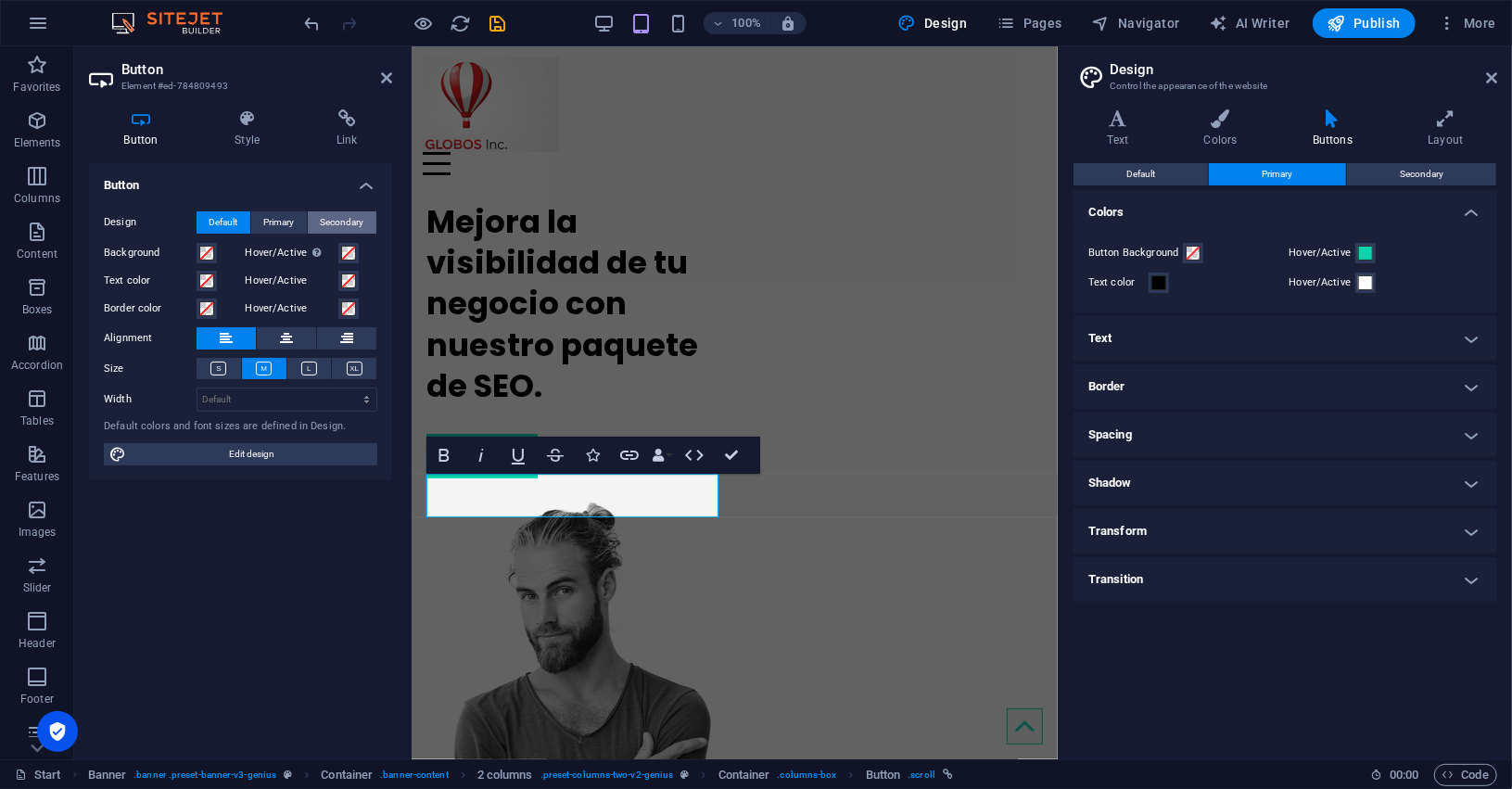 click on "Secondary" at bounding box center [342, 223] 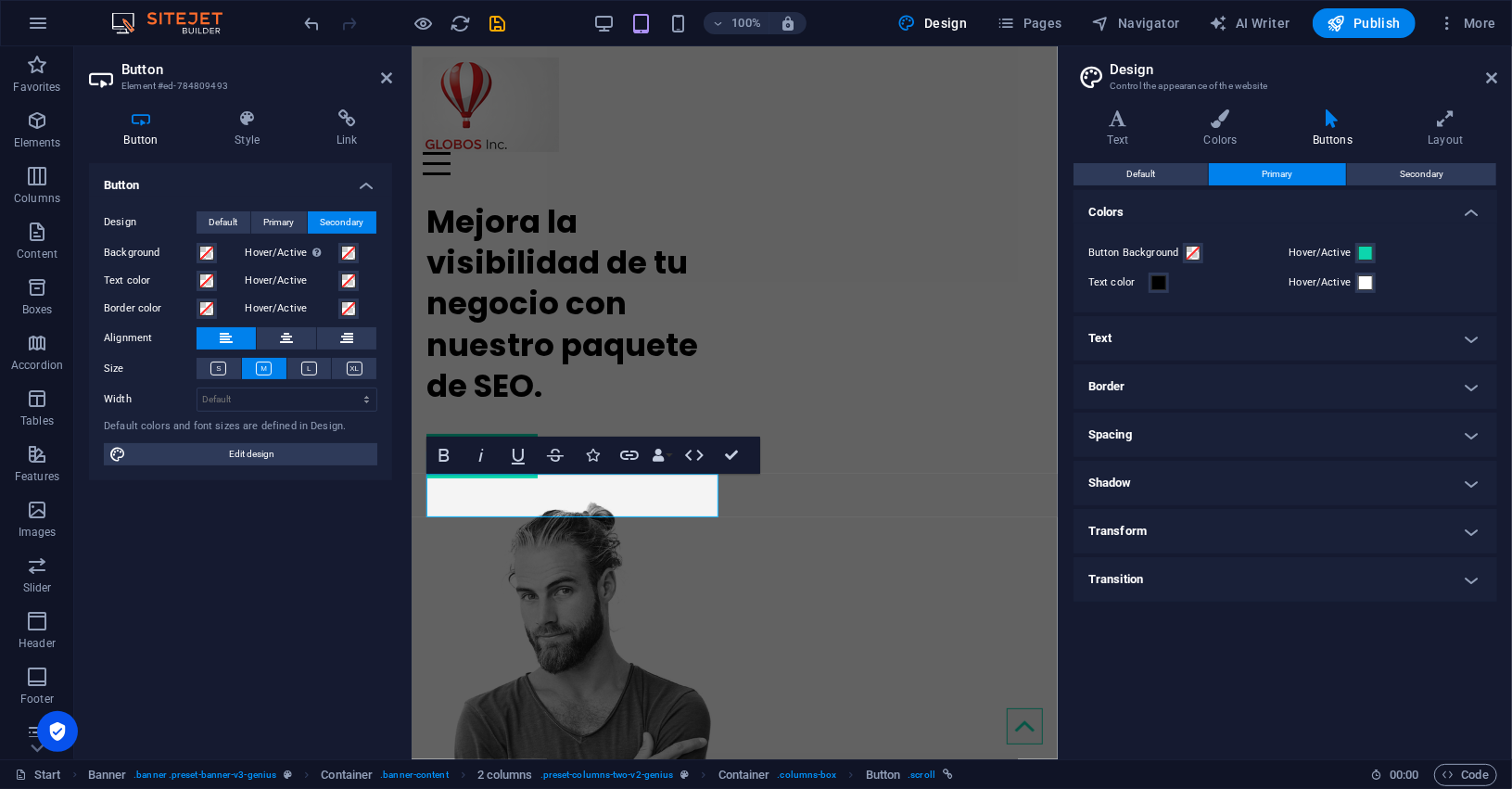 click on "Design Default Primary Secondary" at bounding box center (240, 223) 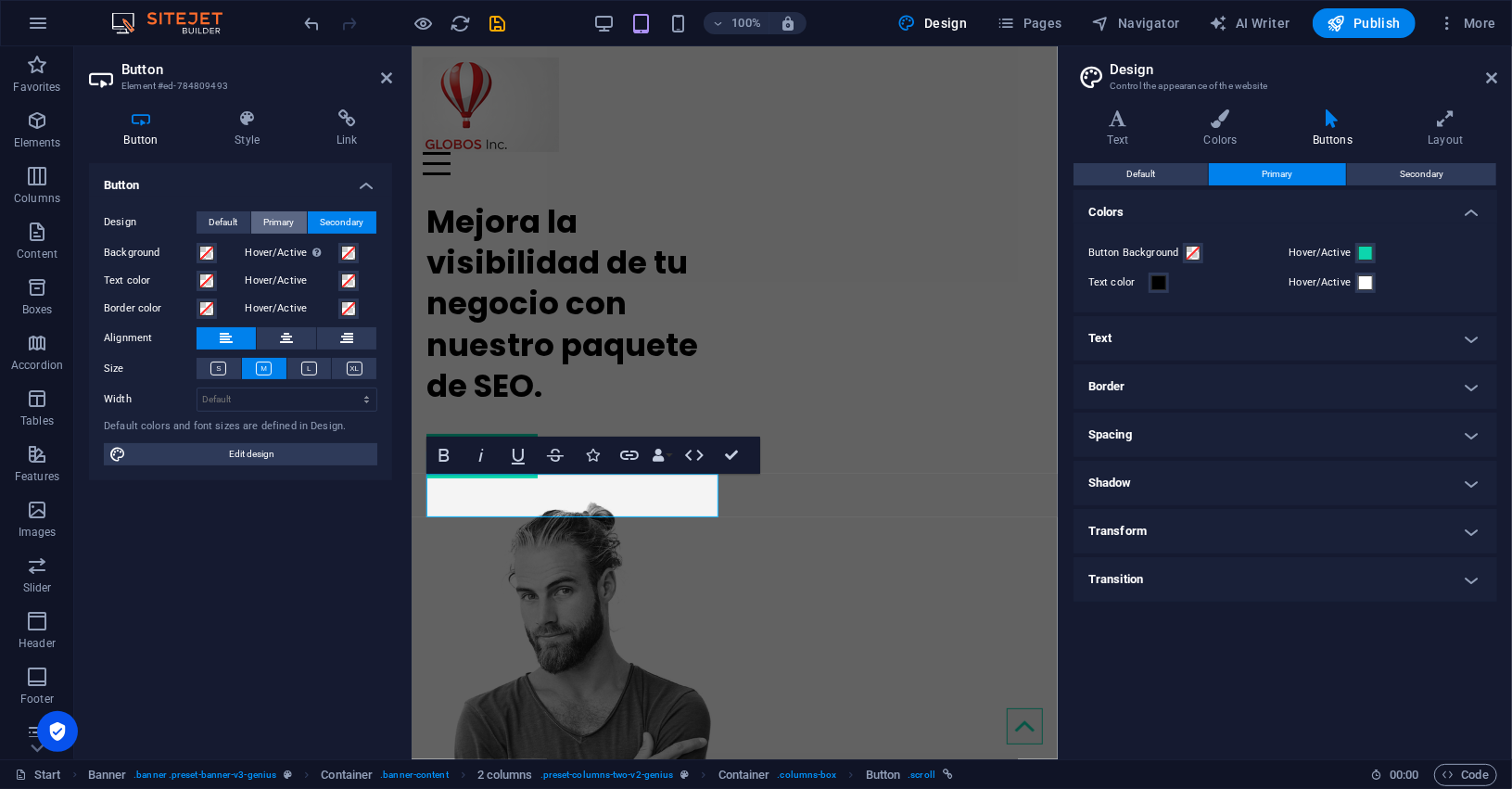 click on "Primary" at bounding box center (279, 223) 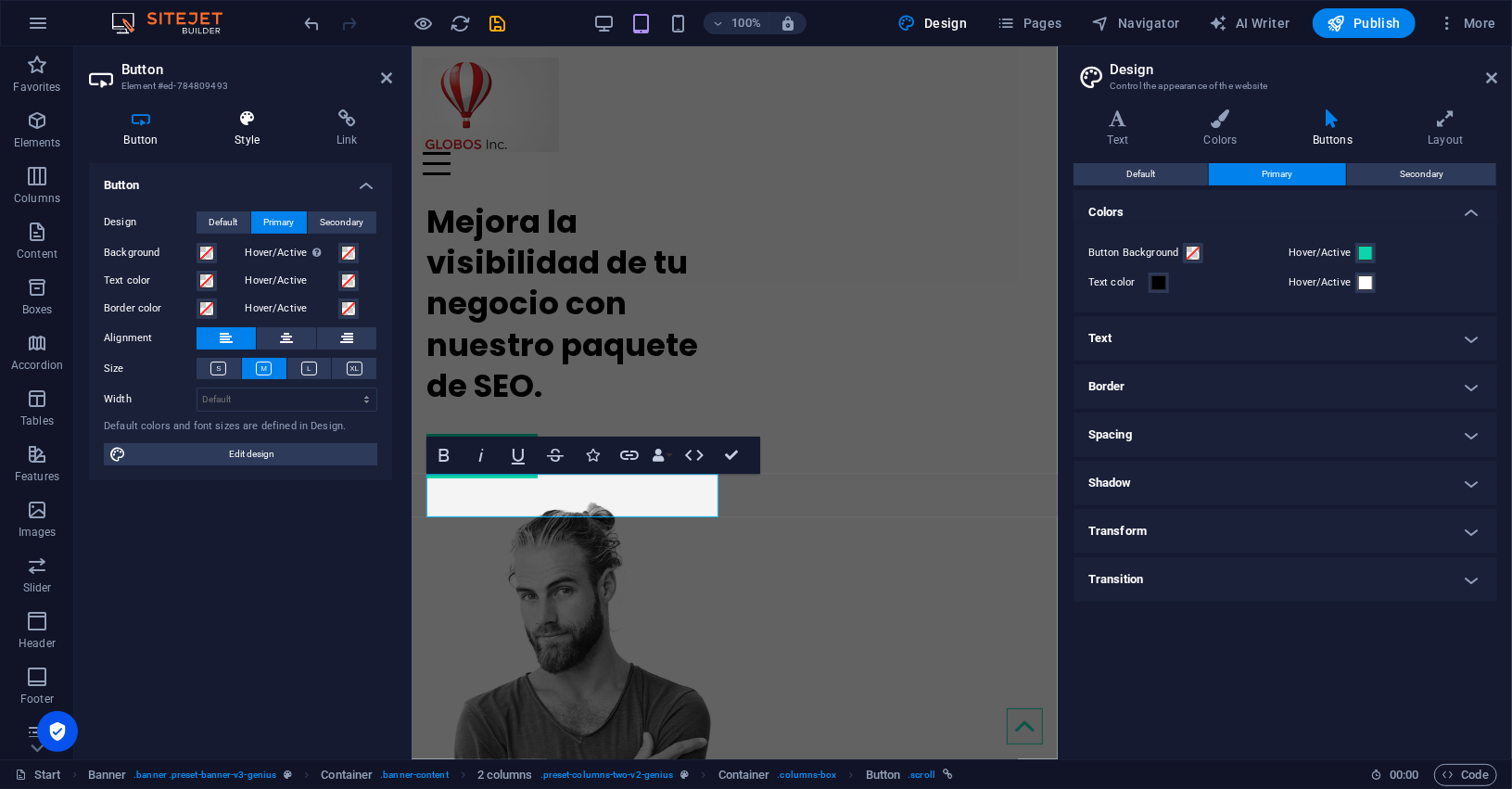 click on "Style" at bounding box center (251, 129) 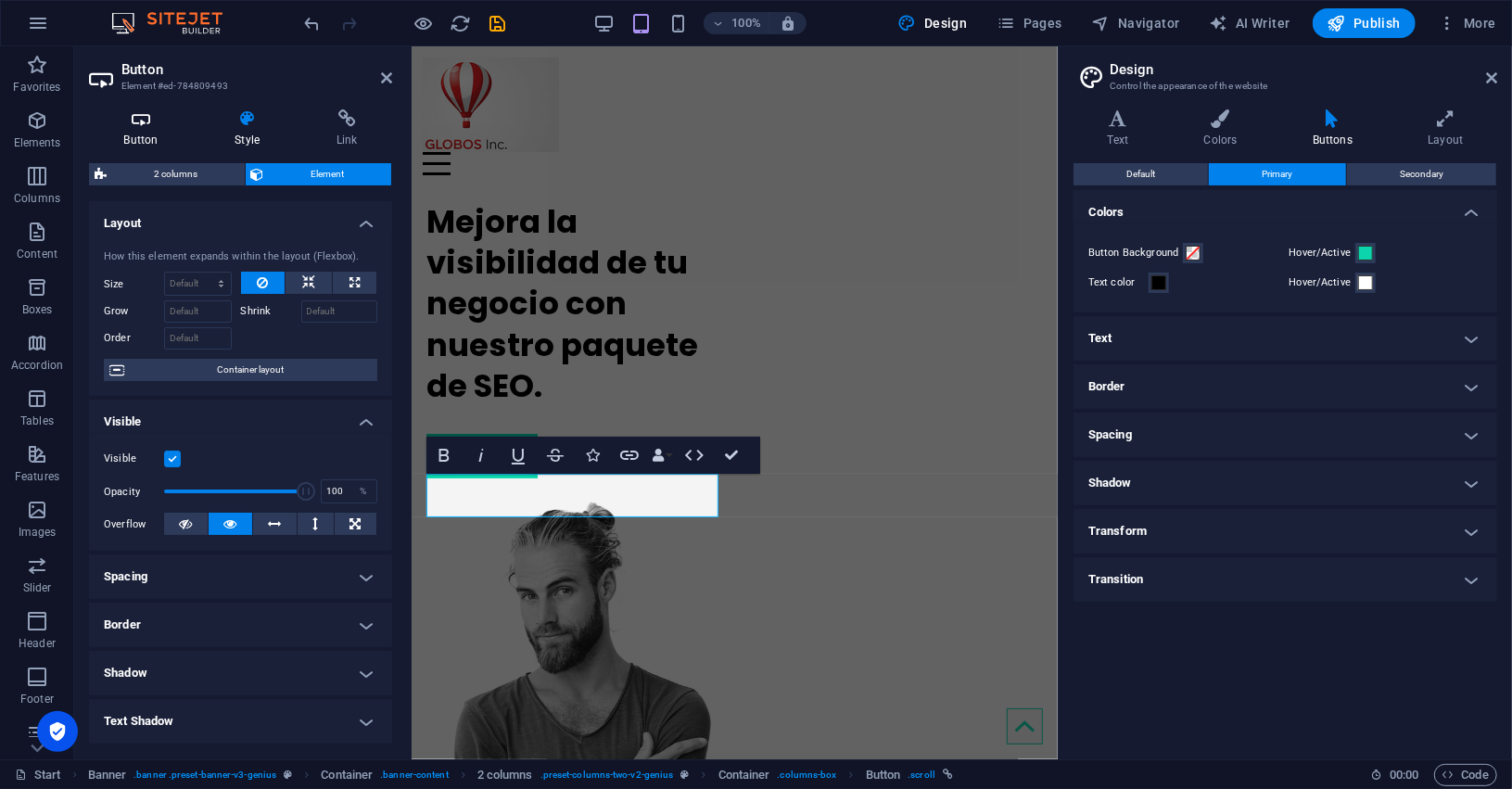 click on "Button" at bounding box center (145, 129) 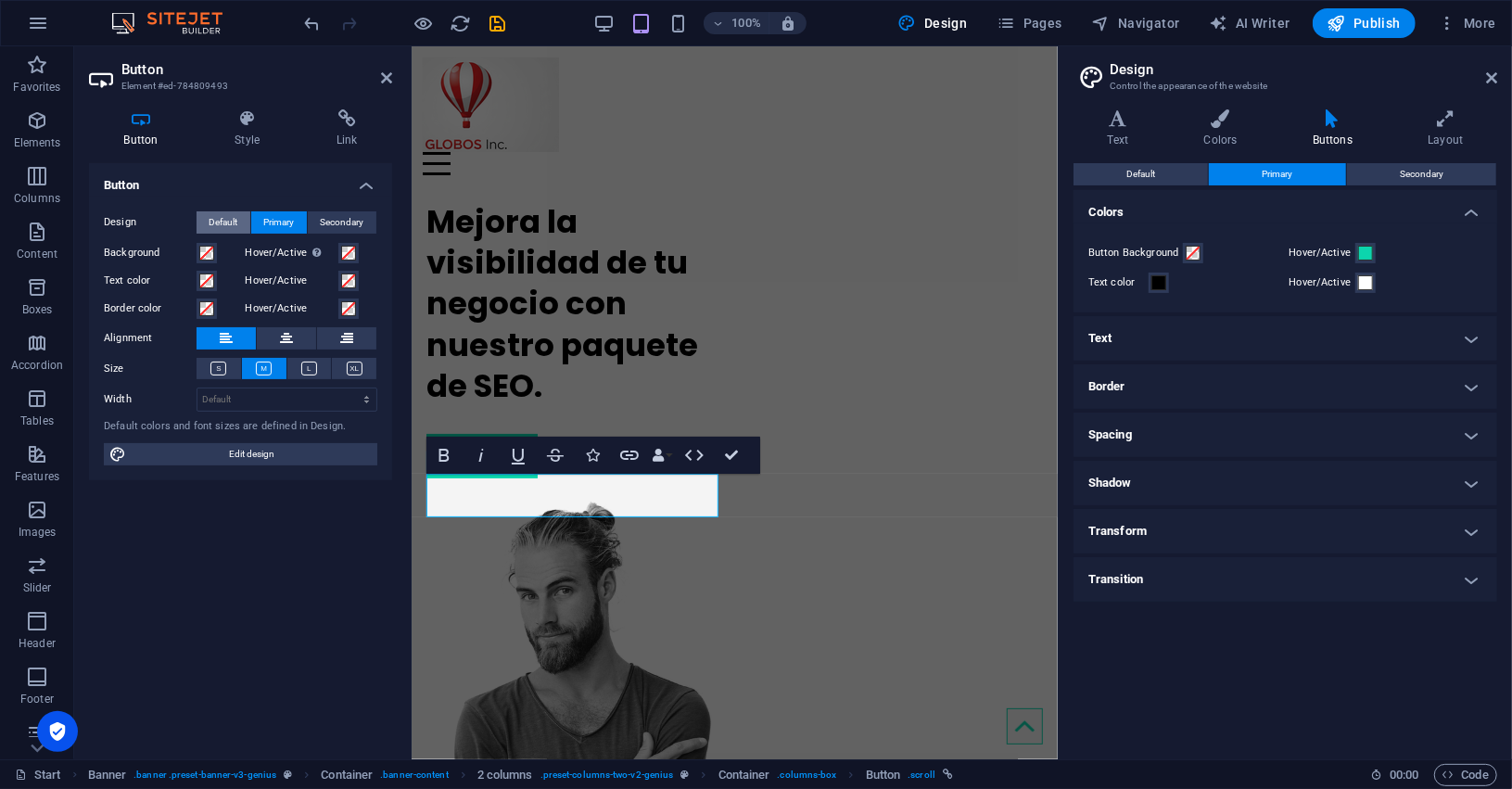 click on "Default" at bounding box center (223, 223) 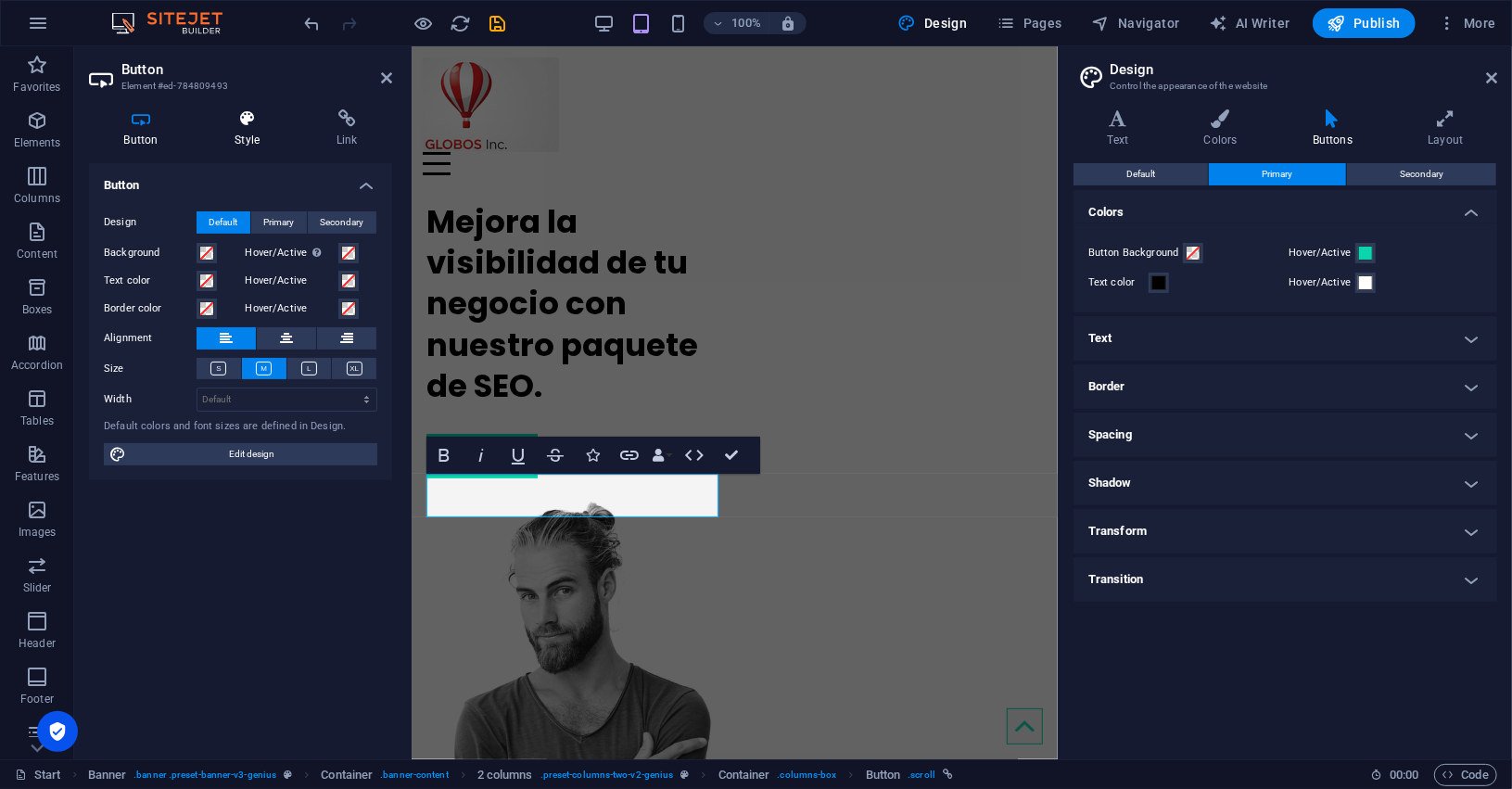 click at bounding box center (248, 119) 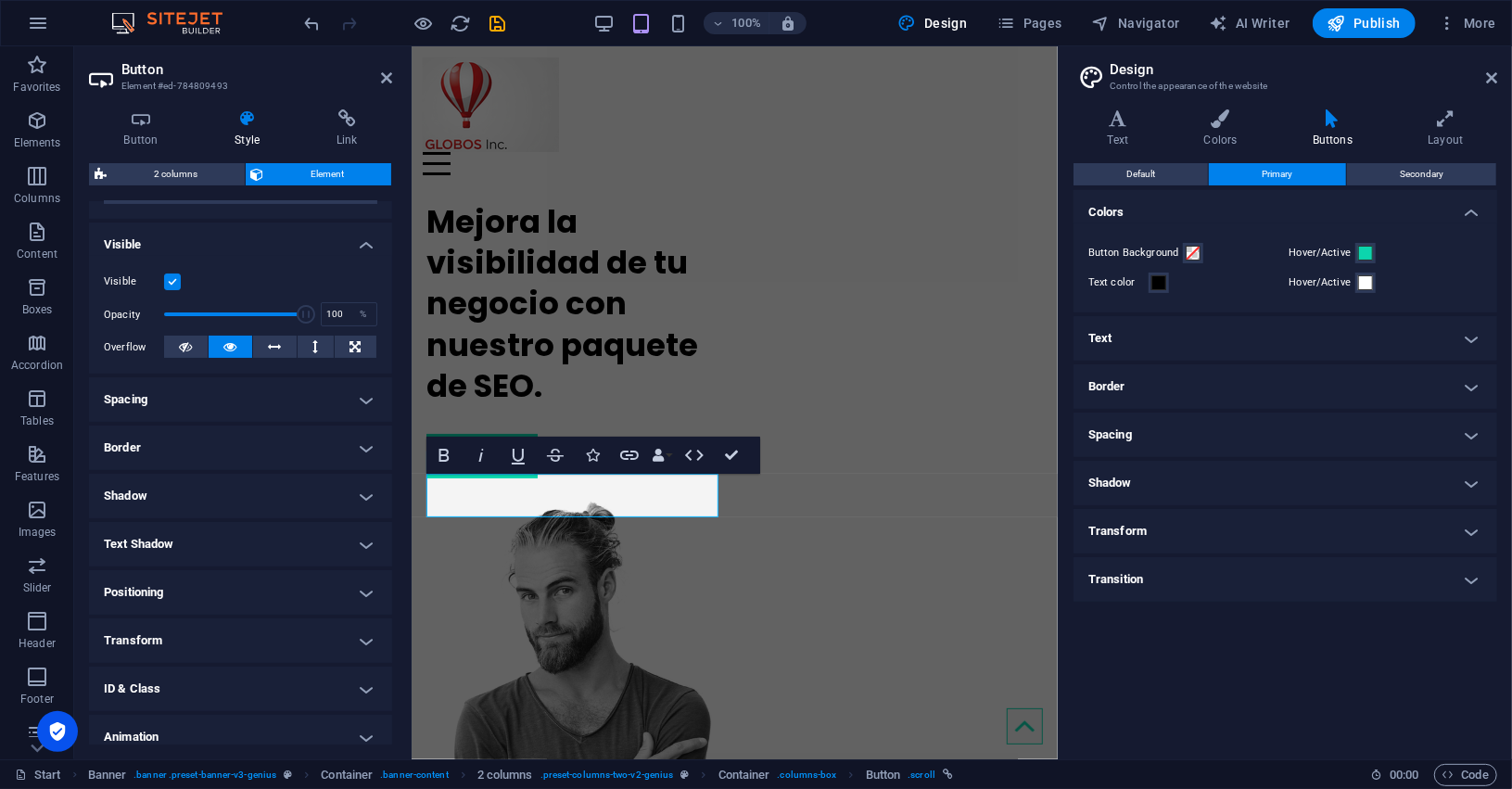 scroll, scrollTop: 239, scrollLeft: 0, axis: vertical 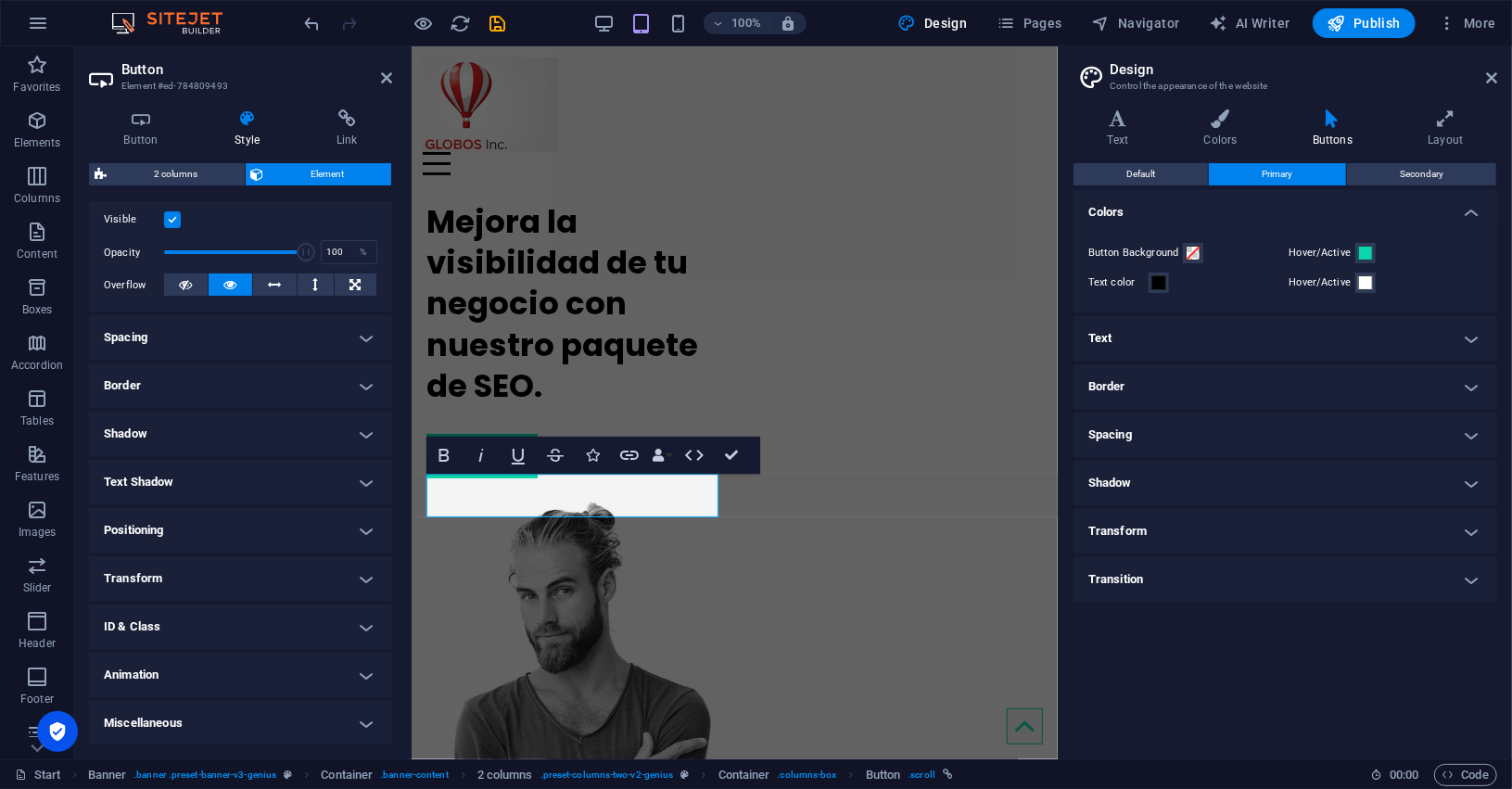 click on "Border" at bounding box center [240, 386] 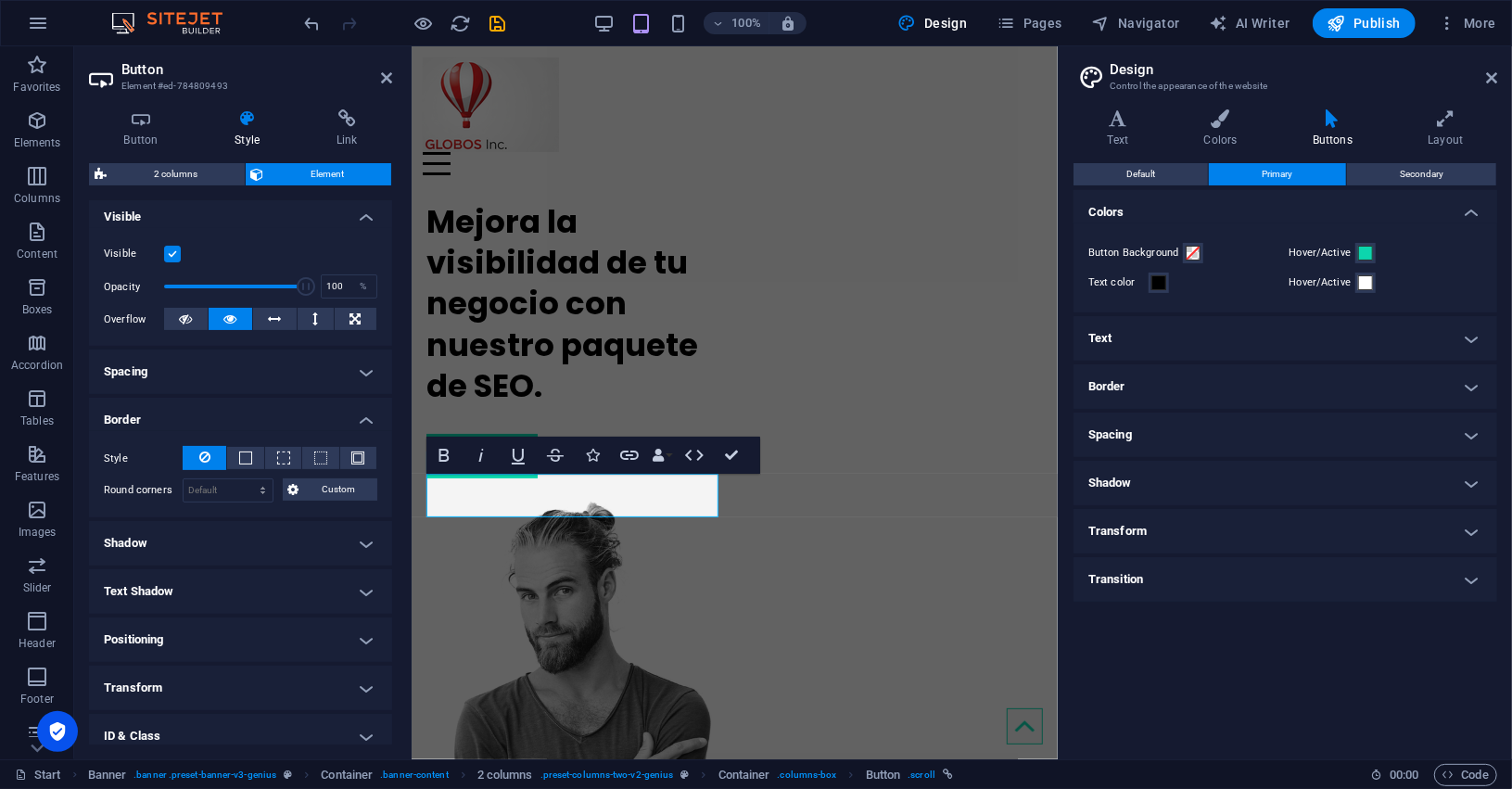 scroll, scrollTop: 83, scrollLeft: 0, axis: vertical 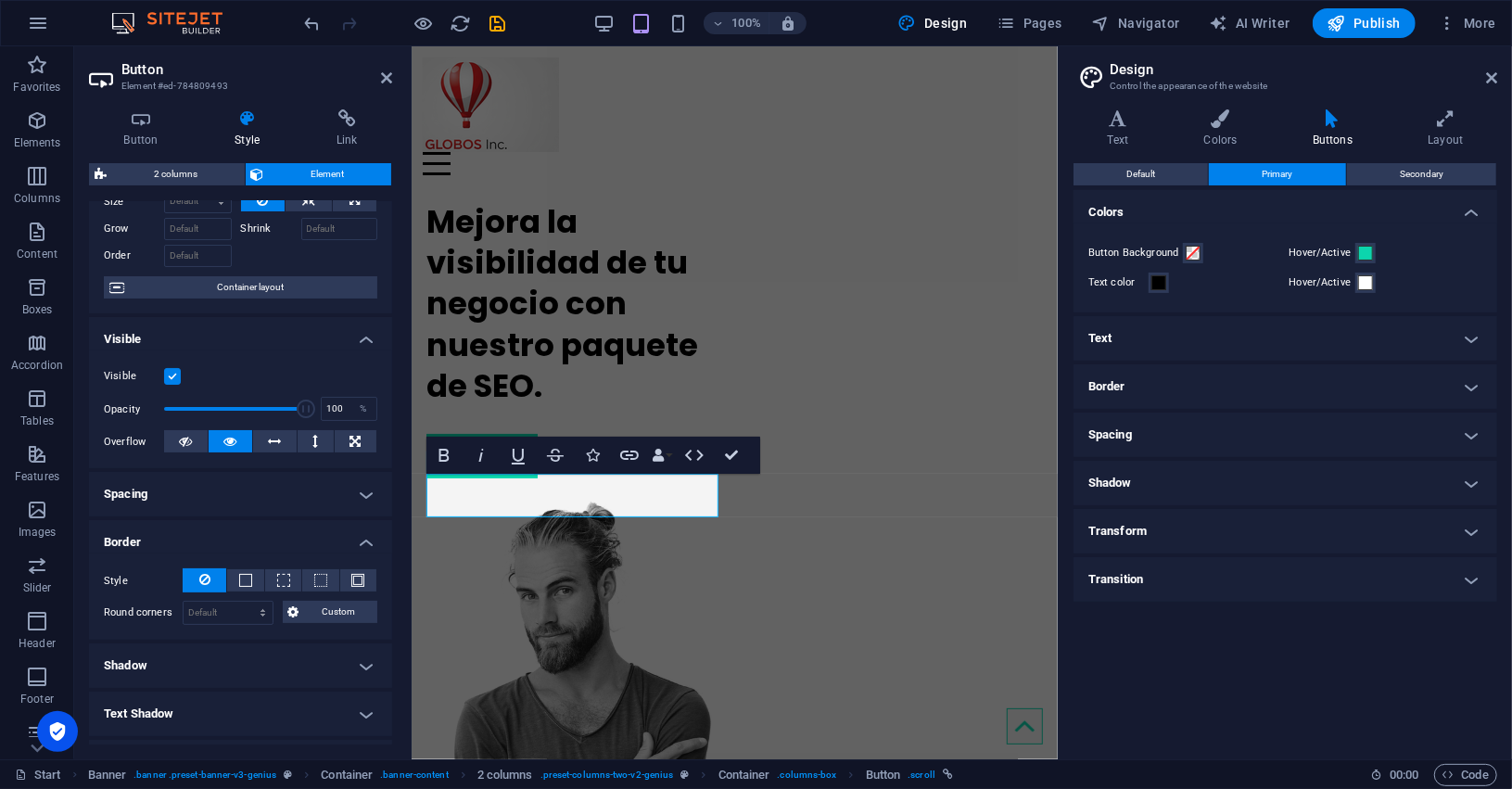 click on "Spacing" at bounding box center [240, 494] 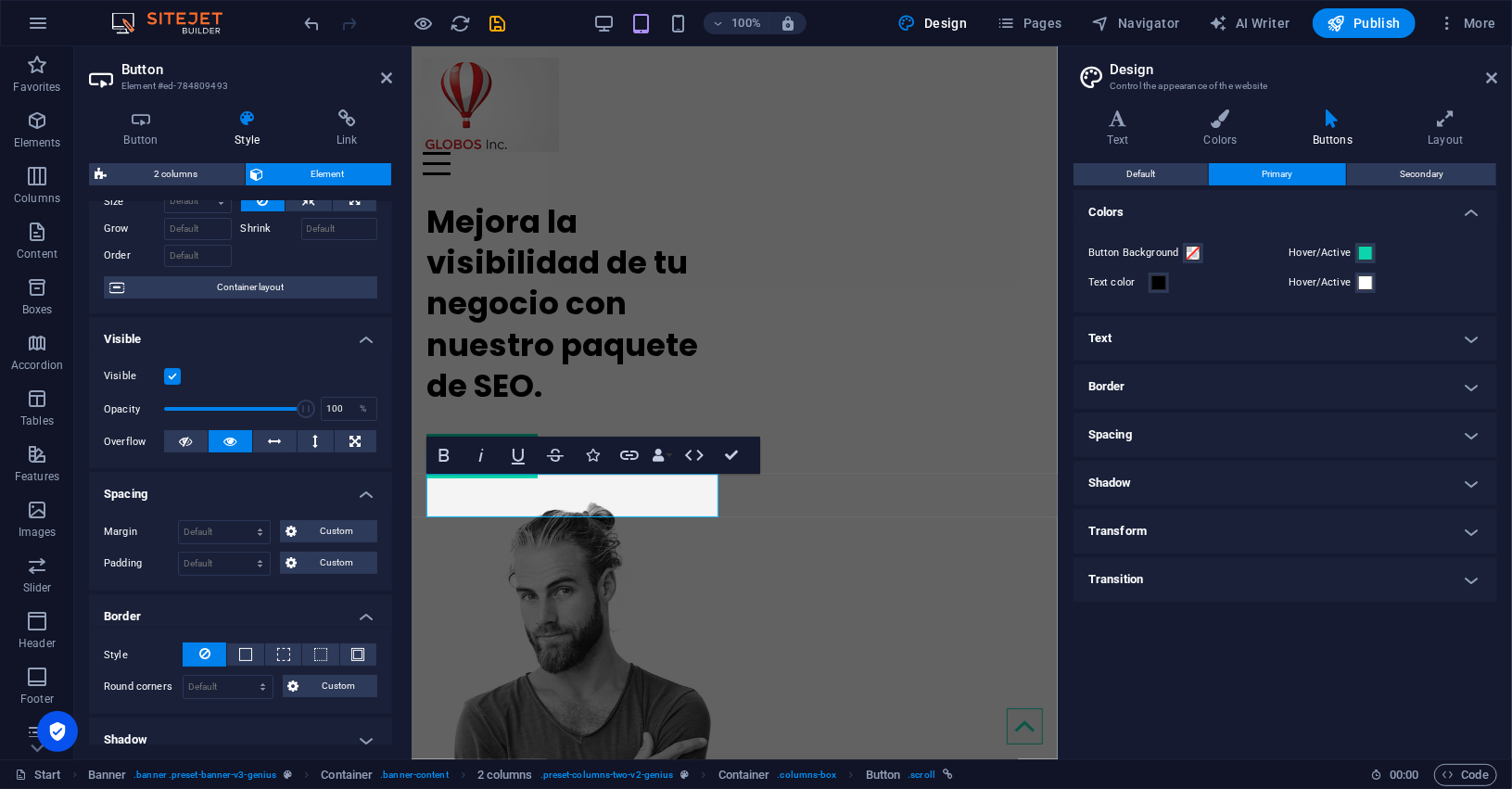 click on "Spacing" at bounding box center [240, 489] 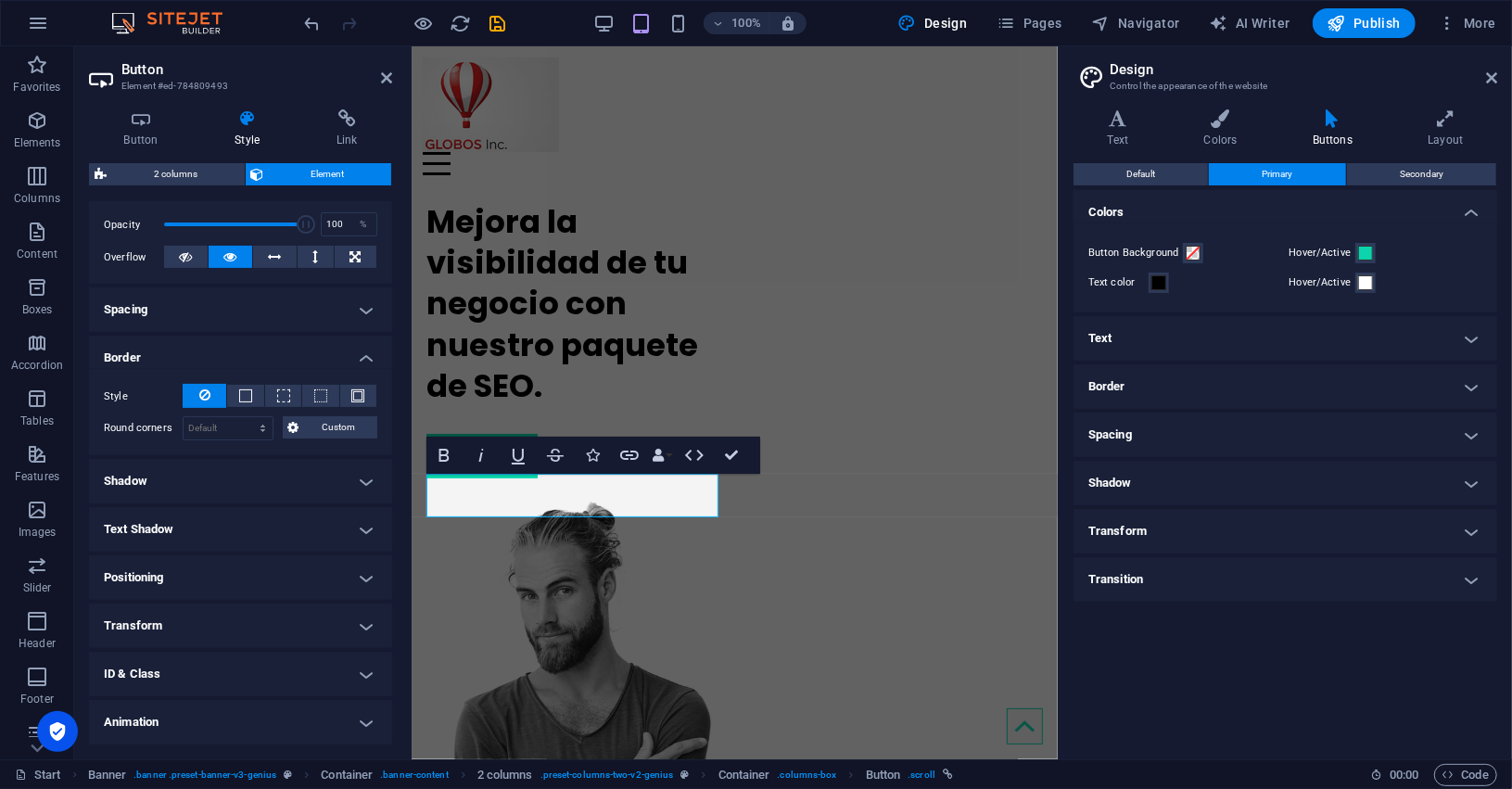 scroll, scrollTop: 314, scrollLeft: 0, axis: vertical 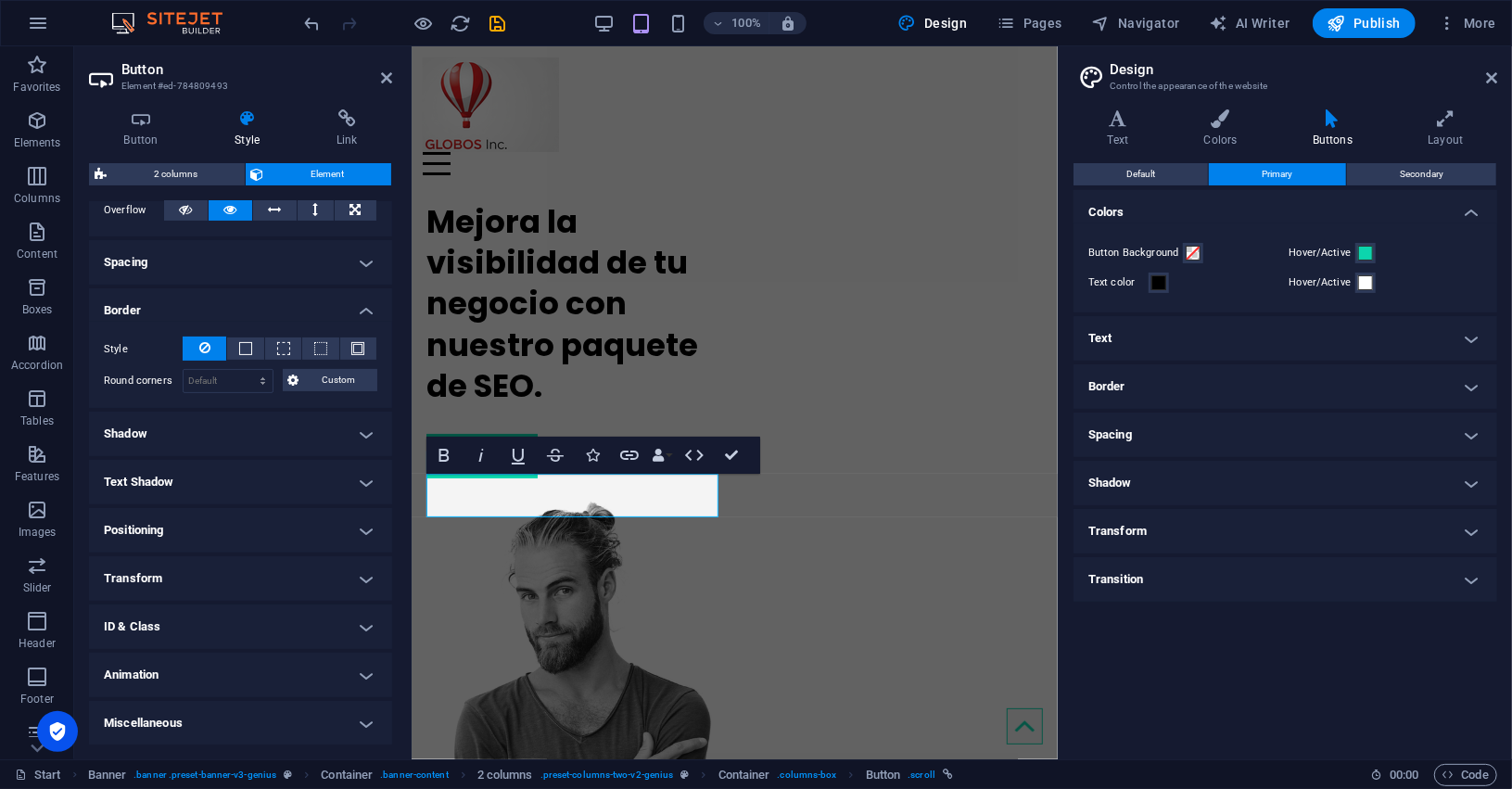 click on "Shadow" at bounding box center [240, 434] 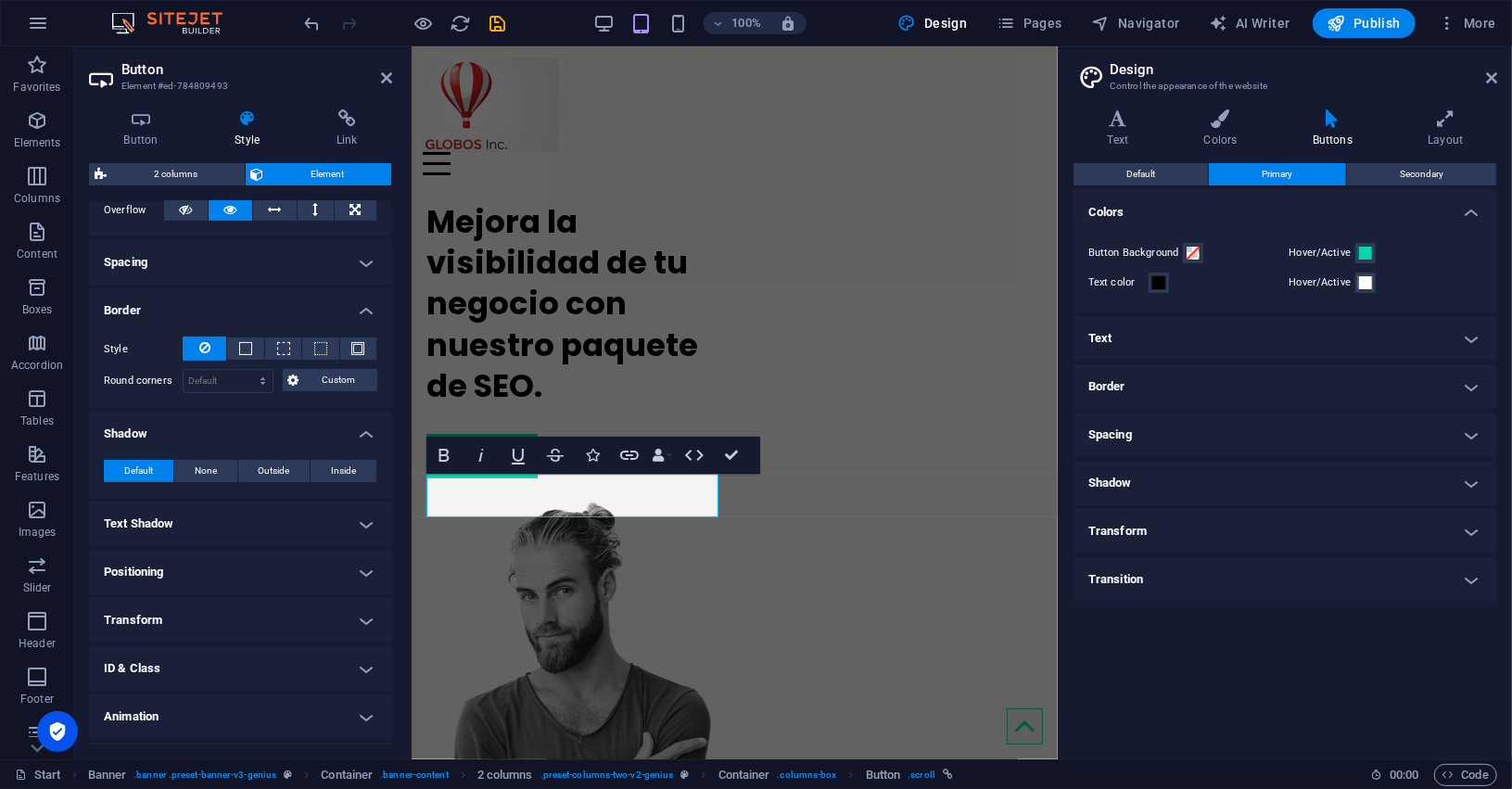 click on "Shadow" at bounding box center (240, 428) 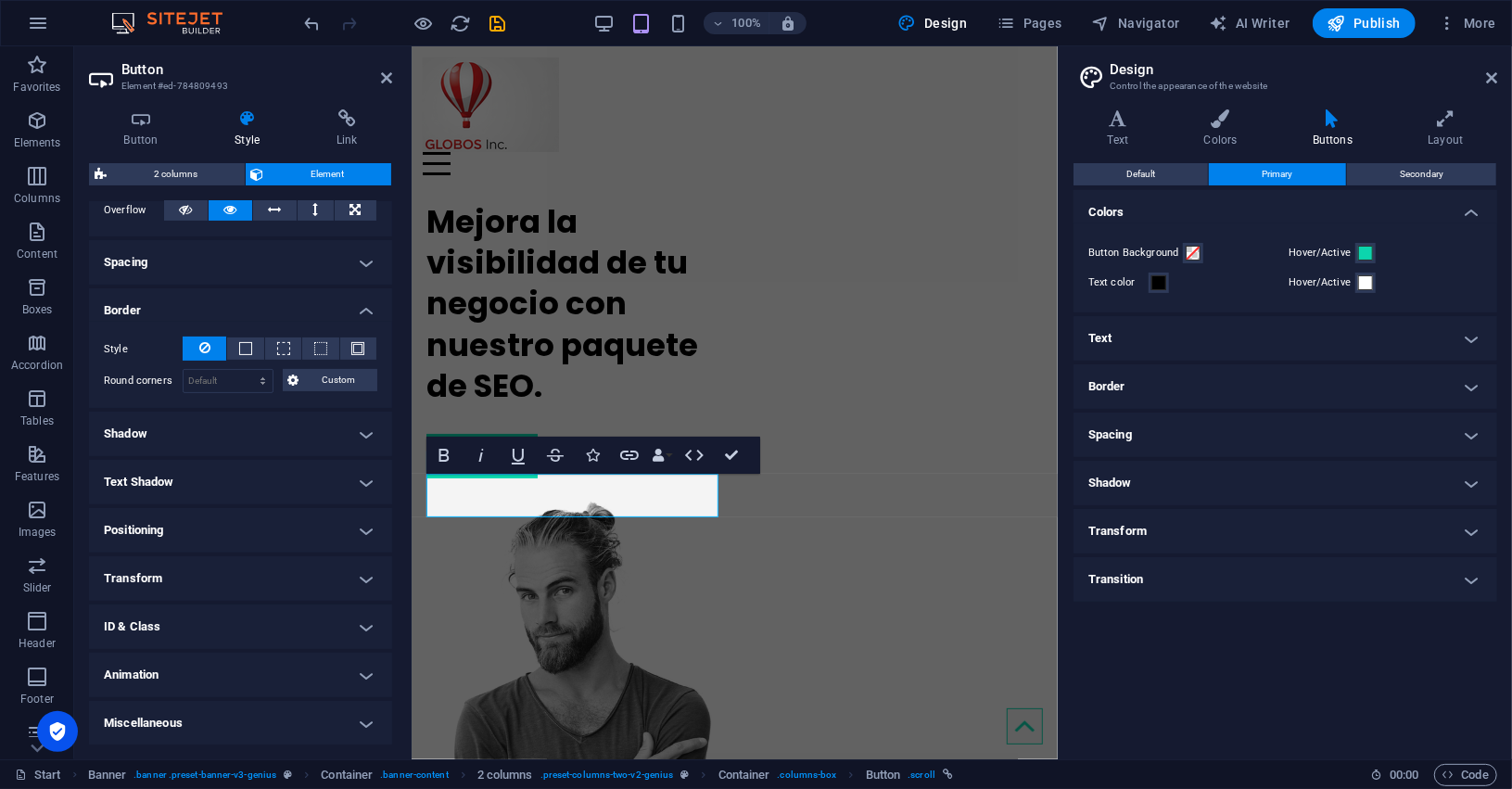 click on "Shadow" at bounding box center (240, 434) 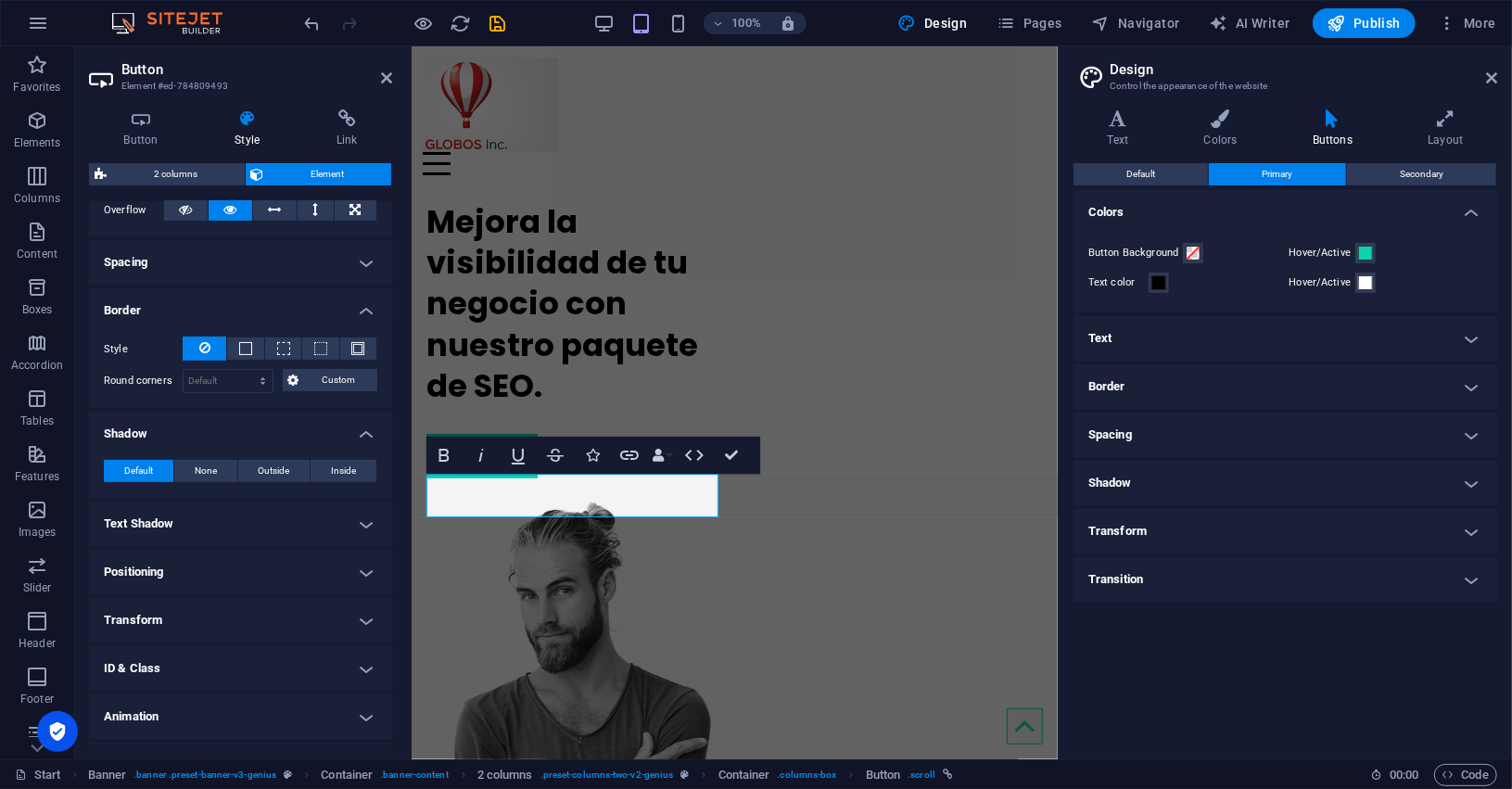 click on "Shadow" at bounding box center [240, 428] 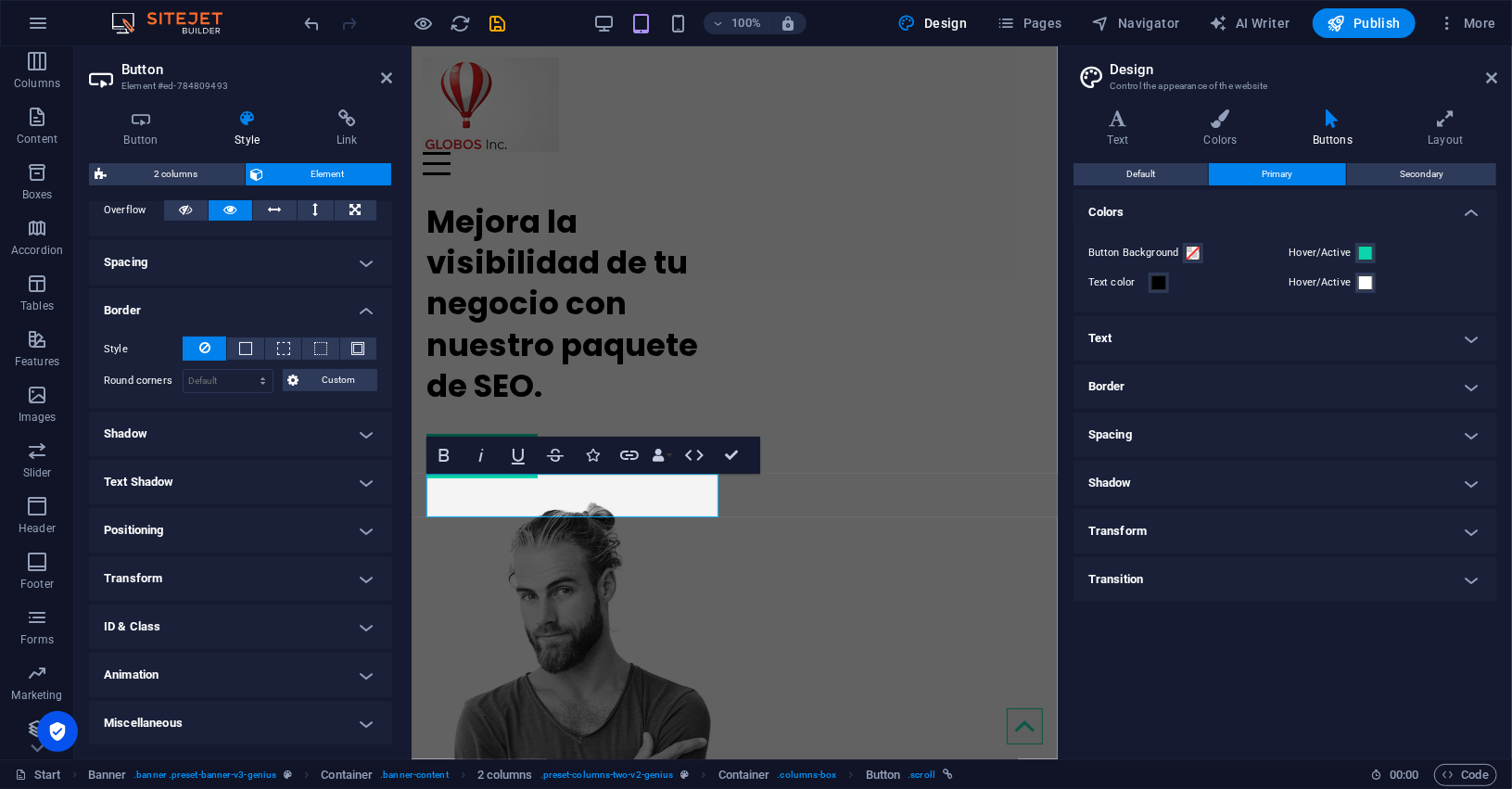 scroll, scrollTop: 121, scrollLeft: 0, axis: vertical 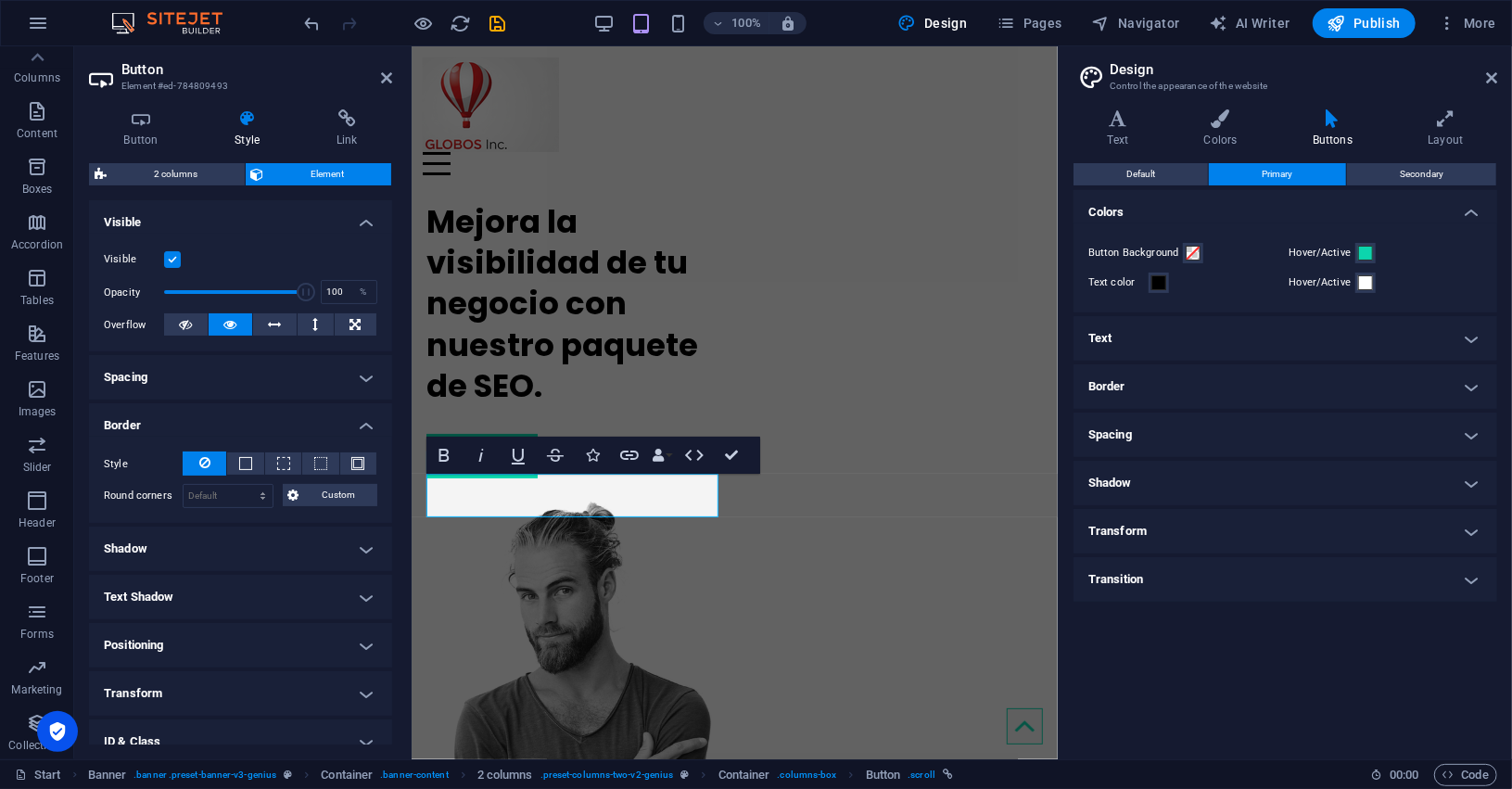 click on "Text Shadow" at bounding box center (240, 597) 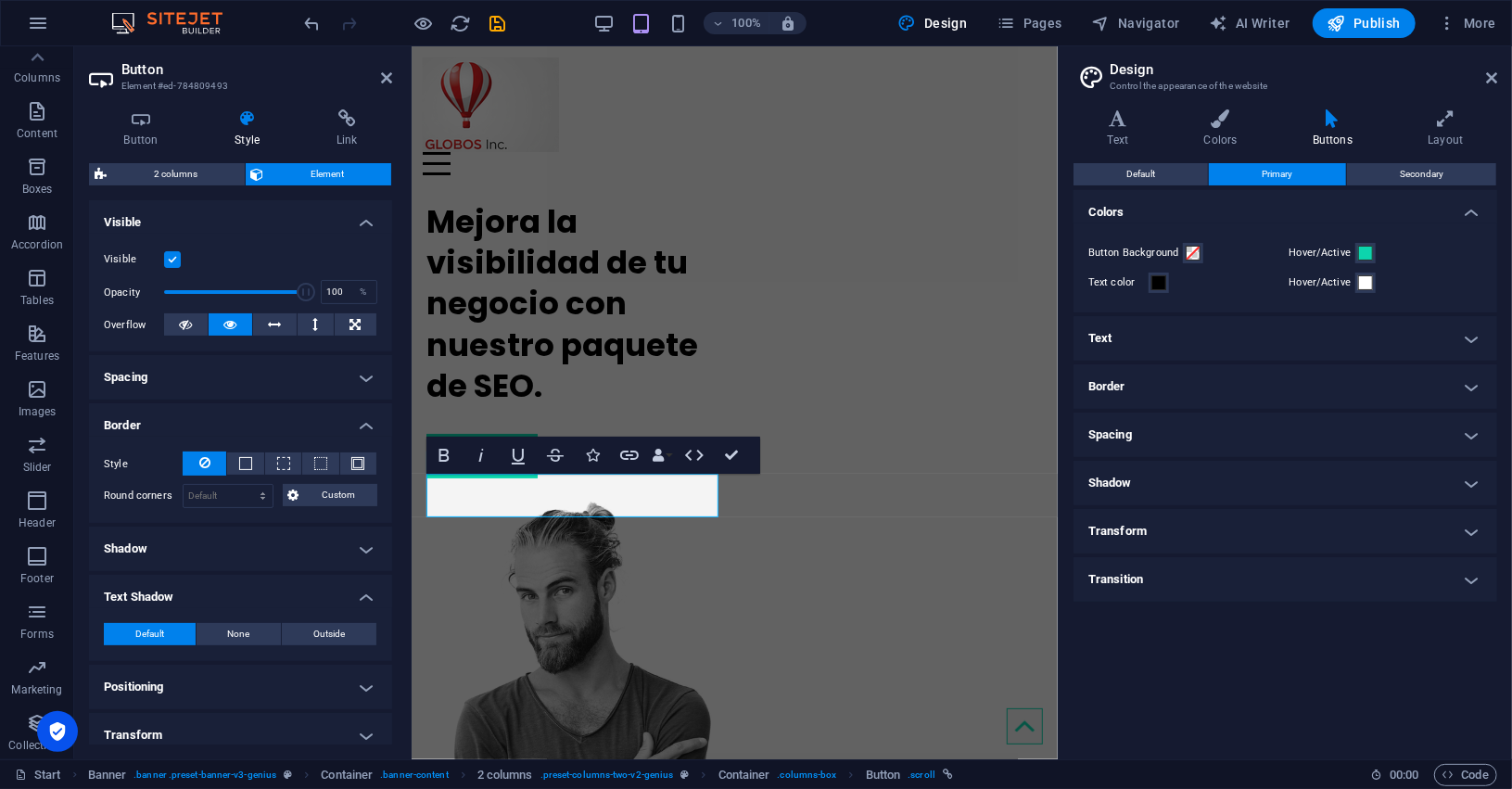 click on "Text Shadow" at bounding box center (240, 592) 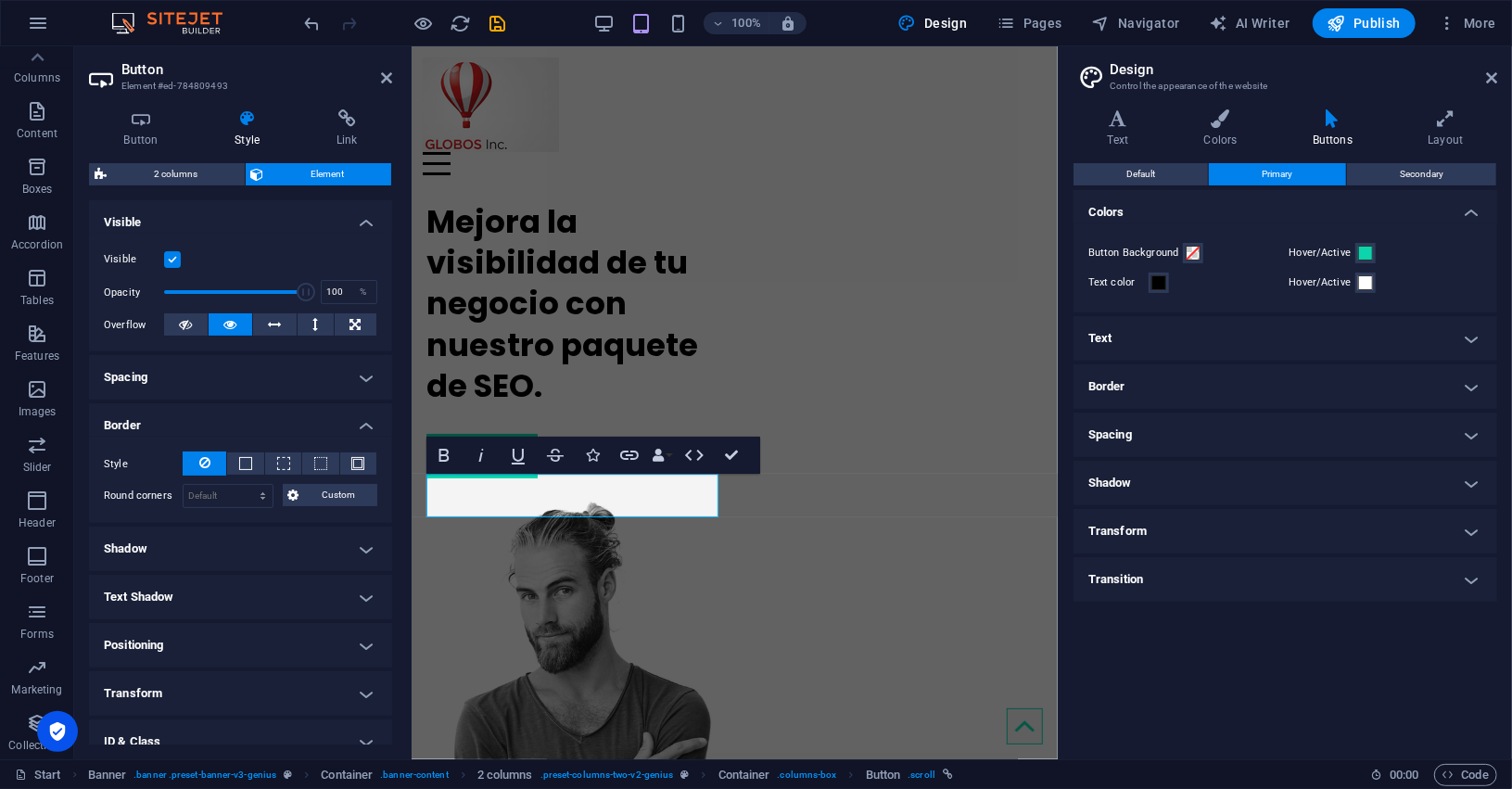 click on "Shadow" at bounding box center [240, 549] 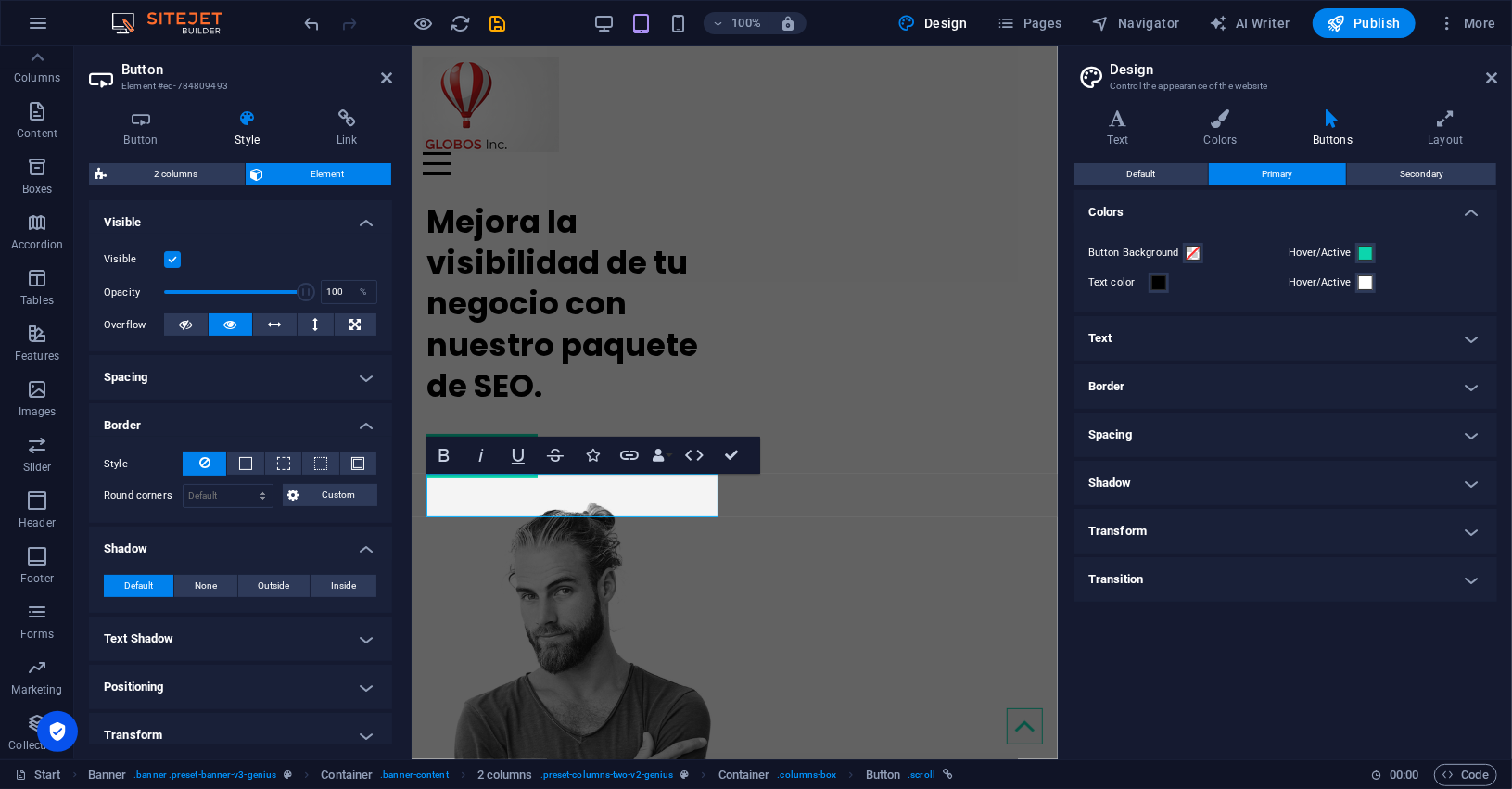 click on "Default None Outside Inside Color X offset 0 px rem vh vw Y offset 0 px rem vh vw Blur 0 px rem % vh vw Spread 0 px rem vh vw" at bounding box center [240, 586] 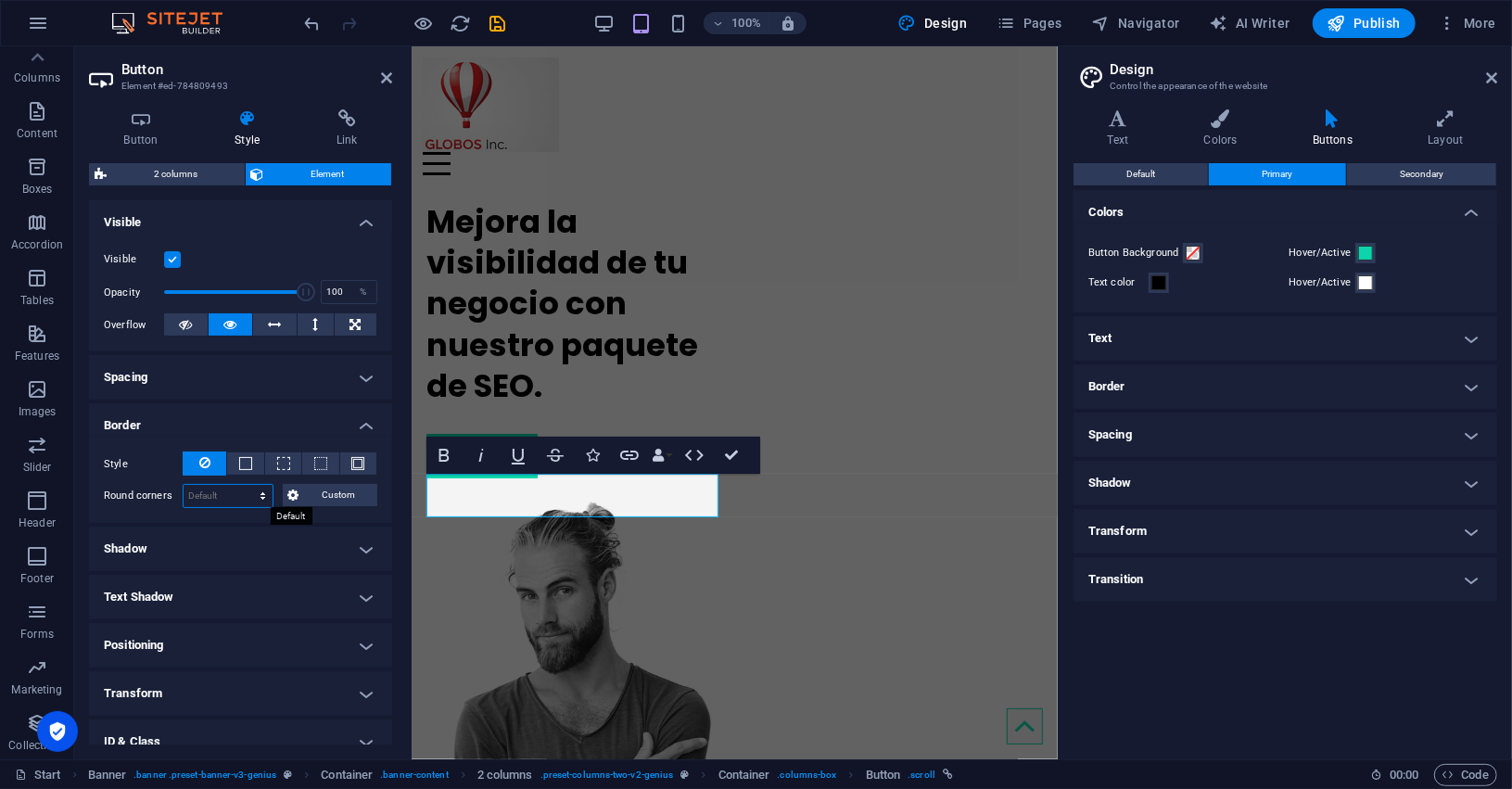 click on "Default px rem % vh vw Custom" at bounding box center (228, 496) 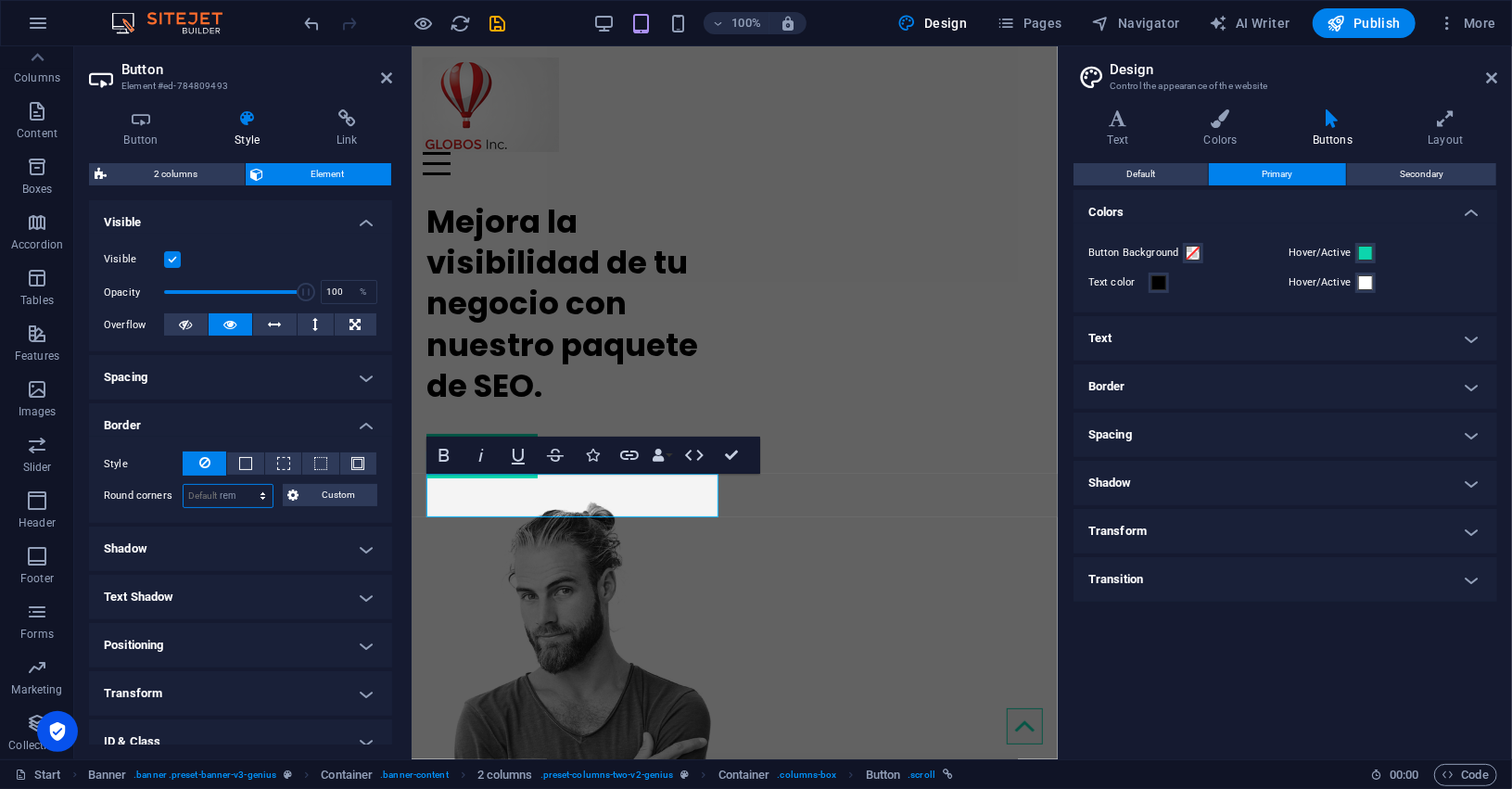 click on "Default px rem % vh vw Custom" at bounding box center (228, 496) 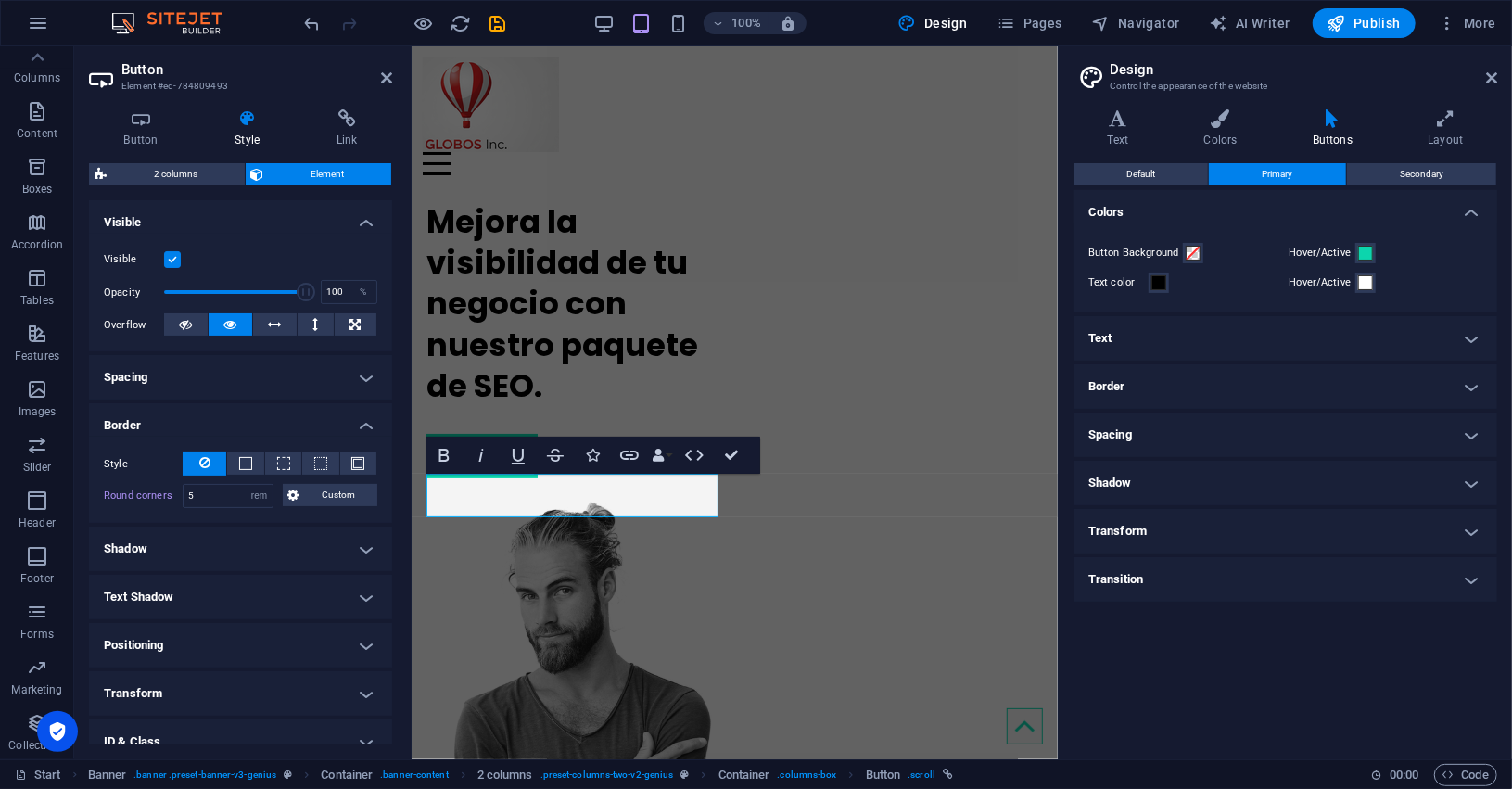 click on "Shadow" at bounding box center (240, 549) 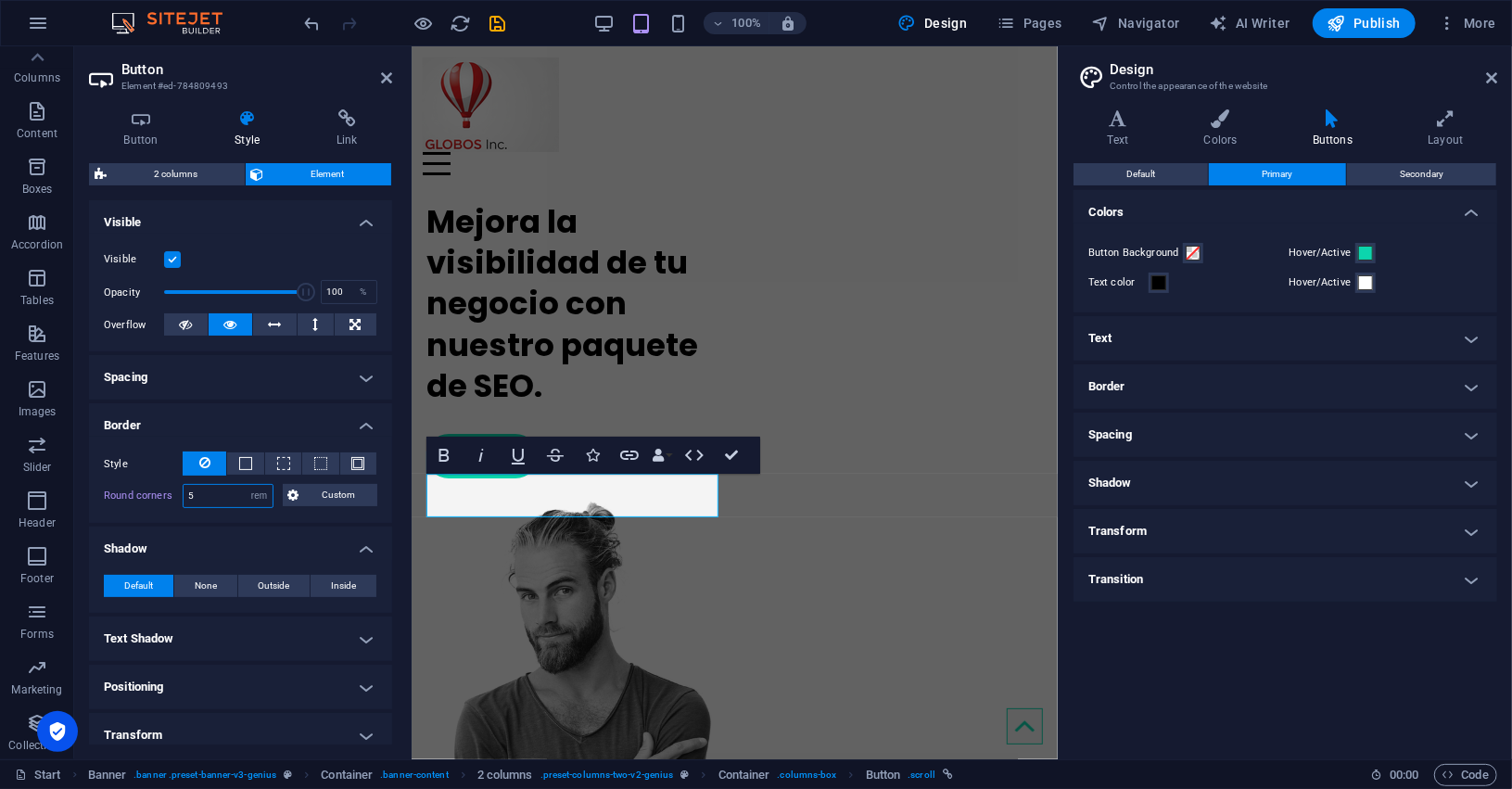 click on "5" at bounding box center [228, 496] 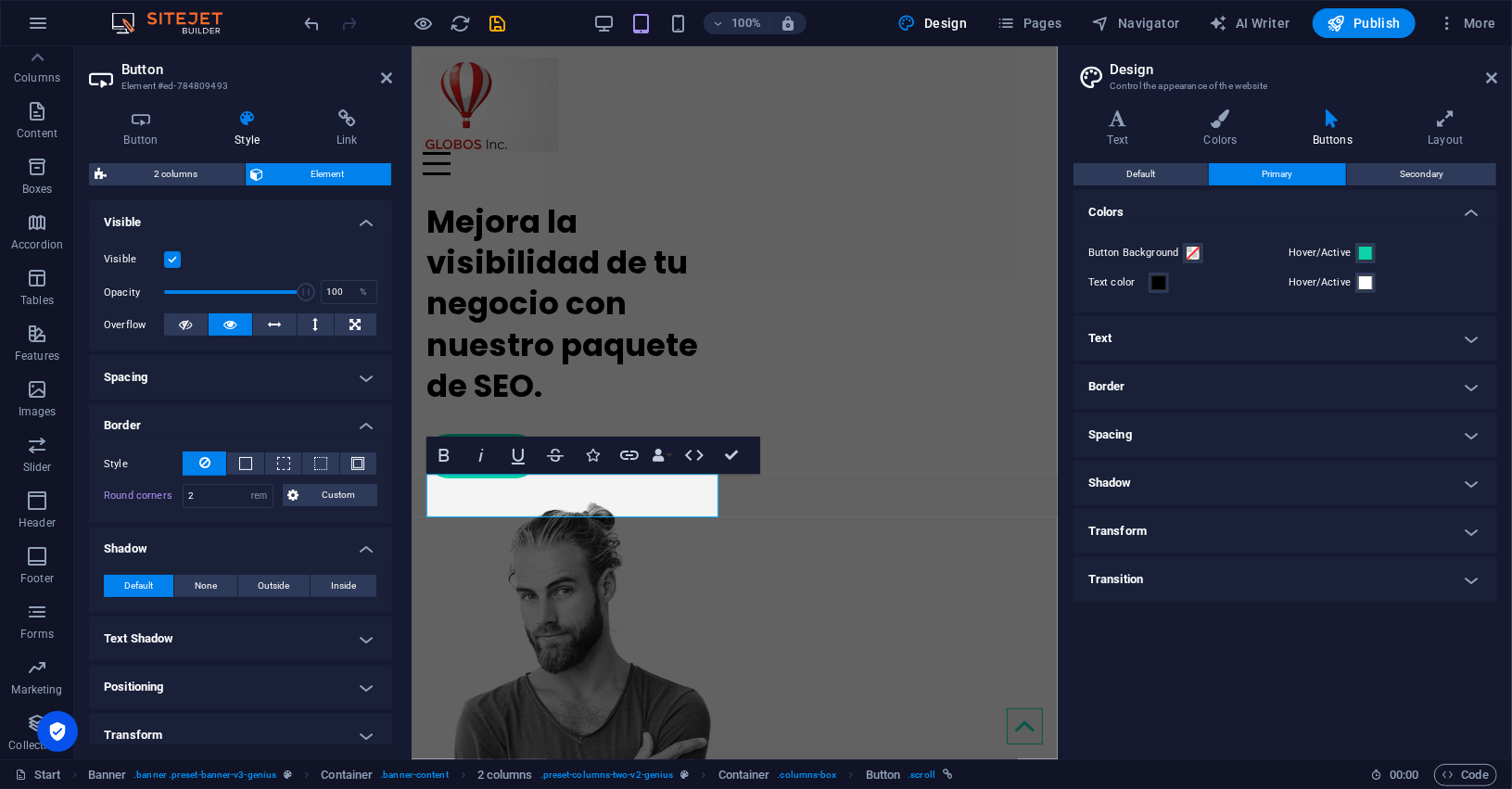 click on "Shadow" at bounding box center [240, 543] 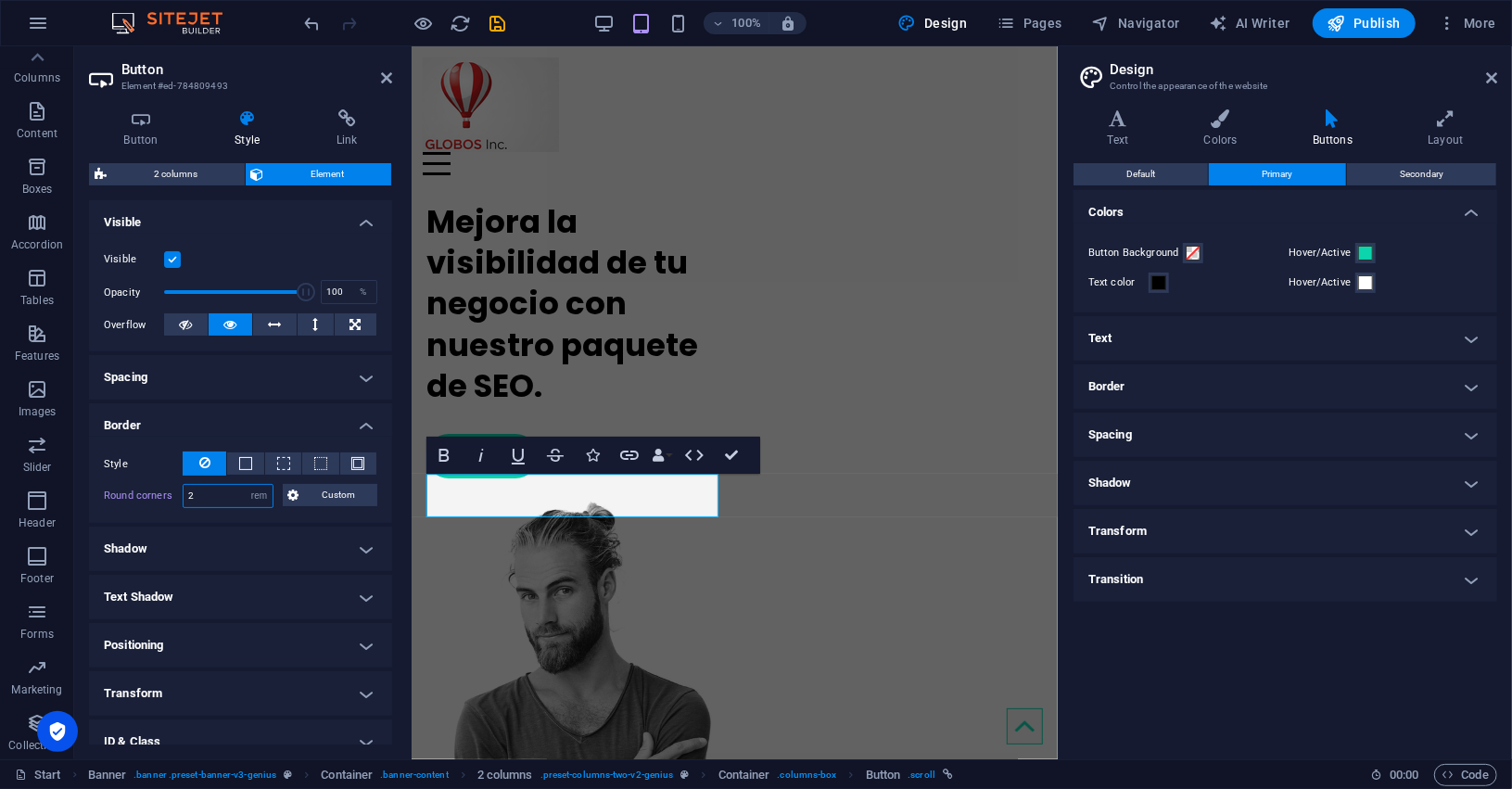 click on "2" at bounding box center (228, 496) 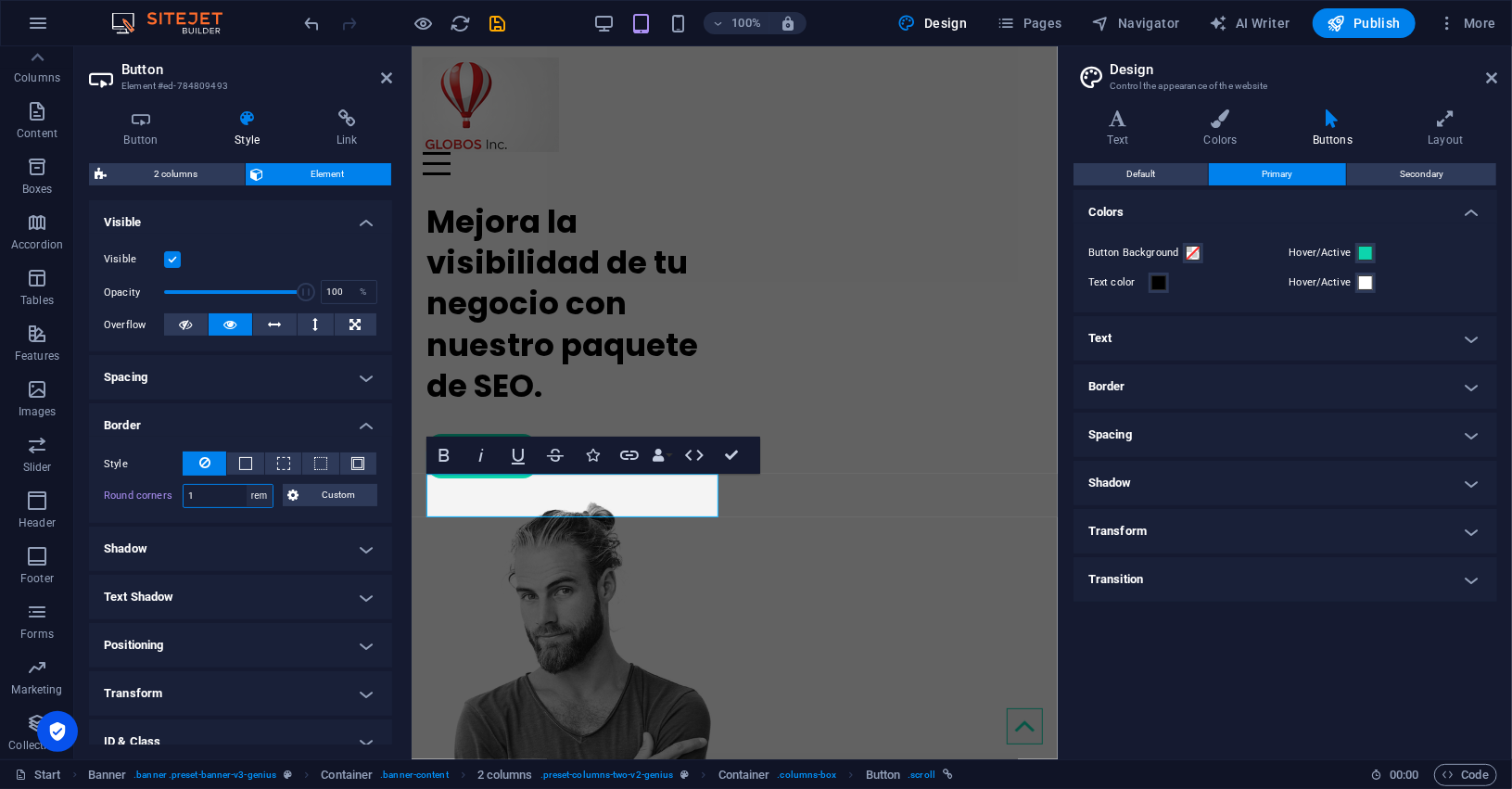 click on "Default px rem % vh vw Custom" at bounding box center [260, 496] 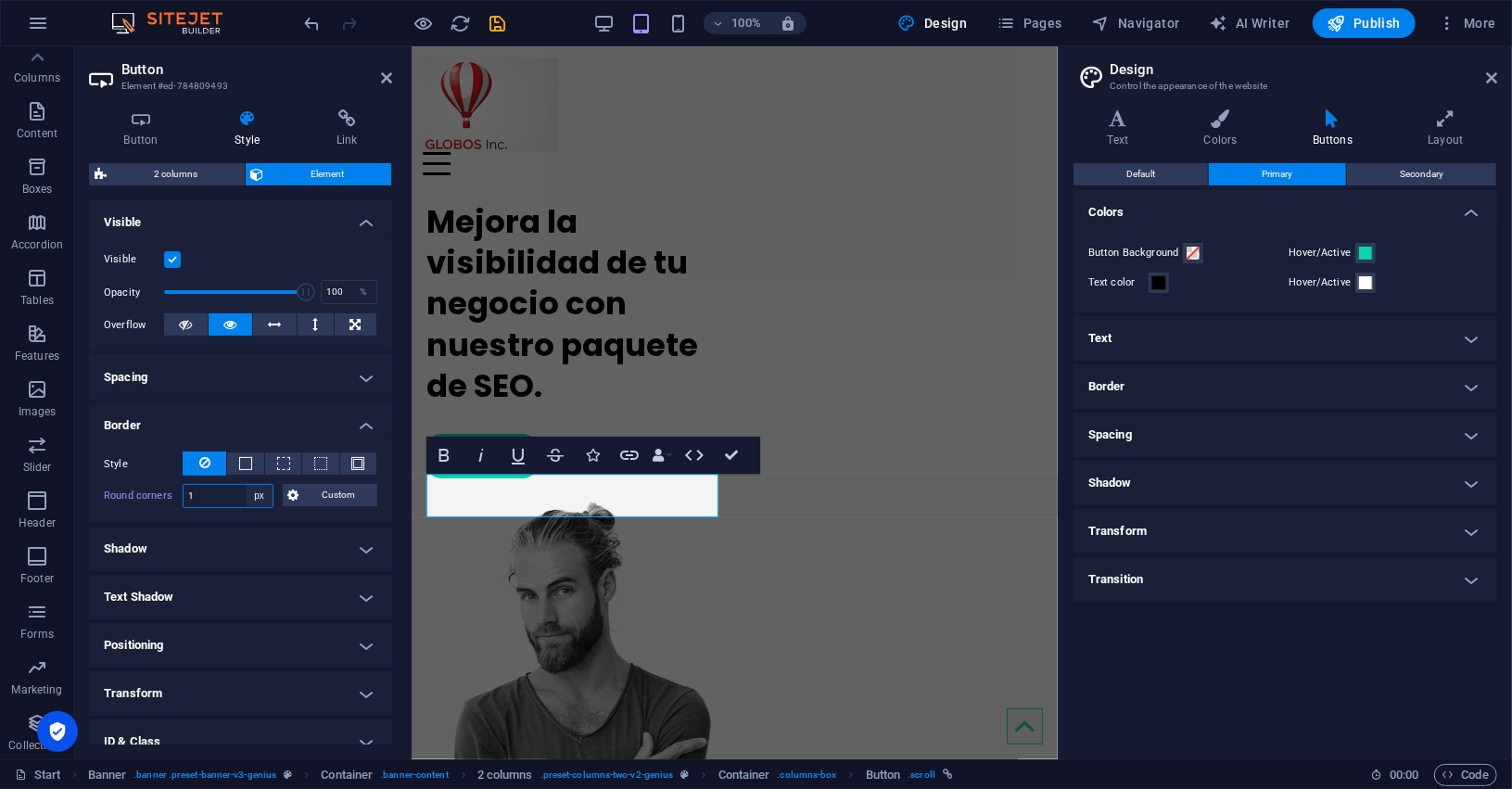 click on "Default px rem % vh vw Custom" at bounding box center [260, 496] 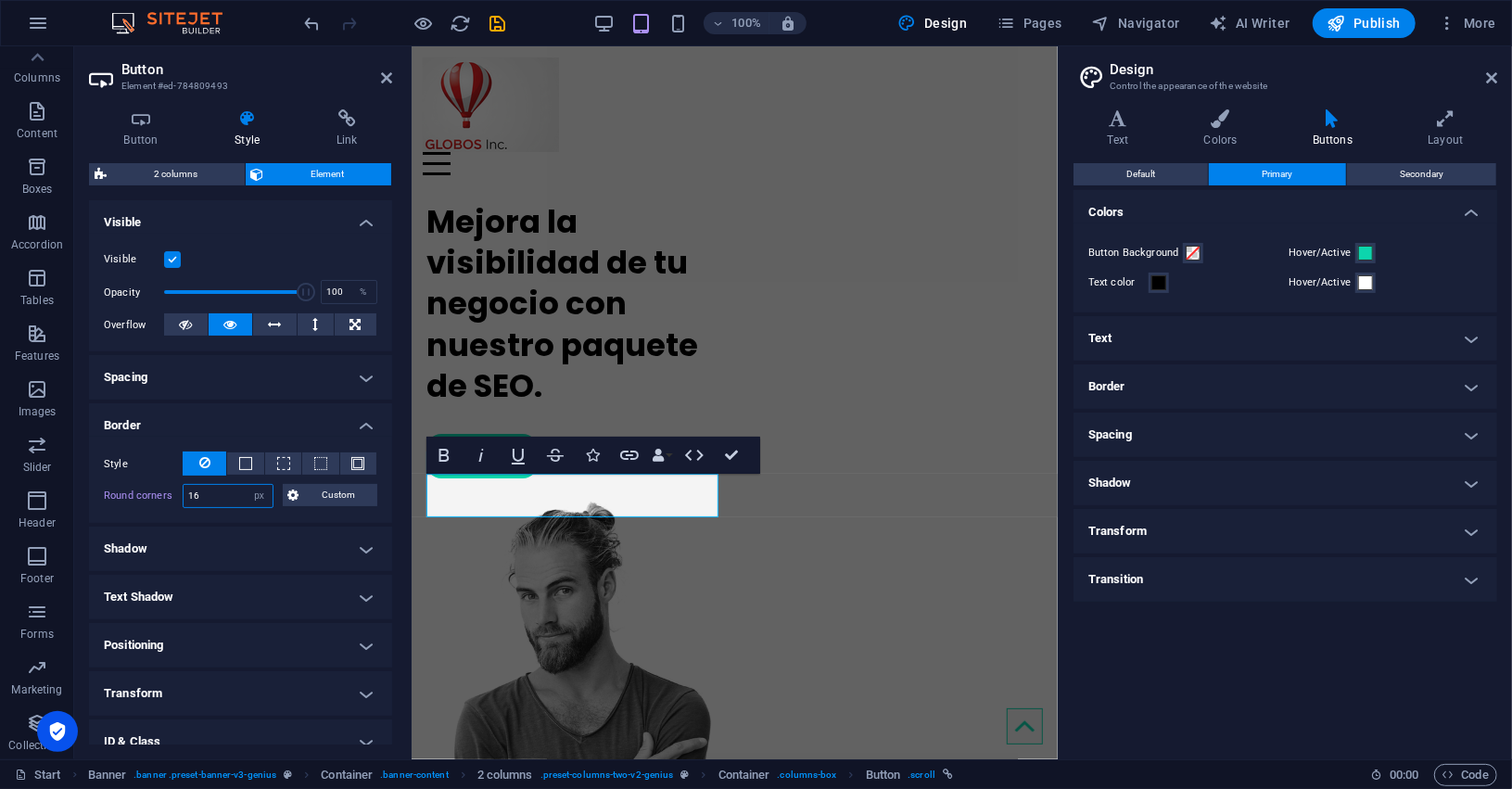 click on "16" at bounding box center [228, 496] 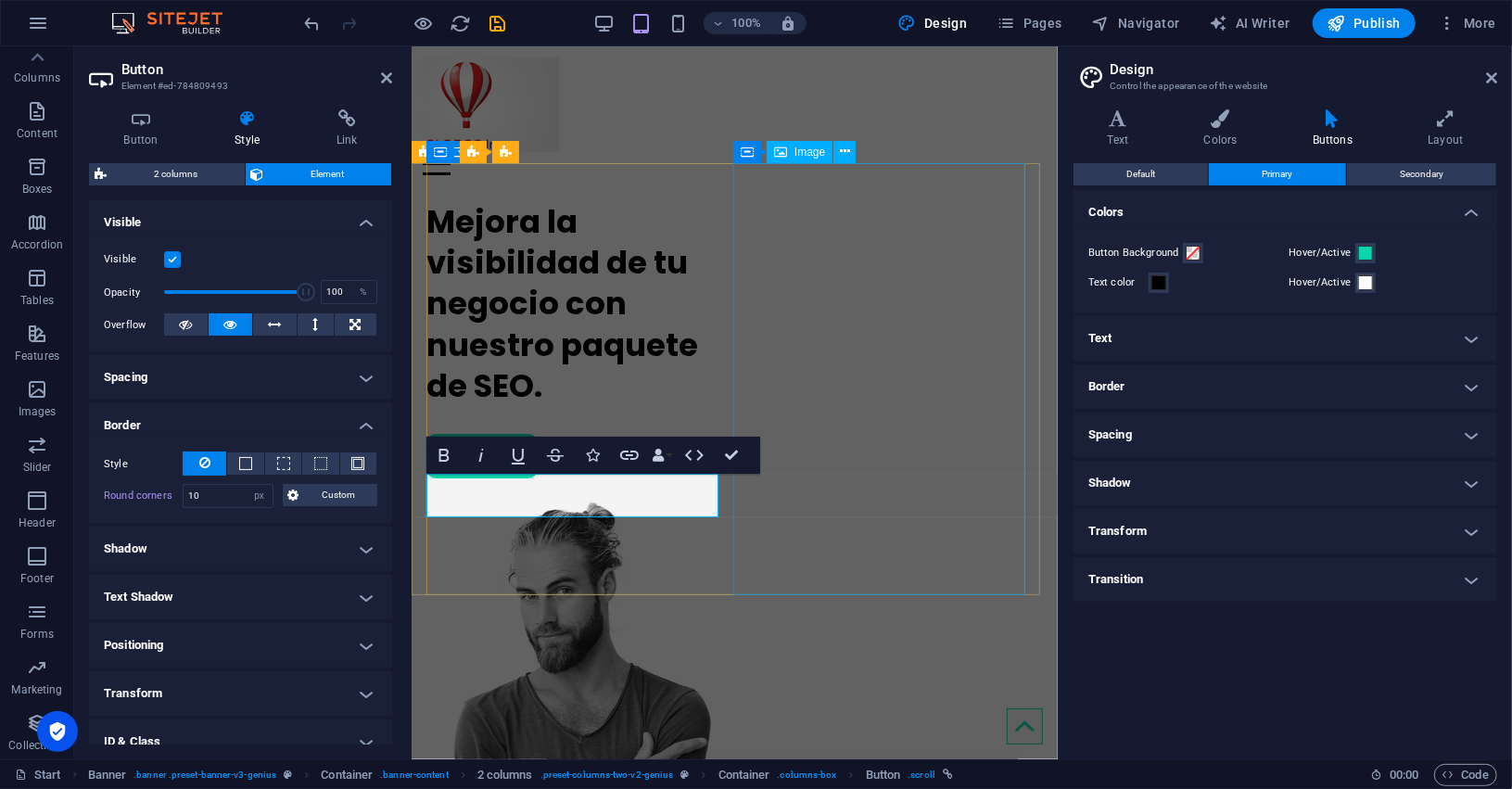 click on "Mejora la visibilidad de tu negocio con nuestro paquete de SEO. Consultas" at bounding box center (733, 565) 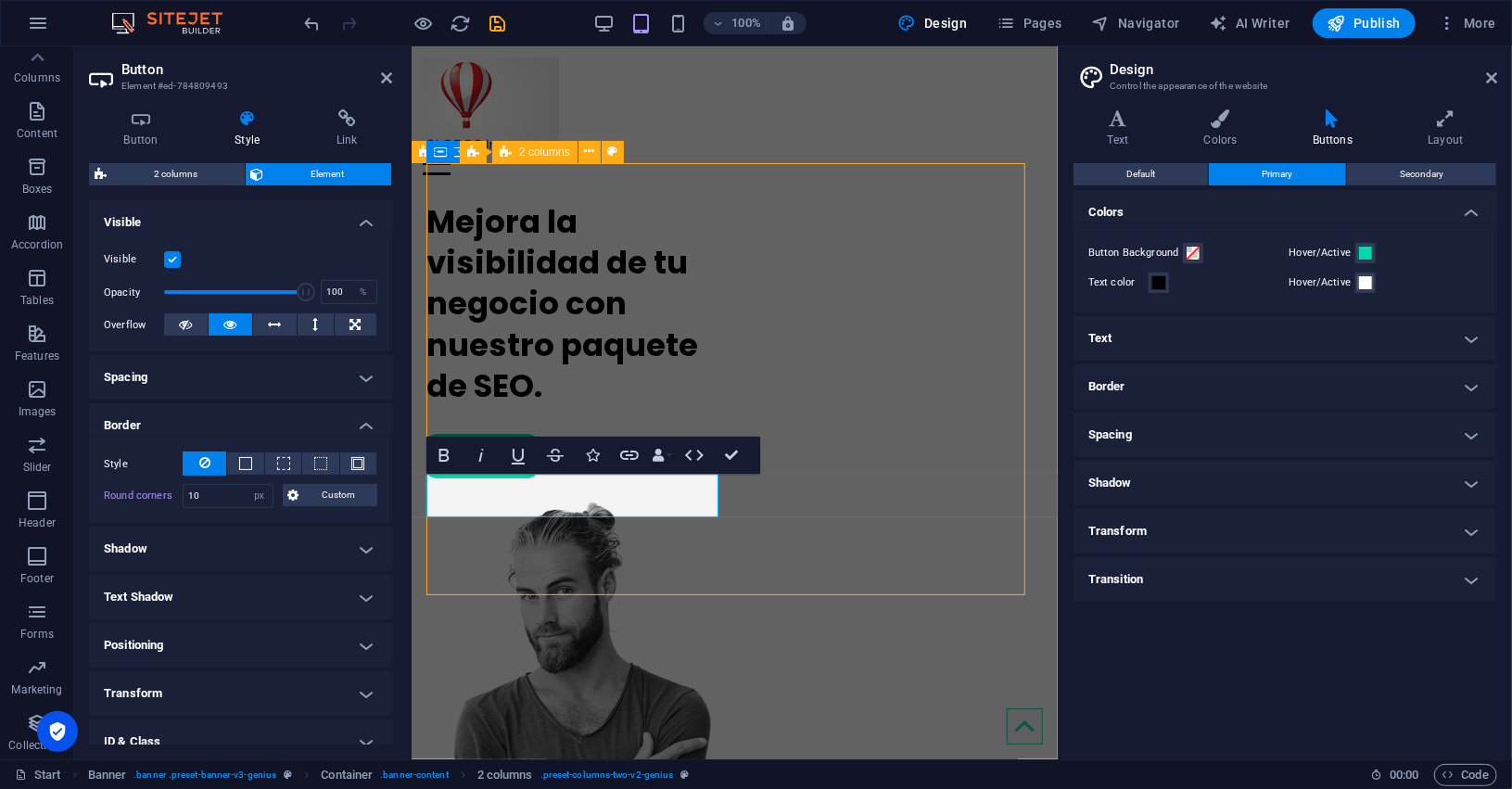 click at bounding box center [576, 722] 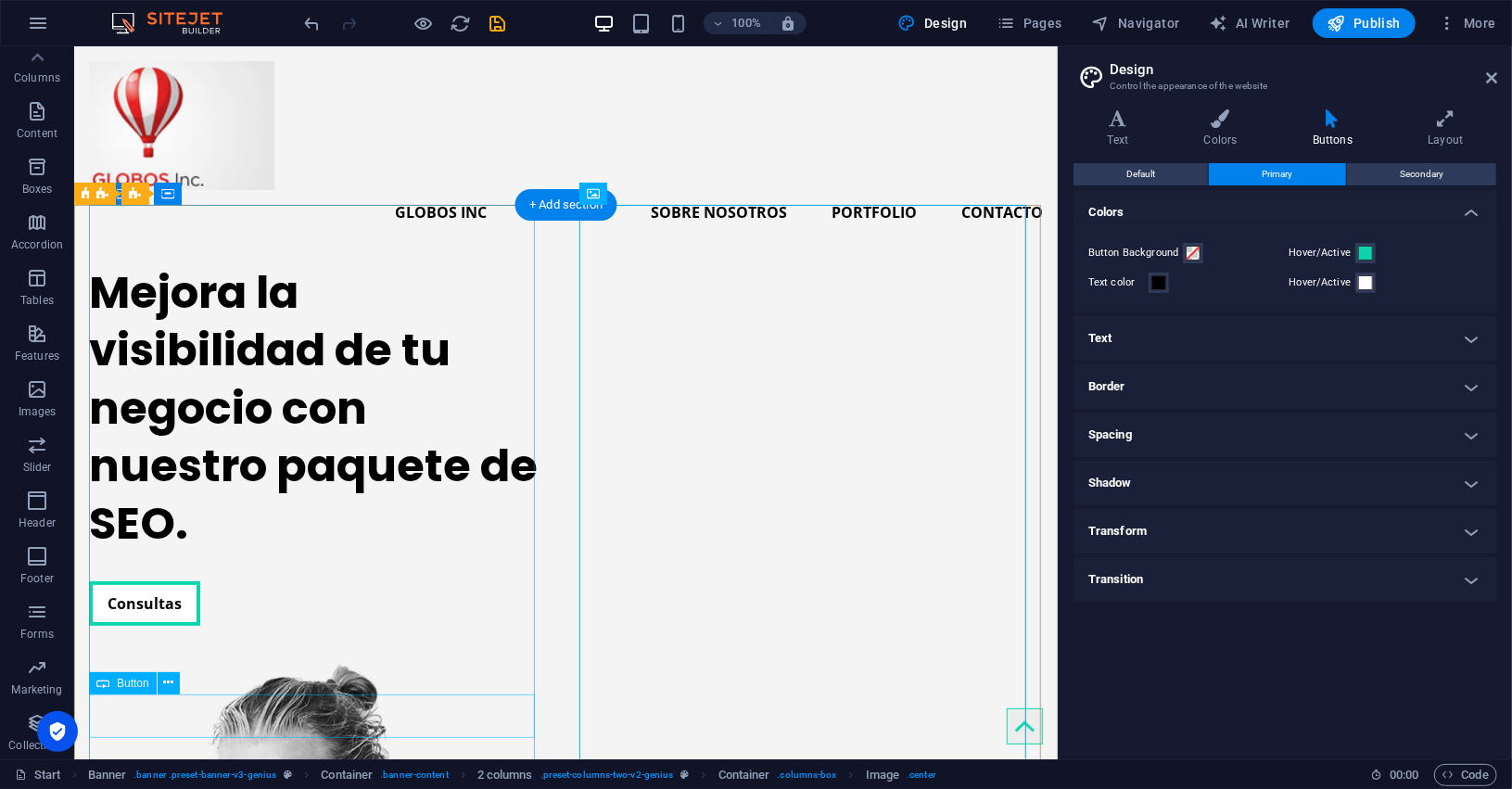 click on "Consultas" at bounding box center (315, 603) 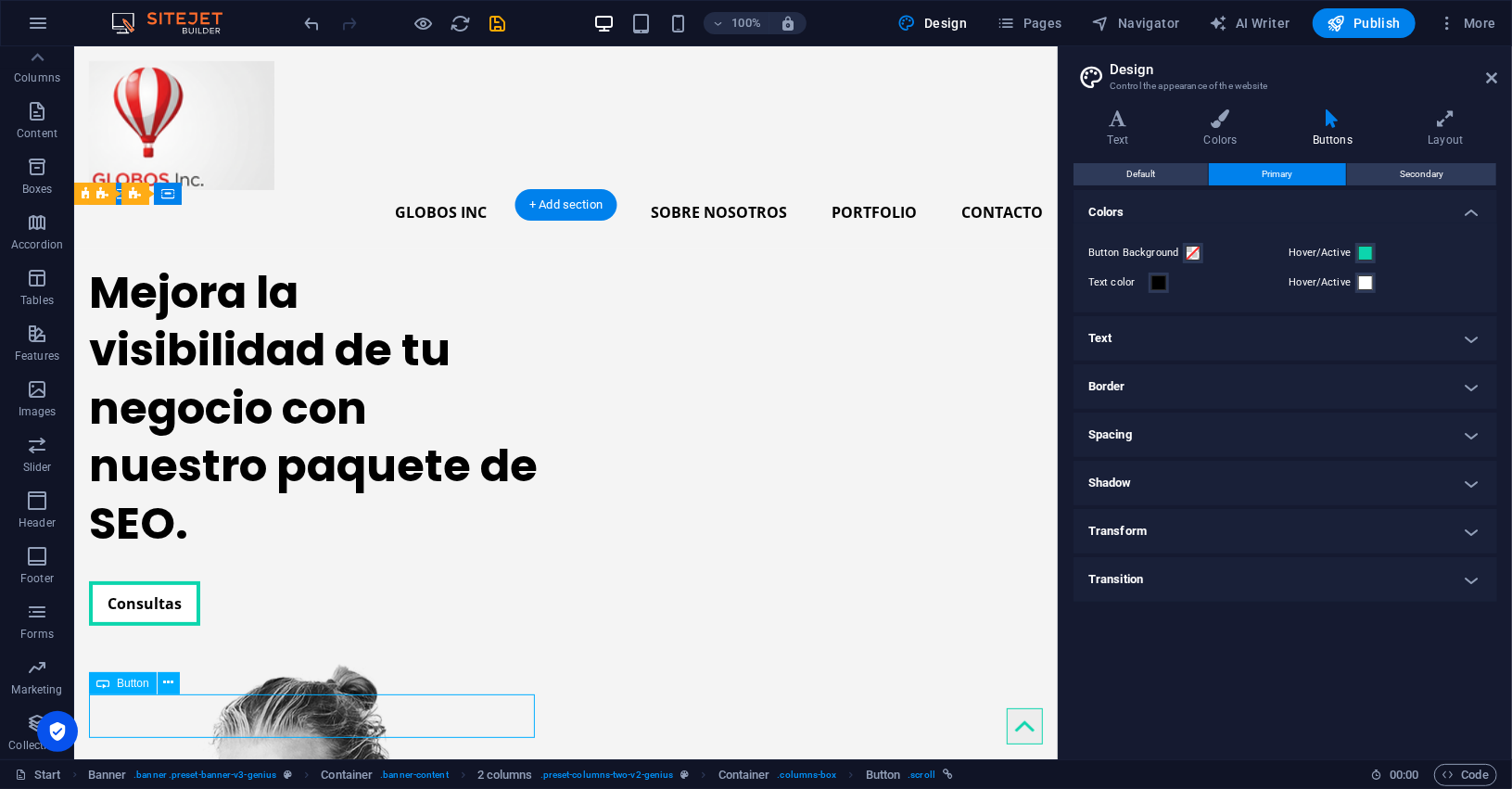click on "Consultas" at bounding box center (315, 603) 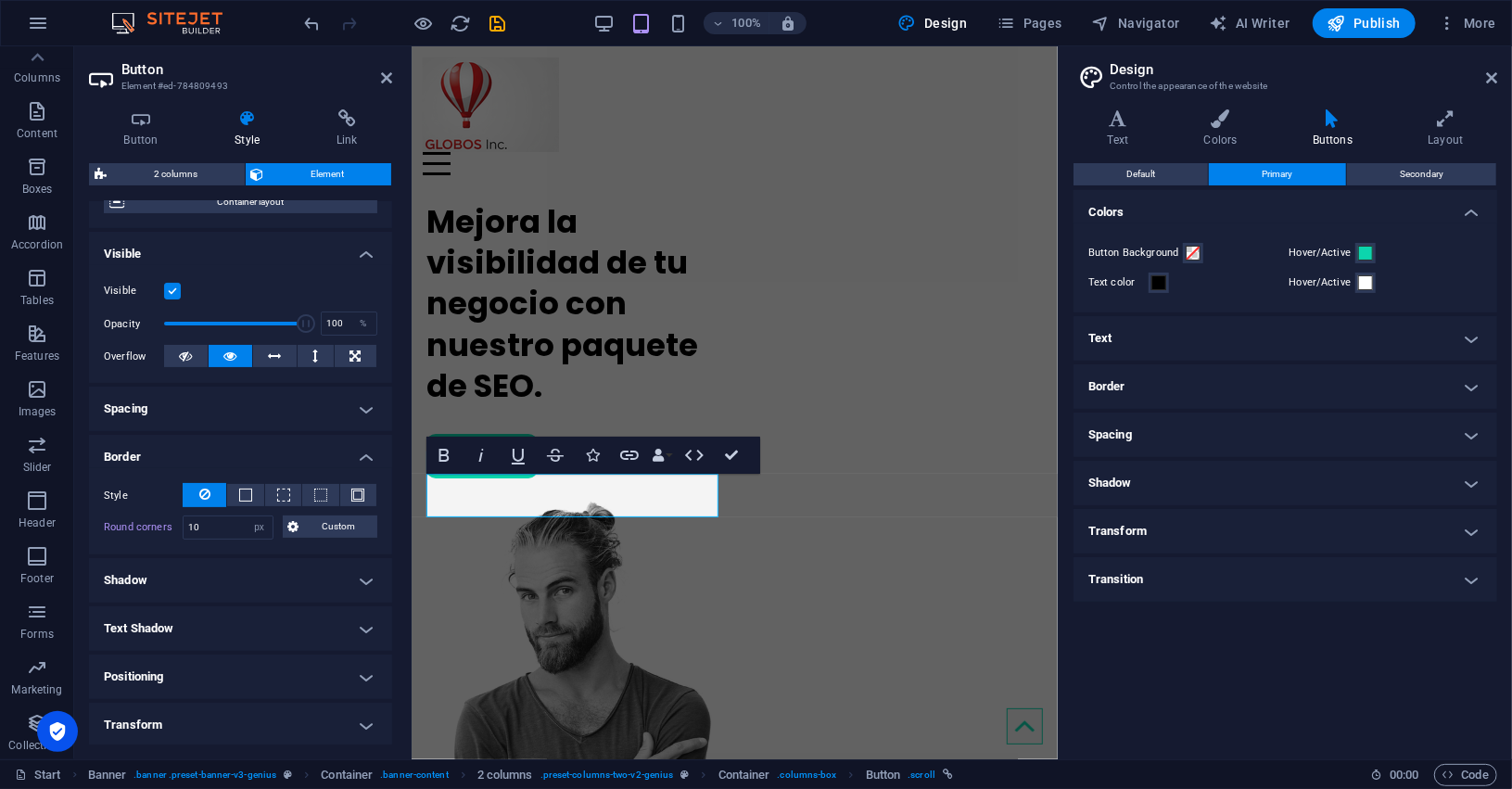 scroll, scrollTop: 314, scrollLeft: 0, axis: vertical 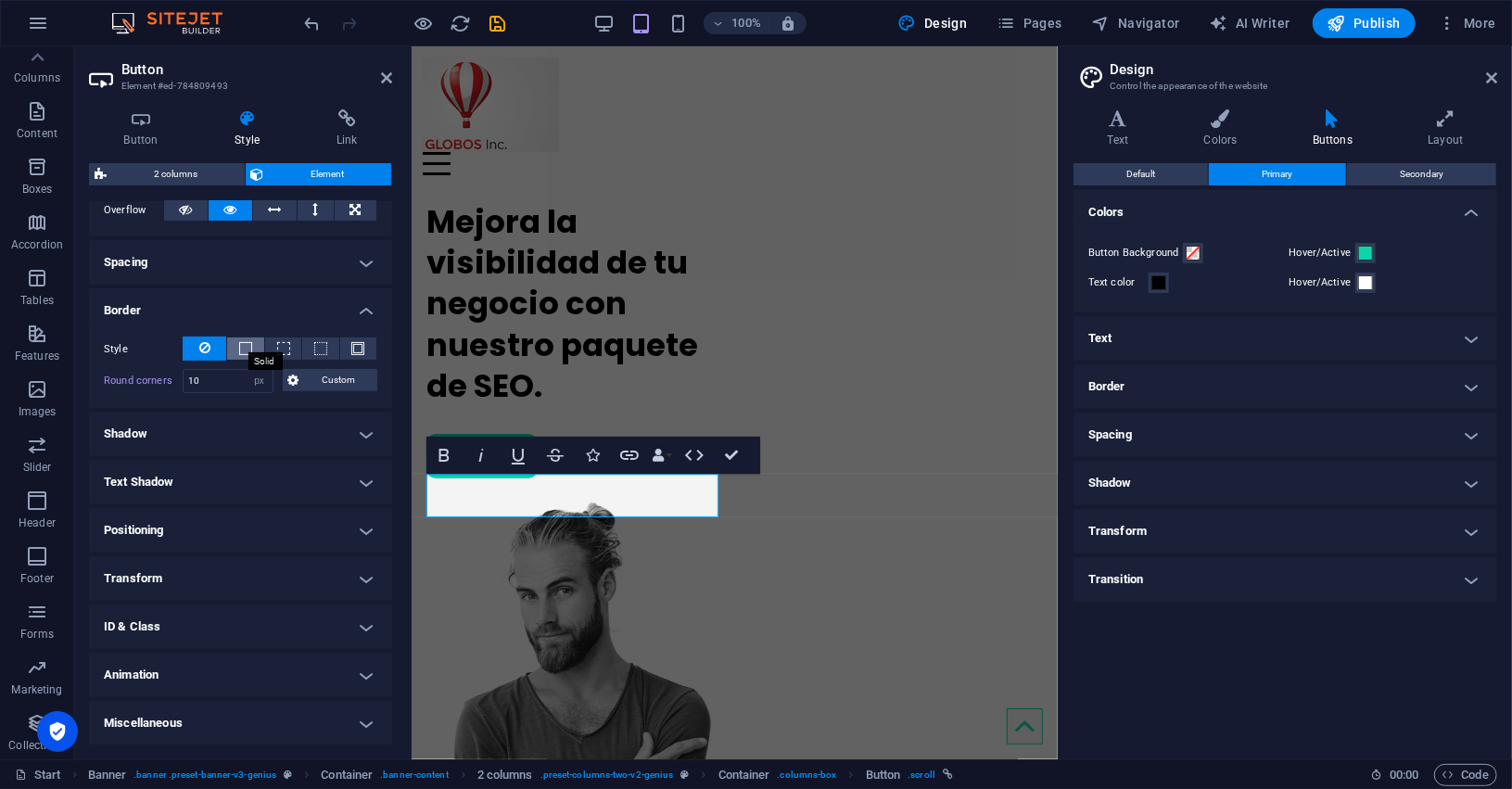 click at bounding box center (246, 349) 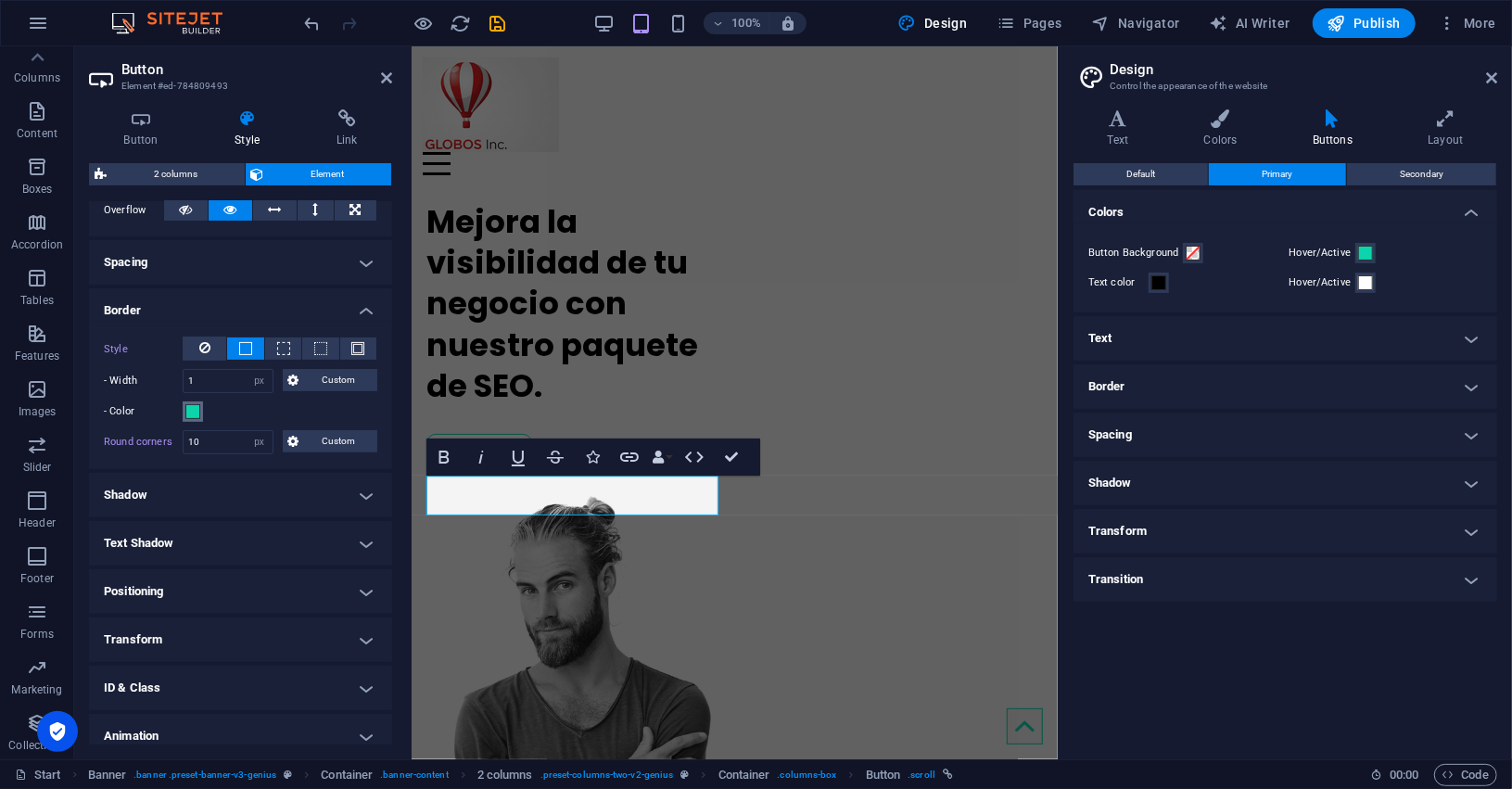 click at bounding box center (193, 412) 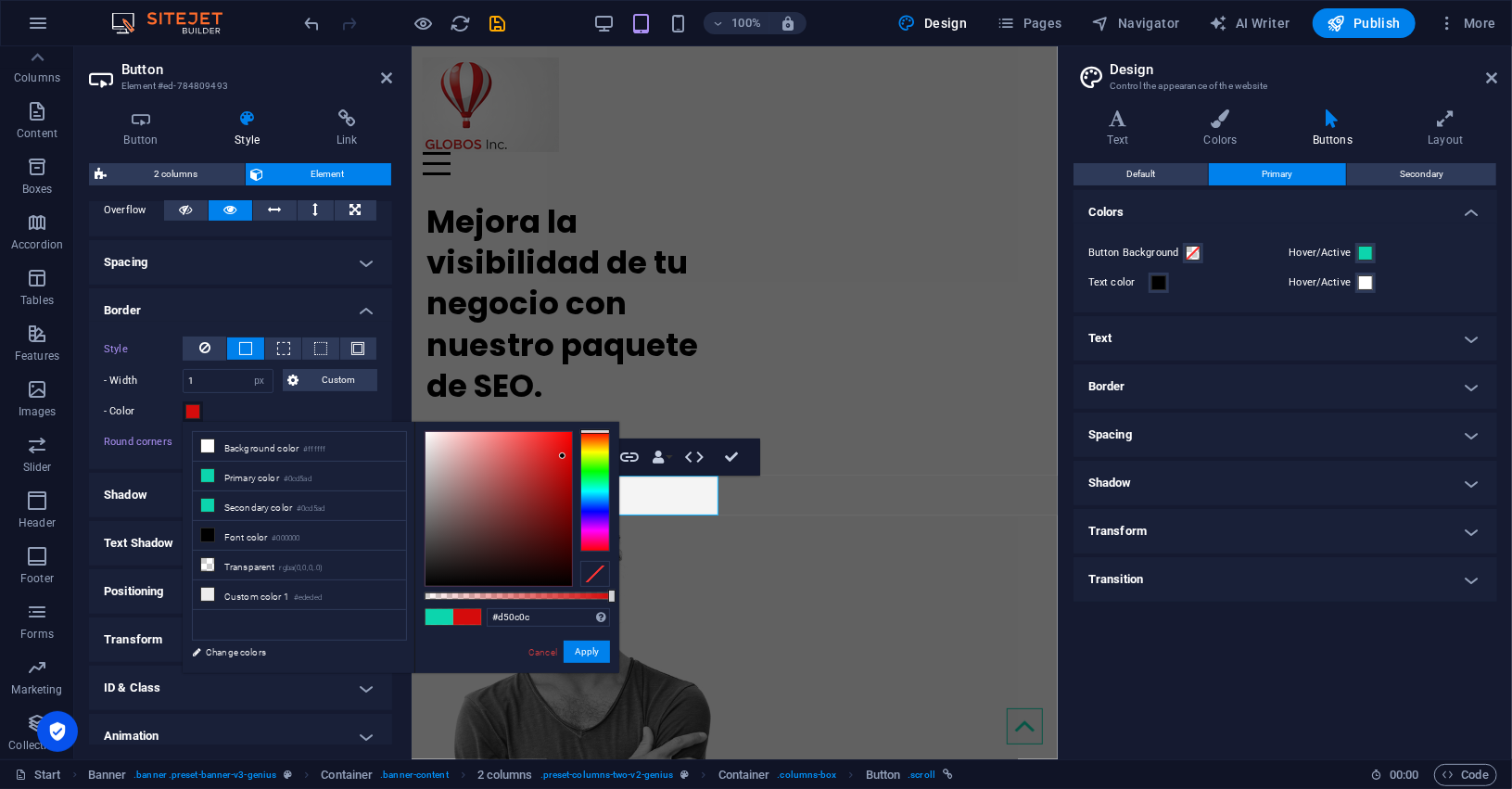 drag, startPoint x: 599, startPoint y: 449, endPoint x: 602, endPoint y: 430, distance: 19.23538 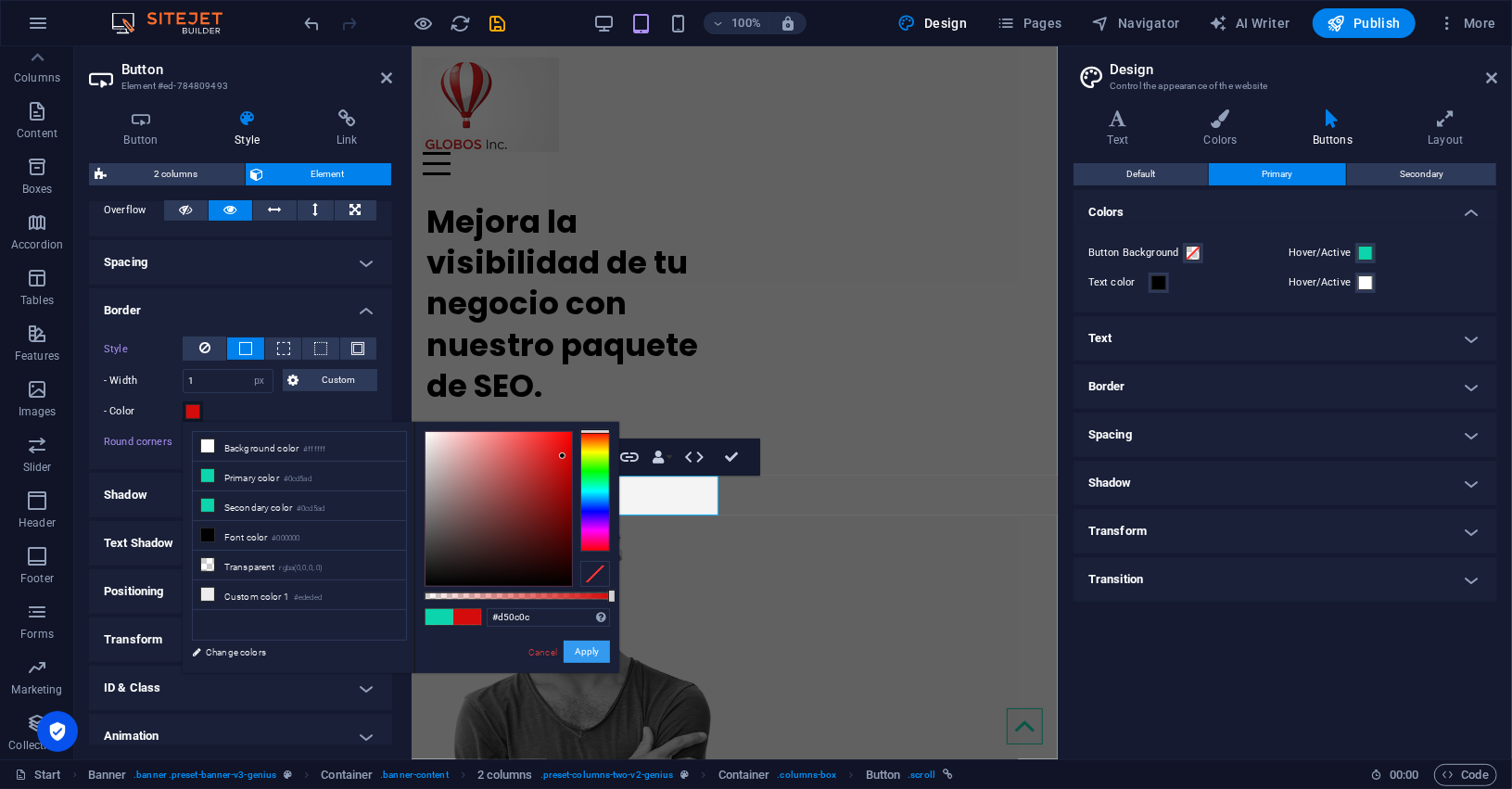 drag, startPoint x: 600, startPoint y: 657, endPoint x: 188, endPoint y: 612, distance: 414.45024 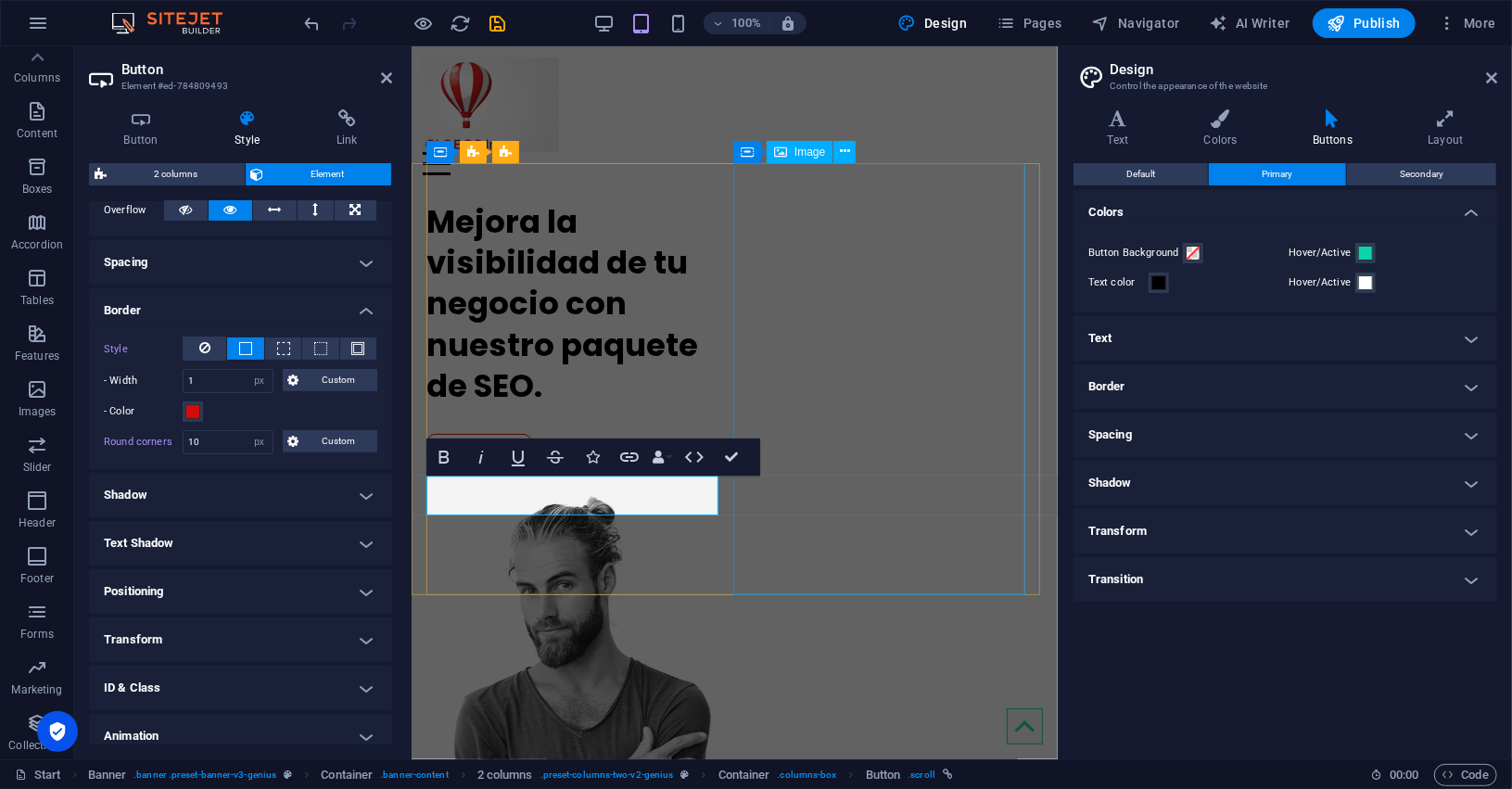 click at bounding box center [576, 717] 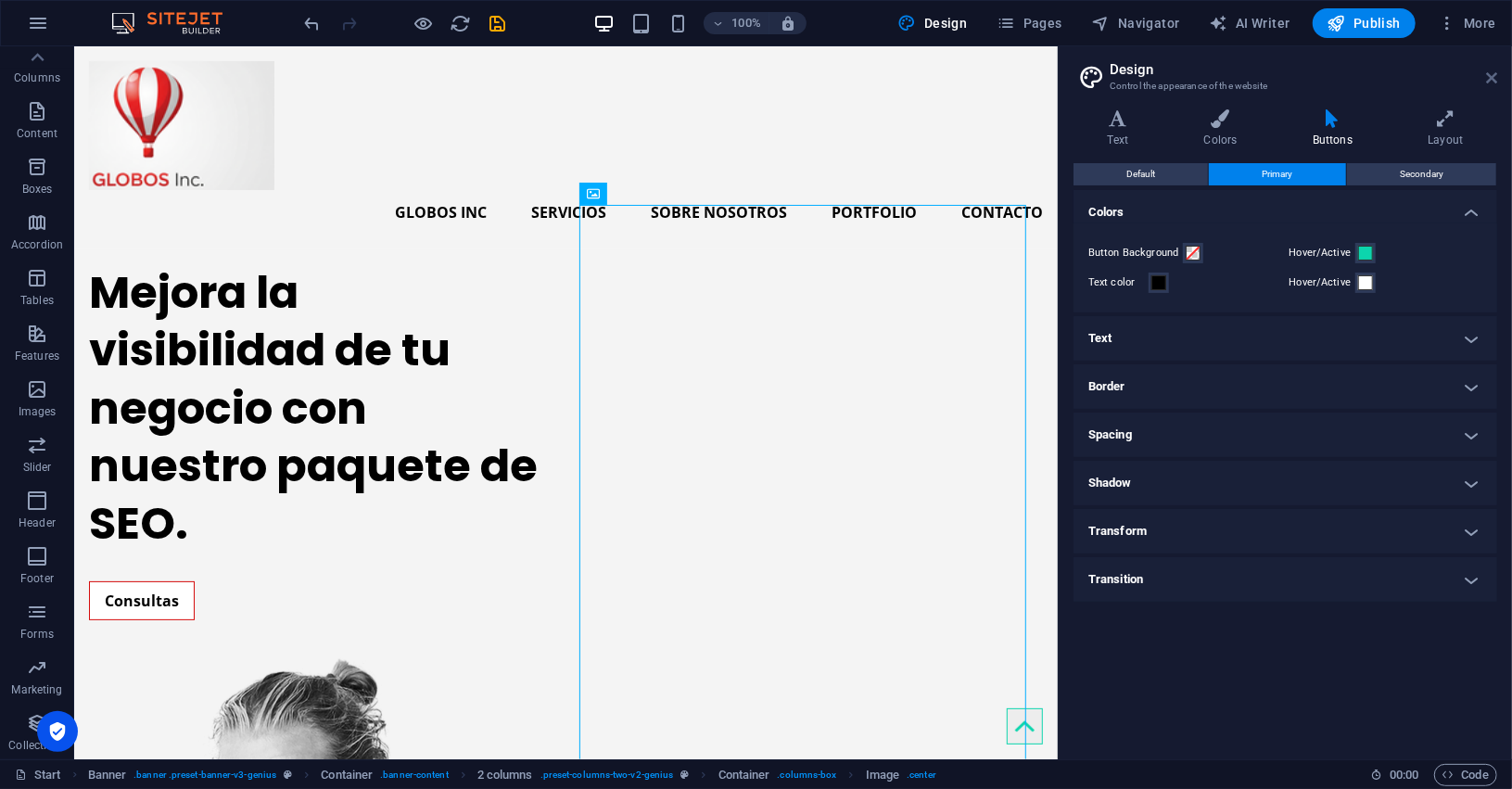 click at bounding box center (1492, 78) 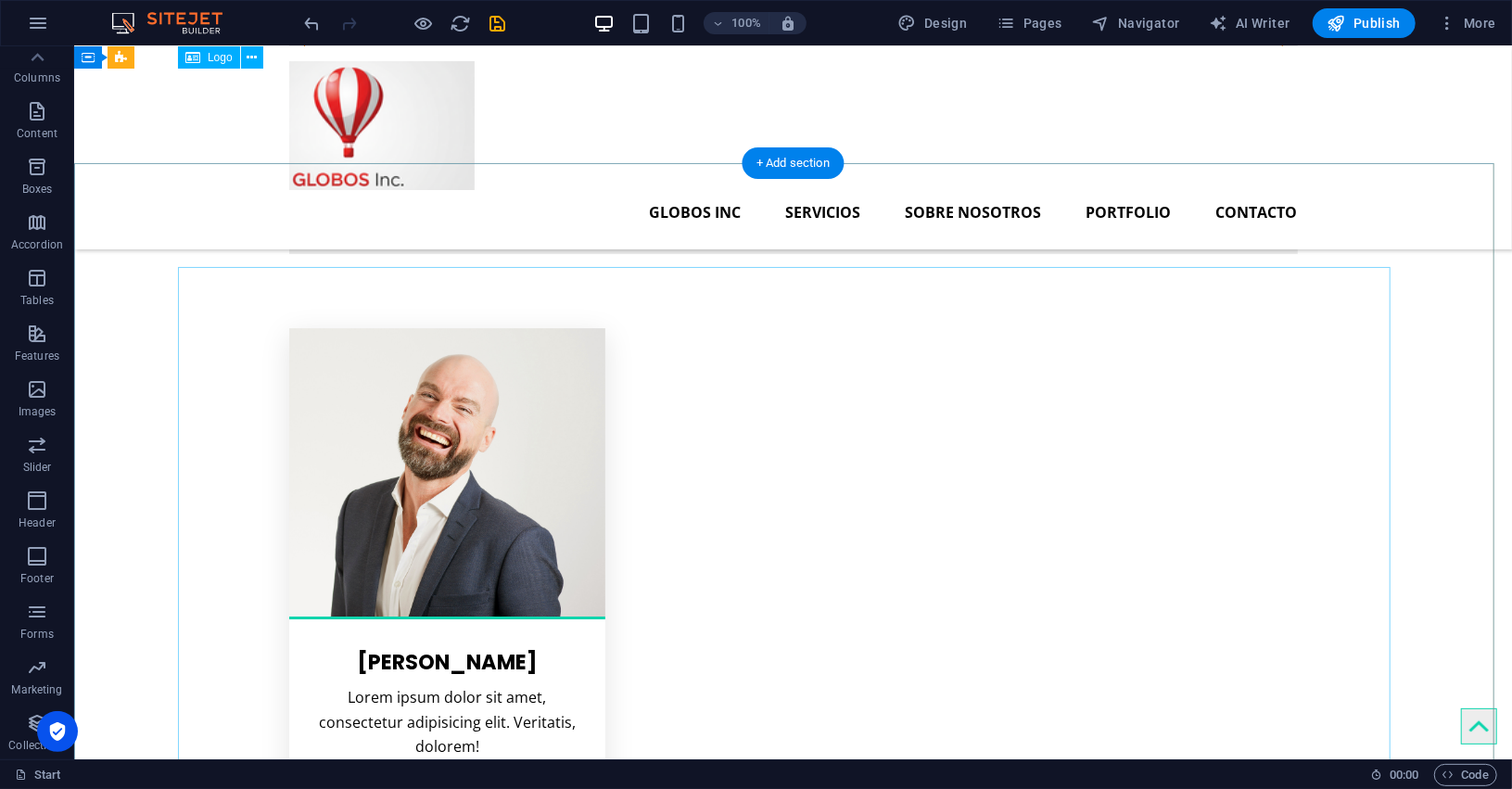 scroll, scrollTop: 4106, scrollLeft: 0, axis: vertical 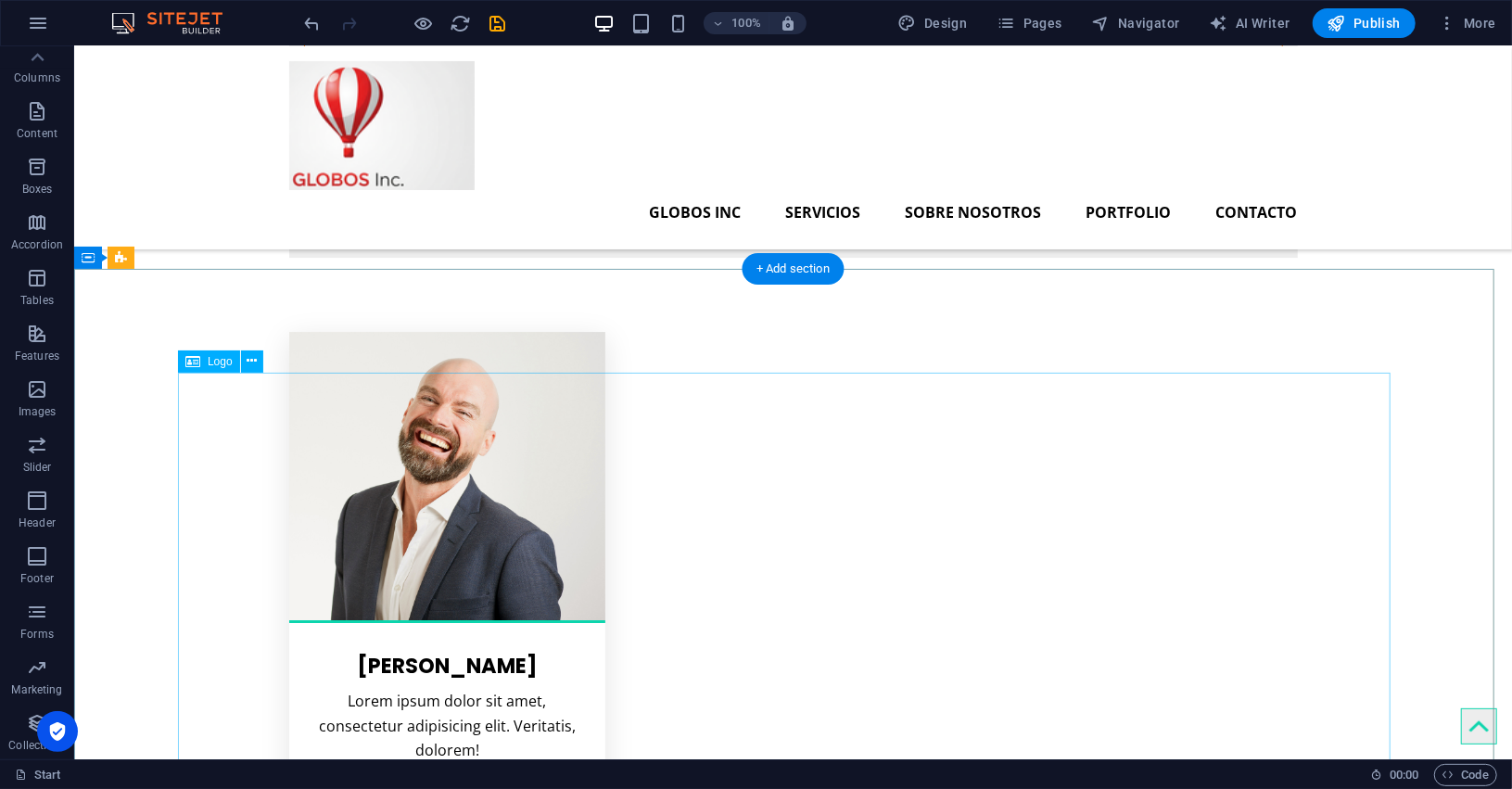 click at bounding box center (792, 5265) 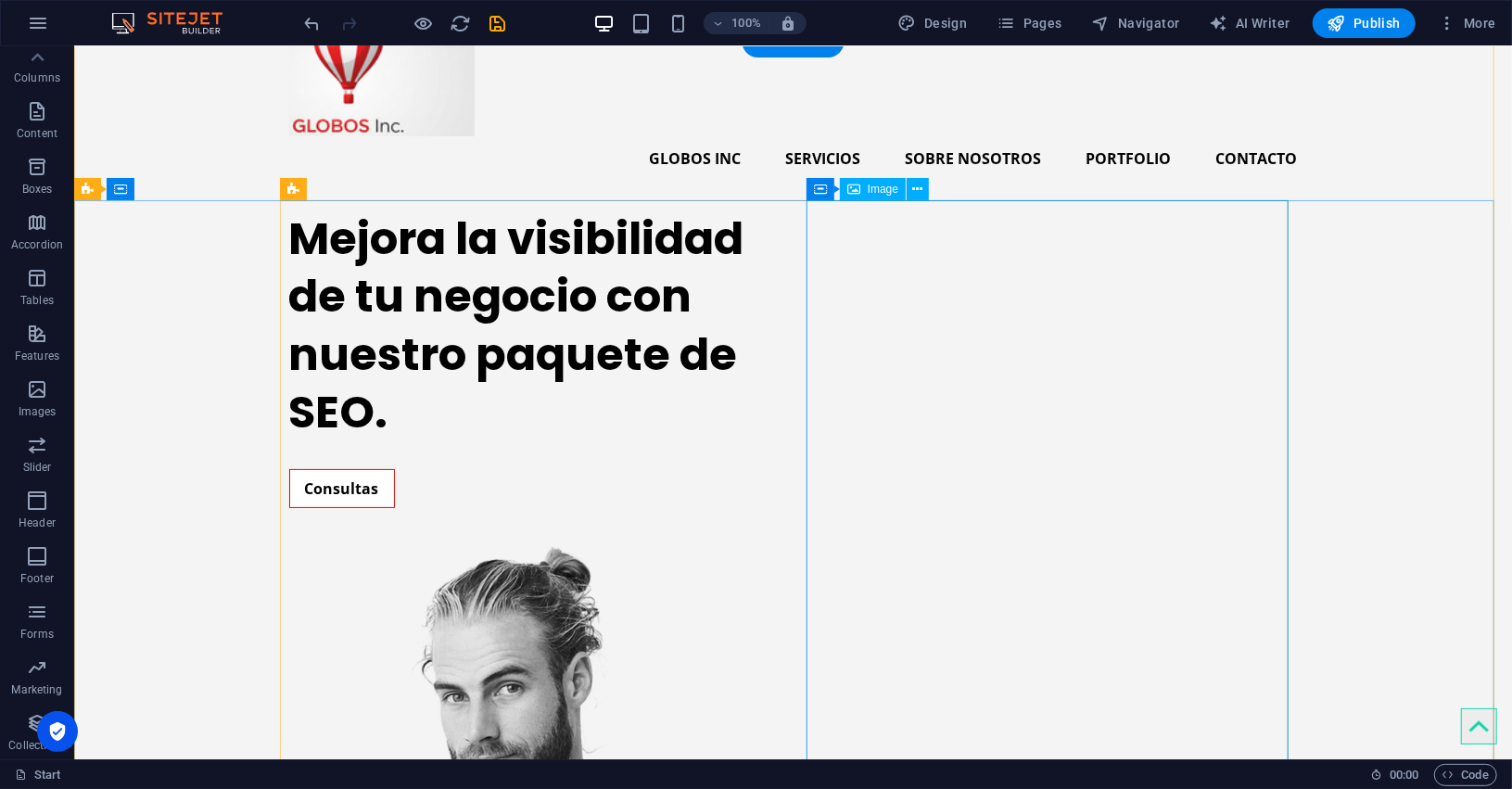 scroll, scrollTop: 0, scrollLeft: 0, axis: both 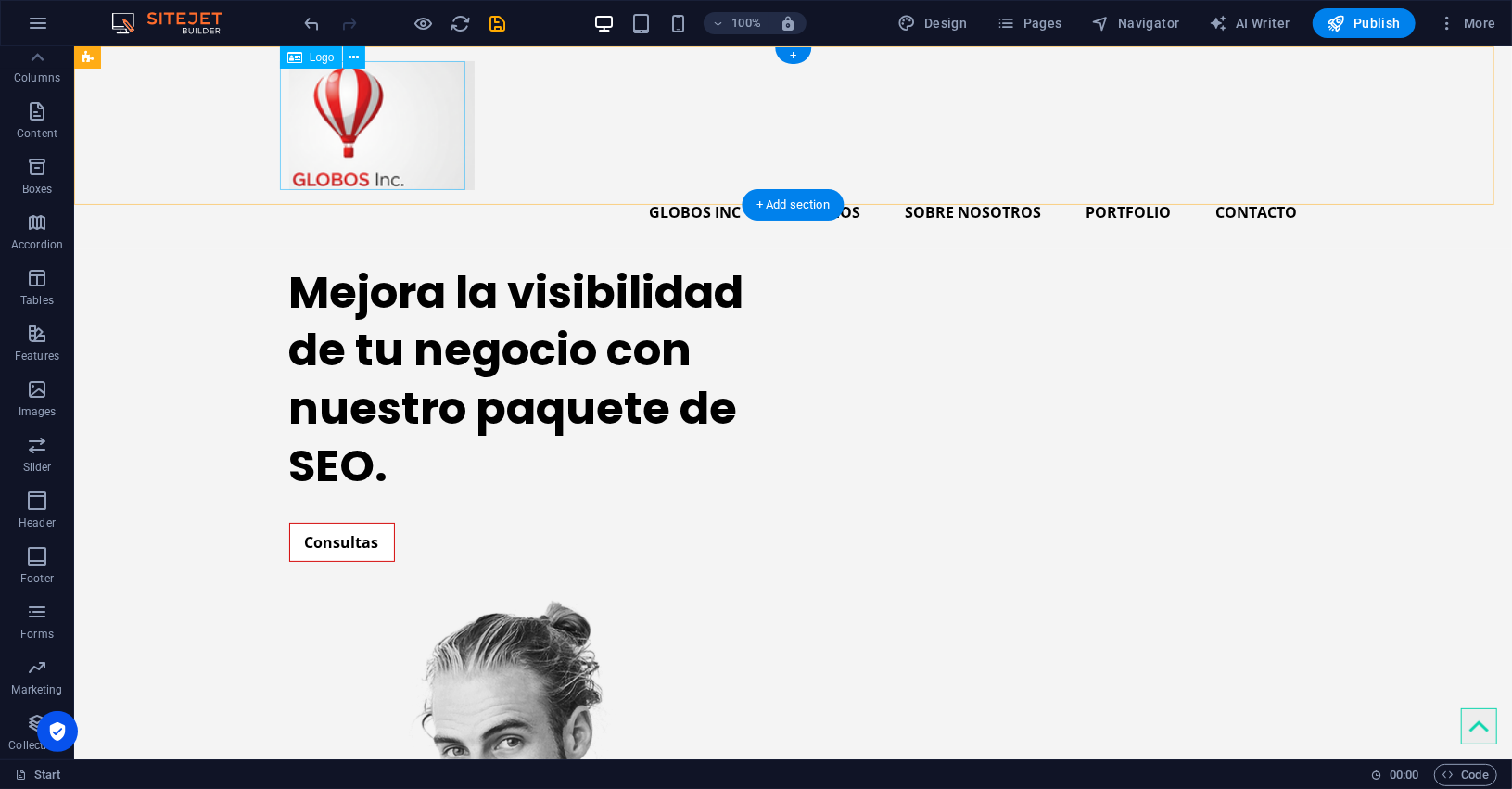 click at bounding box center (793, 124) 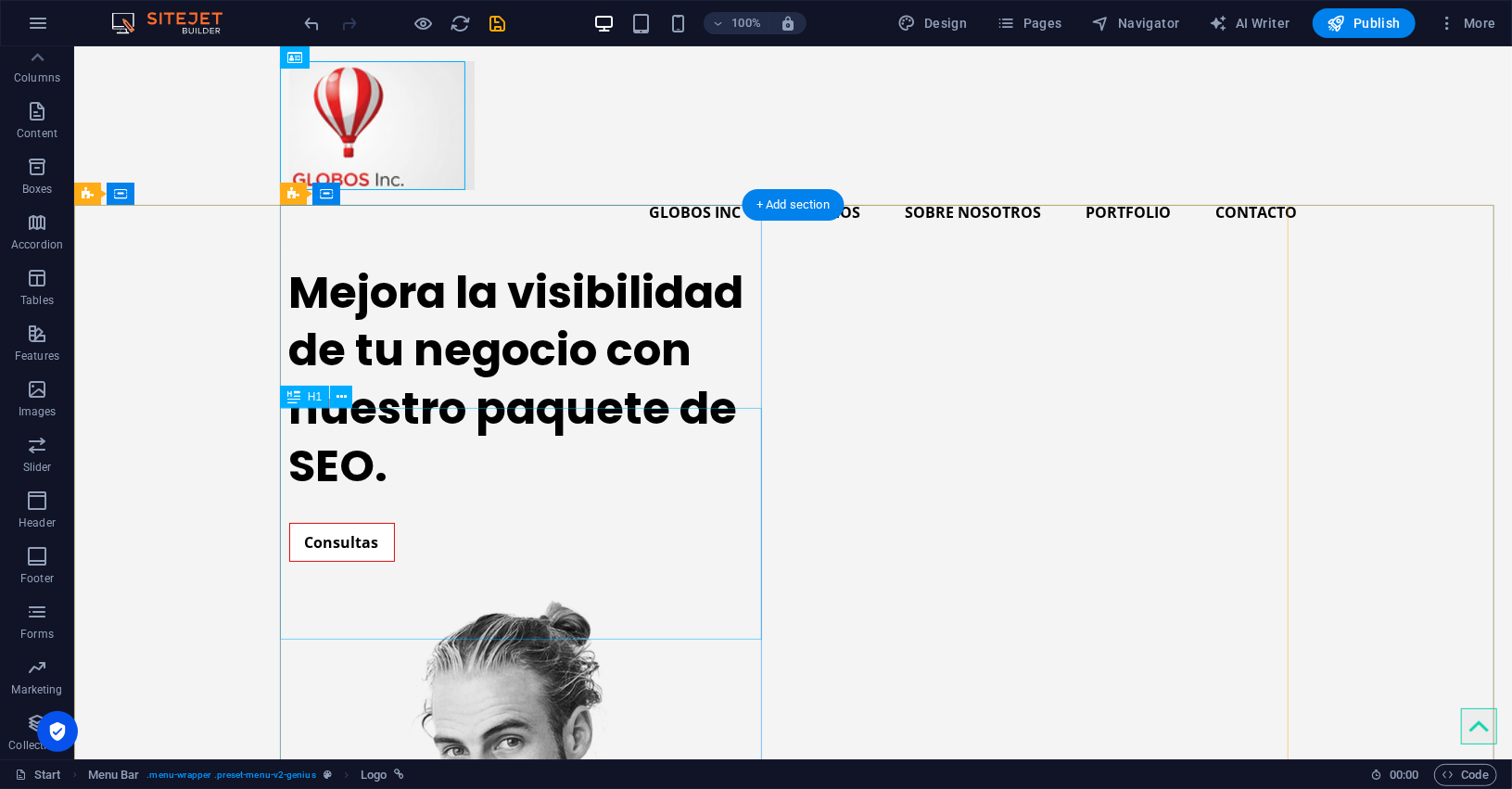 click on "Mejora la visibilidad de tu negocio con nuestro paquete de SEO." at bounding box center (529, 379) 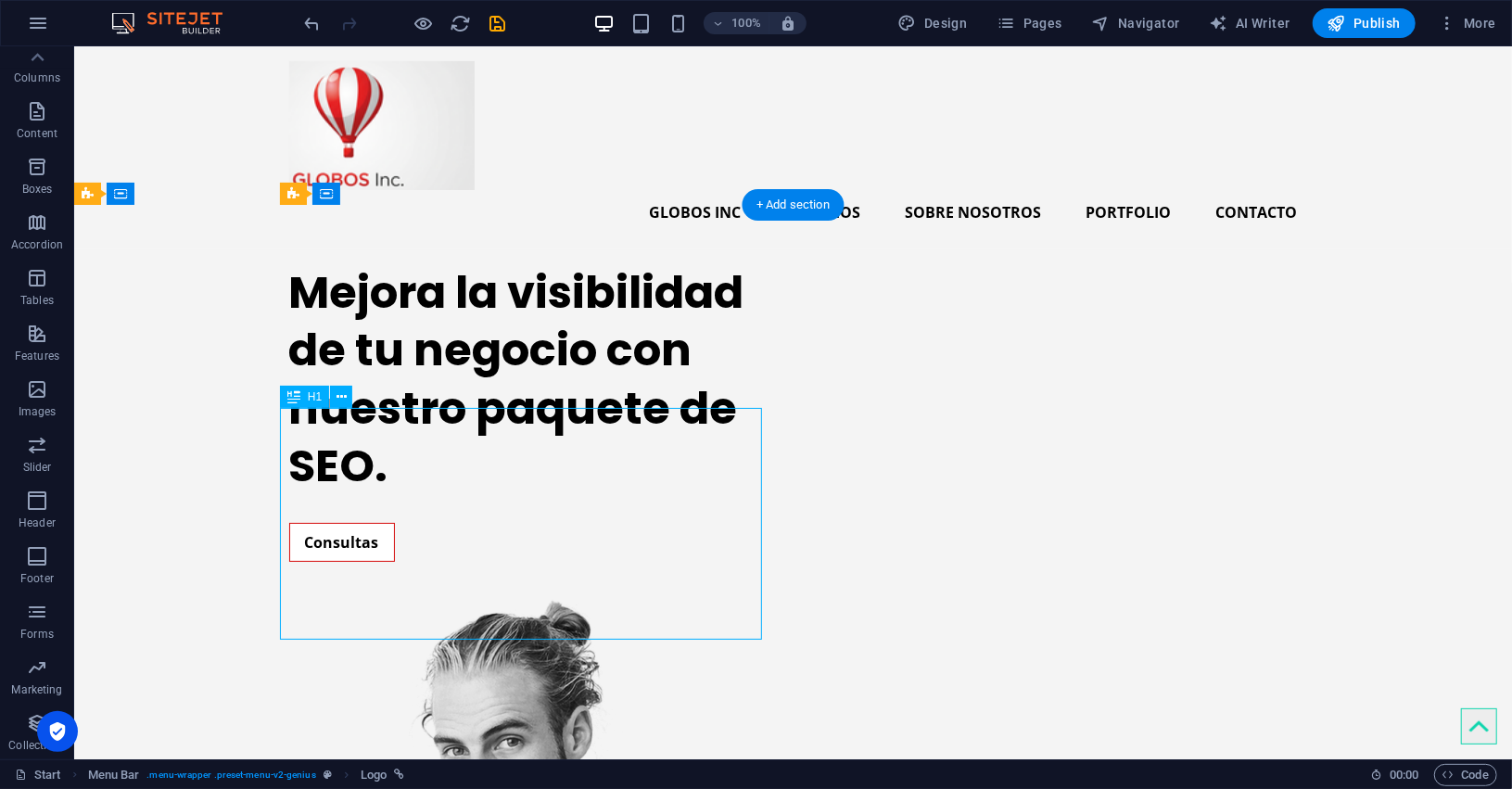 click on "Mejora la visibilidad de tu negocio con nuestro paquete de SEO." at bounding box center [529, 379] 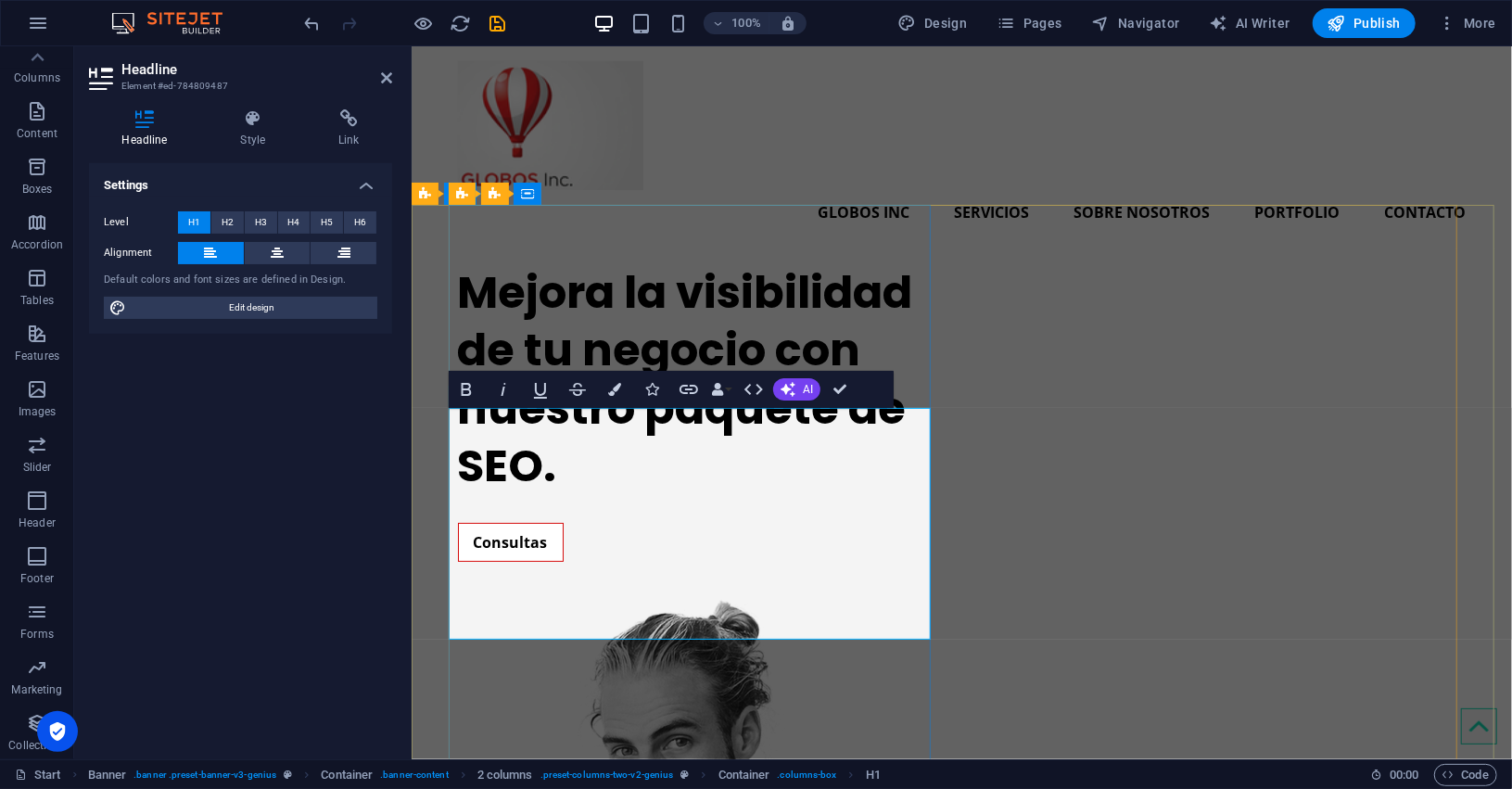 click on "Mejora la visibilidad de tu negocio con nuestro paquete de SEO." at bounding box center (698, 379) 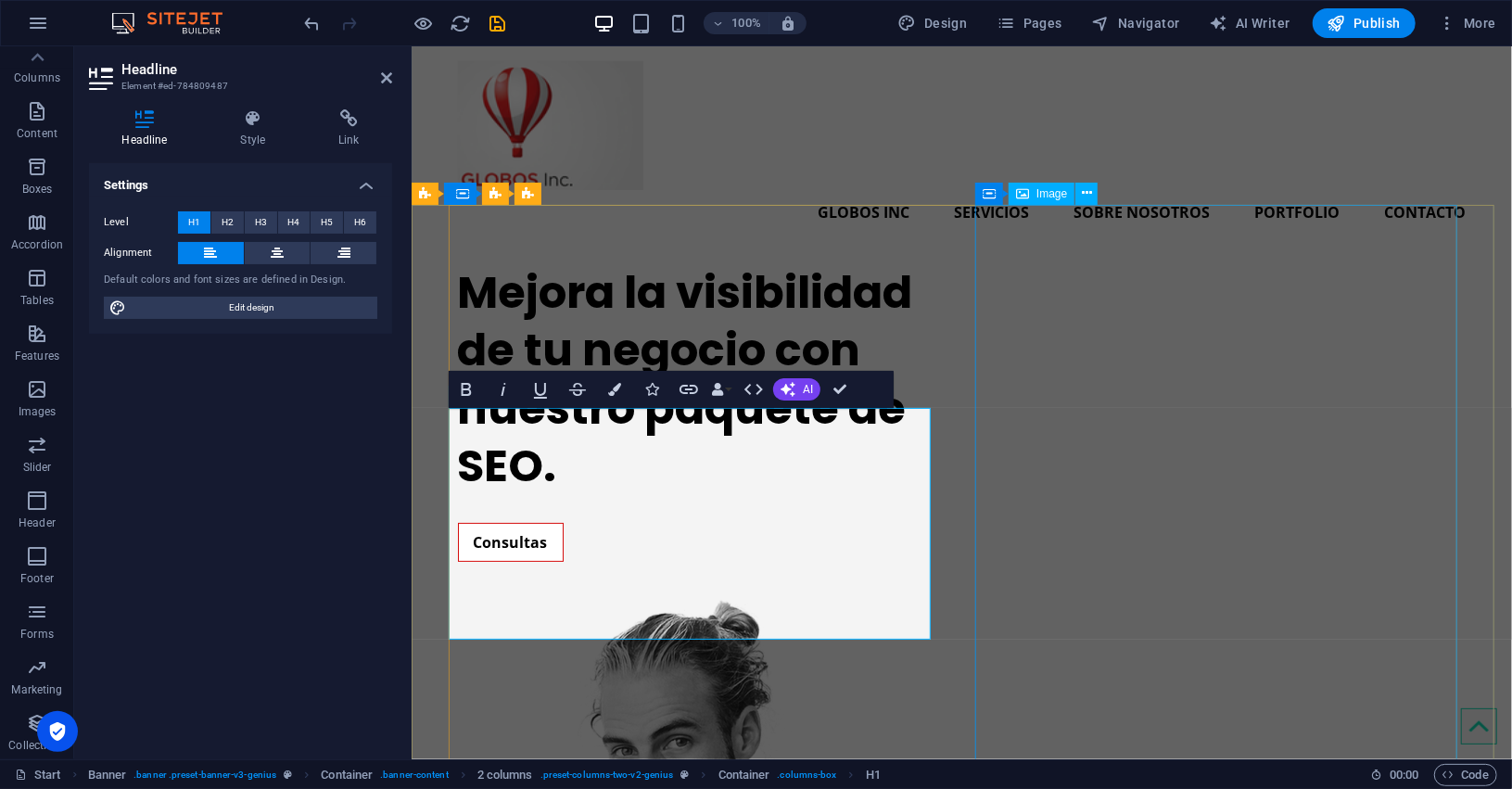 click at bounding box center (698, 950) 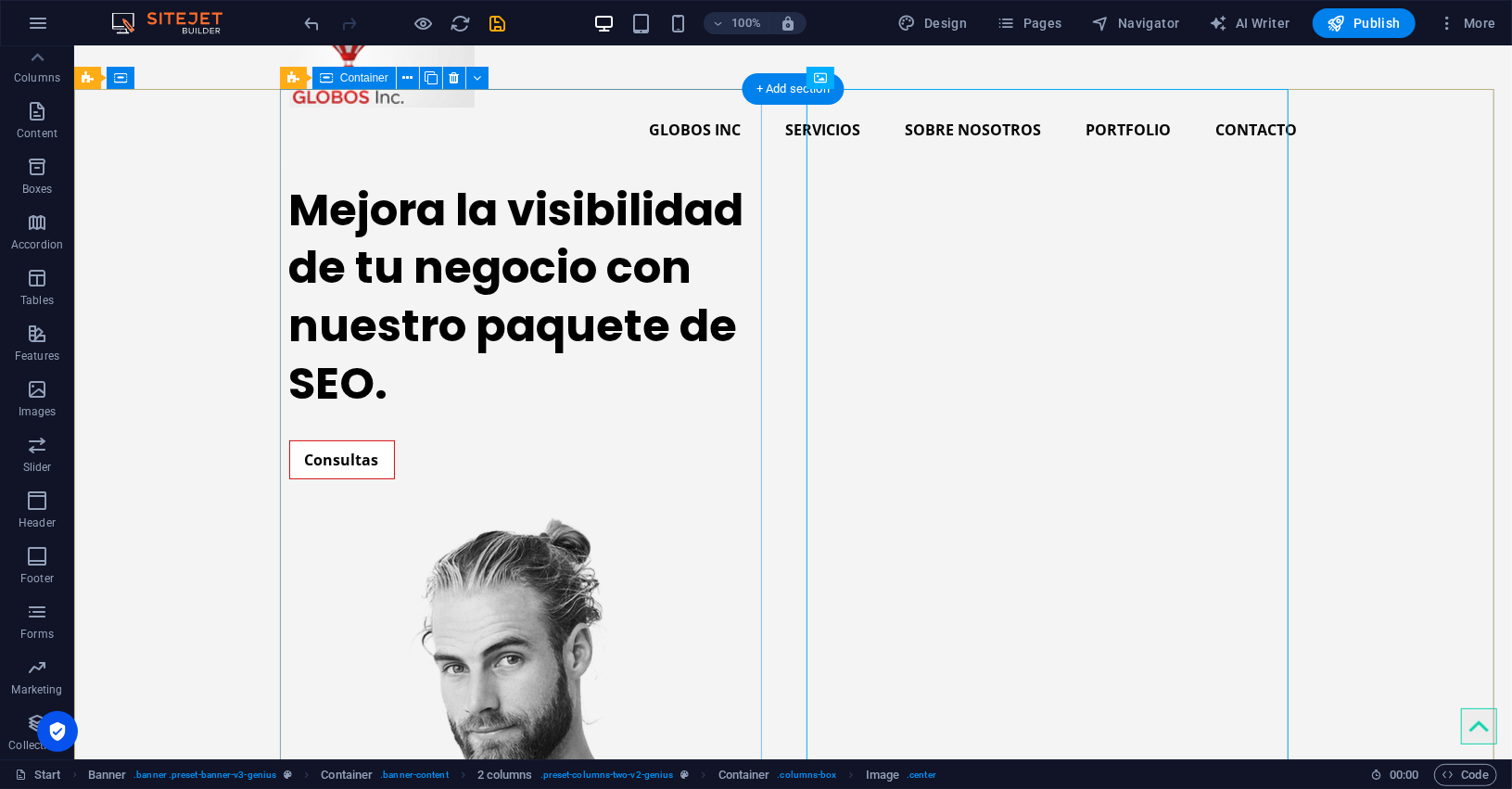 scroll, scrollTop: 115, scrollLeft: 0, axis: vertical 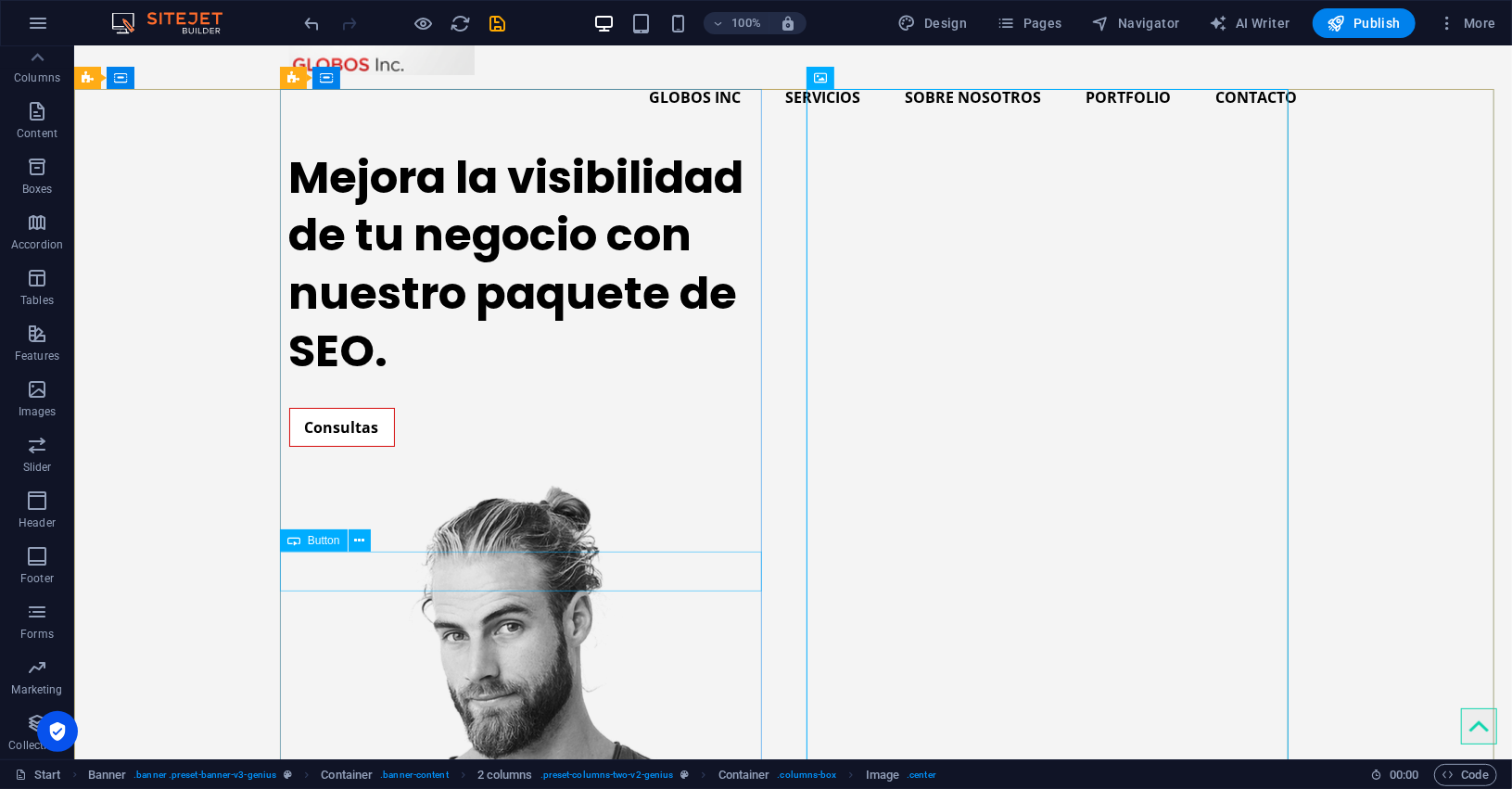 click on "Button" at bounding box center (331, 541) 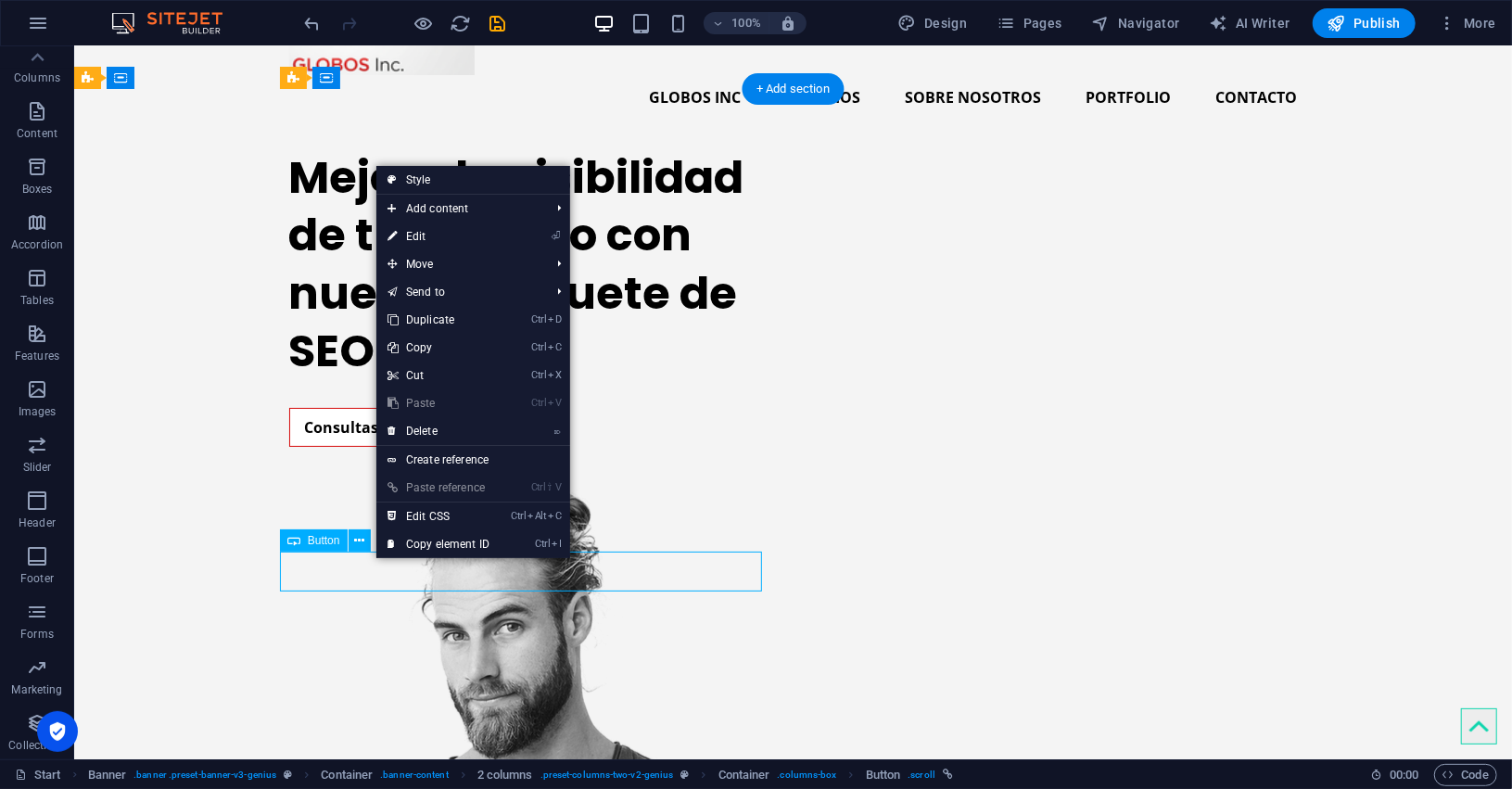 click on "Consultas" at bounding box center (529, 426) 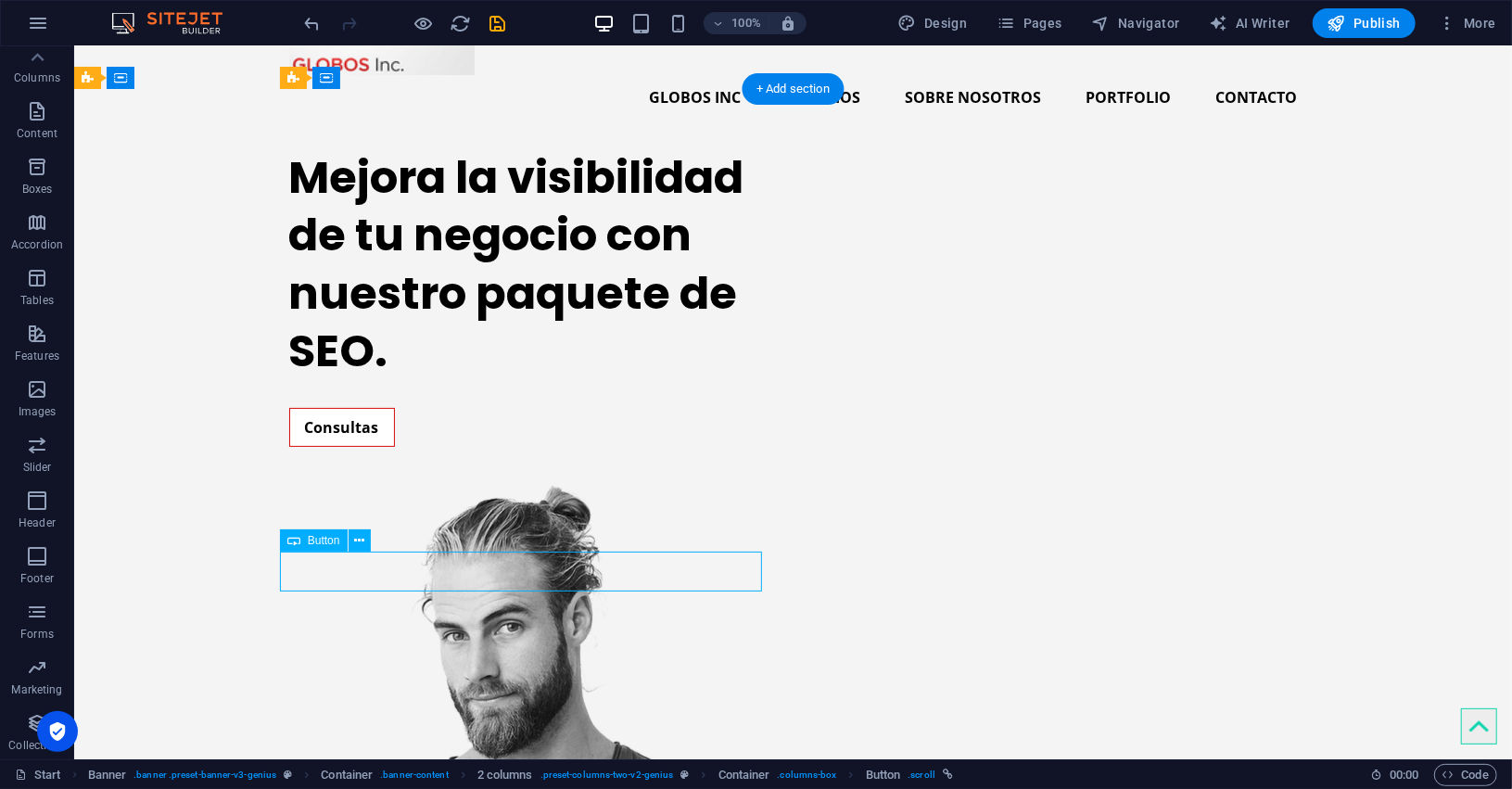 click on "Consultas" at bounding box center (529, 426) 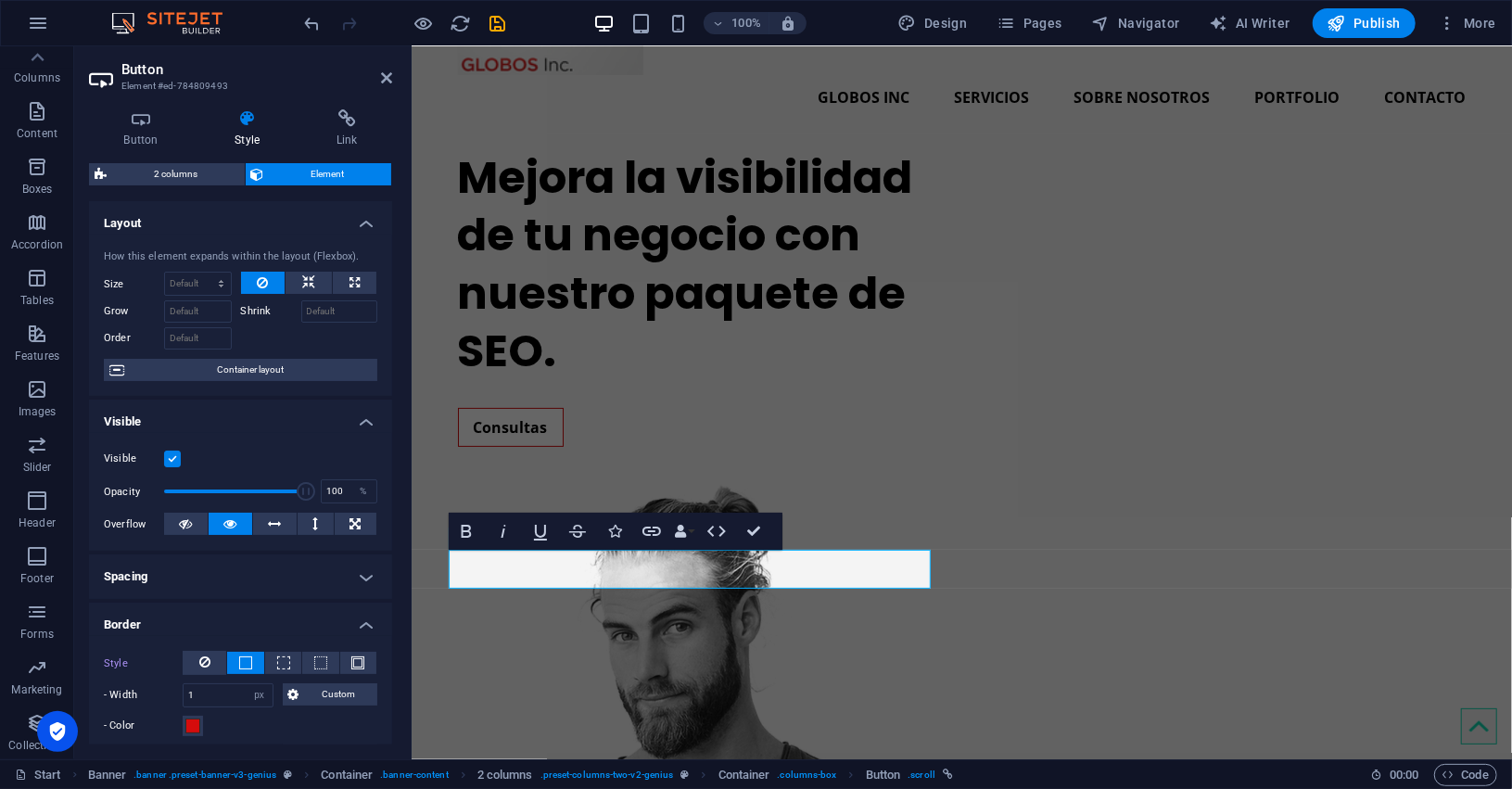 scroll, scrollTop: 117, scrollLeft: 0, axis: vertical 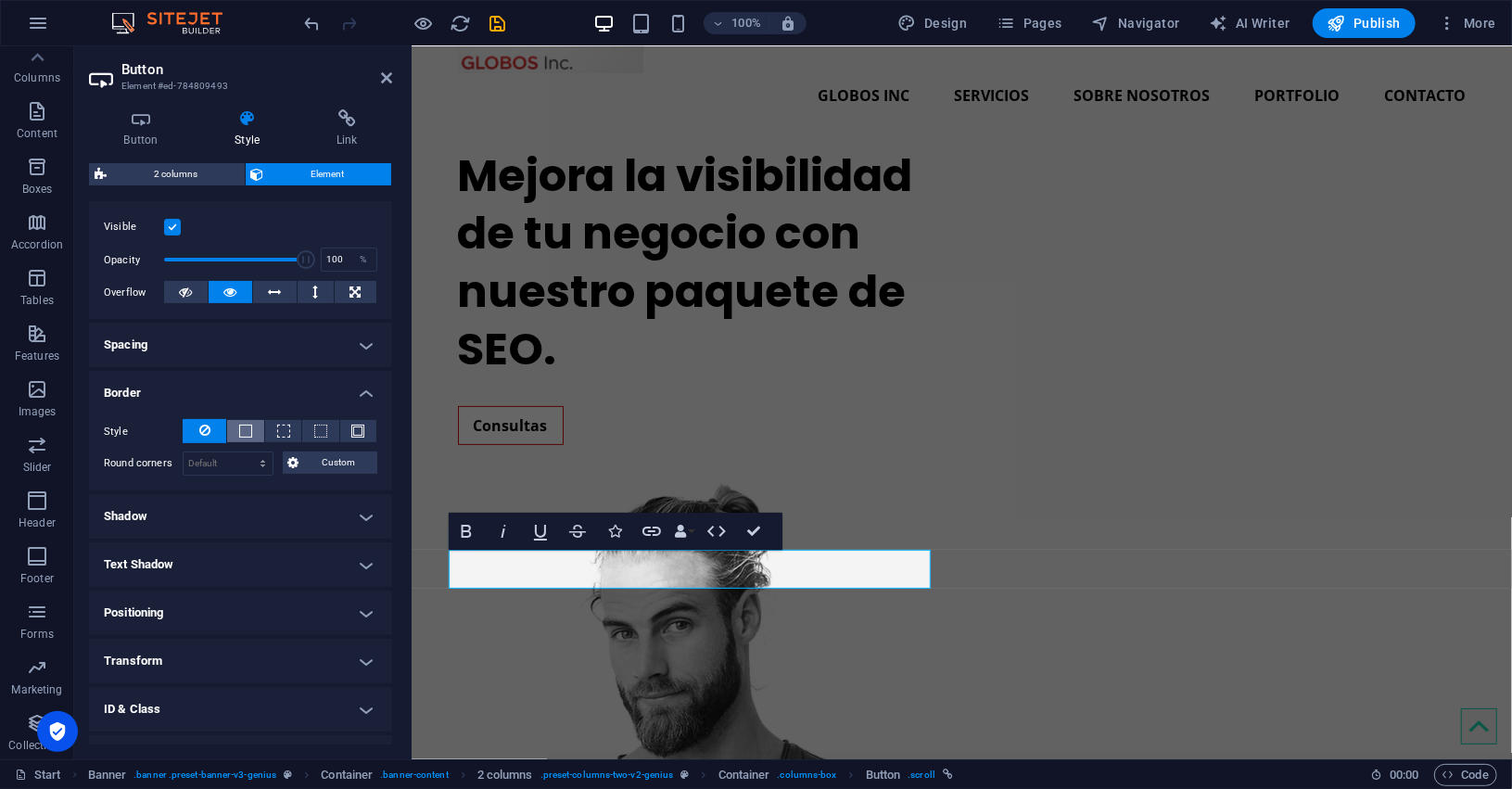 click at bounding box center (246, 431) 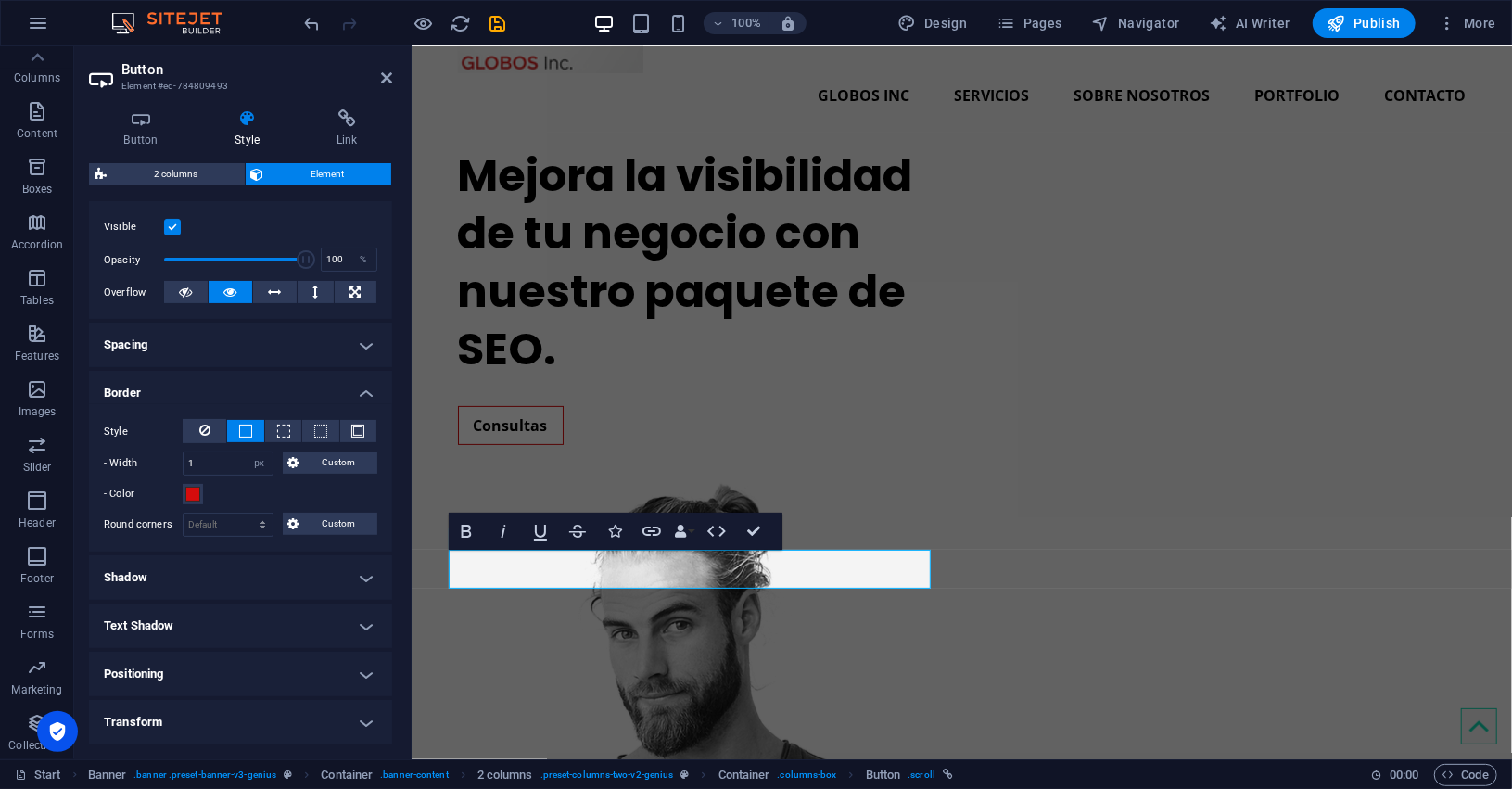 click at bounding box center (246, 431) 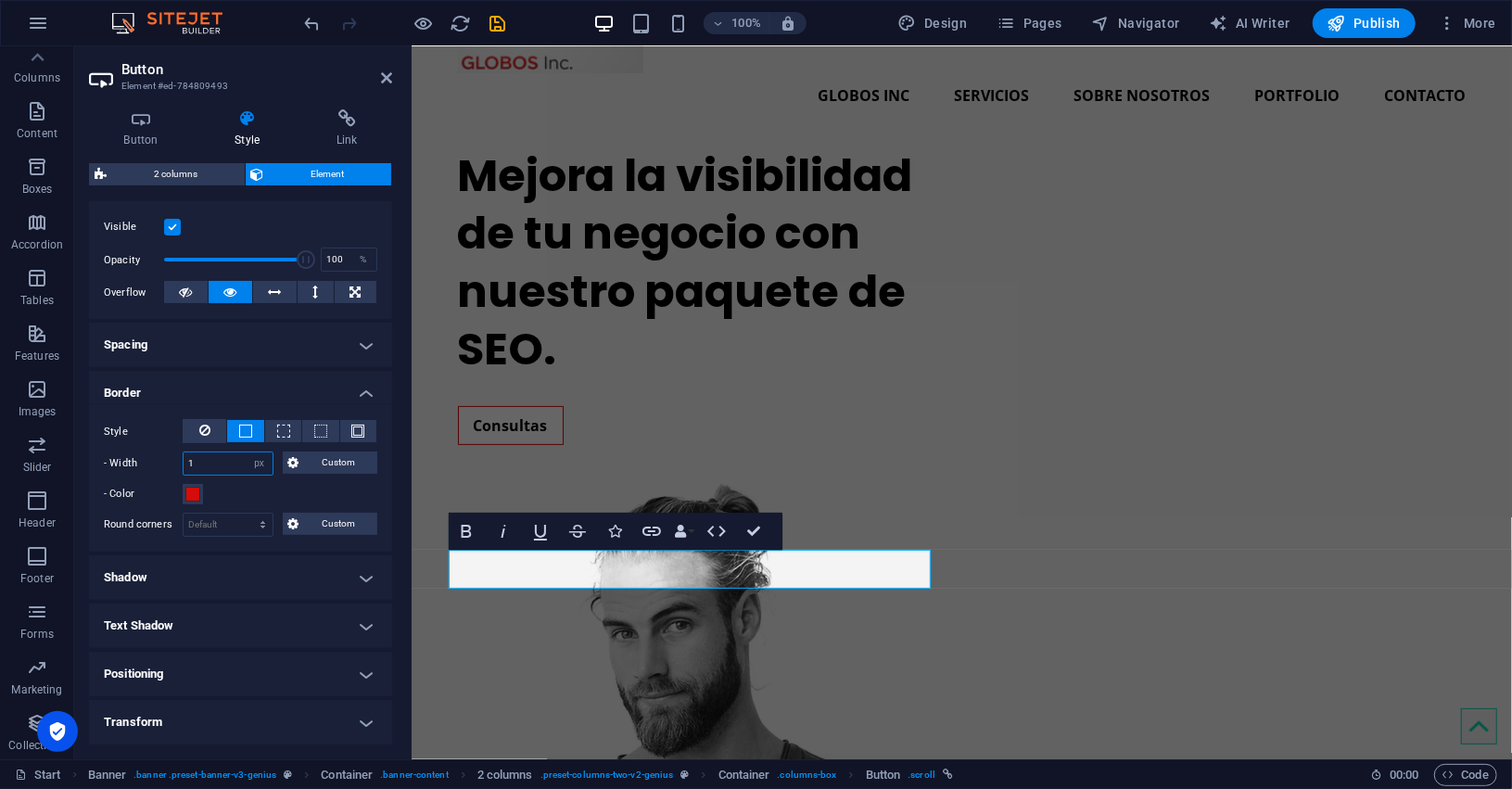 click on "1" at bounding box center (228, 464) 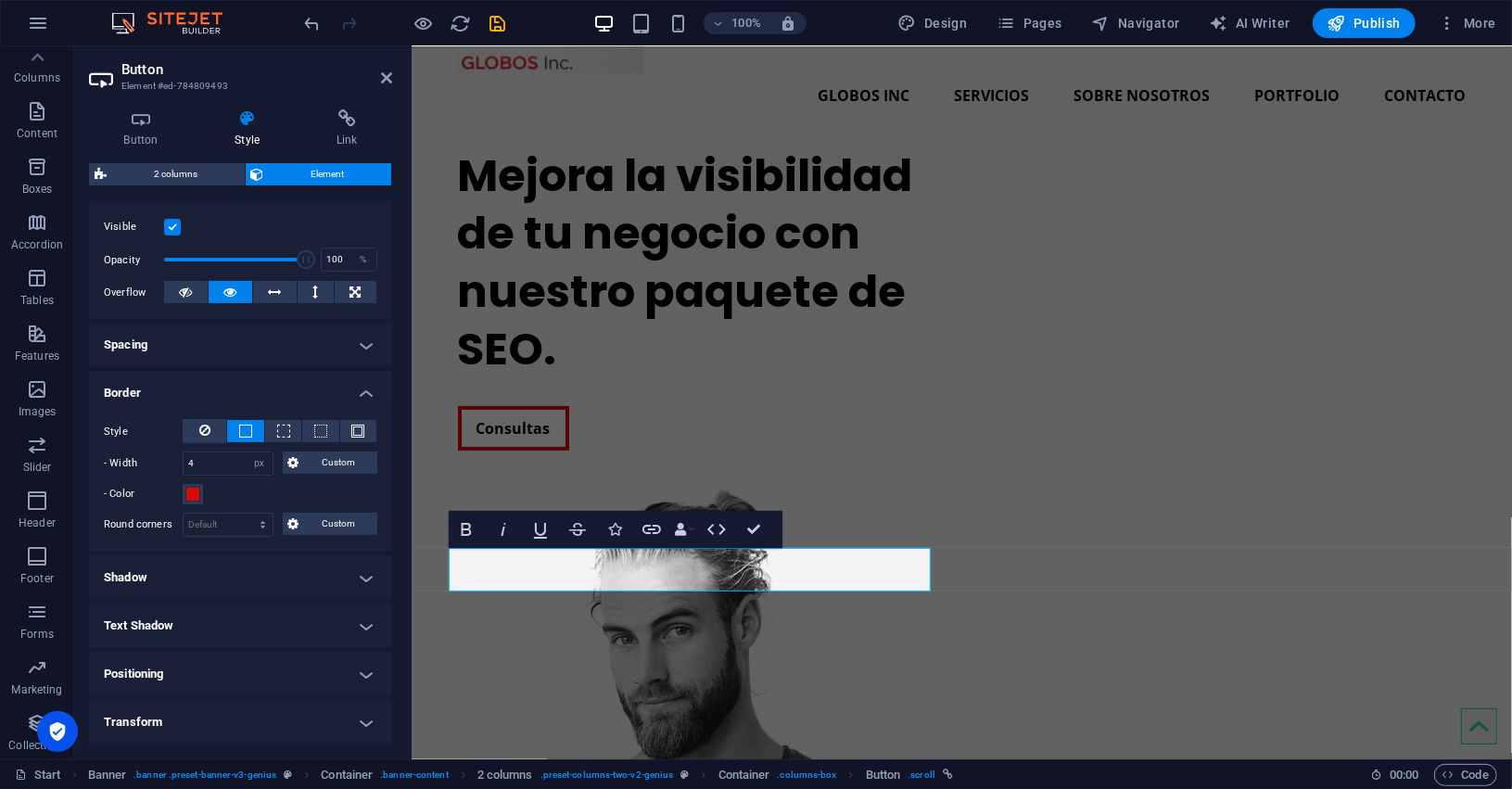 click at bounding box center (245, 431) 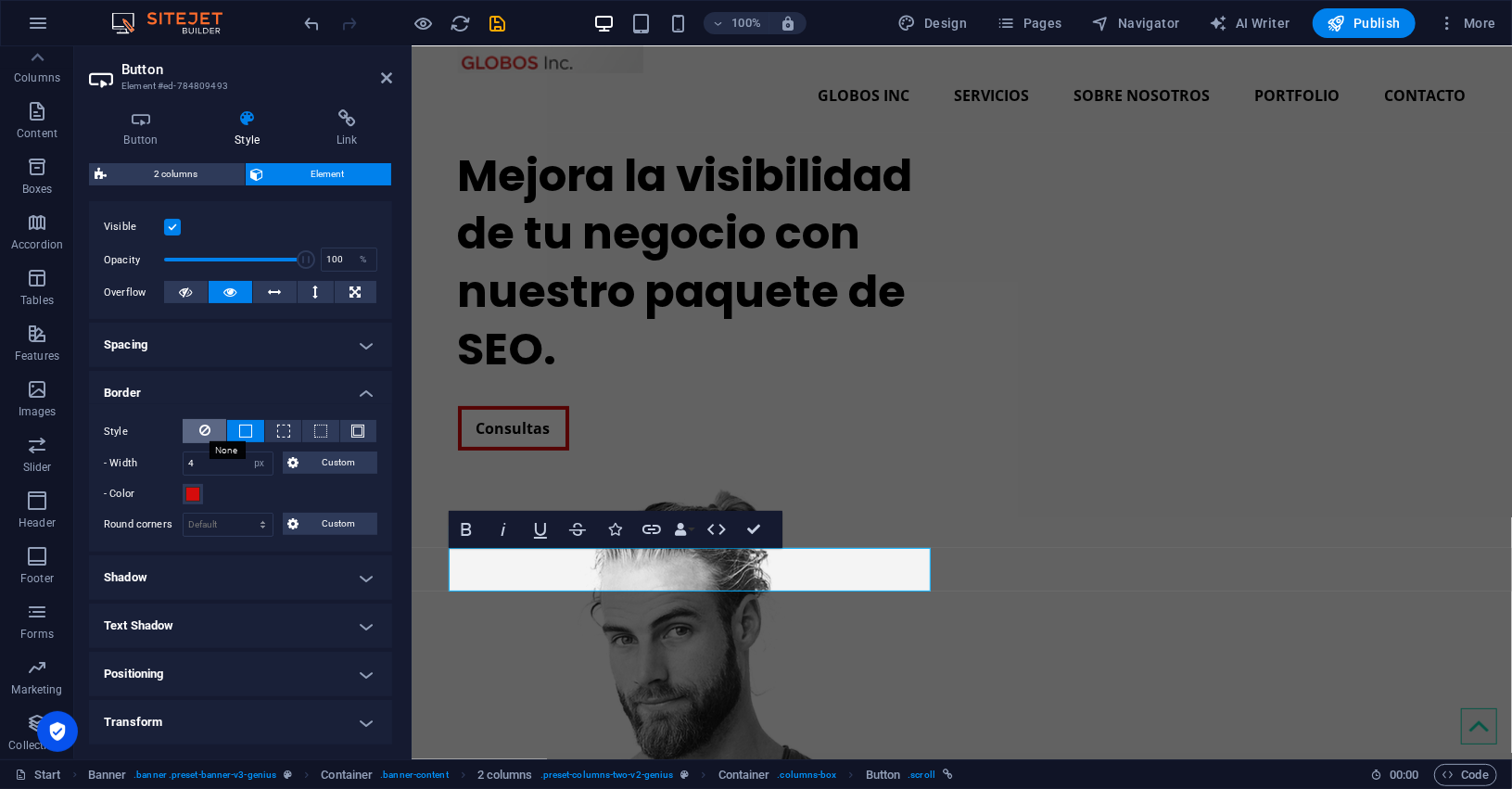 click at bounding box center (205, 430) 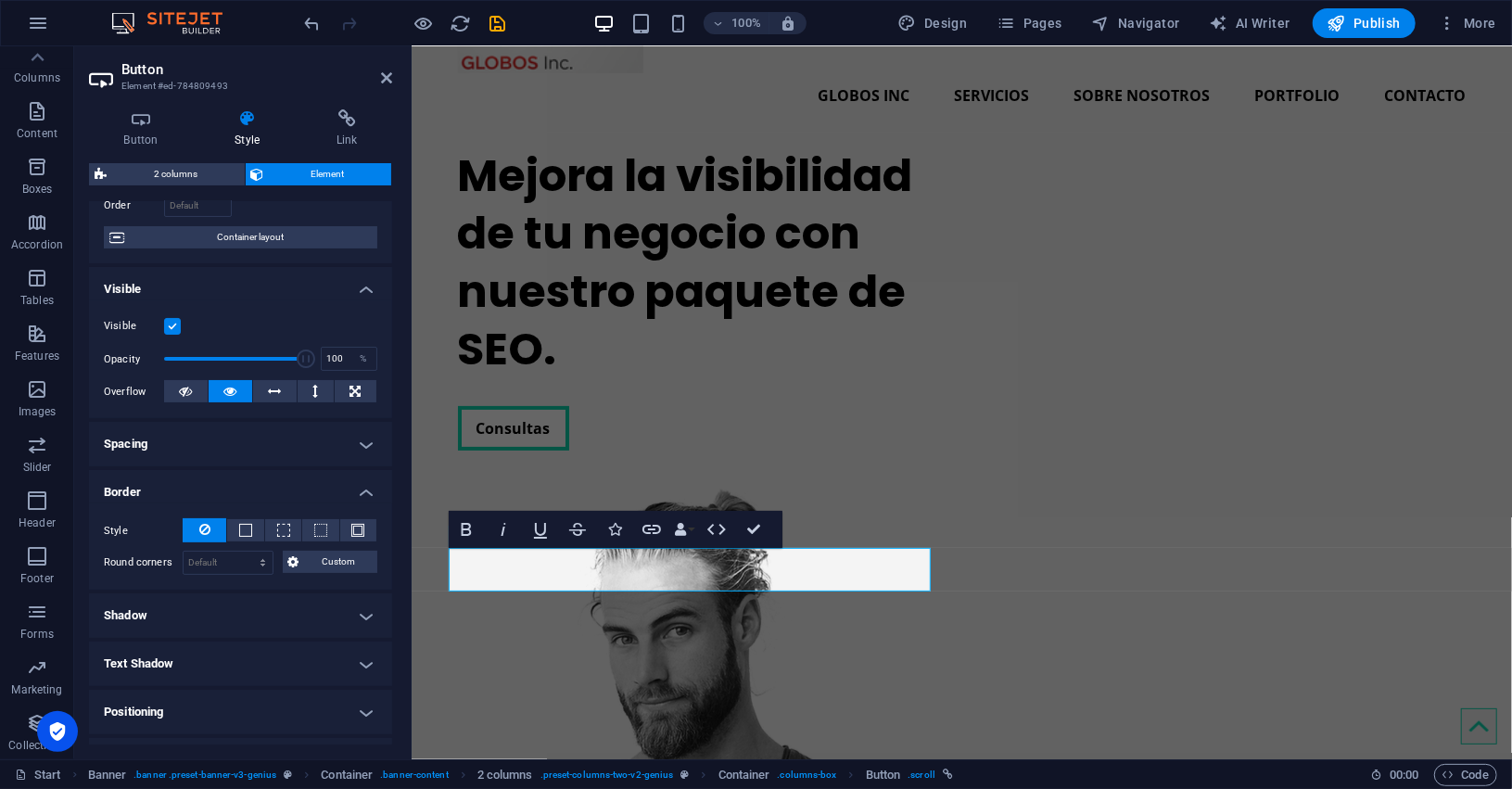 scroll, scrollTop: 0, scrollLeft: 0, axis: both 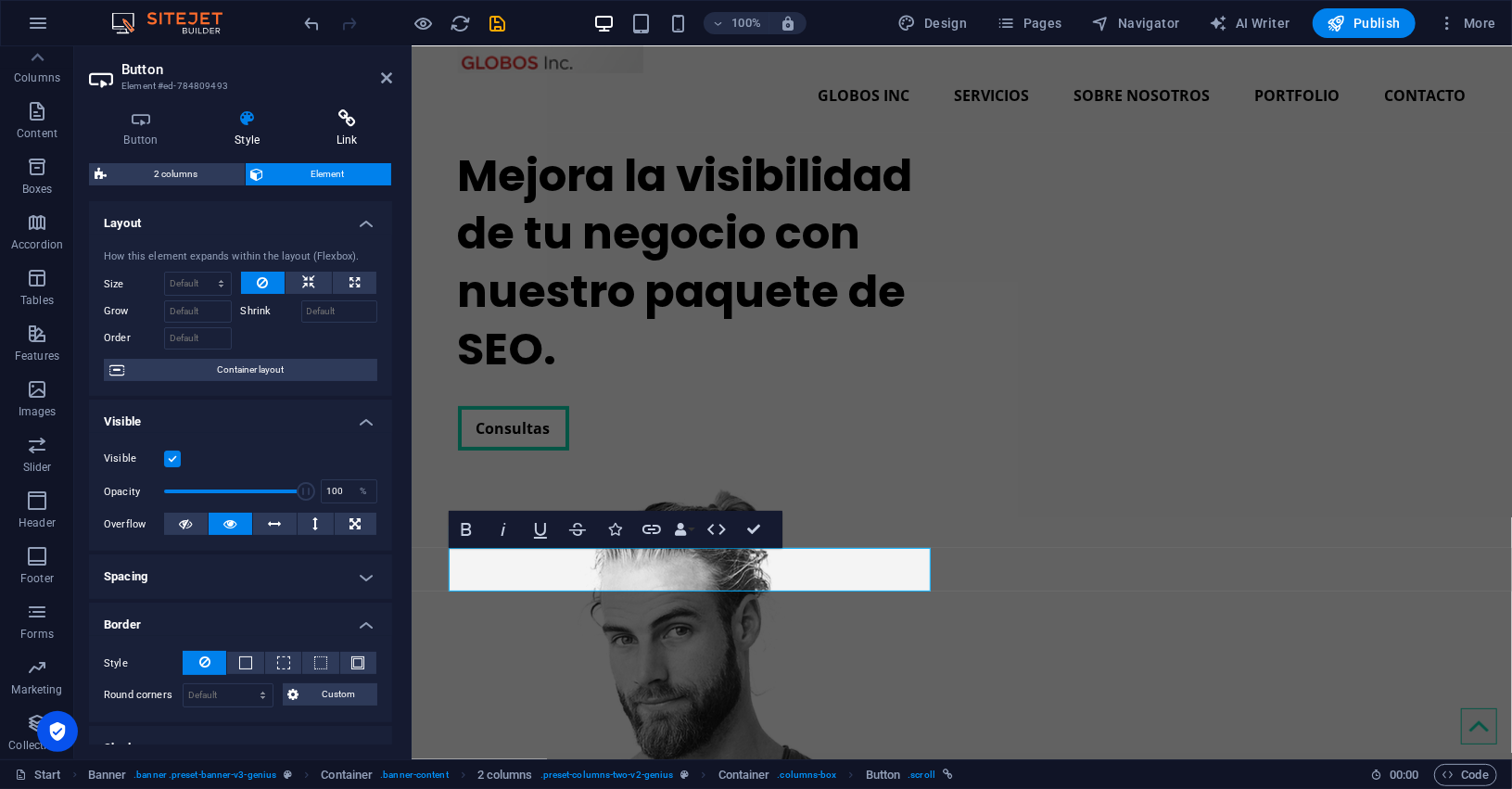 drag, startPoint x: 366, startPoint y: 126, endPoint x: 345, endPoint y: 129, distance: 21.213203 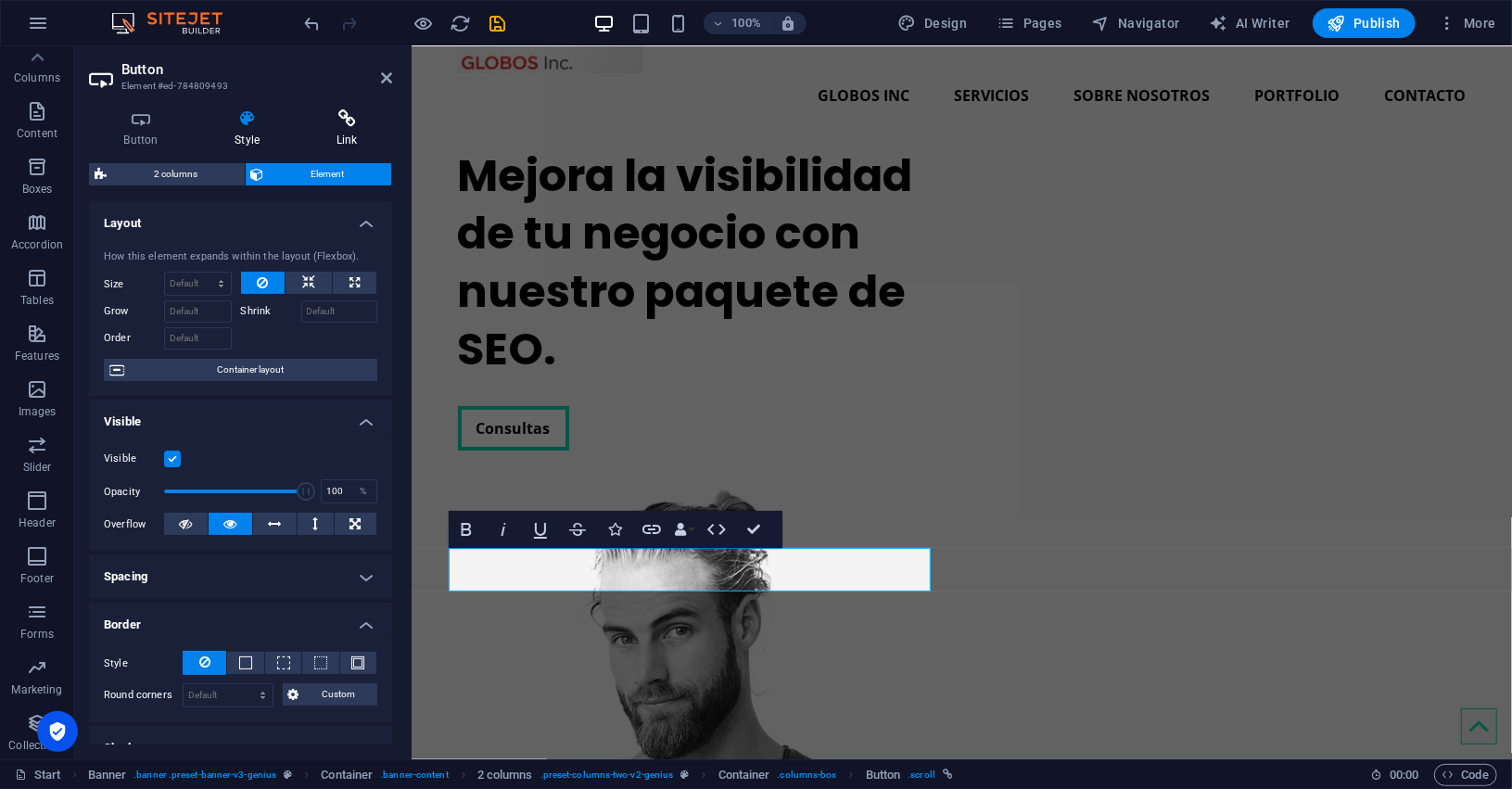 click on "Link" at bounding box center [347, 129] 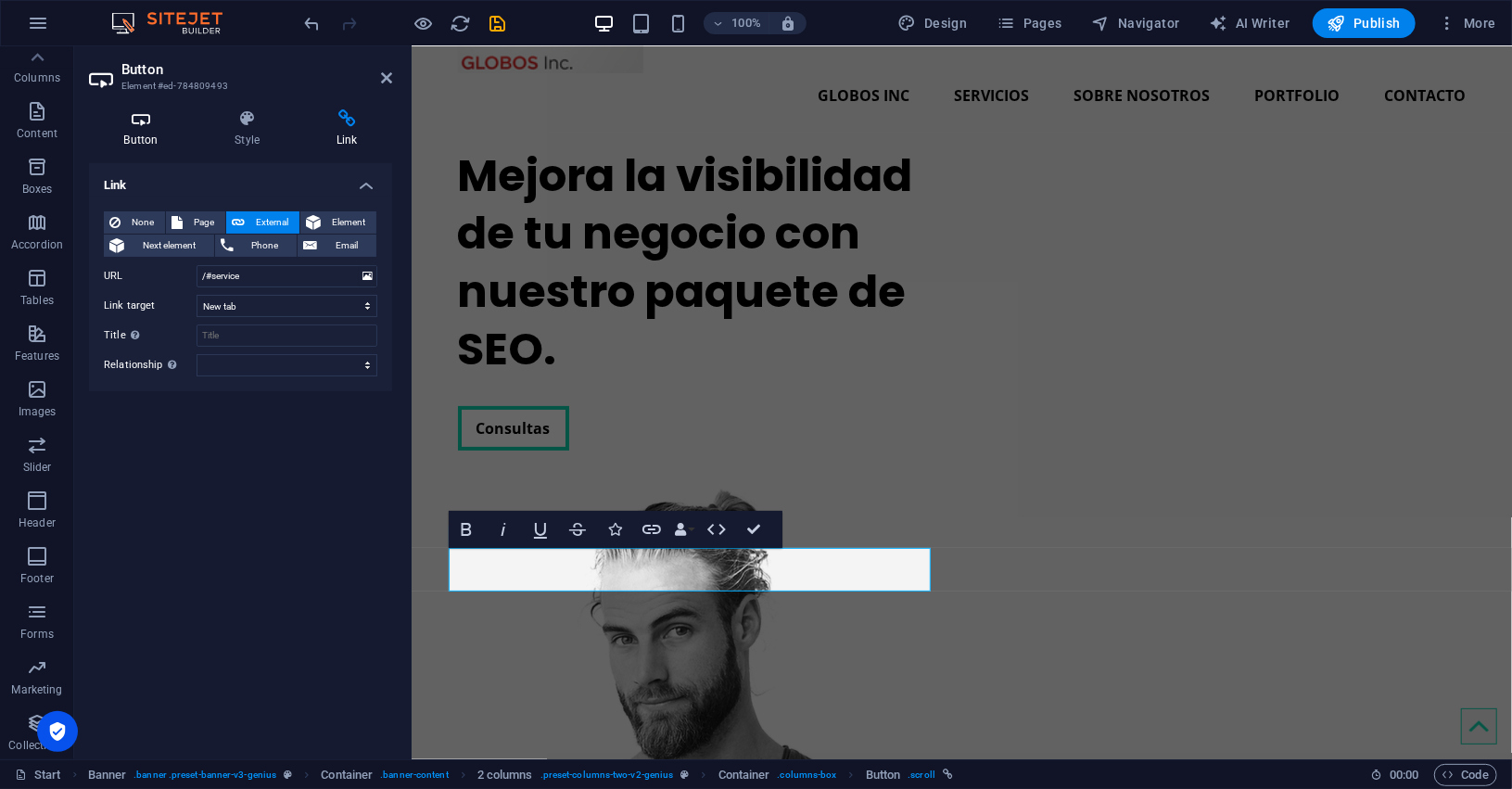 click on "Button" at bounding box center [145, 129] 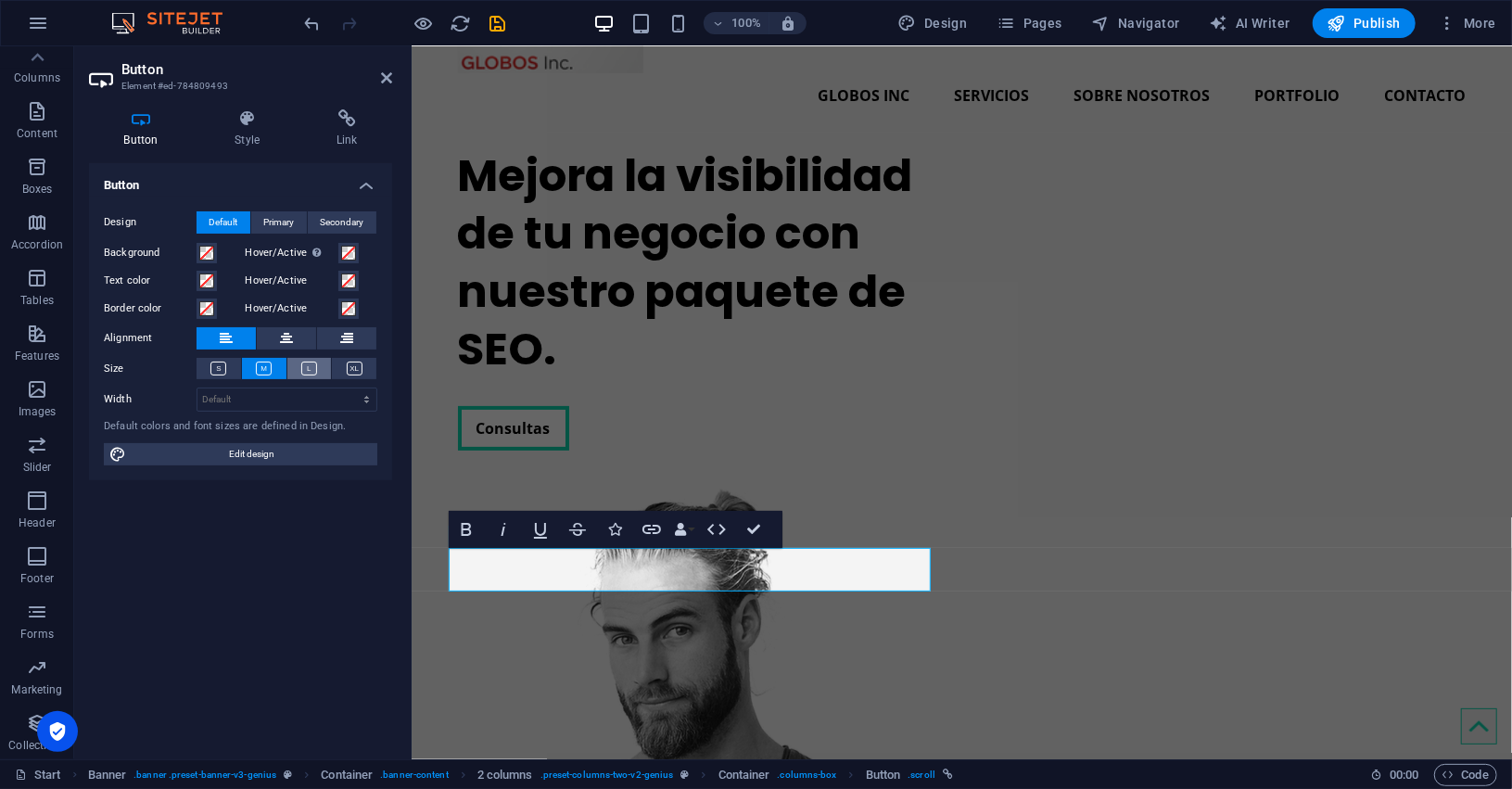 click at bounding box center (309, 368) 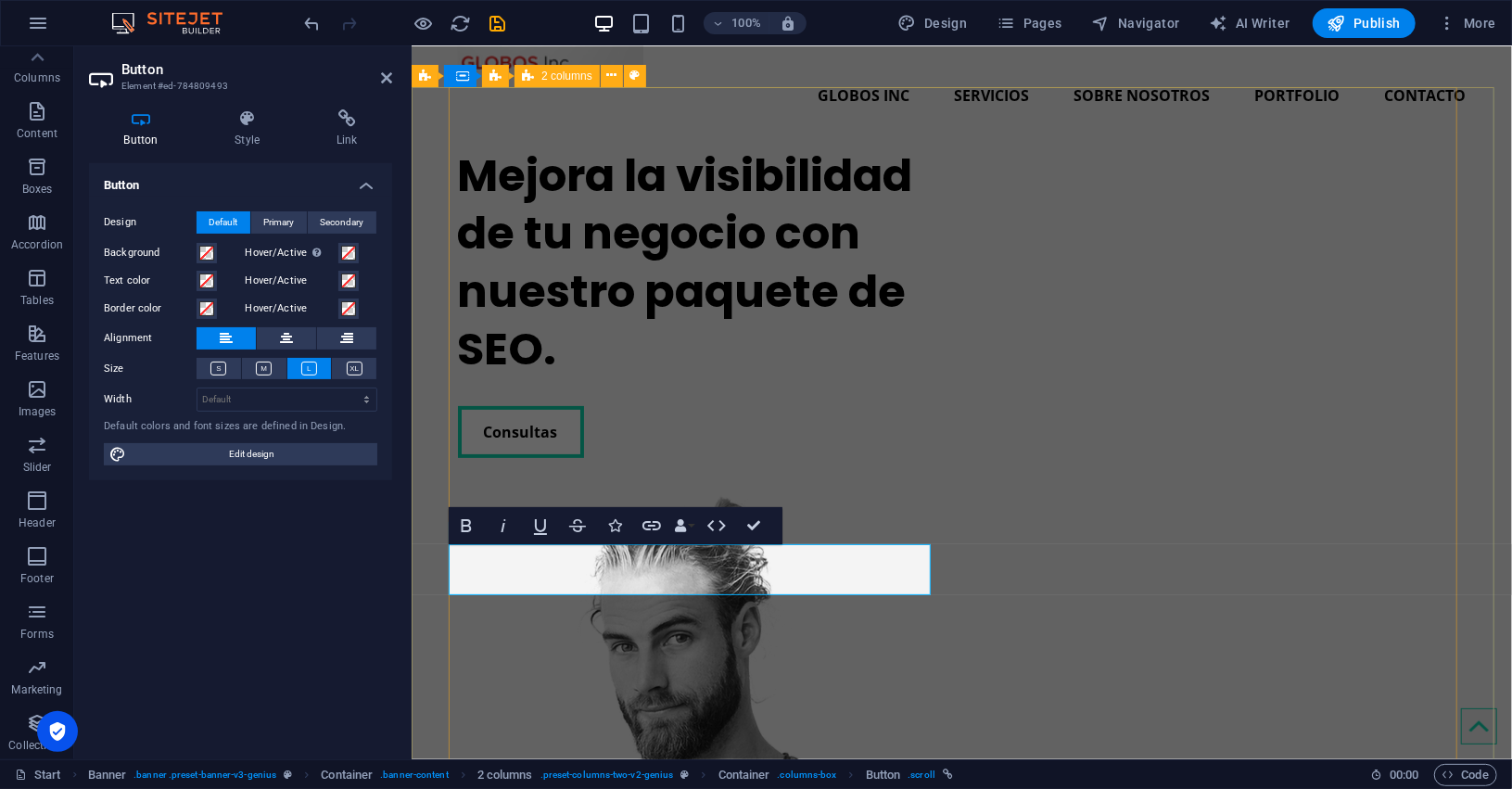 click on "Mejora la visibilidad de tu negocio con nuestro paquete de SEO. Consultas" at bounding box center (961, 666) 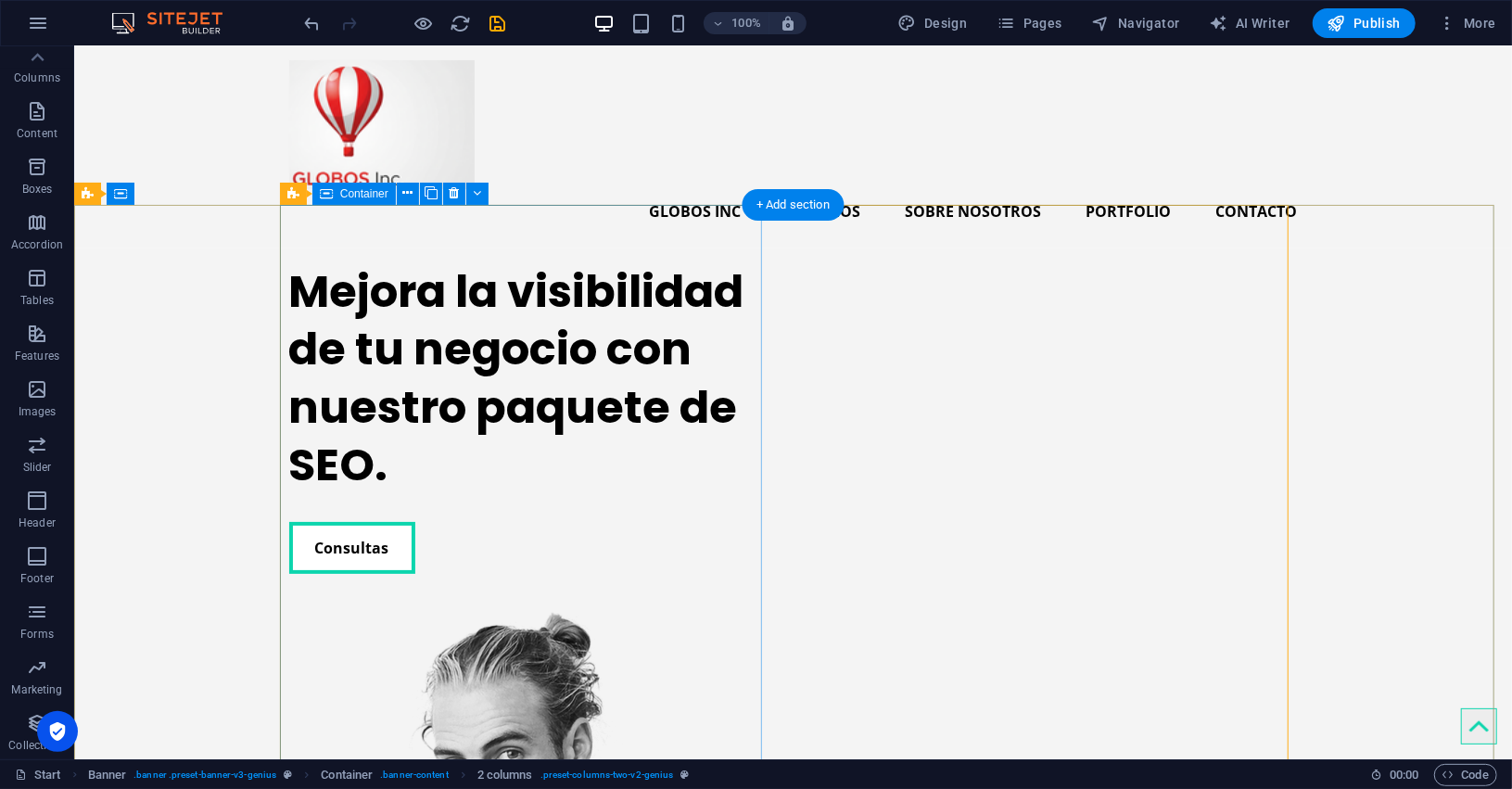 scroll, scrollTop: 0, scrollLeft: 0, axis: both 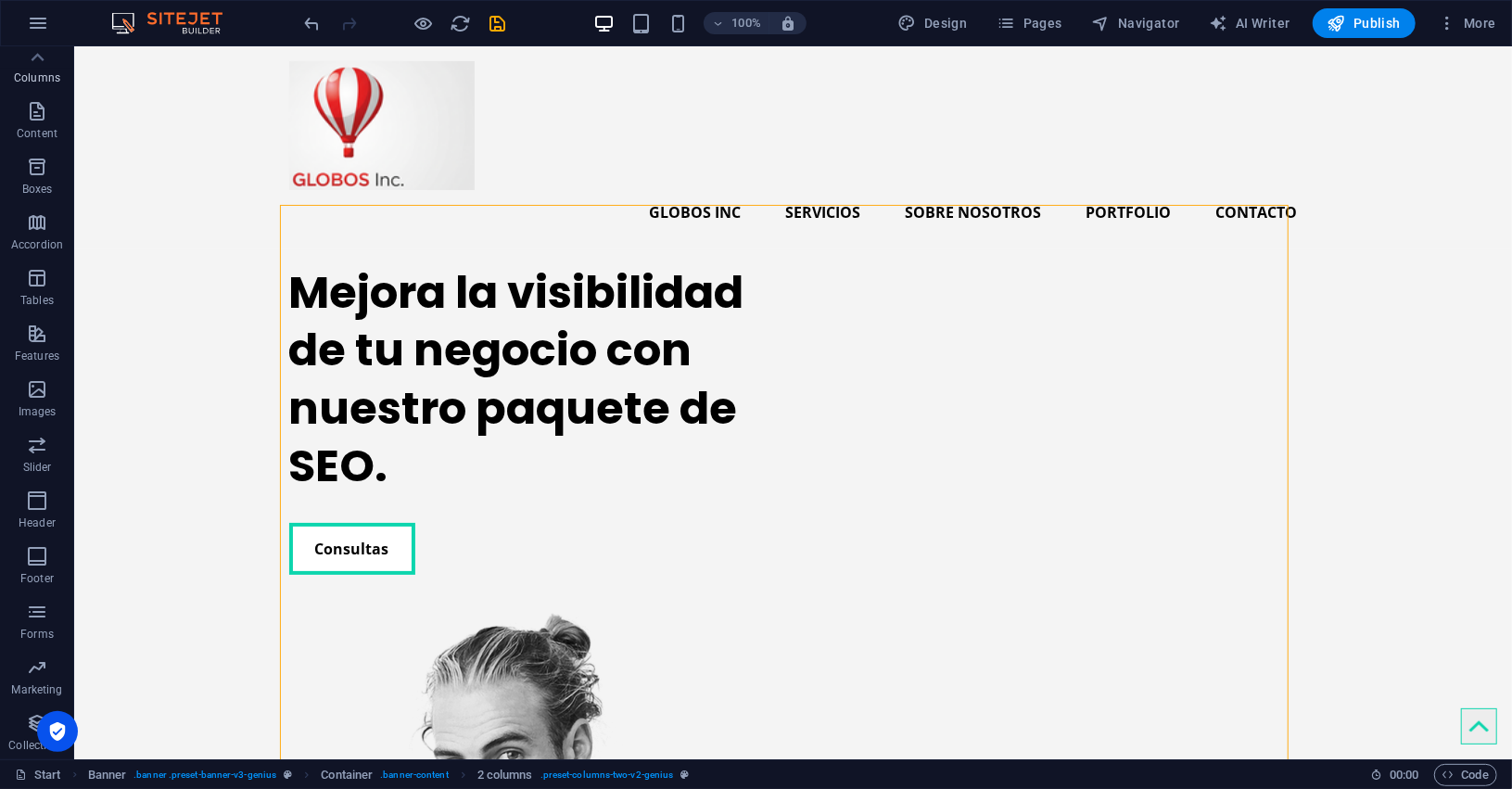 click on "Columns" at bounding box center [37, 67] 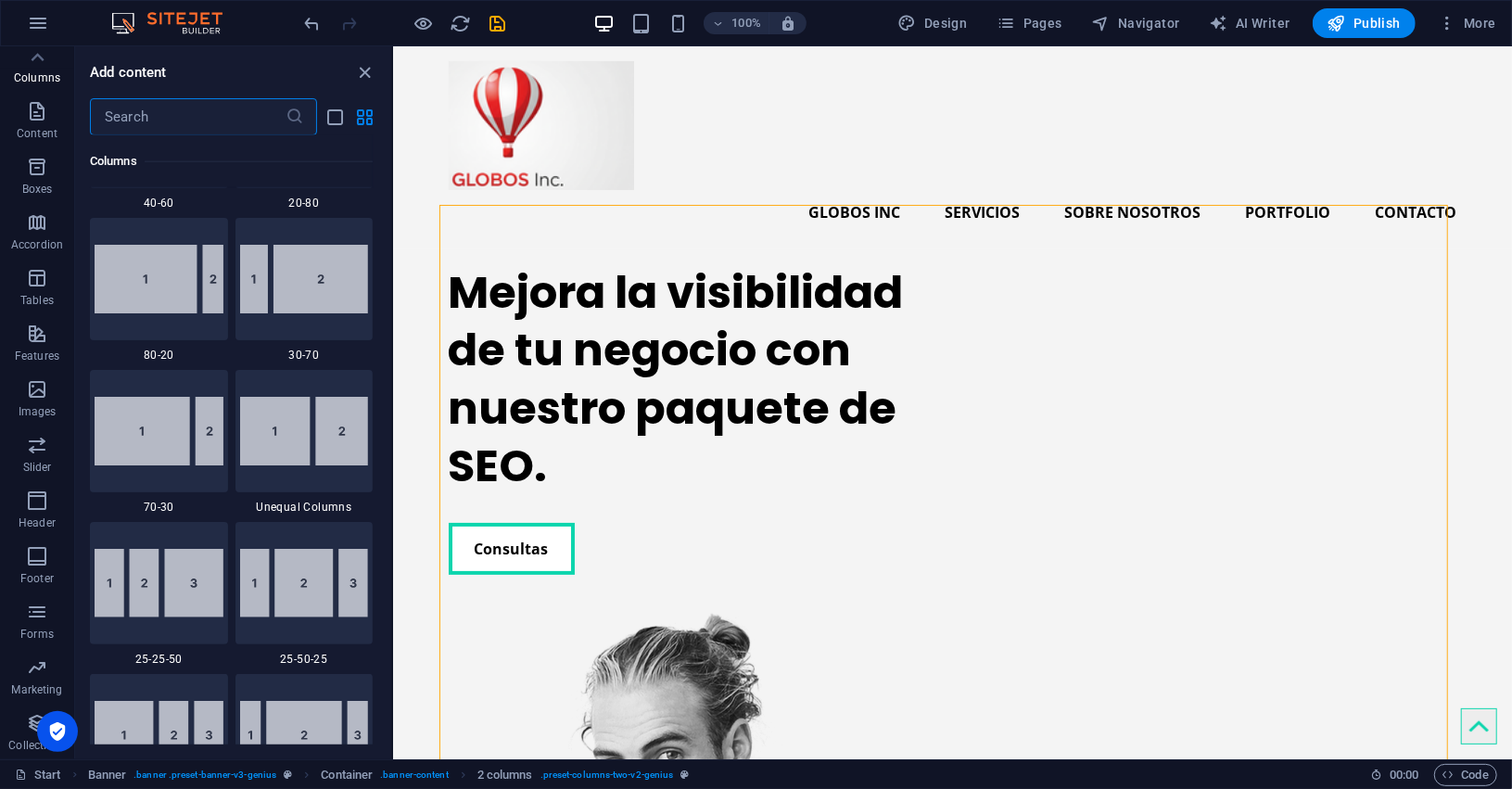 scroll, scrollTop: 1729, scrollLeft: 0, axis: vertical 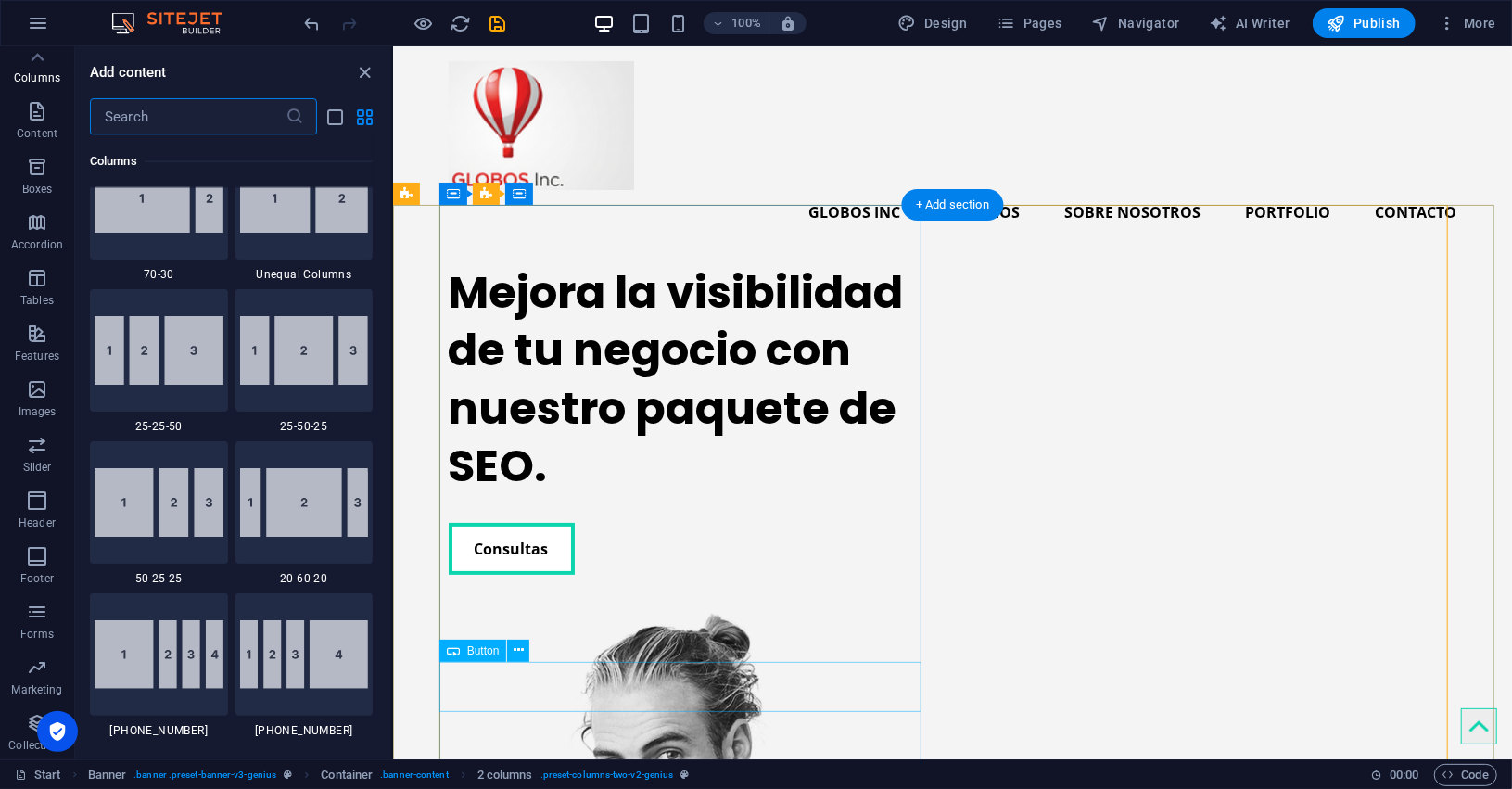 click at bounding box center [689, 508] 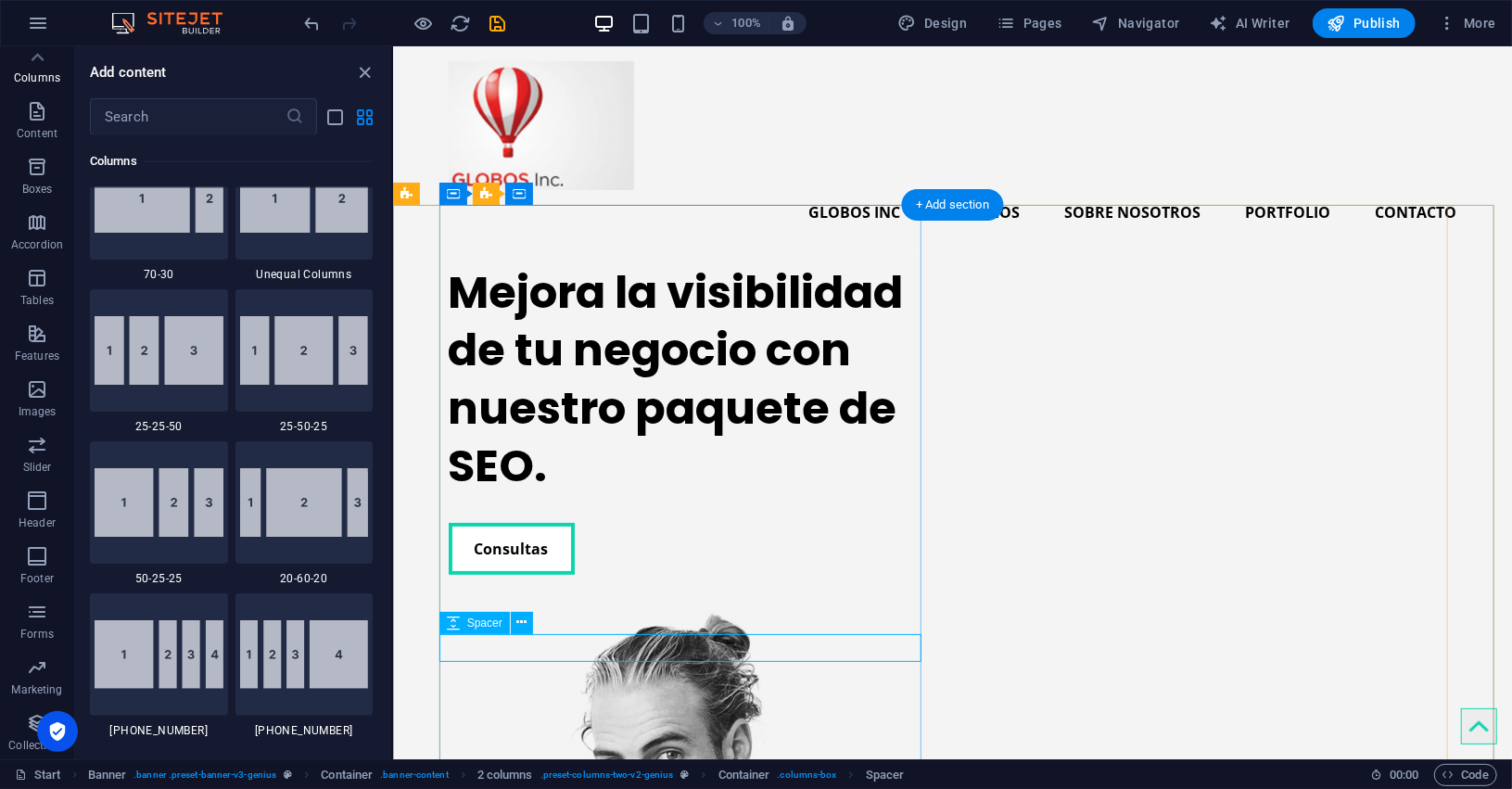 click at bounding box center (689, 508) 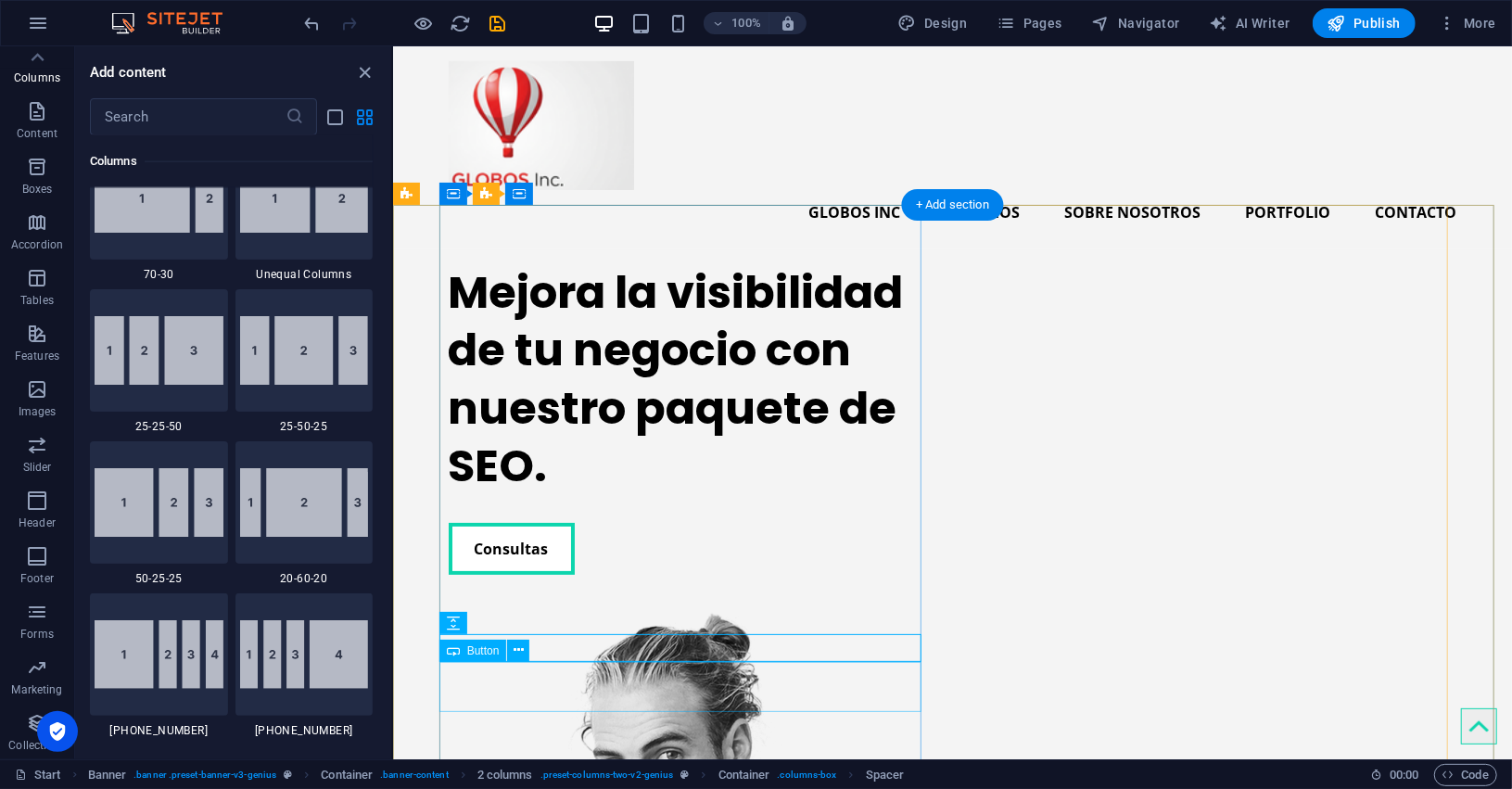 click on "Consultas" at bounding box center [689, 548] 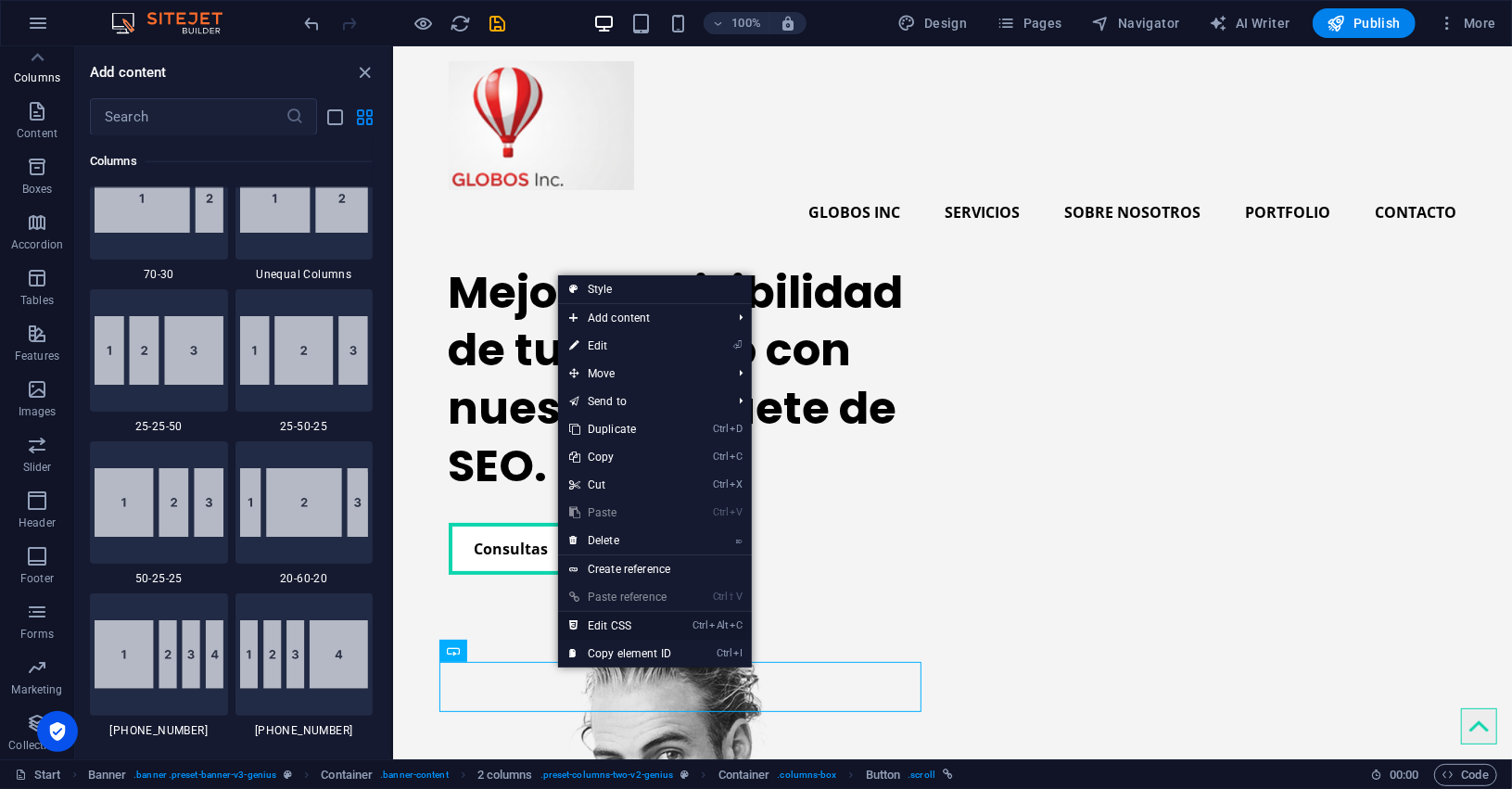 click on "Ctrl Alt C  Edit CSS" at bounding box center (620, 626) 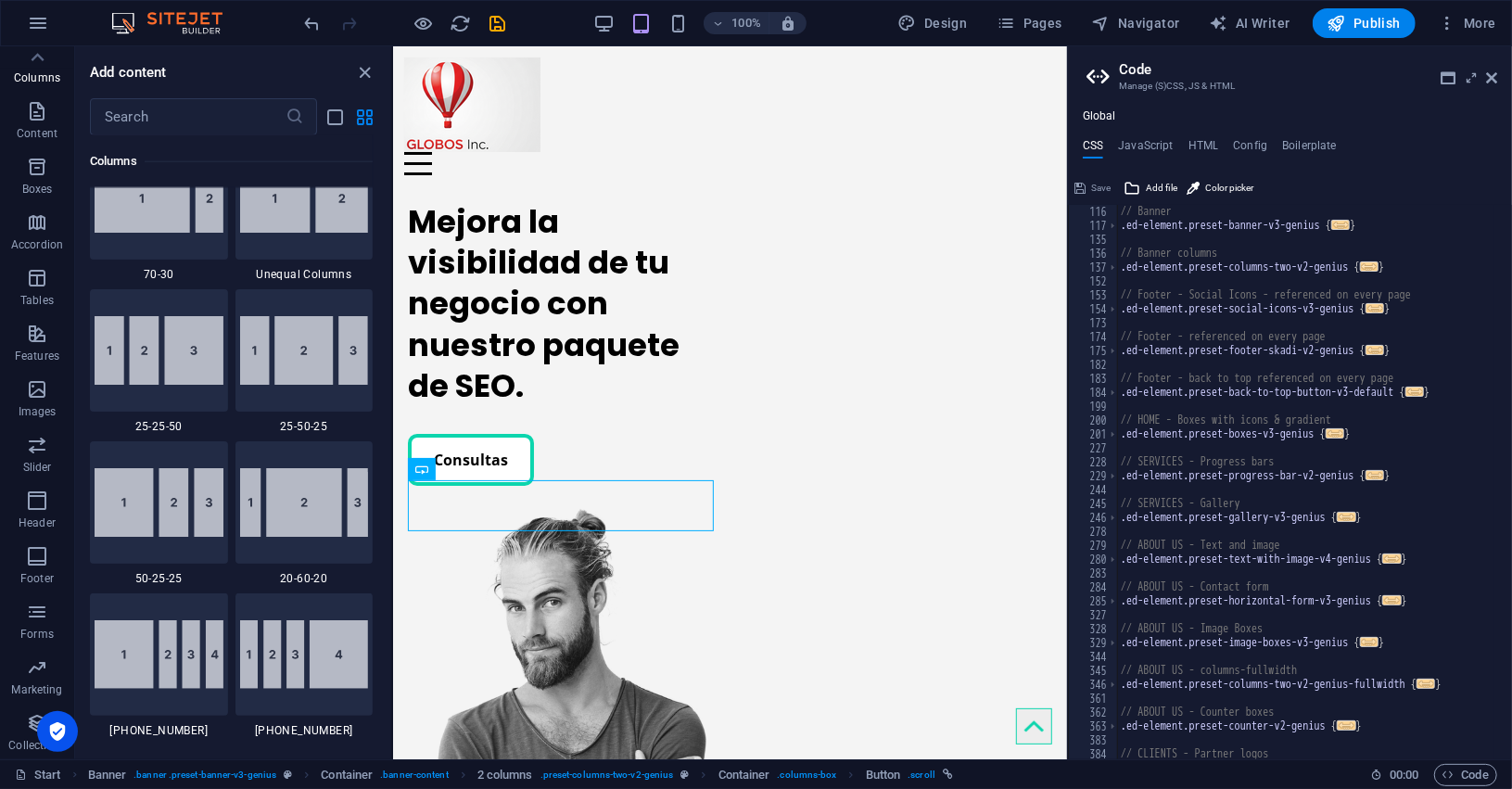 scroll, scrollTop: 0, scrollLeft: 0, axis: both 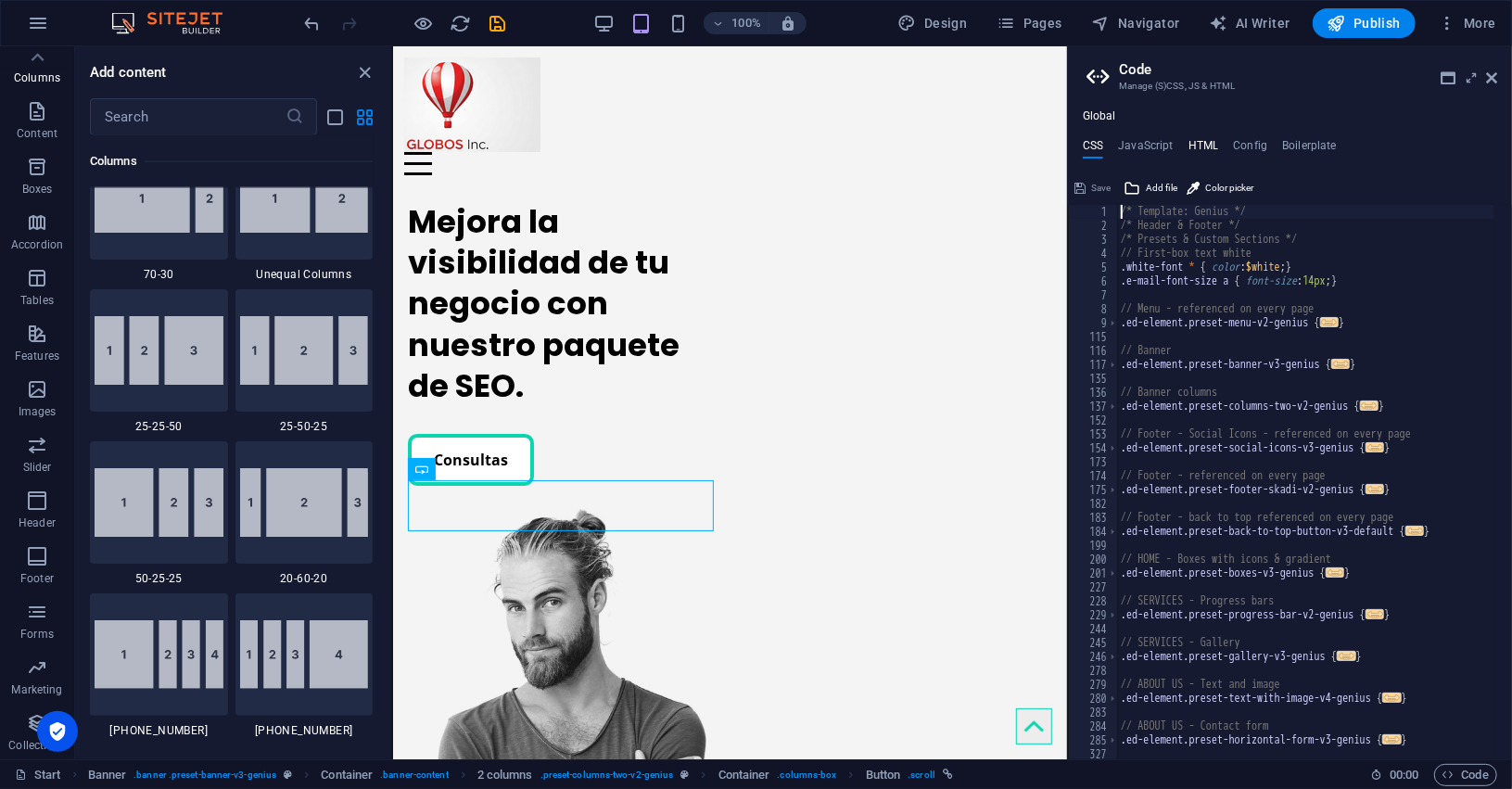 click on "HTML" at bounding box center (1203, 149) 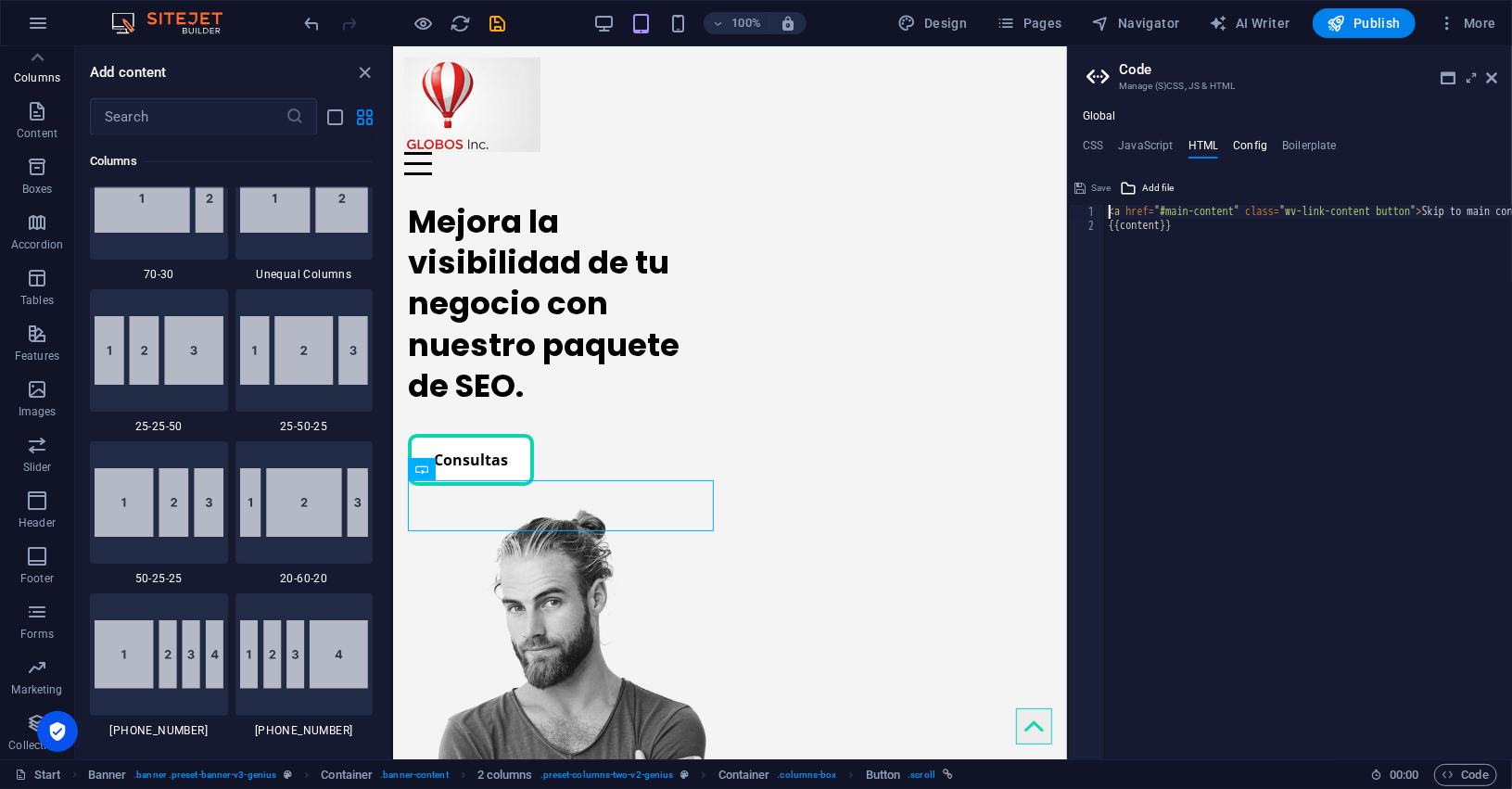 click on "Config" at bounding box center (1250, 149) 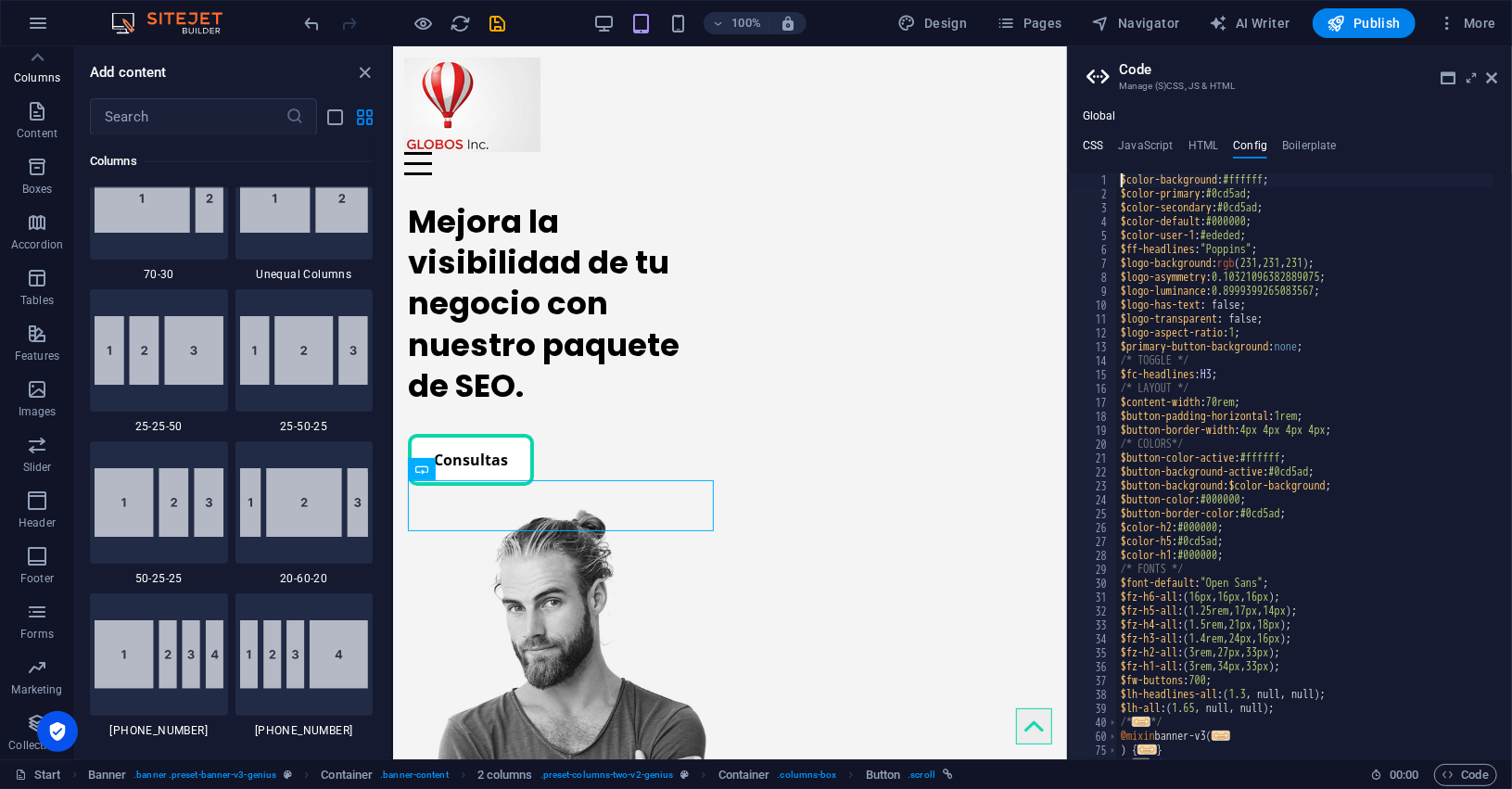 click on "CSS" at bounding box center (1093, 149) 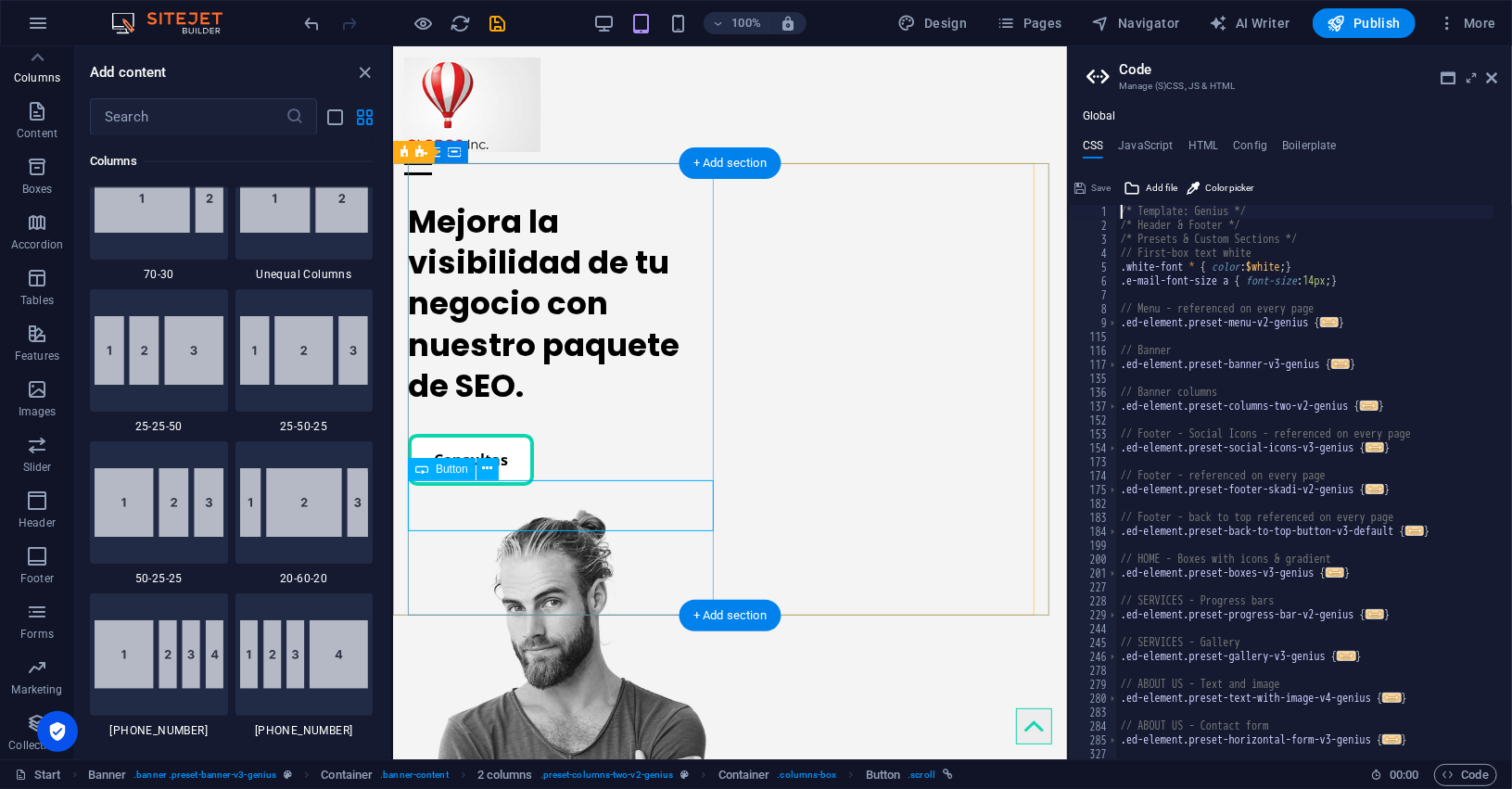 click on "Consultas" at bounding box center [565, 459] 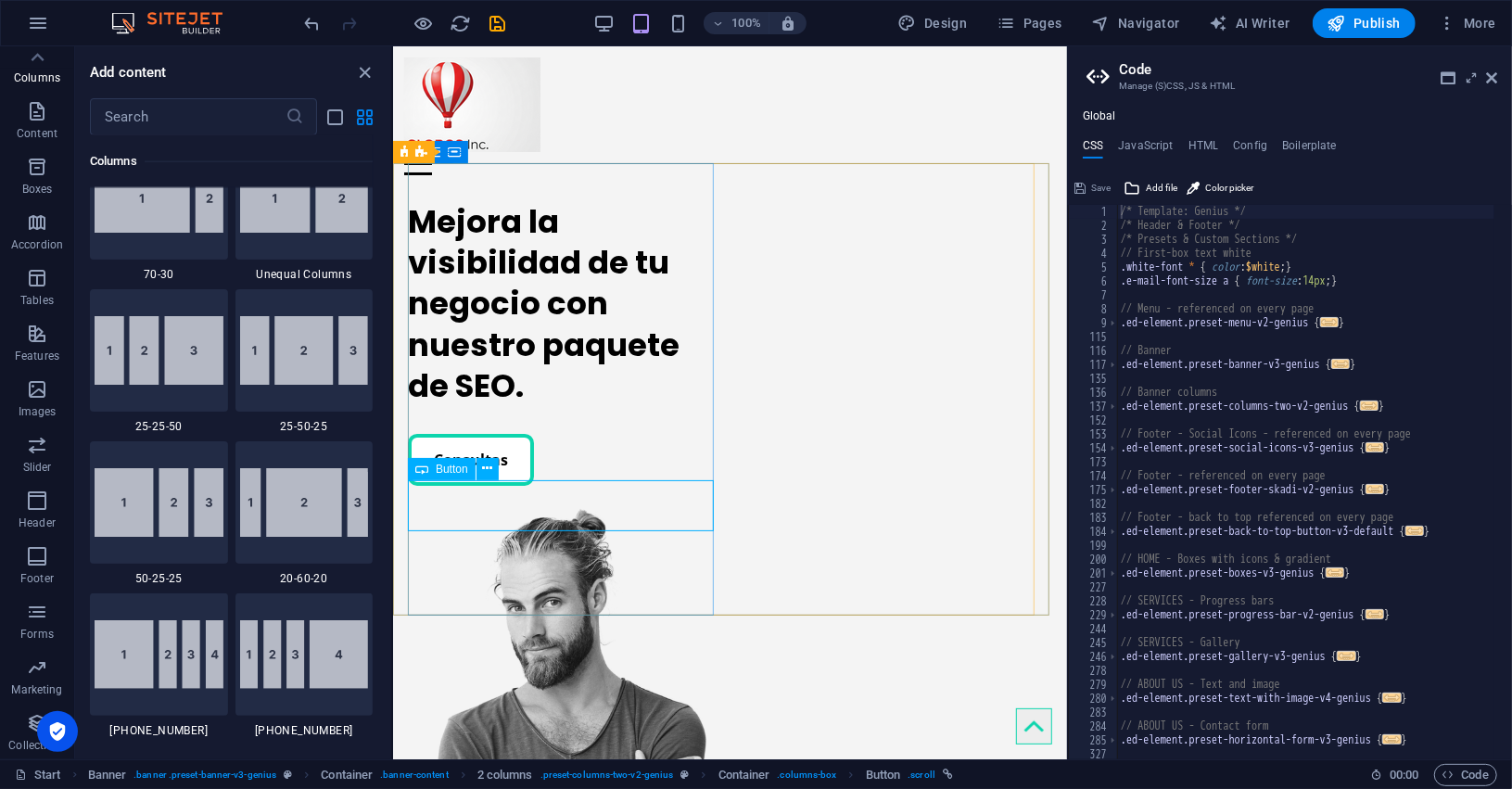 click on "Button" at bounding box center (441, 469) 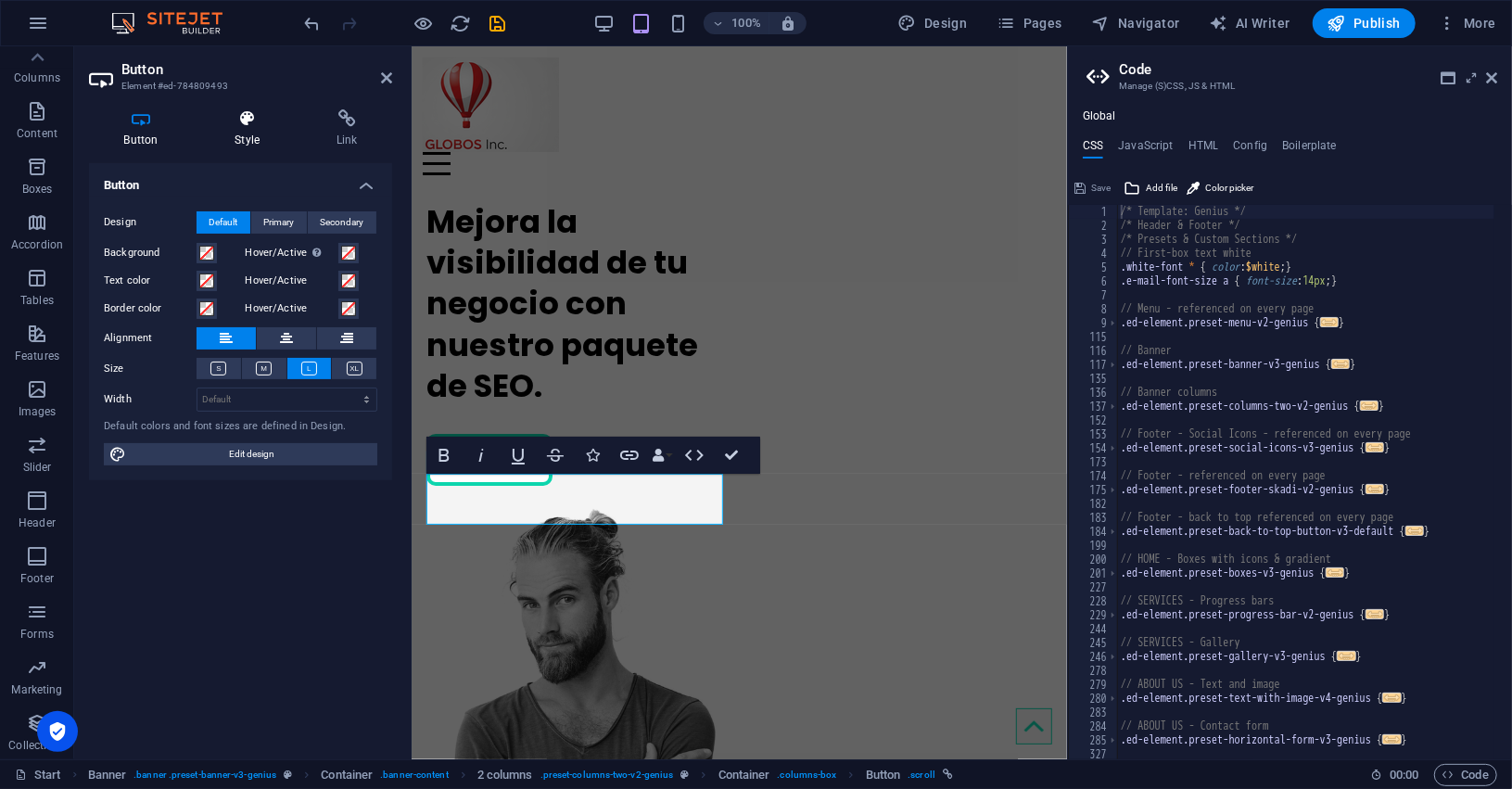 click at bounding box center [248, 119] 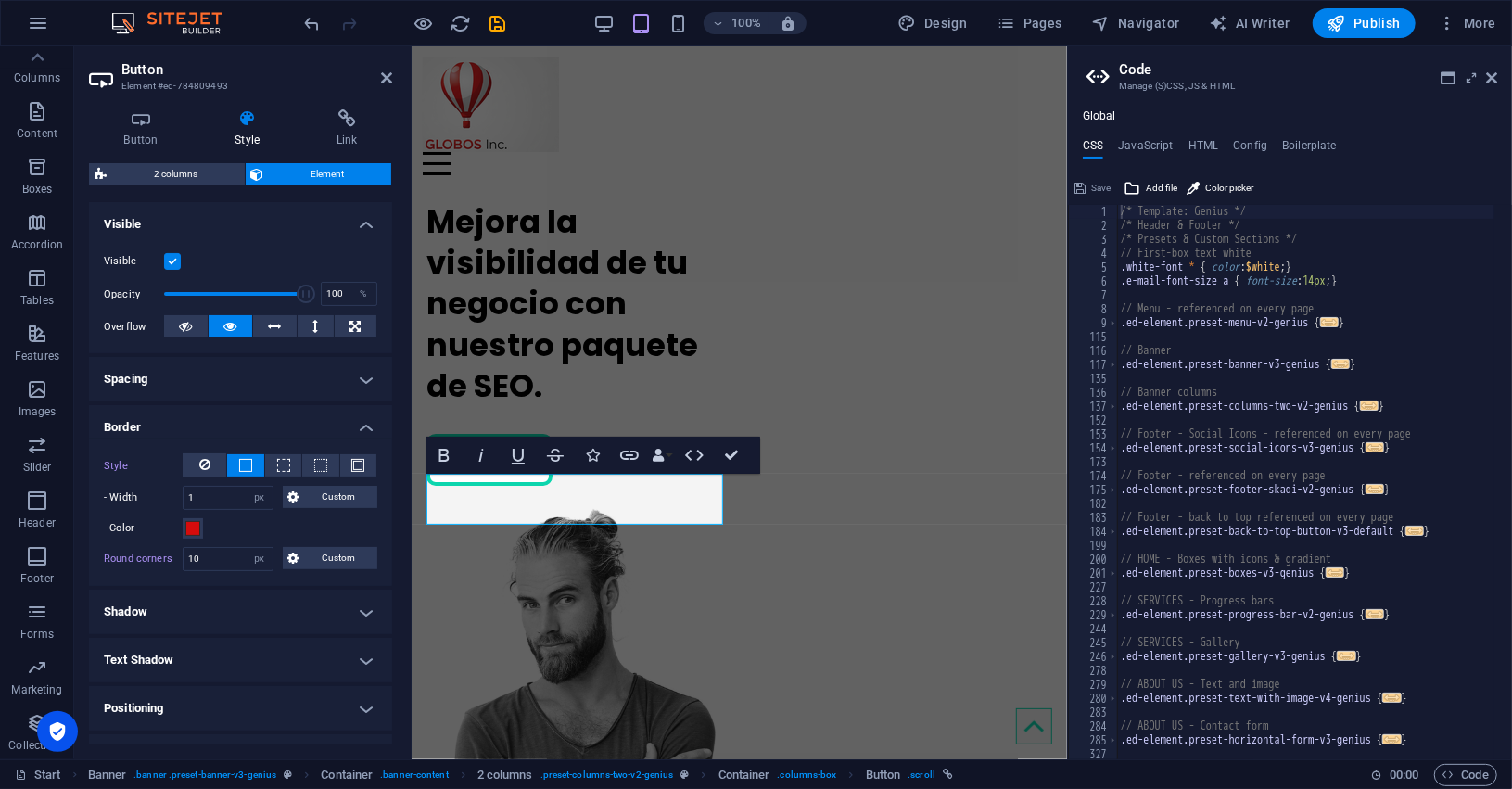 scroll, scrollTop: 232, scrollLeft: 0, axis: vertical 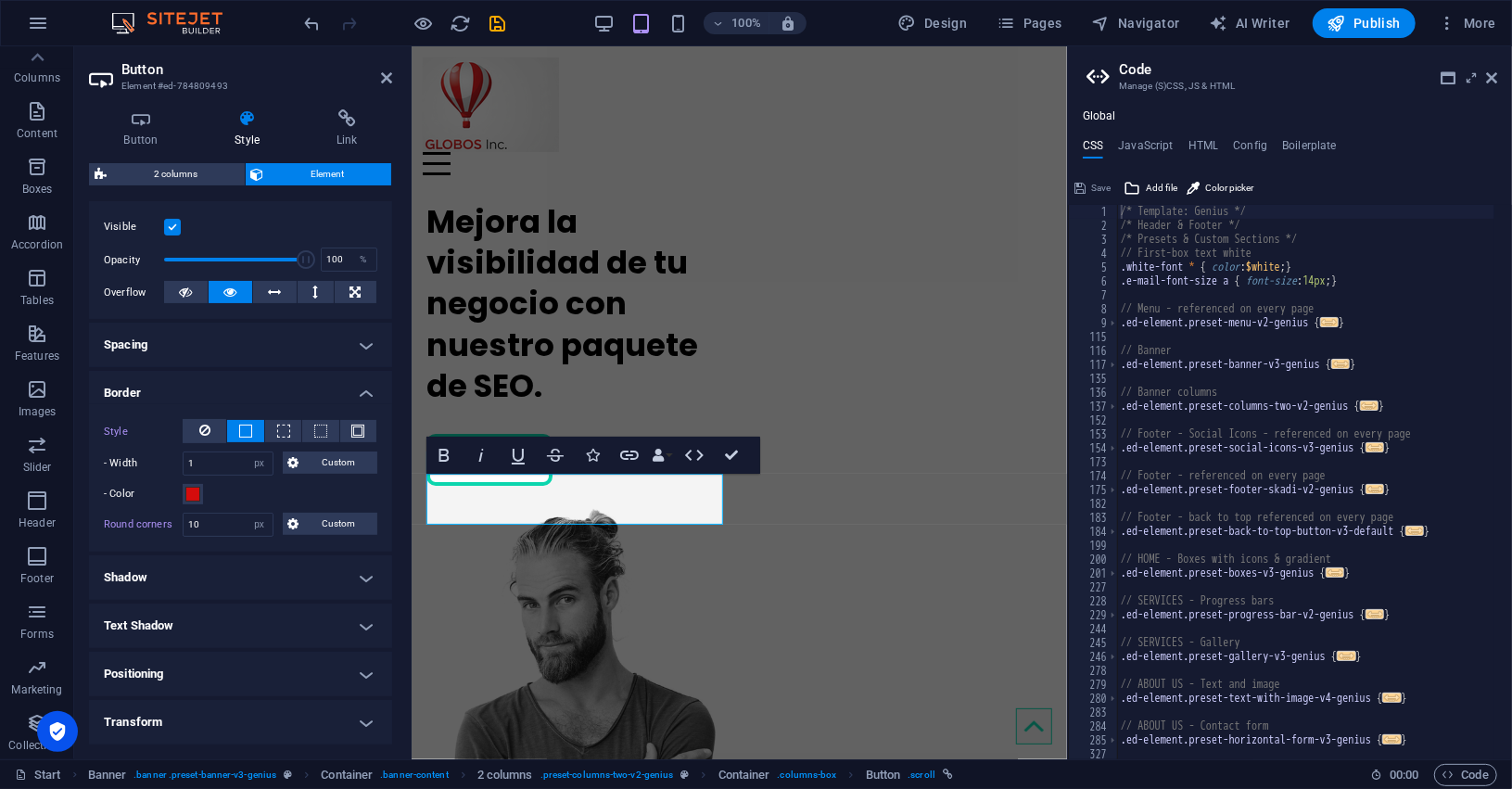 click at bounding box center [231, 292] 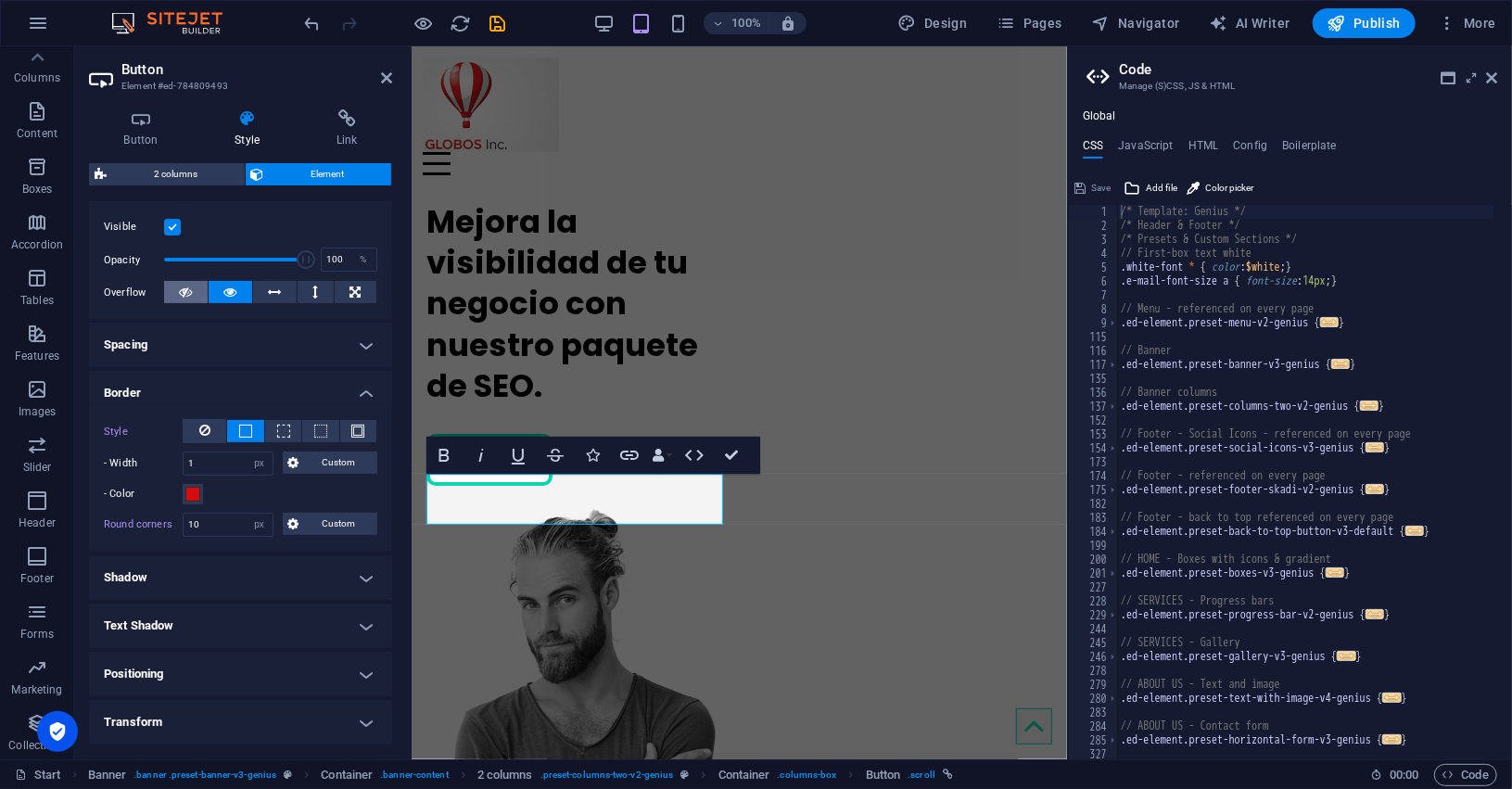 click at bounding box center (186, 292) 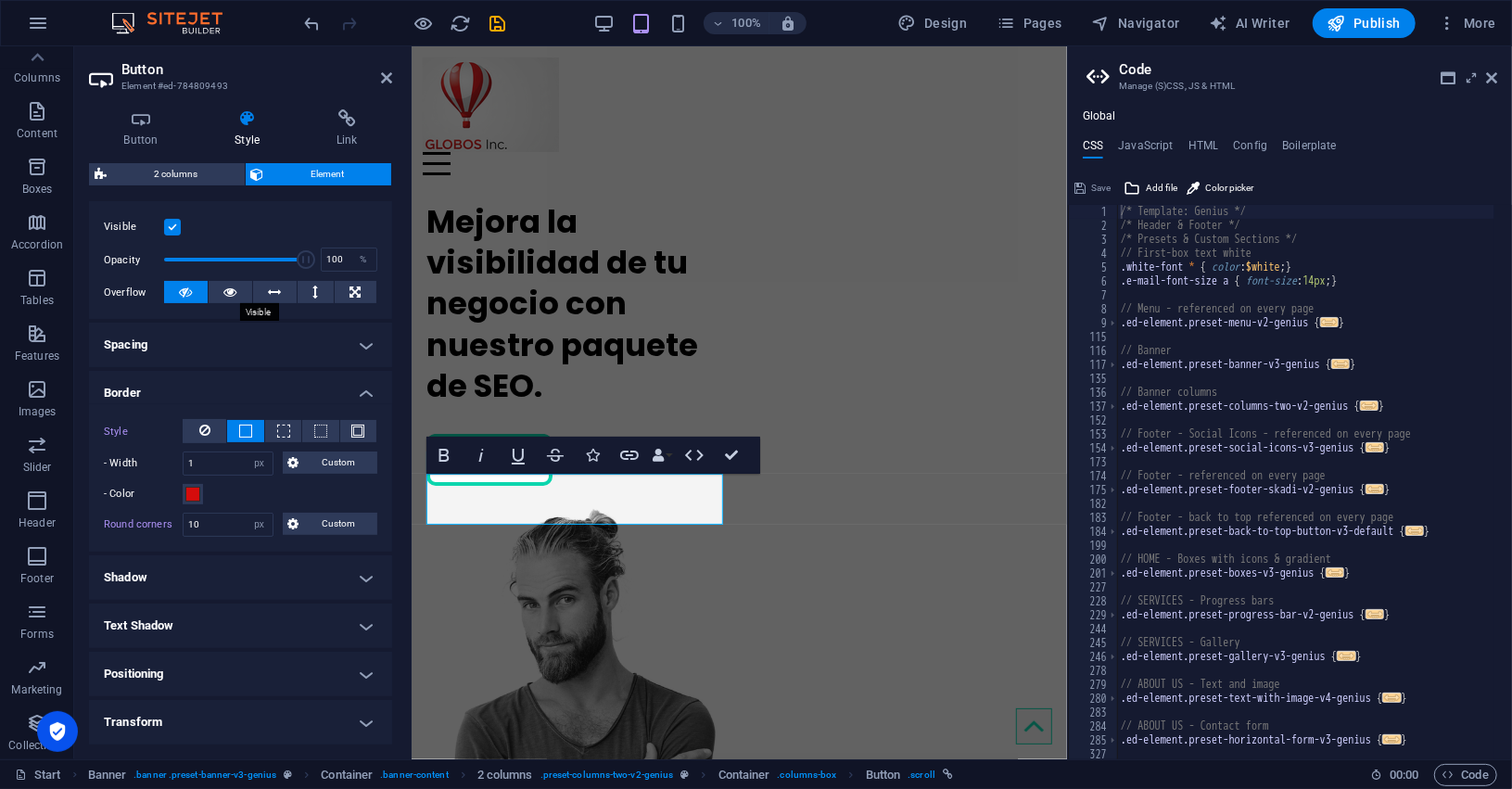 drag, startPoint x: 225, startPoint y: 293, endPoint x: 227, endPoint y: 279, distance: 14.142136 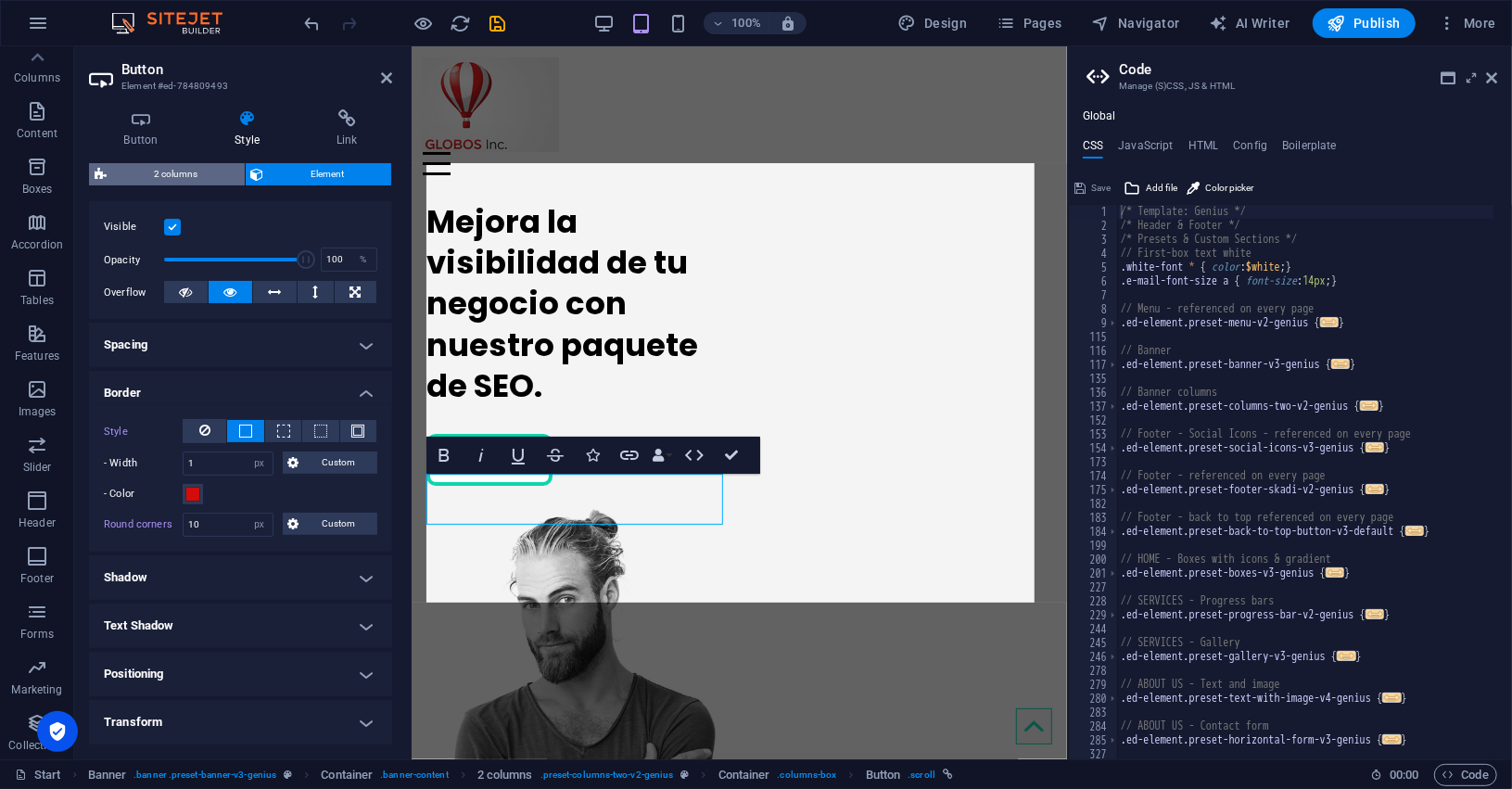 click on "2 columns" at bounding box center (175, 174) 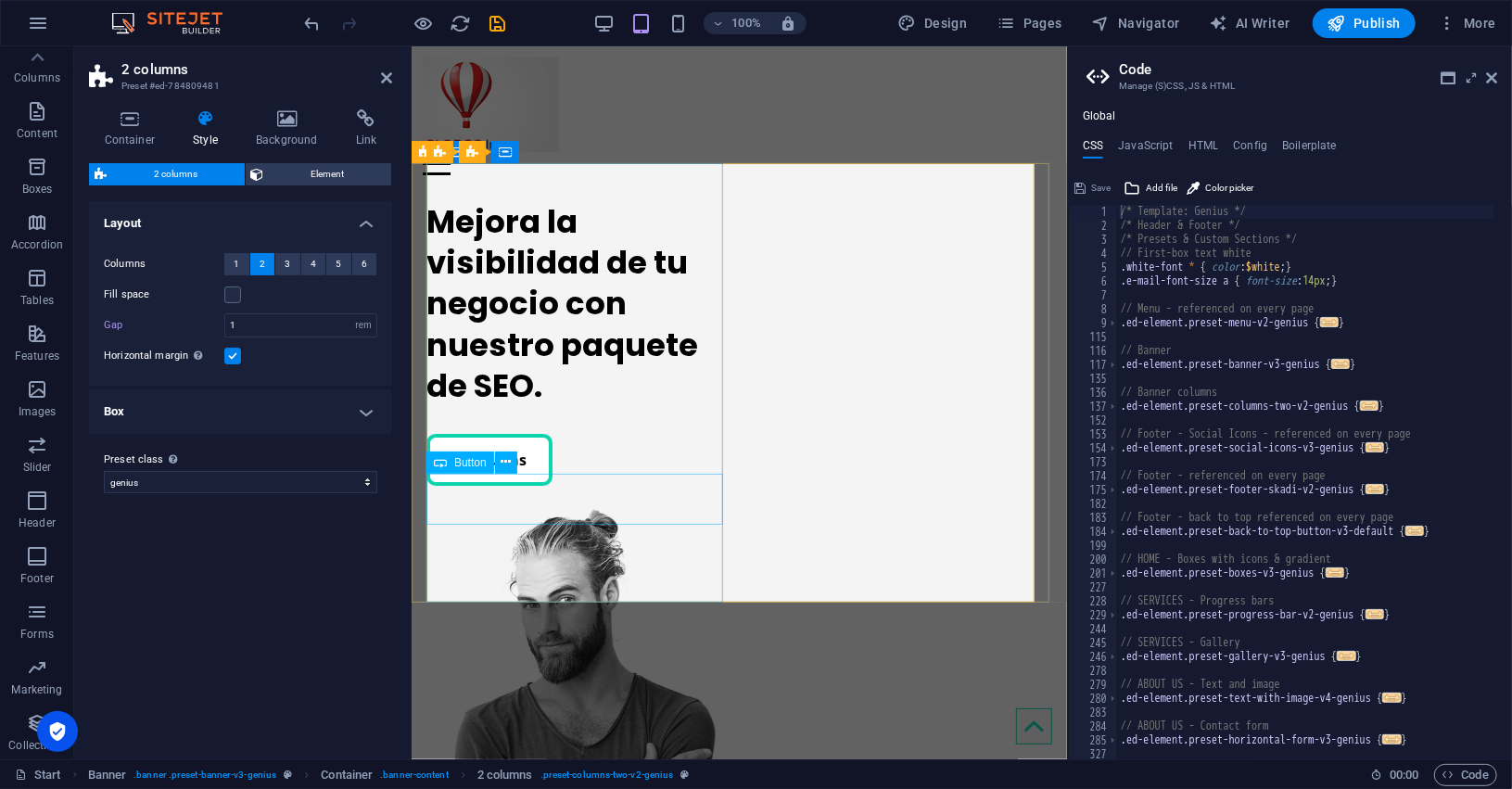 click on "Consultas" at bounding box center [578, 459] 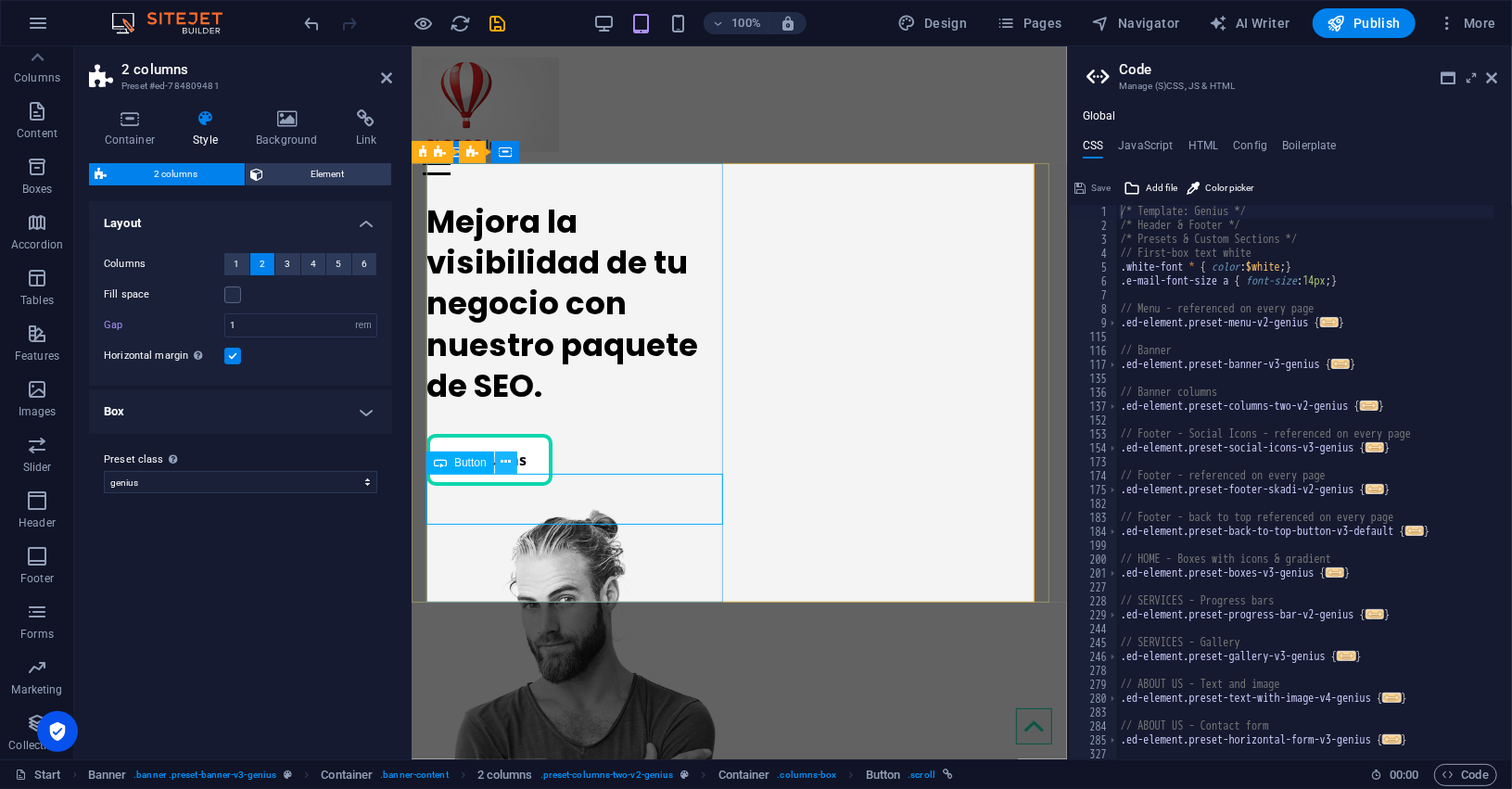 click at bounding box center [506, 463] 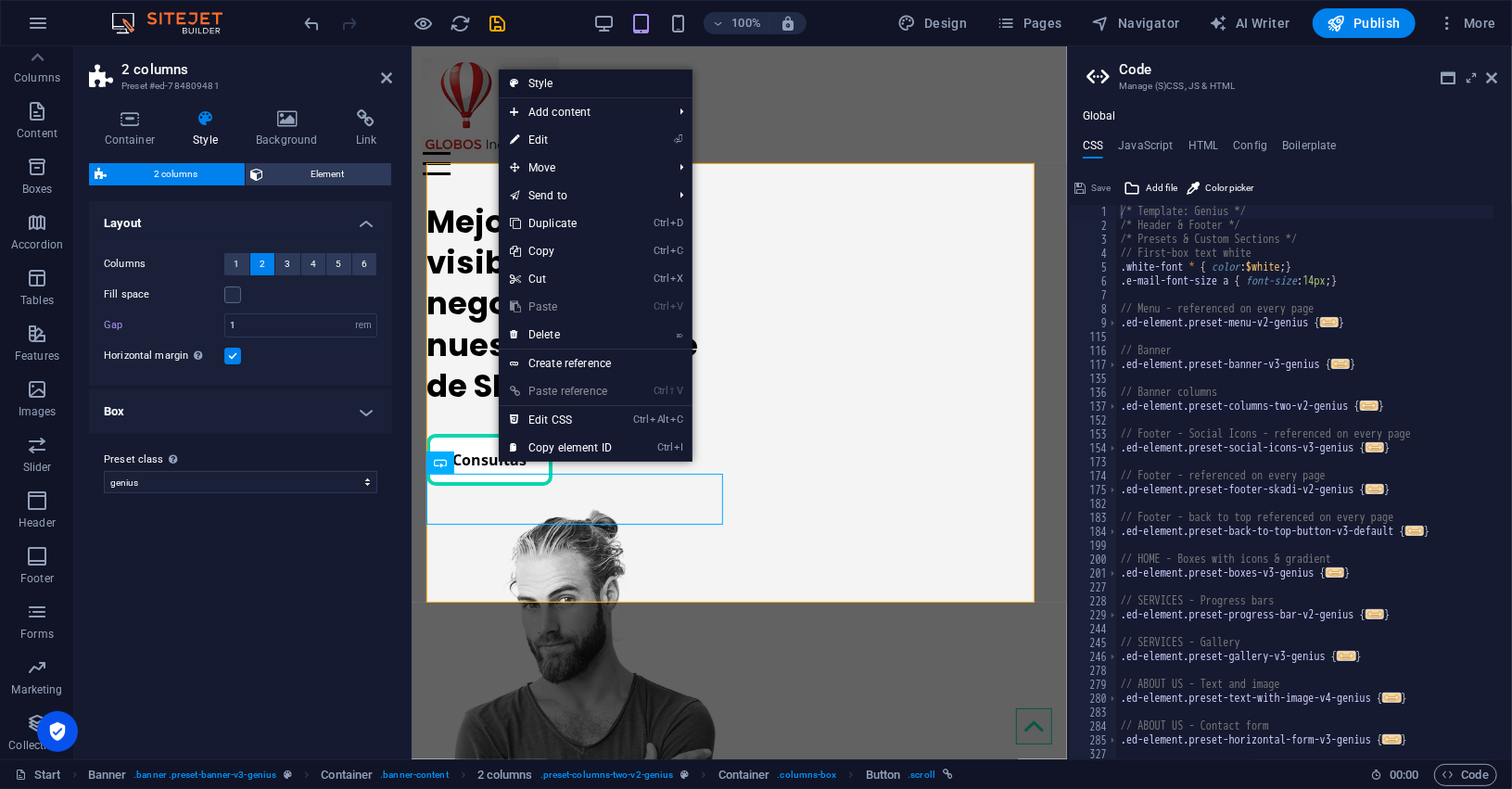 click on "Style" at bounding box center [595, 83] 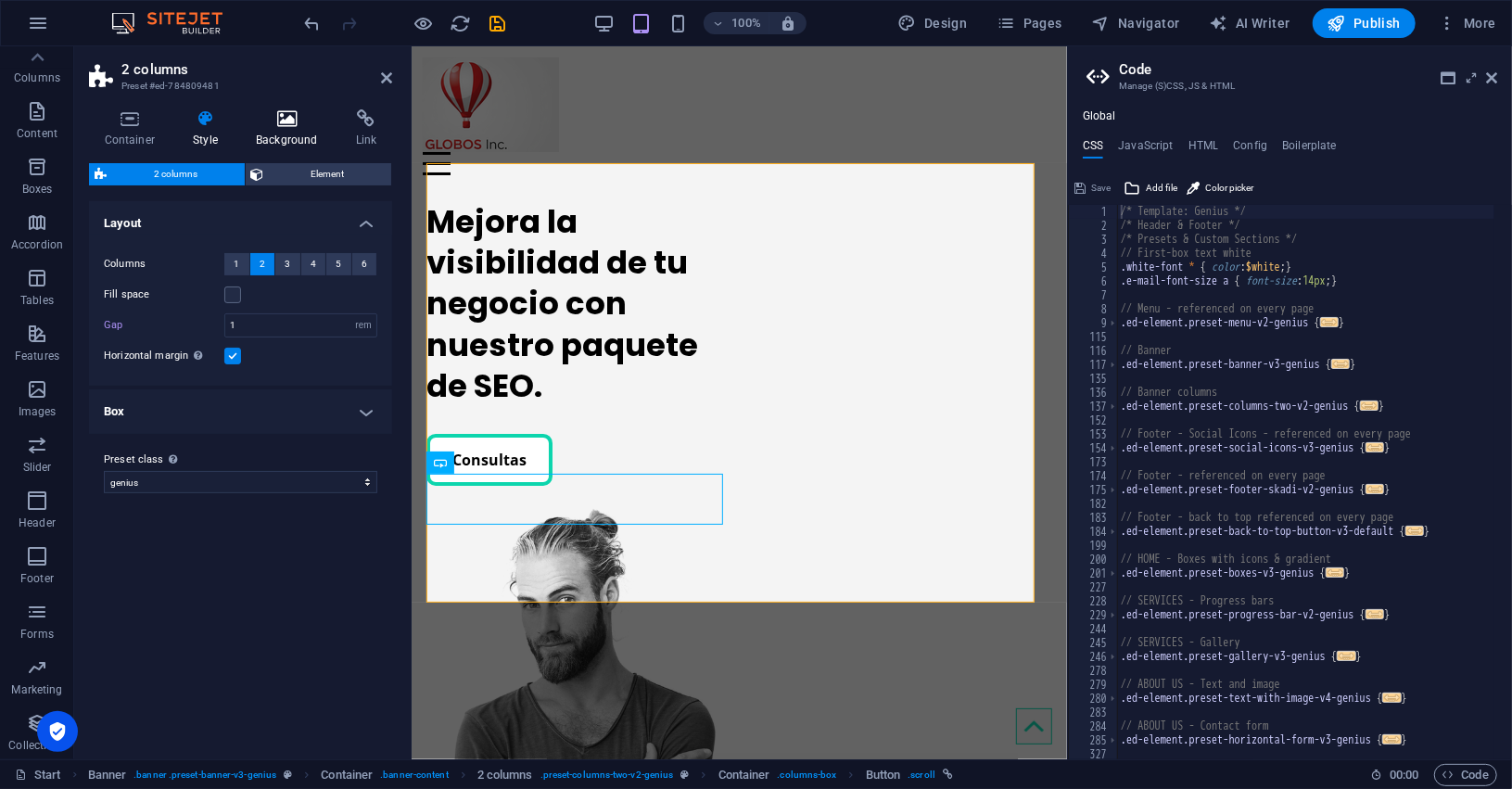 click at bounding box center [287, 119] 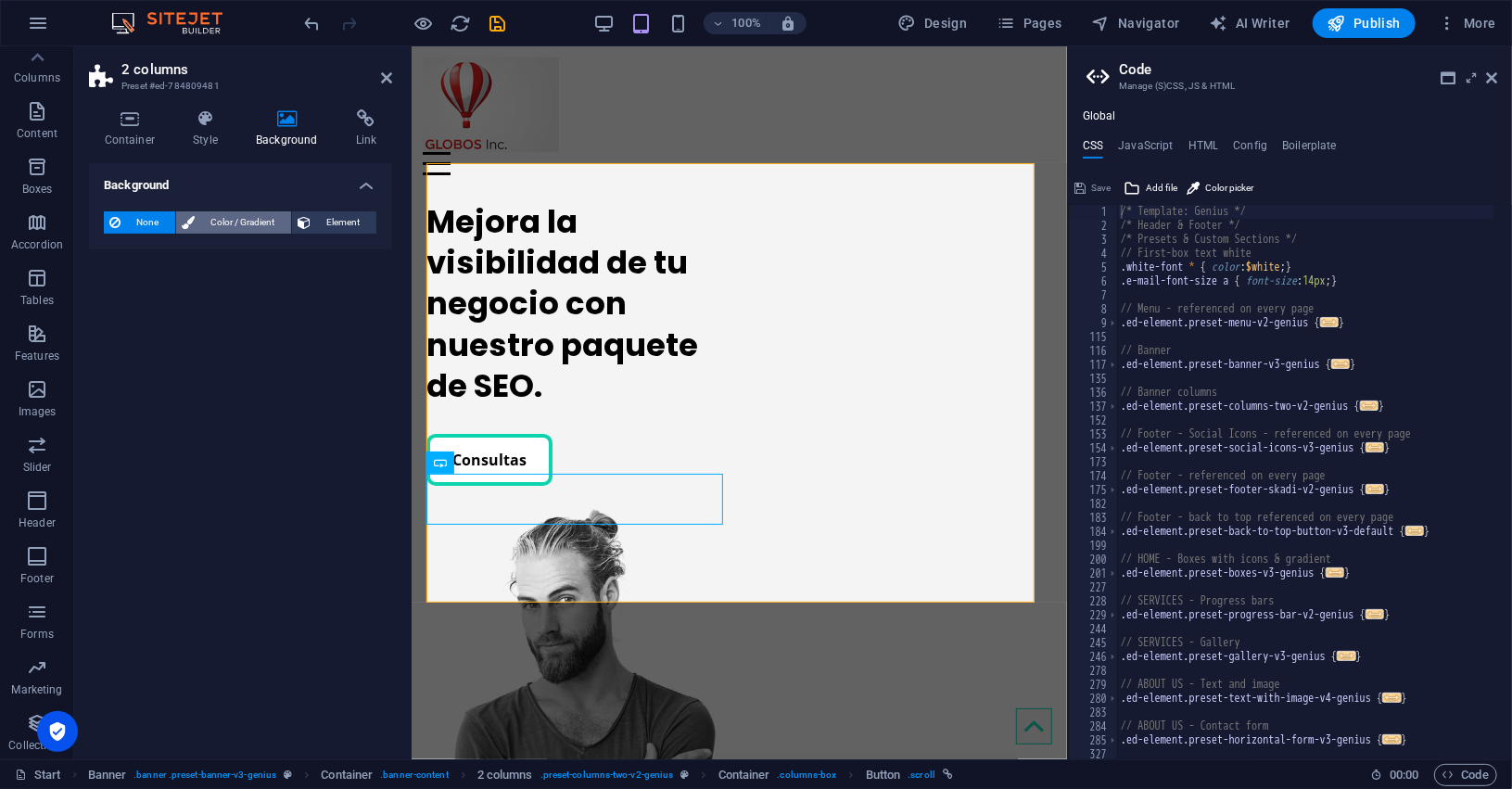 click on "Color / Gradient" at bounding box center [243, 223] 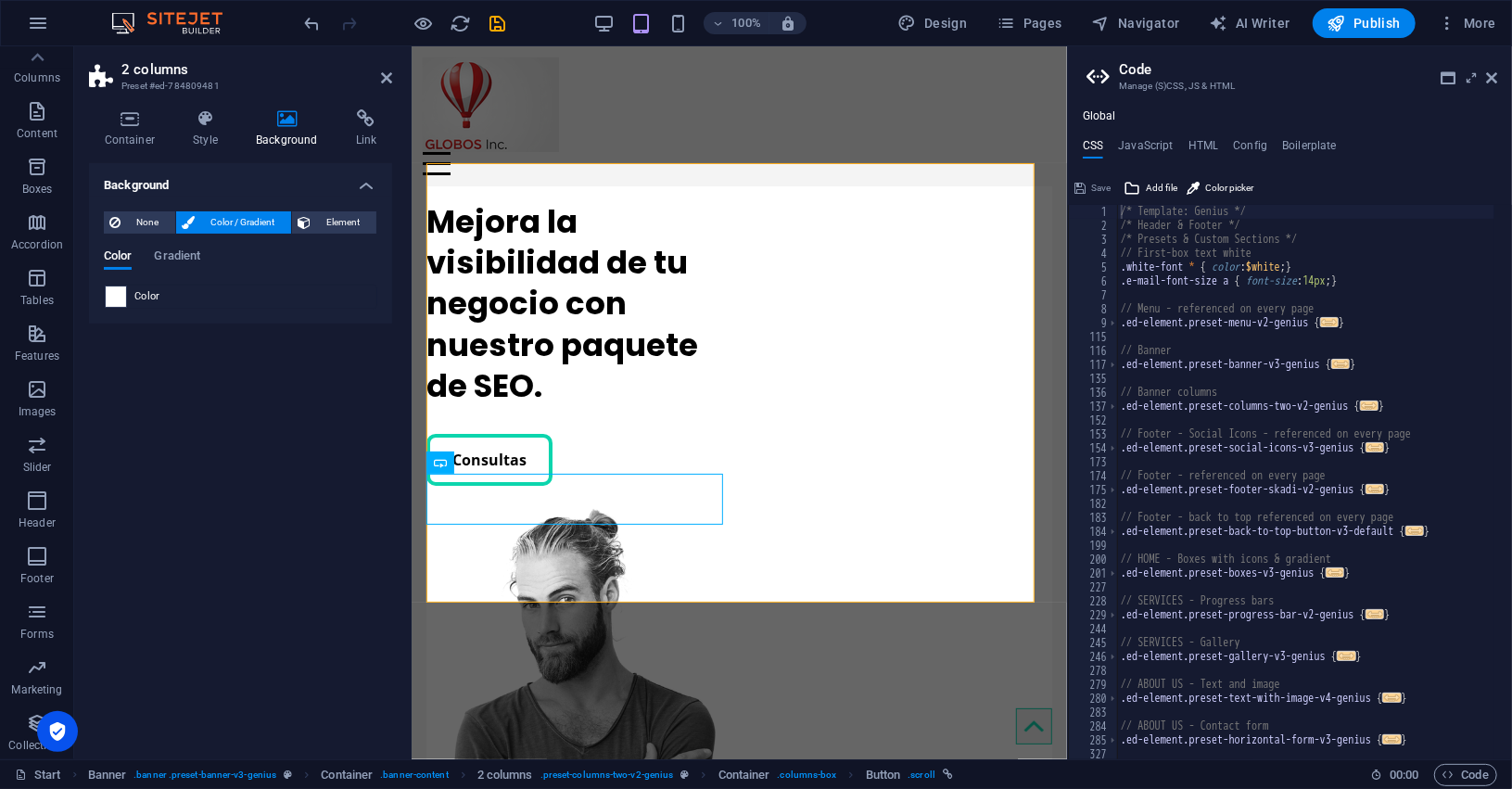 click at bounding box center [116, 297] 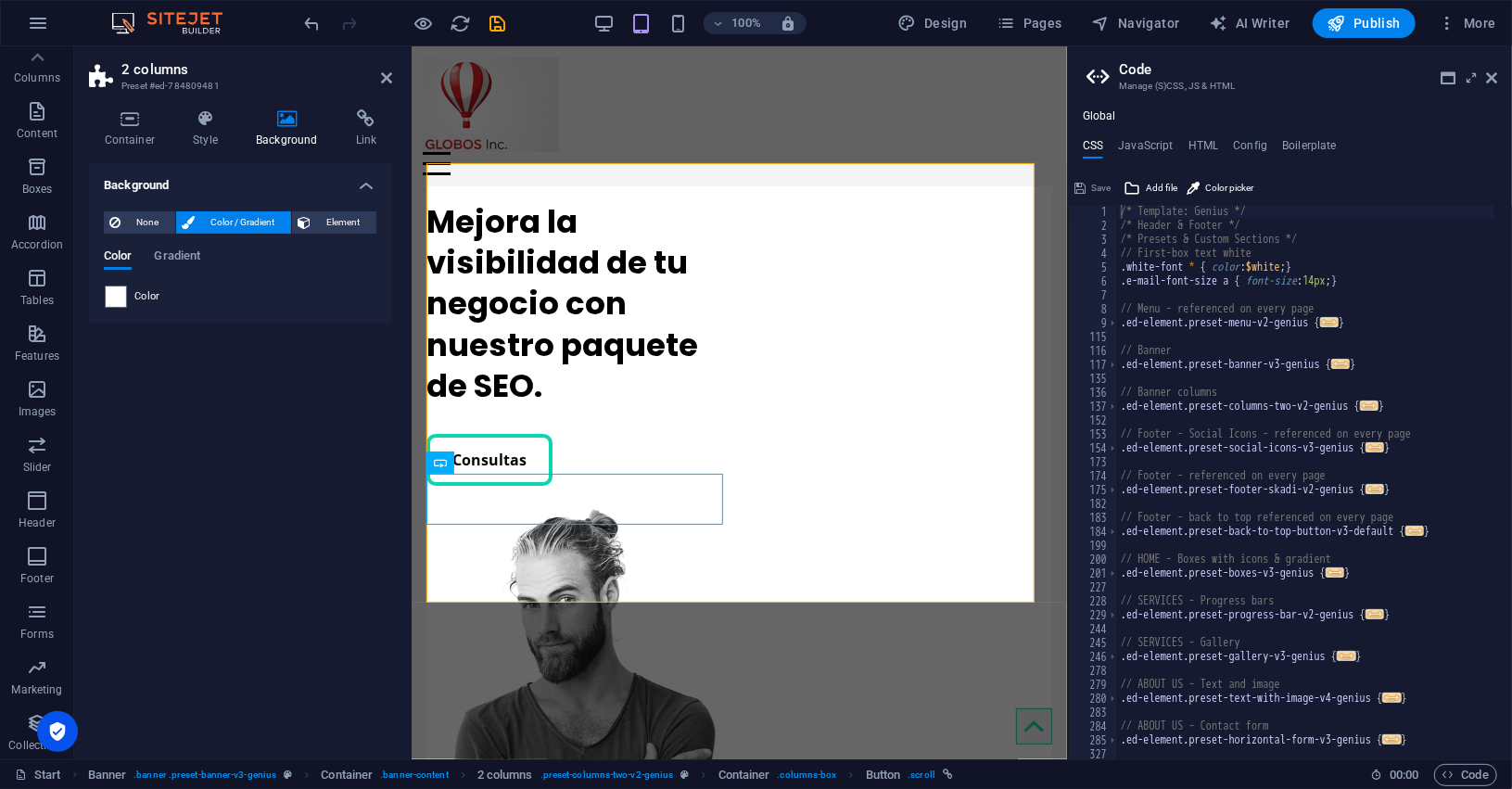 click on "Color" at bounding box center (147, 297) 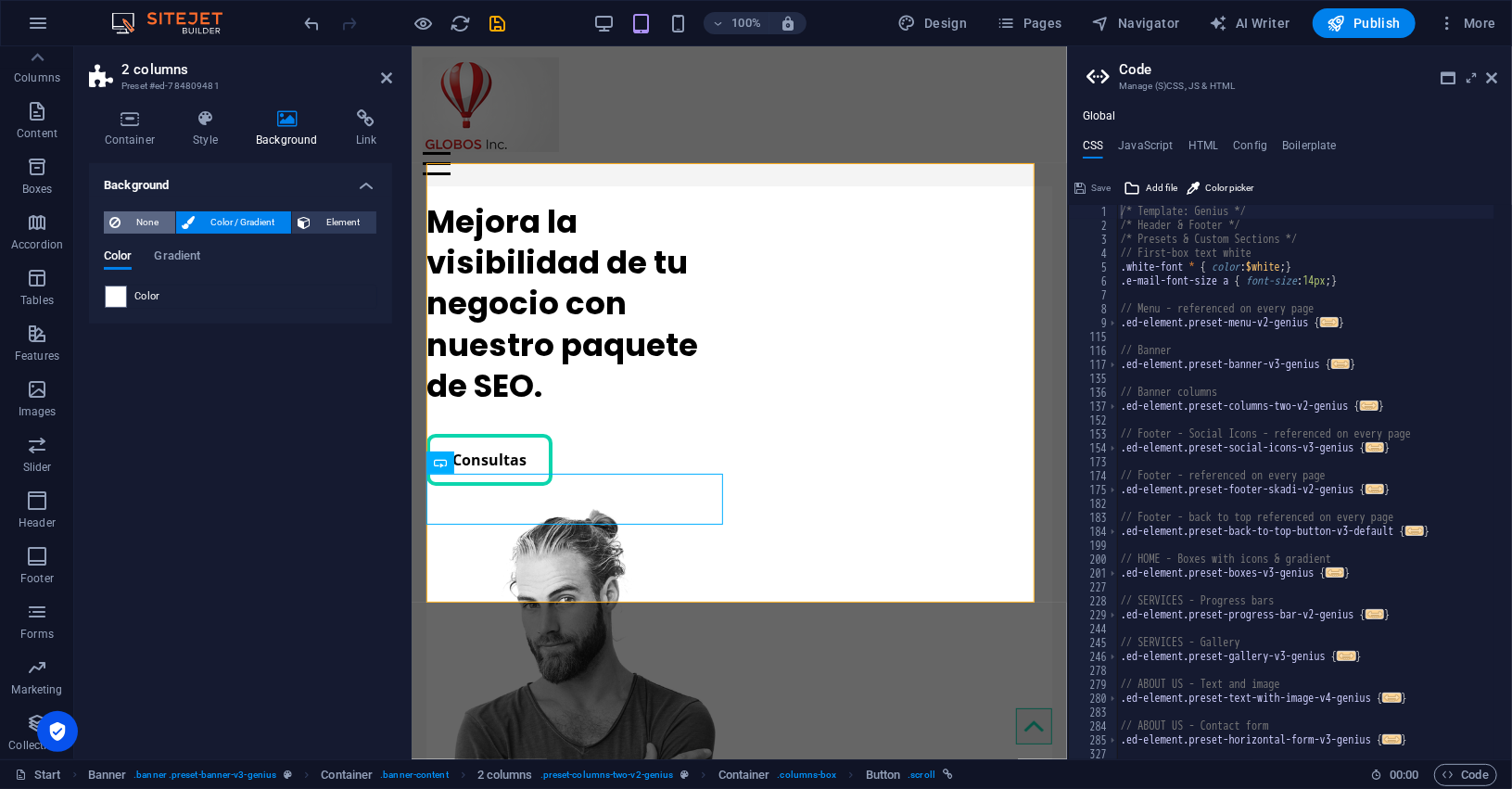 click on "None" at bounding box center [147, 223] 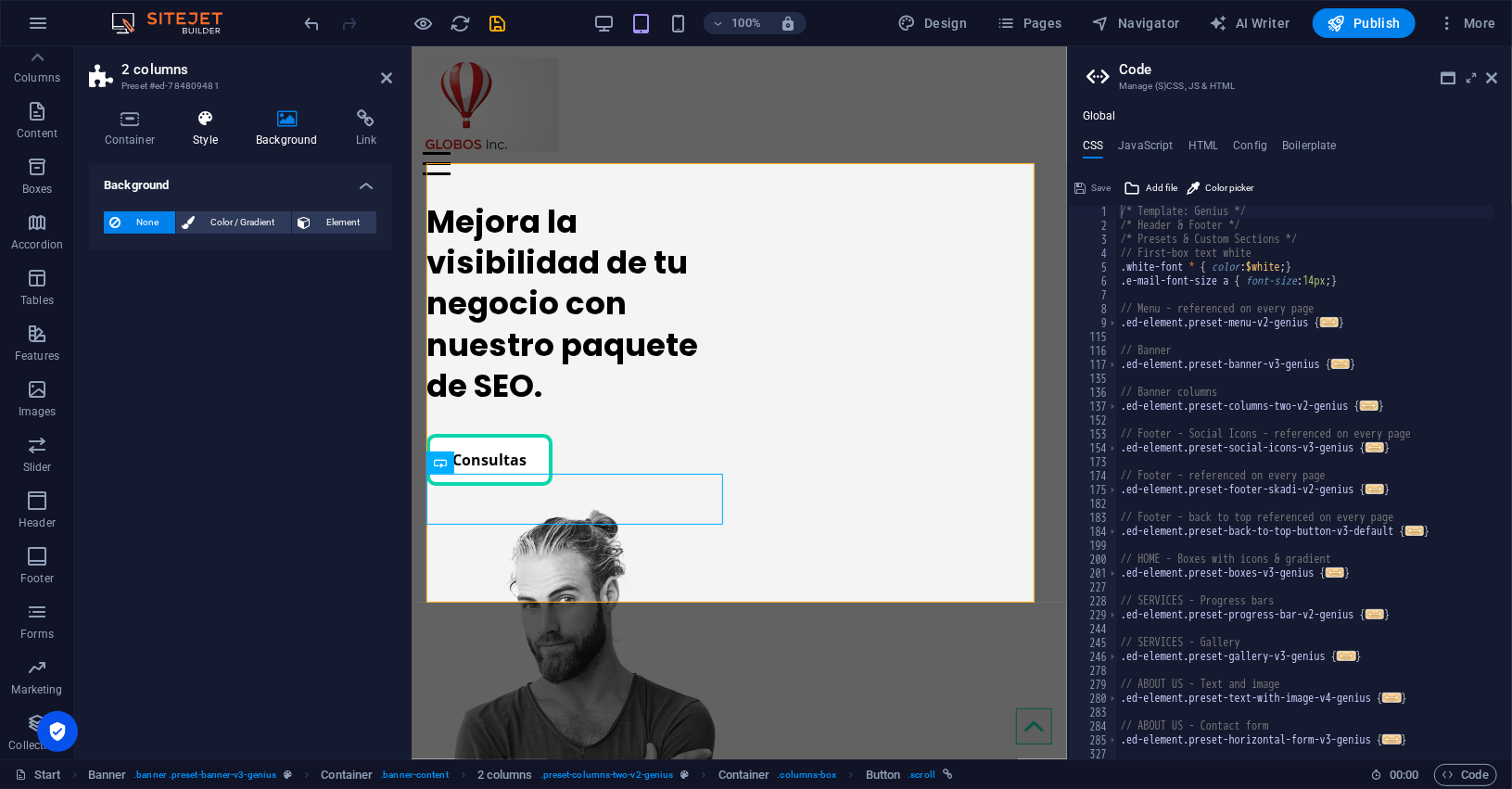 click at bounding box center (206, 119) 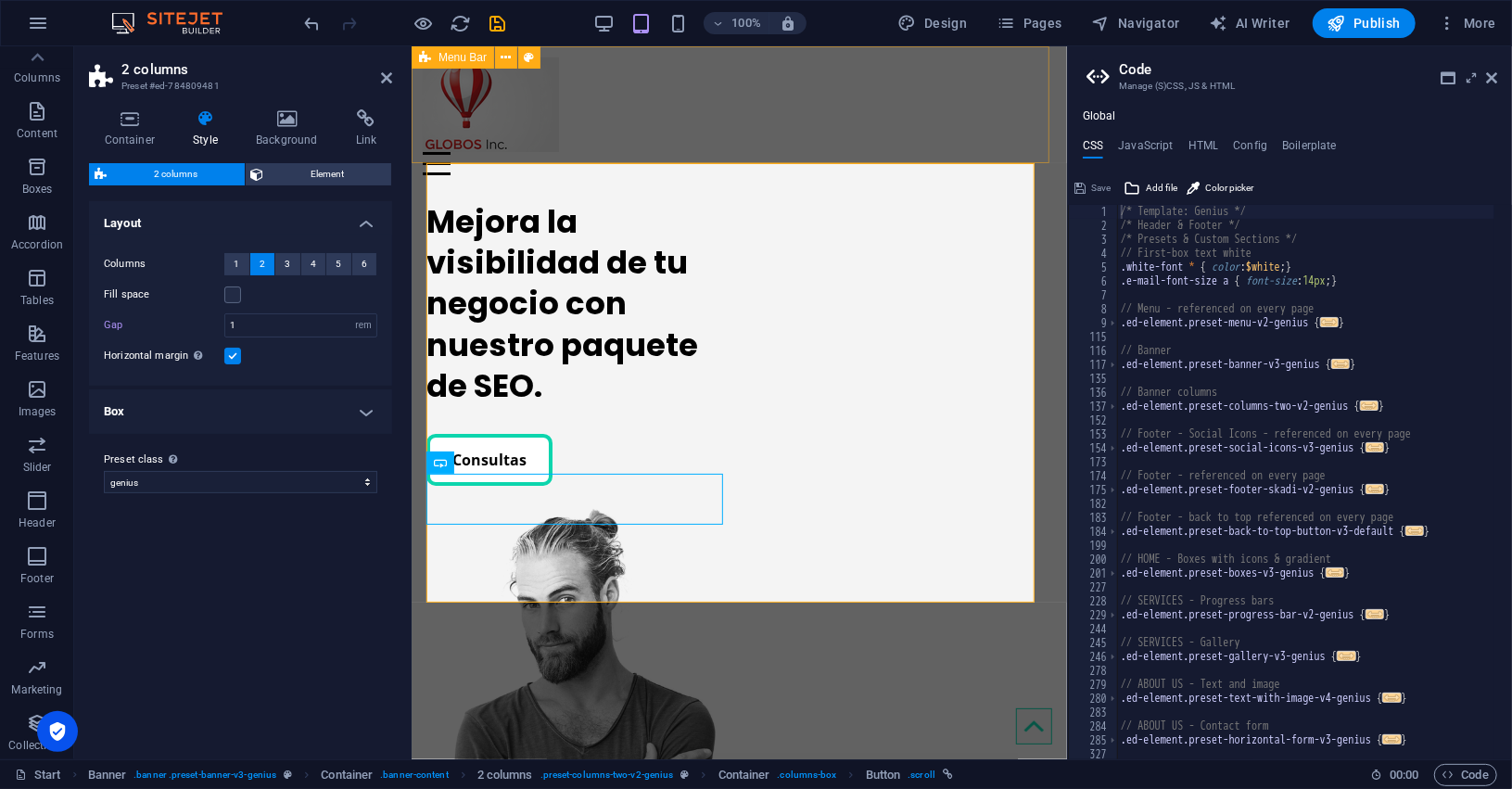 click on "Globos inc Servicios Sobre nosotros Portfolio Contacto" at bounding box center [738, 115] 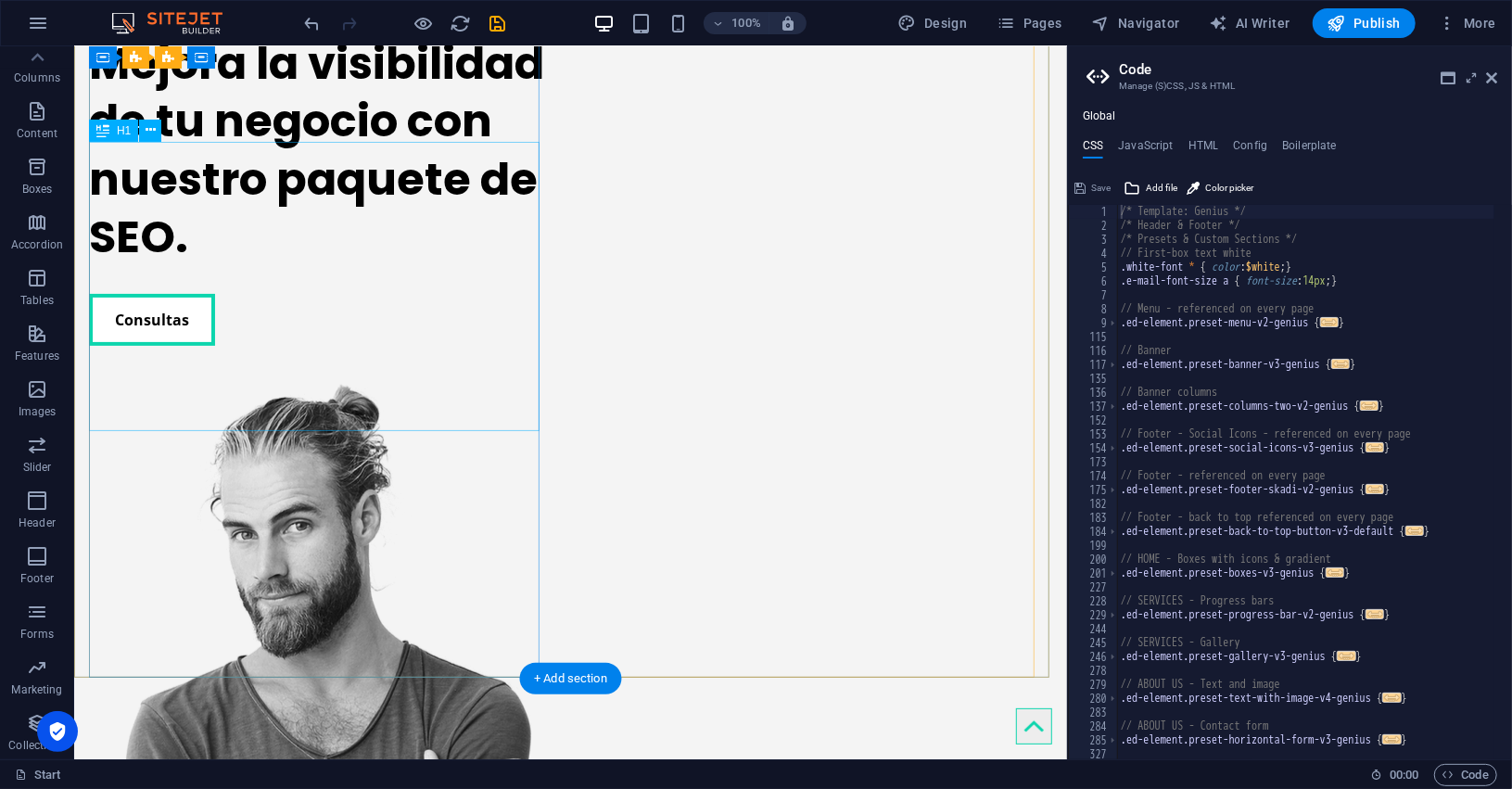 scroll, scrollTop: 232, scrollLeft: 0, axis: vertical 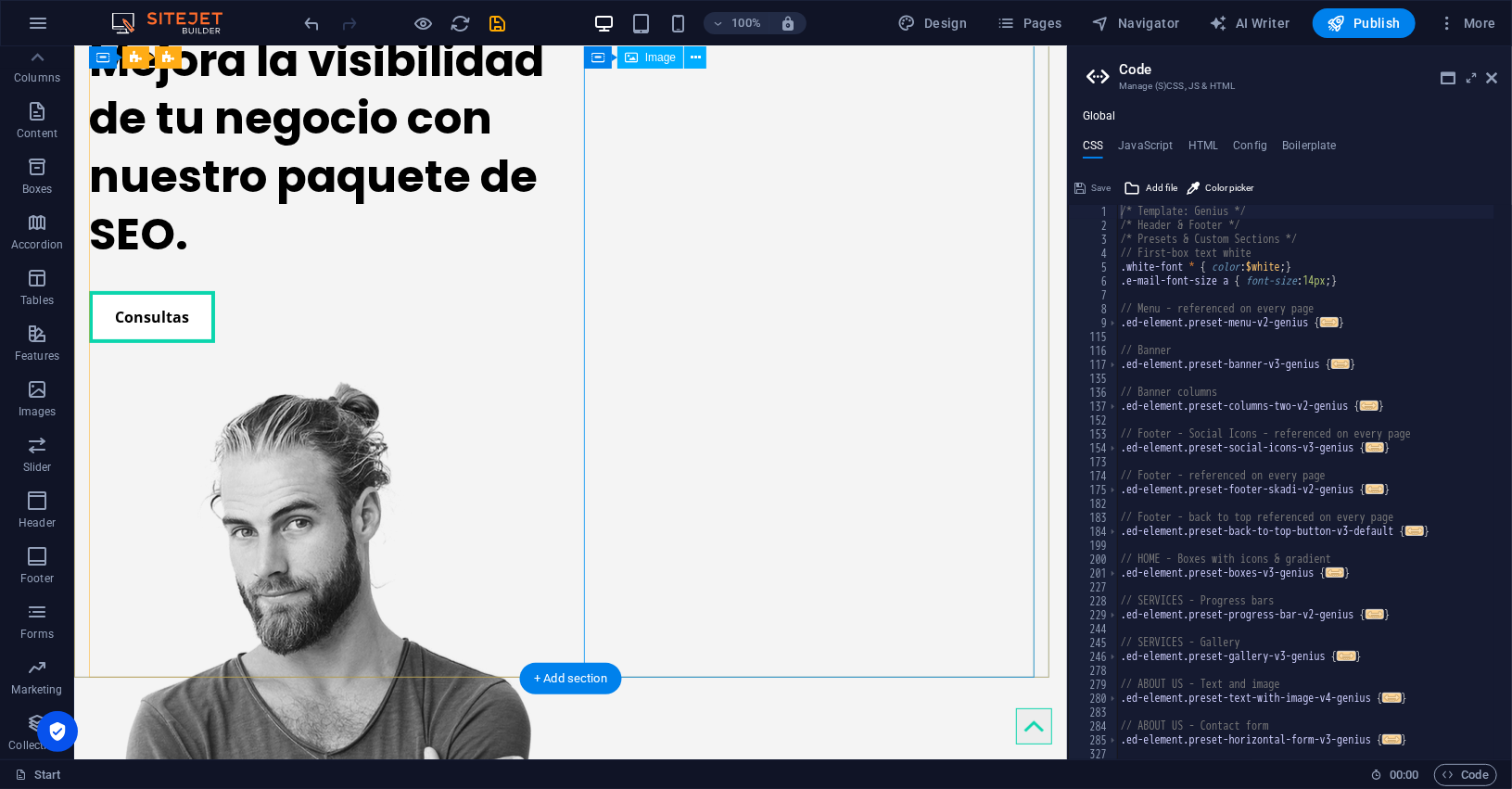 click at bounding box center [318, 732] 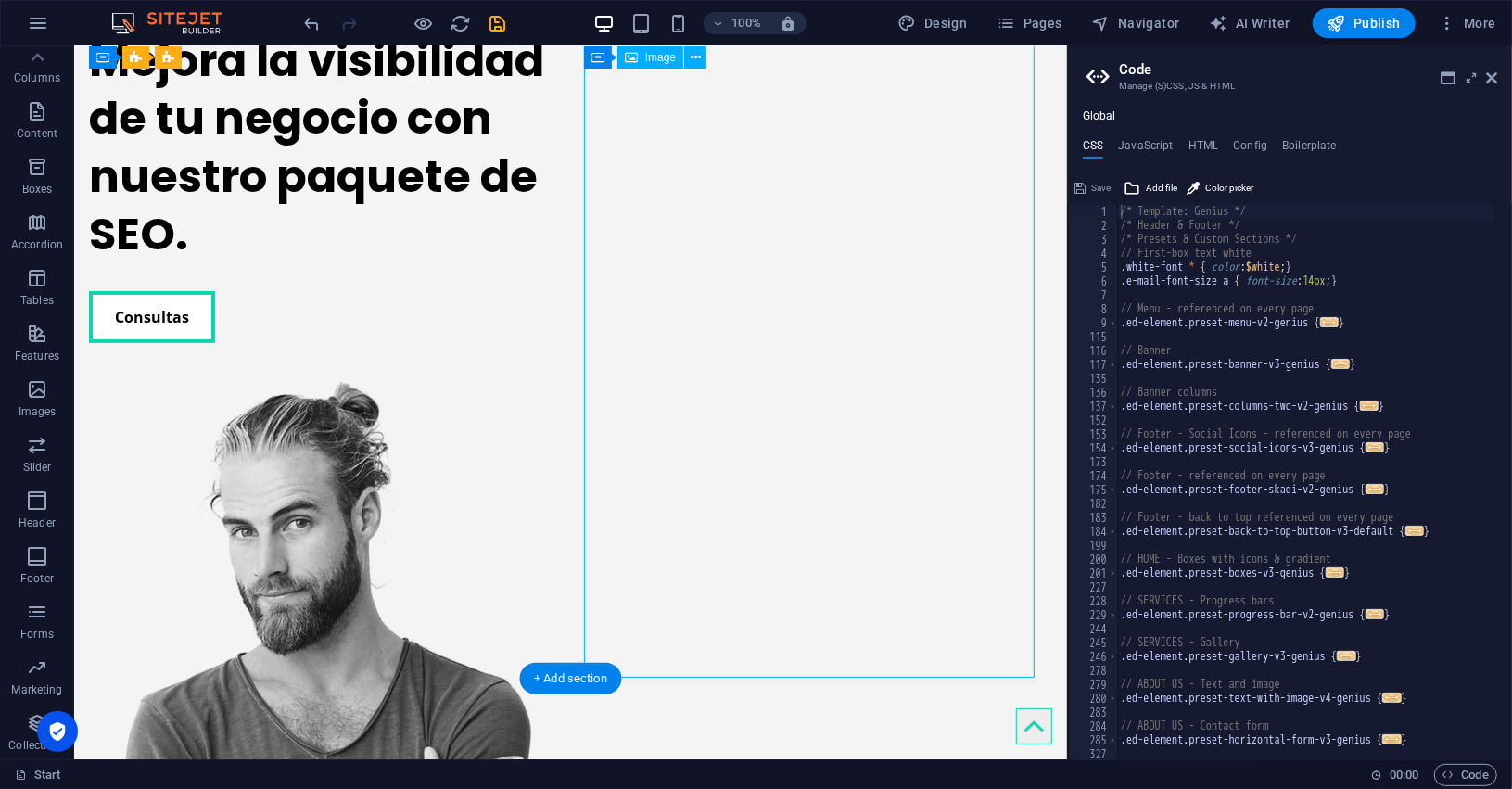 click at bounding box center [318, 732] 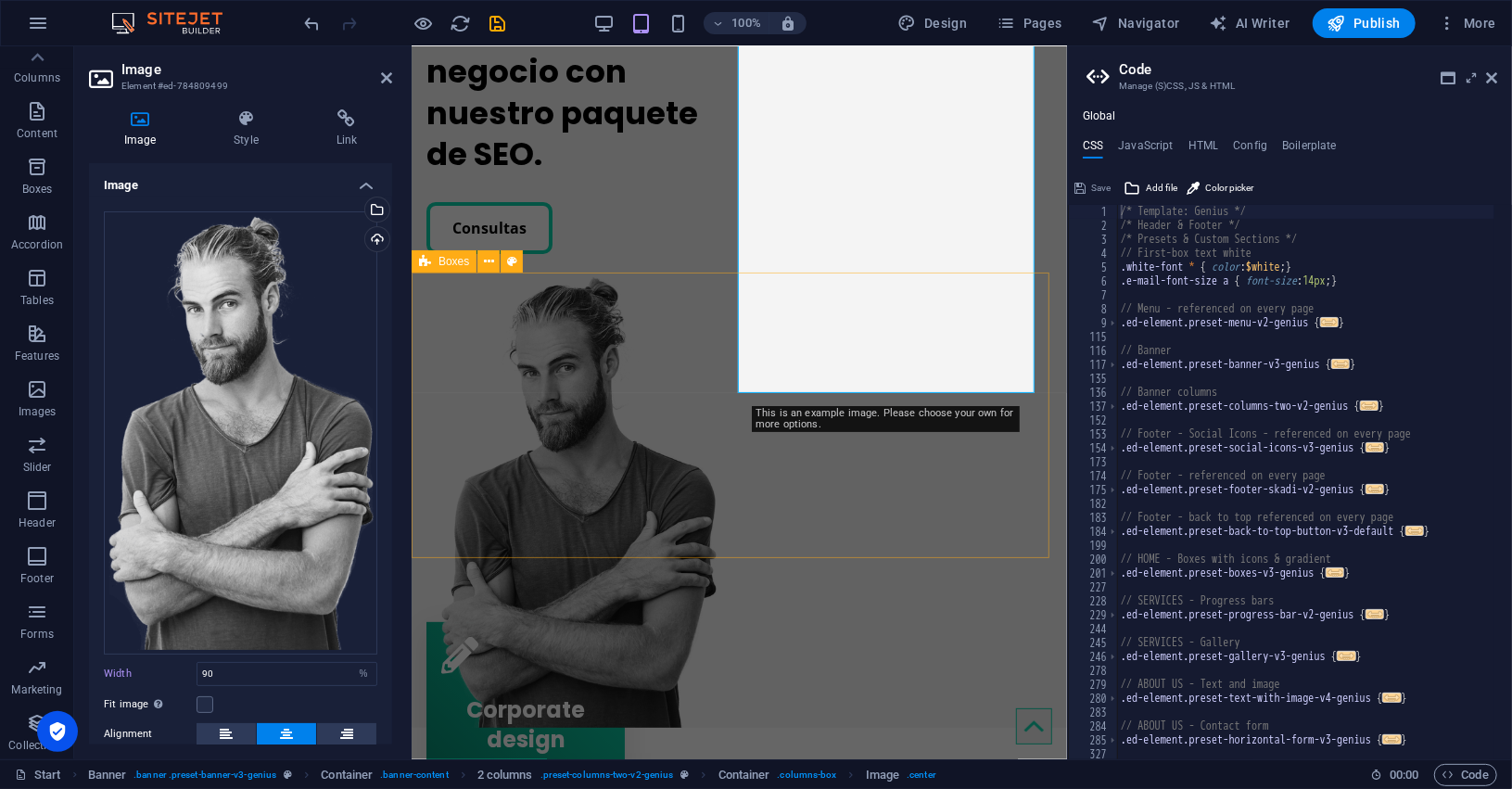 scroll, scrollTop: 221, scrollLeft: 0, axis: vertical 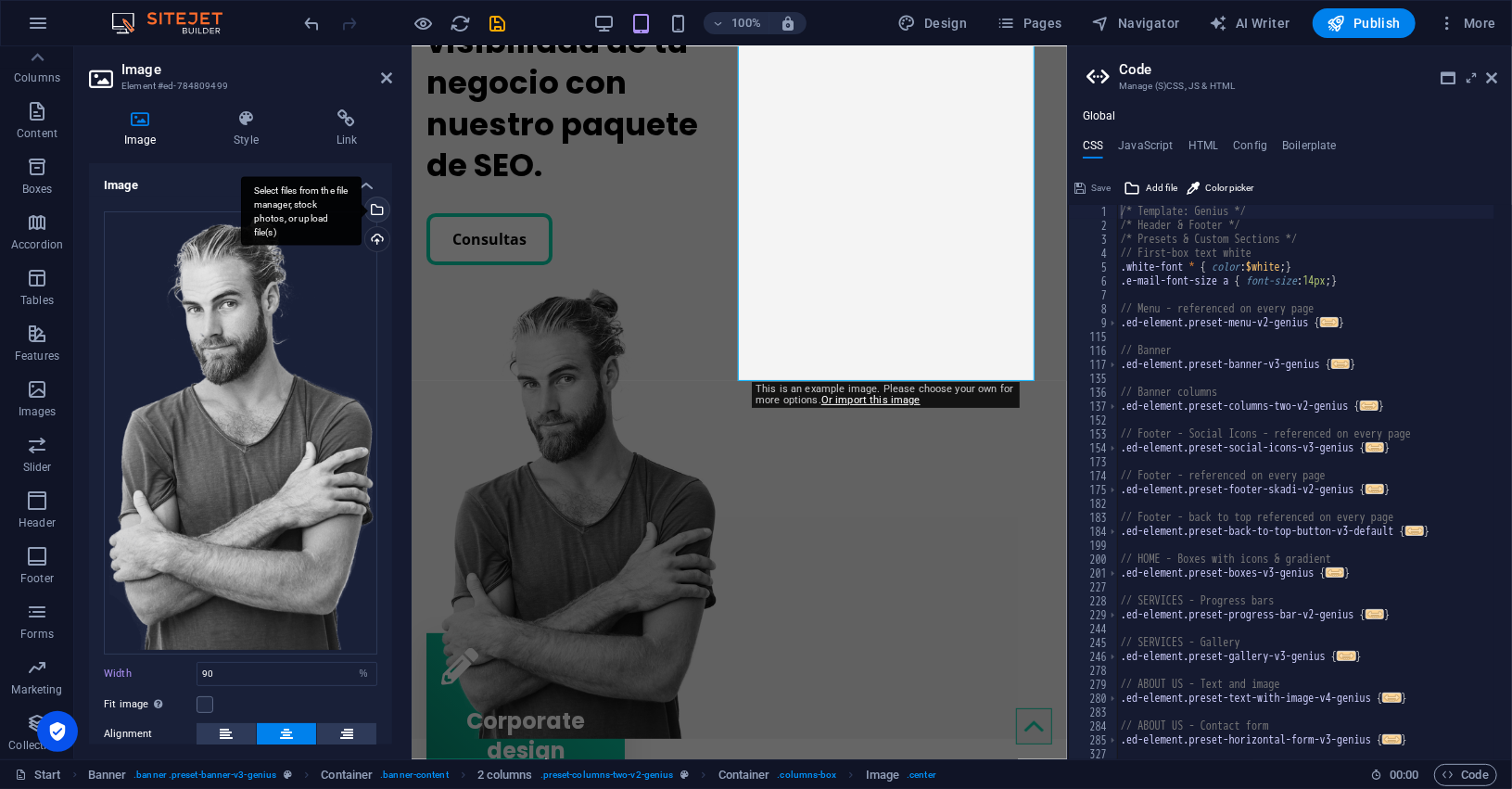 click on "Select files from the file manager, stock photos, or upload file(s)" at bounding box center (375, 211) 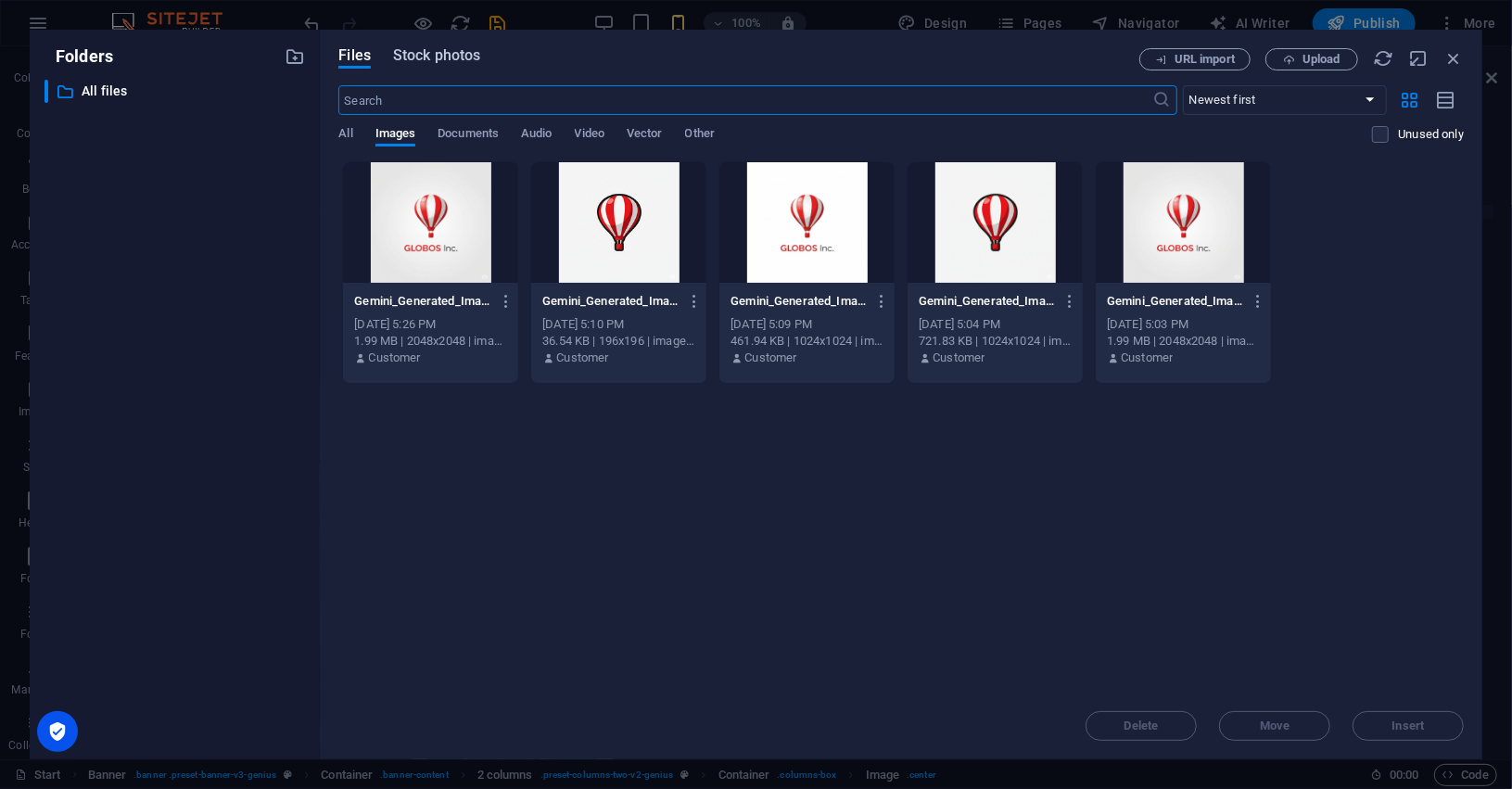 click on "Stock photos" at bounding box center [437, 56] 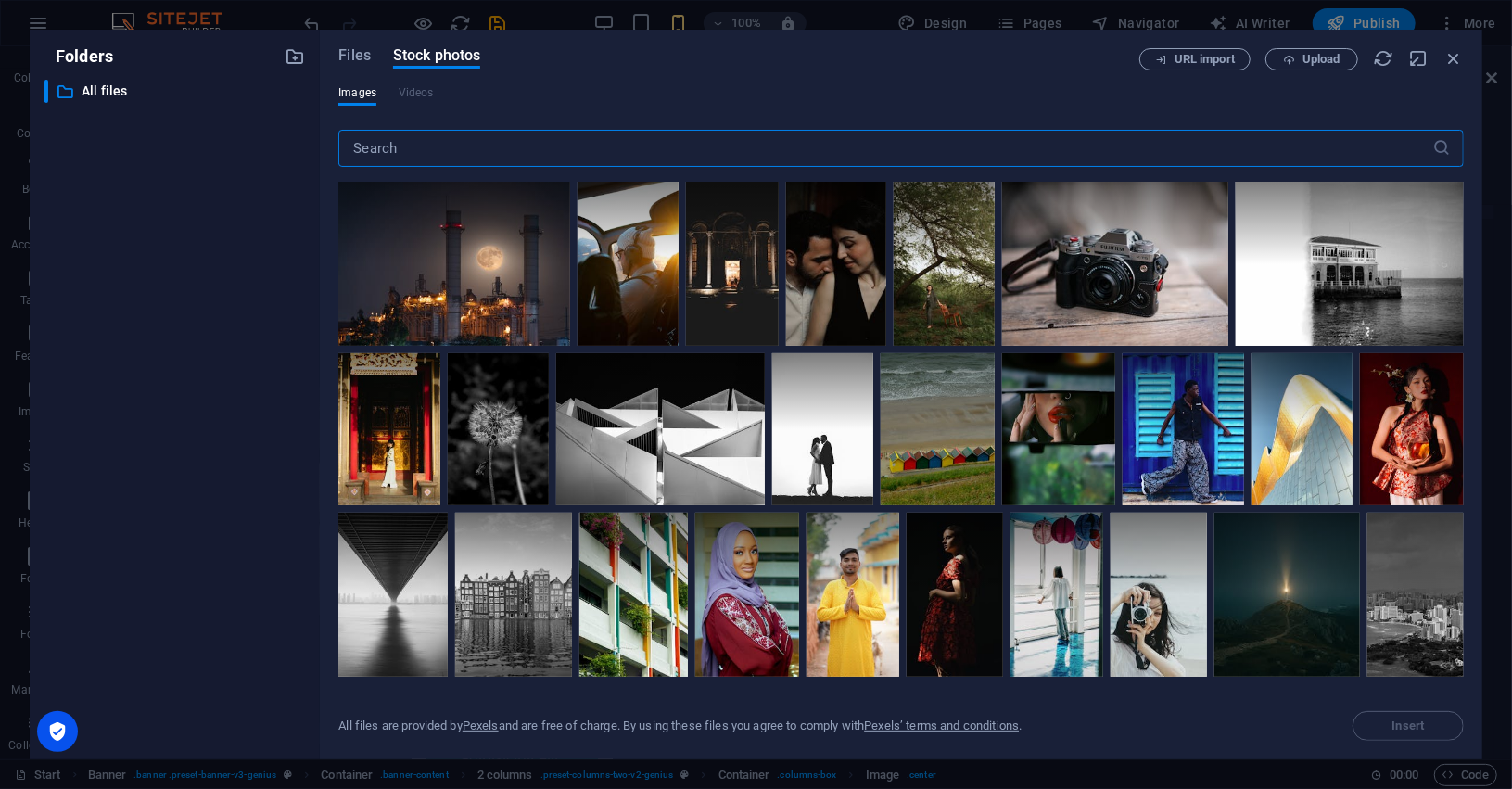 click at bounding box center [884, 148] 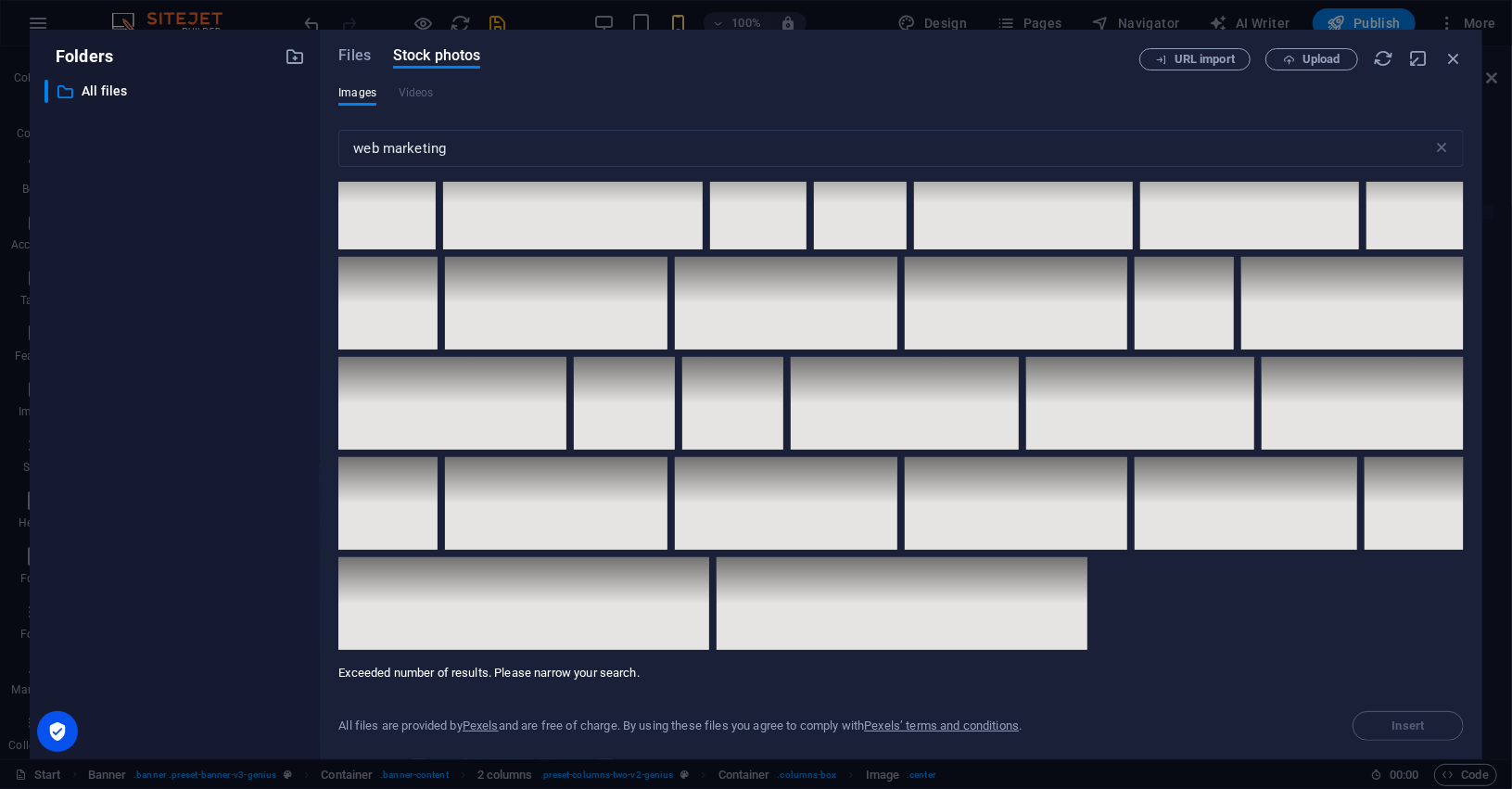 scroll, scrollTop: 9502, scrollLeft: 0, axis: vertical 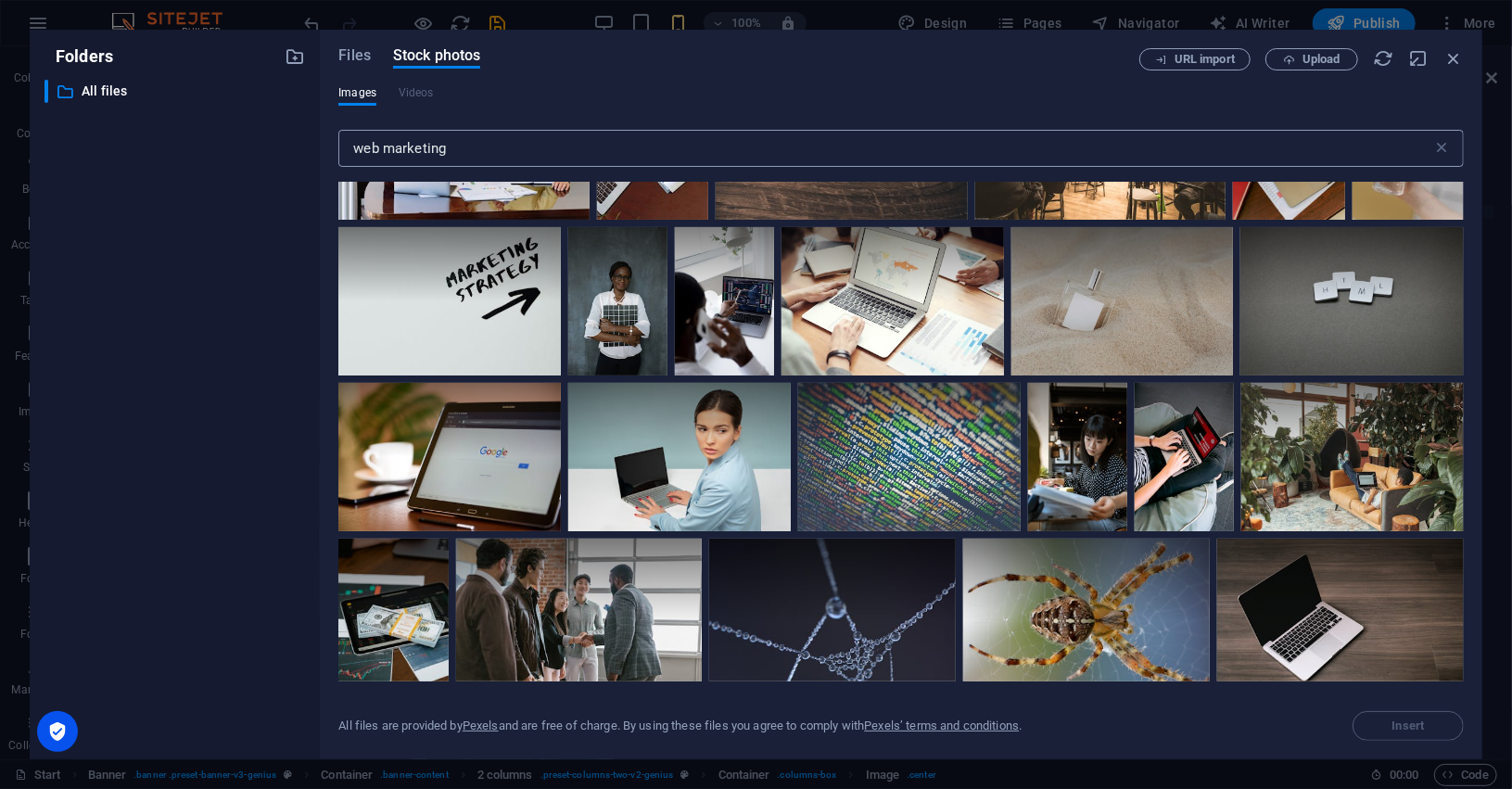 click on "web marketing" at bounding box center [884, 148] 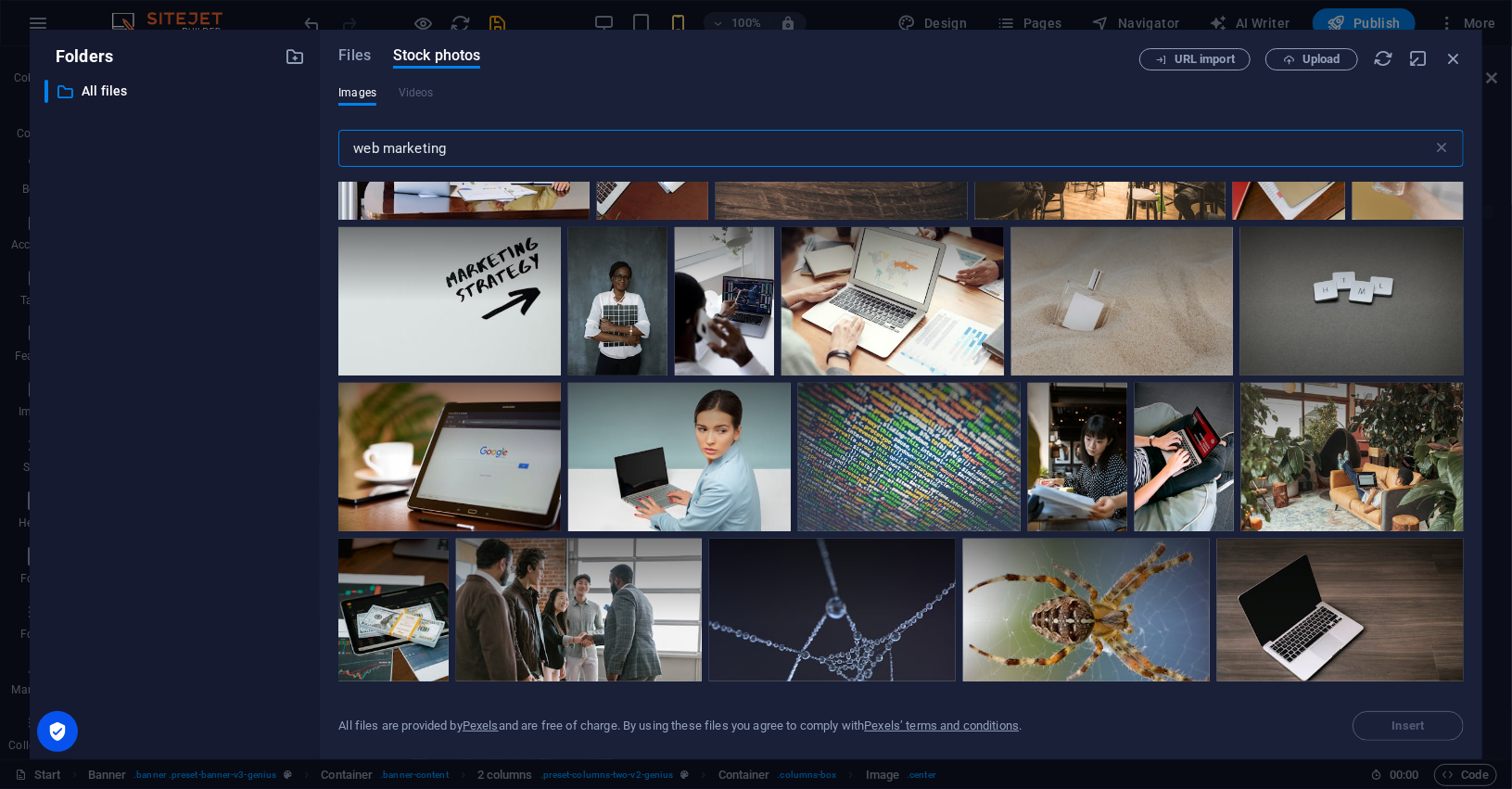 click on "web marketing" at bounding box center (884, 148) 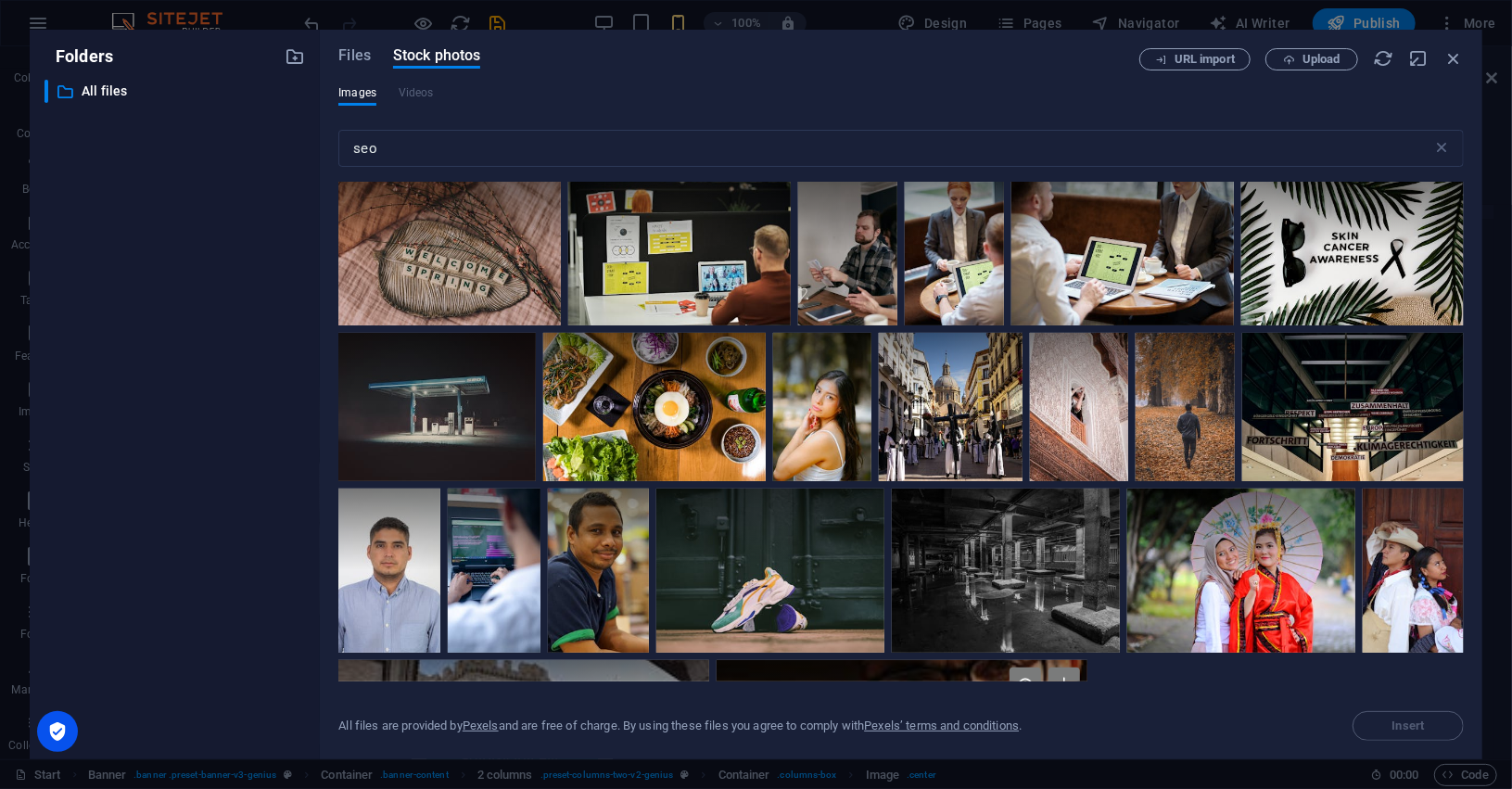 scroll, scrollTop: 4519, scrollLeft: 0, axis: vertical 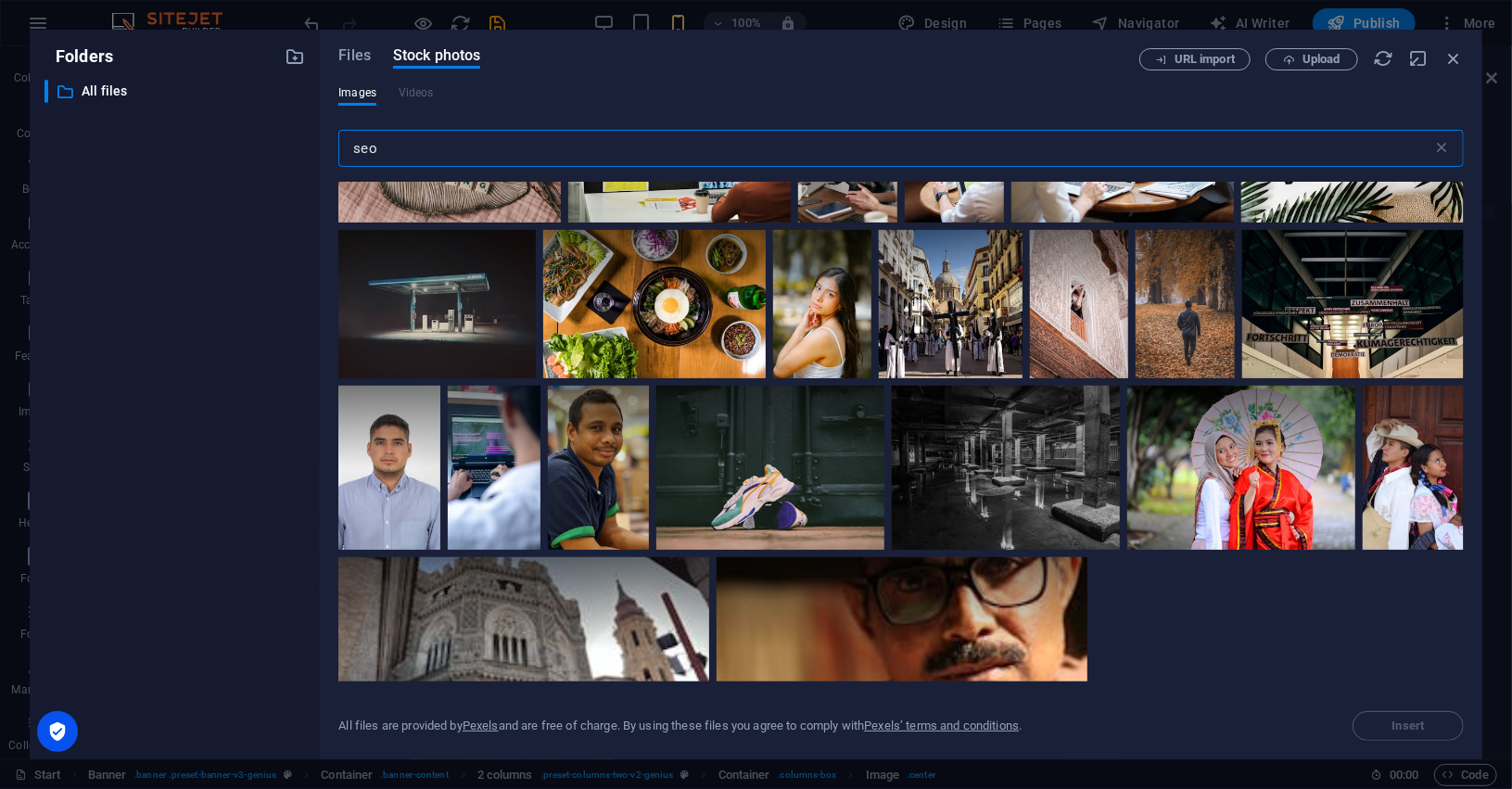 click on "seo" at bounding box center (884, 148) 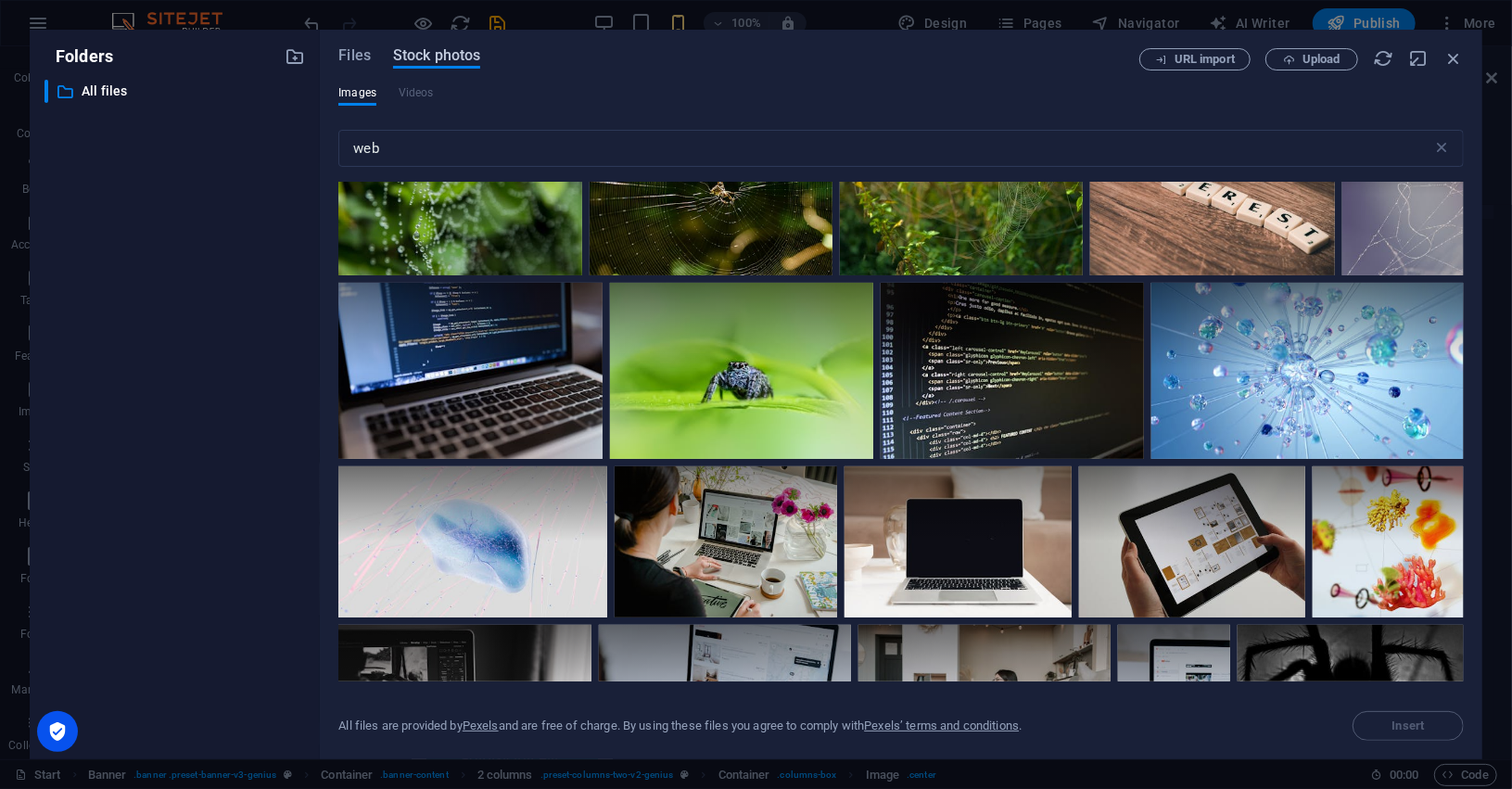 scroll, scrollTop: 3128, scrollLeft: 0, axis: vertical 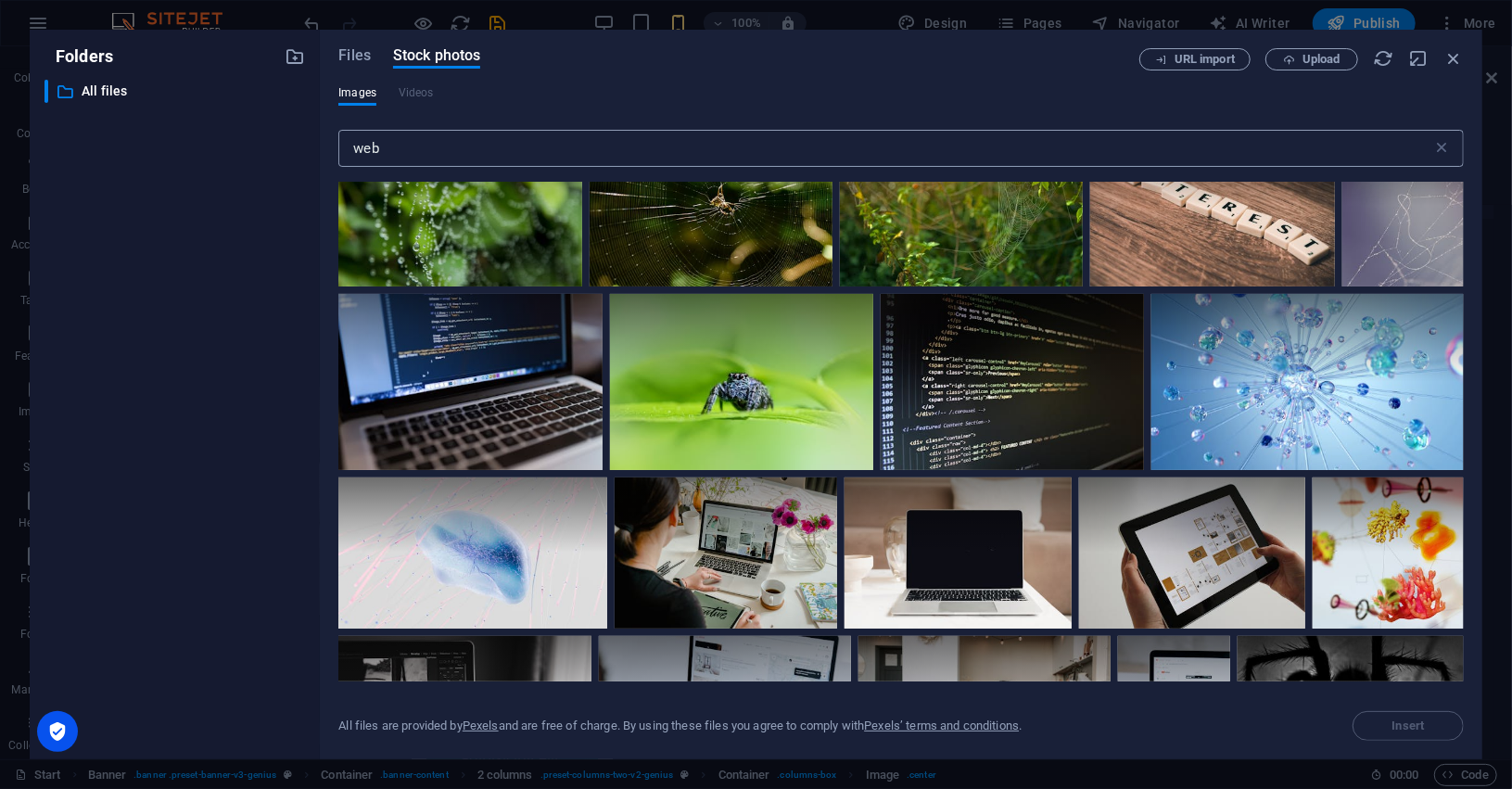 click on "web" at bounding box center (884, 148) 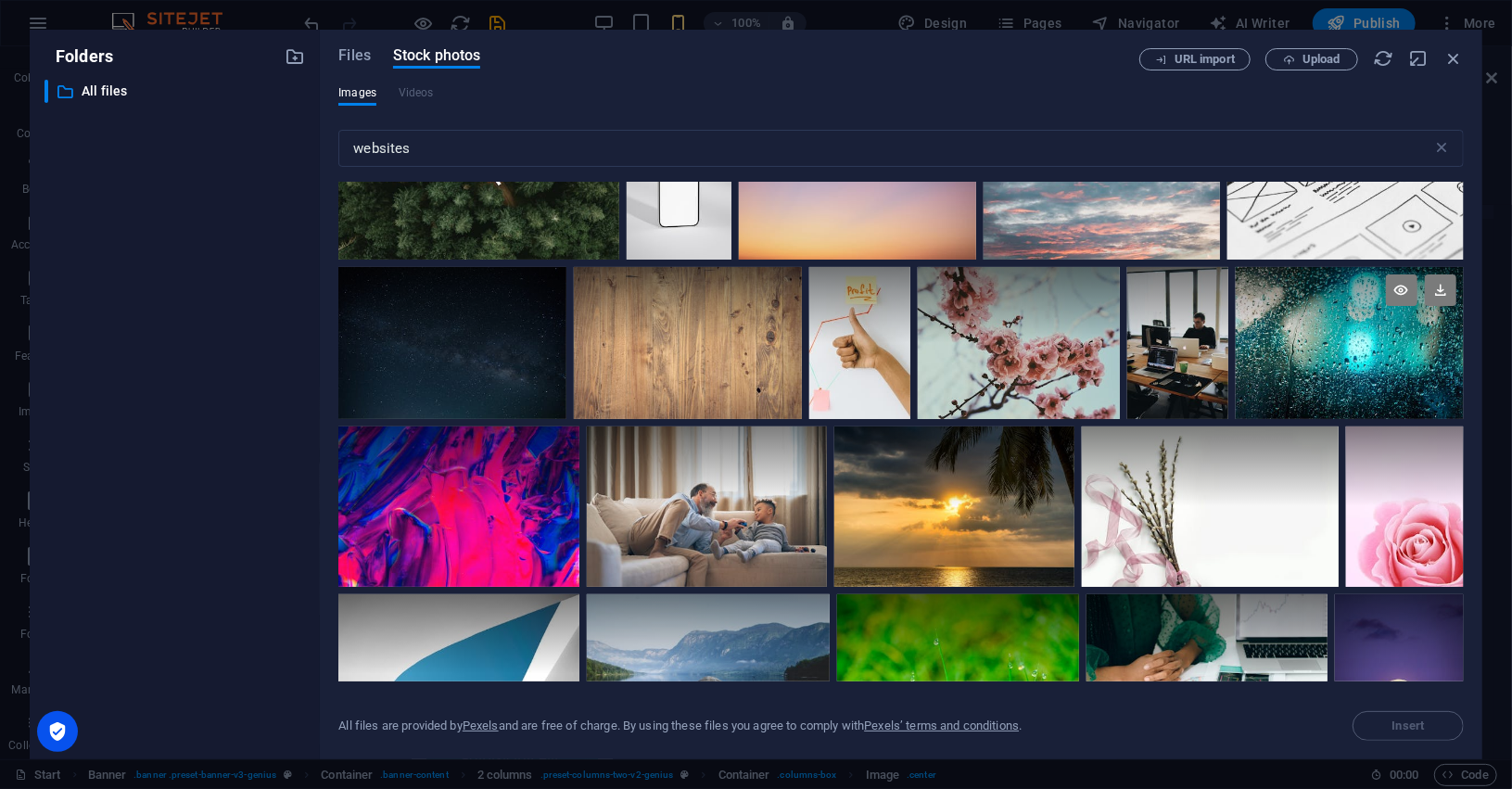 scroll, scrollTop: 5330, scrollLeft: 0, axis: vertical 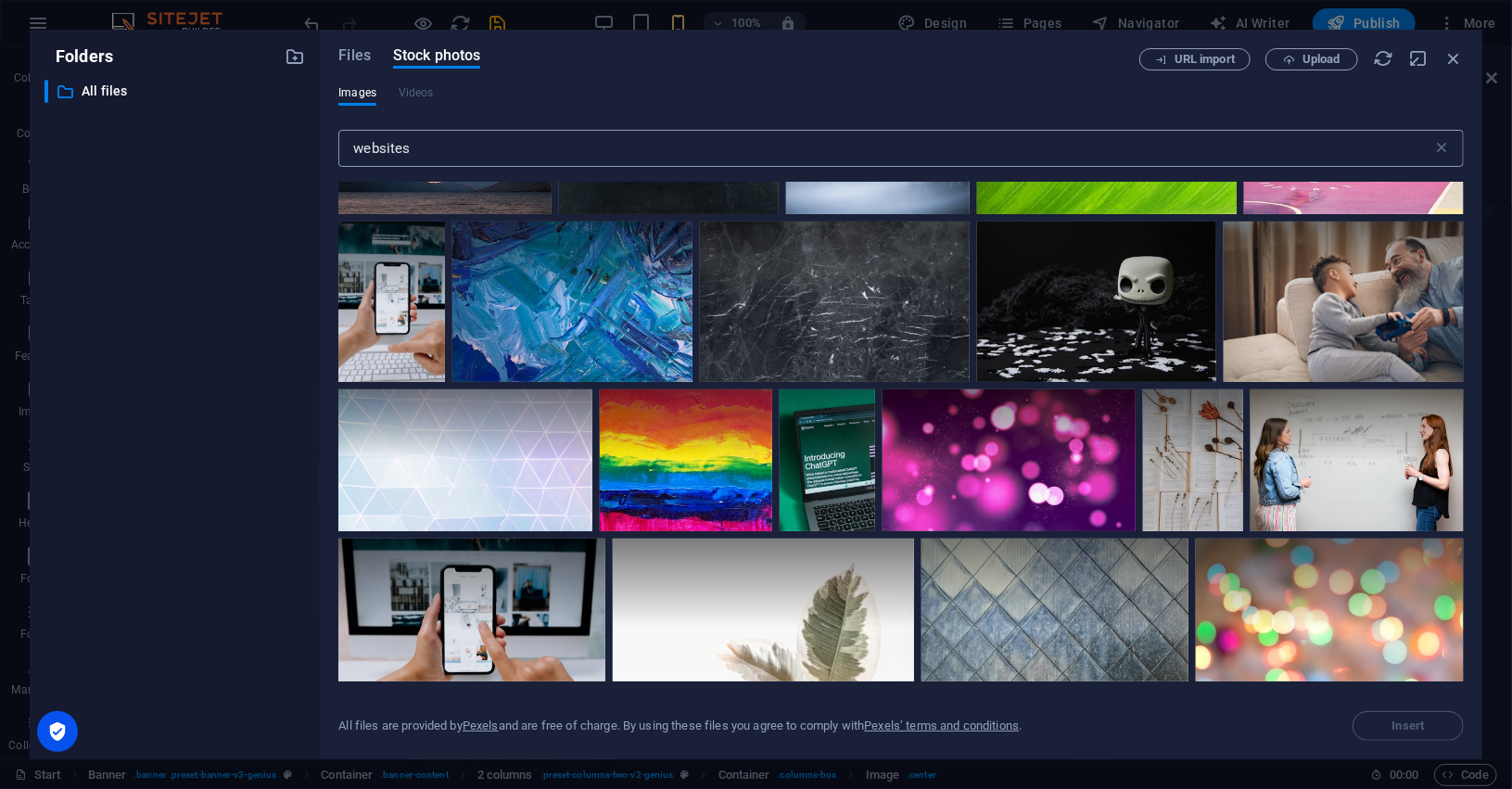 click on "websites" at bounding box center (884, 148) 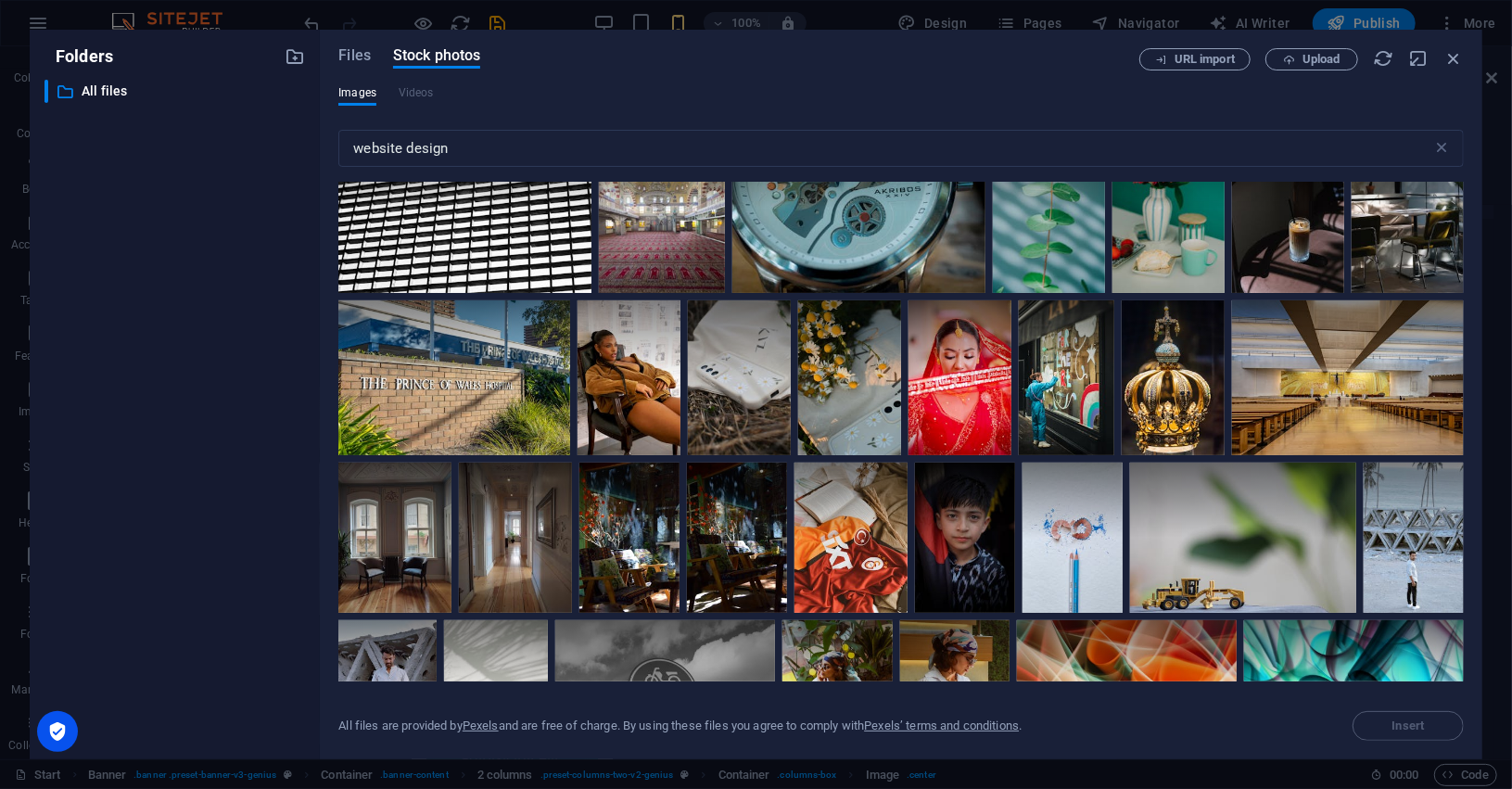 scroll, scrollTop: 10314, scrollLeft: 0, axis: vertical 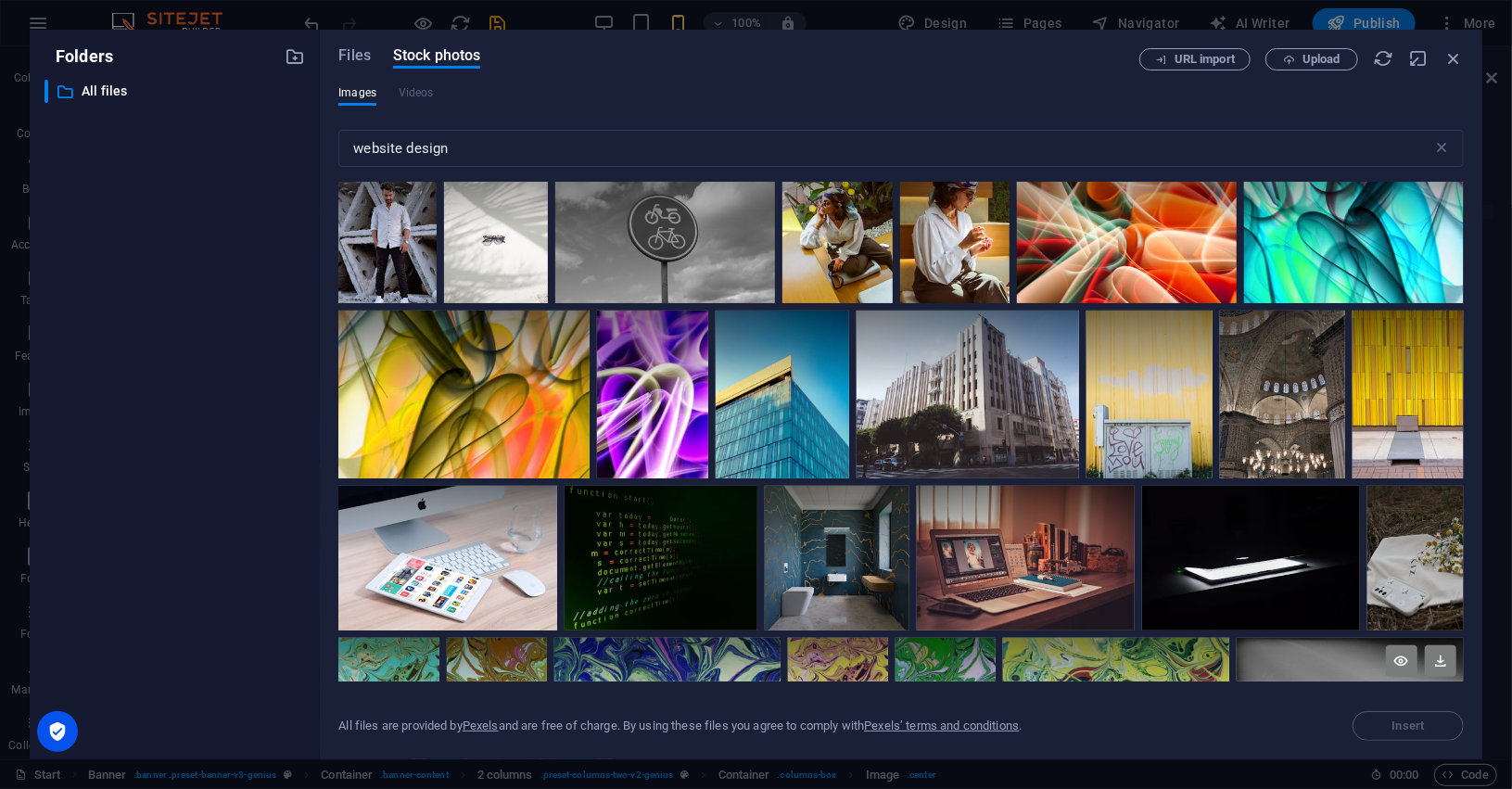 drag, startPoint x: 1460, startPoint y: 611, endPoint x: 1457, endPoint y: 656, distance: 45.09989 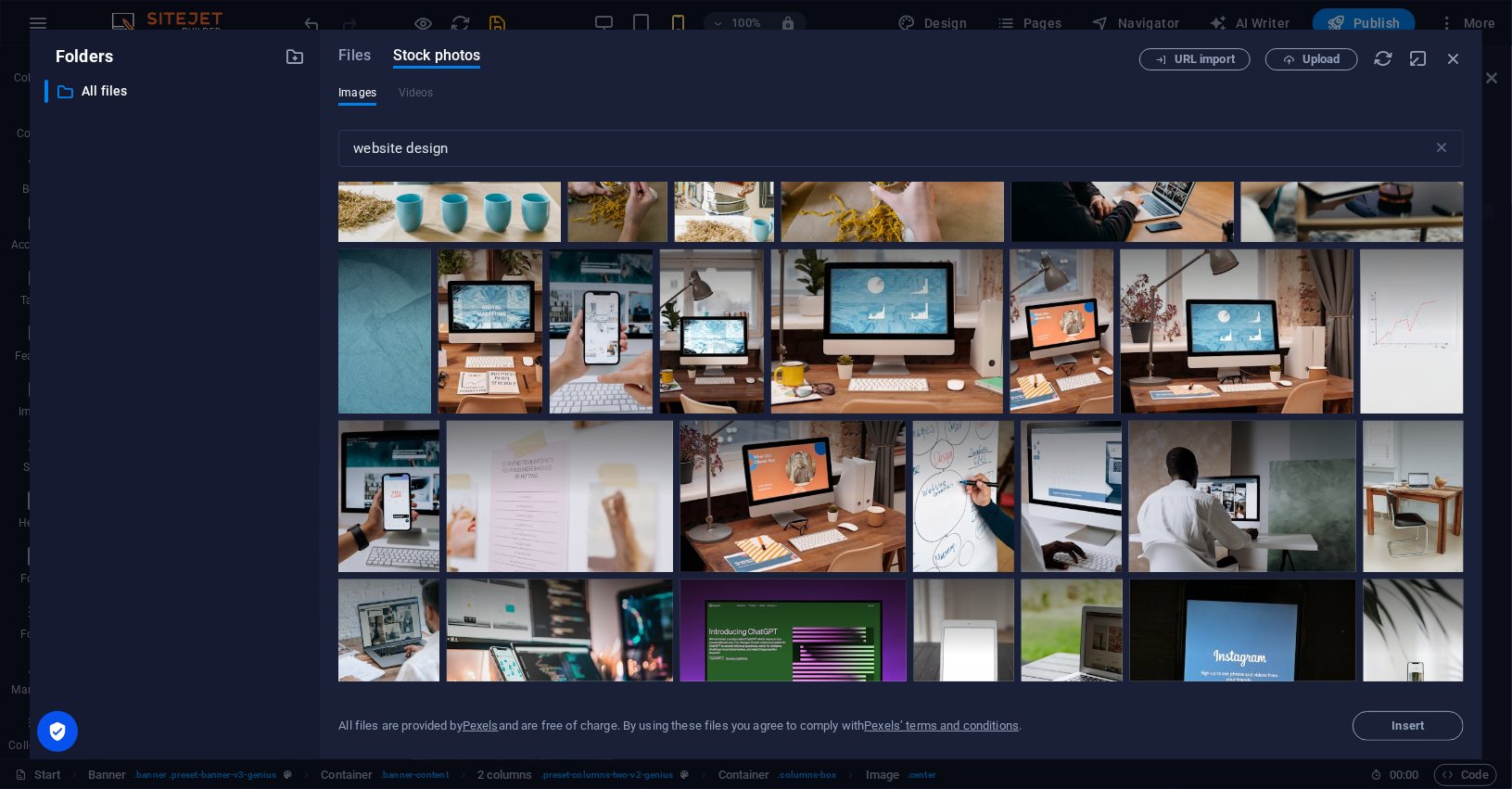 scroll, scrollTop: 1179, scrollLeft: 0, axis: vertical 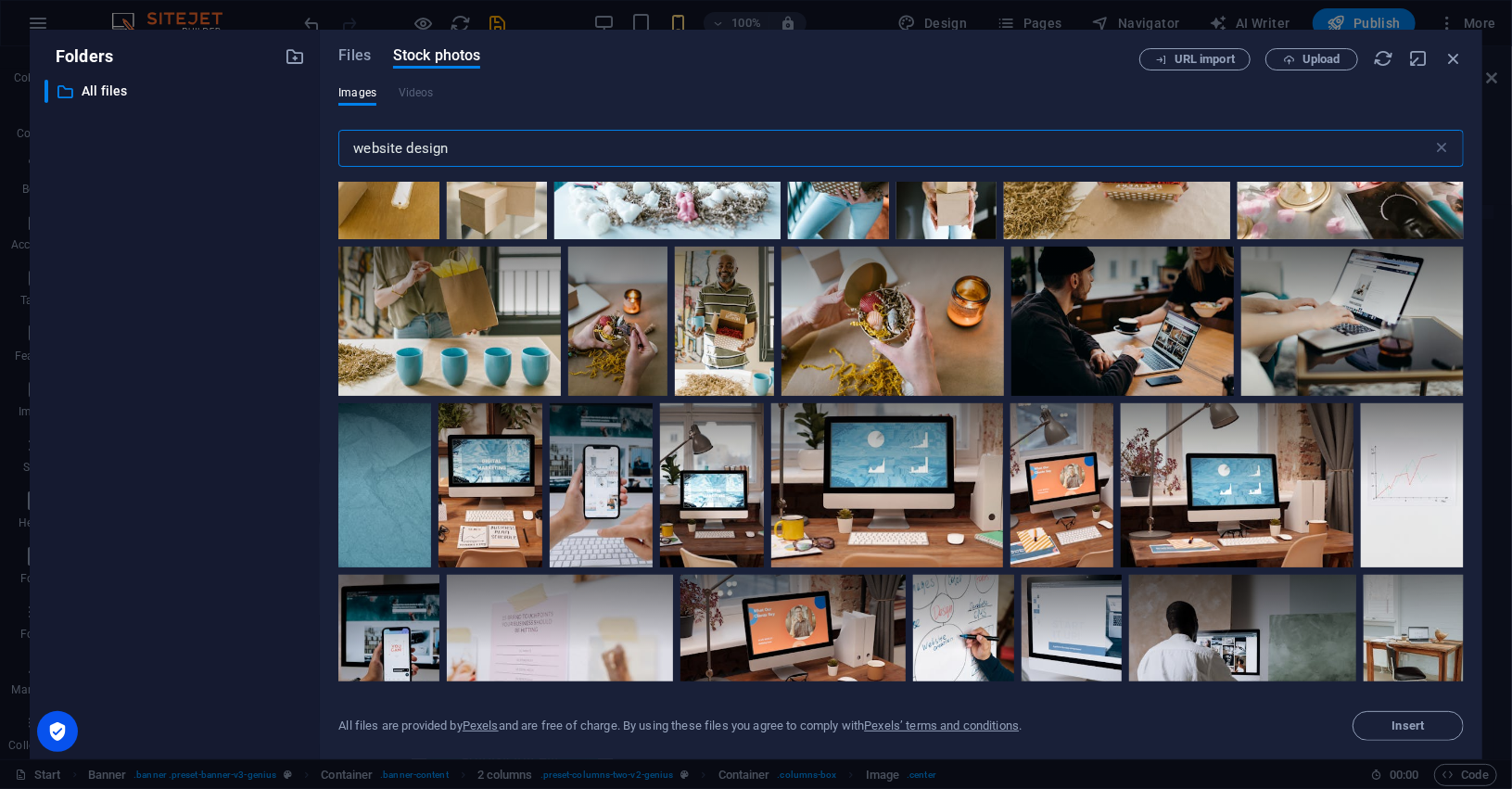 click on "website design" at bounding box center [884, 148] 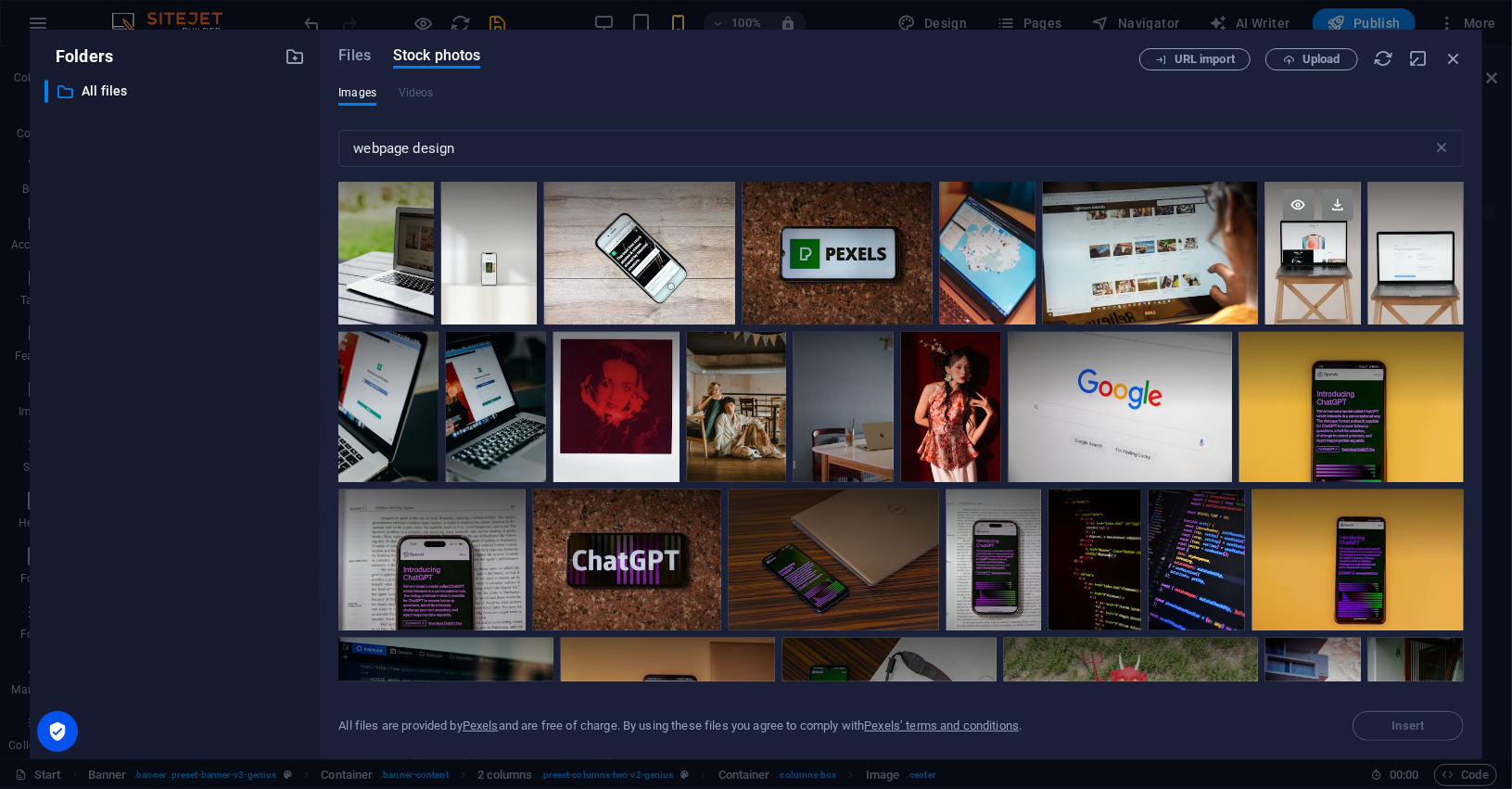 click at bounding box center [1313, 253] 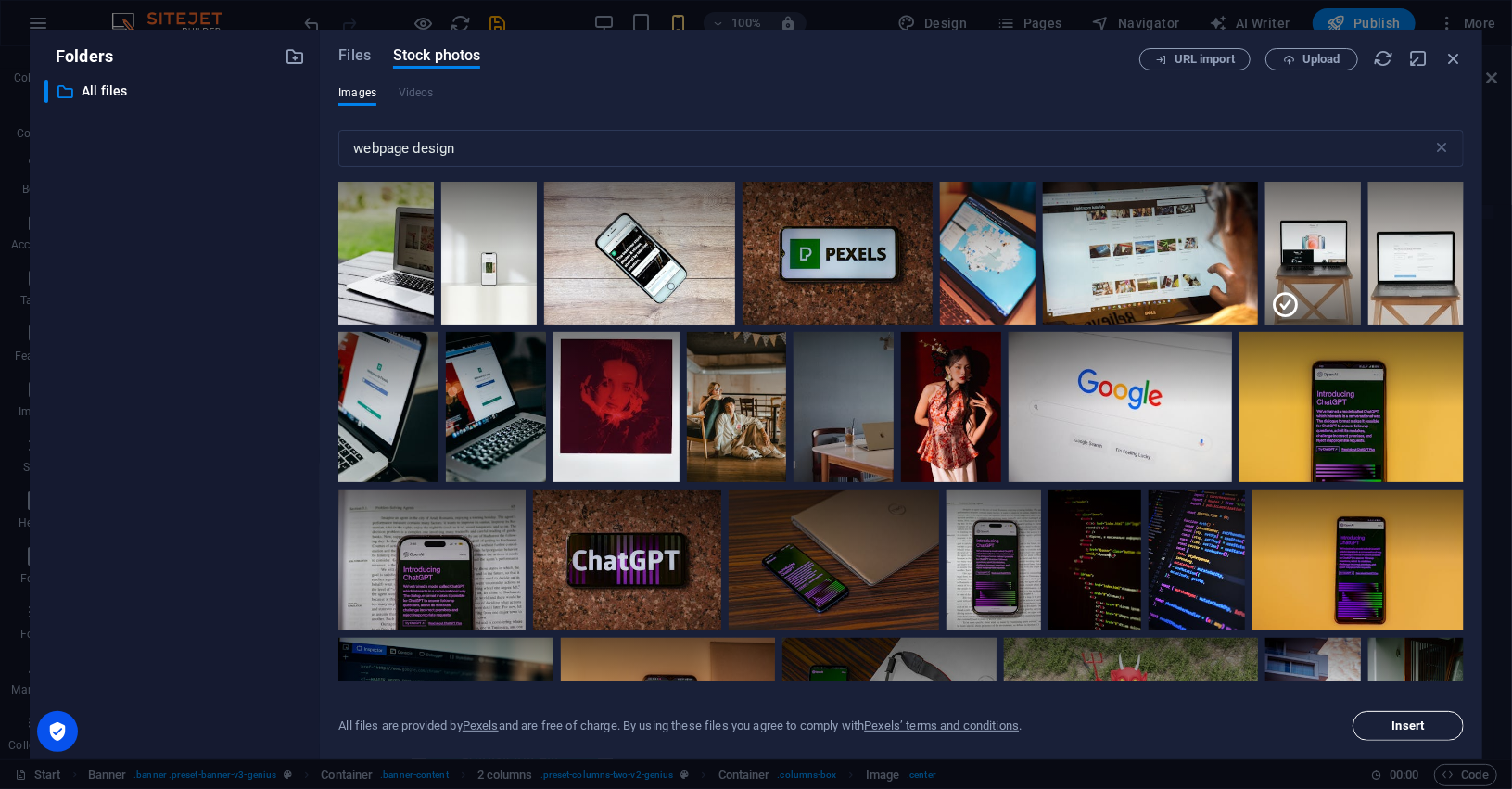 click on "Insert" at bounding box center [1408, 726] 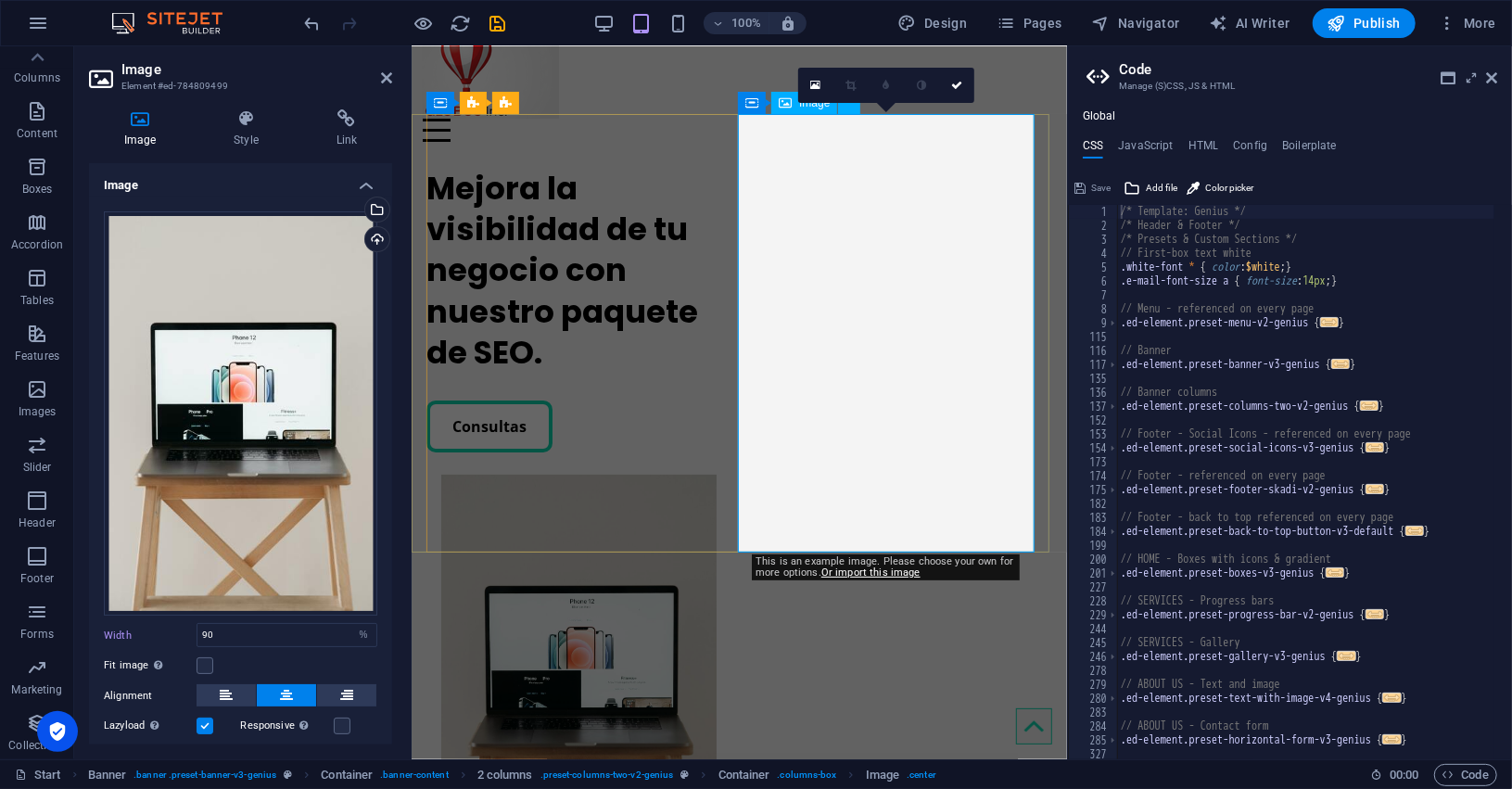 scroll, scrollTop: 0, scrollLeft: 0, axis: both 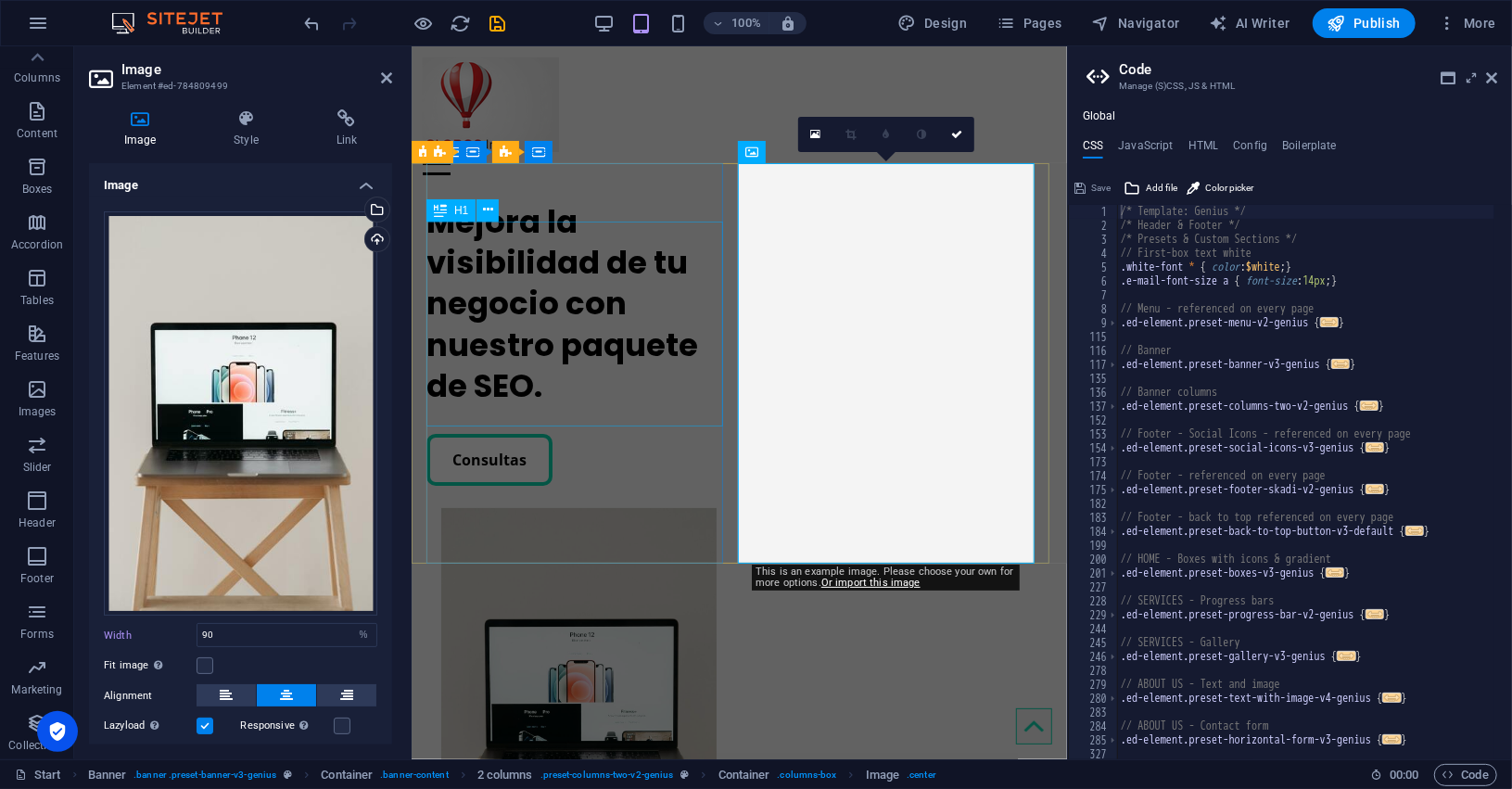 click on "Mejora la visibilidad de tu negocio con nuestro paquete de SEO." at bounding box center (578, 302) 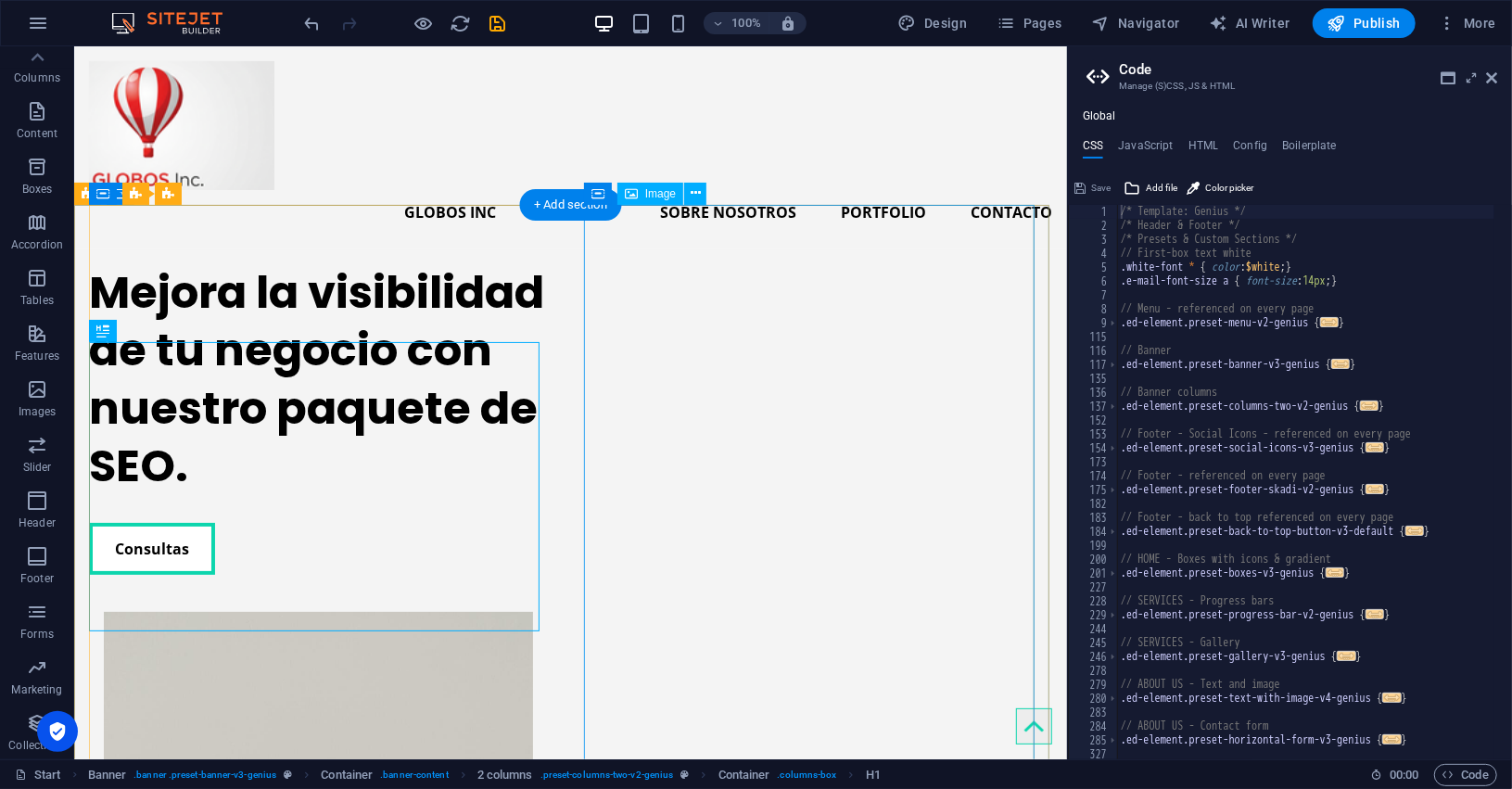 click at bounding box center (318, 933) 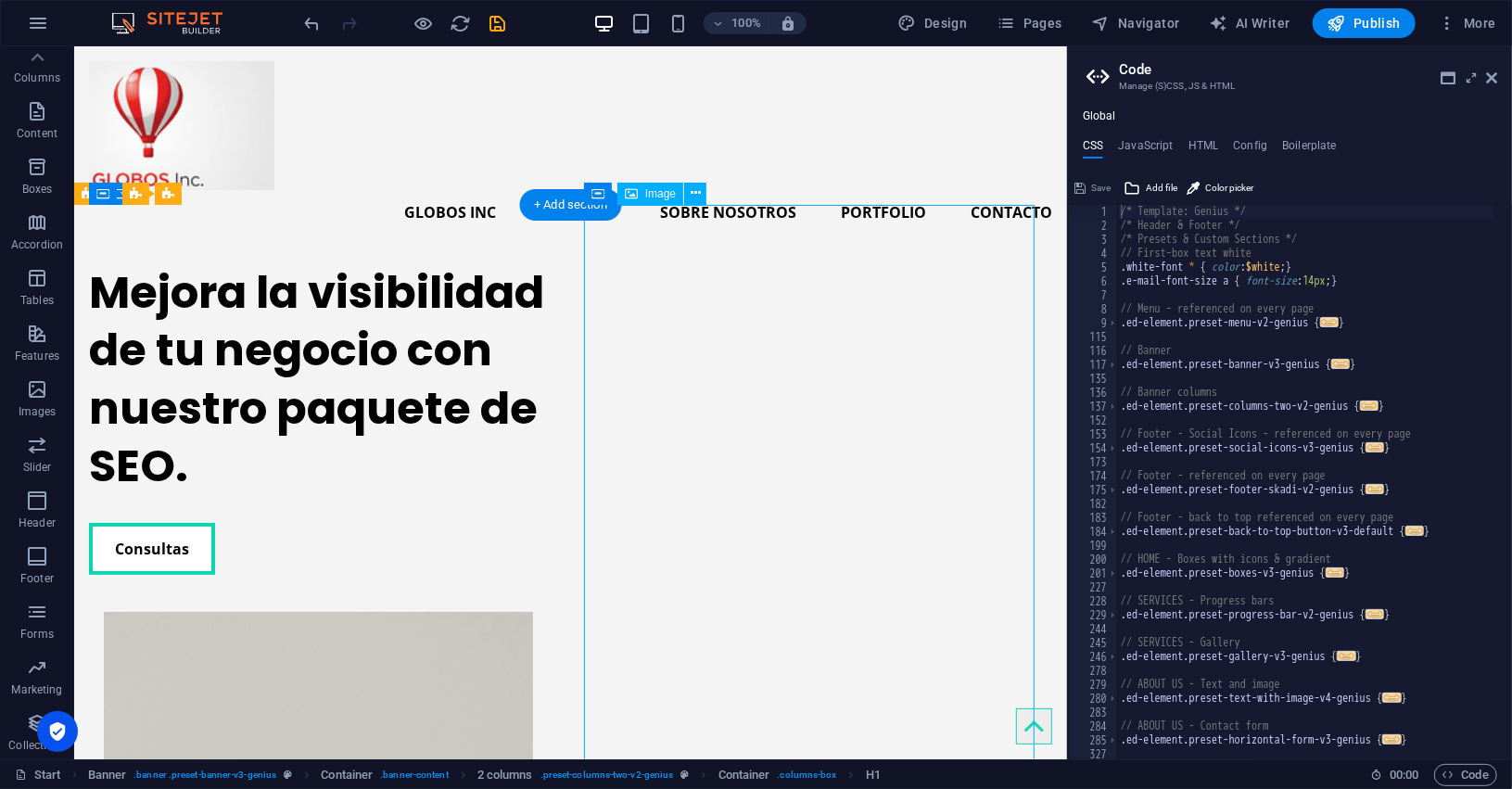 click at bounding box center [318, 933] 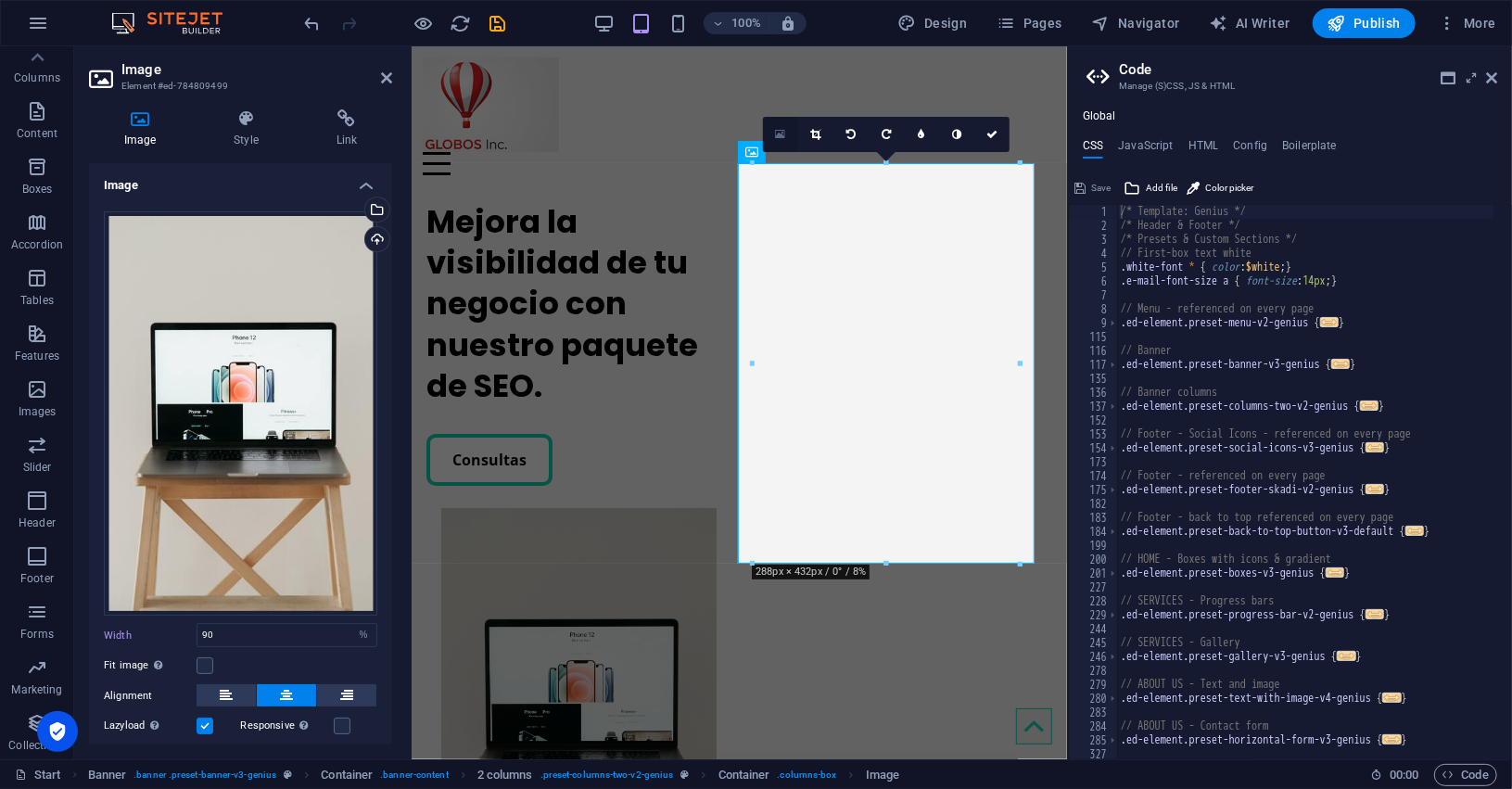 click at bounding box center (781, 134) 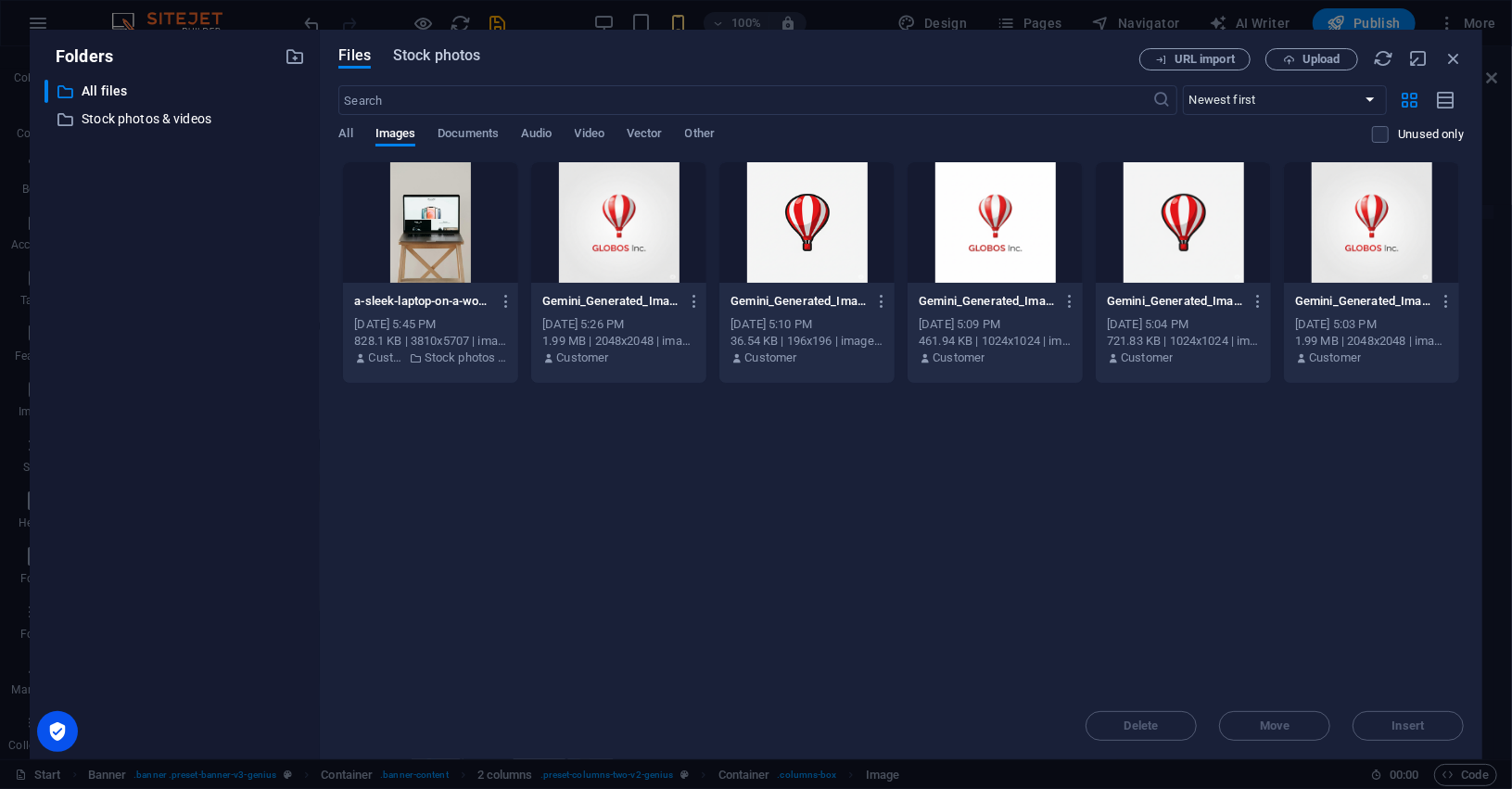 click on "Stock photos" at bounding box center [437, 56] 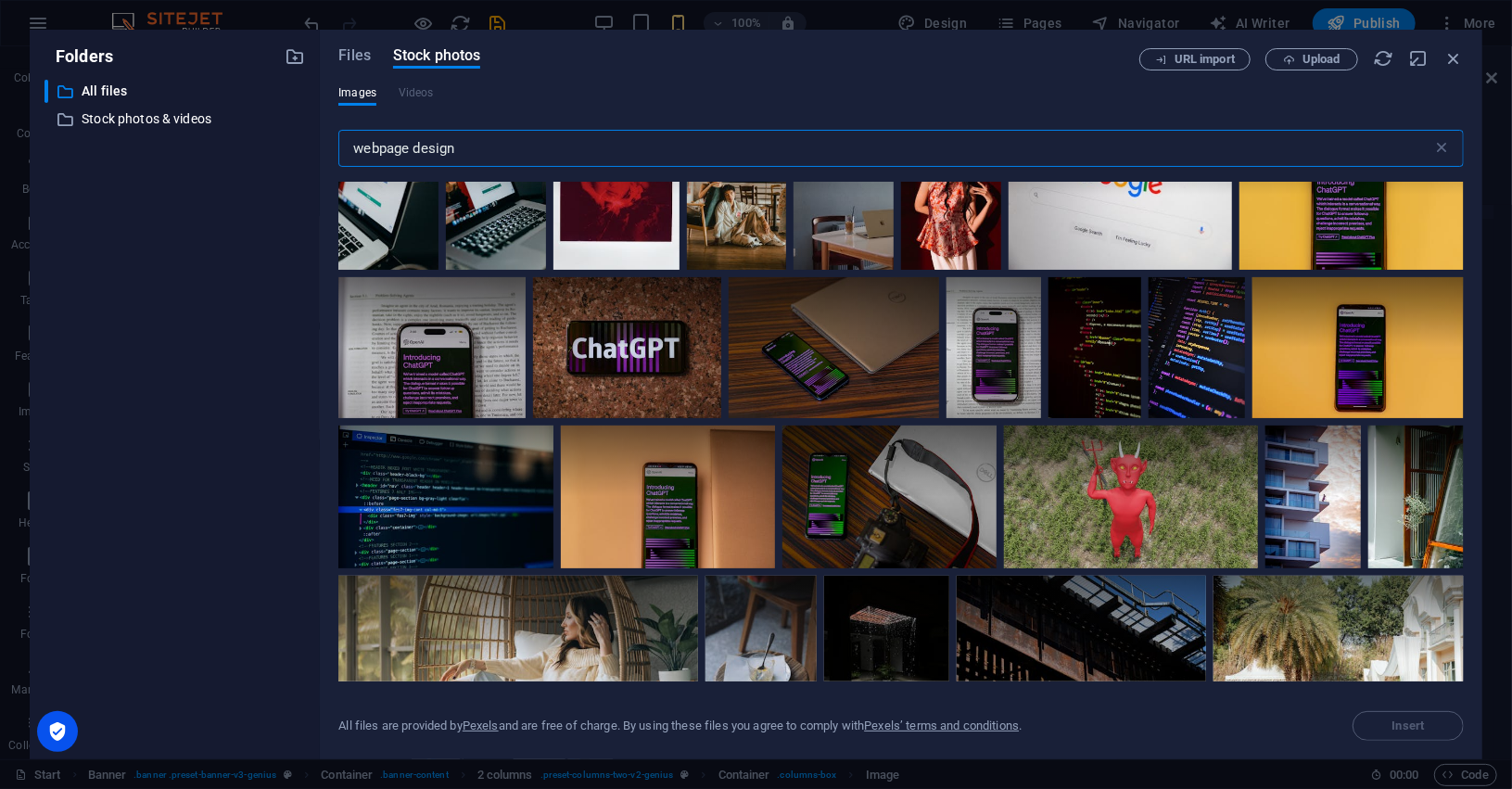 scroll, scrollTop: 72, scrollLeft: 0, axis: vertical 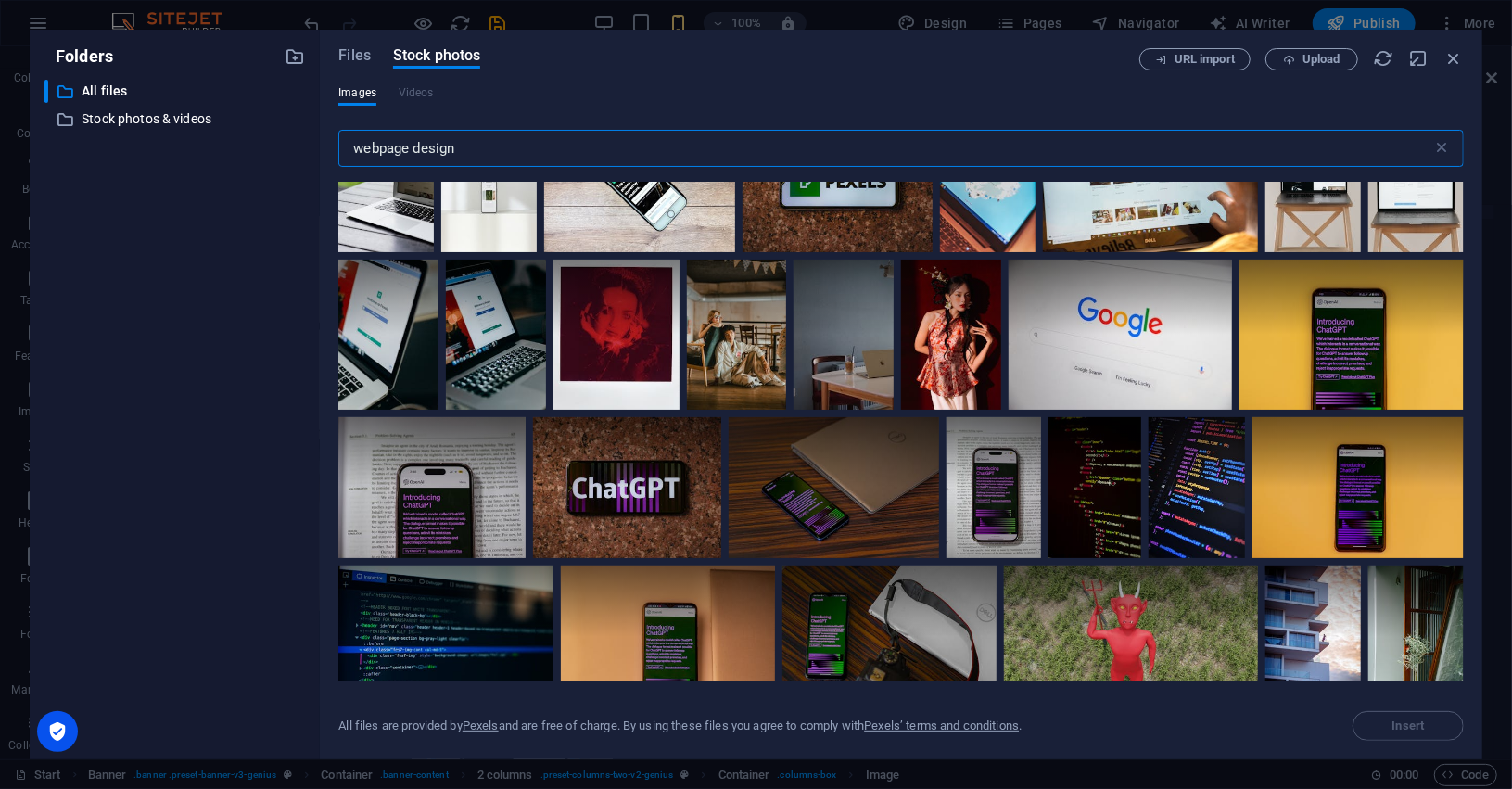 drag, startPoint x: 408, startPoint y: 150, endPoint x: 563, endPoint y: 170, distance: 156.285 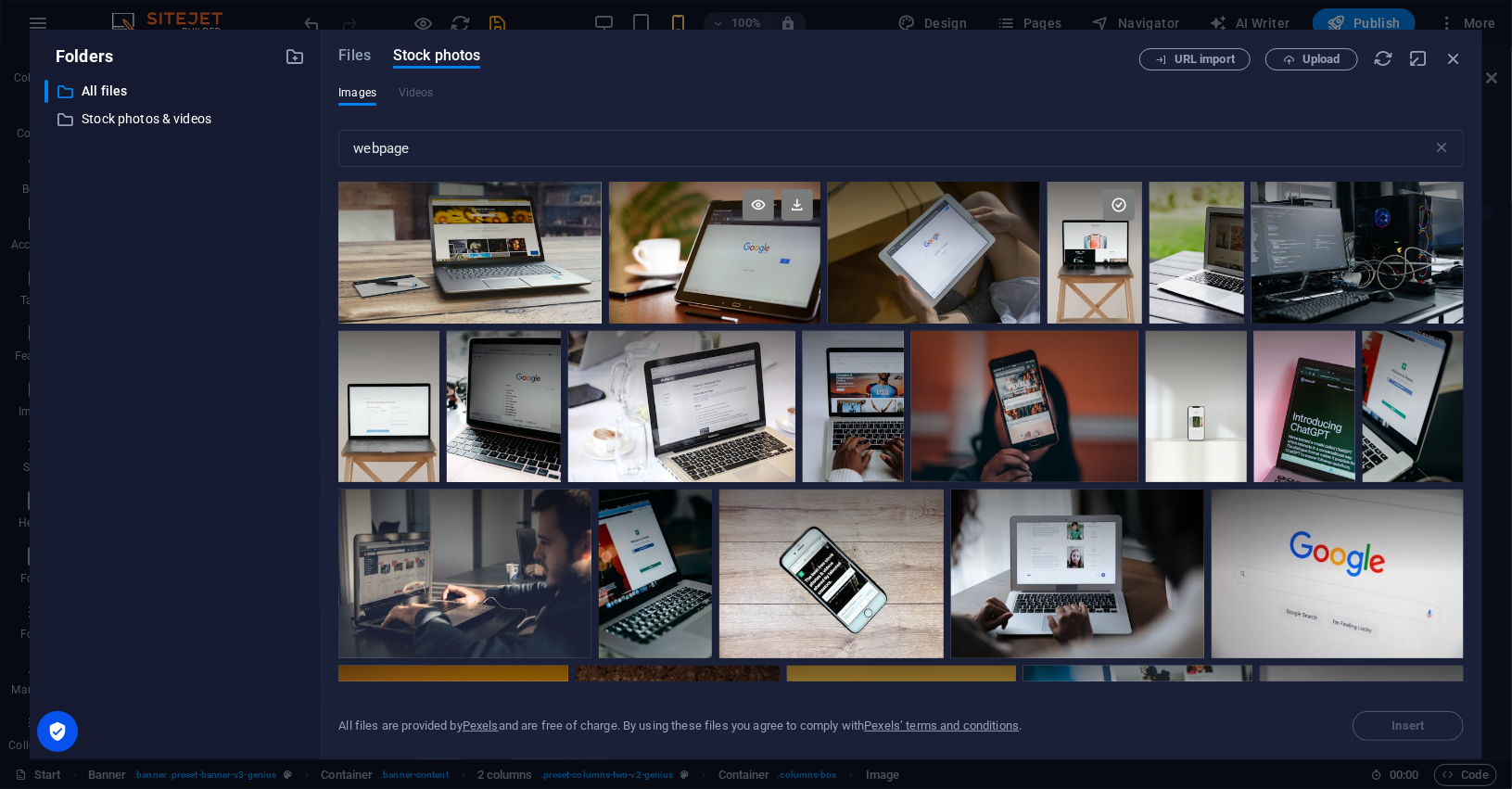 click at bounding box center (715, 217) 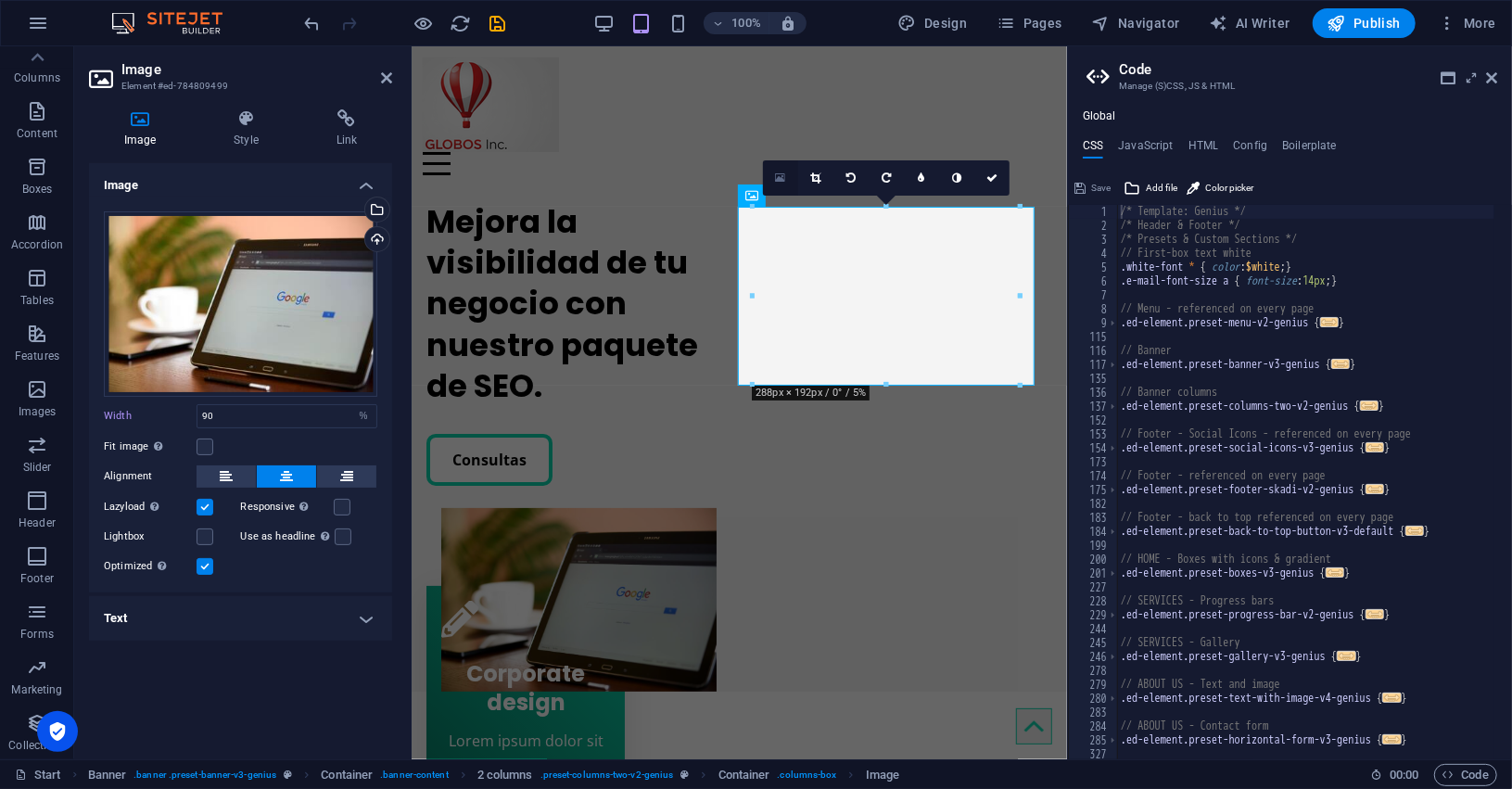click at bounding box center [781, 178] 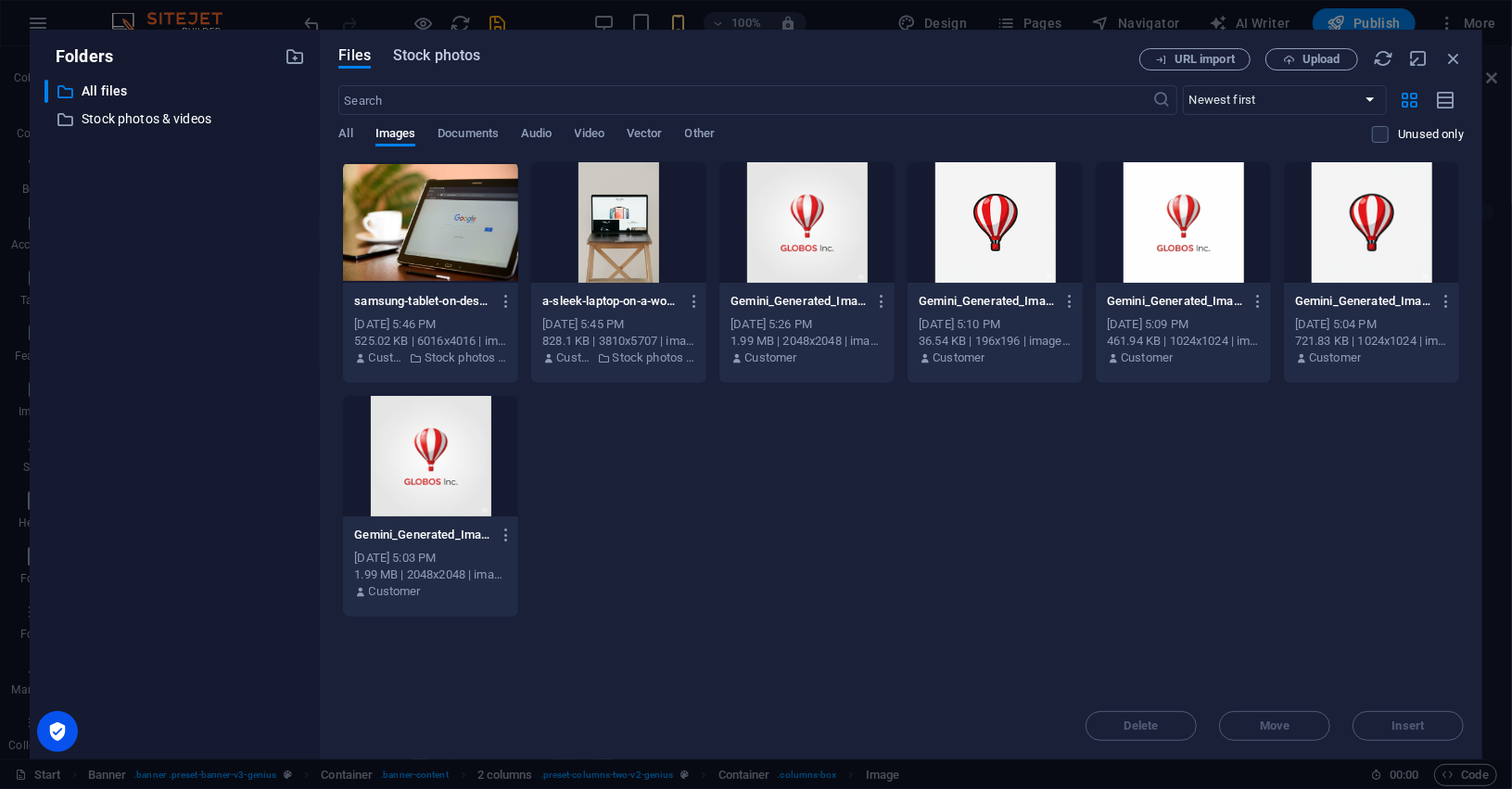 click on "Stock photos" at bounding box center [437, 56] 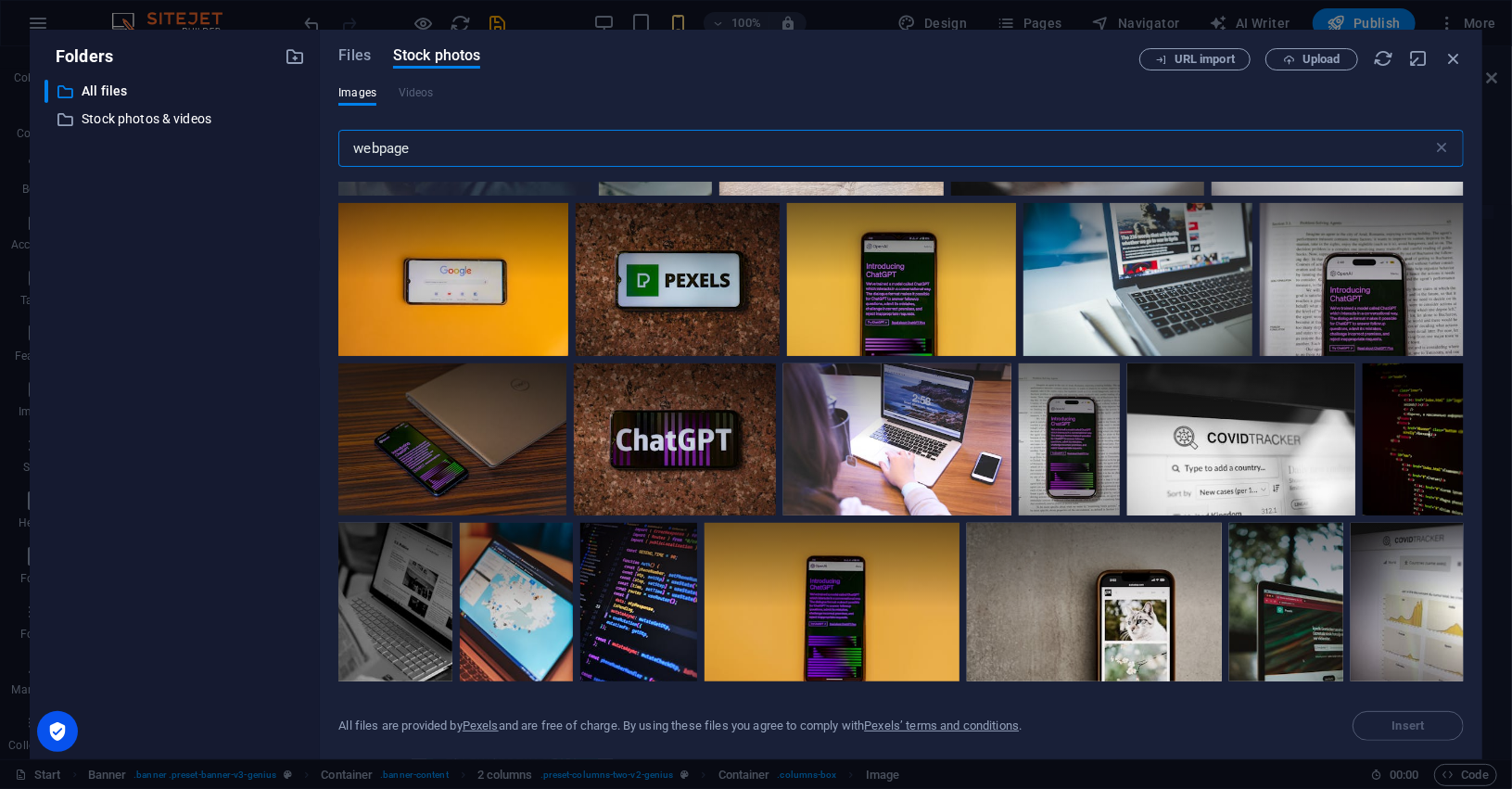 scroll, scrollTop: 464, scrollLeft: 0, axis: vertical 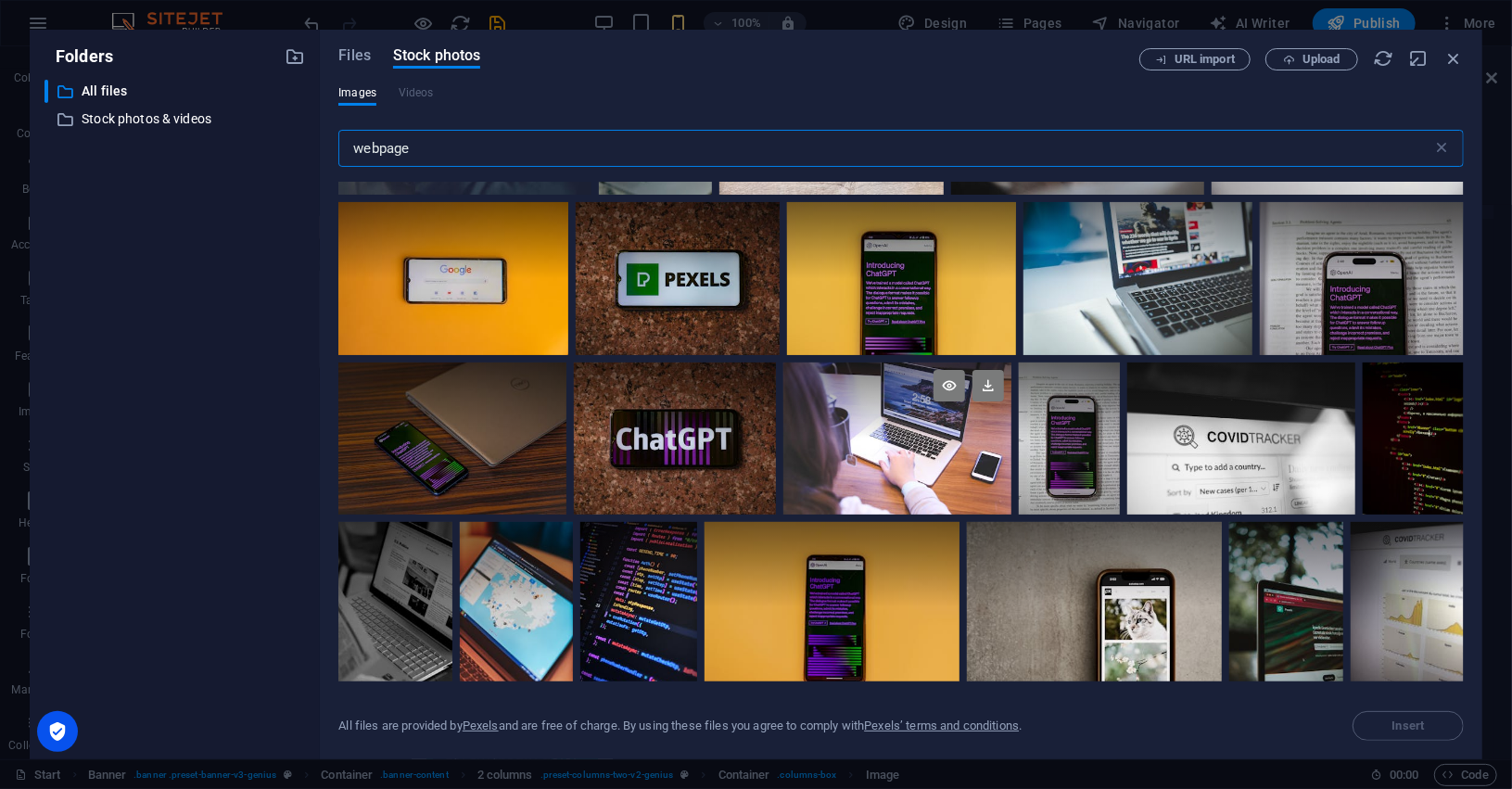 click at bounding box center [897, 439] 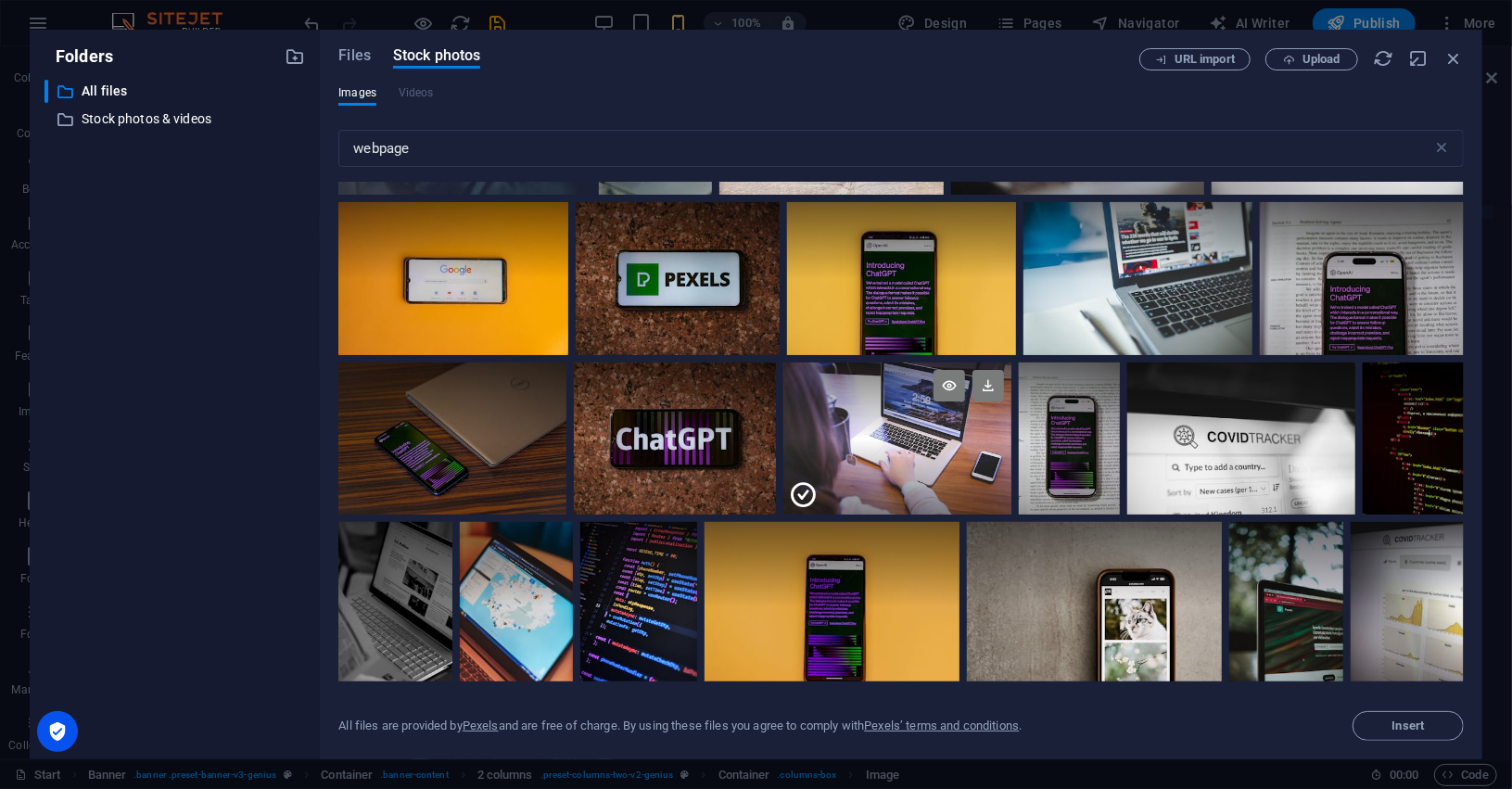 click at bounding box center [897, 477] 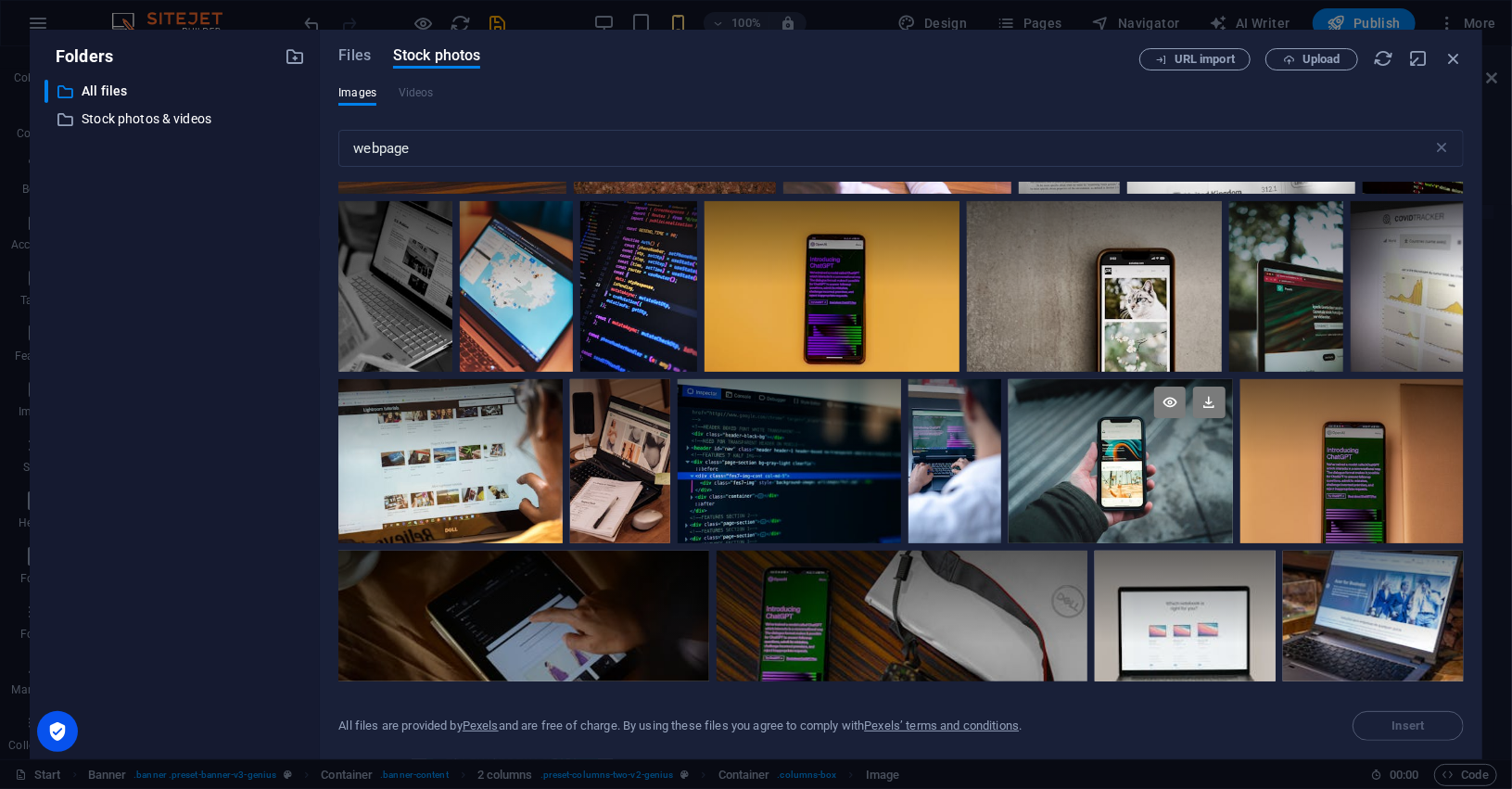scroll, scrollTop: 849, scrollLeft: 0, axis: vertical 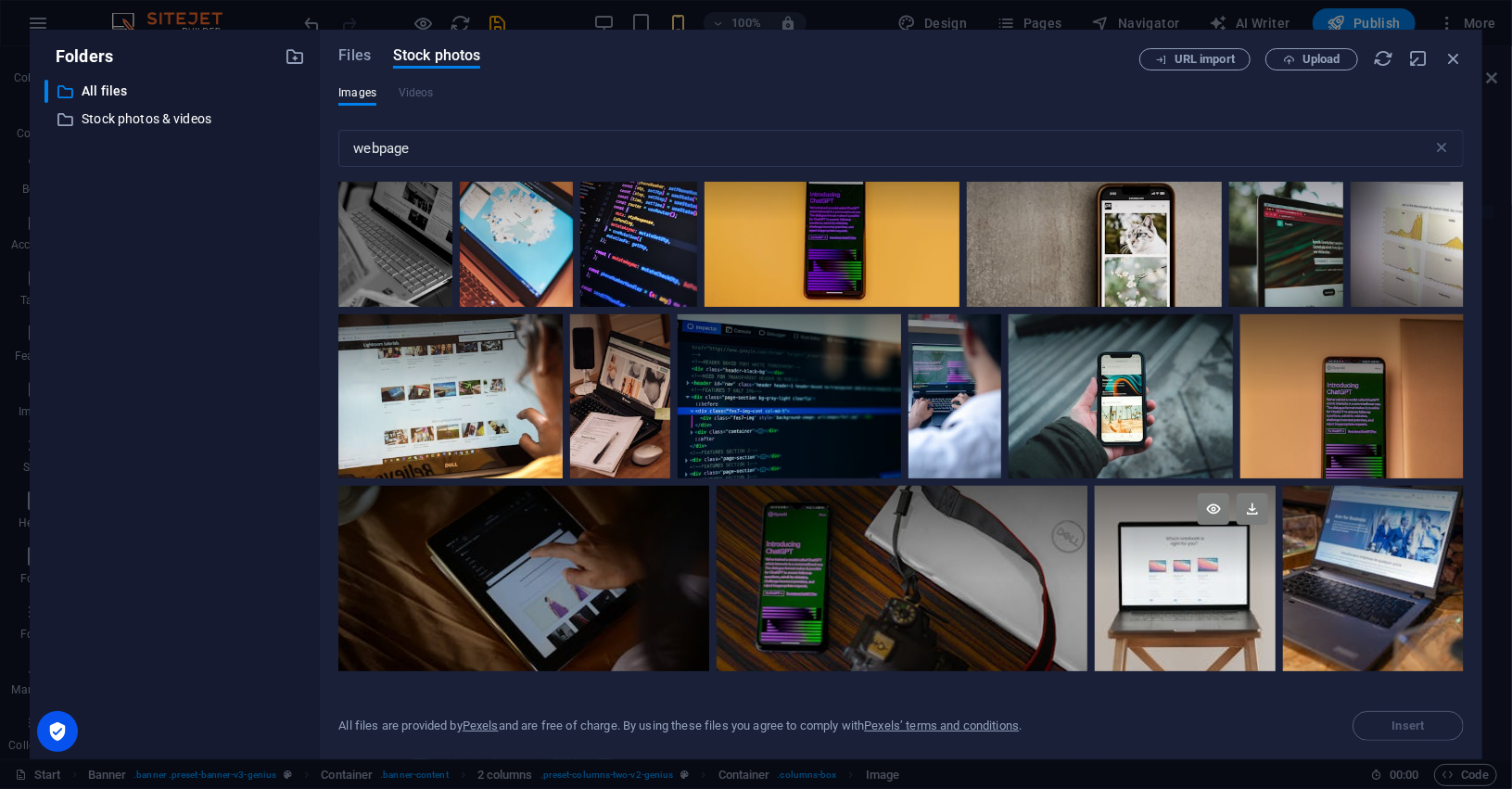 click at bounding box center [1185, 579] 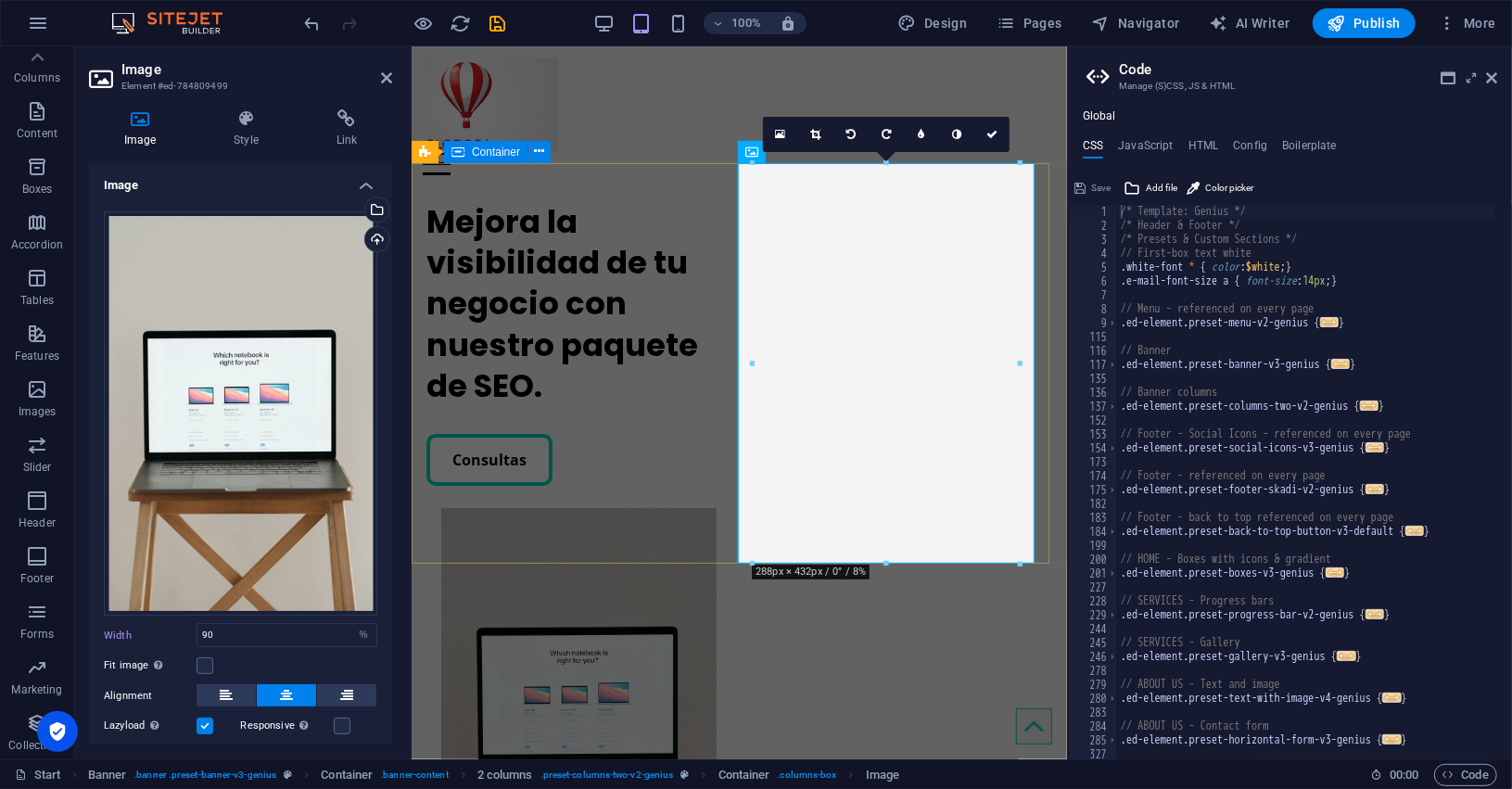 click on "Mejora la visibilidad de tu negocio con nuestro paquete de SEO. Consultas" at bounding box center (738, 552) 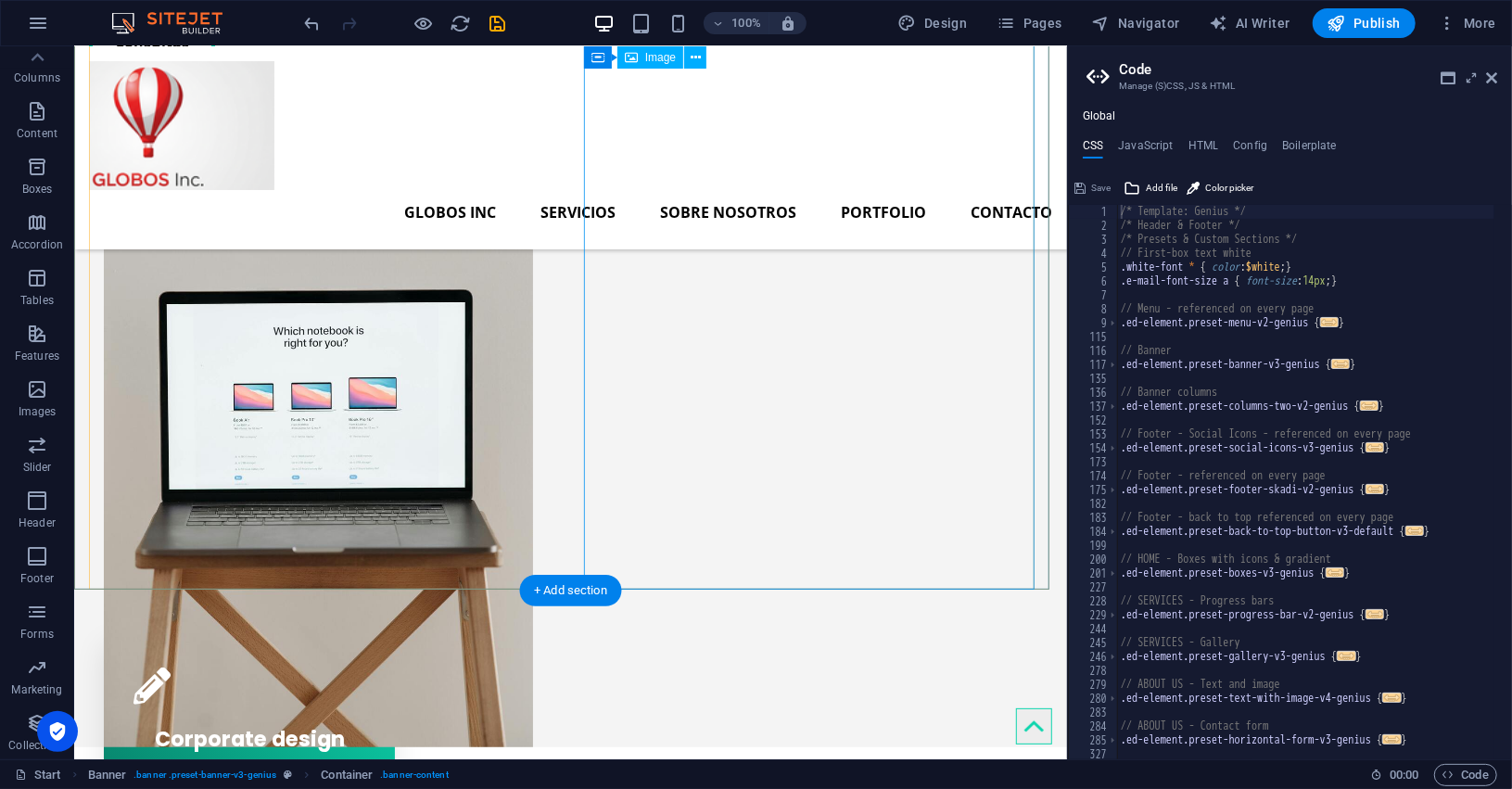 scroll, scrollTop: 0, scrollLeft: 0, axis: both 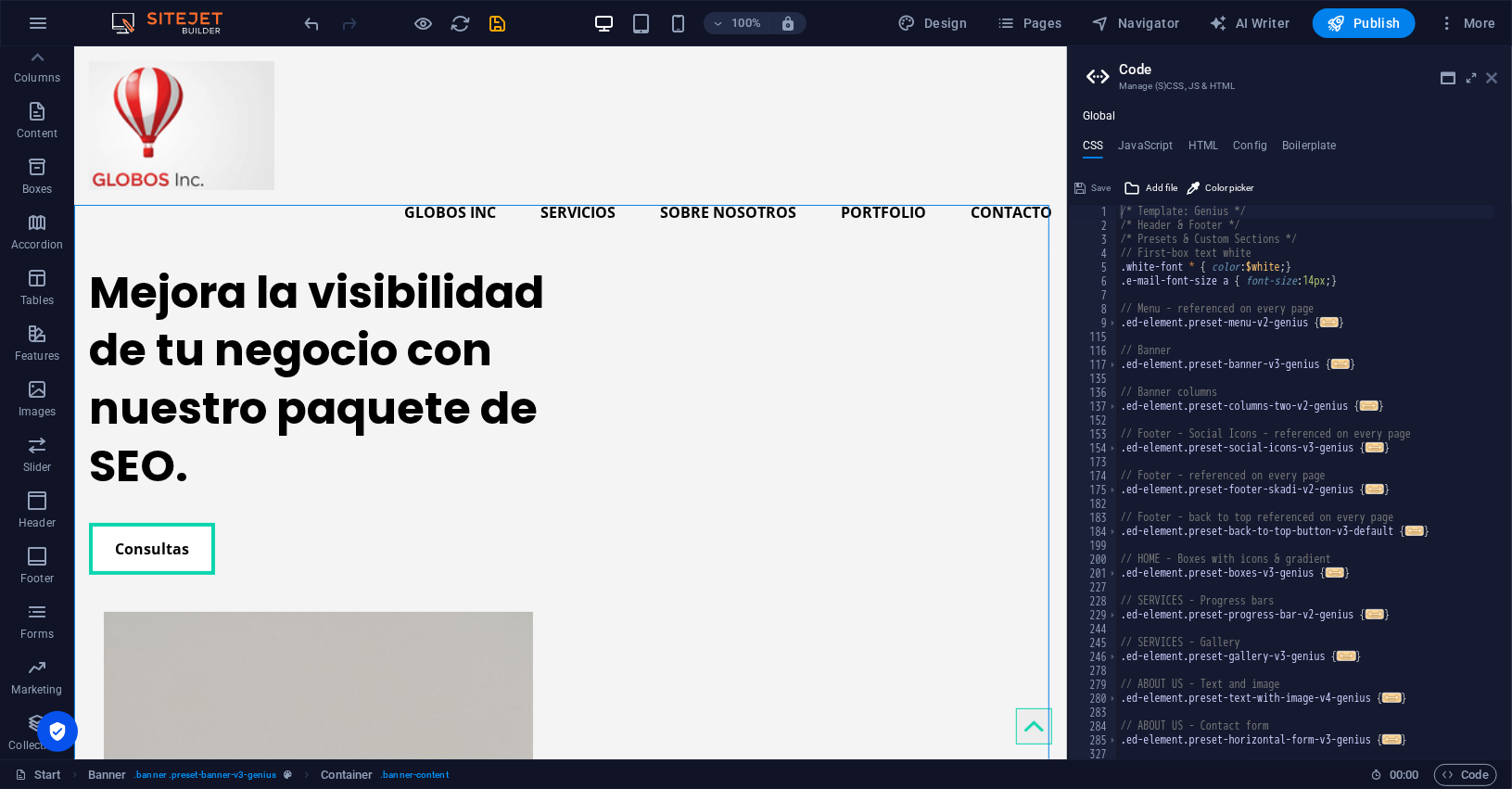 click at bounding box center (1492, 78) 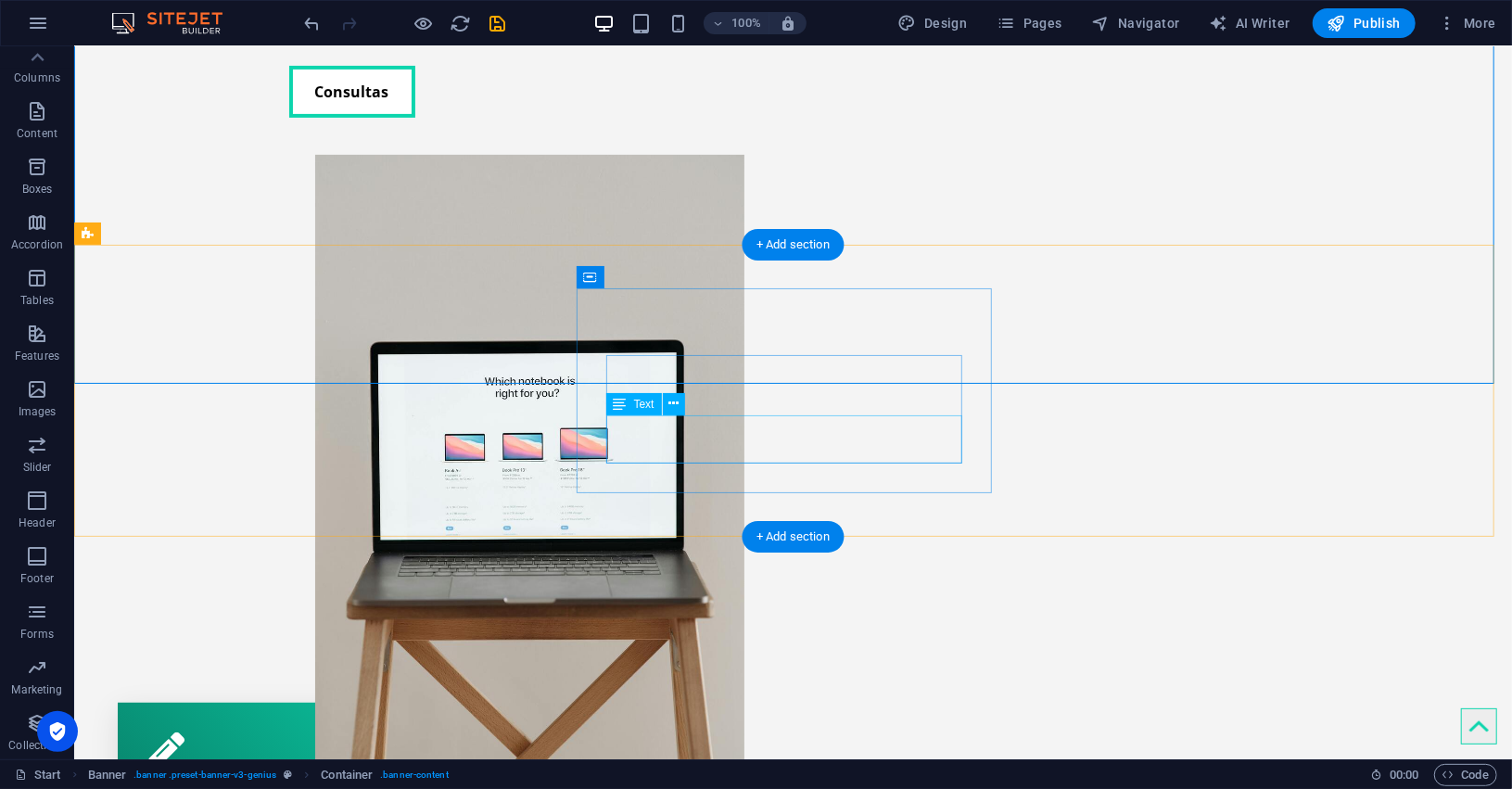 scroll, scrollTop: 464, scrollLeft: 0, axis: vertical 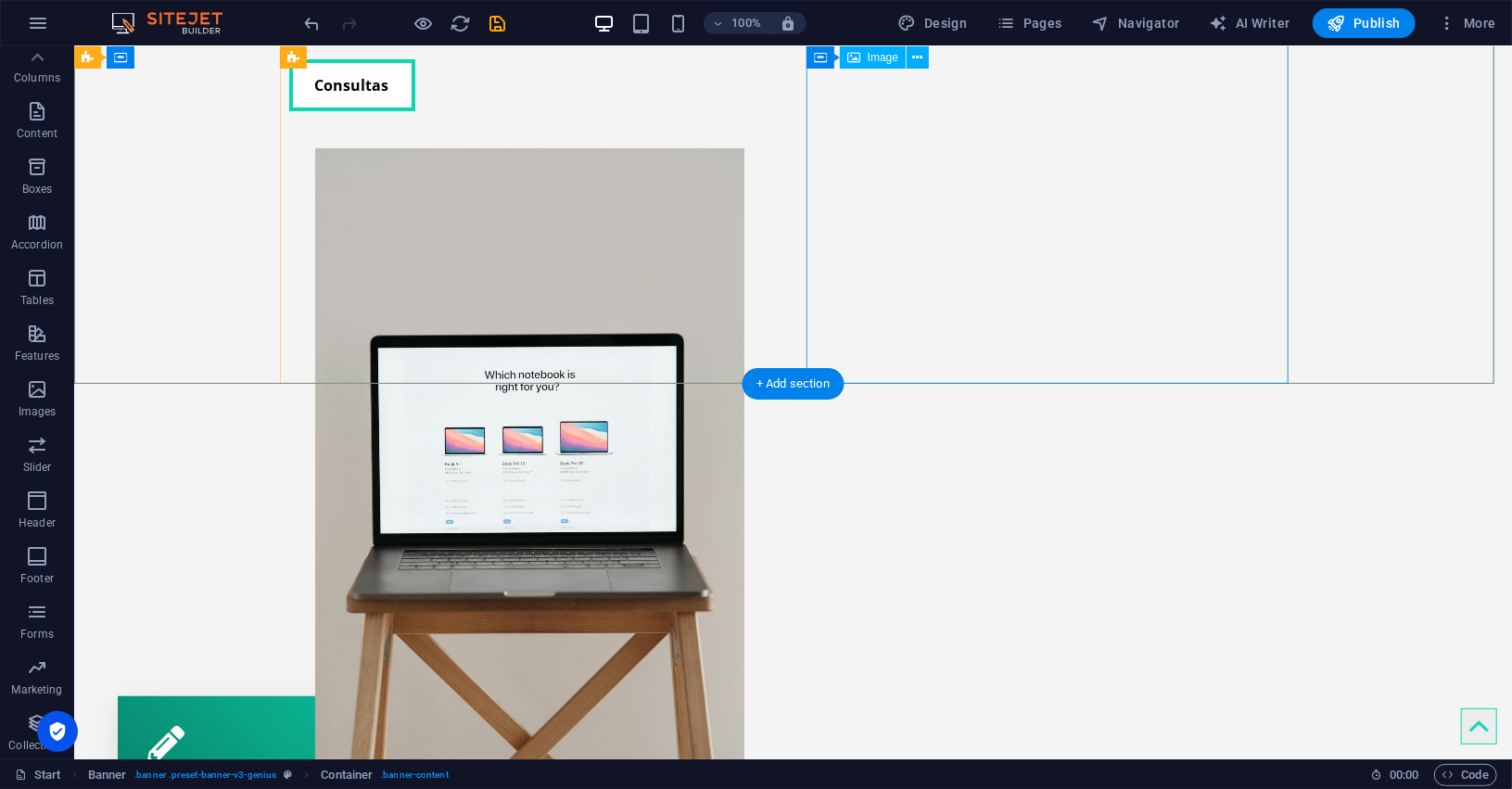click at bounding box center (529, 469) 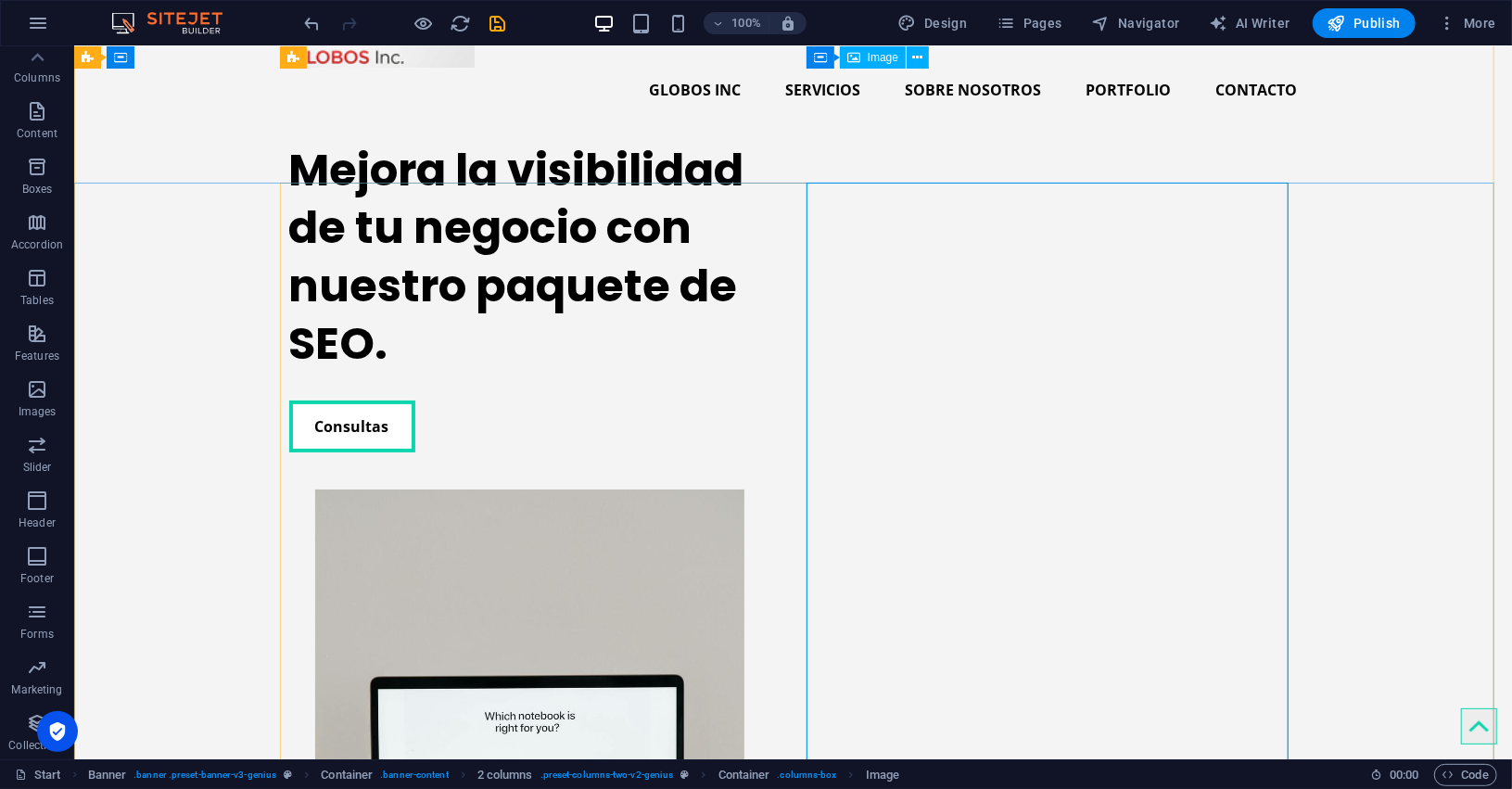 scroll, scrollTop: 0, scrollLeft: 0, axis: both 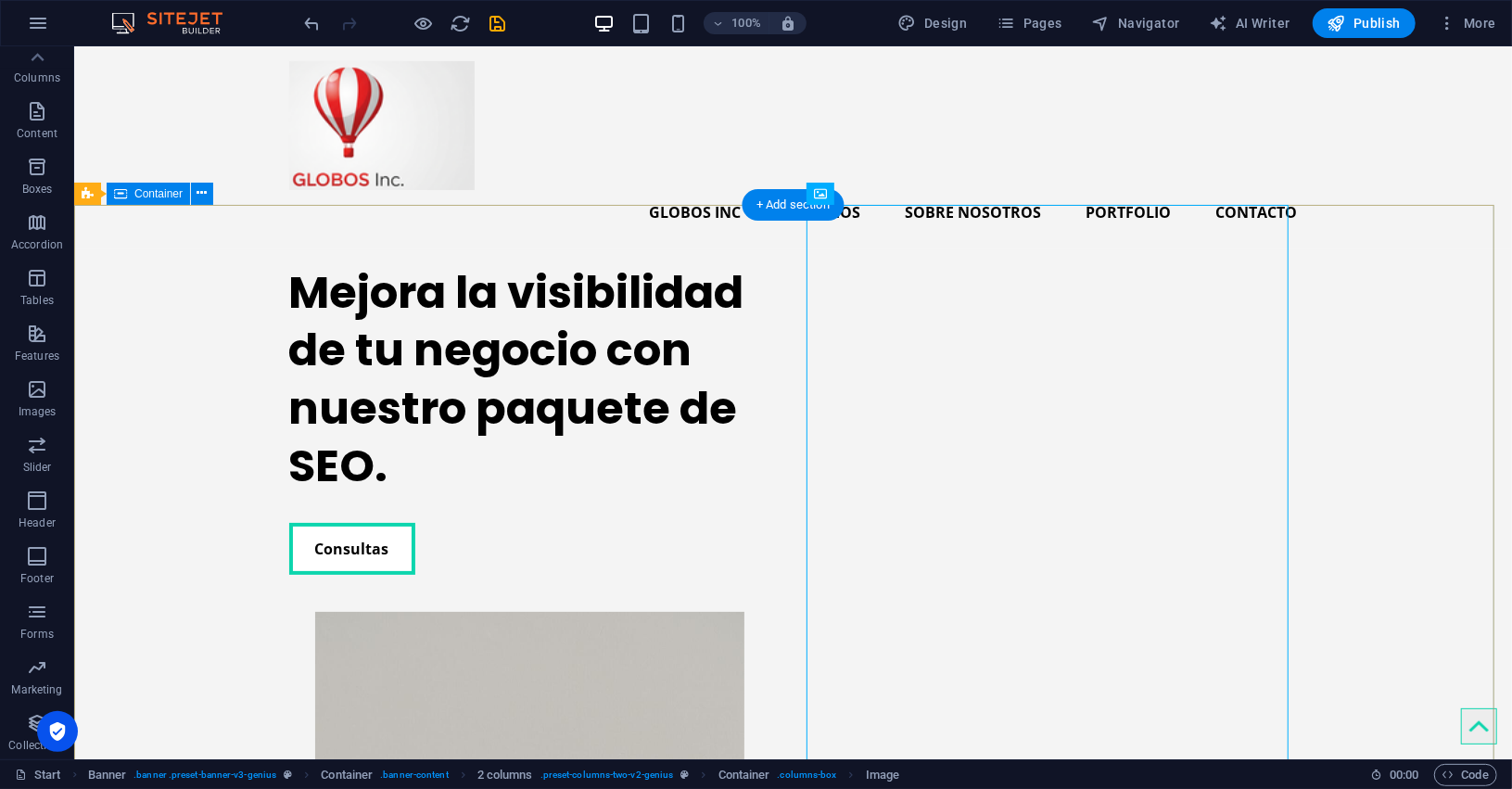 click on "Mejora la visibilidad de tu negocio con nuestro paquete de SEO. Consultas" at bounding box center (792, 751) 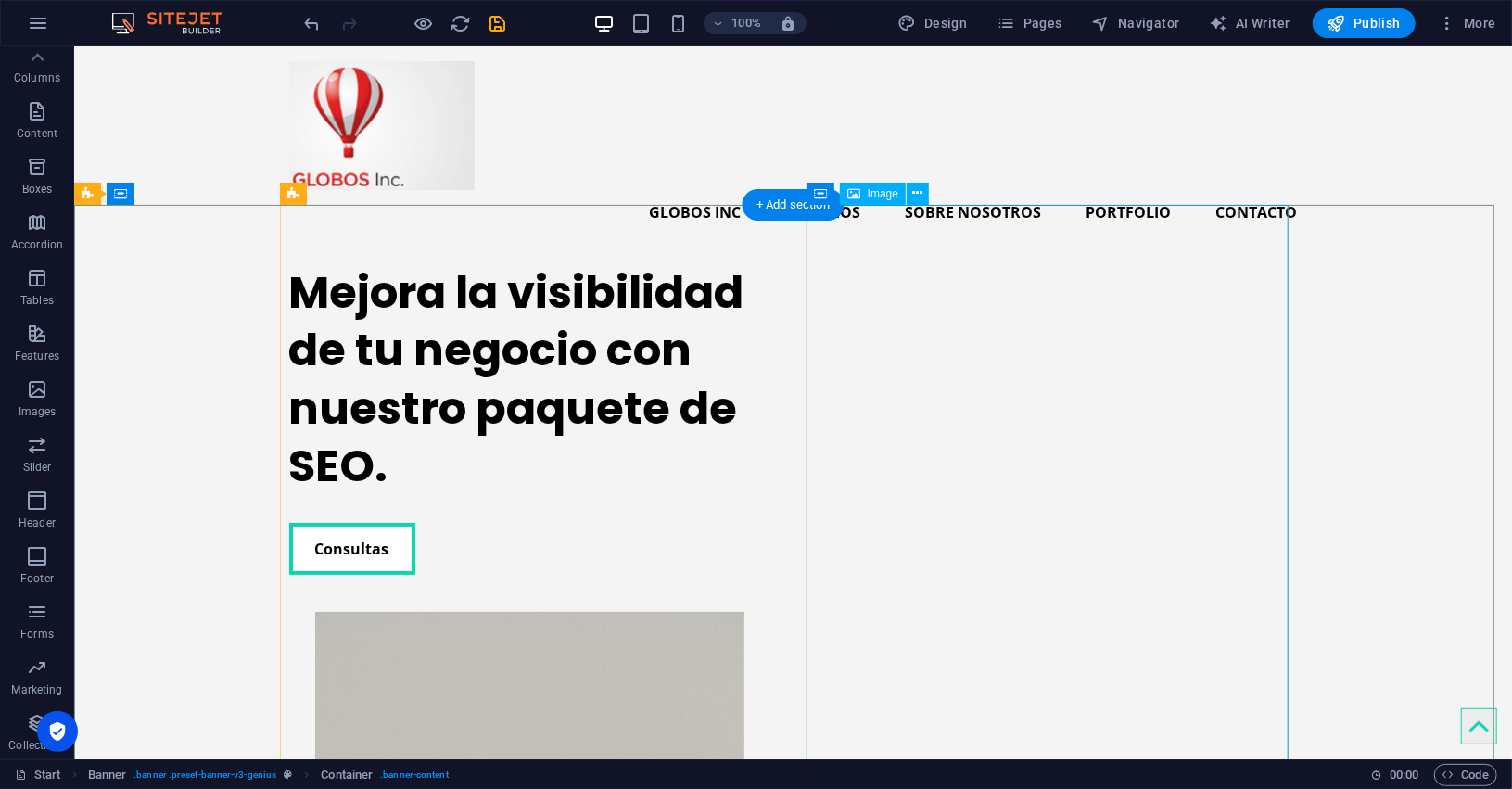 click at bounding box center [529, 933] 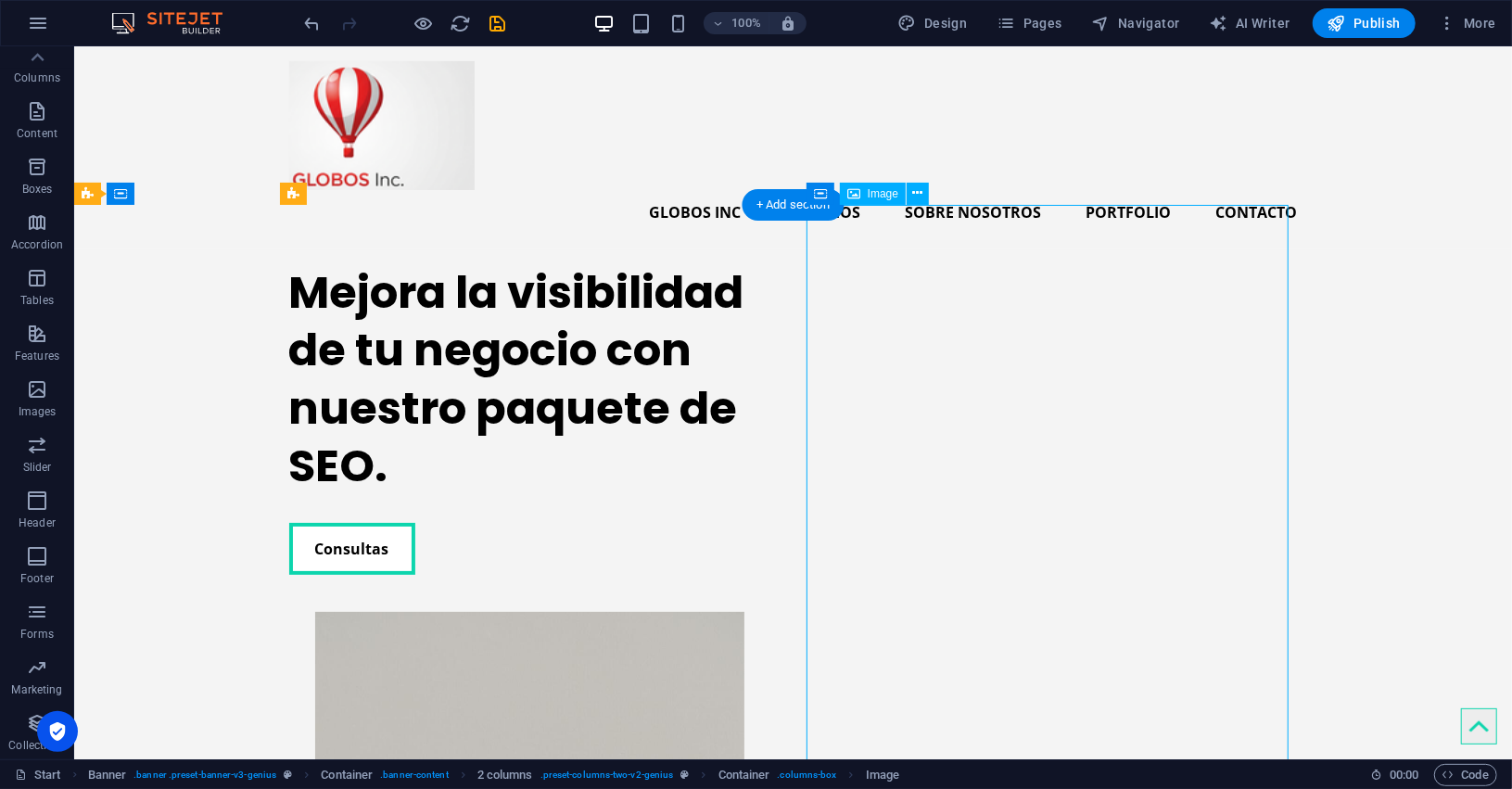 click at bounding box center [529, 933] 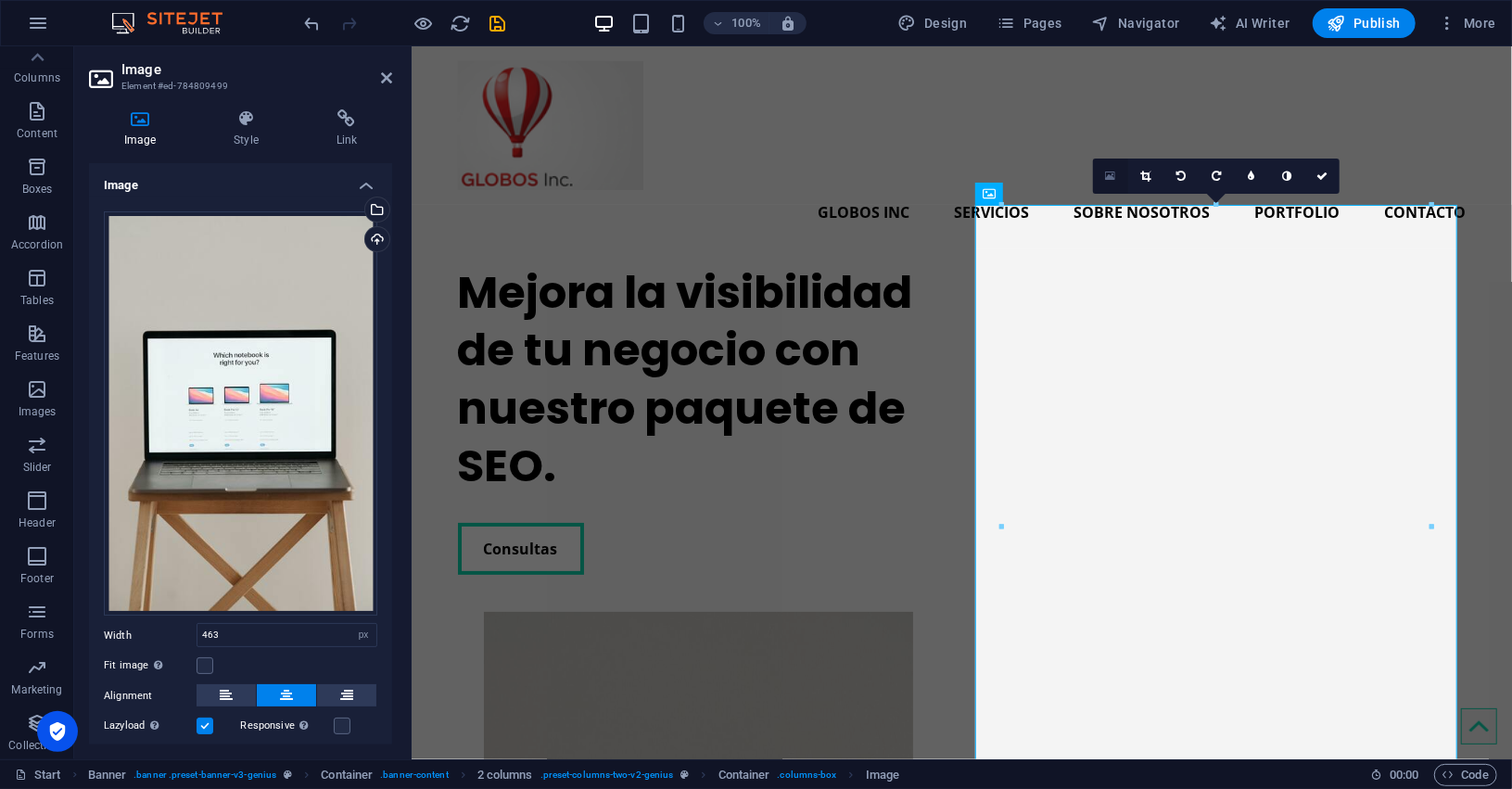 click at bounding box center [1111, 176] 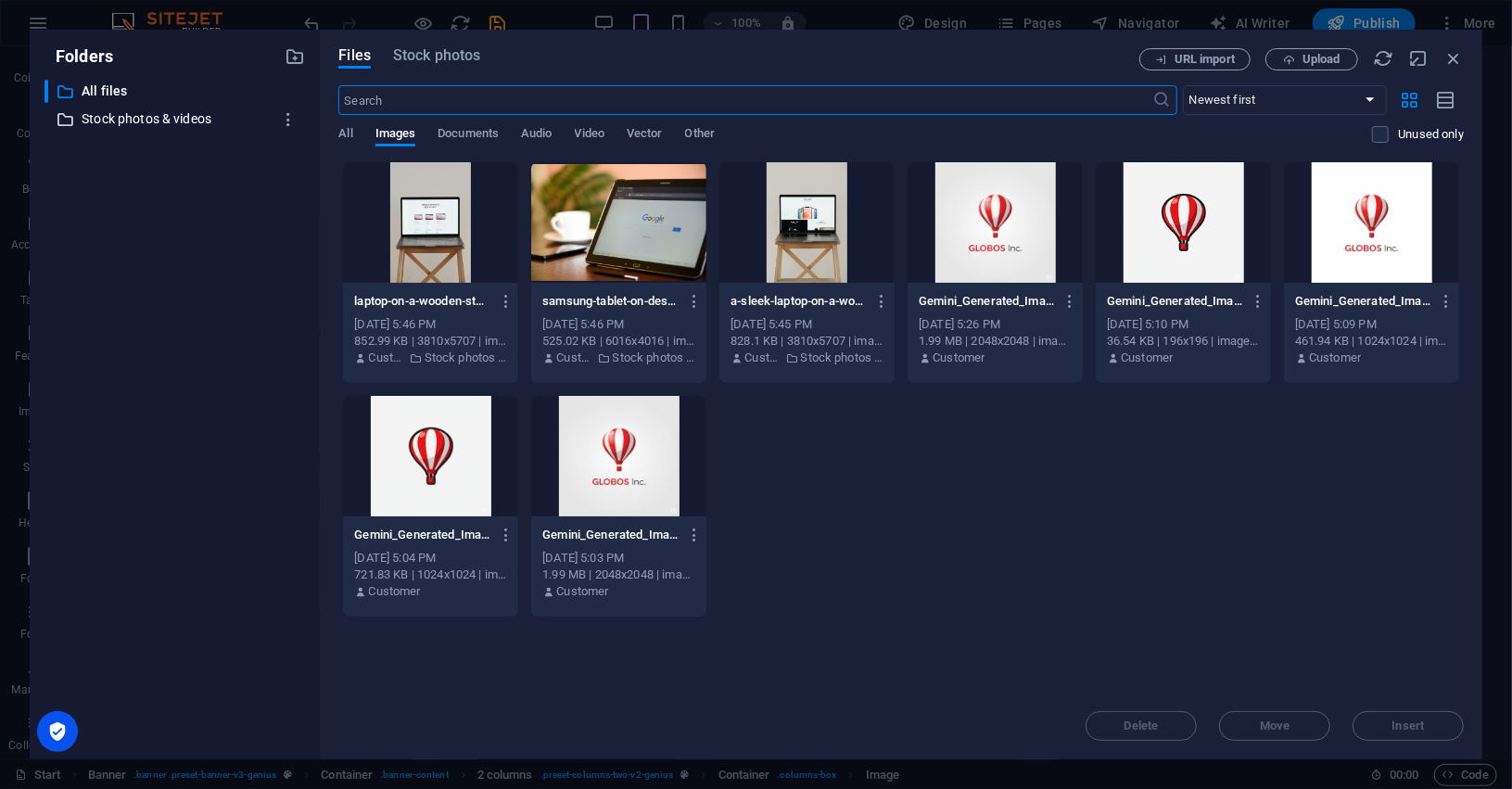 click on "Stock photos & videos" at bounding box center [176, 119] 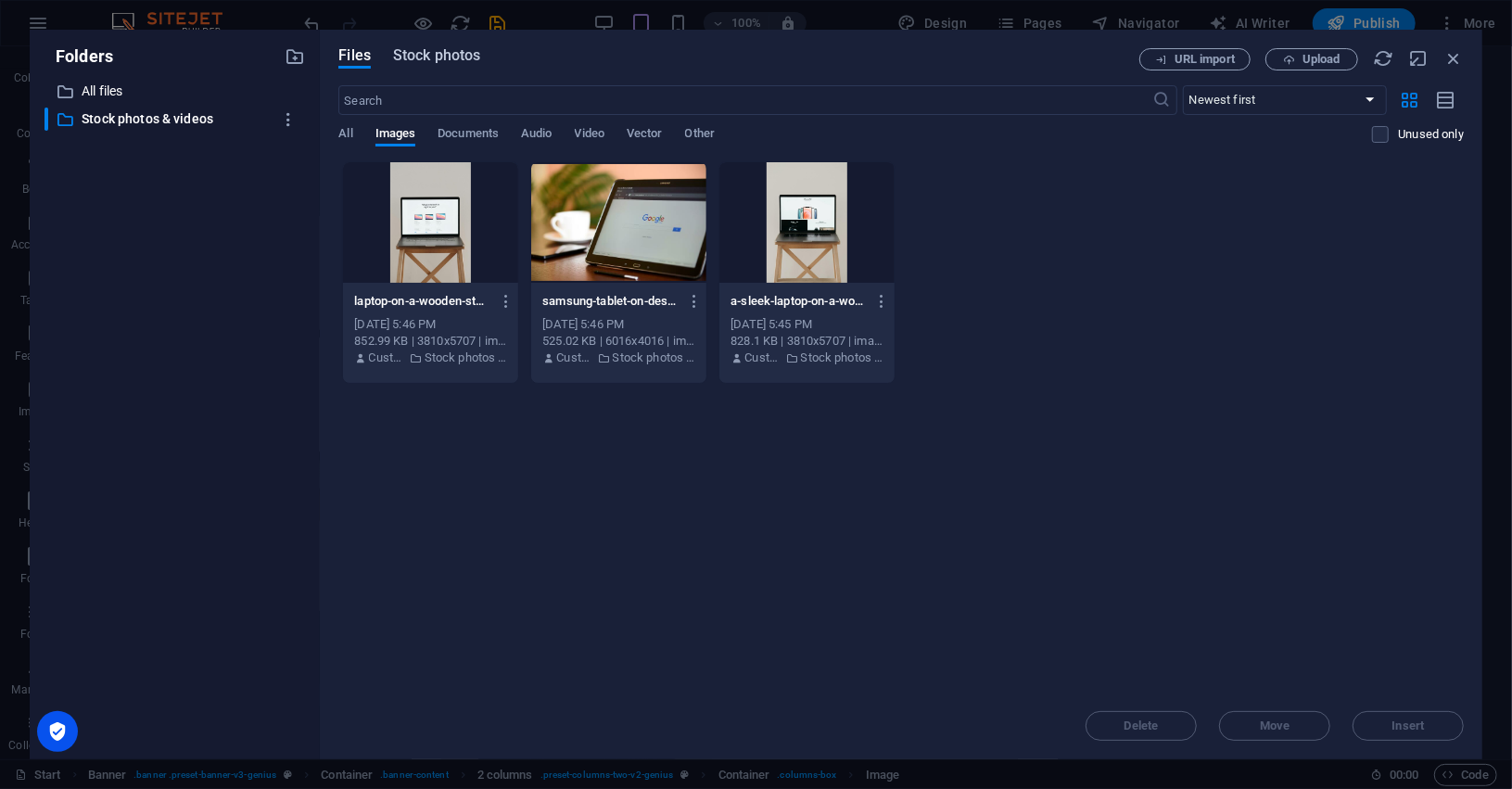 click on "Stock photos" at bounding box center [437, 56] 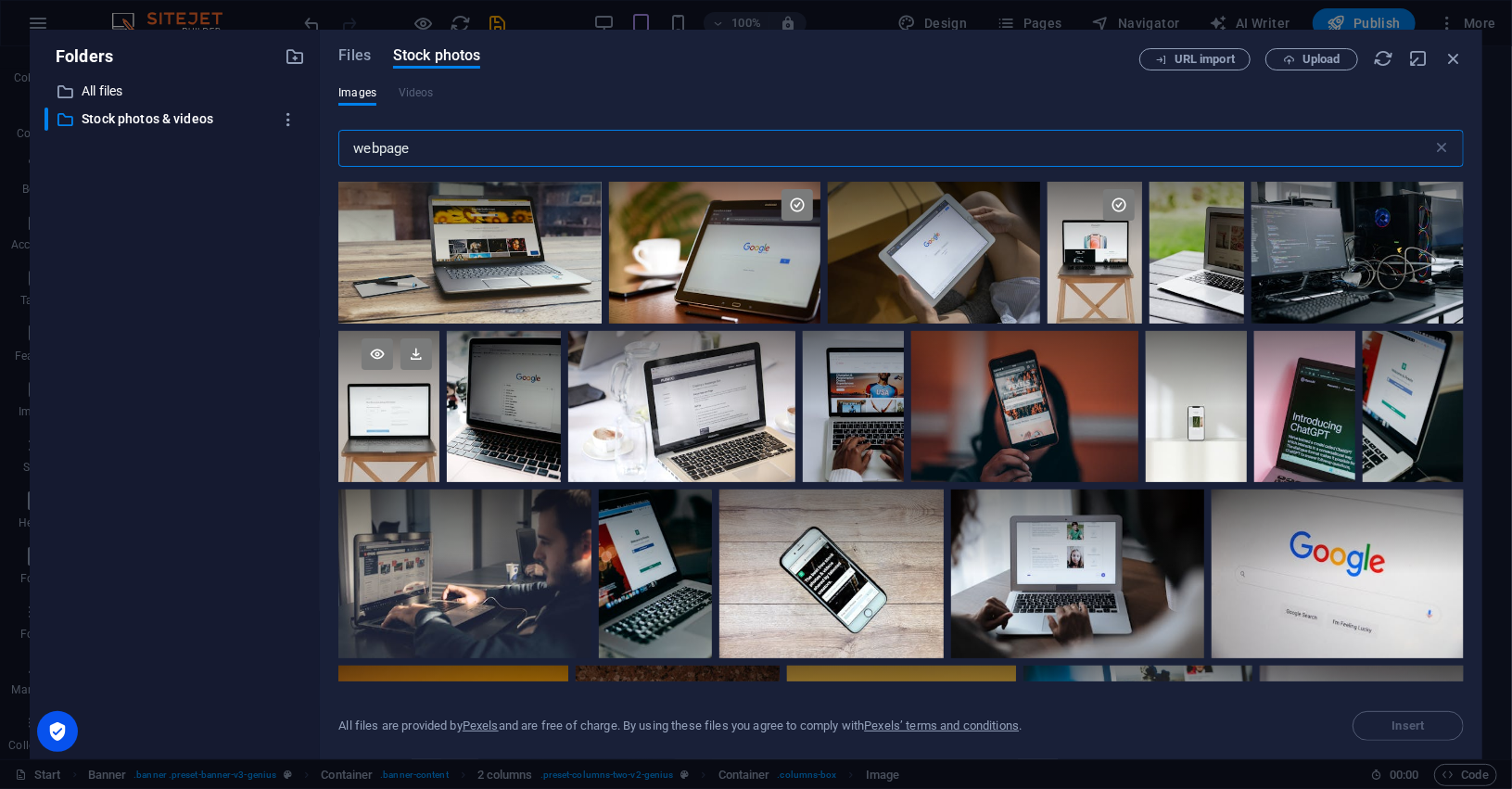 click at bounding box center (388, 369) 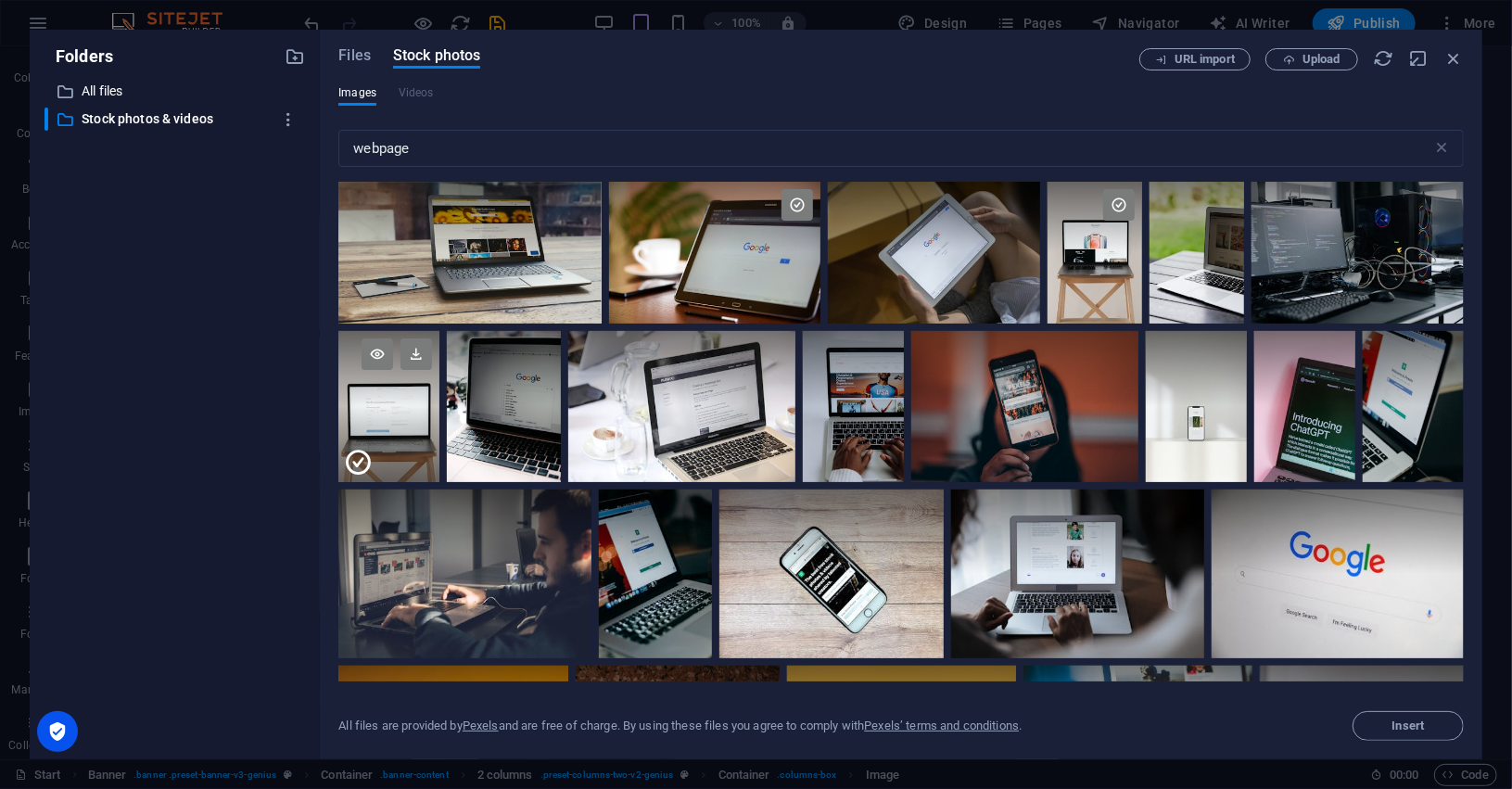 click at bounding box center [388, 369] 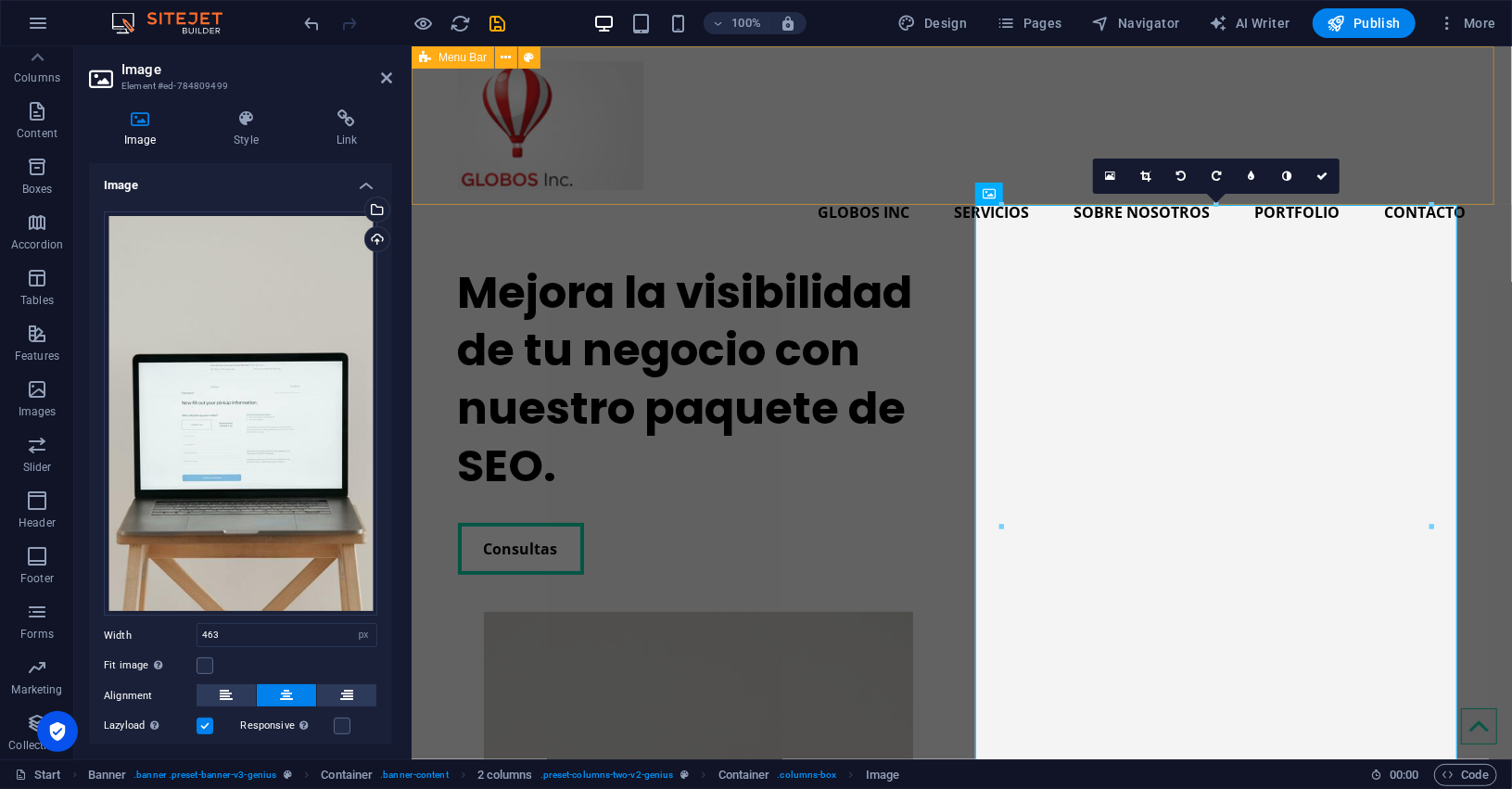 click on "Globos inc Servicios Sobre nosotros Portfolio Contacto" at bounding box center [960, 146] 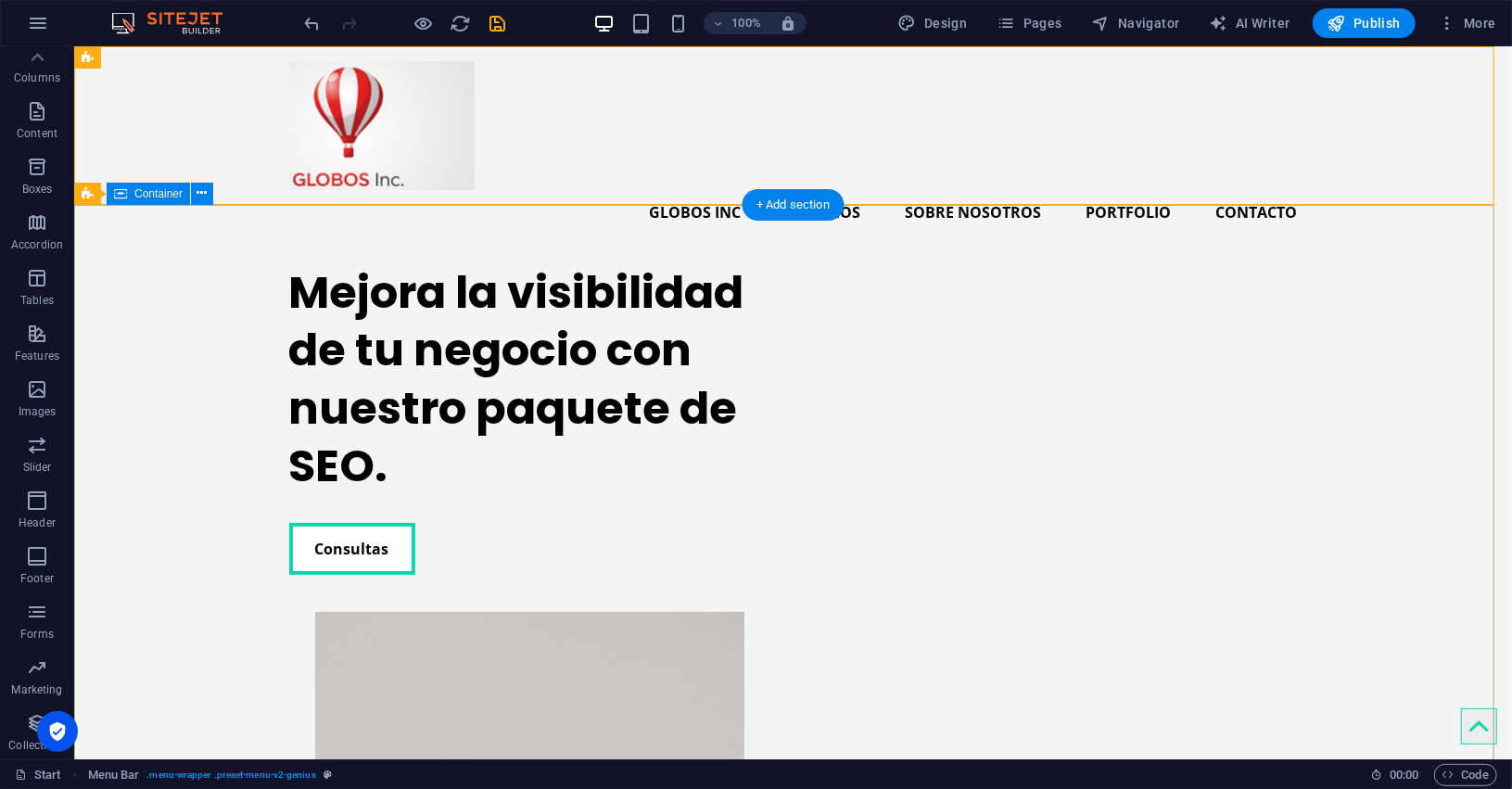 click on "Mejora la visibilidad de tu negocio con nuestro paquete de SEO. Consultas" at bounding box center (792, 751) 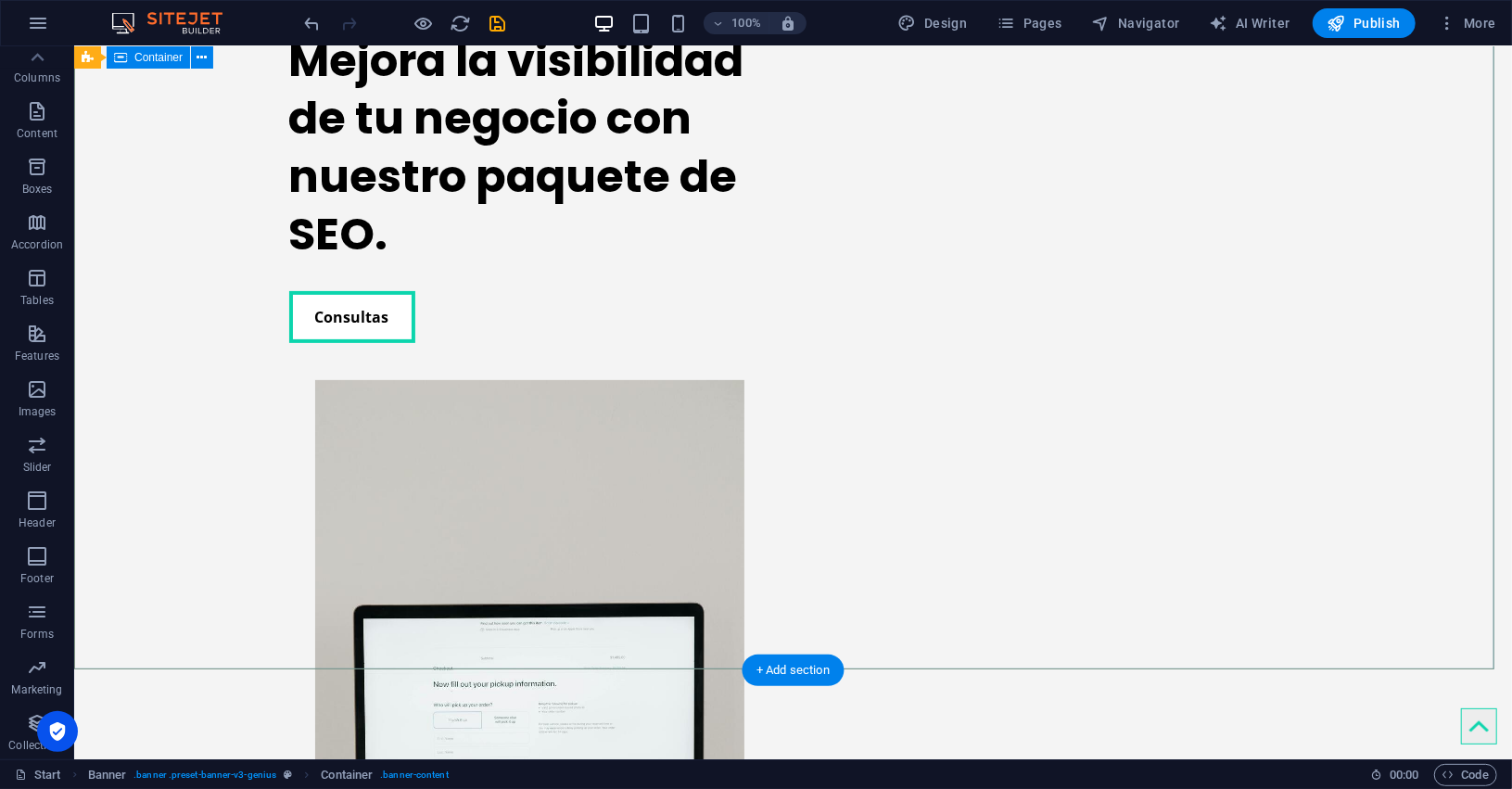 scroll, scrollTop: 0, scrollLeft: 0, axis: both 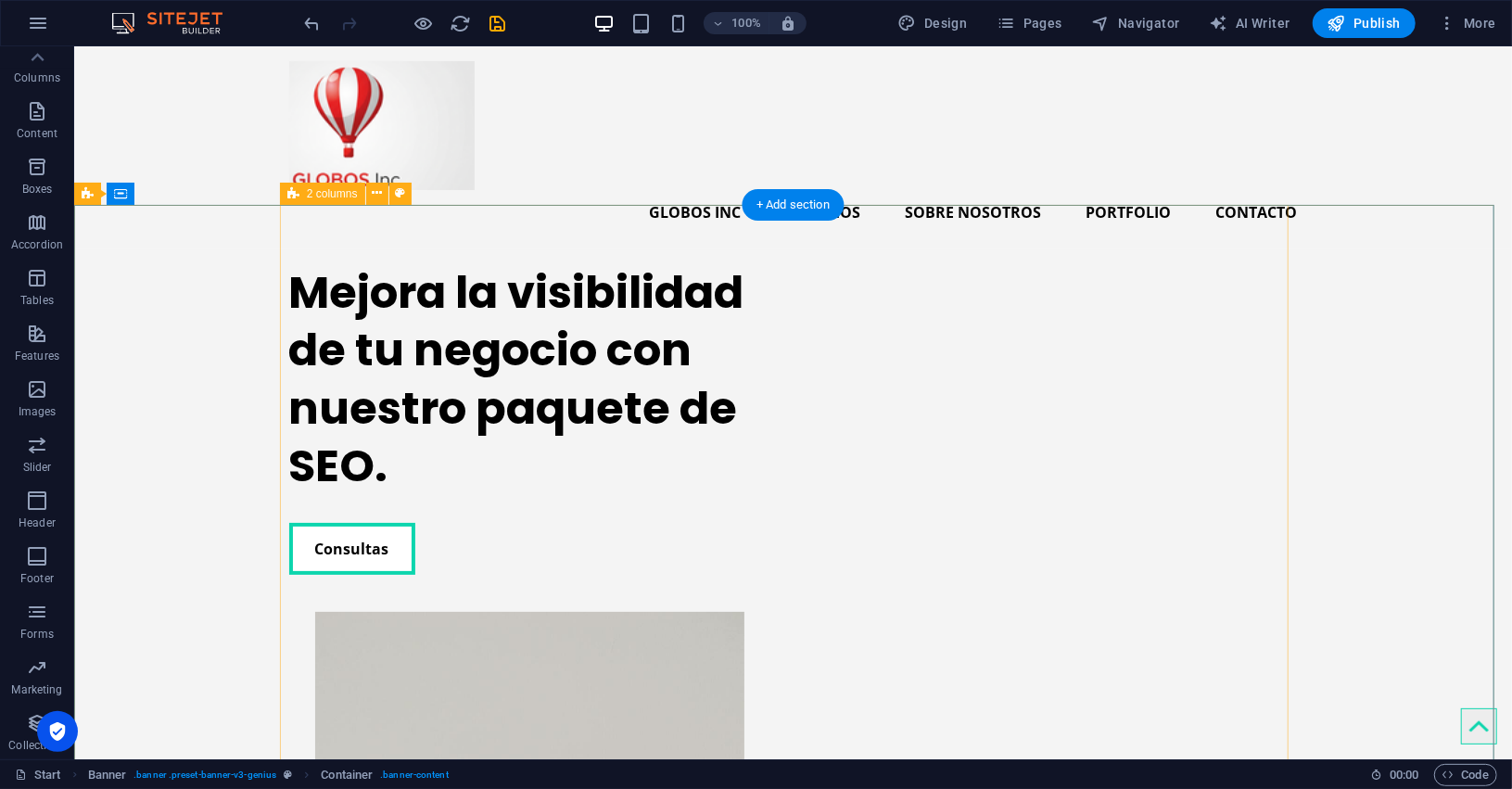 click on "Mejora la visibilidad de tu negocio con nuestro paquete de SEO. Consultas" at bounding box center [793, 751] 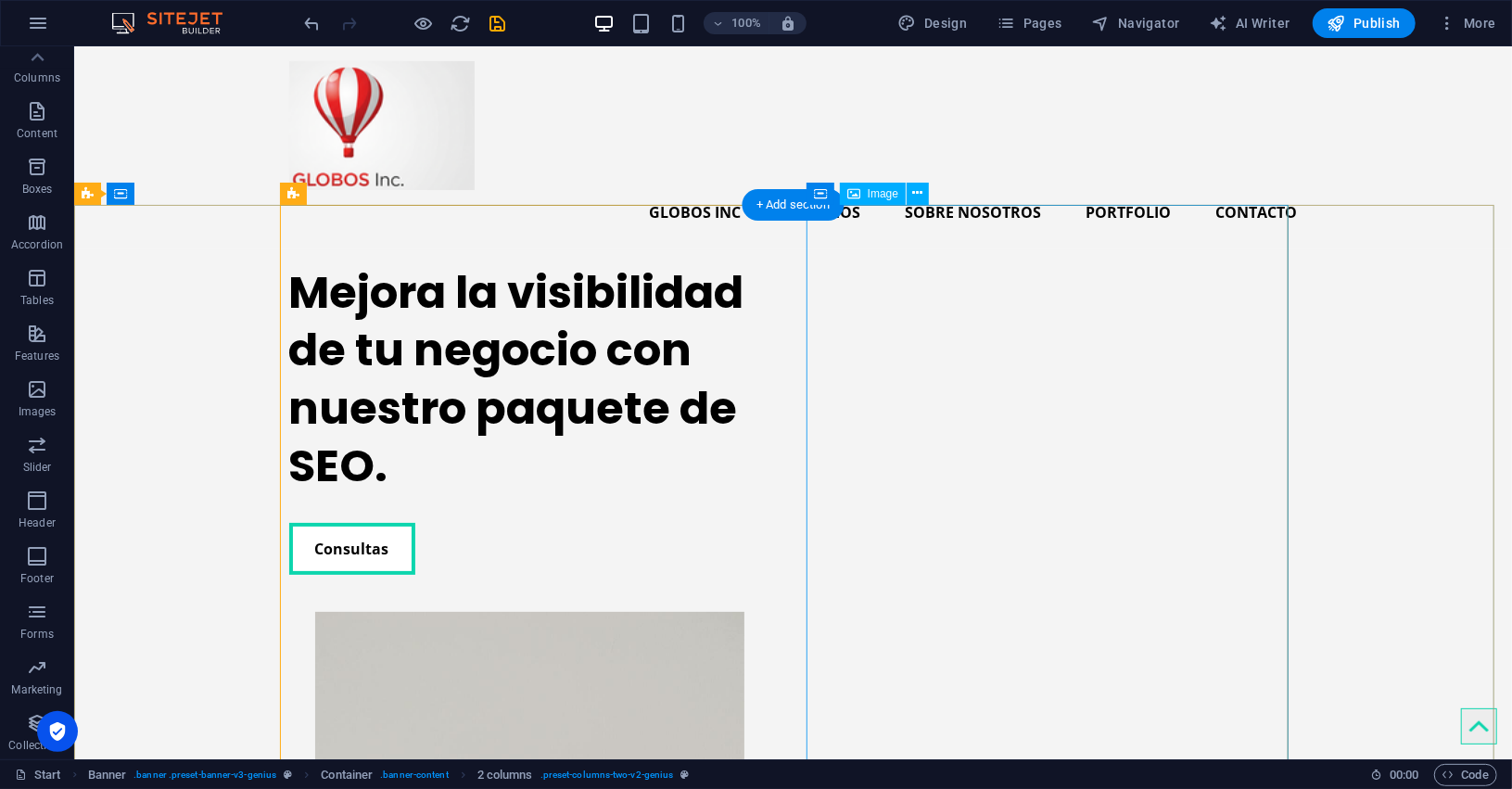 click at bounding box center [529, 933] 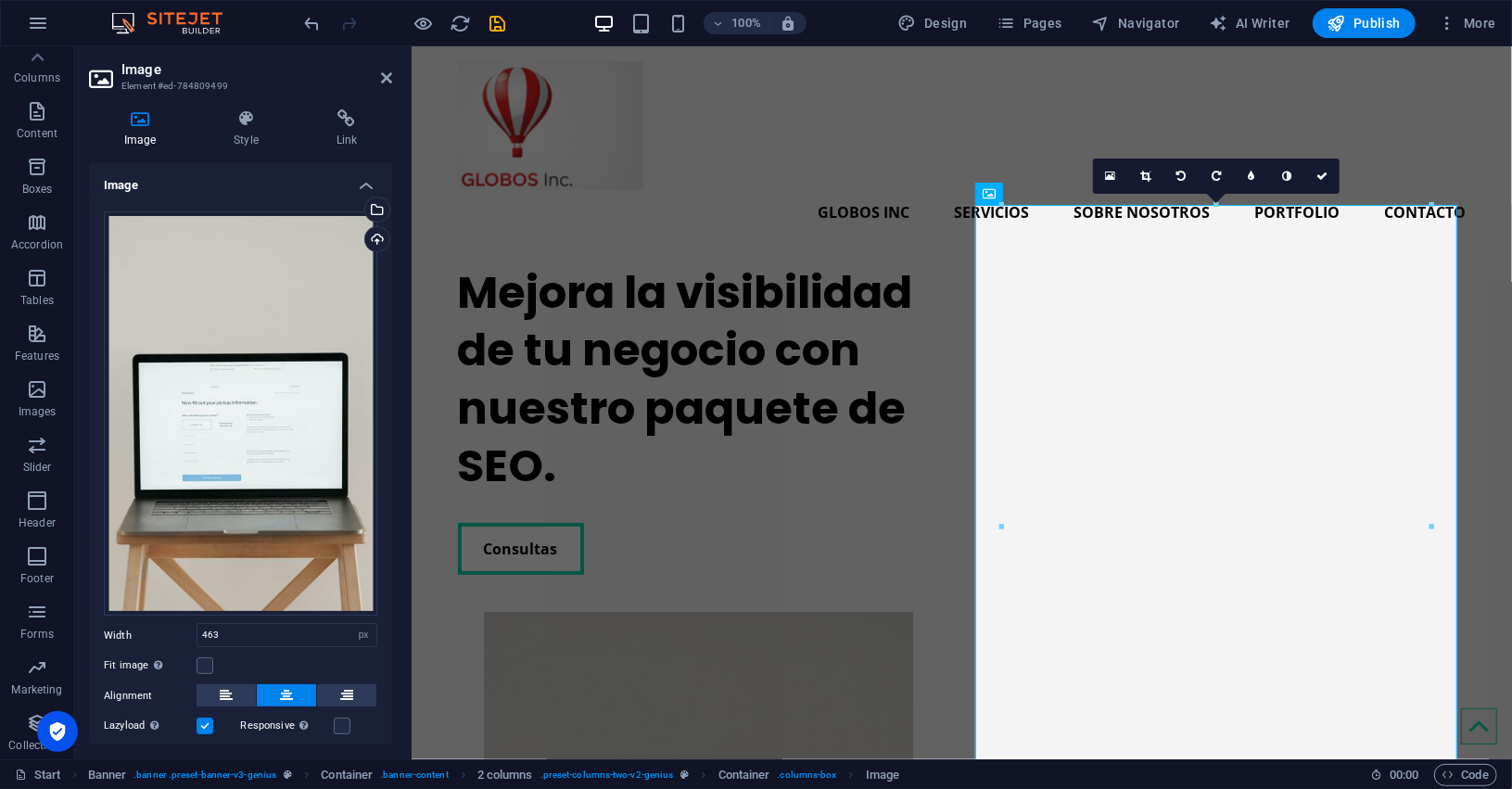 click at bounding box center [1146, 176] 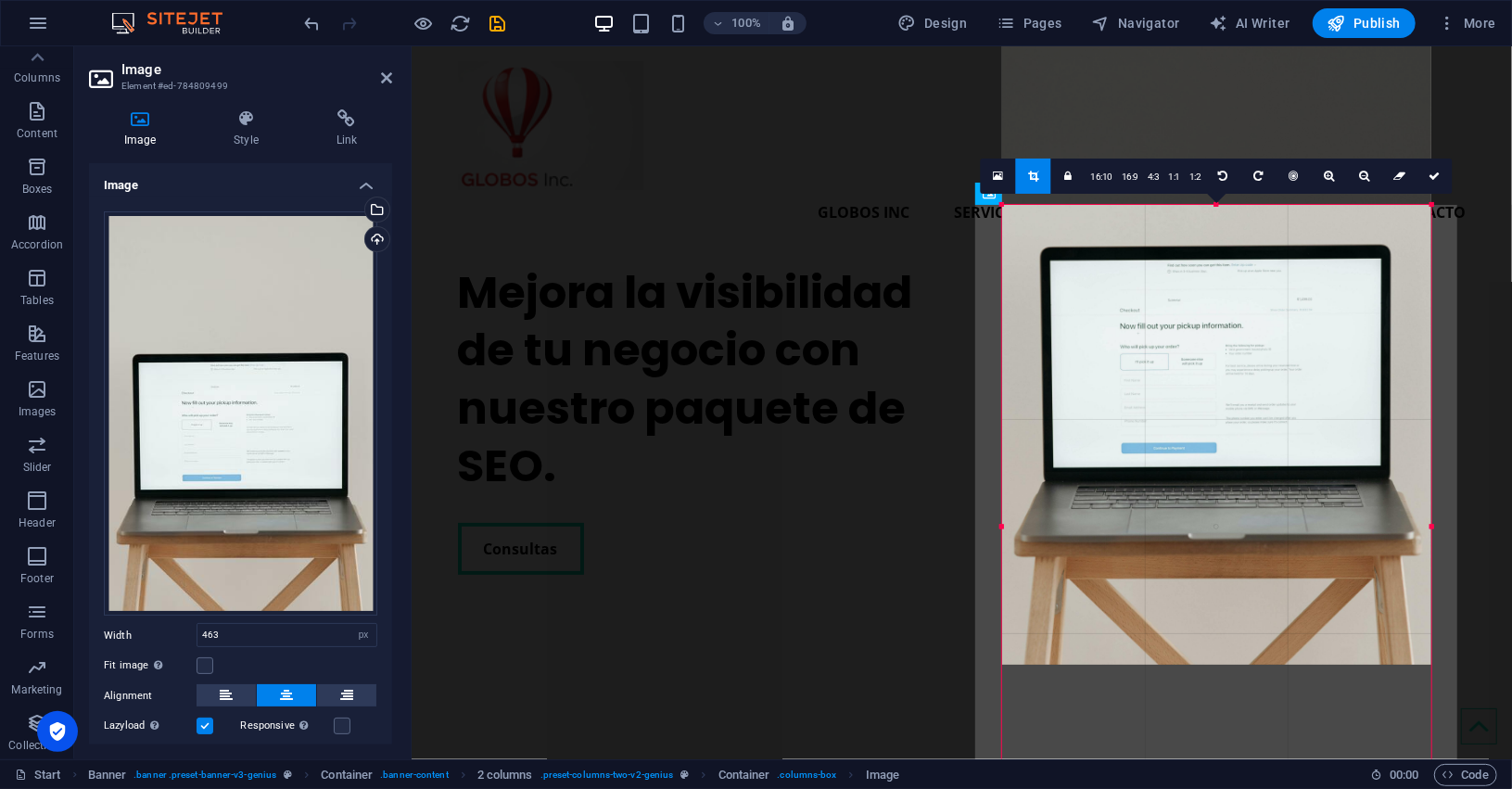 drag, startPoint x: 1201, startPoint y: 415, endPoint x: 1219, endPoint y: 259, distance: 157.035 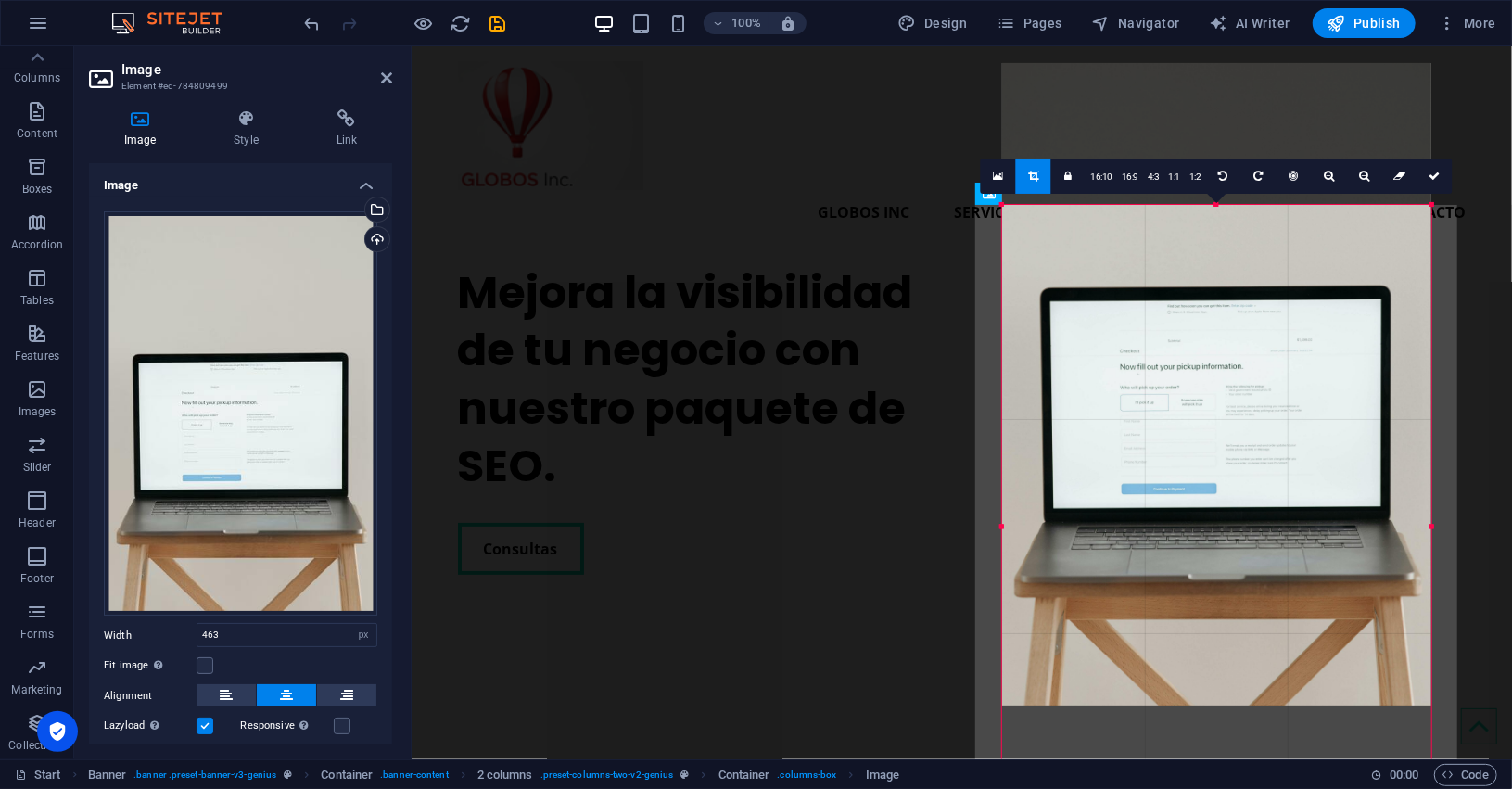 drag, startPoint x: 1284, startPoint y: 488, endPoint x: 1280, endPoint y: 346, distance: 142.05633 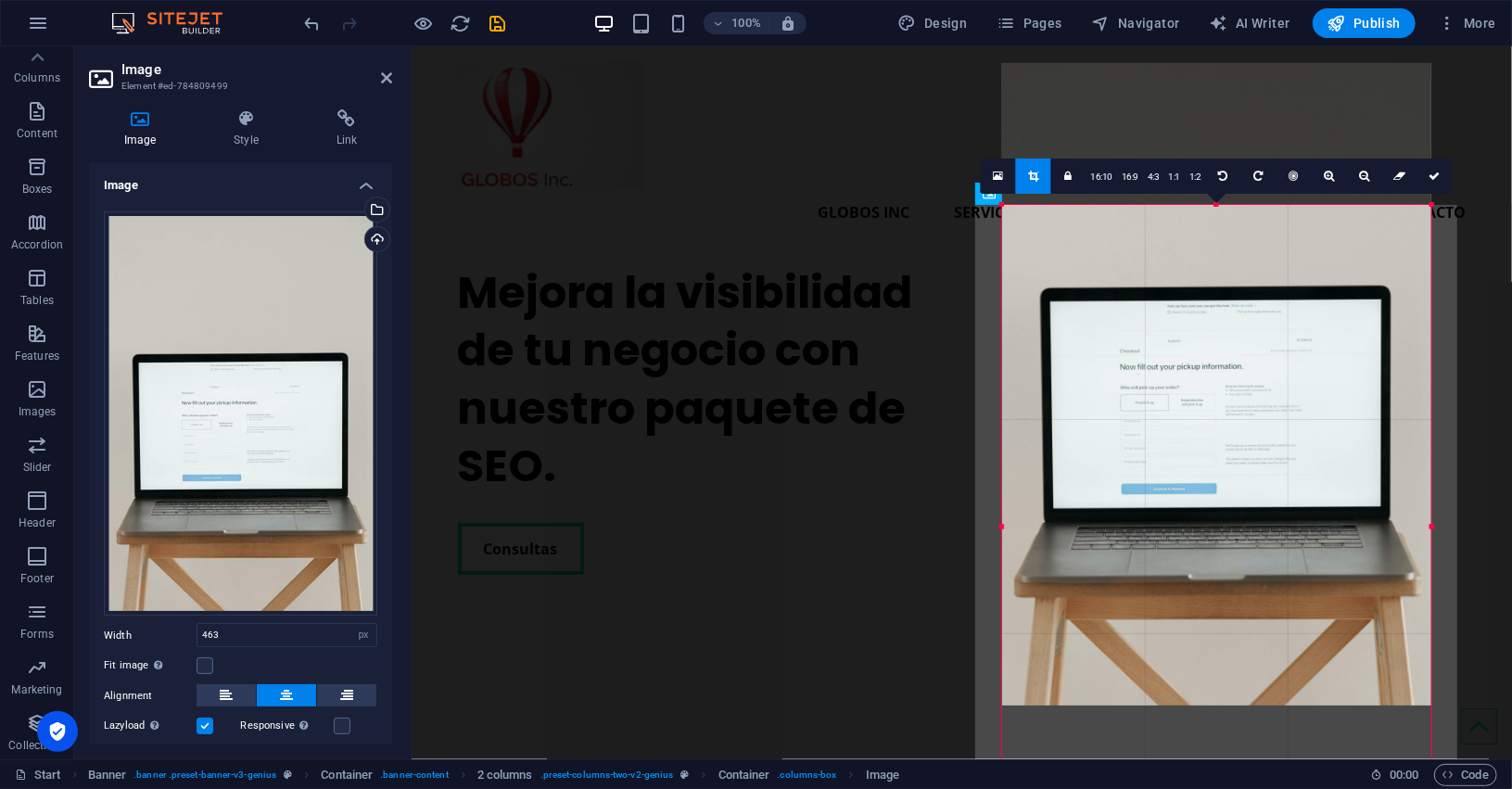 click at bounding box center [1216, 385] 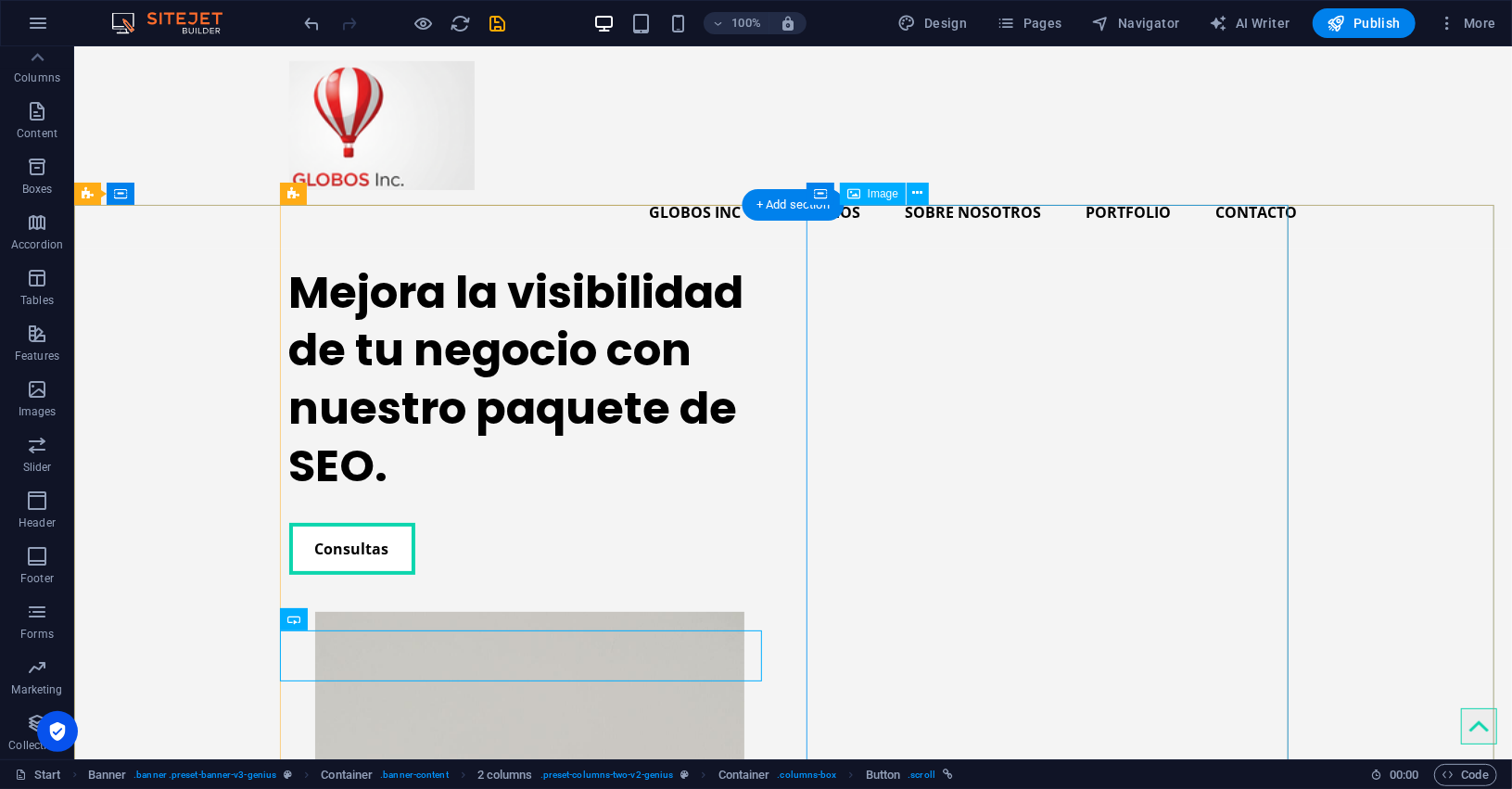 click at bounding box center (529, 933) 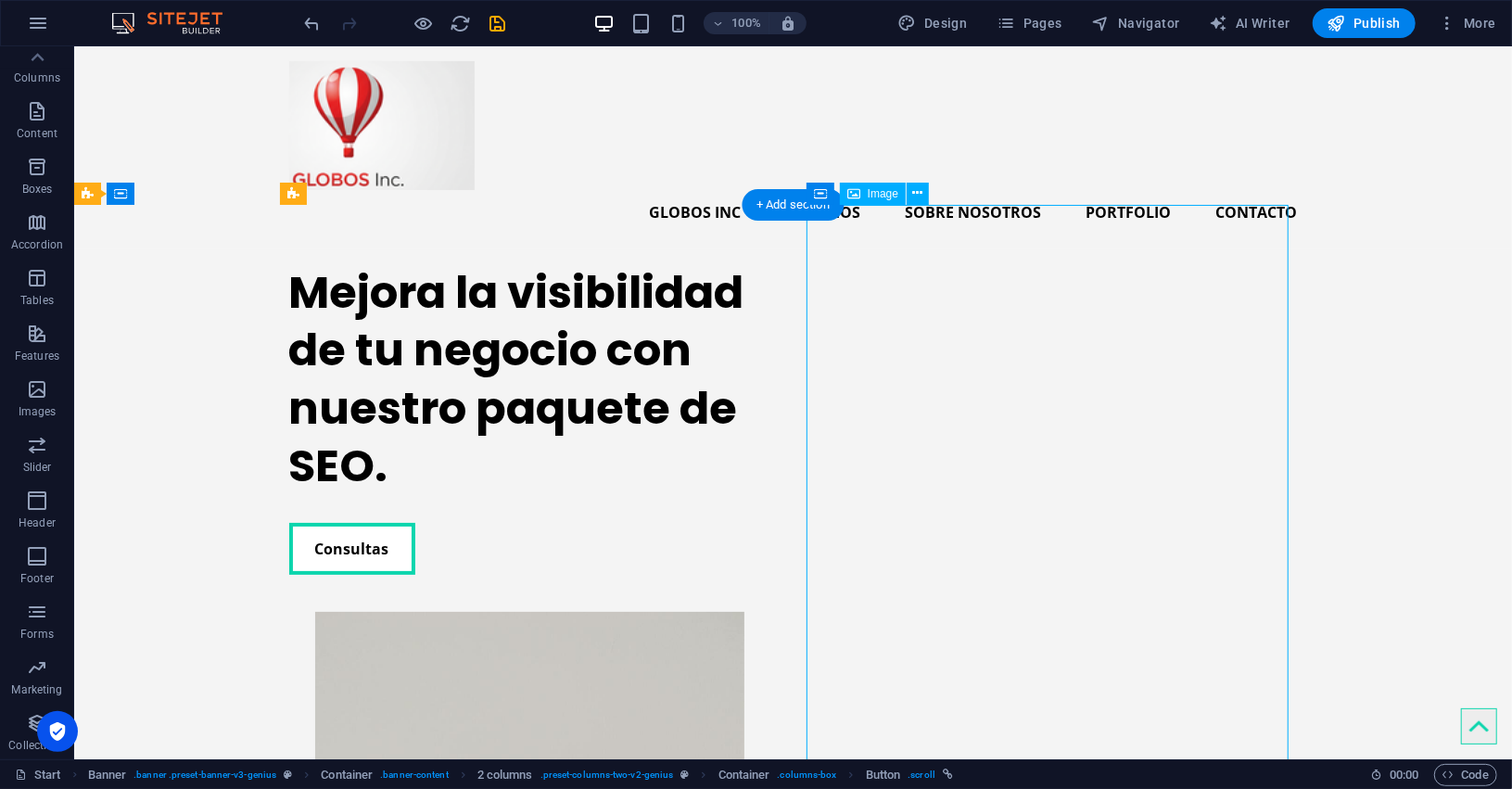 click at bounding box center [529, 933] 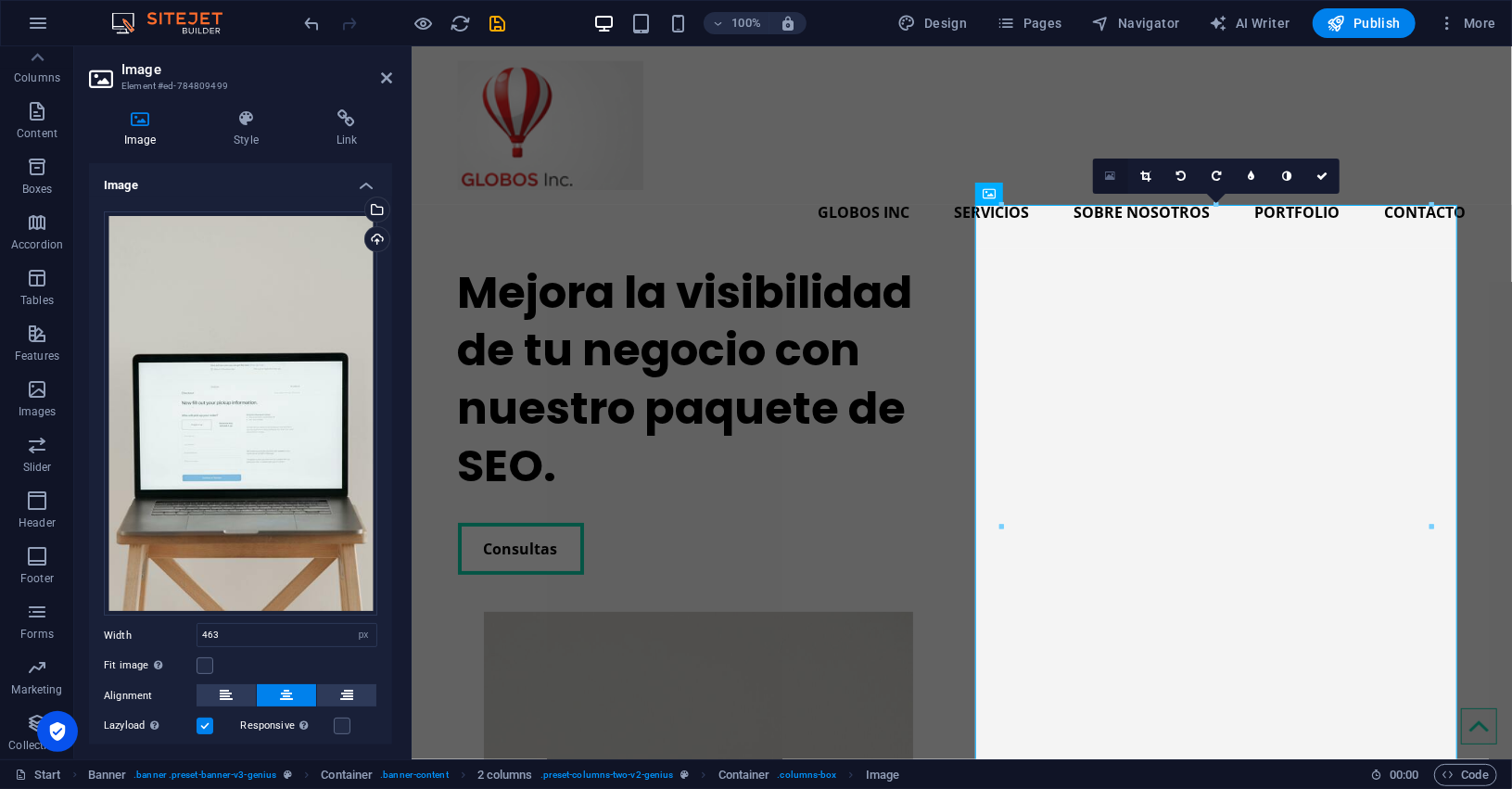 click at bounding box center [1111, 176] 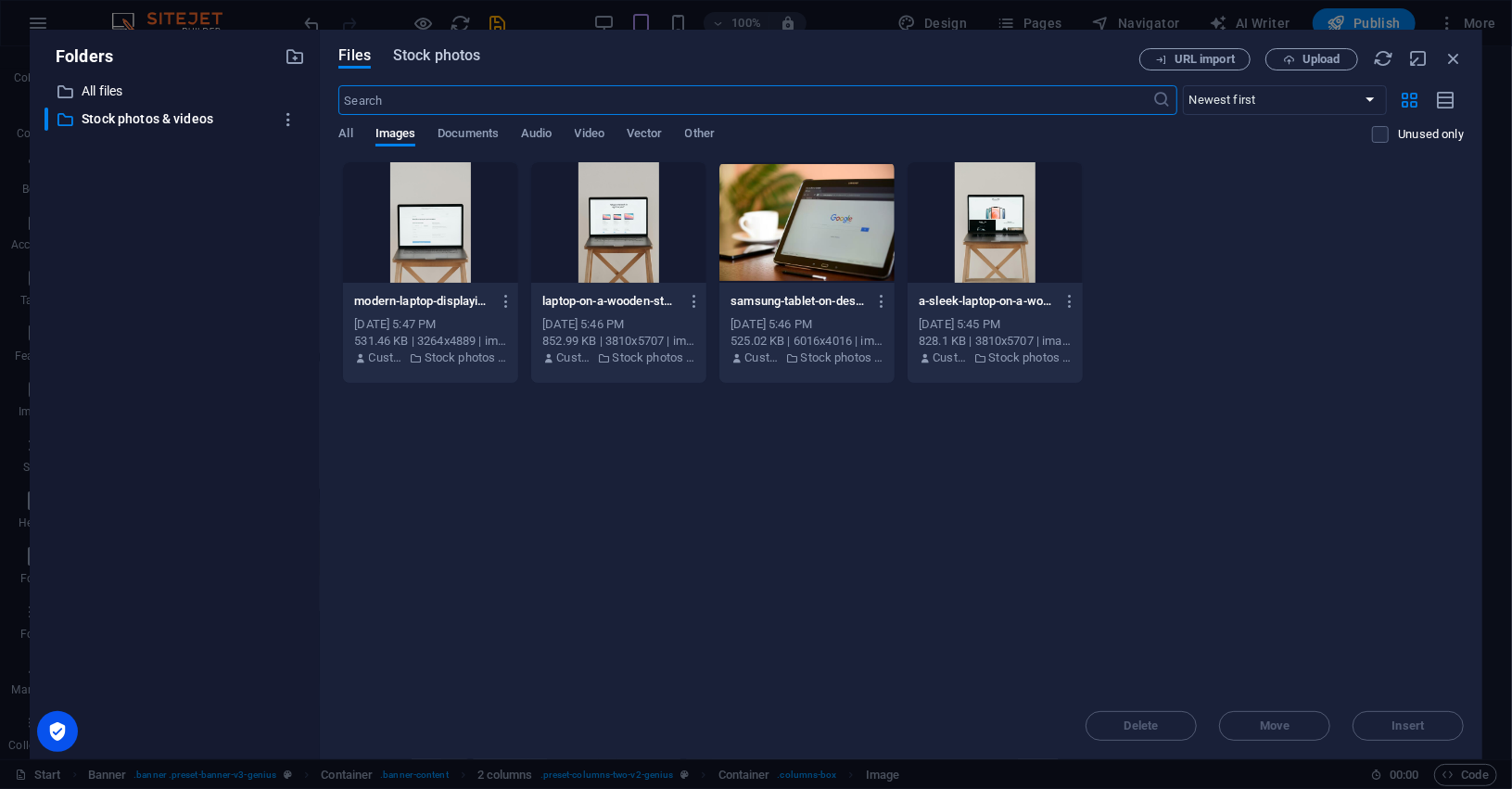 click on "Stock photos" at bounding box center [437, 56] 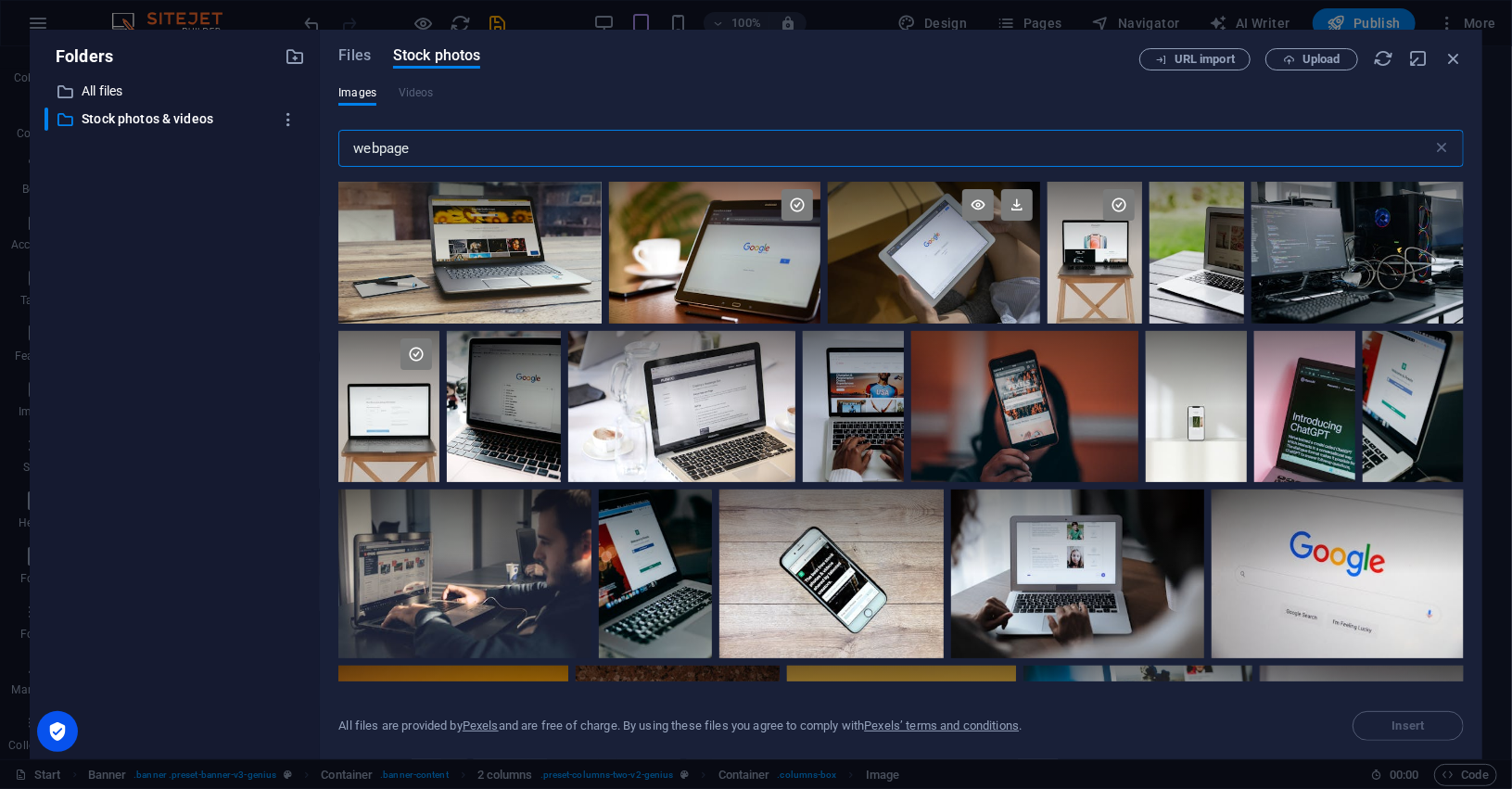 click at bounding box center (934, 252) 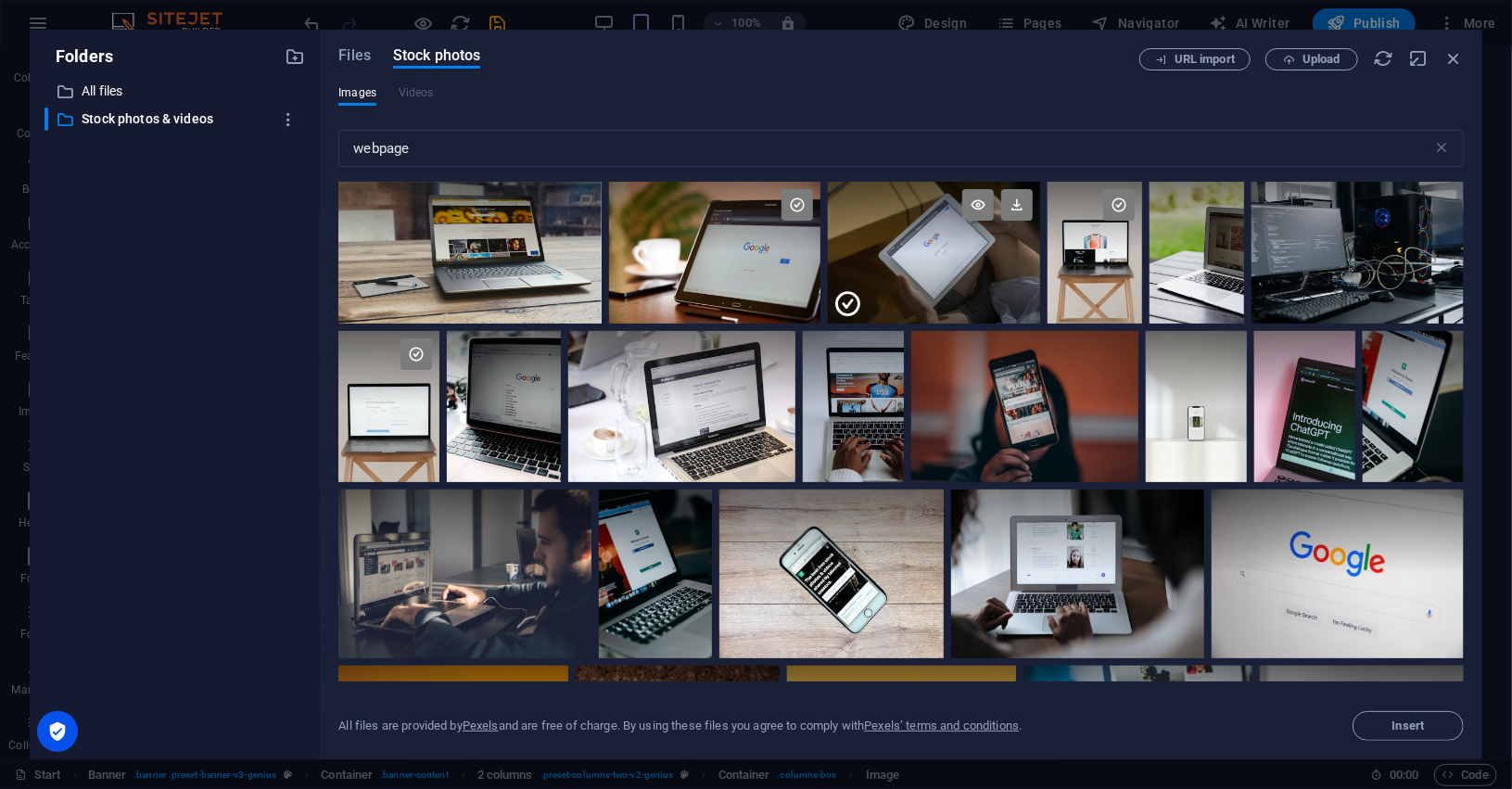 click at bounding box center [934, 287] 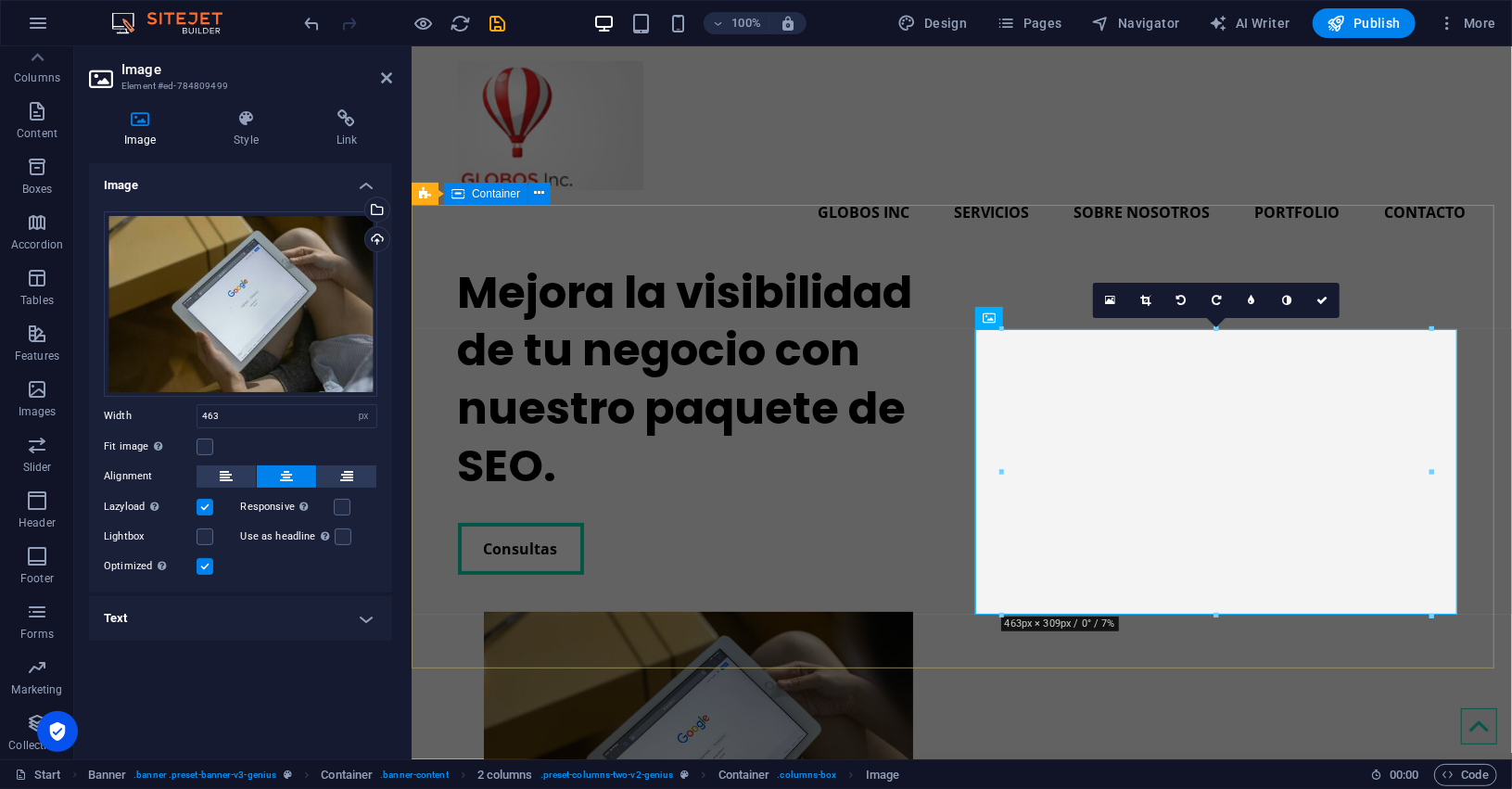 click on "Mejora la visibilidad de tu negocio con nuestro paquete de SEO. Consultas" at bounding box center (960, 573) 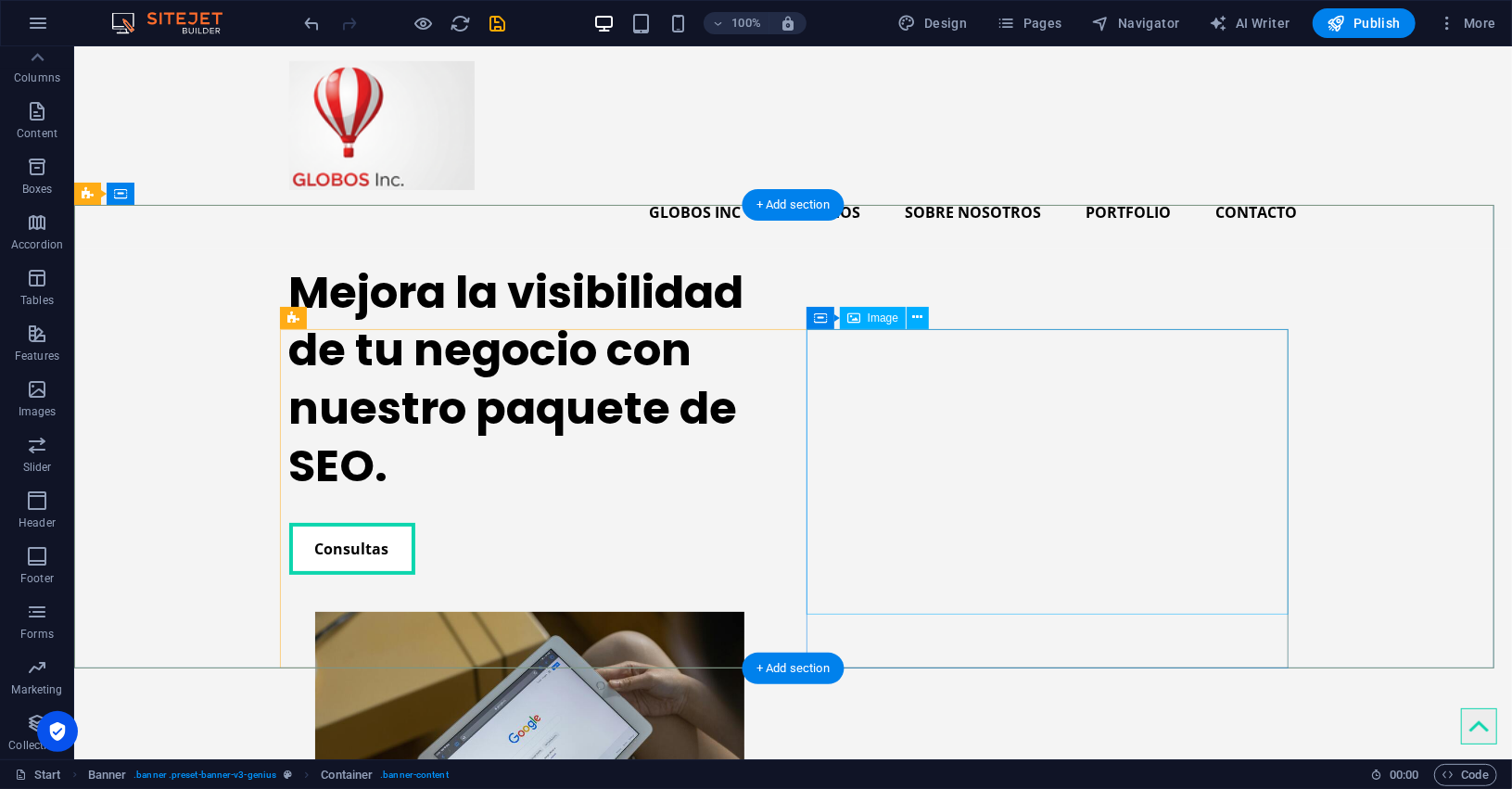 click at bounding box center (529, 754) 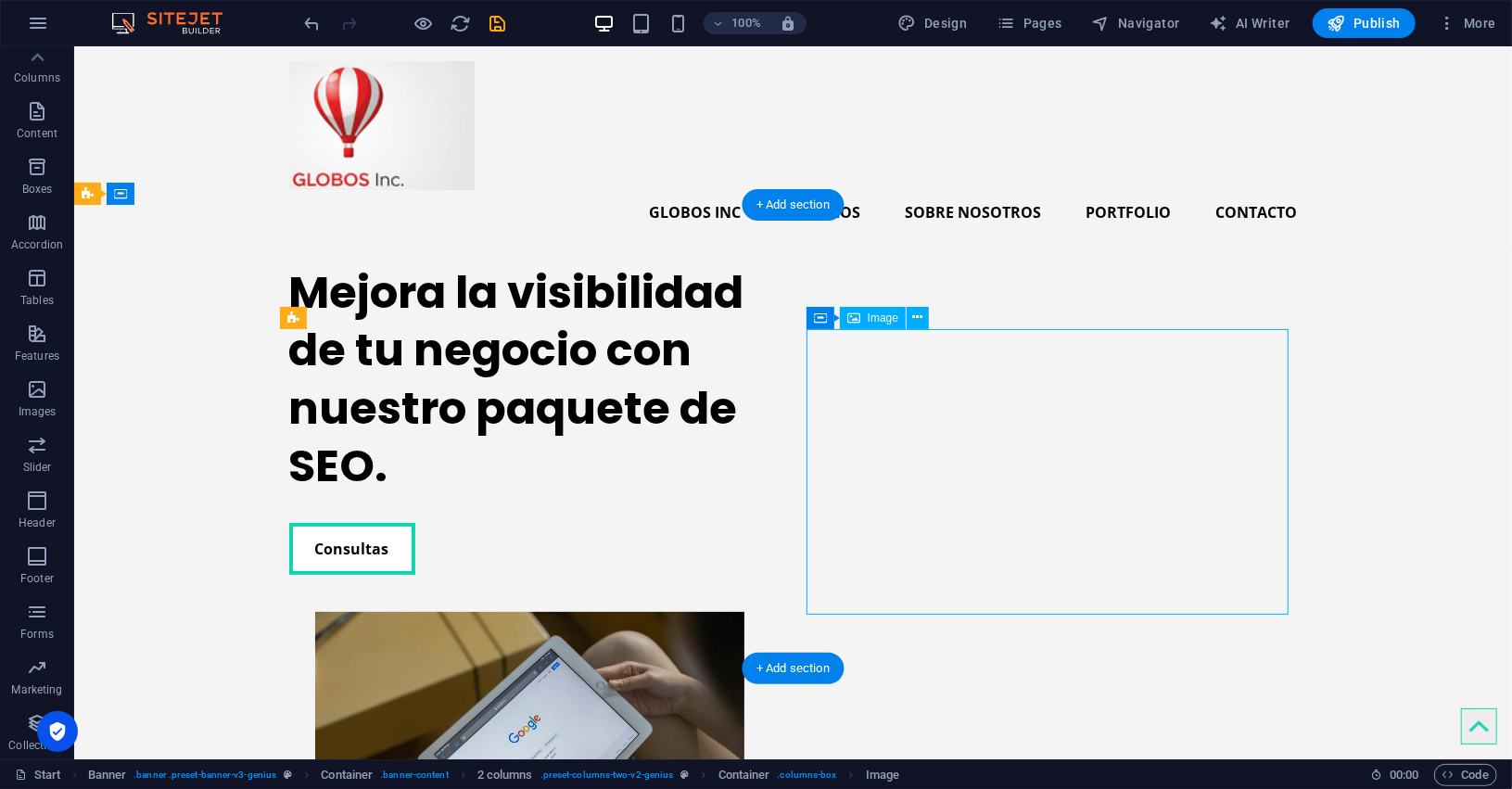 click at bounding box center (529, 754) 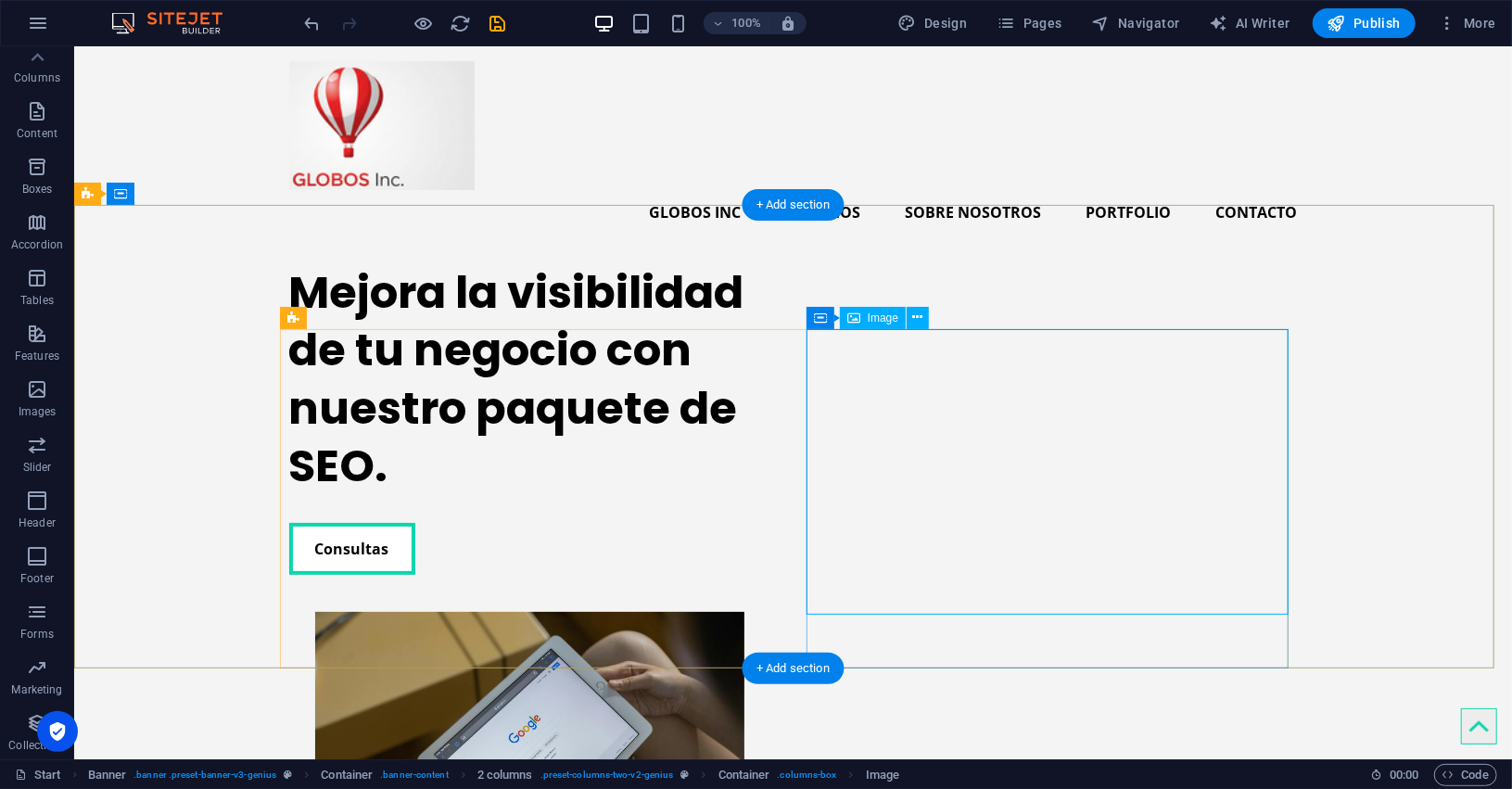 click at bounding box center (529, 754) 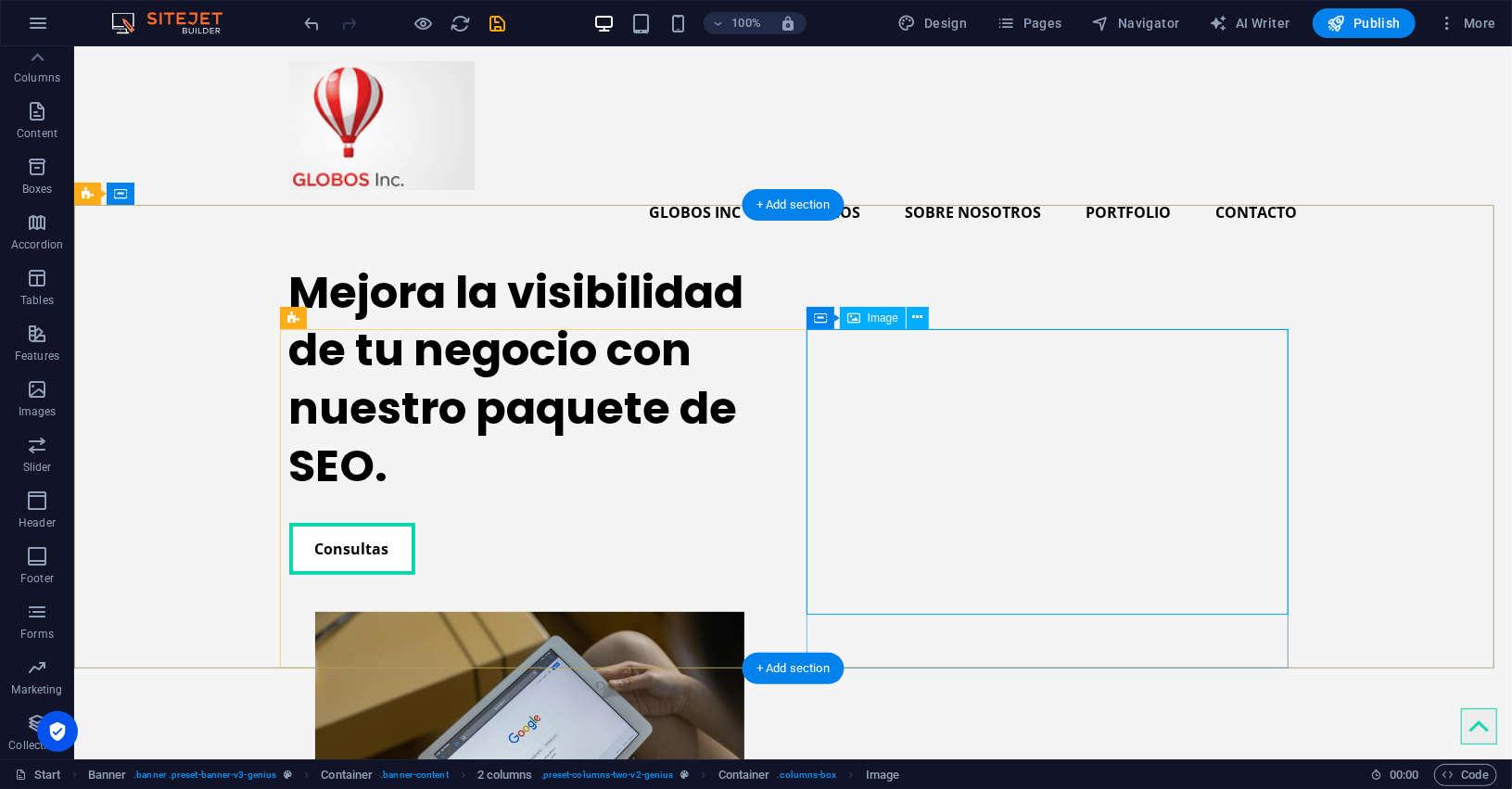 click at bounding box center [529, 754] 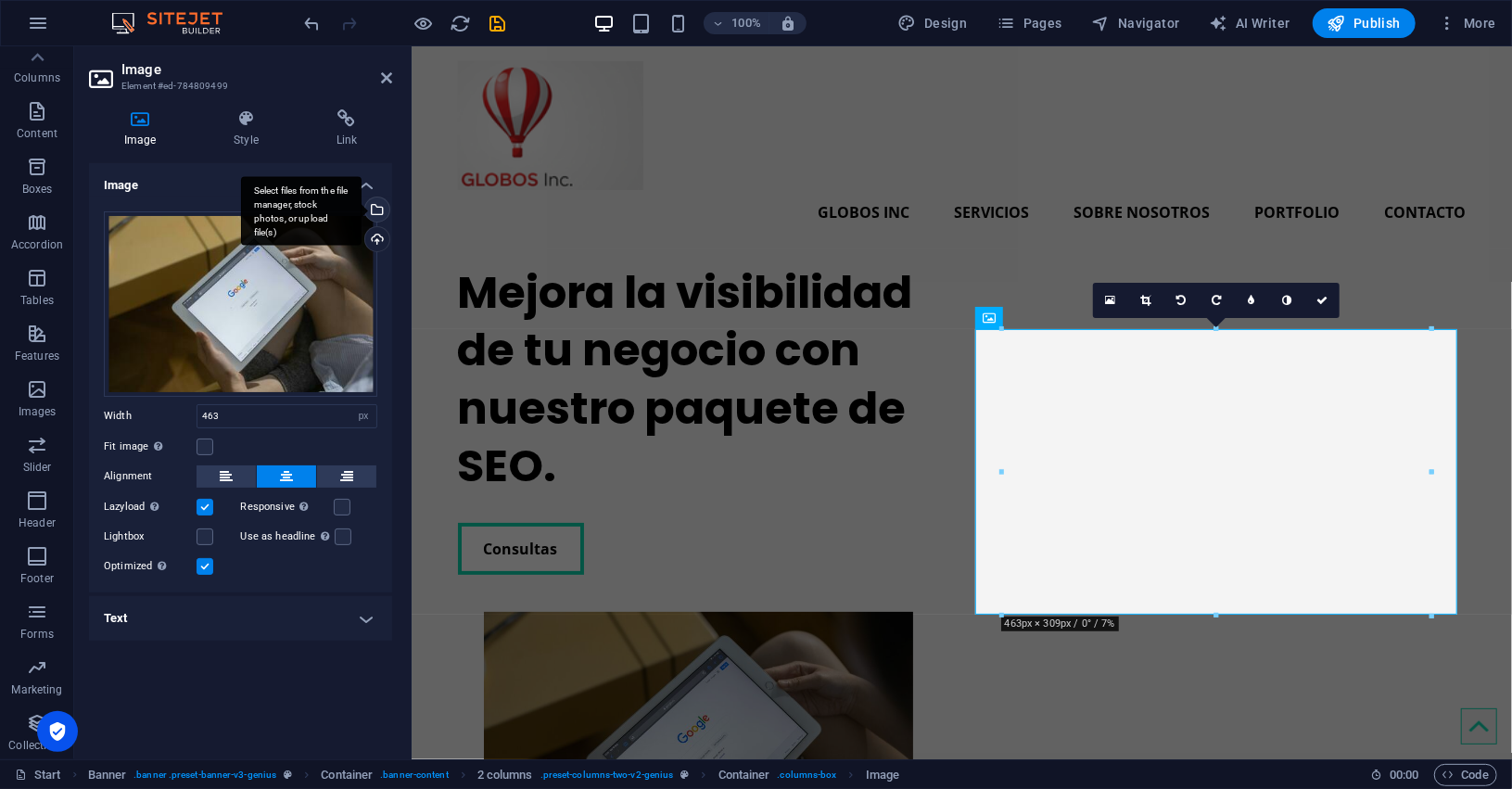 click on "Select files from the file manager, stock photos, or upload file(s)" at bounding box center [301, 210] 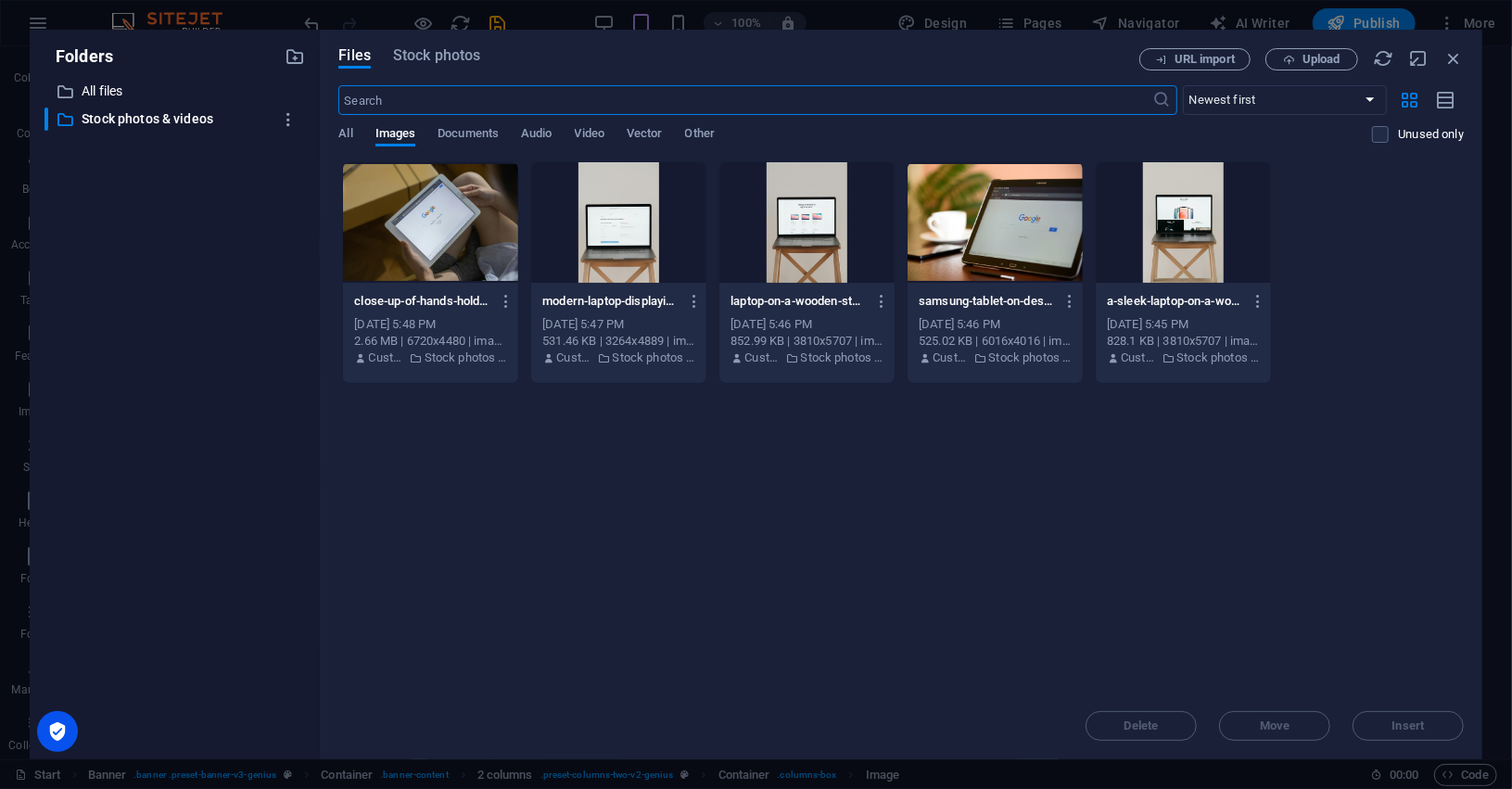 click on "Files Stock photos URL import Upload ​ Newest first Oldest first Name (A-Z) Name (Z-A) Size (0-9) Size (9-0) Resolution (0-9) Resolution (9-0) All Images Documents Audio Video Vector Other Unused only Drop files here to upload them instantly close-up-of-hands-holding-a-tablet-showing-the-google-search-page-ZHL0aQHT3afILfpOwsj1qA.jpeg close-up-of-hands-holding-a-tablet-showing-the-google-search-page-ZHL0aQHT3afILfpOwsj1qA.jpeg Jul 11, 2025 5:48 PM 2.66 MB | 6720x4480 | image/jpeg Customer Stock photos & videos modern-laptop-displaying-a-checkout-form-against-a-minimalist-beige-backdrop-lfzdCHDHEgzwgnDR2KNr-w.jpeg modern-laptop-displaying-a-checkout-form-against-a-minimalist-beige-backdrop-lfzdCHDHEgzwgnDR2KNr-w.jpeg Jul 11, 2025 5:47 PM 531.46 KB | 3264x4889 | image/jpeg Customer Stock photos & videos laptop-on-a-wooden-stand-with-screen-showing-notebook-comparison-zbKuPs-tZv1kKy77R0Qkvw.jpeg laptop-on-a-wooden-stand-with-screen-showing-notebook-comparison-zbKuPs-tZv1kKy77R0Qkvw.jpeg Jul 11, 2025 5:46 PM" at bounding box center [901, 394] 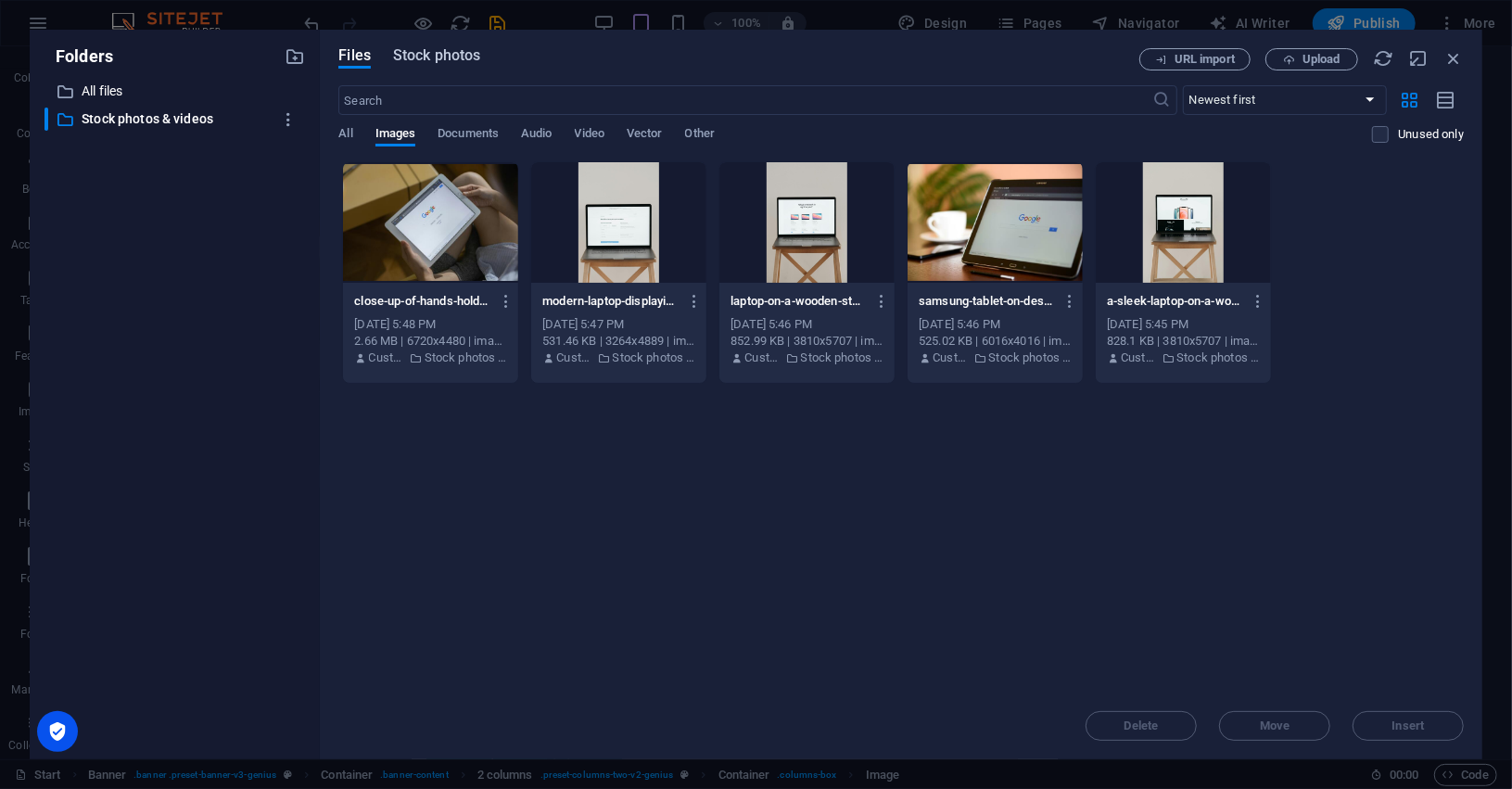 click on "Stock photos" at bounding box center (437, 56) 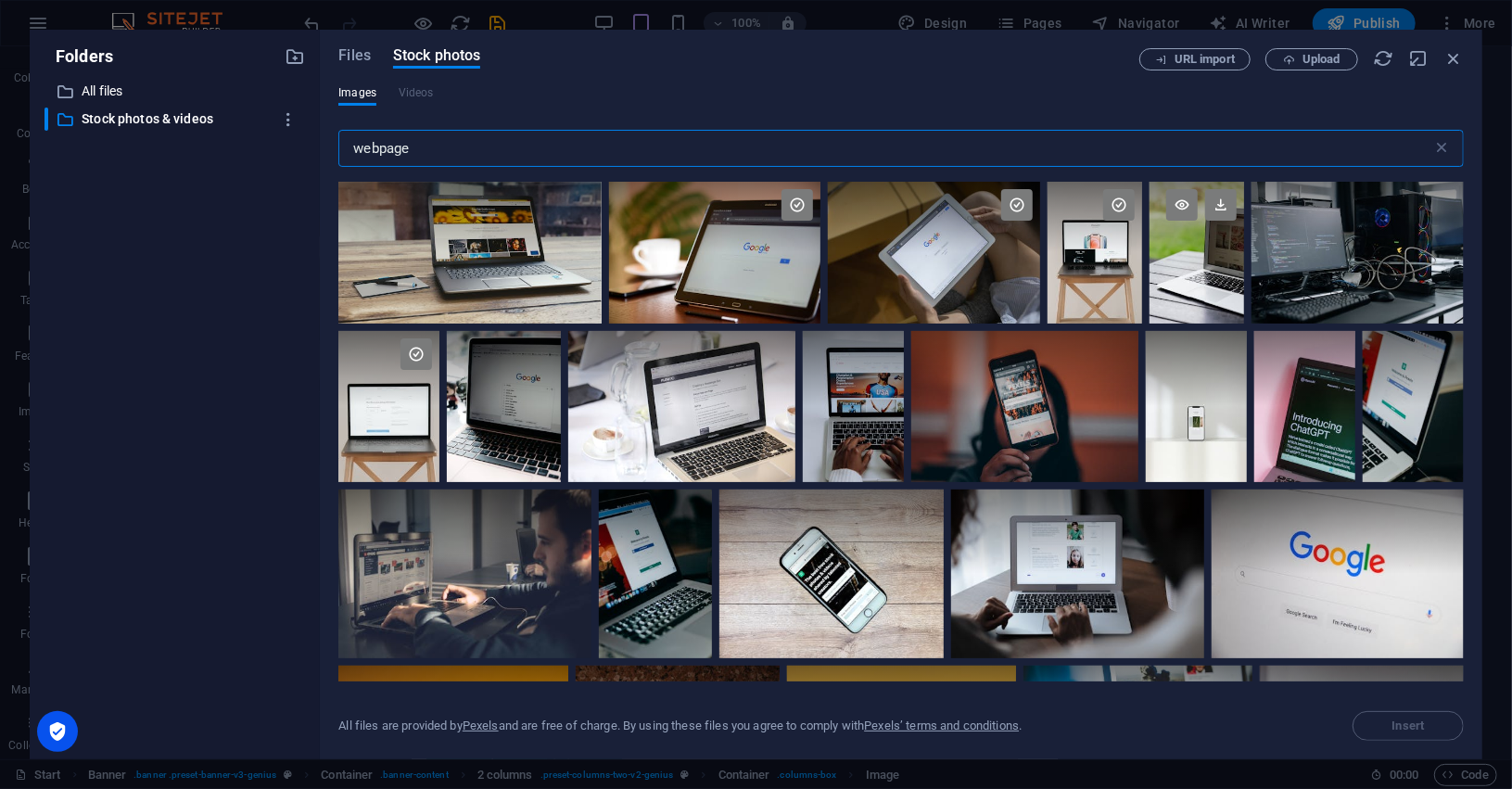 click at bounding box center [1197, 252] 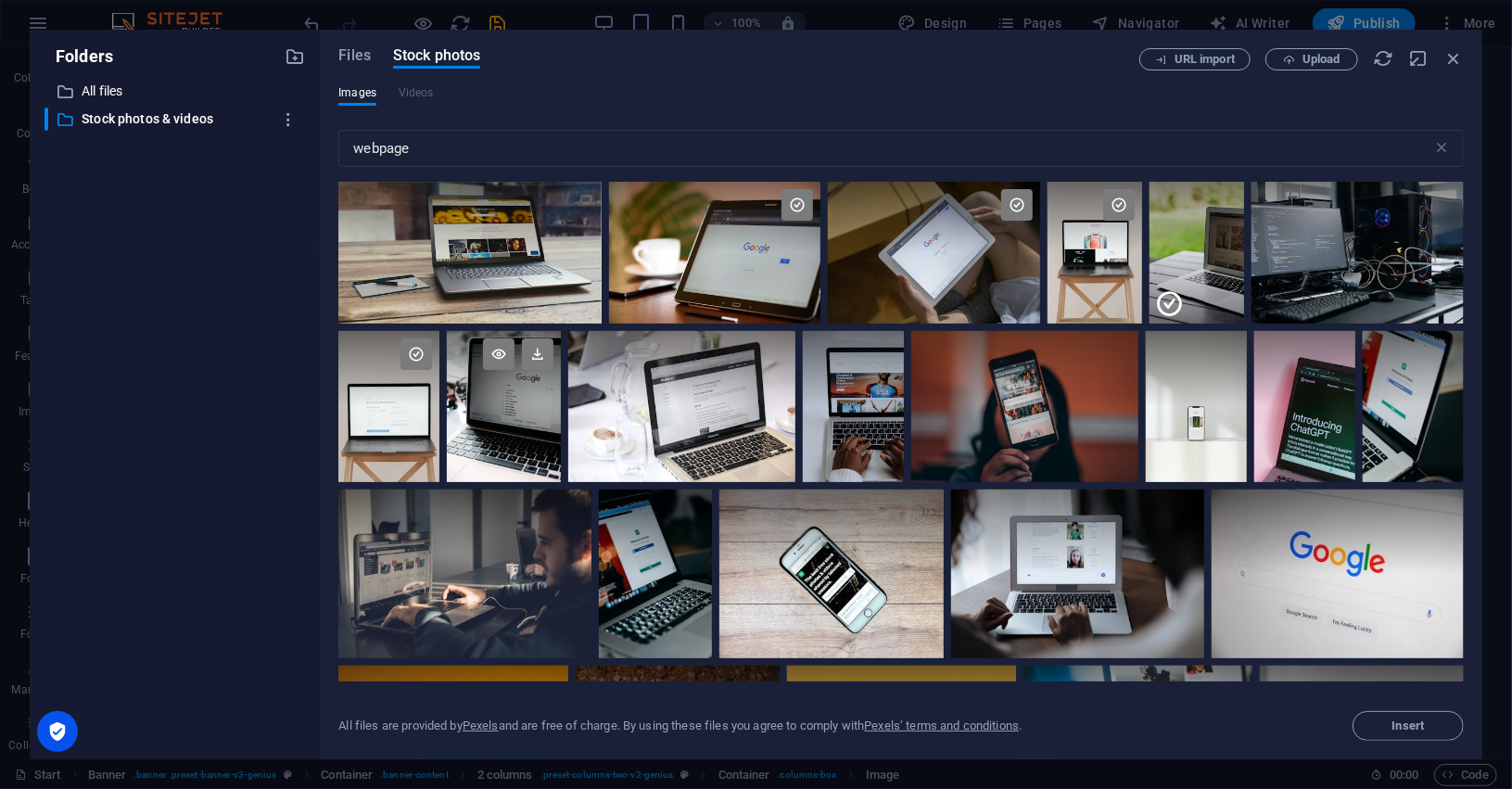 click at bounding box center [503, 406] 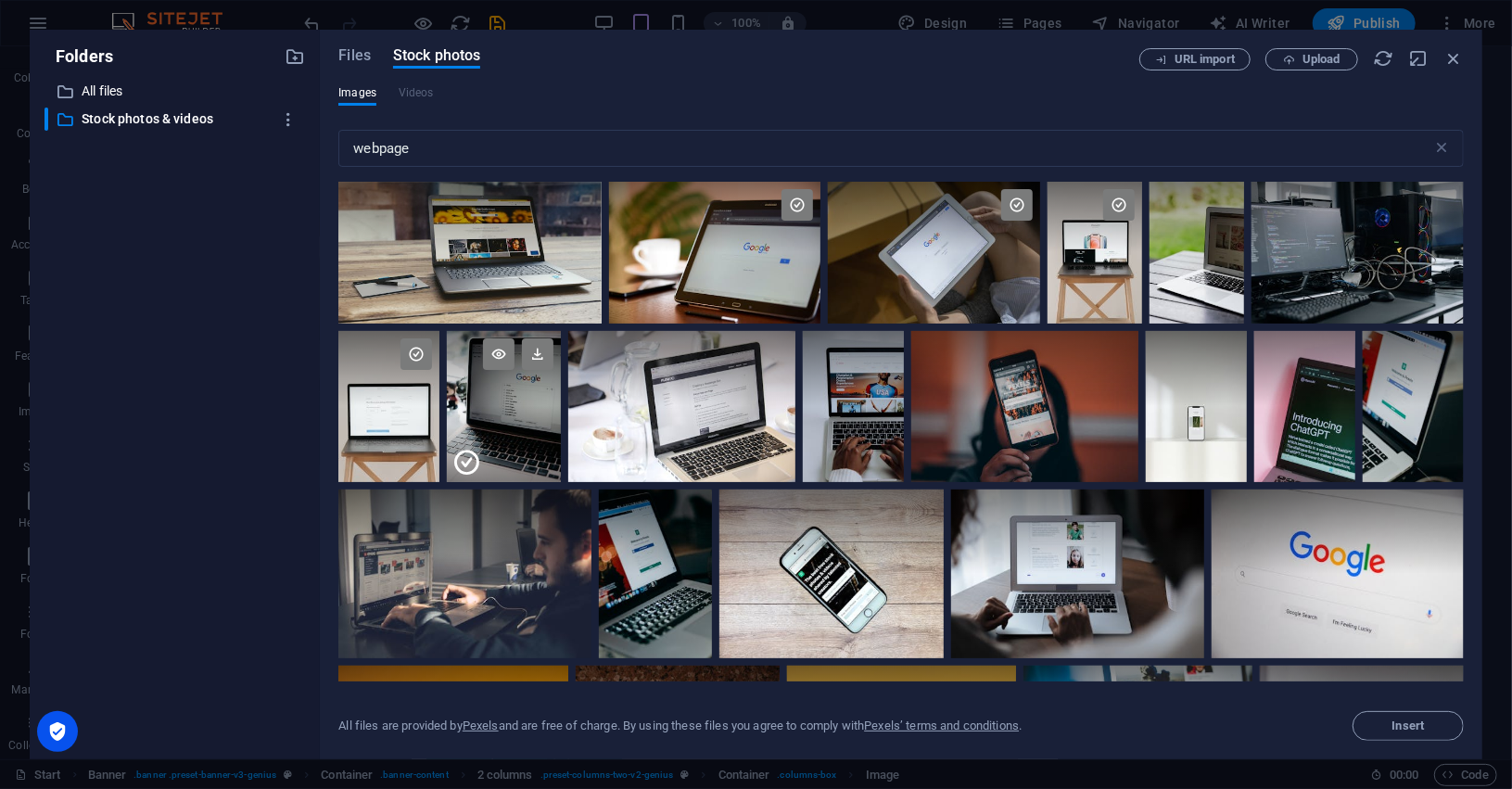 click at bounding box center [503, 444] 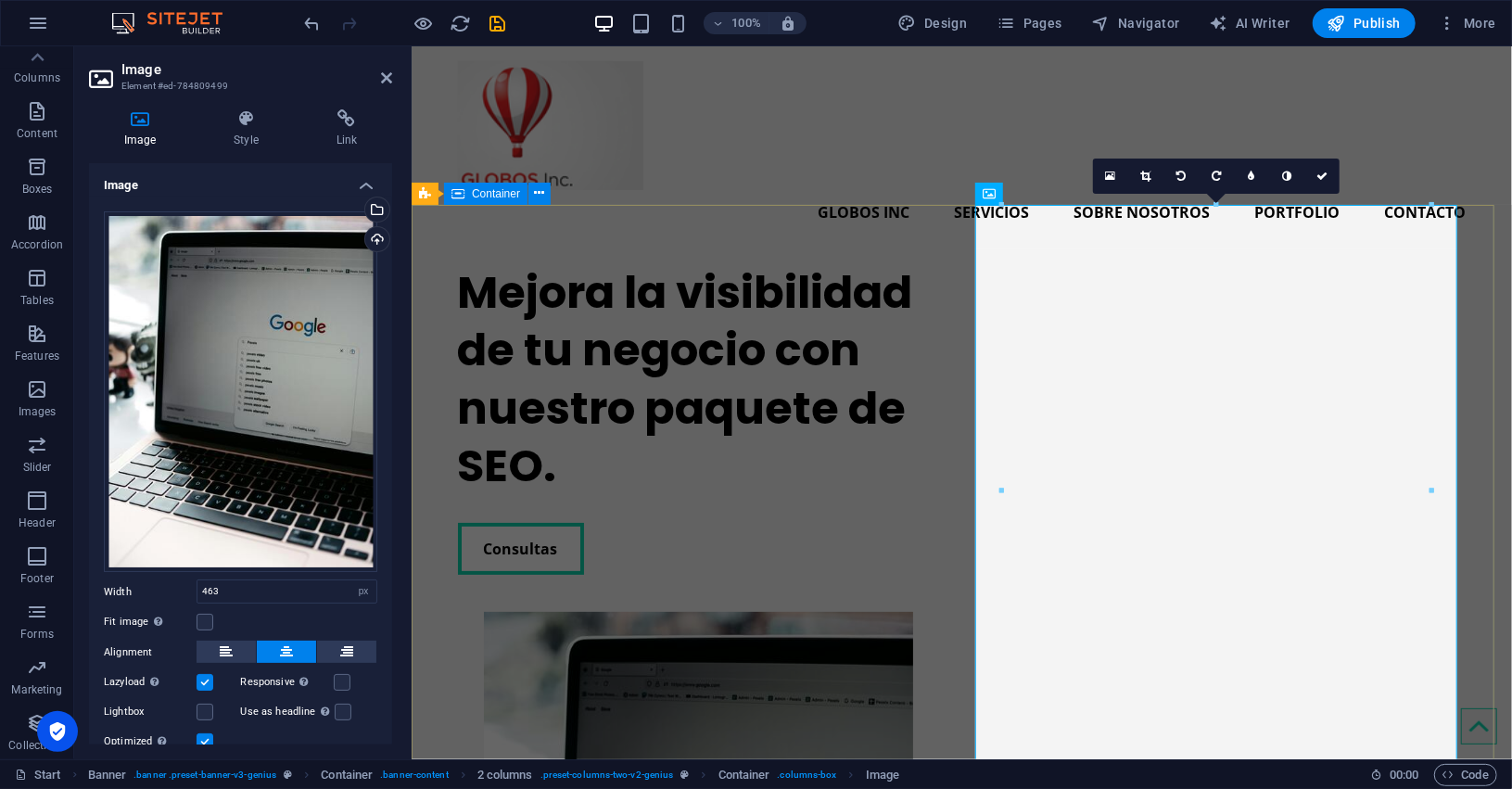 click on "Mejora la visibilidad de tu negocio con nuestro paquete de SEO. Consultas" at bounding box center [960, 716] 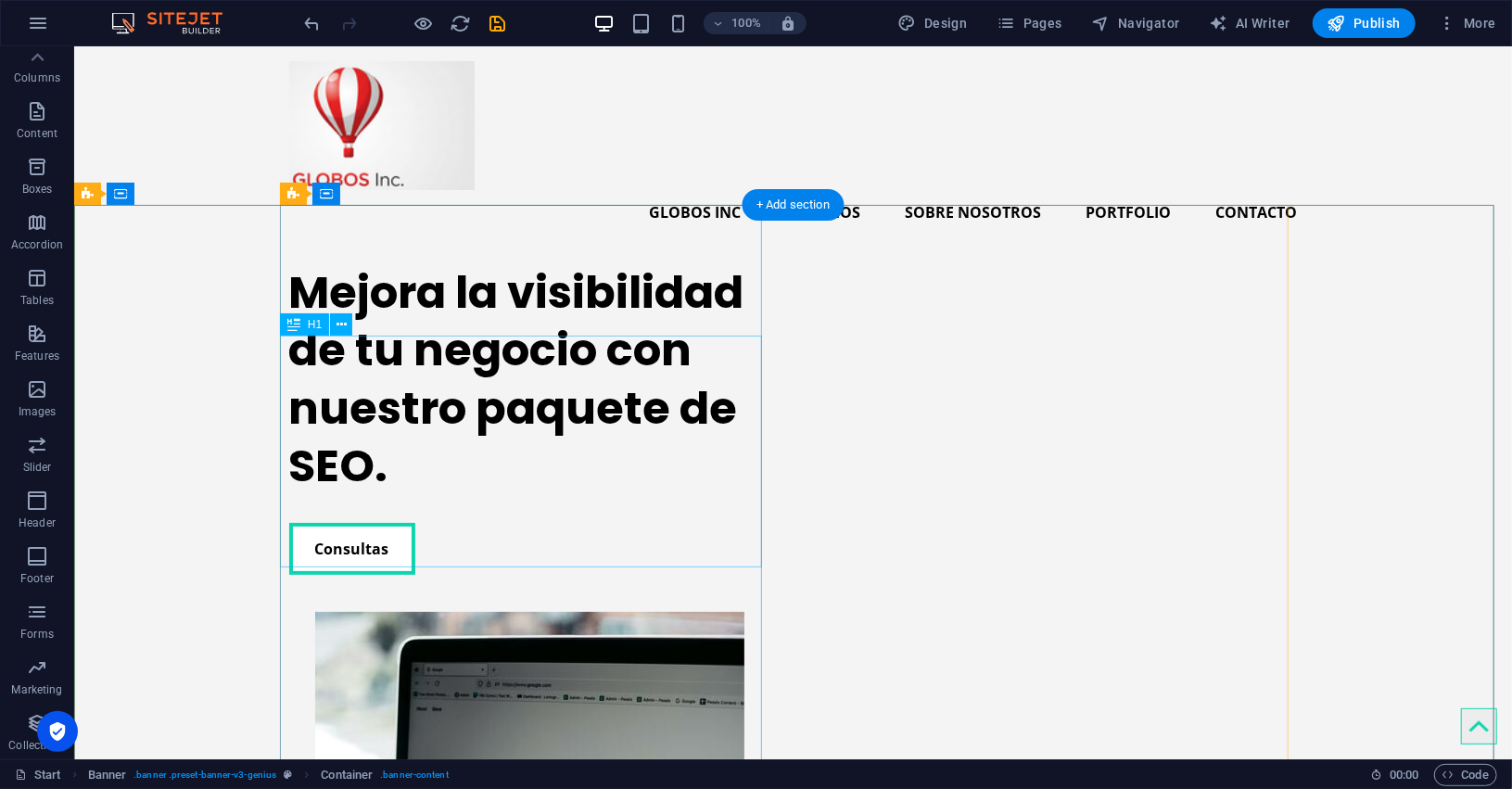 click on "Mejora la visibilidad de tu negocio con nuestro paquete de SEO." at bounding box center [529, 379] 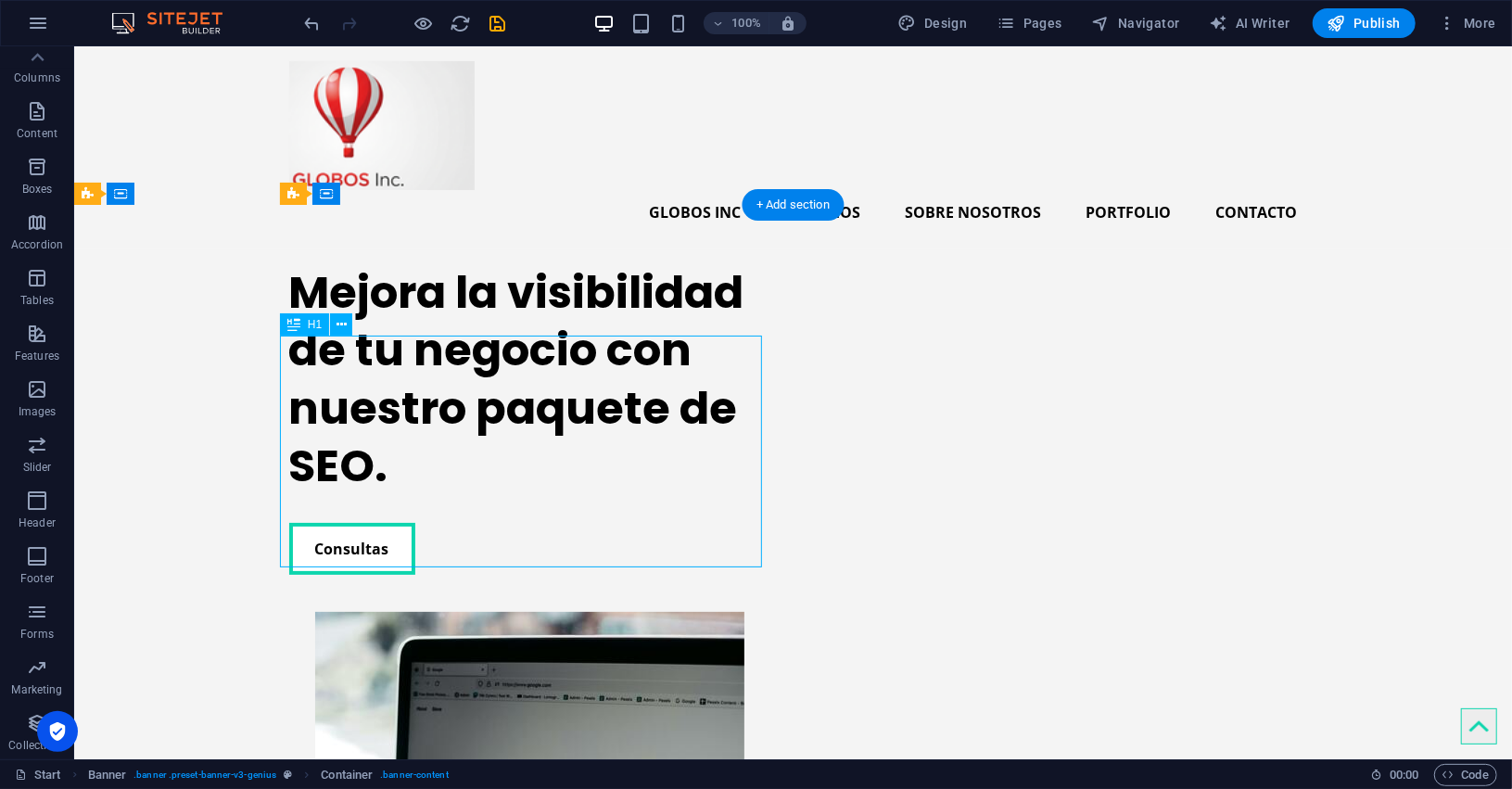 click on "Mejora la visibilidad de tu negocio con nuestro paquete de SEO." at bounding box center (529, 379) 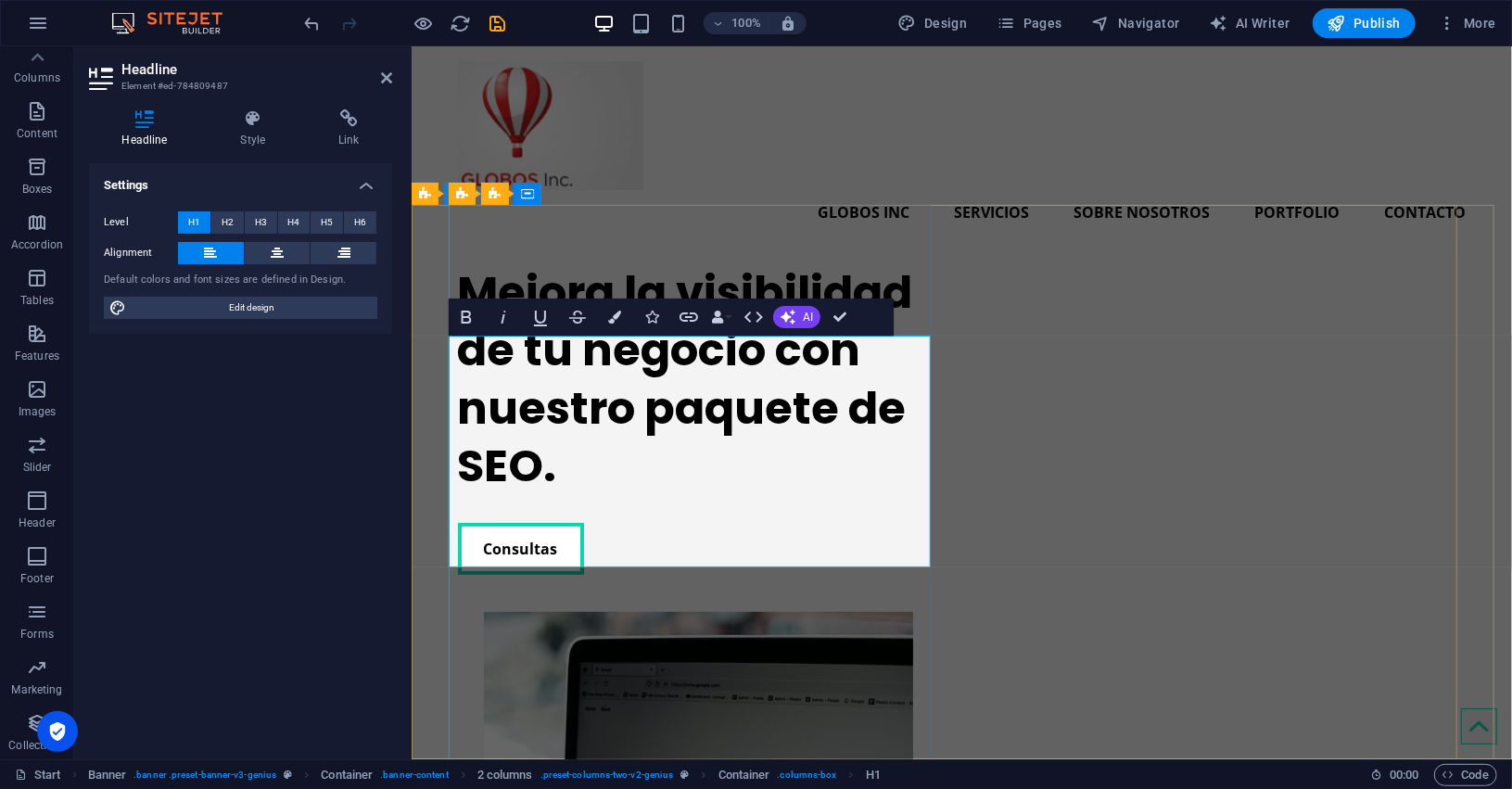 click on "Mejora la visibilidad de tu negocio con nuestro paquete de SEO." at bounding box center (698, 379) 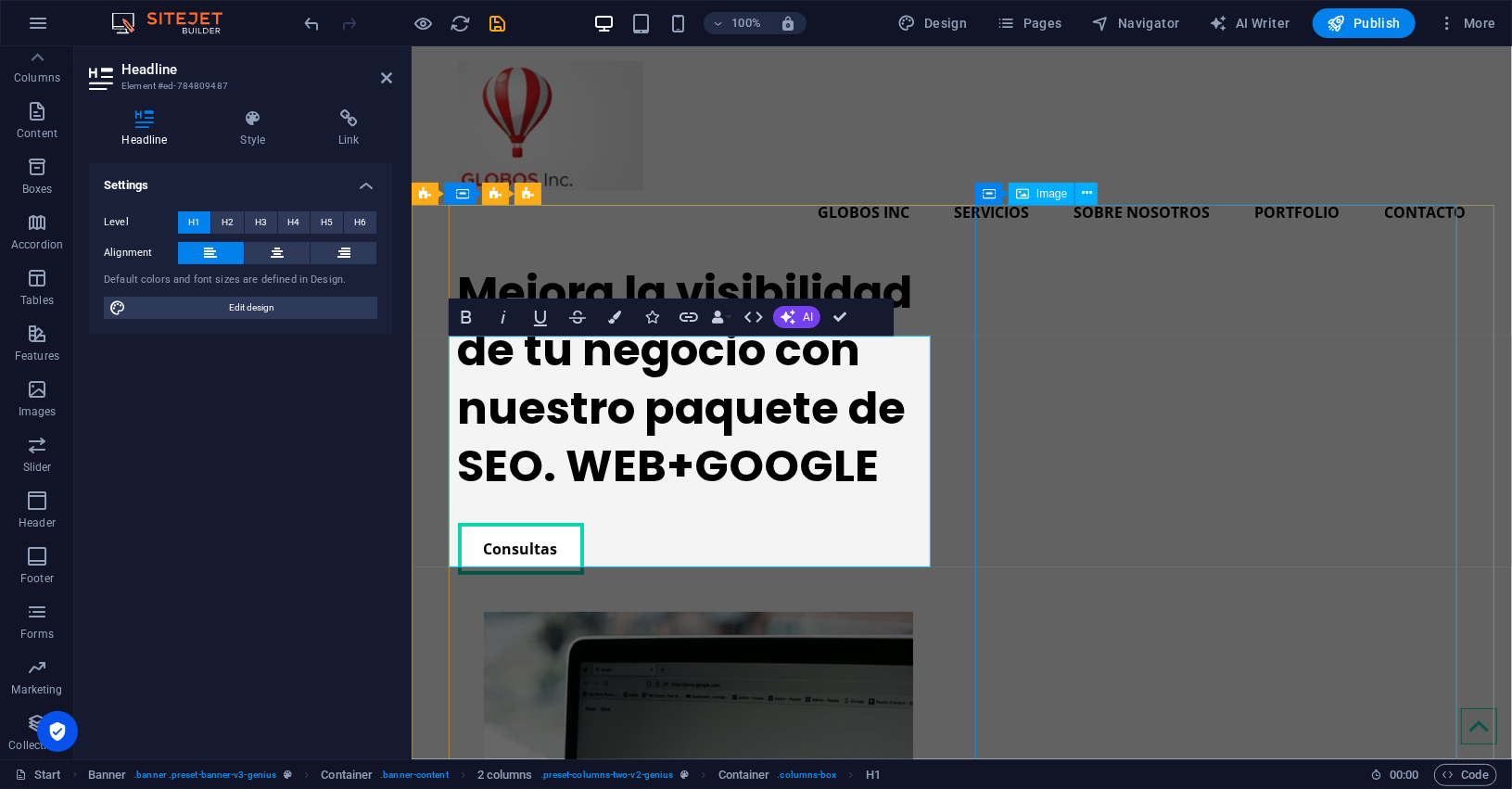 click at bounding box center (698, 897) 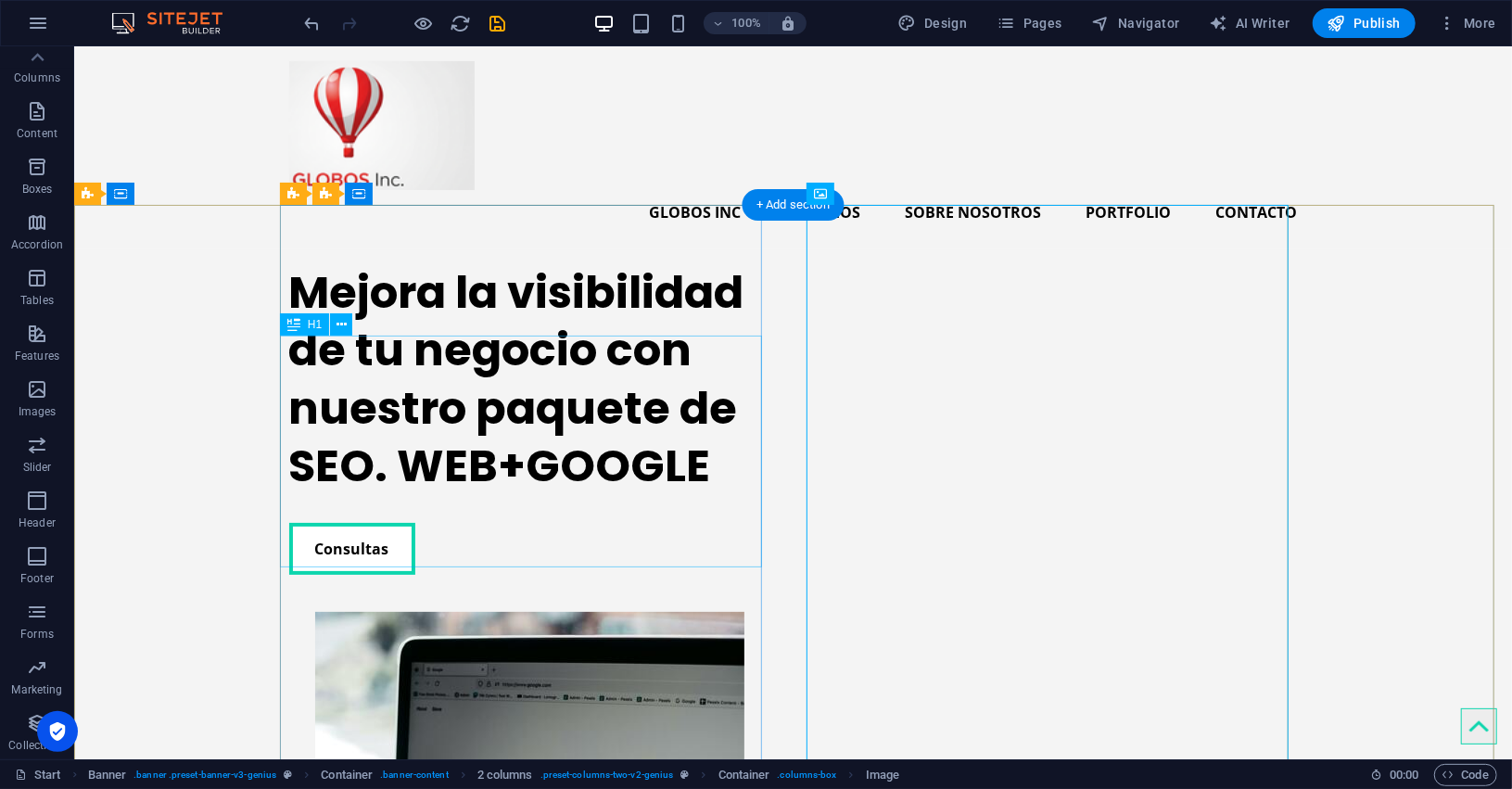click on "Mejora la visibilidad de tu negocio con nuestro paquete de SEO. WEB+GOOGLE" at bounding box center [529, 379] 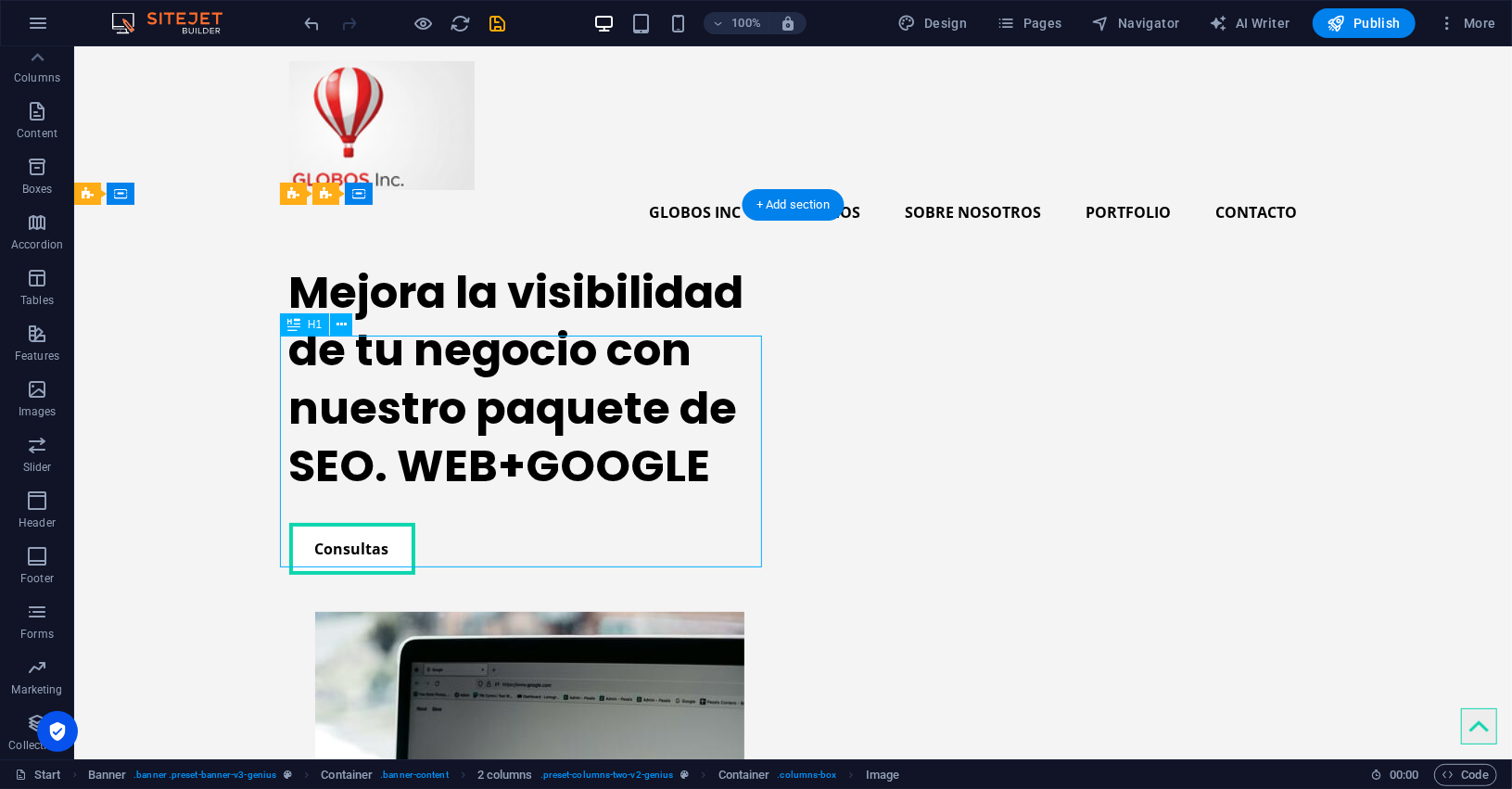 click on "Mejora la visibilidad de tu negocio con nuestro paquete de SEO. WEB+GOOGLE" at bounding box center [529, 379] 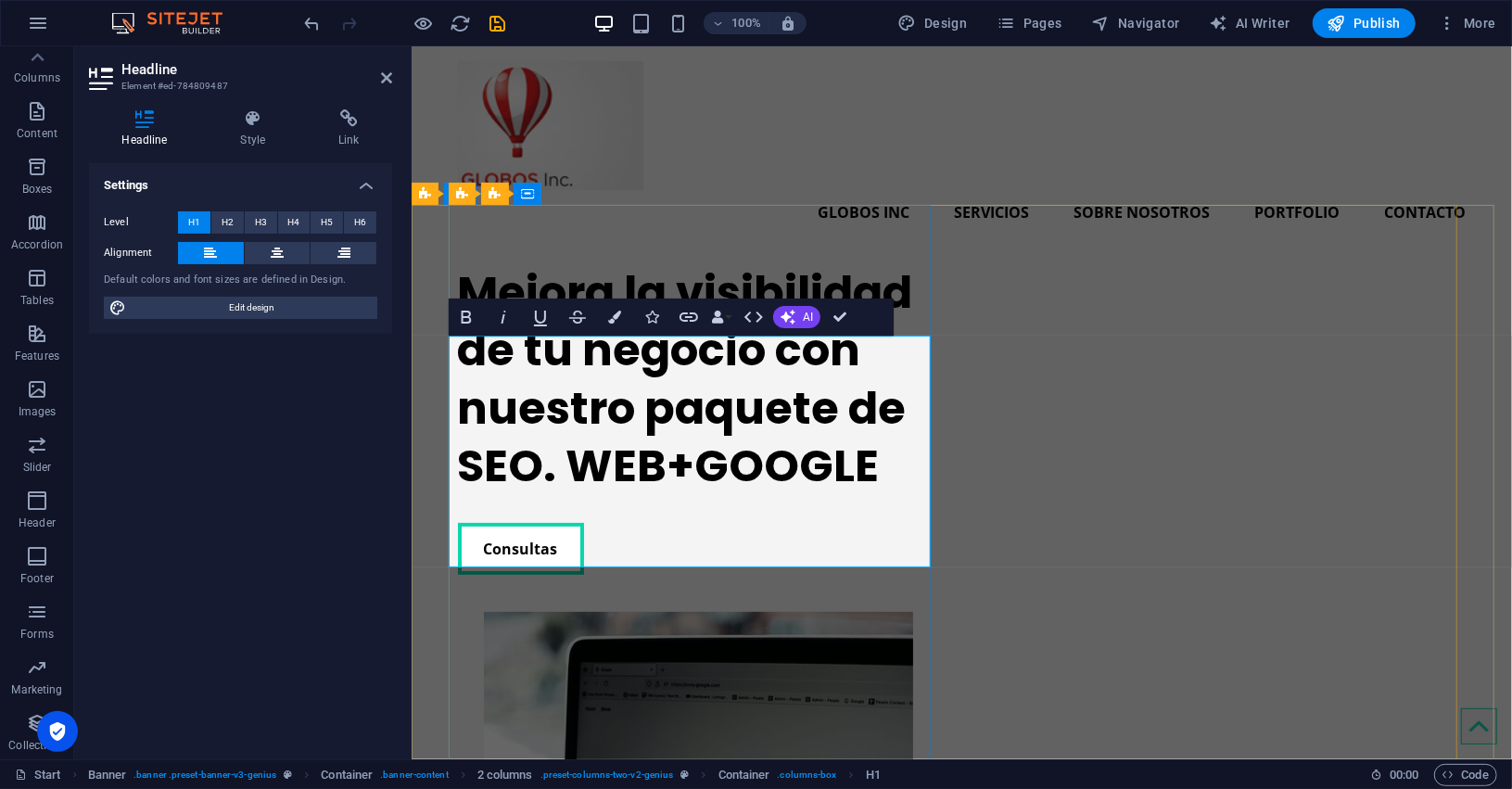click on "Mejora la visibilidad de tu negocio con nuestro paquete de SEO. WEB+GOOGLE" at bounding box center (698, 379) 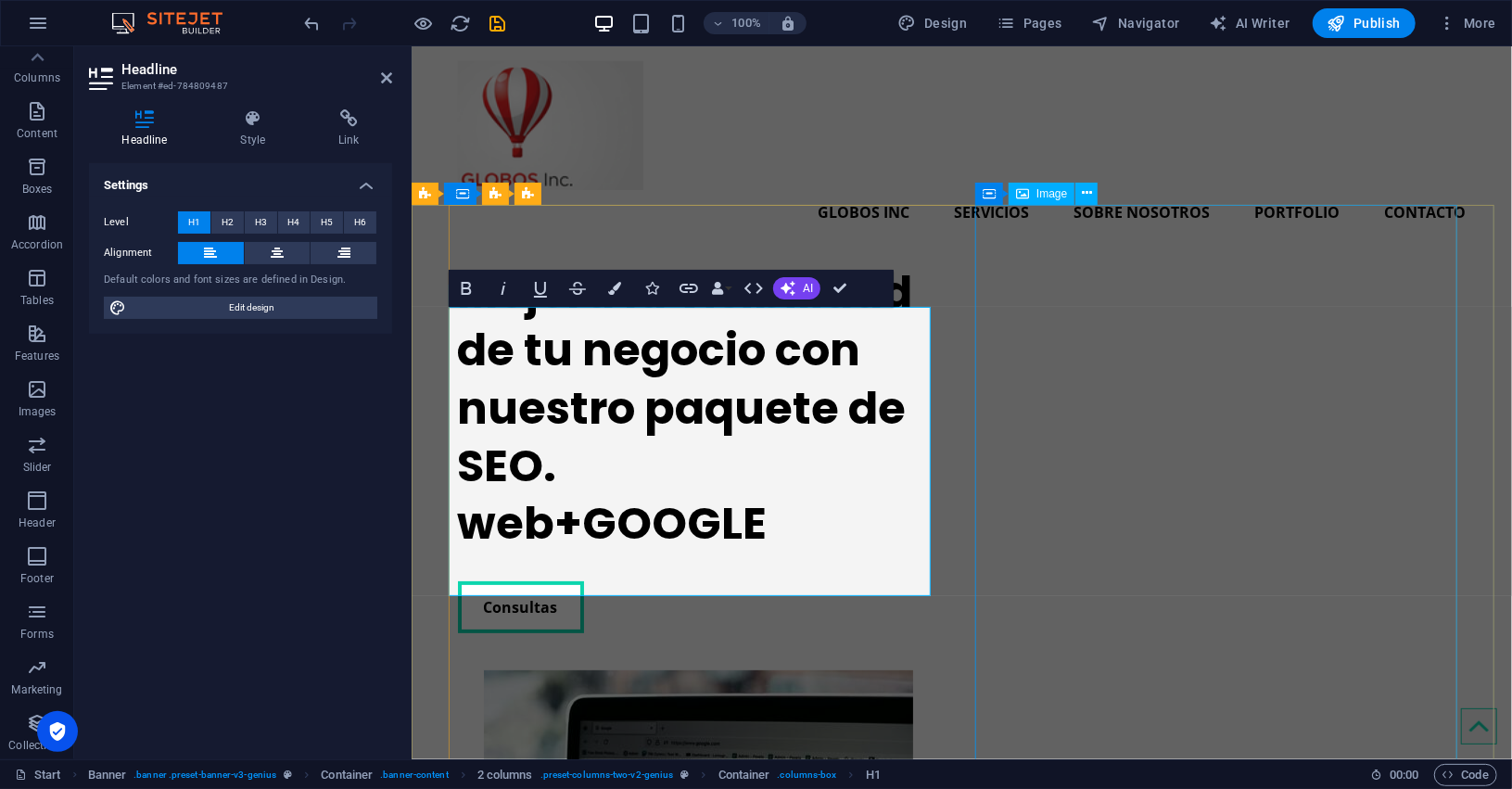 click at bounding box center (698, 955) 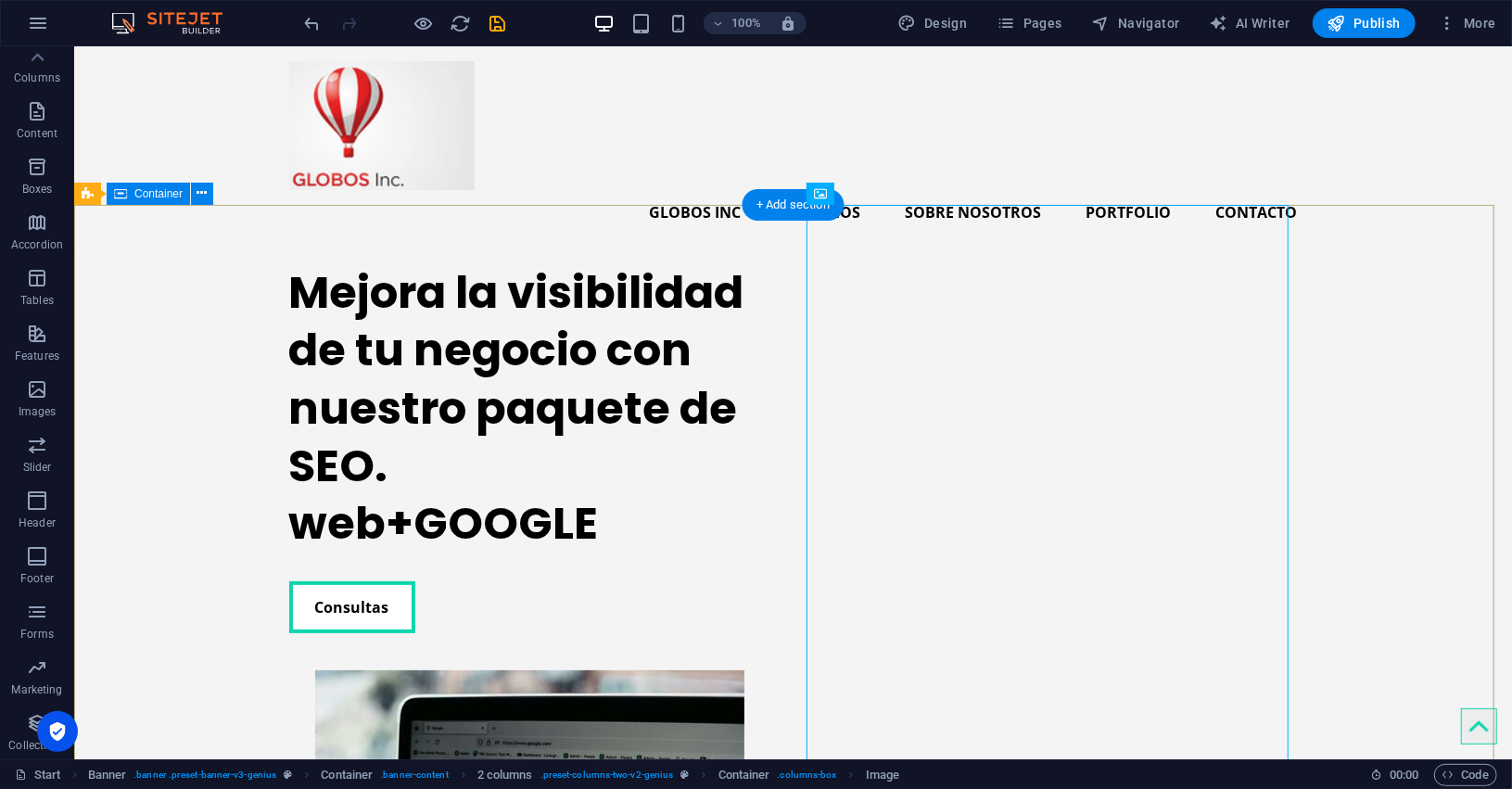 click on "Mejora la visibilidad de tu negocio con nuestro paquete de SEO.  web+GOOGLE Consultas" at bounding box center (792, 744) 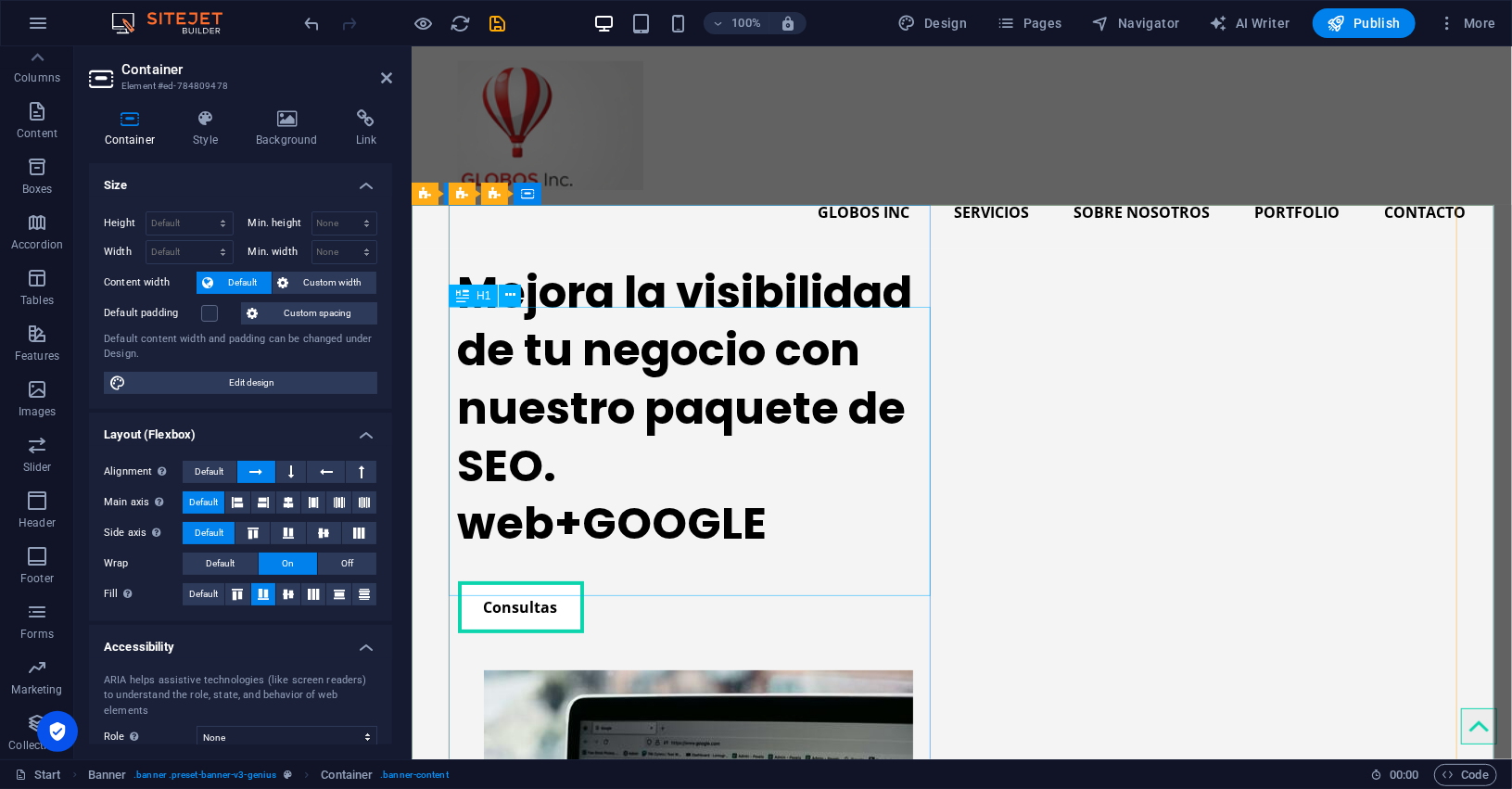 click on "Mejora la visibilidad de tu negocio con nuestro paquete de SEO.  web+GOOGLE" at bounding box center (698, 408) 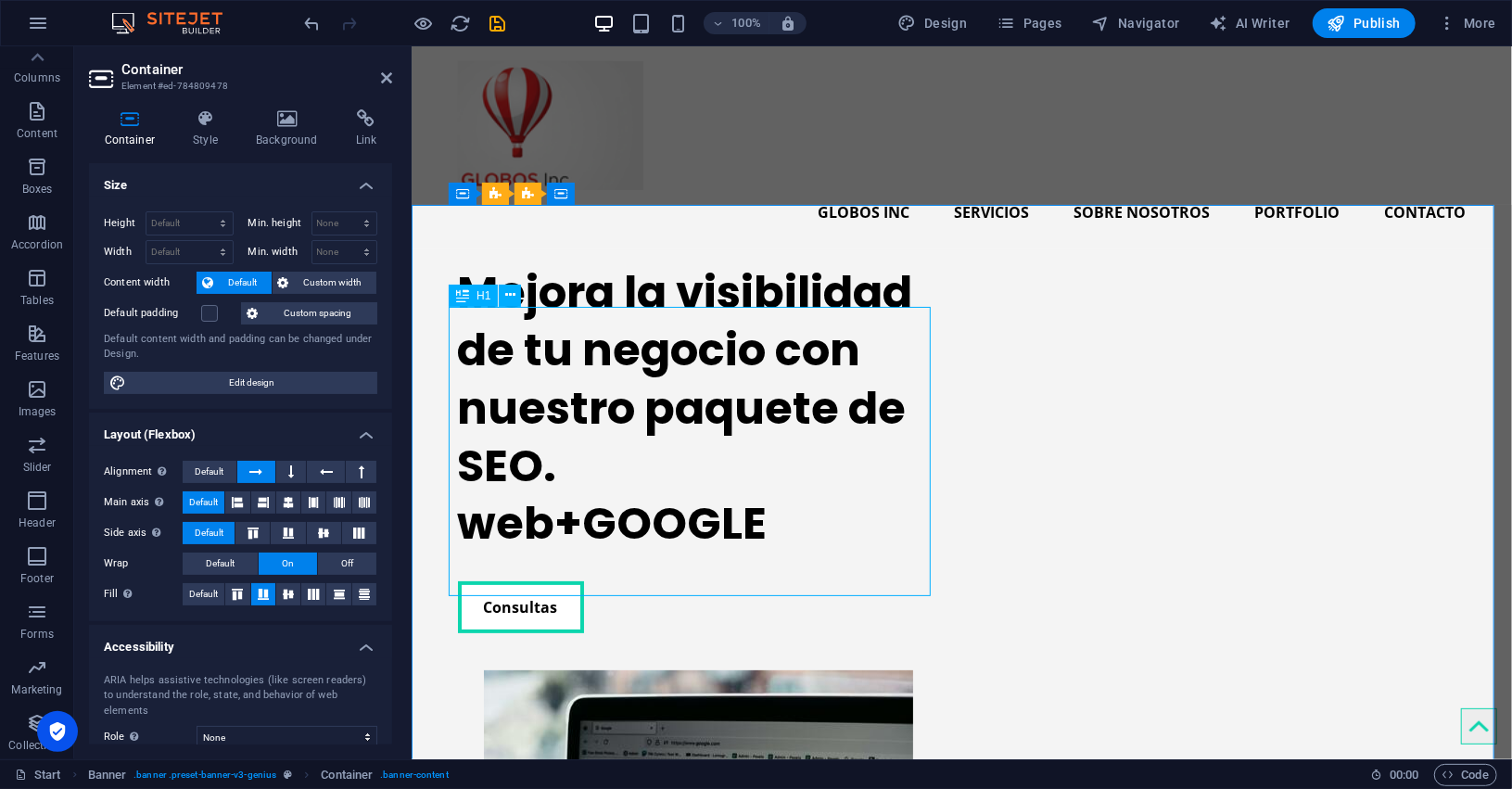 click on "Mejora la visibilidad de tu negocio con nuestro paquete de SEO.  web+GOOGLE" at bounding box center (698, 408) 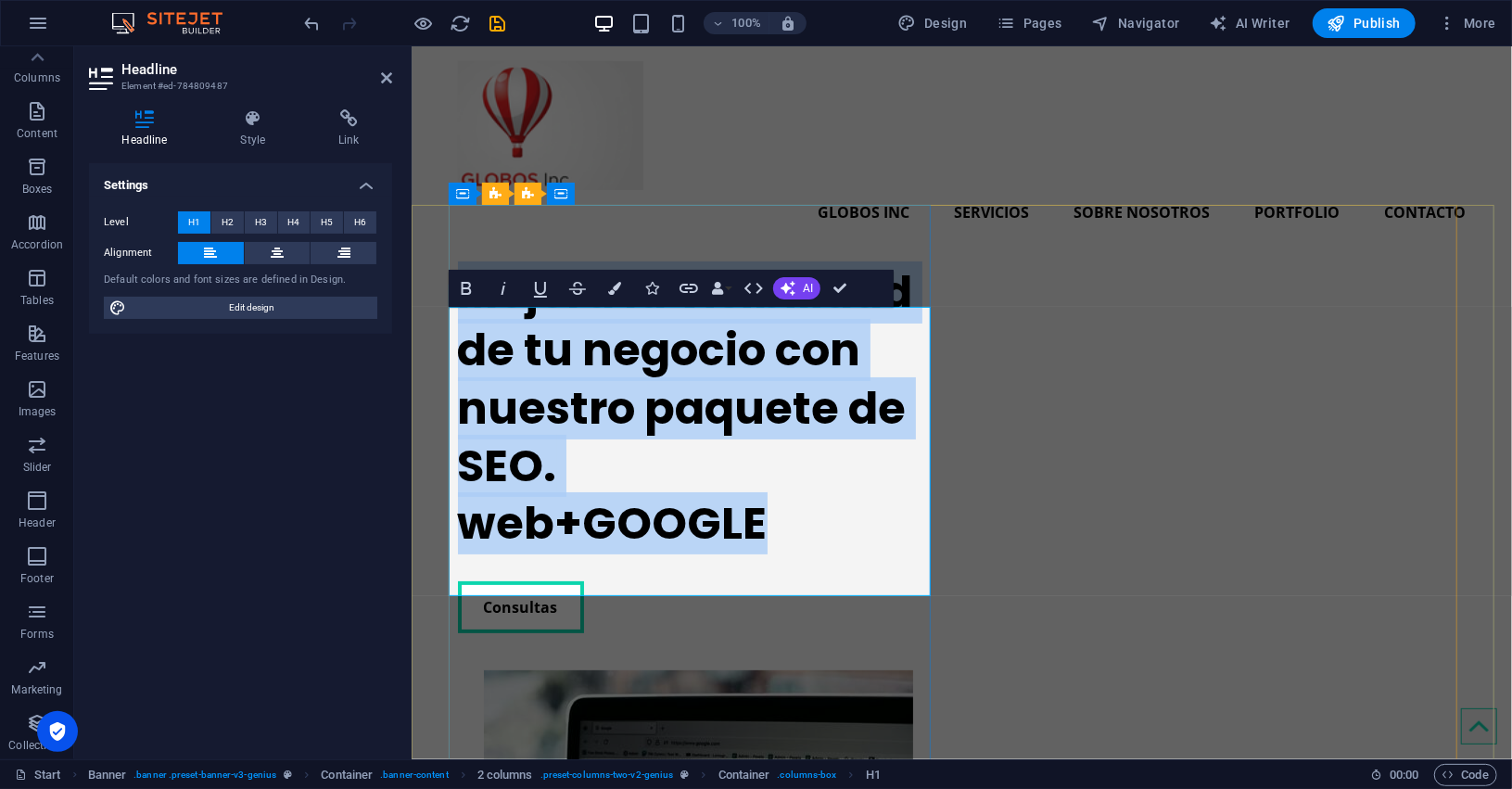 click on "Mejora la visibilidad de tu negocio con nuestro paquete de SEO.  web+GOOGLE" at bounding box center [698, 408] 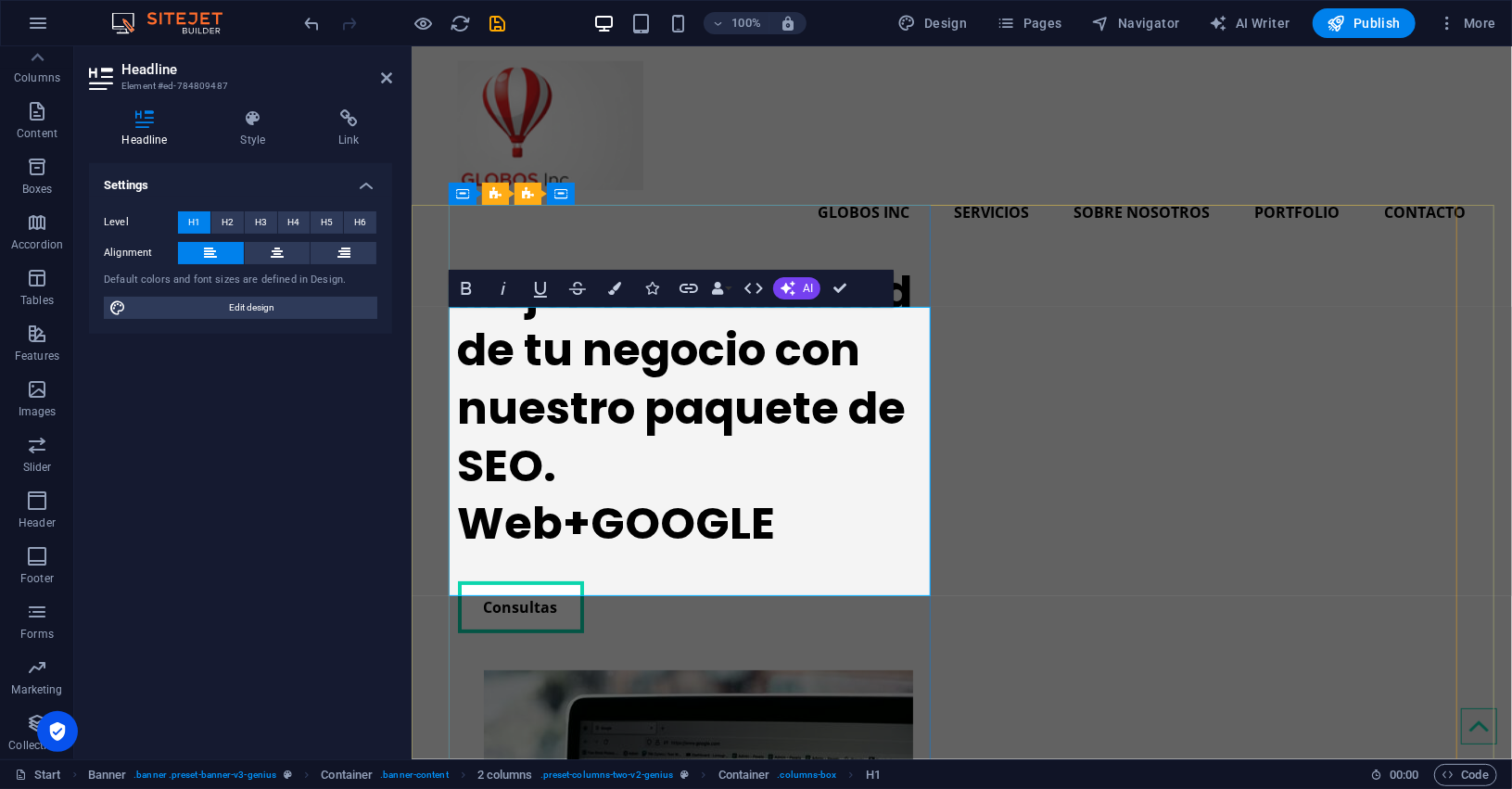 click on "Mejora la visibilidad de tu negocio con nuestro paquete de SEO.  Web+GOOGLE" at bounding box center (698, 408) 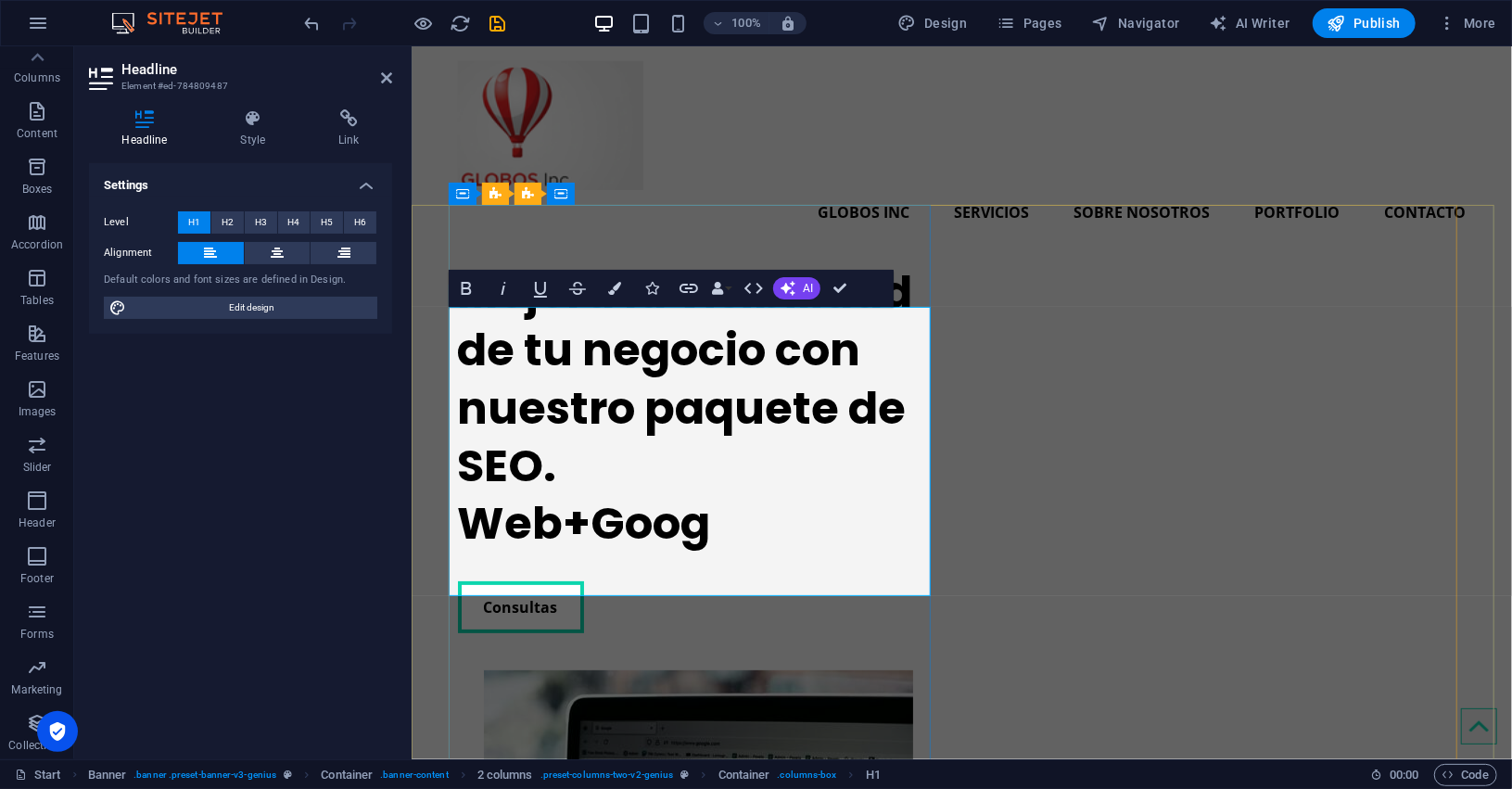 click on "Mejora la visibilidad de tu negocio con nuestro paquete de SEO.  Web+Goog" at bounding box center [698, 408] 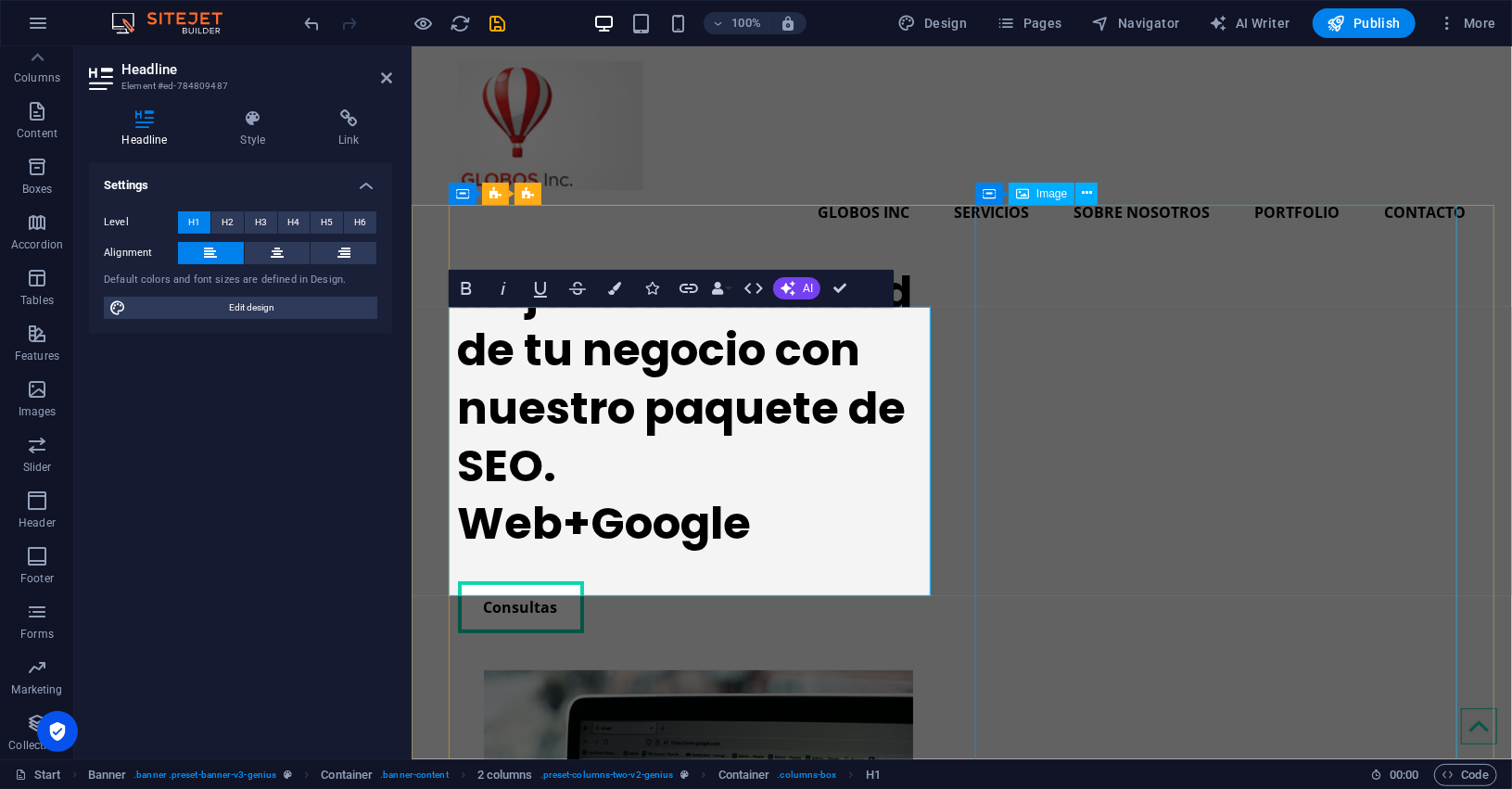 click at bounding box center [698, 955] 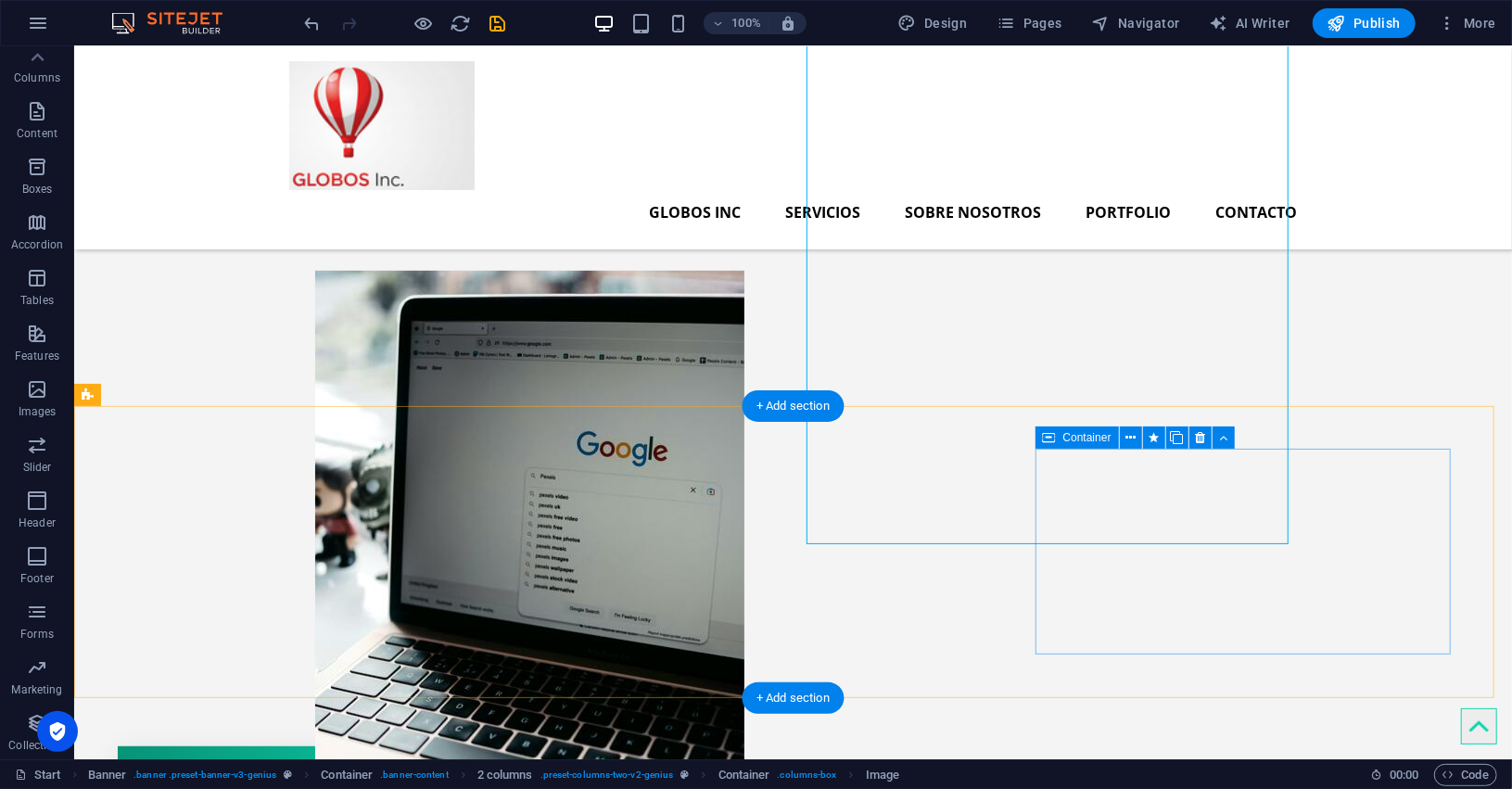 scroll, scrollTop: 232, scrollLeft: 0, axis: vertical 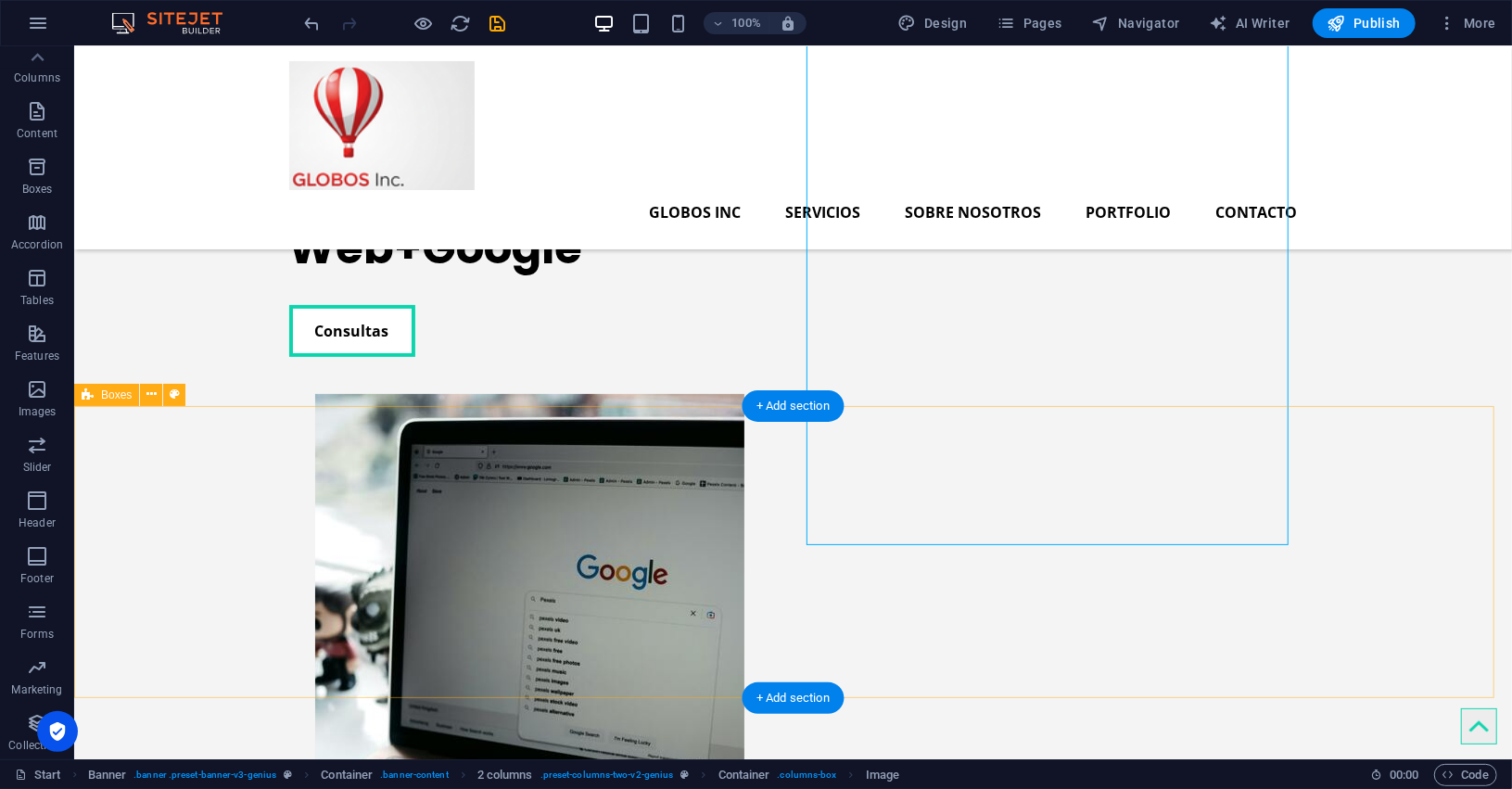 click on "Corporate design Lorem ipsum dolor sit amet, consectetur adipisicing elit. Veritatis dolorem! Webdesign Lorem ipsum dolor sit amet, consectetur adipisicing elit. Veritatis dolorem! Mobile apps Lorem ipsum dolor sit amet, consectetur adipisicing elit. Veritatis dolorem!" at bounding box center [792, 1199] 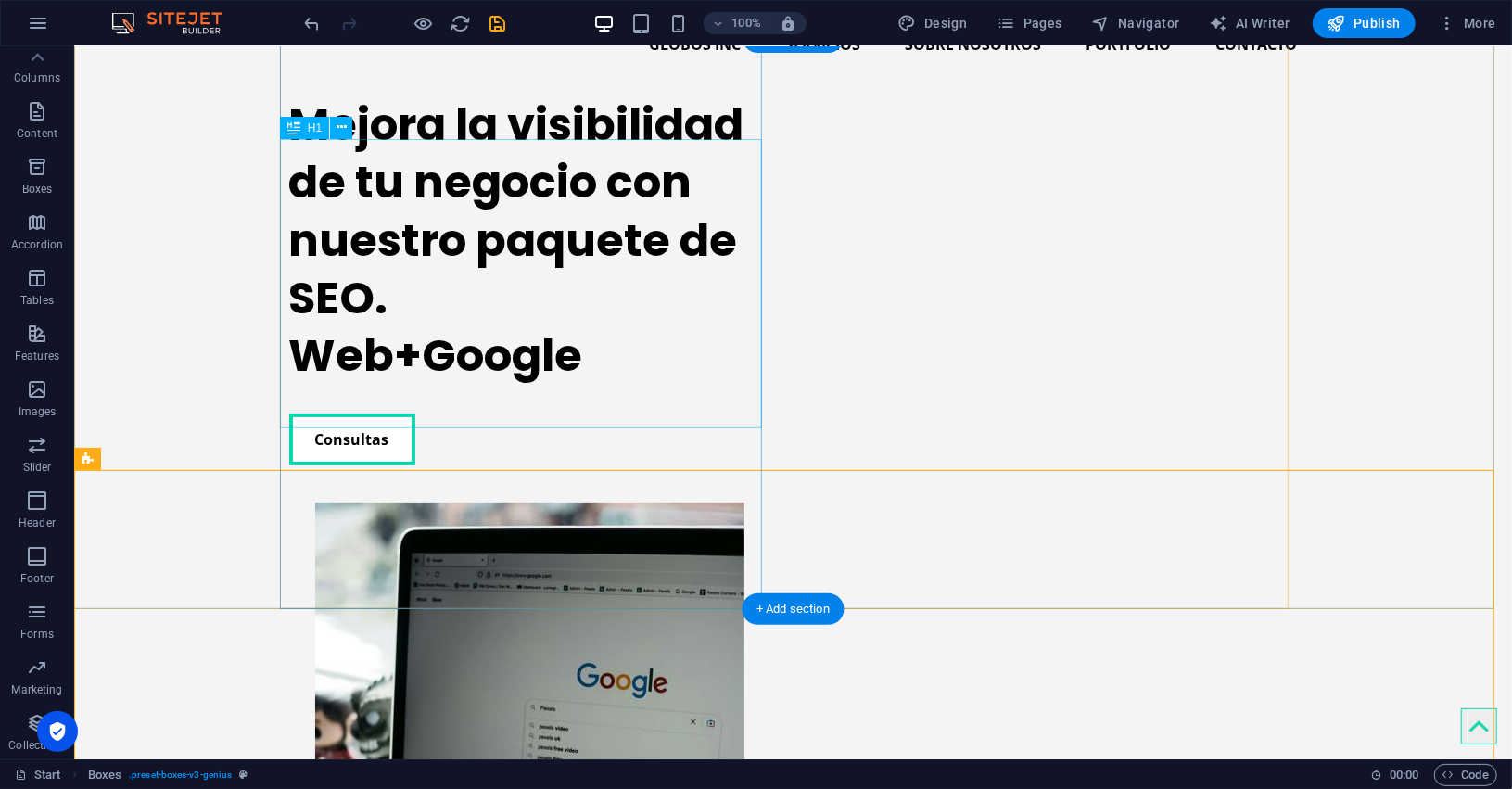 scroll, scrollTop: 347, scrollLeft: 0, axis: vertical 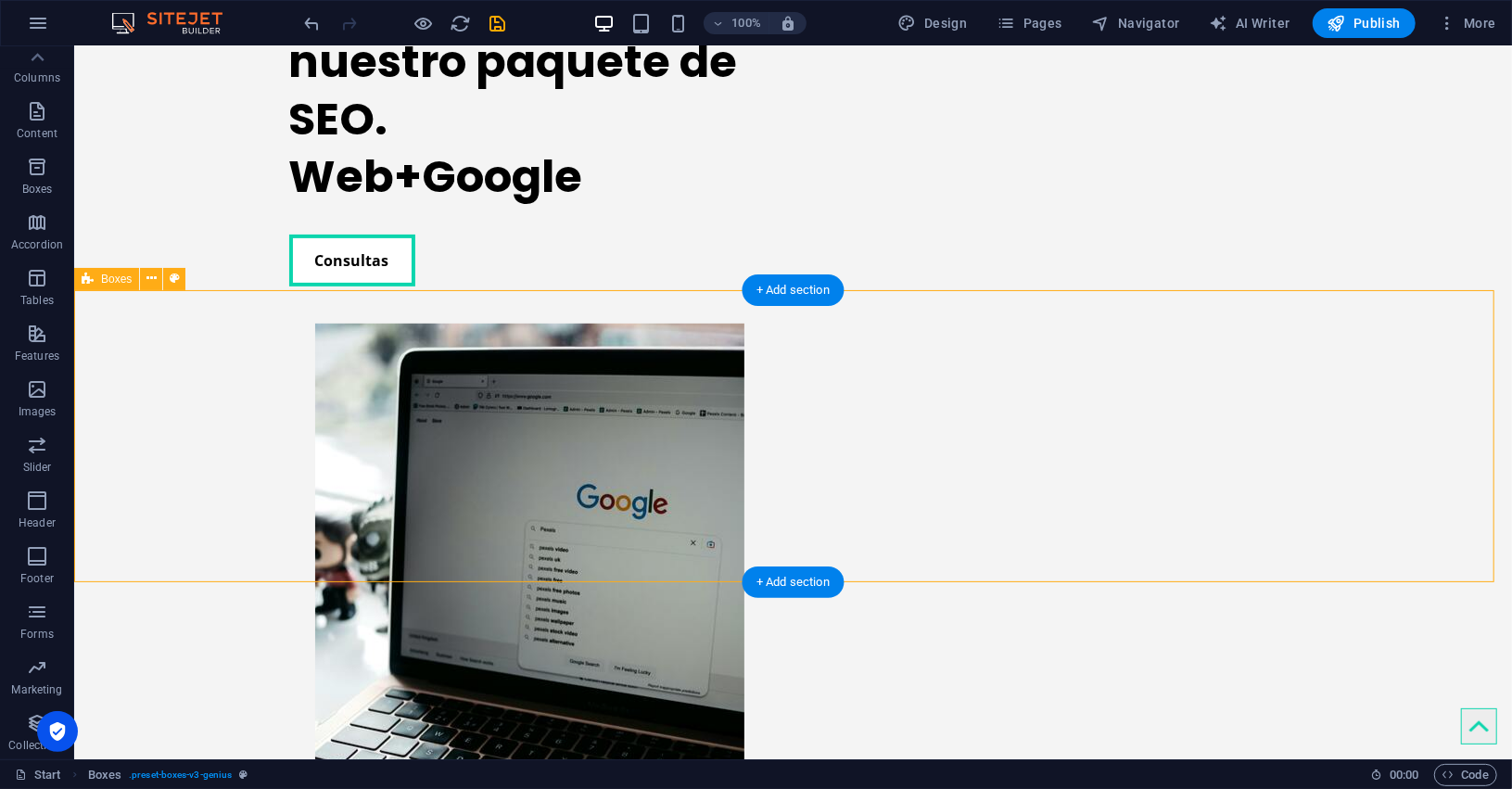 drag, startPoint x: 513, startPoint y: 295, endPoint x: 496, endPoint y: 401, distance: 107.35455 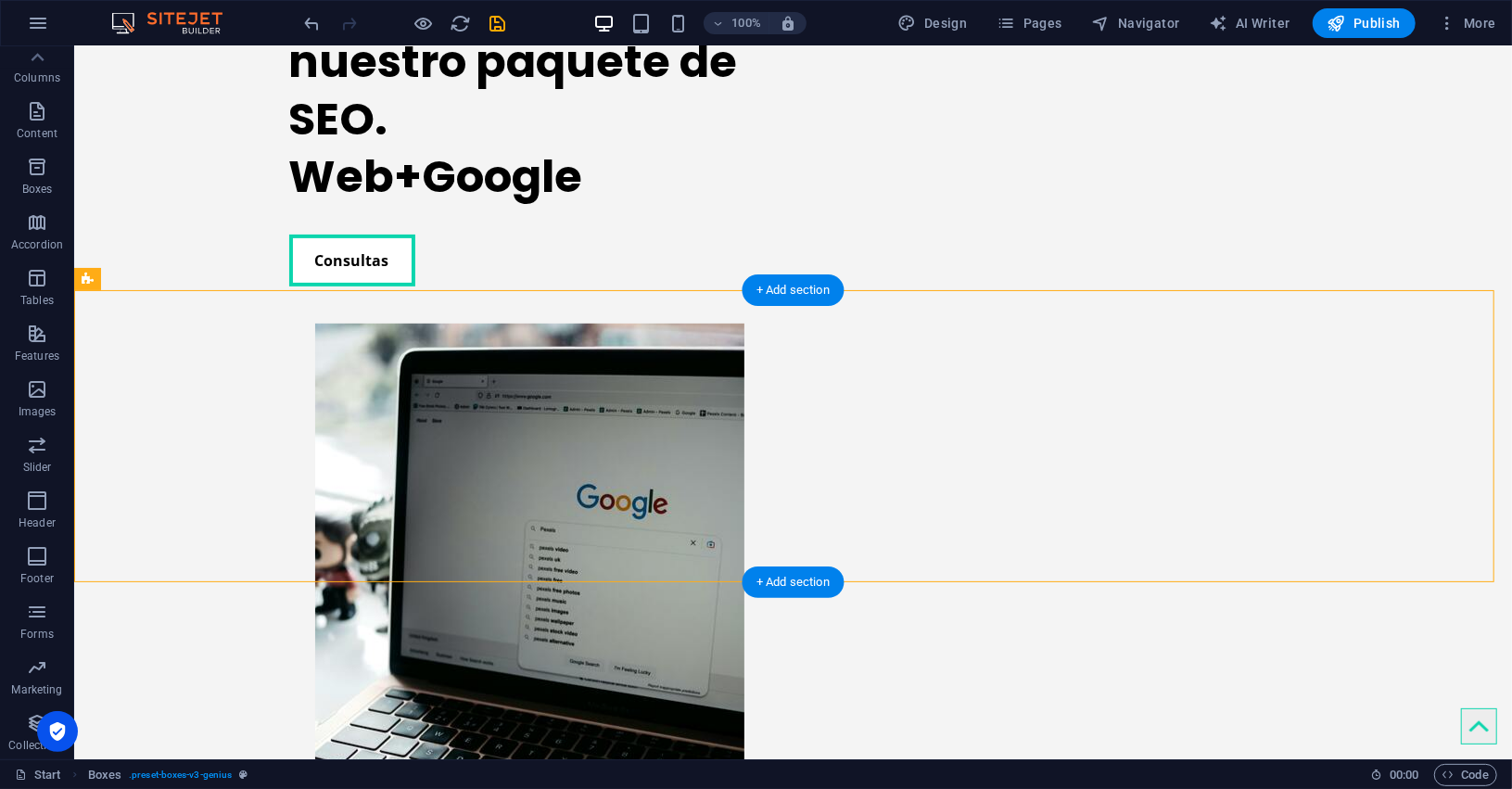 drag, startPoint x: 621, startPoint y: 313, endPoint x: 606, endPoint y: 490, distance: 177.63446 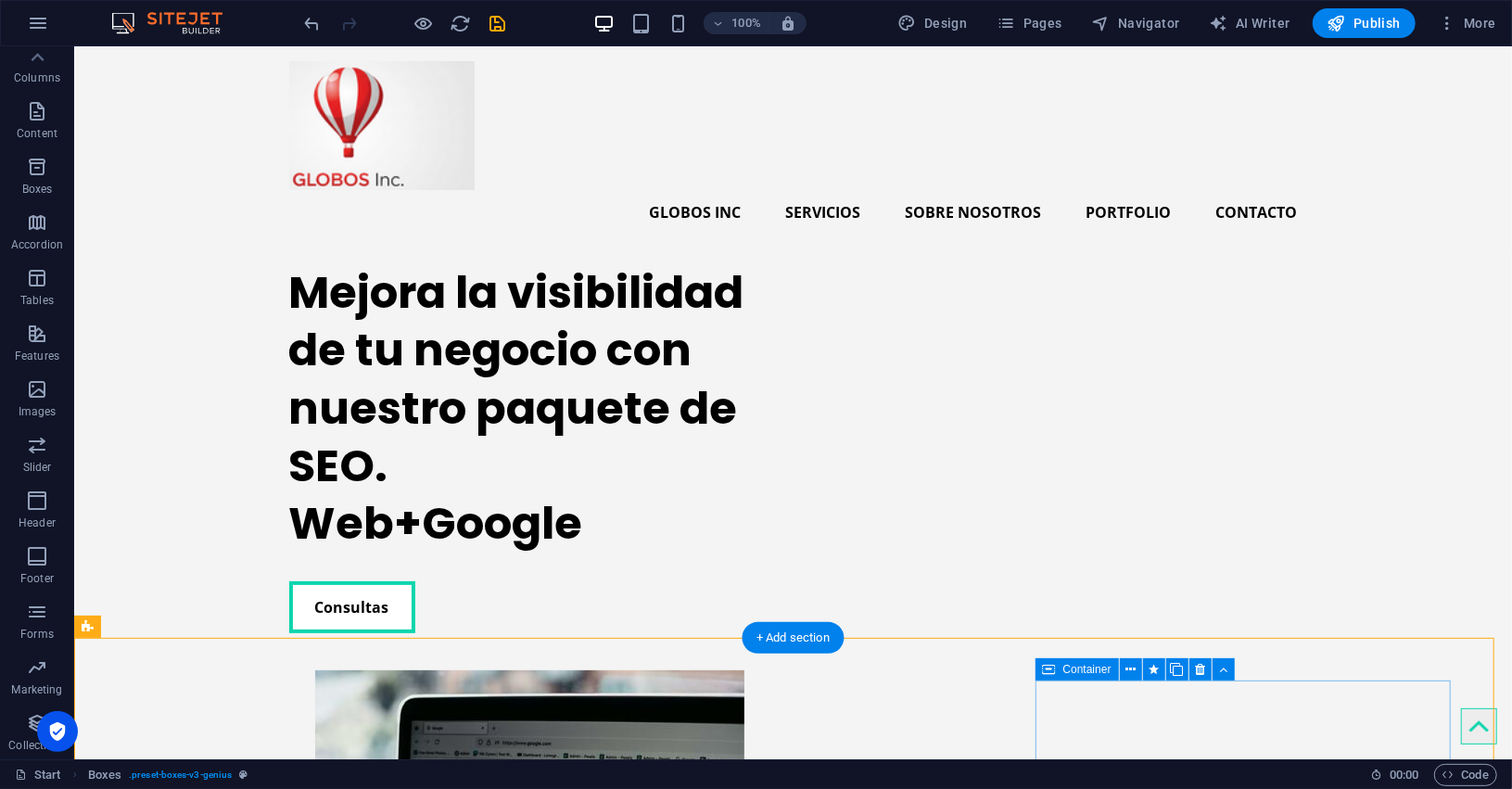 scroll, scrollTop: 464, scrollLeft: 0, axis: vertical 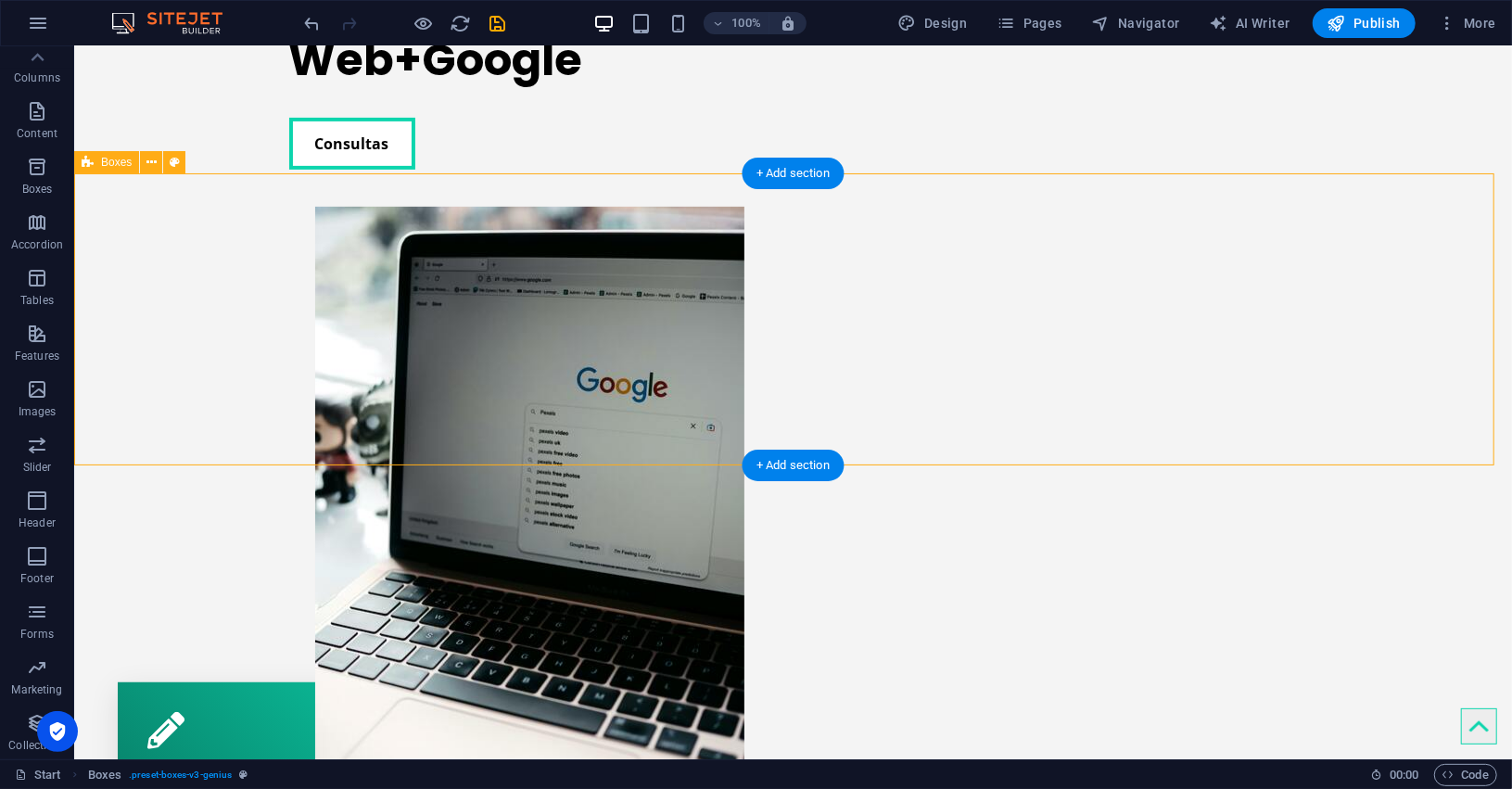 click on "Corporate design Lorem ipsum dolor sit amet, consectetur adipisicing elit. Veritatis dolorem! Webdesign Lorem ipsum dolor sit amet, consectetur adipisicing elit. Veritatis dolorem! Mobile apps Lorem ipsum dolor sit amet, consectetur adipisicing elit. Veritatis dolorem!" at bounding box center (792, 1012) 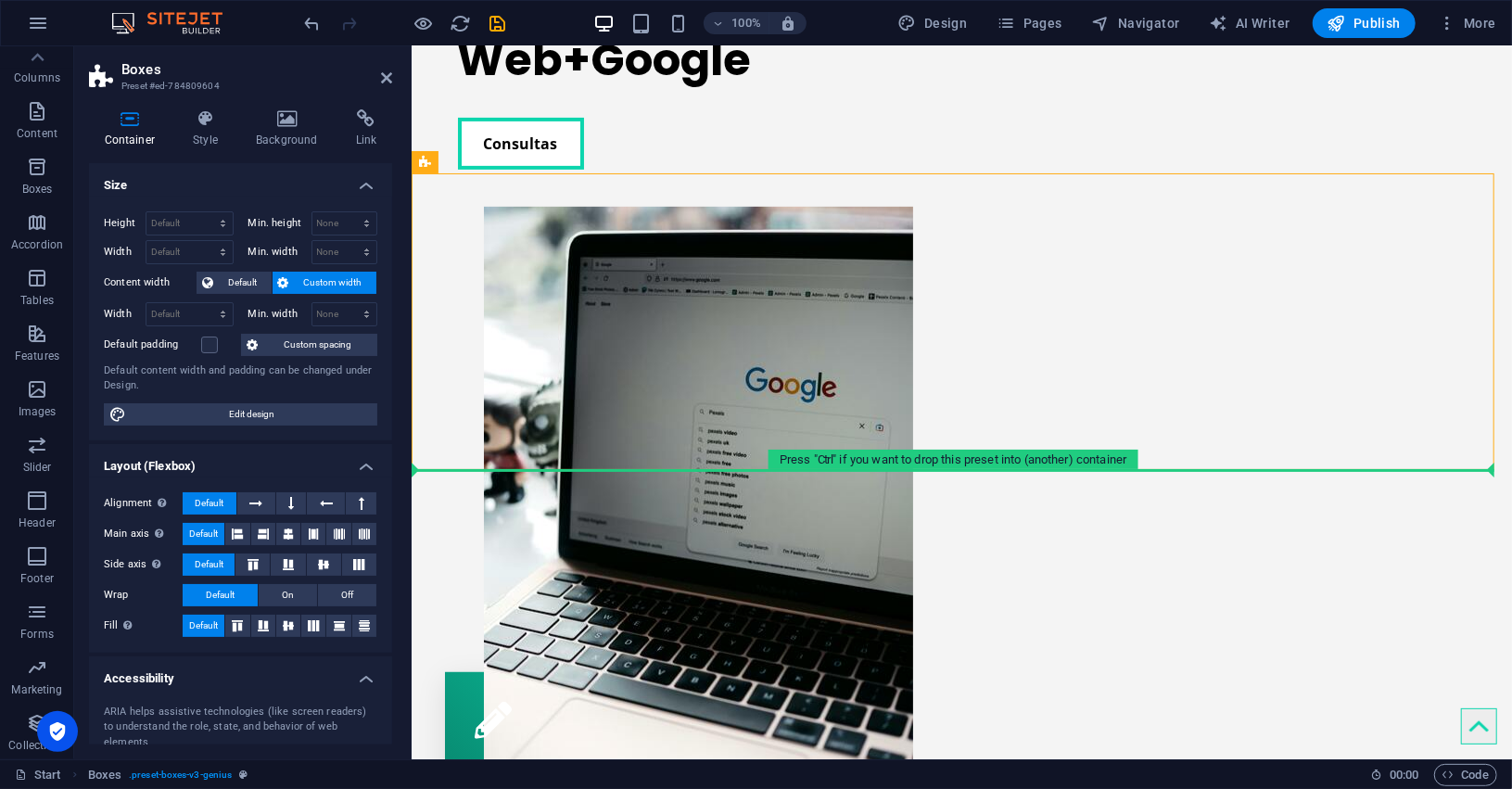 drag, startPoint x: 429, startPoint y: 299, endPoint x: 439, endPoint y: 497, distance: 198.25236 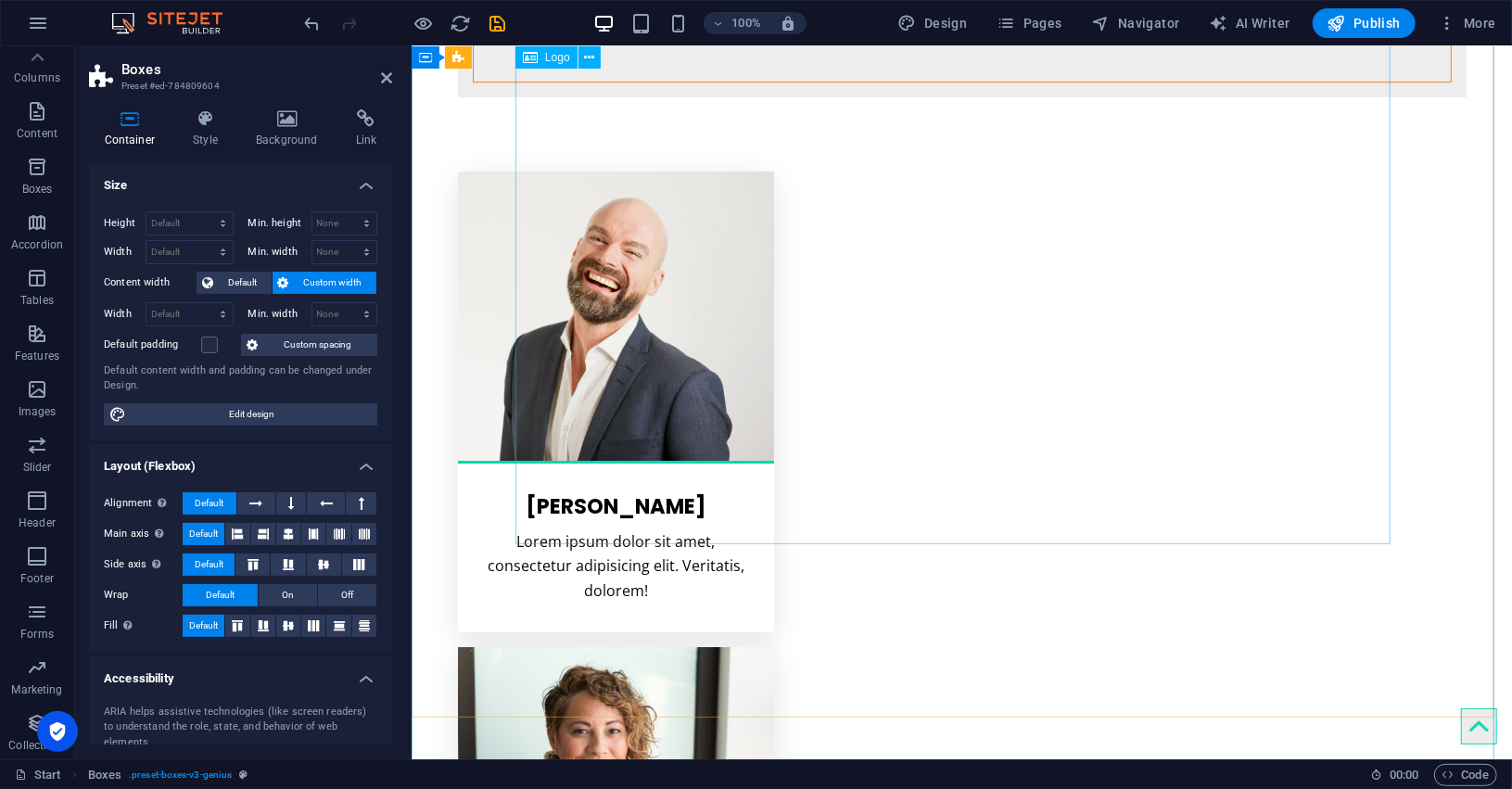 click at bounding box center [960, 5041] 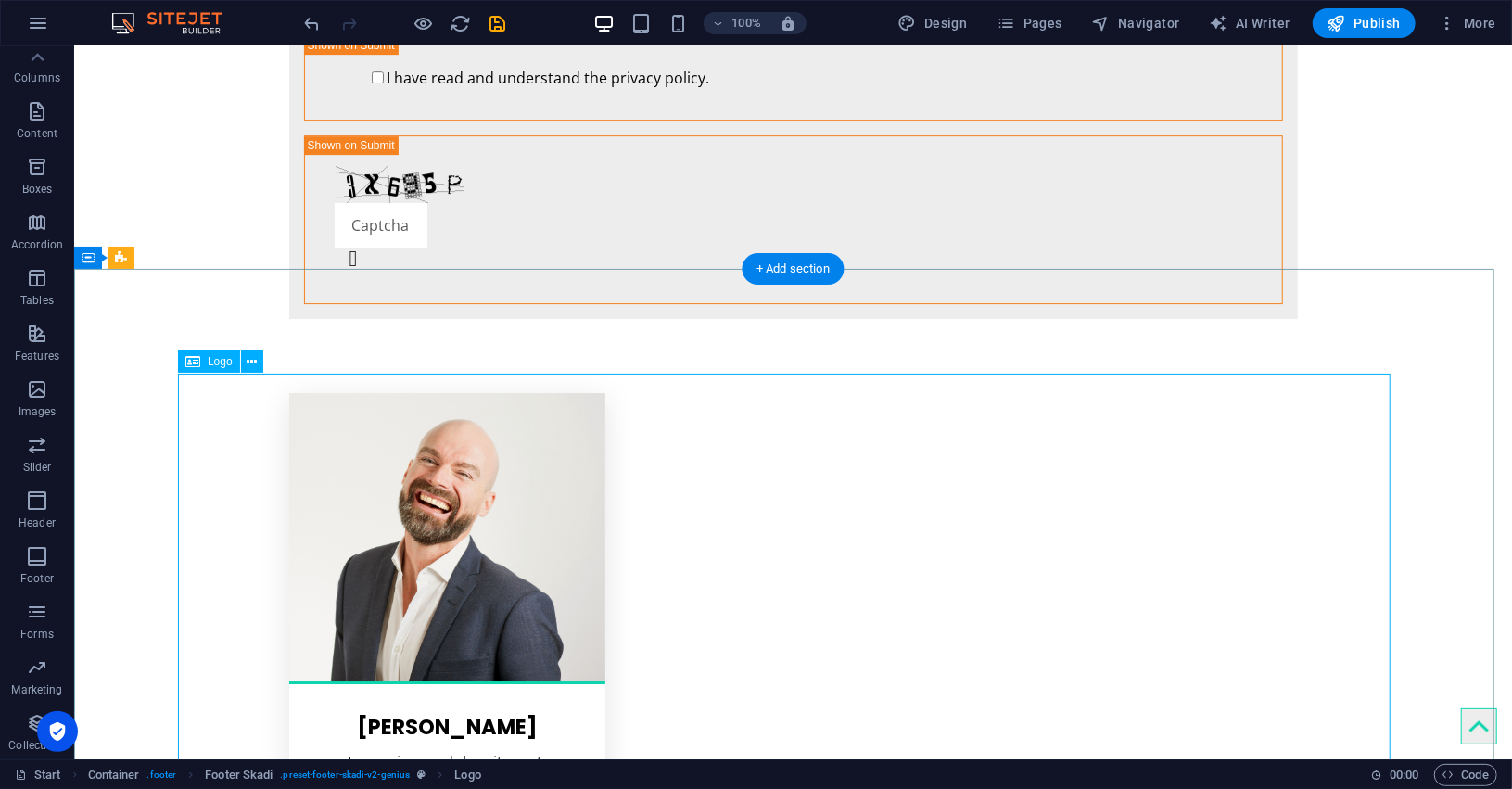 scroll, scrollTop: 3972, scrollLeft: 0, axis: vertical 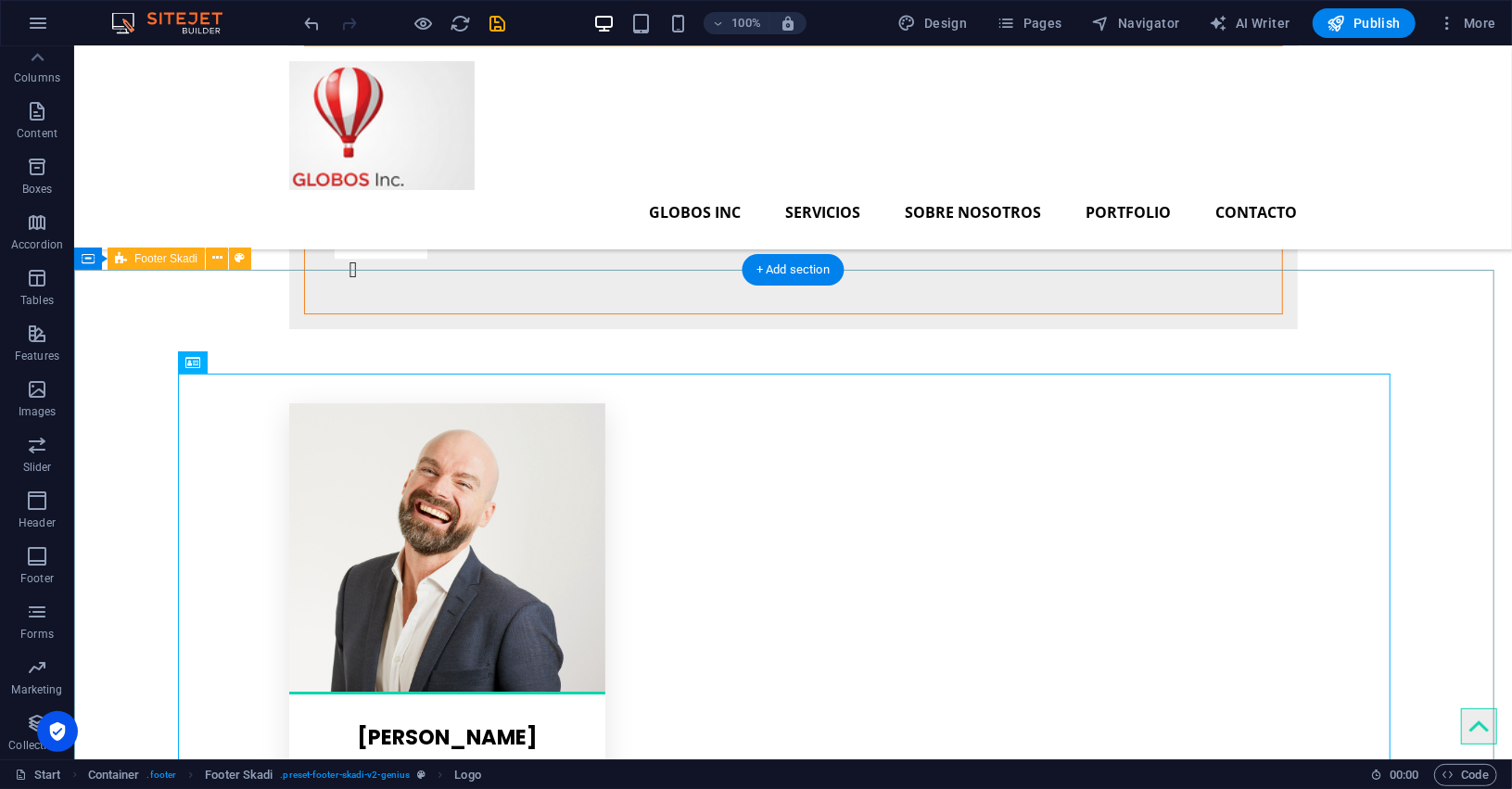 click at bounding box center (792, 5421) 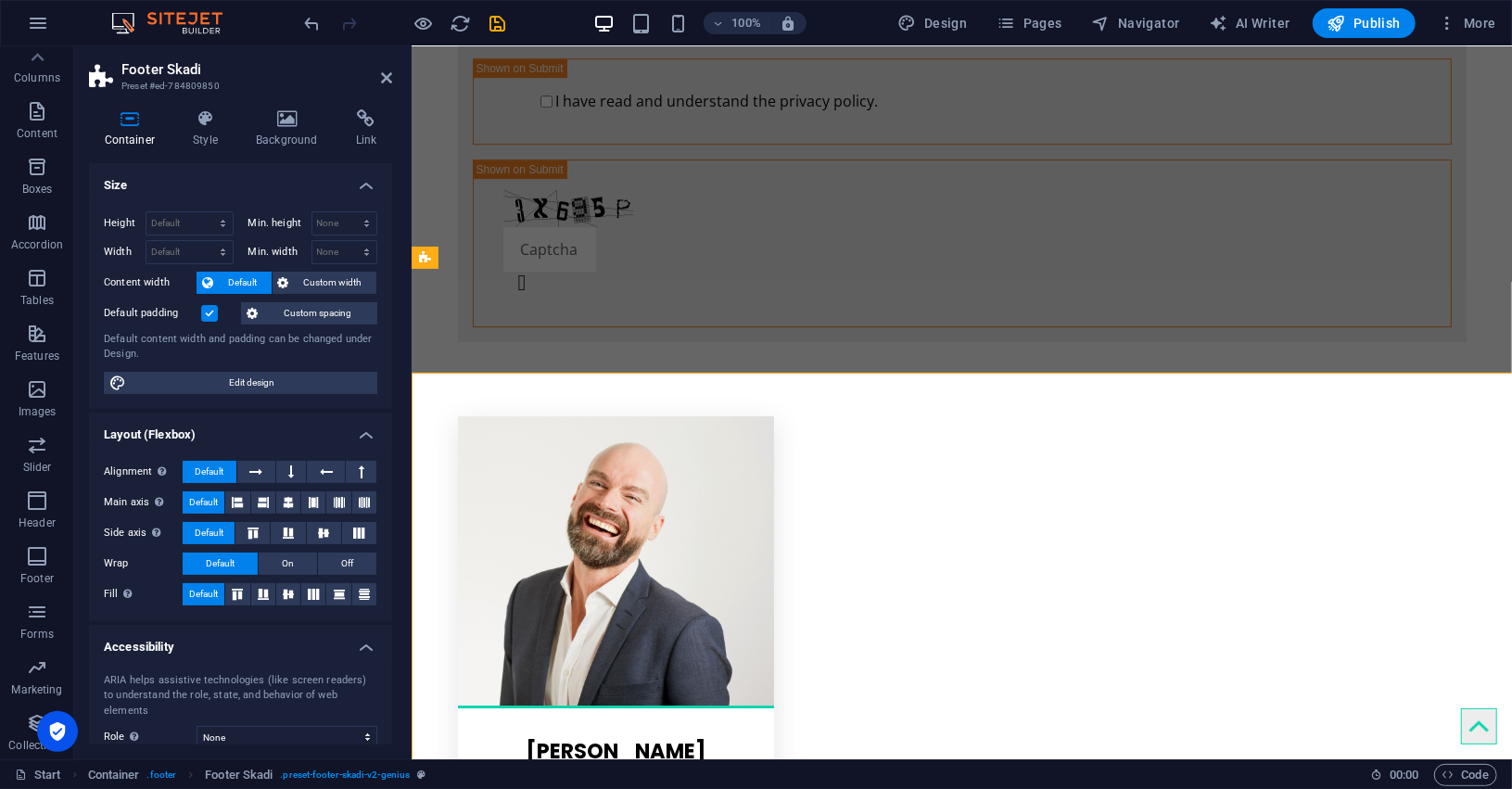 scroll, scrollTop: 3869, scrollLeft: 0, axis: vertical 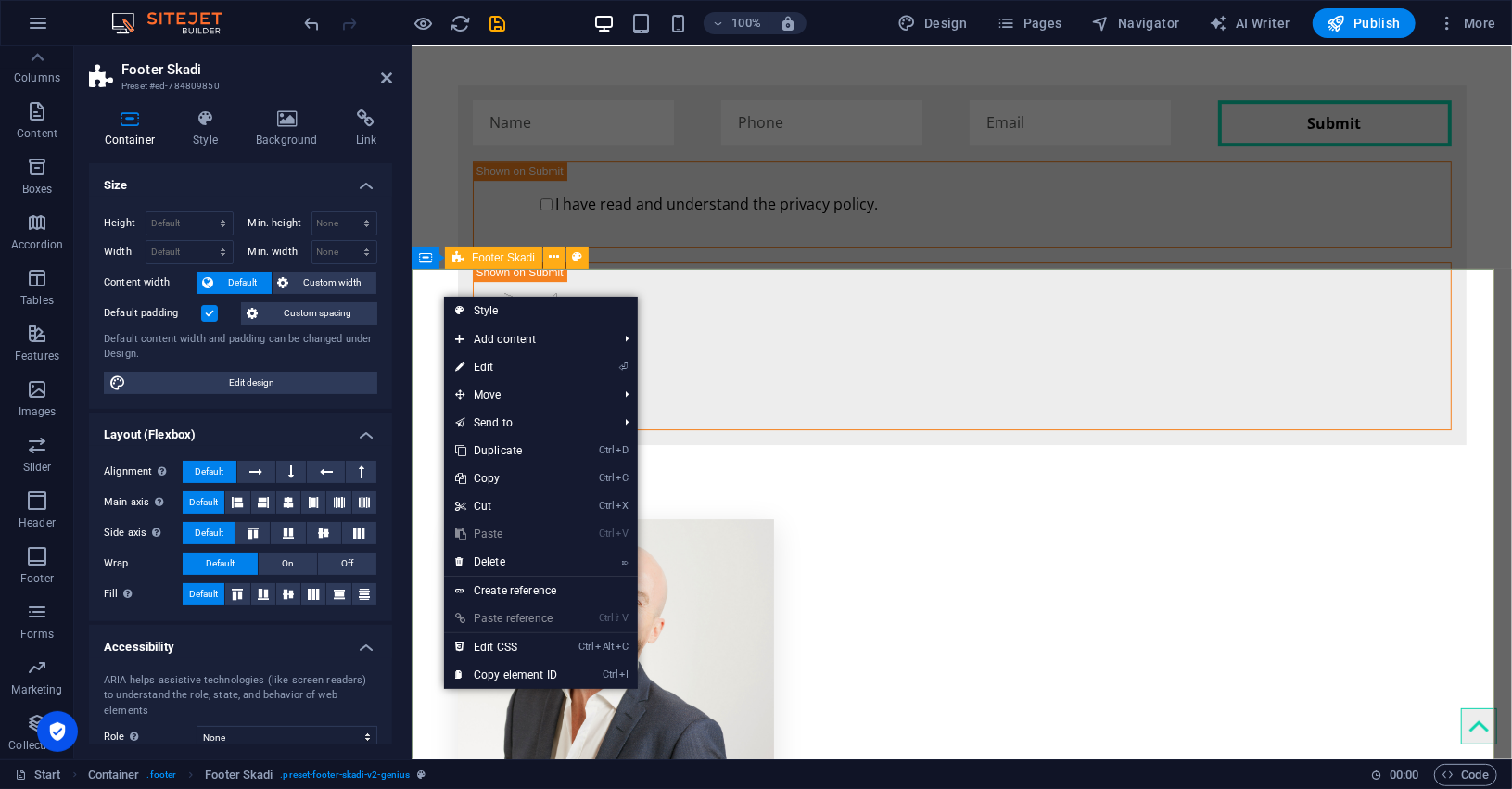 click at bounding box center (960, 5499) 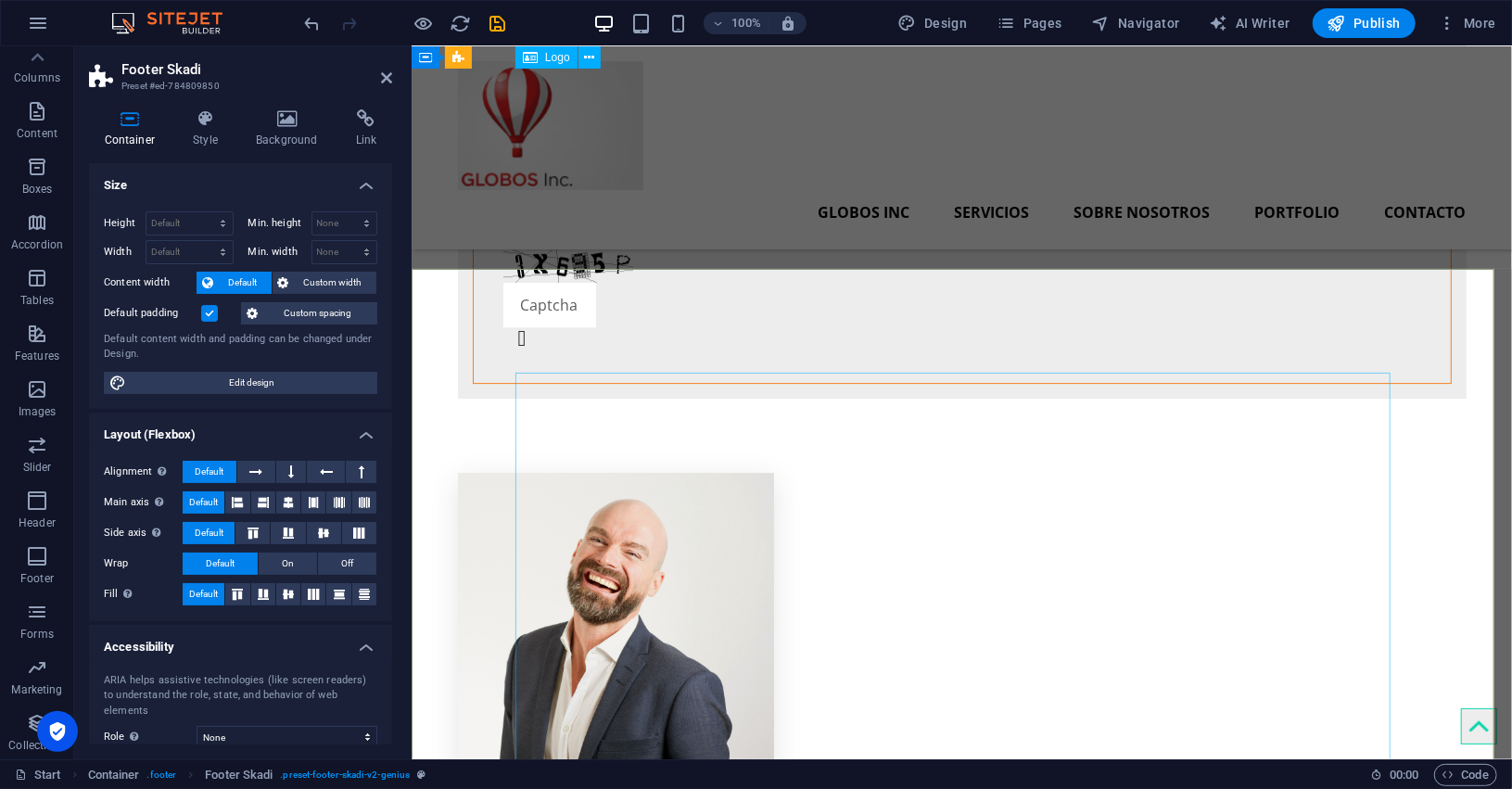 scroll, scrollTop: 3869, scrollLeft: 0, axis: vertical 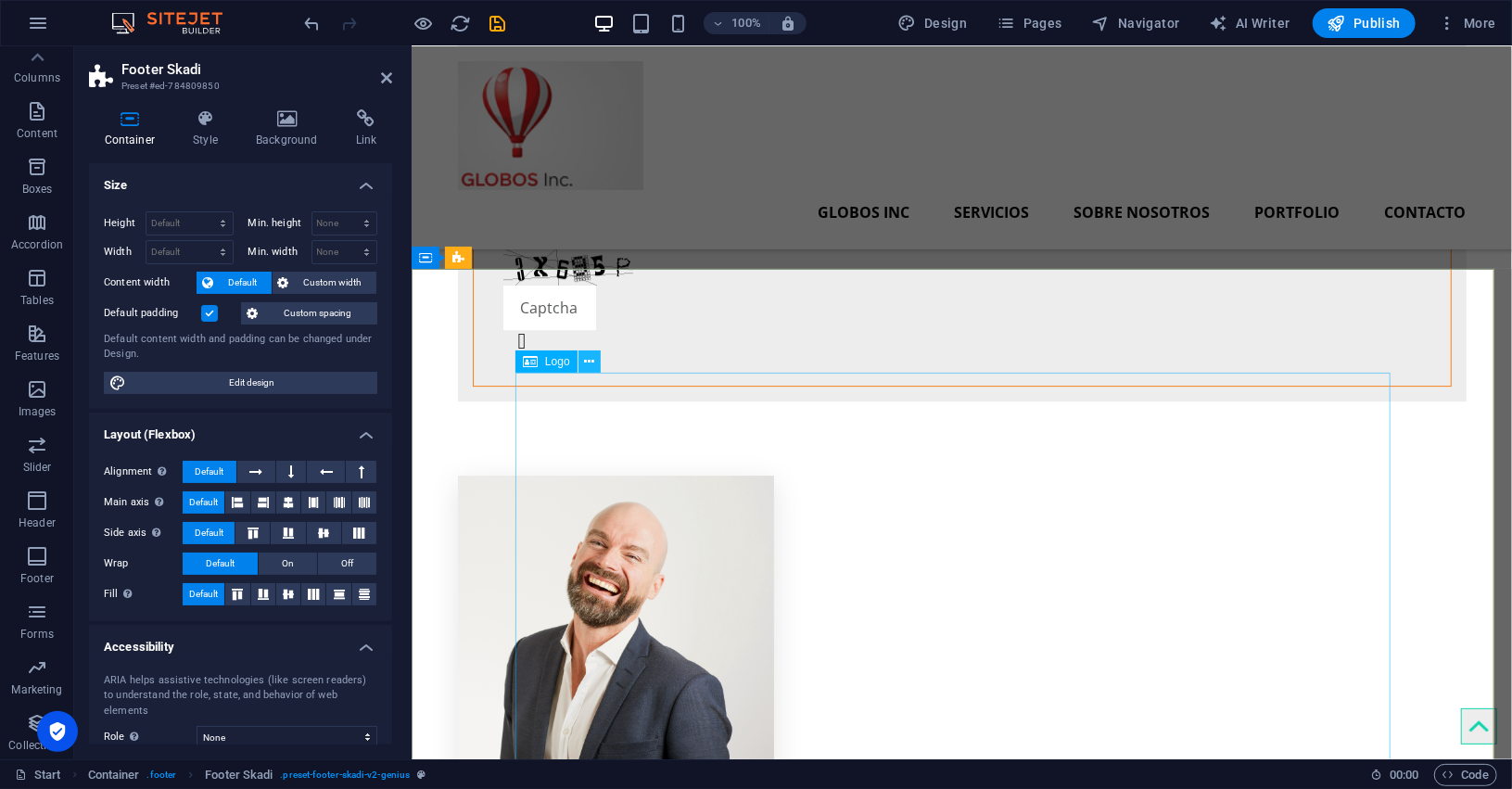 click at bounding box center [590, 362] 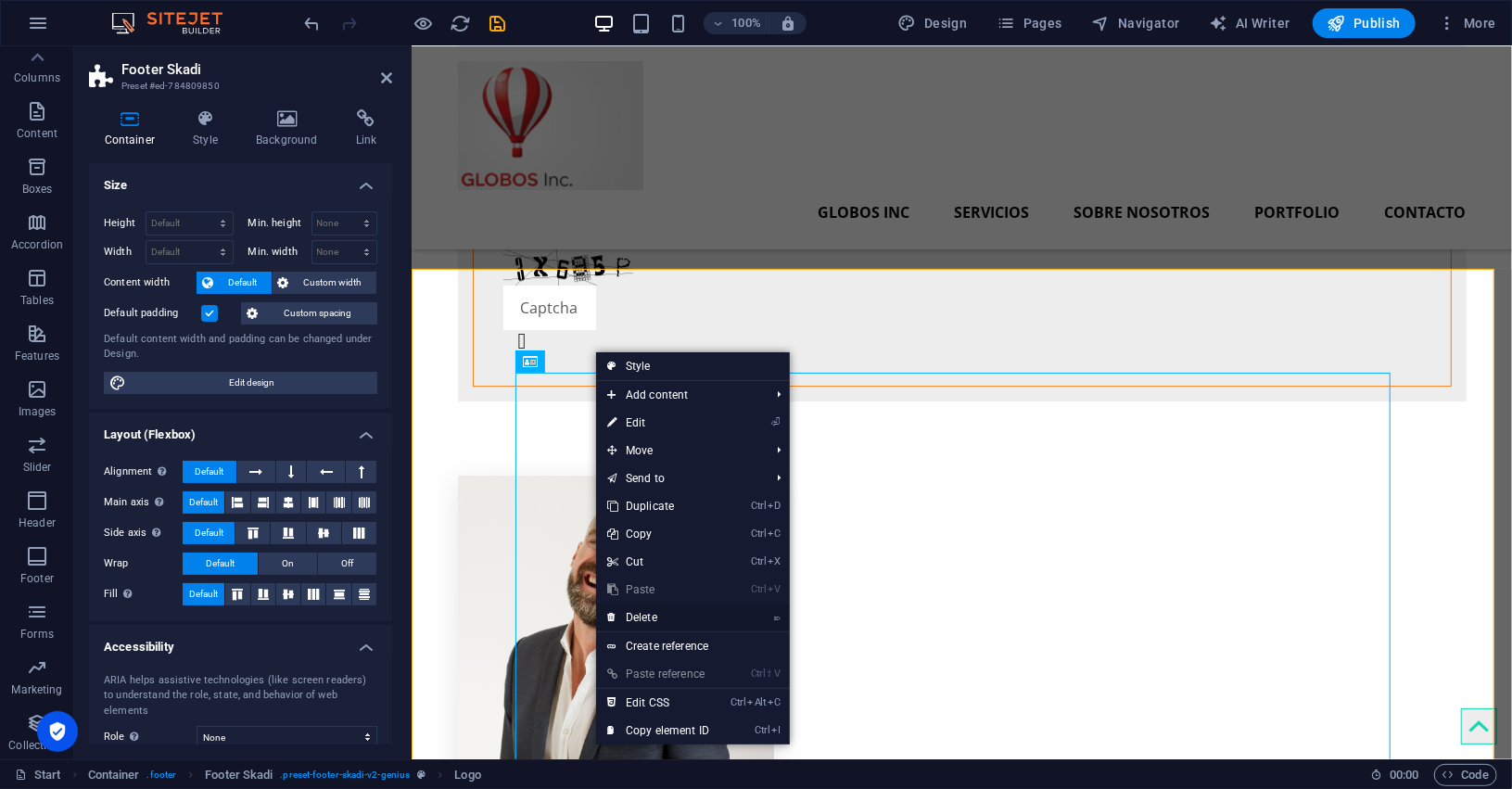 click on "⌦  Delete" at bounding box center (658, 617) 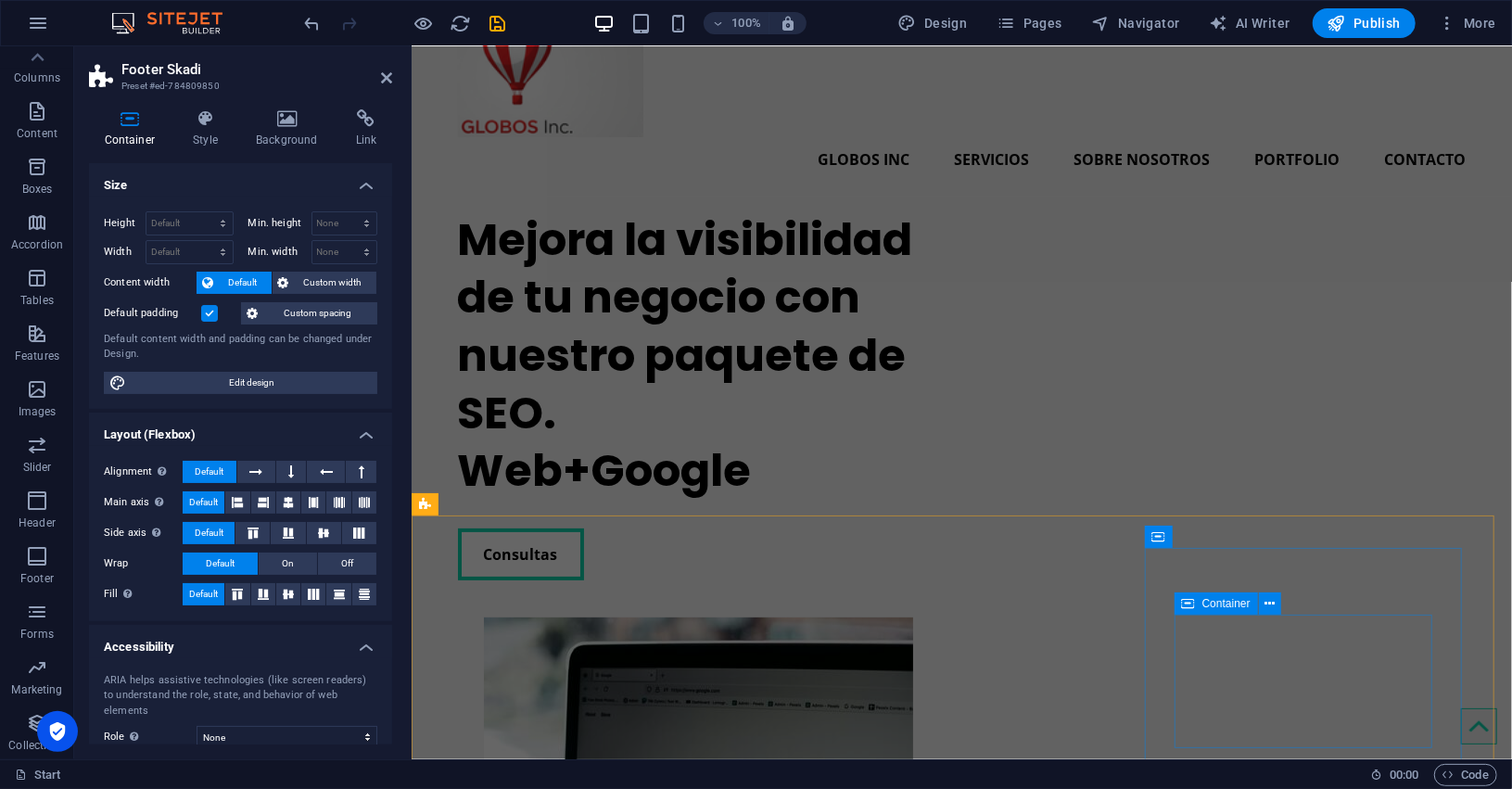 scroll, scrollTop: 0, scrollLeft: 0, axis: both 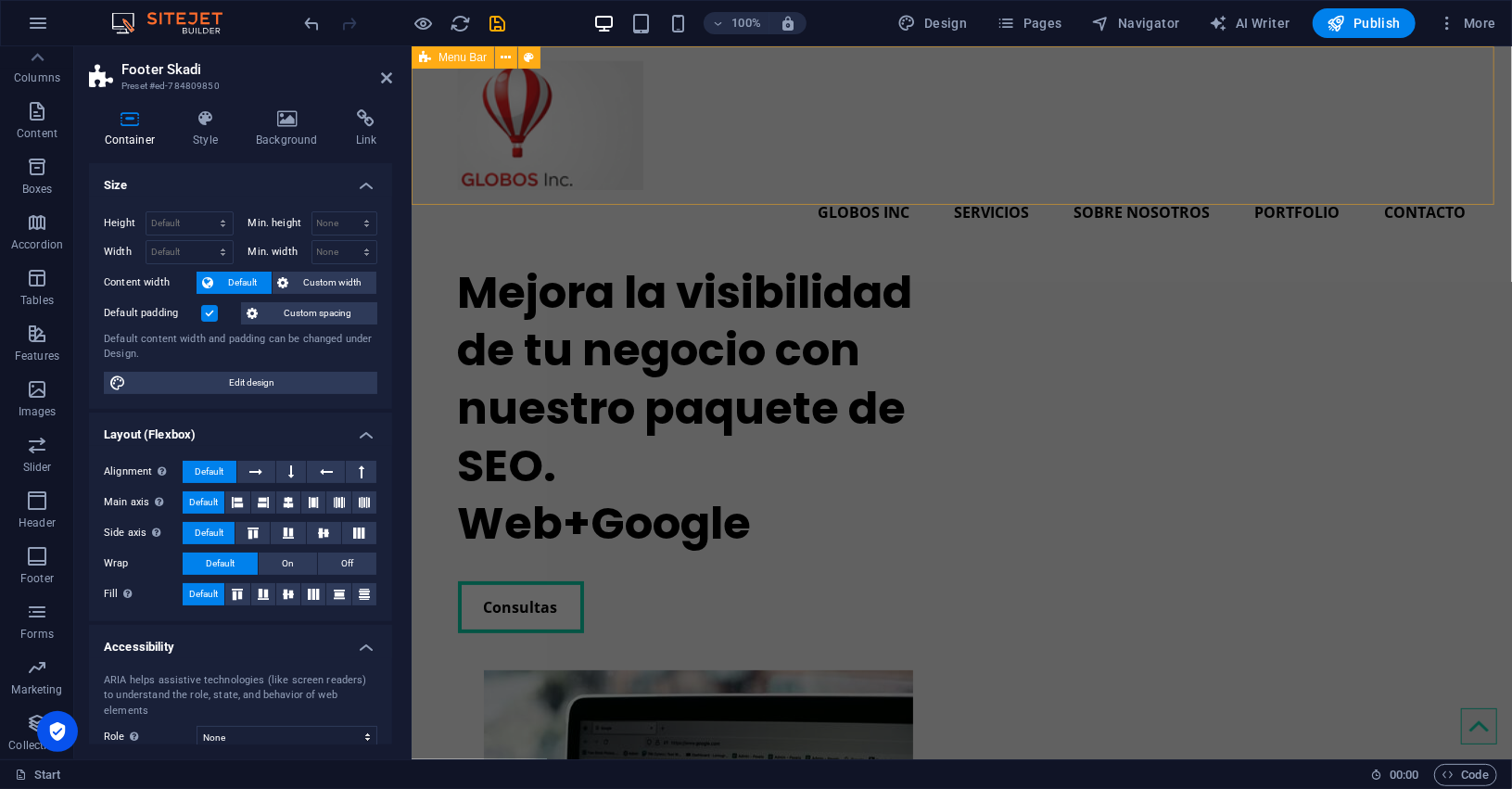 click on "Globos inc Servicios Sobre nosotros Portfolio Contacto" at bounding box center (960, 146) 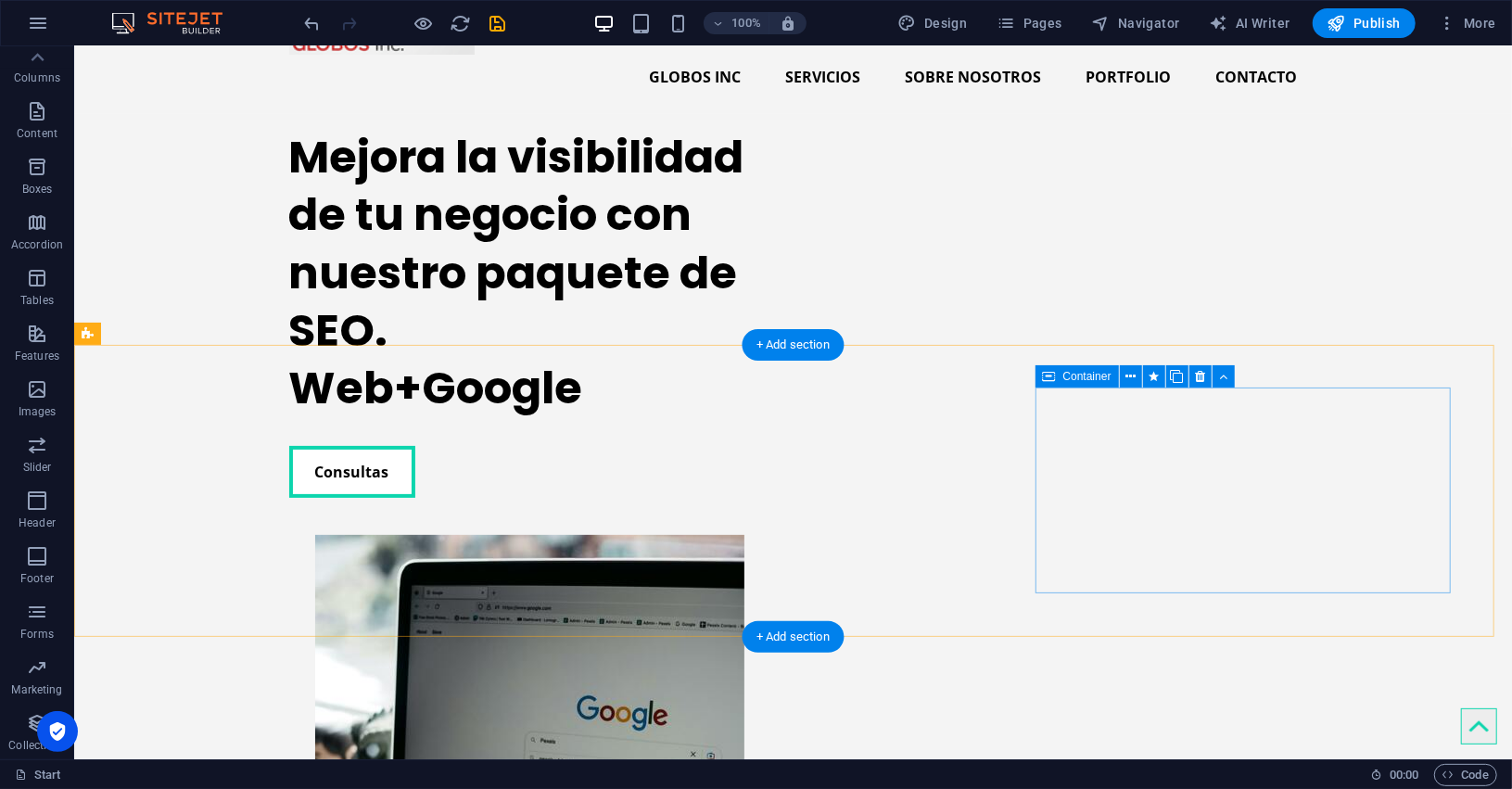 scroll, scrollTop: 347, scrollLeft: 0, axis: vertical 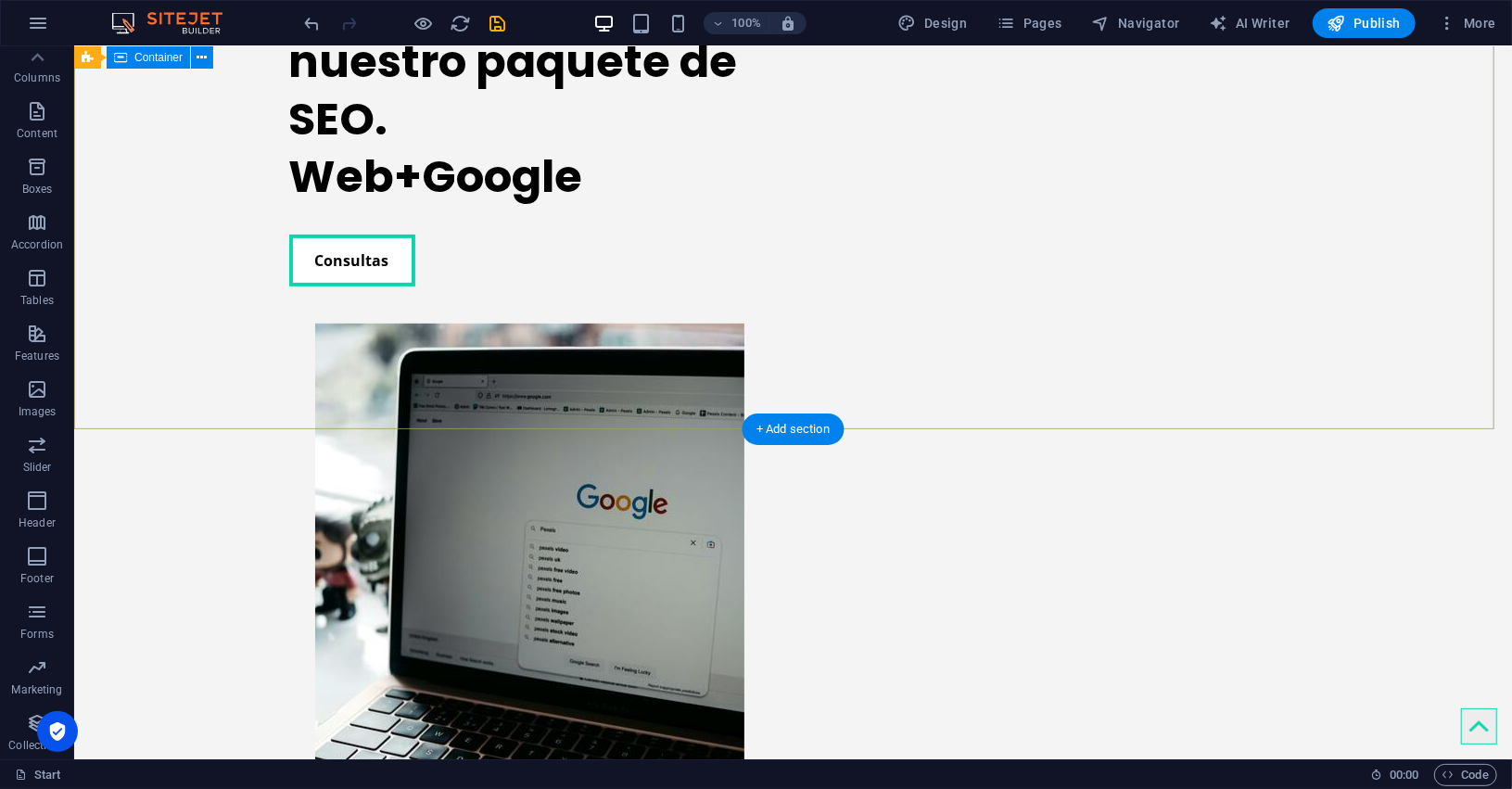 click on "Mejora la visibilidad de tu negocio con nuestro paquete de SEO.  Web+Google Consultas" at bounding box center (792, 398) 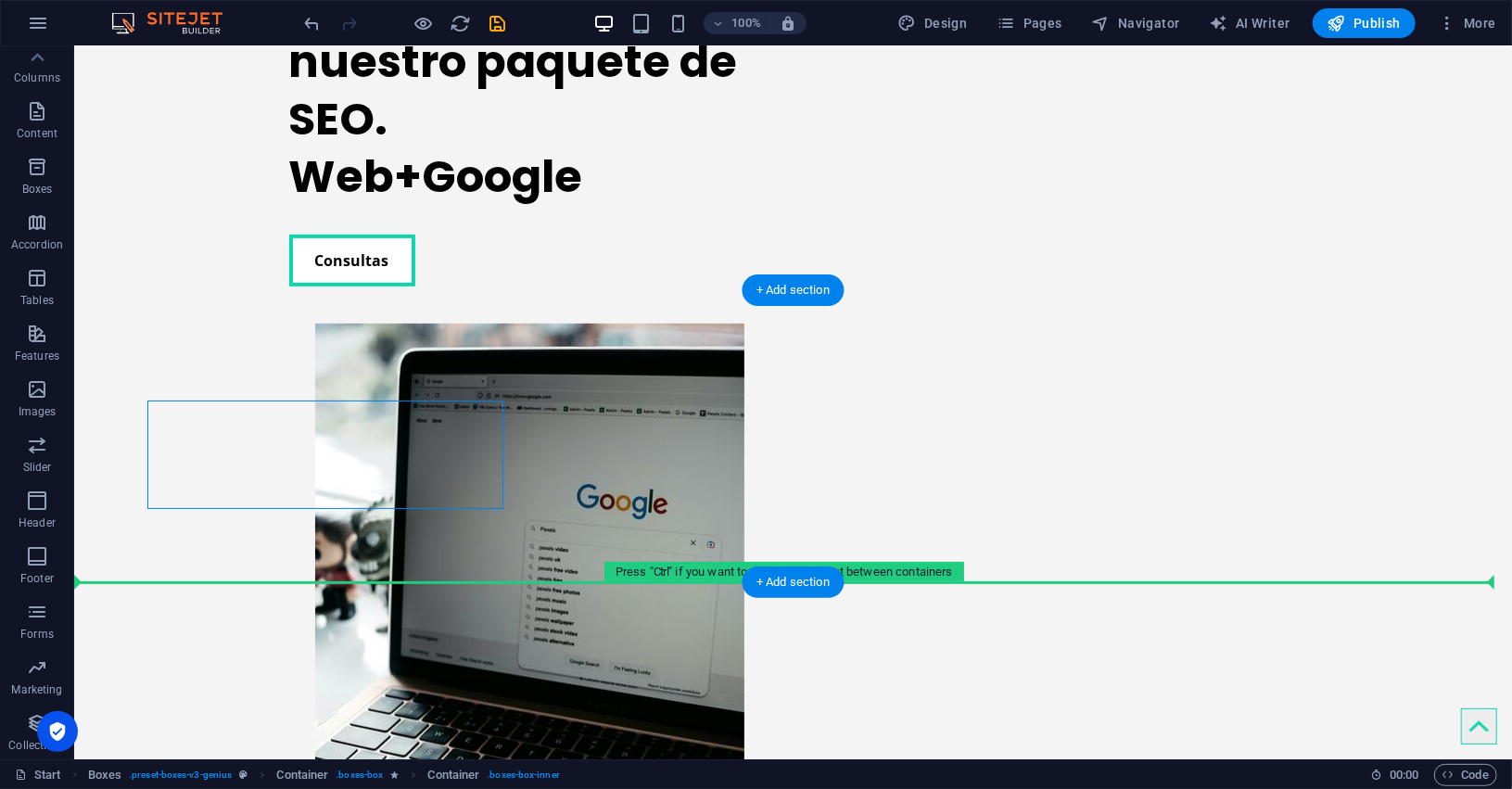 drag, startPoint x: 207, startPoint y: 401, endPoint x: 217, endPoint y: 574, distance: 173.28878 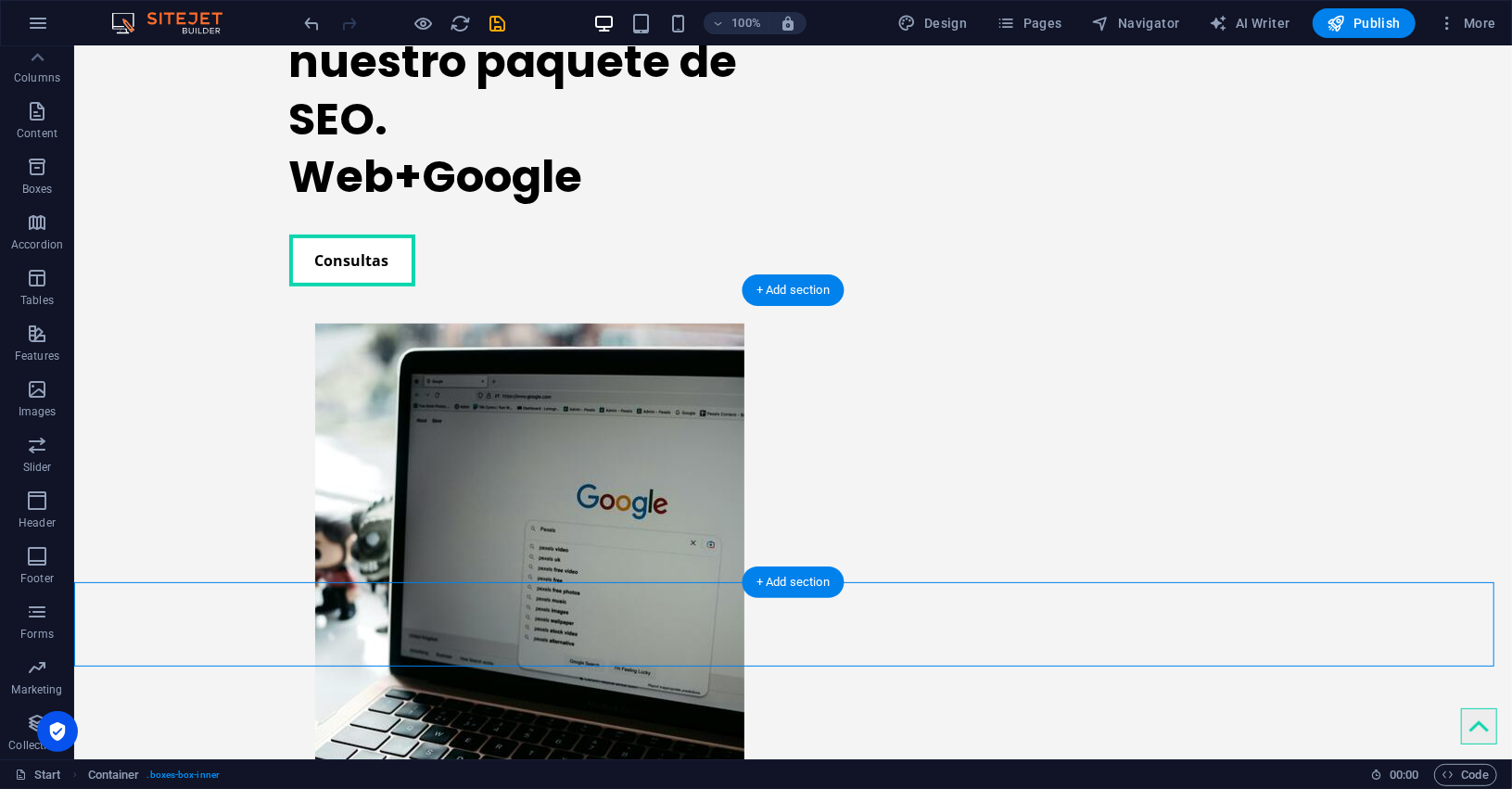 click on "Webdesign Lorem ipsum dolor sit amet, consectetur adipisicing elit. Veritatis dolorem! Mobile apps Lorem ipsum dolor sit amet, consectetur adipisicing elit. Veritatis dolorem!" at bounding box center [792, 1074] 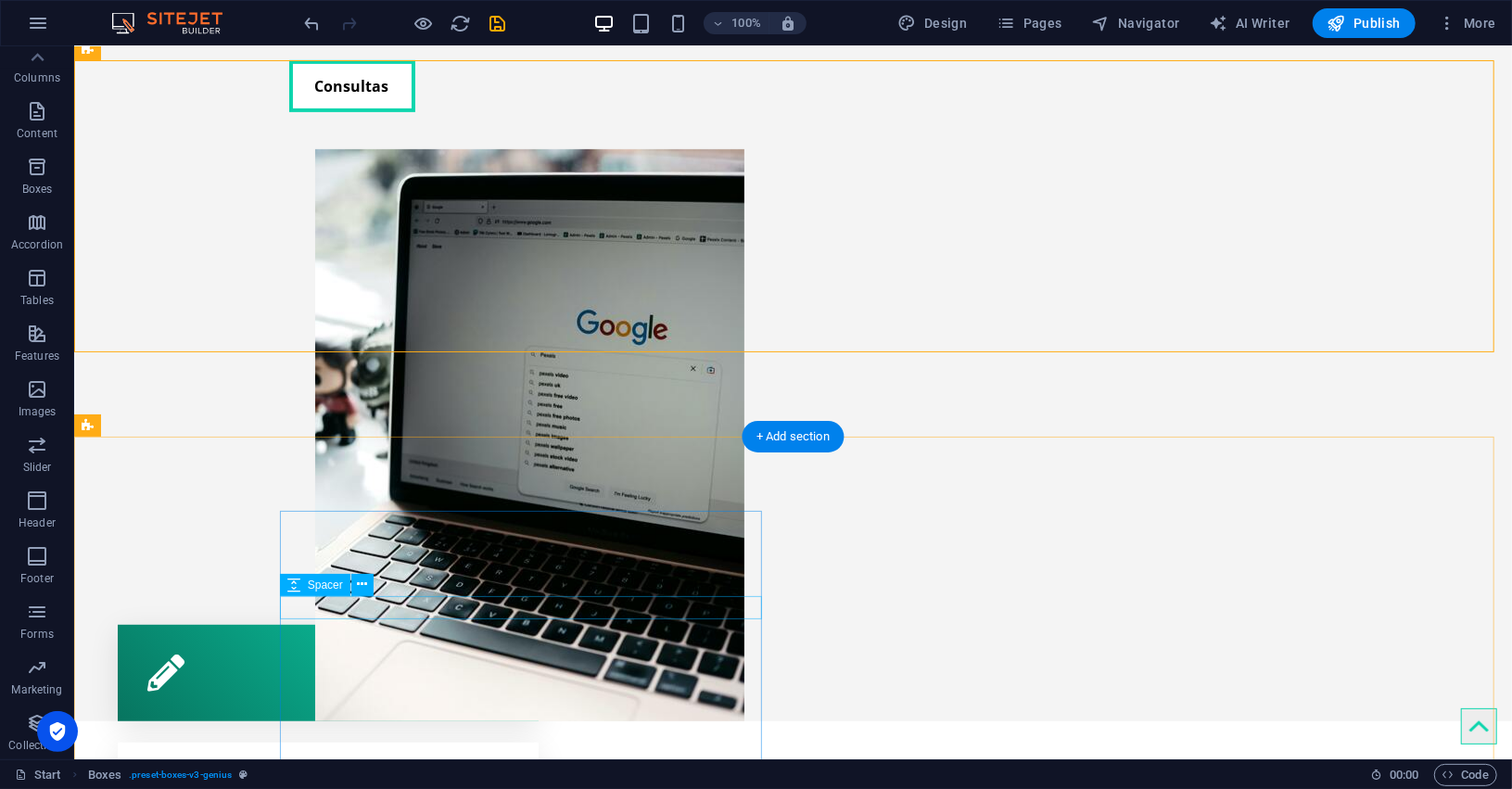 scroll, scrollTop: 579, scrollLeft: 0, axis: vertical 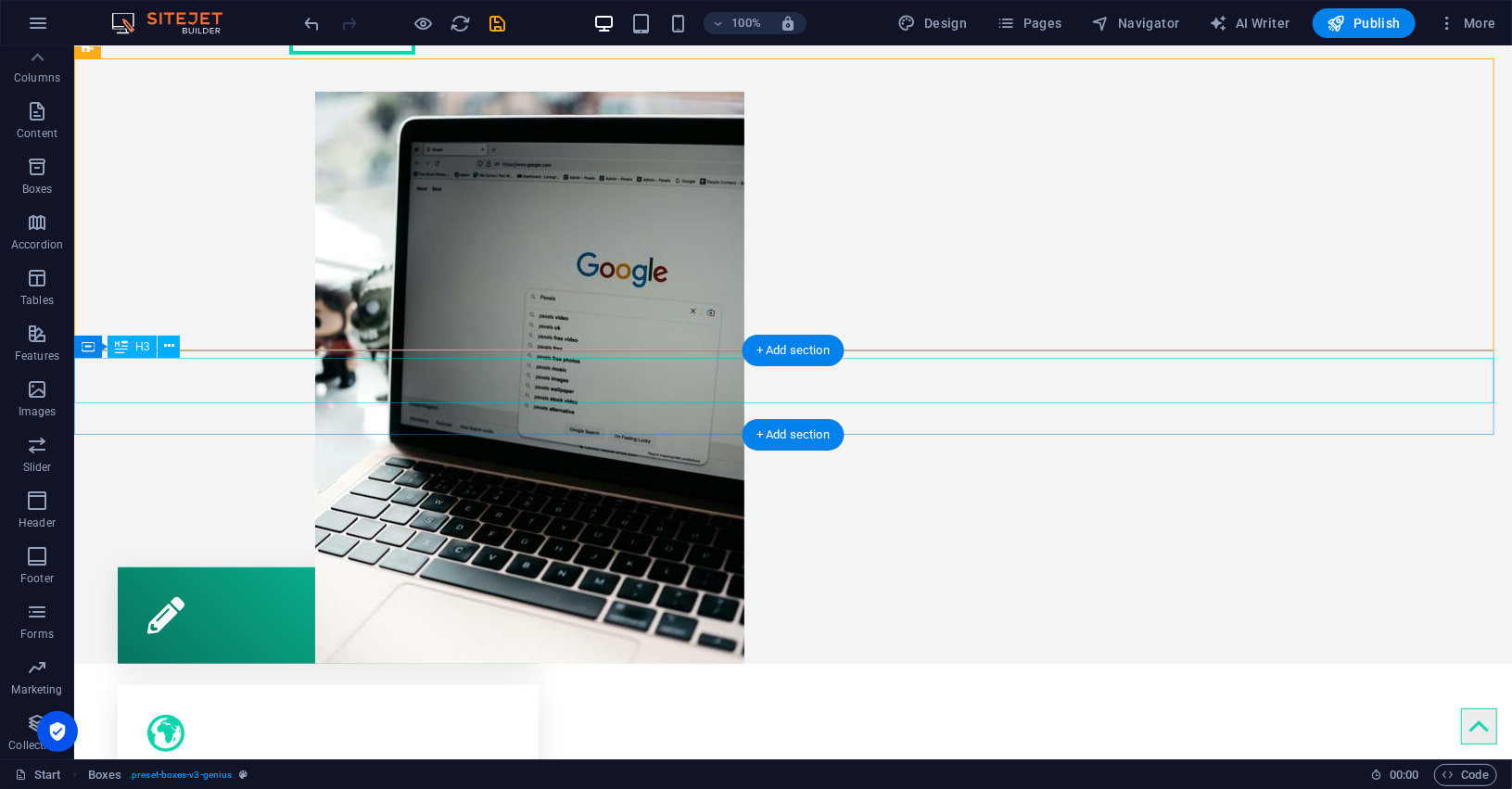 click on "Corporate design" at bounding box center [792, 1190] 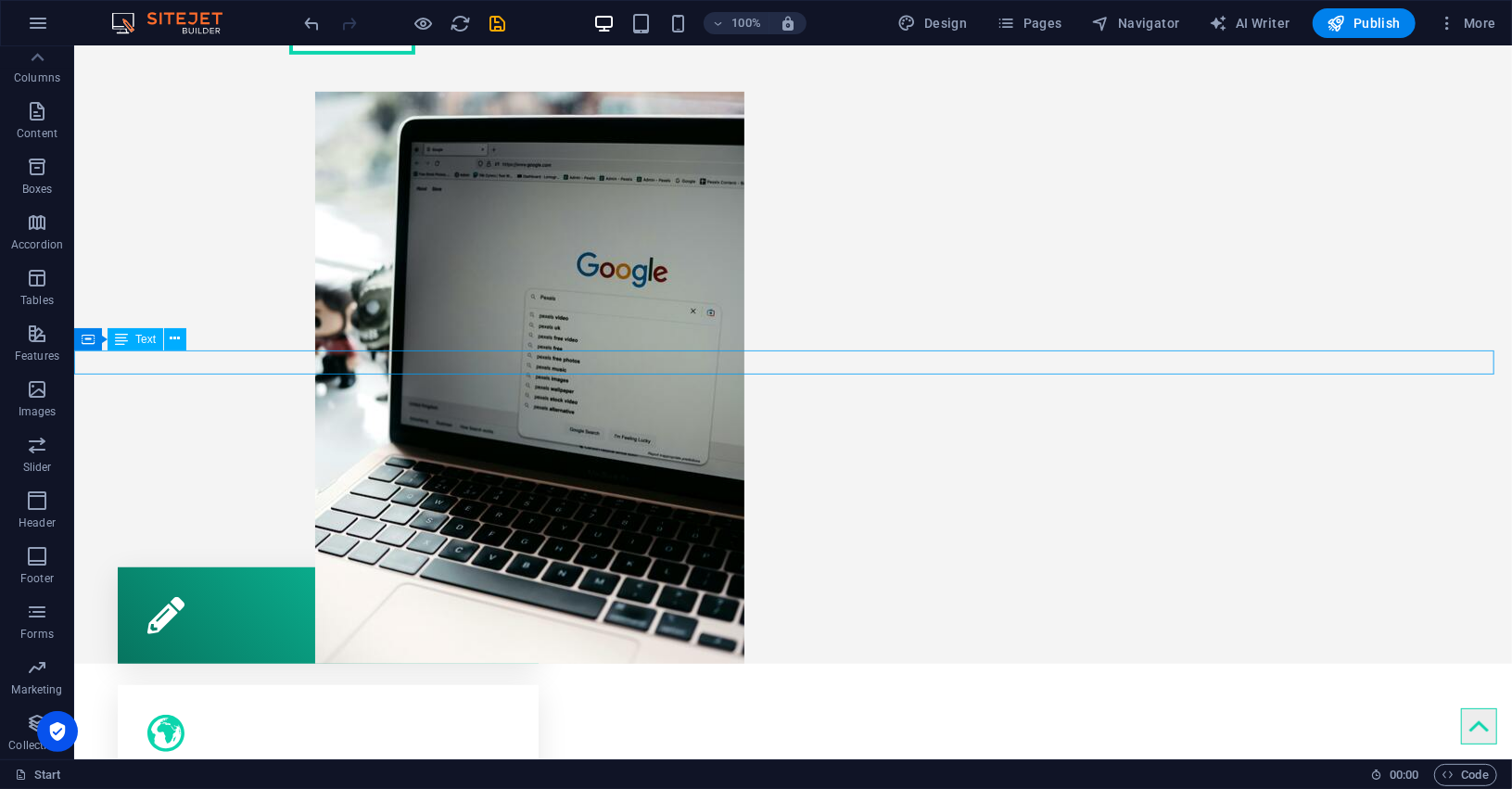 click on "Lorem ipsum dolor sit amet, consectetur adipisicing elit. Veritatis dolorem!" at bounding box center [792, 1173] 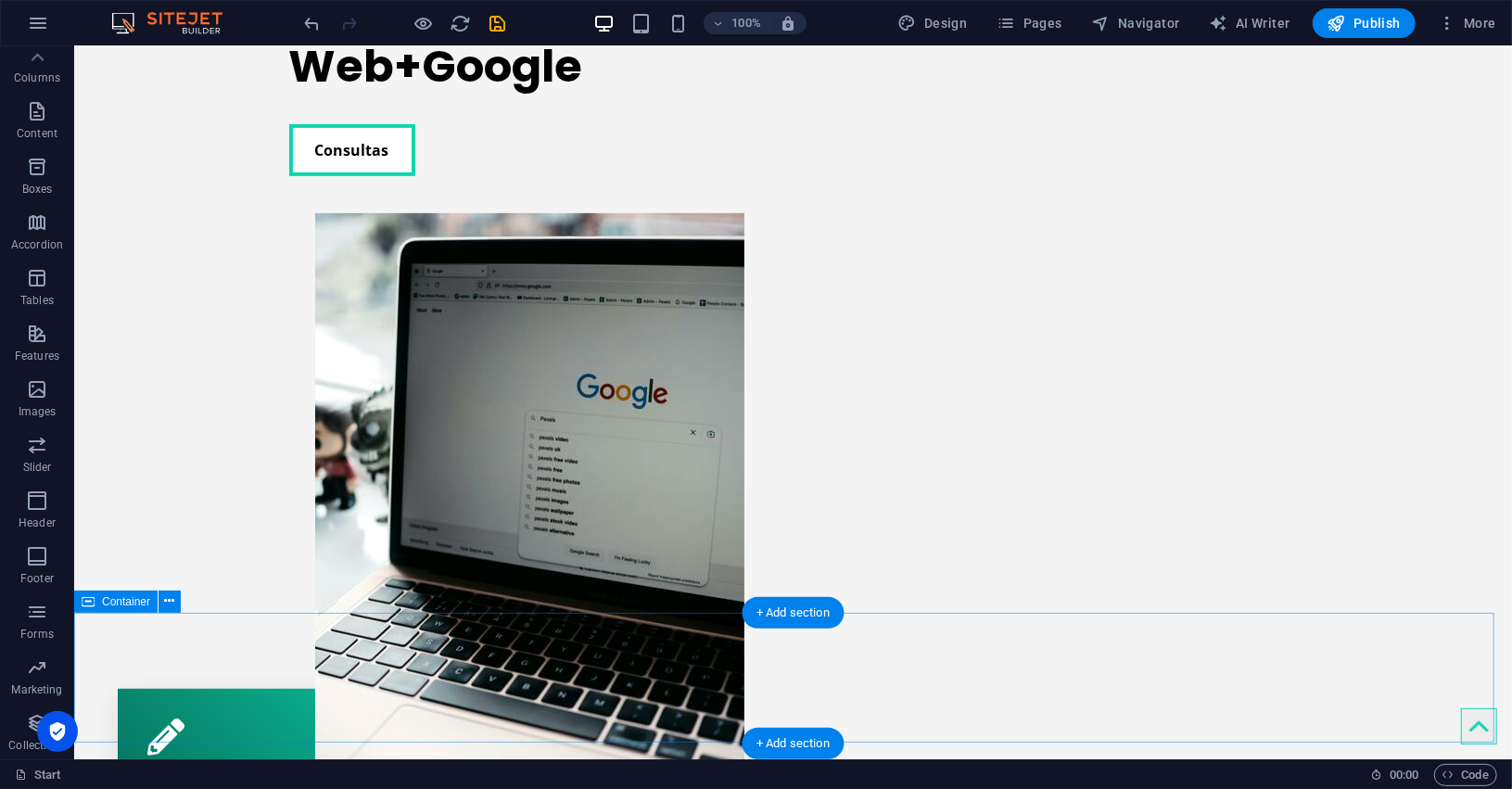 scroll, scrollTop: 464, scrollLeft: 0, axis: vertical 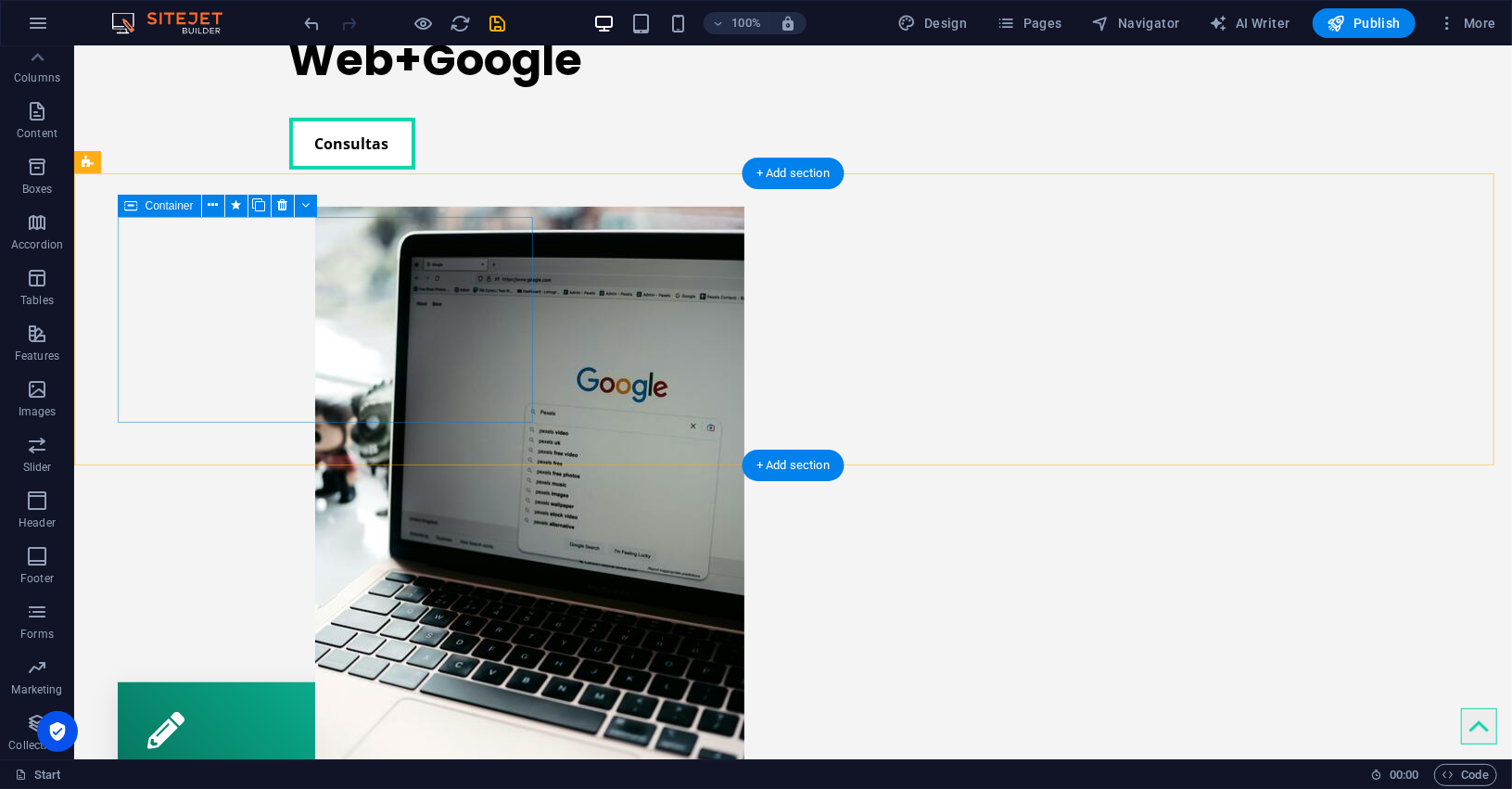click at bounding box center (327, 730) 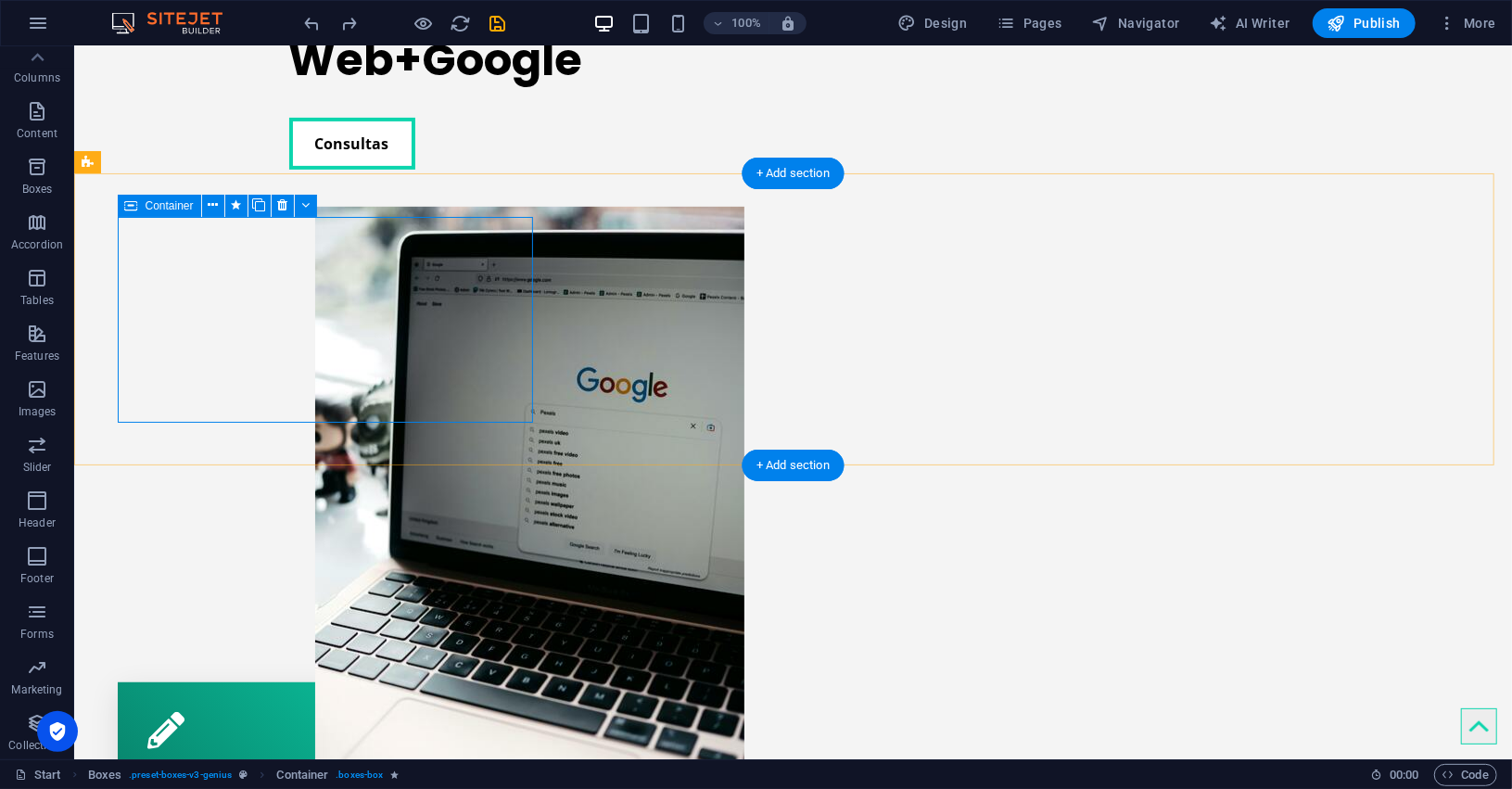 click on "Corporate design Lorem ipsum dolor sit amet, consectetur adipisicing elit. Veritatis dolorem!" at bounding box center [327, 784] 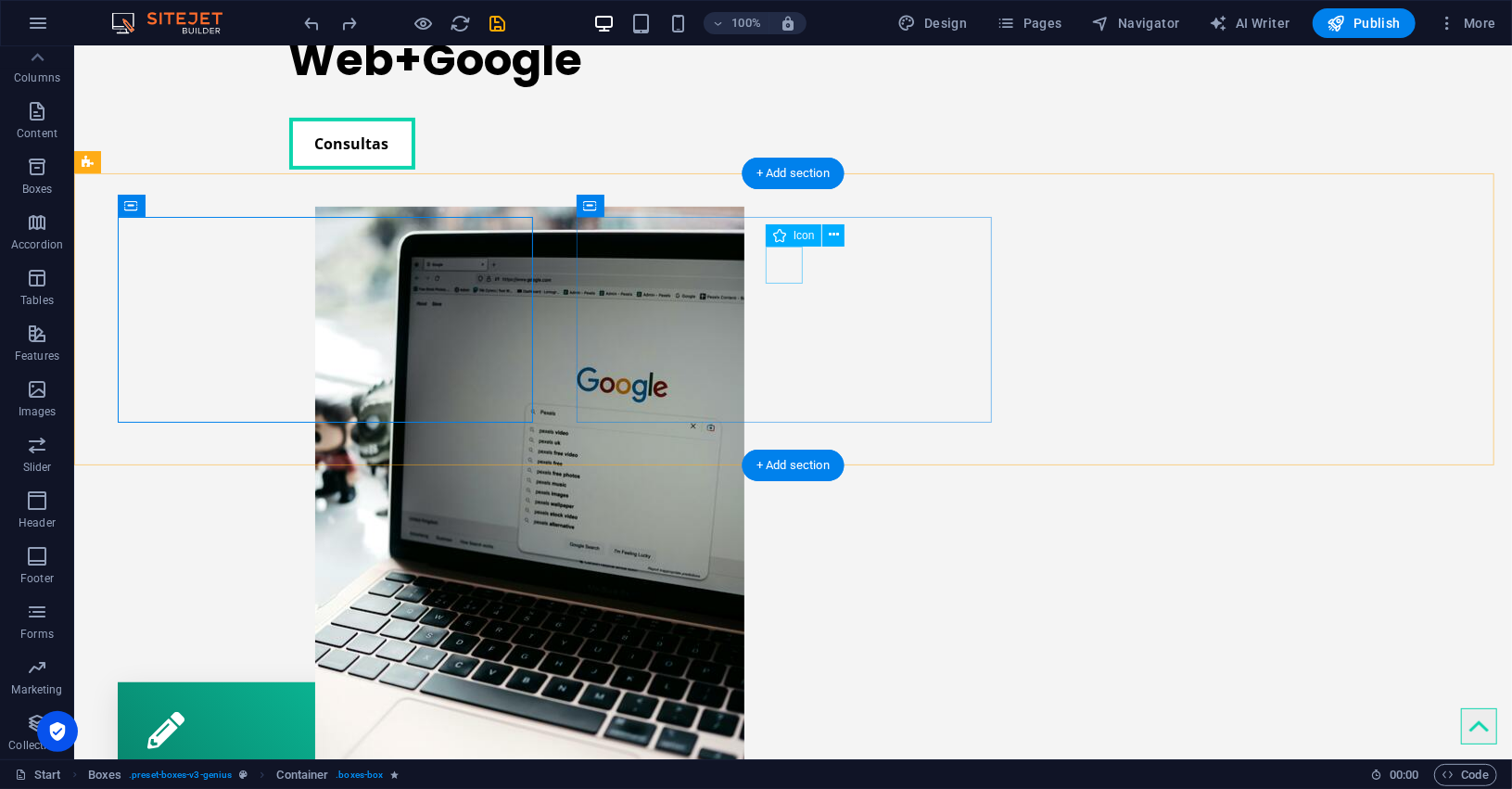 click at bounding box center [327, 957] 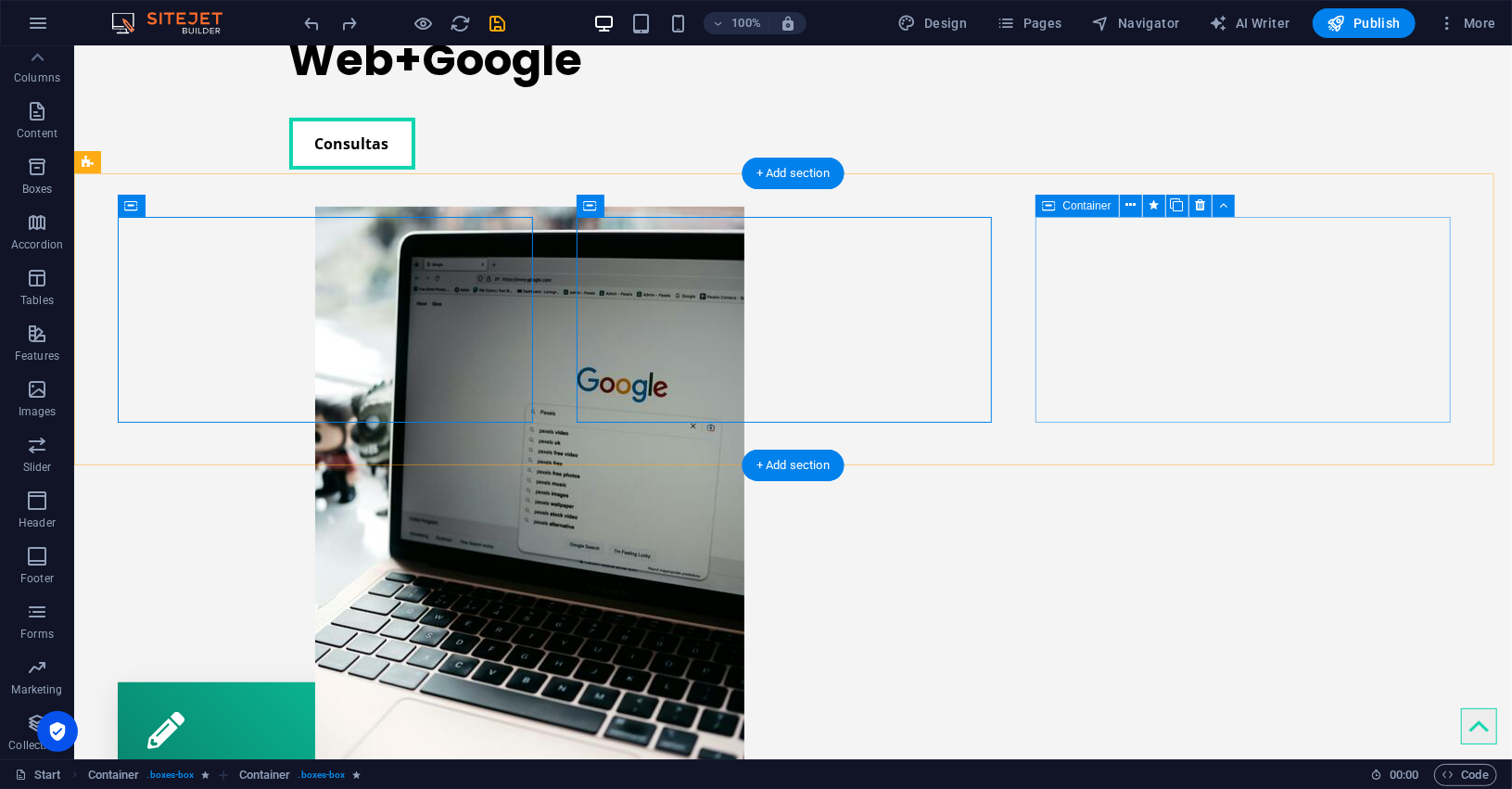 click on "Mobile apps Lorem ipsum dolor sit amet, consectetur adipisicing elit. Veritatis dolorem!" at bounding box center (327, 1240) 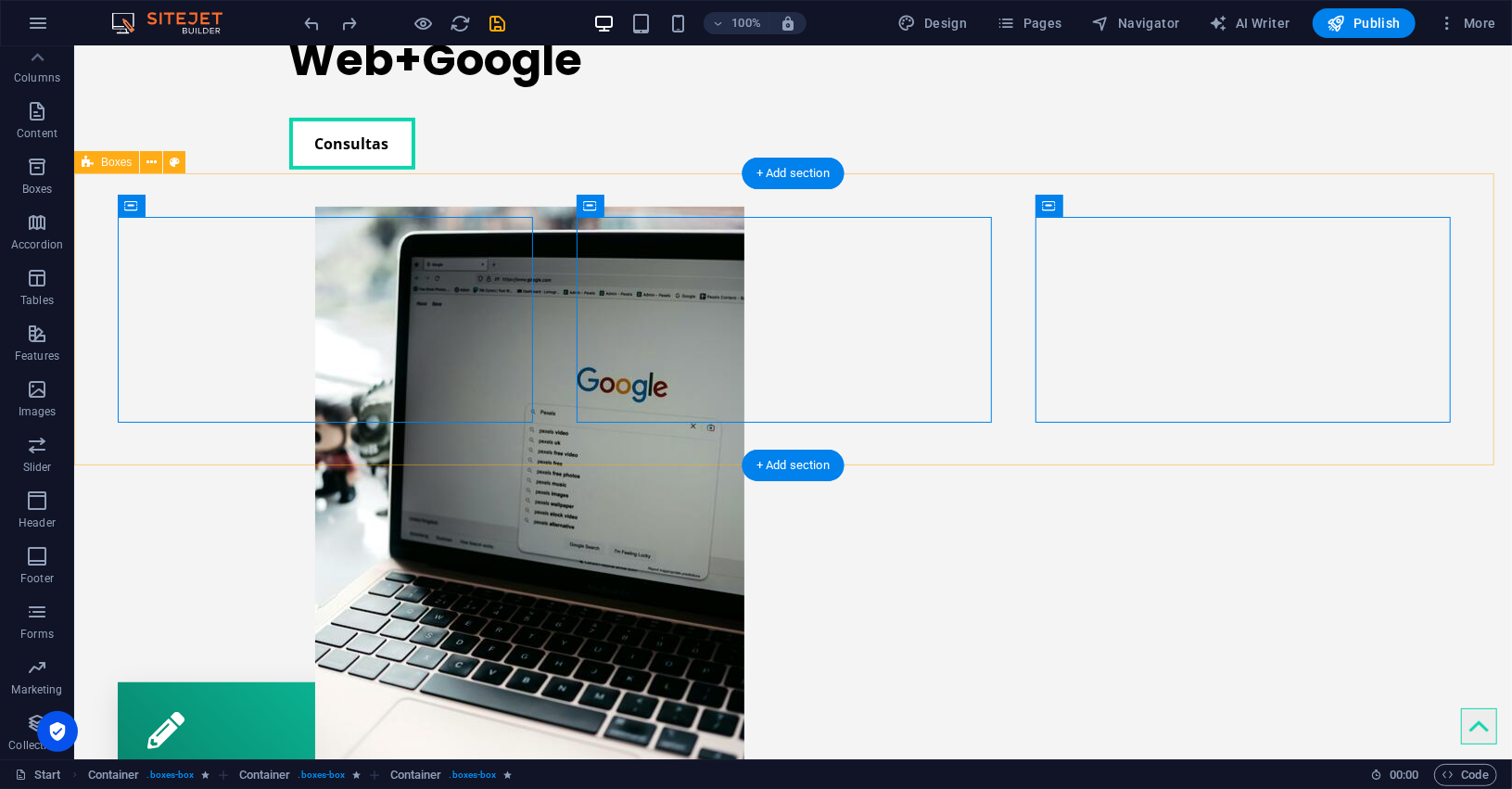 click on "Corporate design Lorem ipsum dolor sit amet, consectetur adipisicing elit. Veritatis dolorem! Webdesign Lorem ipsum dolor sit amet, consectetur adipisicing elit. Veritatis dolorem! Mobile apps Lorem ipsum dolor sit amet, consectetur adipisicing elit. Veritatis dolorem!" at bounding box center [792, 1012] 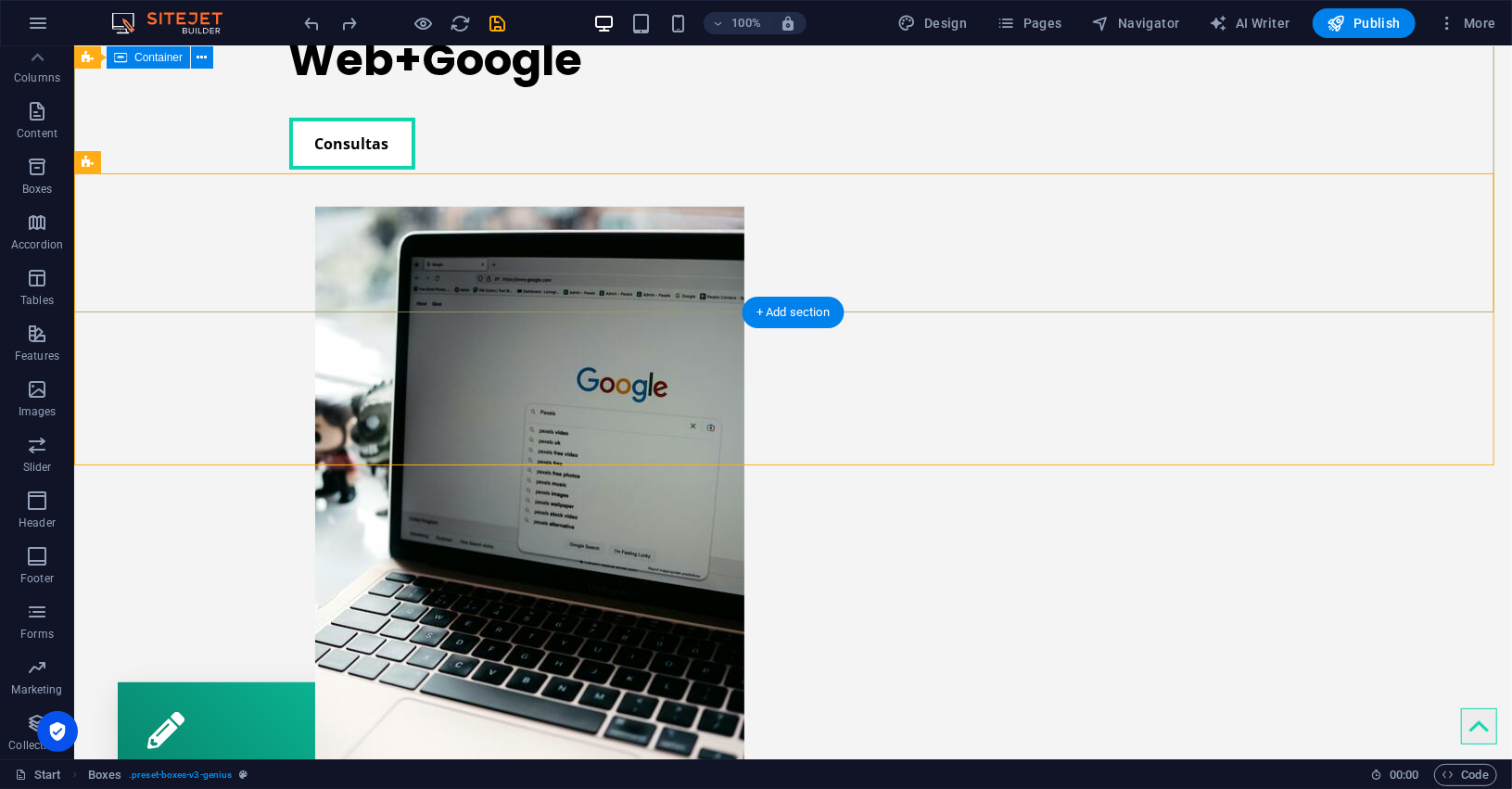 click on "Mejora la visibilidad de tu negocio con nuestro paquete de SEO.  Web+Google Consultas" at bounding box center (792, 281) 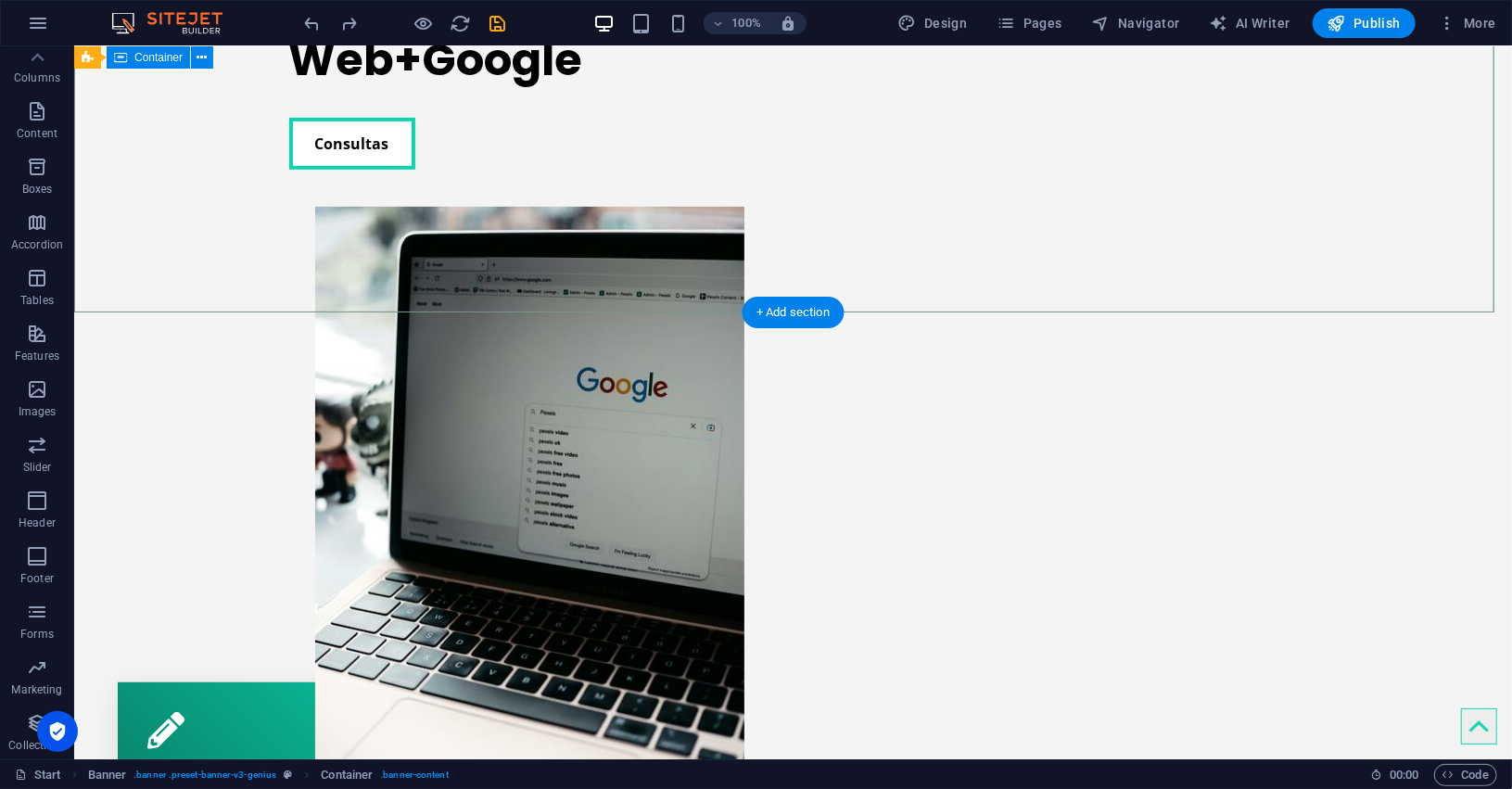 click on "Mejora la visibilidad de tu negocio con nuestro paquete de SEO.  Web+Google Consultas" at bounding box center [792, 281] 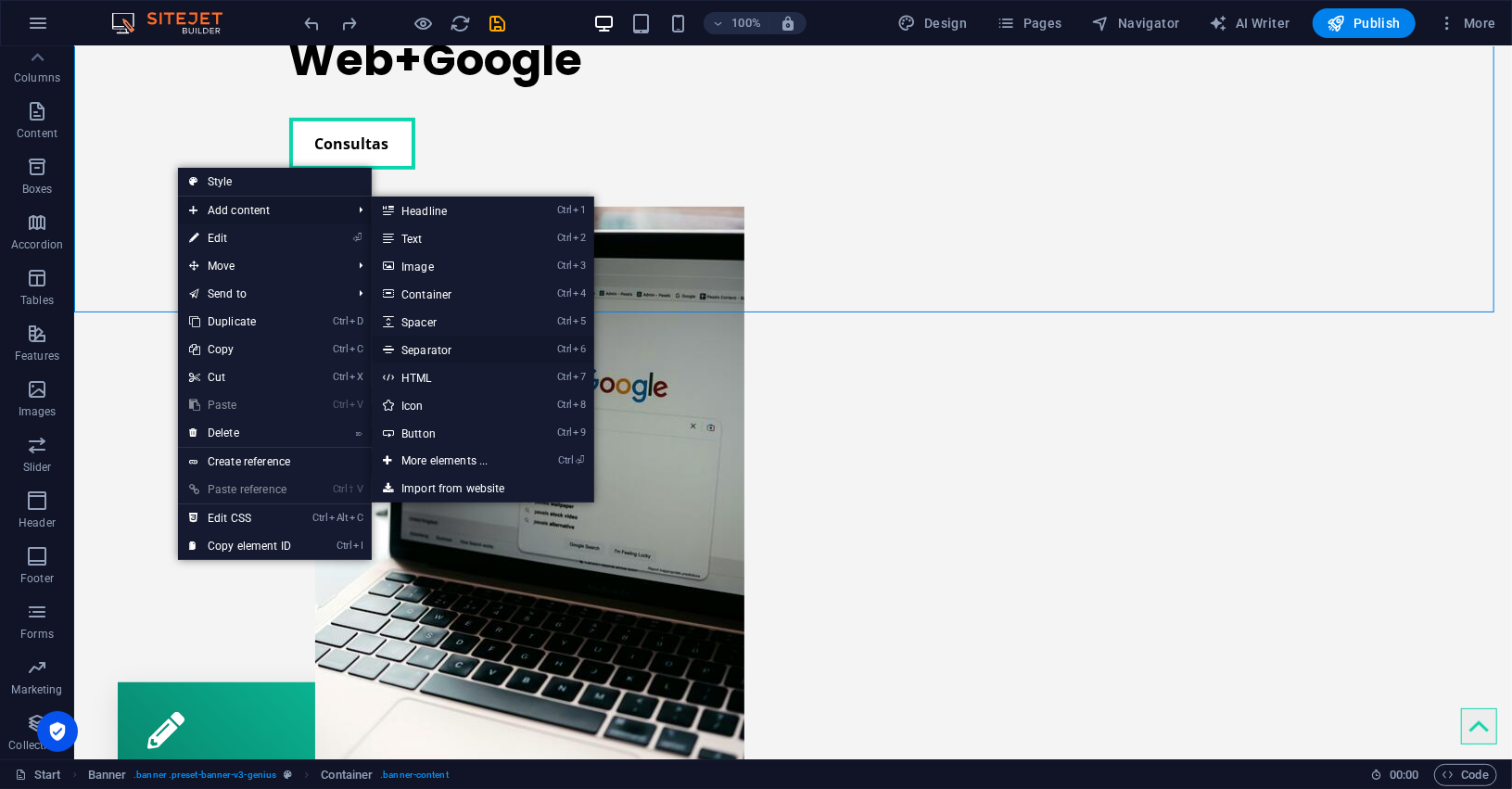 click on "Ctrl 6  Separator" at bounding box center [448, 350] 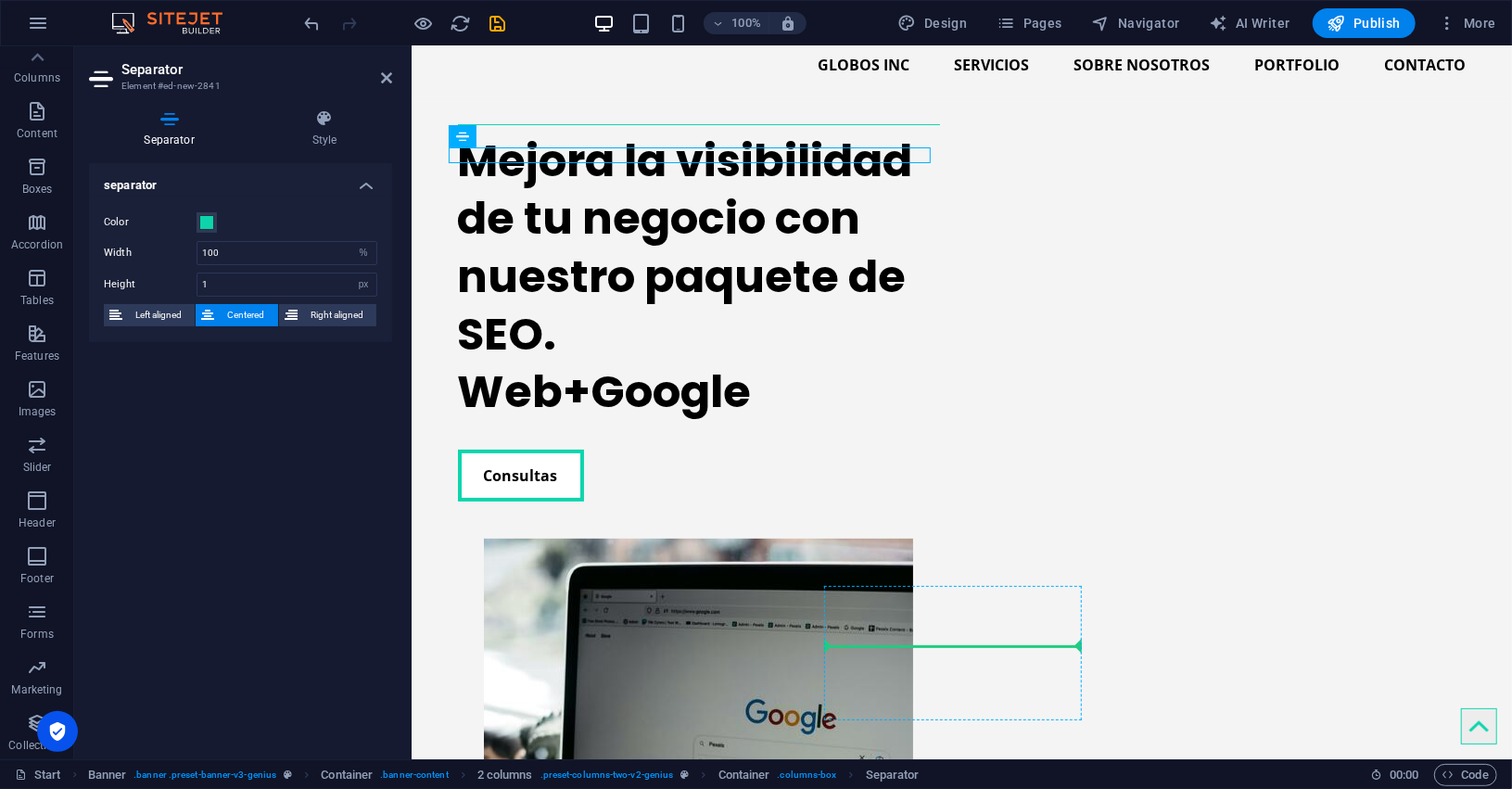 scroll, scrollTop: 153, scrollLeft: 0, axis: vertical 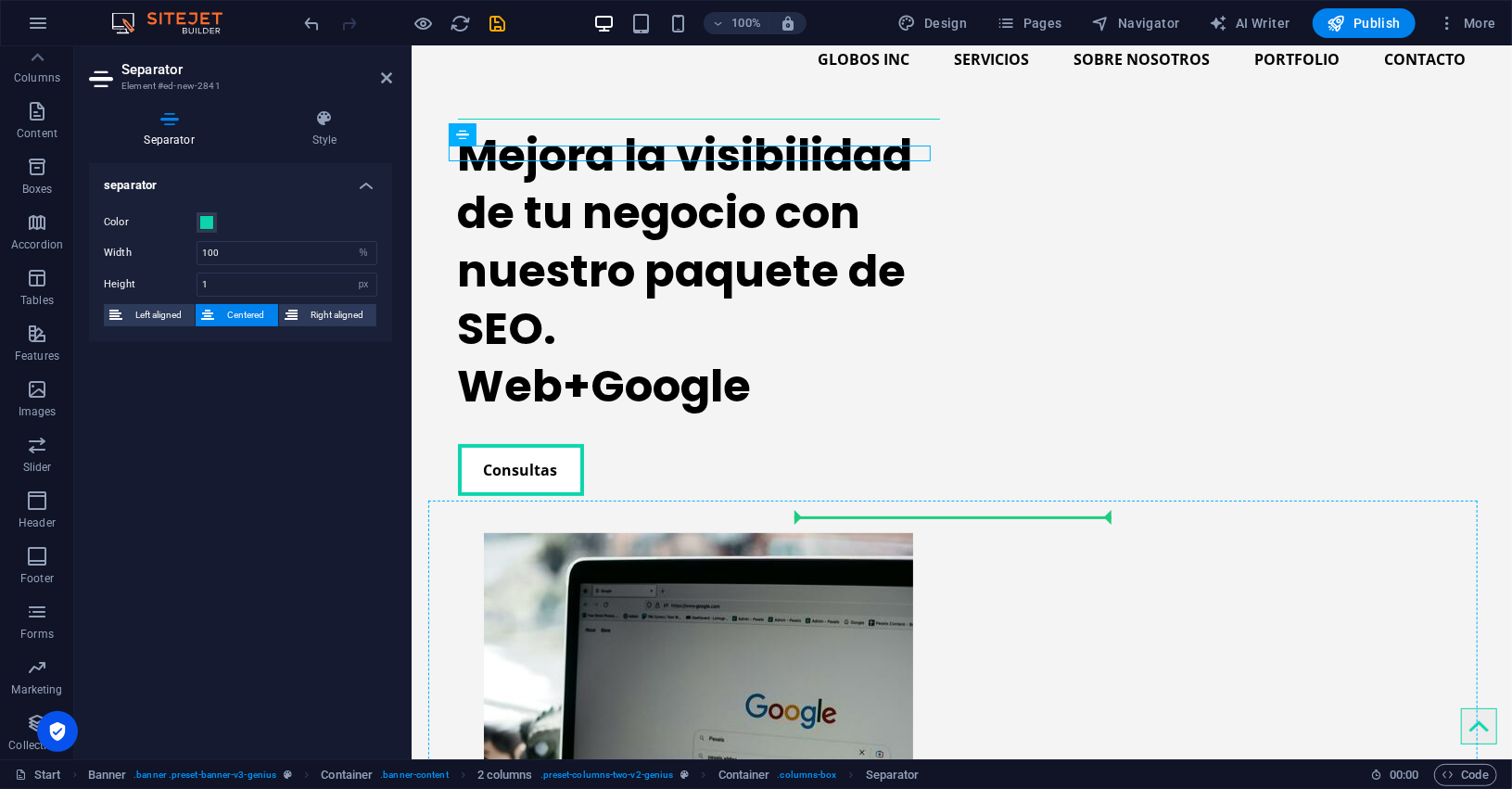 drag, startPoint x: 624, startPoint y: 189, endPoint x: 1014, endPoint y: 562, distance: 539.65637 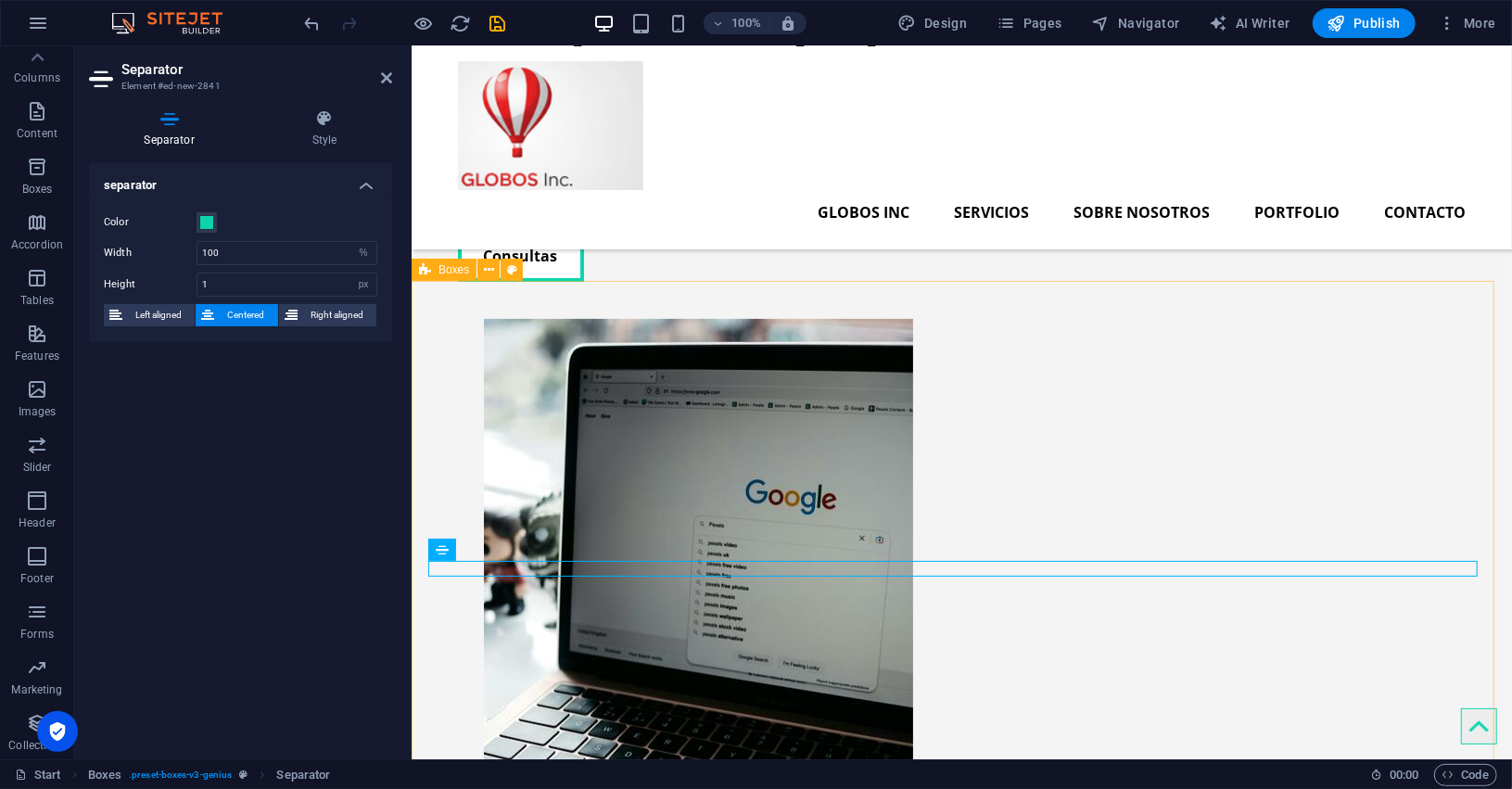 scroll, scrollTop: 290, scrollLeft: 0, axis: vertical 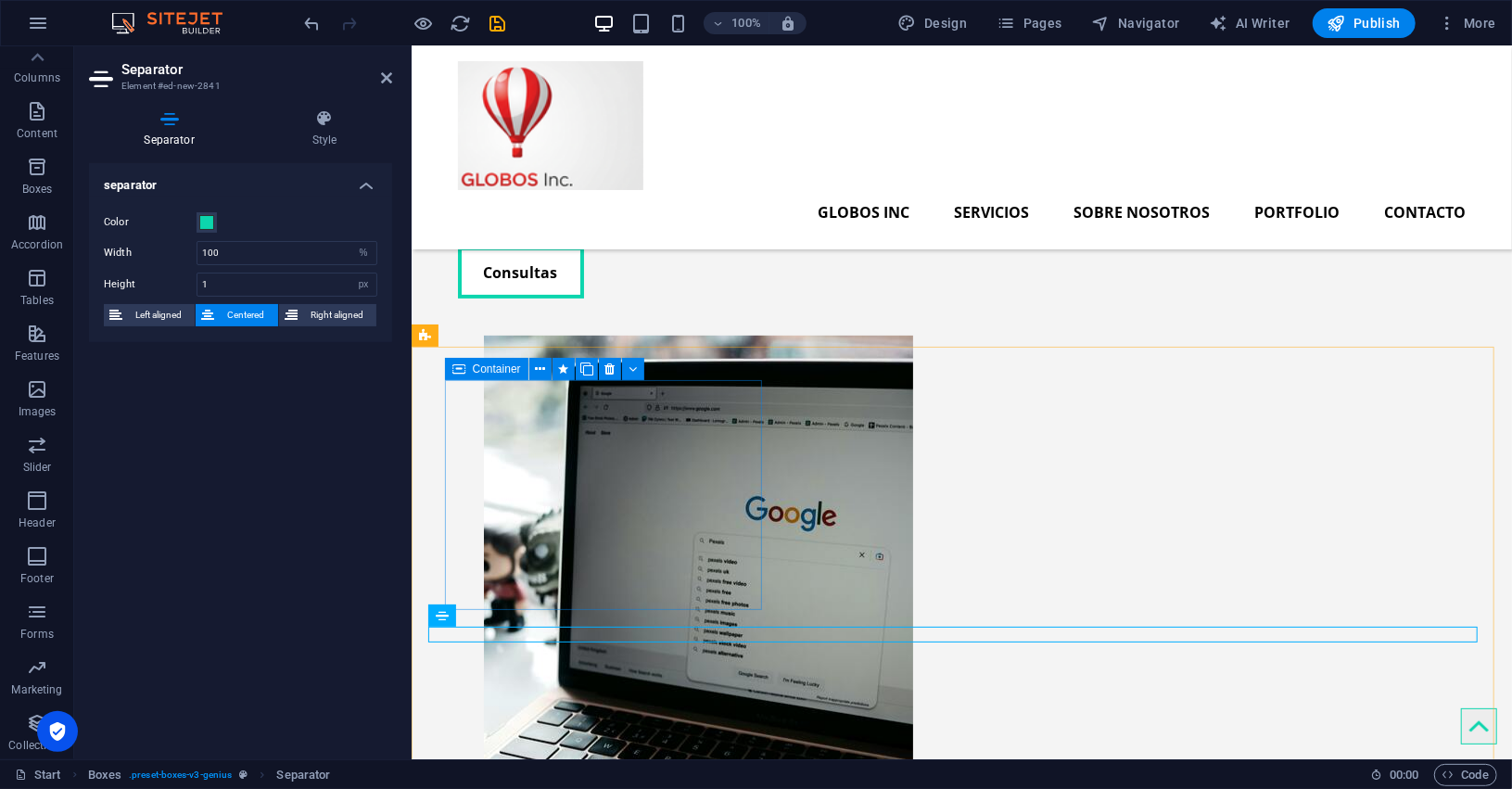 click on "Corporate design Lorem ipsum dolor sit amet, consectetur adipisicing elit. Veritatis dolorem!" at bounding box center [605, 916] 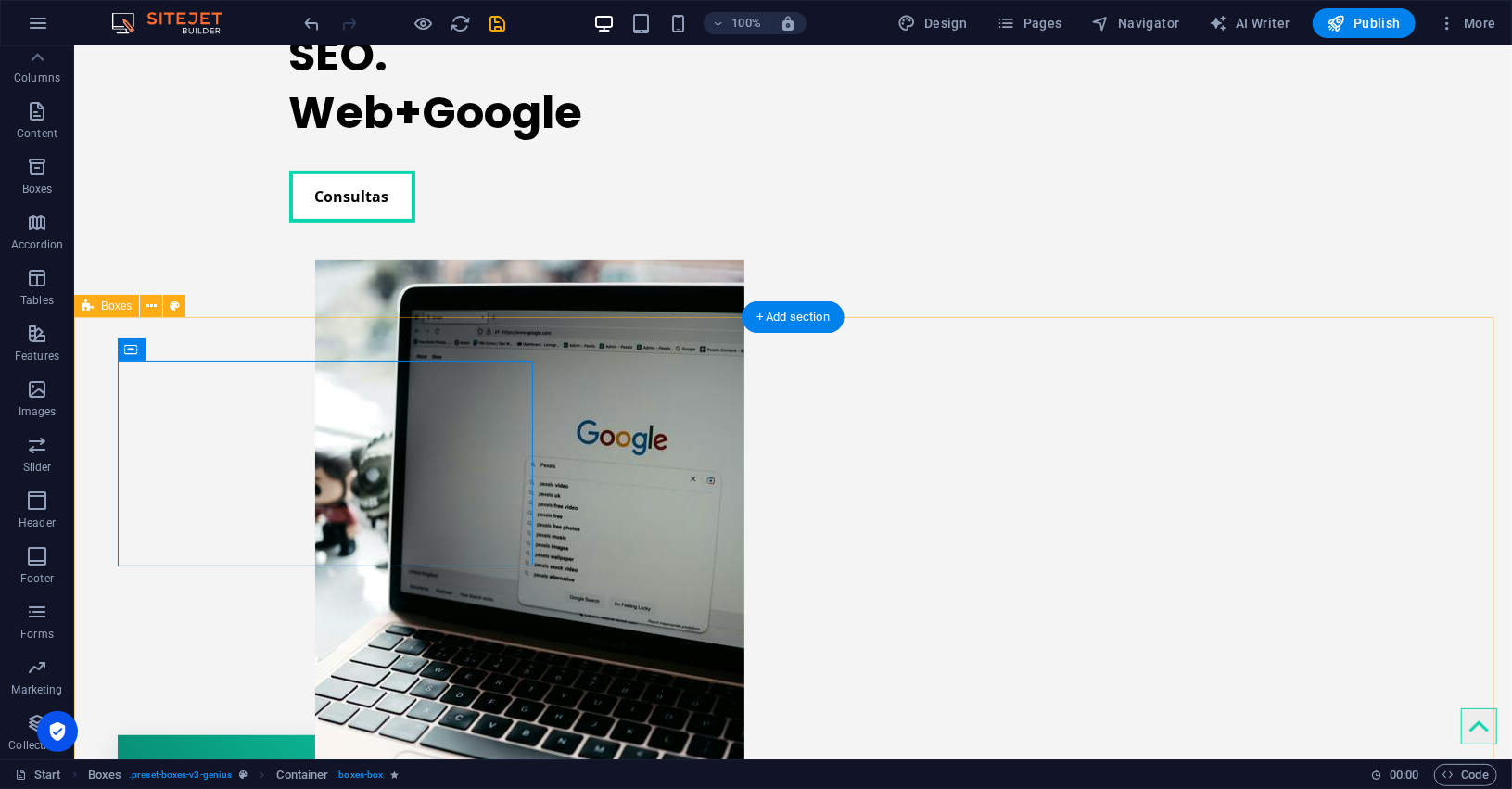 scroll, scrollTop: 522, scrollLeft: 0, axis: vertical 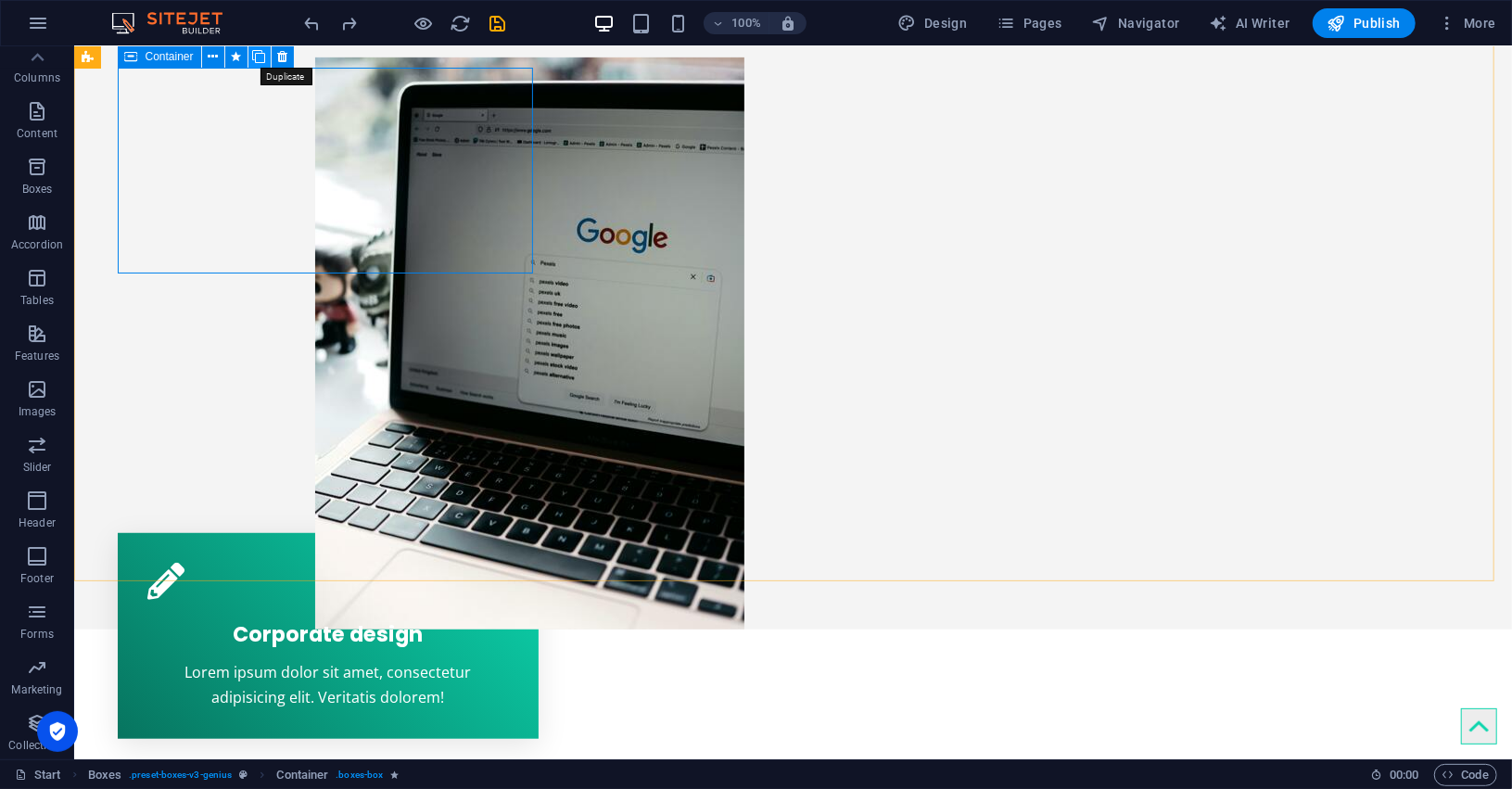 click at bounding box center (260, 57) 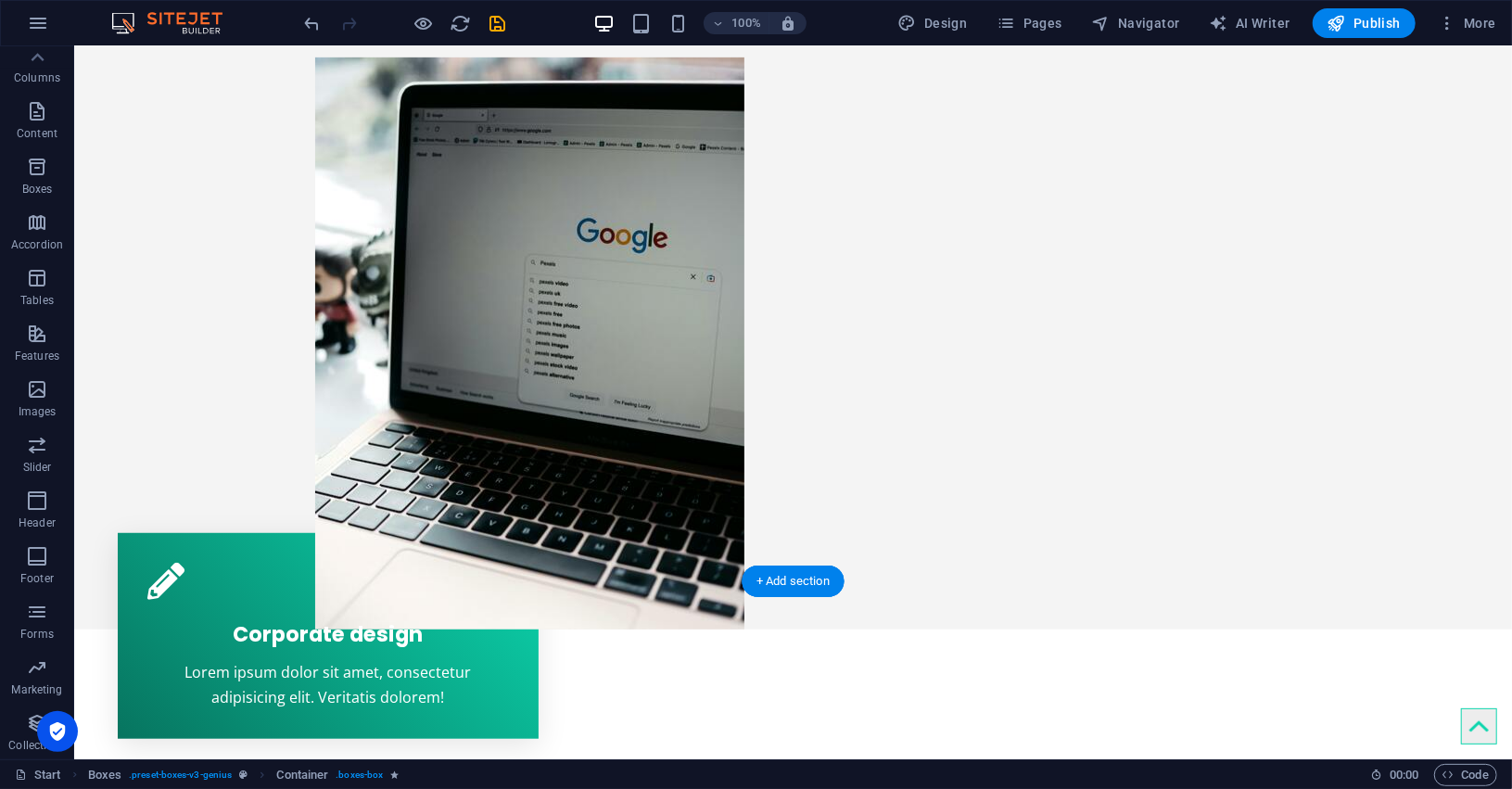 drag, startPoint x: 720, startPoint y: 90, endPoint x: 275, endPoint y: 382, distance: 532.249 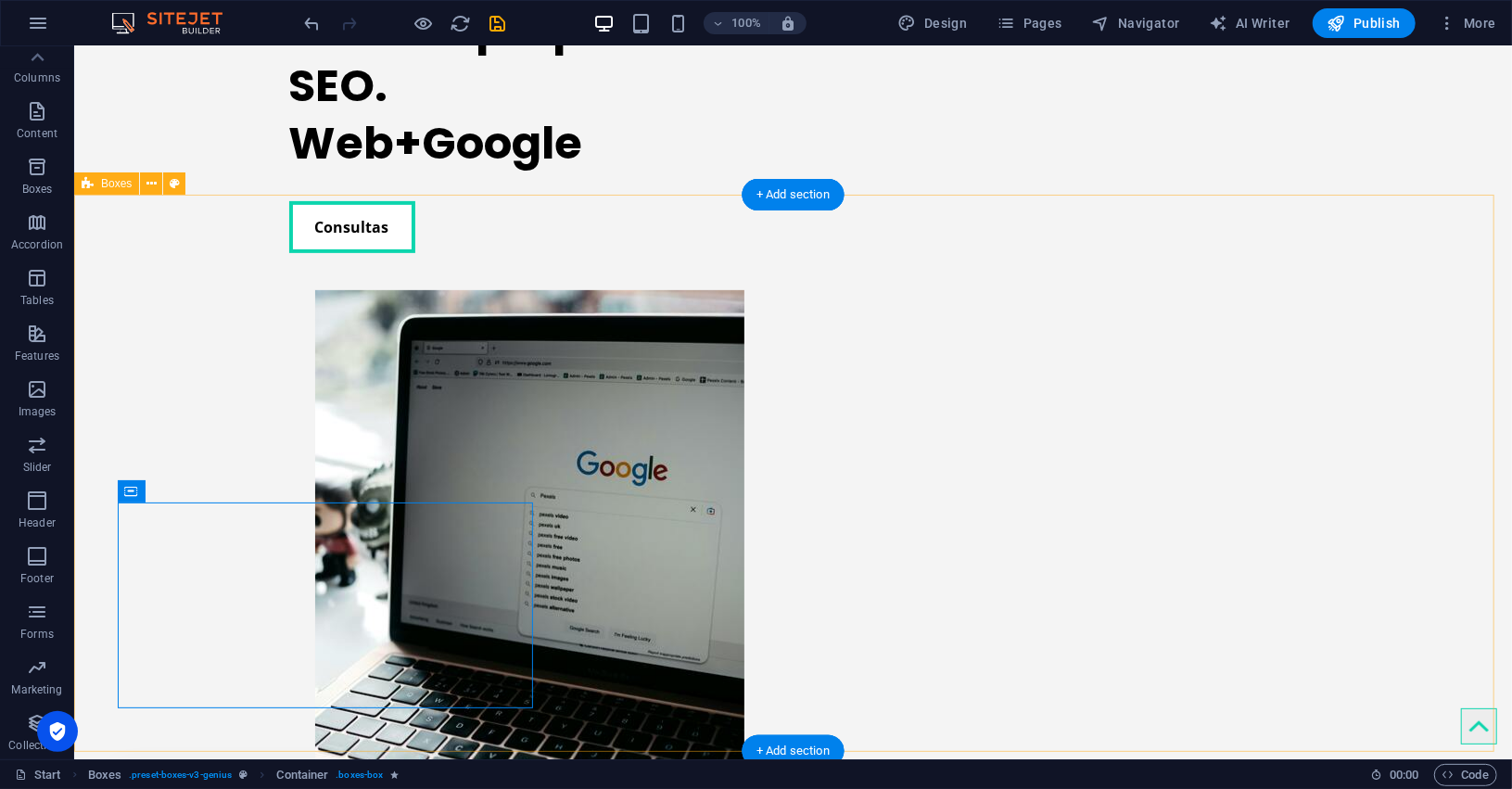scroll, scrollTop: 613, scrollLeft: 0, axis: vertical 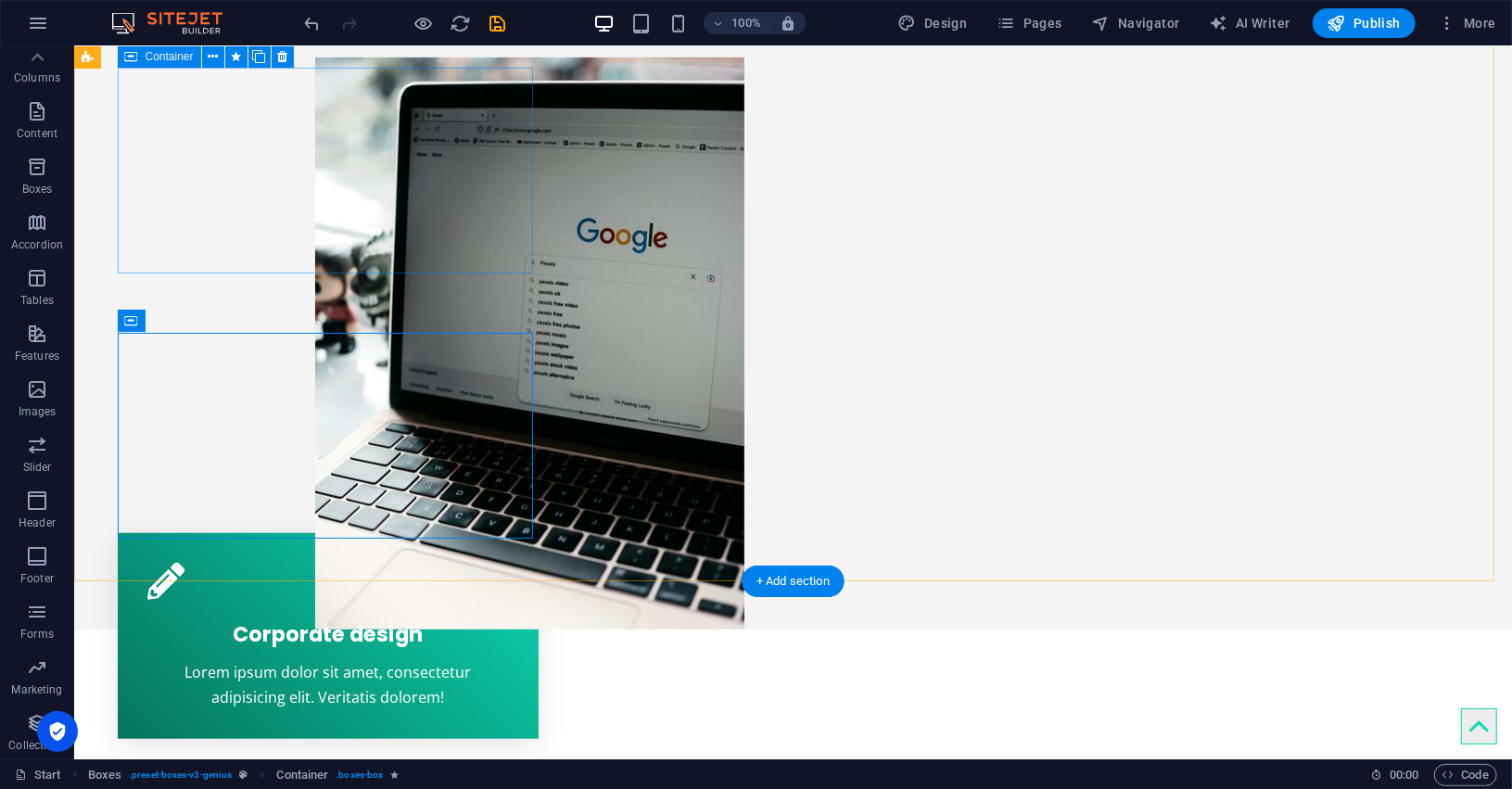 click on "Corporate design Lorem ipsum dolor sit amet, consectetur adipisicing elit. Veritatis dolorem!" at bounding box center [327, 635] 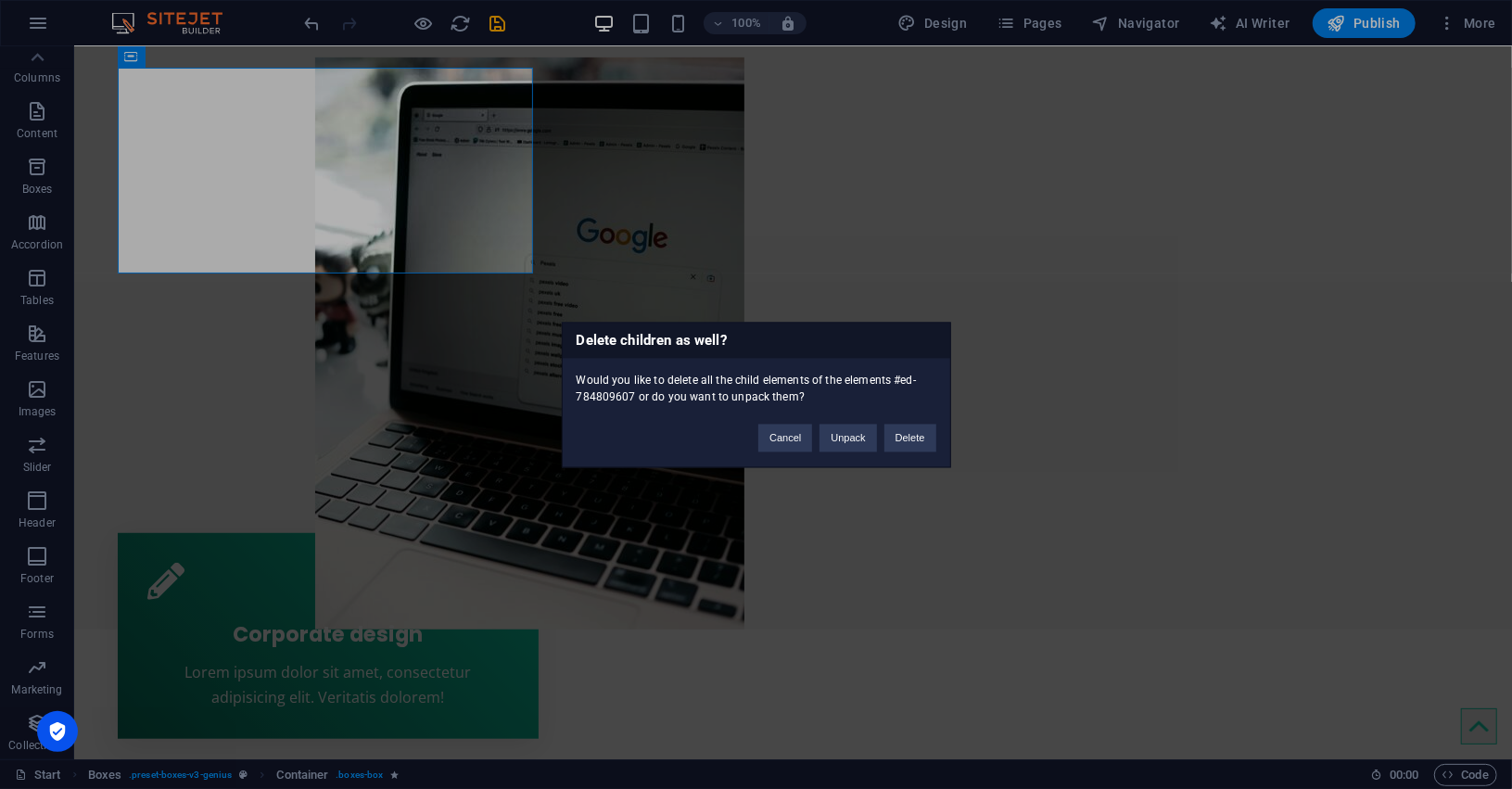 type 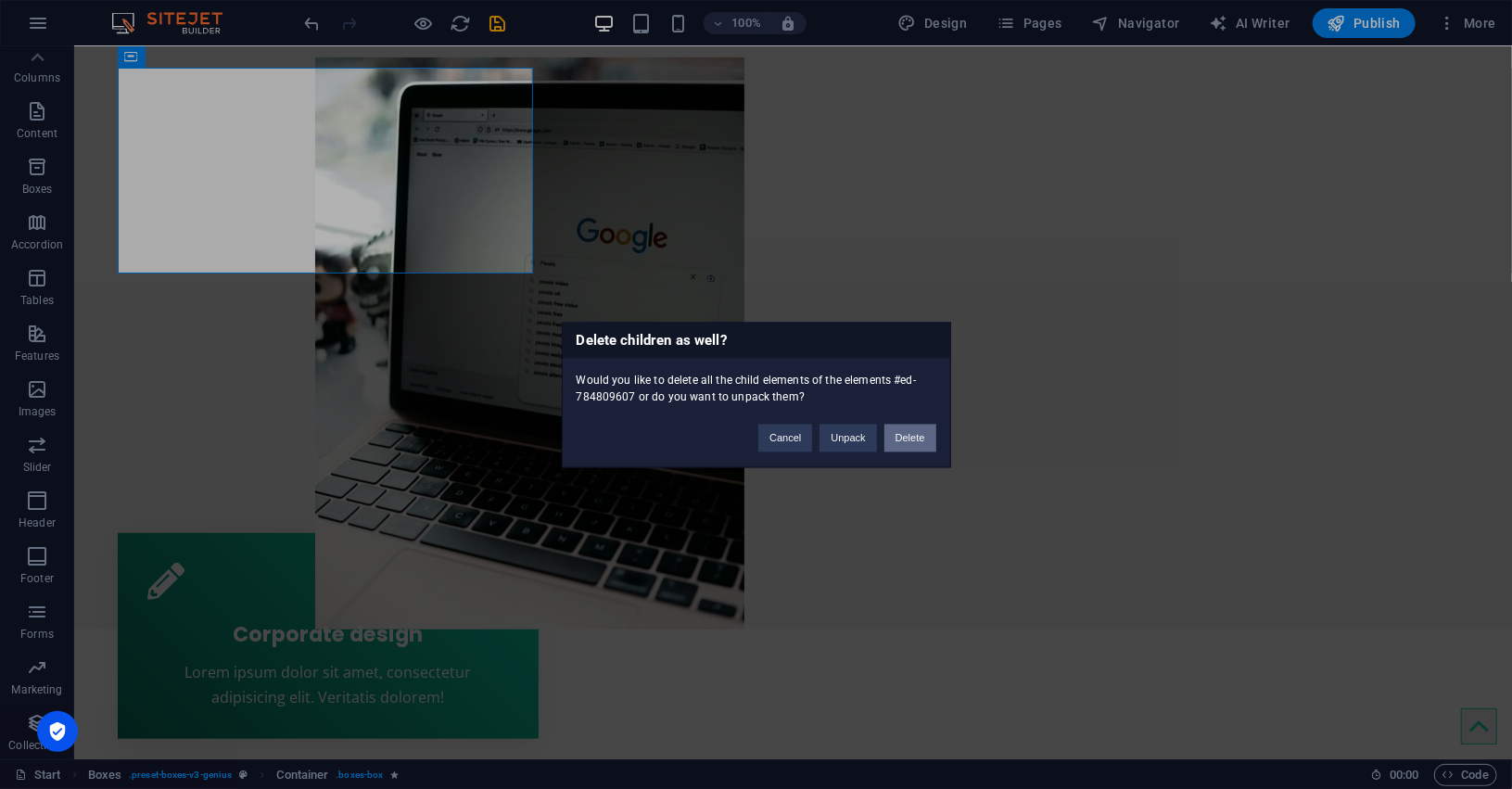 click on "Delete" at bounding box center [910, 438] 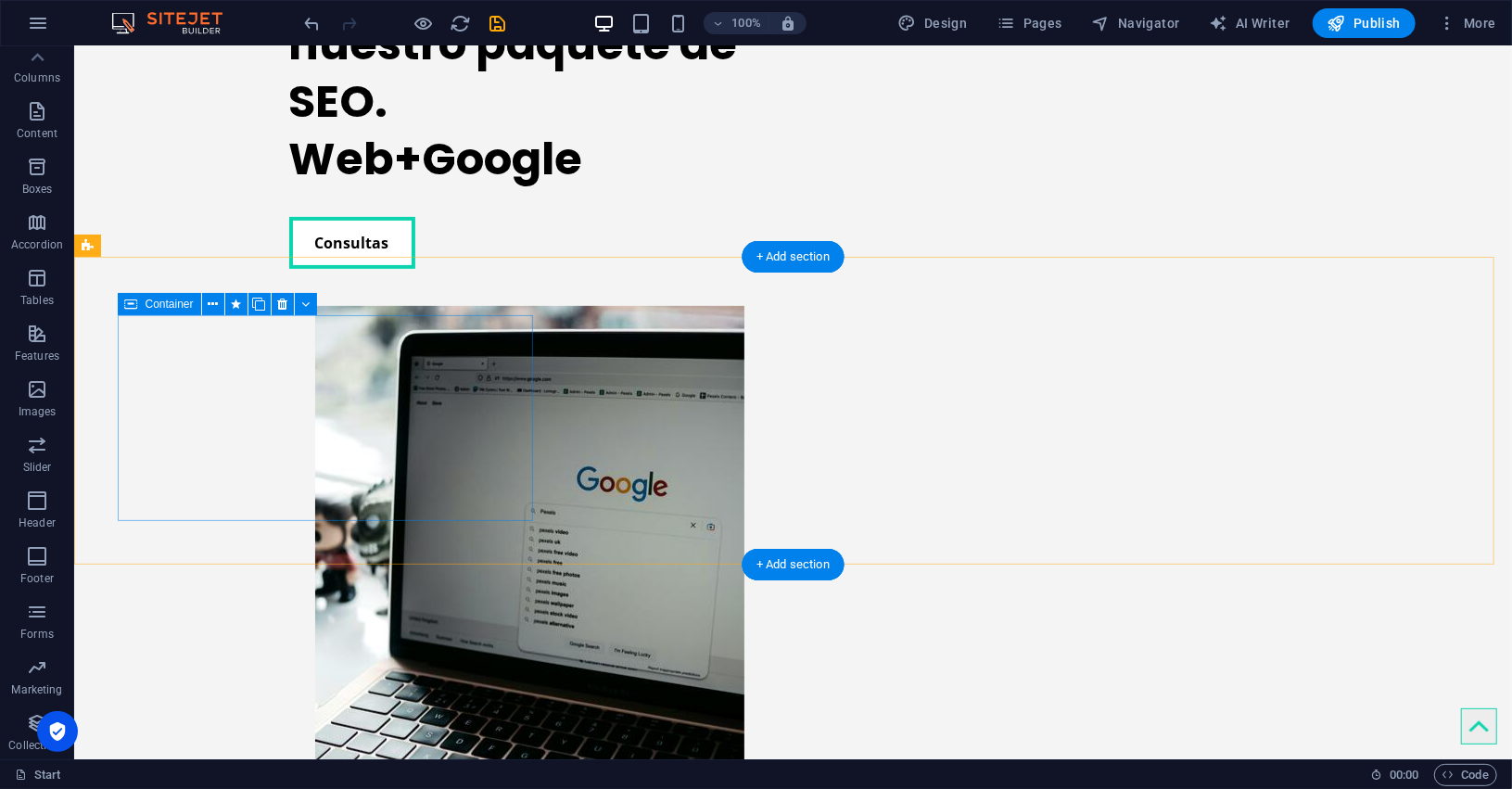 scroll, scrollTop: 265, scrollLeft: 0, axis: vertical 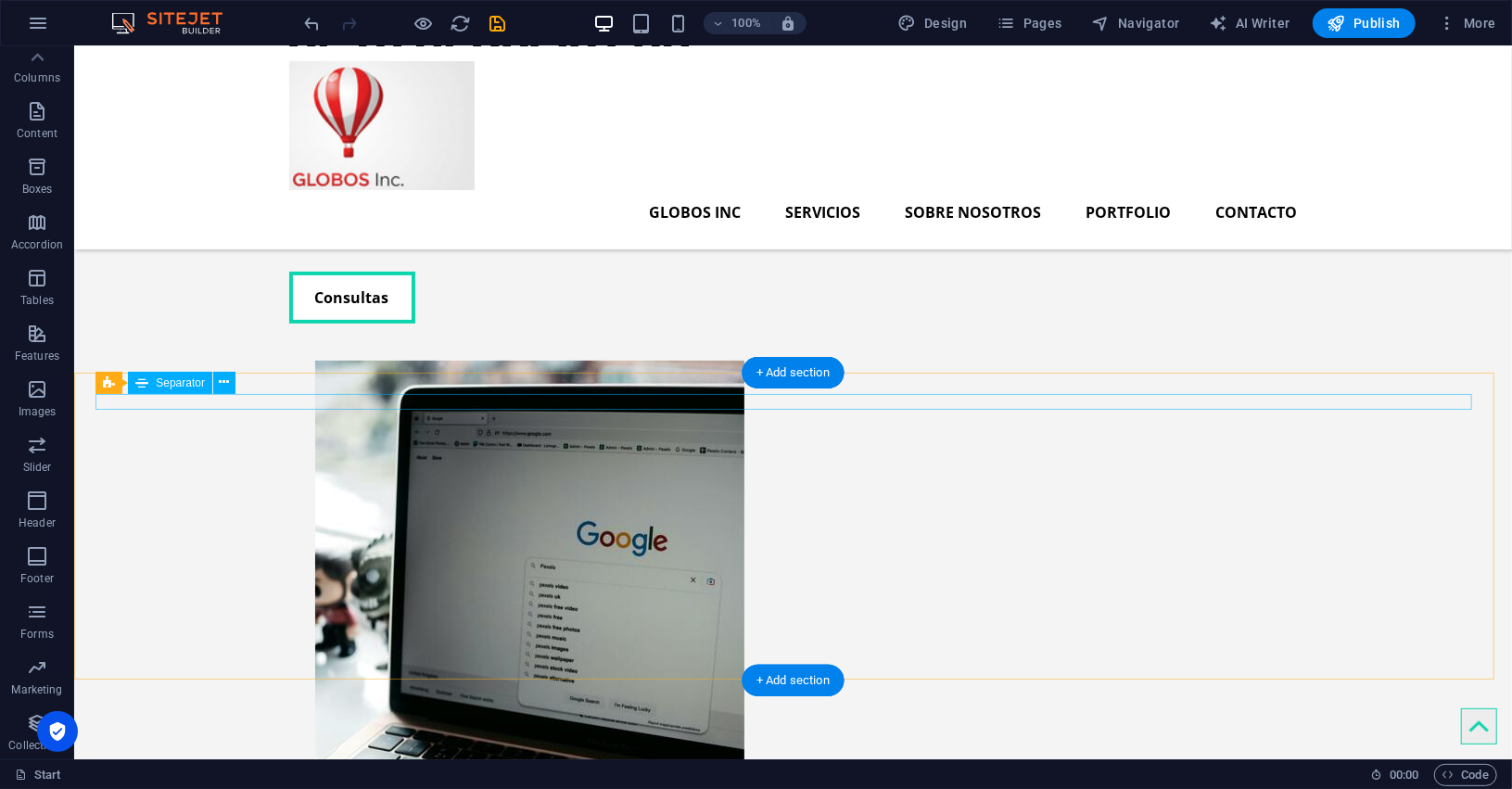 click at bounding box center (792, 821) 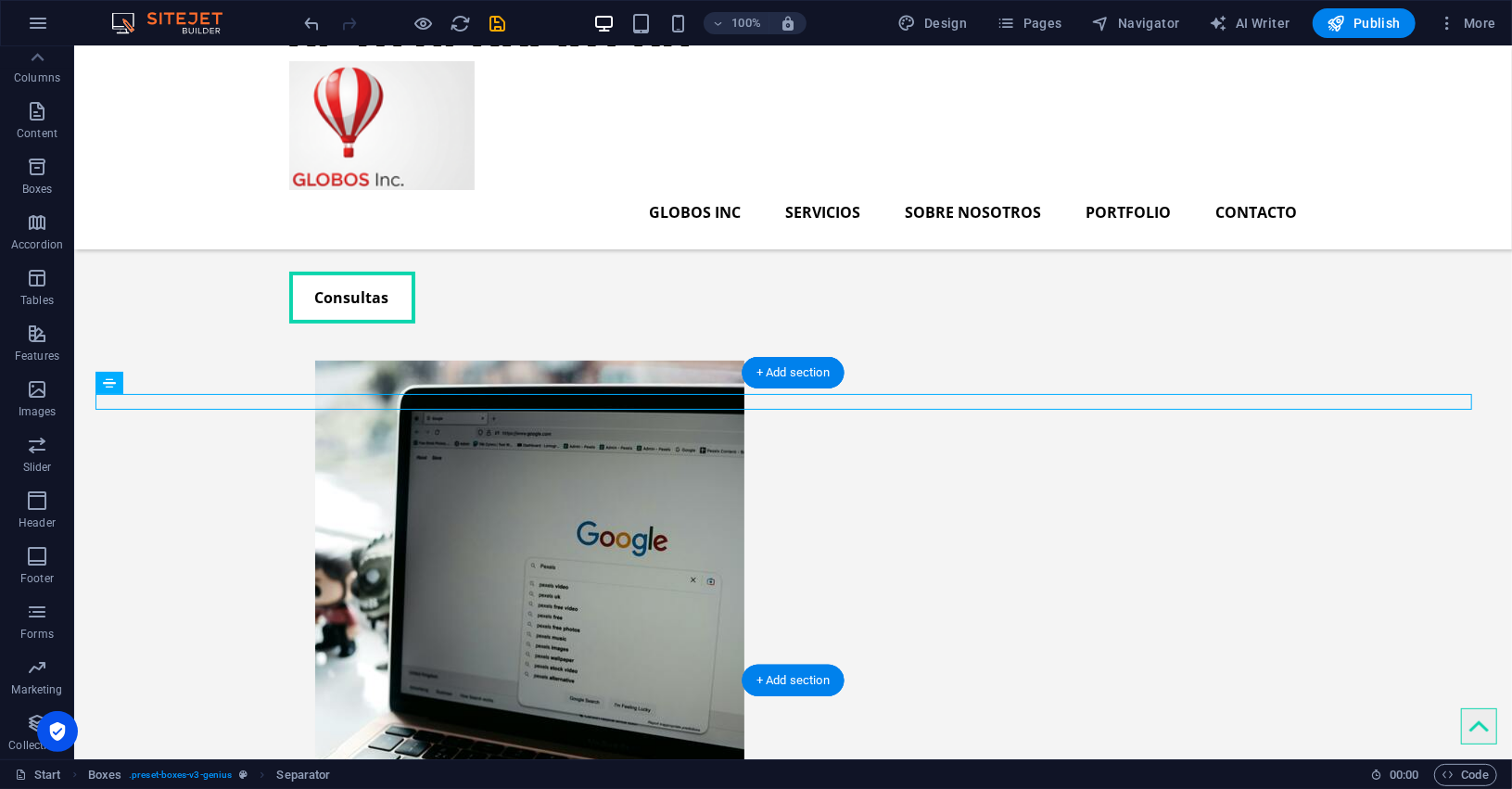 drag, startPoint x: 592, startPoint y: 398, endPoint x: 802, endPoint y: 406, distance: 210.15233 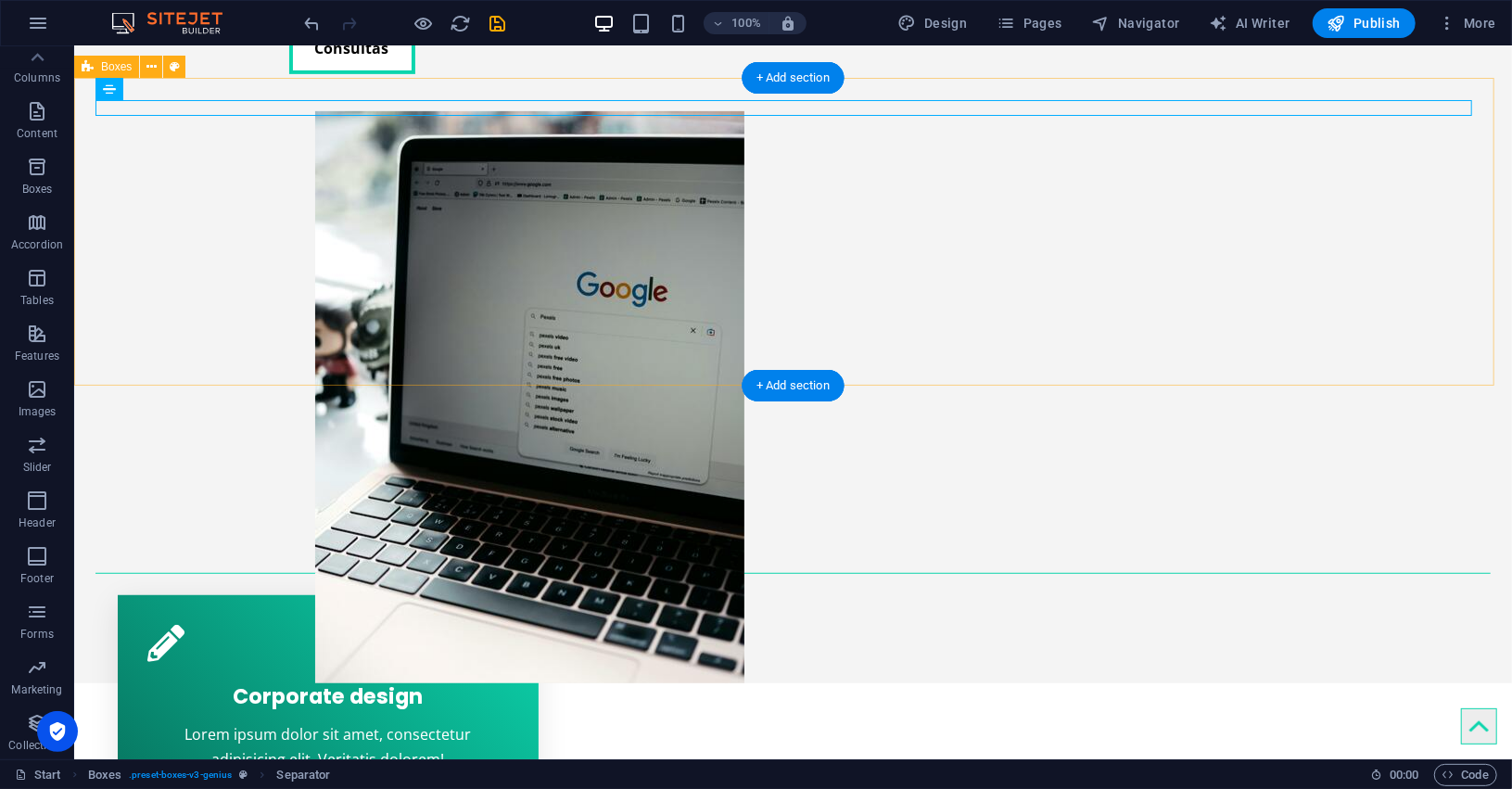 scroll, scrollTop: 613, scrollLeft: 0, axis: vertical 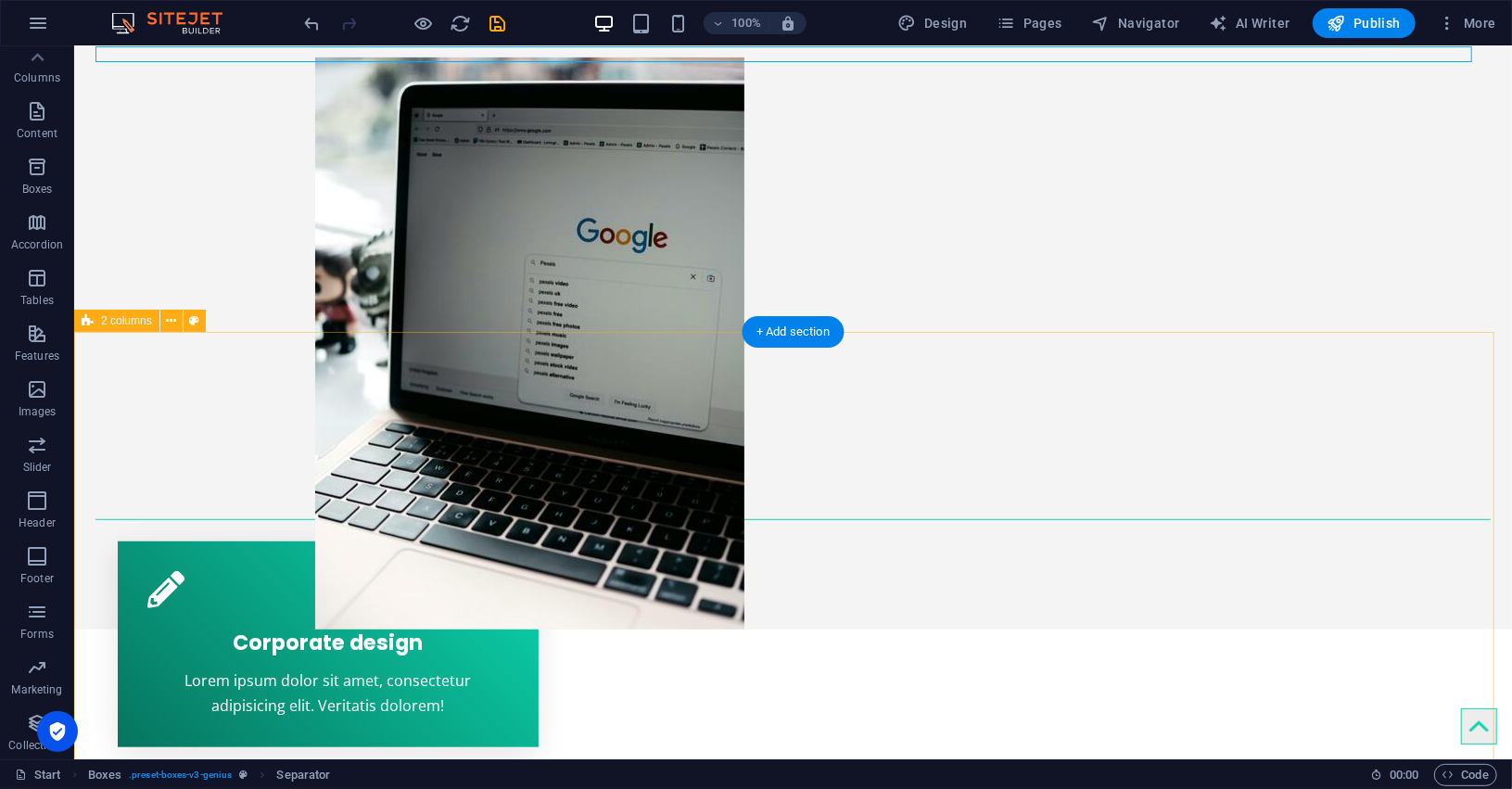 click on "Creative service Lorem ipsum dolor sit amet Lorem ipsum dolor sit amet, consectetur adipisicing elit. Repellat, maiores, a libero atque assumenda praesentium cum magni odio dolor accusantium explicabo repudiandae molestiae.  Cumque expo laboriosam nulla distinctio mollitia Molestias excepturi voluptatem veritatis iusto namut Praesentium magni odio dolor accusantium Ipsum dolor sit amet, consectetur adipisicing elit Sitejet 90%
Photoshop 70%
Illustrator 90%
HTML5 & CSS3 85%
JavaScript 45%" at bounding box center [792, 1673] 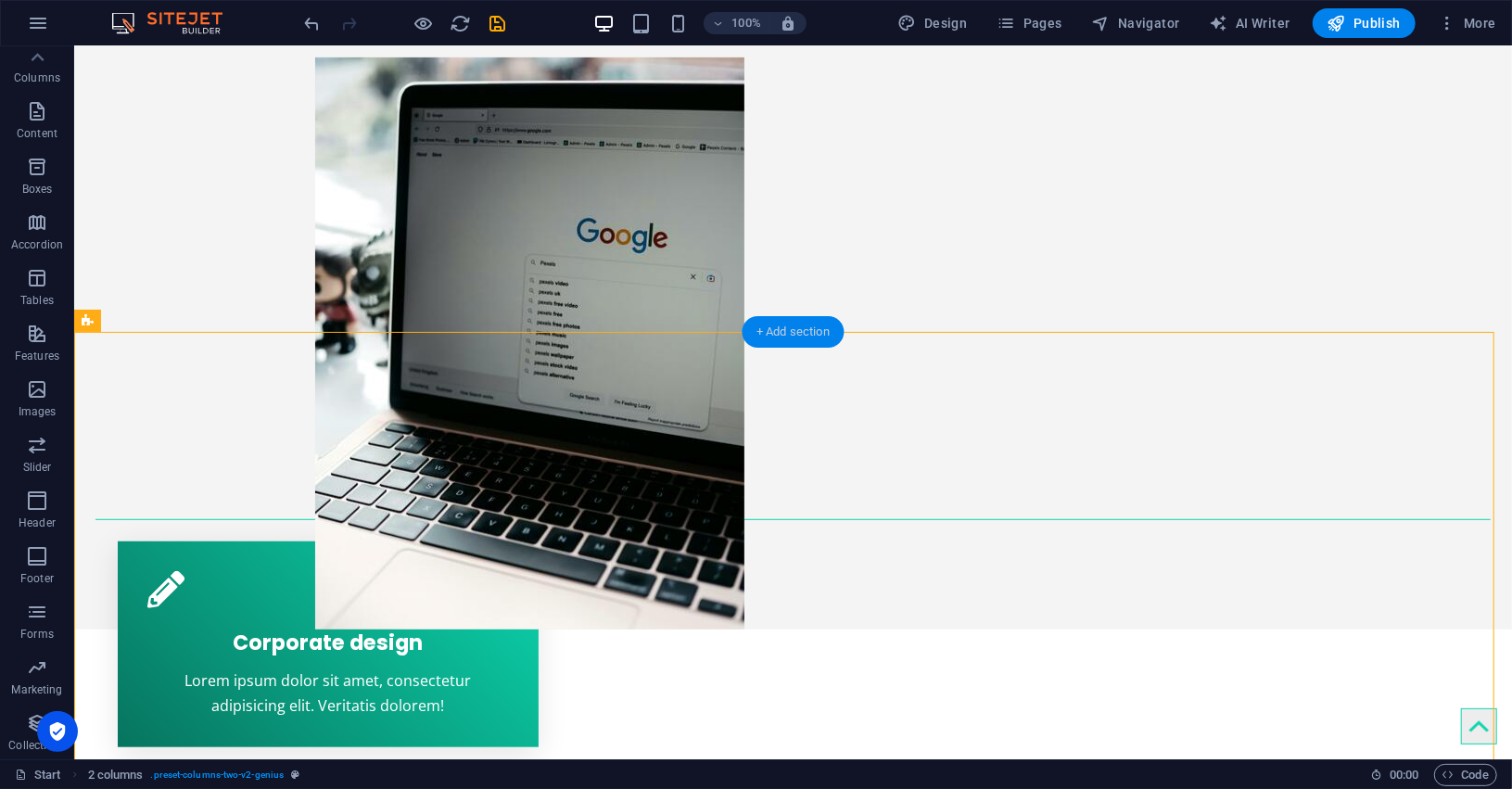 click on "+ Add section" at bounding box center (793, 332) 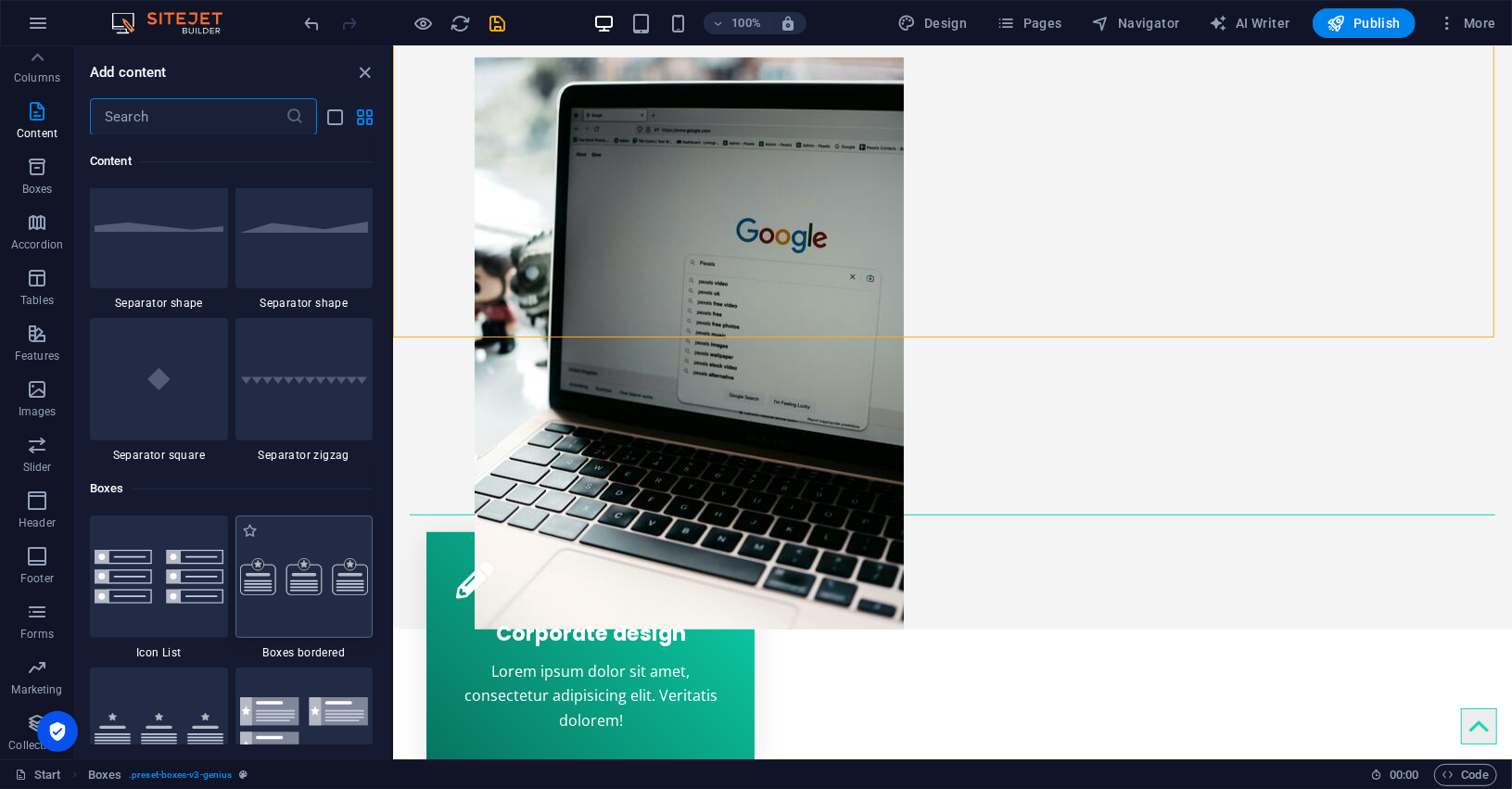 scroll, scrollTop: 4519, scrollLeft: 0, axis: vertical 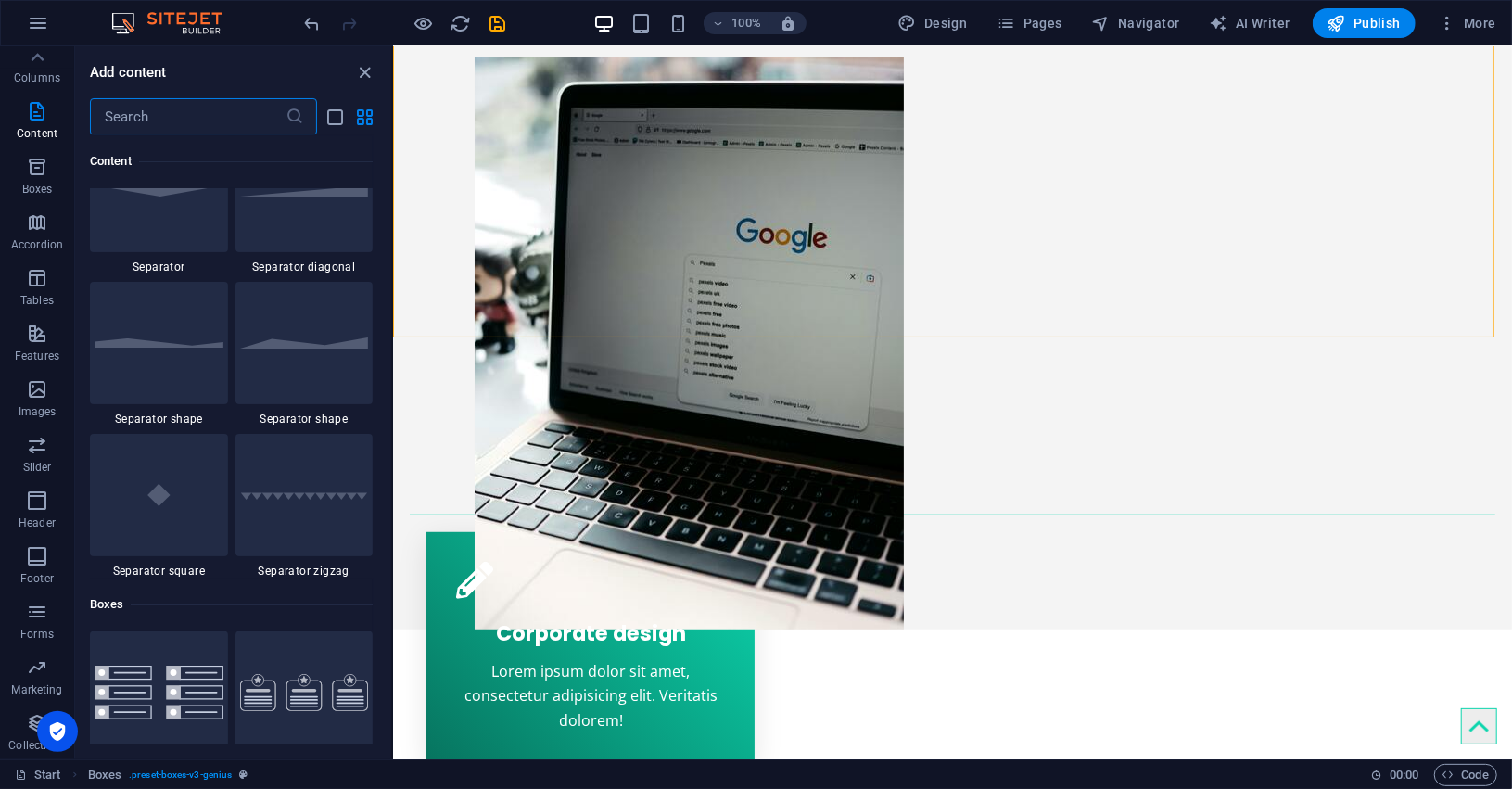click at bounding box center [187, 117] 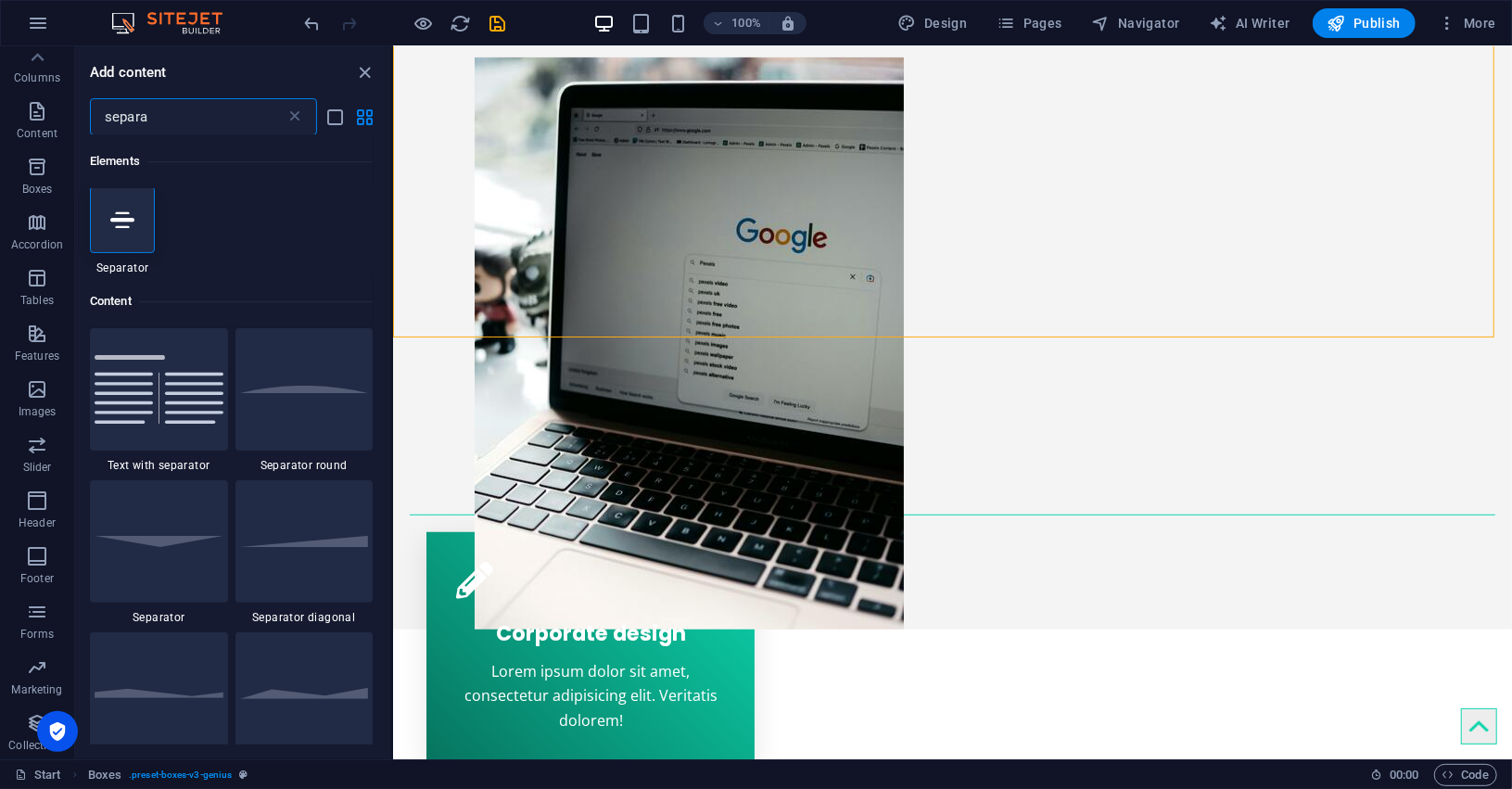 scroll, scrollTop: 0, scrollLeft: 0, axis: both 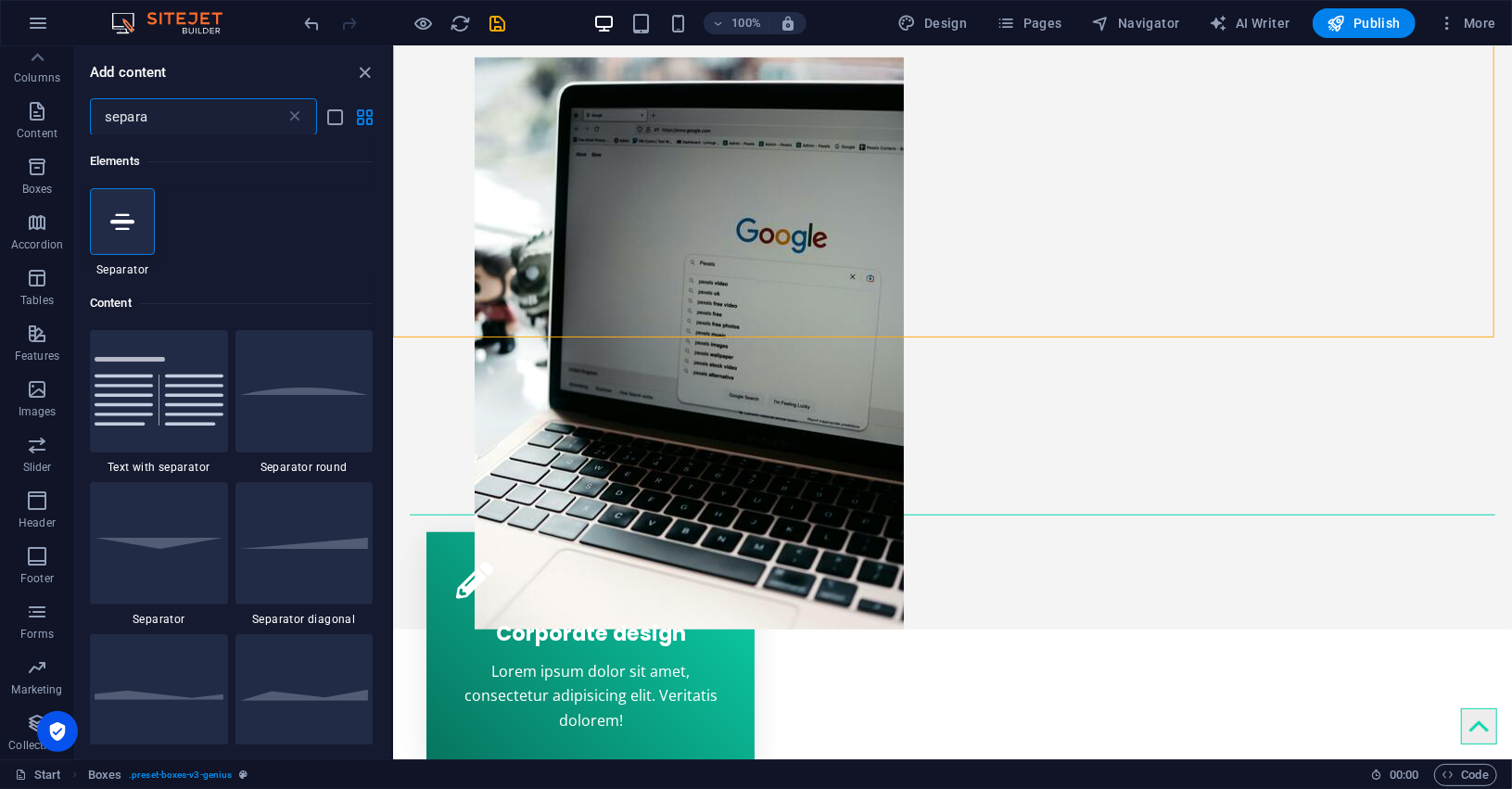 type on "separa" 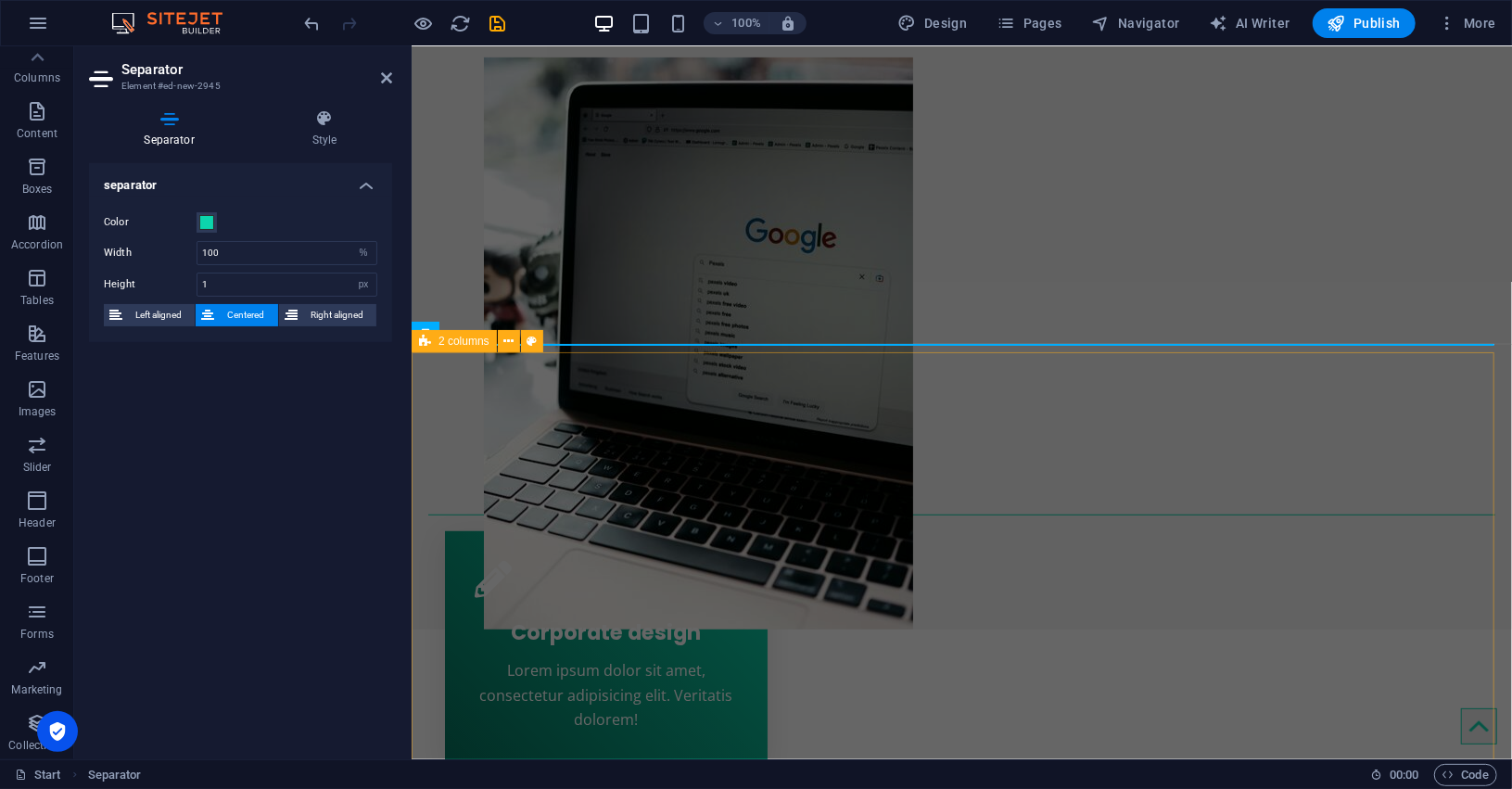 click on "Creative service" at bounding box center (667, 1406) 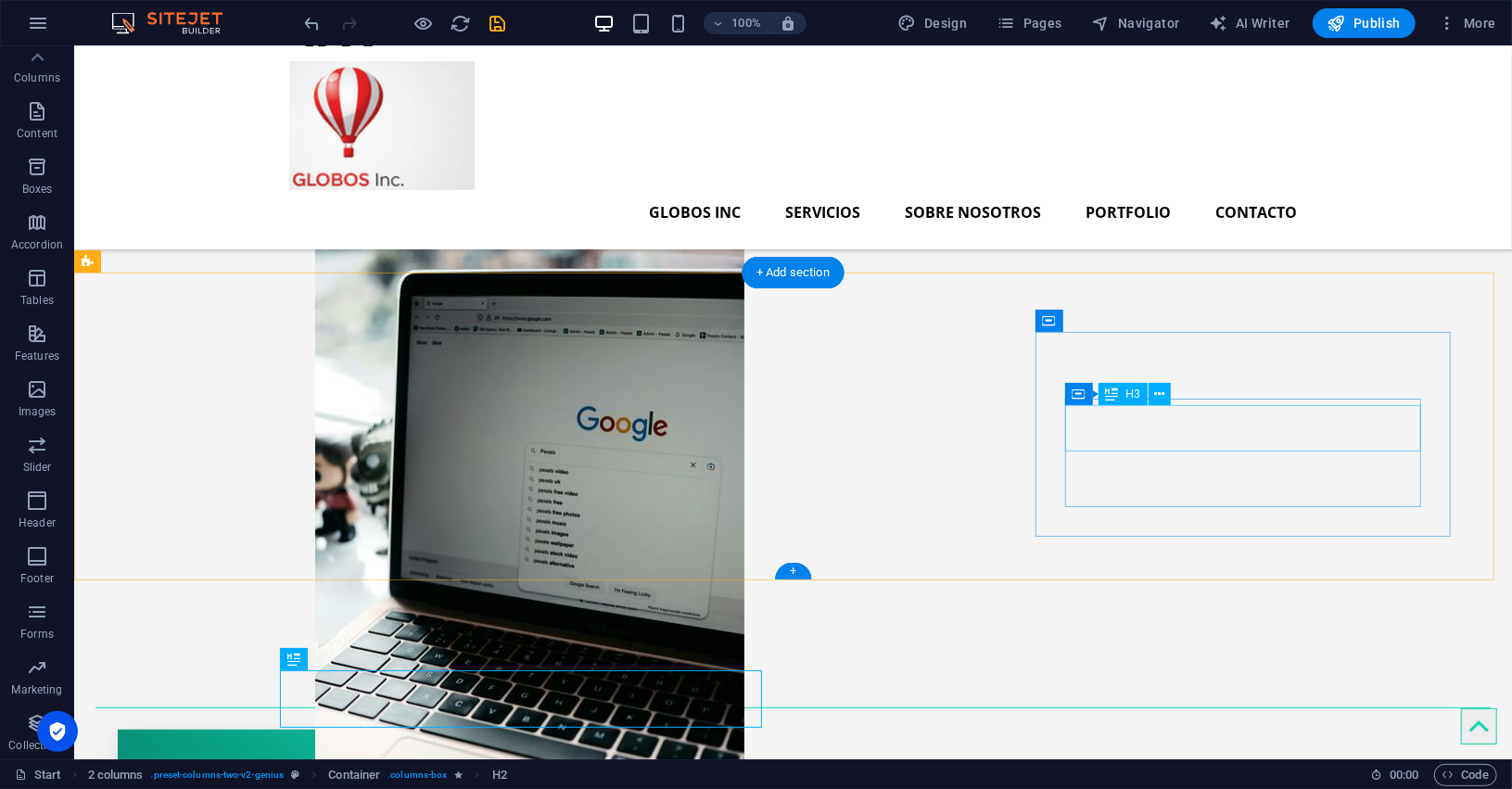 scroll, scrollTop: 33, scrollLeft: 0, axis: vertical 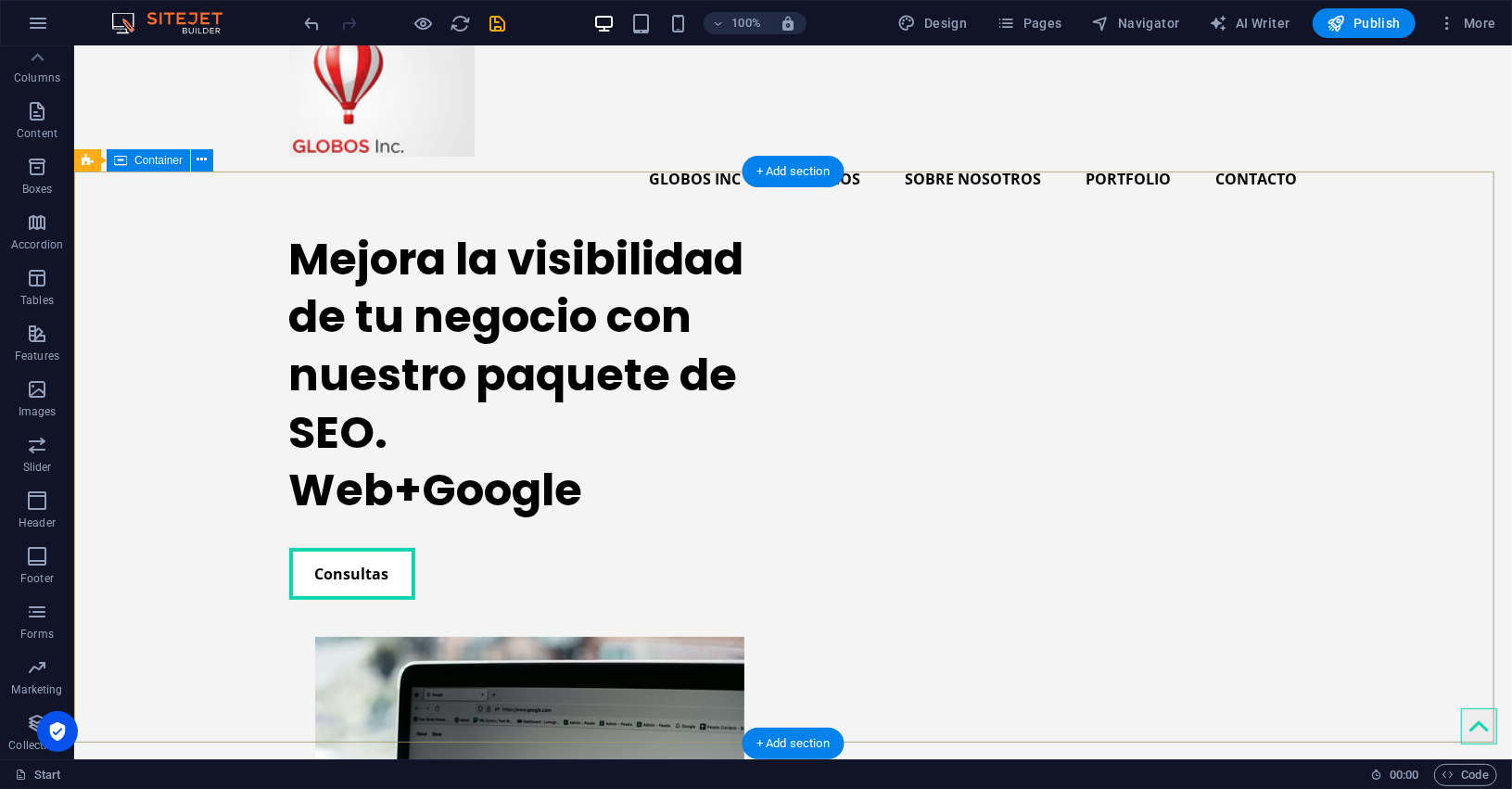 click on "Mejora la visibilidad de tu negocio con nuestro paquete de SEO.  Web+Google Consultas" at bounding box center [792, 711] 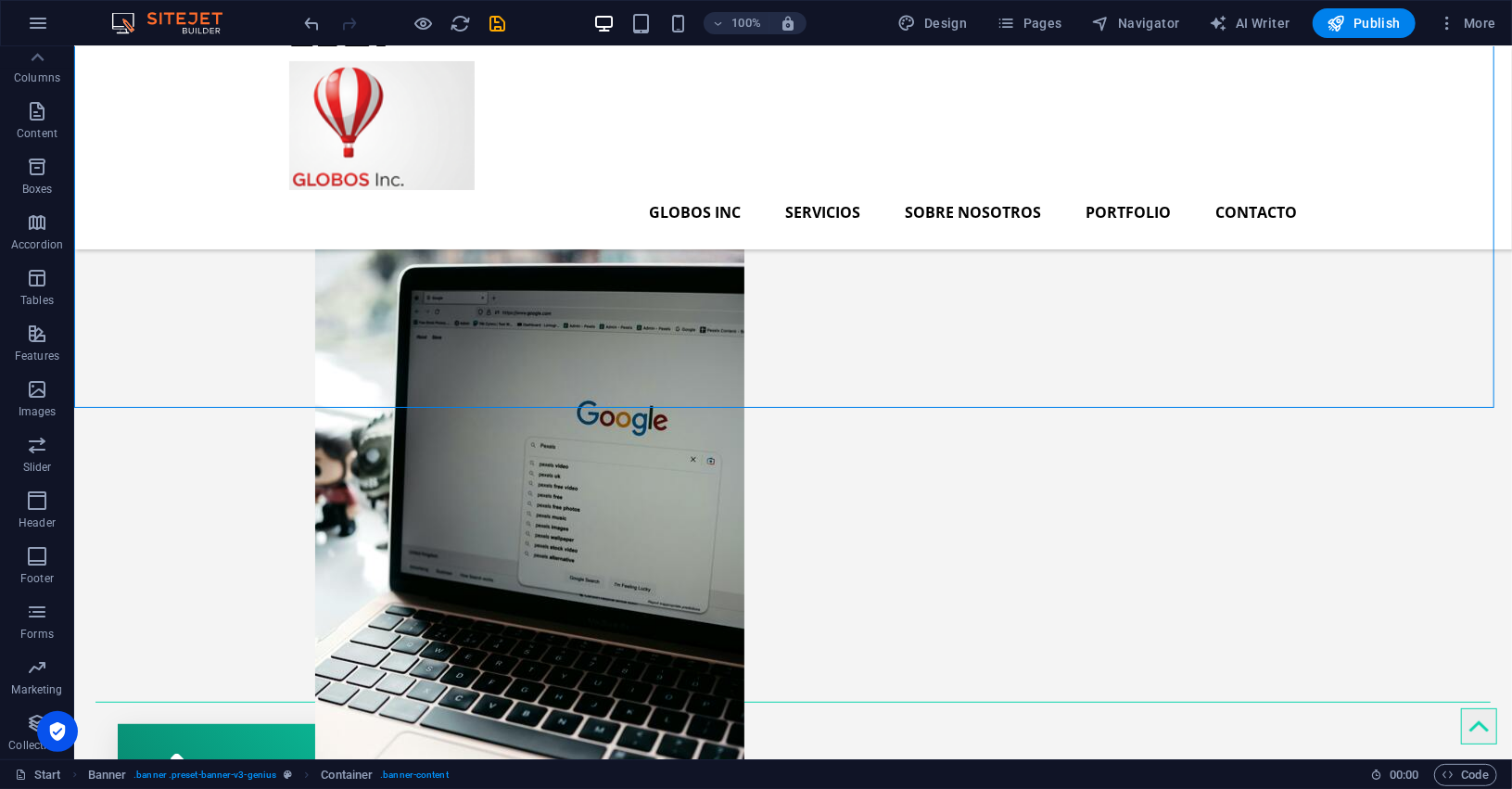 scroll, scrollTop: 148, scrollLeft: 0, axis: vertical 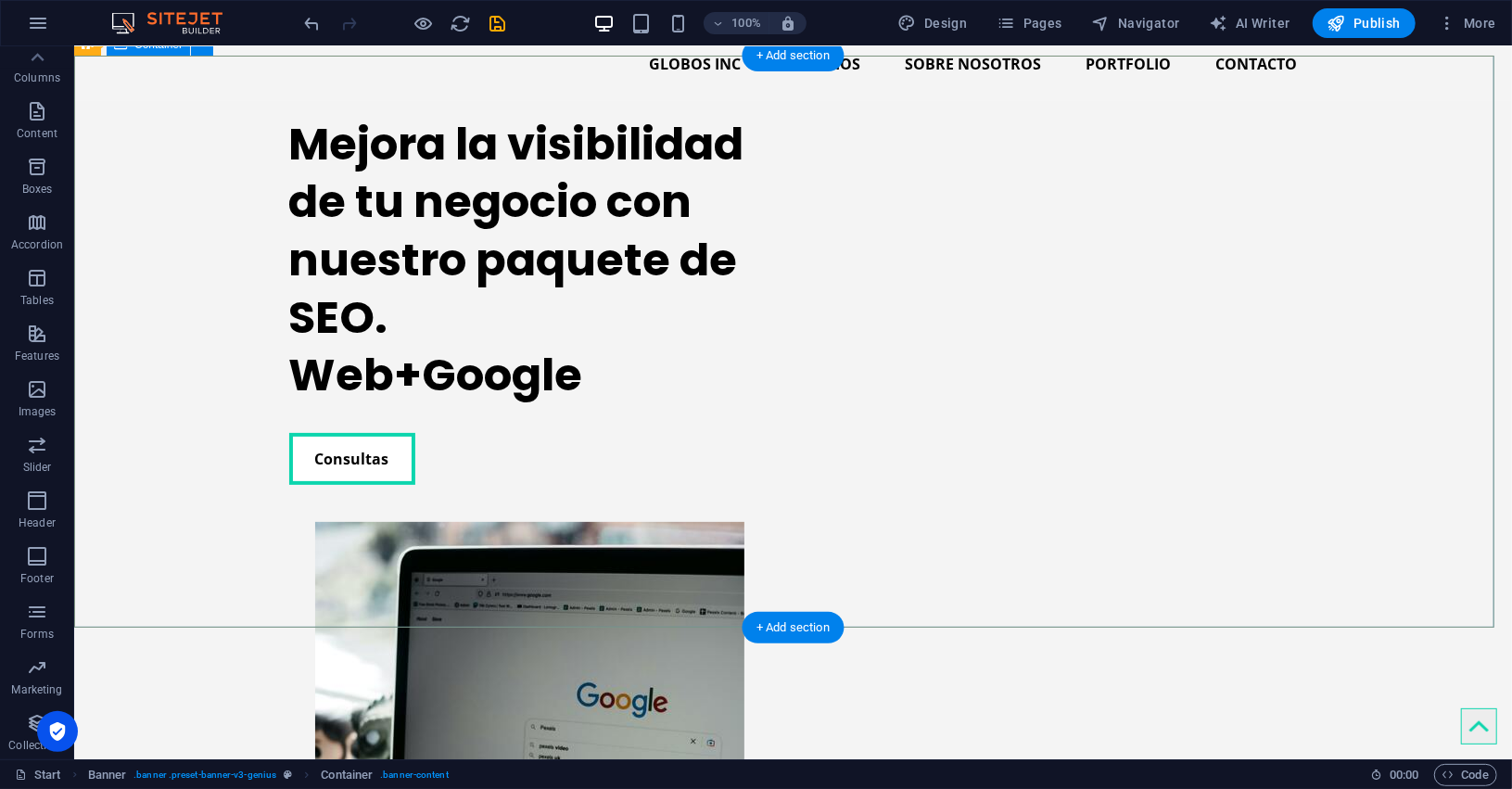 click on "Mejora la visibilidad de tu negocio con nuestro paquete de SEO.  Web+Google Consultas" at bounding box center [792, 596] 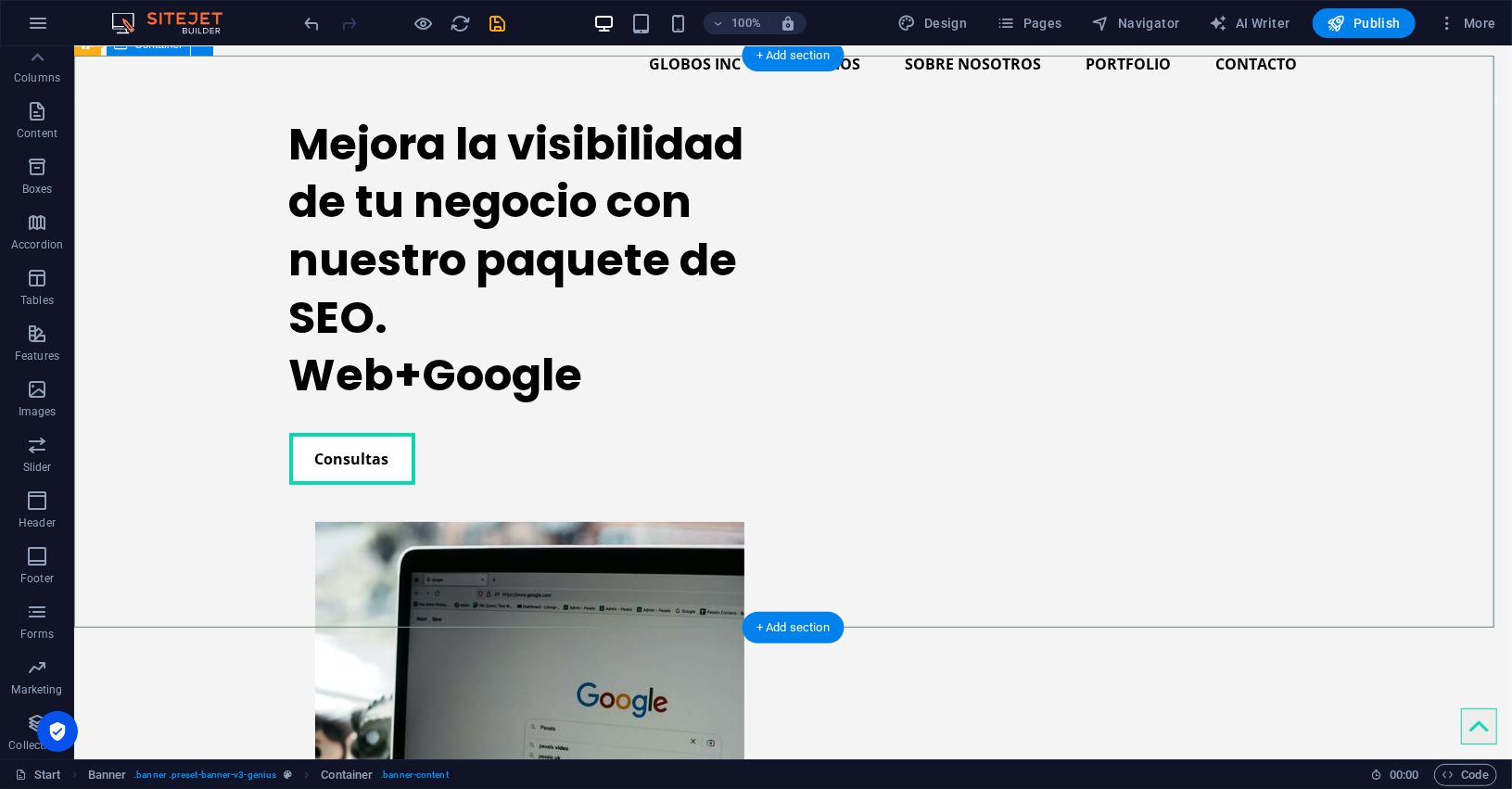 click on "Mejora la visibilidad de tu negocio con nuestro paquete de SEO.  Web+Google Consultas" at bounding box center (792, 596) 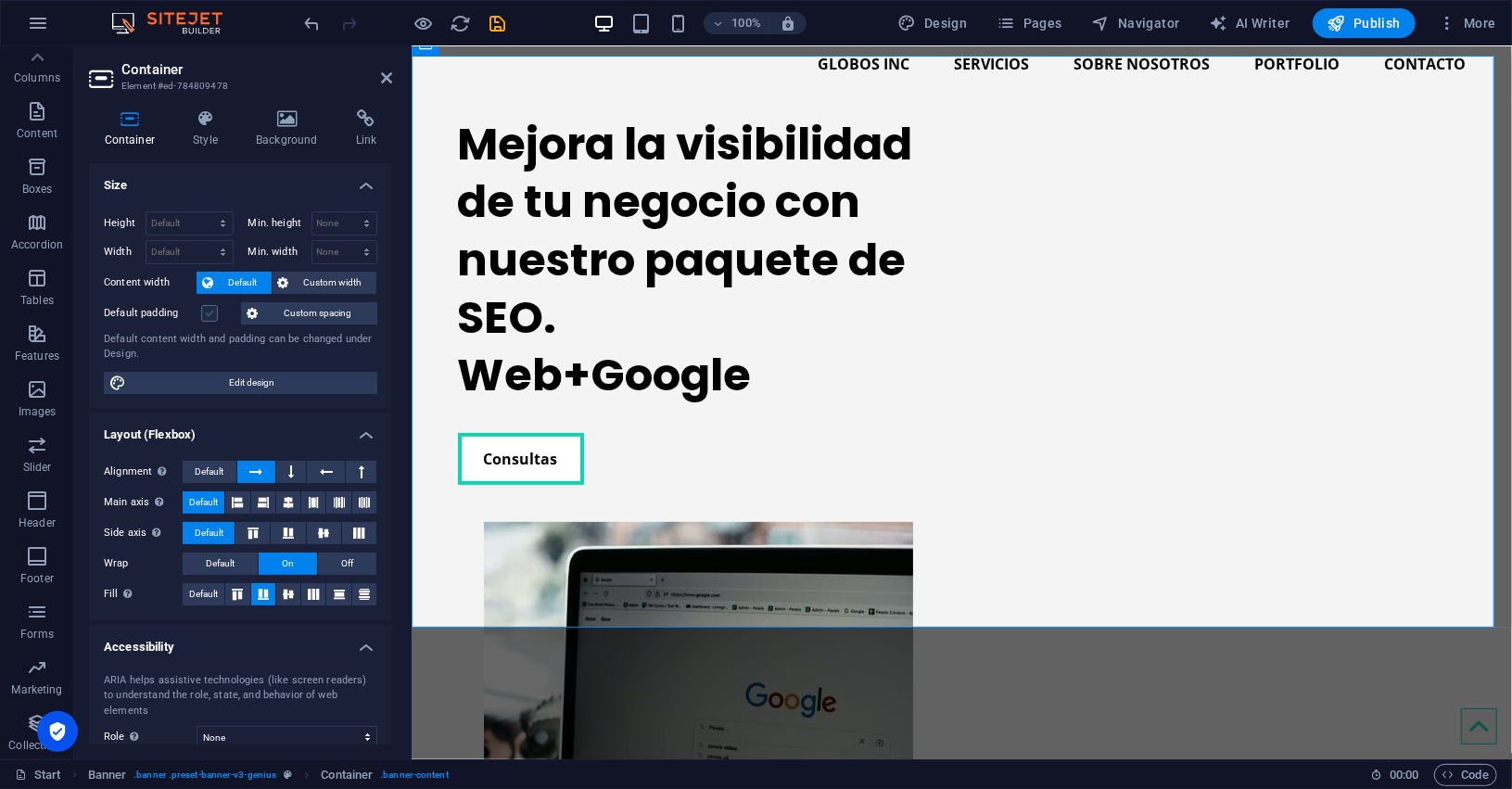 click at bounding box center [210, 313] 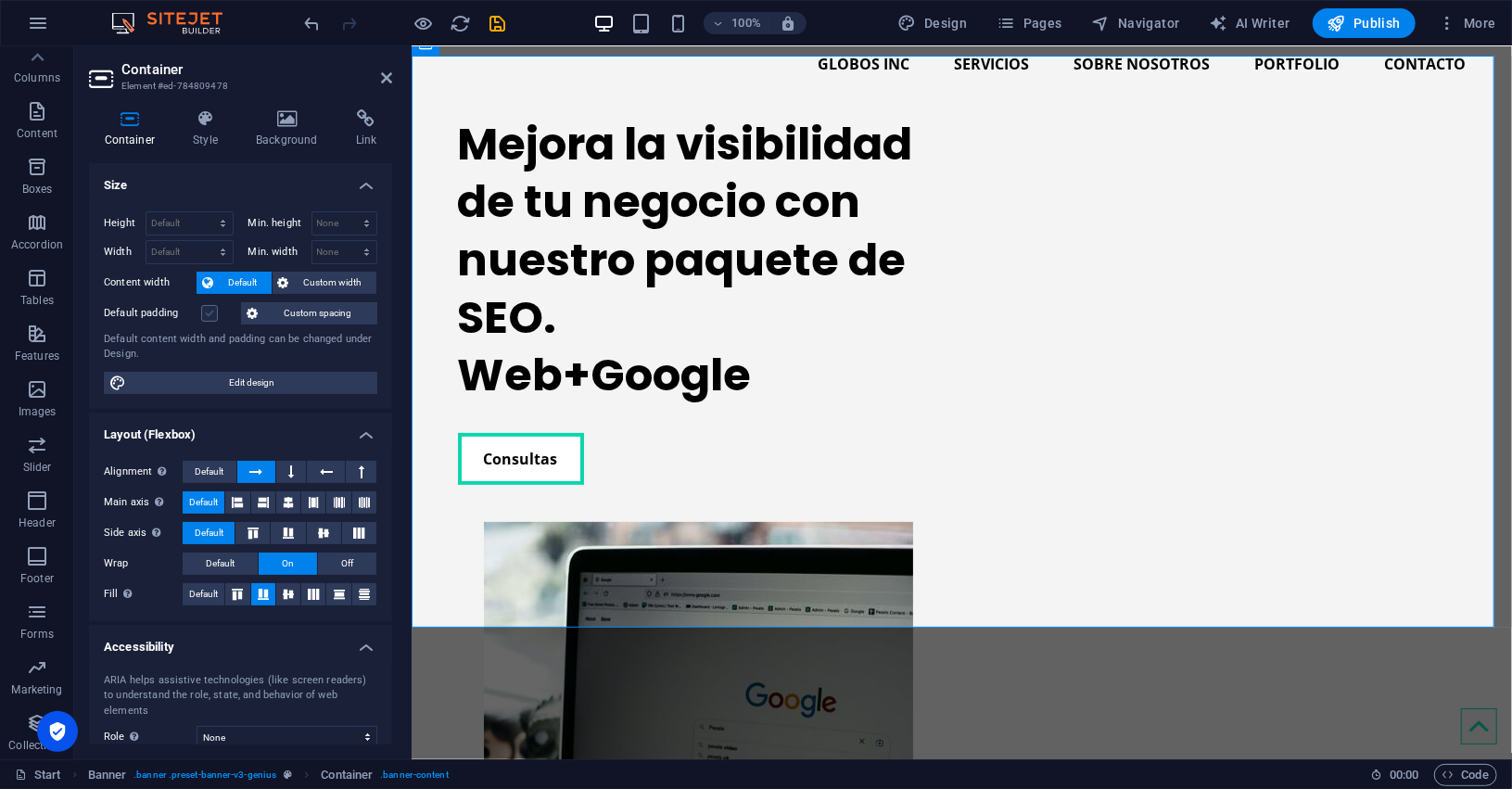 click on "Default padding" at bounding box center (0, 0) 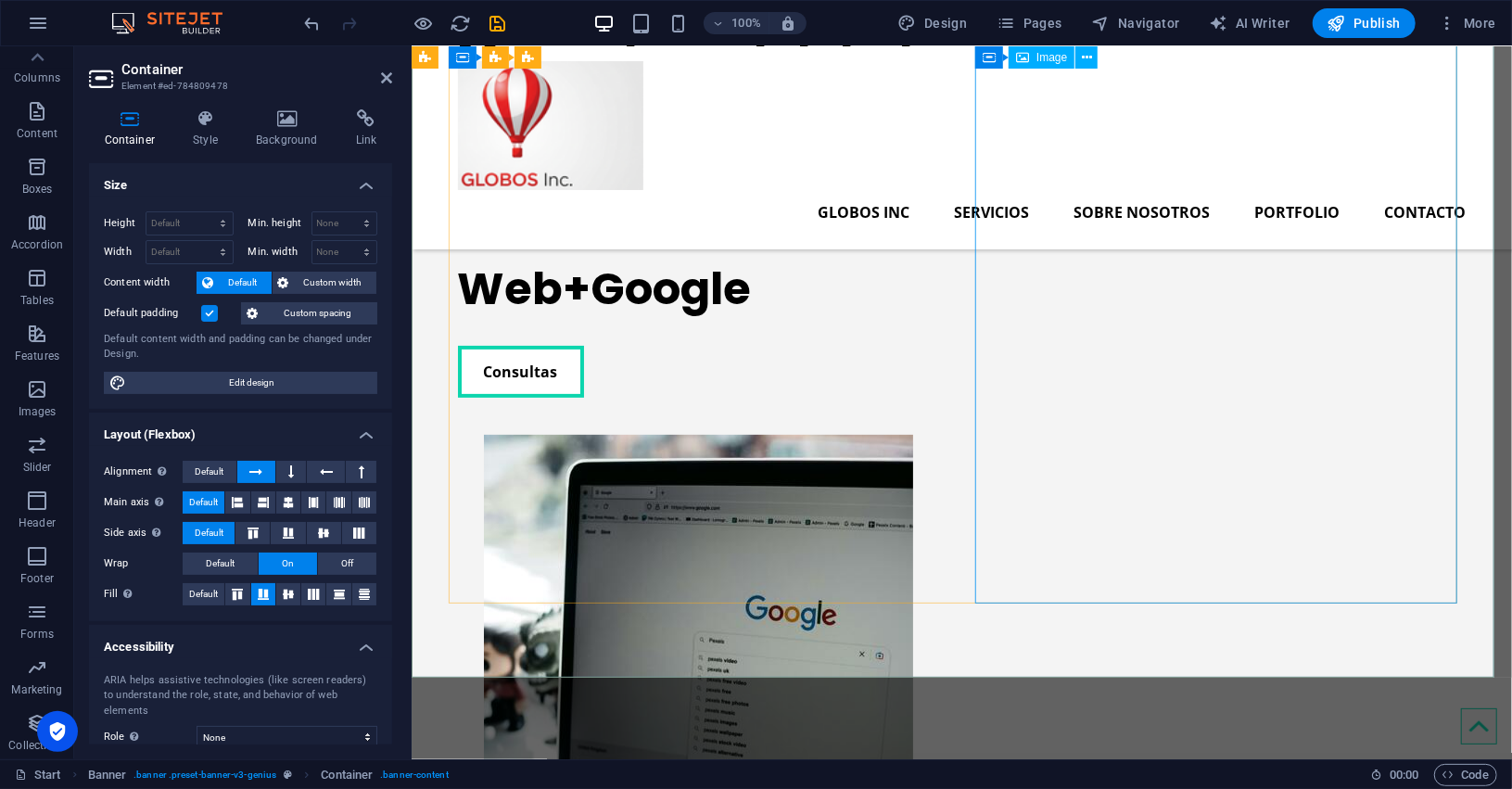 scroll, scrollTop: 148, scrollLeft: 0, axis: vertical 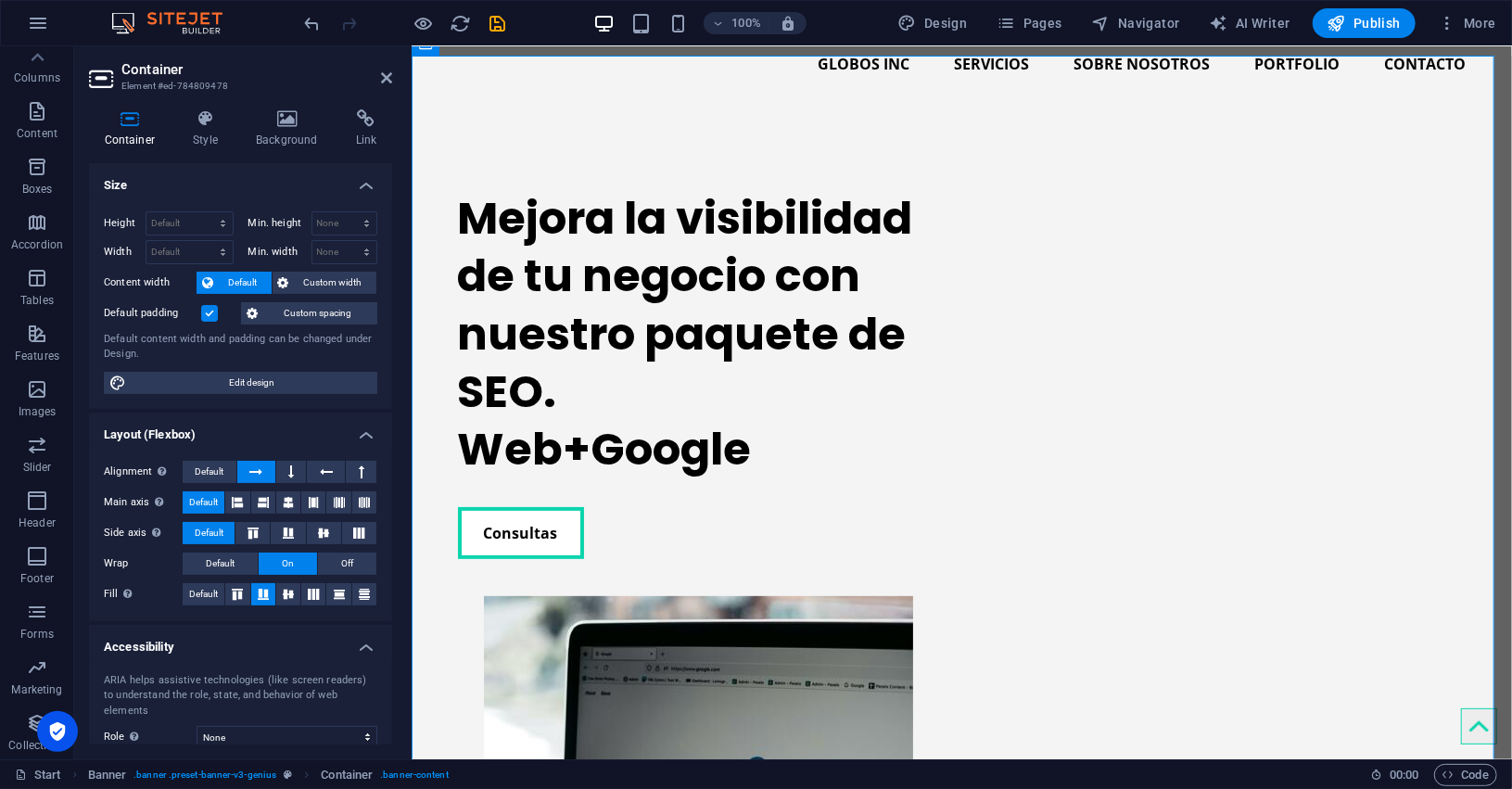 click at bounding box center [210, 313] 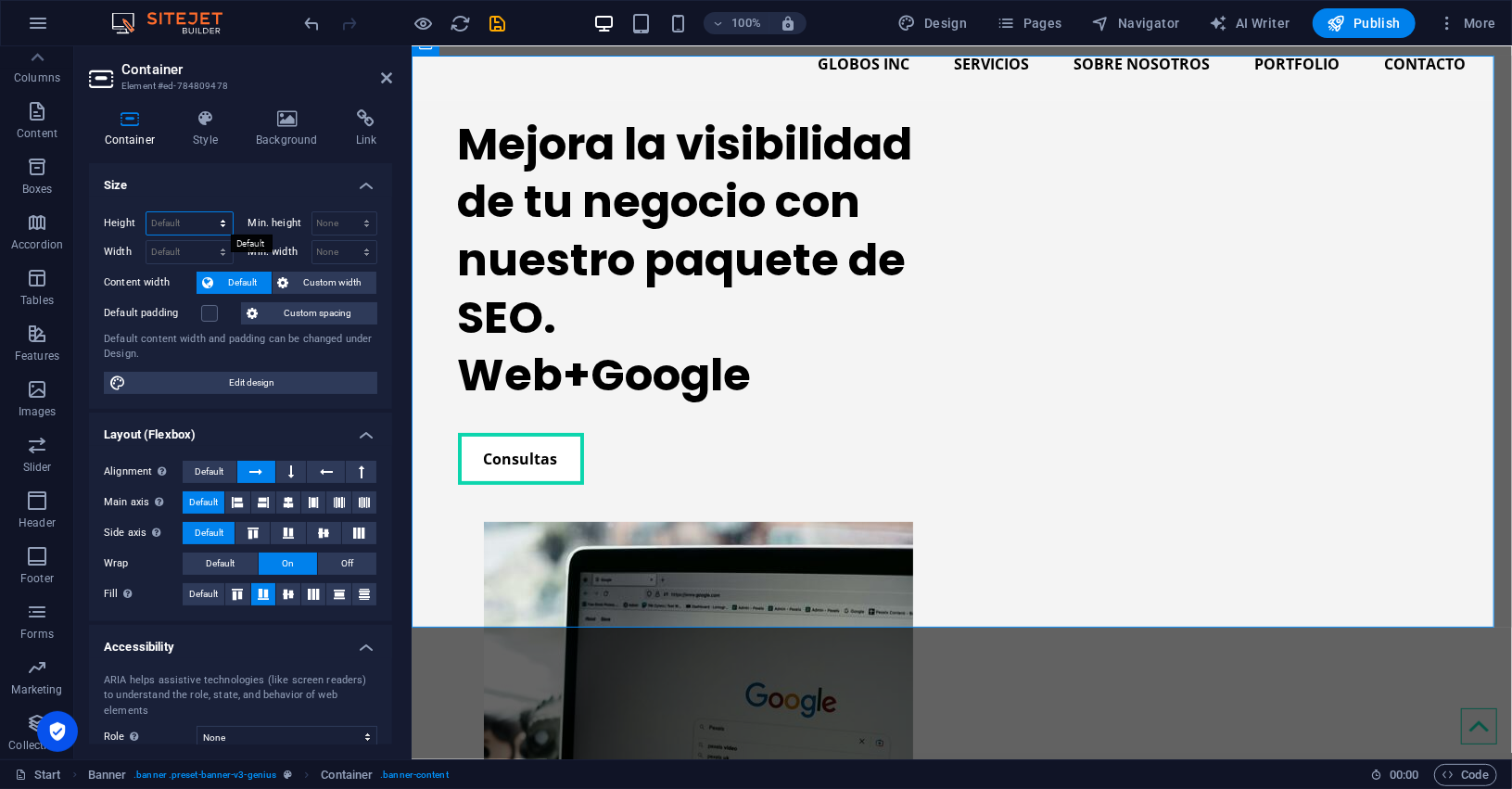 click on "Default px rem % vh vw" at bounding box center [189, 223] 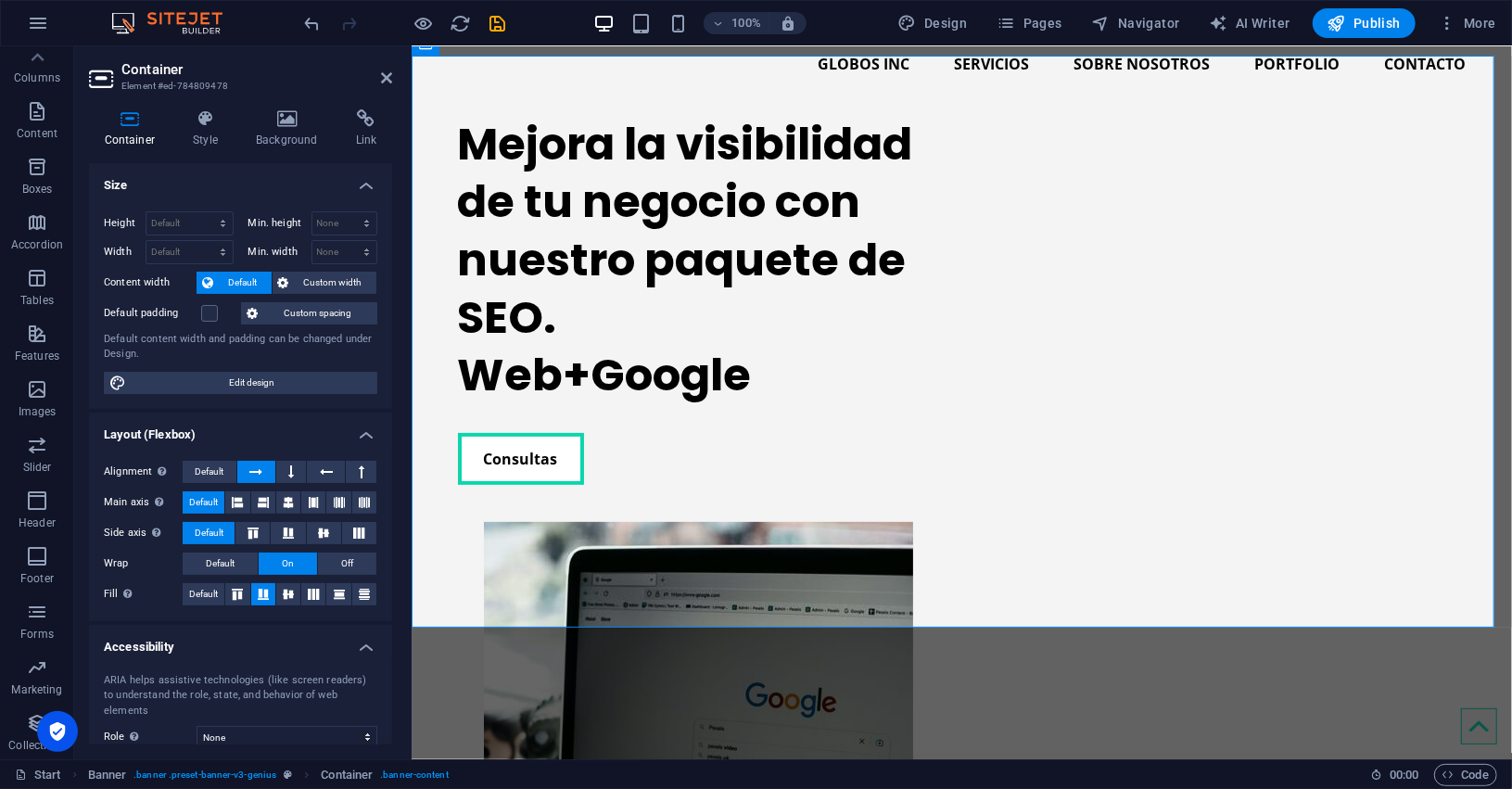 click on "Size" at bounding box center (240, 180) 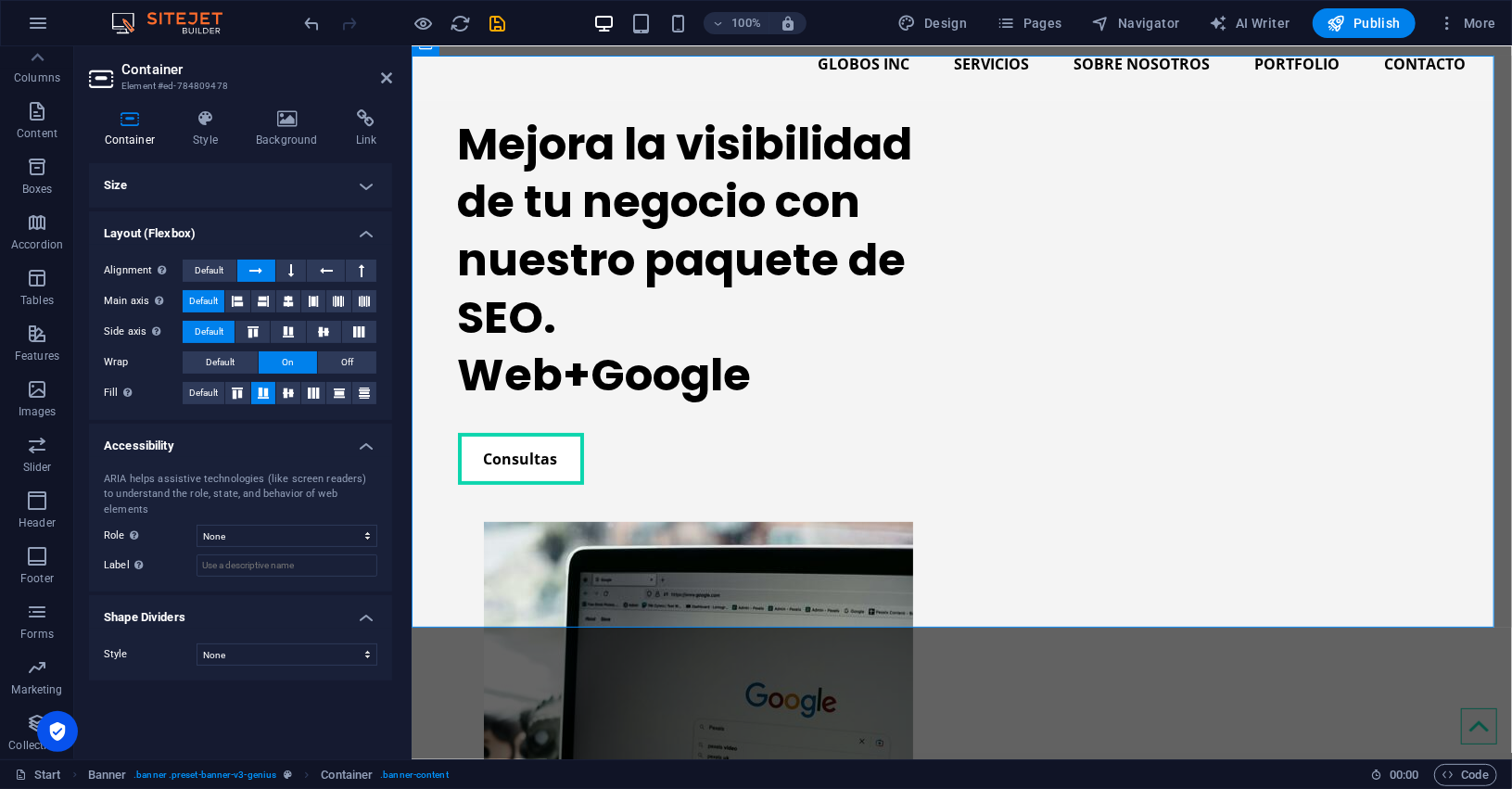 click on "Size" at bounding box center (240, 185) 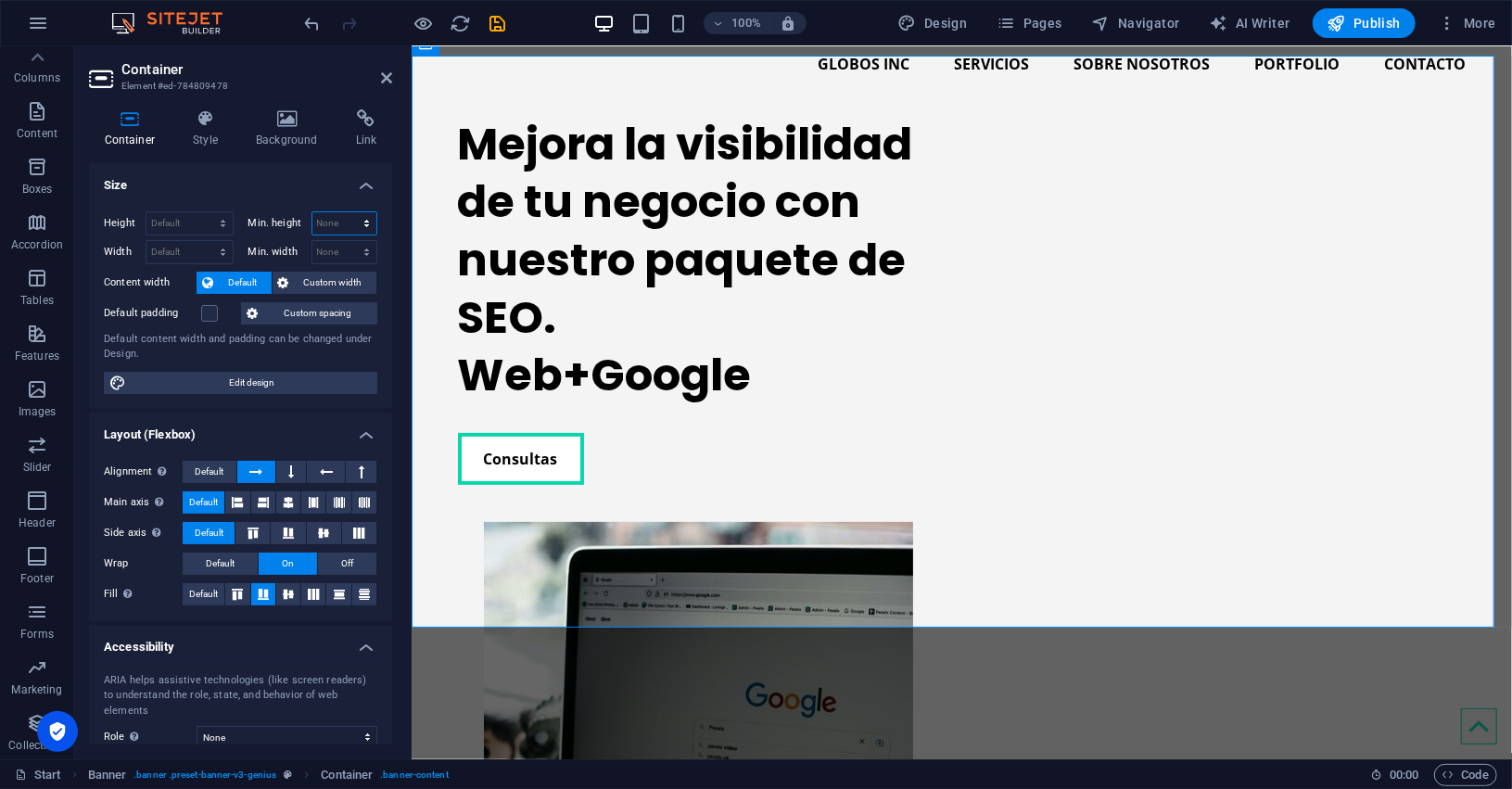 click on "None px rem % vh vw" at bounding box center (345, 223) 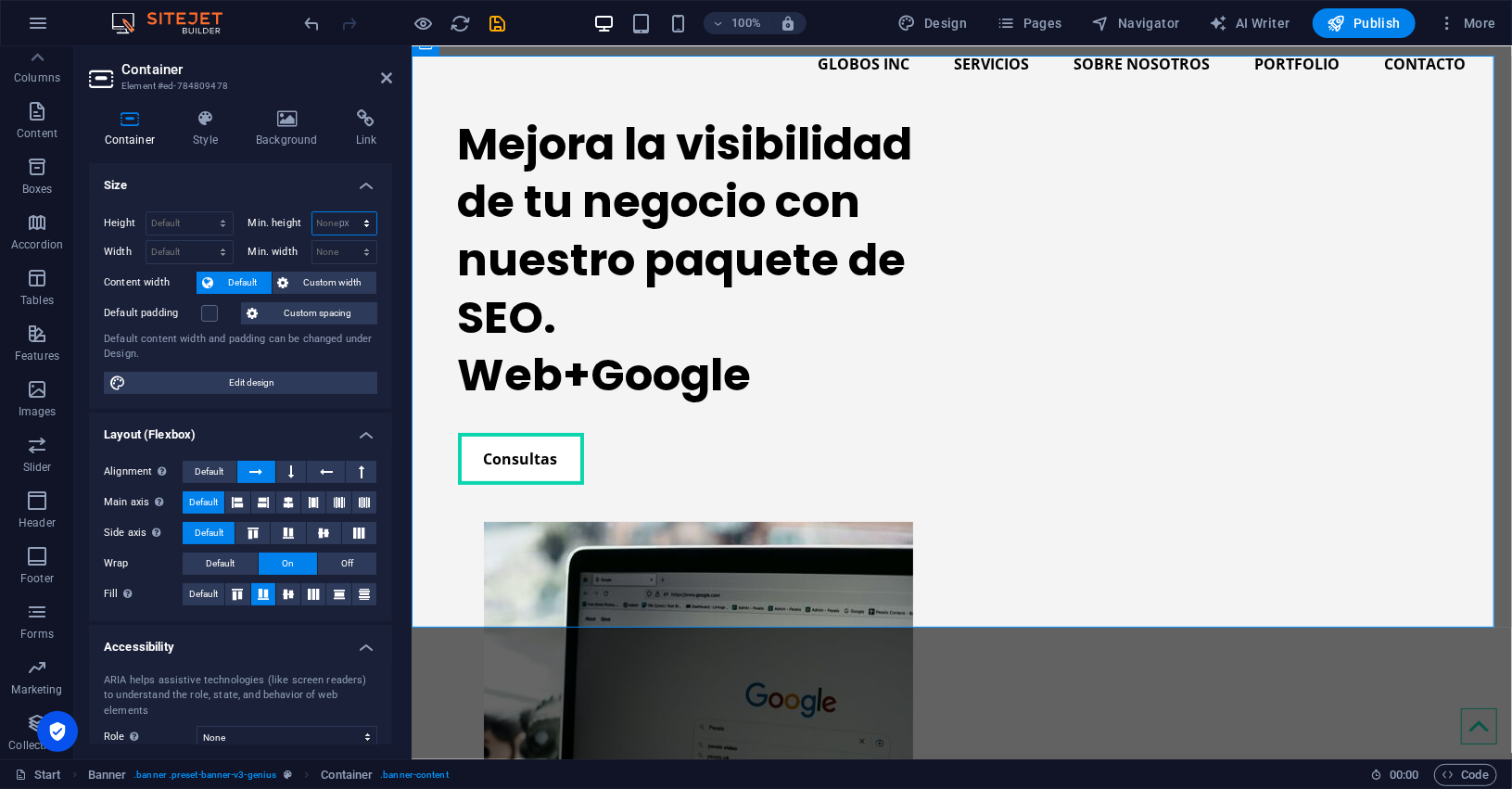 click on "None px rem % vh vw" at bounding box center [345, 223] 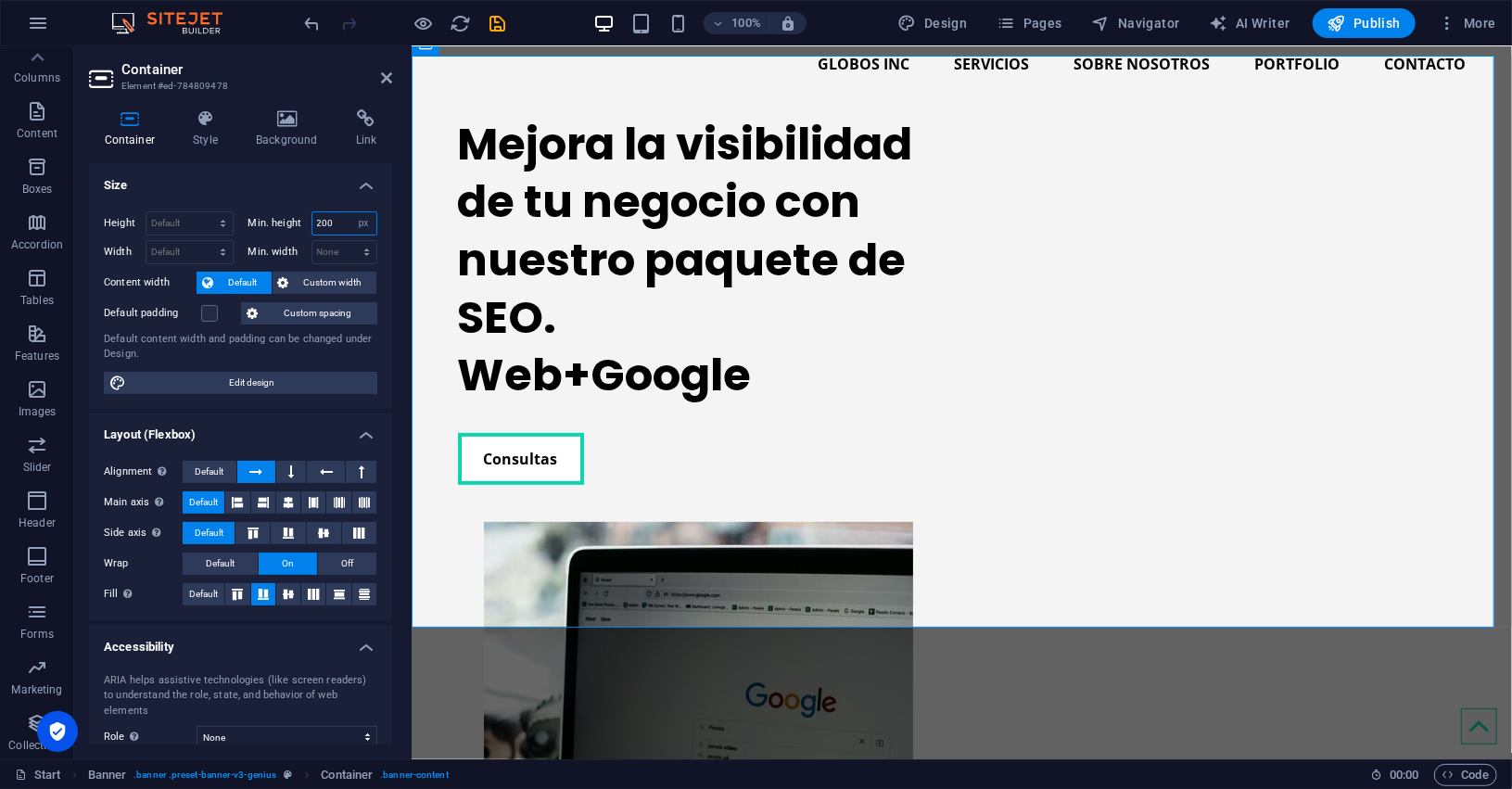 click on "200" at bounding box center [345, 223] 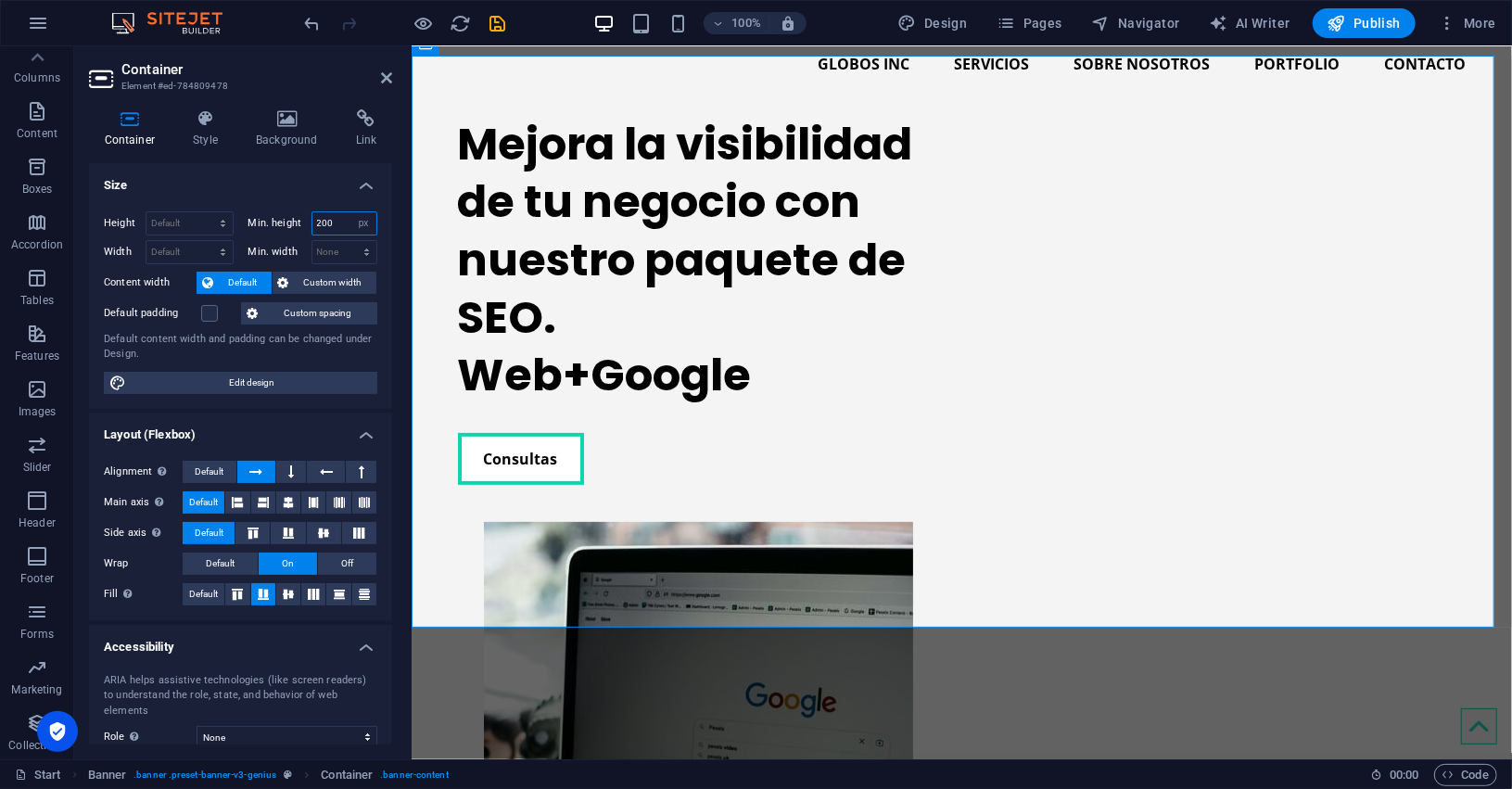 click on "200" at bounding box center (345, 223) 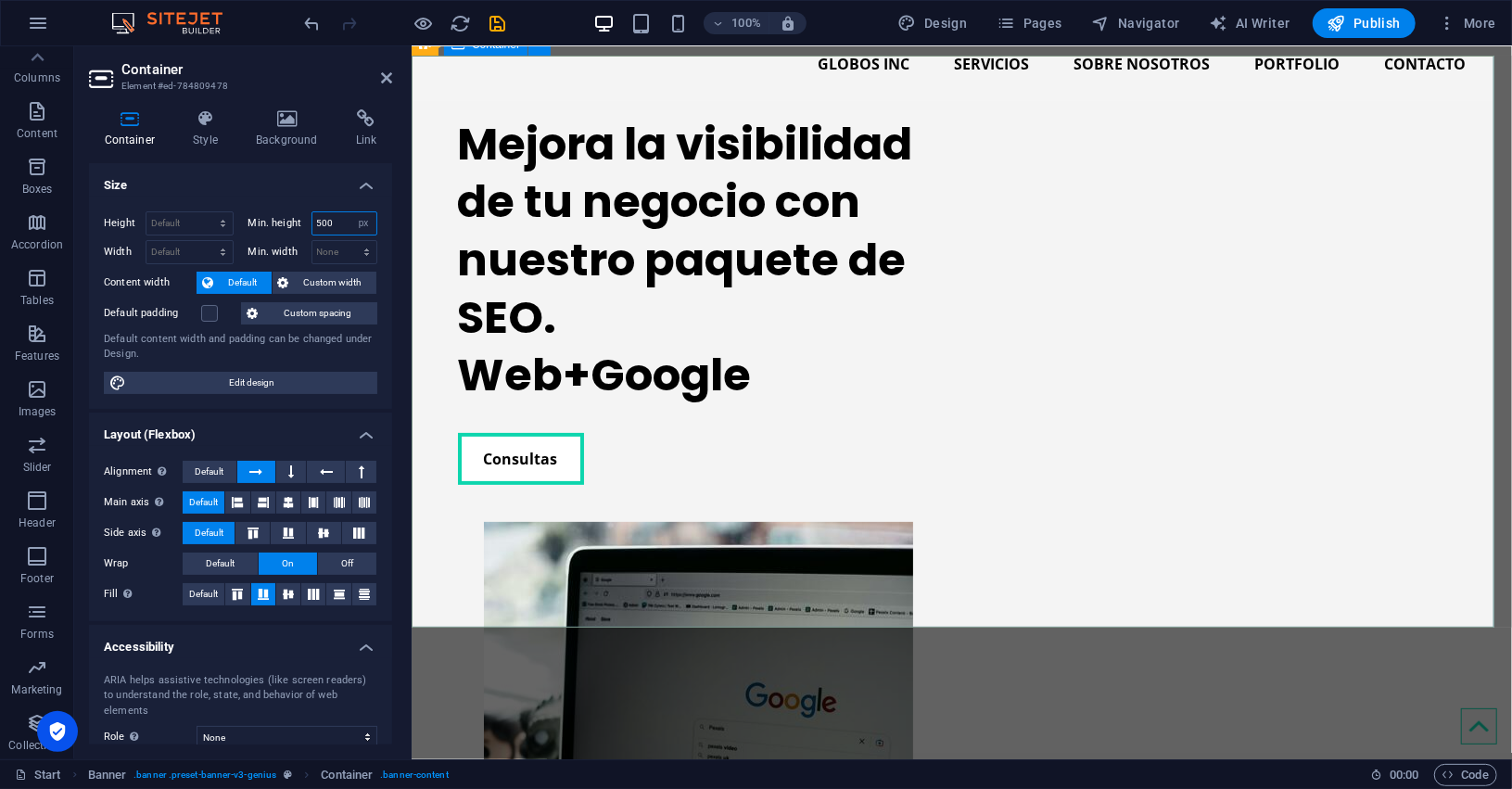 type on "500" 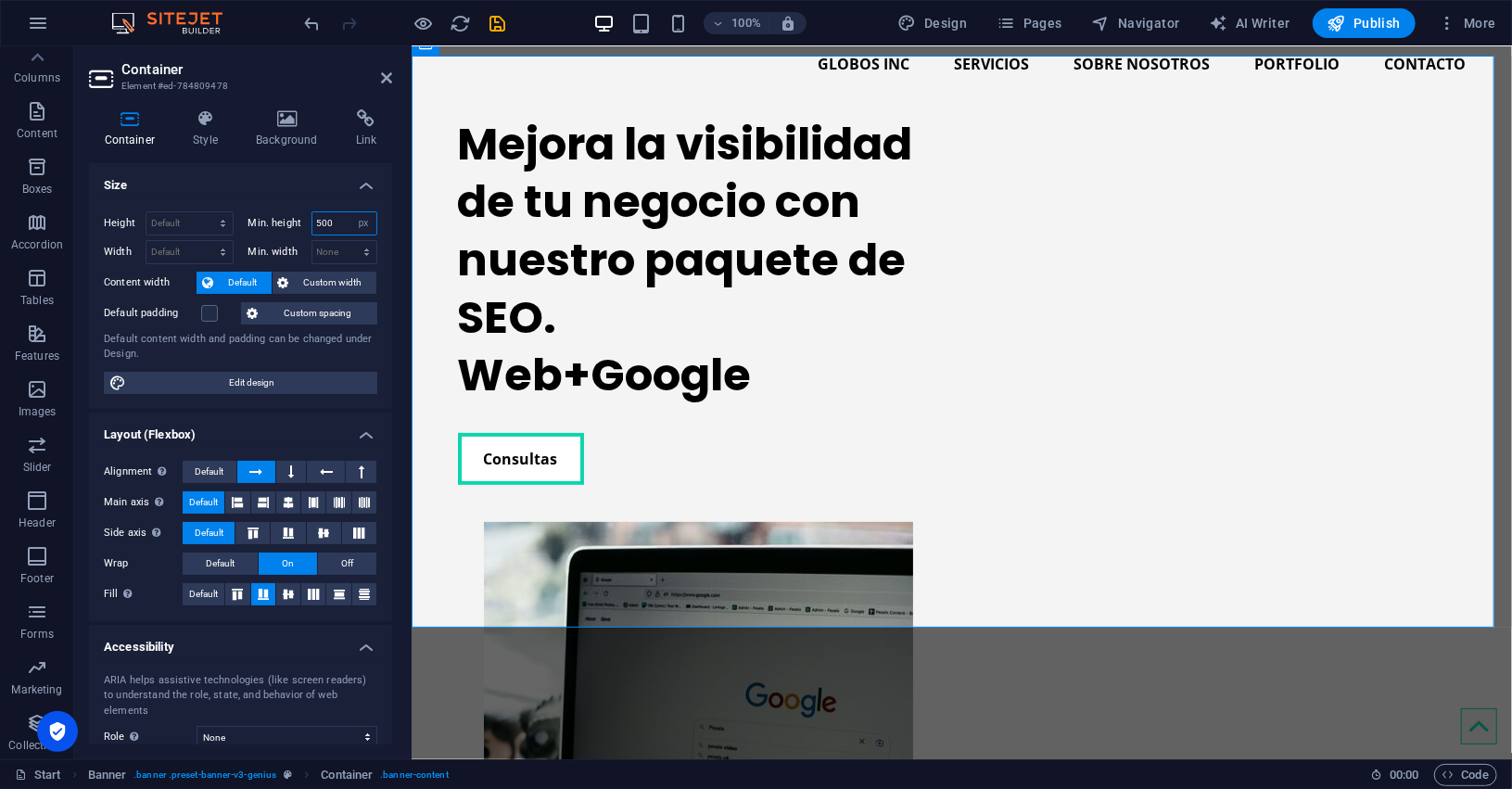 click on "500" at bounding box center [345, 223] 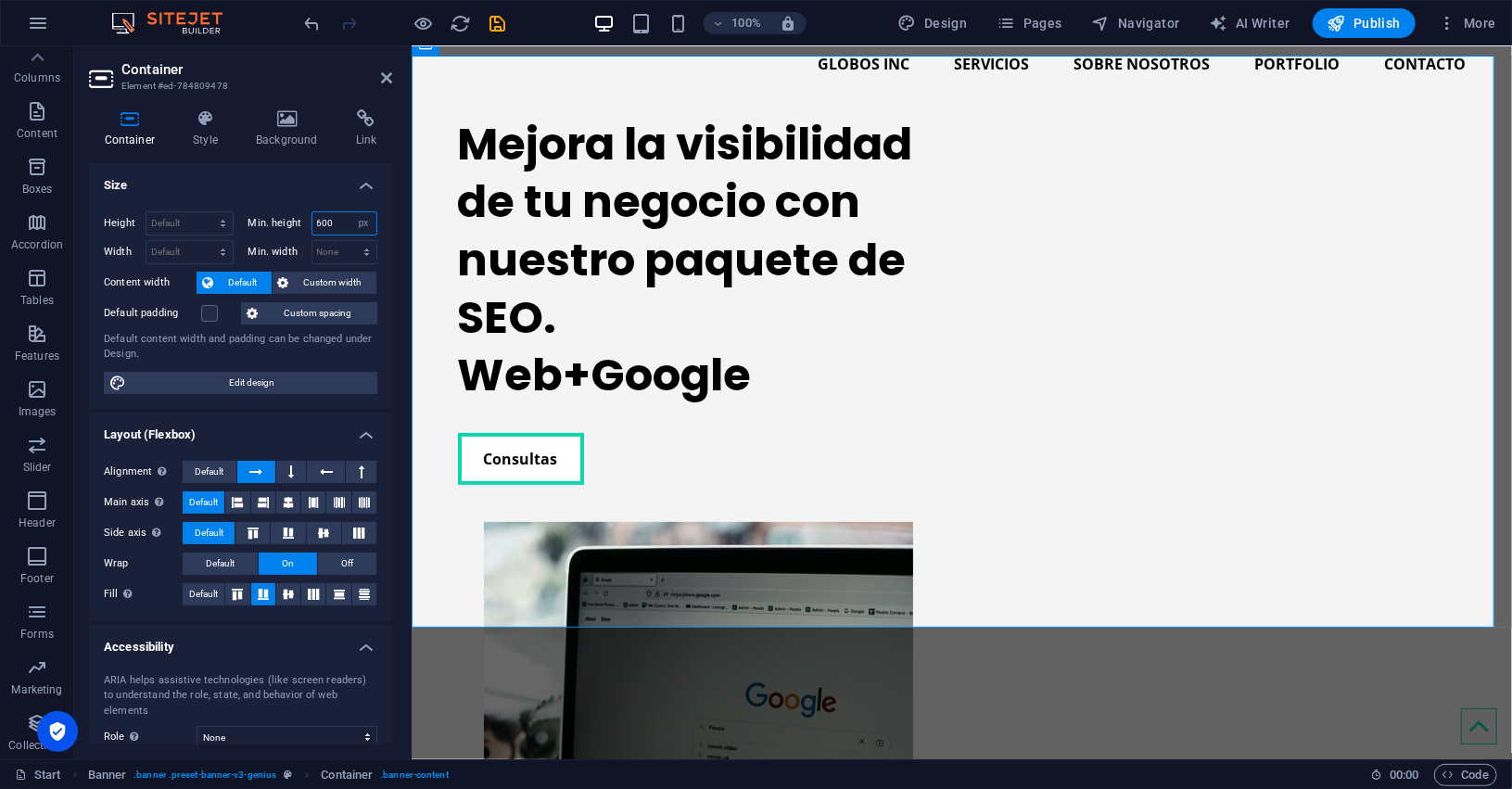 type on "600" 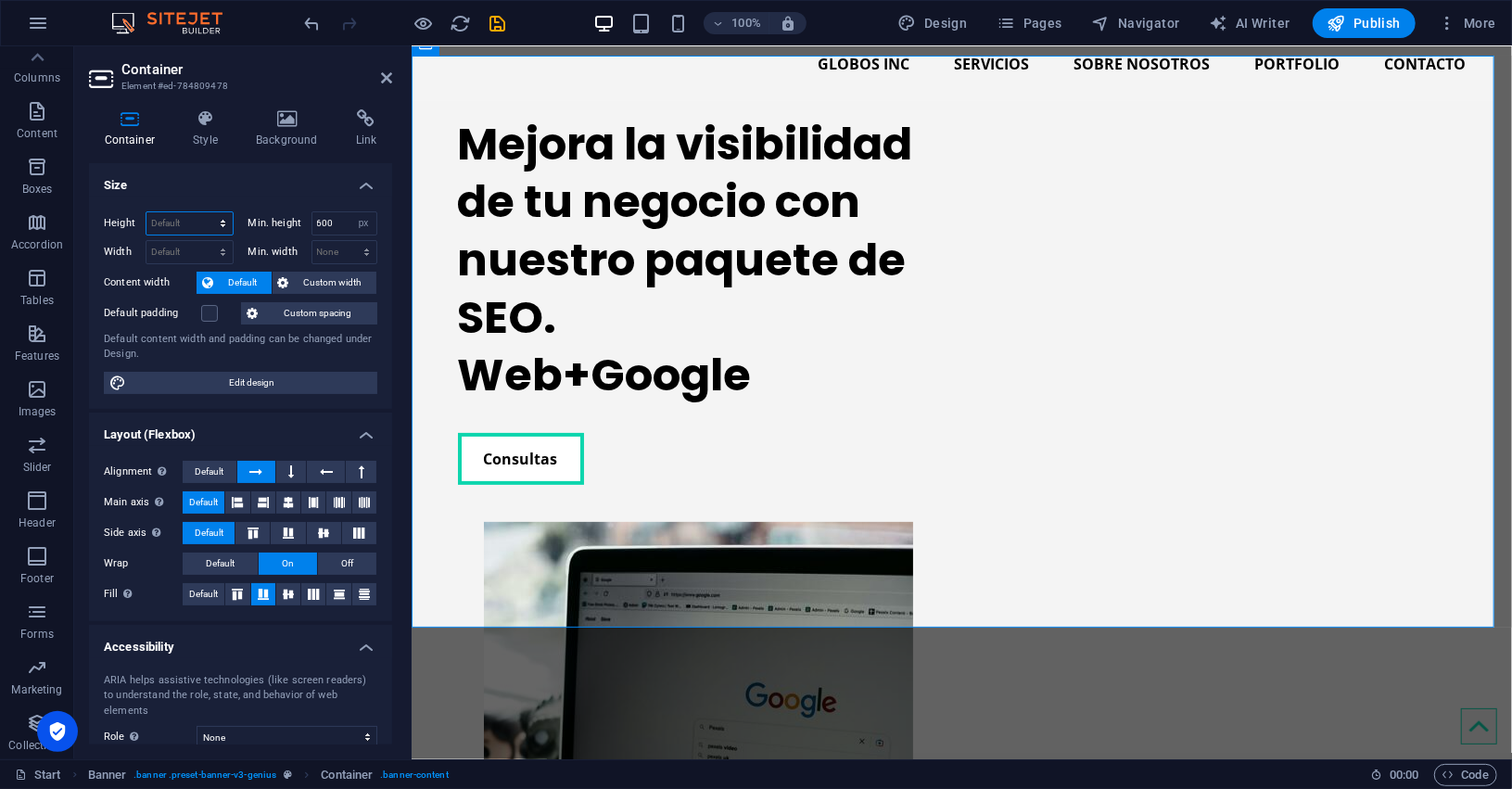 click on "Default px rem % vh vw" at bounding box center (189, 223) 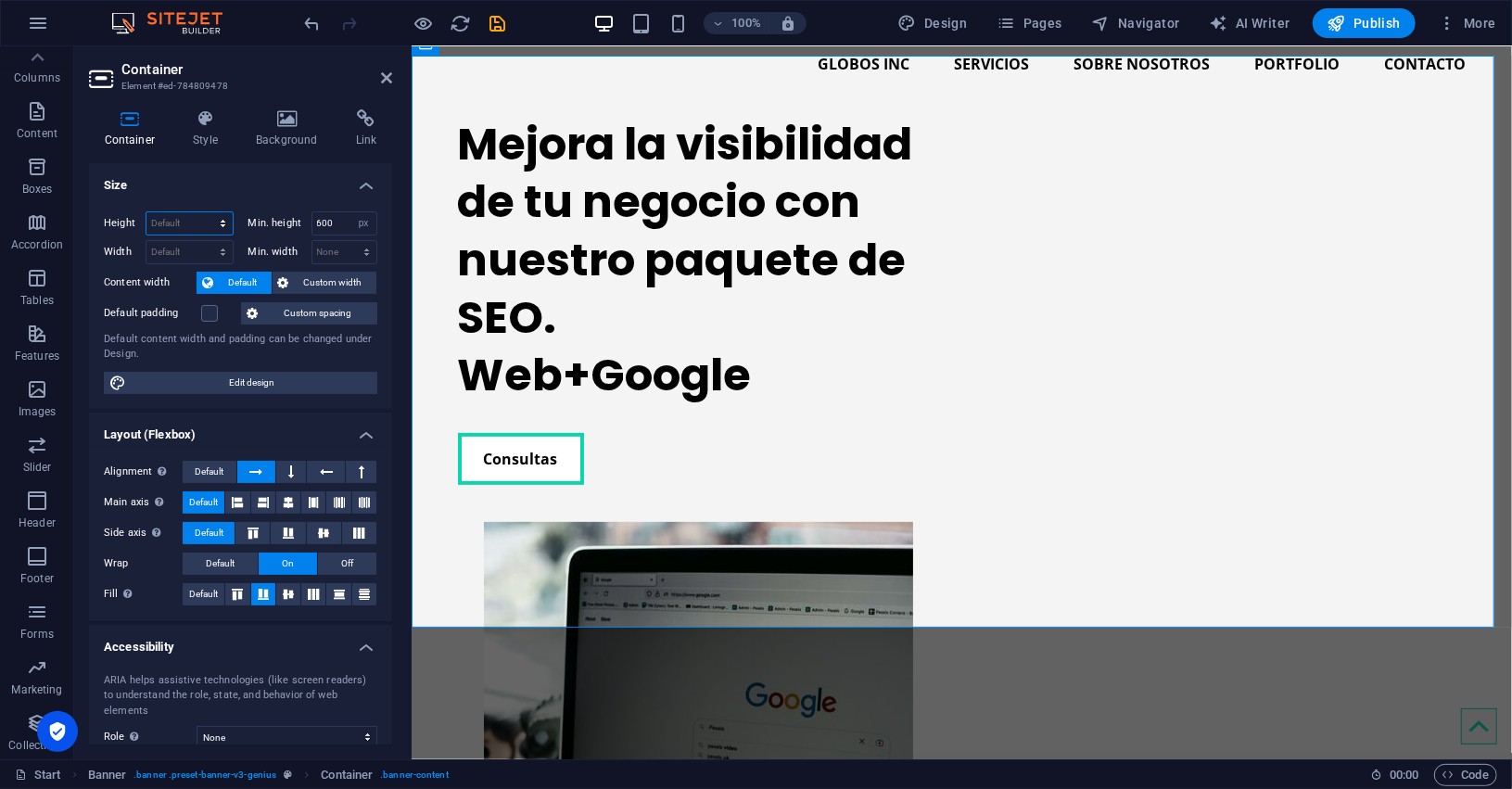 select on "px" 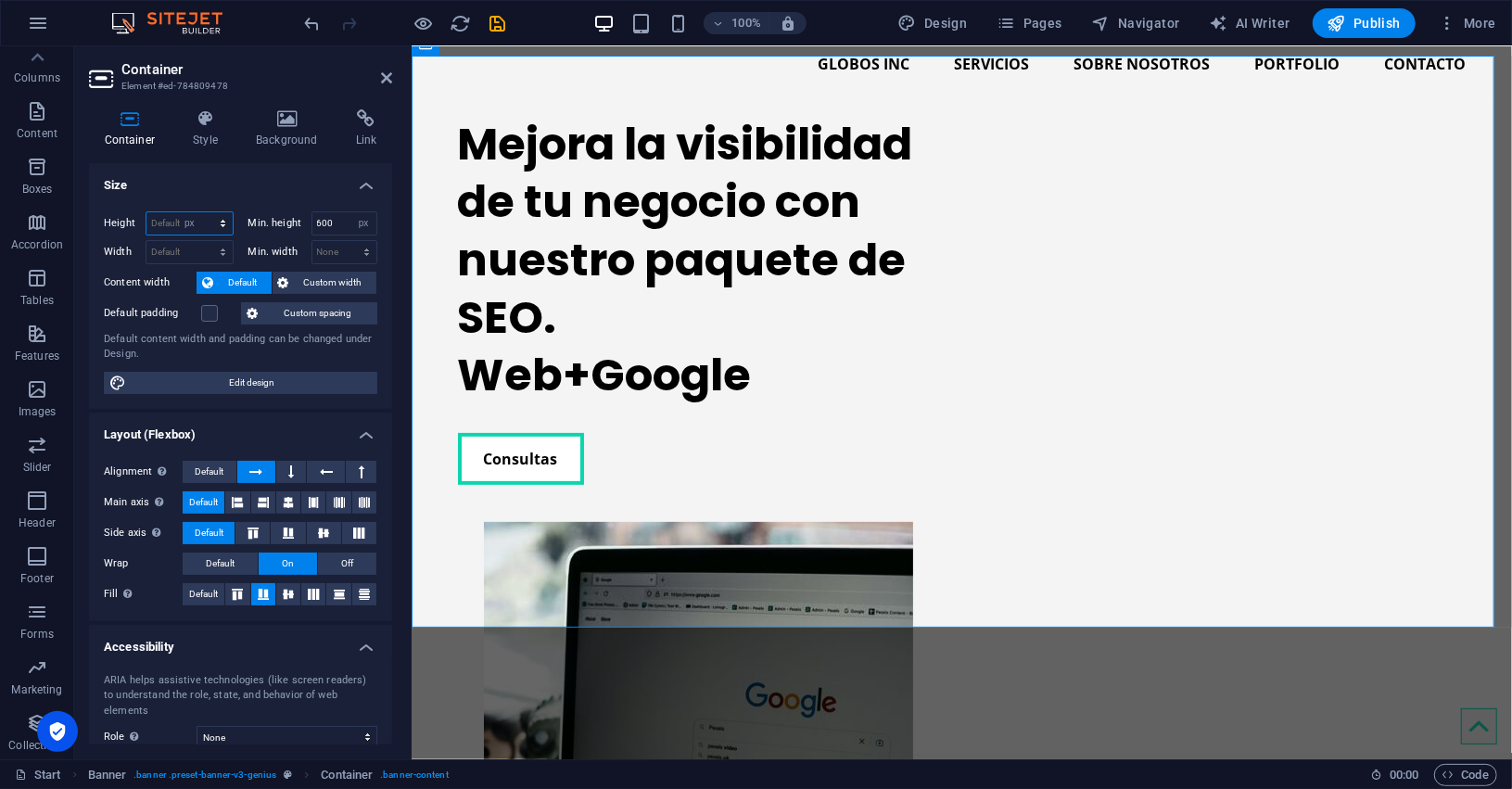 click on "Default px rem % vh vw" at bounding box center [189, 223] 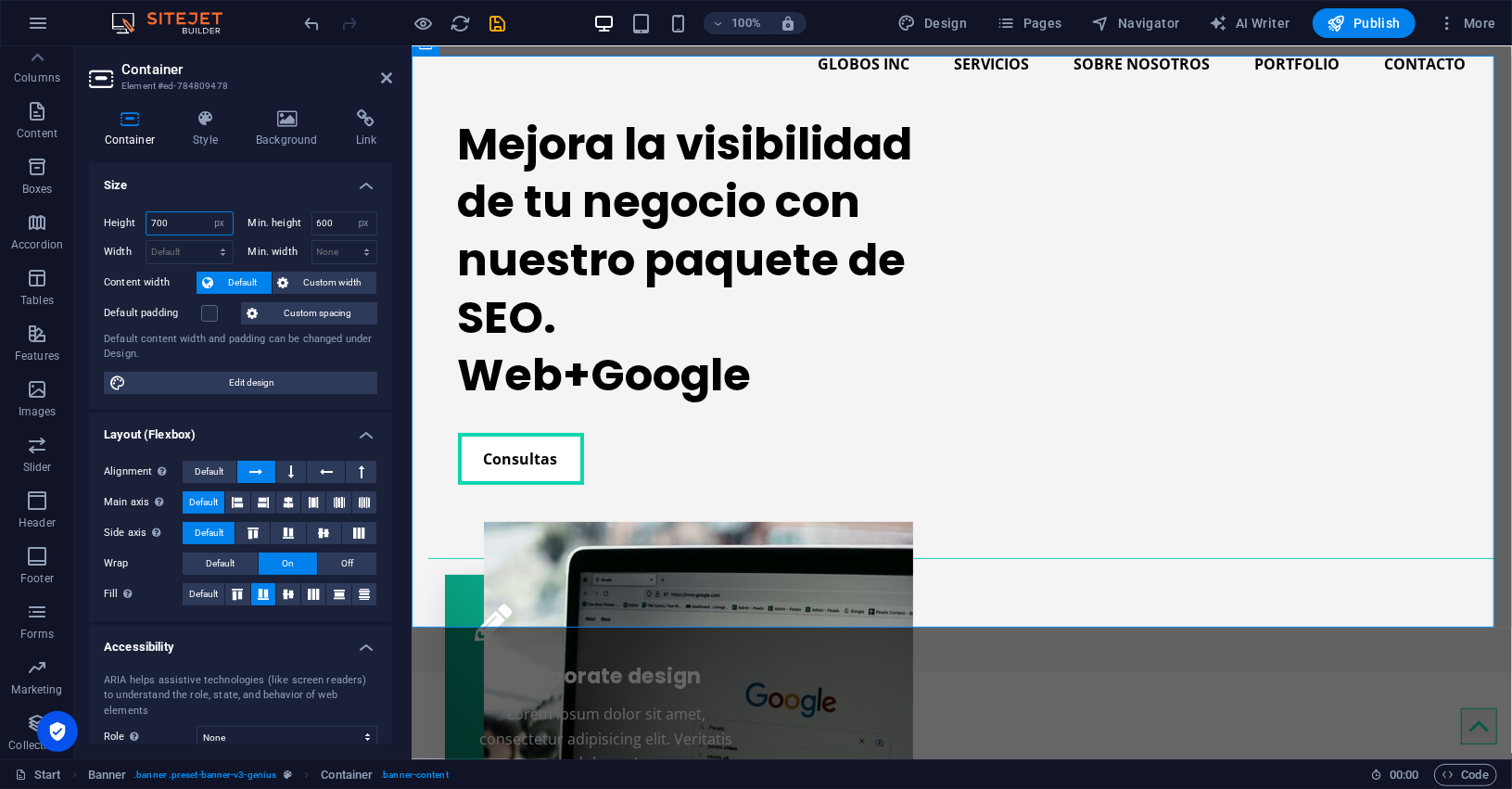 type on "700" 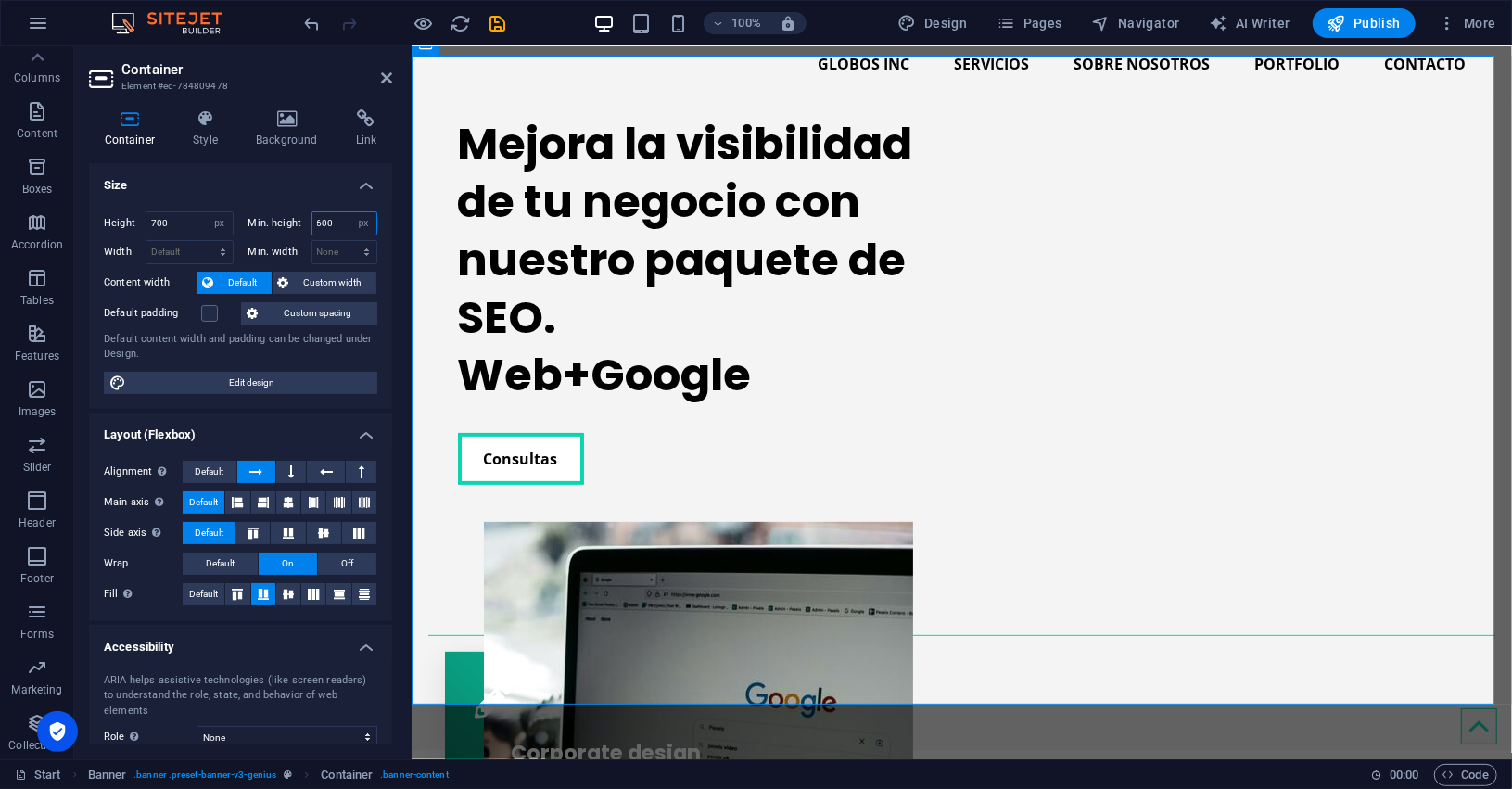 click on "600" at bounding box center [345, 223] 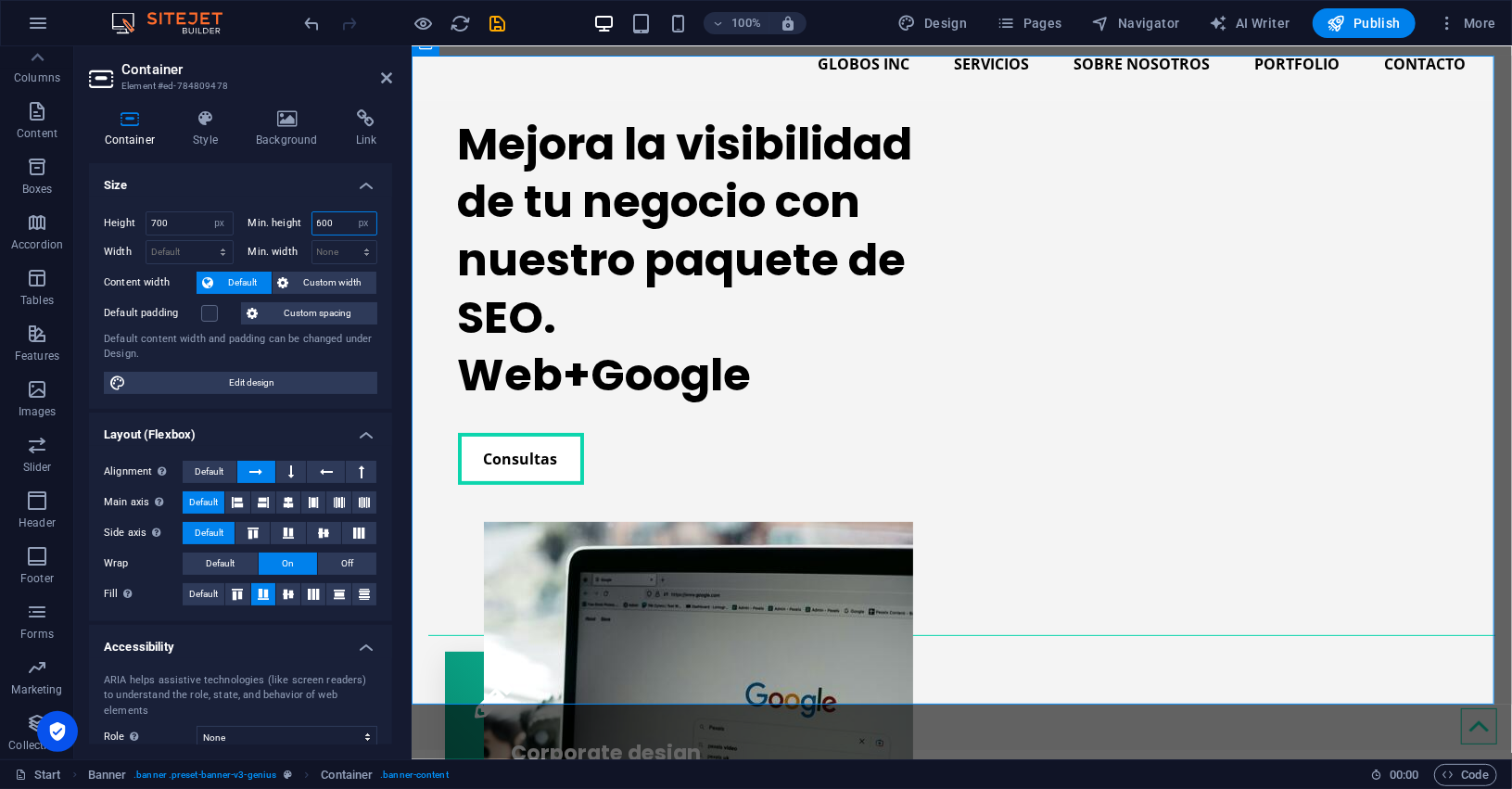 click on "600" at bounding box center [345, 223] 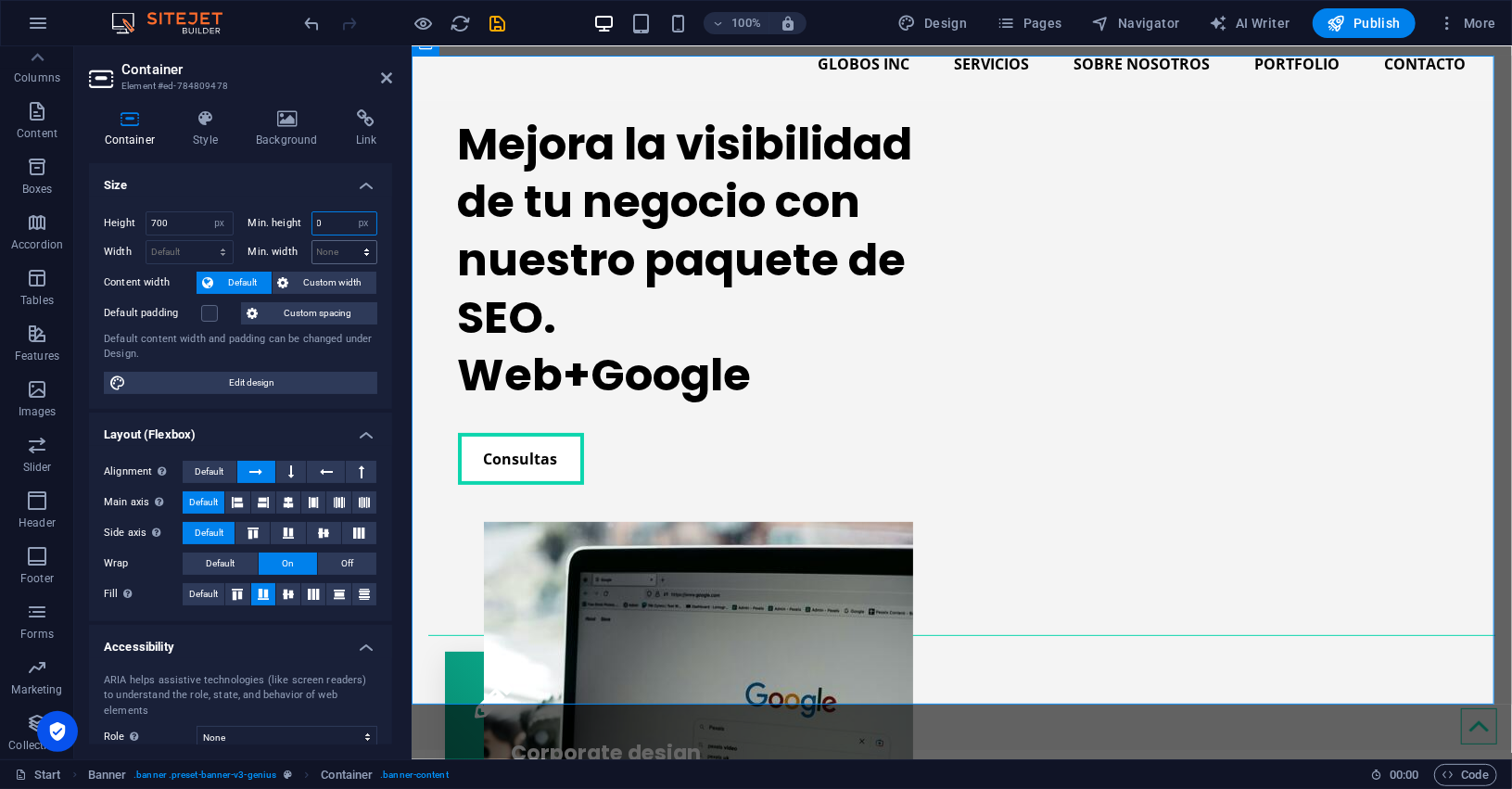 type on "0" 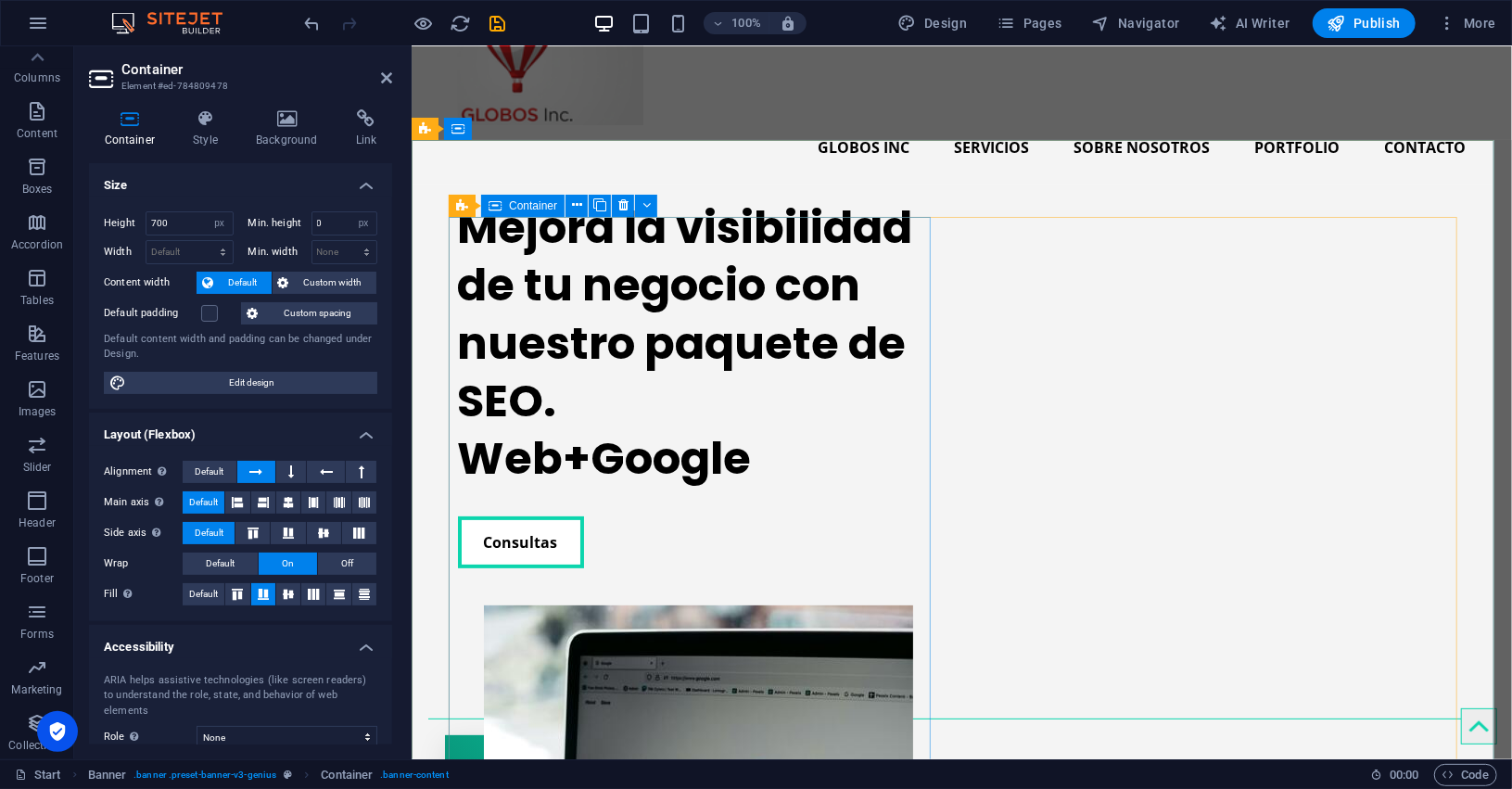 scroll, scrollTop: 0, scrollLeft: 0, axis: both 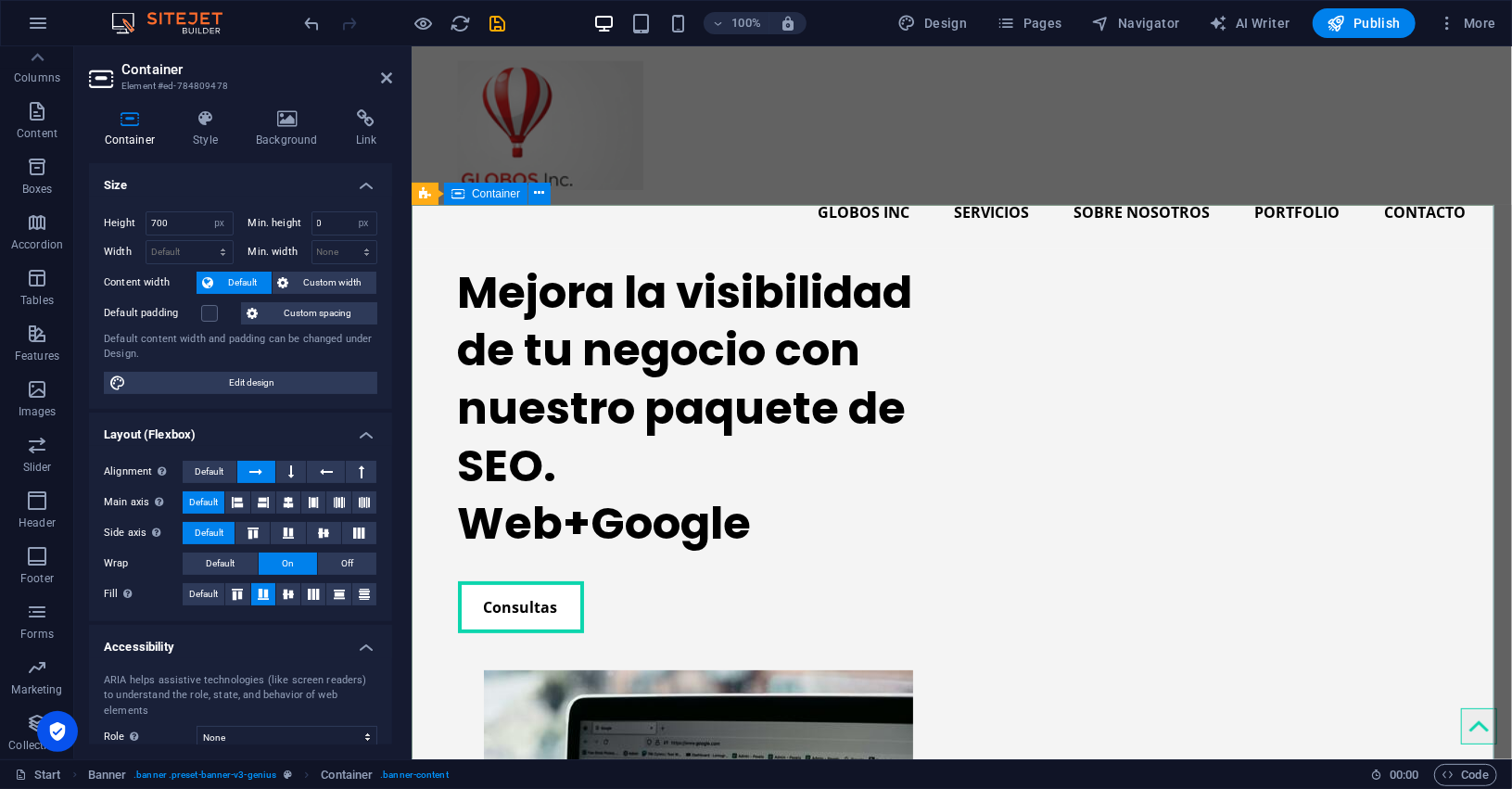 click on "Mejora la visibilidad de tu negocio con nuestro paquete de SEO.  Web+Google Consultas" at bounding box center (960, 573) 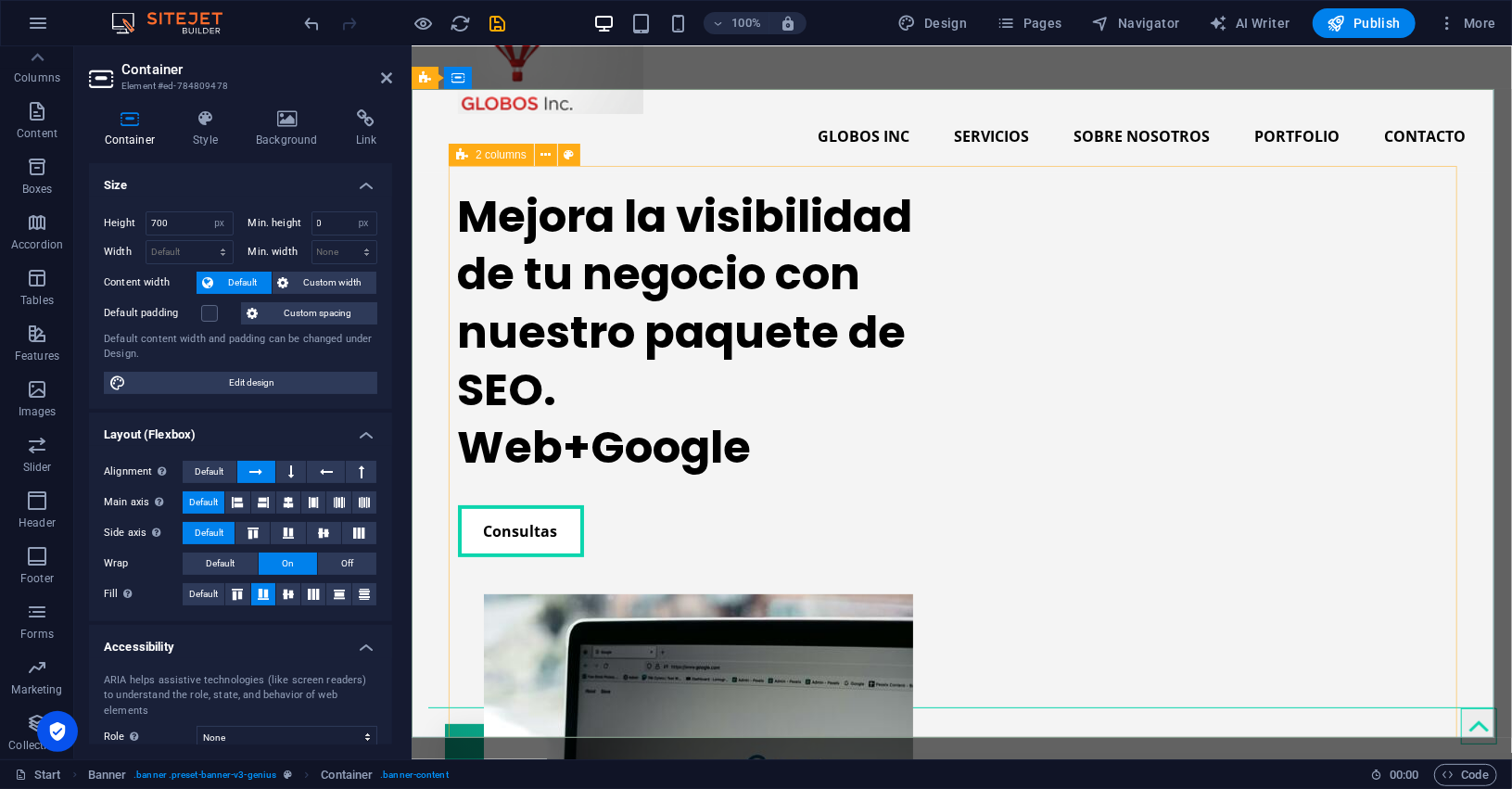 scroll, scrollTop: 115, scrollLeft: 0, axis: vertical 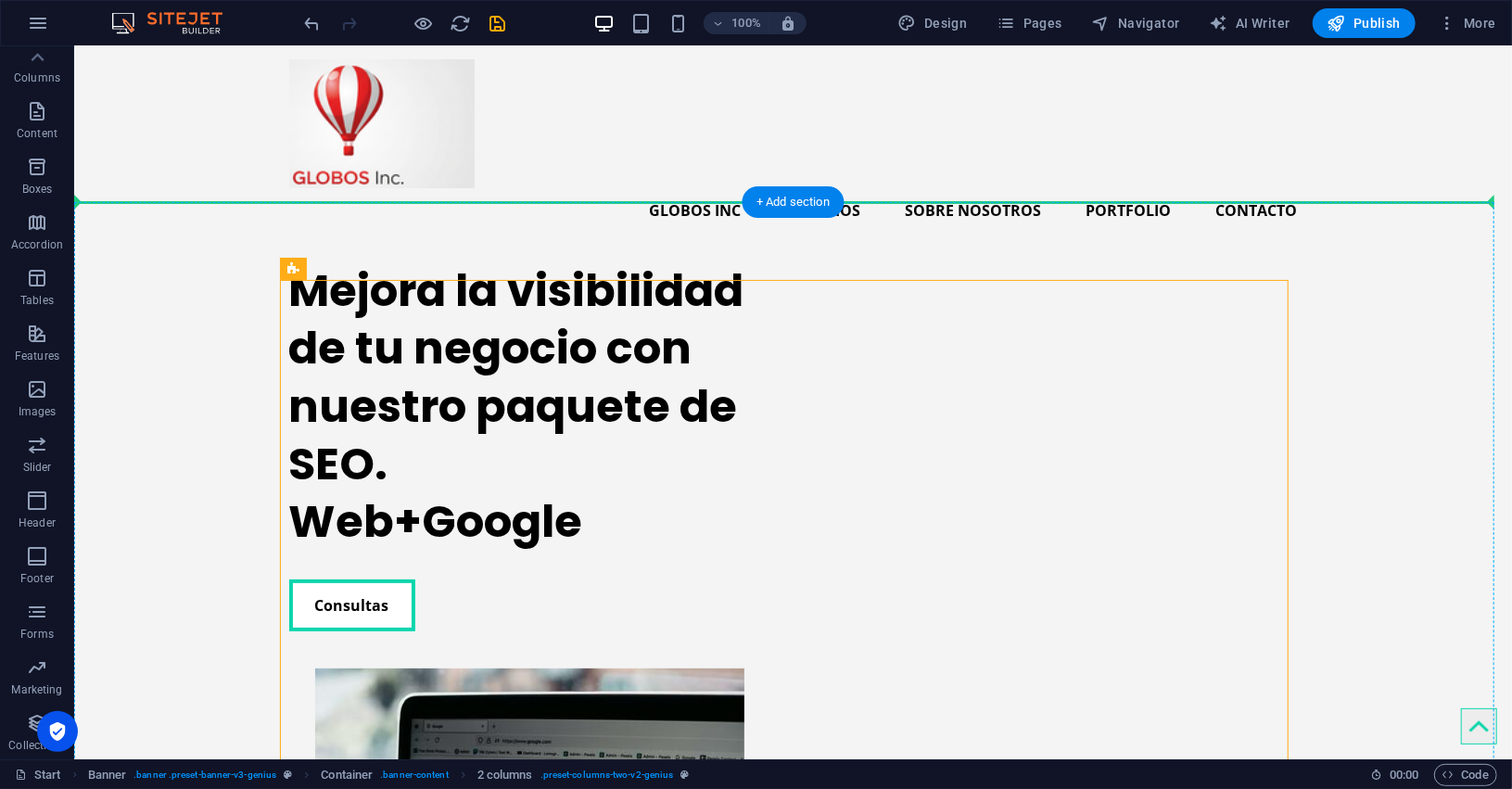 drag, startPoint x: 596, startPoint y: 219, endPoint x: 883, endPoint y: 229, distance: 287.17416 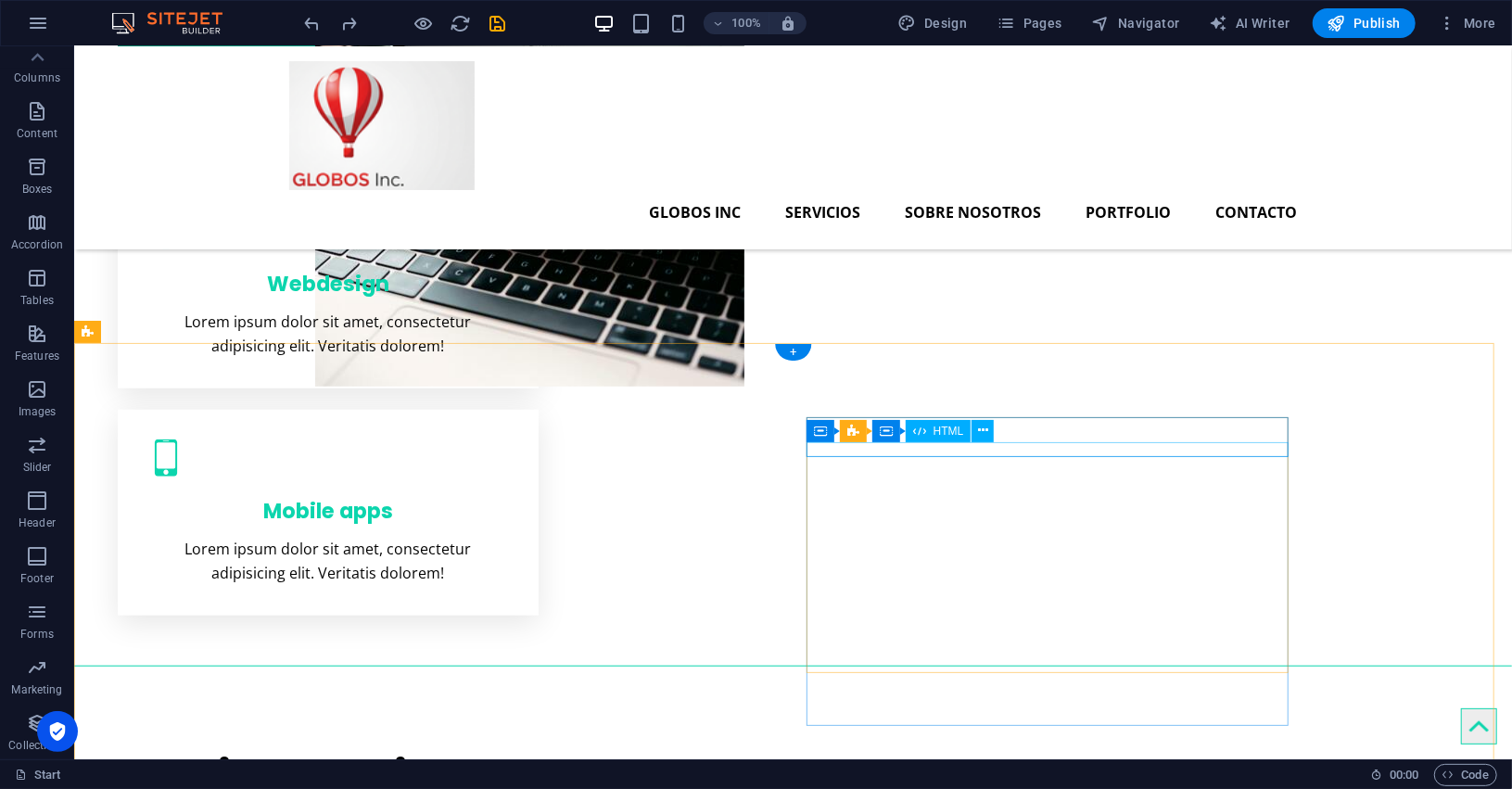 scroll, scrollTop: 579, scrollLeft: 0, axis: vertical 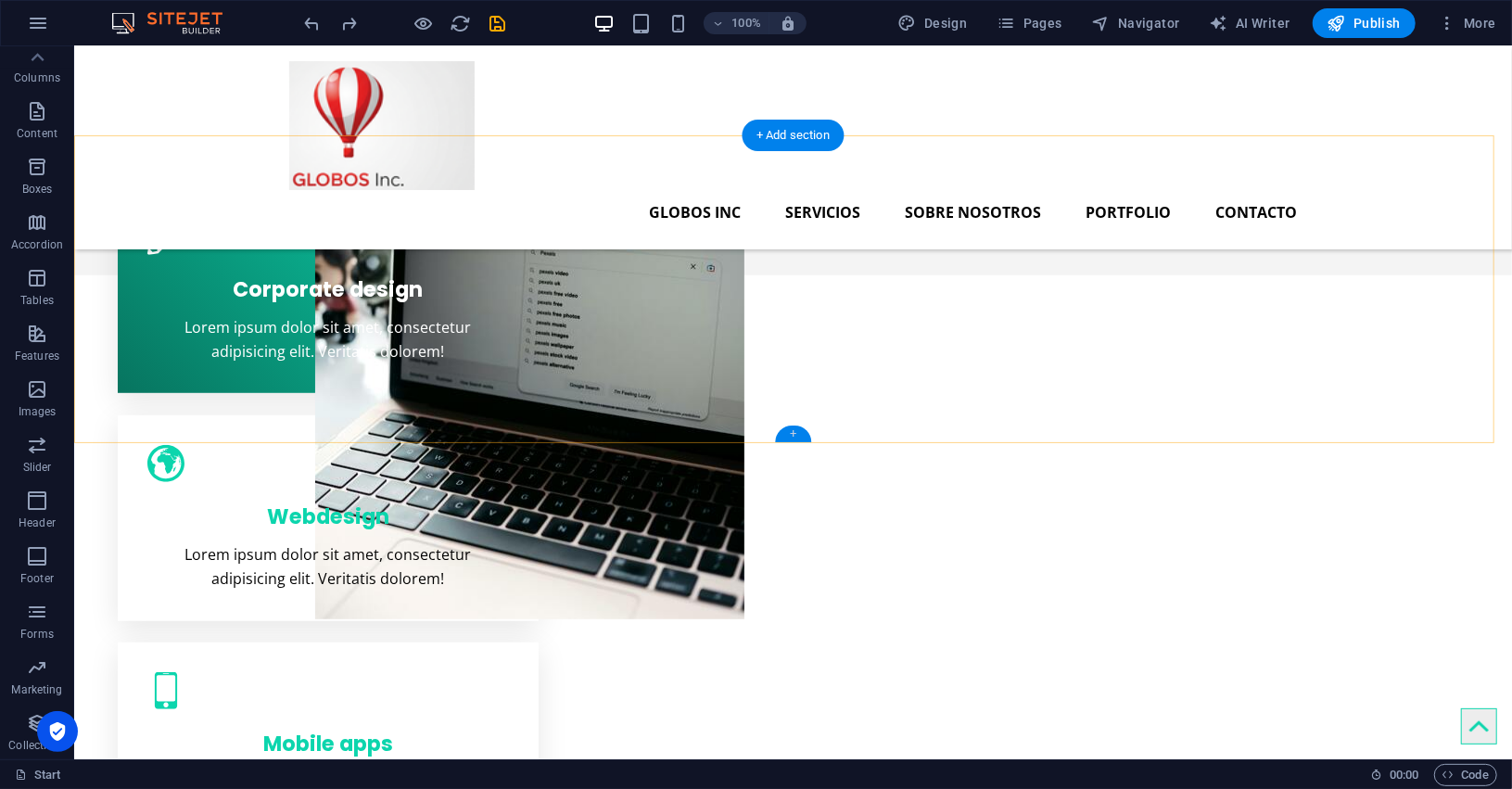 click on "+" at bounding box center [793, 434] 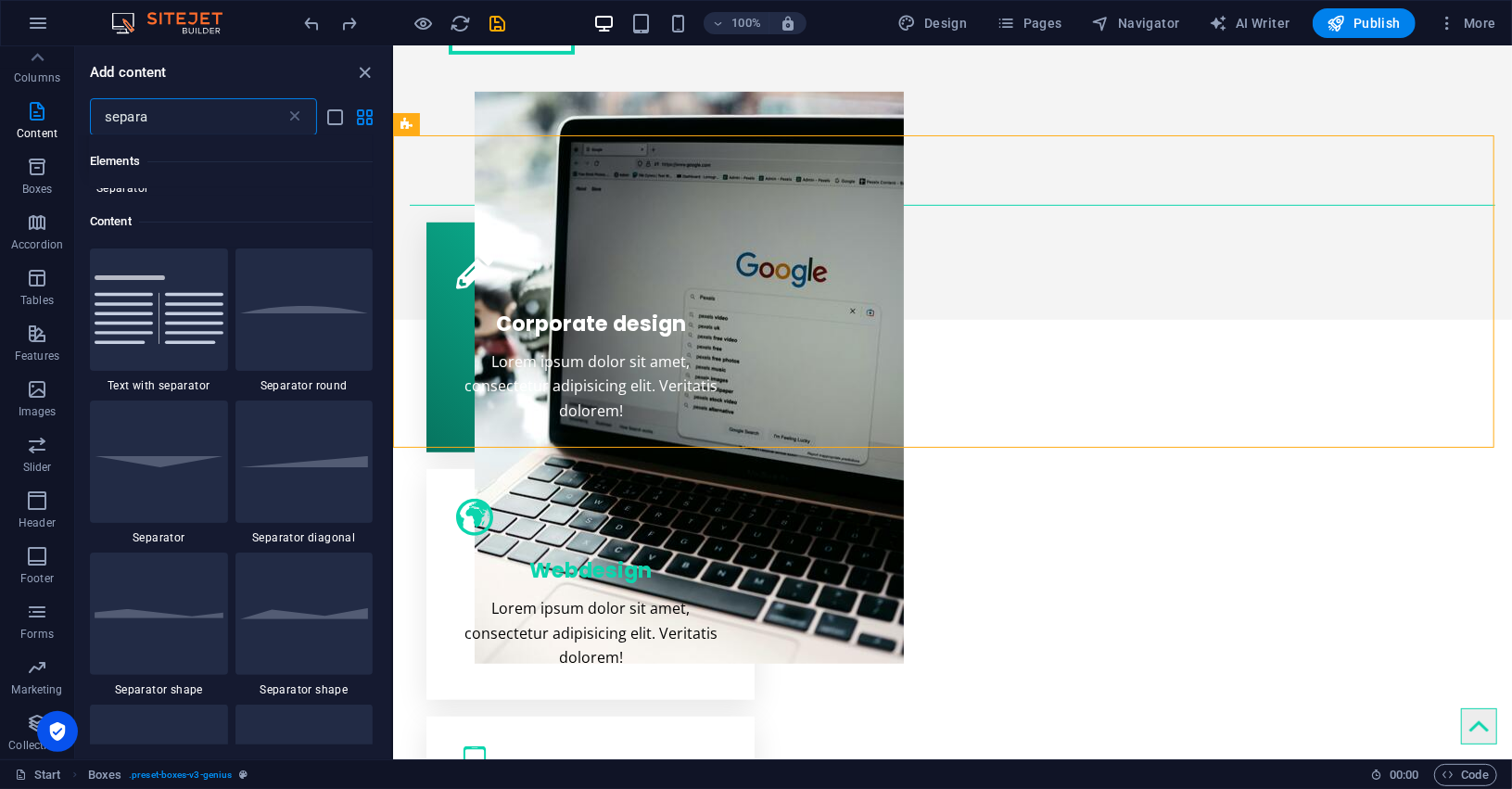 scroll, scrollTop: 0, scrollLeft: 0, axis: both 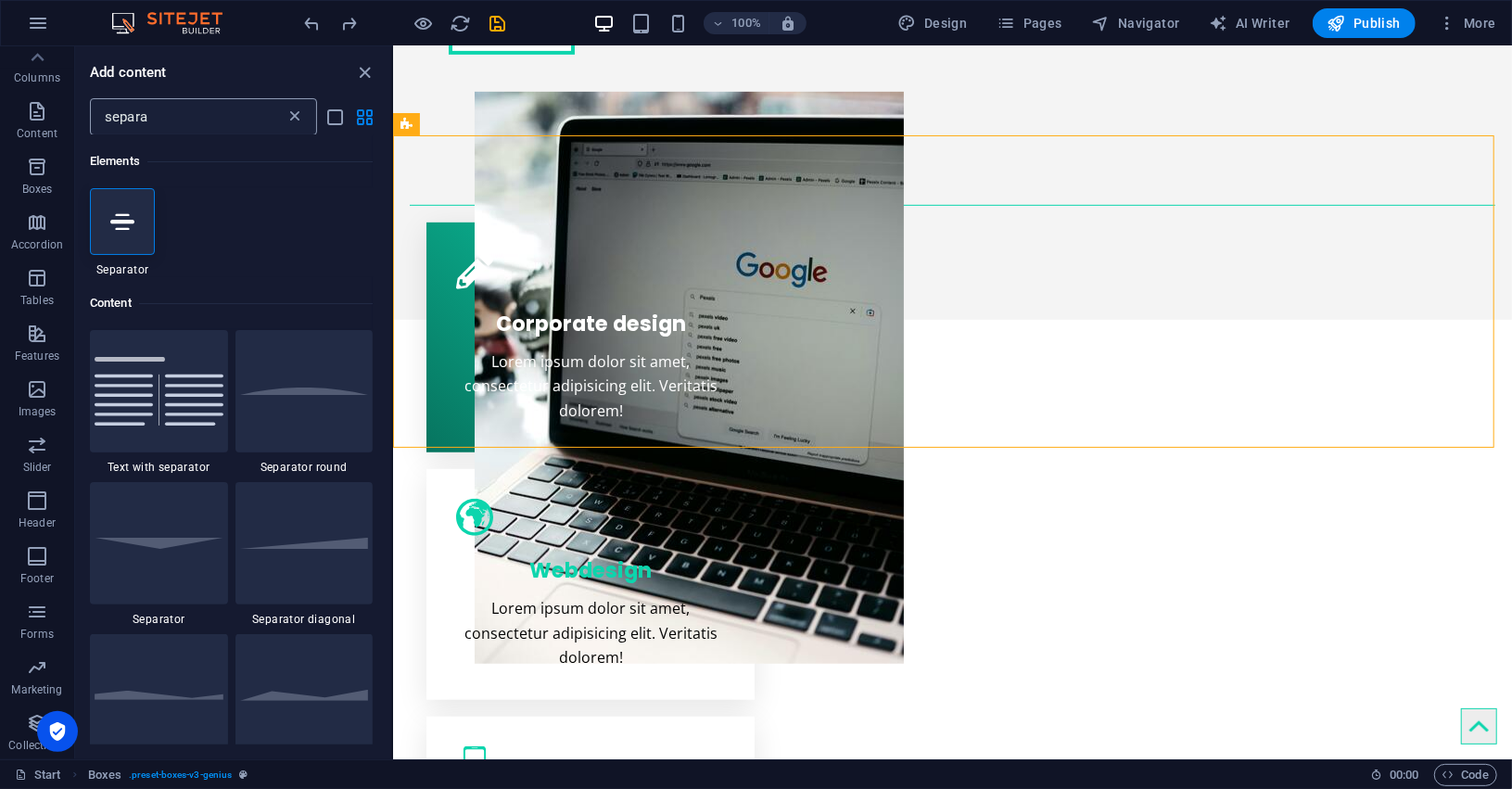 click at bounding box center [295, 117] 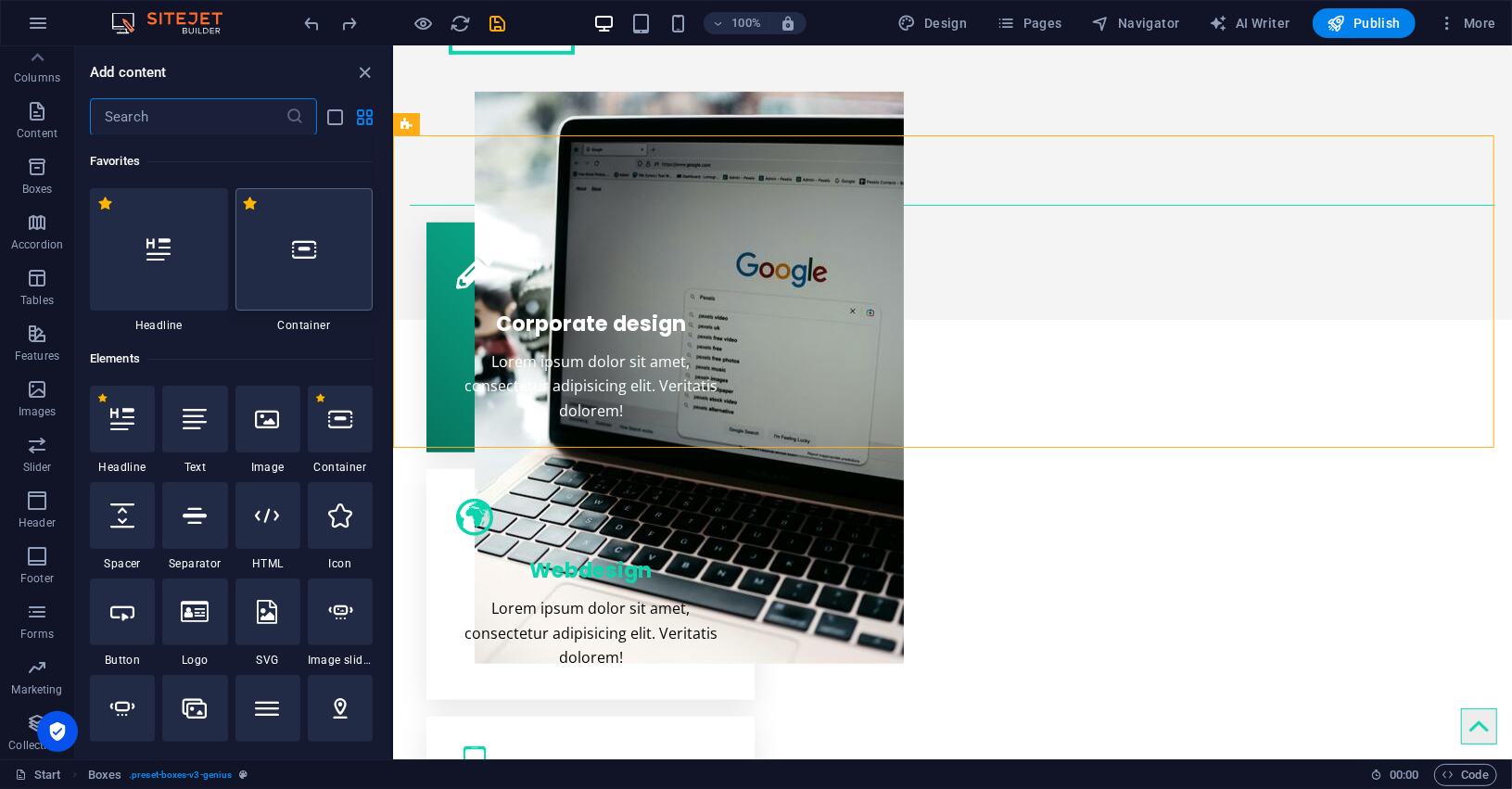 click at bounding box center (304, 249) 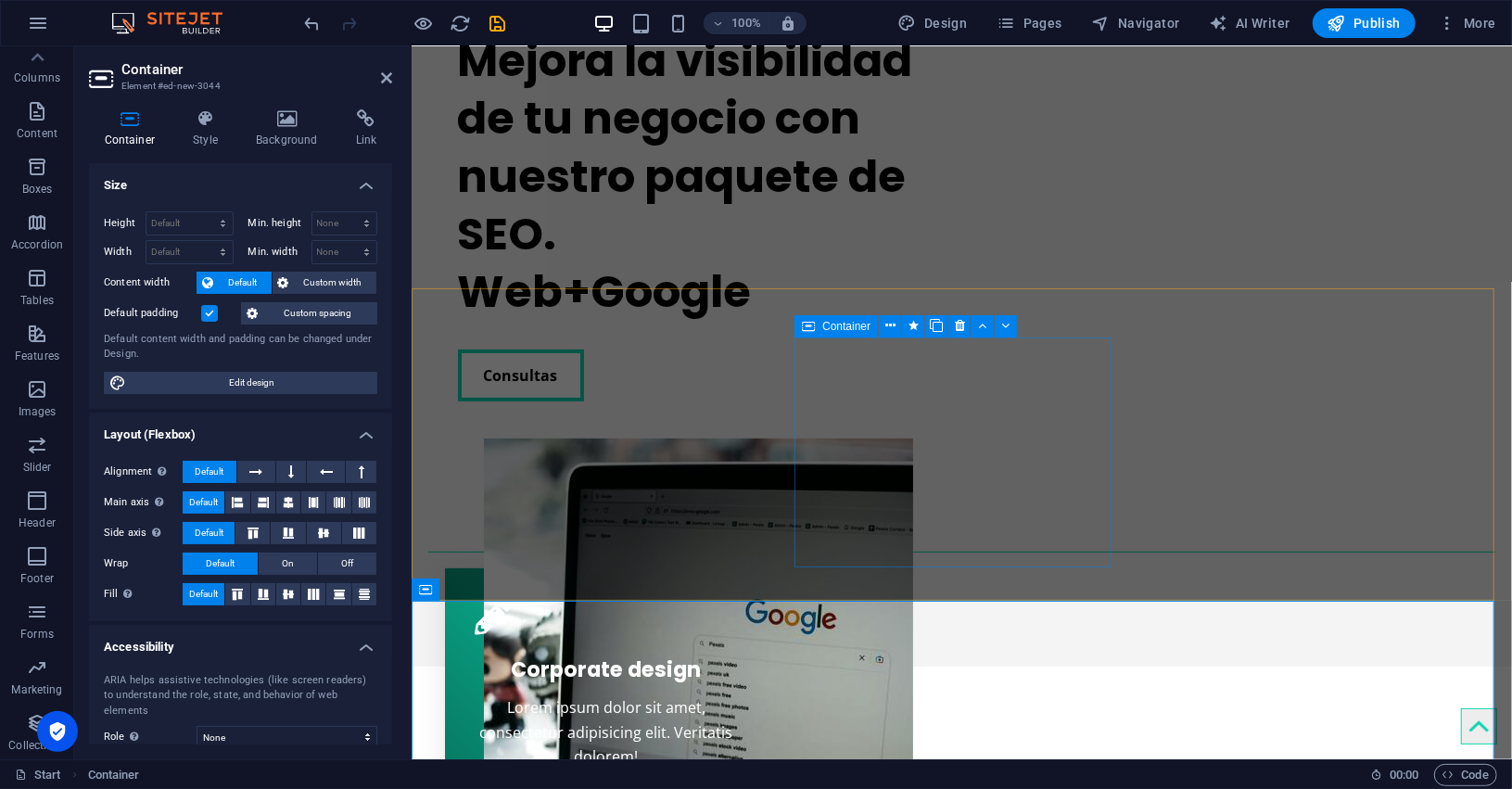 scroll, scrollTop: 579, scrollLeft: 0, axis: vertical 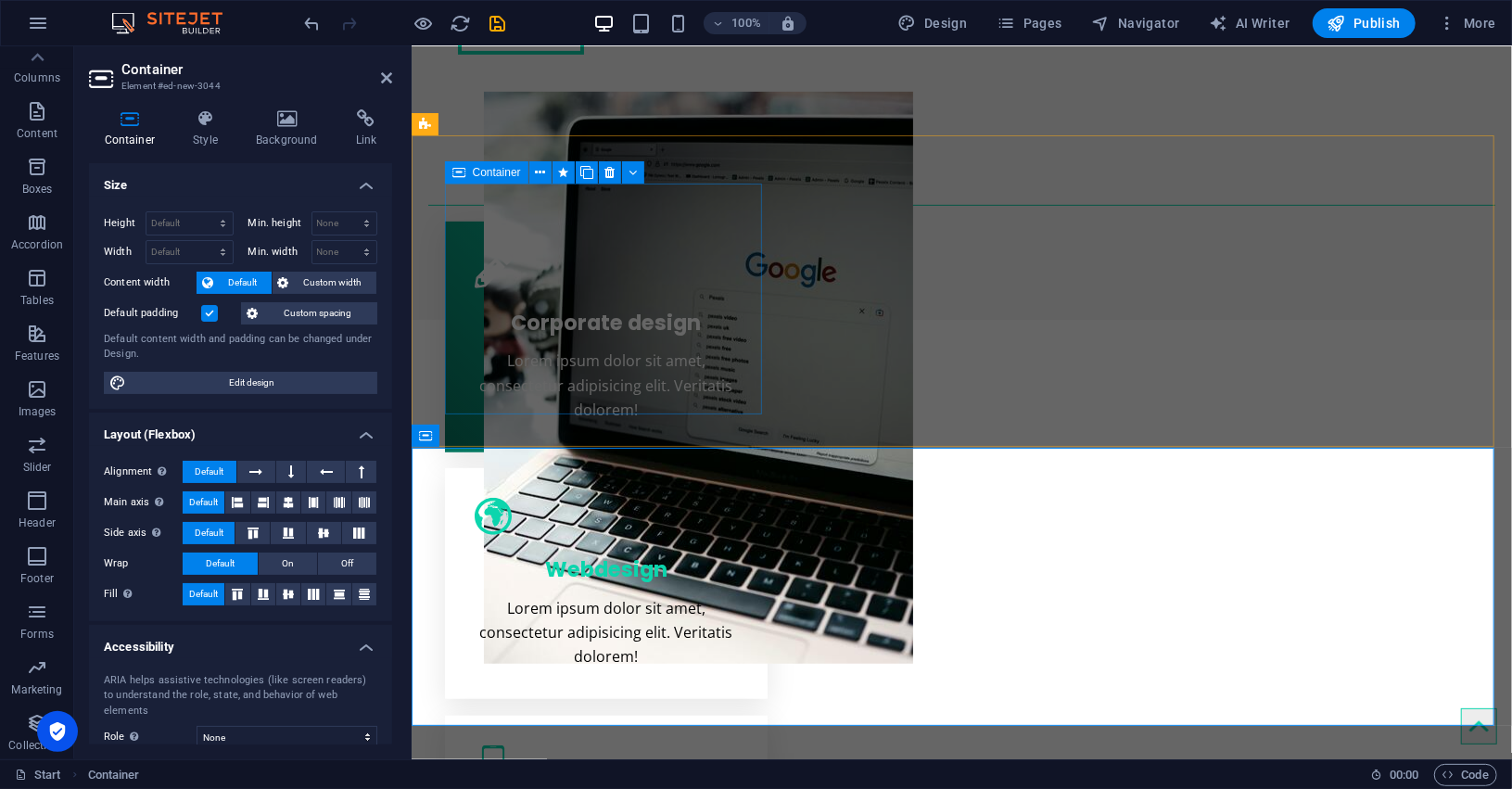 click on "Corporate design Lorem ipsum dolor sit amet, consectetur adipisicing elit. Veritatis dolorem!" at bounding box center [605, 336] 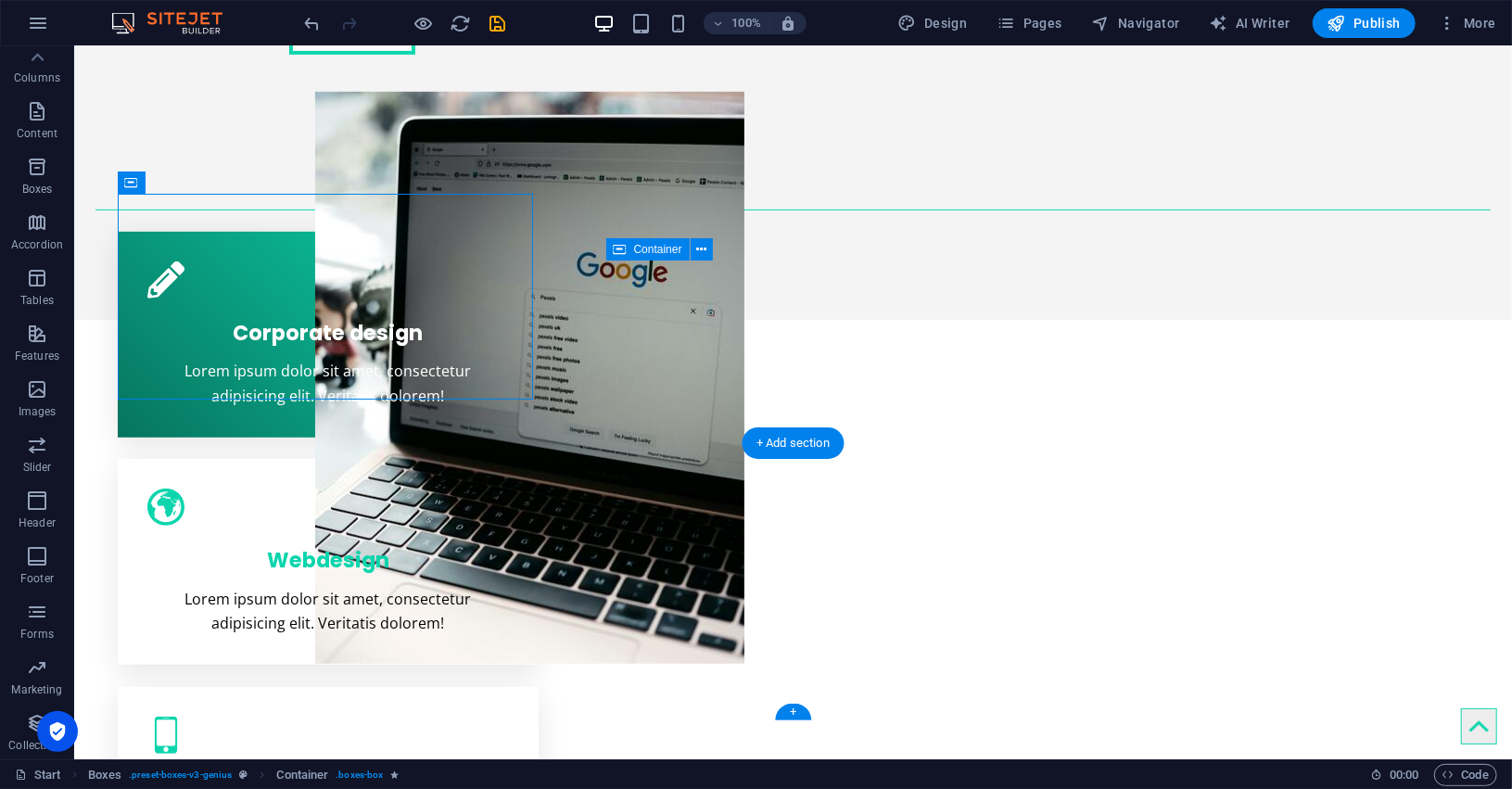 drag, startPoint x: 478, startPoint y: 218, endPoint x: 657, endPoint y: 604, distance: 425.48443 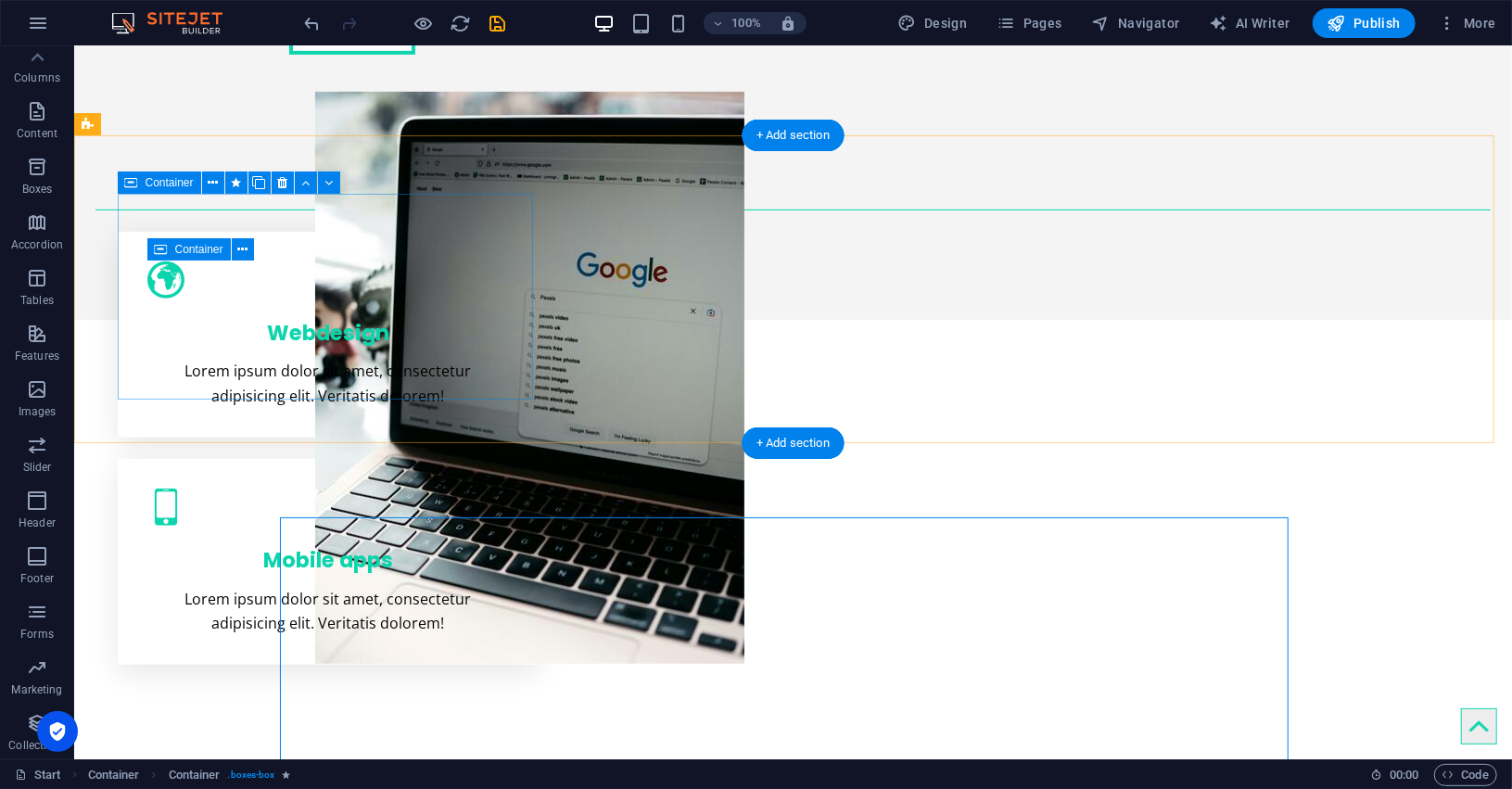 click on "Webdesign Lorem ipsum dolor sit amet, consectetur adipisicing elit. Veritatis dolorem!" at bounding box center (327, 334) 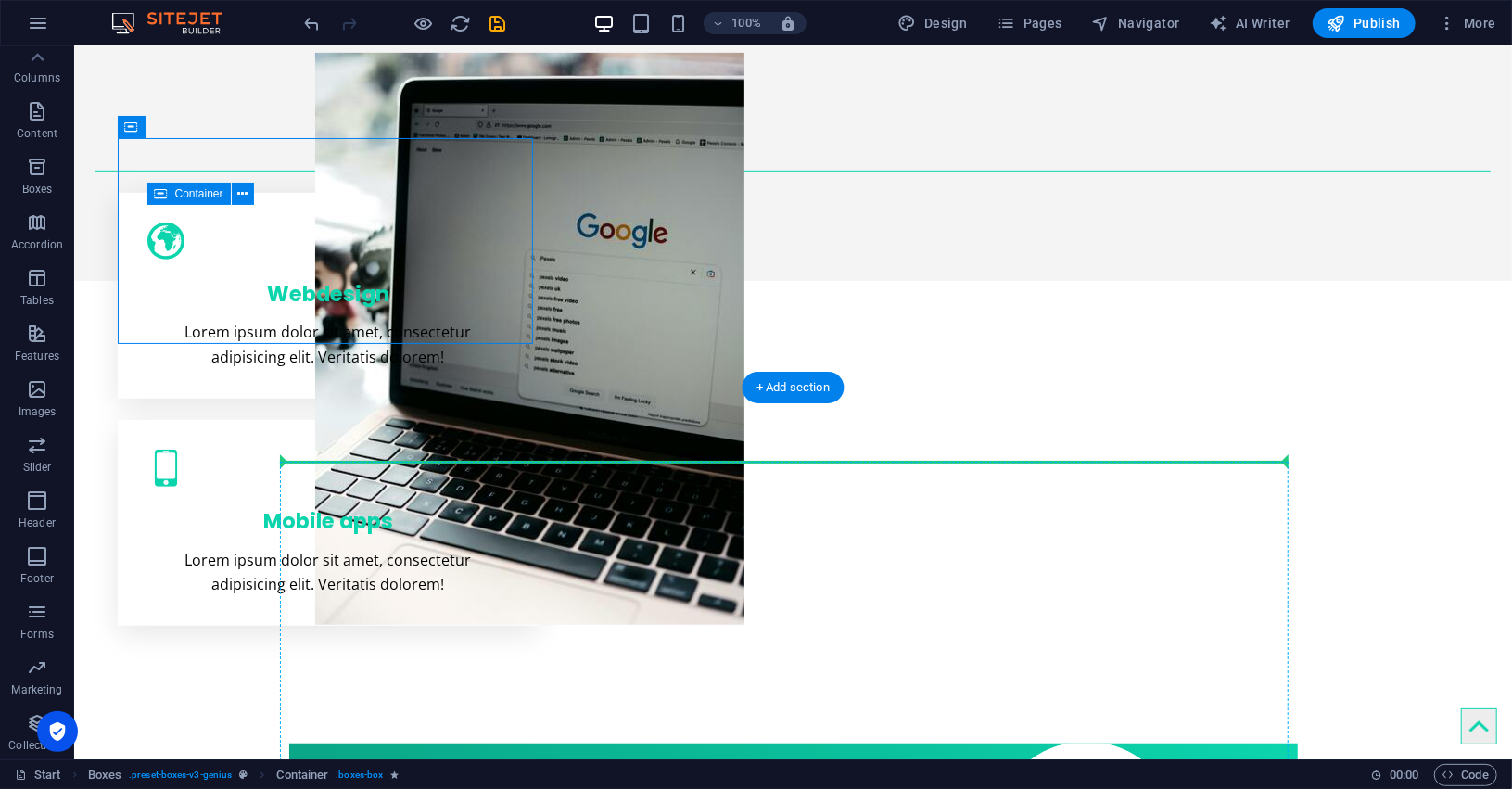 scroll, scrollTop: 649, scrollLeft: 0, axis: vertical 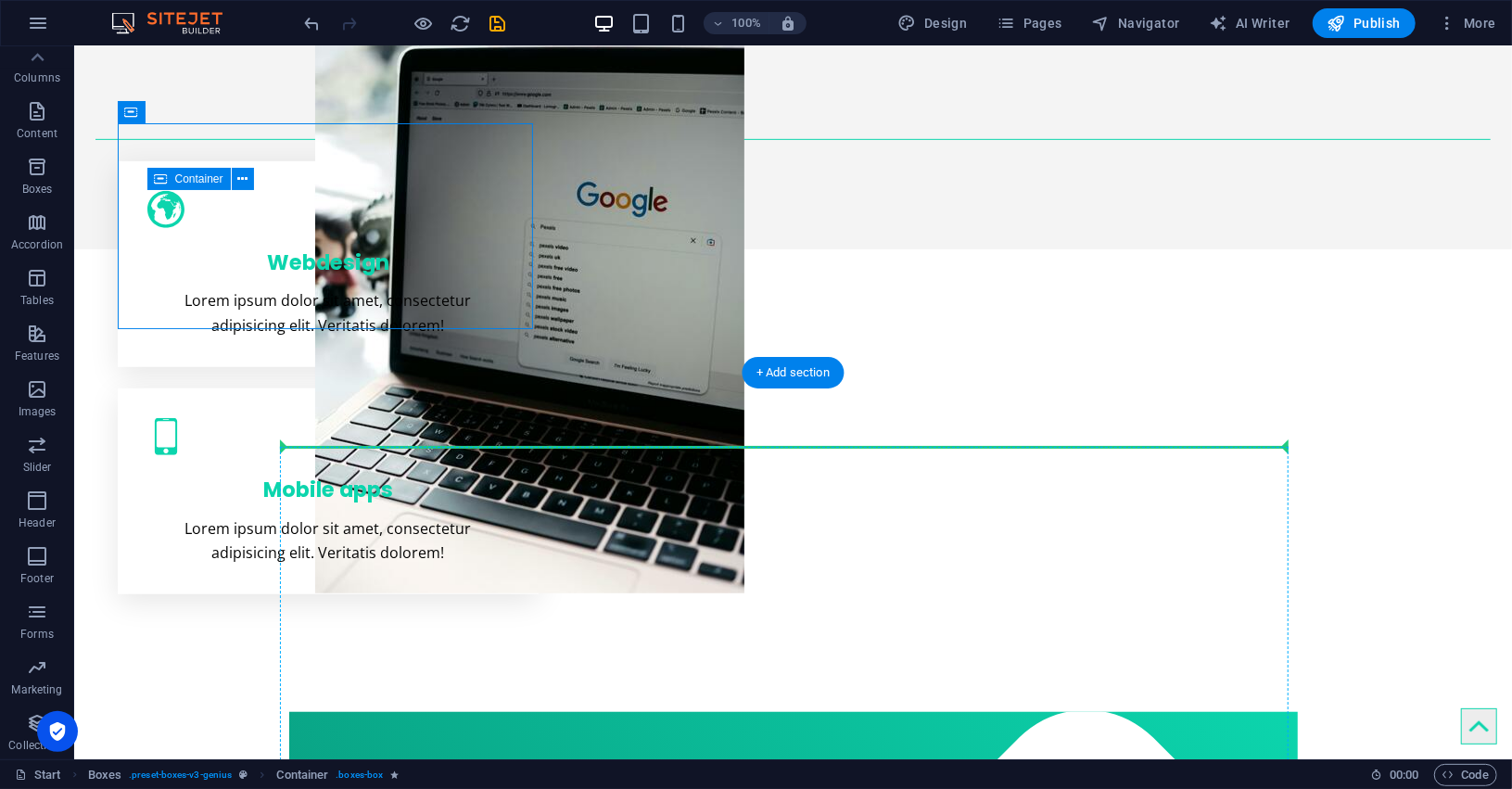 drag, startPoint x: 451, startPoint y: 201, endPoint x: 1282, endPoint y: 630, distance: 935.2016 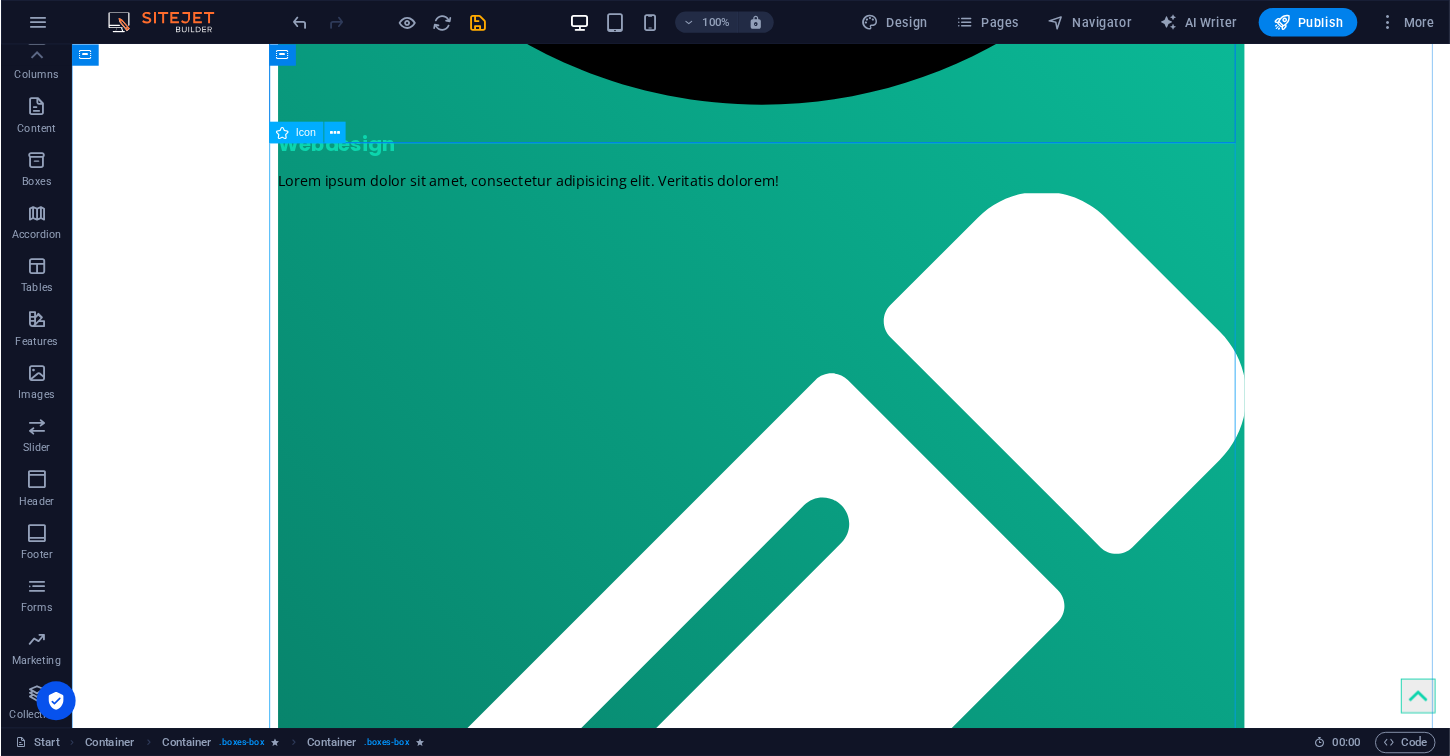 scroll, scrollTop: 2200, scrollLeft: 0, axis: vertical 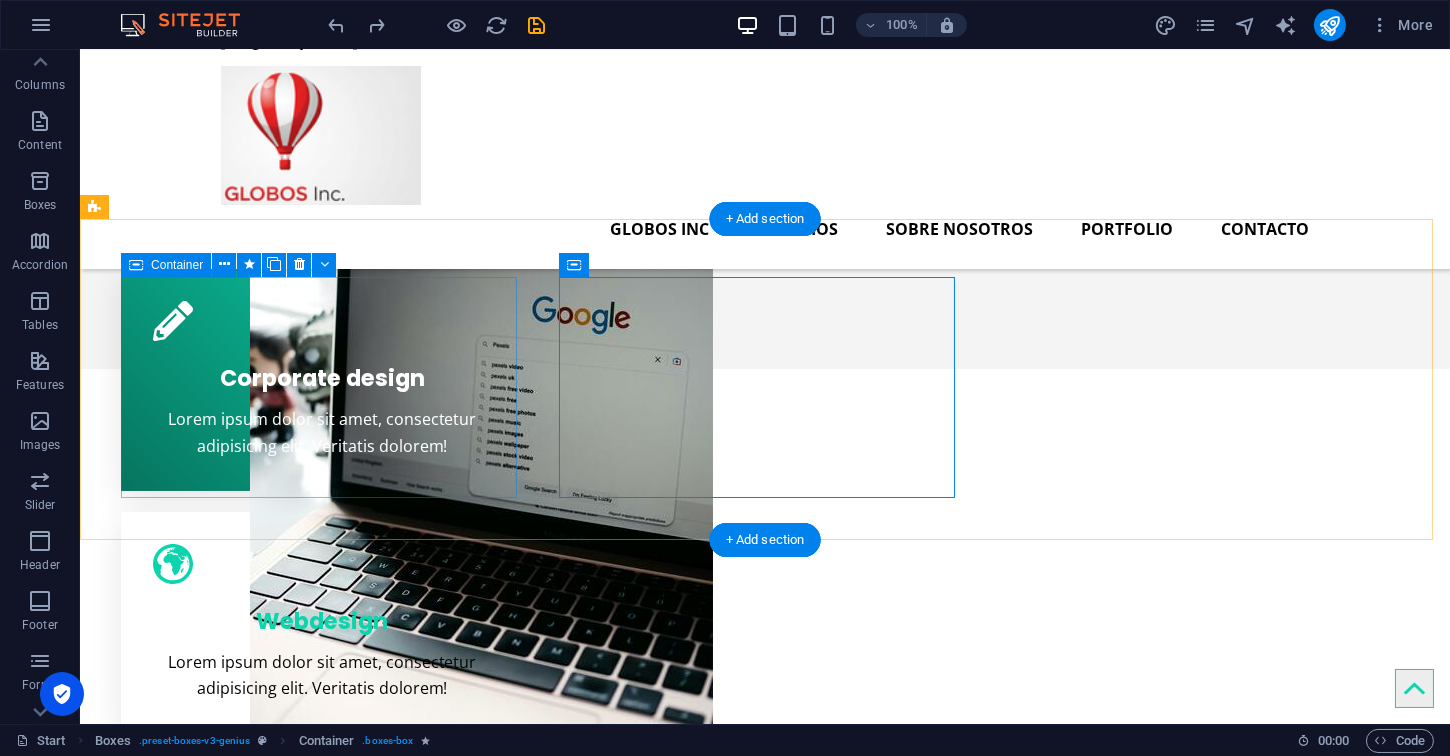 click on "Corporate design Lorem ipsum dolor sit amet, consectetur adipisicing elit. Veritatis dolorem!" at bounding box center [322, 380] 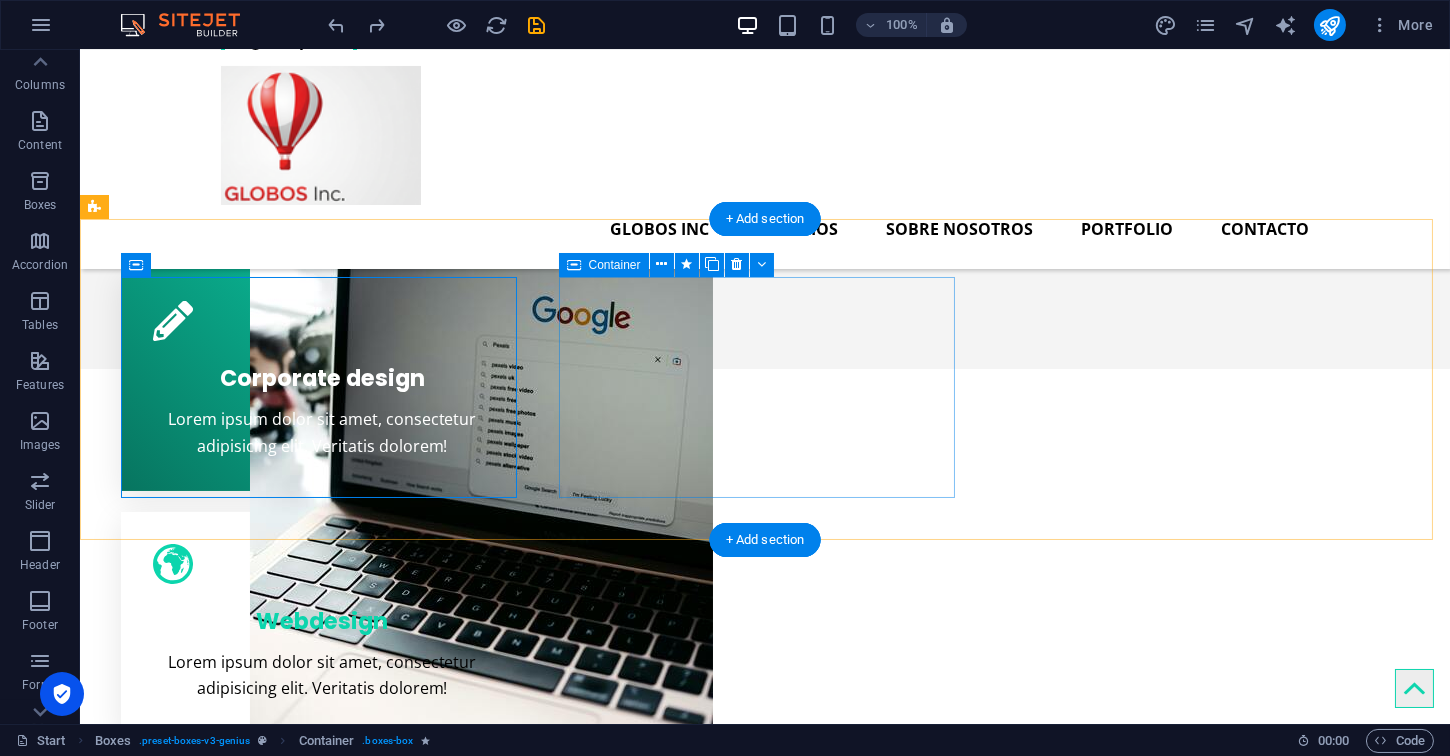 click on "Webdesign Lorem ipsum dolor sit amet, consectetur adipisicing elit. Veritatis dolorem!" at bounding box center (322, 623) 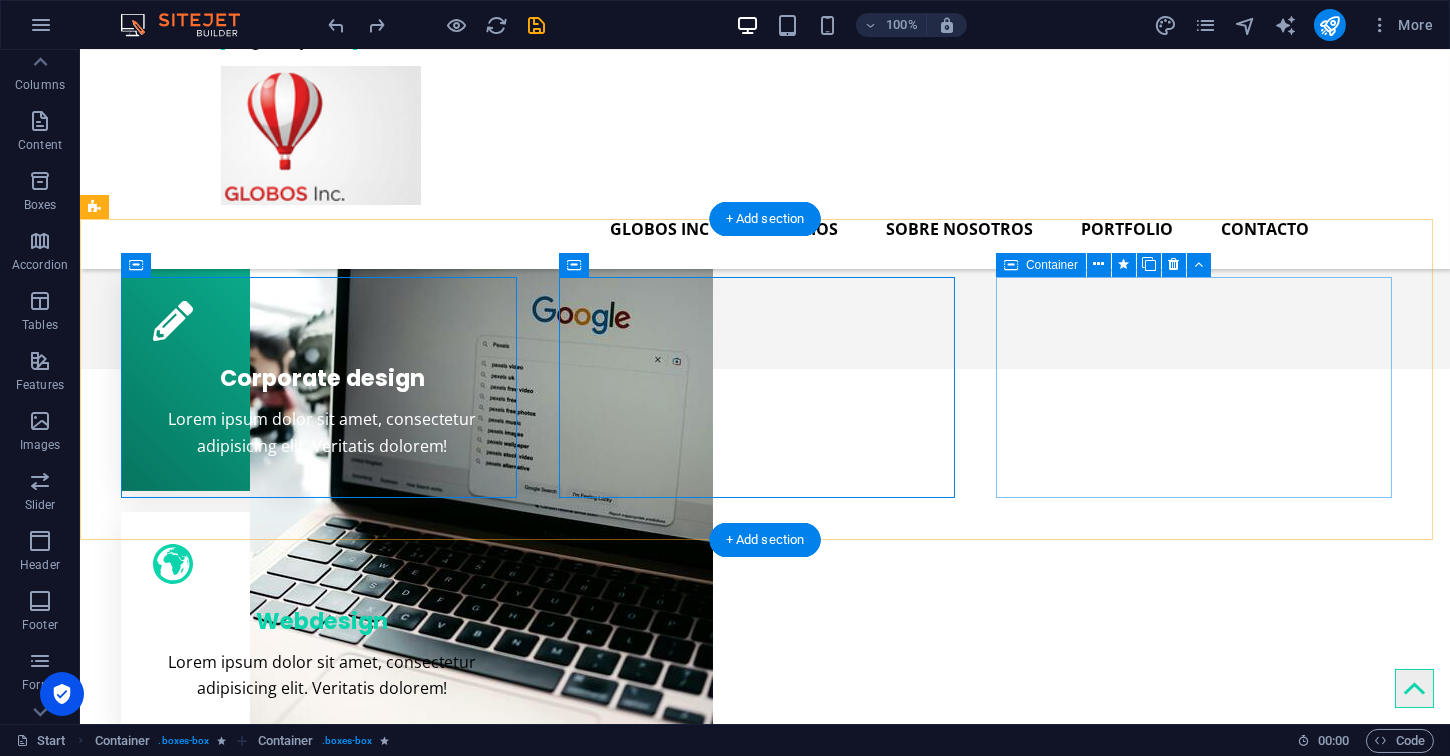 click on "Mobile apps Lorem ipsum dolor sit amet, consectetur adipisicing elit. Veritatis dolorem!" at bounding box center (322, 865) 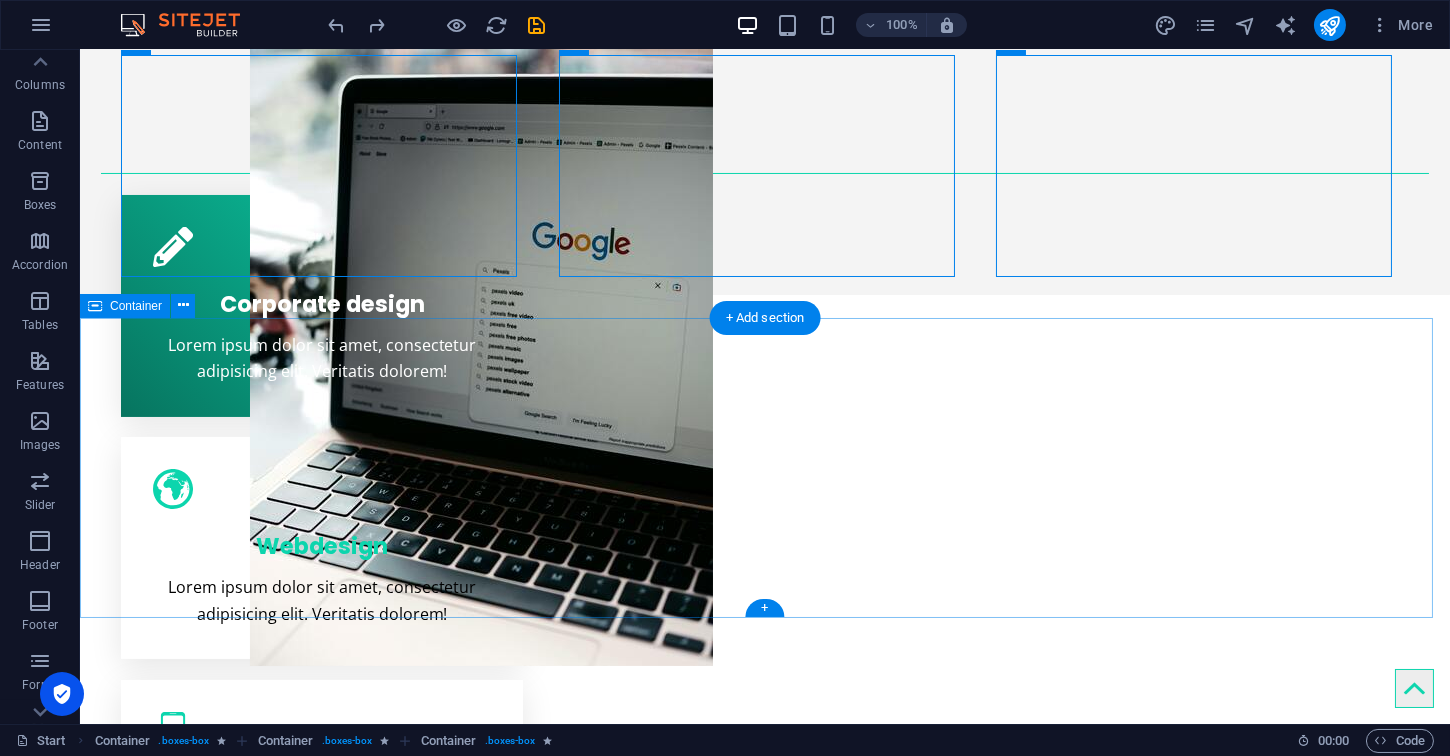 scroll, scrollTop: 774, scrollLeft: 0, axis: vertical 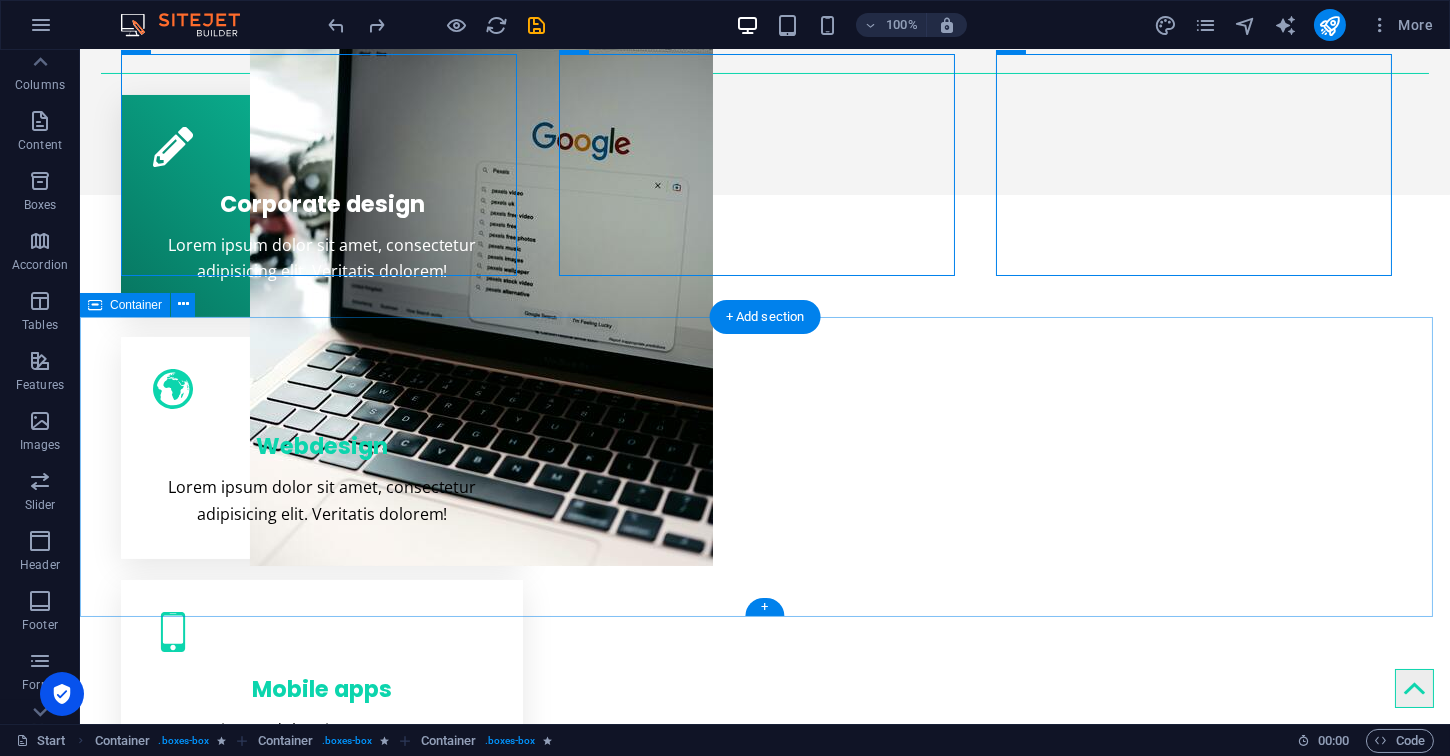 click on "Paste clipboard" at bounding box center [819, 1024] 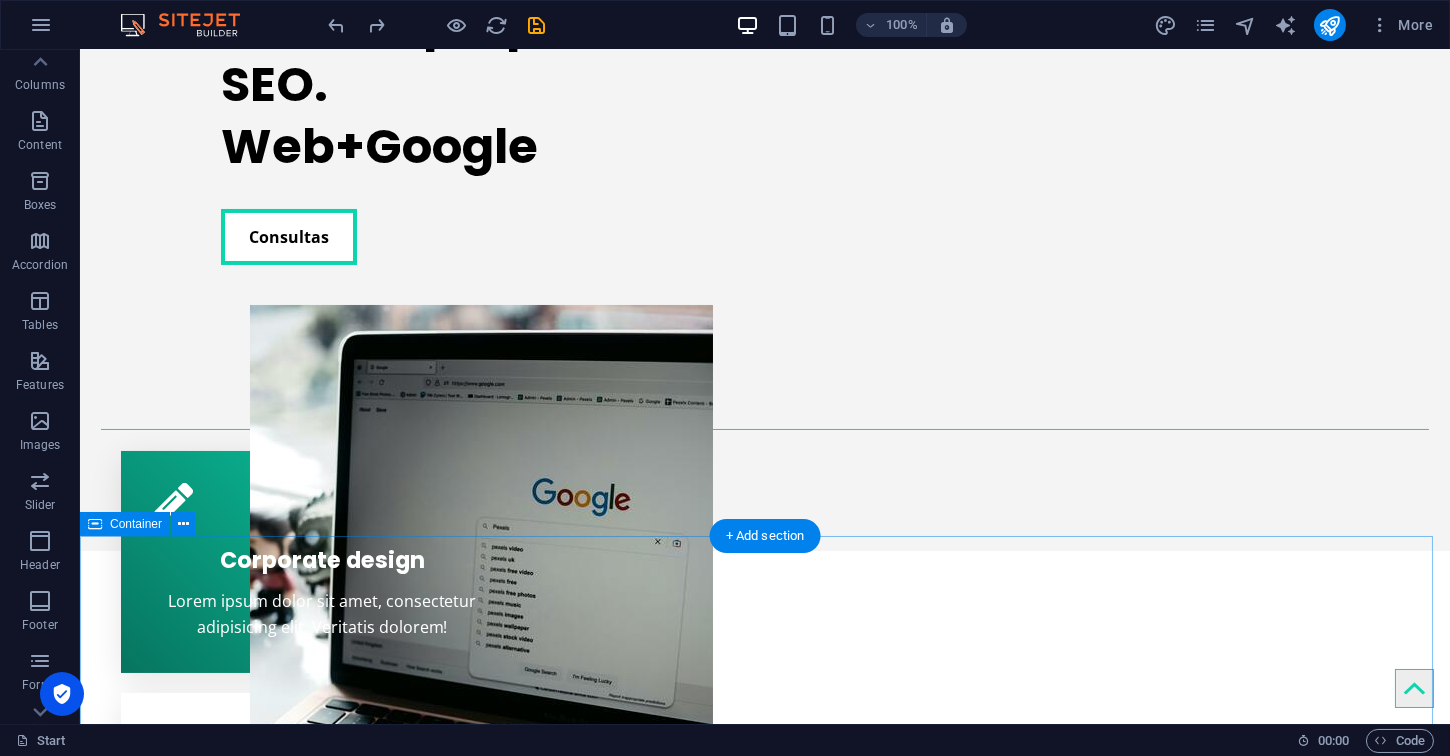 scroll, scrollTop: 555, scrollLeft: 0, axis: vertical 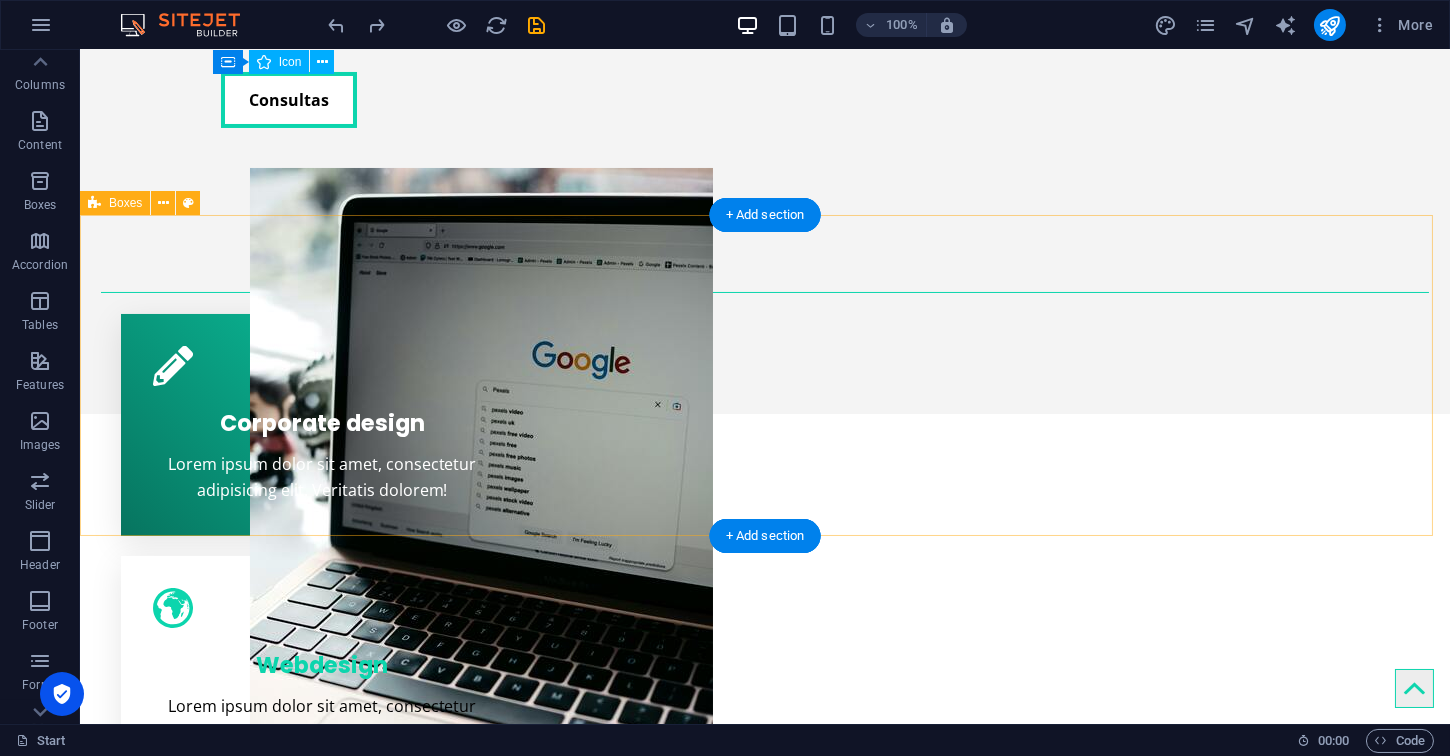 click on "Corporate design Lorem ipsum dolor sit amet, consectetur adipisicing elit. Veritatis dolorem! Webdesign Lorem ipsum dolor sit amet, consectetur adipisicing elit. Veritatis dolorem! Mobile apps Lorem ipsum dolor sit amet, consectetur adipisicing elit. Veritatis dolorem!" at bounding box center [765, 663] 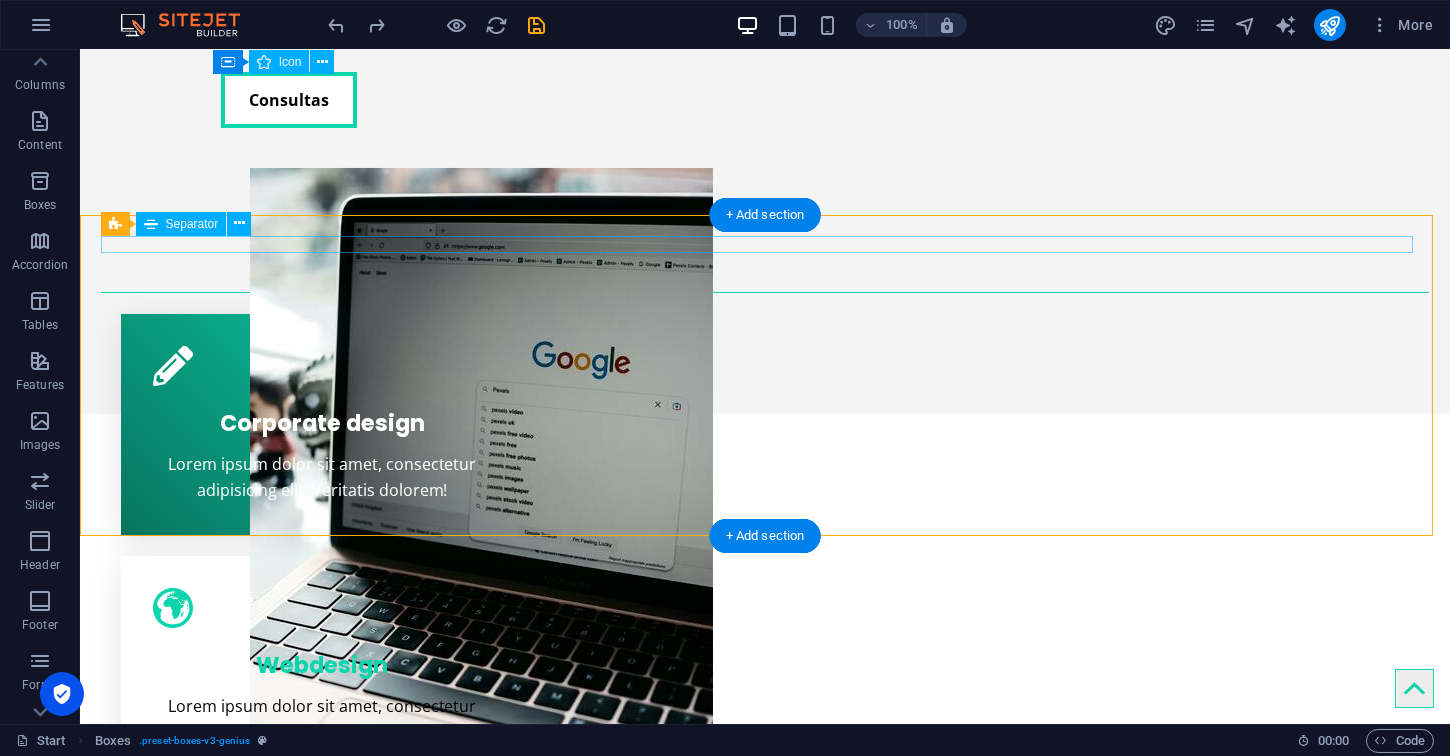 click at bounding box center [765, 292] 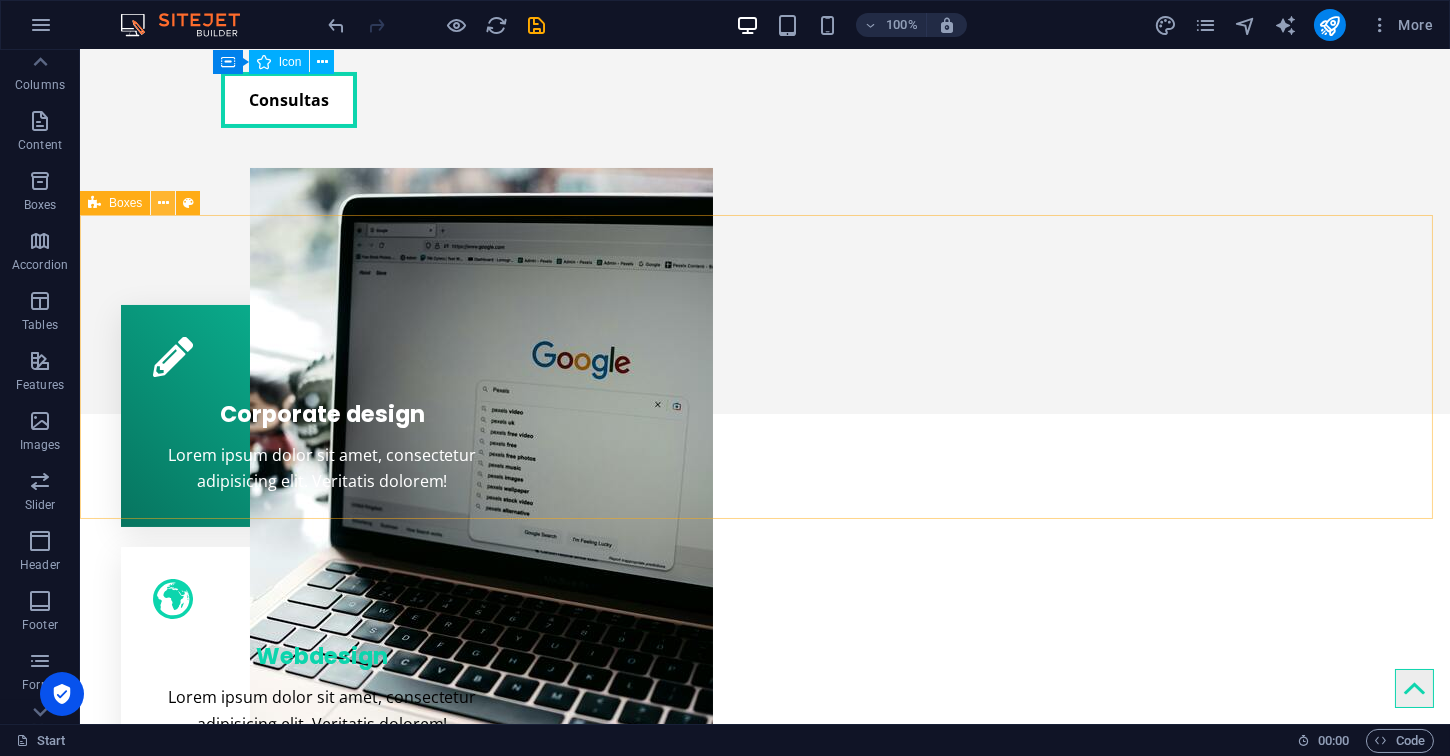 click at bounding box center (163, 203) 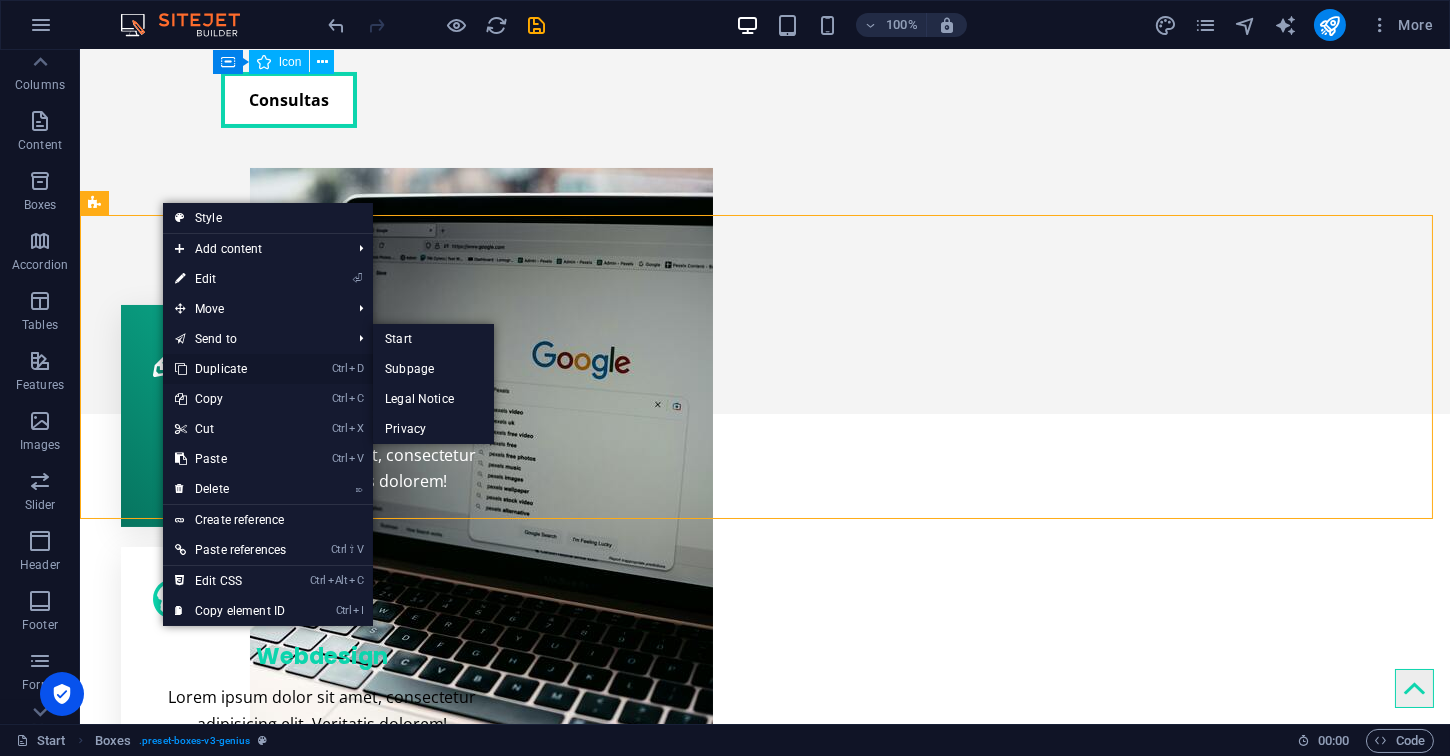 click on "Ctrl D  Duplicate" at bounding box center [230, 369] 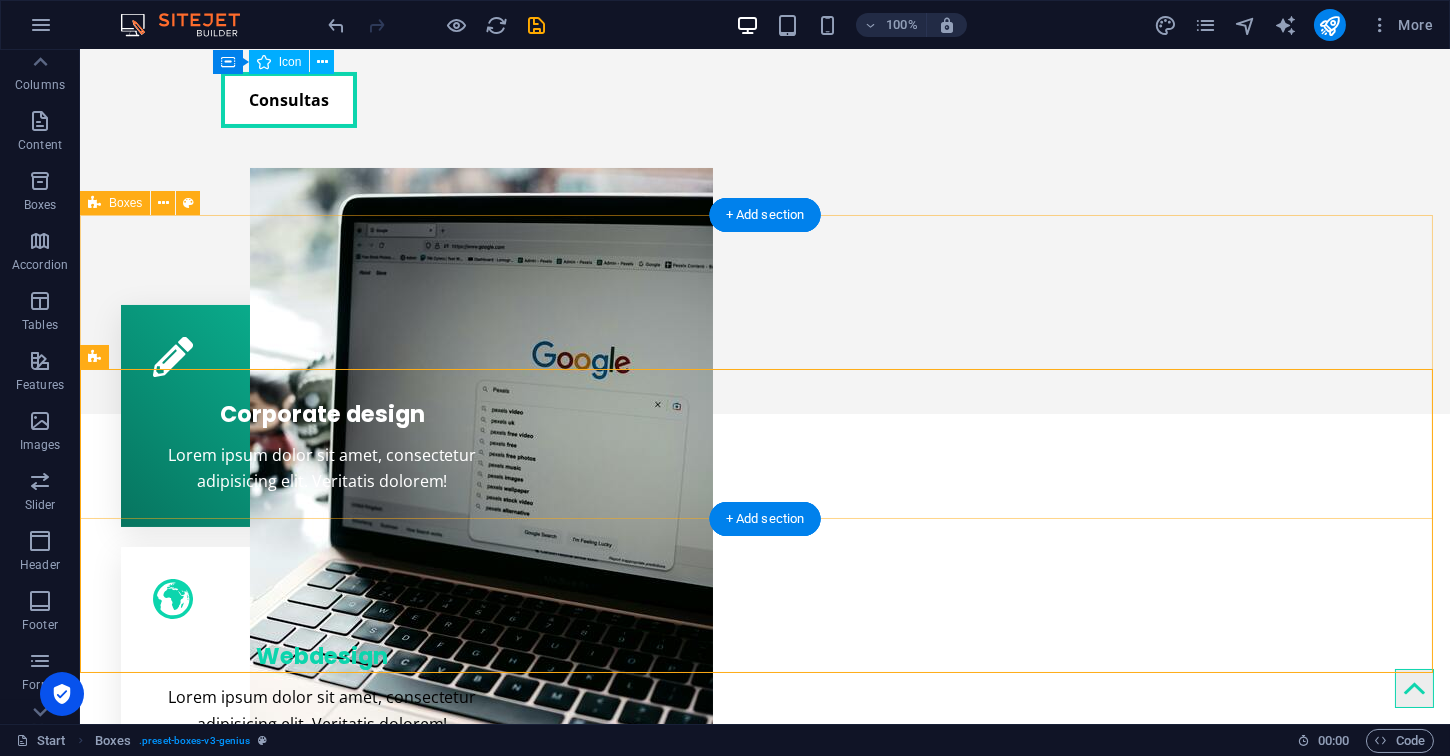 click on "Corporate design Lorem ipsum dolor sit amet, consectetur adipisicing elit. Veritatis dolorem! Webdesign Lorem ipsum dolor sit amet, consectetur adipisicing elit. Veritatis dolorem! Mobile apps Lorem ipsum dolor sit amet, consectetur adipisicing elit. Veritatis dolorem!" at bounding box center [765, 658] 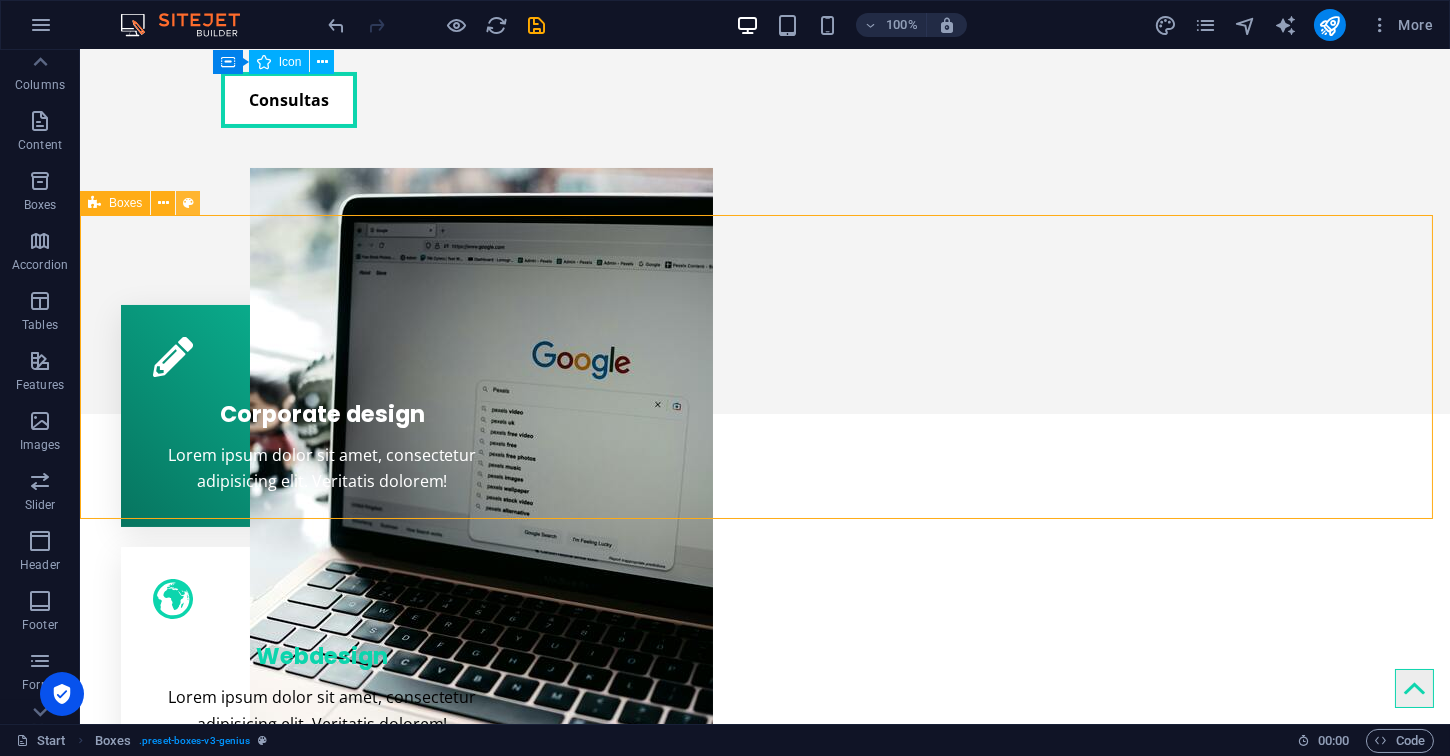 click at bounding box center [188, 203] 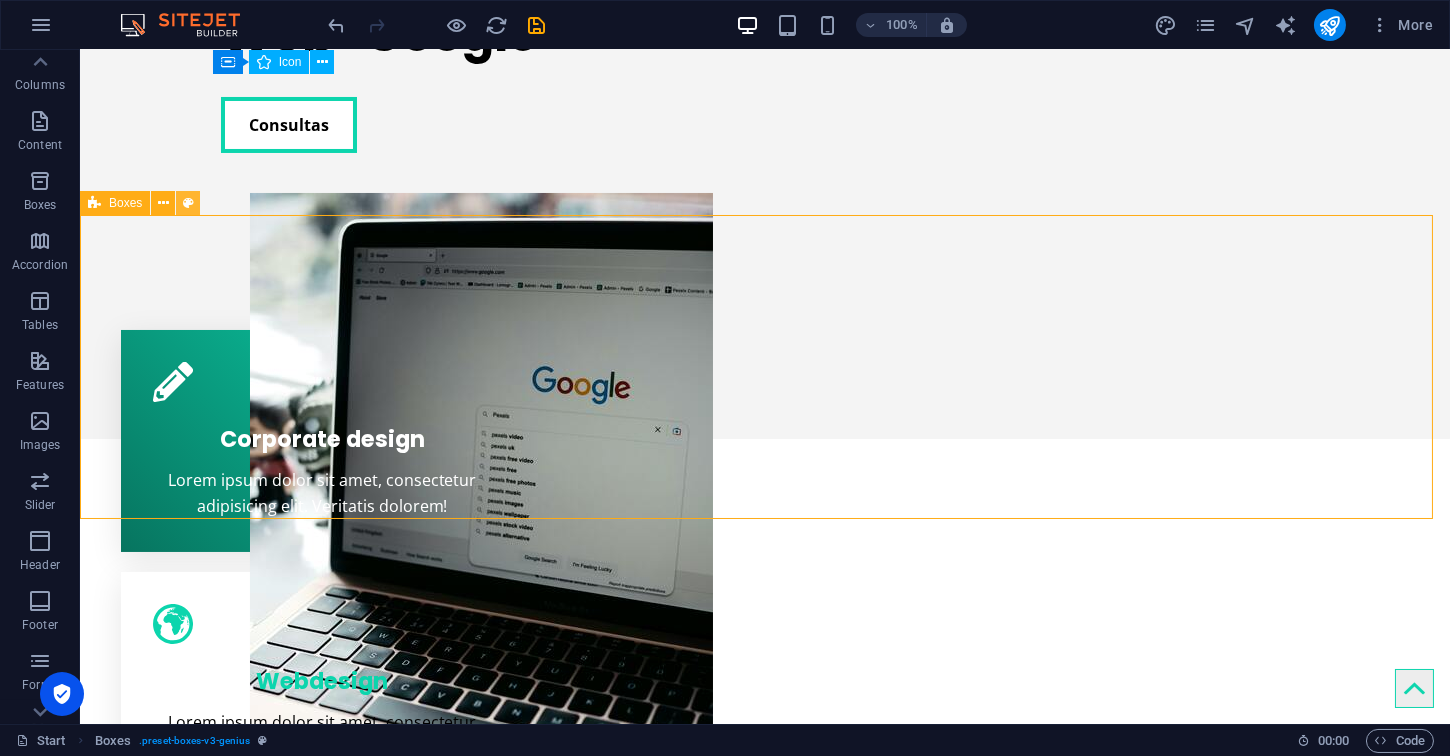 select on "vw" 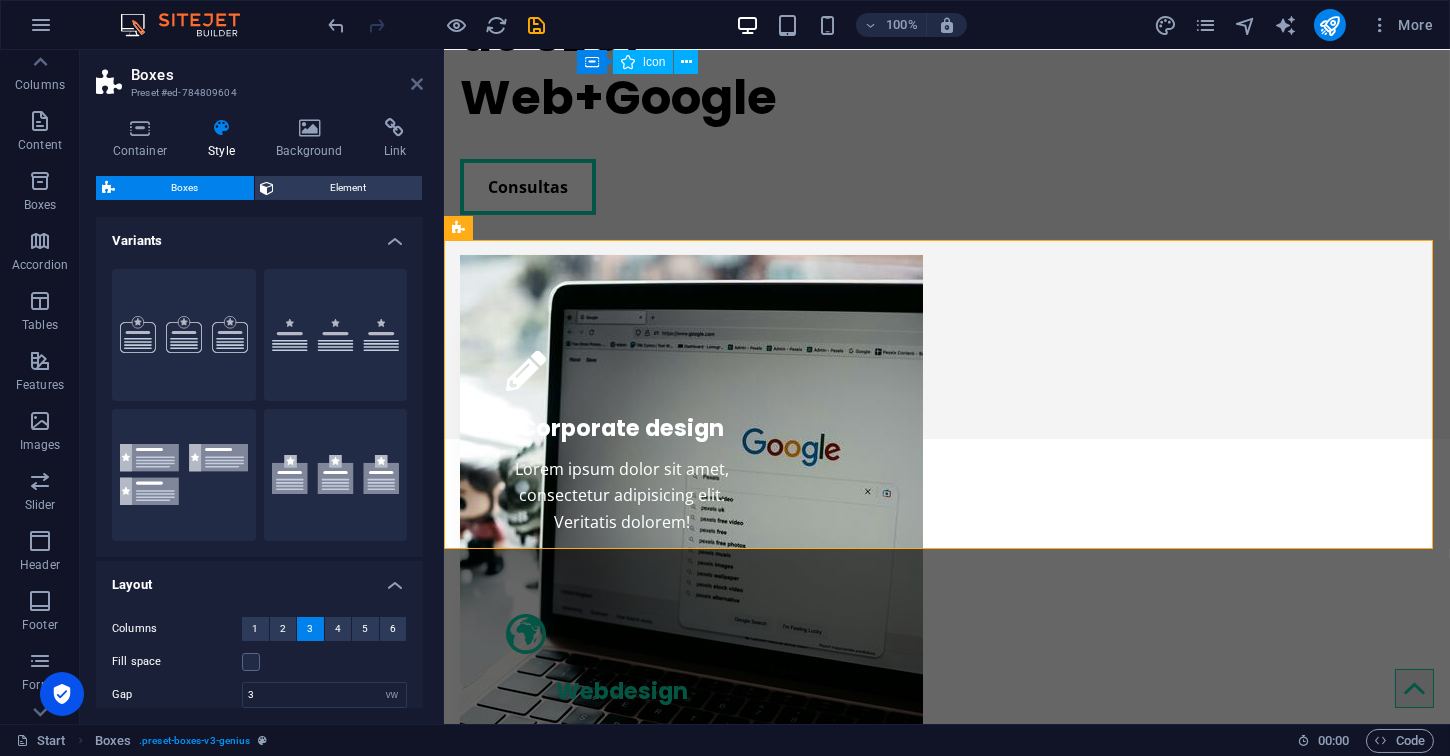 click at bounding box center [417, 84] 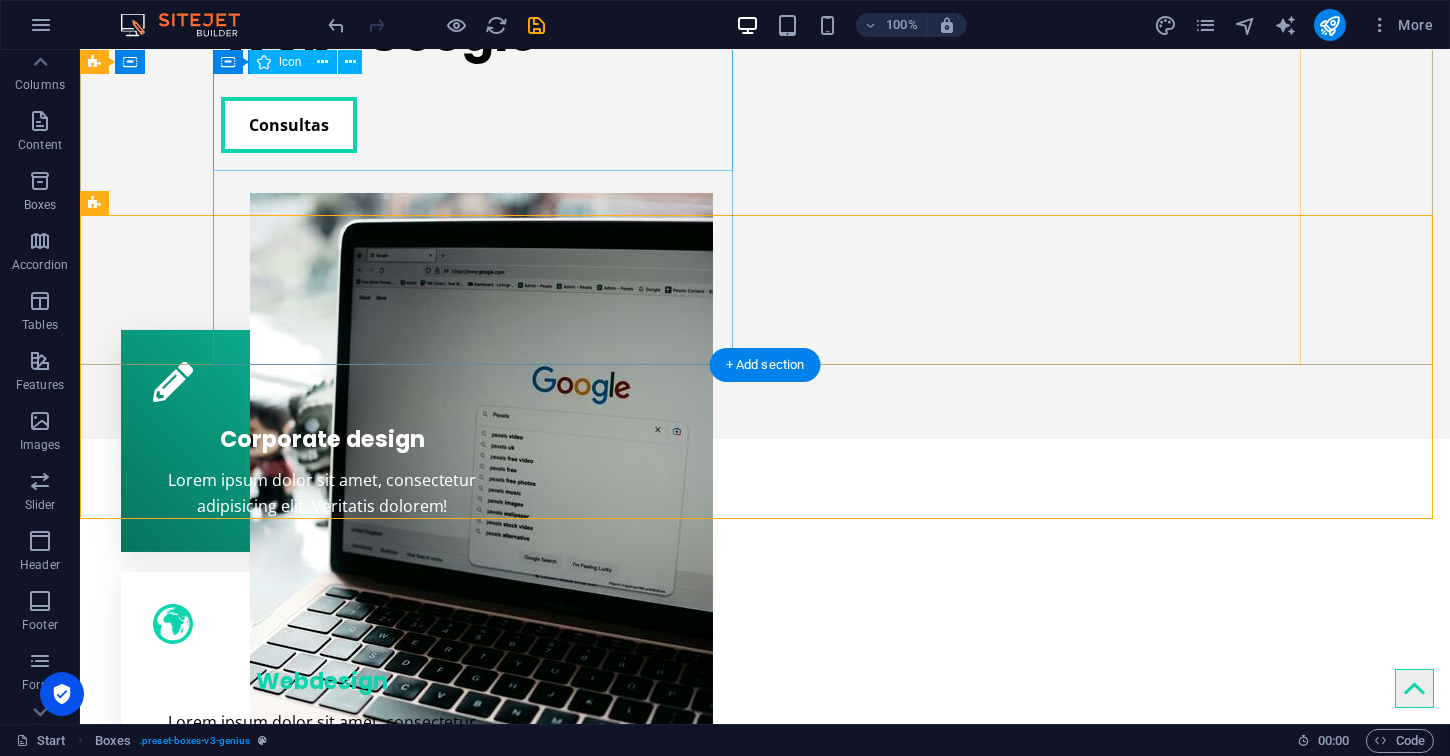 scroll, scrollTop: 555, scrollLeft: 0, axis: vertical 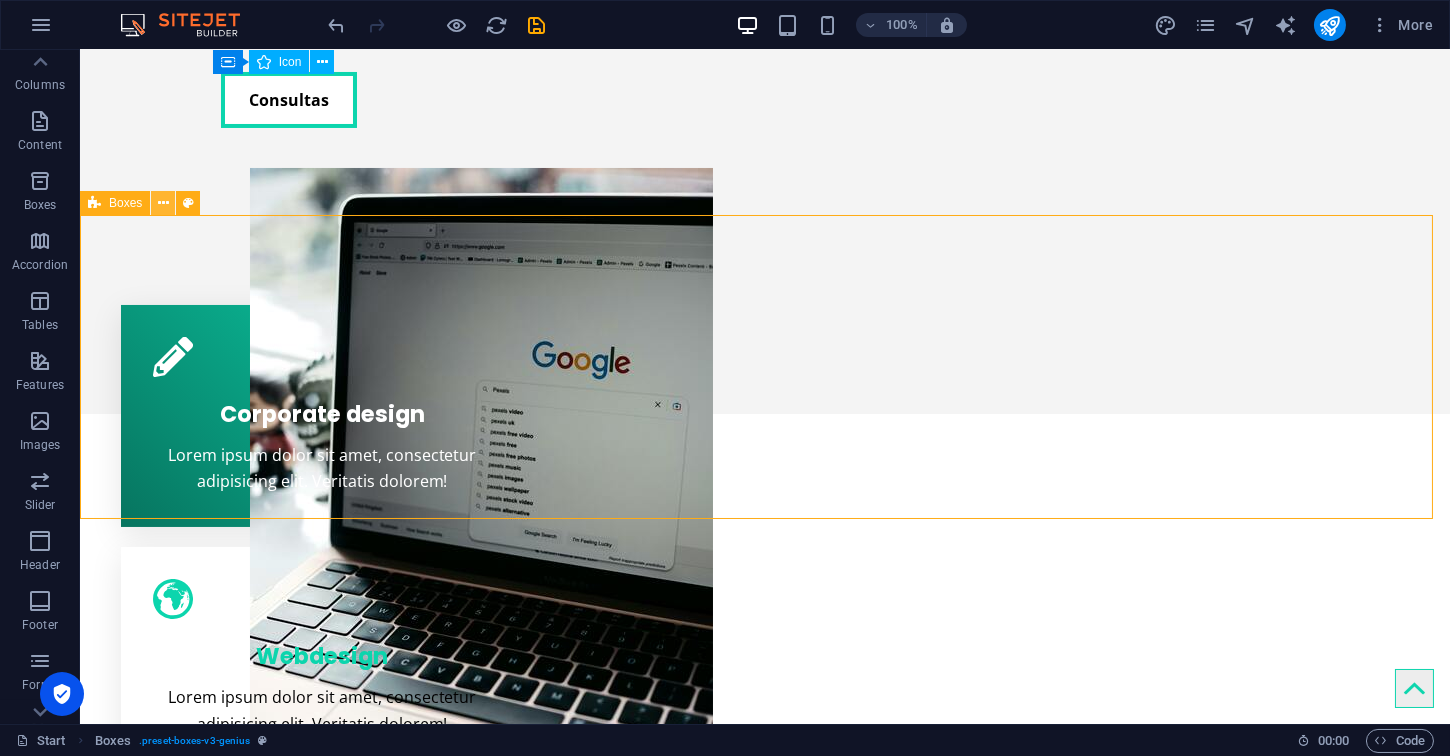 click at bounding box center (163, 203) 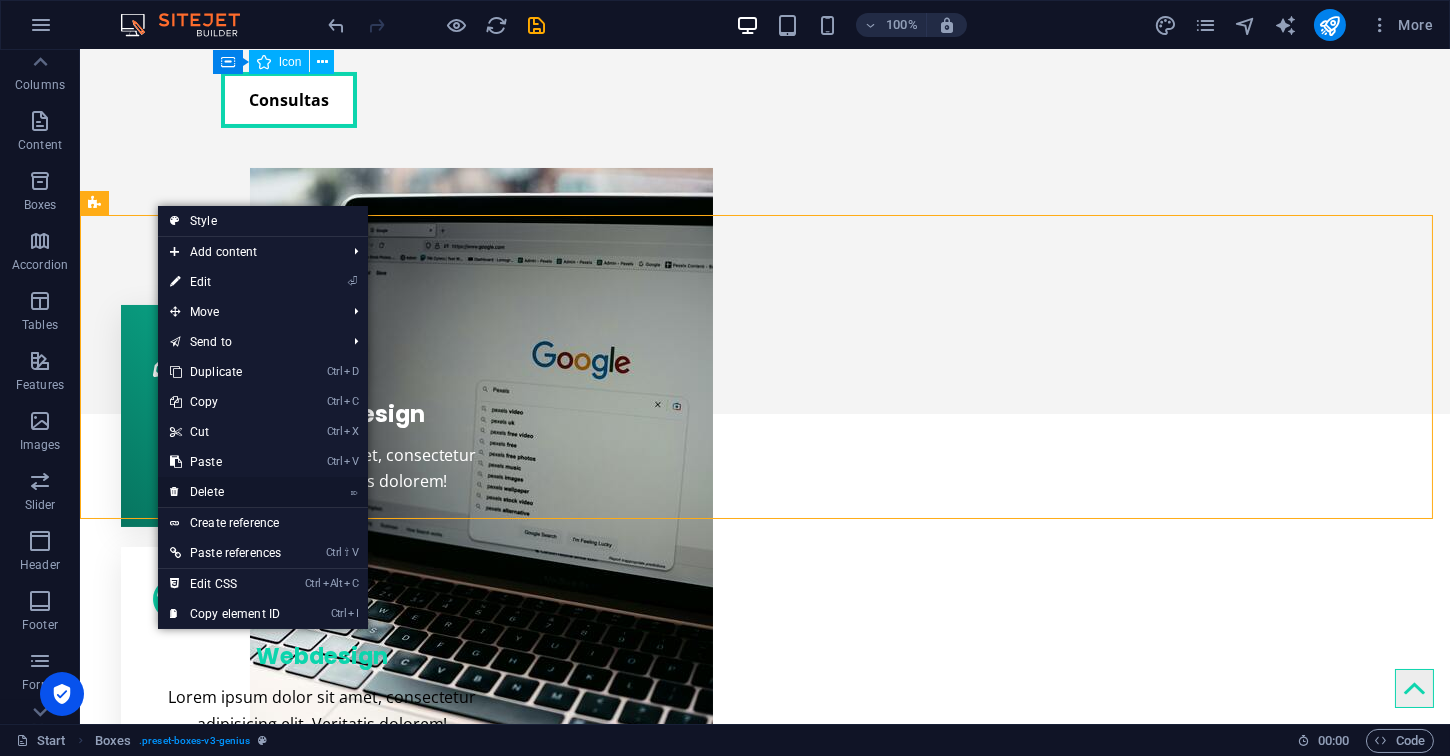 click on "⌦  Delete" at bounding box center [225, 492] 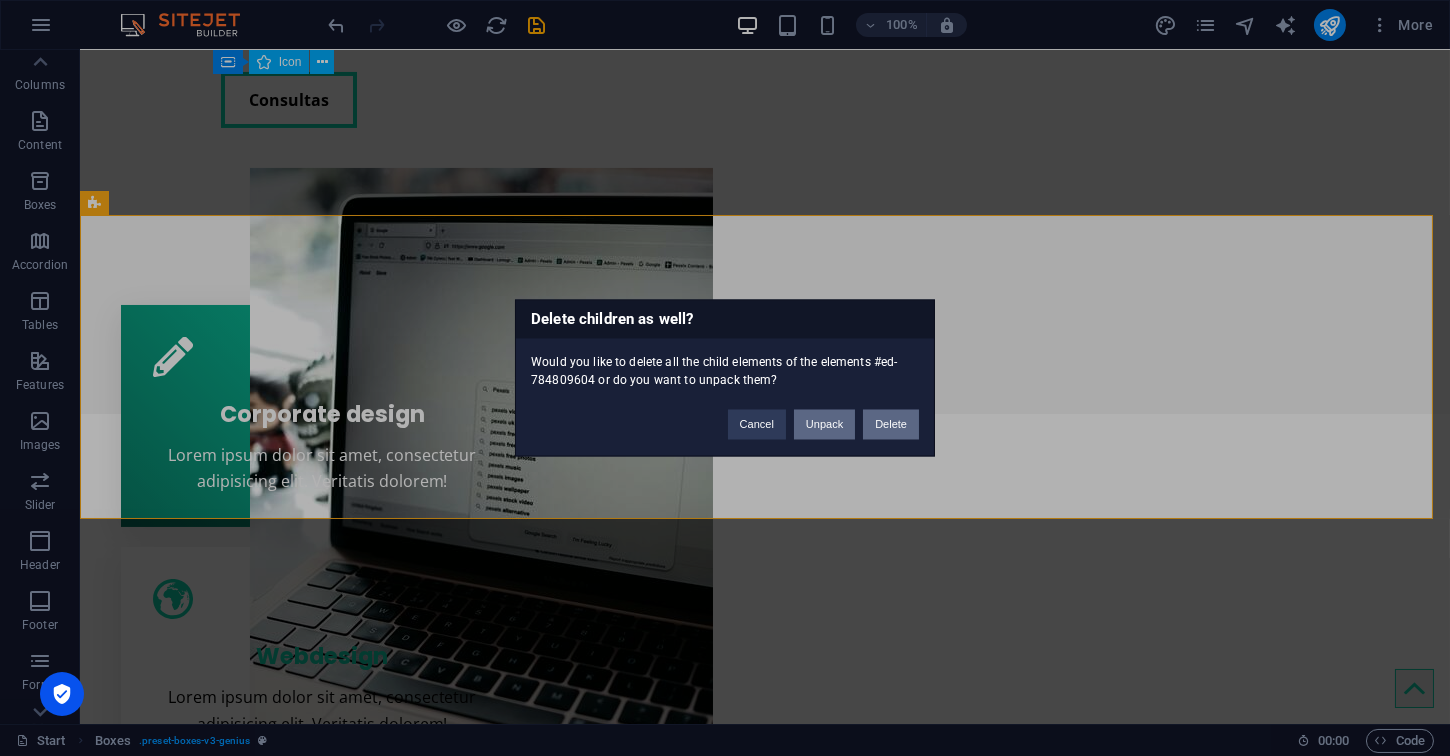 drag, startPoint x: 848, startPoint y: 416, endPoint x: 894, endPoint y: 420, distance: 46.173584 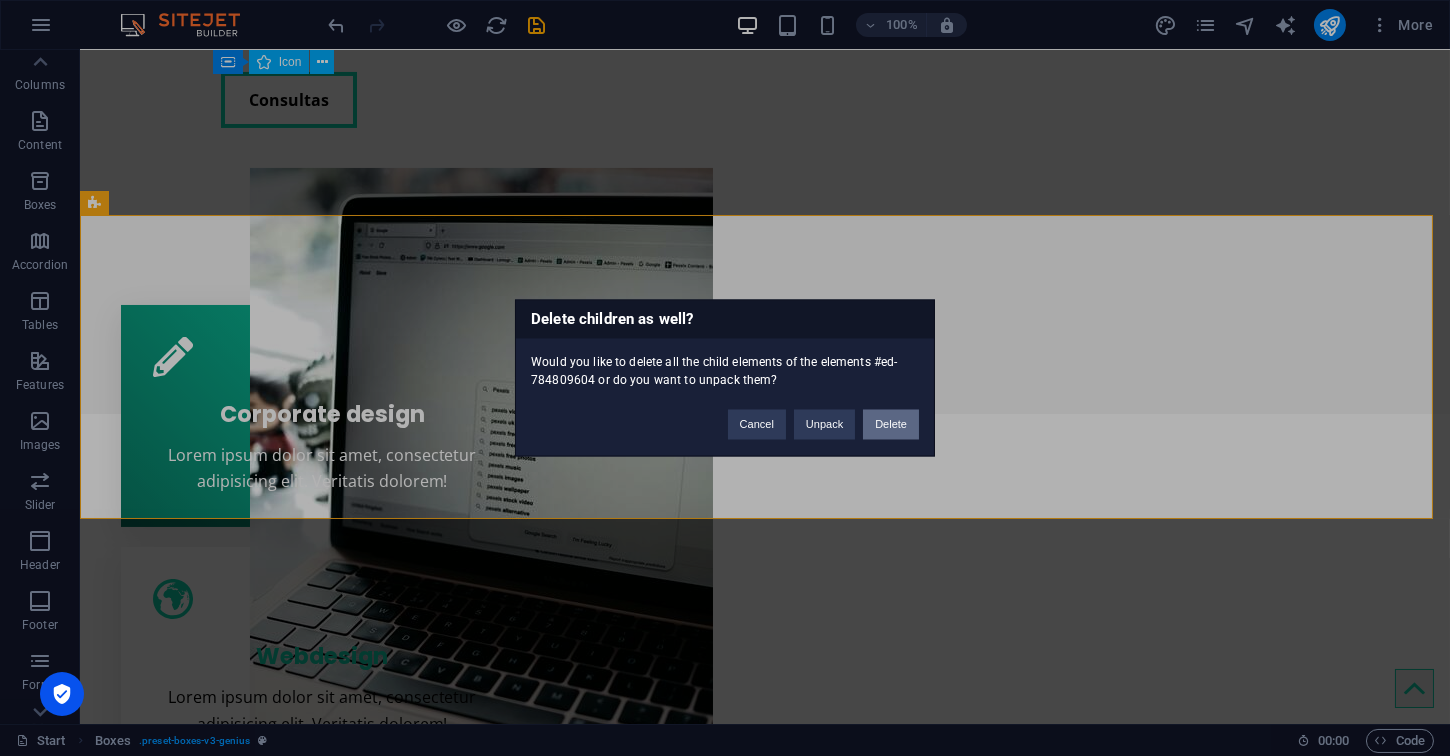 click on "Delete" at bounding box center (891, 425) 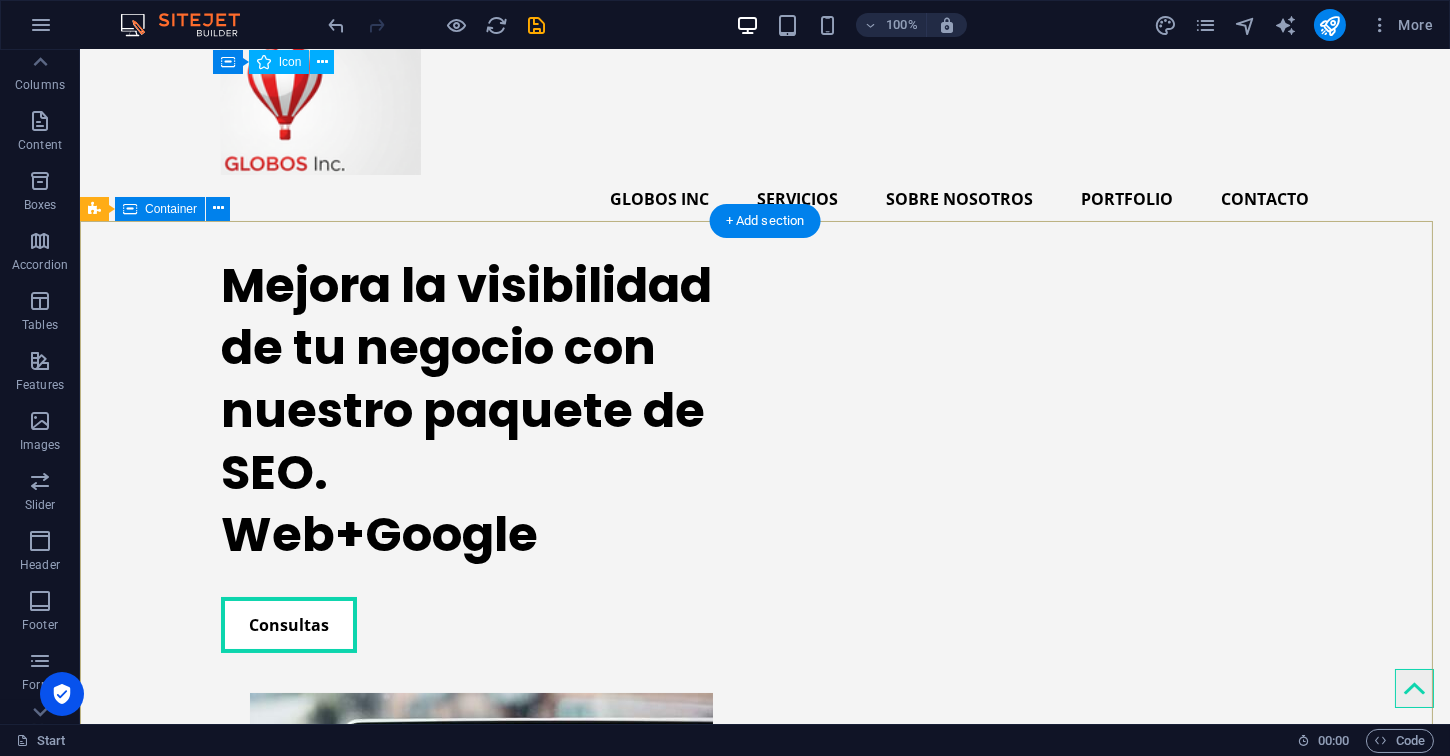scroll, scrollTop: 0, scrollLeft: 0, axis: both 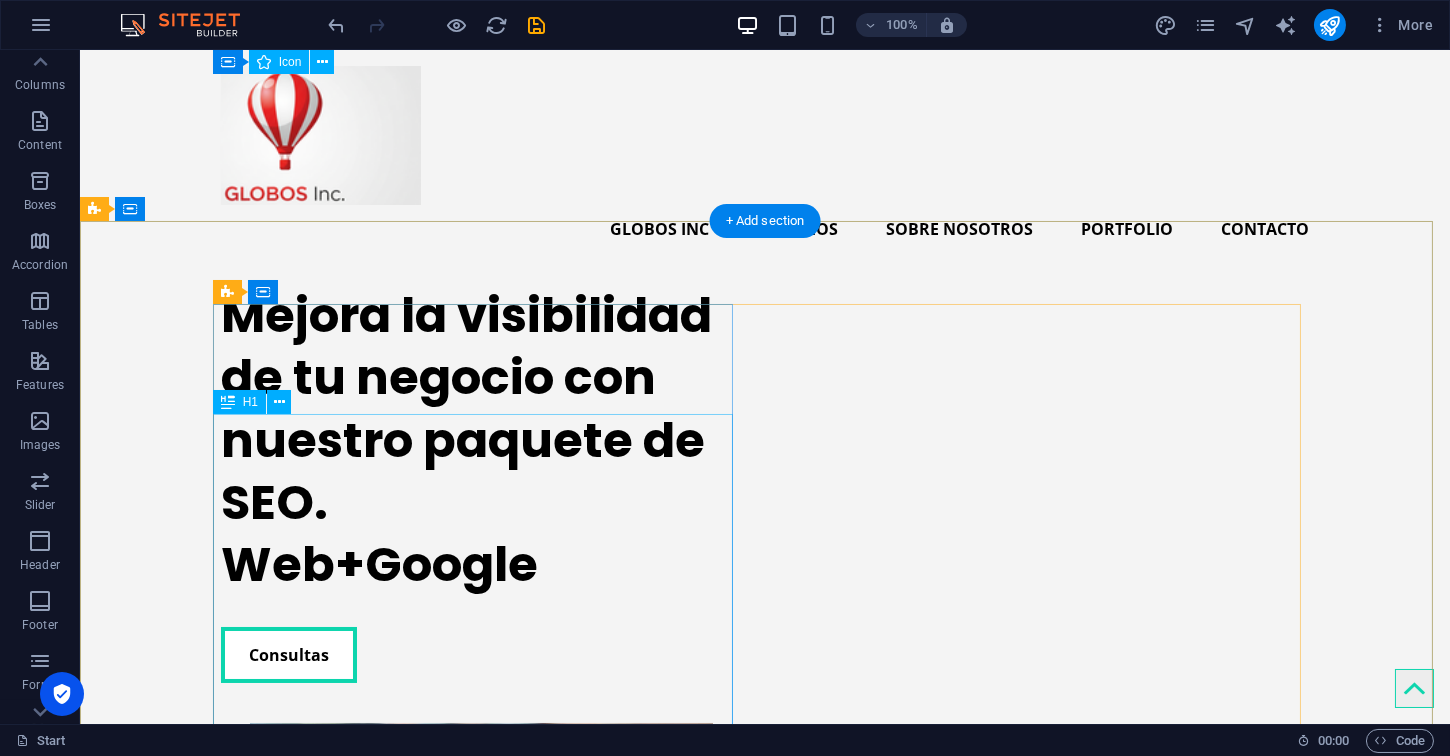 click on "Mejora la visibilidad de tu negocio con nuestro paquete de SEO.  Web+Google" at bounding box center [481, 441] 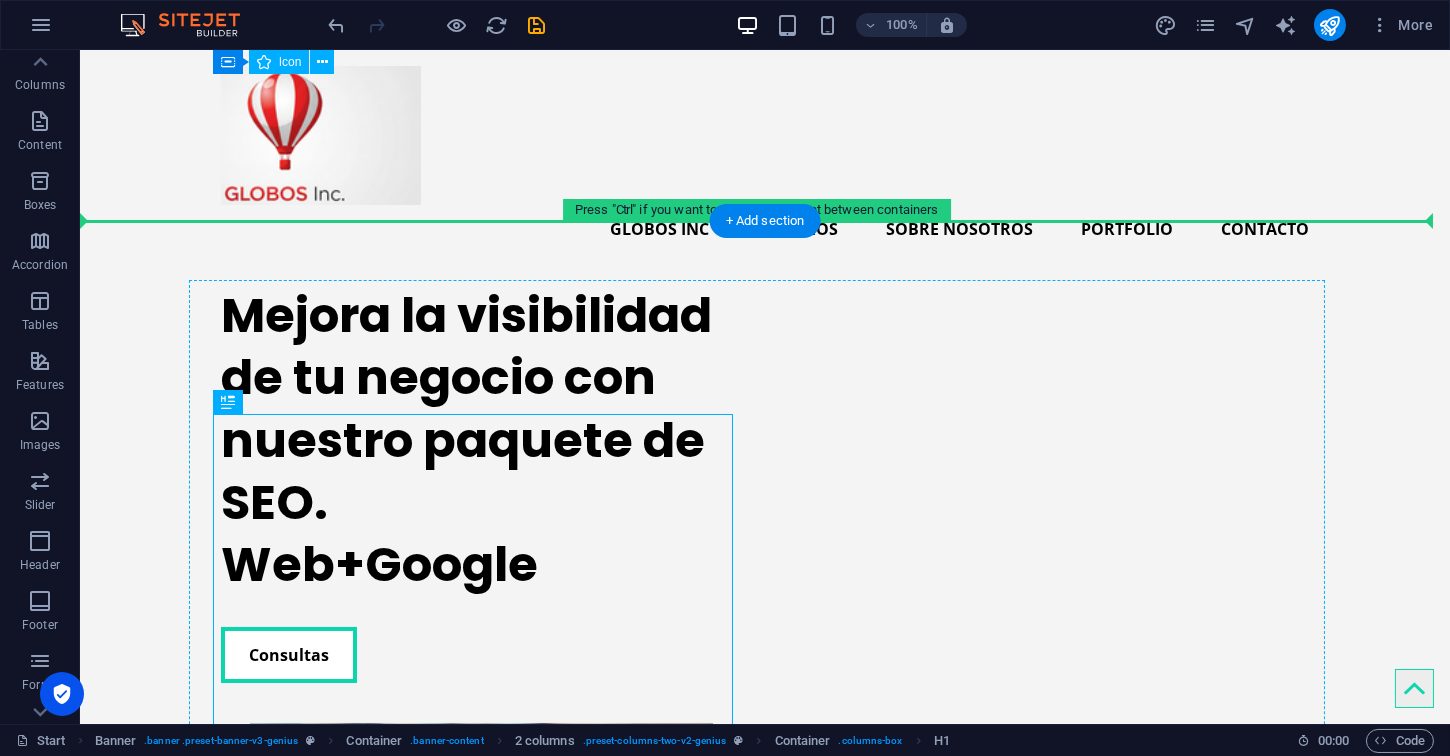drag, startPoint x: 547, startPoint y: 501, endPoint x: 545, endPoint y: 398, distance: 103.01942 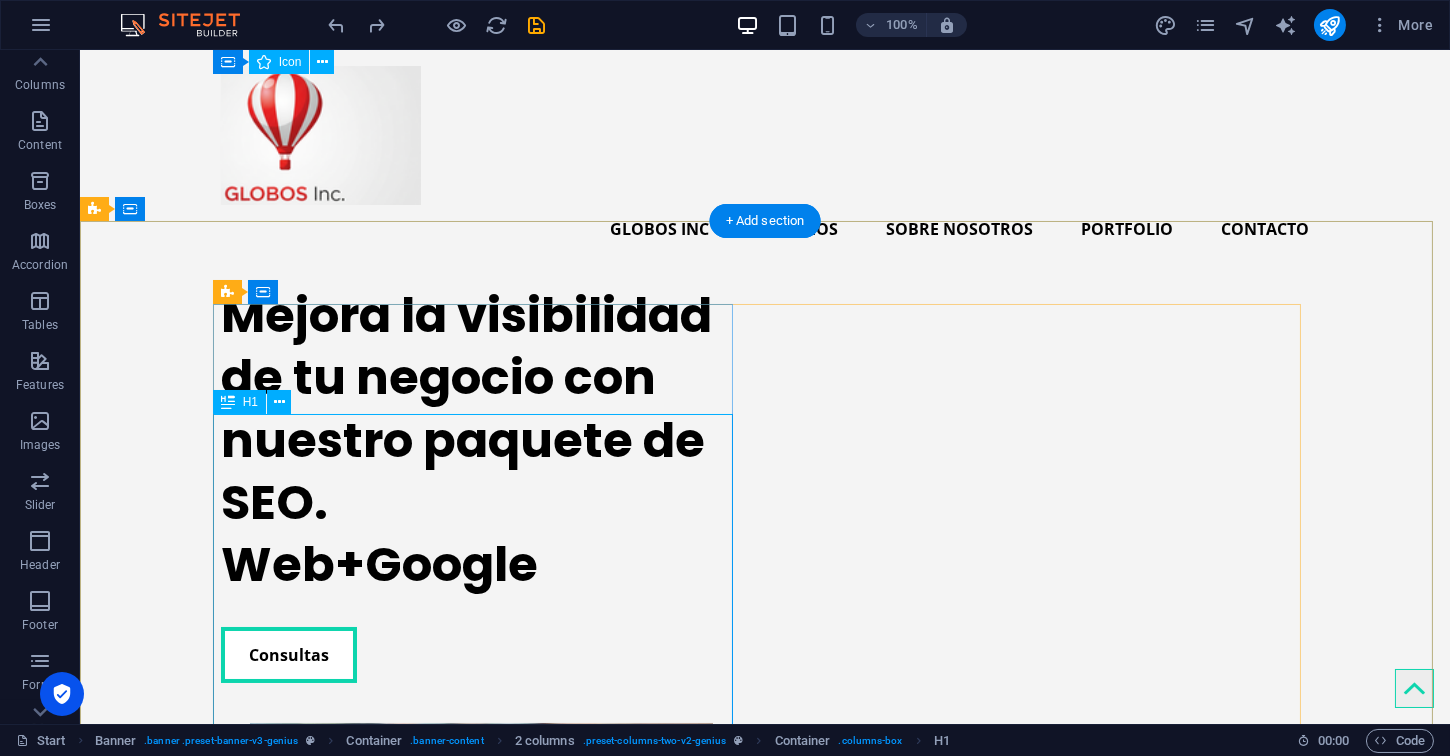 click on "Mejora la visibilidad de tu negocio con nuestro paquete de SEO.  Web+Google" at bounding box center (481, 441) 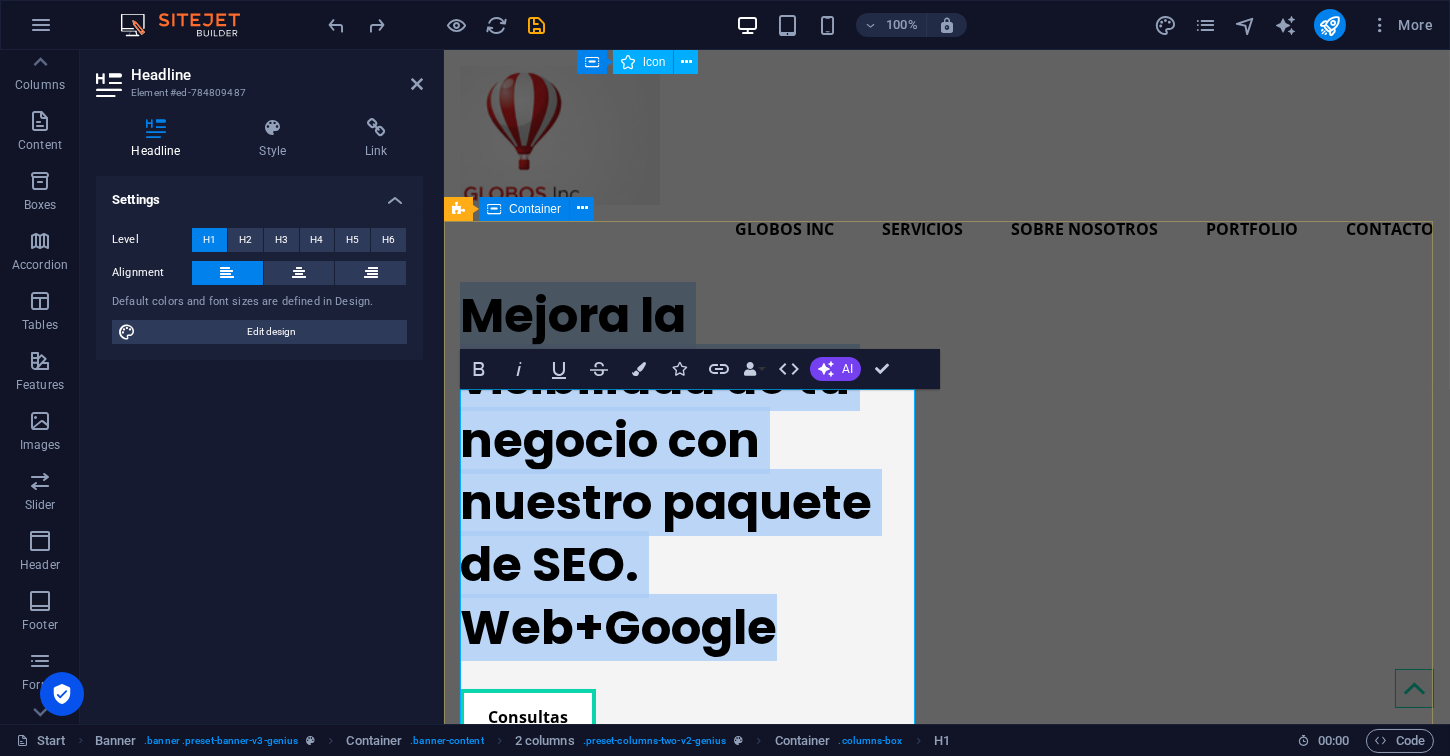 click on "Mejora la visibilidad de tu negocio con nuestro paquete de SEO.  Web+Google Consultas" at bounding box center [946, 619] 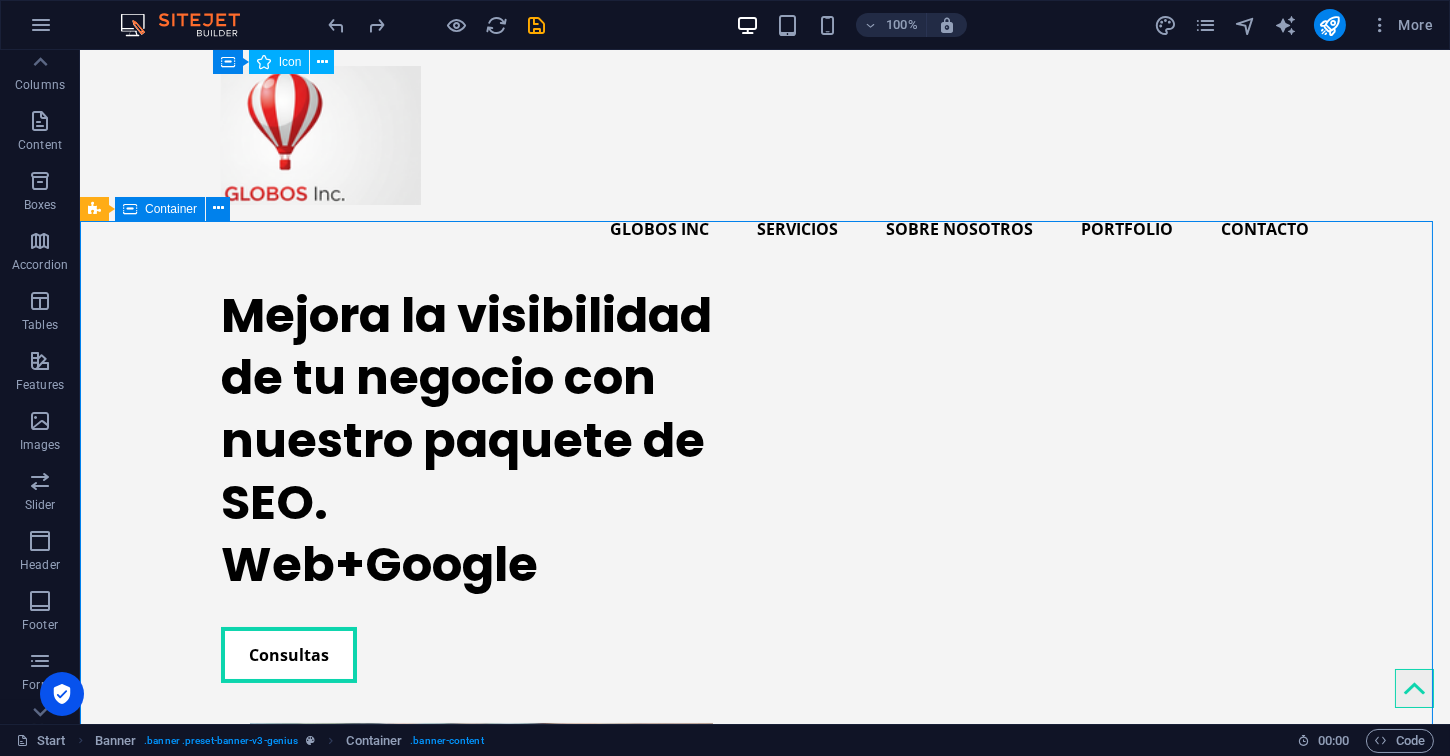 click on "Mejora la visibilidad de tu negocio con nuestro paquete de SEO.  Web+Google Consultas" at bounding box center [765, 619] 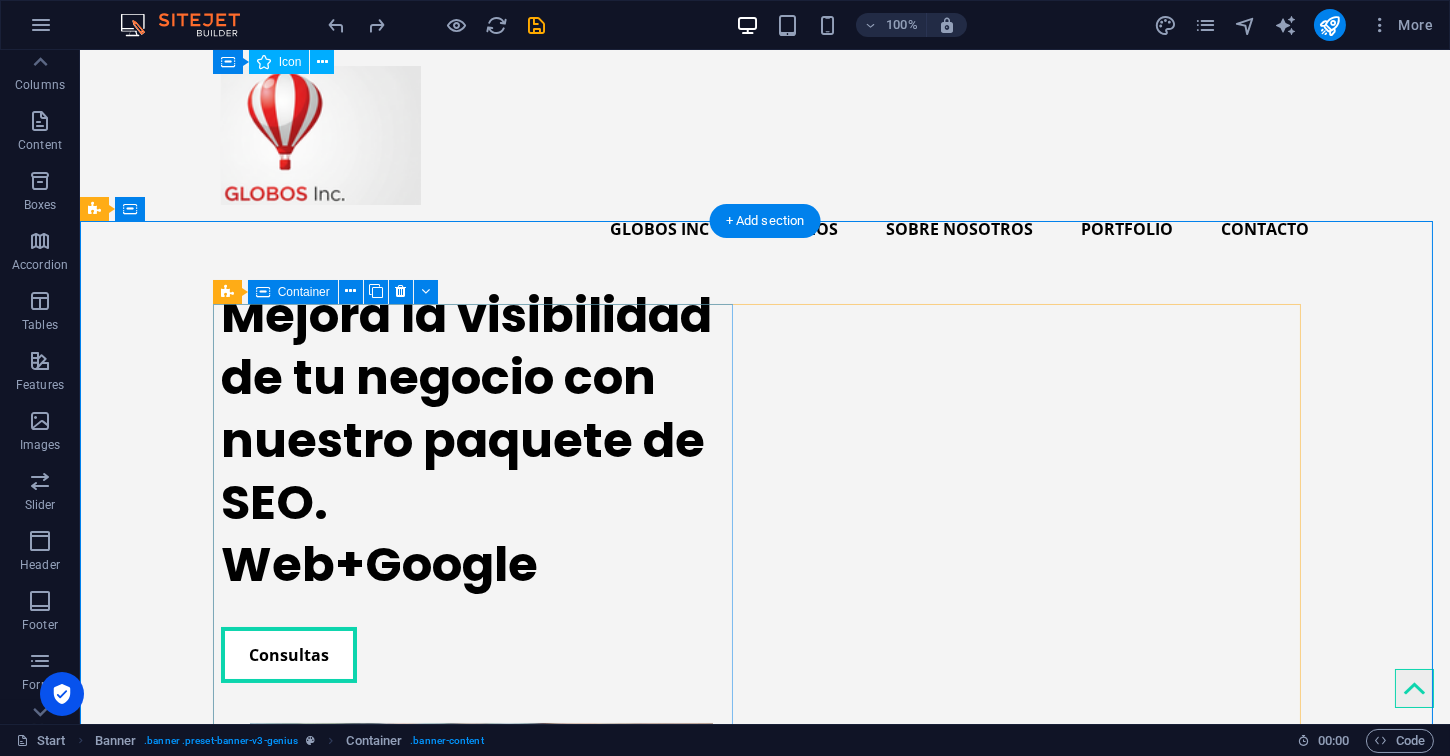 click on "Mejora la visibilidad de tu negocio con nuestro paquete de SEO.  Web+Google Consultas" at bounding box center (481, 484) 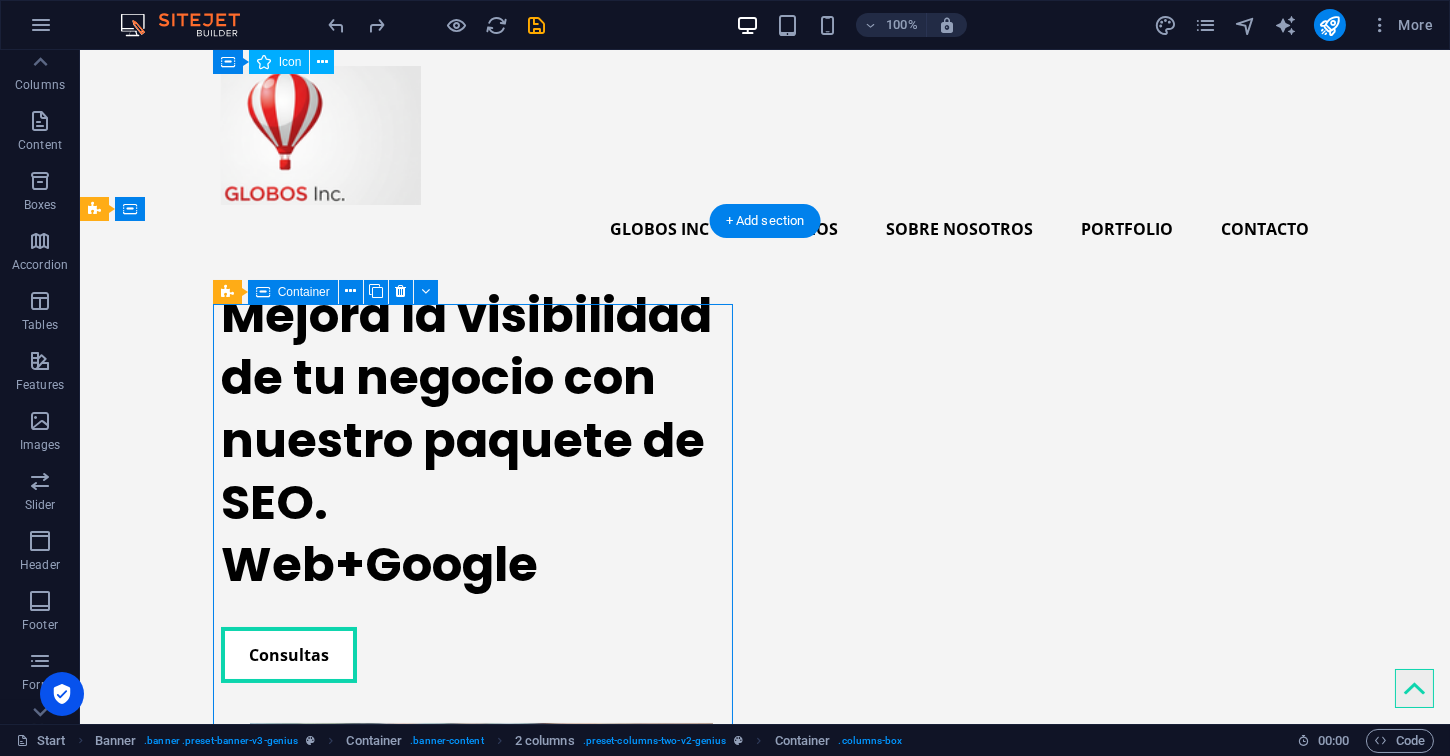 click on "Mejora la visibilidad de tu negocio con nuestro paquete de SEO.  Web+Google Consultas" at bounding box center [481, 484] 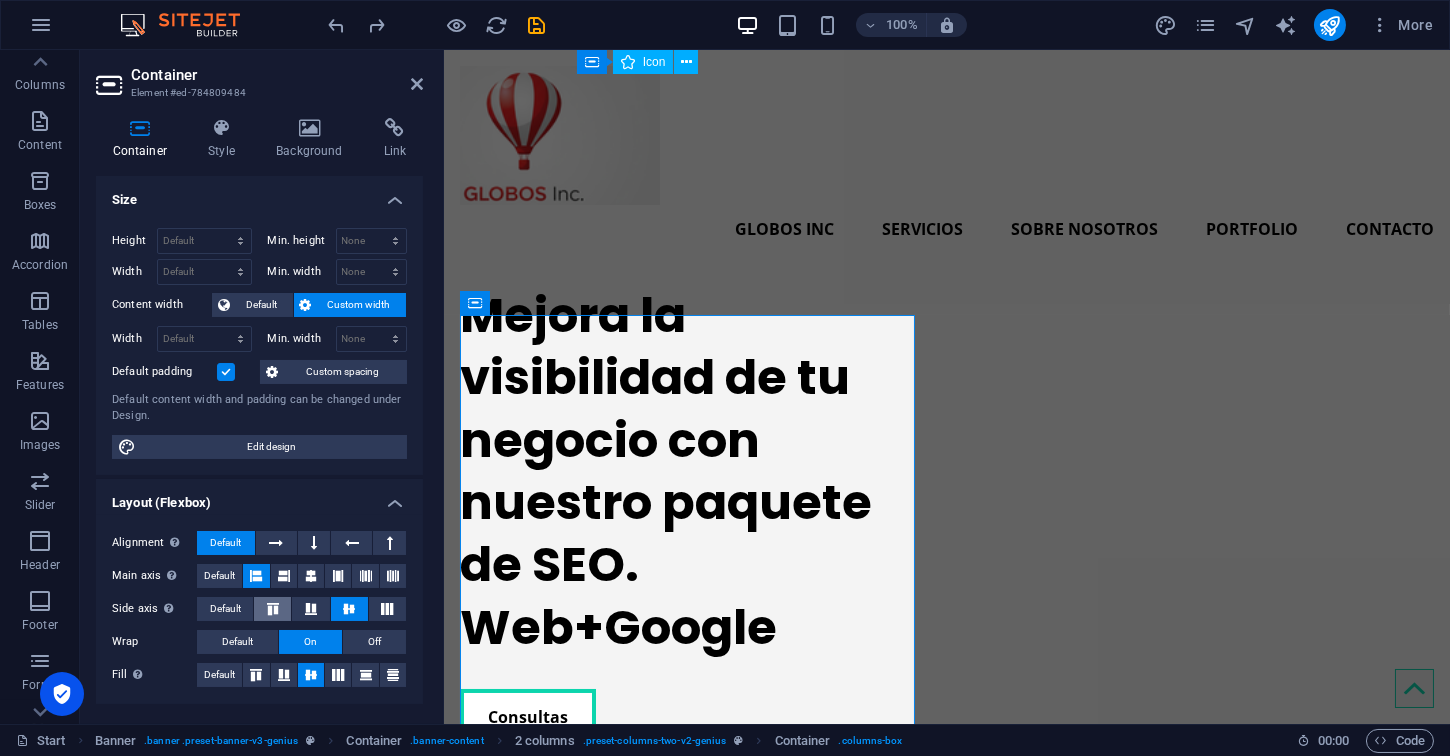 click at bounding box center (272, 609) 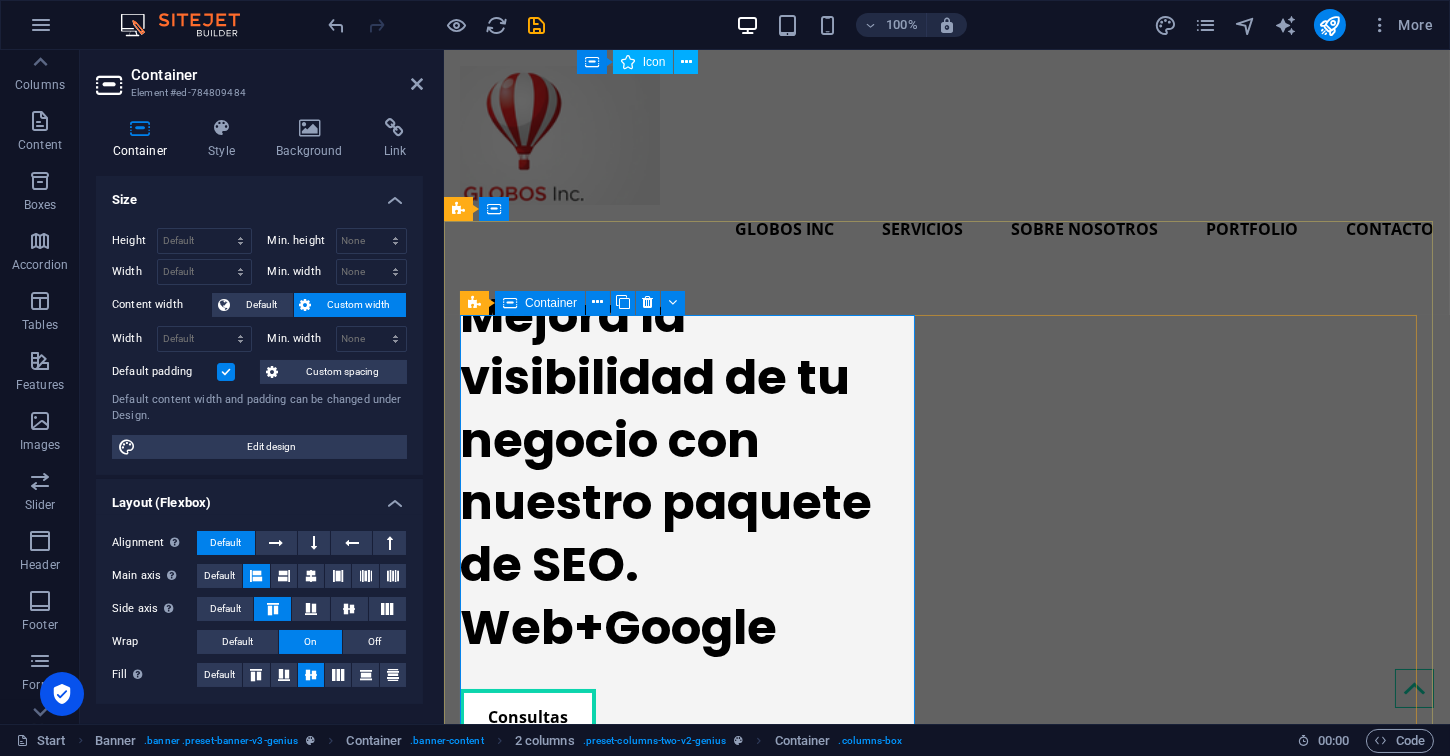 click on "2 columns   Container" at bounding box center [579, 303] 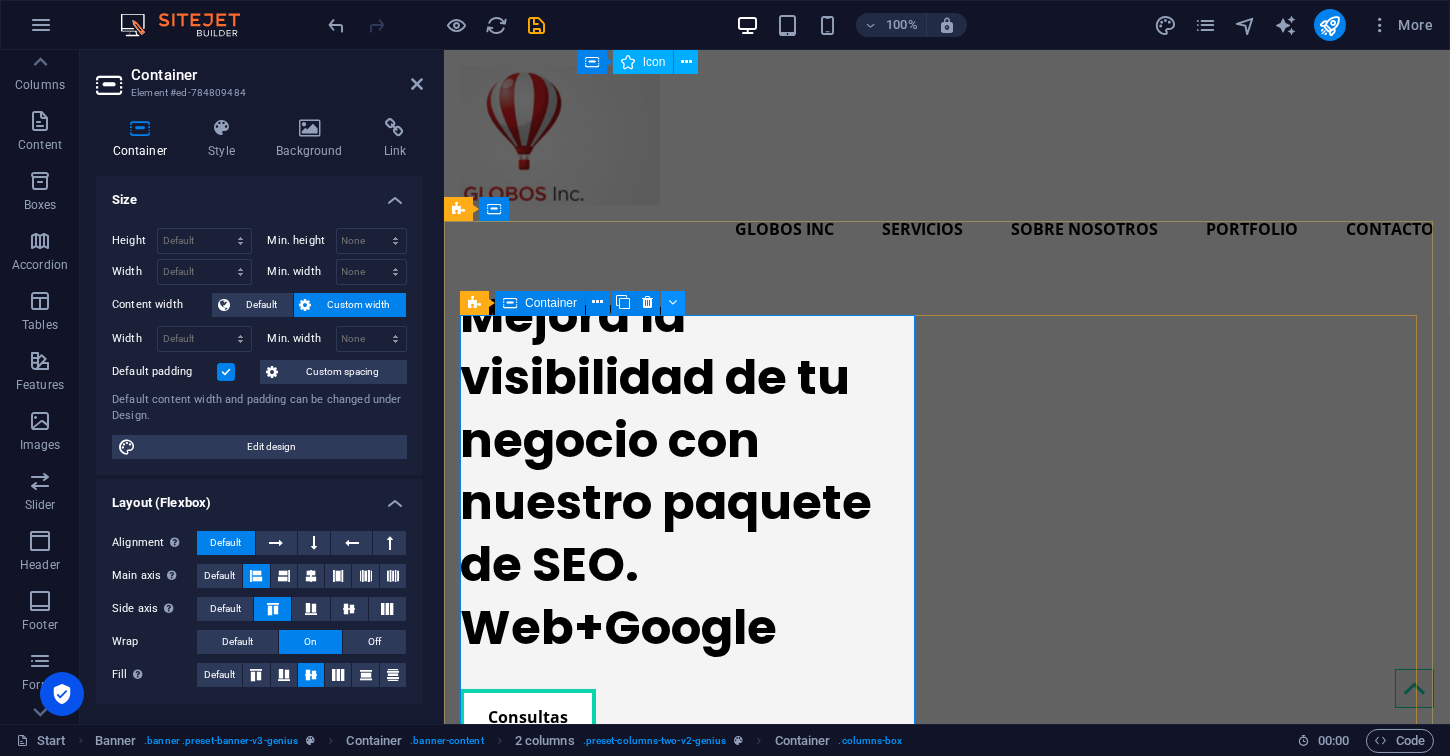 click at bounding box center (673, 303) 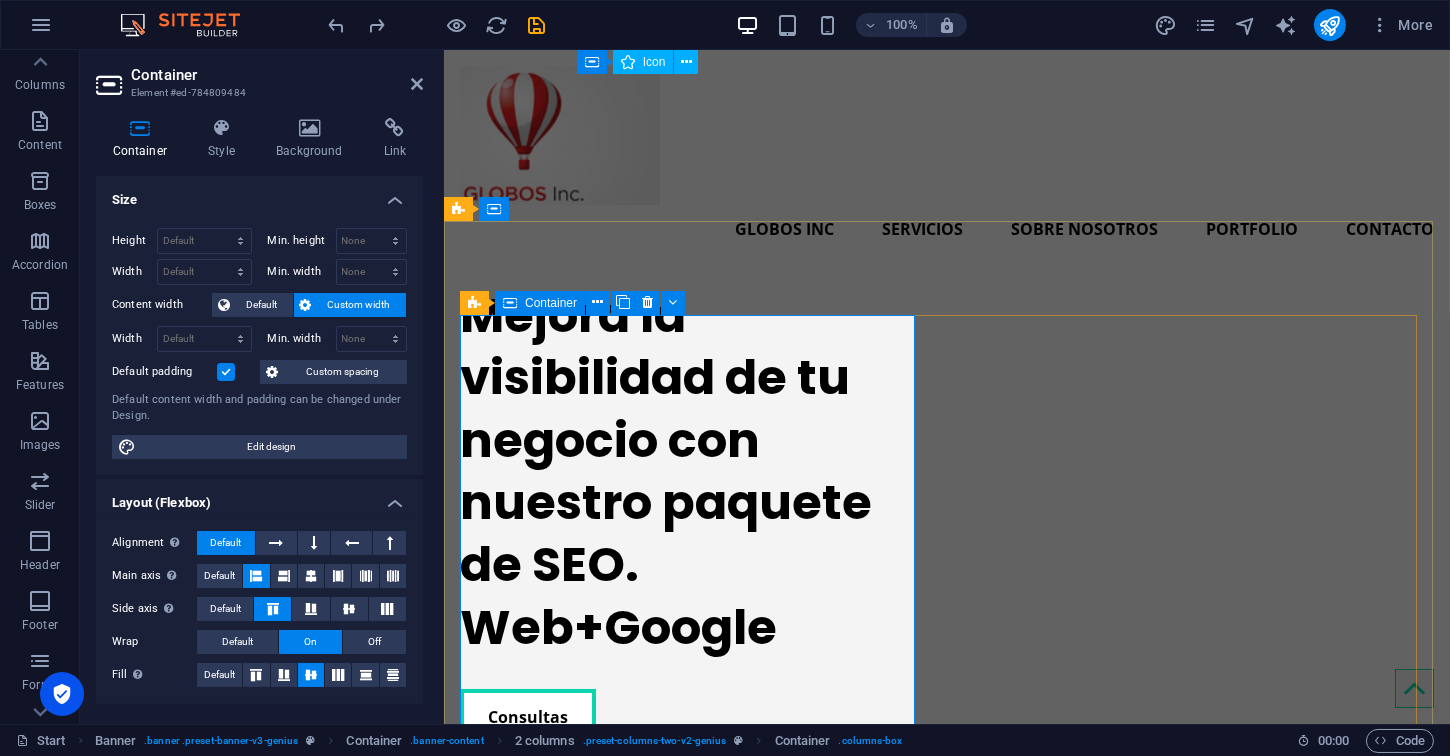 click on "Mejora la visibilidad de tu negocio con nuestro paquete de SEO.  Web+Google Consultas" at bounding box center (690, 515) 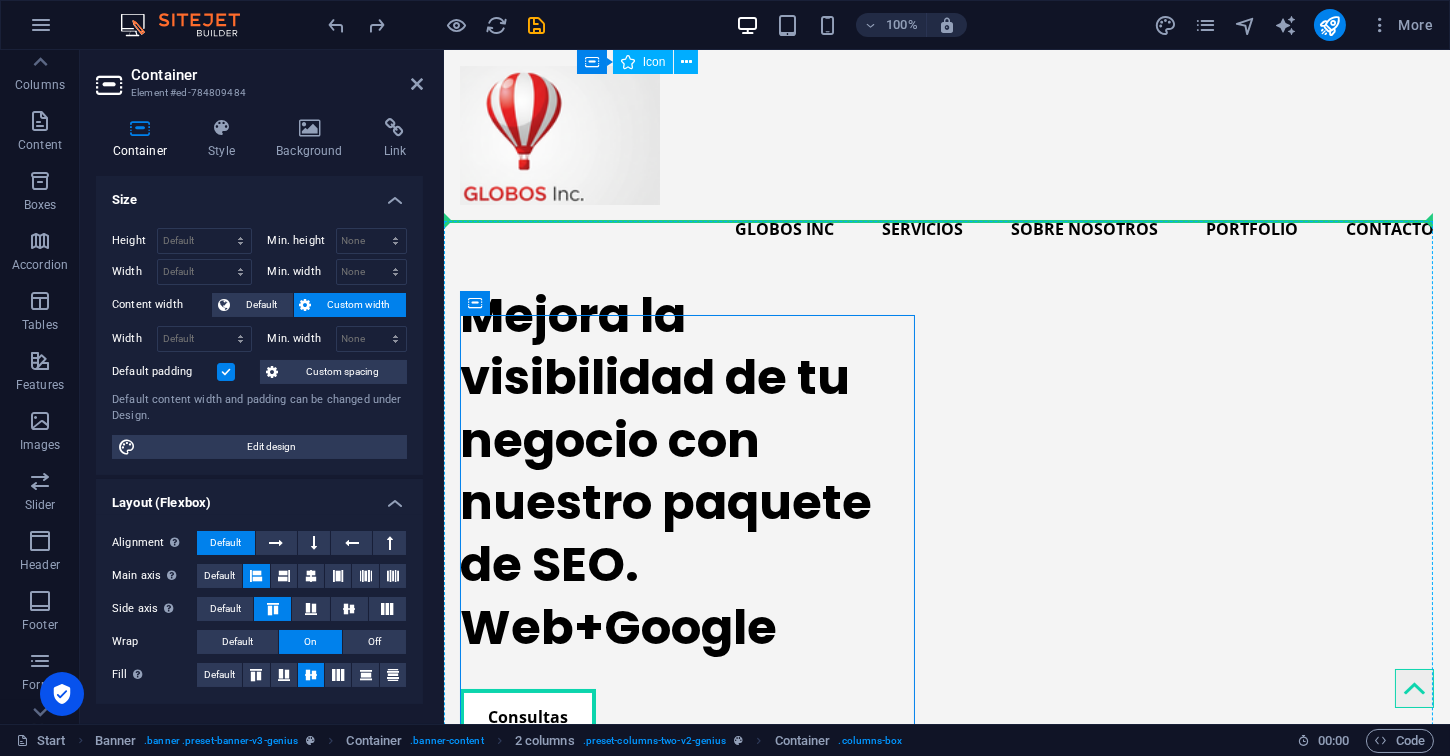drag, startPoint x: 573, startPoint y: 325, endPoint x: 575, endPoint y: 268, distance: 57.035076 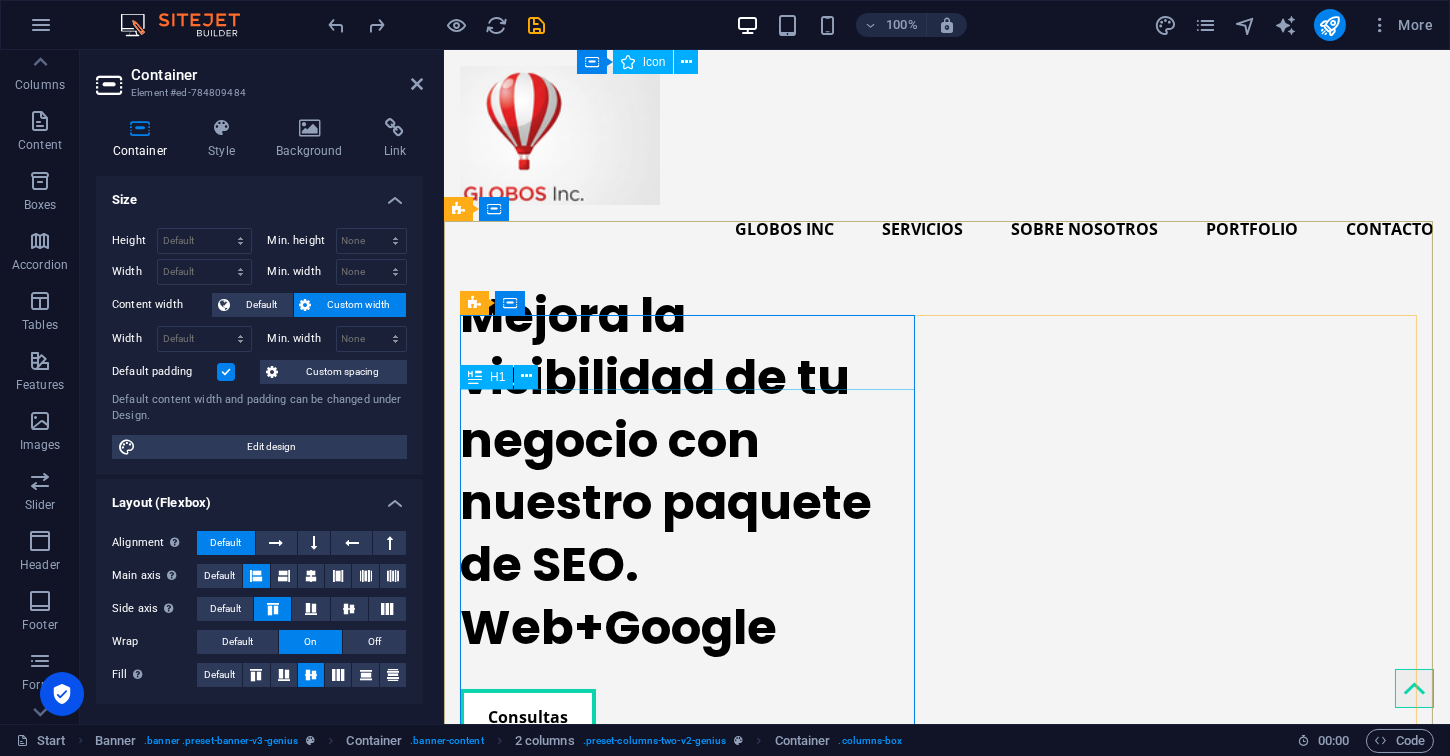 click on "Mejora la visibilidad de tu negocio con nuestro paquete de SEO.  Web+Google" at bounding box center [690, 472] 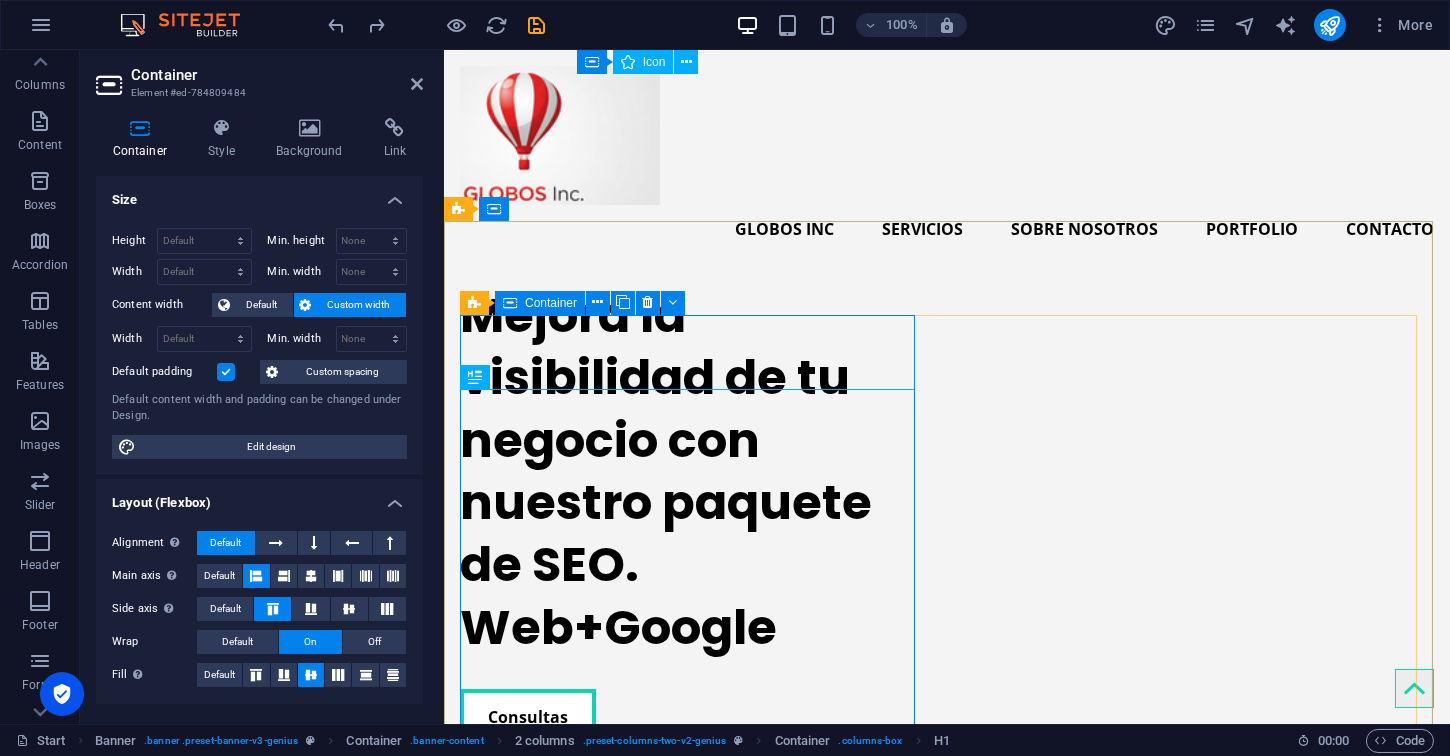 click on "Mejora la visibilidad de tu negocio con nuestro paquete de SEO.  Web+Google Consultas" at bounding box center (690, 515) 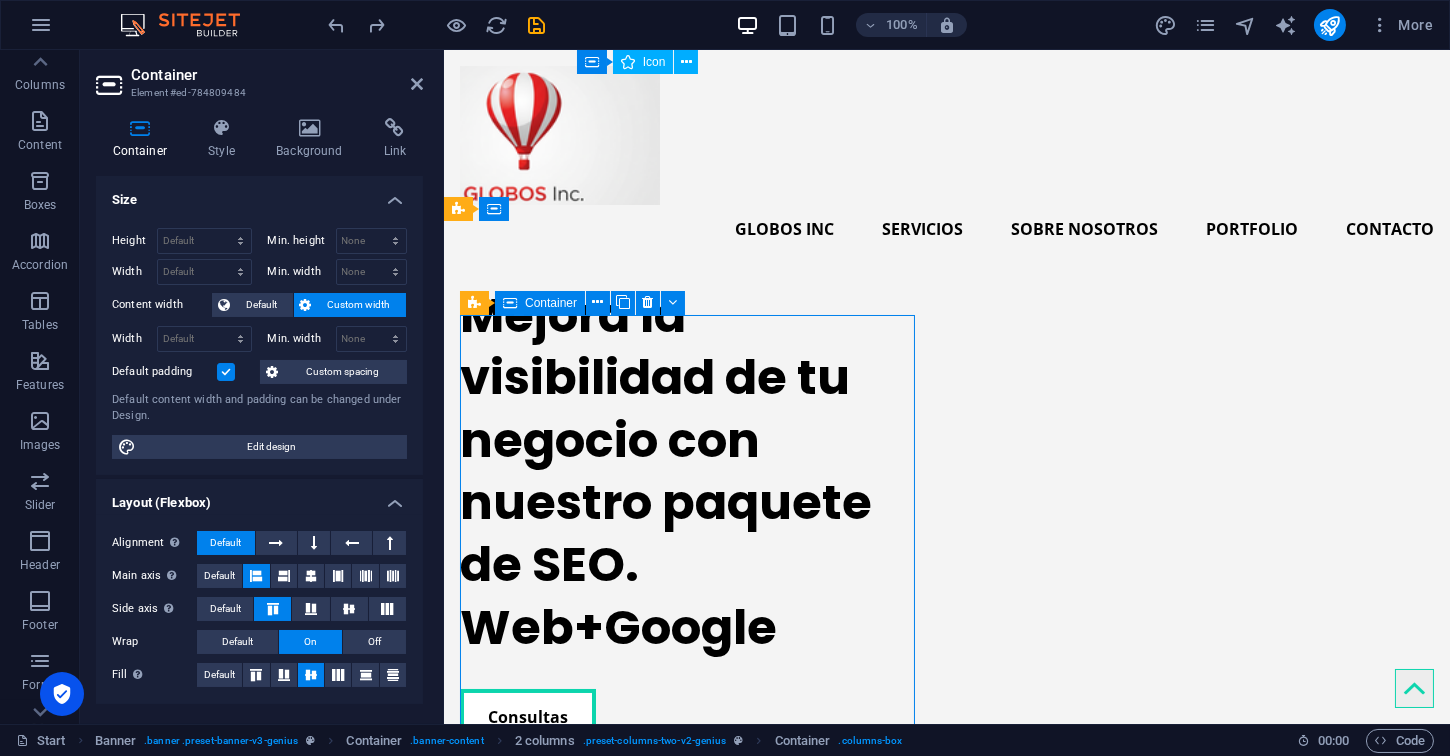 click on "Mejora la visibilidad de tu negocio con nuestro paquete de SEO.  Web+Google Consultas" at bounding box center [690, 515] 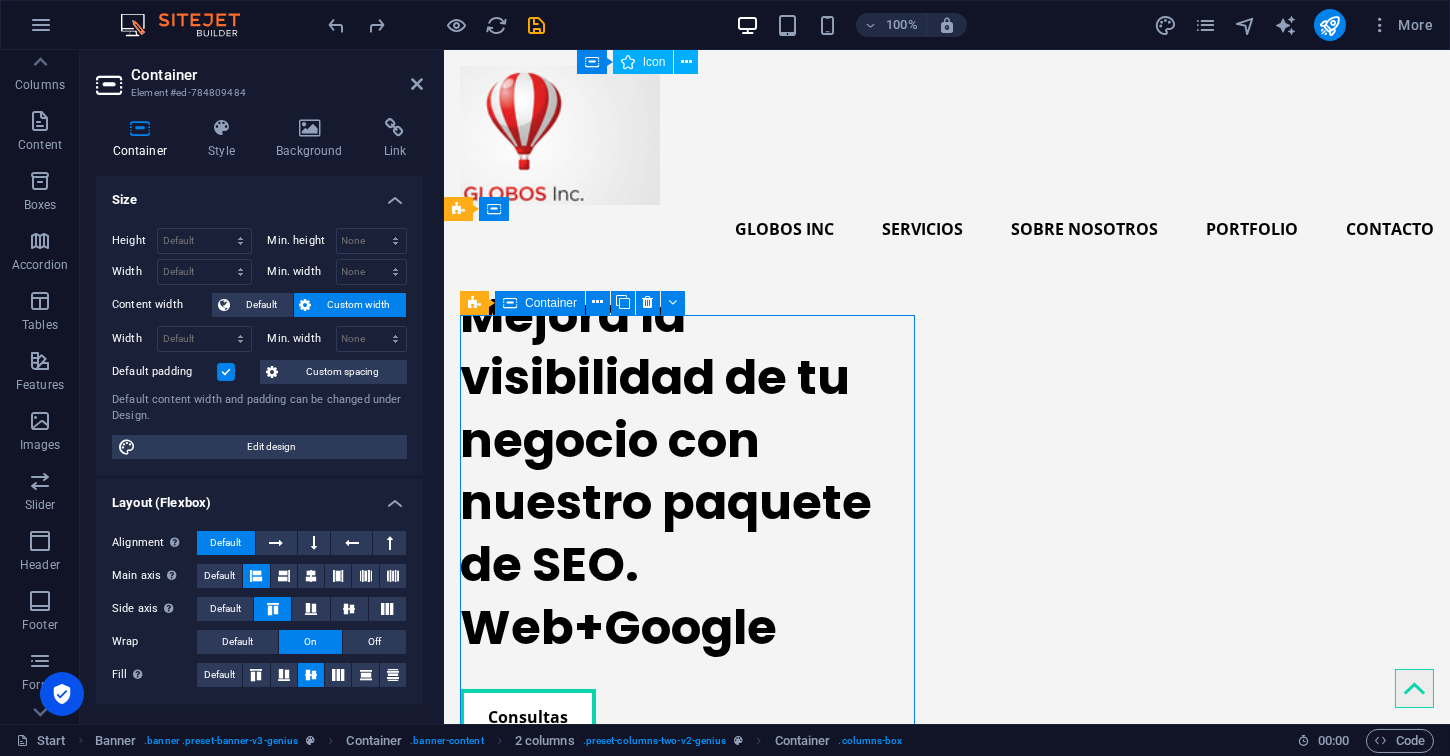 click on "Mejora la visibilidad de tu negocio con nuestro paquete de SEO.  Web+Google Consultas" at bounding box center (690, 515) 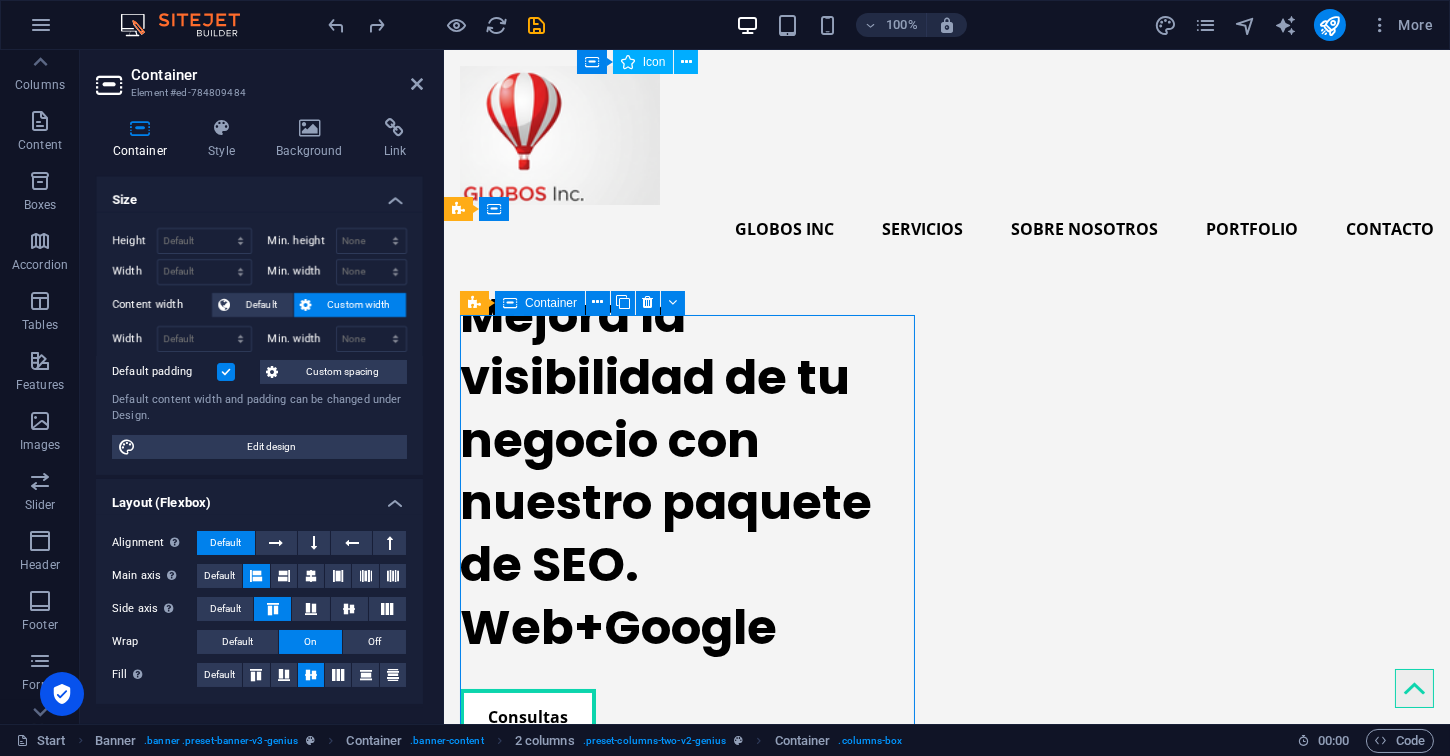 click on "Mejora la visibilidad de tu negocio con nuestro paquete de SEO.  Web+Google Consultas" at bounding box center [690, 515] 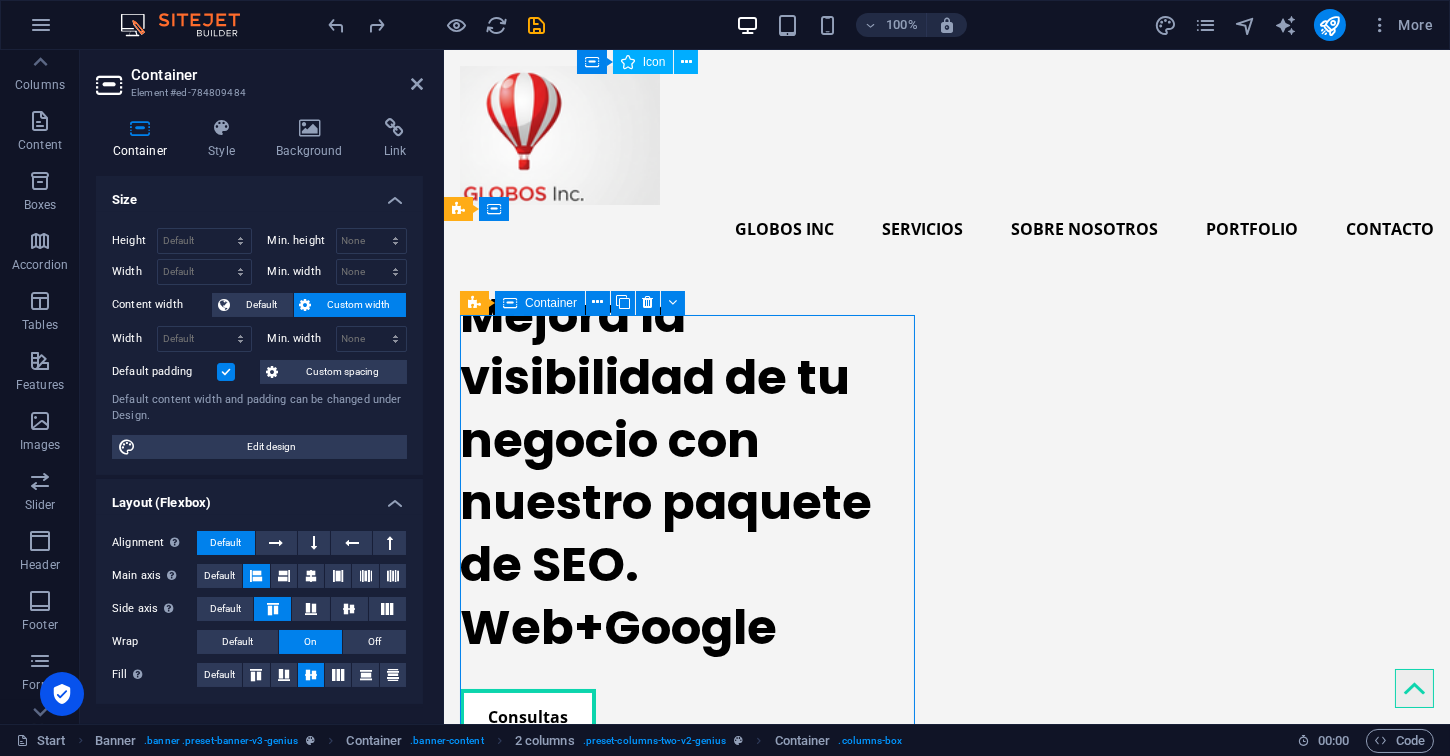 click on "Mejora la visibilidad de tu negocio con nuestro paquete de SEO.  Web+Google Consultas" at bounding box center [690, 515] 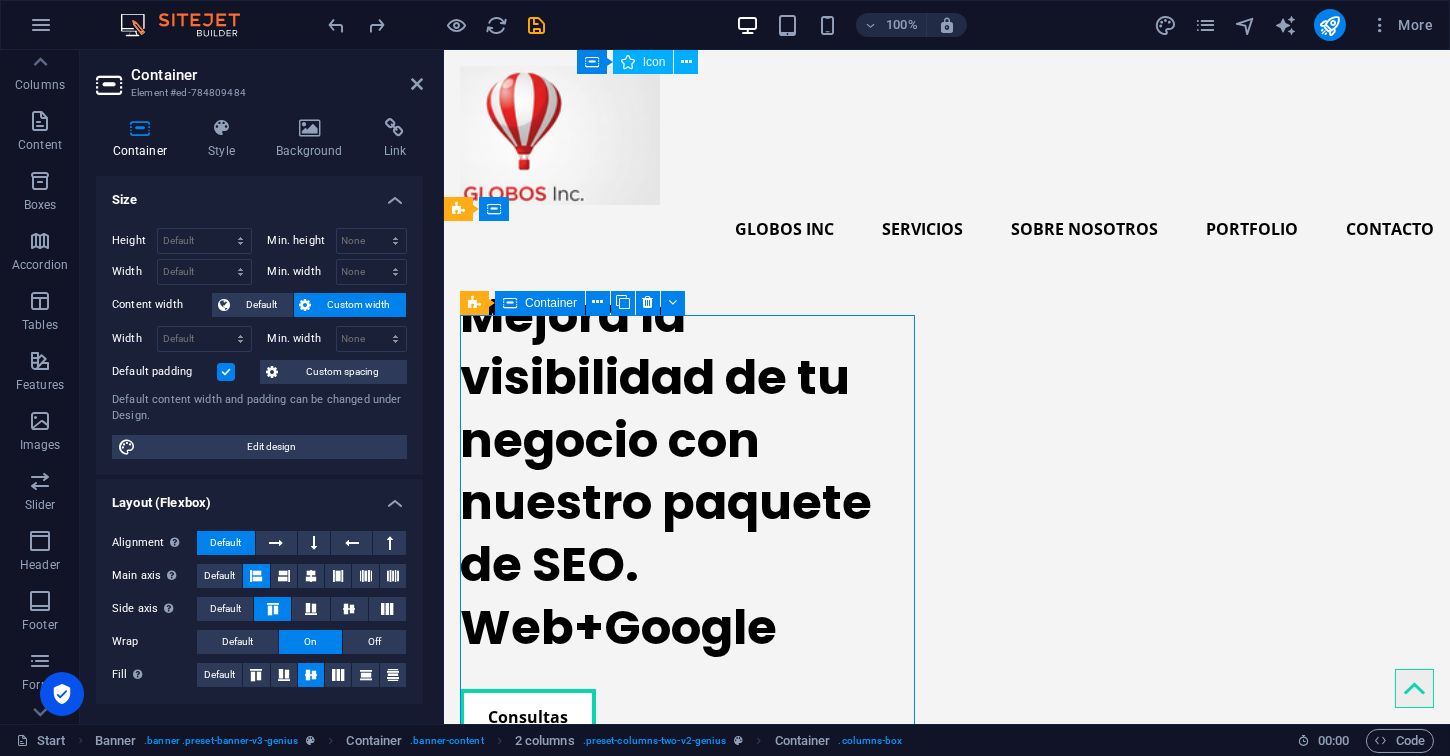 click on "Mejora la visibilidad de tu negocio con nuestro paquete de SEO.  Web+Google Consultas" at bounding box center (690, 515) 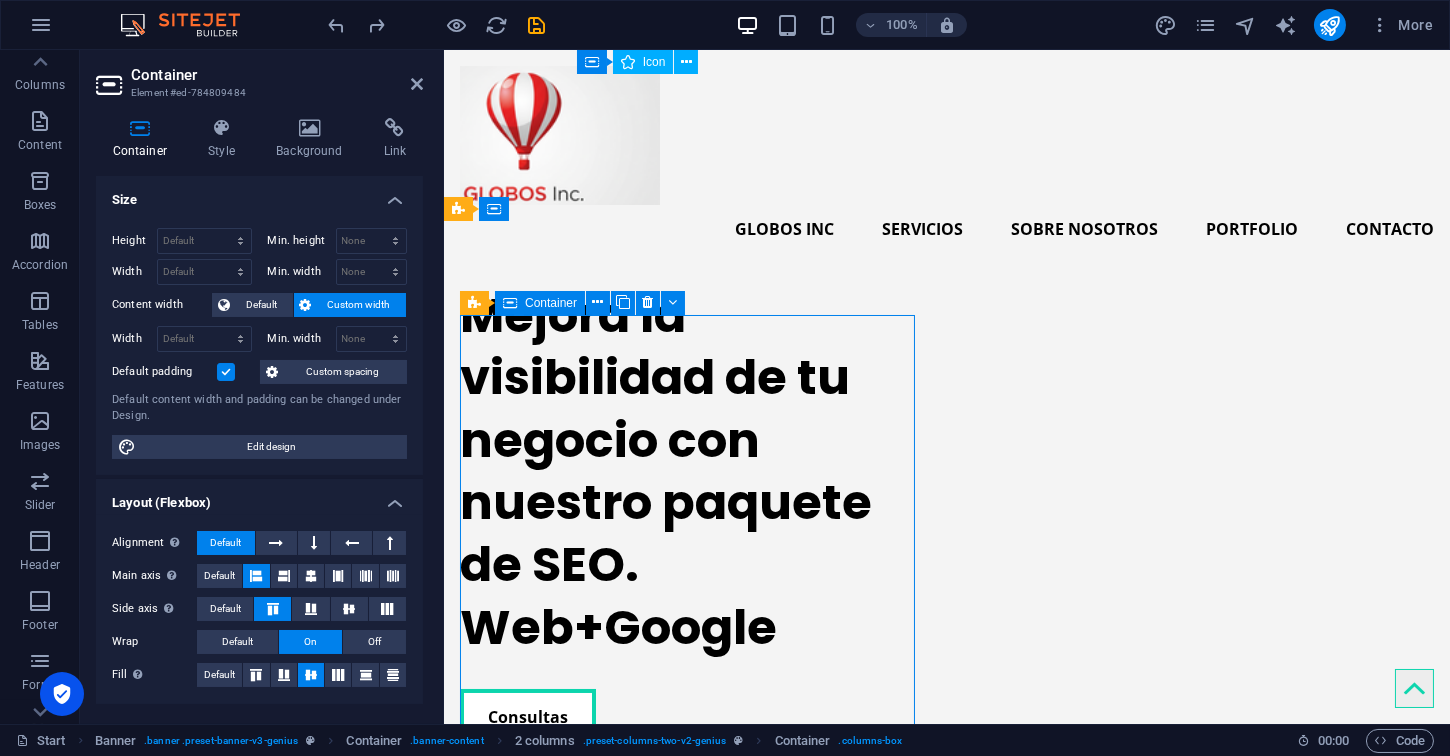 click on "Mejora la visibilidad de tu negocio con nuestro paquete de SEO.  Web+Google Consultas" at bounding box center [690, 515] 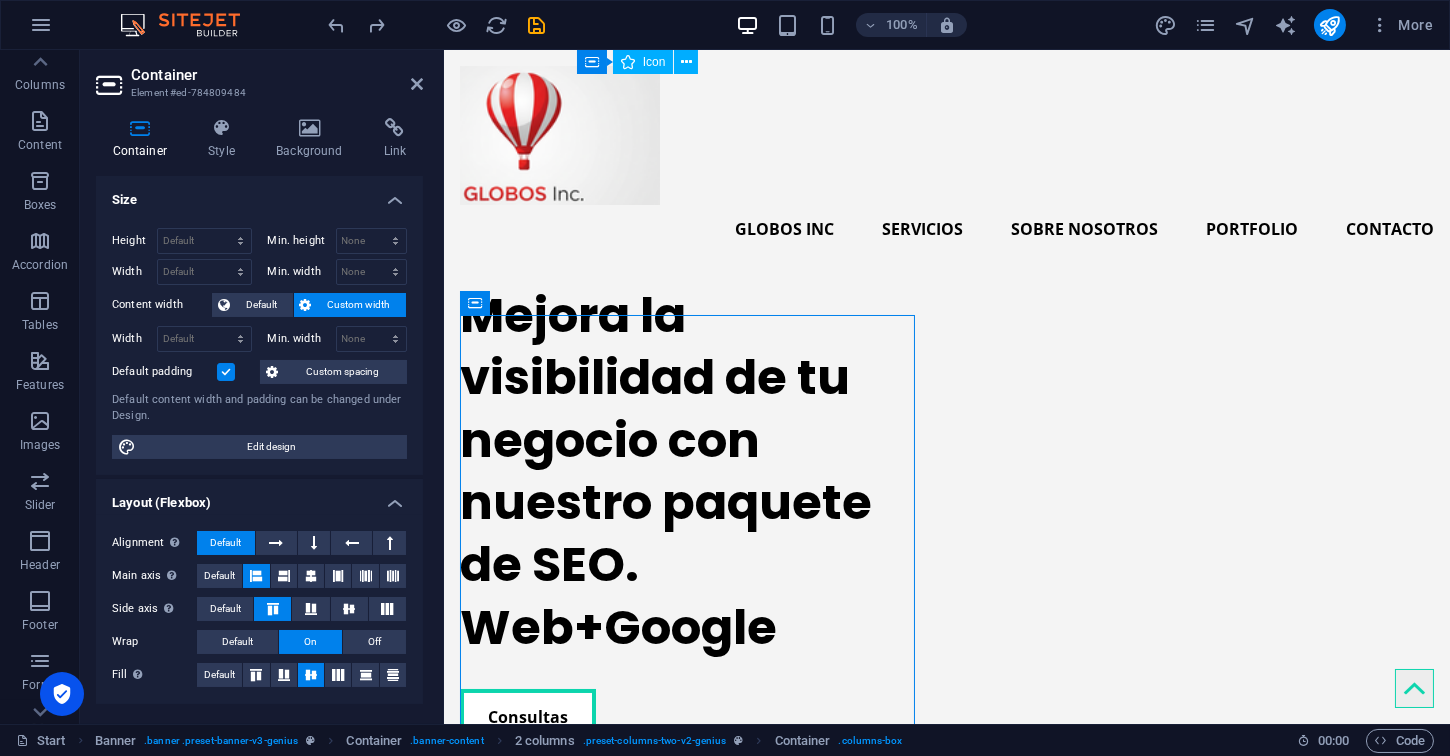 click at bounding box center (226, 372) 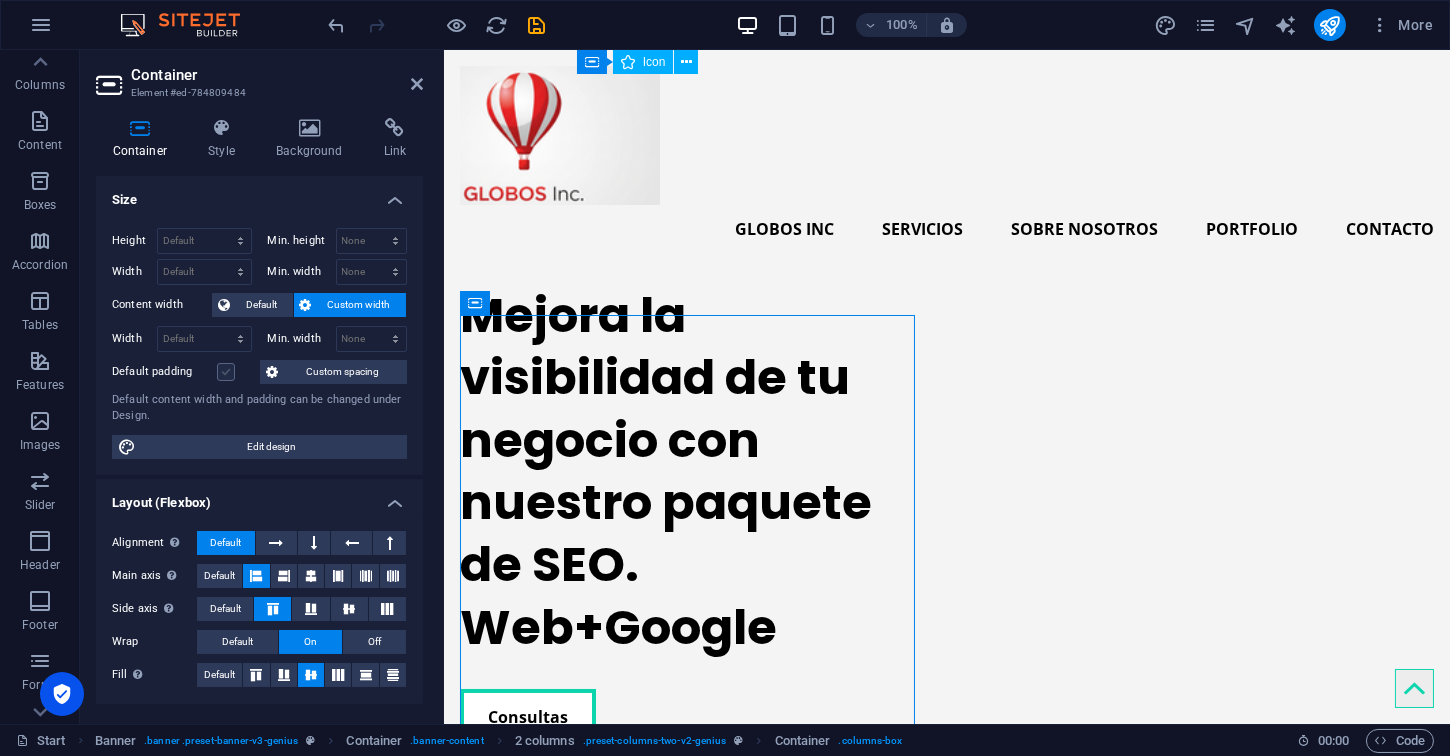 click at bounding box center (226, 372) 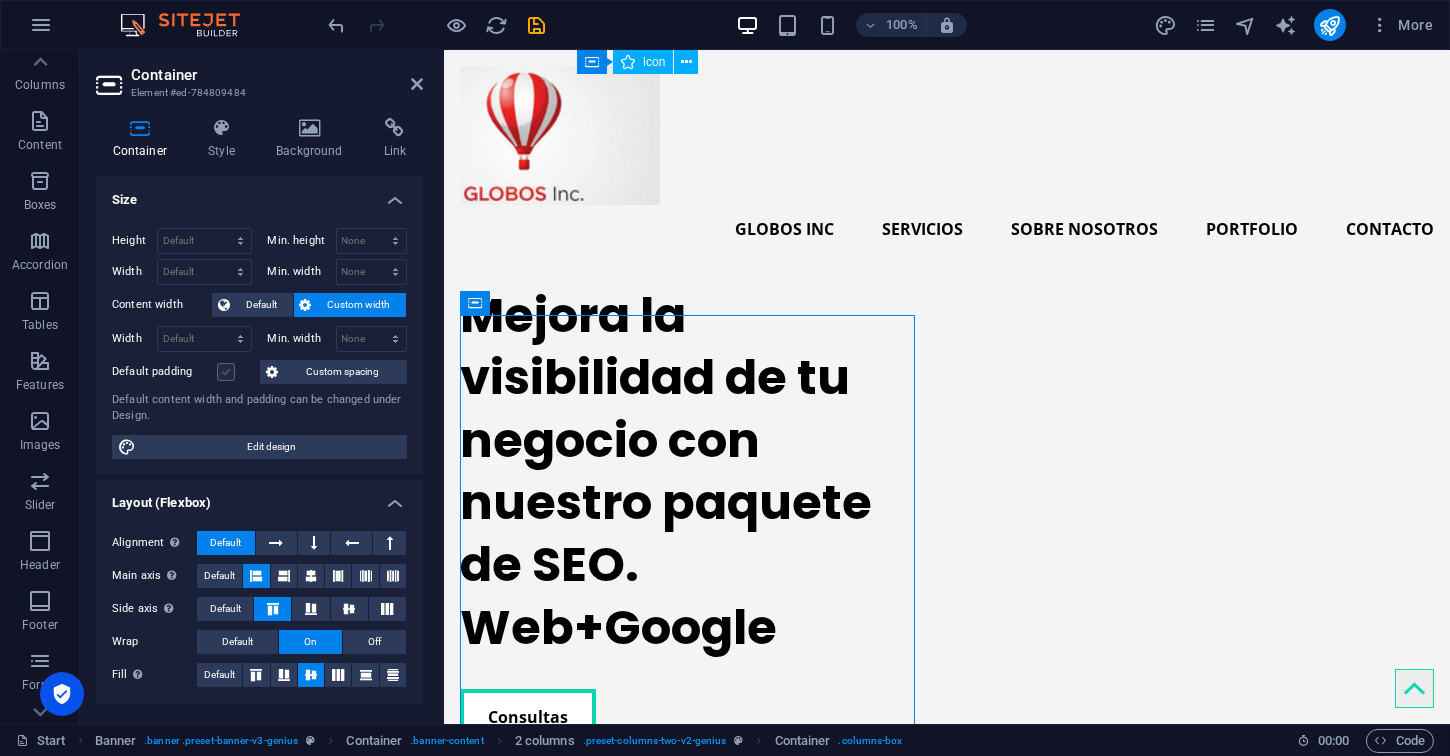click on "Default padding" at bounding box center (0, 0) 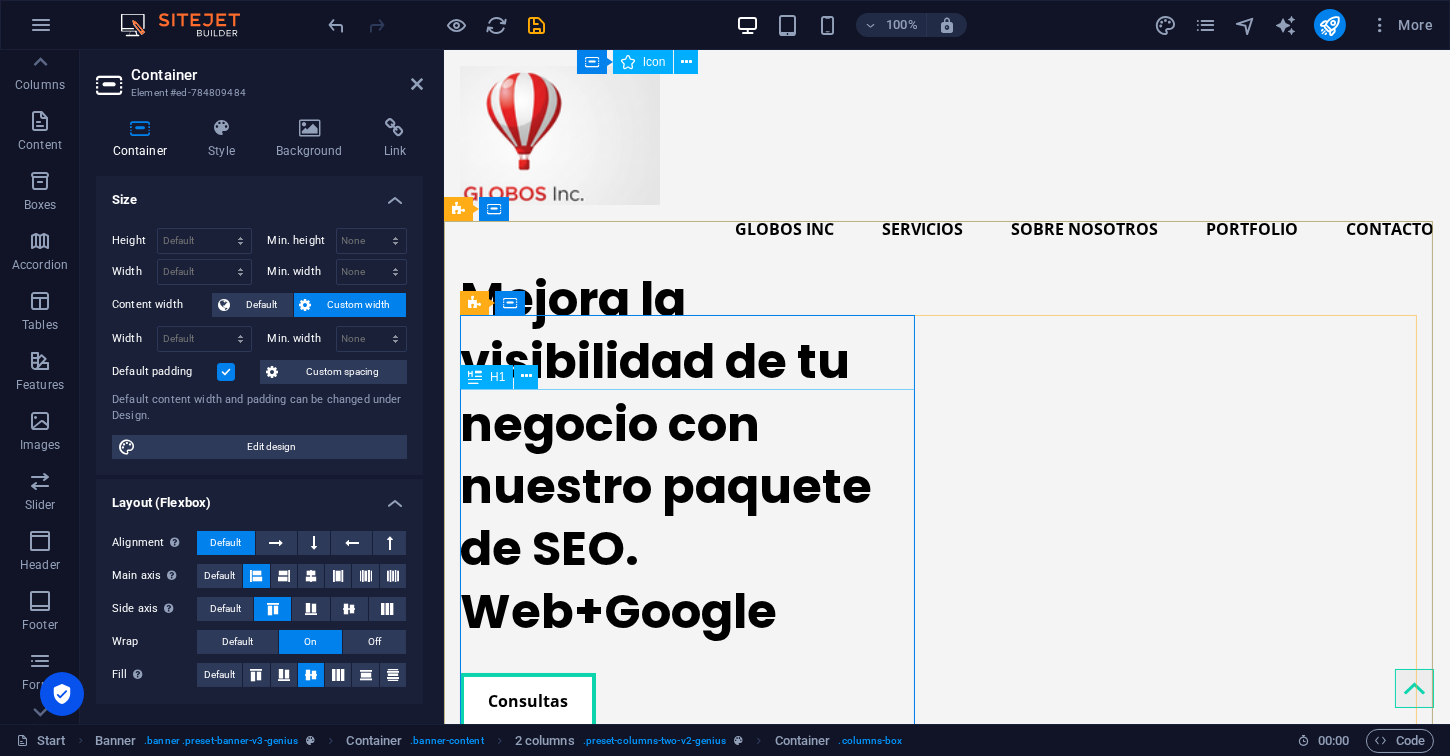 click on "Mejora la visibilidad de tu negocio con nuestro paquete de SEO.  Web+Google" at bounding box center (690, 456) 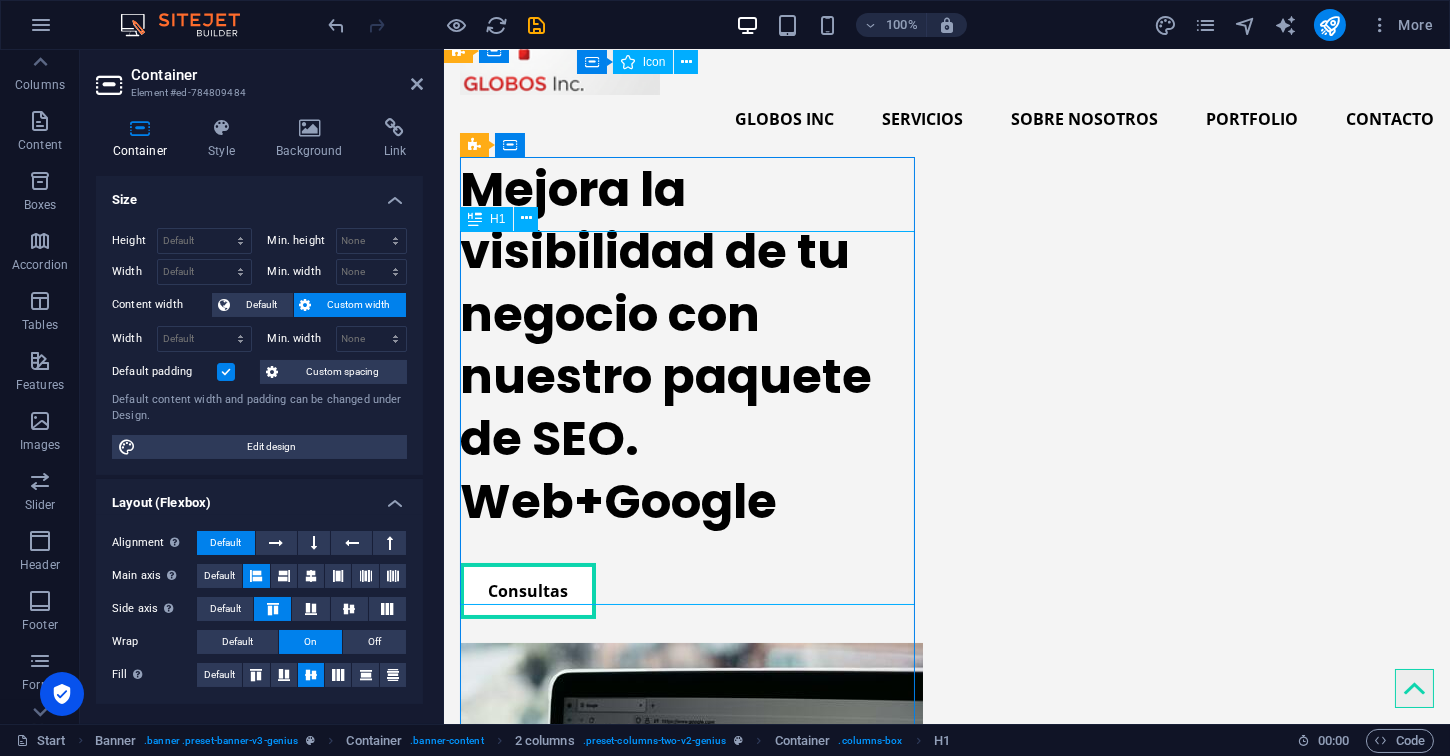scroll, scrollTop: 444, scrollLeft: 0, axis: vertical 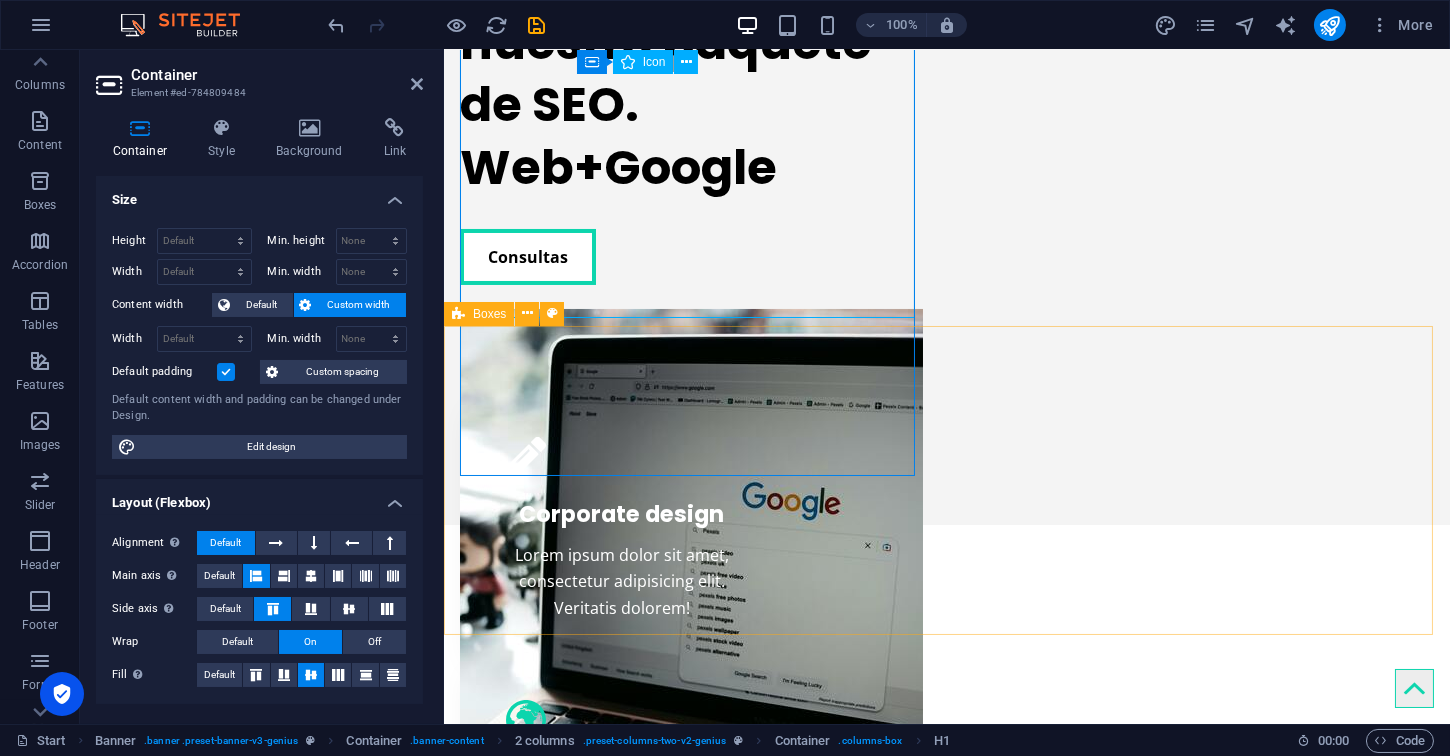 click on "Corporate design Lorem ipsum dolor sit amet, consectetur adipisicing elit. Veritatis dolorem! Webdesign Lorem ipsum dolor sit amet, consectetur adipisicing elit. Veritatis dolorem! Mobile apps Lorem ipsum dolor sit amet, consectetur adipisicing elit. Veritatis dolorem!" at bounding box center [946, 792] 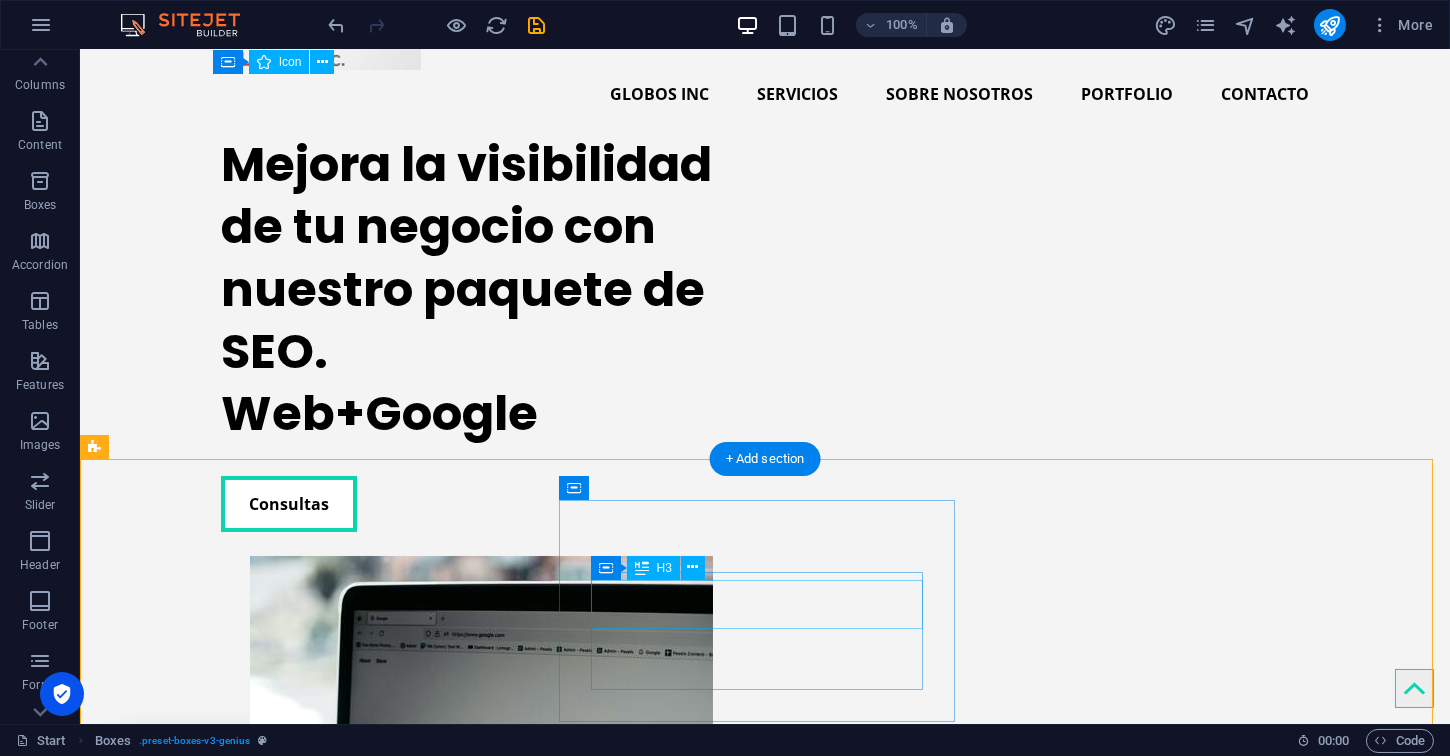 scroll, scrollTop: 469, scrollLeft: 0, axis: vertical 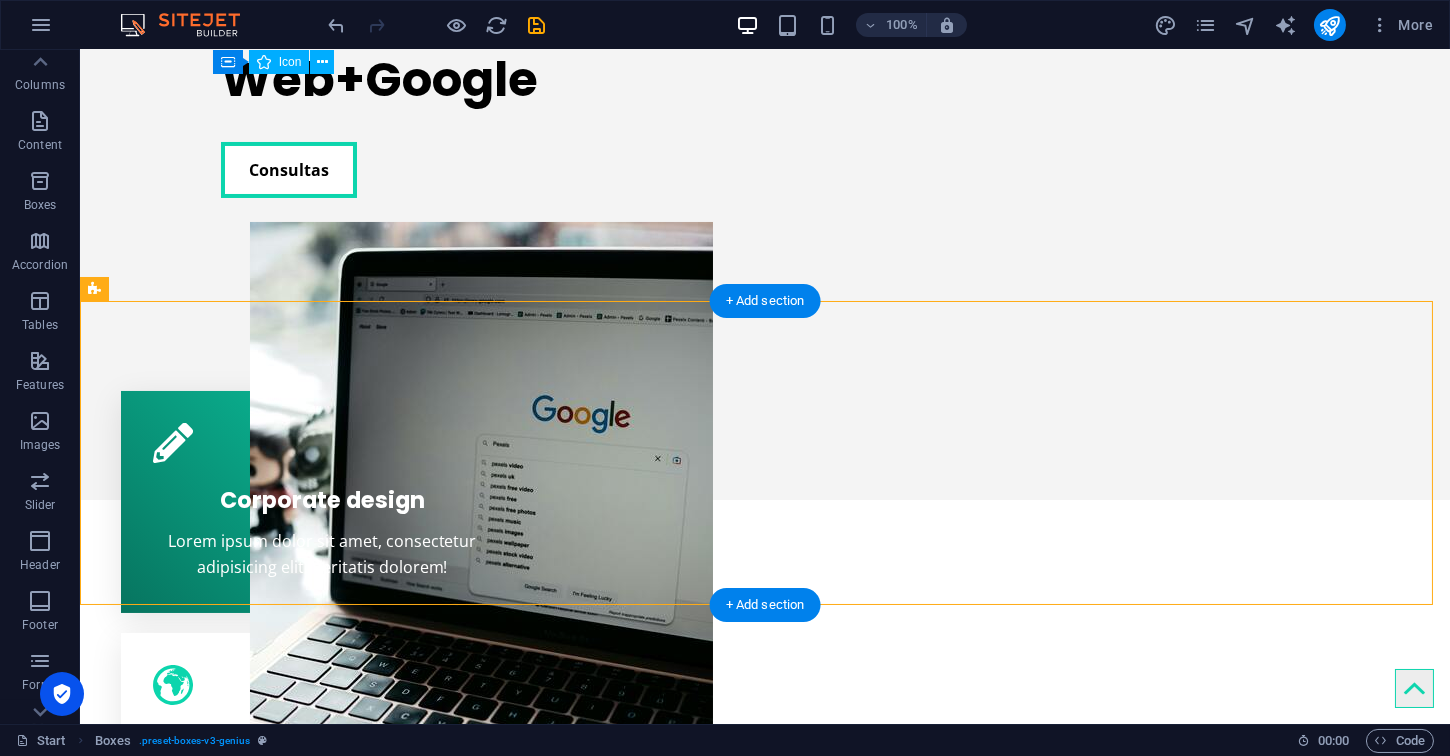 drag, startPoint x: 175, startPoint y: 342, endPoint x: 109, endPoint y: 470, distance: 144.01389 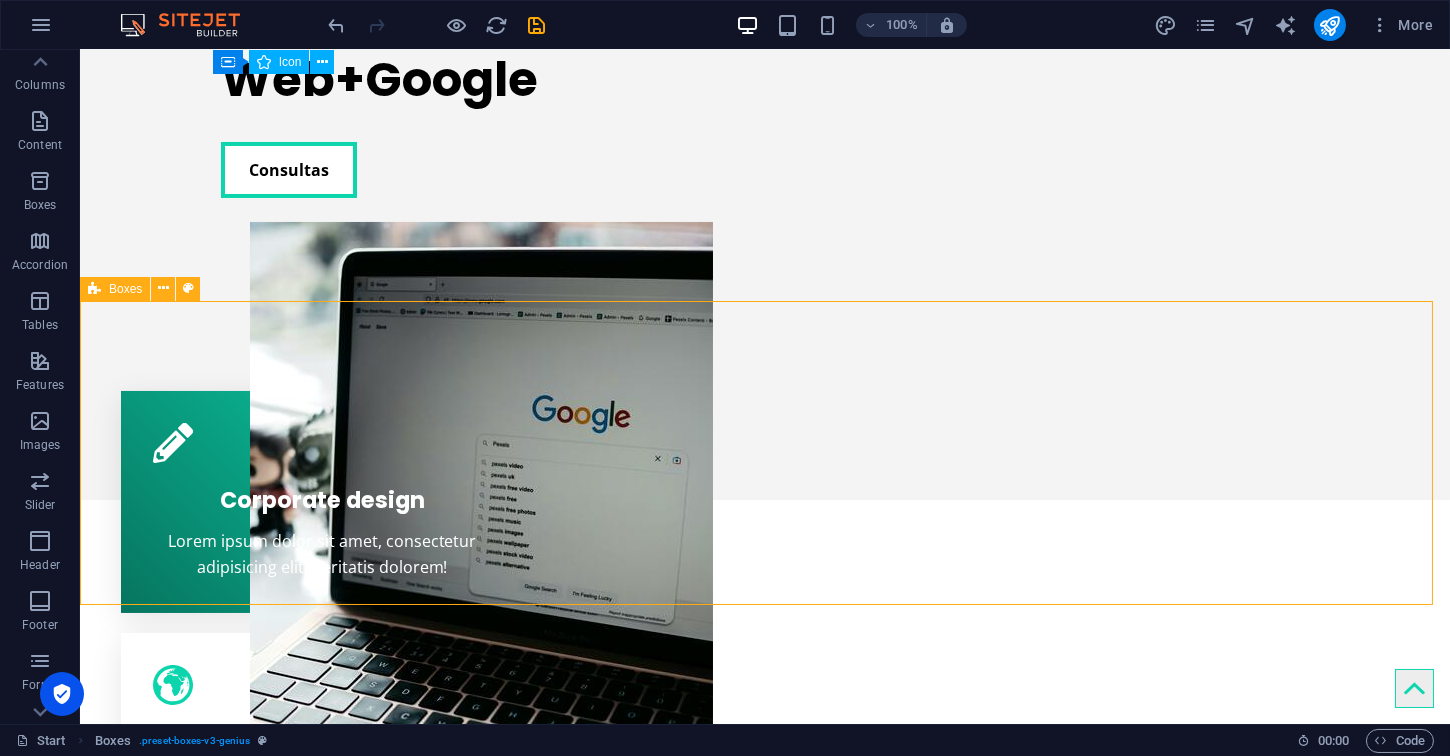 click at bounding box center [94, 289] 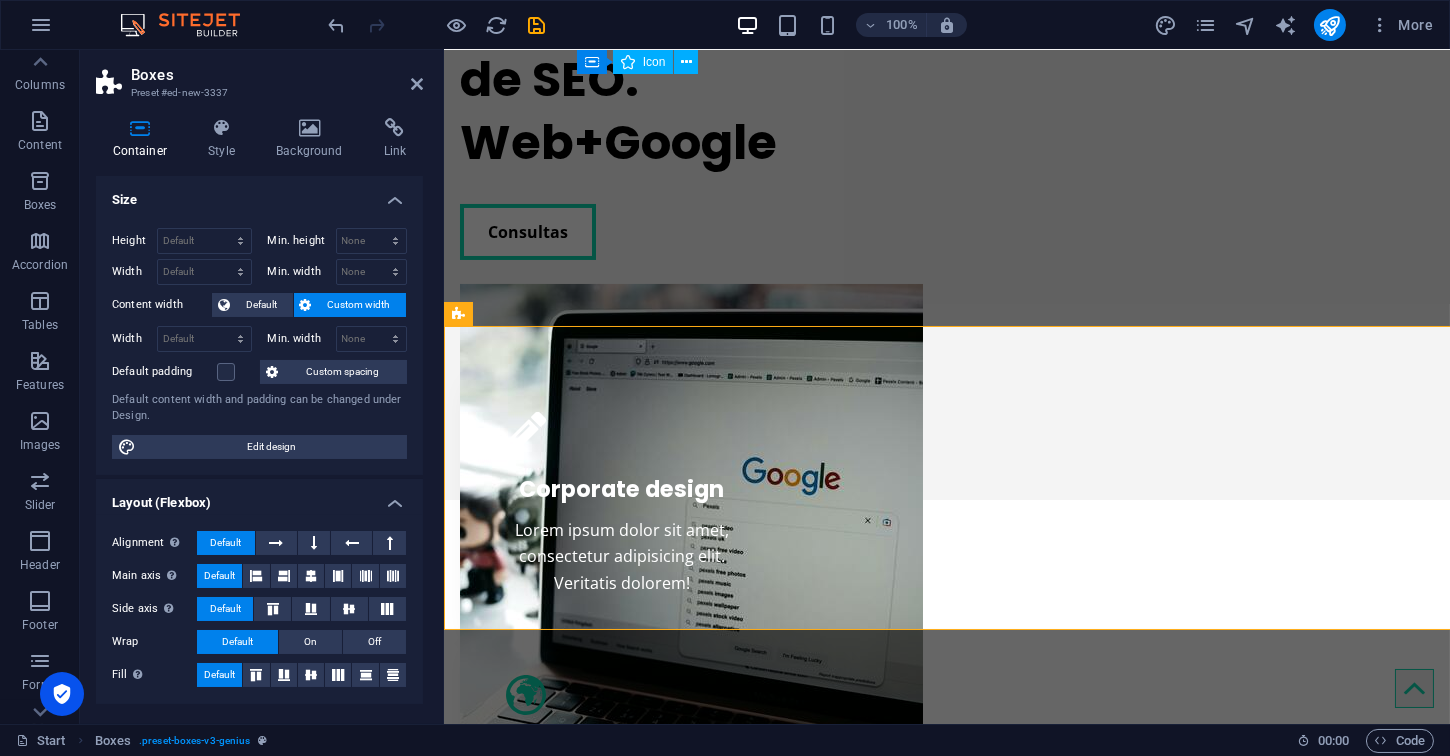 scroll, scrollTop: 444, scrollLeft: 0, axis: vertical 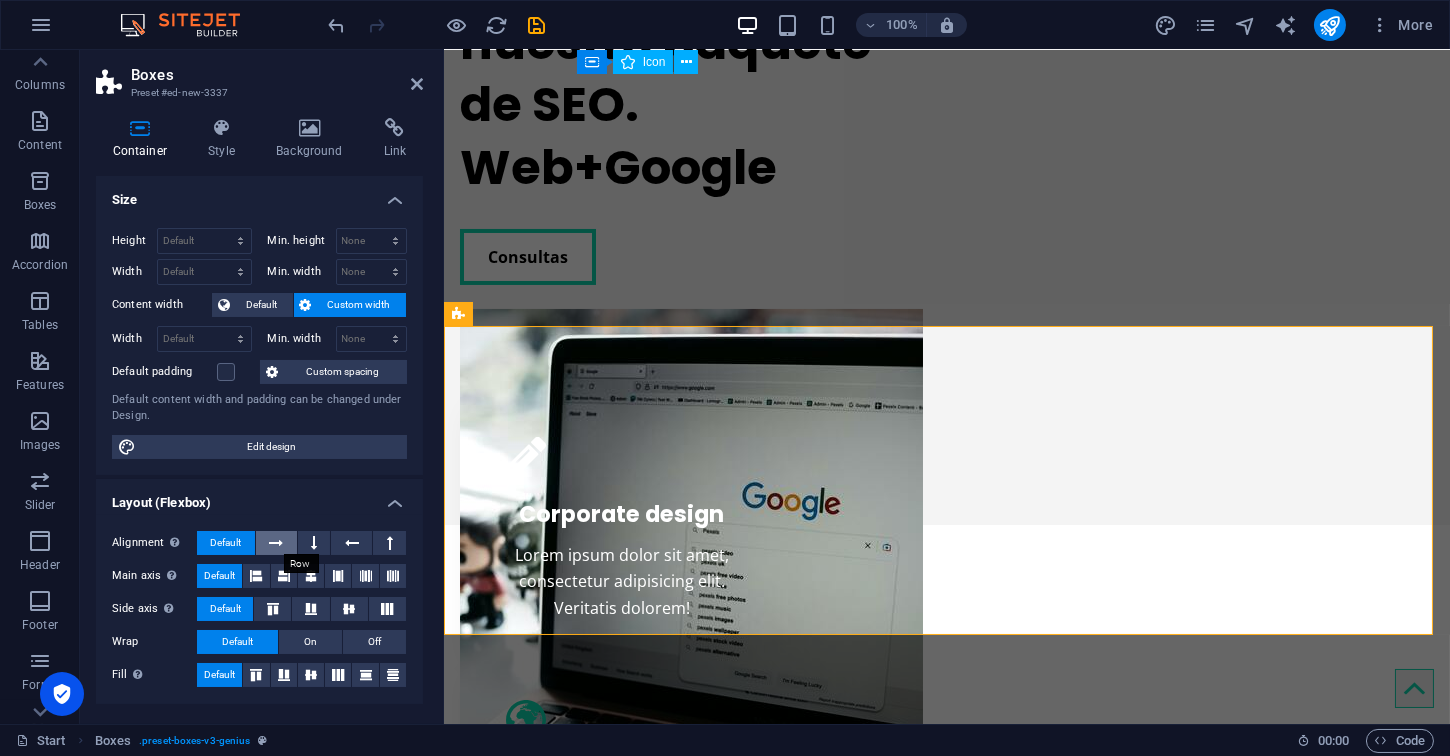 click at bounding box center (276, 543) 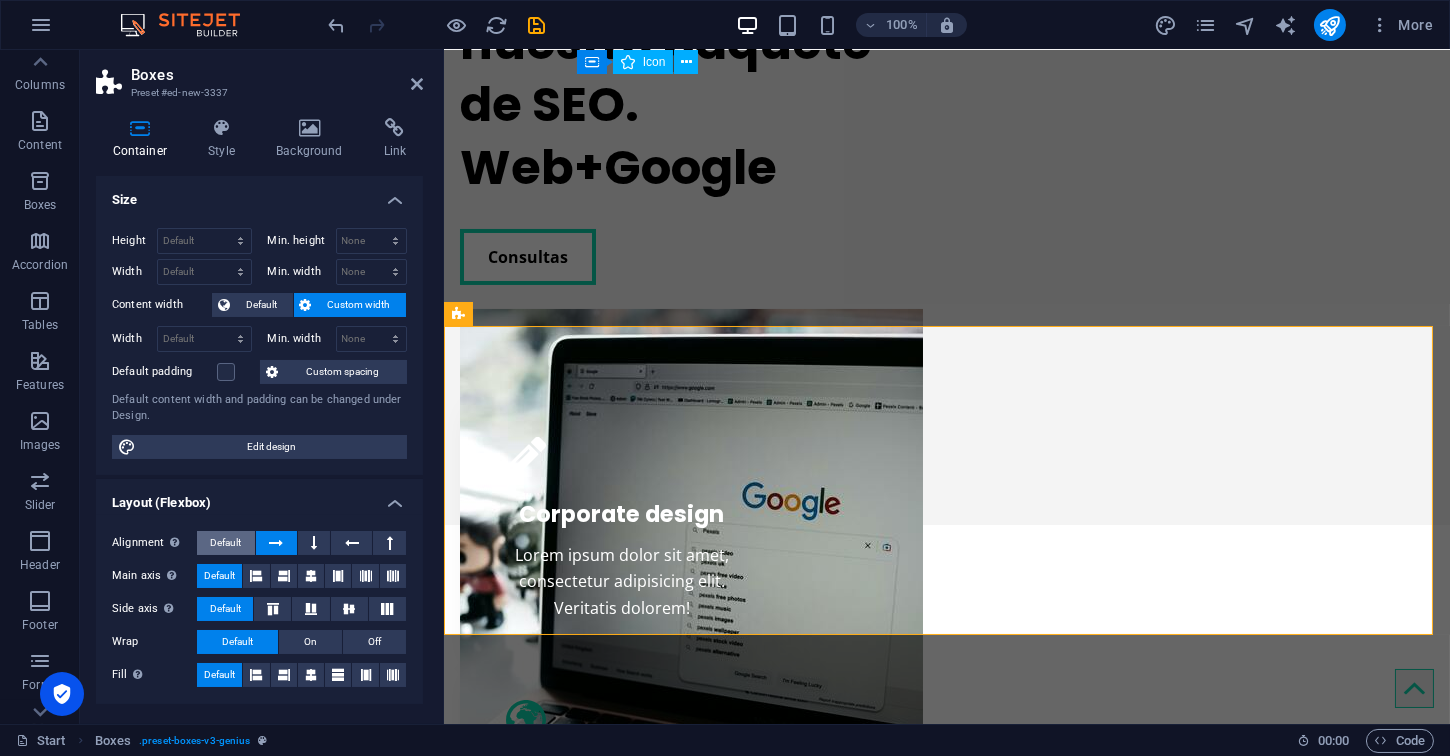 click on "Default" at bounding box center [225, 543] 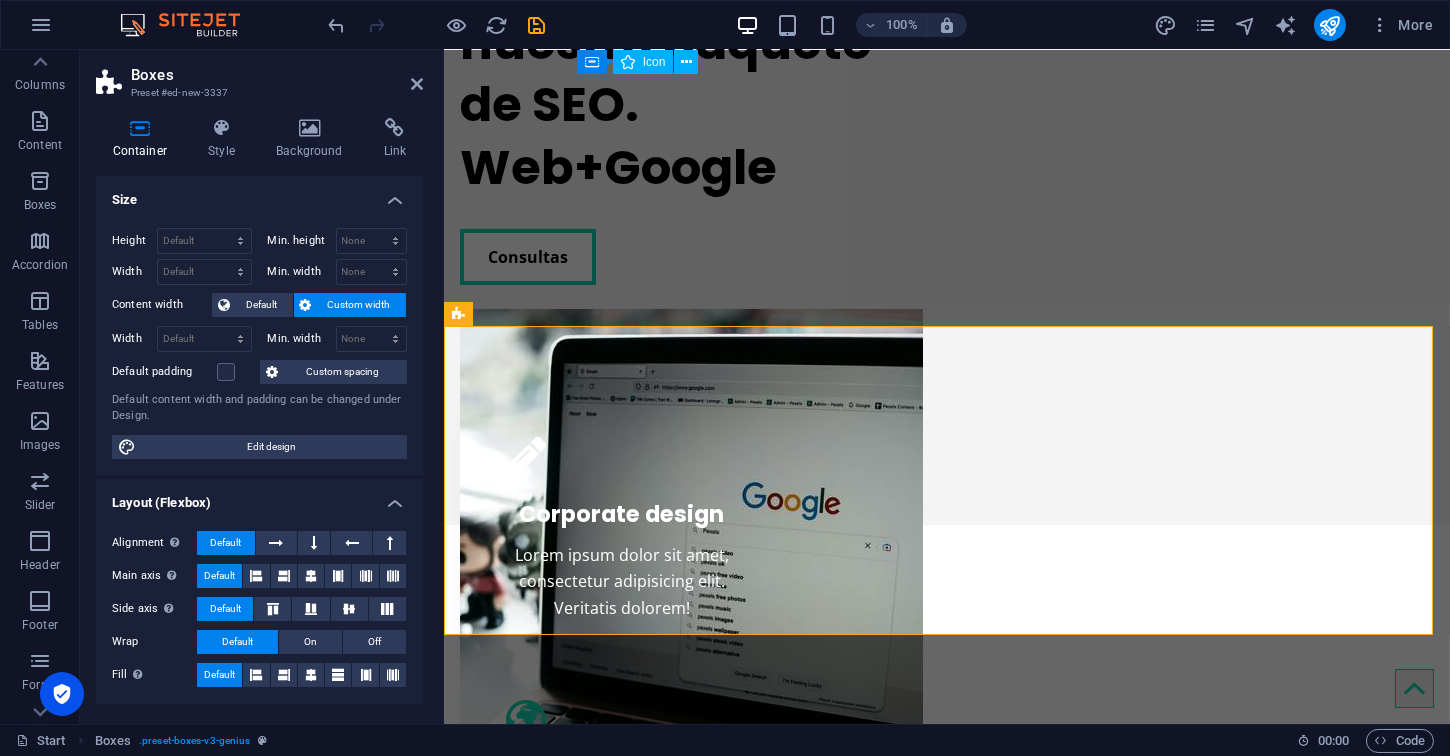 scroll, scrollTop: 259, scrollLeft: 0, axis: vertical 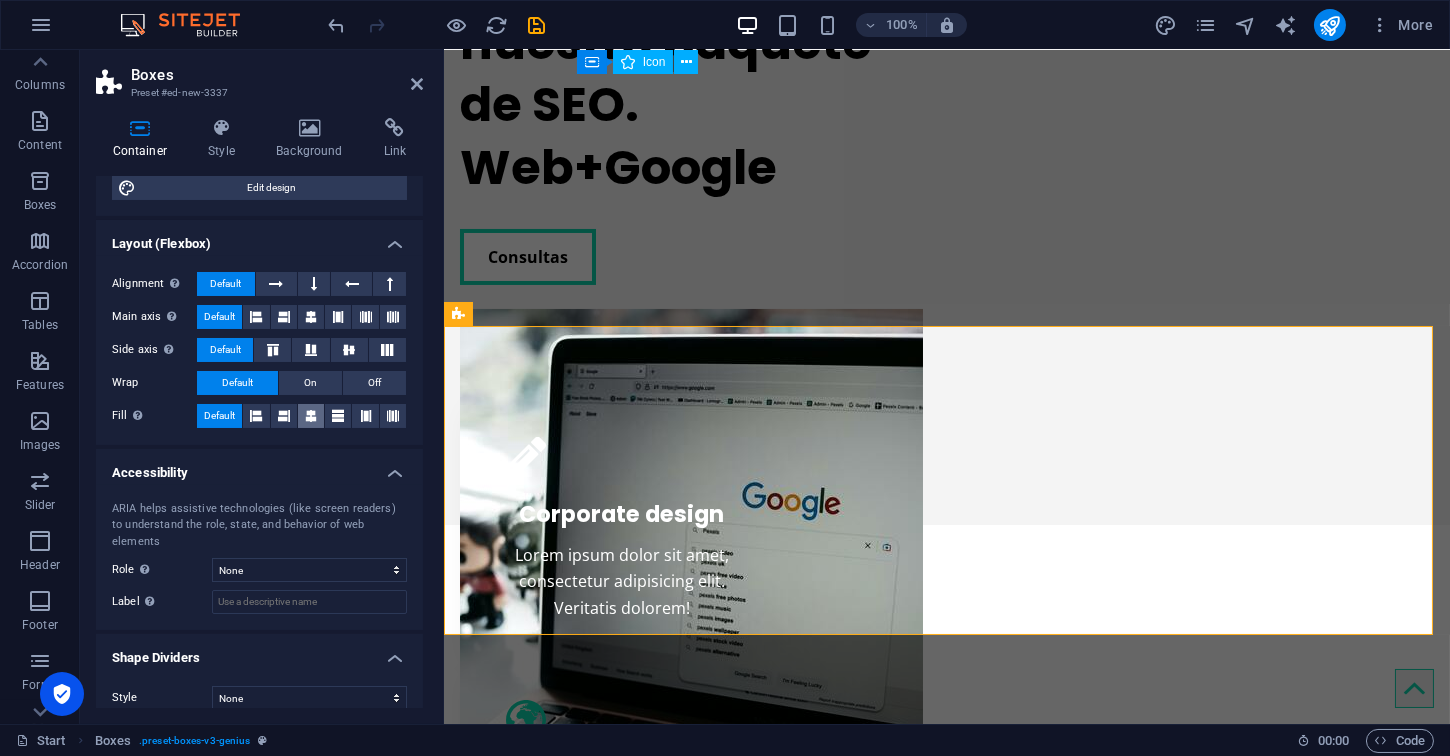 click at bounding box center (311, 416) 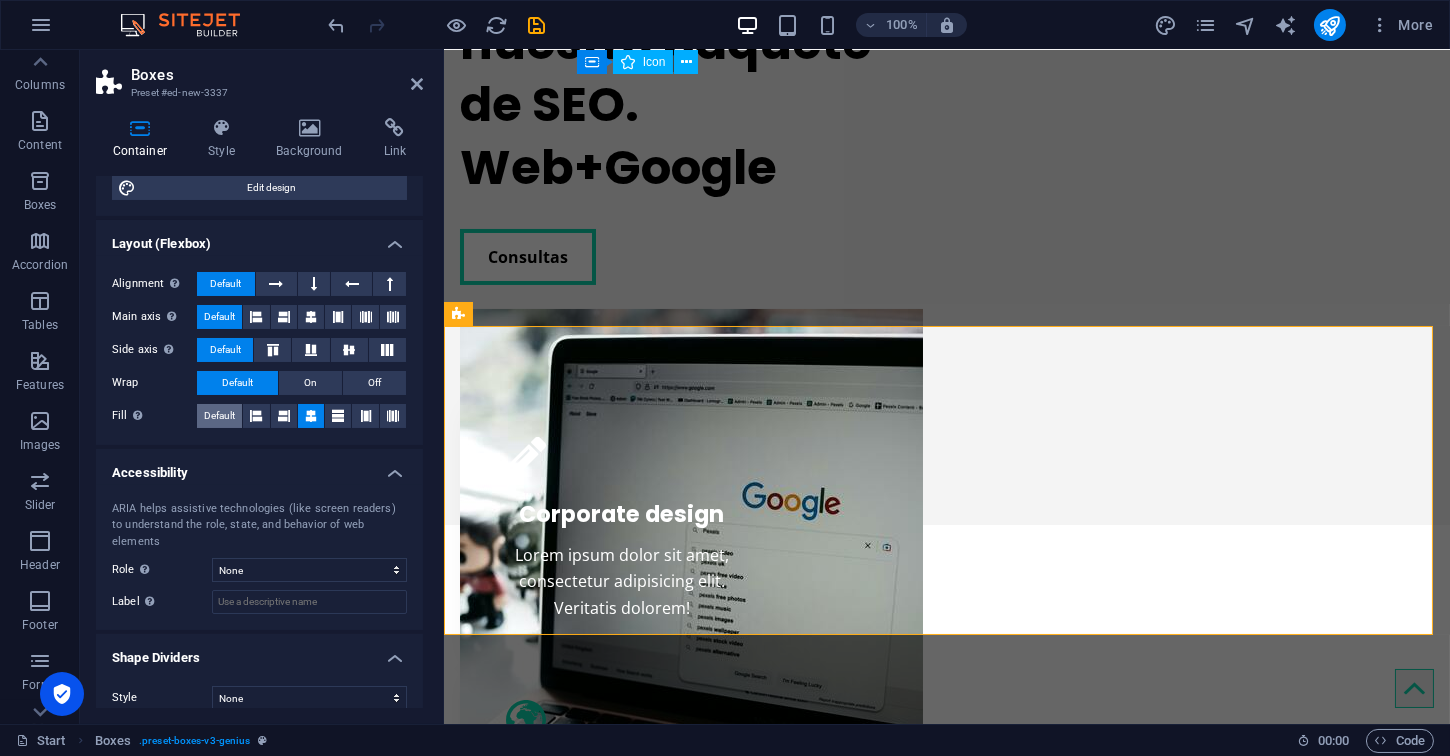 click on "Default" at bounding box center [219, 416] 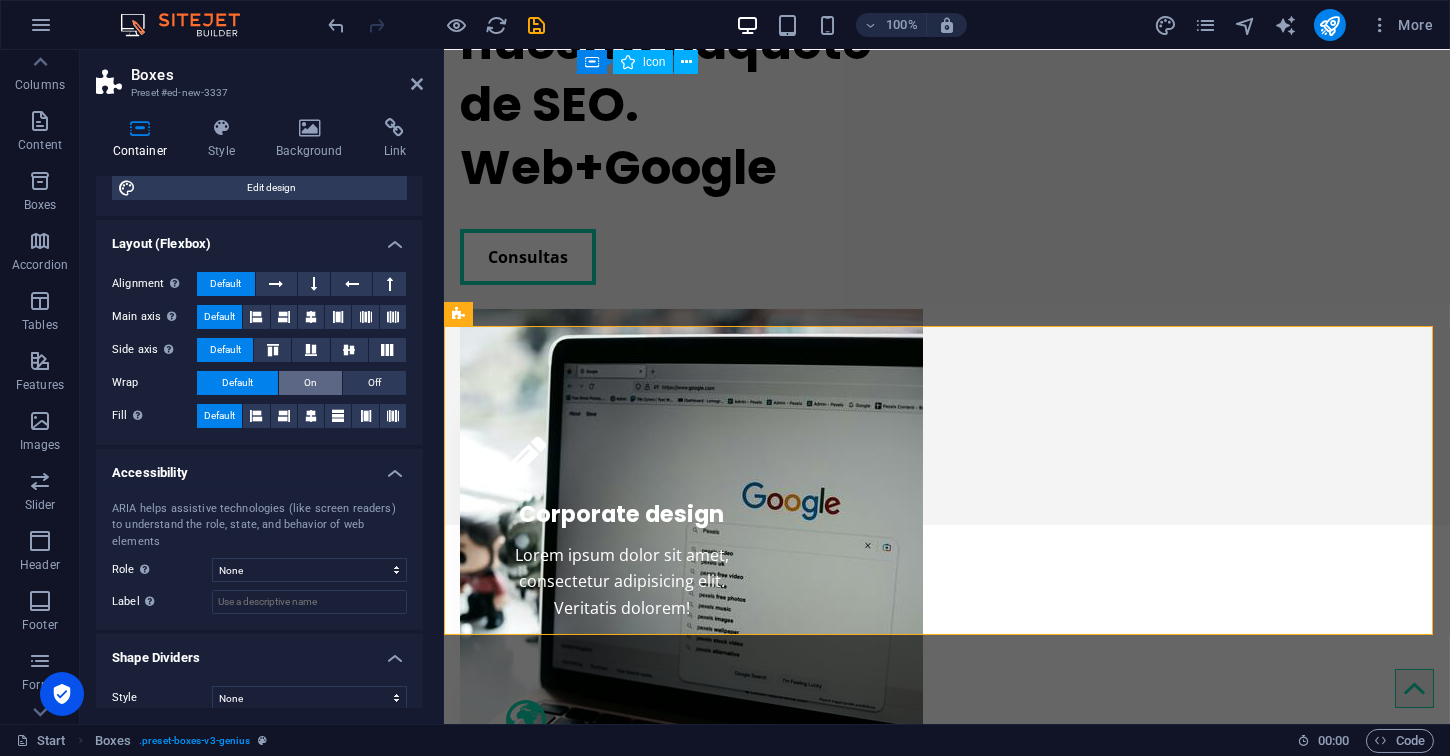 click on "On" at bounding box center (310, 383) 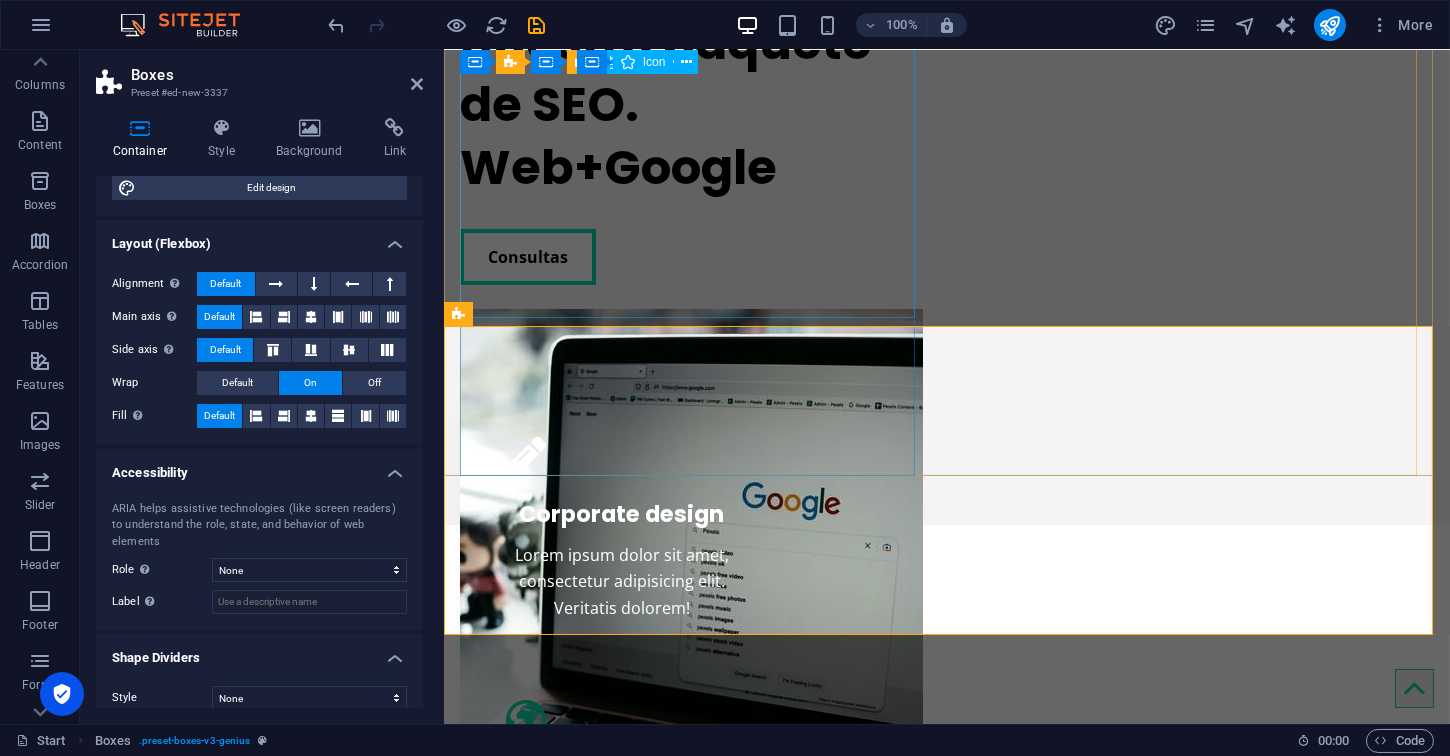 click on "Mejora la visibilidad de tu negocio con nuestro paquete de SEO.  Web+Google" at bounding box center (690, 12) 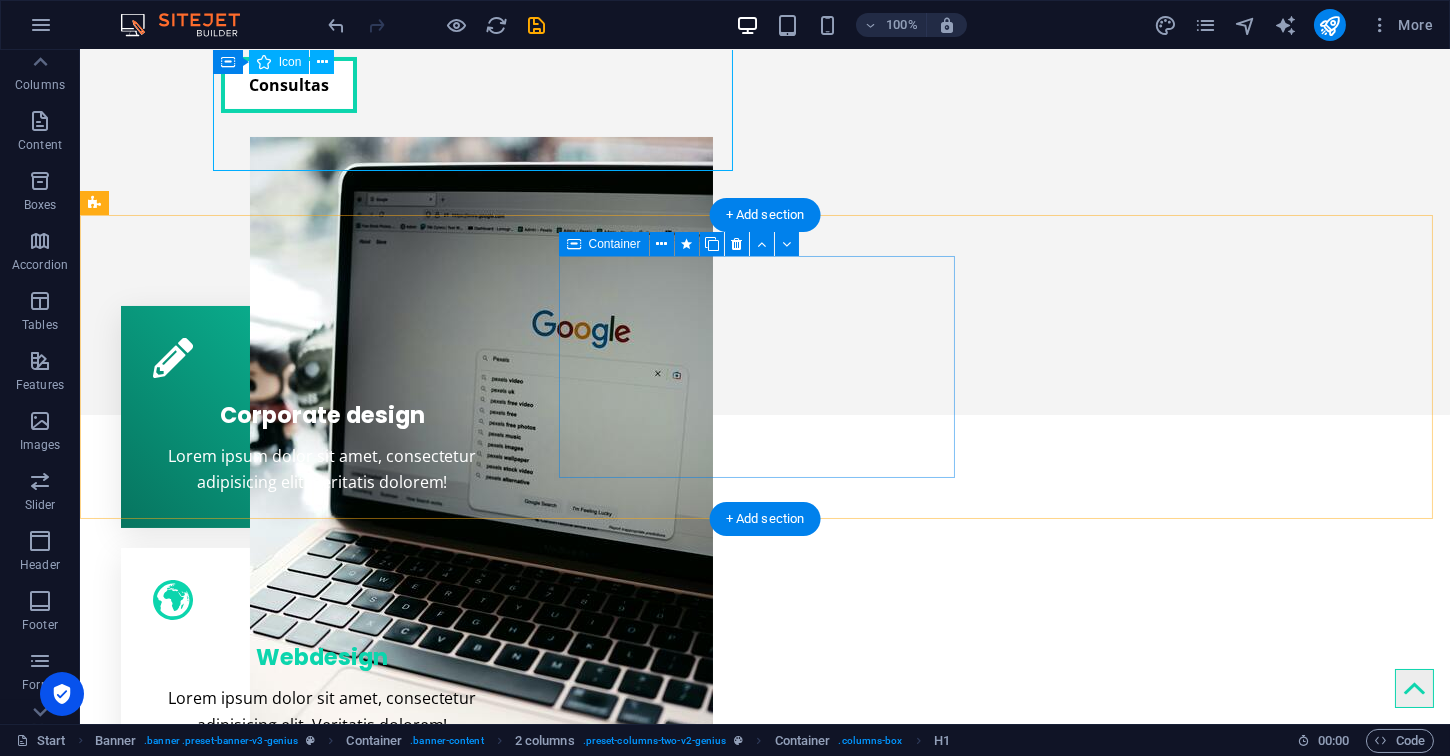 scroll, scrollTop: 555, scrollLeft: 0, axis: vertical 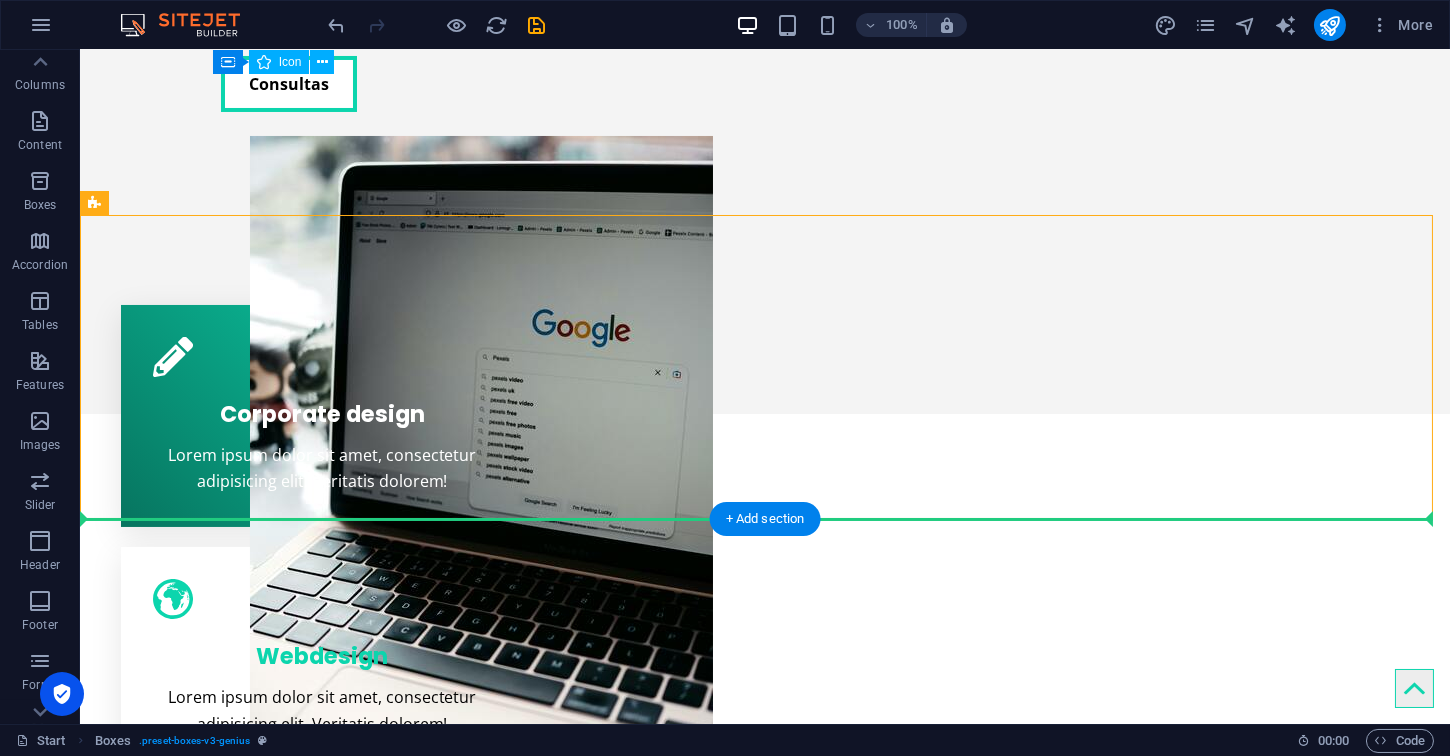drag, startPoint x: 576, startPoint y: 236, endPoint x: 571, endPoint y: 544, distance: 308.0406 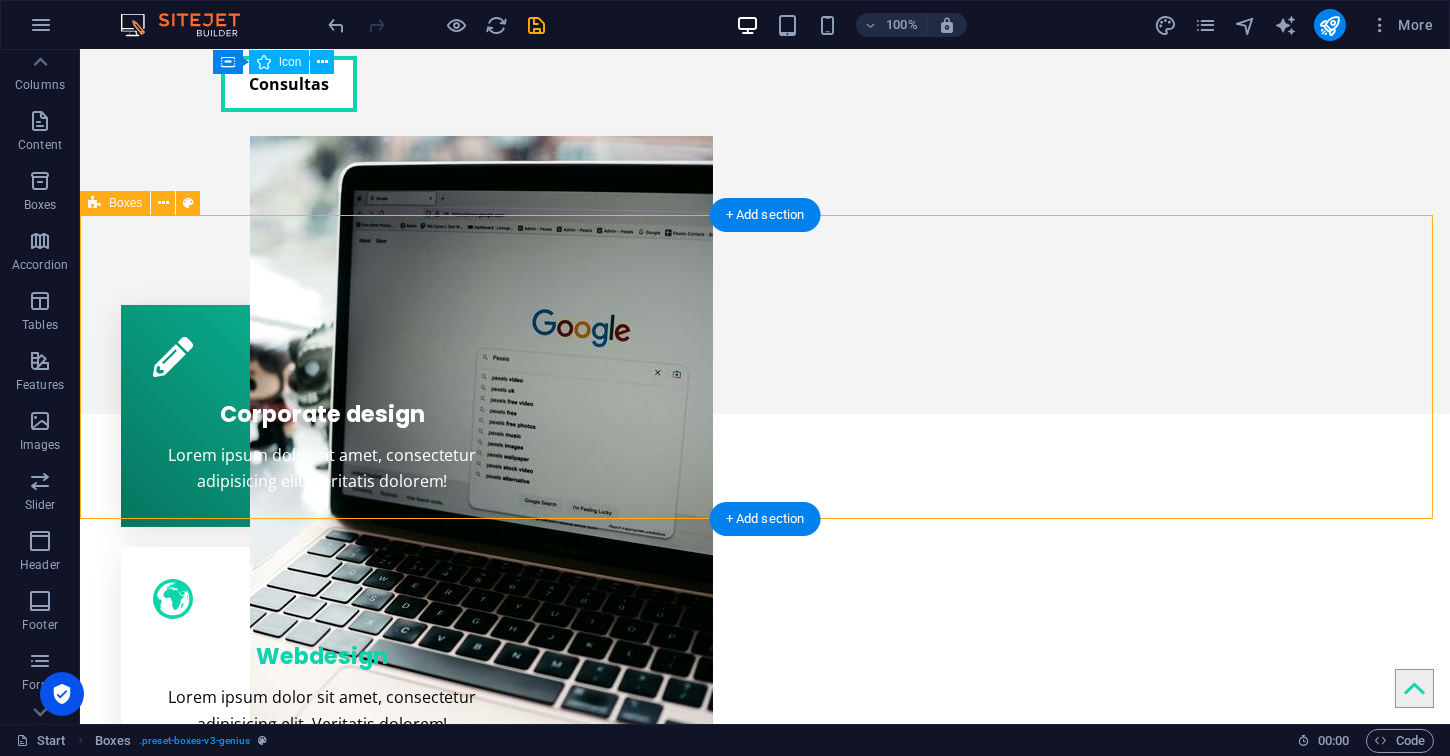 click on "Corporate design Lorem ipsum dolor sit amet, consectetur adipisicing elit. Veritatis dolorem! Webdesign Lorem ipsum dolor sit amet, consectetur adipisicing elit. Veritatis dolorem! Mobile apps Lorem ipsum dolor sit amet, consectetur adipisicing elit. Veritatis dolorem!" at bounding box center [765, 658] 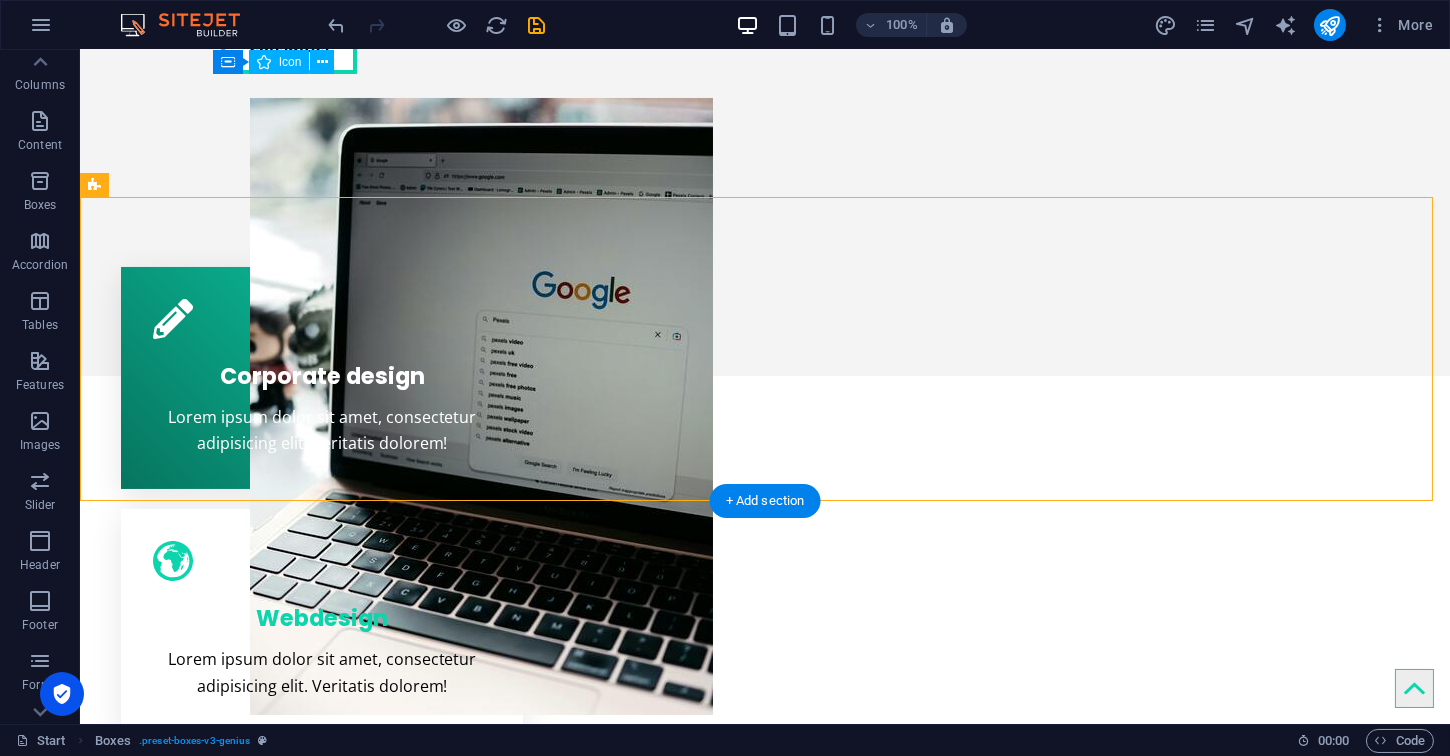 scroll, scrollTop: 658, scrollLeft: 0, axis: vertical 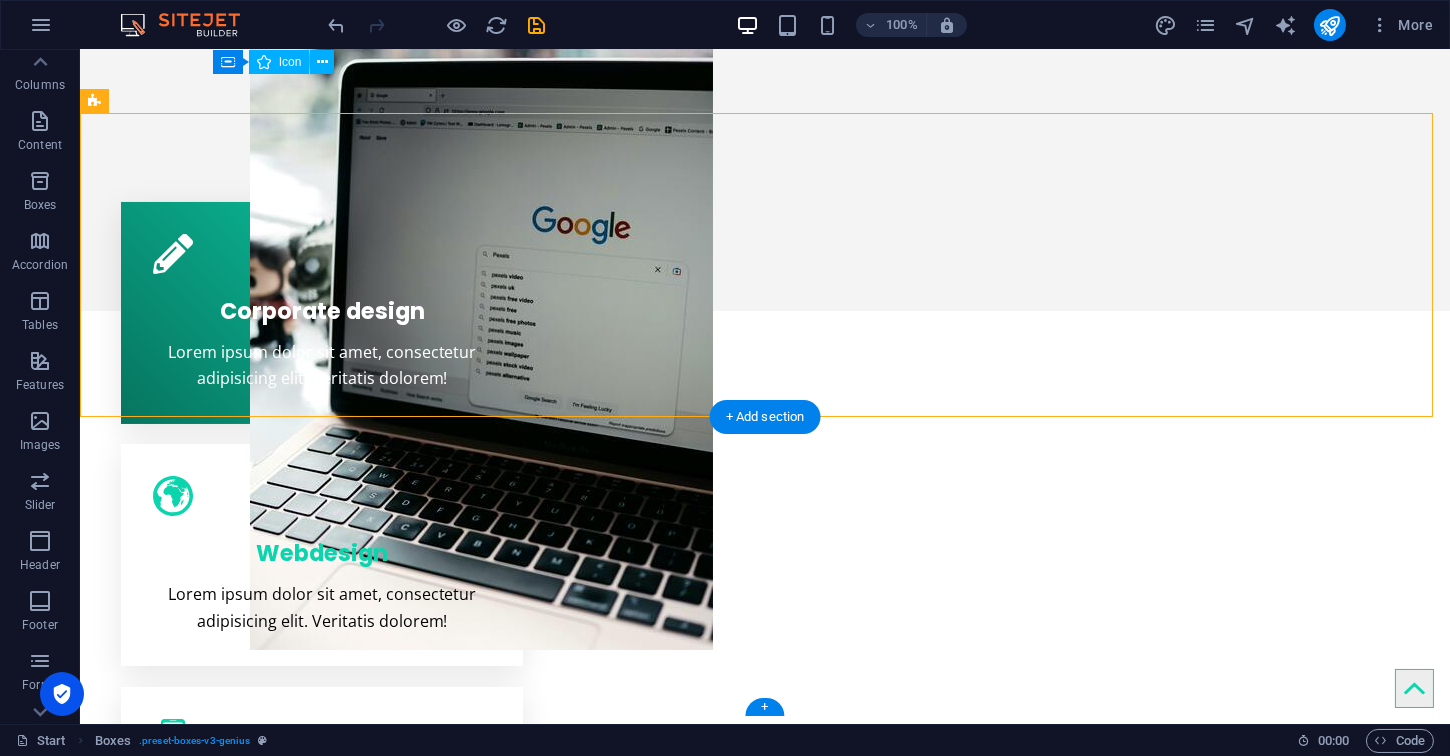 drag, startPoint x: 455, startPoint y: 228, endPoint x: 603, endPoint y: 535, distance: 340.81226 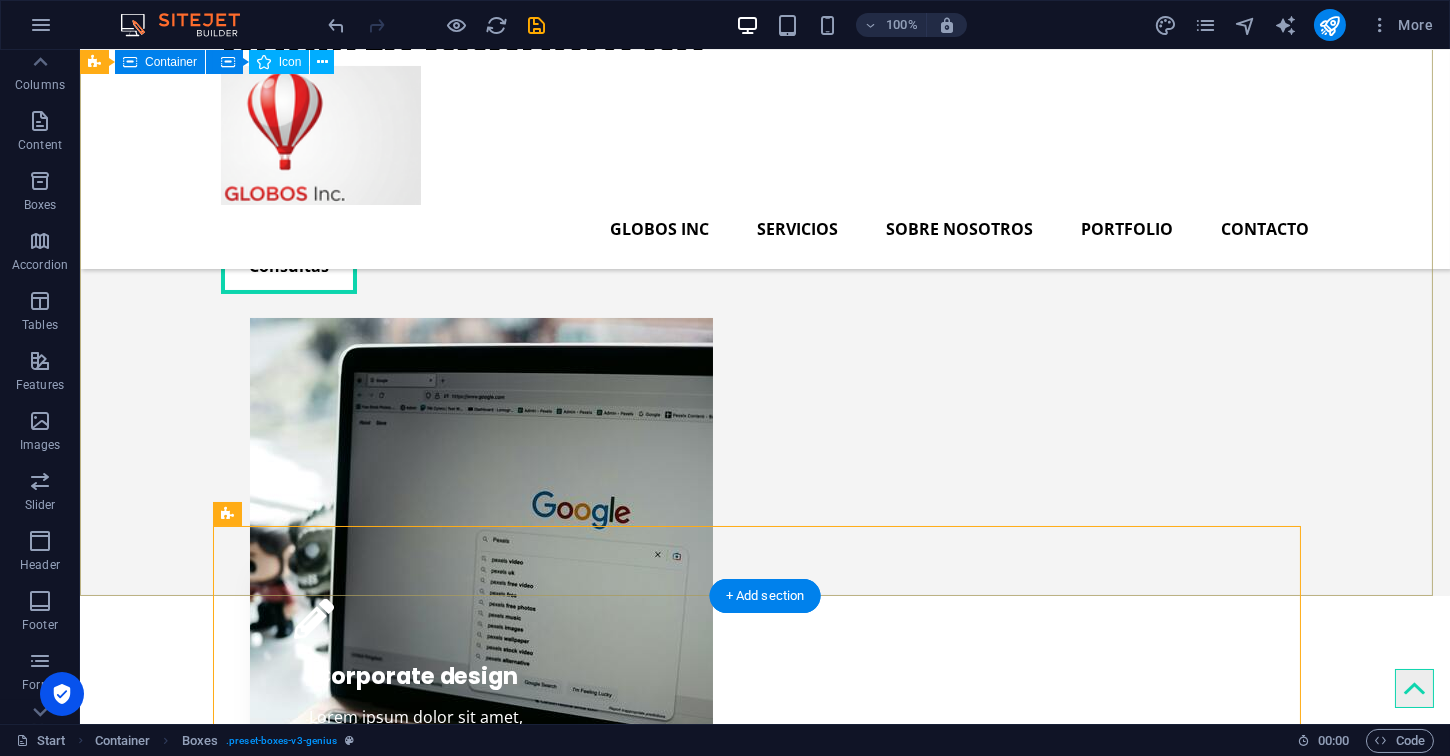 scroll, scrollTop: 213, scrollLeft: 0, axis: vertical 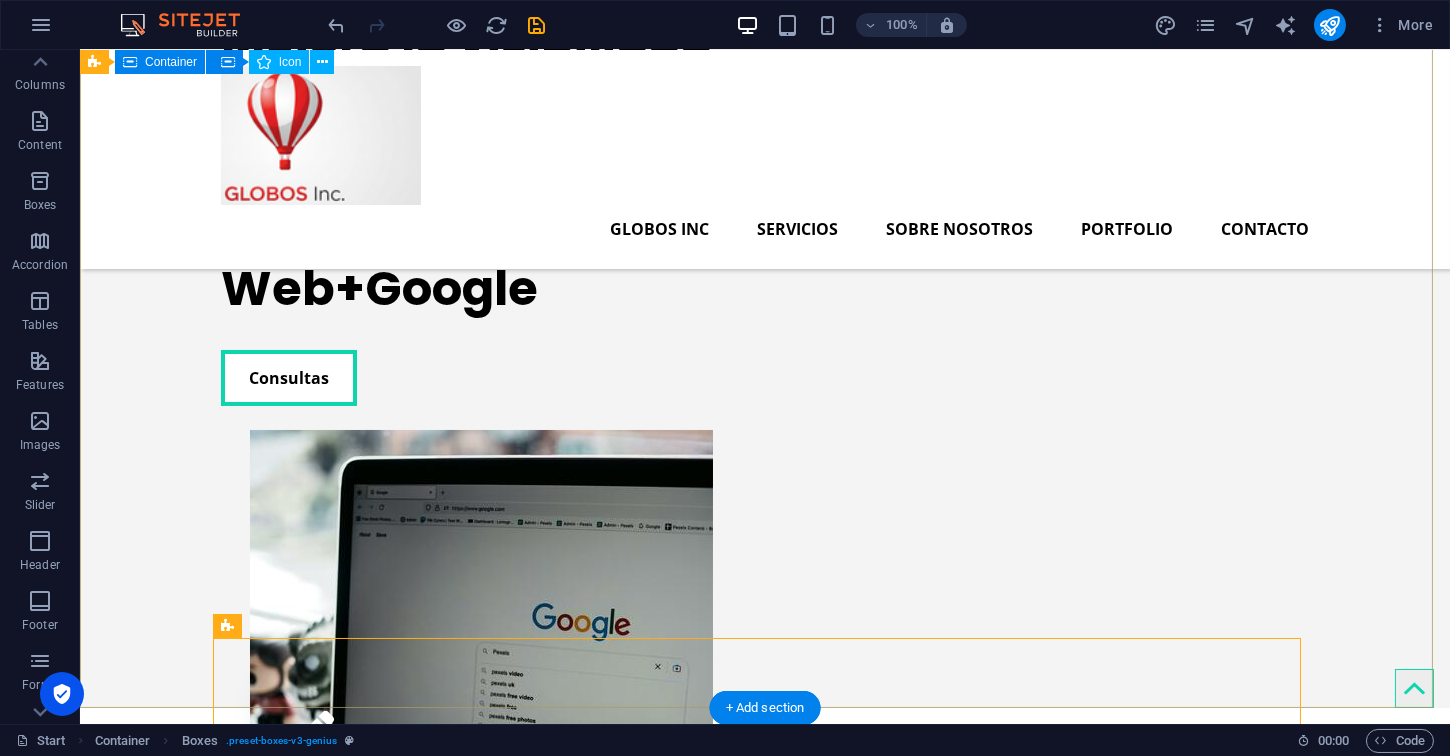 click on "Mejora la visibilidad de tu negocio con nuestro paquete de SEO.  Web+Google Consultas" at bounding box center [765, 358] 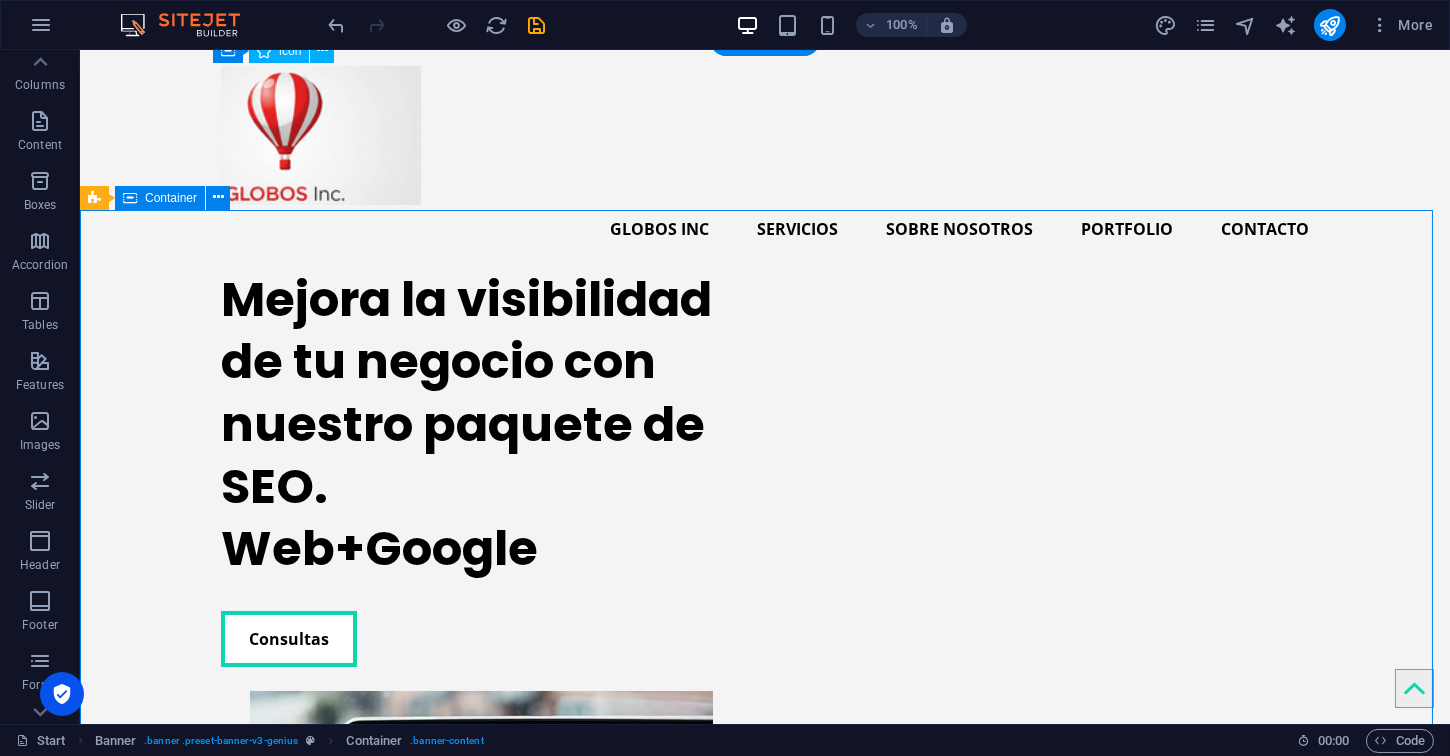 scroll, scrollTop: 444, scrollLeft: 0, axis: vertical 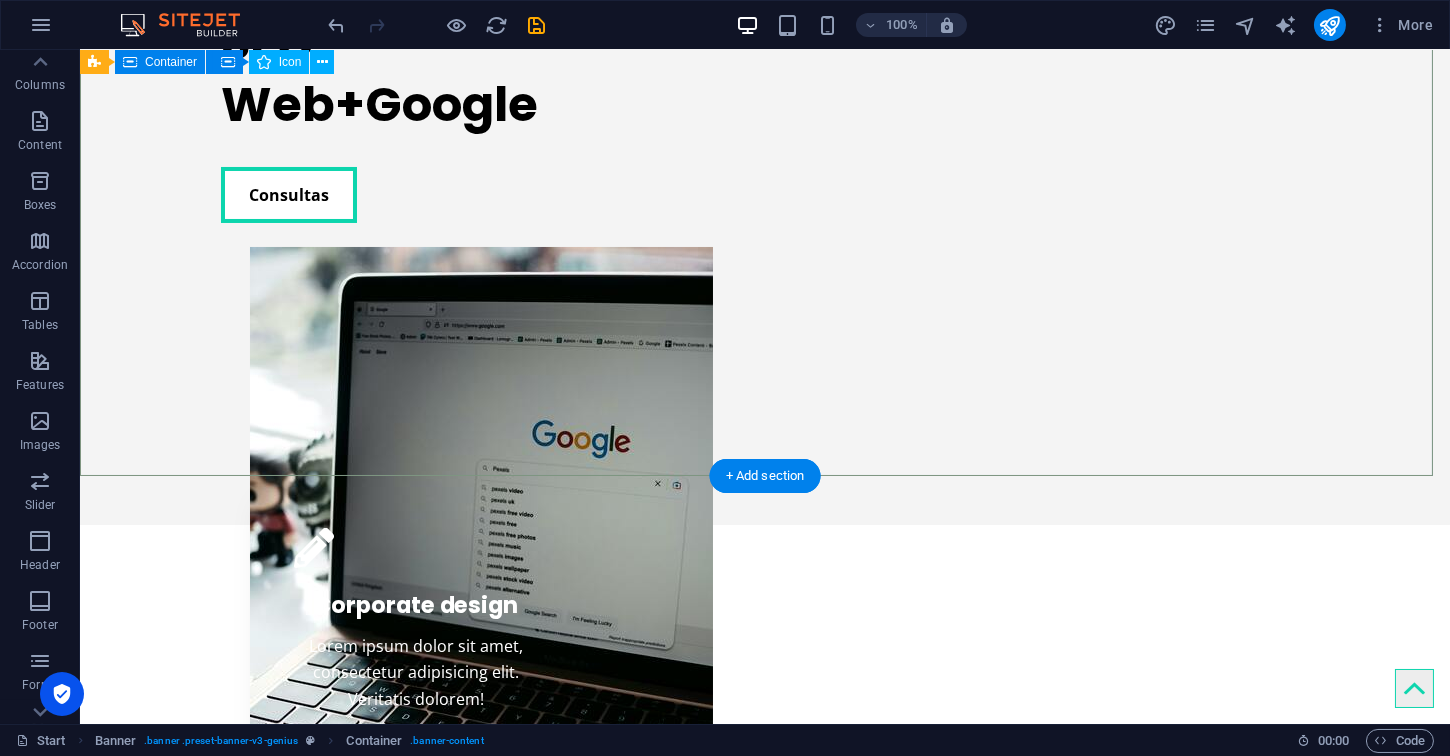 click on "Mejora la visibilidad de tu negocio con nuestro paquete de SEO.  Web+Google Consultas" at bounding box center (765, 175) 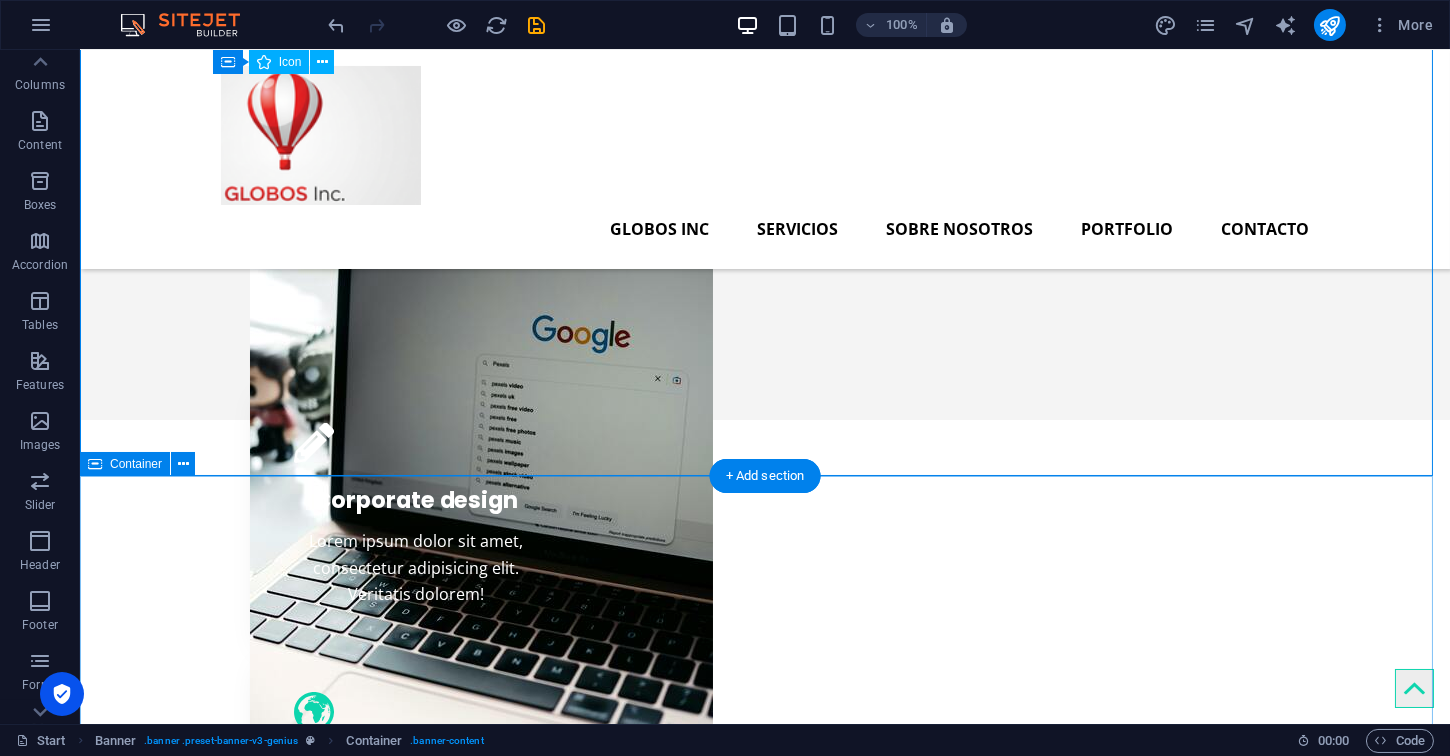 scroll, scrollTop: 444, scrollLeft: 0, axis: vertical 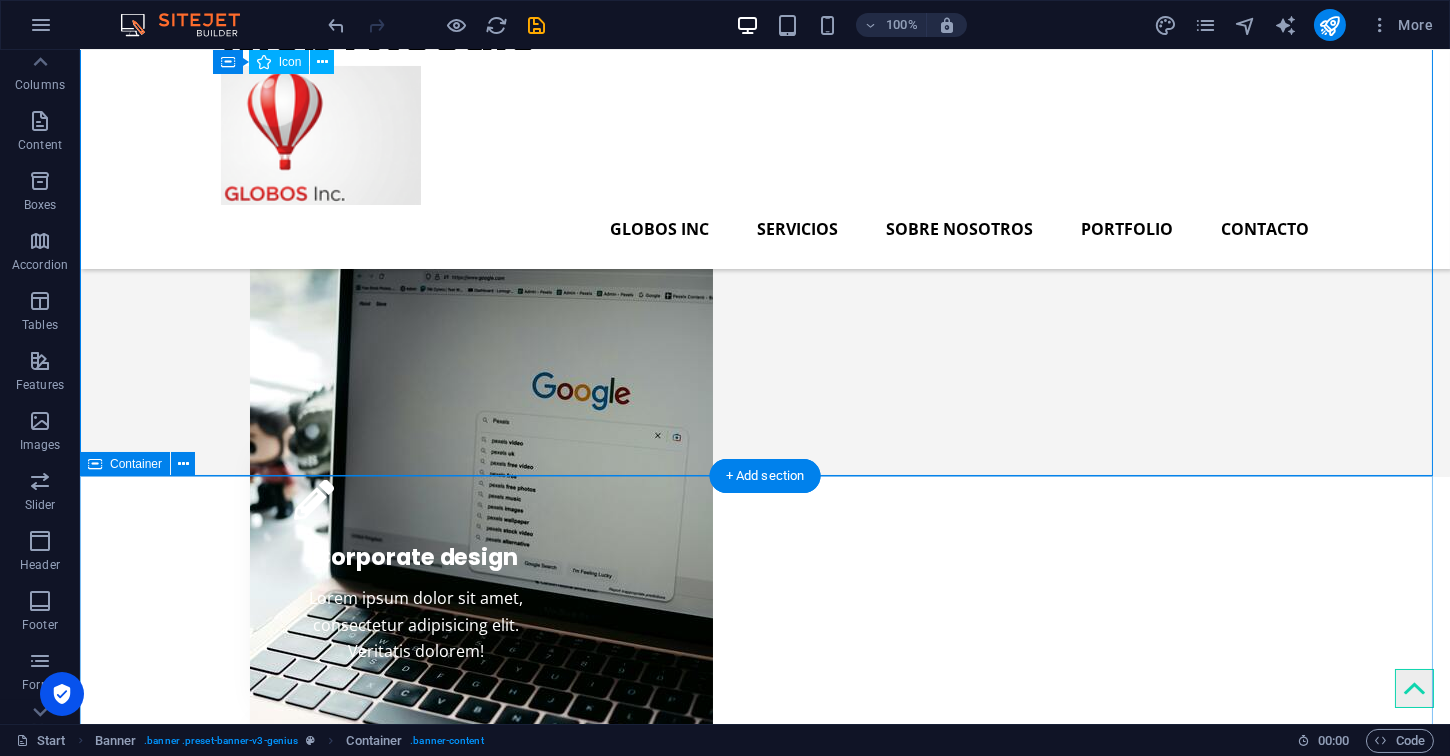 click on "Corporate design Lorem ipsum dolor sit amet, consectetur adipisicing elit. Veritatis dolorem! Webdesign Lorem ipsum dolor sit amet, consectetur adipisicing elit. Veritatis dolorem! Mobile apps Lorem ipsum dolor sit amet, consectetur adipisicing elit. Veritatis dolorem!" at bounding box center (765, 916) 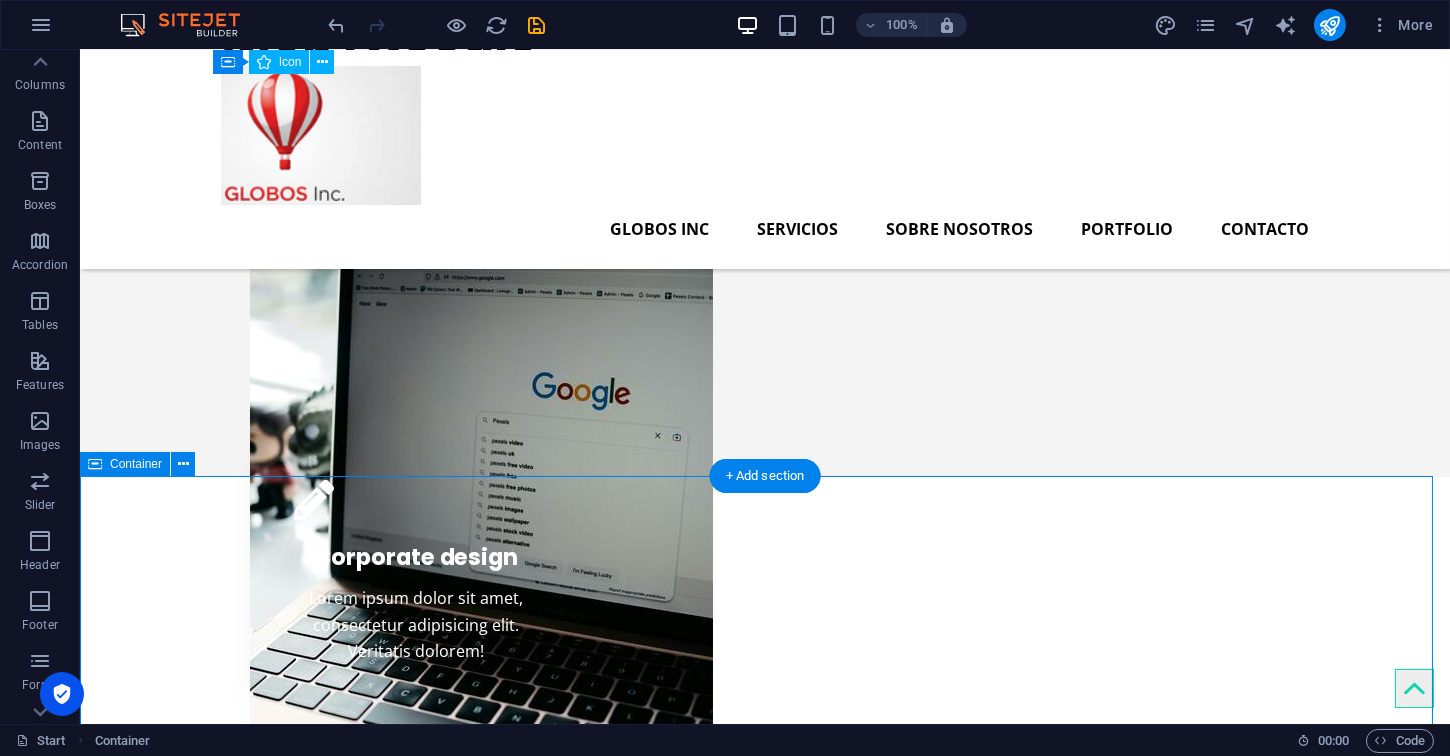 click on "Corporate design Lorem ipsum dolor sit amet, consectetur adipisicing elit. Veritatis dolorem! Webdesign Lorem ipsum dolor sit amet, consectetur adipisicing elit. Veritatis dolorem! Mobile apps Lorem ipsum dolor sit amet, consectetur adipisicing elit. Veritatis dolorem!" at bounding box center [765, 916] 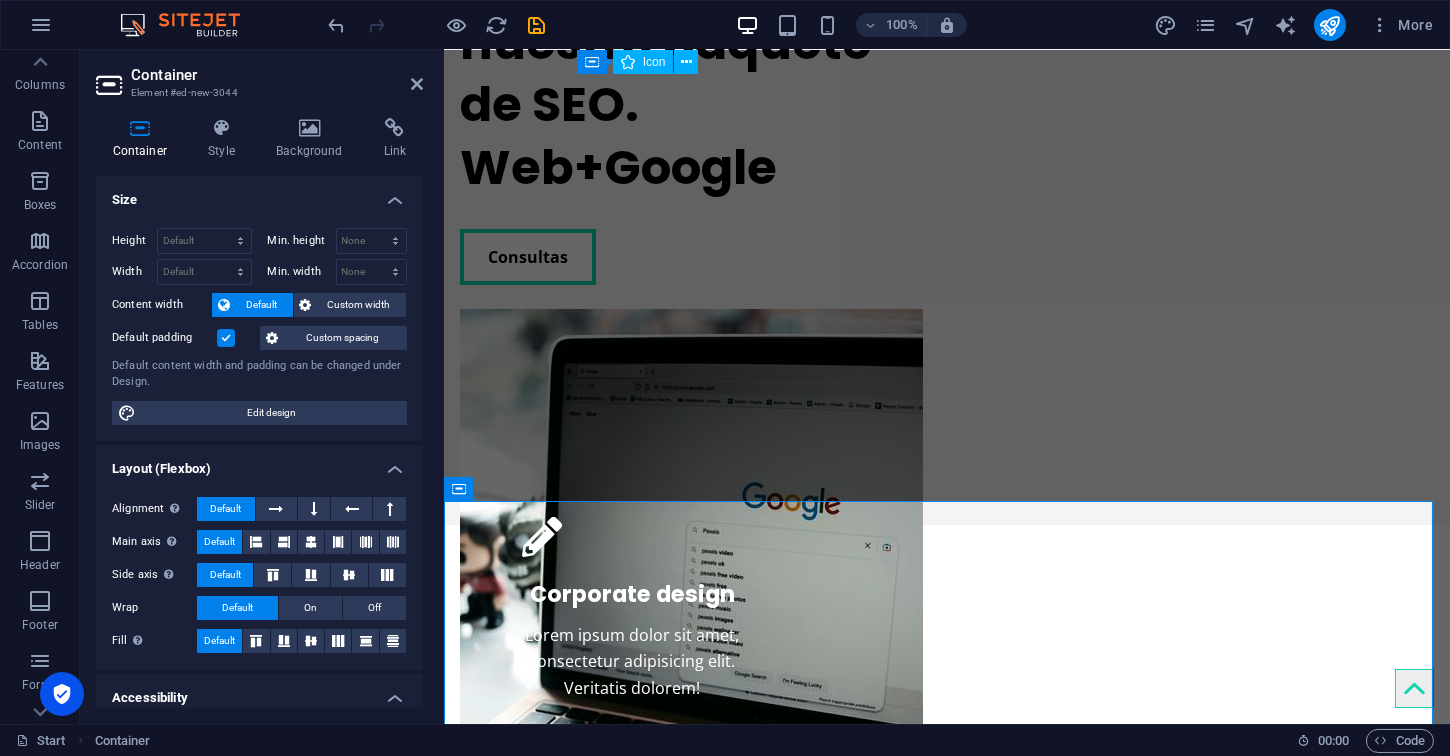 scroll, scrollTop: 419, scrollLeft: 0, axis: vertical 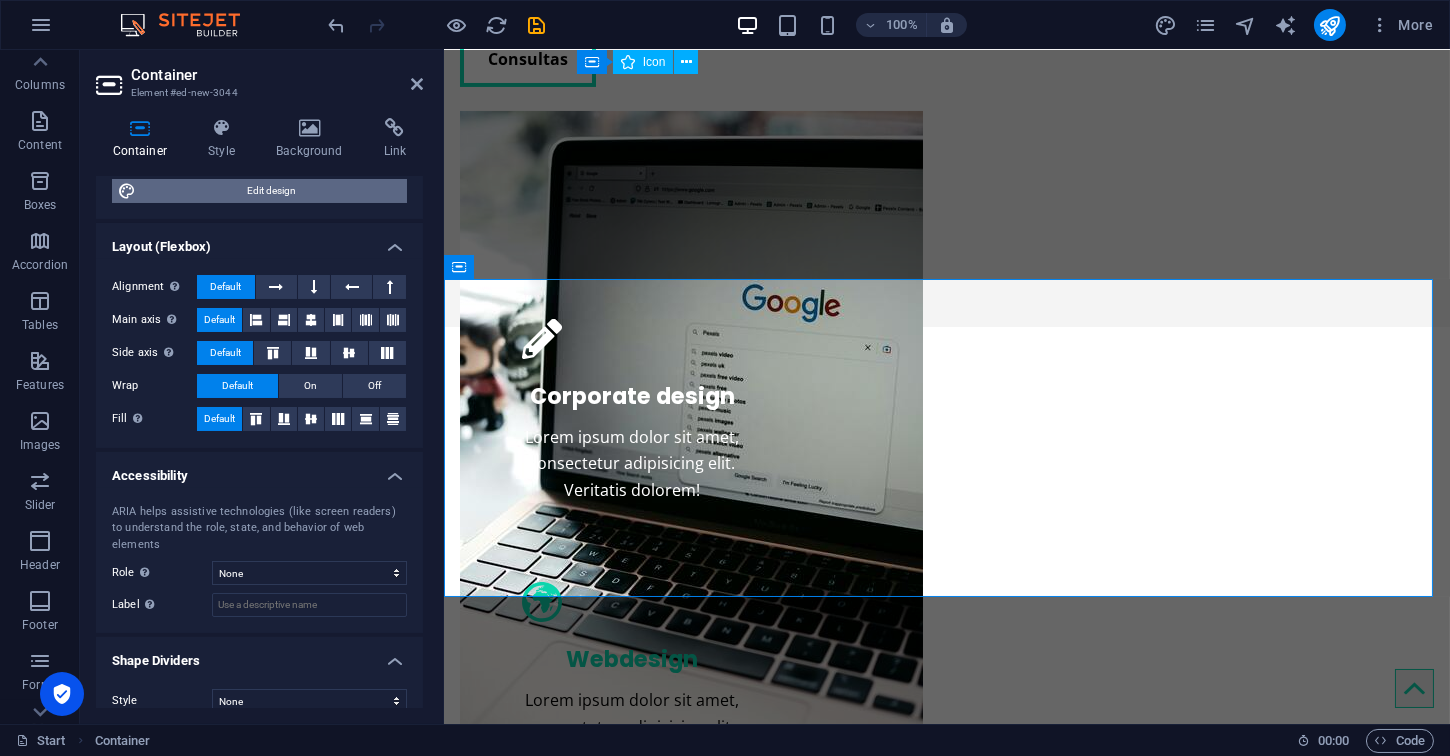 click on "Edit design" at bounding box center [271, 191] 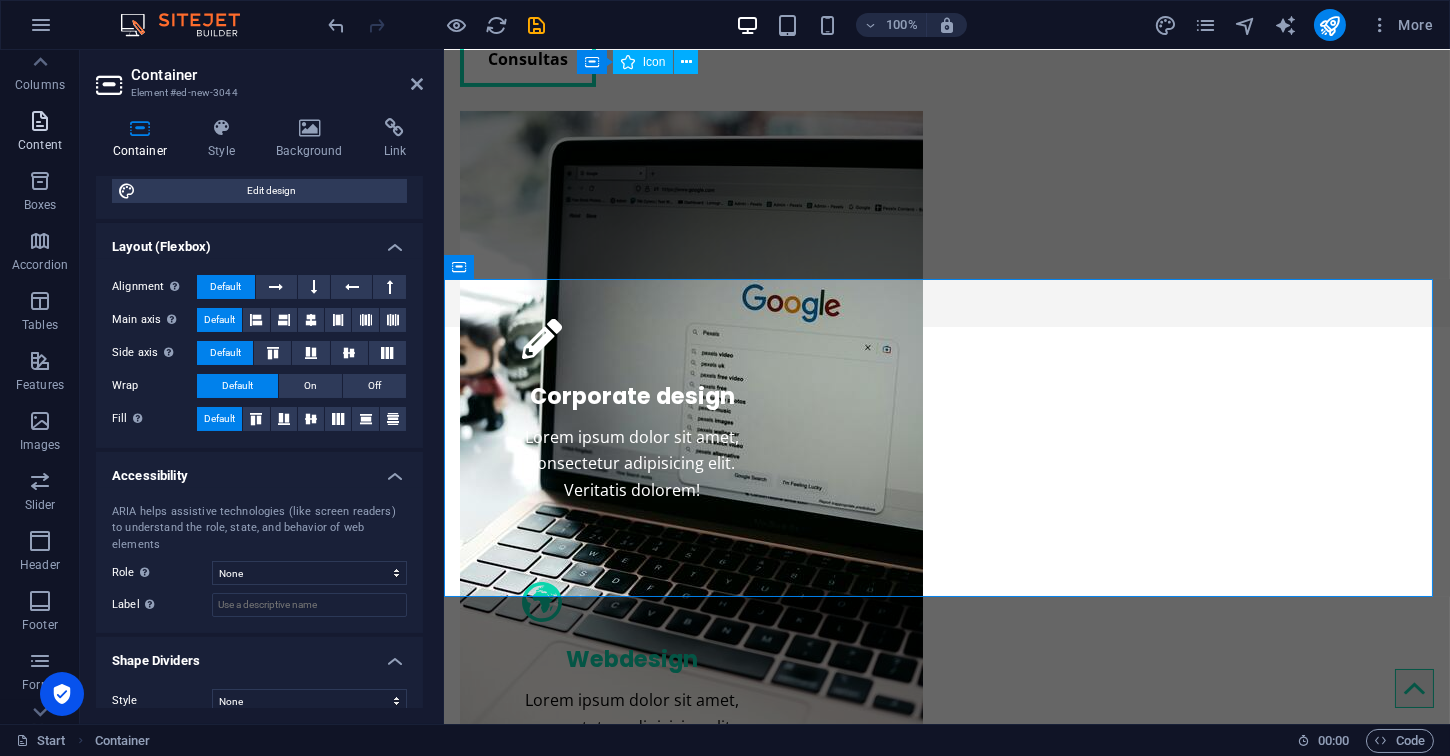 select on "rem" 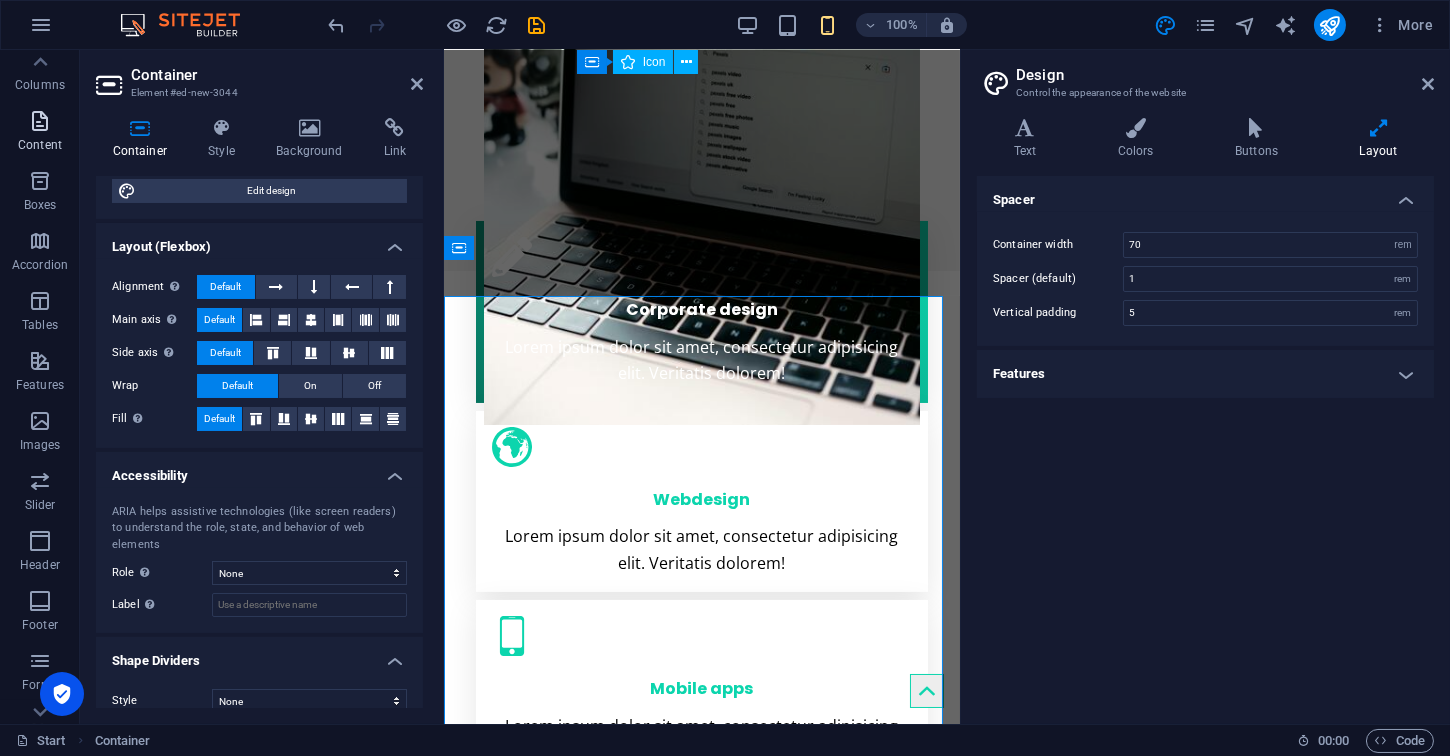 scroll, scrollTop: 607, scrollLeft: 0, axis: vertical 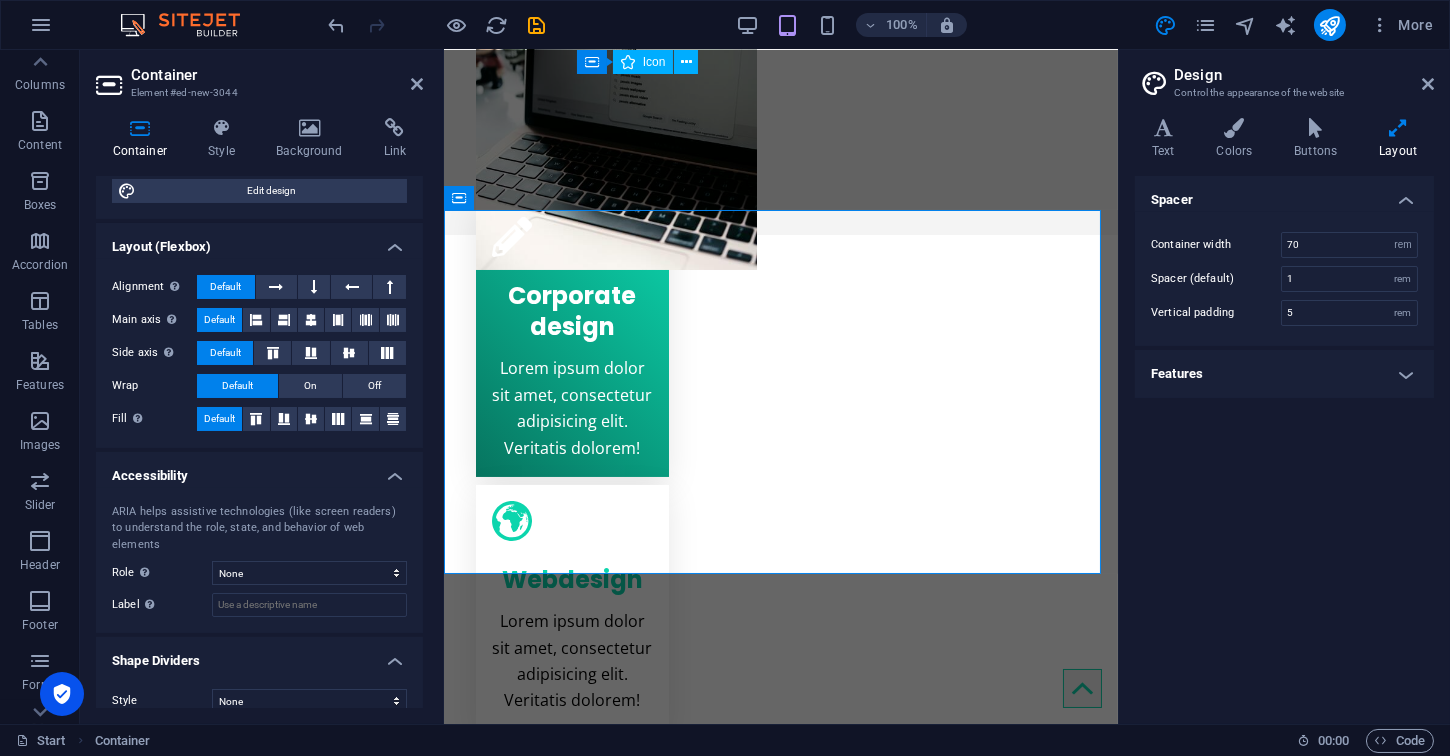drag, startPoint x: 962, startPoint y: 424, endPoint x: 1364, endPoint y: 416, distance: 402.0796 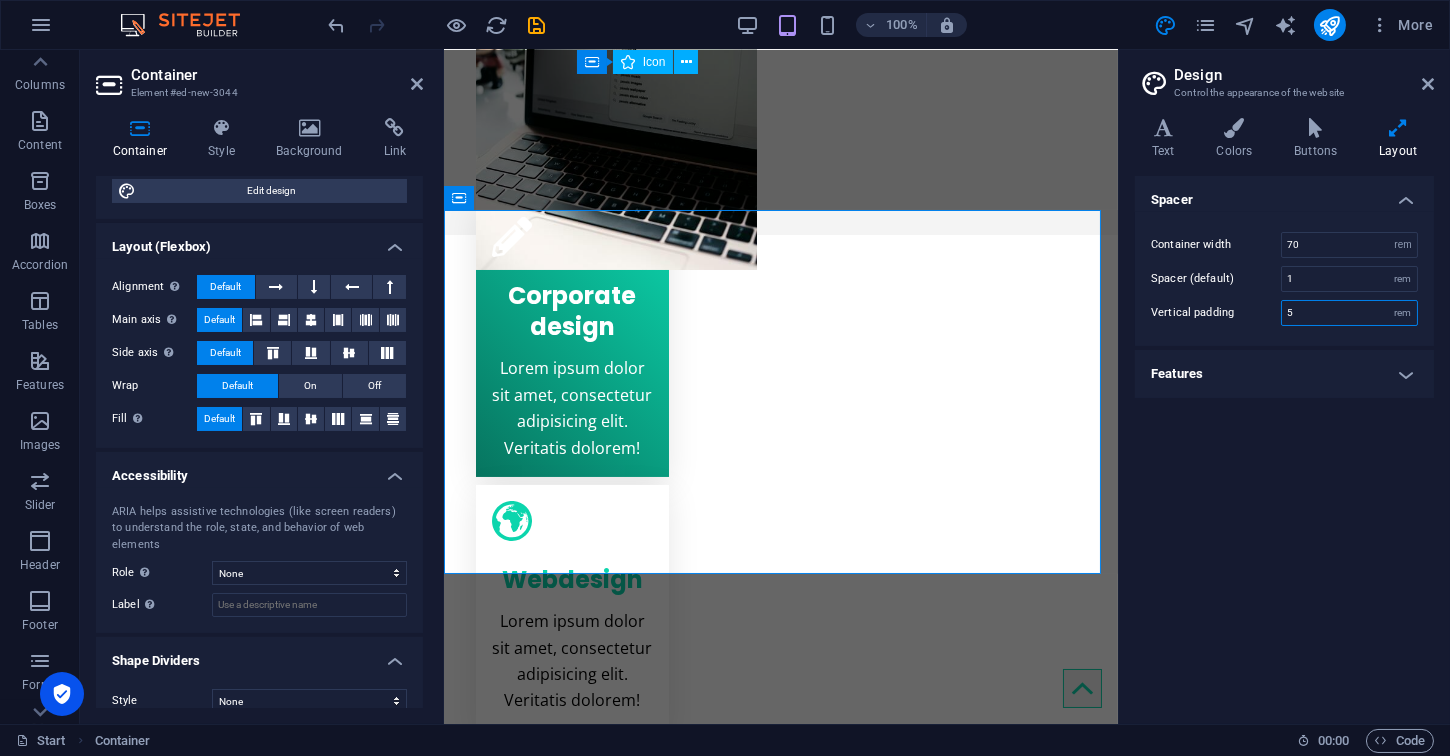 click on "5" at bounding box center [1349, 313] 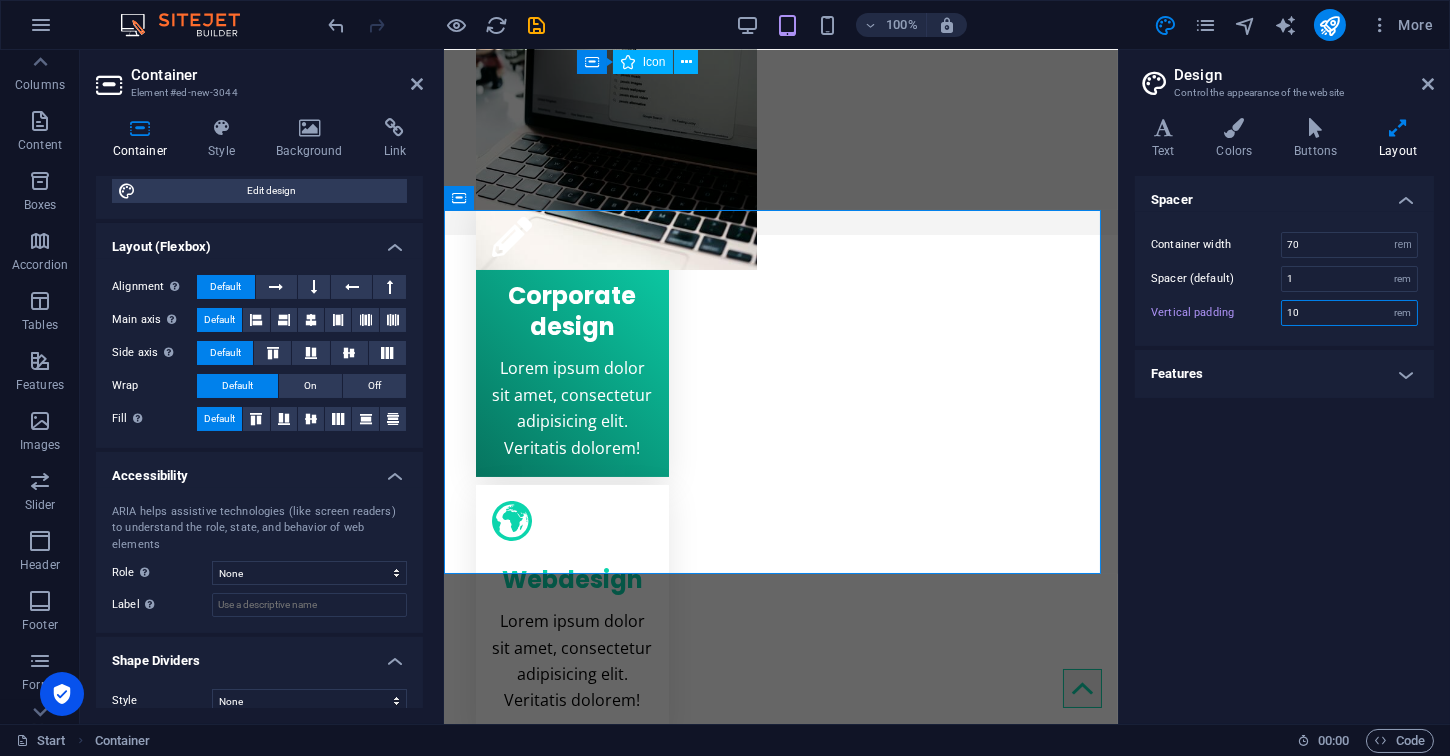 type on "1" 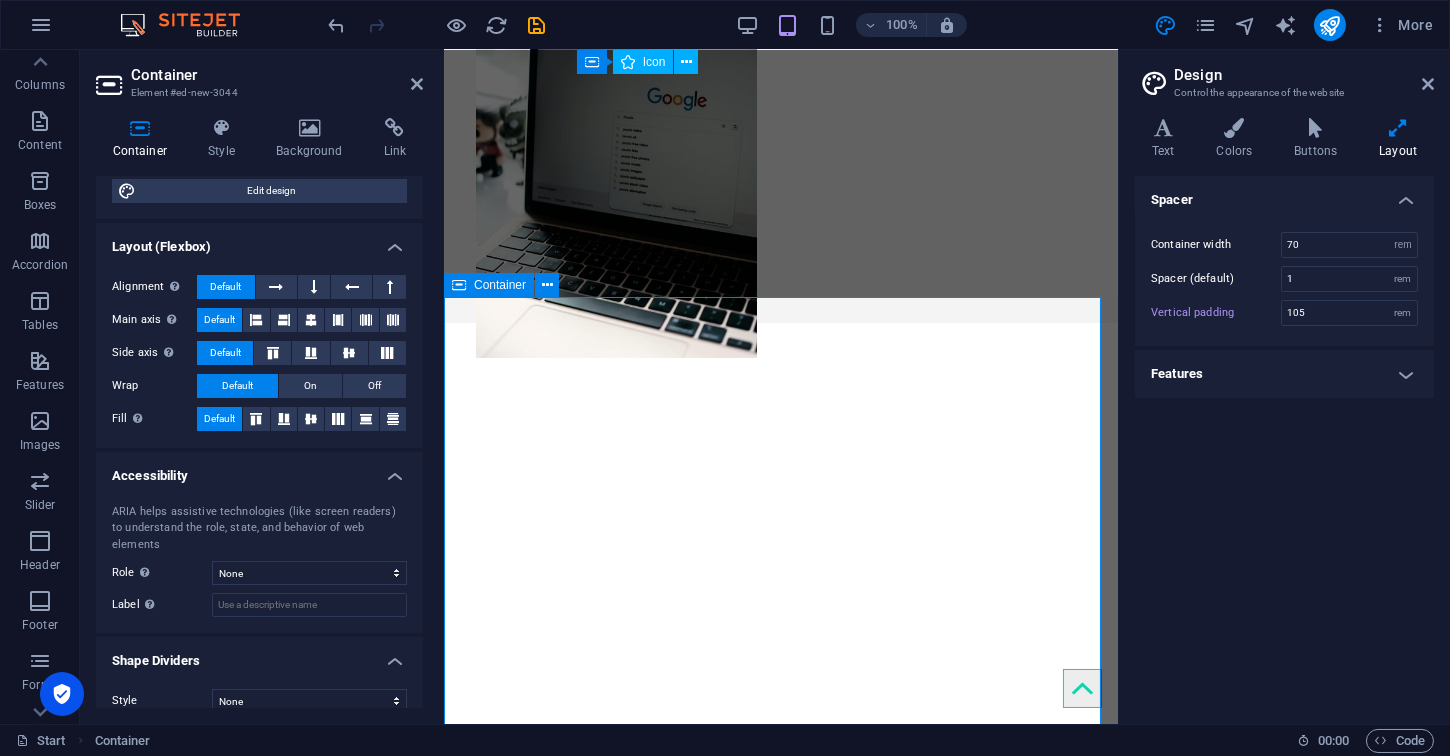 scroll, scrollTop: 776, scrollLeft: 0, axis: vertical 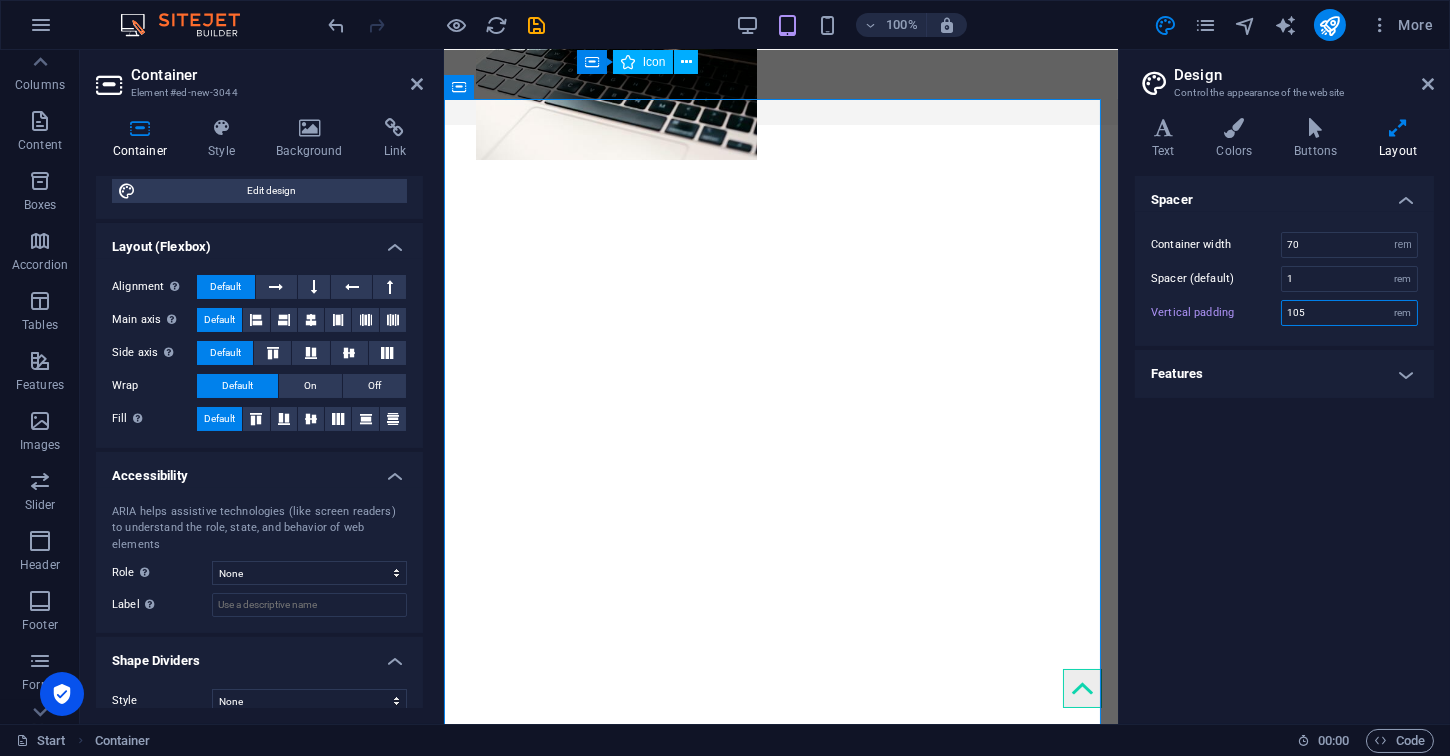 click on "105" at bounding box center (1349, 313) 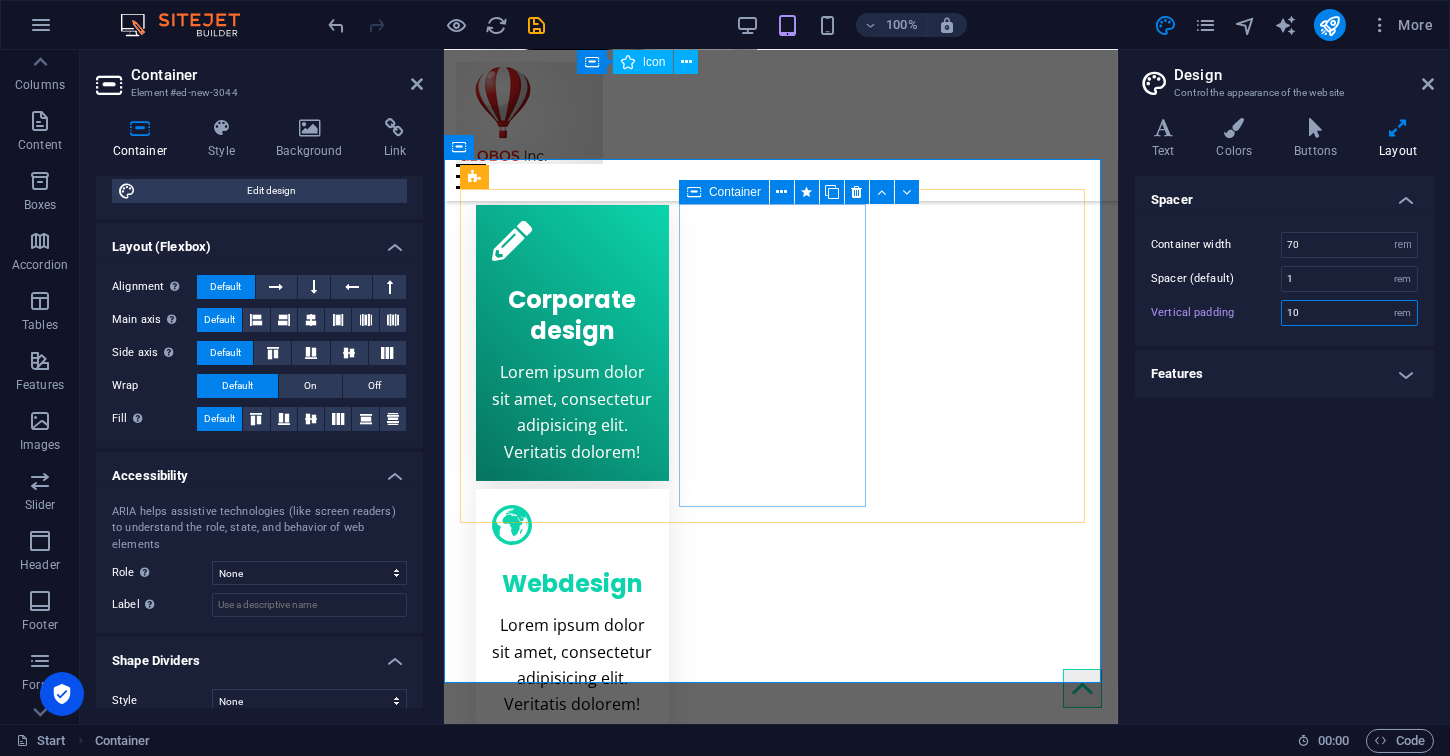 scroll, scrollTop: 667, scrollLeft: 0, axis: vertical 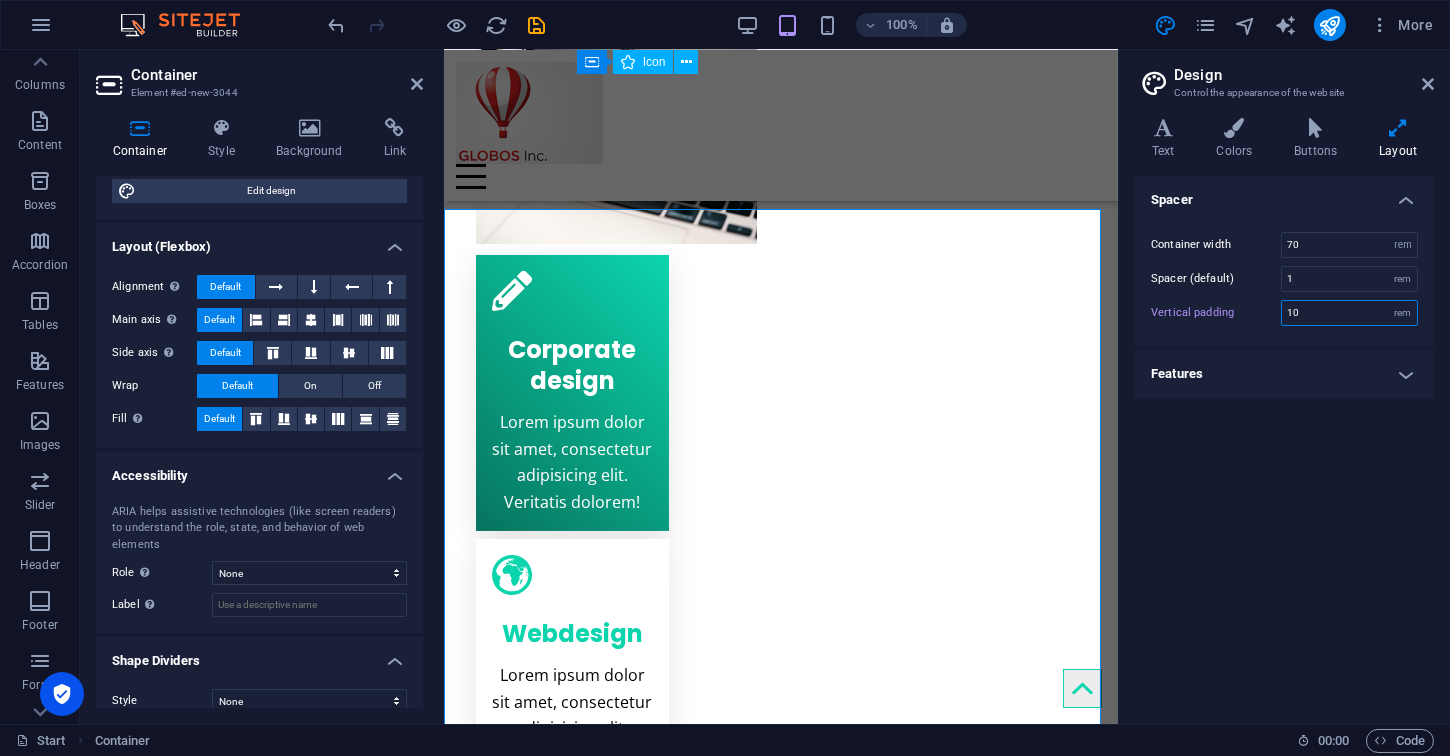 type on "10" 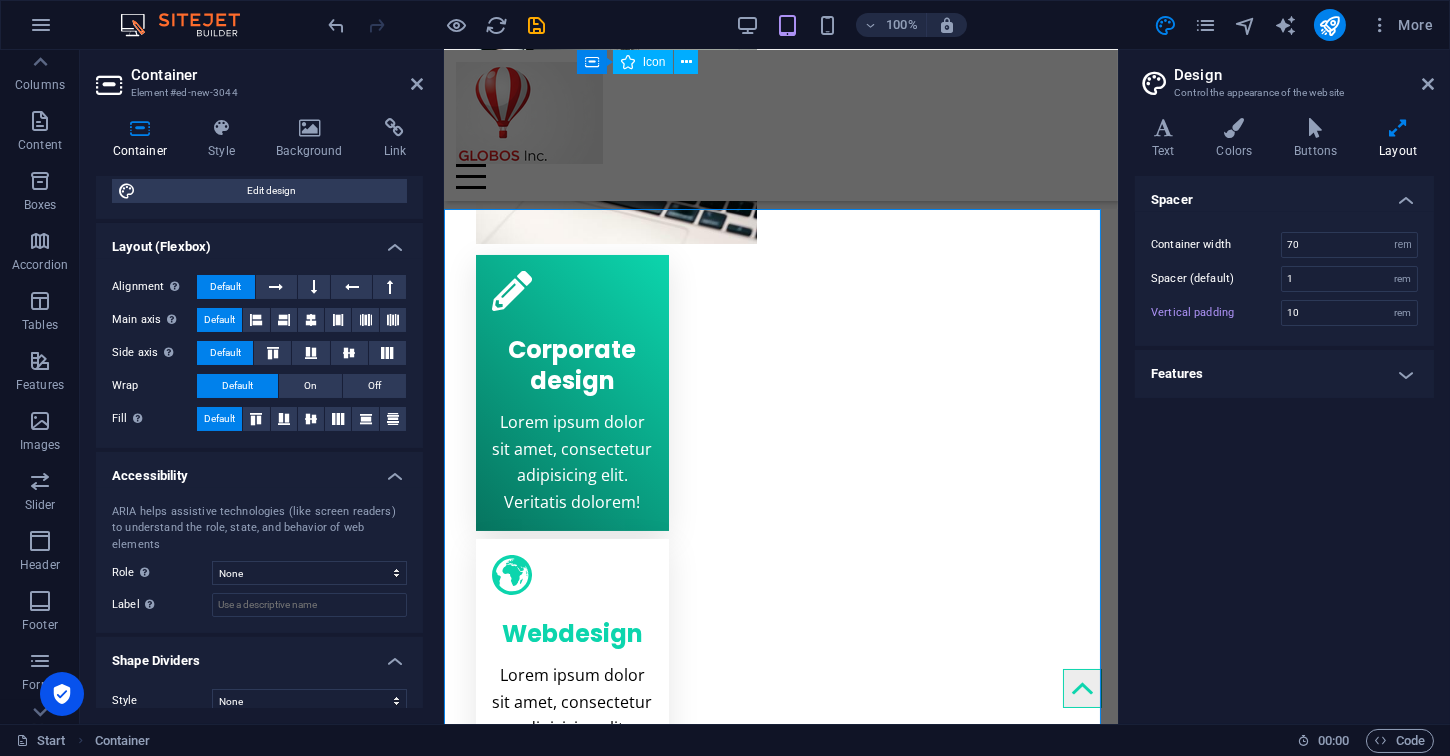 click on "Features" at bounding box center (1284, 374) 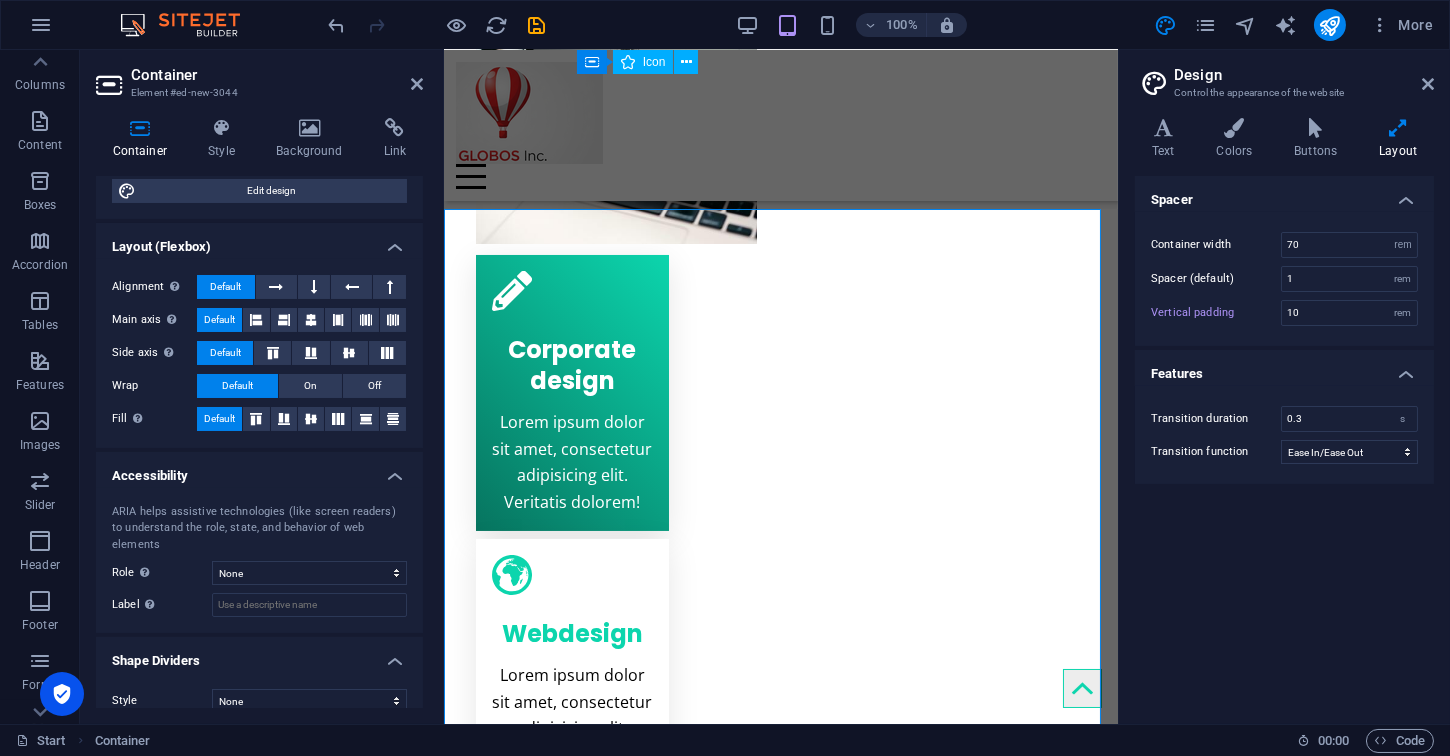 click on "Features" at bounding box center [1284, 368] 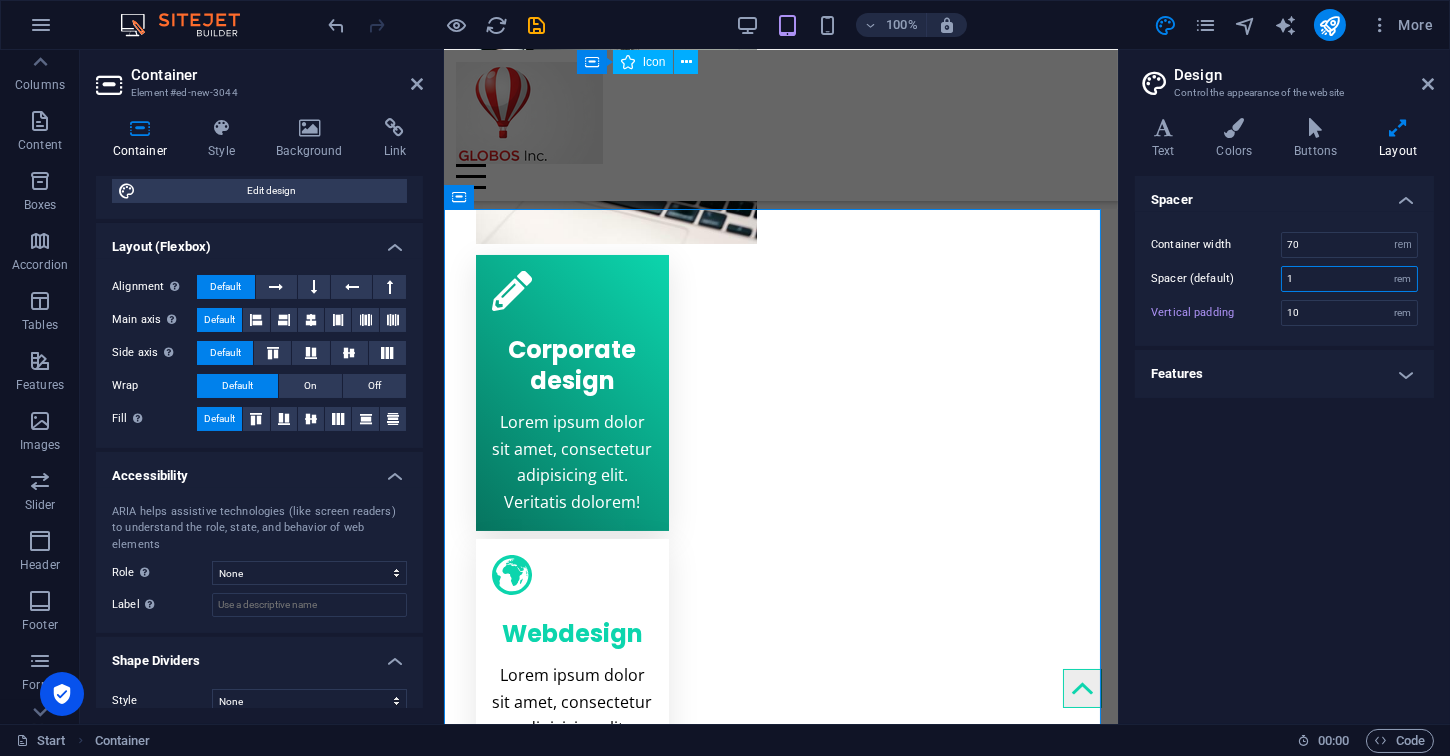 click on "1" at bounding box center (1349, 279) 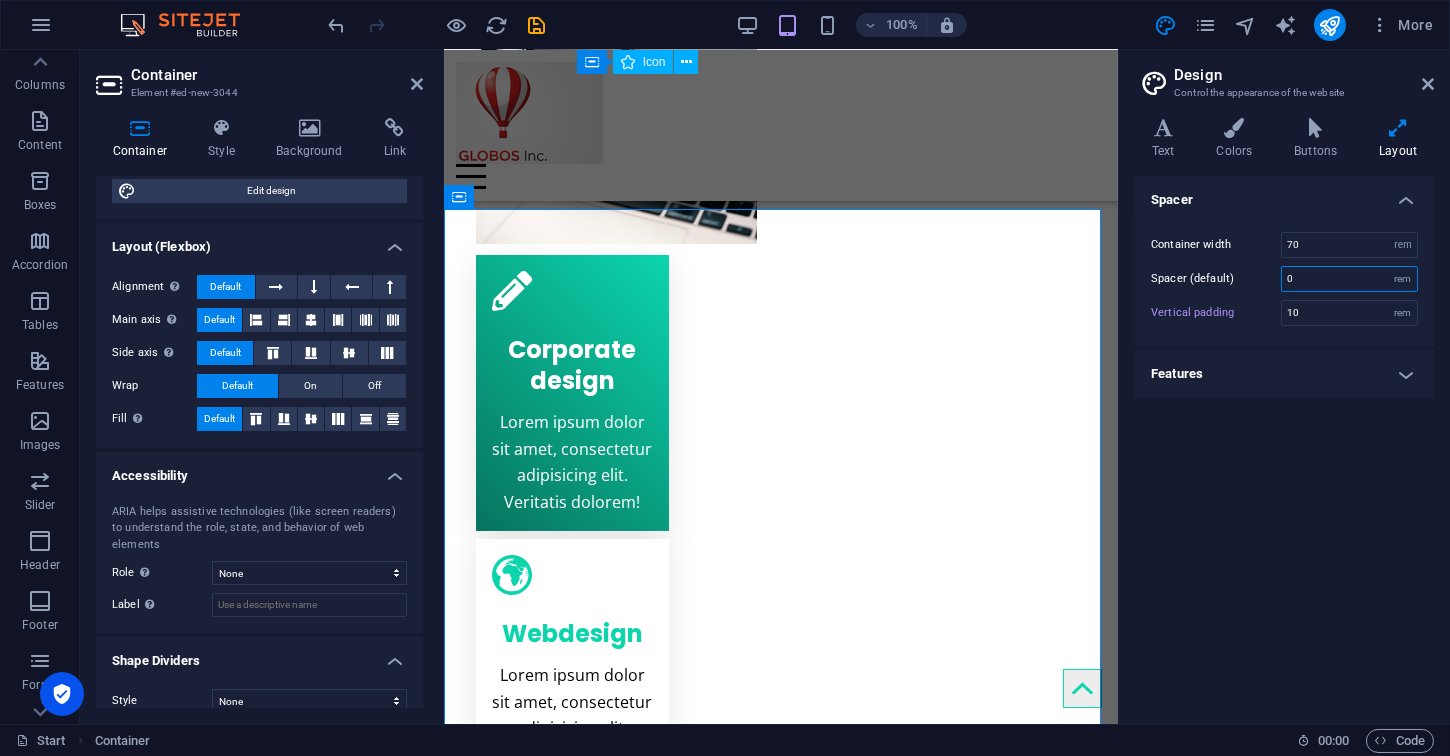 type on "0" 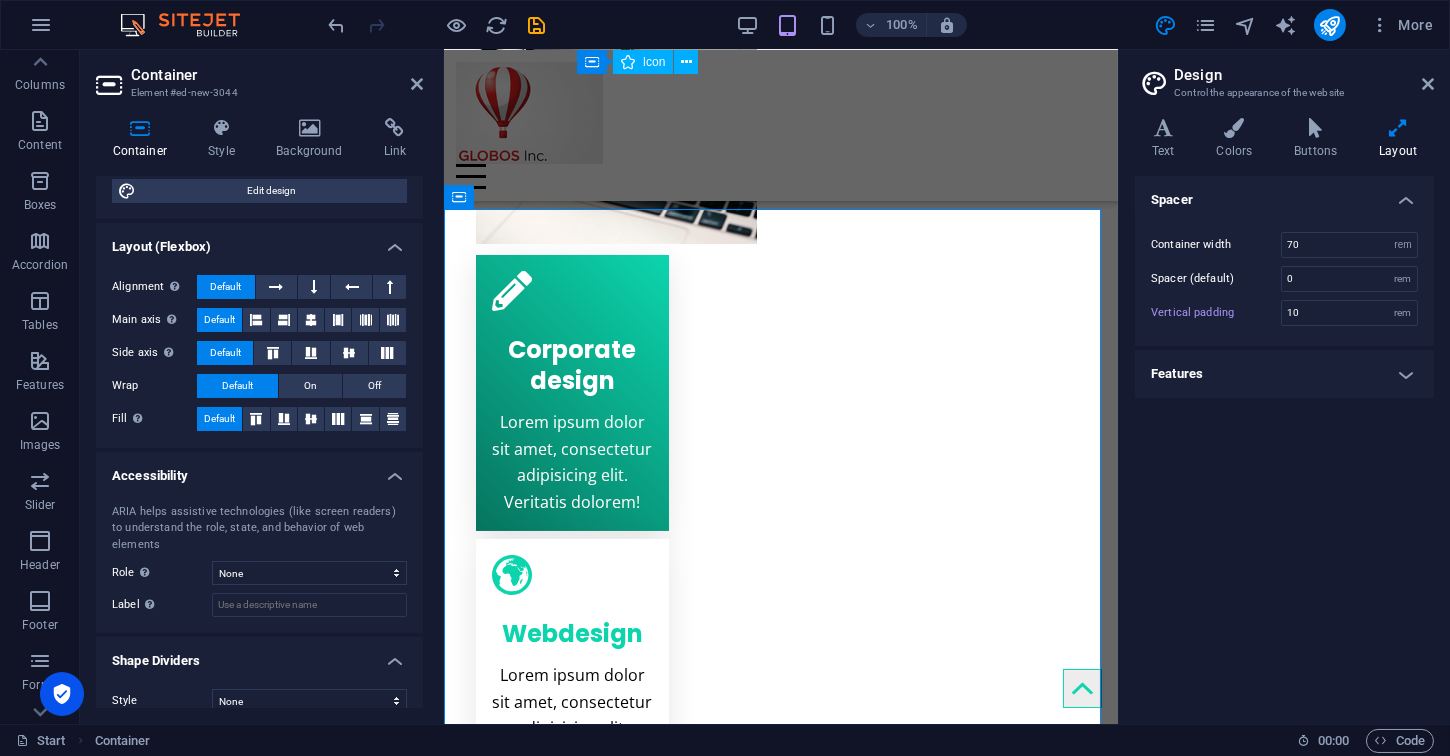 click on "Spacer Container width 70 rem px Spacer (default) 0 rem Vertical padding 10 rem Features Transition duration 0.3 s Transition function Ease Ease In Ease Out Ease In/Ease Out Linear" at bounding box center (1284, 442) 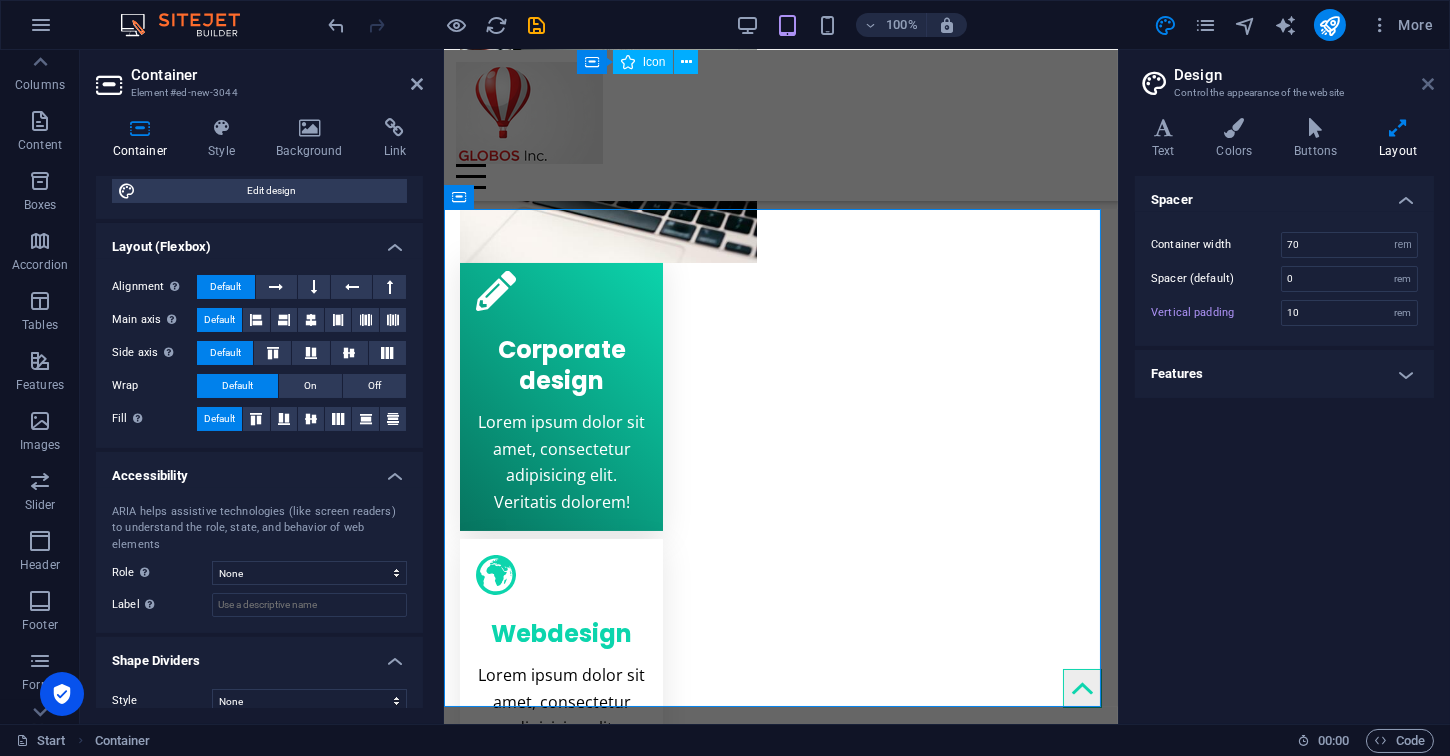 click at bounding box center (1428, 84) 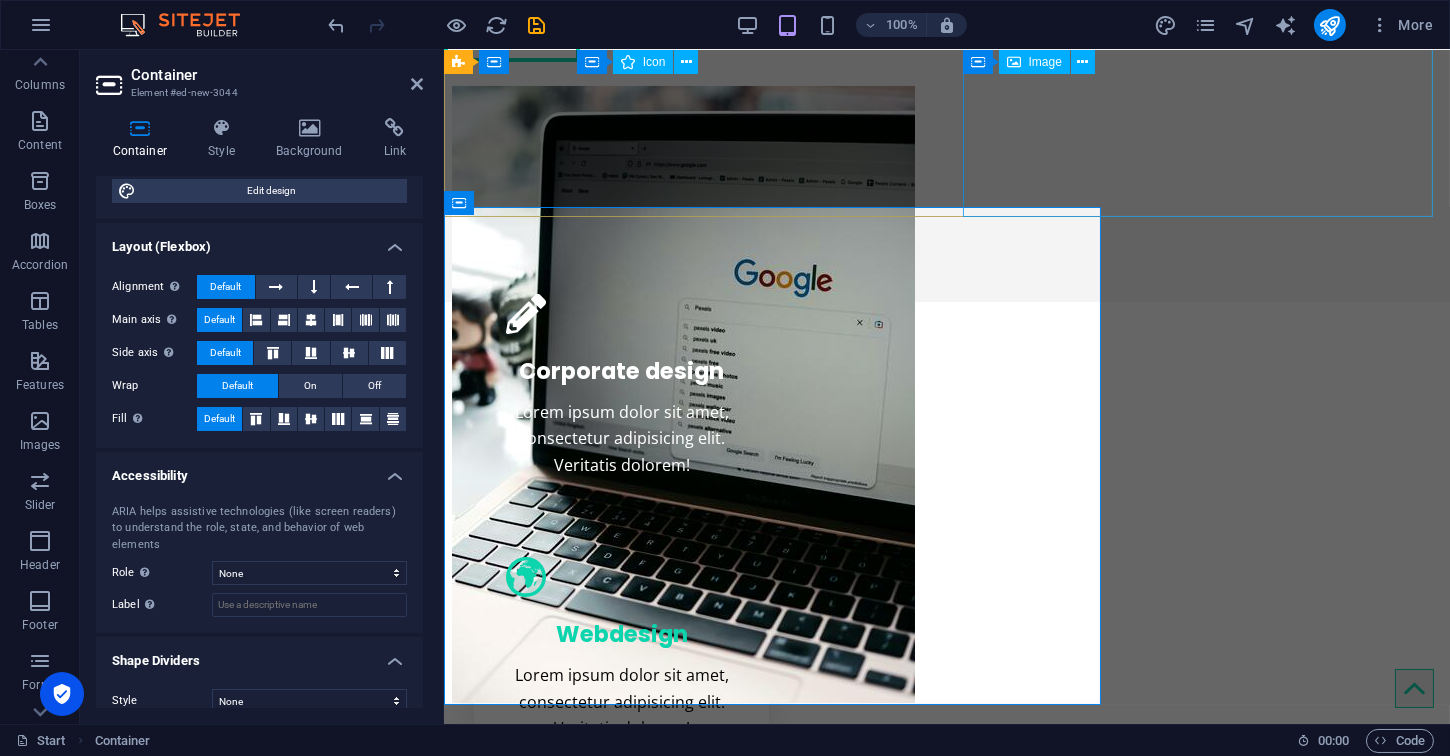 scroll, scrollTop: 704, scrollLeft: 0, axis: vertical 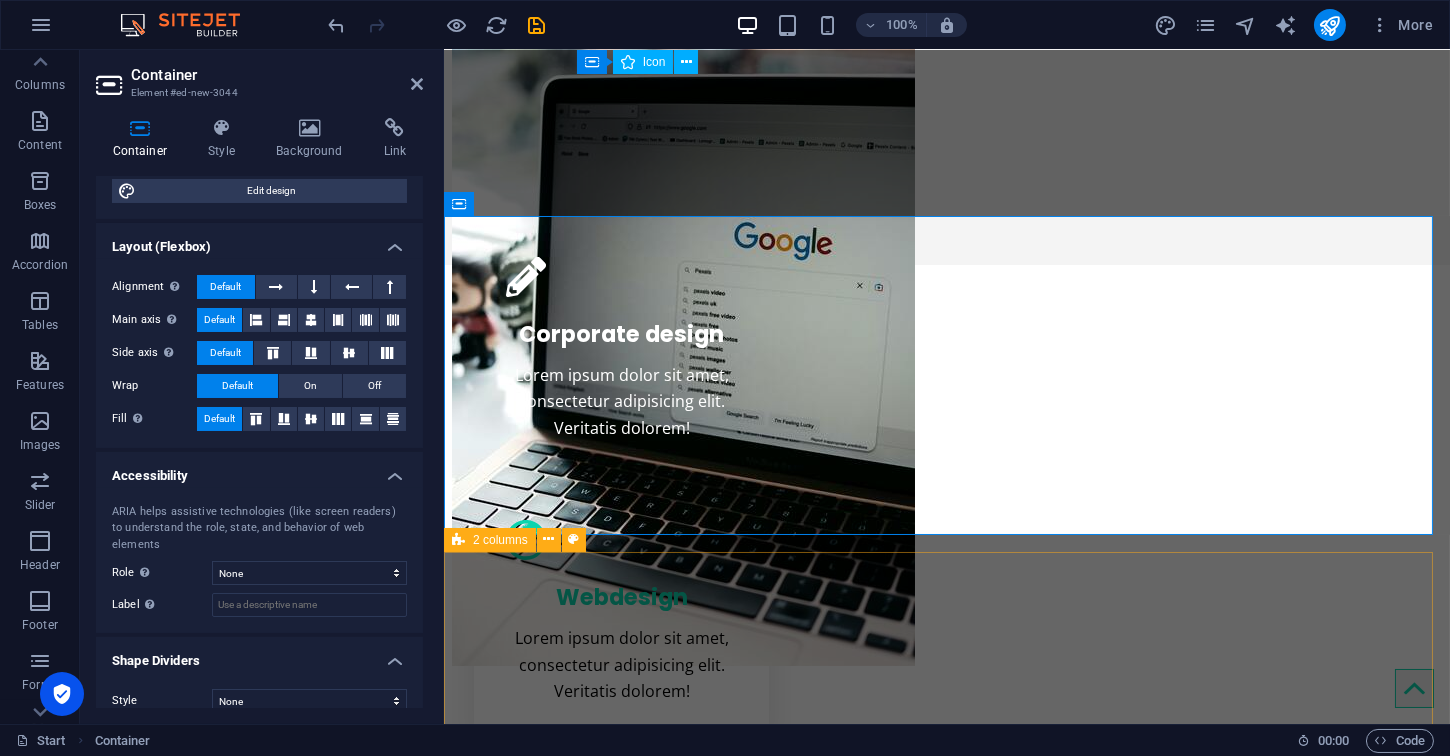 click on "Creative service Lorem ipsum dolor sit amet Lorem ipsum dolor sit amet, consectetur adipisicing elit. Repellat, maiores, a libero atque assumenda praesentium cum magni odio dolor accusantium explicabo repudiandae molestiae.  Cumque expo laboriosam nulla distinctio mollitia Molestias excepturi voluptatem veritatis iusto namut Praesentium magni odio dolor accusantium Ipsum dolor sit amet, consectetur adipisicing elit Sitejet 90%
Photoshop 70%
Illustrator 90%
HTML5 & CSS3 85%
JavaScript 45%" at bounding box center (946, 1570) 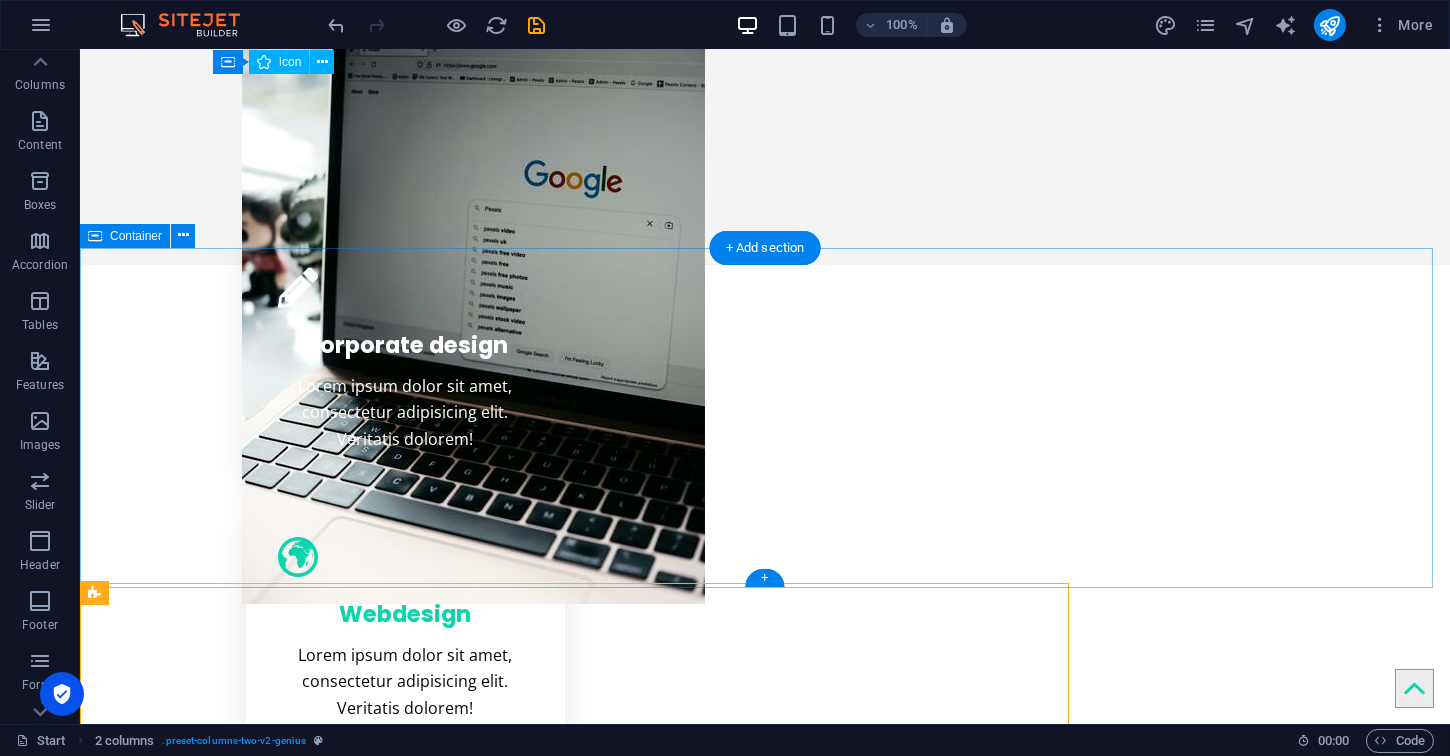 scroll, scrollTop: 673, scrollLeft: 0, axis: vertical 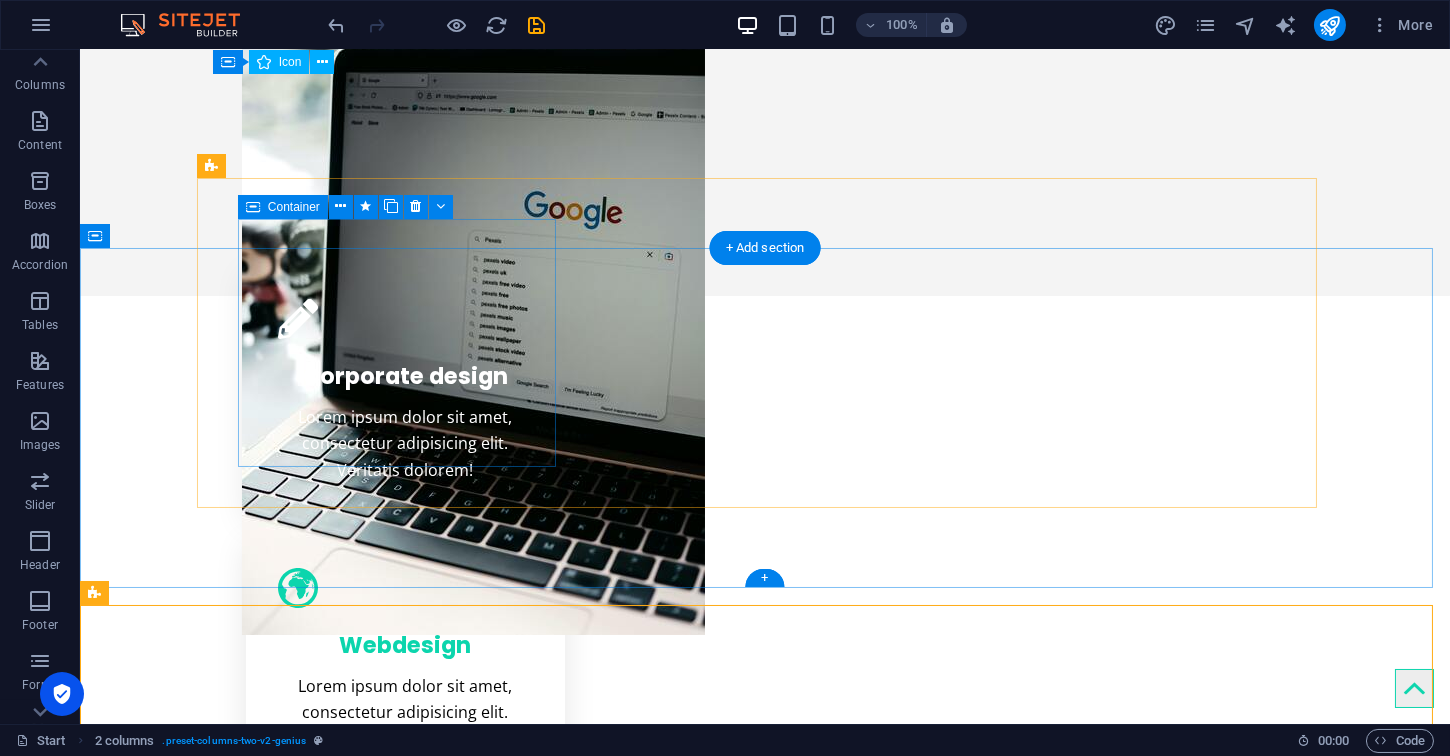 click on "Lorem ipsum dolor sit amet, consectetur adipisicing elit. Veritatis dolorem!" at bounding box center (405, 443) 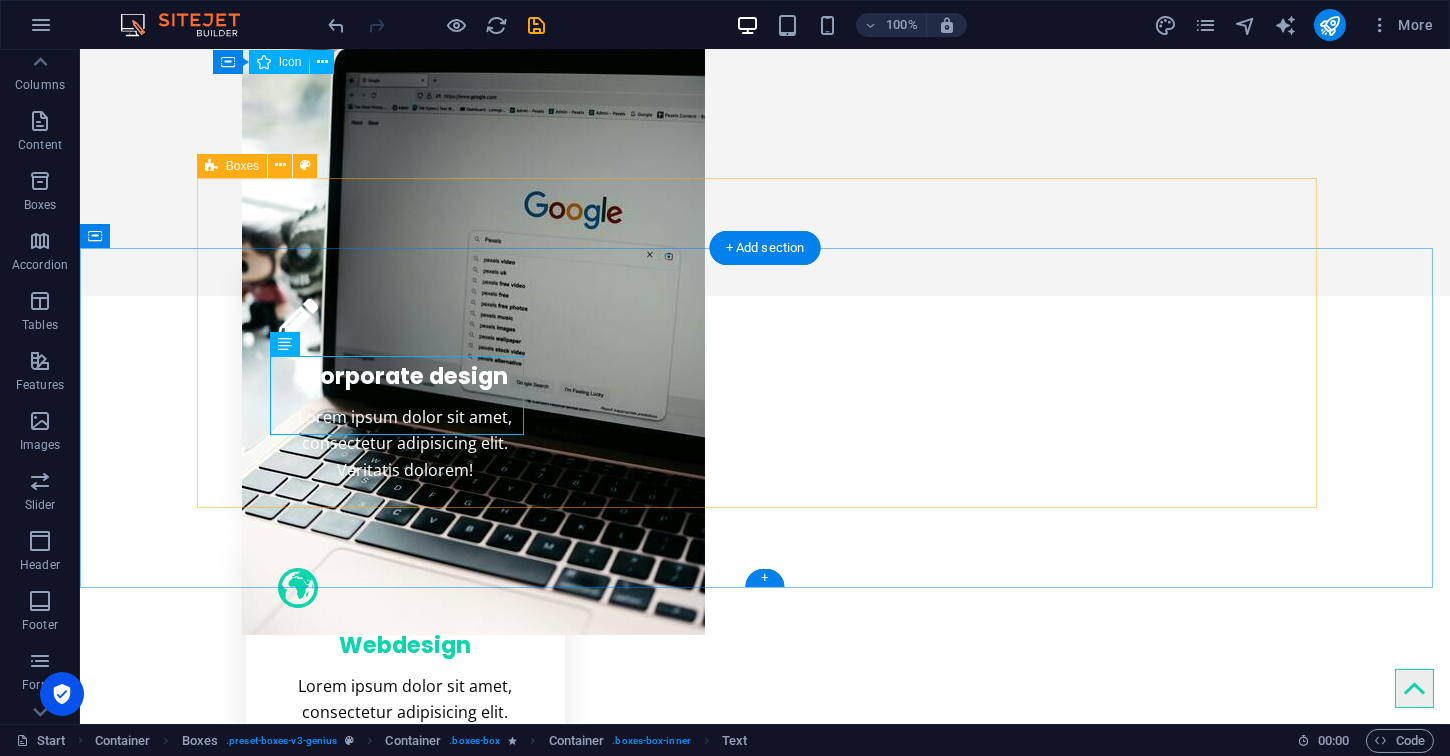click on "Corporate design Lorem ipsum dolor sit amet, consectetur adipisicing elit. Veritatis dolorem! Webdesign Lorem ipsum dolor sit amet, consectetur adipisicing elit. Veritatis dolorem! Mobile apps Lorem ipsum dolor sit amet, consectetur adipisicing elit. Veritatis dolorem!" at bounding box center (765, 660) 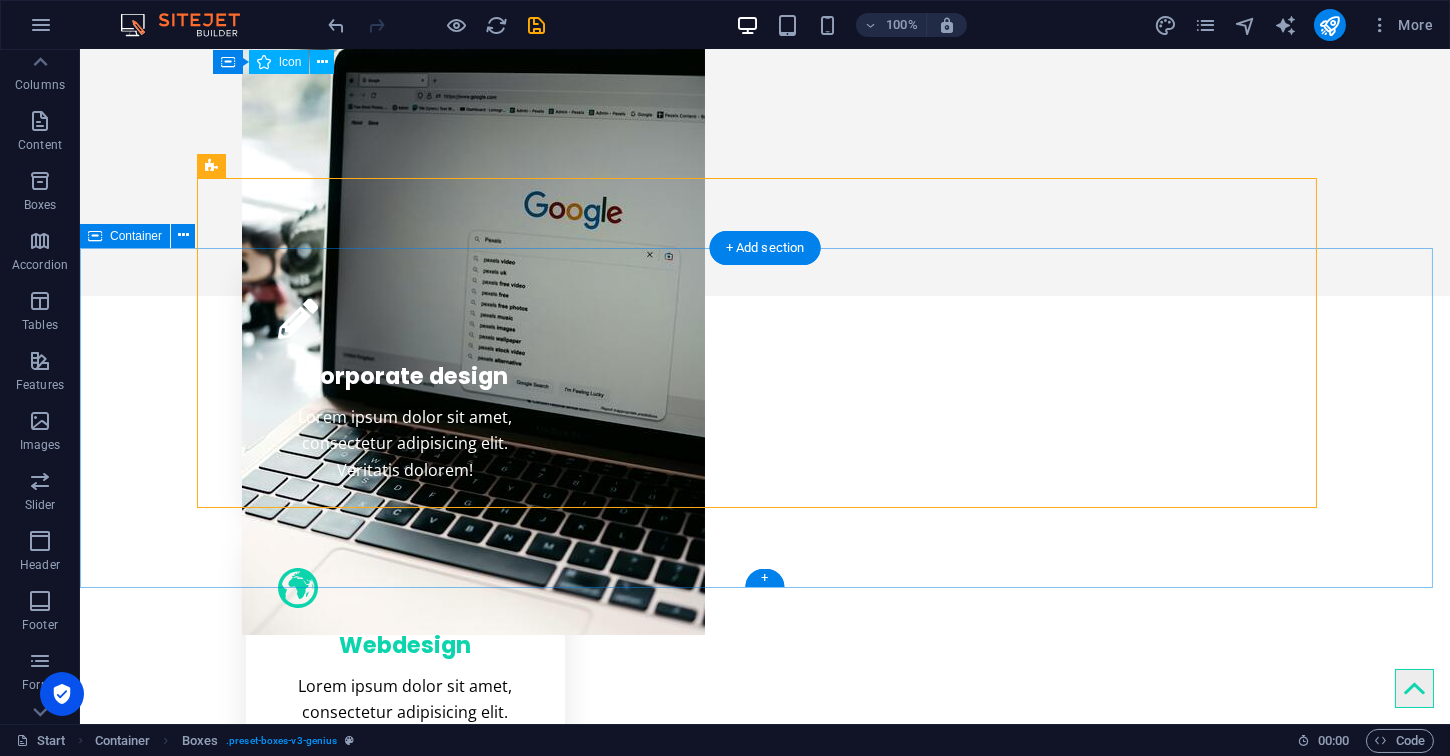 drag, startPoint x: 288, startPoint y: 225, endPoint x: 156, endPoint y: 181, distance: 139.14021 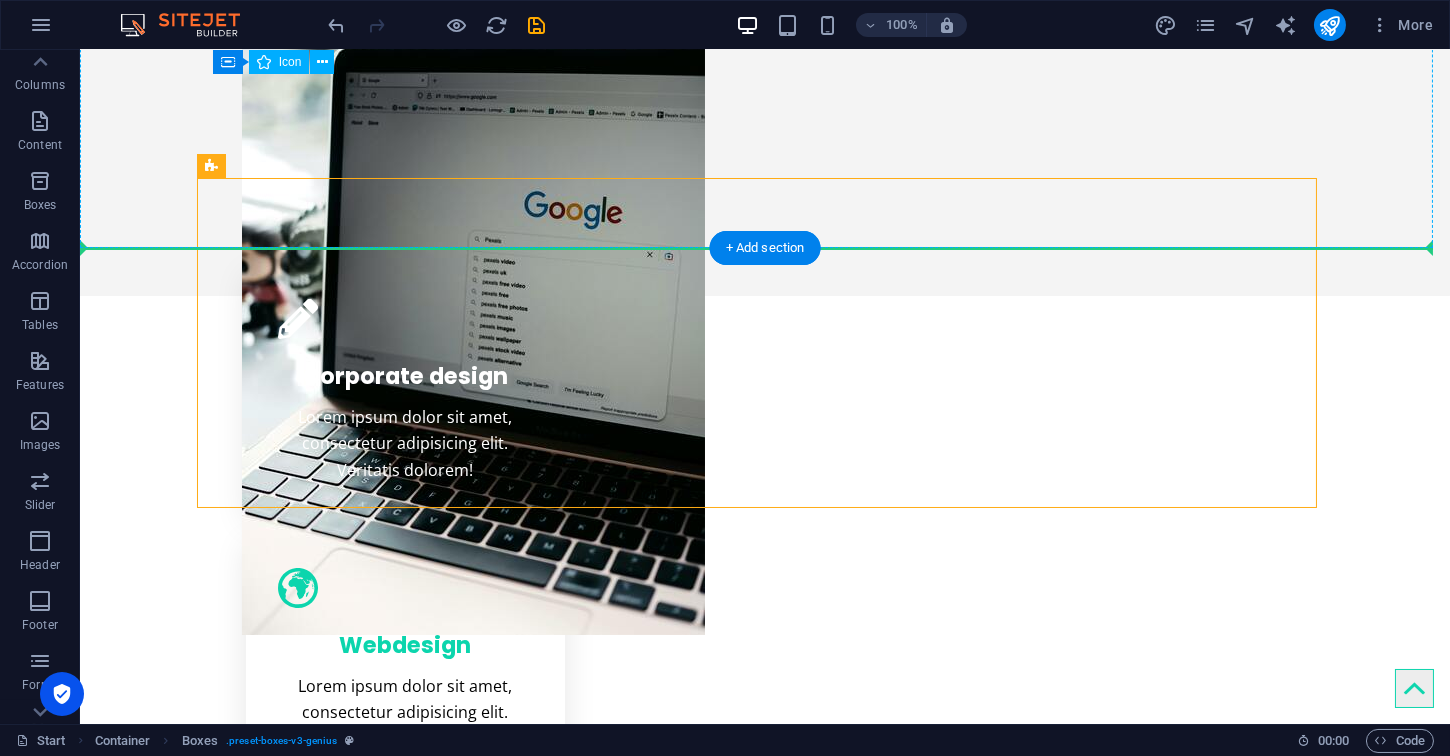 drag, startPoint x: 295, startPoint y: 210, endPoint x: 147, endPoint y: 240, distance: 151.00993 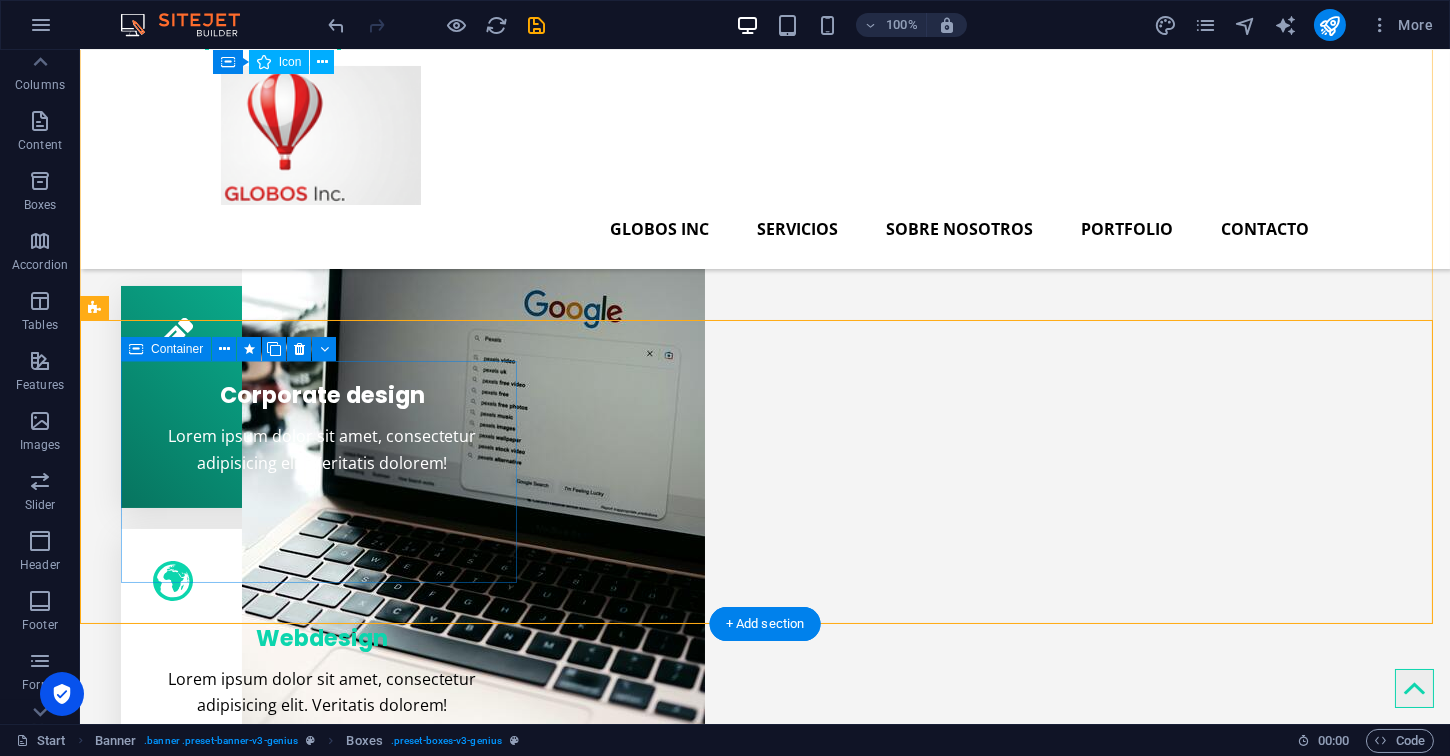 scroll, scrollTop: 450, scrollLeft: 0, axis: vertical 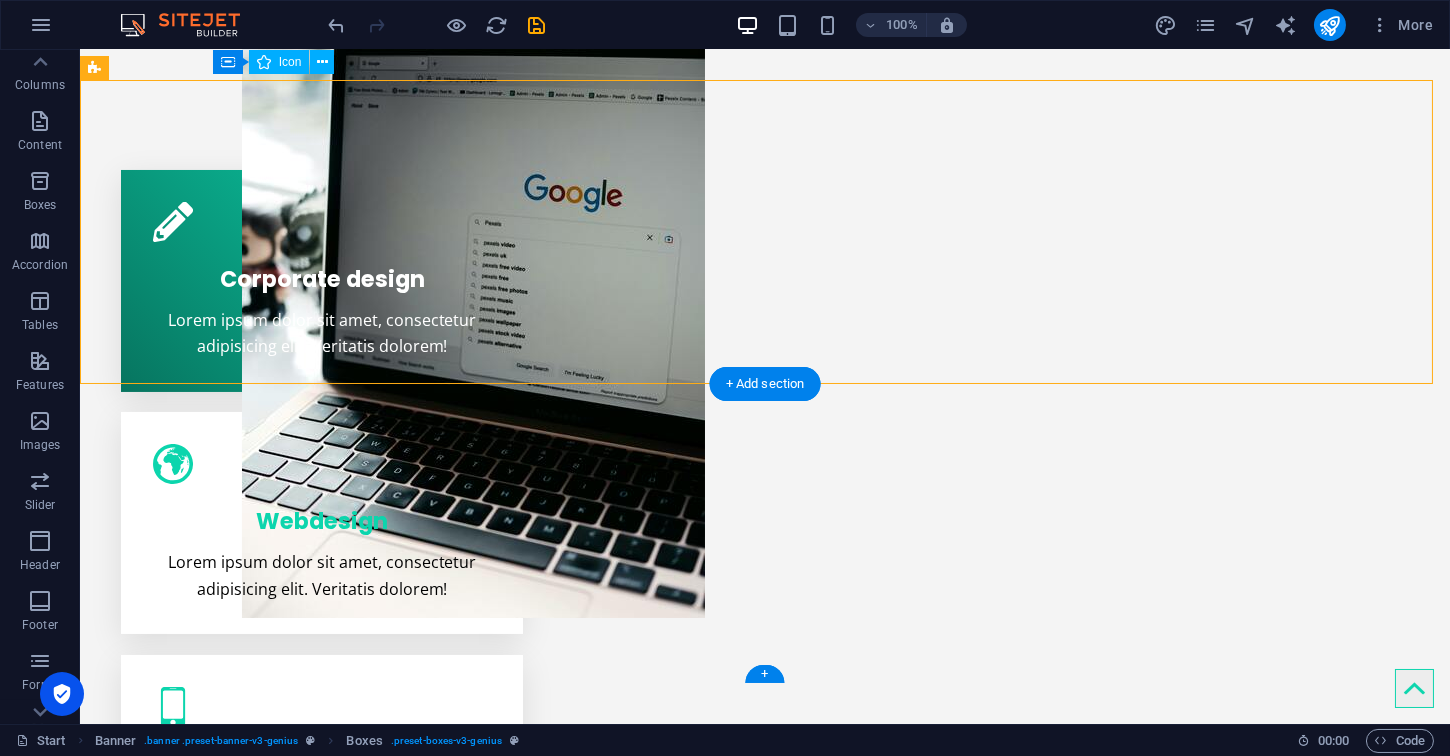 drag, startPoint x: 178, startPoint y: 354, endPoint x: 513, endPoint y: 542, distance: 384.1471 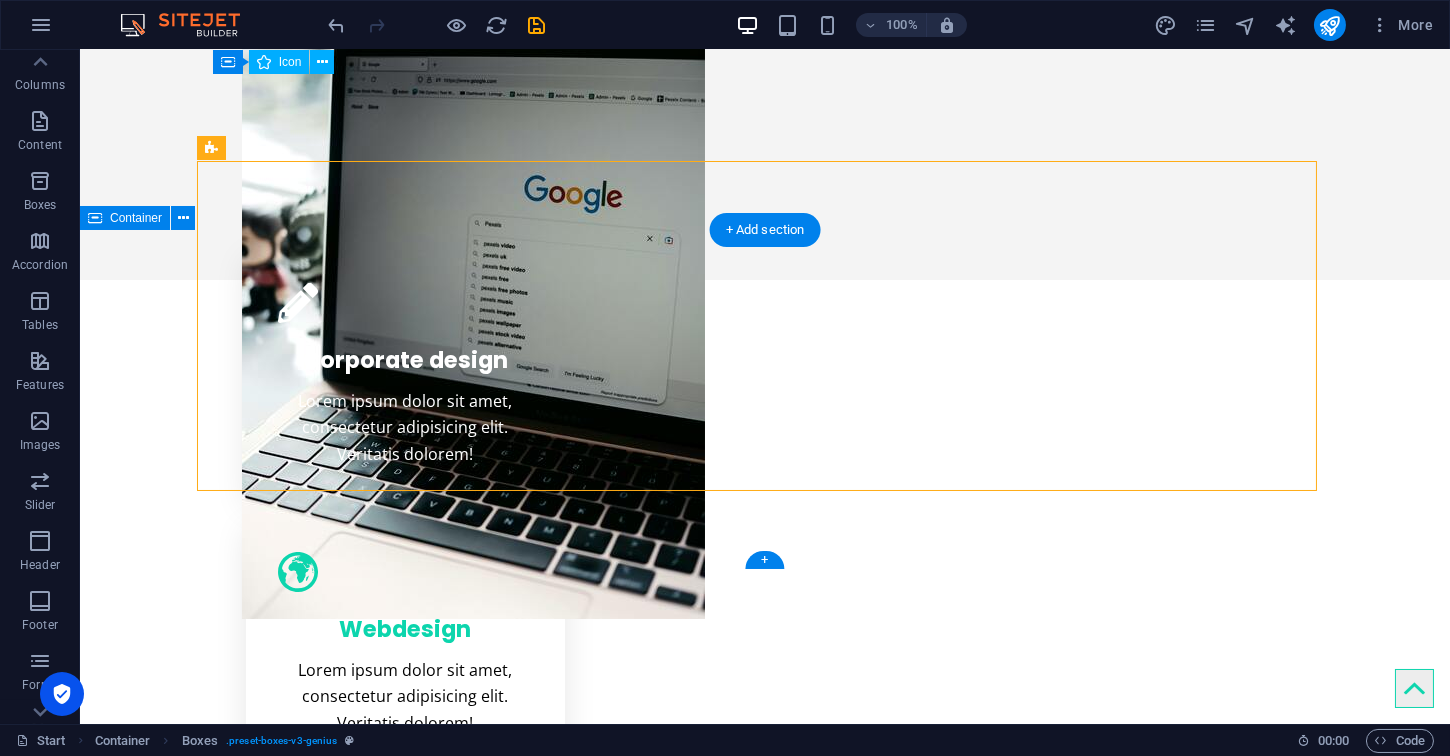 scroll, scrollTop: 690, scrollLeft: 0, axis: vertical 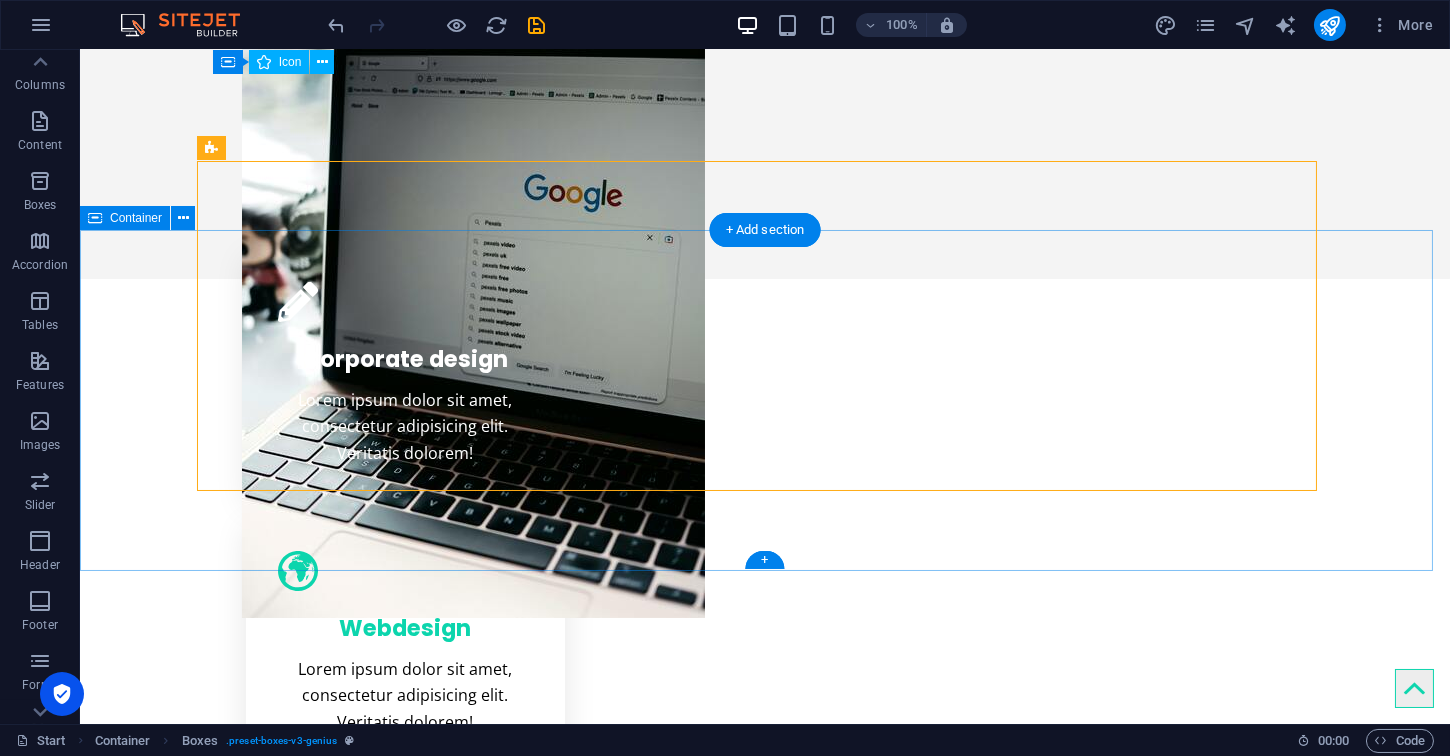 click on "Corporate design Lorem ipsum dolor sit amet, consectetur adipisicing elit. Veritatis dolorem! Webdesign Lorem ipsum dolor sit amet, consectetur adipisicing elit. Veritatis dolorem! Mobile apps Lorem ipsum dolor sit amet, consectetur adipisicing elit. Veritatis dolorem!" at bounding box center (765, 718) 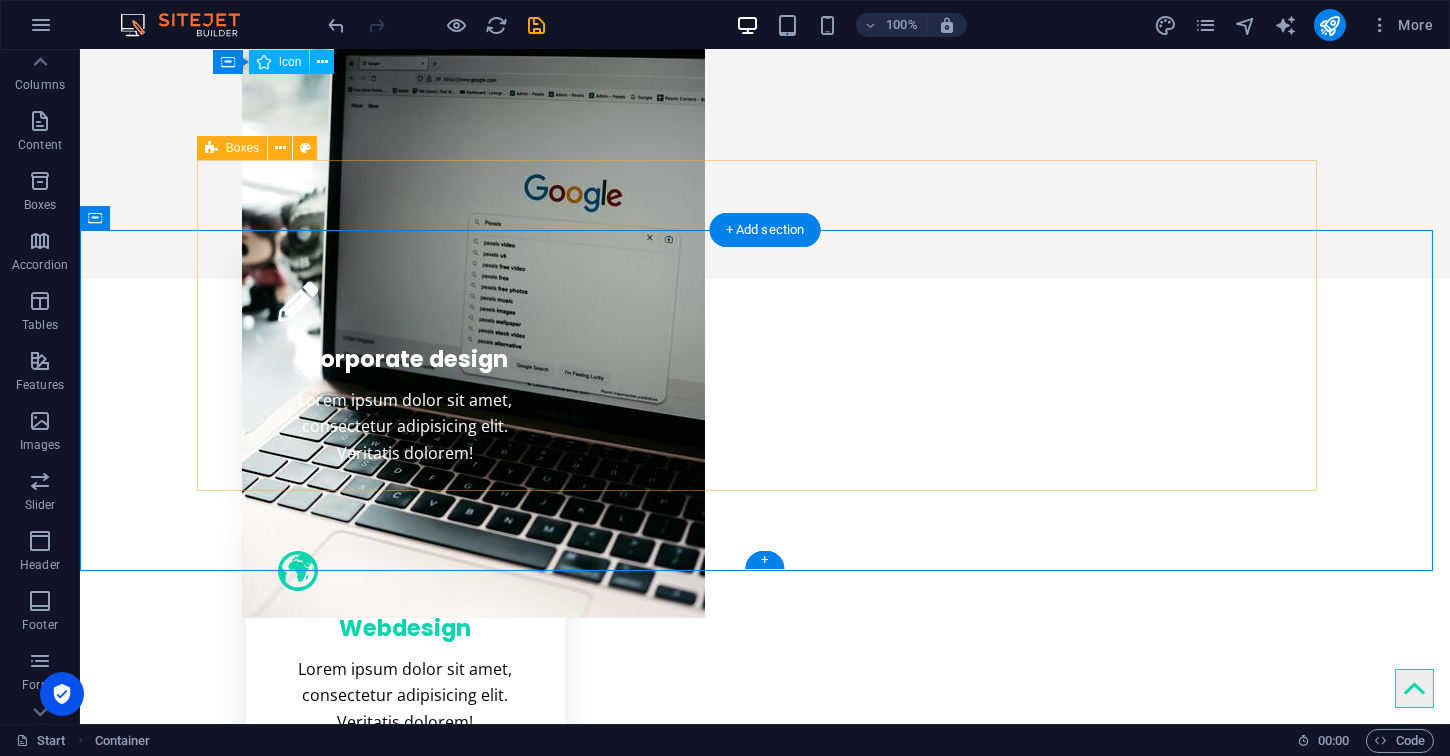 click on "Corporate design Lorem ipsum dolor sit amet, consectetur adipisicing elit. Veritatis dolorem! Webdesign Lorem ipsum dolor sit amet, consectetur adipisicing elit. Veritatis dolorem! Mobile apps Lorem ipsum dolor sit amet, consectetur adipisicing elit. Veritatis dolorem!" at bounding box center [765, 643] 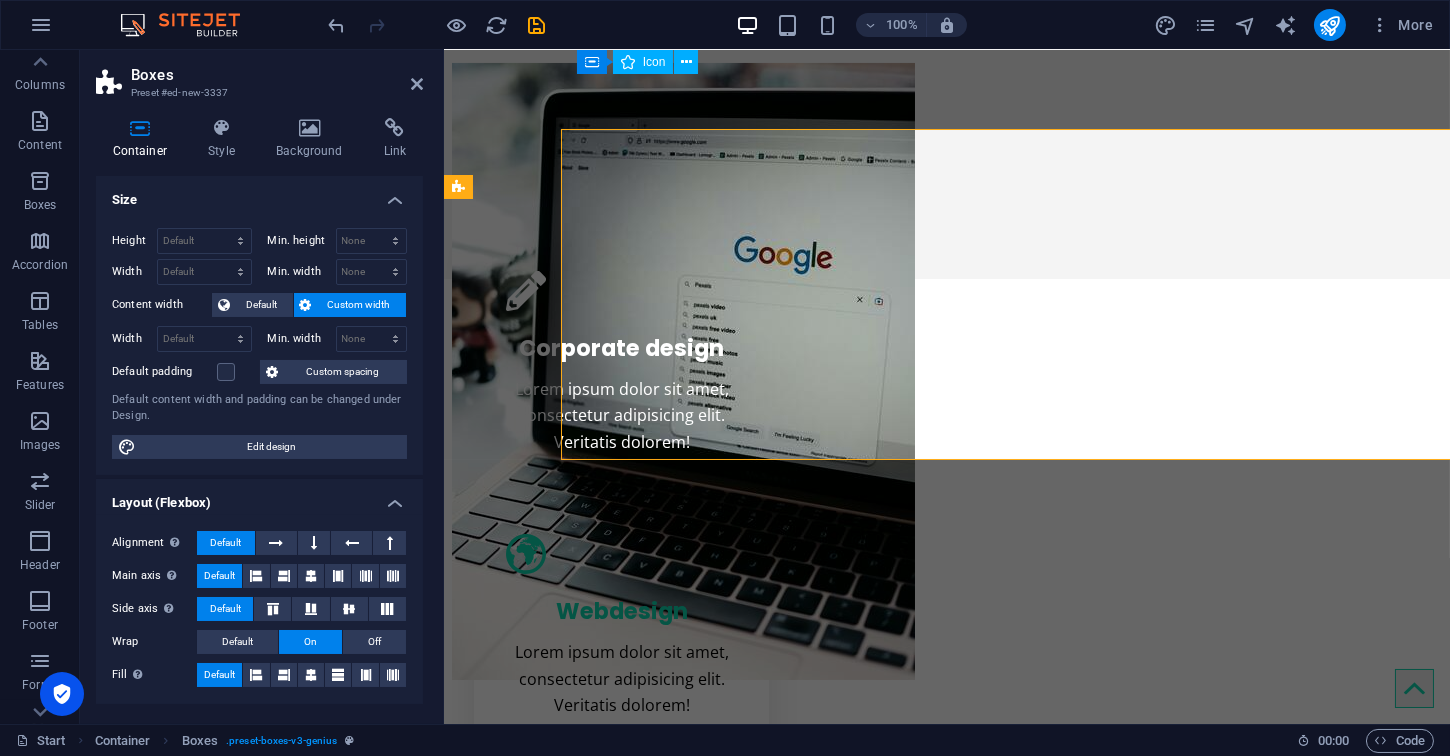 scroll, scrollTop: 721, scrollLeft: 0, axis: vertical 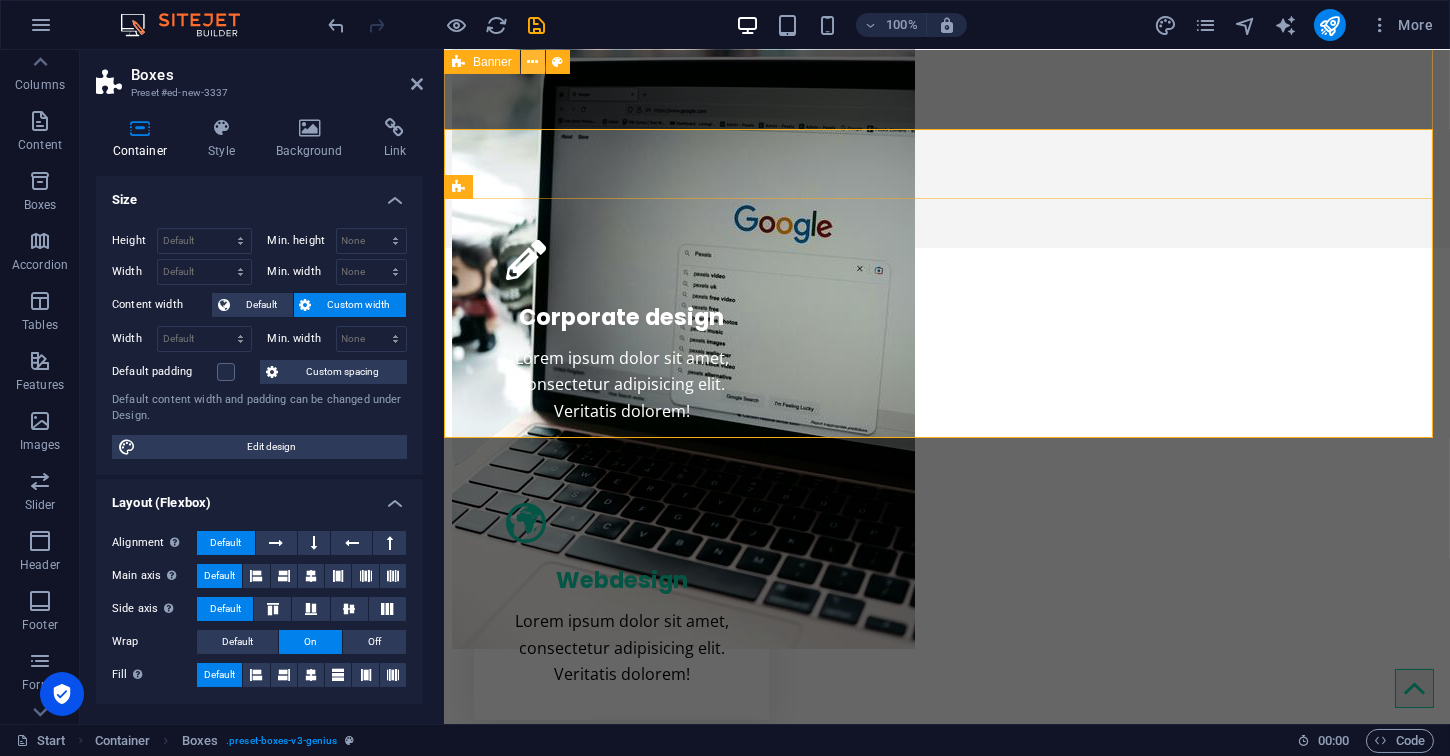 click at bounding box center (532, 62) 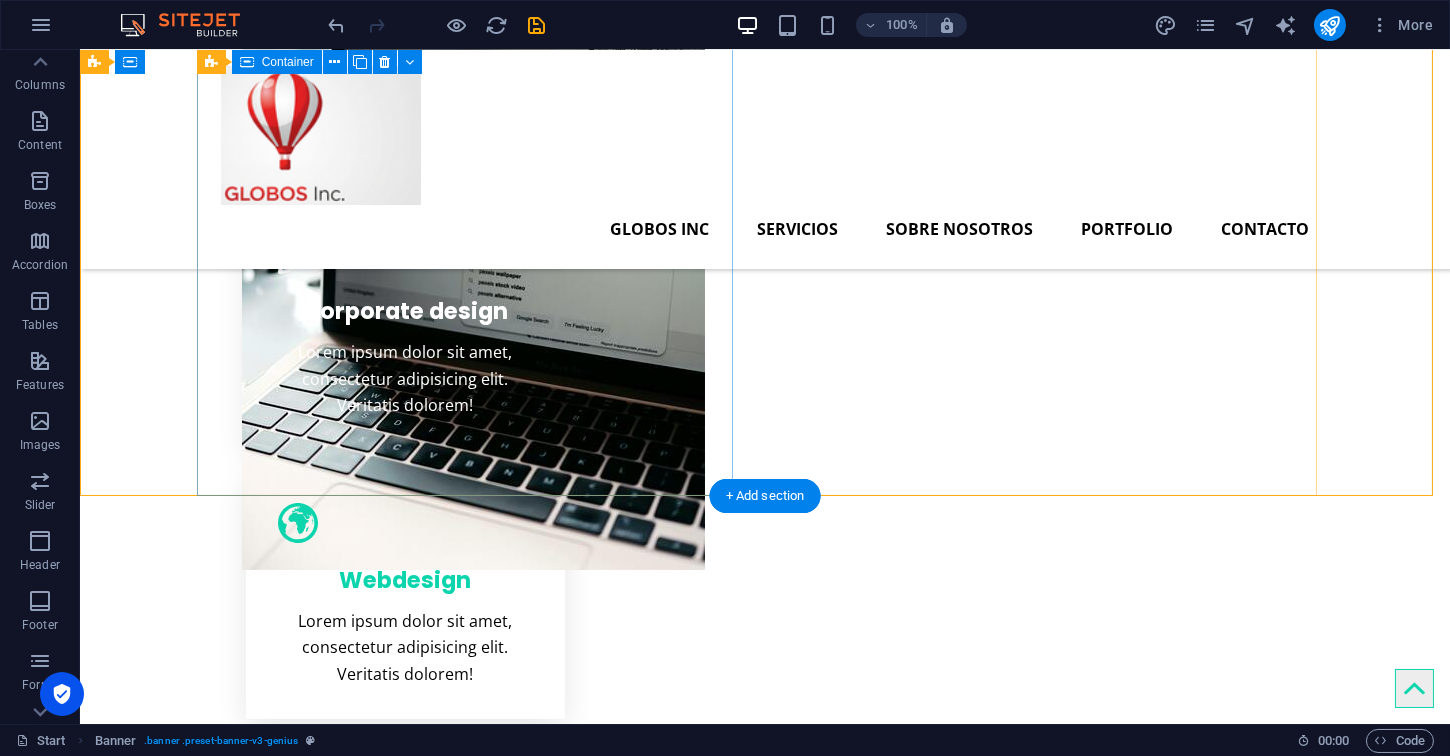 scroll, scrollTop: 356, scrollLeft: 0, axis: vertical 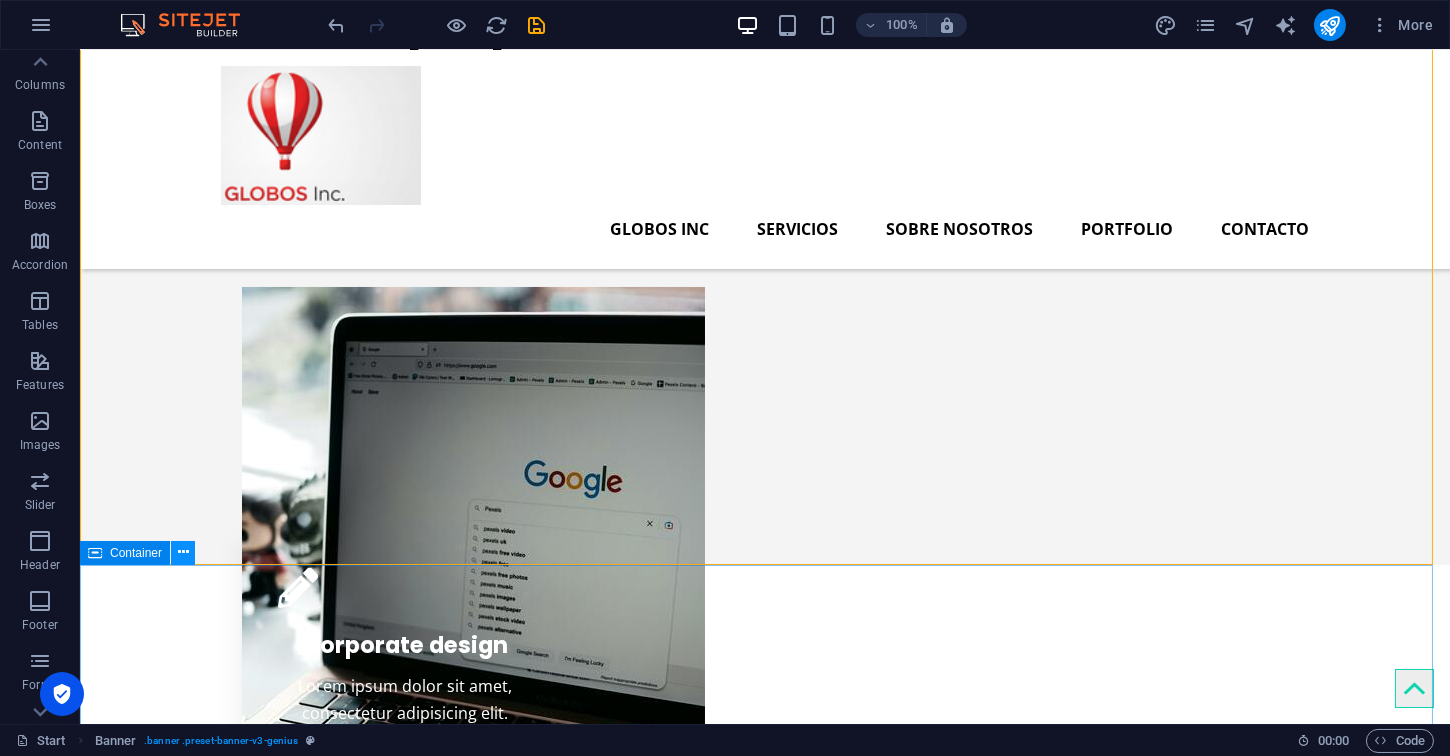 click at bounding box center [183, 552] 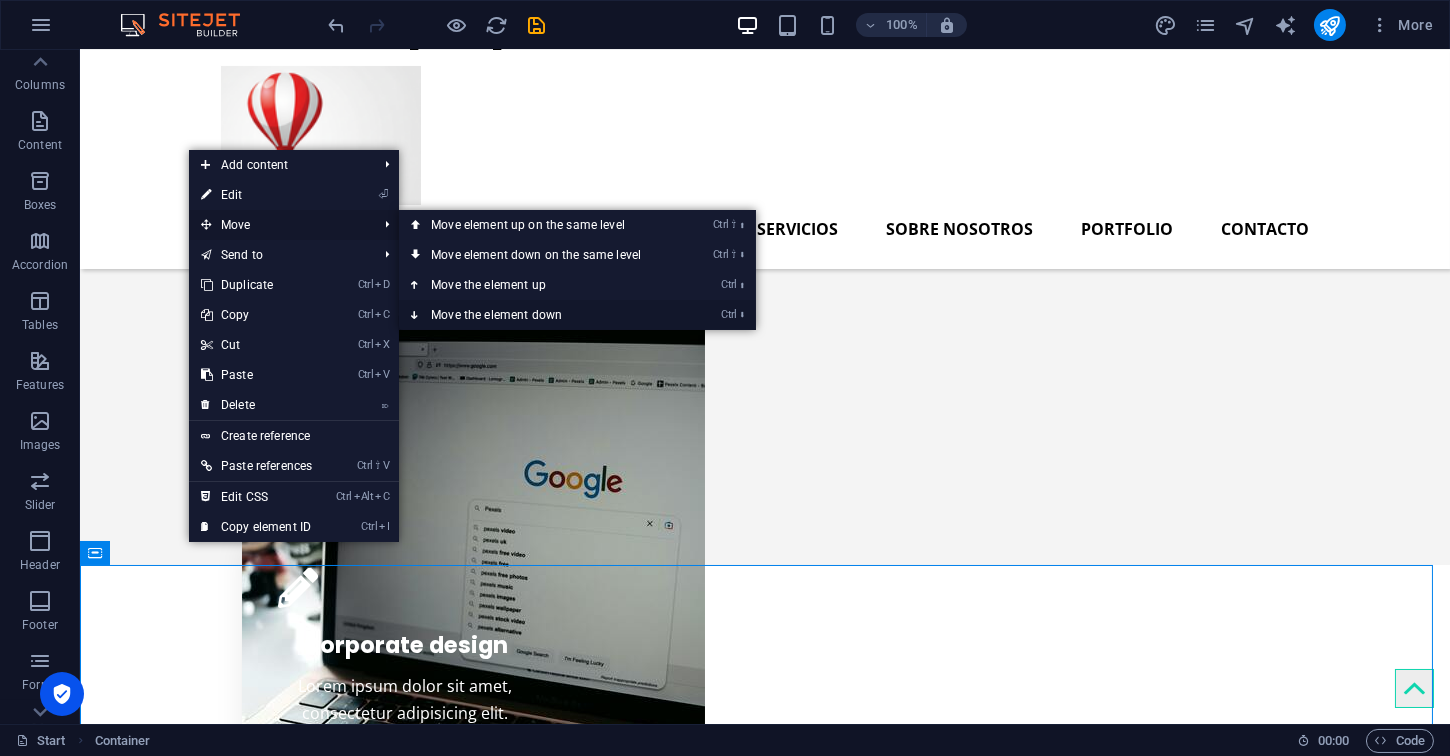 click on "Ctrl ⬇  Move the element down" at bounding box center [540, 315] 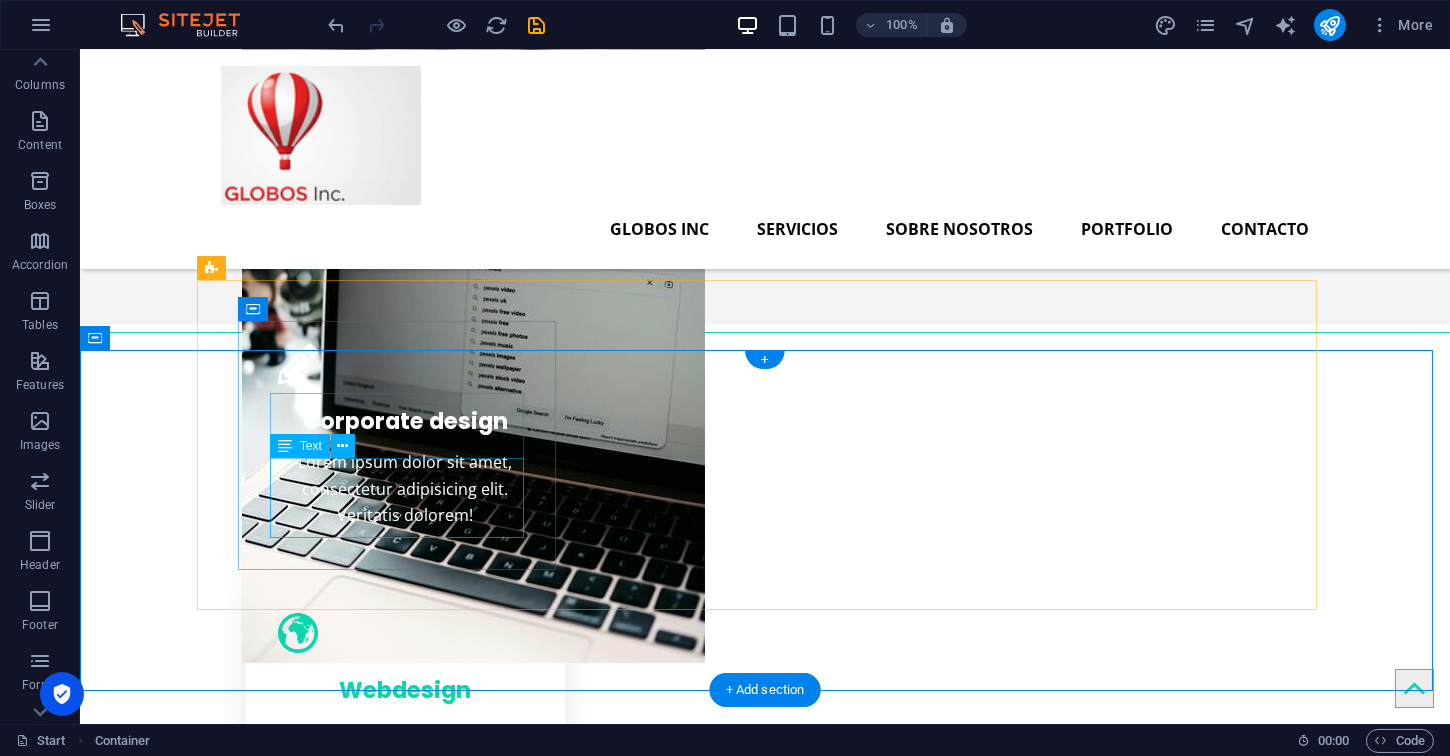 scroll, scrollTop: 578, scrollLeft: 0, axis: vertical 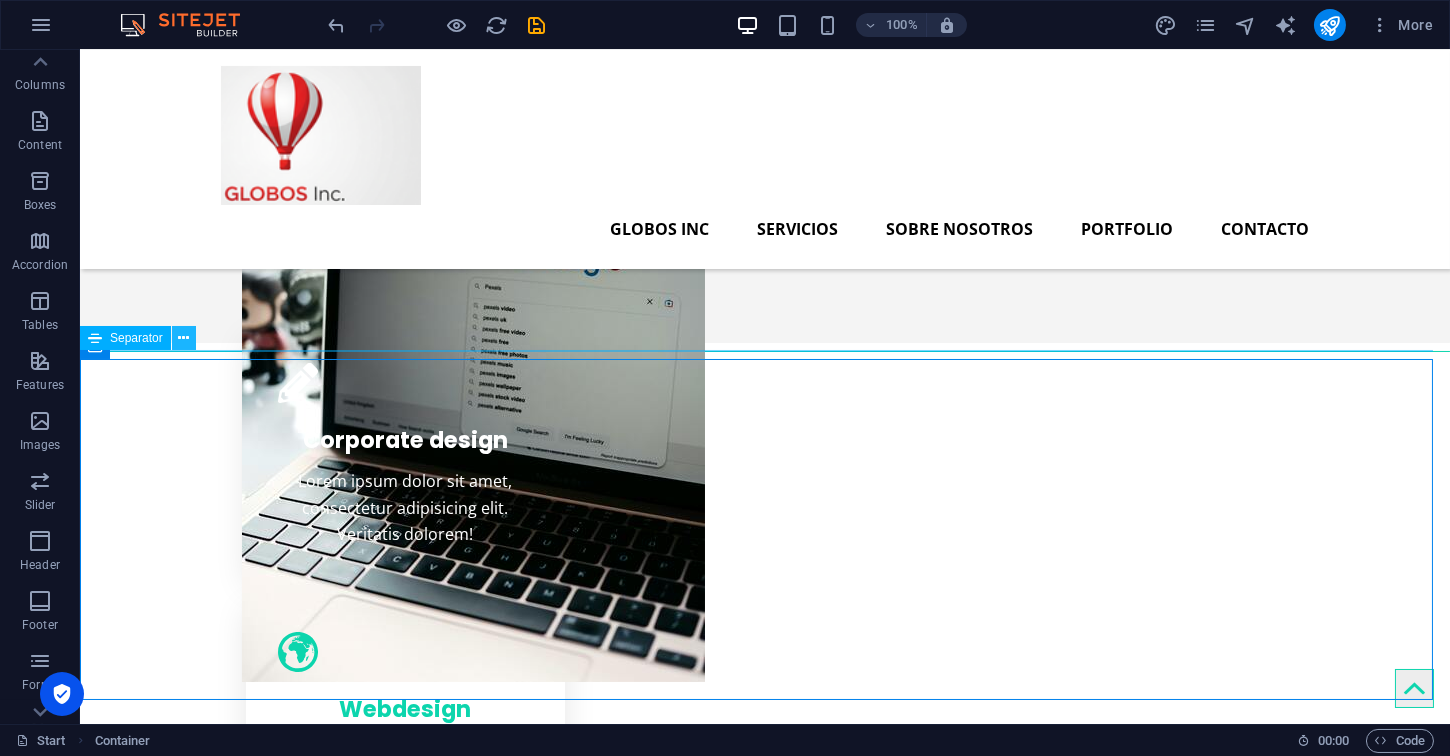 click at bounding box center [183, 338] 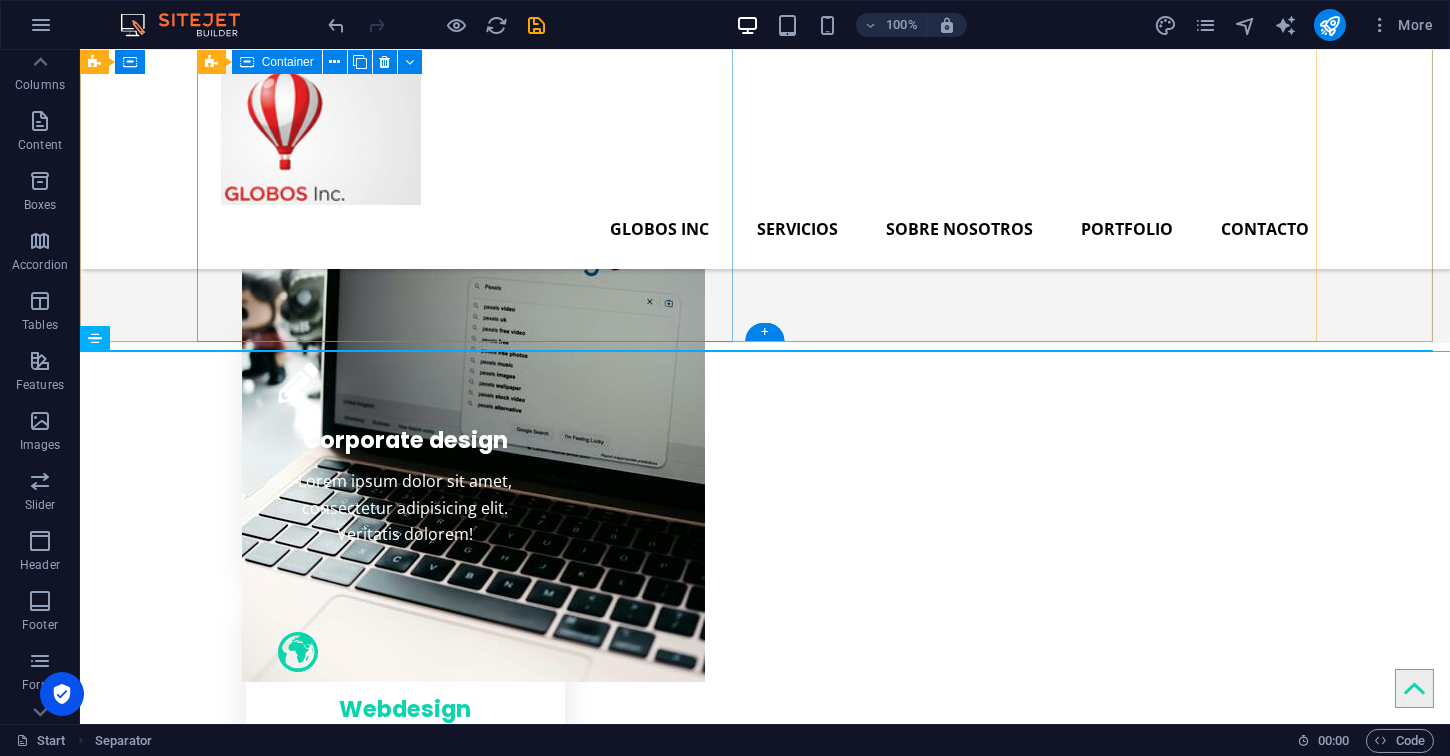 click on "Mejora la visibilidad de tu negocio con nuestro paquete de SEO.  Web+Google Consultas" at bounding box center (473, -158) 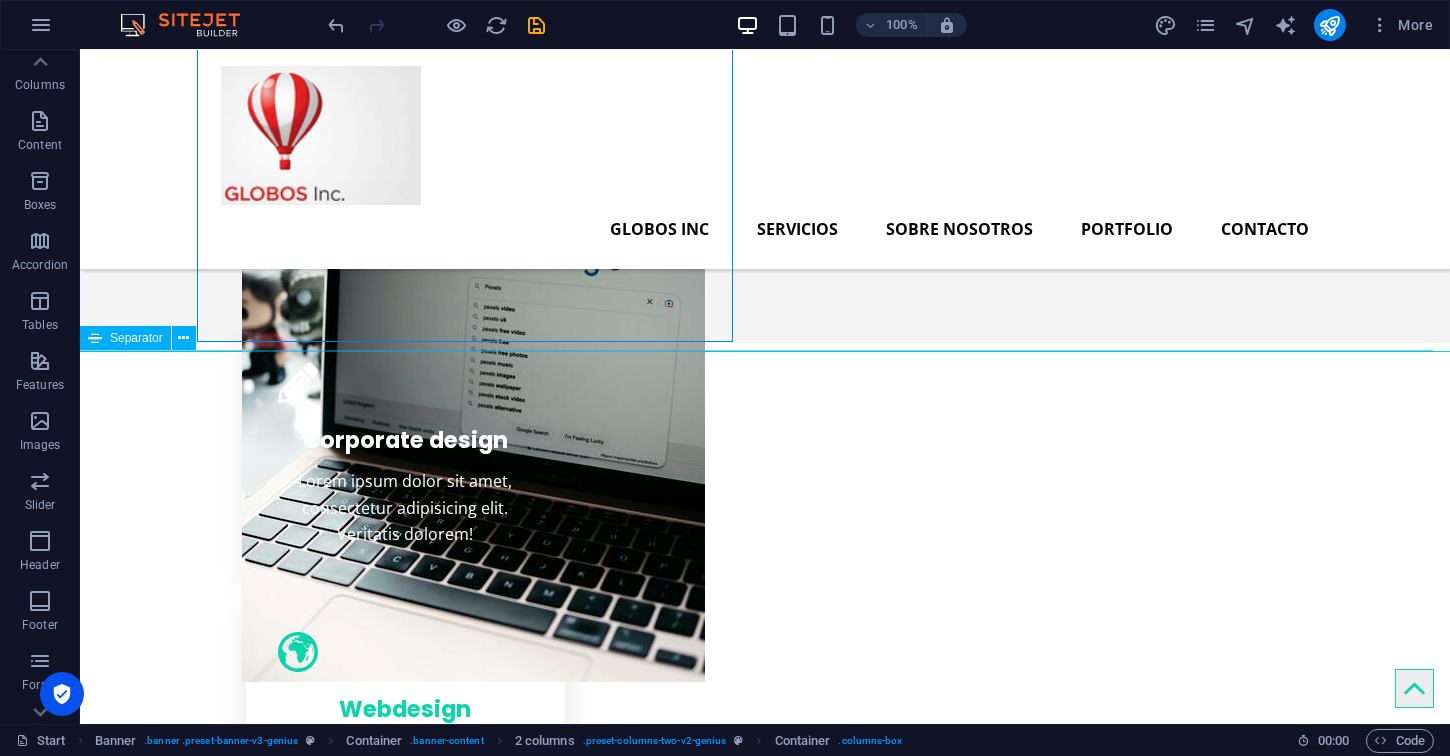 click at bounding box center [765, 351] 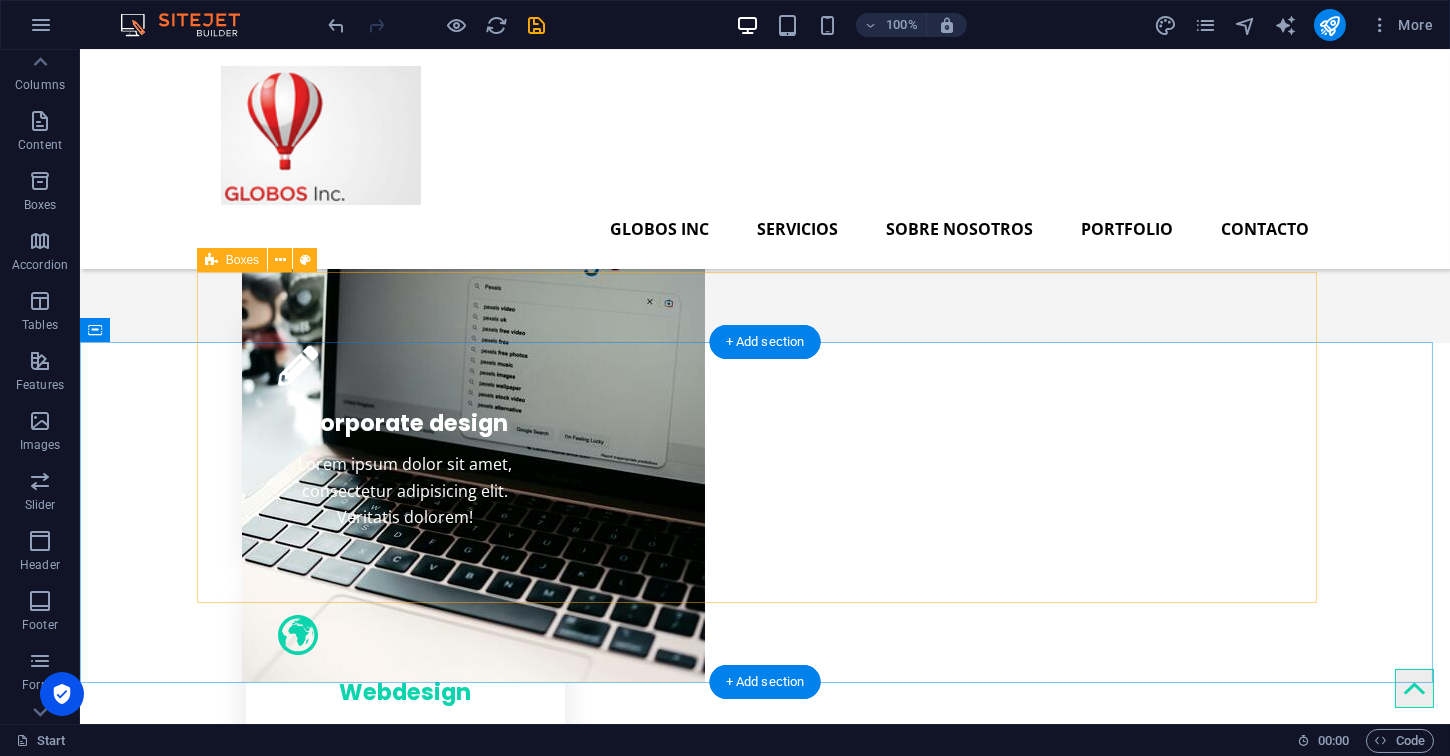 click on "Corporate design Lorem ipsum dolor sit amet, consectetur adipisicing elit. Veritatis dolorem! Webdesign Lorem ipsum dolor sit amet, consectetur adipisicing elit. Veritatis dolorem! Mobile apps Lorem ipsum dolor sit amet, consectetur adipisicing elit. Veritatis dolorem!" at bounding box center [765, 707] 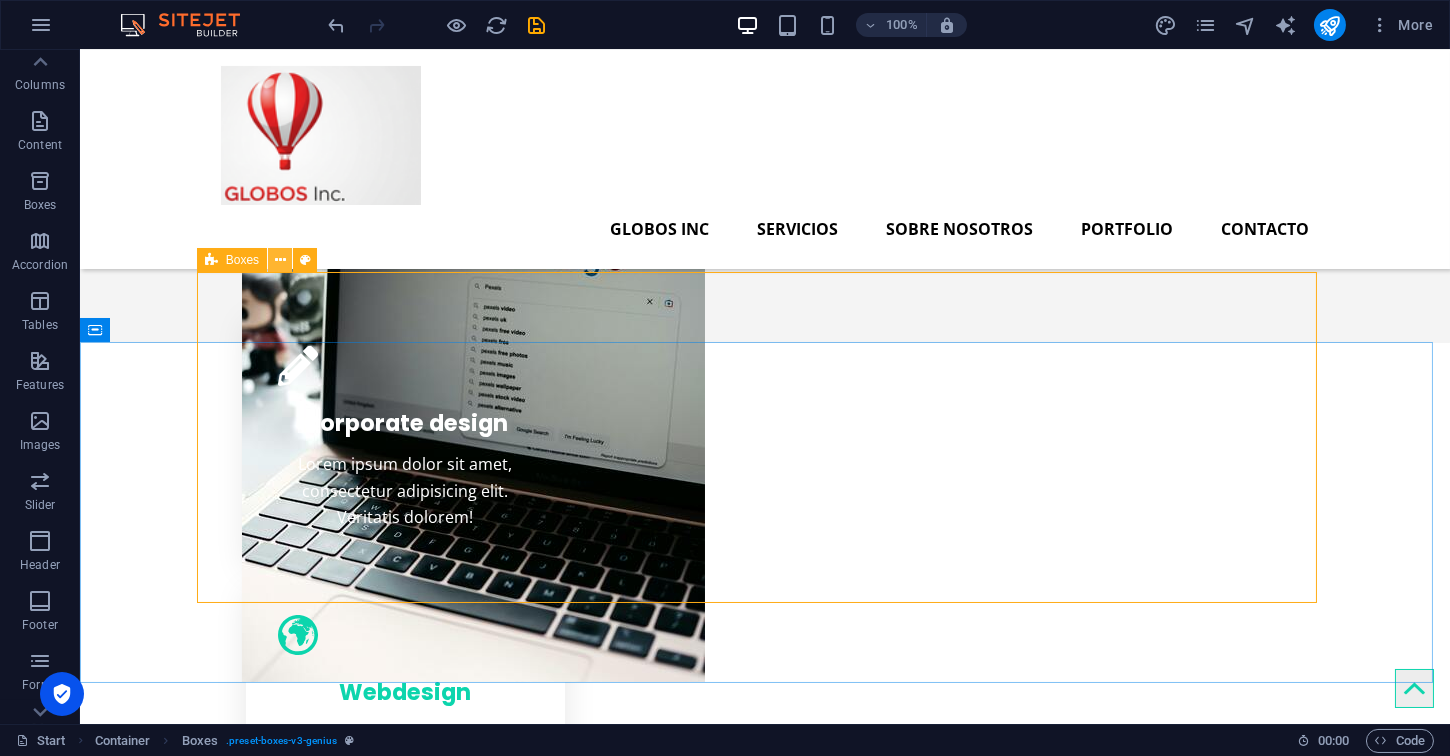click at bounding box center [280, 260] 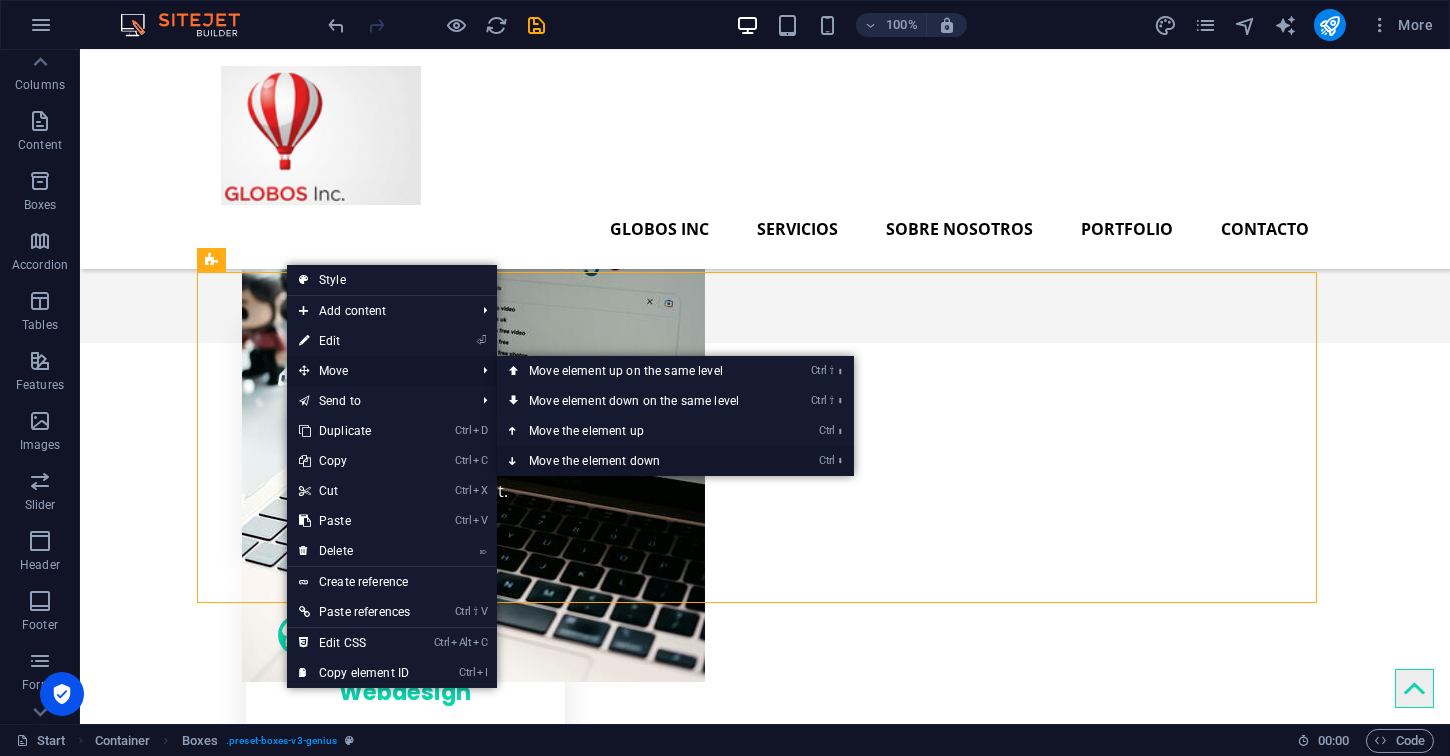 click on "Ctrl ⬇  Move the element down" at bounding box center (638, 461) 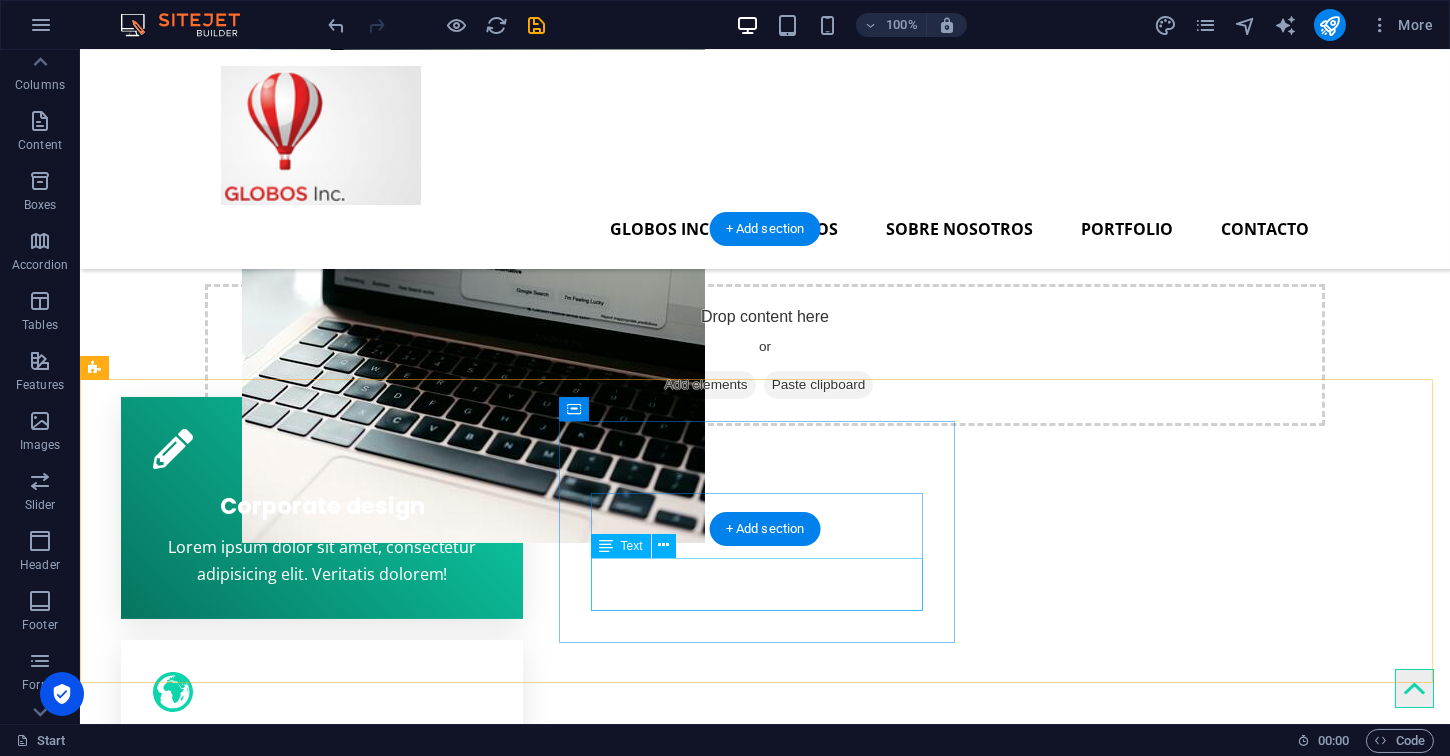 scroll, scrollTop: 690, scrollLeft: 0, axis: vertical 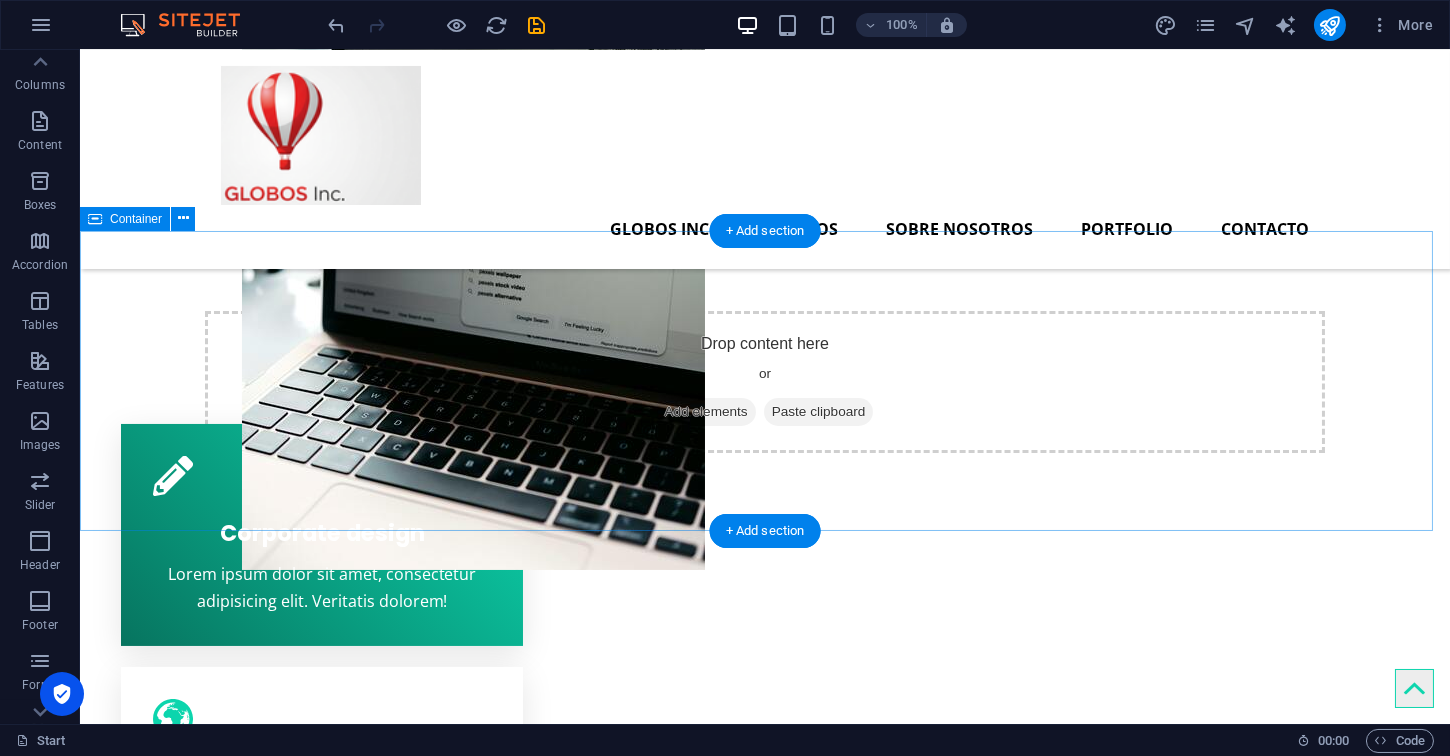 click on "Drop content here or  Add elements  Paste clipboard" at bounding box center (765, 382) 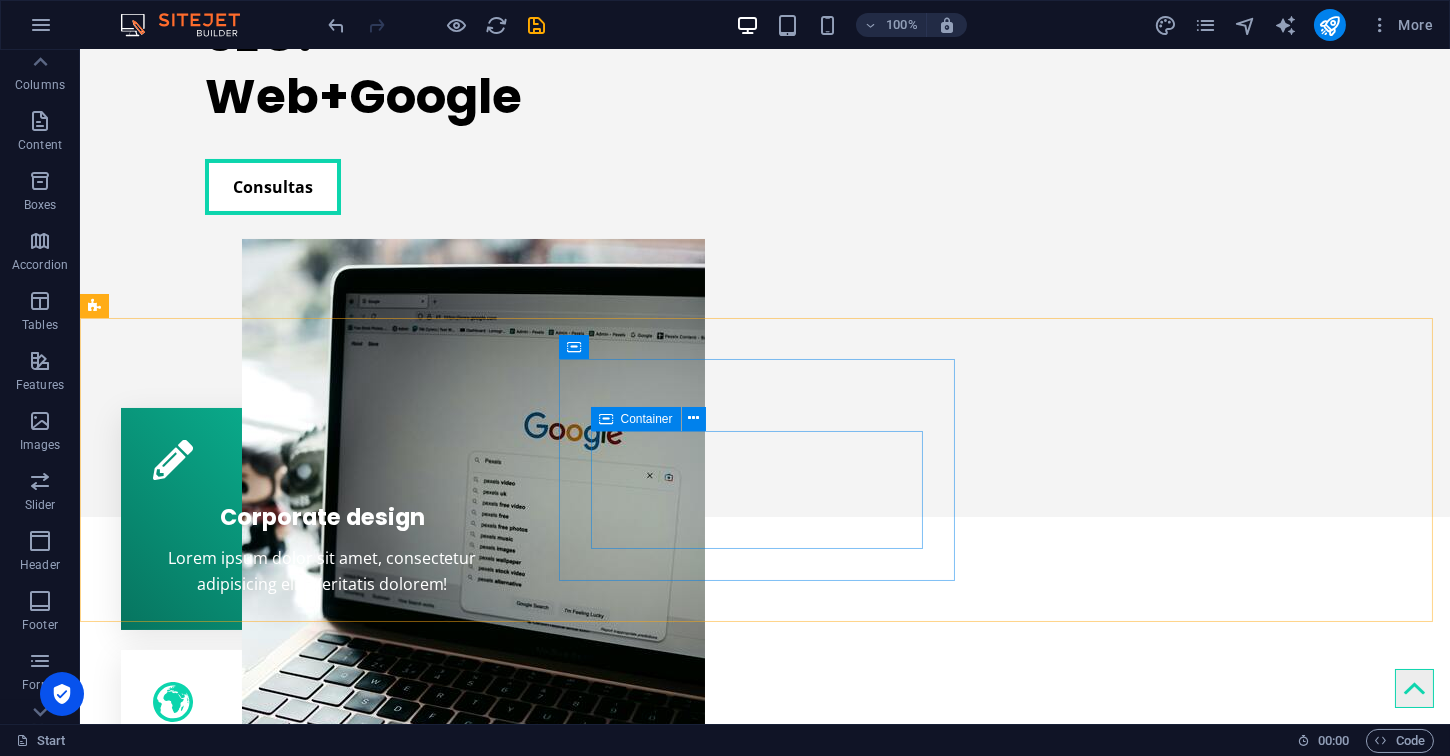 scroll, scrollTop: 467, scrollLeft: 0, axis: vertical 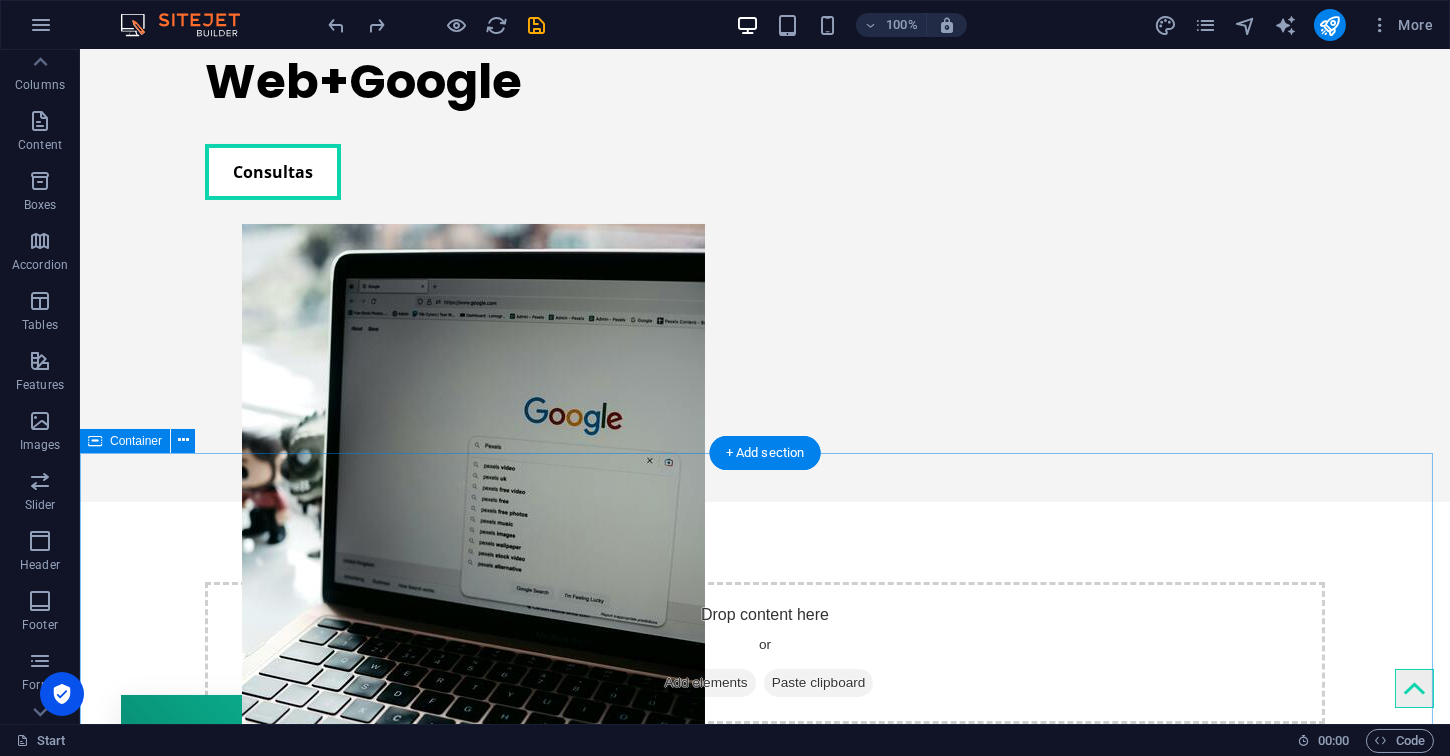 click on "Mejora la visibilidad de tu negocio con nuestro paquete de SEO.  Web+Google Consultas" at bounding box center (765, 152) 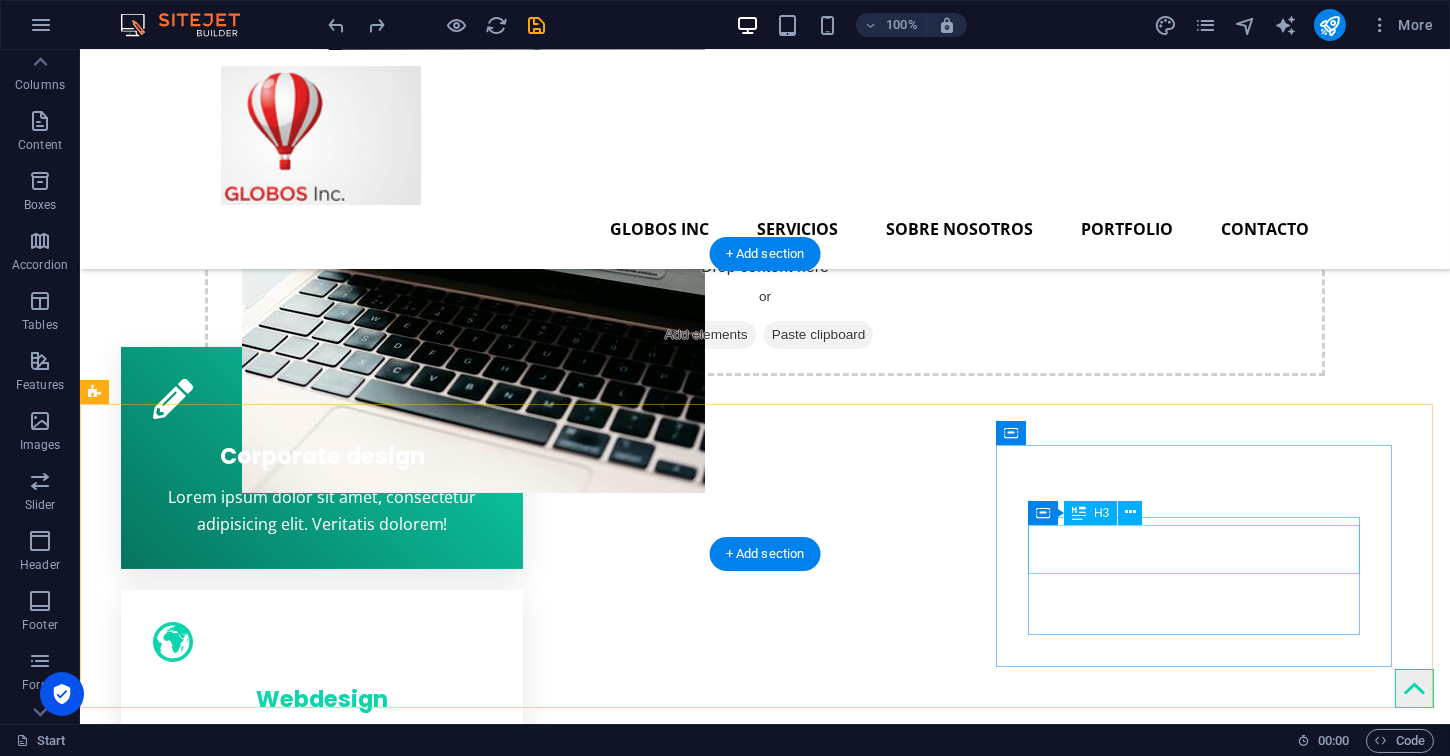 scroll, scrollTop: 667, scrollLeft: 0, axis: vertical 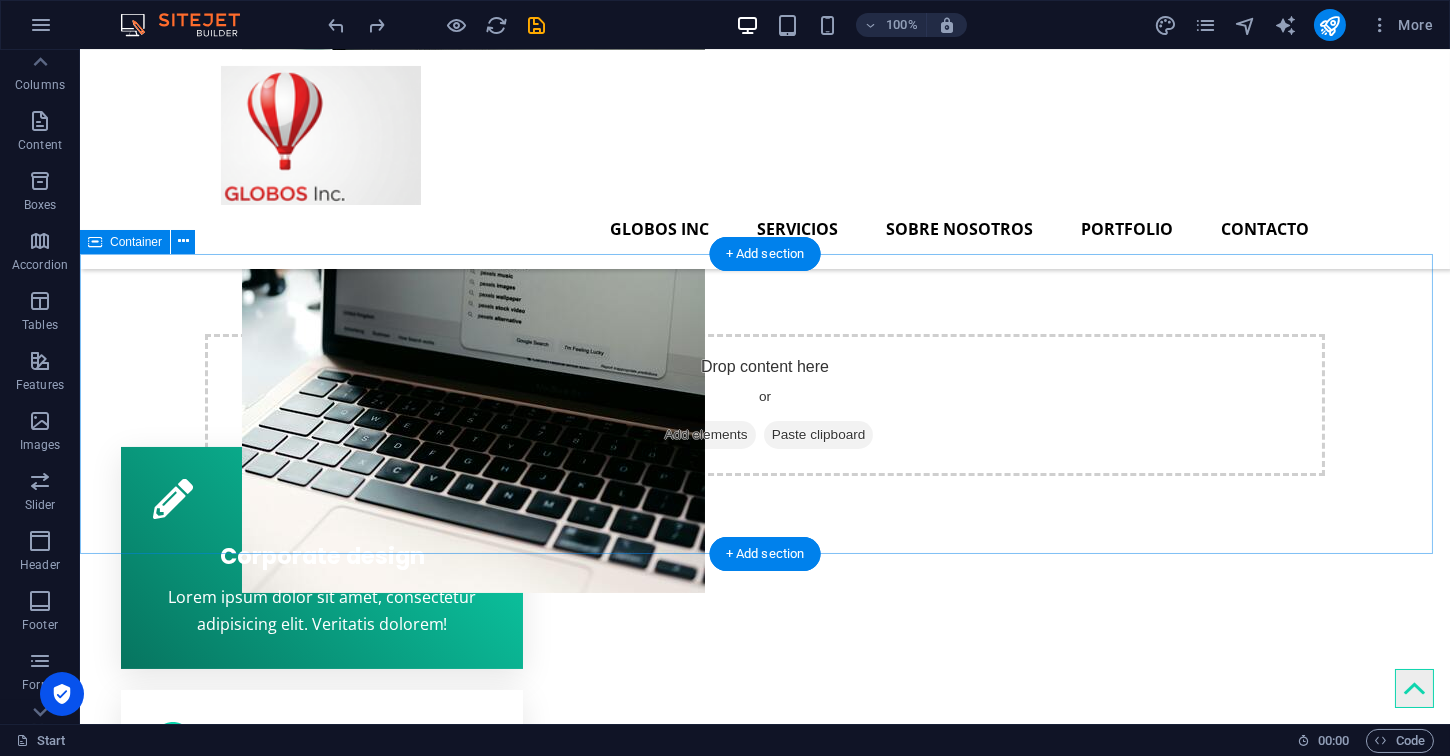 click on "Drop content here or  Add elements  Paste clipboard" at bounding box center [765, 405] 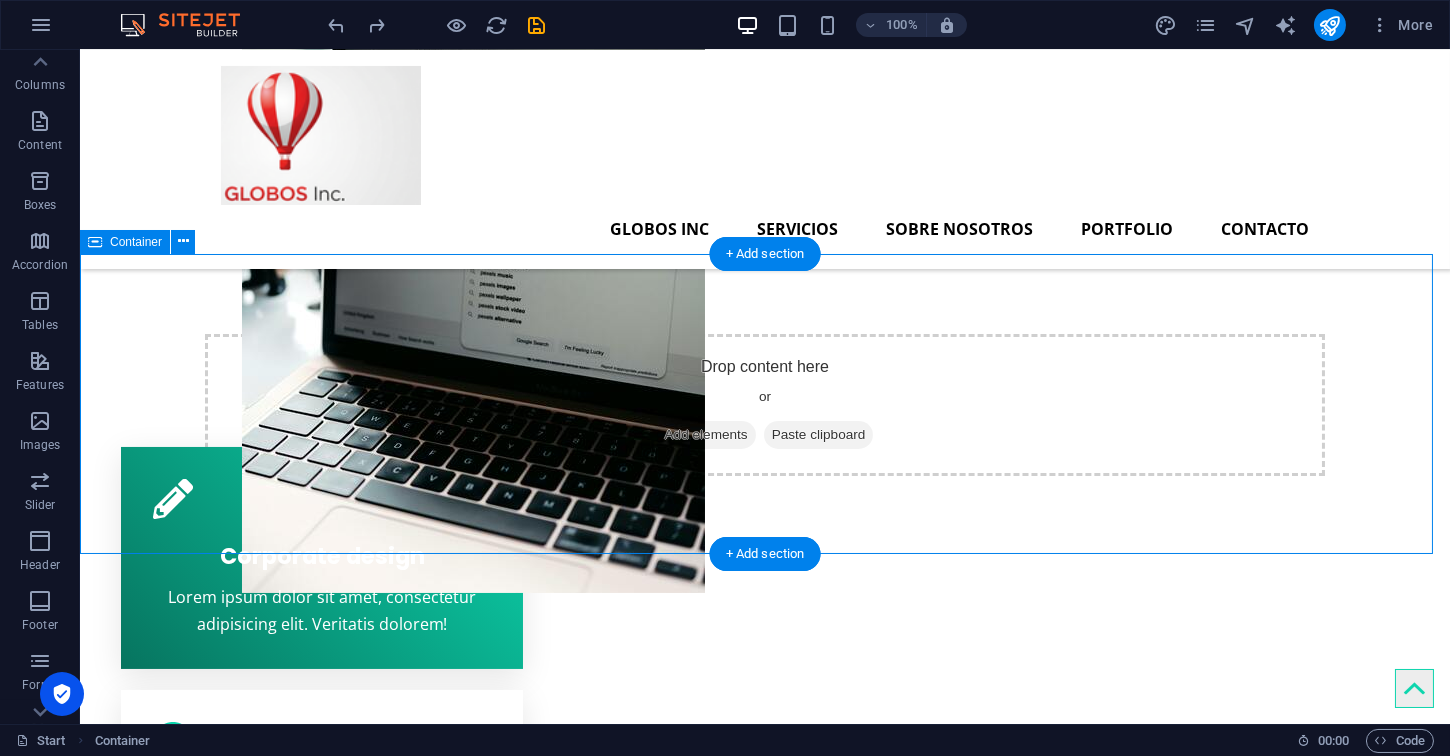 click on "Drop content here or  Add elements  Paste clipboard" at bounding box center (765, 405) 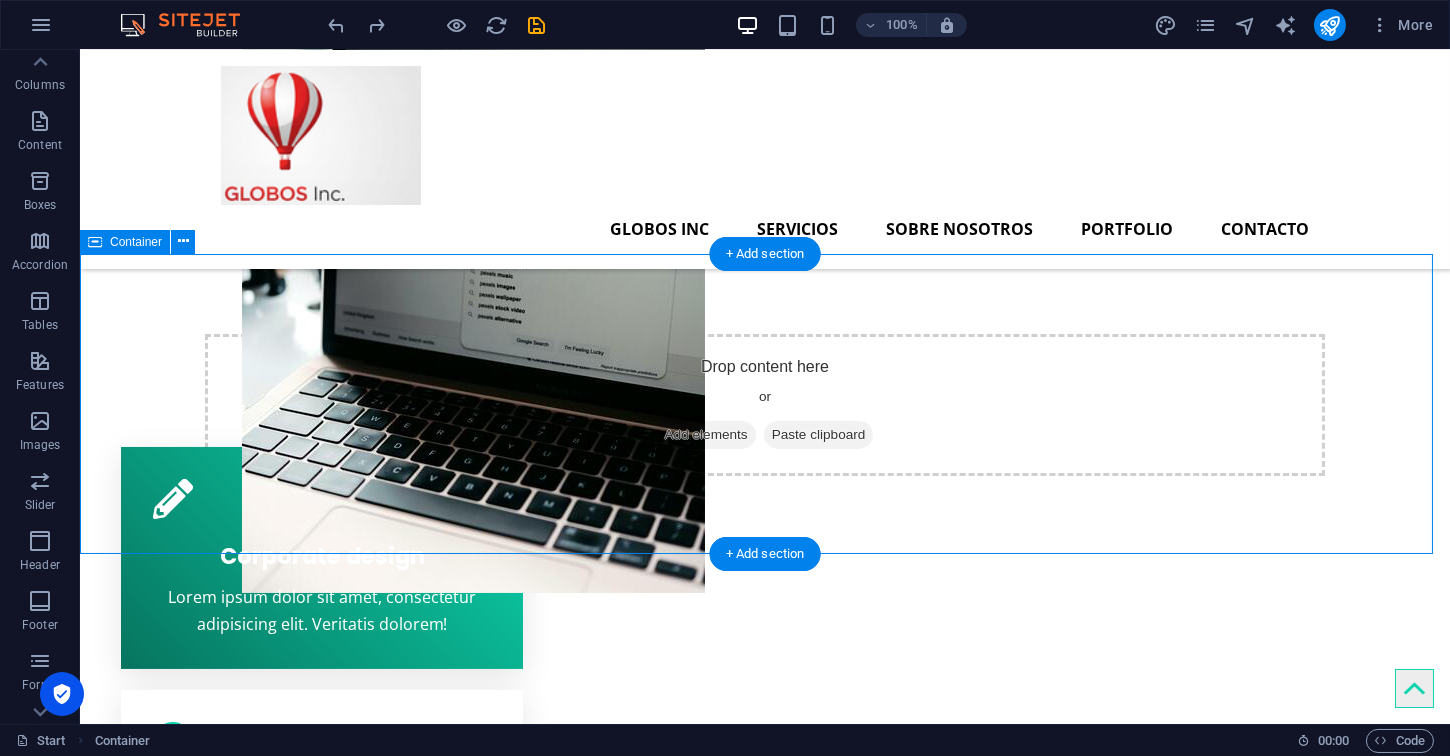 click on "Drop content here or  Add elements  Paste clipboard" at bounding box center [765, 405] 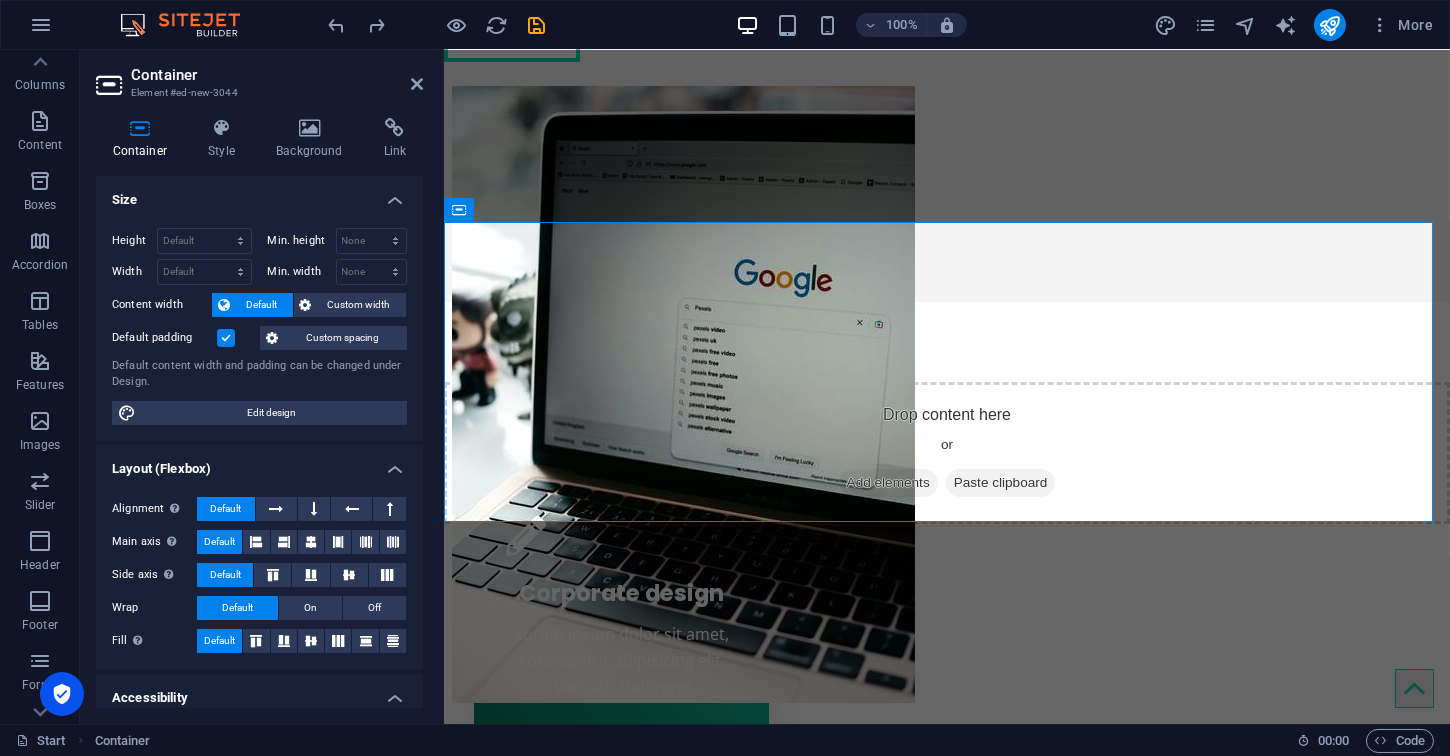 scroll, scrollTop: 698, scrollLeft: 0, axis: vertical 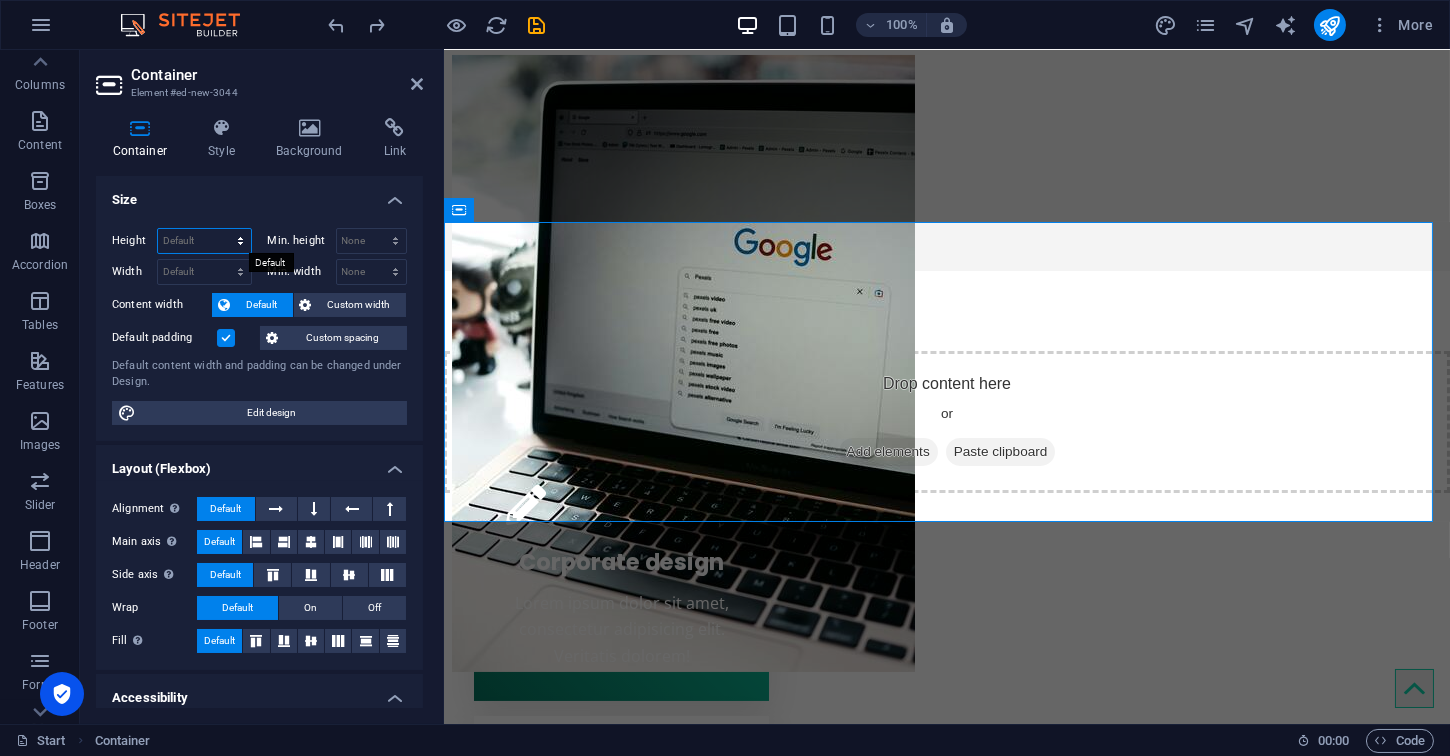 click on "Default px rem % vh vw" at bounding box center [204, 241] 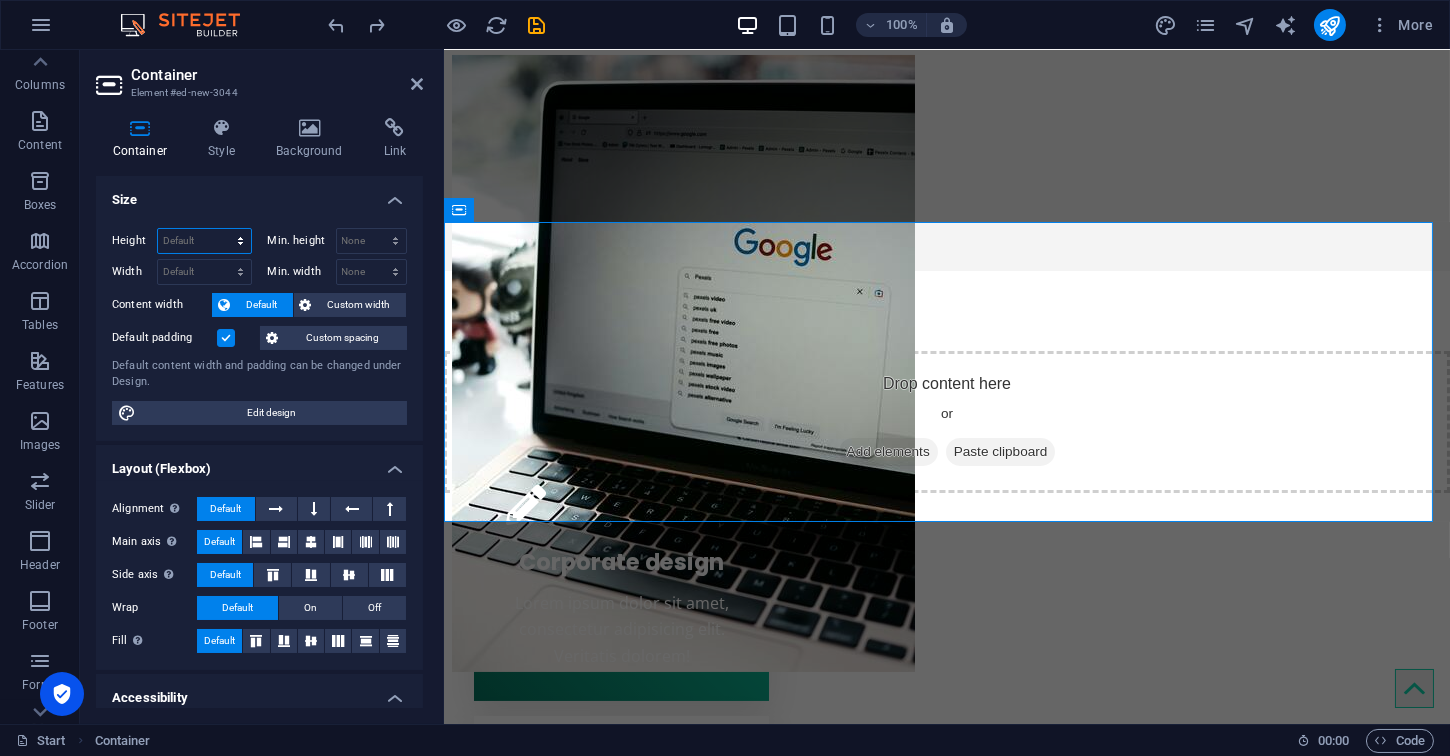 select on "px" 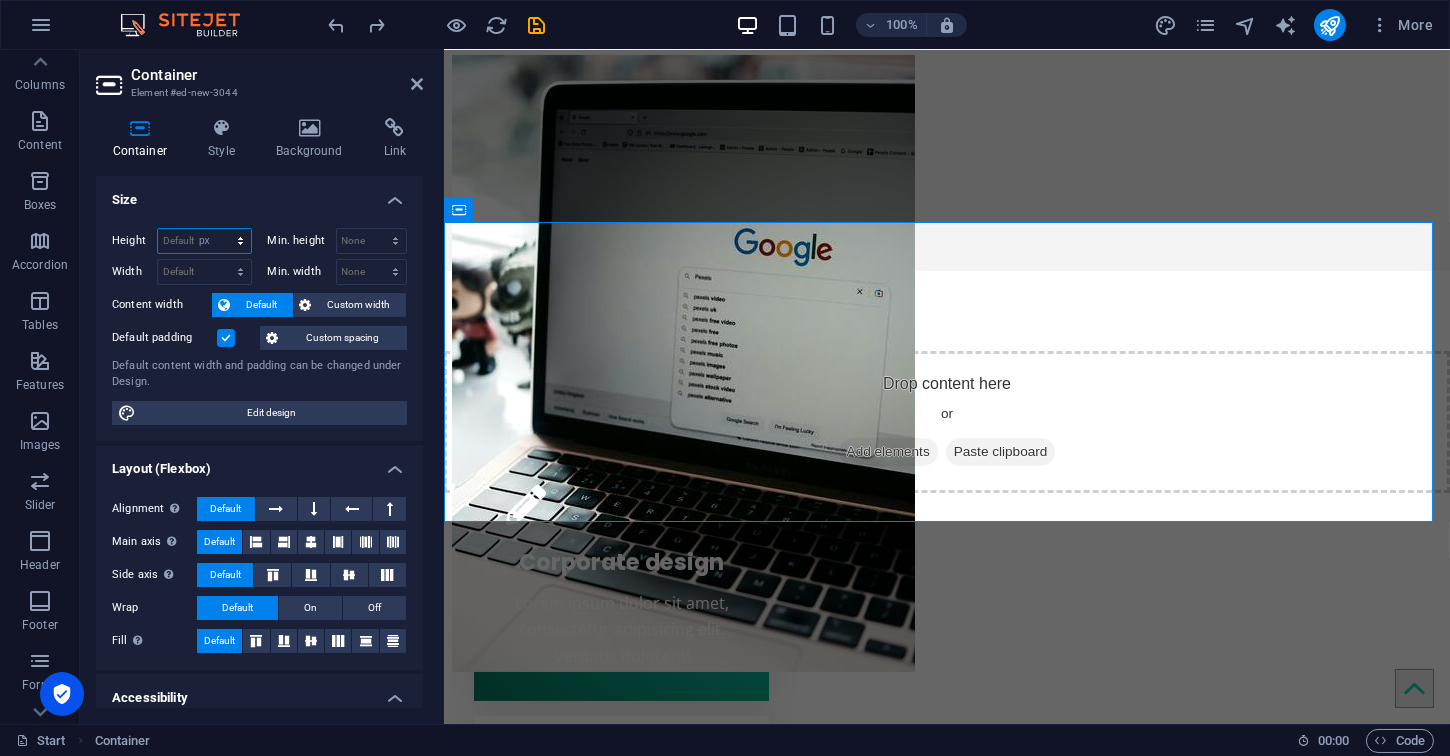 click on "Default px rem % vh vw" at bounding box center (204, 241) 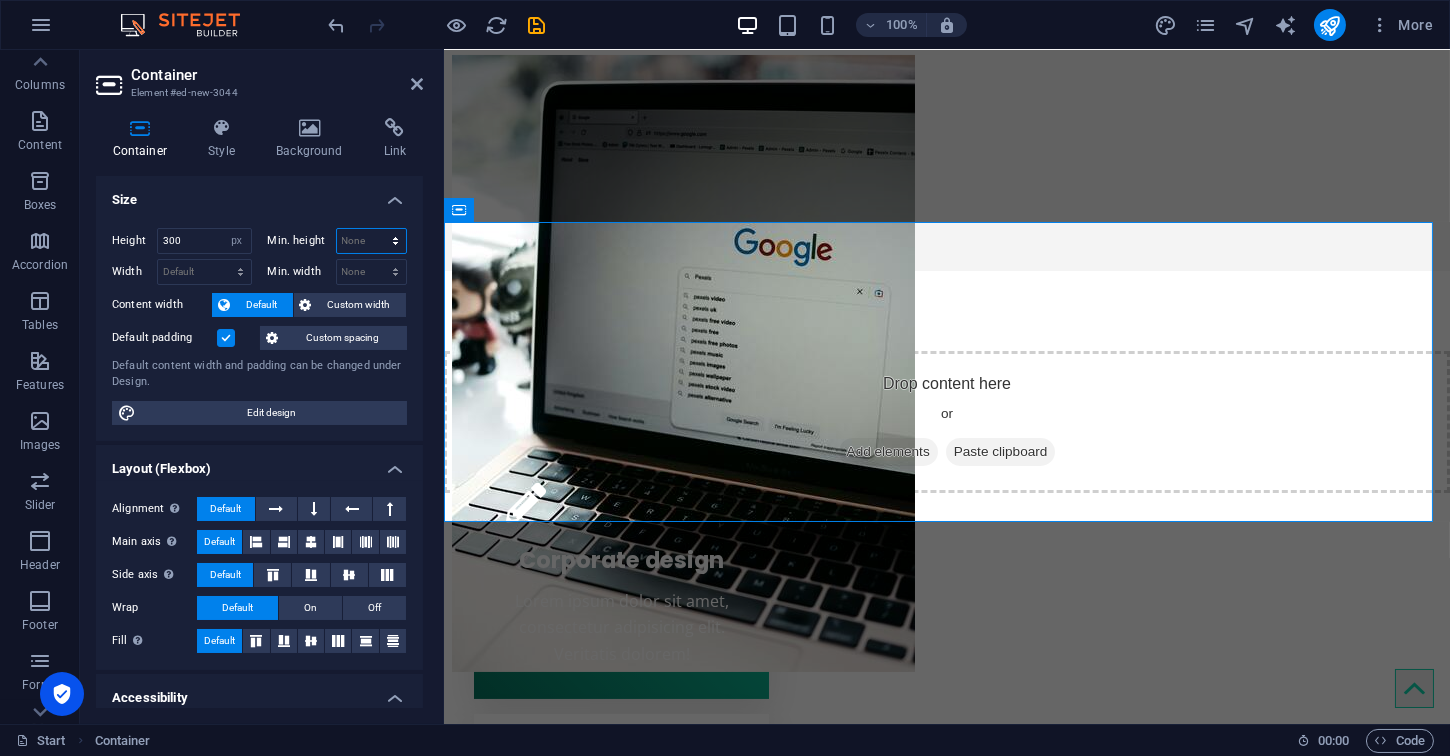 click on "None px rem % vh vw" at bounding box center [372, 241] 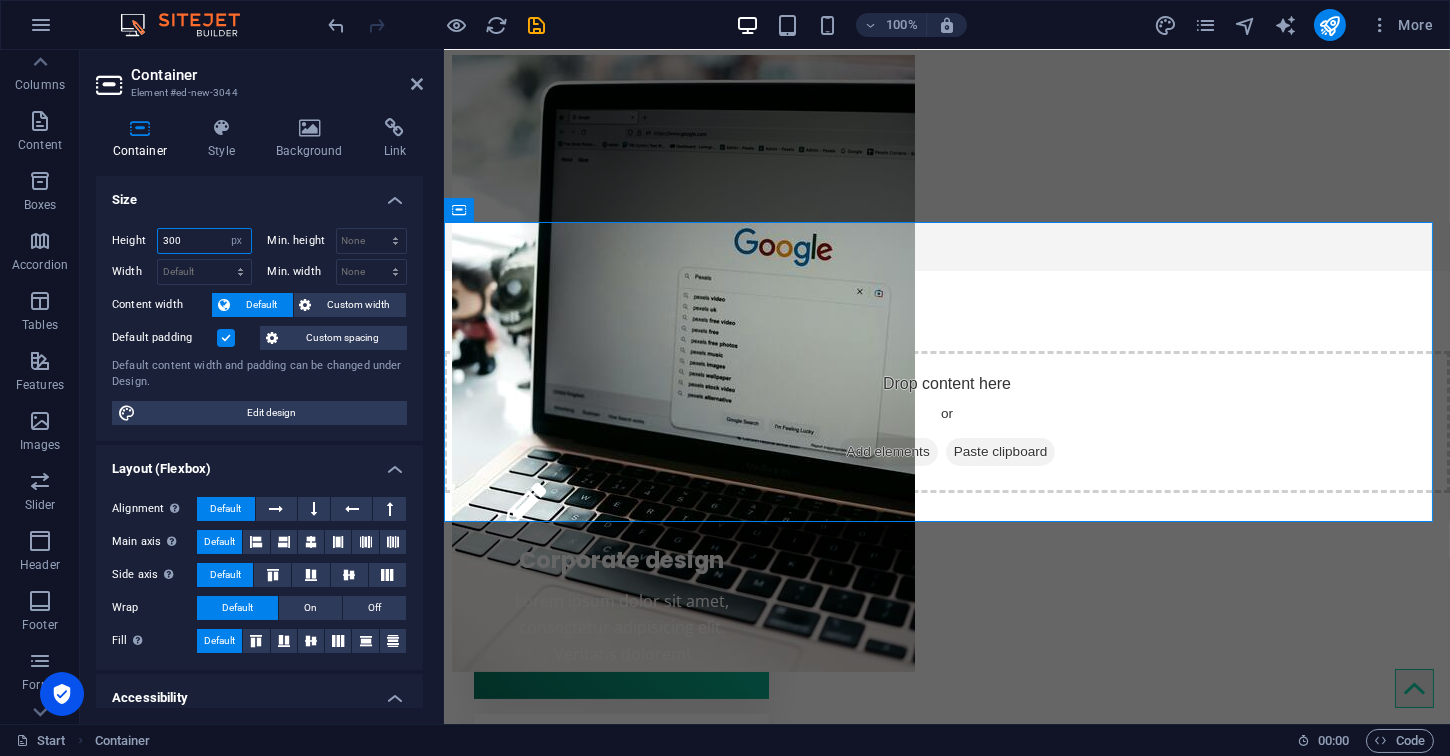 click on "300" at bounding box center [204, 241] 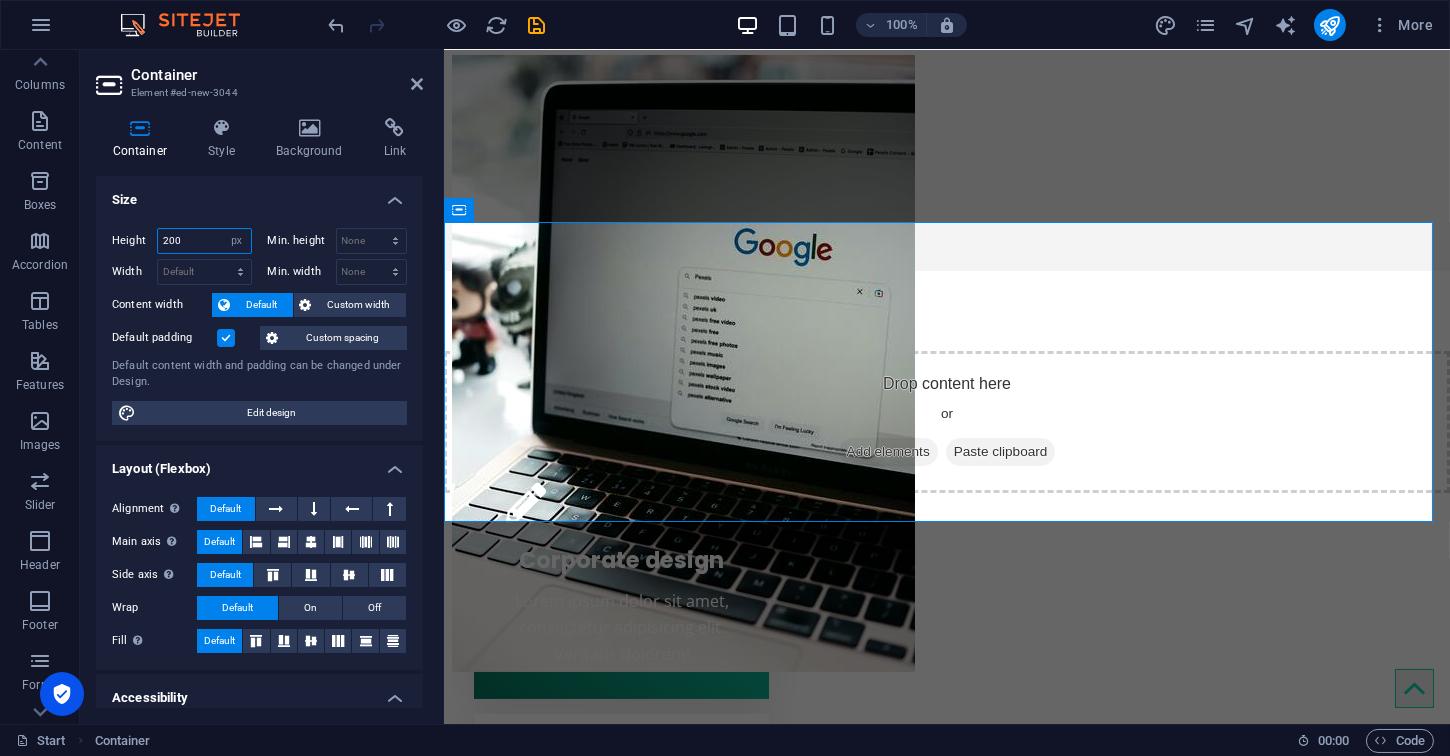 type on "200" 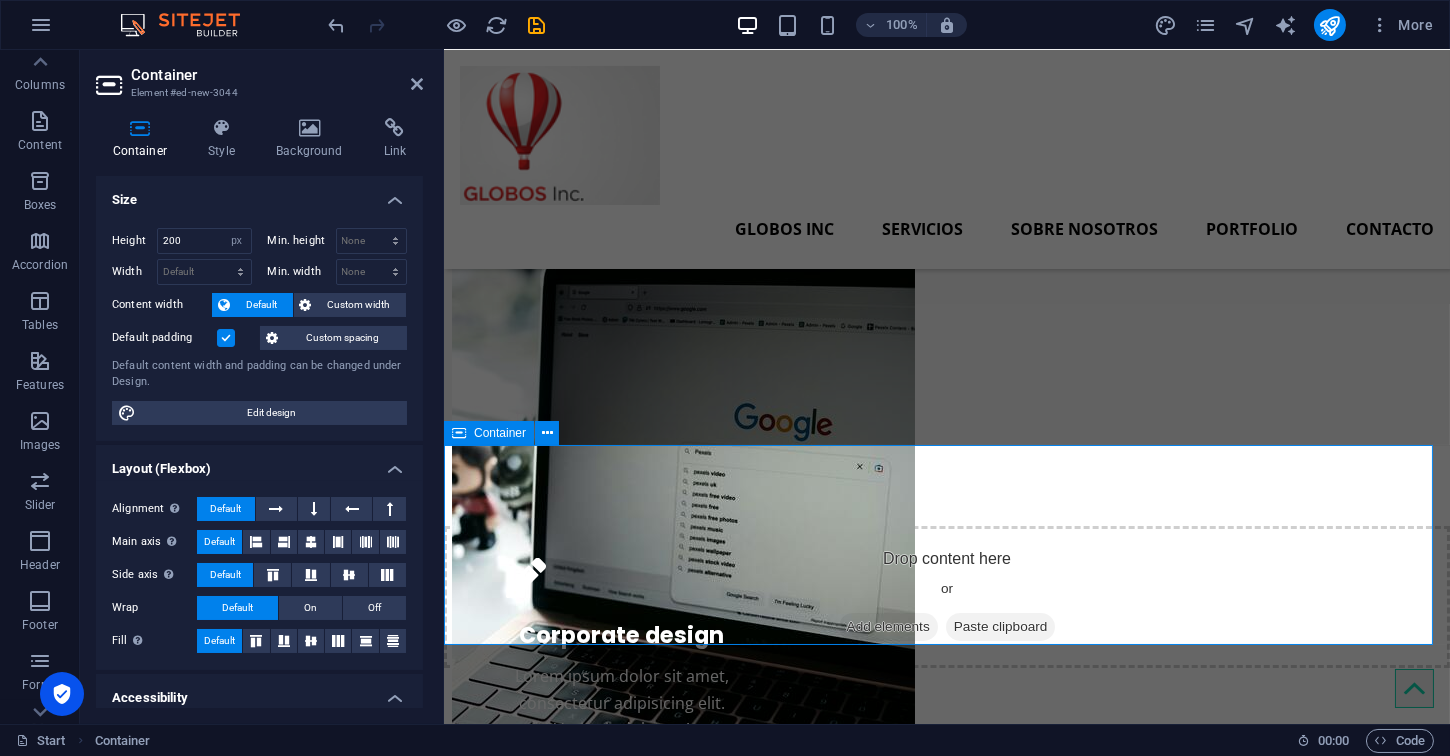 scroll, scrollTop: 809, scrollLeft: 0, axis: vertical 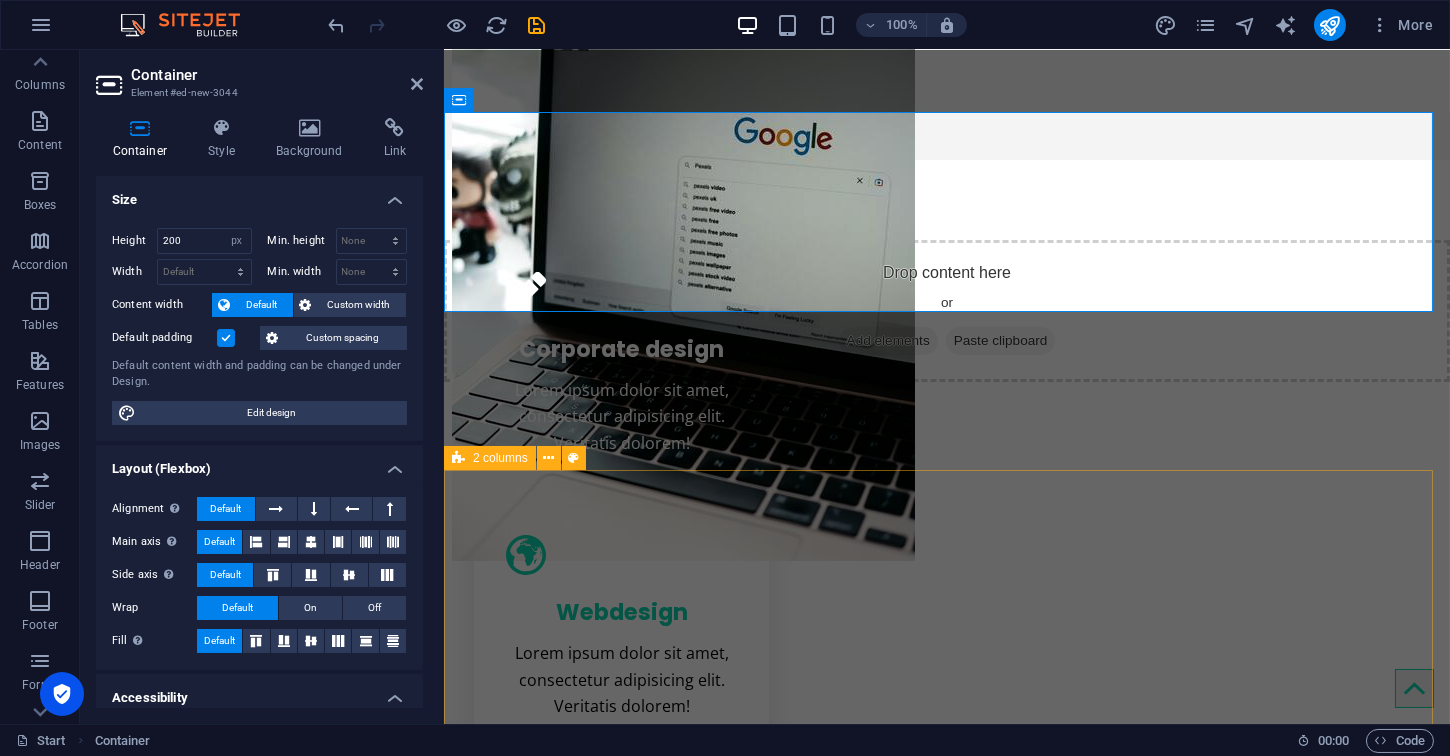 click on "Creative service Lorem ipsum dolor sit amet Lorem ipsum dolor sit amet, consectetur adipisicing elit. Repellat, maiores, a libero atque assumenda praesentium cum magni odio dolor accusantium explicabo repudiandae molestiae.  Cumque expo laboriosam nulla distinctio mollitia Molestias excepturi voluptatem veritatis iusto namut Praesentium magni odio dolor accusantium Ipsum dolor sit amet, consectetur adipisicing elit Sitejet 90%
Photoshop 70%
Illustrator 90%
HTML5 & CSS3 85%
JavaScript 45%" at bounding box center [946, 1488] 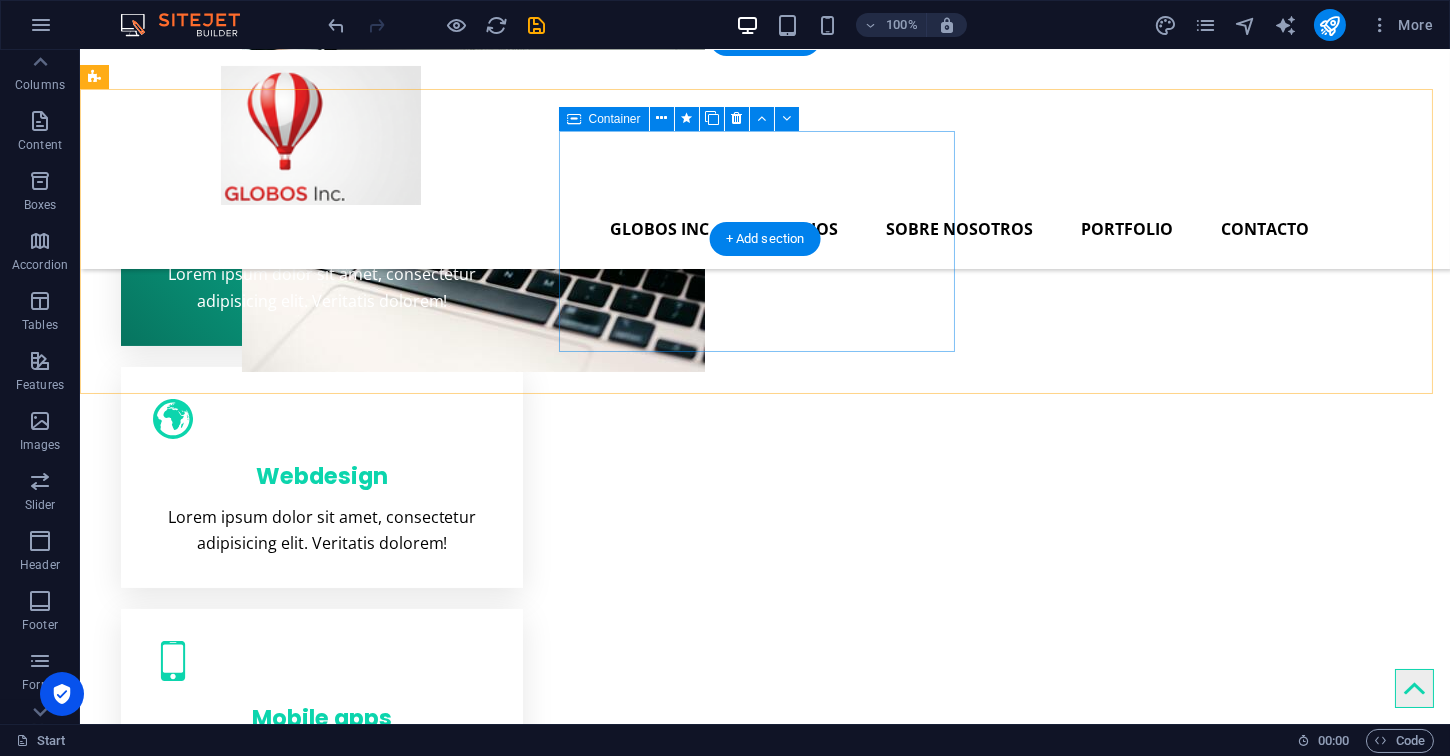 scroll, scrollTop: 777, scrollLeft: 0, axis: vertical 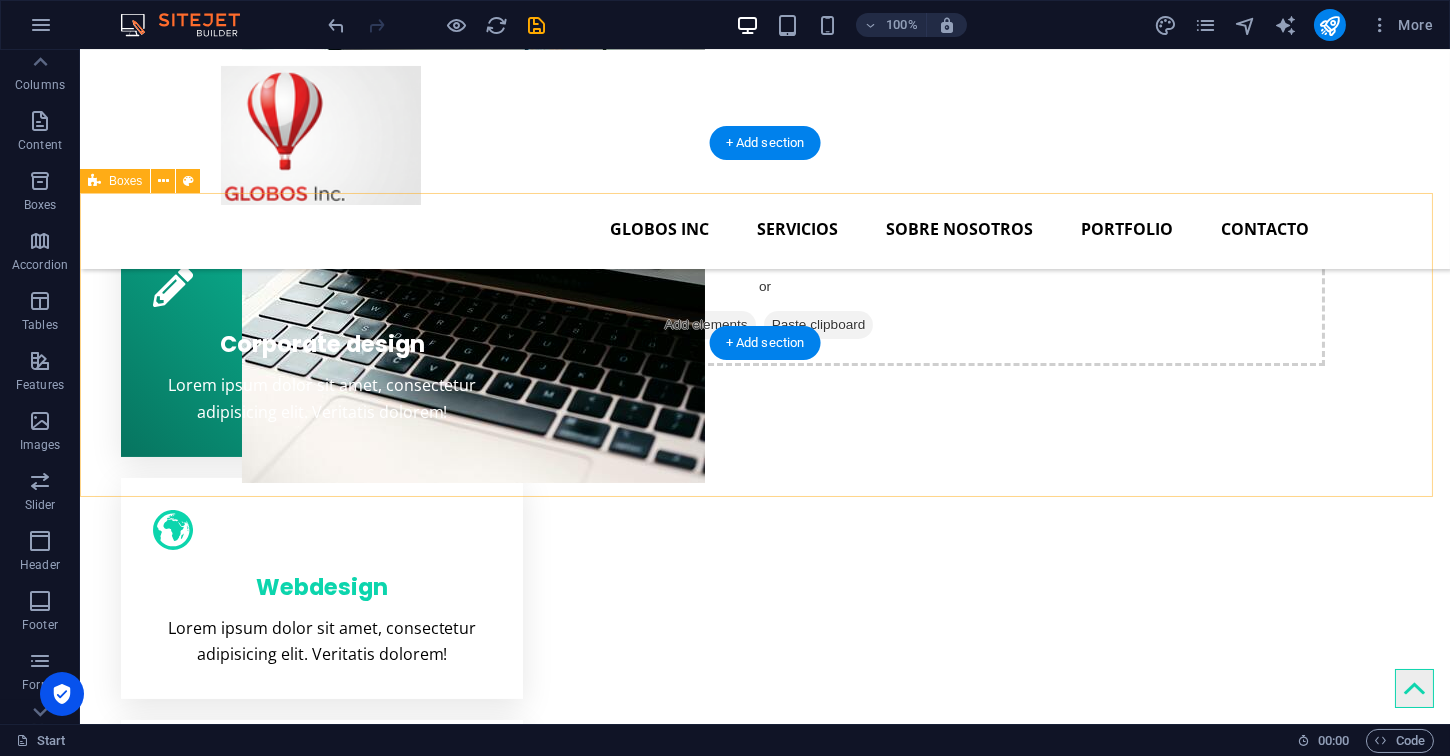 click on "Corporate design Lorem ipsum dolor sit amet, consectetur adipisicing elit. Veritatis dolorem! Webdesign Lorem ipsum dolor sit amet, consectetur adipisicing elit. Veritatis dolorem! Mobile apps Lorem ipsum dolor sit amet, consectetur adipisicing elit. Veritatis dolorem!" at bounding box center (765, 588) 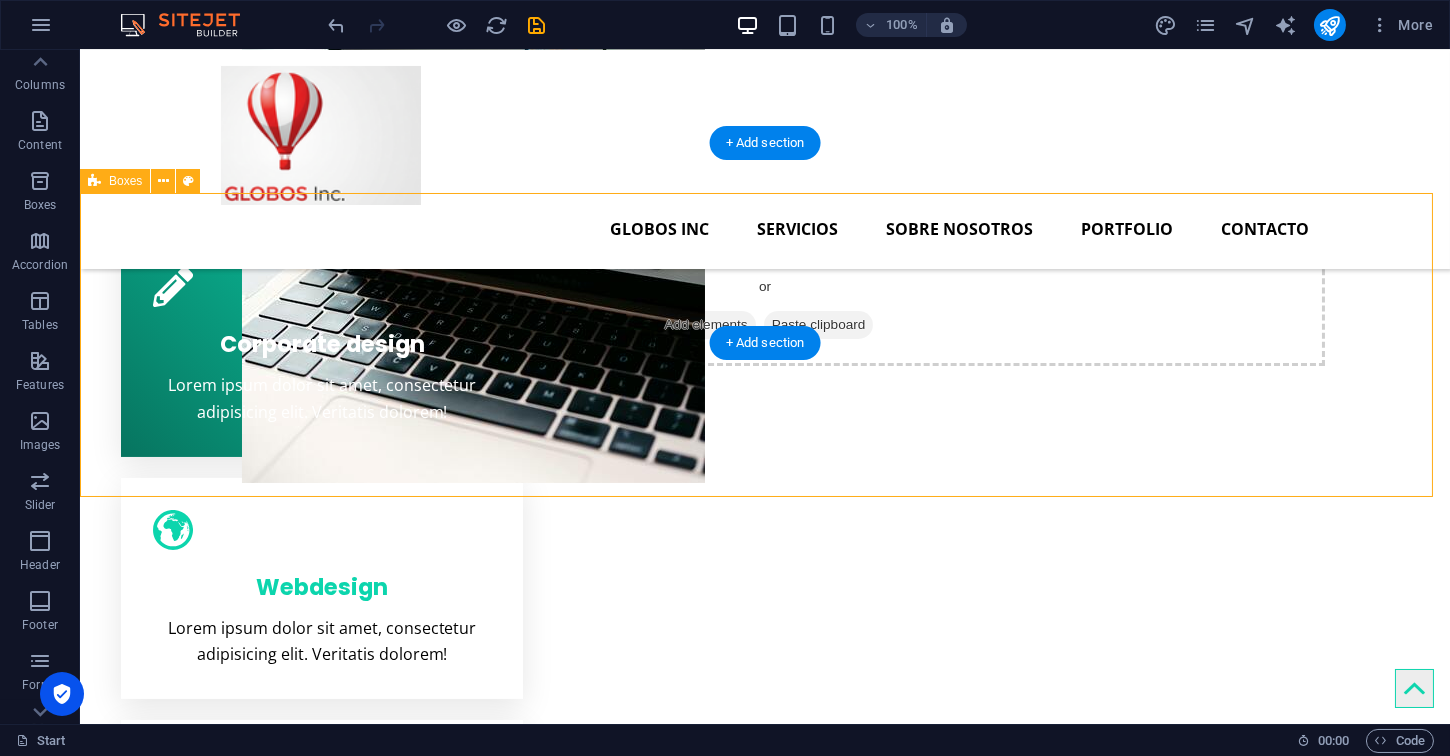 click on "Corporate design Lorem ipsum dolor sit amet, consectetur adipisicing elit. Veritatis dolorem! Webdesign Lorem ipsum dolor sit amet, consectetur adipisicing elit. Veritatis dolorem! Mobile apps Lorem ipsum dolor sit amet, consectetur adipisicing elit. Veritatis dolorem!" at bounding box center [765, 588] 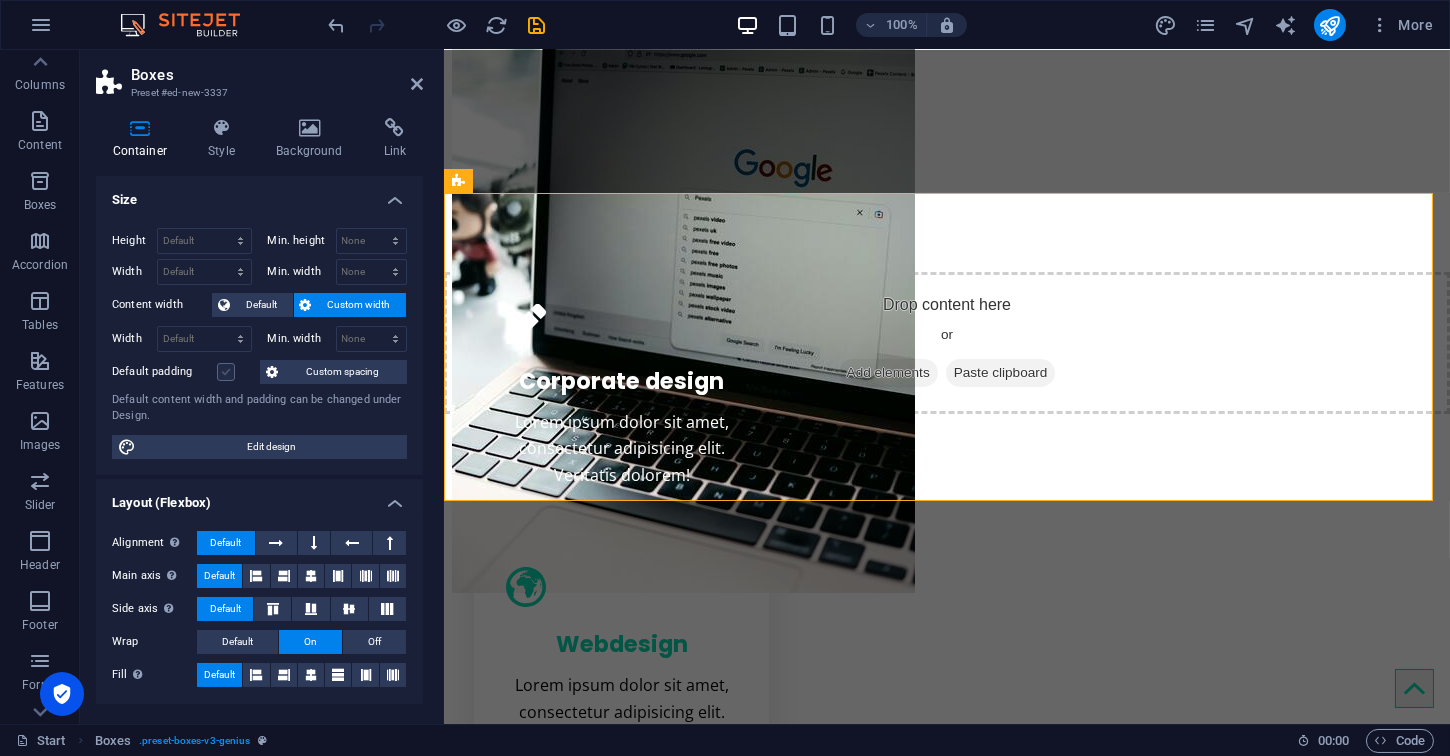 click at bounding box center (226, 372) 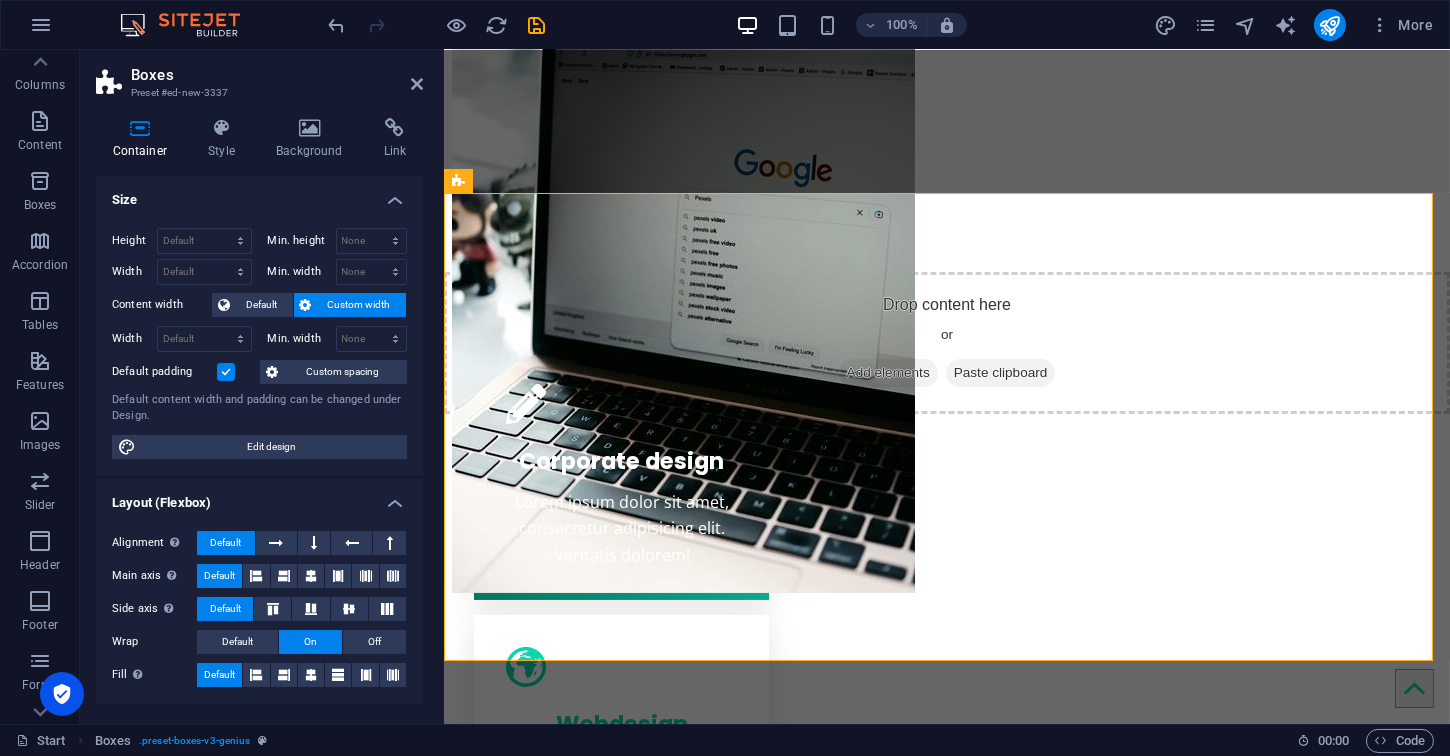 click at bounding box center (226, 372) 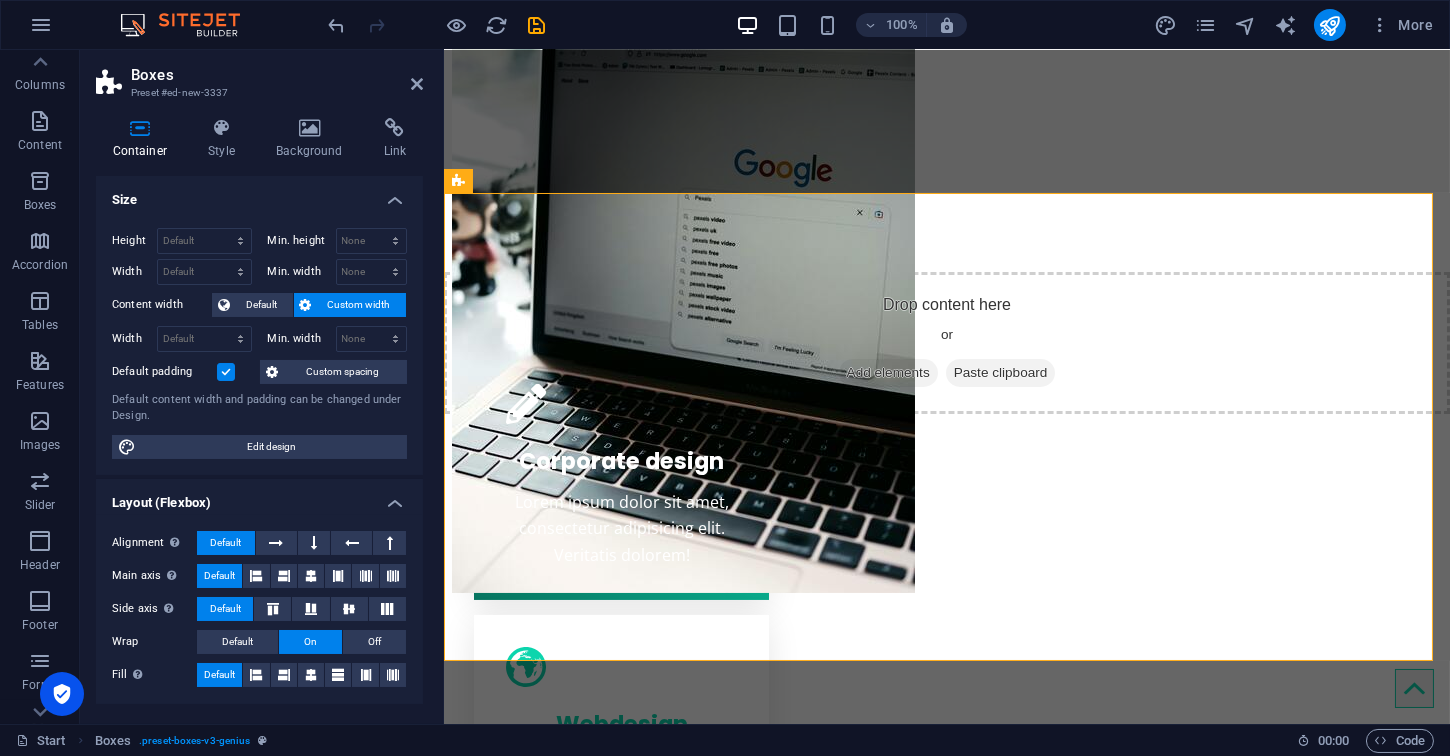 click on "Default padding" at bounding box center (0, 0) 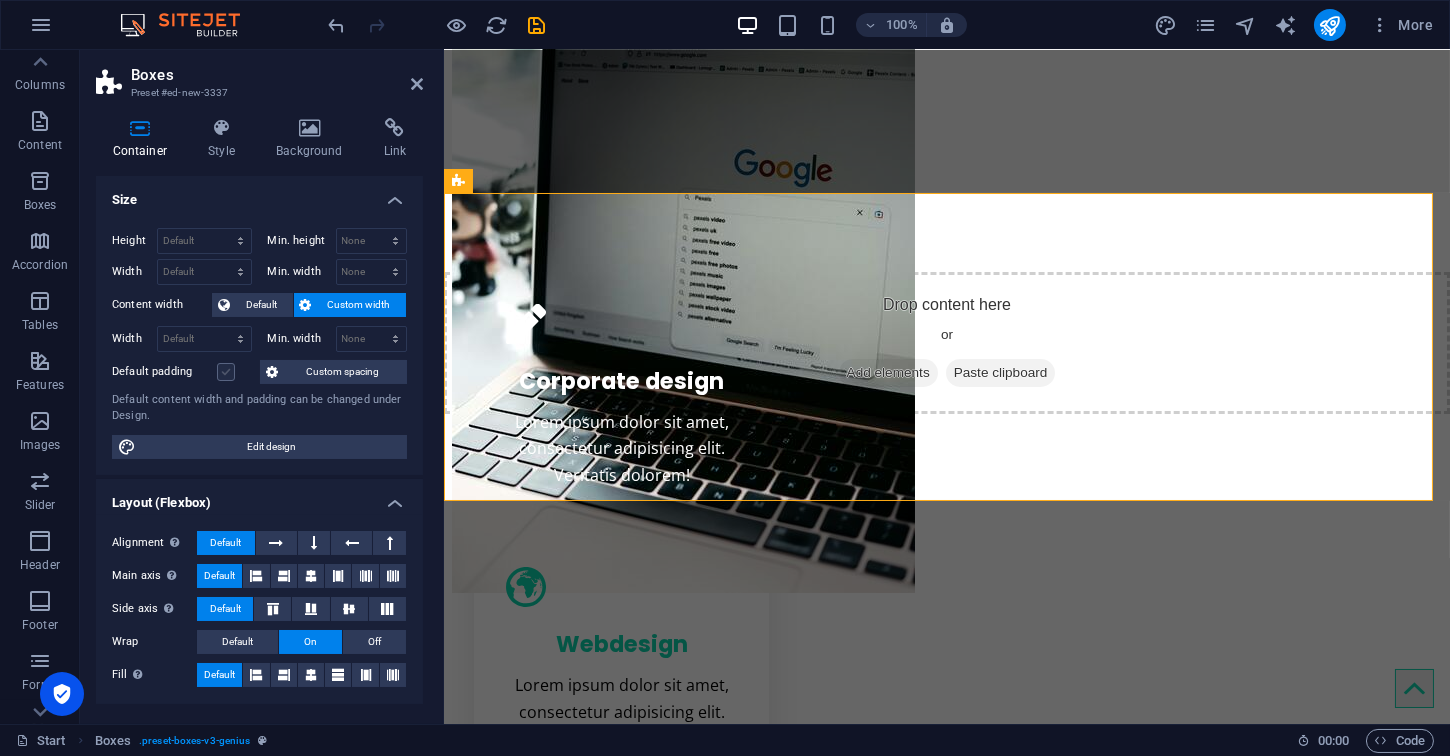 click at bounding box center [226, 372] 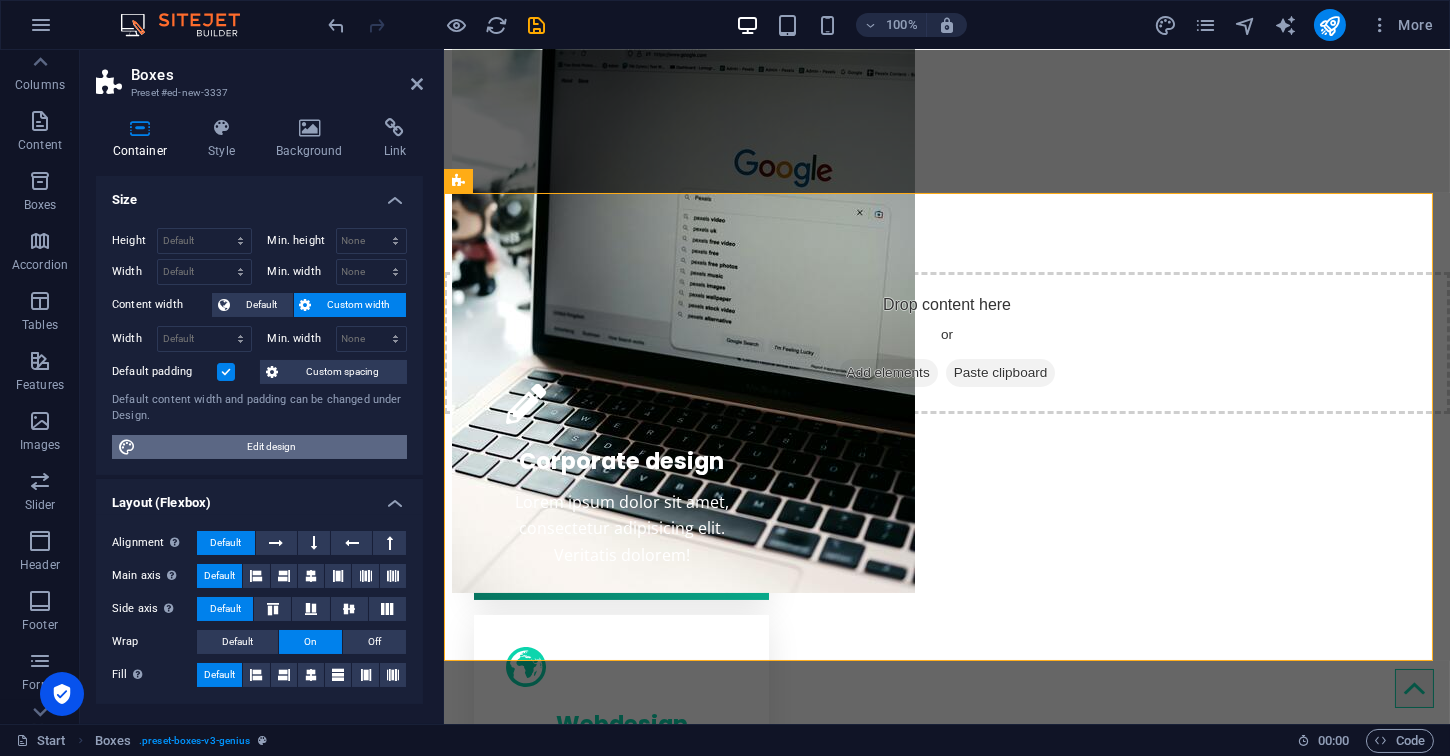 scroll, scrollTop: 222, scrollLeft: 0, axis: vertical 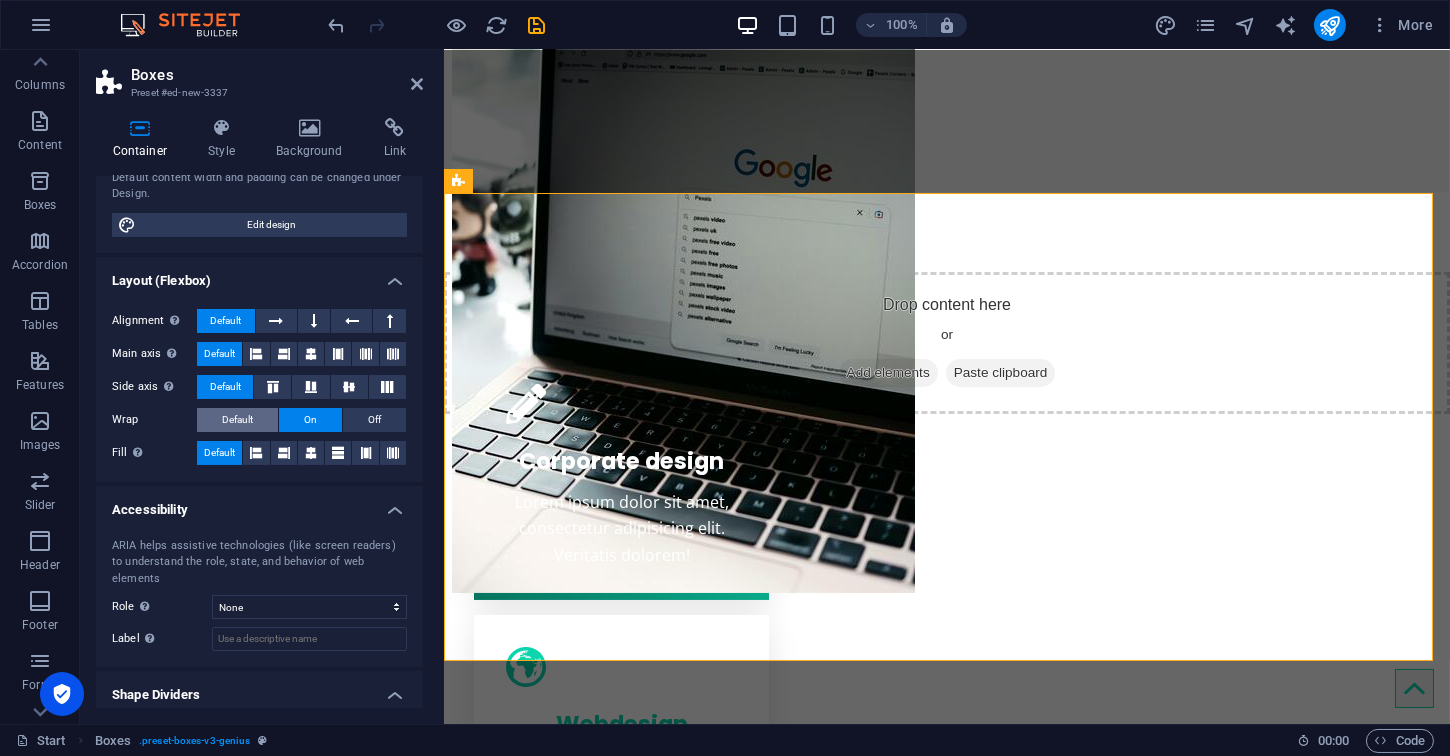 click on "Default" at bounding box center (237, 420) 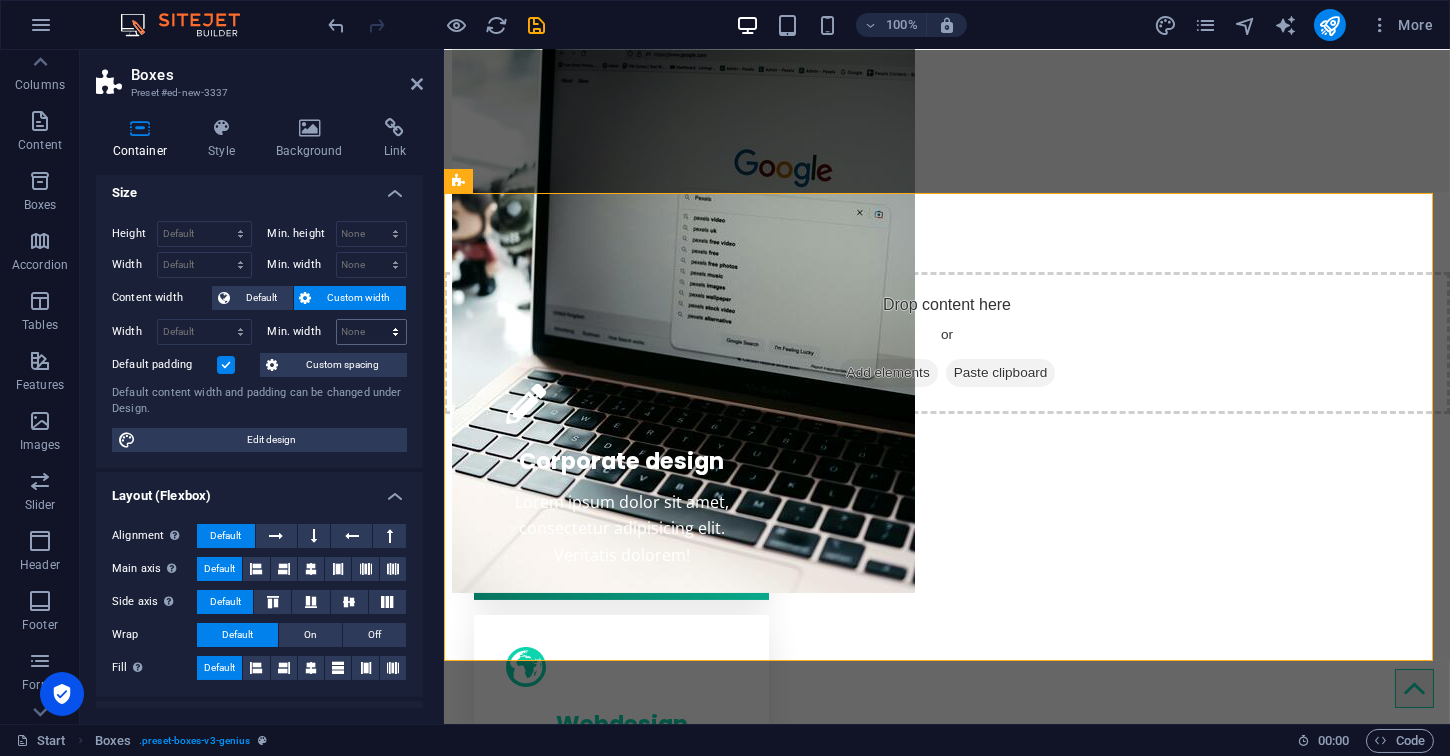 scroll, scrollTop: 0, scrollLeft: 0, axis: both 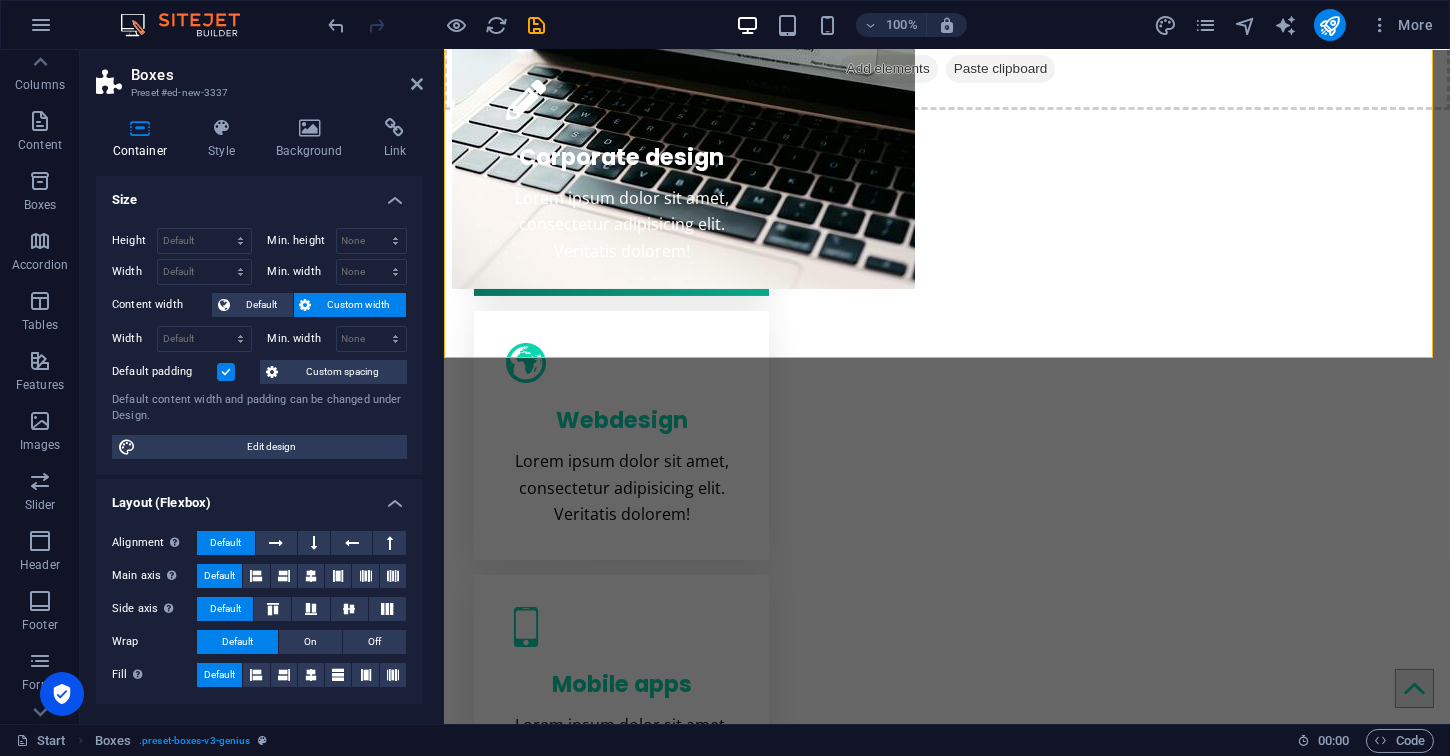 drag, startPoint x: 438, startPoint y: 267, endPoint x: 417, endPoint y: 290, distance: 31.144823 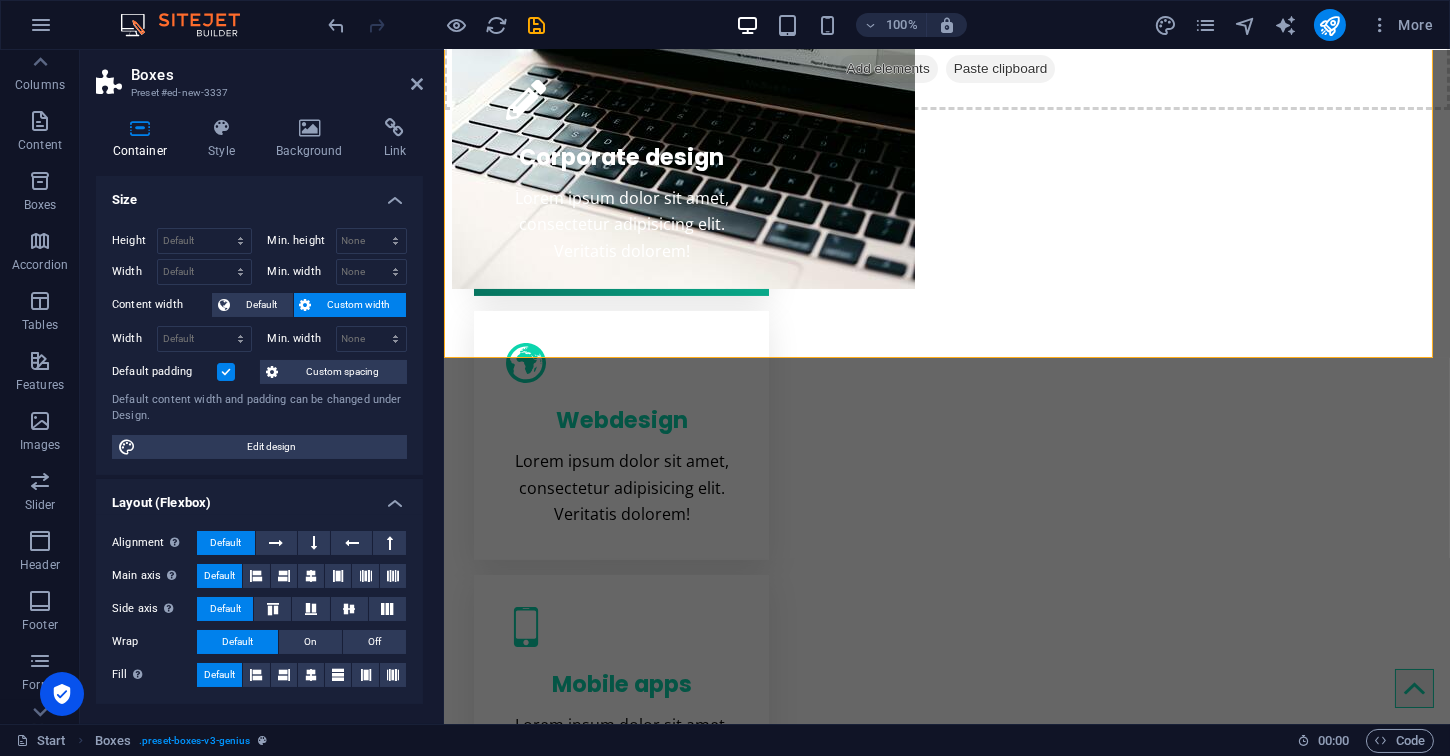 click on "Boxes Preset #ed-new-3337
Container Style Background Link Size Height Default px rem % vh vw Min. height None px rem % vh vw Width Default px rem % em vh vw Min. width None px rem % vh vw Content width Default Custom width Width Default px rem % em vh vw Min. width None px rem % vh vw Default padding Custom spacing Default content width and padding can be changed under Design. Edit design Layout (Flexbox) Alignment Determines the flex direction. Default Main axis Determine how elements should behave along the main axis inside this container (justify content). Default Side axis Control the vertical direction of the element inside of the container (align items). Default Wrap Default On Off Fill Controls the distances and direction of elements on the y-axis across several lines (align content). Default Accessibility ARIA helps assistive technologies (like screen readers) to understand the role, state, and behavior of web elements Role The ARIA role defines the purpose of an element.  None Alert" at bounding box center (262, 387) 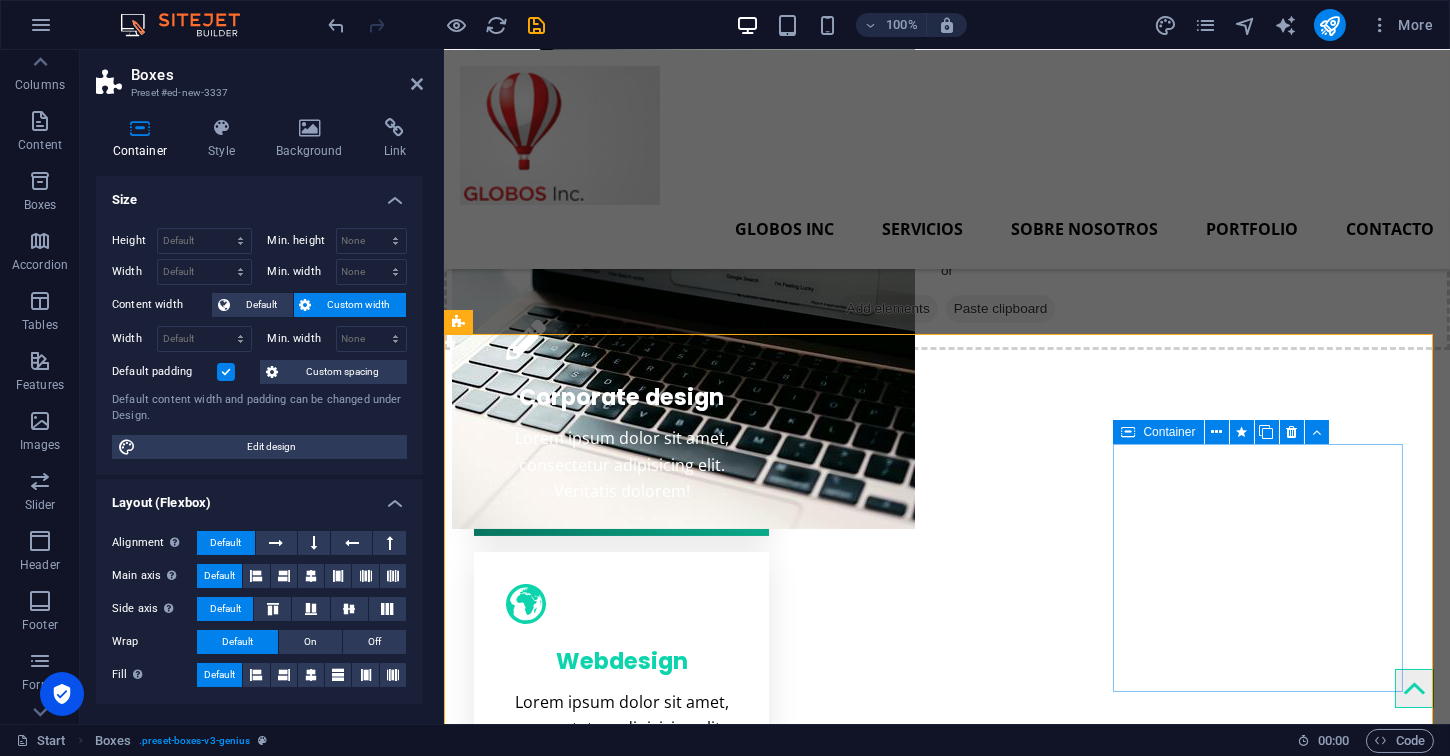 scroll, scrollTop: 636, scrollLeft: 0, axis: vertical 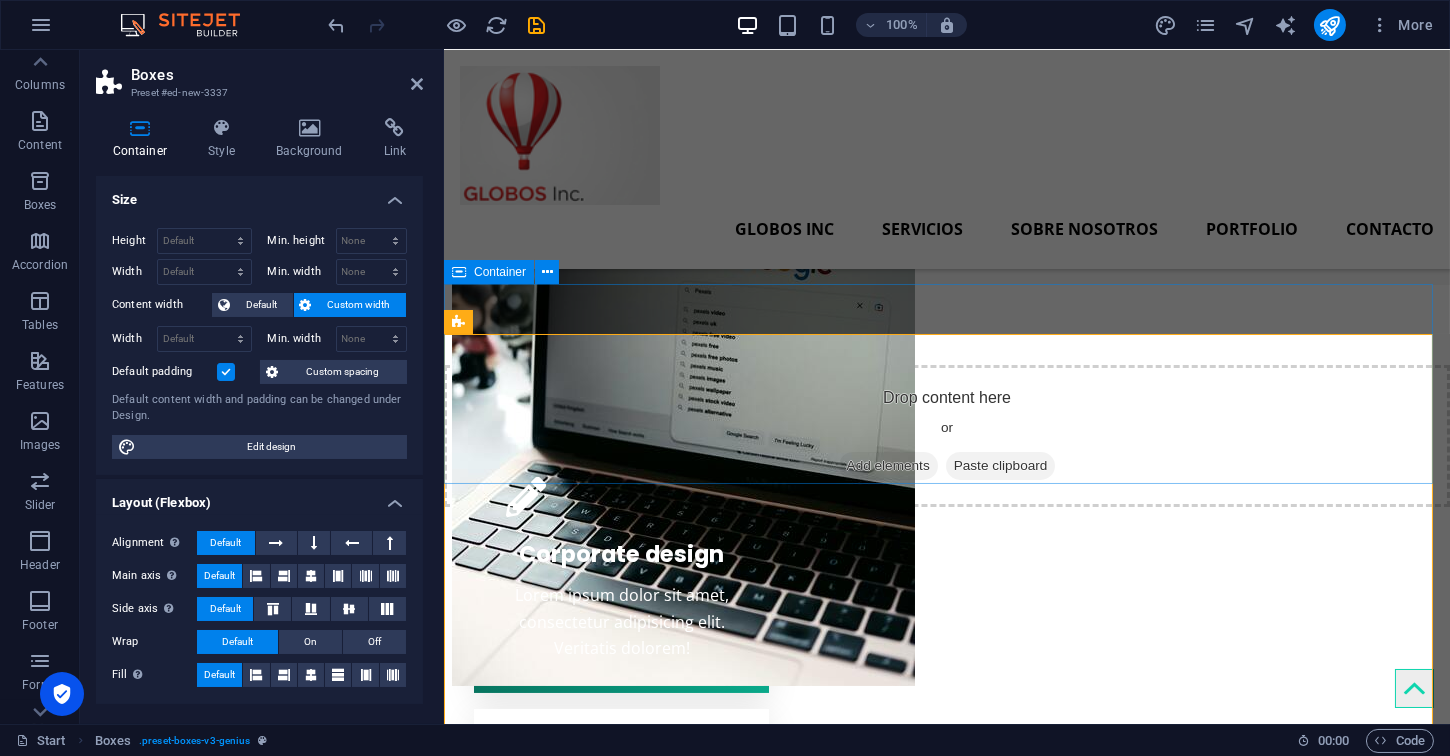 click on "Drop content here or  Add elements  Paste clipboard" at bounding box center (946, 385) 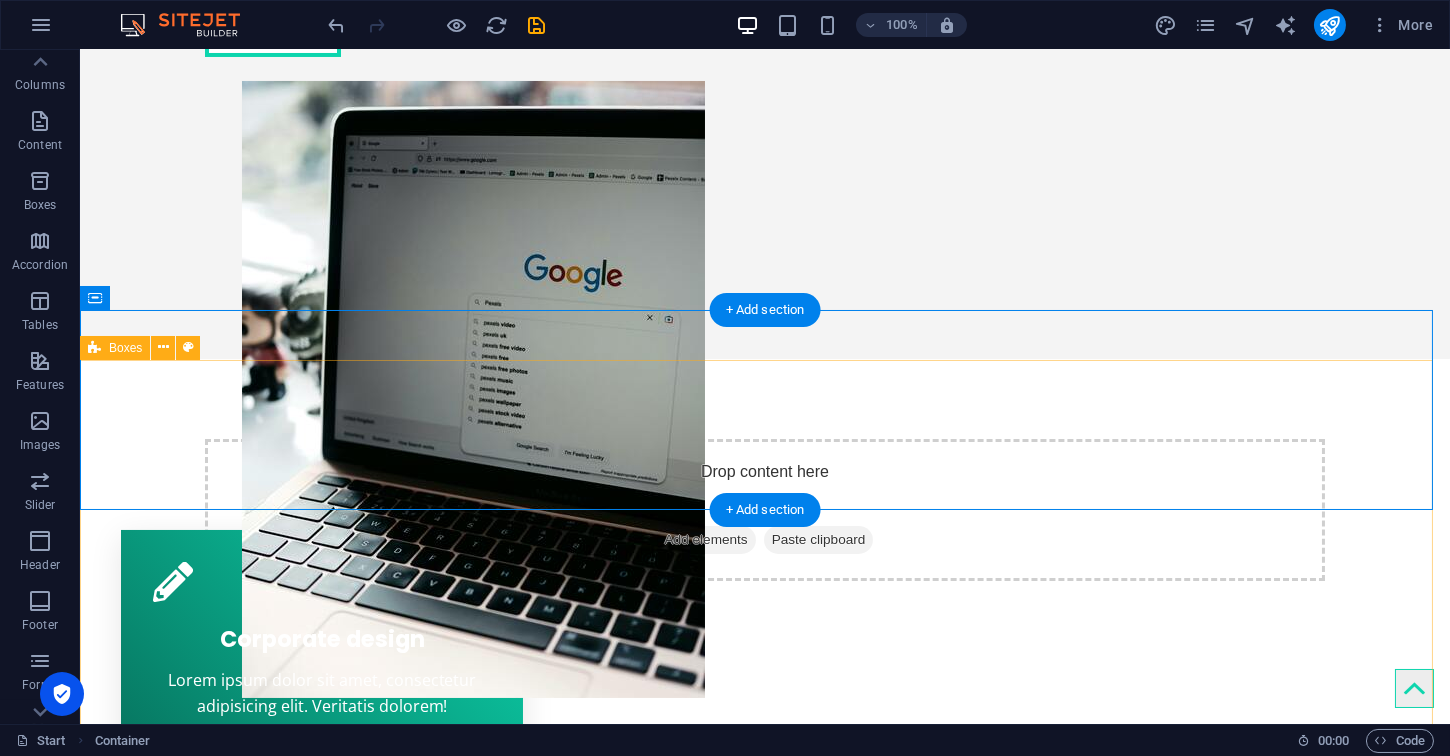 scroll, scrollTop: 668, scrollLeft: 0, axis: vertical 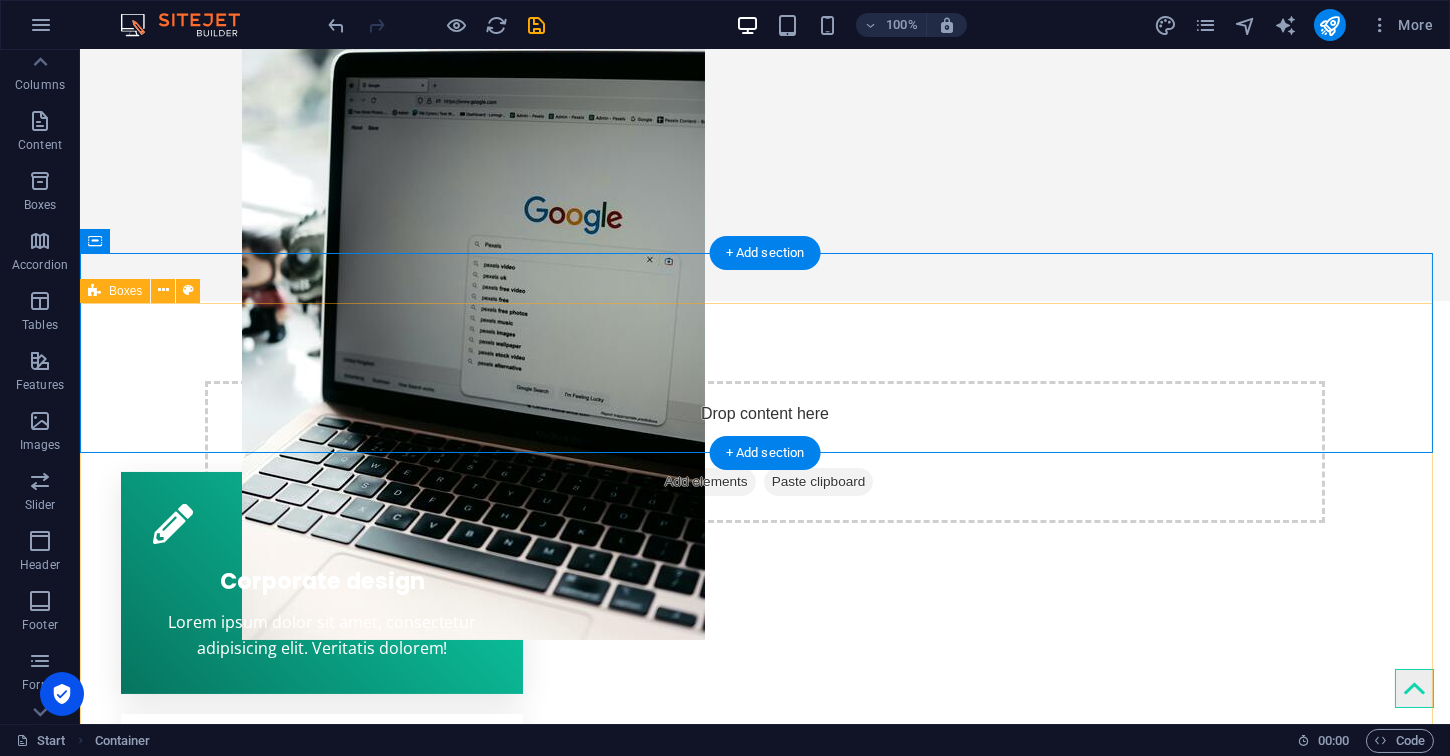 click on "Corporate design Lorem ipsum dolor sit amet, consectetur adipisicing elit. Veritatis dolorem! Webdesign Lorem ipsum dolor sit amet, consectetur adipisicing elit. Veritatis dolorem! Mobile apps Lorem ipsum dolor sit amet, consectetur adipisicing elit. Veritatis dolorem!" at bounding box center [765, 825] 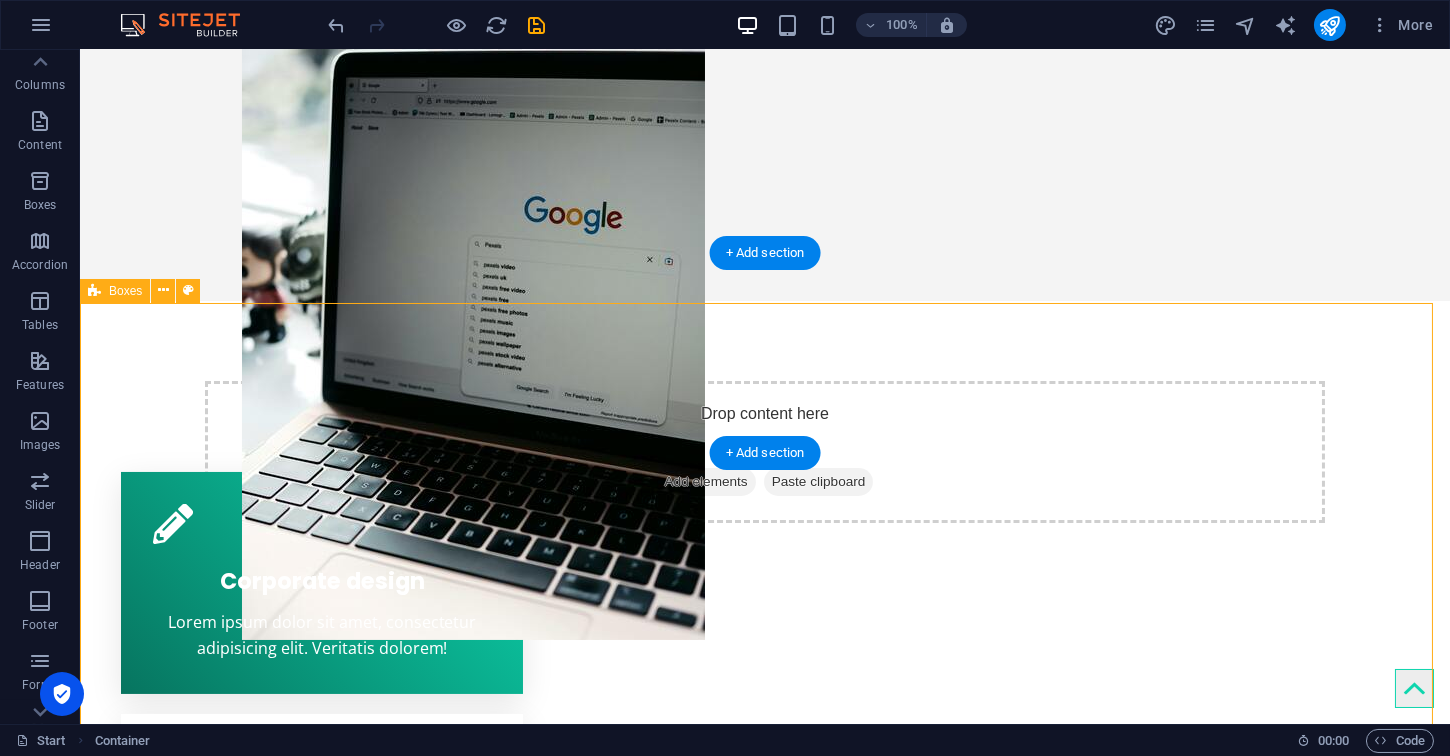click on "Corporate design Lorem ipsum dolor sit amet, consectetur adipisicing elit. Veritatis dolorem! Webdesign Lorem ipsum dolor sit amet, consectetur adipisicing elit. Veritatis dolorem! Mobile apps Lorem ipsum dolor sit amet, consectetur adipisicing elit. Veritatis dolorem!" at bounding box center (765, 825) 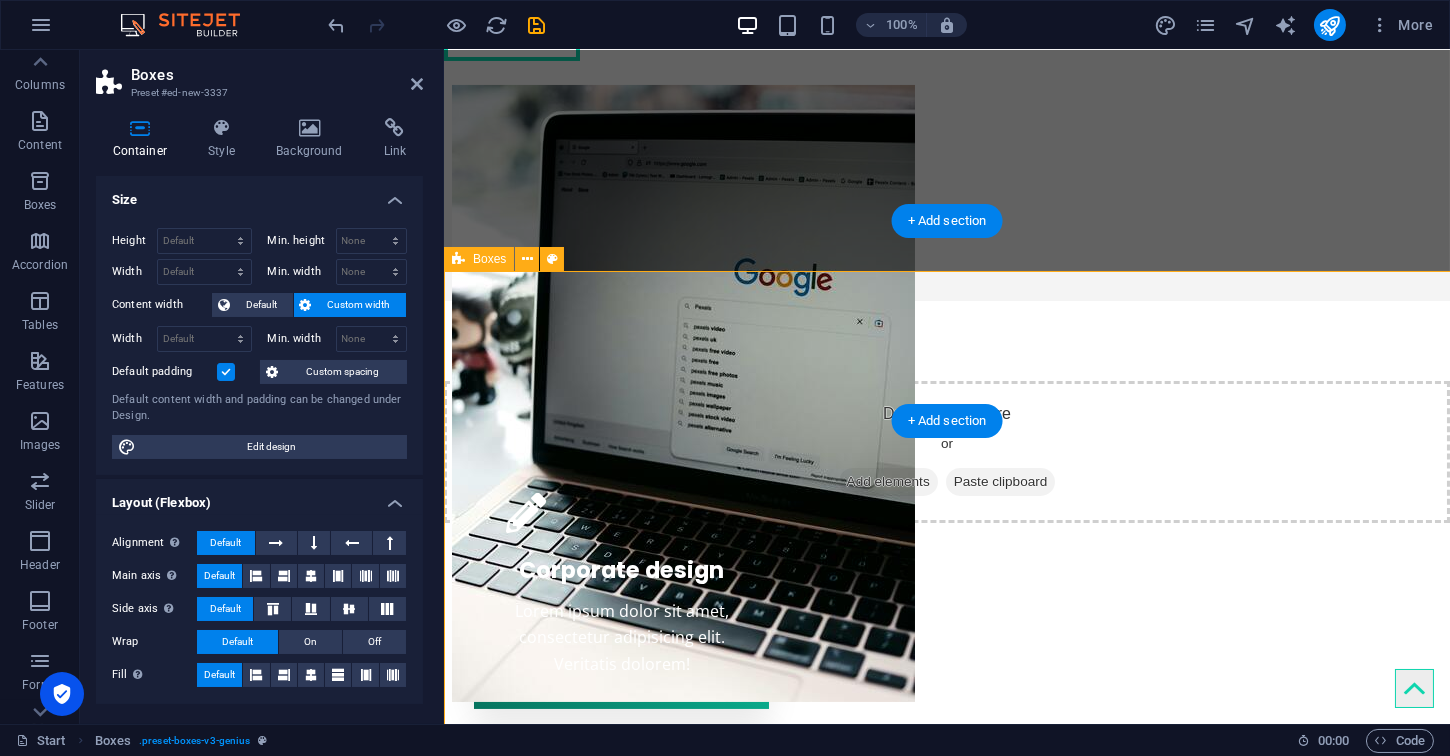 scroll, scrollTop: 699, scrollLeft: 0, axis: vertical 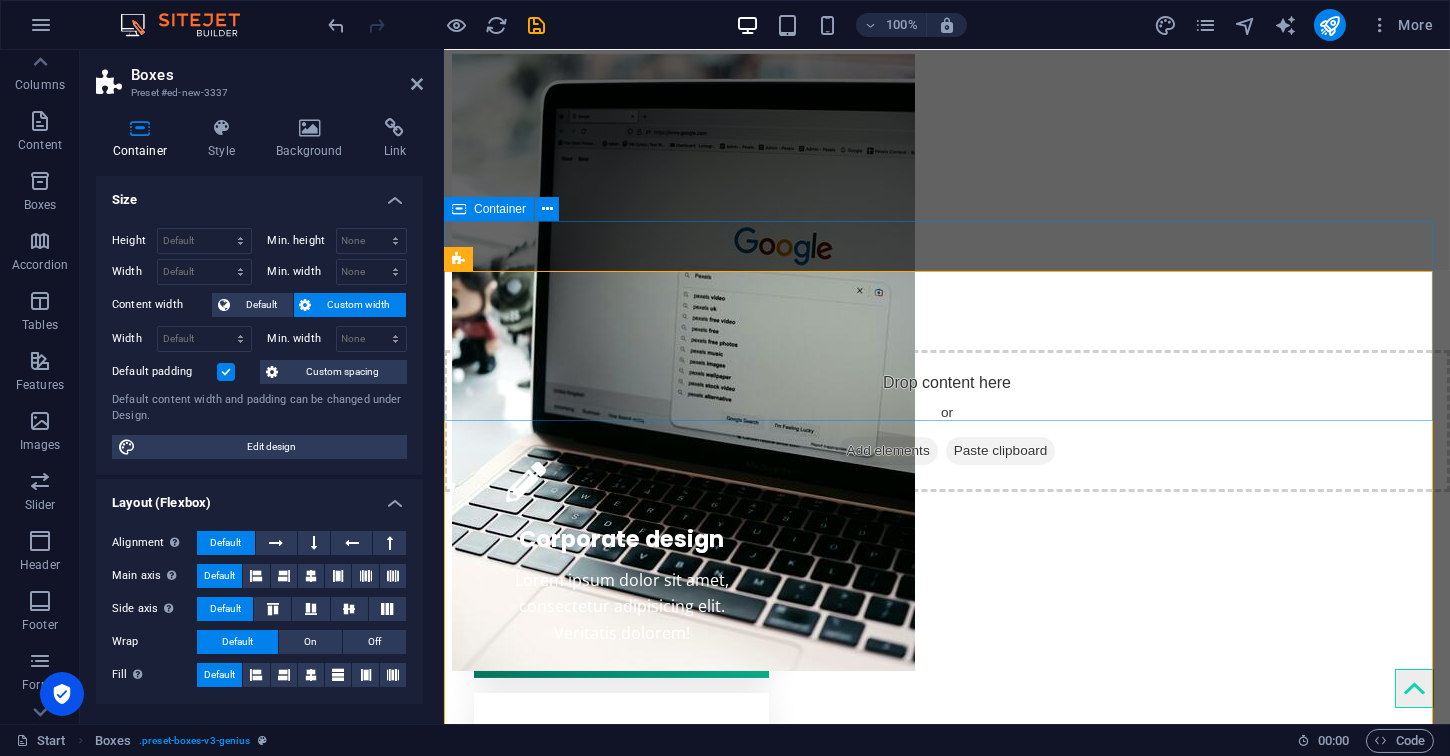 click on "Drop content here or  Add elements  Paste clipboard" at bounding box center [946, 370] 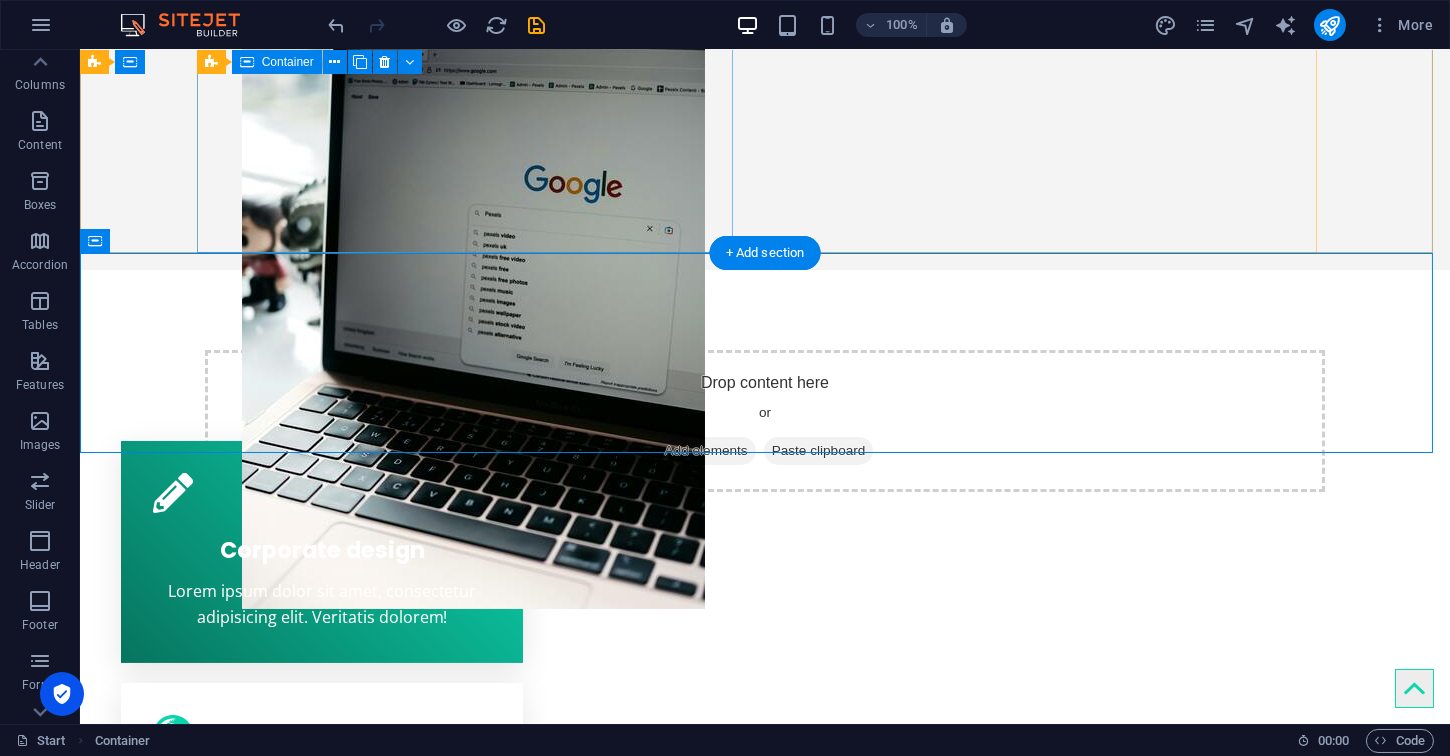 scroll, scrollTop: 668, scrollLeft: 0, axis: vertical 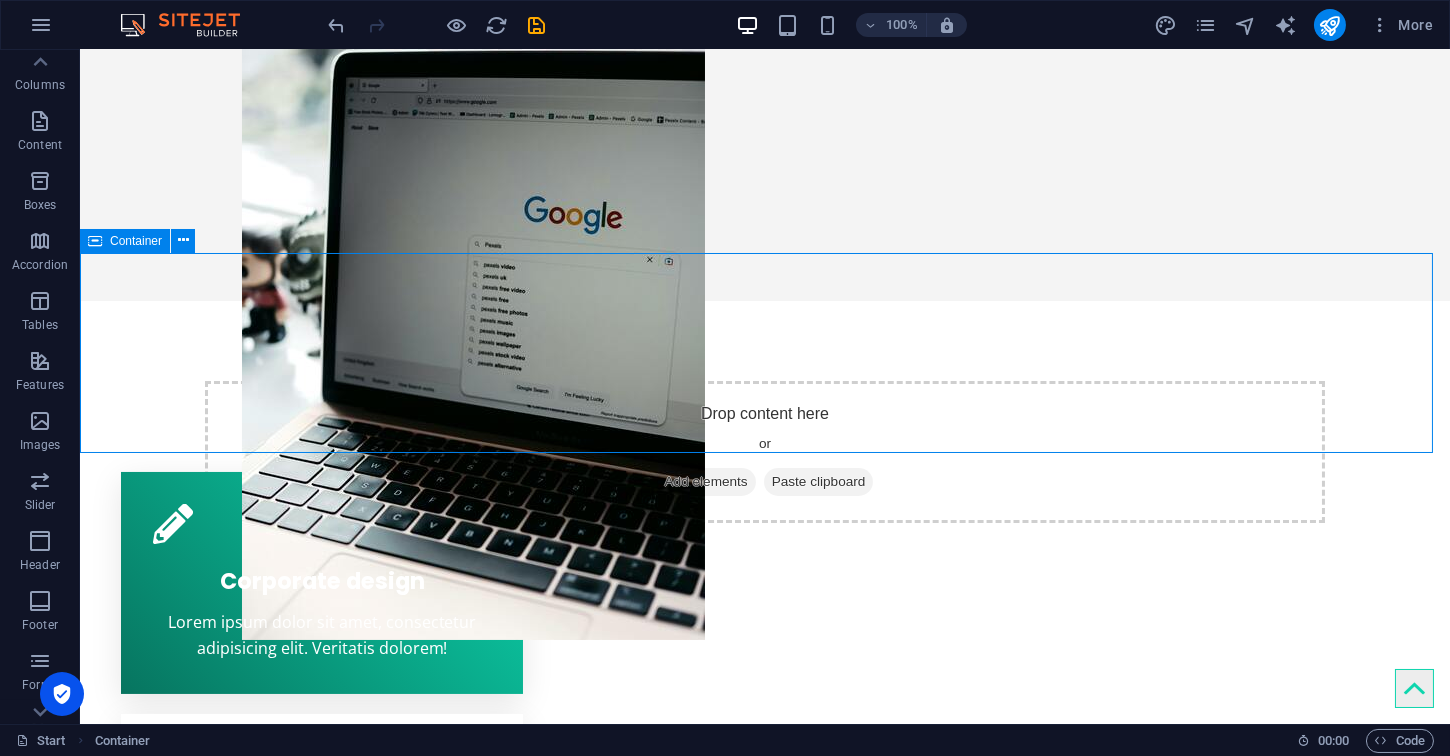 click on "Container" at bounding box center [136, 241] 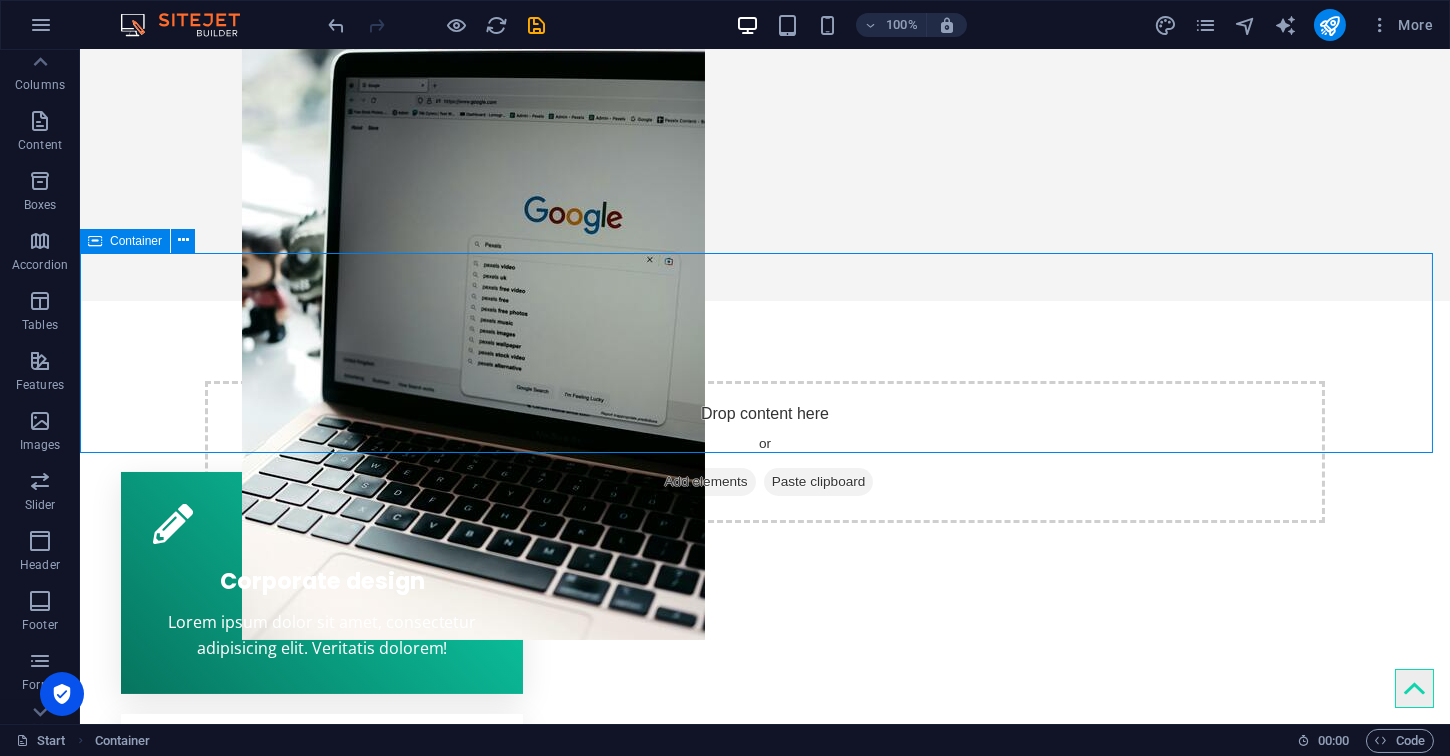 click on "Container" at bounding box center [136, 241] 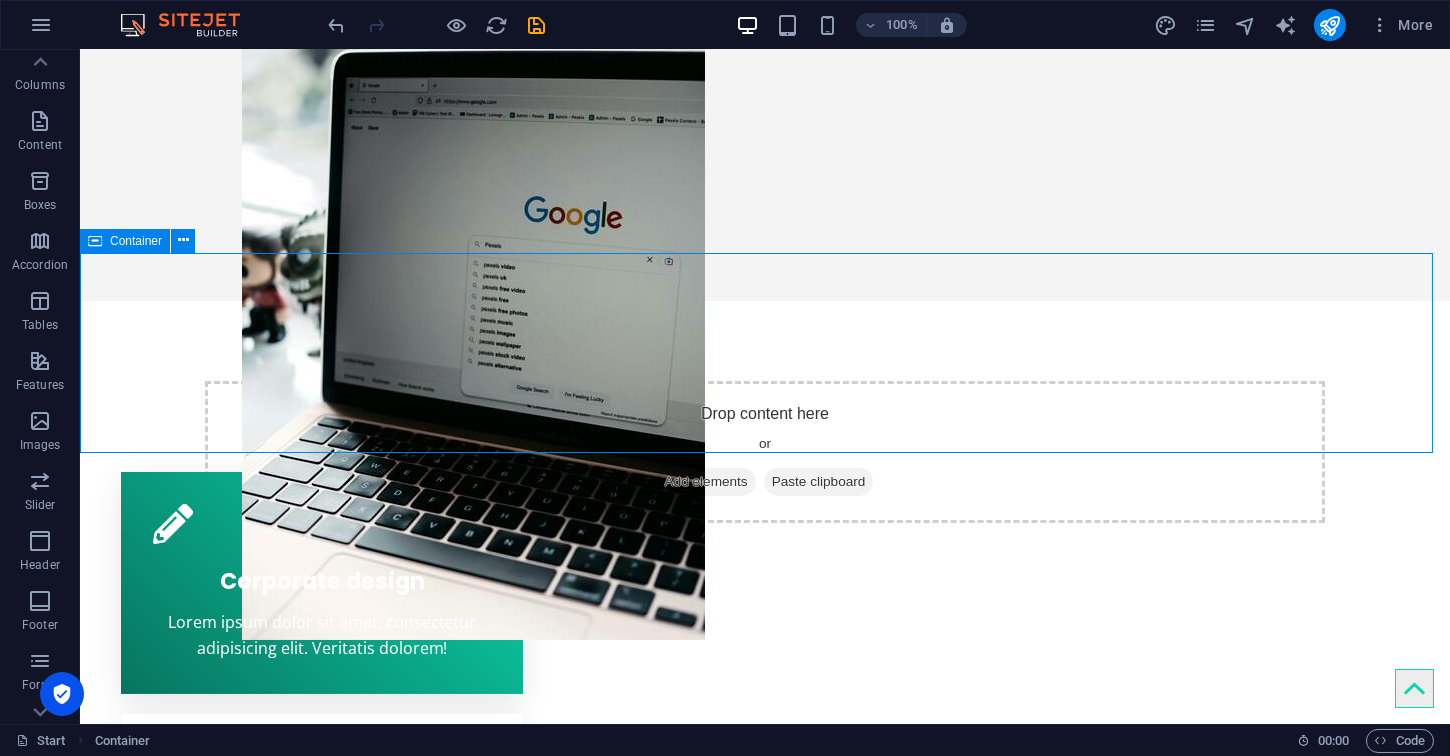 select on "px" 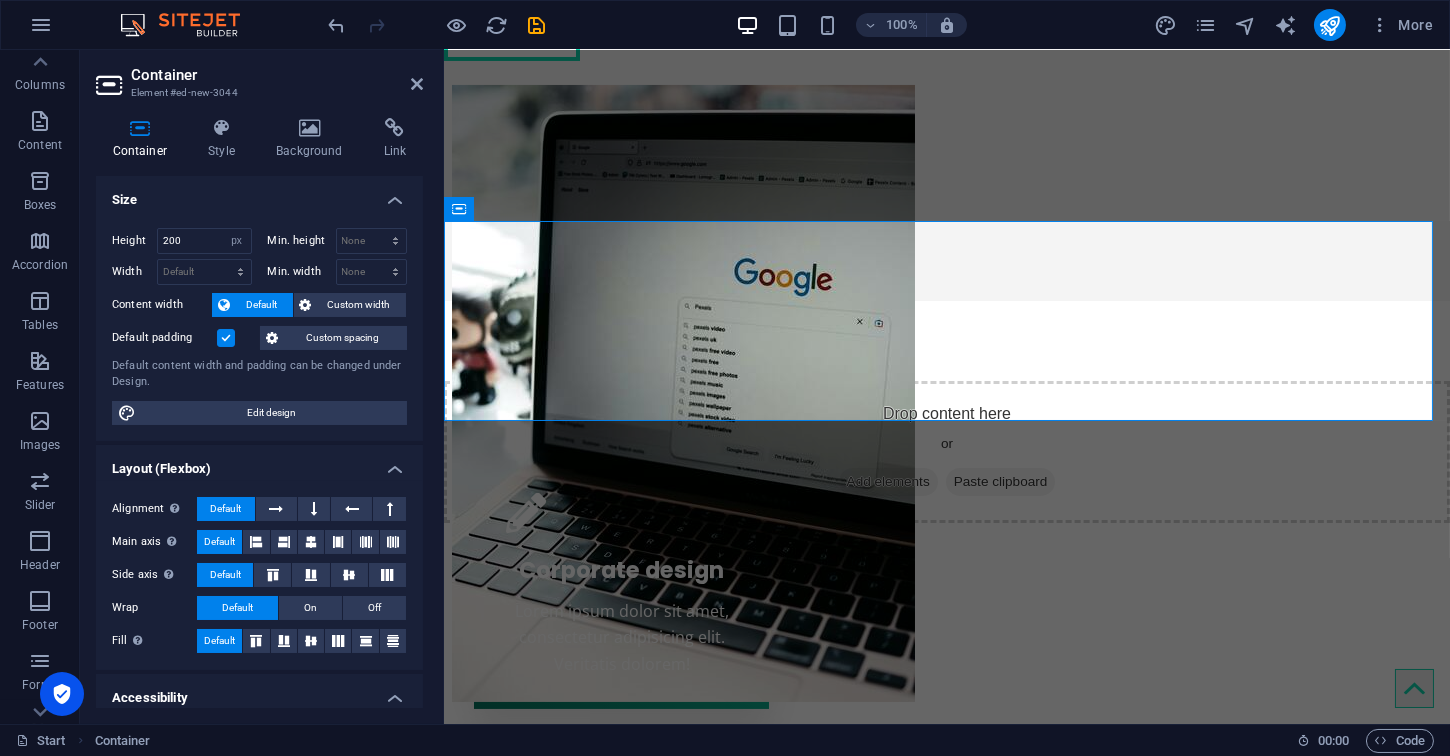 scroll, scrollTop: 699, scrollLeft: 0, axis: vertical 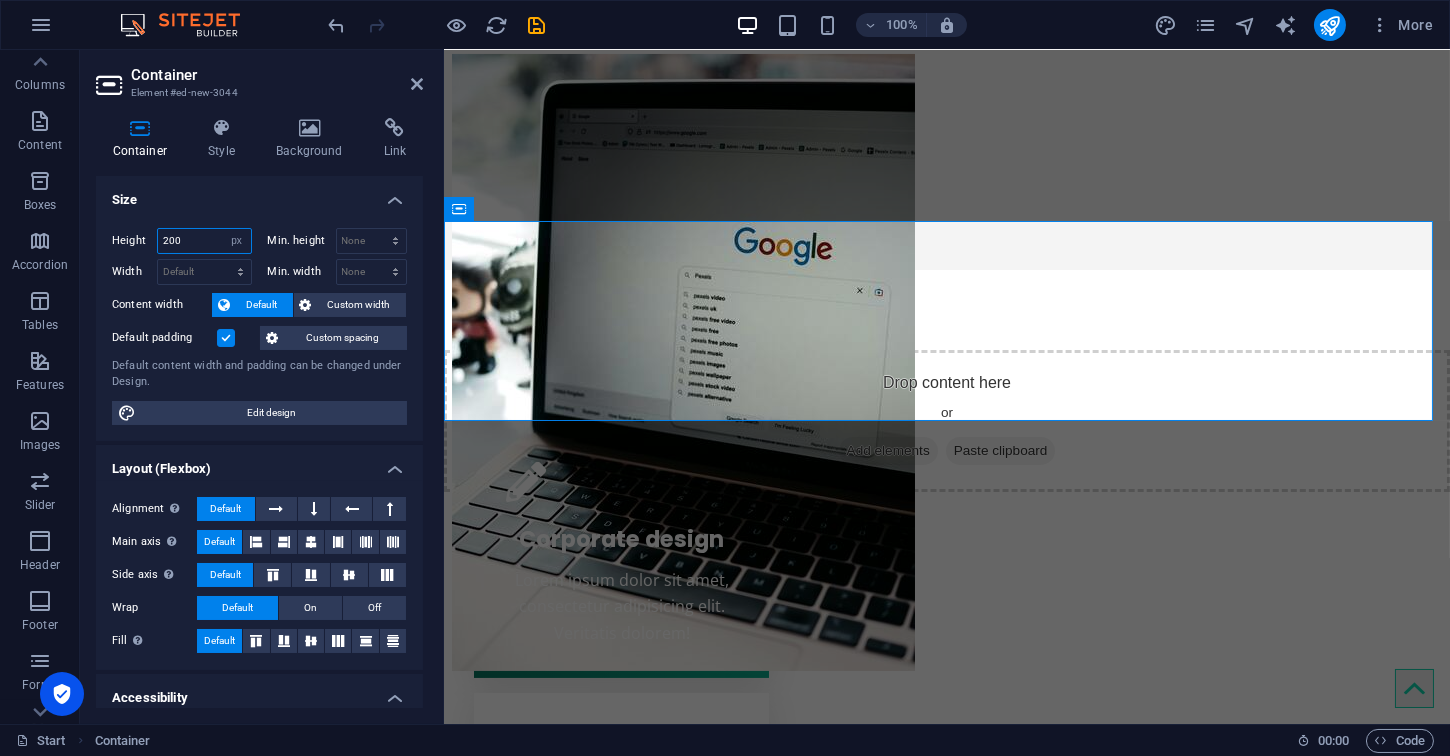 click on "200" at bounding box center (204, 241) 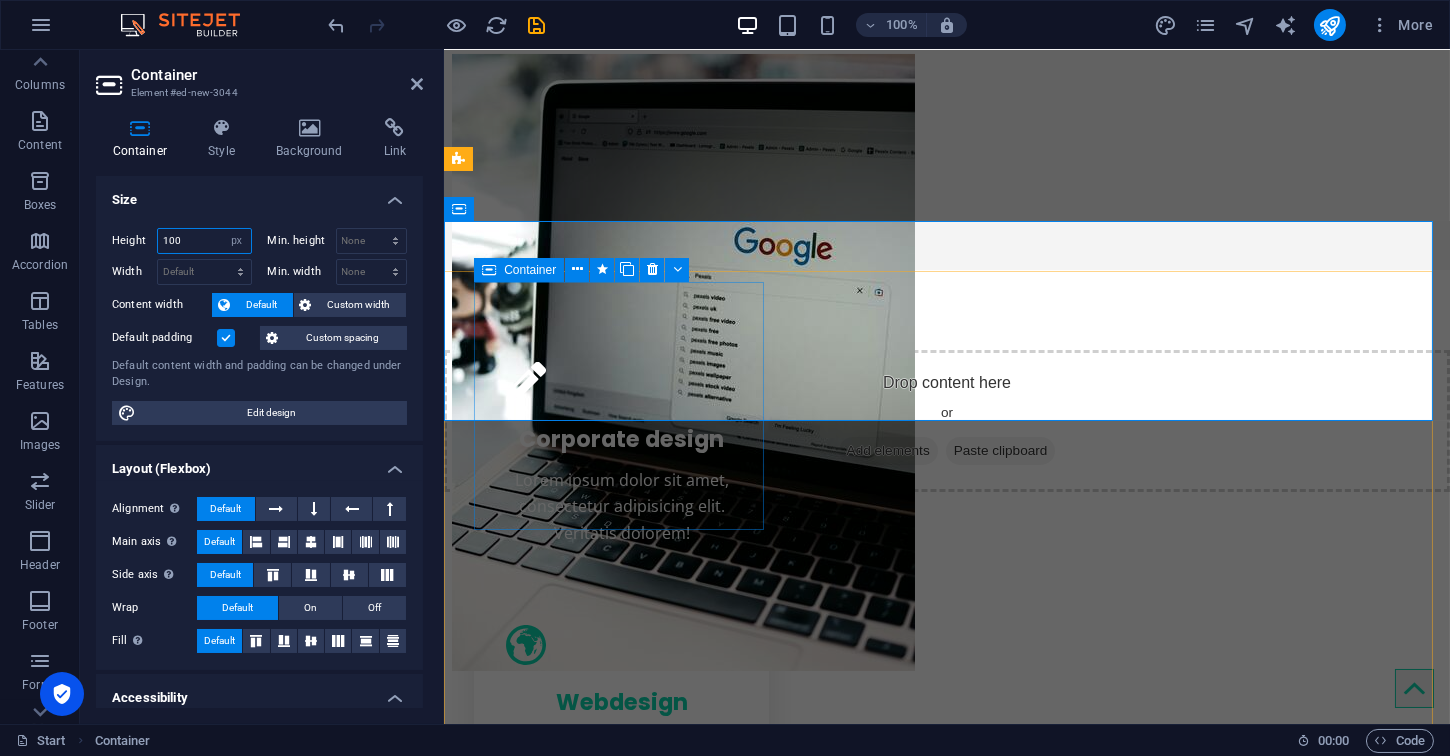 type on "100" 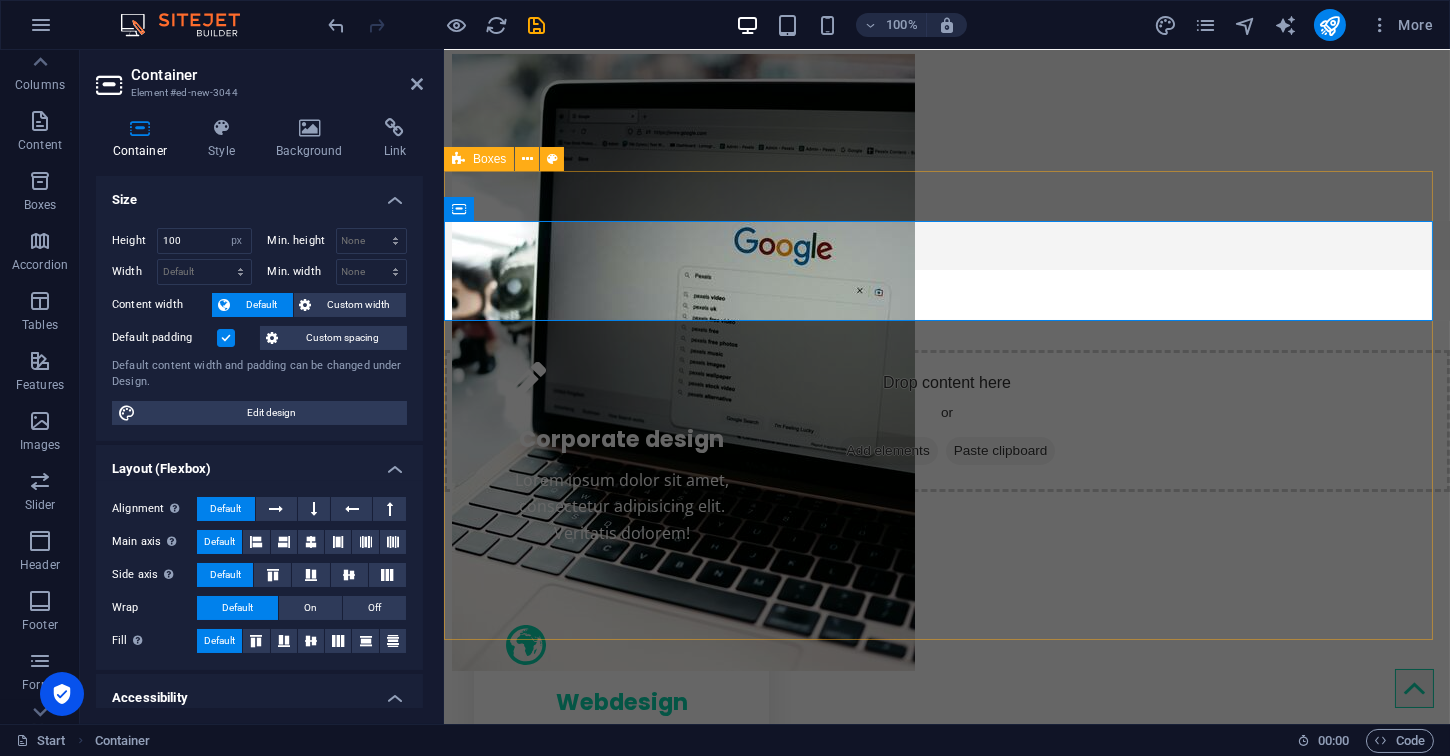click on "Corporate design Lorem ipsum dolor sit amet, consectetur adipisicing elit. Veritatis dolorem! Webdesign Lorem ipsum dolor sit amet, consectetur adipisicing elit. Veritatis dolorem! Mobile apps Lorem ipsum dolor sit amet, consectetur adipisicing elit. Veritatis dolorem!" at bounding box center (946, 717) 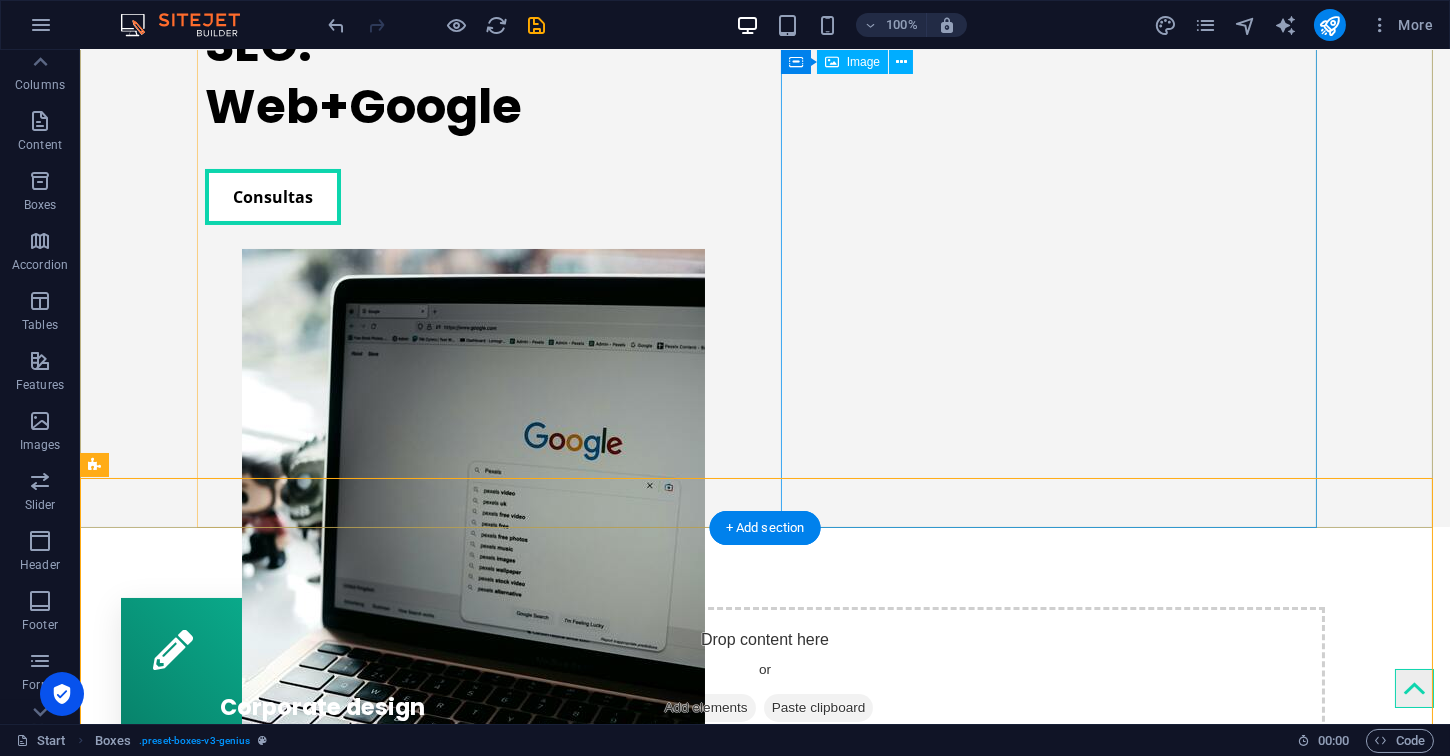 scroll, scrollTop: 555, scrollLeft: 0, axis: vertical 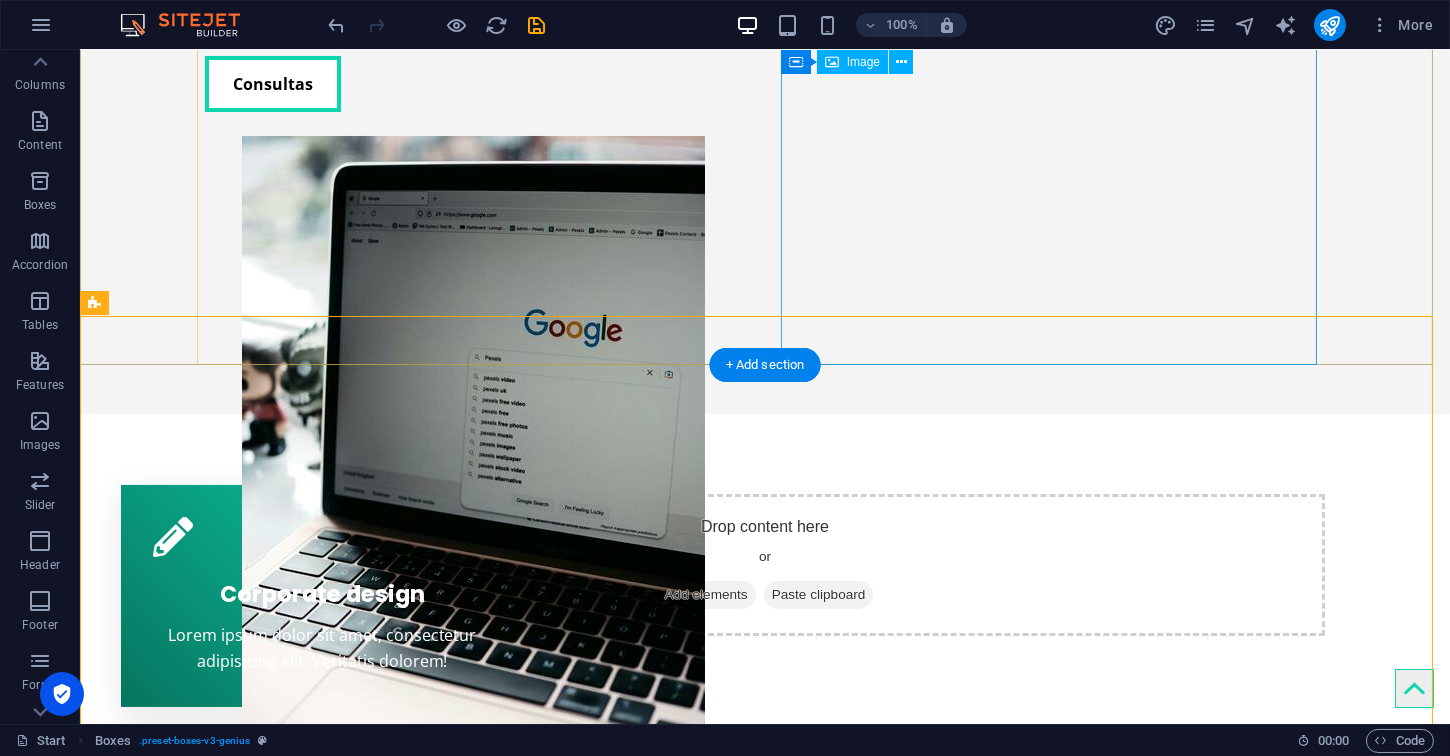 click at bounding box center (473, 444) 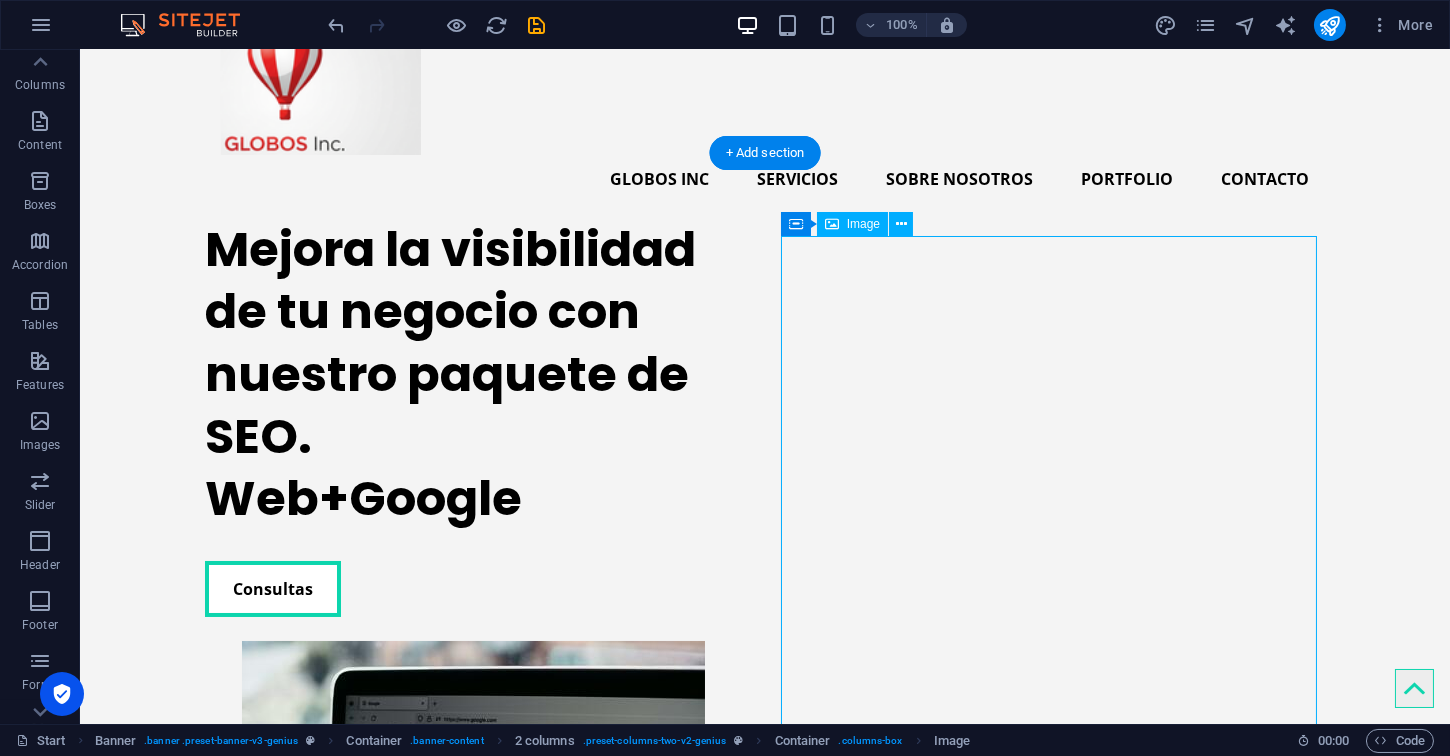 scroll, scrollTop: 0, scrollLeft: 0, axis: both 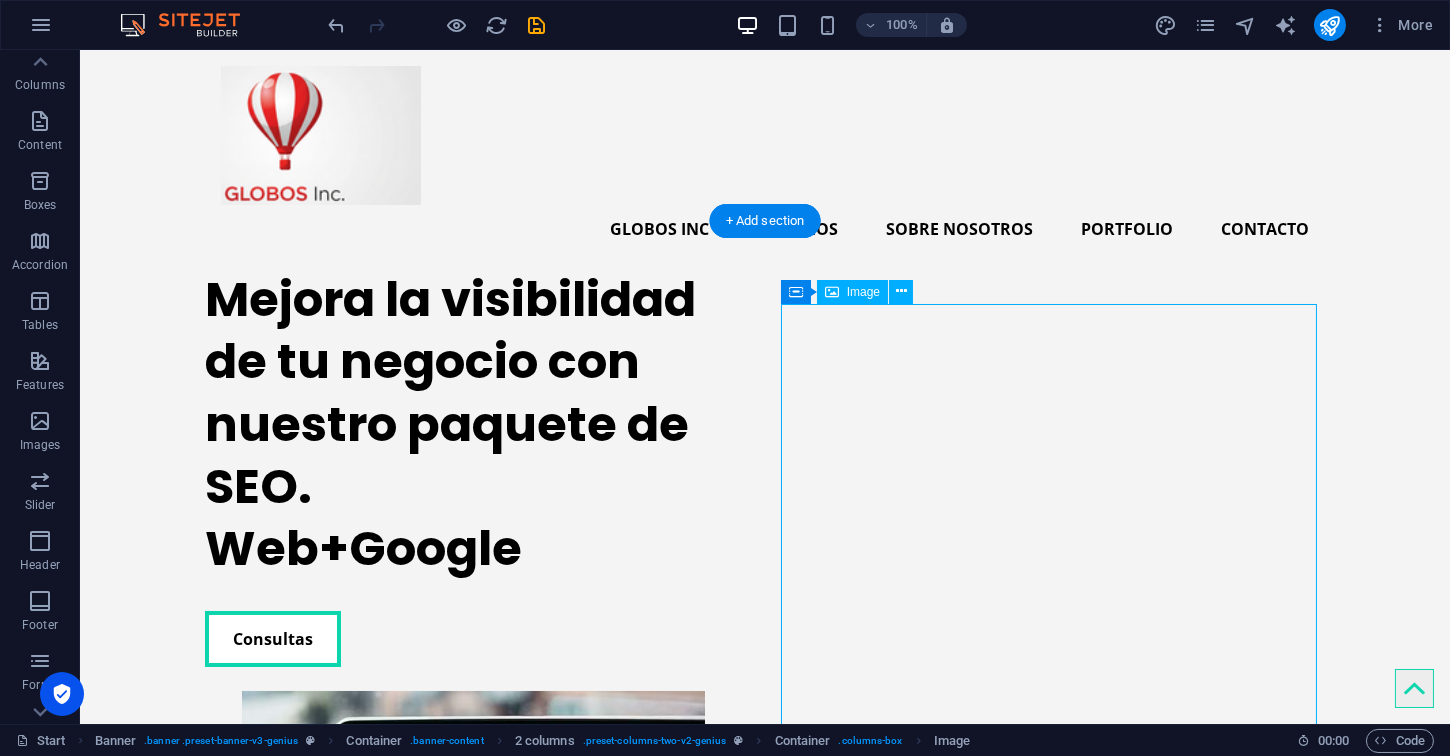 click at bounding box center [473, 999] 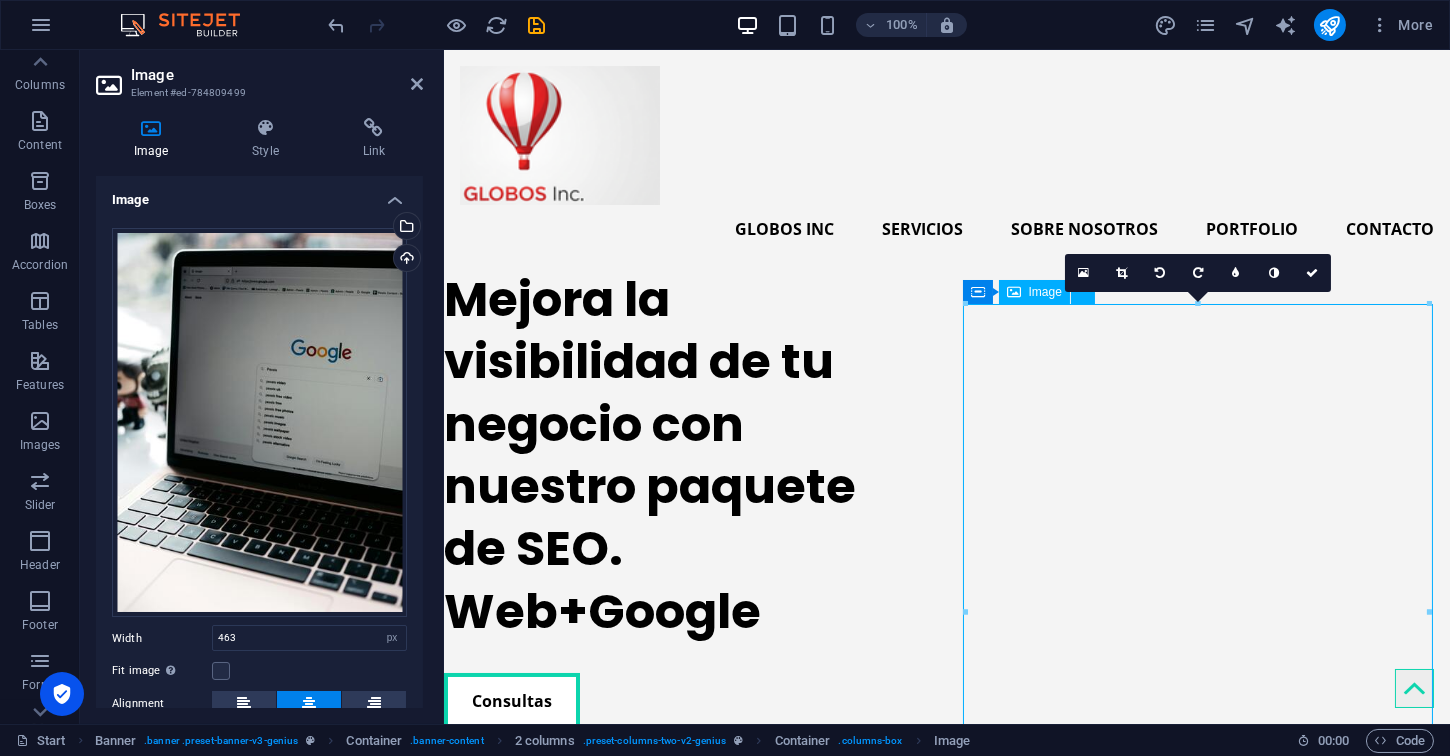 drag, startPoint x: 1403, startPoint y: 560, endPoint x: 1332, endPoint y: 553, distance: 71.34424 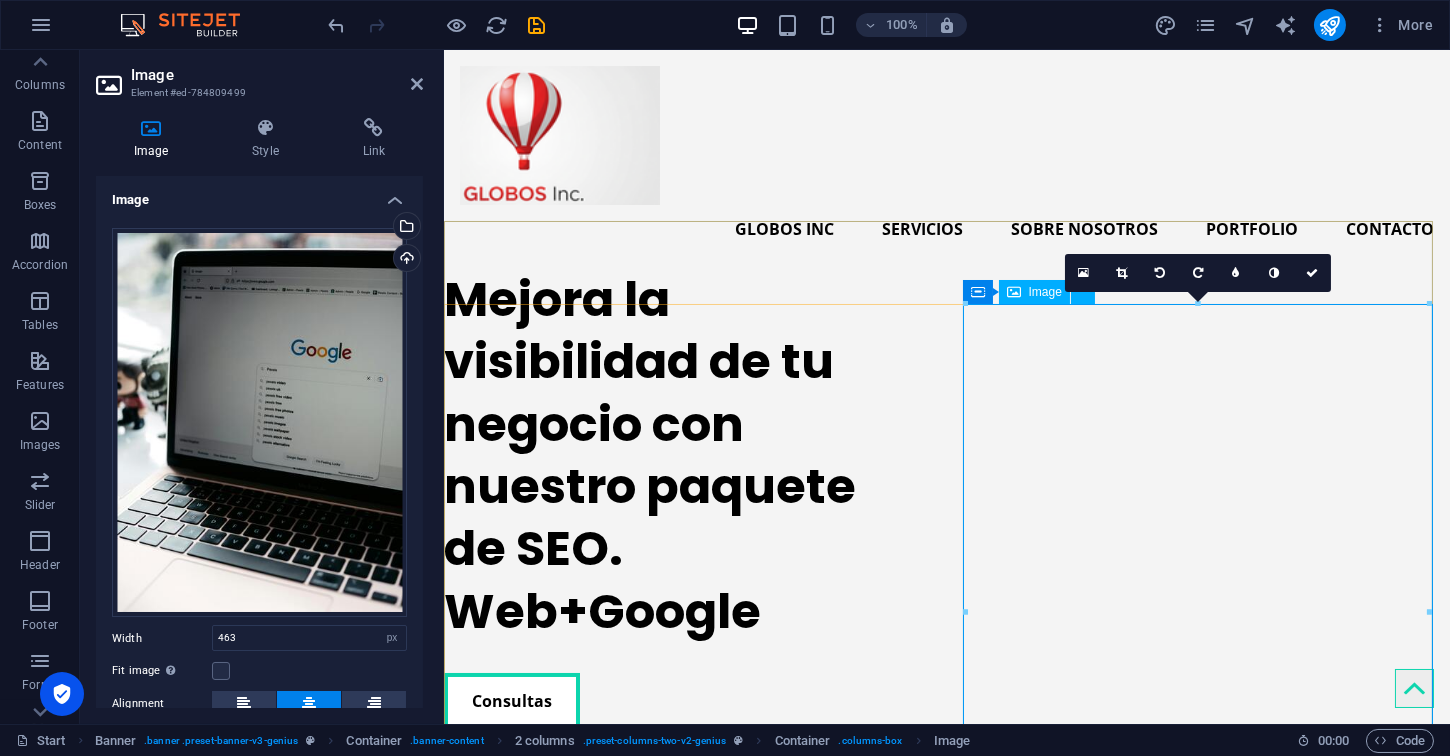 click at bounding box center (682, 1061) 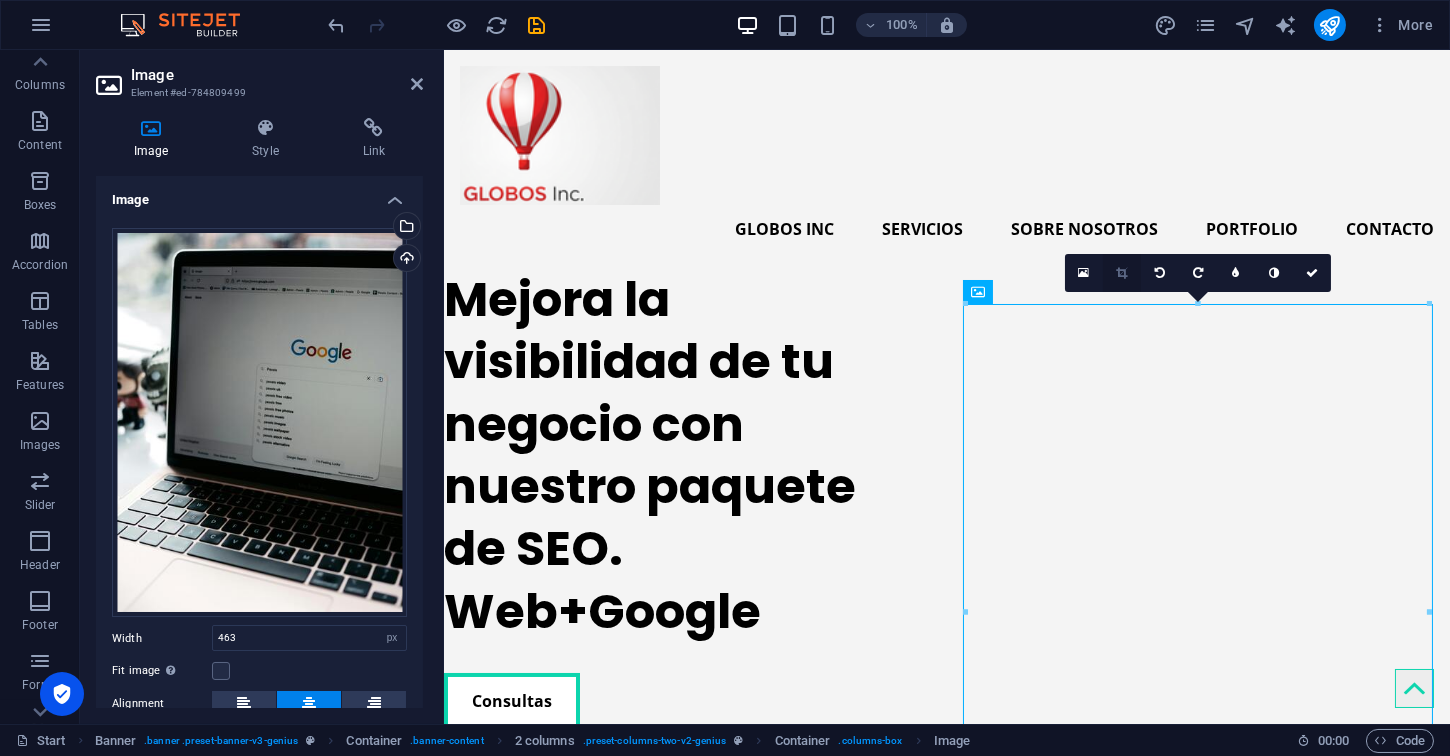click at bounding box center [1122, 273] 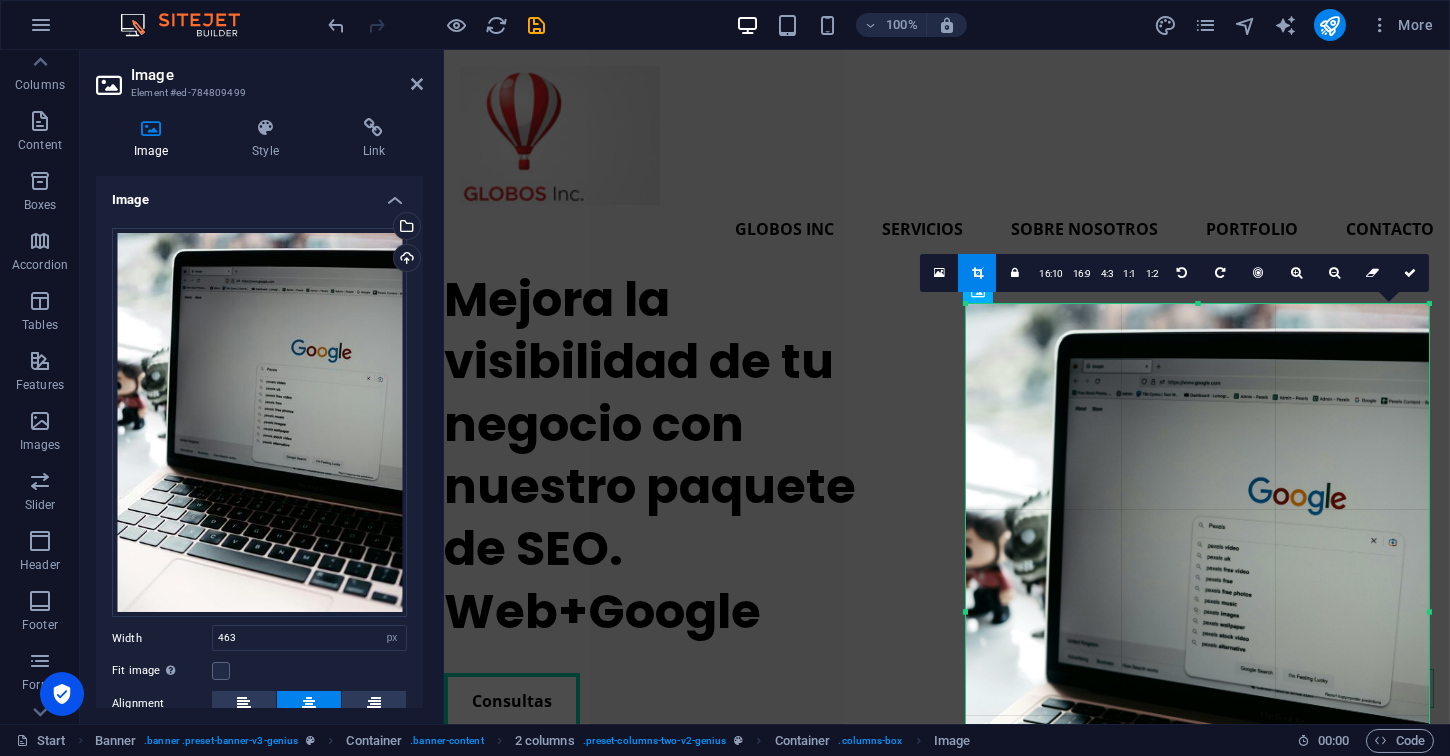 click at bounding box center [1197, 612] 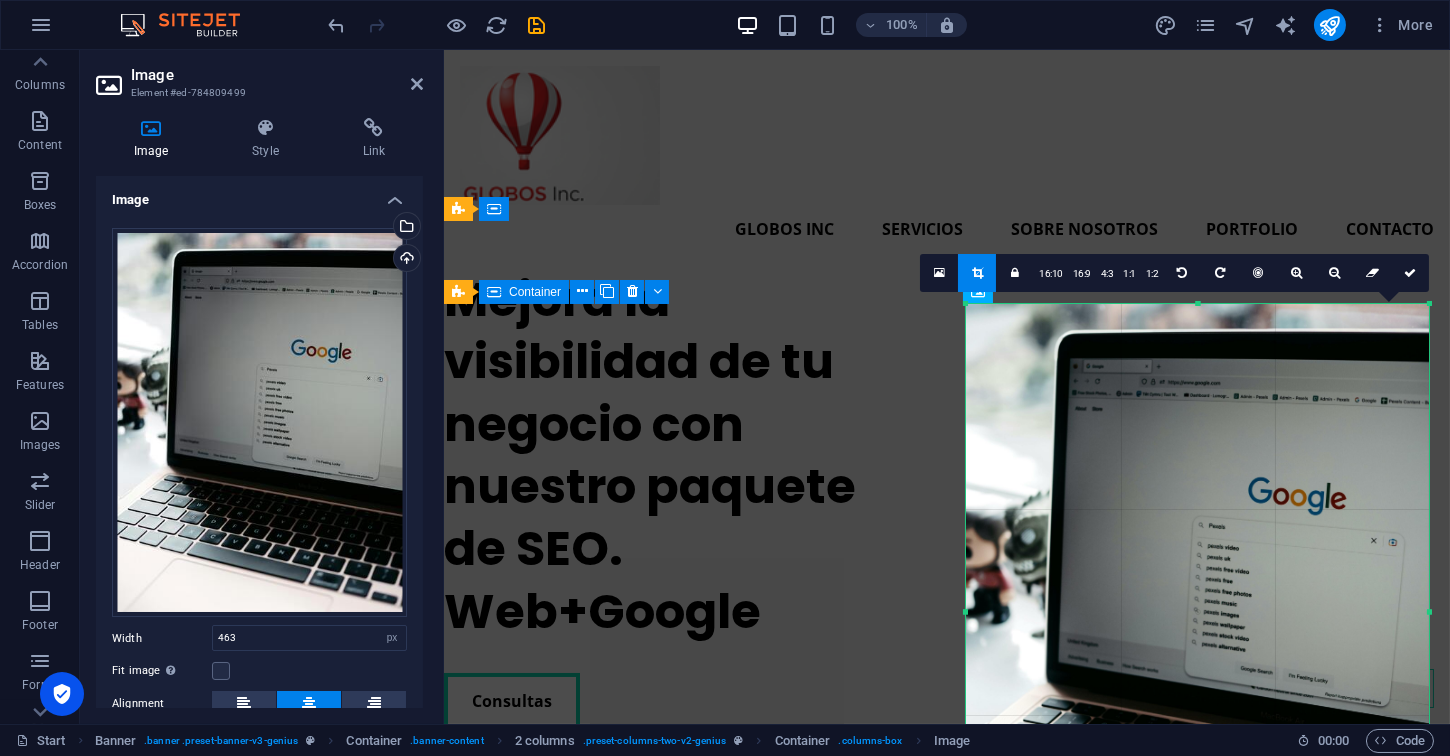 click on "Mejora la visibilidad de tu negocio con nuestro paquete de SEO.  Web+Google Consultas" at bounding box center (682, 499) 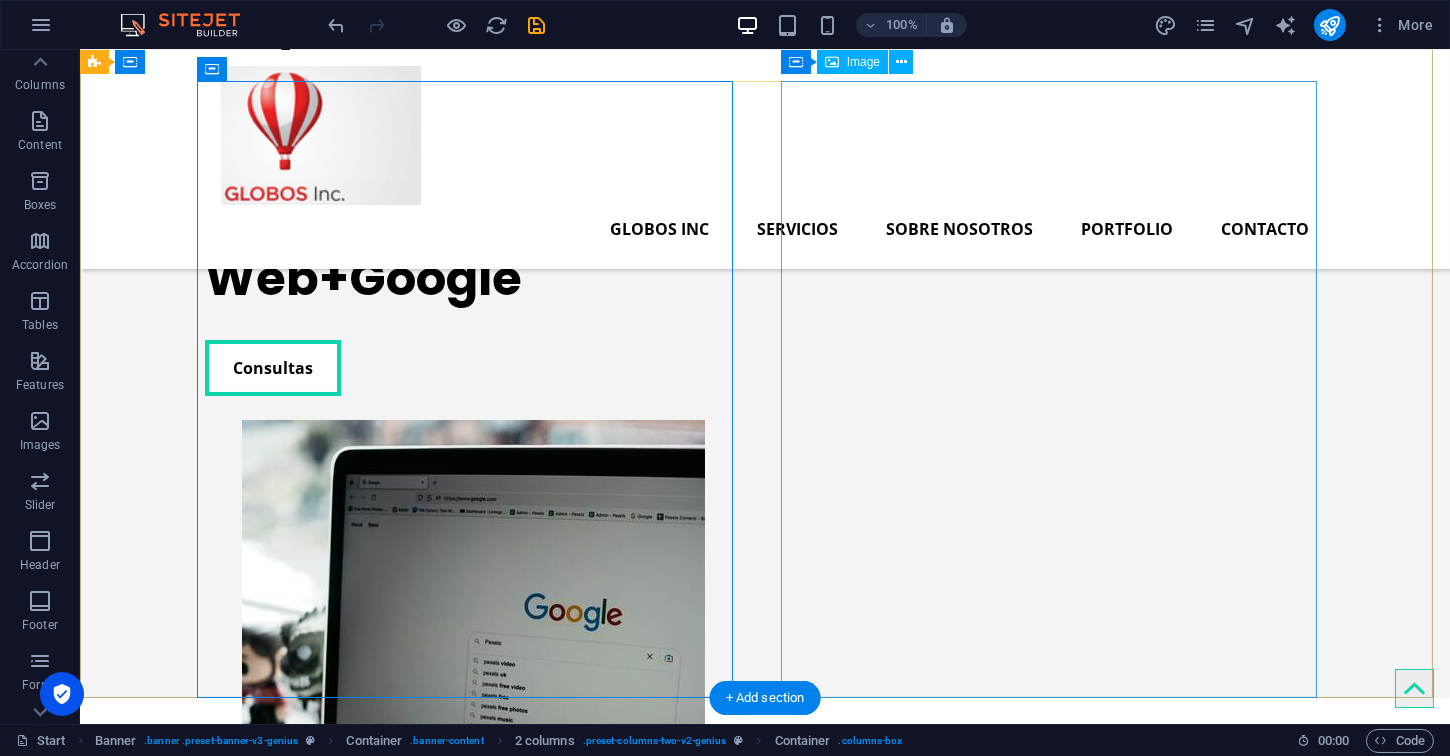 scroll, scrollTop: 222, scrollLeft: 0, axis: vertical 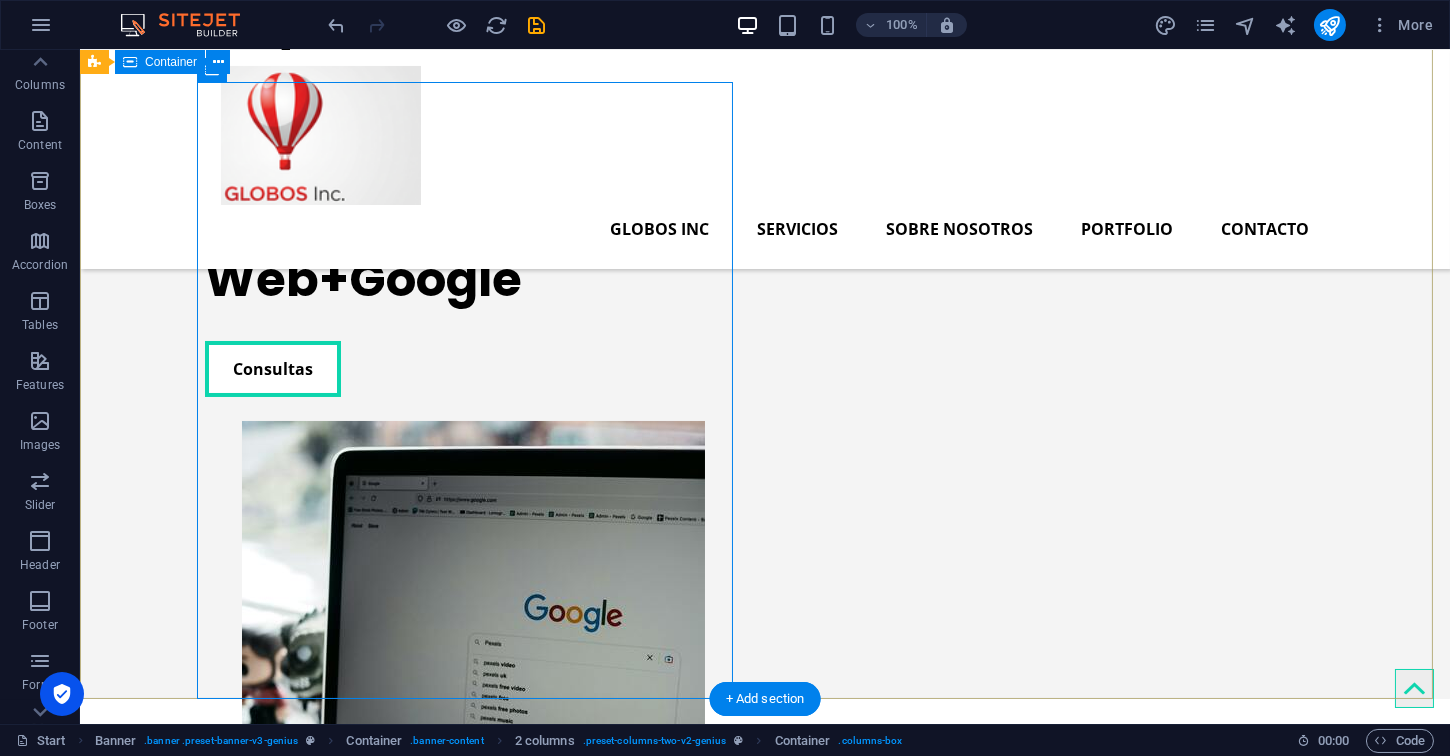 click on "Mejora la visibilidad de tu negocio con nuestro paquete de SEO.  Web+Google Consultas" at bounding box center (765, 349) 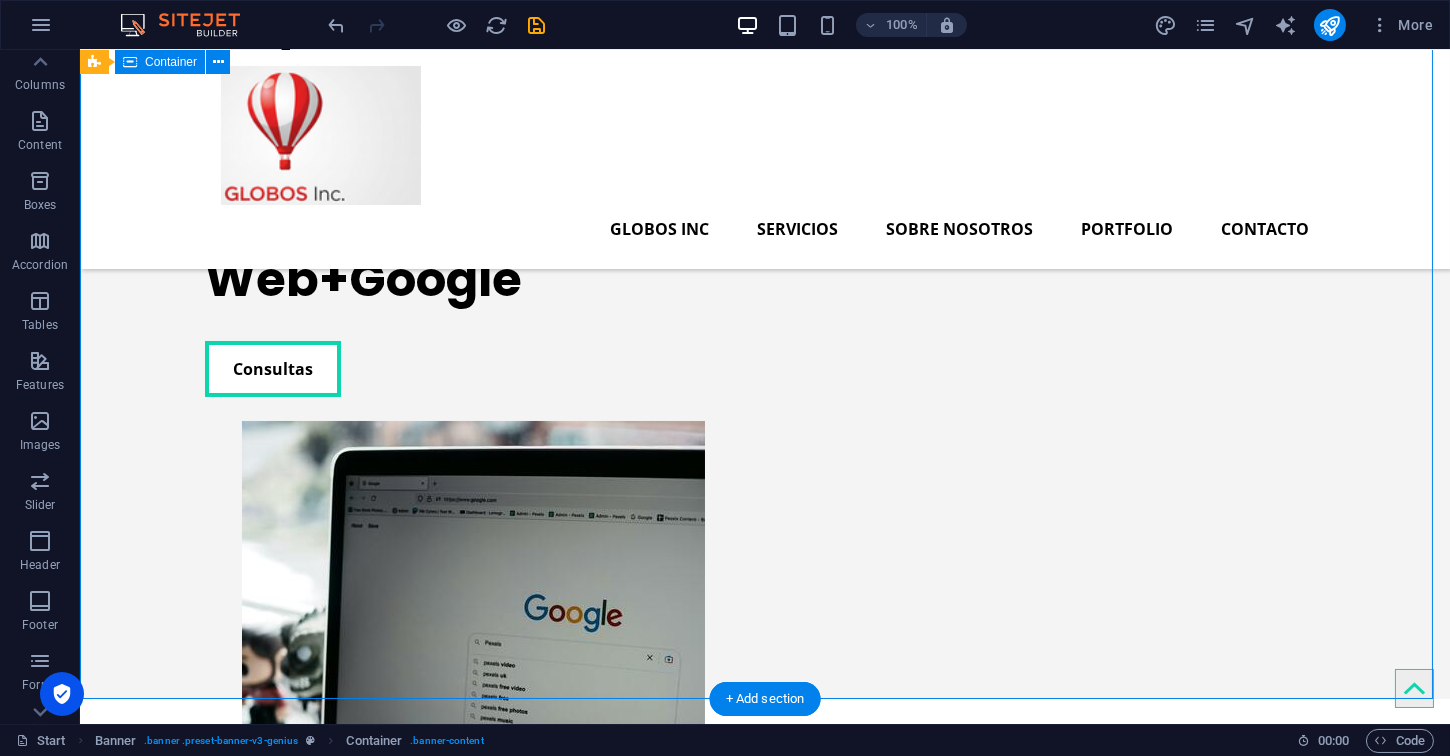 click on "Mejora la visibilidad de tu negocio con nuestro paquete de SEO.  Web+Google Consultas" at bounding box center (765, 349) 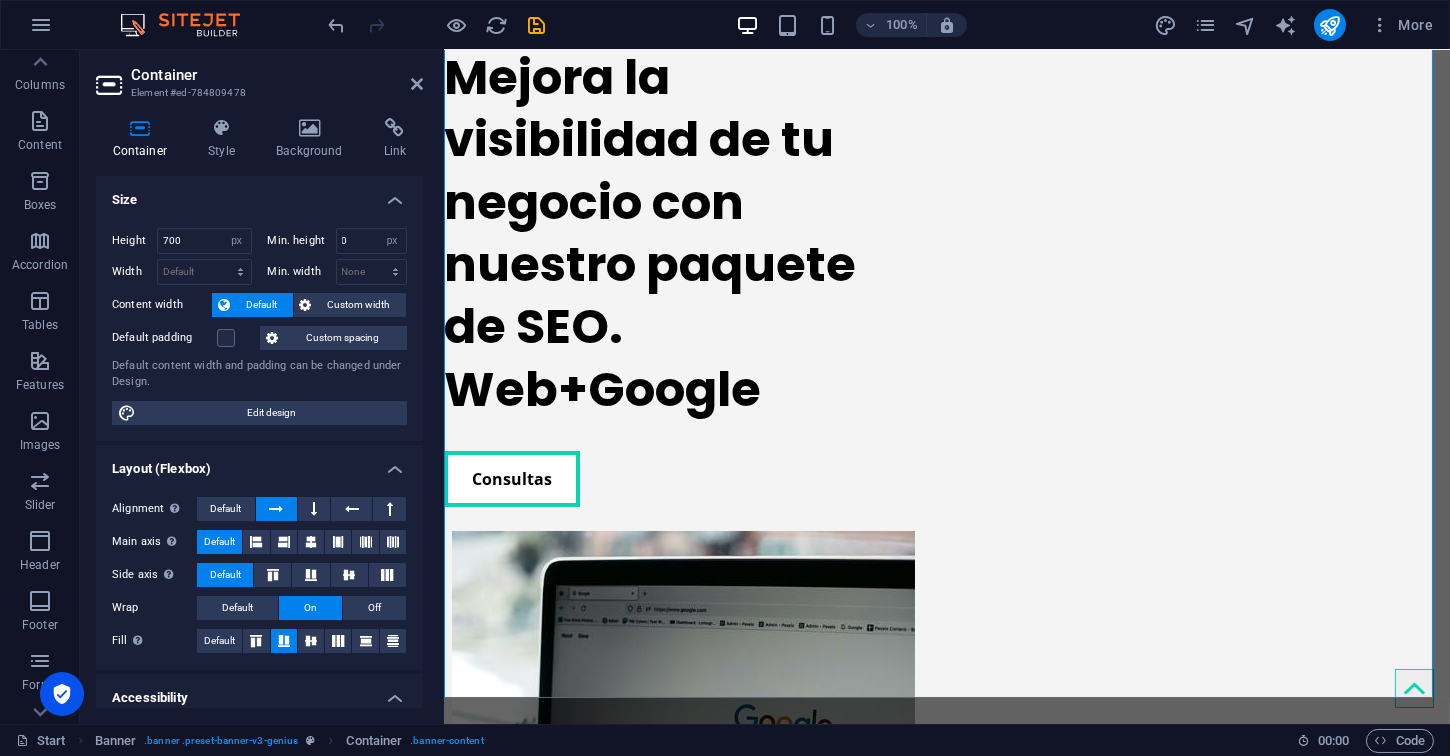 click on "Default padding" at bounding box center [164, 338] 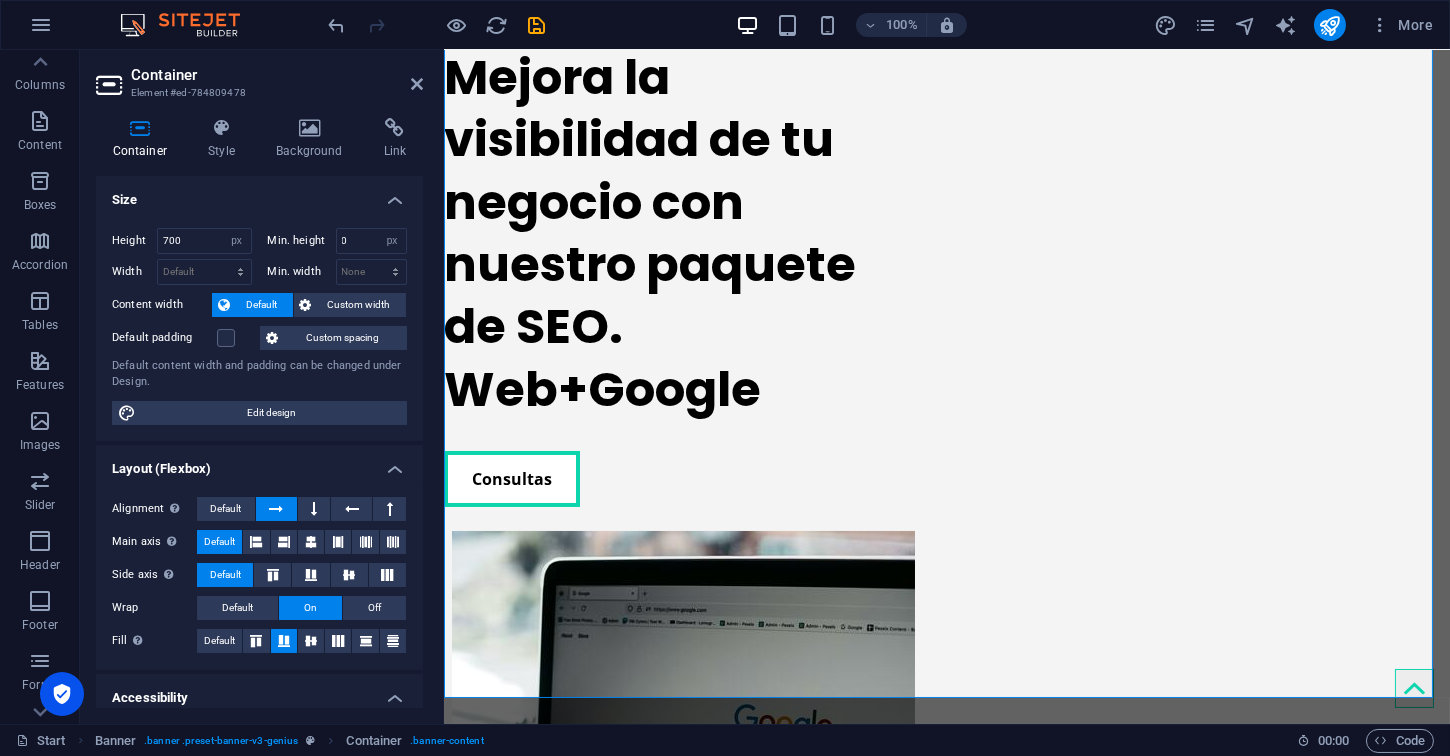 click on "Default padding" at bounding box center (0, 0) 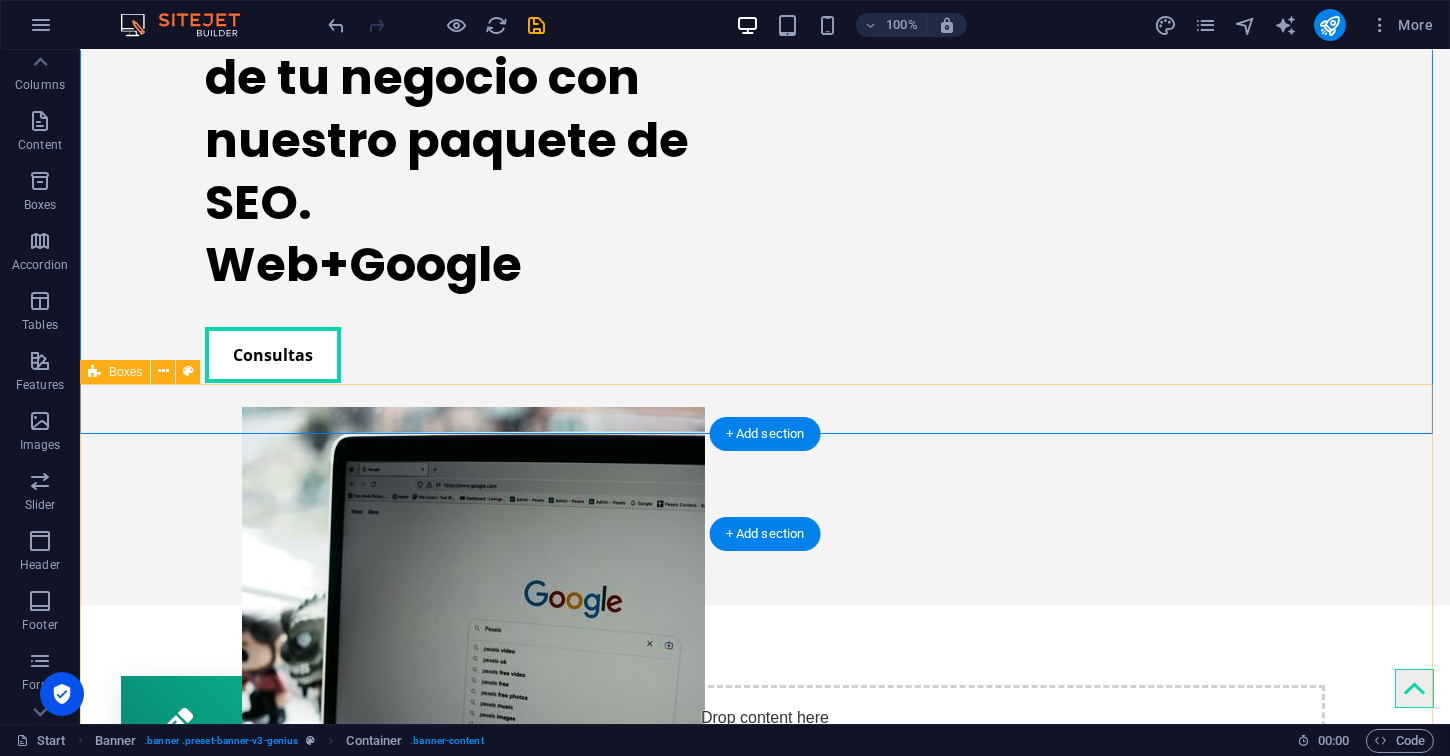 scroll, scrollTop: 698, scrollLeft: 0, axis: vertical 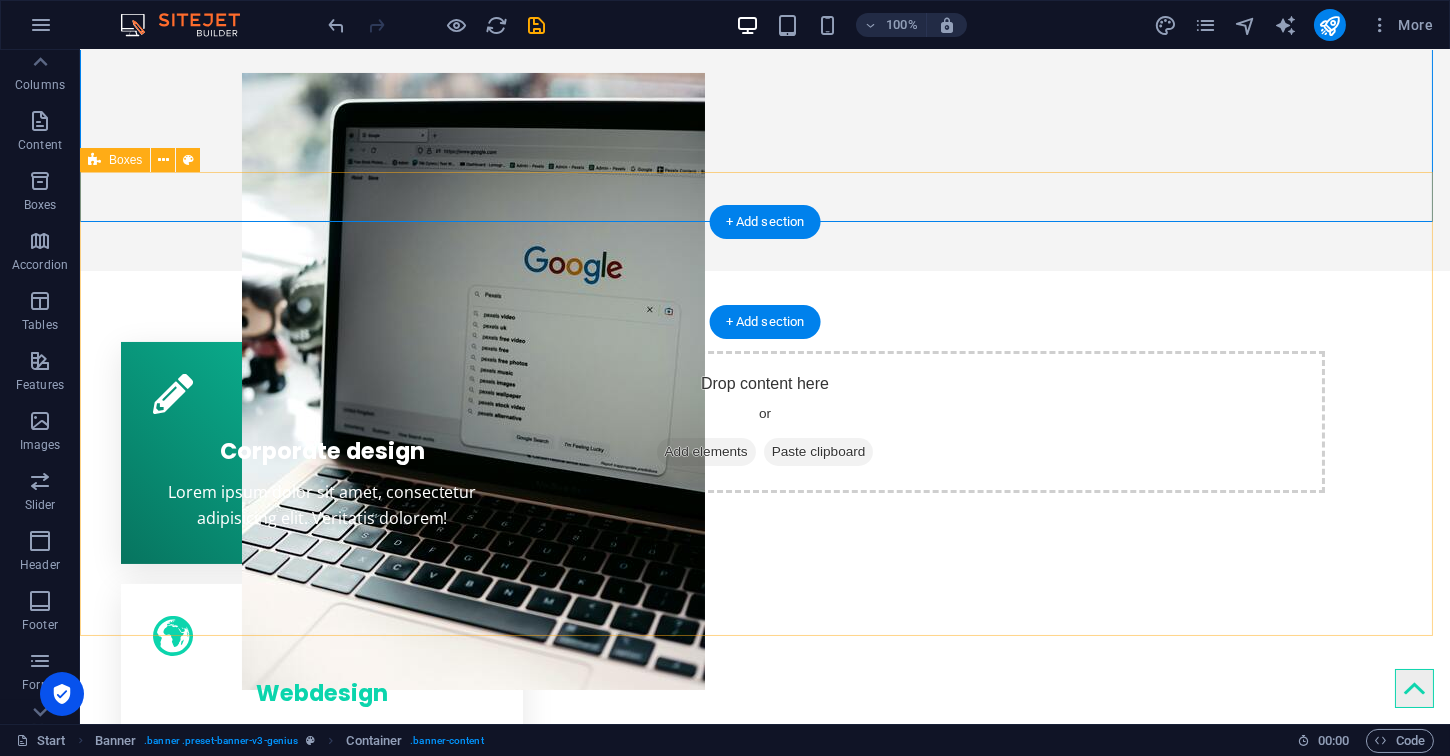 click on "Corporate design Lorem ipsum dolor sit amet, consectetur adipisicing elit. Veritatis dolorem! Webdesign Lorem ipsum dolor sit amet, consectetur adipisicing elit. Veritatis dolorem! Mobile apps Lorem ipsum dolor sit amet, consectetur adipisicing elit. Veritatis dolorem!" at bounding box center (765, 695) 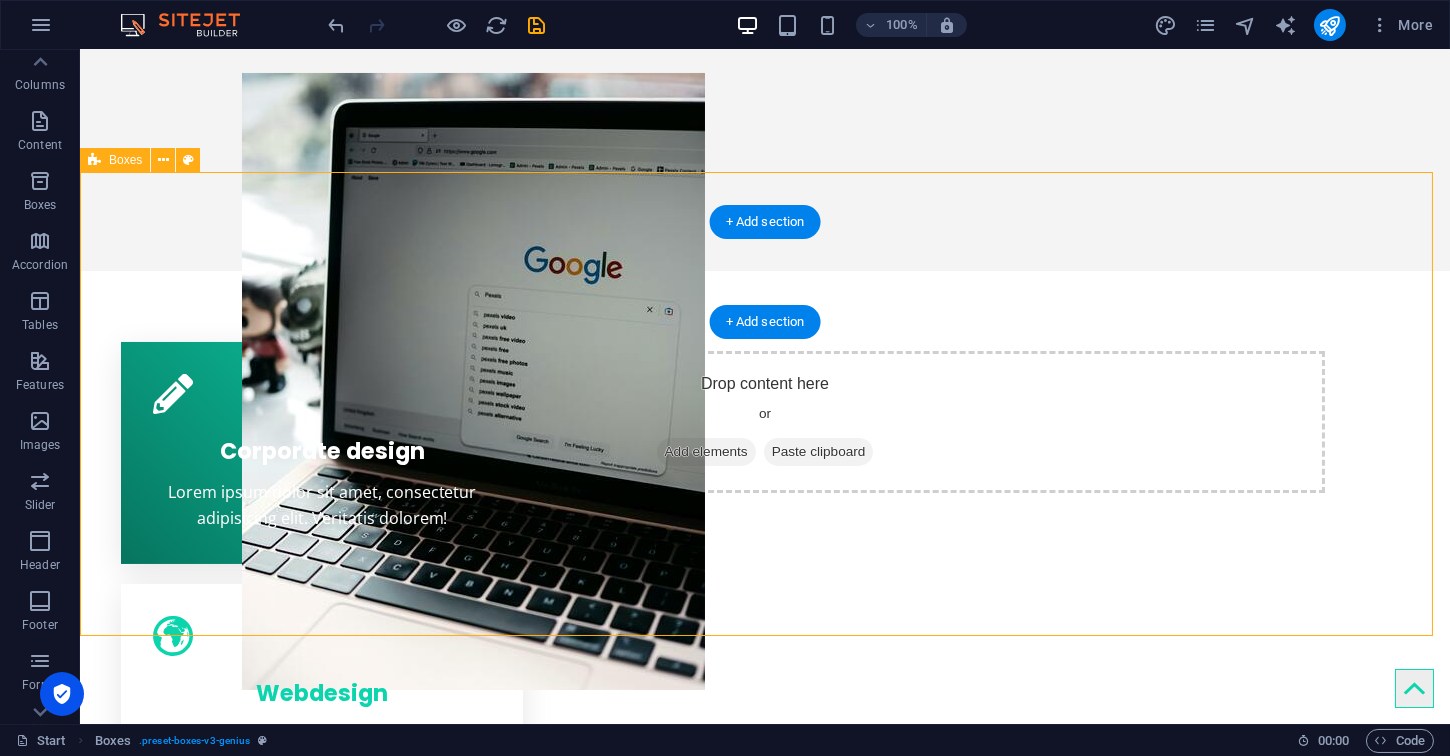 click on "Corporate design Lorem ipsum dolor sit amet, consectetur adipisicing elit. Veritatis dolorem! Webdesign Lorem ipsum dolor sit amet, consectetur adipisicing elit. Veritatis dolorem! Mobile apps Lorem ipsum dolor sit amet, consectetur adipisicing elit. Veritatis dolorem!" at bounding box center [765, 695] 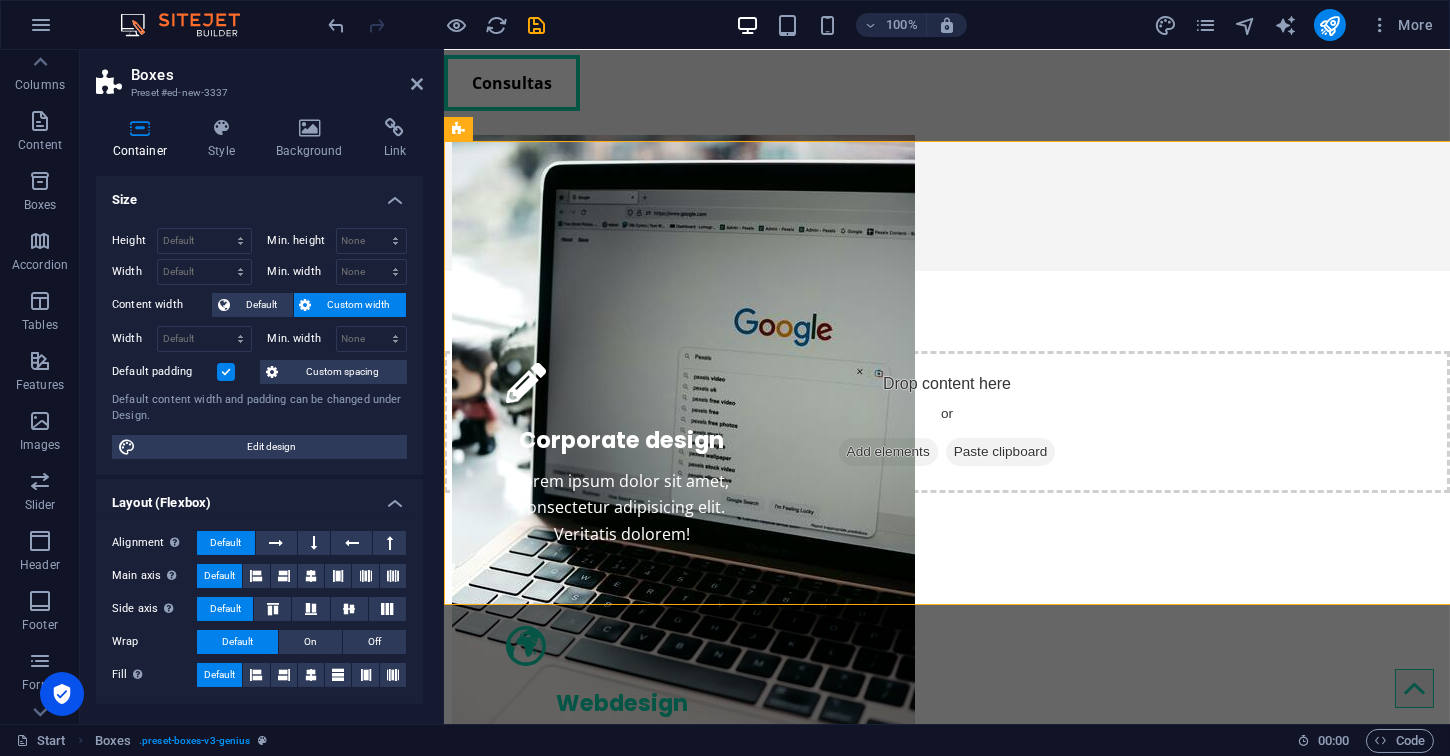 scroll, scrollTop: 729, scrollLeft: 0, axis: vertical 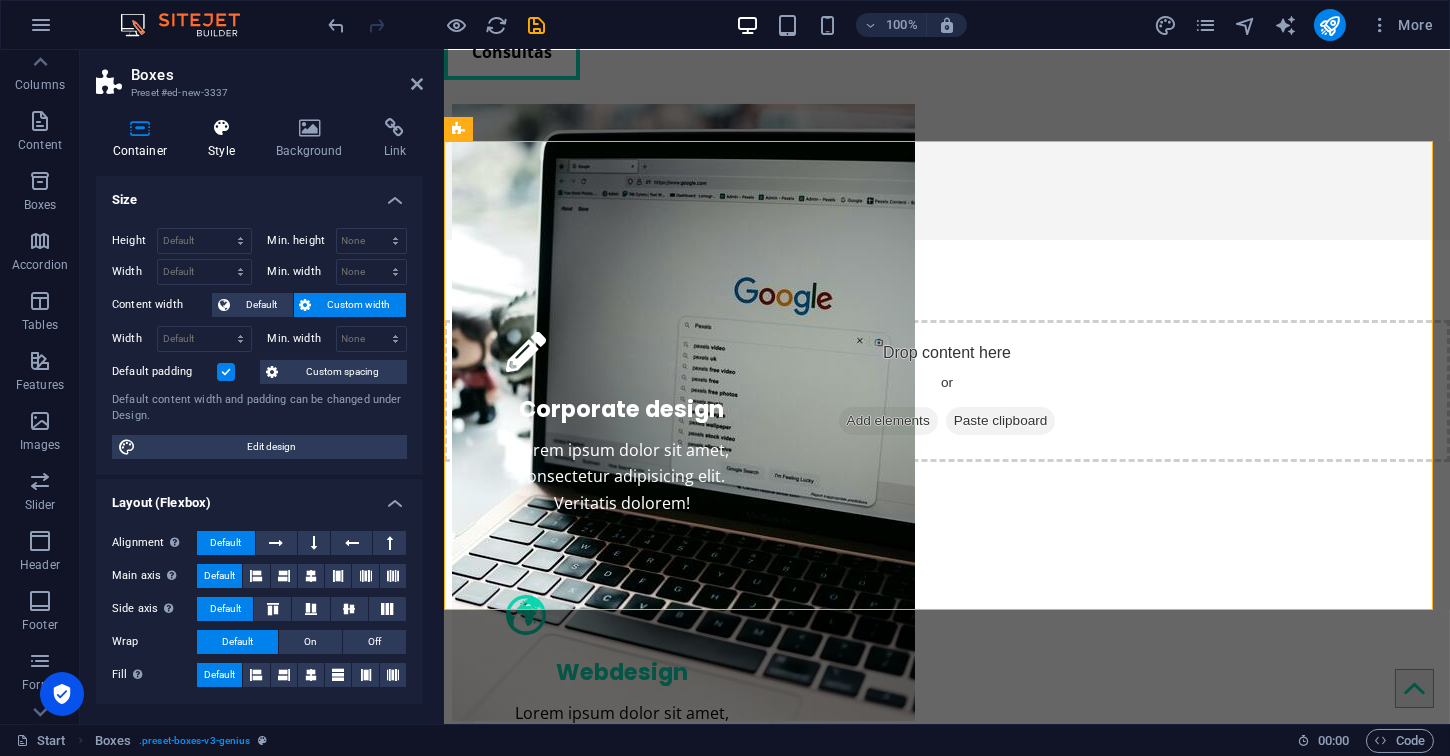 click at bounding box center [222, 128] 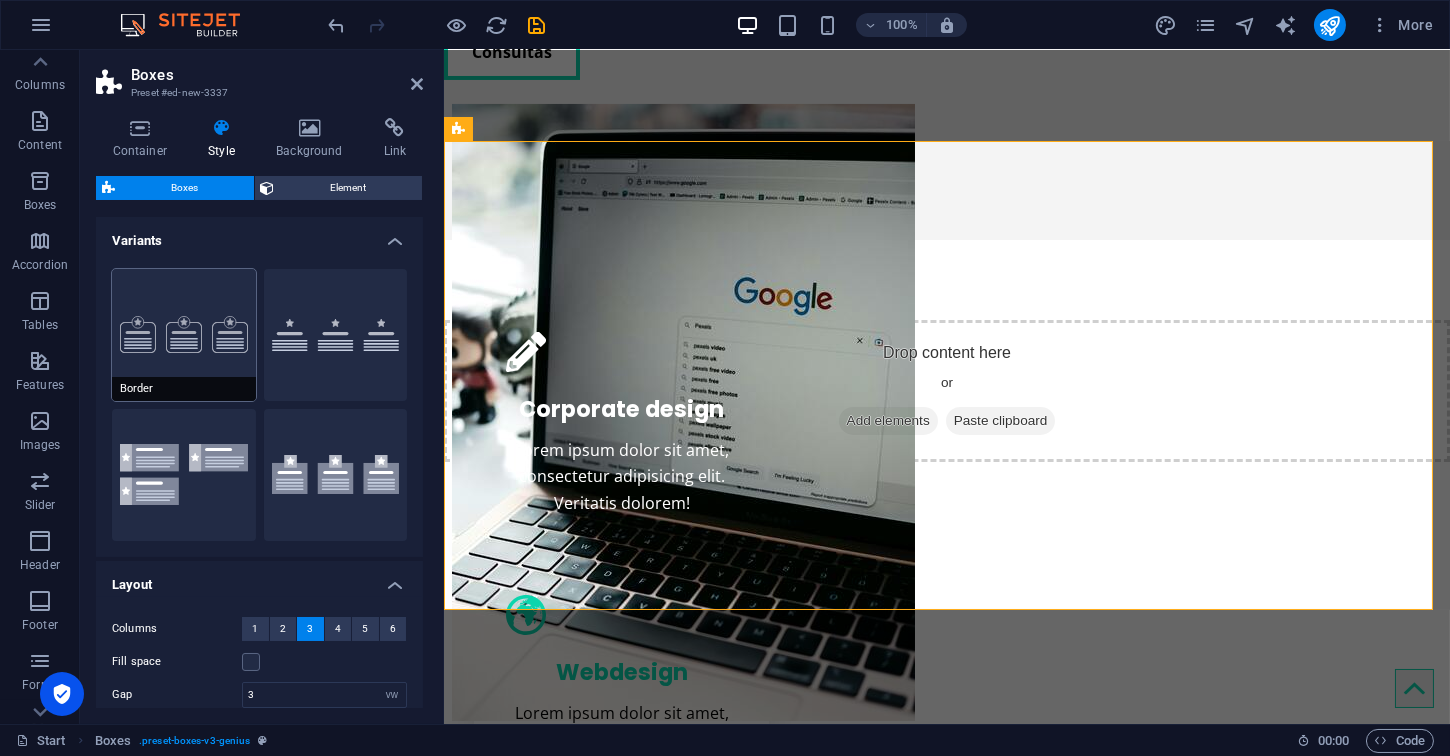click on "Border" at bounding box center (184, 335) 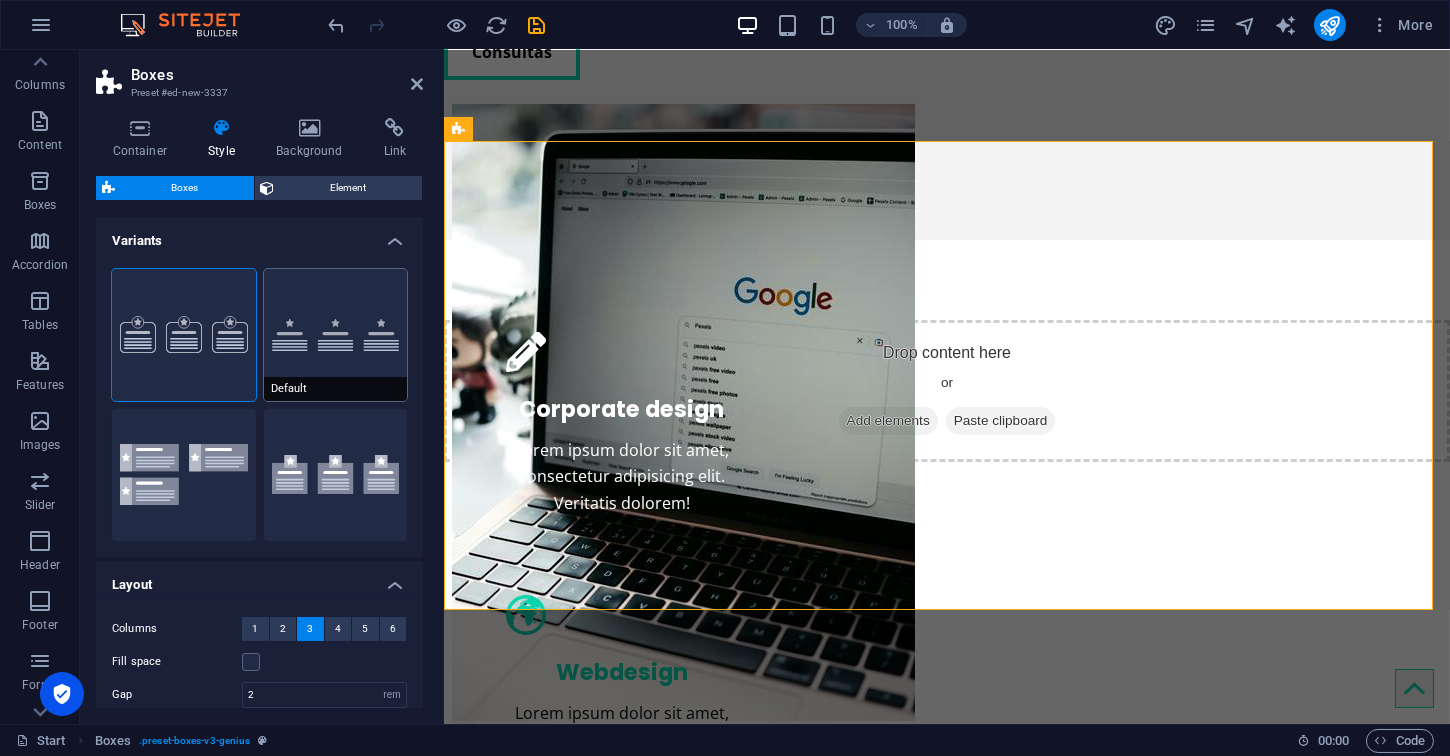 click on "Default" at bounding box center [336, 335] 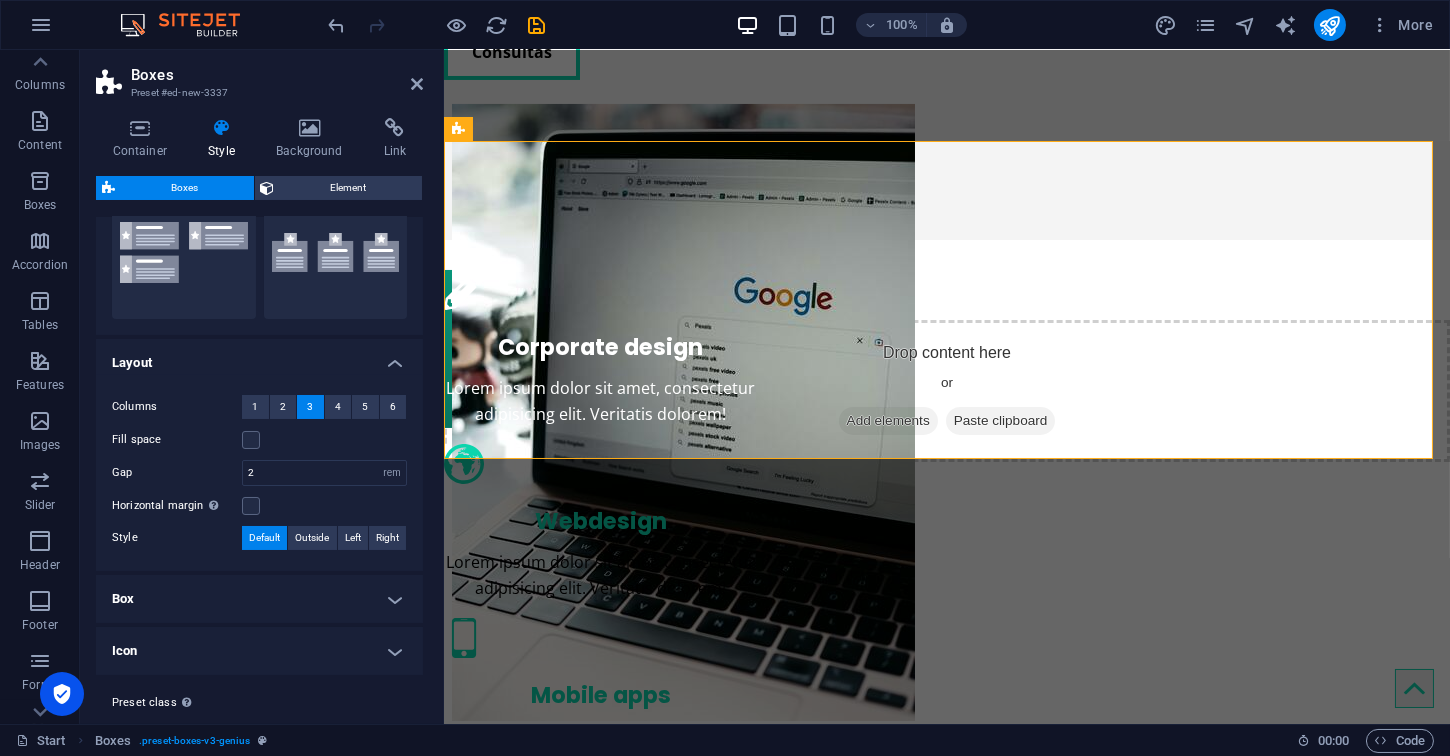 scroll, scrollTop: 0, scrollLeft: 0, axis: both 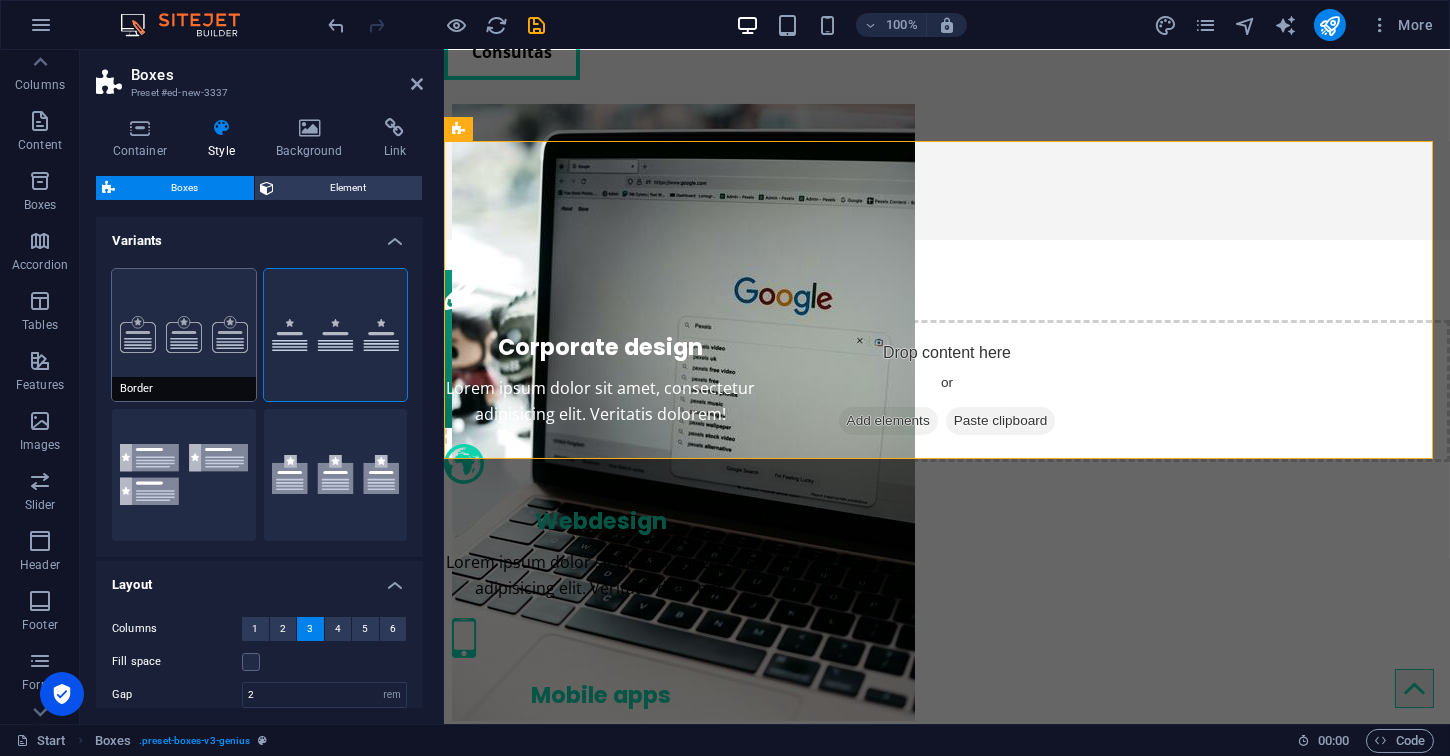 click on "Border" at bounding box center [184, 335] 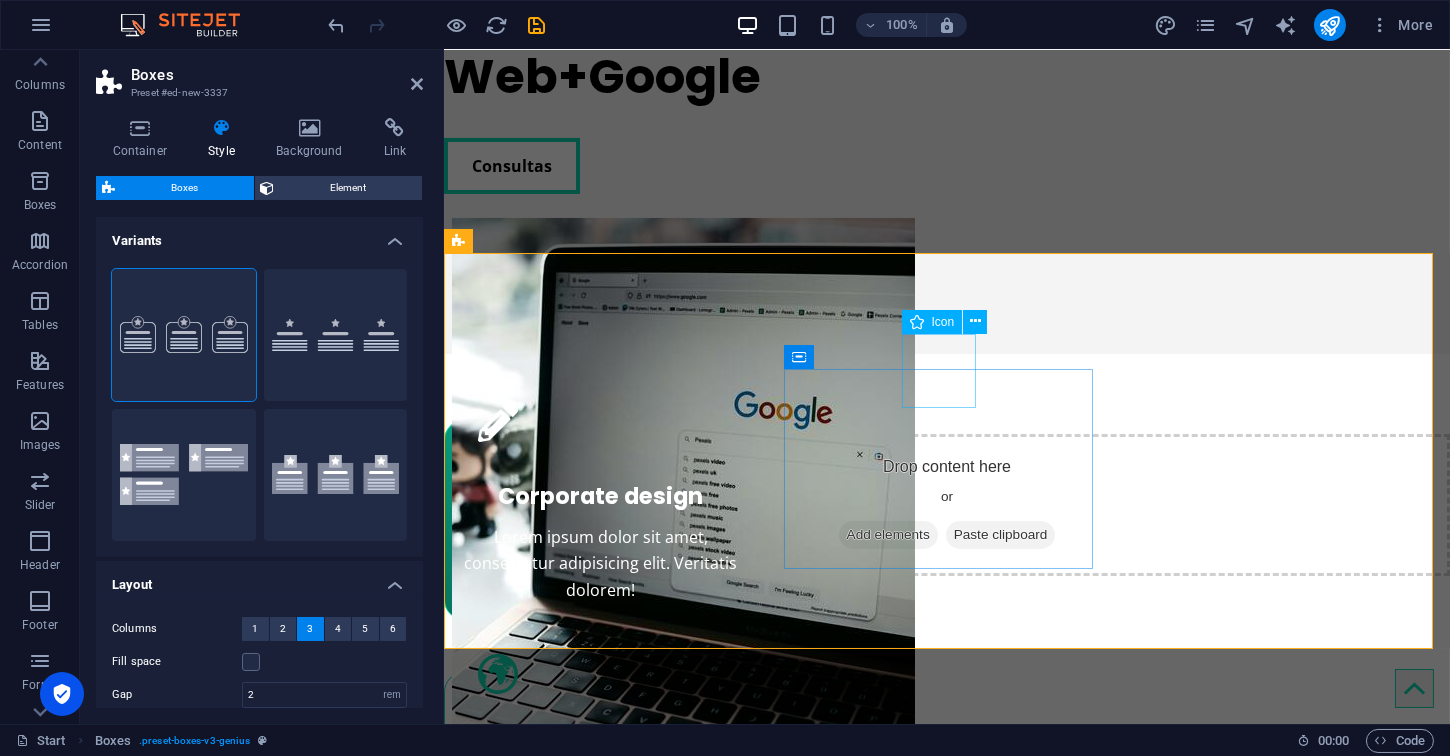 scroll, scrollTop: 617, scrollLeft: 0, axis: vertical 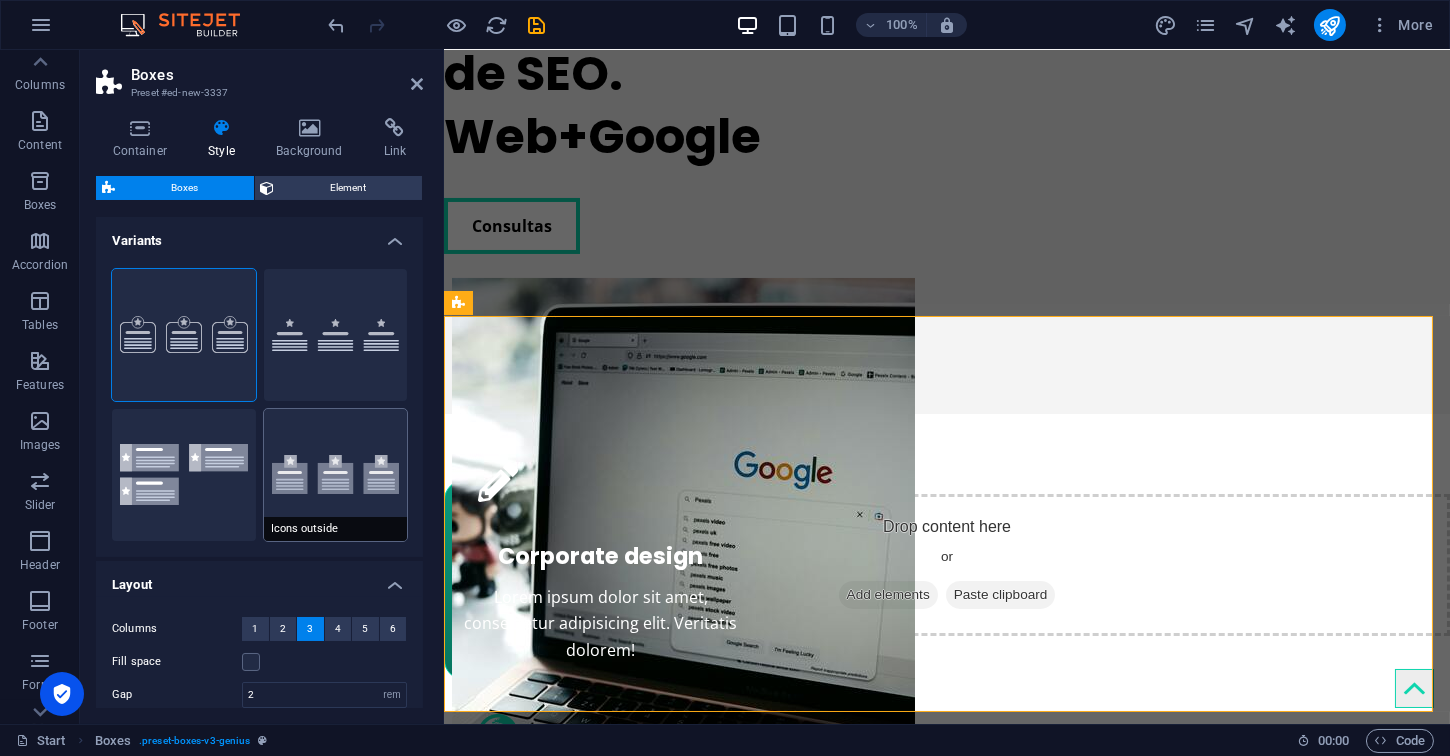 click on "Icons outside" at bounding box center (336, 475) 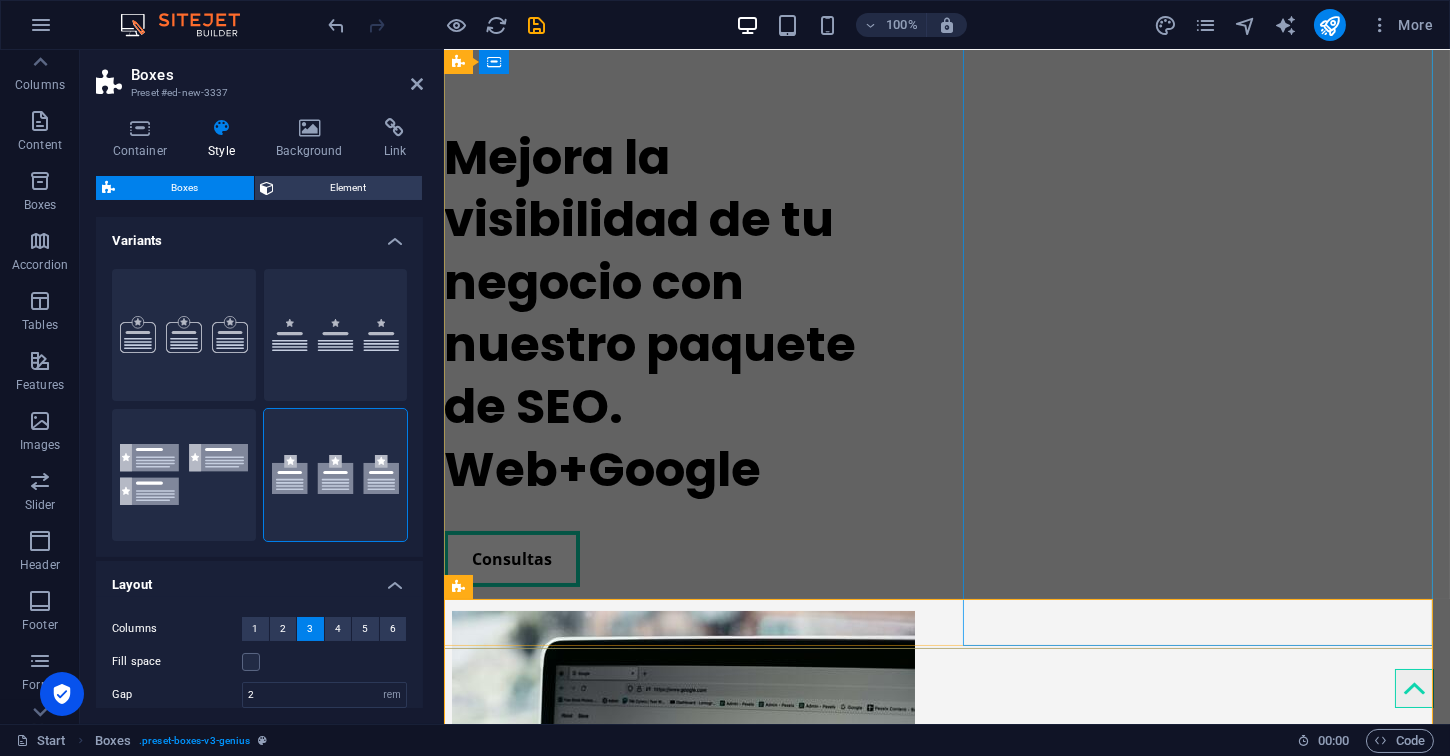 scroll, scrollTop: 667, scrollLeft: 0, axis: vertical 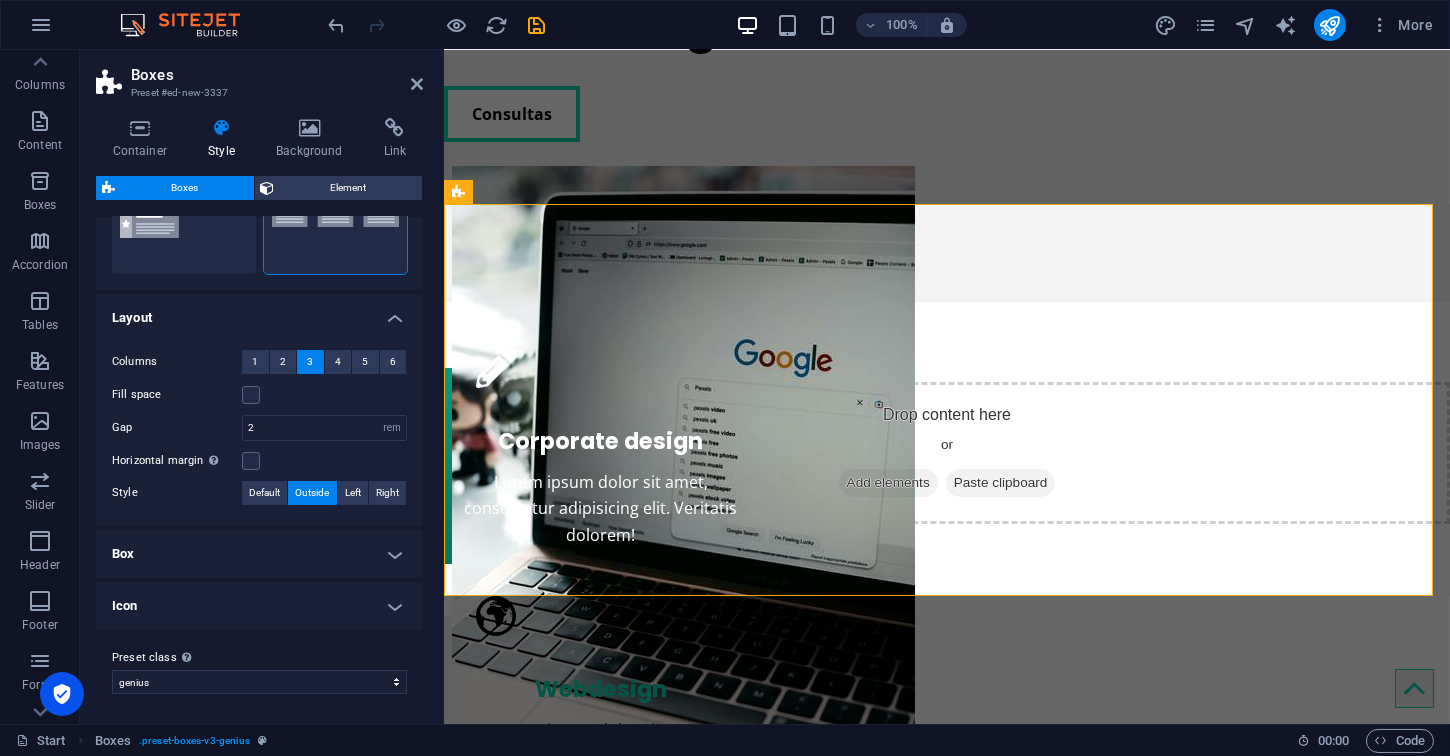 click on "Icon" at bounding box center [259, 606] 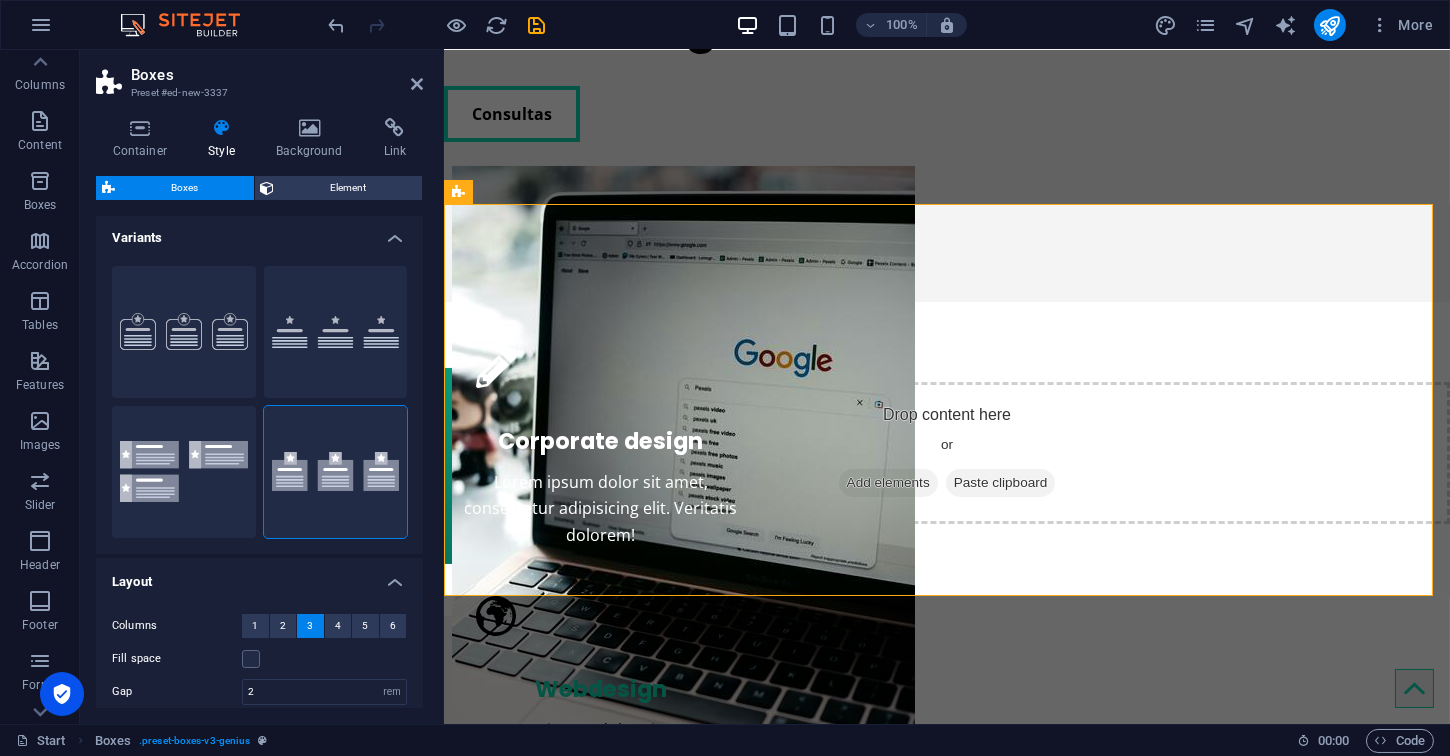 scroll, scrollTop: 0, scrollLeft: 0, axis: both 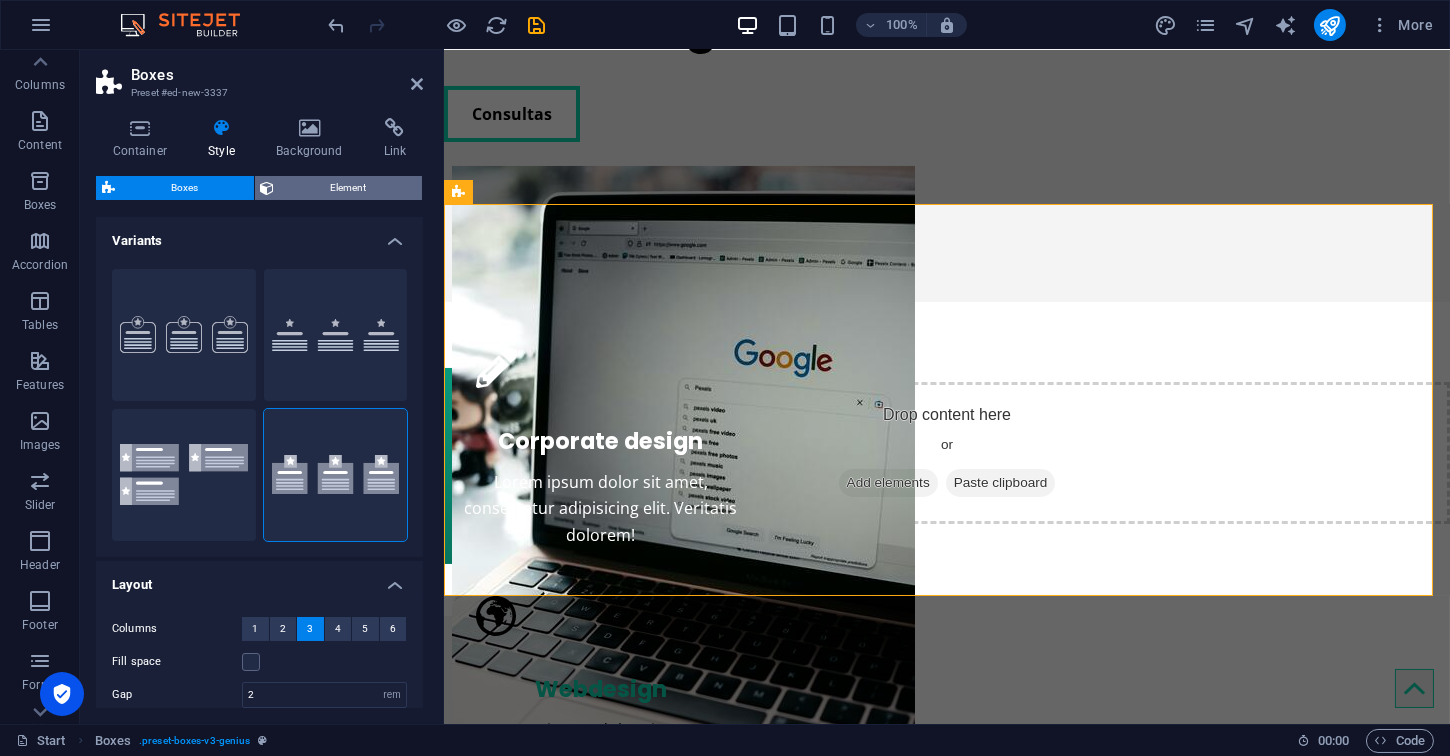 click on "Element" at bounding box center (349, 188) 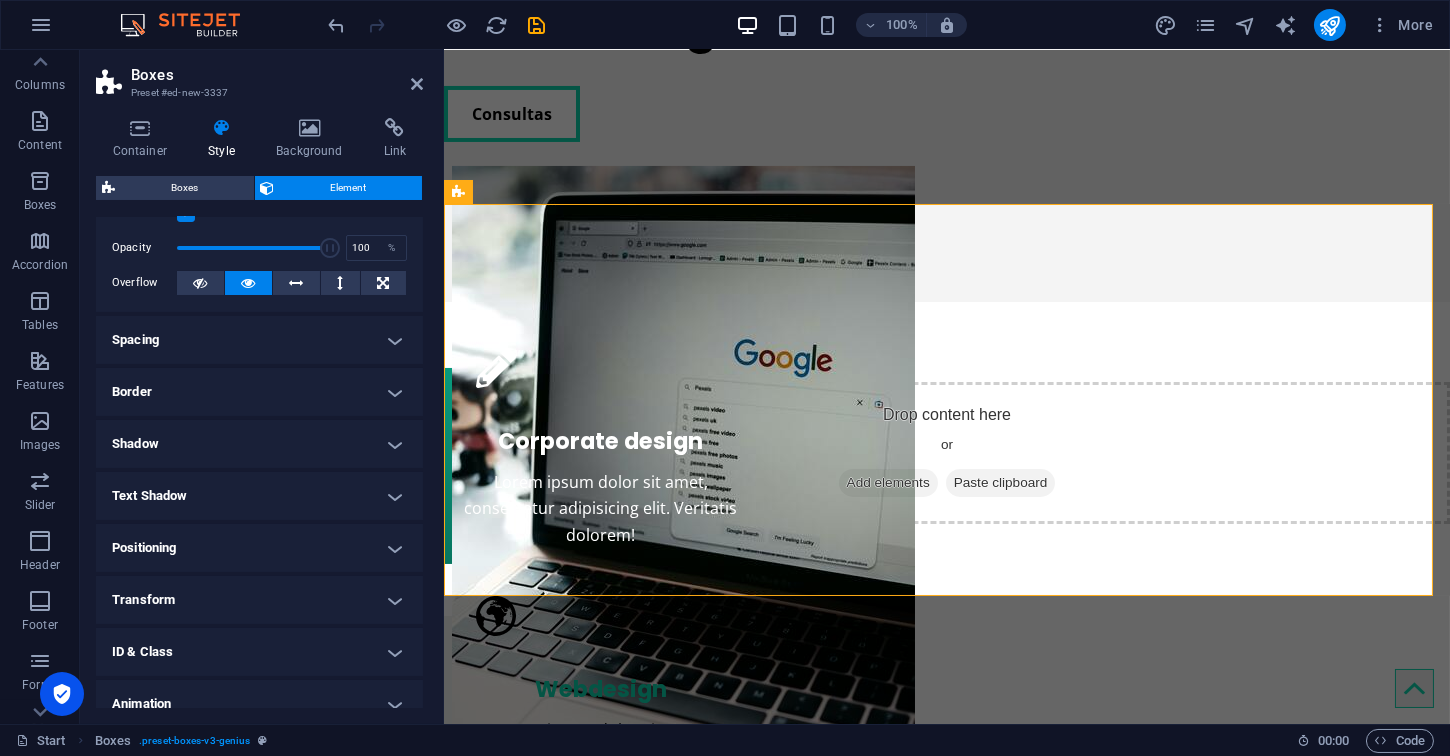 scroll, scrollTop: 142, scrollLeft: 0, axis: vertical 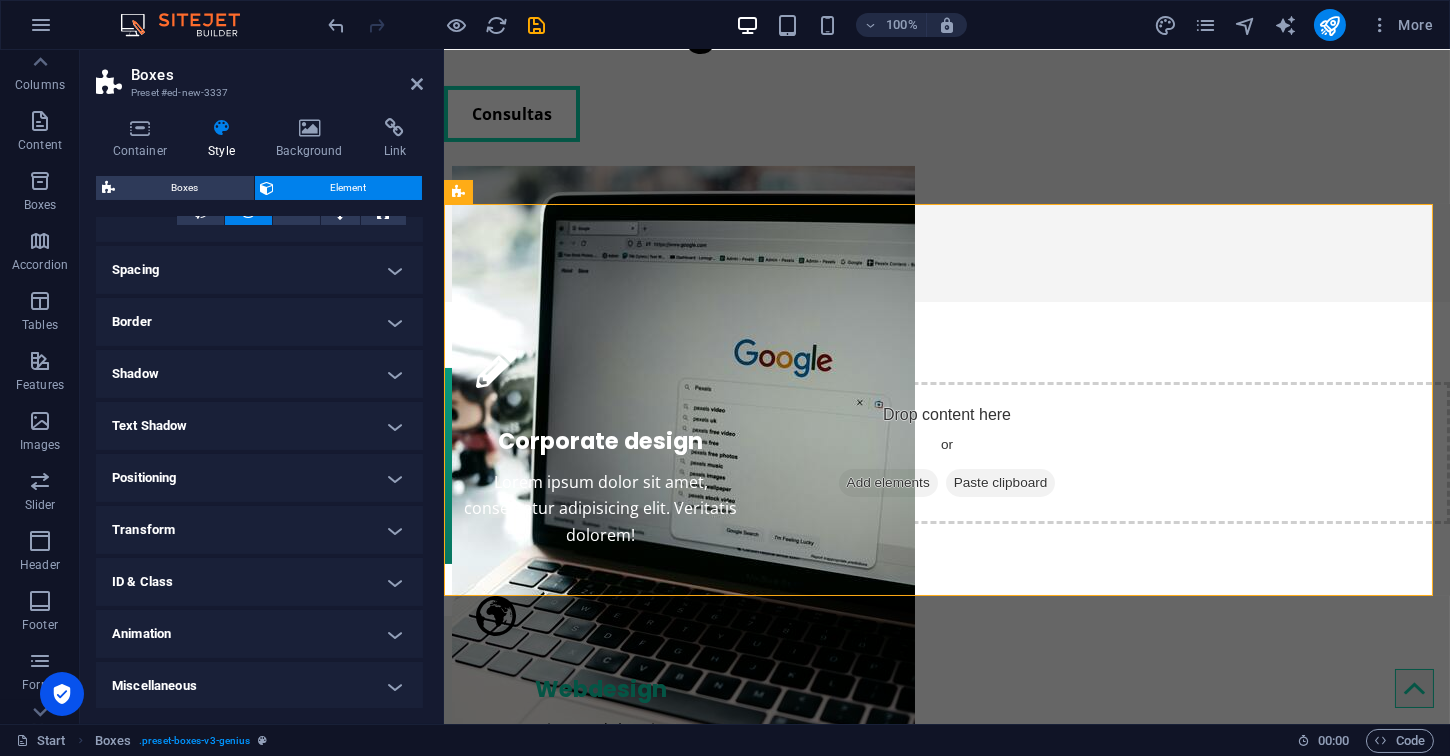 click on "Positioning" at bounding box center (259, 478) 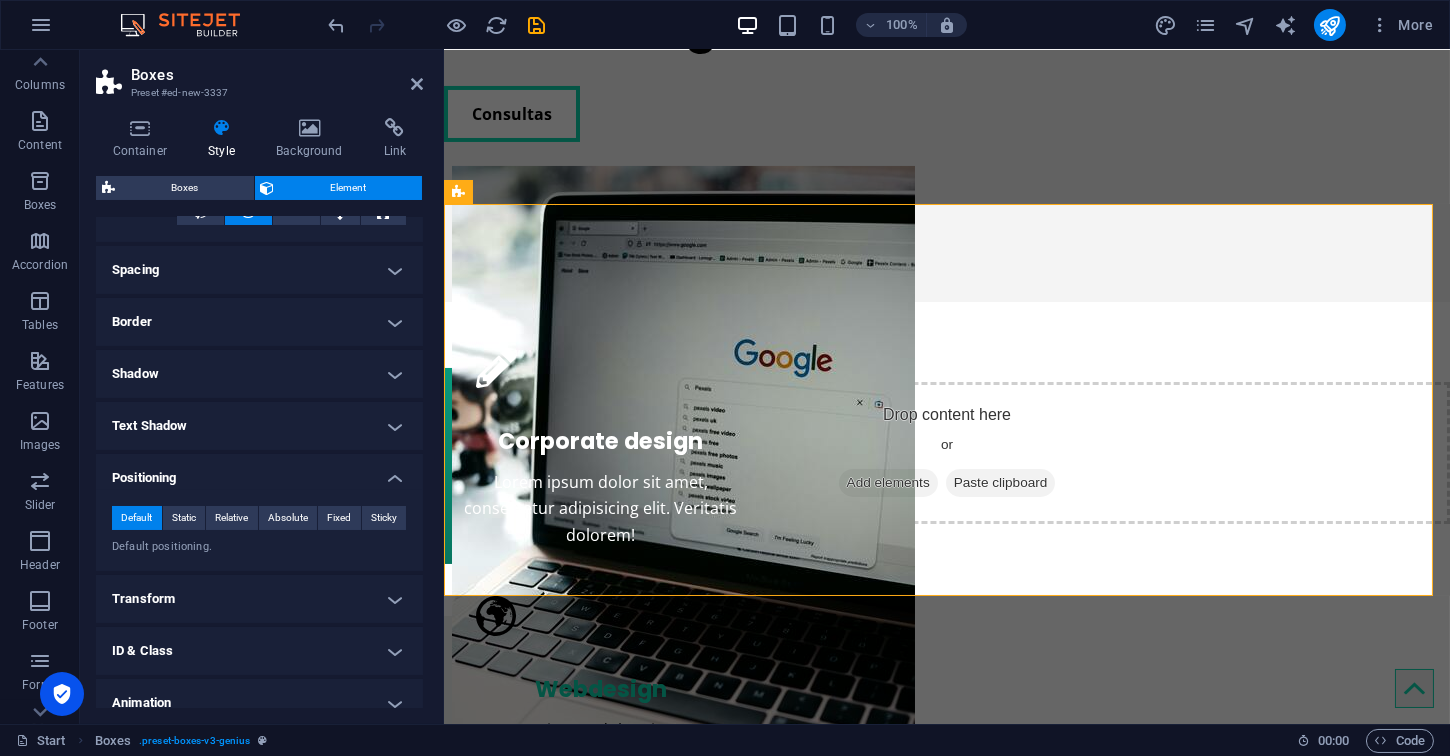 click on "Positioning" at bounding box center (259, 472) 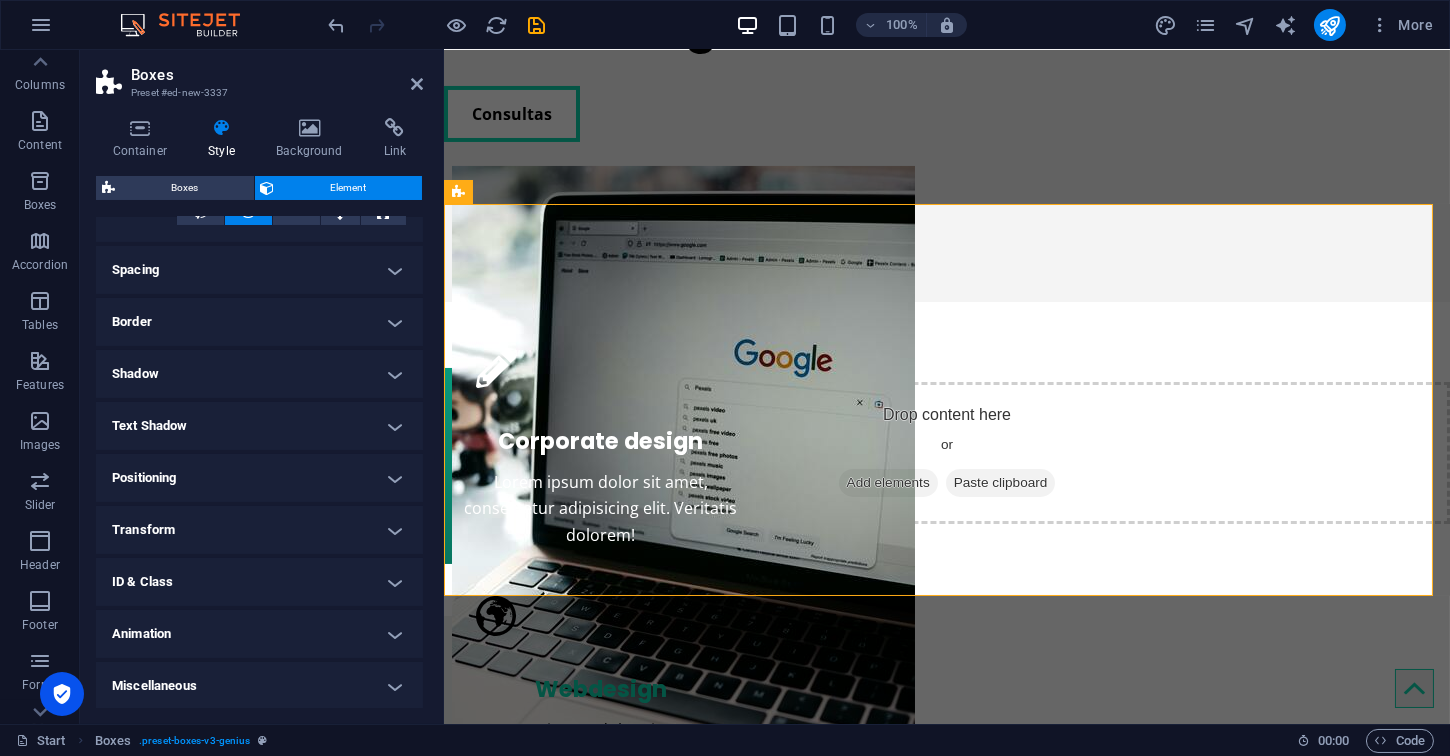 click on "Spacing" at bounding box center [259, 270] 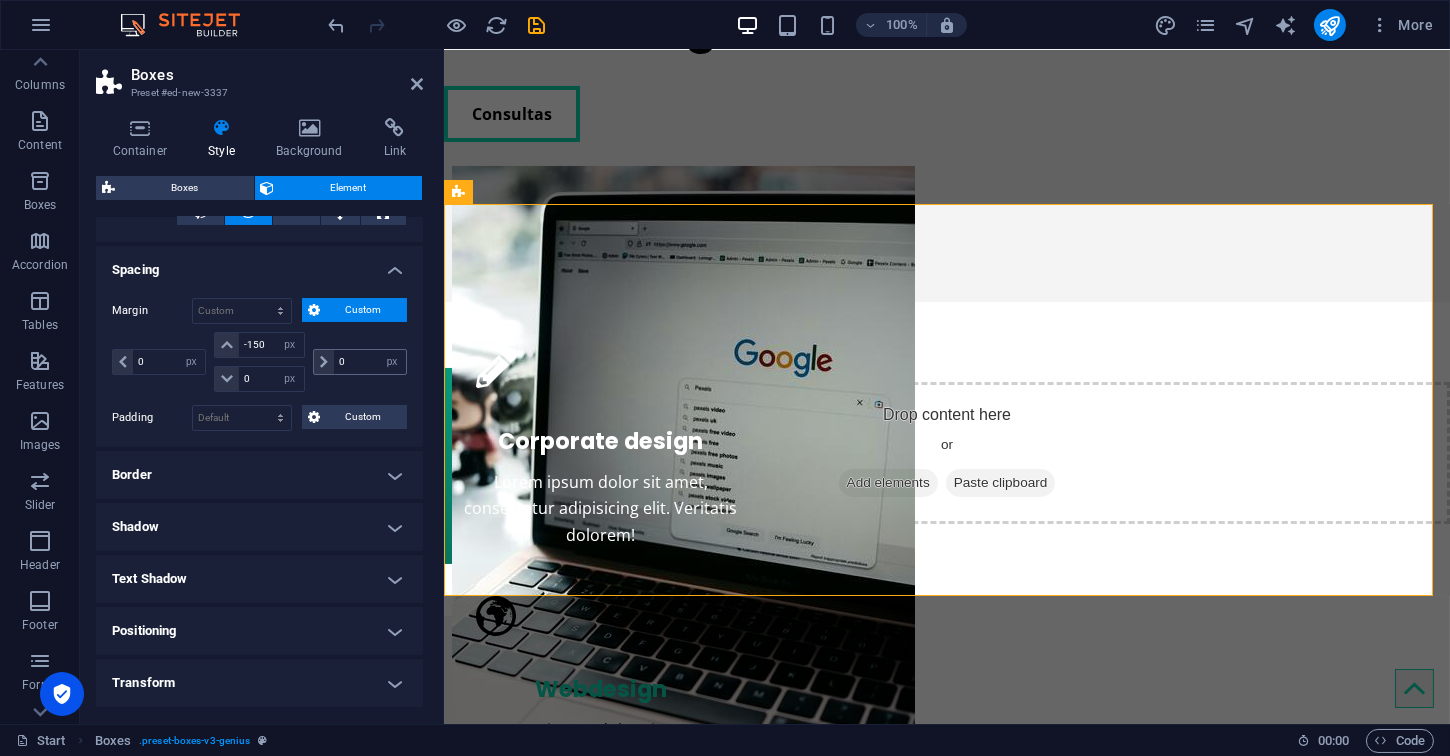 click at bounding box center (324, 362) 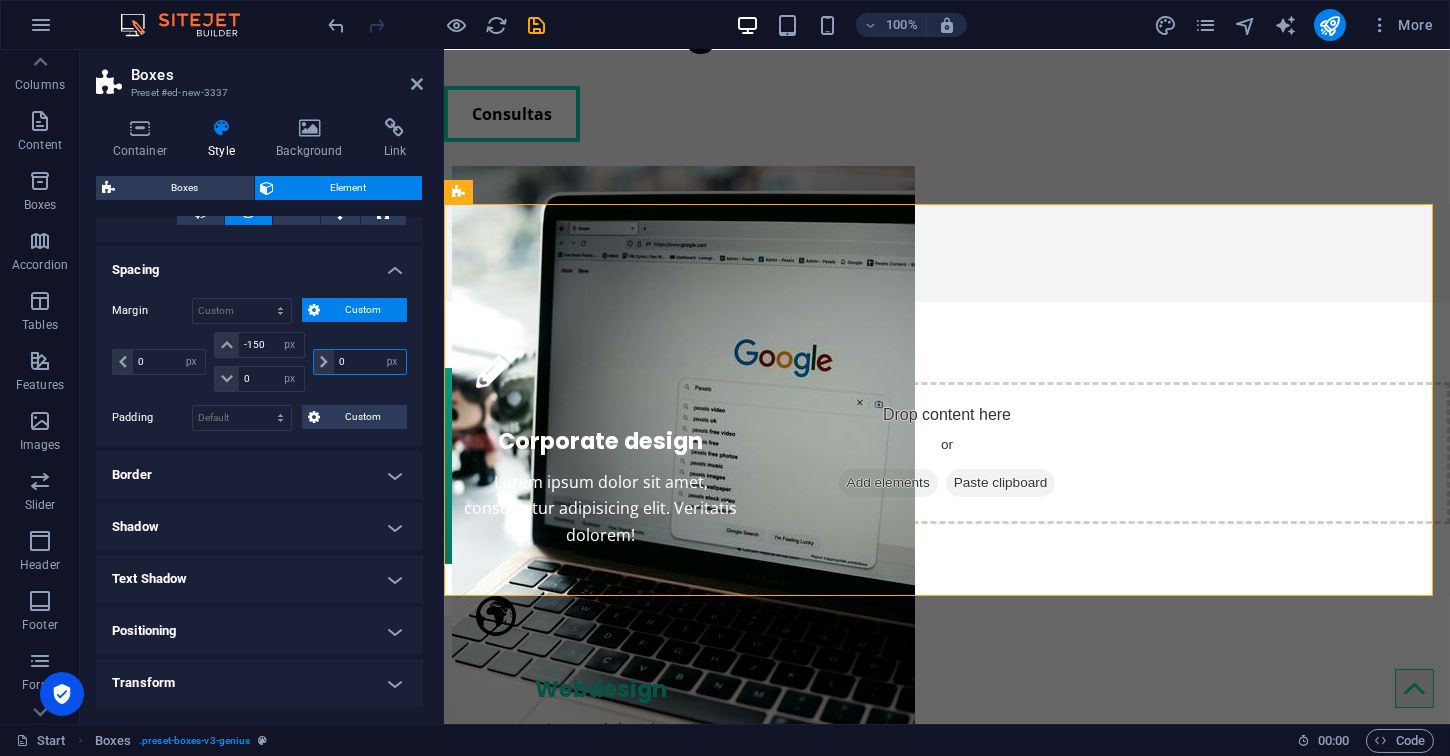 click on "0" at bounding box center [370, 362] 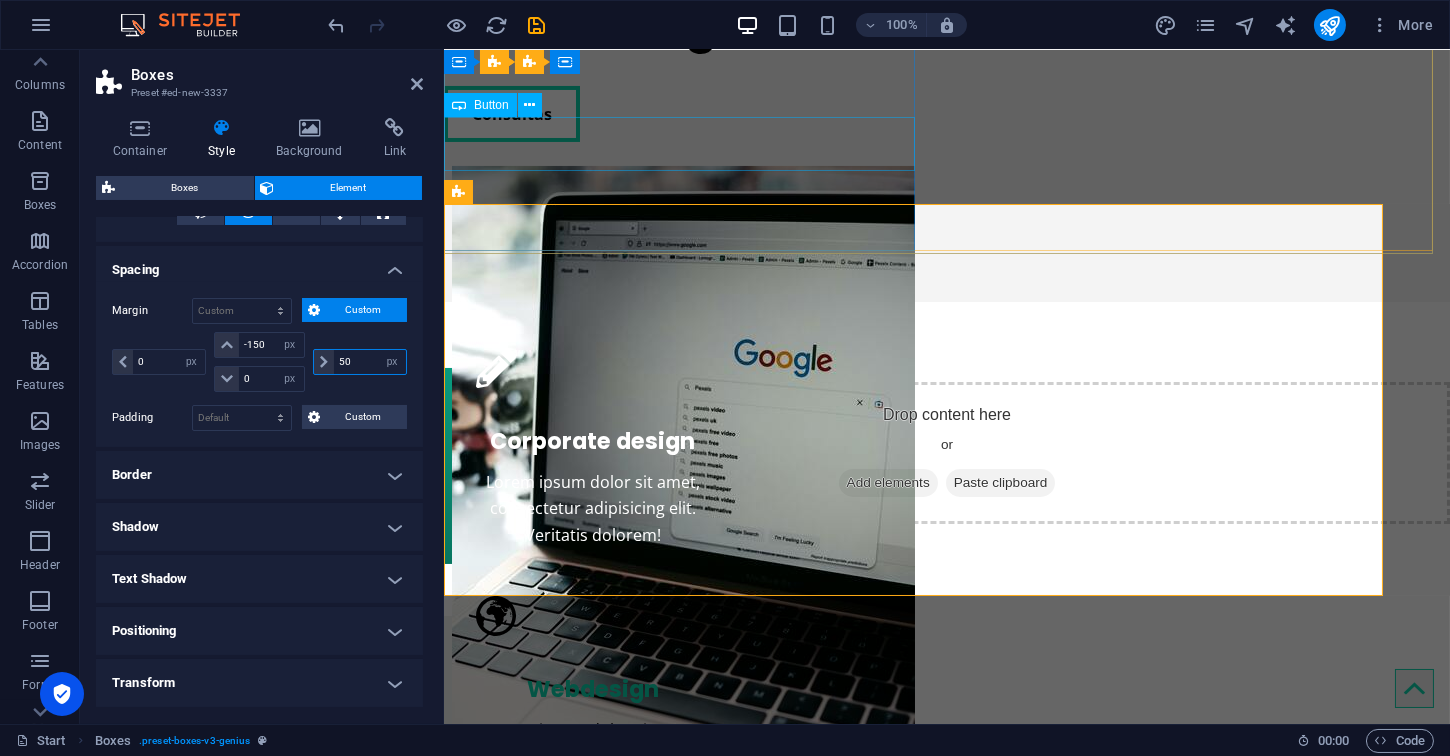 type on "50" 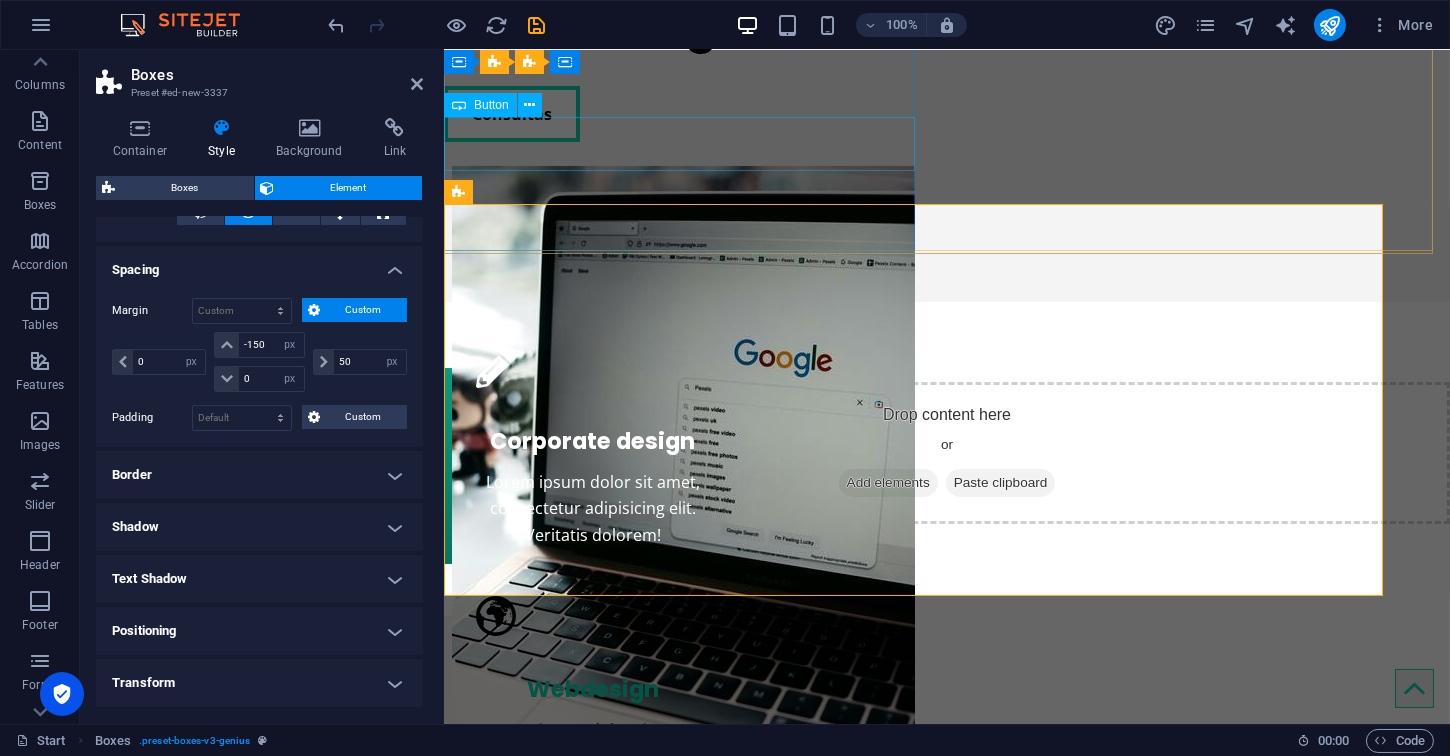 click on "Consultas" at bounding box center [682, 114] 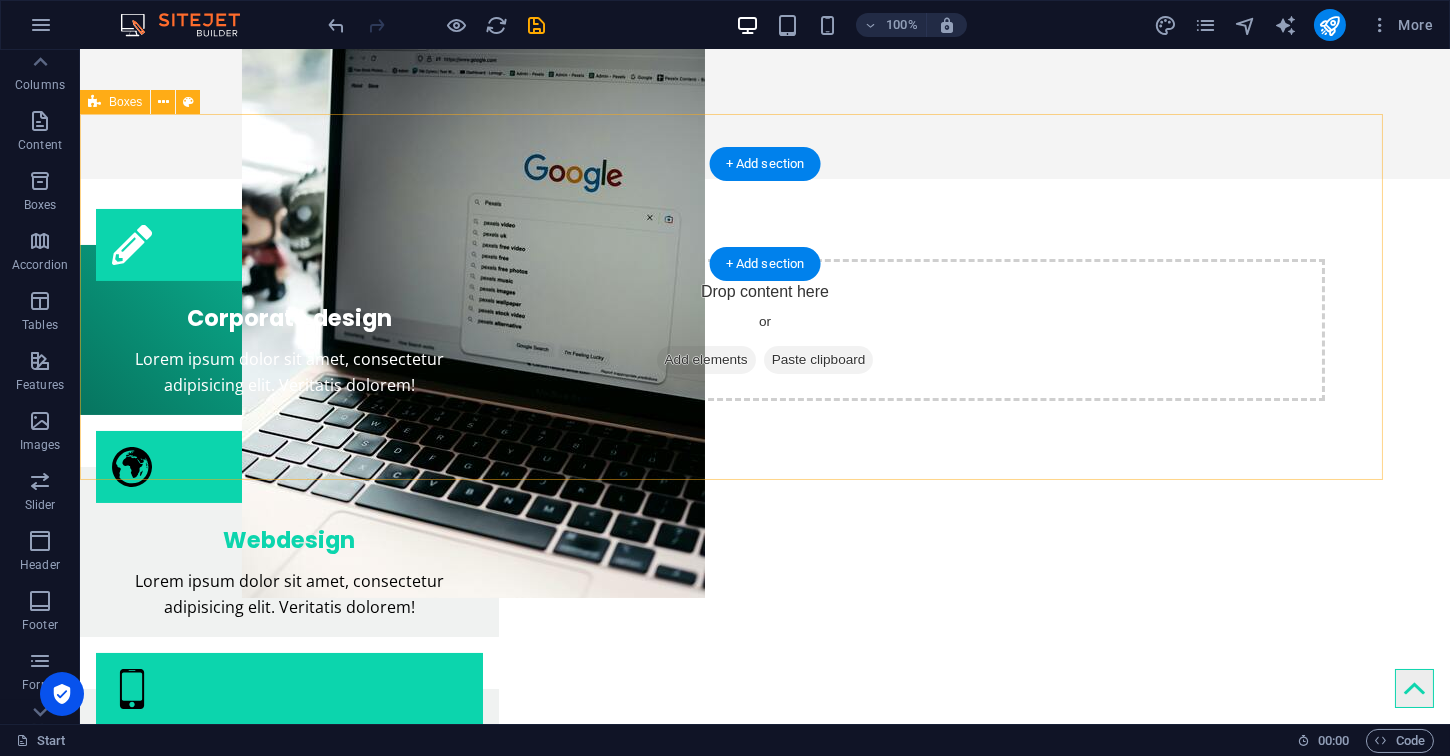 scroll, scrollTop: 888, scrollLeft: 0, axis: vertical 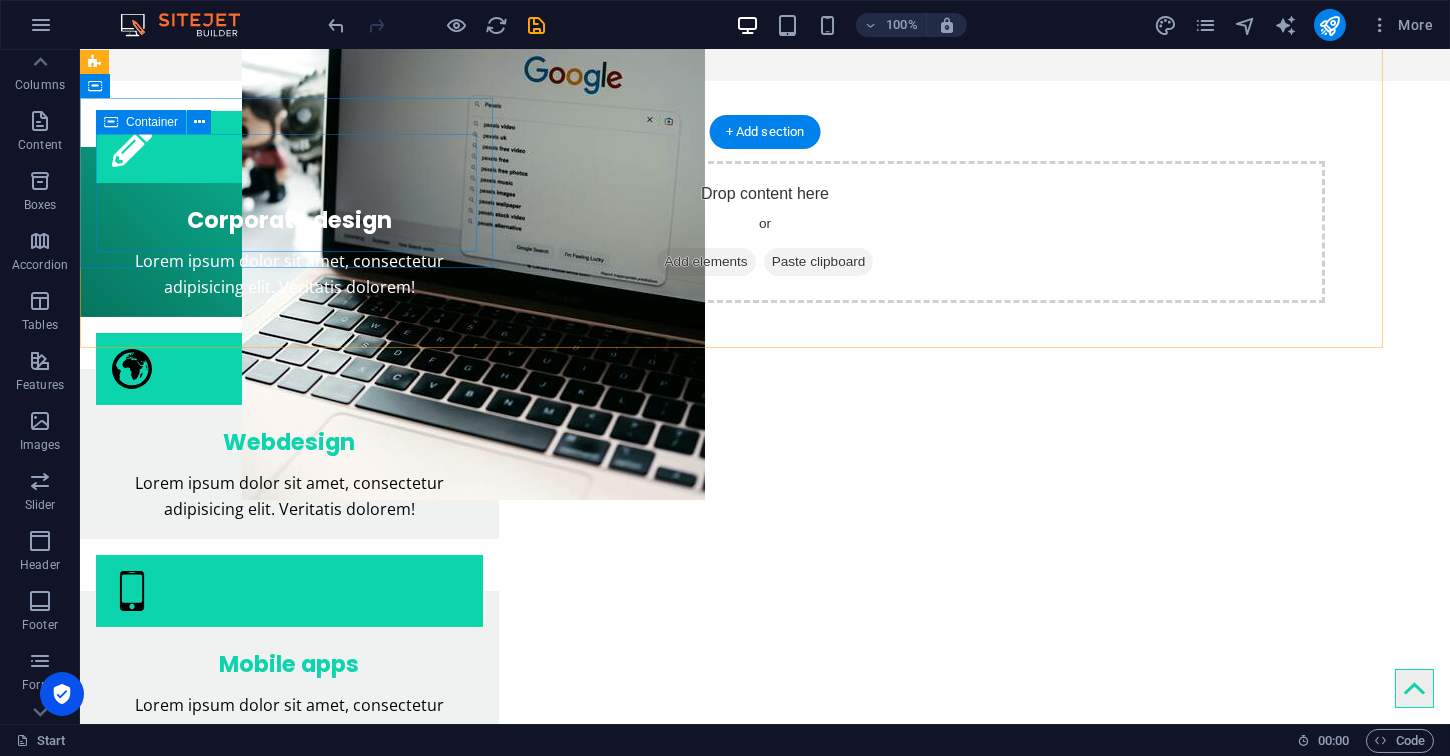click on "Corporate design Lorem ipsum dolor sit amet, consectetur adipisicing elit. Veritatis dolorem!" at bounding box center [289, 246] 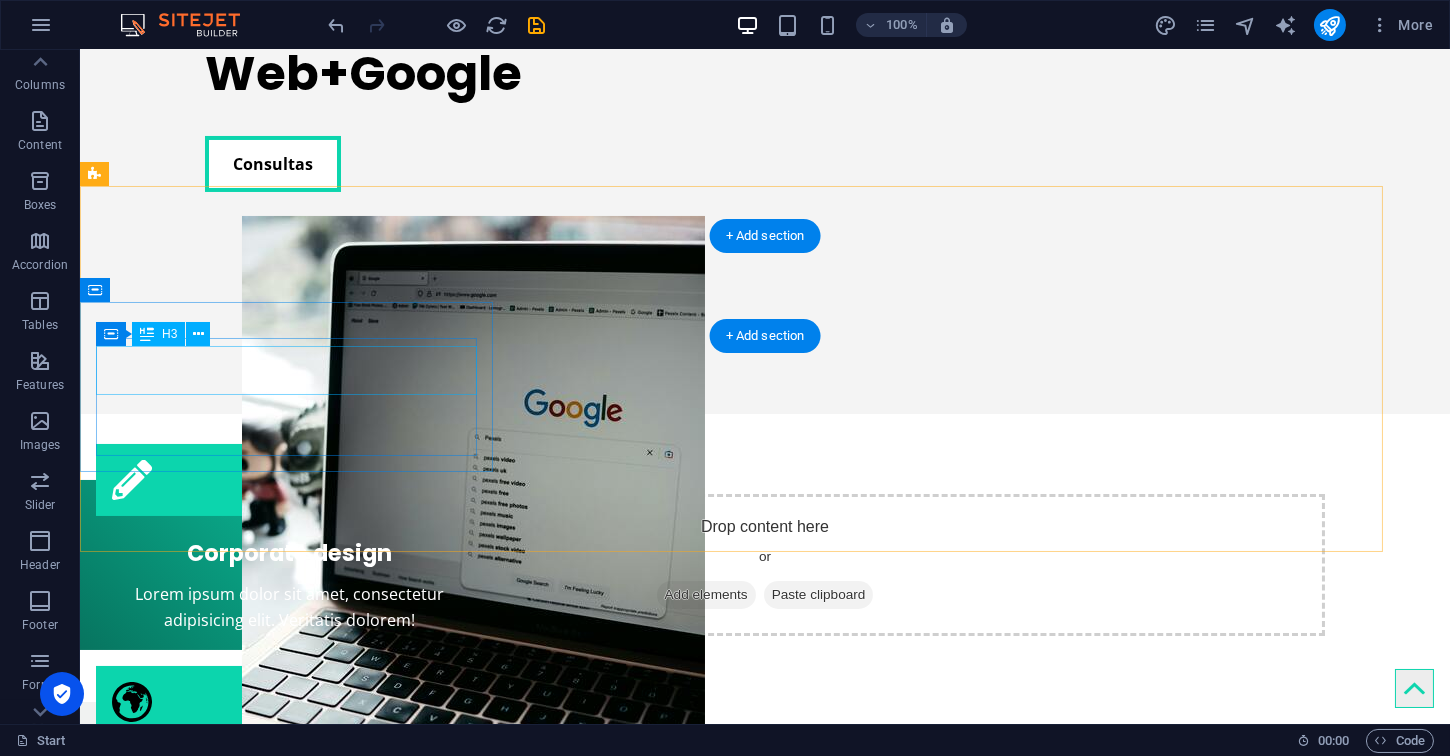 scroll, scrollTop: 777, scrollLeft: 0, axis: vertical 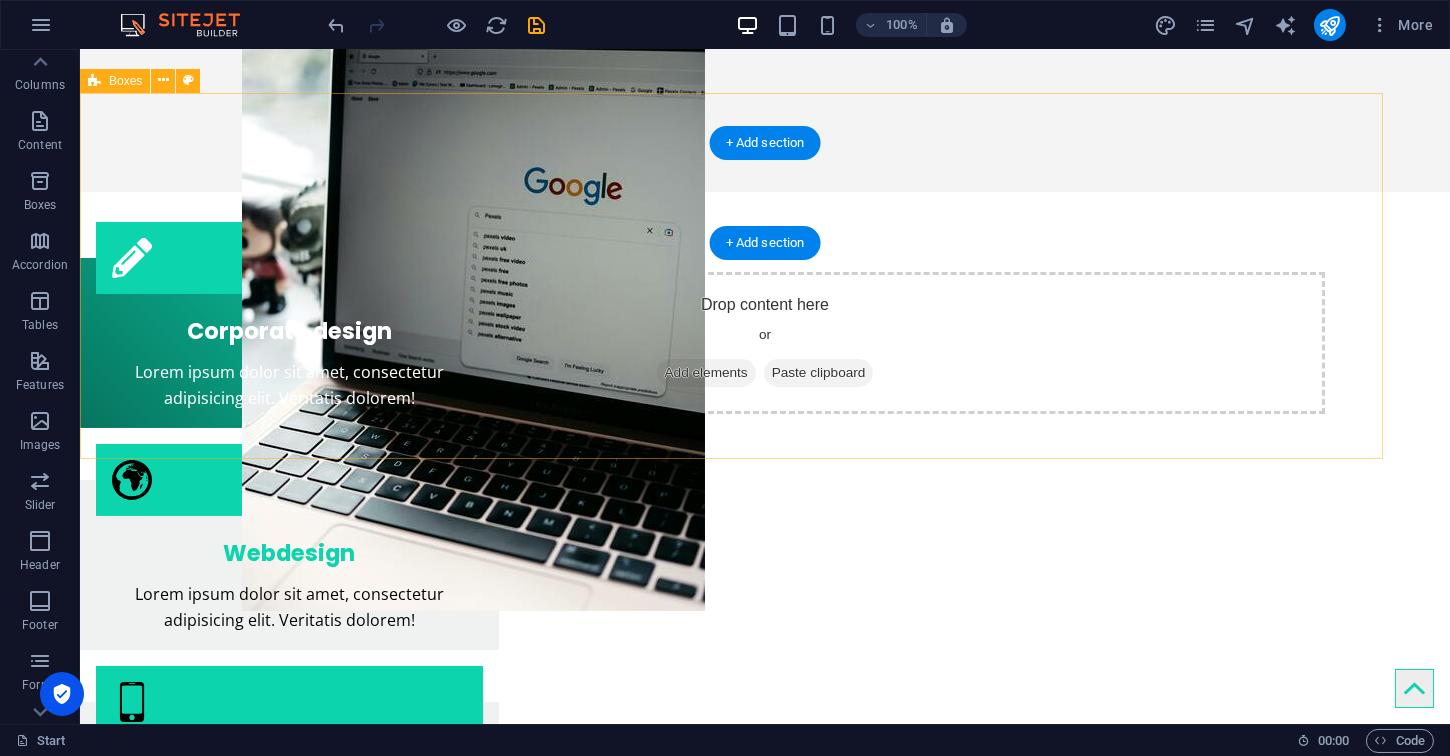 click on "Corporate design Lorem ipsum dolor sit amet, consectetur adipisicing elit. Veritatis dolorem! Webdesign Lorem ipsum dolor sit amet, consectetur adipisicing elit. Veritatis dolorem! Mobile apps Lorem ipsum dolor sit amet, consectetur adipisicing elit. Veritatis dolorem!" at bounding box center (740, 547) 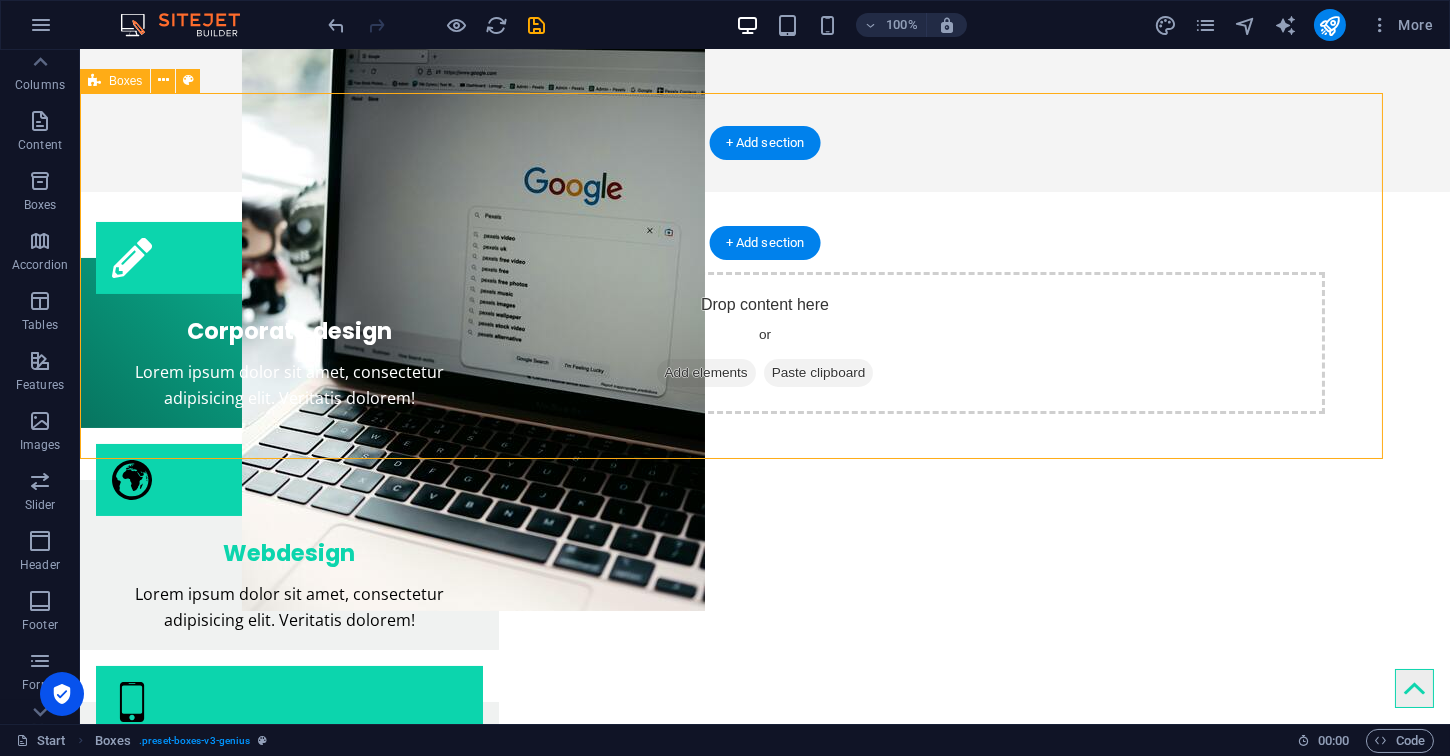 click on "Corporate design Lorem ipsum dolor sit amet, consectetur adipisicing elit. Veritatis dolorem! Webdesign Lorem ipsum dolor sit amet, consectetur adipisicing elit. Veritatis dolorem! Mobile apps Lorem ipsum dolor sit amet, consectetur adipisicing elit. Veritatis dolorem!" at bounding box center [740, 547] 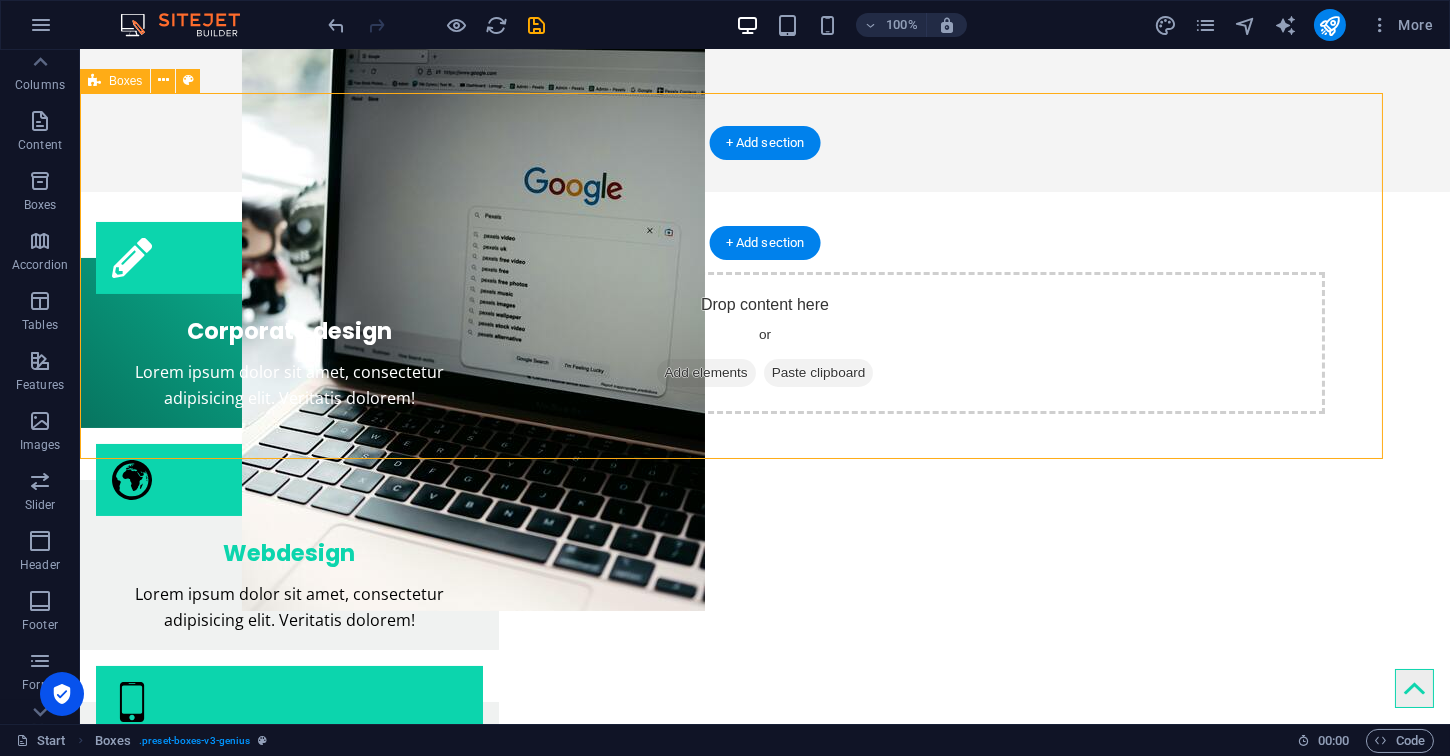 select on "px" 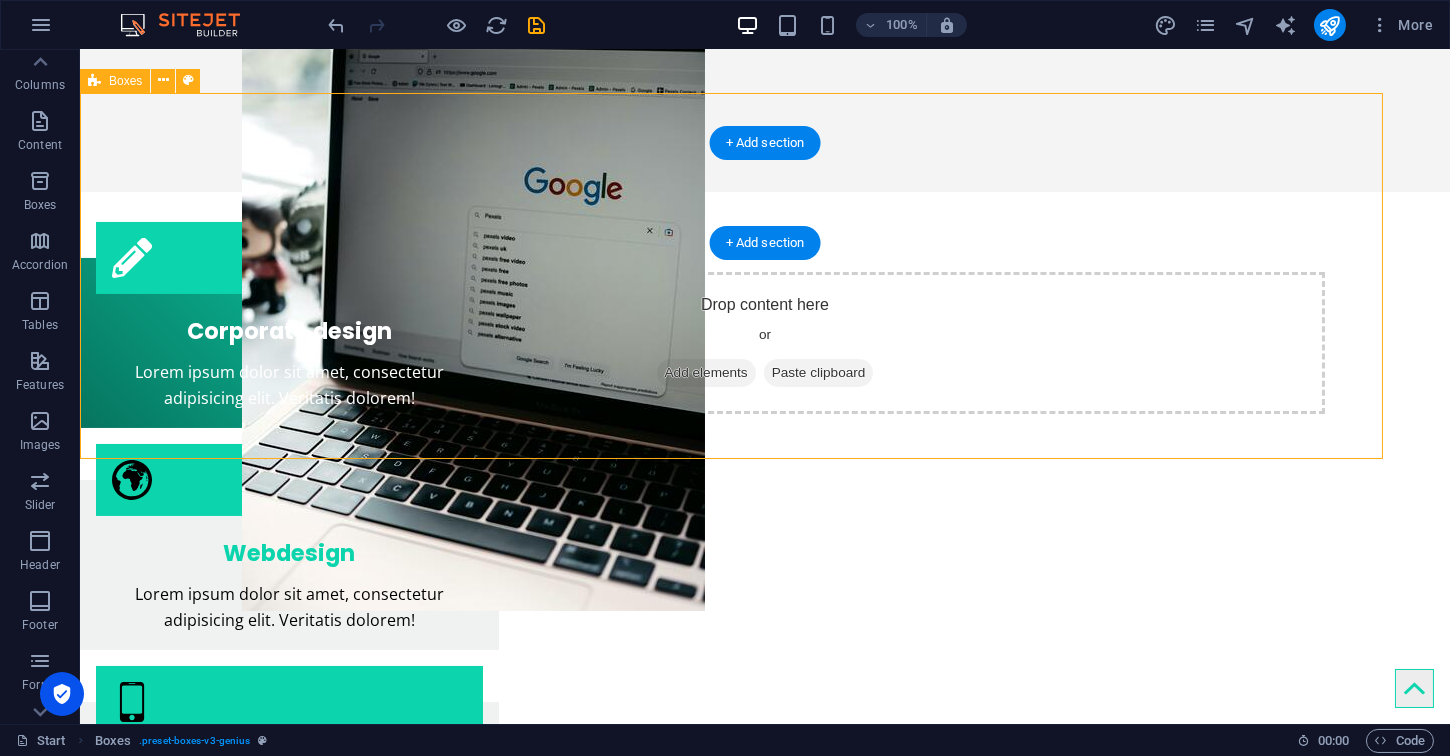 select on "px" 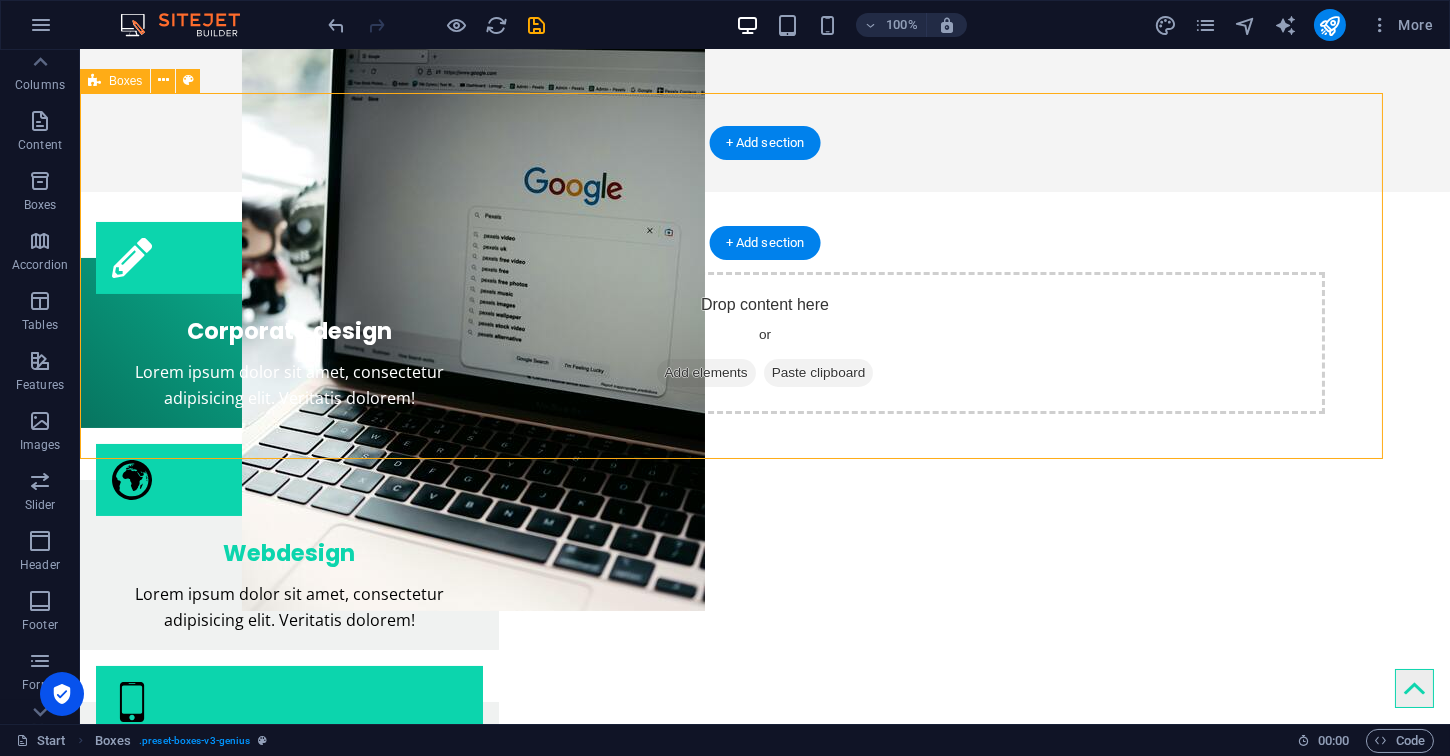 select on "px" 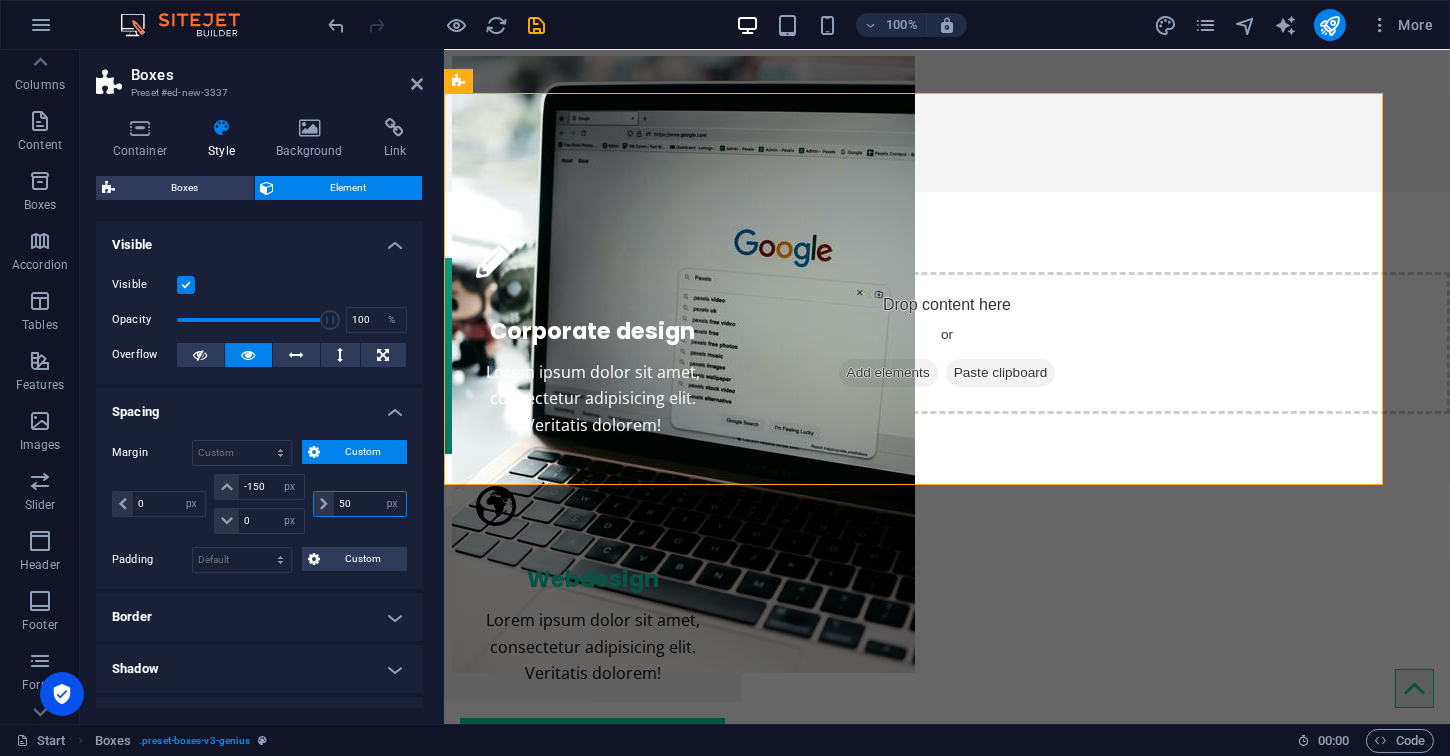 click on "50" at bounding box center [370, 504] 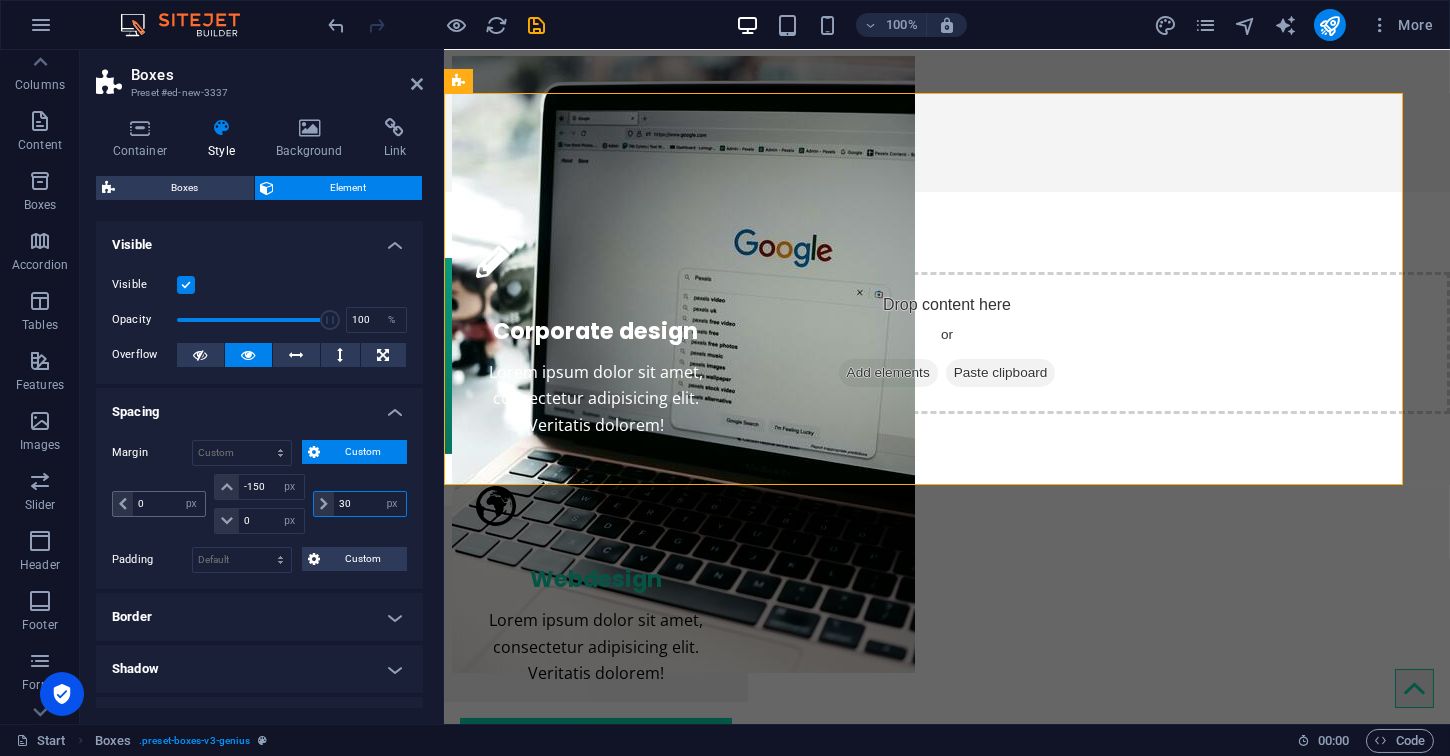 type on "30" 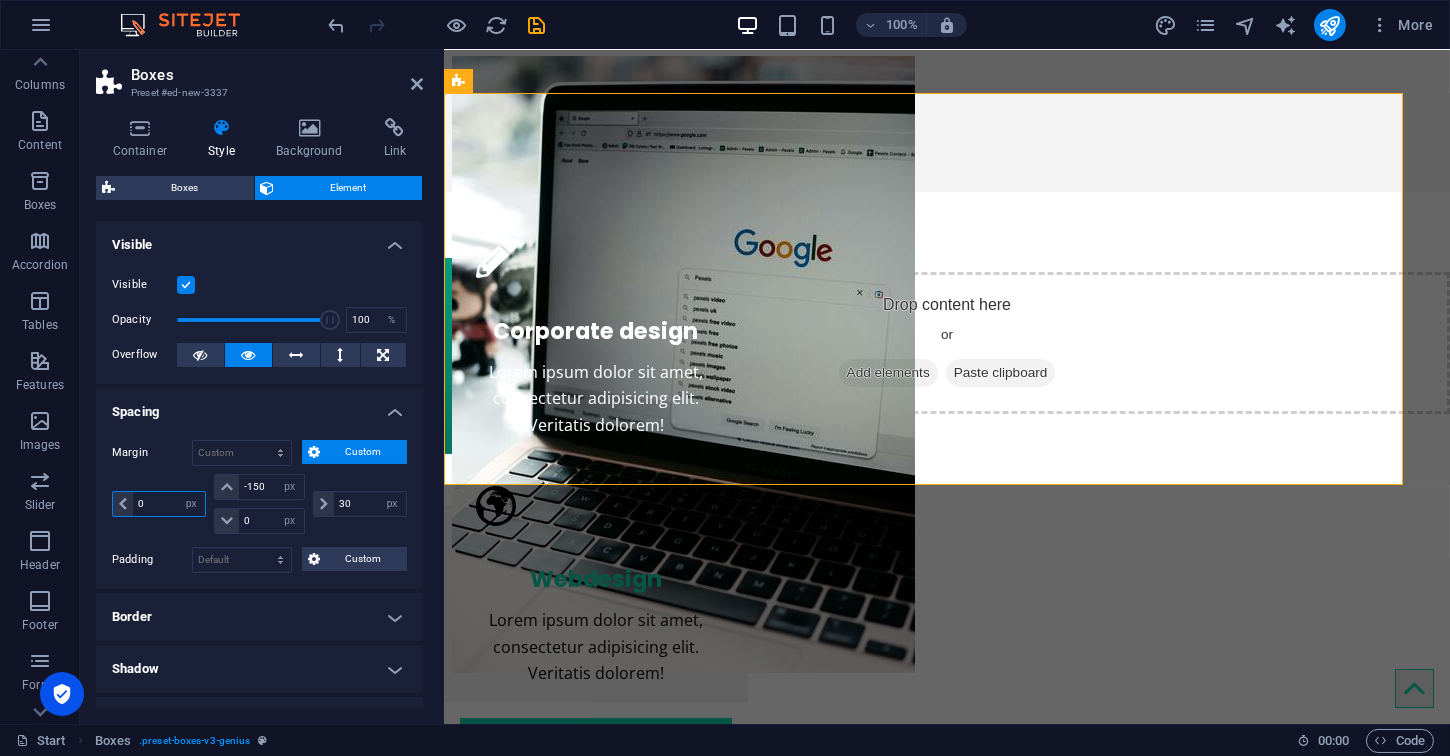 click on "0" at bounding box center (169, 504) 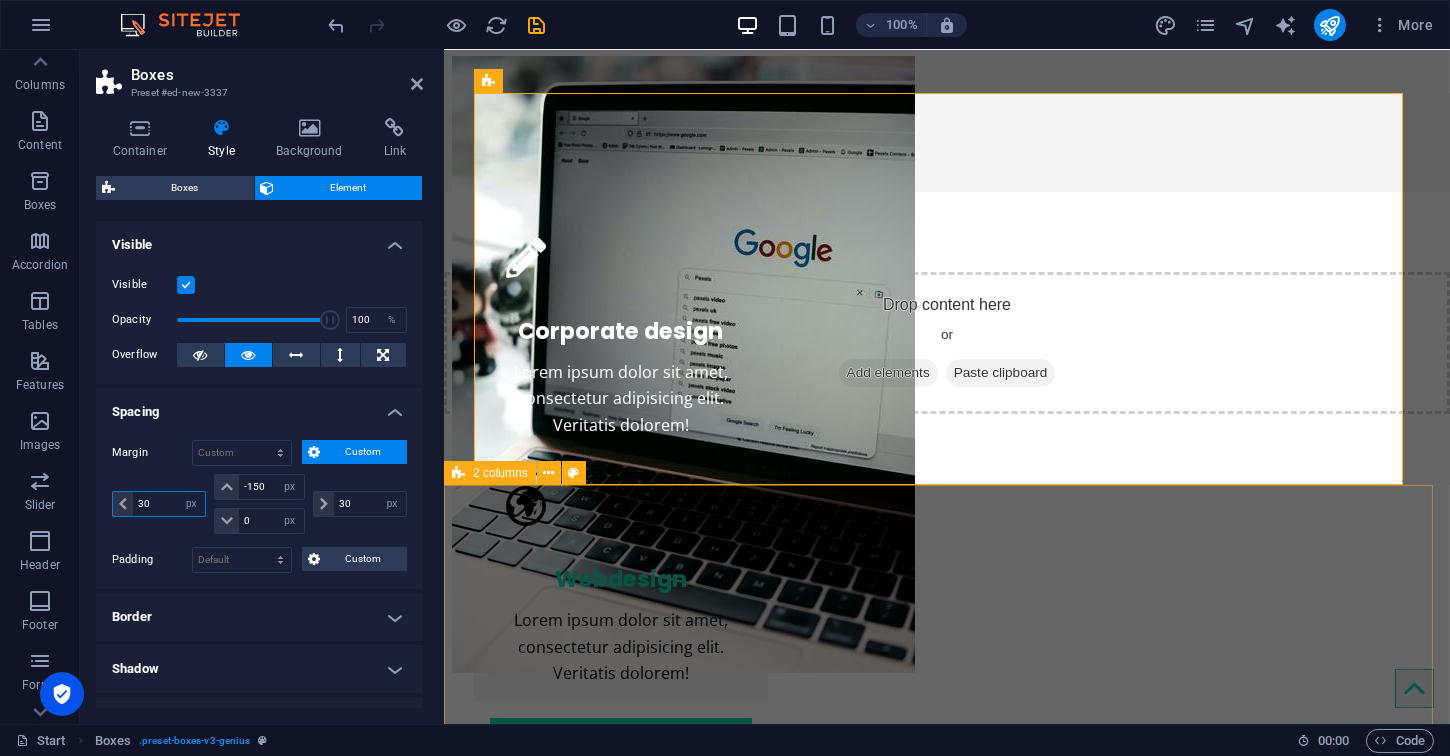 type on "30" 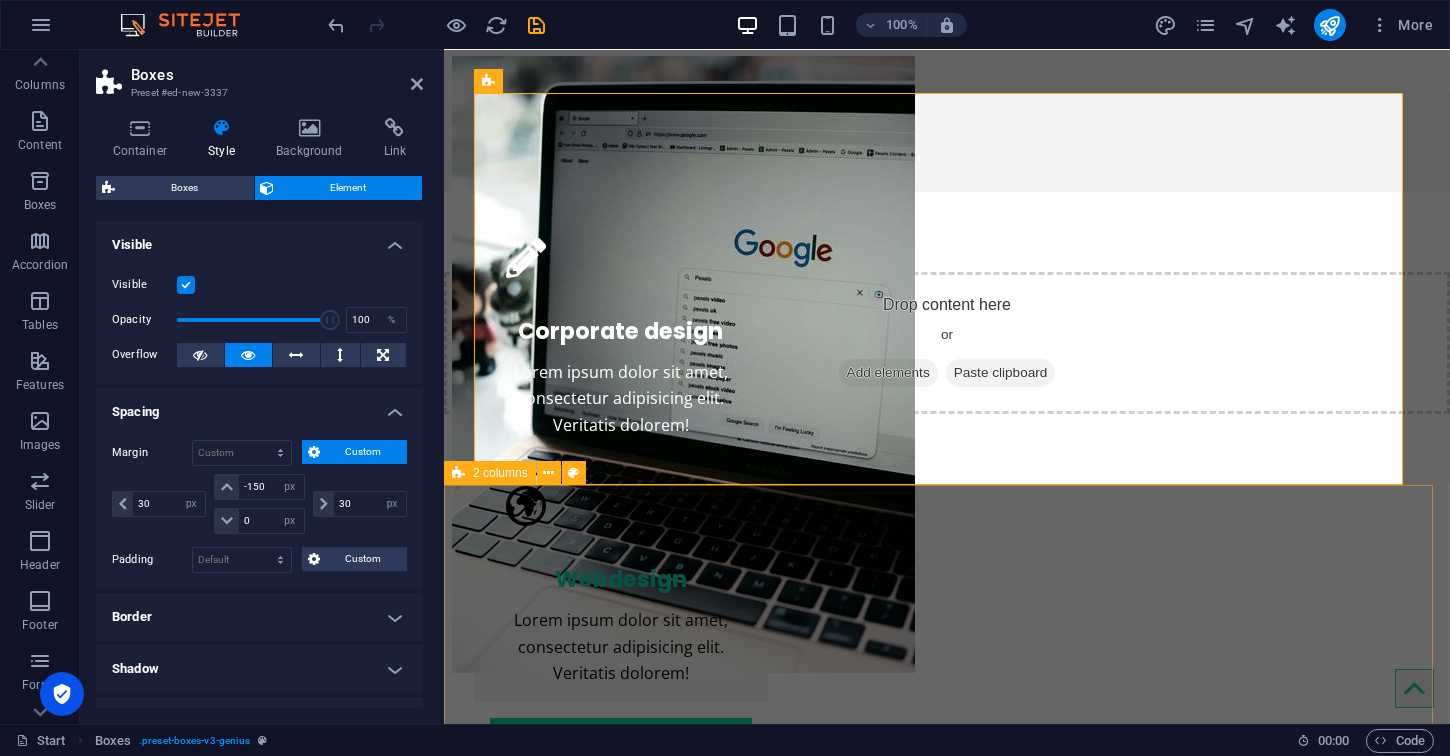 click on "Creative service Lorem ipsum dolor sit amet Lorem ipsum dolor sit amet, consectetur adipisicing elit. Repellat, maiores, a libero atque assumenda praesentium cum magni odio dolor accusantium explicabo repudiandae molestiae.  Cumque expo laboriosam nulla distinctio mollitia Molestias excepturi voluptatem veritatis iusto namut Praesentium magni odio dolor accusantium Ipsum dolor sit amet, consectetur adipisicing elit Sitejet 90%
Photoshop 70%
Illustrator 90%
HTML5 & CSS3 85%
JavaScript 45%" at bounding box center [946, 1474] 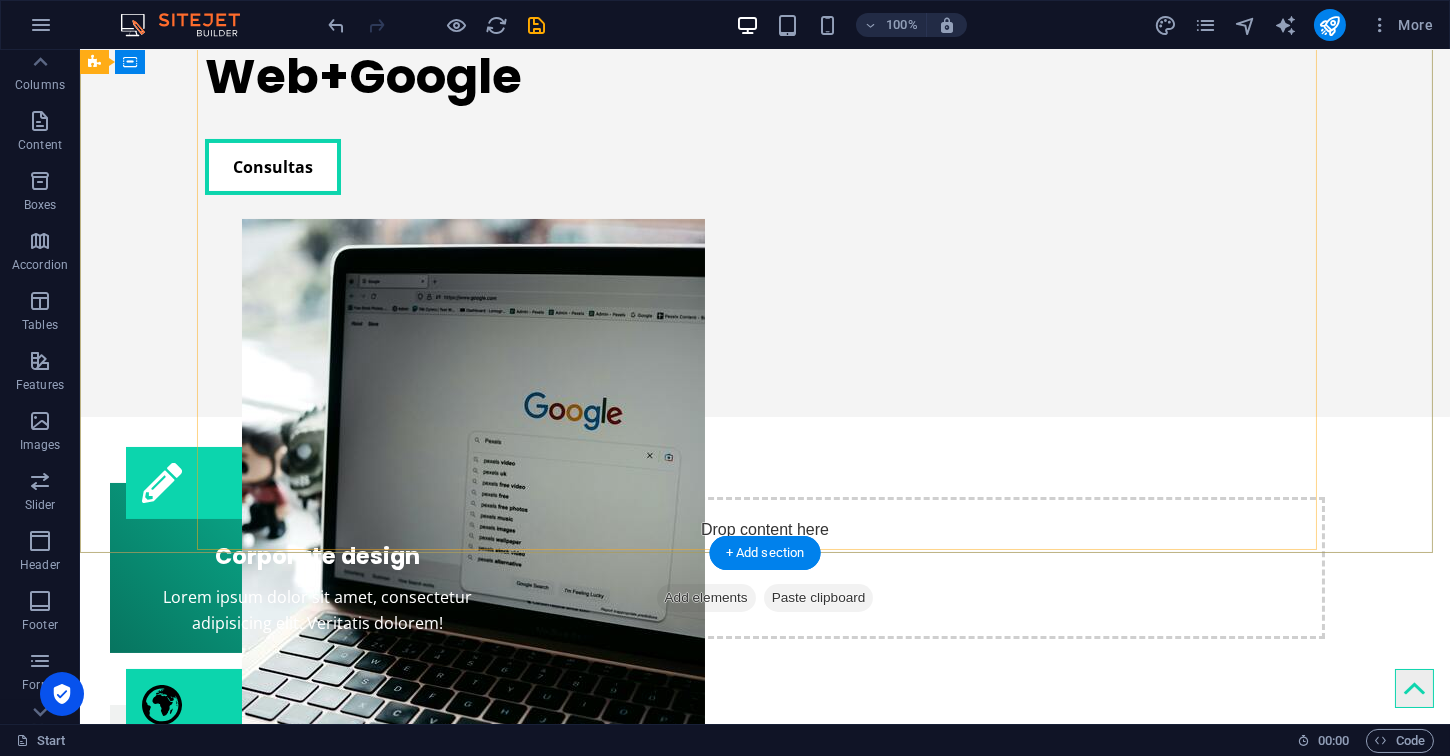 scroll, scrollTop: 555, scrollLeft: 0, axis: vertical 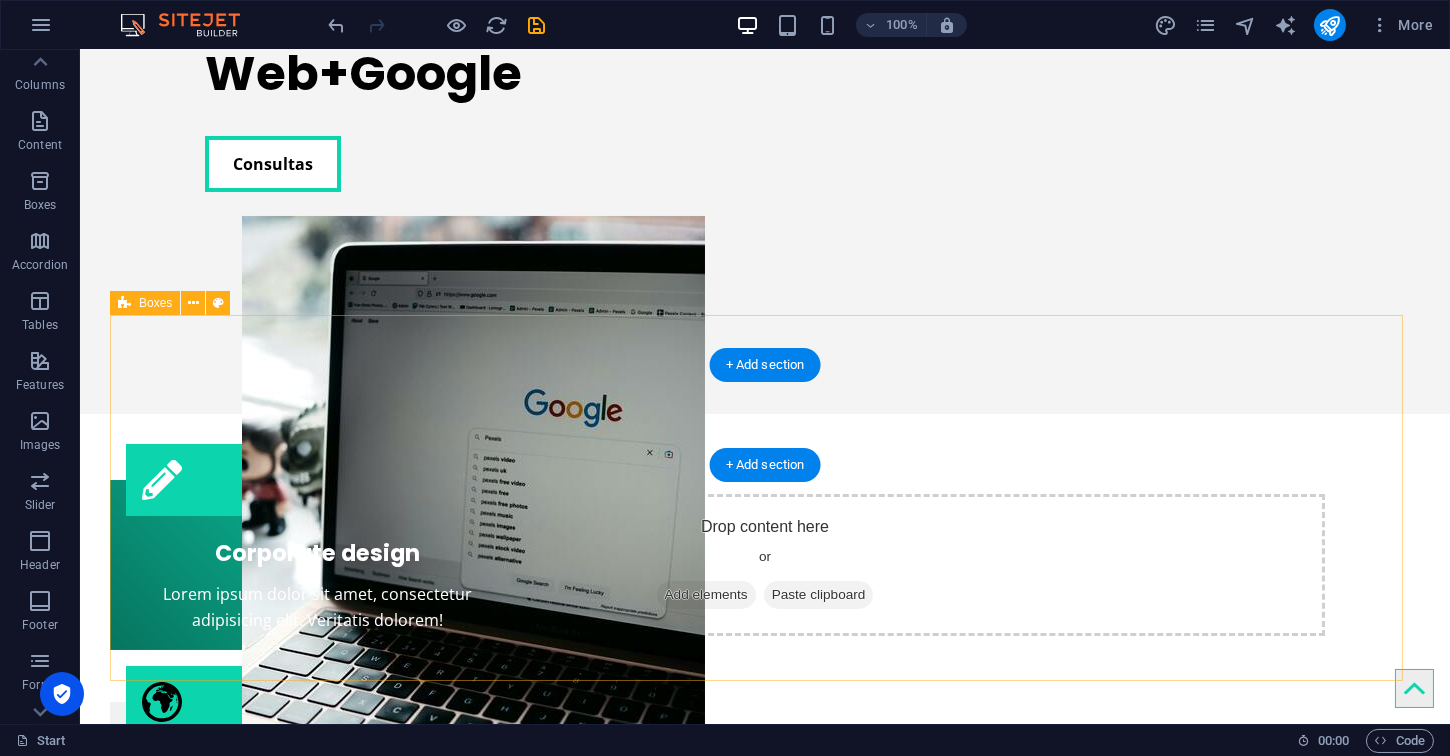 click on "Corporate design Lorem ipsum dolor sit amet, consectetur adipisicing elit. Veritatis dolorem! Webdesign Lorem ipsum dolor sit amet, consectetur adipisicing elit. Veritatis dolorem! Mobile apps Lorem ipsum dolor sit amet, consectetur adipisicing elit. Veritatis dolorem!" at bounding box center [765, 769] 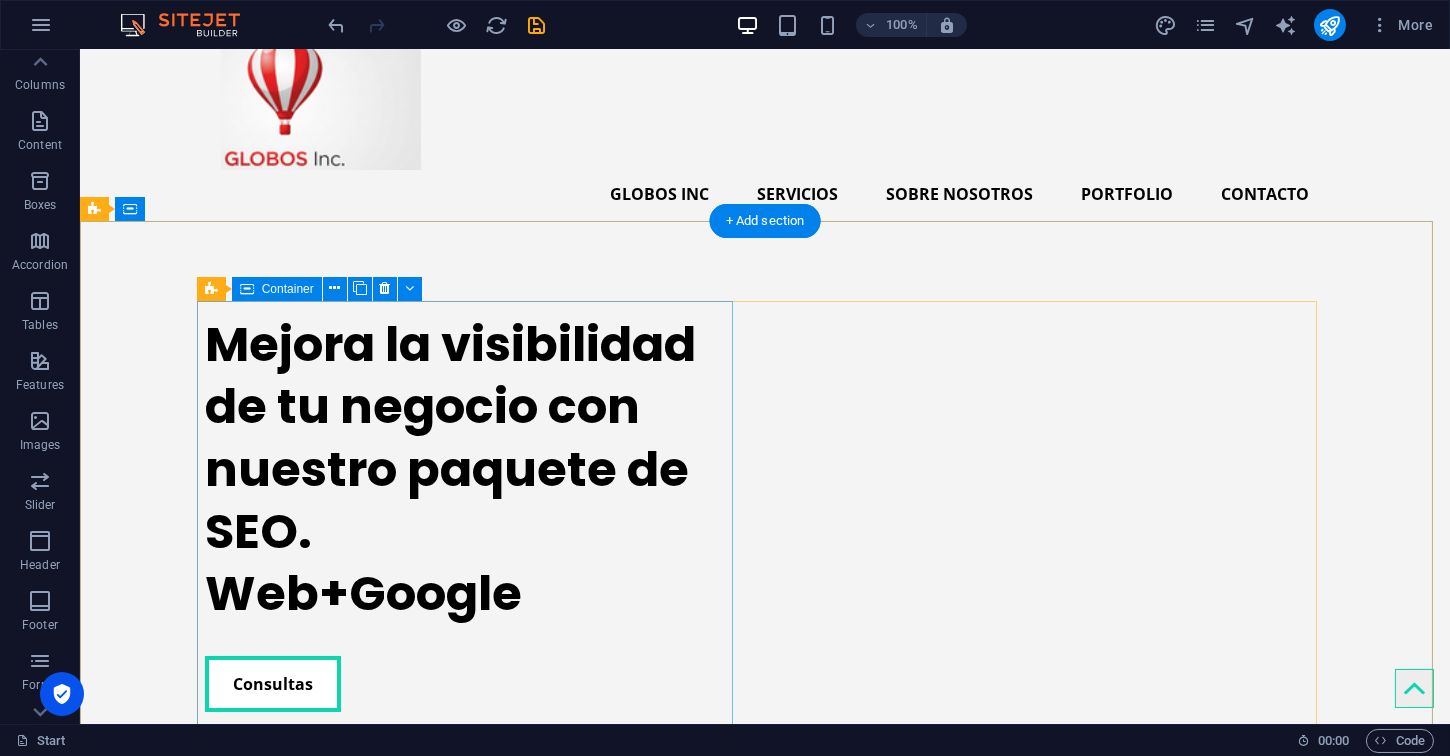 scroll, scrollTop: 0, scrollLeft: 0, axis: both 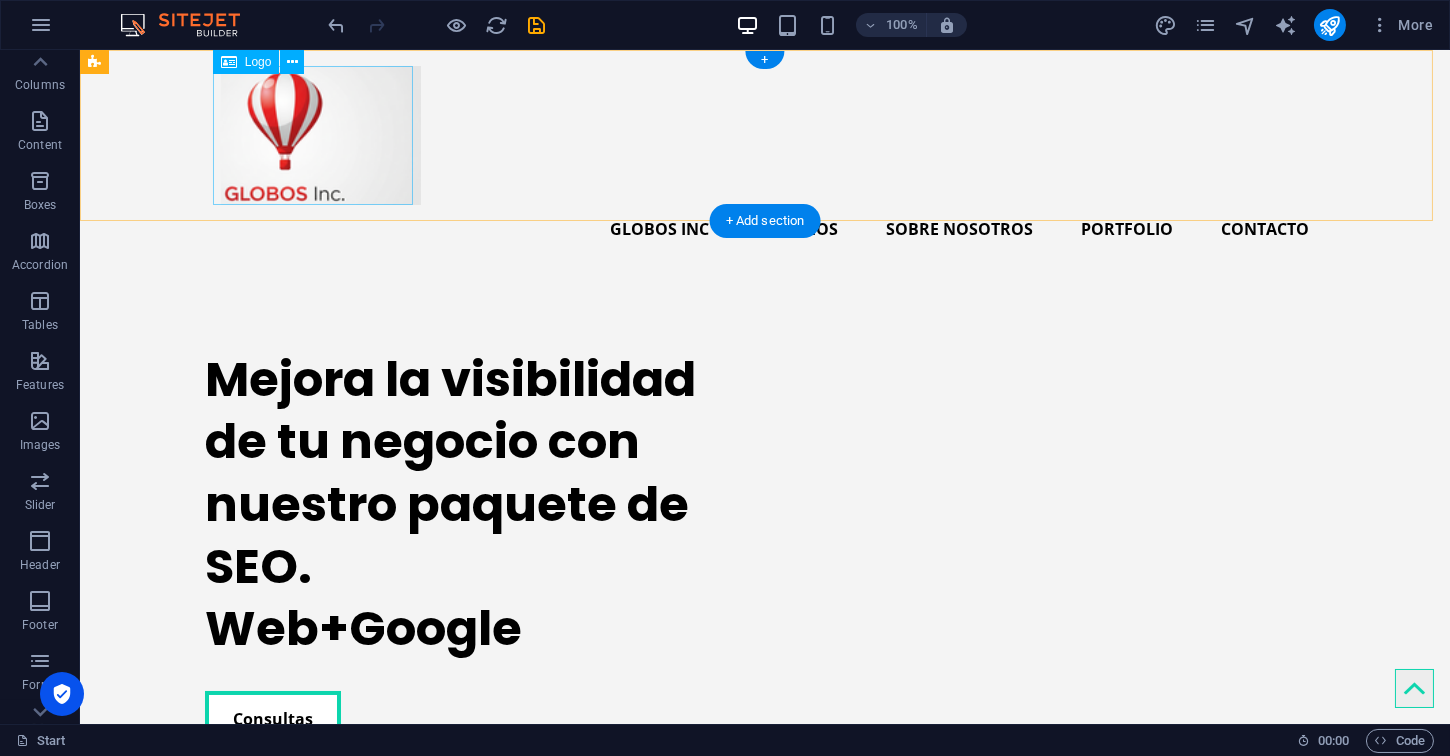 click at bounding box center [765, 135] 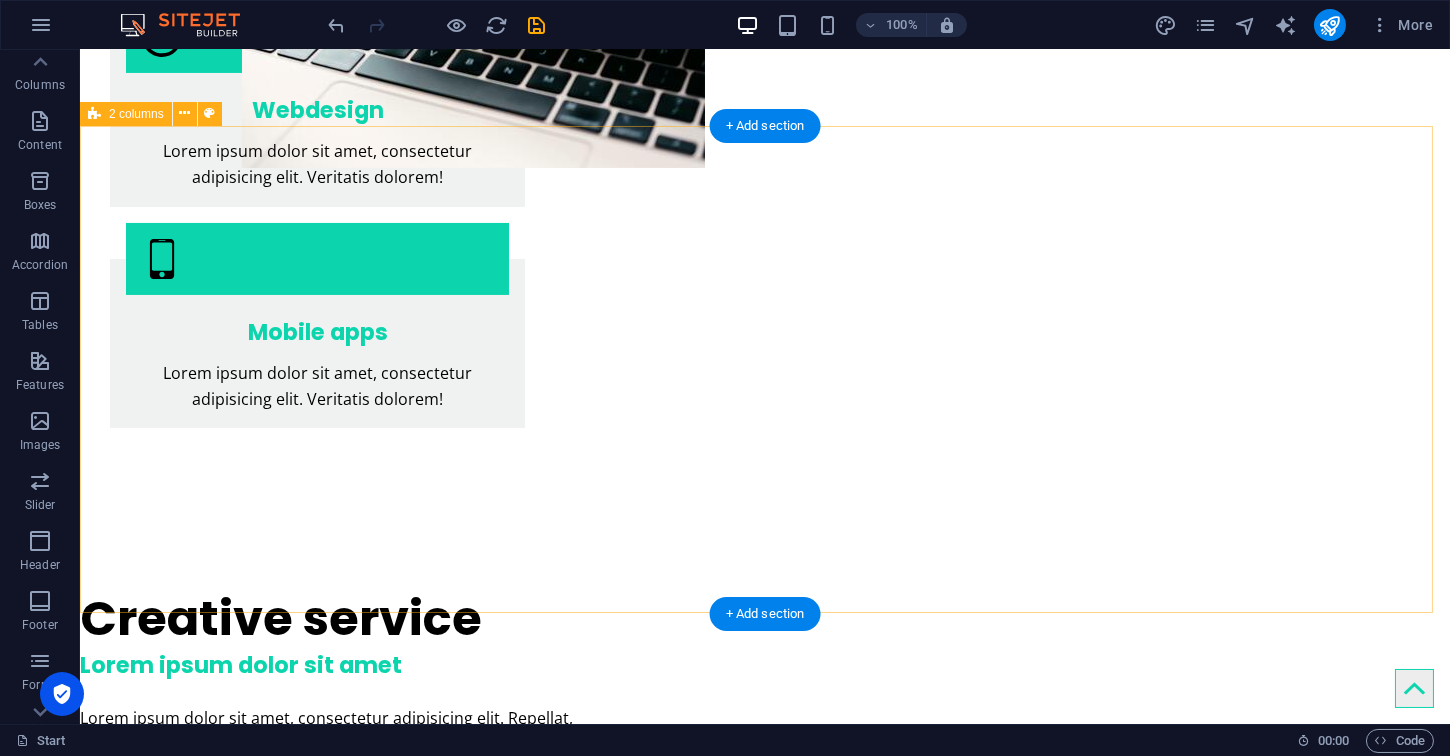 scroll, scrollTop: 1333, scrollLeft: 0, axis: vertical 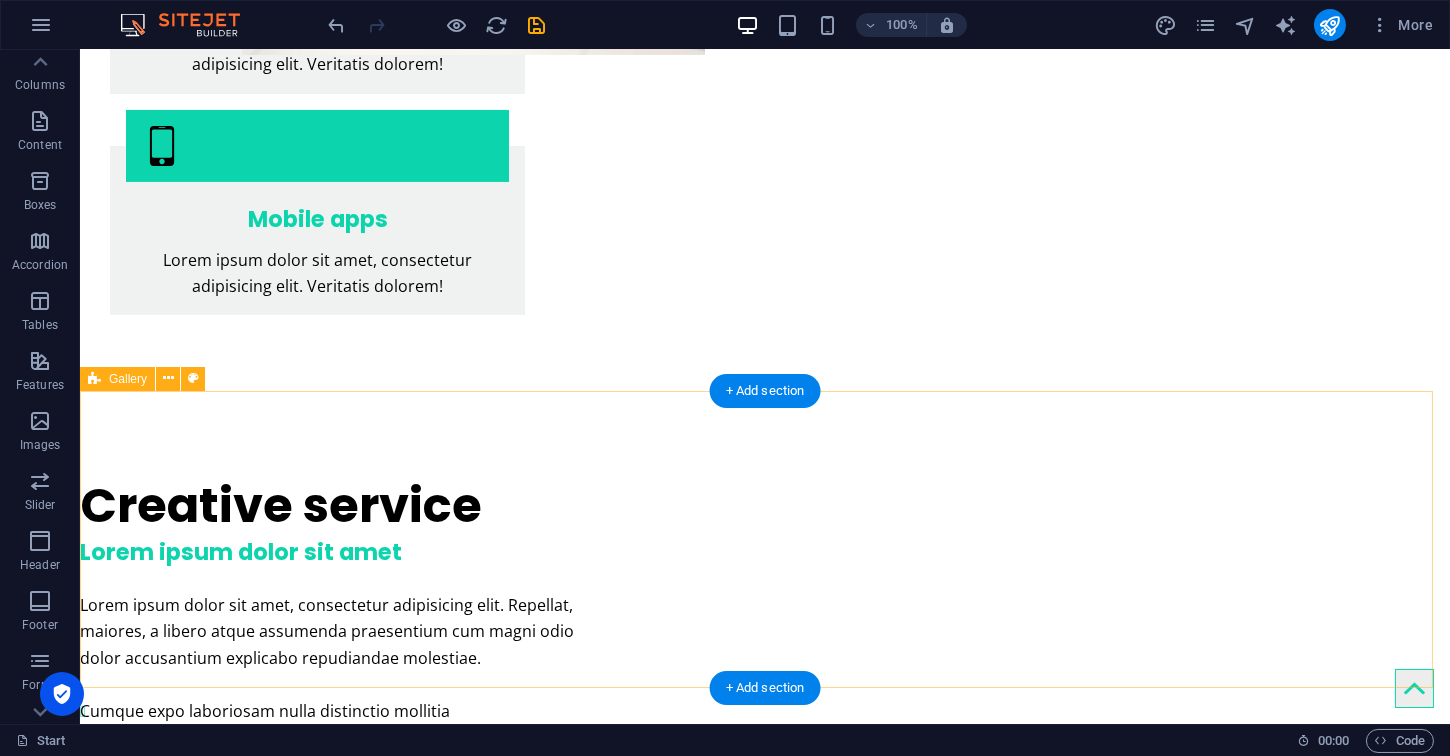 click at bounding box center [765, 1405] 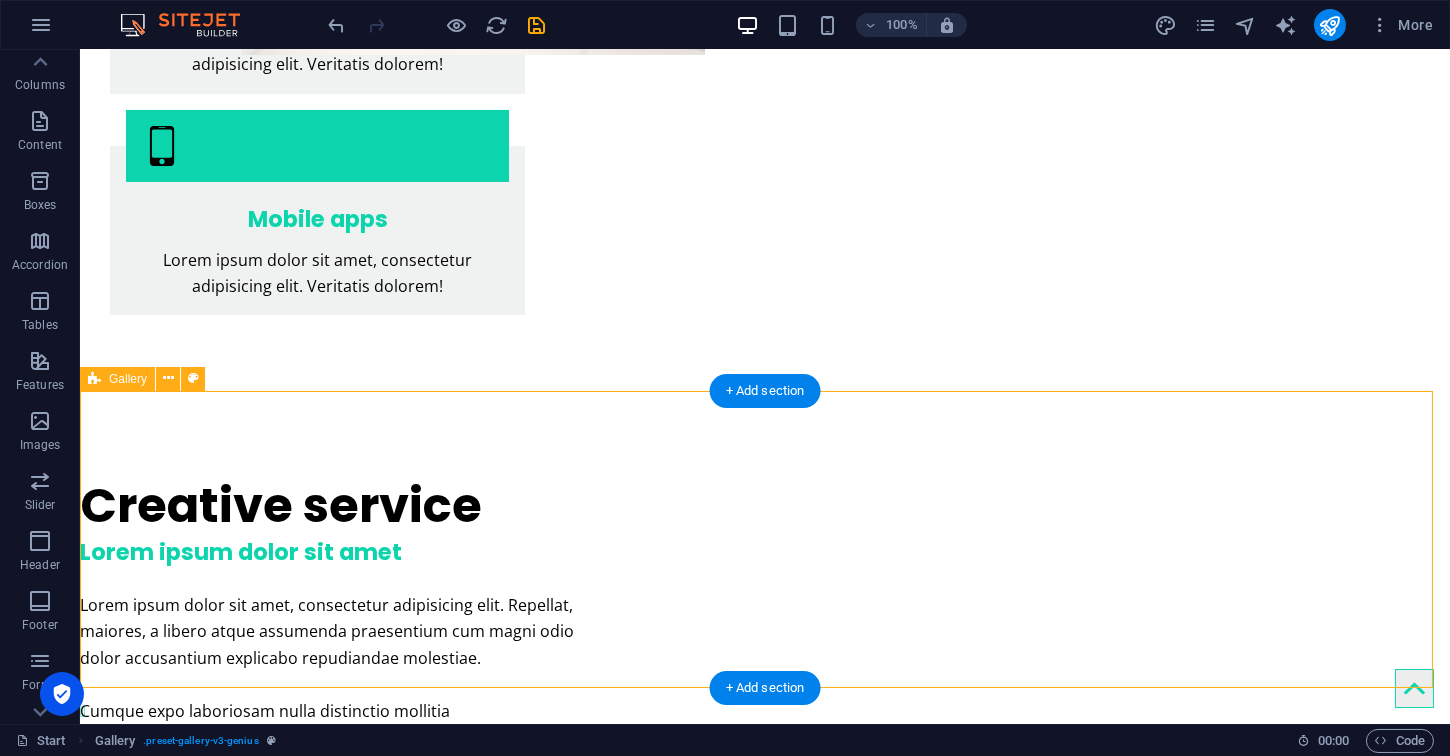 click at bounding box center (765, 1405) 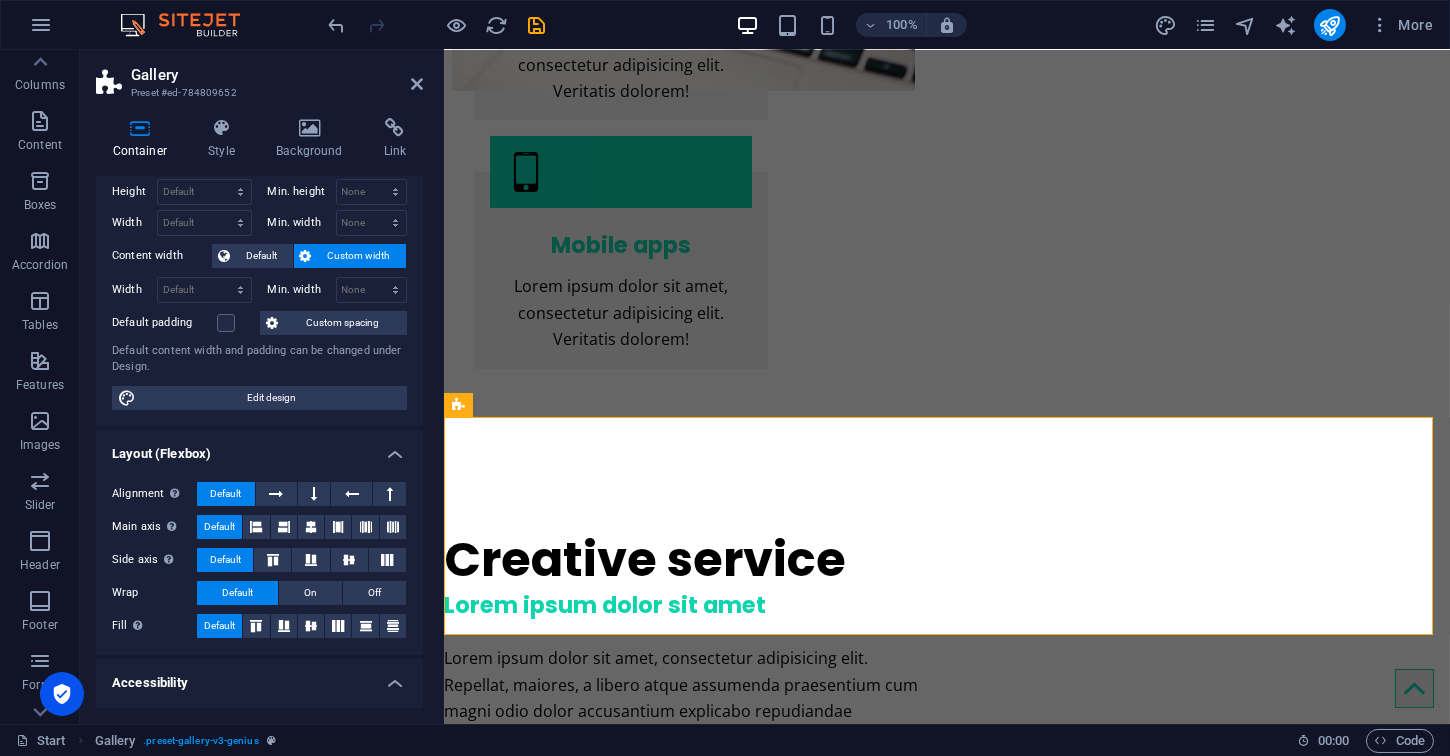 scroll, scrollTop: 0, scrollLeft: 0, axis: both 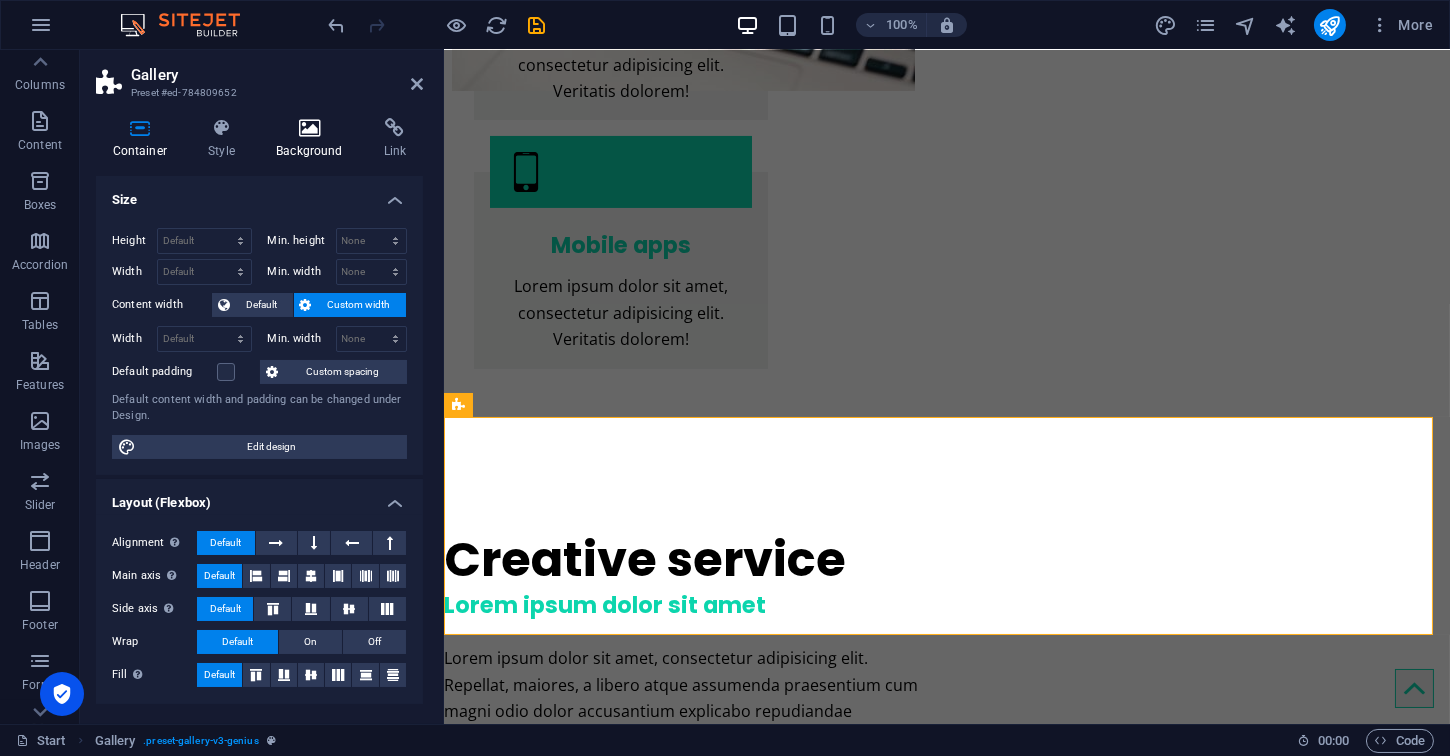 click at bounding box center (310, 128) 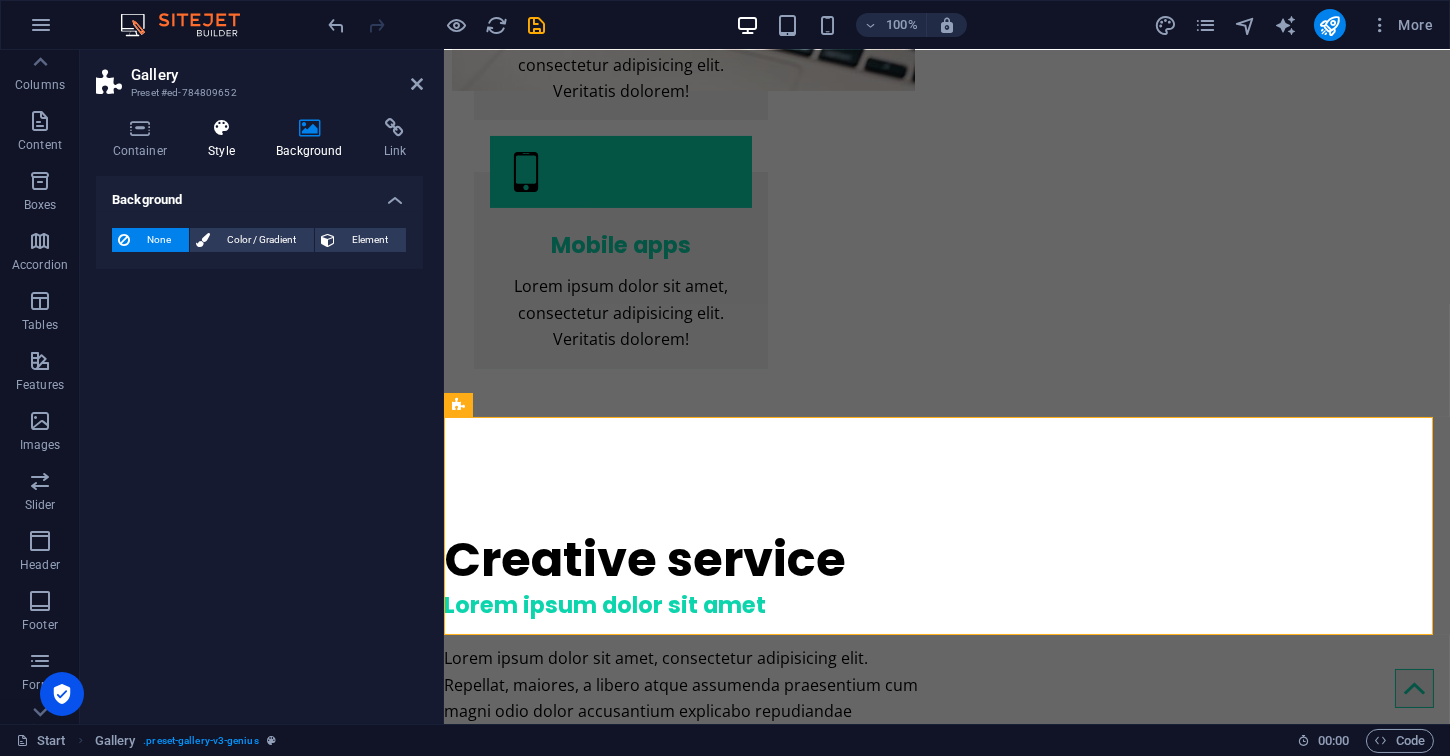 click at bounding box center [222, 128] 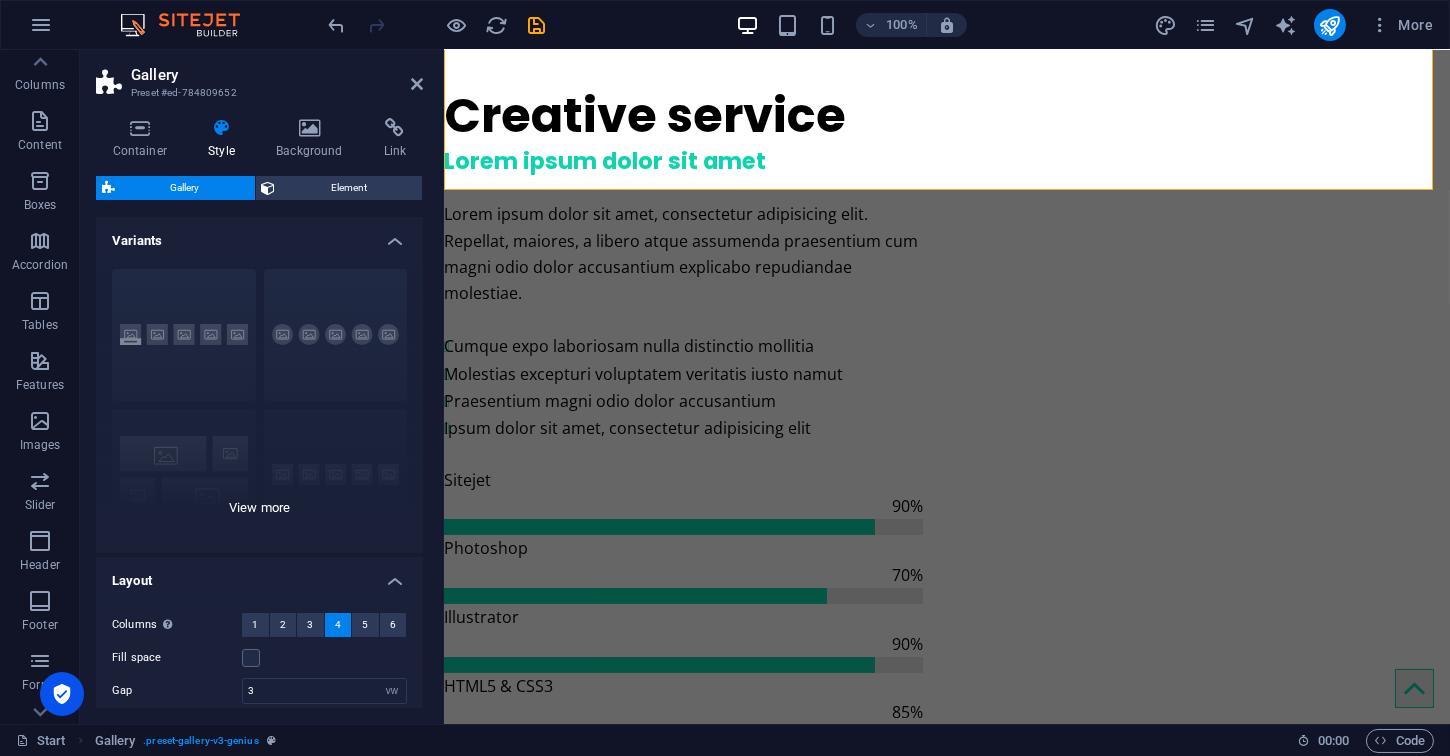 scroll, scrollTop: 1804, scrollLeft: 0, axis: vertical 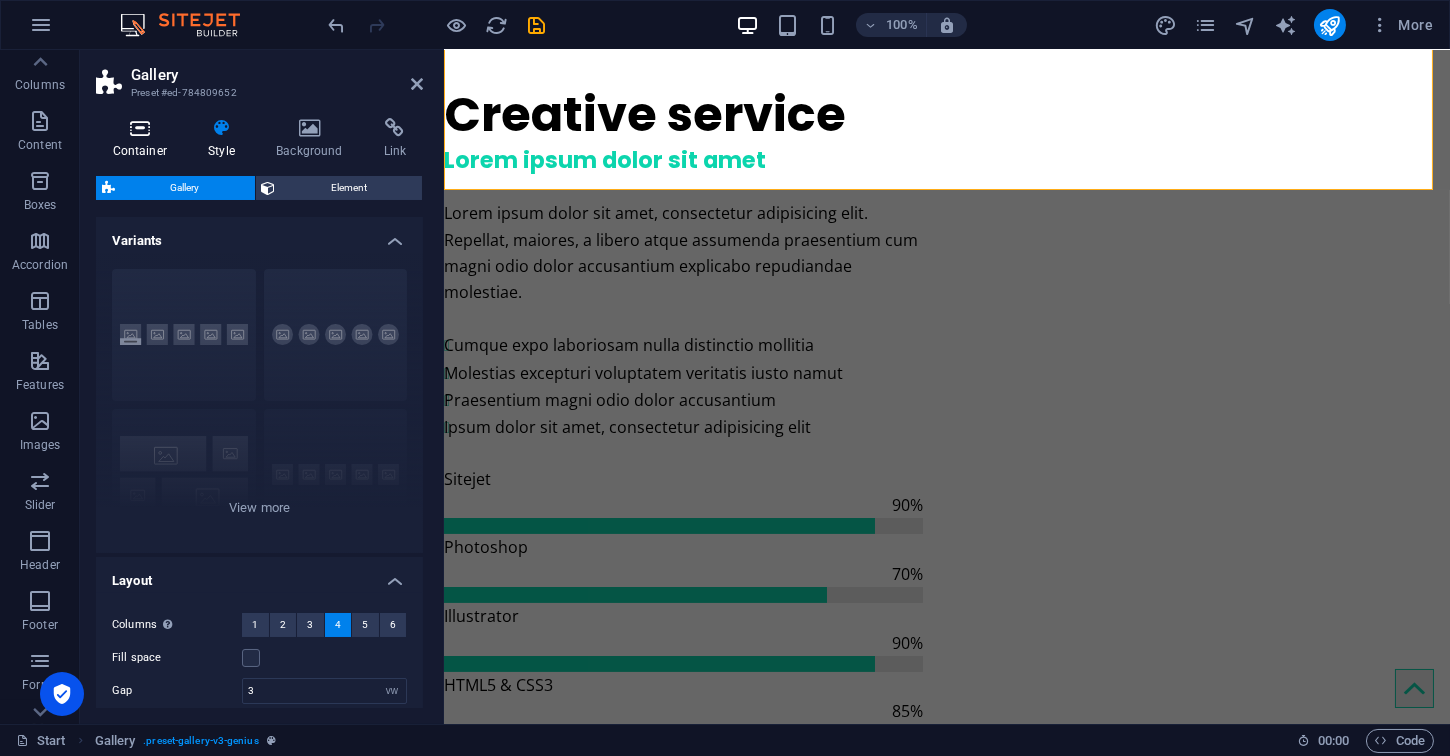 click at bounding box center [140, 128] 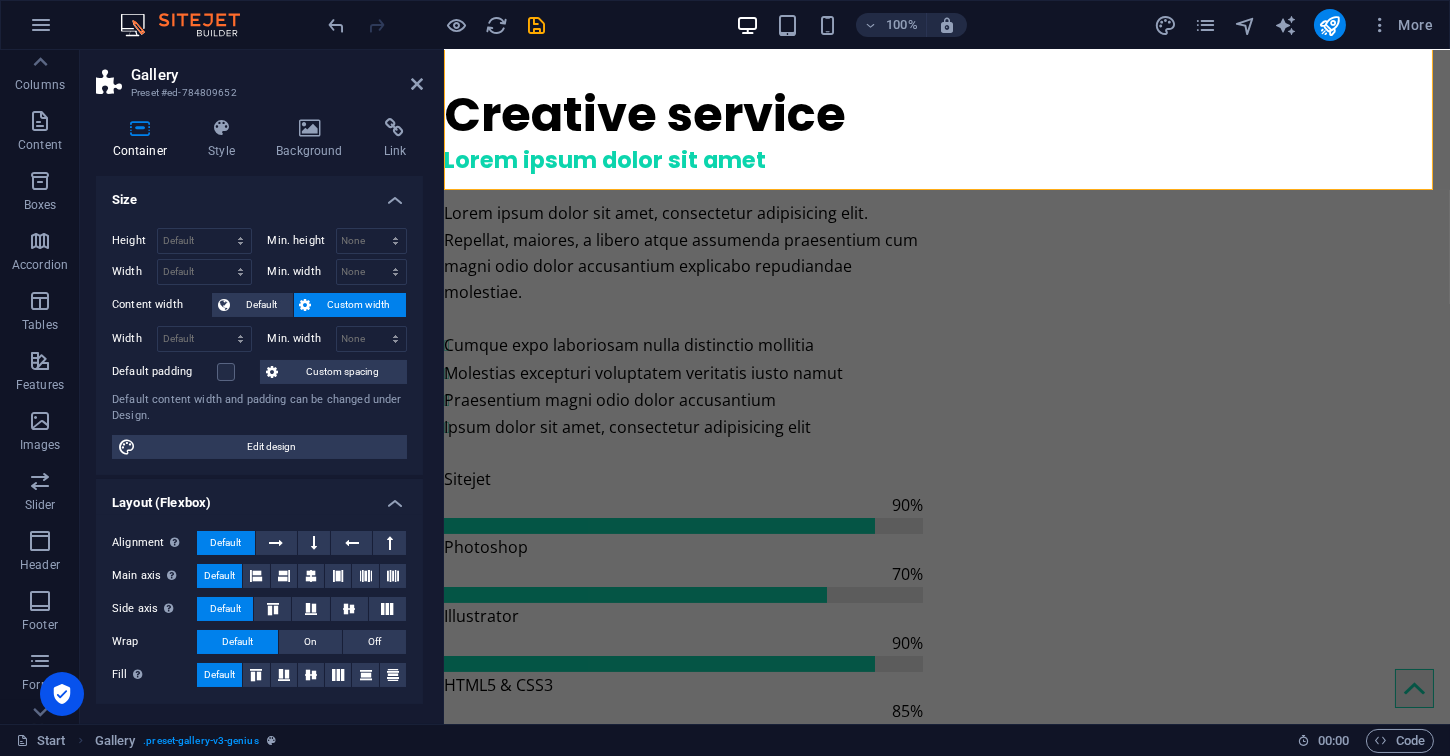 click on "Custom width" at bounding box center [359, 305] 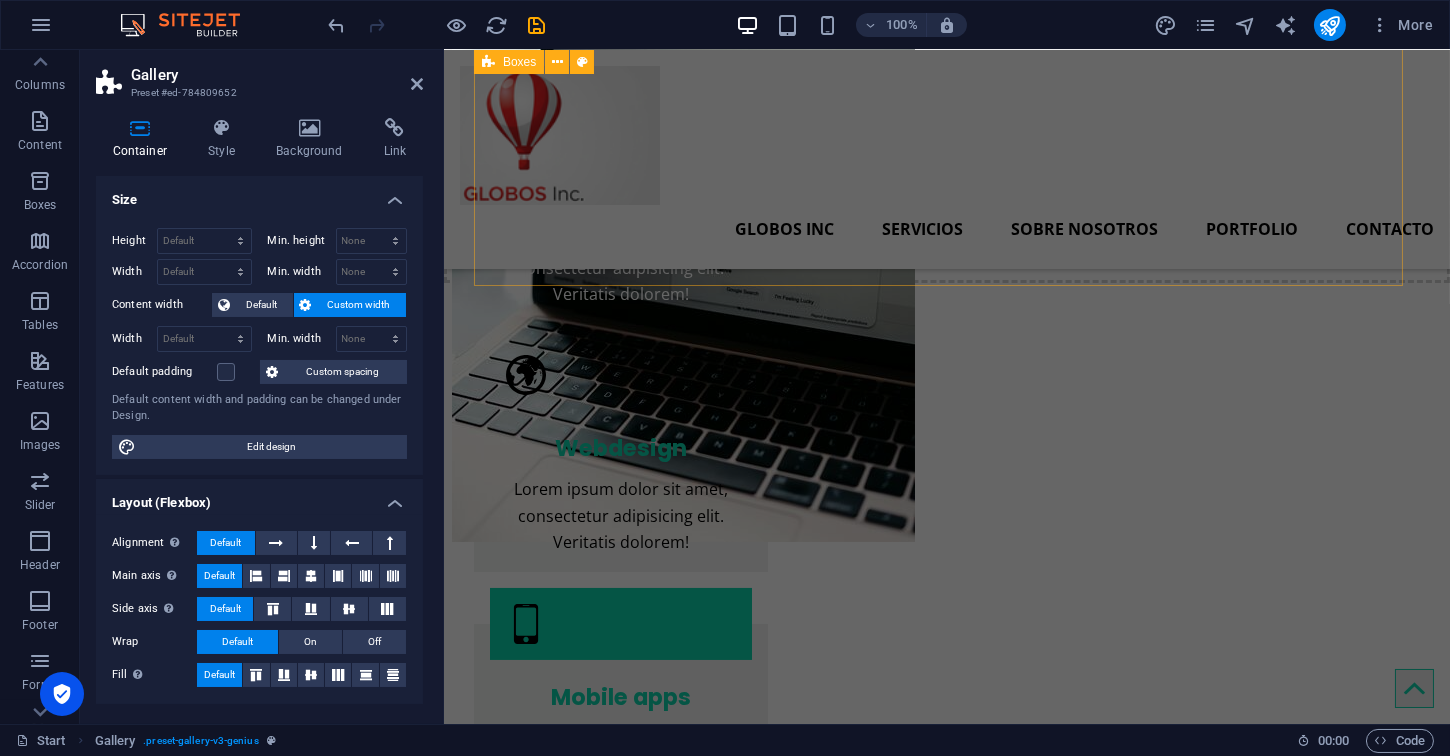 scroll, scrollTop: 692, scrollLeft: 0, axis: vertical 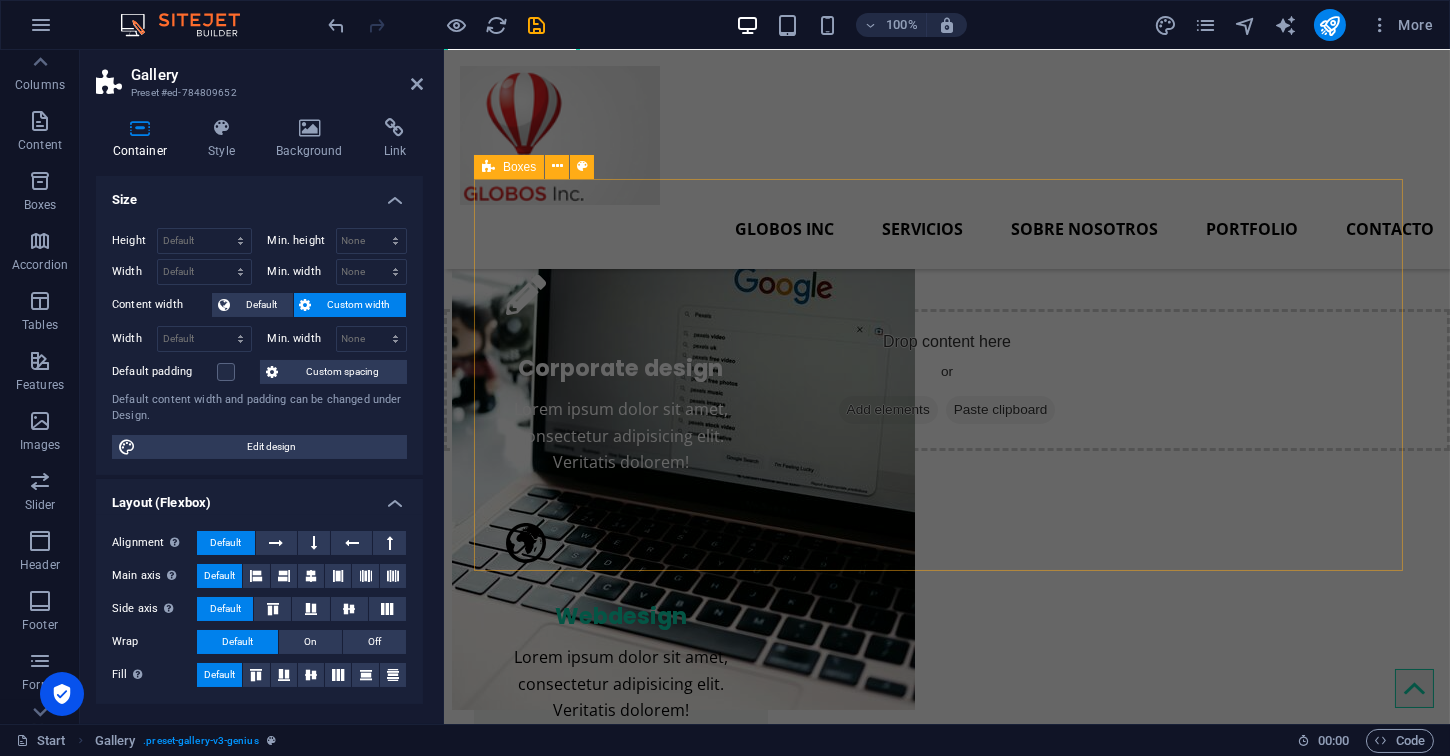 click on "Corporate design Lorem ipsum dolor sit amet, consectetur adipisicing elit. Veritatis dolorem! Webdesign Lorem ipsum dolor sit amet, consectetur adipisicing elit. Veritatis dolorem! Mobile apps Lorem ipsum dolor sit amet, consectetur adipisicing elit. Veritatis dolorem!" at bounding box center [946, 623] 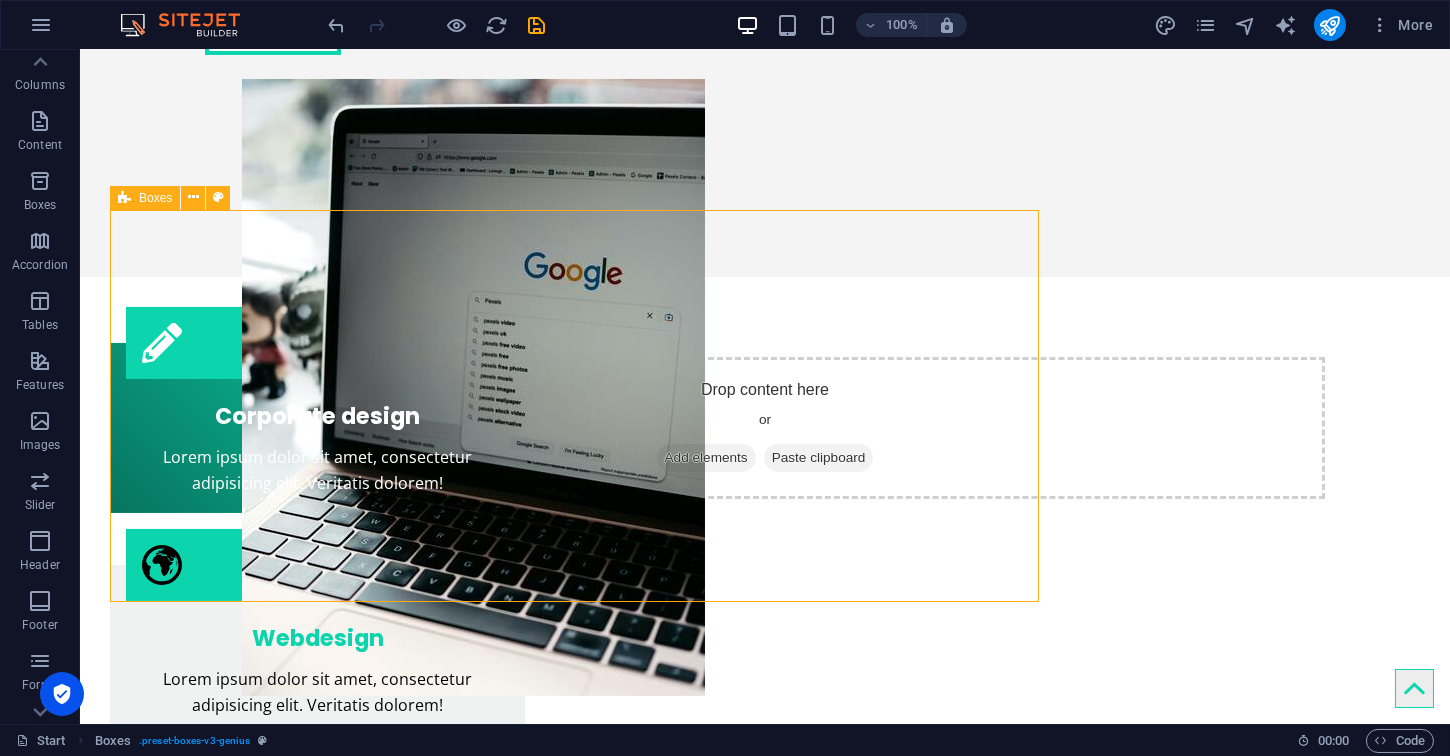 click on "Corporate design Lorem ipsum dolor sit amet, consectetur adipisicing elit. Veritatis dolorem! Webdesign Lorem ipsum dolor sit amet, consectetur adipisicing elit. Veritatis dolorem! Mobile apps Lorem ipsum dolor sit amet, consectetur adipisicing elit. Veritatis dolorem!" at bounding box center (765, 632) 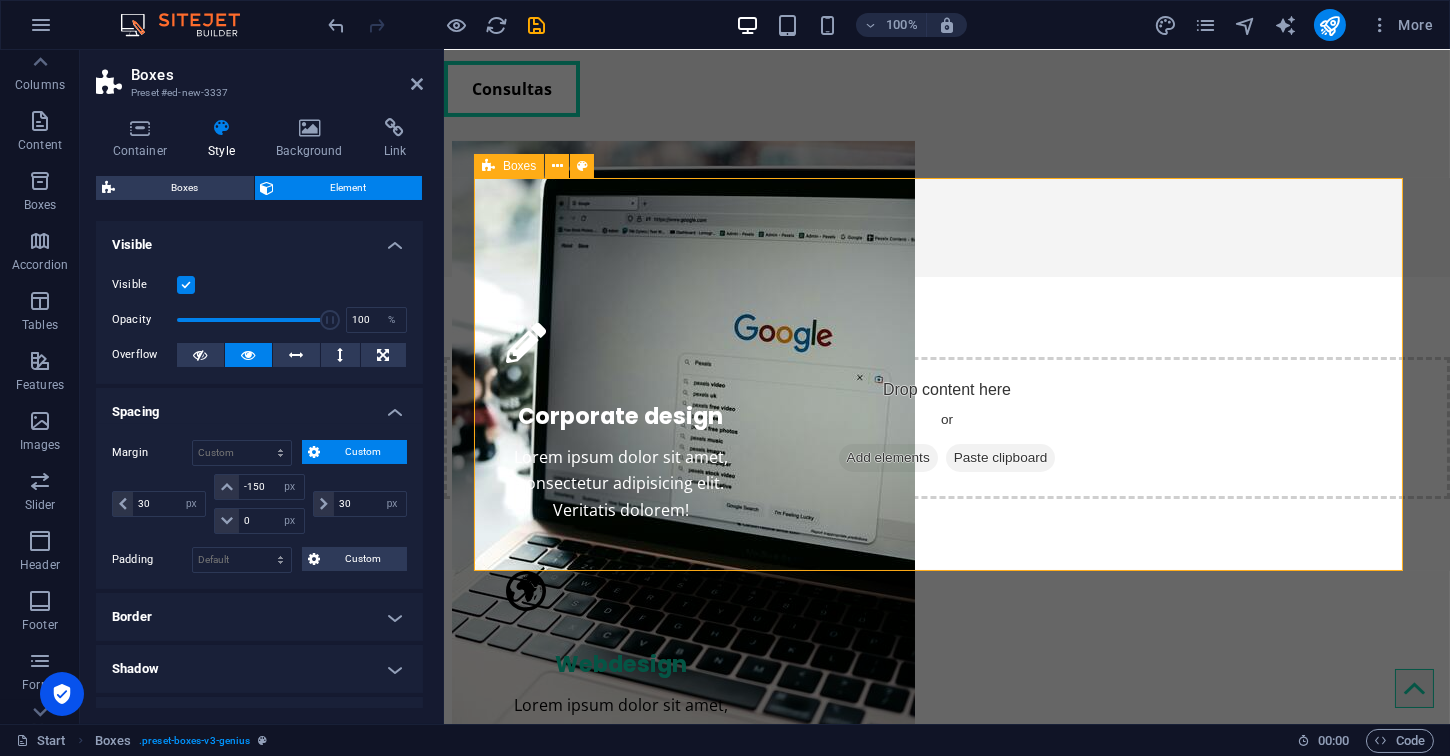 click on "Corporate design Lorem ipsum dolor sit amet, consectetur adipisicing elit. Veritatis dolorem! Webdesign Lorem ipsum dolor sit amet, consectetur adipisicing elit. Veritatis dolorem! Mobile apps Lorem ipsum dolor sit amet, consectetur adipisicing elit. Veritatis dolorem!" at bounding box center (946, 671) 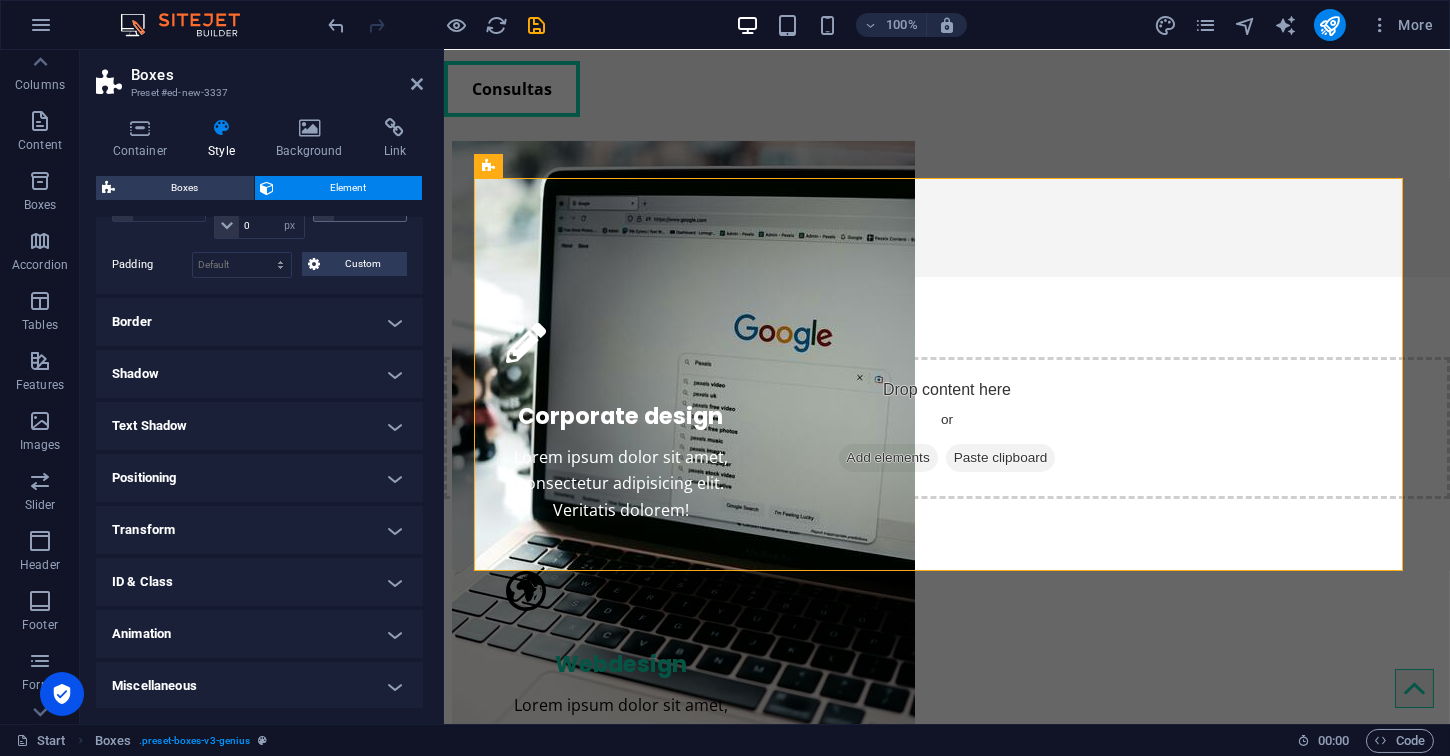 scroll, scrollTop: 0, scrollLeft: 0, axis: both 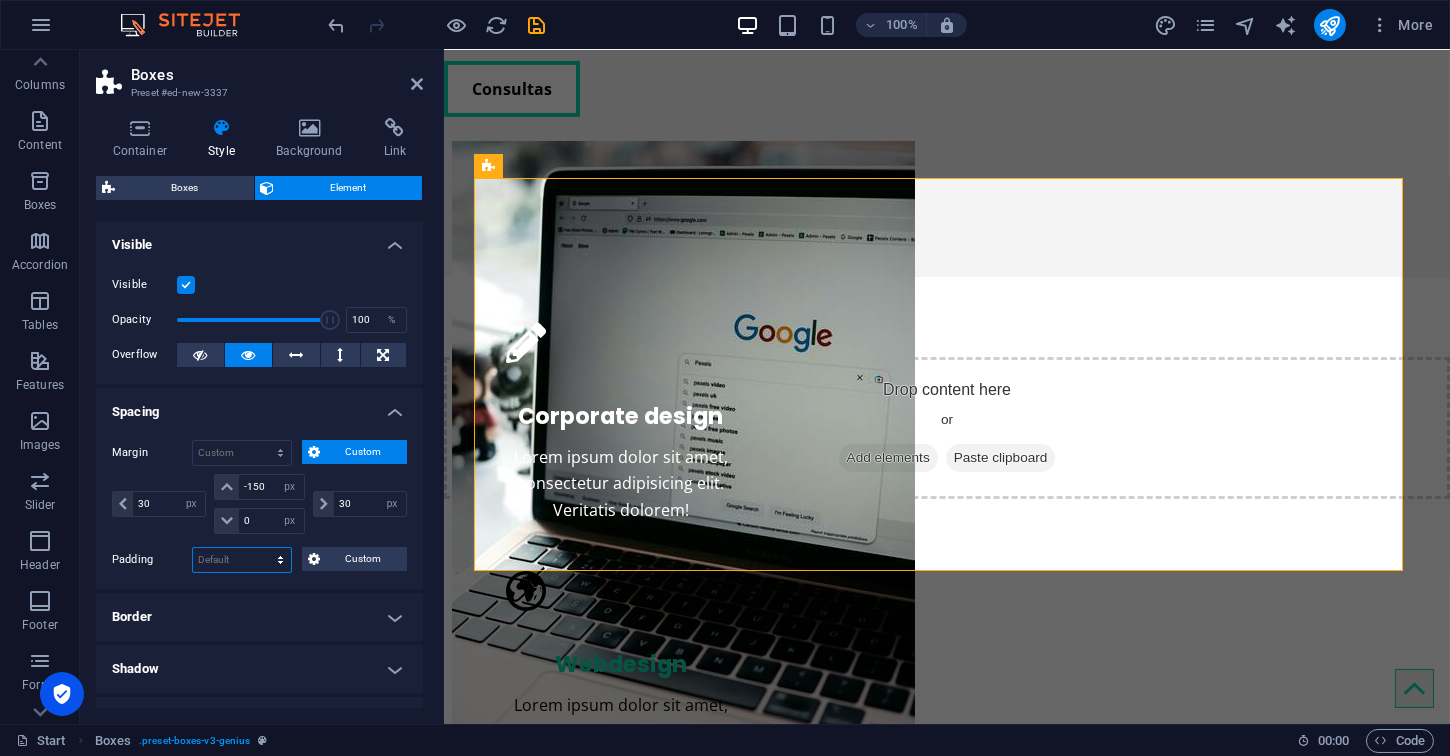 click on "Default px rem % vh vw Custom" at bounding box center [242, 560] 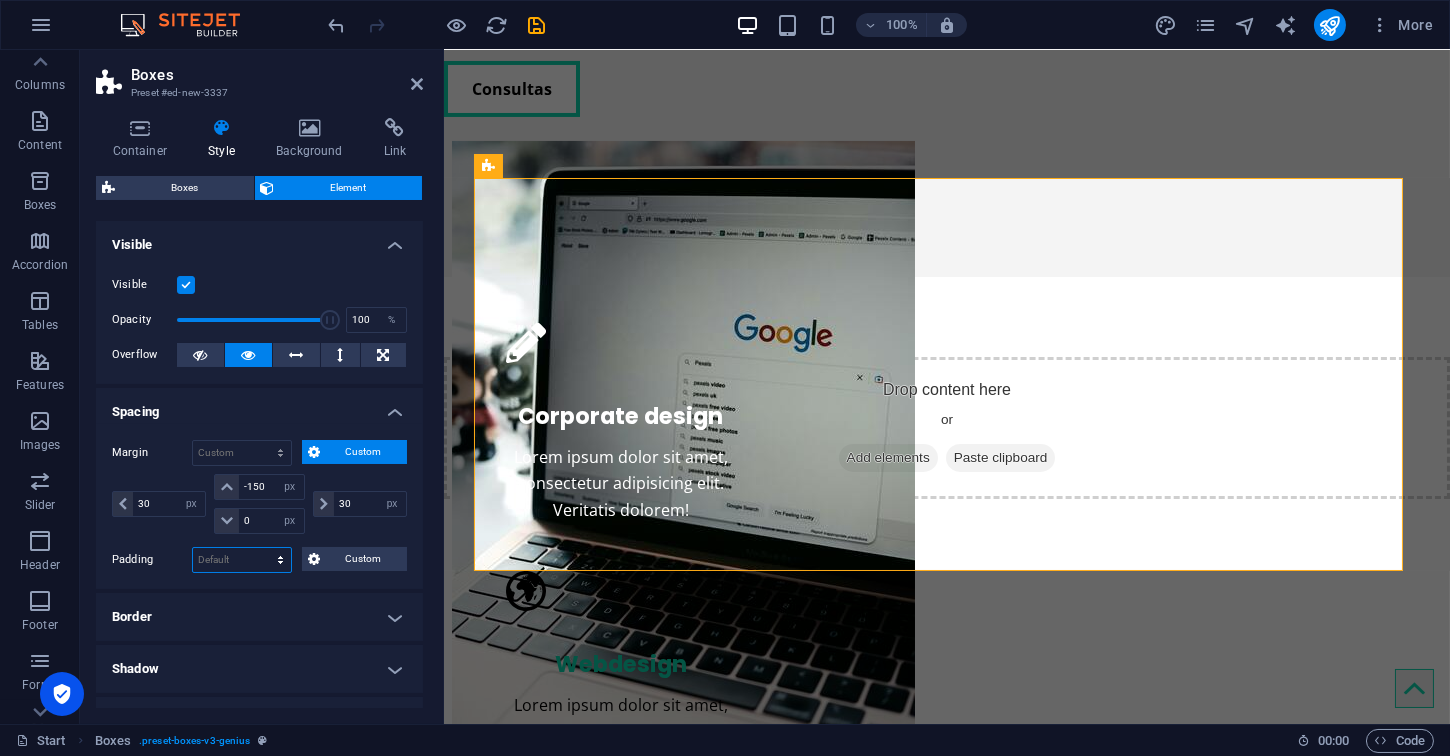 select on "px" 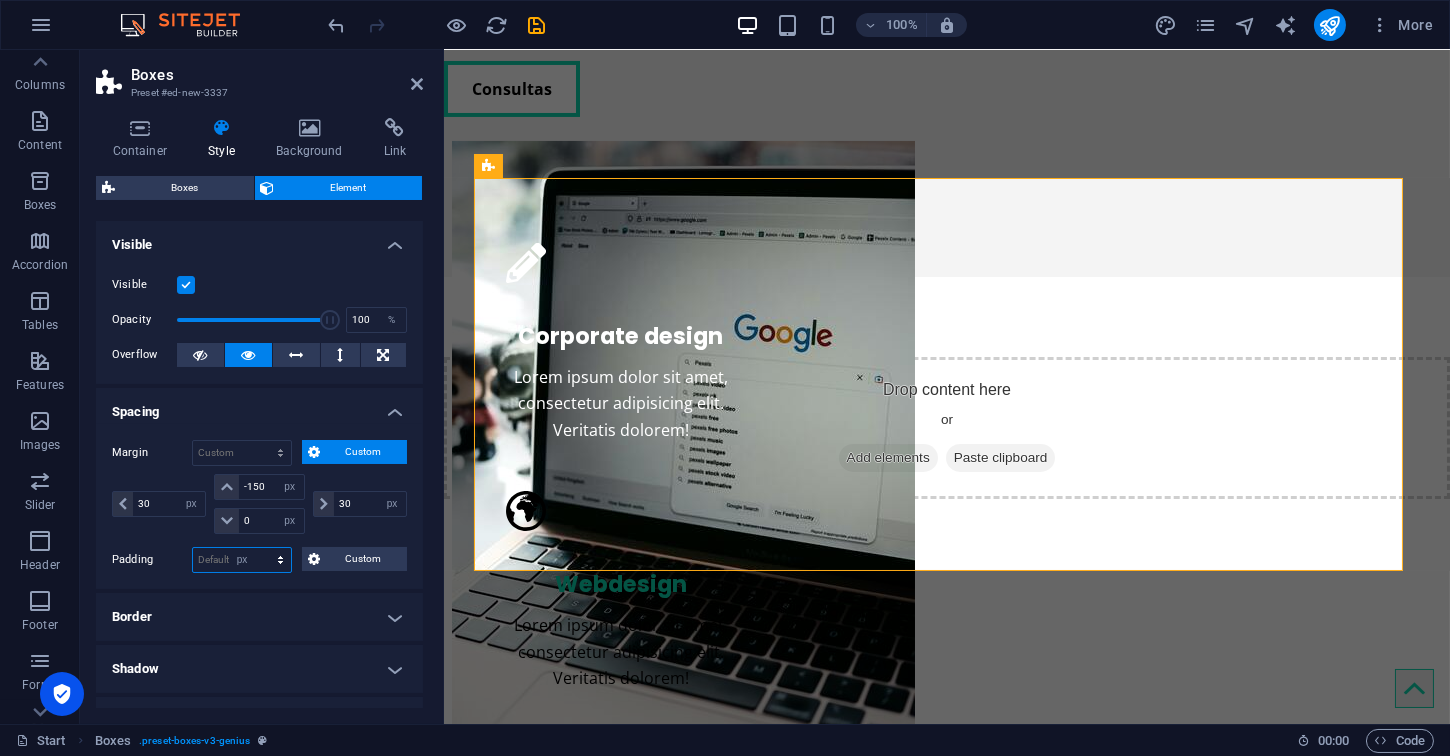 click on "Default px rem % vh vw Custom" at bounding box center (242, 560) 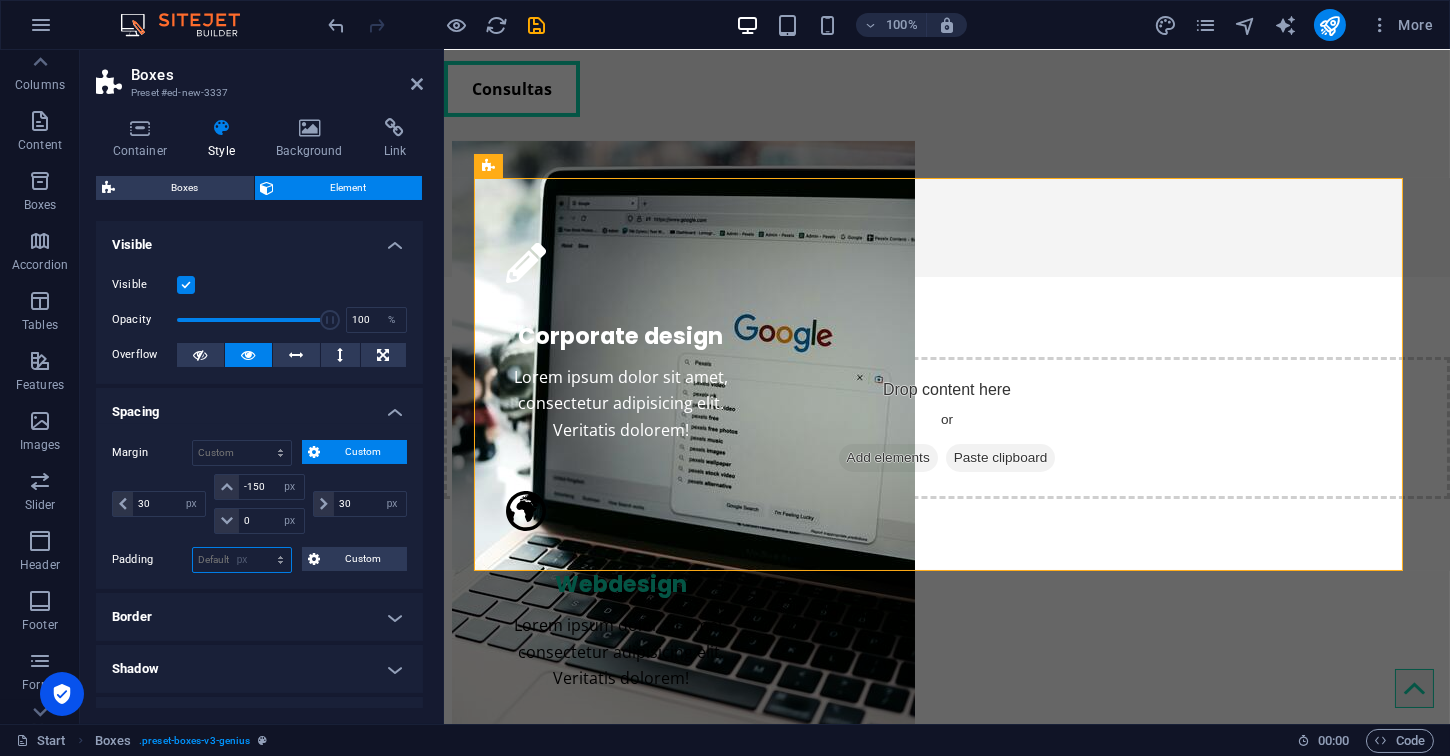 type on "0" 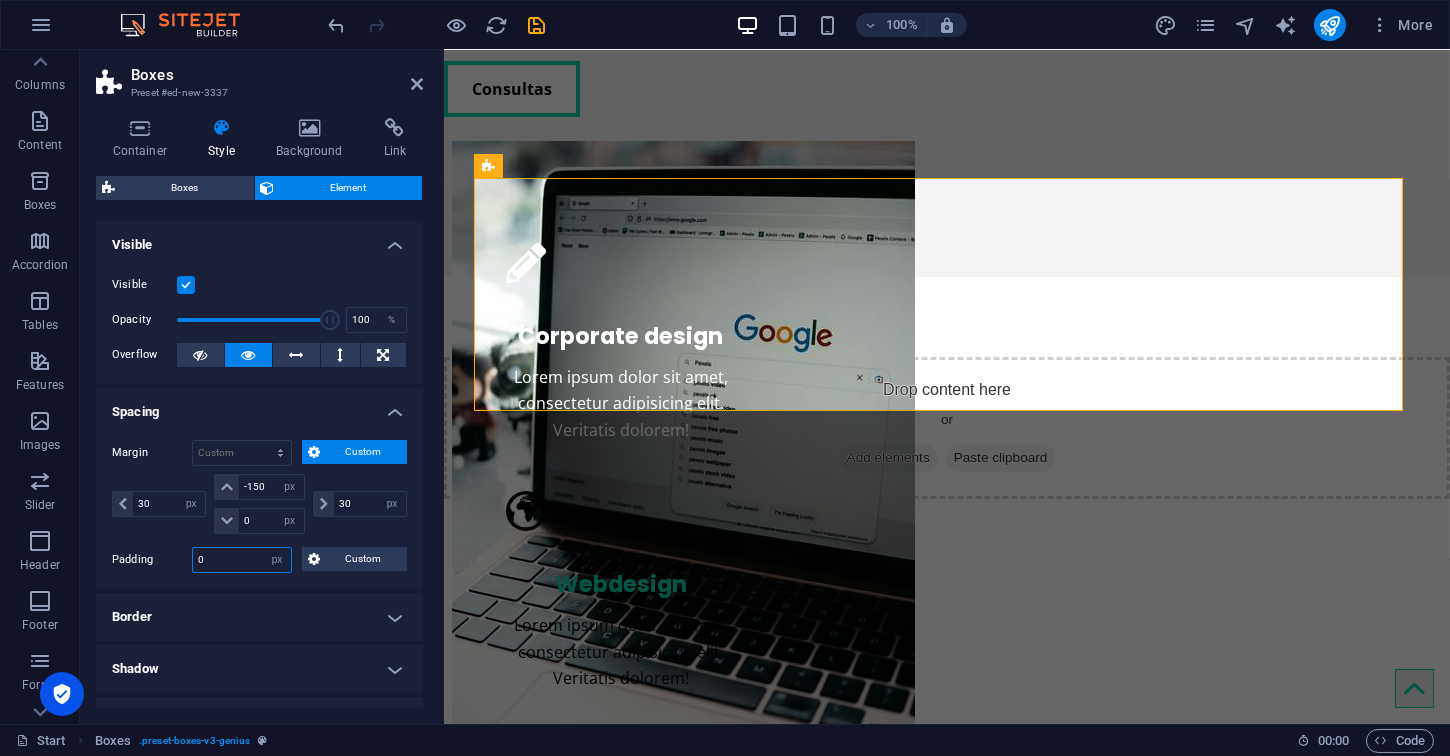 click on "0" at bounding box center (242, 560) 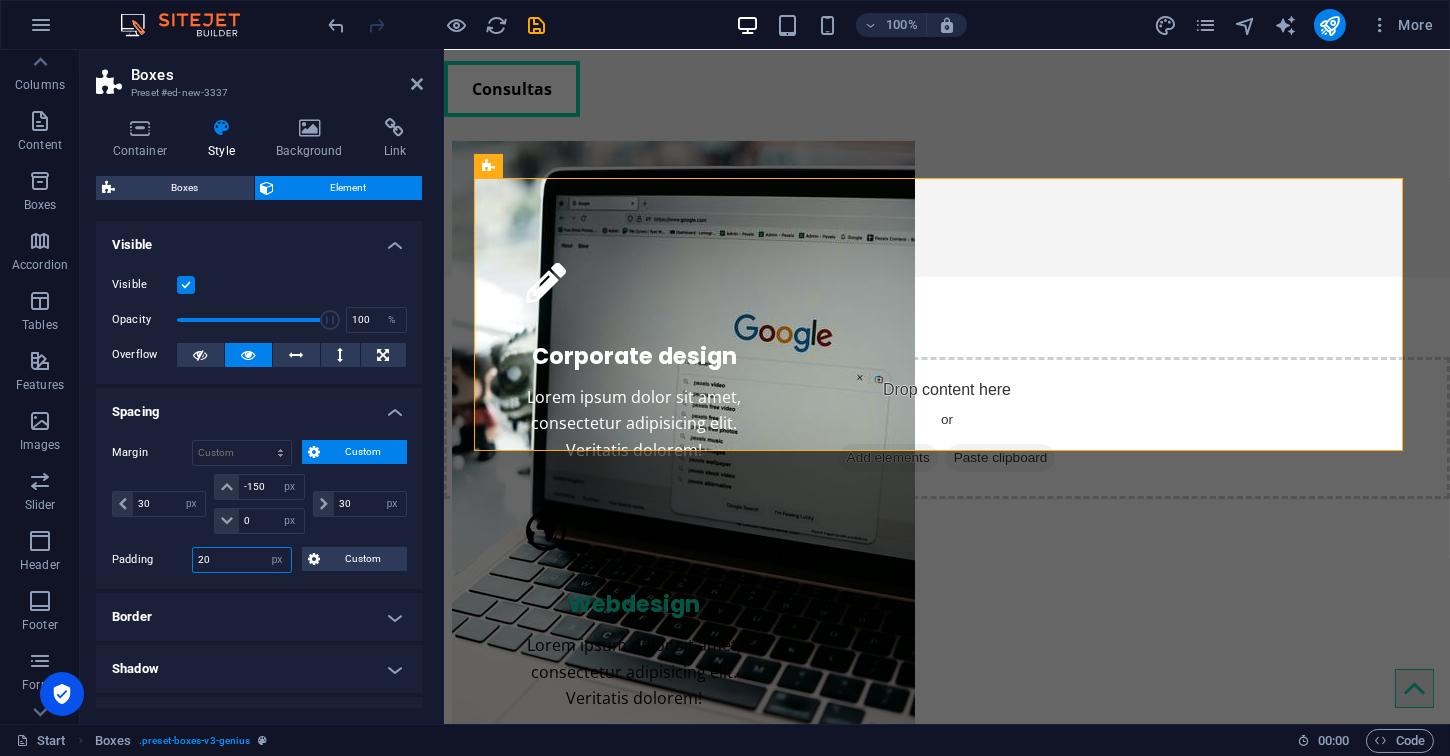 type on "20" 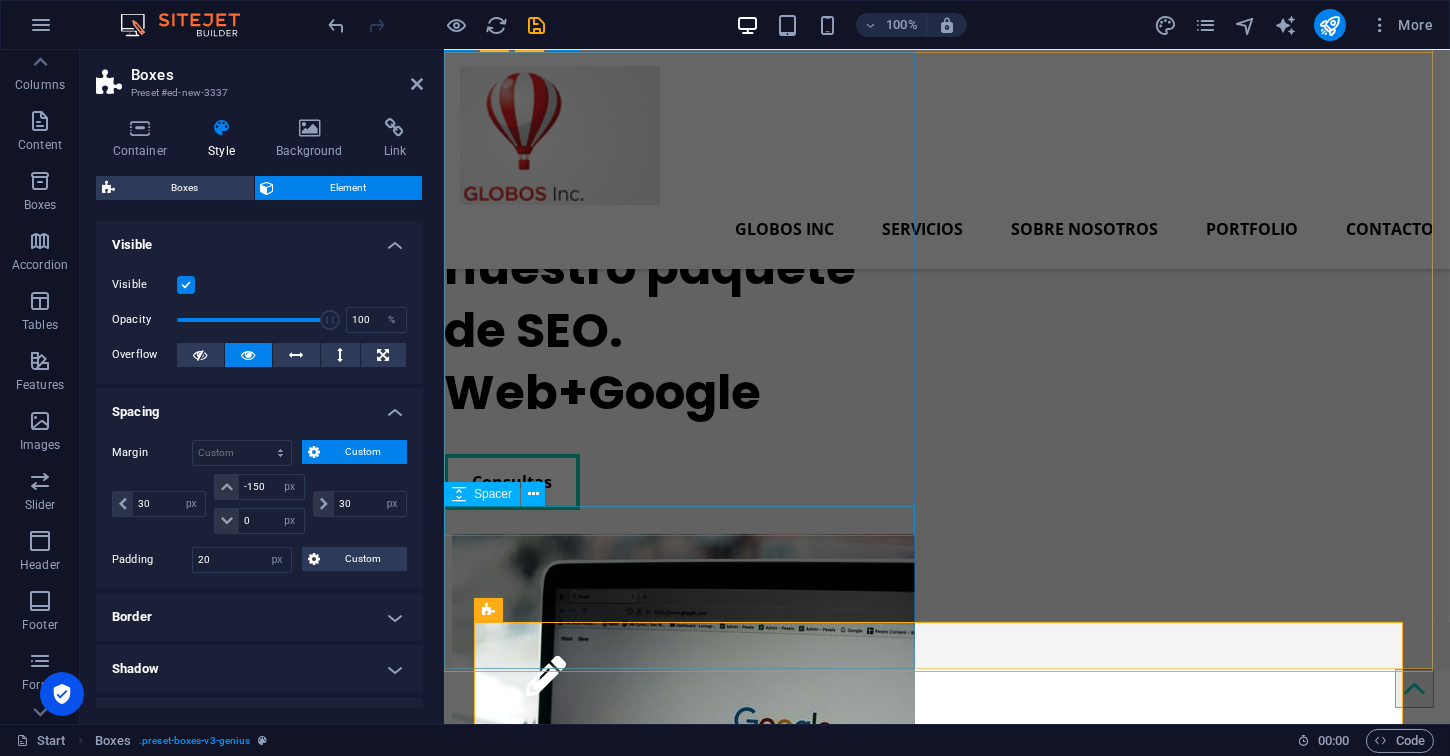 scroll, scrollTop: 248, scrollLeft: 0, axis: vertical 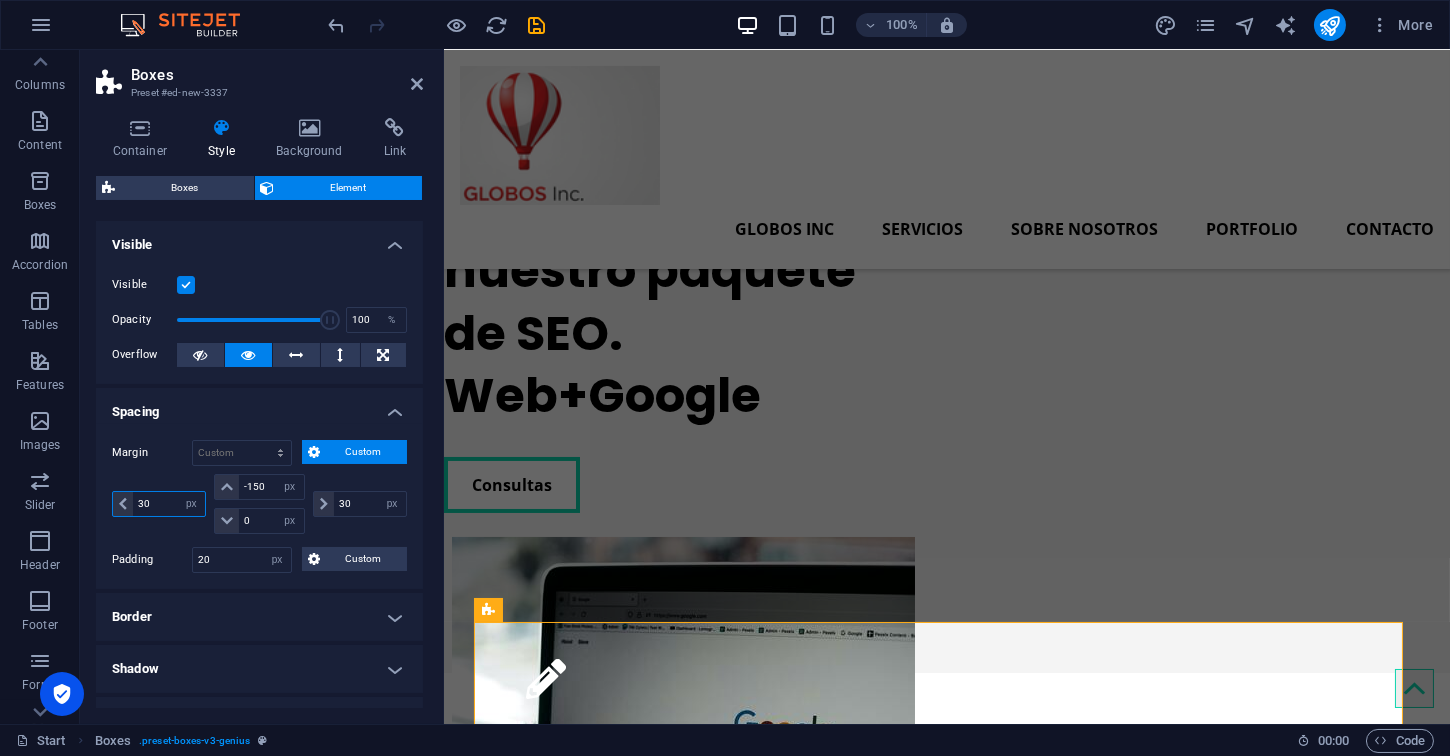 click on "30" at bounding box center [169, 504] 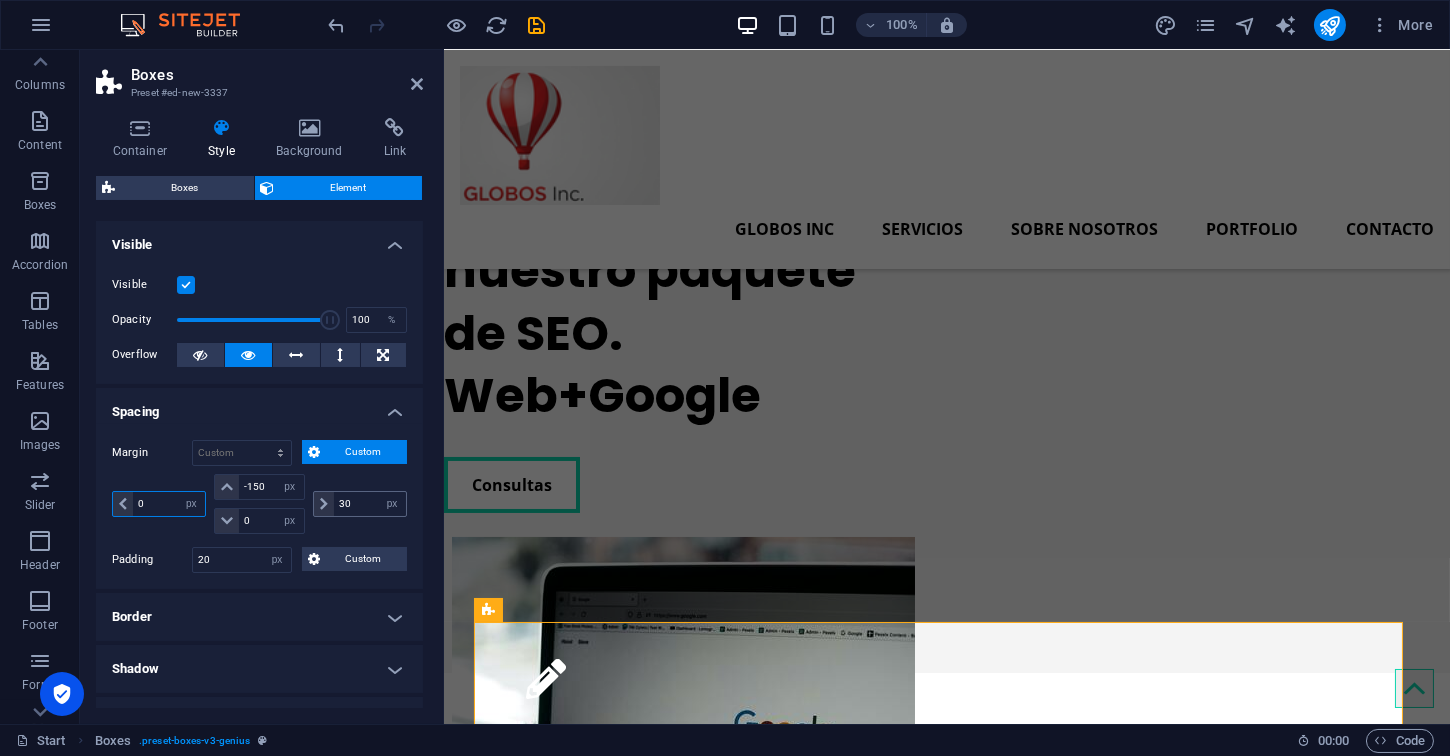 type on "0" 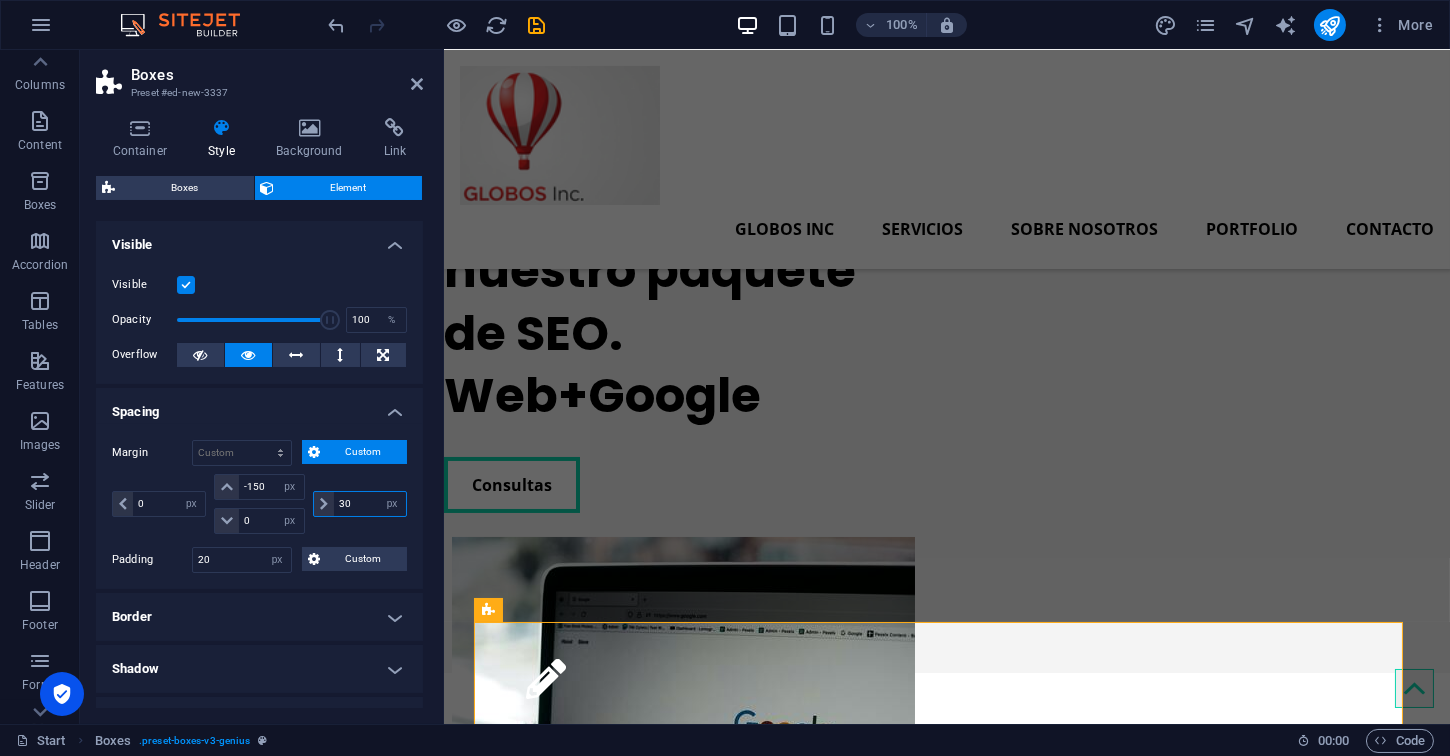 click on "30" at bounding box center (370, 504) 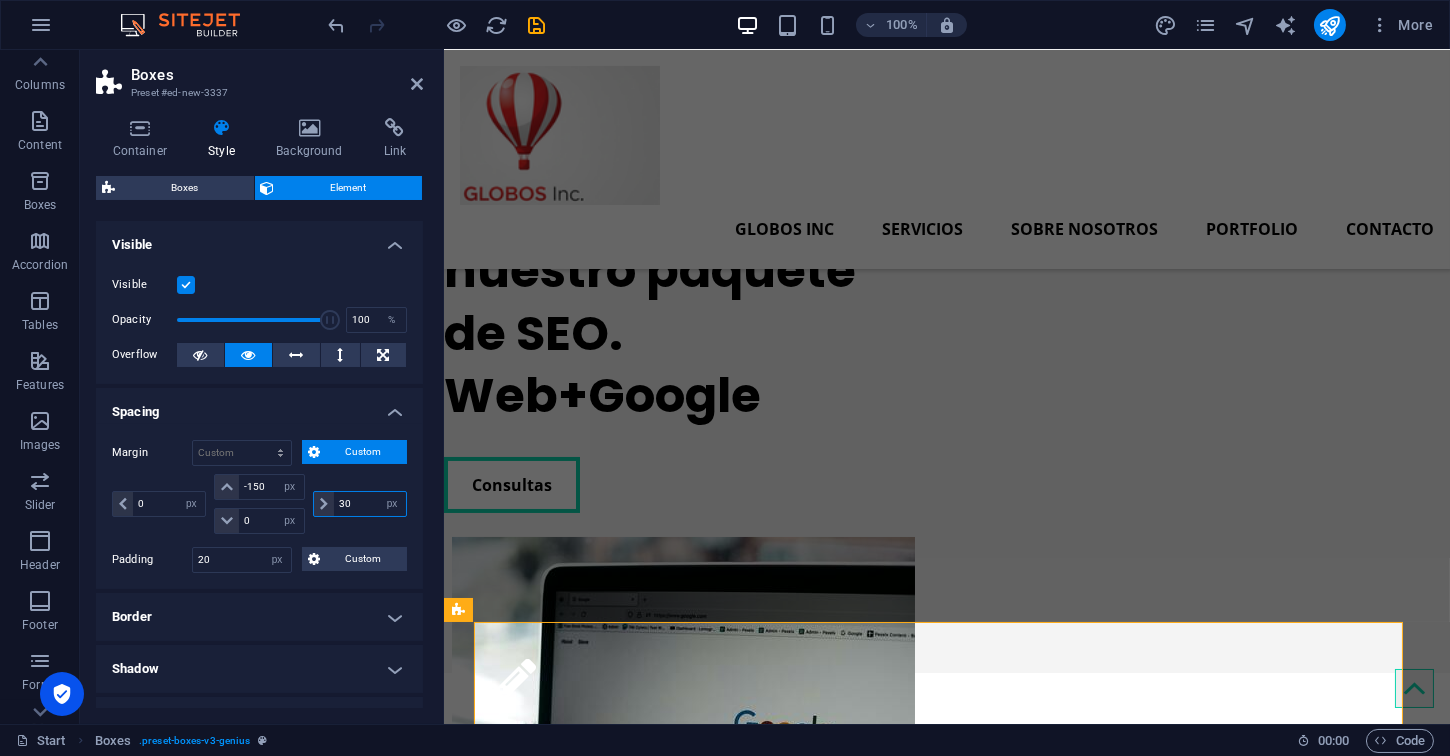click on "30" at bounding box center [370, 504] 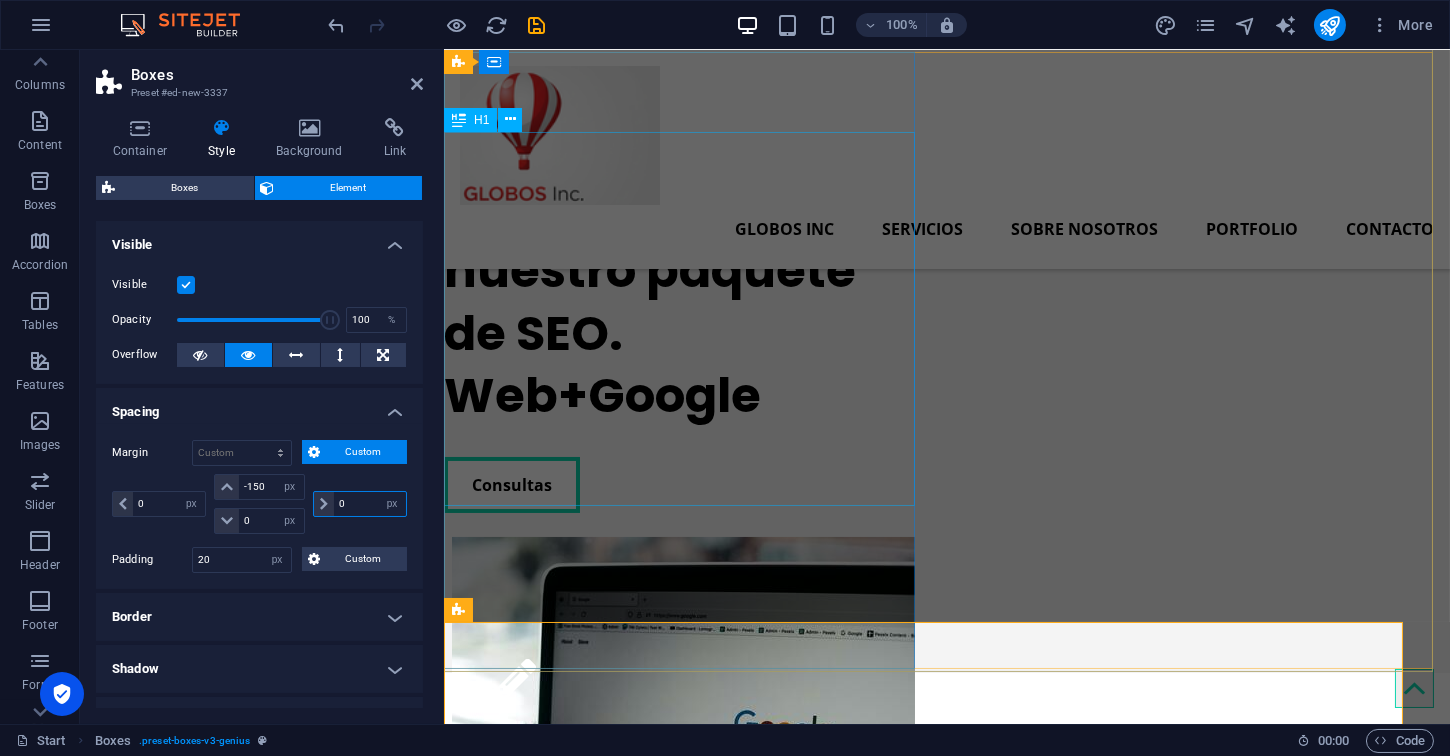 type on "0" 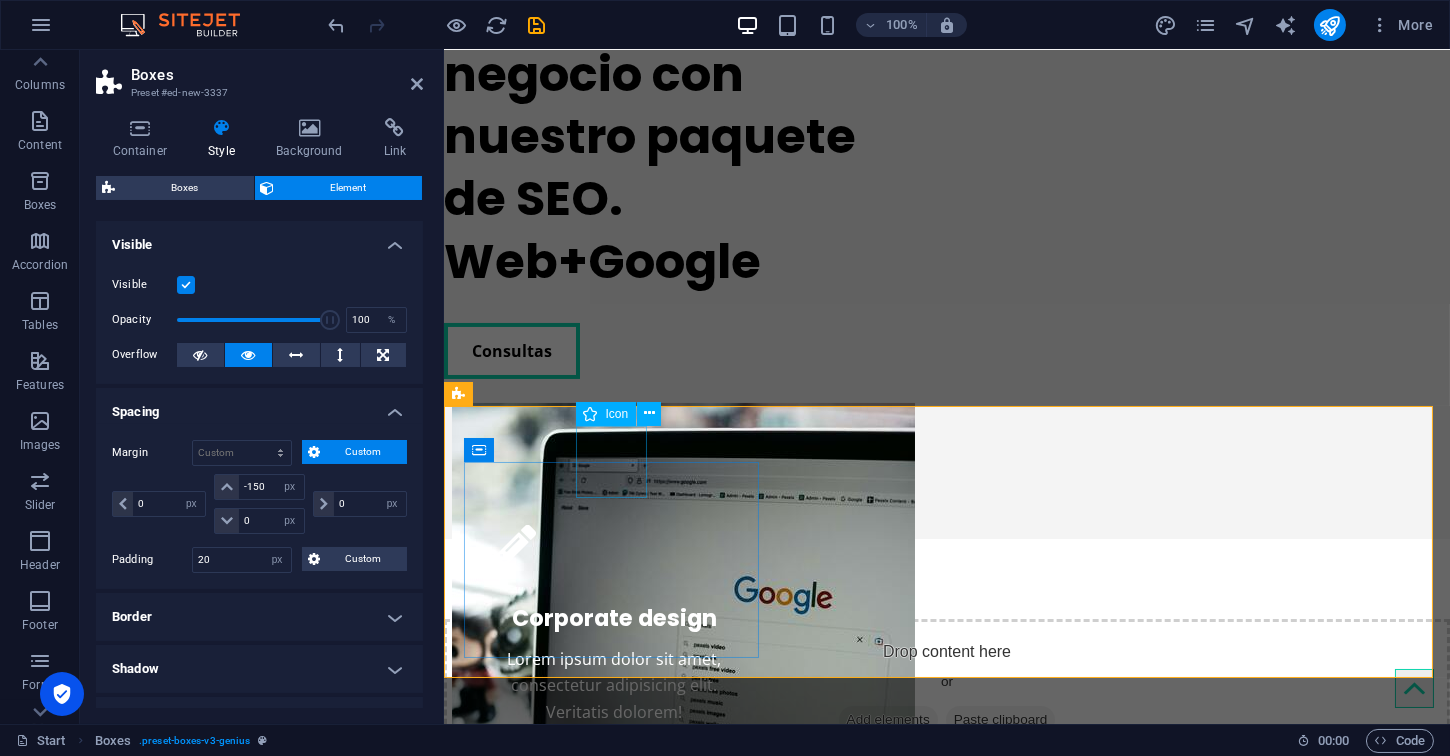 scroll, scrollTop: 470, scrollLeft: 0, axis: vertical 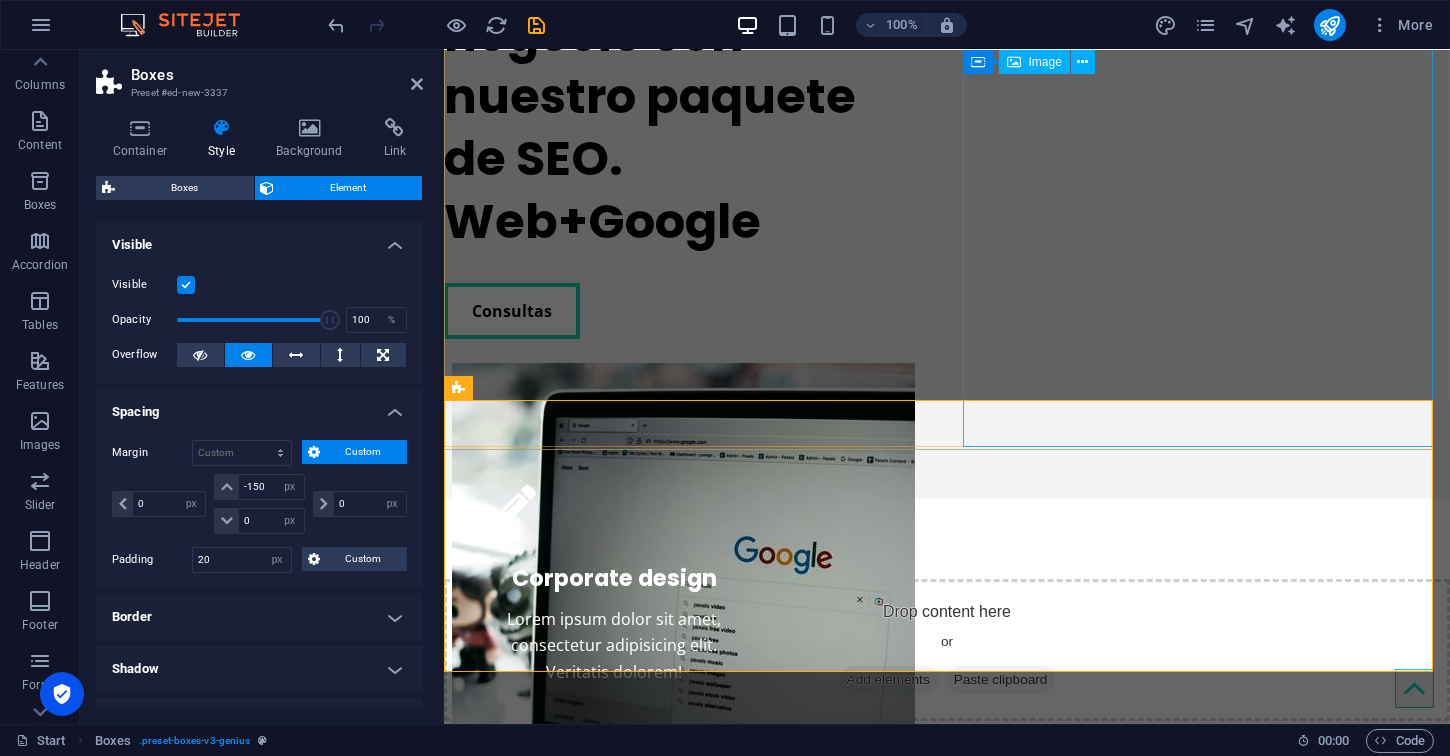 click at bounding box center [682, 671] 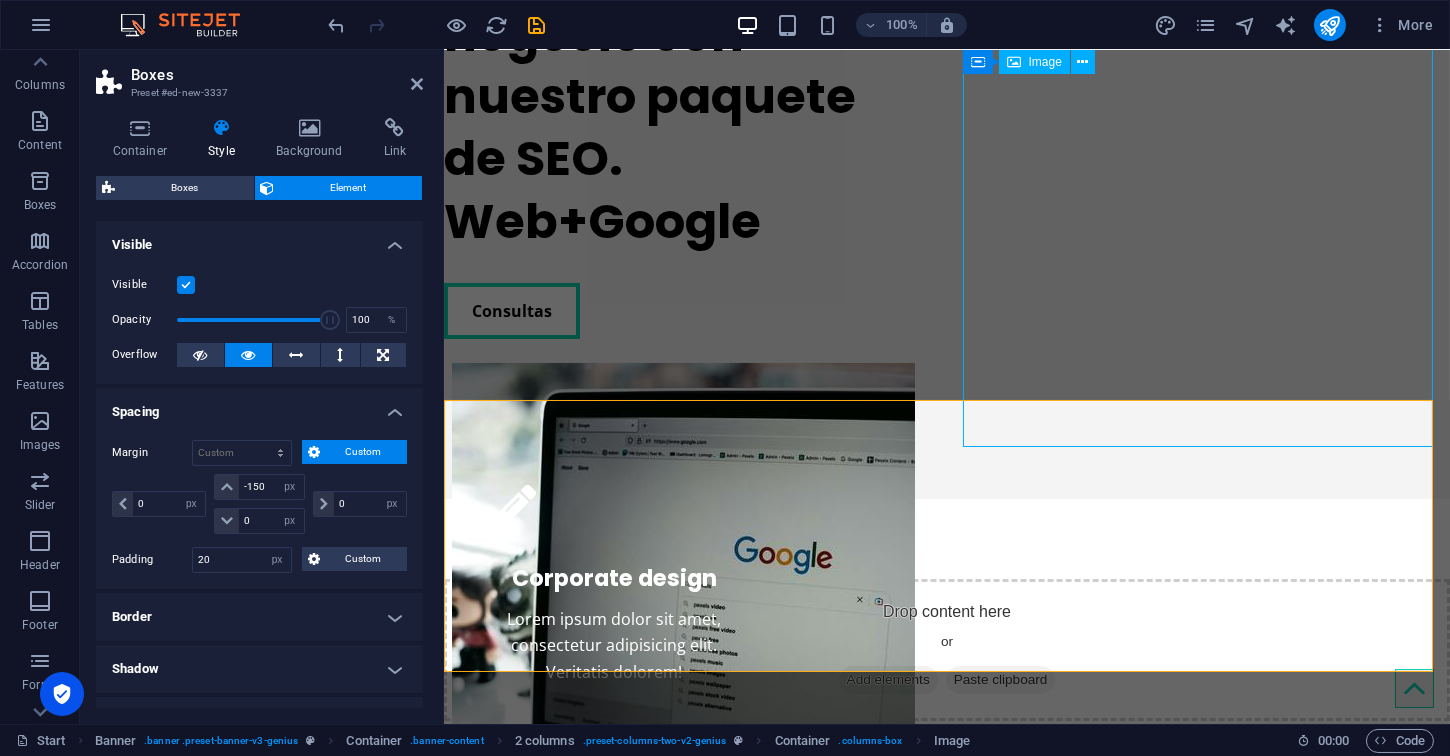 scroll, scrollTop: 502, scrollLeft: 0, axis: vertical 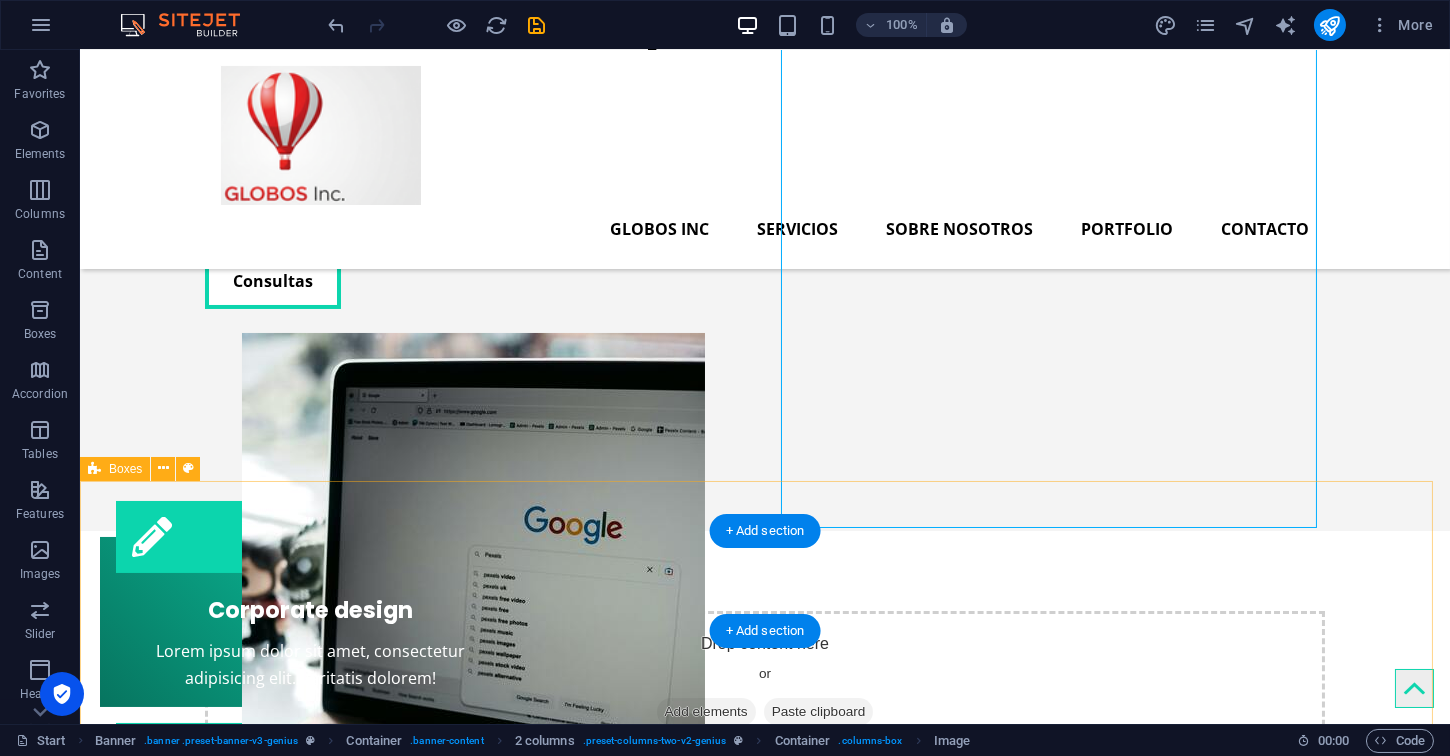 click on "Corporate design Lorem ipsum dolor sit amet, consectetur adipisicing elit. Veritatis dolorem! Webdesign Lorem ipsum dolor sit amet, consectetur adipisicing elit. Veritatis dolorem! Mobile apps Lorem ipsum dolor sit amet, consectetur adipisicing elit. Veritatis dolorem!" at bounding box center (765, 826) 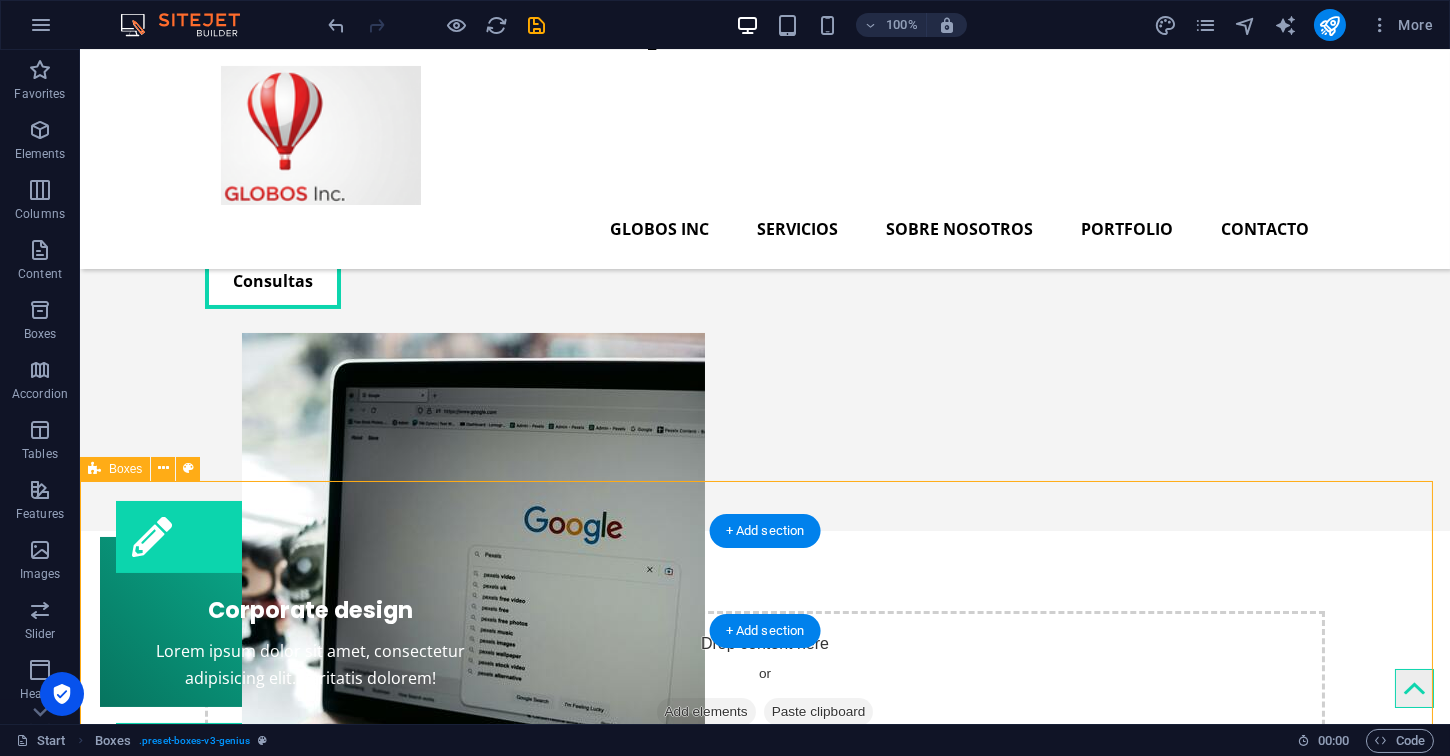 click on "Corporate design Lorem ipsum dolor sit amet, consectetur adipisicing elit. Veritatis dolorem! Webdesign Lorem ipsum dolor sit amet, consectetur adipisicing elit. Veritatis dolorem! Mobile apps Lorem ipsum dolor sit amet, consectetur adipisicing elit. Veritatis dolorem!" at bounding box center [765, 826] 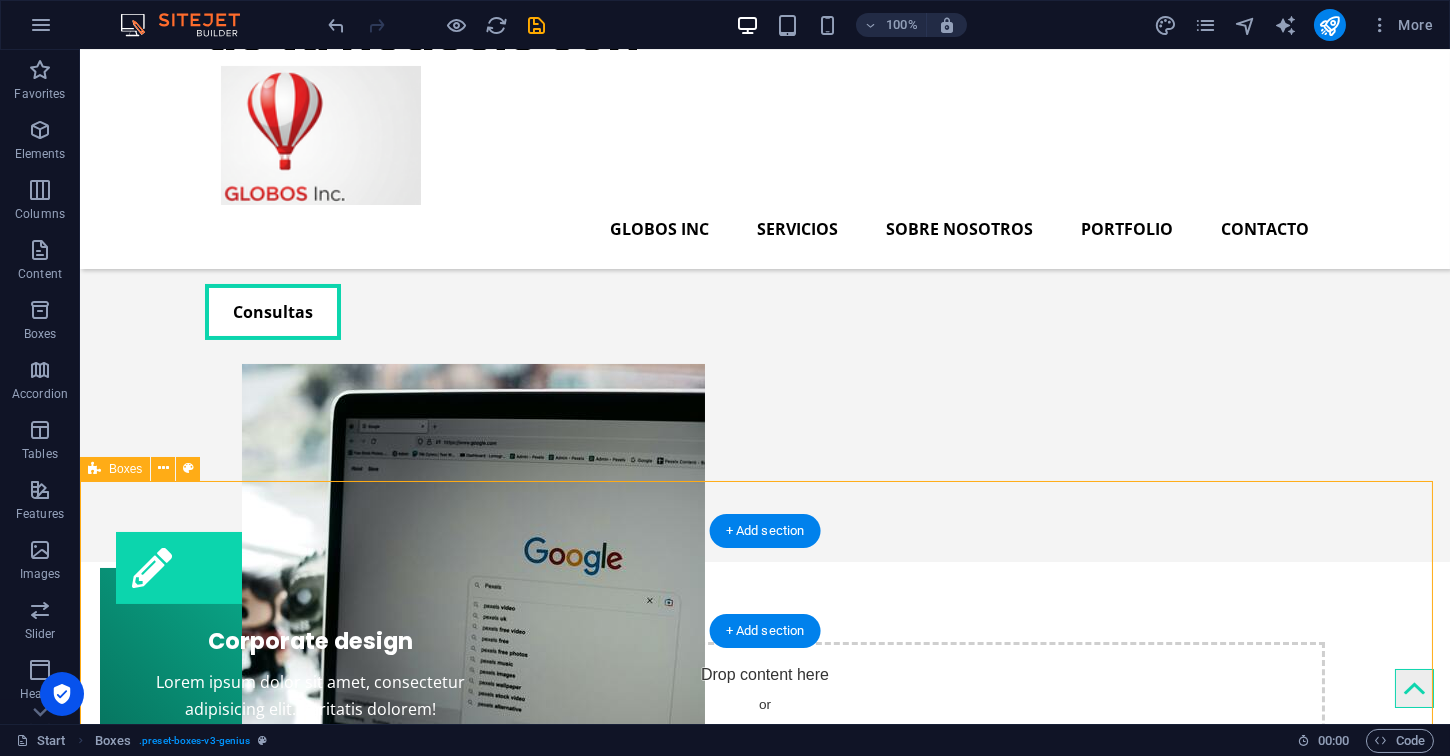 select on "px" 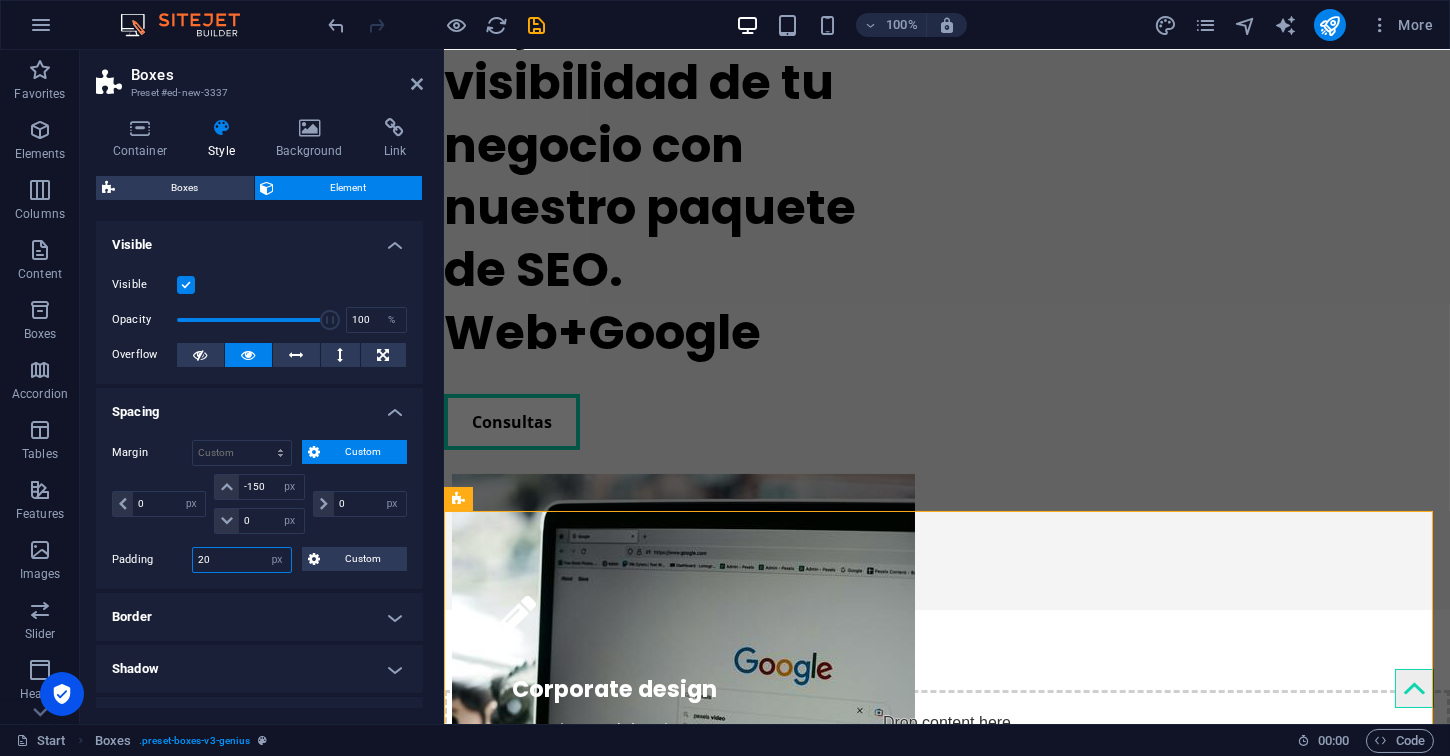 click on "20" at bounding box center [242, 560] 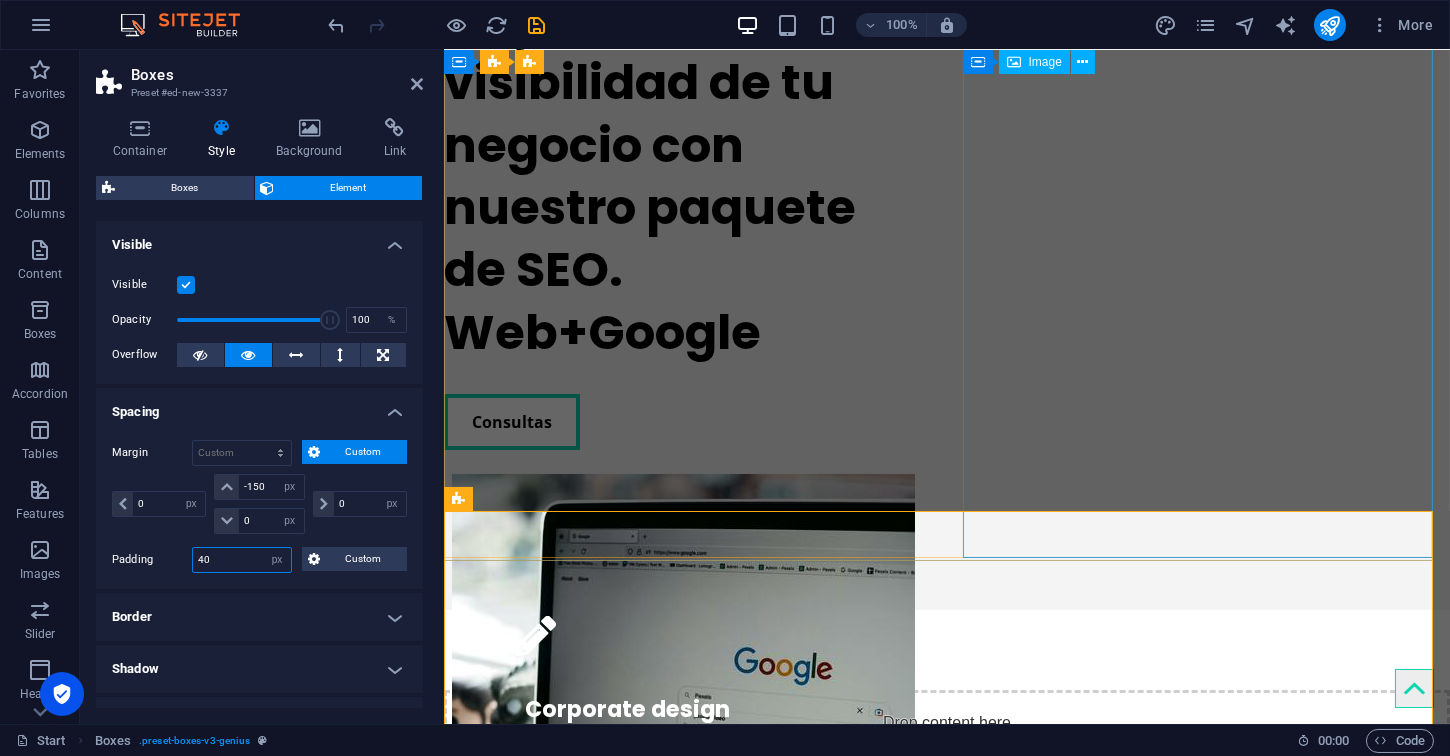 type on "40" 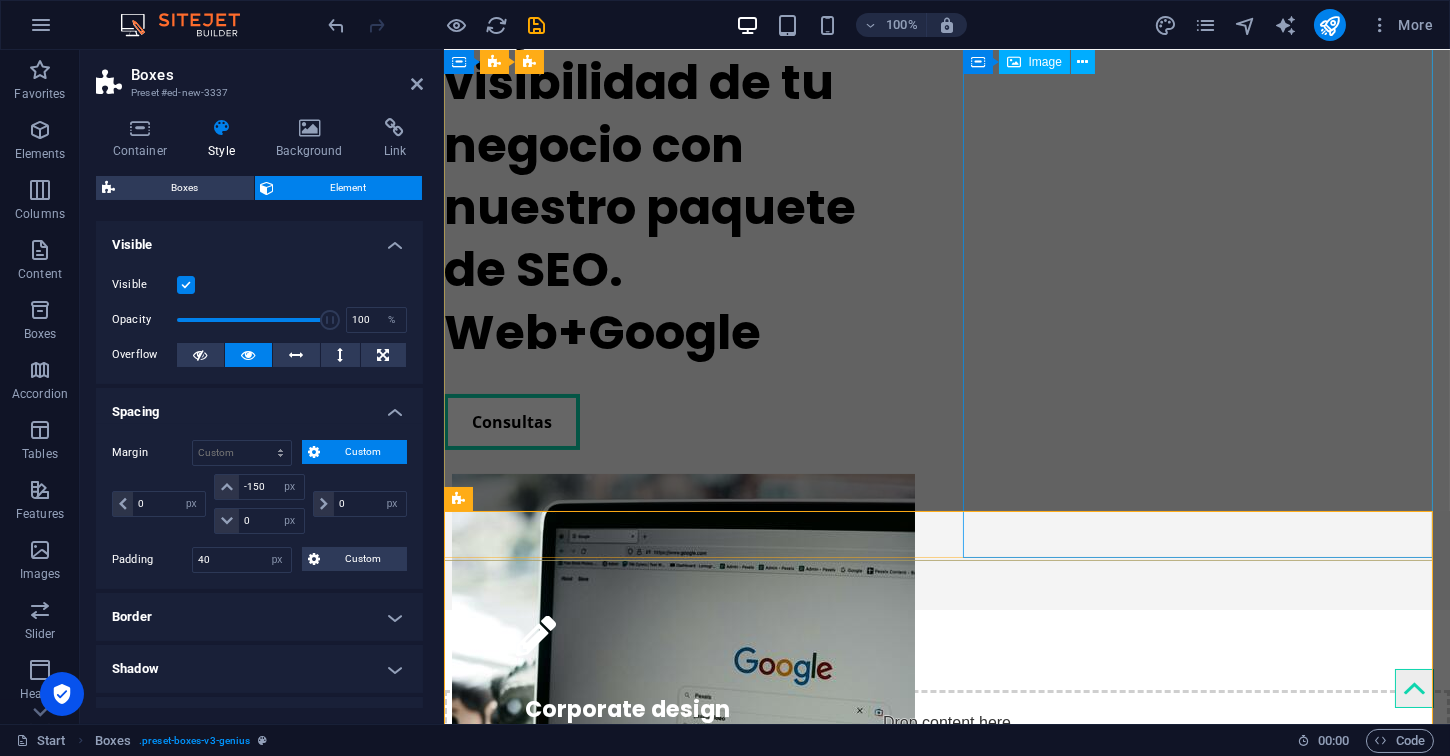 click at bounding box center (682, 782) 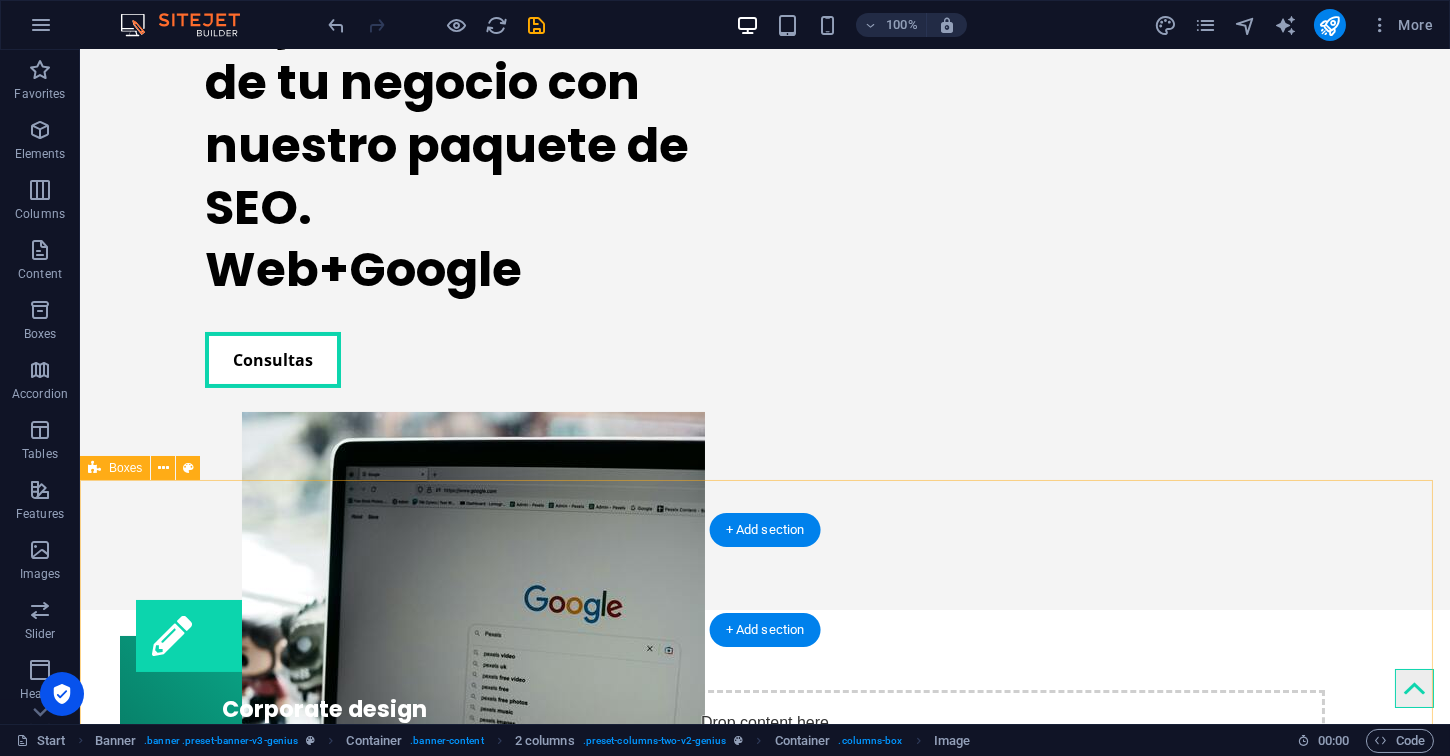 scroll, scrollTop: 390, scrollLeft: 0, axis: vertical 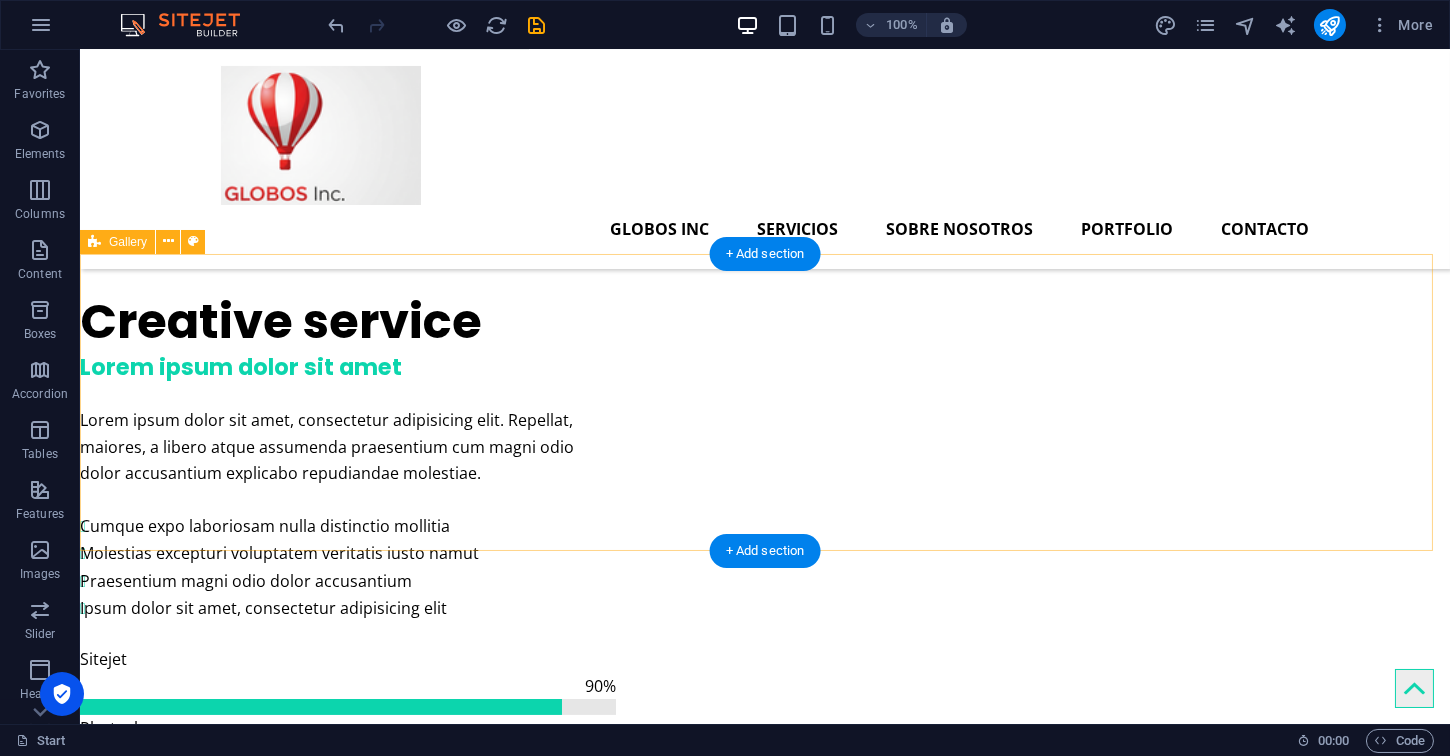 click at bounding box center [765, 1220] 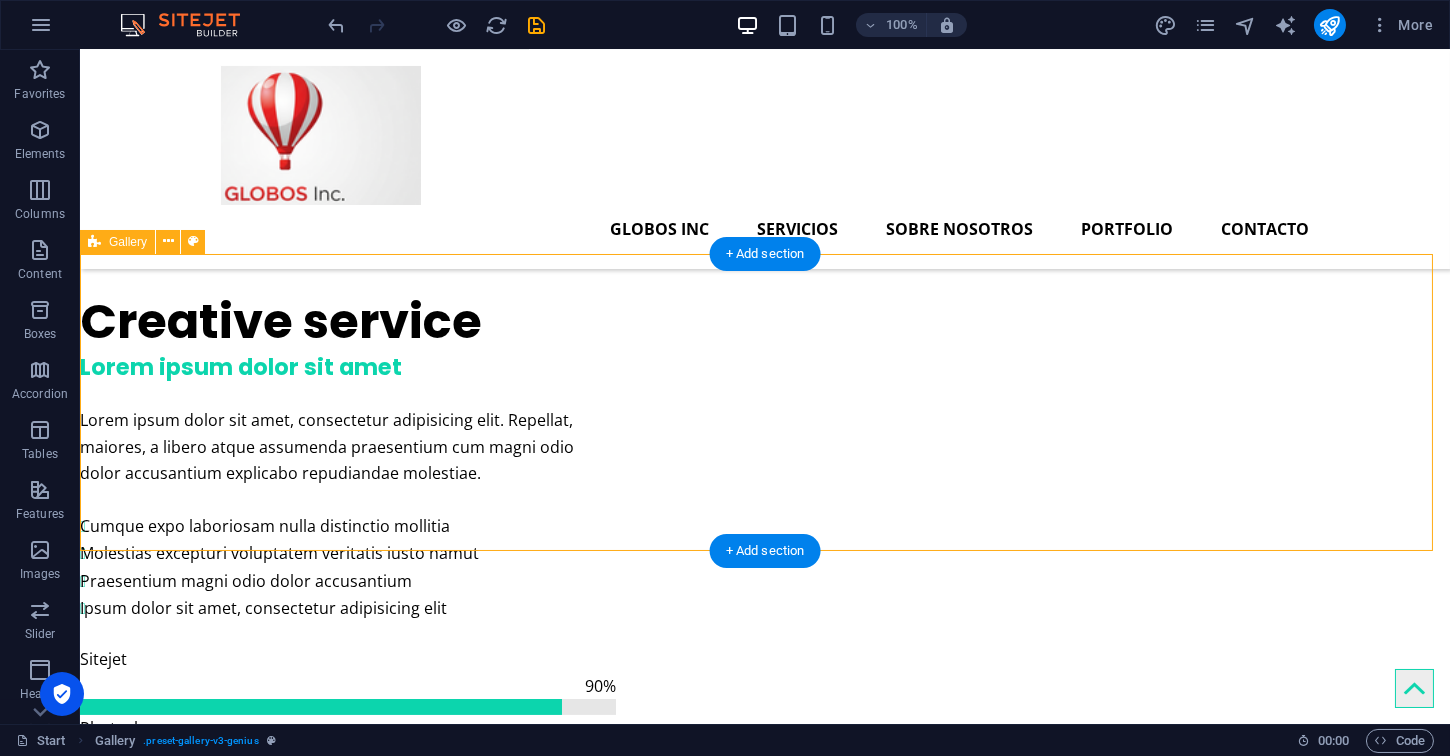 click at bounding box center (765, 1220) 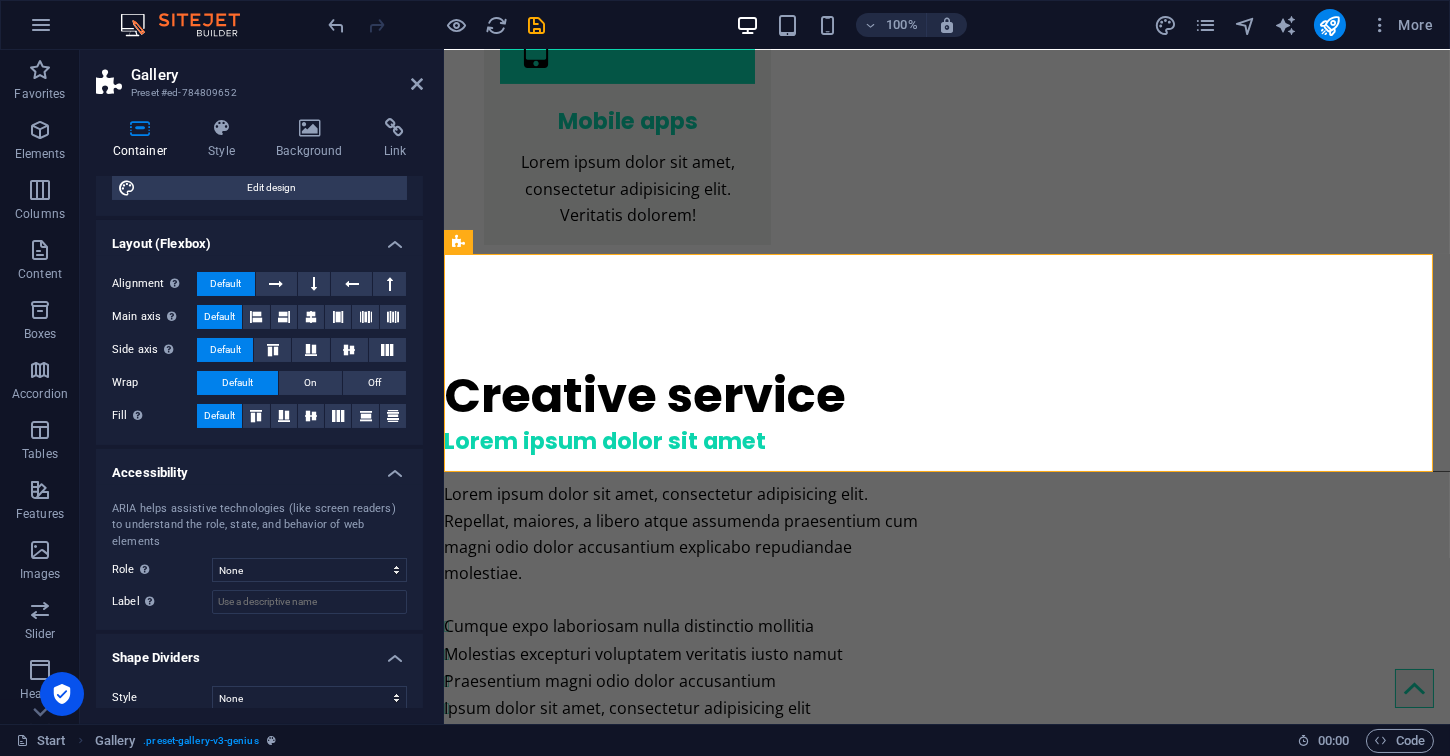 scroll, scrollTop: 0, scrollLeft: 0, axis: both 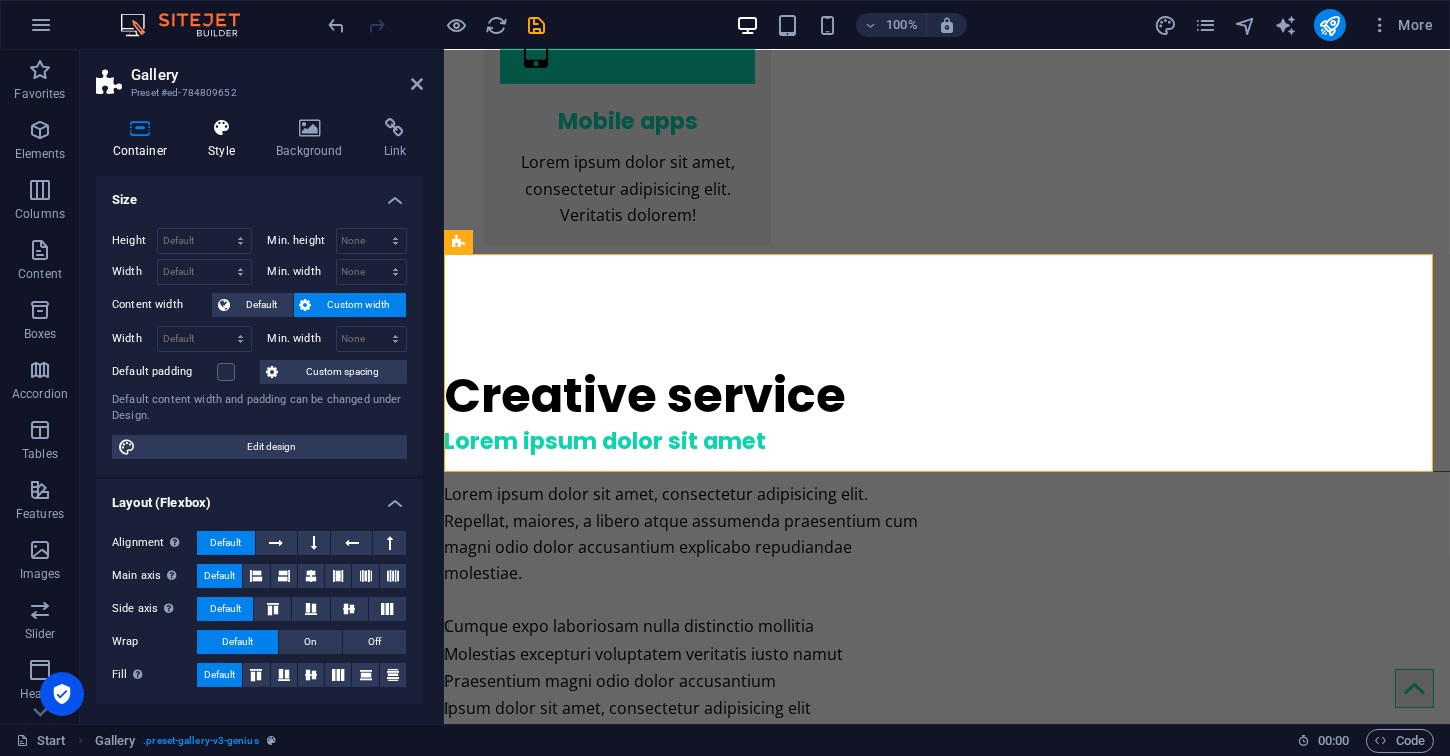 click on "Style" at bounding box center (226, 139) 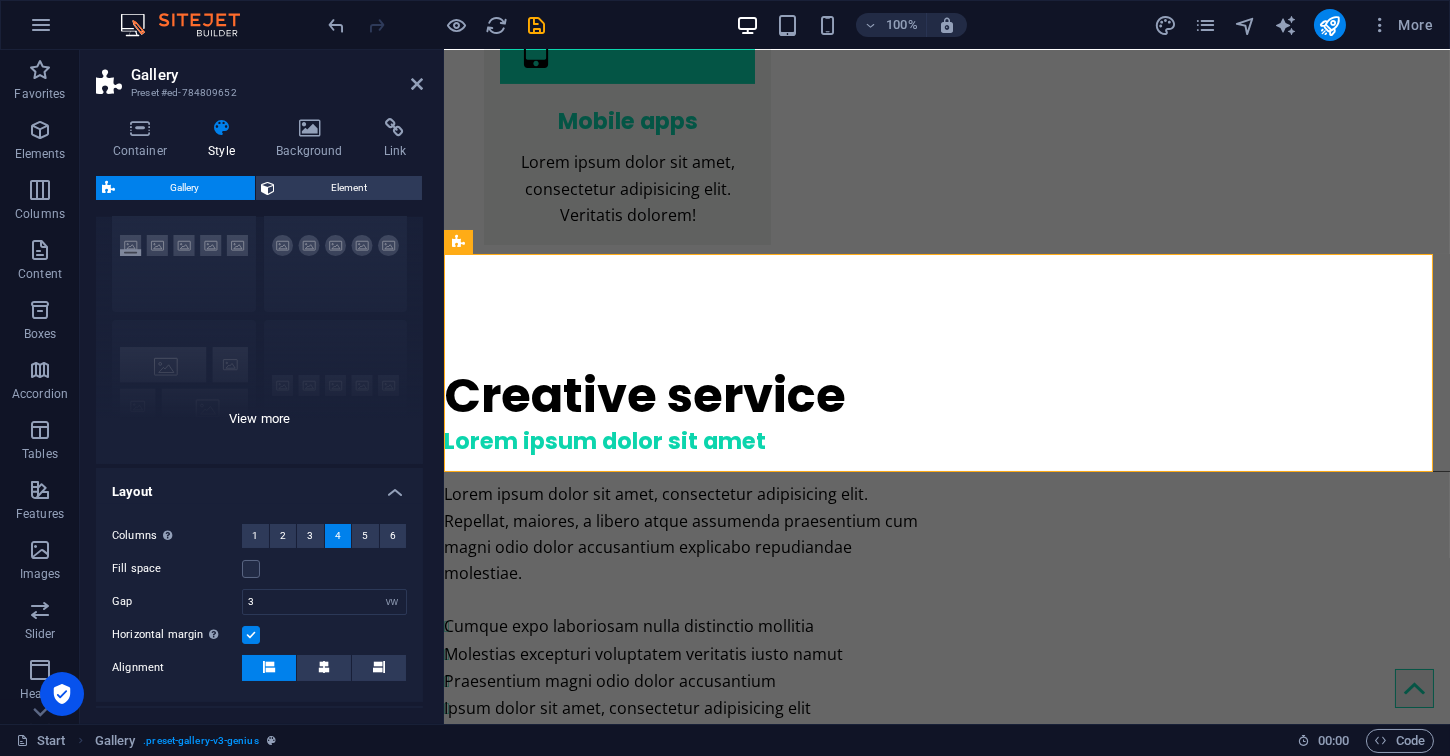 scroll, scrollTop: 0, scrollLeft: 0, axis: both 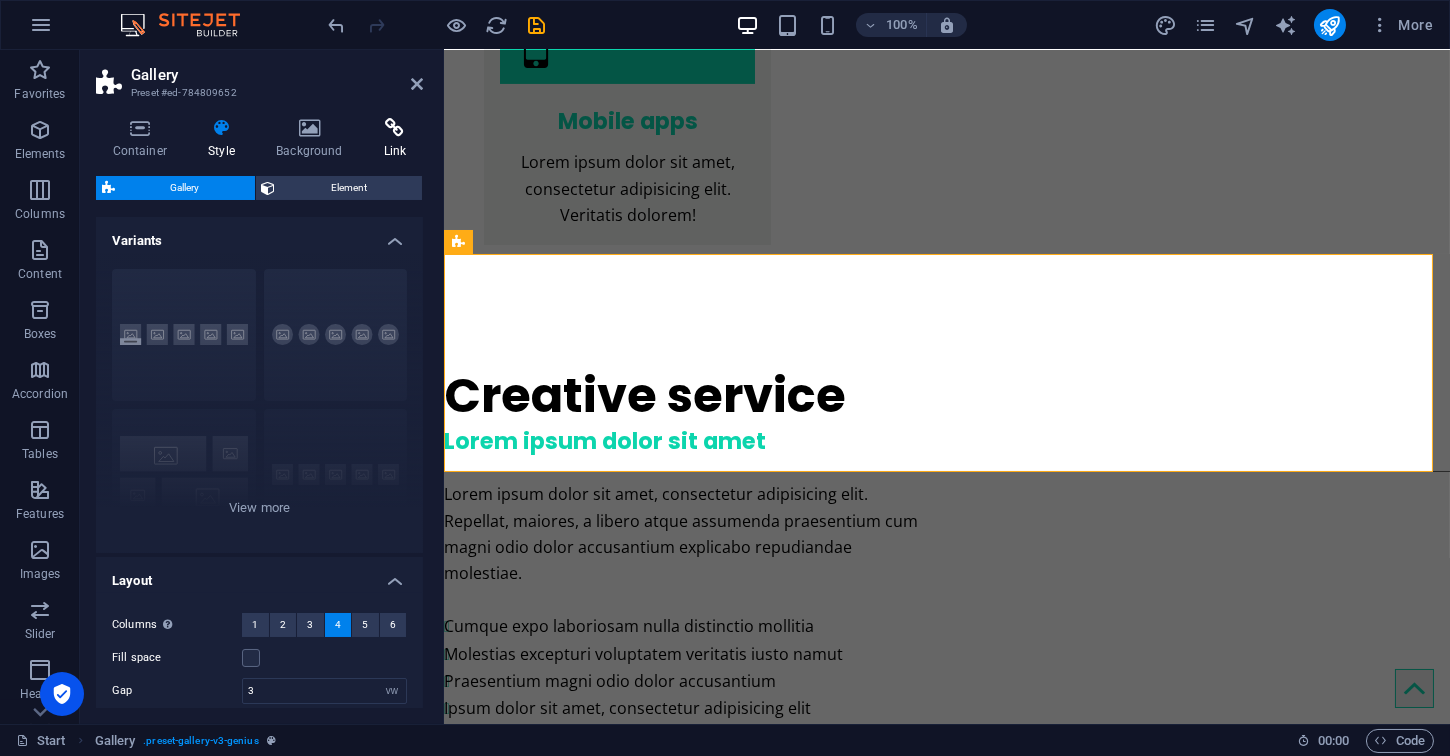 click at bounding box center [395, 128] 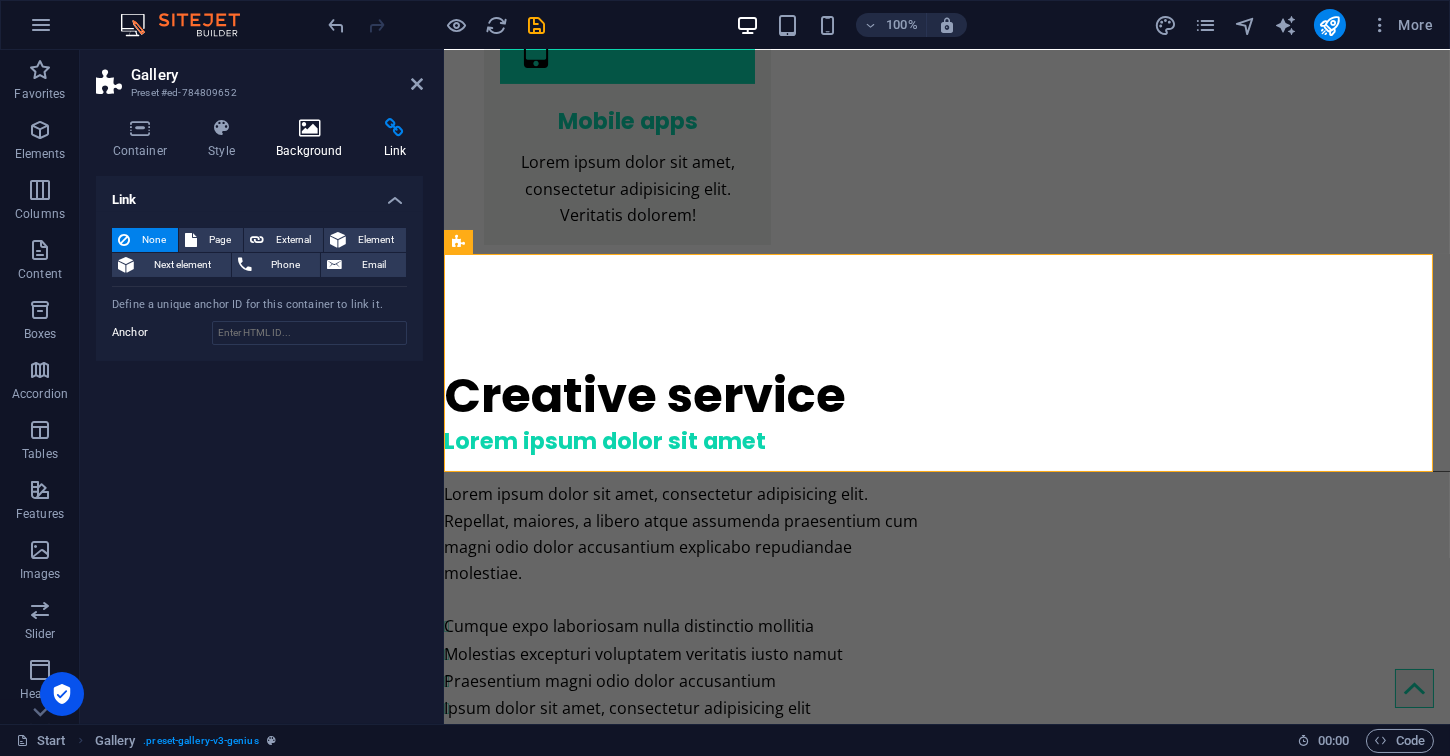 click at bounding box center [310, 128] 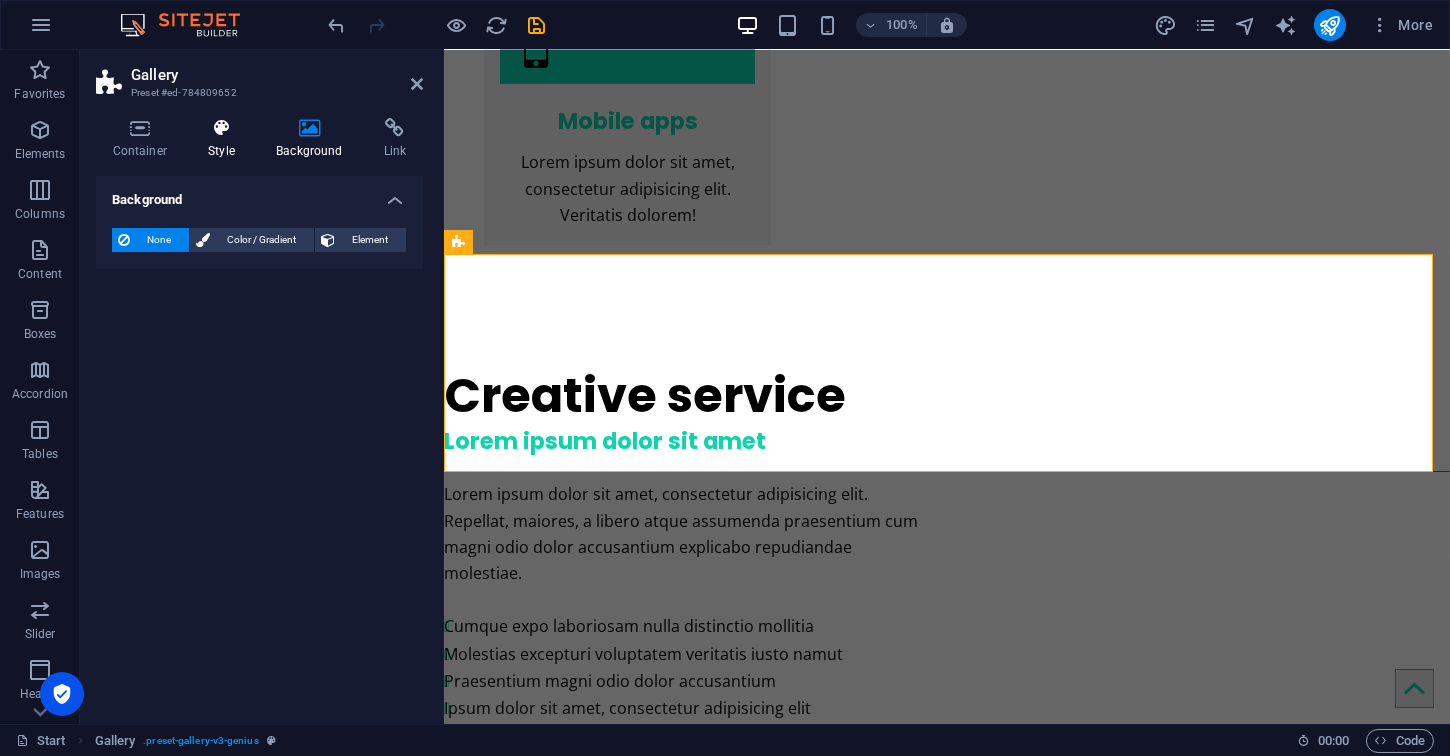 click at bounding box center [222, 128] 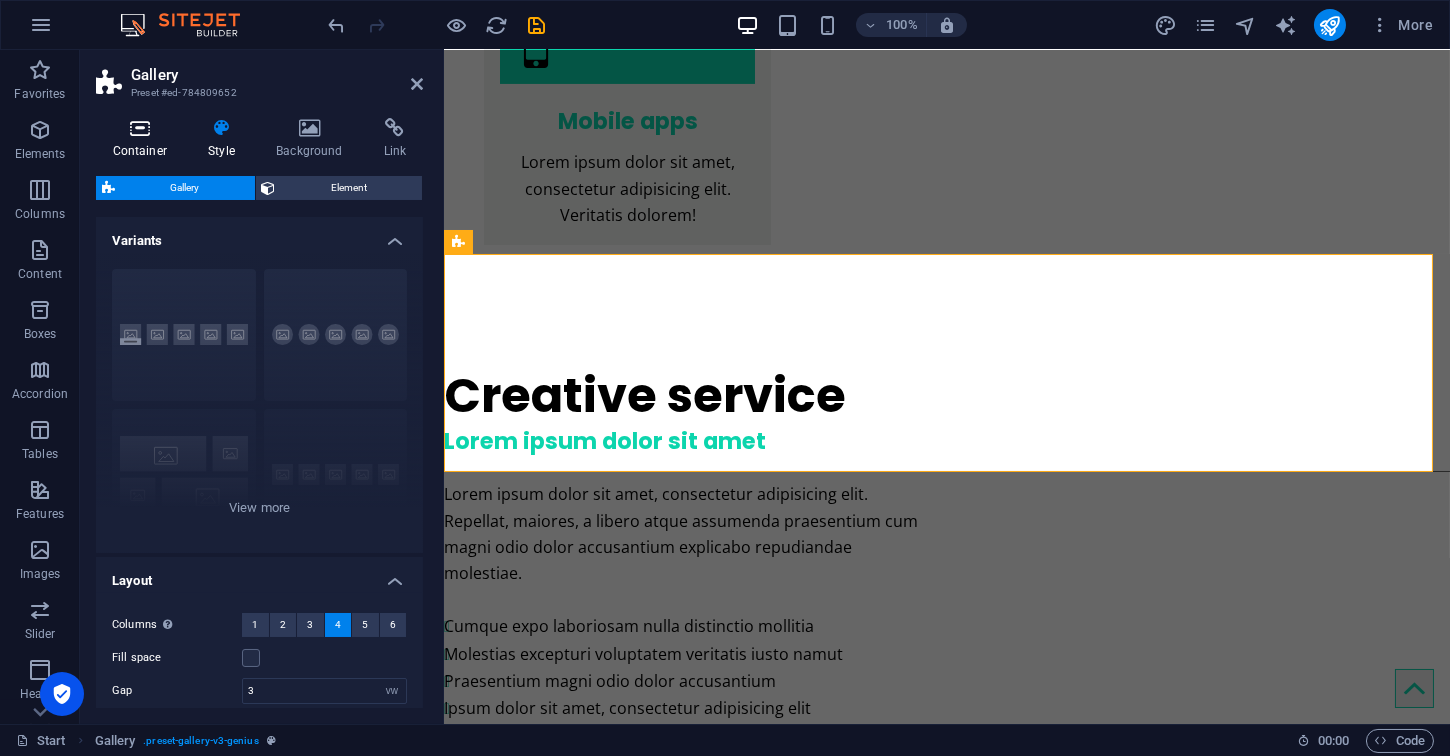 click at bounding box center [140, 128] 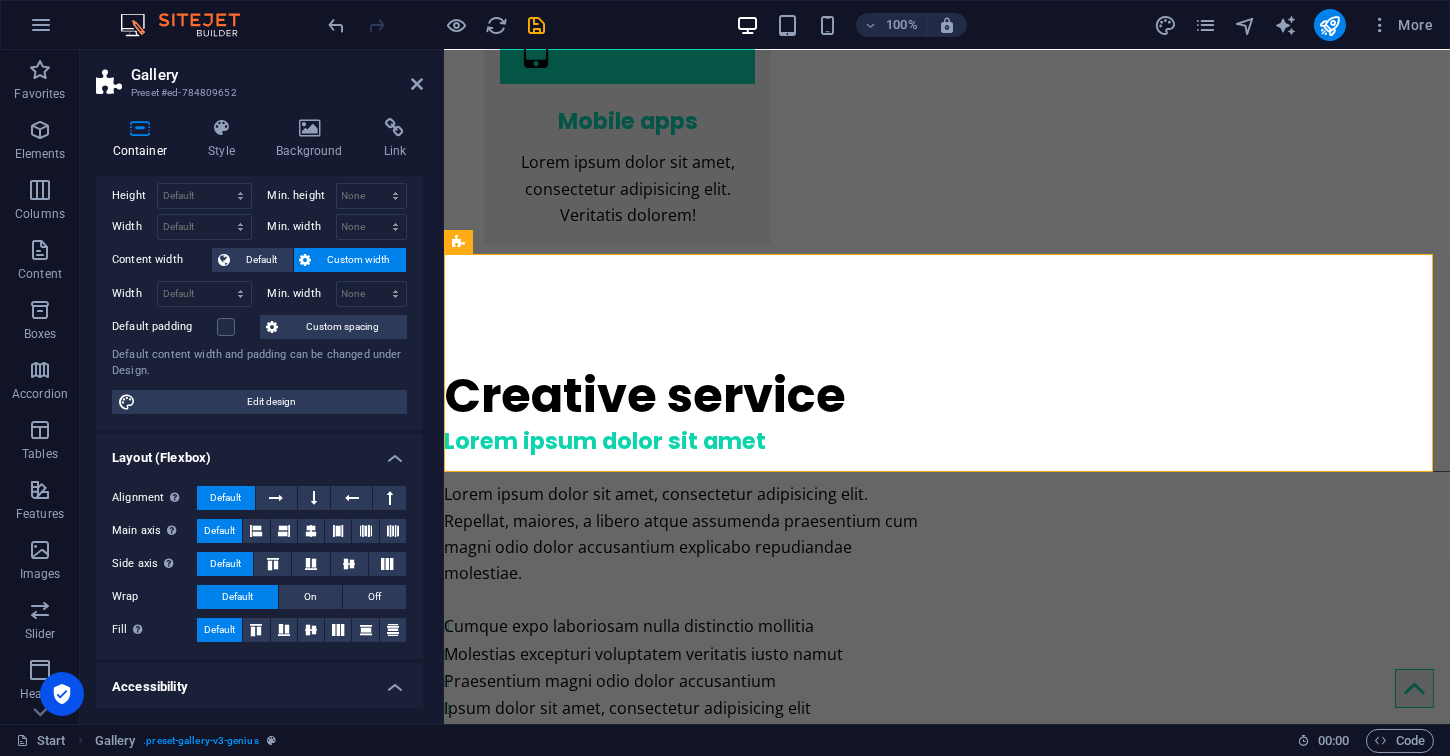 scroll, scrollTop: 0, scrollLeft: 0, axis: both 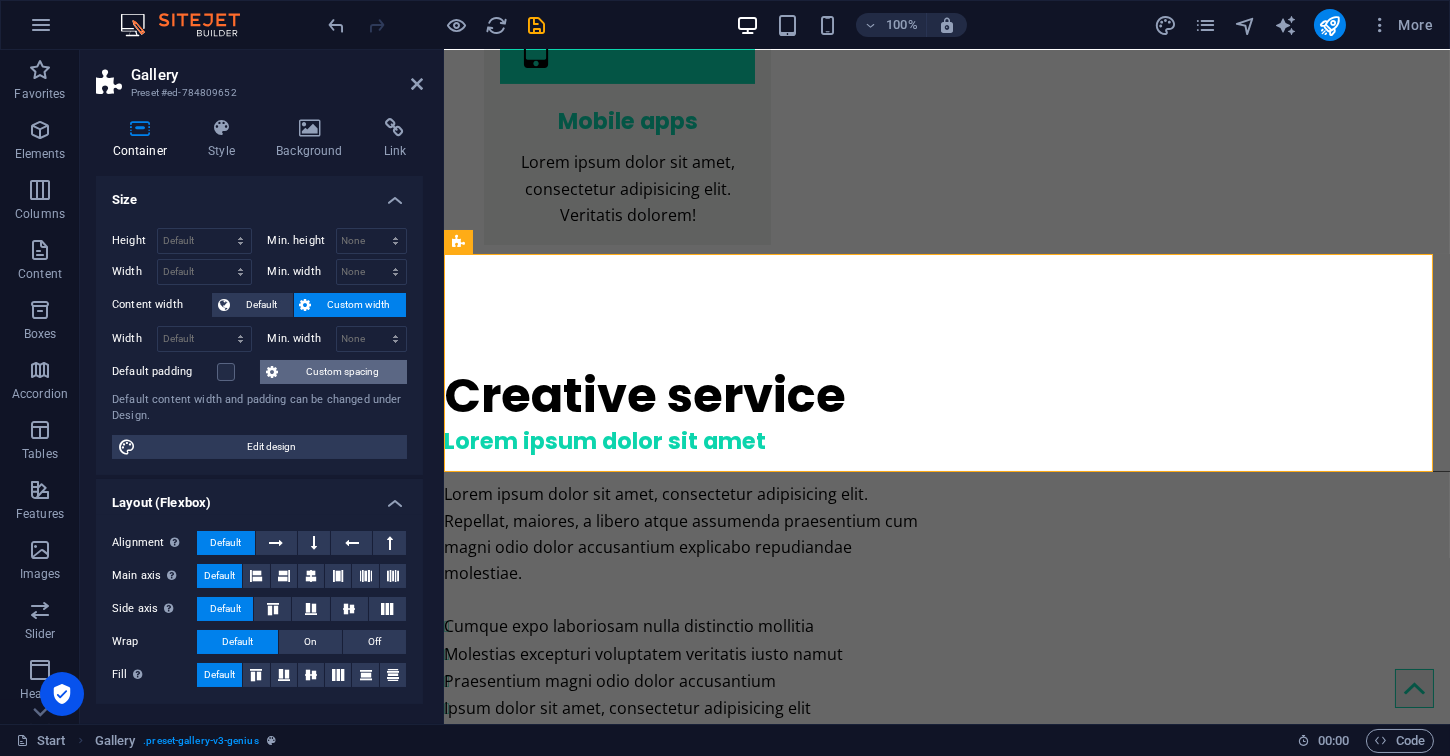 click on "Custom spacing" at bounding box center [342, 372] 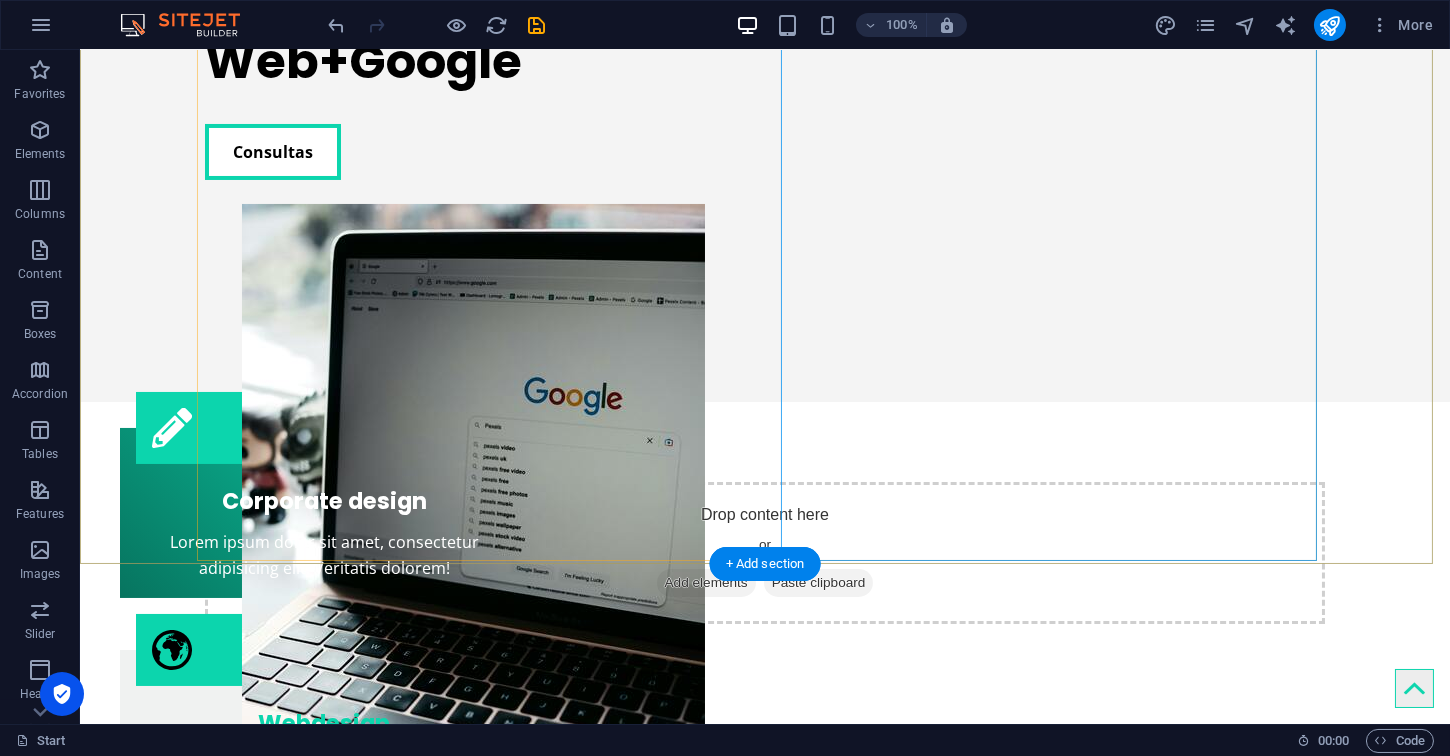 scroll, scrollTop: 612, scrollLeft: 0, axis: vertical 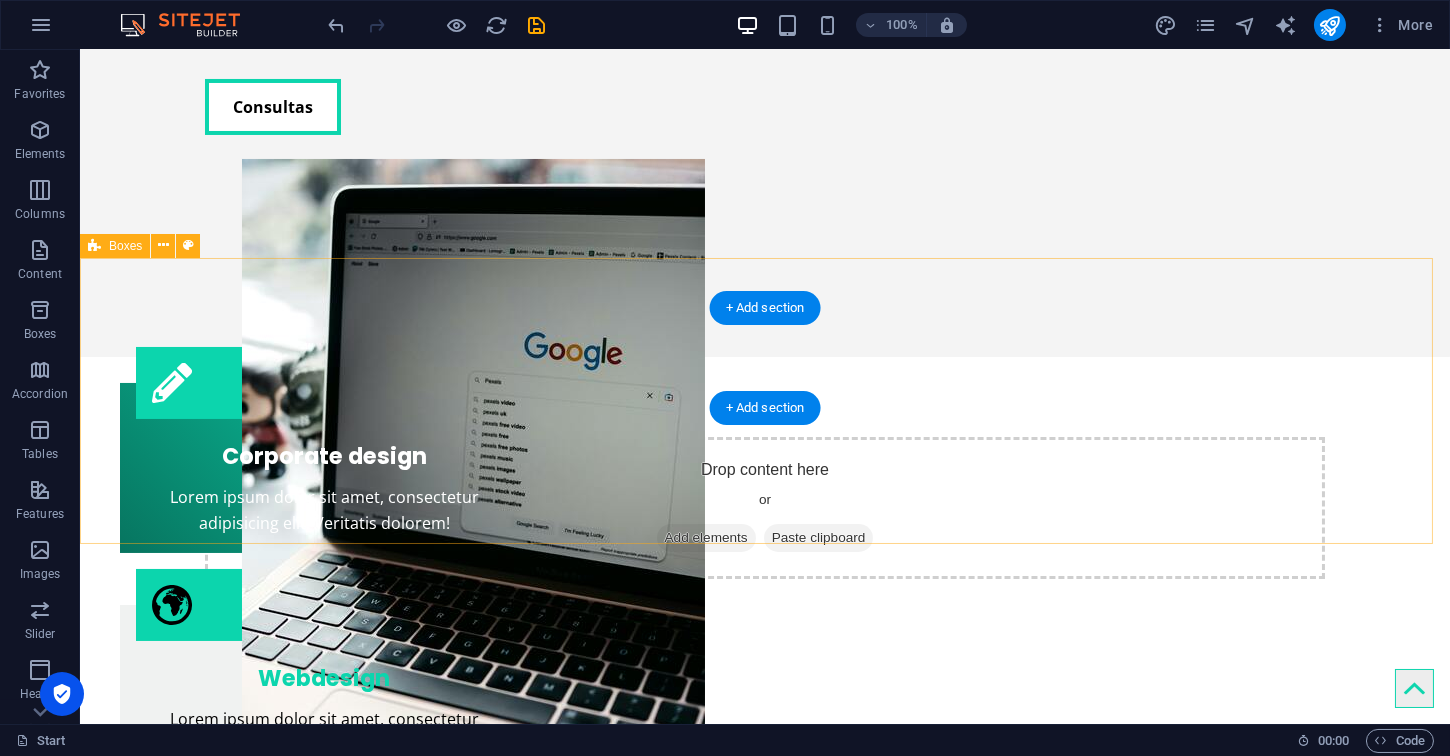 click on "Corporate design Lorem ipsum dolor sit amet, consectetur adipisicing elit. Veritatis dolorem! Webdesign Lorem ipsum dolor sit amet, consectetur adipisicing elit. Veritatis dolorem! Mobile apps Lorem ipsum dolor sit amet, consectetur adipisicing elit. Veritatis dolorem!" at bounding box center [765, 672] 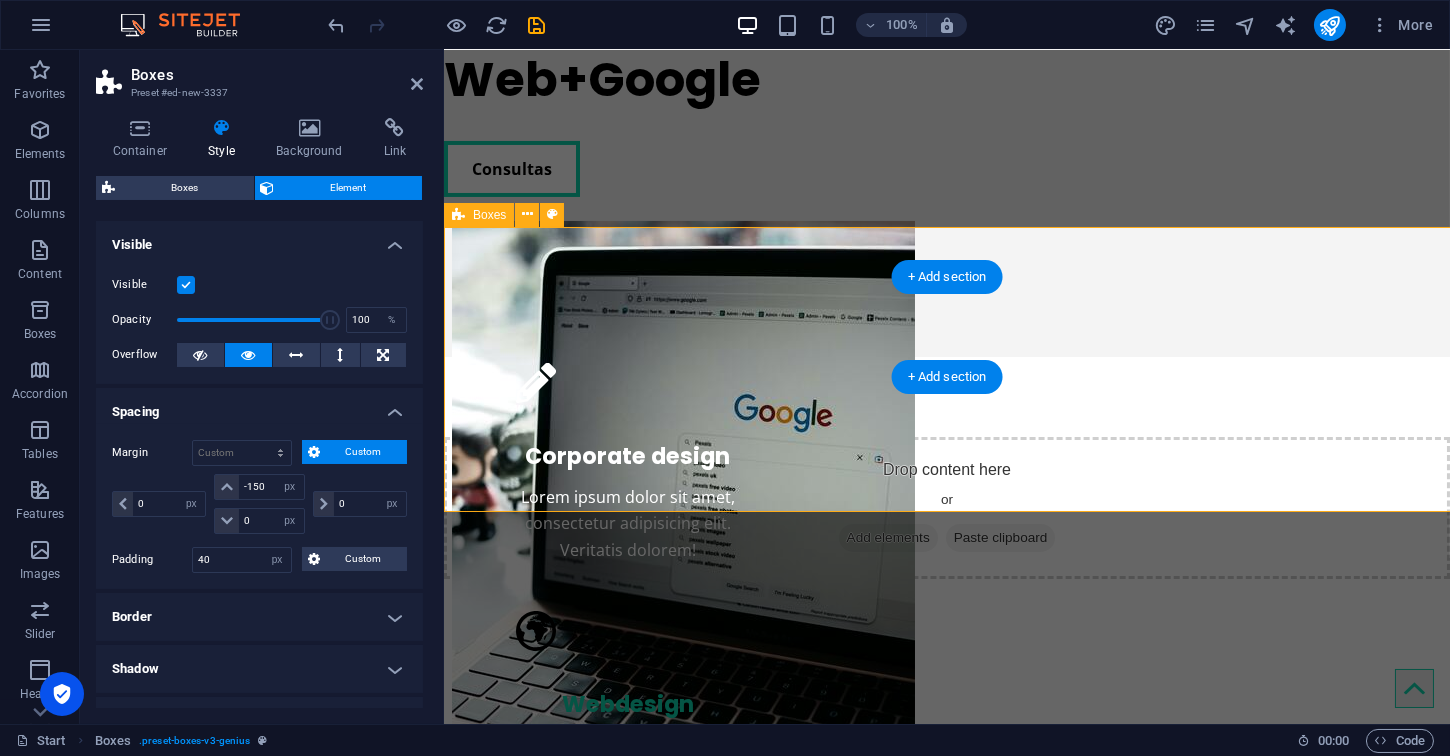 scroll, scrollTop: 644, scrollLeft: 0, axis: vertical 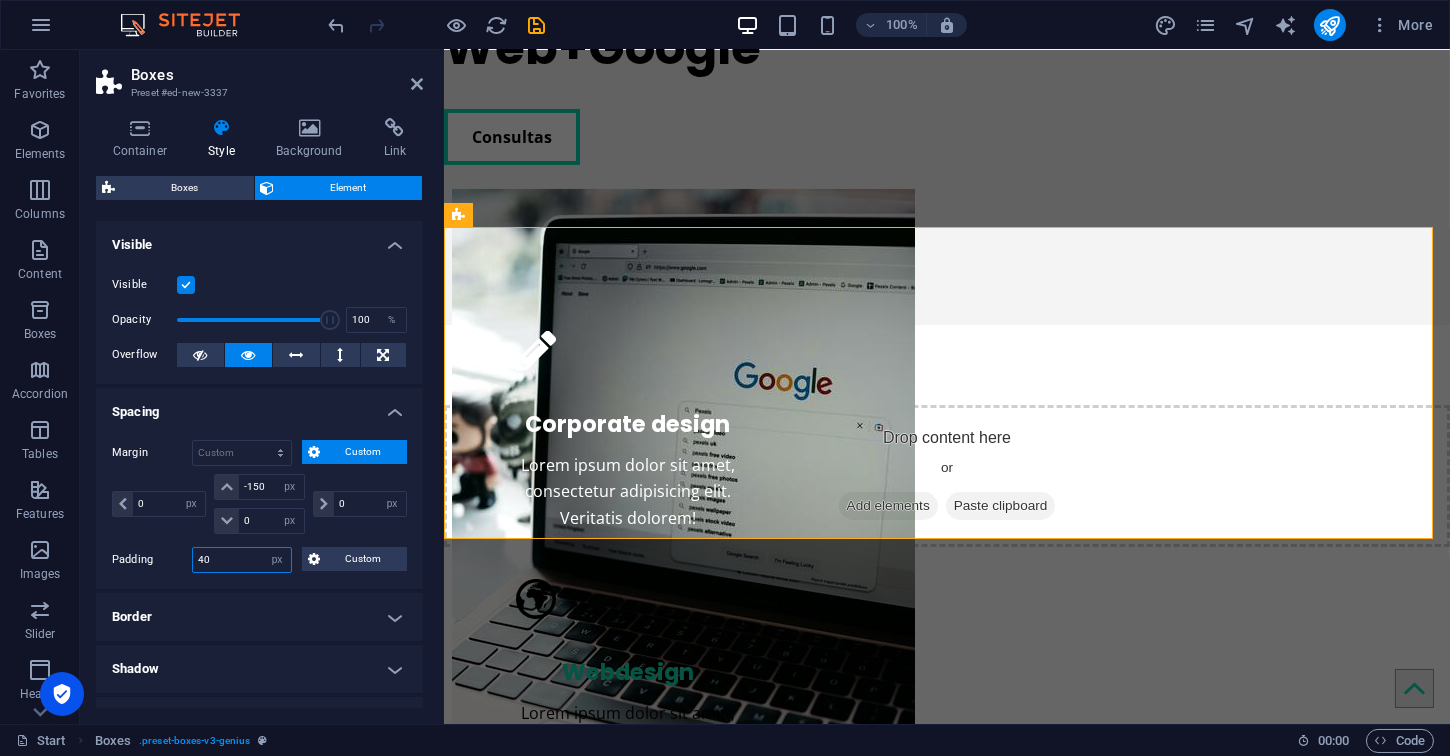 click on "40" at bounding box center (242, 560) 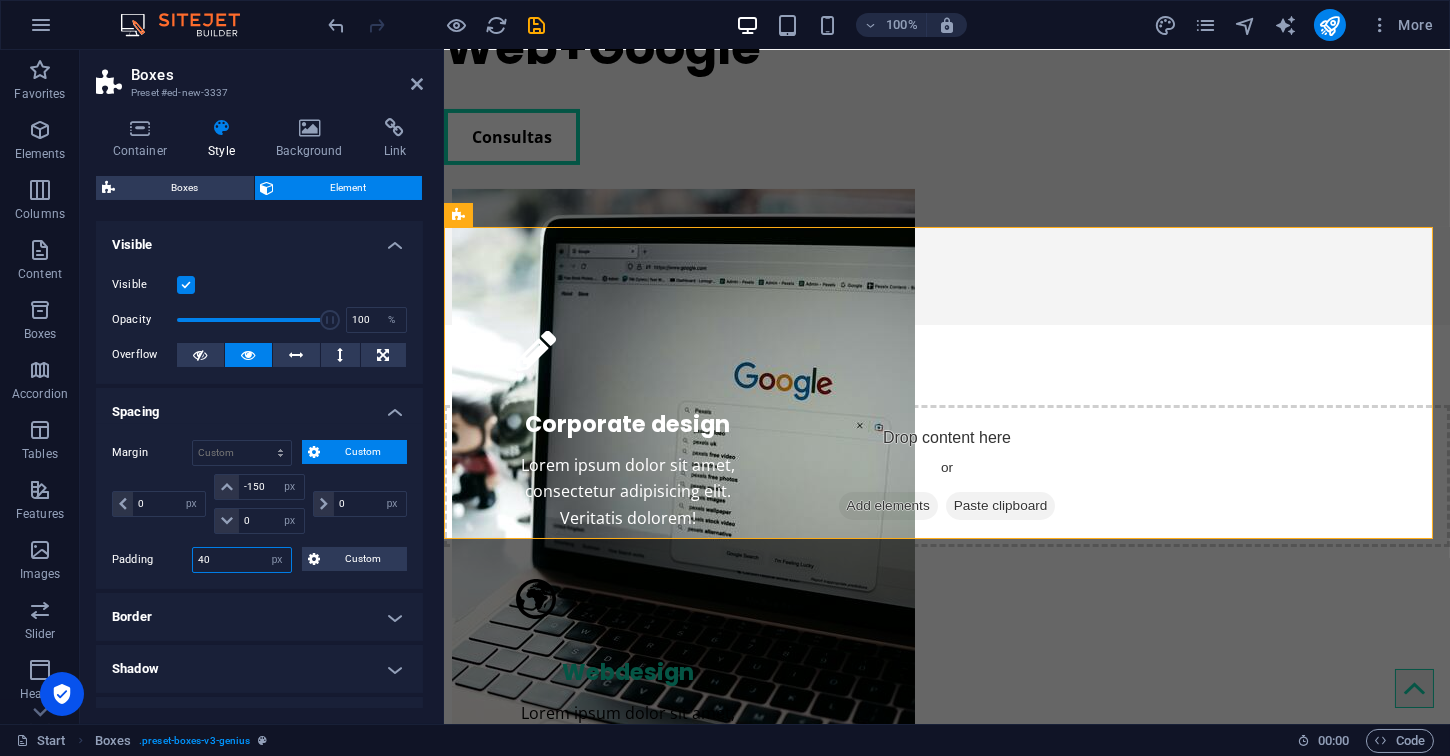 type on "4" 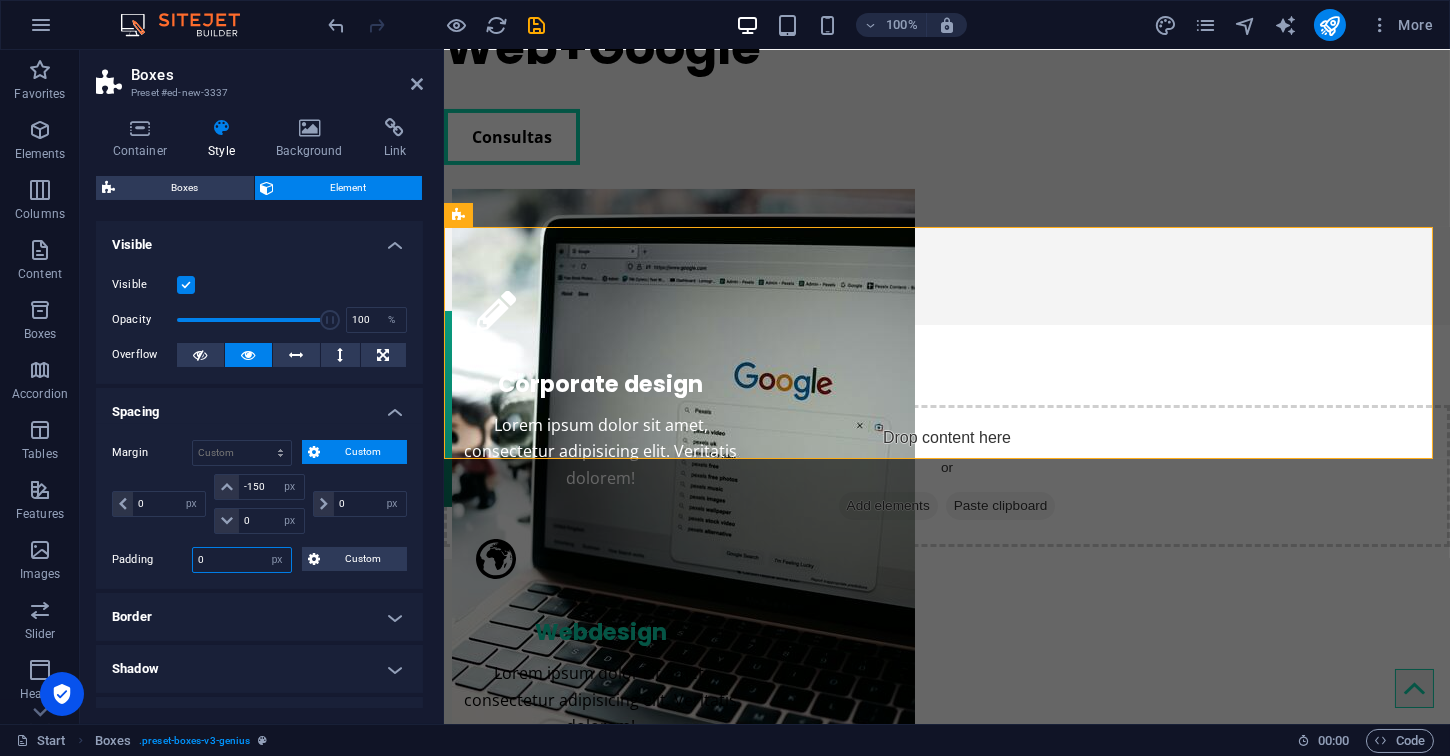 type on "0" 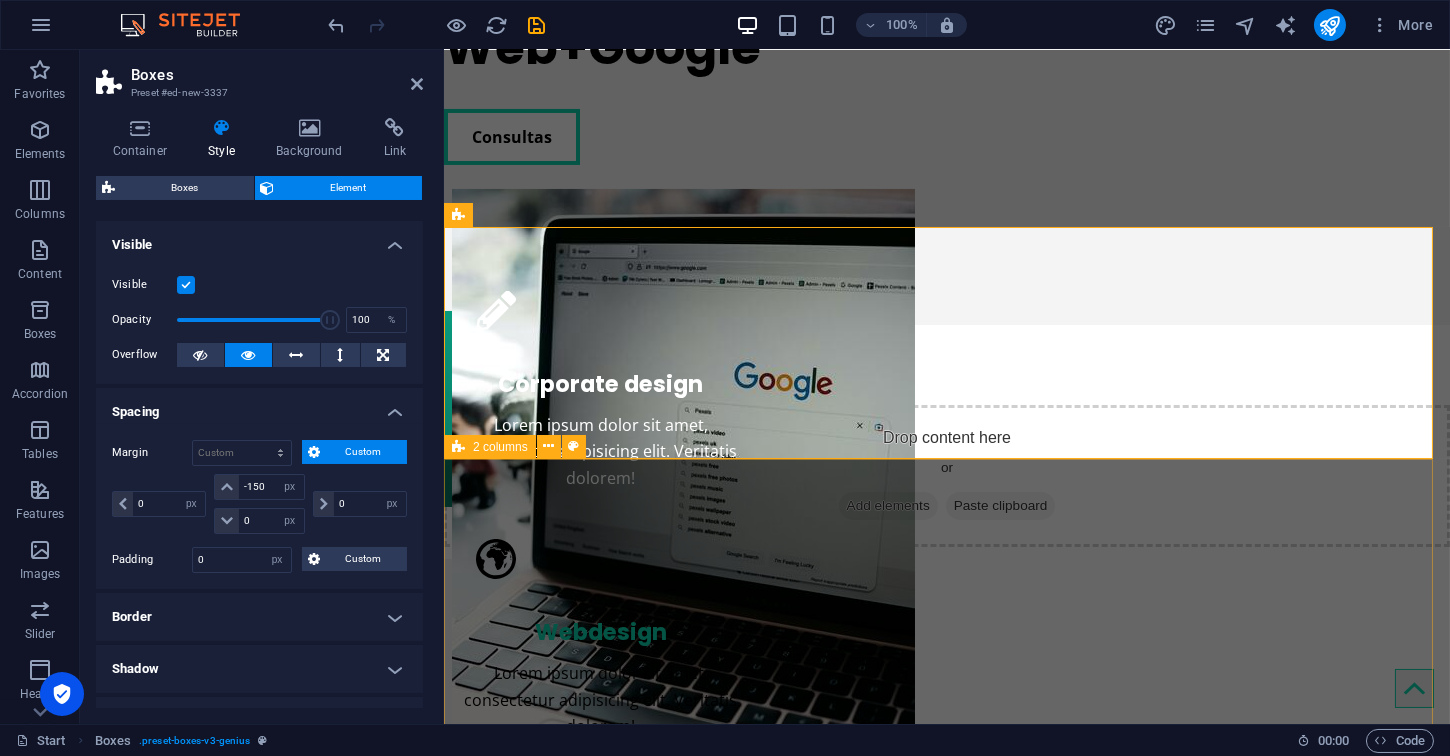 click on "Creative service Lorem ipsum dolor sit amet Lorem ipsum dolor sit amet, consectetur adipisicing elit. Repellat, maiores, a libero atque assumenda praesentium cum magni odio dolor accusantium explicabo repudiandae molestiae.  Cumque expo laboriosam nulla distinctio mollitia Molestias excepturi voluptatem veritatis iusto namut Praesentium magni odio dolor accusantium Ipsum dolor sit amet, consectetur adipisicing elit Sitejet 90%
Photoshop 70%
Illustrator 90%
HTML5 & CSS3 85%
JavaScript 45%" at bounding box center (946, 1447) 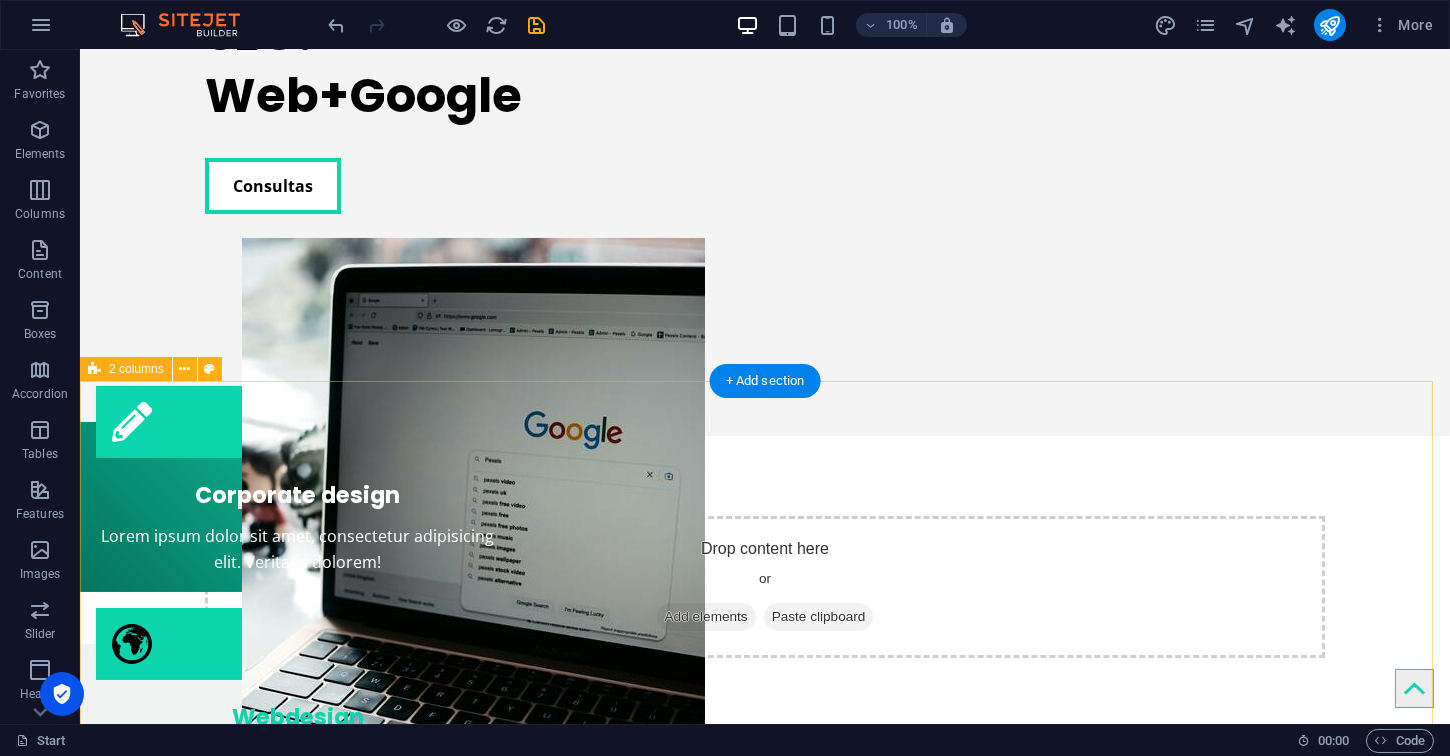 scroll, scrollTop: 723, scrollLeft: 0, axis: vertical 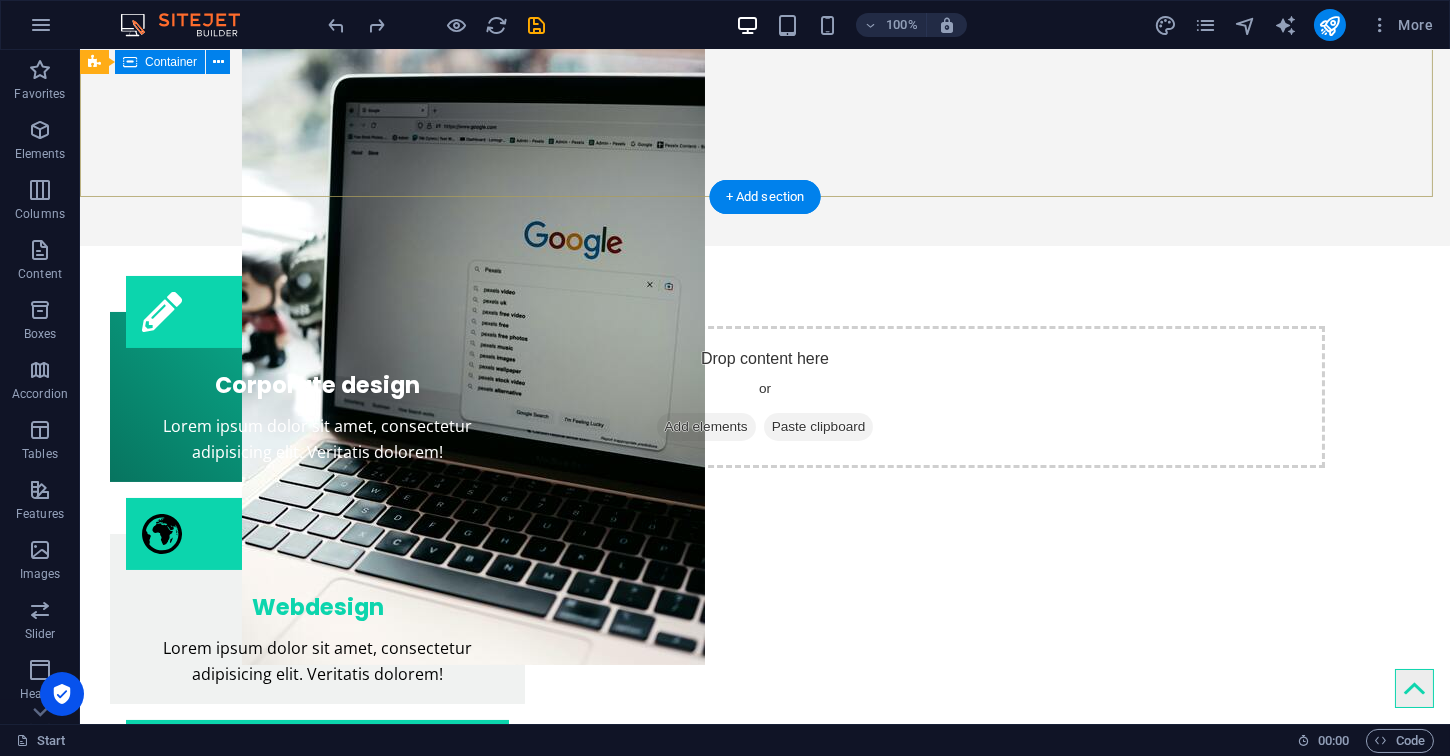 click on "Mejora la visibilidad de tu negocio con nuestro paquete de SEO.  Web+Google Consultas" at bounding box center [765, -104] 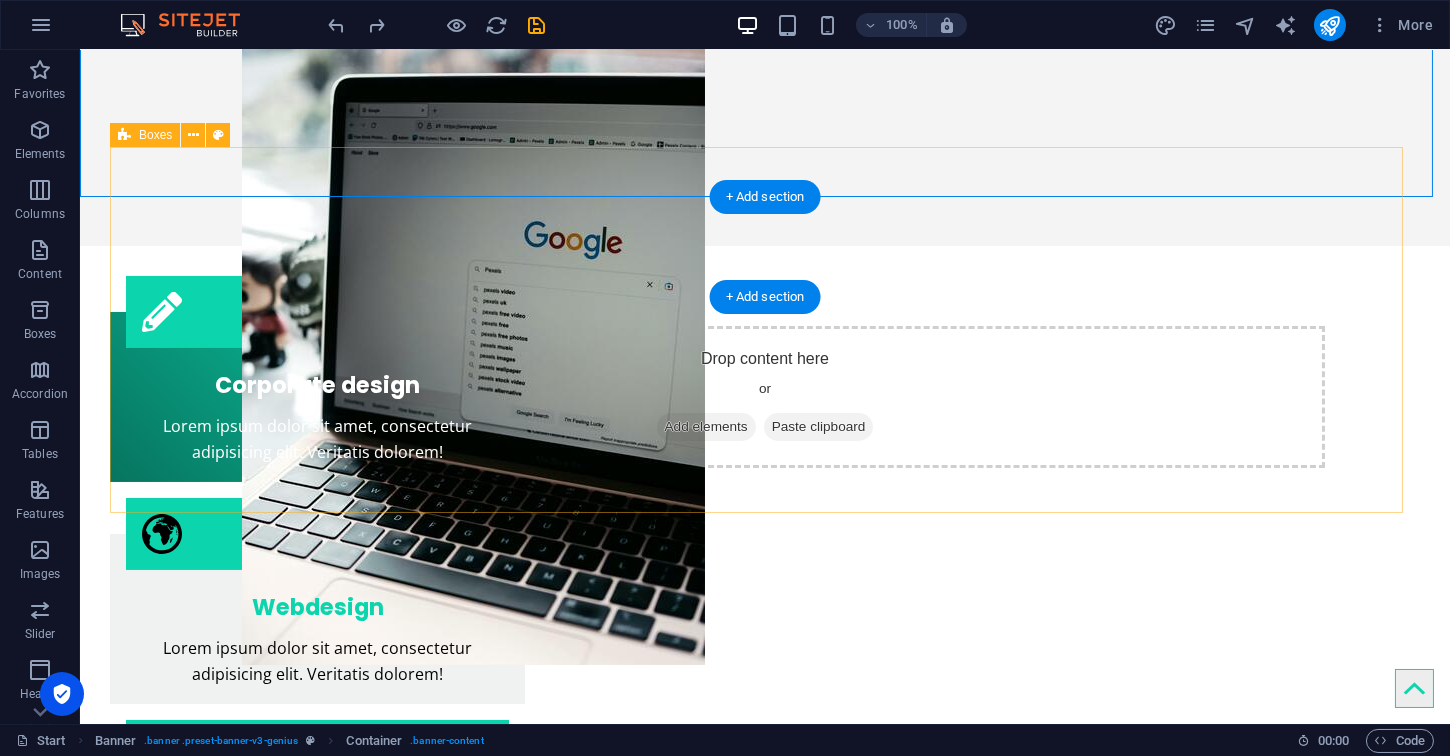 click on "Corporate design Lorem ipsum dolor sit amet, consectetur adipisicing elit. Veritatis dolorem! Webdesign Lorem ipsum dolor sit amet, consectetur adipisicing elit. Veritatis dolorem! Mobile apps Lorem ipsum dolor sit amet, consectetur adipisicing elit. Veritatis dolorem!" at bounding box center [765, 601] 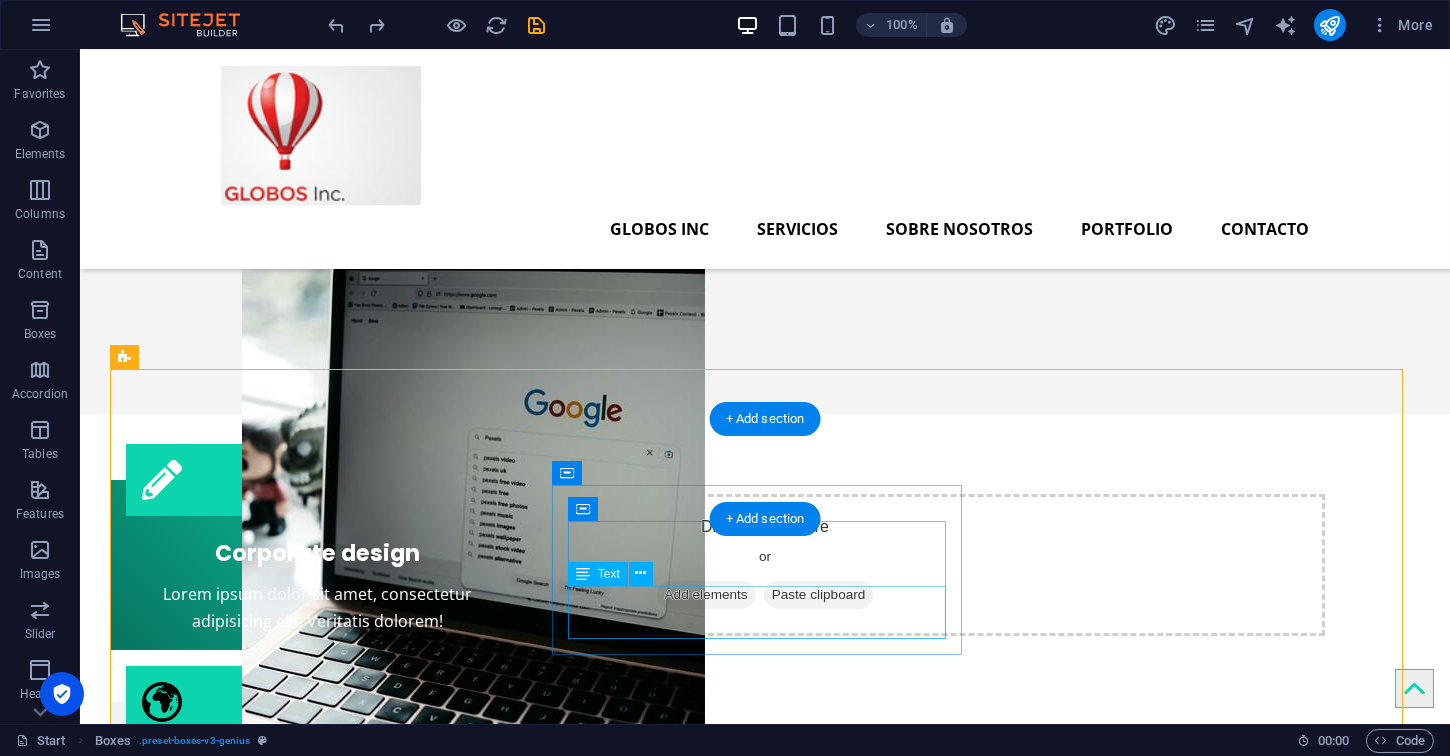 scroll, scrollTop: 502, scrollLeft: 0, axis: vertical 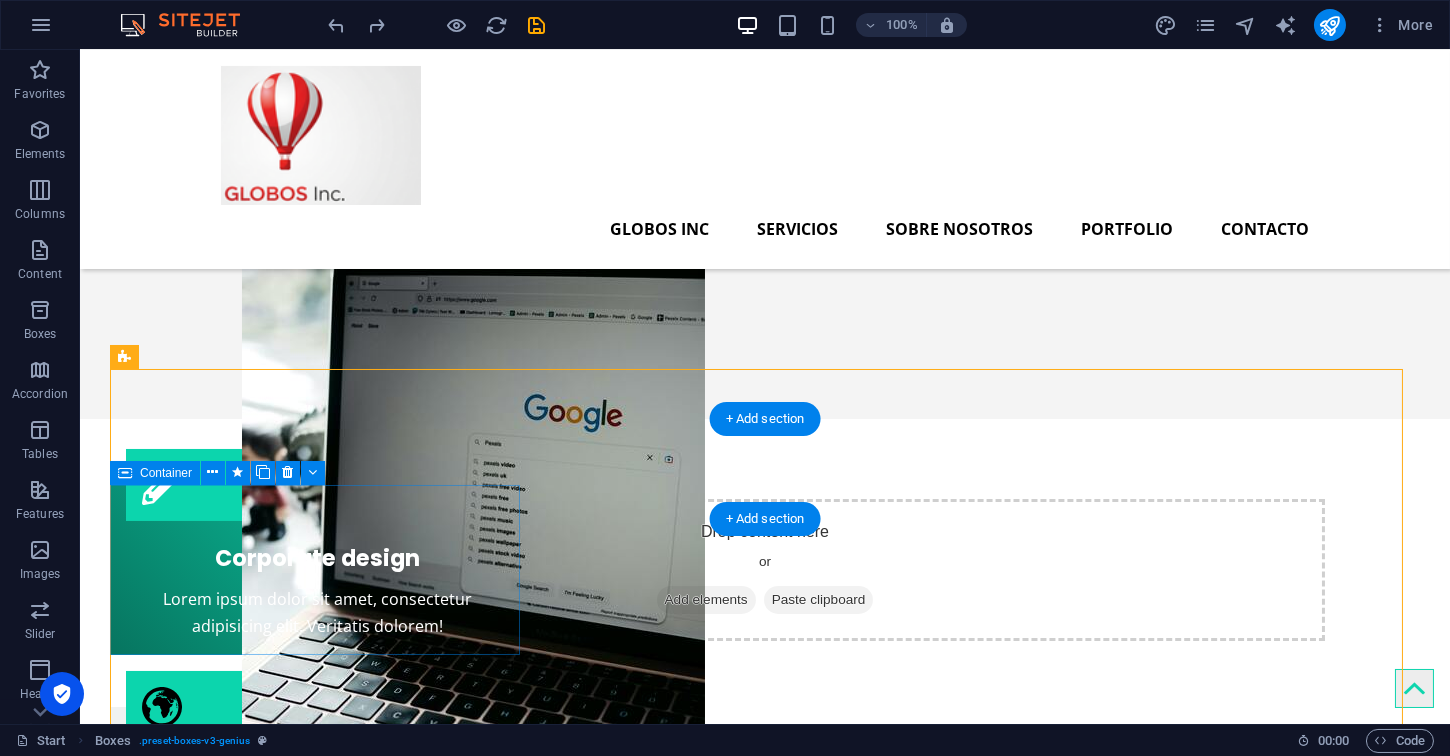 click on "Corporate design Lorem ipsum dolor sit amet, consectetur adipisicing elit. Veritatis dolorem!" at bounding box center [317, 570] 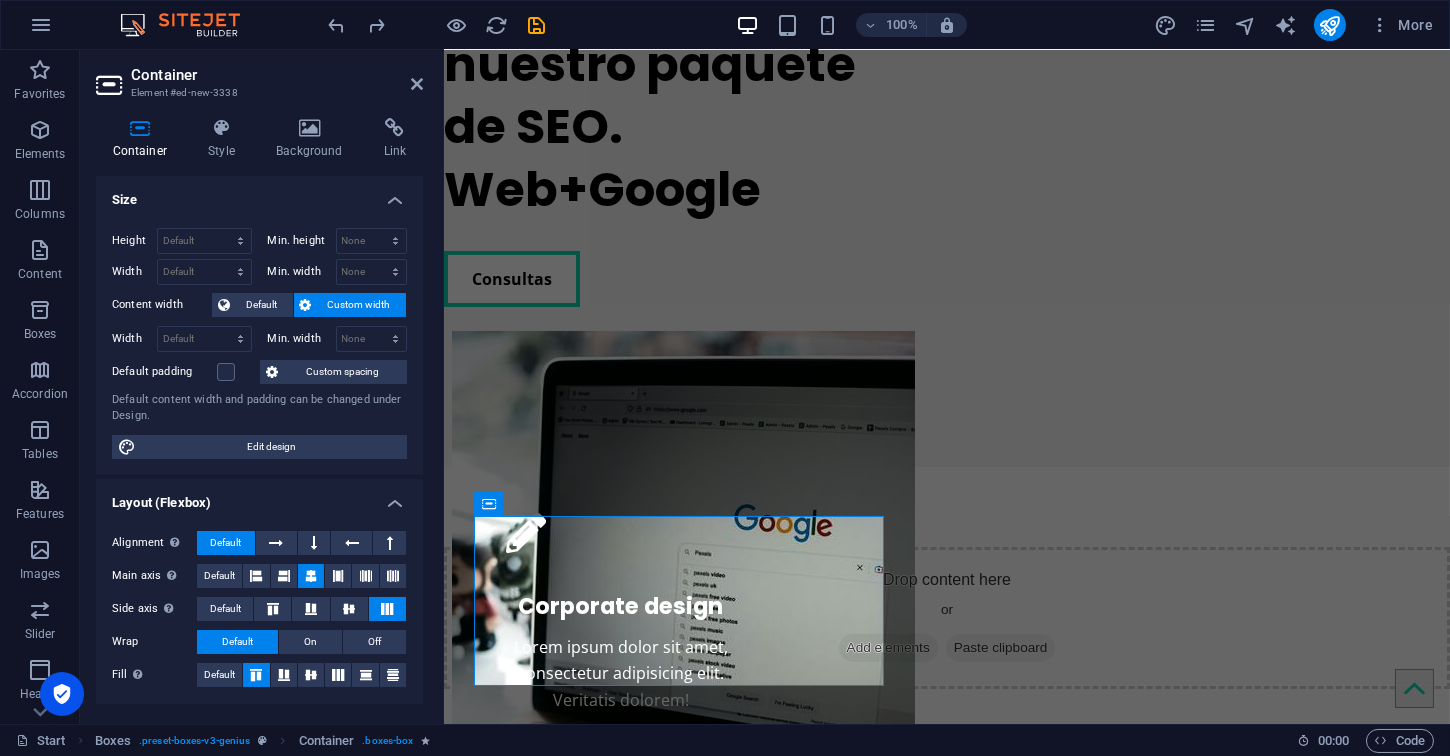 scroll, scrollTop: 470, scrollLeft: 0, axis: vertical 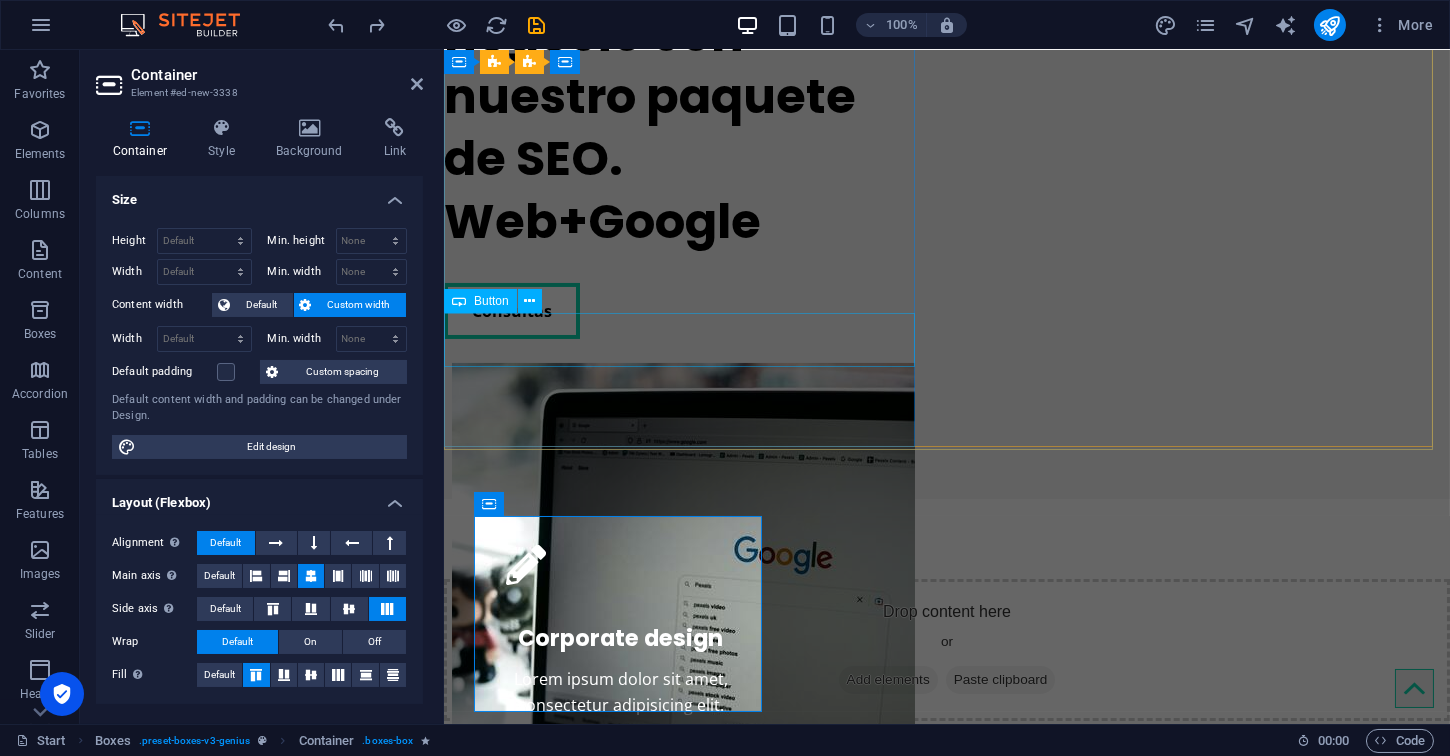 click on "Consultas" at bounding box center [682, 311] 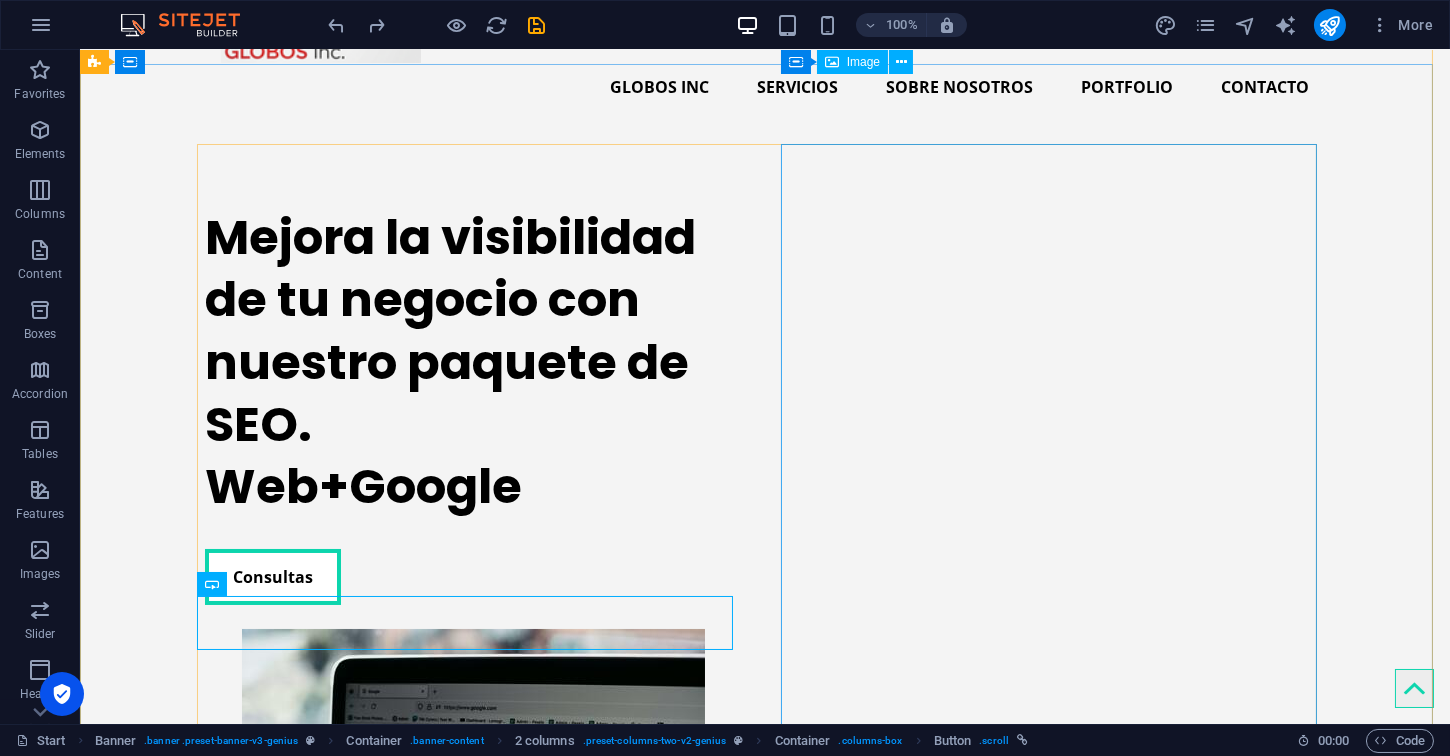 scroll, scrollTop: 0, scrollLeft: 0, axis: both 